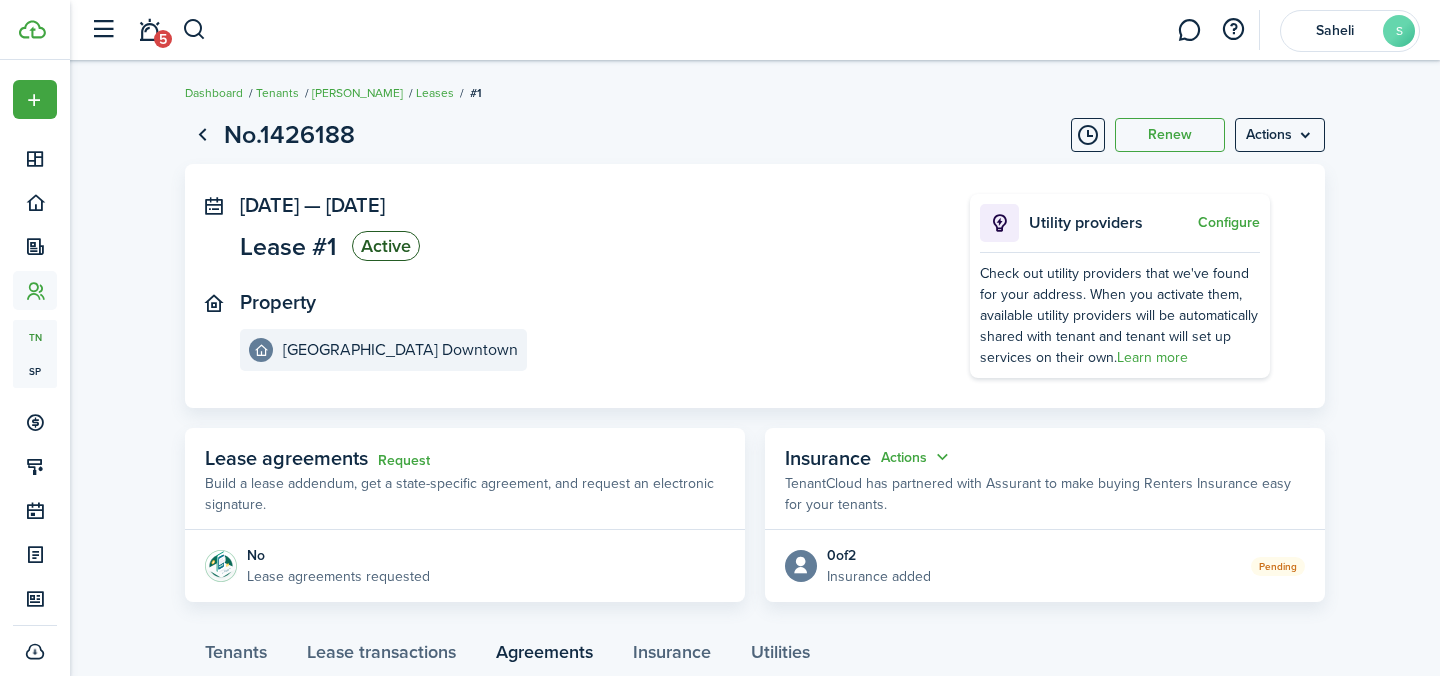 scroll, scrollTop: 0, scrollLeft: 0, axis: both 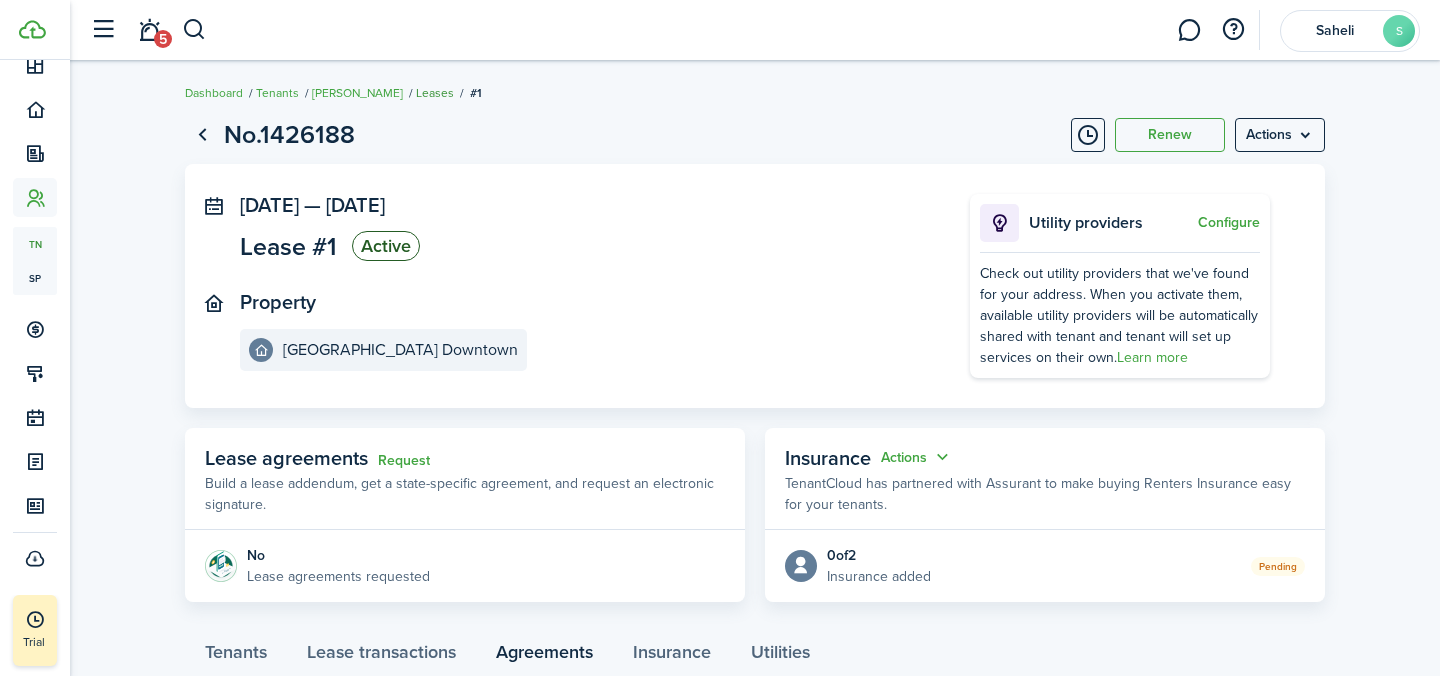 click on "Leases" 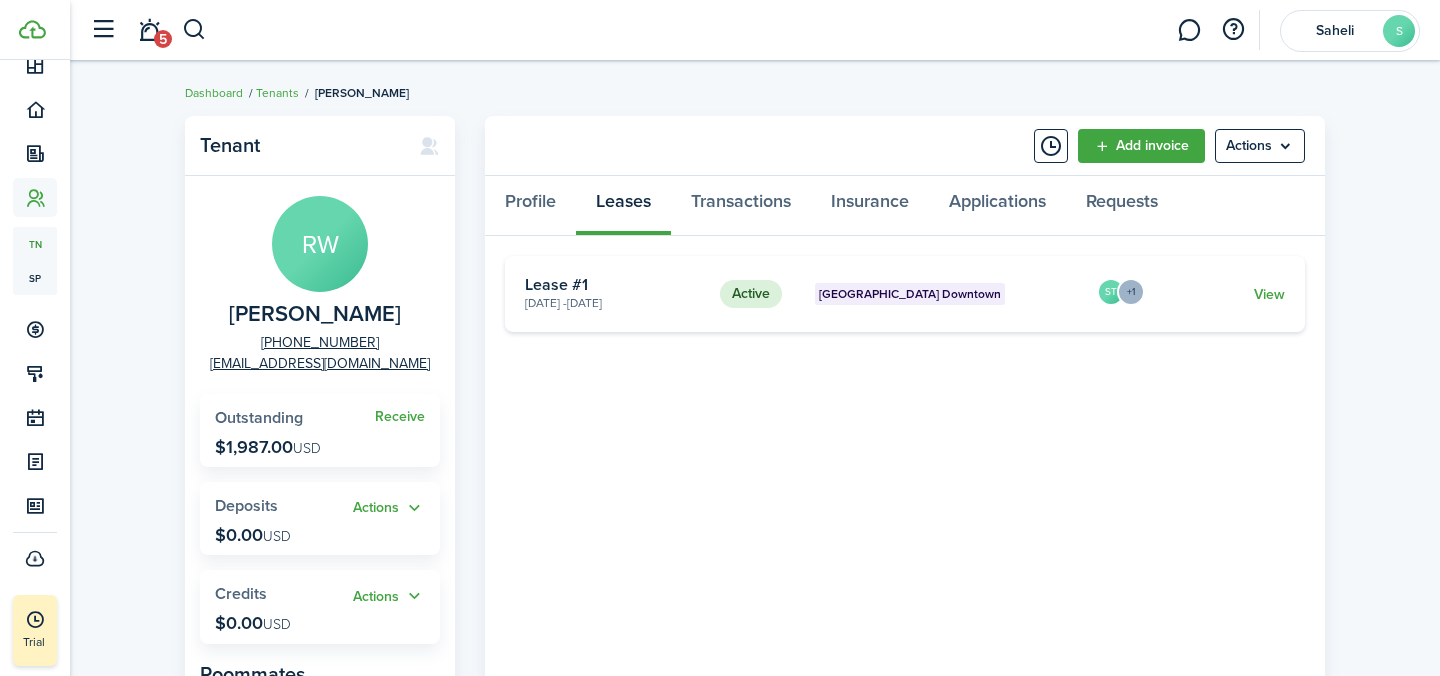 click on "Active" 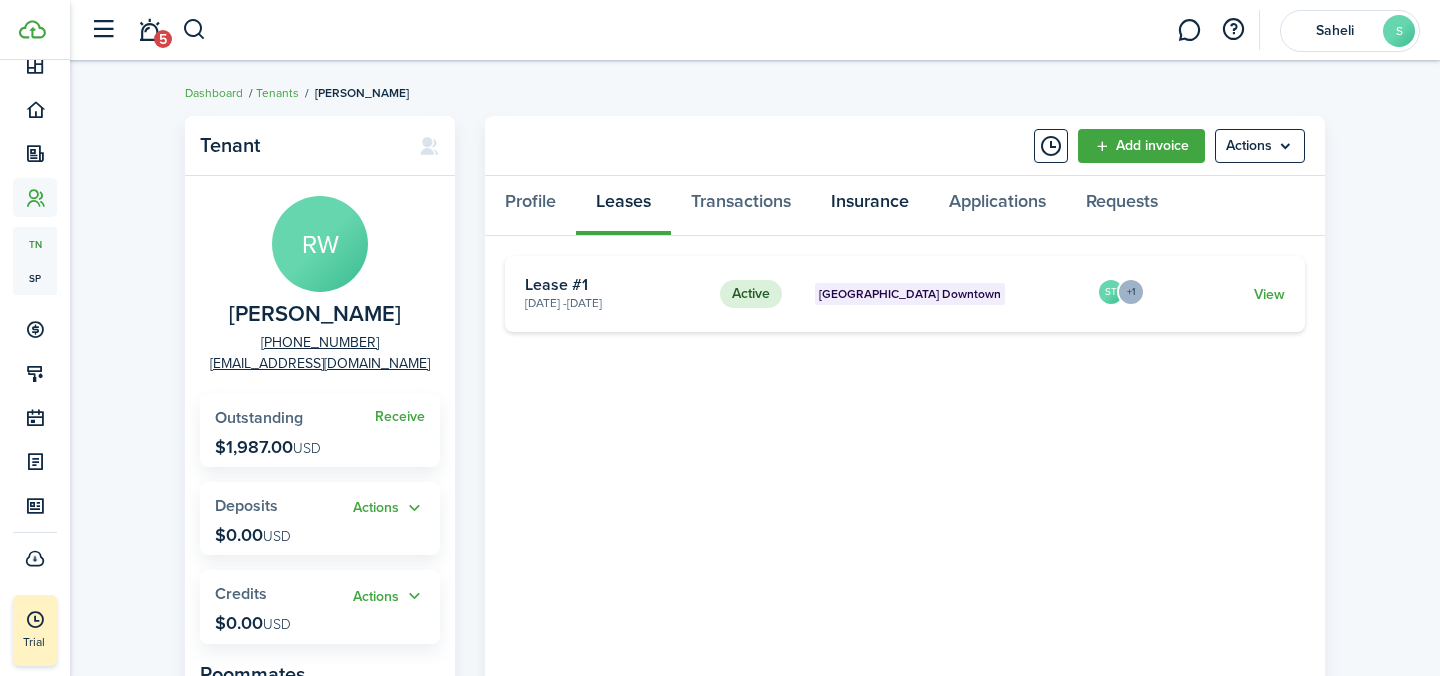 click on "Insurance" at bounding box center [870, 206] 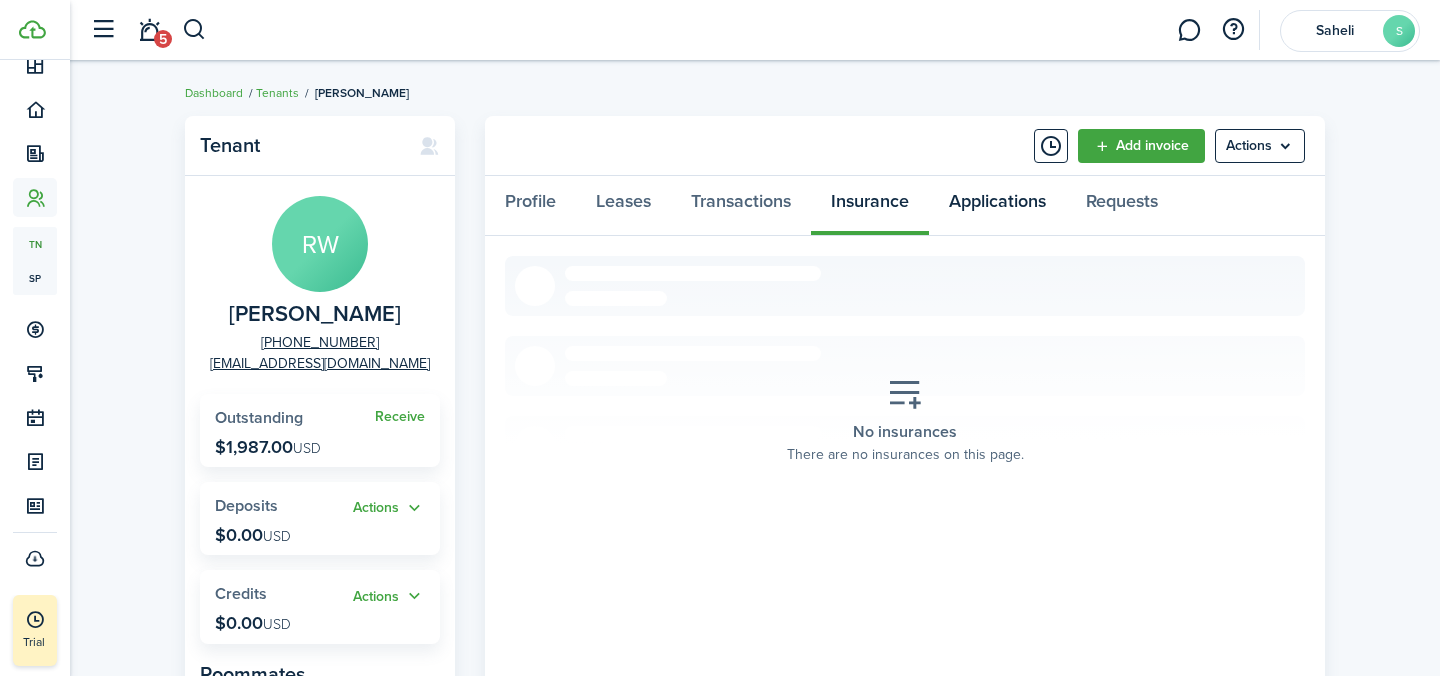 click on "Applications" at bounding box center [997, 206] 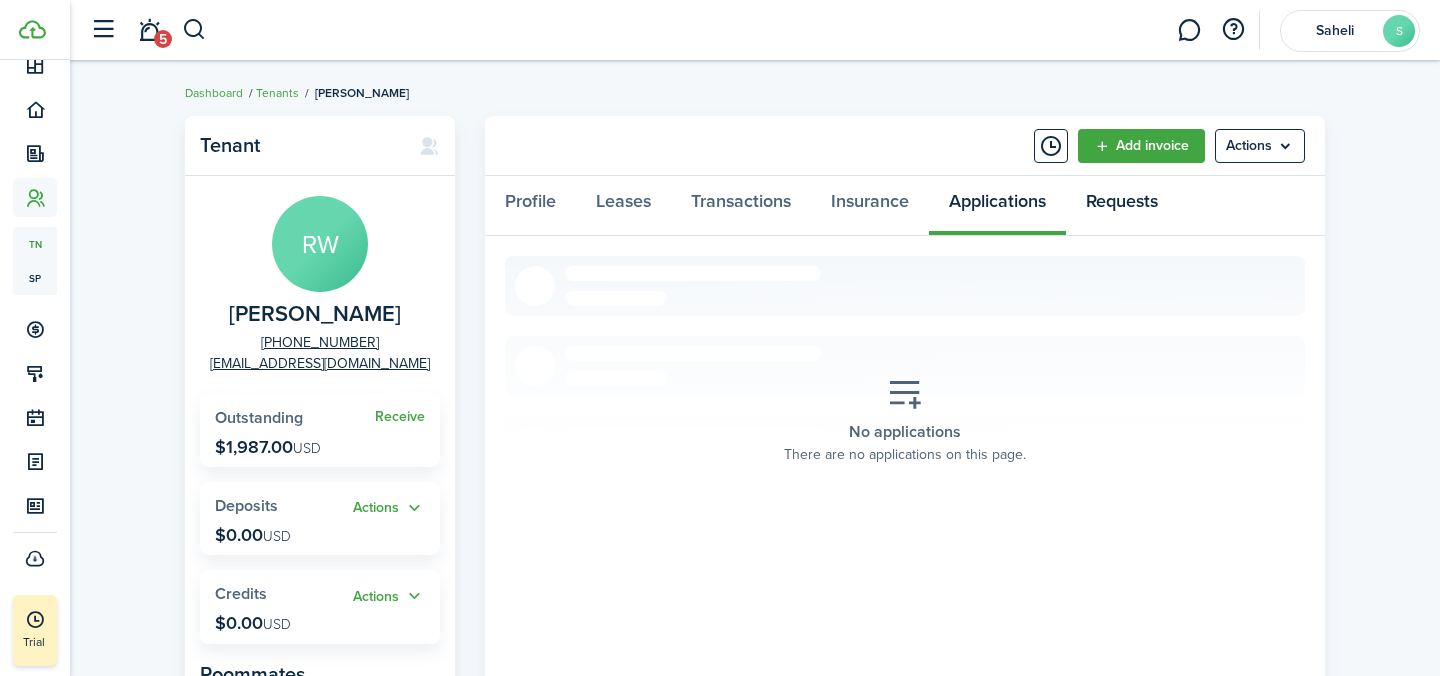 click on "Requests" at bounding box center (1122, 206) 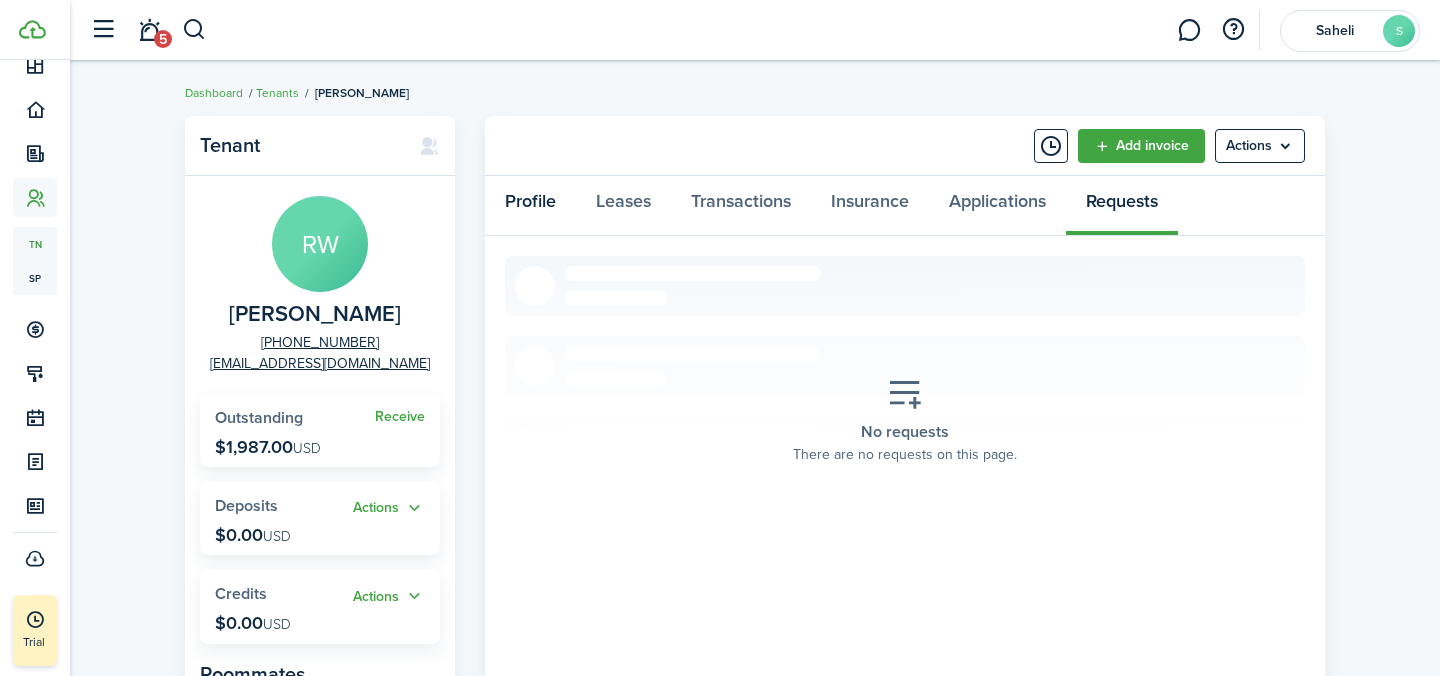 click on "Profile" at bounding box center [530, 206] 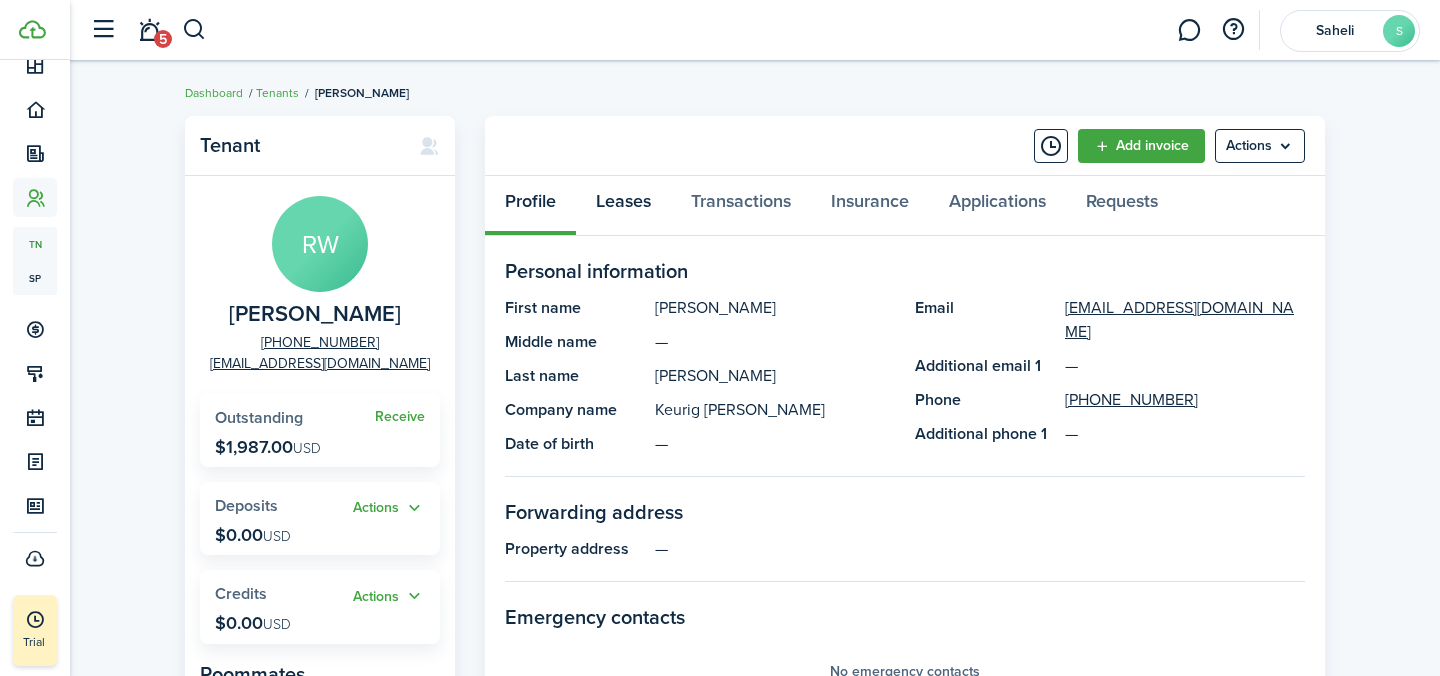 click on "Leases" at bounding box center (623, 206) 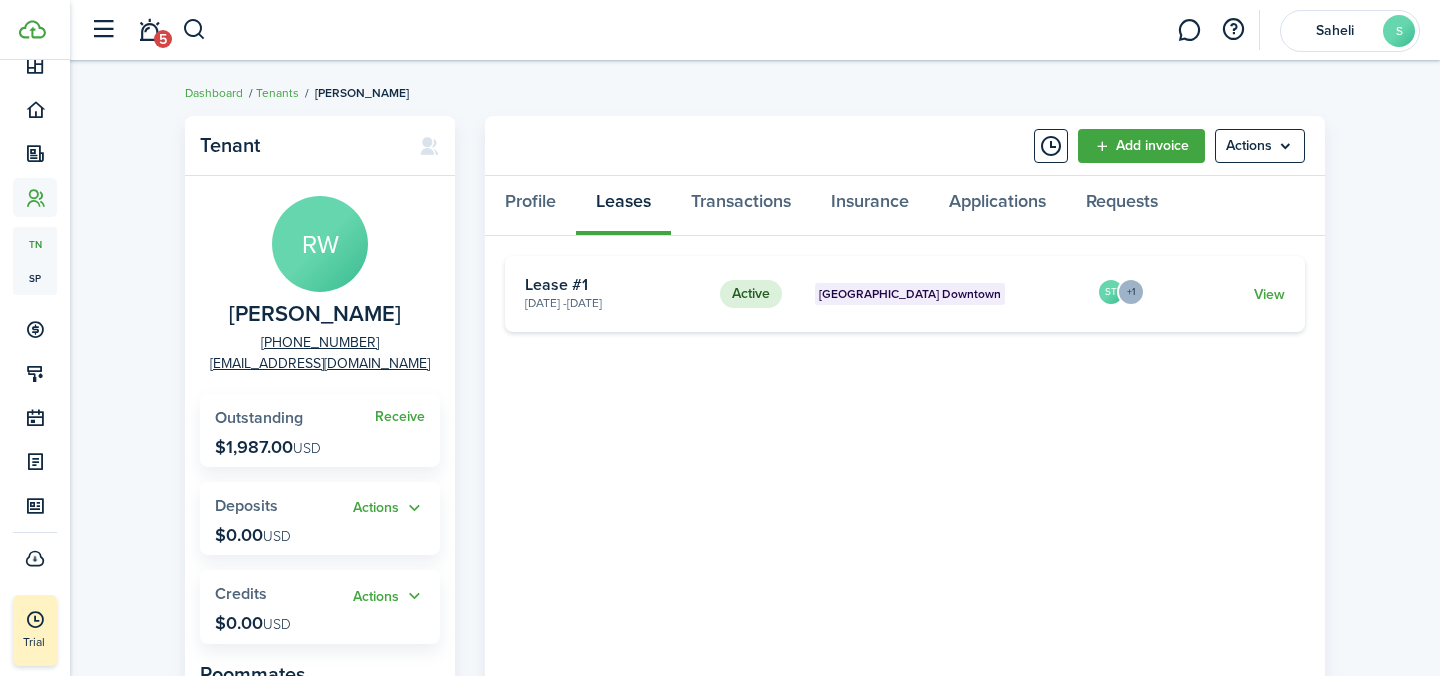 click on "Active" 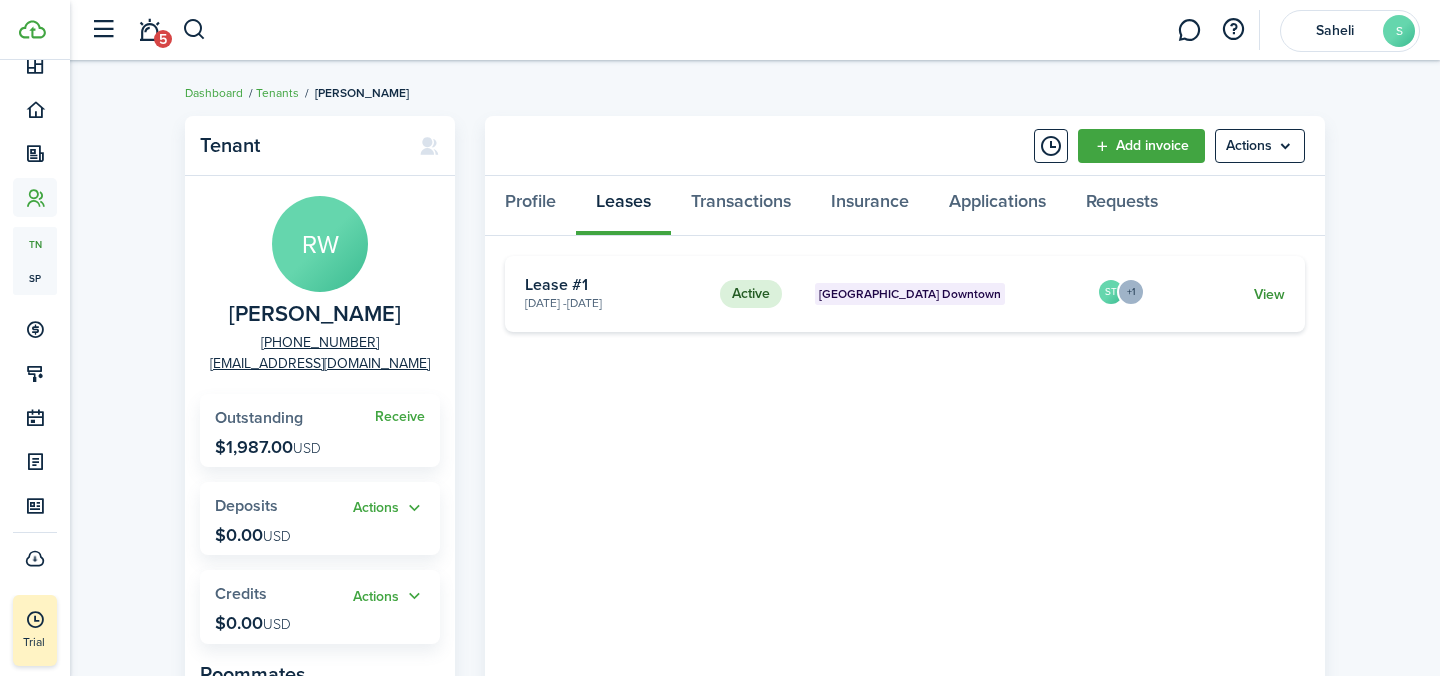 click on "View" 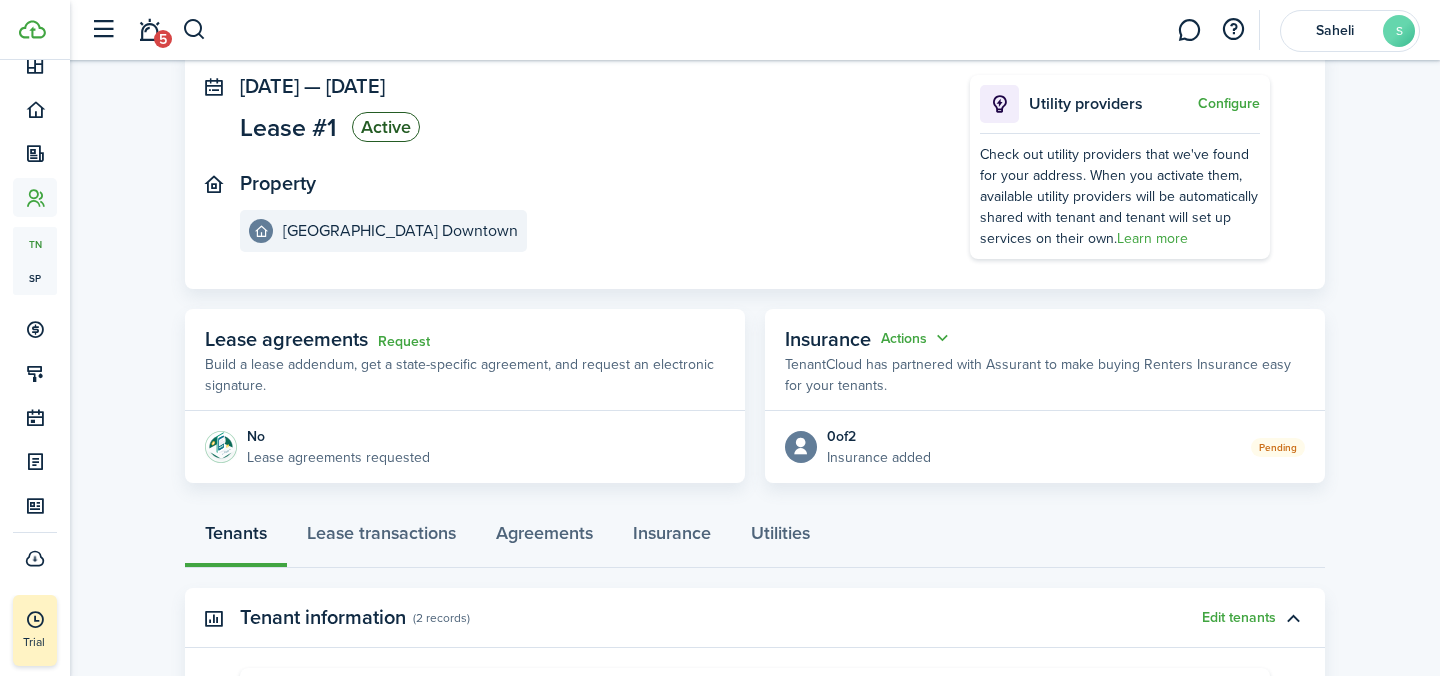 scroll, scrollTop: 466, scrollLeft: 0, axis: vertical 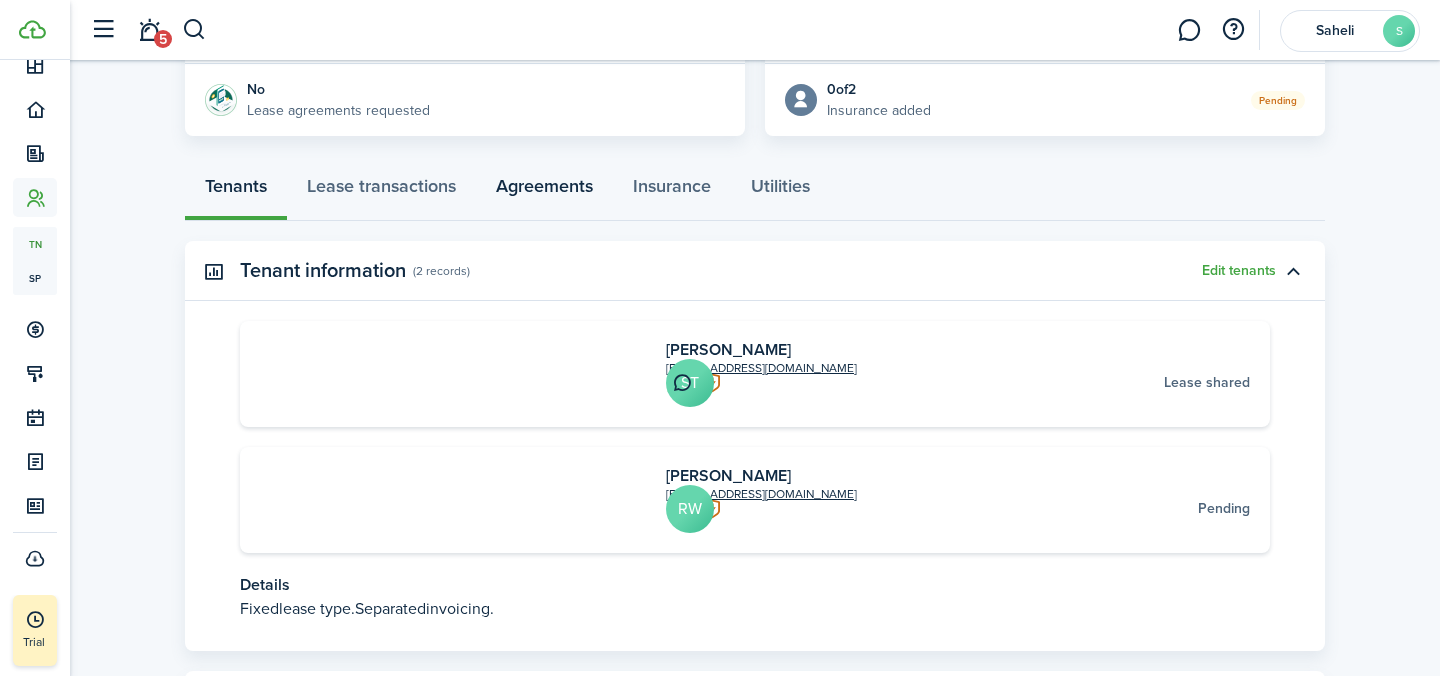click on "Agreements" at bounding box center (544, 191) 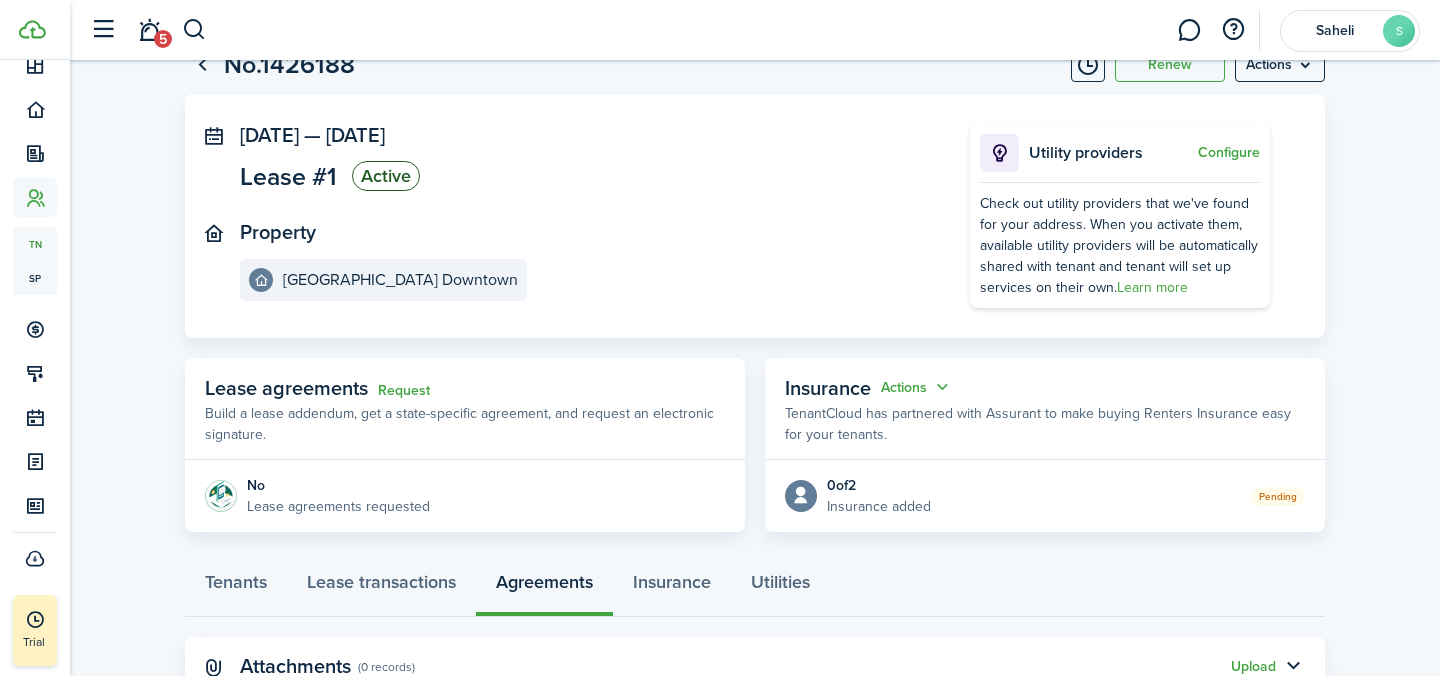 scroll, scrollTop: 0, scrollLeft: 0, axis: both 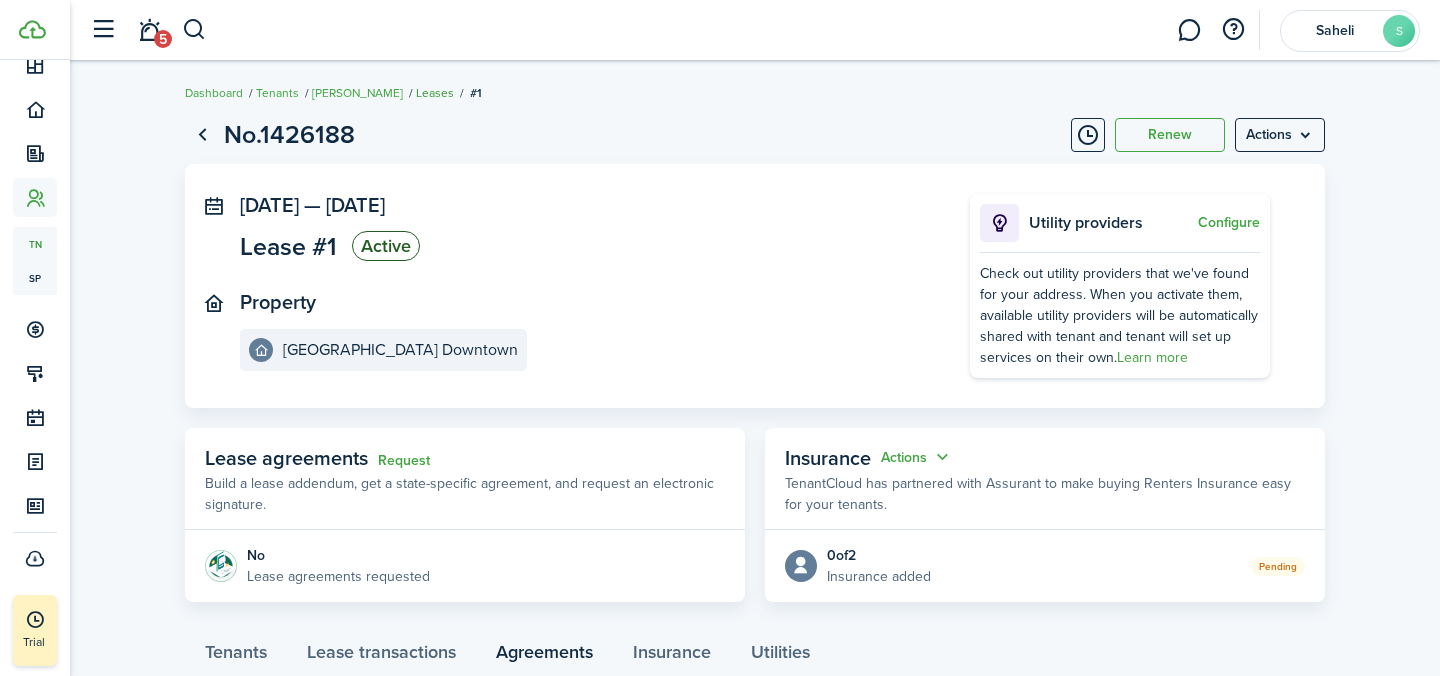 click on "Leases" 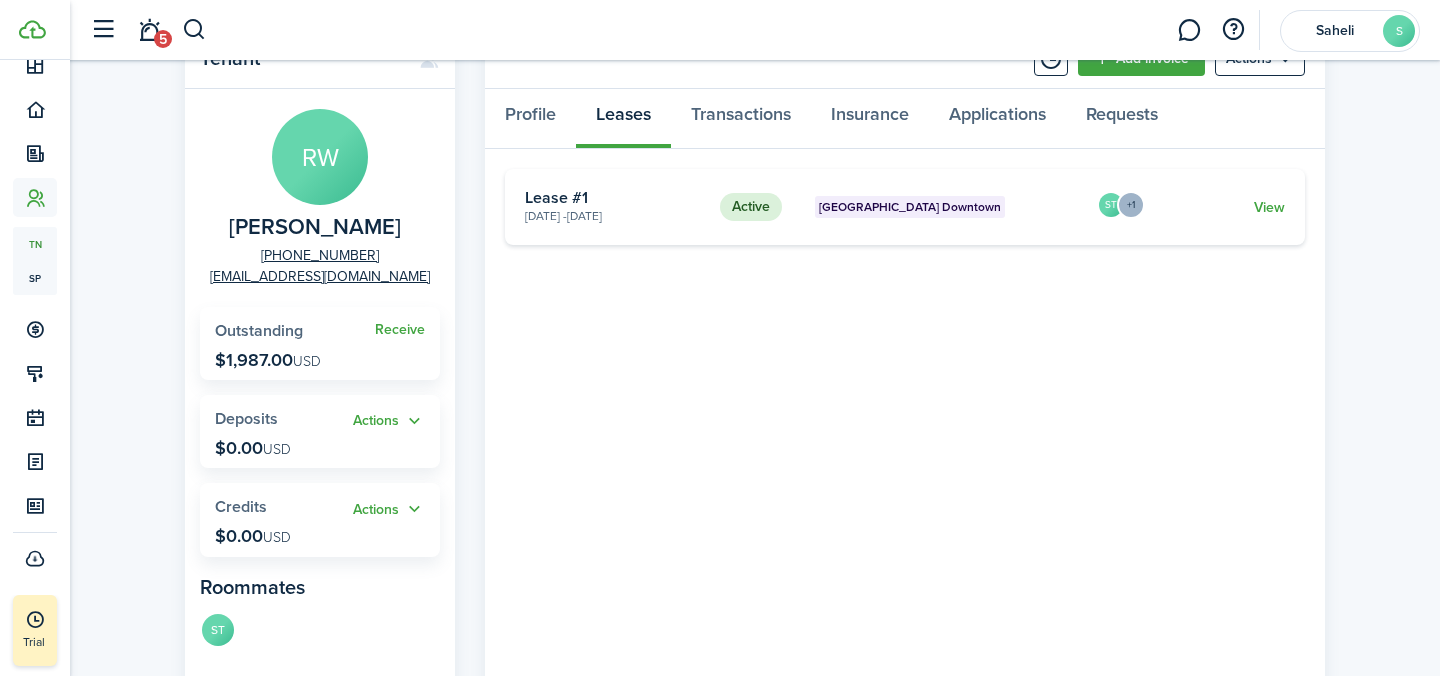 scroll, scrollTop: 0, scrollLeft: 0, axis: both 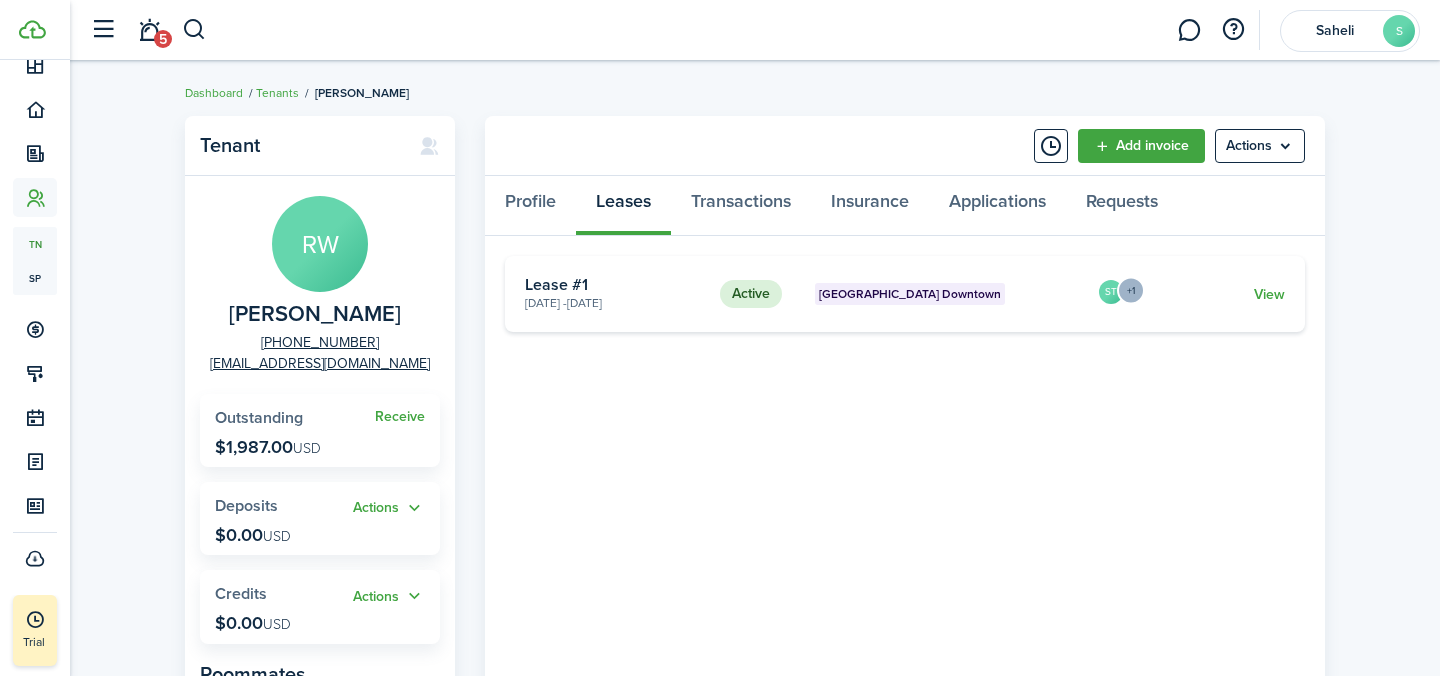 click on "+1" 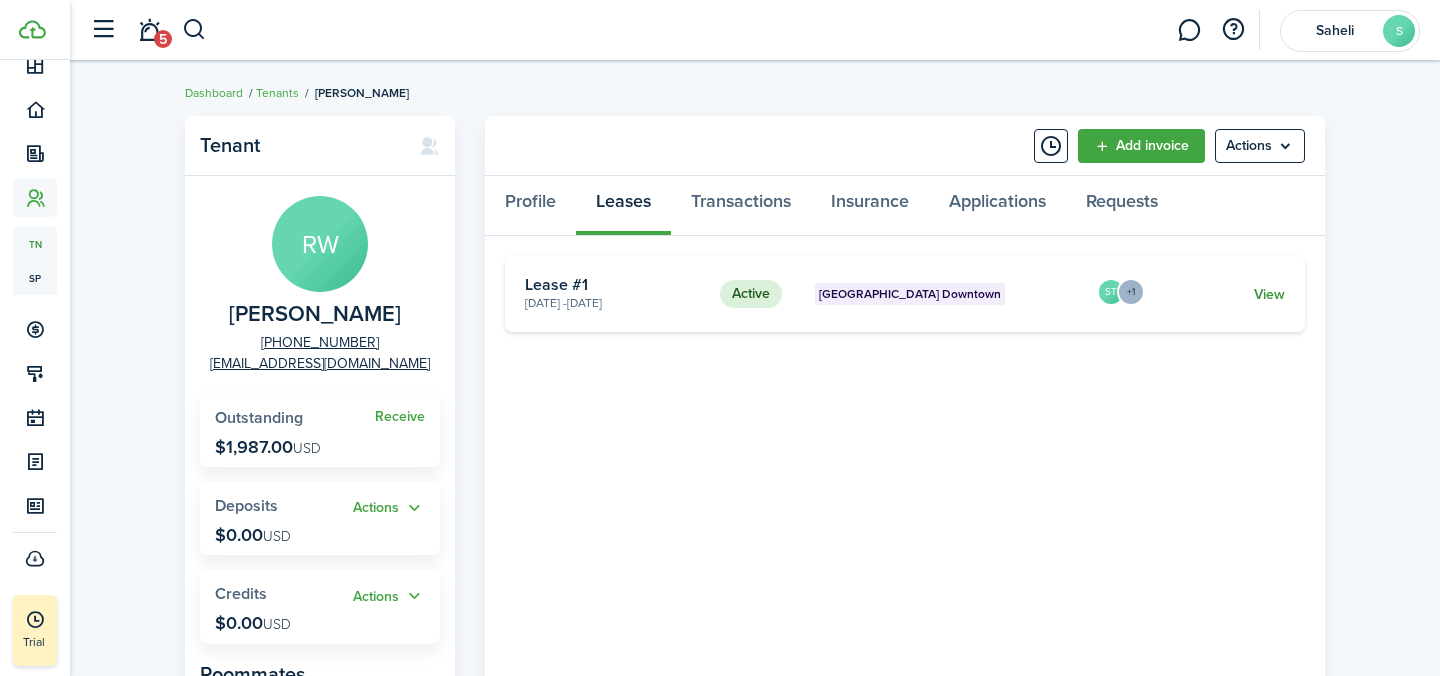 click on "View" 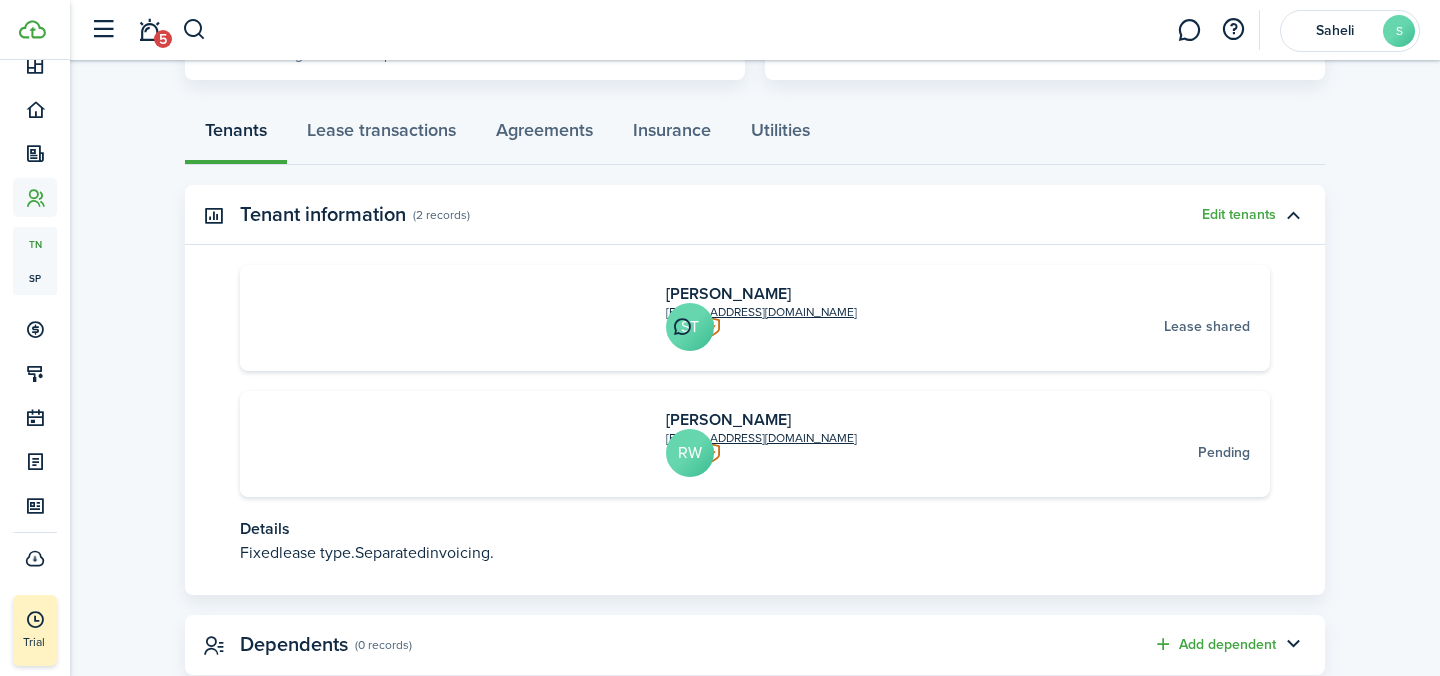 scroll, scrollTop: 539, scrollLeft: 0, axis: vertical 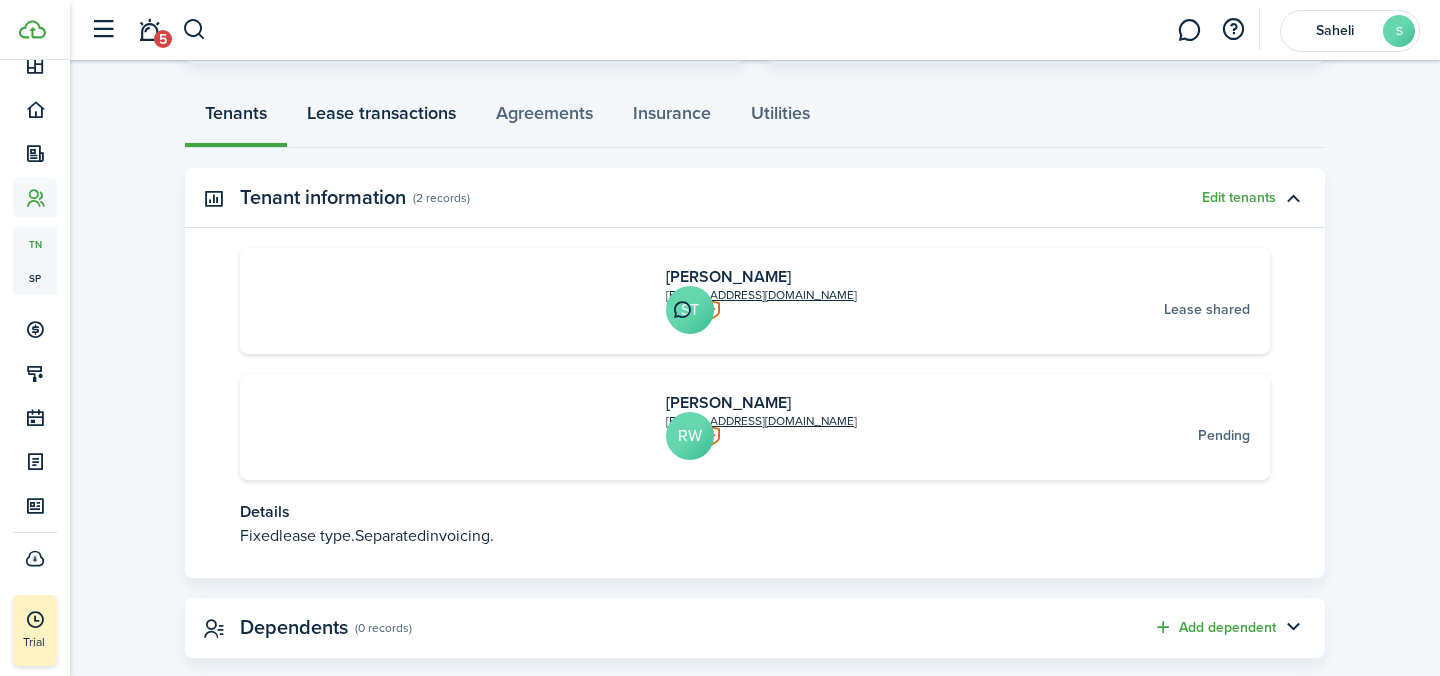 click on "Lease transactions" at bounding box center [381, 118] 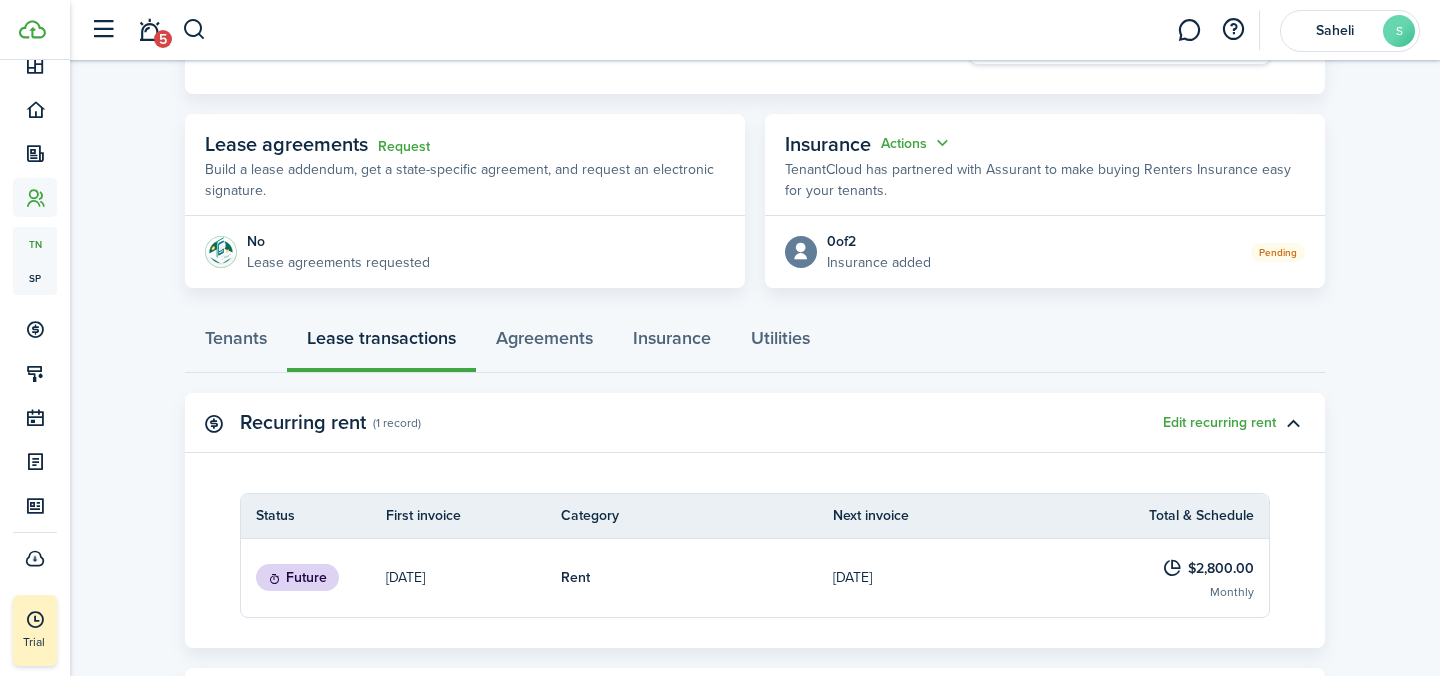 scroll, scrollTop: 244, scrollLeft: 0, axis: vertical 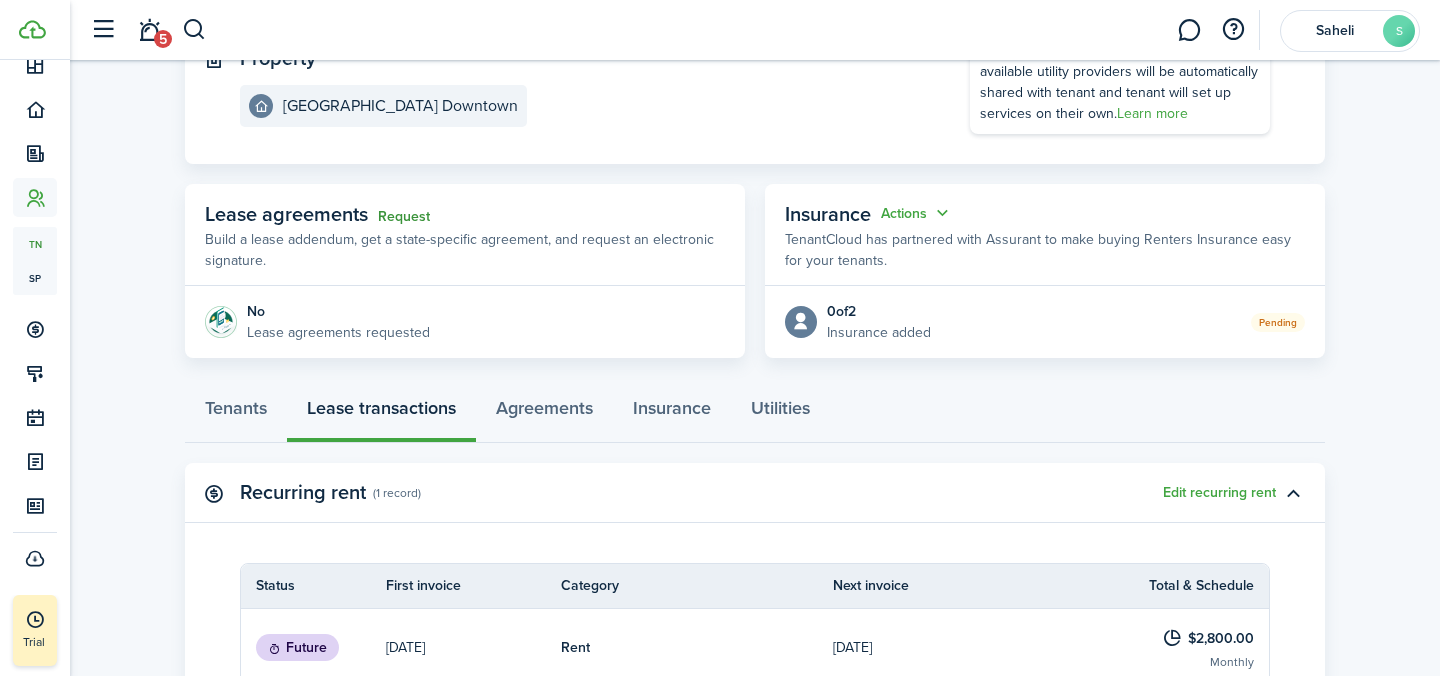 click on "Request" 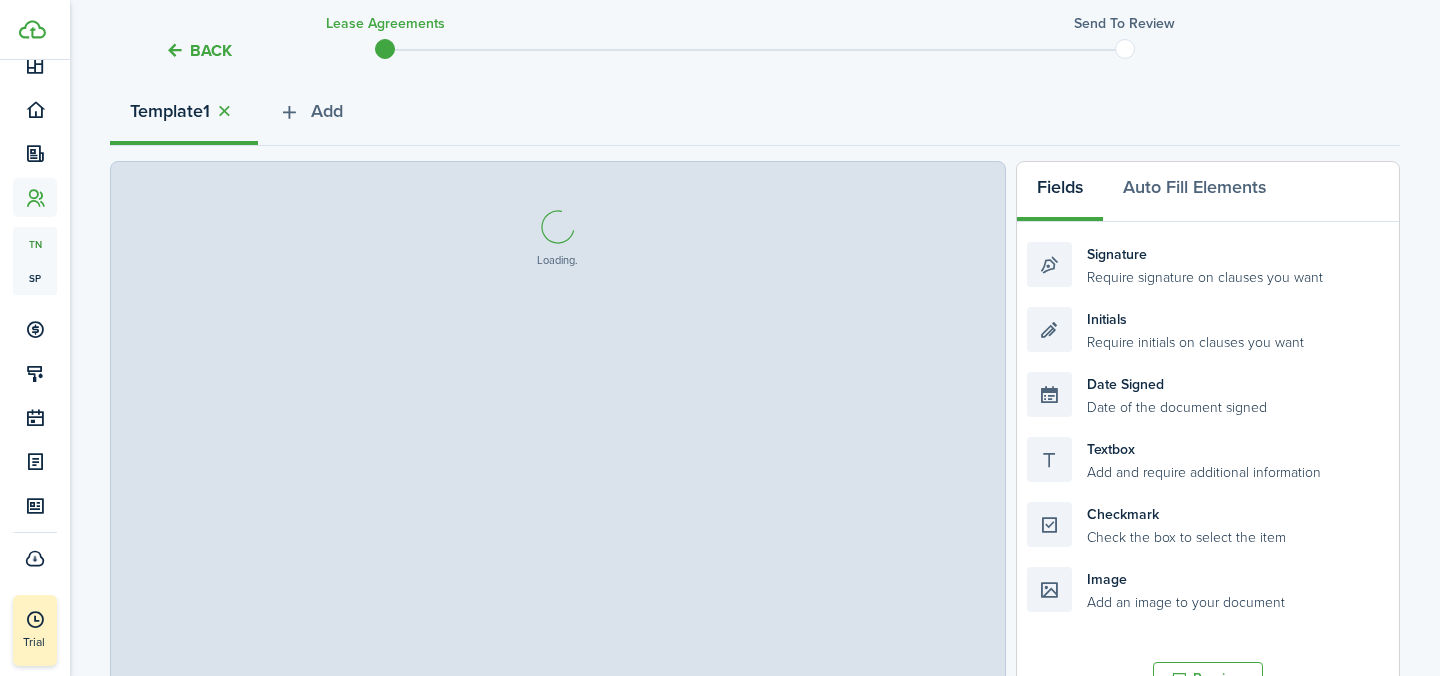 scroll, scrollTop: 254, scrollLeft: 0, axis: vertical 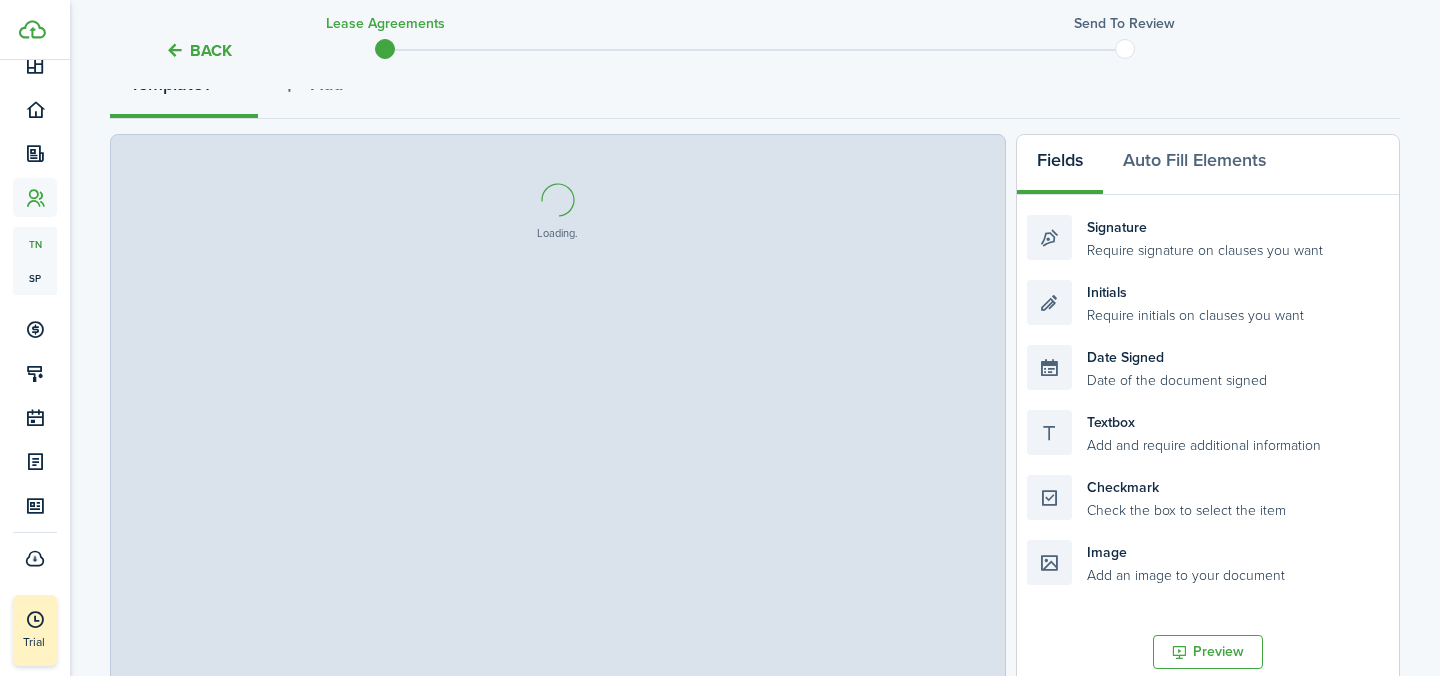 select on "fit" 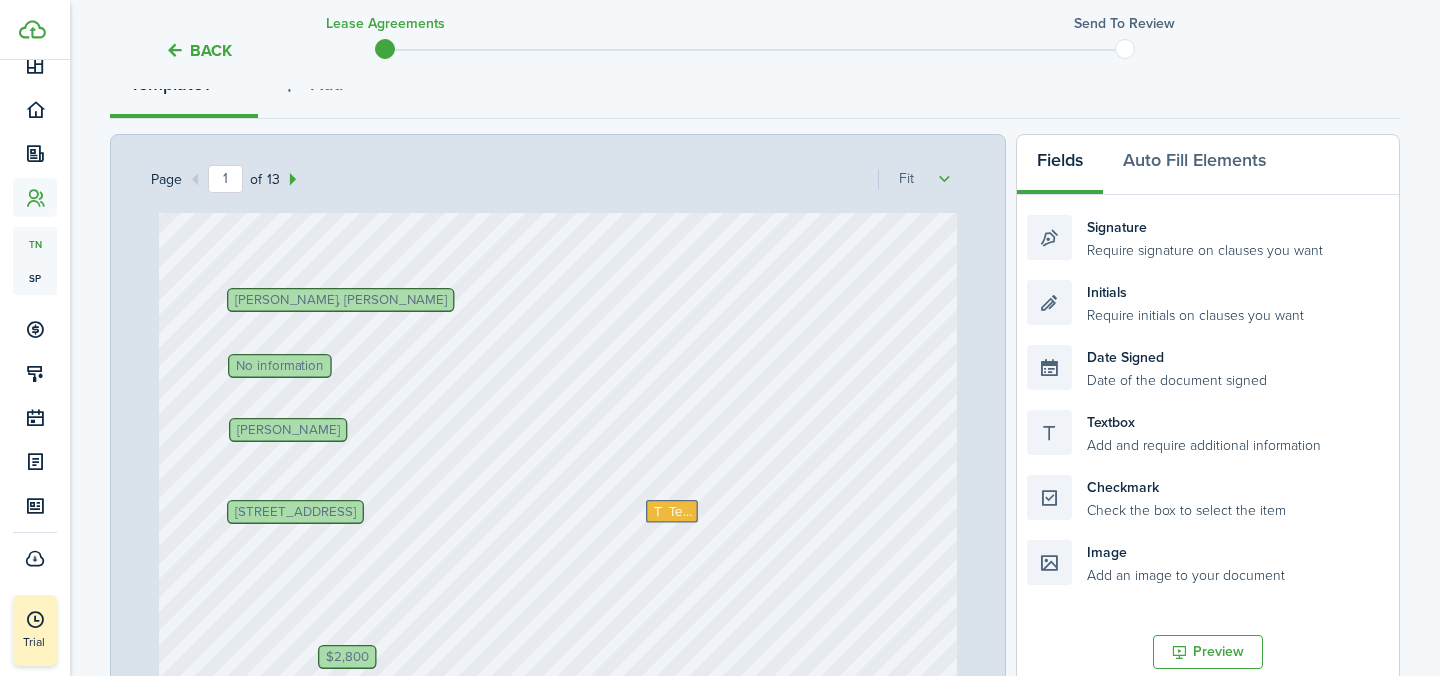 scroll, scrollTop: 436, scrollLeft: 0, axis: vertical 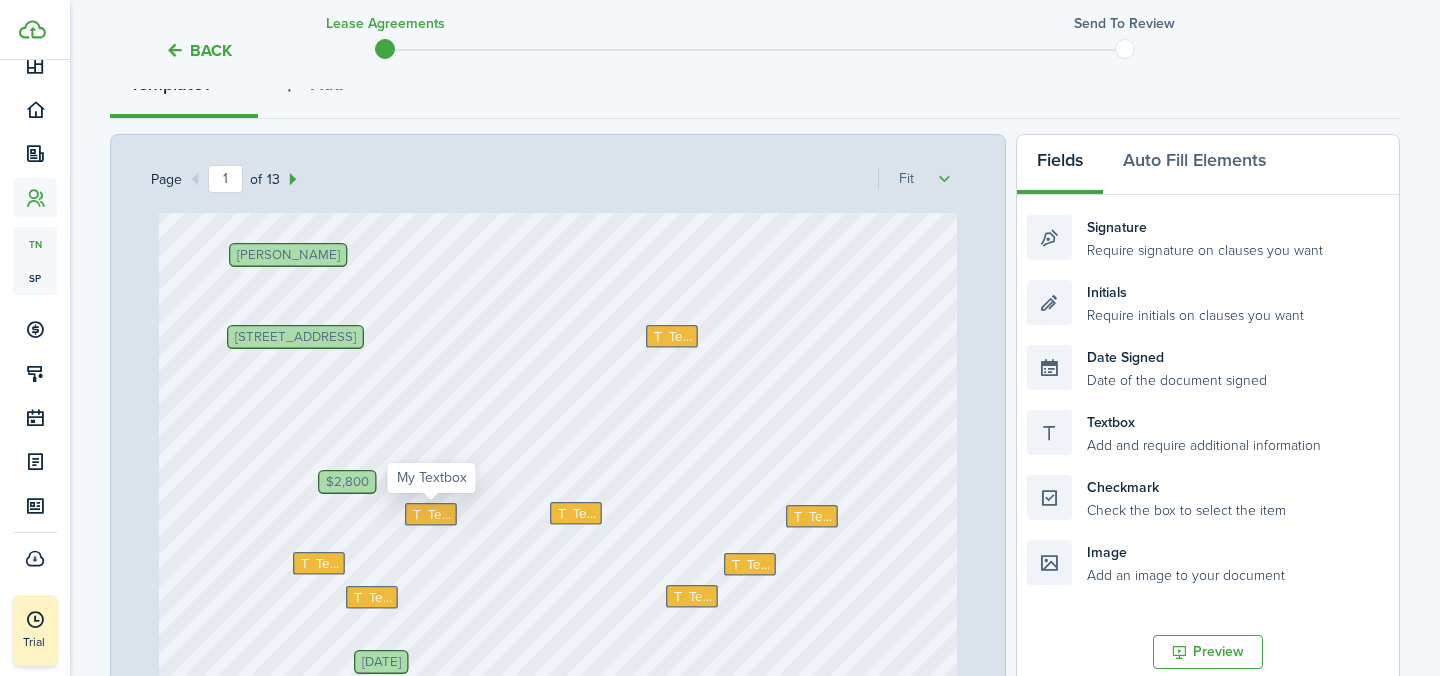 click on "Text" at bounding box center [440, 515] 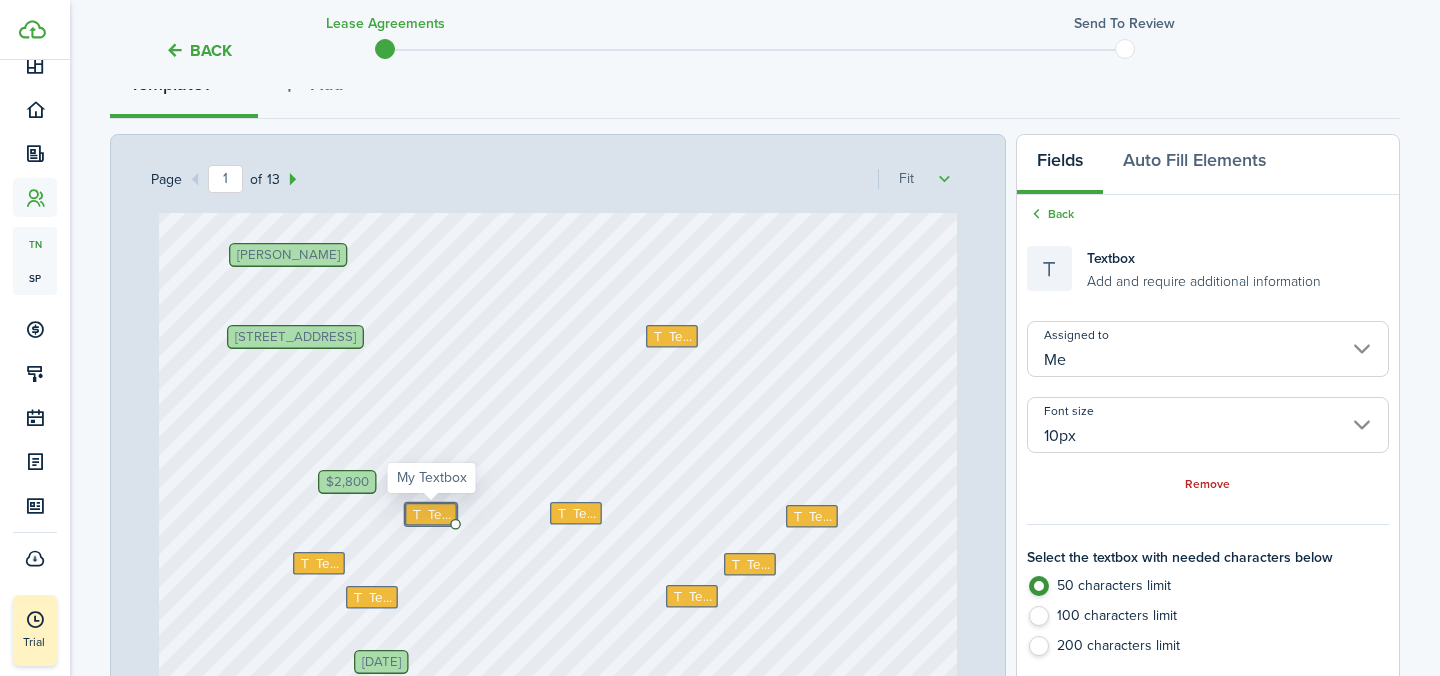 click on "Text" at bounding box center (440, 515) 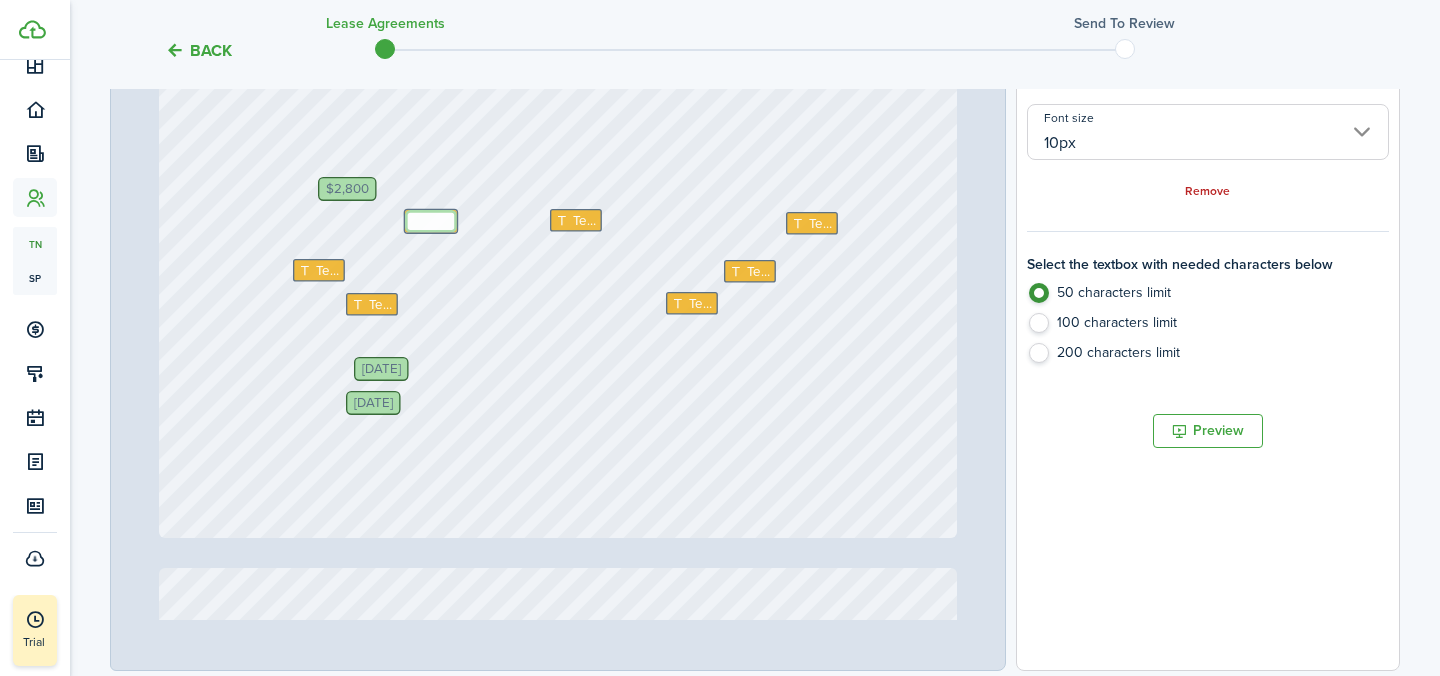 scroll, scrollTop: 550, scrollLeft: 0, axis: vertical 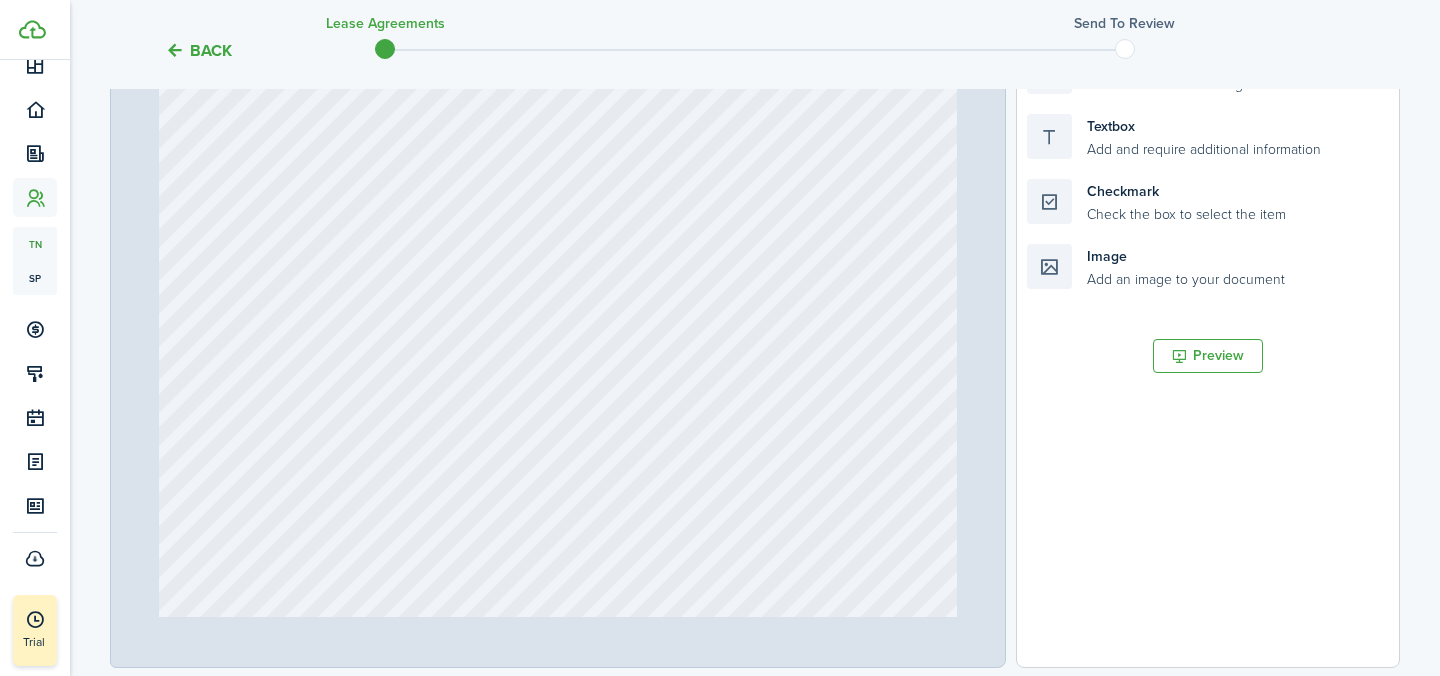 click at bounding box center (558, 359) 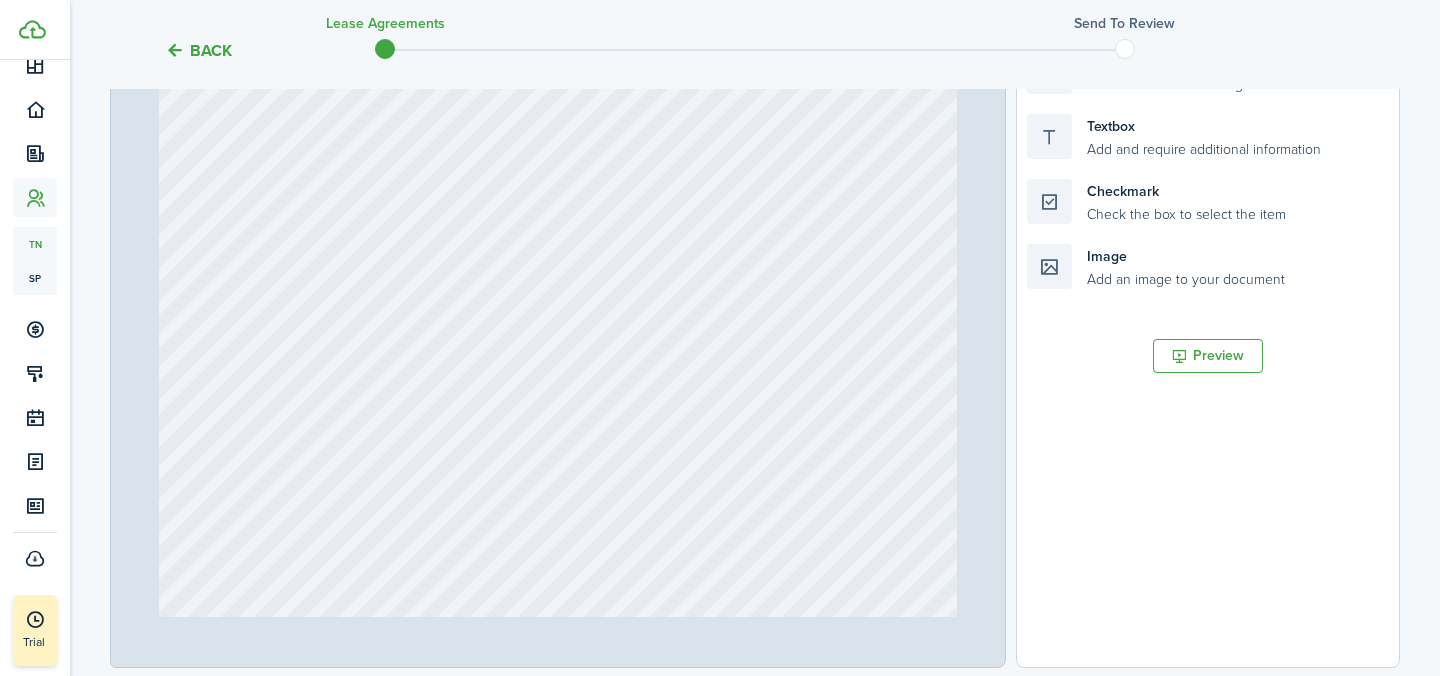 type on "1" 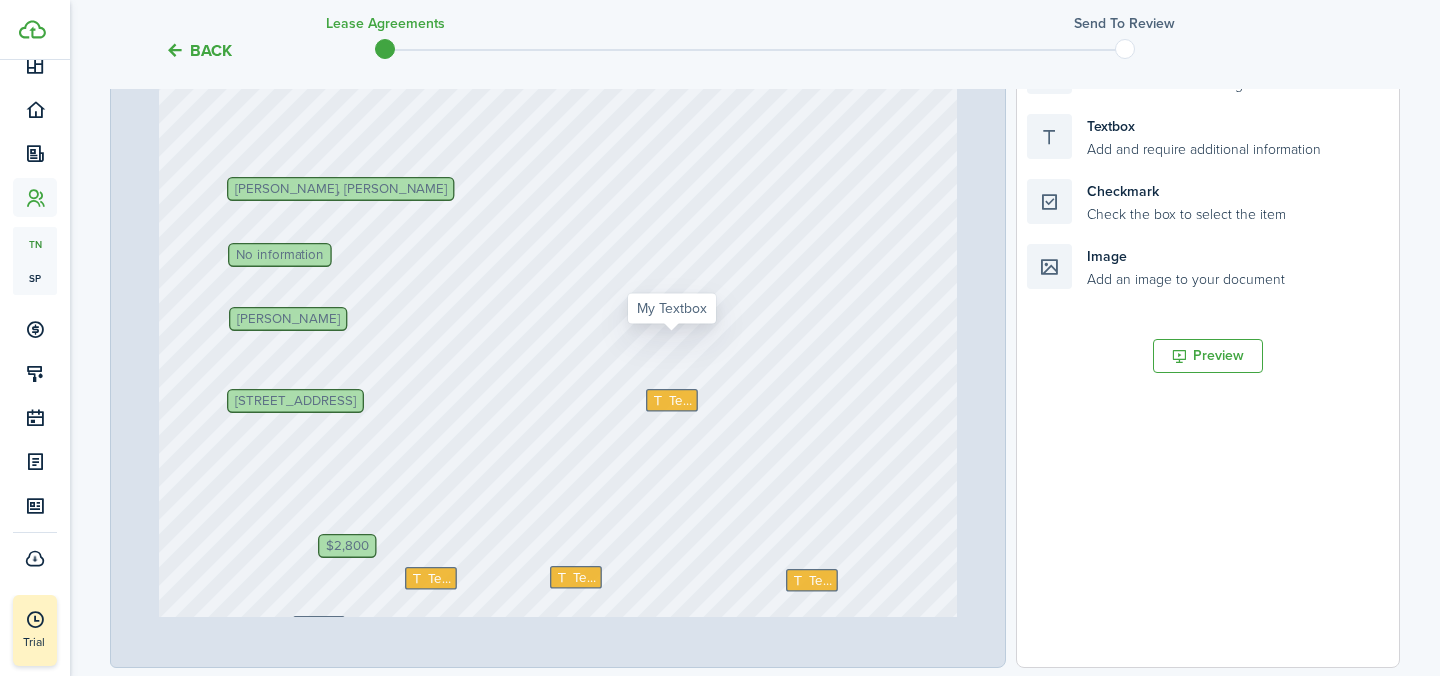 scroll, scrollTop: 282, scrollLeft: 0, axis: vertical 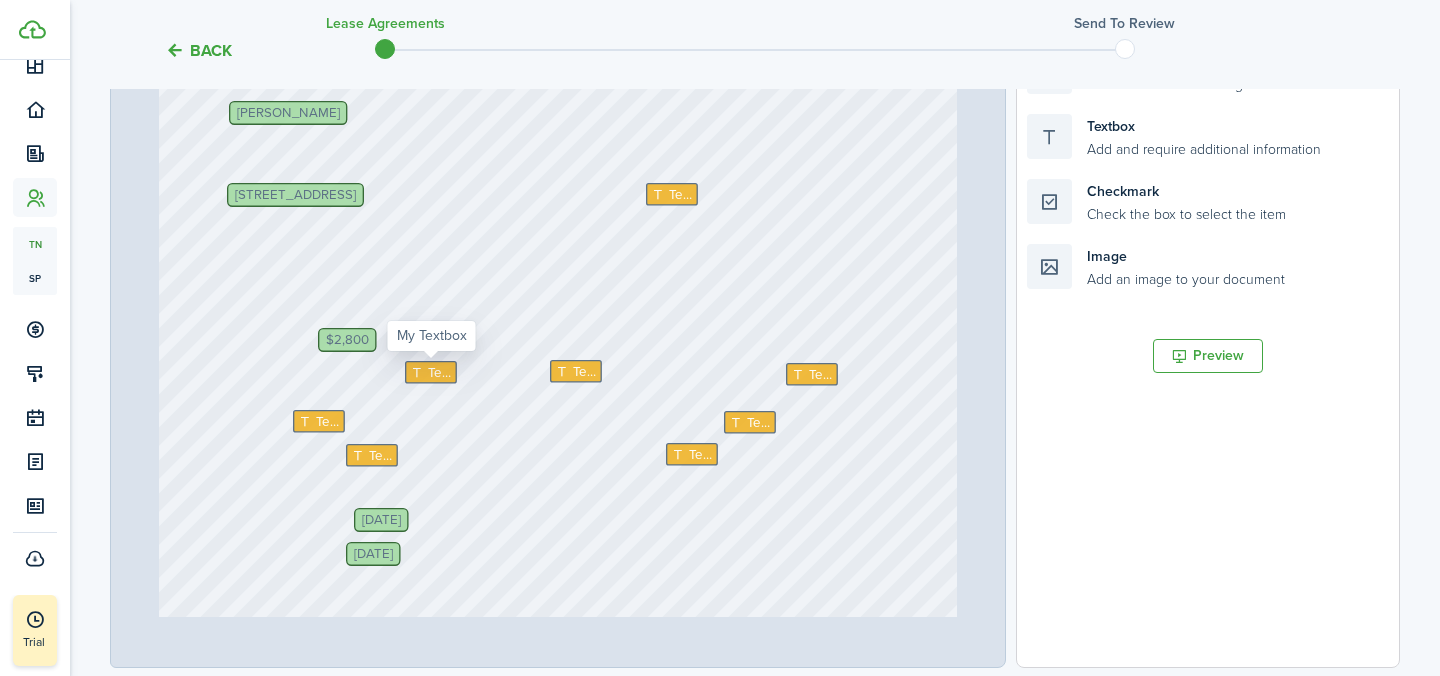 click at bounding box center [418, 372] 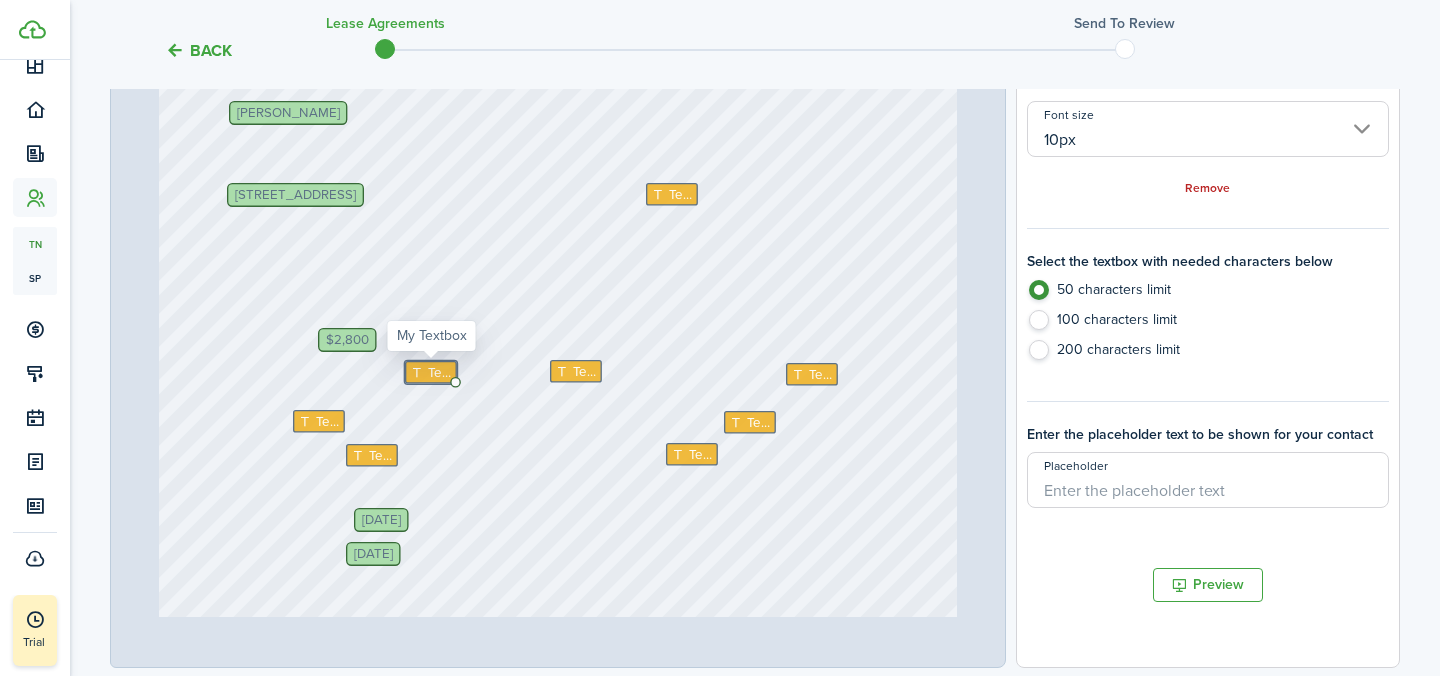 click at bounding box center (418, 372) 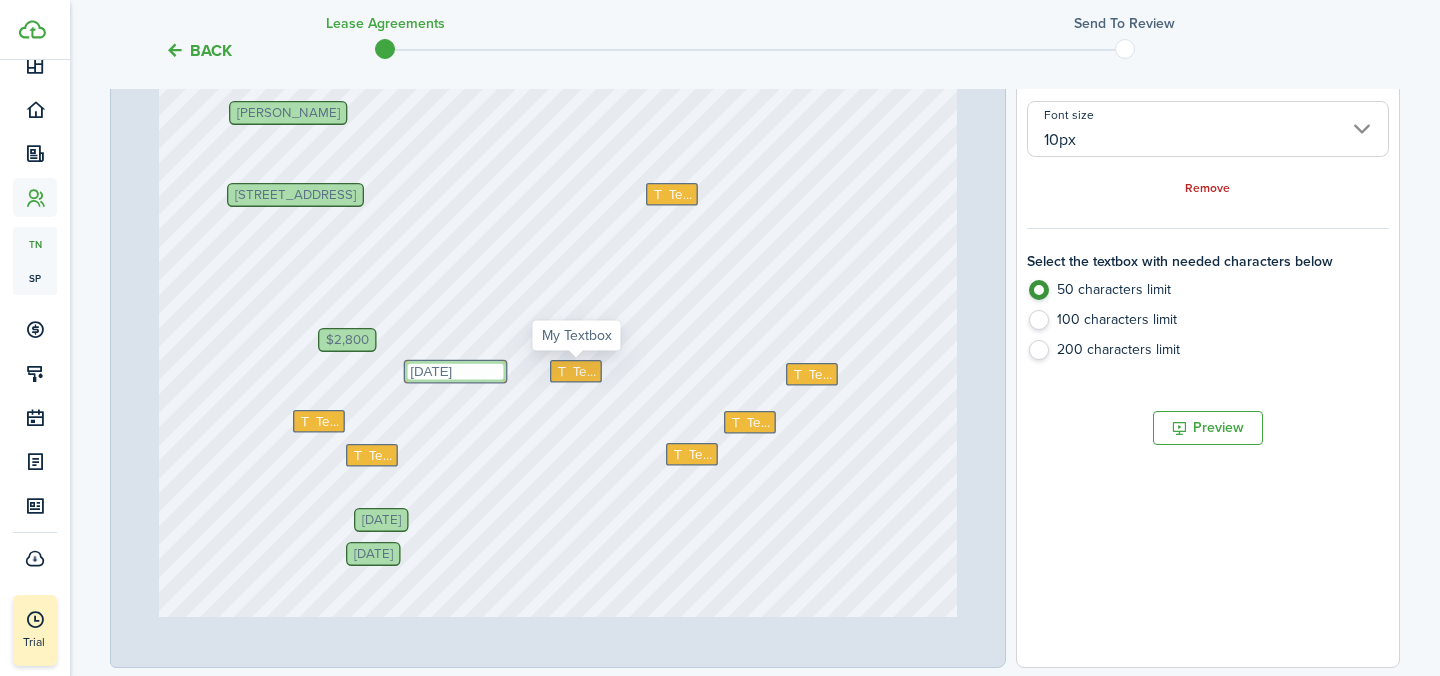 type on "[DATE]" 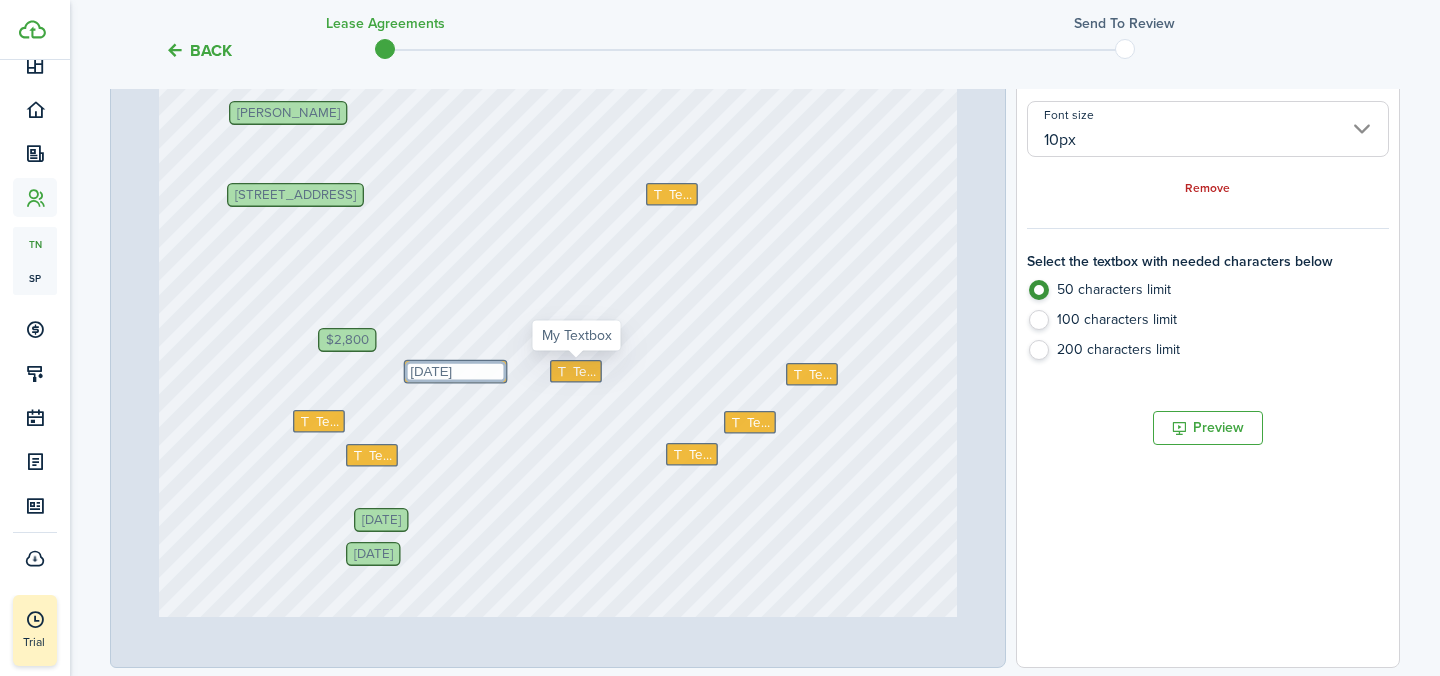 click at bounding box center [564, 371] 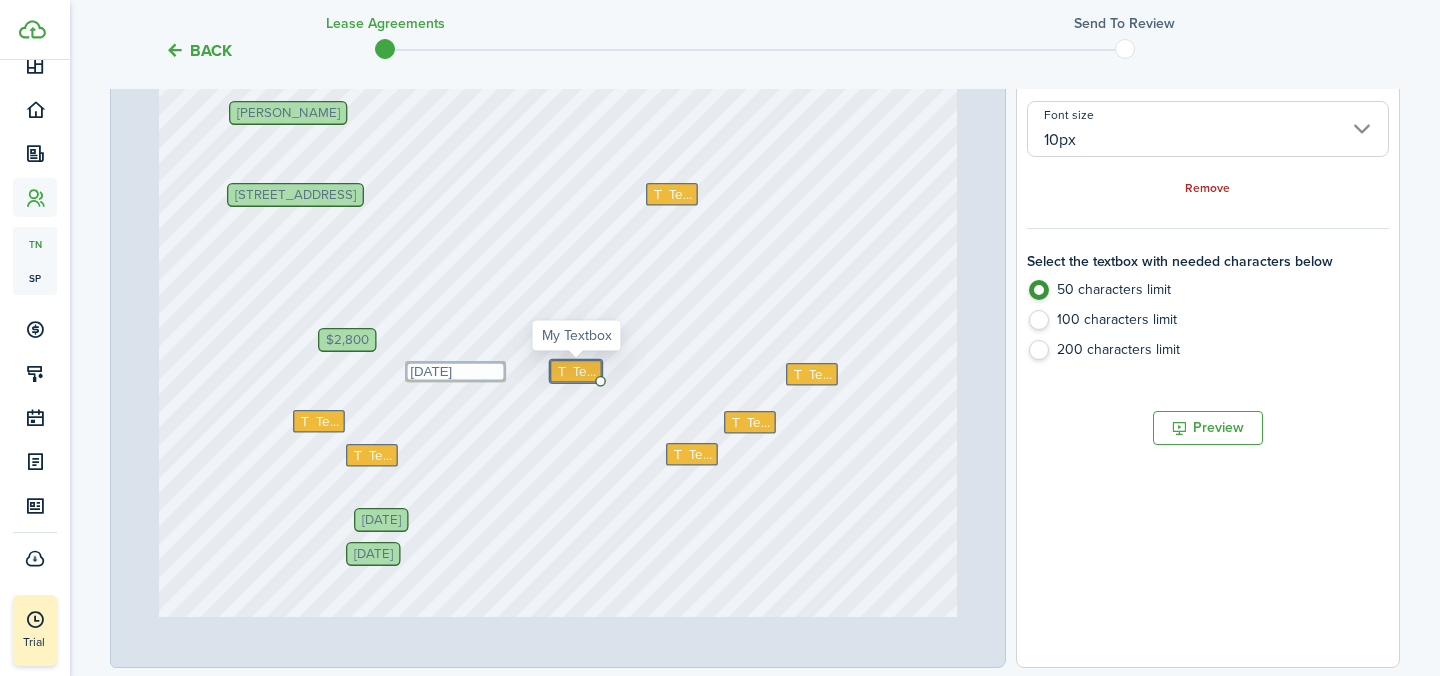 click at bounding box center (564, 371) 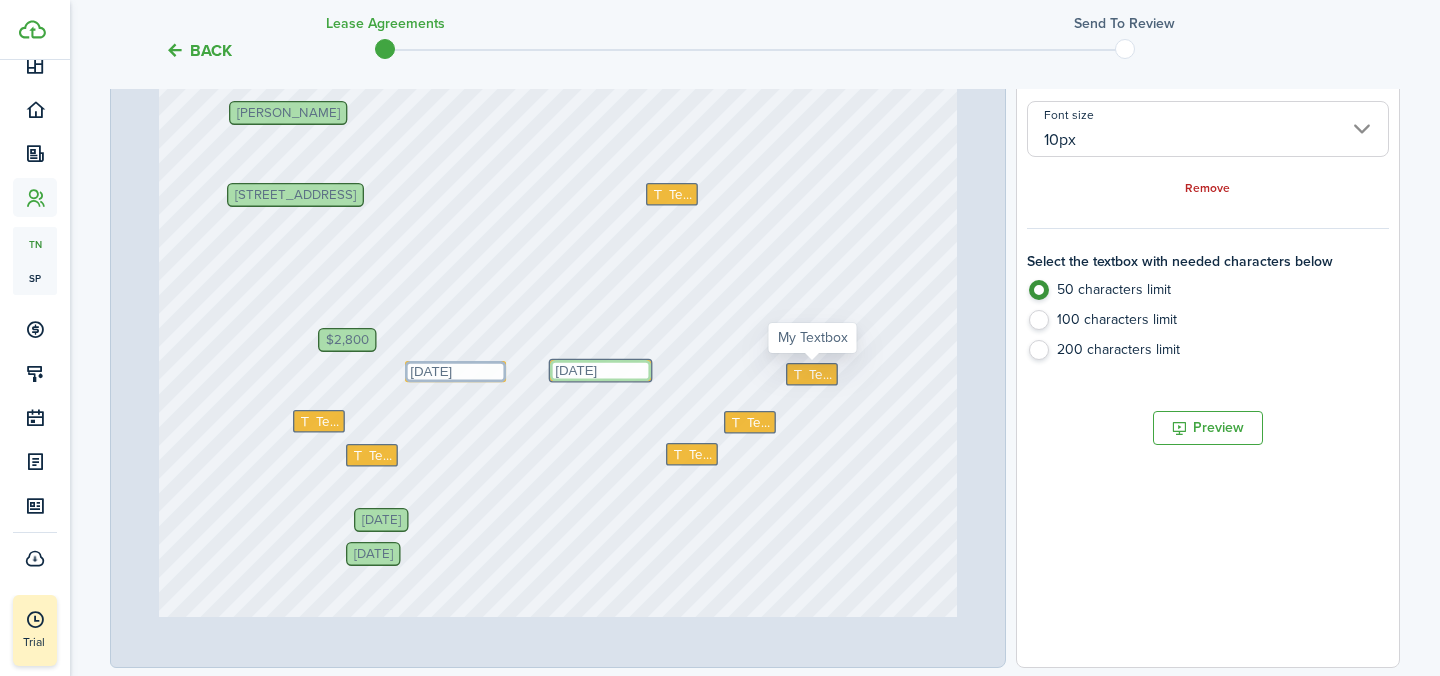 type on "[DATE]" 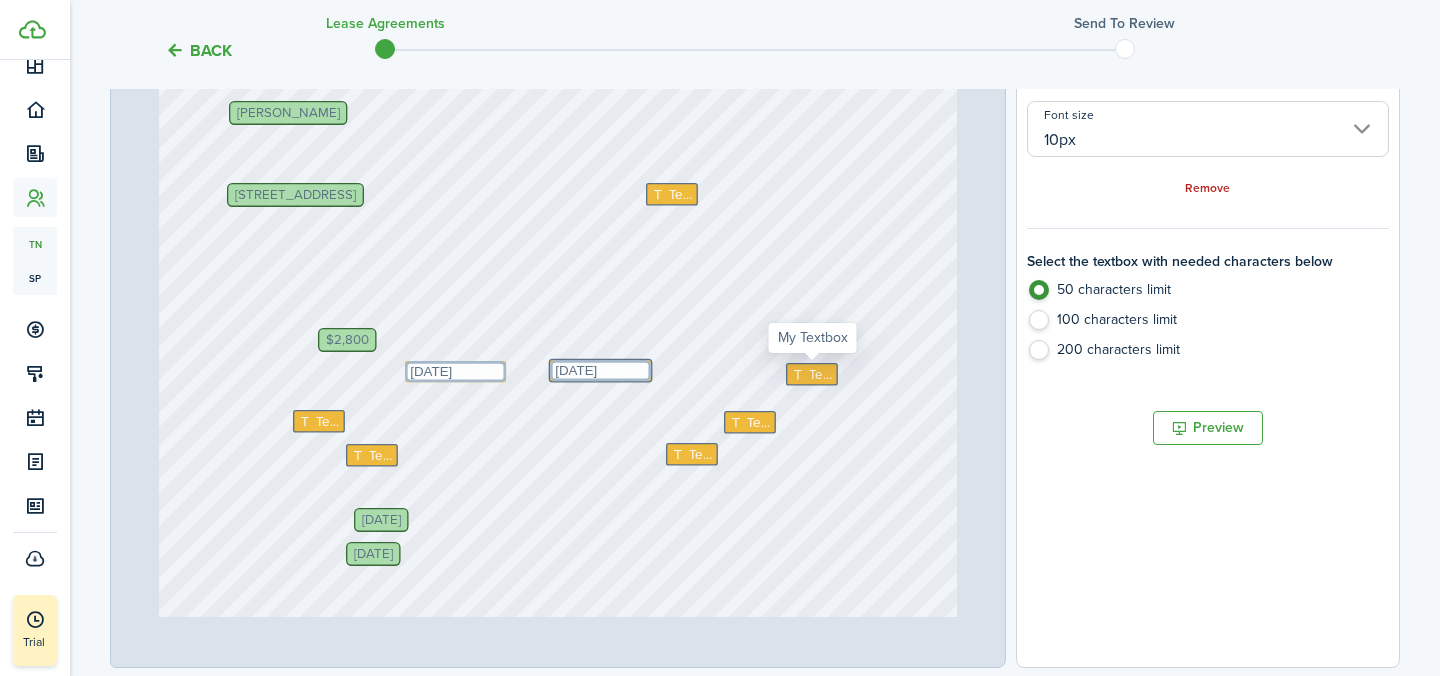 click on "Text" at bounding box center (821, 374) 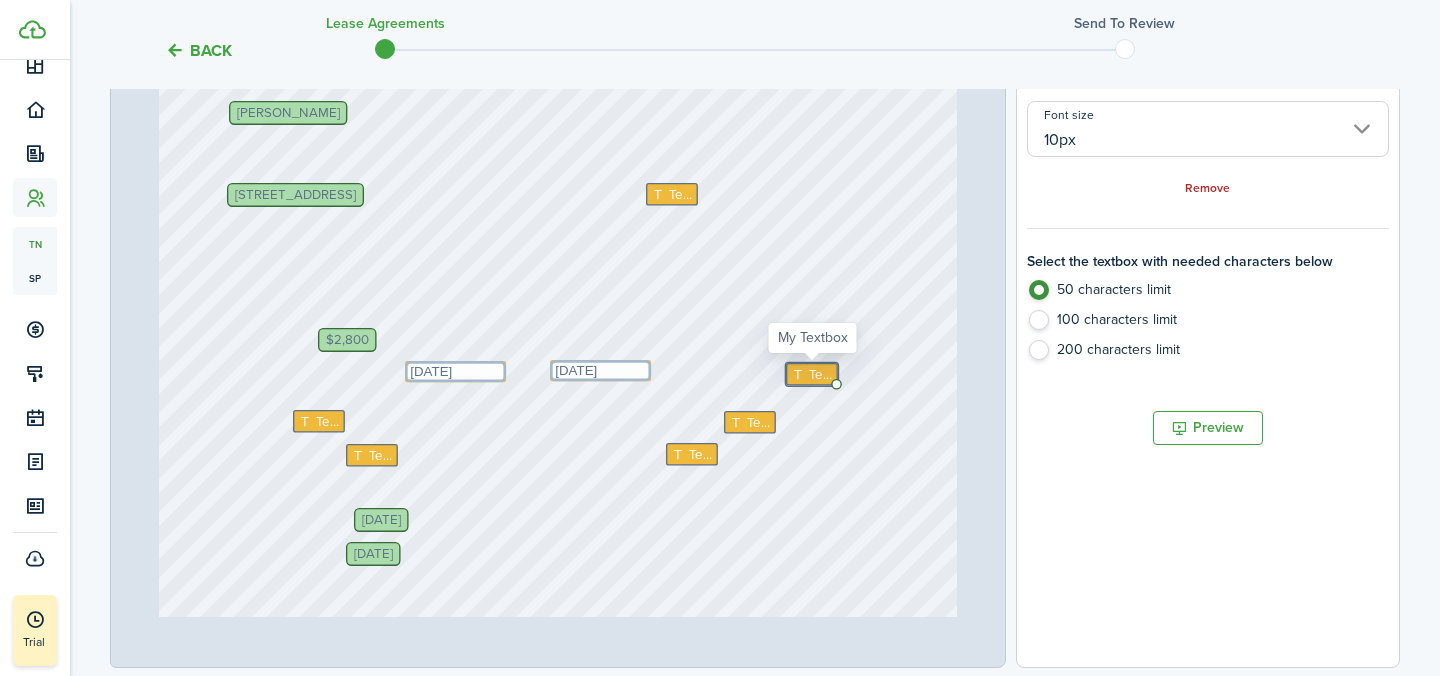 click on "Text" at bounding box center [821, 374] 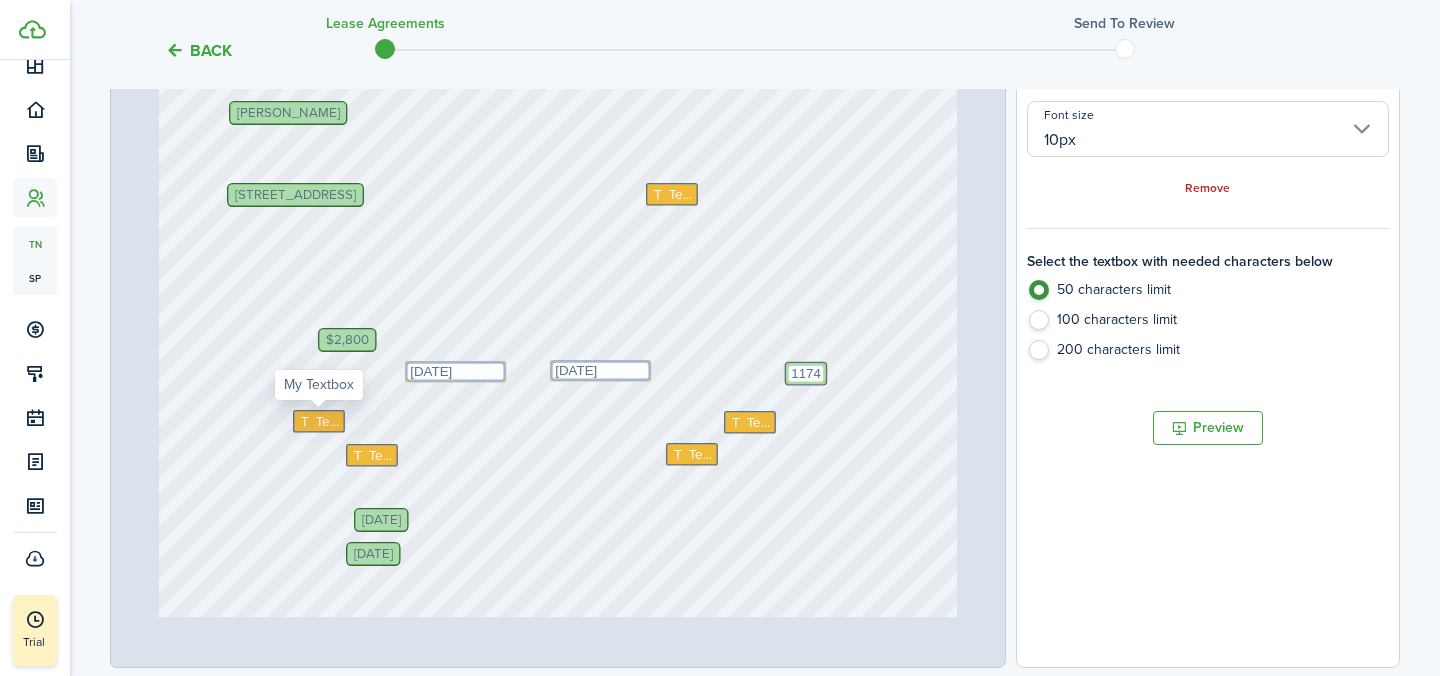 type on "1174" 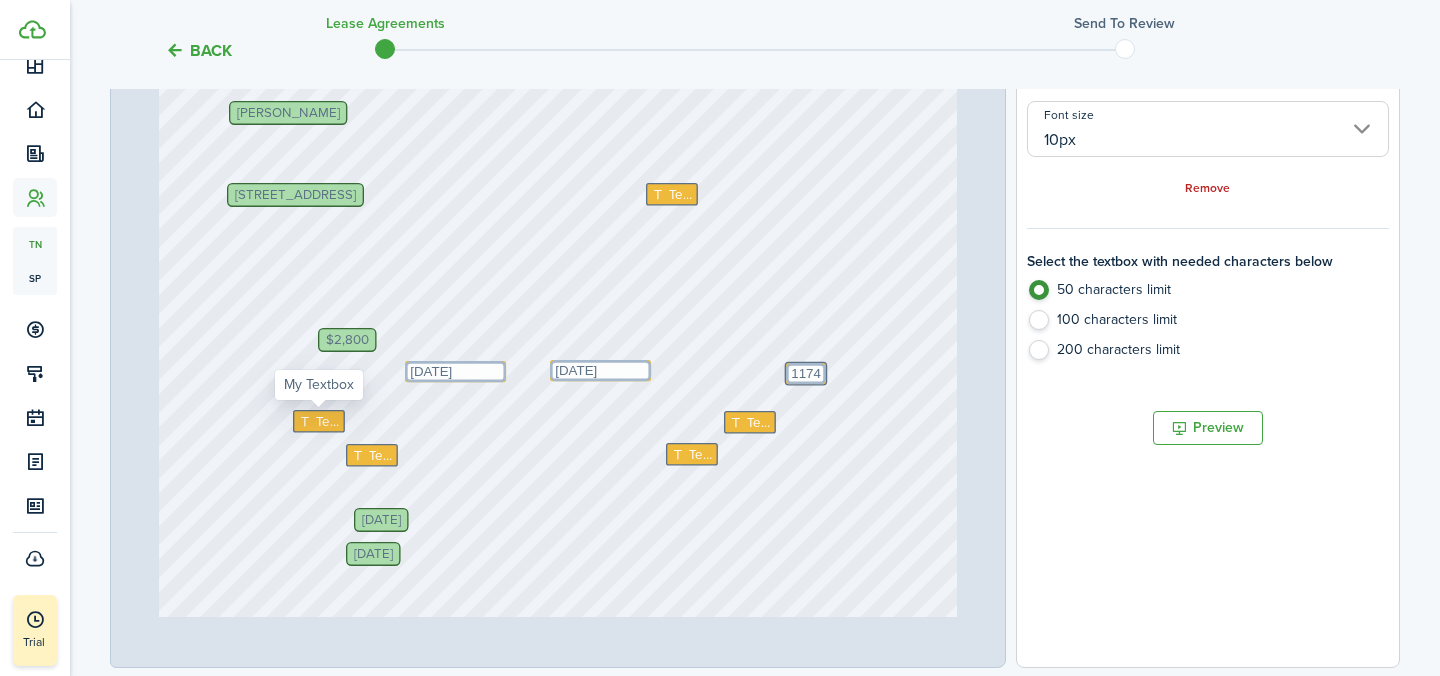 click at bounding box center [306, 421] 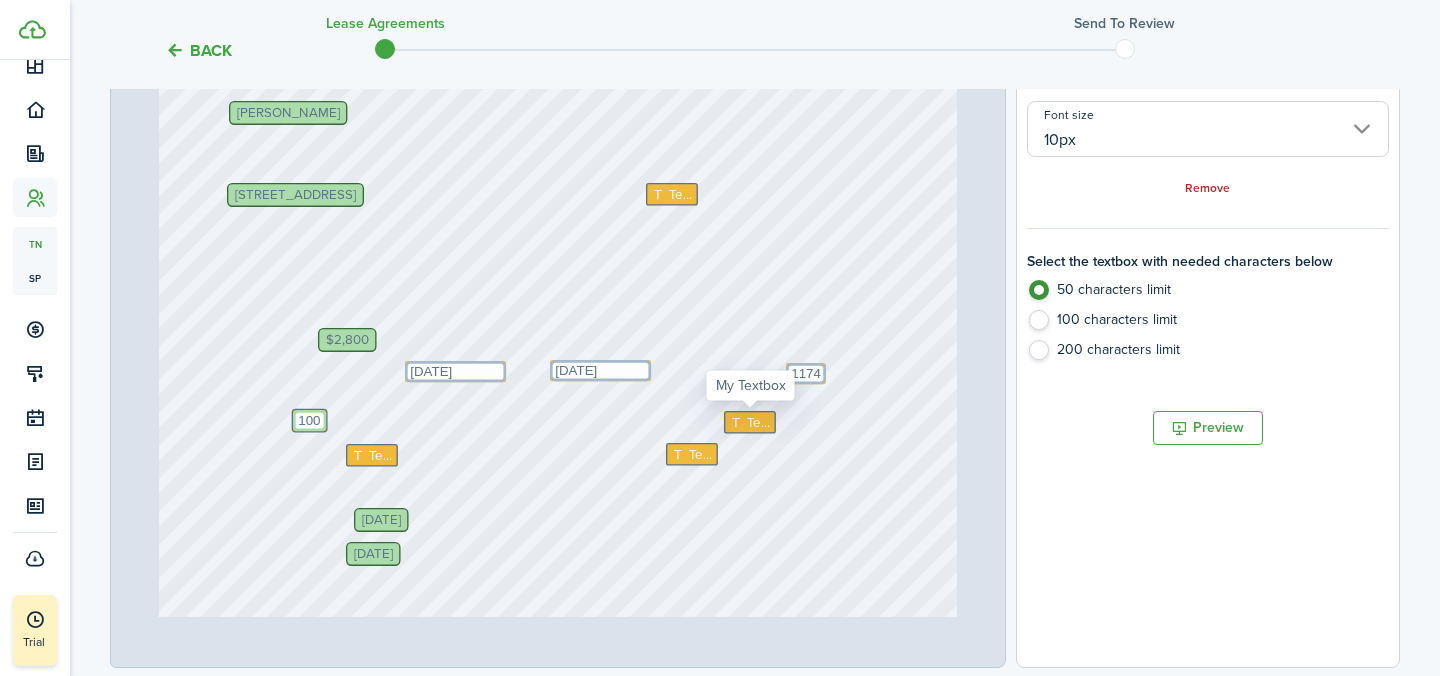 type on "100" 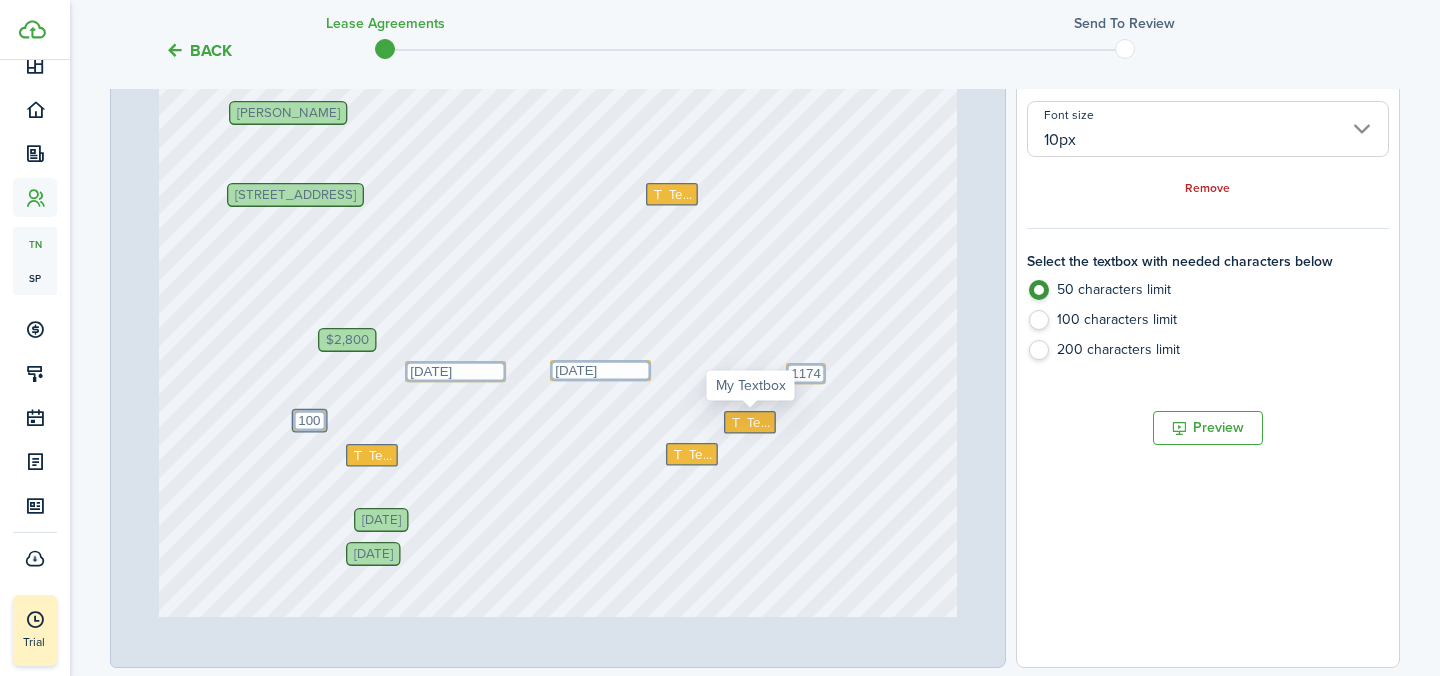 click on "Text" at bounding box center (759, 422) 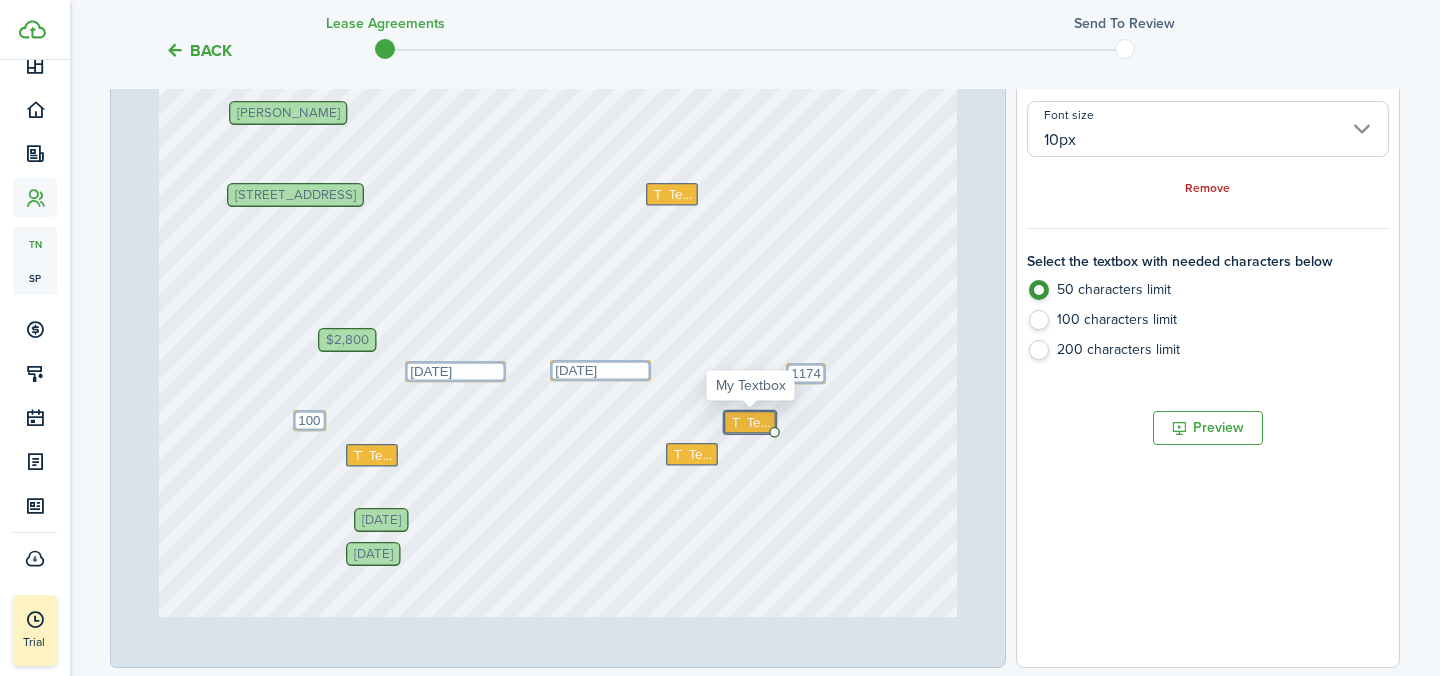 click on "Text" at bounding box center (759, 422) 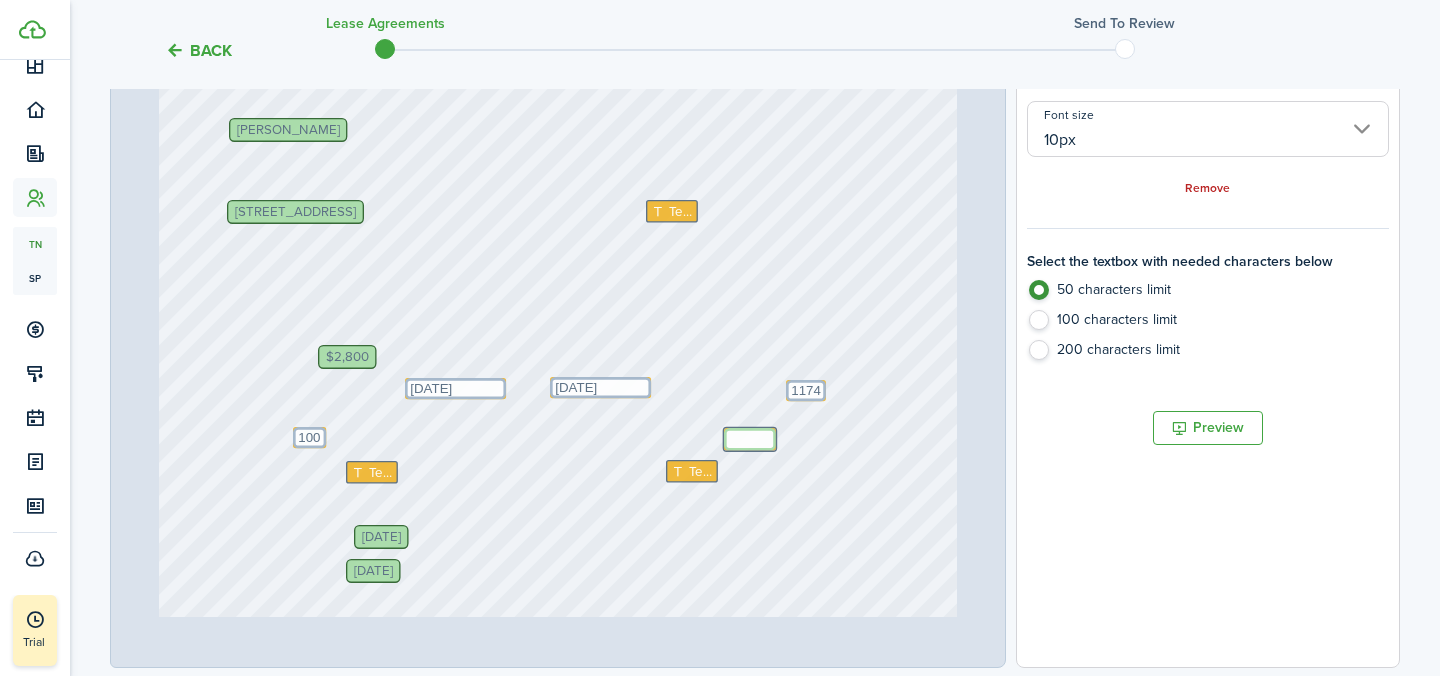 scroll, scrollTop: 277, scrollLeft: 0, axis: vertical 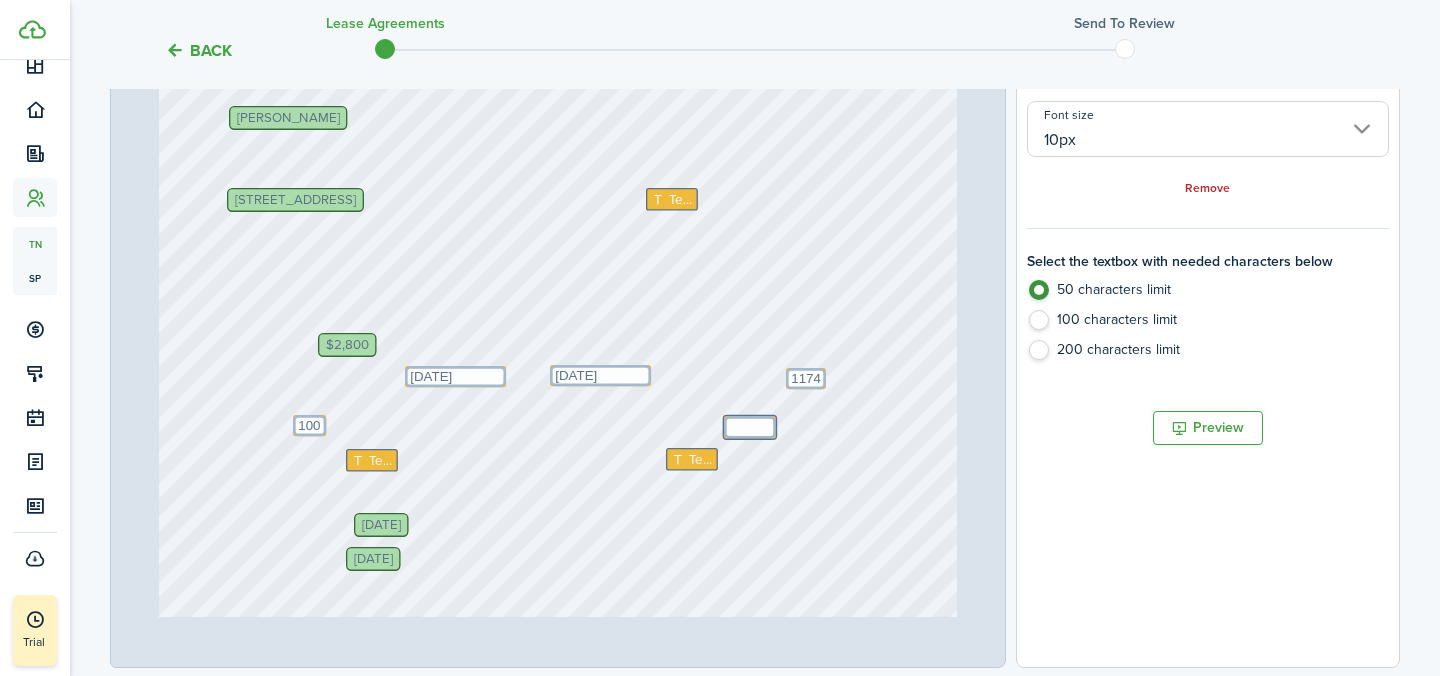 click on "[DATE]
Text
100
Text
Text
[DATE]
No information
[PERSON_NAME], [PERSON_NAME]
[STREET_ADDRESS]
Text
[DATE]
Text
$2,800
Text
Text
[DATE]
Text
1174
[PERSON_NAME]" at bounding box center (558, 166) 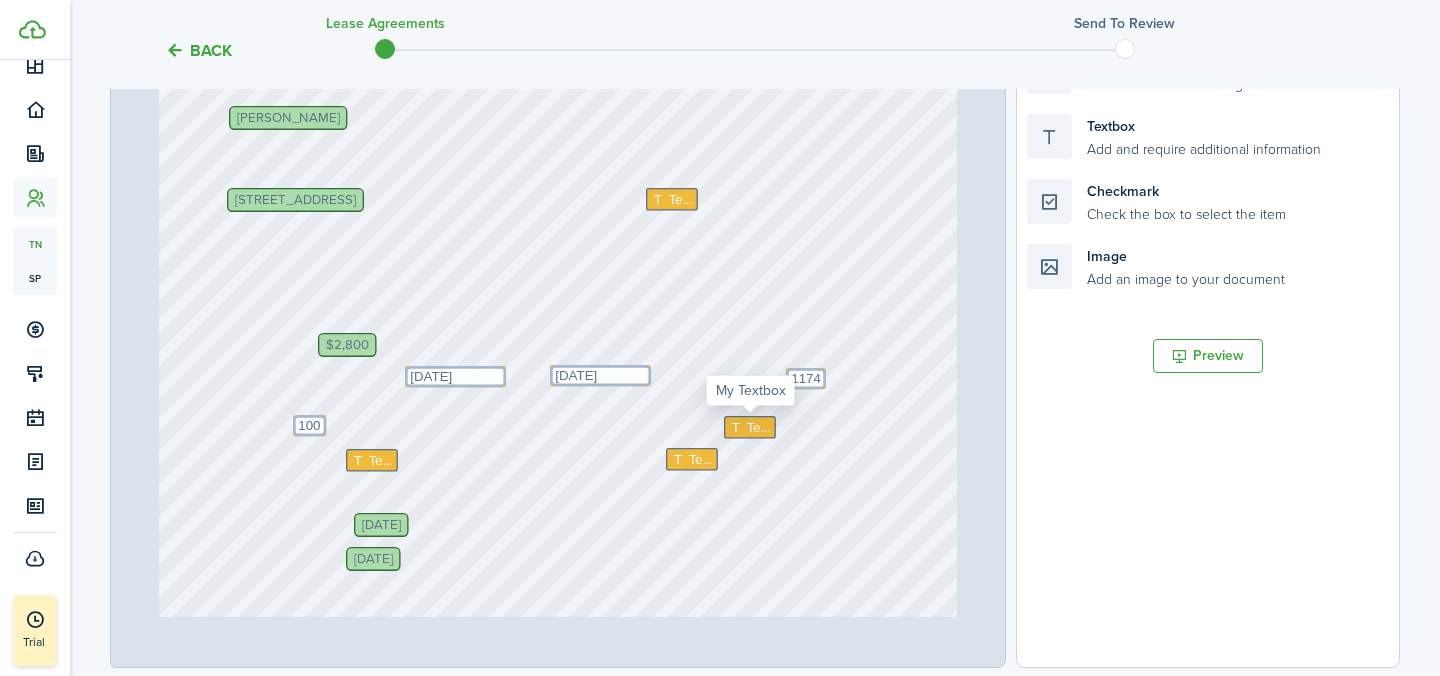 click at bounding box center [737, 426] 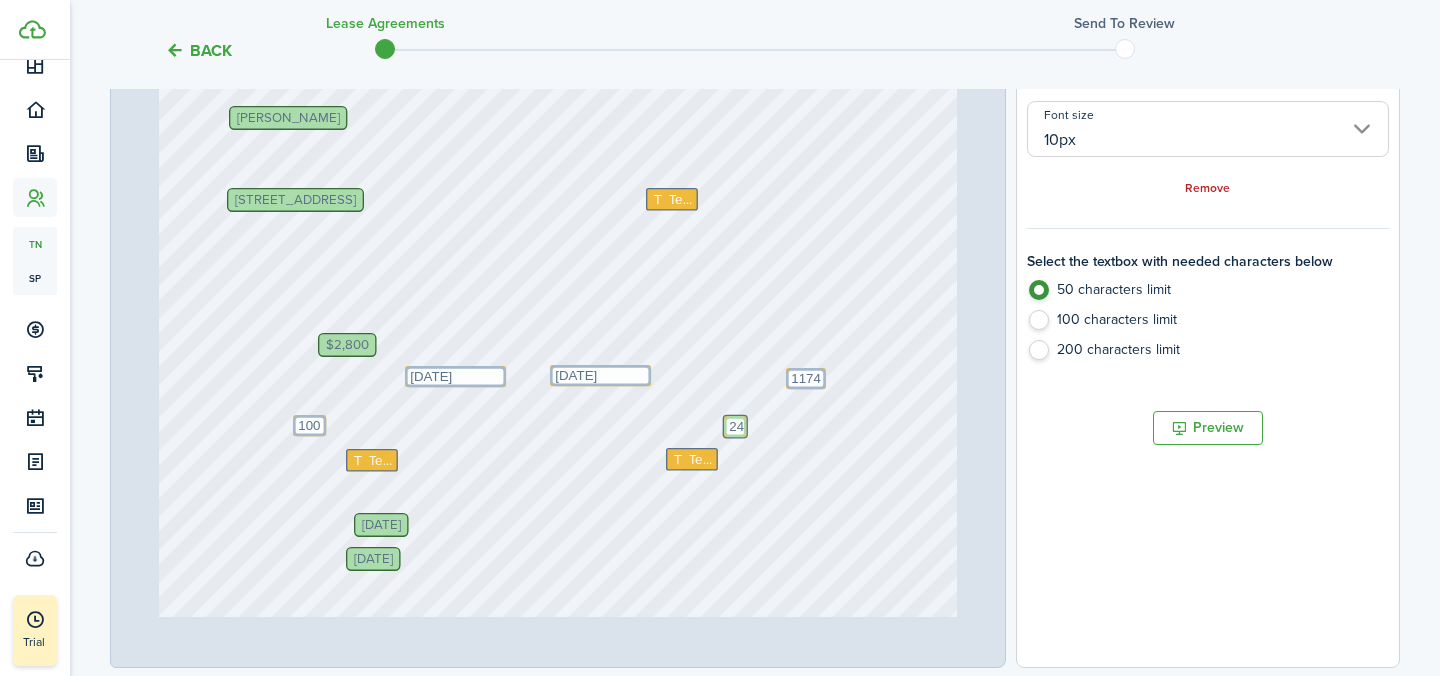 type on "2" 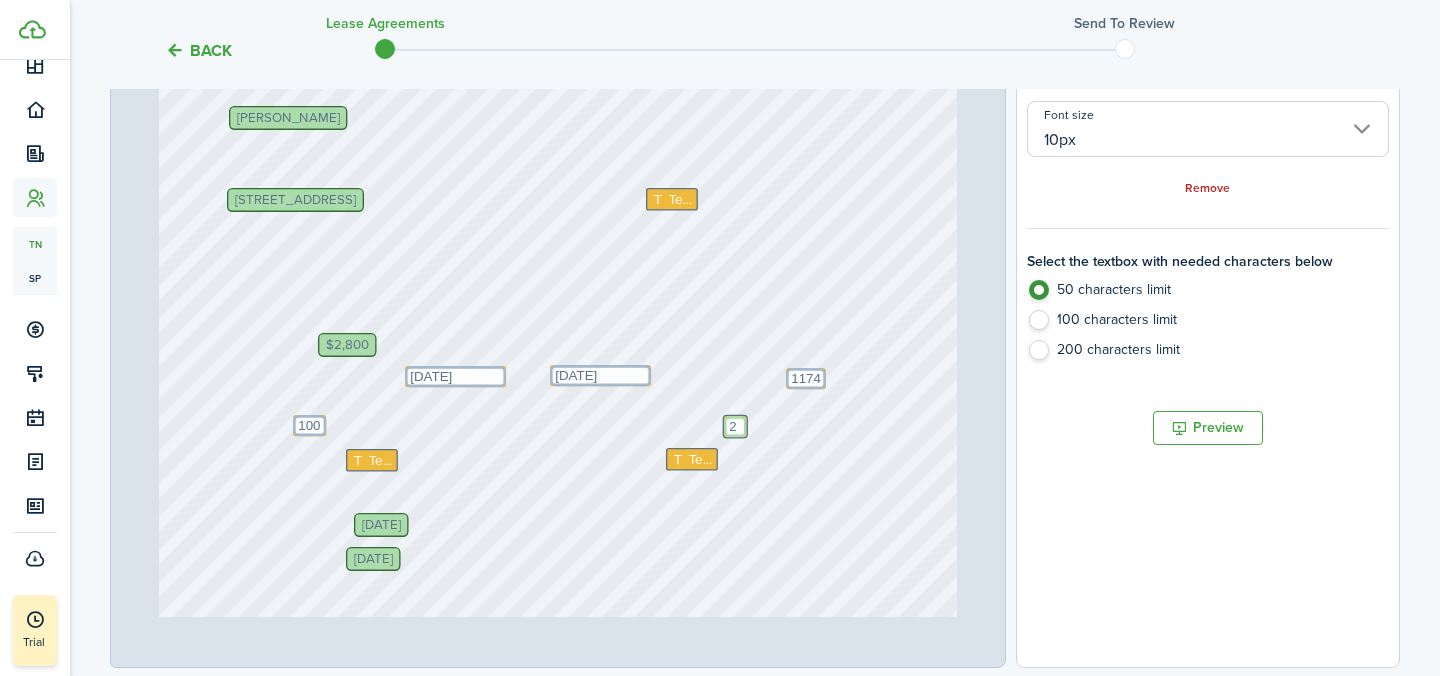 type 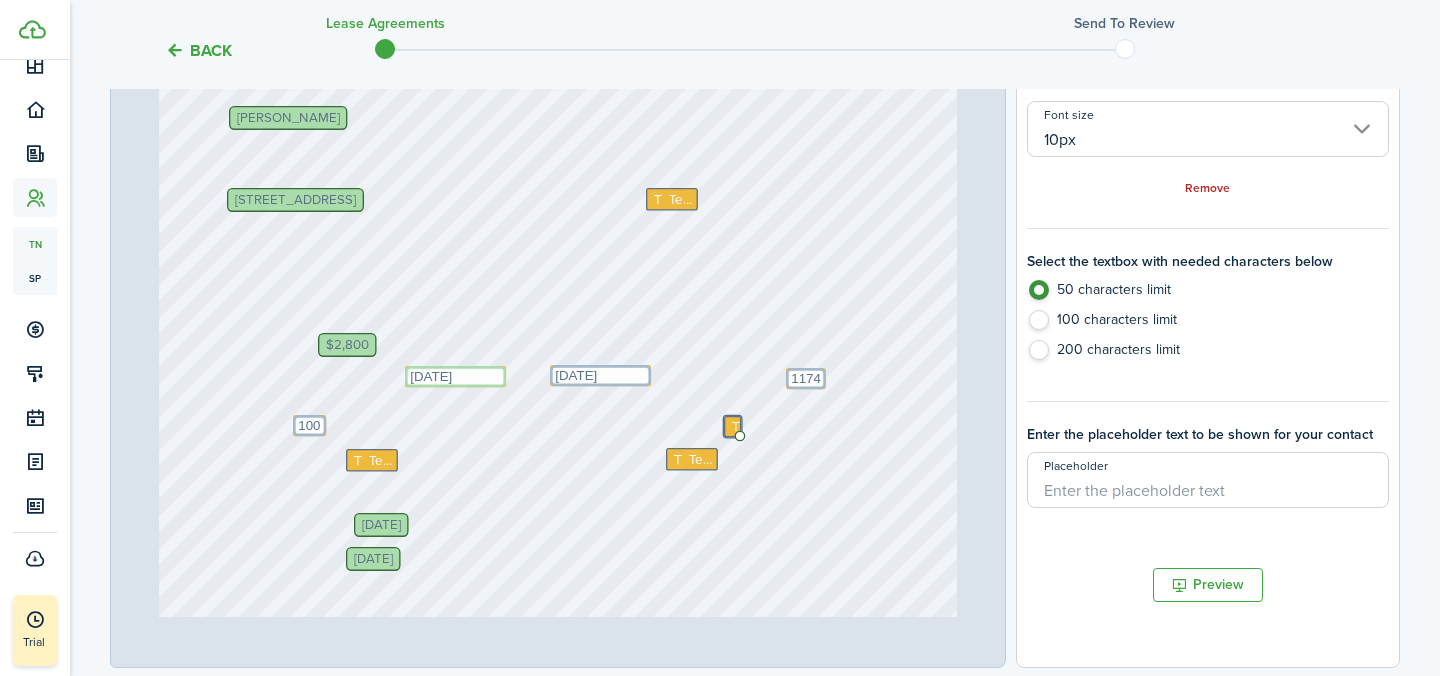 click on "[DATE]" at bounding box center [309, 425] 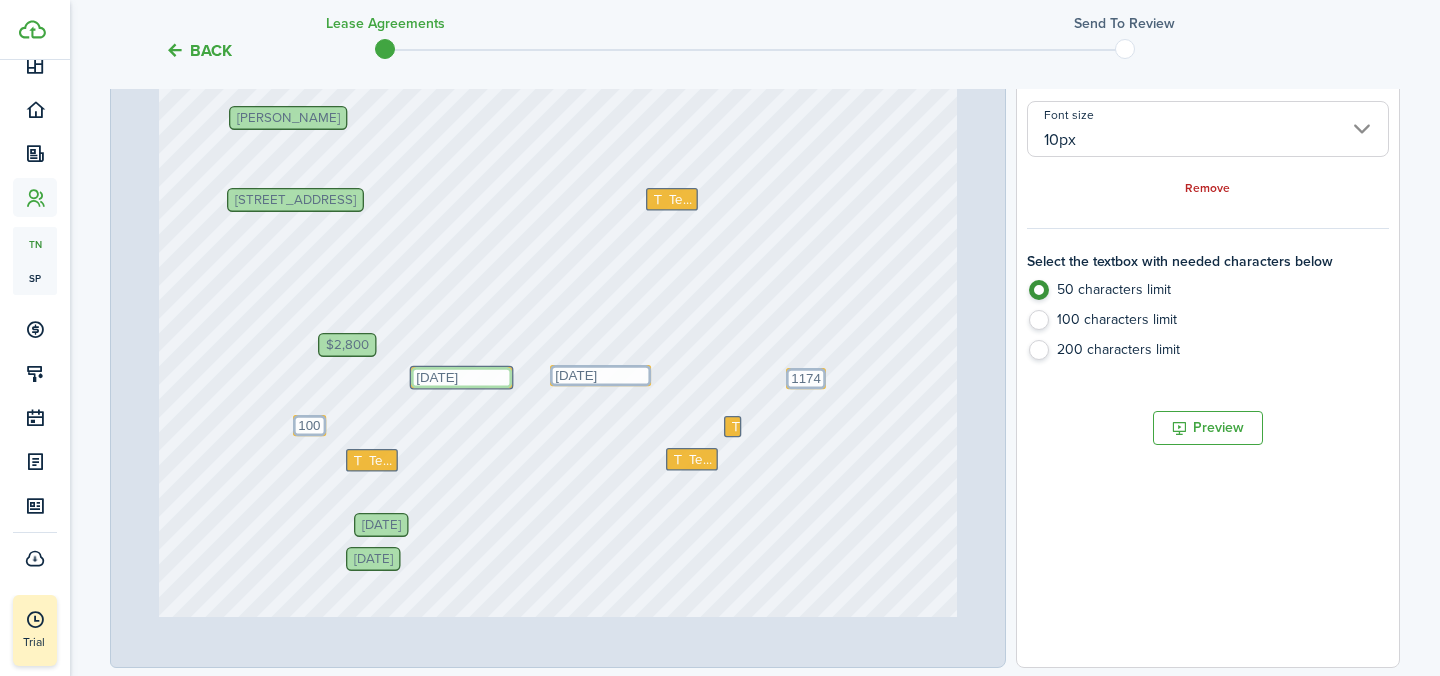 click on "[DATE]" at bounding box center (461, 377) 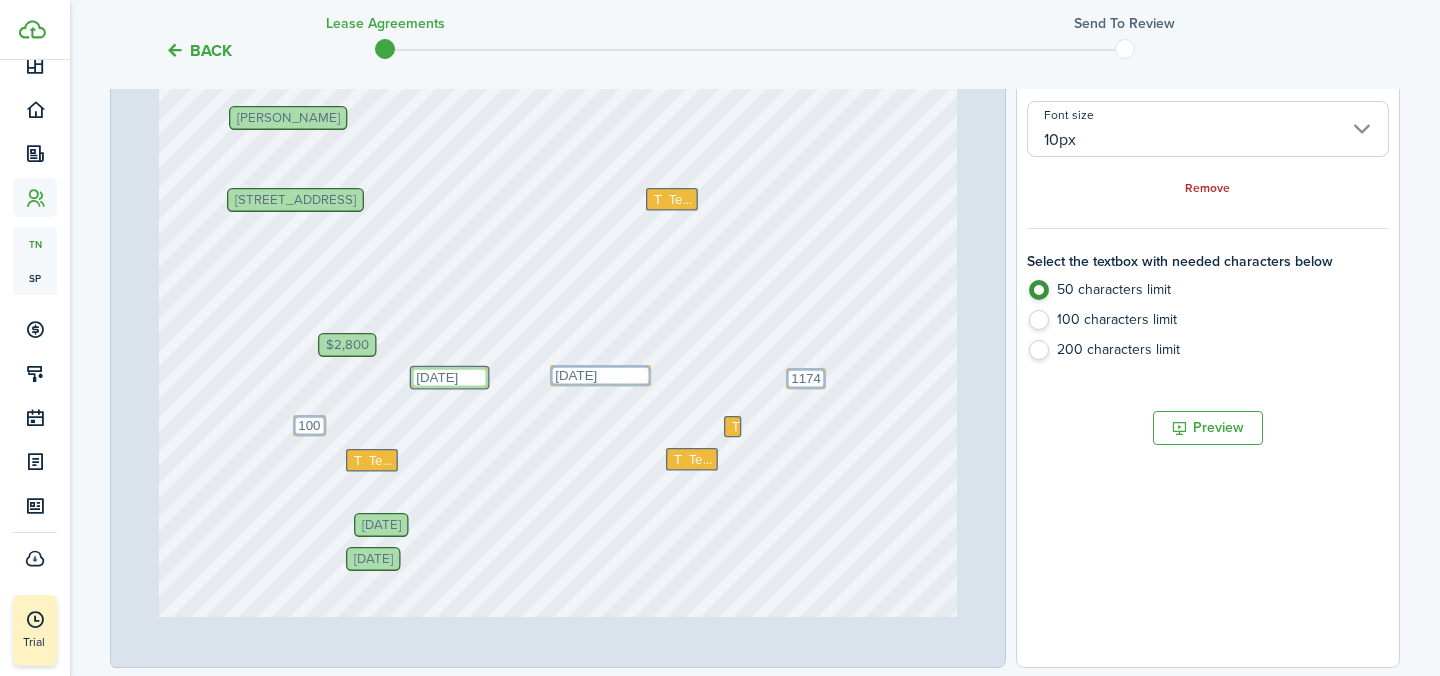 type on "[DATE]" 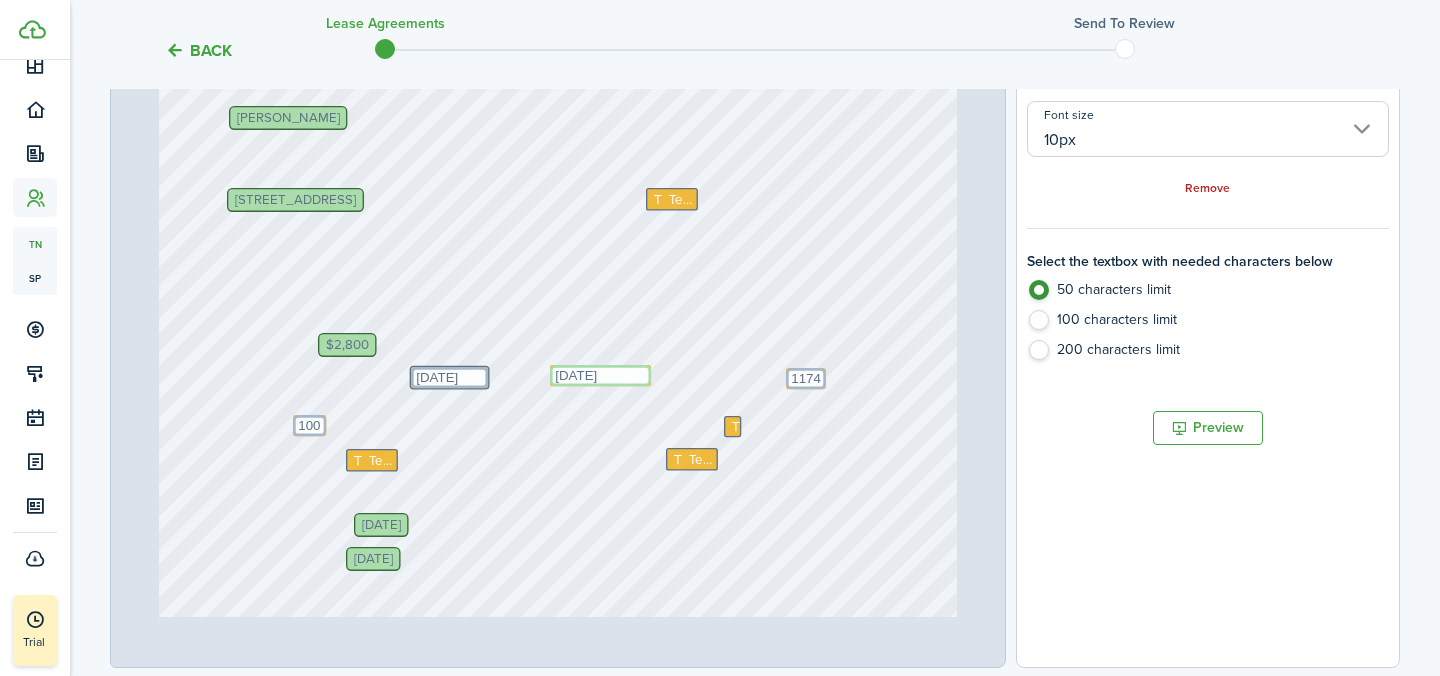 click on "[DATE]" at bounding box center (309, 425) 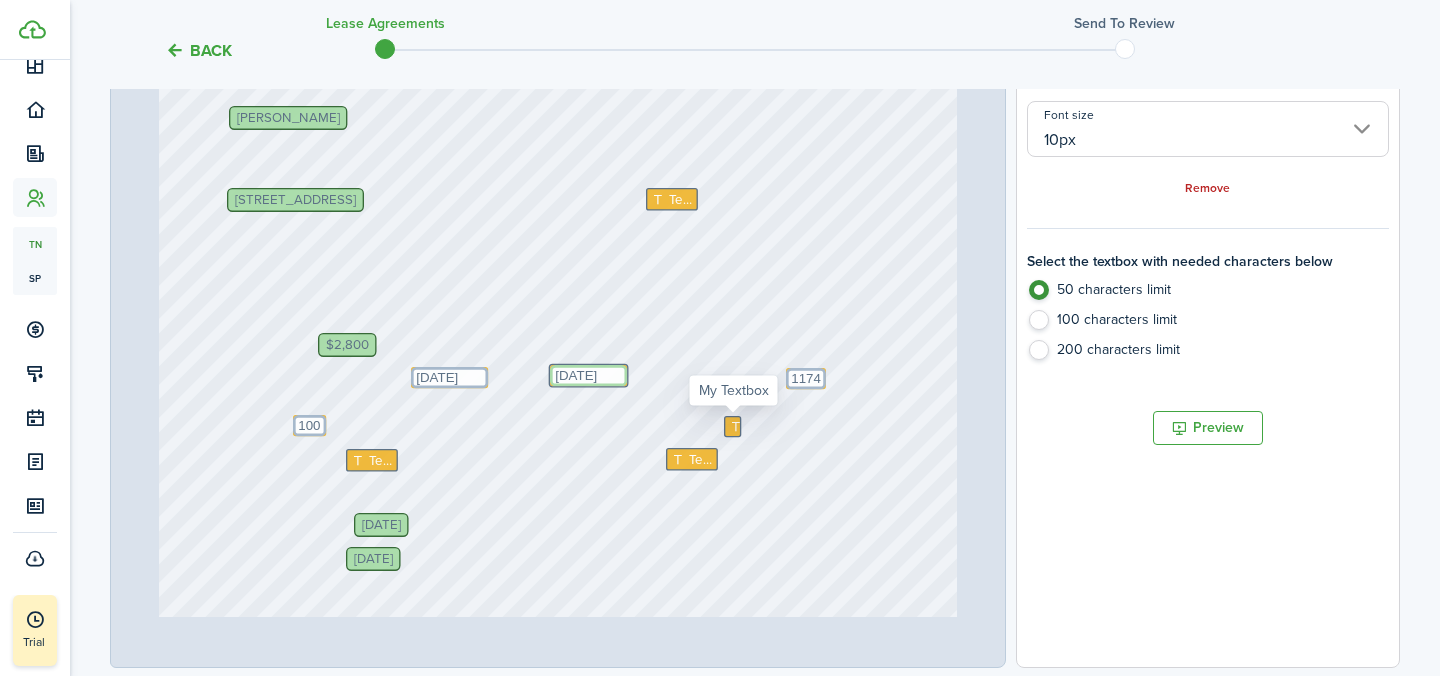 type on "[DATE]" 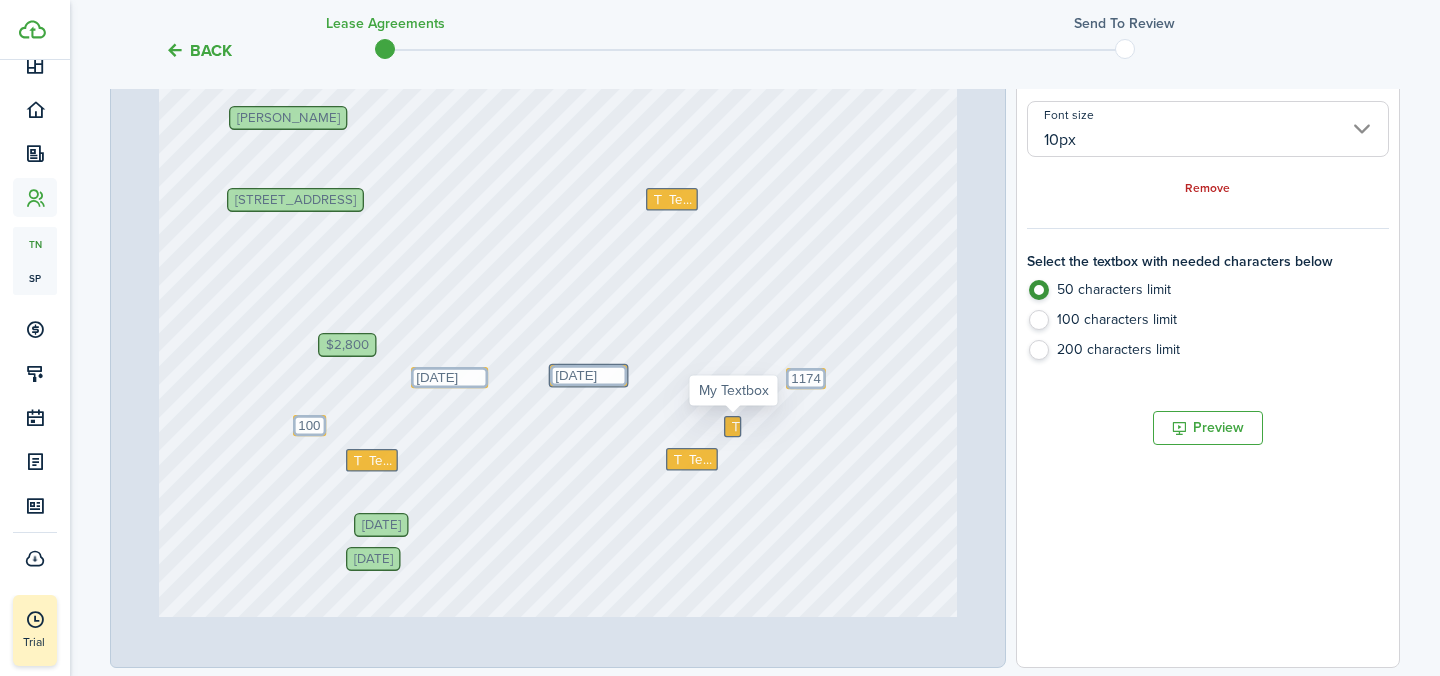 click at bounding box center (737, 426) 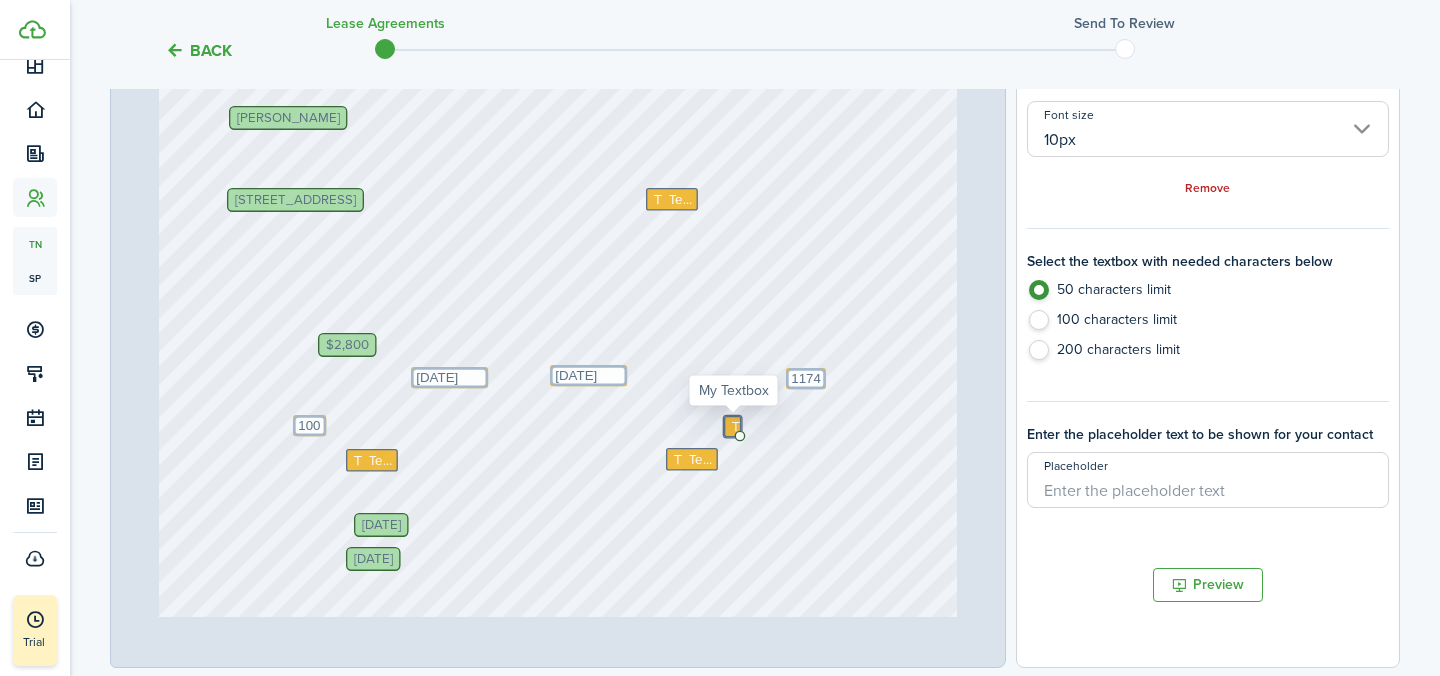 click at bounding box center (737, 426) 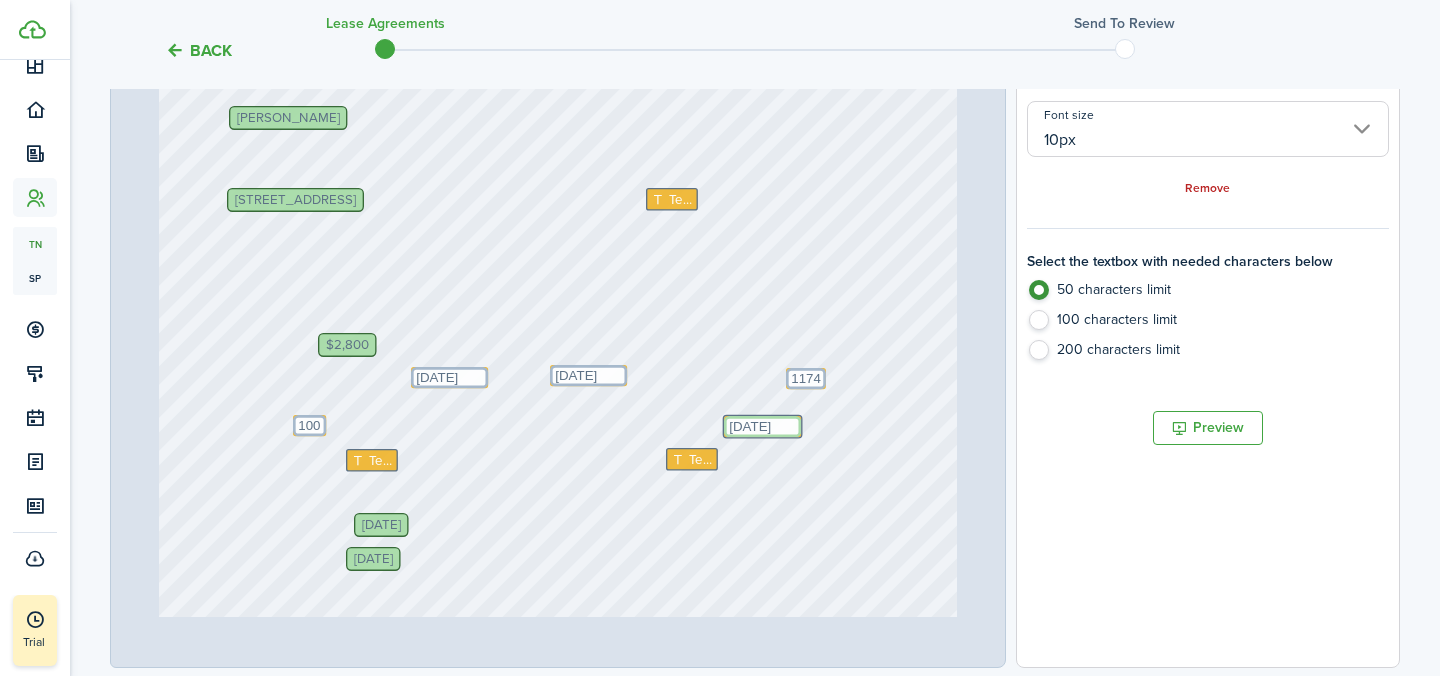 type on "[DATE]" 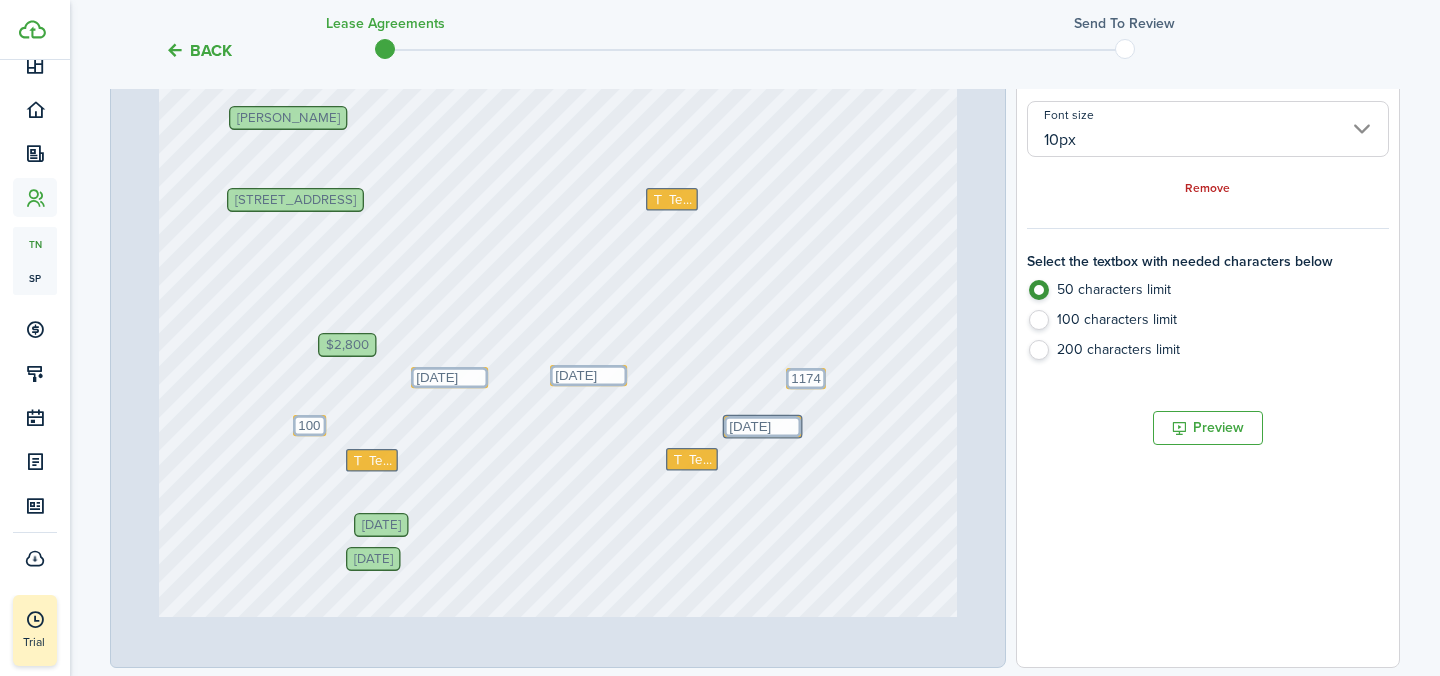 click on "[DATE]
Text
100
Text
Text
[DATE]
No information
[PERSON_NAME], [PERSON_NAME]
[STREET_ADDRESS]
Text
[DATE]
[DATE]
Text
$2,800
Text
Text
1174
[PERSON_NAME]
Text
[DATE]" at bounding box center (558, 166) 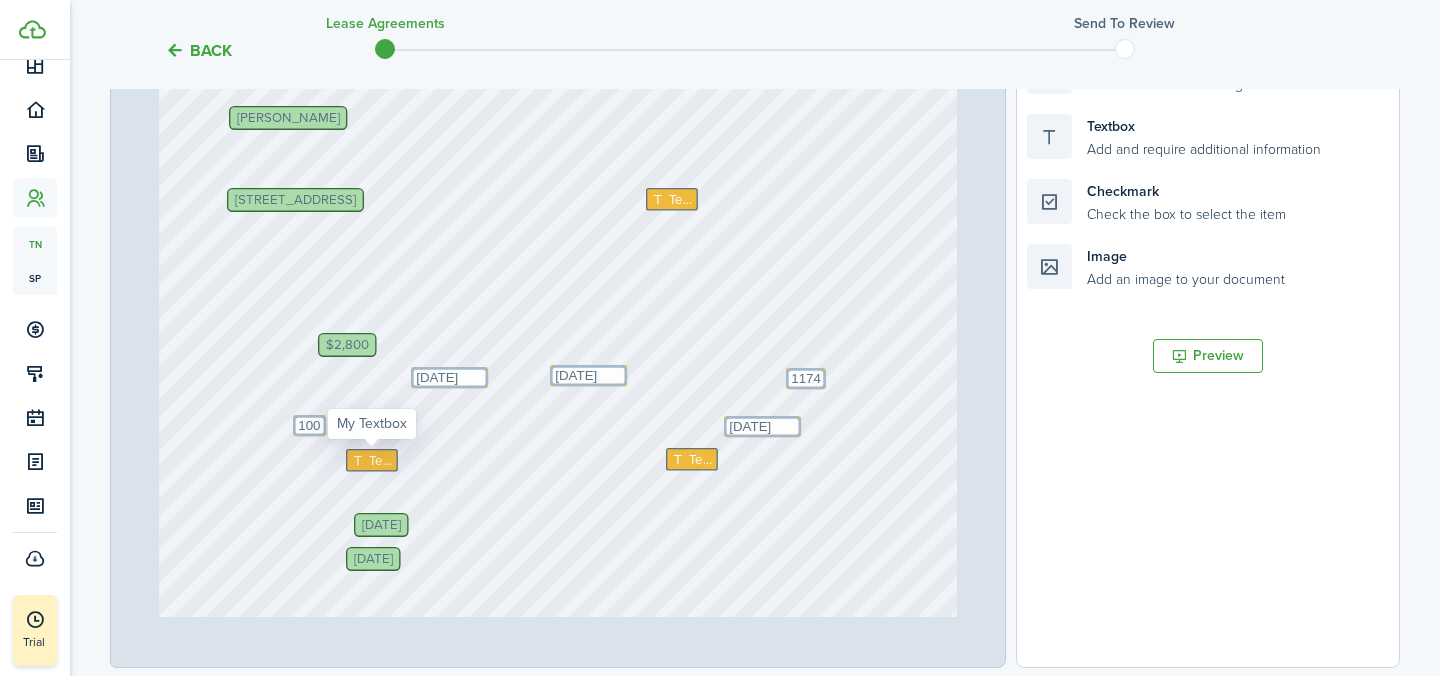 click at bounding box center [359, 460] 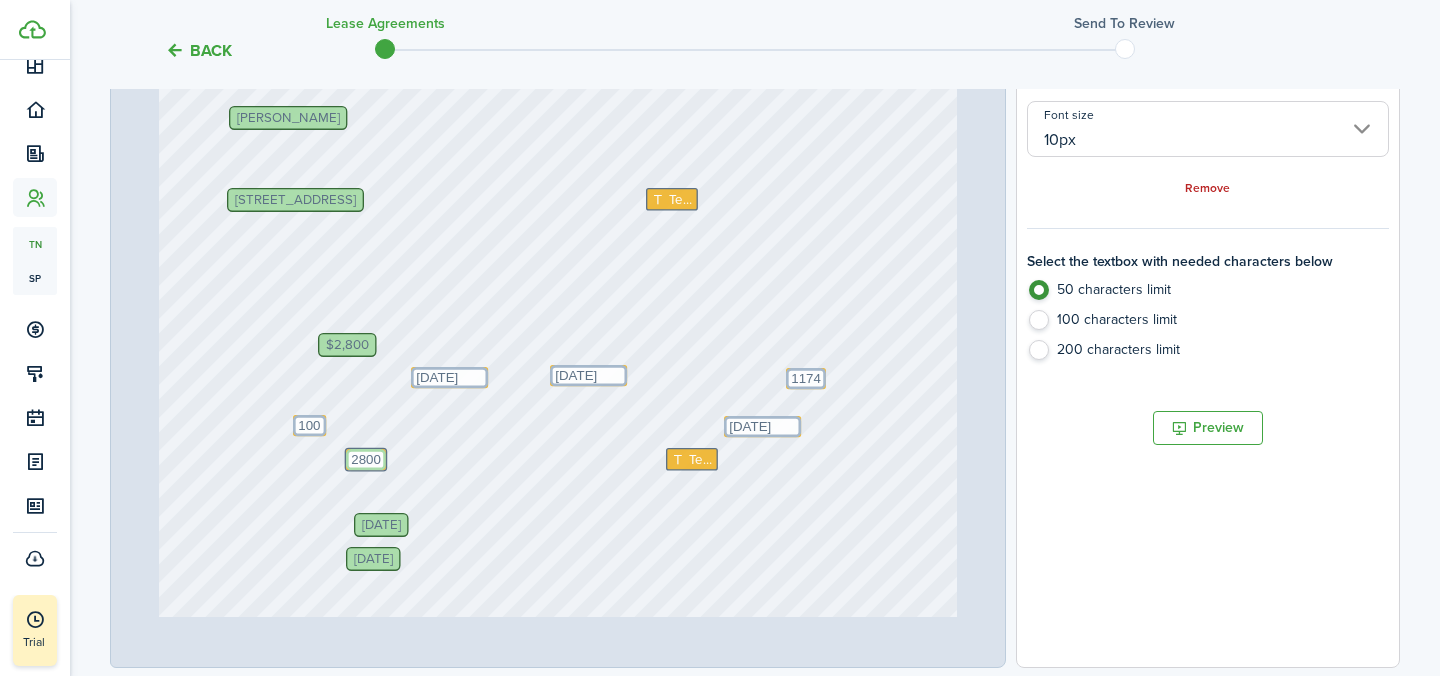 type on "2800" 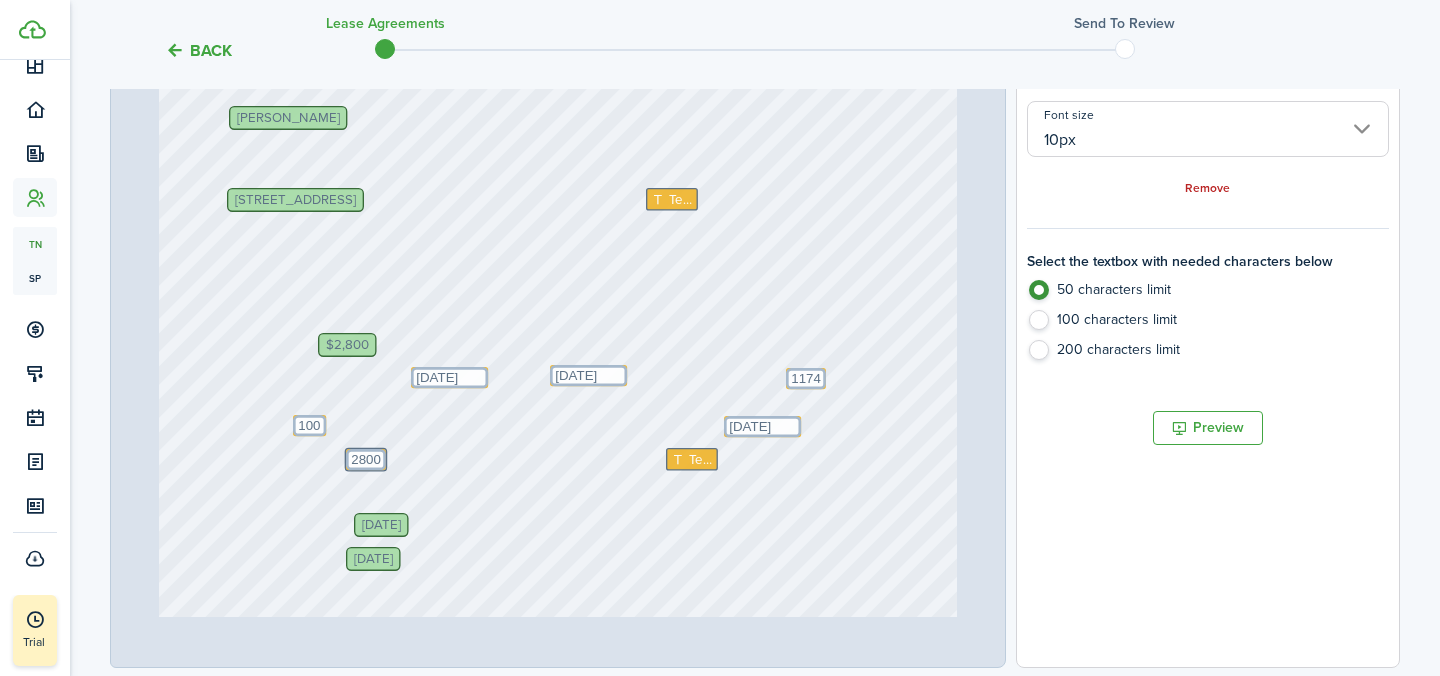 click on "[DATE]
Text
100
Text
Text
[DATE]
No information
[PERSON_NAME], [PERSON_NAME]
[STREET_ADDRESS]
Text
[DATE]
[DATE]
Text
$2,800
Text
2800
Text
1174
[PERSON_NAME]
Text
[DATE]" at bounding box center (558, 166) 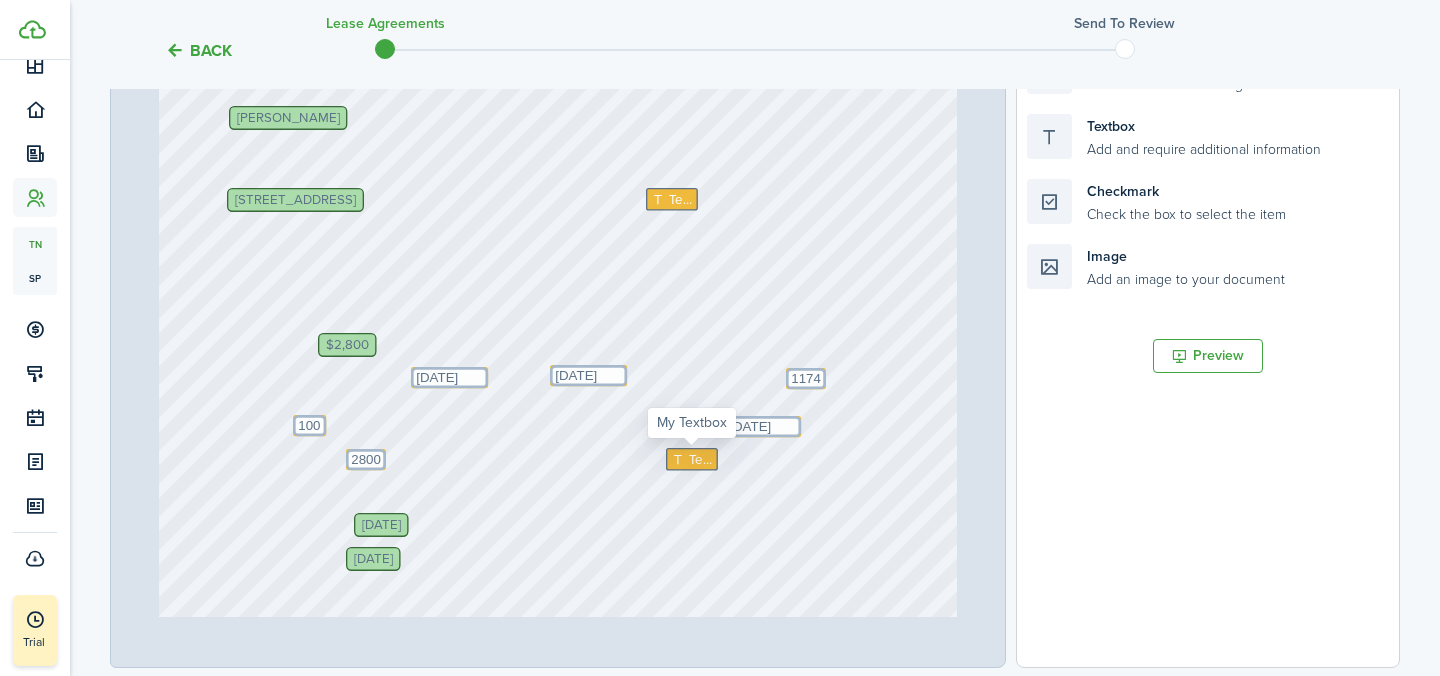 click on "Text" at bounding box center [700, 459] 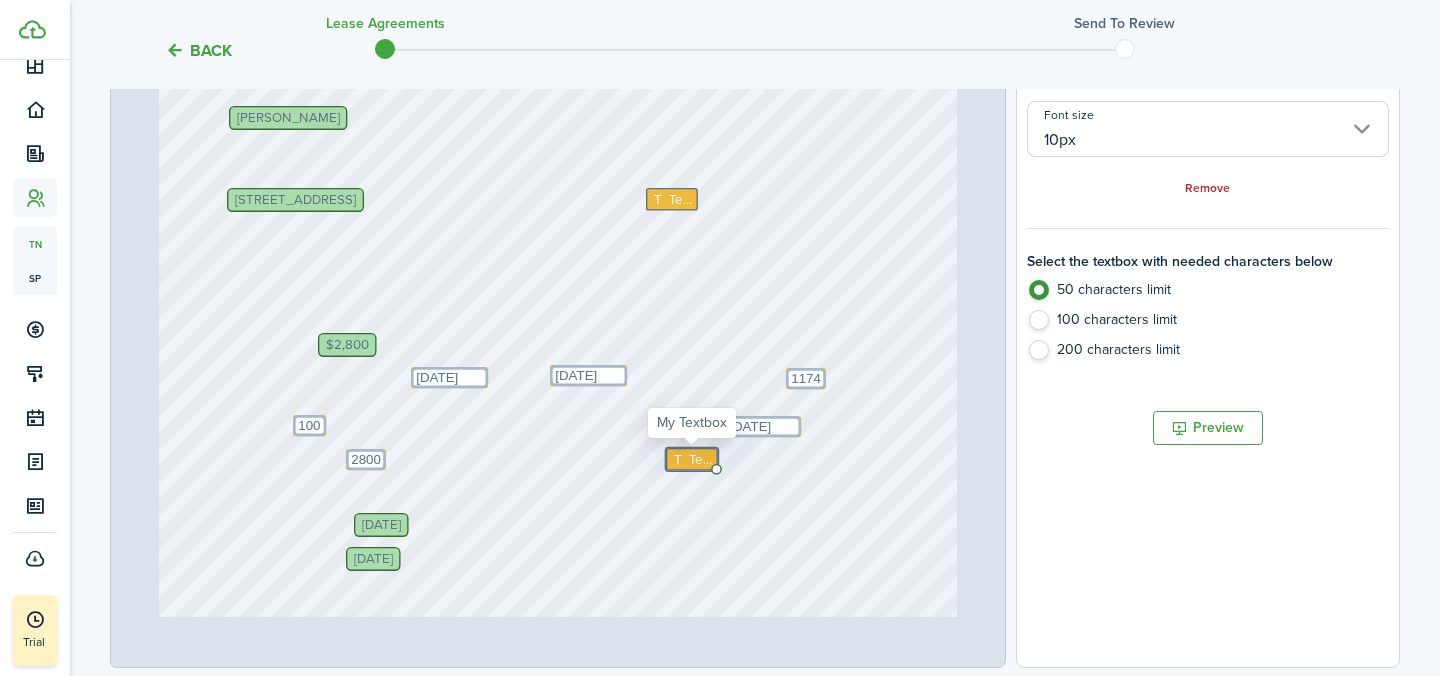 click on "Text" at bounding box center (700, 459) 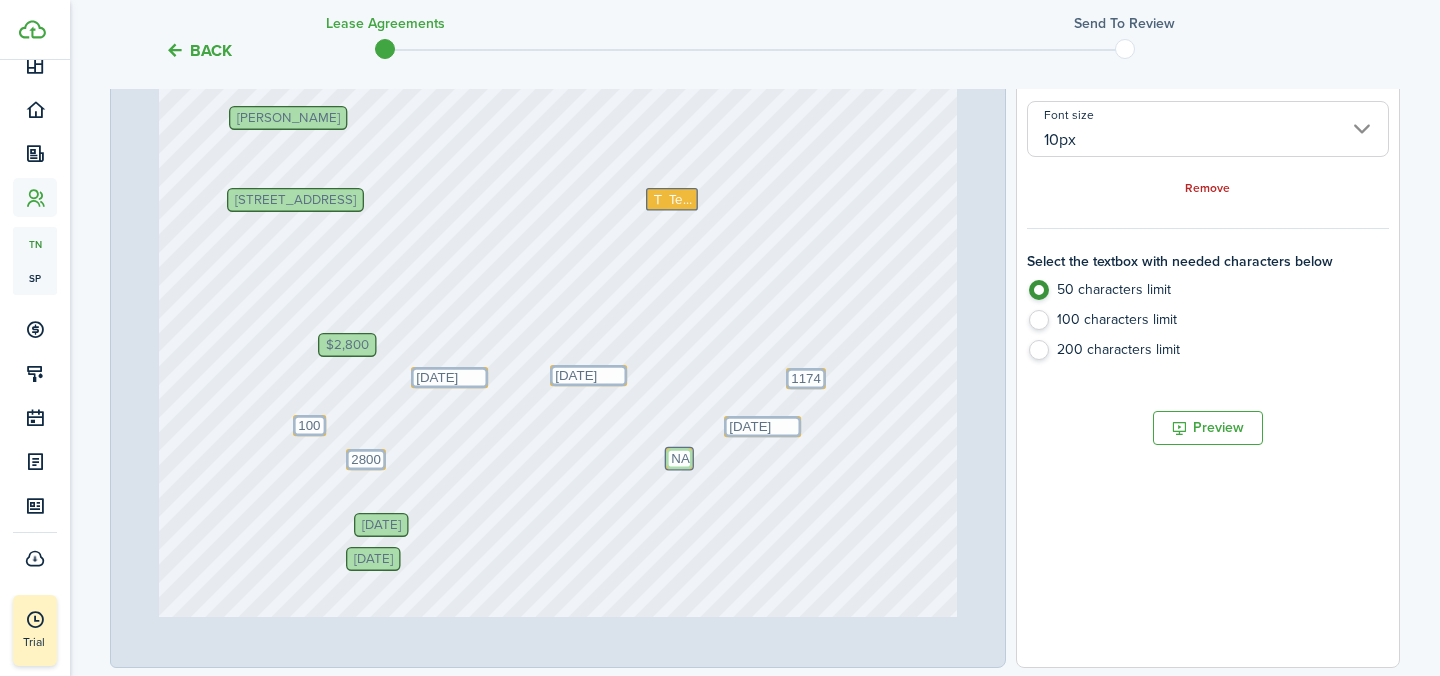 type on "NA" 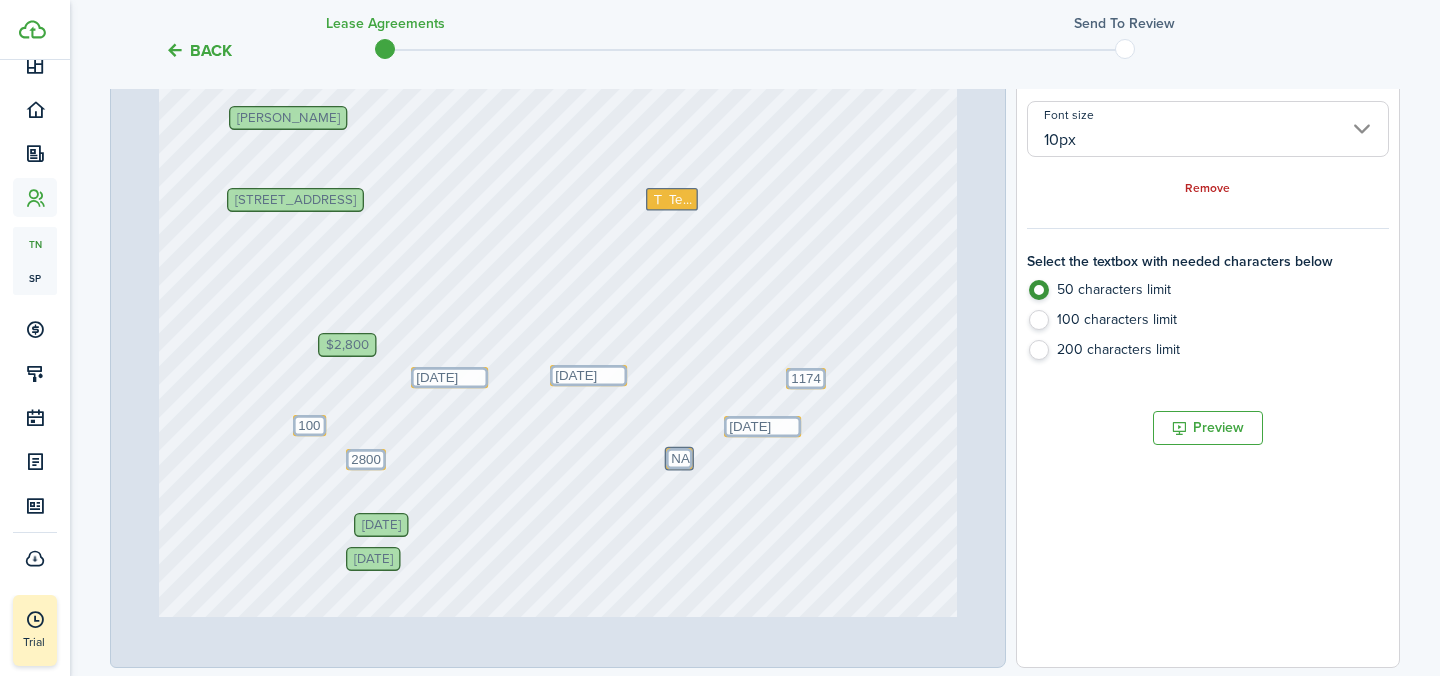 click on "[DATE]
Text
100
Text
NA
Text
[DATE]
No information
[PERSON_NAME], [PERSON_NAME]
[STREET_ADDRESS]
Text
[DATE]
[DATE]
Text
$2,800
Text
2800
Text
1174
[PERSON_NAME]
Text
[DATE]" at bounding box center (558, 166) 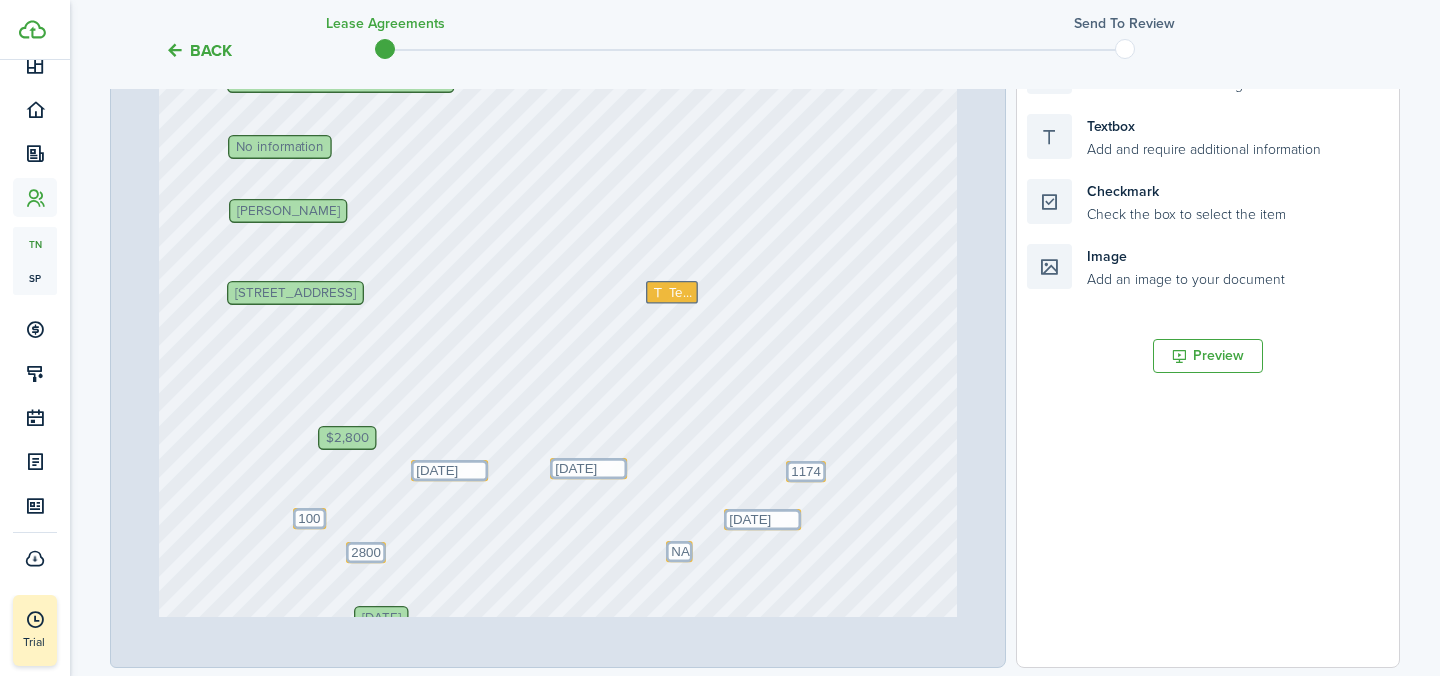scroll, scrollTop: 159, scrollLeft: 0, axis: vertical 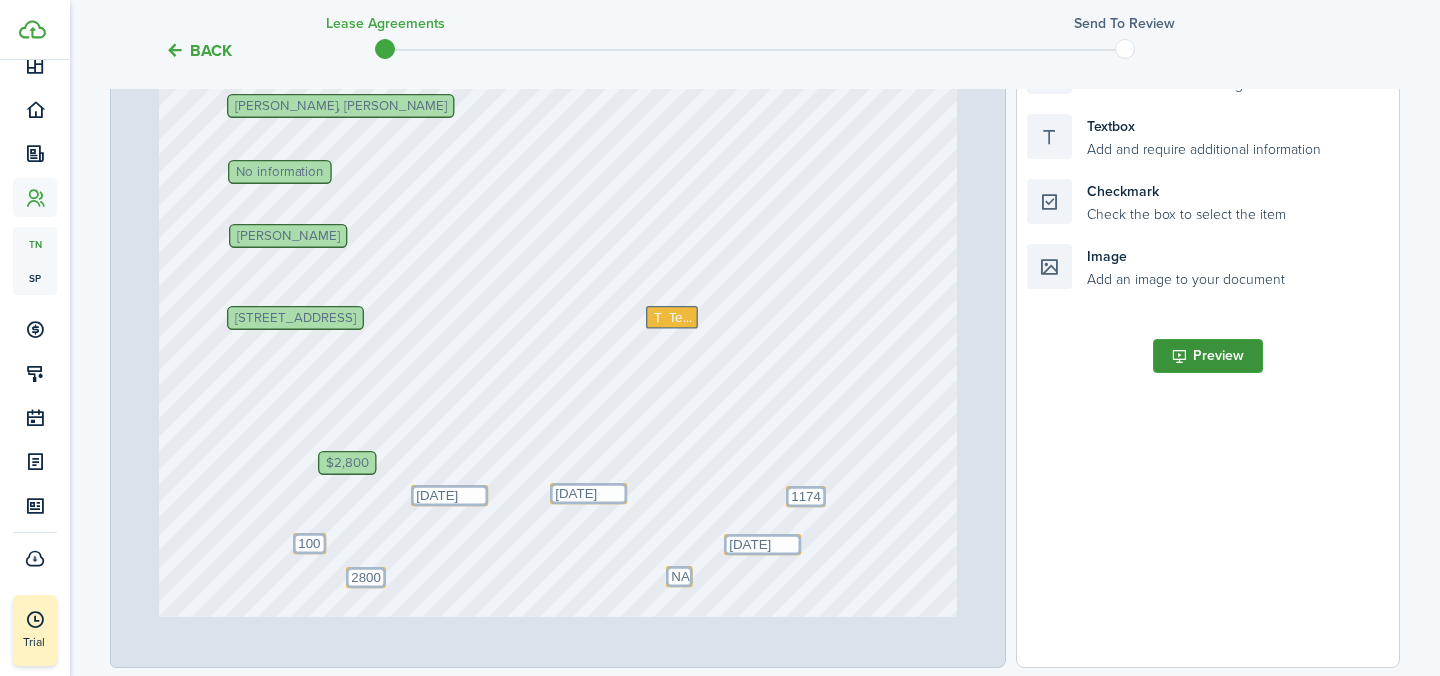 click on "Preview" at bounding box center [1208, 356] 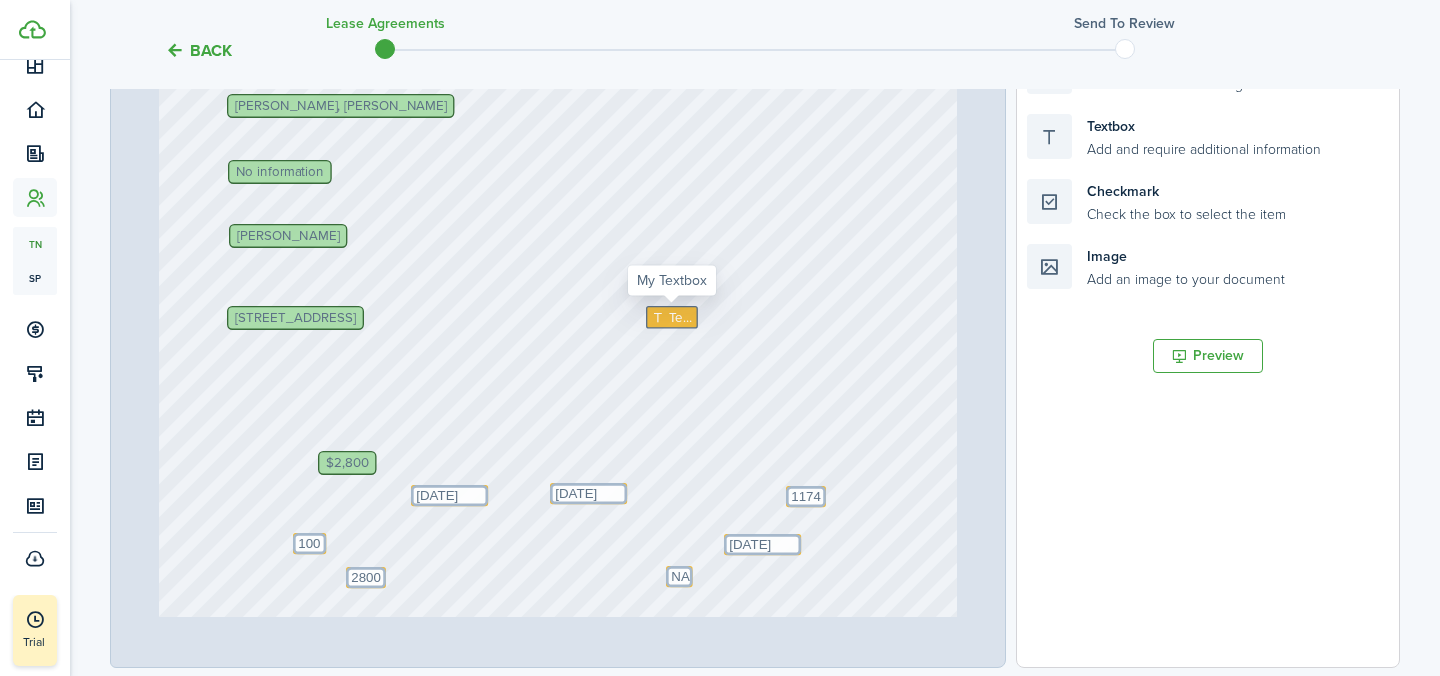 click on "Text" at bounding box center (680, 317) 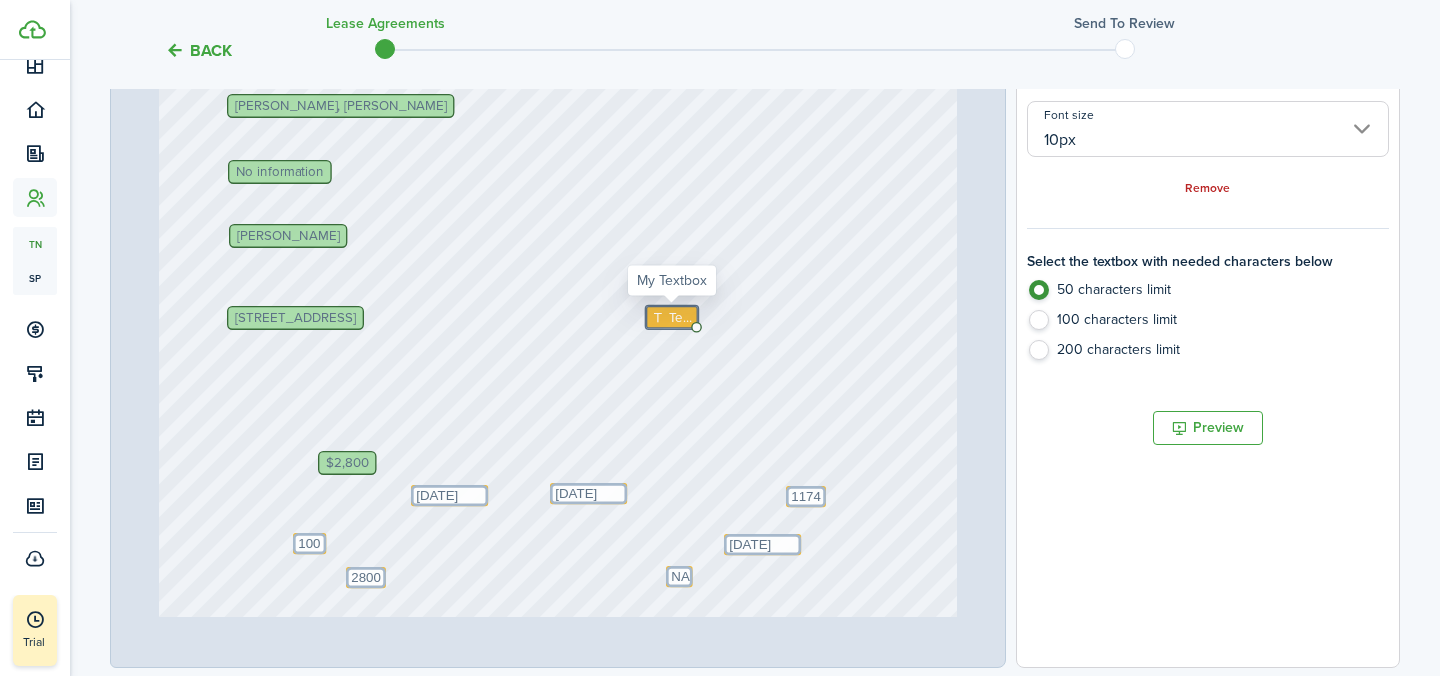 click on "Text" at bounding box center [680, 317] 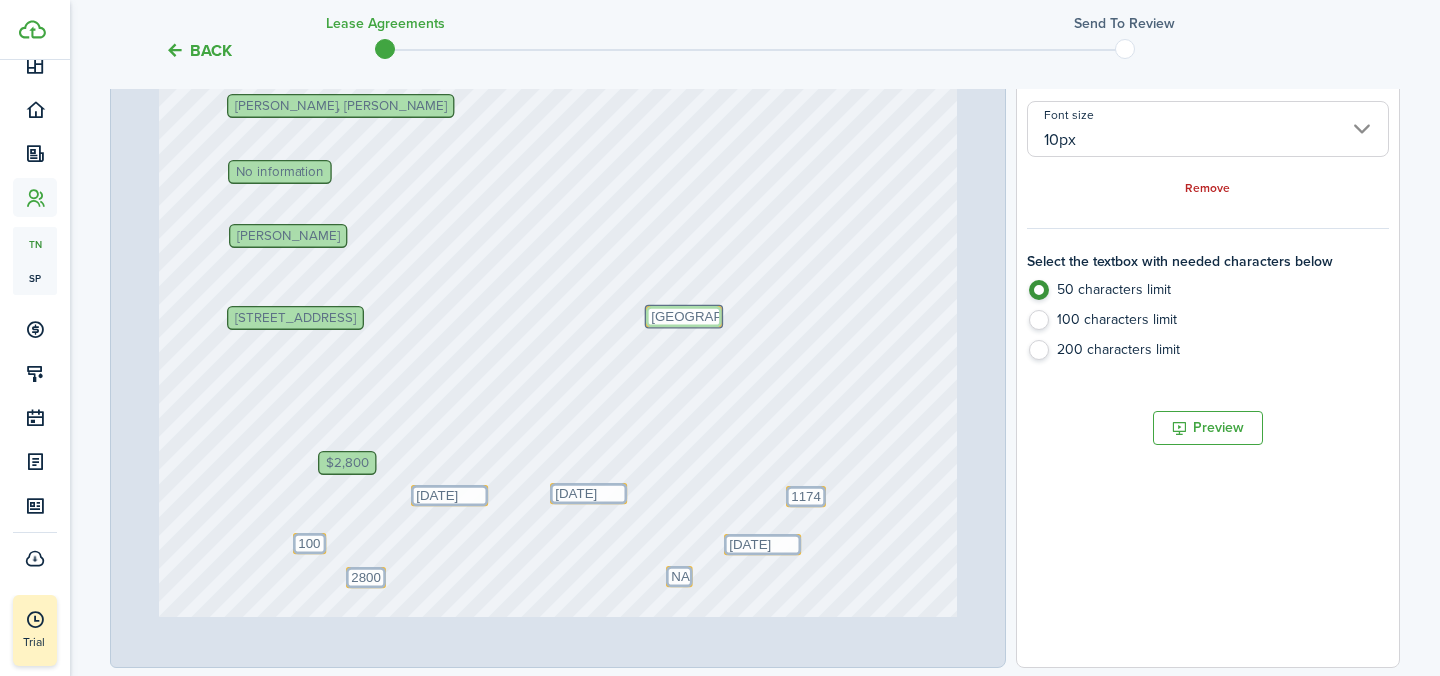 scroll, scrollTop: 0, scrollLeft: 0, axis: both 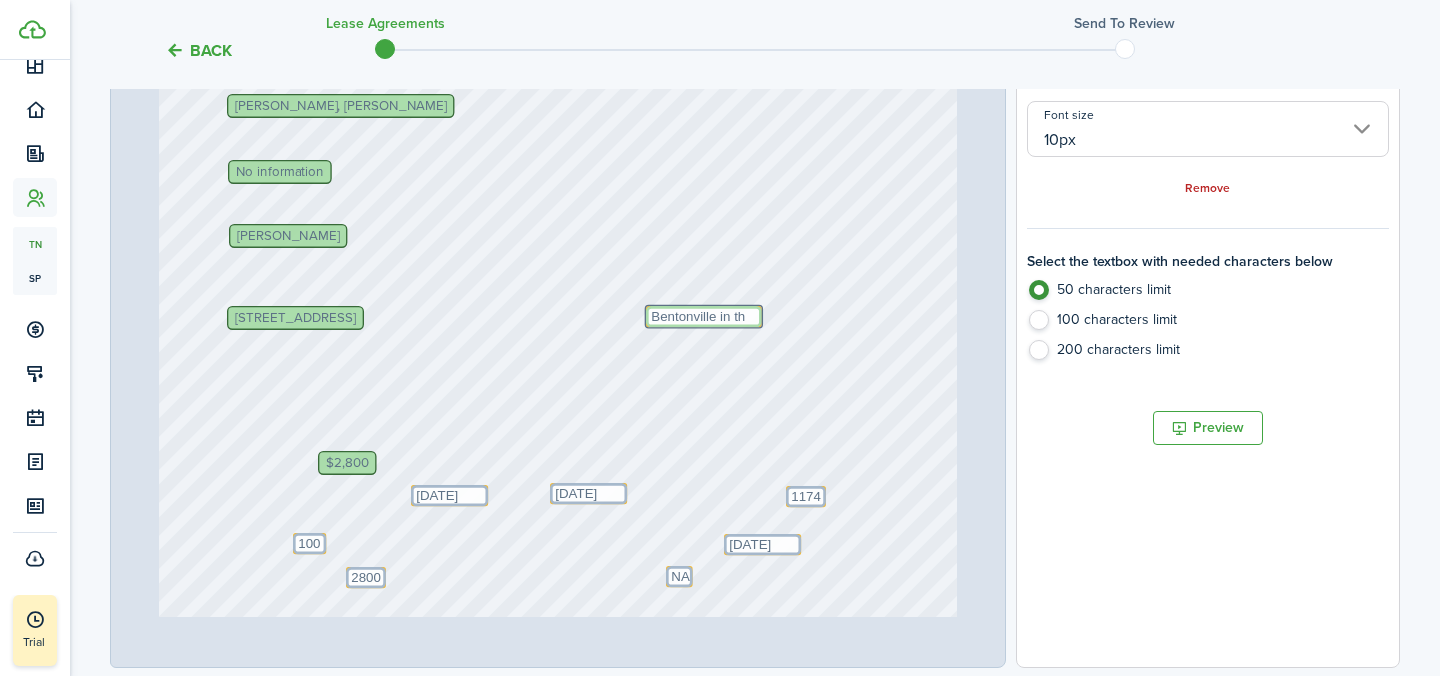 type on "Bentonville in the" 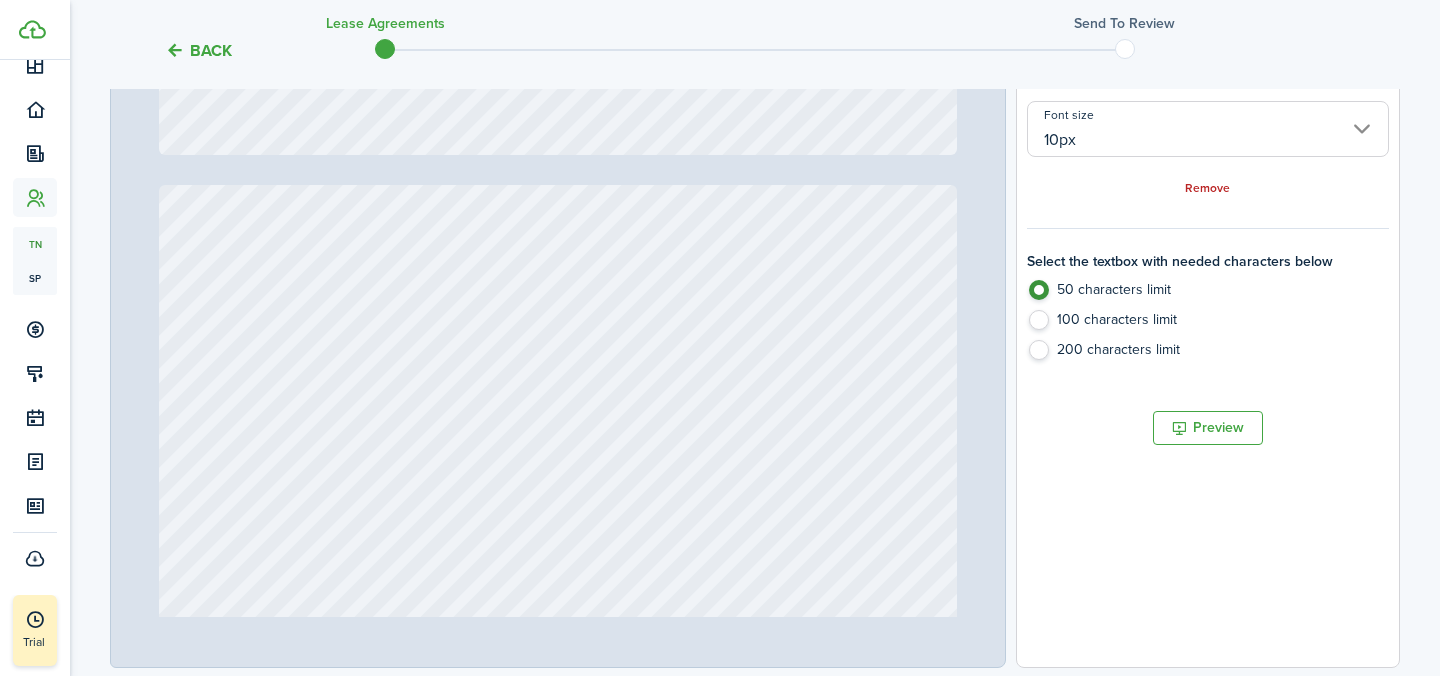 type on "2" 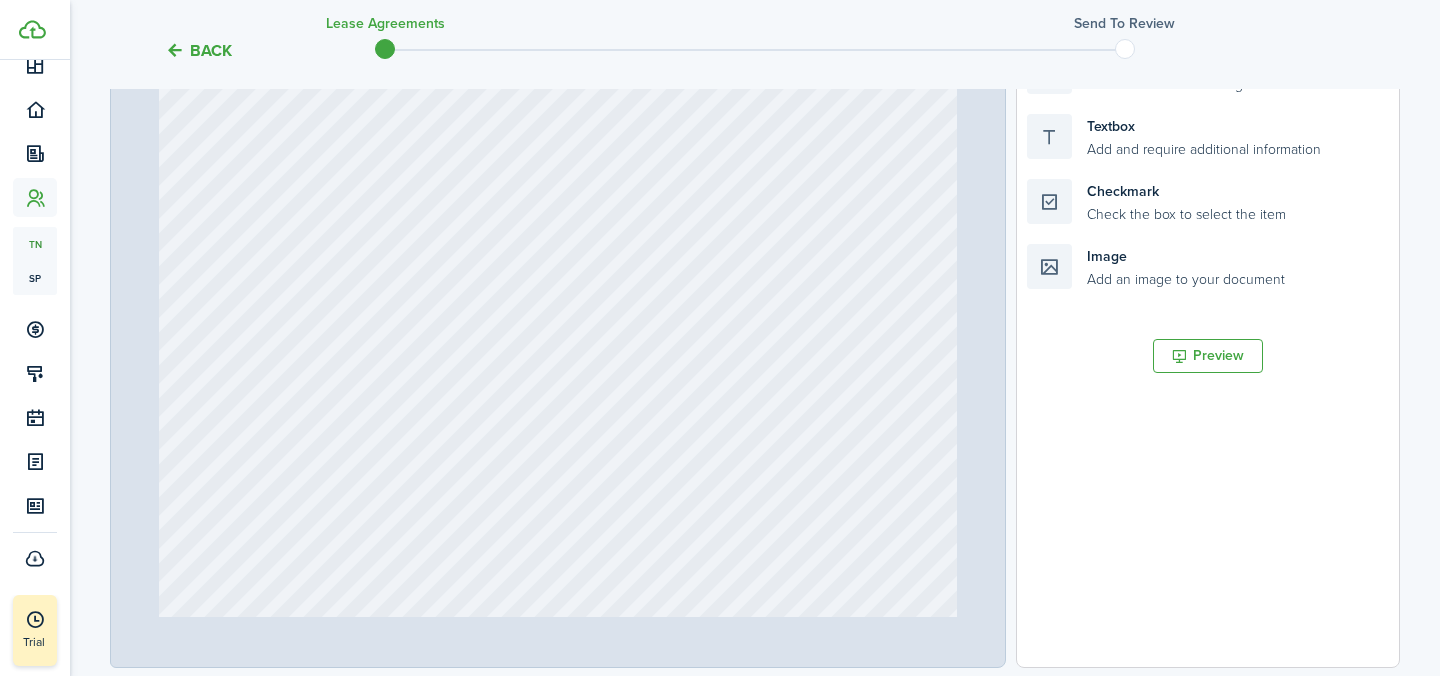 type on "Bentonville in the" 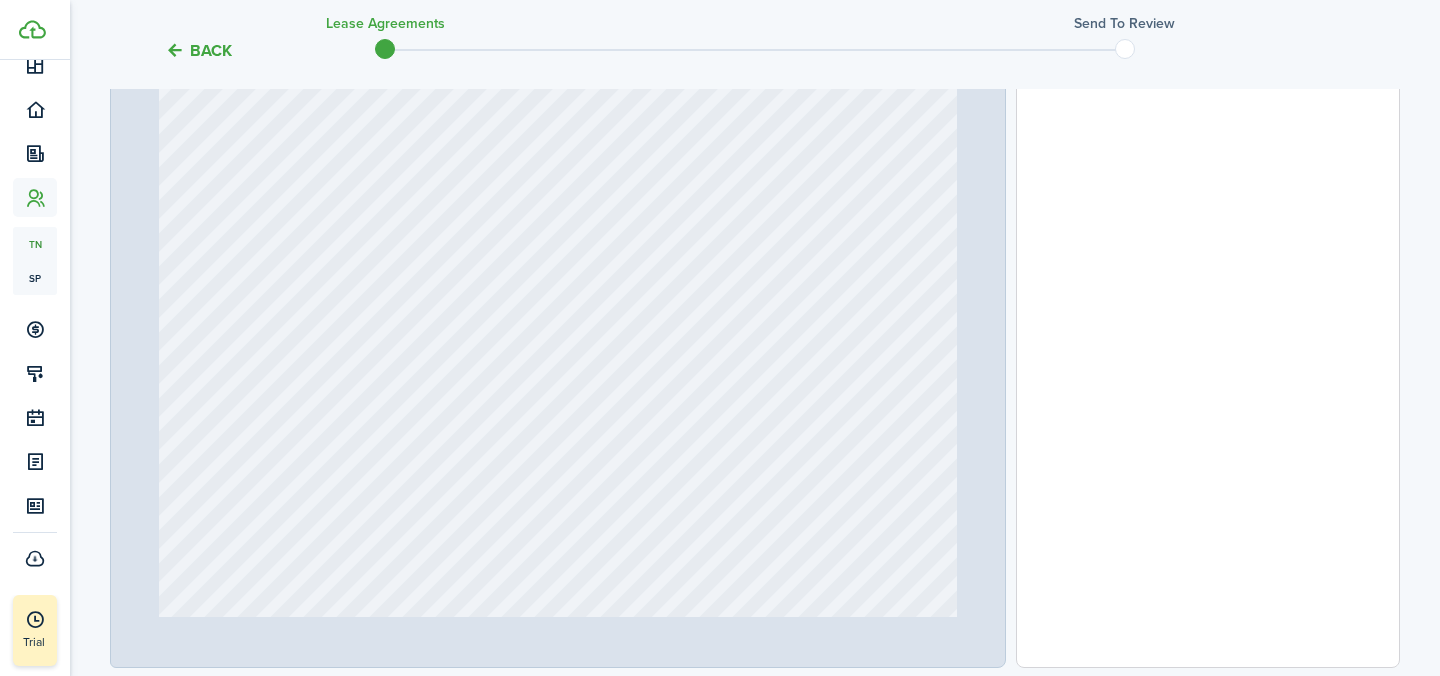 click at bounding box center [558, 429] 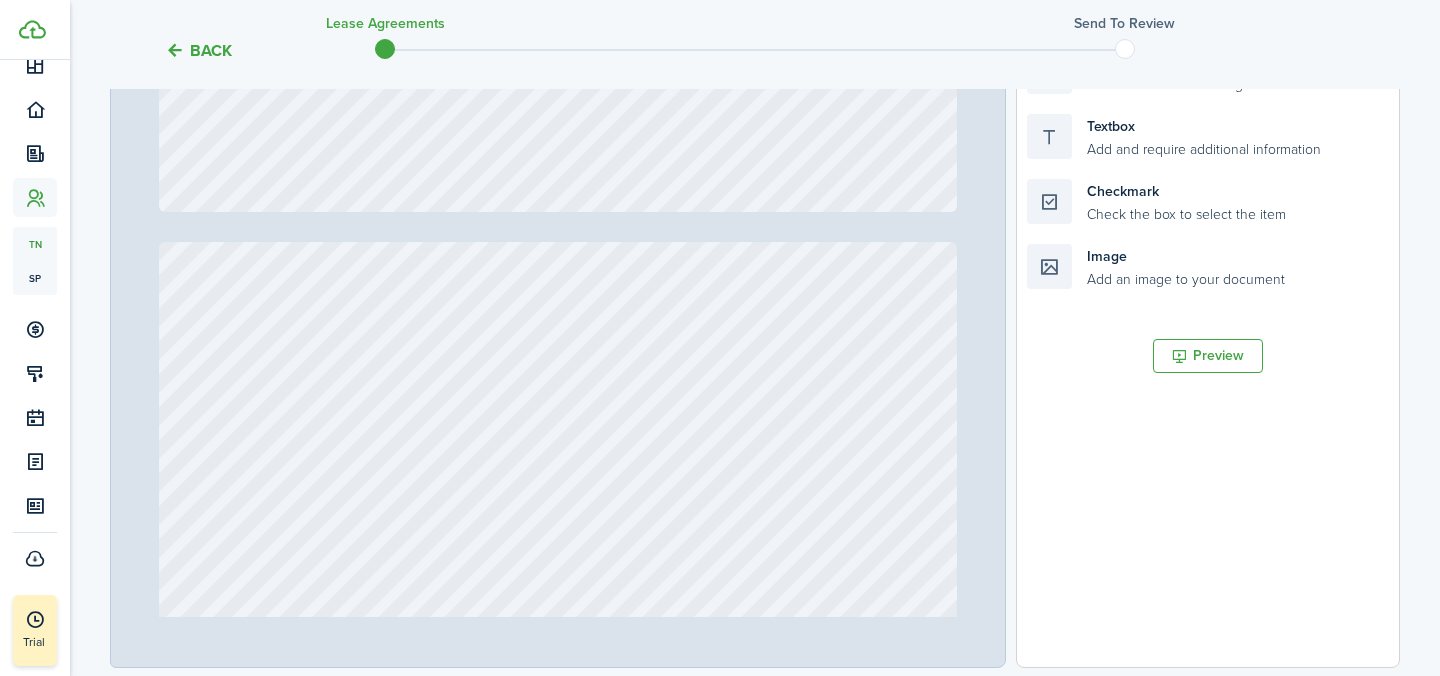 scroll, scrollTop: 2364, scrollLeft: 0, axis: vertical 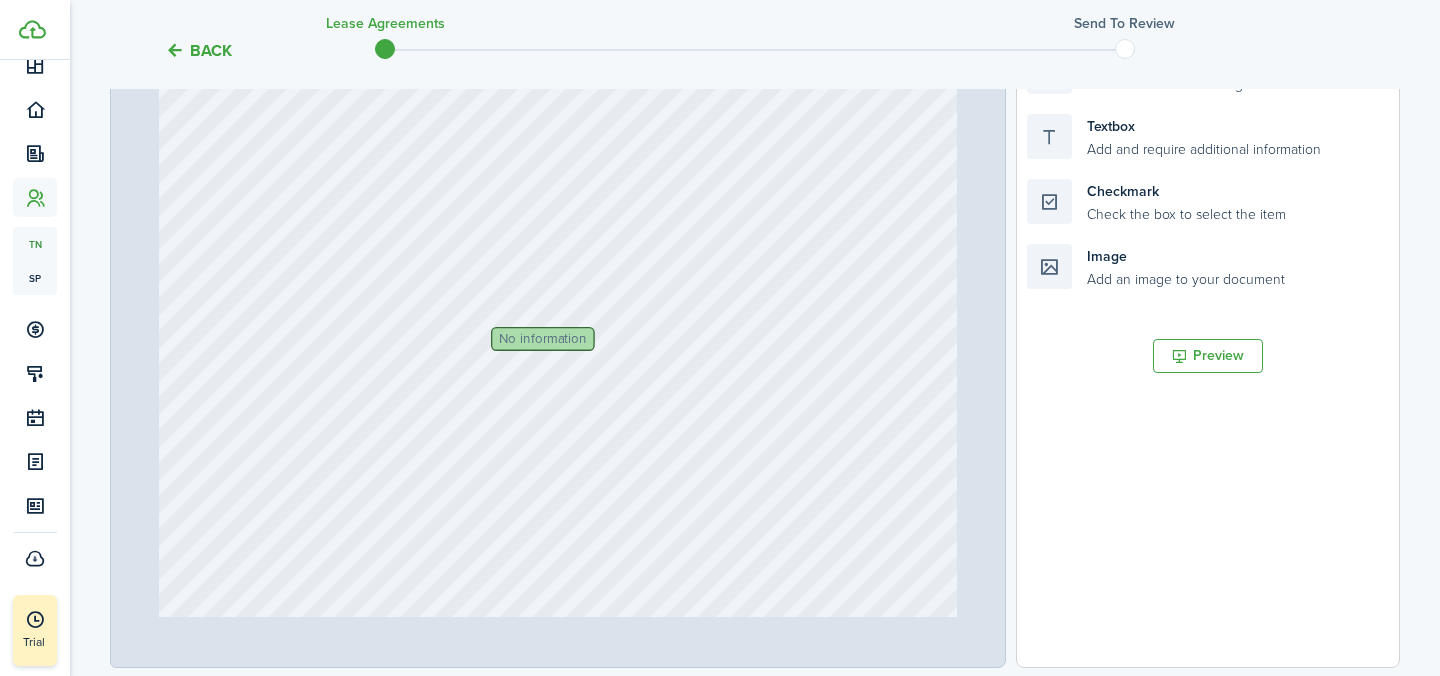 type on "8" 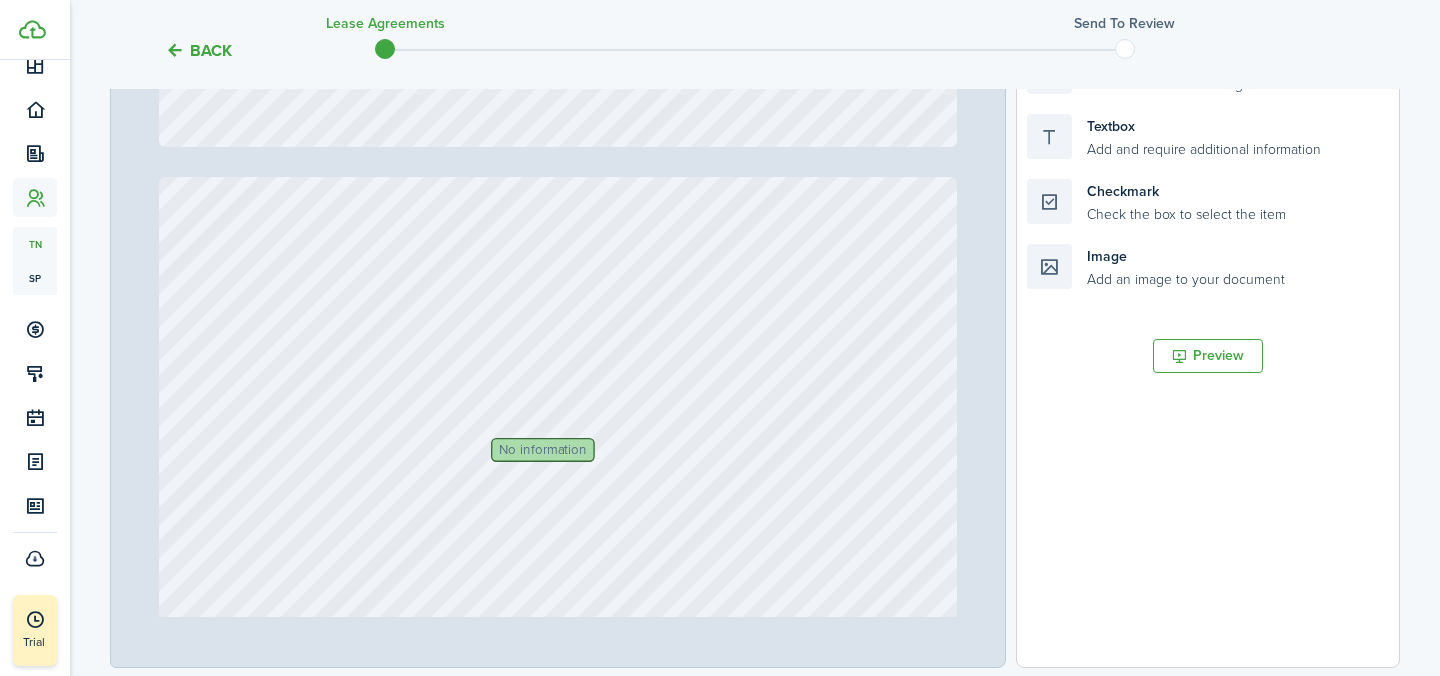 click on "No information" at bounding box center [543, 450] 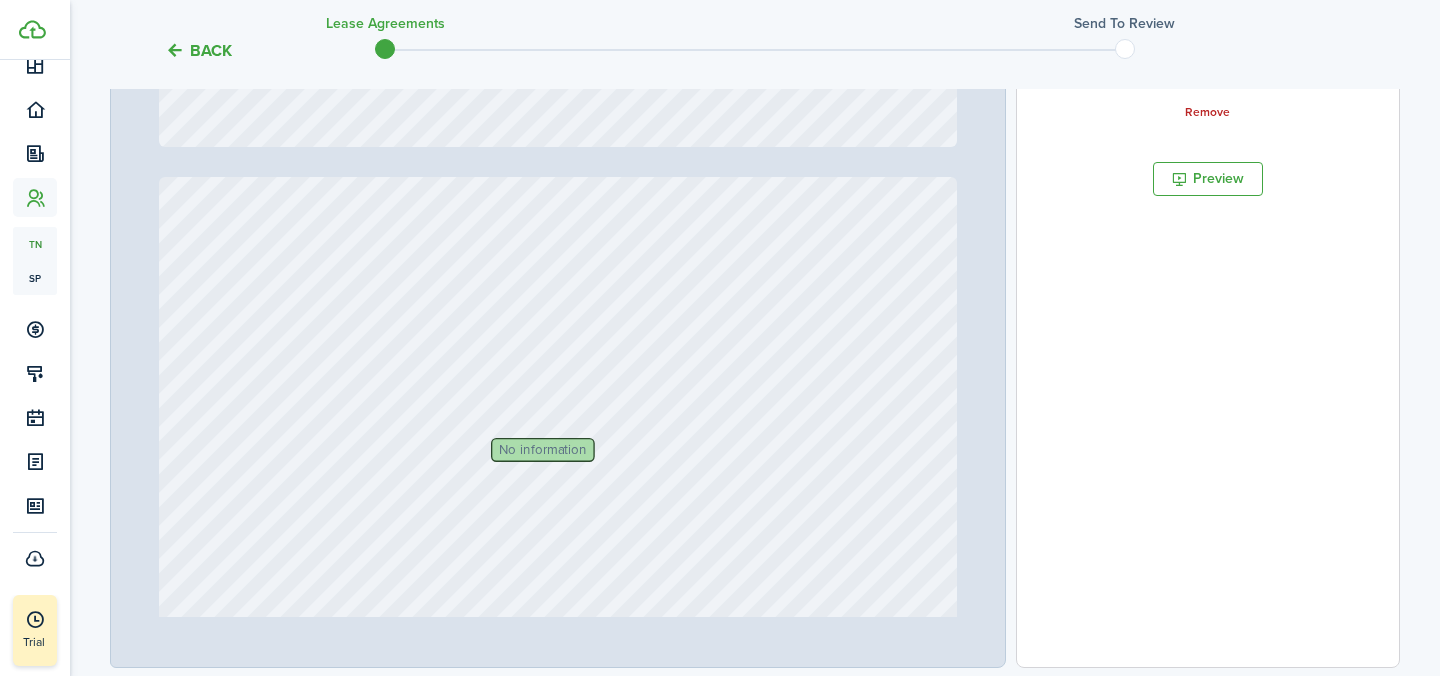 click on "No information" at bounding box center (543, 450) 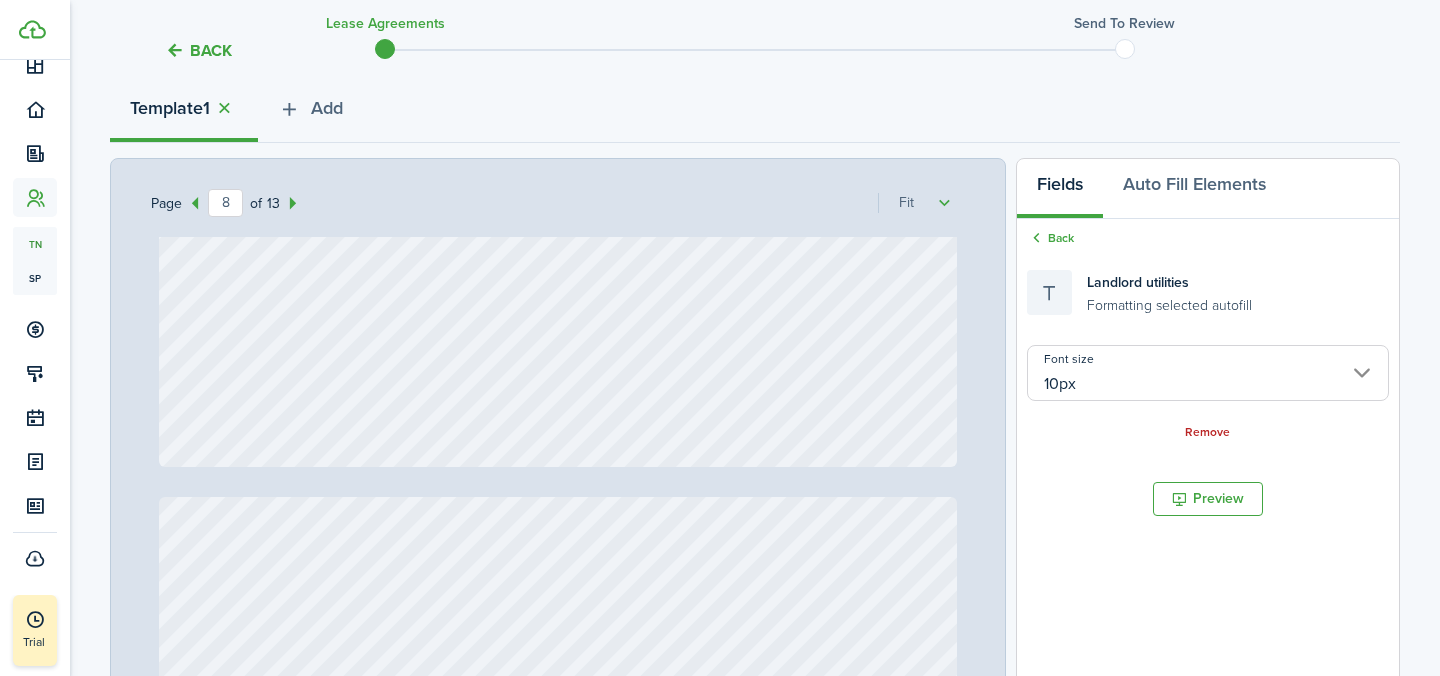scroll, scrollTop: 353, scrollLeft: 0, axis: vertical 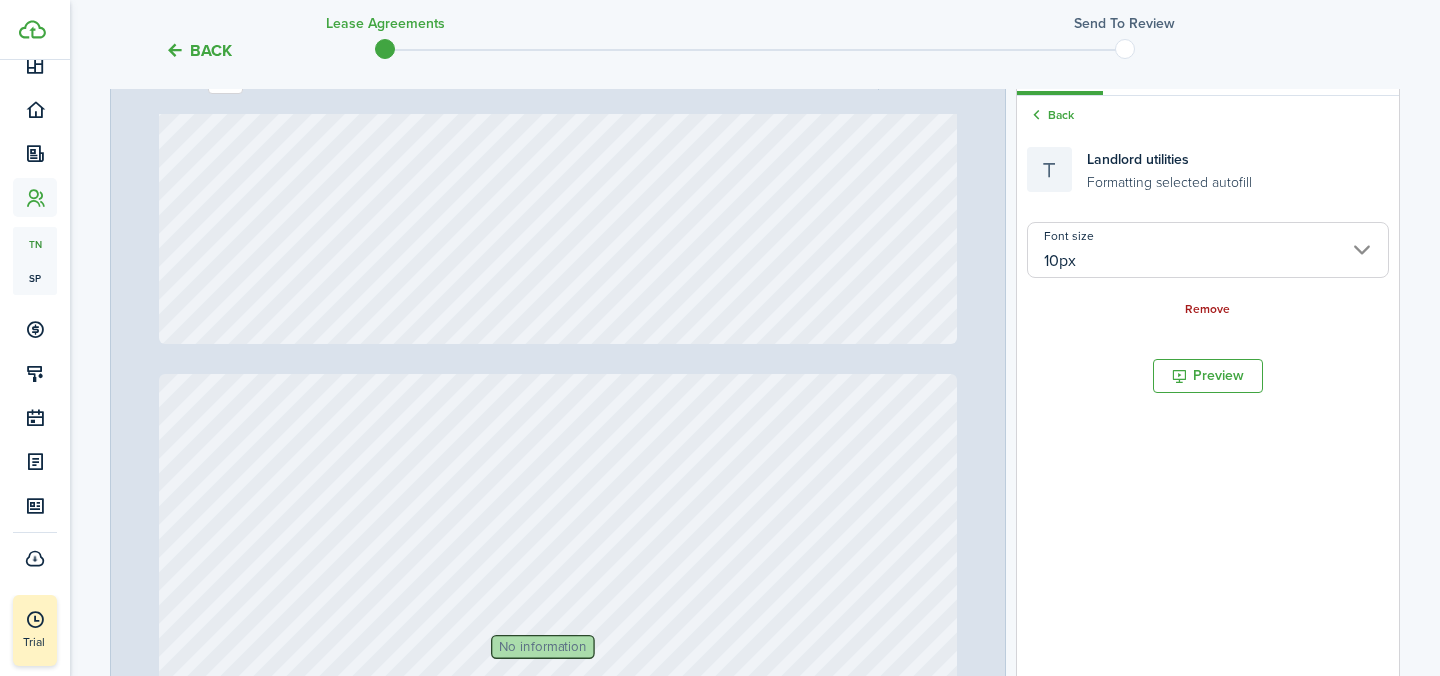 click on "Remove" 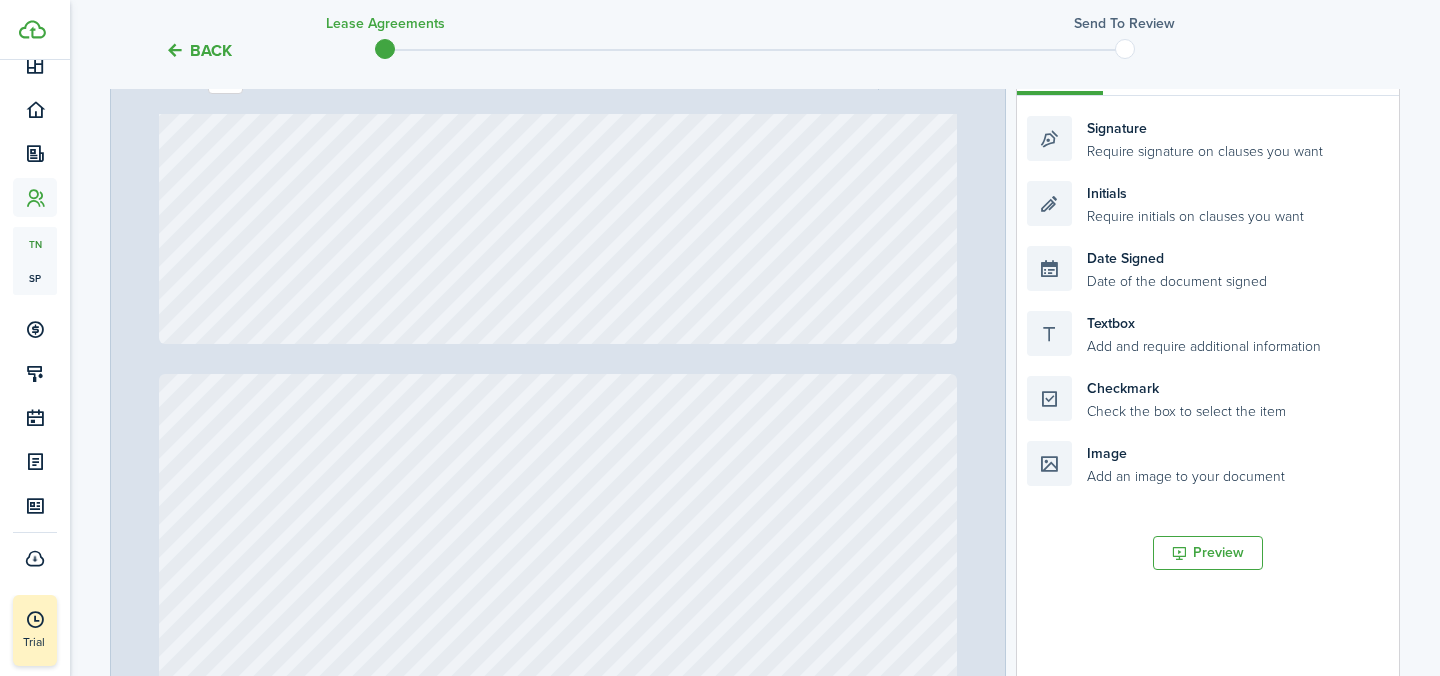 click at bounding box center [558, 900] 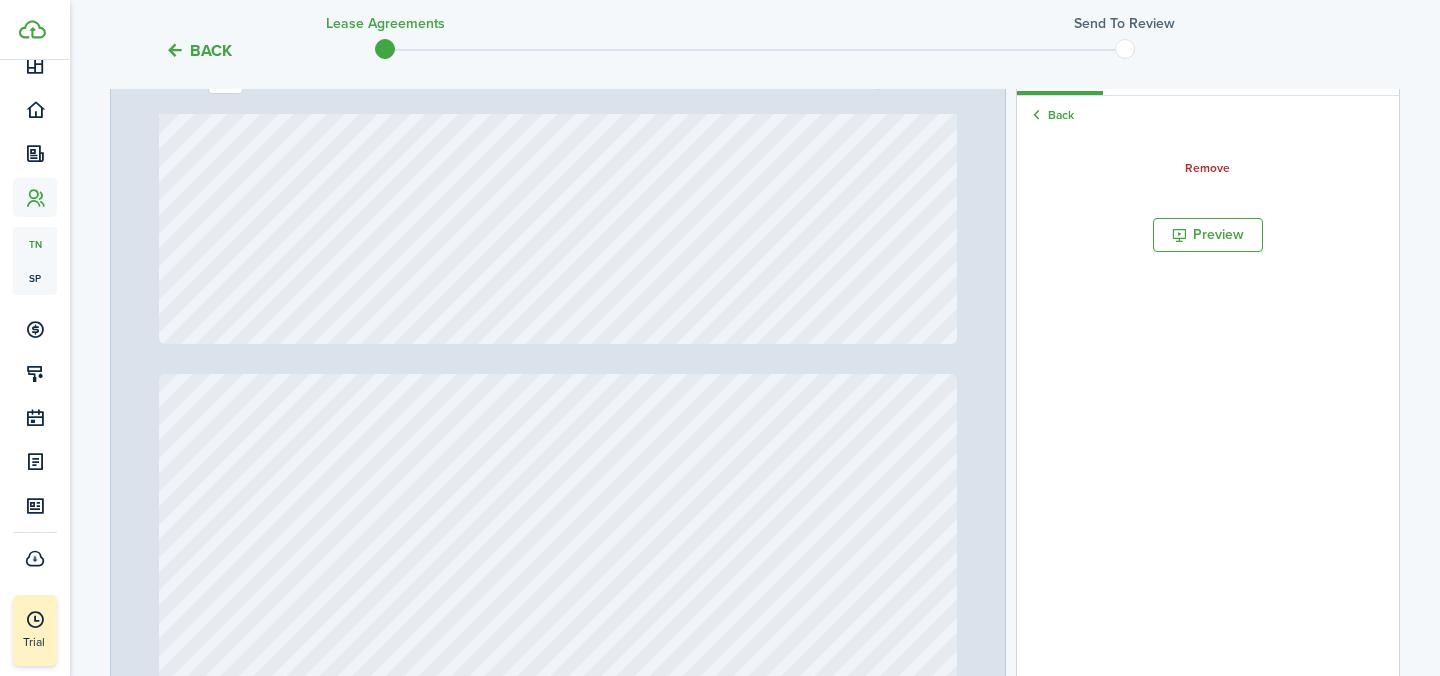 type on "Bentonville in t" 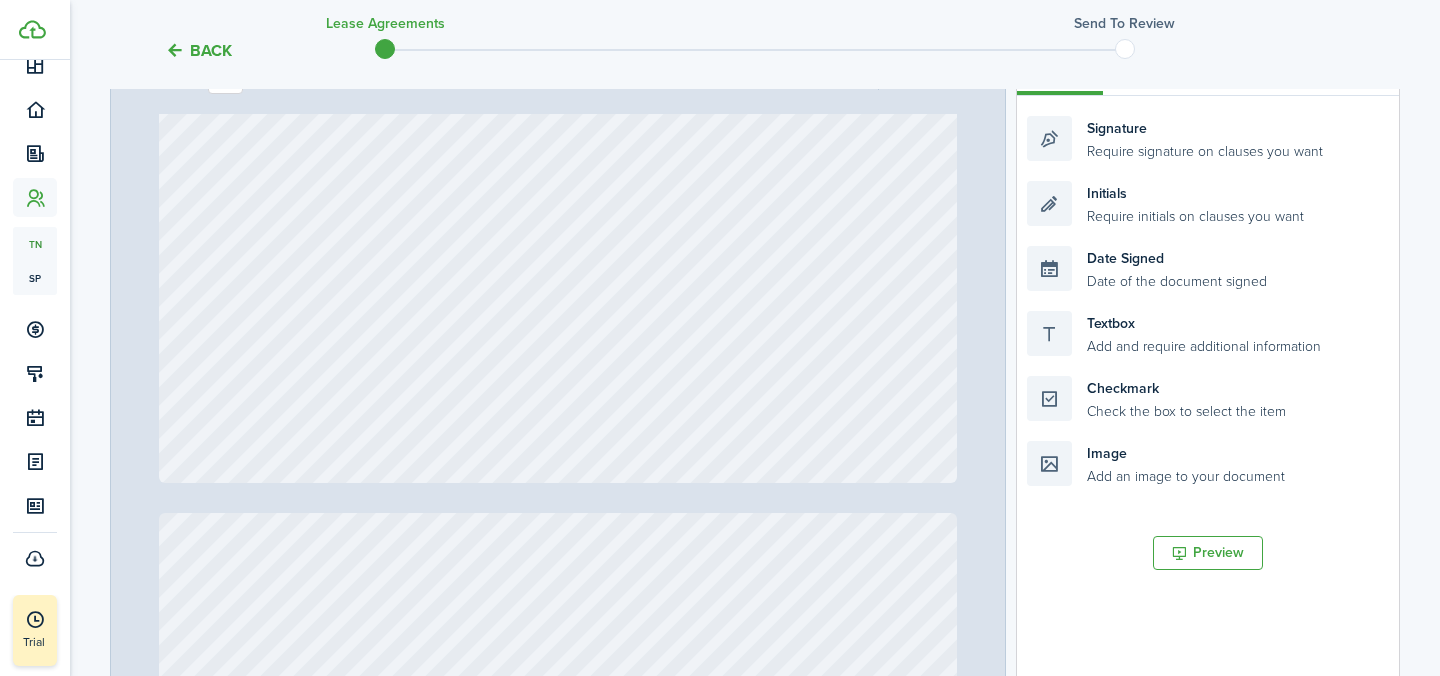 scroll, scrollTop: 6872, scrollLeft: 0, axis: vertical 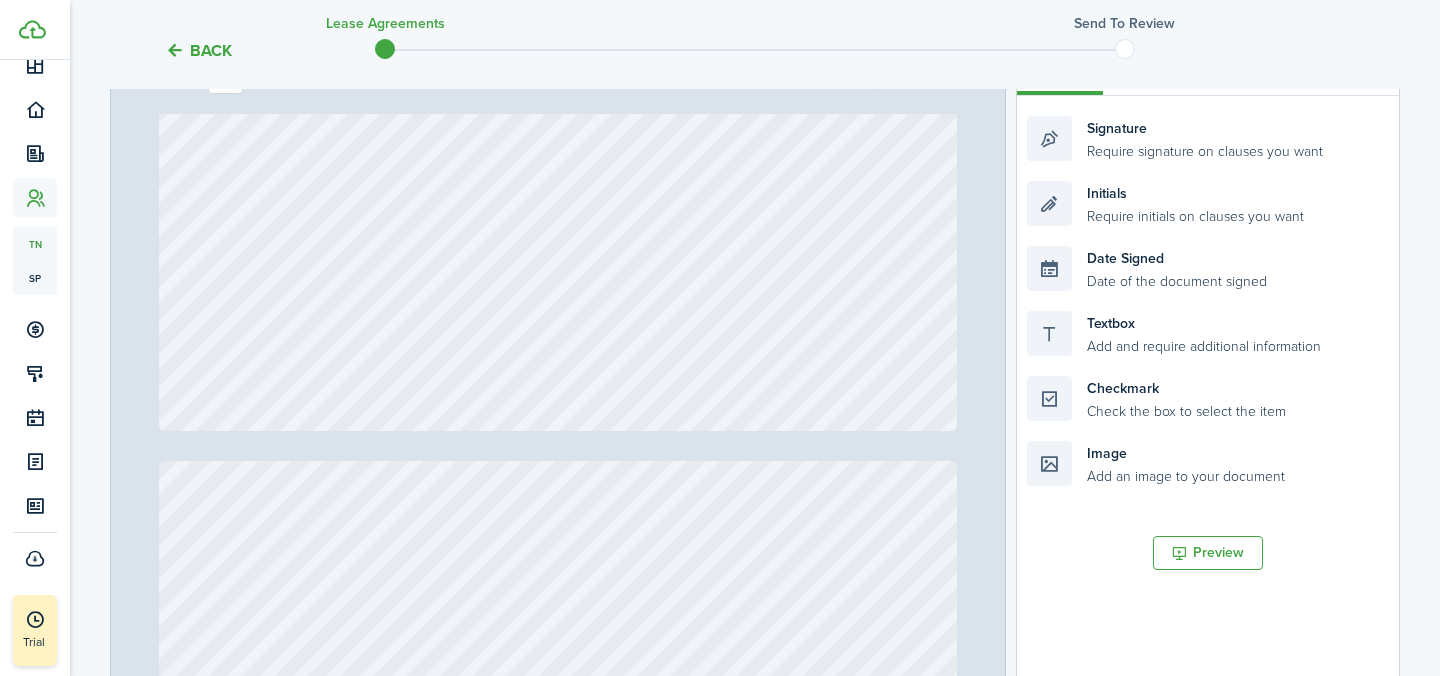 type on "9" 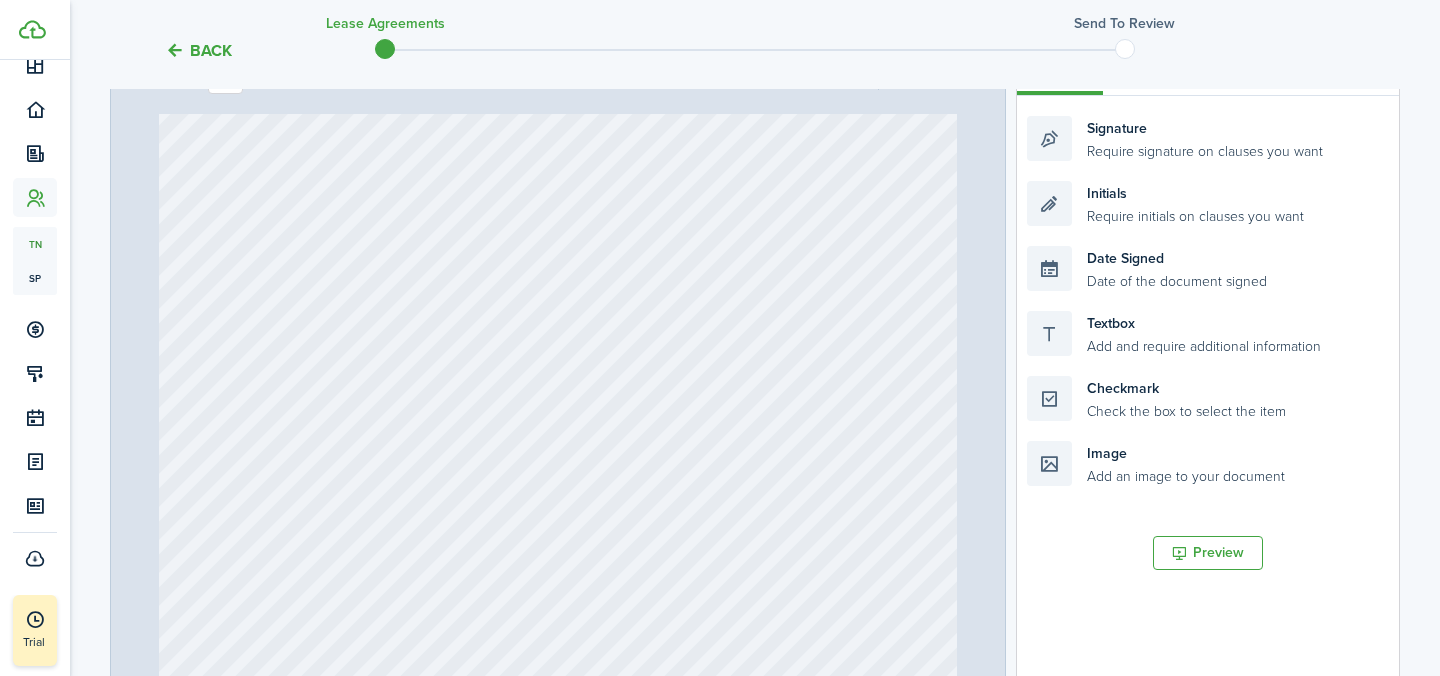 scroll, scrollTop: 8610, scrollLeft: 0, axis: vertical 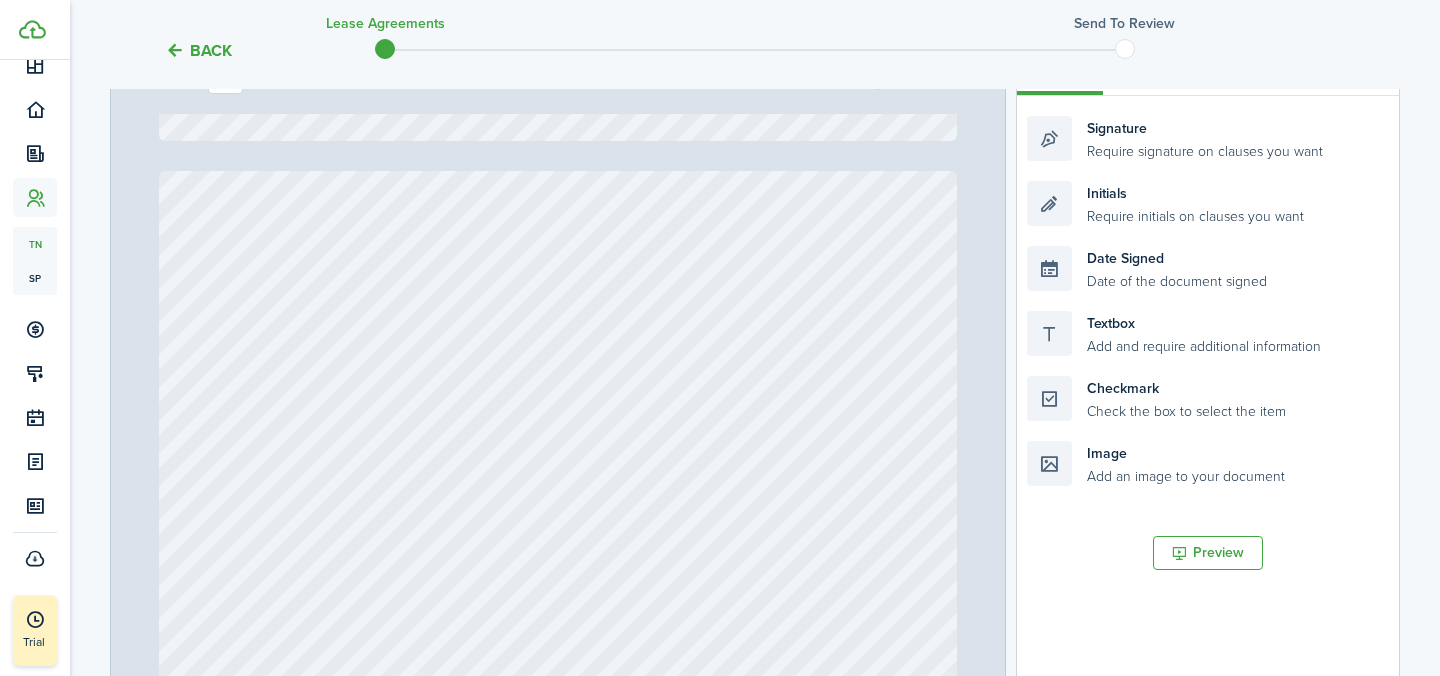 type on "Bentonville in t" 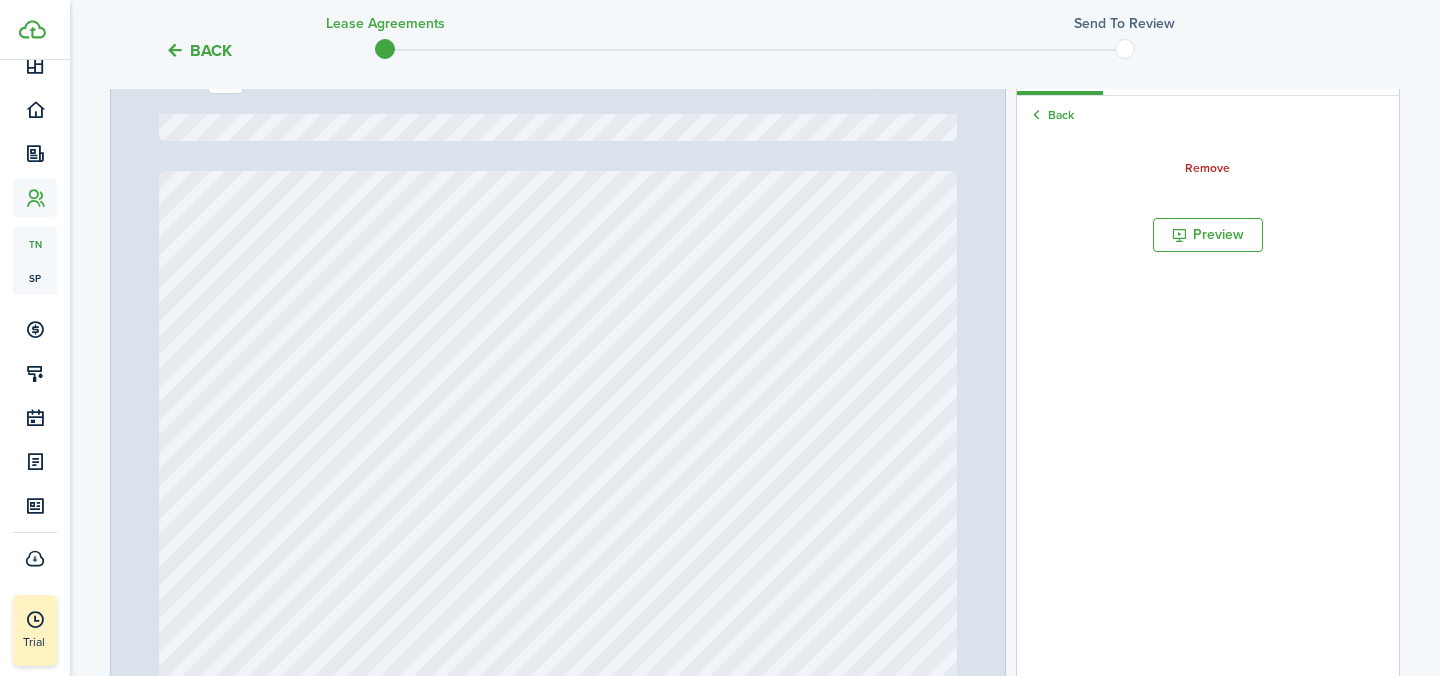 drag, startPoint x: 485, startPoint y: 451, endPoint x: 230, endPoint y: 449, distance: 255.00784 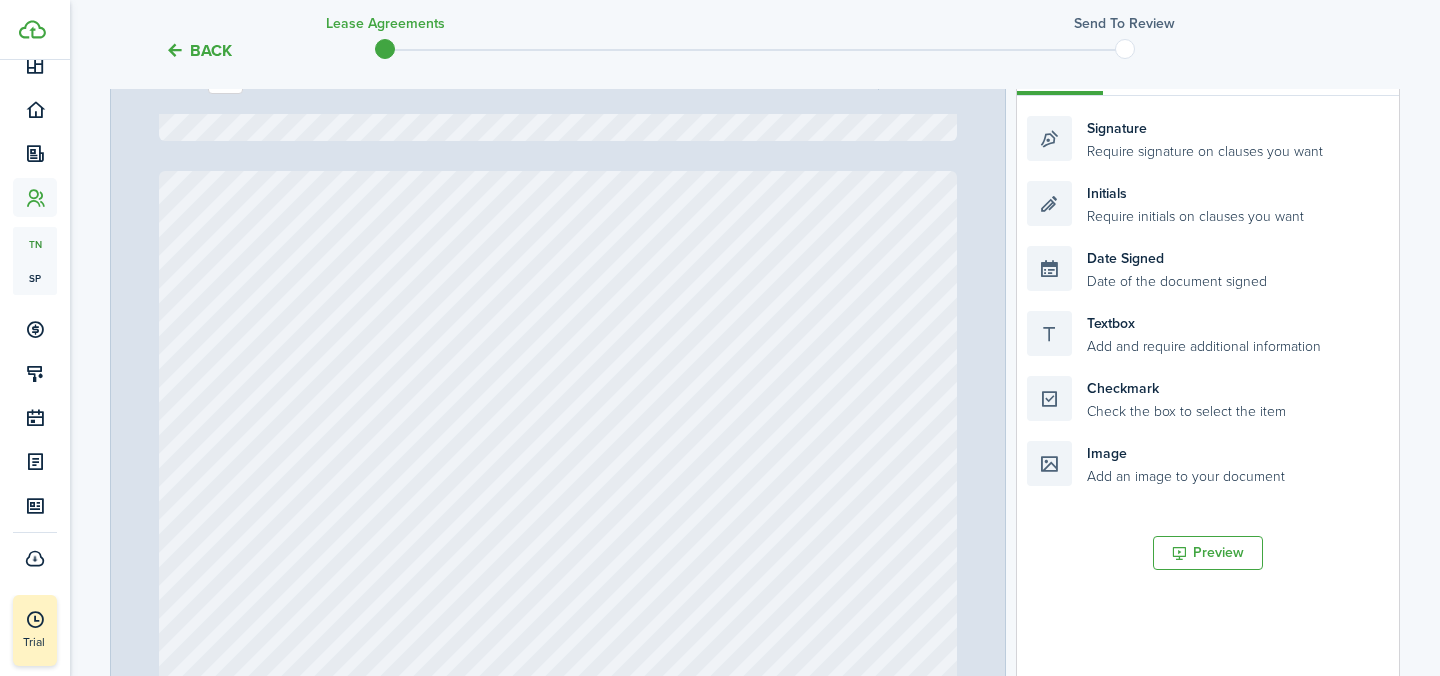 click at bounding box center [558, 697] 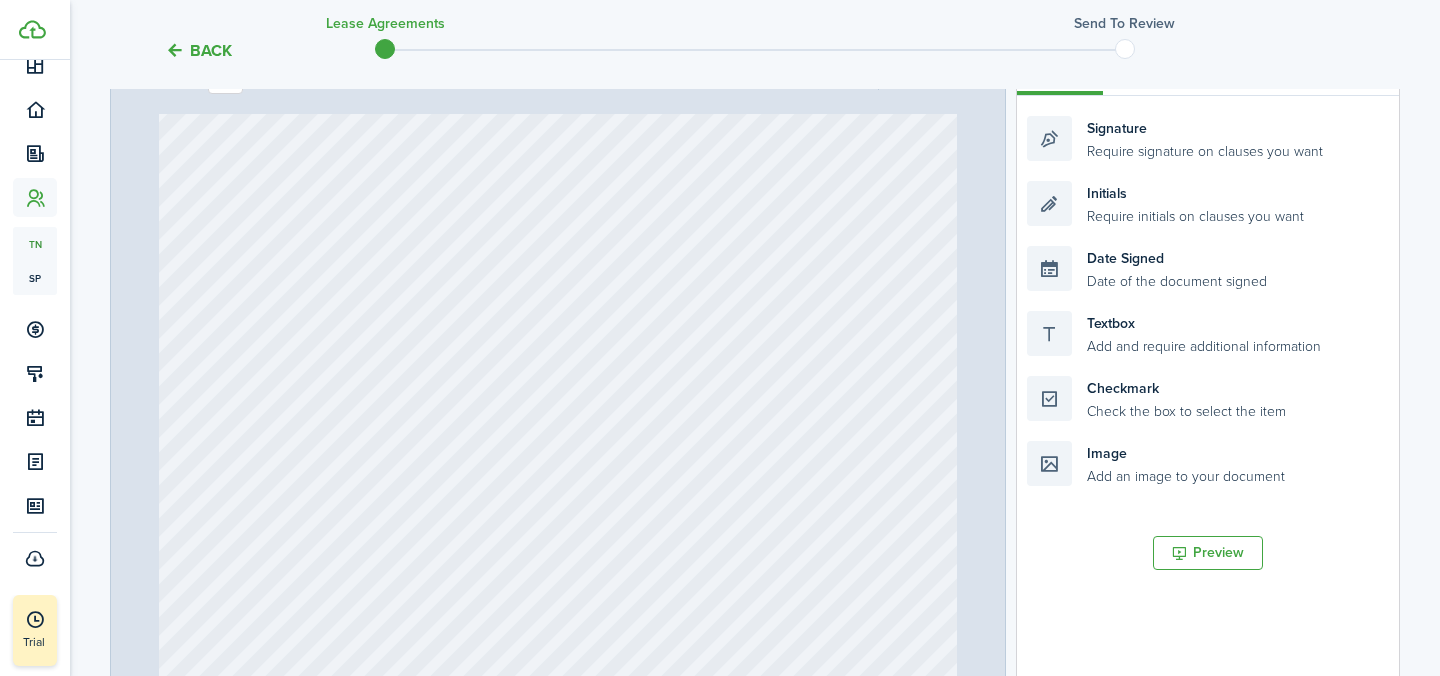 scroll, scrollTop: 12410, scrollLeft: 0, axis: vertical 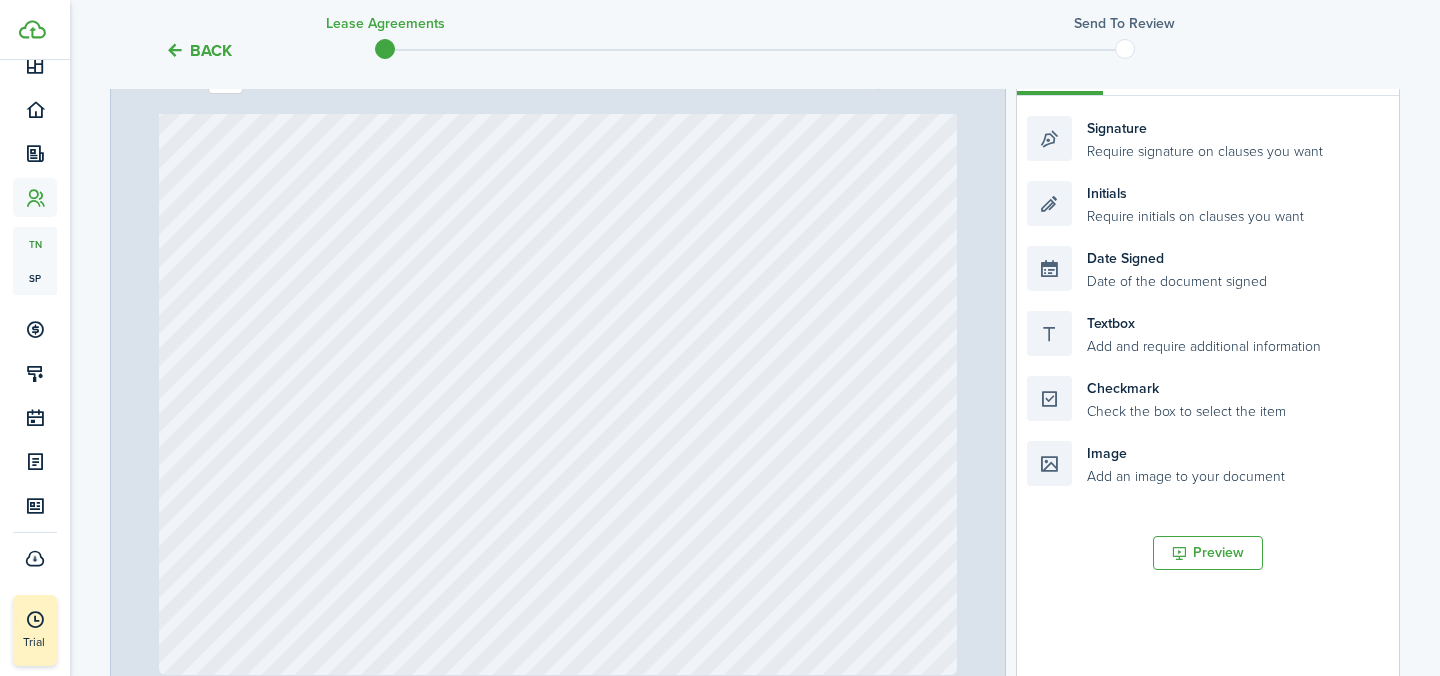 click at bounding box center (558, 148) 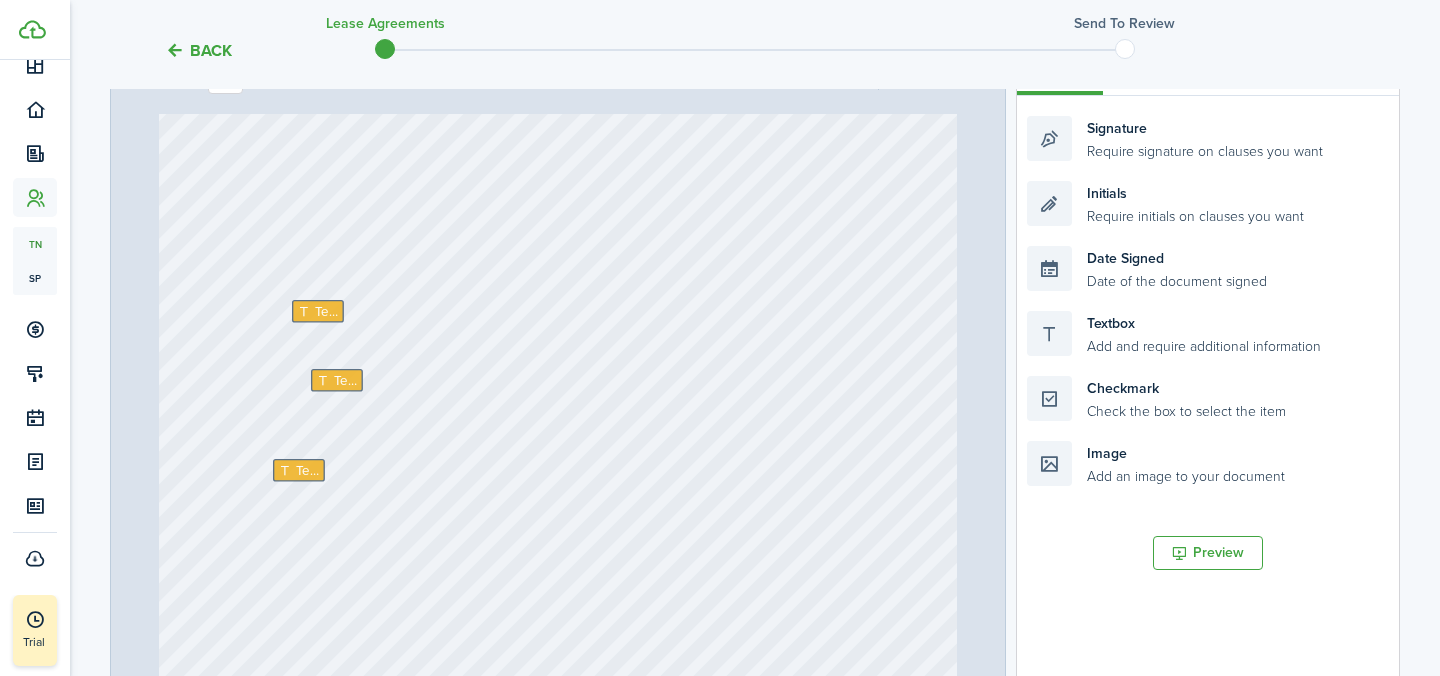 scroll, scrollTop: 13360, scrollLeft: 0, axis: vertical 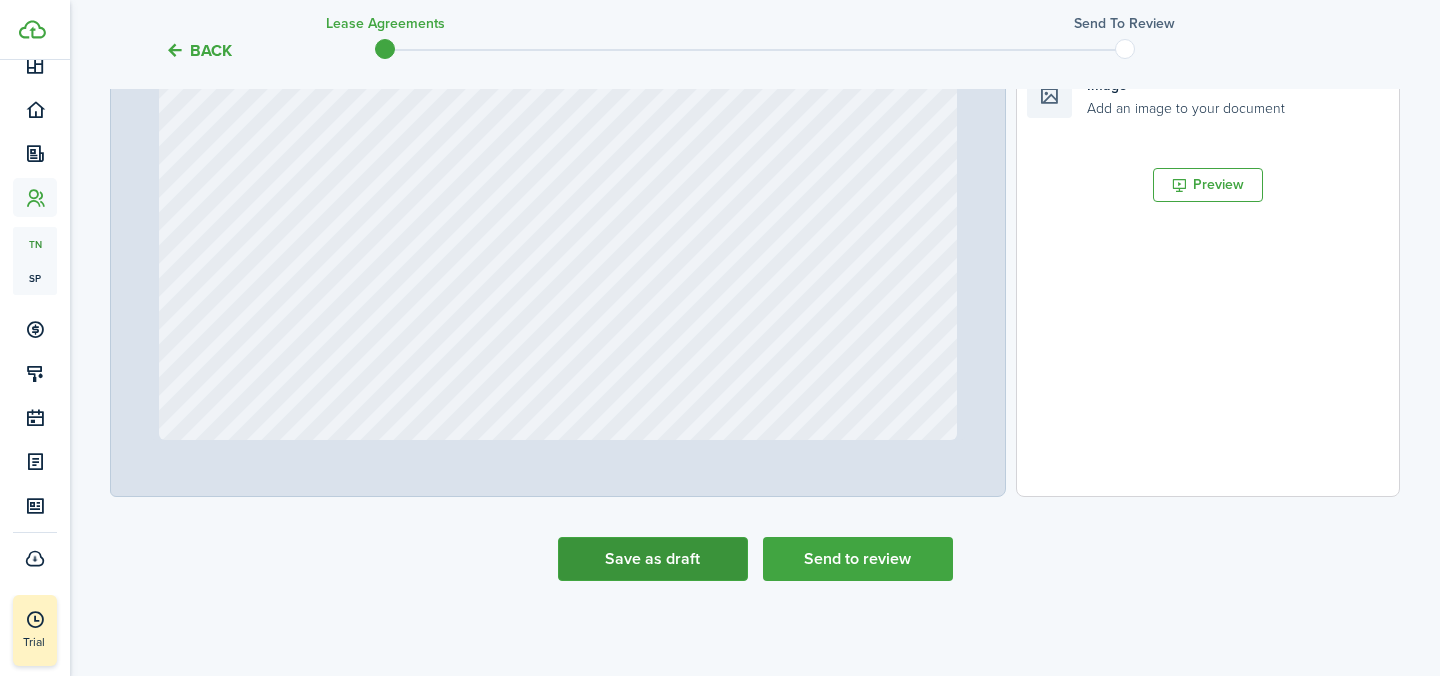 click on "Save as draft" at bounding box center (653, 559) 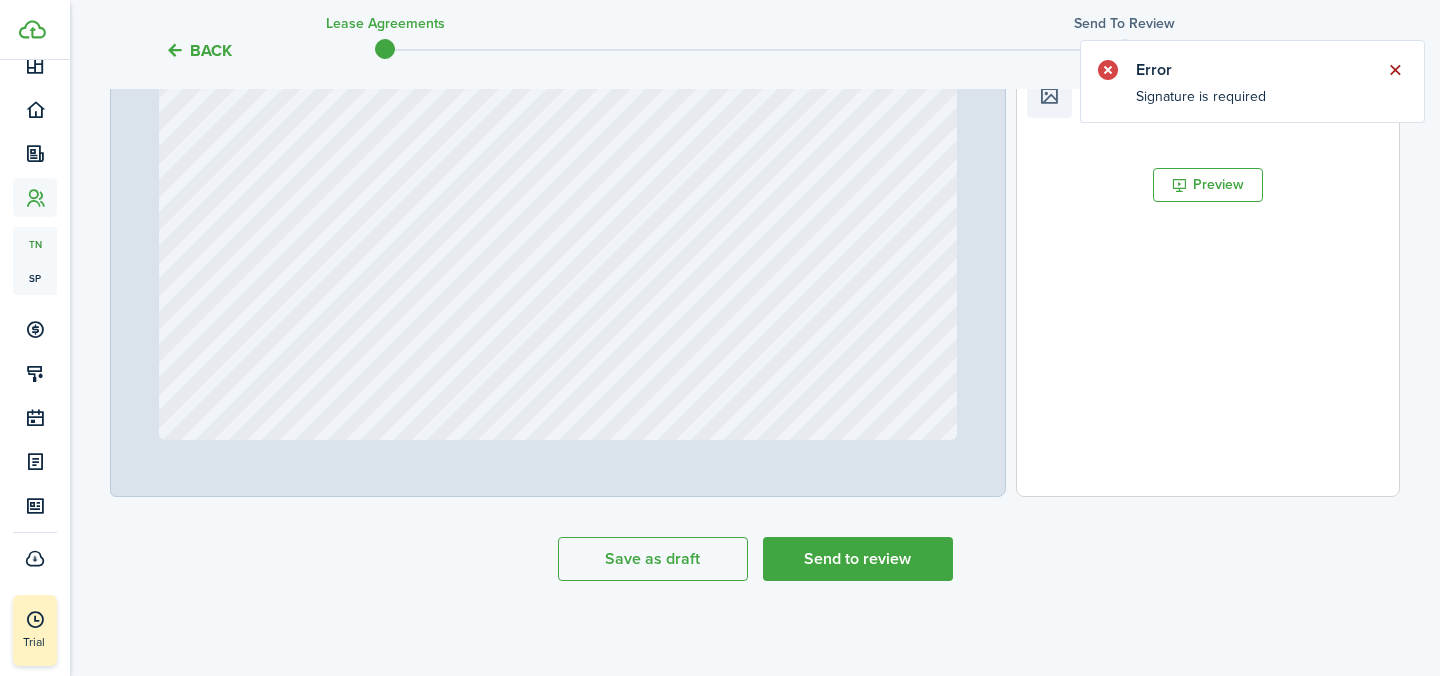 click at bounding box center (1395, 70) 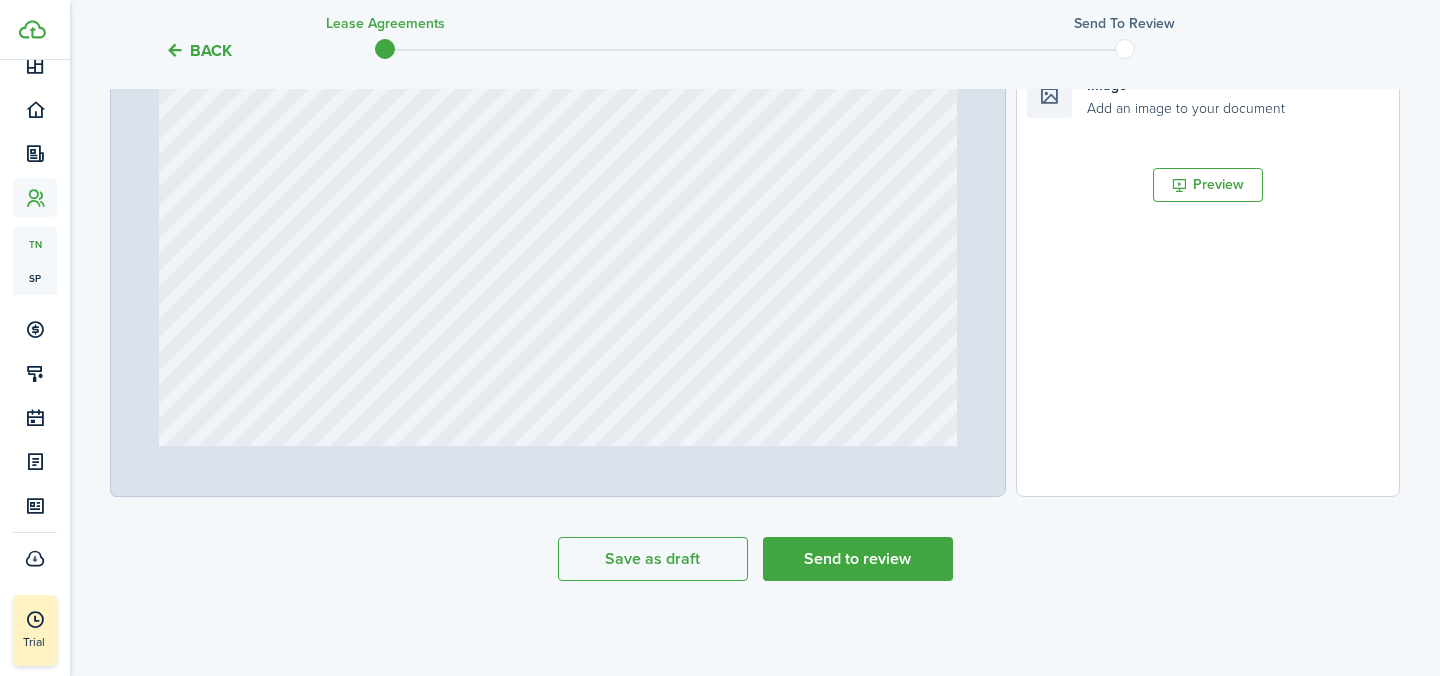 type on "11" 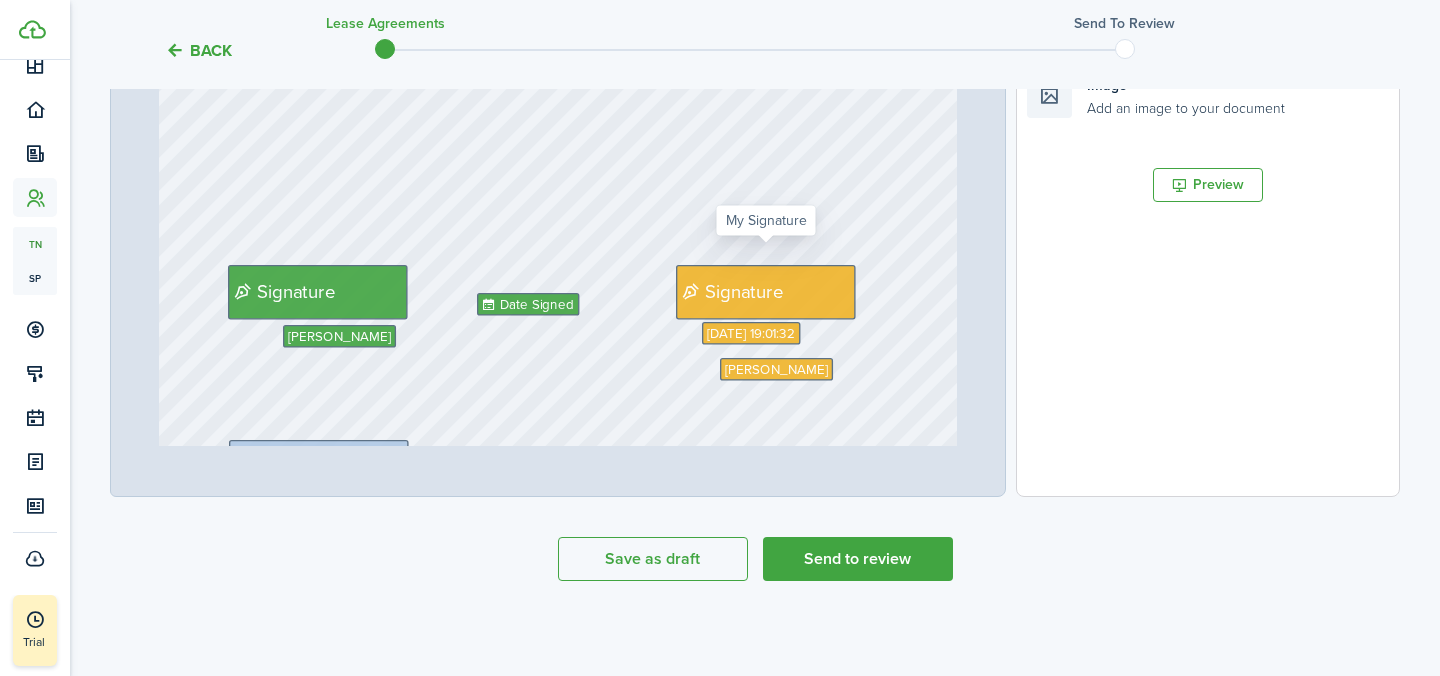 scroll, scrollTop: 10824, scrollLeft: 0, axis: vertical 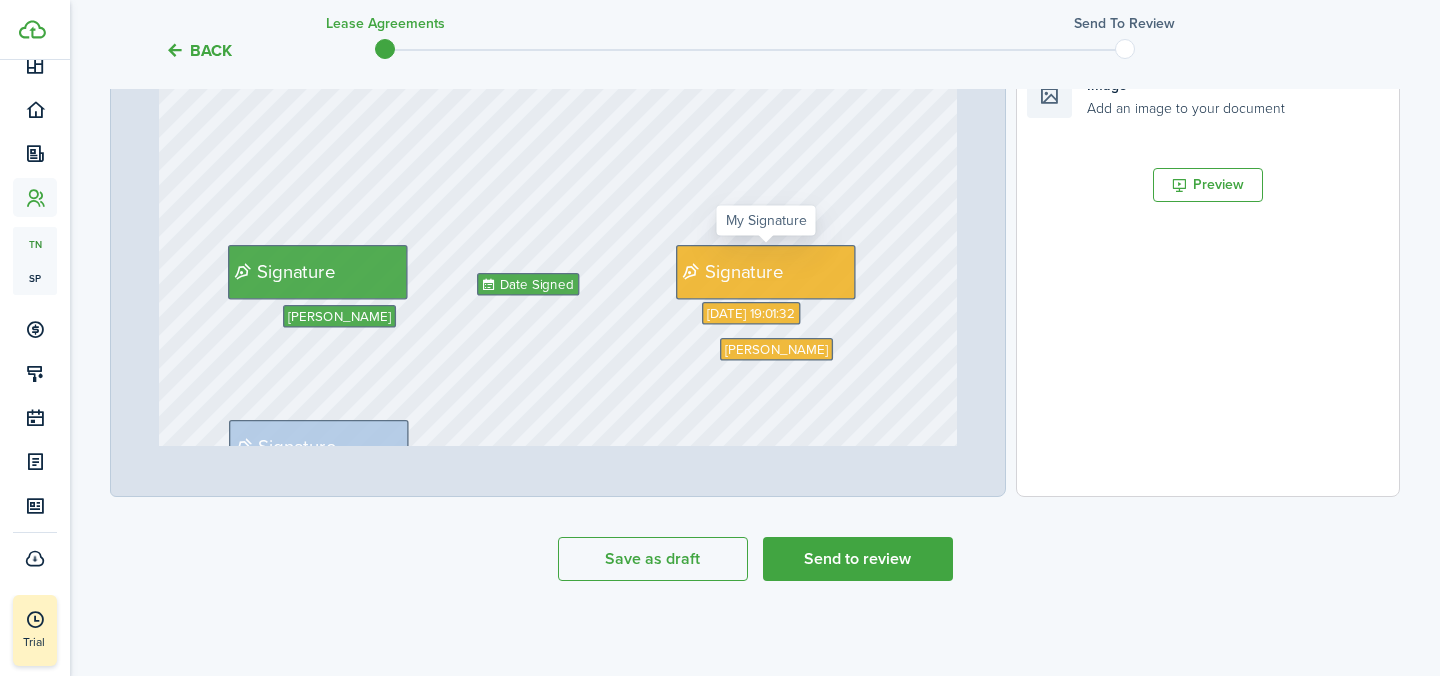click on "Signature" at bounding box center (744, 272) 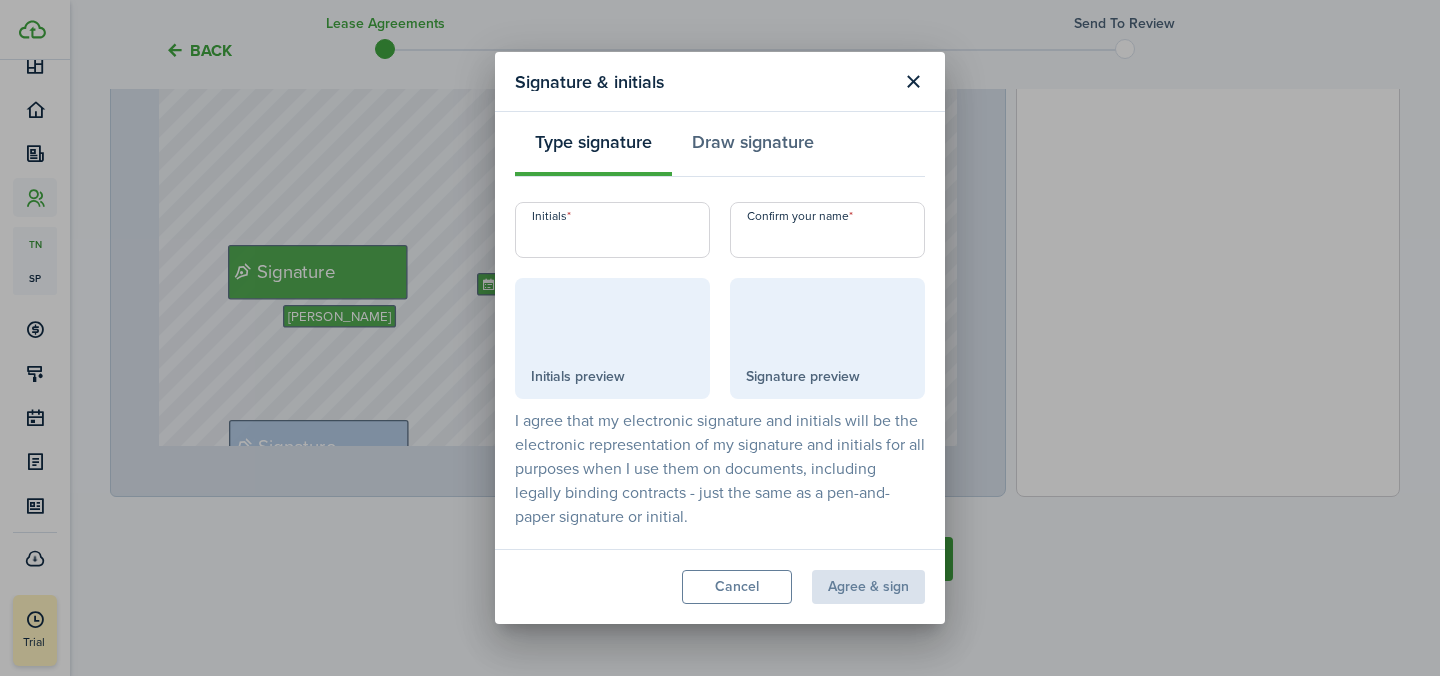 click on "Initials" at bounding box center [612, 230] 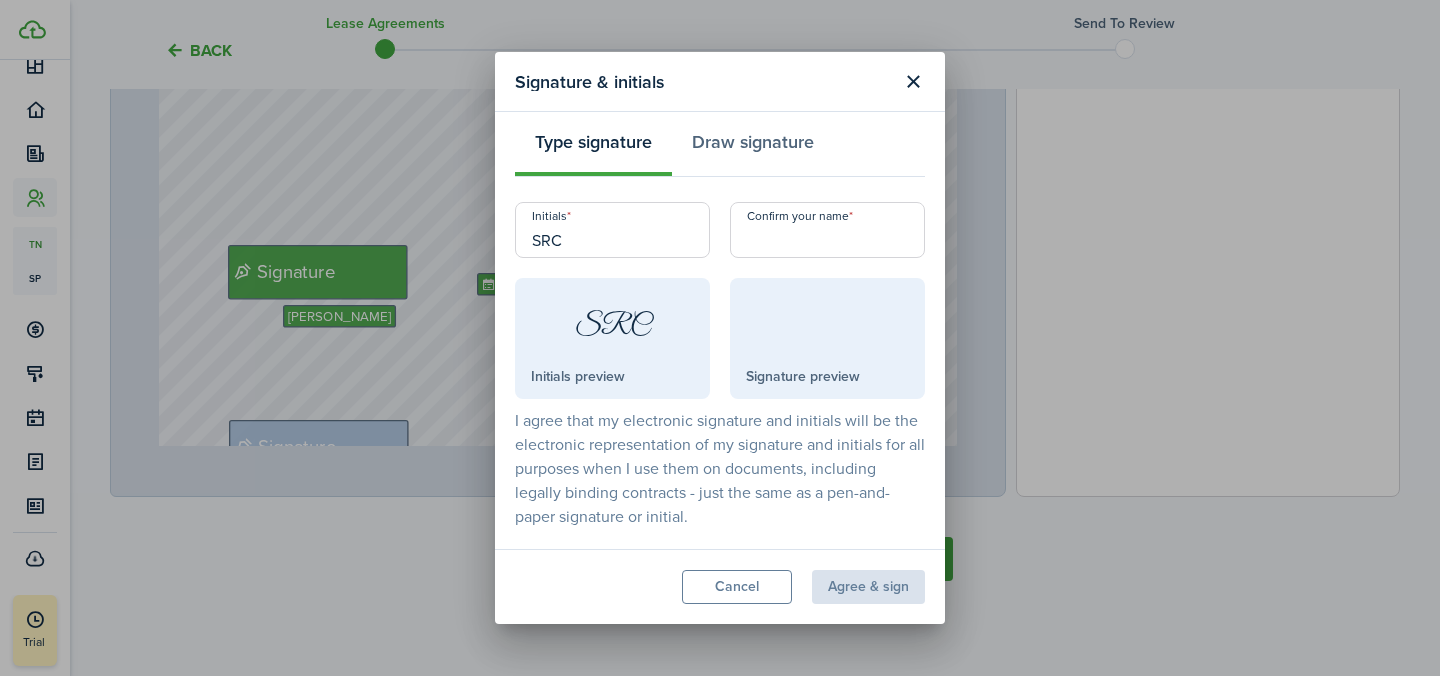 type on "SRC" 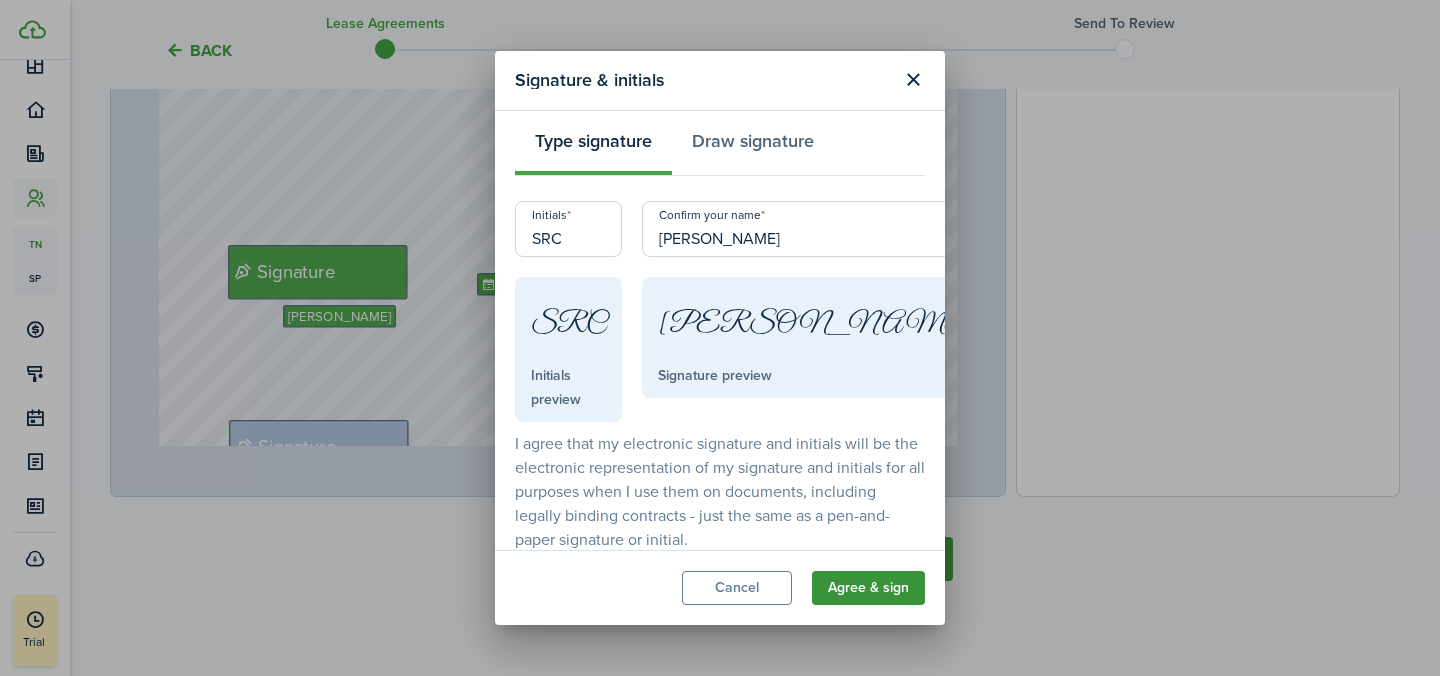 type on "[PERSON_NAME]" 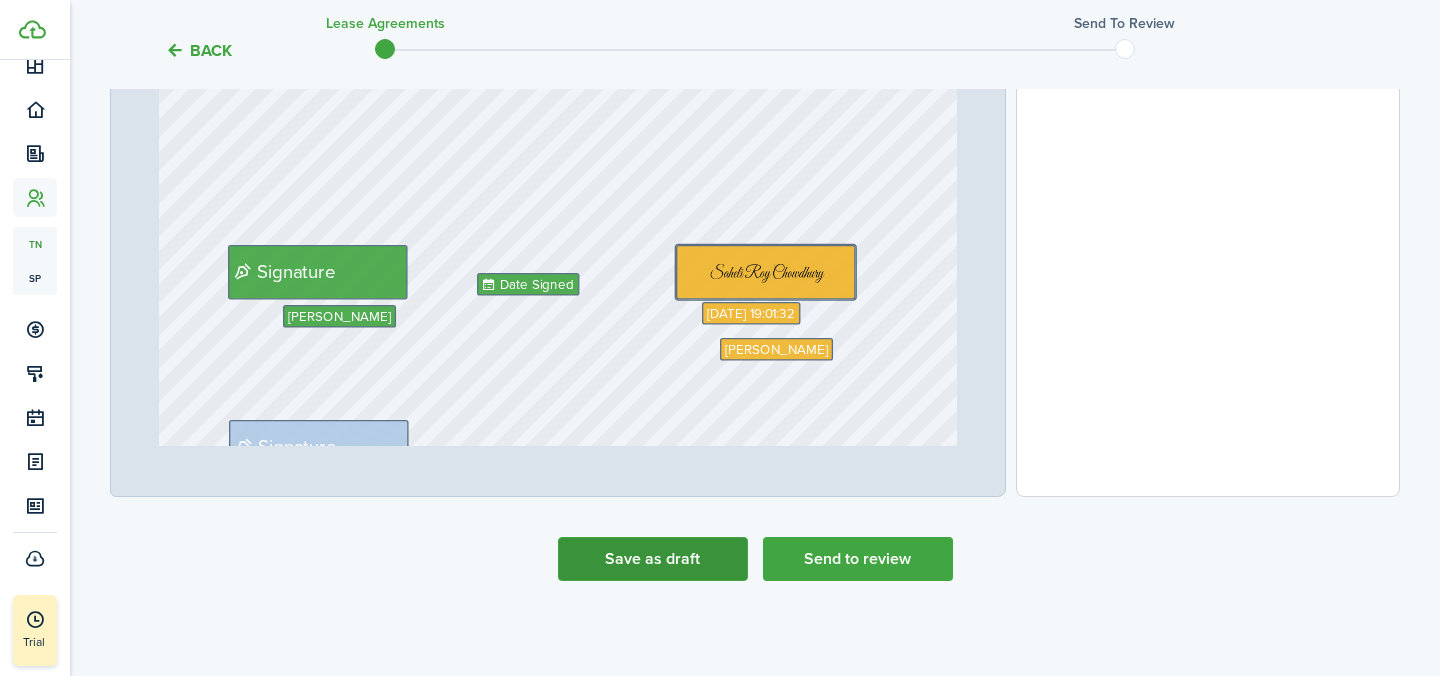 click on "Save as draft" at bounding box center (653, 559) 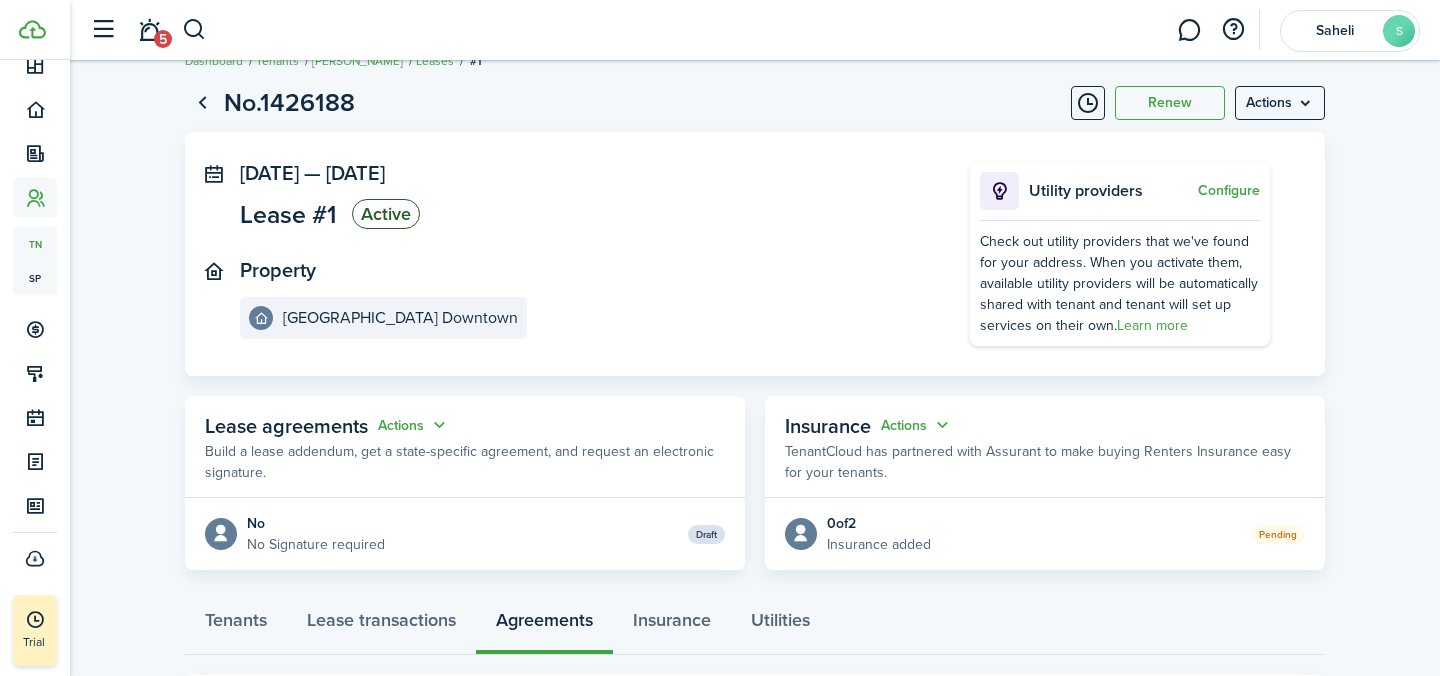 scroll, scrollTop: 145, scrollLeft: 0, axis: vertical 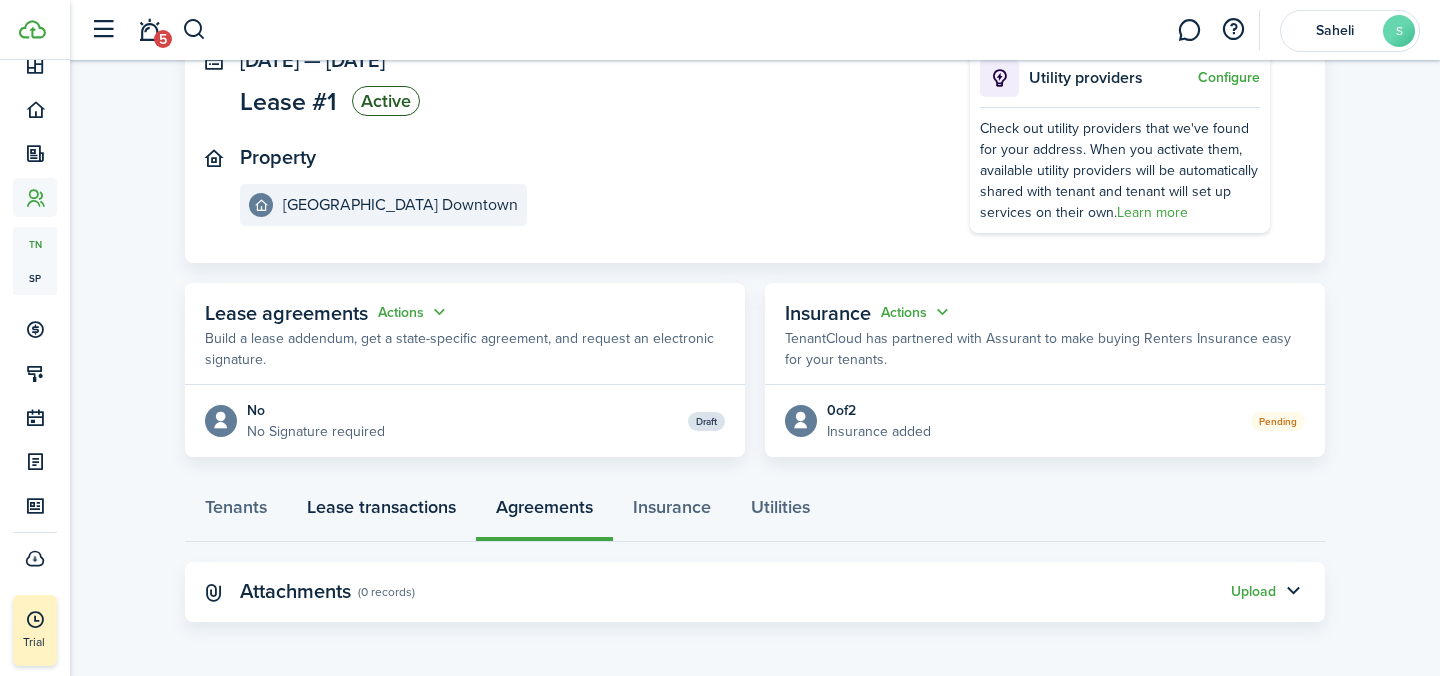 click on "Lease transactions" at bounding box center (381, 512) 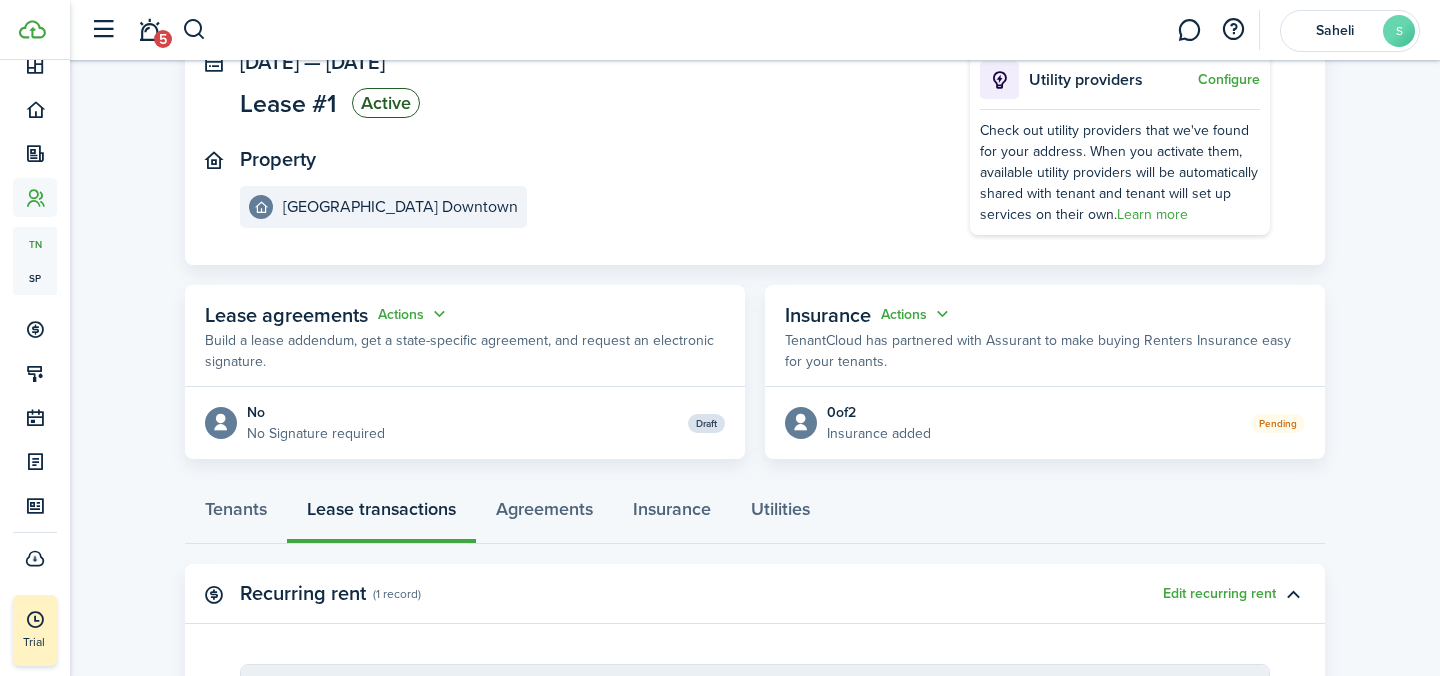 scroll, scrollTop: 410, scrollLeft: 0, axis: vertical 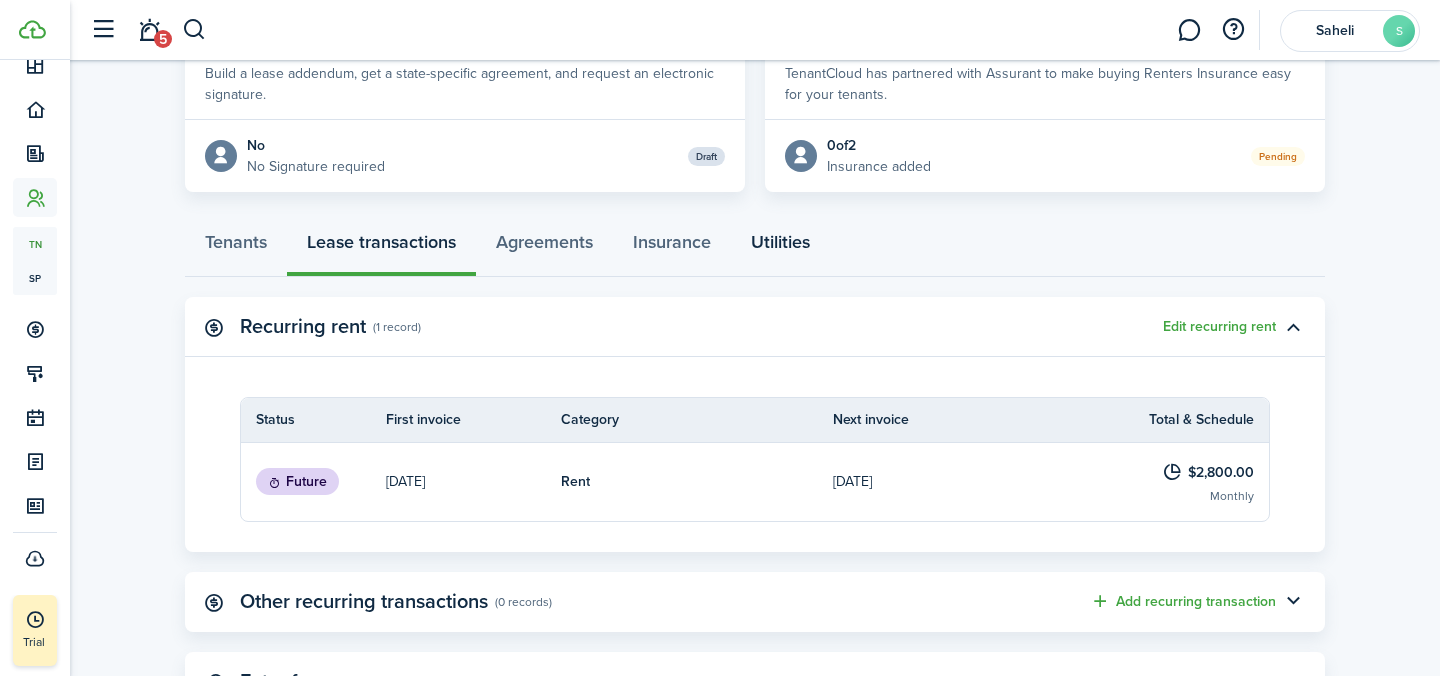 click on "Utilities" at bounding box center (780, 247) 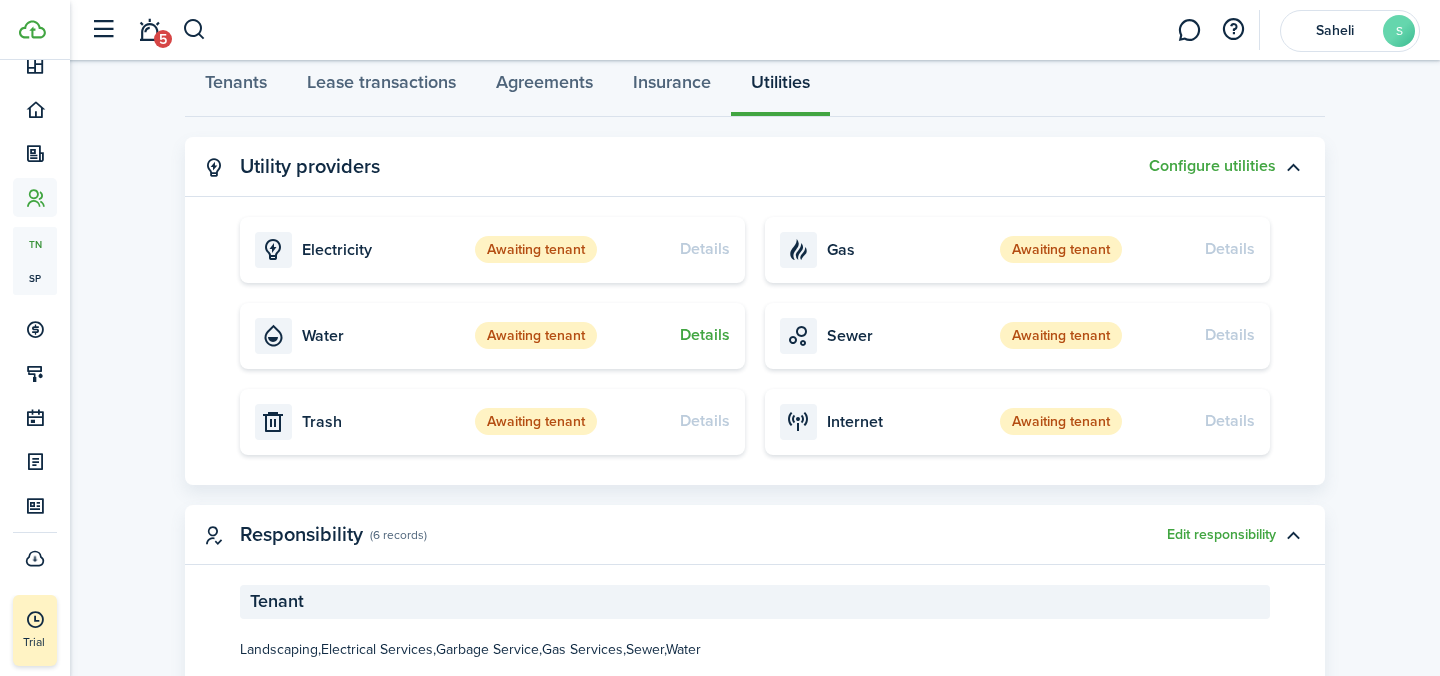 scroll, scrollTop: 638, scrollLeft: 0, axis: vertical 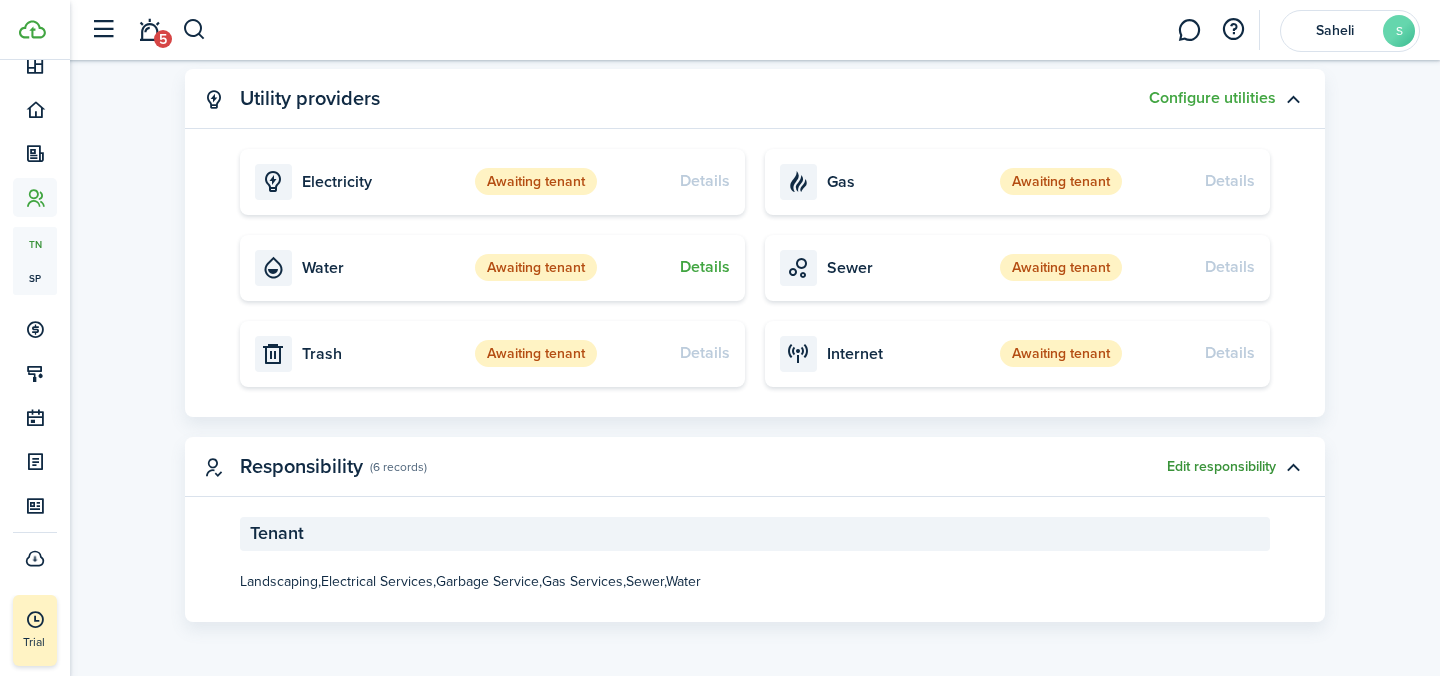 click on "Edit responsibility" 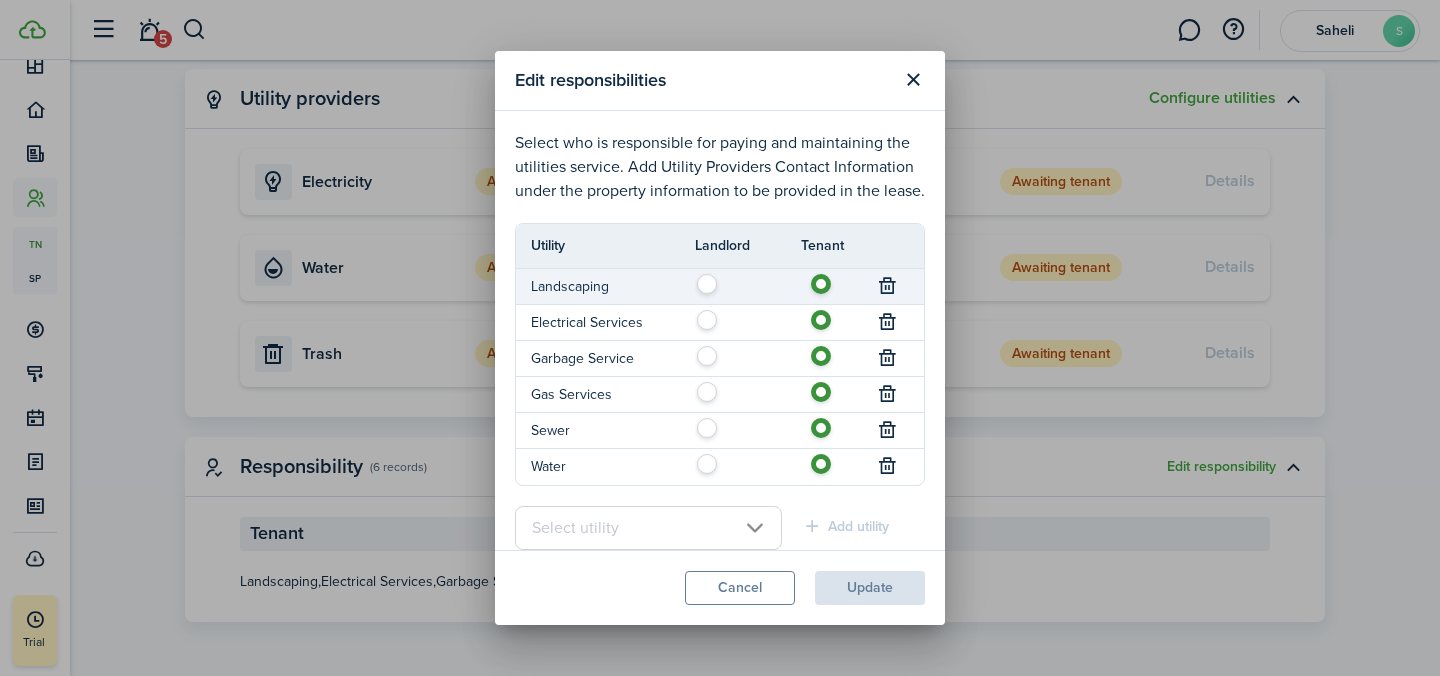 scroll, scrollTop: 19, scrollLeft: 0, axis: vertical 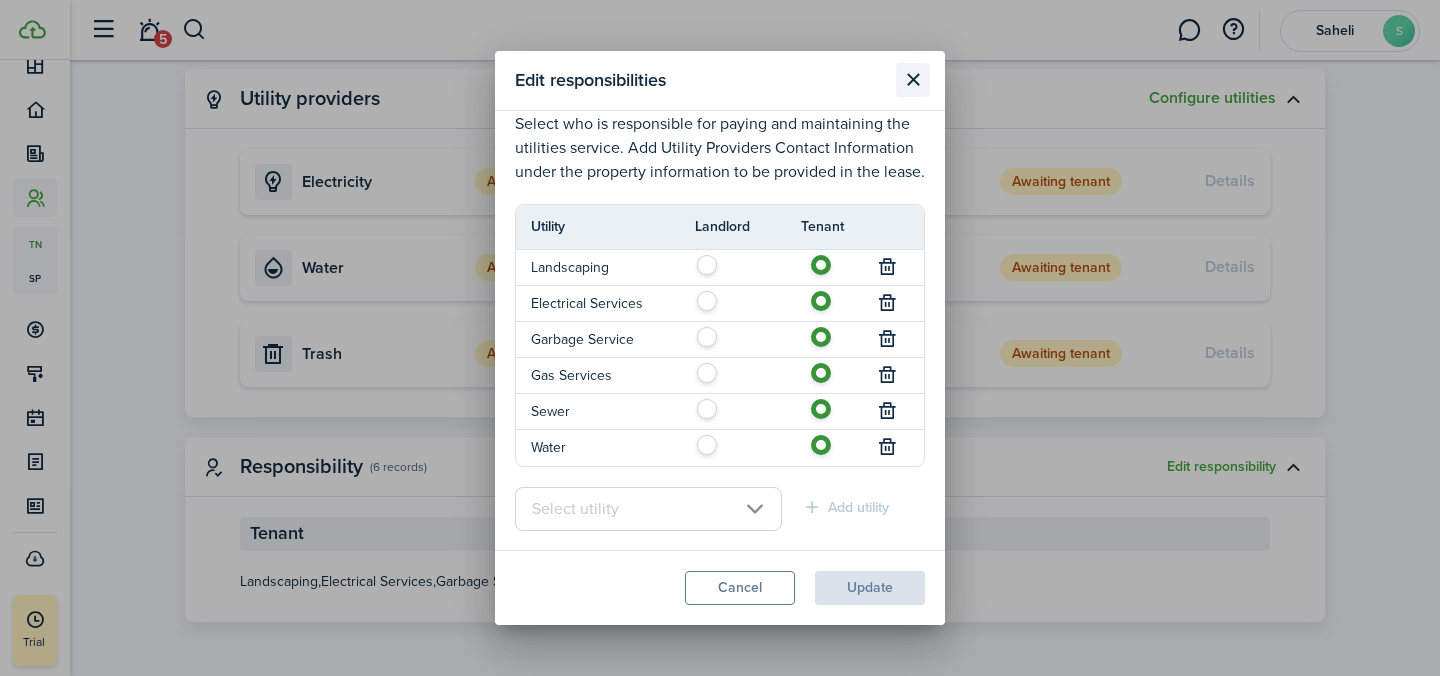 click at bounding box center (913, 80) 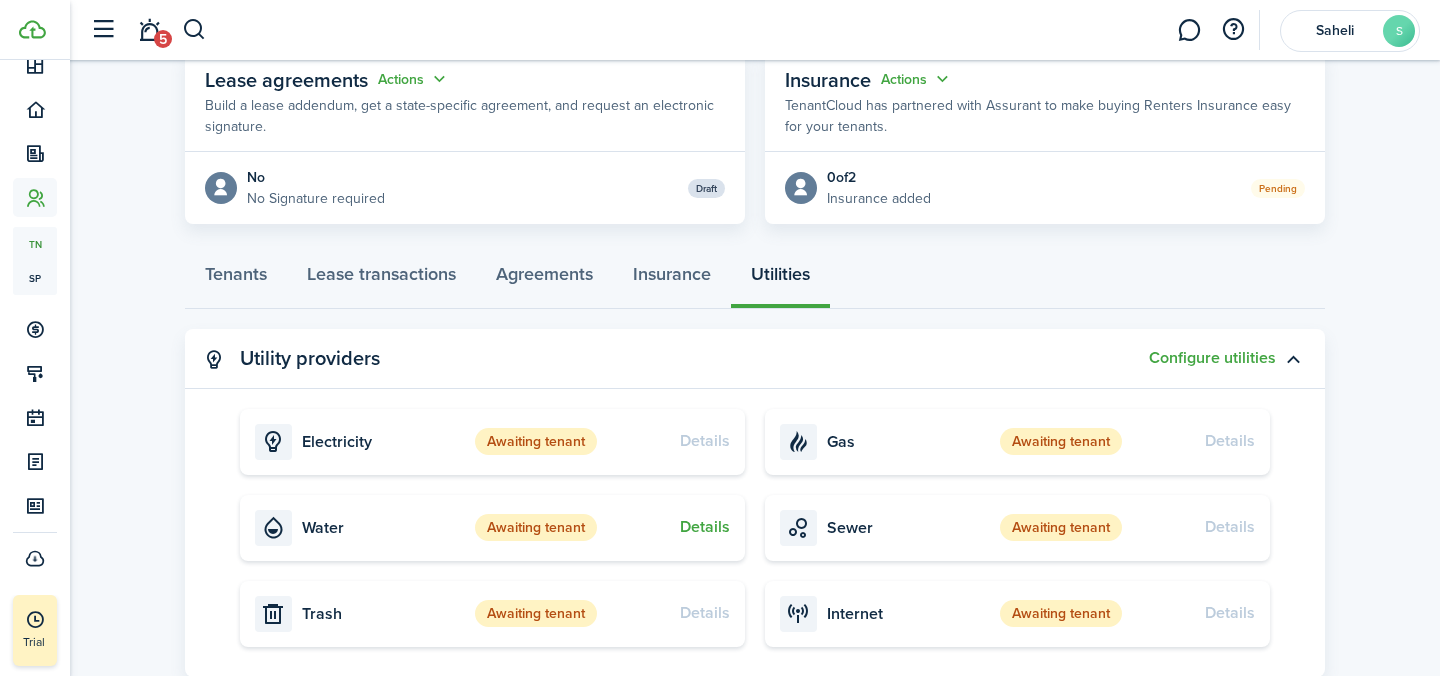 scroll, scrollTop: 361, scrollLeft: 0, axis: vertical 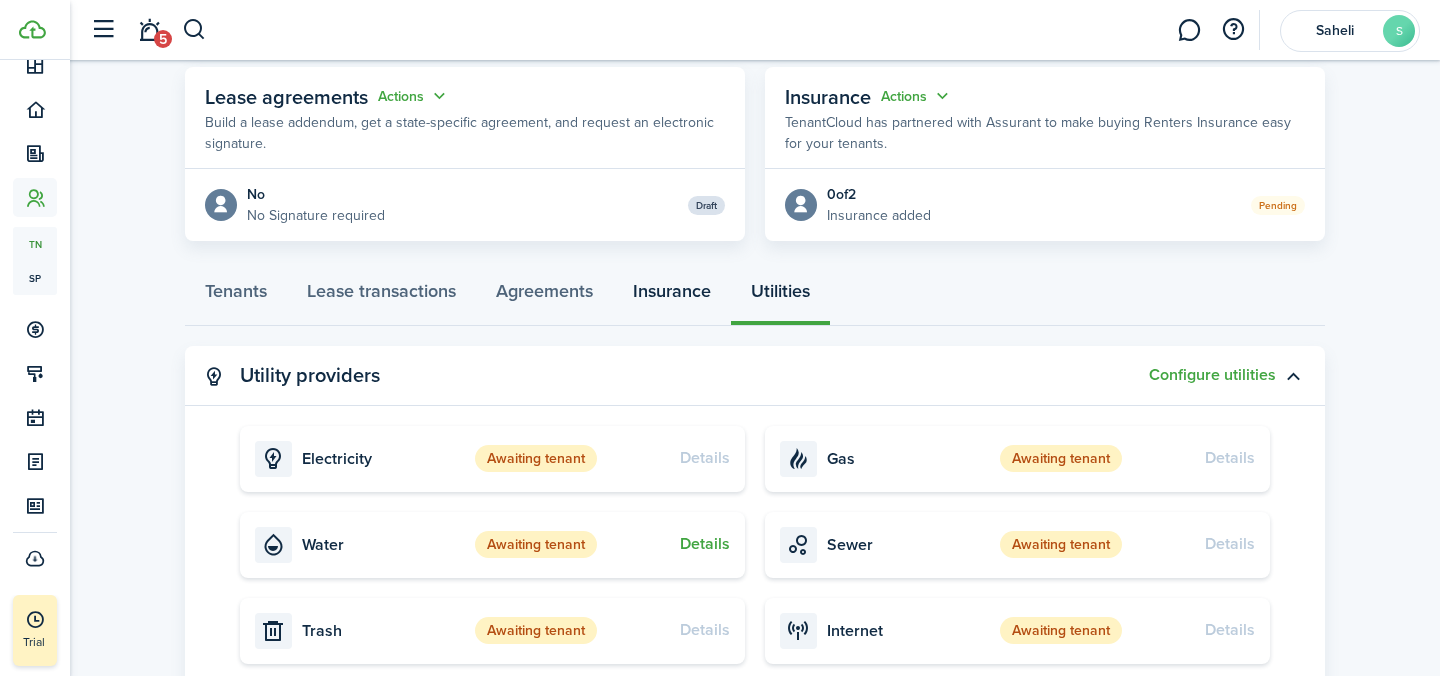click on "Insurance" at bounding box center [672, 296] 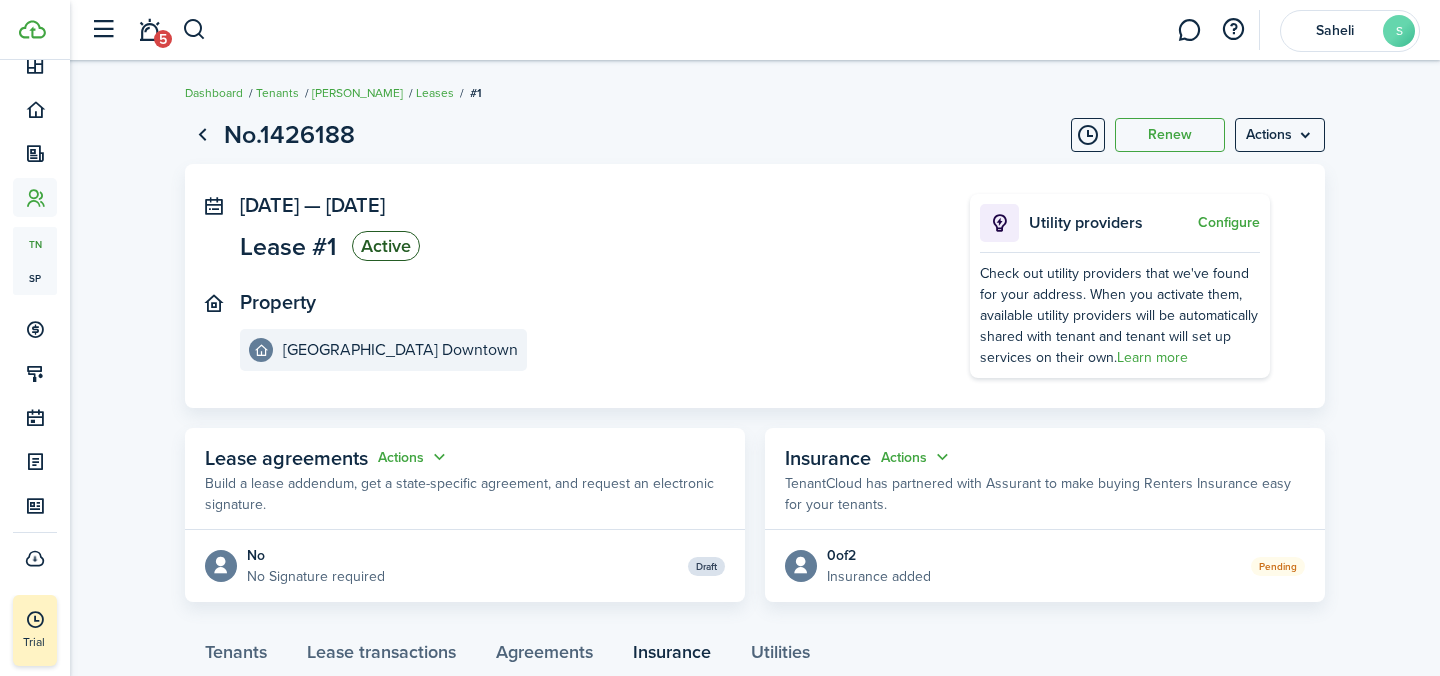 scroll, scrollTop: 145, scrollLeft: 0, axis: vertical 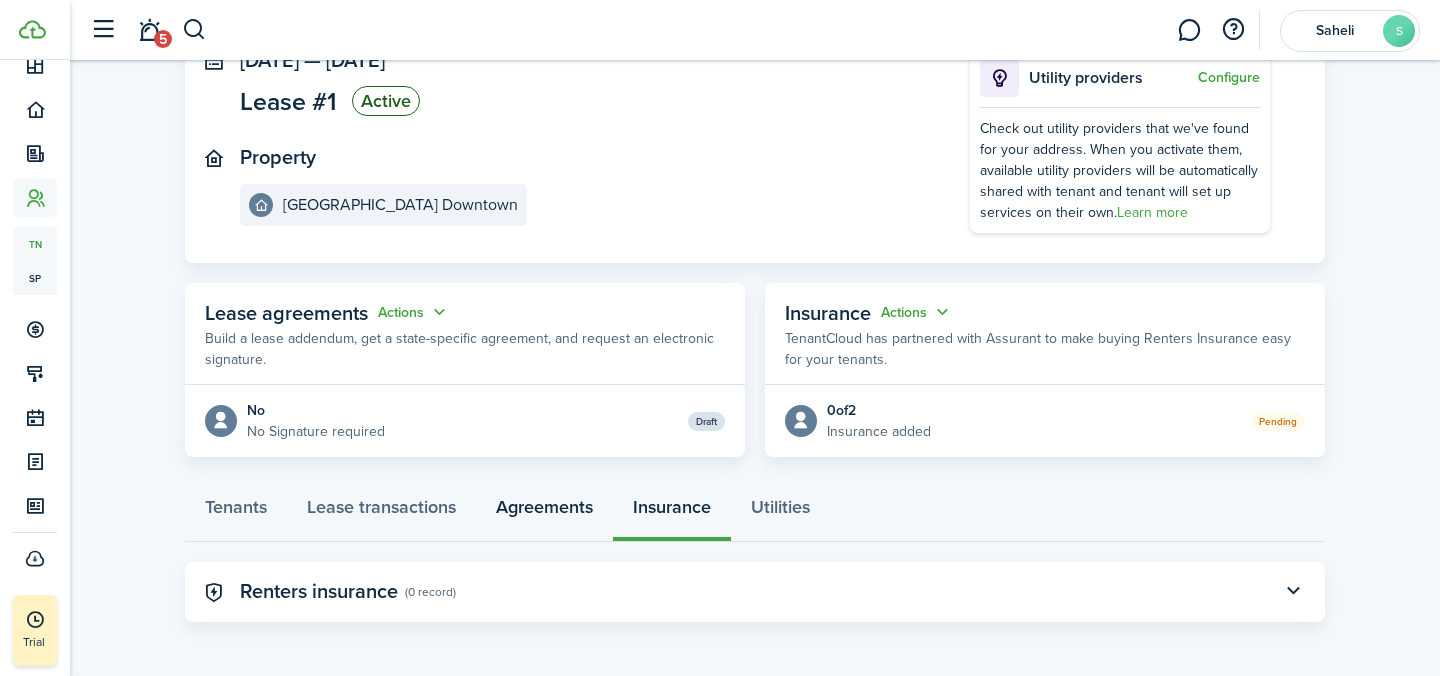 click on "Agreements" at bounding box center [544, 512] 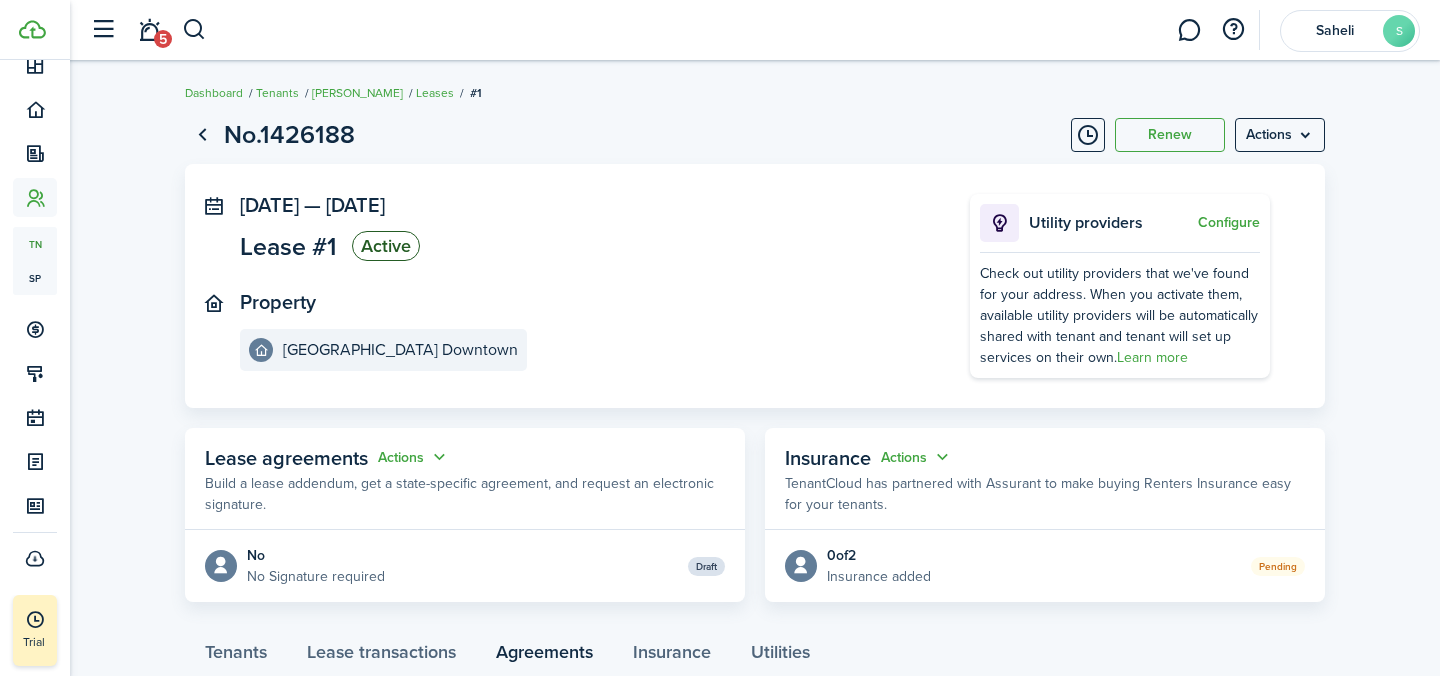 scroll, scrollTop: 145, scrollLeft: 0, axis: vertical 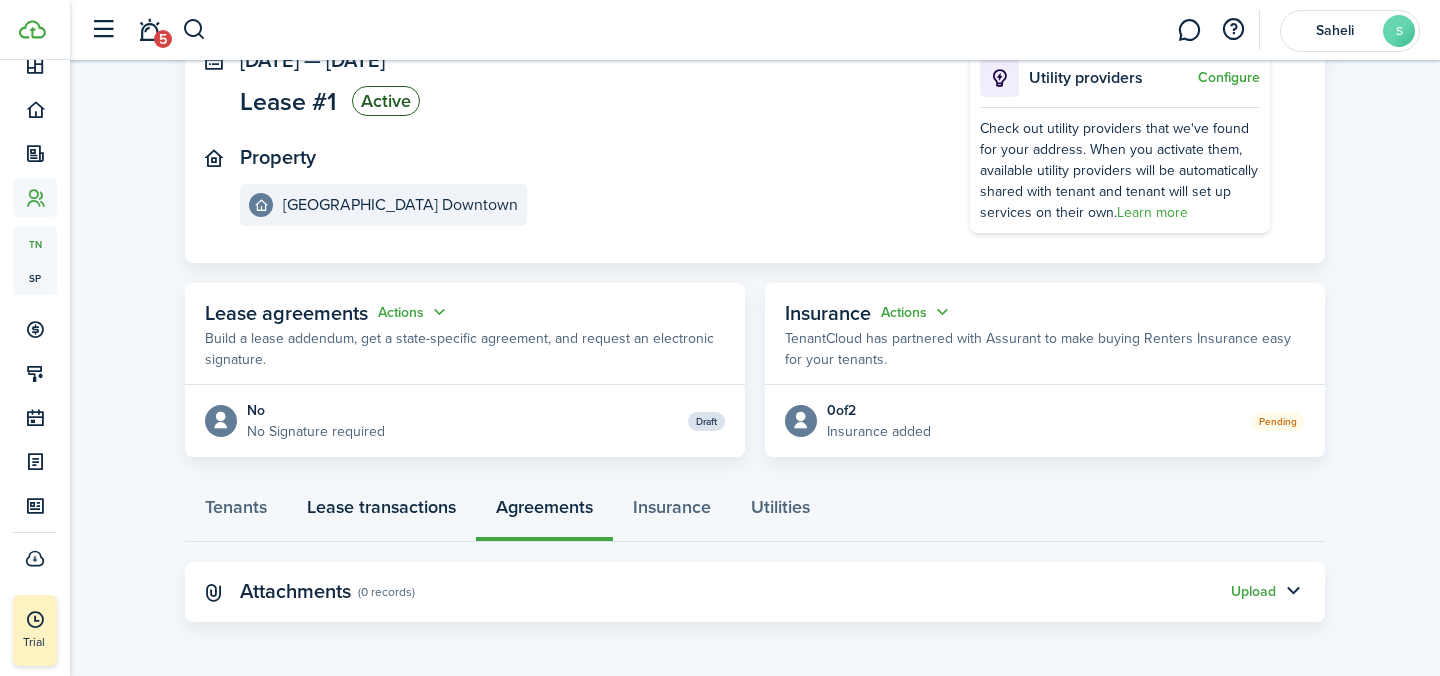 click on "Lease transactions" at bounding box center (381, 512) 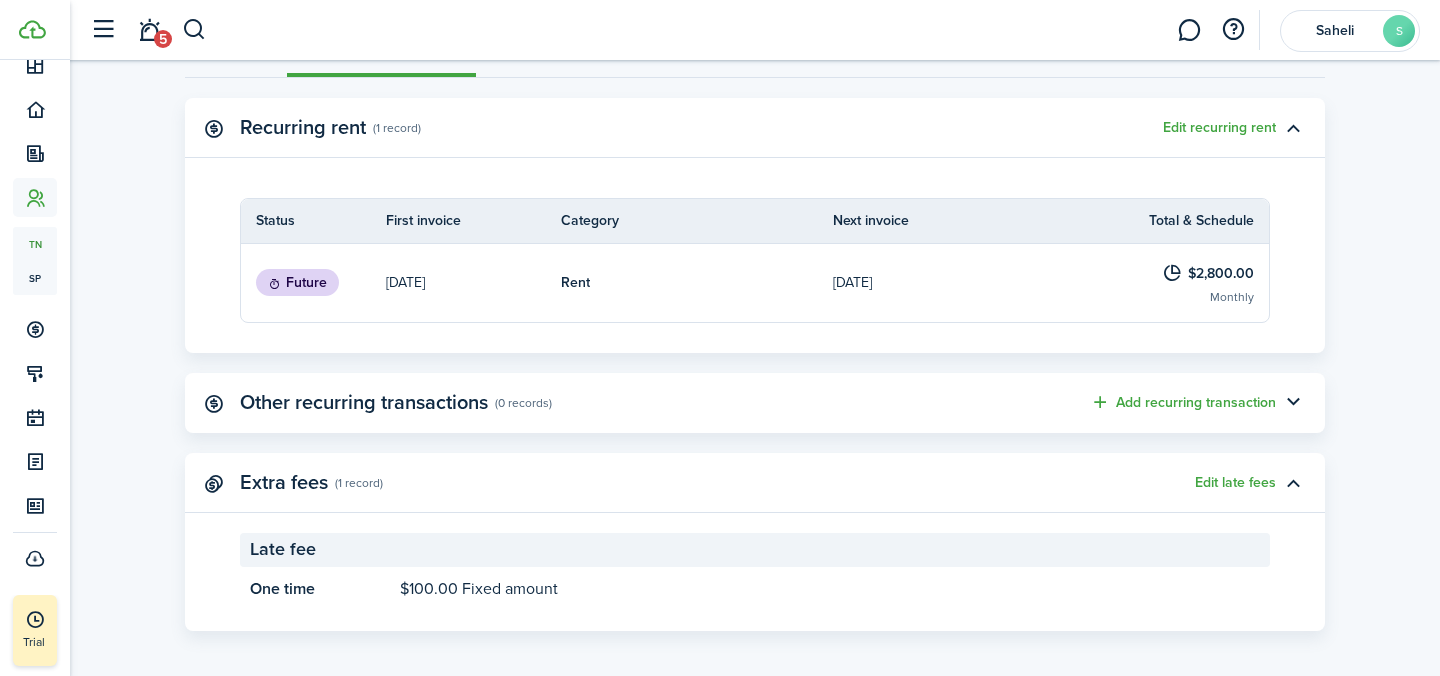 scroll, scrollTop: 618, scrollLeft: 0, axis: vertical 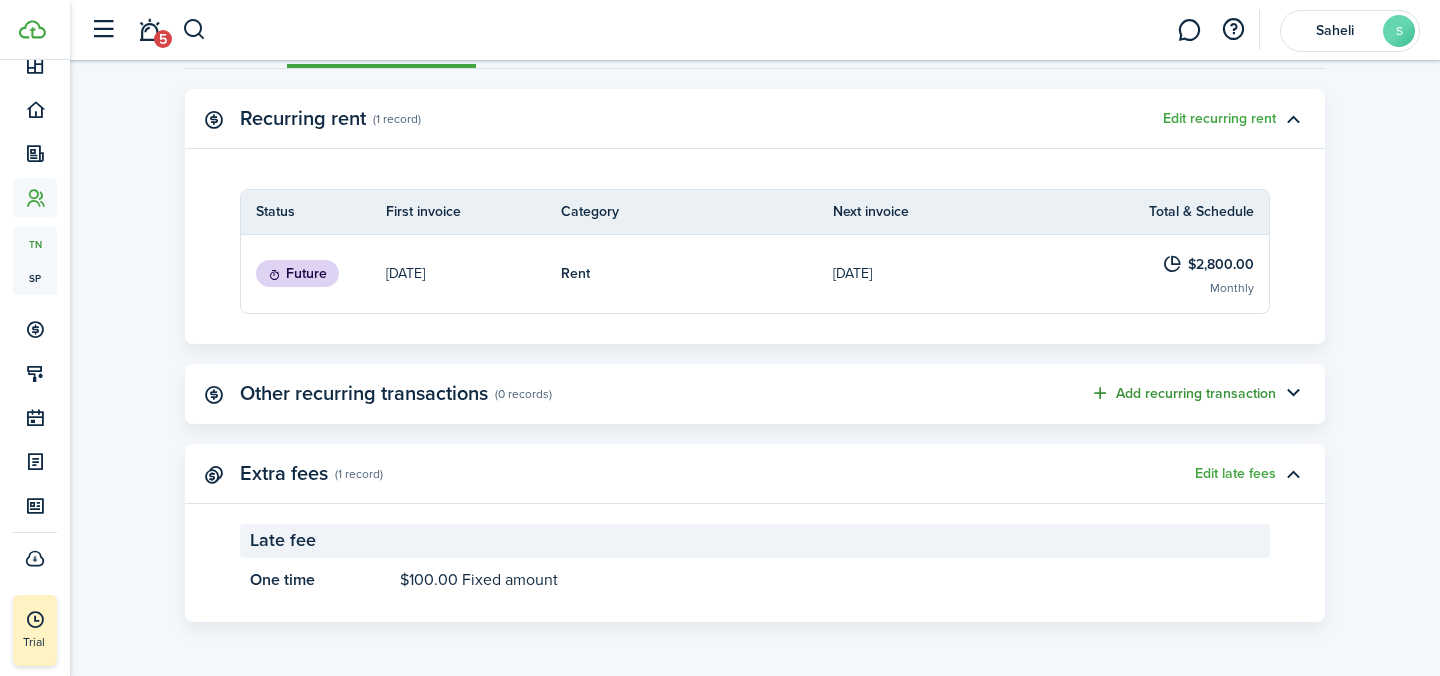 click on "Add recurring transaction" 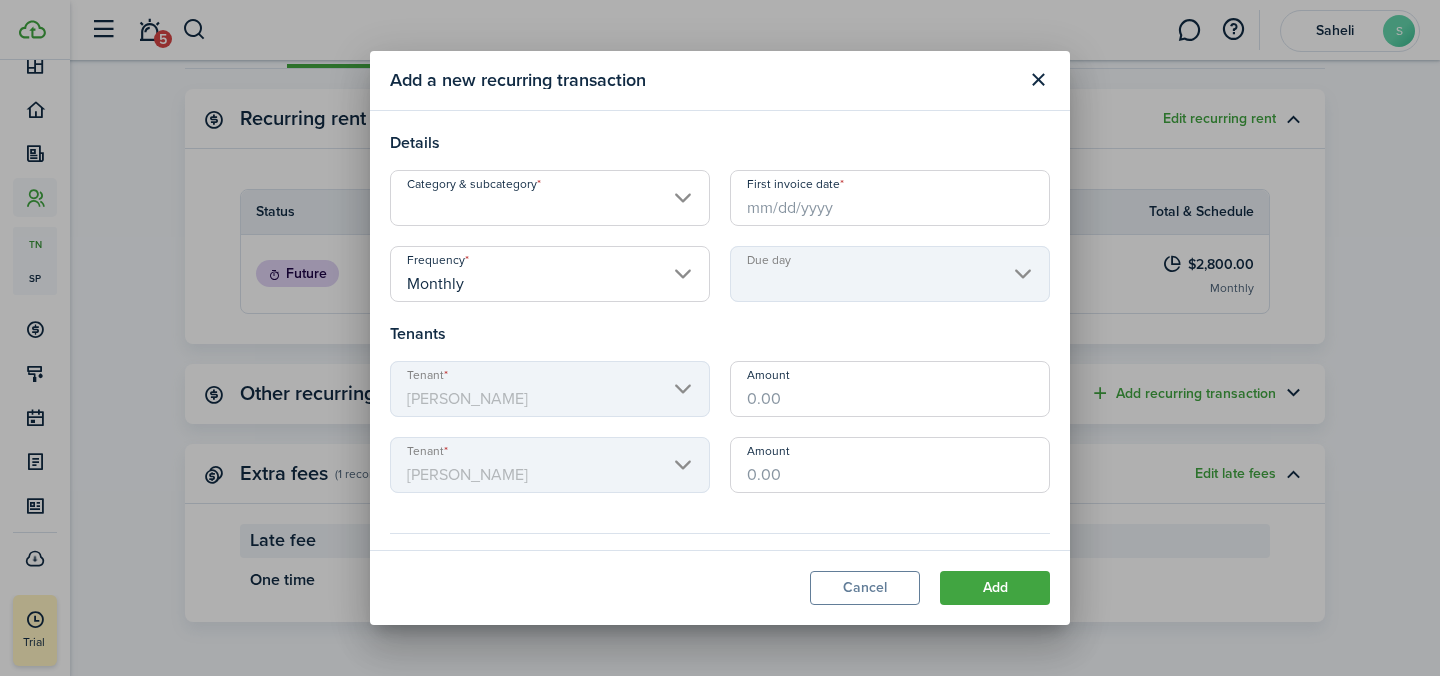 click on "Category & subcategory" at bounding box center [550, 198] 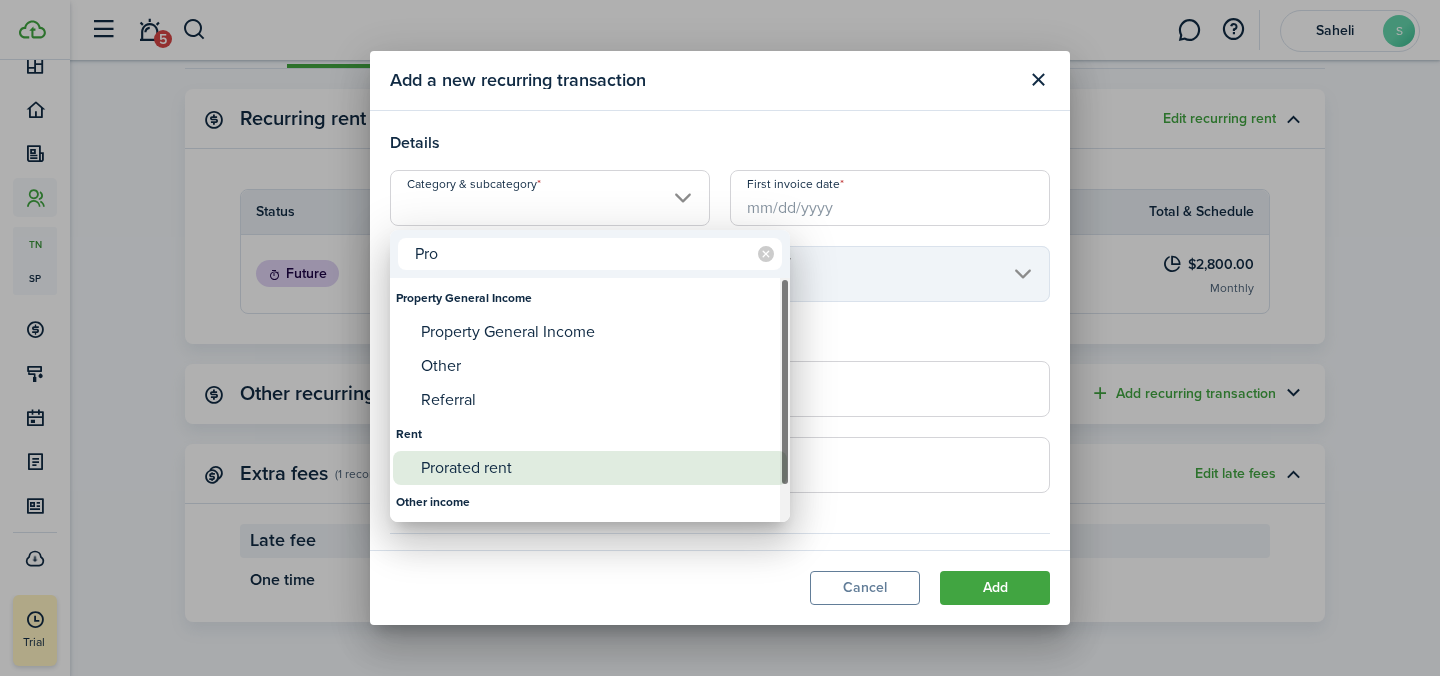 type on "Pro" 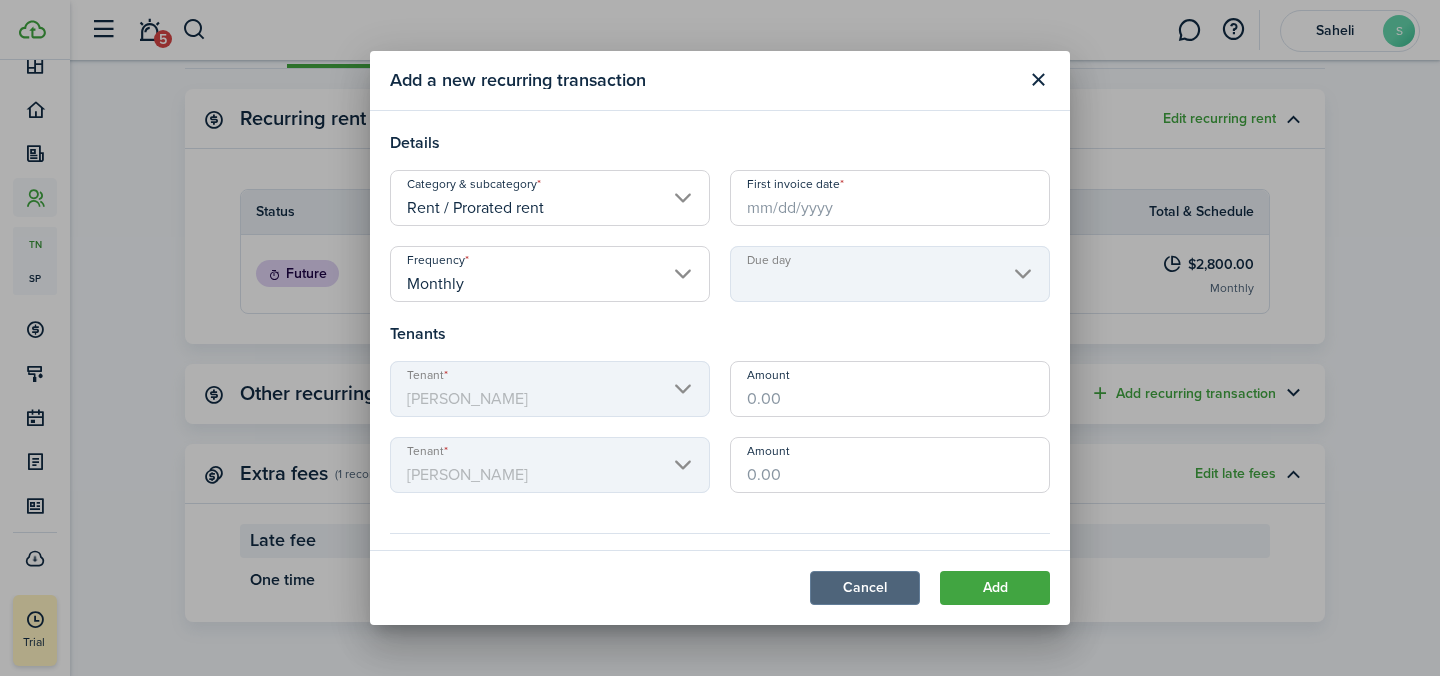 click on "Cancel" 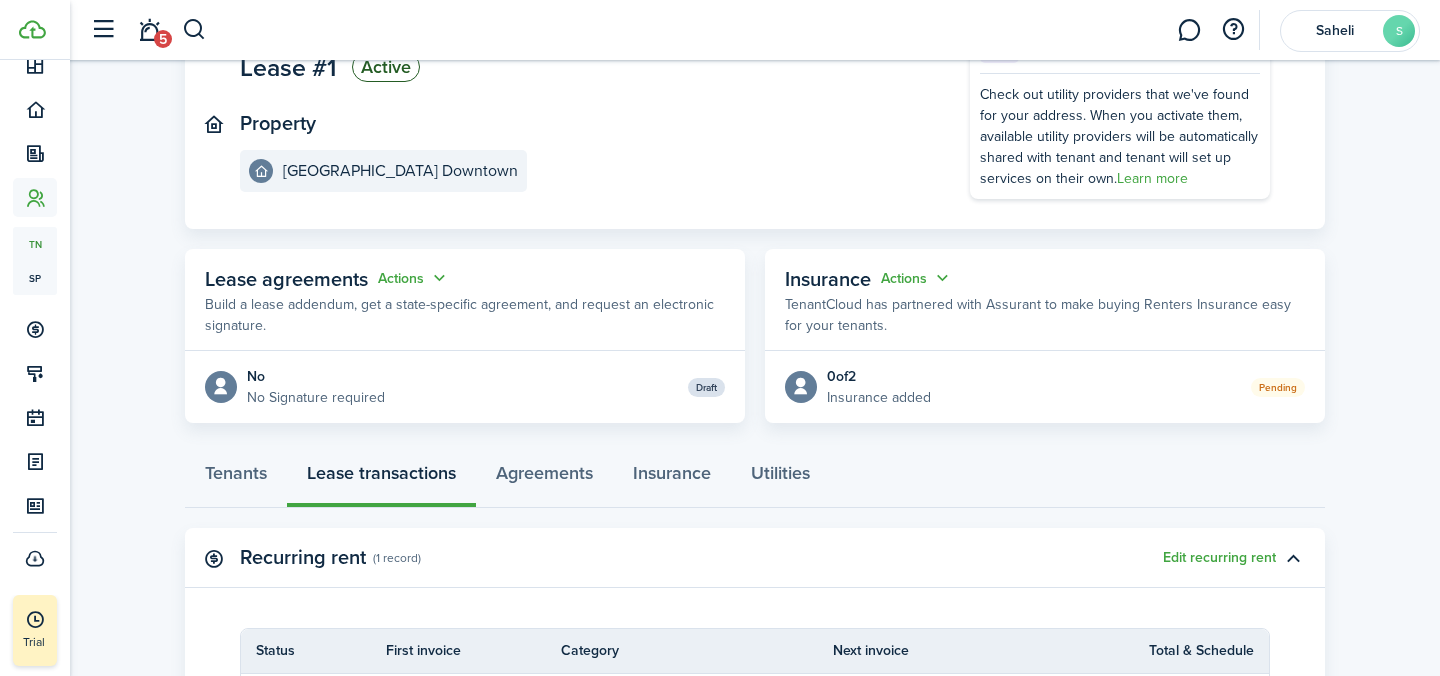scroll, scrollTop: 99, scrollLeft: 0, axis: vertical 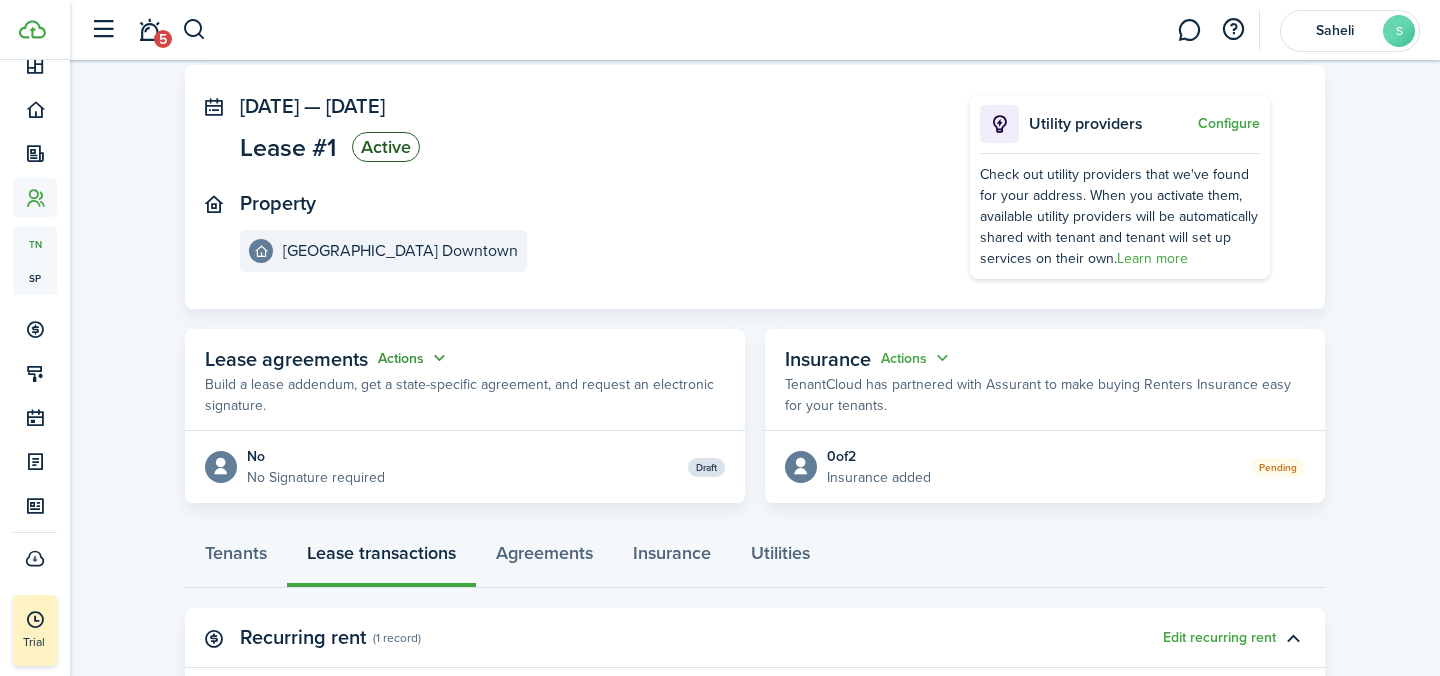 click on "Actions" 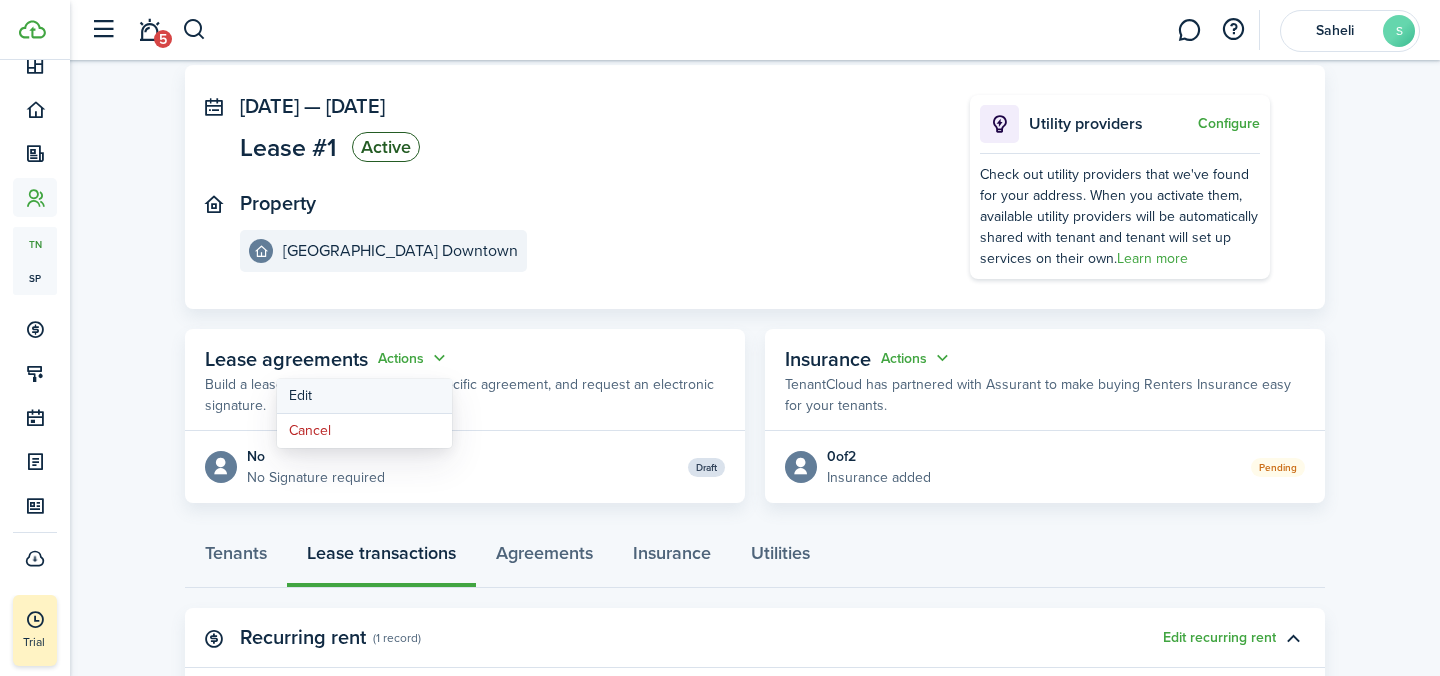 click on "Edit" at bounding box center (364, 396) 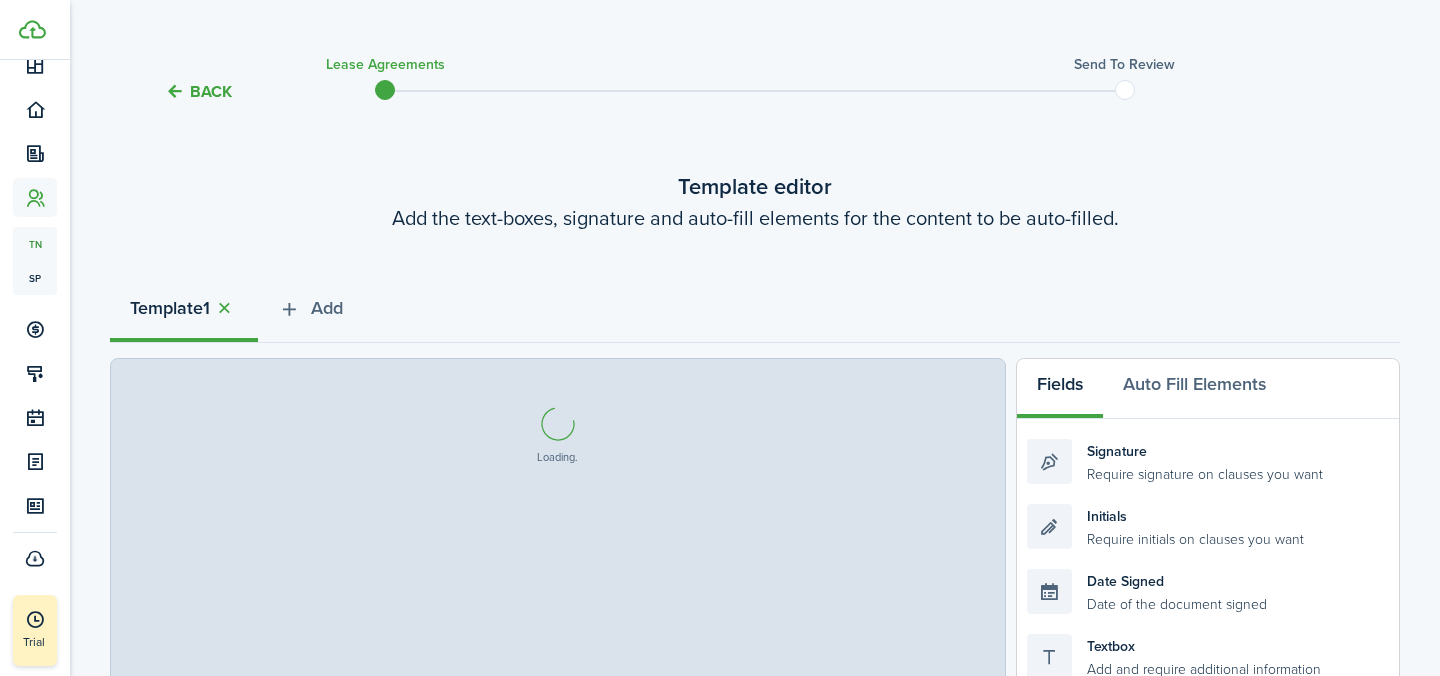 select on "fit" 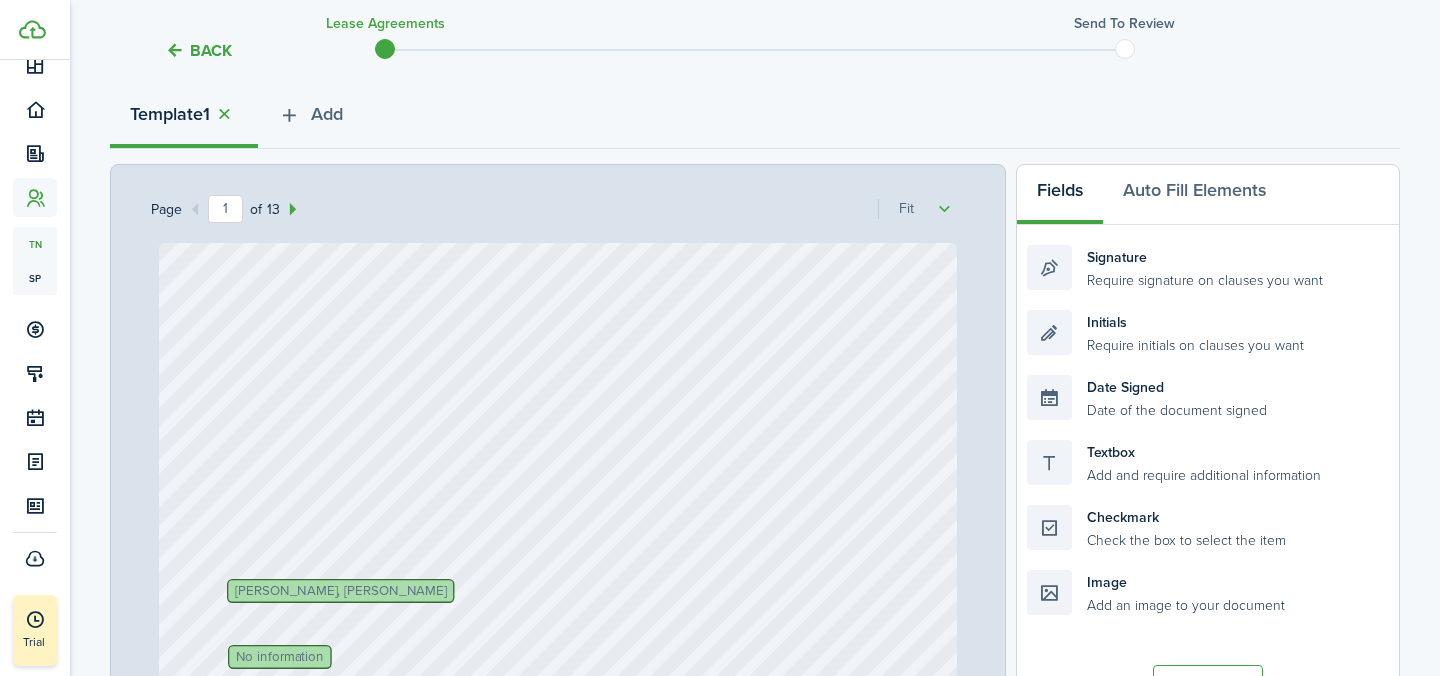 scroll, scrollTop: 203, scrollLeft: 0, axis: vertical 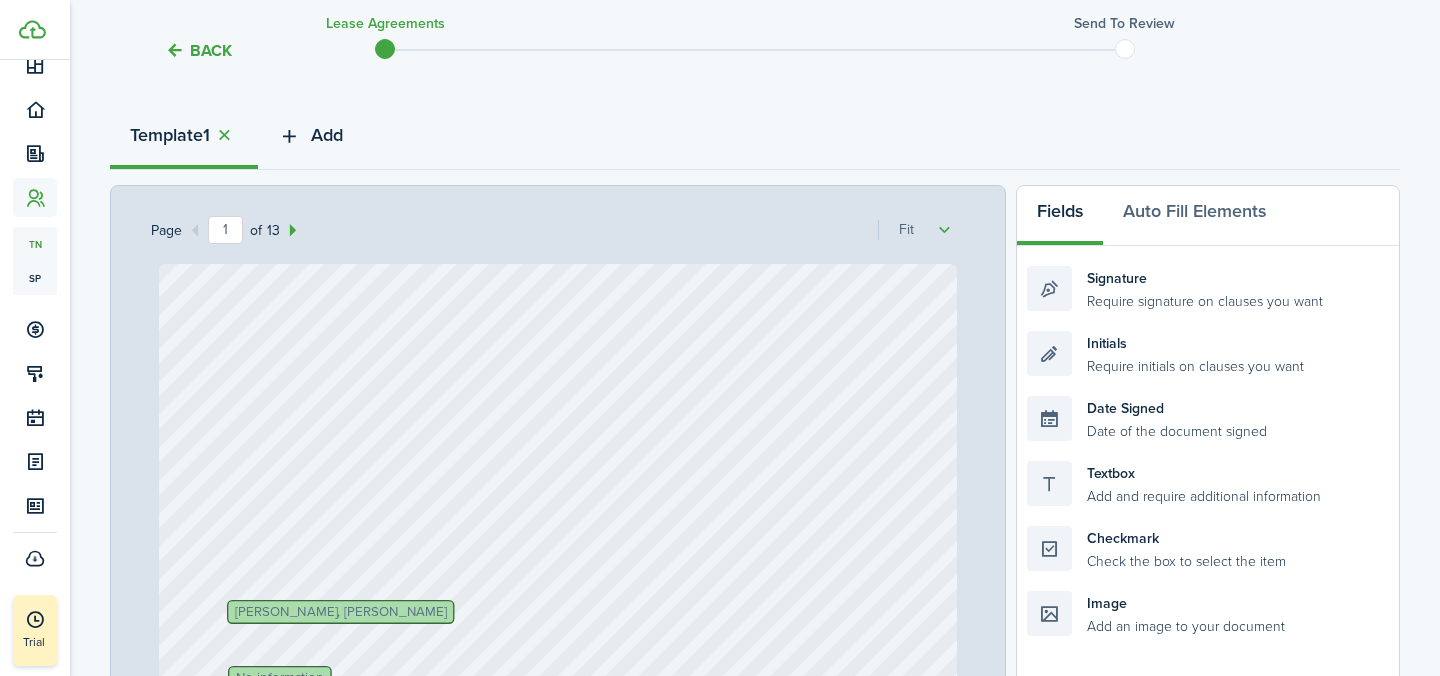 click on "Add" at bounding box center (327, 135) 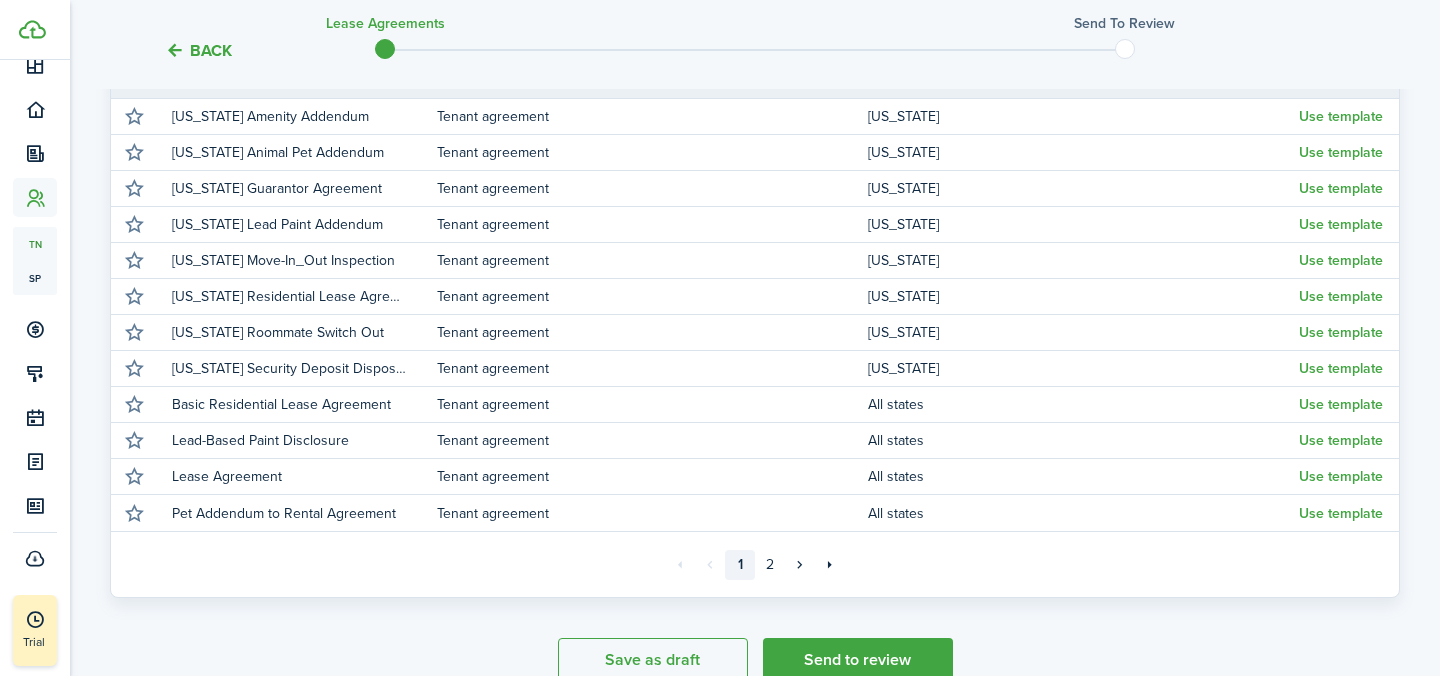 scroll, scrollTop: 388, scrollLeft: 0, axis: vertical 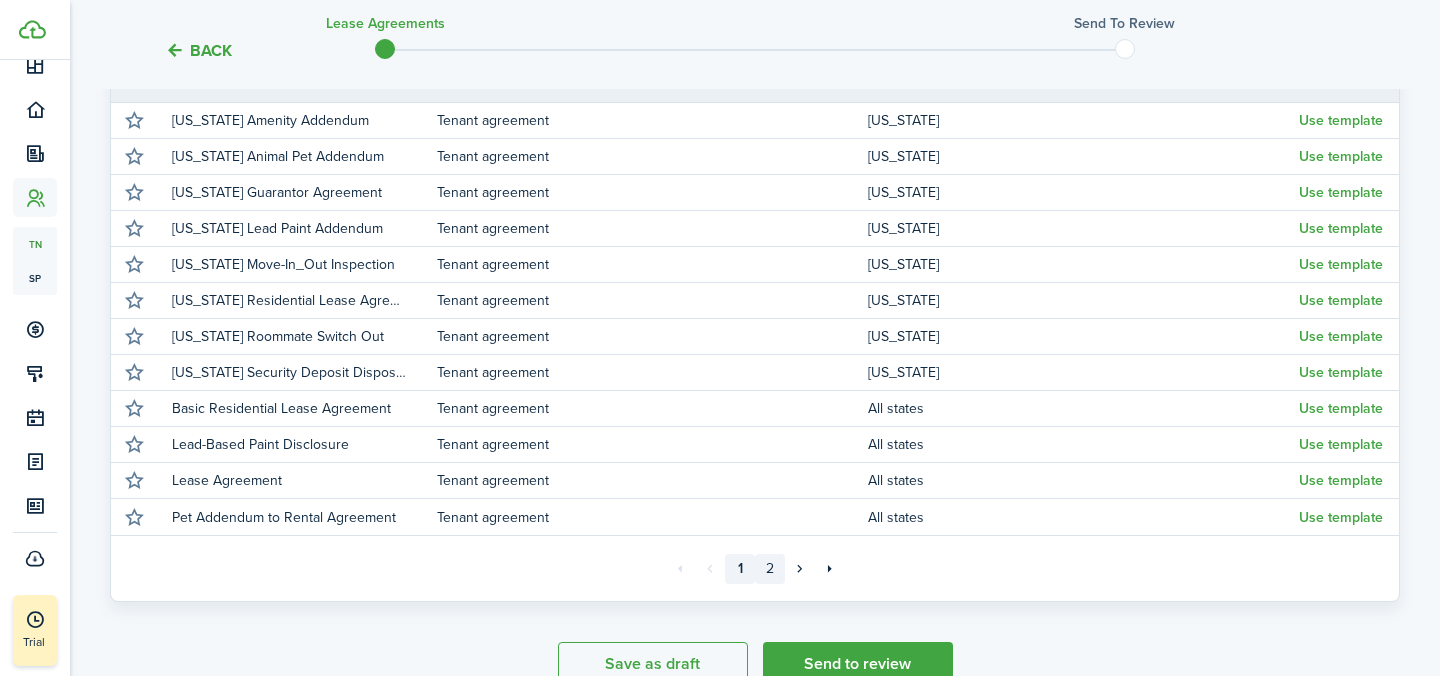 click on "2" 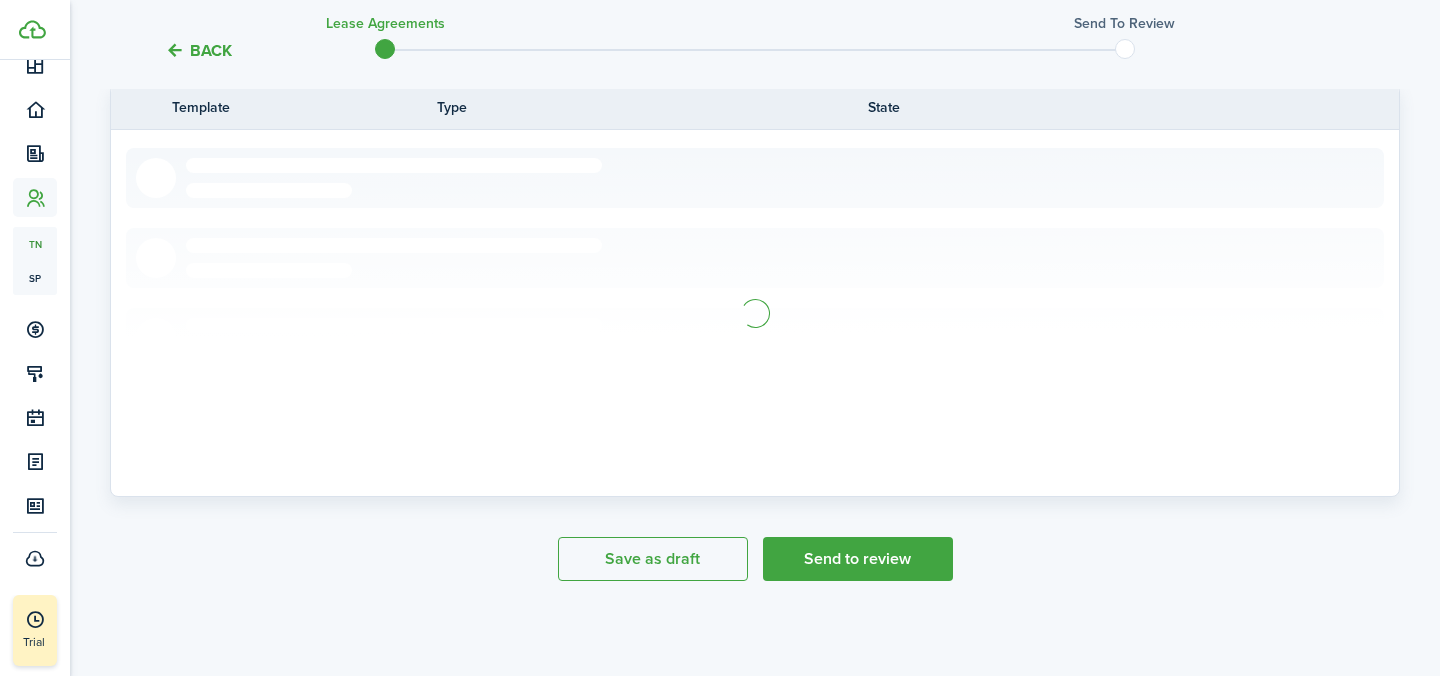 scroll, scrollTop: 133, scrollLeft: 0, axis: vertical 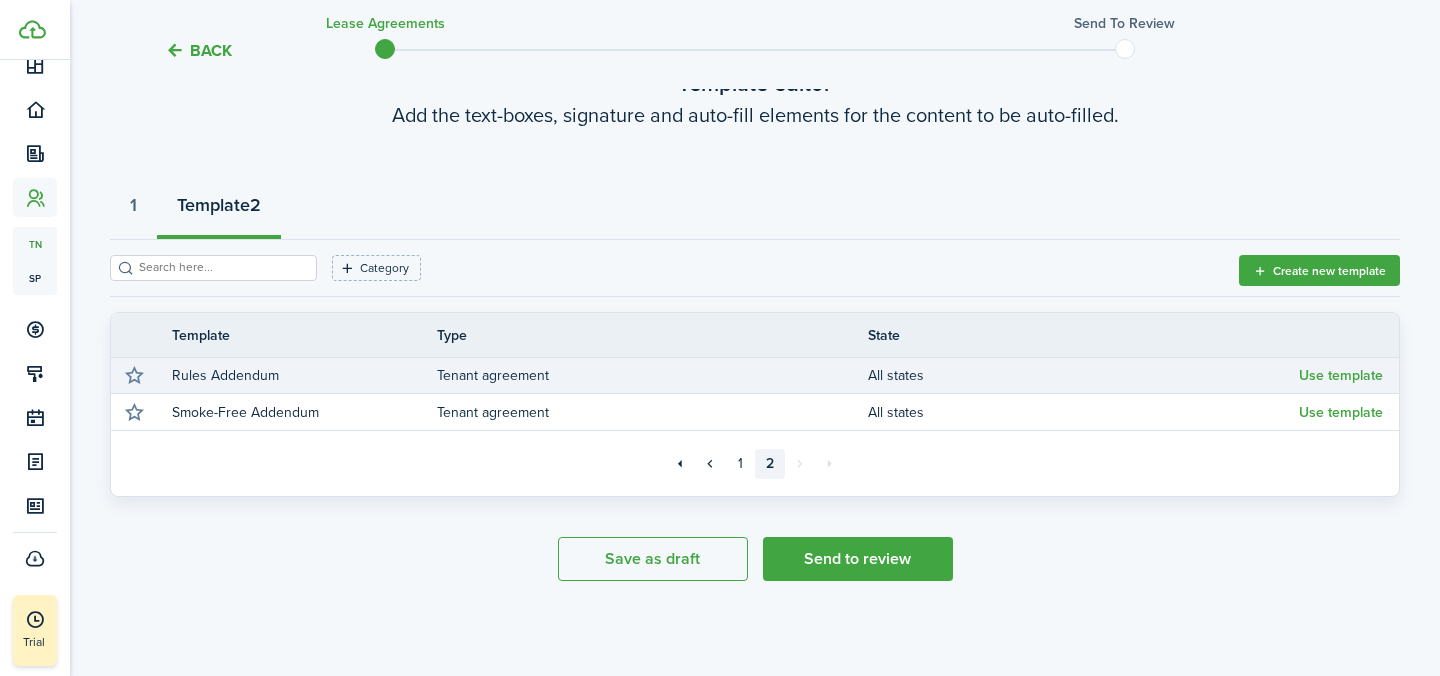click on "Tenant agreement" 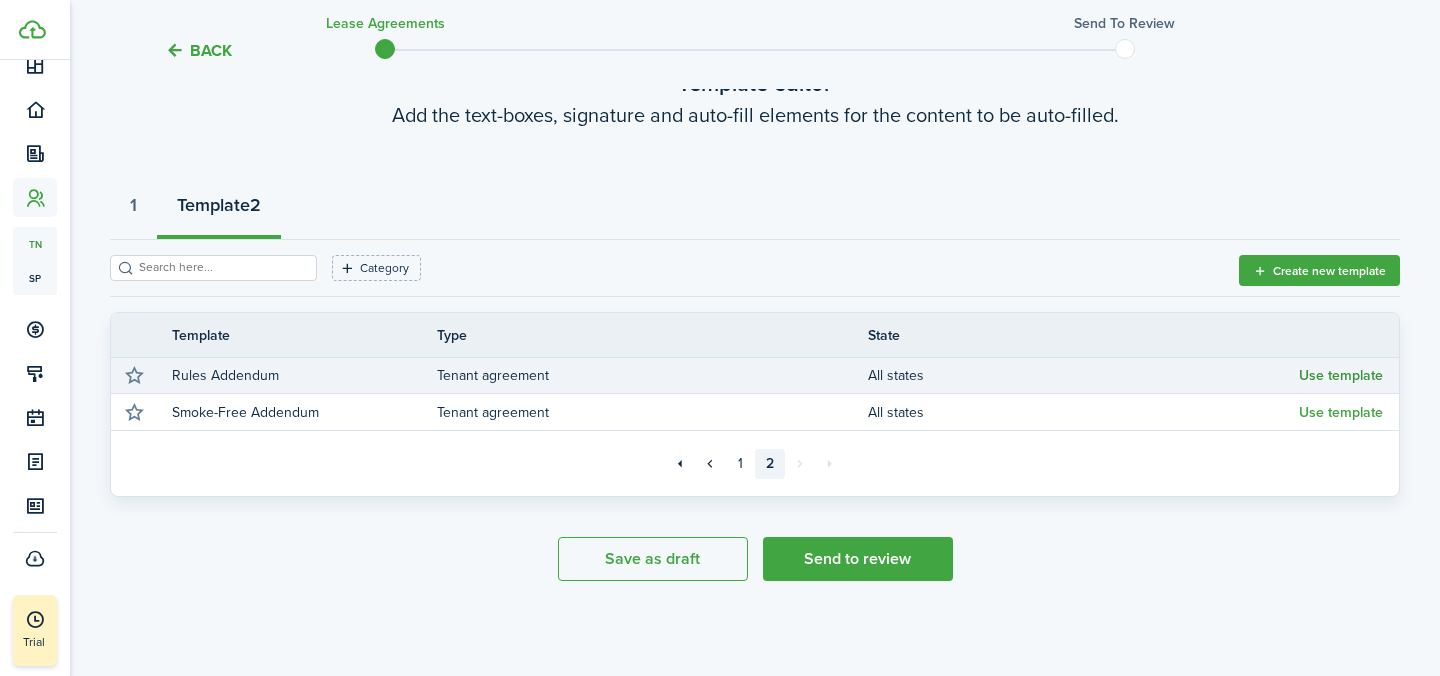 click on "Use template" 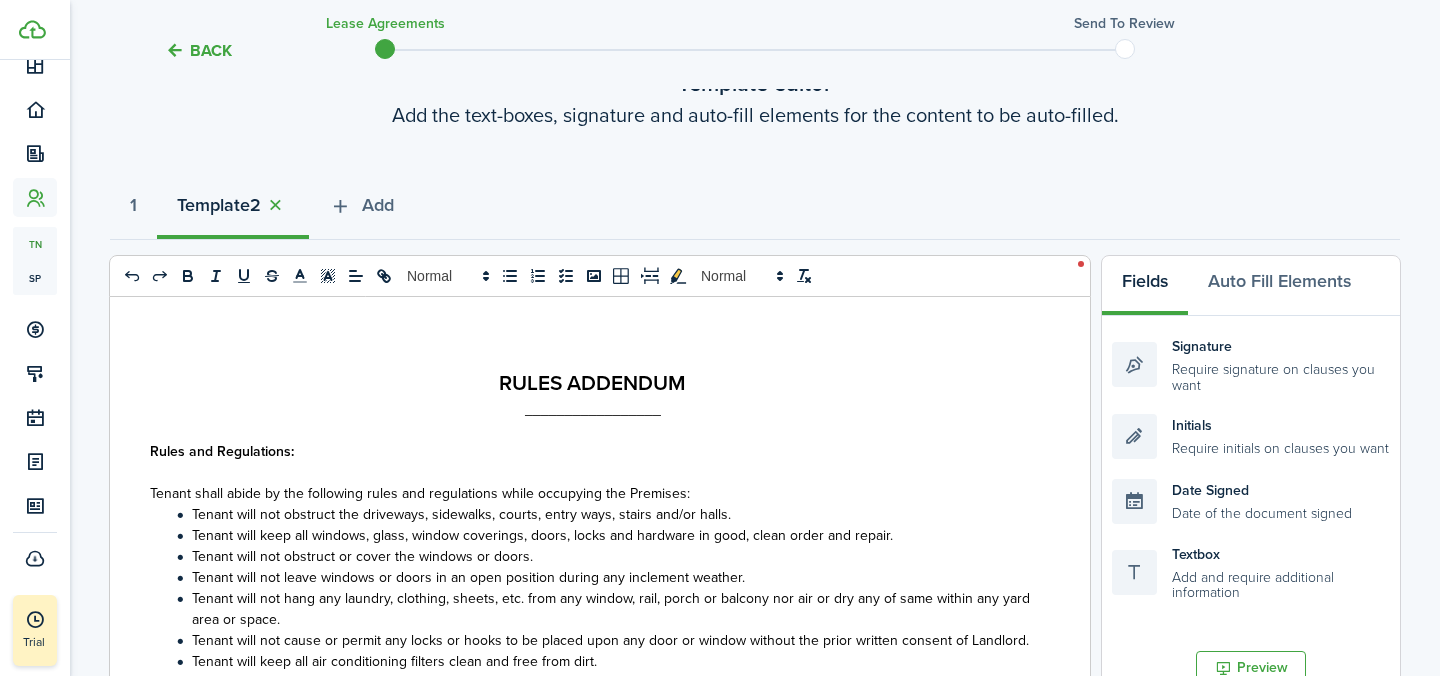 select on "fit" 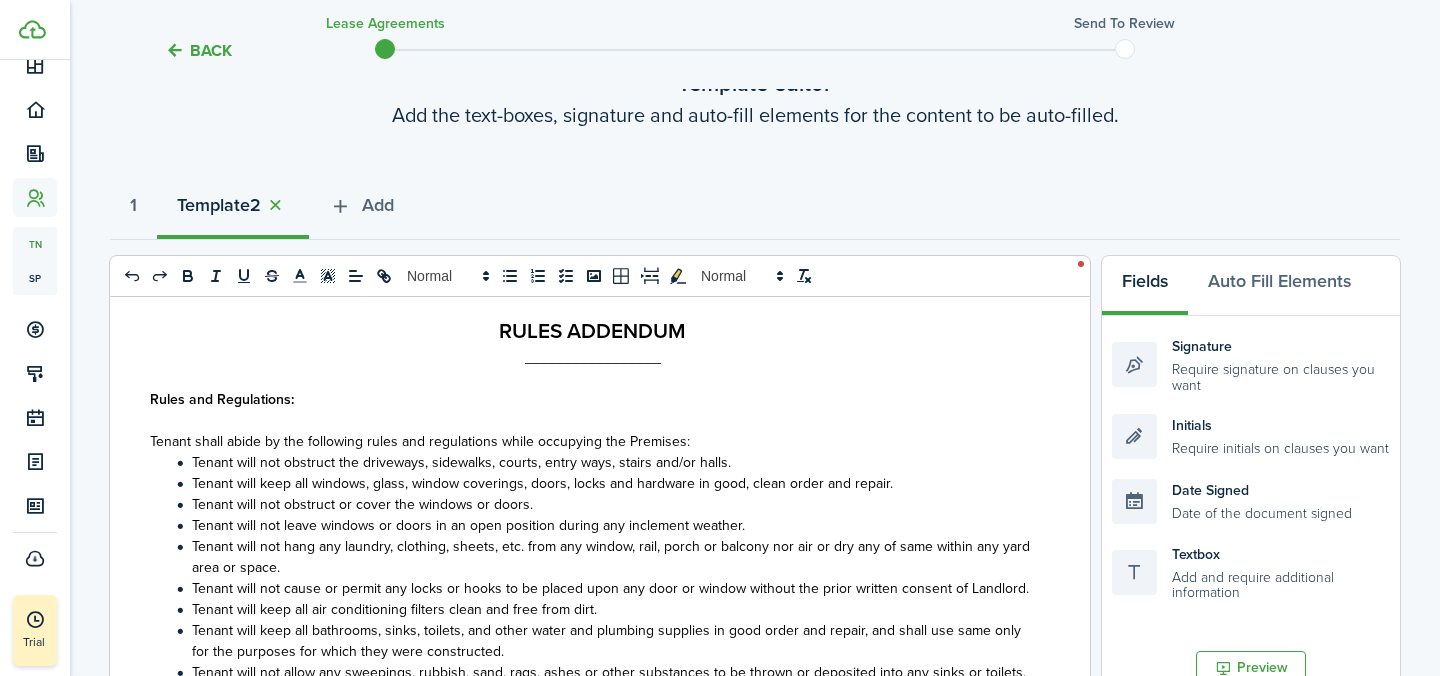 scroll, scrollTop: 53, scrollLeft: 0, axis: vertical 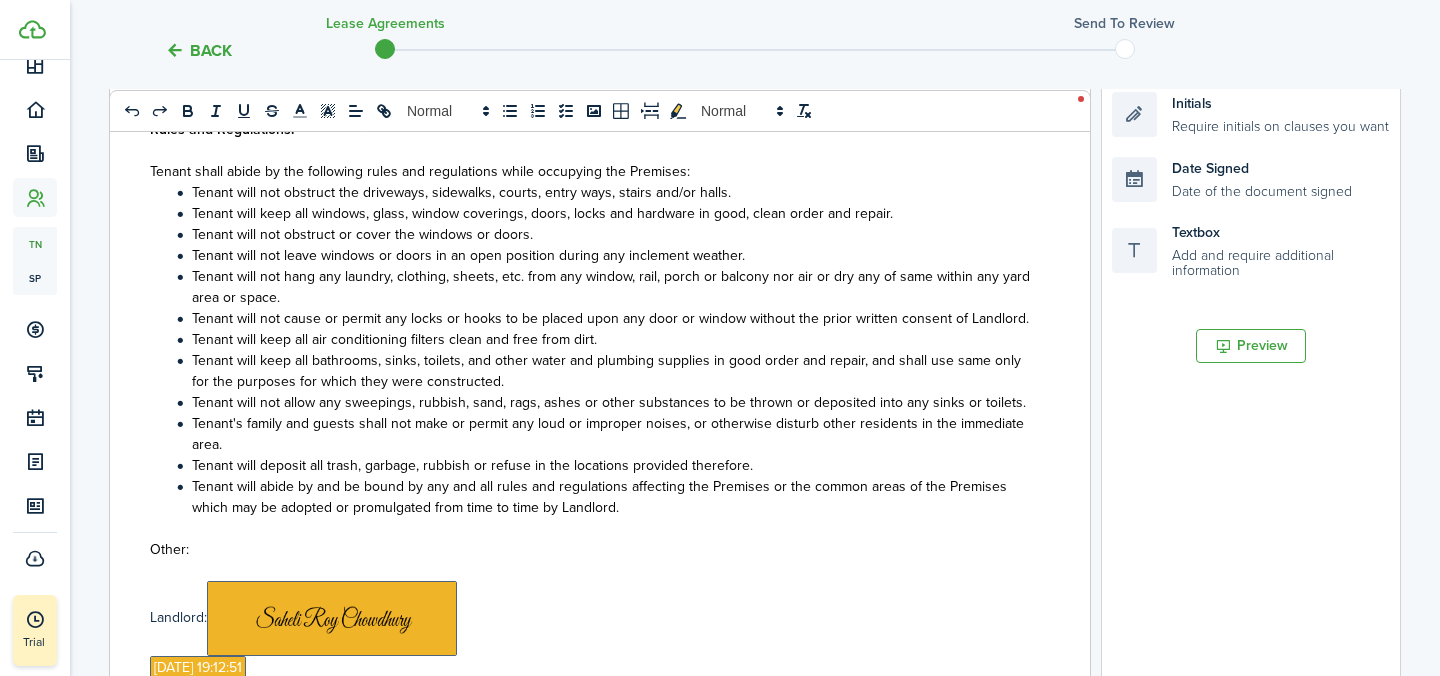 click on "Back" at bounding box center (198, 50) 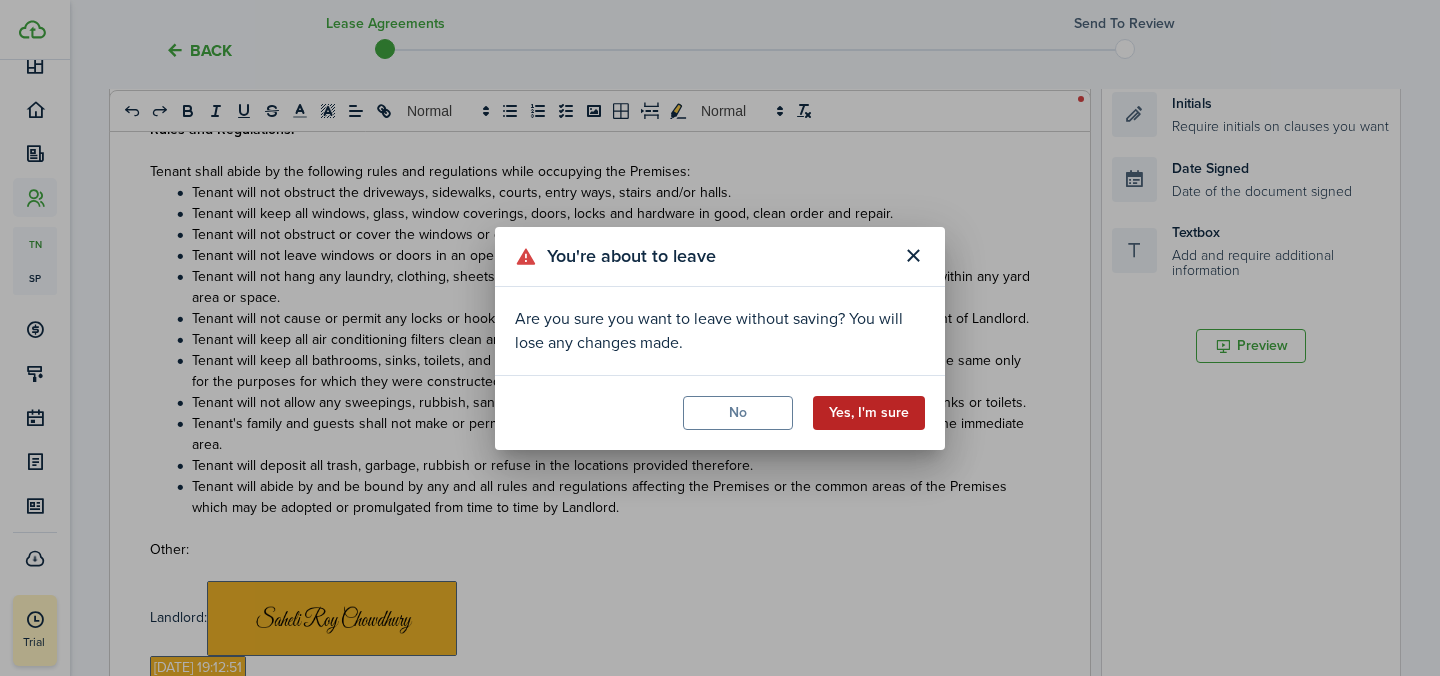 click on "Yes, I'm sure" 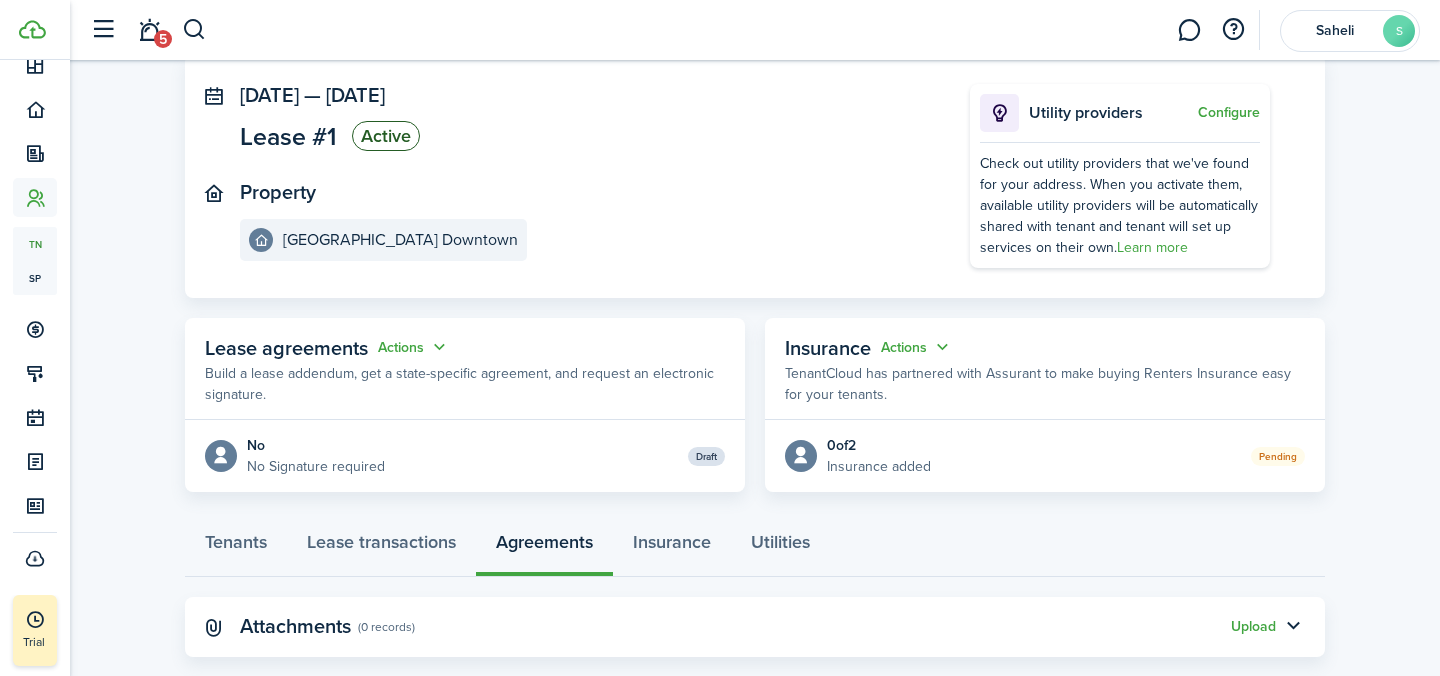 scroll, scrollTop: 145, scrollLeft: 0, axis: vertical 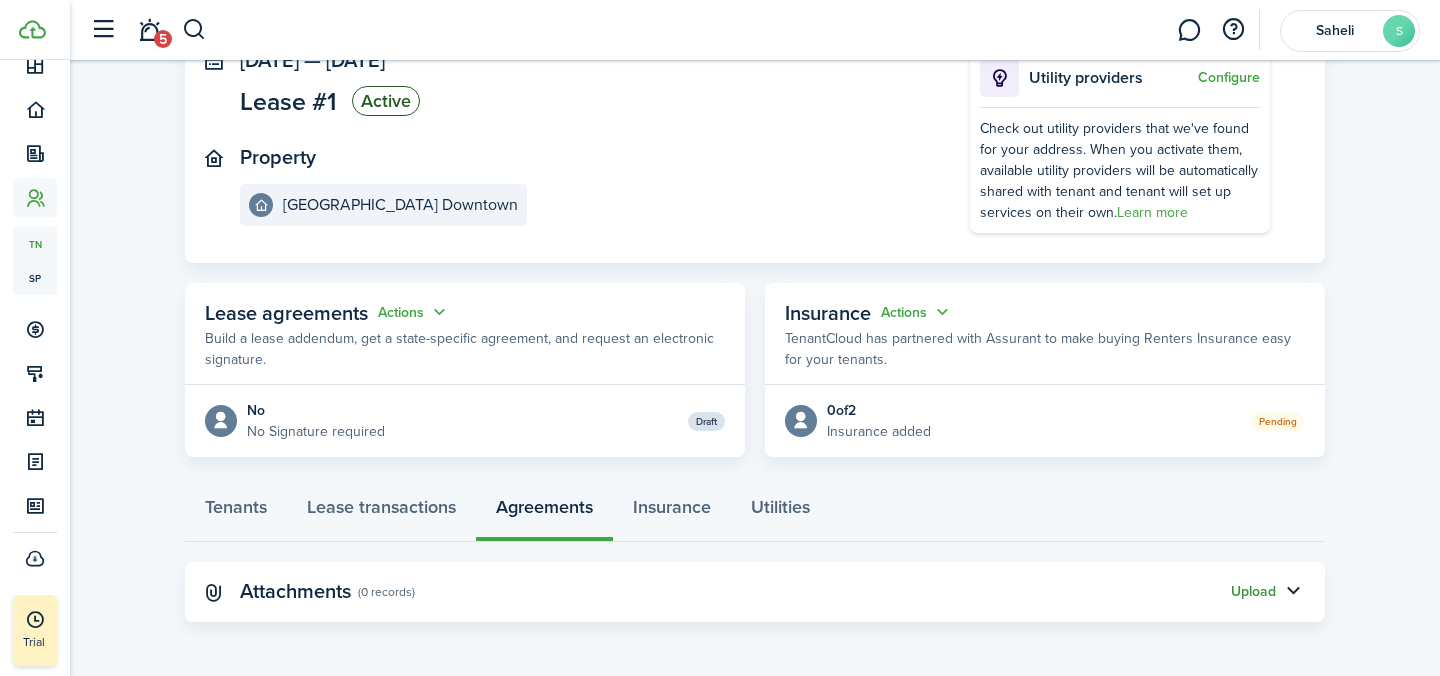 click on "Upload" 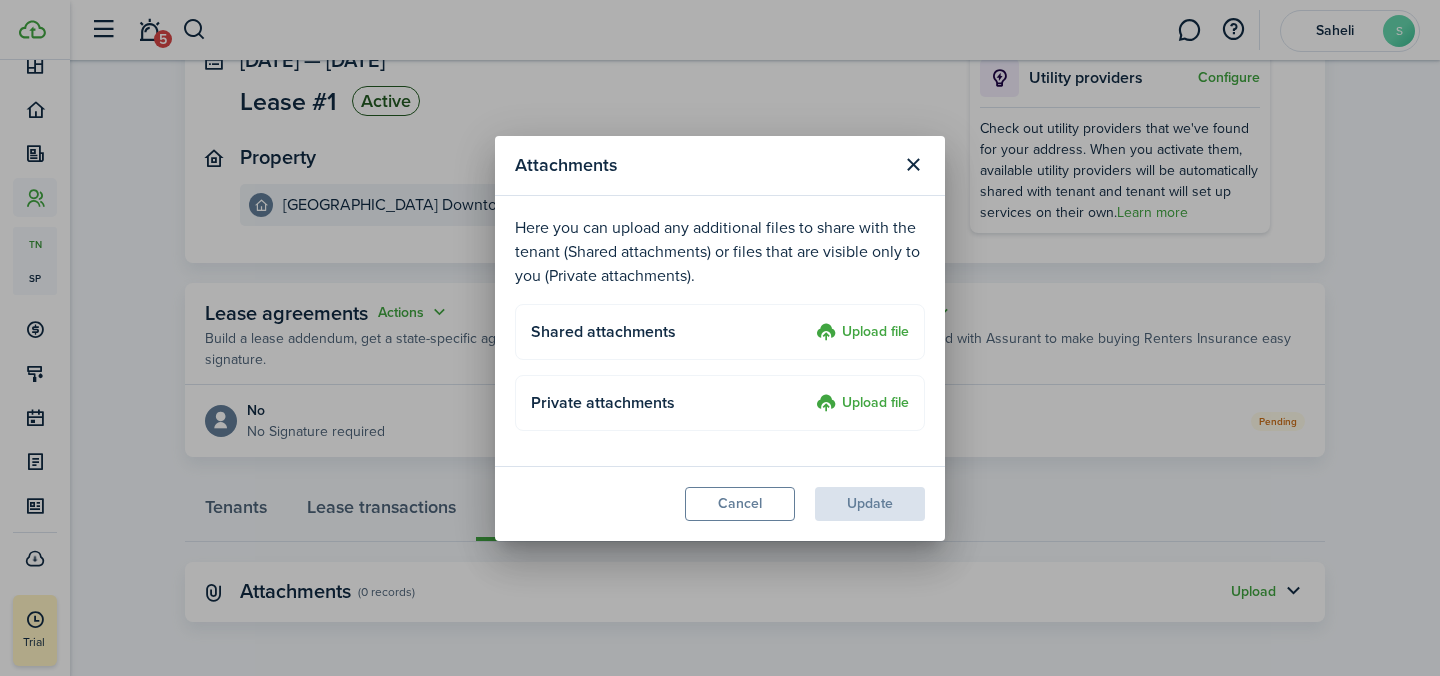 click on "Upload file" at bounding box center [862, 333] 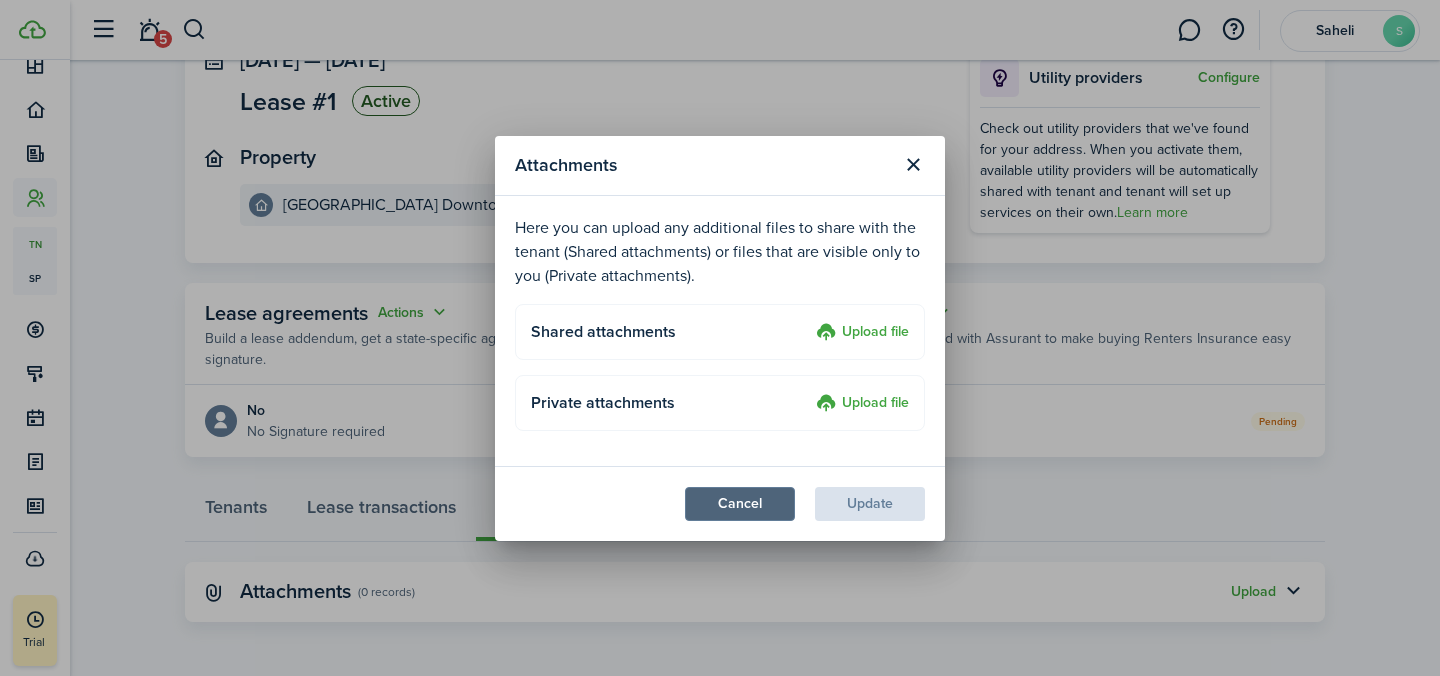 click on "Cancel" 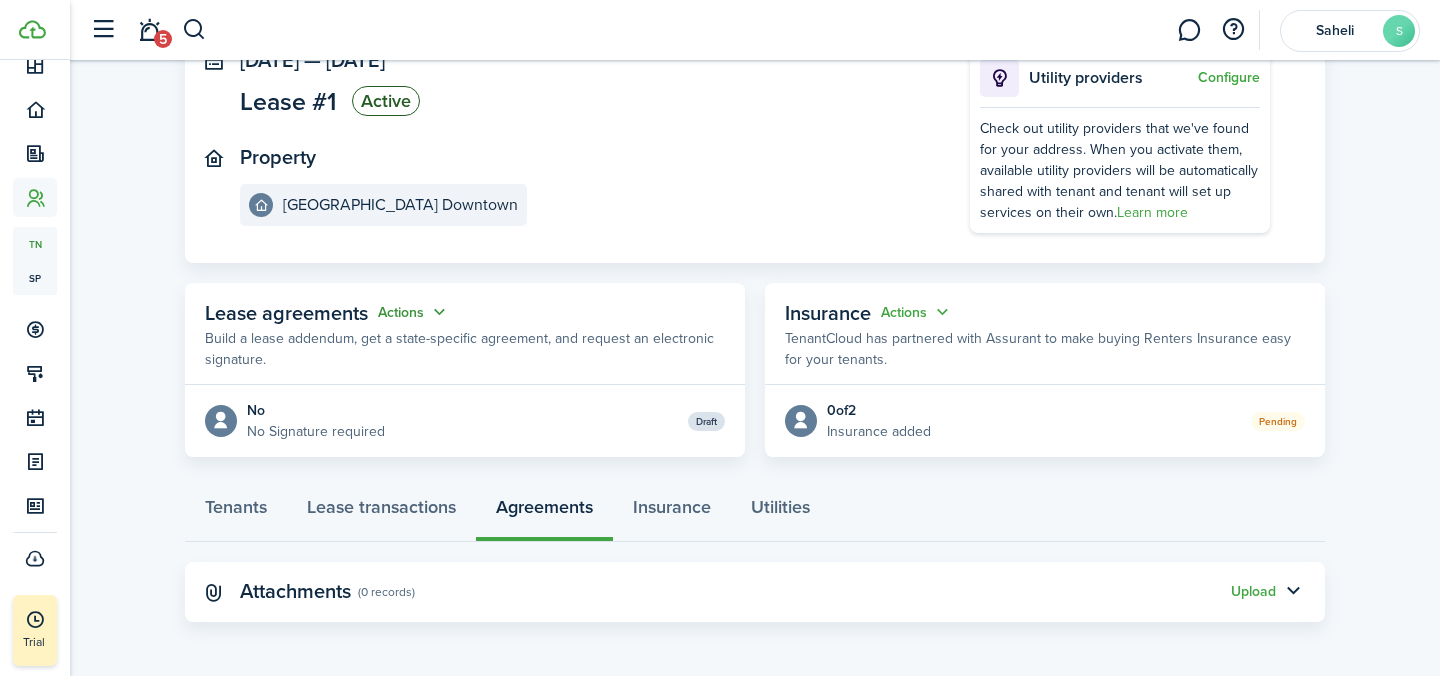 click on "Actions" 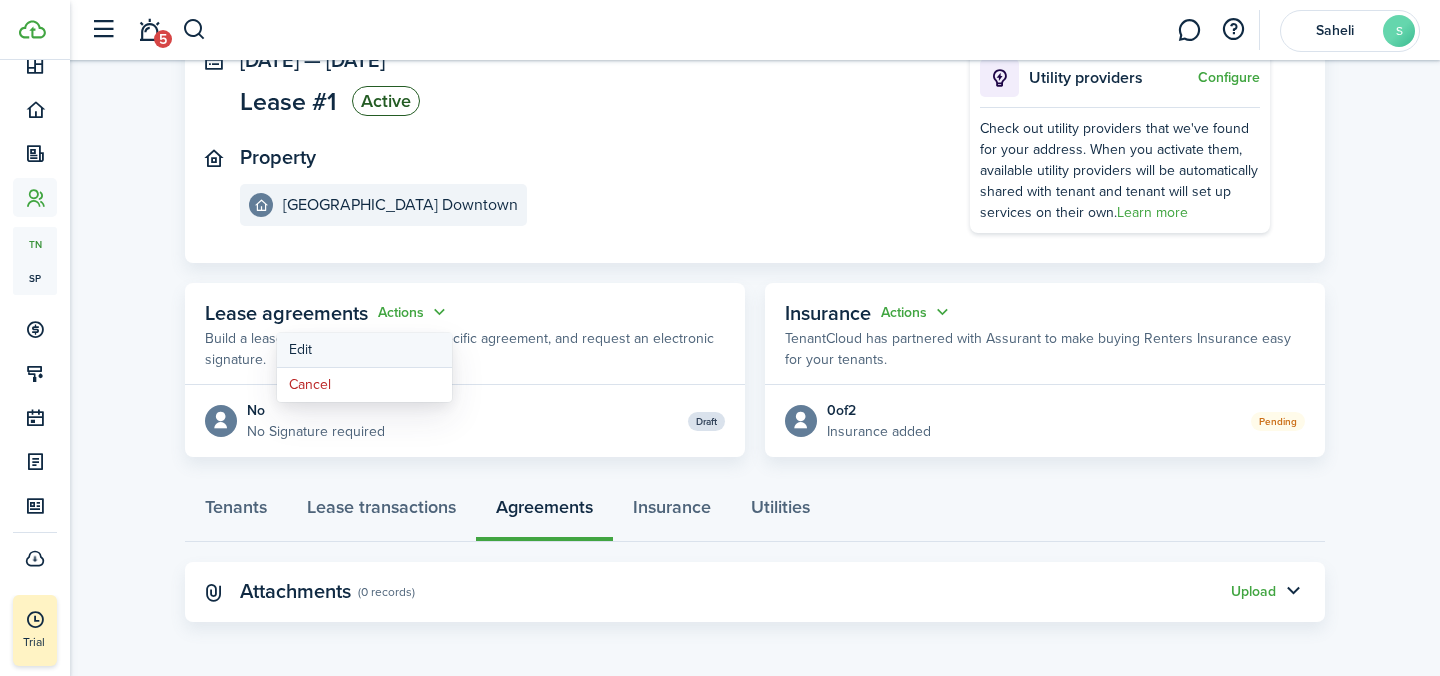 click on "Edit" at bounding box center [364, 350] 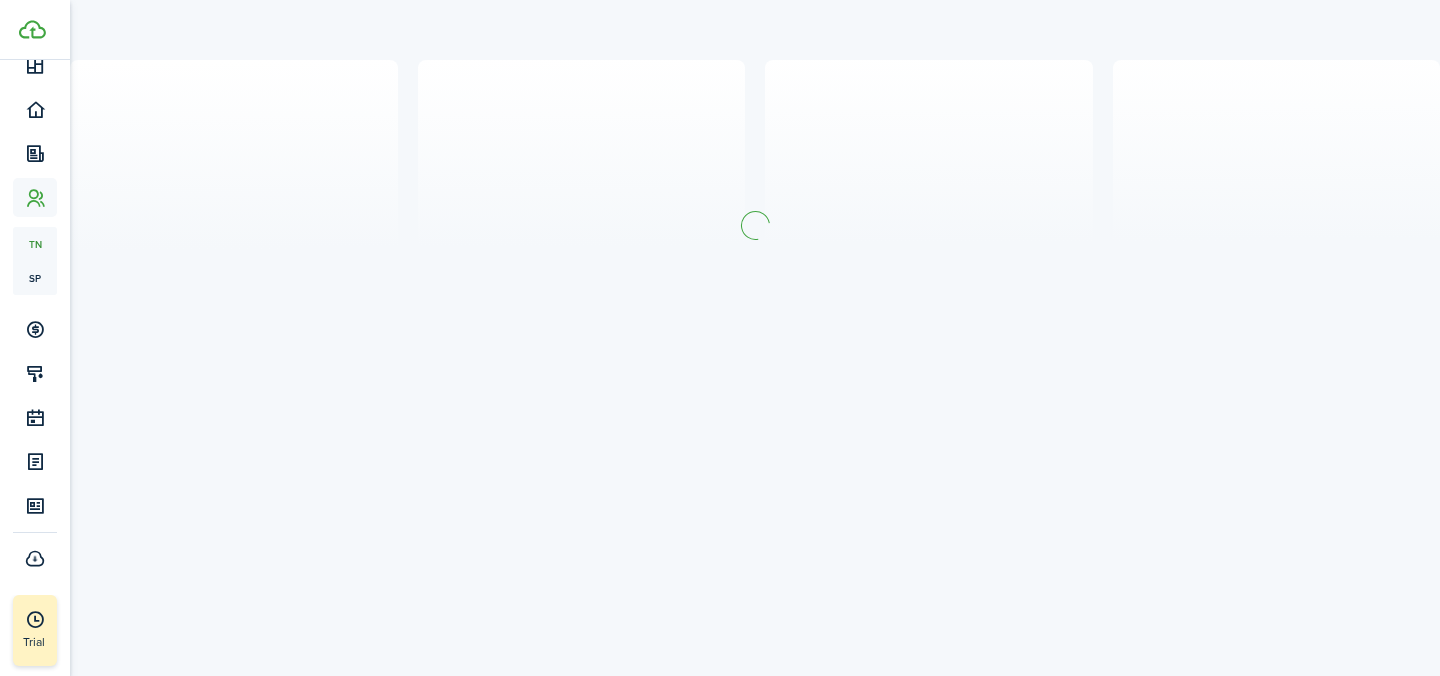 scroll, scrollTop: 0, scrollLeft: 0, axis: both 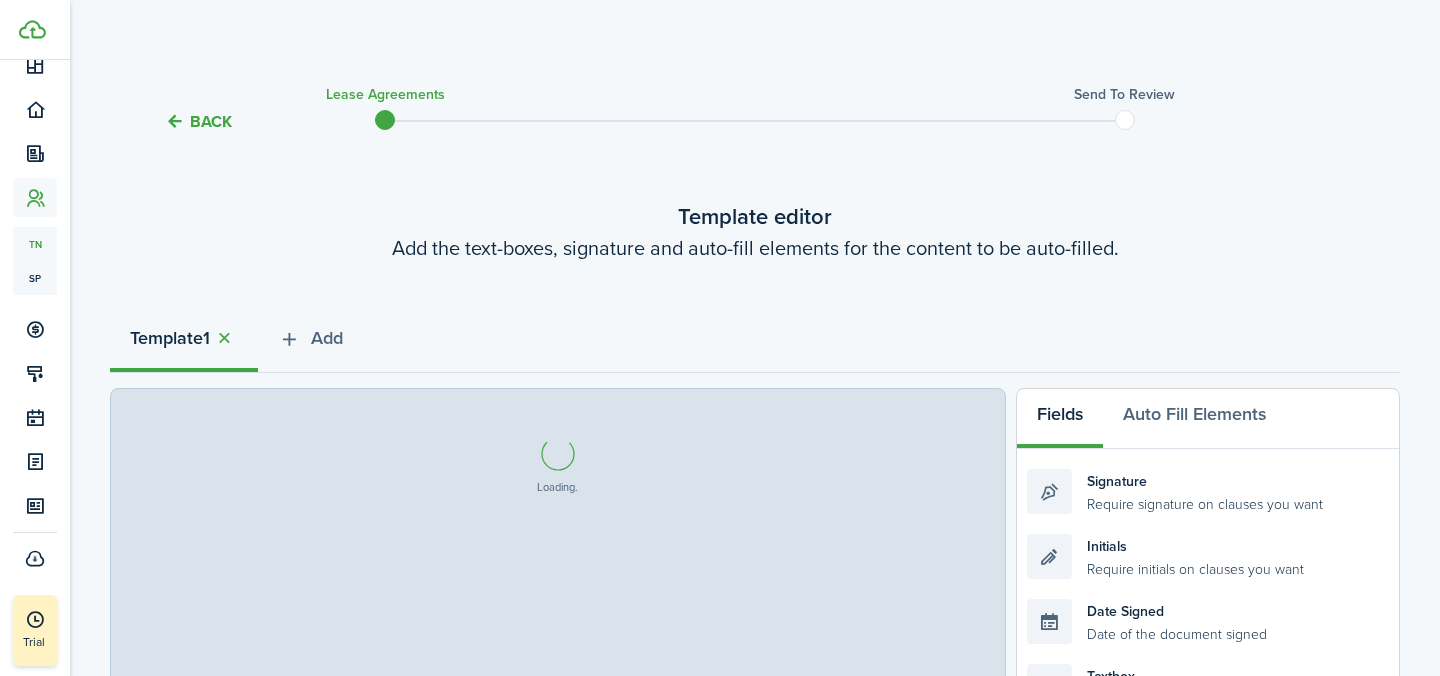 select on "fit" 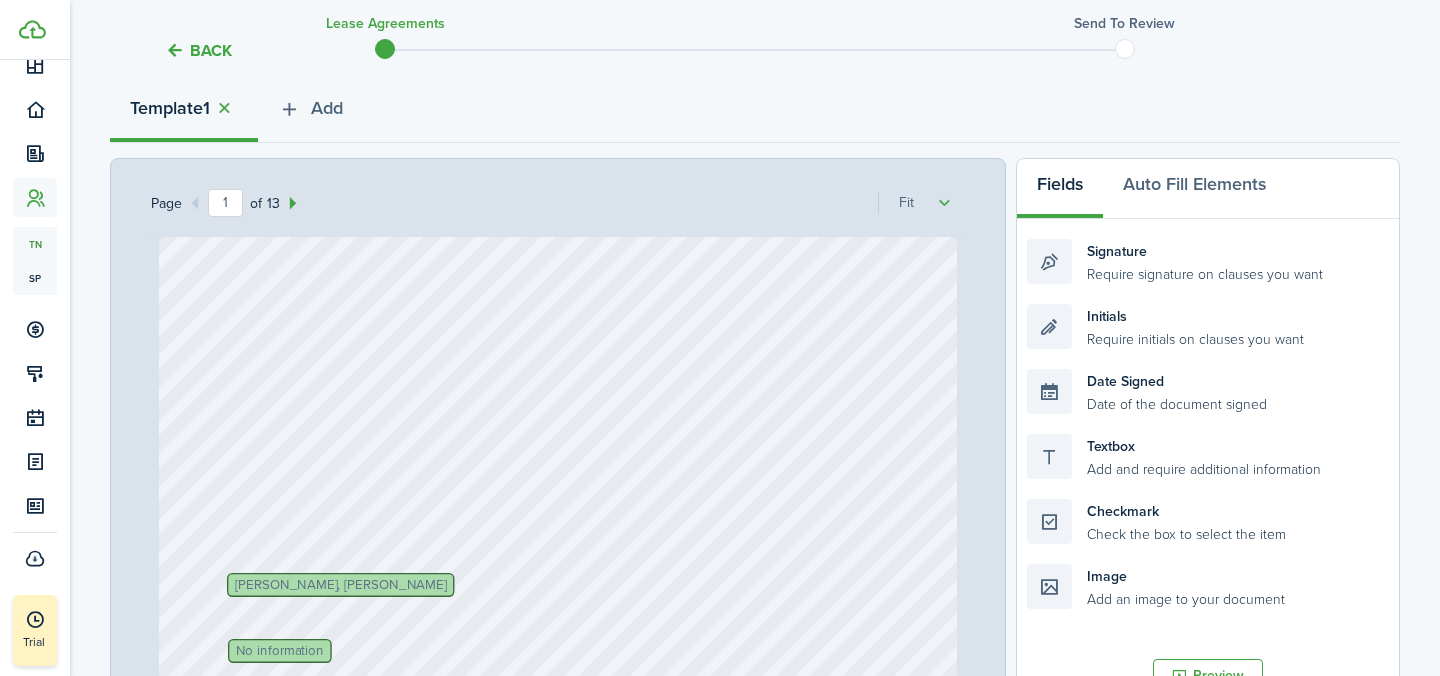 scroll, scrollTop: 456, scrollLeft: 0, axis: vertical 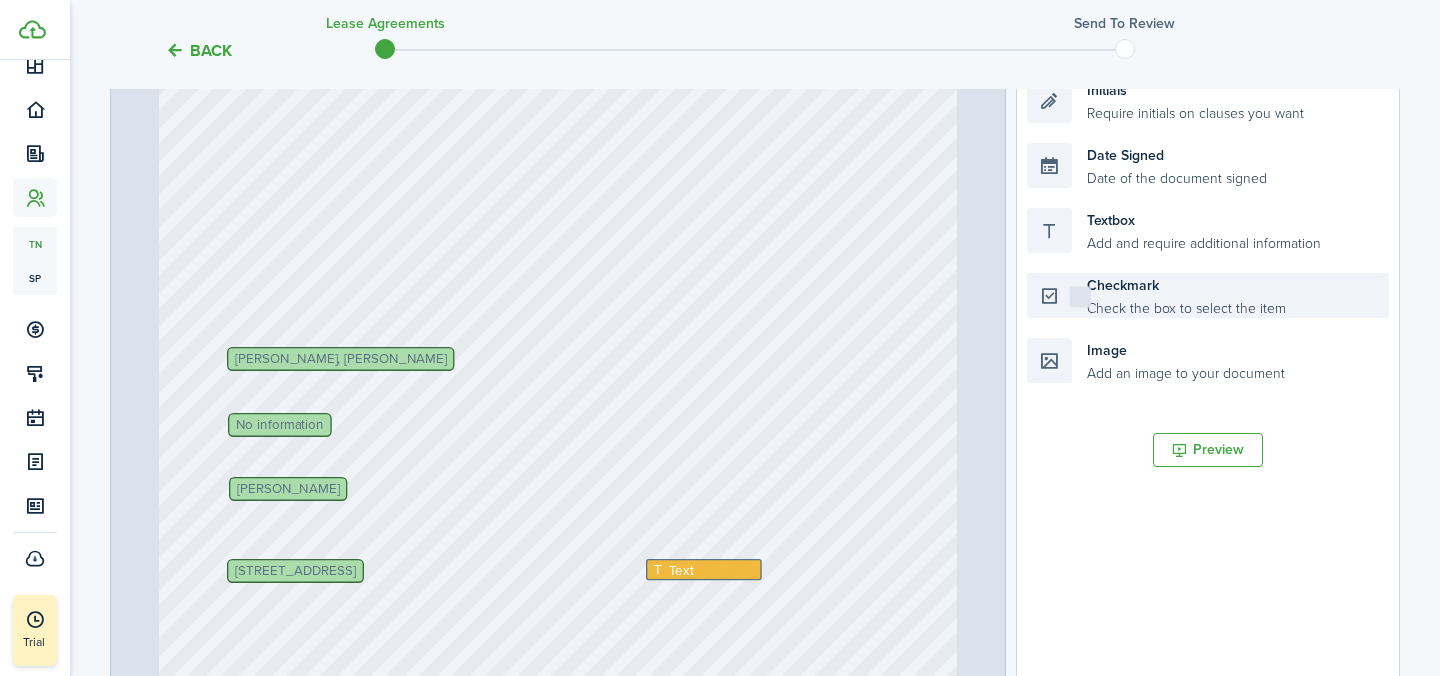 drag, startPoint x: 1109, startPoint y: 300, endPoint x: 1151, endPoint y: 314, distance: 44.27189 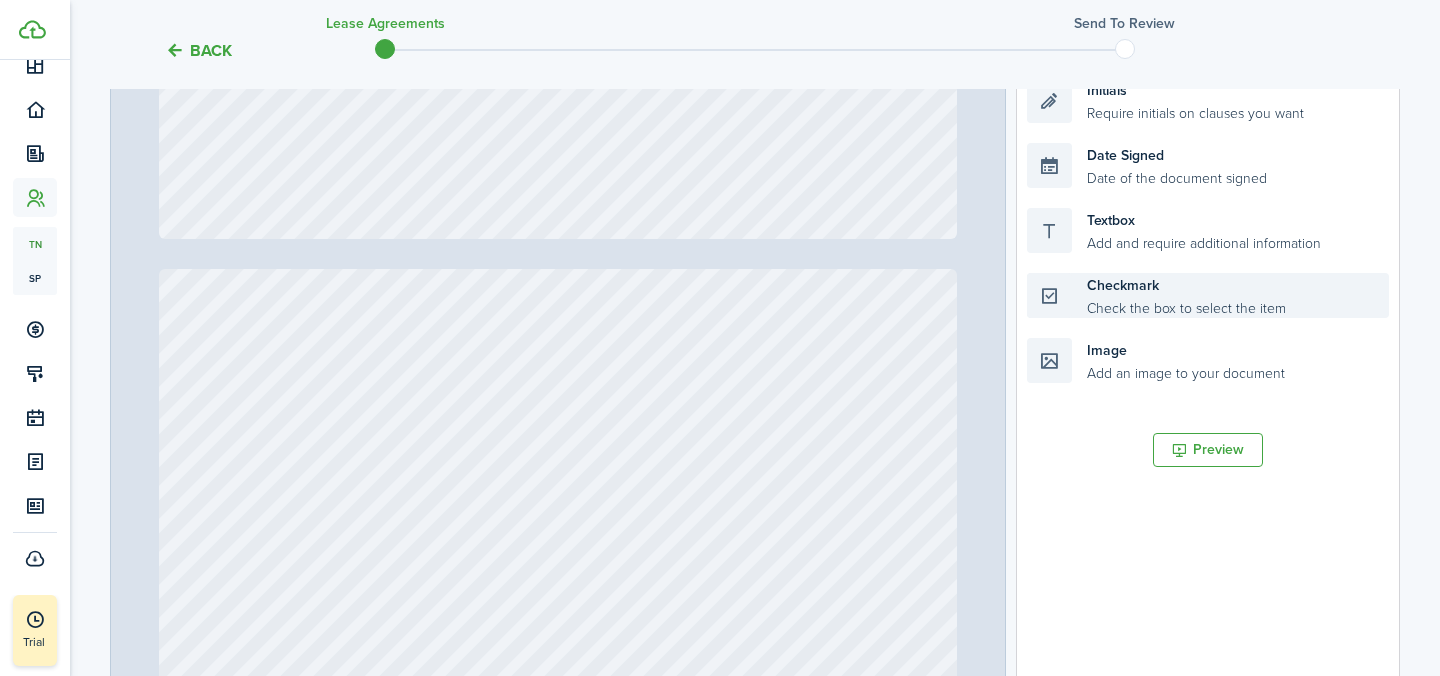 scroll, scrollTop: 8527, scrollLeft: 0, axis: vertical 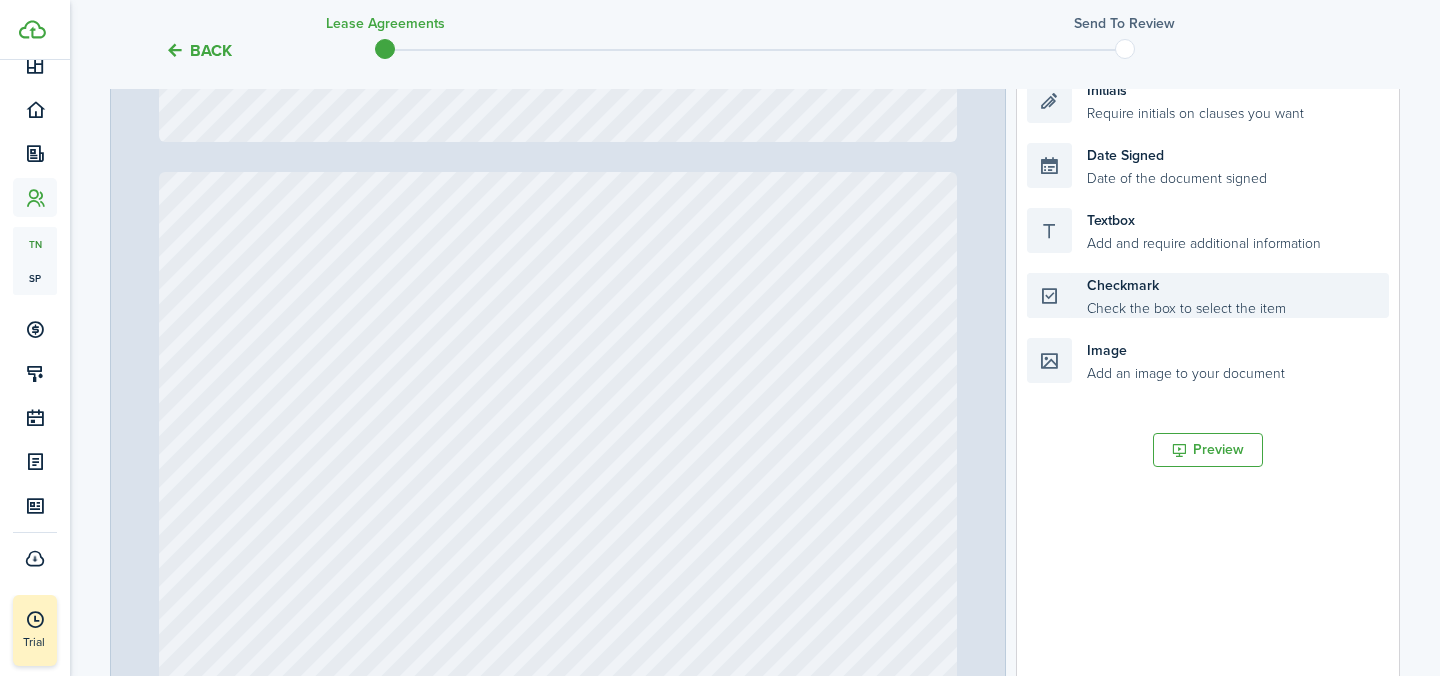 type on "9" 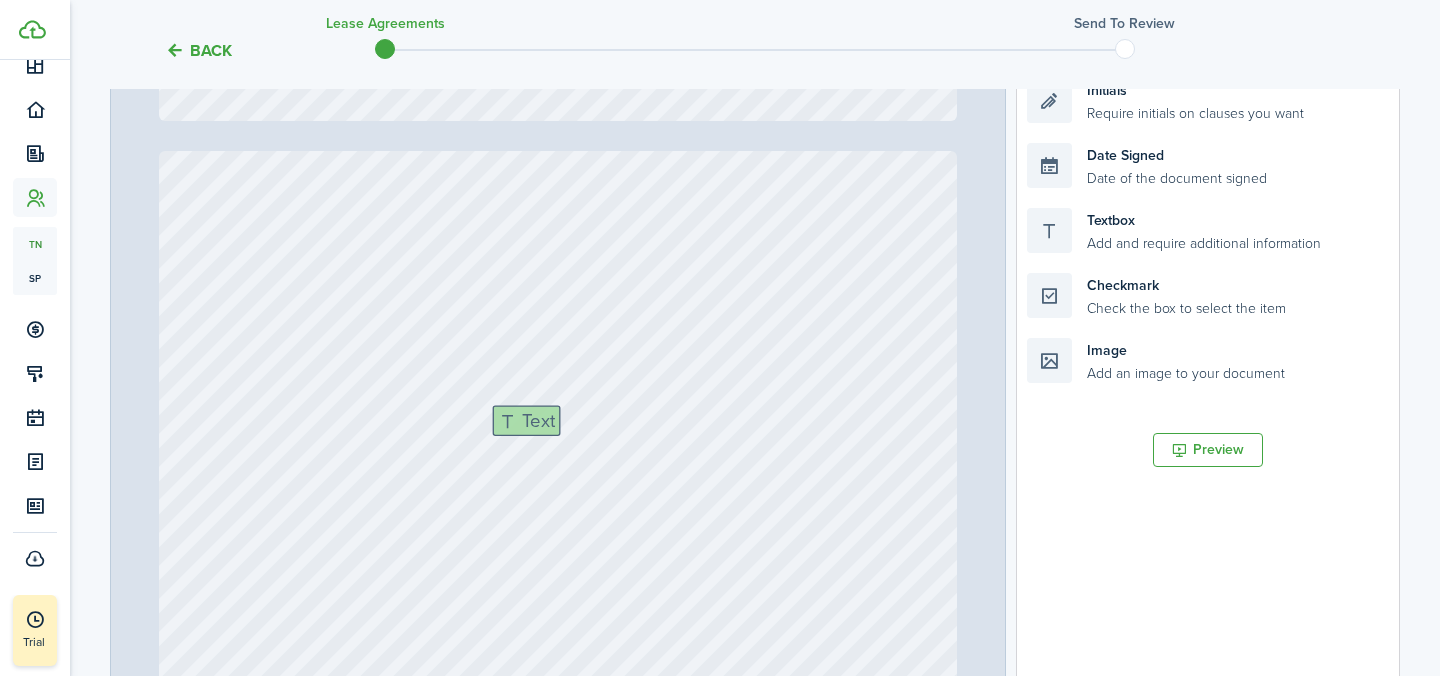 drag, startPoint x: 1089, startPoint y: 225, endPoint x: 555, endPoint y: 425, distance: 570.2245 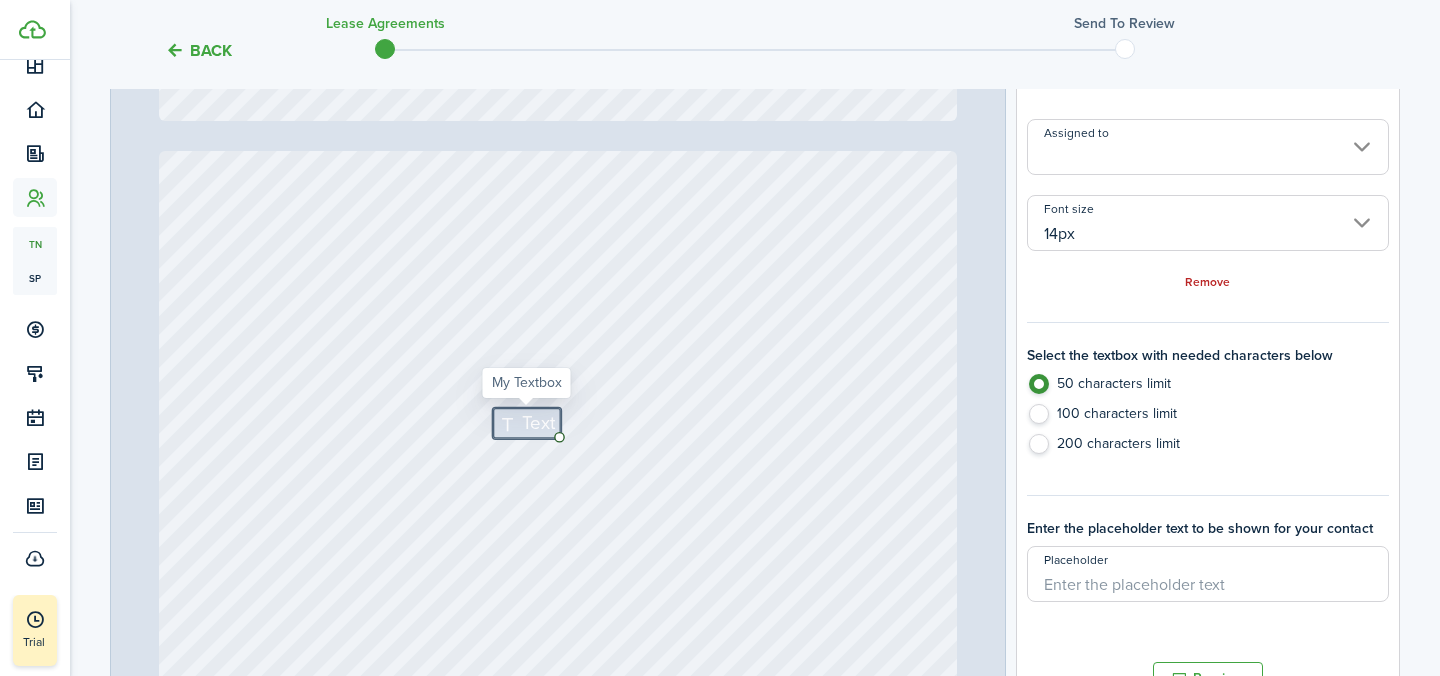 click on "Text" at bounding box center (538, 423) 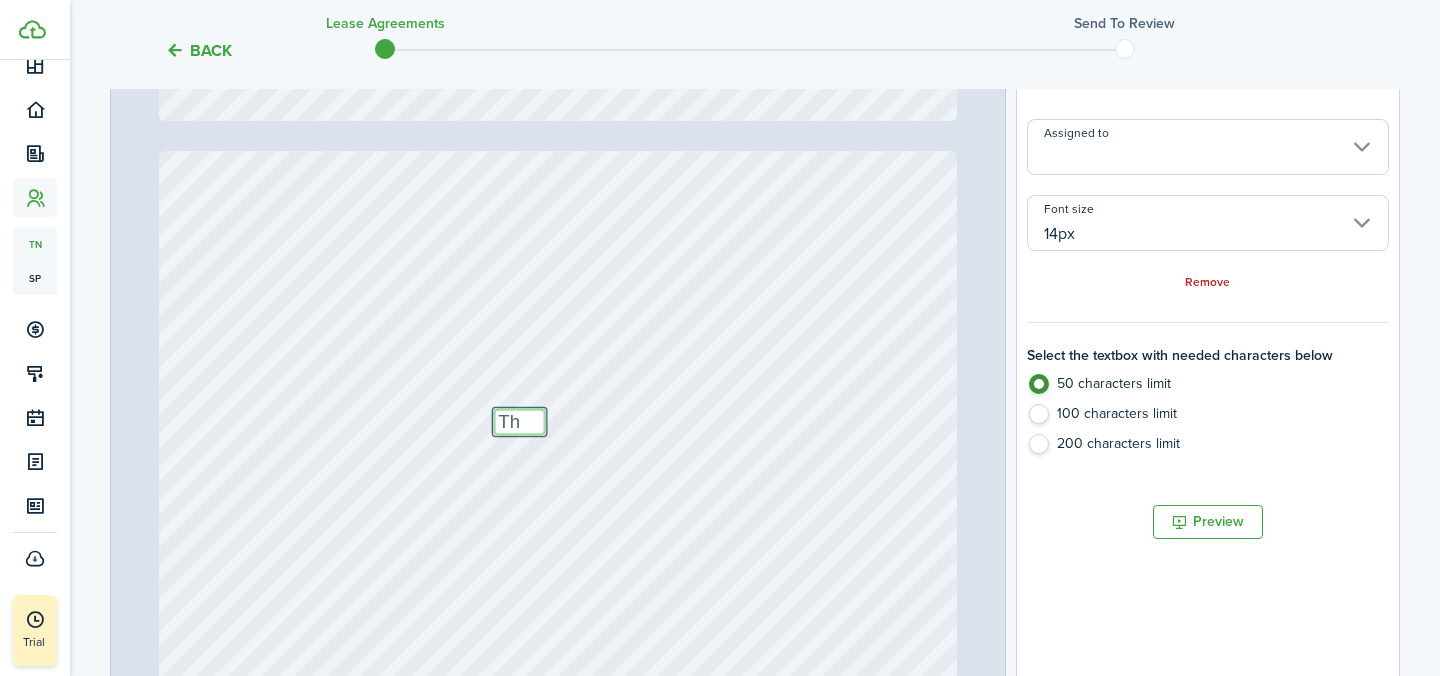 type on "T" 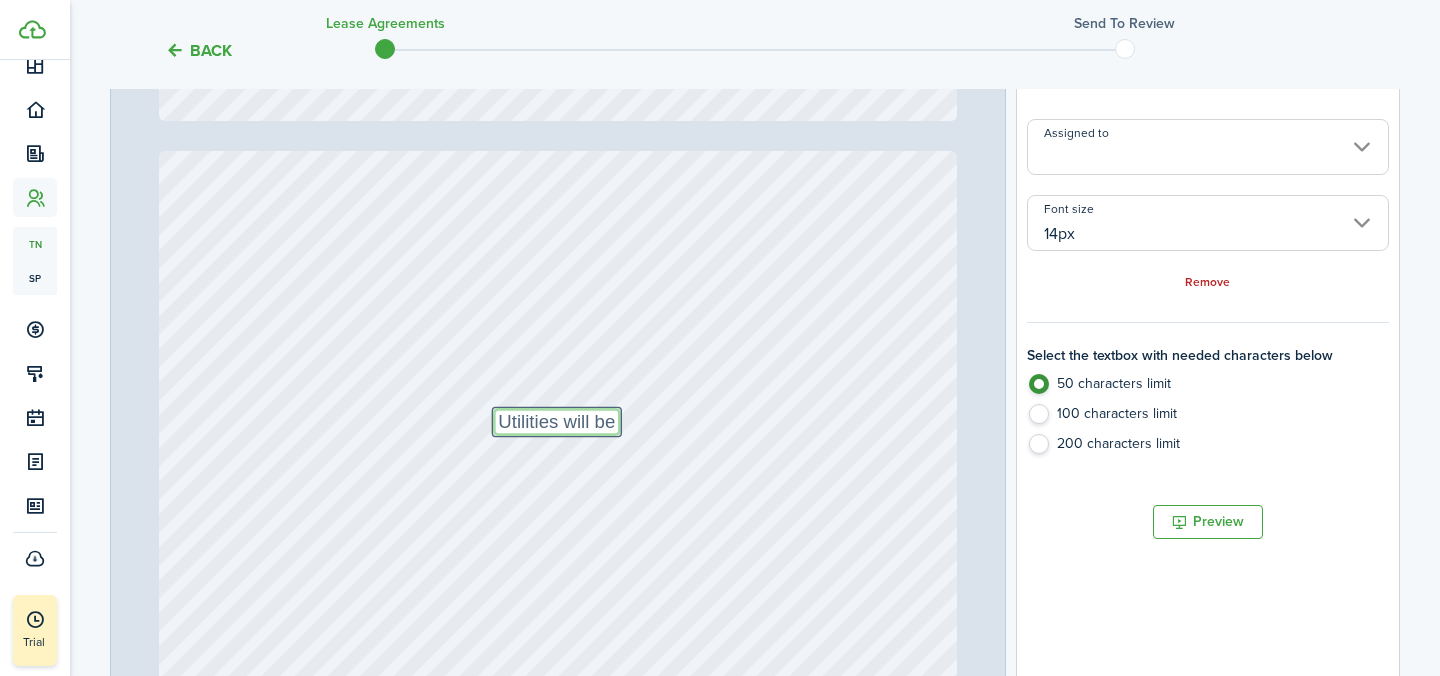 type on "Utilities will be" 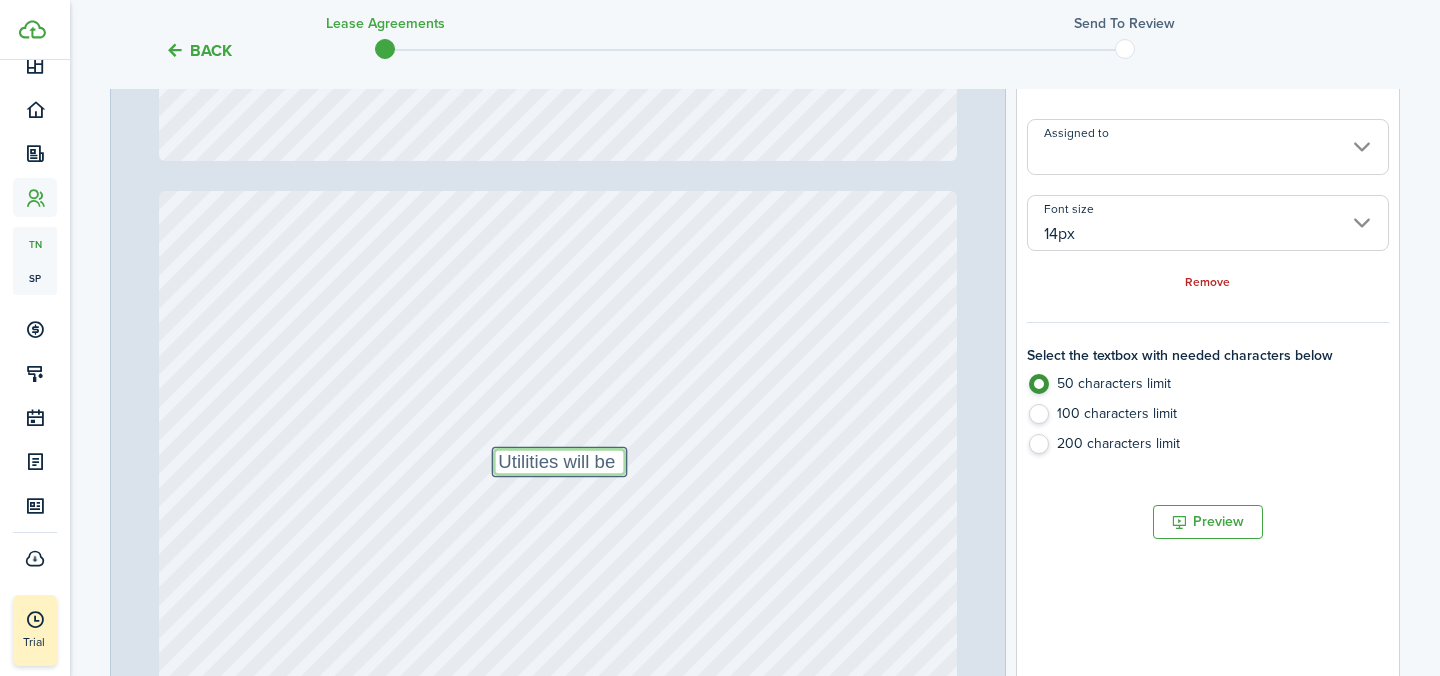 type on "8" 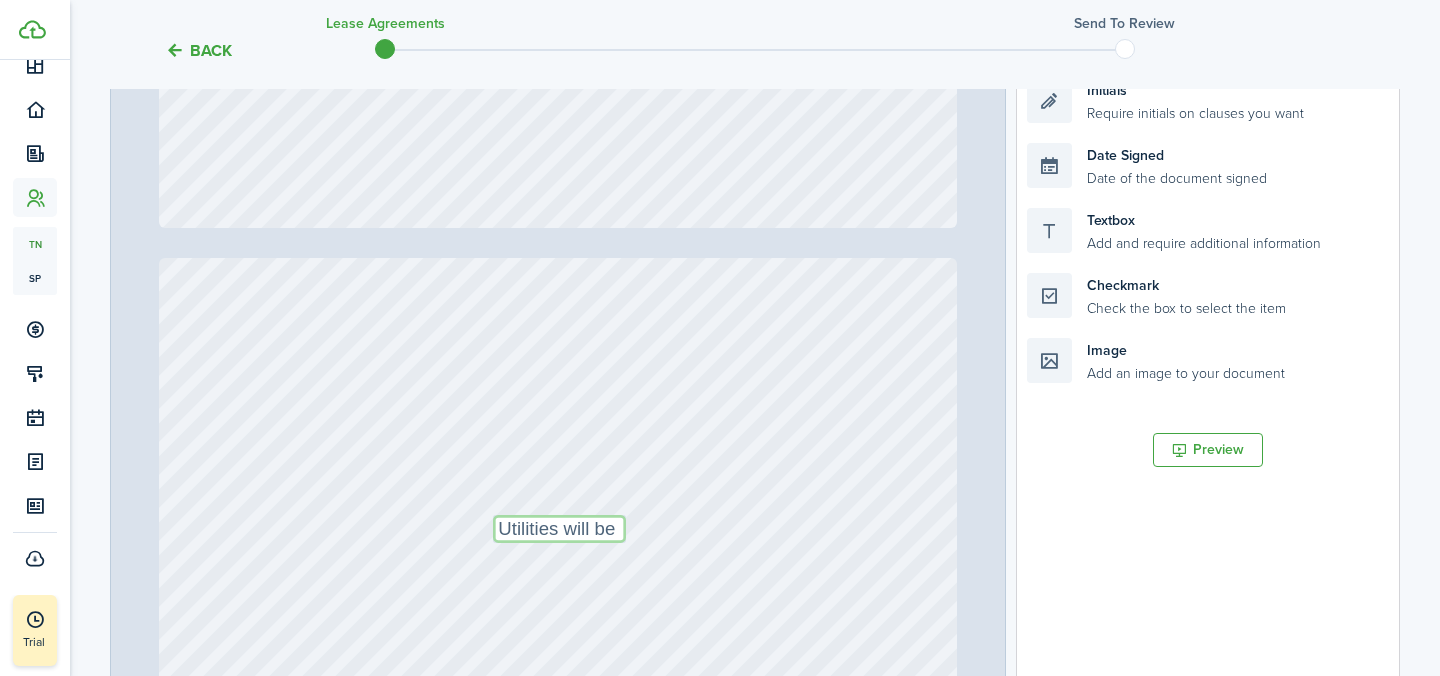 scroll, scrollTop: 8421, scrollLeft: 0, axis: vertical 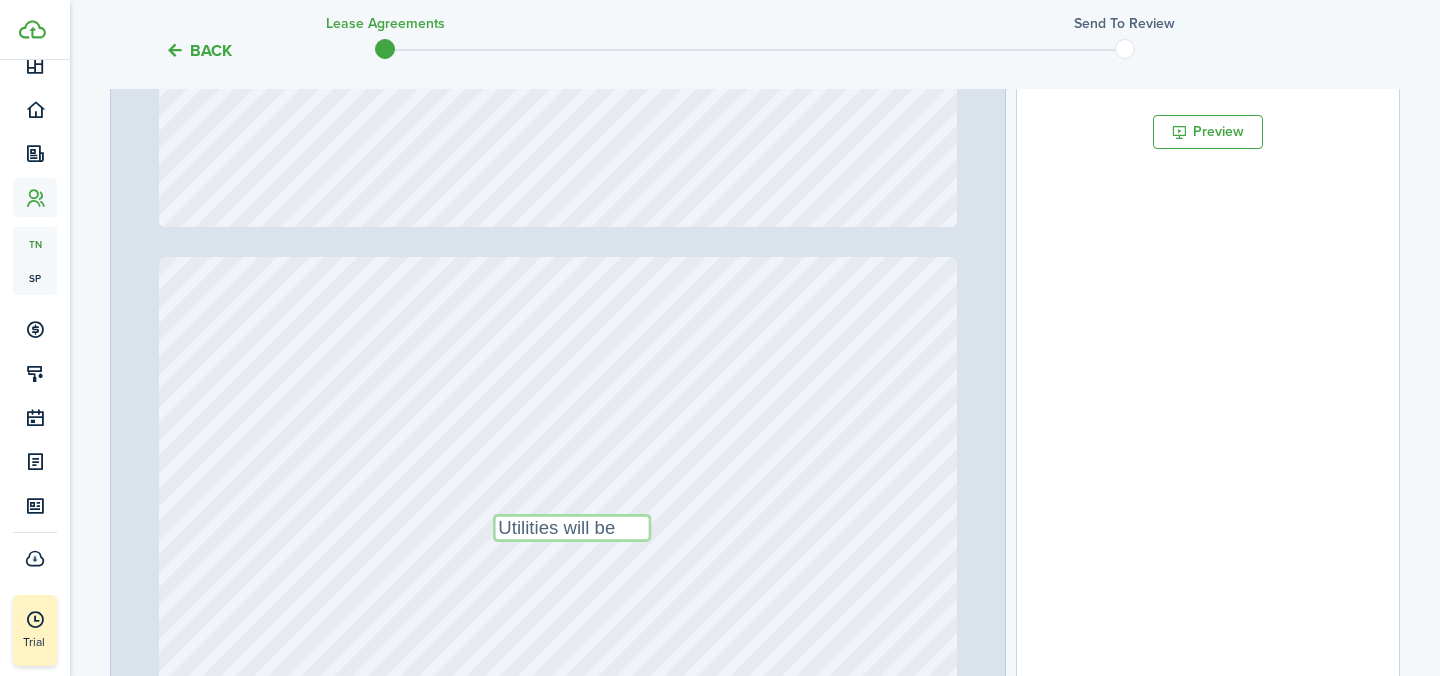 type on "Utilities will be" 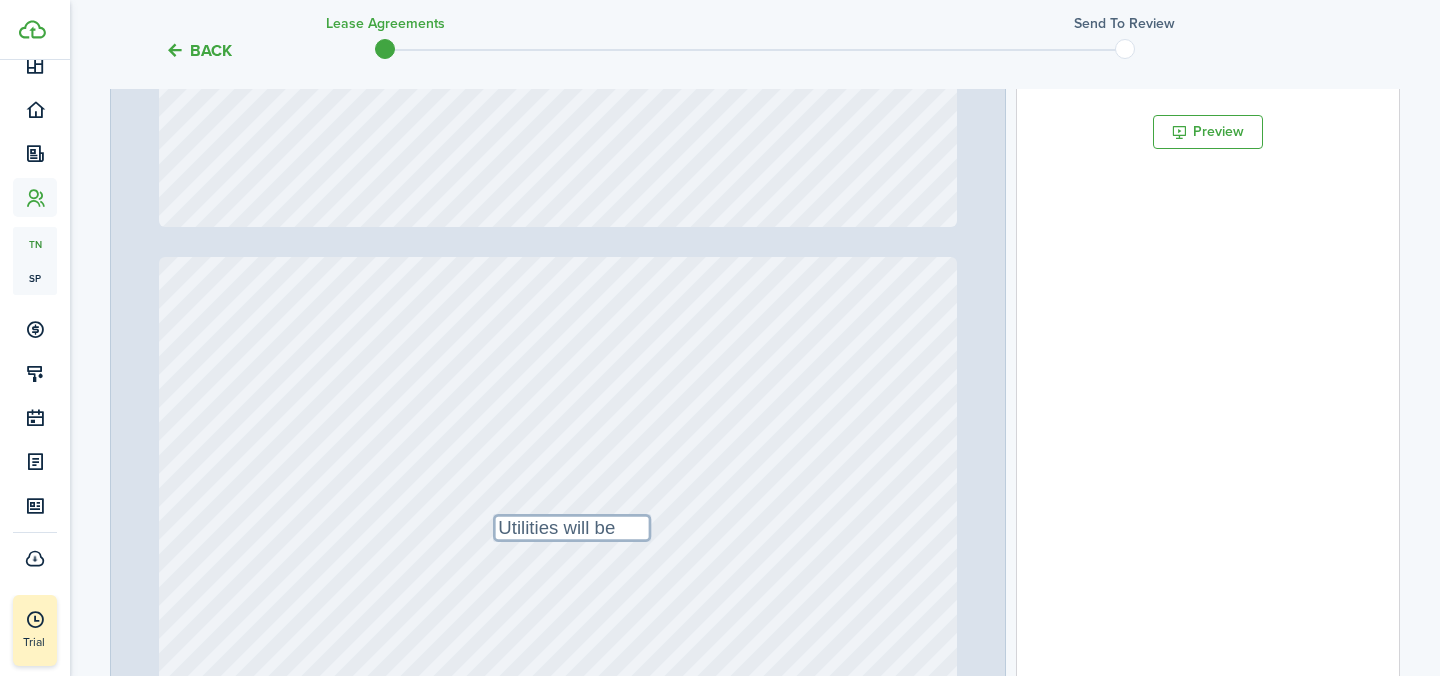 click on "Text
Utilities will be" at bounding box center [558, 783] 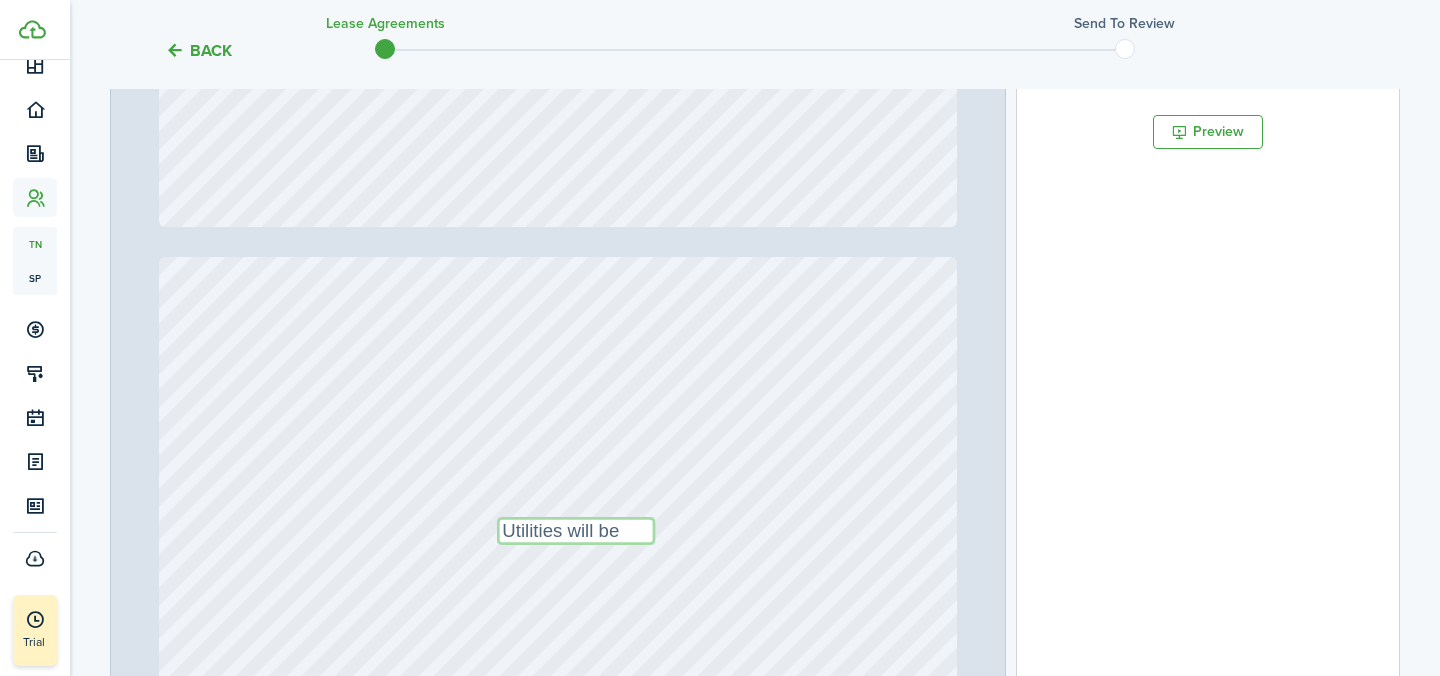 click on "Utilities will be" at bounding box center (576, 531) 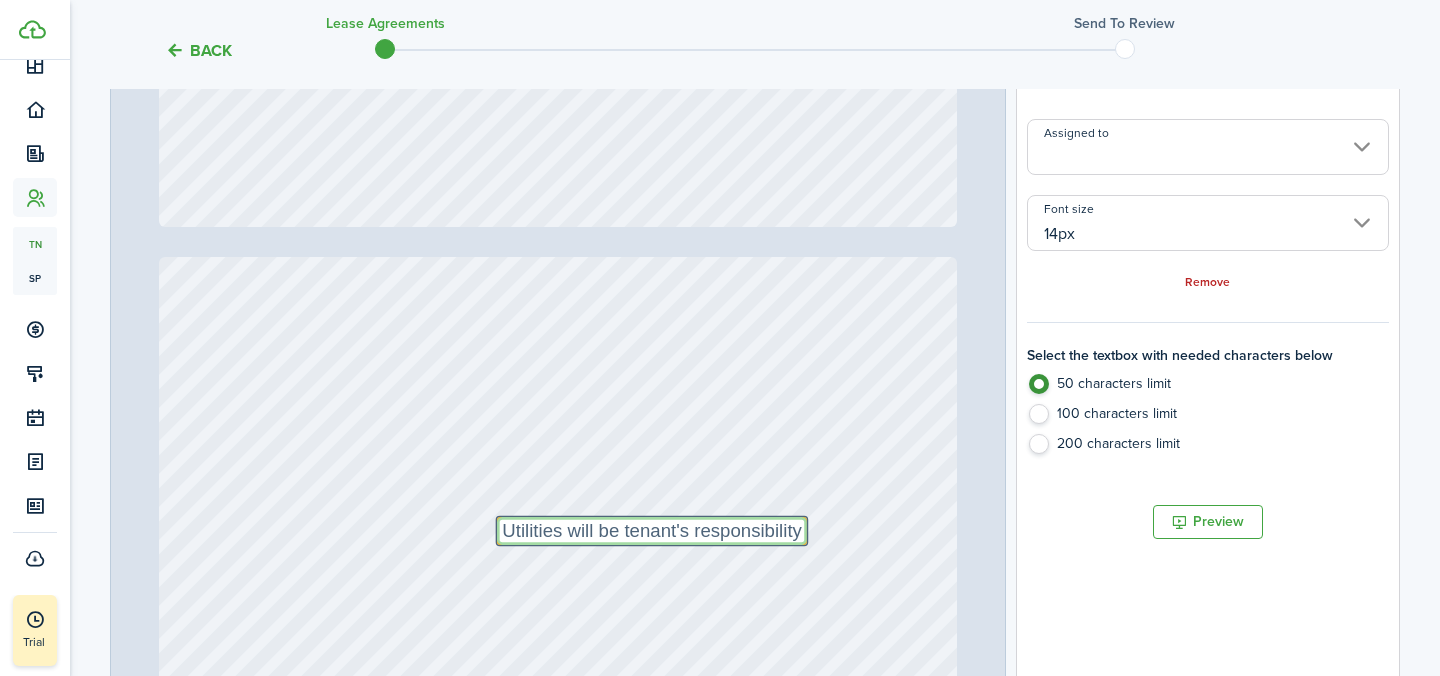type on "Utilities will be tenant's responsibility" 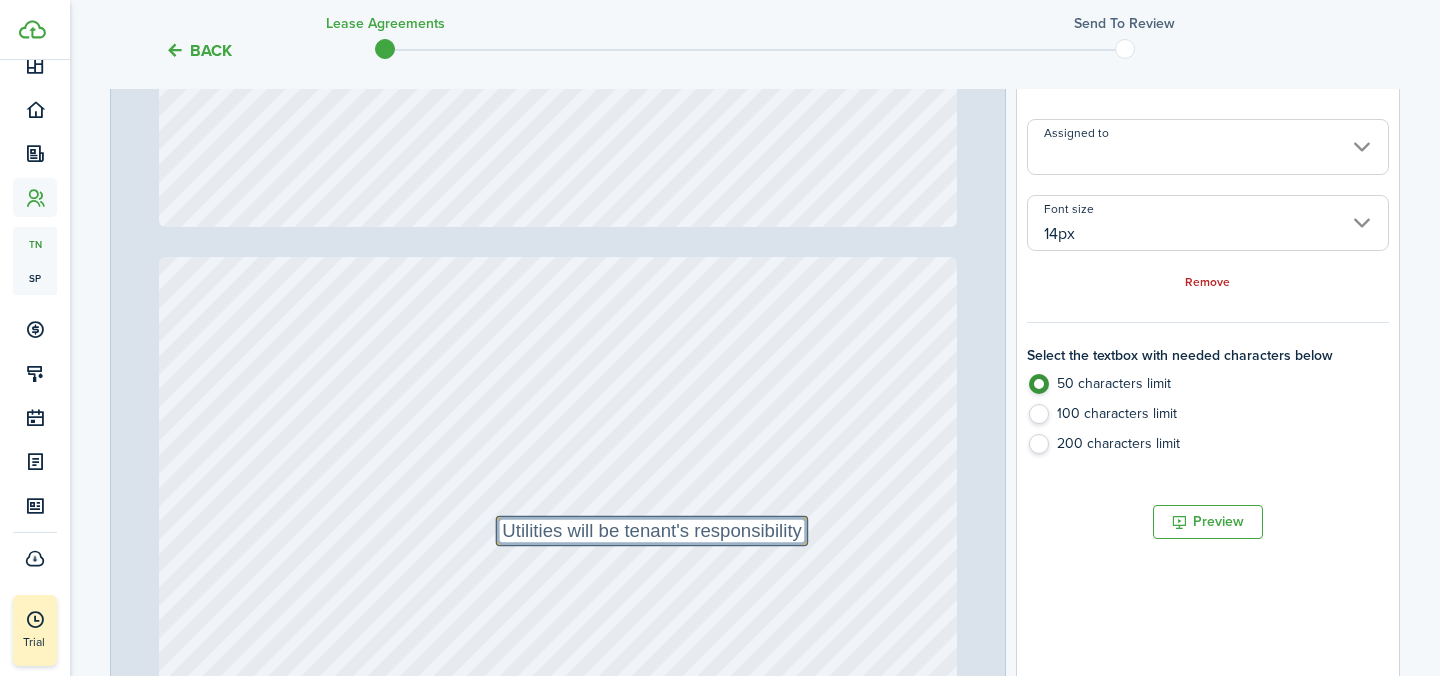 click on "Text
Utilities will be tenant's responsibility" at bounding box center [558, 783] 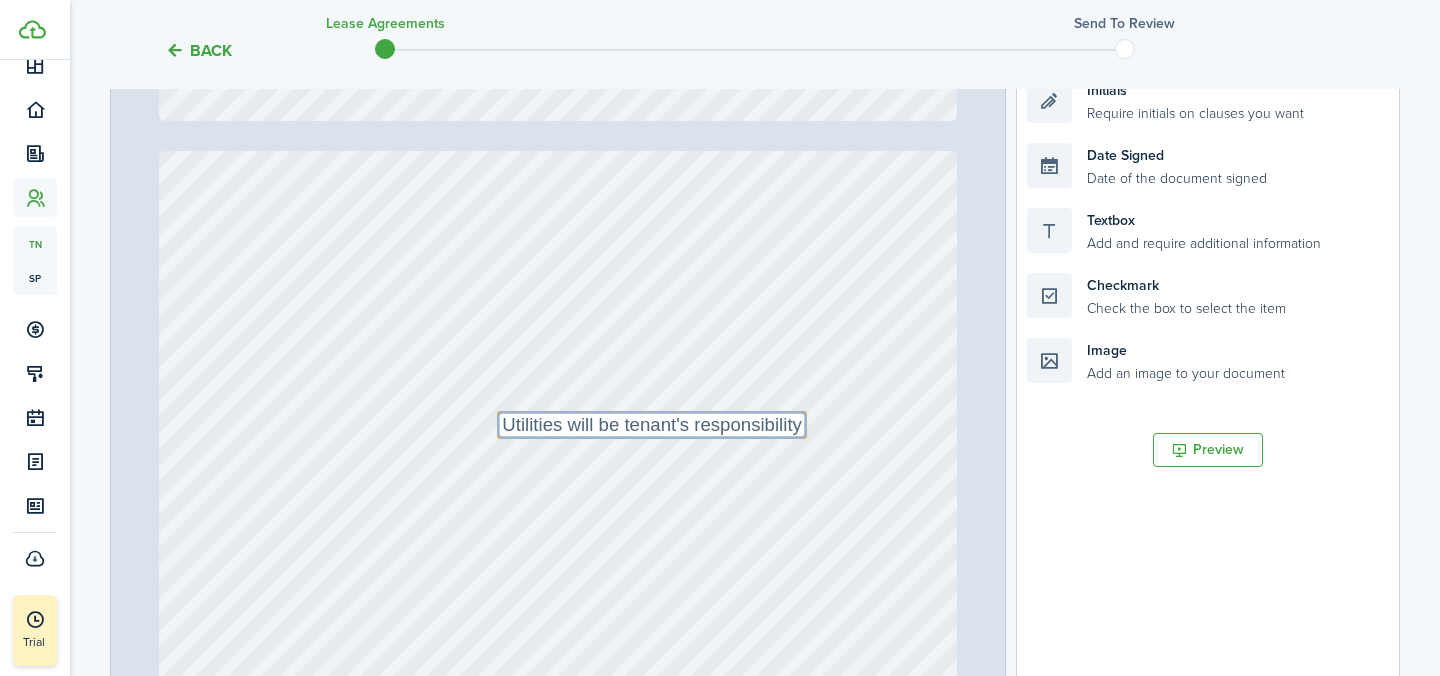 scroll, scrollTop: 8519, scrollLeft: 0, axis: vertical 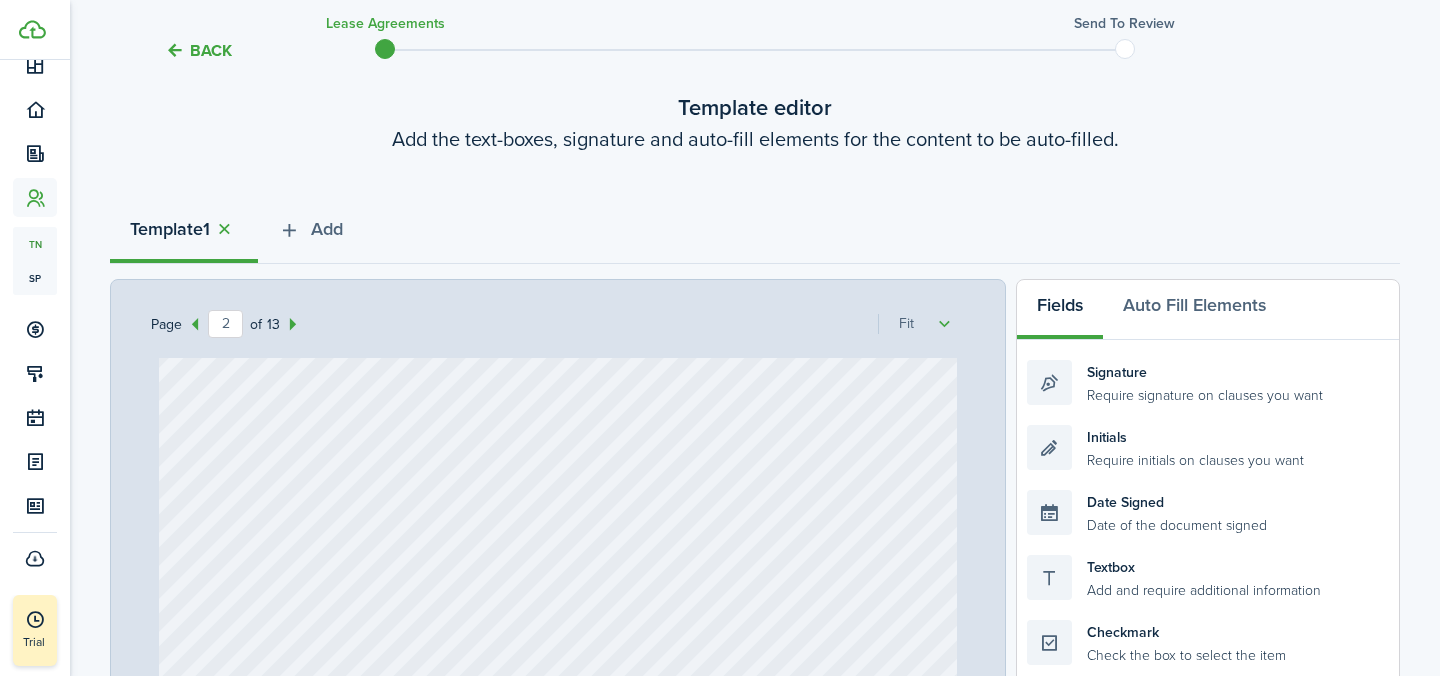 type on "1" 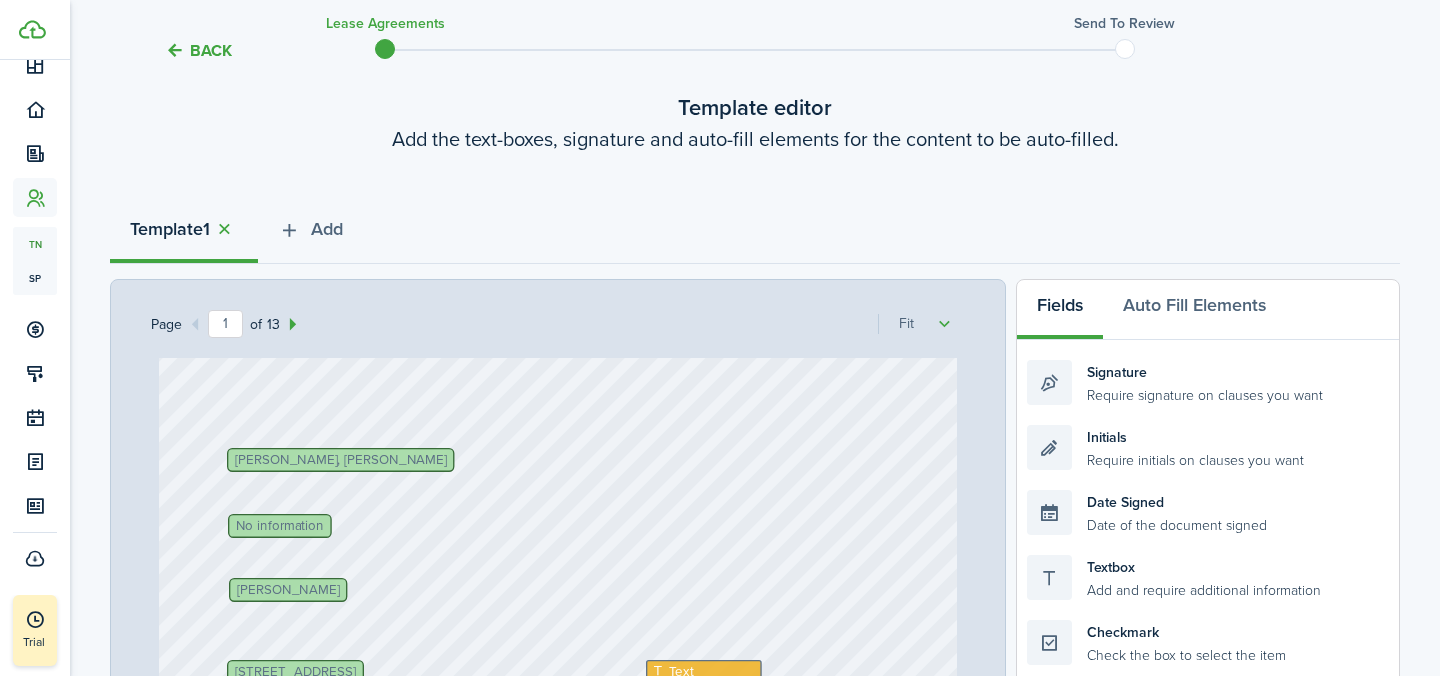 scroll, scrollTop: 136, scrollLeft: 0, axis: vertical 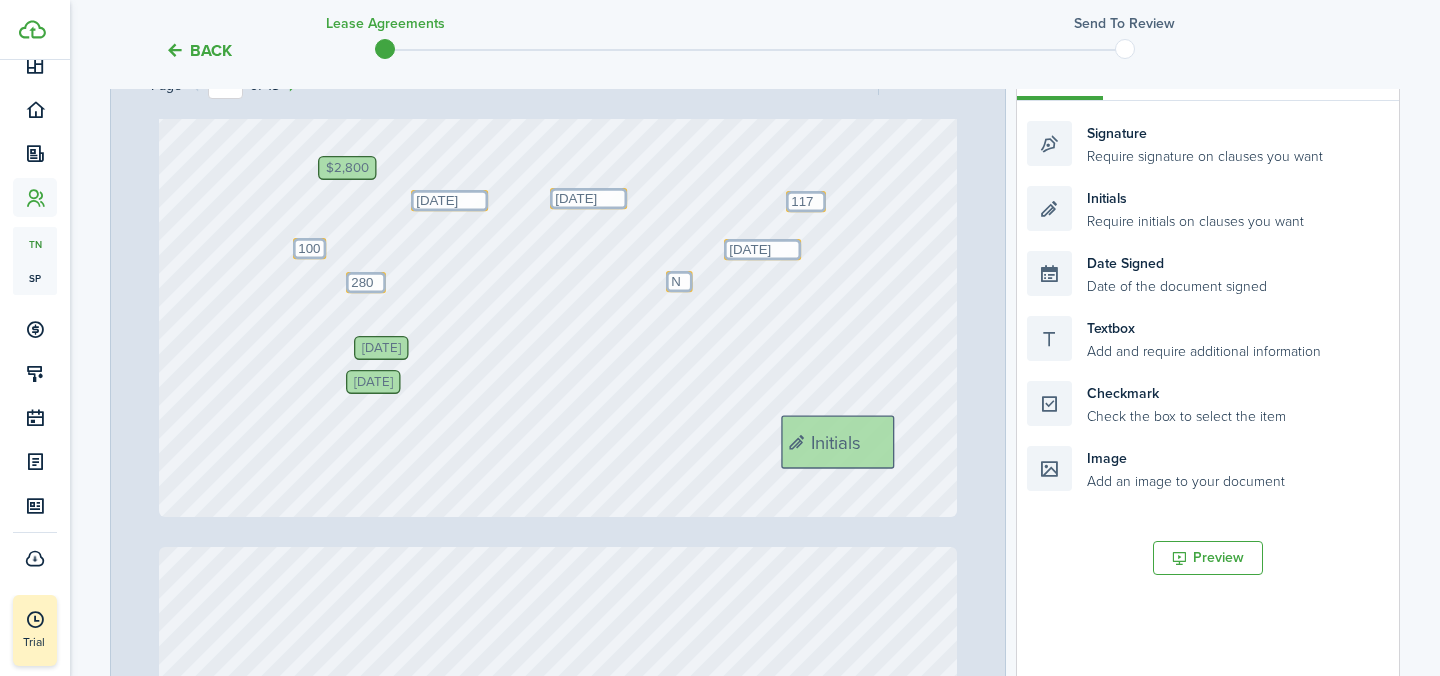 drag, startPoint x: 1112, startPoint y: 213, endPoint x: 867, endPoint y: 442, distance: 335.3595 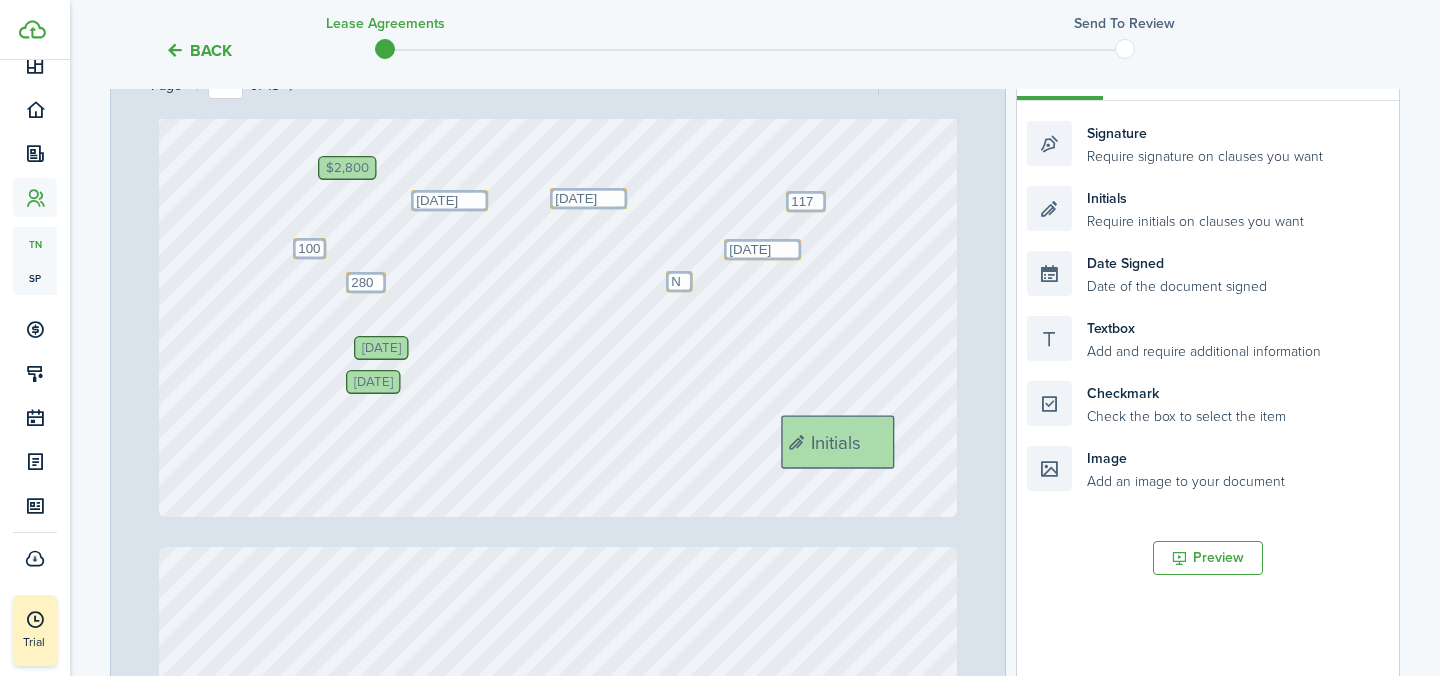 click on "Page 1 of 13  50%   75%   100%   150%   200%   Fit
[DATE]
Text
100
Text
NA
Text
[DATE]
No information
[PERSON_NAME], [PERSON_NAME]
[STREET_ADDRESS]
Text
[DATE]
[DATE]
Text
$2,800
Text
2800
Text
[DATE]
Text
1174
[PERSON_NAME]
Text
Utilities will be tenant's responsibility
Date Signed
Date Signed
Signature
[DATE] 19:13:53
[PERSON_NAME] [PERSON_NAME]" at bounding box center [755, 455] 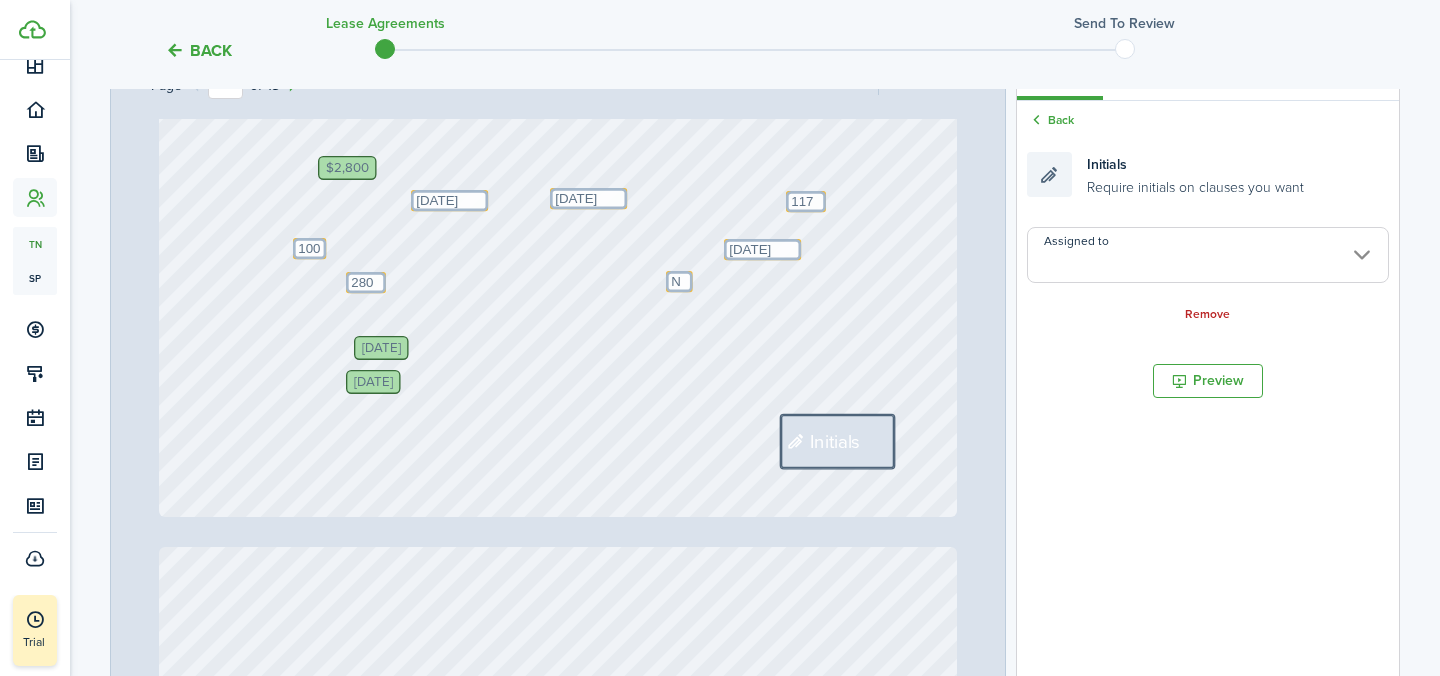 click on "[DATE]
Text
100
Text
NA
Text
[DATE]
No information
[PERSON_NAME], [PERSON_NAME]
[STREET_ADDRESS]
Text
[DATE]
[DATE]
Text
$2,800
Text
2800
Text
[DATE]
Text
1174
[PERSON_NAME]
Initials" at bounding box center (558, -11) 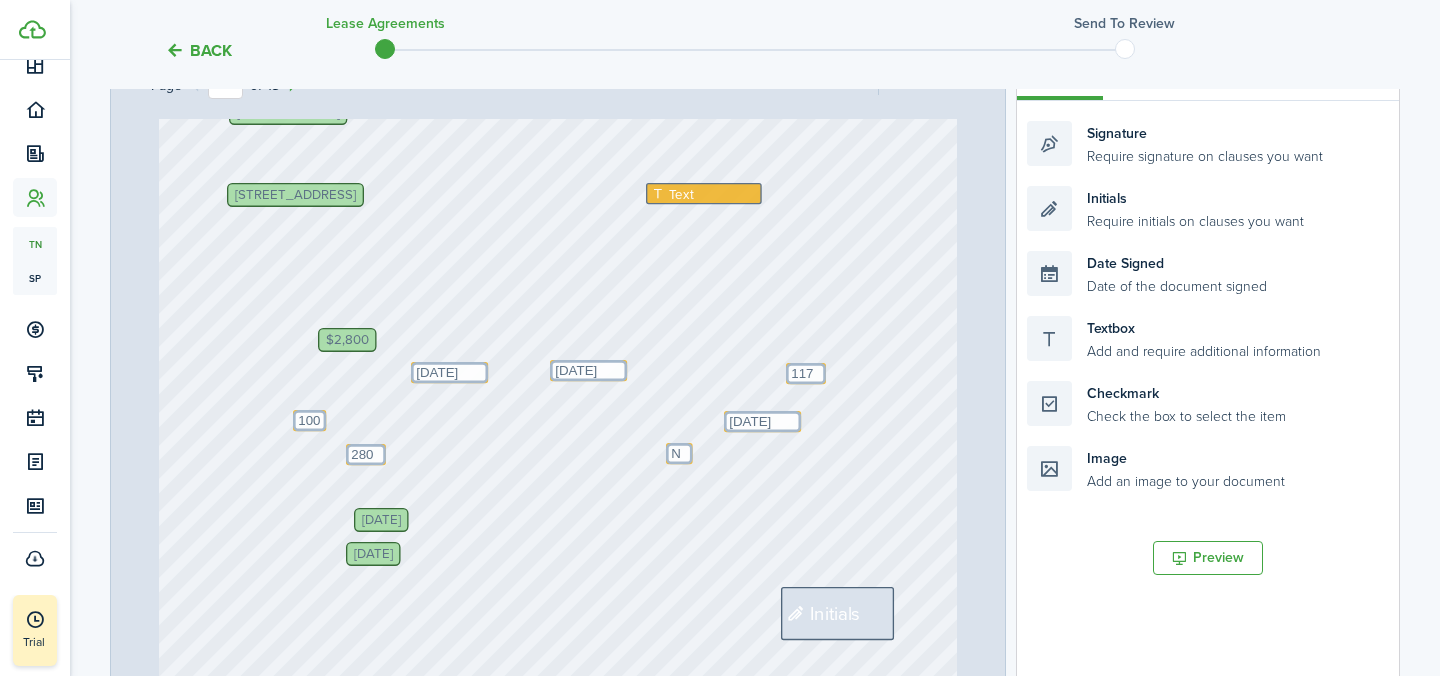 scroll, scrollTop: 437, scrollLeft: 0, axis: vertical 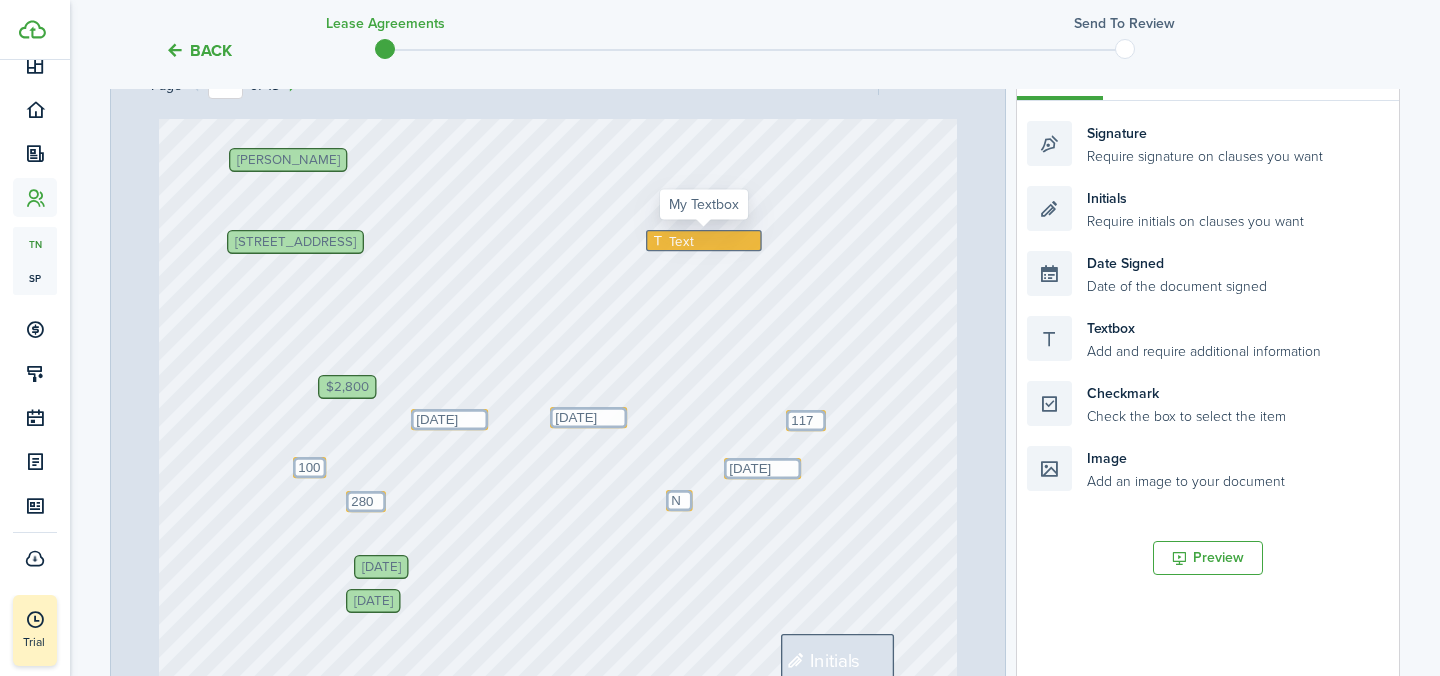 click on "Text" at bounding box center (704, 240) 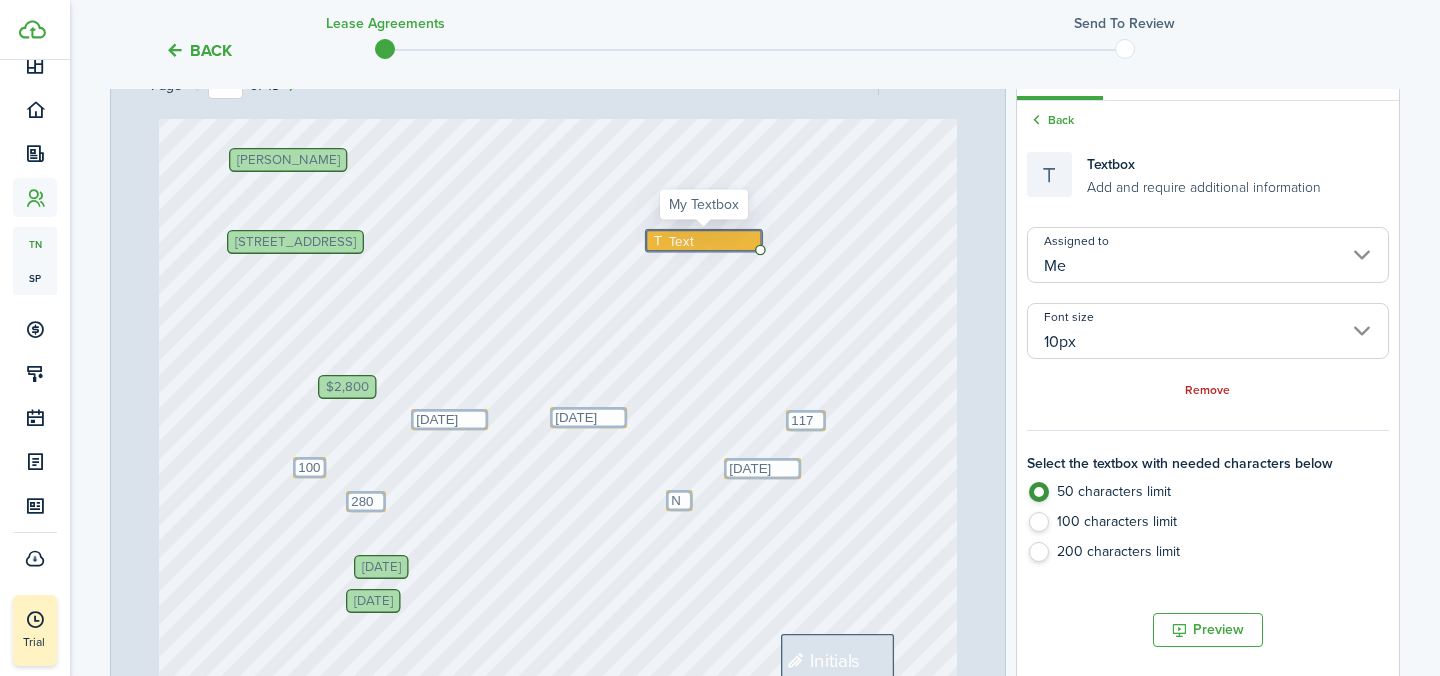 click on "Text" at bounding box center (704, 240) 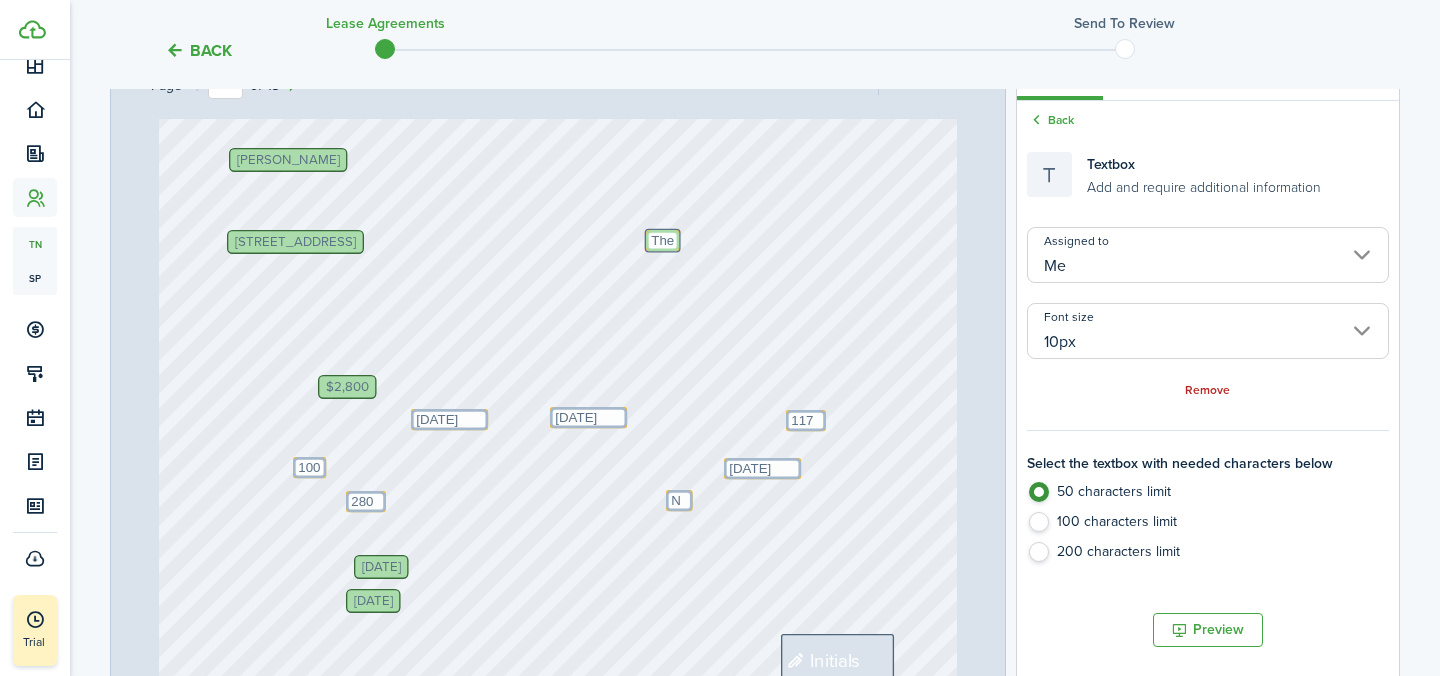 type on "The" 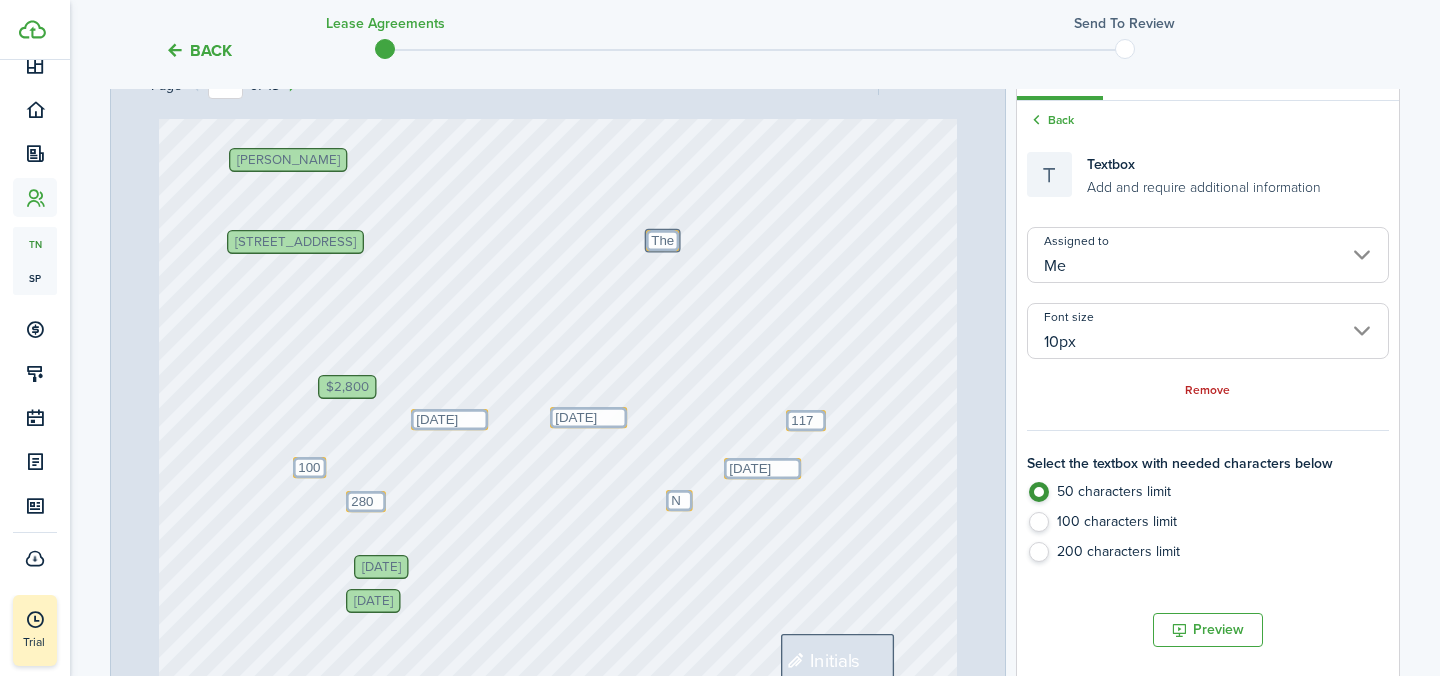 click on "[DATE]
Text
100
Text
NA
Text
[DATE]
No information
[PERSON_NAME], [PERSON_NAME]
[STREET_ADDRESS]
Text
[DATE]
[DATE]
Text
The
$2,800
Text
2800
Text
[DATE]
Text
1174
[PERSON_NAME]
Initials" at bounding box center (558, 208) 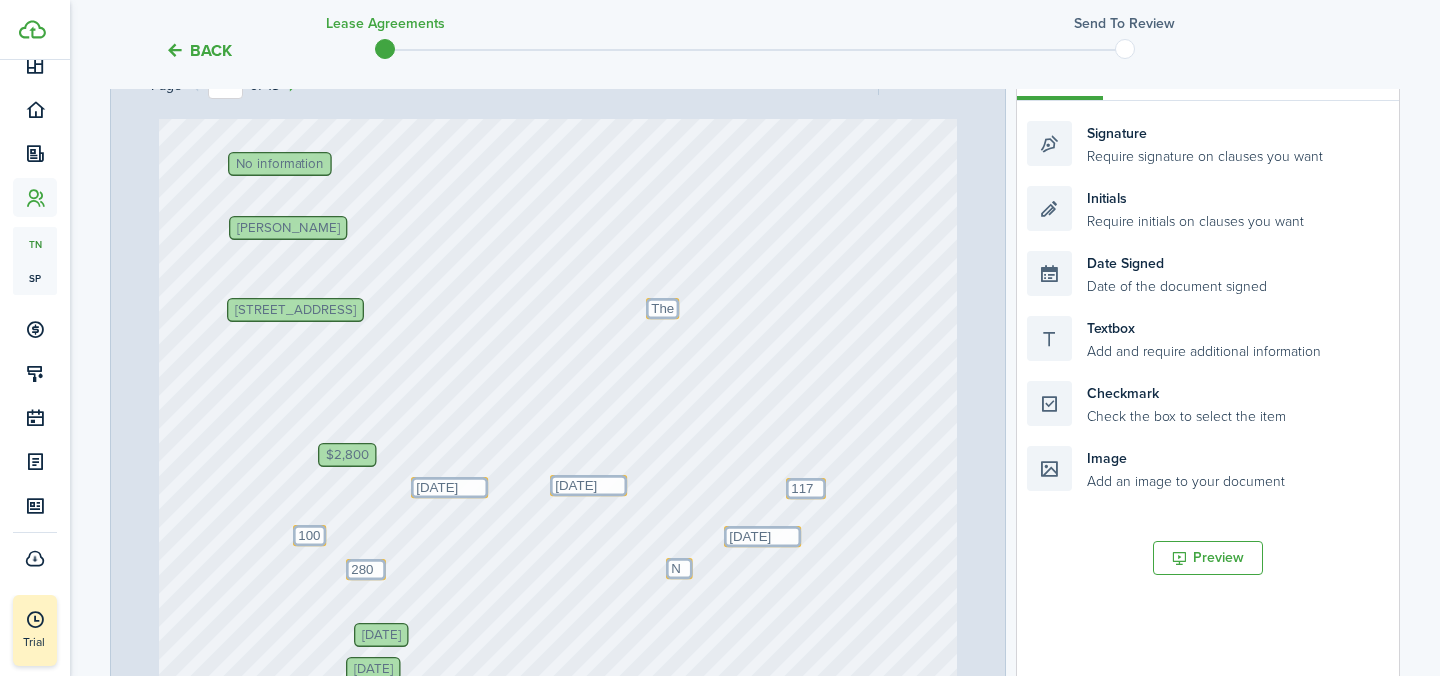 scroll, scrollTop: 354, scrollLeft: 0, axis: vertical 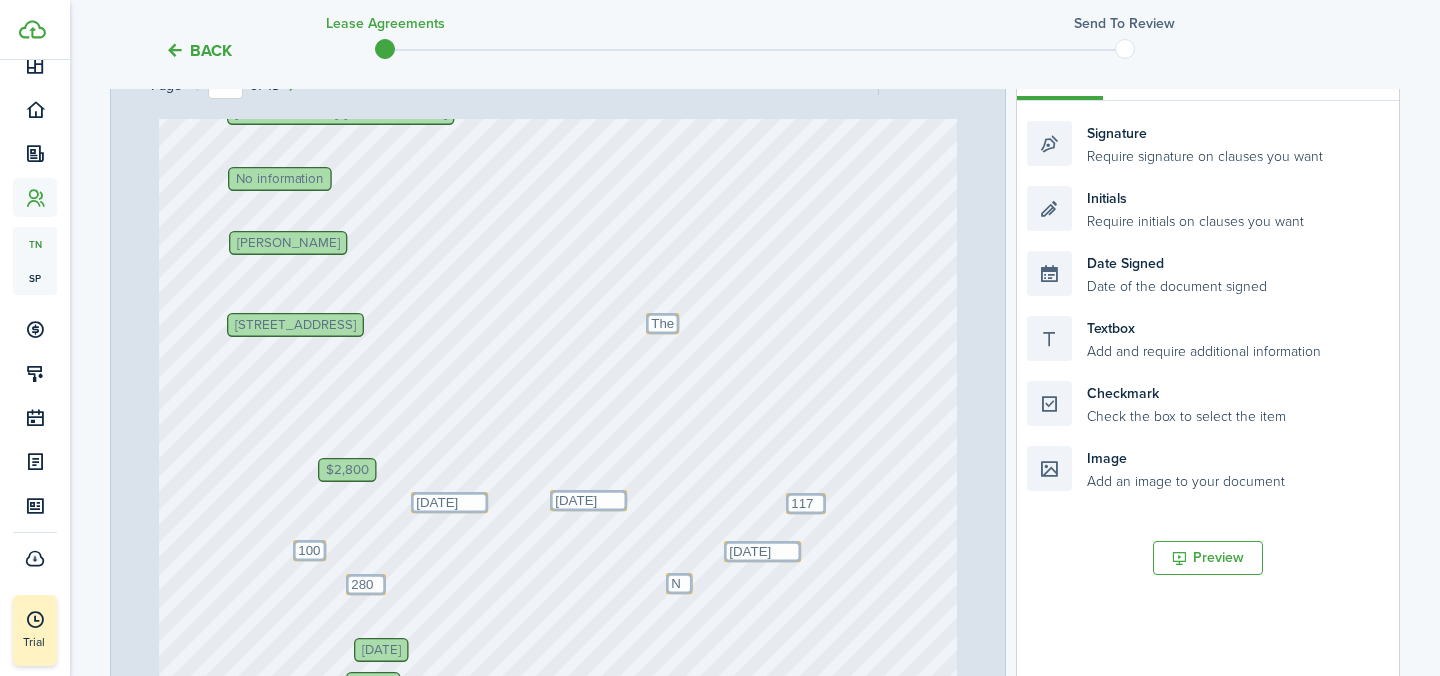 click on "[DATE]
Text
100
Text
NA
Text
[DATE]
No information
[PERSON_NAME], [PERSON_NAME]
[STREET_ADDRESS]
Text
[DATE]
[DATE]
Text
The
$2,800
Text
2800
Text
[DATE]
Text
1174
[PERSON_NAME]
Initials" at bounding box center [558, 291] 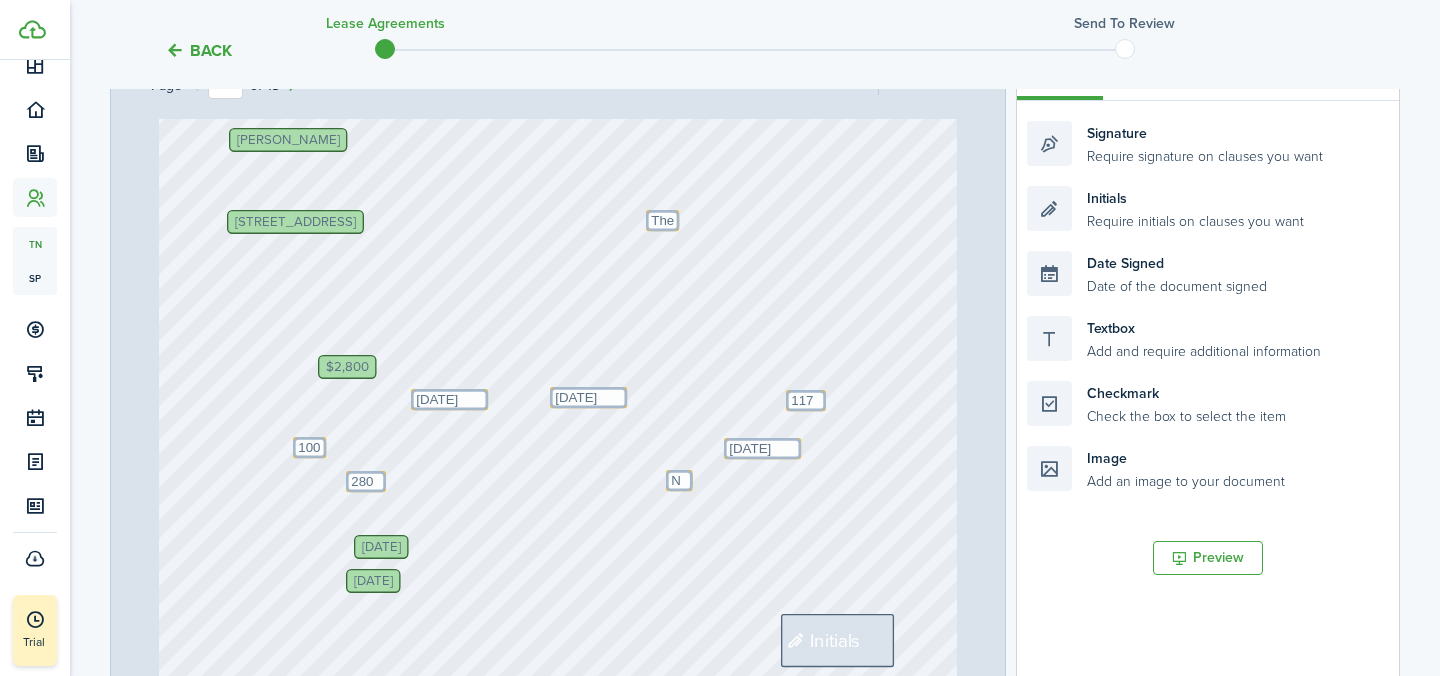 scroll, scrollTop: 0, scrollLeft: 0, axis: both 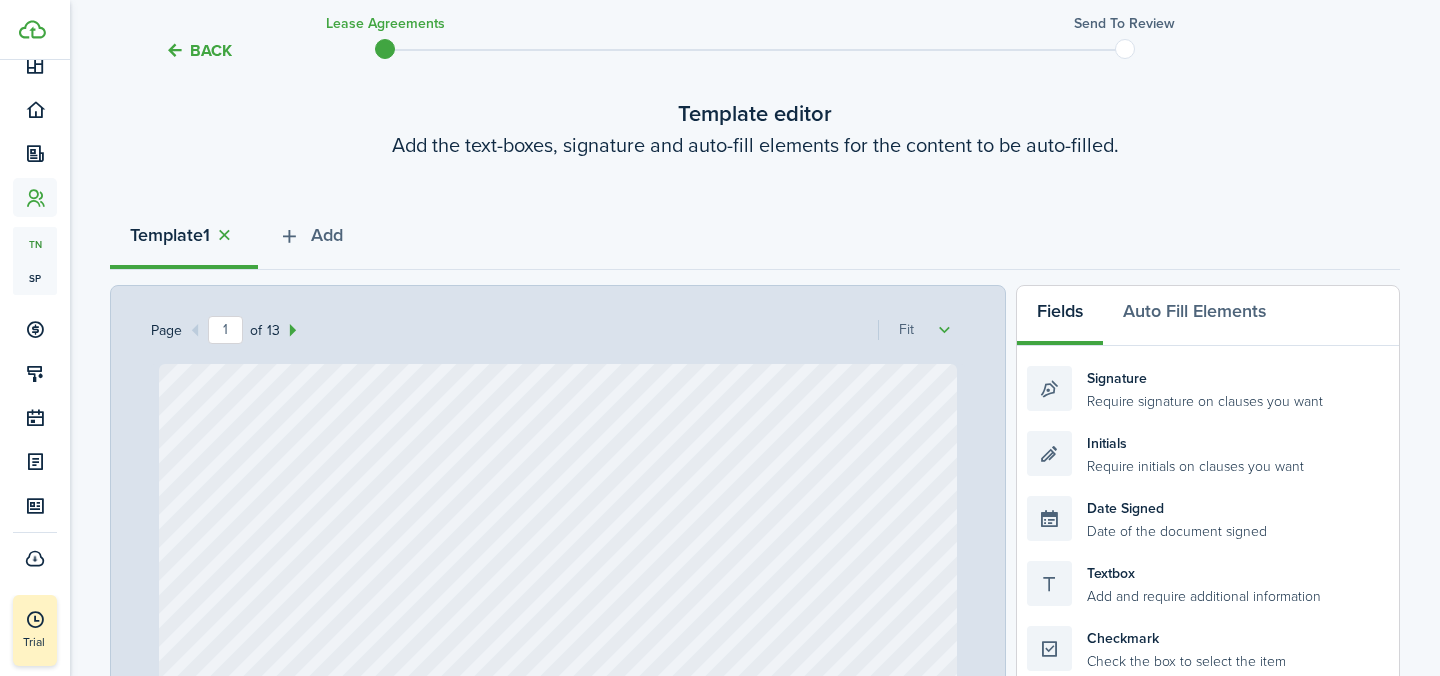click on "50%   75%   100%   150%   200%   Fit" 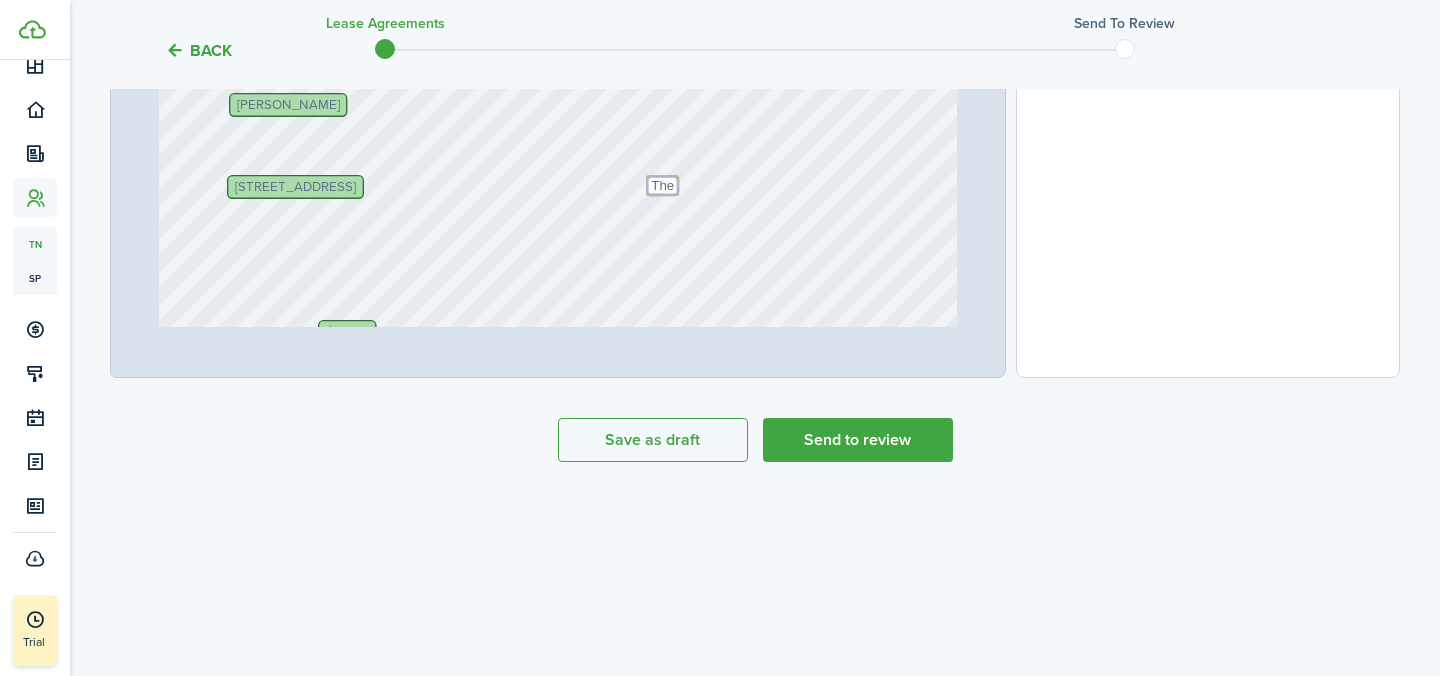 scroll, scrollTop: 721, scrollLeft: 0, axis: vertical 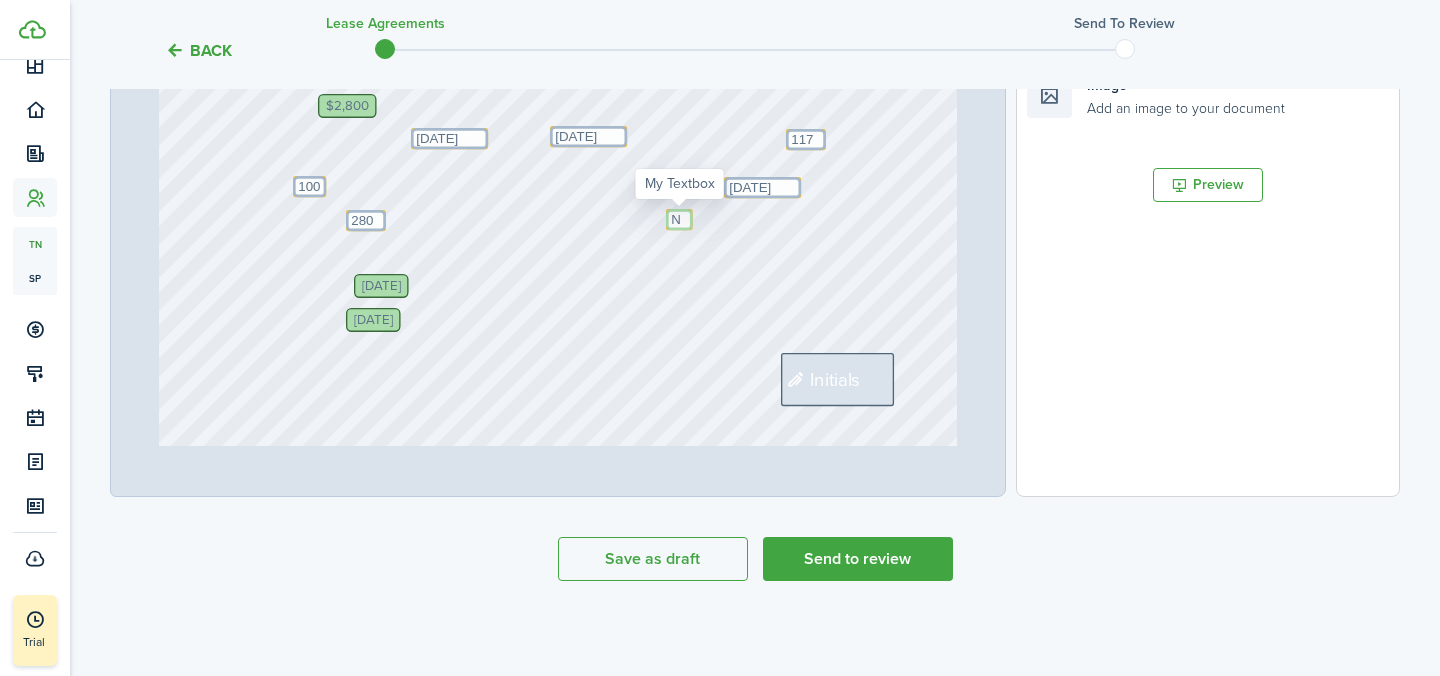 click on "NA" at bounding box center (679, 219) 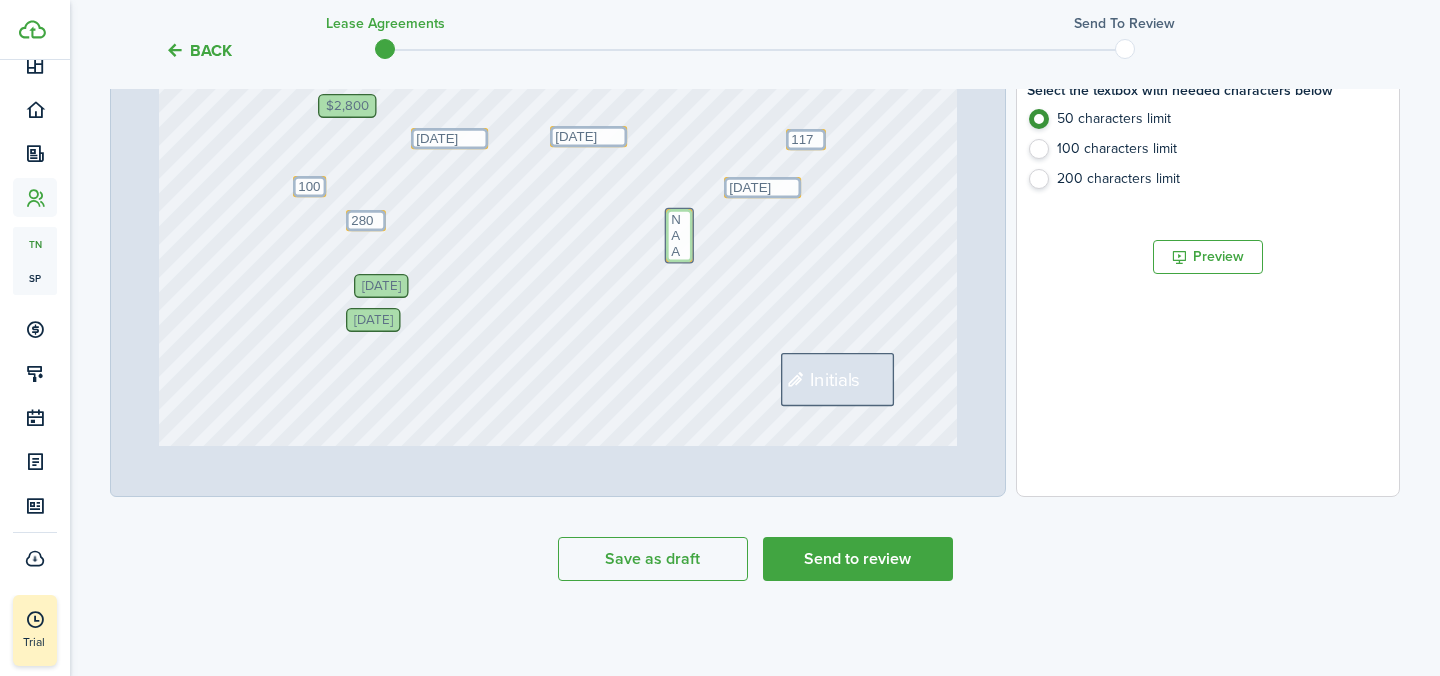 type on "NA" 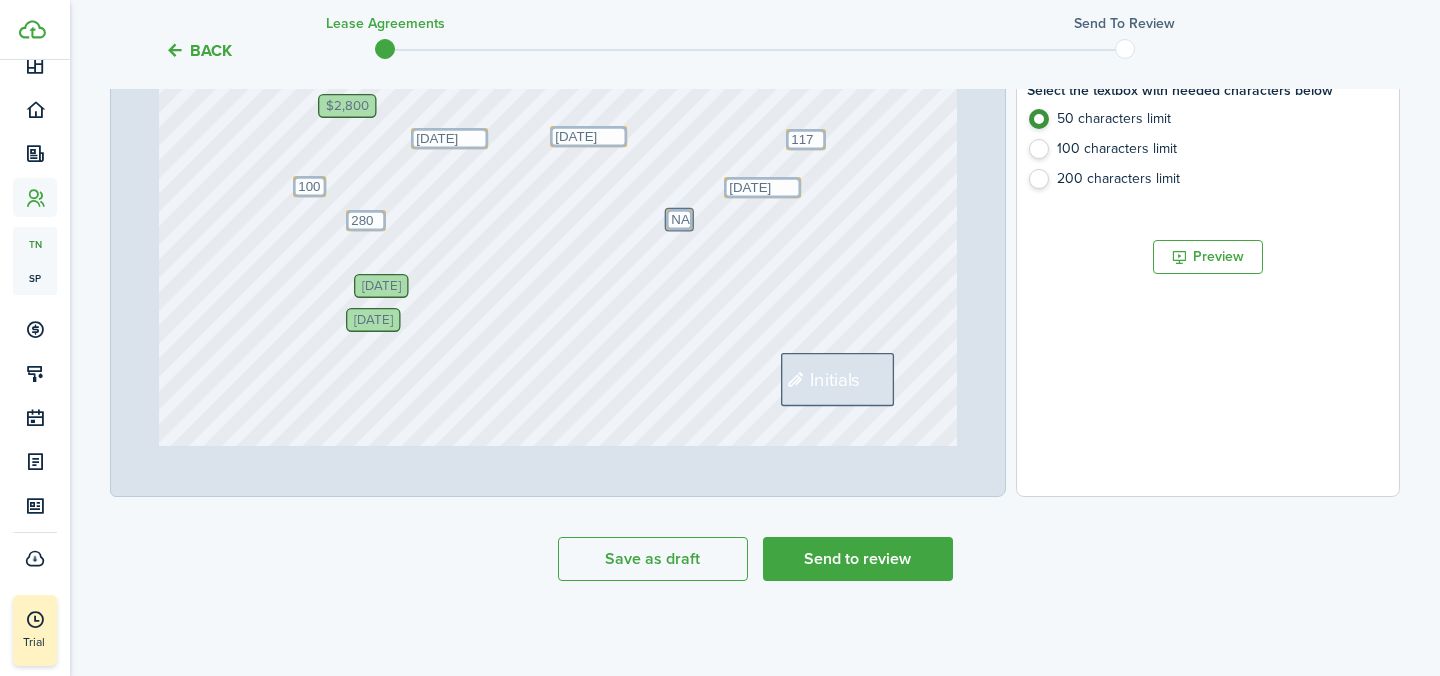 click on "[DATE]
Text
100
Text
NA
Text
[DATE]
No information
[PERSON_NAME], [PERSON_NAME]
[STREET_ADDRESS]
Text
[DATE]
[DATE]
Text
The
$2,800
Text
2800
Text
[DATE]
Text
1174
[PERSON_NAME]
Initials" at bounding box center (558, -73) 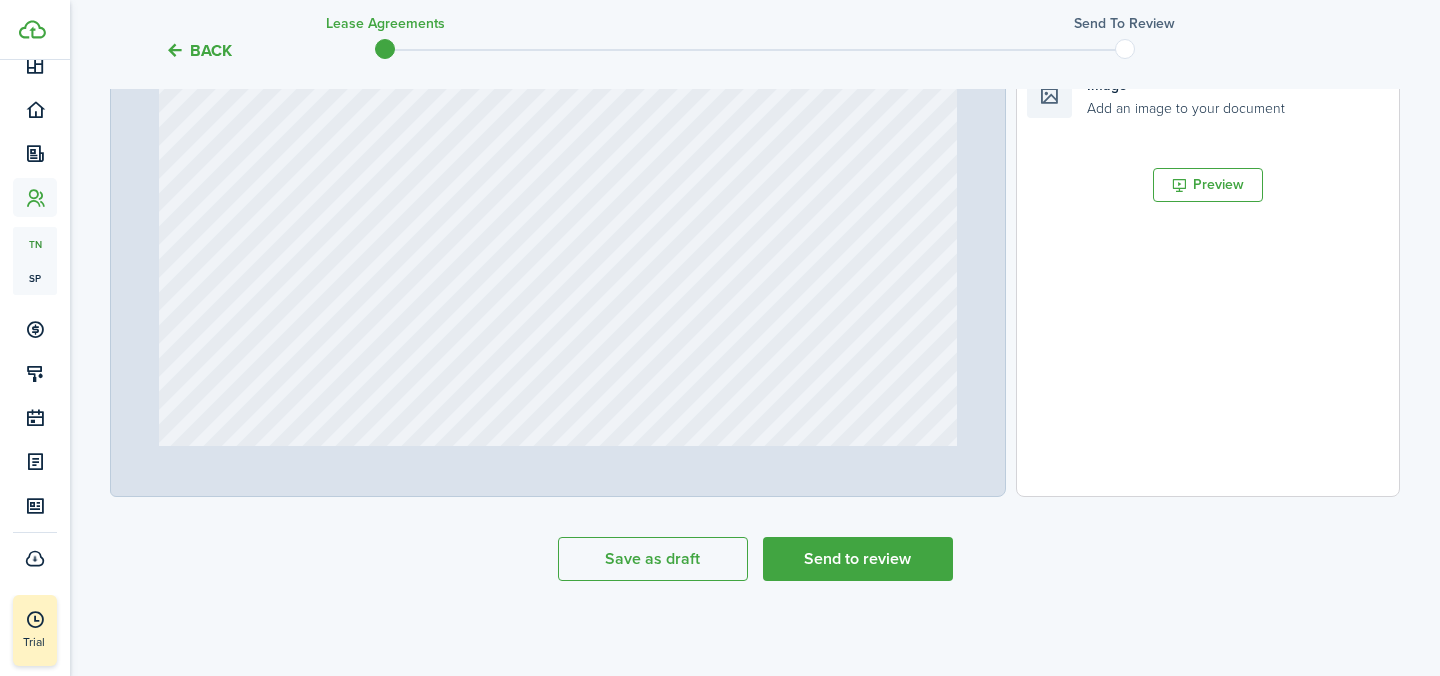 scroll, scrollTop: 1338, scrollLeft: 0, axis: vertical 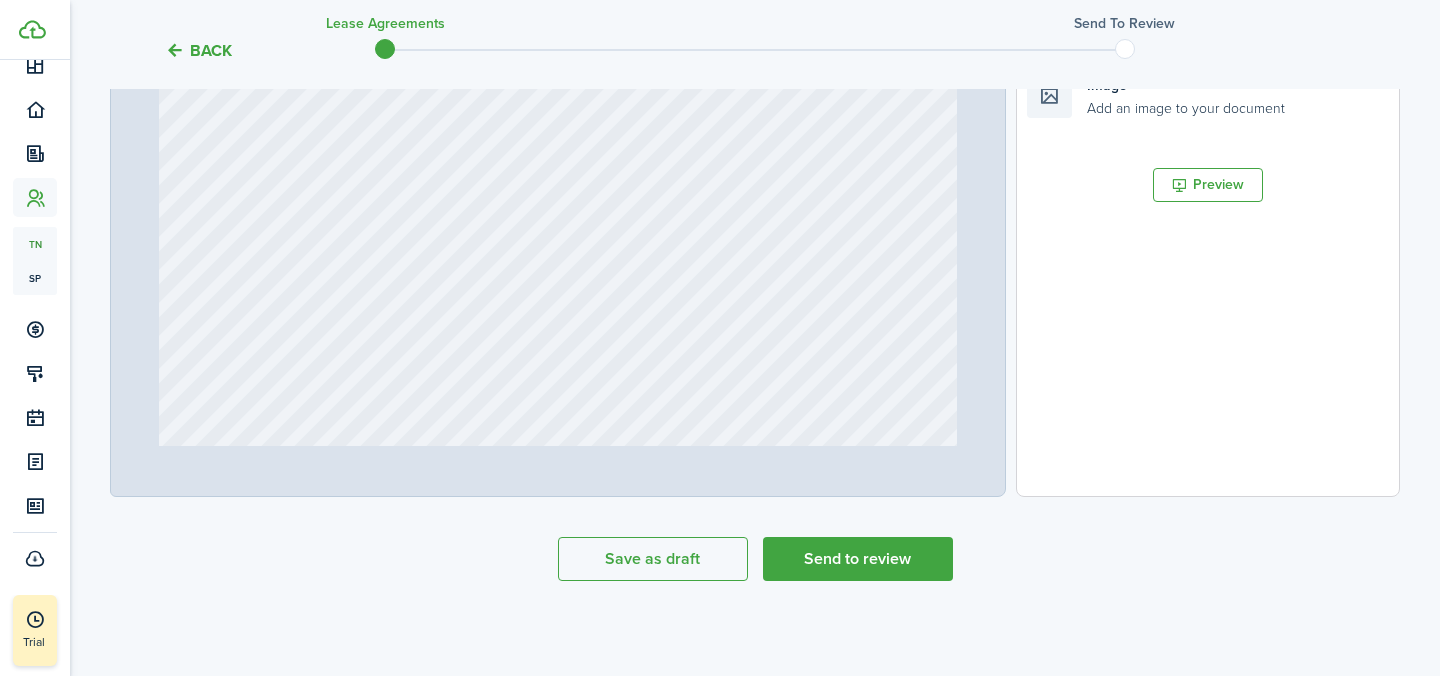 click at bounding box center (558, 18) 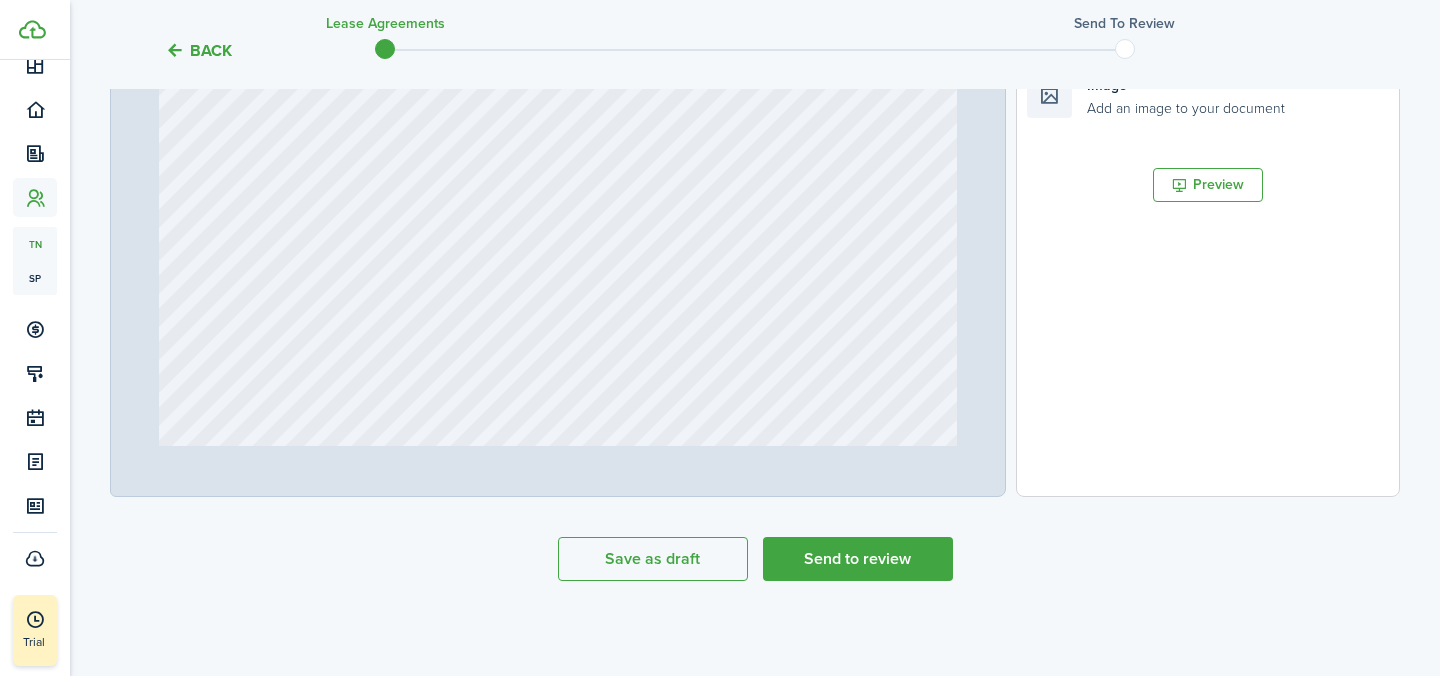 scroll, scrollTop: 13360, scrollLeft: 0, axis: vertical 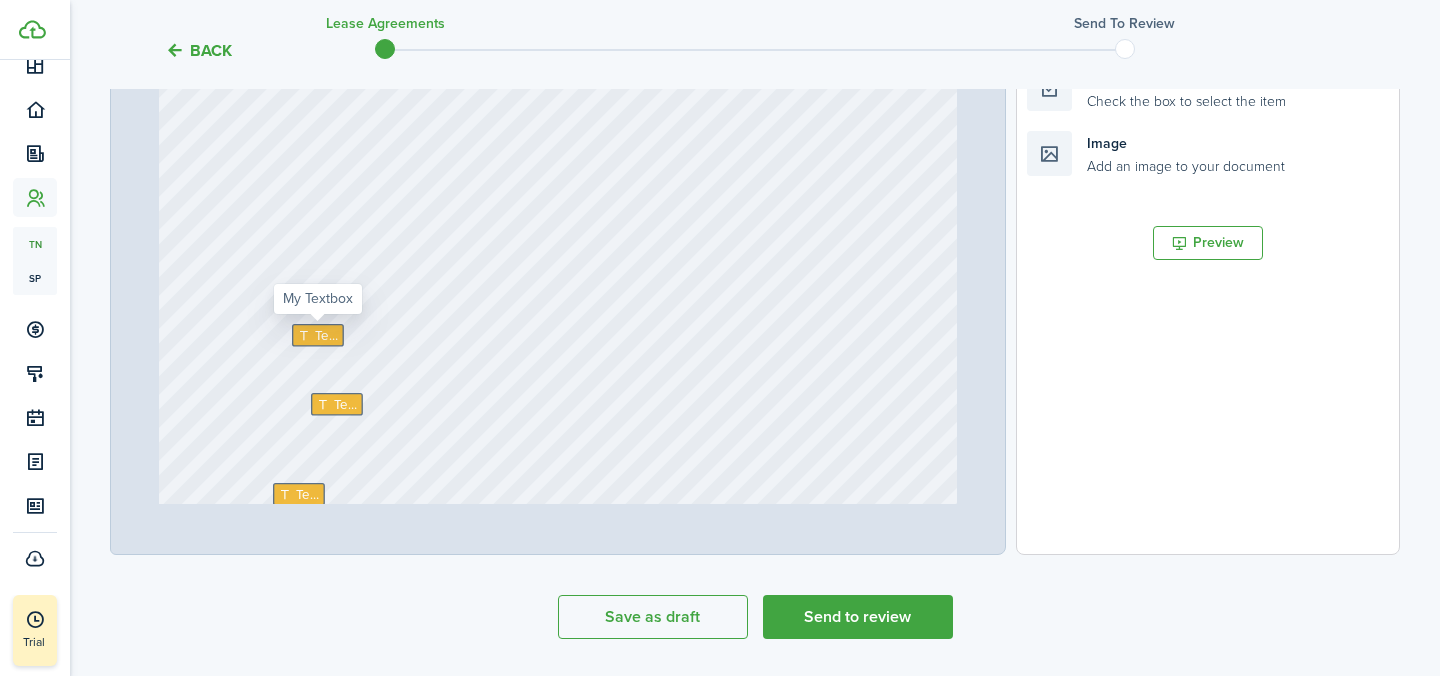 click on "Text" at bounding box center [326, 335] 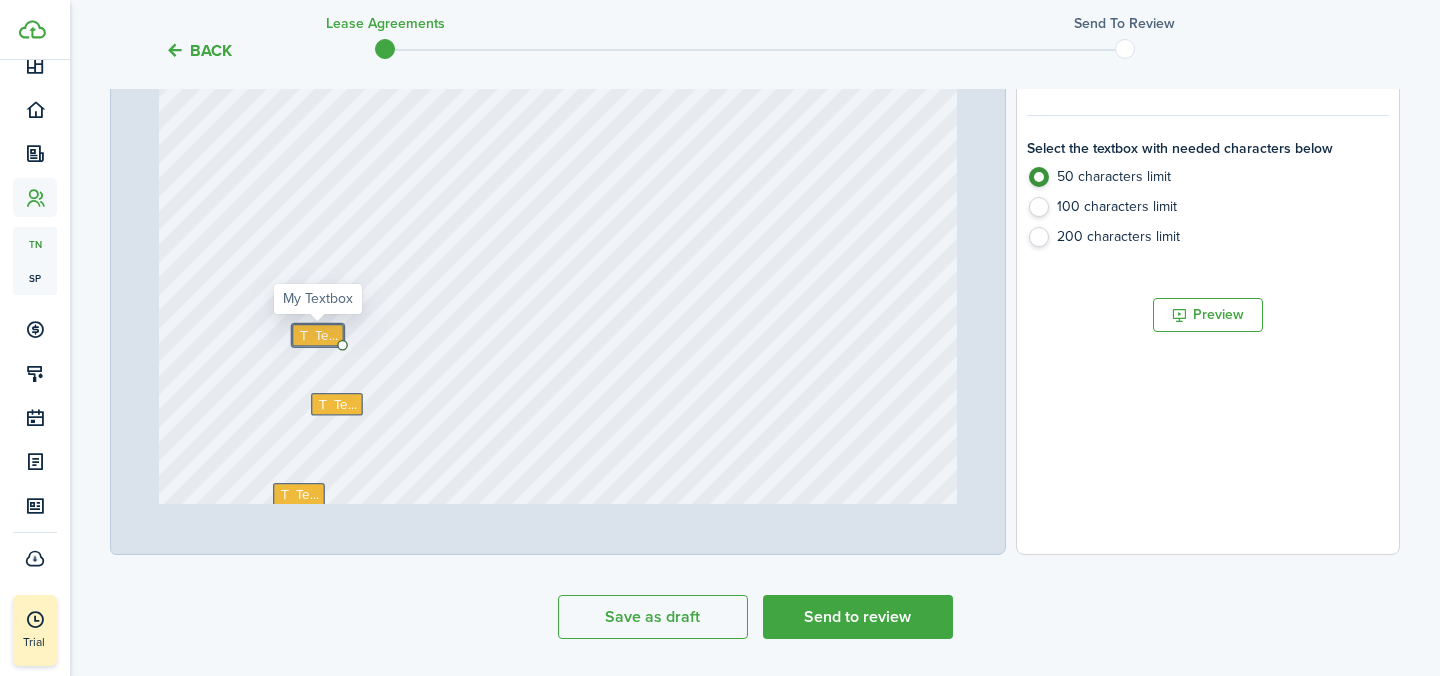 click on "Text" at bounding box center (326, 335) 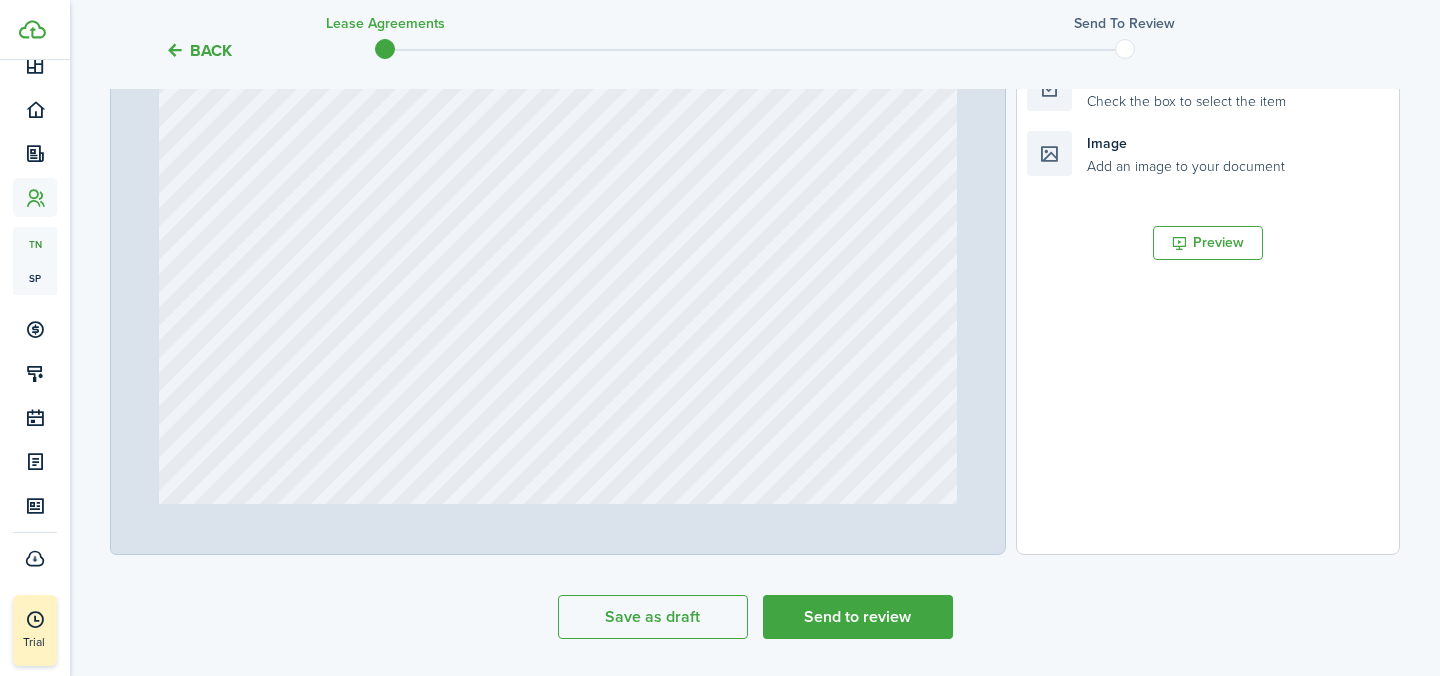 scroll, scrollTop: 12198, scrollLeft: 0, axis: vertical 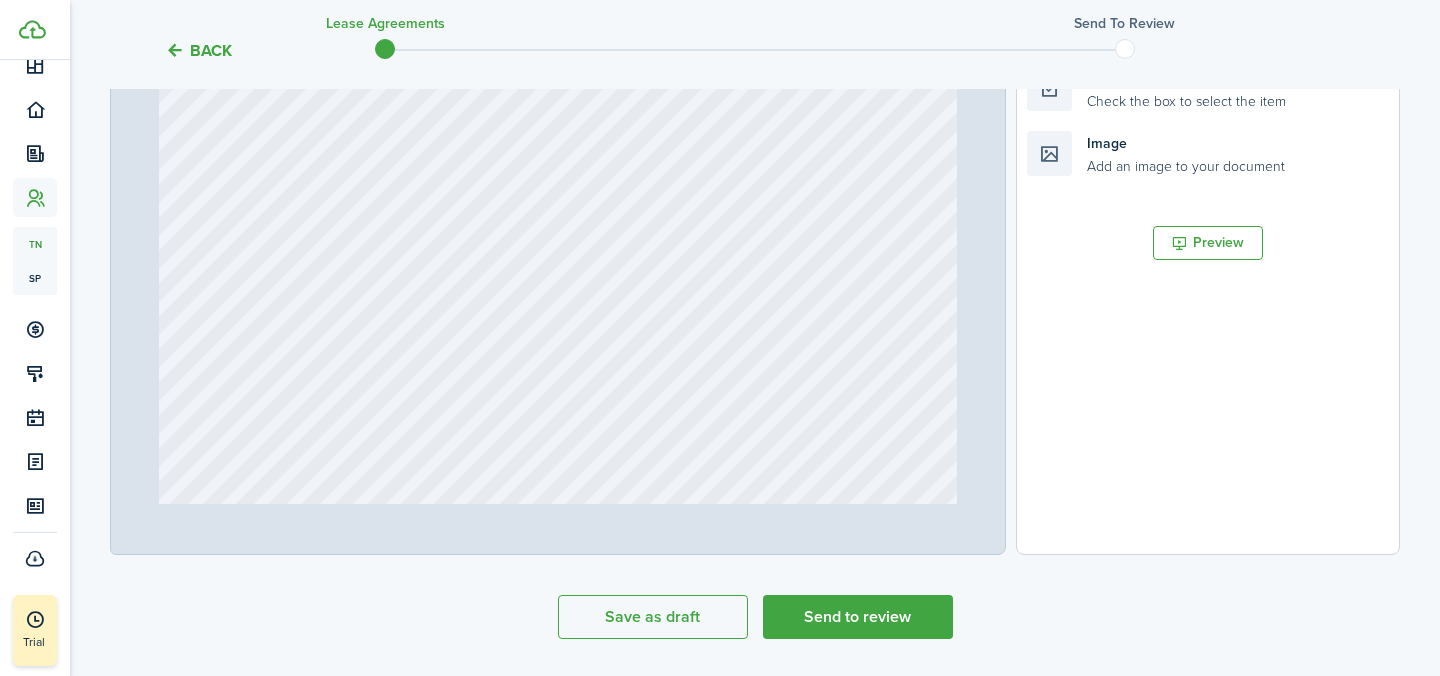 click at bounding box center [558, 50] 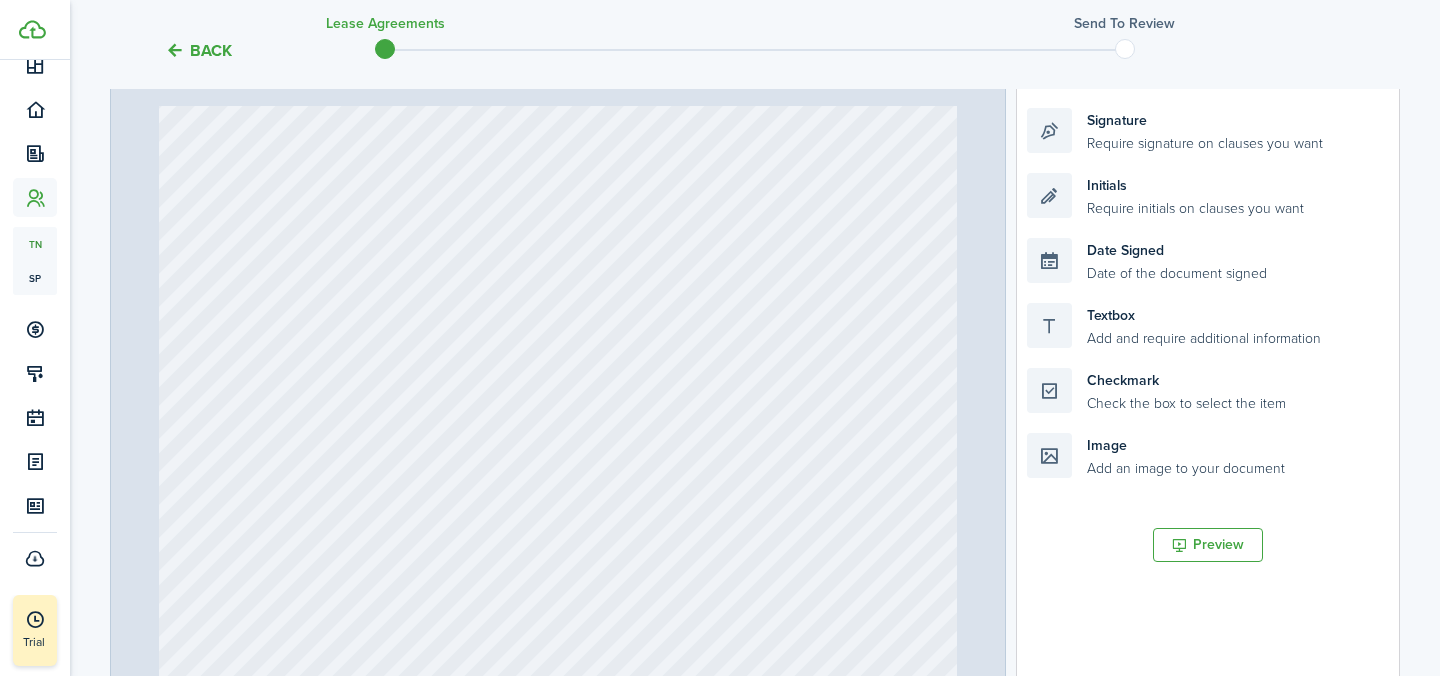 scroll, scrollTop: 362, scrollLeft: 0, axis: vertical 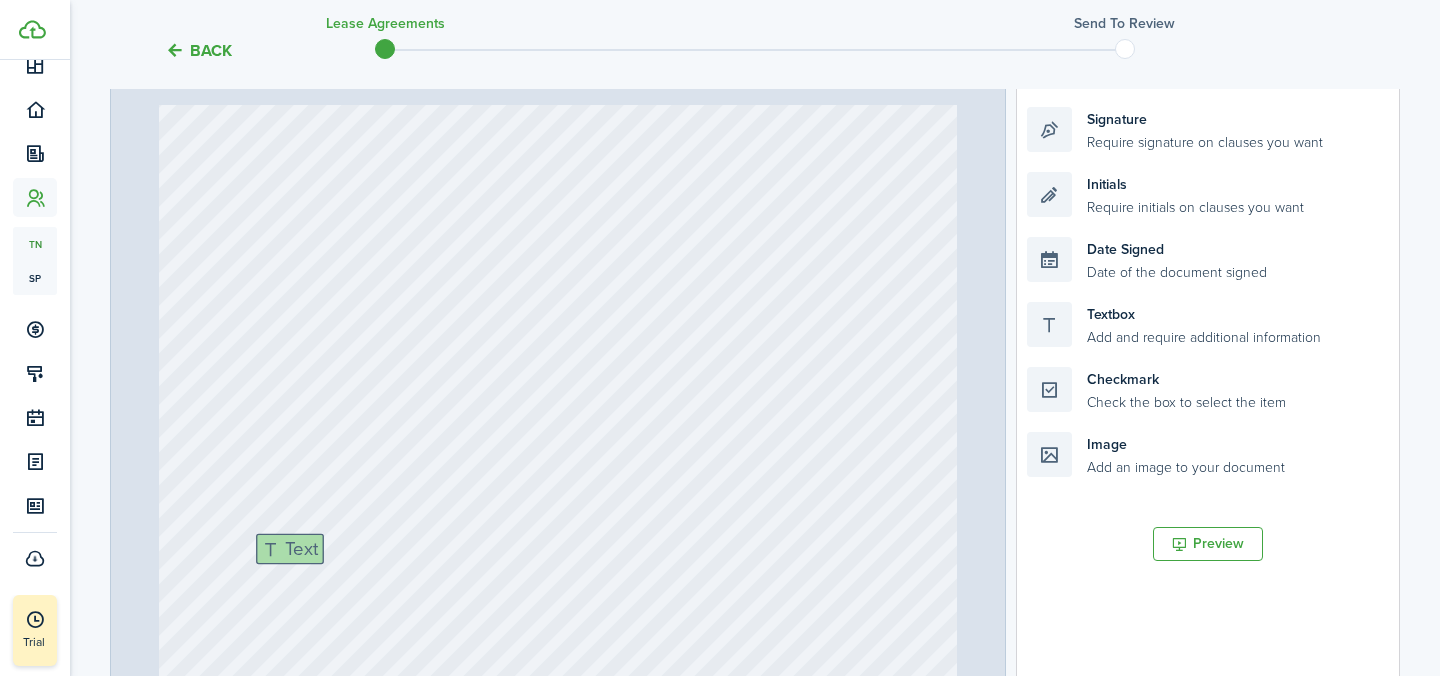 drag, startPoint x: 1120, startPoint y: 319, endPoint x: 353, endPoint y: 552, distance: 801.6096 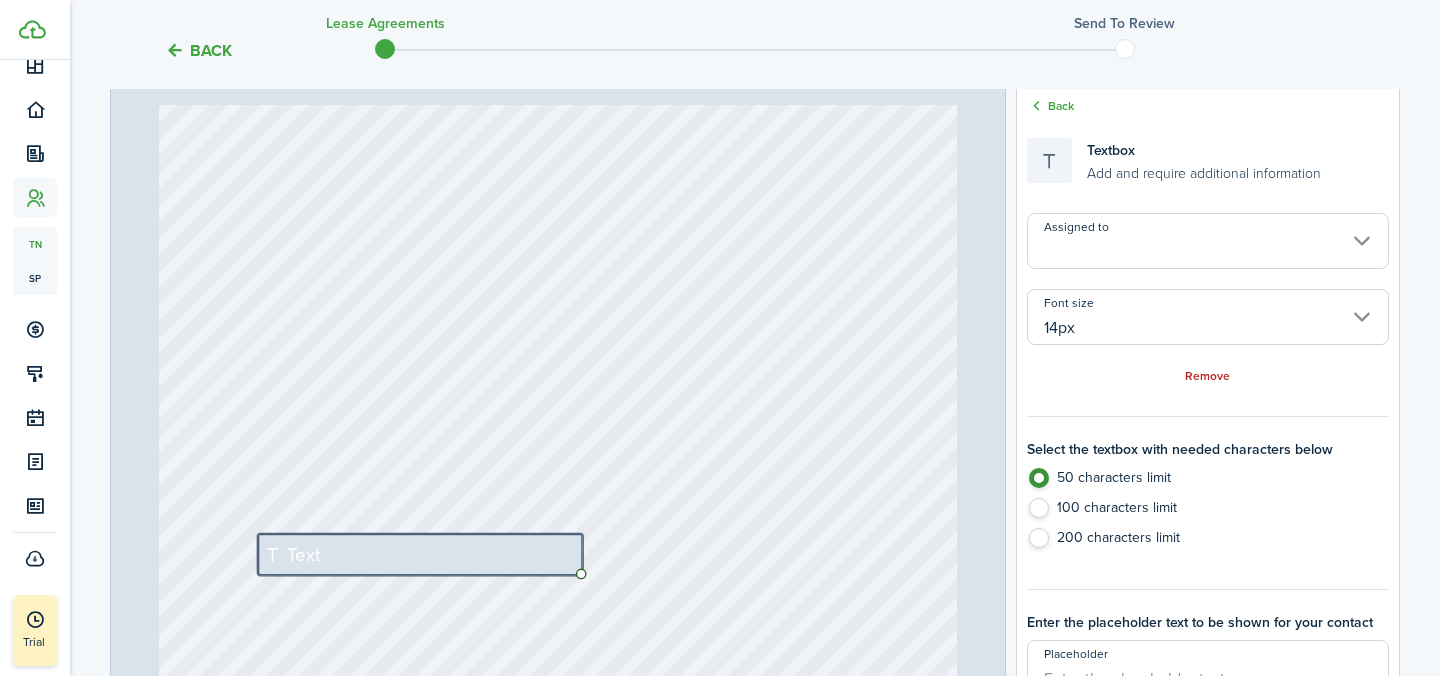 drag, startPoint x: 322, startPoint y: 547, endPoint x: 498, endPoint y: 532, distance: 176.63805 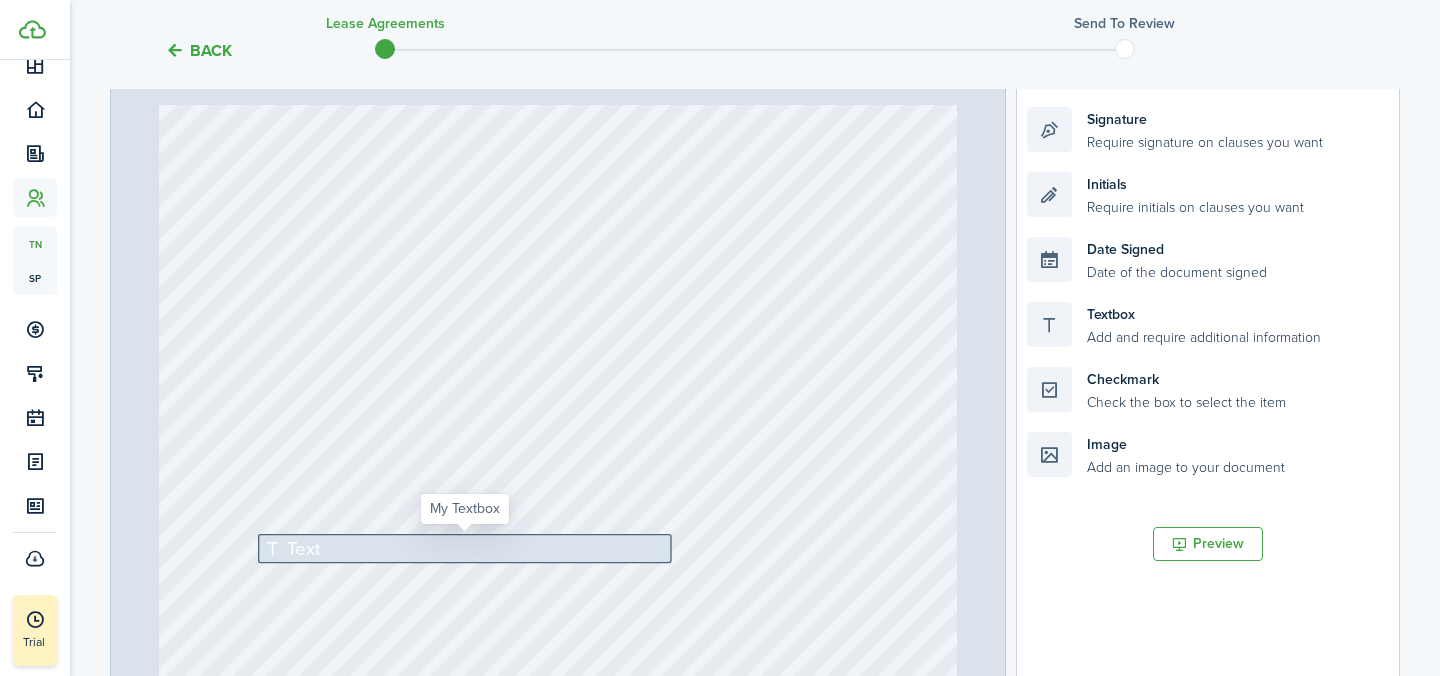 drag, startPoint x: 438, startPoint y: 556, endPoint x: 425, endPoint y: 533, distance: 26.41969 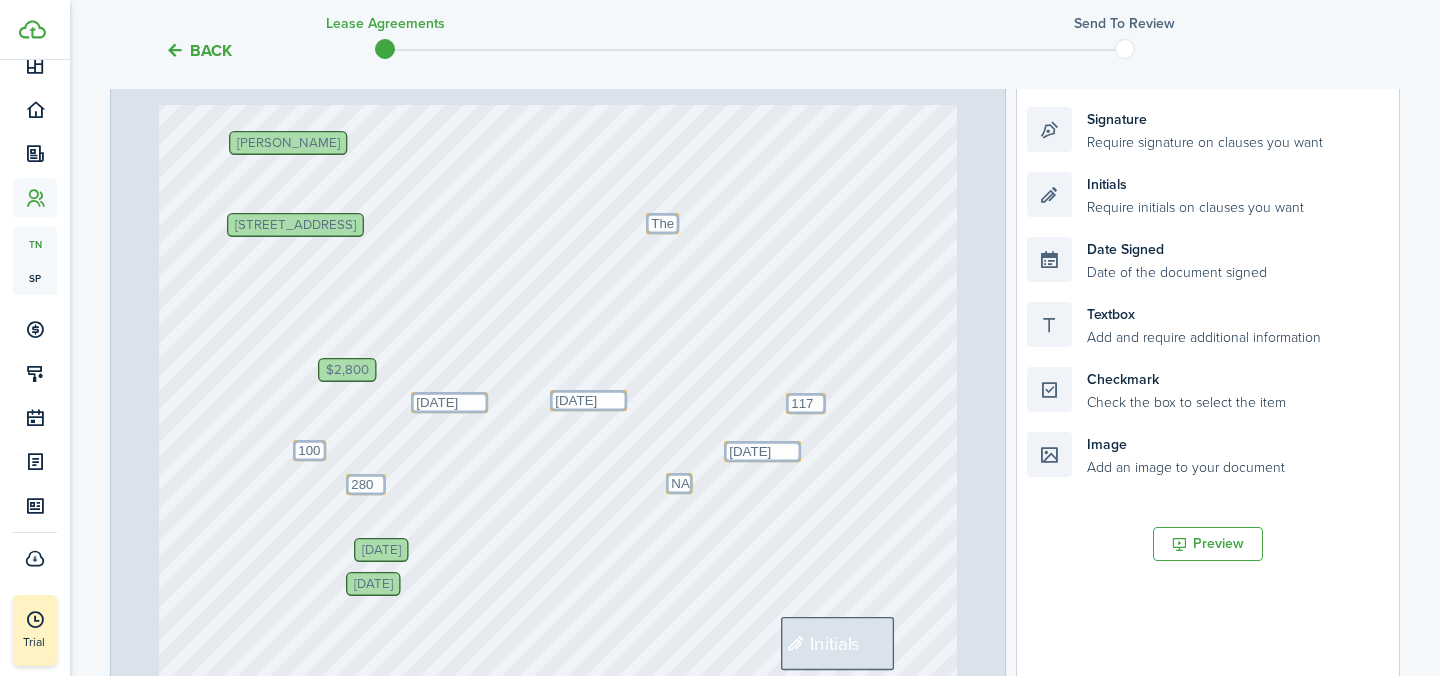 scroll, scrollTop: 275, scrollLeft: 0, axis: vertical 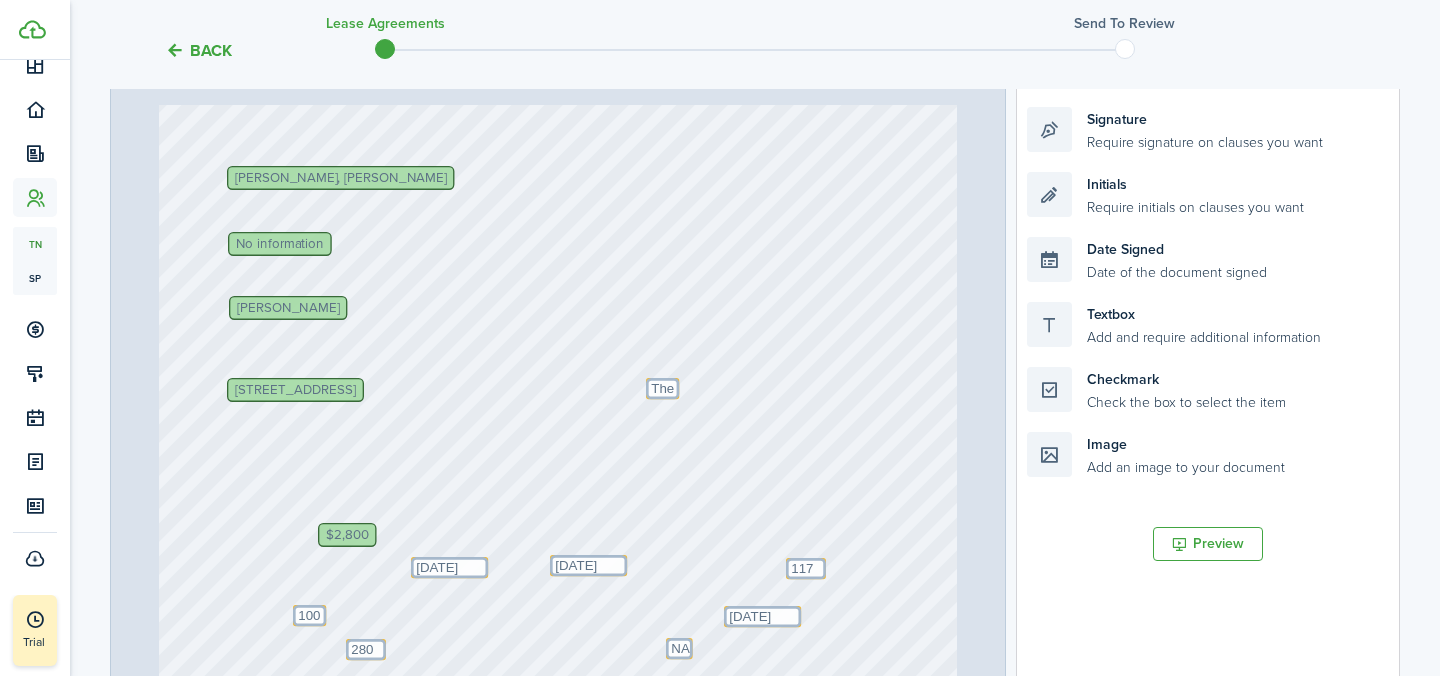 click on "[PERSON_NAME], [PERSON_NAME]" at bounding box center (373, 748) 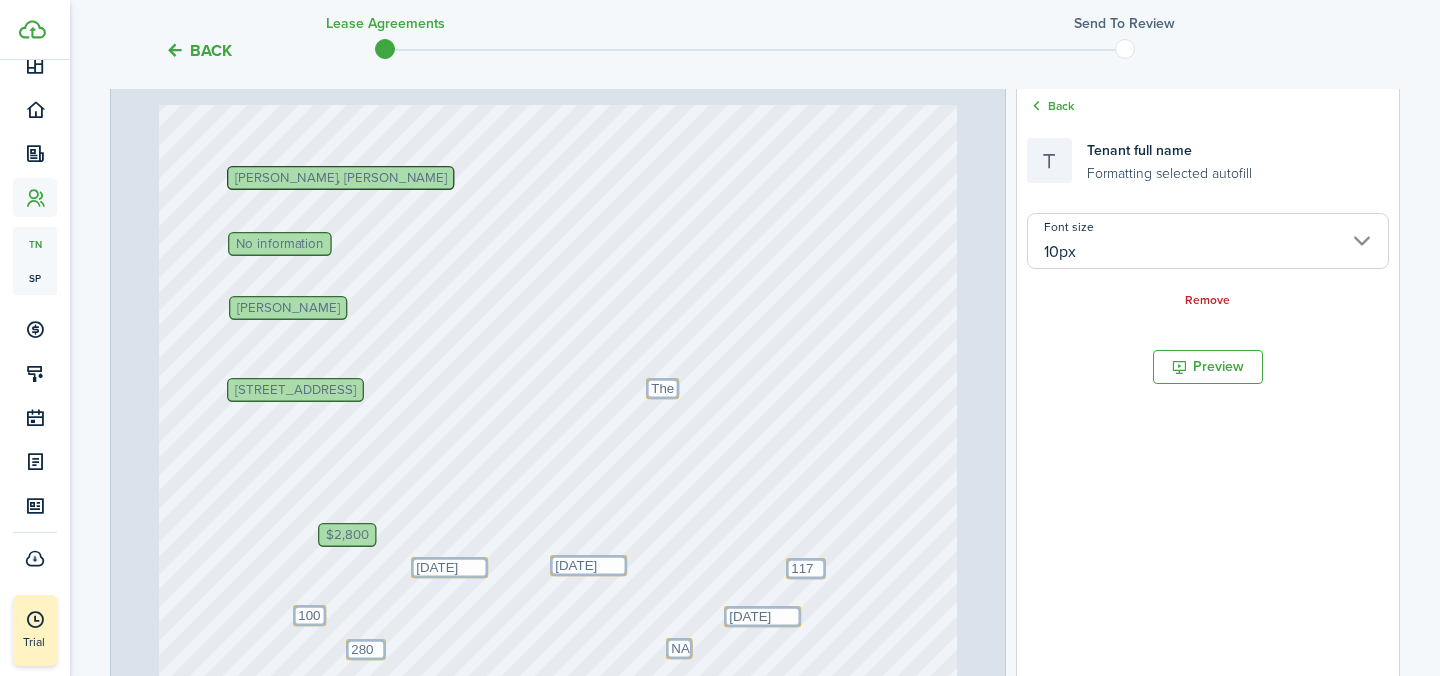 click on "[PERSON_NAME], [PERSON_NAME]" at bounding box center [340, 178] 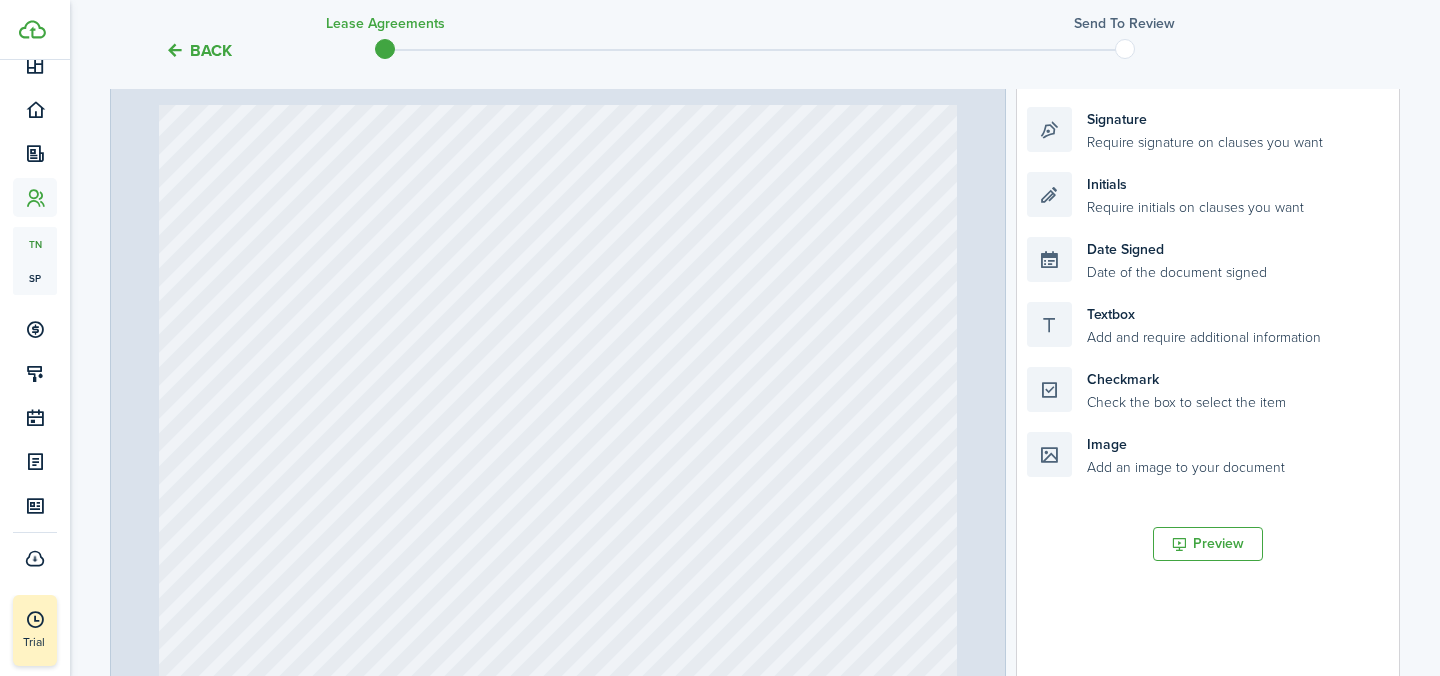 scroll, scrollTop: 4866, scrollLeft: 0, axis: vertical 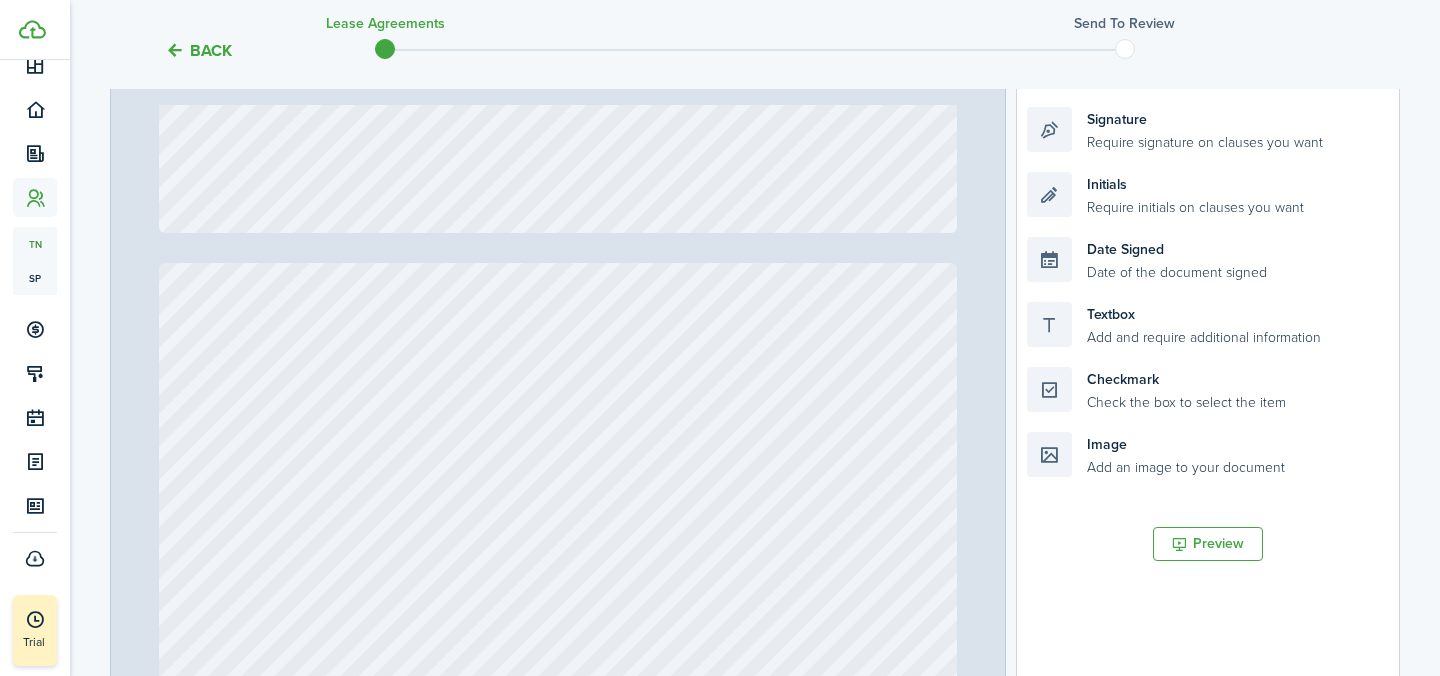 type on "12" 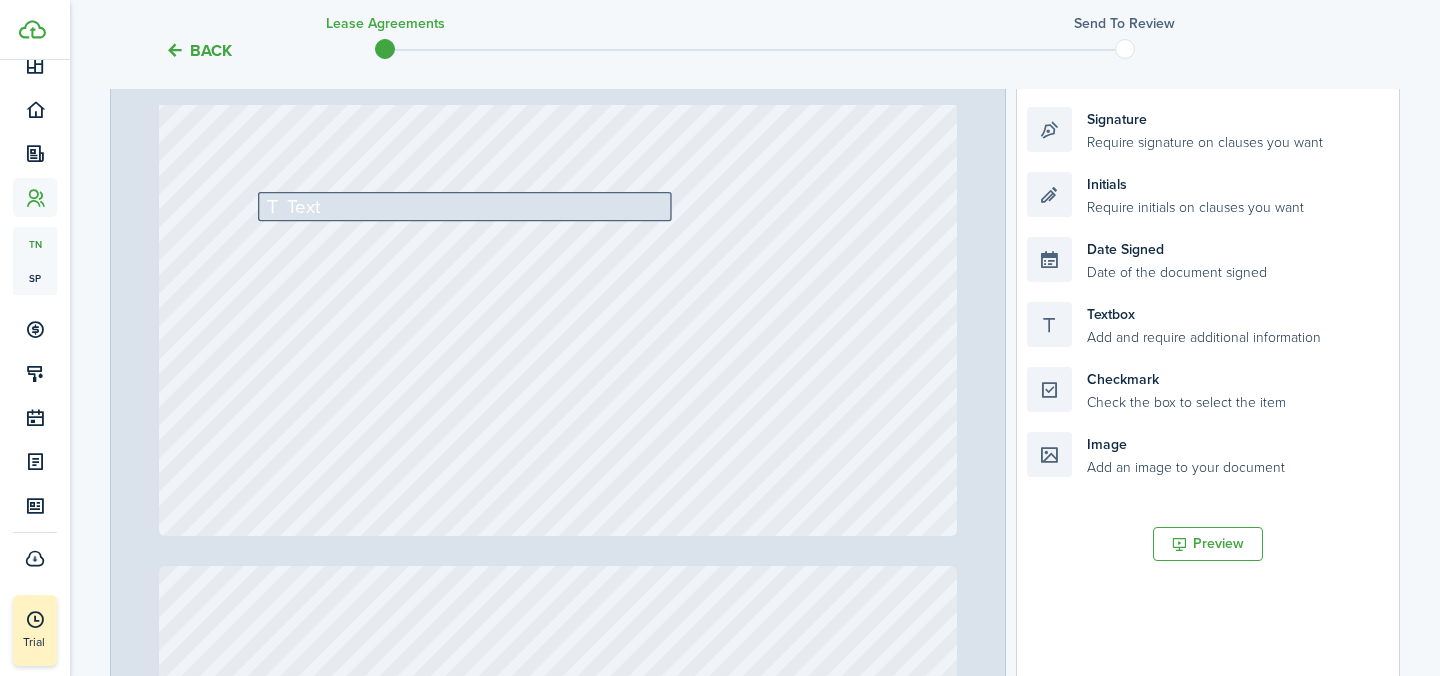 scroll, scrollTop: 12496, scrollLeft: 0, axis: vertical 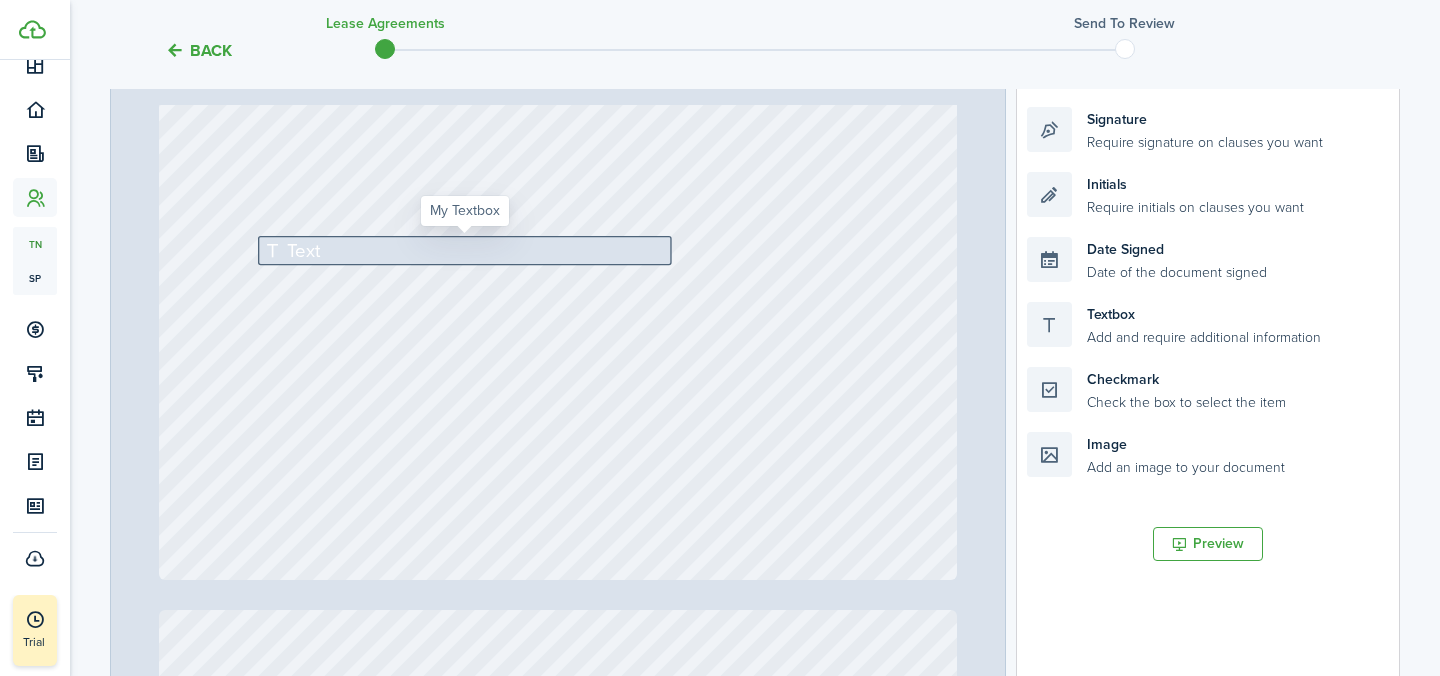 click on "Text" at bounding box center (303, 251) 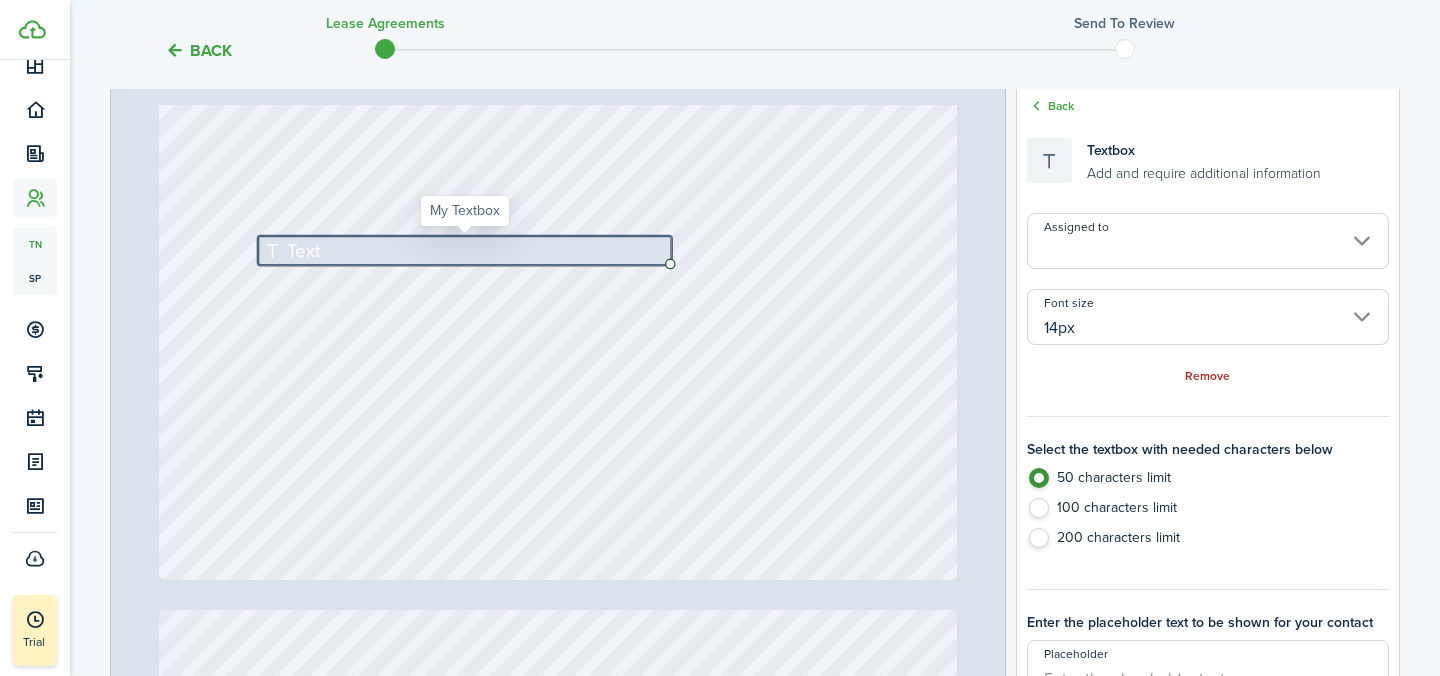 click on "Text" at bounding box center (303, 251) 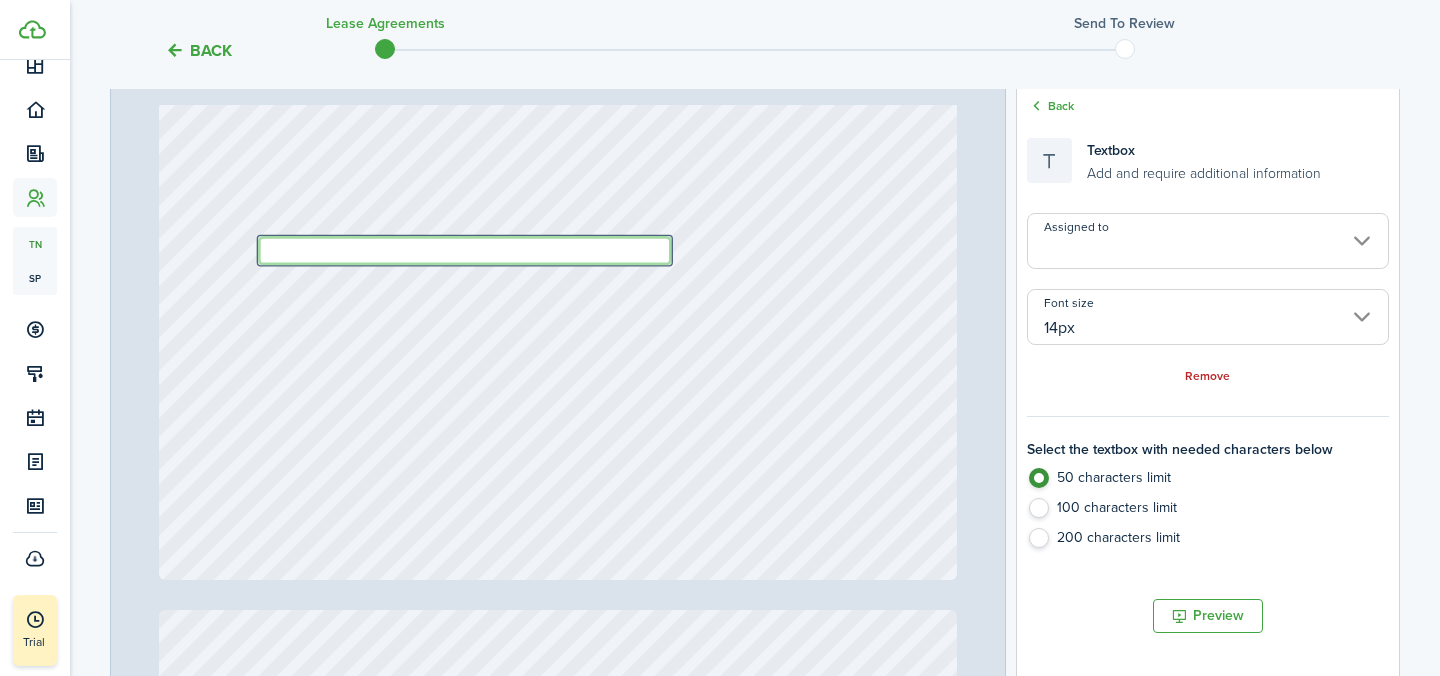 paste on "[EMAIL_ADDRESS][DOMAIN_NAME]" 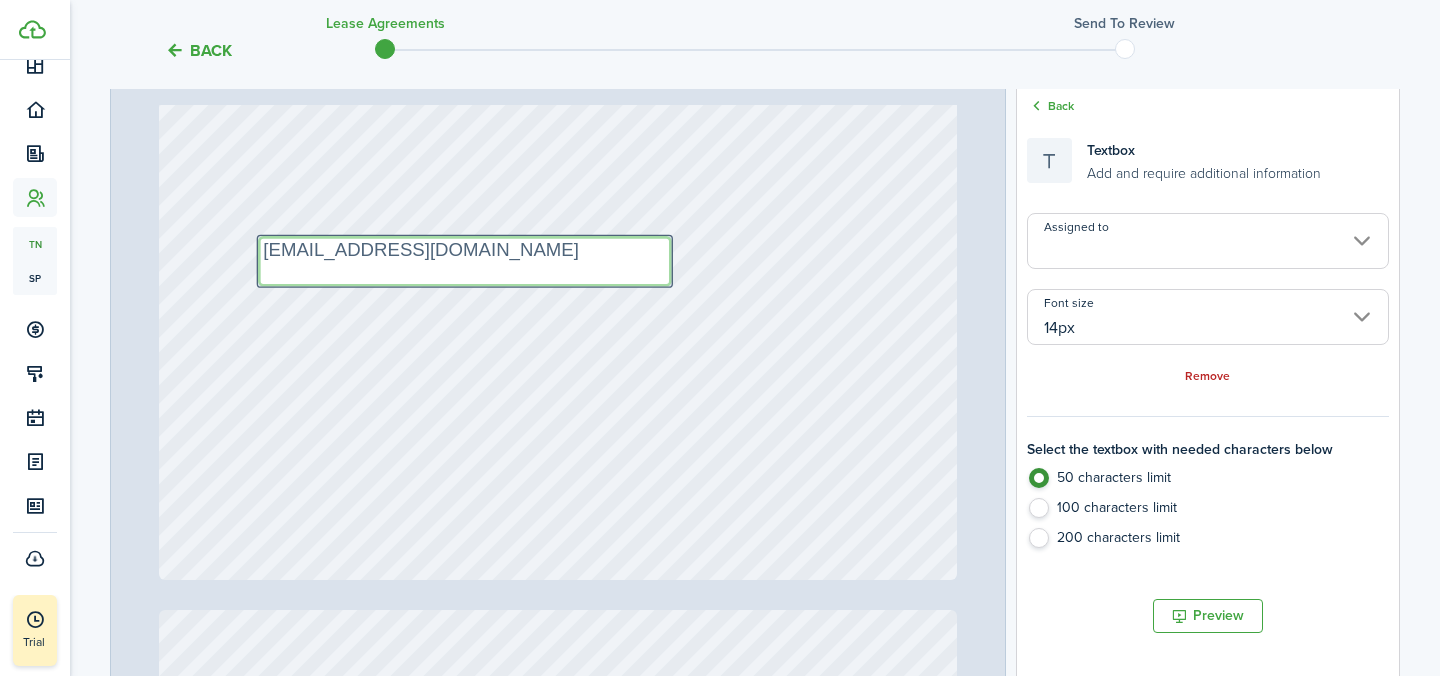 type on "[EMAIL_ADDRESS][DOMAIN_NAME]" 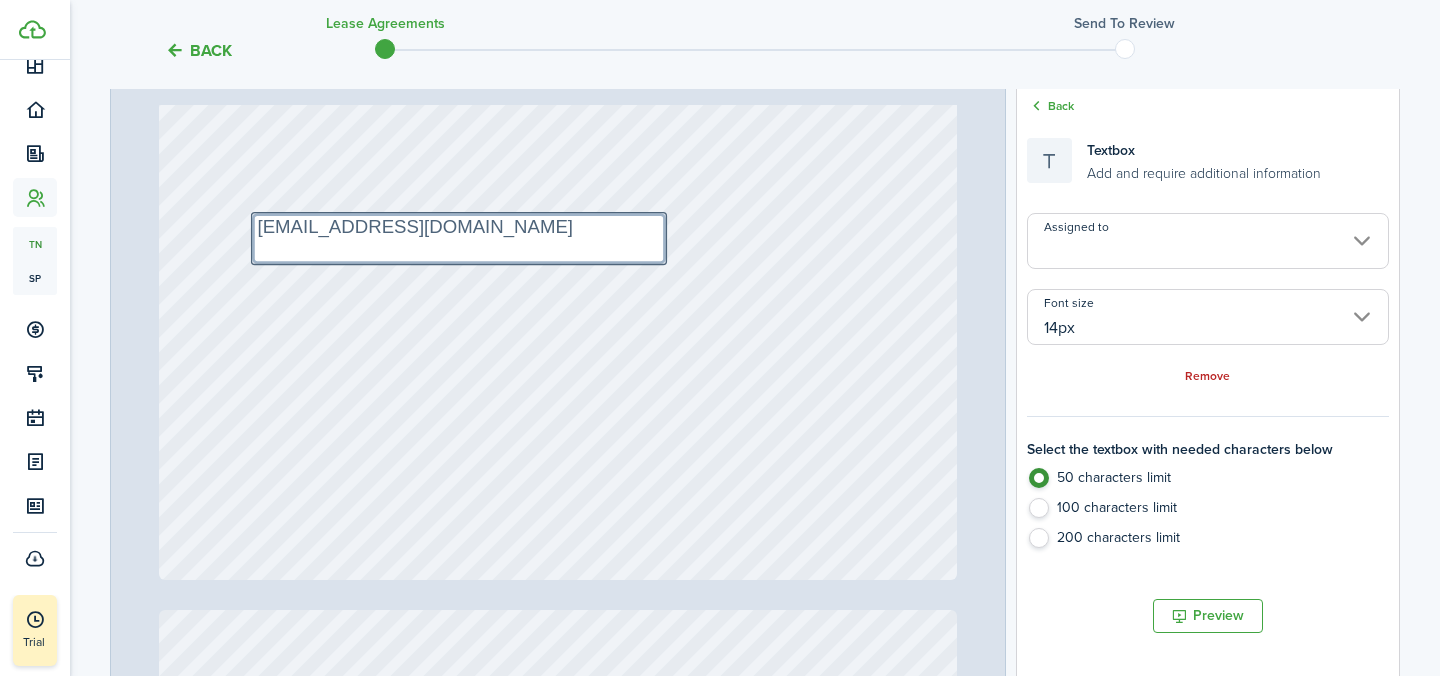 drag, startPoint x: 563, startPoint y: 282, endPoint x: 557, endPoint y: 259, distance: 23.769728 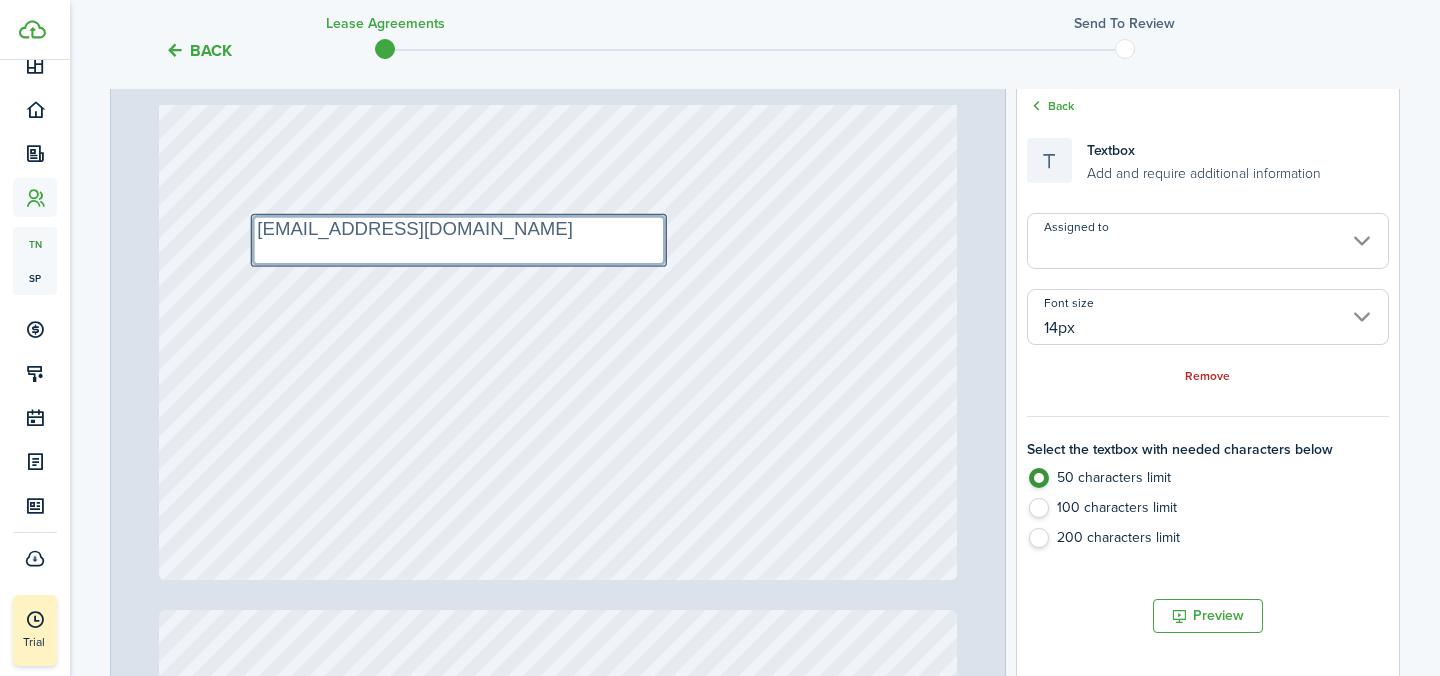 click on "Text
[EMAIL_ADDRESS][DOMAIN_NAME]" at bounding box center [558, 53] 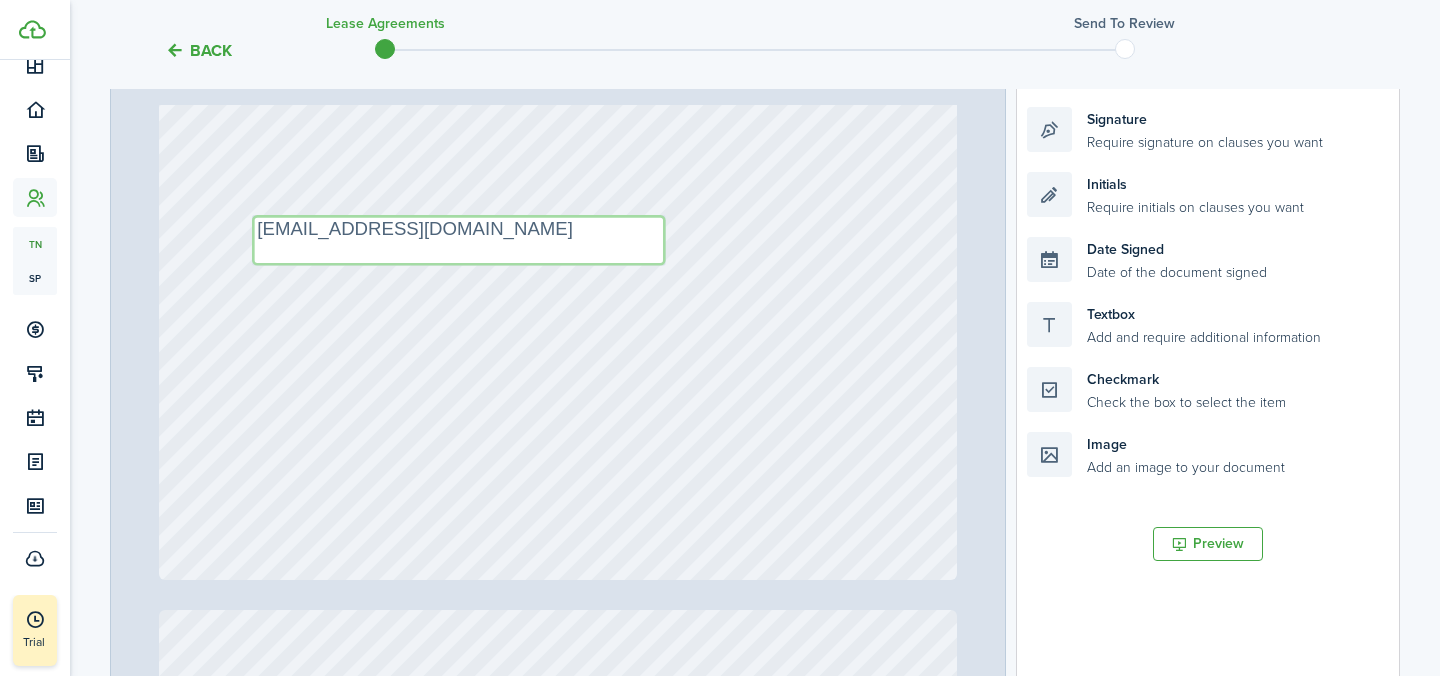 click on "[EMAIL_ADDRESS][DOMAIN_NAME]" at bounding box center [459, 240] 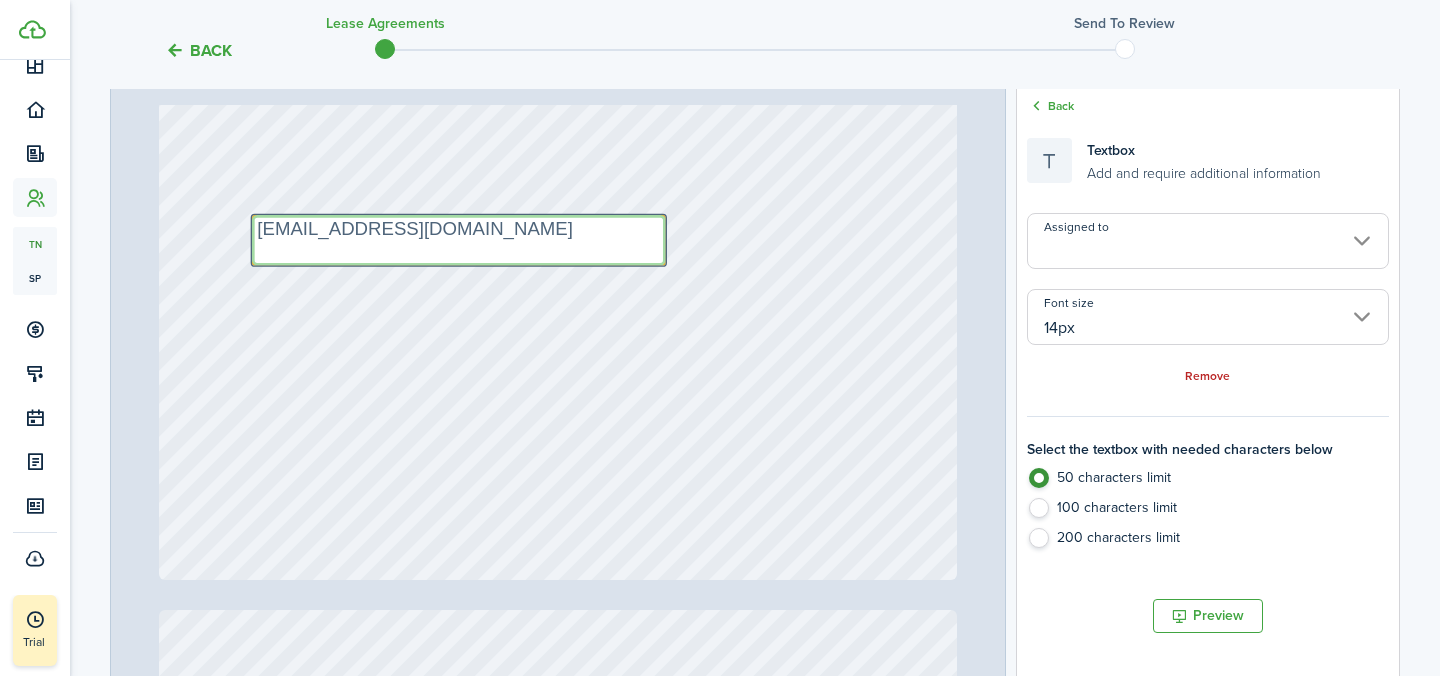 click on "[EMAIL_ADDRESS][DOMAIN_NAME]" at bounding box center [459, 240] 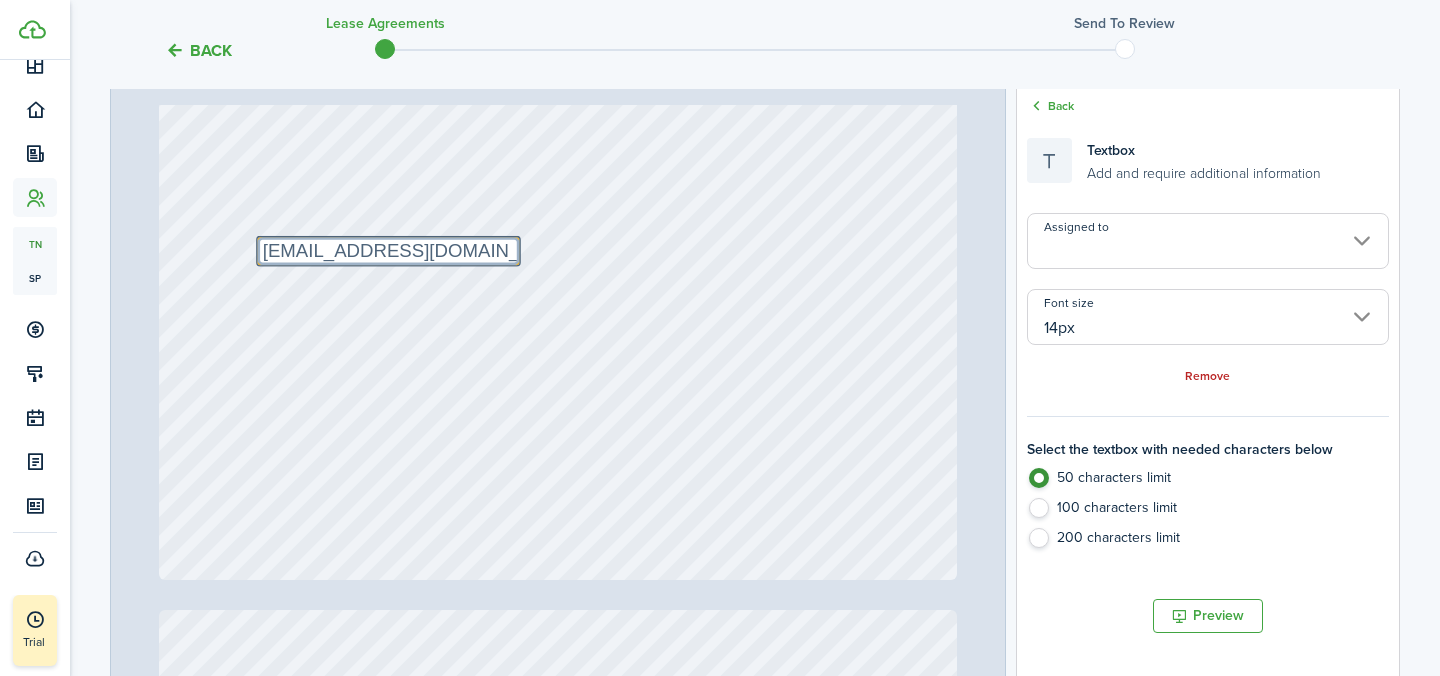 drag, startPoint x: 366, startPoint y: 216, endPoint x: 372, endPoint y: 239, distance: 23.769728 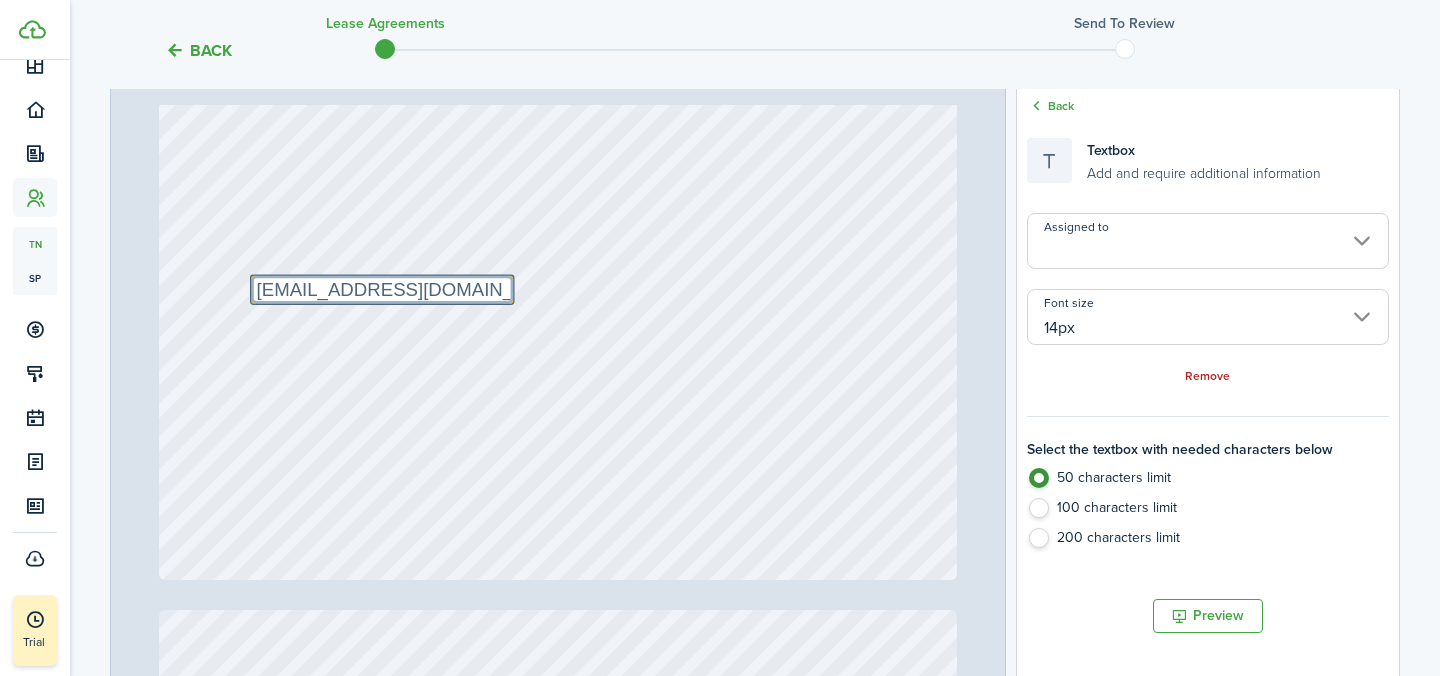 drag, startPoint x: 372, startPoint y: 239, endPoint x: 365, endPoint y: 276, distance: 37.65634 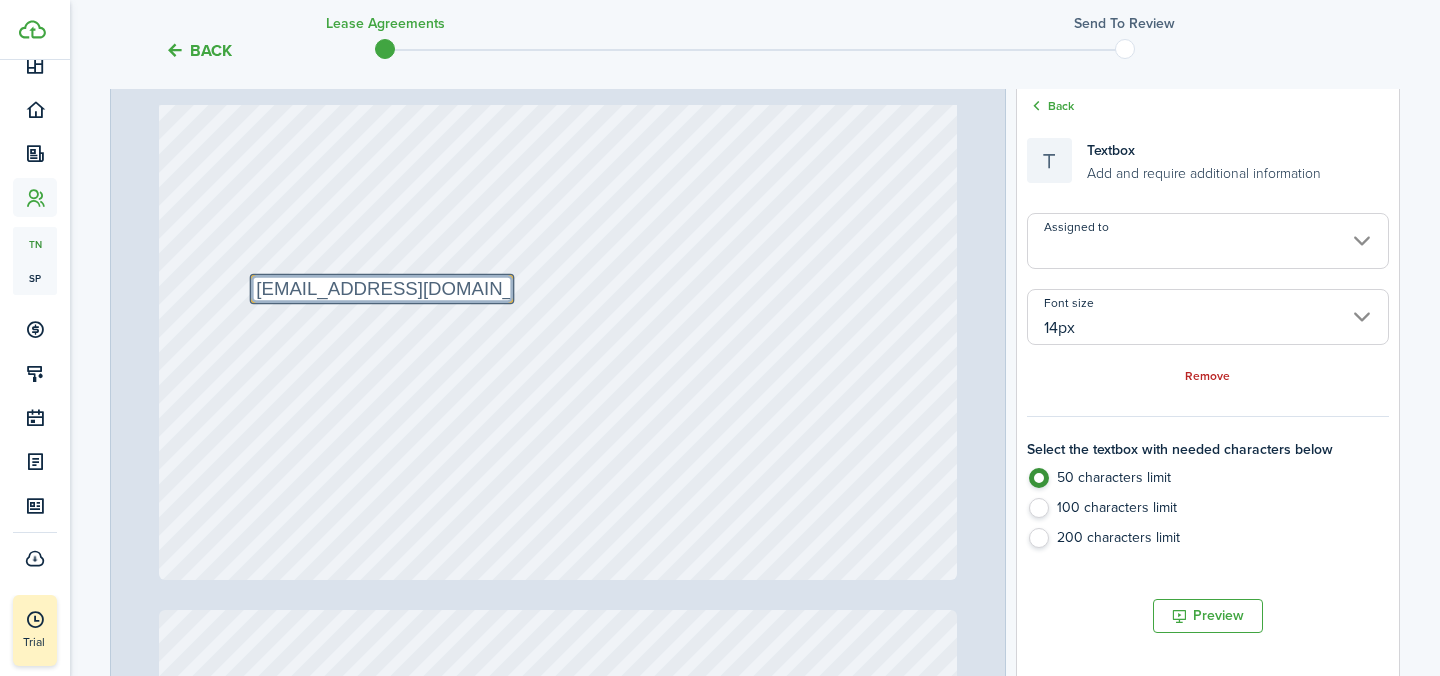 click on "Text
[EMAIL_ADDRESS][DOMAIN_NAME]" at bounding box center (558, 53) 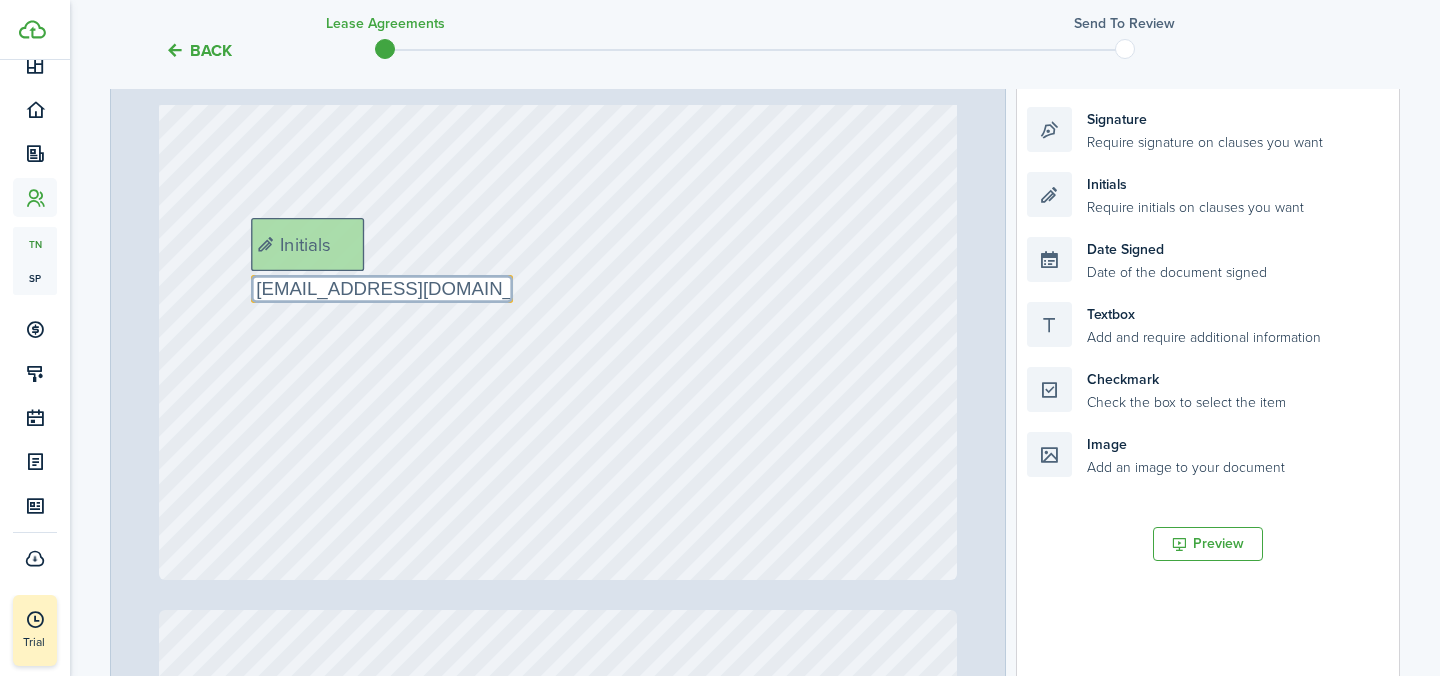 drag, startPoint x: 1108, startPoint y: 196, endPoint x: 333, endPoint y: 242, distance: 776.36395 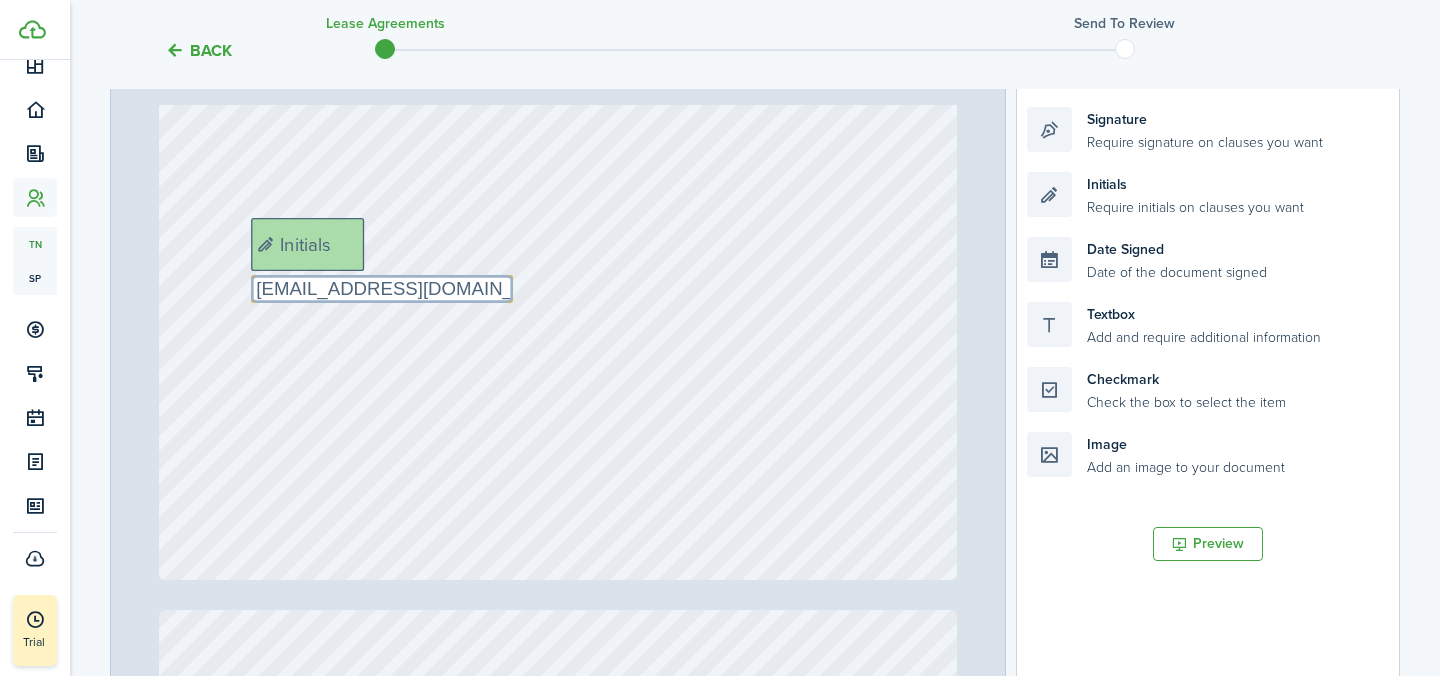 click on "Page 12 of 13  50%   75%   100%   150%   200%   Fit
[DATE]
Text
100
Text
NA
Text
[DATE]
No information
[PERSON_NAME], [PERSON_NAME]
[STREET_ADDRESS]
Text
[DATE]
[DATE]
Text
The
$2,800
Text
2800
Text
[DATE]
Text
1174
[PERSON_NAME]
Initials
Text
Utilities will be tenant's responsibility
Date Signed
Date Signed
Signature
[DATE] 19:13:53
[PERSON_NAME]" at bounding box center [755, 441] 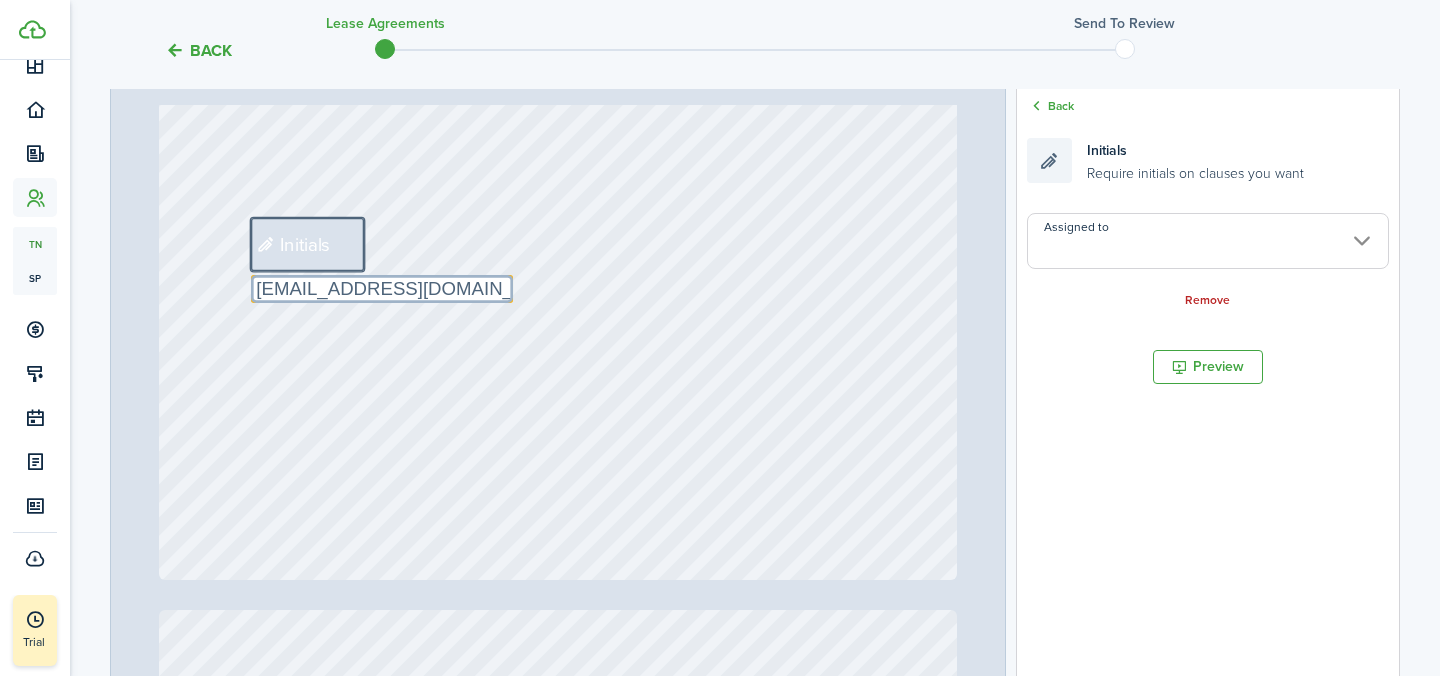 type on "NA" 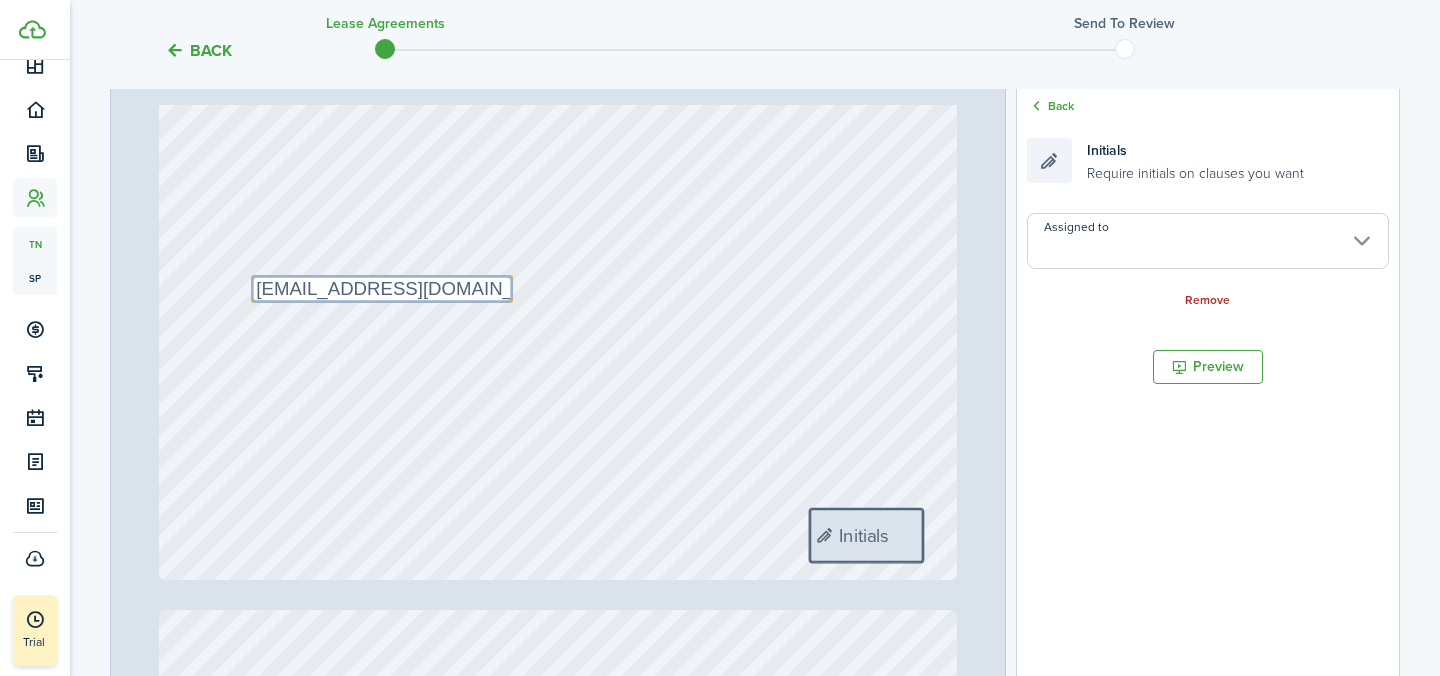 drag, startPoint x: 322, startPoint y: 228, endPoint x: 880, endPoint y: 520, distance: 629.7841 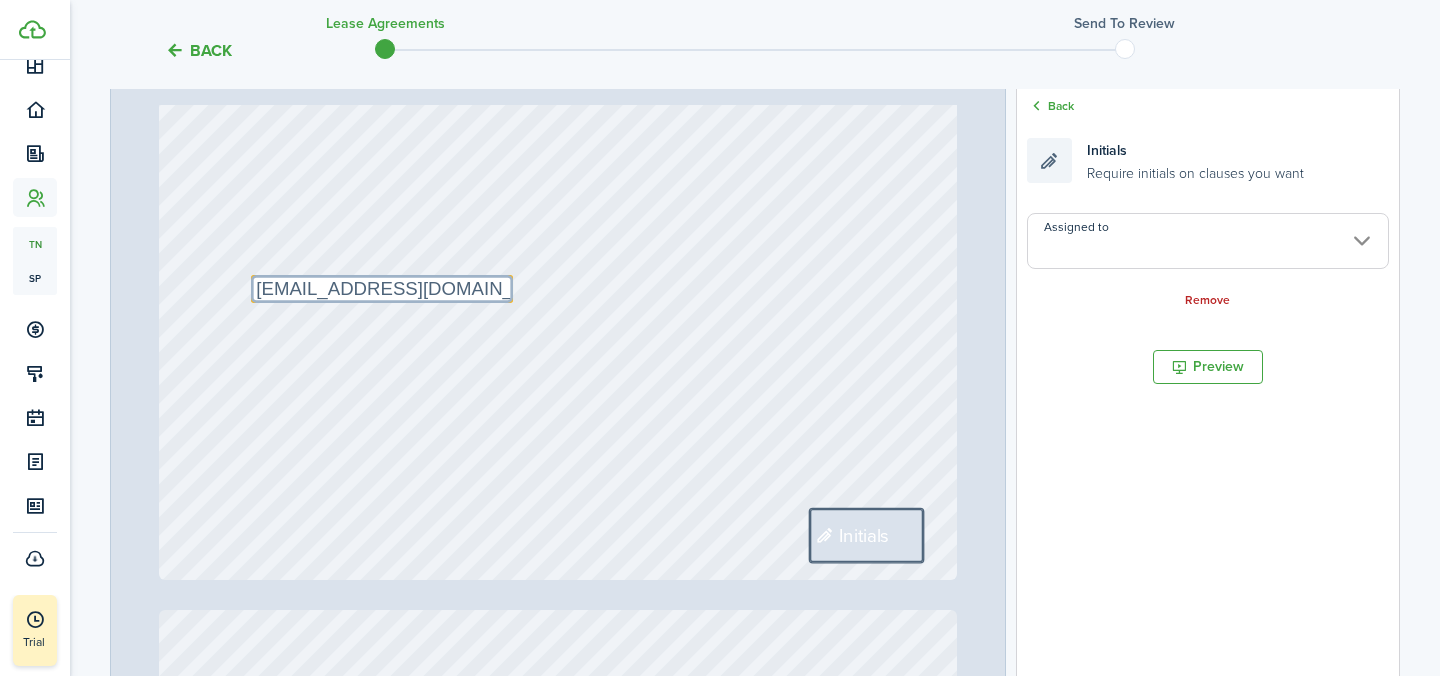 click on "Text
[EMAIL_ADDRESS][DOMAIN_NAME]
Initials" at bounding box center [558, 53] 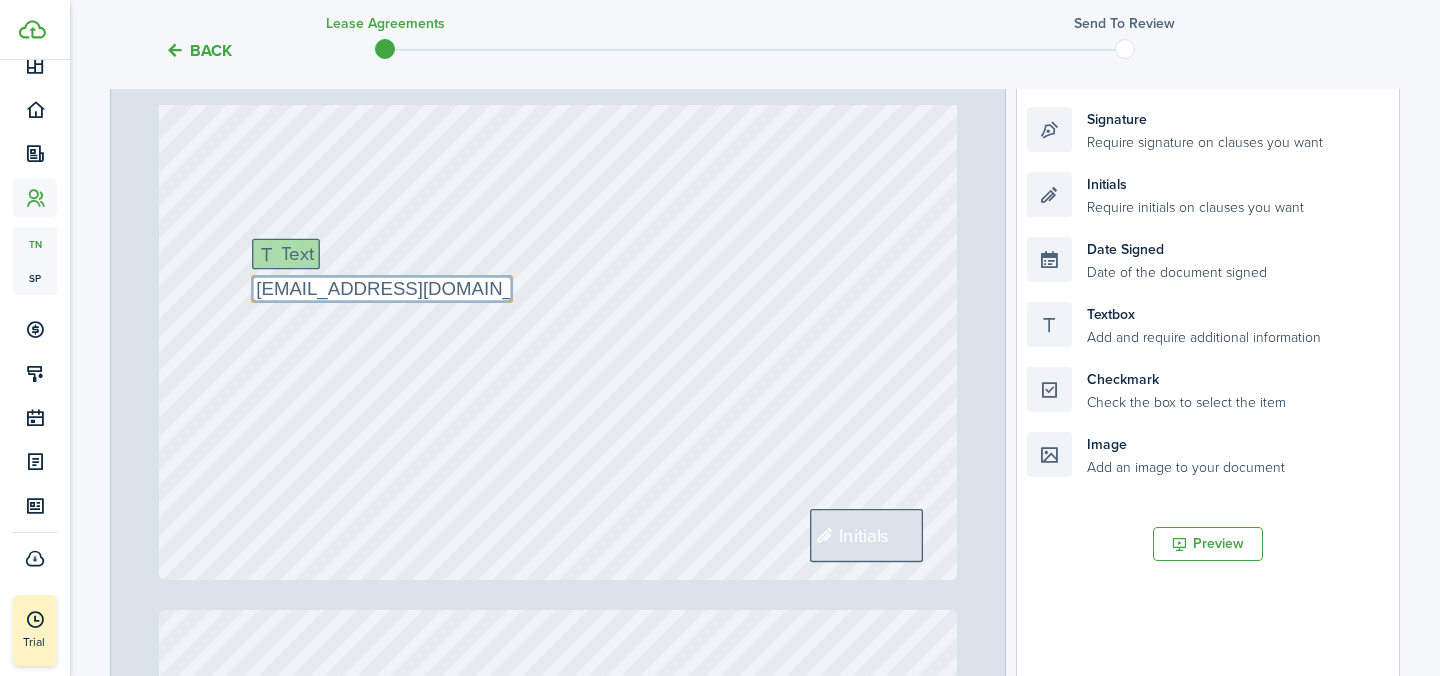 drag, startPoint x: 1104, startPoint y: 316, endPoint x: 329, endPoint y: 252, distance: 777.63806 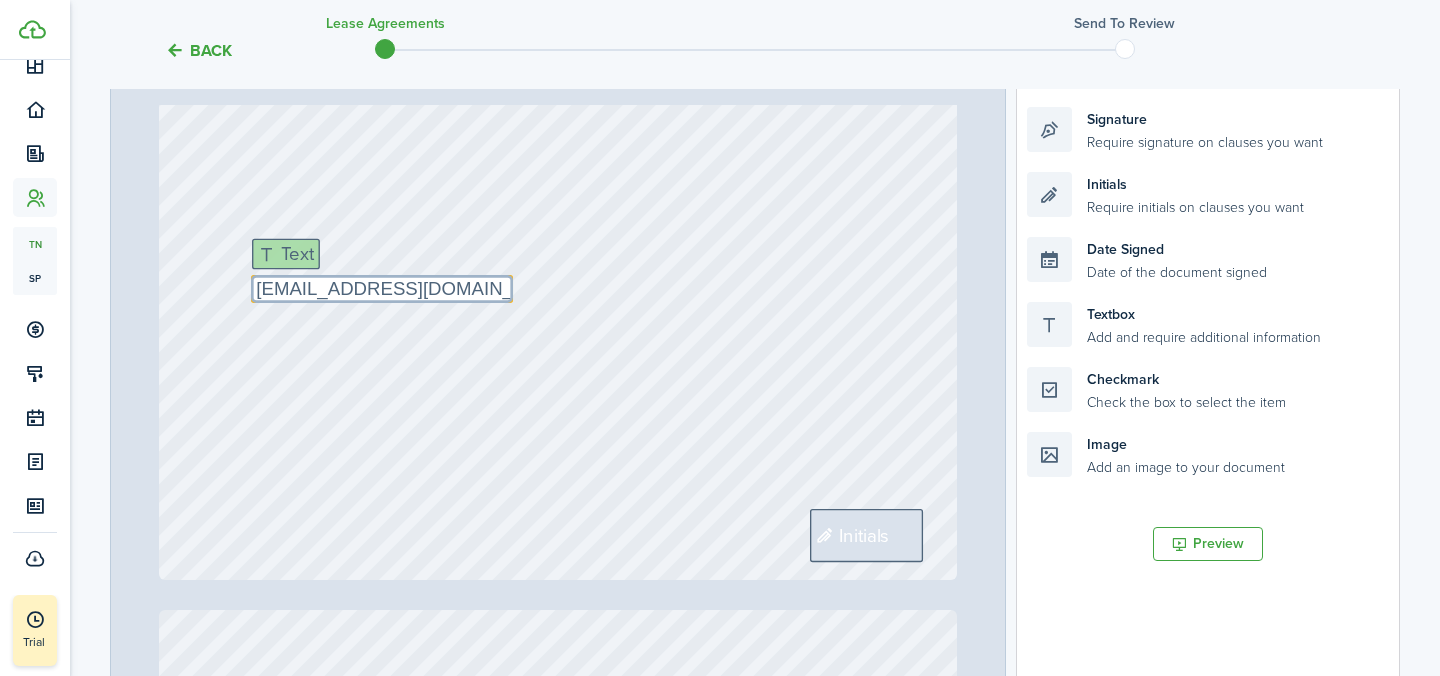 click on "Page 12 of 13  50%   75%   100%   150%   200%   Fit
[DATE]
Text
100
Text
NA
Text
[DATE]
No information
[PERSON_NAME], [PERSON_NAME]
[STREET_ADDRESS]
Text
[DATE]
[DATE]
Text
The
$2,800
Text
2800
Text
[DATE]
Text
1174
[PERSON_NAME]
Initials
Text
Utilities will be tenant's responsibility
Date Signed
Date Signed
Signature
[DATE] 19:13:53
[PERSON_NAME]" at bounding box center (755, 441) 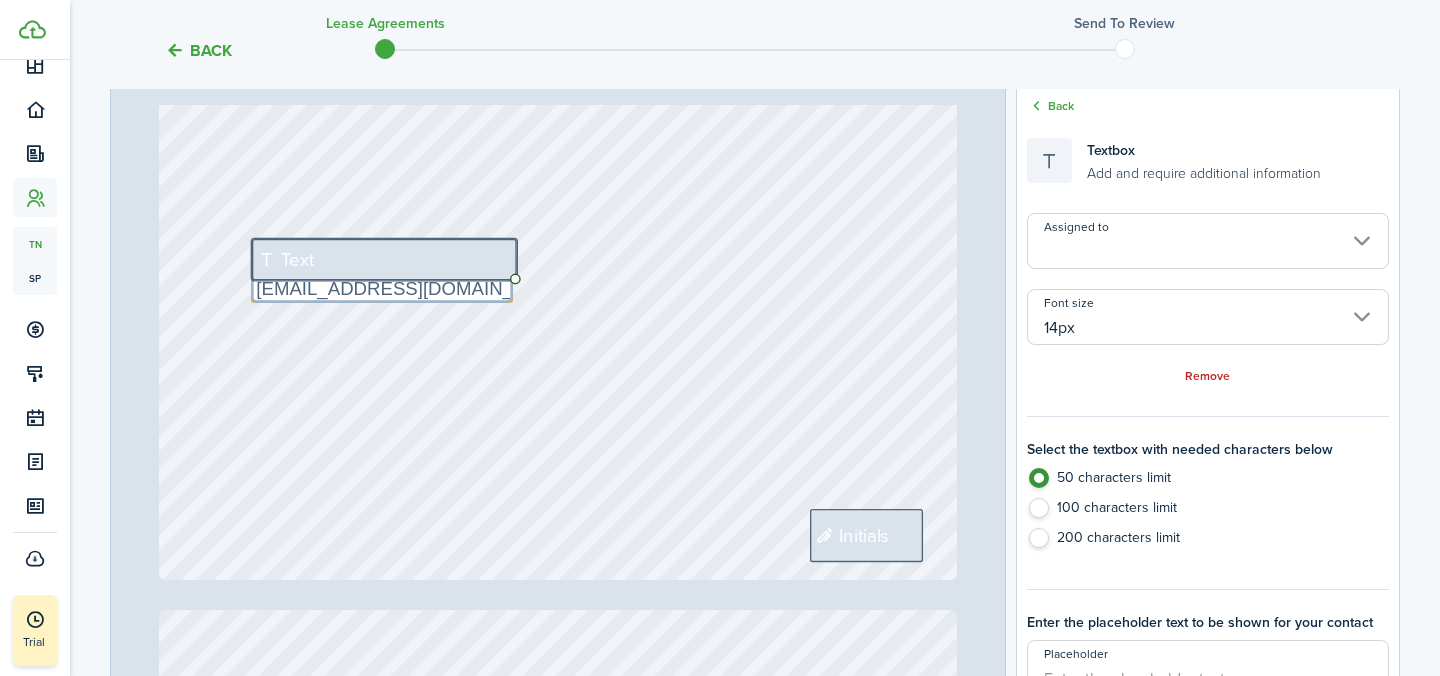 drag, startPoint x: 316, startPoint y: 252, endPoint x: 448, endPoint y: 232, distance: 133.50656 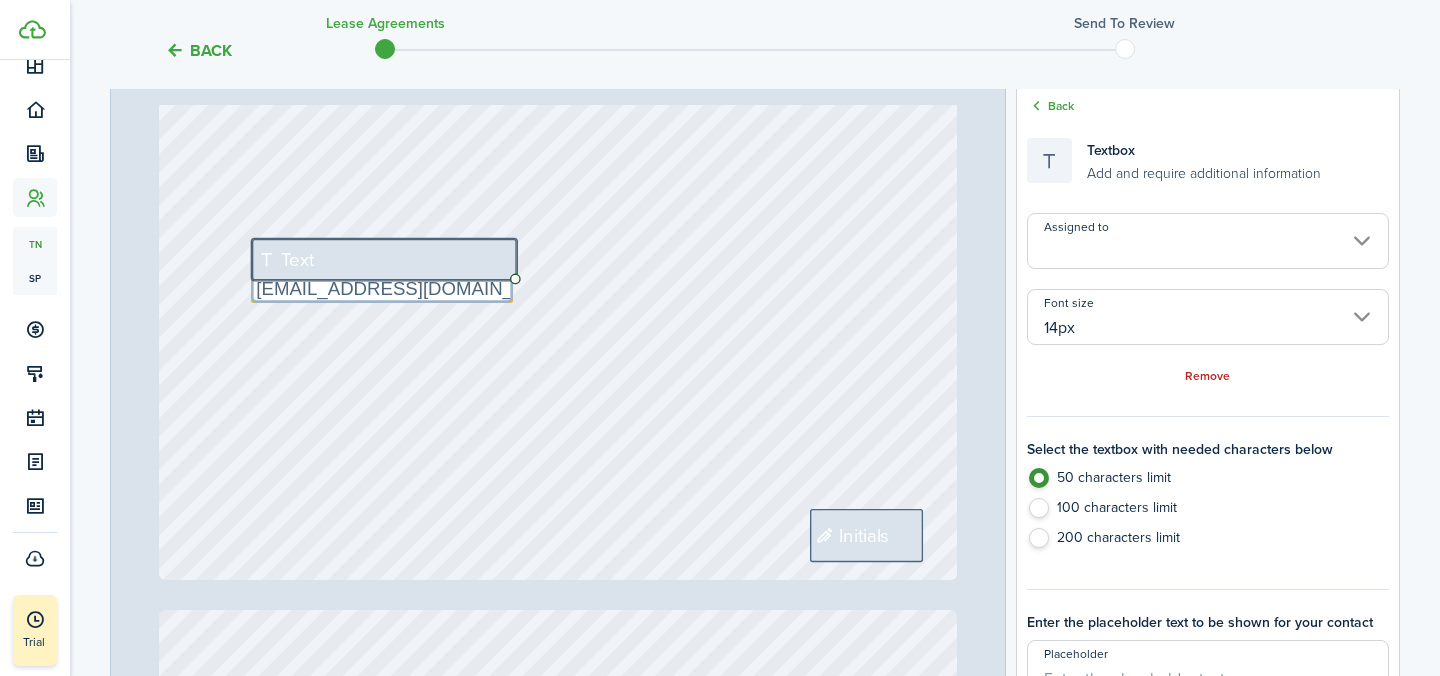 click on "Text
[EMAIL_ADDRESS][DOMAIN_NAME]
Initials
Text" at bounding box center [558, 53] 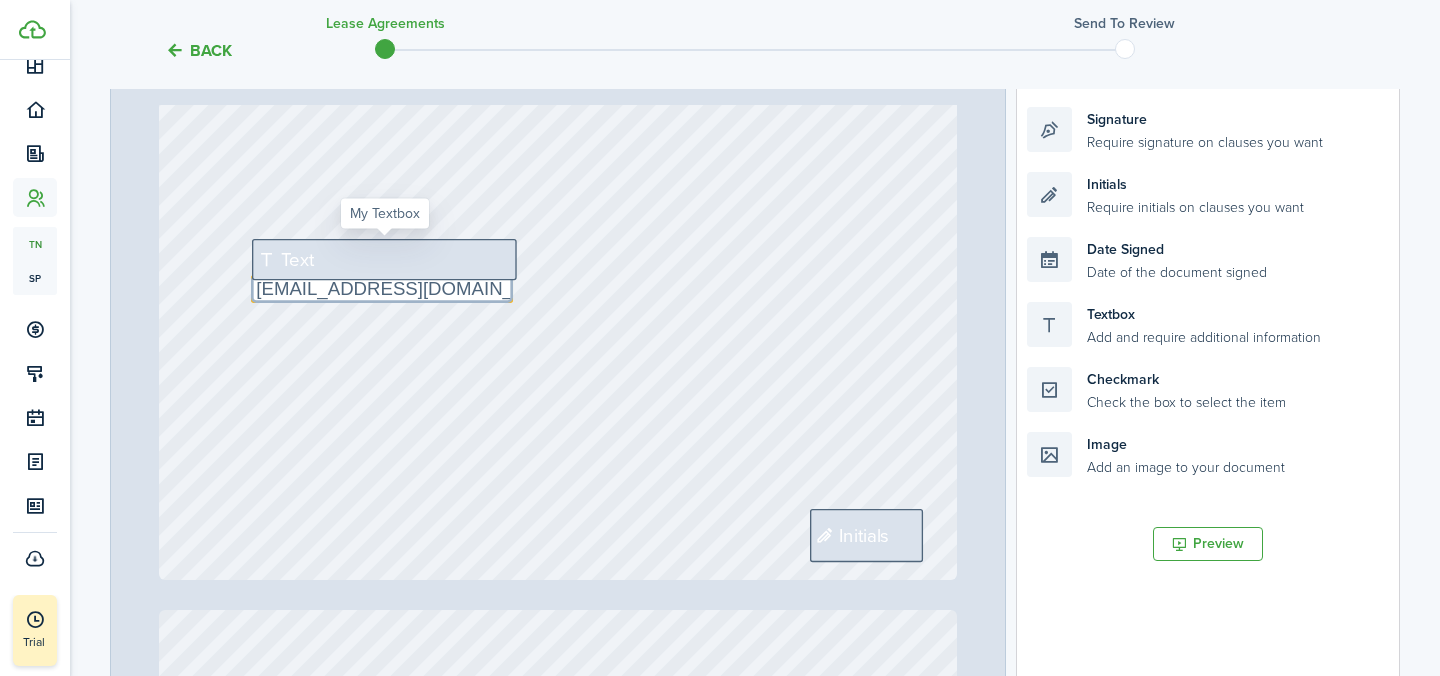 click on "Text" at bounding box center (384, 259) 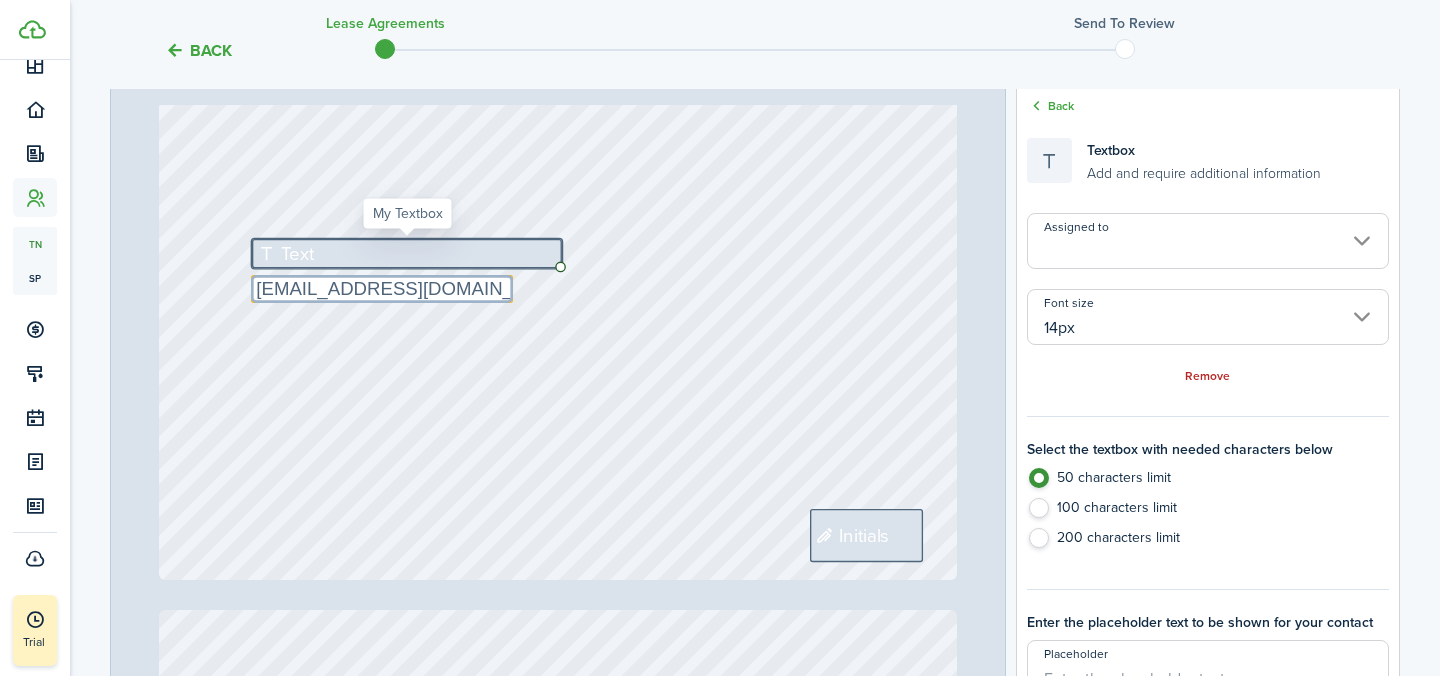 drag, startPoint x: 516, startPoint y: 276, endPoint x: 485, endPoint y: 248, distance: 41.773197 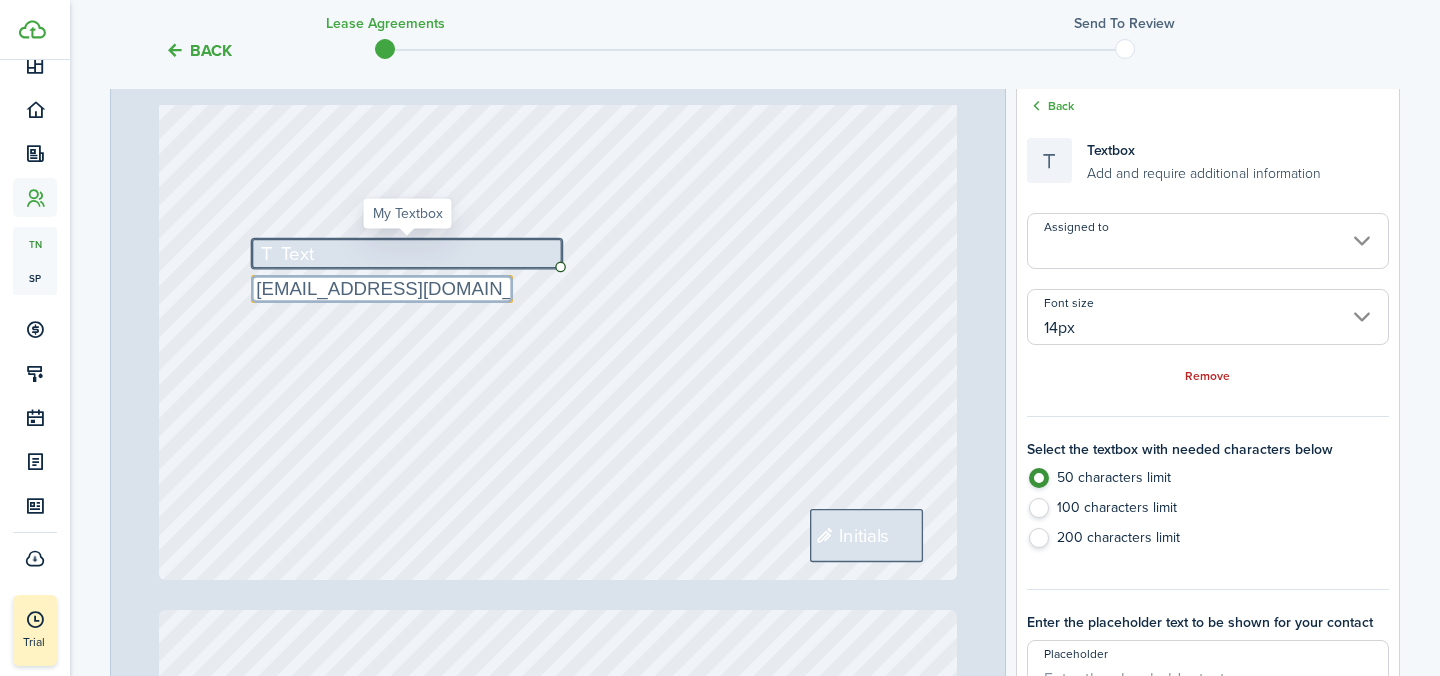 click on "Text" at bounding box center [407, 253] 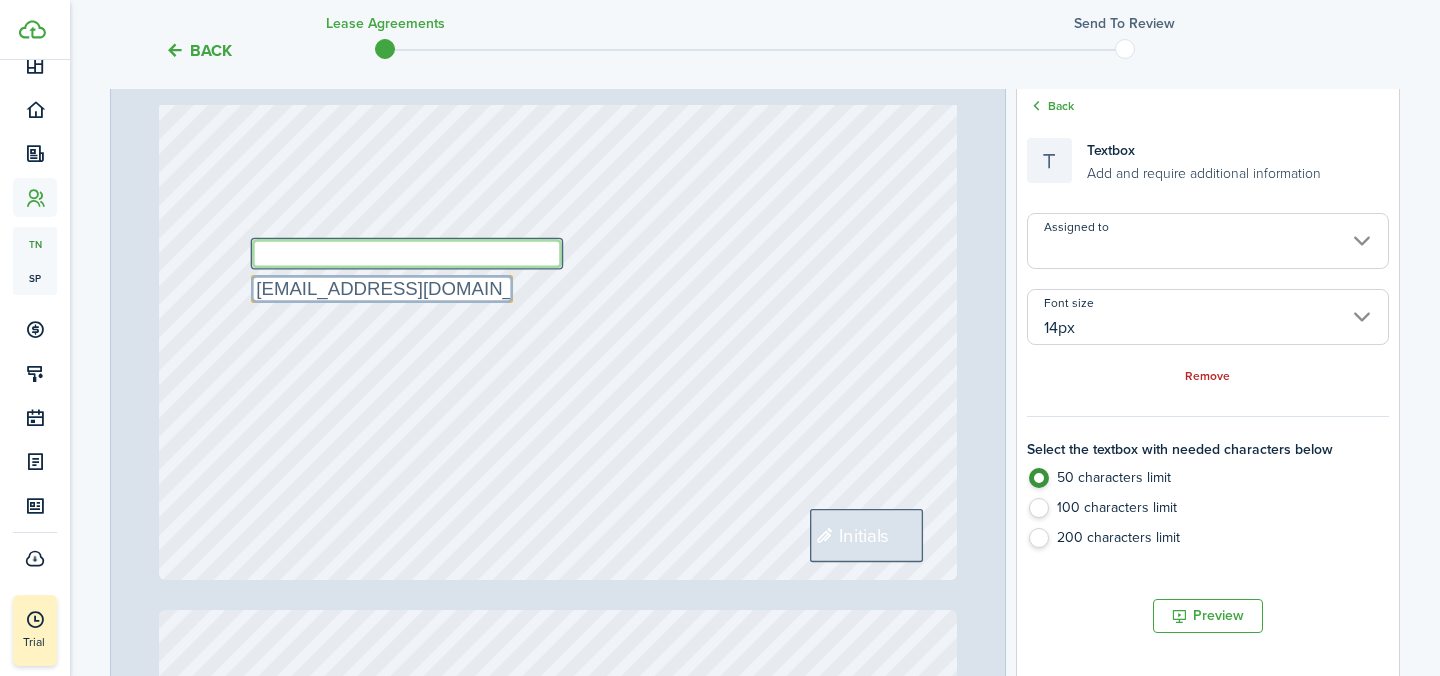 paste on "Susannah" 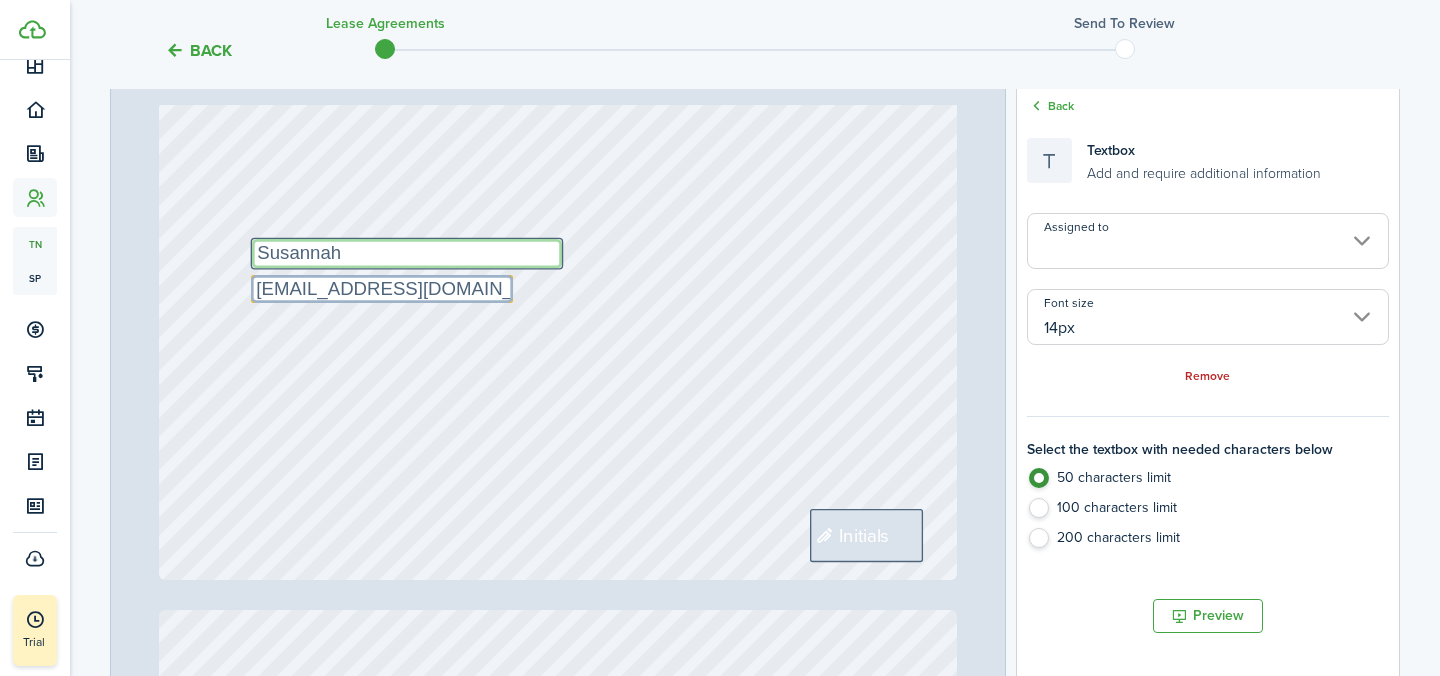 paste on "[PERSON_NAME]" 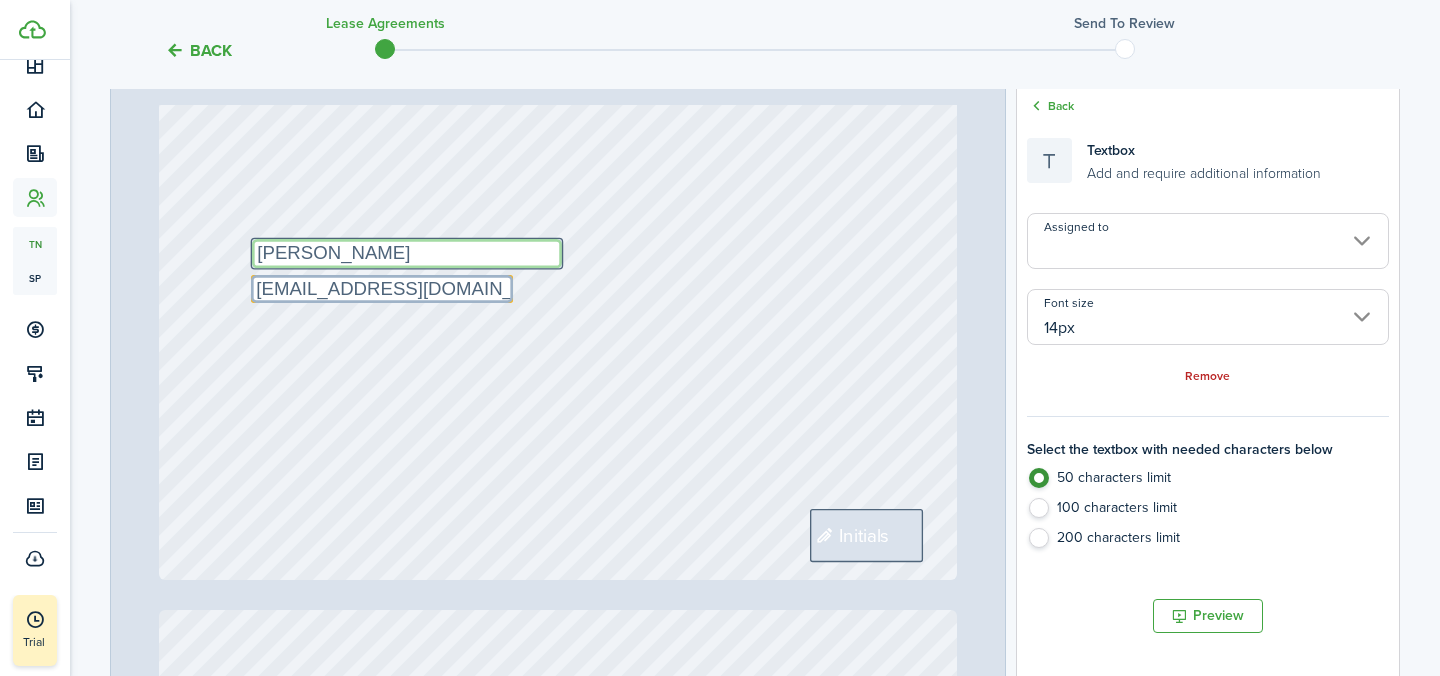 type on "[PERSON_NAME]" 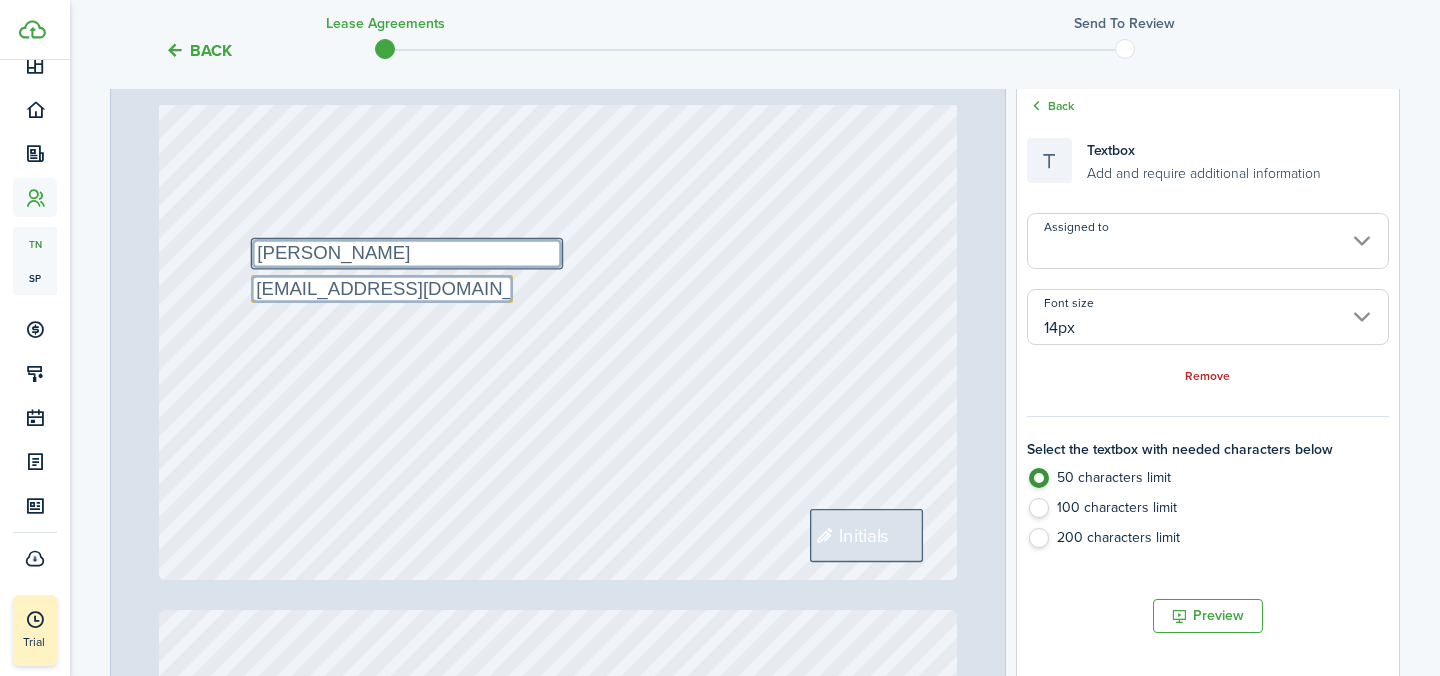 click on "Text
[EMAIL_ADDRESS][DOMAIN_NAME]
Initials
Text
[PERSON_NAME]" at bounding box center [558, 53] 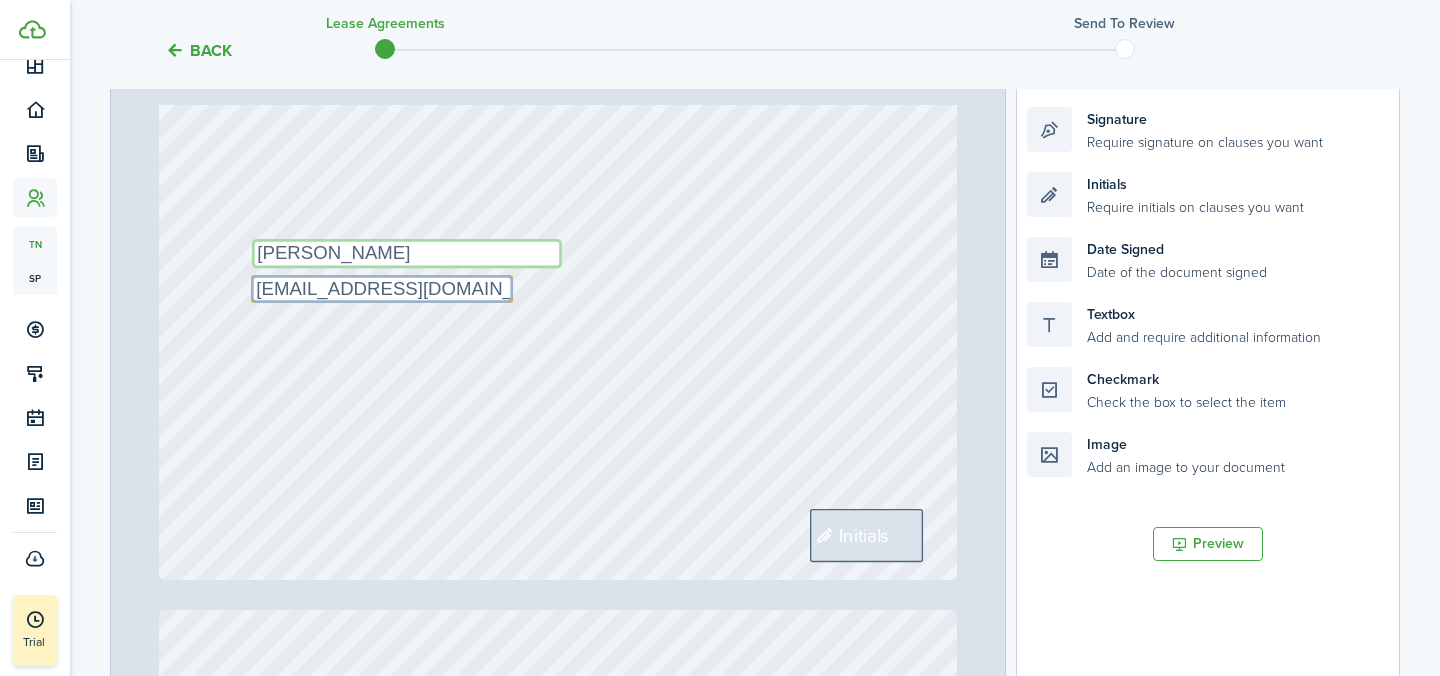 click on "[PERSON_NAME]" at bounding box center [382, 289] 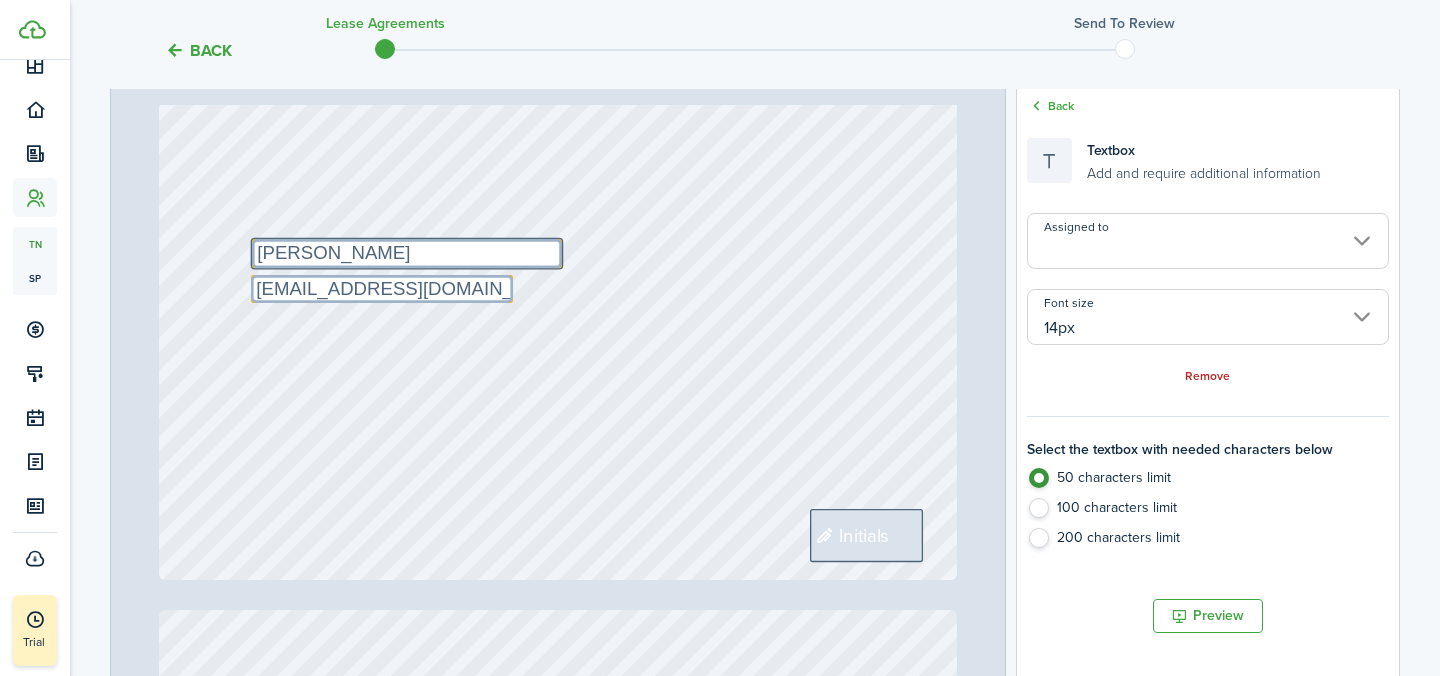 click on "Text
[EMAIL_ADDRESS][DOMAIN_NAME]
Initials
Text
[PERSON_NAME]" at bounding box center (558, 53) 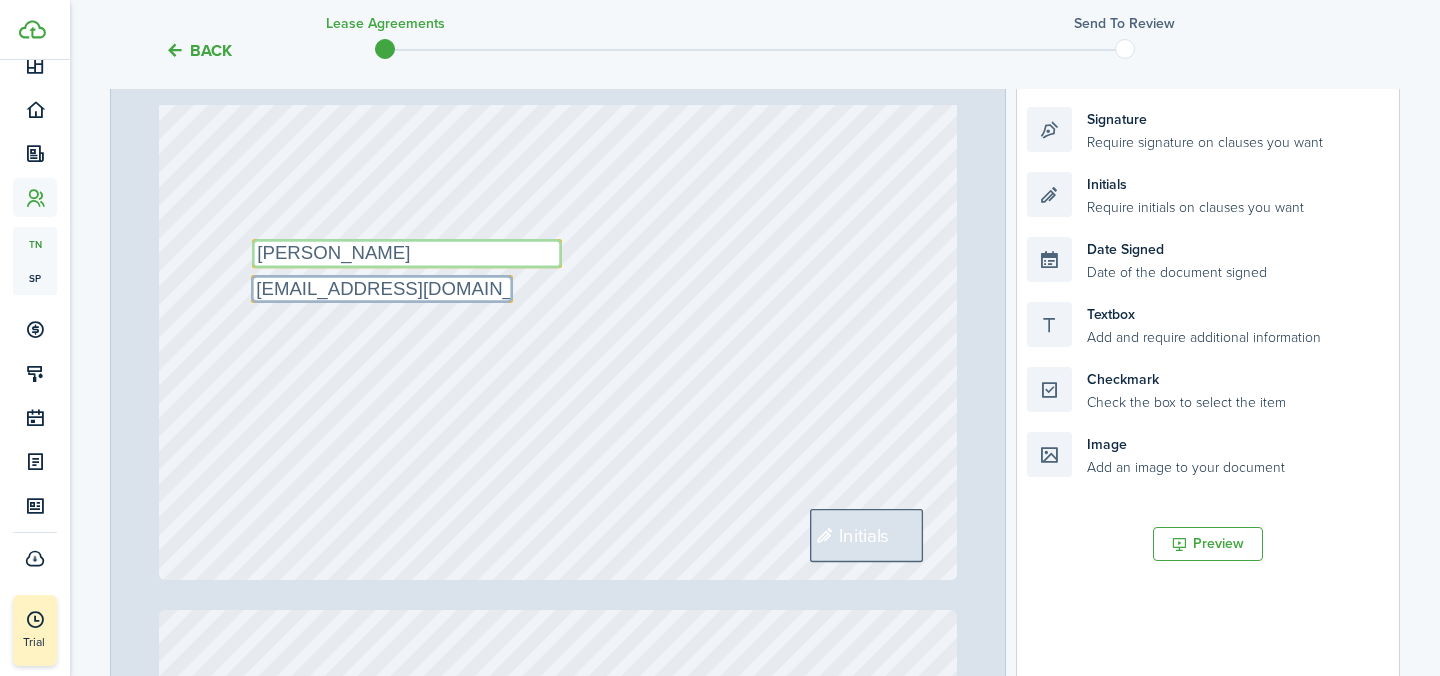 click on "[PERSON_NAME]" at bounding box center [382, 289] 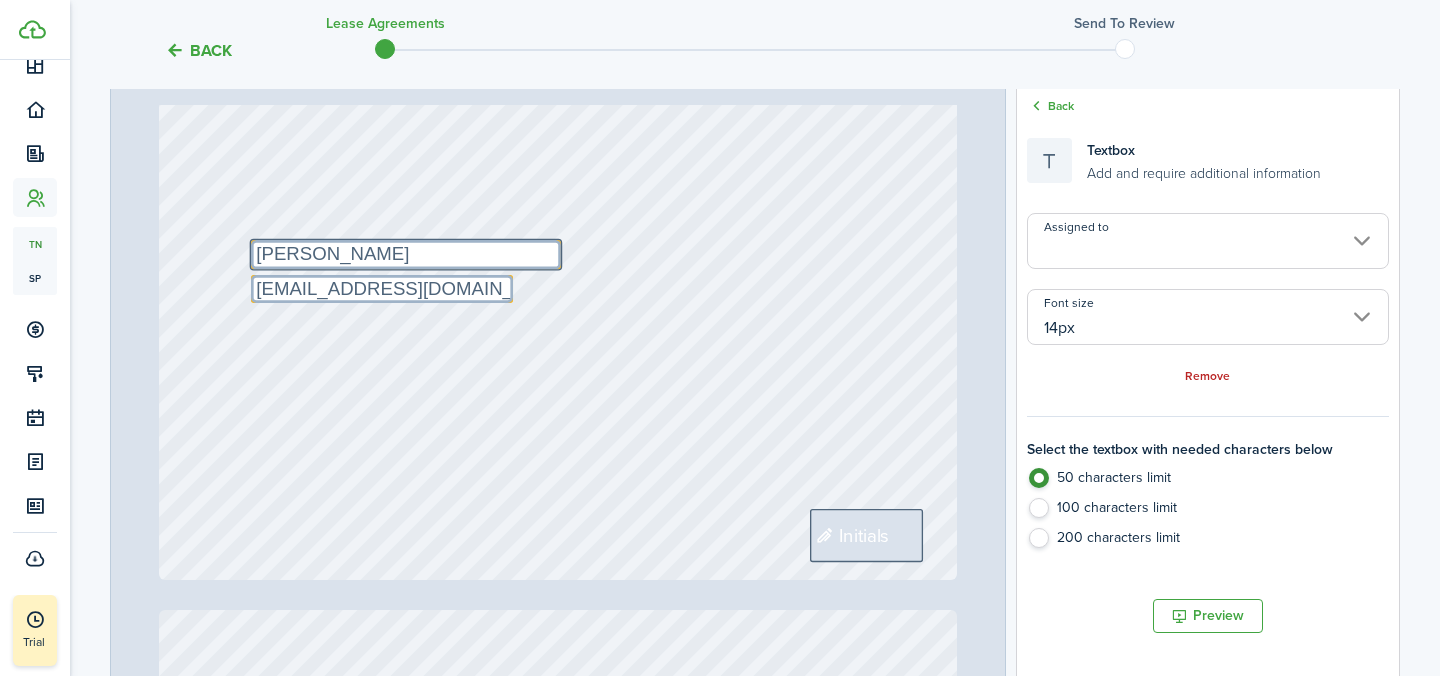 click on "Text
[EMAIL_ADDRESS][DOMAIN_NAME]
Initials
Text
[PERSON_NAME]" at bounding box center [558, 53] 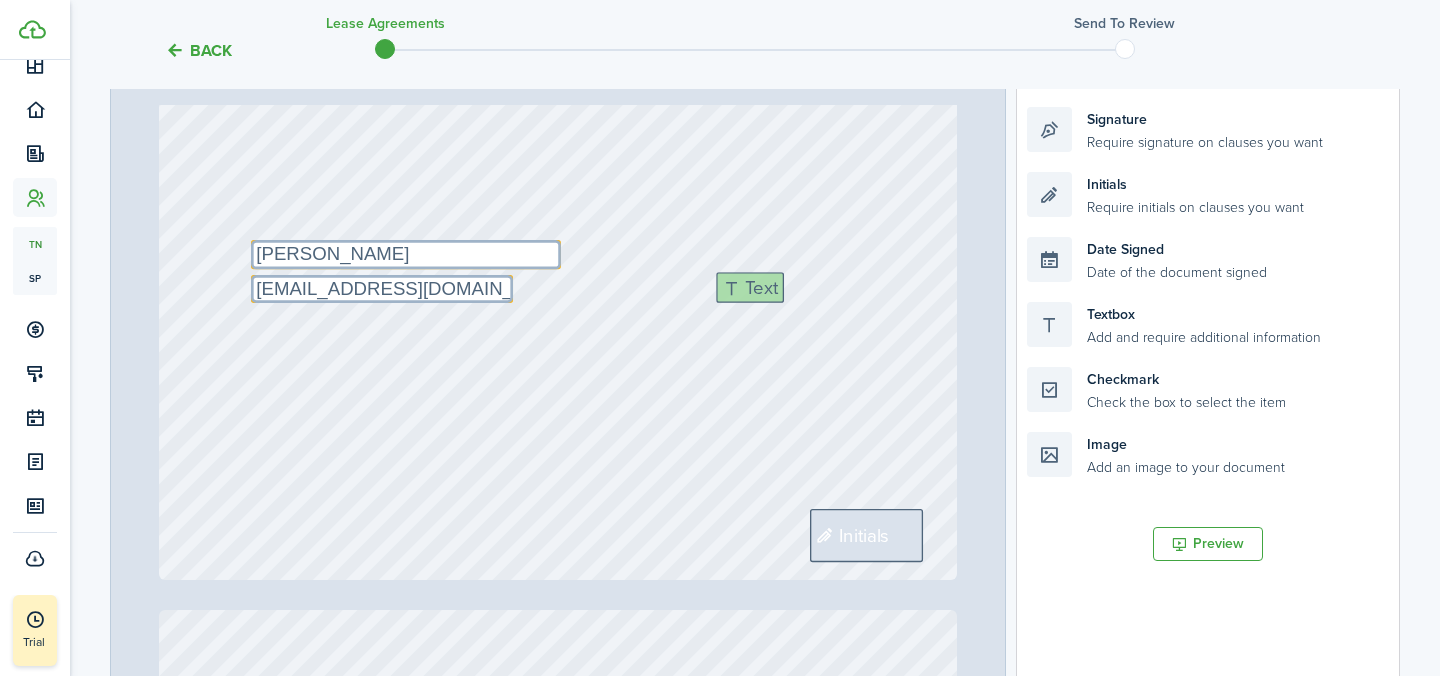 drag, startPoint x: 1080, startPoint y: 312, endPoint x: 769, endPoint y: 283, distance: 312.34915 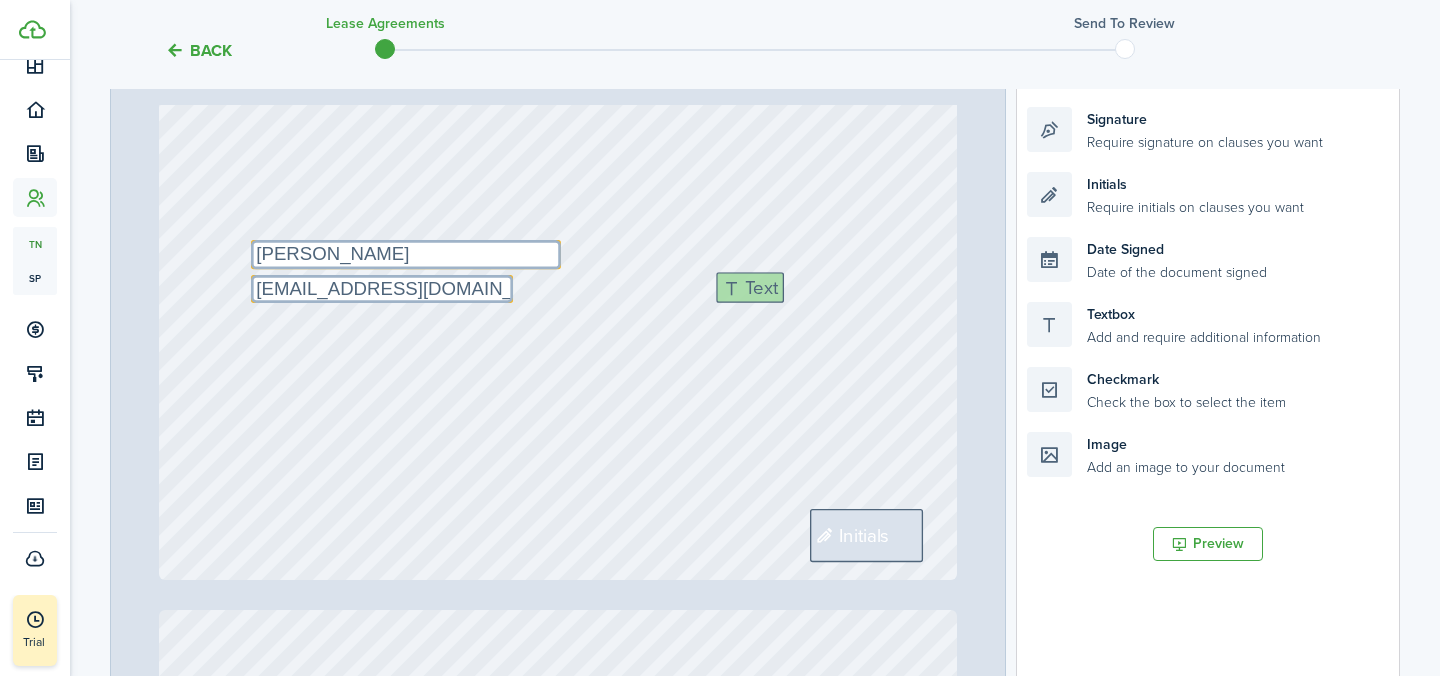 click on "Page 12 of 13  50%   75%   100%   150%   200%   Fit
[DATE]
Text
100
Text
NA
Text
[DATE]
No information
[PERSON_NAME], [PERSON_NAME]
[STREET_ADDRESS]
Text
[DATE]
[DATE]
Text
The
$2,800
Text
2800
Text
[DATE]
Text
1174
[PERSON_NAME]
Initials
Text
Utilities will be tenant's responsibility
Date Signed
Date Signed
Signature
[DATE] 19:13:53
[PERSON_NAME]" at bounding box center [755, 441] 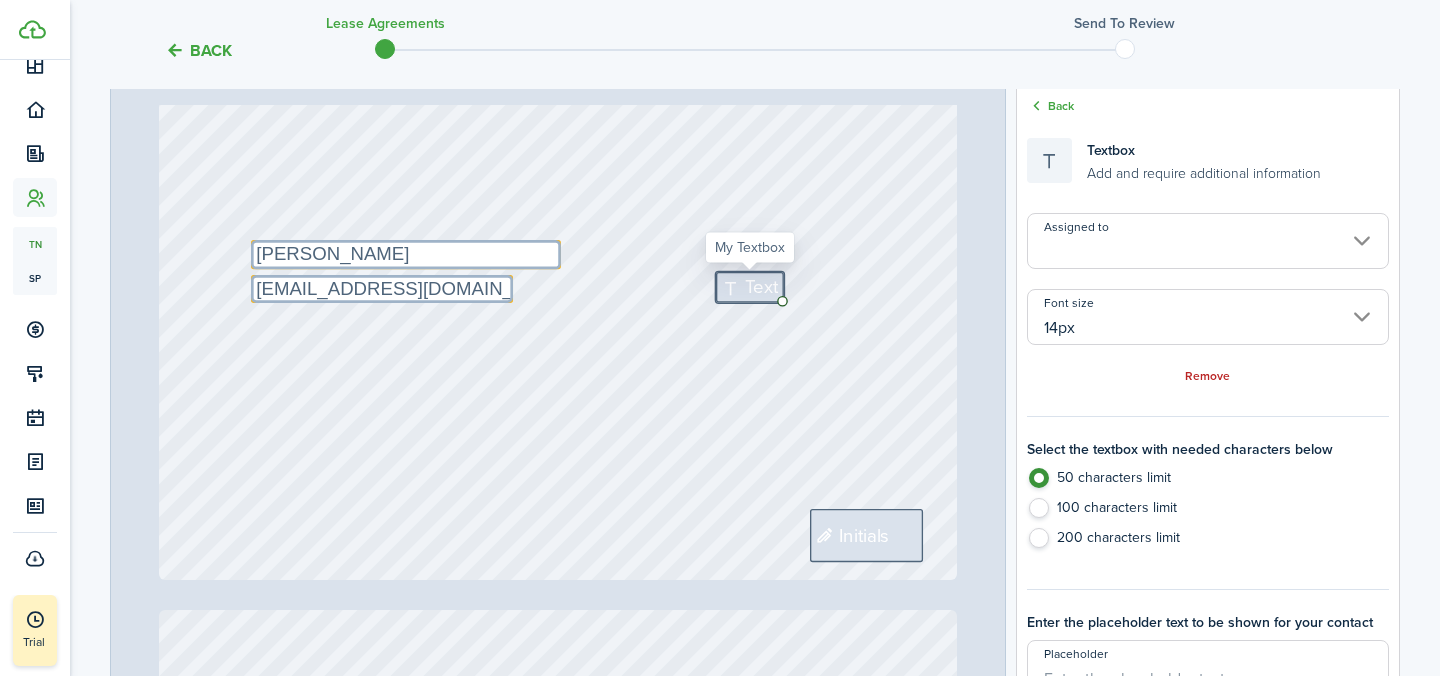 click on "Text" at bounding box center [761, 288] 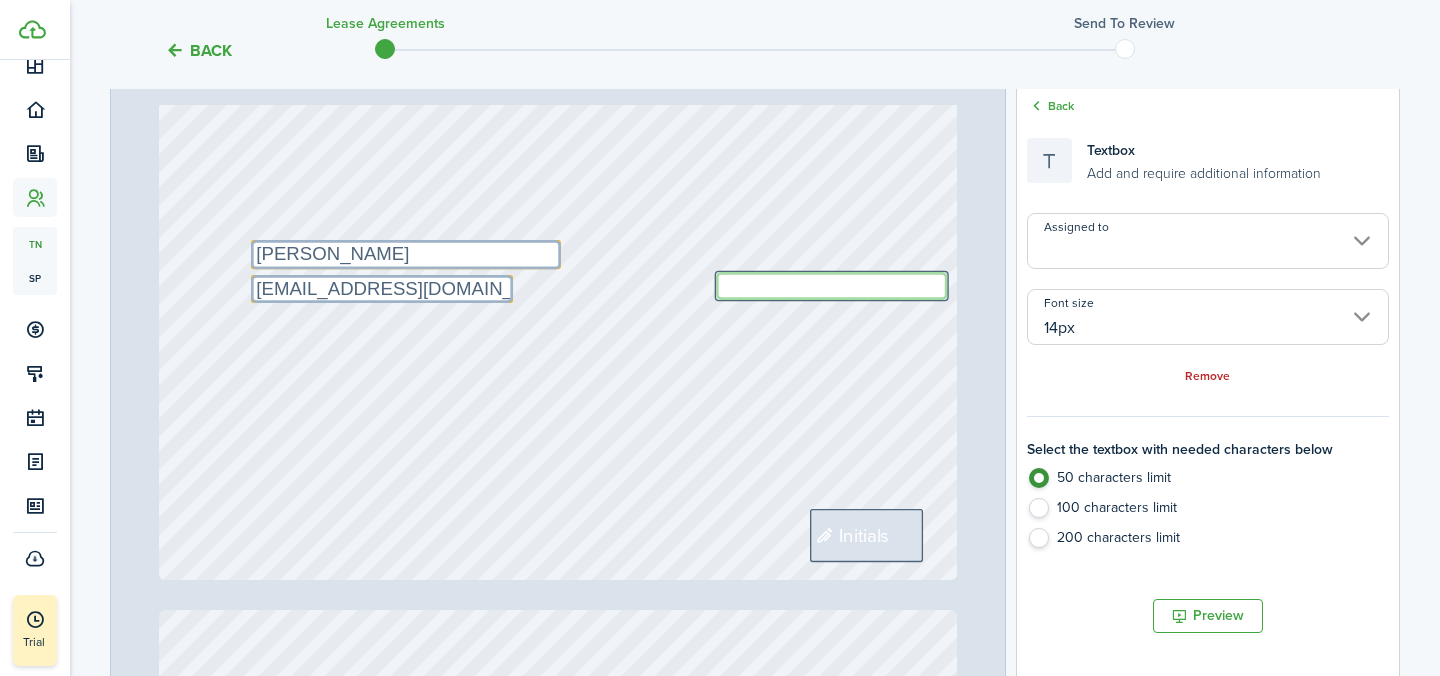 paste on "[PHONE_NUMBER]" 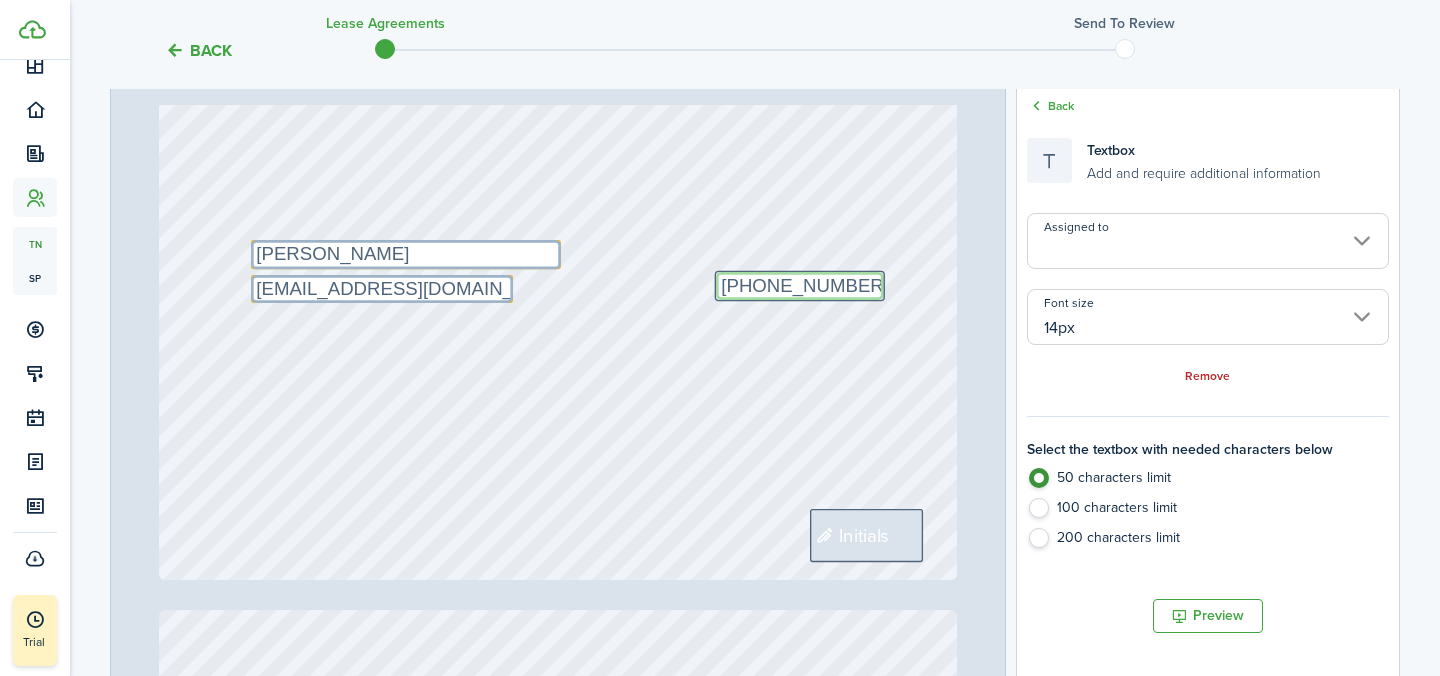 type on "[PHONE_NUMBER]" 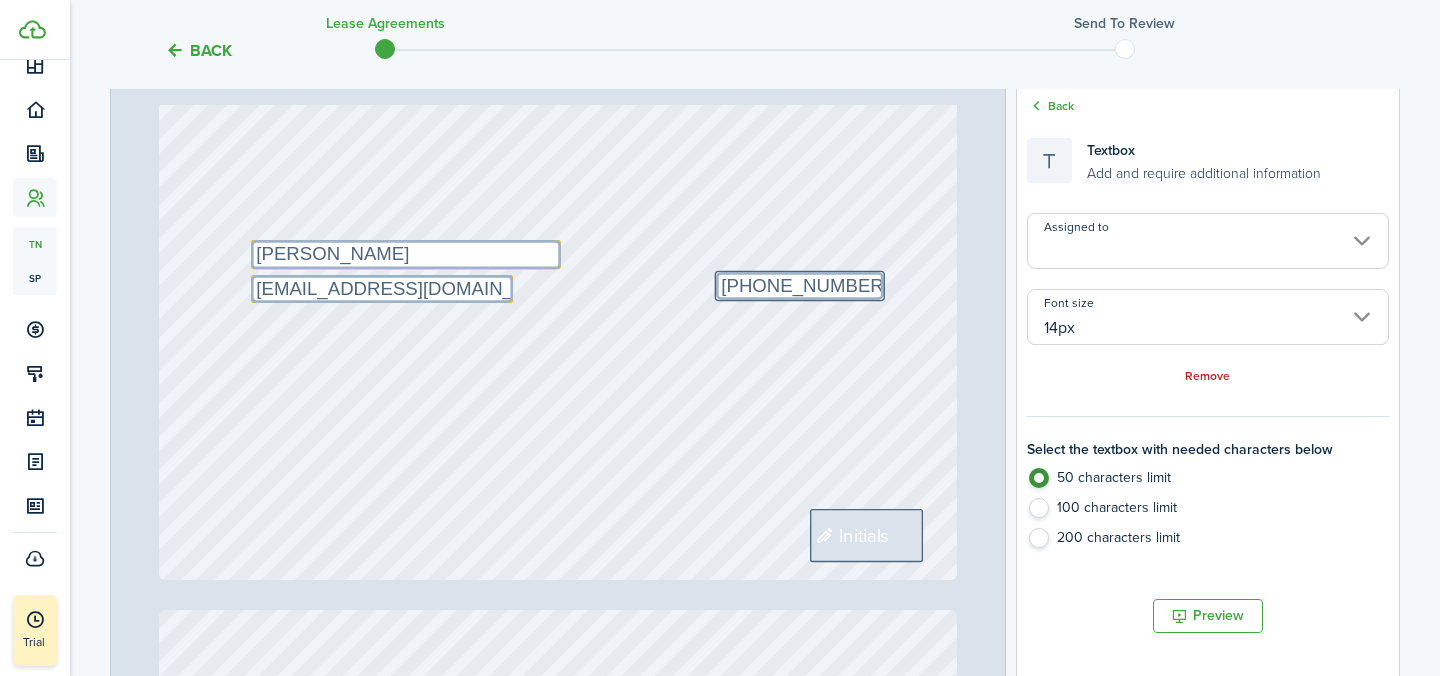 click on "Text
[EMAIL_ADDRESS][DOMAIN_NAME]
Initials
Text
[PERSON_NAME]
Text
[PHONE_NUMBER]" at bounding box center (558, 53) 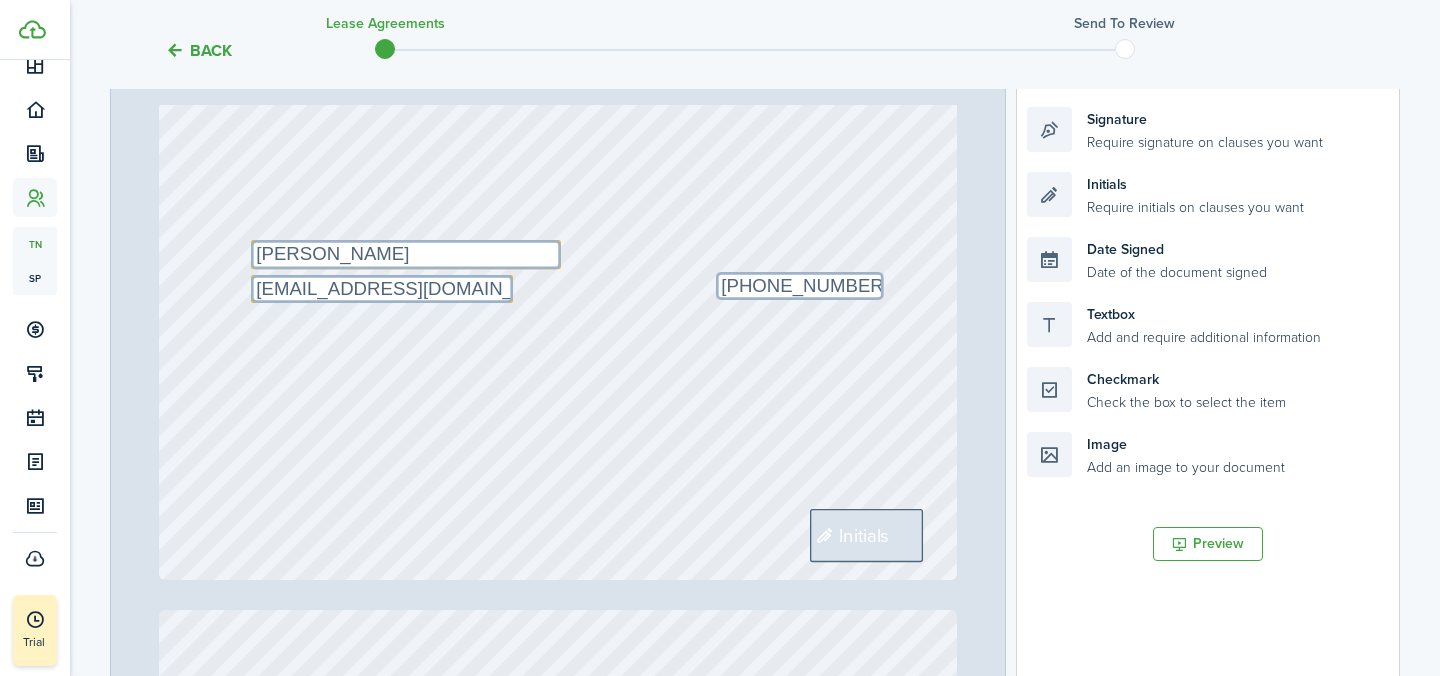 click on "Text
[EMAIL_ADDRESS][DOMAIN_NAME]
Initials
Text
[PERSON_NAME]
Text
[PHONE_NUMBER]" at bounding box center (558, 53) 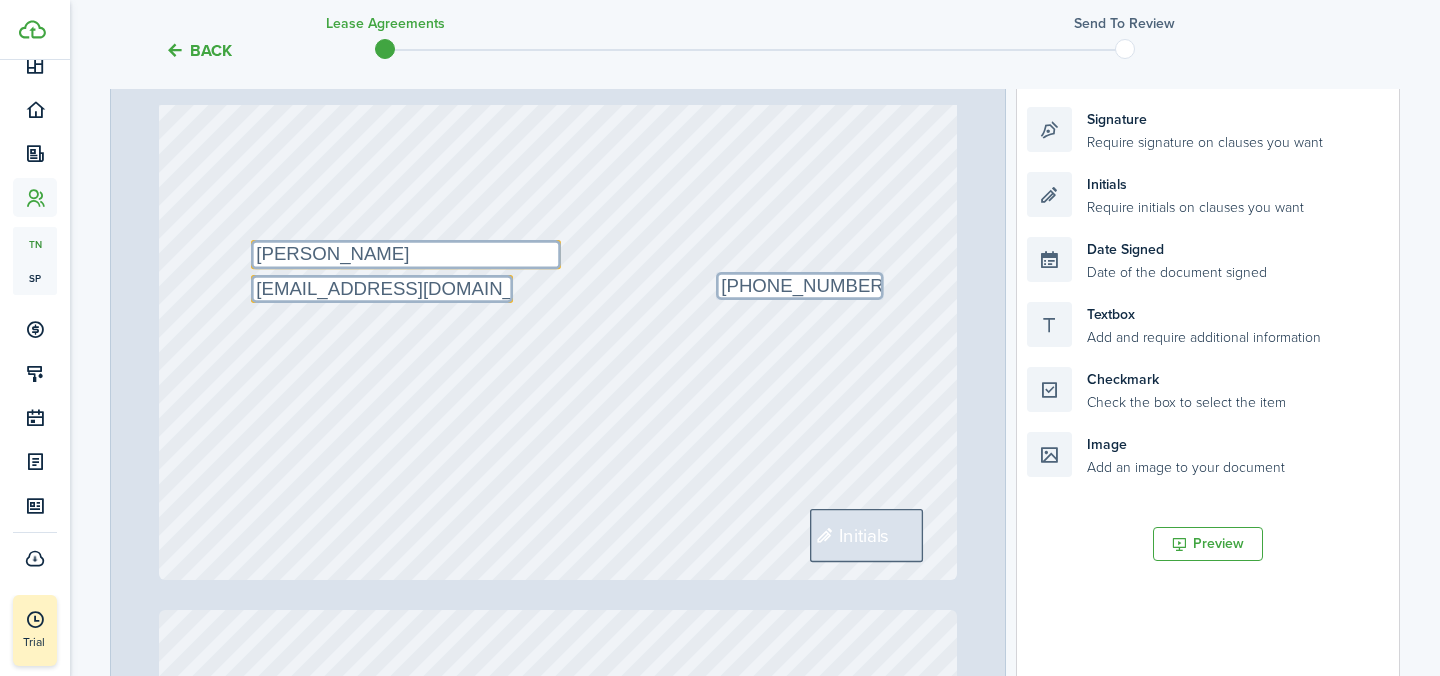 click on "Text
[EMAIL_ADDRESS][DOMAIN_NAME]
Initials
Text
[PERSON_NAME]
Text
[PHONE_NUMBER]" at bounding box center (558, 53) 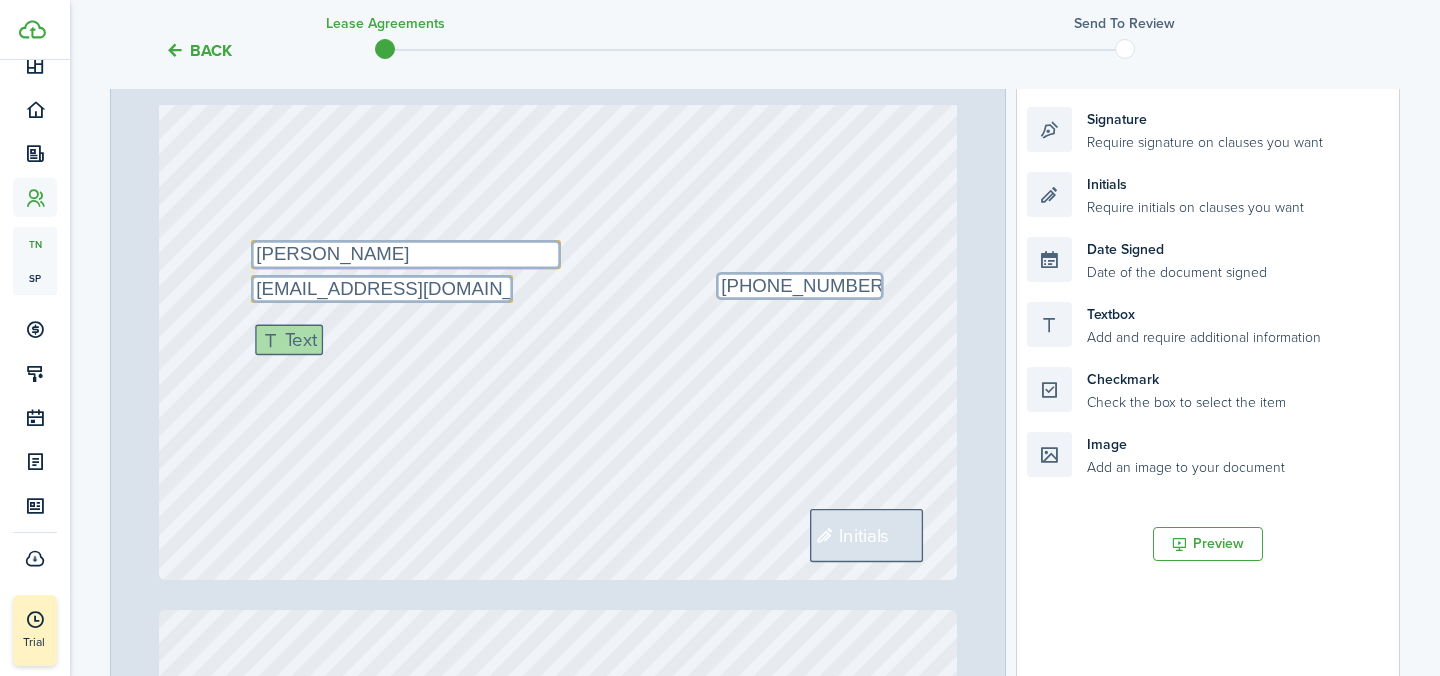drag, startPoint x: 1125, startPoint y: 317, endPoint x: 354, endPoint y: 341, distance: 771.3735 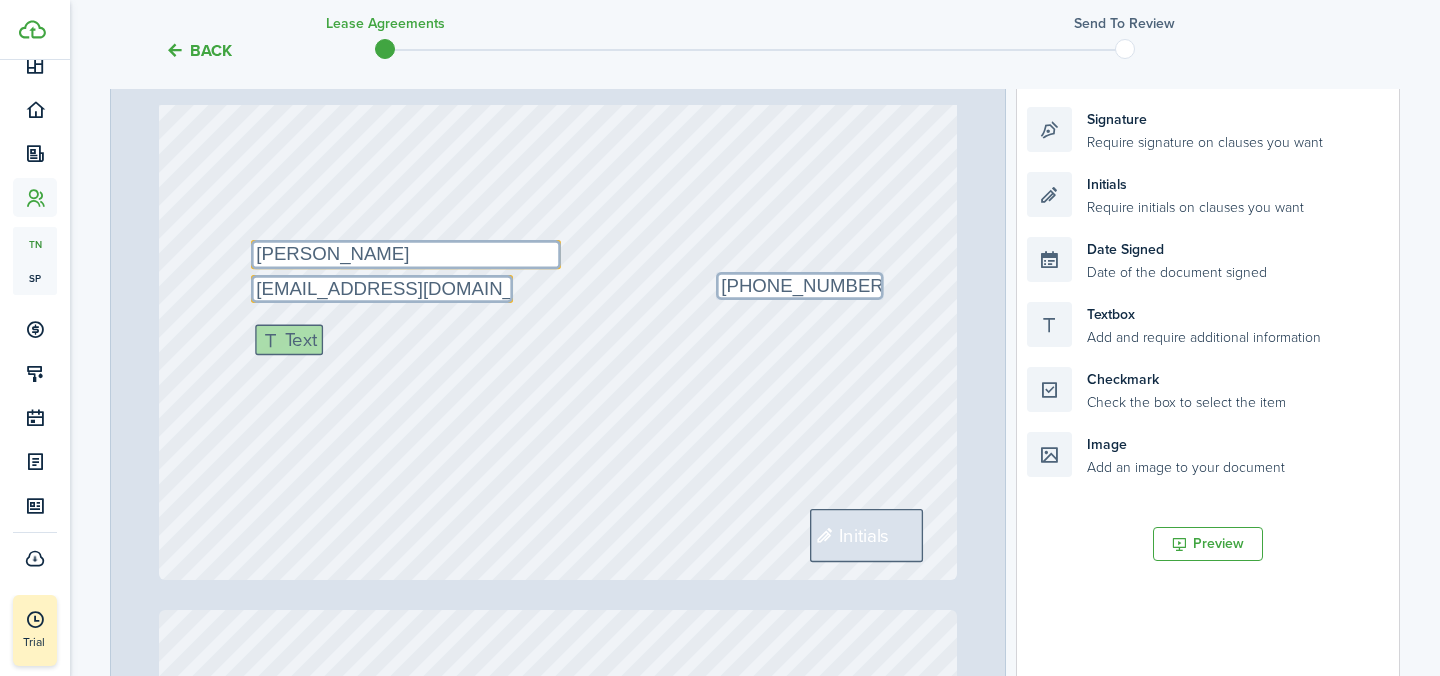 click on "Page 12 of 13  50%   75%   100%   150%   200%   Fit
[DATE]
Text
100
Text
NA
Text
[DATE]
No information
[PERSON_NAME], [PERSON_NAME]
[STREET_ADDRESS]
Text
[DATE]
[DATE]
Text
The
$2,800
Text
2800
Text
[DATE]
Text
1174
[PERSON_NAME]
Initials
Text
Utilities will be tenant's responsibility
Date Signed
Date Signed
Signature
[DATE] 19:13:53
[PERSON_NAME]" at bounding box center [755, 441] 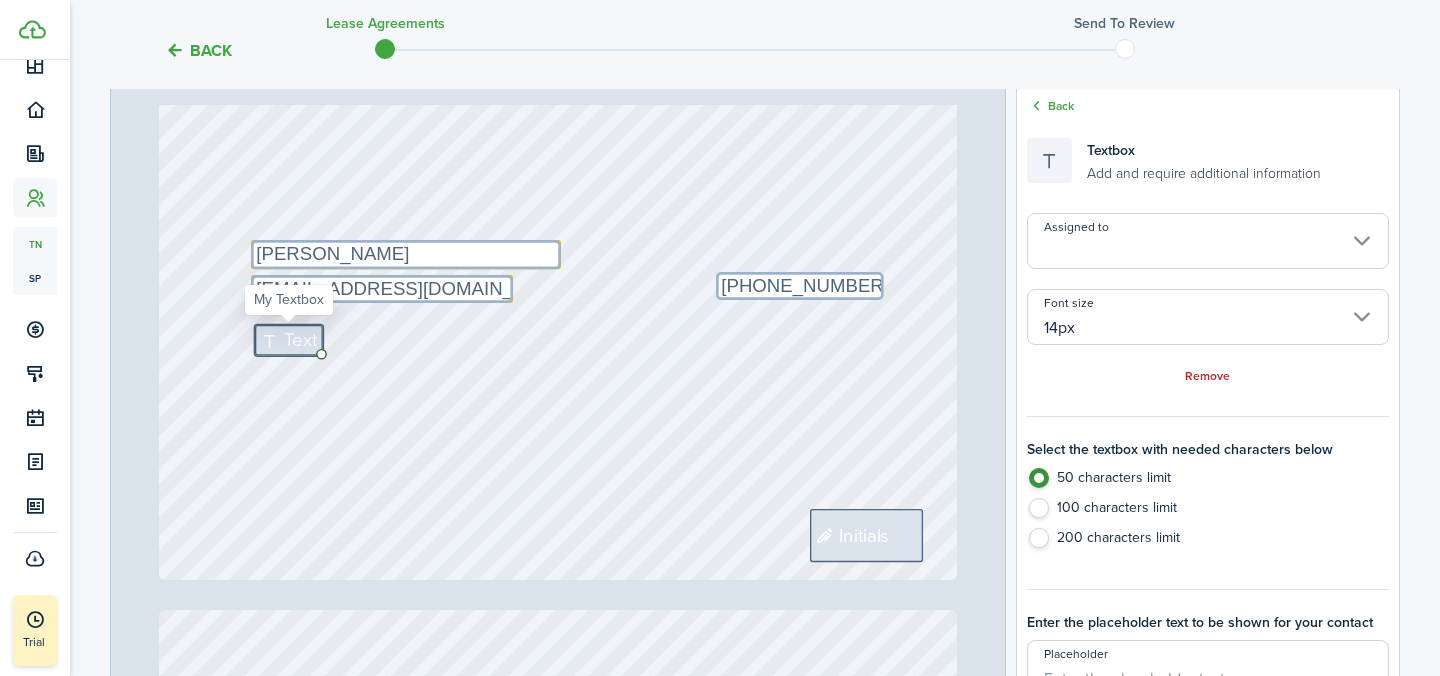 click at bounding box center [273, 340] 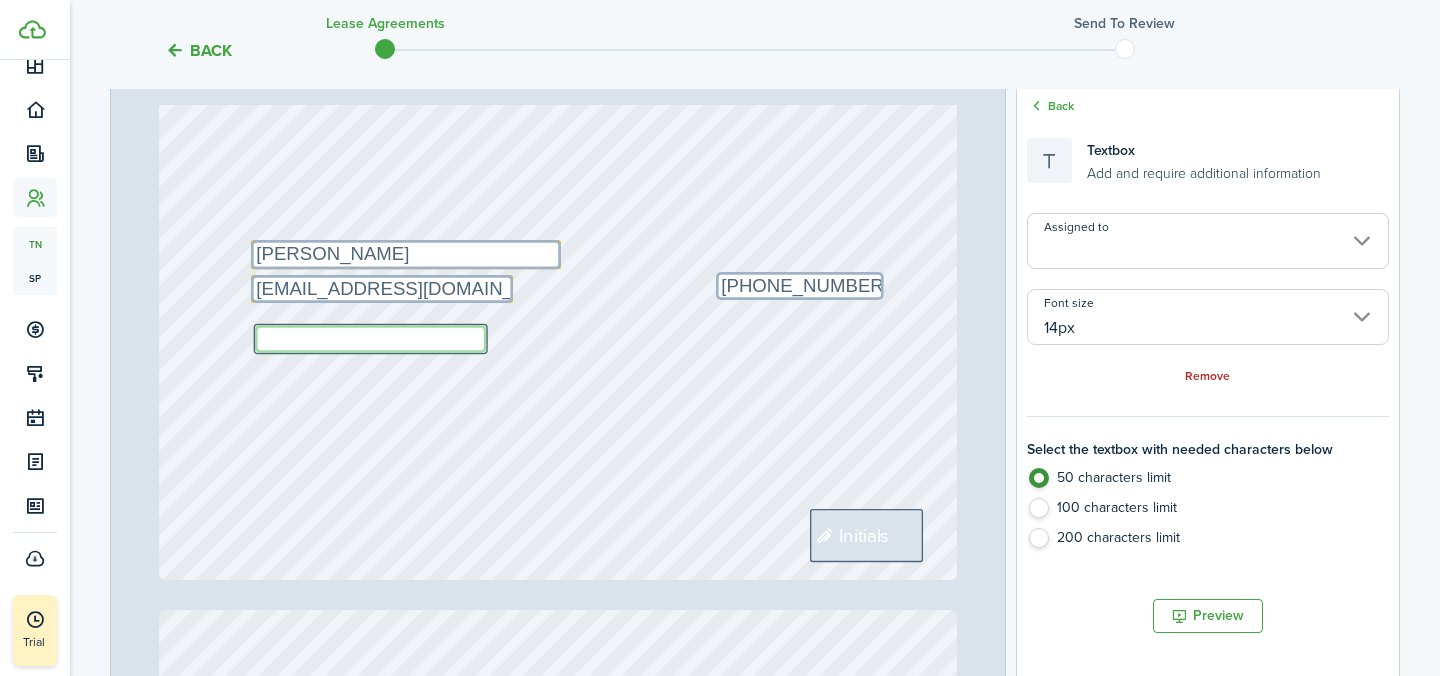 paste on "[EMAIL_ADDRESS][DOMAIN_NAME]" 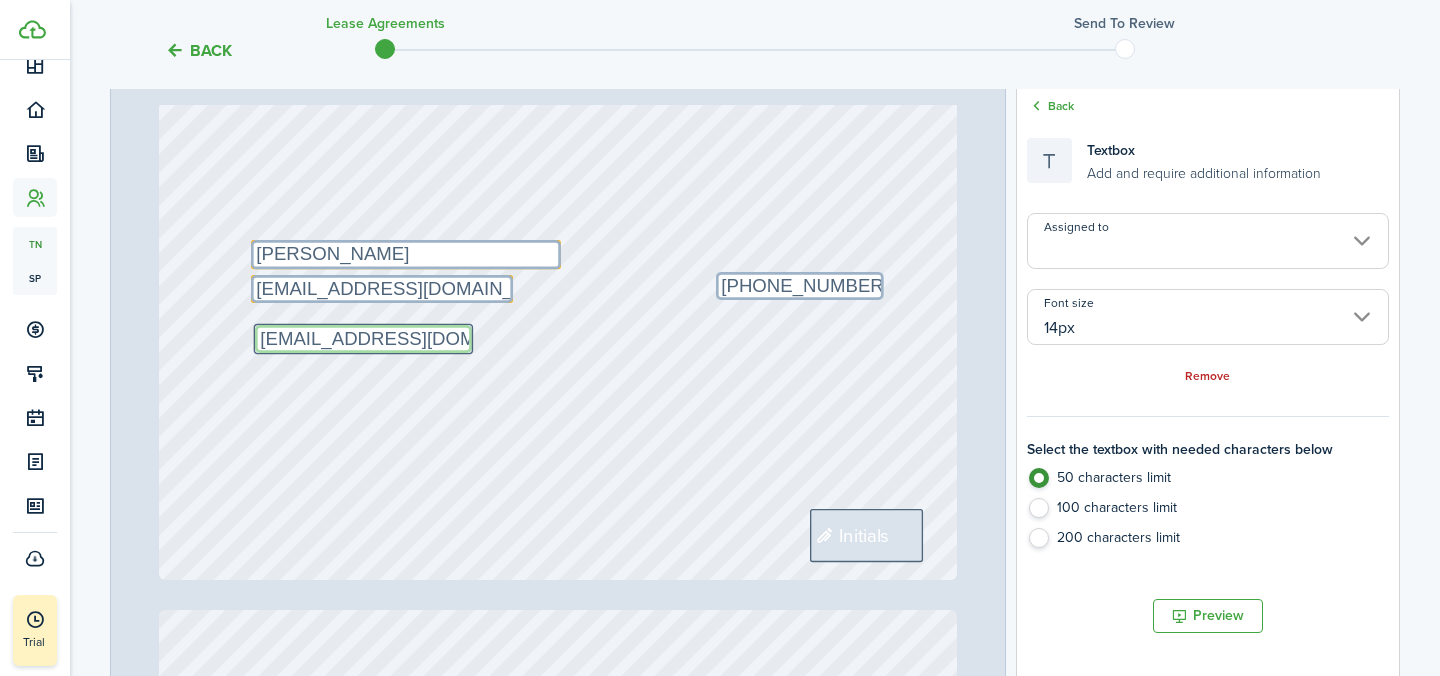 type on "[EMAIL_ADDRESS][DOMAIN_NAME]" 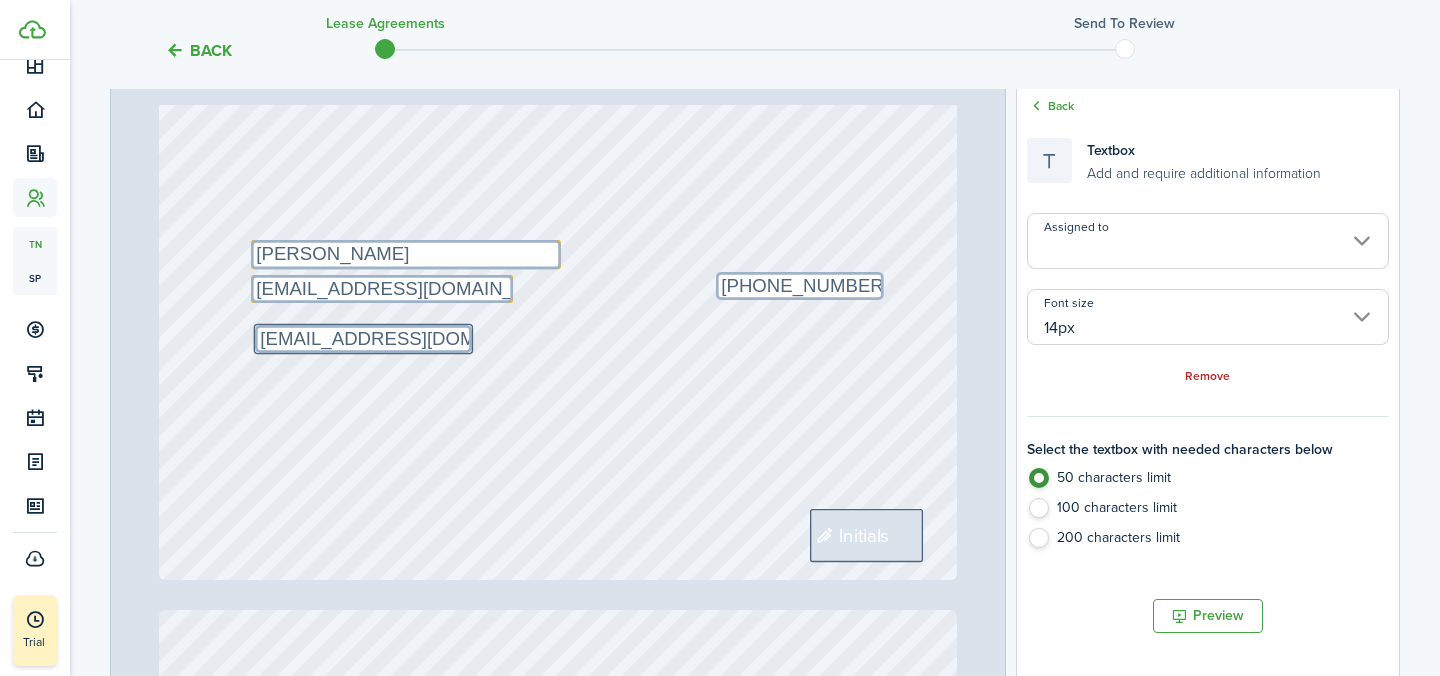 click on "Text
[EMAIL_ADDRESS][DOMAIN_NAME]
Initials
Text
[PERSON_NAME]
Text
[PHONE_NUMBER]
Text
[EMAIL_ADDRESS][DOMAIN_NAME]" at bounding box center (558, 53) 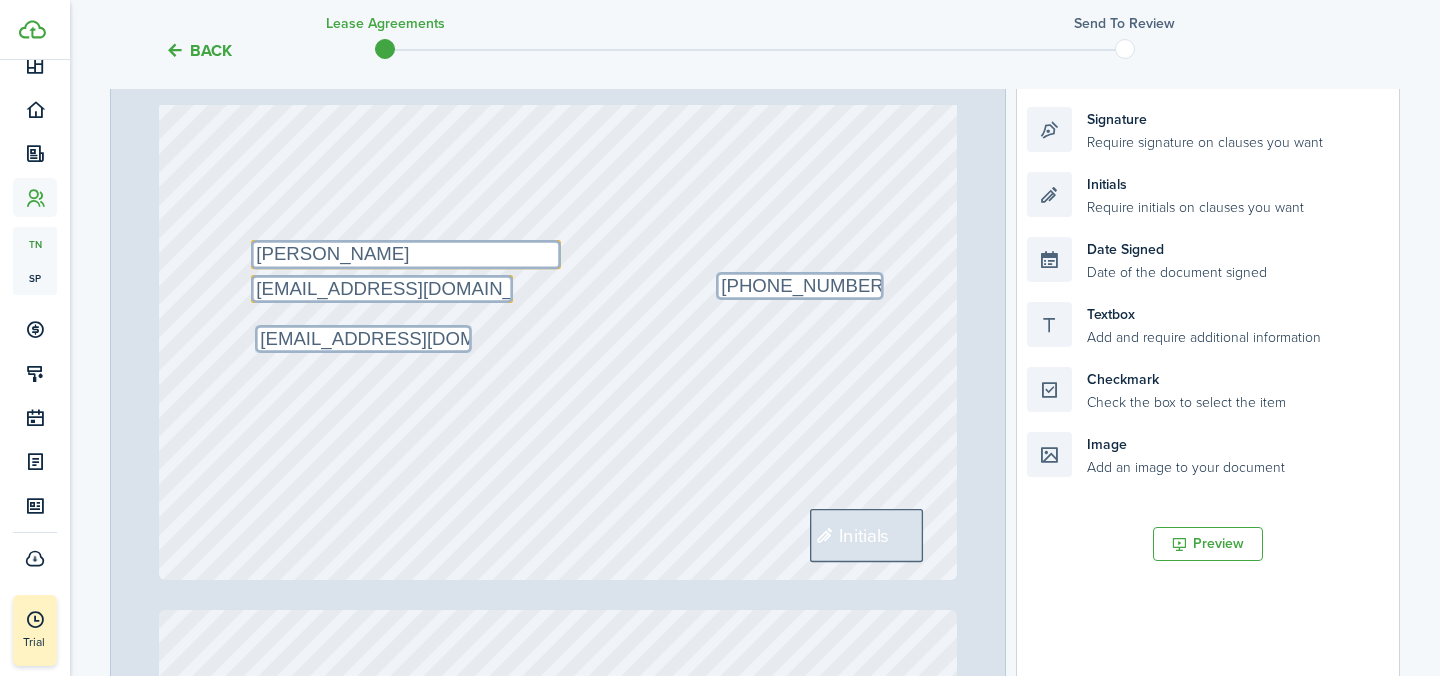 click on "Text
[EMAIL_ADDRESS][DOMAIN_NAME]
Initials
Text
[PERSON_NAME]
Text
[PHONE_NUMBER]
Text
[EMAIL_ADDRESS][DOMAIN_NAME]" at bounding box center [558, 53] 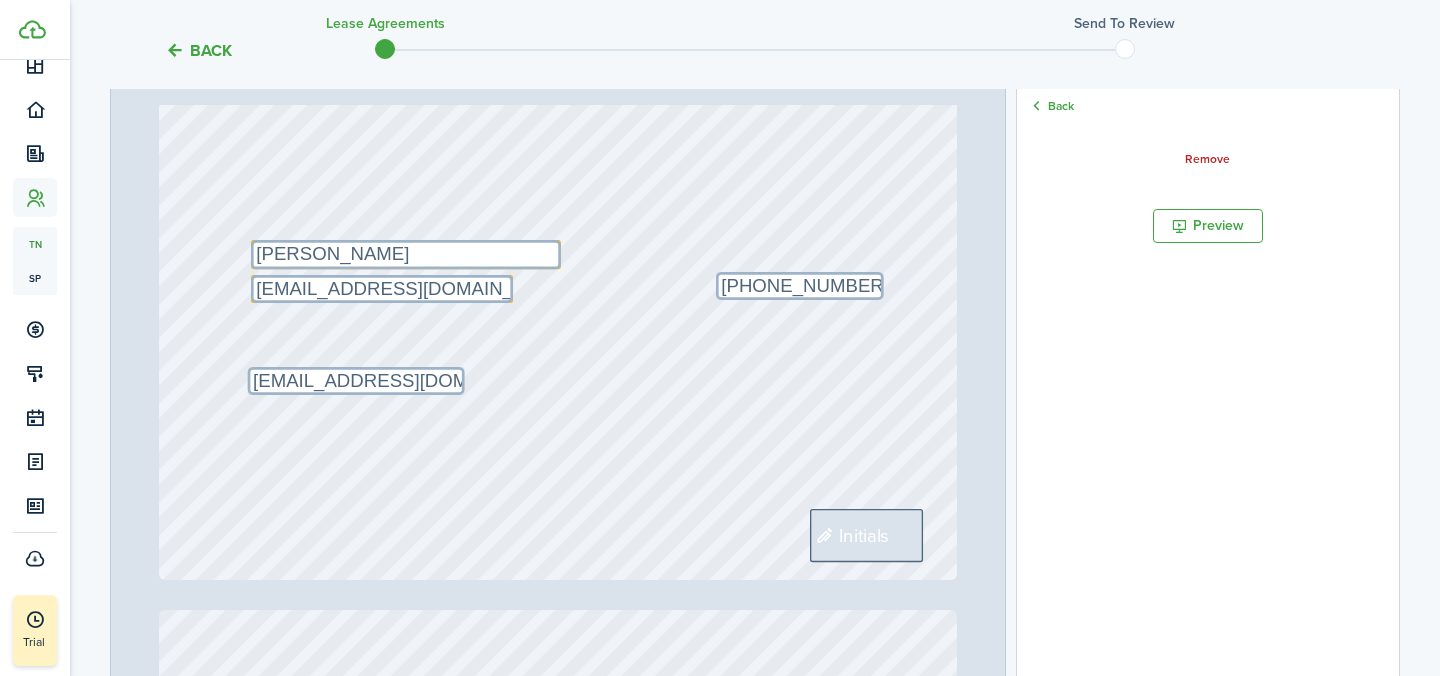 drag, startPoint x: 447, startPoint y: 338, endPoint x: 438, endPoint y: 381, distance: 43.931767 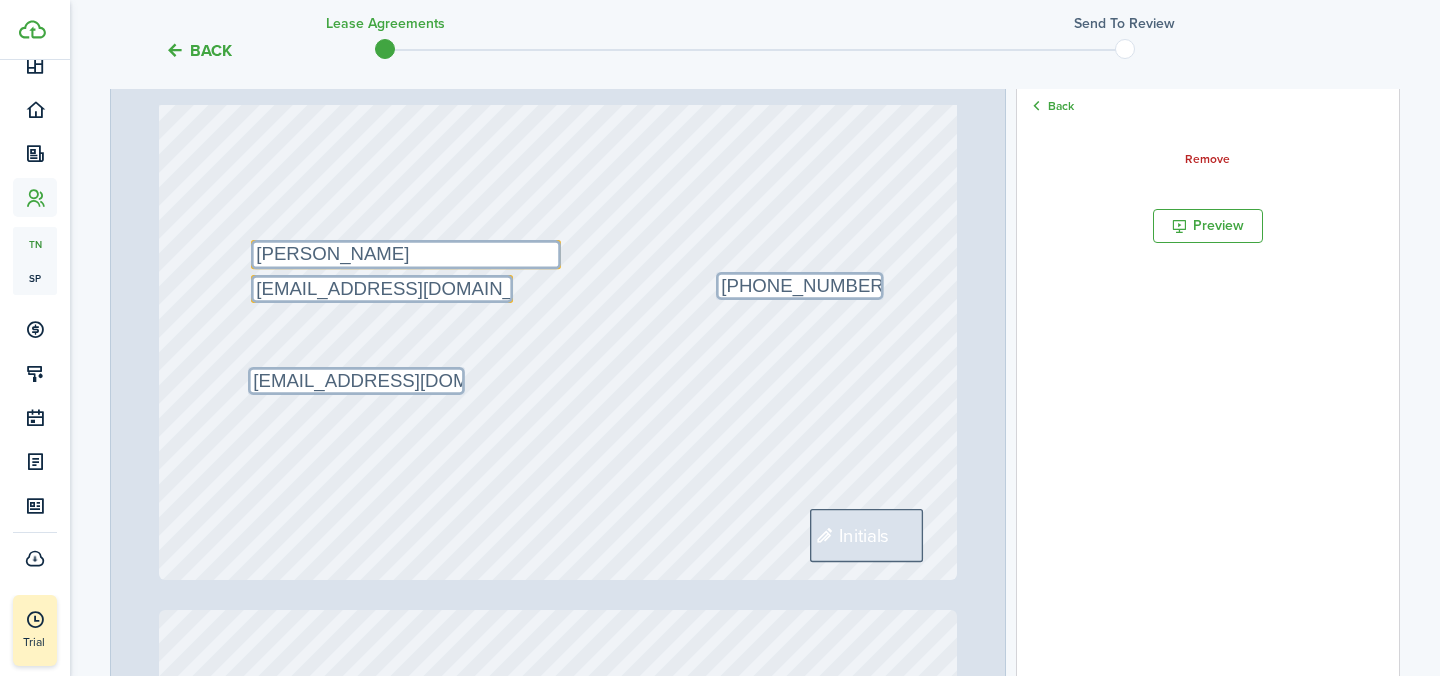 click on "Text
[EMAIL_ADDRESS][DOMAIN_NAME]
Initials
Text
[PERSON_NAME]
Text
[PHONE_NUMBER]
Text
[EMAIL_ADDRESS][DOMAIN_NAME]" at bounding box center (558, 53) 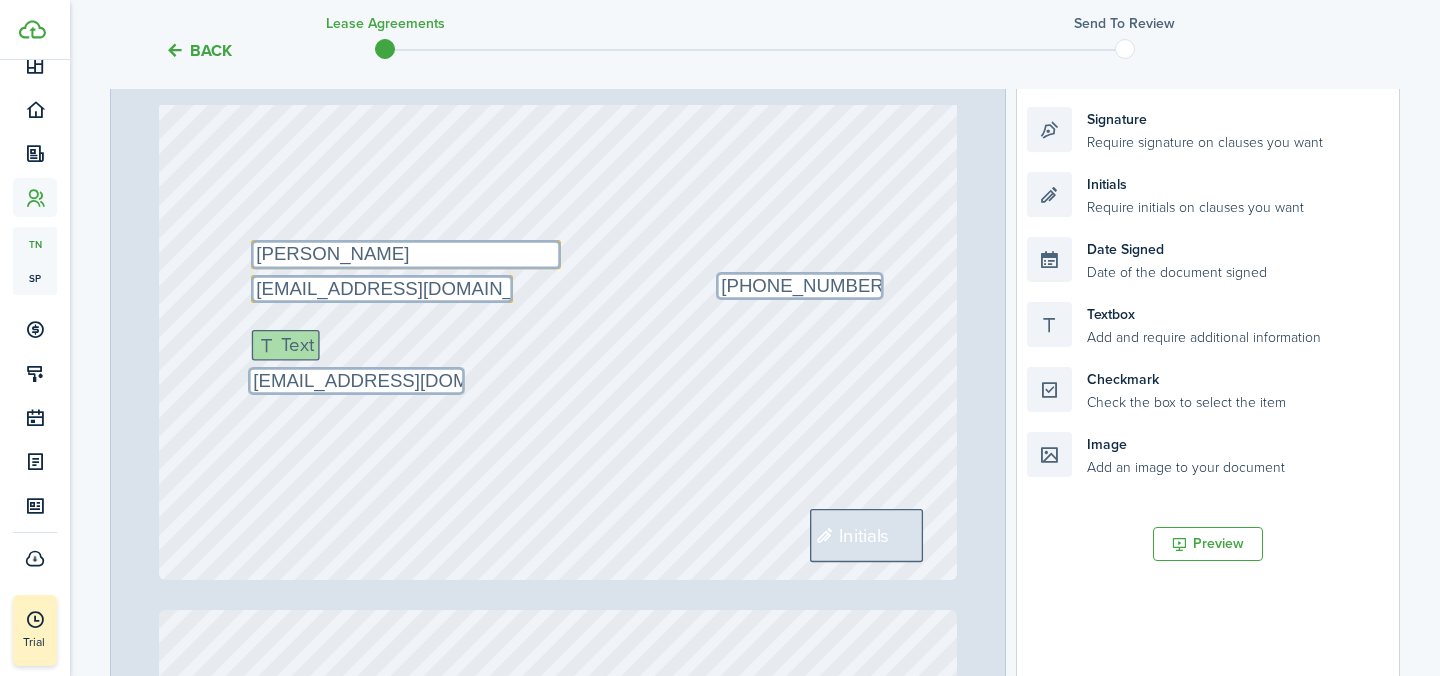 drag, startPoint x: 675, startPoint y: 322, endPoint x: 338, endPoint y: 350, distance: 338.1612 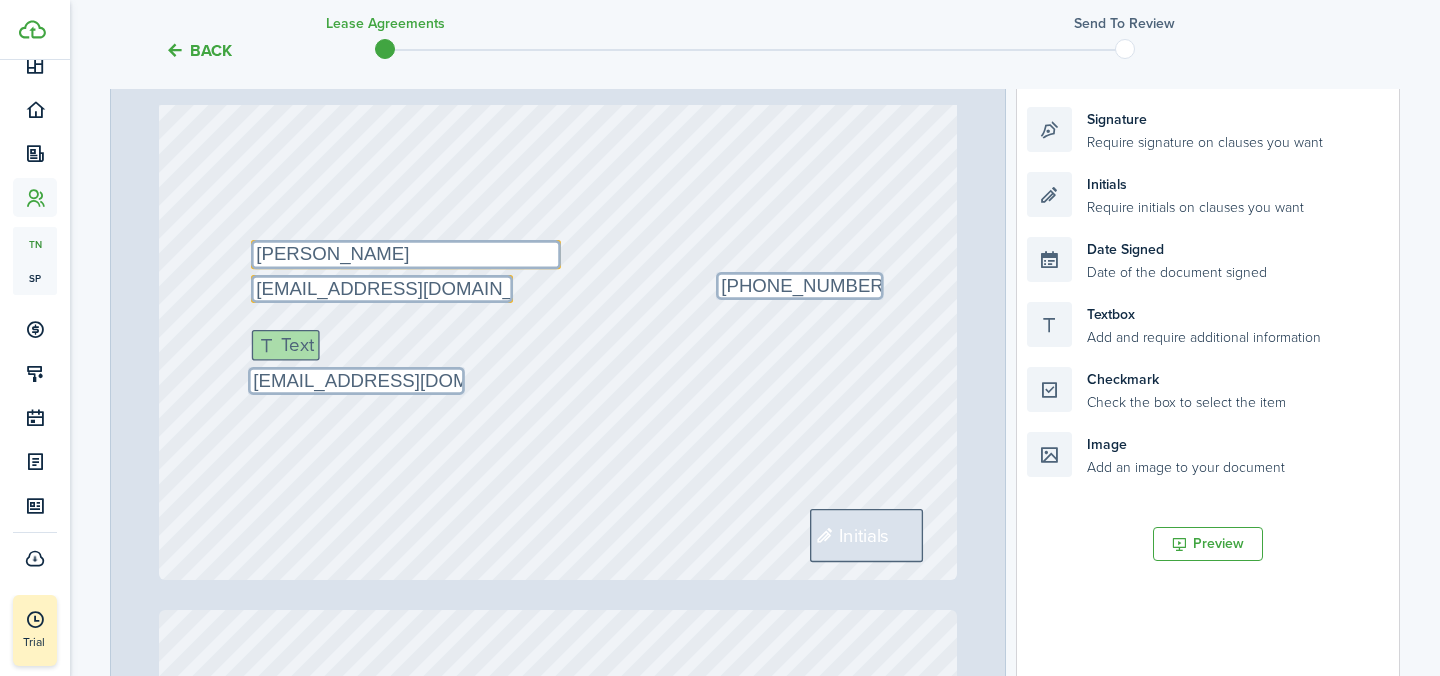 click on "Page 12 of 13  50%   75%   100%   150%   200%   Fit
[DATE]
Text
100
Text
NA
Text
[DATE]
No information
[PERSON_NAME], [PERSON_NAME]
[STREET_ADDRESS]
Text
[DATE]
[DATE]
Text
The
$2,800
Text
2800
Text
[DATE]
Text
1174
[PERSON_NAME]
Initials
Text
Utilities will be tenant's responsibility
Date Signed
Date Signed
Signature
[DATE] 19:13:53
[PERSON_NAME]" at bounding box center (755, 441) 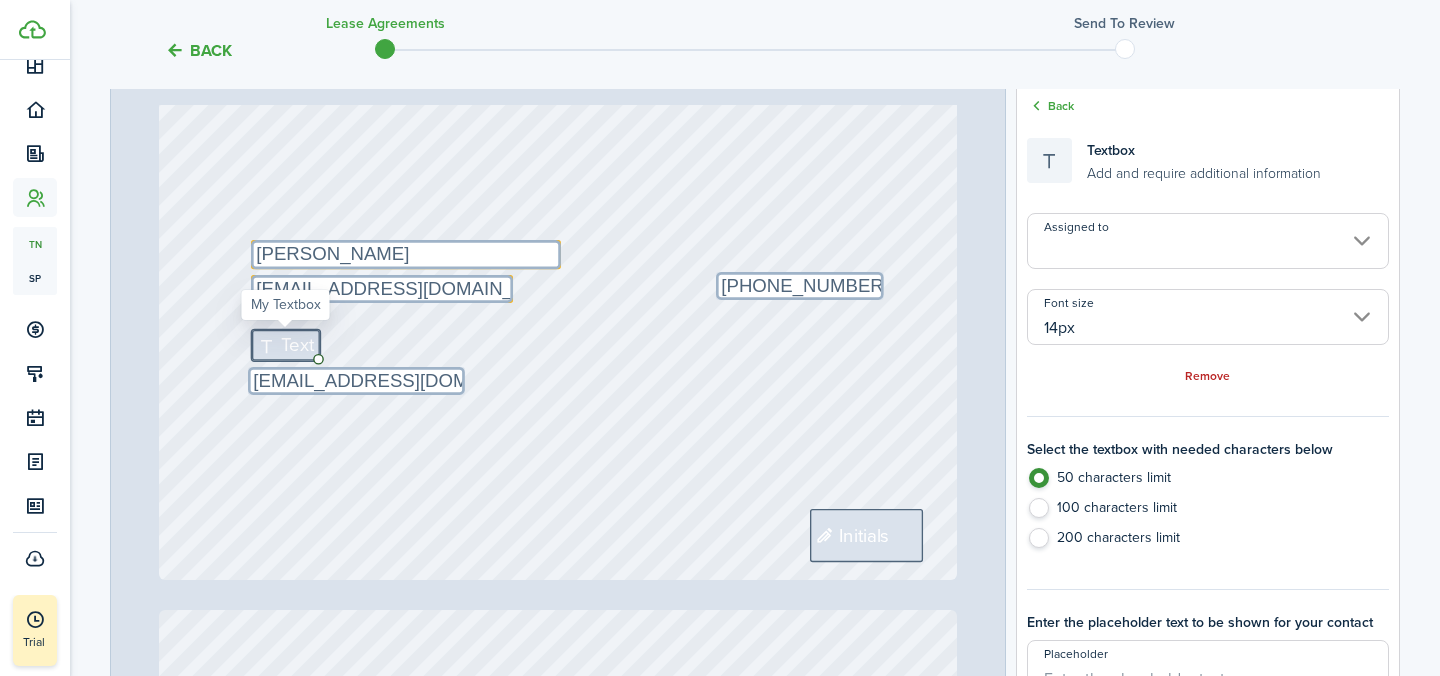 click on "Text" at bounding box center [297, 345] 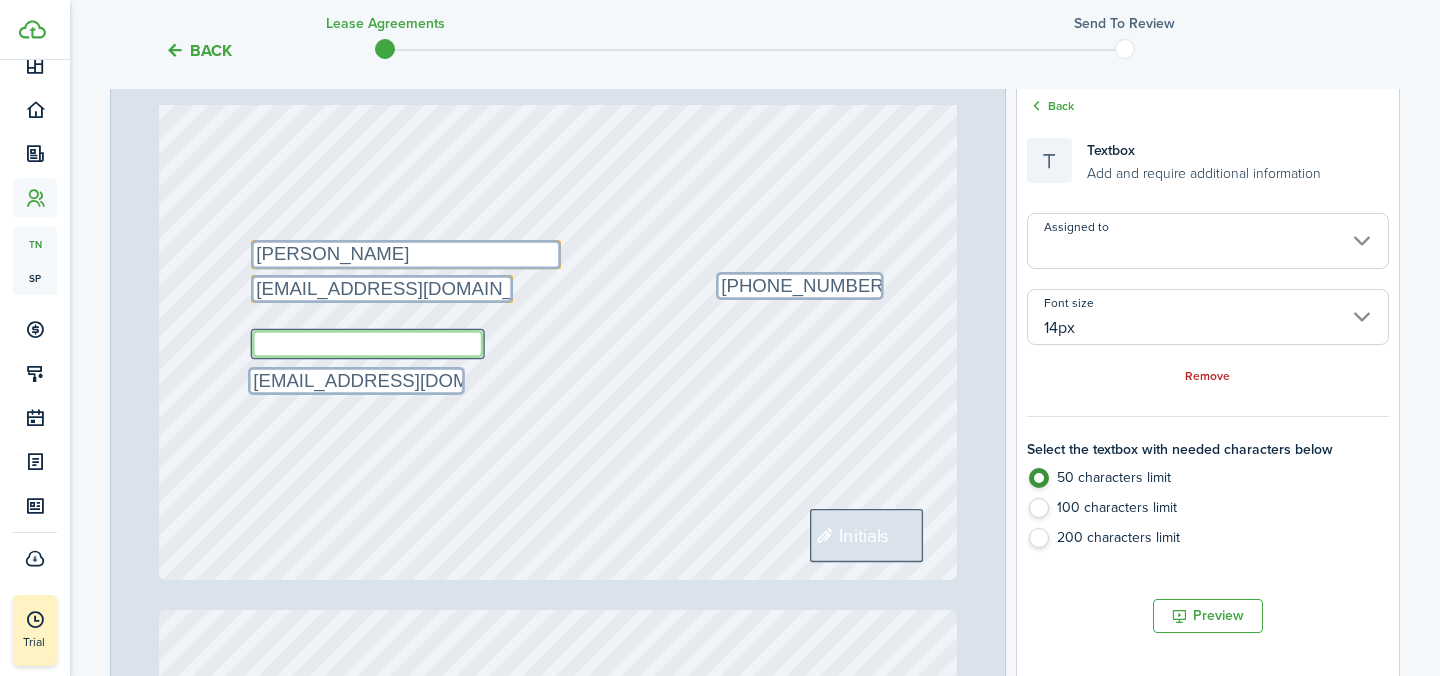 paste on "[PERSON_NAME]" 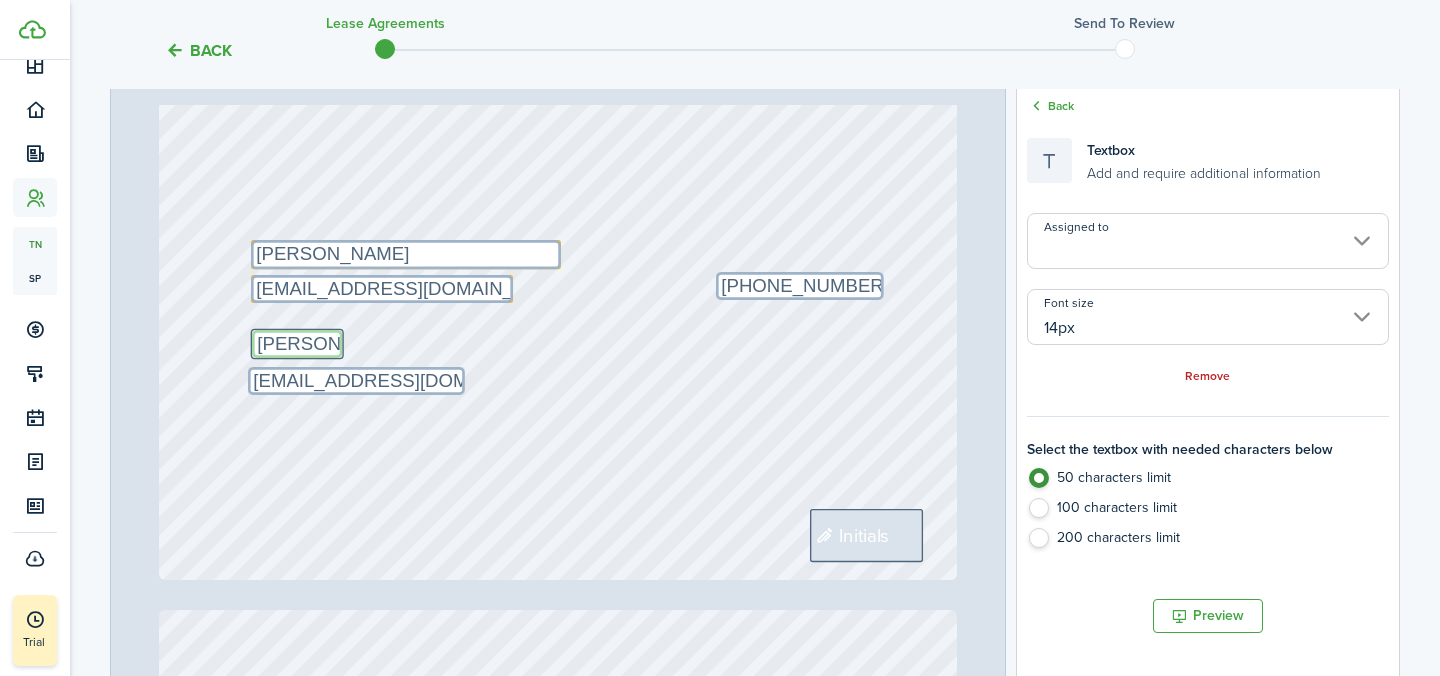 paste on "[PERSON_NAME]" 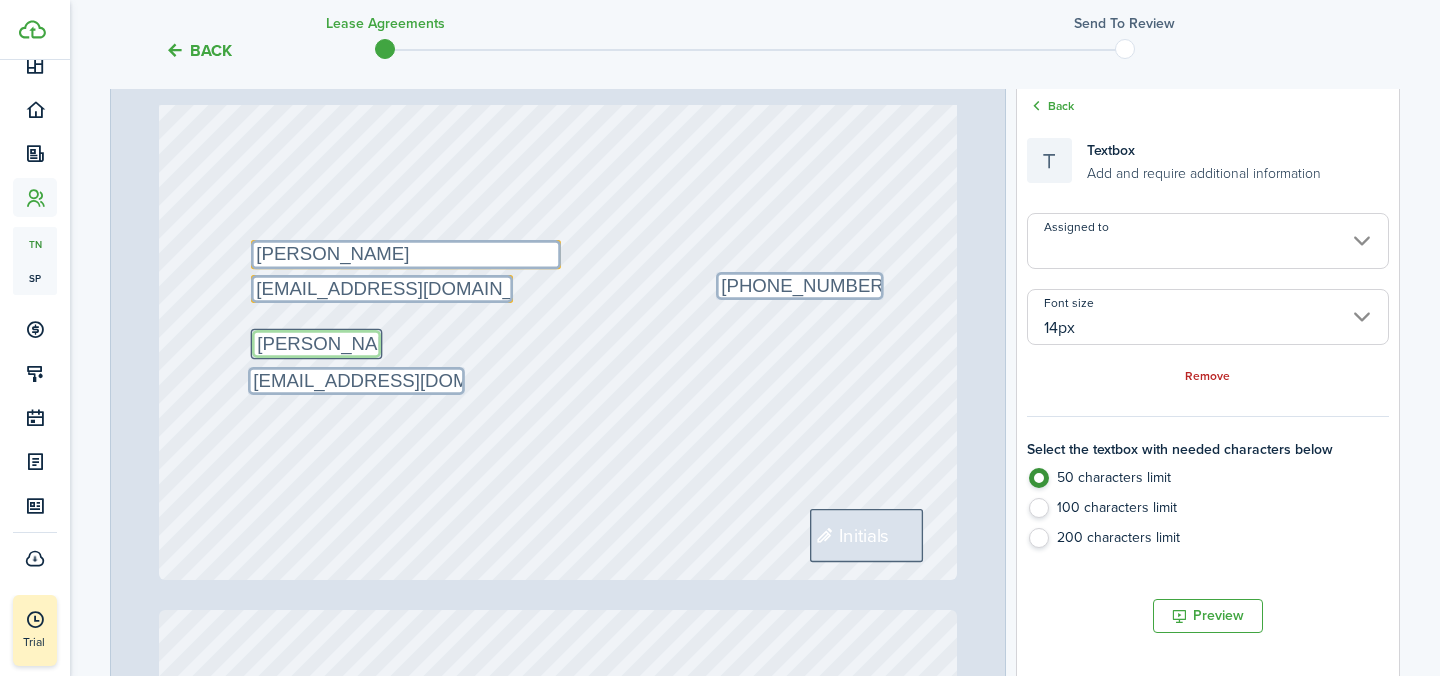 type on "[PERSON_NAME]" 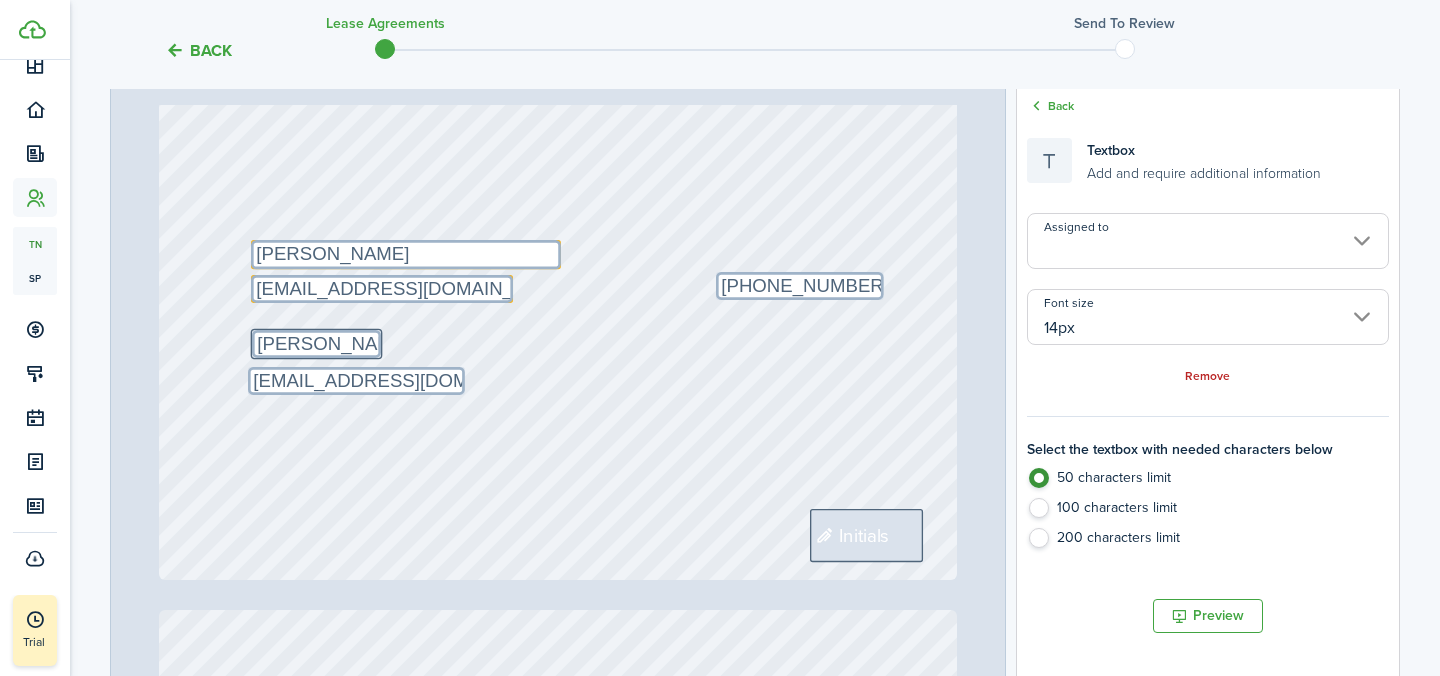 click on "Text
[EMAIL_ADDRESS][DOMAIN_NAME]
Initials
Text
[PERSON_NAME]
Text
[PHONE_NUMBER]
Text
[EMAIL_ADDRESS][DOMAIN_NAME]
Text
[PERSON_NAME]" at bounding box center (558, 53) 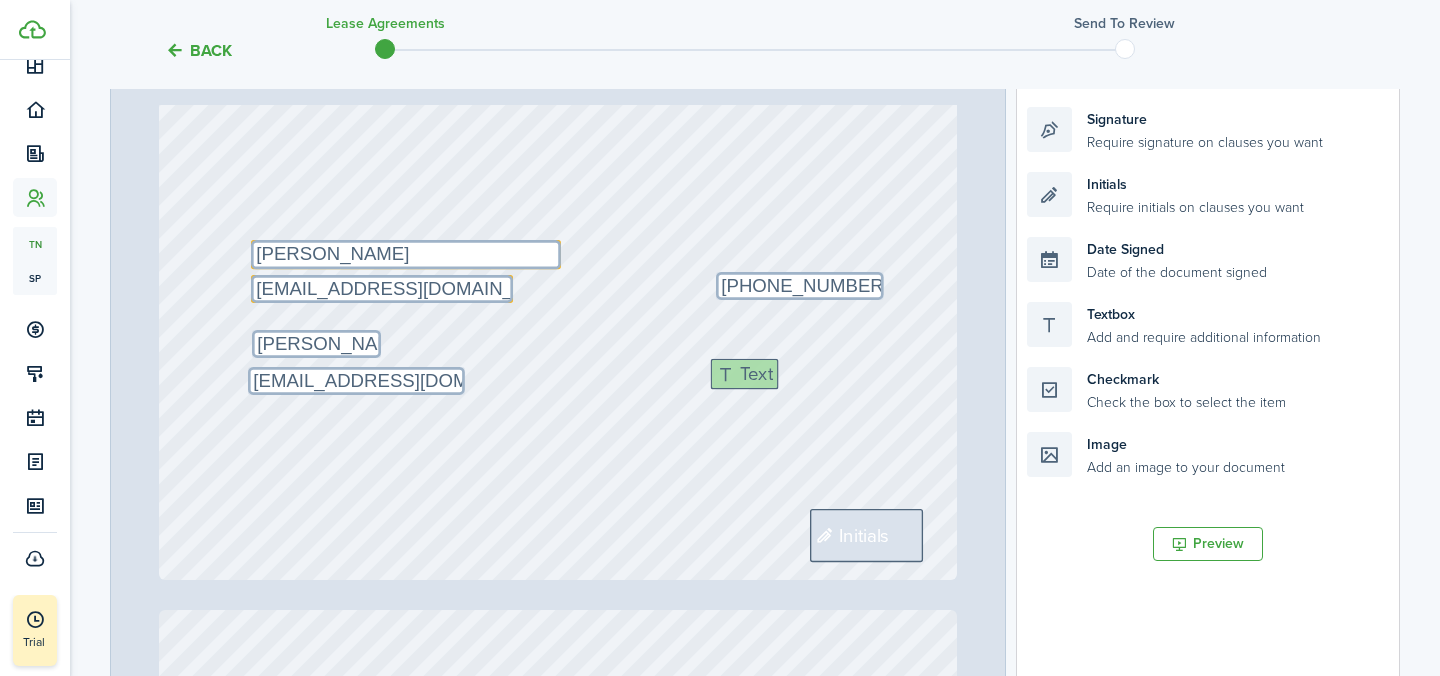 drag, startPoint x: 1143, startPoint y: 328, endPoint x: 827, endPoint y: 385, distance: 321.09967 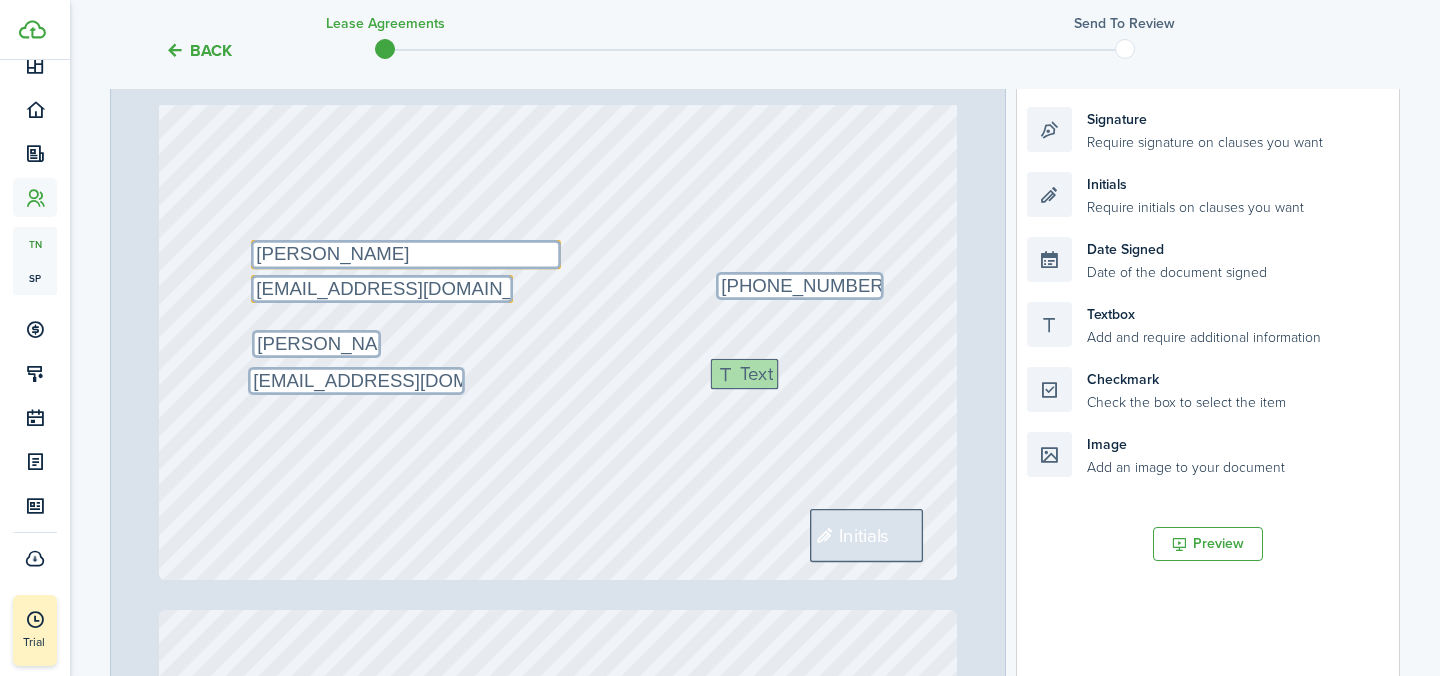 click on "Page 12 of 13  50%   75%   100%   150%   200%   Fit
[DATE]
Text
100
Text
NA
Text
[DATE]
No information
[PERSON_NAME], [PERSON_NAME]
[STREET_ADDRESS]
Text
[DATE]
[DATE]
Text
The
$2,800
Text
2800
Text
[DATE]
Text
1174
[PERSON_NAME]
Initials
Text
Utilities will be tenant's responsibility
Date Signed
Date Signed
Signature
[DATE] 19:13:53
[PERSON_NAME]" at bounding box center [755, 441] 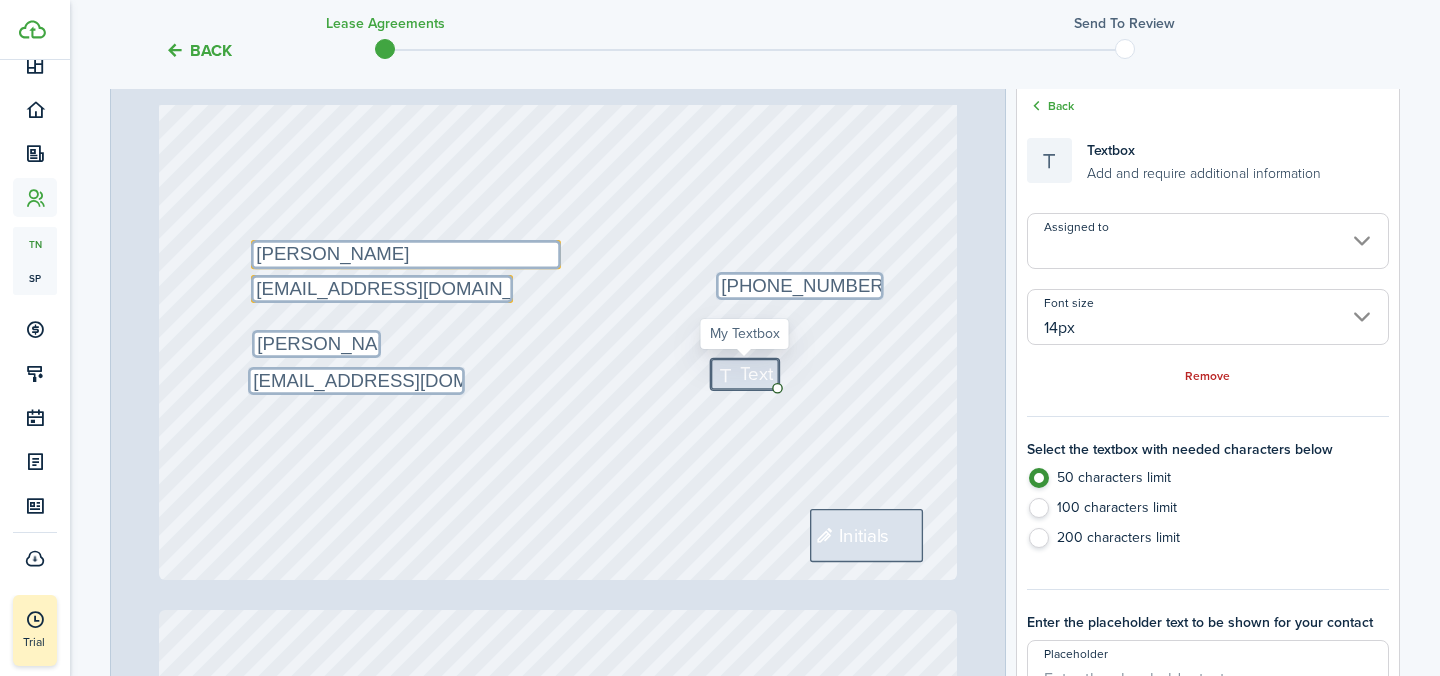 click on "Text" at bounding box center [756, 374] 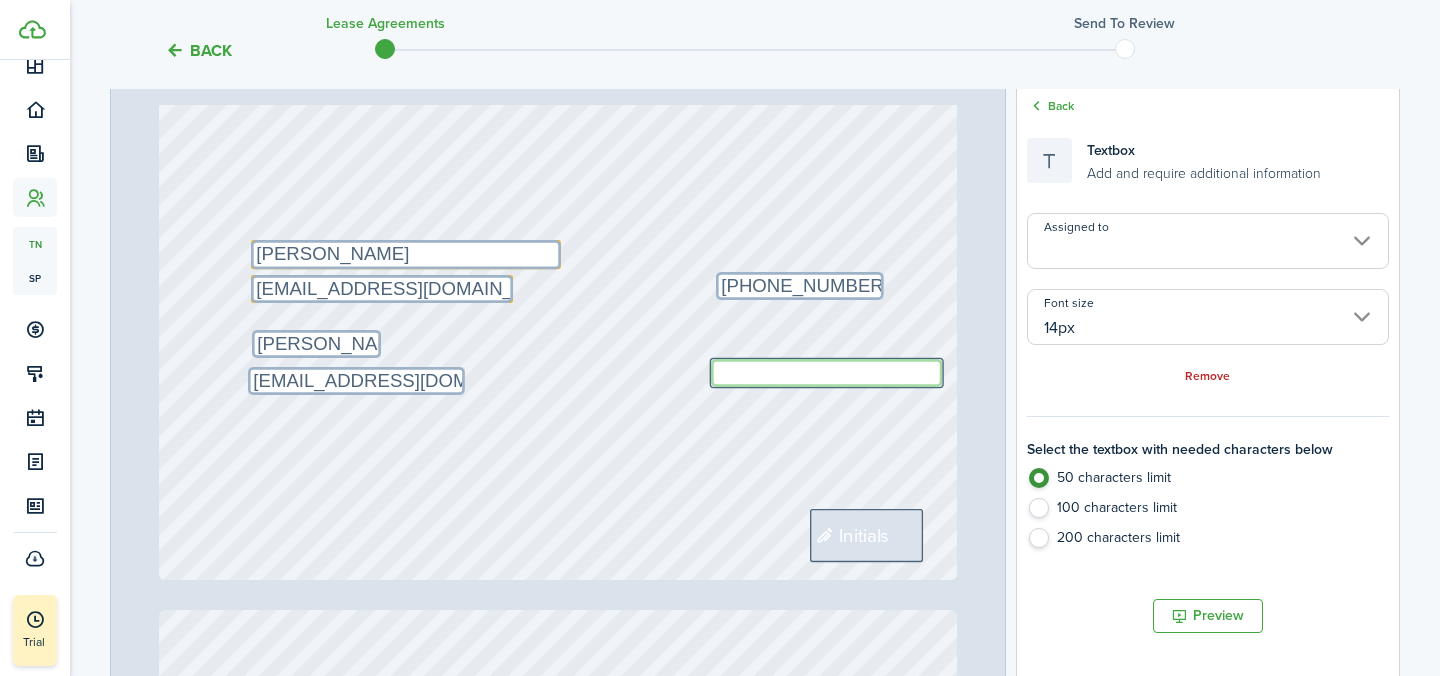 paste on "[PHONE_NUMBER]" 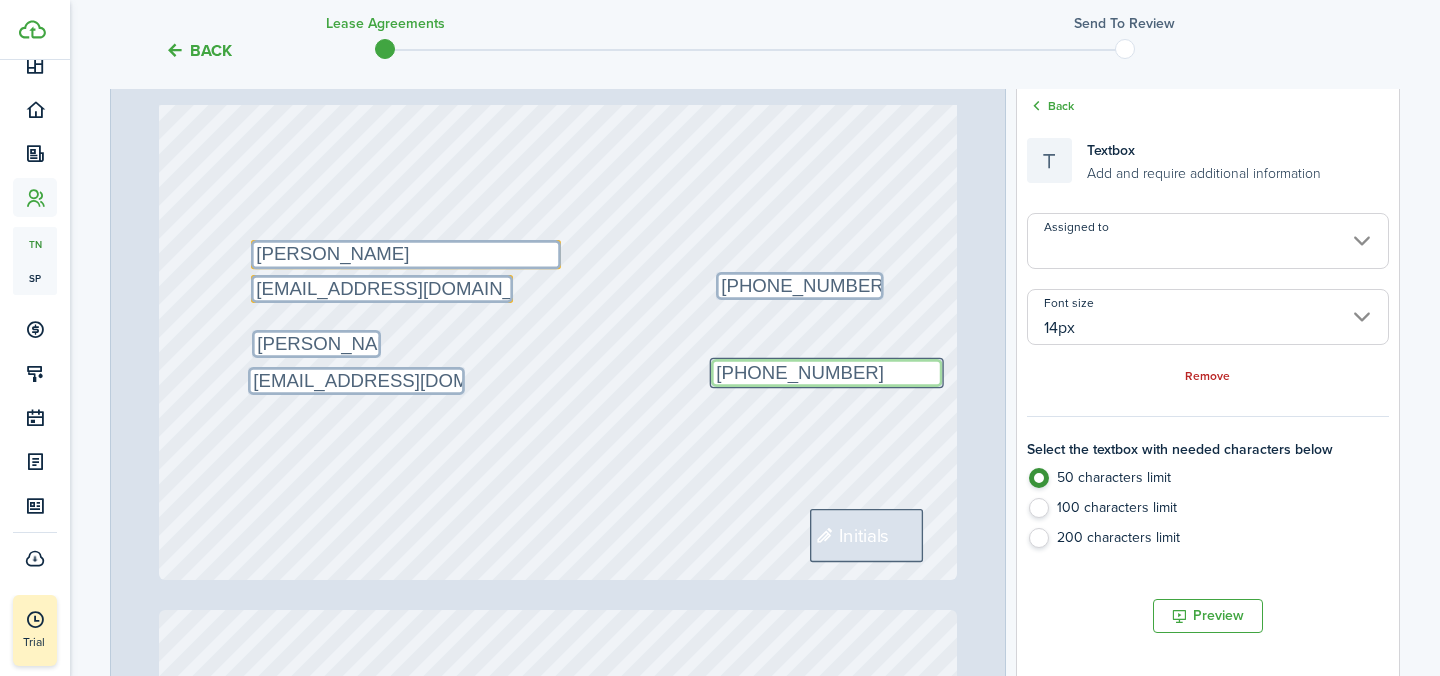type on "[PHONE_NUMBER]" 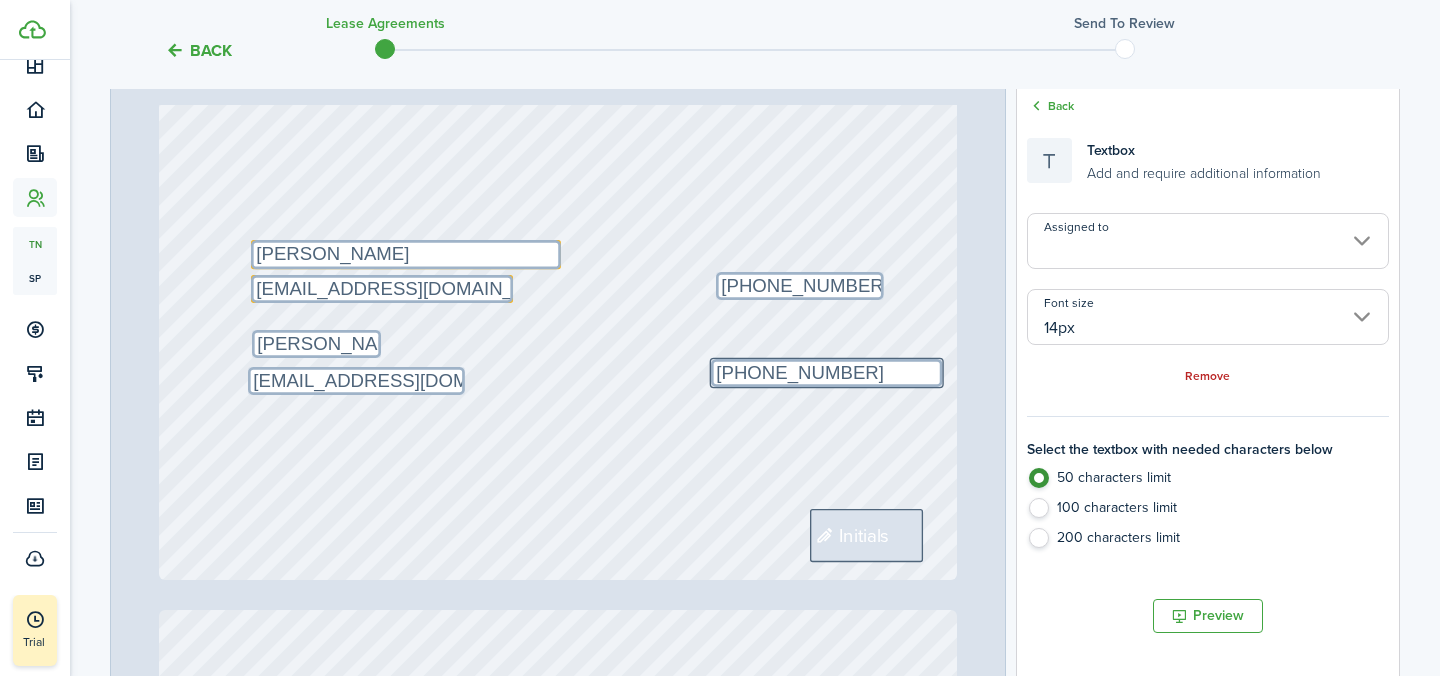 click on "Text
[EMAIL_ADDRESS][DOMAIN_NAME]
Initials
Text
[PERSON_NAME]
Text
[PHONE_NUMBER]
Text
[EMAIL_ADDRESS][DOMAIN_NAME]
Text
[PERSON_NAME]
Text
[PHONE_NUMBER]" at bounding box center [558, 53] 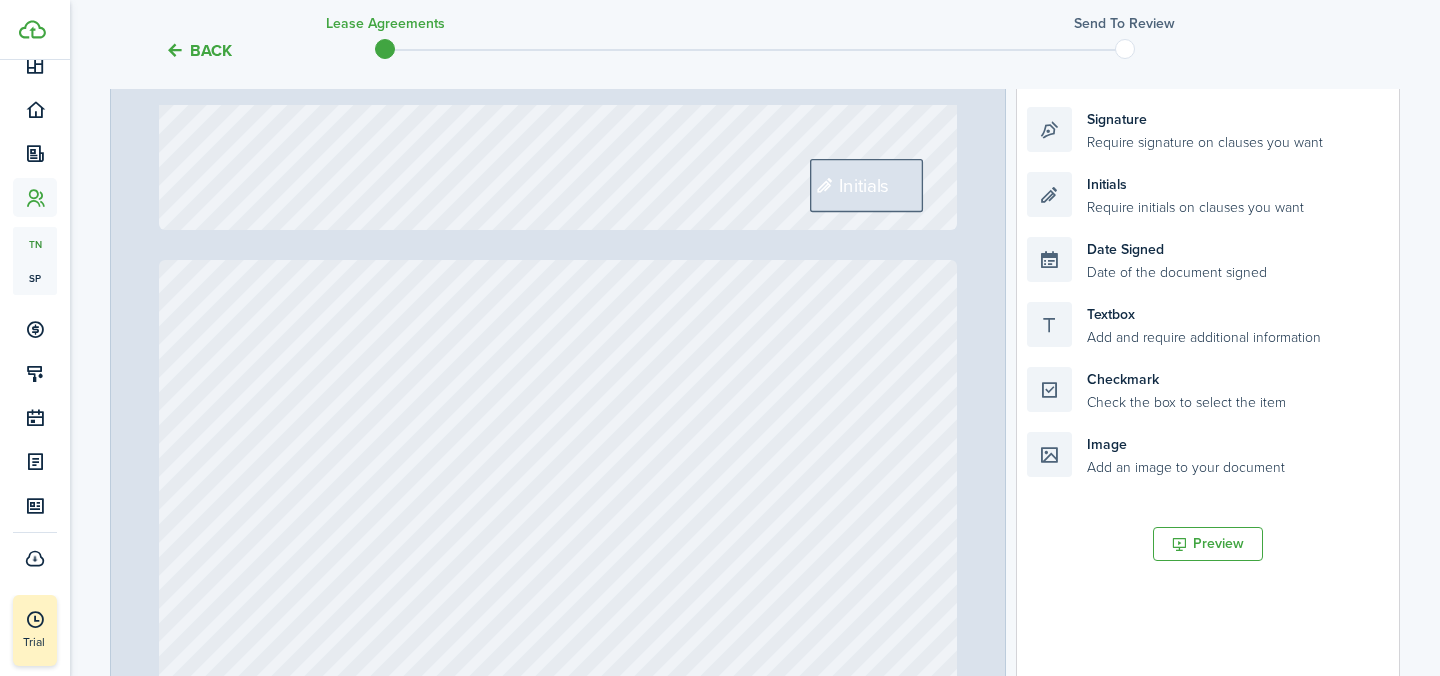type on "13" 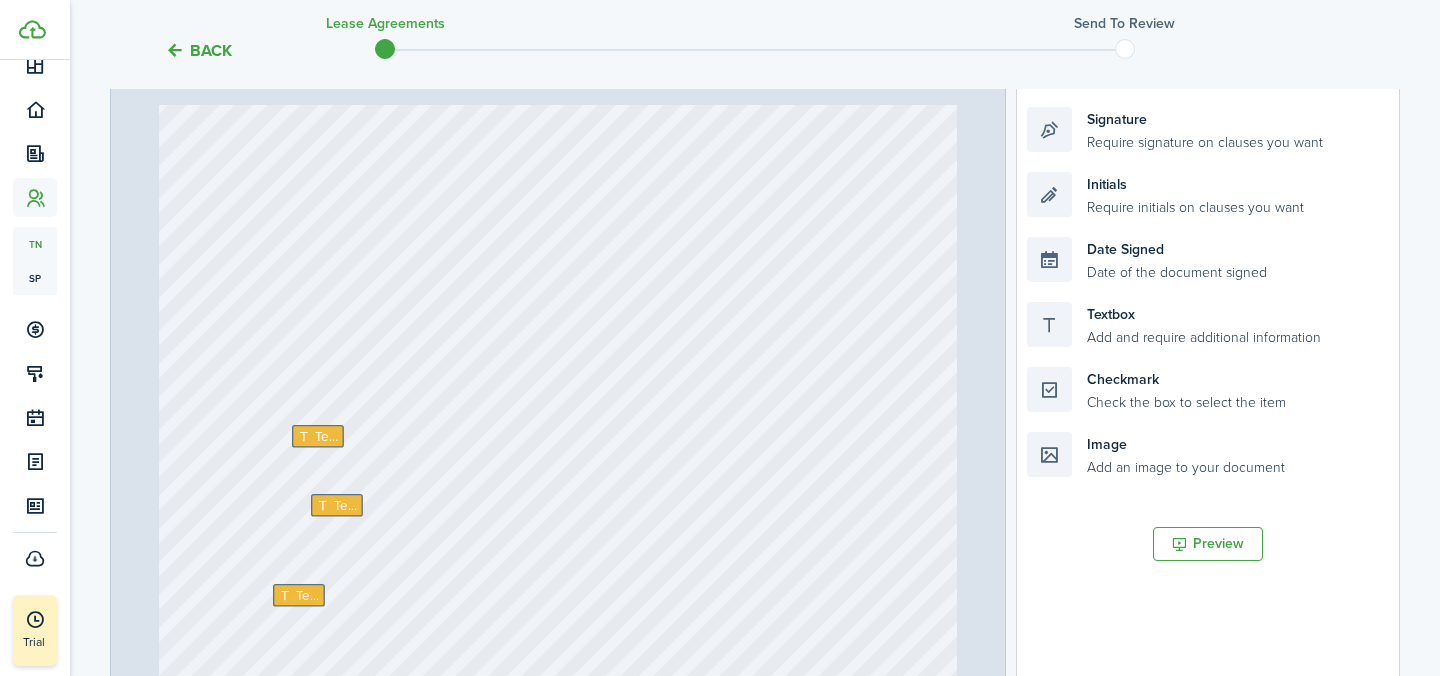 scroll, scrollTop: 13360, scrollLeft: 0, axis: vertical 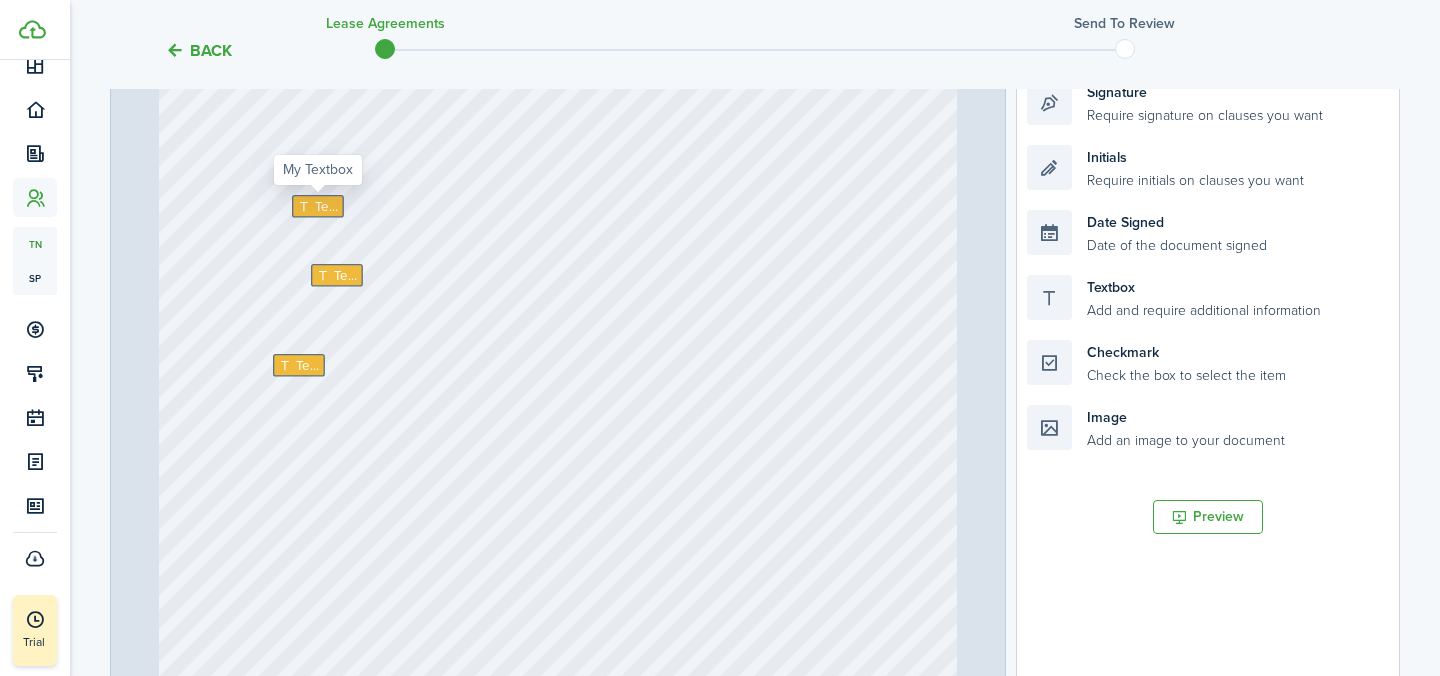 click at bounding box center (305, 205) 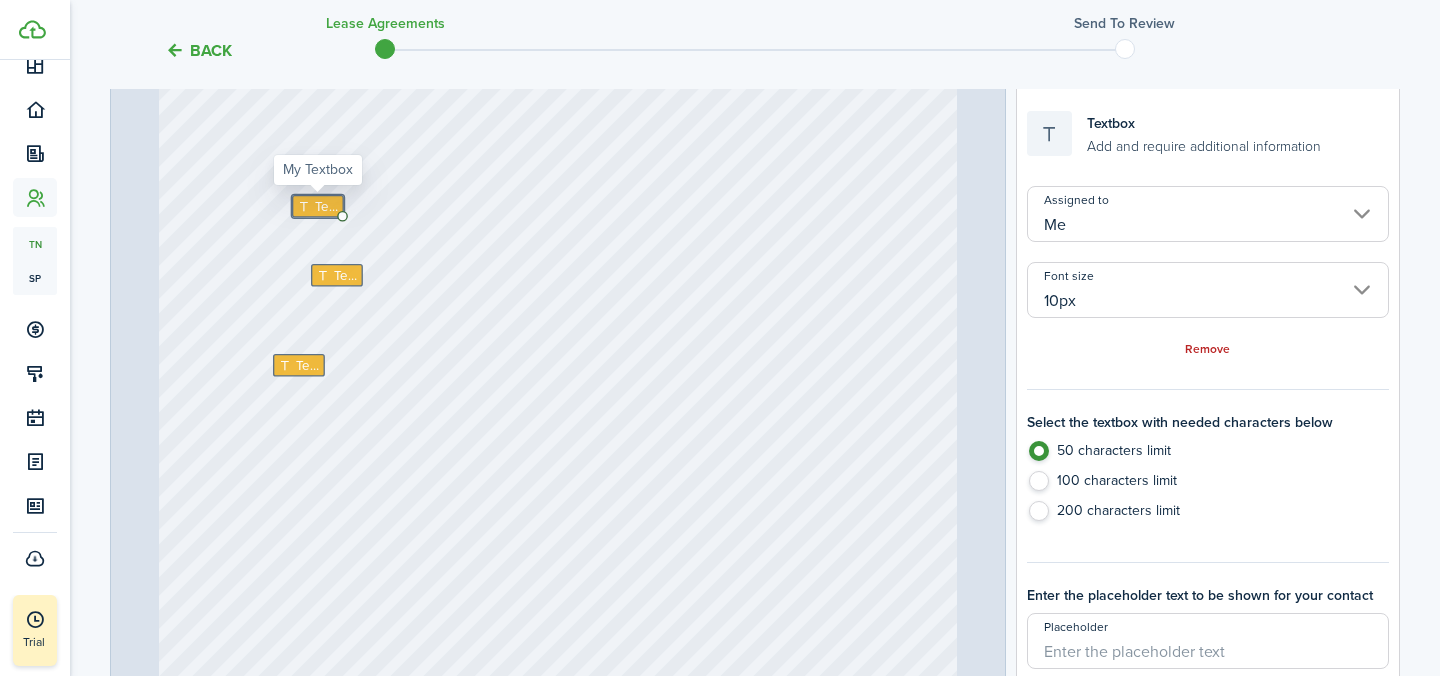 click at bounding box center (305, 205) 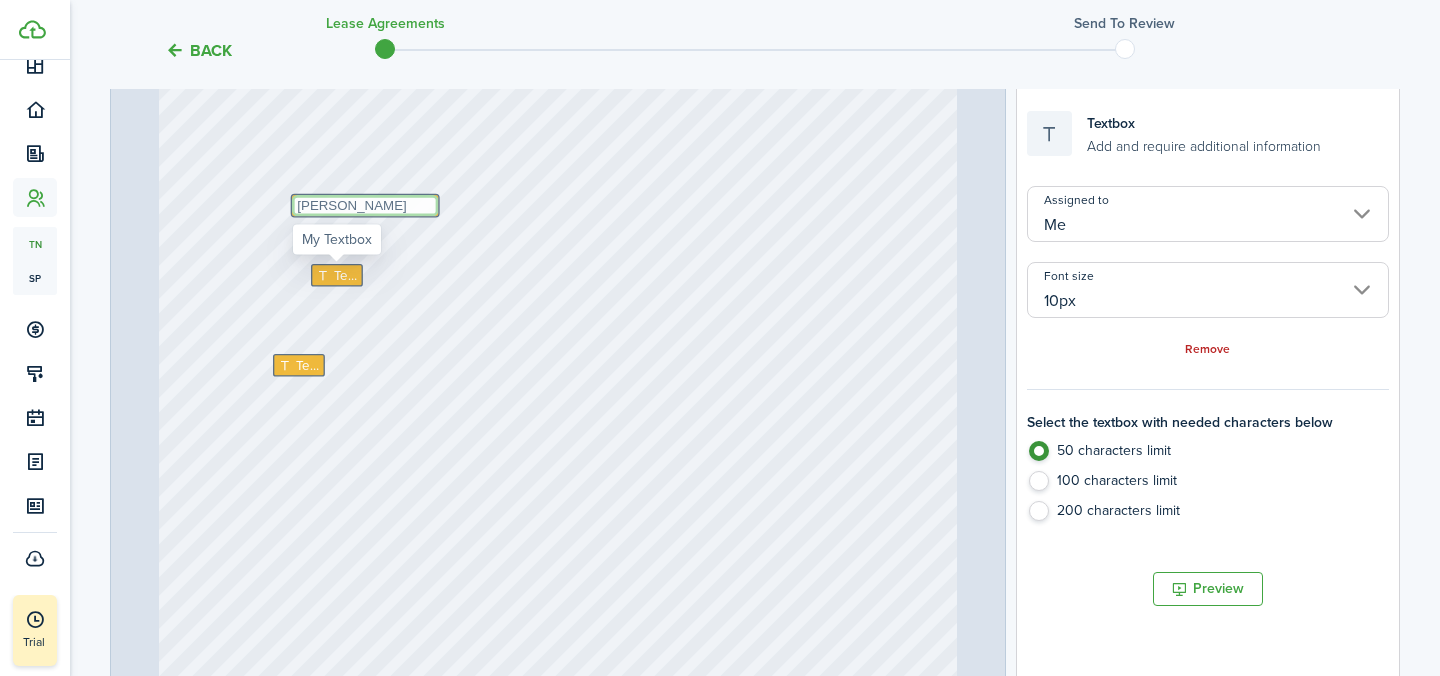 type on "[PERSON_NAME]" 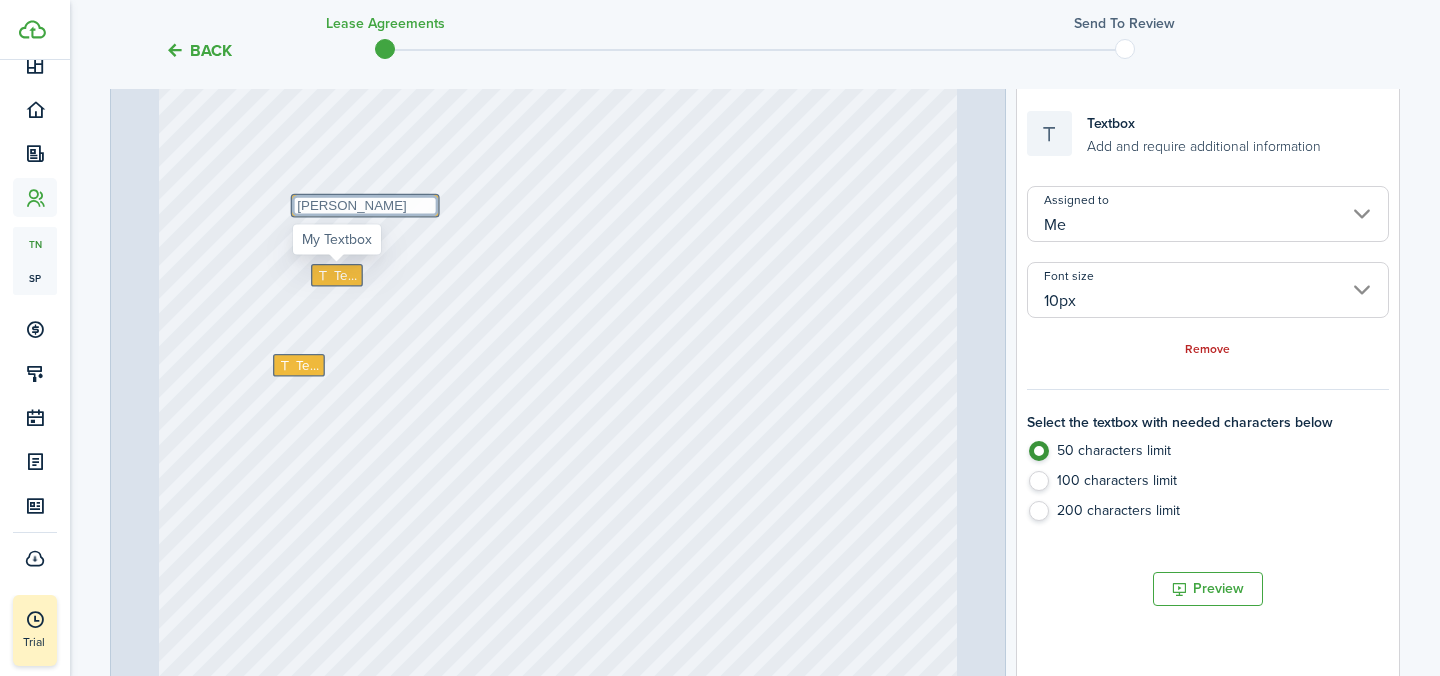click on "Text" at bounding box center (345, 276) 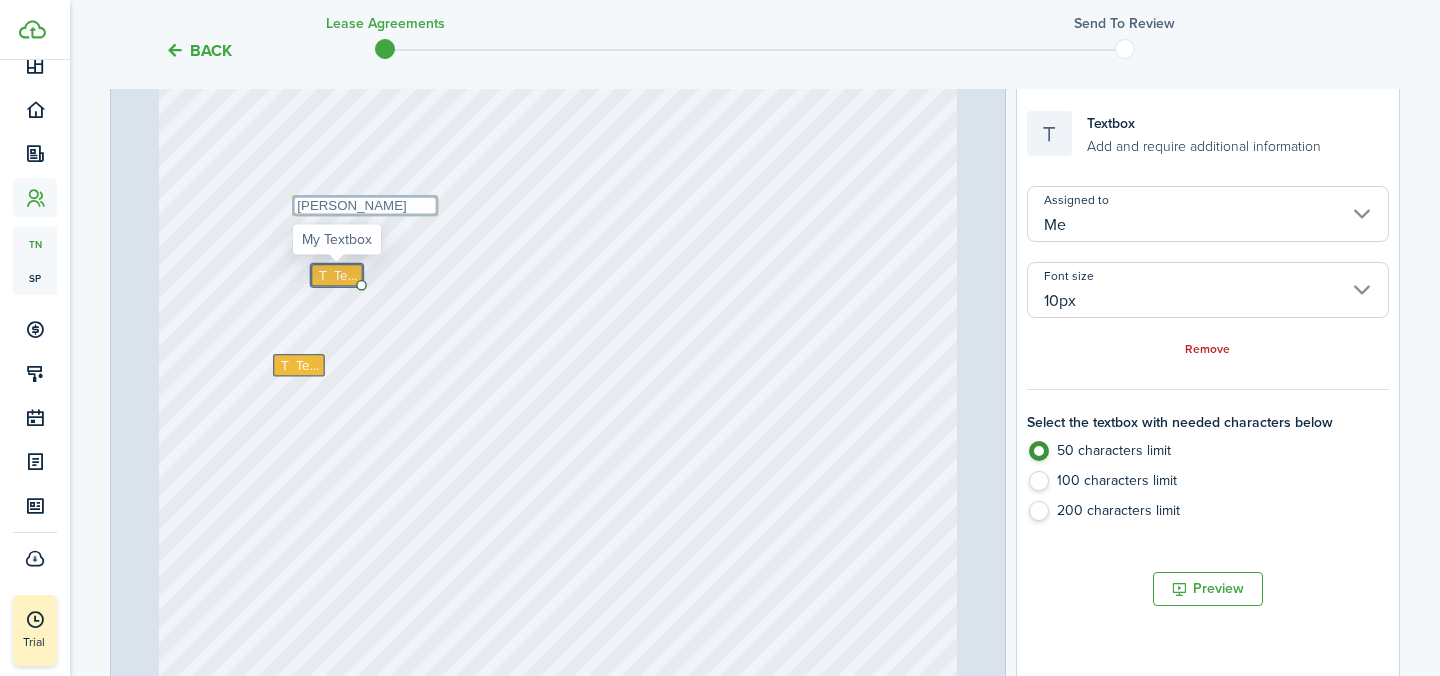click at bounding box center (324, 275) 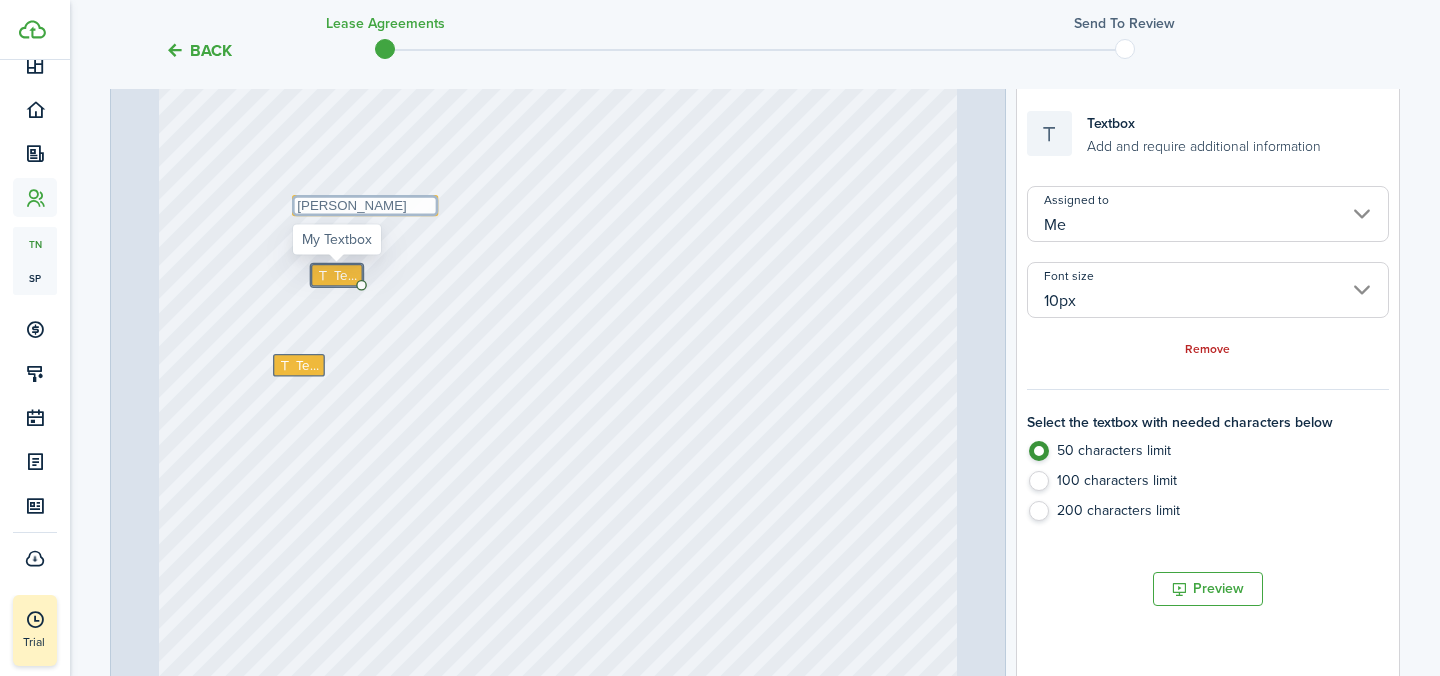 click at bounding box center (324, 275) 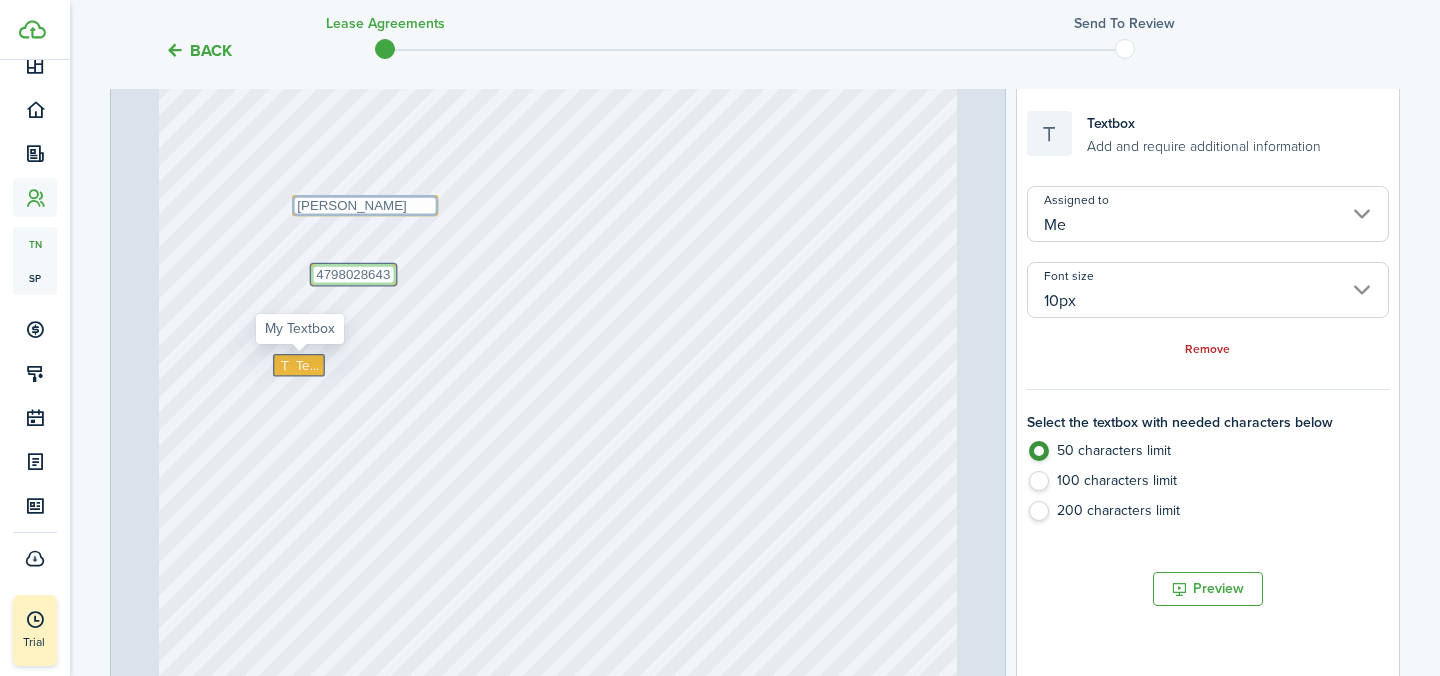 type on "4798028643" 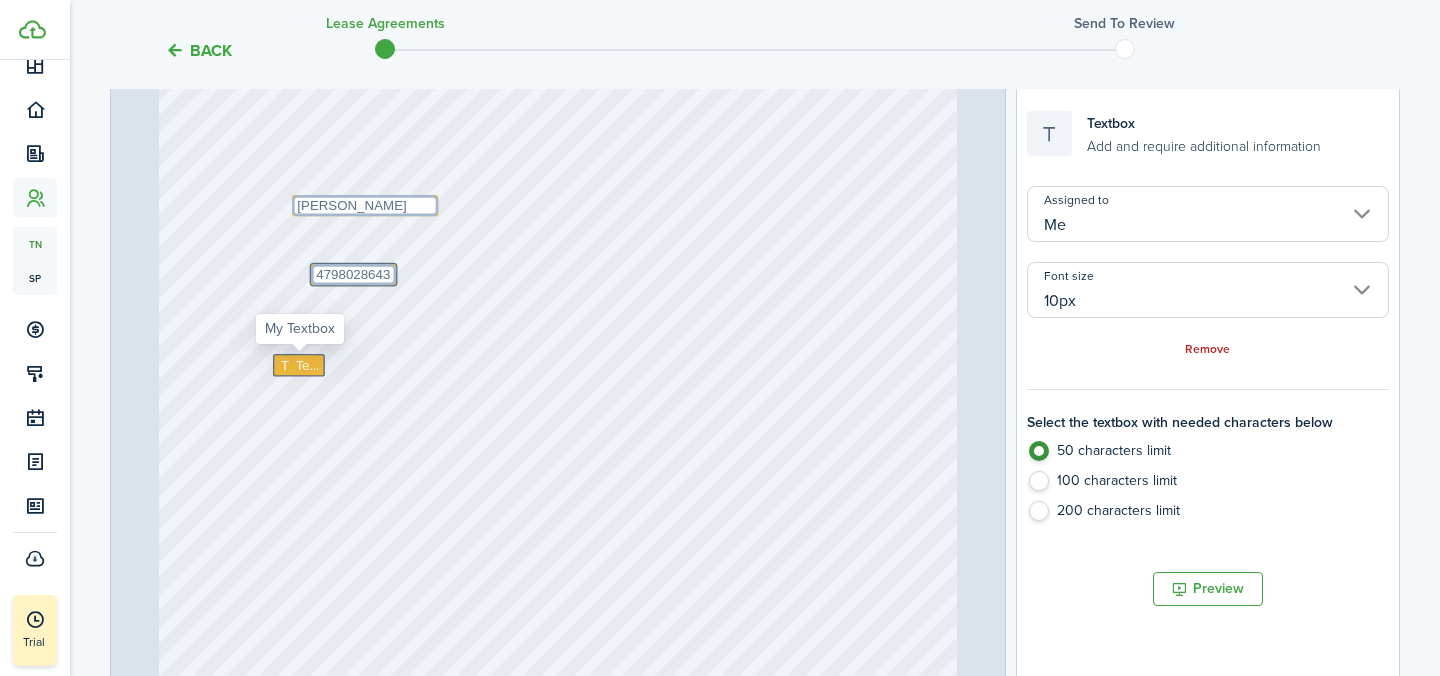 click at bounding box center [287, 364] 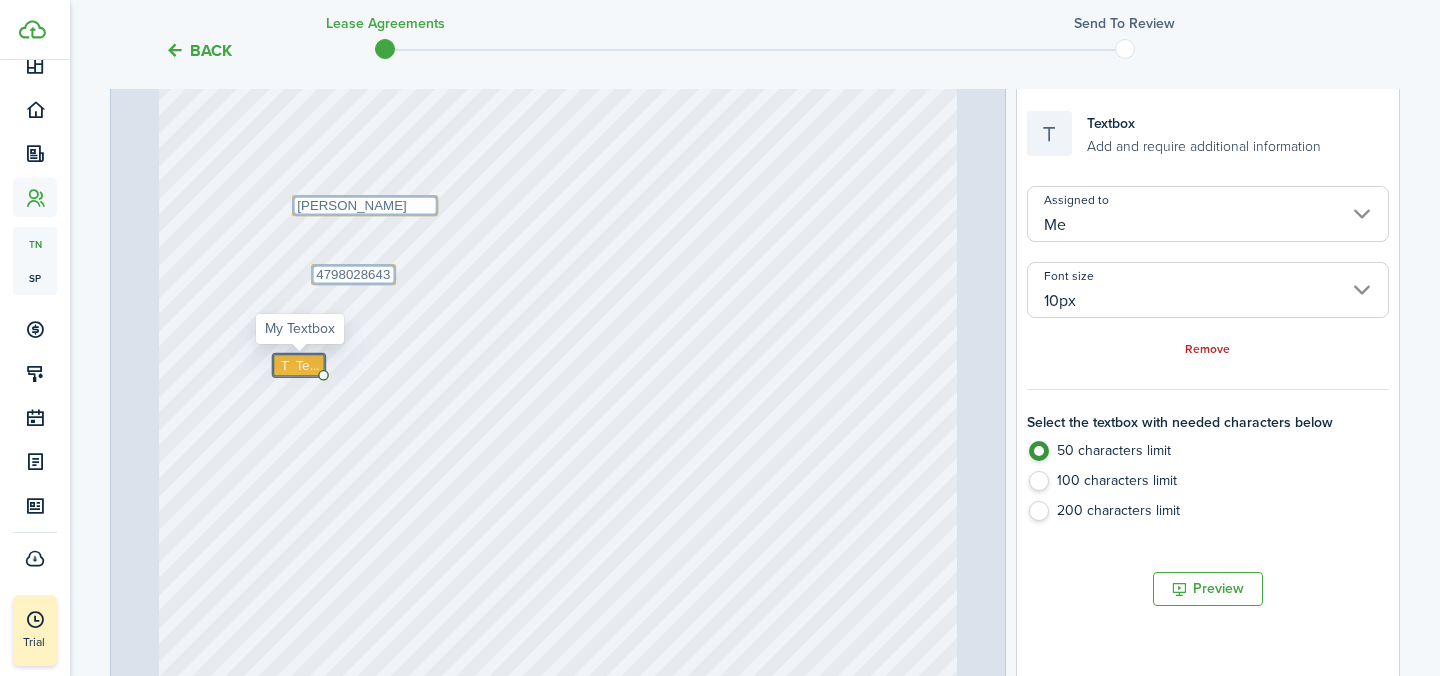 click at bounding box center (287, 364) 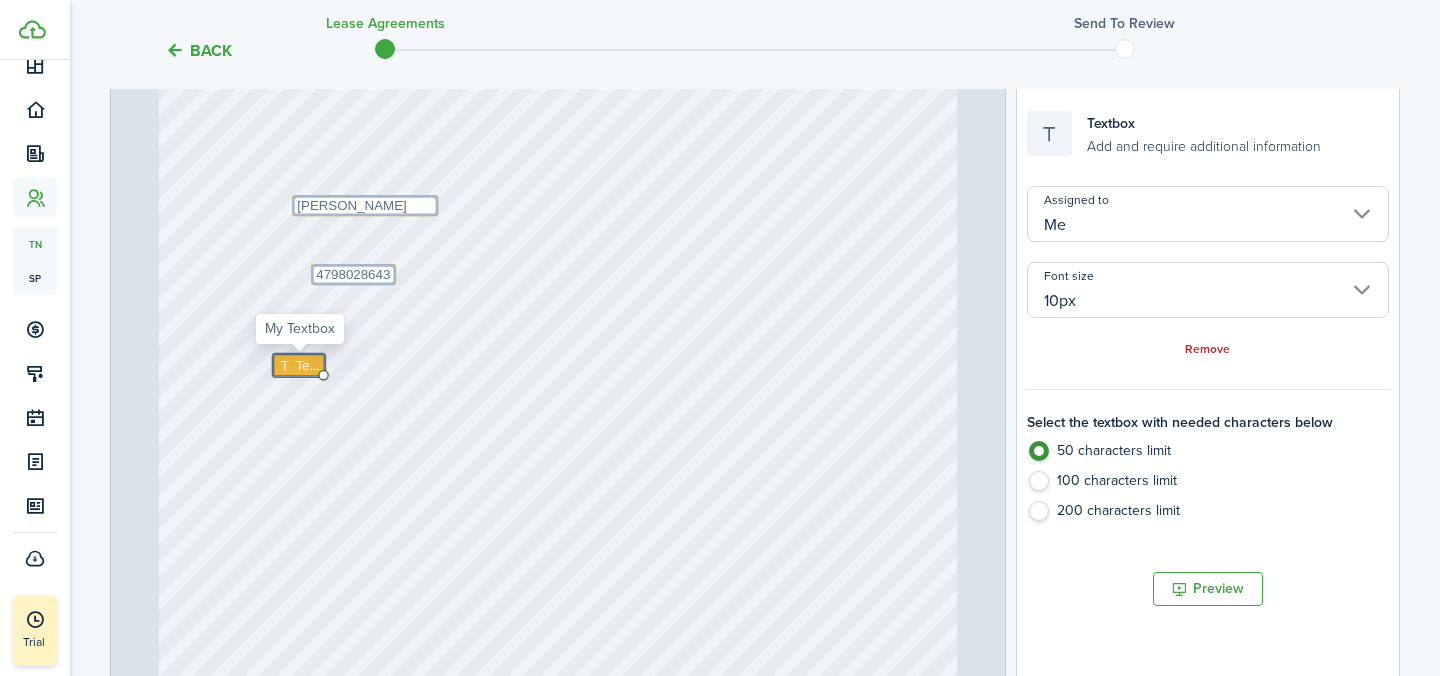click at bounding box center (287, 364) 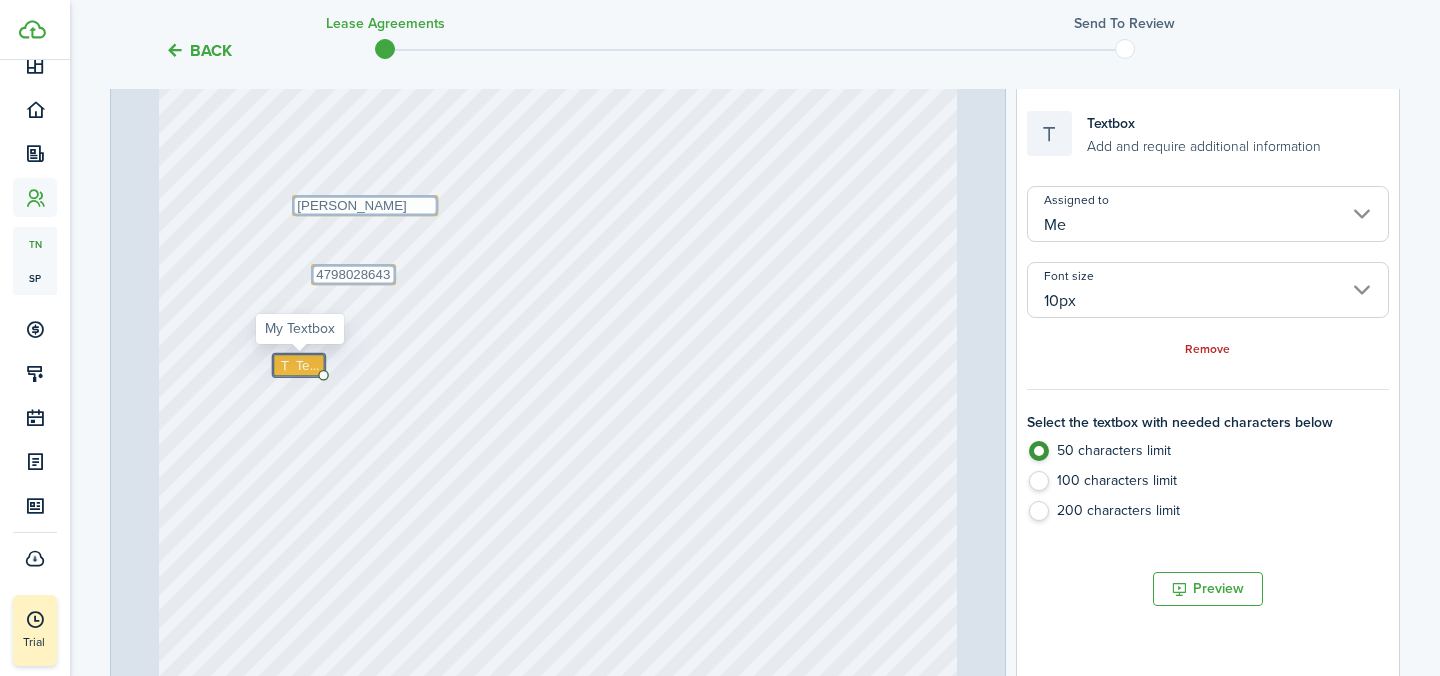 click at bounding box center (287, 364) 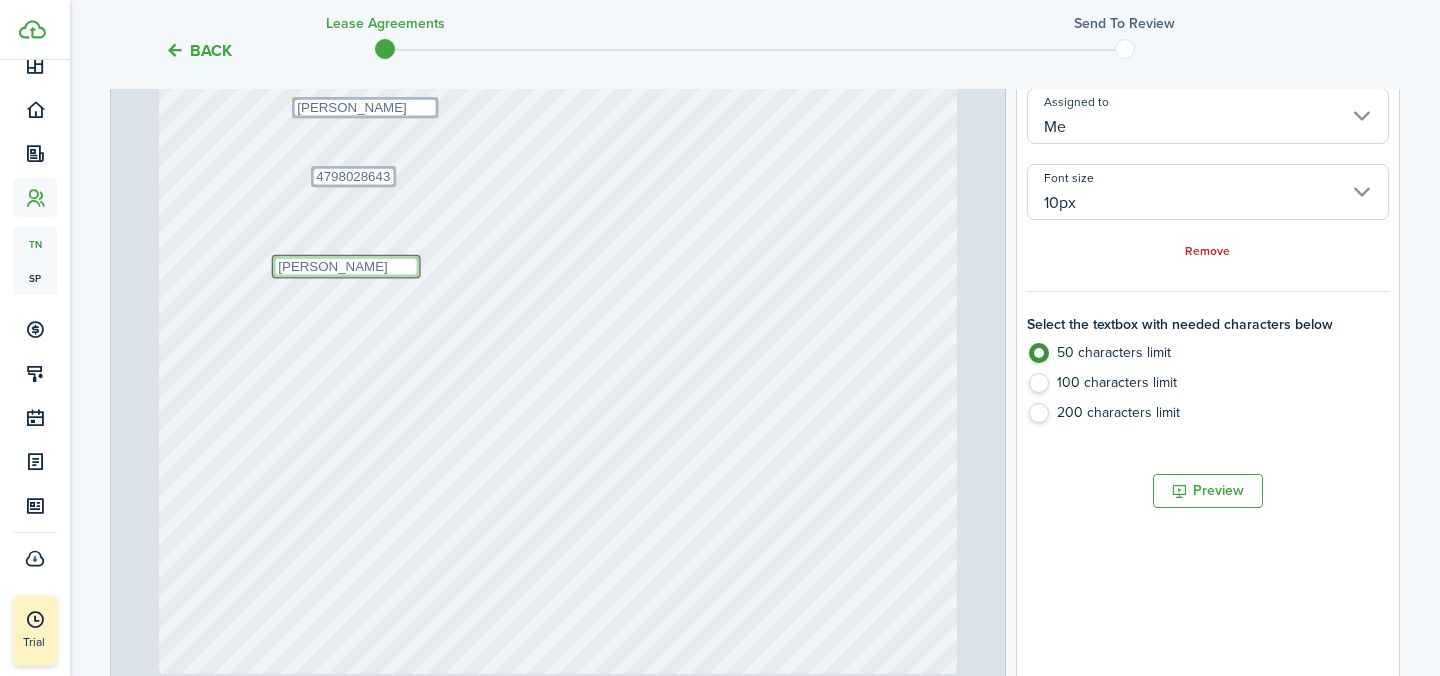 scroll, scrollTop: 662, scrollLeft: 0, axis: vertical 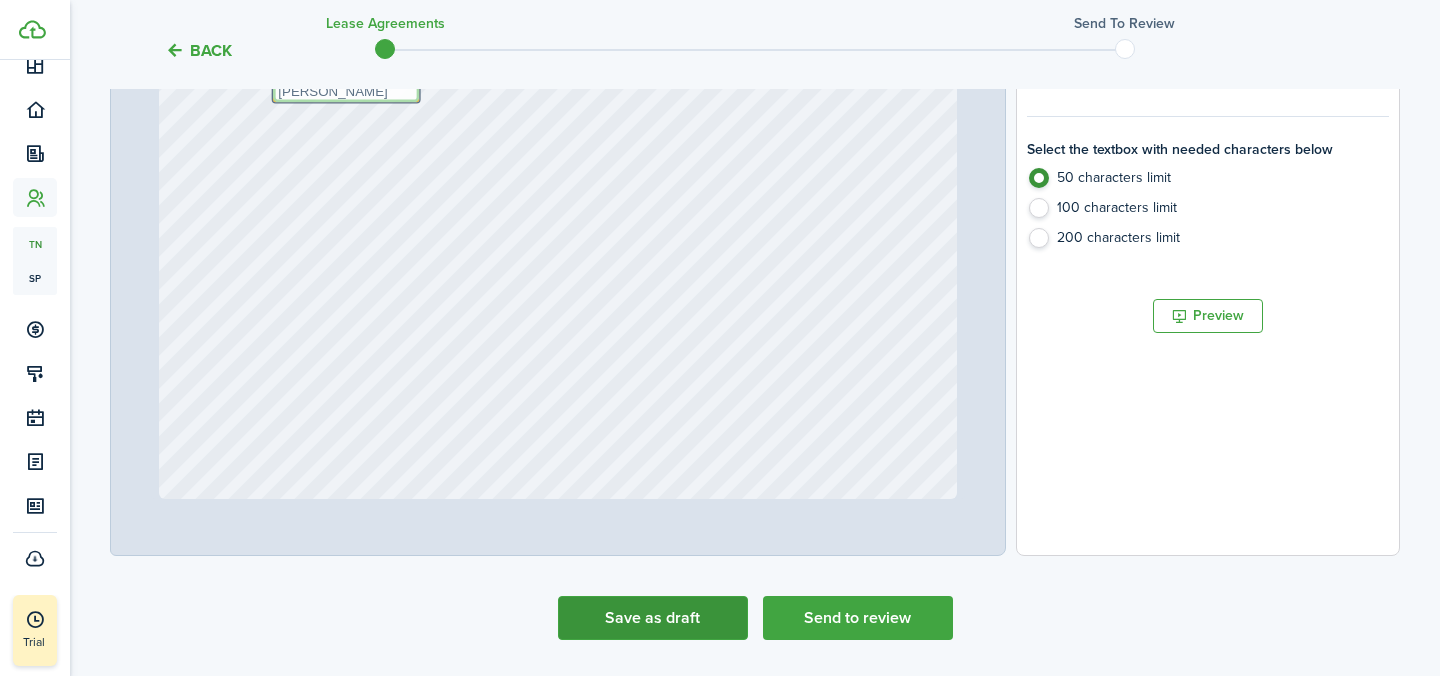 type on "[PERSON_NAME]" 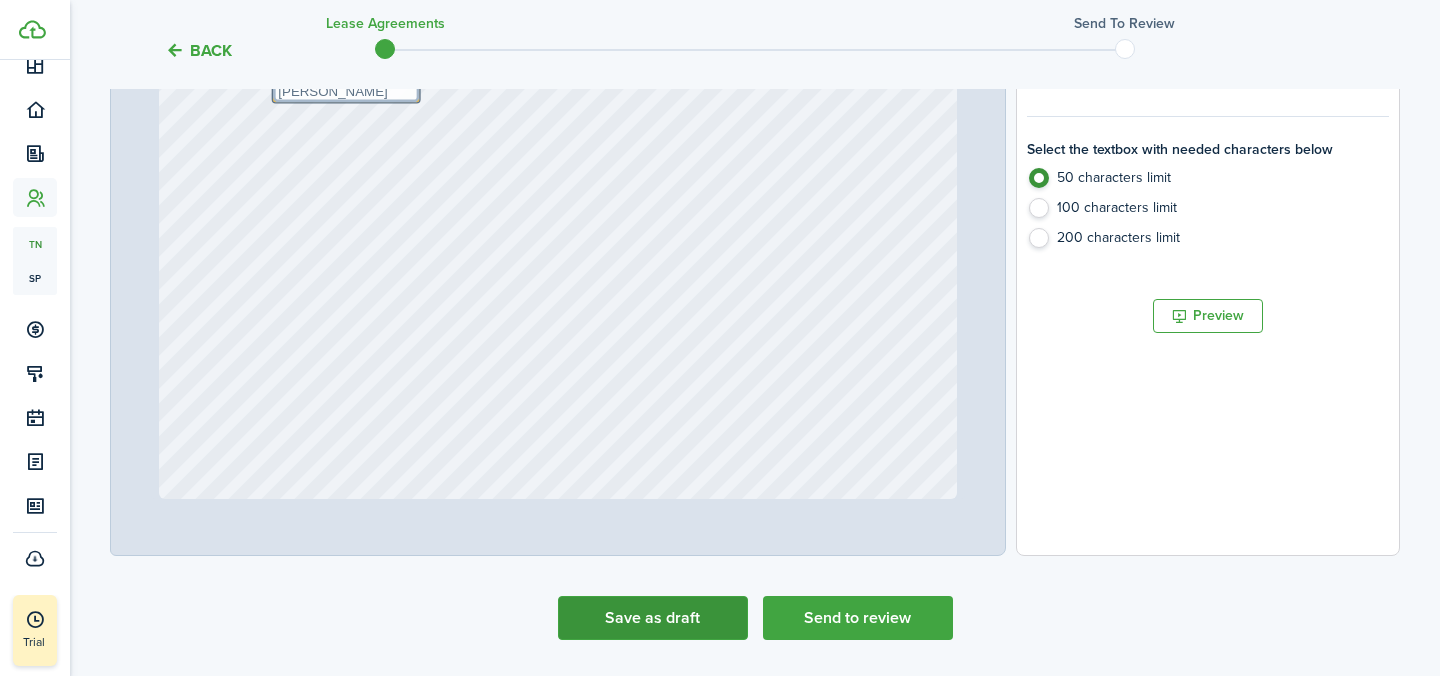 click on "Save as draft" at bounding box center [653, 618] 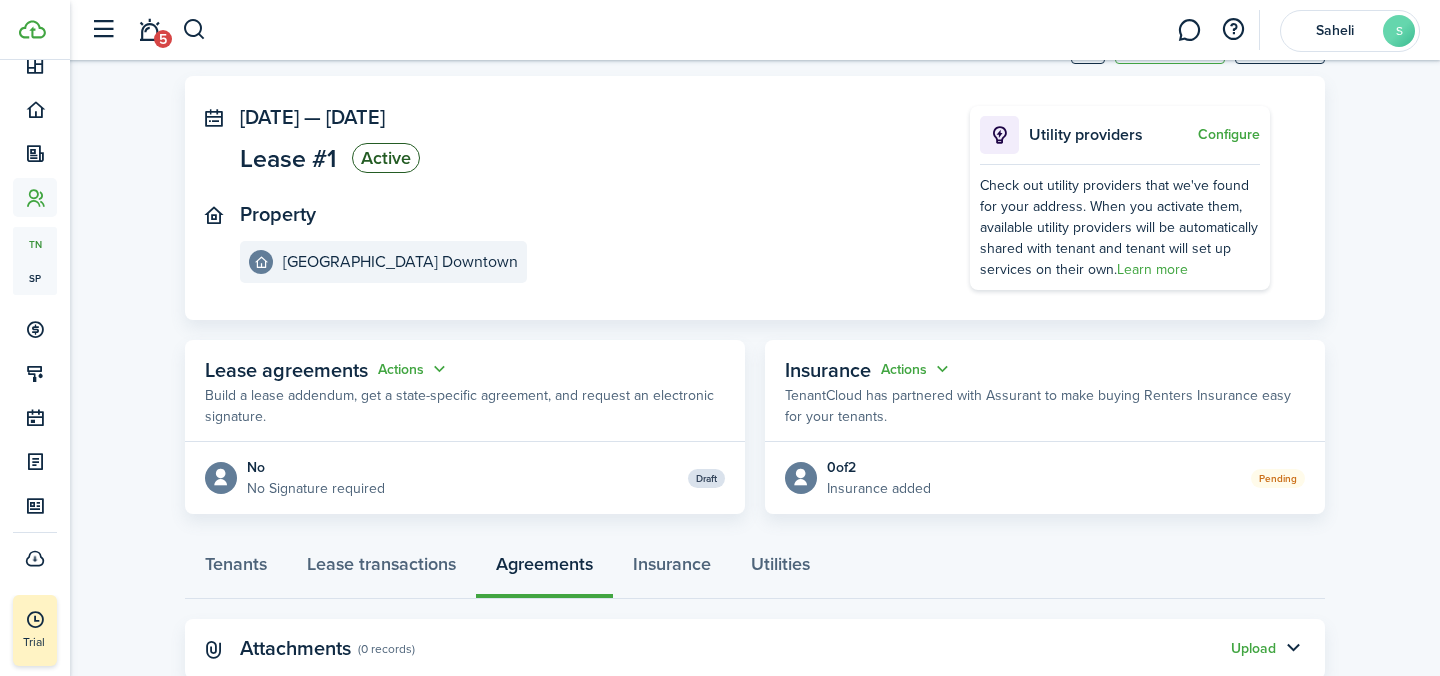 scroll, scrollTop: 145, scrollLeft: 0, axis: vertical 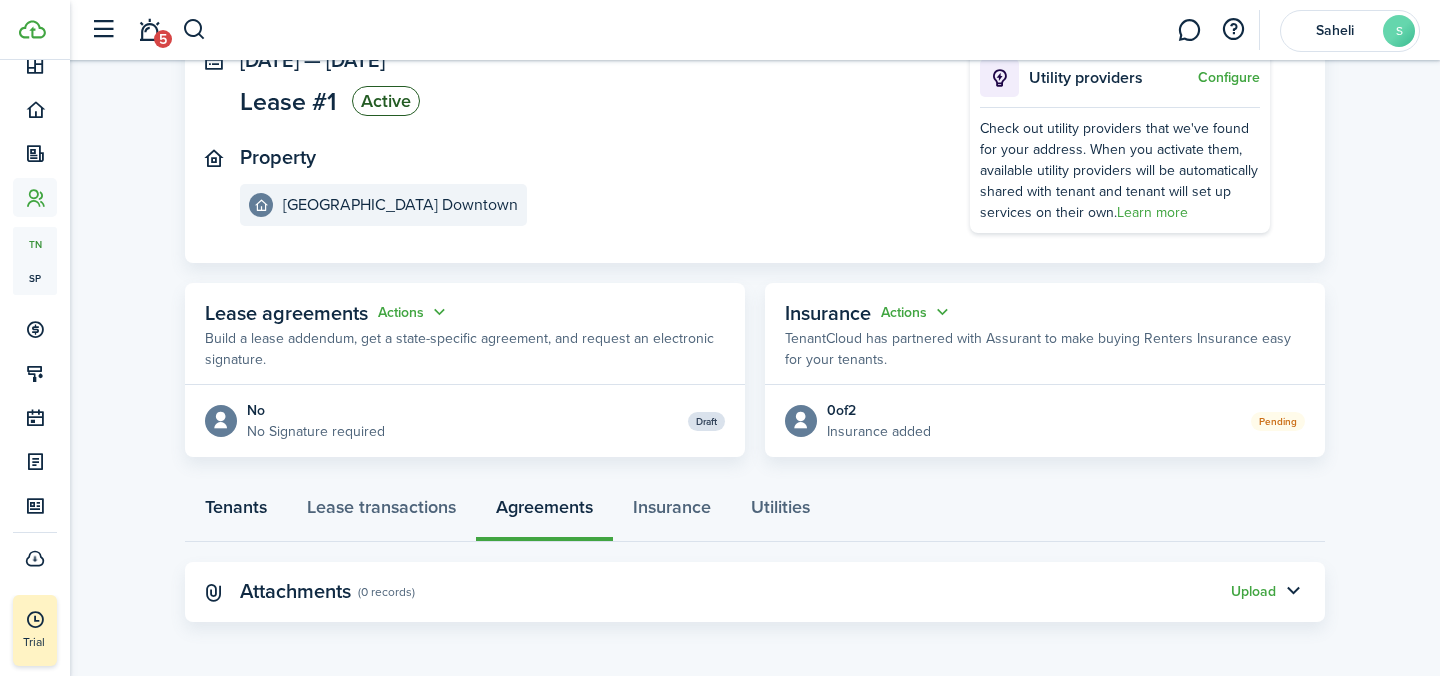 click on "Tenants" at bounding box center (236, 512) 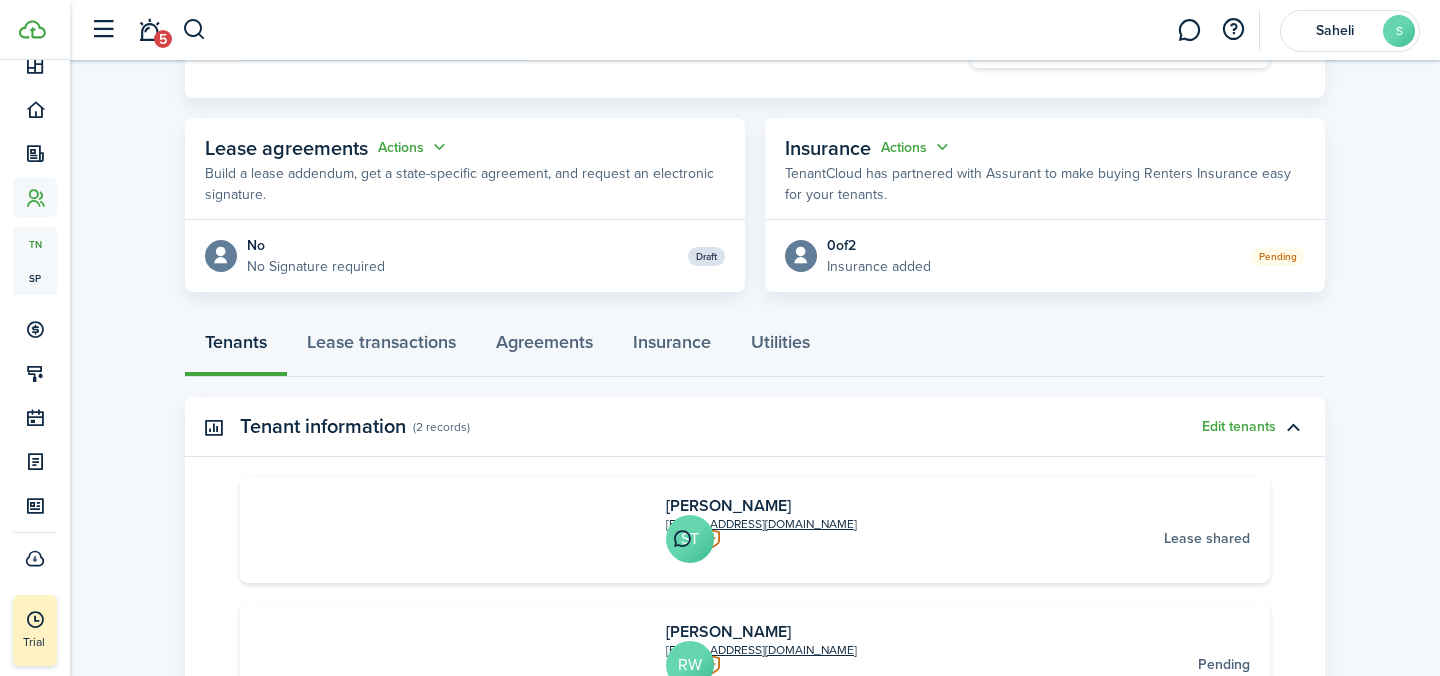 scroll, scrollTop: 212, scrollLeft: 0, axis: vertical 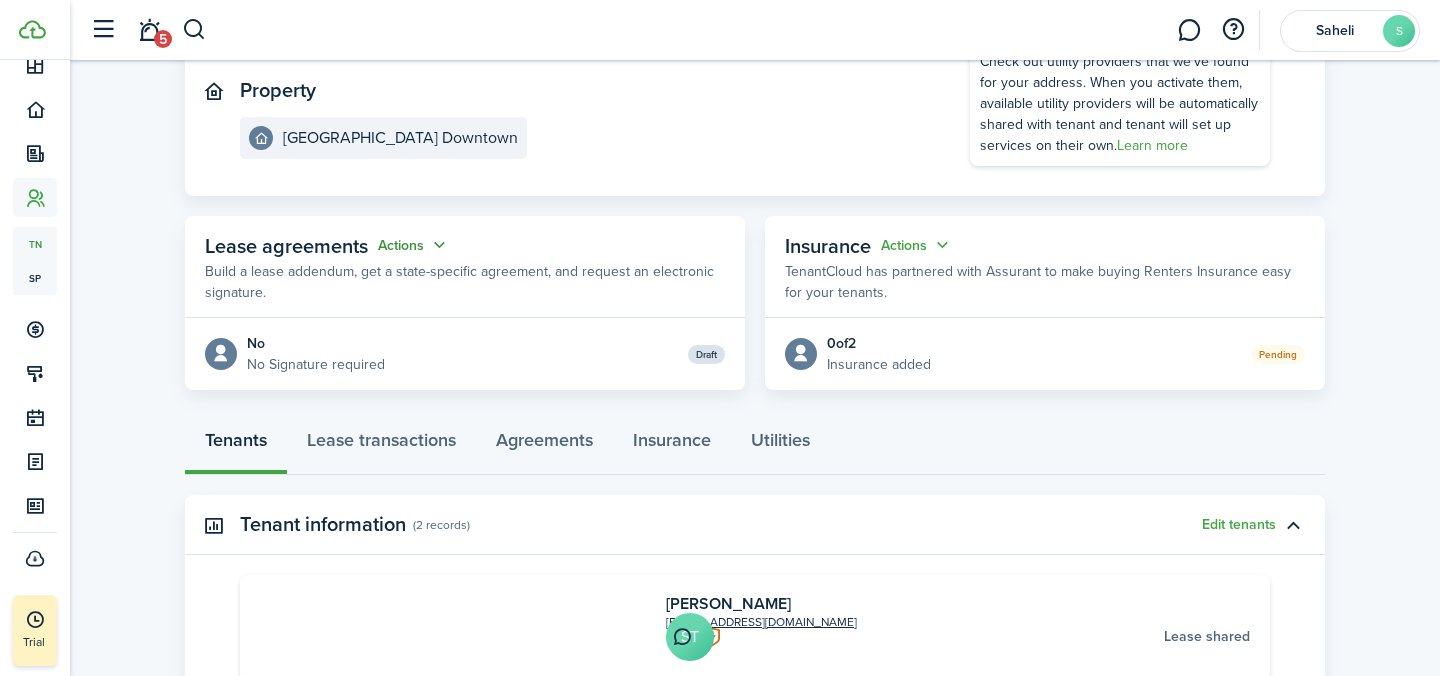 click on "Actions" 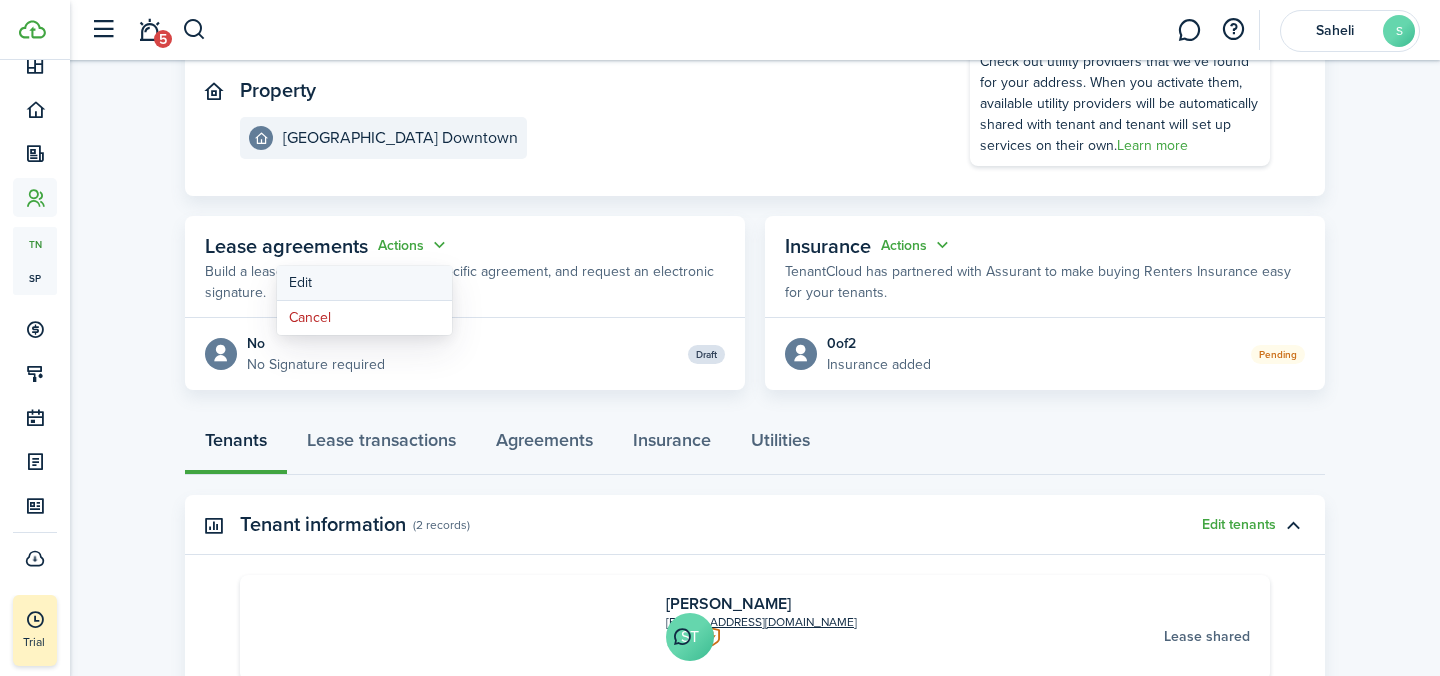 click on "Edit" at bounding box center [364, 283] 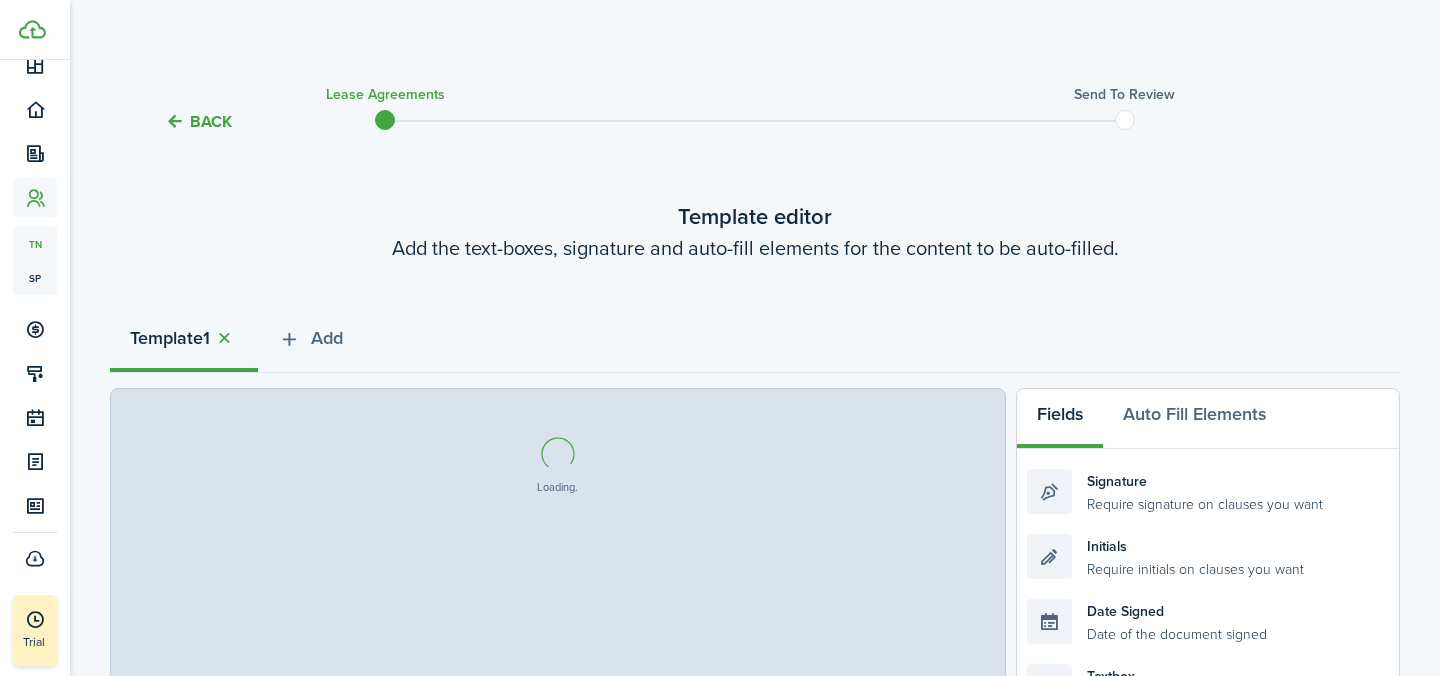 select on "fit" 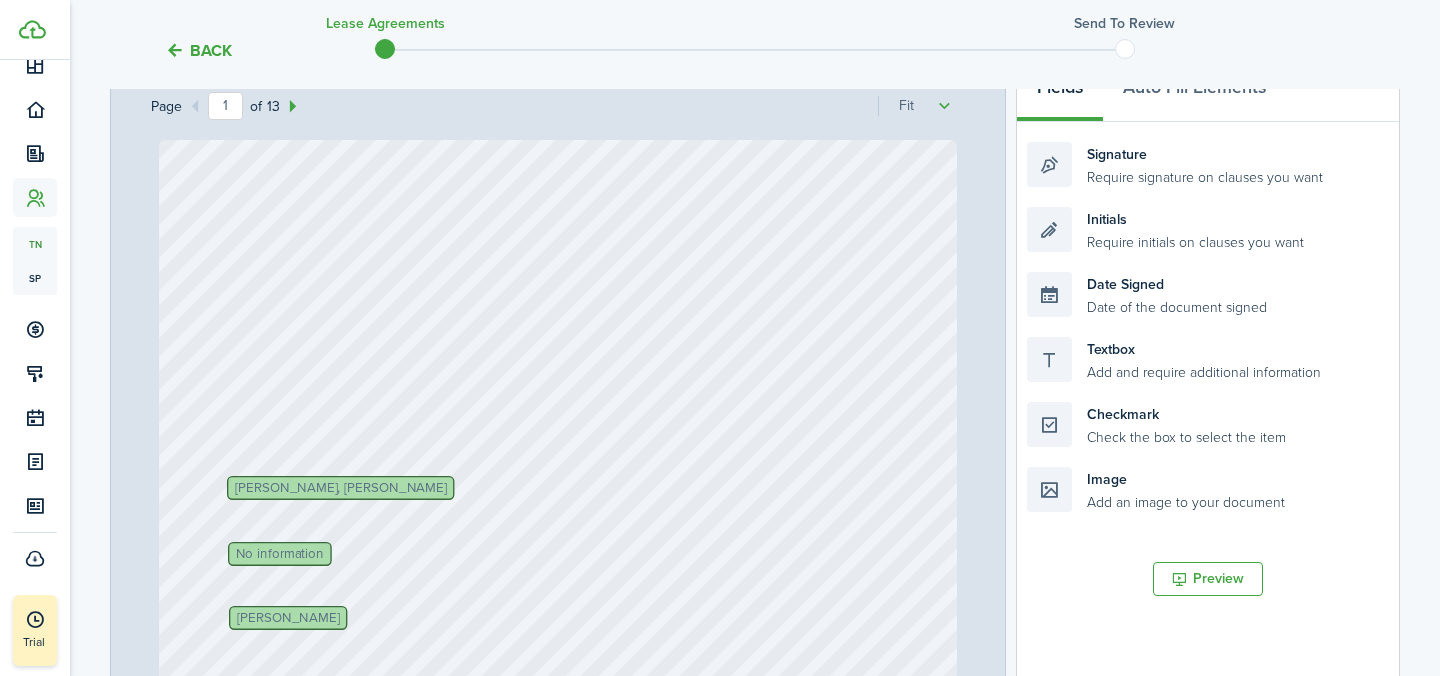 scroll, scrollTop: 487, scrollLeft: 0, axis: vertical 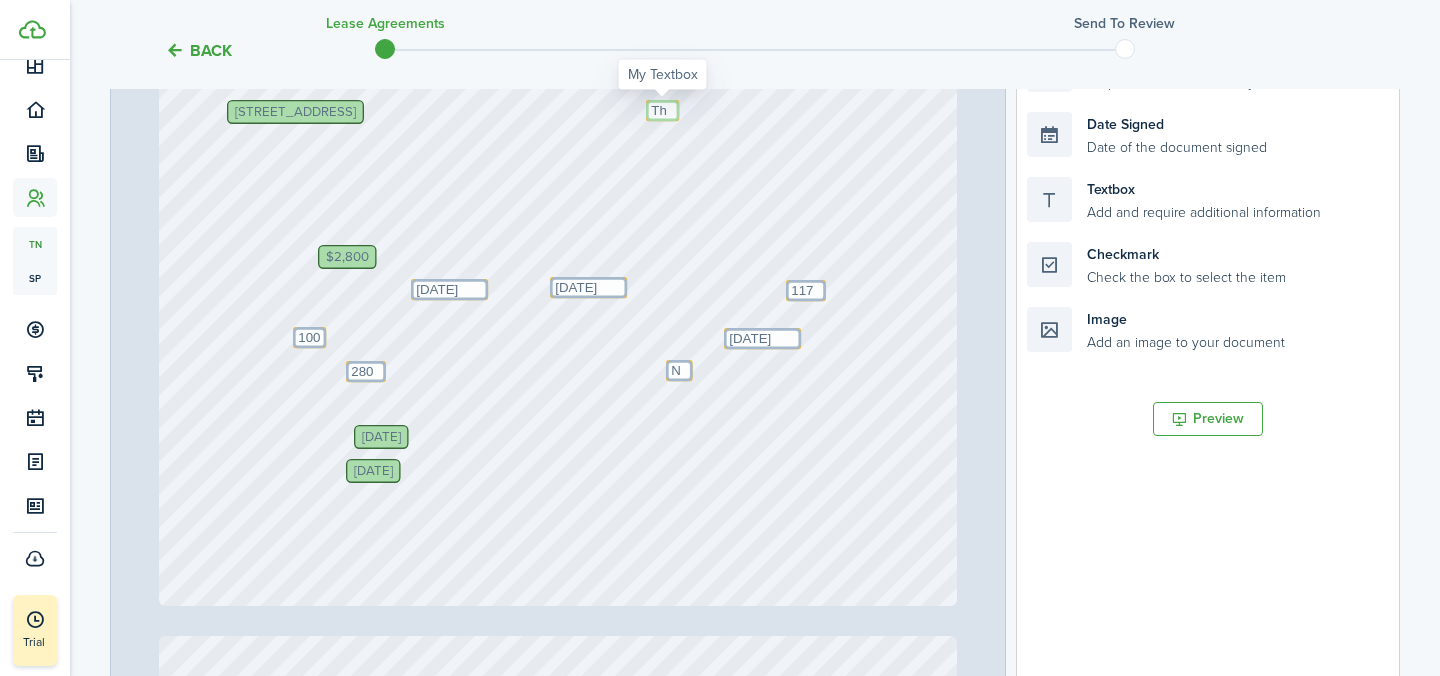 click on "The" at bounding box center [662, 110] 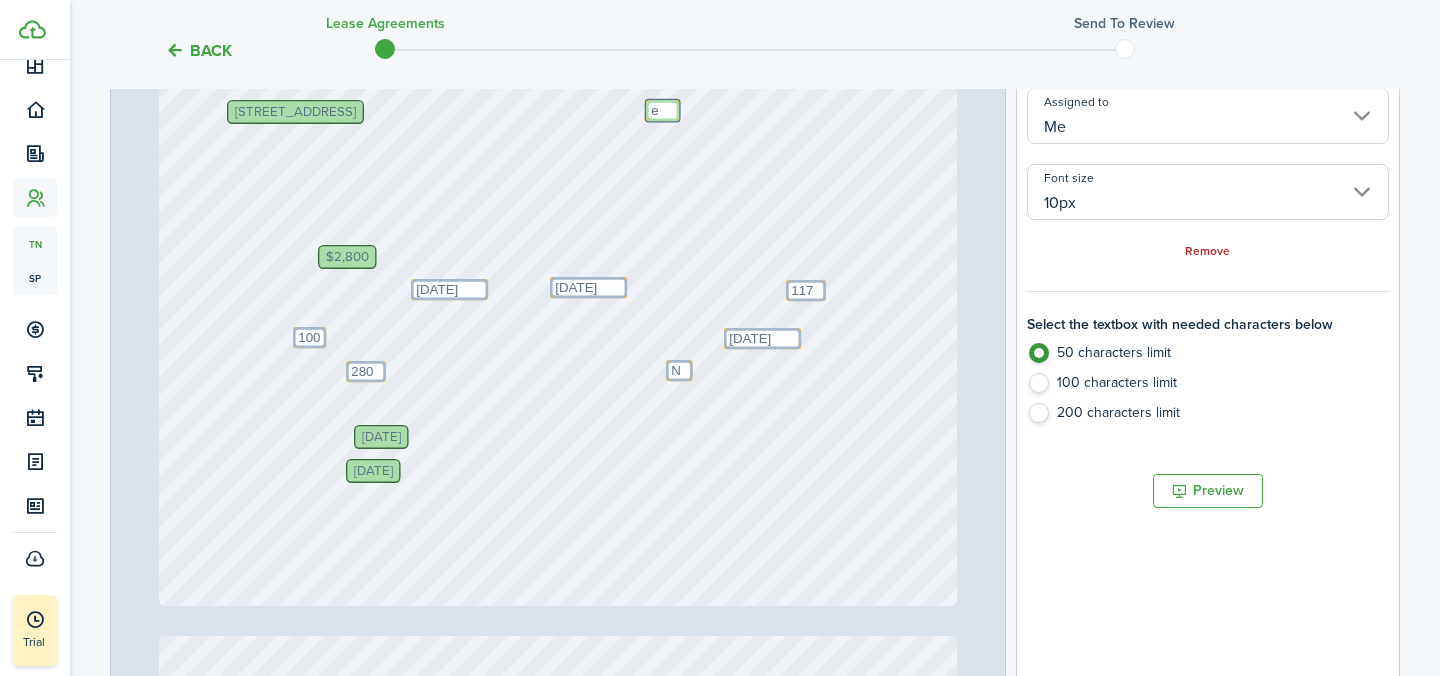 scroll, scrollTop: 0, scrollLeft: 0, axis: both 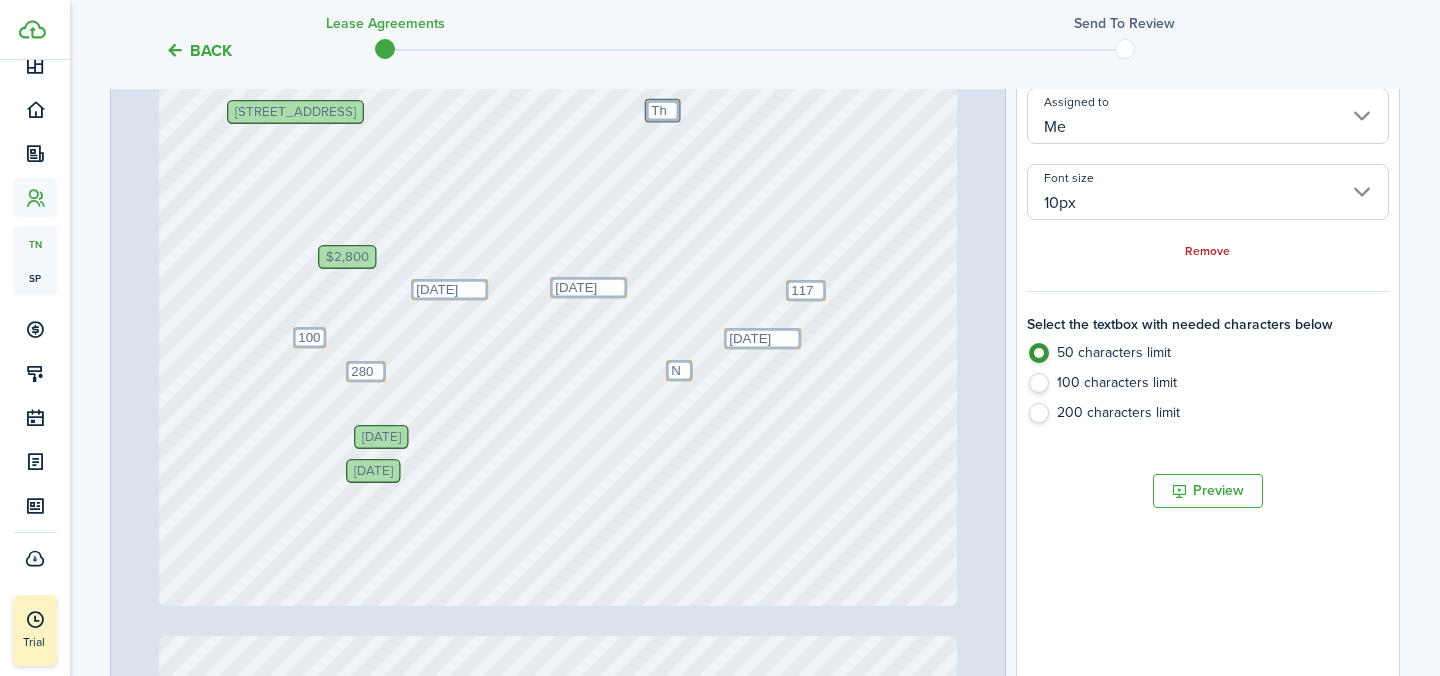 click on "[DATE]
Text
100
Text
NA
Text
[DATE]
No information
[PERSON_NAME], [PERSON_NAME]
[STREET_ADDRESS]
Text
[DATE]
[DATE]
Text
The
$2,800
Text
2800
Text
[DATE]
Text
1174
[PERSON_NAME]" at bounding box center (558, 78) 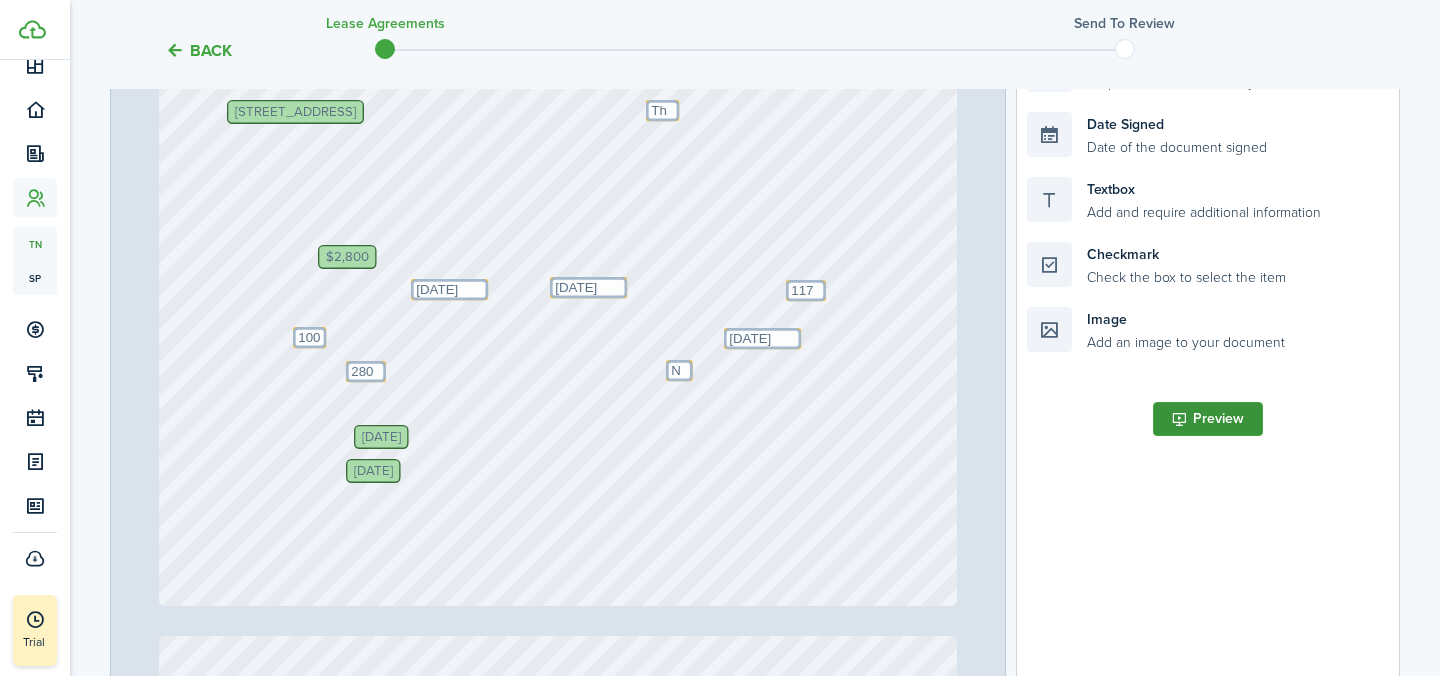 click on "Preview" at bounding box center (1208, 419) 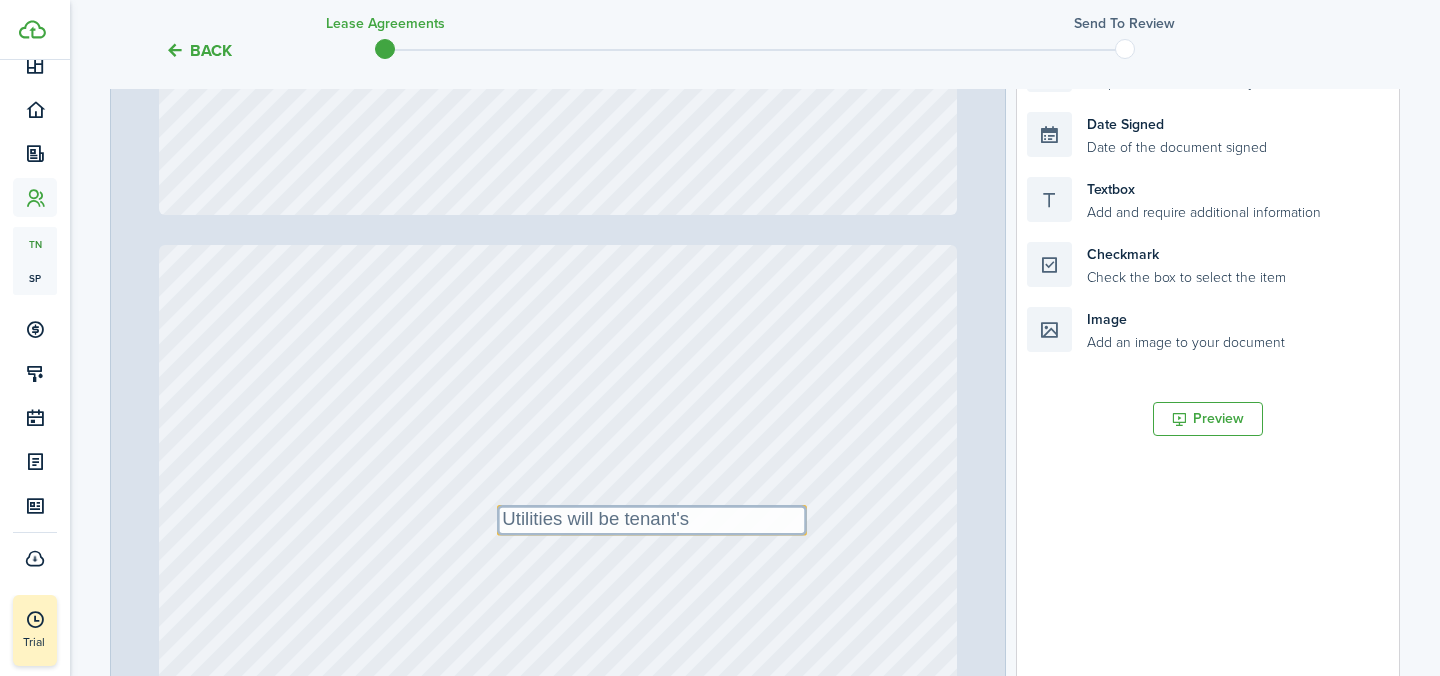 scroll, scrollTop: 8620, scrollLeft: 0, axis: vertical 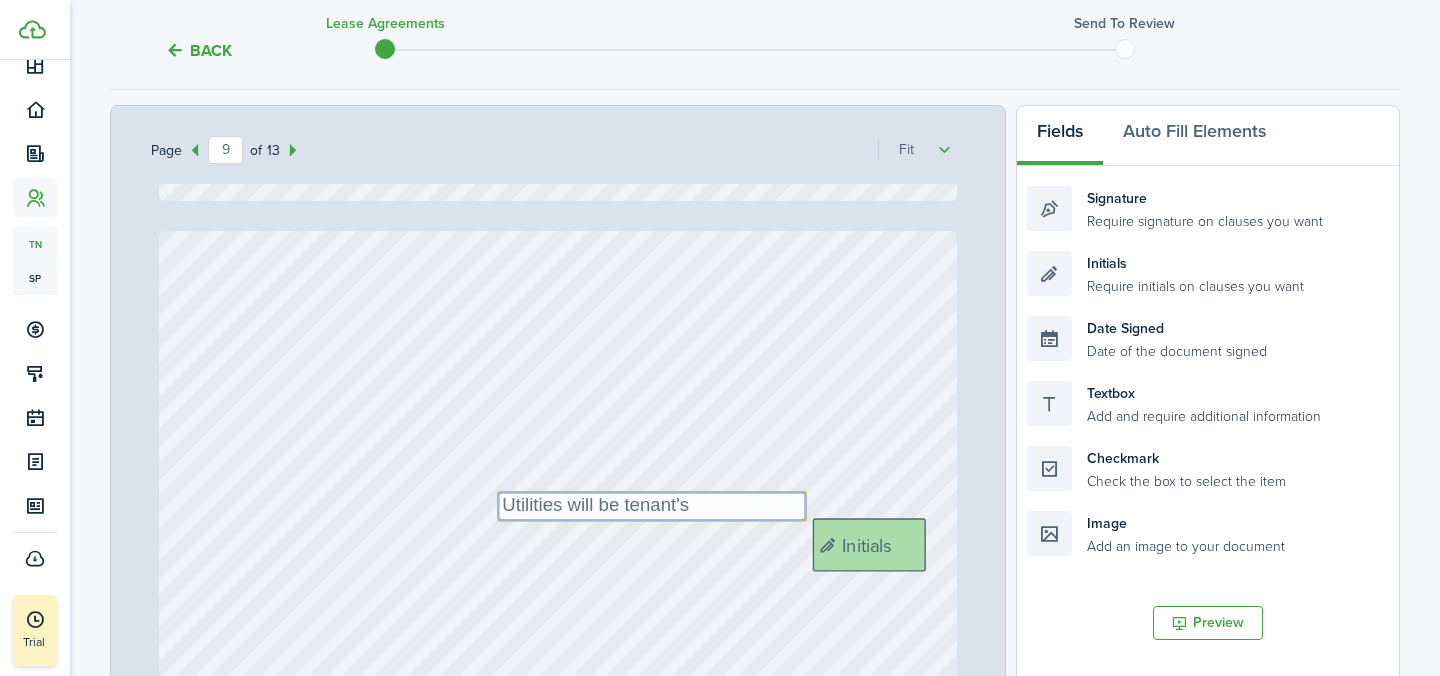 drag, startPoint x: 1109, startPoint y: 270, endPoint x: 895, endPoint y: 538, distance: 342.95773 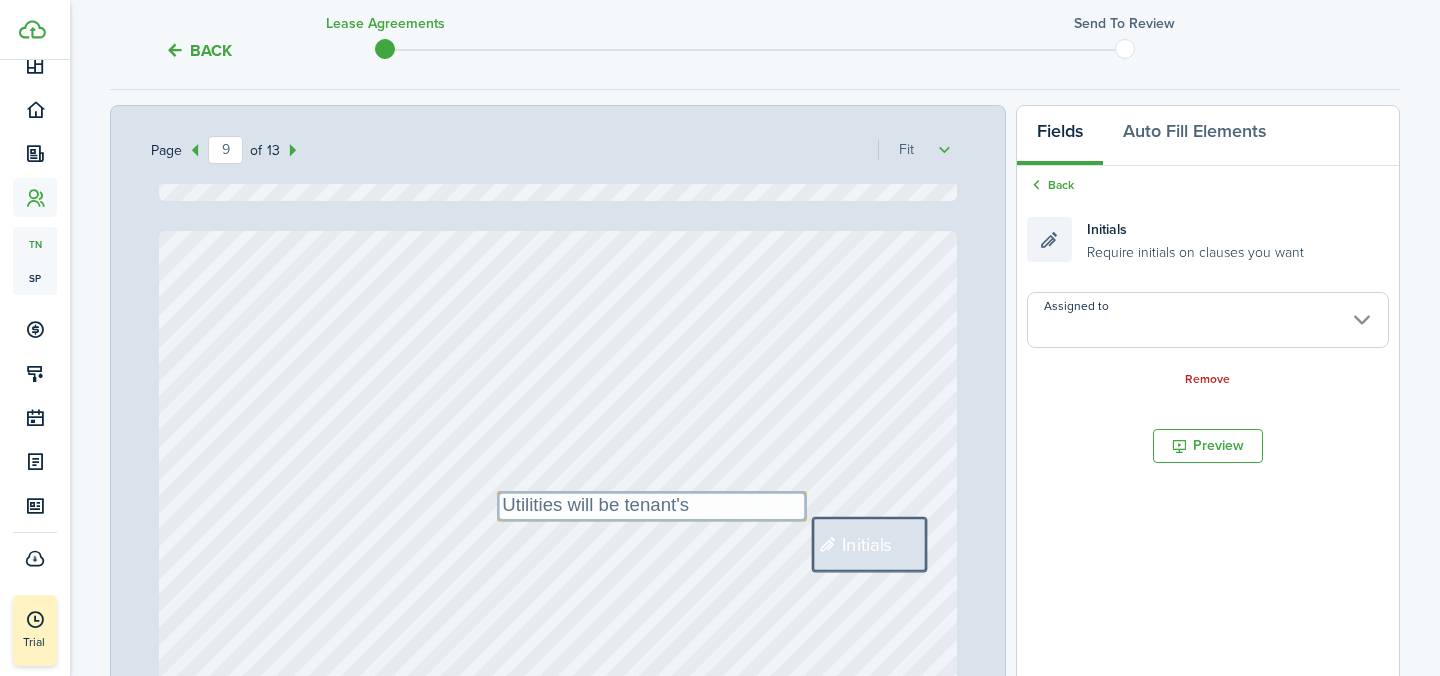click on "Text
Utilities will be tenant's responsibility
Initials" at bounding box center (558, 757) 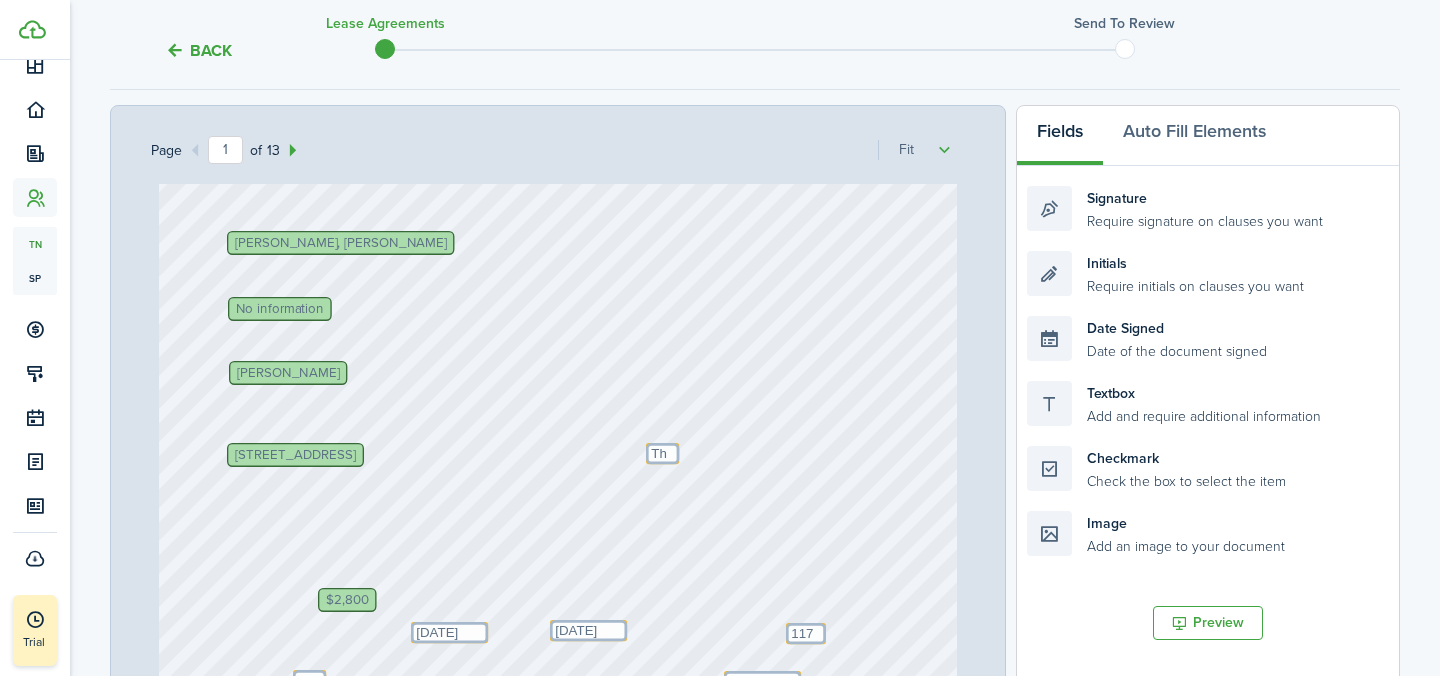 scroll, scrollTop: 284, scrollLeft: 0, axis: vertical 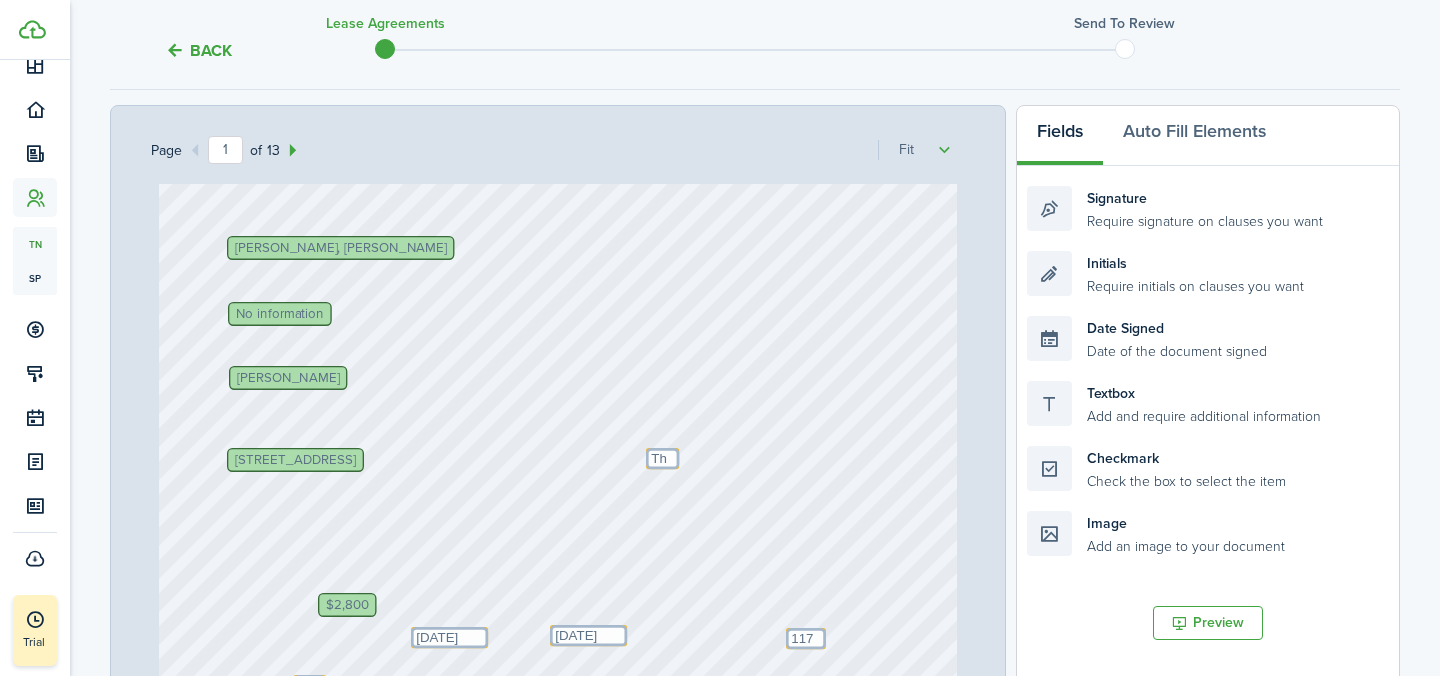 click on "No information" at bounding box center [373, 818] 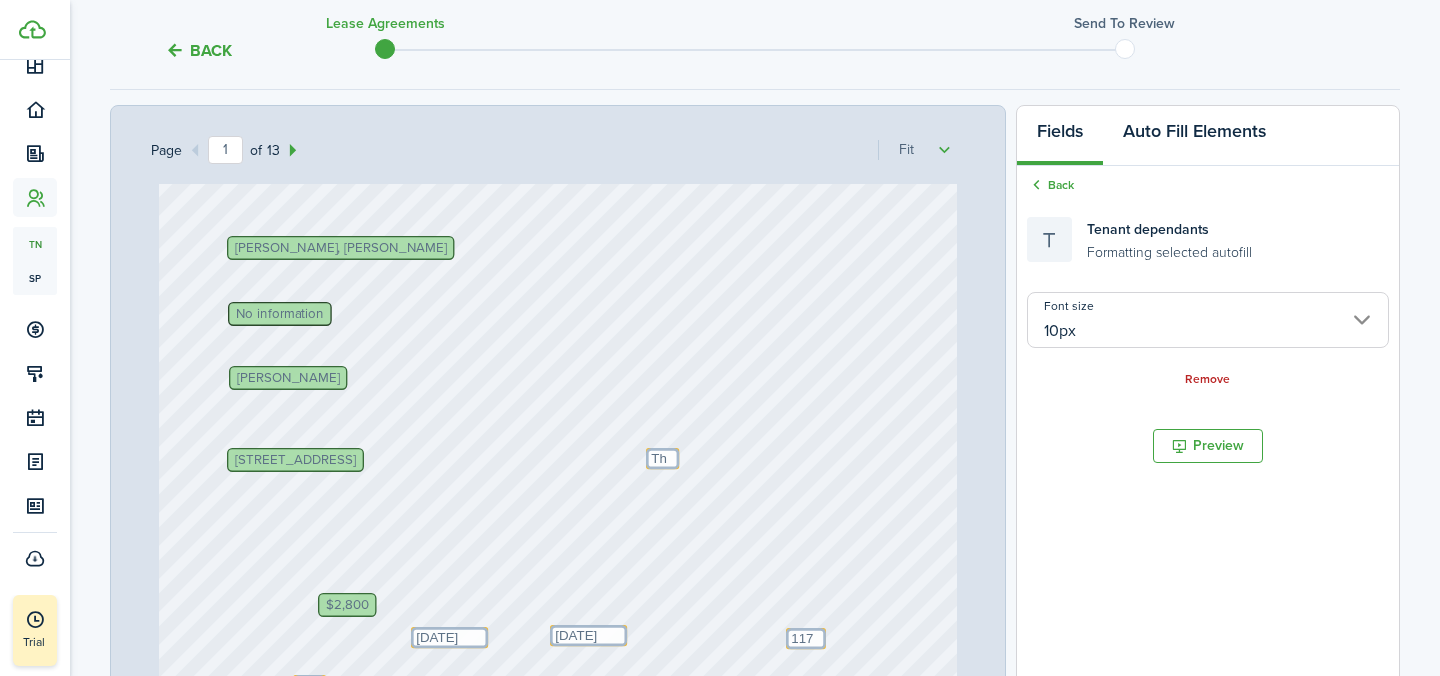 click on "Auto Fill Elements" at bounding box center [1194, 136] 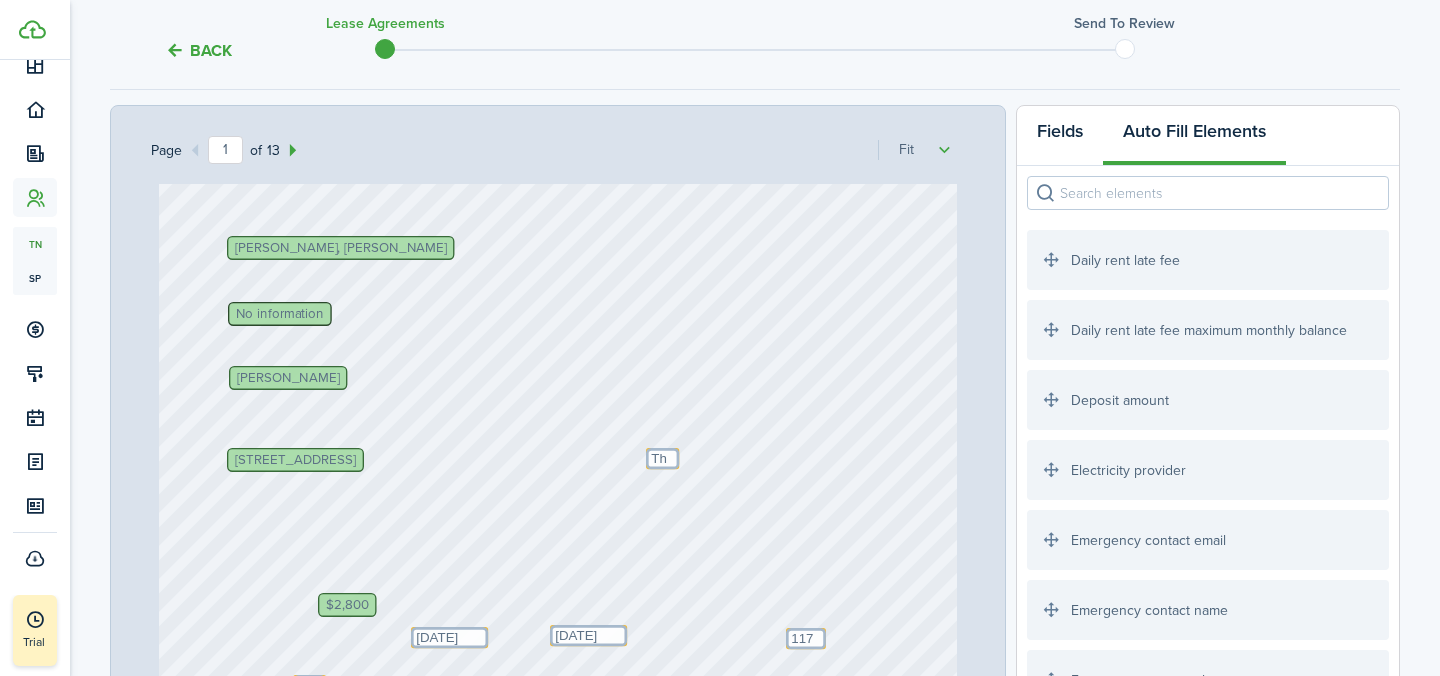 click on "Fields" at bounding box center (1060, 136) 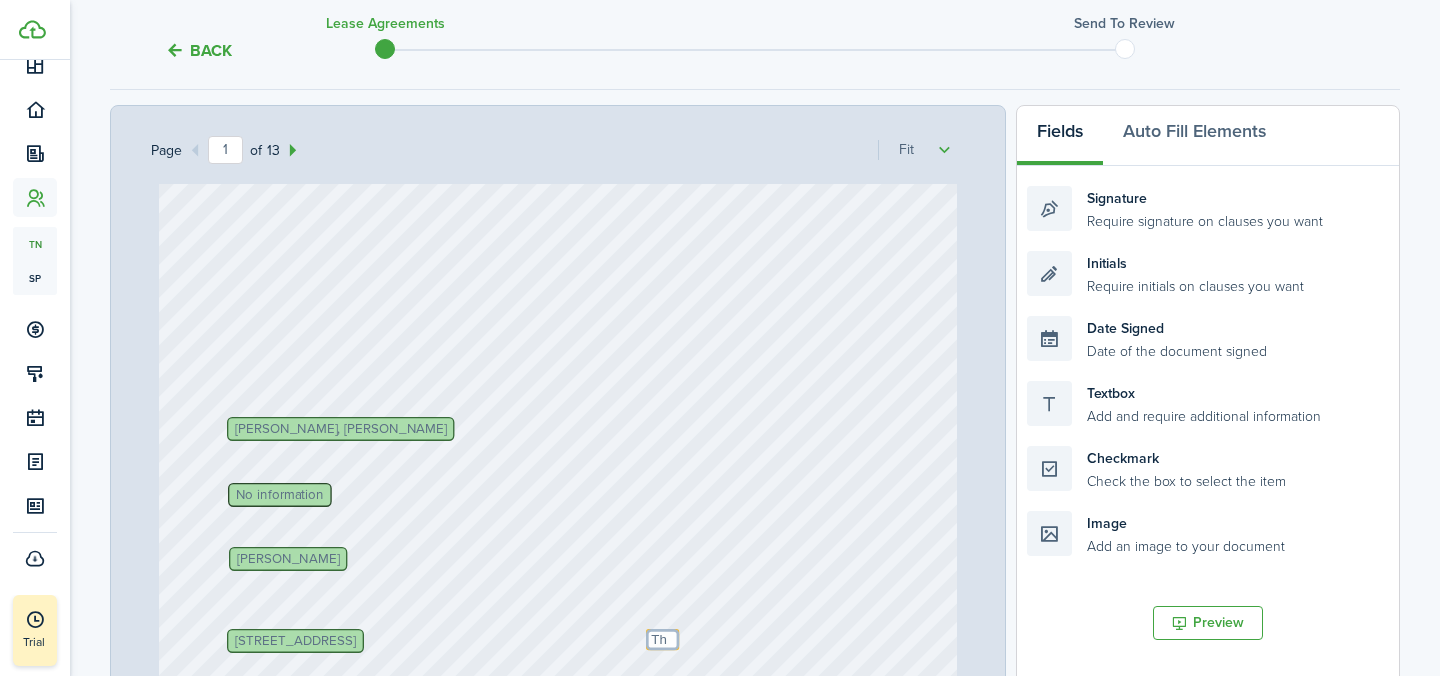 scroll, scrollTop: 0, scrollLeft: 0, axis: both 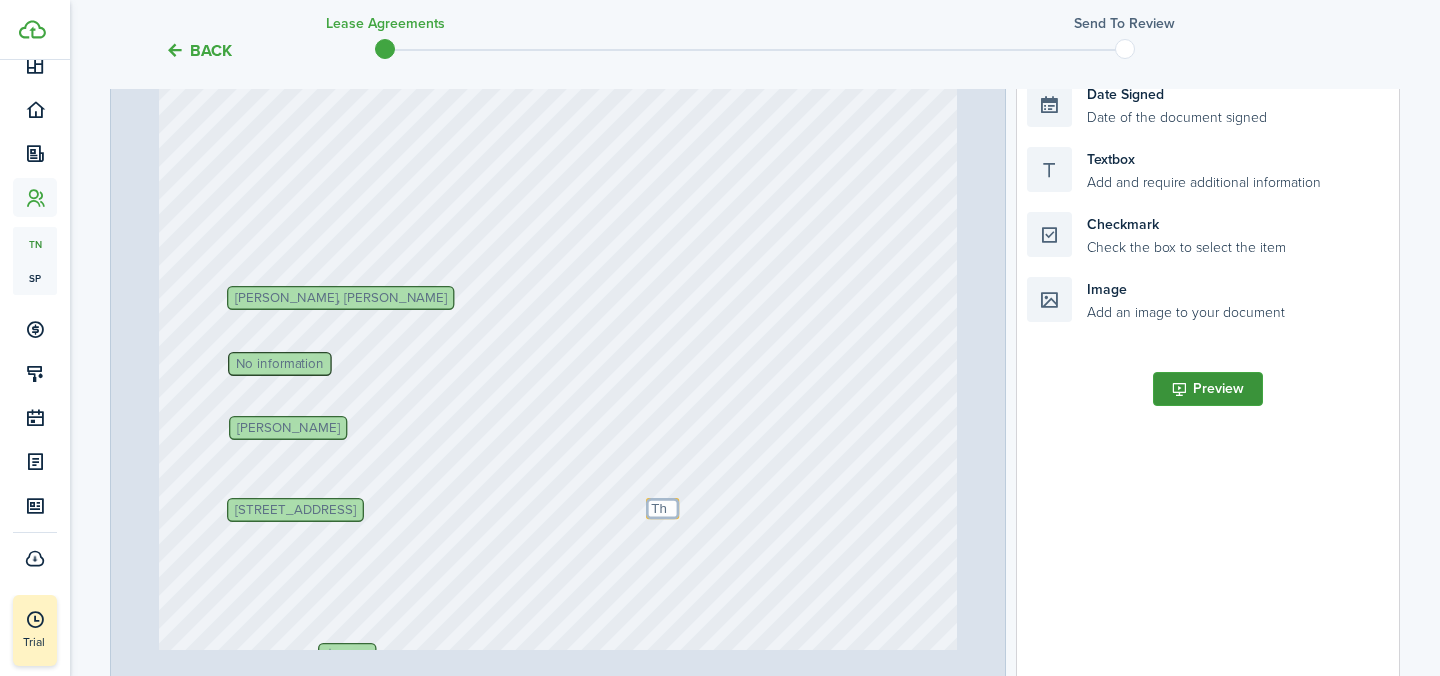 click on "Preview" at bounding box center [1208, 389] 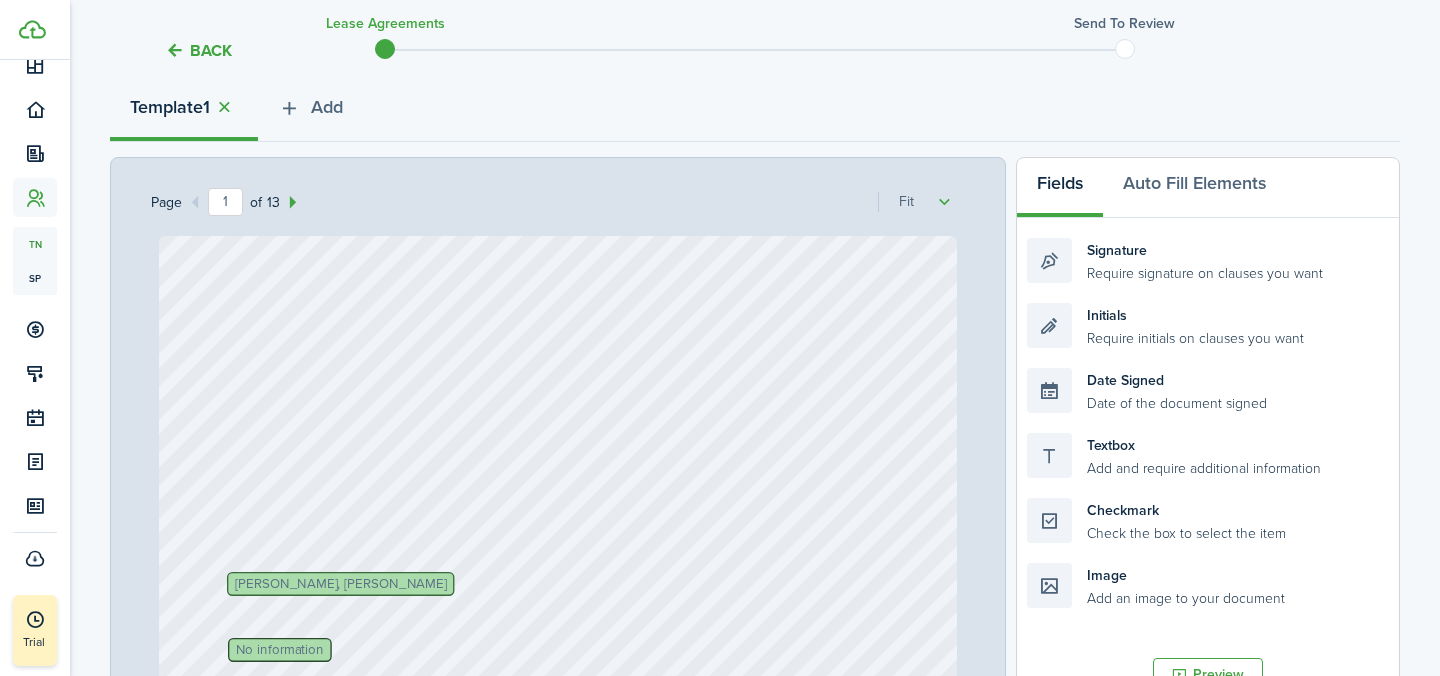 scroll, scrollTop: 158, scrollLeft: 0, axis: vertical 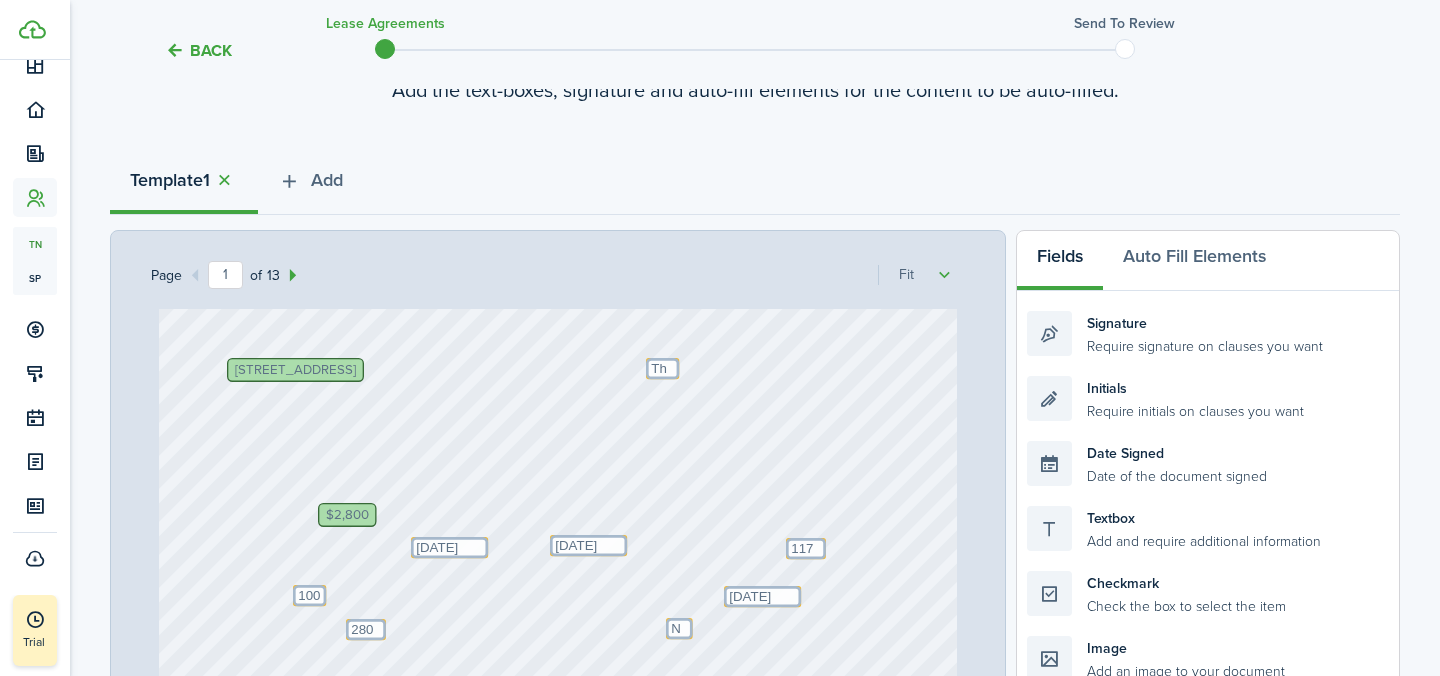 click on "[DATE]
Text
100
Text
NA
Text
[DATE]
No information
[PERSON_NAME], [PERSON_NAME]
[STREET_ADDRESS]
Text
[DATE]
[DATE]
Text
The
$2,800
Text
2800
Text
[DATE]
Text
1174
[PERSON_NAME]" at bounding box center (558, 336) 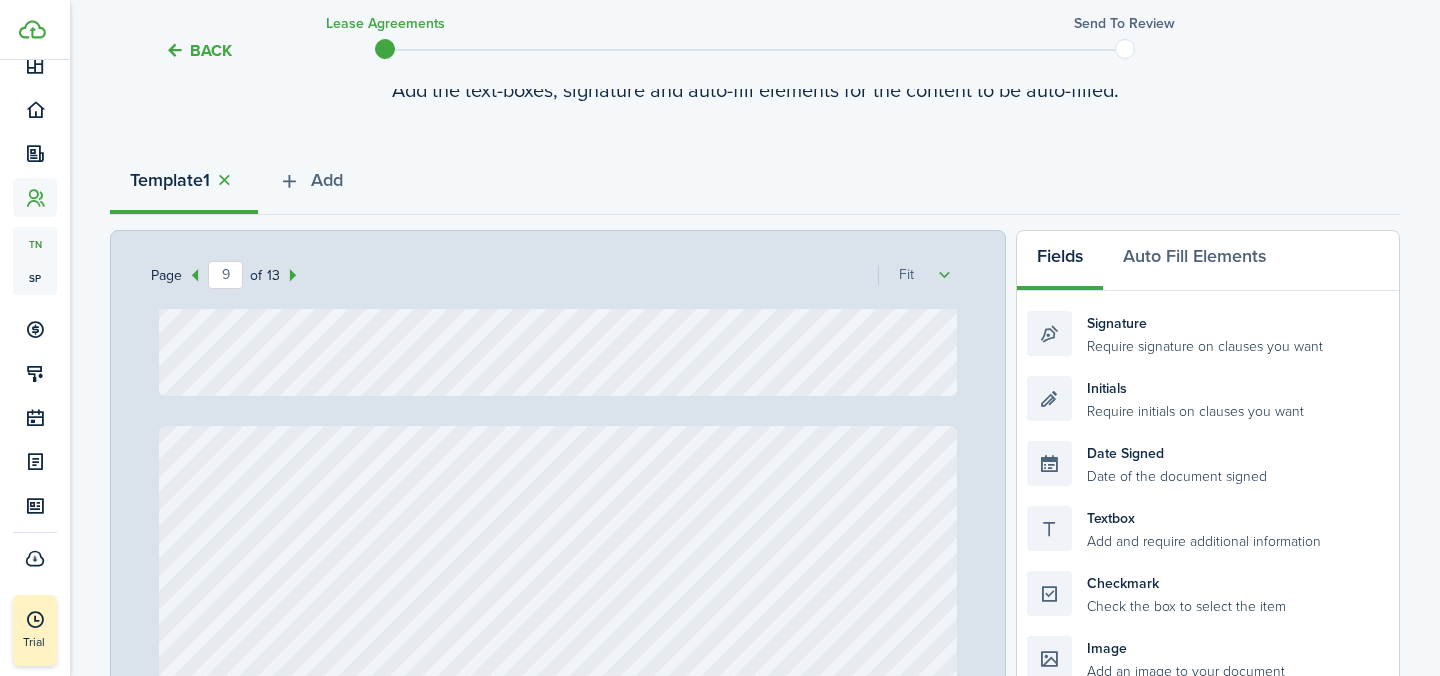 scroll, scrollTop: 8763, scrollLeft: 0, axis: vertical 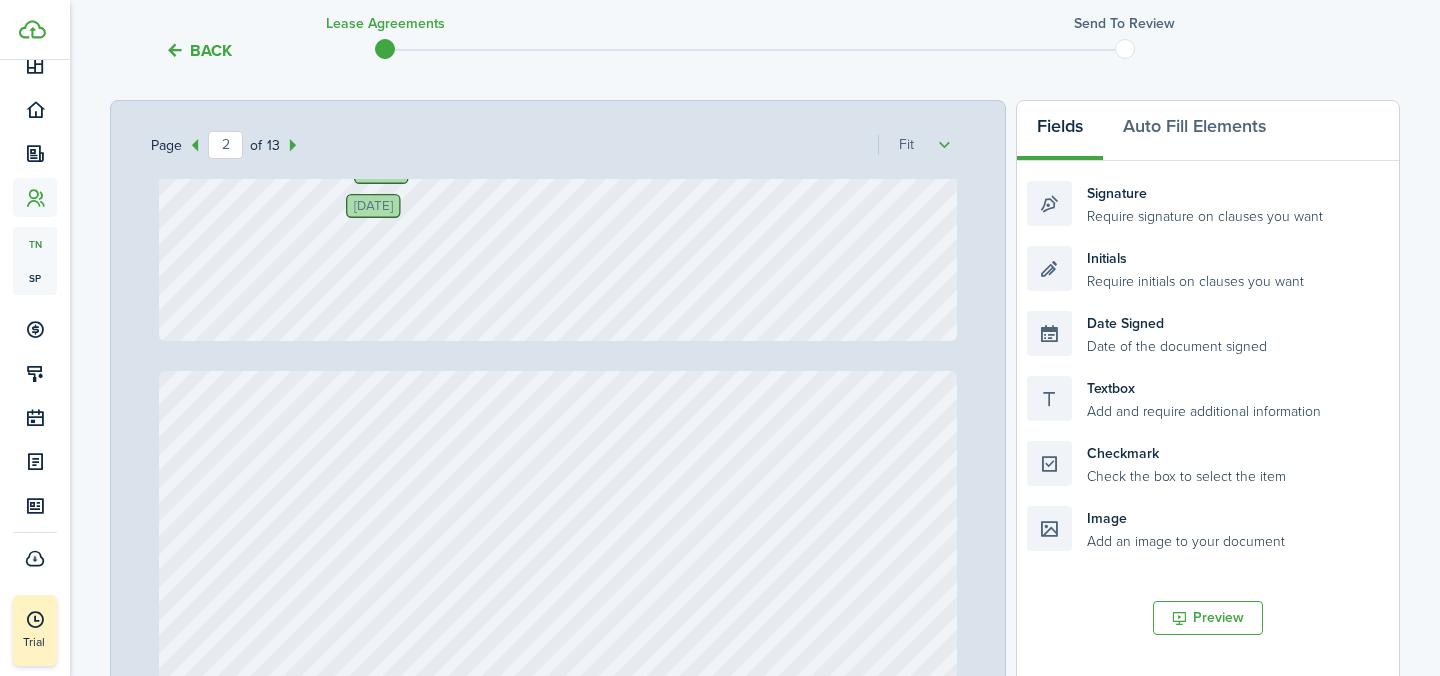 type on "1" 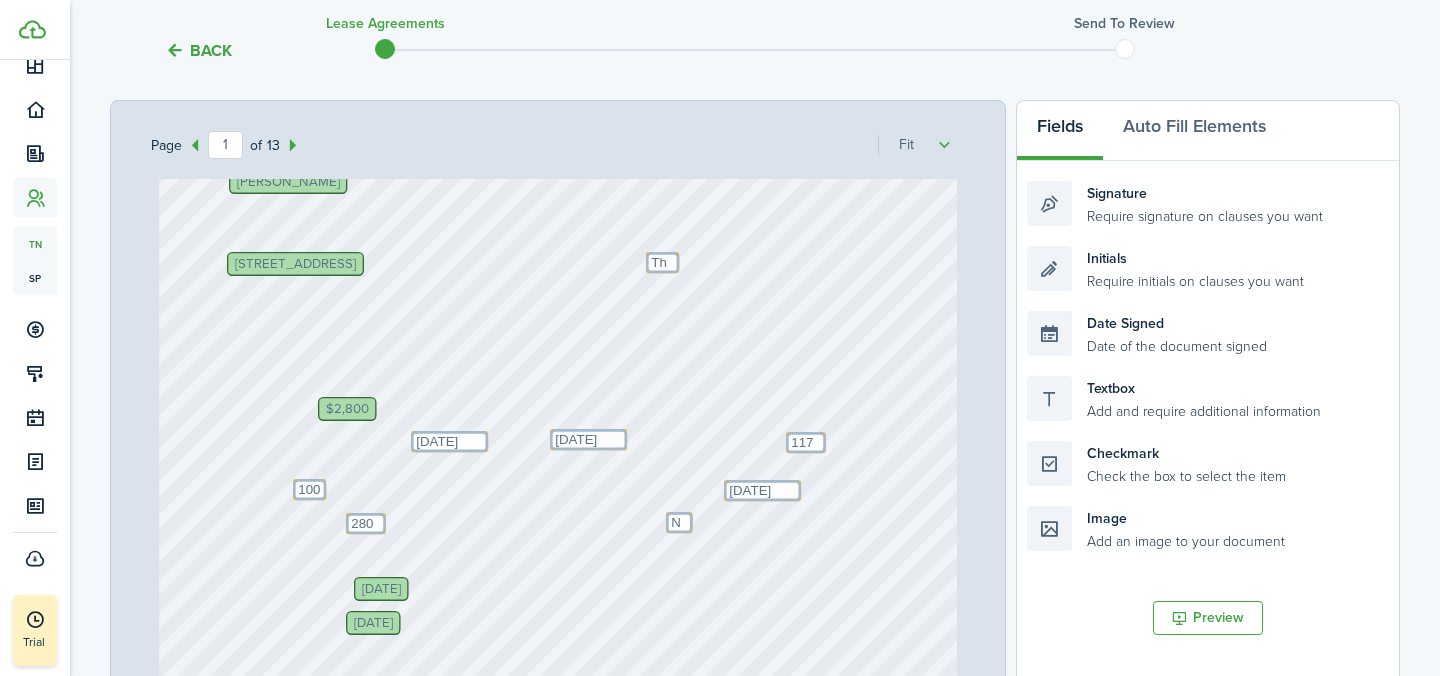 scroll, scrollTop: 0, scrollLeft: 0, axis: both 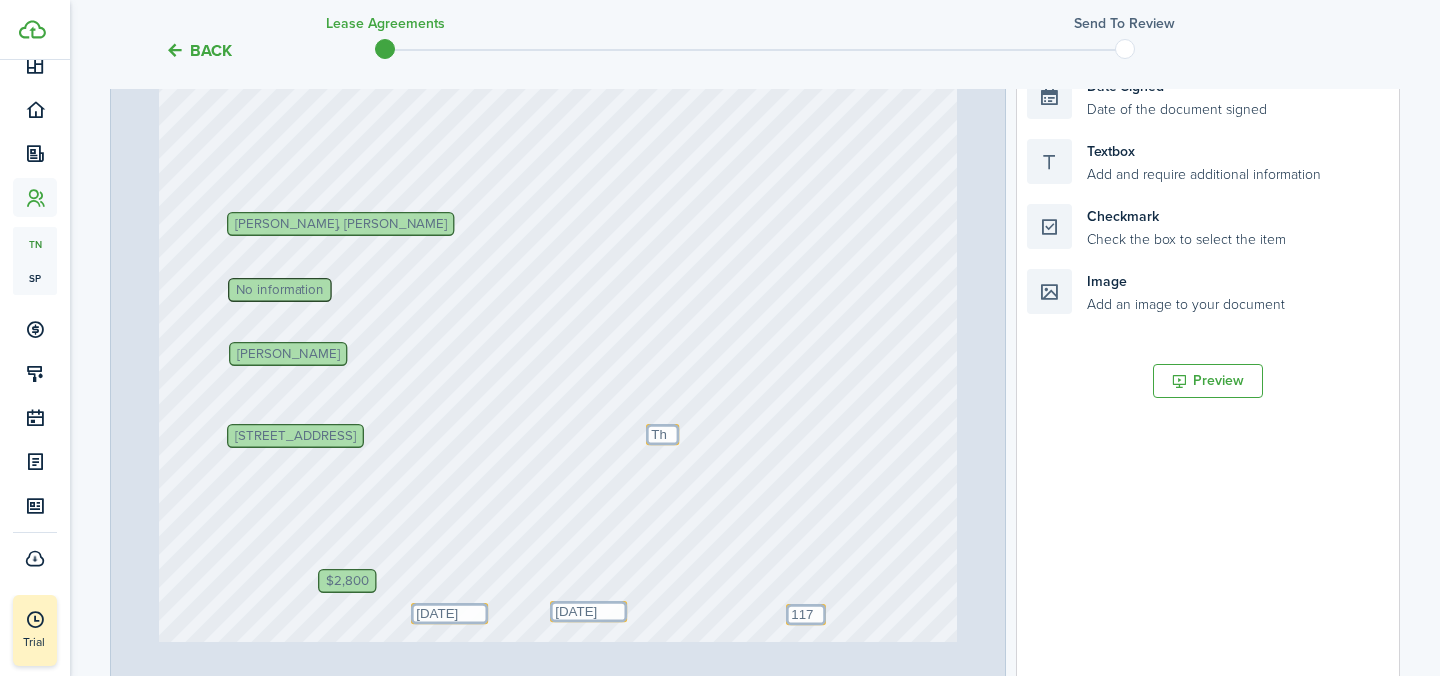 click on "[PERSON_NAME], [PERSON_NAME]" at bounding box center (373, 794) 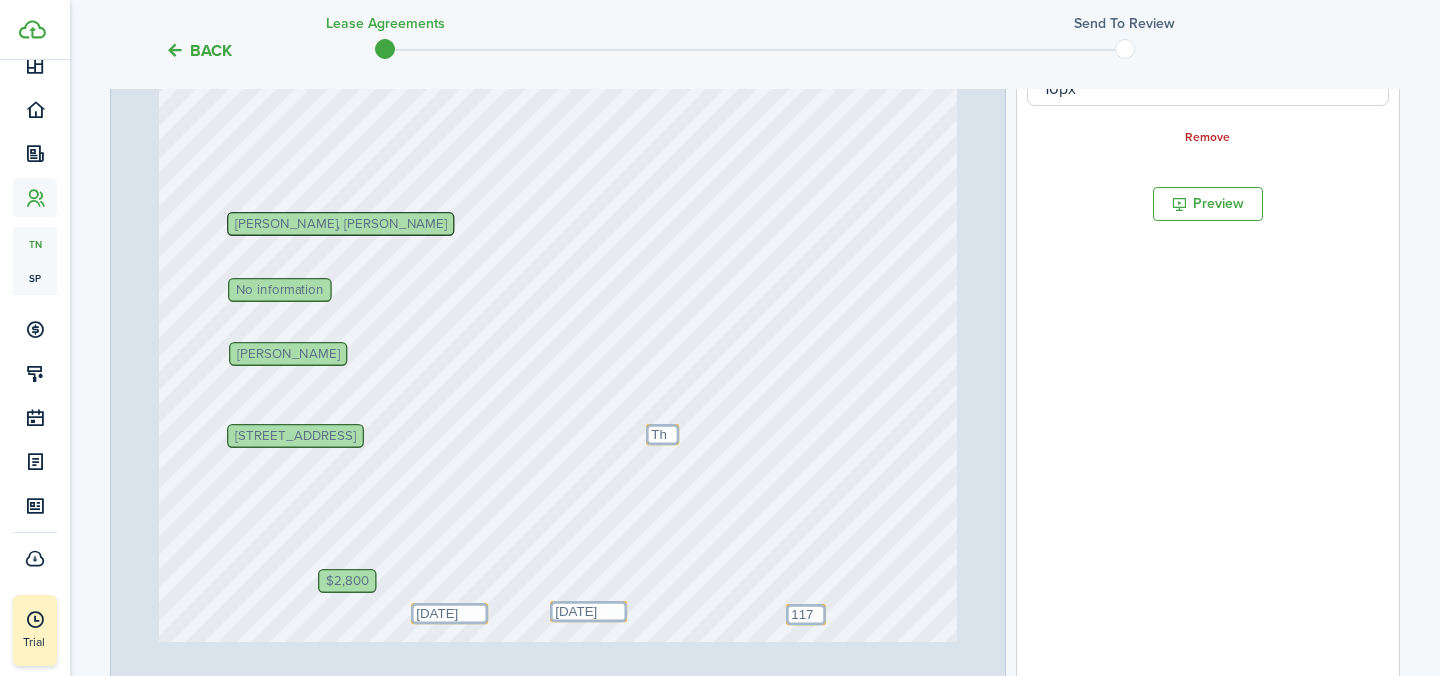click on "[PERSON_NAME], [PERSON_NAME]" at bounding box center (340, 224) 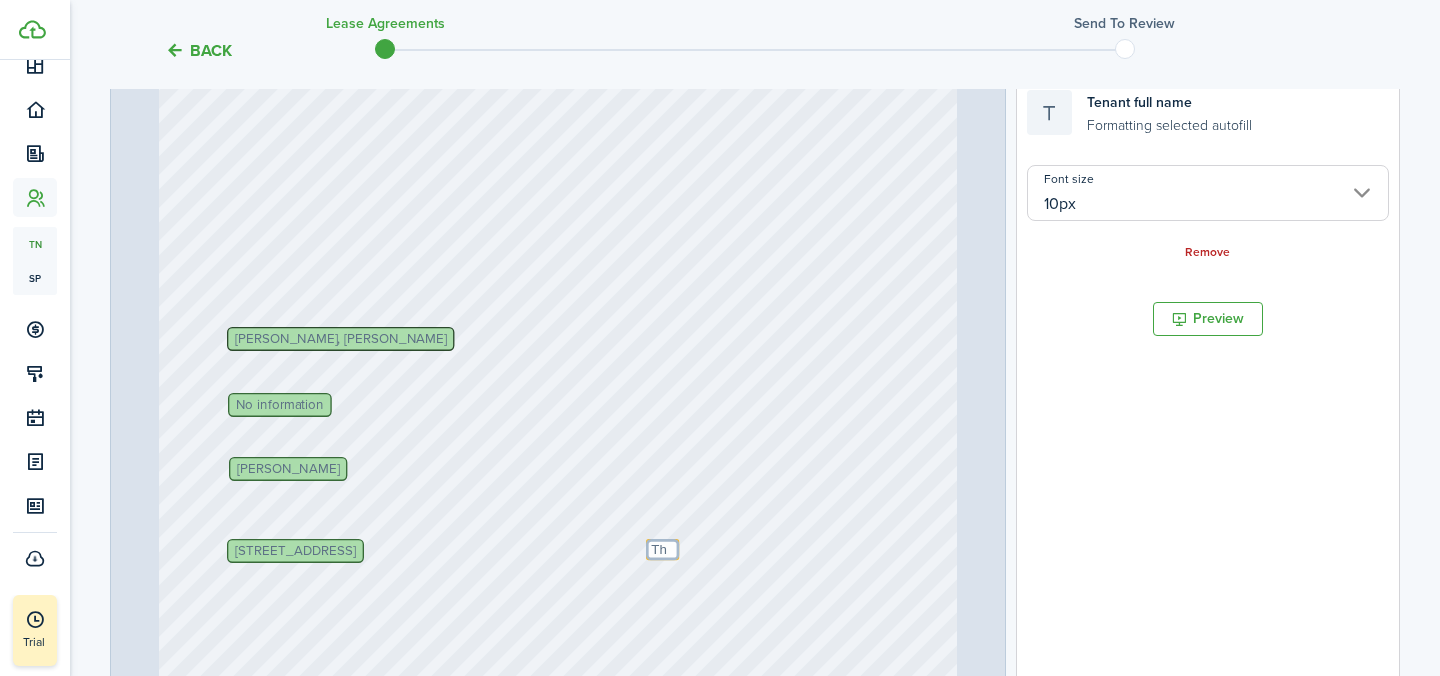 scroll, scrollTop: 448, scrollLeft: 0, axis: vertical 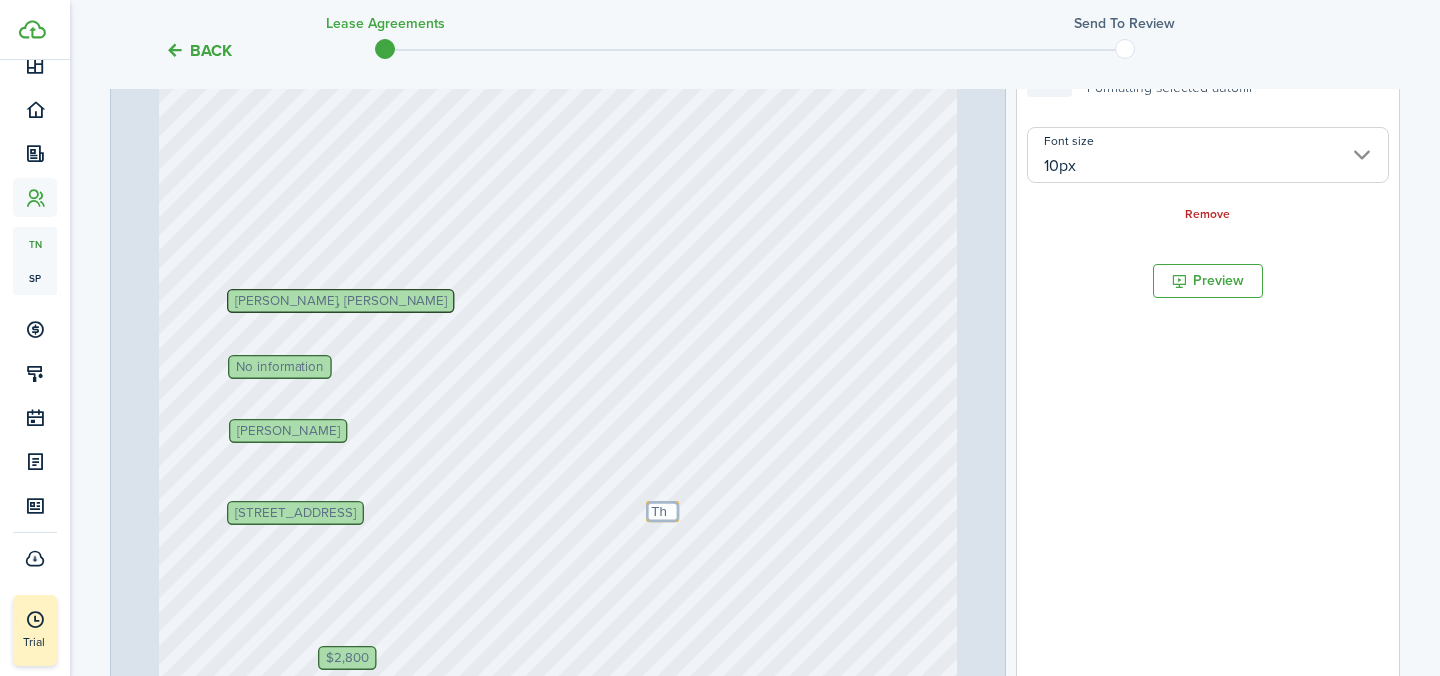 click on "[PERSON_NAME], [PERSON_NAME]" at bounding box center [340, 301] 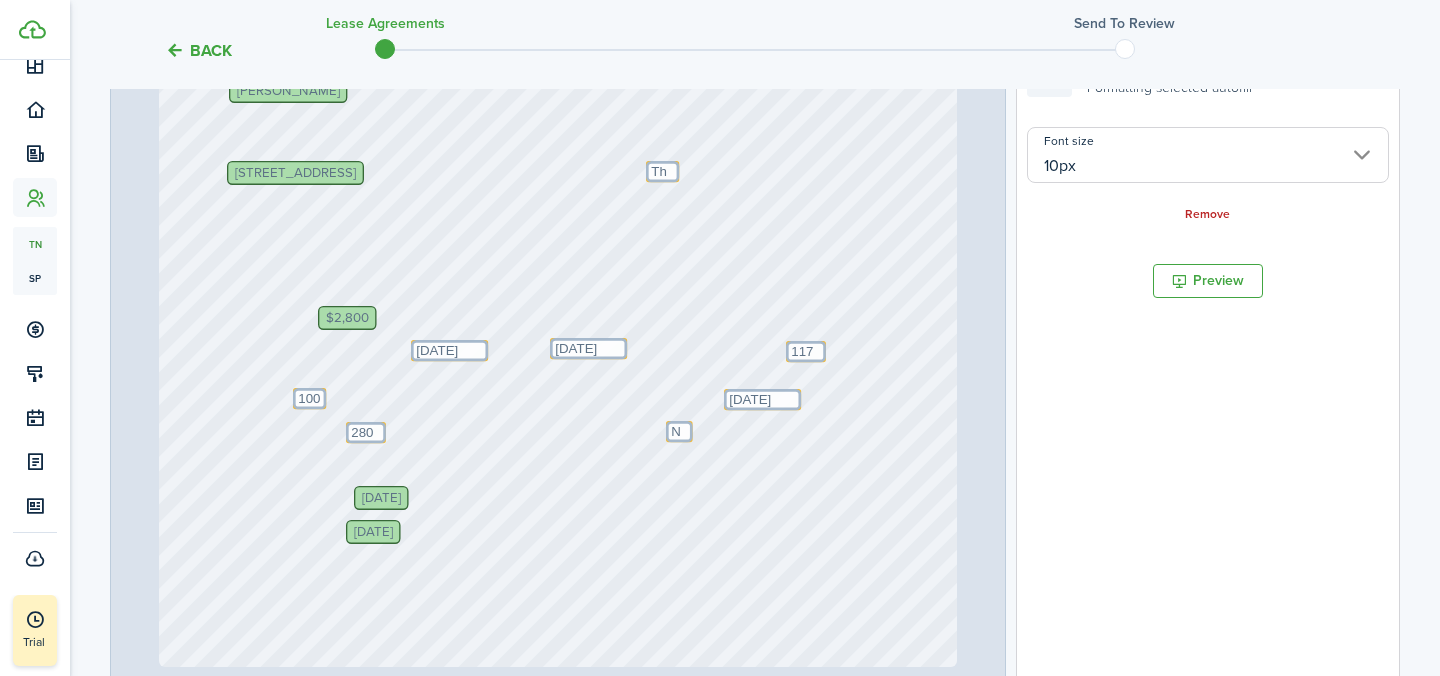scroll, scrollTop: 407, scrollLeft: 0, axis: vertical 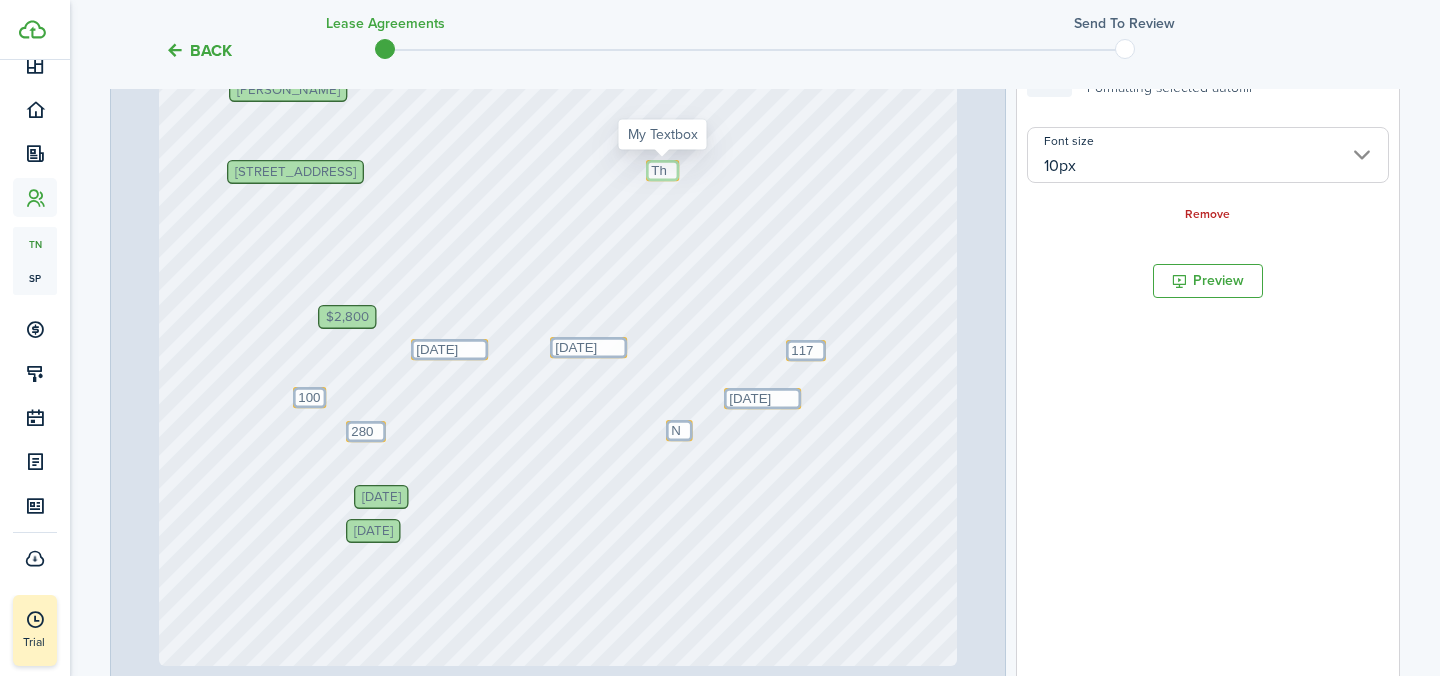 click on "The" at bounding box center [662, 170] 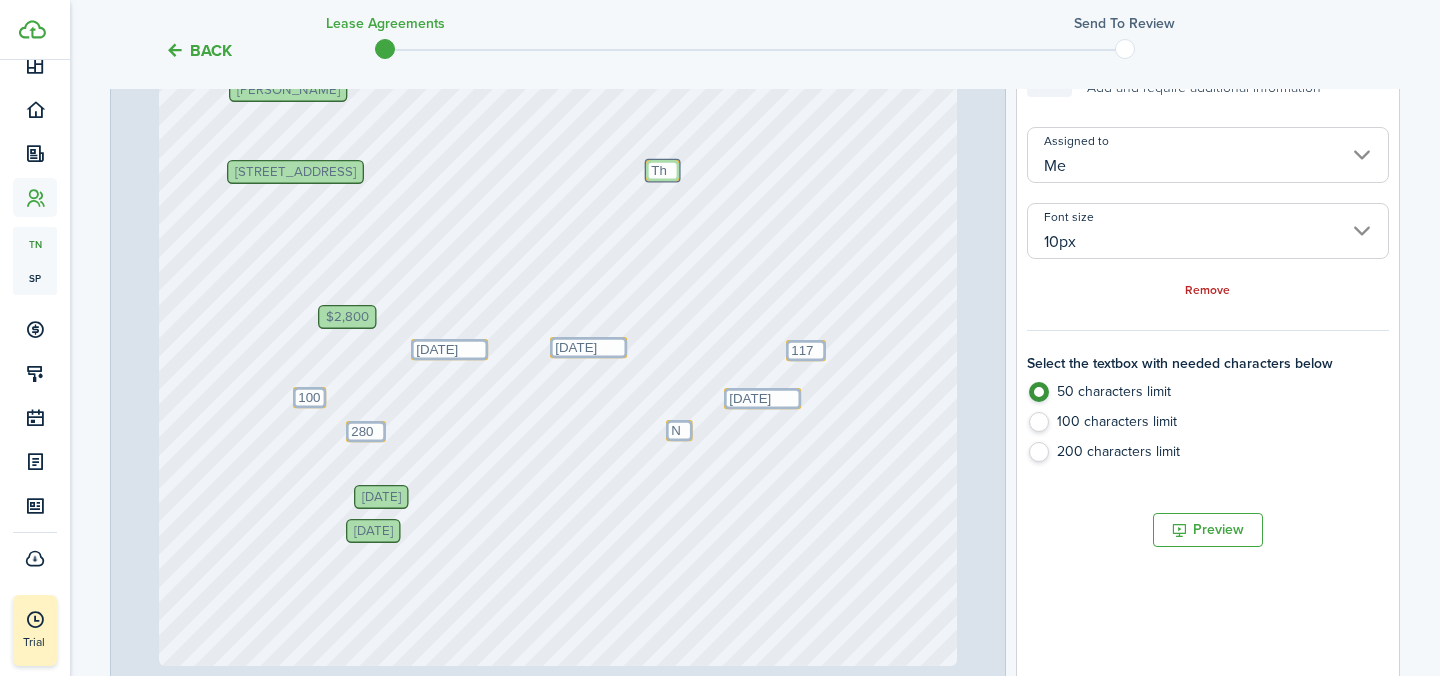 scroll, scrollTop: 12, scrollLeft: 0, axis: vertical 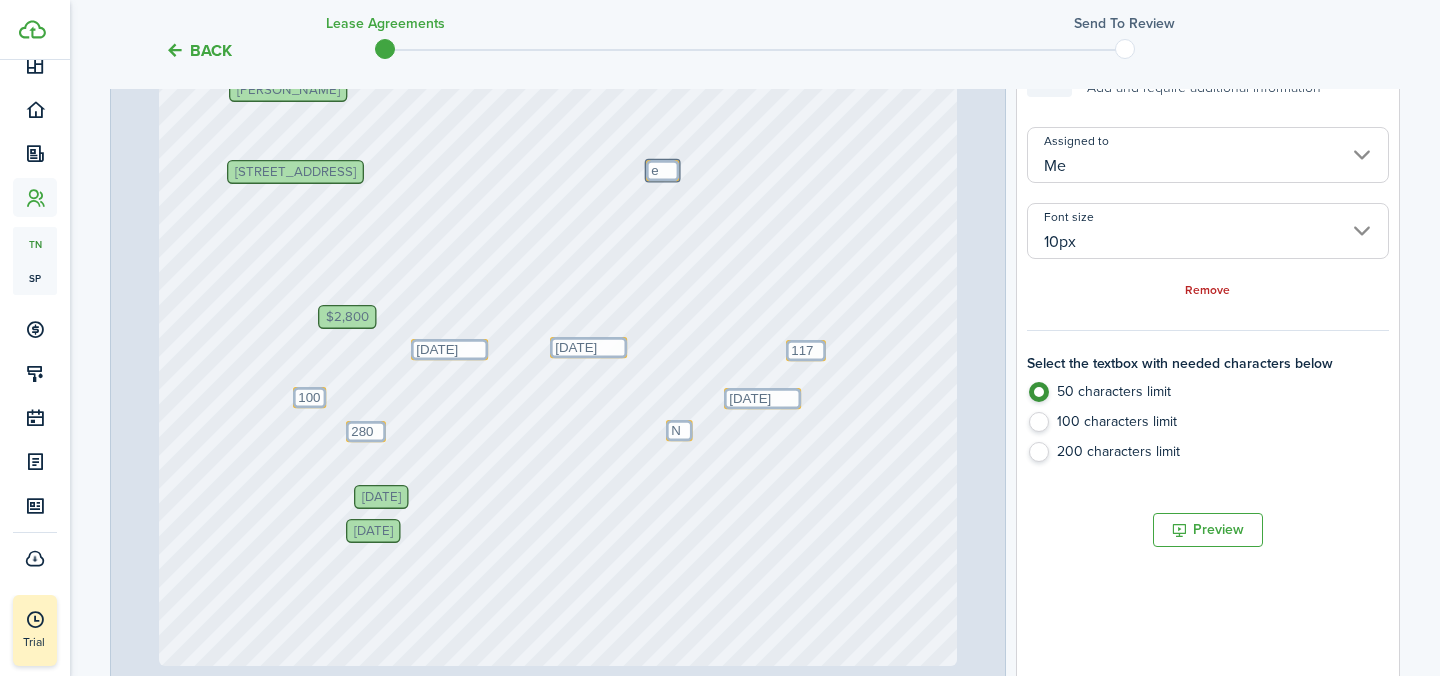 click on "[DATE]
Text
100
Text
NA
Text
[DATE]
No information
[PERSON_NAME], [PERSON_NAME]
[STREET_ADDRESS]
Text
[DATE]
[DATE]
Text
The
$2,800
Text
2800
Text
[DATE]
Text
1174
[PERSON_NAME]" at bounding box center (558, 138) 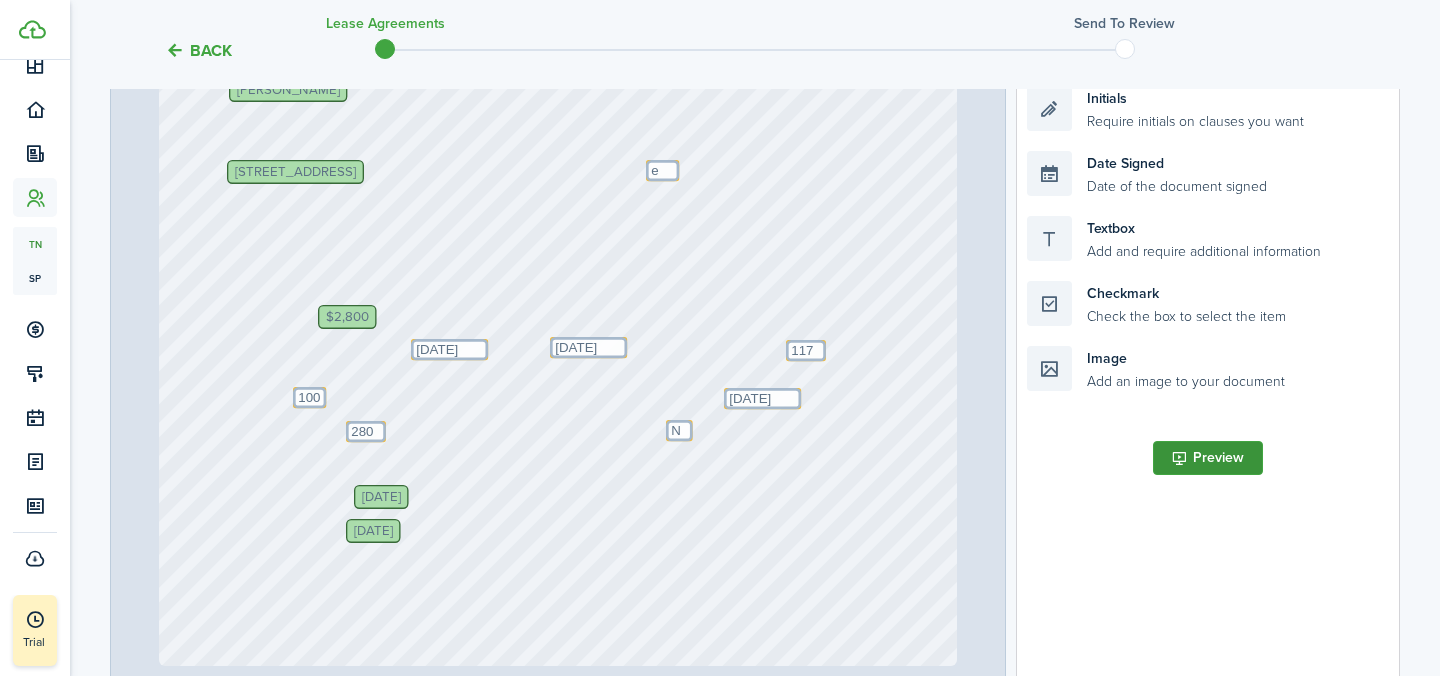 click on "Preview" at bounding box center [1208, 458] 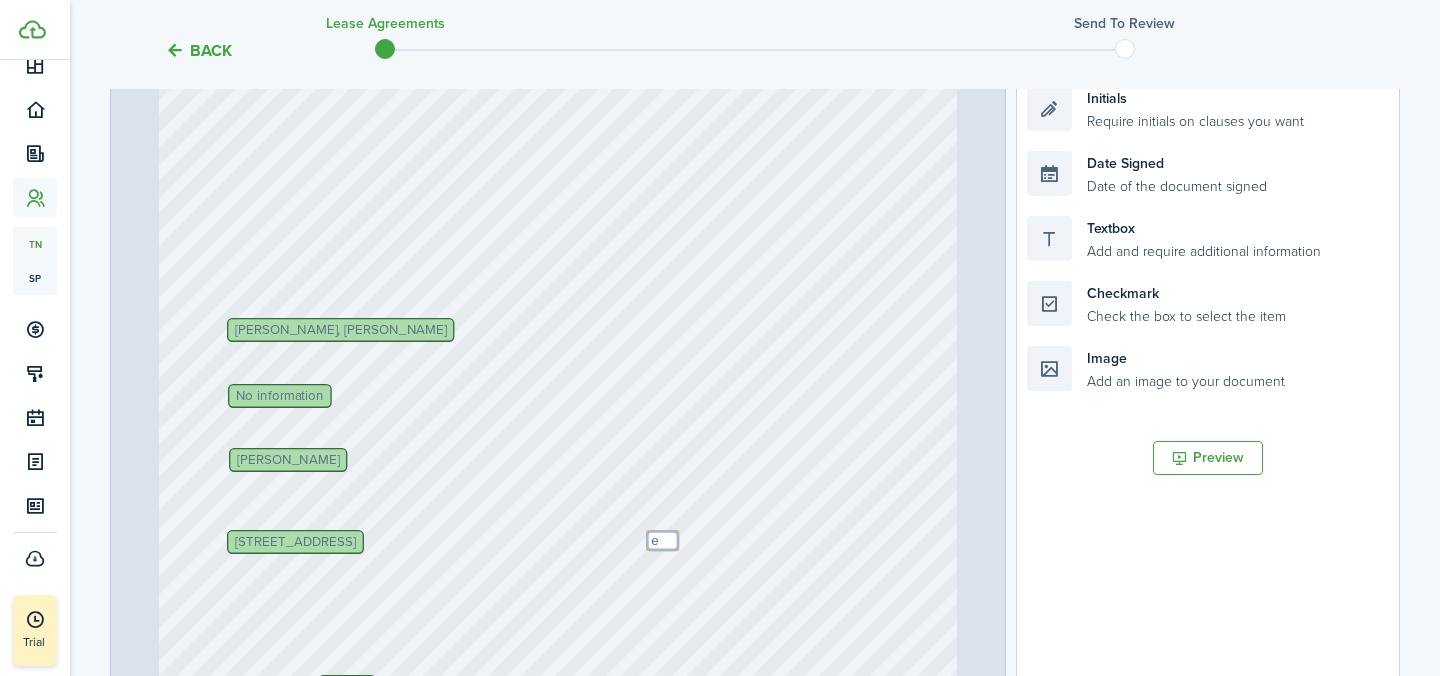 scroll, scrollTop: 0, scrollLeft: 0, axis: both 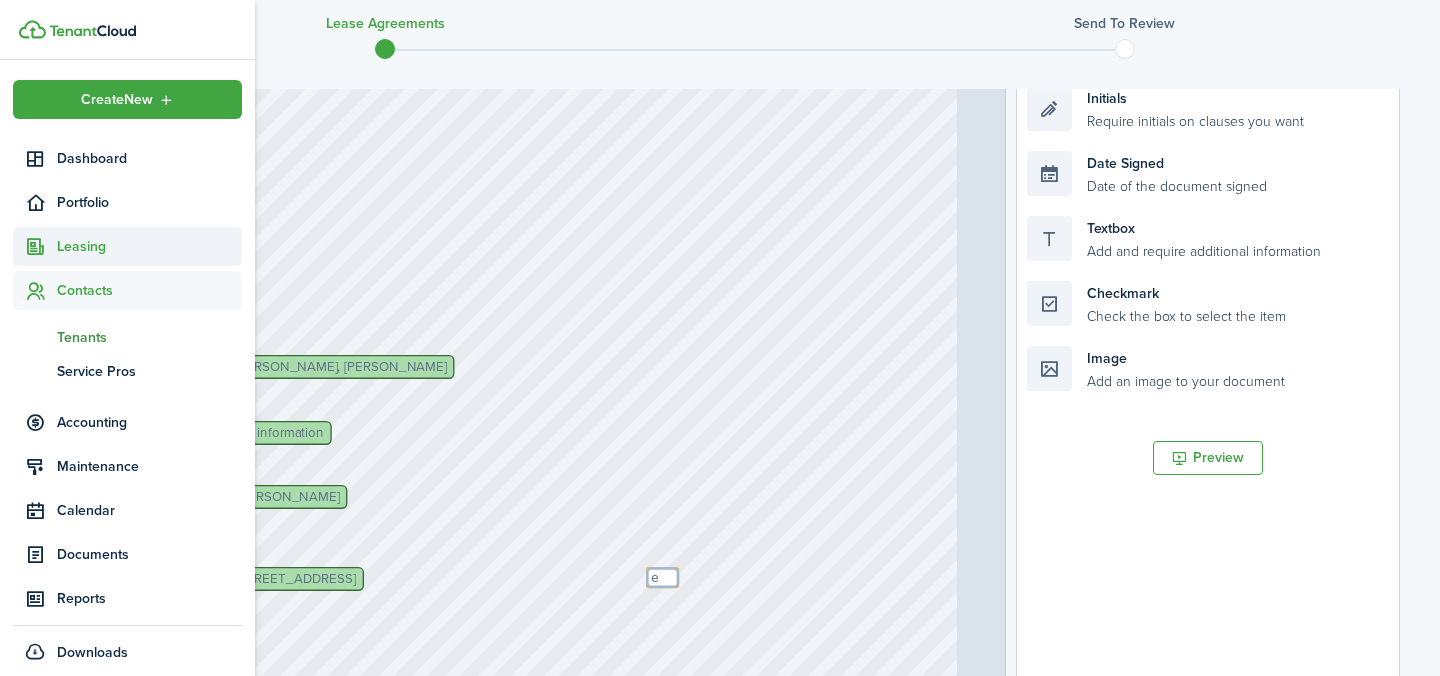 click on "Leasing" 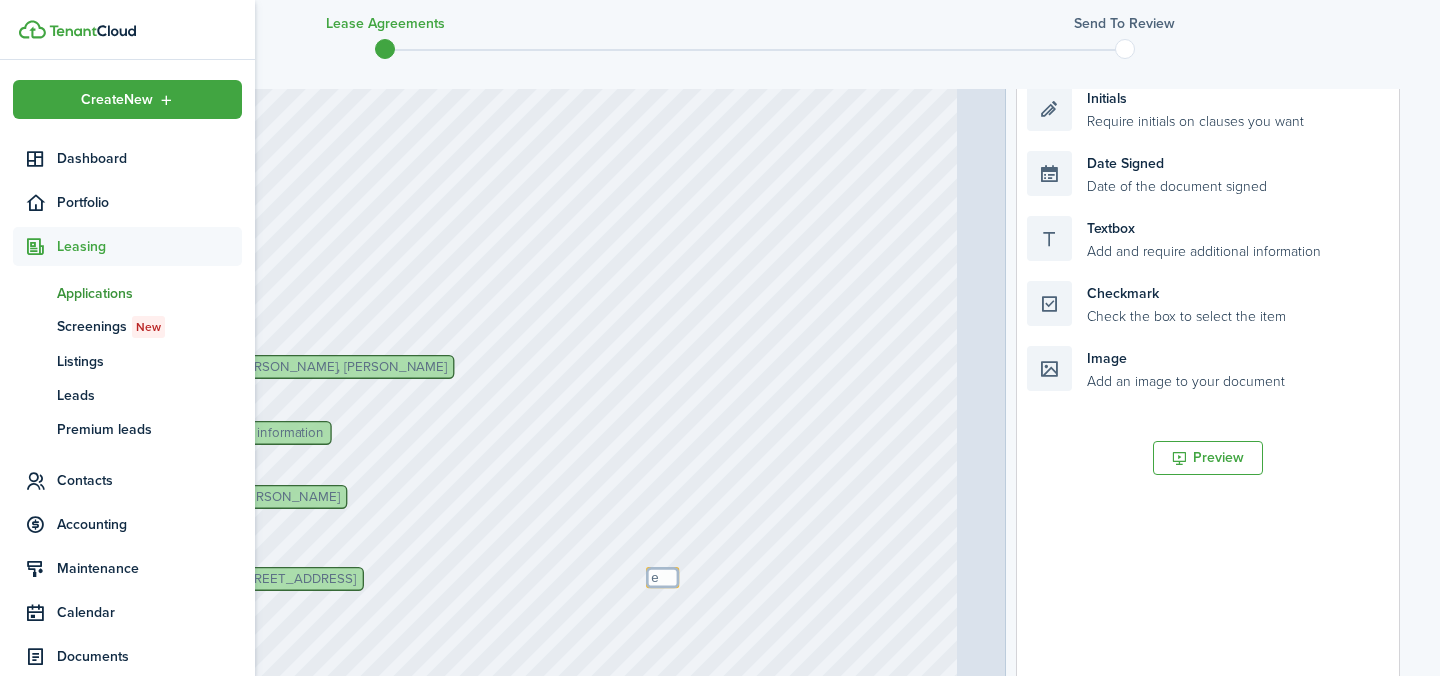 click on "Applications" 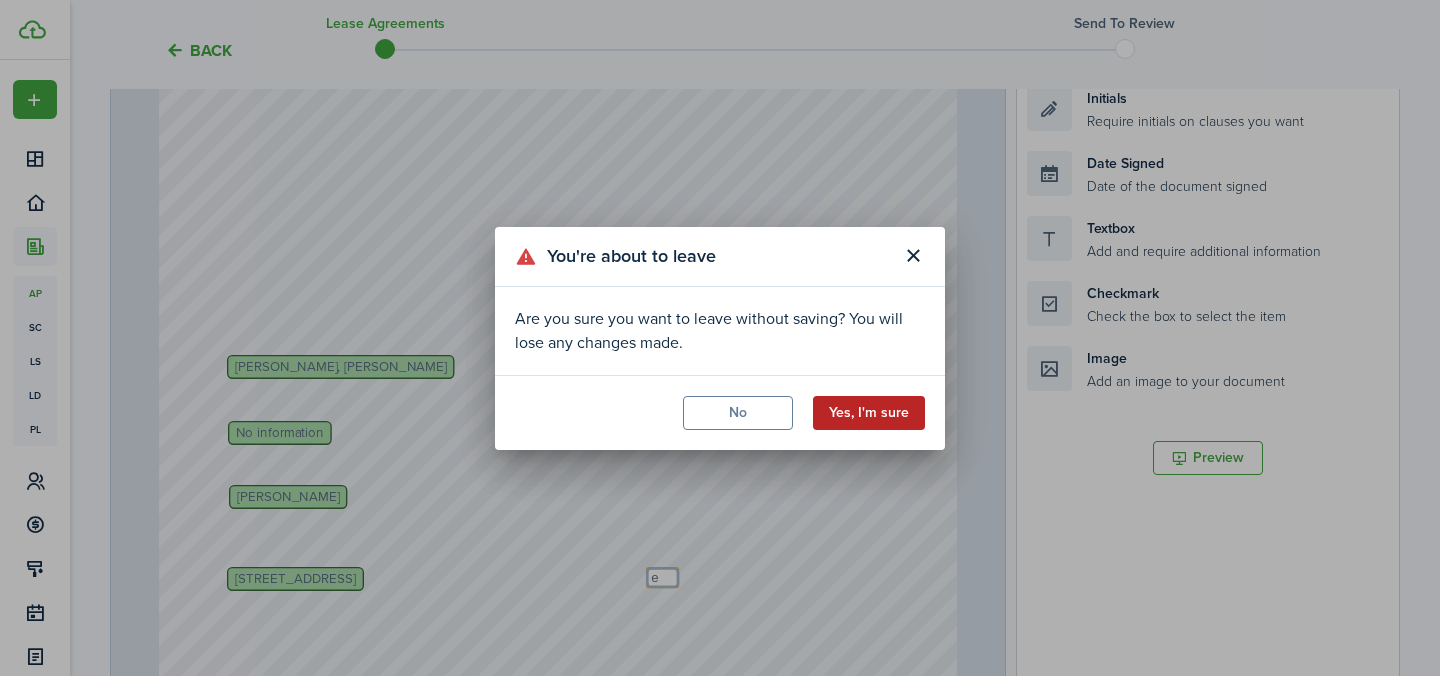 click on "Yes, I'm sure" 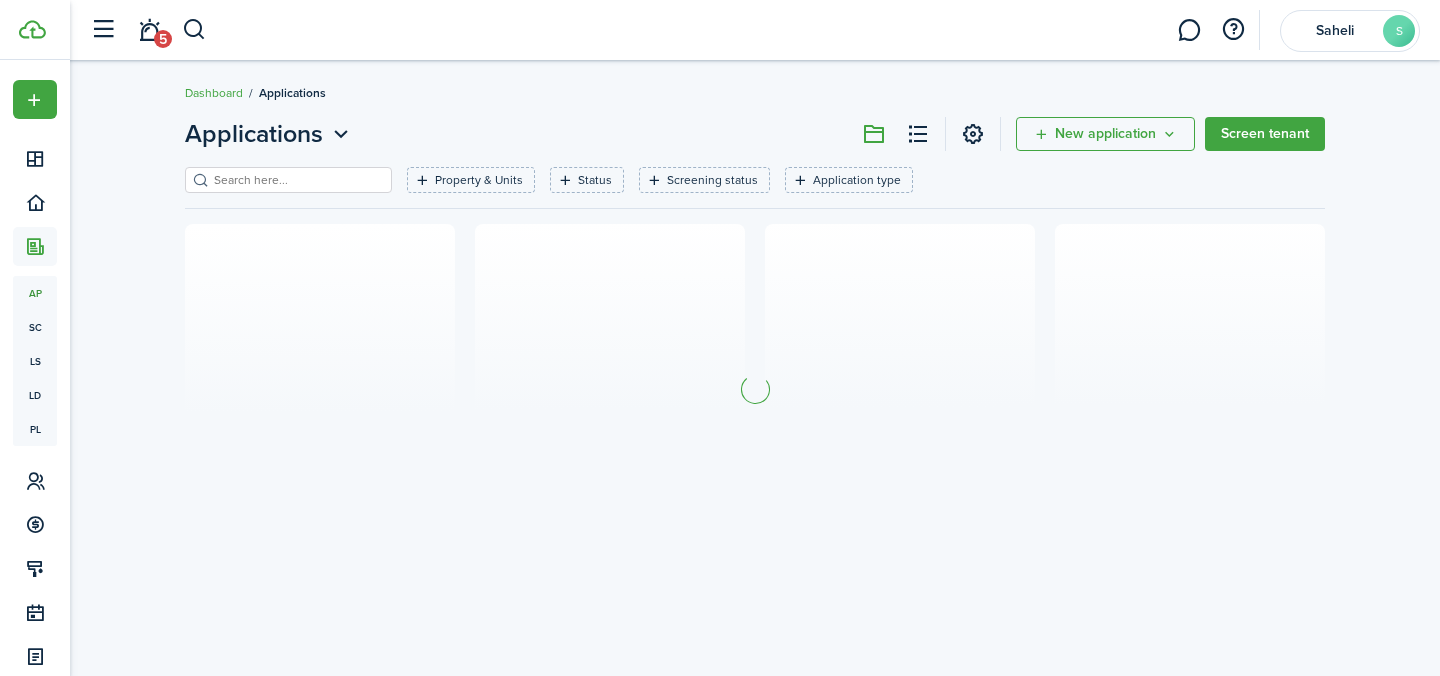 scroll, scrollTop: 0, scrollLeft: 0, axis: both 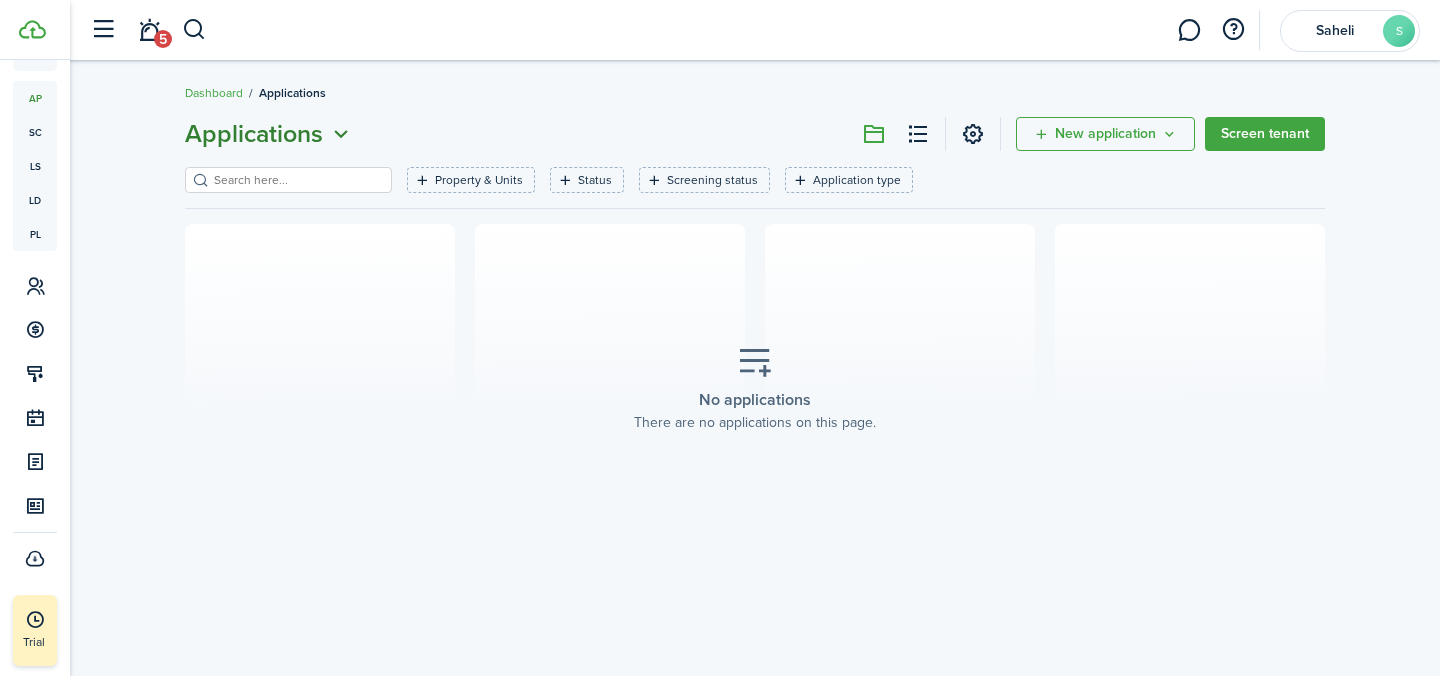 click 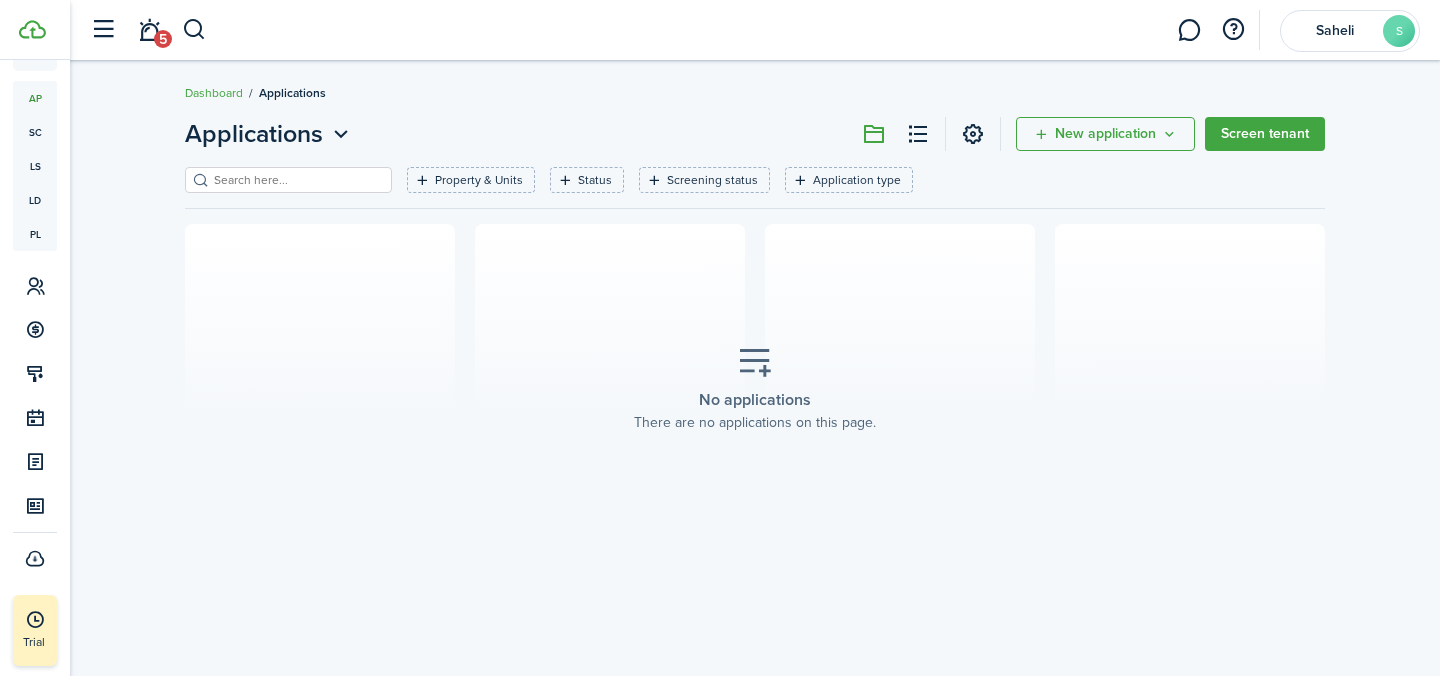 click on "Dashboard  Applications" 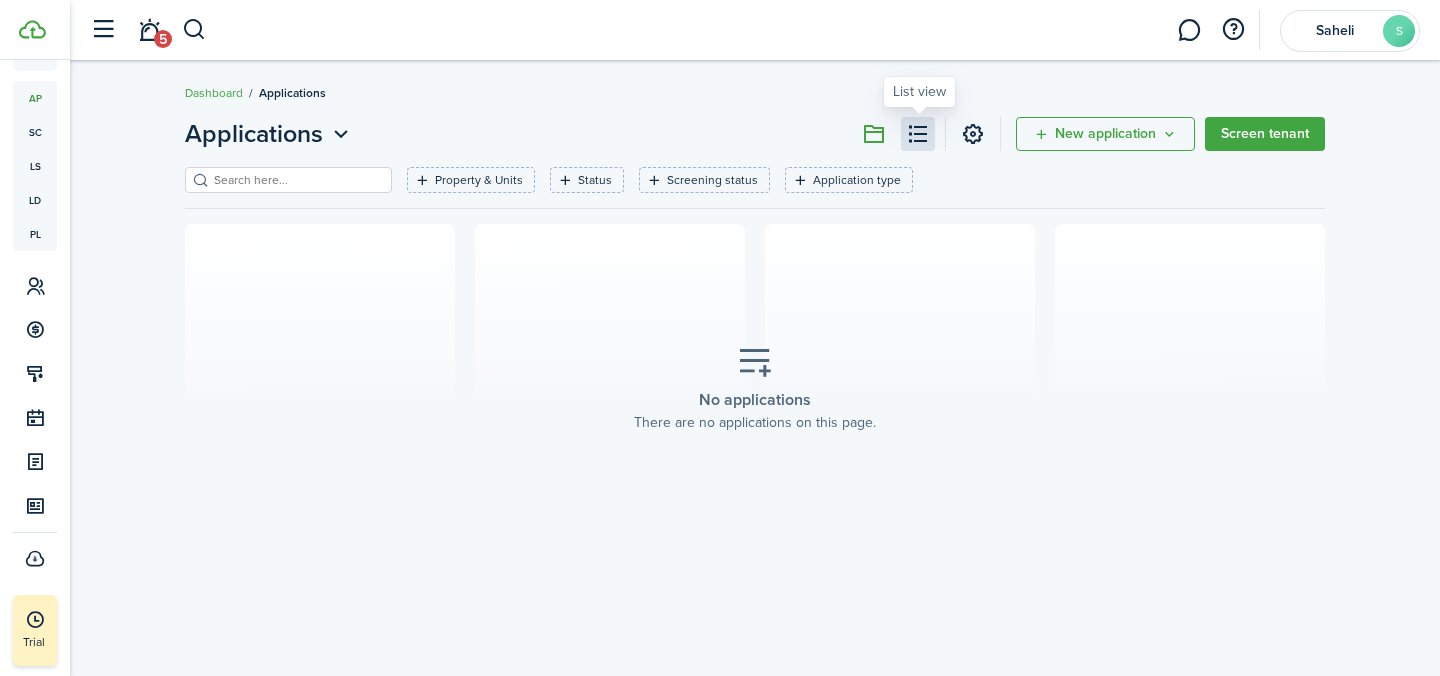click 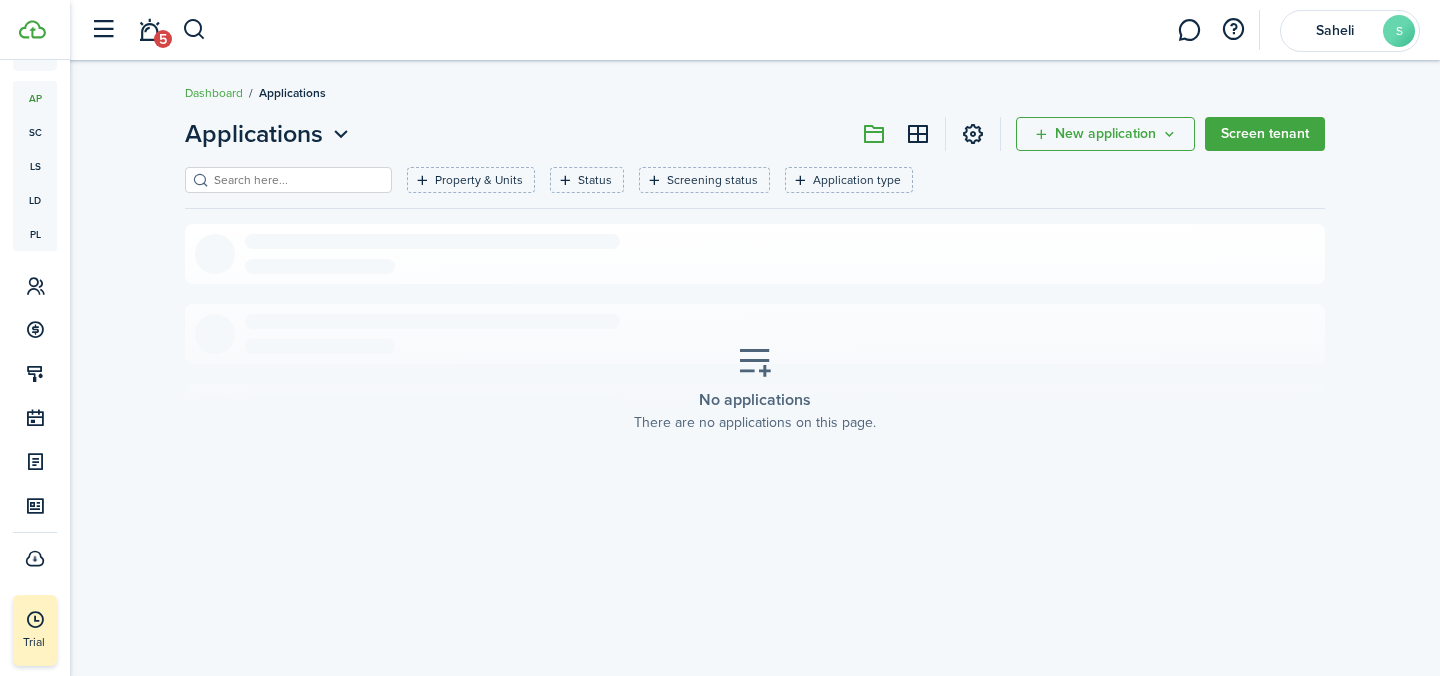 click on "Applications New application  Screen tenant  Property & Units Status Screening status Application type  Save filters  Clear all No applications There are no applications on this page. «« « » »»" 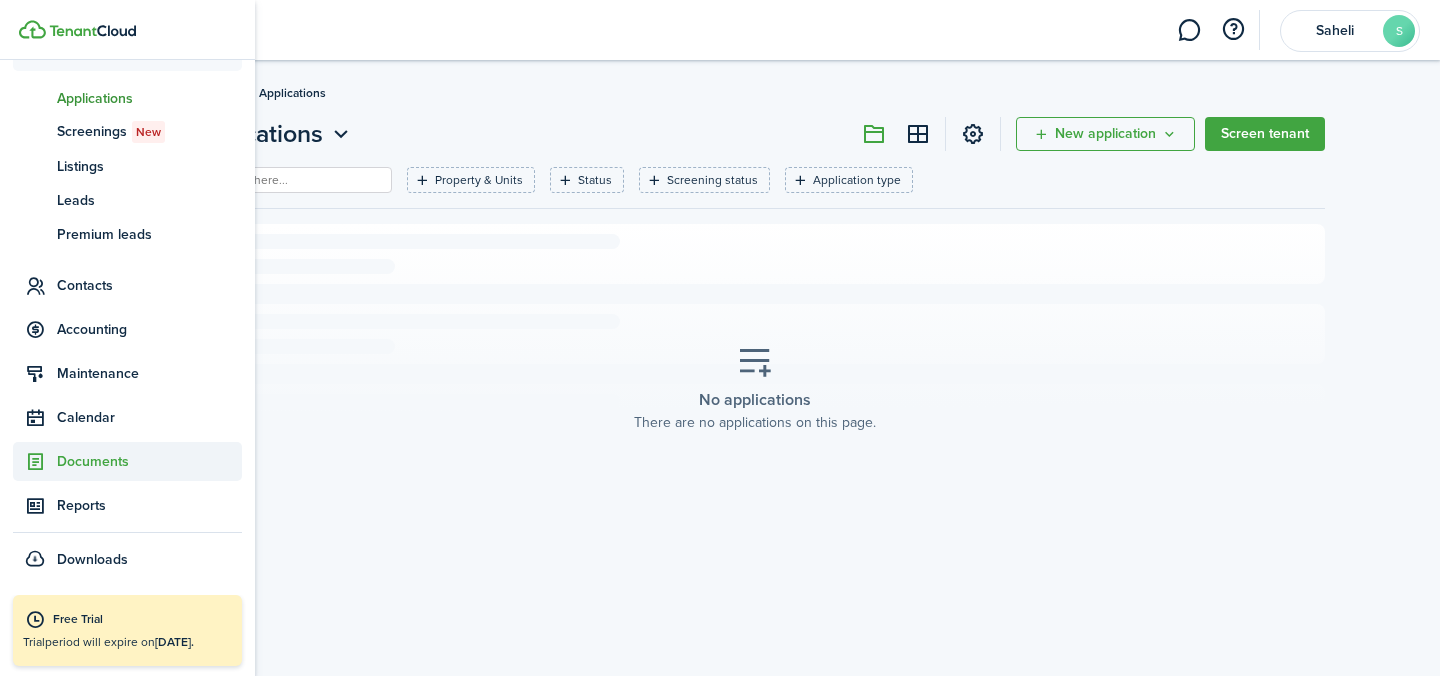 click on "Documents" 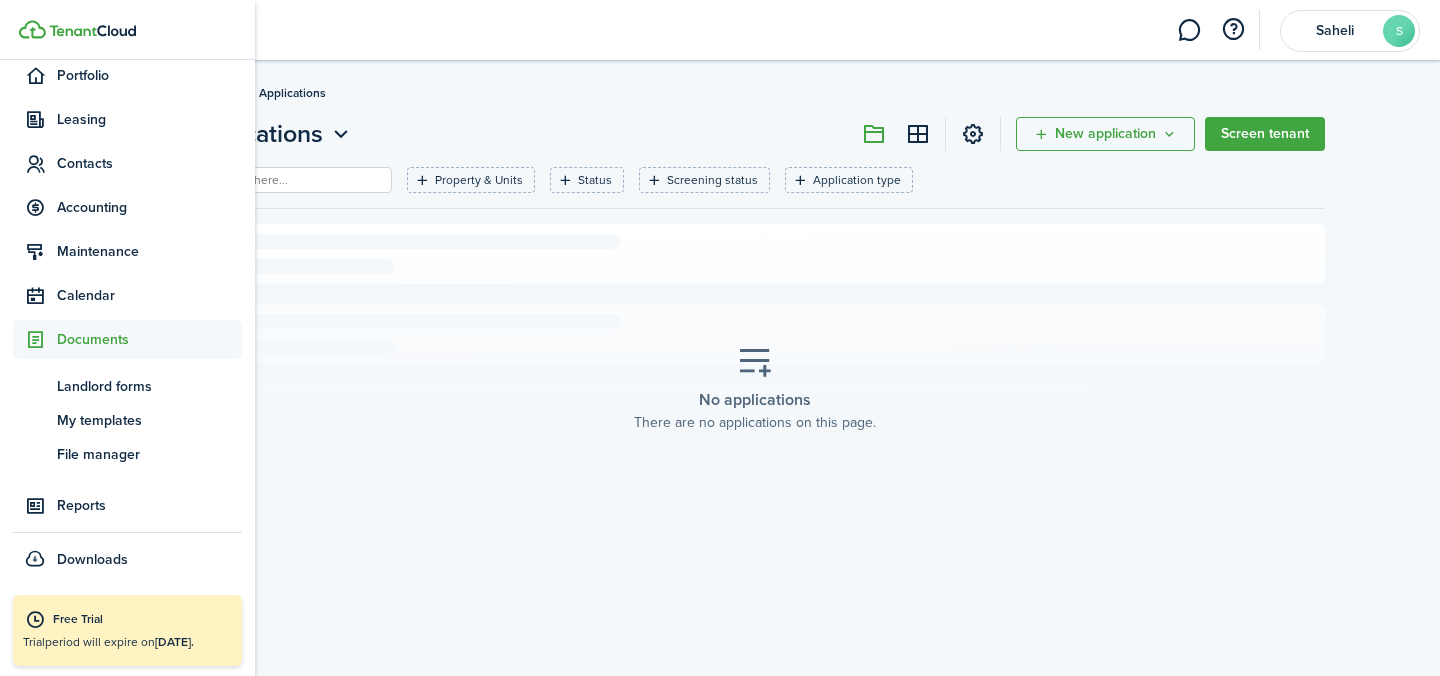scroll, scrollTop: 127, scrollLeft: 0, axis: vertical 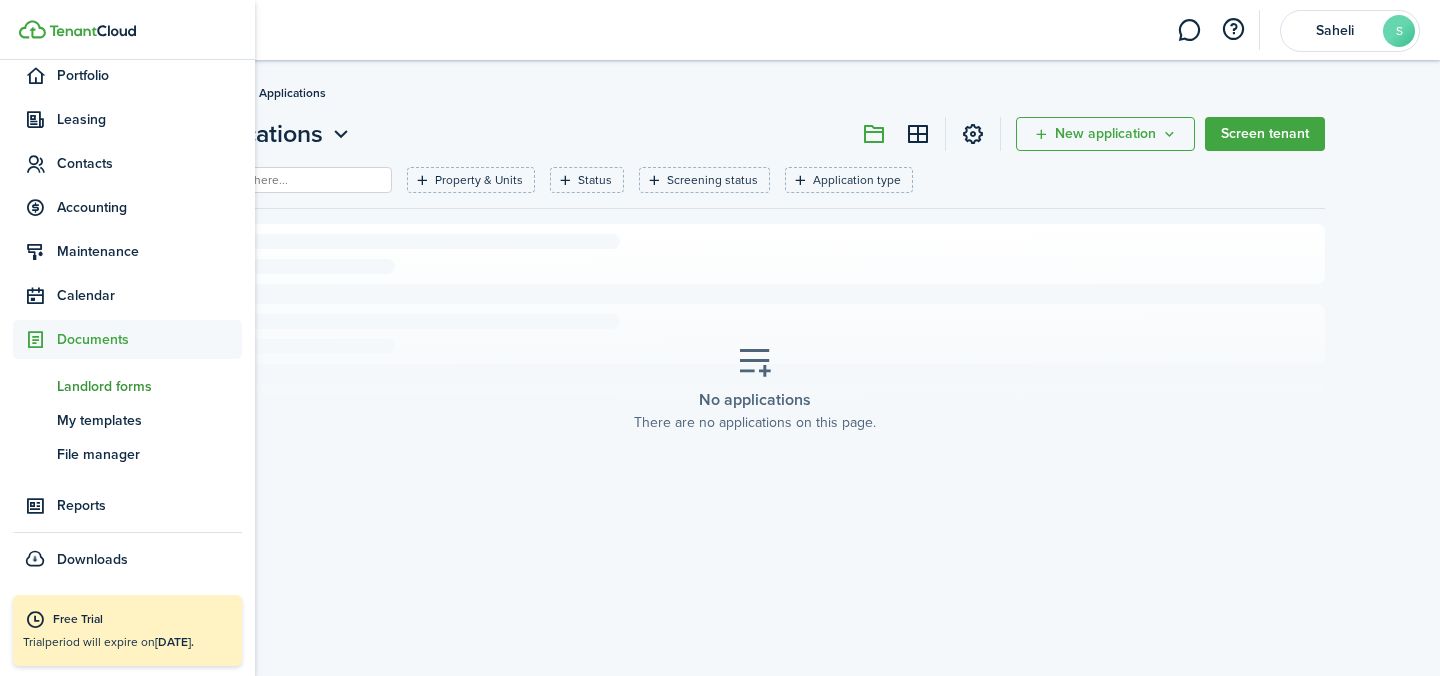 click on "Landlord forms" 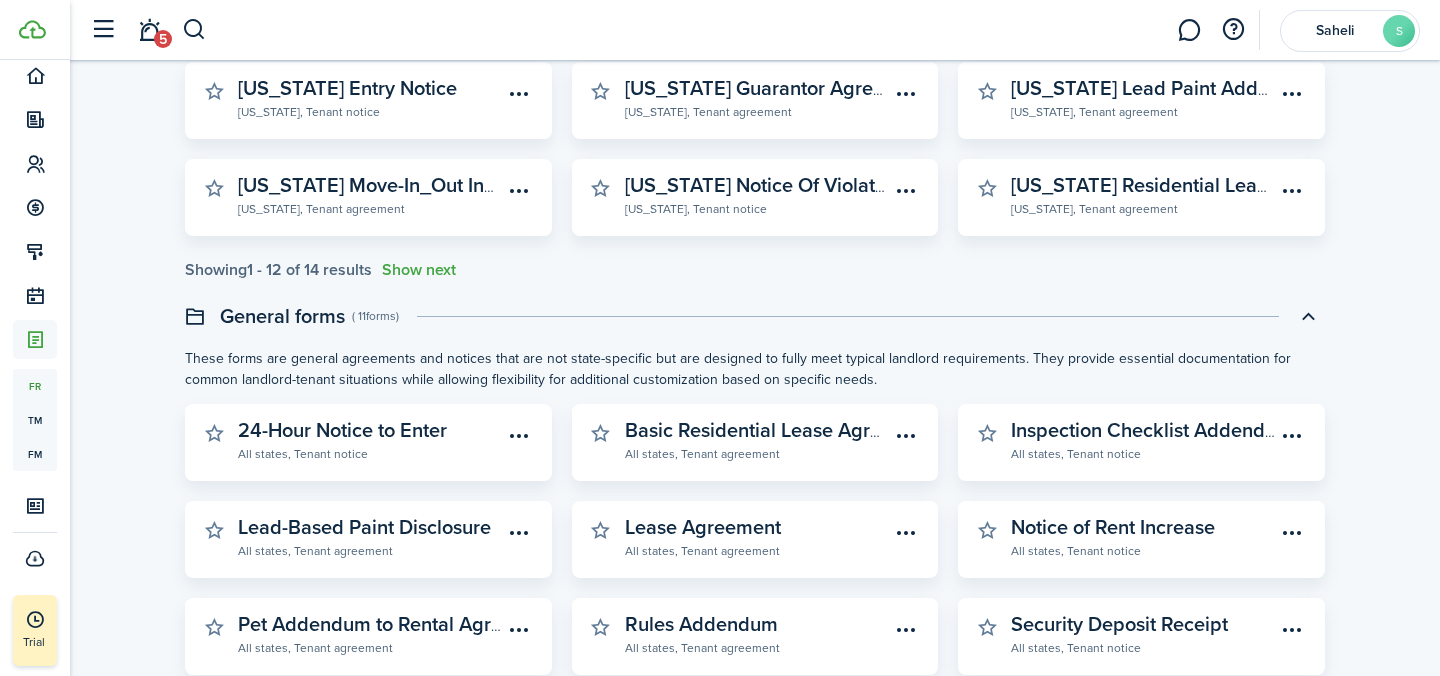 scroll, scrollTop: 435, scrollLeft: 0, axis: vertical 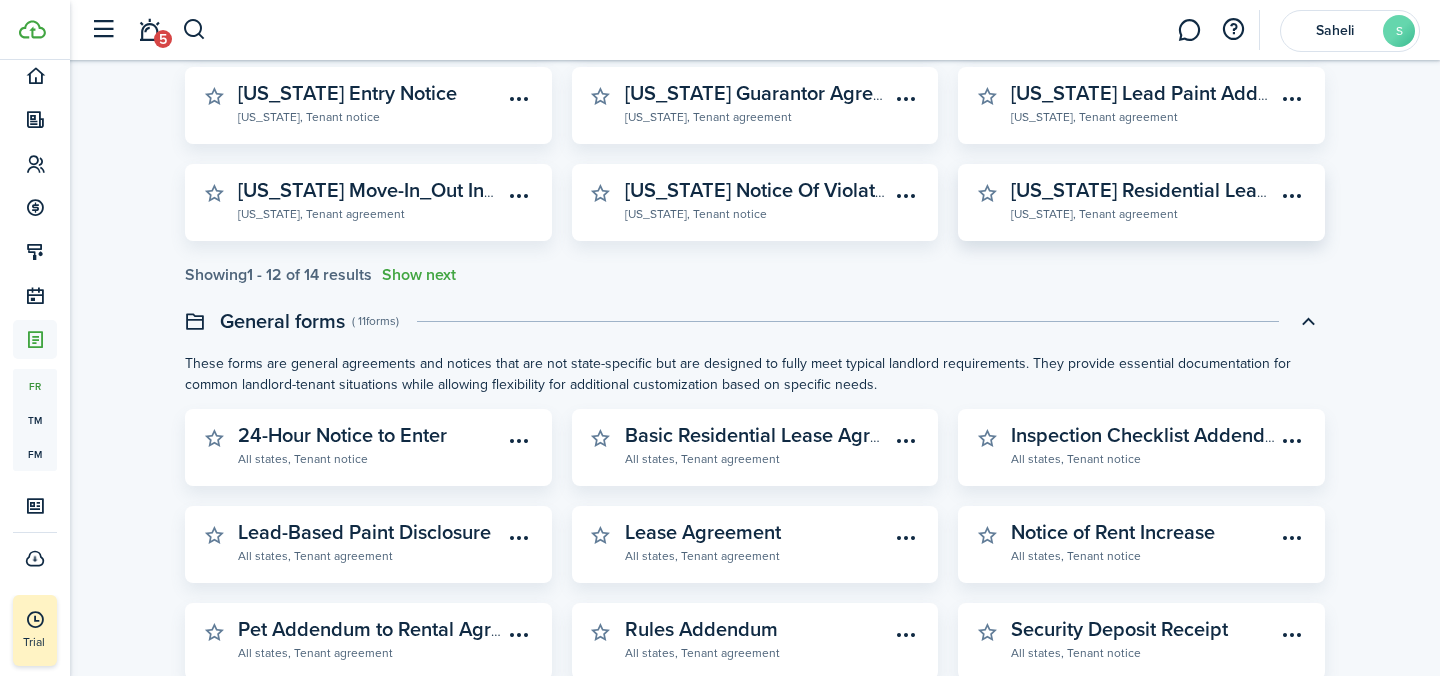 click on "[US_STATE] Residential Lease Agreement" 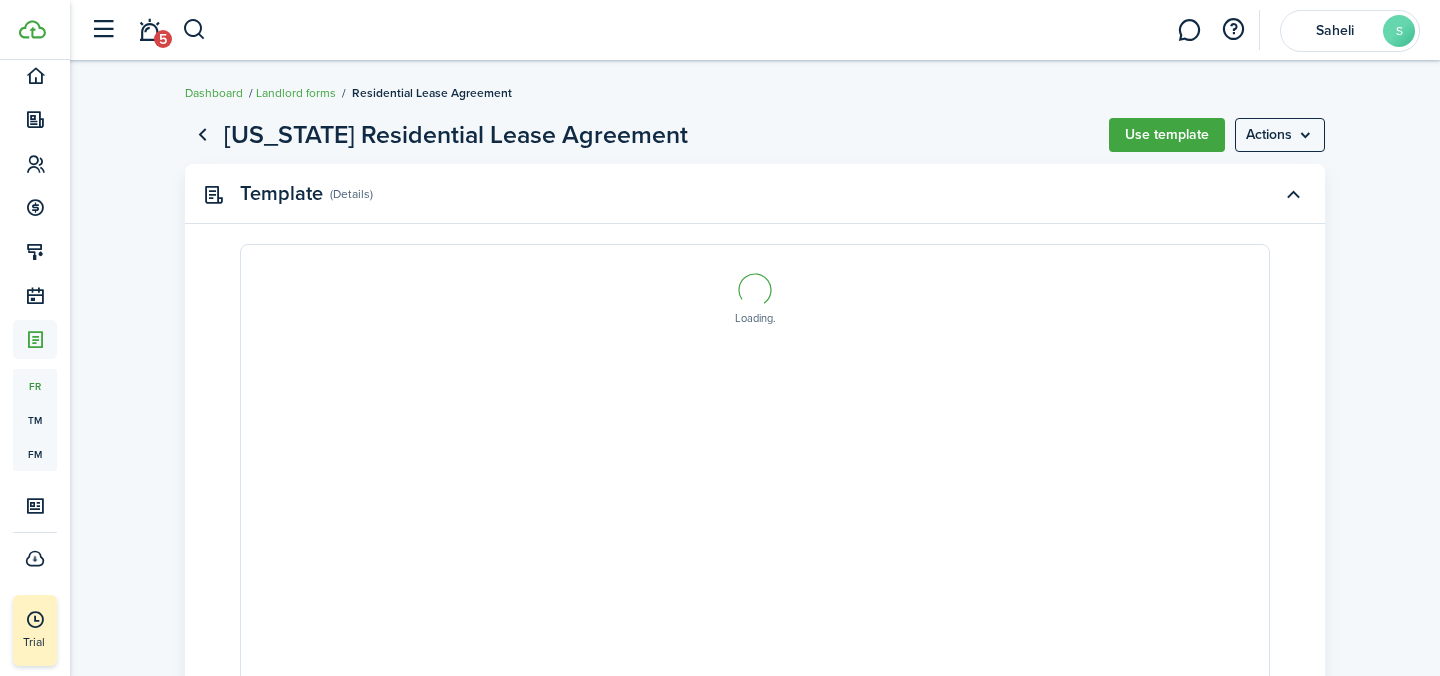 select on "fit" 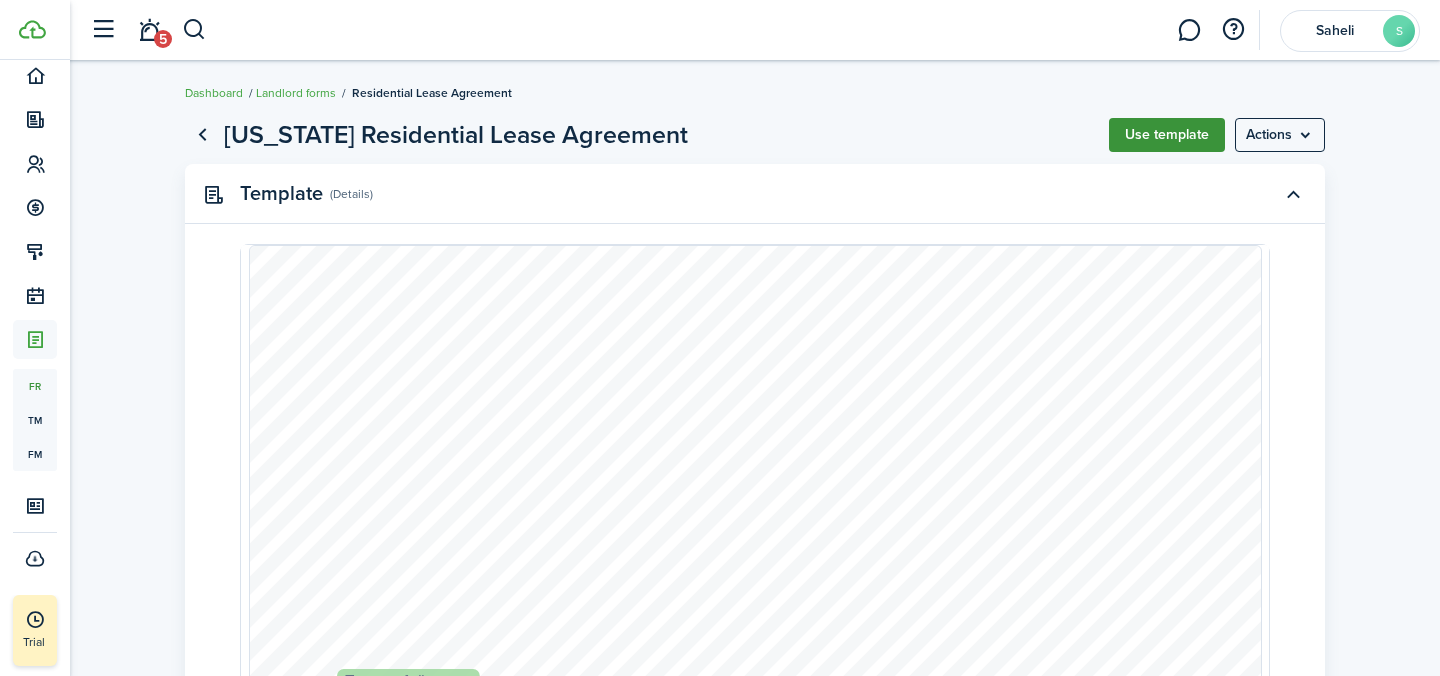 click on "Use template" 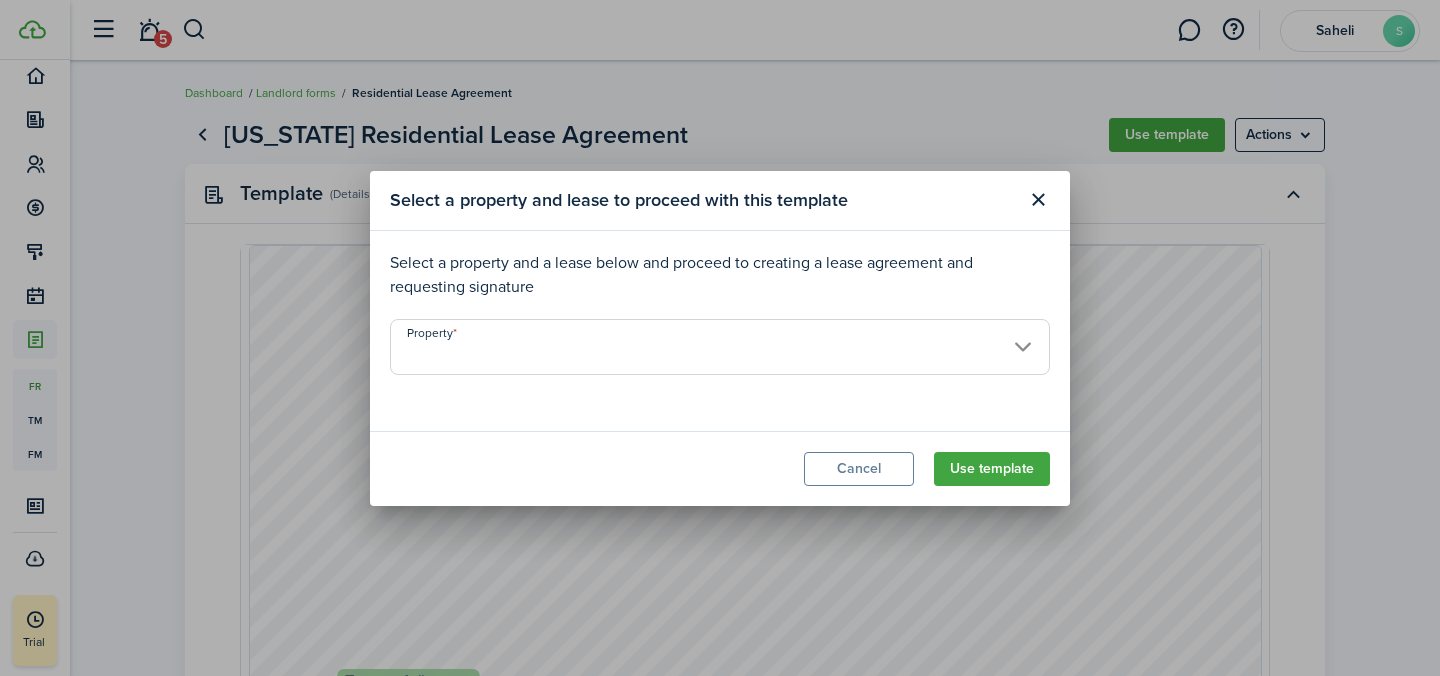 click on "Property" at bounding box center [720, 347] 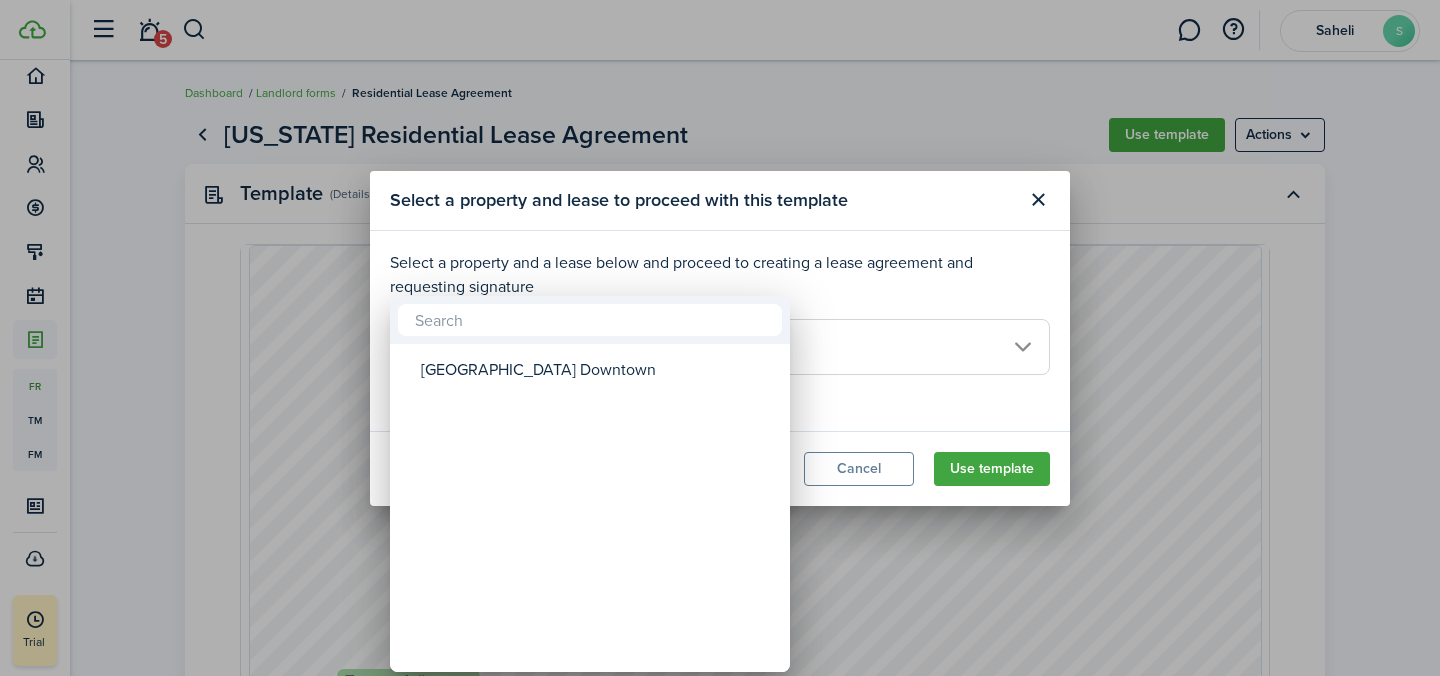 click at bounding box center (720, 338) 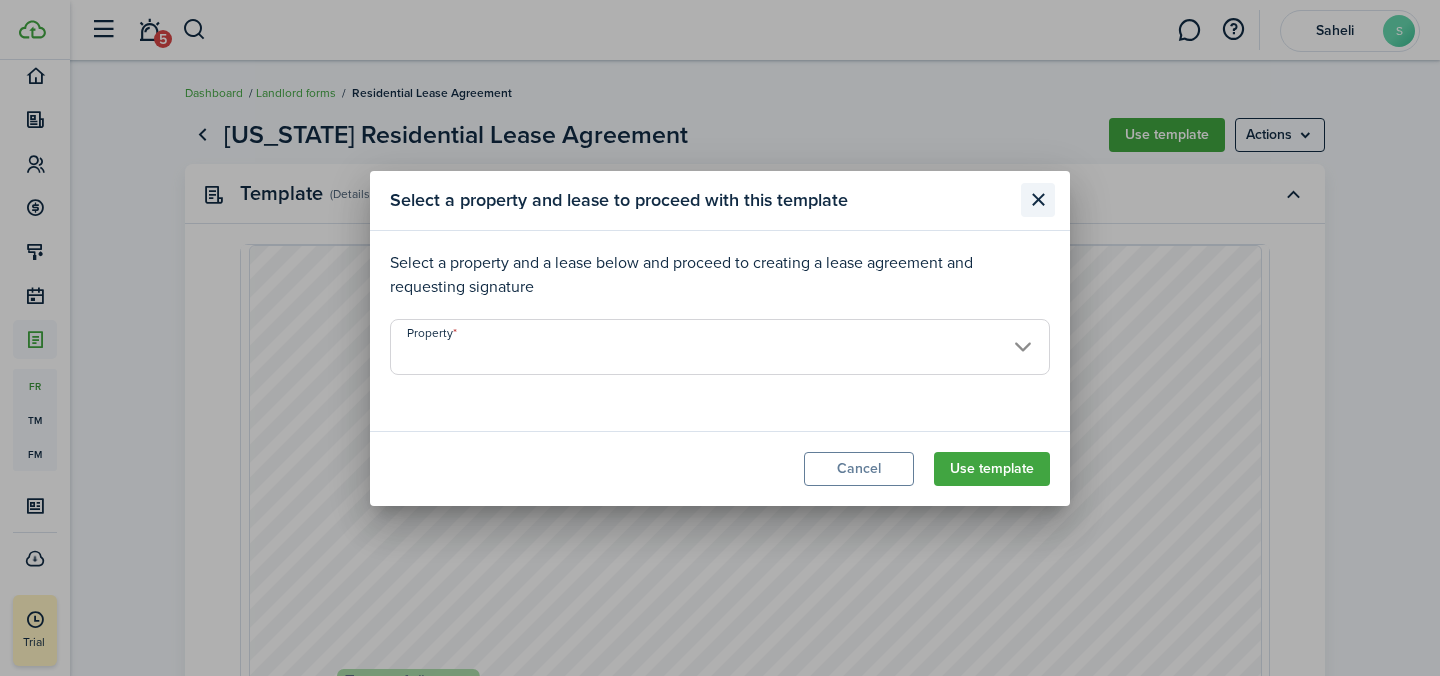 click at bounding box center (1038, 200) 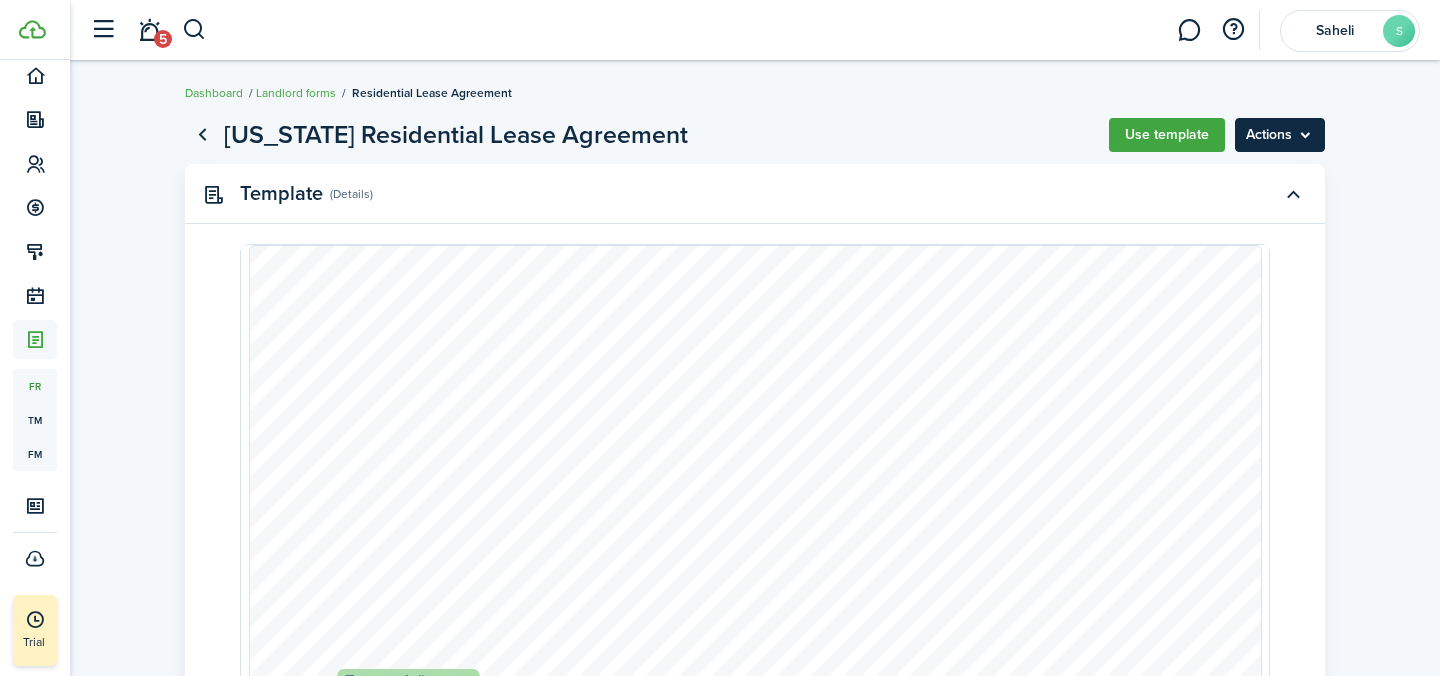 click on "Actions" 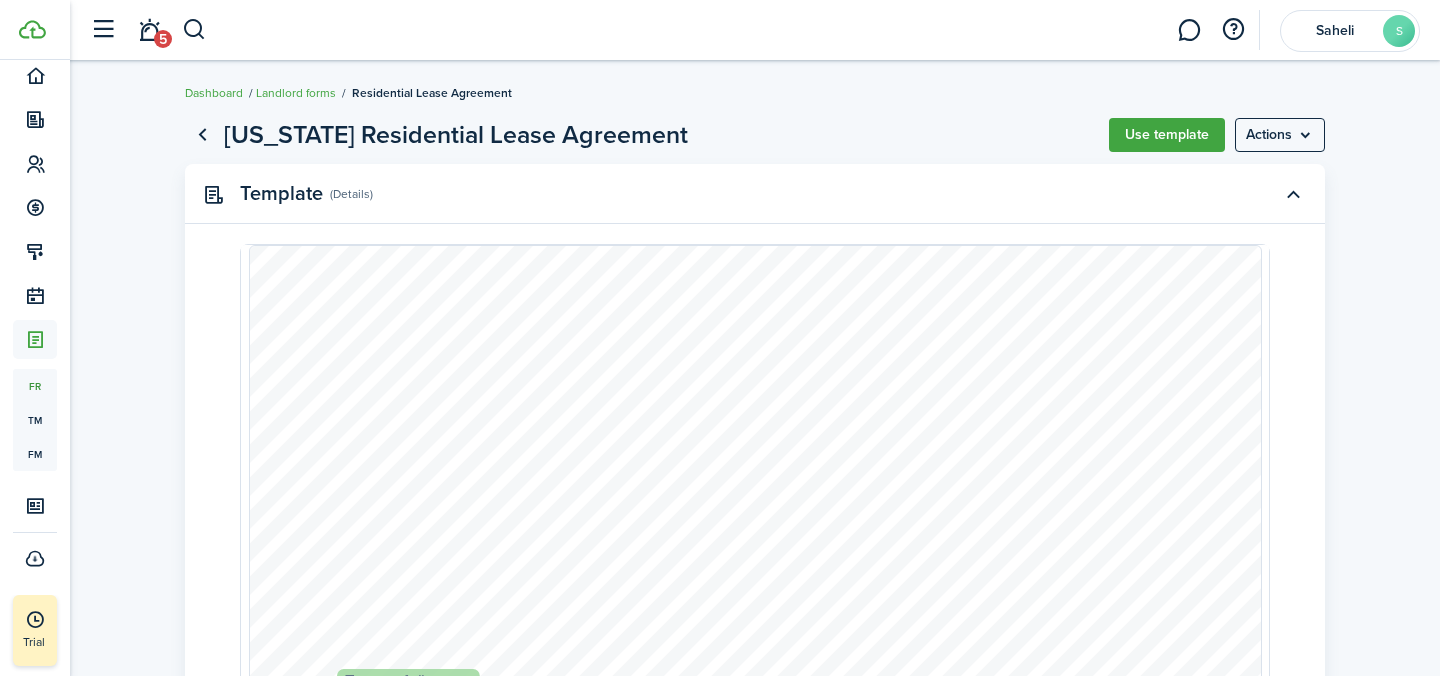 click on "[US_STATE] Residential Lease Agreement  Use template  Actions Template (Details) Page 1 of 13  50%   75%   100%   150%   200%   Fit
Lease end date
Text
Text
Text
Tenant dependants
Tenant full name
Property address
Text
Lease start date
Text
Rent amount
Text
Text
Text
Landlord full name/company name
Landlord utilities
Signature
Date Signed
Date Signed
Signature
Date Signed
User name" 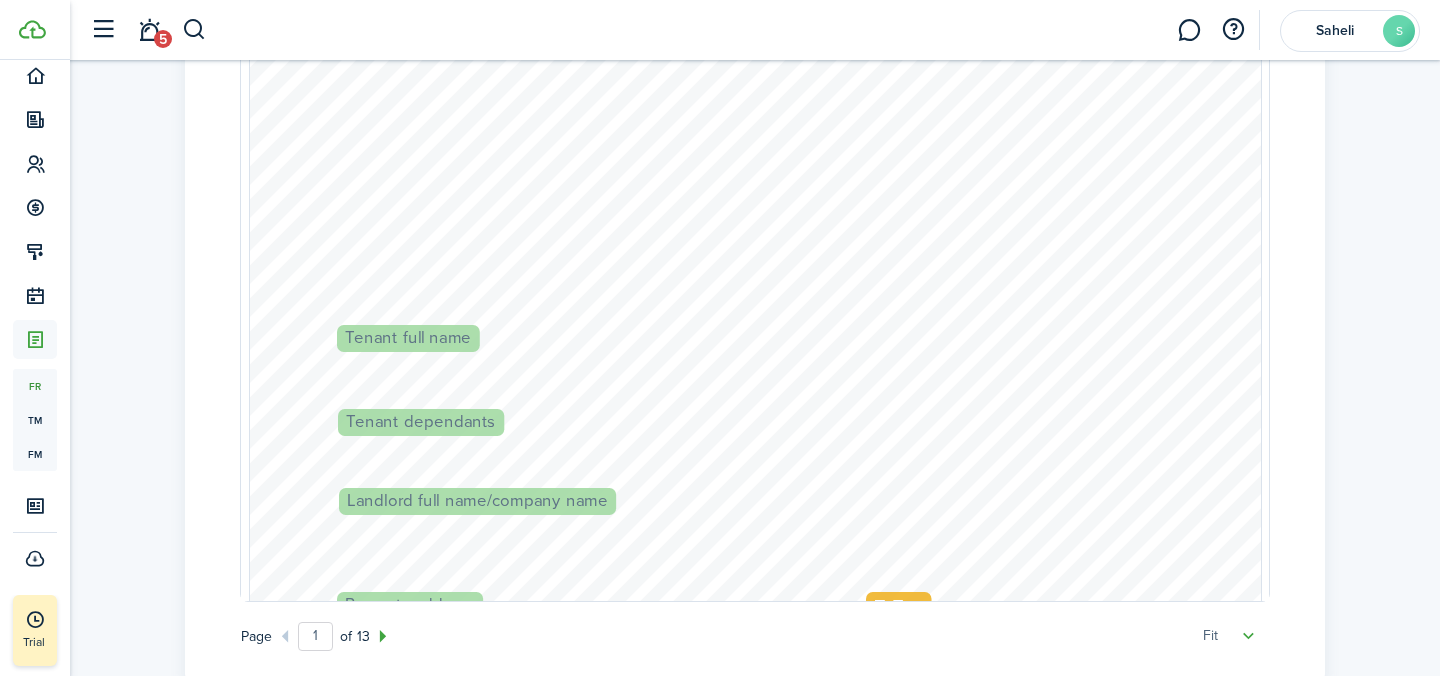 scroll, scrollTop: 435, scrollLeft: 0, axis: vertical 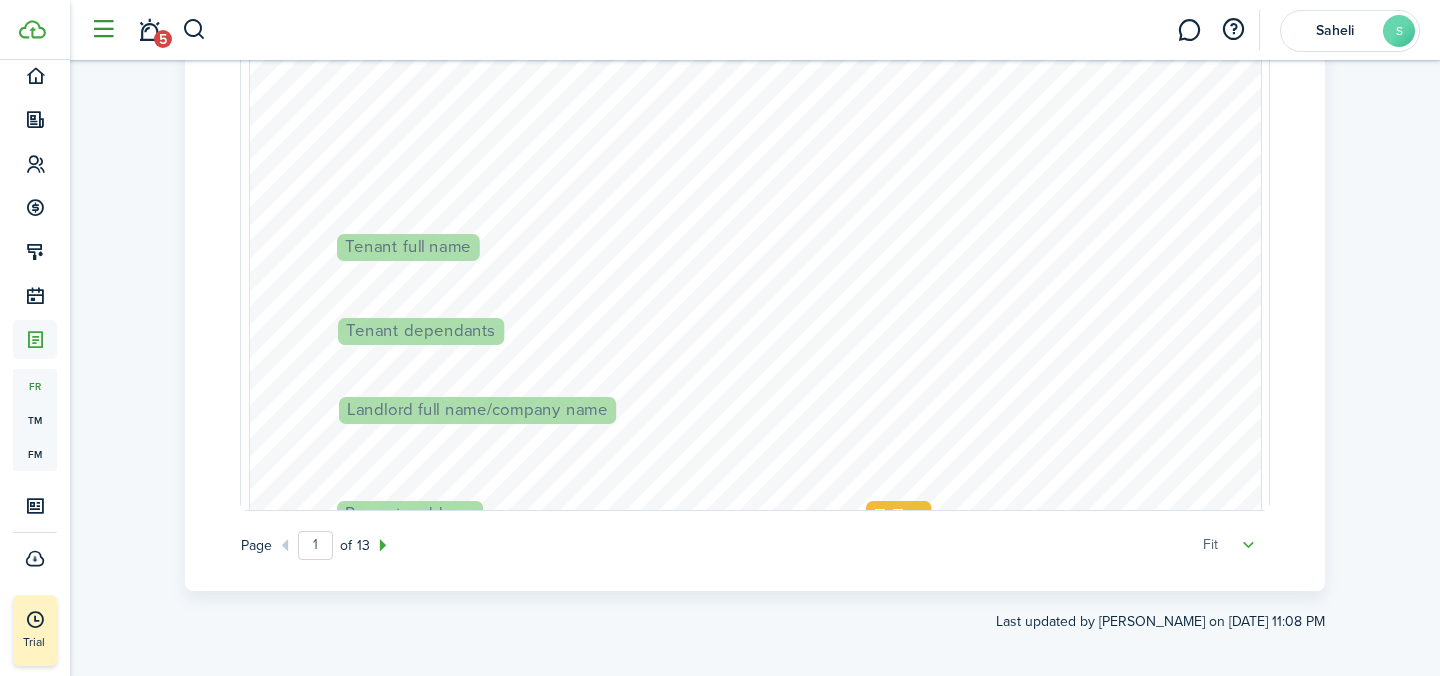 click 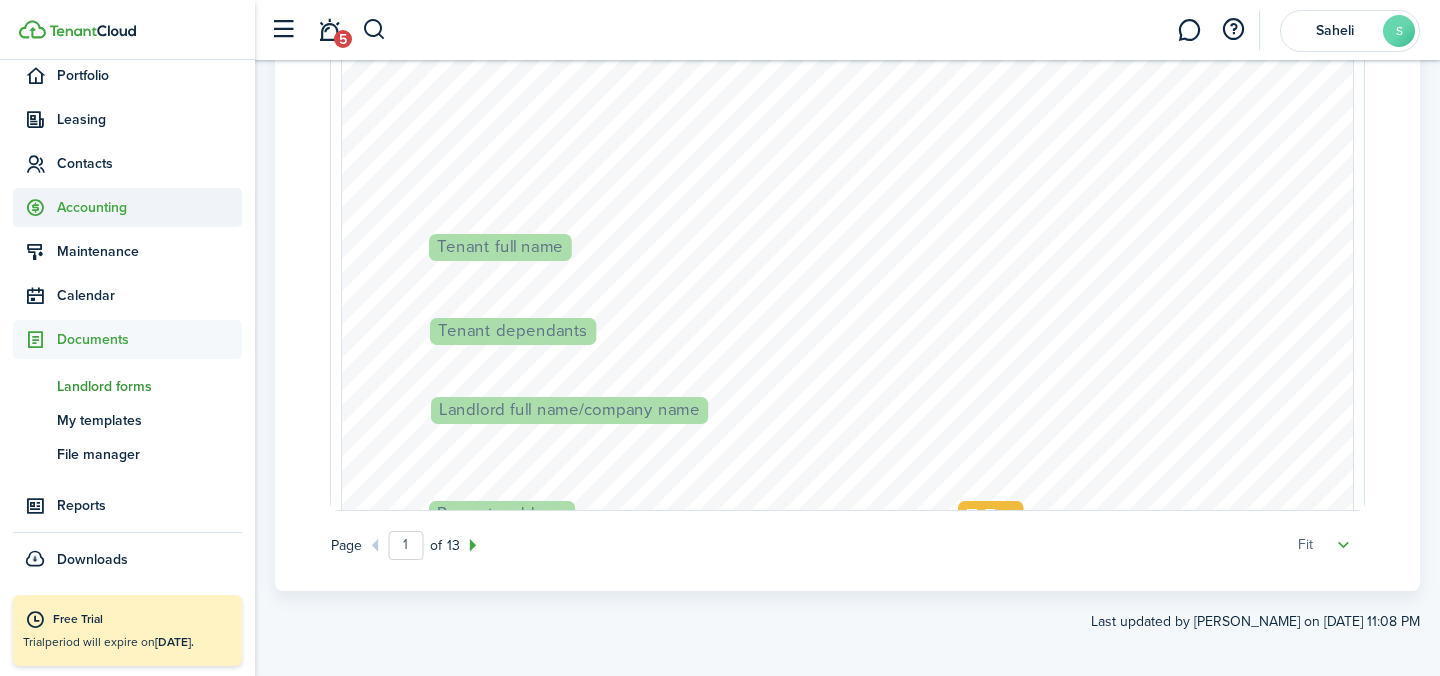 scroll, scrollTop: 0, scrollLeft: 0, axis: both 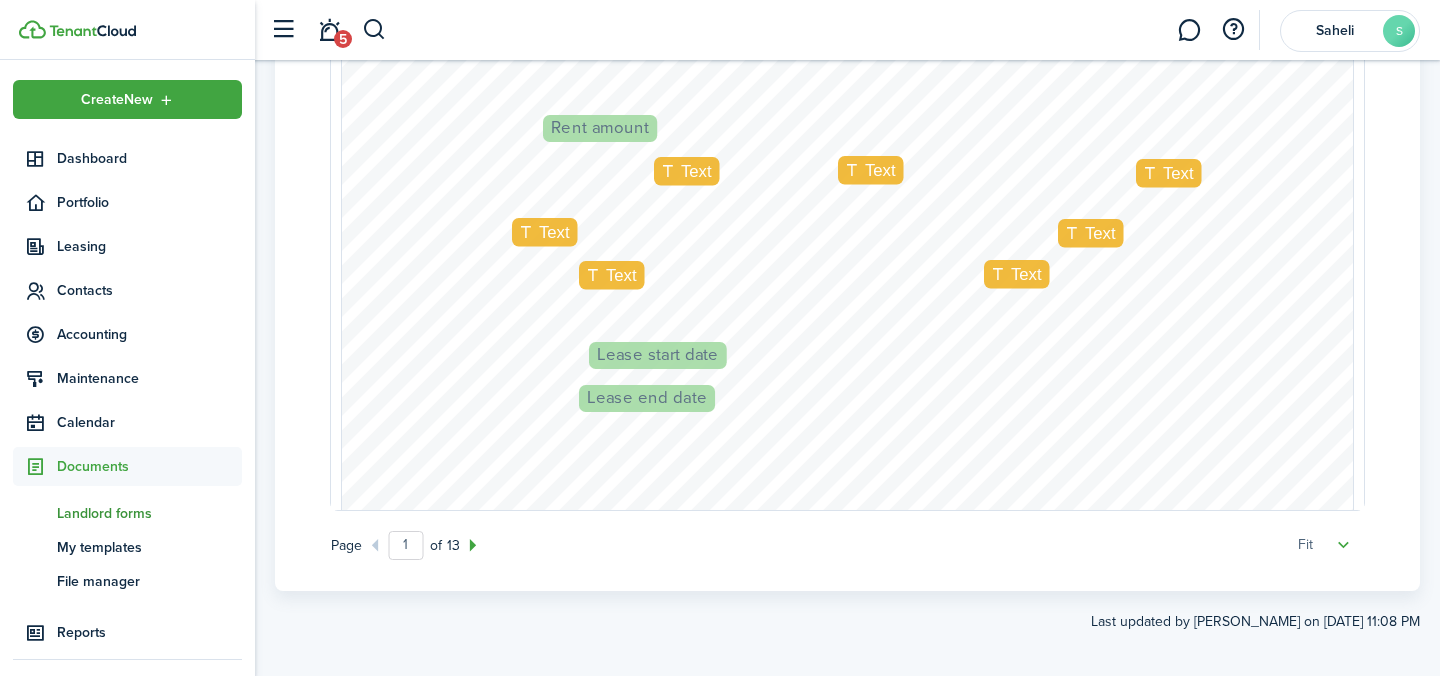 click on "Text" at bounding box center (554, 233) 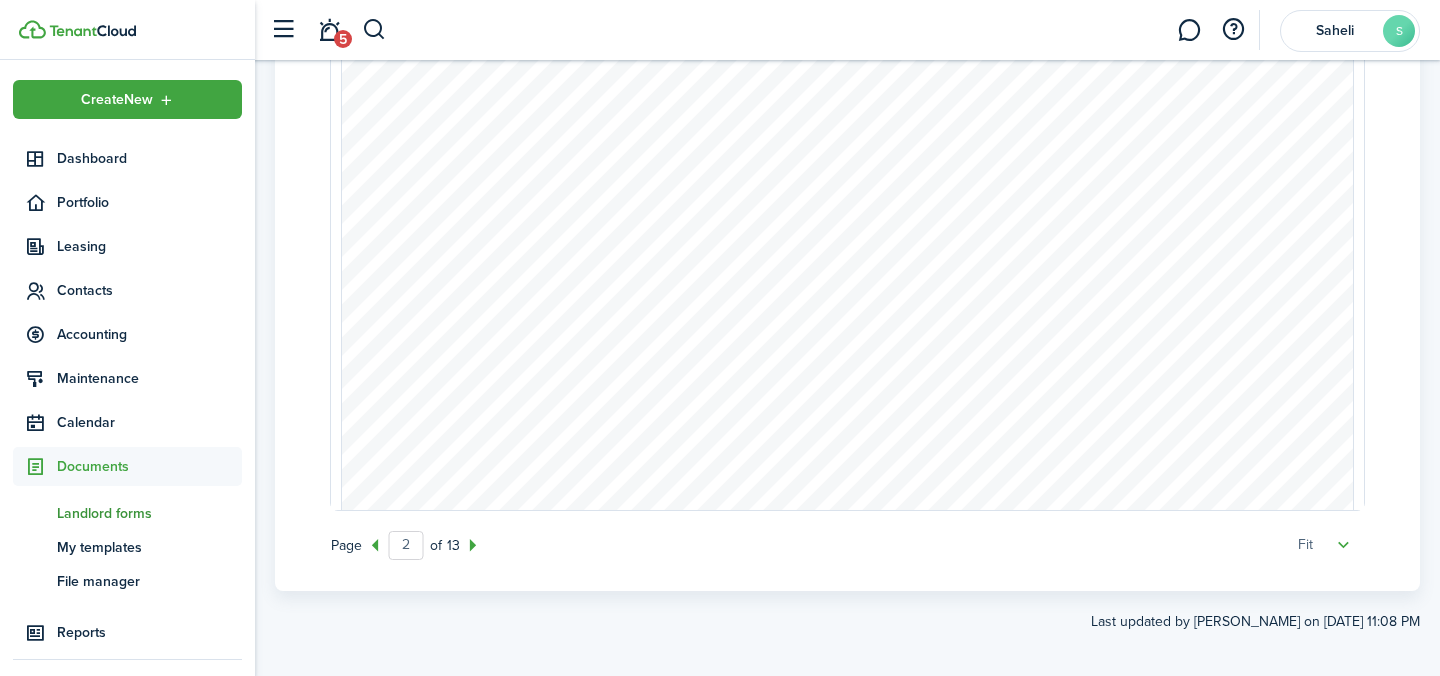 scroll, scrollTop: 1817, scrollLeft: 0, axis: vertical 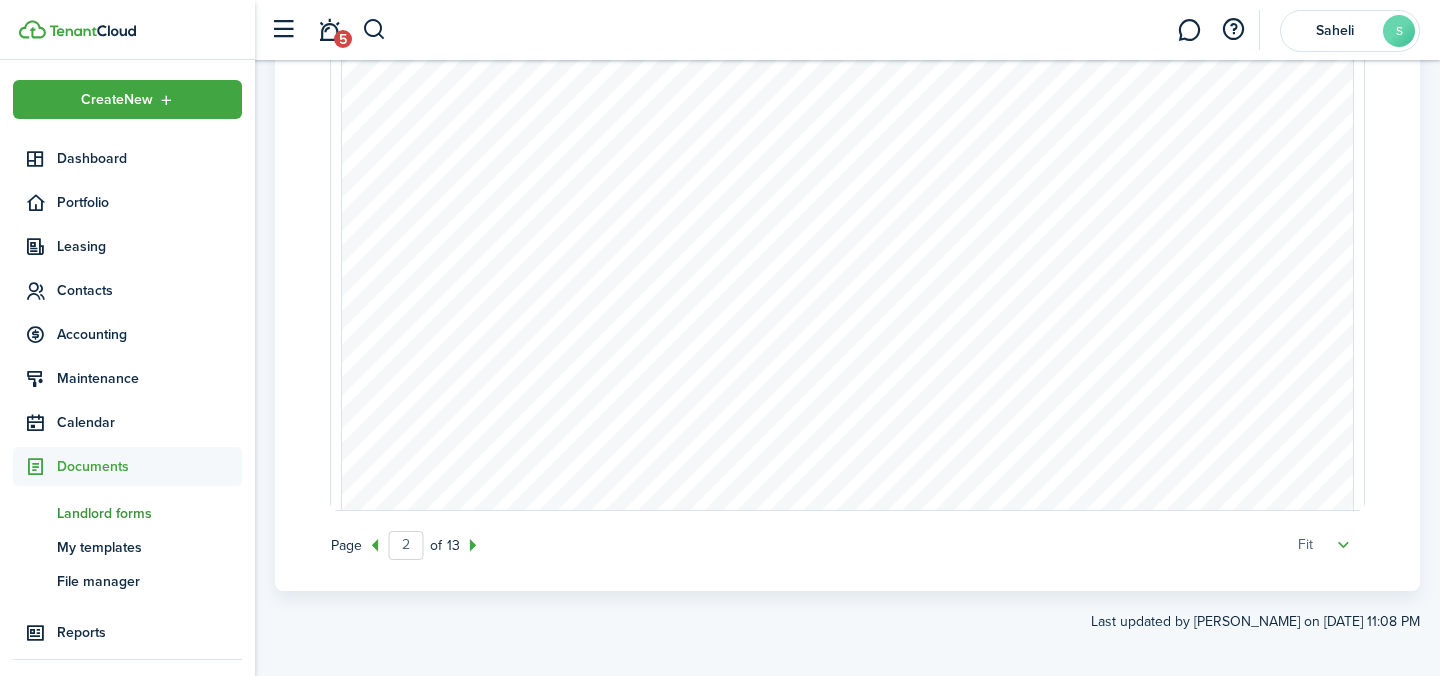 click at bounding box center [847, 18] 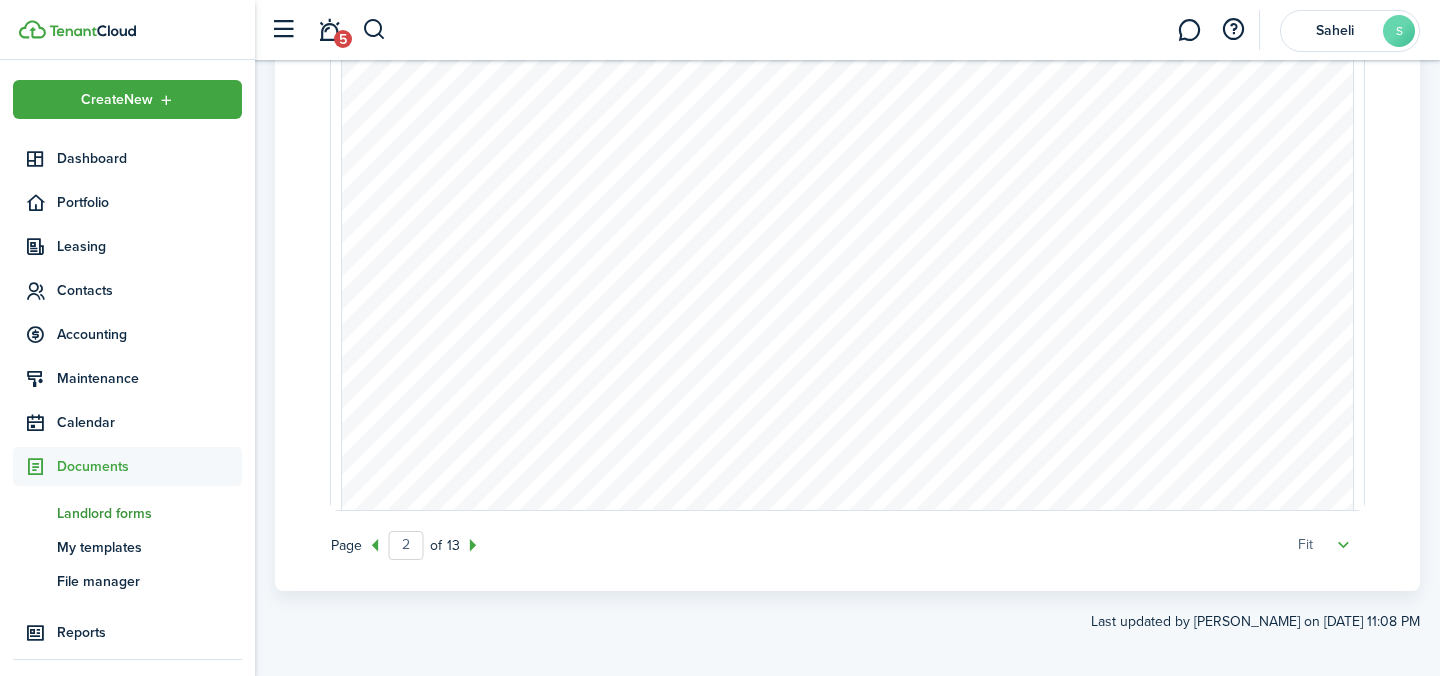 type on "1" 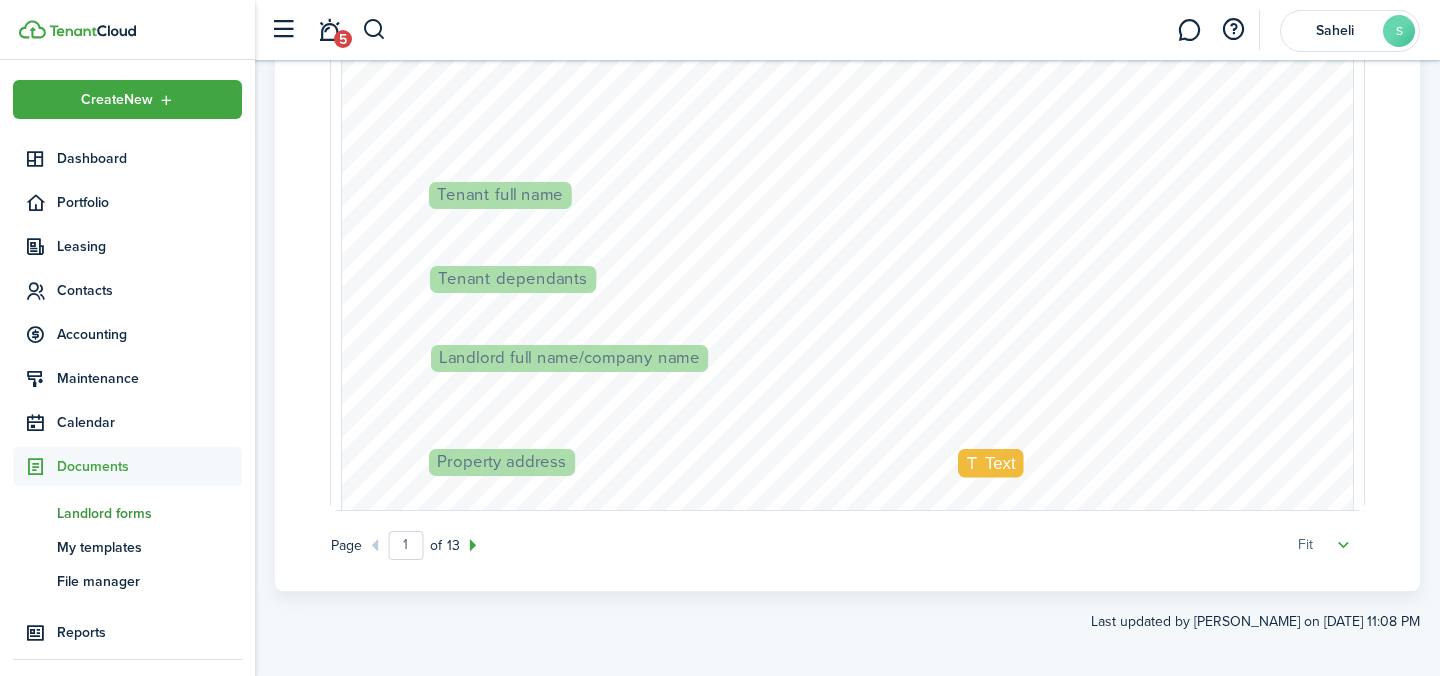 scroll, scrollTop: 0, scrollLeft: 0, axis: both 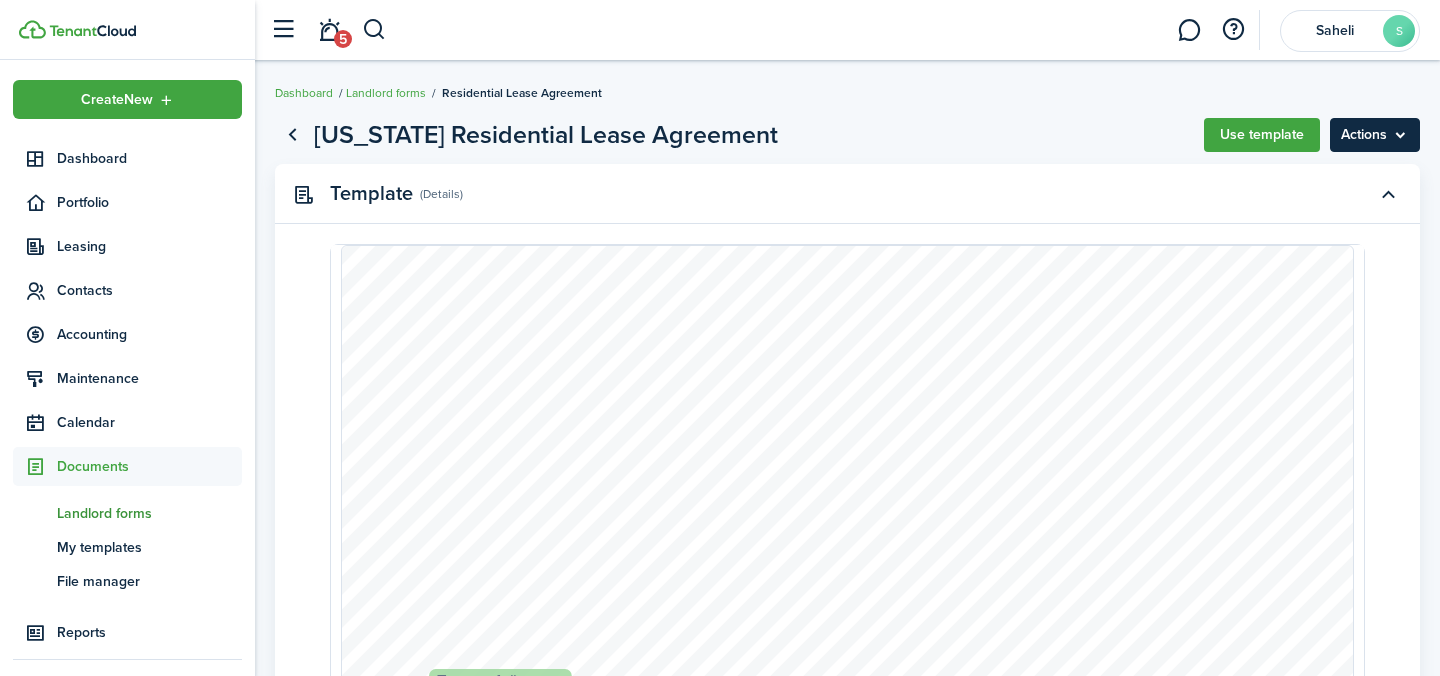 click on "Actions" 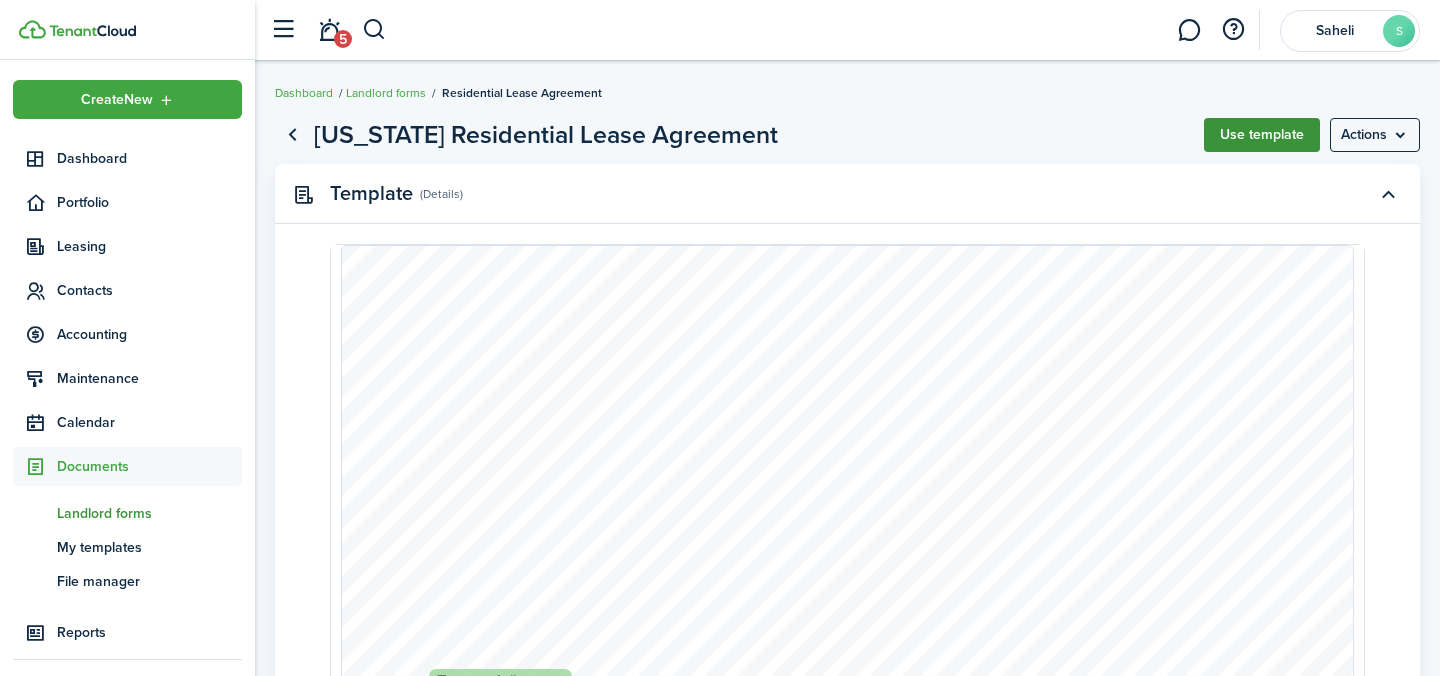 click on "Use template" 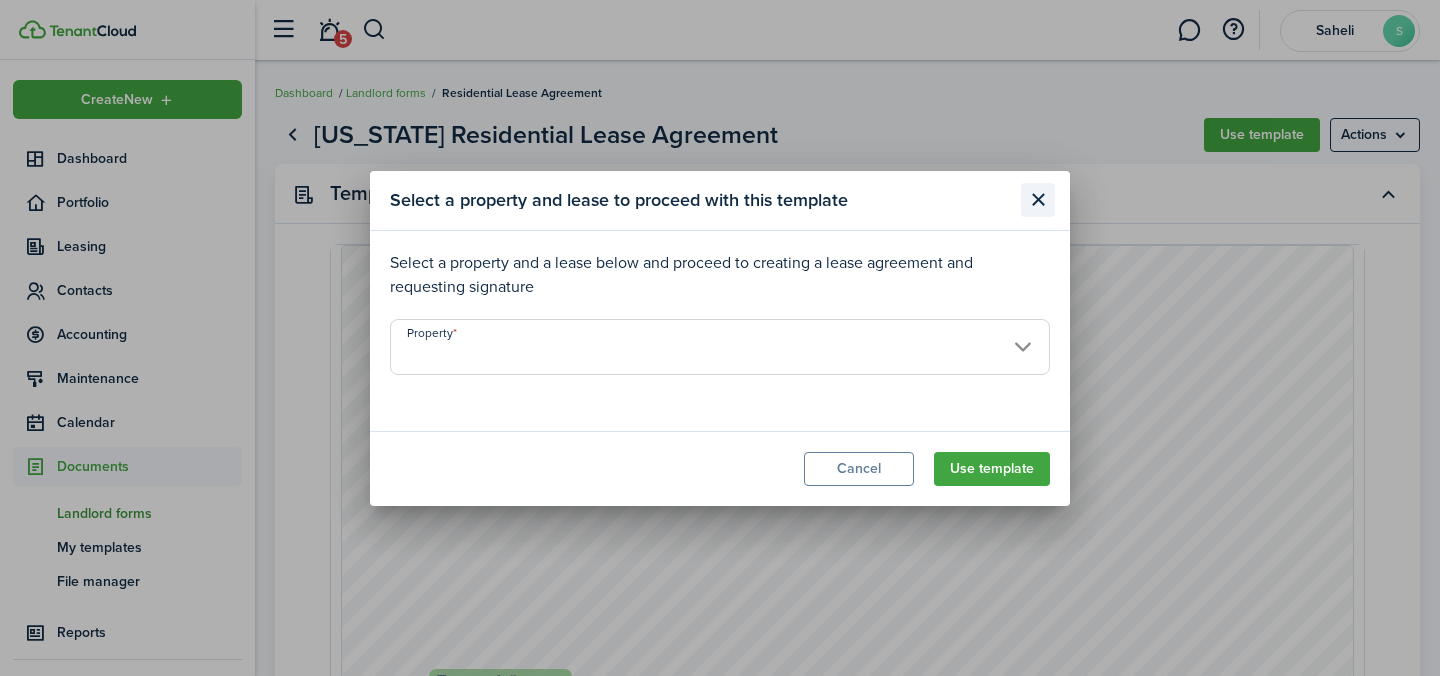click at bounding box center (1038, 200) 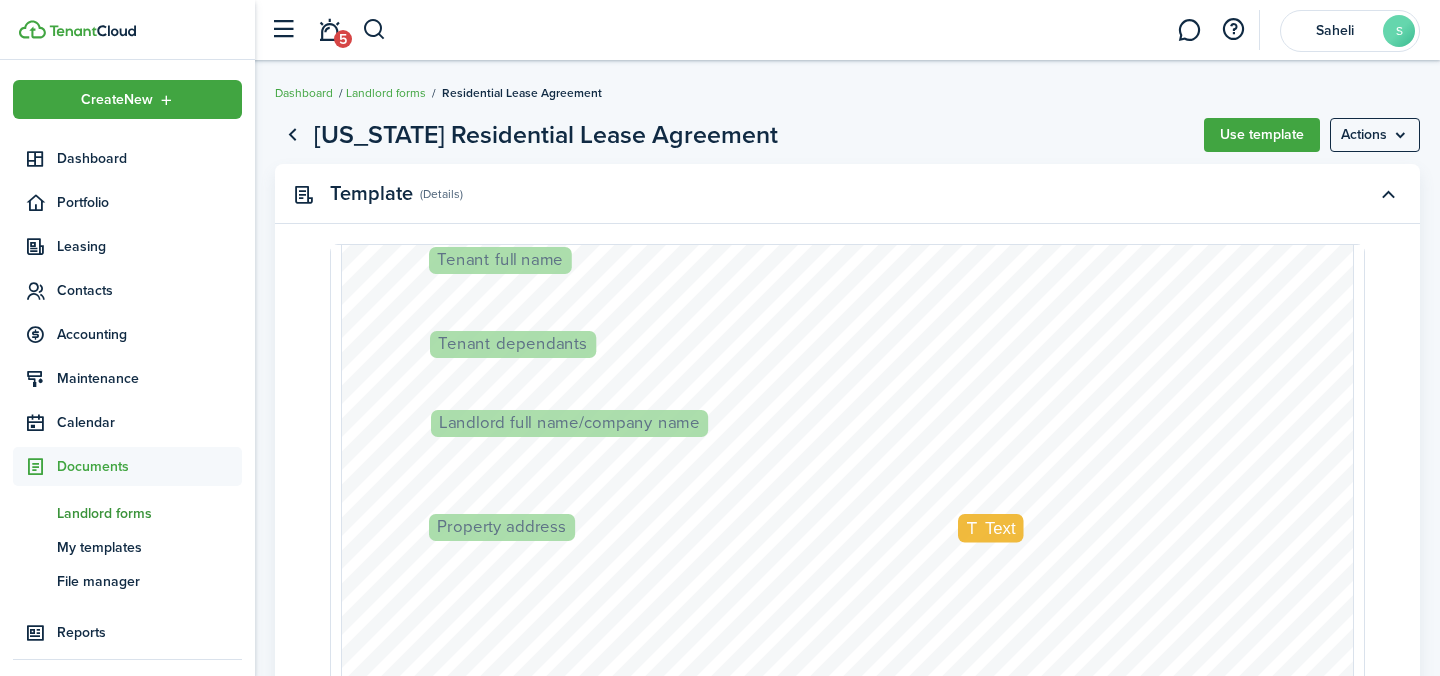 scroll, scrollTop: 0, scrollLeft: 0, axis: both 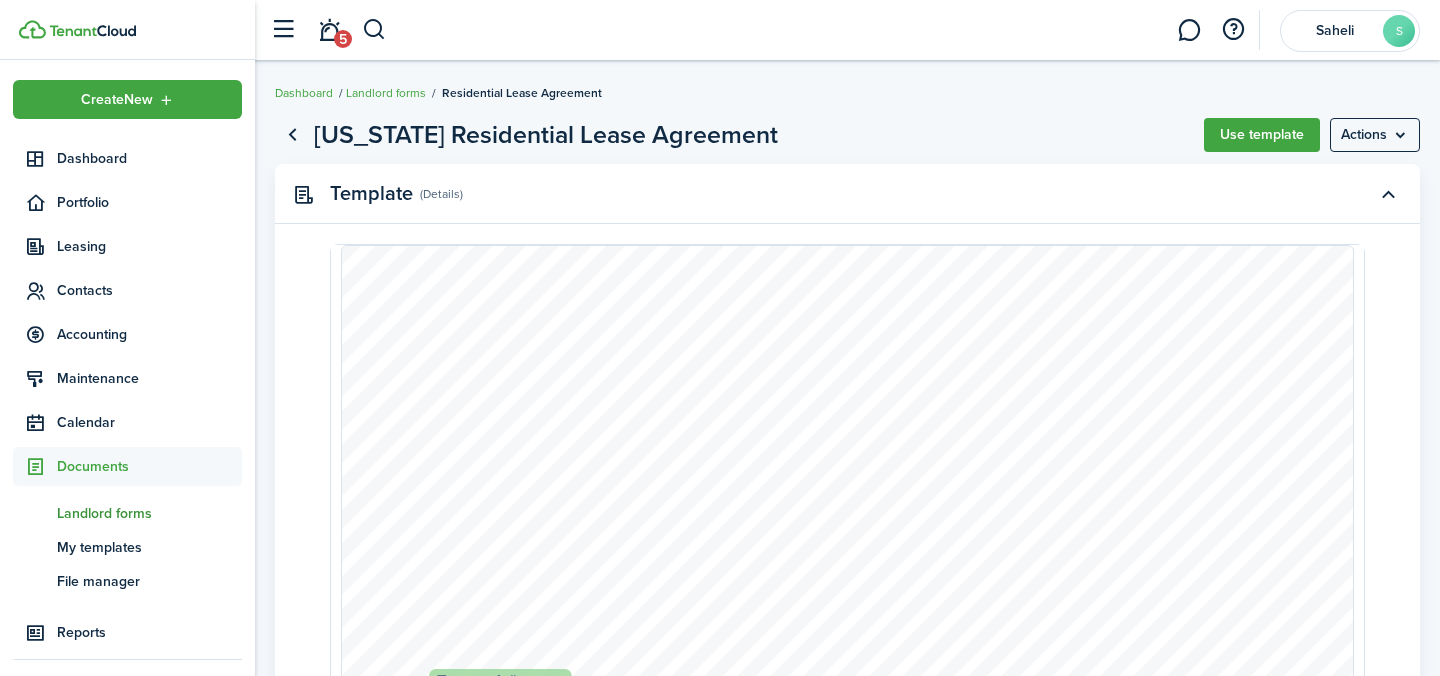 click on "Dashboard   Landlord forms  Residential Lease Agreement" 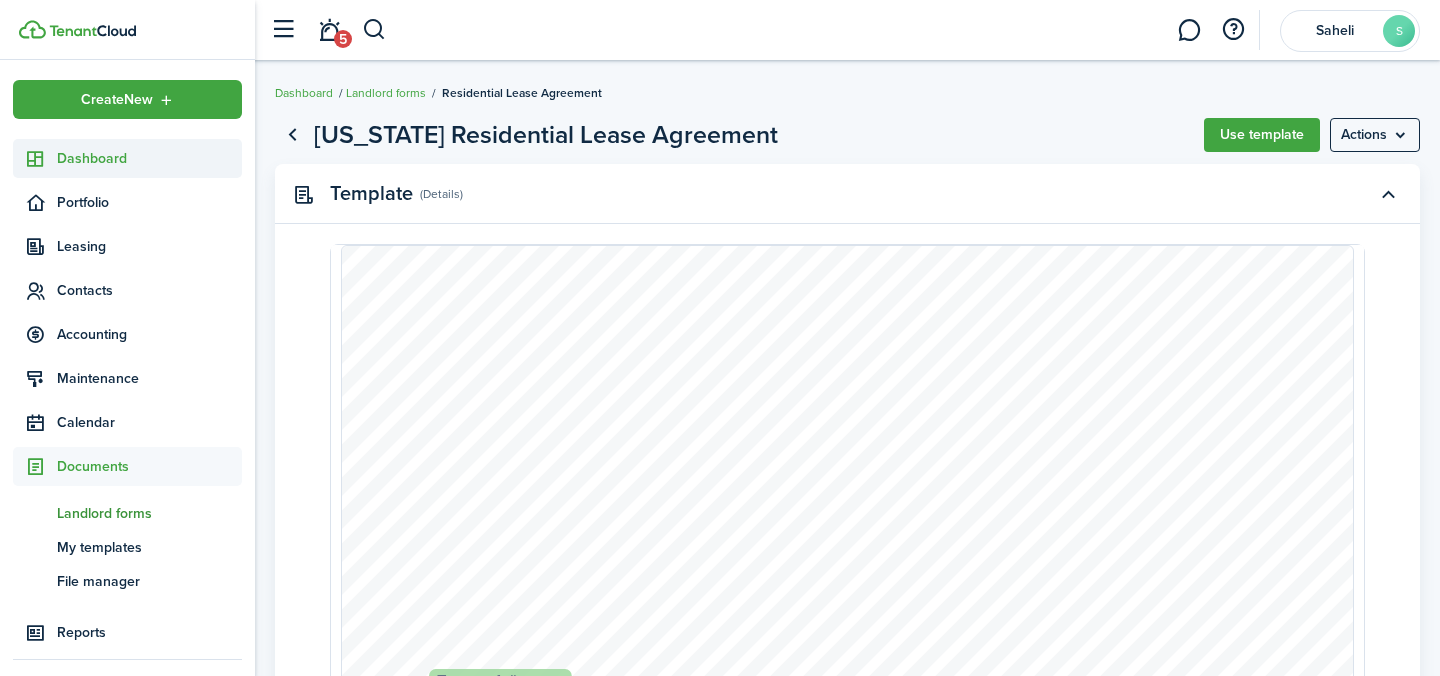 click on "Dashboard" 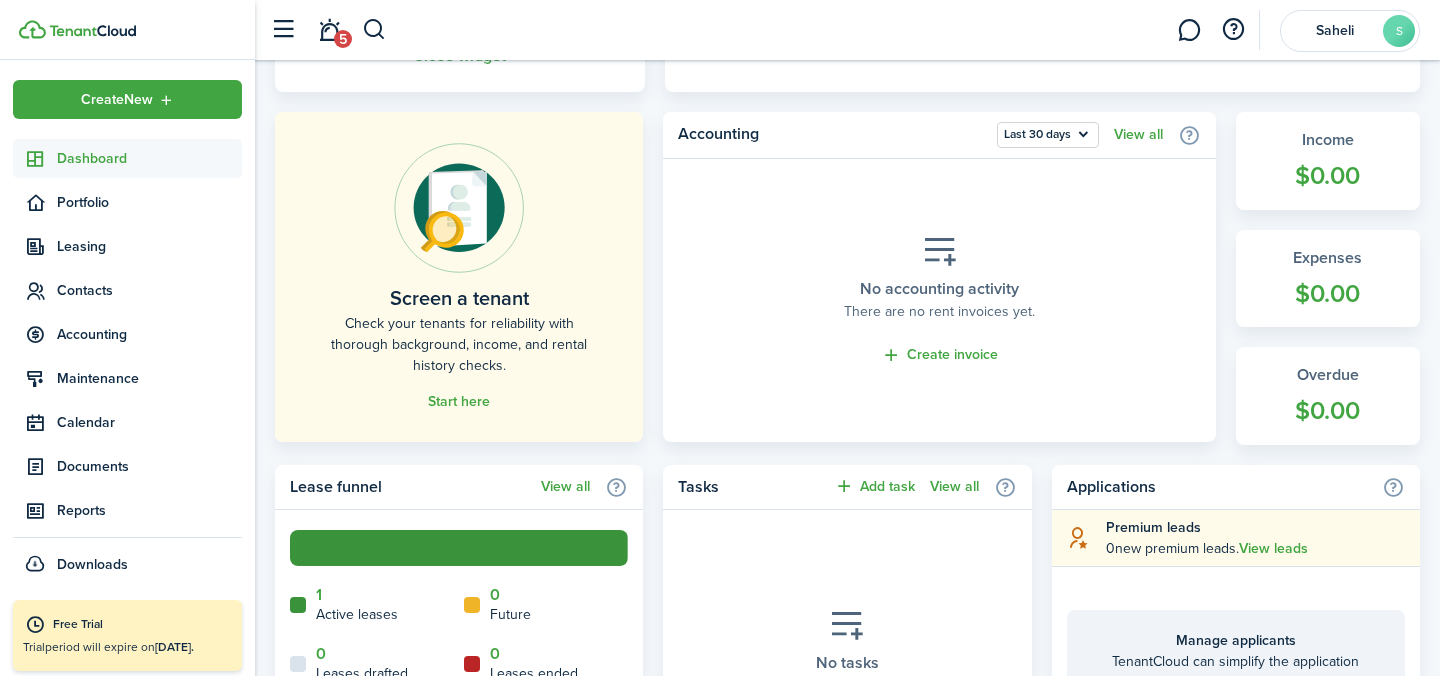 scroll, scrollTop: 636, scrollLeft: 0, axis: vertical 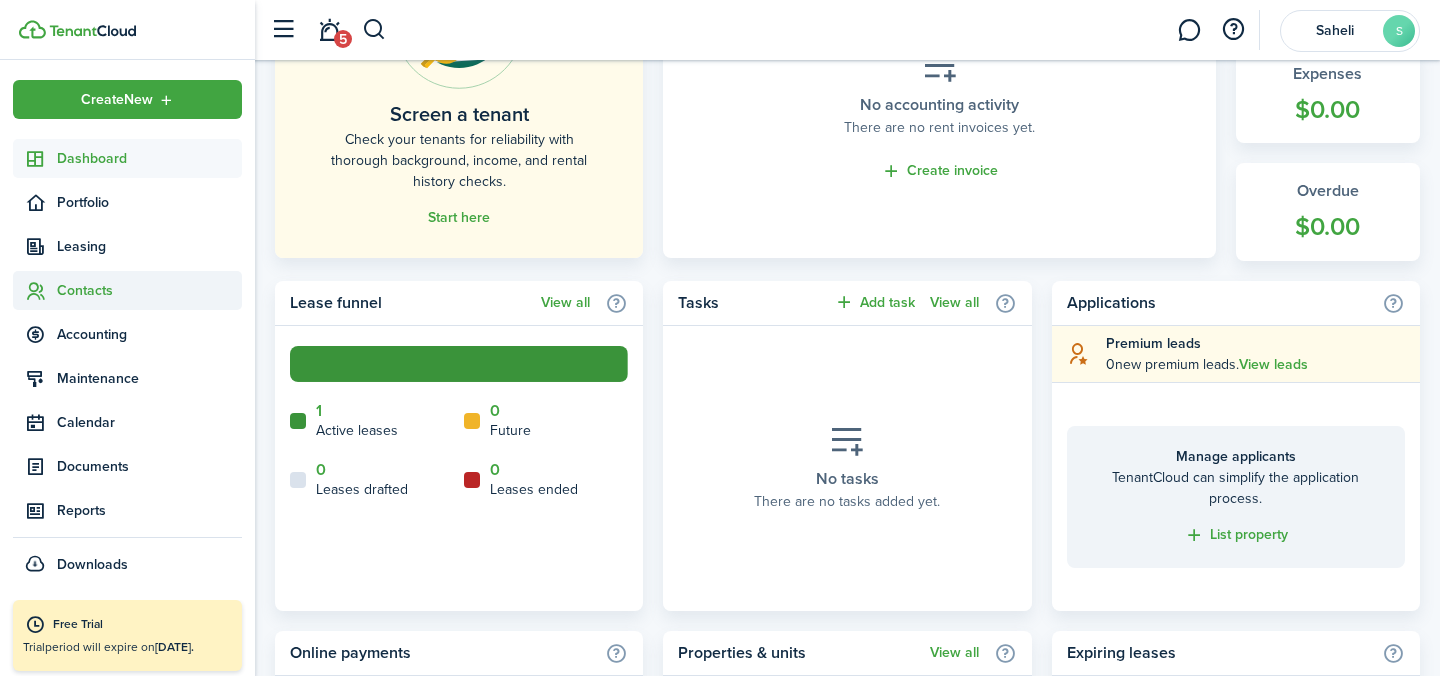 click on "Contacts" 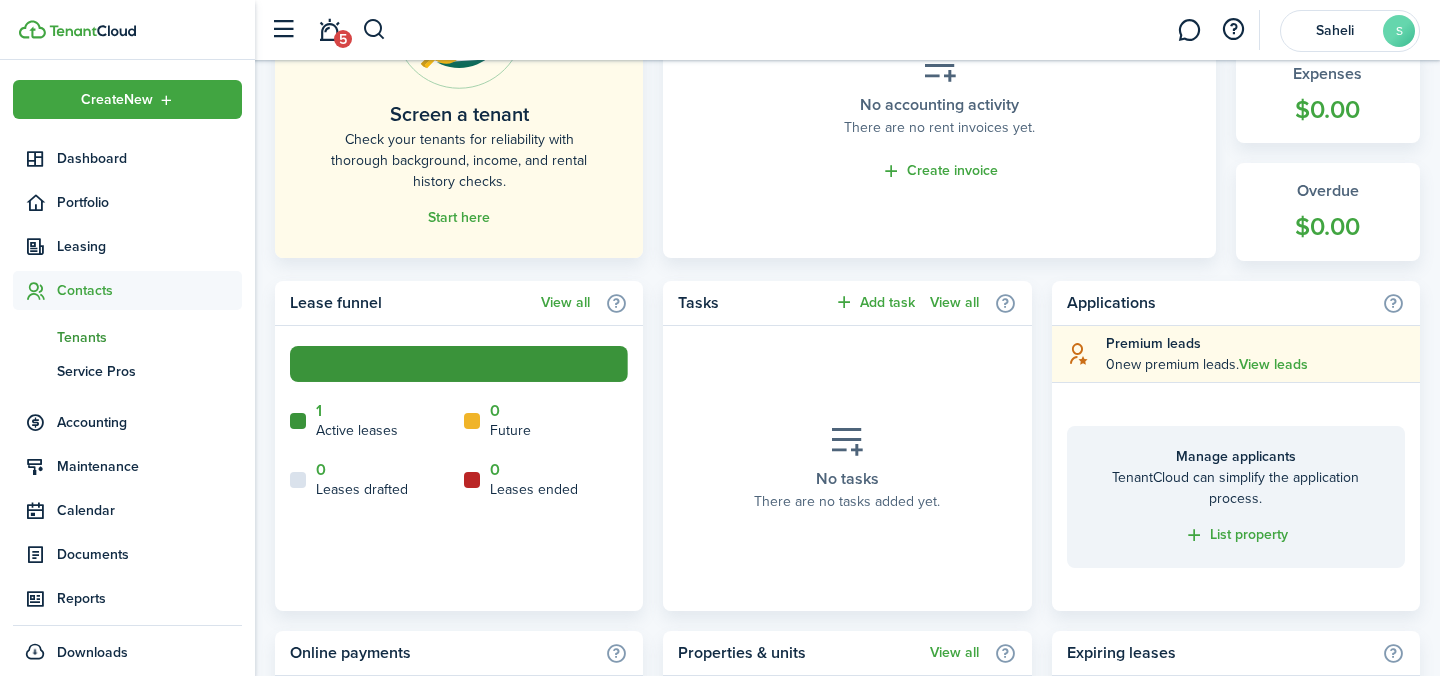 click on "Tenants" 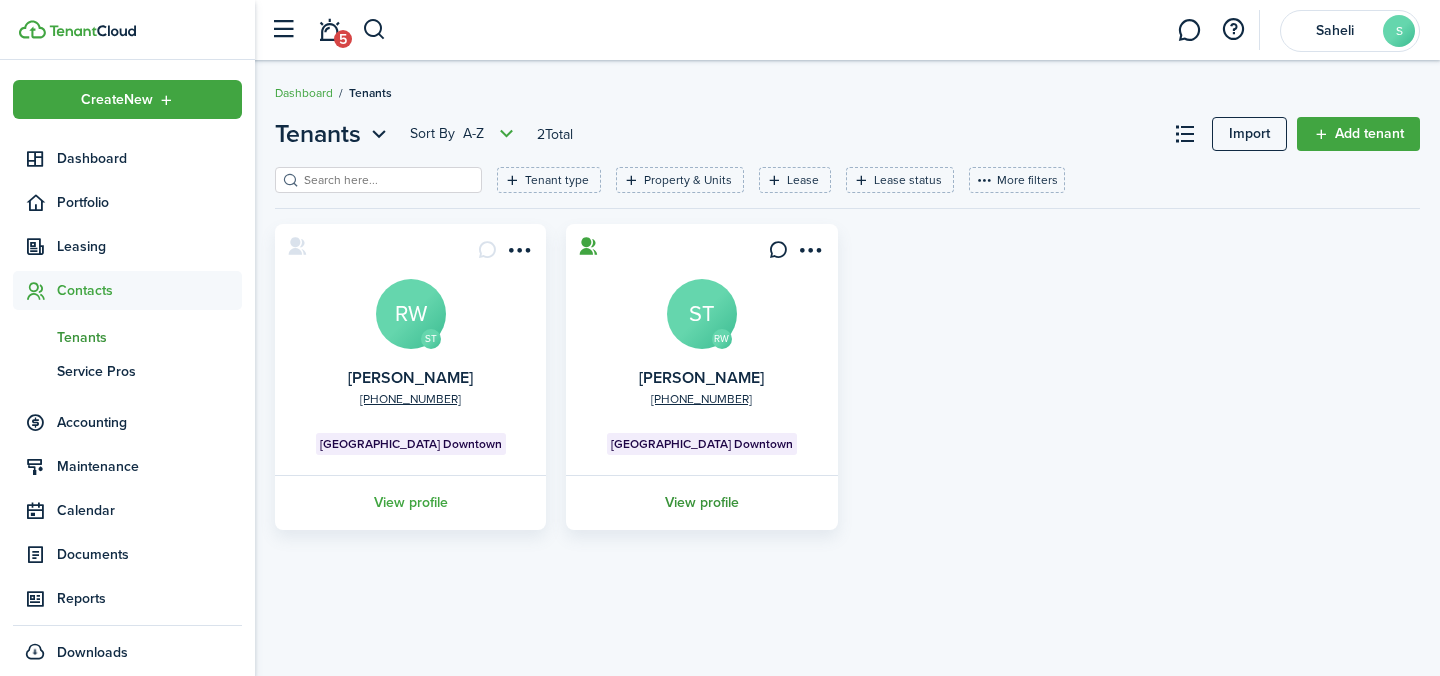 click on "View profile" 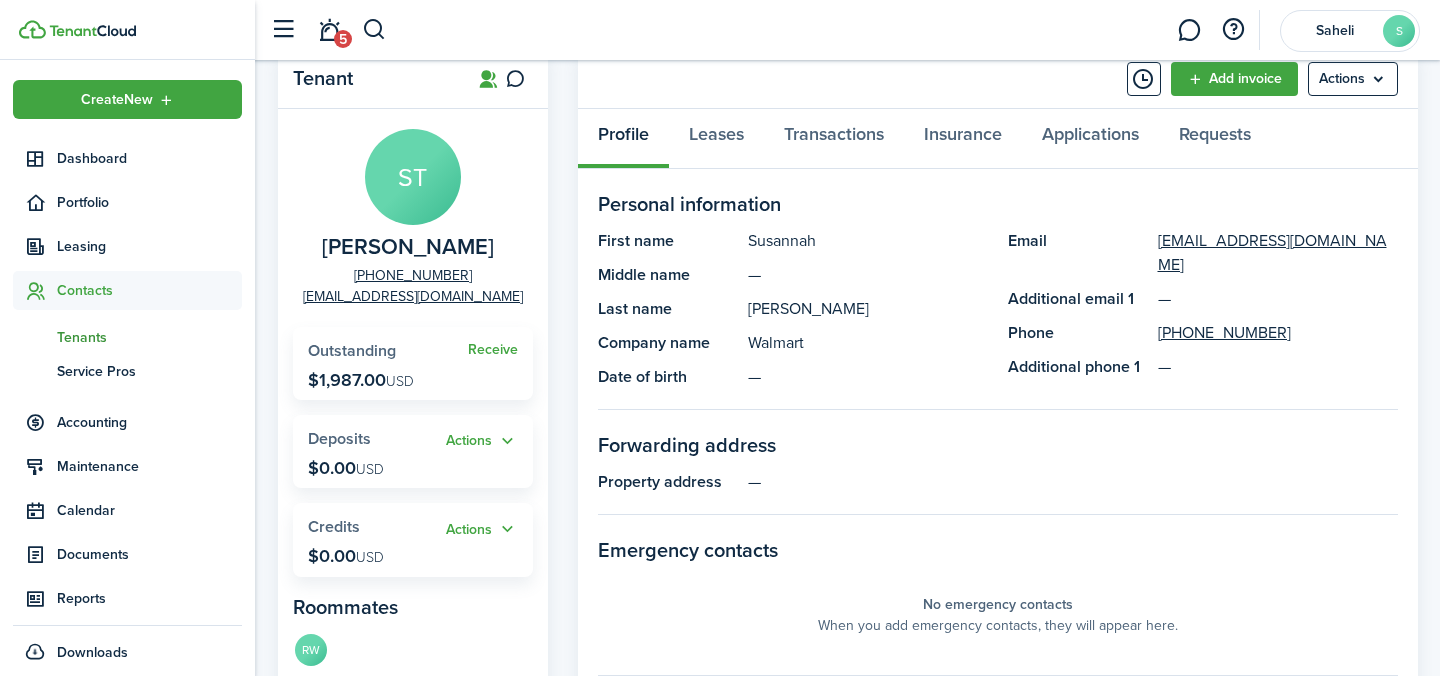 scroll, scrollTop: 71, scrollLeft: 0, axis: vertical 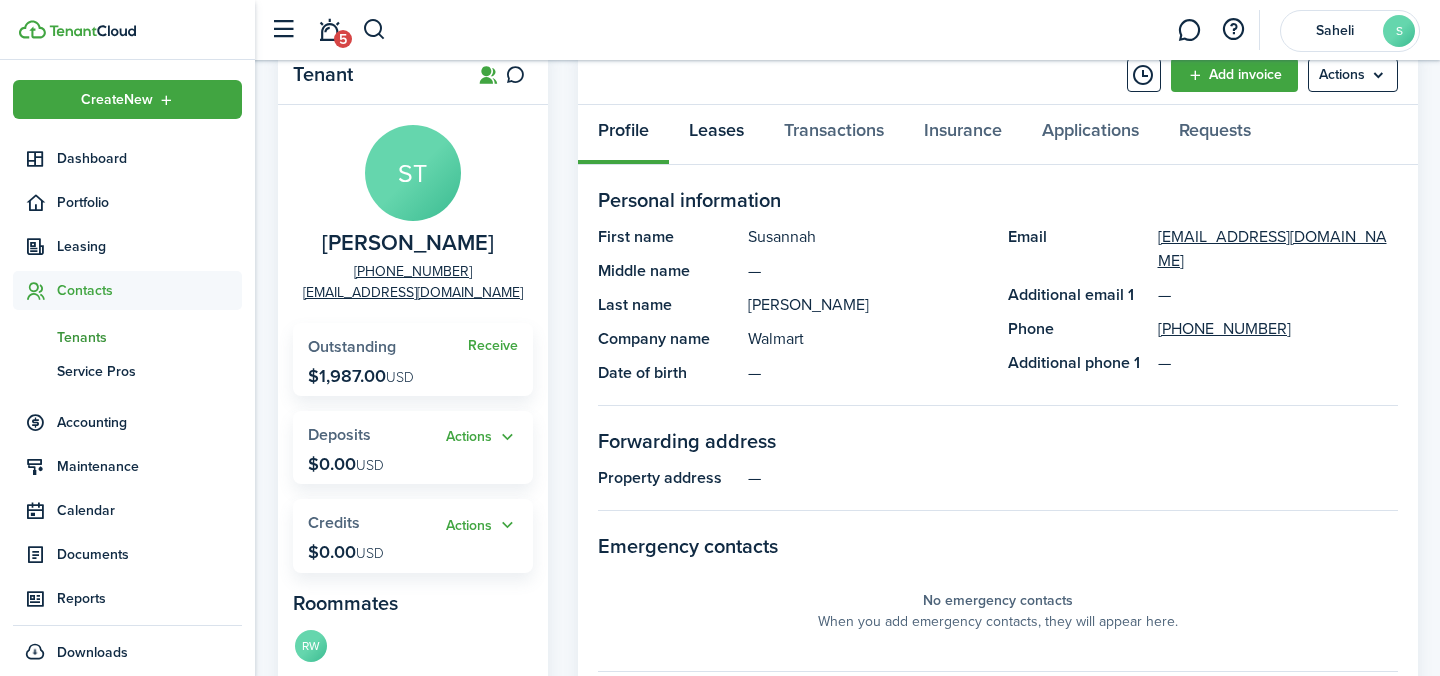 click on "Leases" at bounding box center (716, 135) 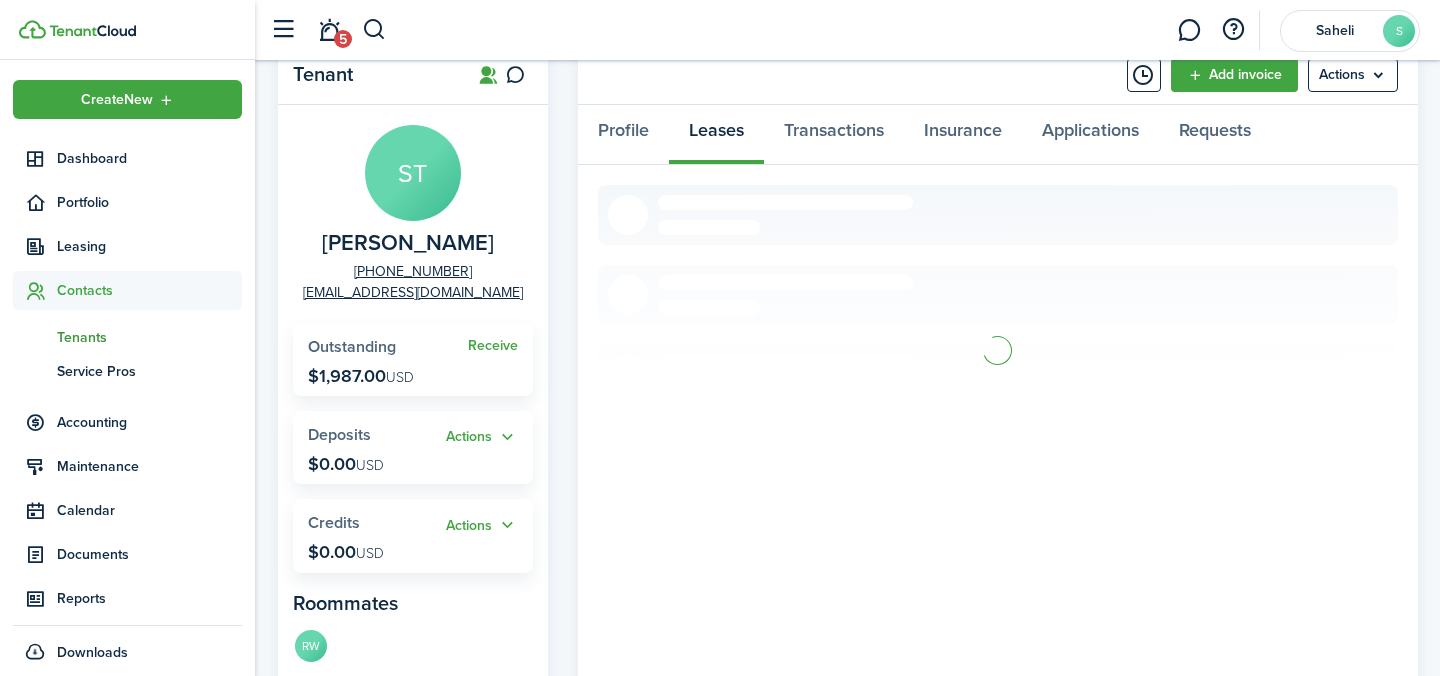 scroll, scrollTop: 0, scrollLeft: 0, axis: both 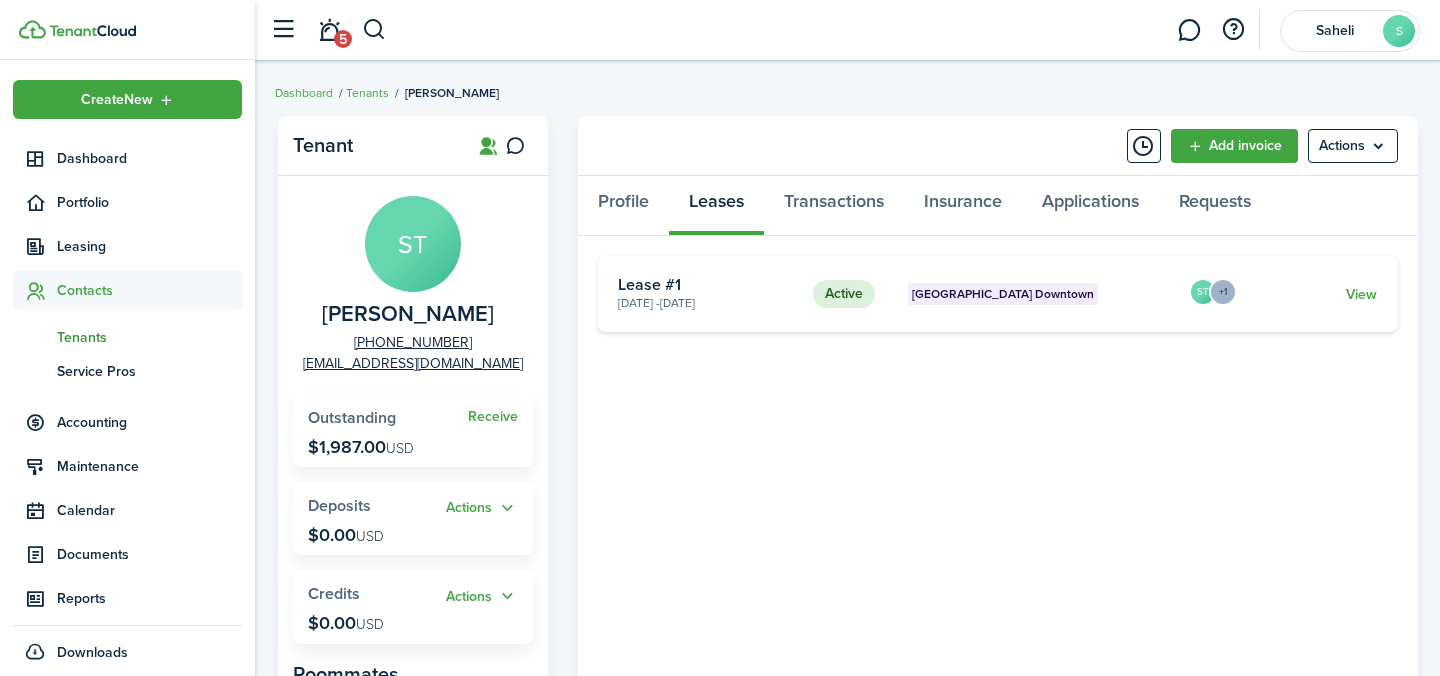 click on "Active" 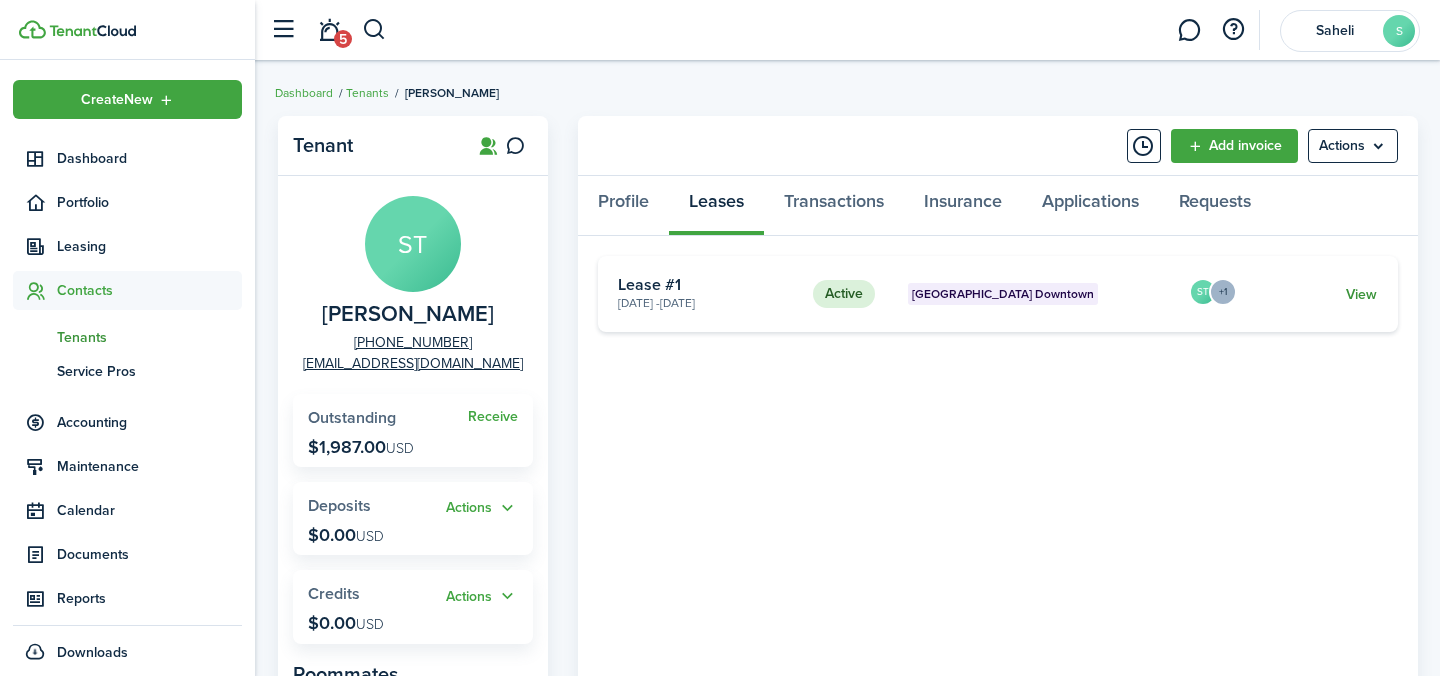 click on "View" 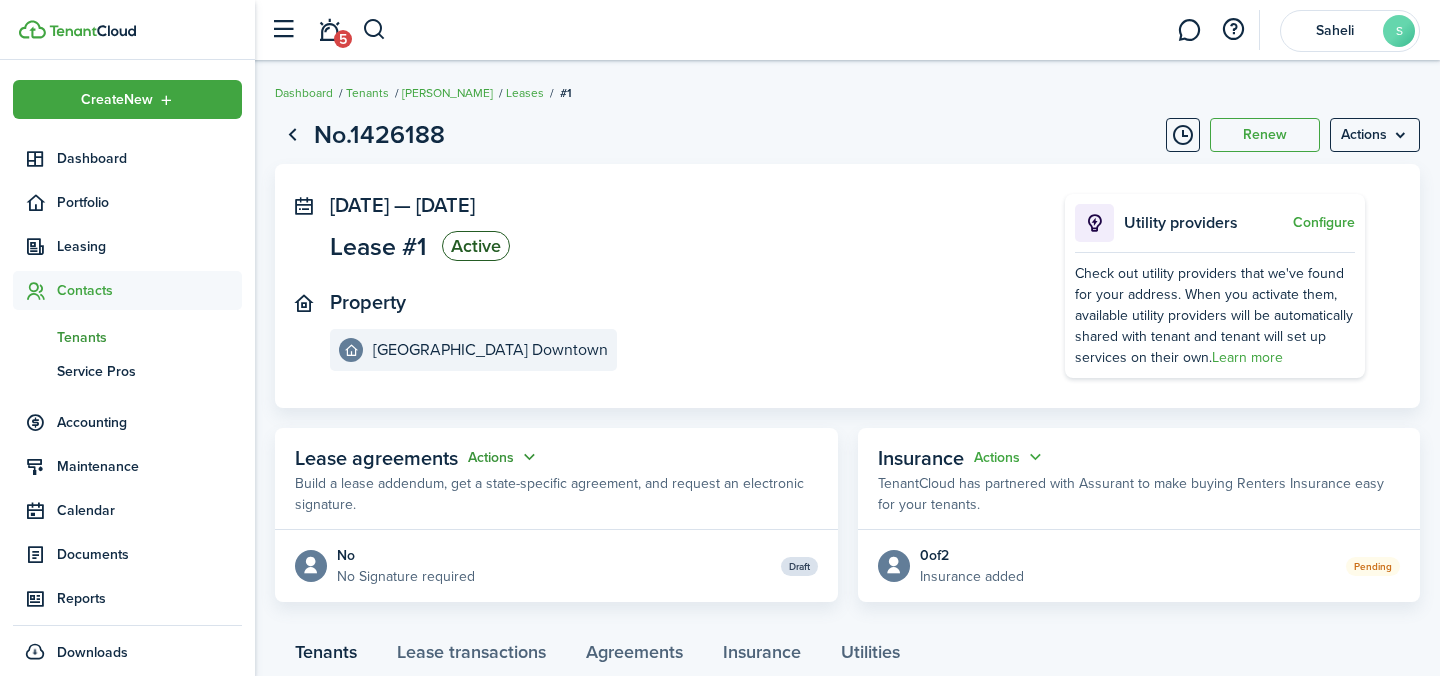 click on "Actions" 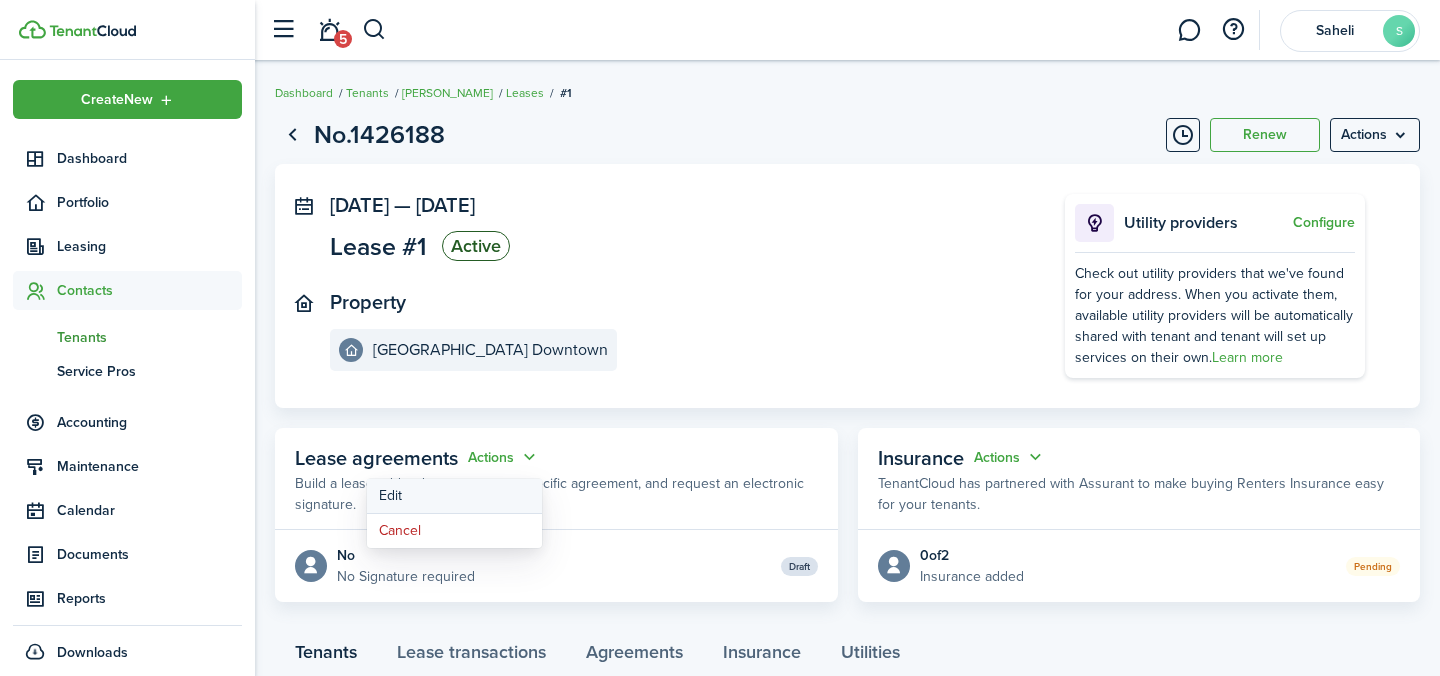 click on "Edit" at bounding box center [454, 496] 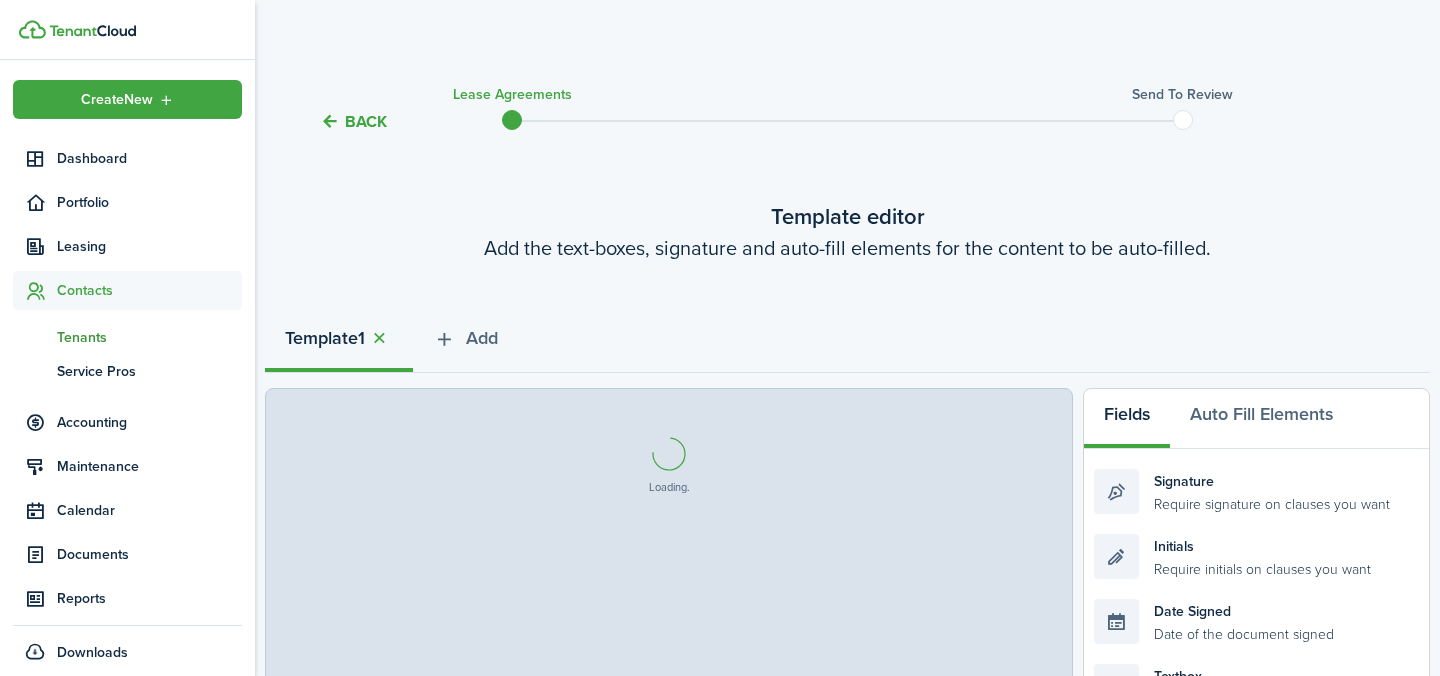 select on "fit" 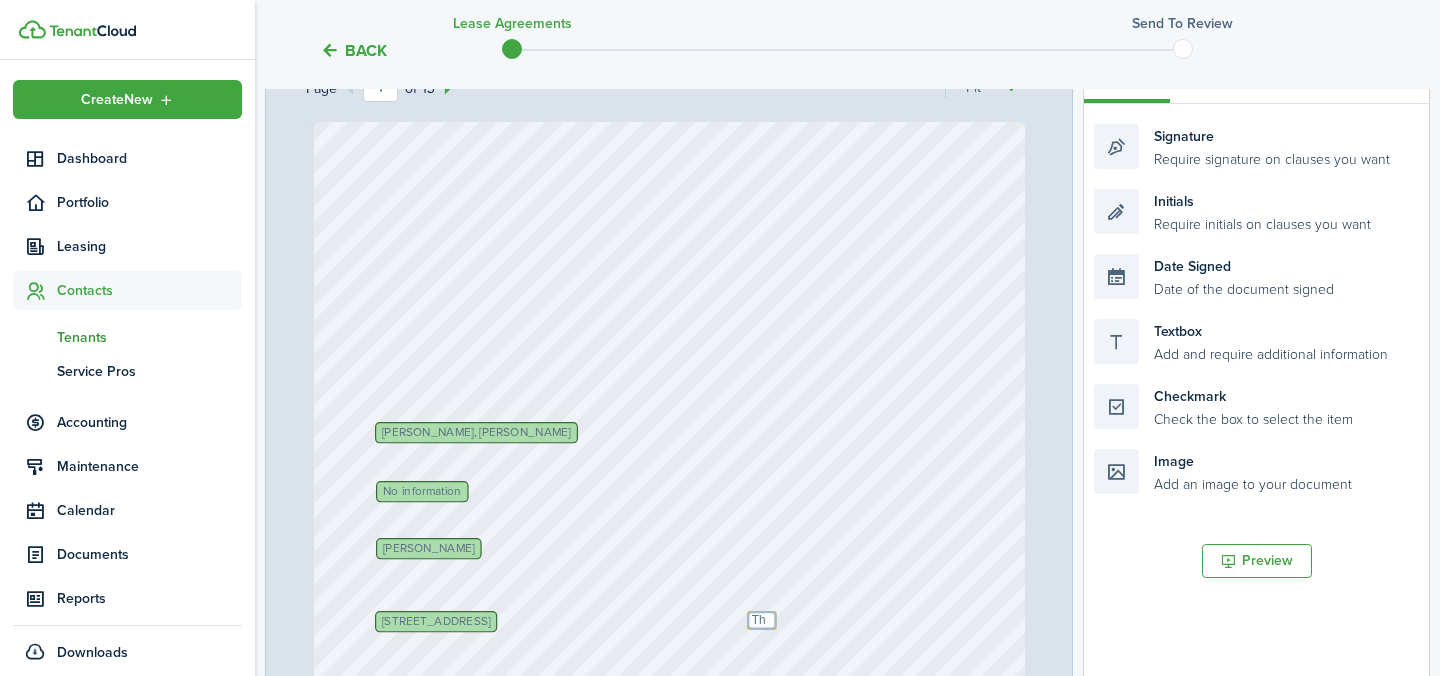 scroll, scrollTop: 401, scrollLeft: 0, axis: vertical 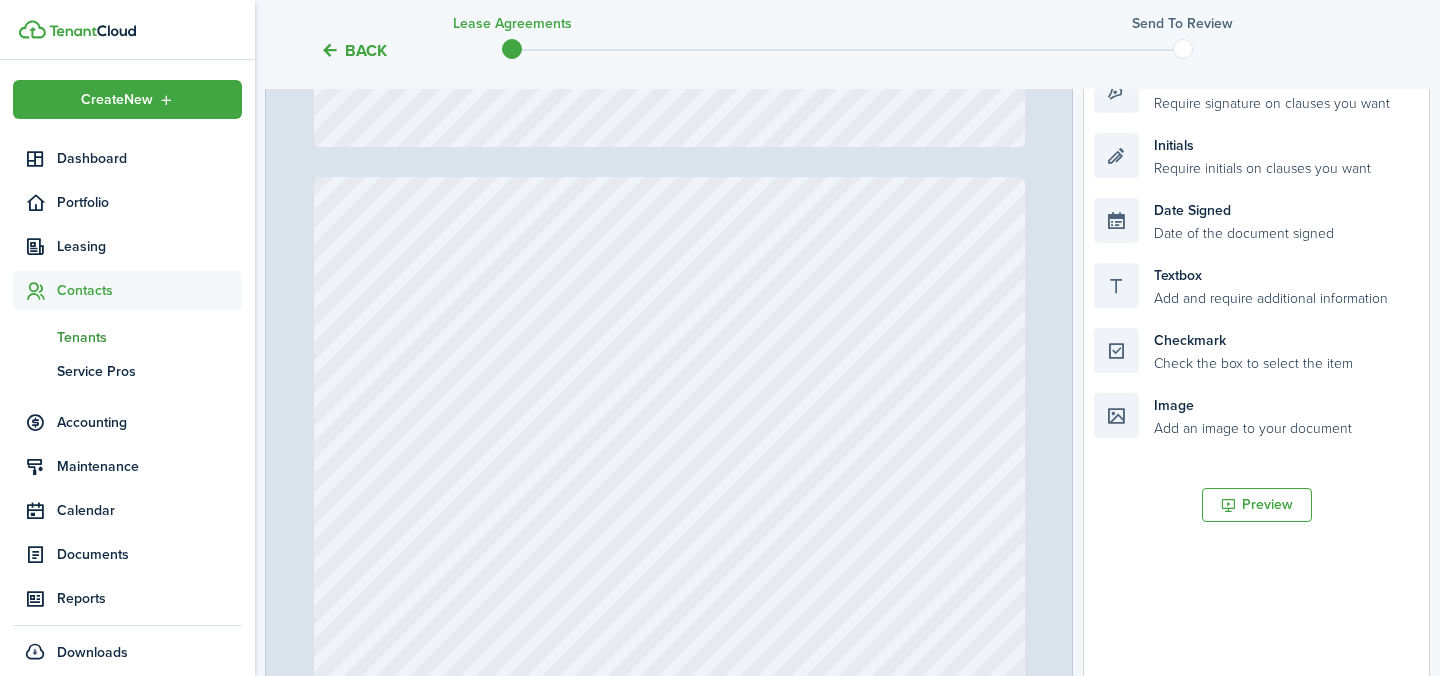 type on "1" 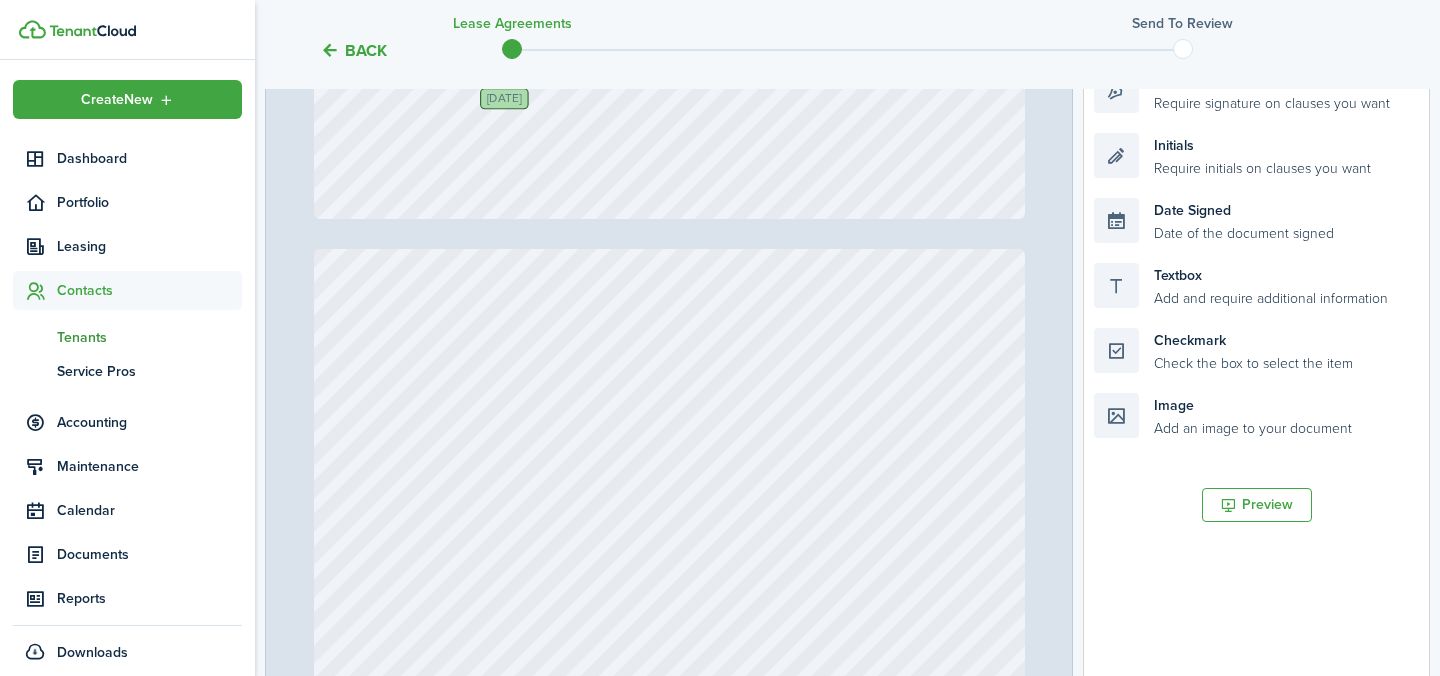 scroll, scrollTop: 791, scrollLeft: 0, axis: vertical 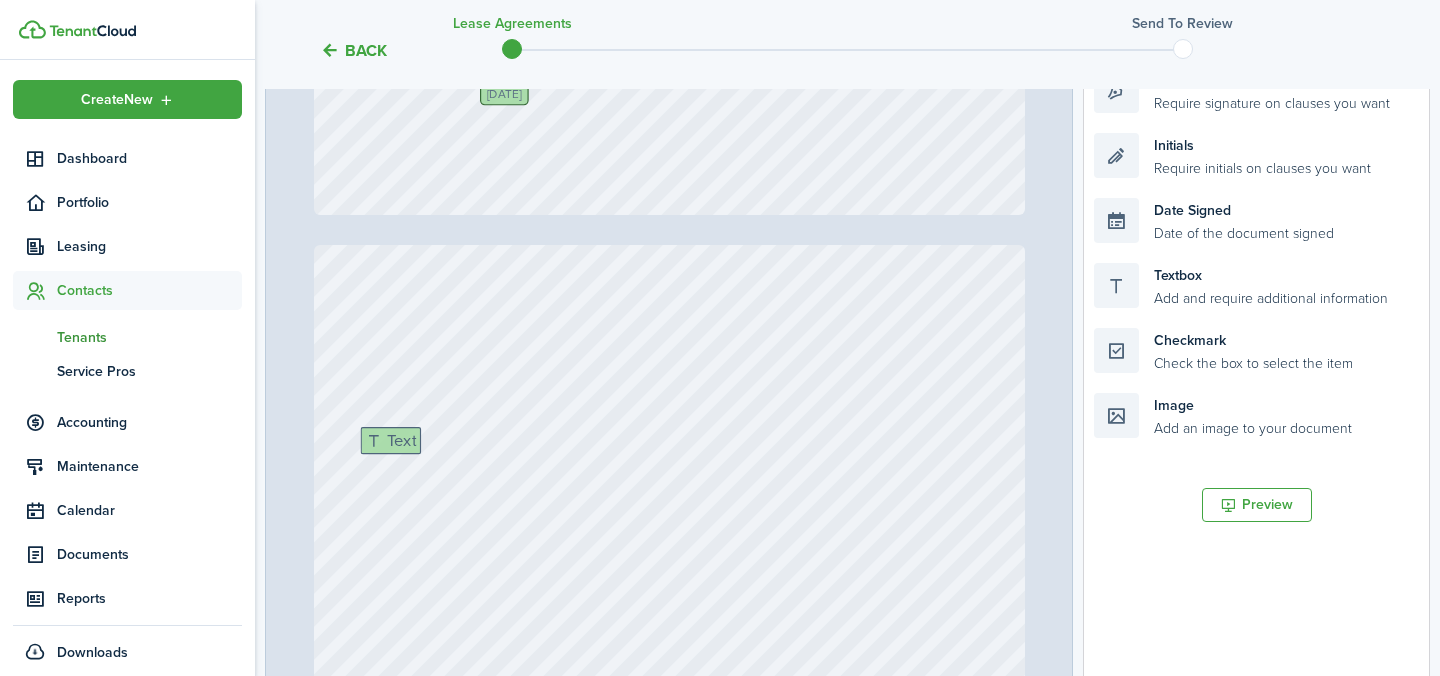 drag, startPoint x: 1161, startPoint y: 288, endPoint x: 428, endPoint y: 452, distance: 751.1225 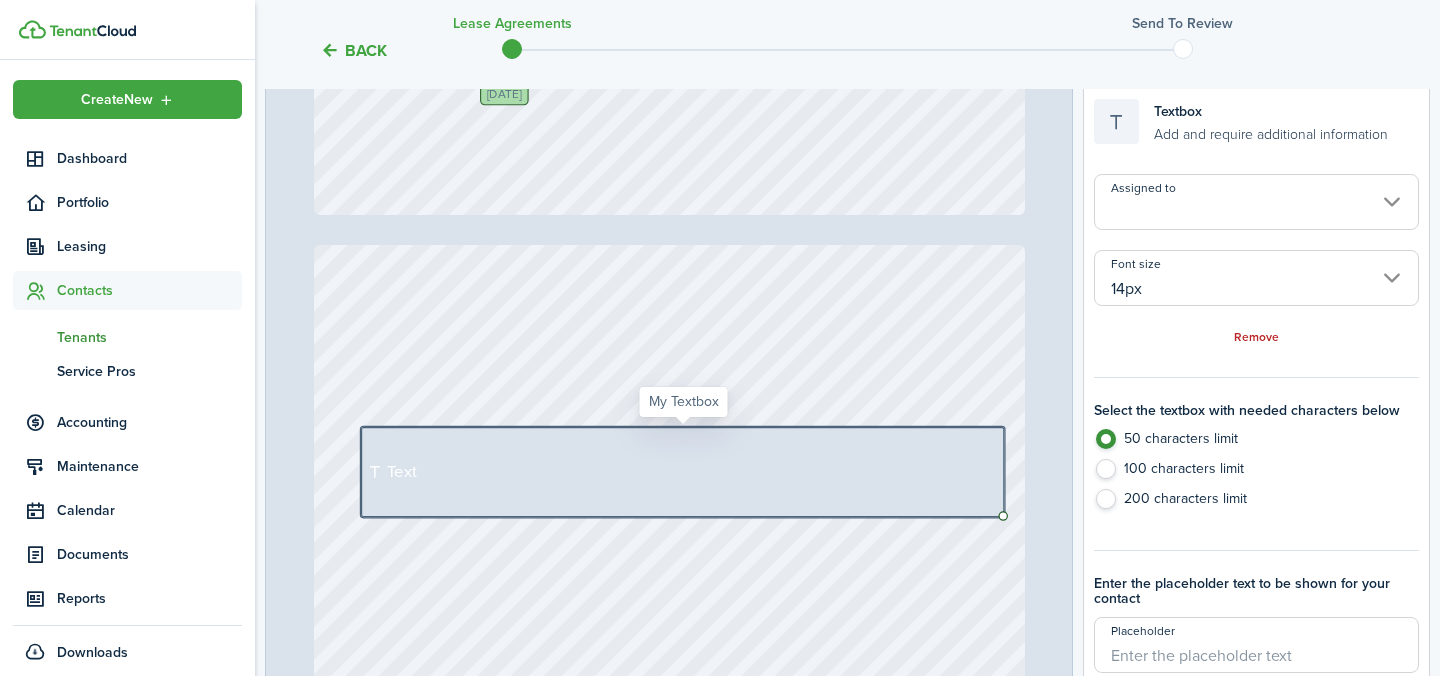 drag, startPoint x: 417, startPoint y: 453, endPoint x: 899, endPoint y: 502, distance: 484.48425 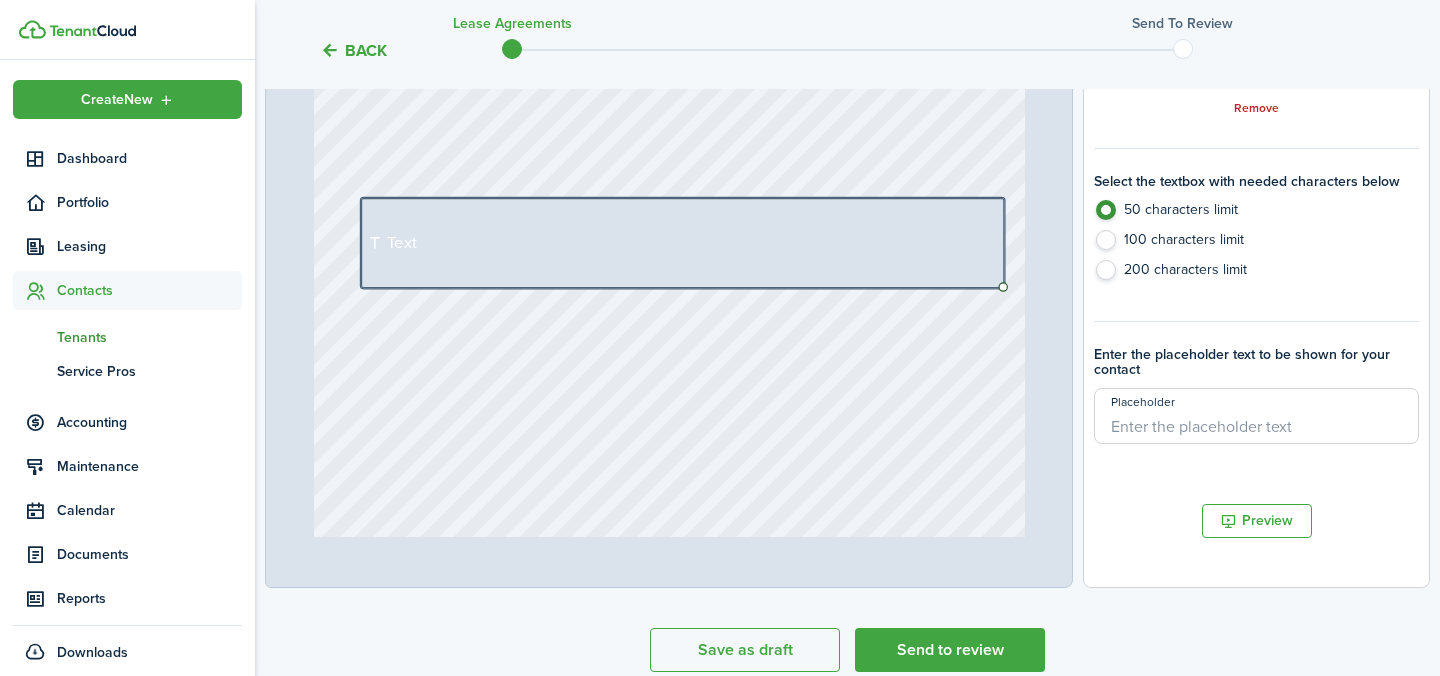 scroll, scrollTop: 636, scrollLeft: 0, axis: vertical 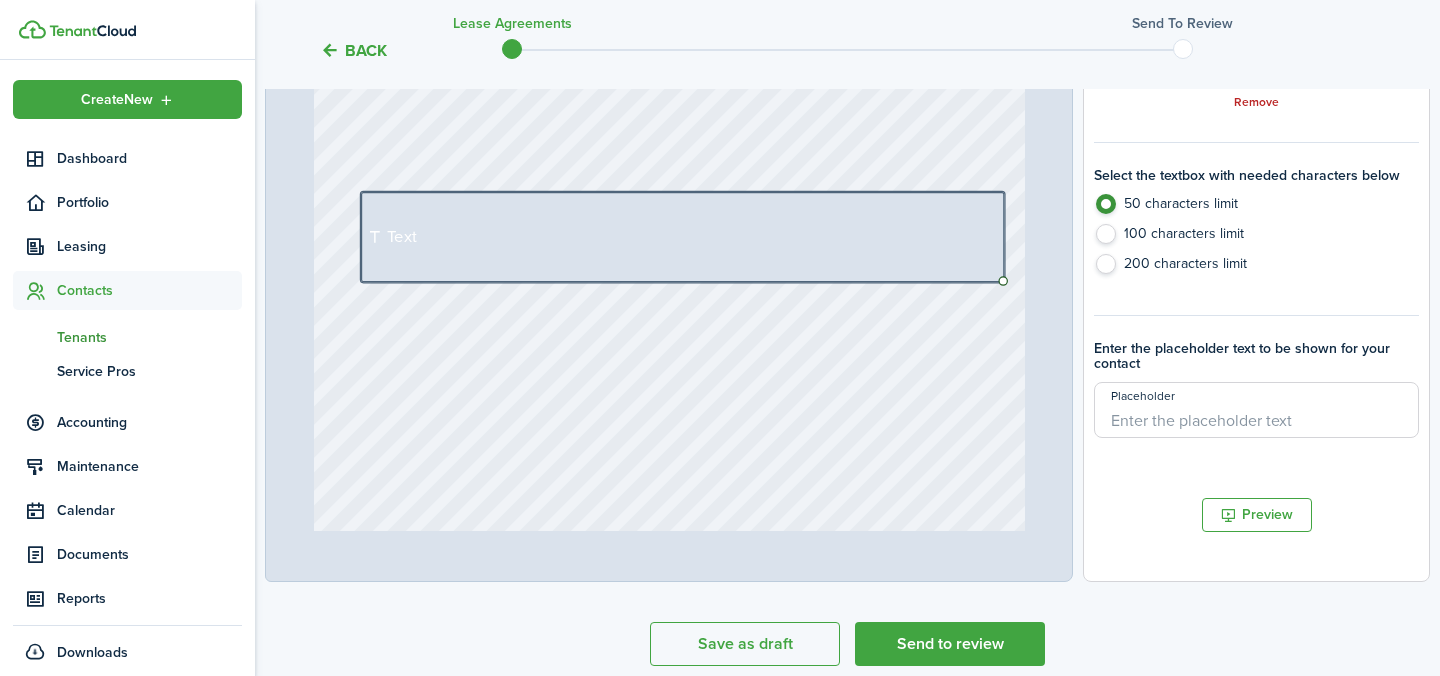click on "Placeholder" at bounding box center (1256, 410) 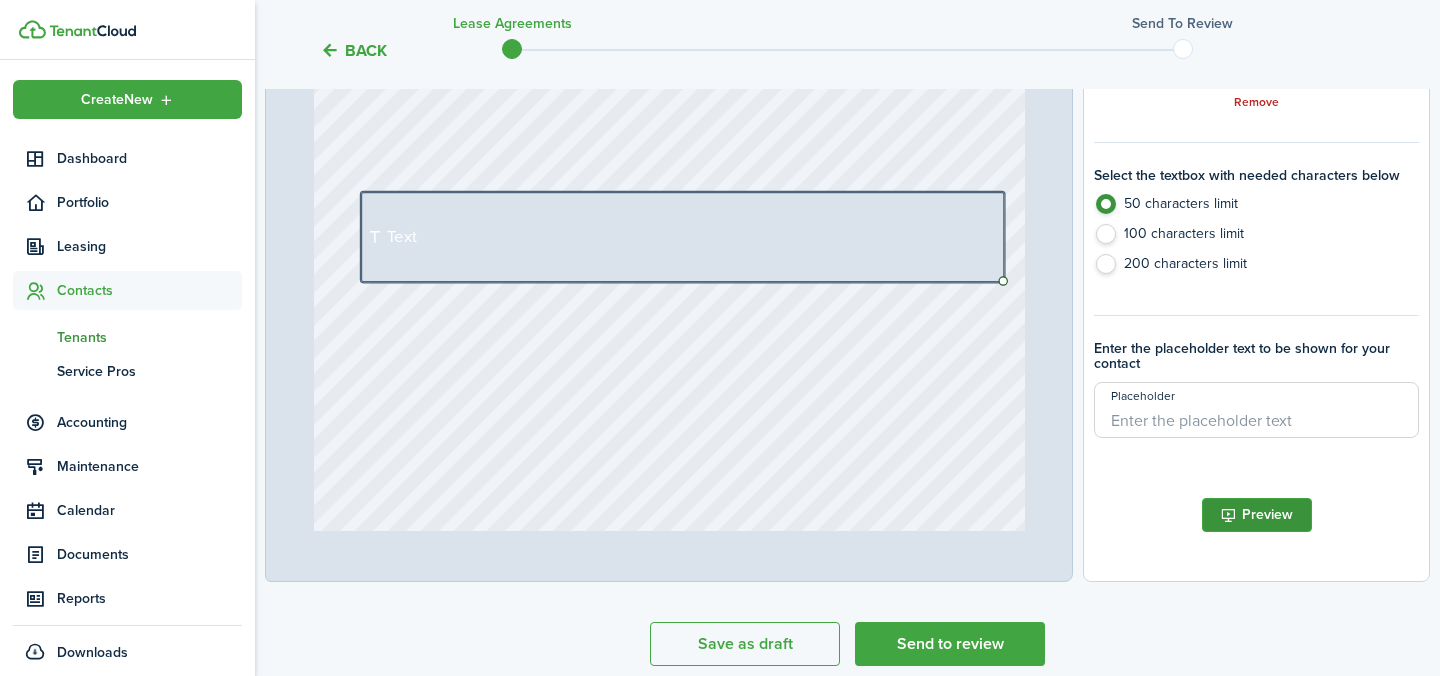 click on "Preview" at bounding box center (1257, 515) 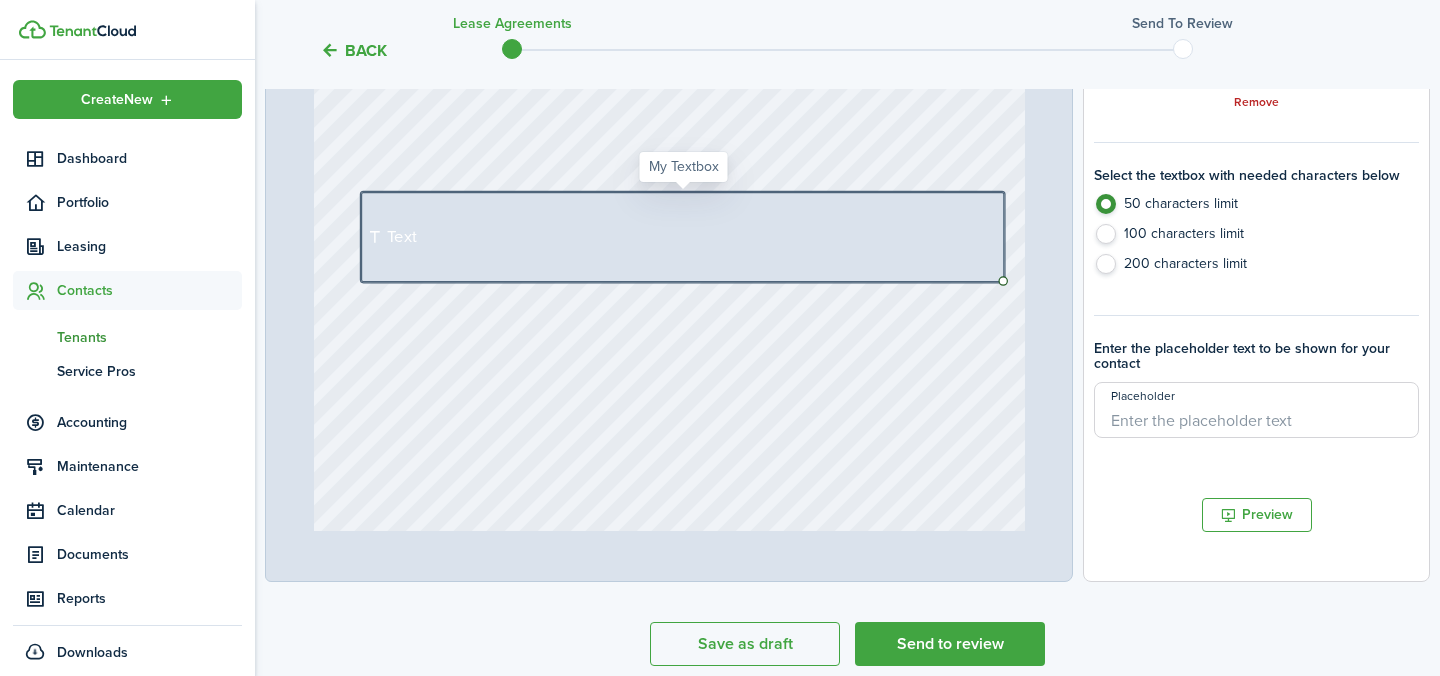 click on "Text" at bounding box center (682, 237) 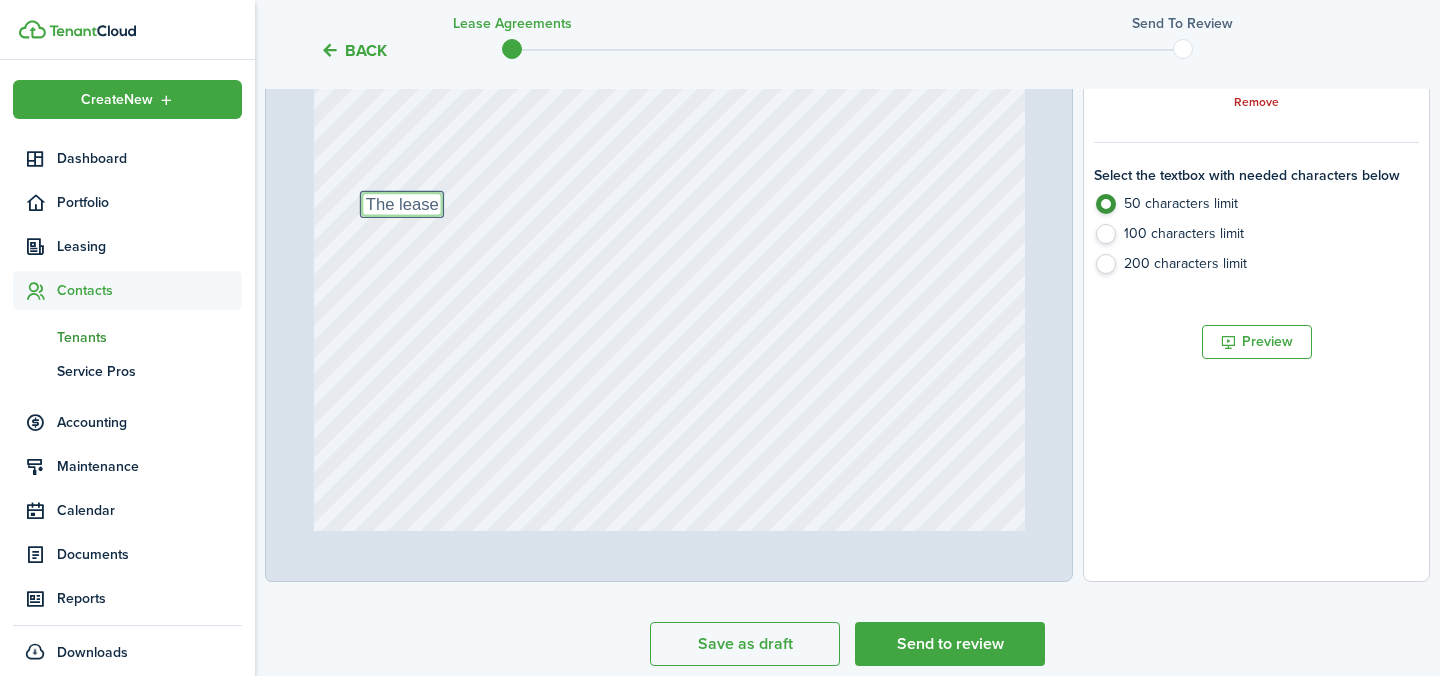 type on "The lease" 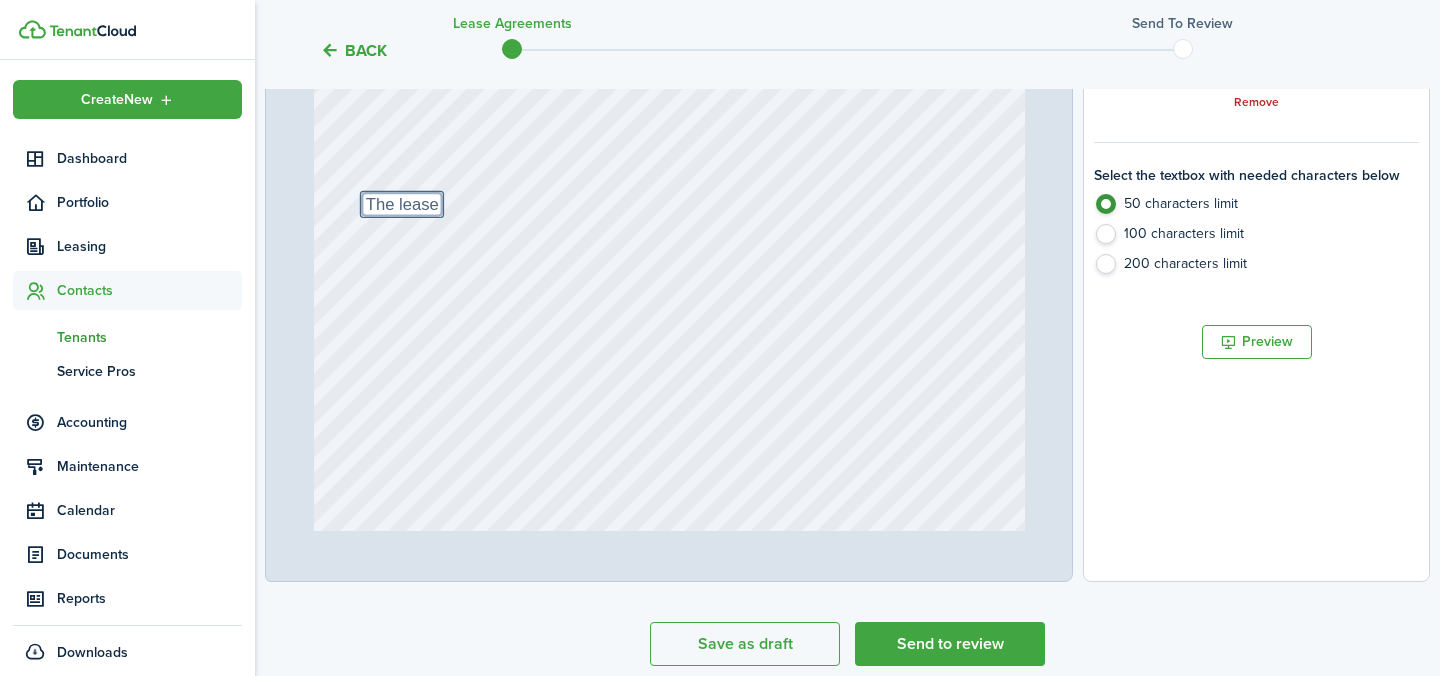 click on "Text
The lease" at bounding box center (669, 480) 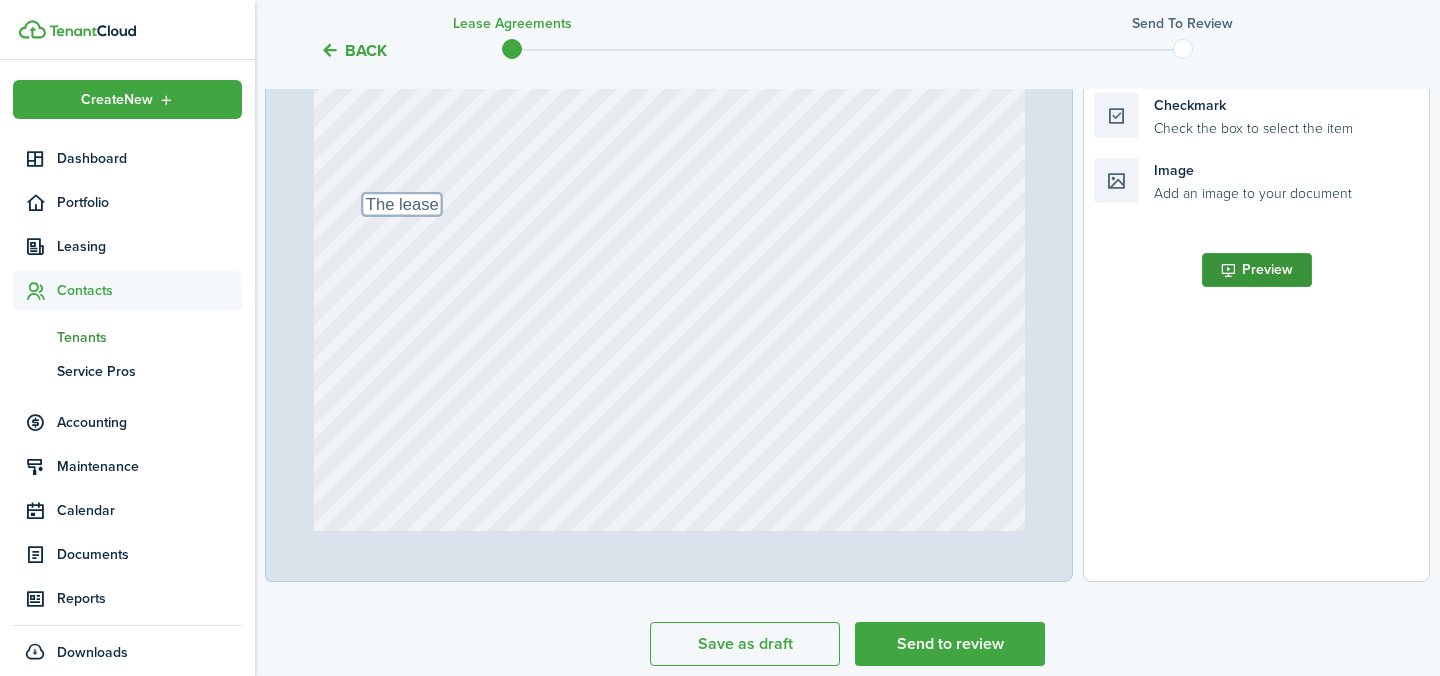 click on "Preview" at bounding box center [1257, 270] 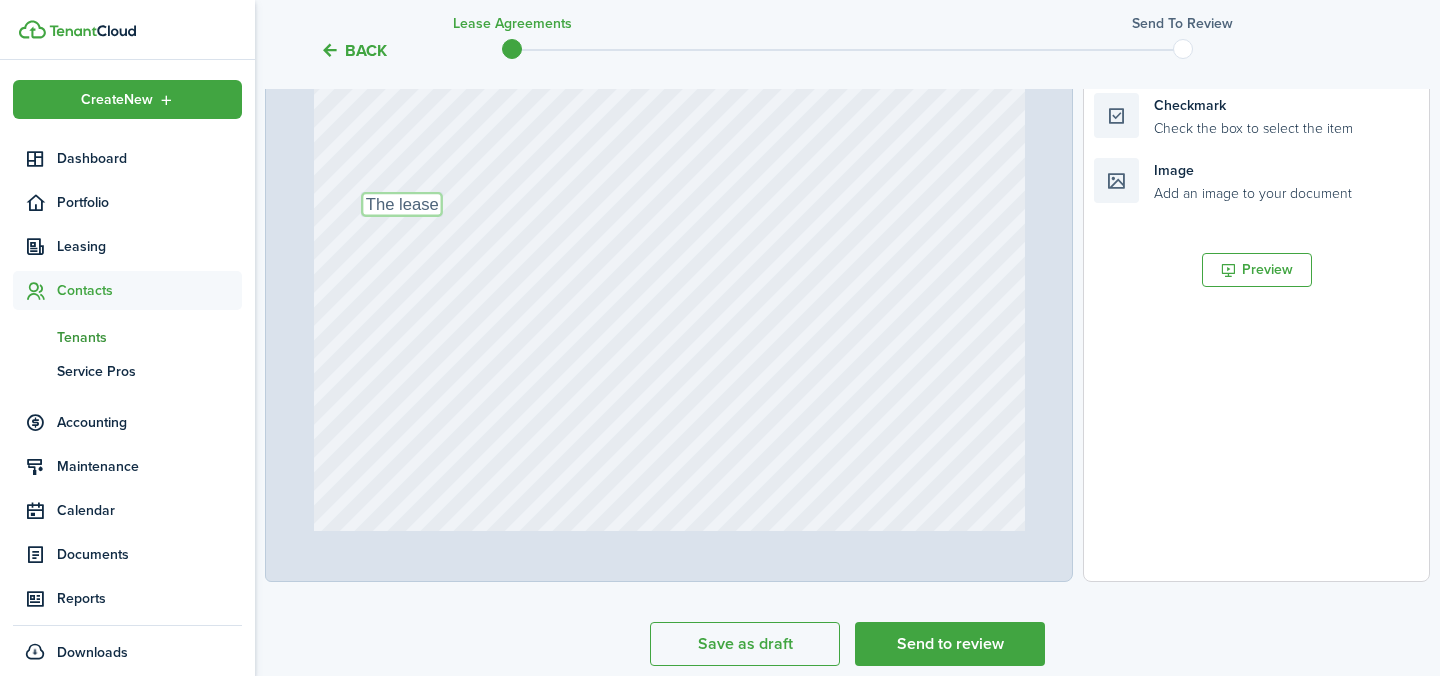 click on "The lease" at bounding box center (402, 204) 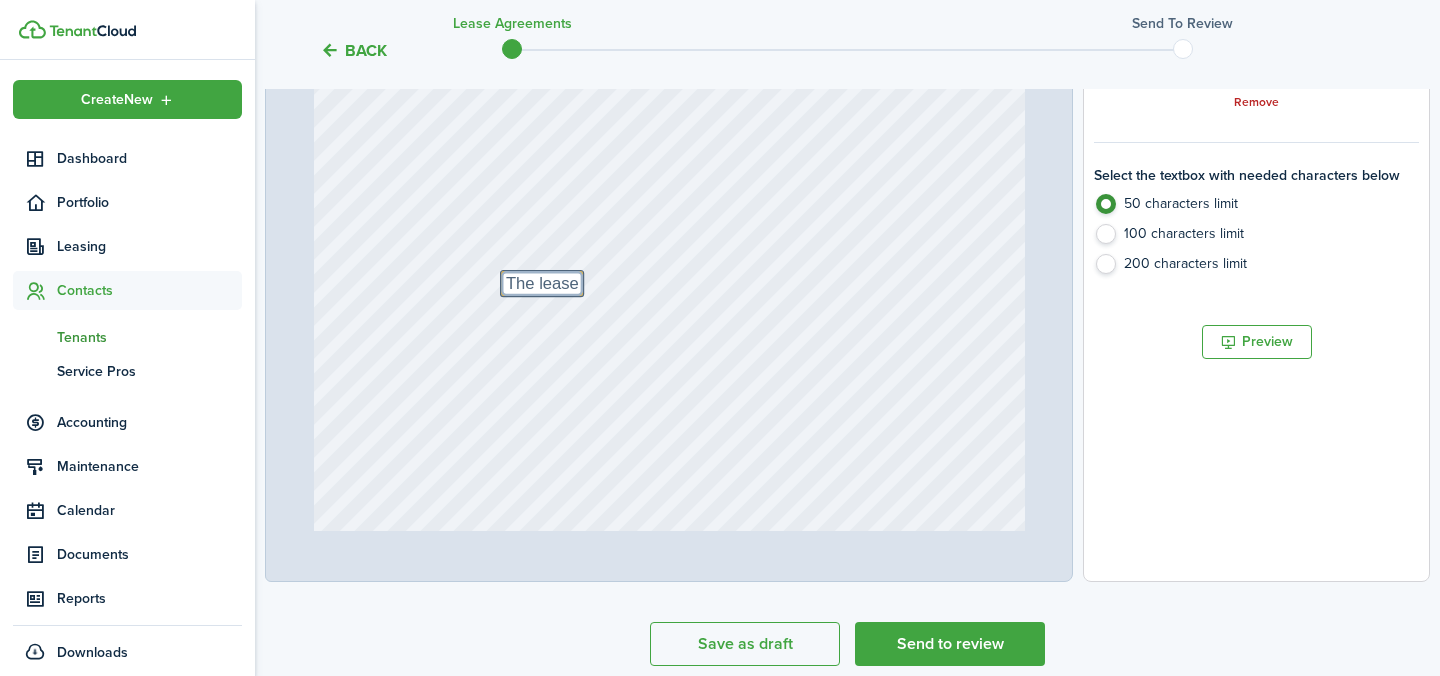 drag, startPoint x: 411, startPoint y: 205, endPoint x: 551, endPoint y: 284, distance: 160.75136 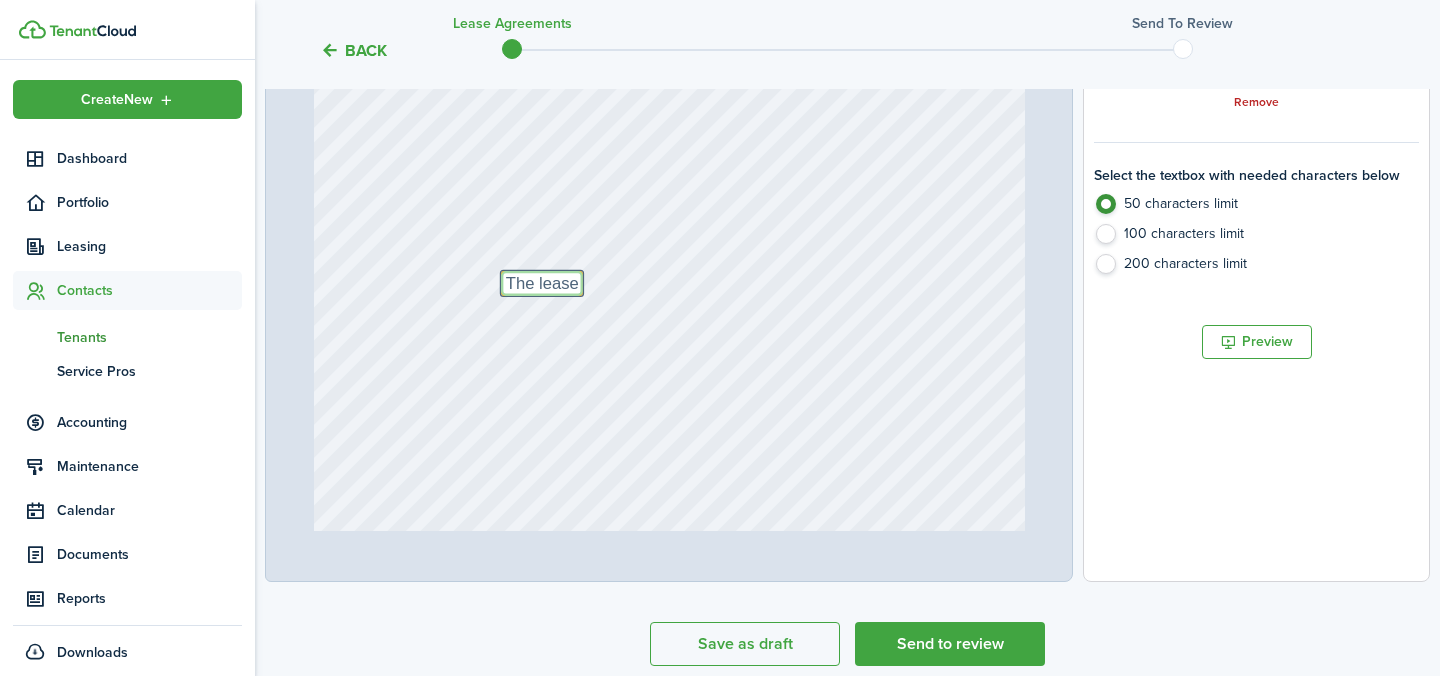 click on "The lease" at bounding box center (542, 283) 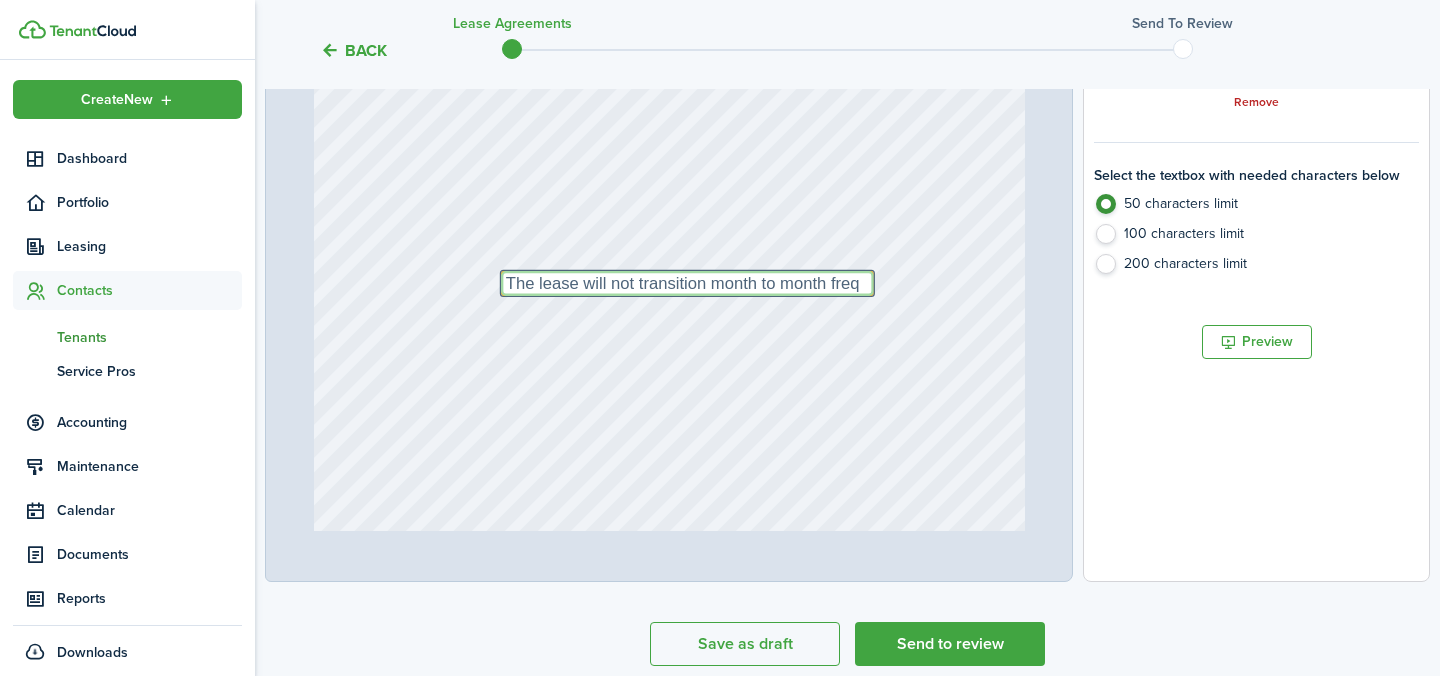 type on "The lease will not transition month to month freq" 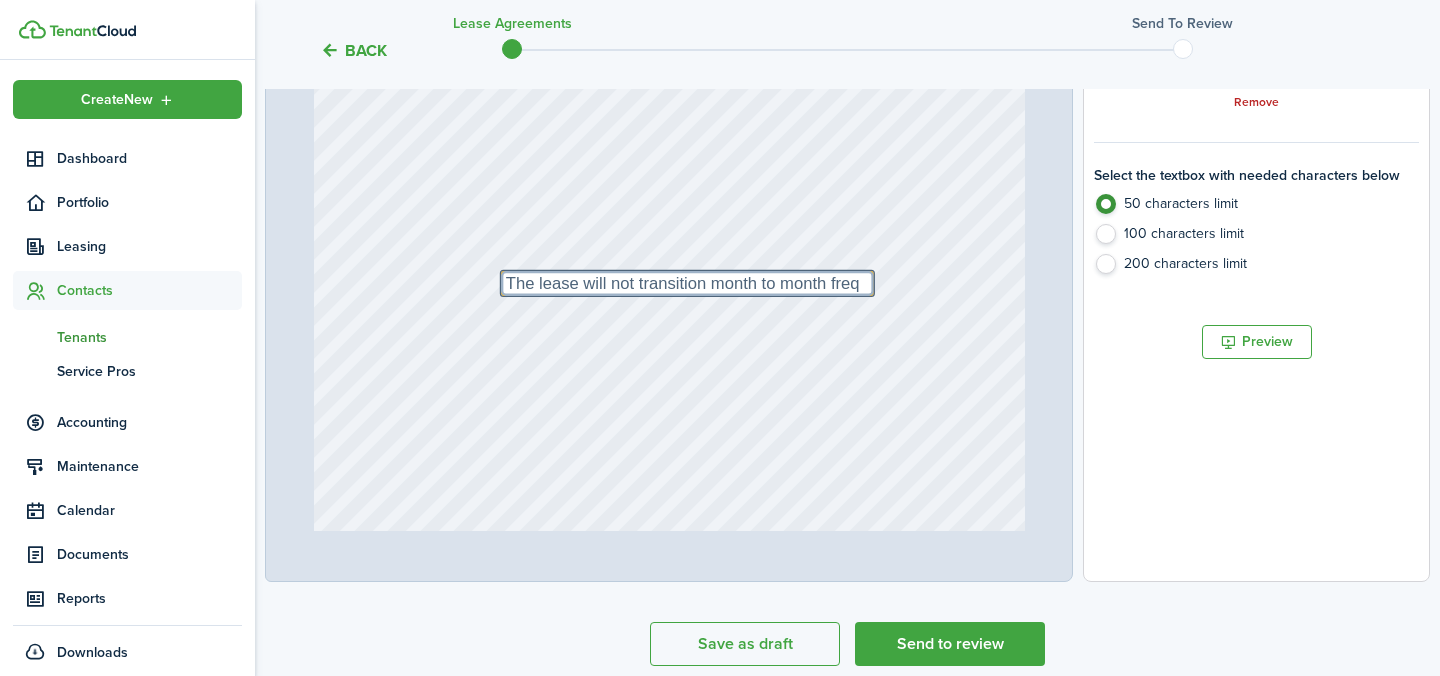 click on "200 characters limit" 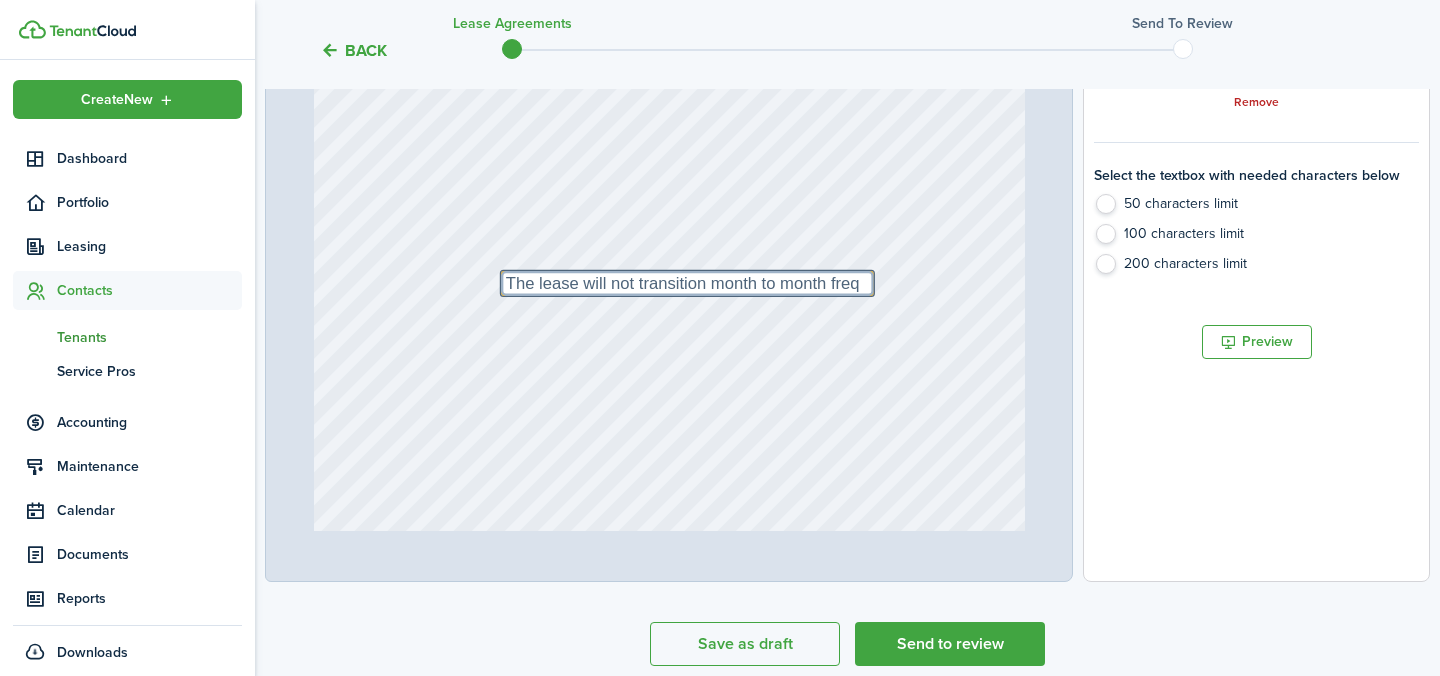 radio on "true" 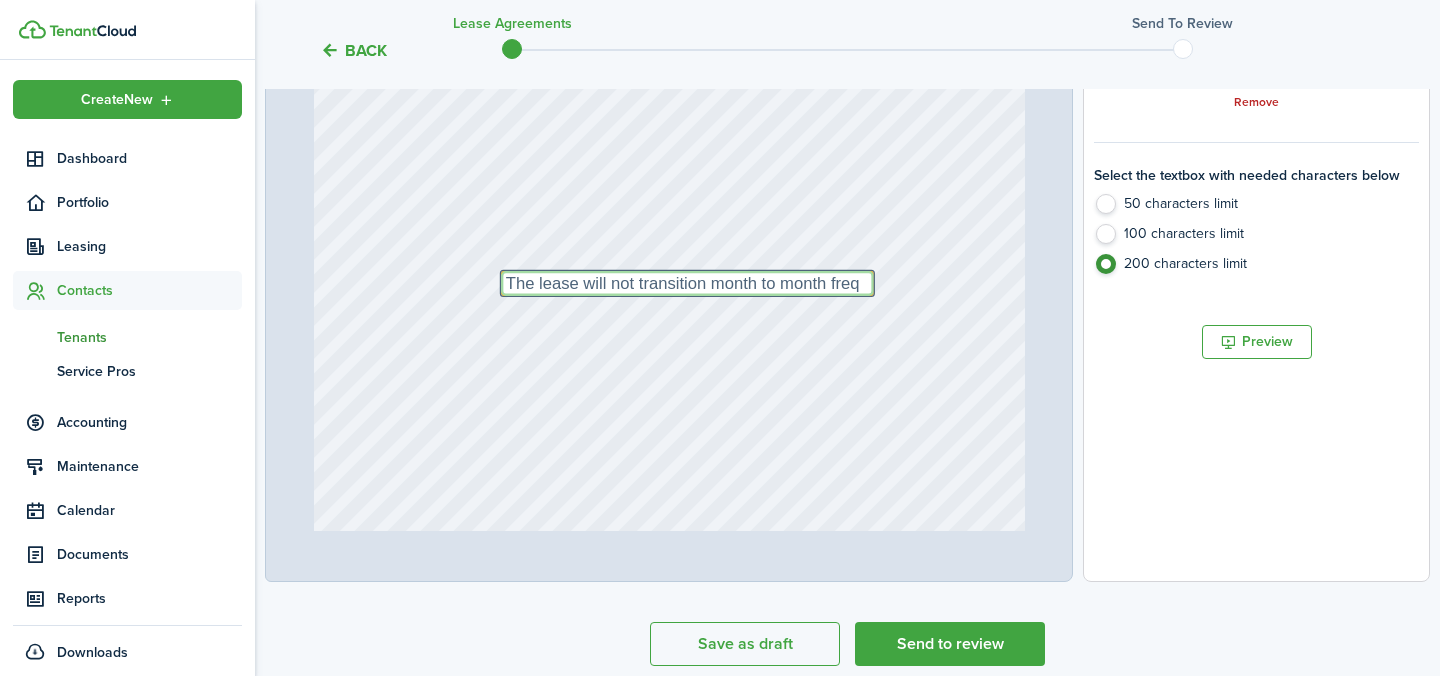 click on "The lease will not transition month to month freq" at bounding box center [687, 283] 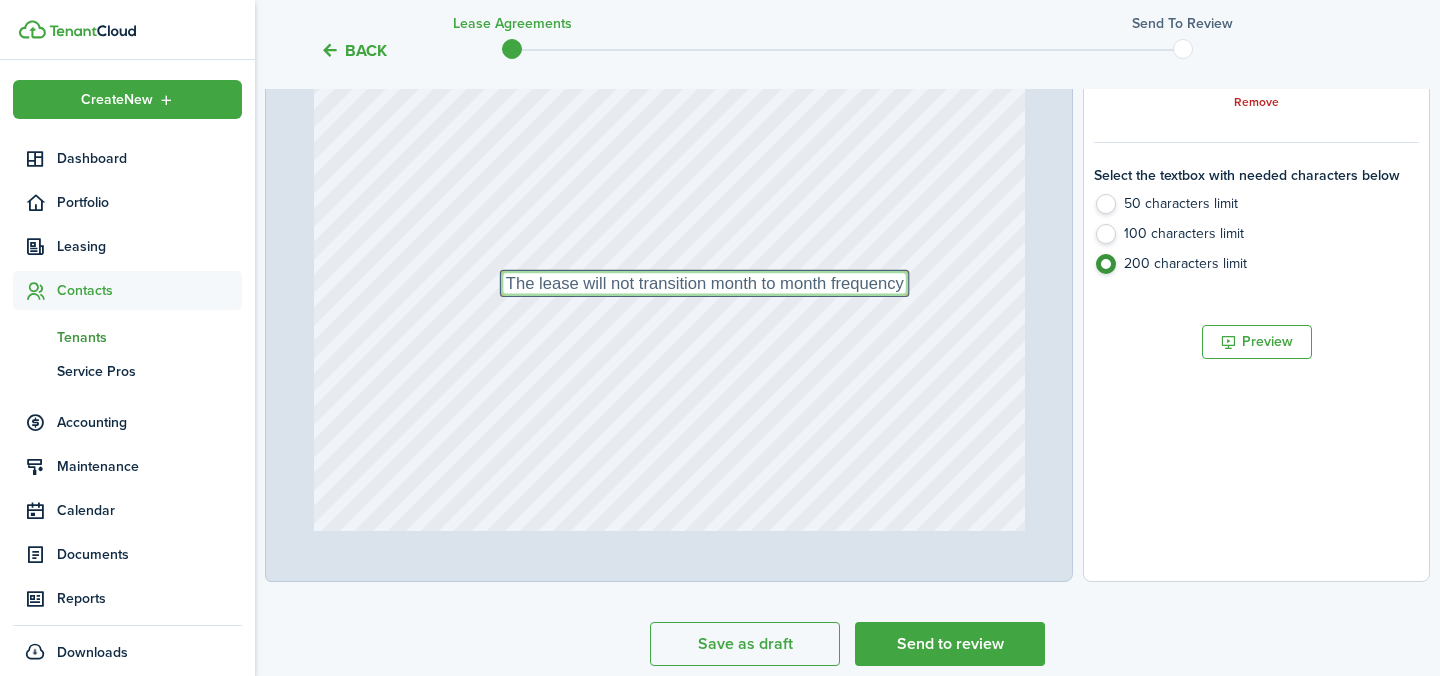 click on "The lease will not transition month to month frequency" at bounding box center [704, 283] 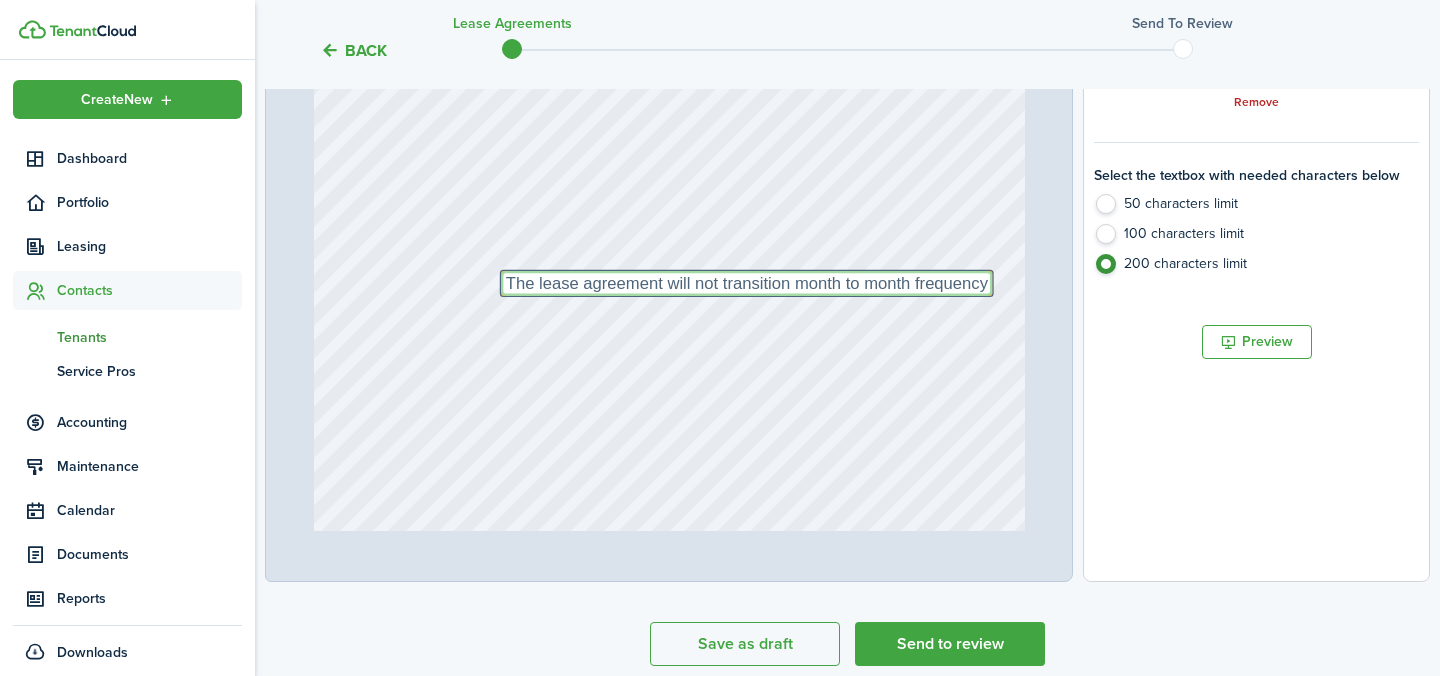 click on "The lease agreement will not transition month to month frequency" at bounding box center [746, 283] 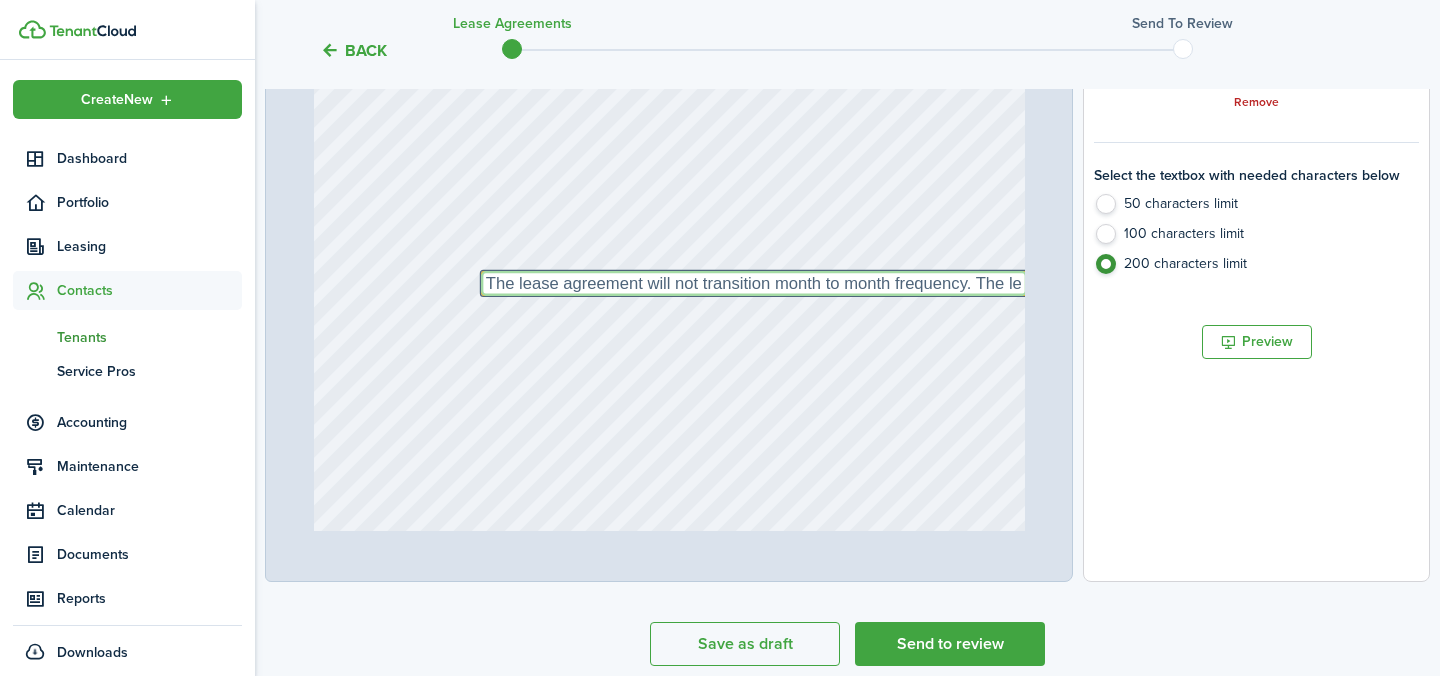 type on "The lease agreement will not transition month to month frequency. The lea" 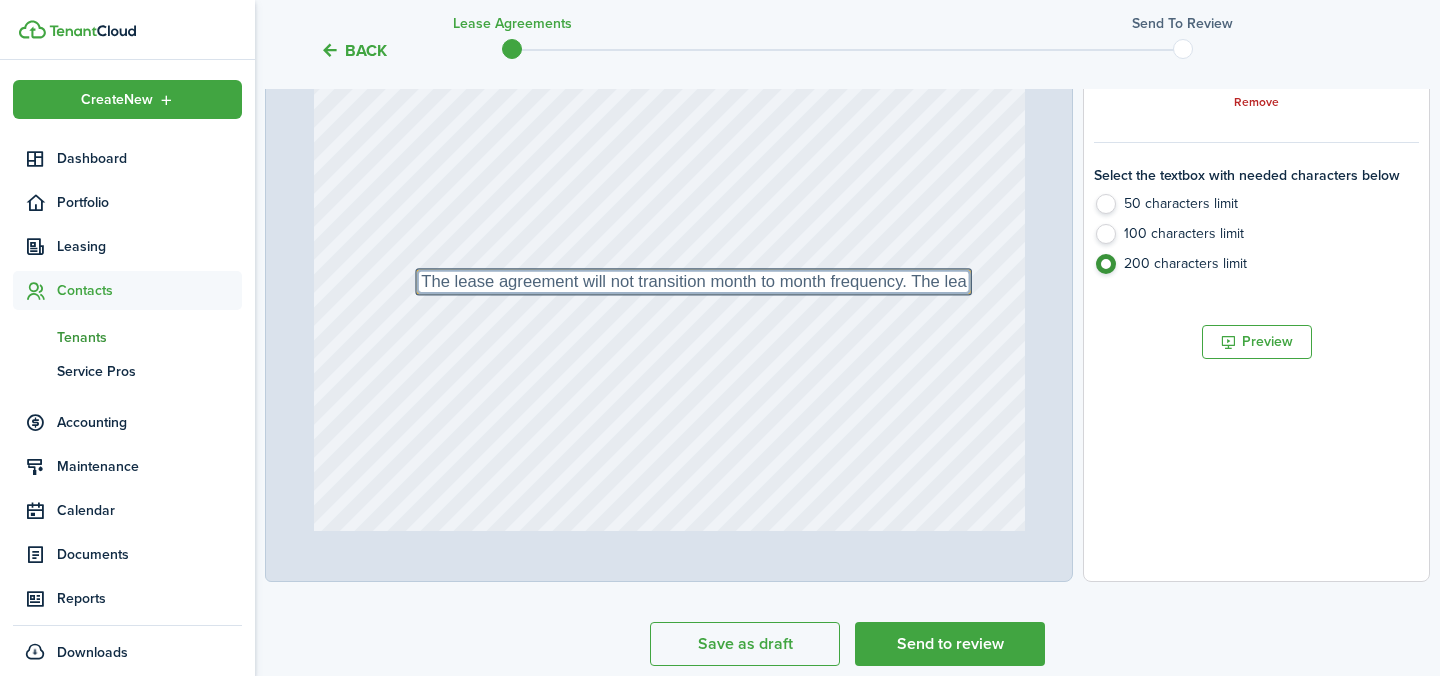 drag, startPoint x: 929, startPoint y: 276, endPoint x: 871, endPoint y: 275, distance: 58.00862 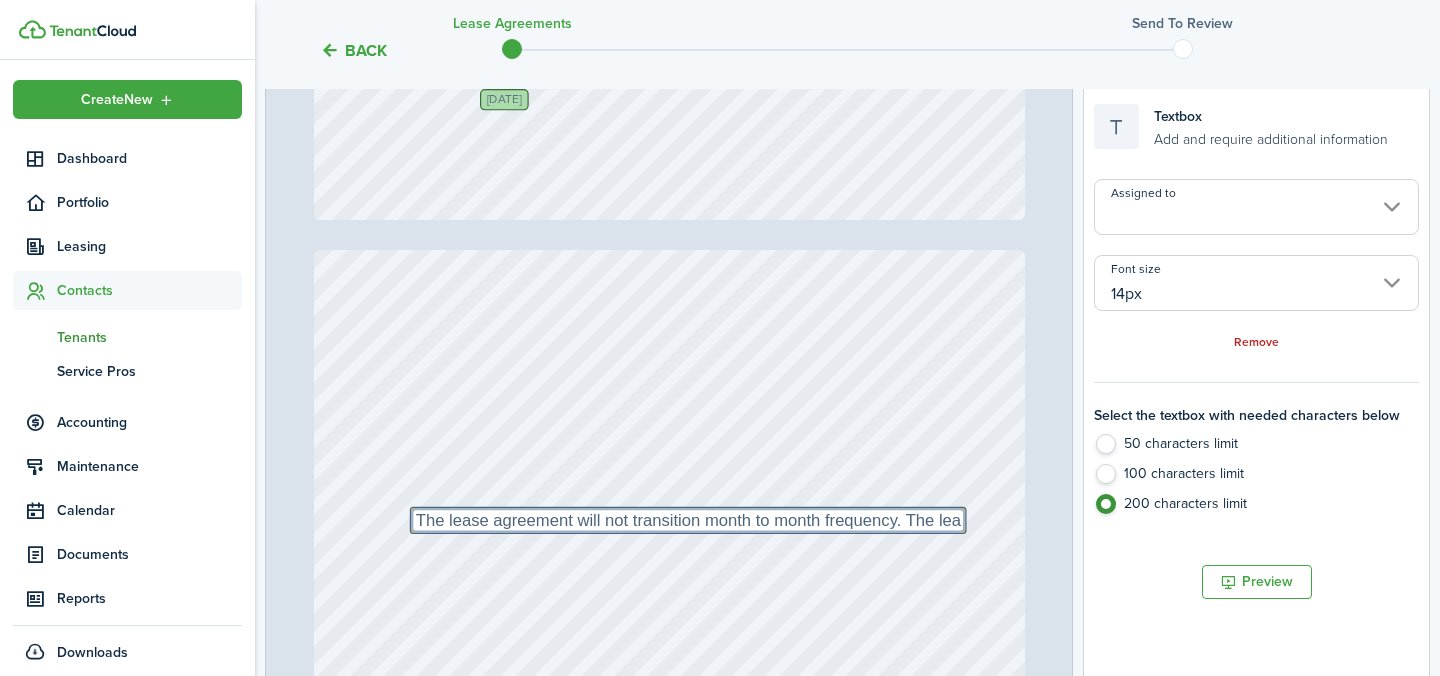 scroll, scrollTop: 436, scrollLeft: 0, axis: vertical 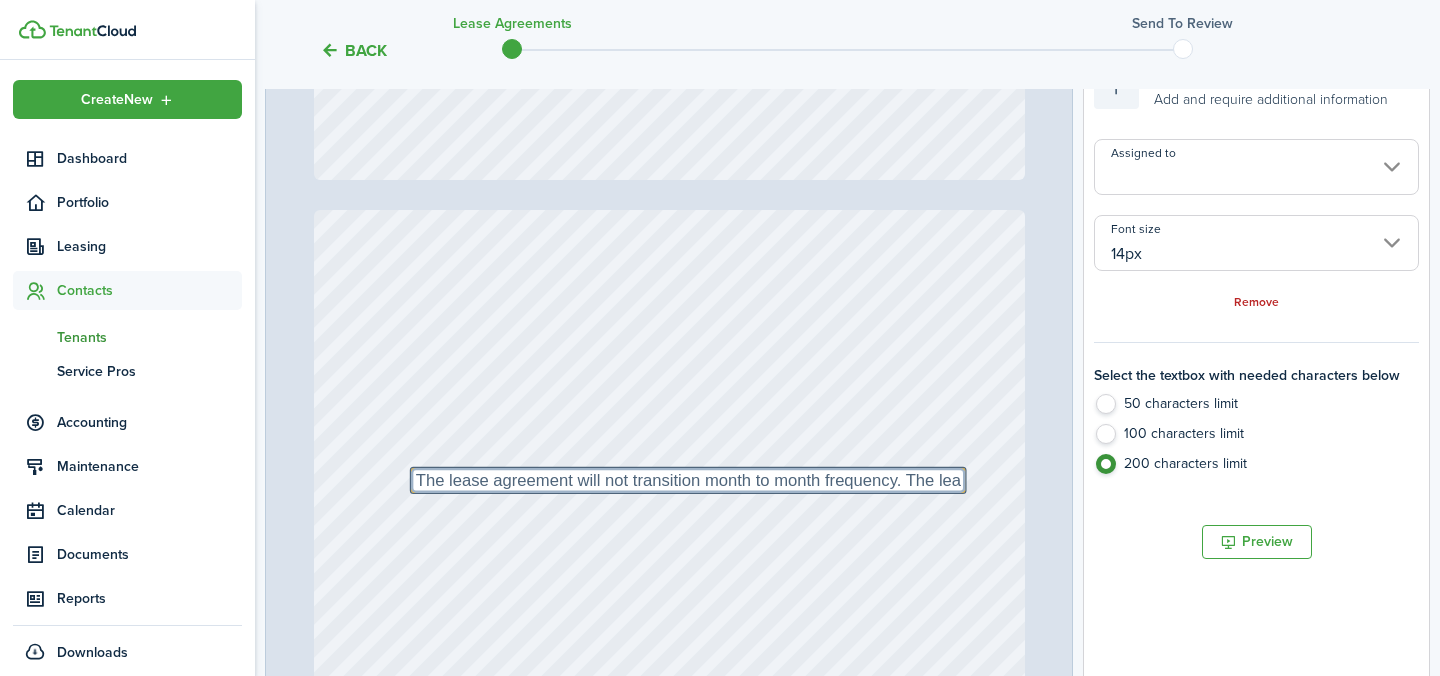 click on "Assigned to" at bounding box center (1256, 167) 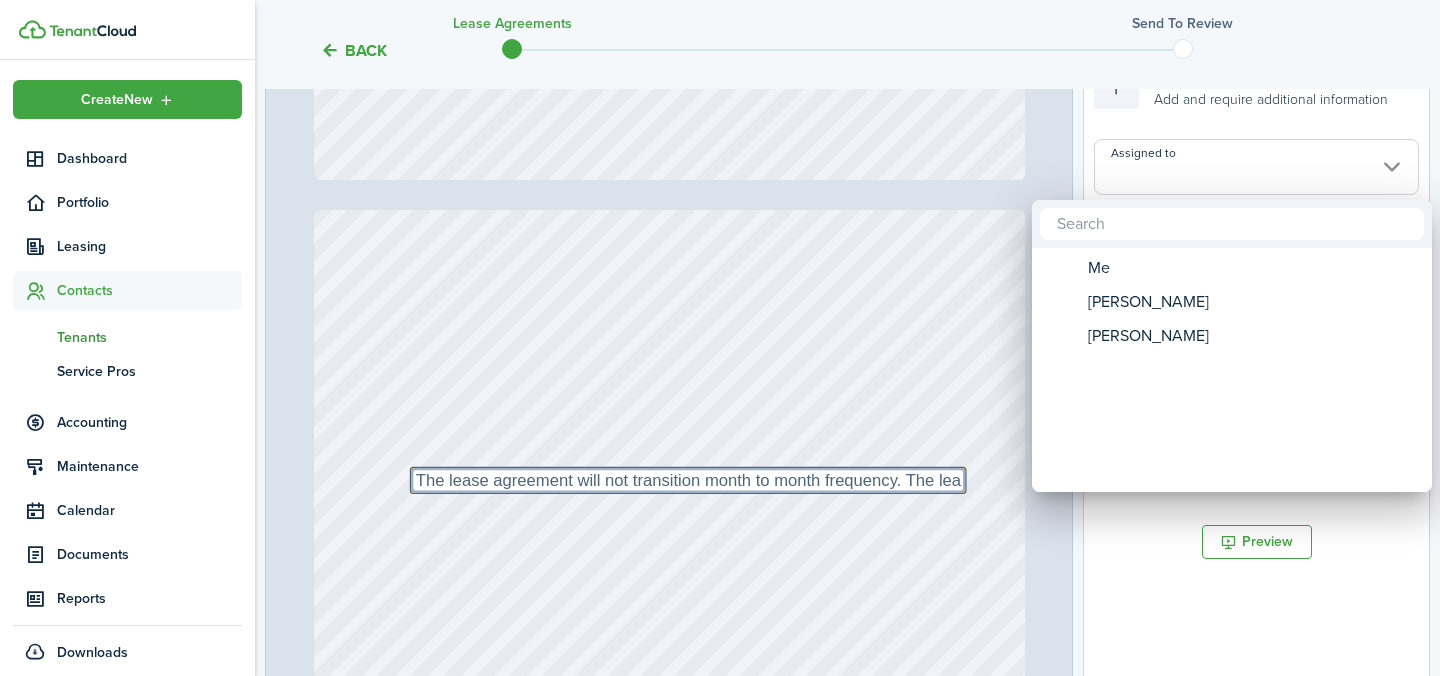 click at bounding box center (720, 338) 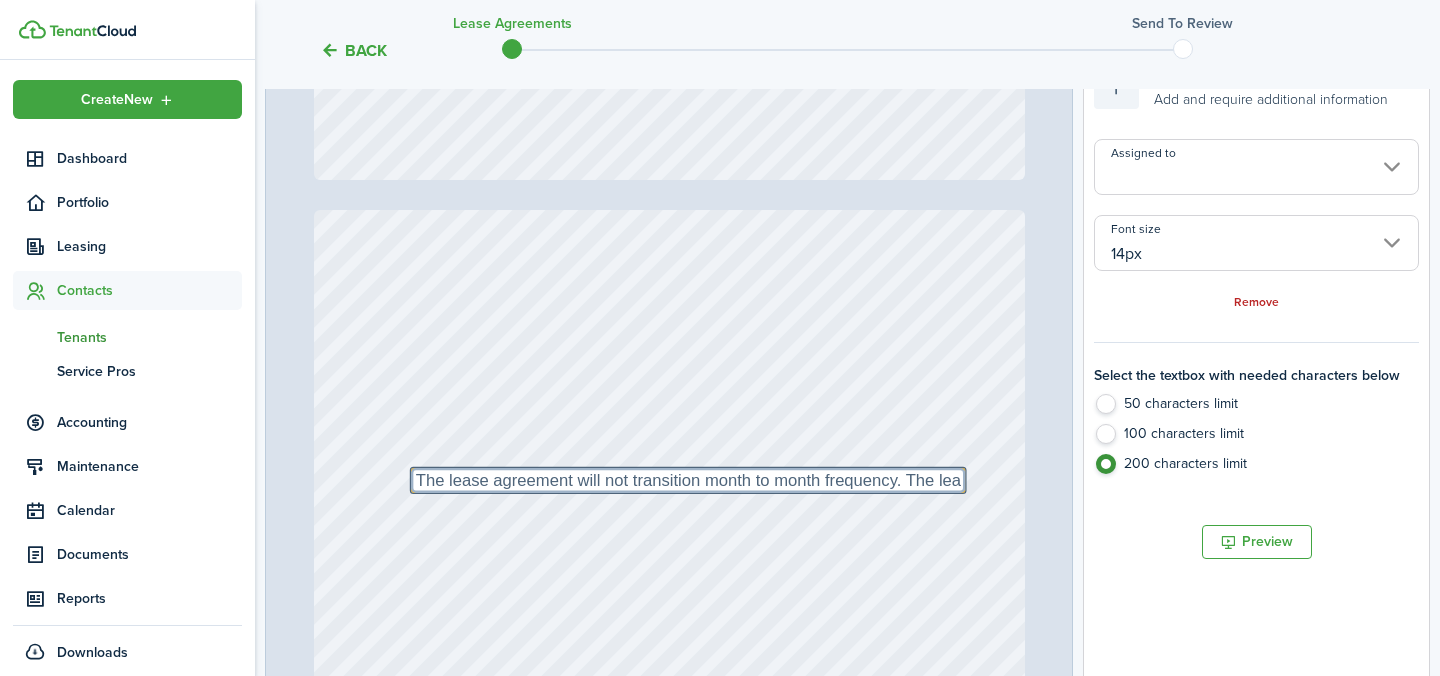 type on "2" 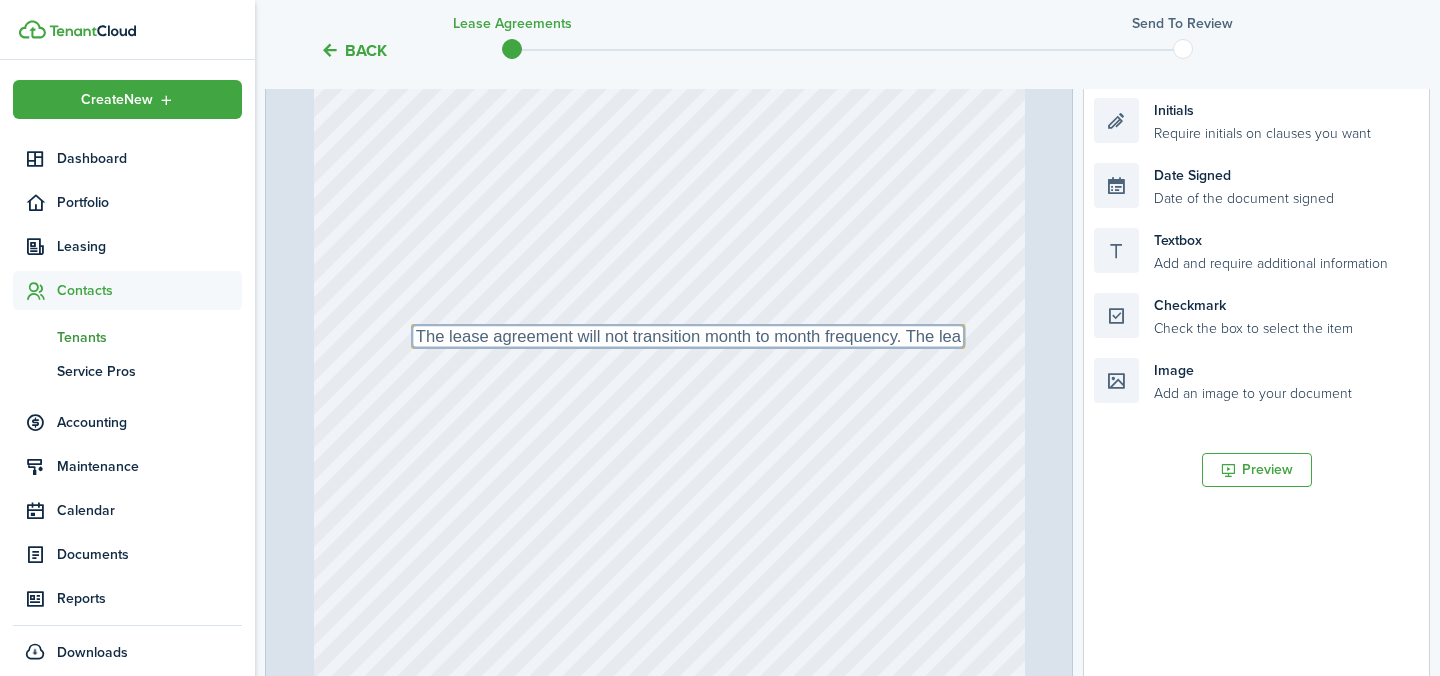 scroll, scrollTop: 936, scrollLeft: 0, axis: vertical 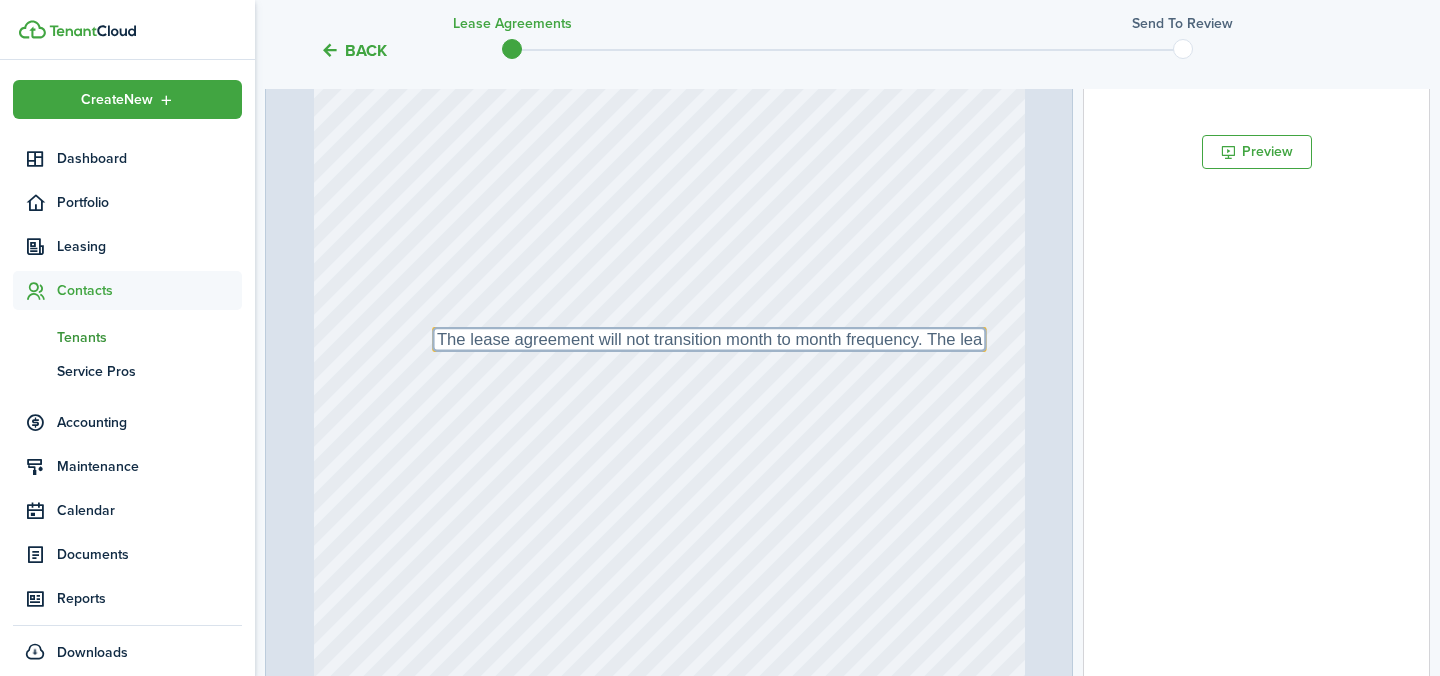 drag, startPoint x: 782, startPoint y: 331, endPoint x: 803, endPoint y: 334, distance: 21.213203 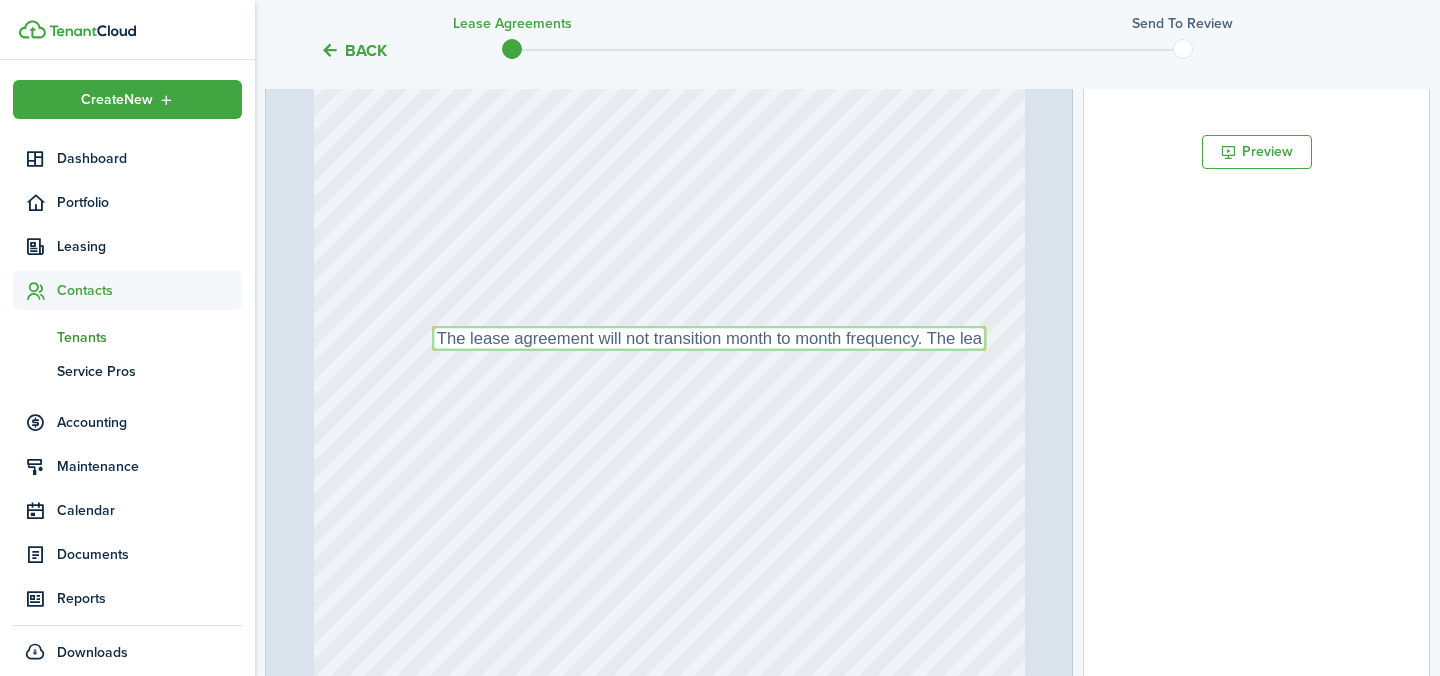 click on "The lease agreement will not transition month to month frequency. The lea" at bounding box center [709, 338] 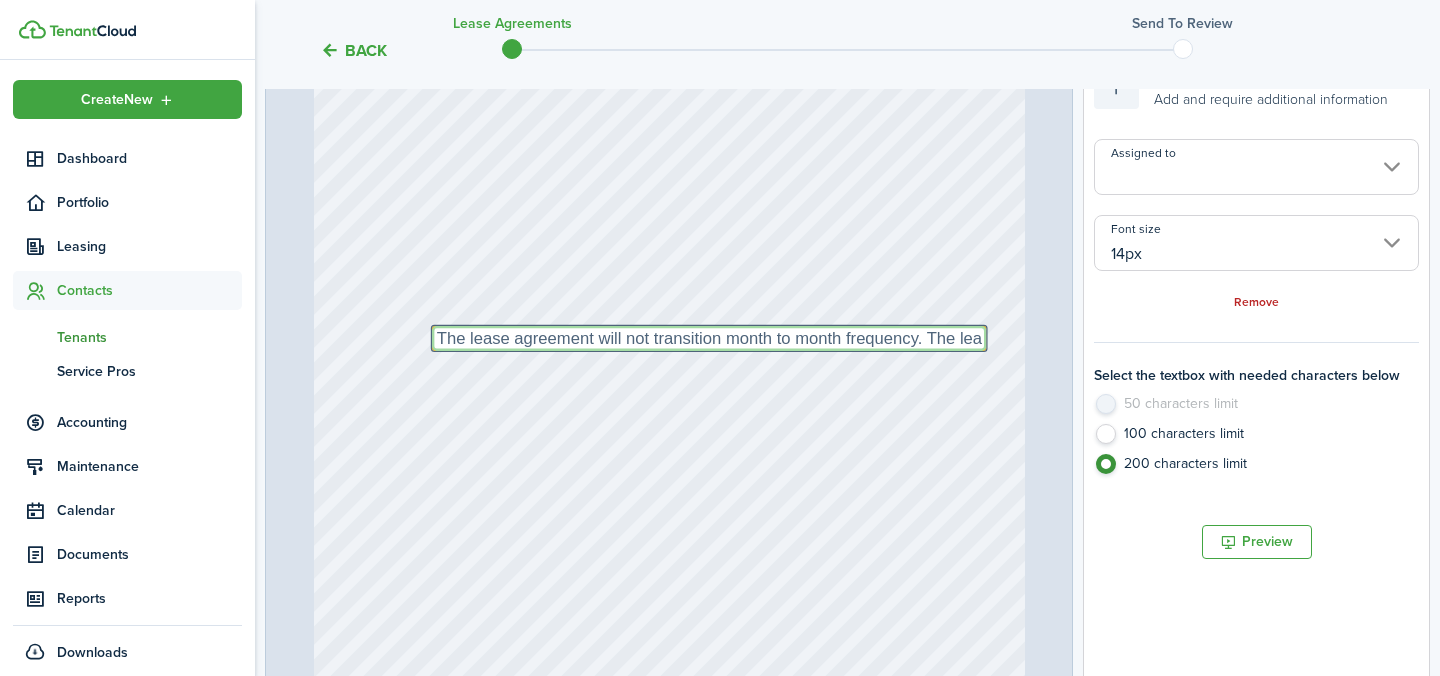 click on "The lease agreement will not transition month to month frequency. The lea" at bounding box center (709, 338) 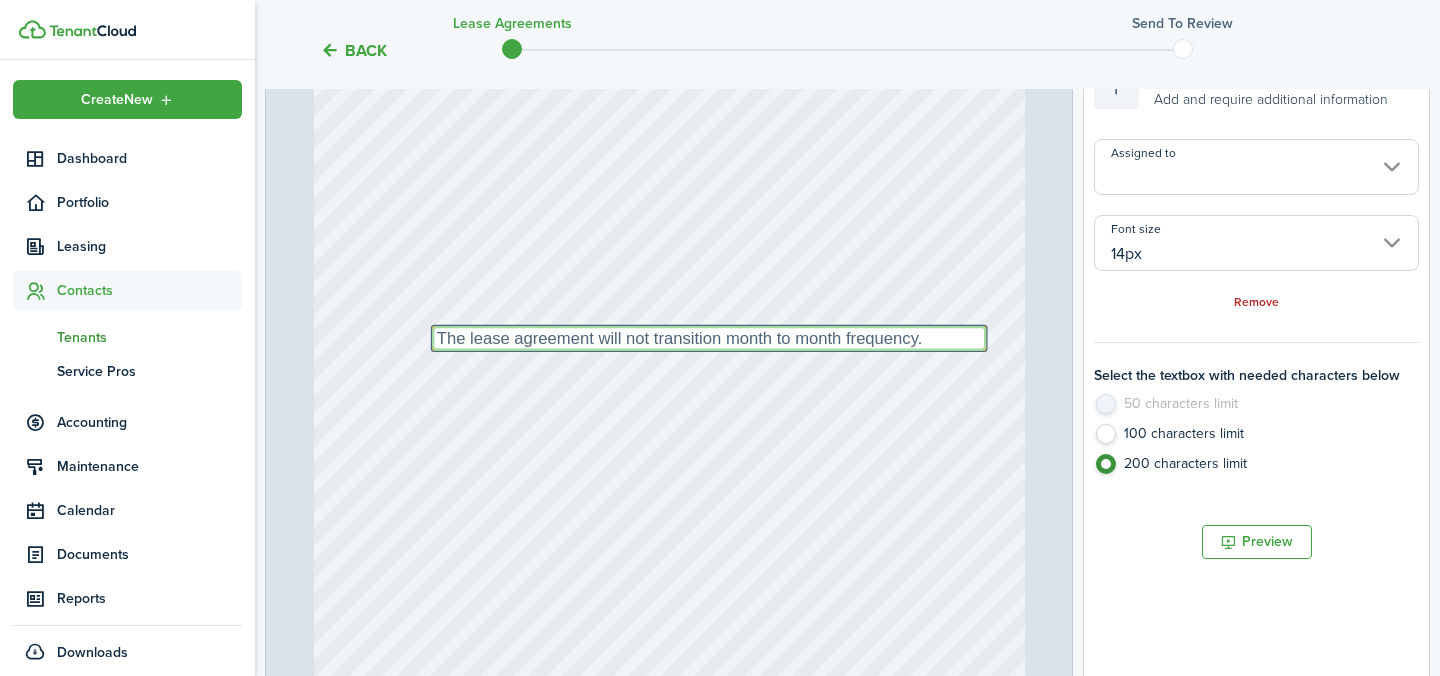 type on "The lease agreement will not transition month to month frequency." 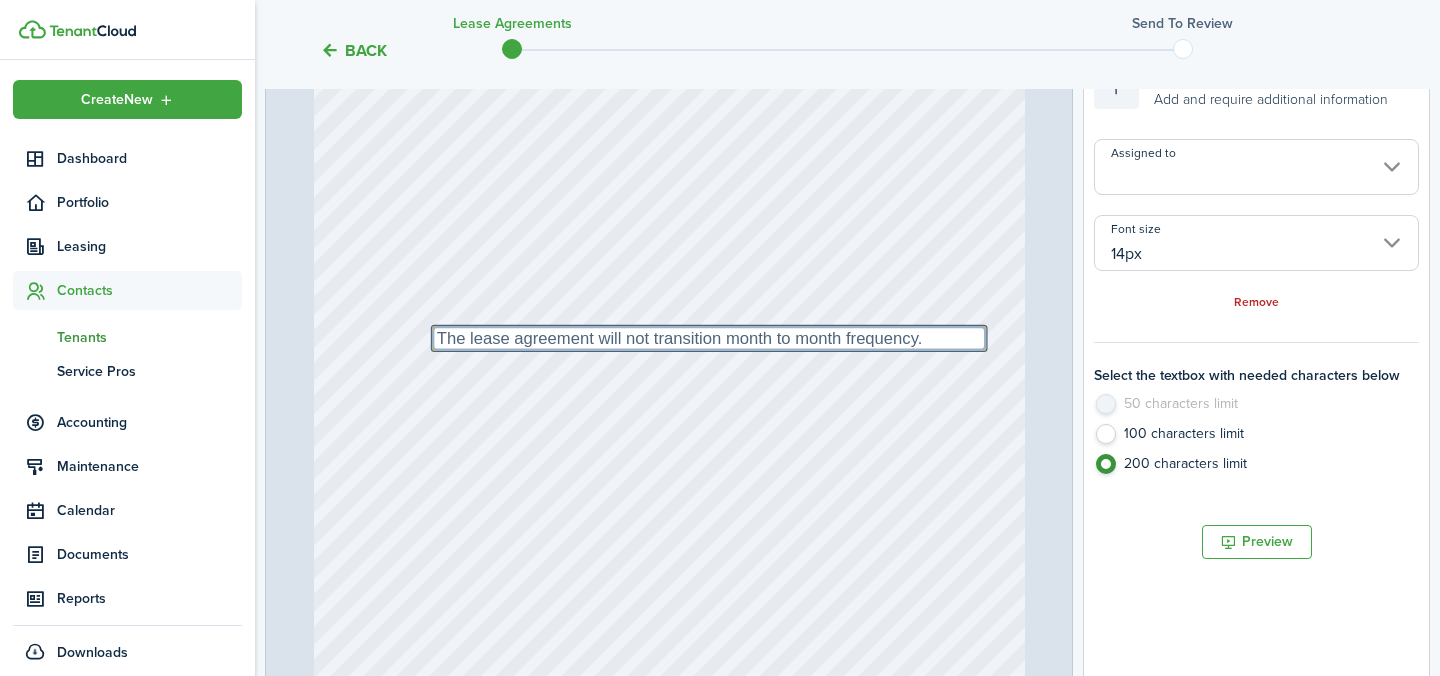 click on "Text
The lease agreement will not transition month to month frequency." at bounding box center [669, 535] 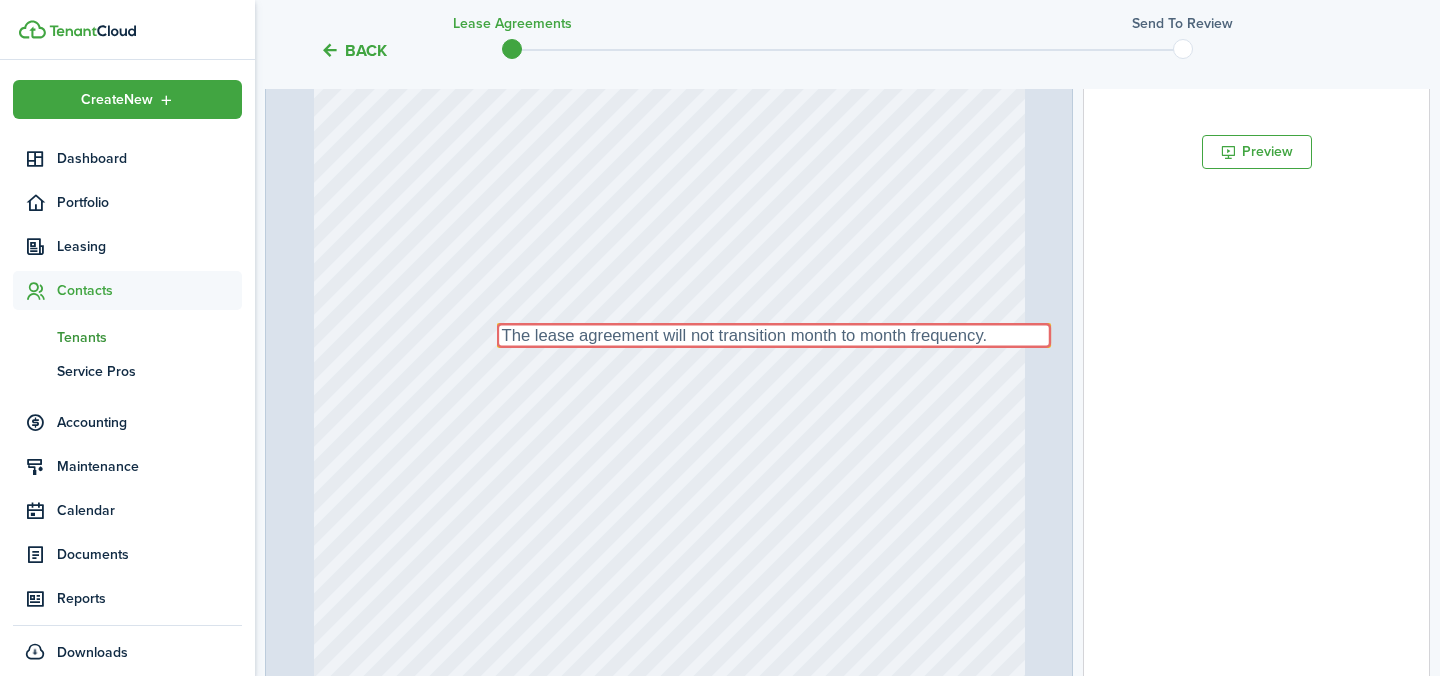 drag, startPoint x: 740, startPoint y: 338, endPoint x: 805, endPoint y: 335, distance: 65.06919 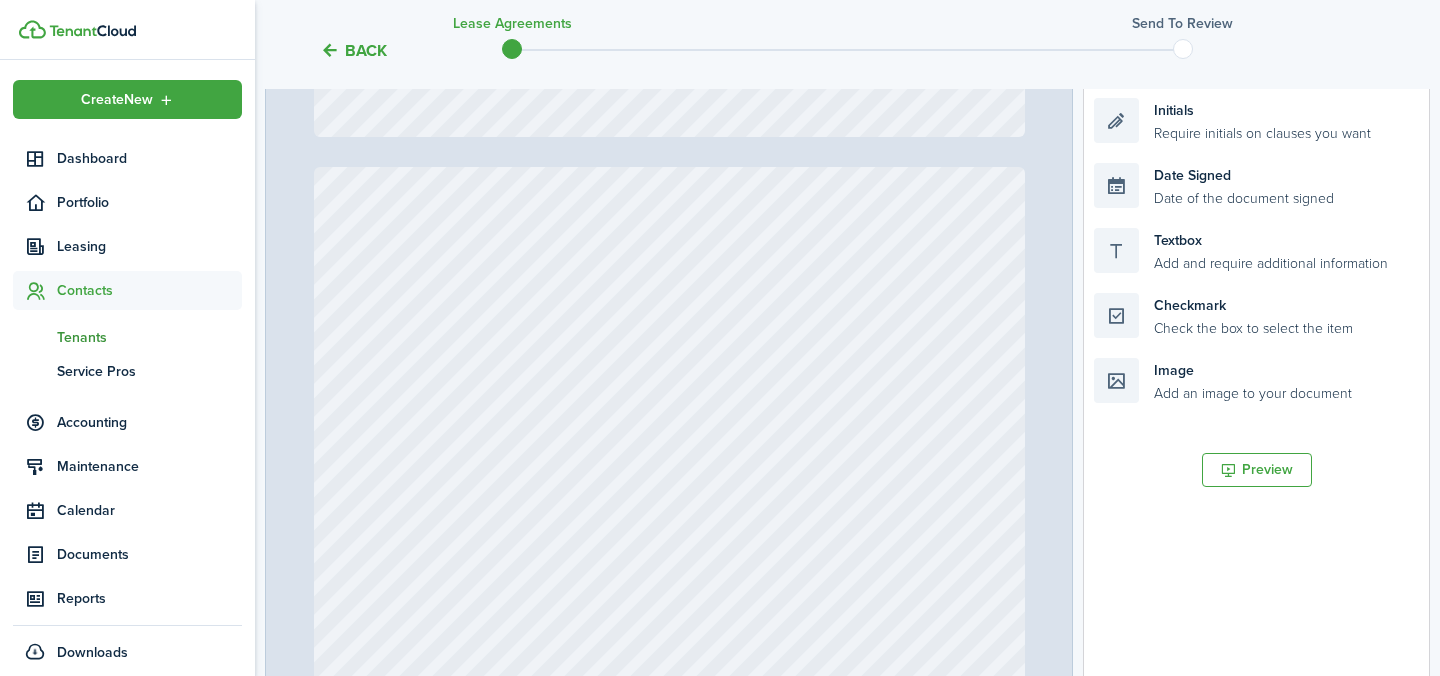type on "1" 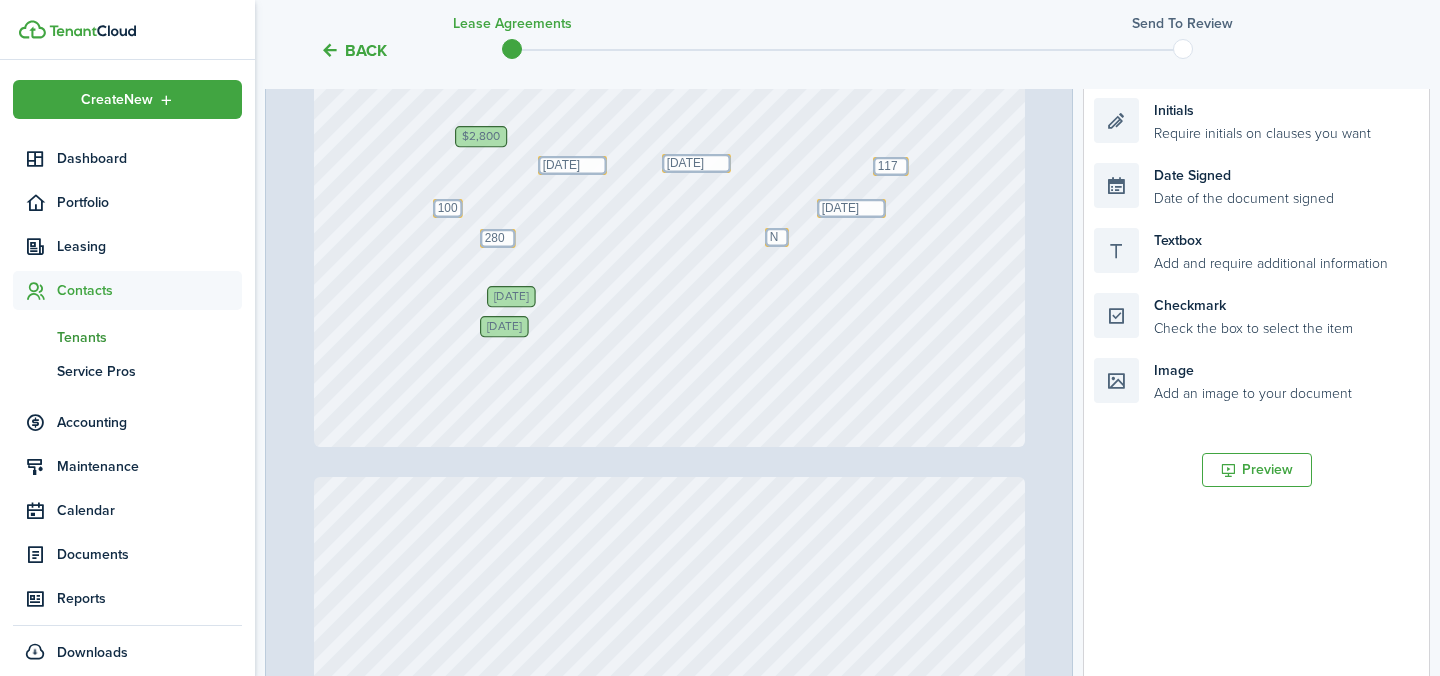 scroll, scrollTop: 487, scrollLeft: 0, axis: vertical 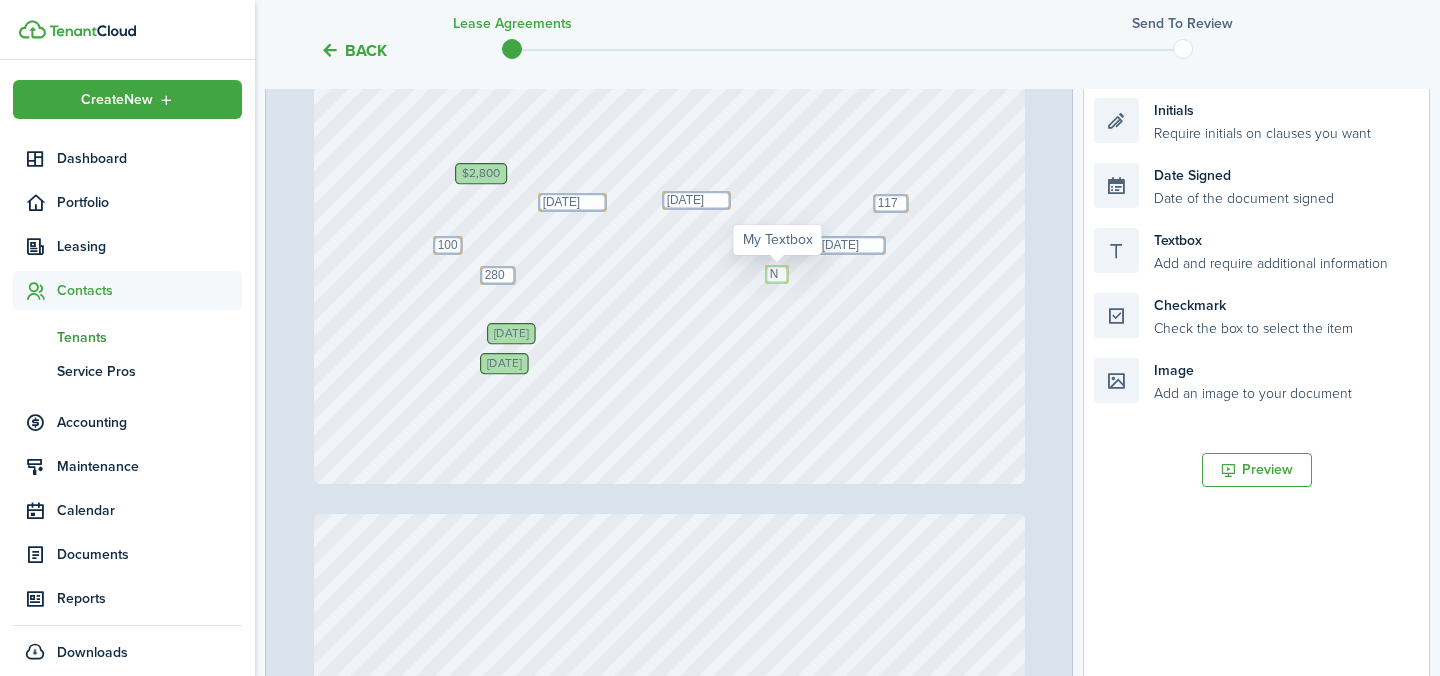 click on "NA" at bounding box center (777, 274) 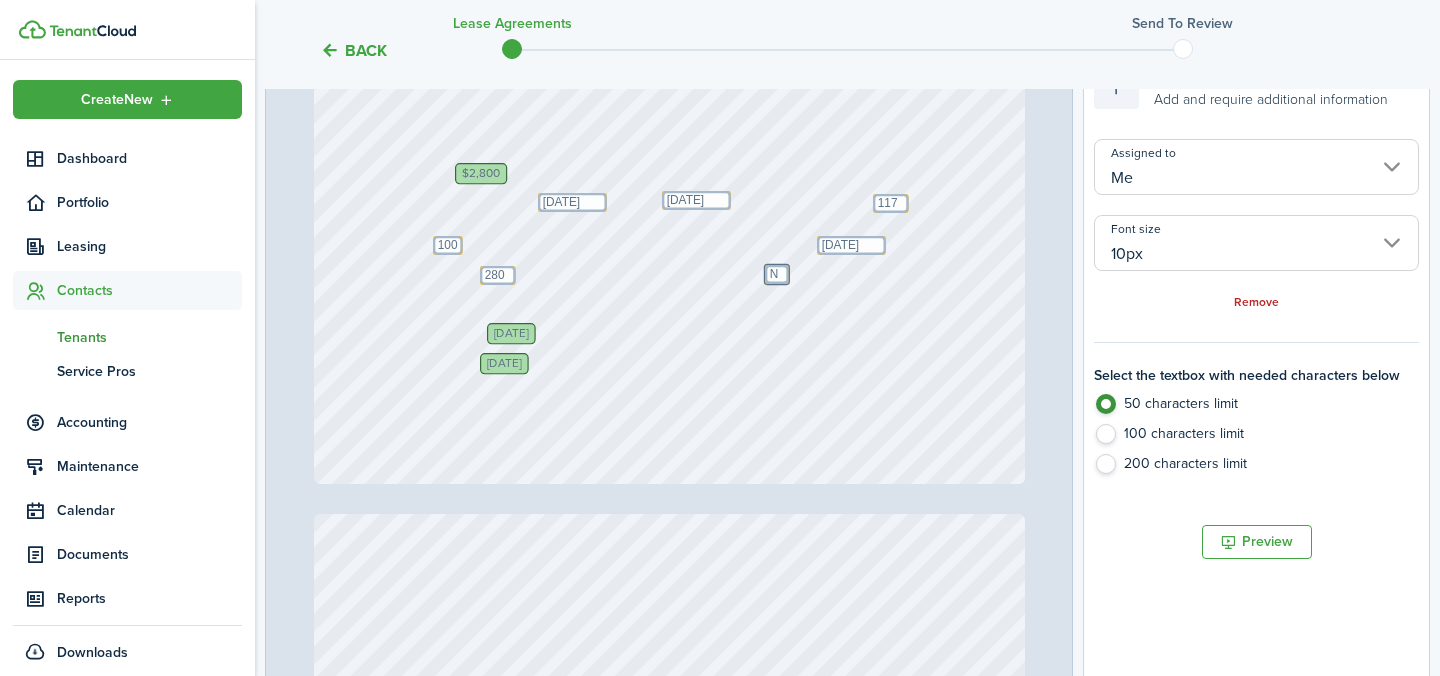 click on "100 characters limit" 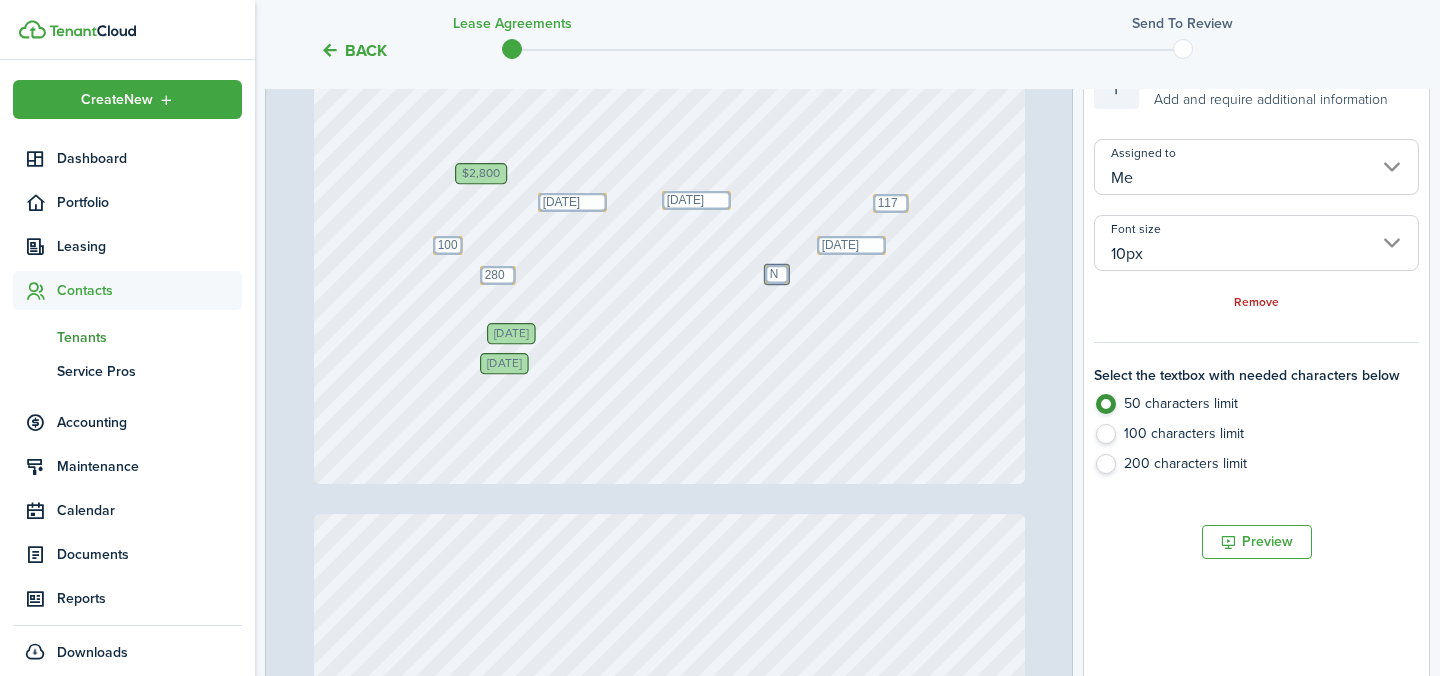 radio on "false" 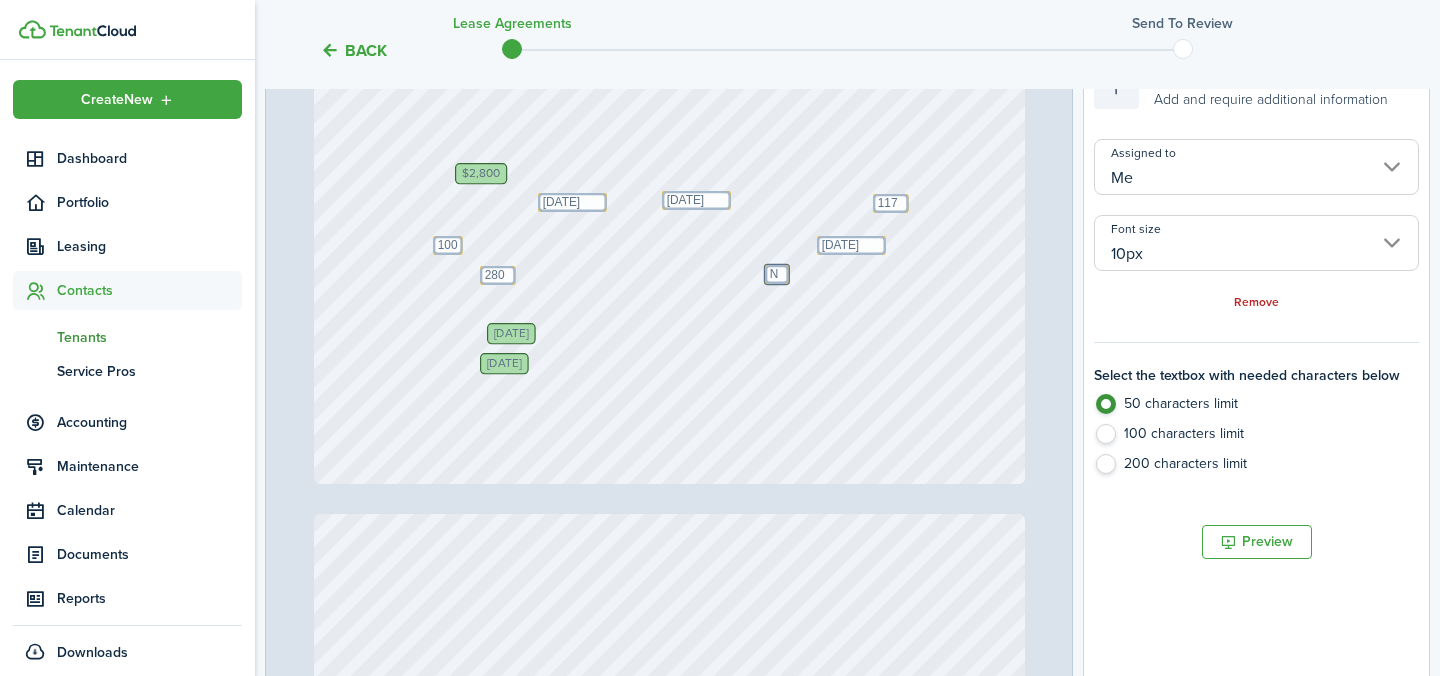 radio on "true" 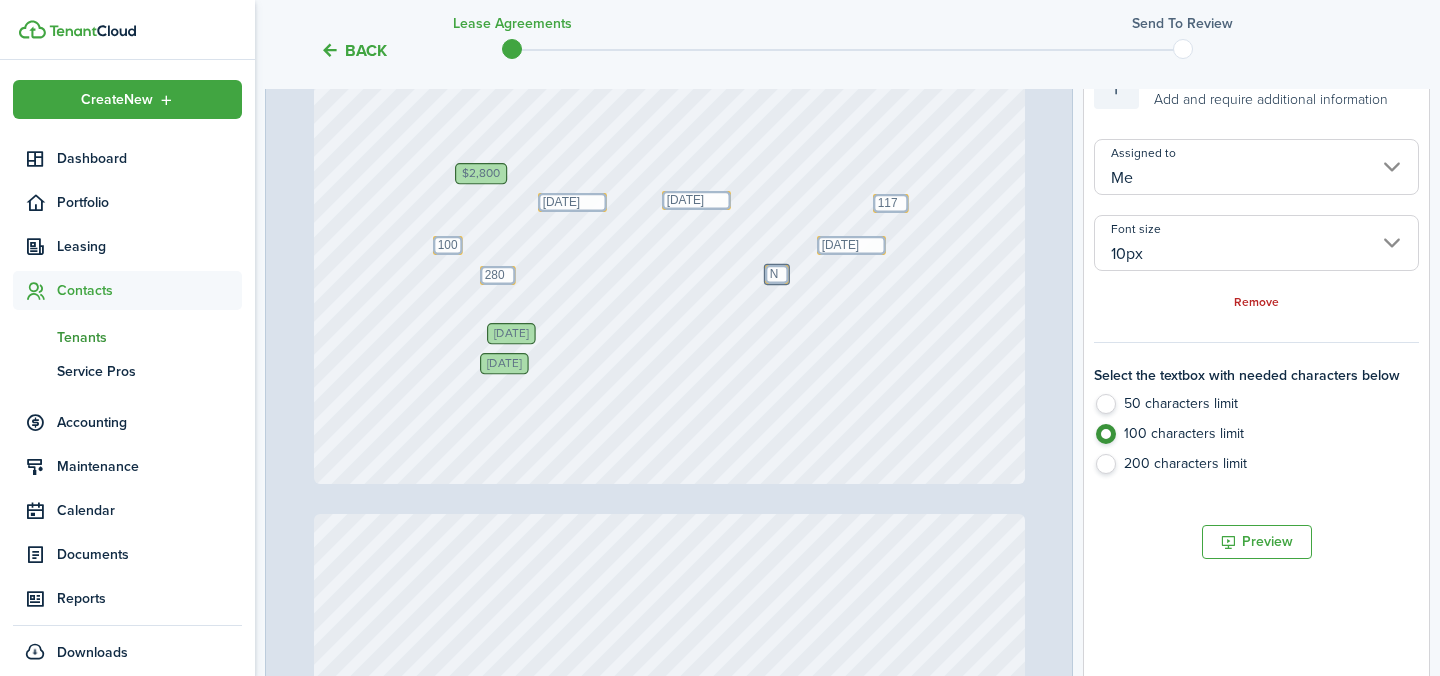 click on "[DATE]
Text
100
Text
NA
Text
[DATE]
No information
[PERSON_NAME], [PERSON_NAME]
[STREET_ADDRESS]
Text
[DATE]
[DATE]
Text
The
$2,800
Text
2800
Text
[DATE]
Text
1174
[PERSON_NAME]" at bounding box center [669, 14] 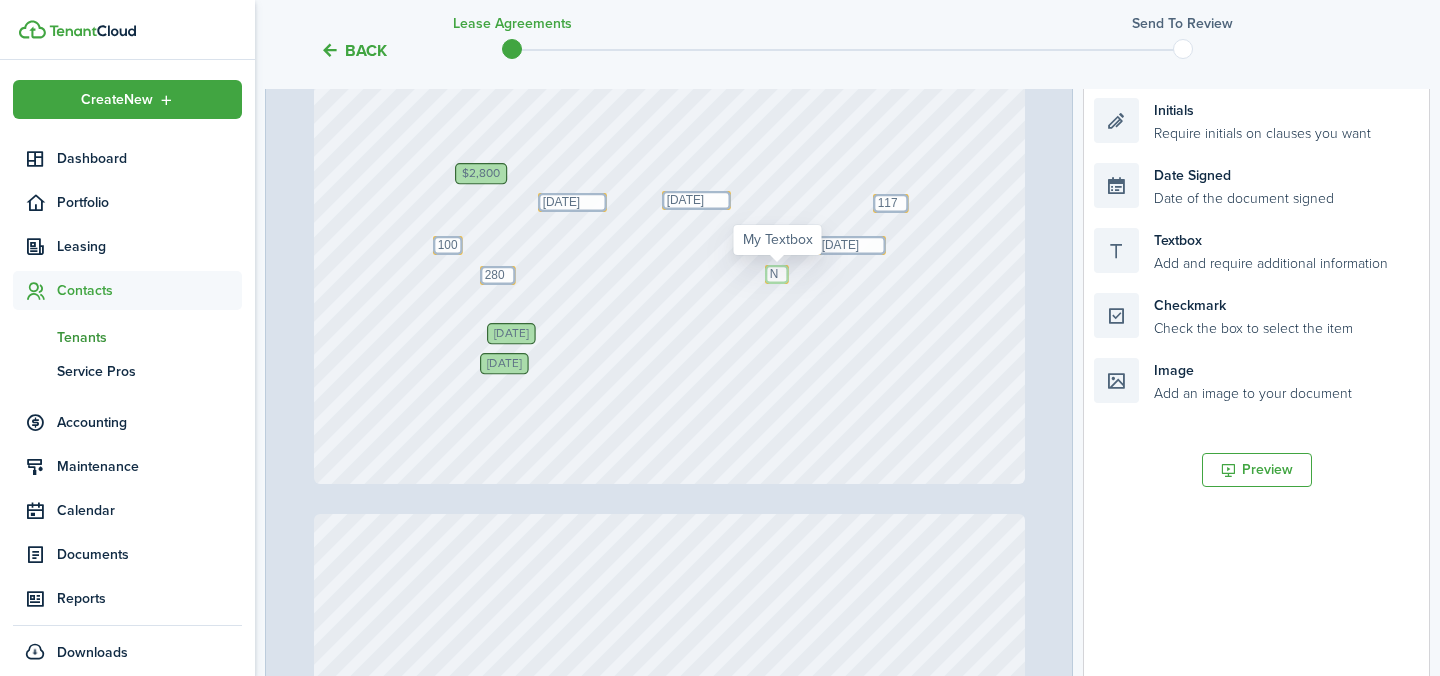 click on "NA" at bounding box center (777, 274) 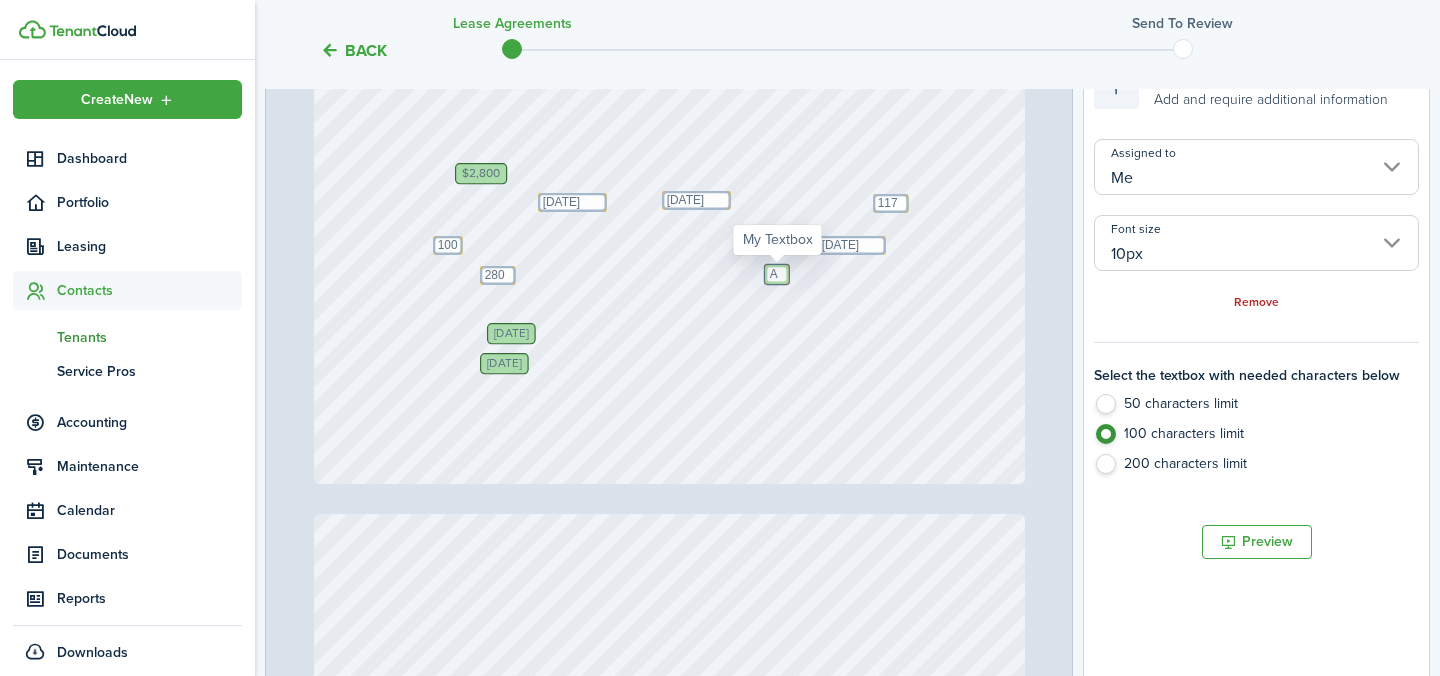 scroll, scrollTop: 0, scrollLeft: 0, axis: both 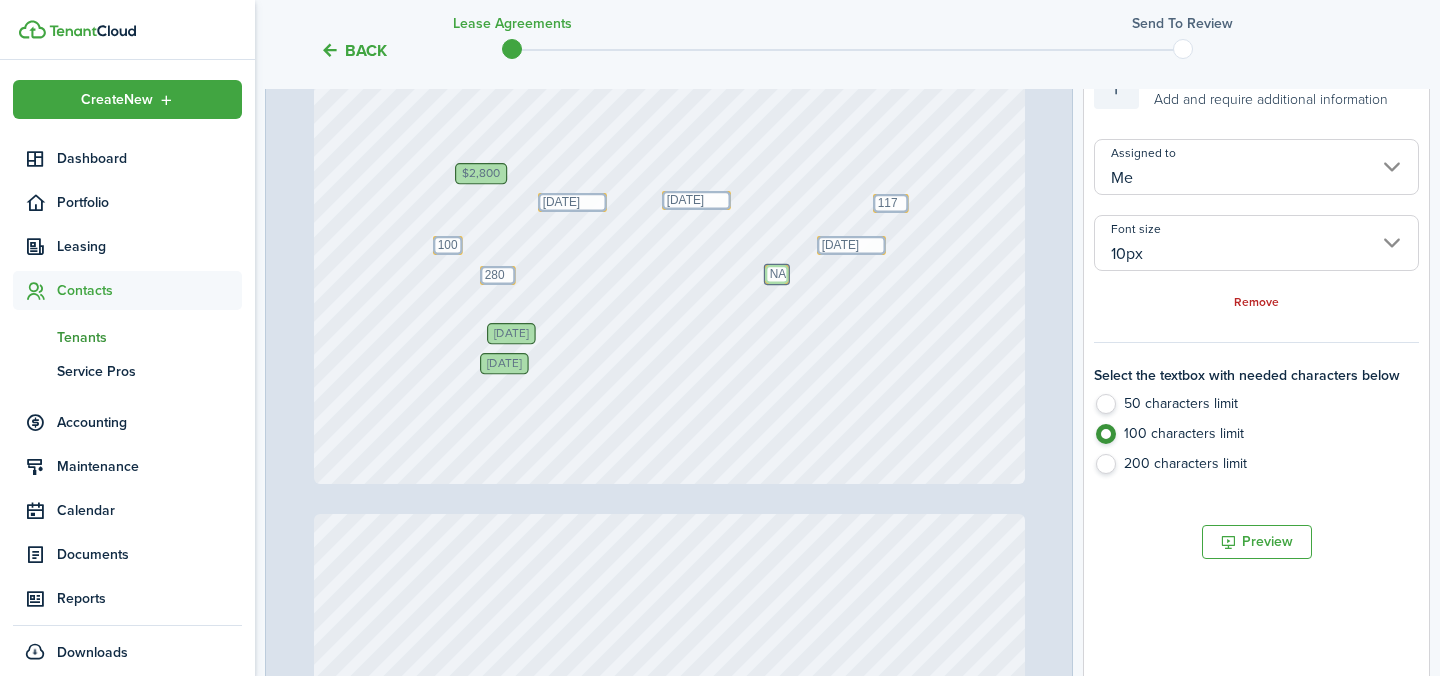 type on "NA." 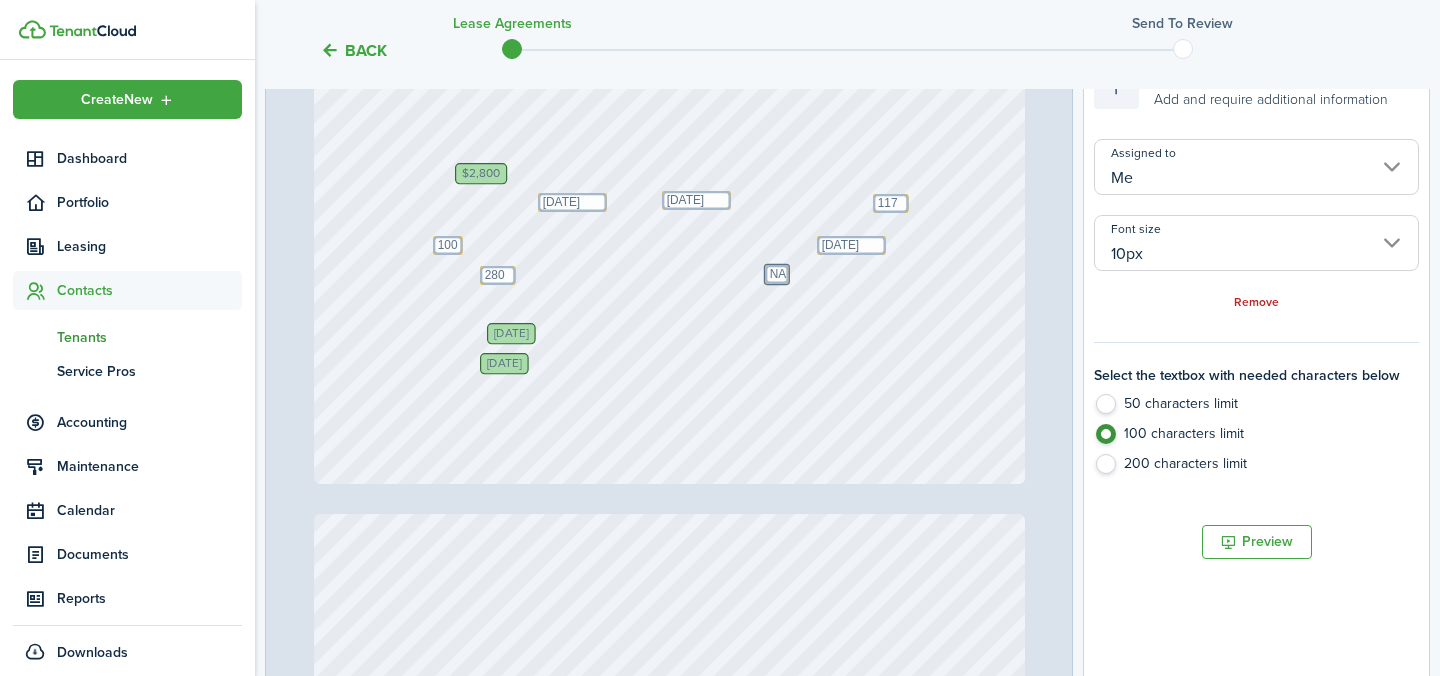 click on "[DATE]
Text
100
Text
NA
Text
[DATE]
No information
[PERSON_NAME], [PERSON_NAME]
[STREET_ADDRESS]
Text
[DATE]
[DATE]
Text
The
$2,800
Text
2800
Text
[DATE]
Text
1174
[PERSON_NAME]" at bounding box center (669, 14) 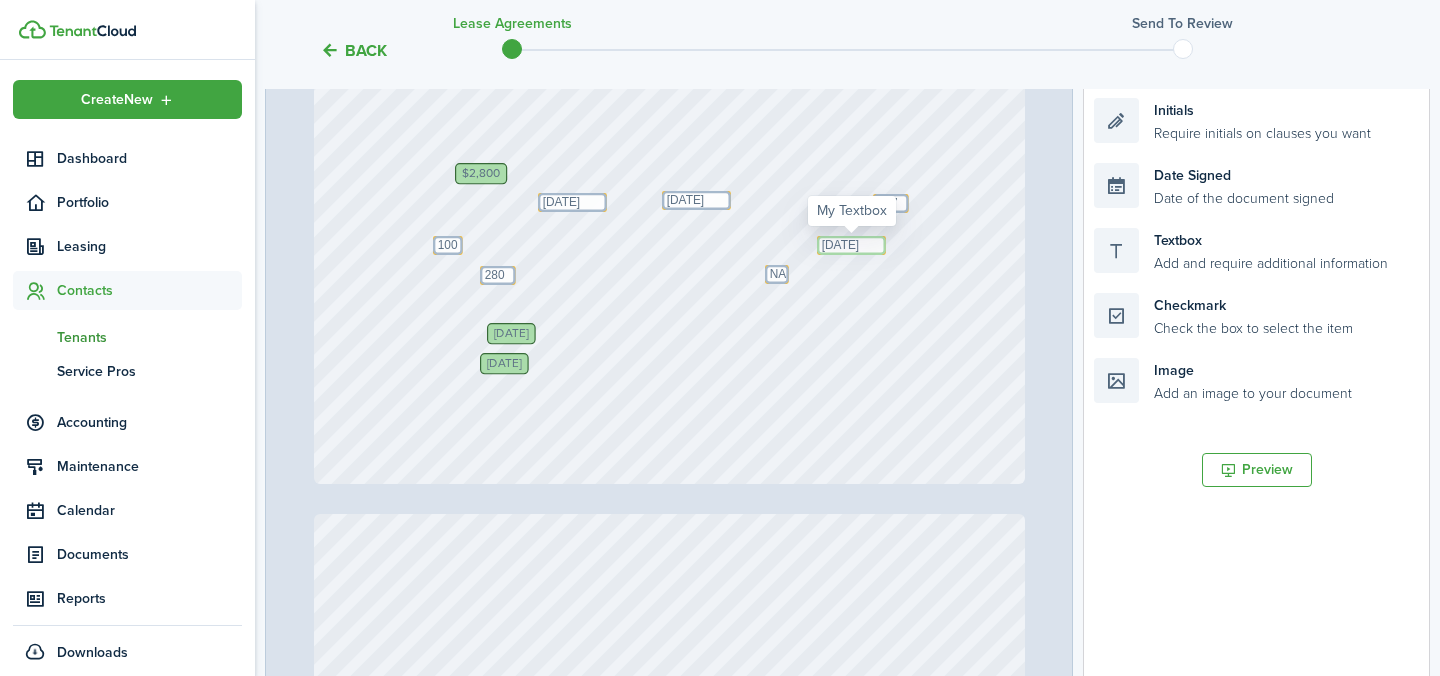 click on "[DATE]" at bounding box center [851, 245] 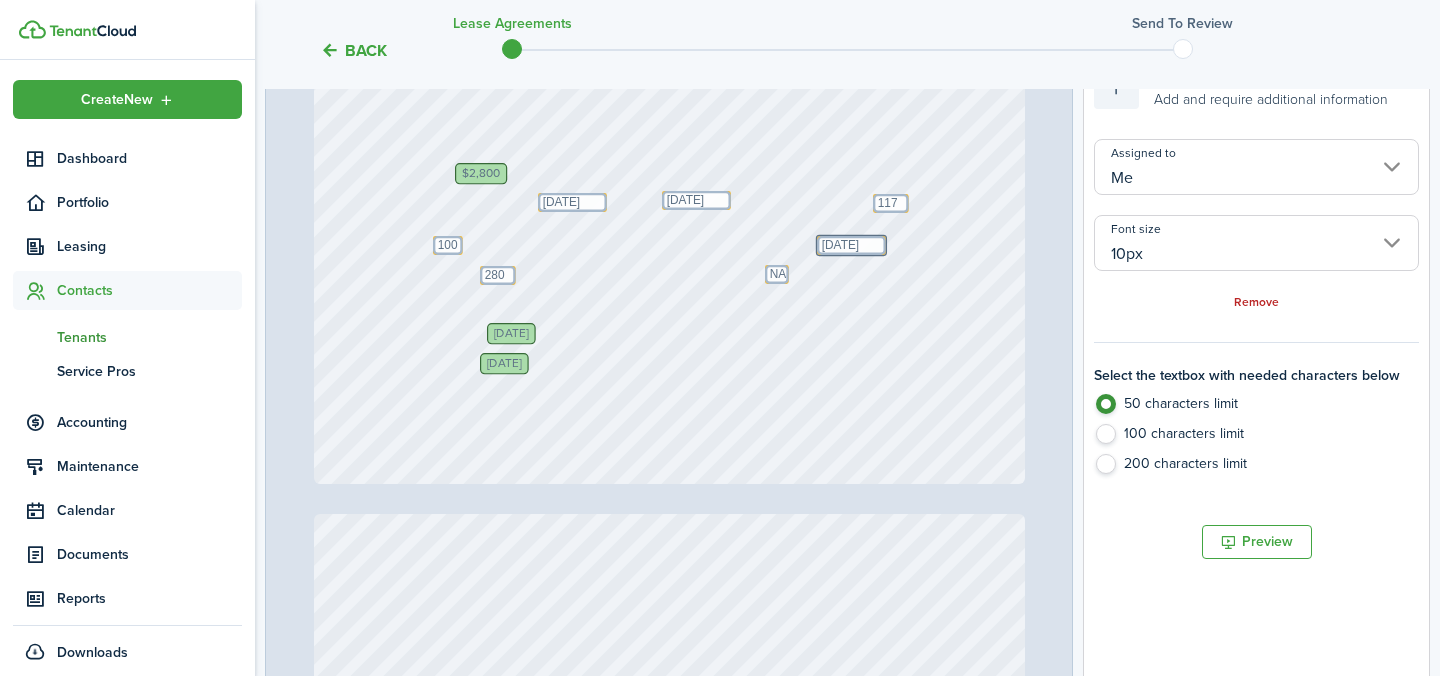 click on "100 characters limit" 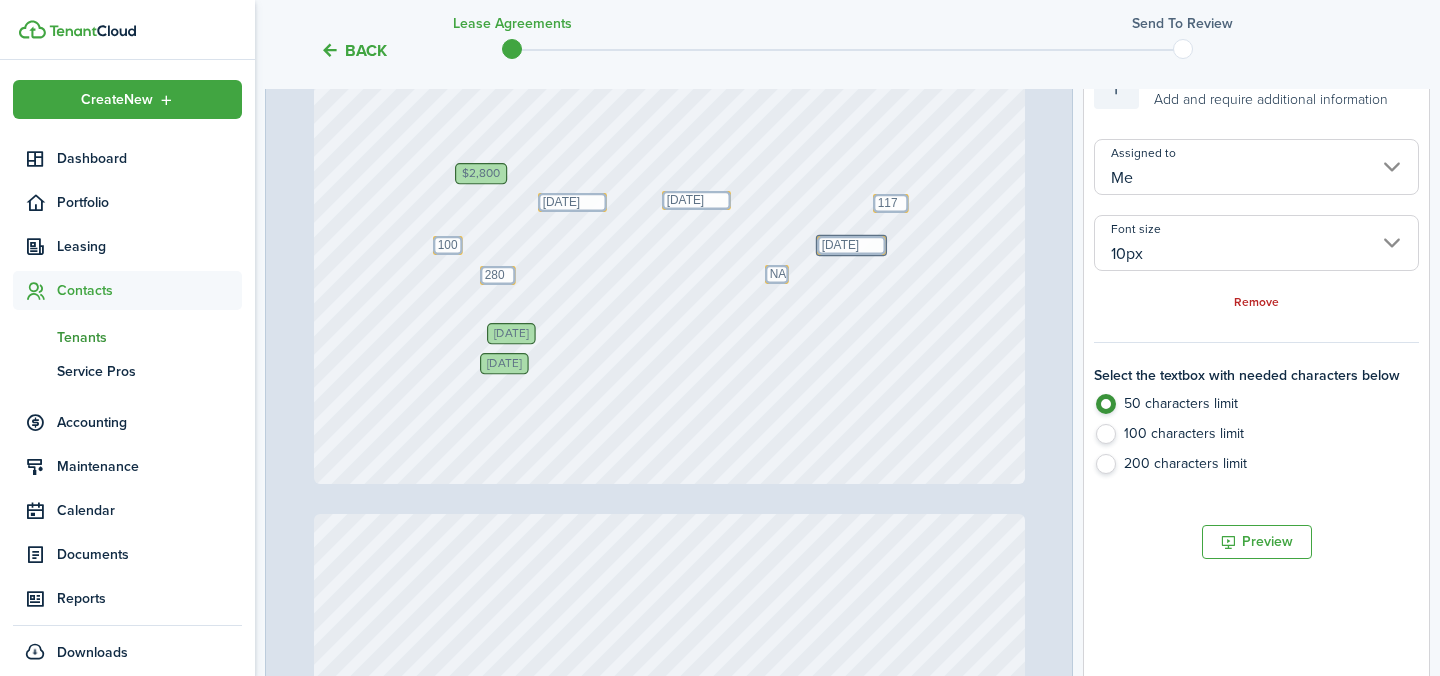 radio on "false" 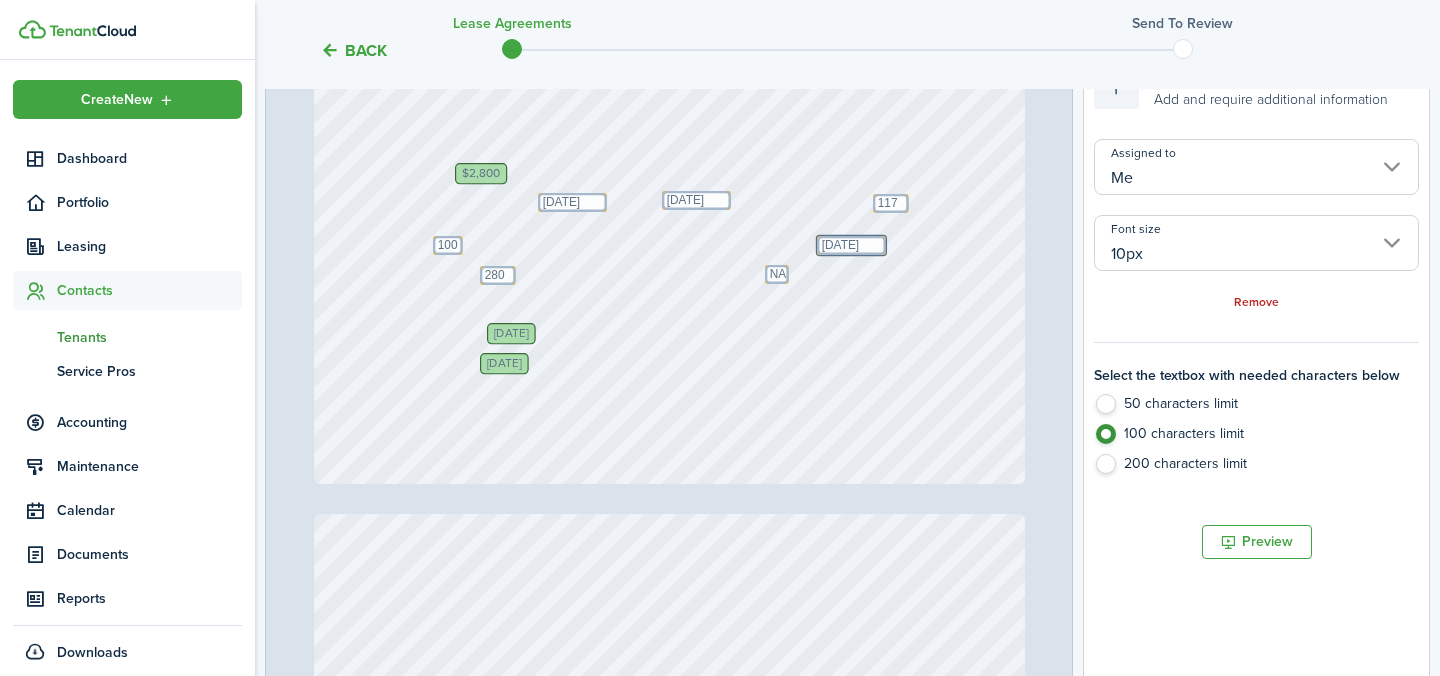 click on "[DATE]
Text
100
Text
NA
Text
[DATE]
No information
[PERSON_NAME], [PERSON_NAME]
[STREET_ADDRESS]
Text
[DATE]
[DATE]
Text
The
$2,800
Text
2800
Text
[DATE]
Text
1174
[PERSON_NAME]" at bounding box center [669, 14] 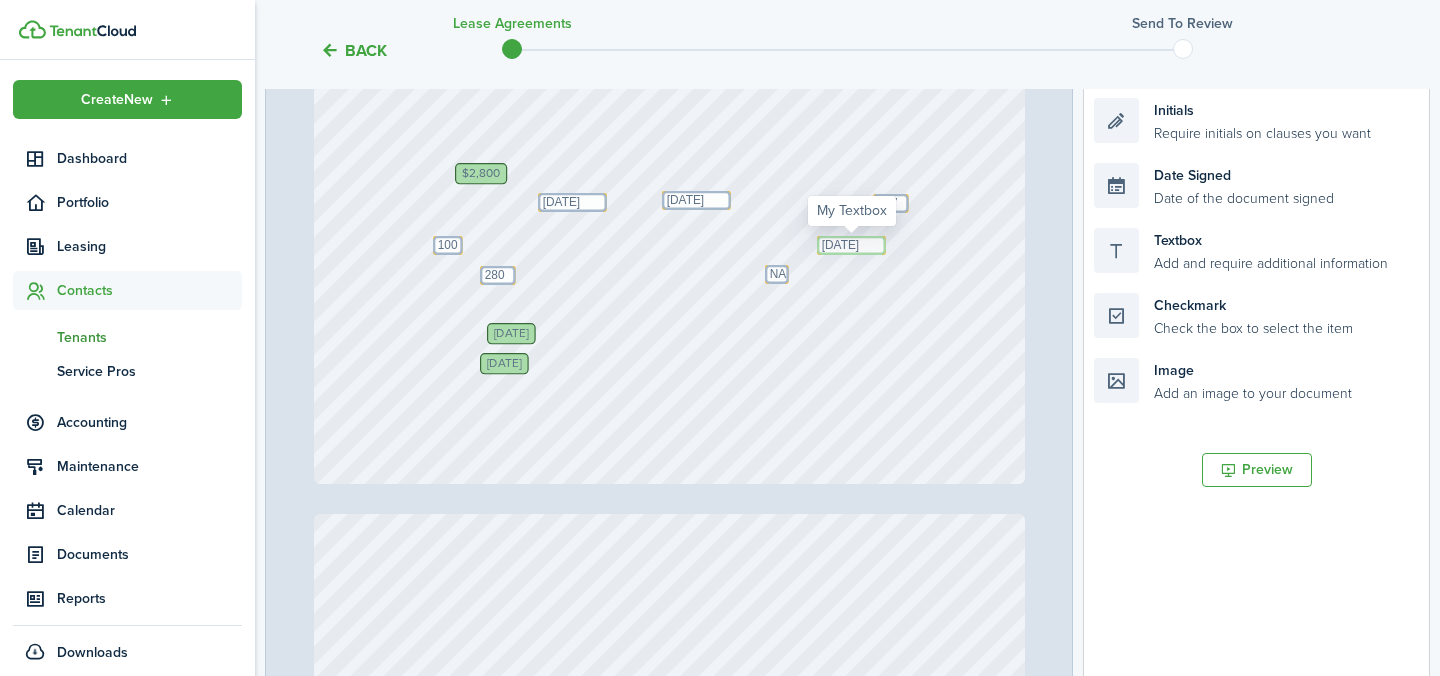 click on "[DATE]" at bounding box center (851, 245) 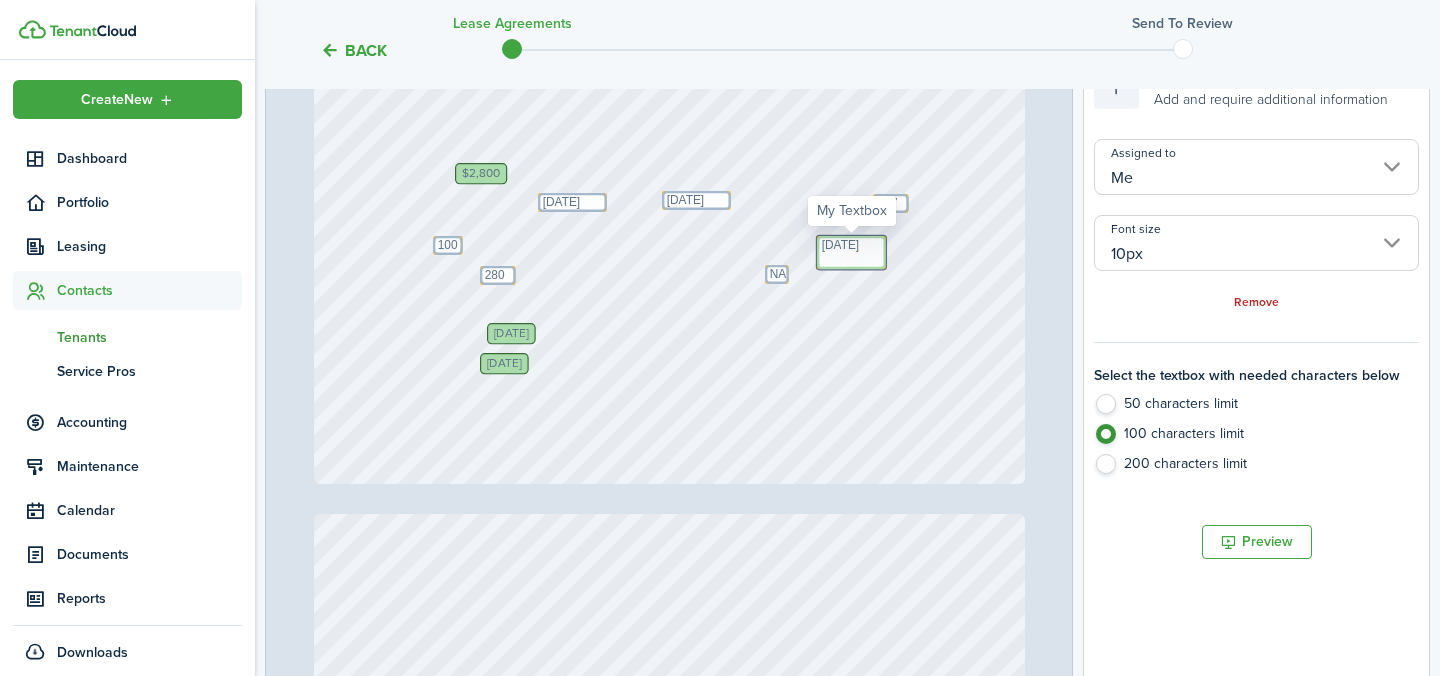 scroll, scrollTop: 0, scrollLeft: 0, axis: both 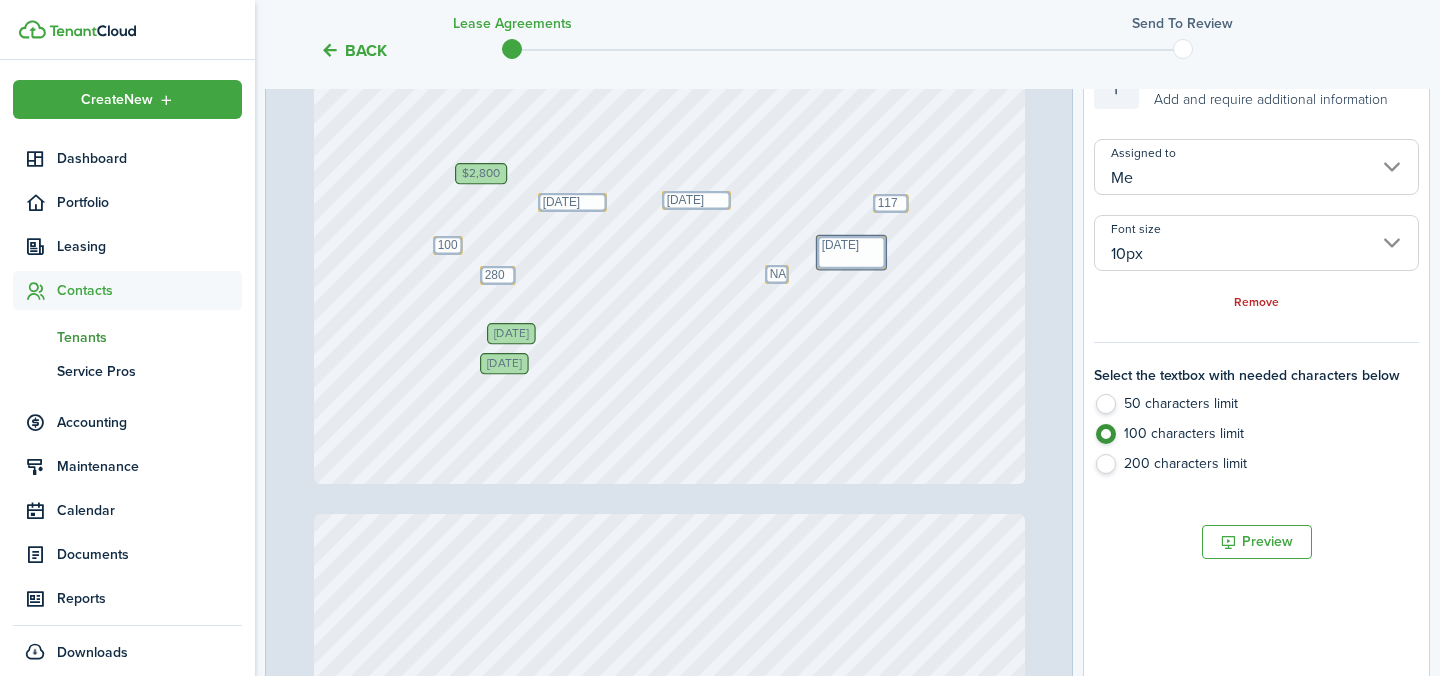 click on "[DATE]
Text
100
Text
NA
Text
[DATE]
No information
[PERSON_NAME], [PERSON_NAME]
[STREET_ADDRESS]
Text
[DATE]
[DATE]
Text
The
$2,800
Text
2800
Text
[DATE]
Text
1174
[PERSON_NAME]" at bounding box center (669, 14) 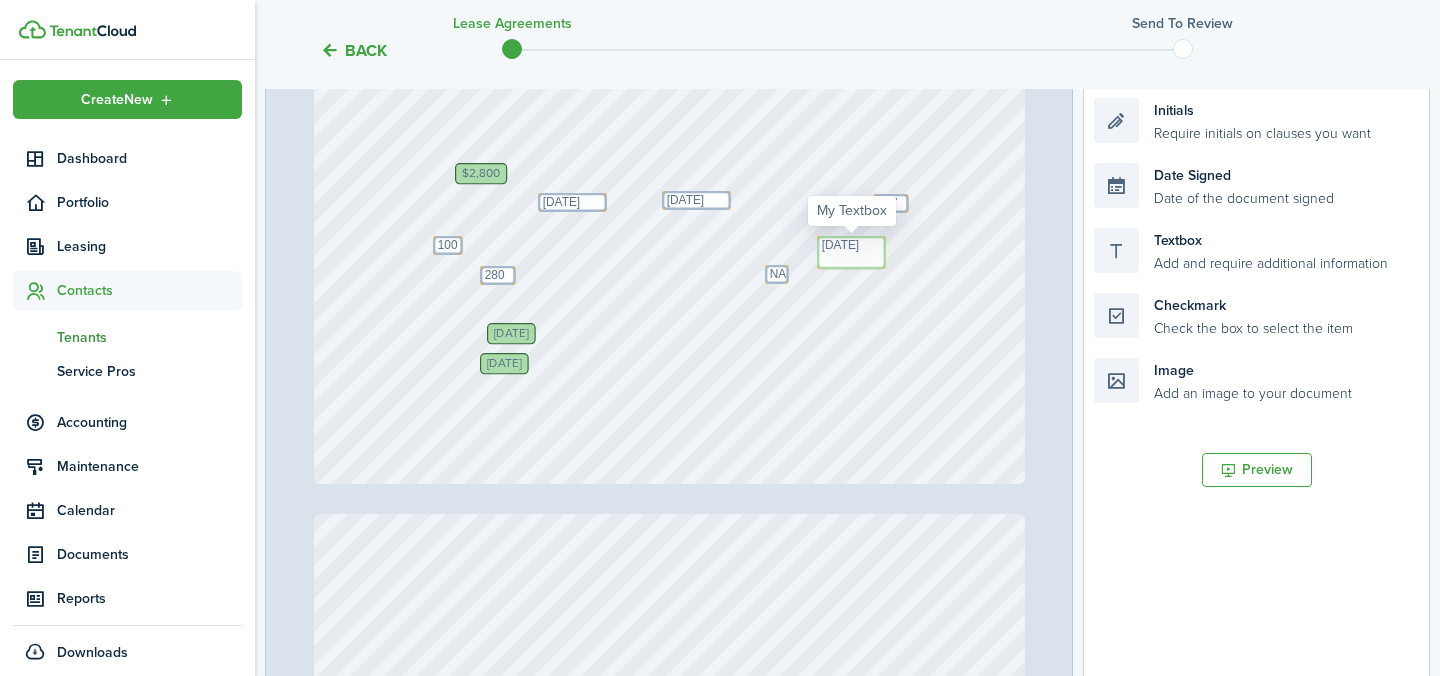 click on "[DATE]" at bounding box center [851, 252] 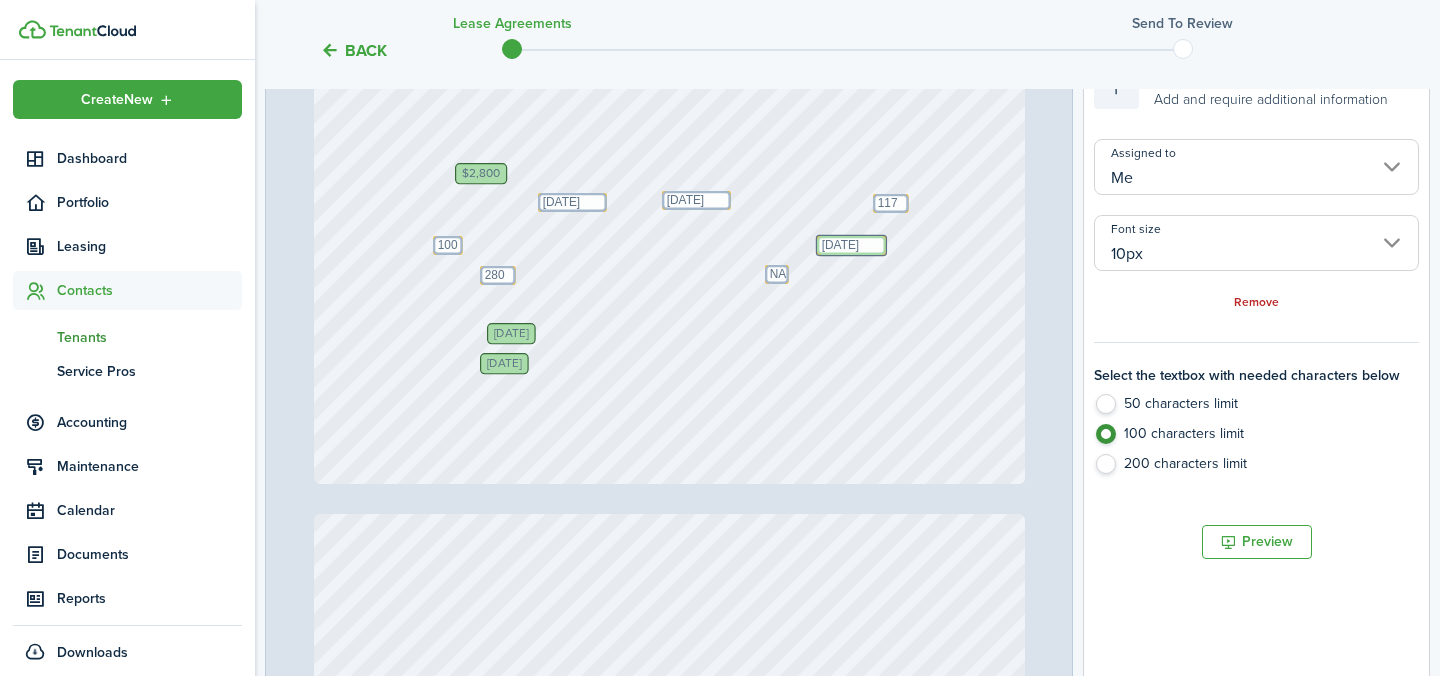 type on "[DATE]" 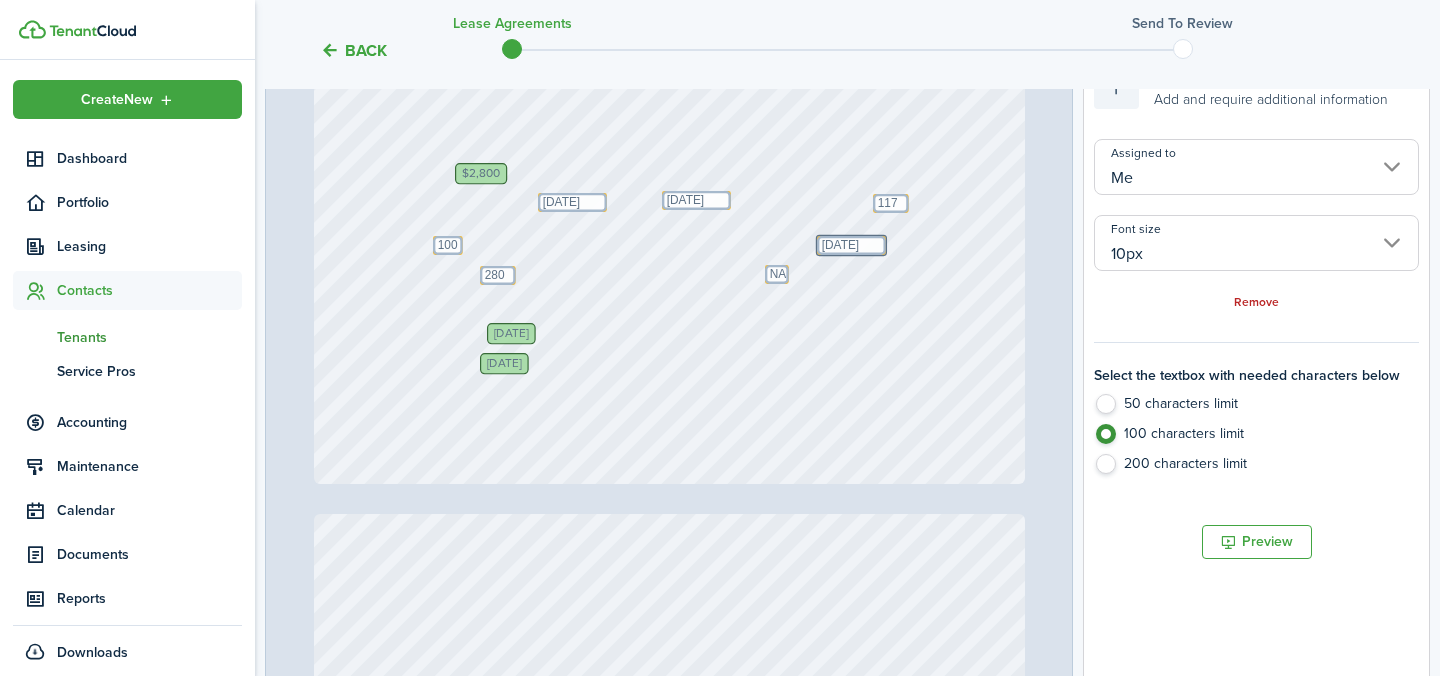 click on "[DATE]
Text
100
Text
NA
Text
[DATE]
No information
[PERSON_NAME], [PERSON_NAME]
[STREET_ADDRESS]
Text
[DATE]
[DATE]
Text
The
$2,800
Text
2800
Text
[DATE]
Text
1174
[PERSON_NAME]" at bounding box center (669, 14) 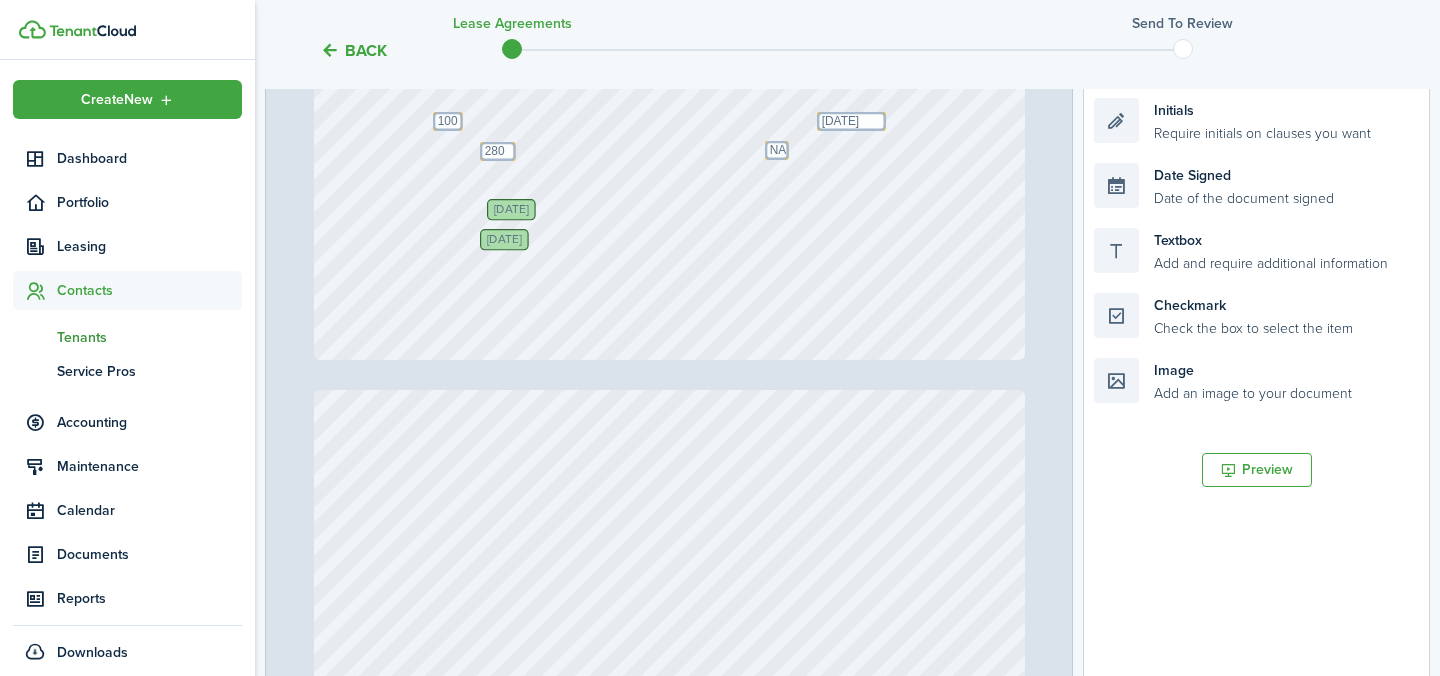scroll, scrollTop: 819, scrollLeft: 0, axis: vertical 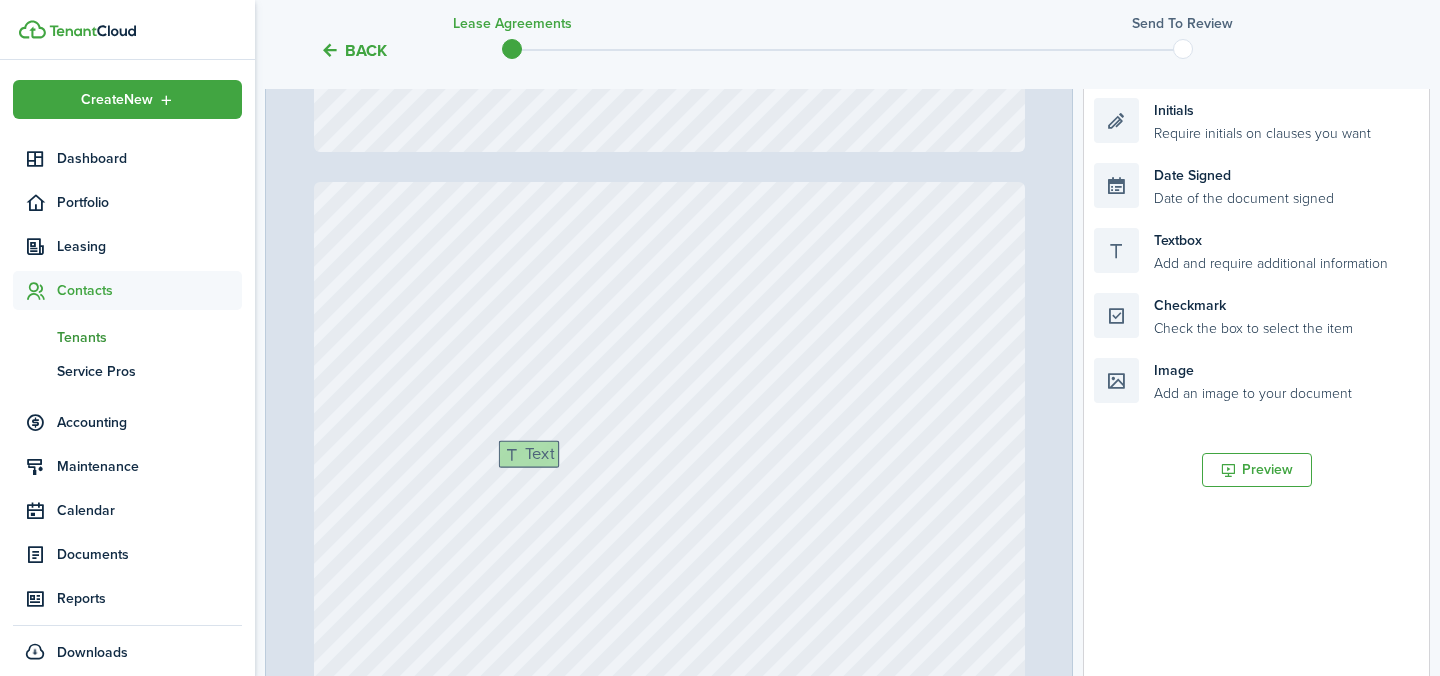 drag, startPoint x: 1175, startPoint y: 241, endPoint x: 579, endPoint y: 454, distance: 632.91785 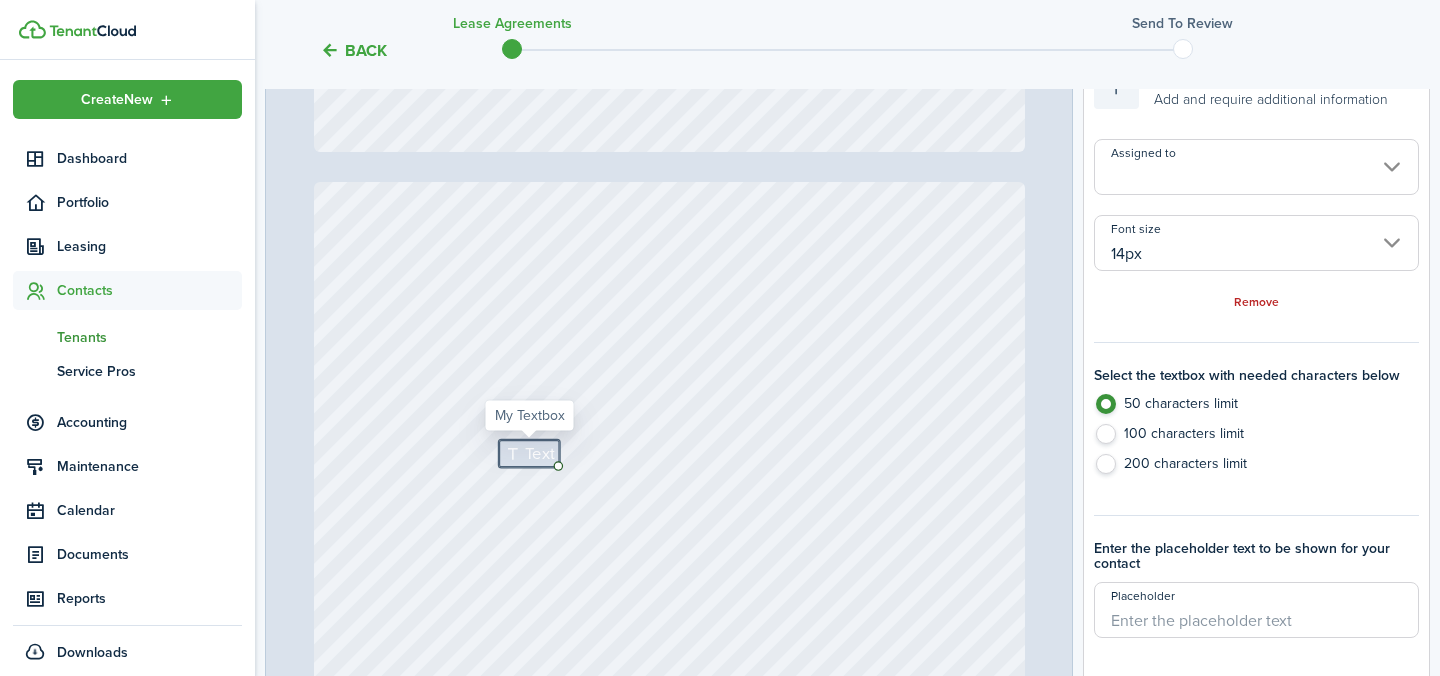 type on "2" 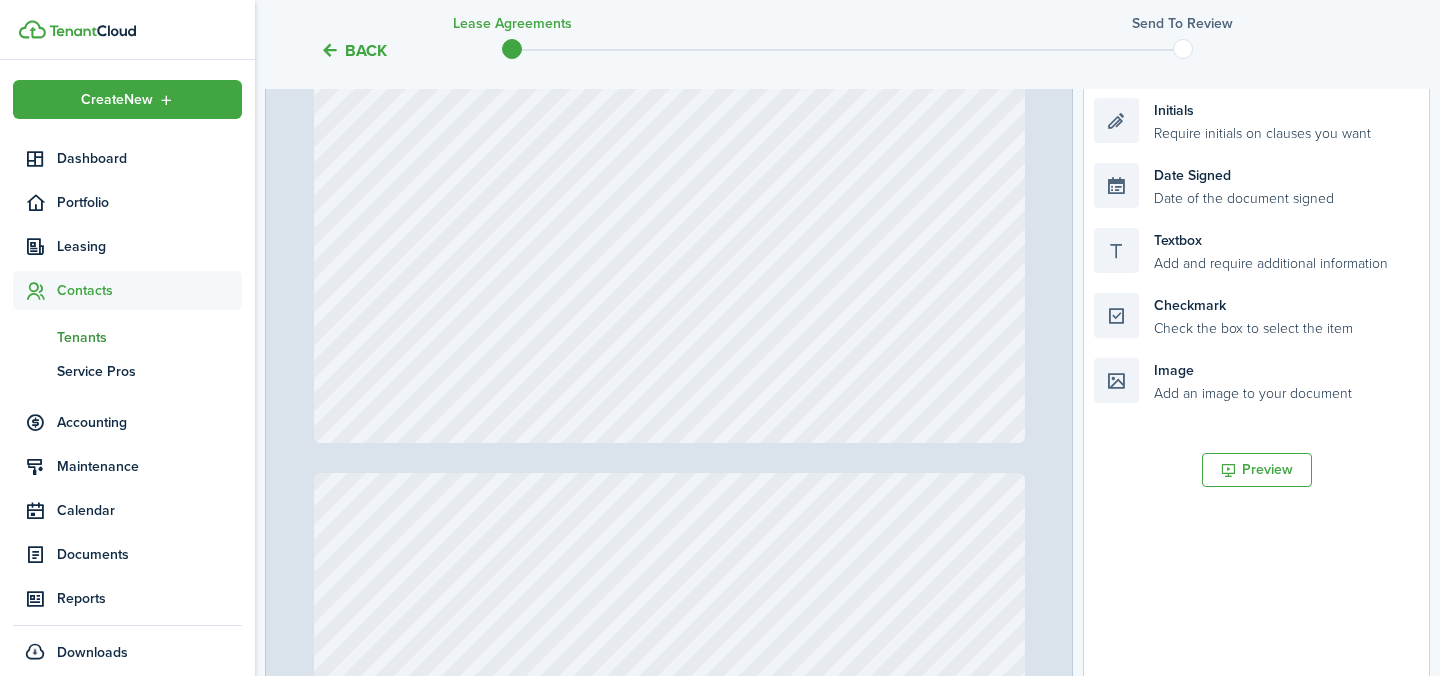 scroll, scrollTop: 863, scrollLeft: 0, axis: vertical 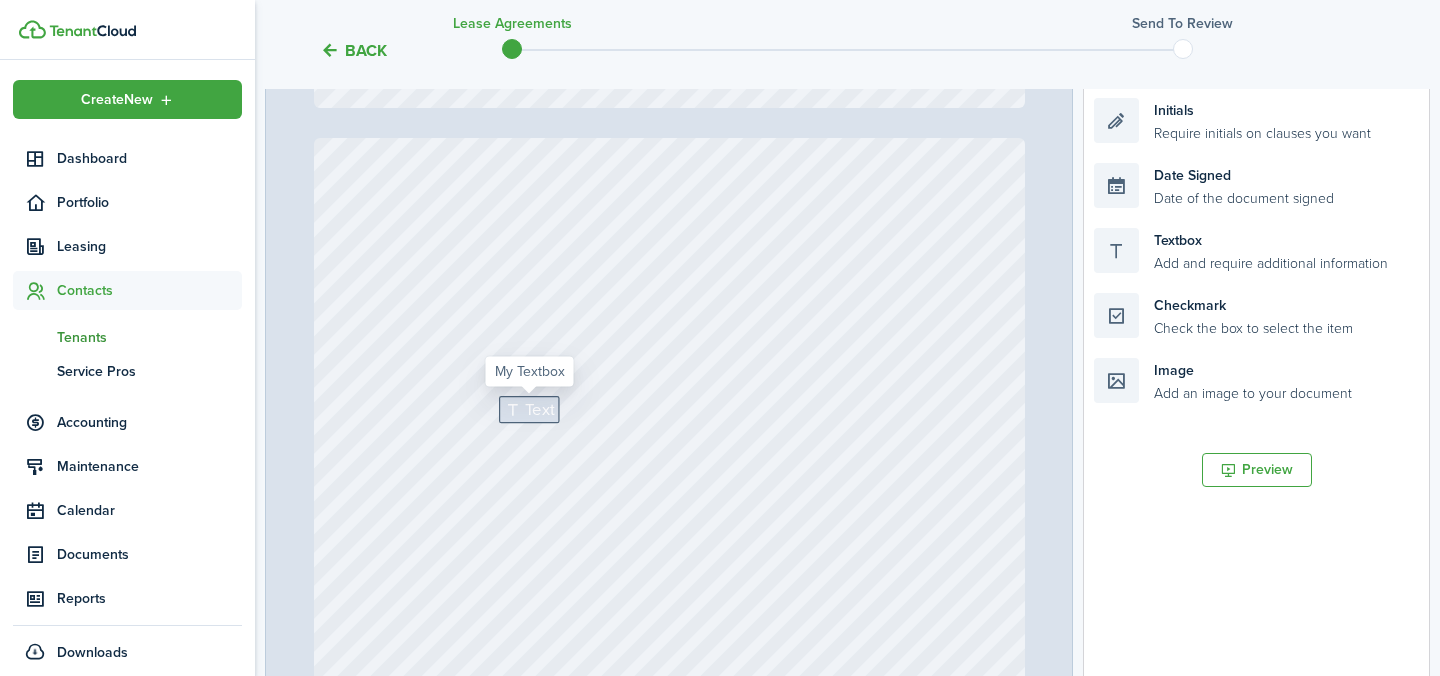 click on "Text" at bounding box center [540, 410] 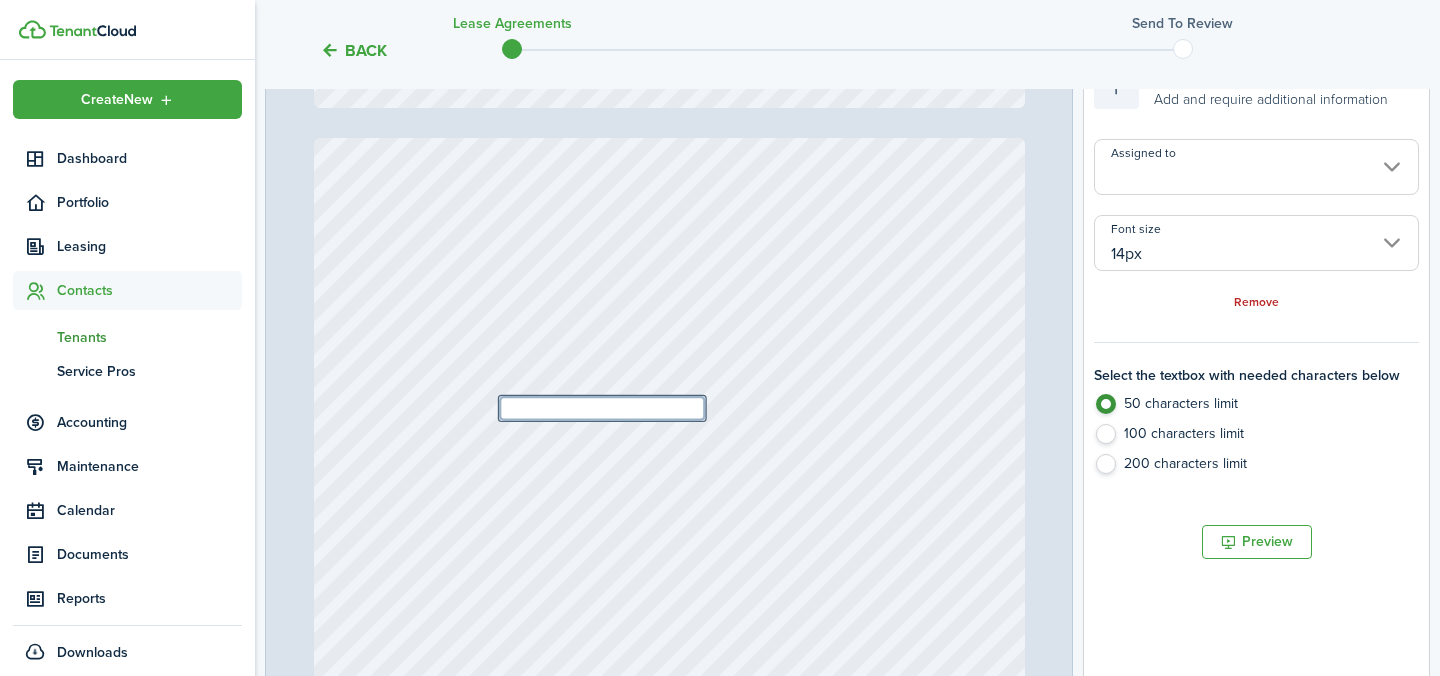 click on "200 characters limit" 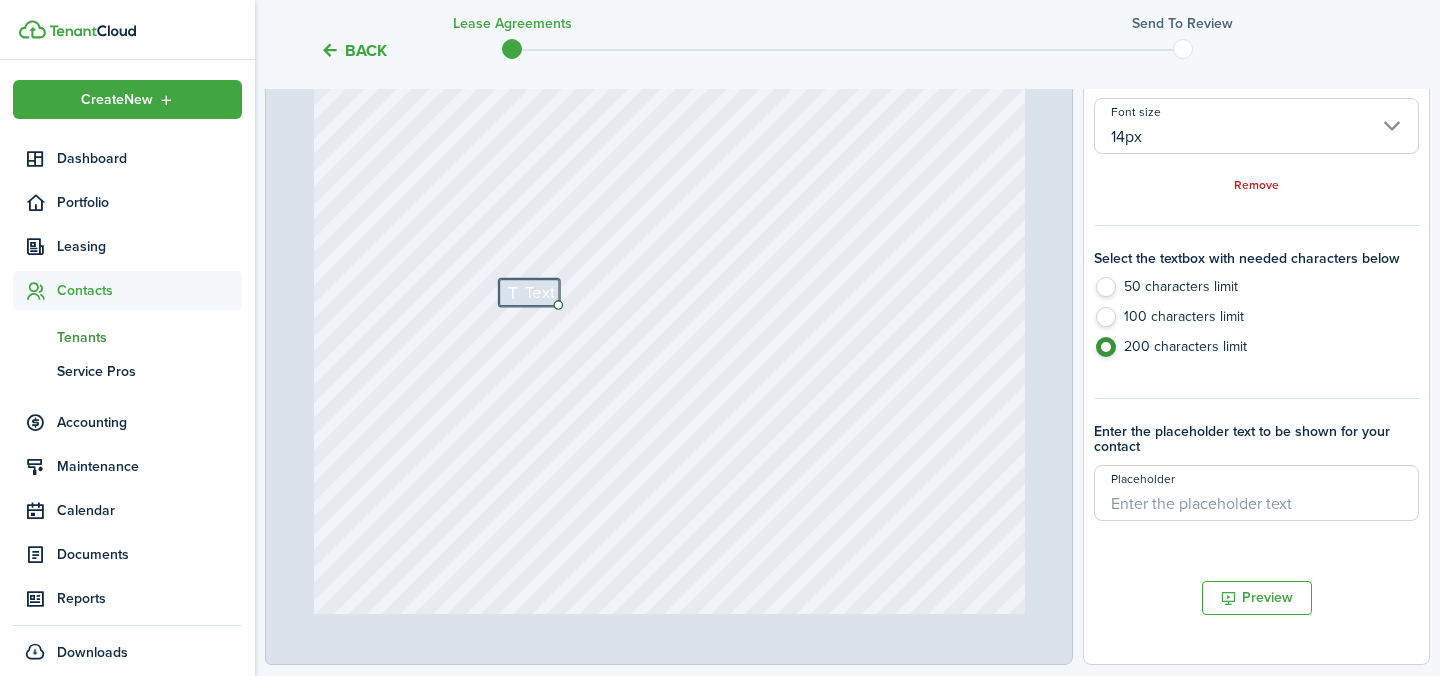 scroll, scrollTop: 554, scrollLeft: 0, axis: vertical 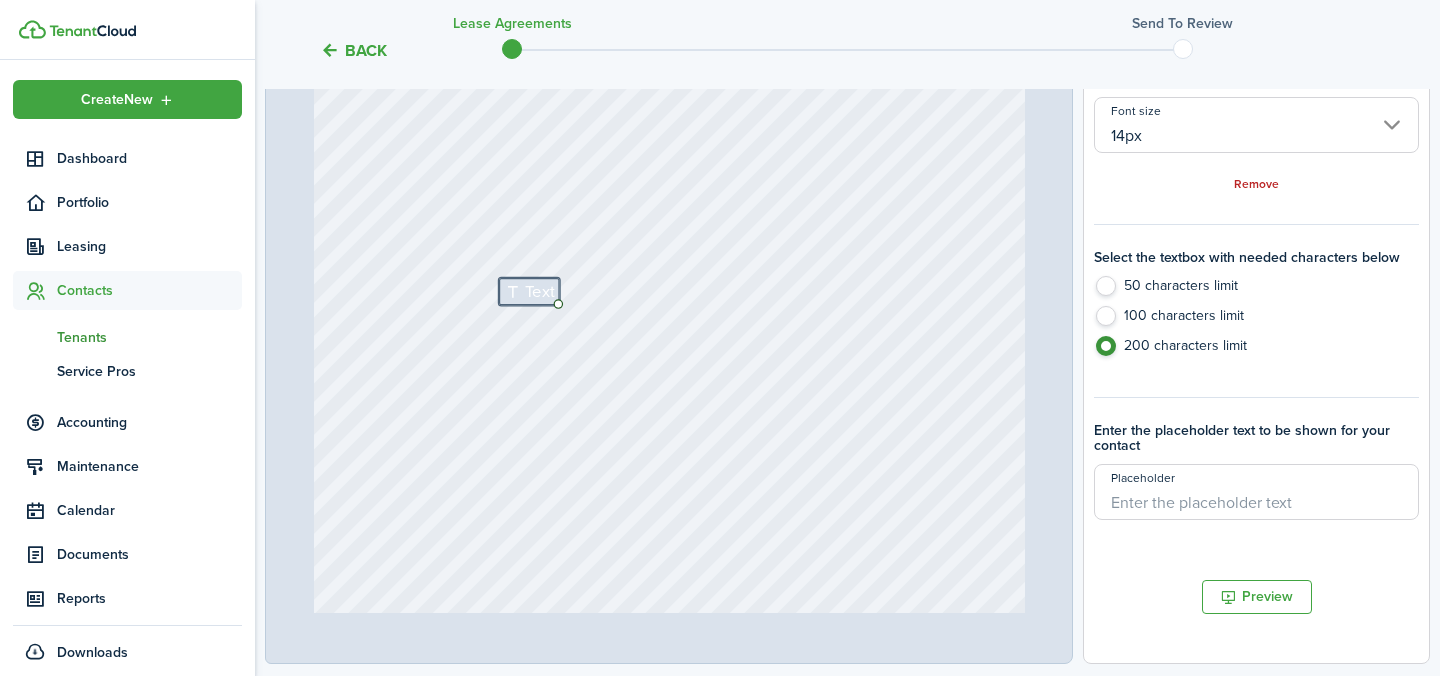 click on "Placeholder" at bounding box center (1256, 492) 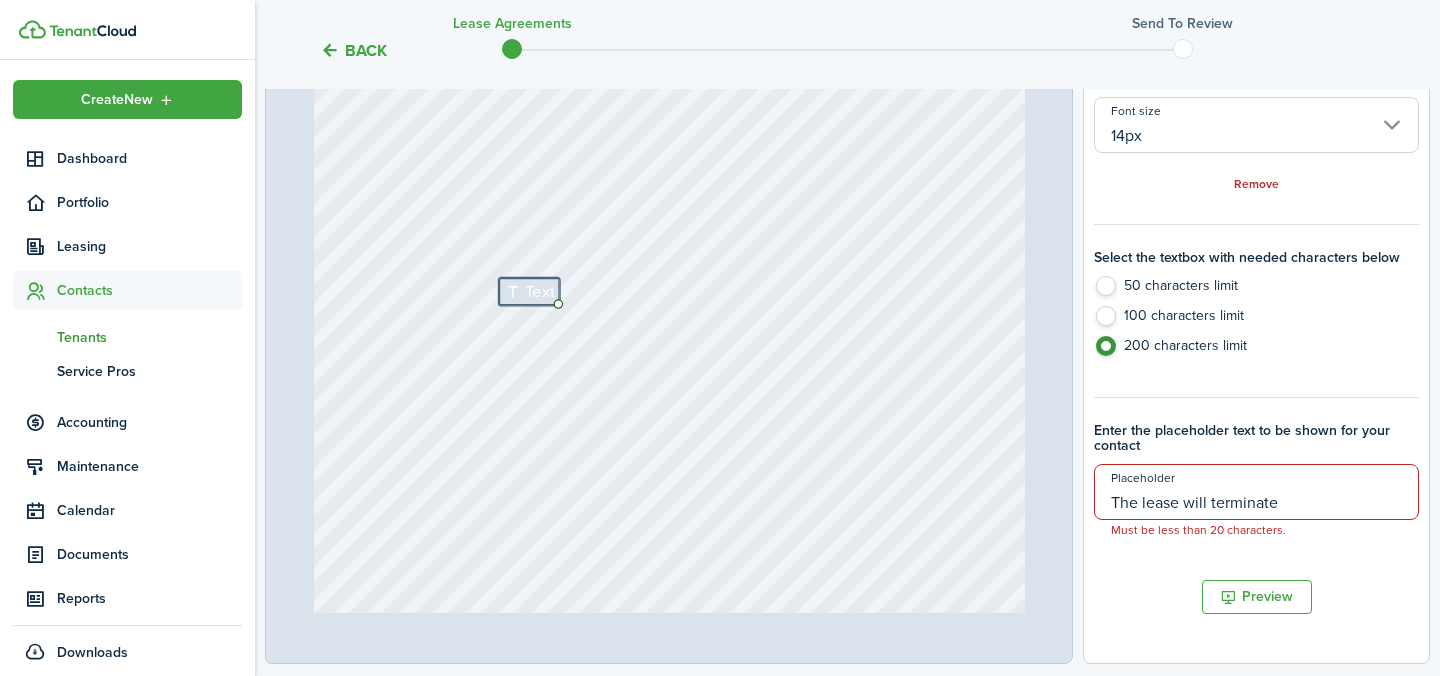 drag, startPoint x: 1283, startPoint y: 501, endPoint x: 1089, endPoint y: 501, distance: 194 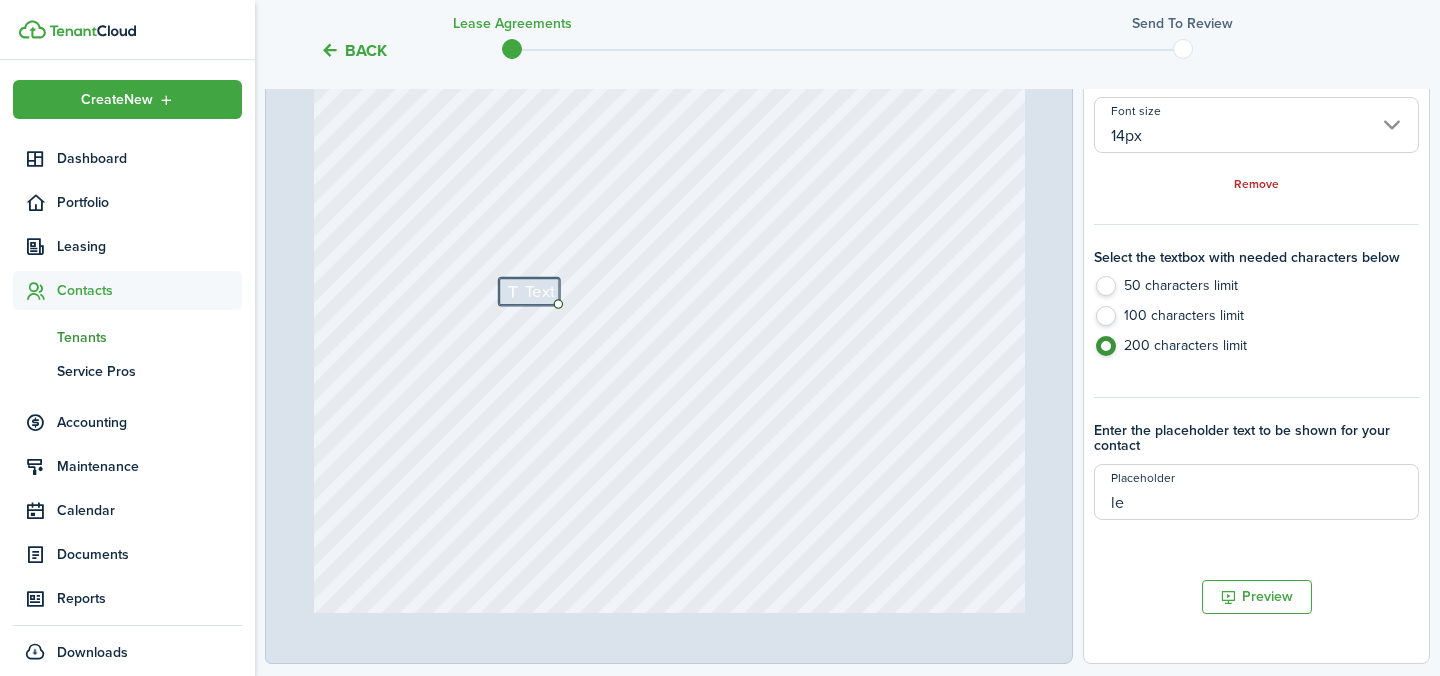 type on "l" 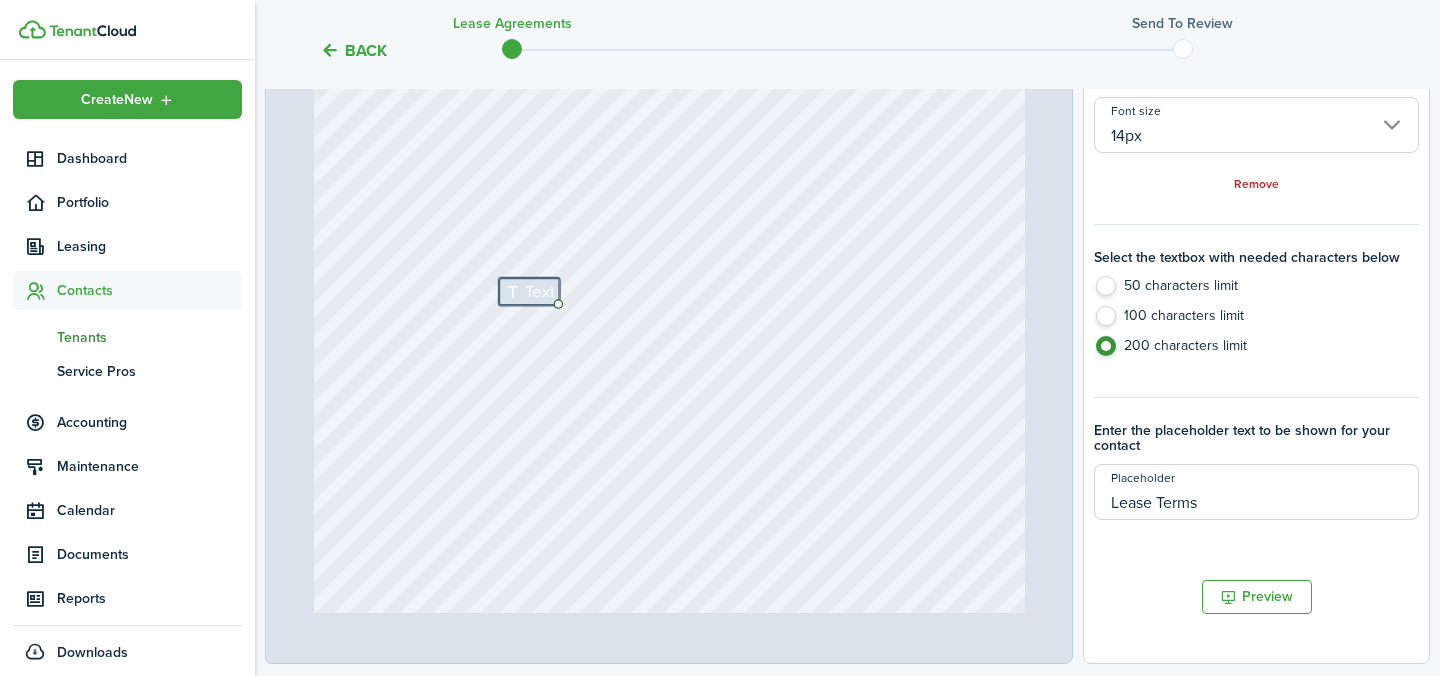 type on "Lease Terms" 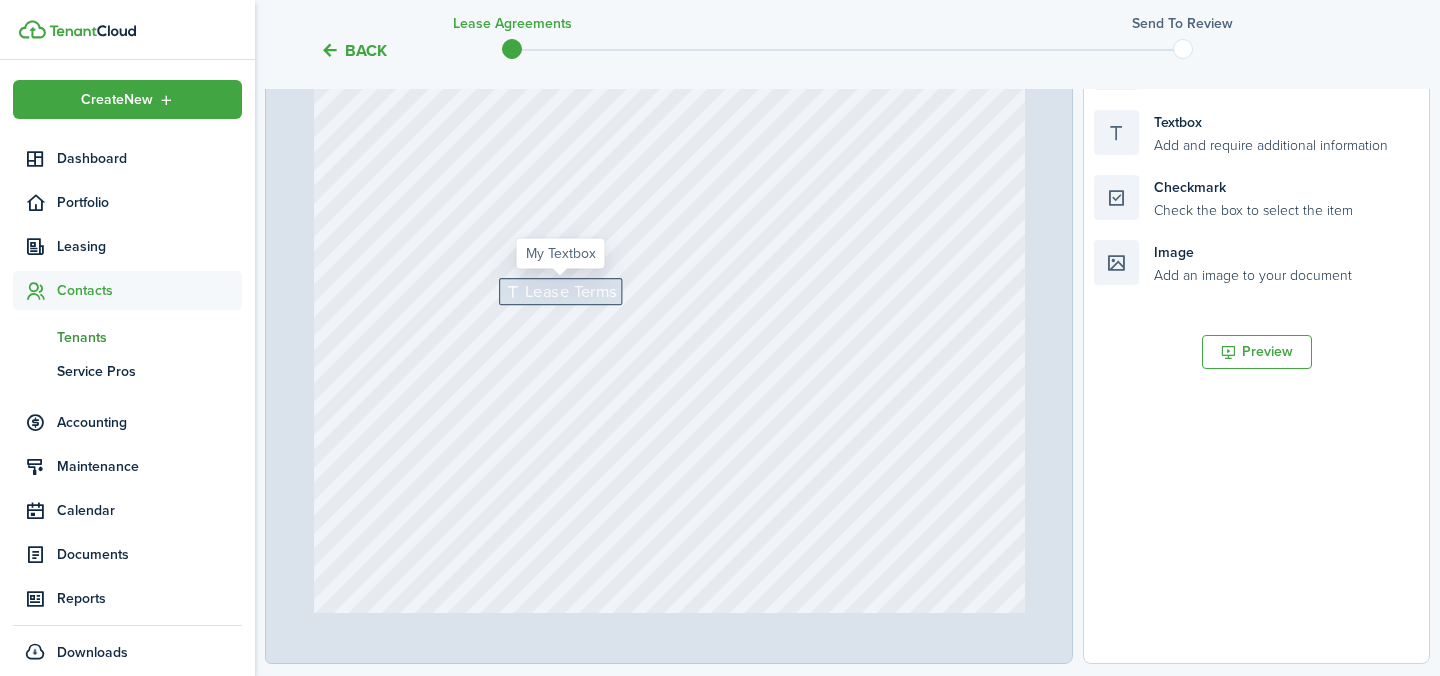 click on "Lease Terms" at bounding box center [571, 292] 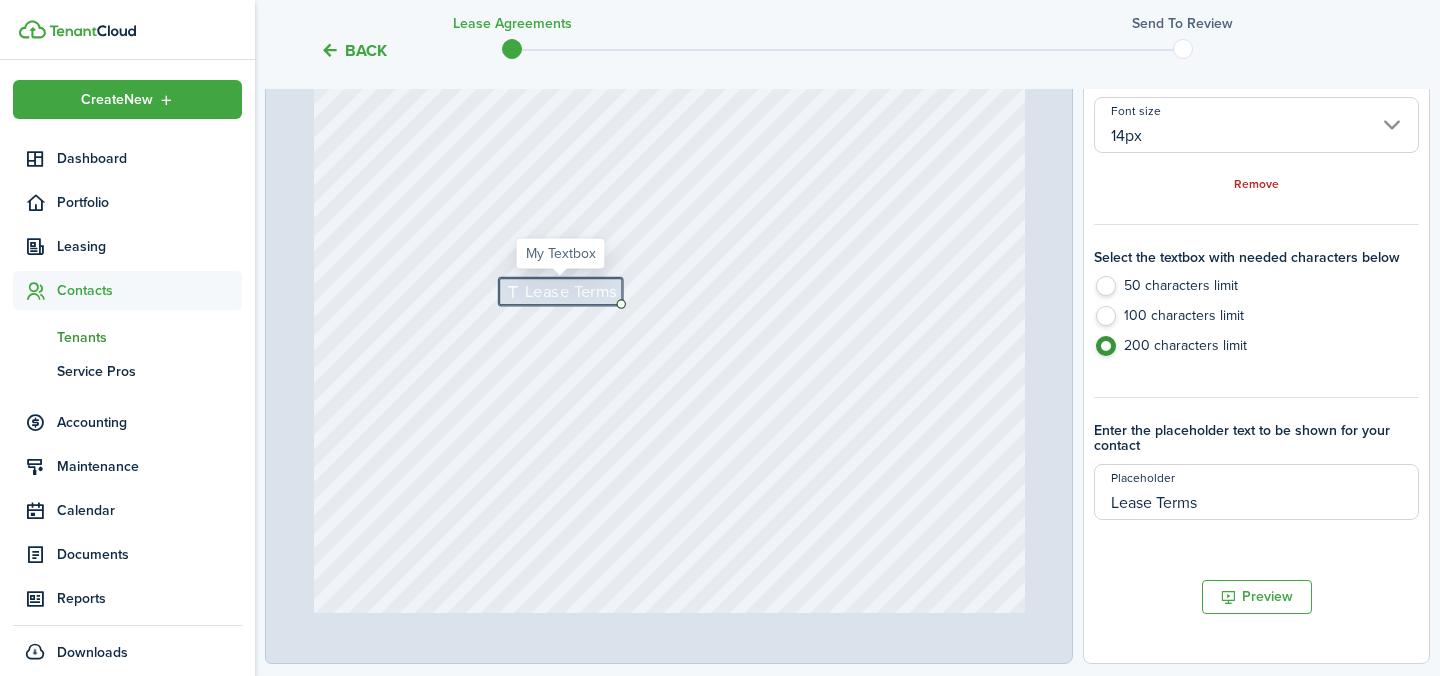 click on "Lease Terms" at bounding box center [571, 292] 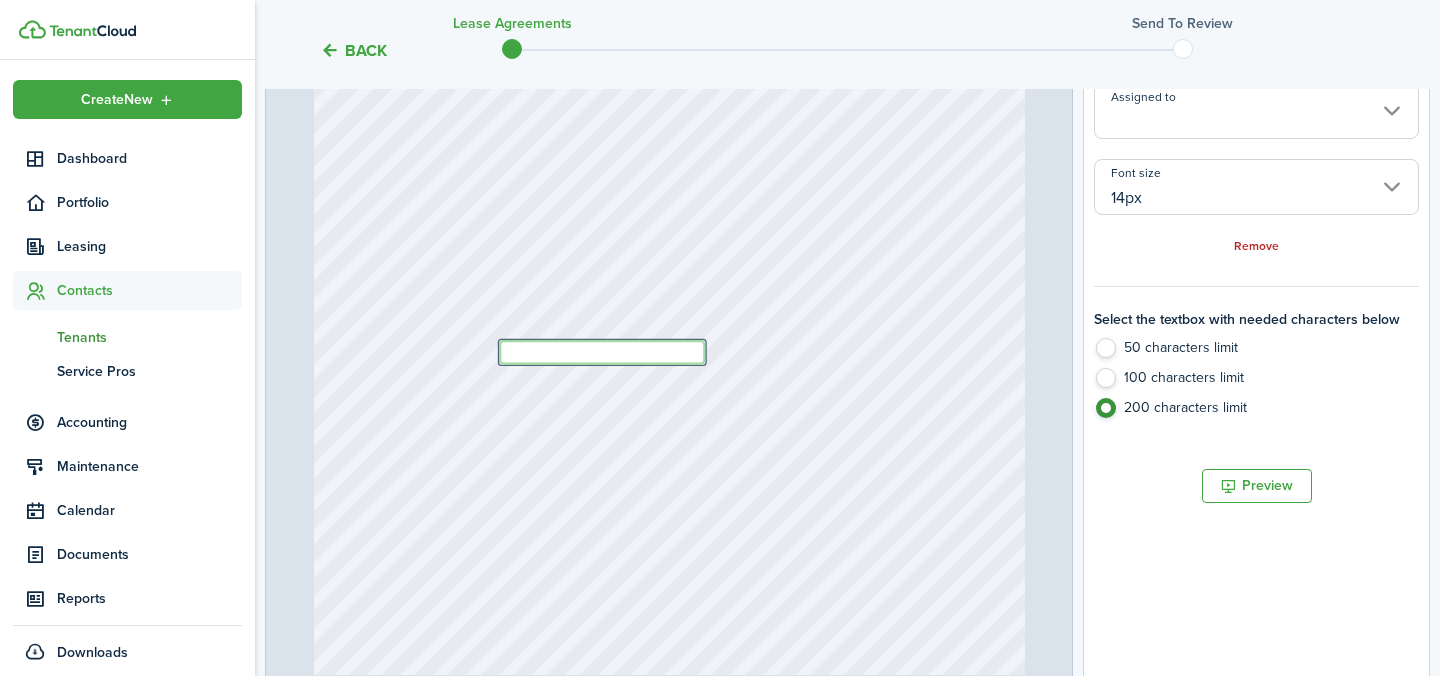 scroll, scrollTop: 493, scrollLeft: 0, axis: vertical 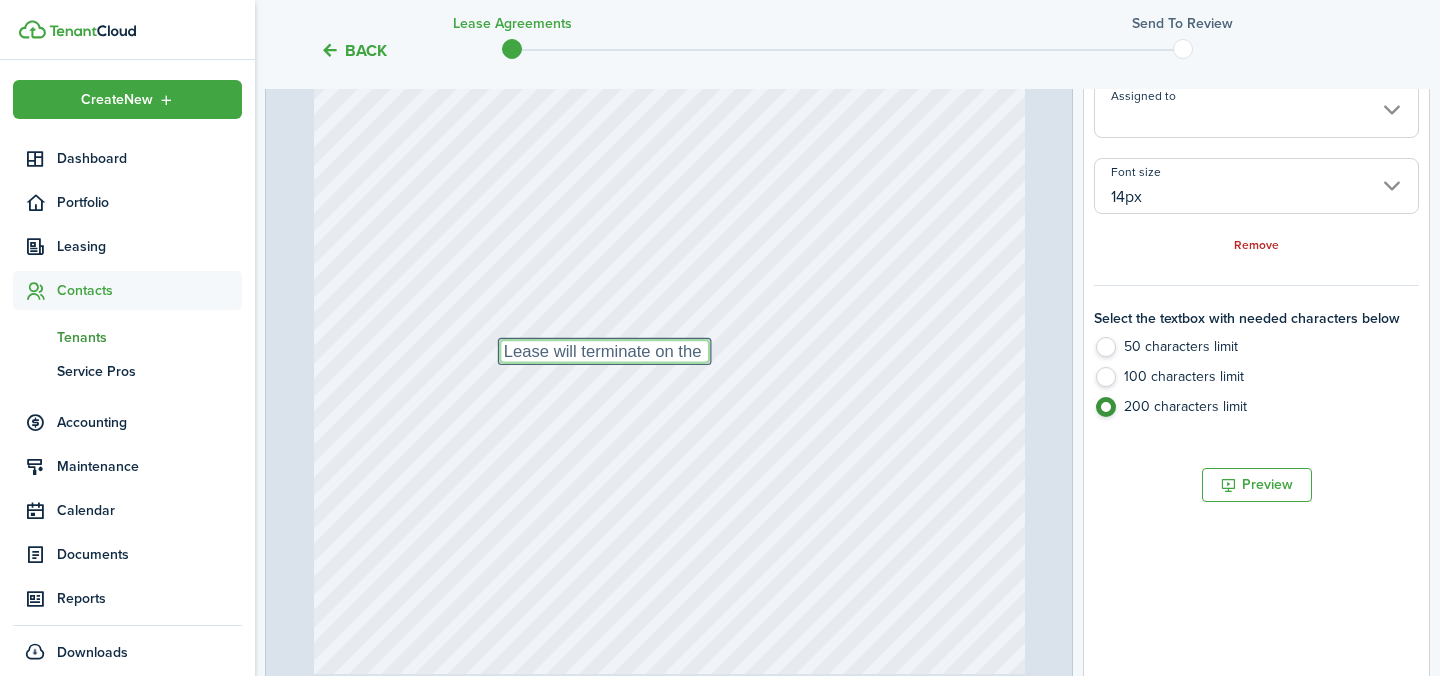 click on "Lease will terminate on the" at bounding box center (604, 351) 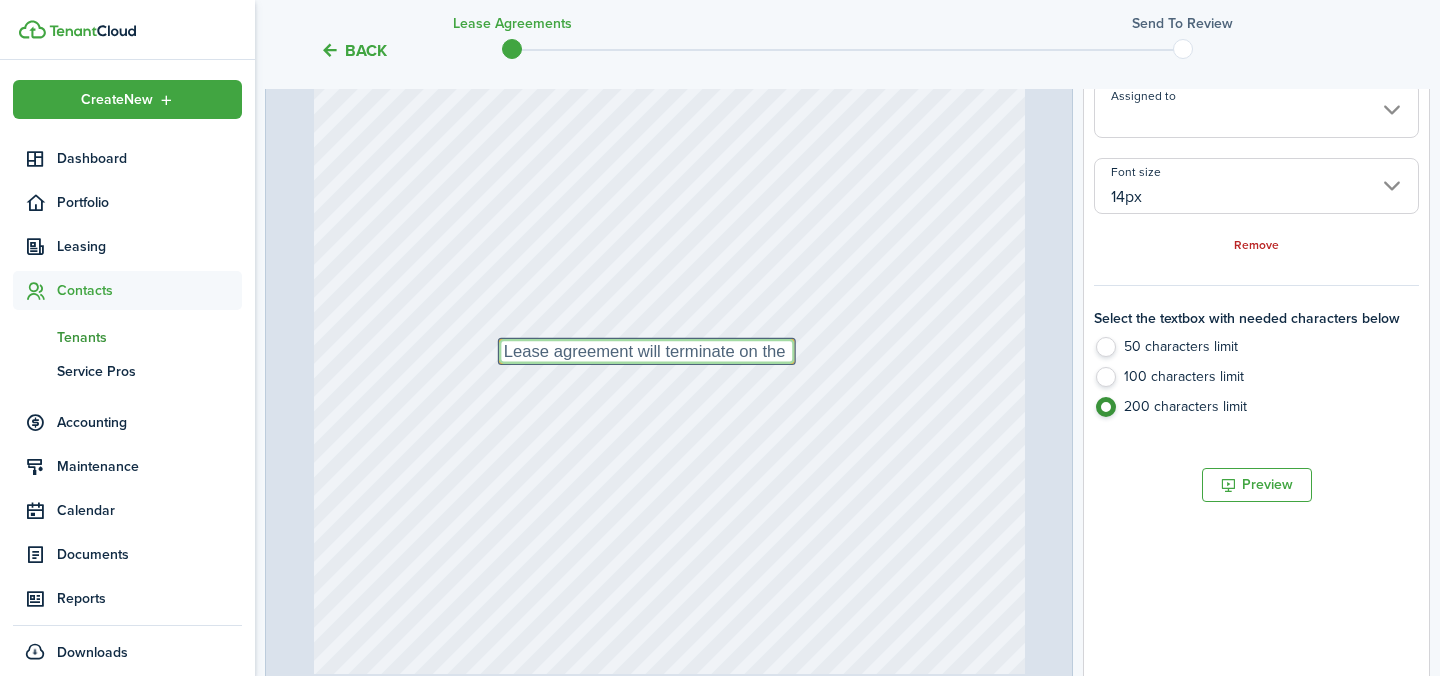 click on "Lease agreement will terminate on the" at bounding box center (647, 351) 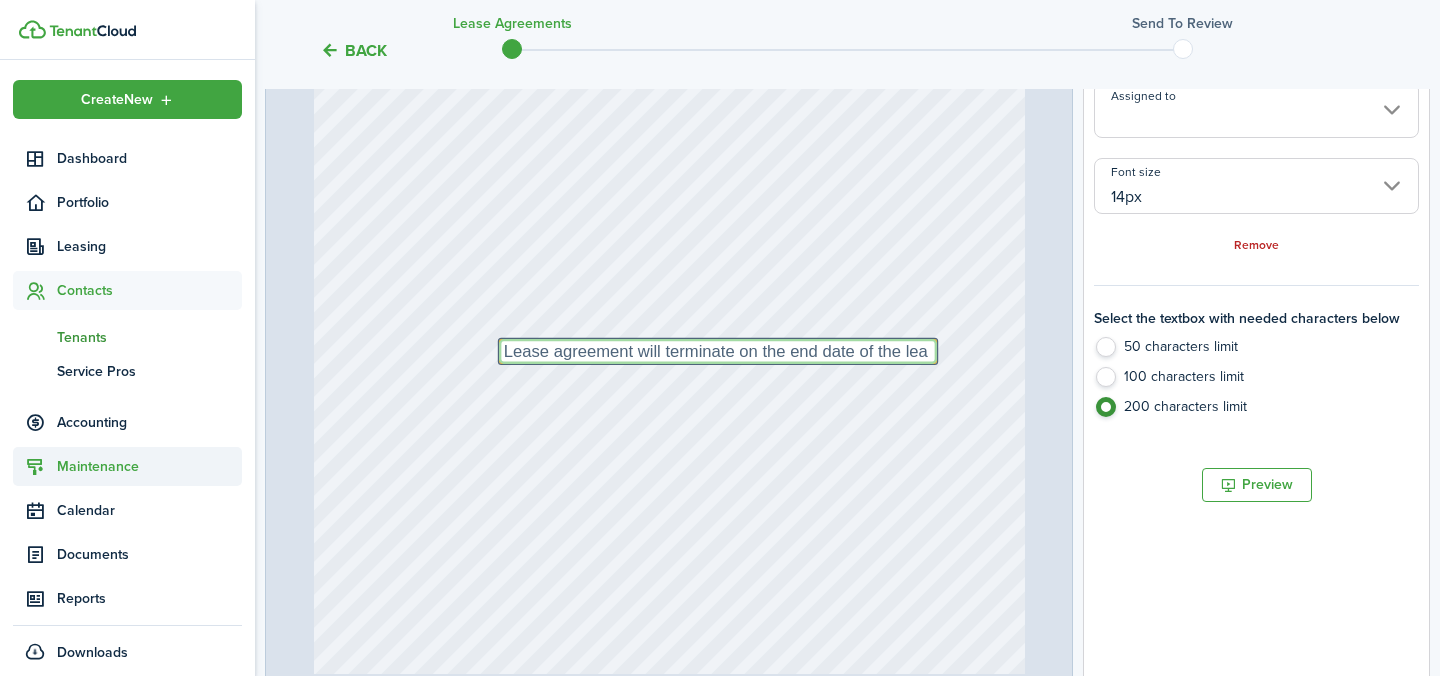 scroll, scrollTop: 93, scrollLeft: 0, axis: vertical 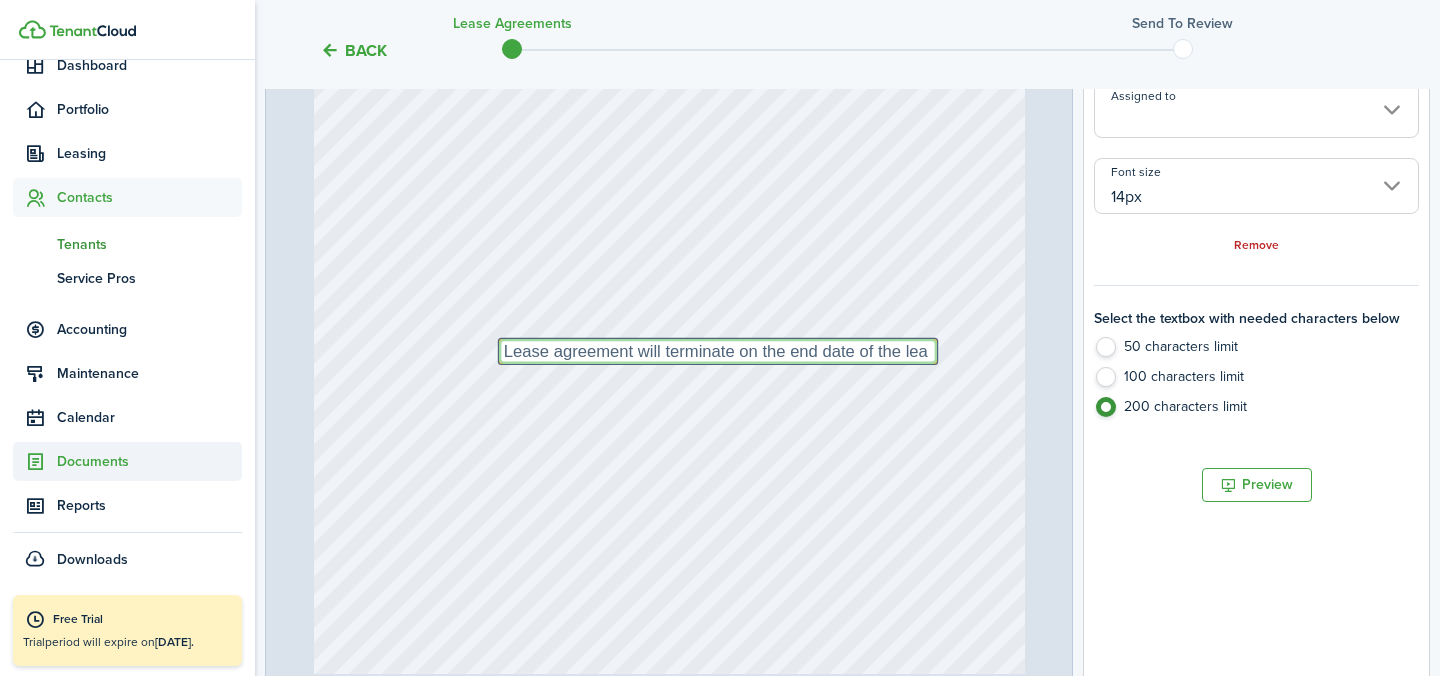 type on "Lease agreement will terminate on the end date of the lea" 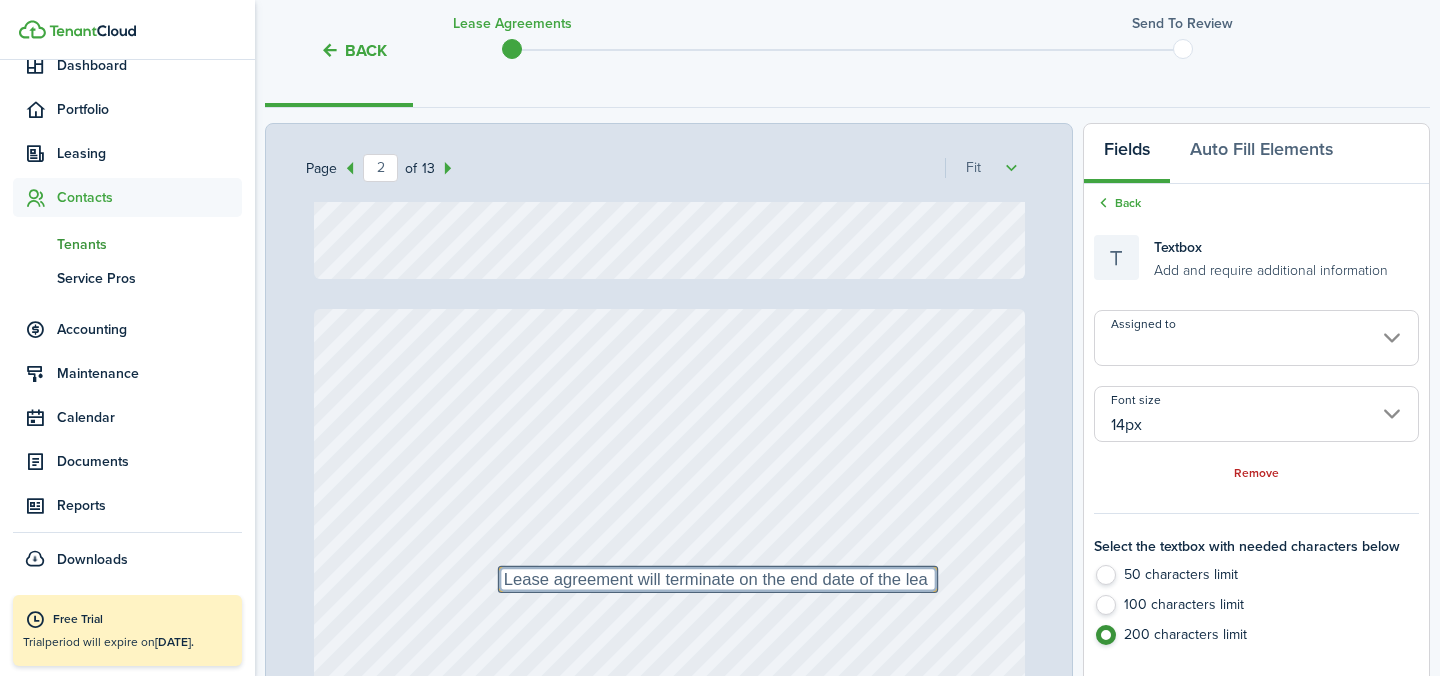 scroll, scrollTop: 0, scrollLeft: 0, axis: both 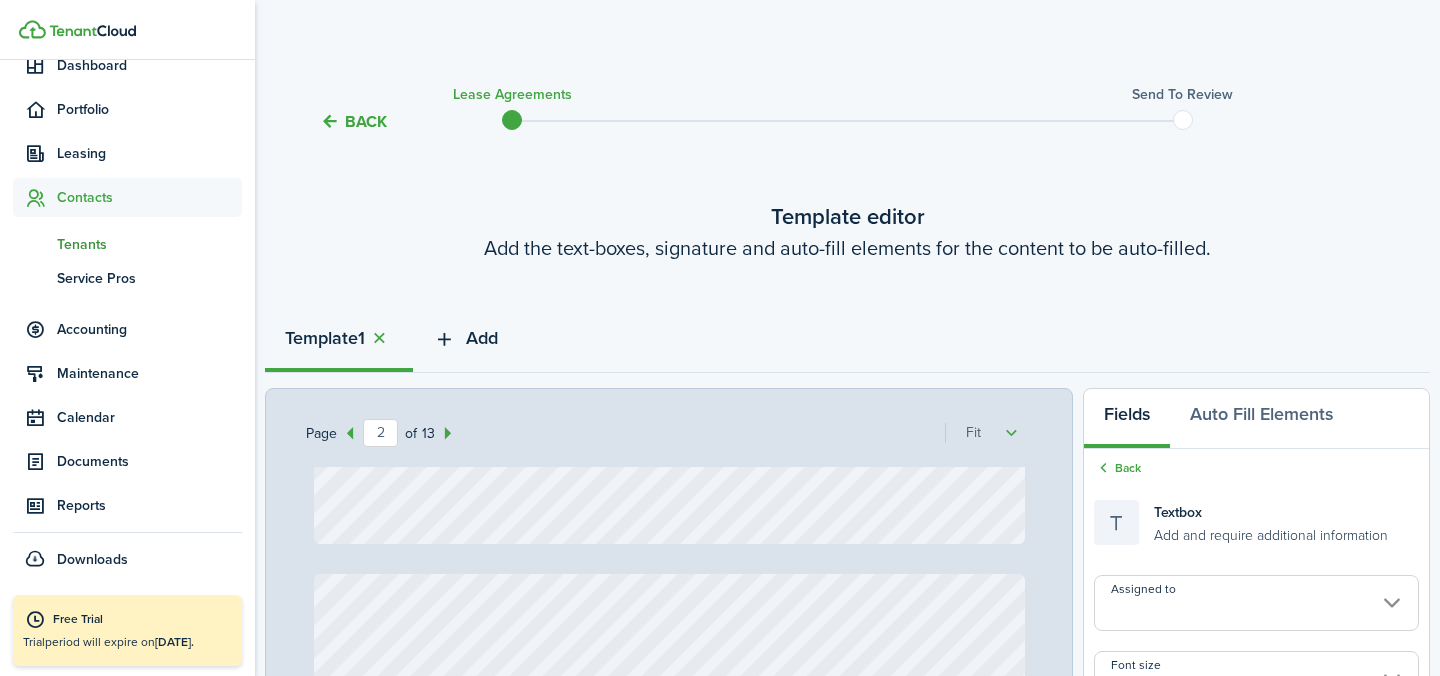click on "Add" at bounding box center (482, 338) 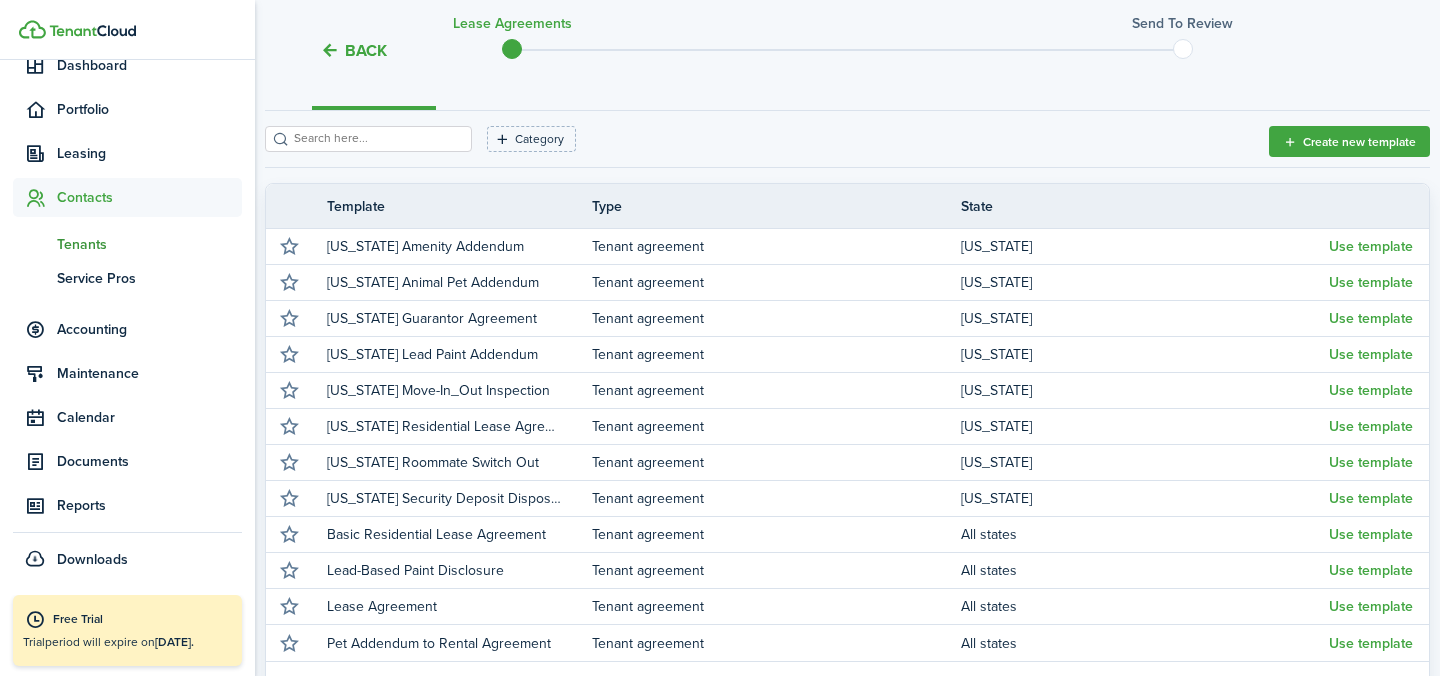 scroll, scrollTop: 316, scrollLeft: 0, axis: vertical 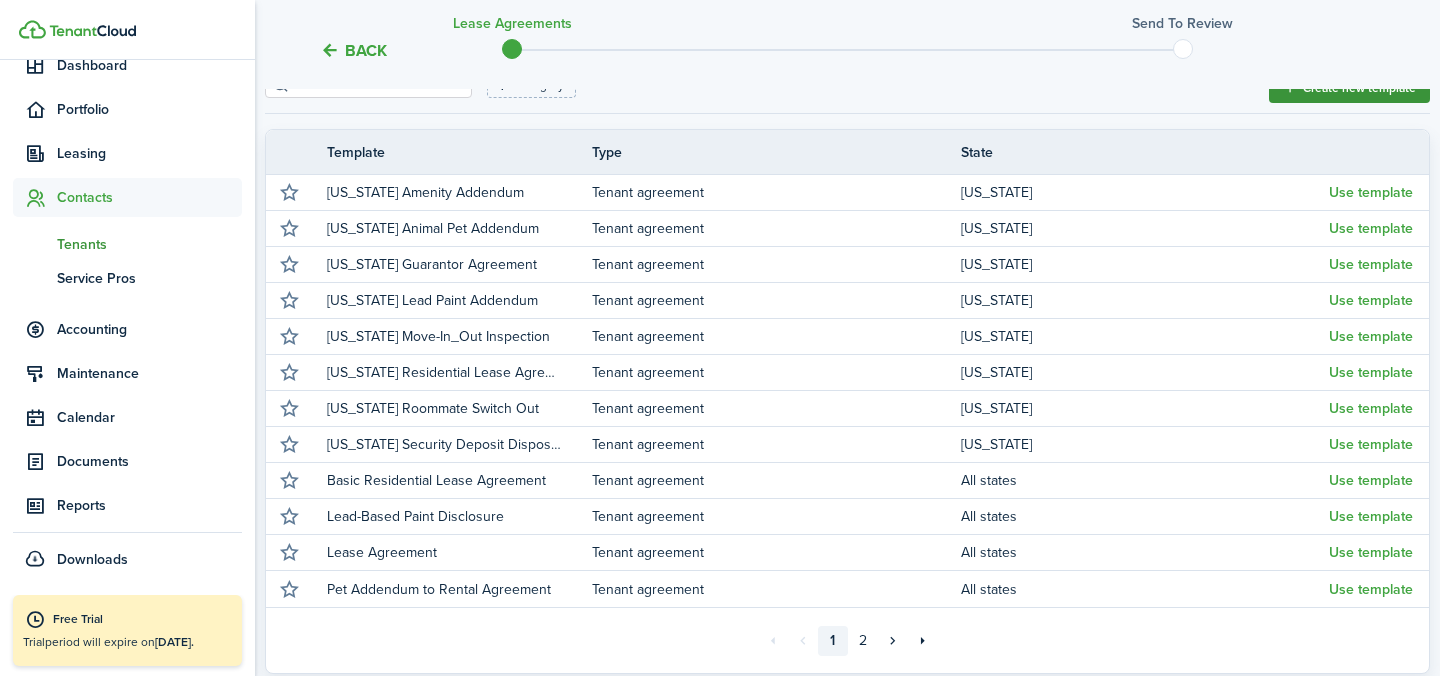 click on "Create new template" 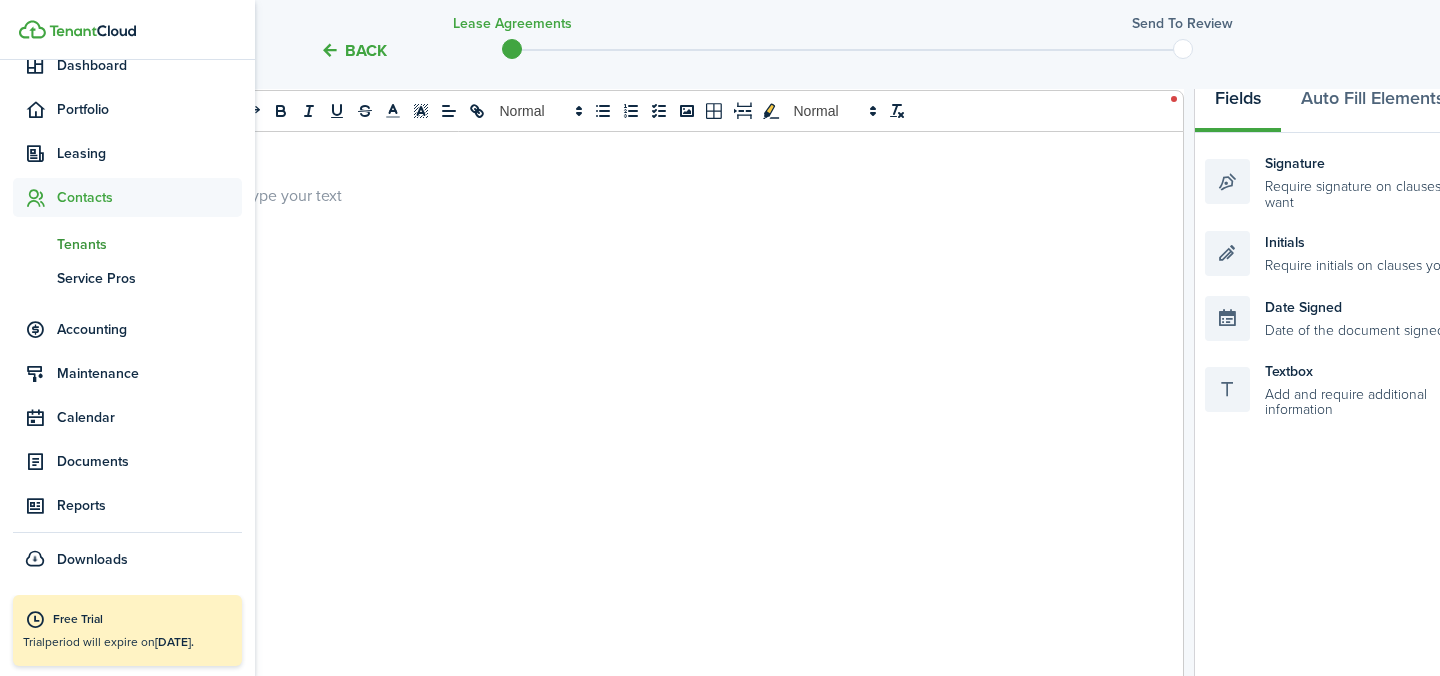 select on "fit" 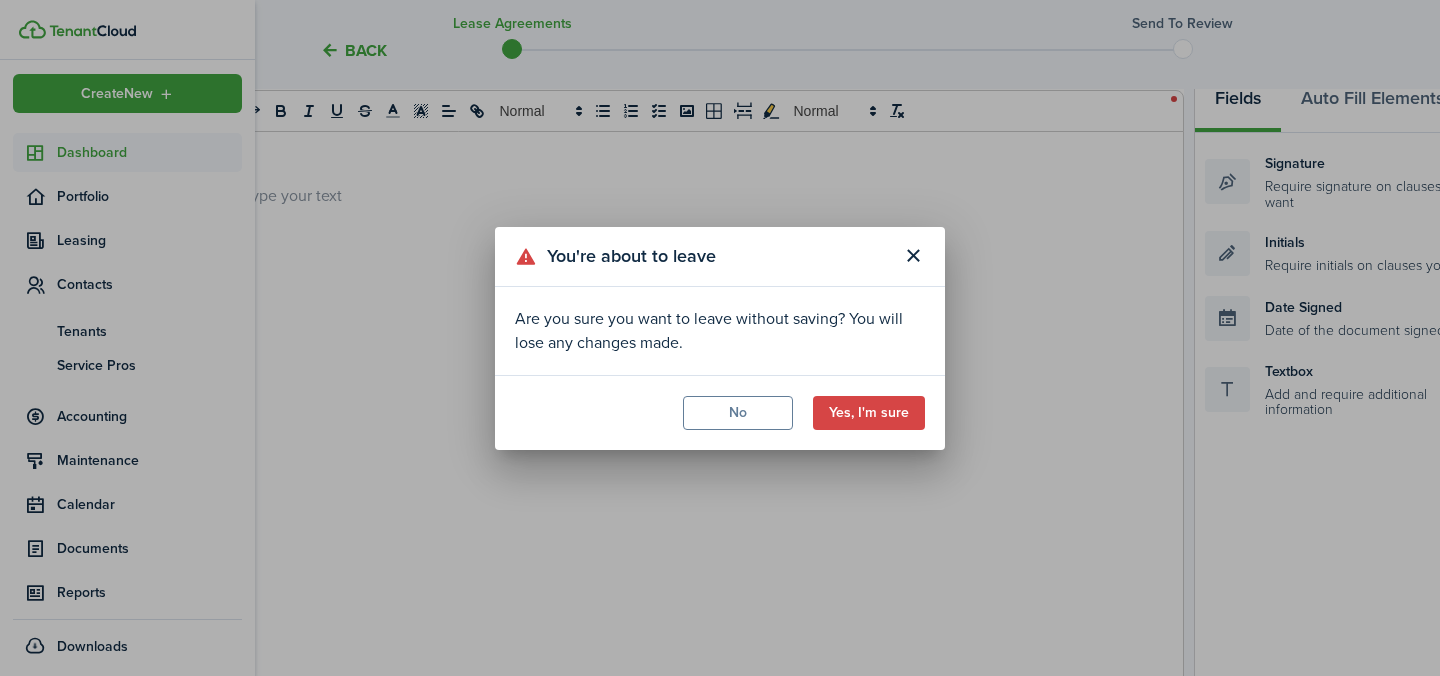 scroll, scrollTop: 5, scrollLeft: 0, axis: vertical 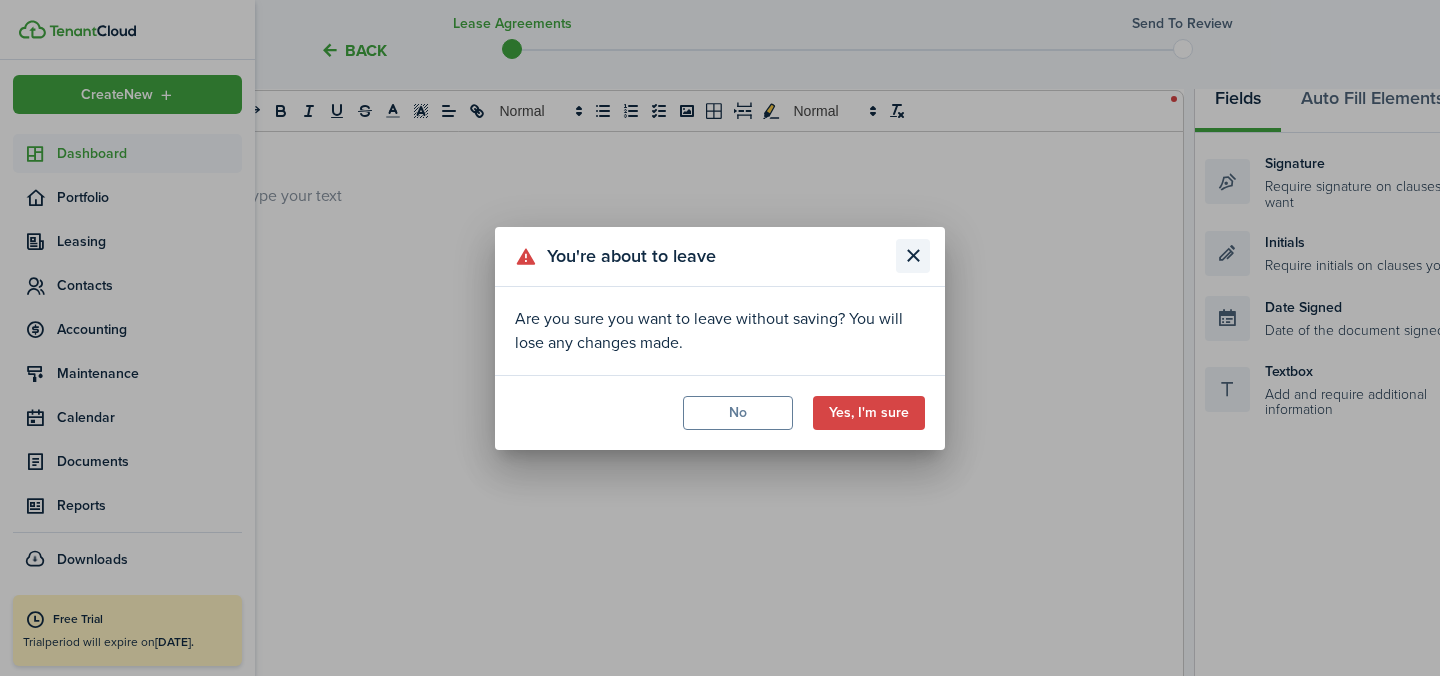 click at bounding box center (913, 256) 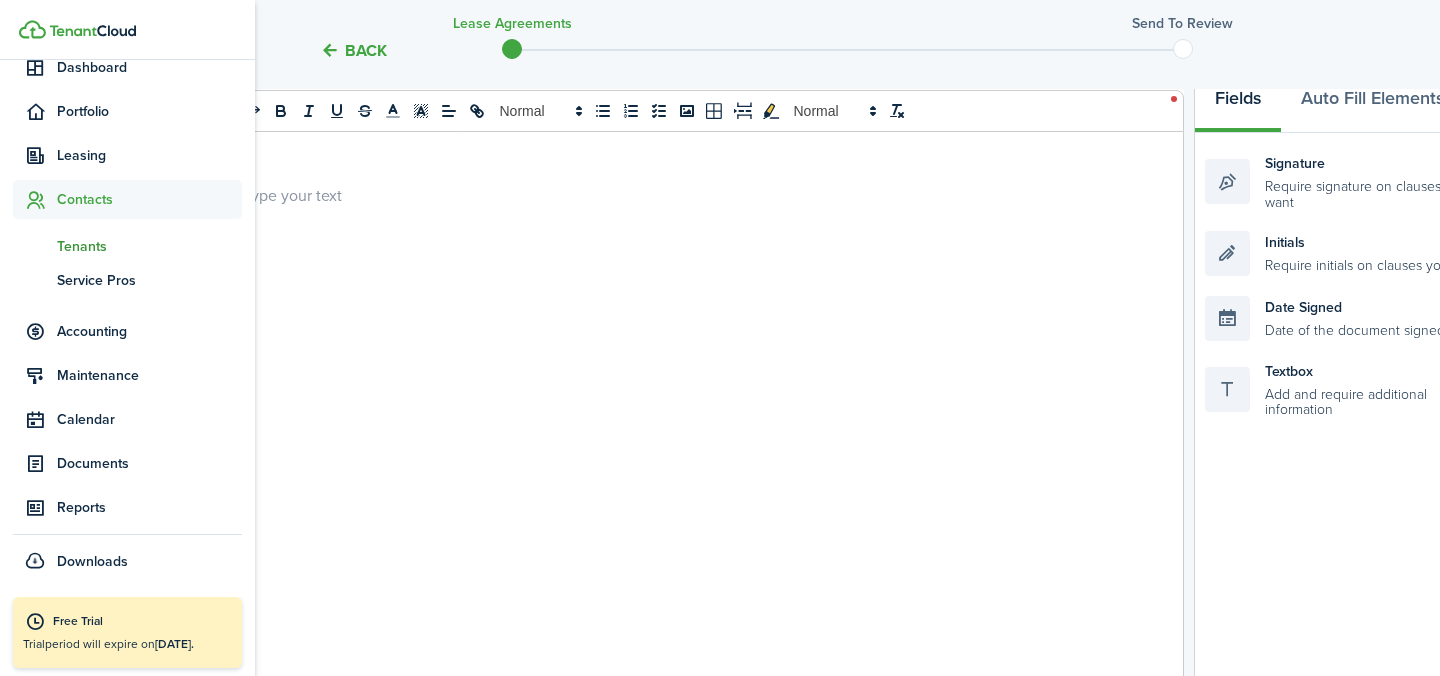 scroll, scrollTop: 93, scrollLeft: 0, axis: vertical 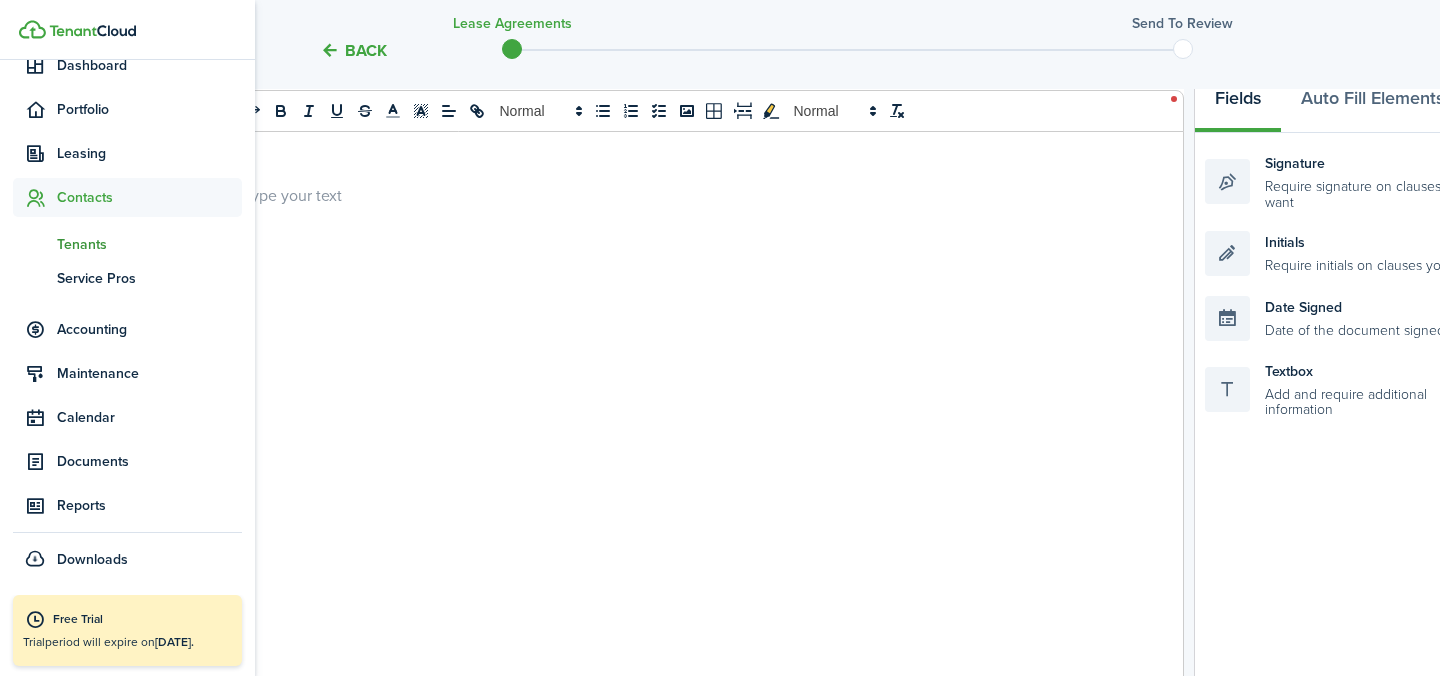 click on "Back  Lease Agreements   Send to review" at bounding box center (847, 44) 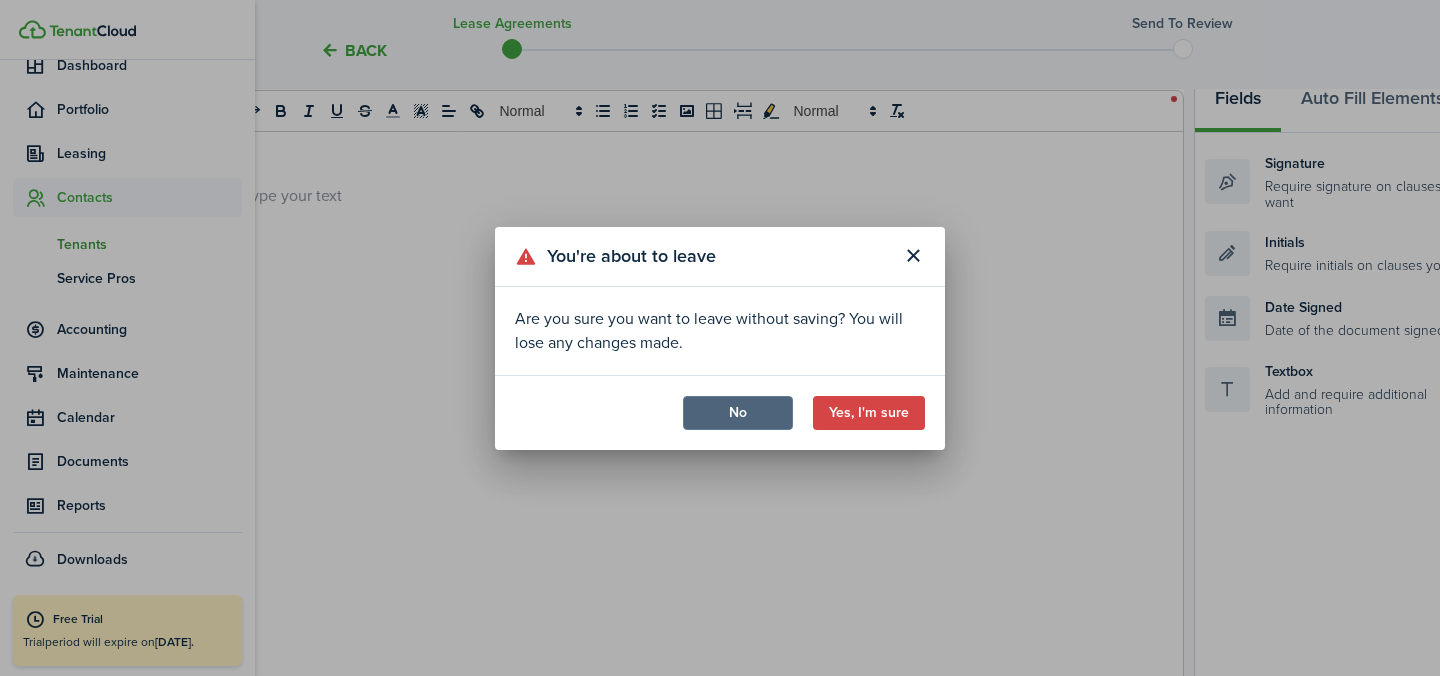 click on "No" 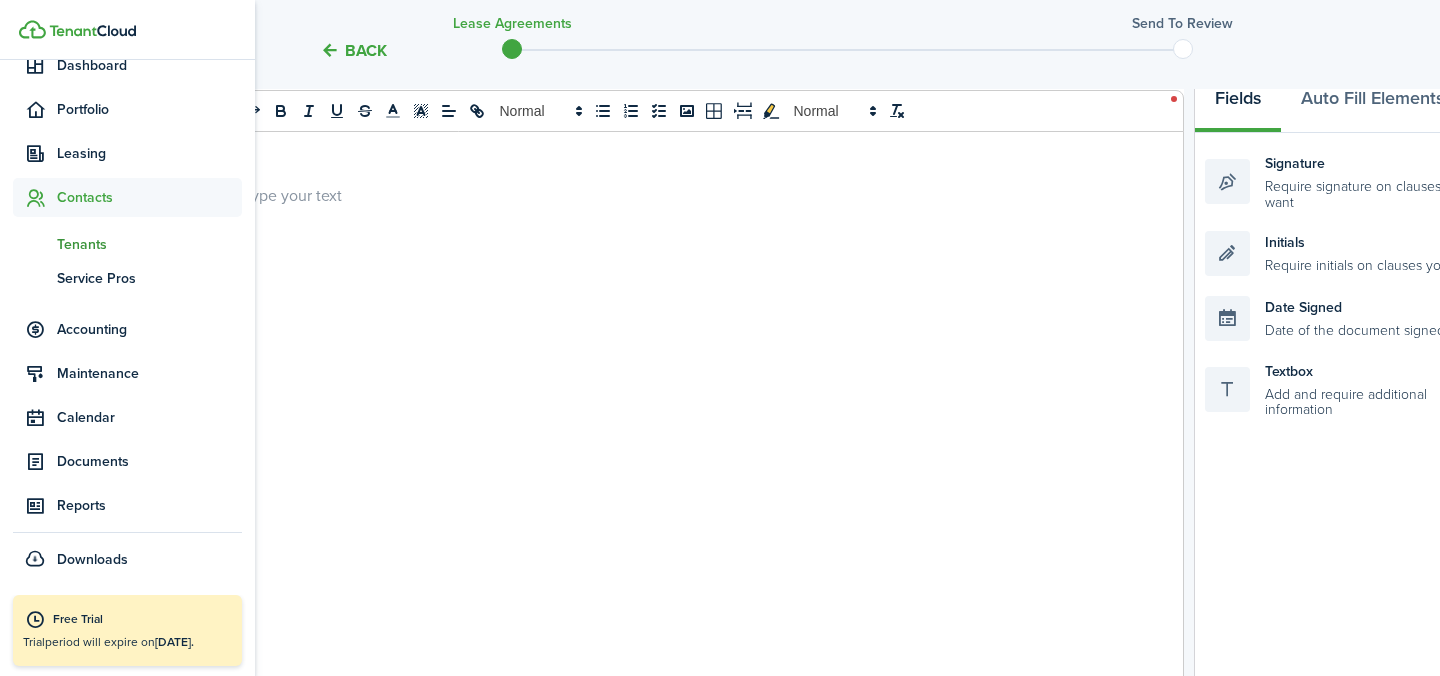 scroll, scrollTop: 0, scrollLeft: 0, axis: both 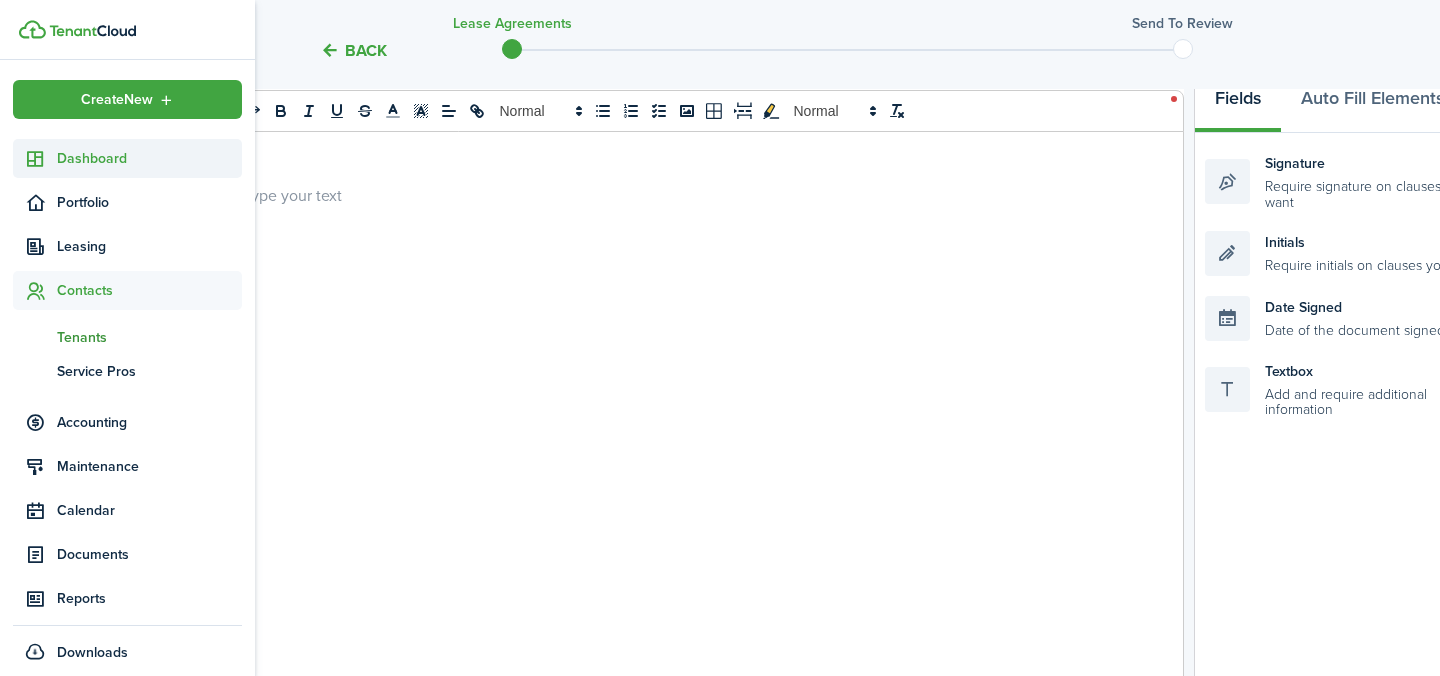 click on "Dashboard" 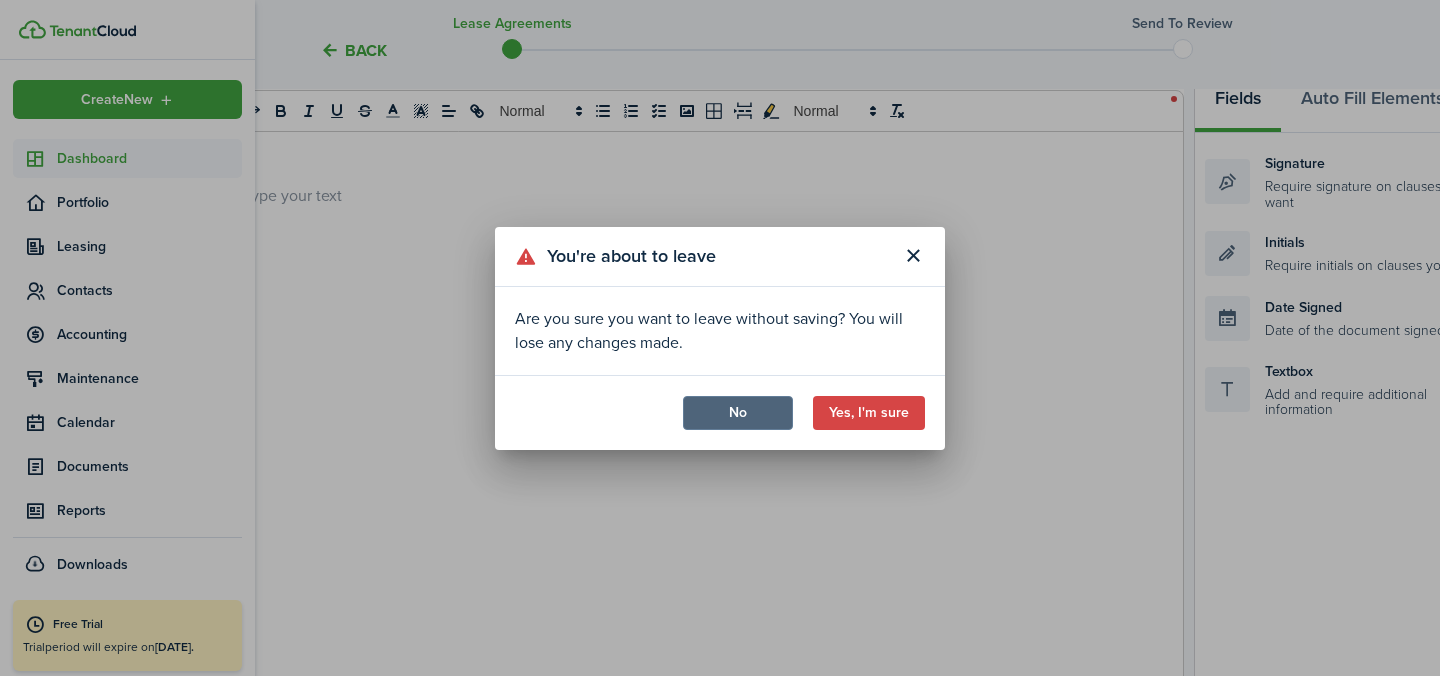 click on "No" 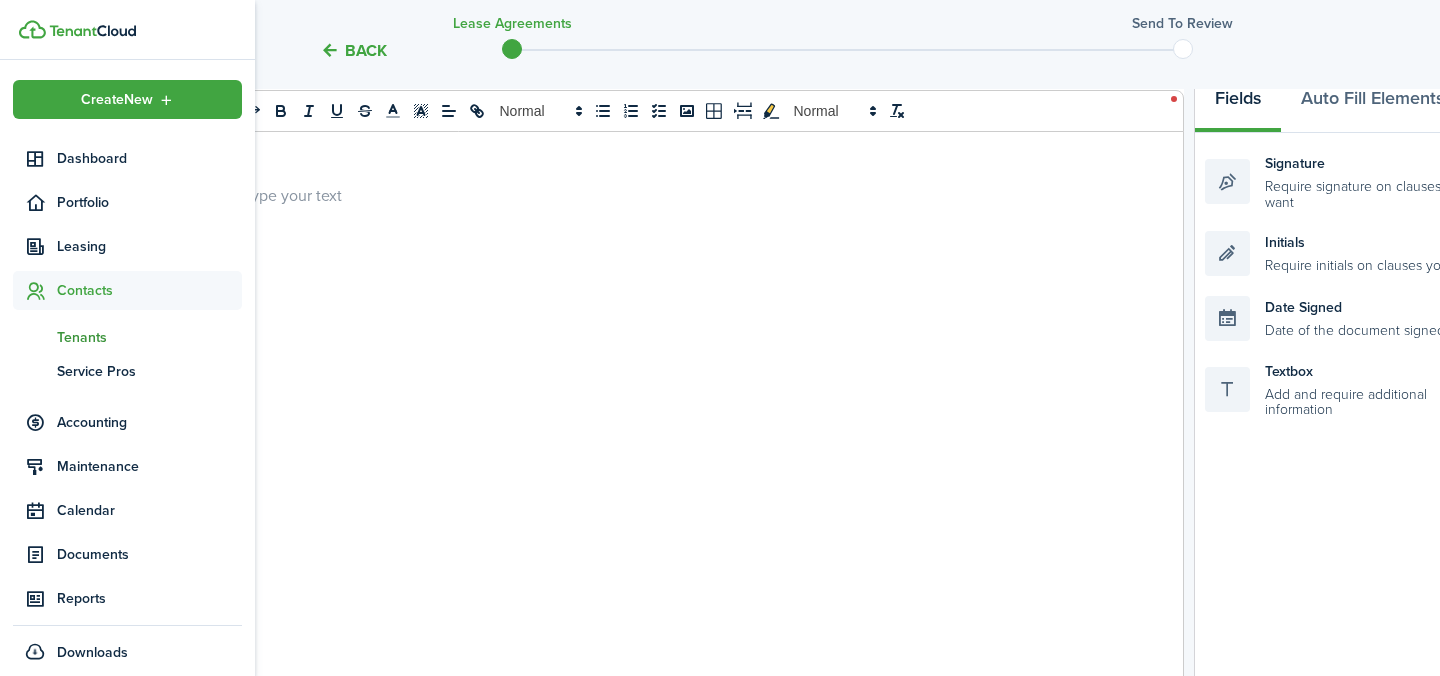 click on "Back  Lease Agreements   Send to review" at bounding box center (847, 44) 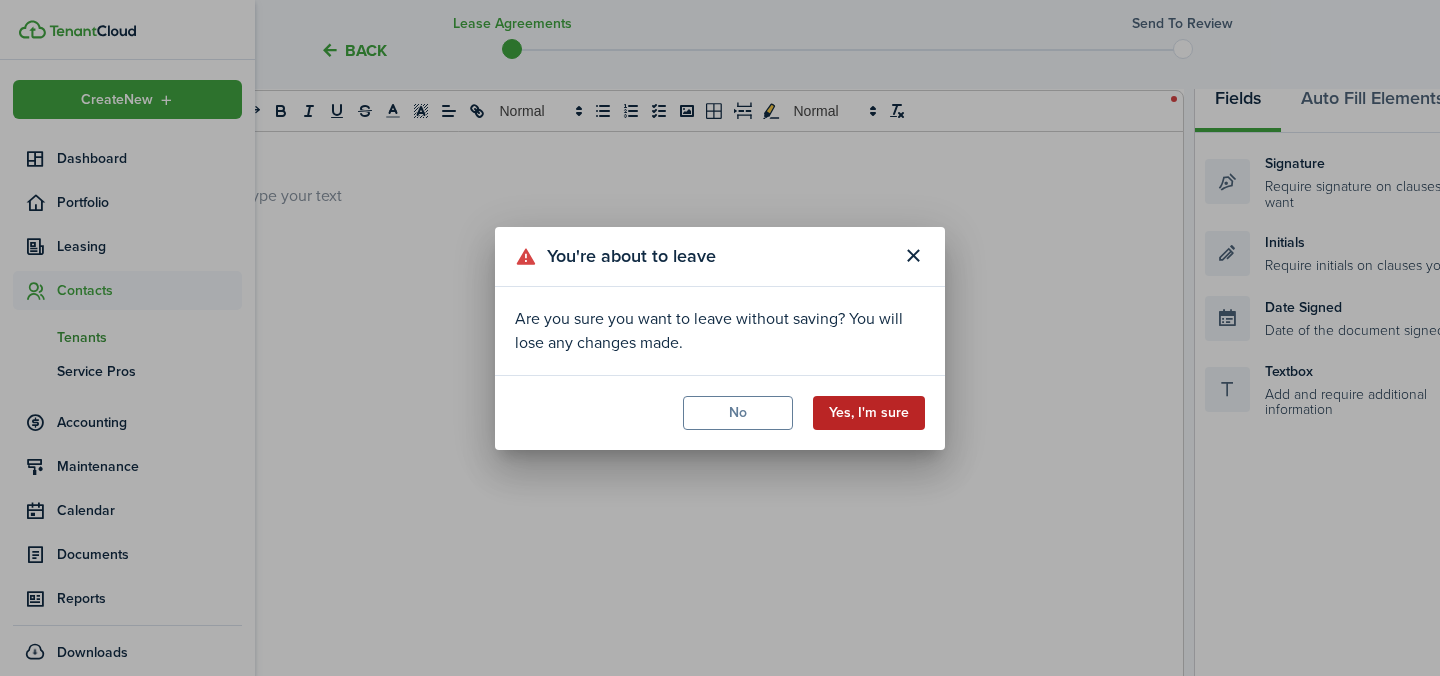 click on "Yes, I'm sure" 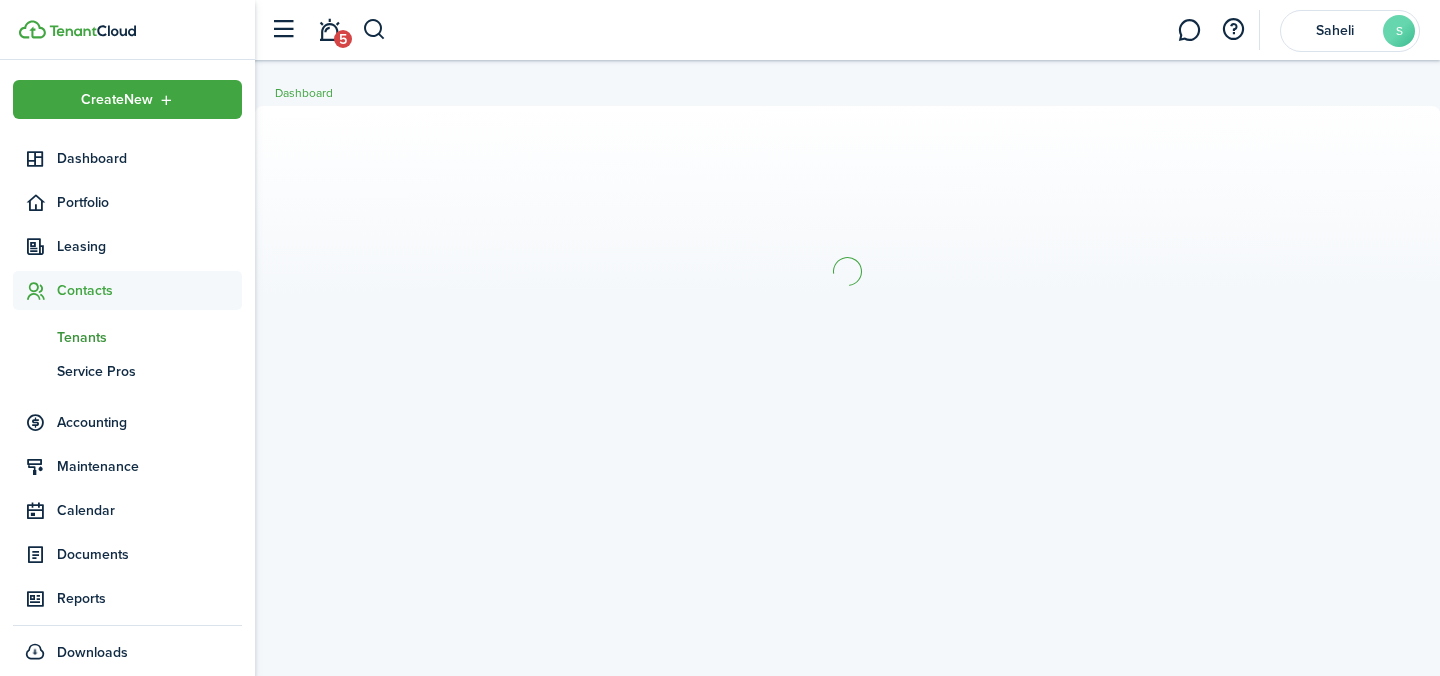 scroll, scrollTop: 0, scrollLeft: 0, axis: both 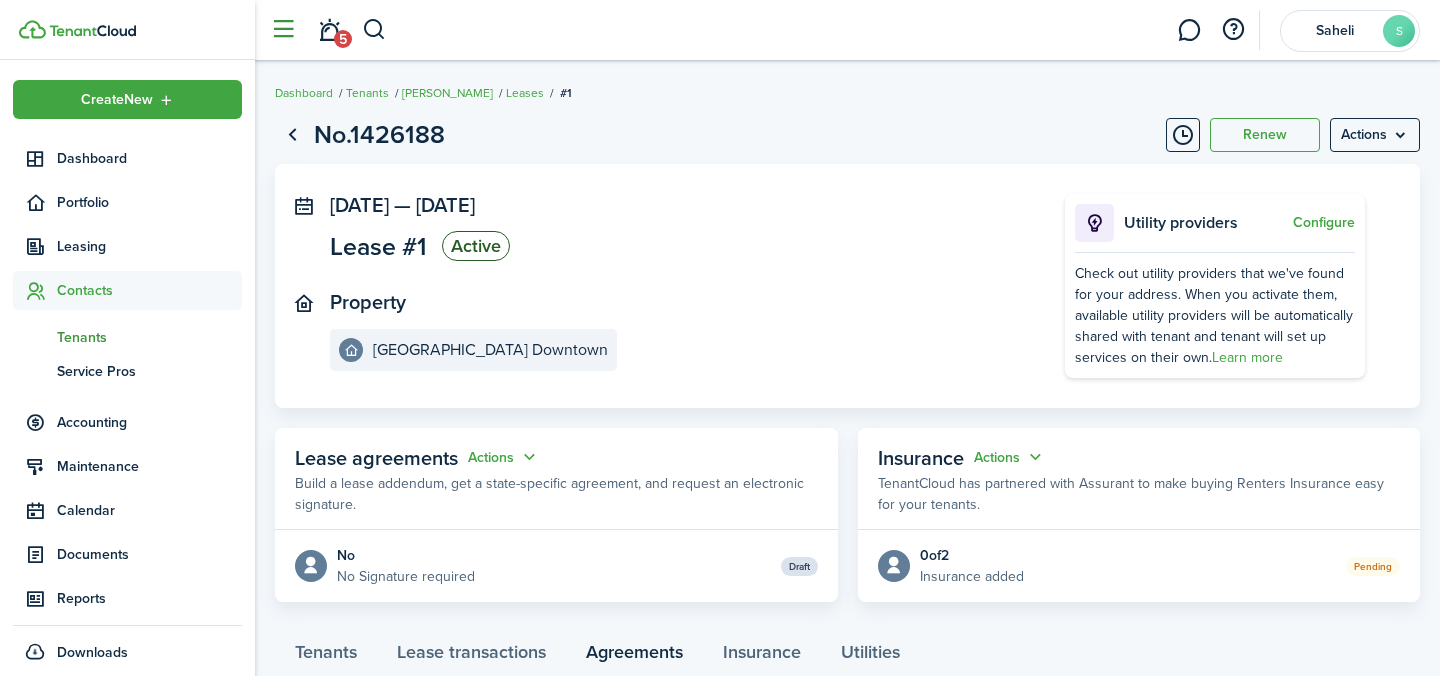 click 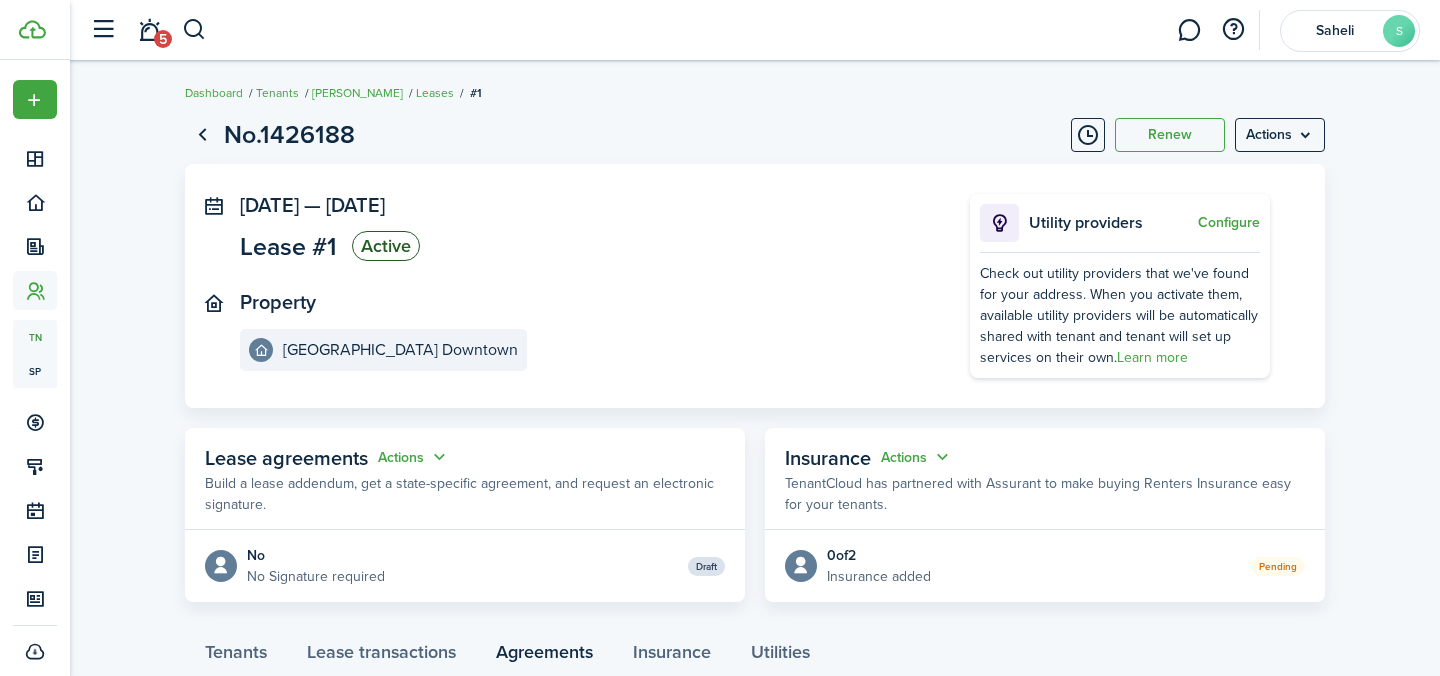 scroll, scrollTop: 61, scrollLeft: 0, axis: vertical 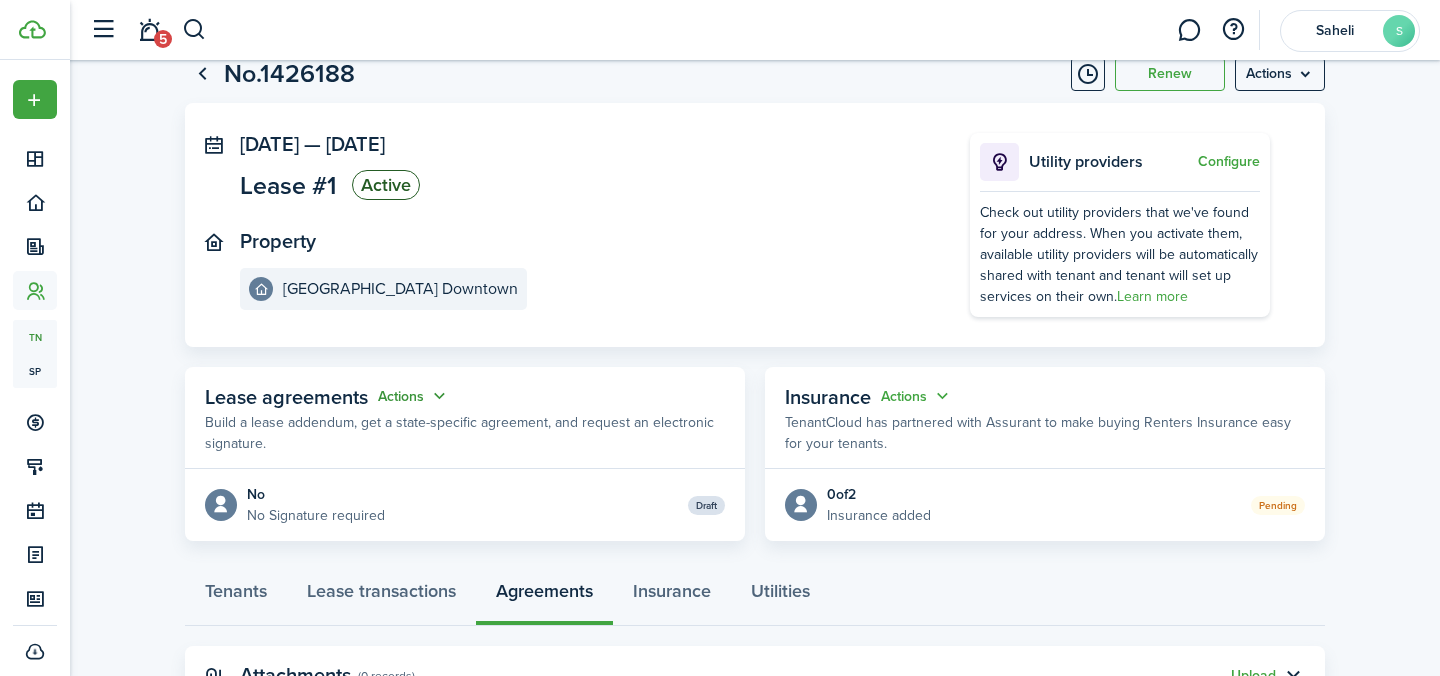 click on "Actions" 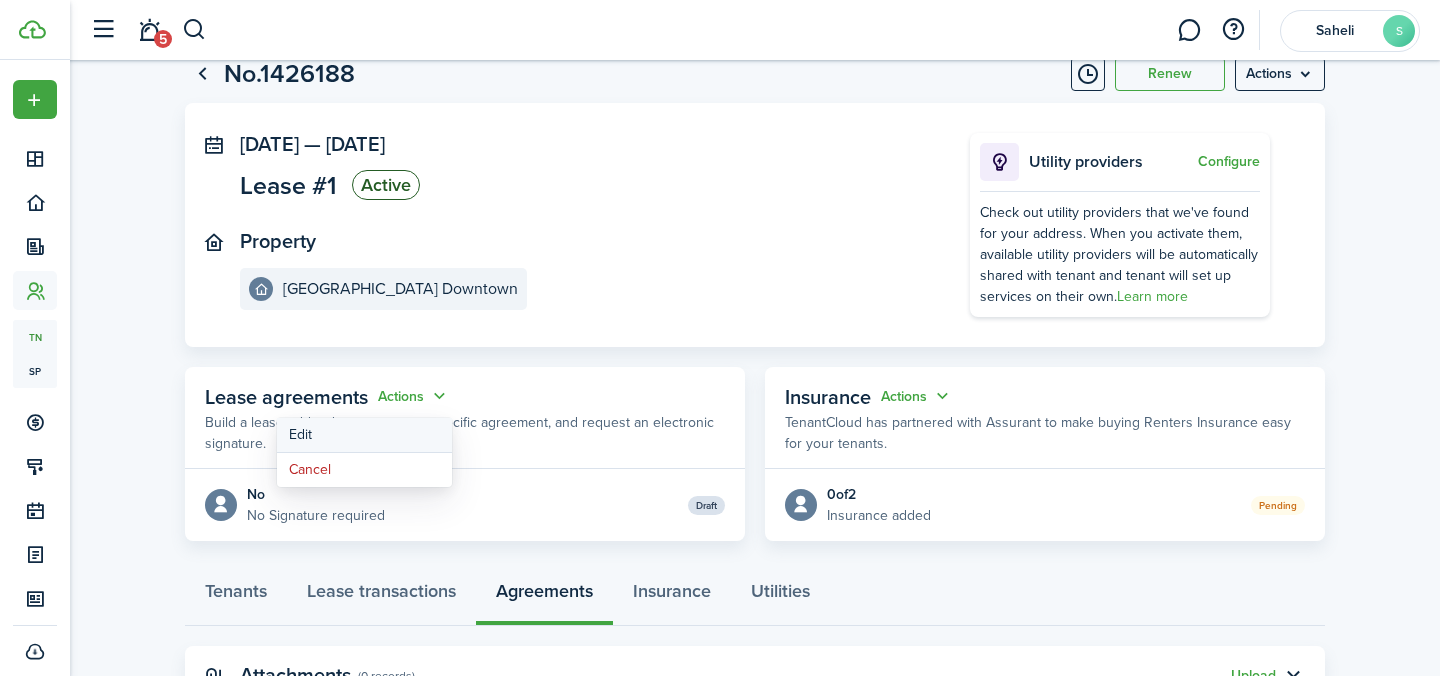 click on "Edit" at bounding box center [364, 435] 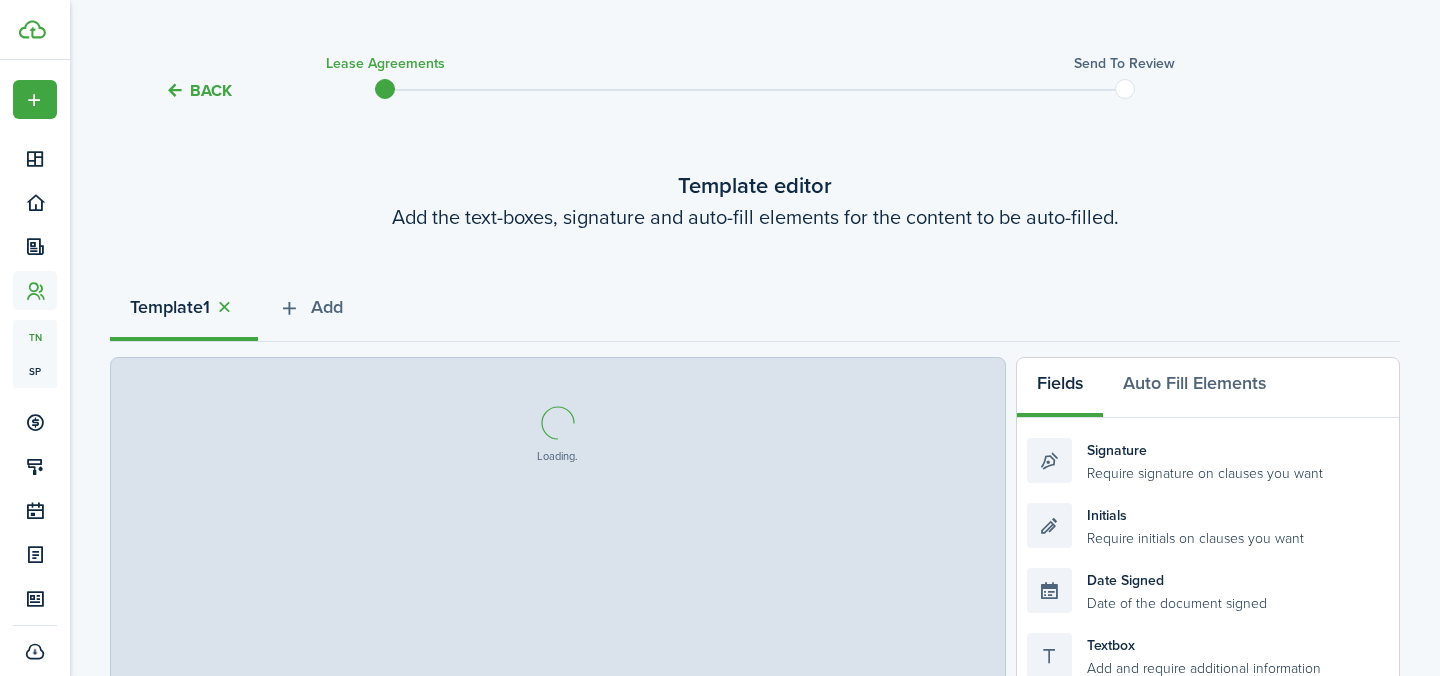 scroll, scrollTop: 128, scrollLeft: 0, axis: vertical 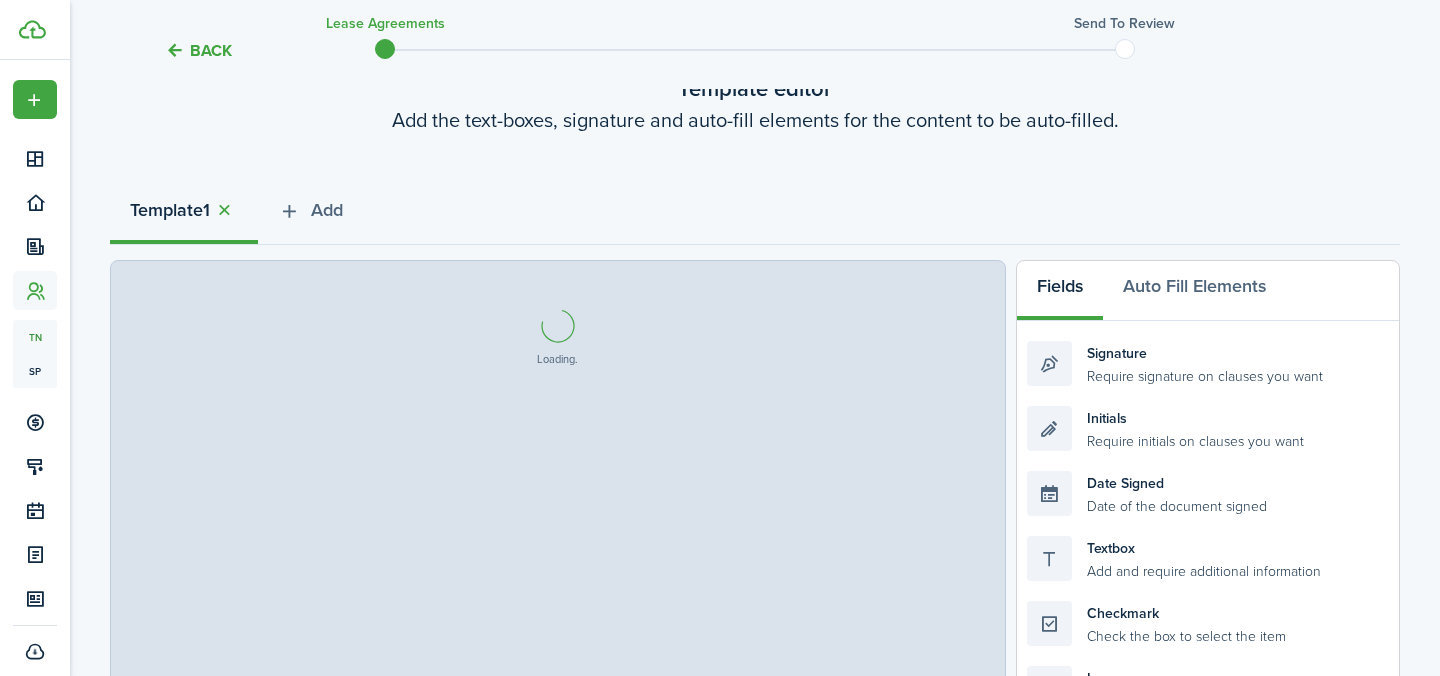 select on "fit" 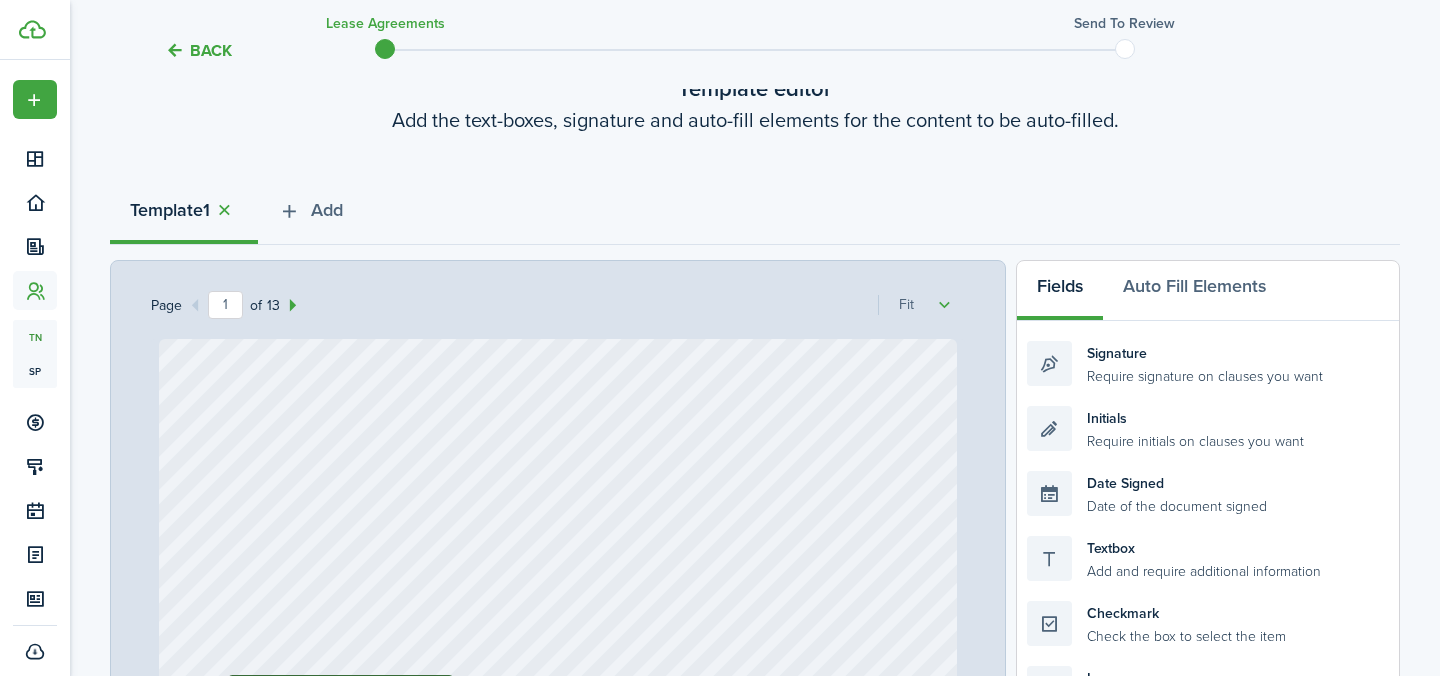 scroll, scrollTop: 307, scrollLeft: 0, axis: vertical 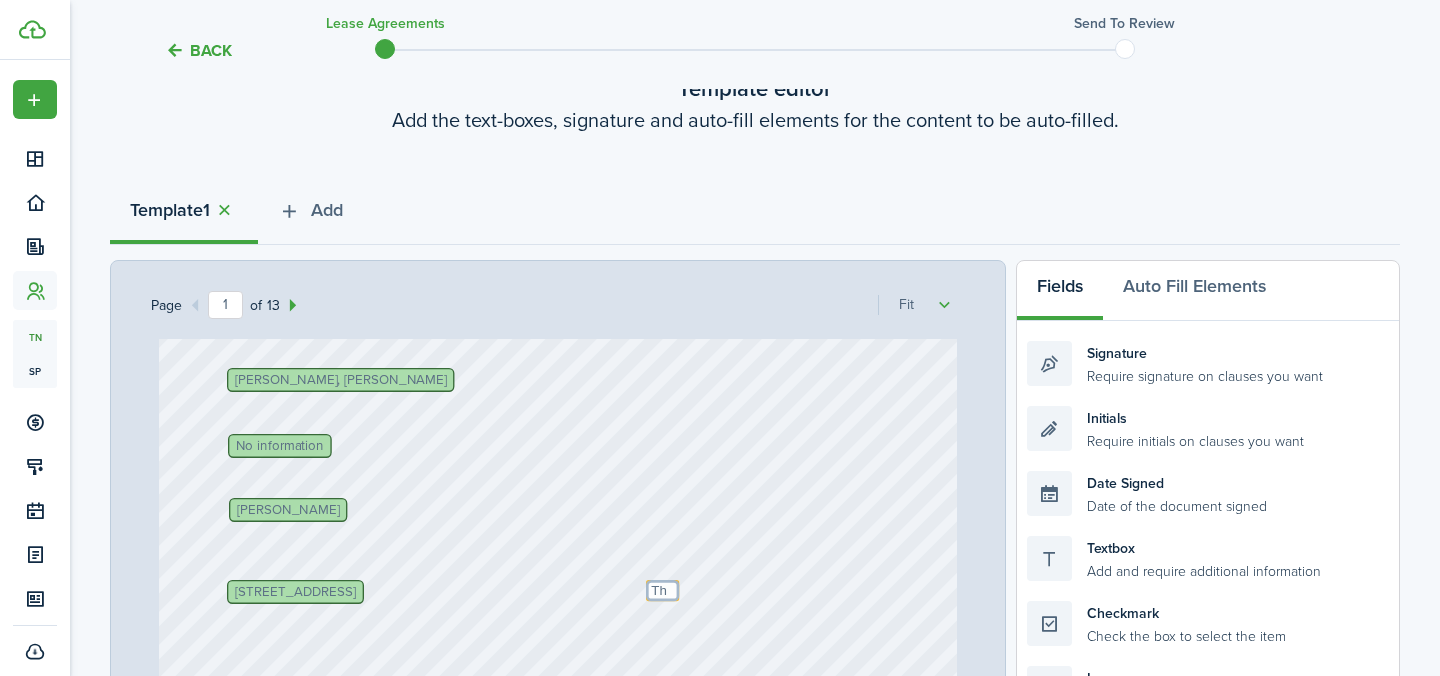 click on "[DATE]
Text
100
Text
NA
Text
[DATE]
No information
[PERSON_NAME], [PERSON_NAME]
[STREET_ADDRESS]
Text
[DATE]
[DATE]
Text
The
$2,800
Text
2800
Text
[DATE]
Text
1174
[PERSON_NAME]" at bounding box center (558, 558) 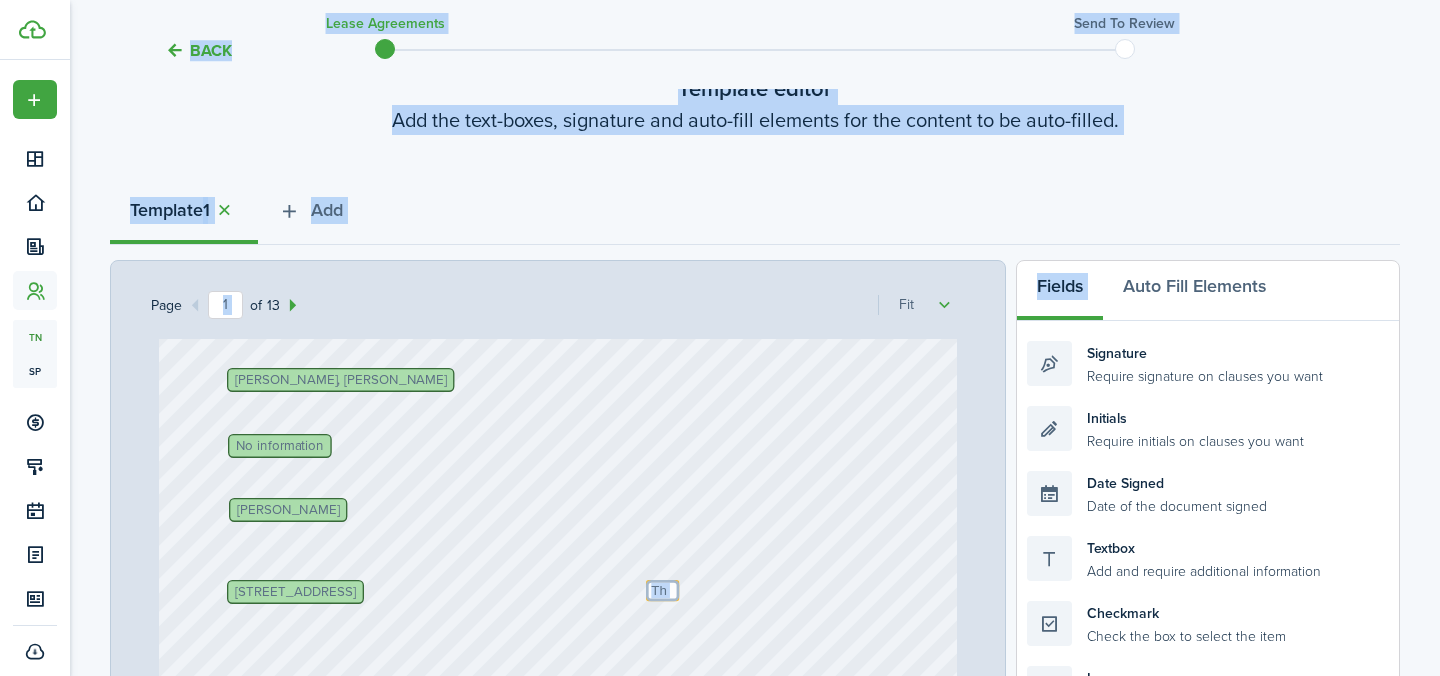 click on "[DATE]
Text
100
Text
NA
Text
[DATE]
No information
[PERSON_NAME], [PERSON_NAME]
[STREET_ADDRESS]
Text
[DATE]
[DATE]
Text
The
$2,800
Text
2800
Text
[DATE]
Text
1174
[PERSON_NAME]" at bounding box center [558, 558] 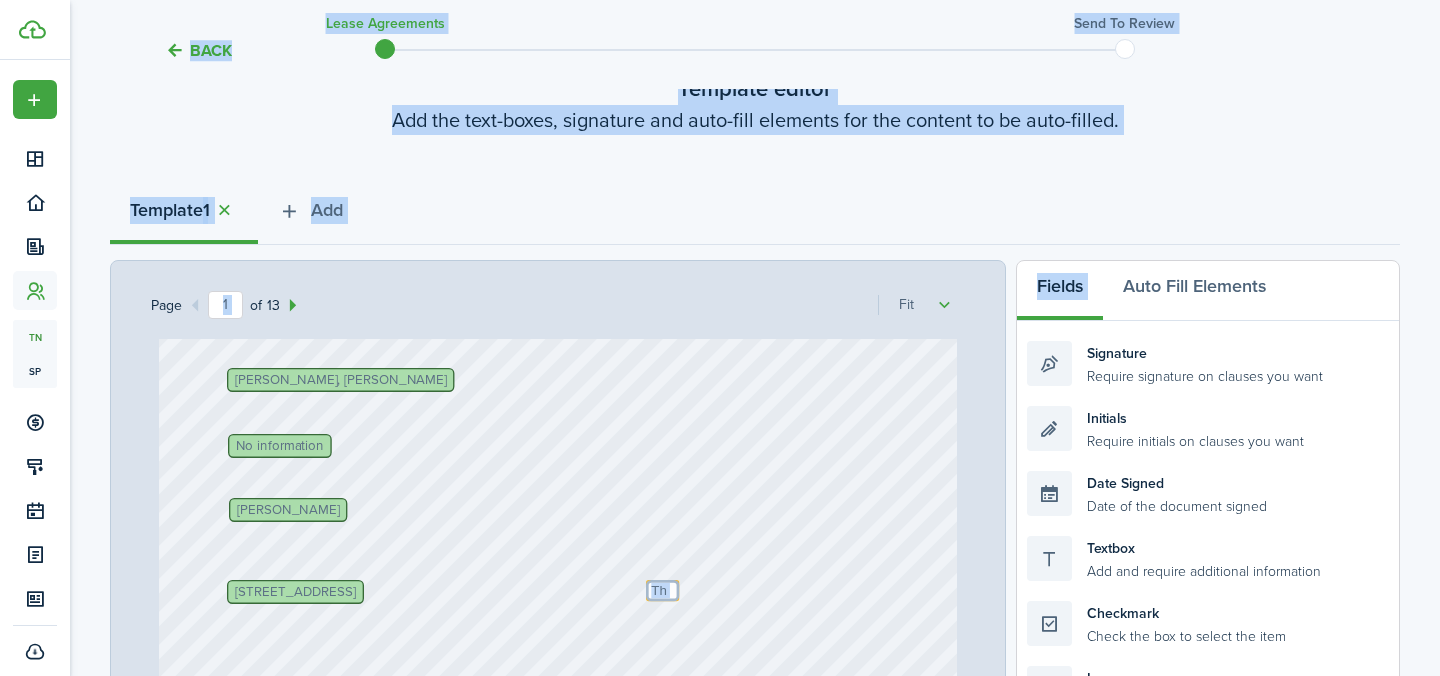 click on "Template  1 Add" 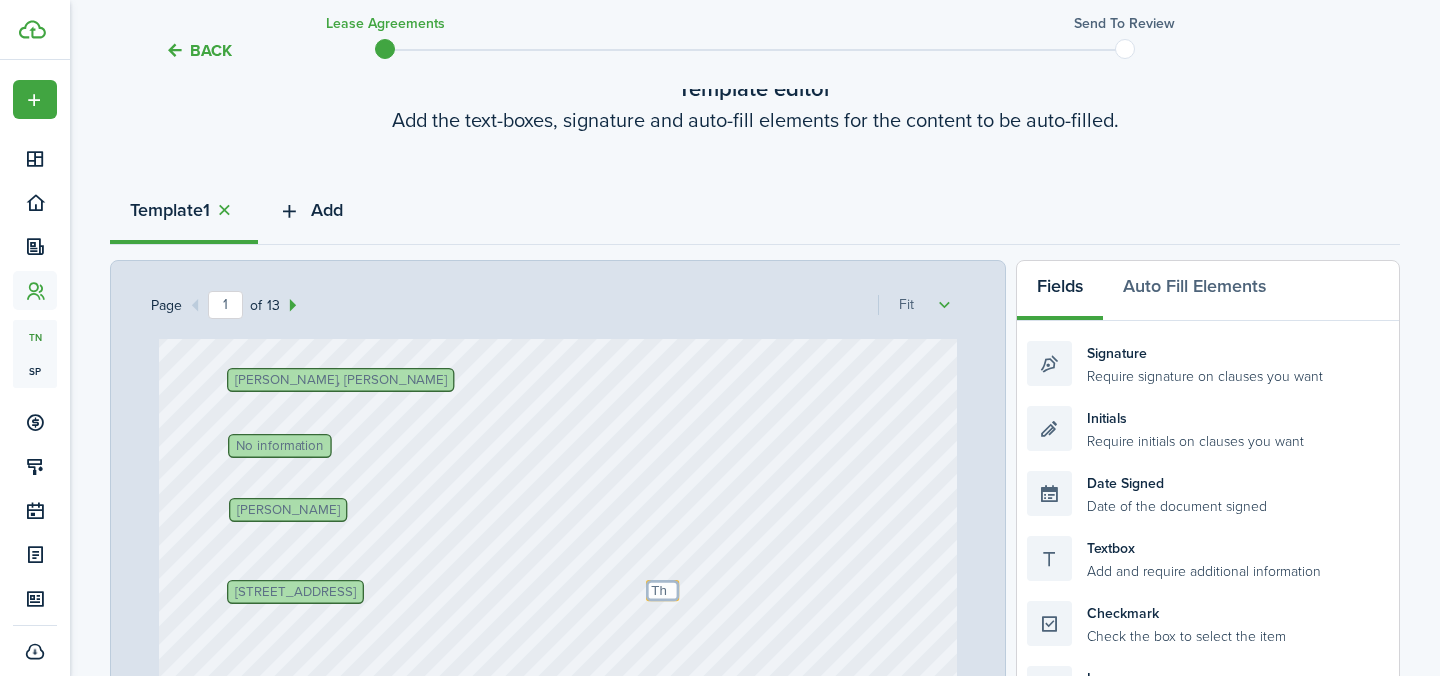 click on "Add" at bounding box center [327, 210] 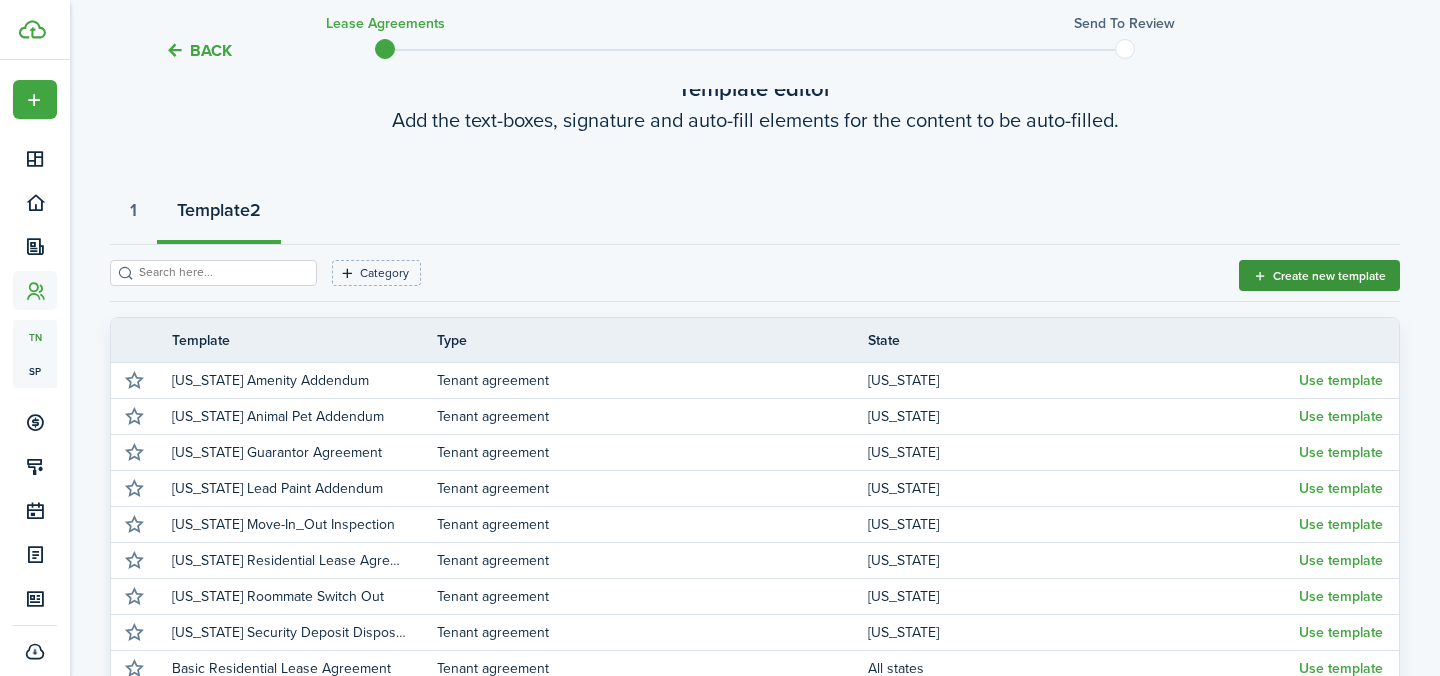 click on "Create new template" 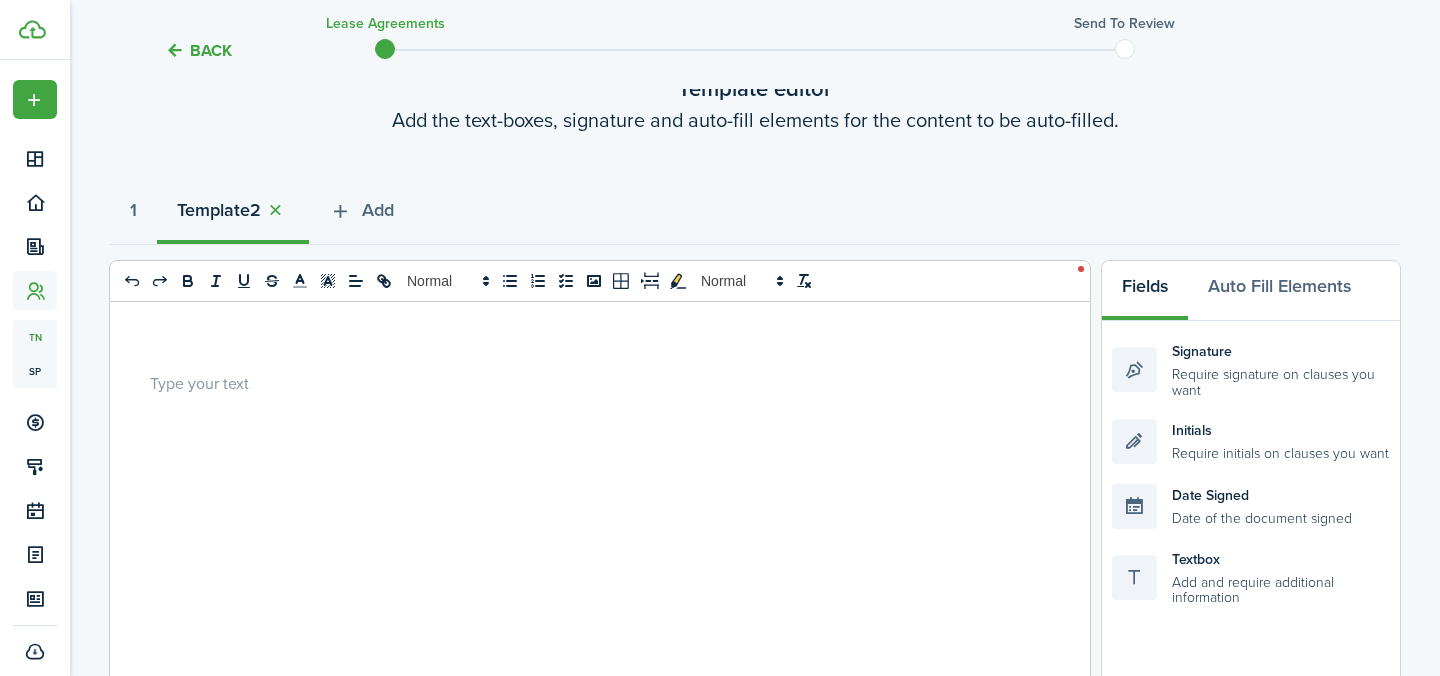 select on "fit" 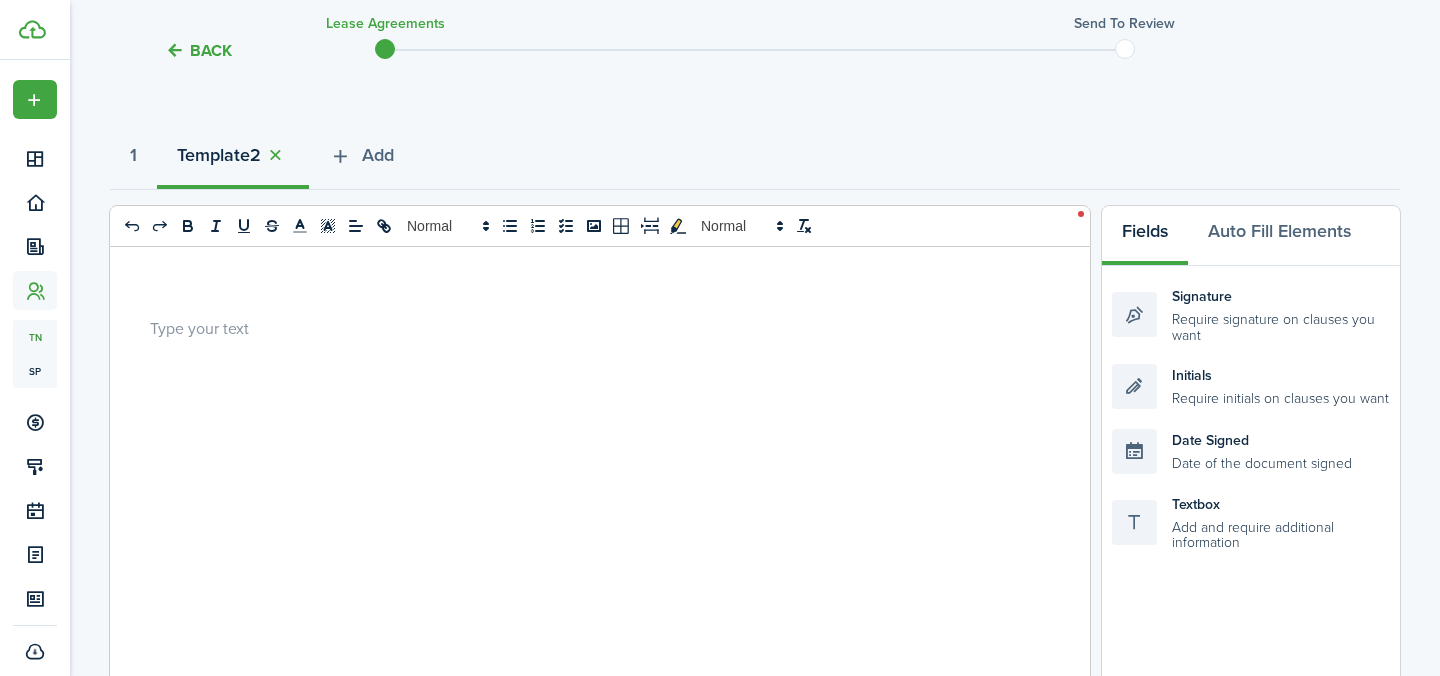 scroll, scrollTop: 180, scrollLeft: 0, axis: vertical 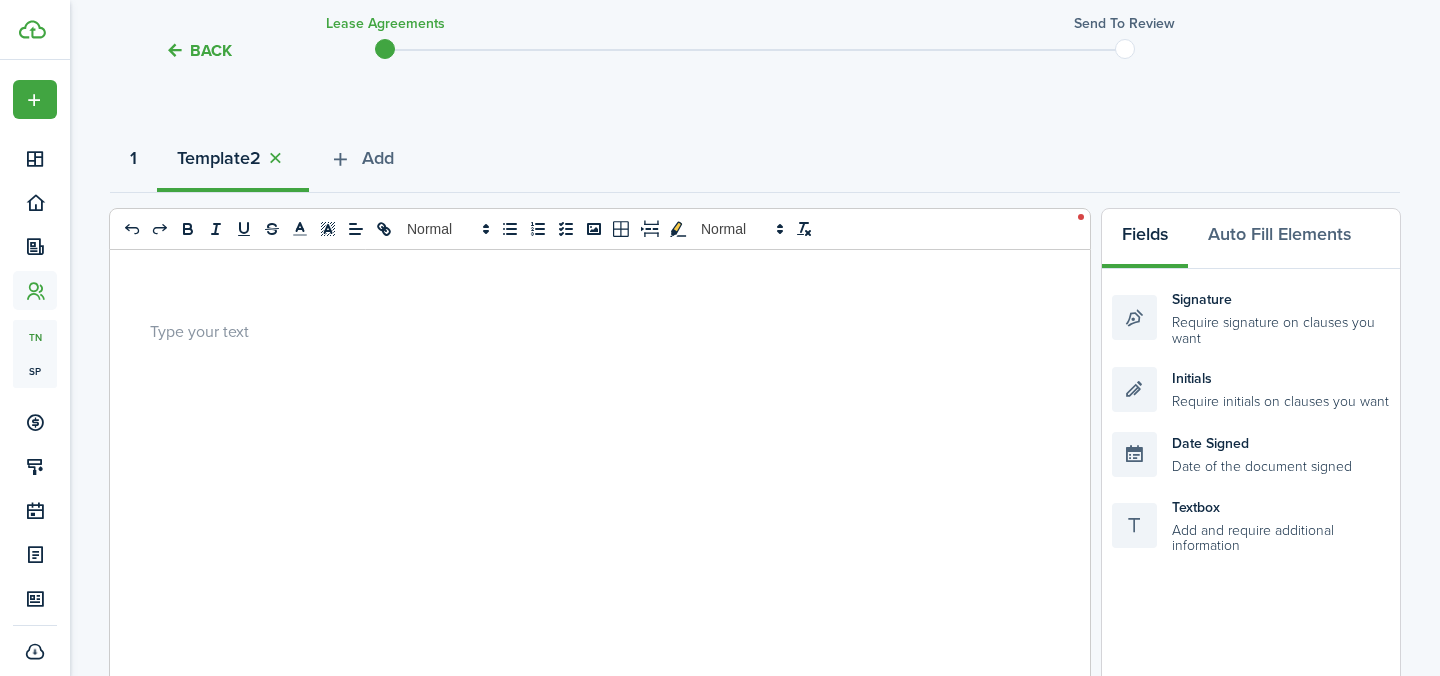 click on "1" at bounding box center [133, 158] 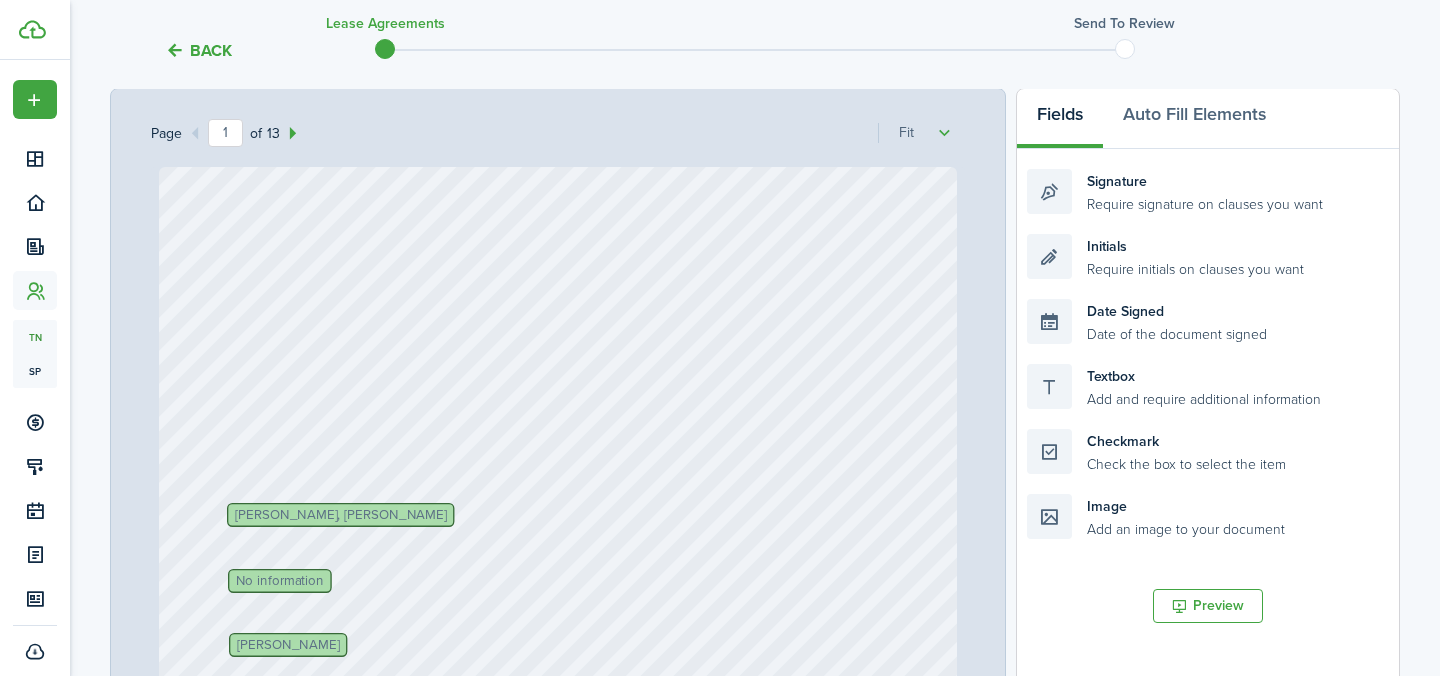 scroll, scrollTop: 577, scrollLeft: 0, axis: vertical 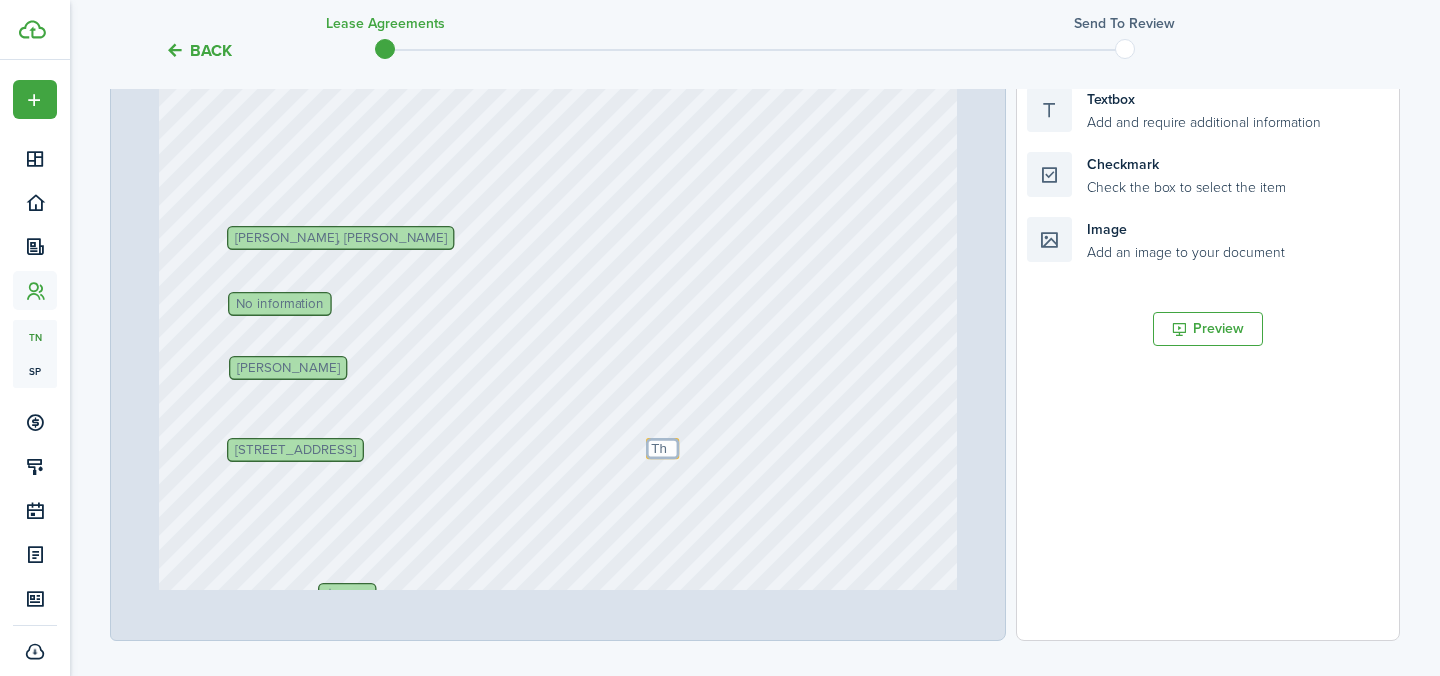 click on "[DATE]
Text
100
Text
NA
Text
[DATE]
No information
[PERSON_NAME], [PERSON_NAME]
[STREET_ADDRESS]
Text
[DATE]
[DATE]
Text
The
$2,800
Text
2800
Text
[DATE]
Text
1174
[PERSON_NAME]" at bounding box center (558, 416) 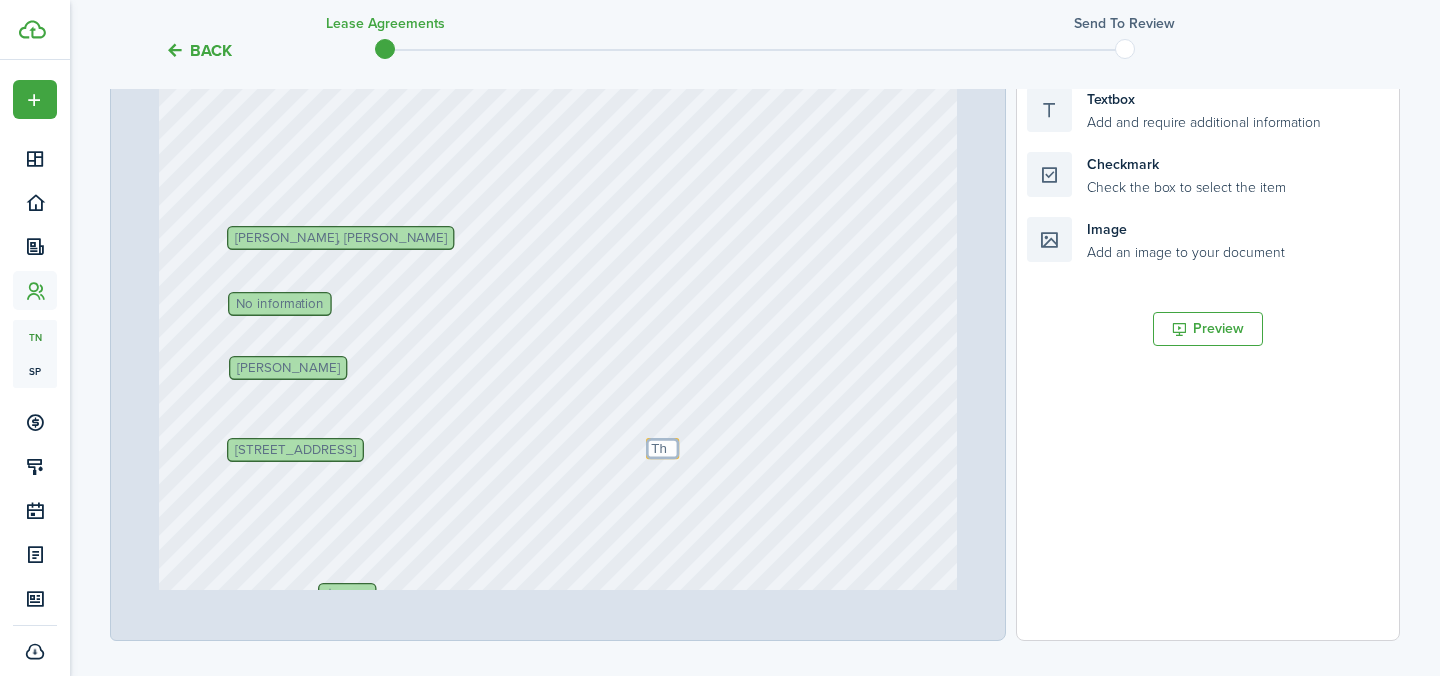 scroll, scrollTop: 412, scrollLeft: 0, axis: vertical 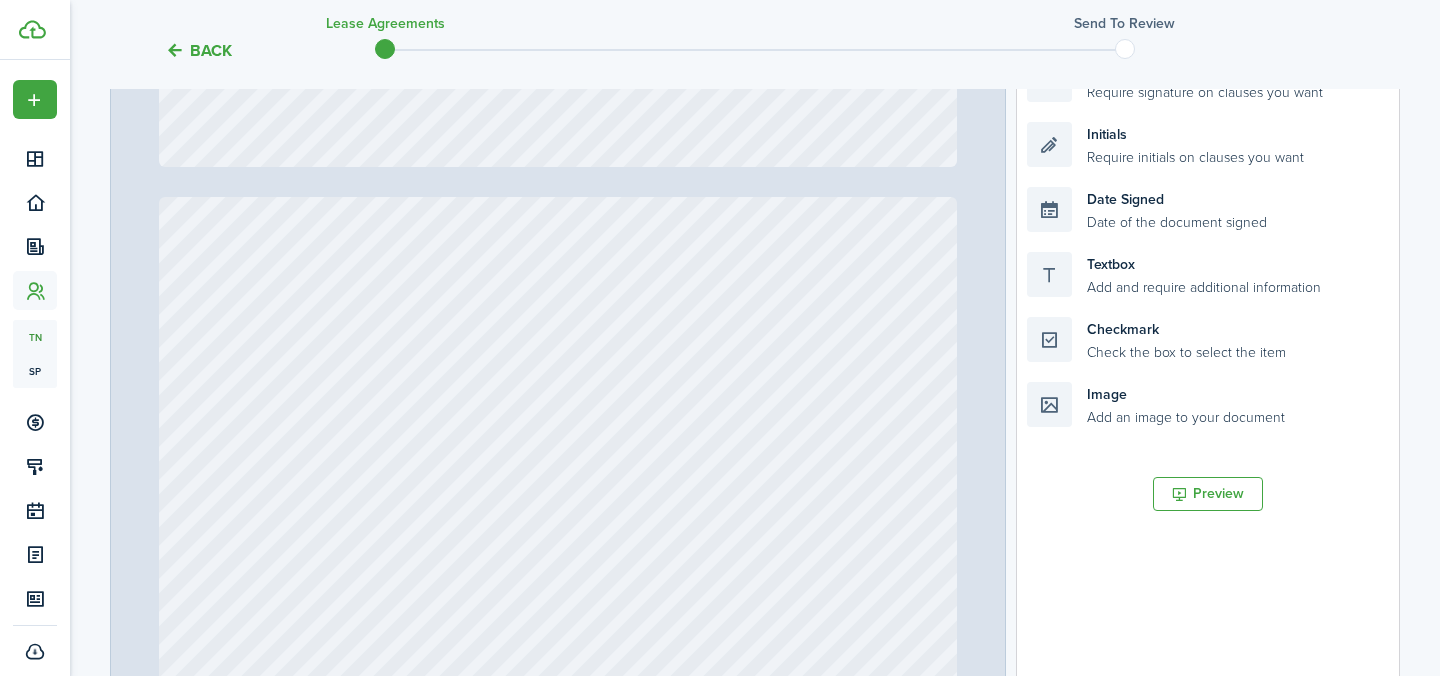click at bounding box center [558, 723] 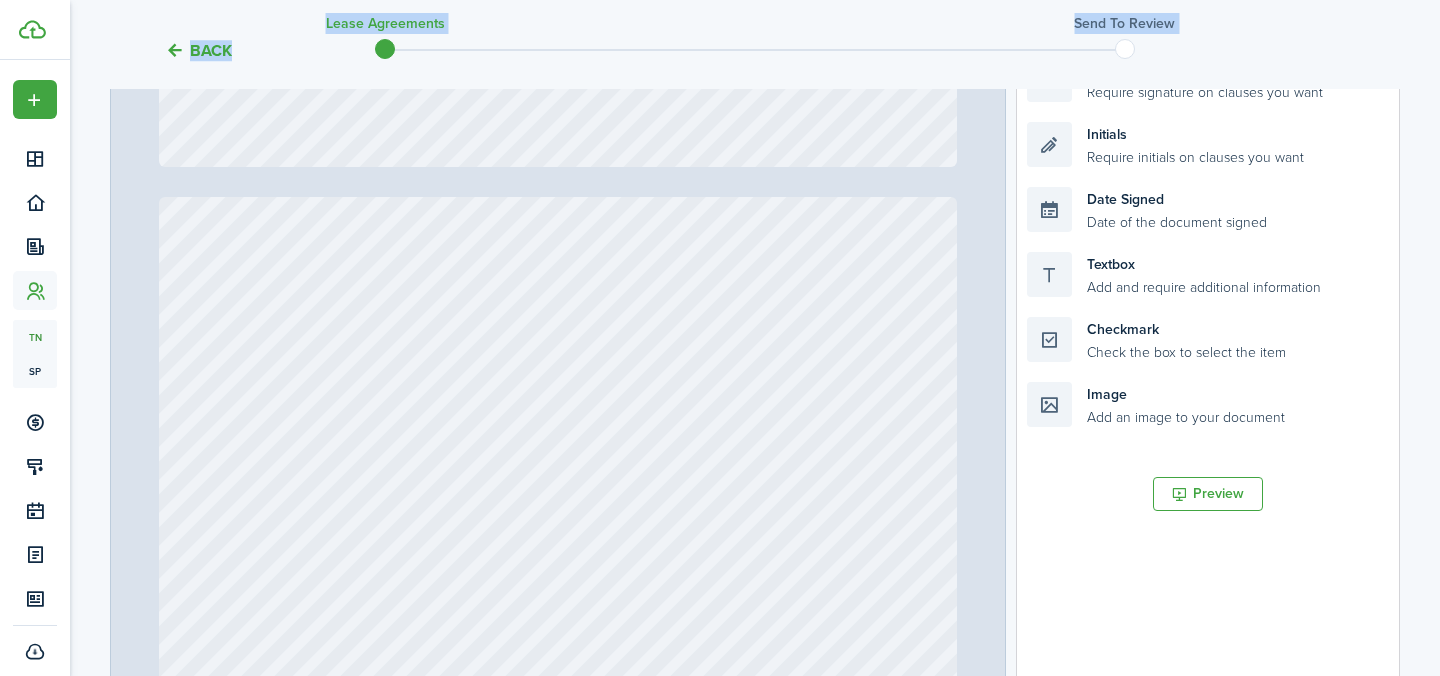 click at bounding box center [558, 723] 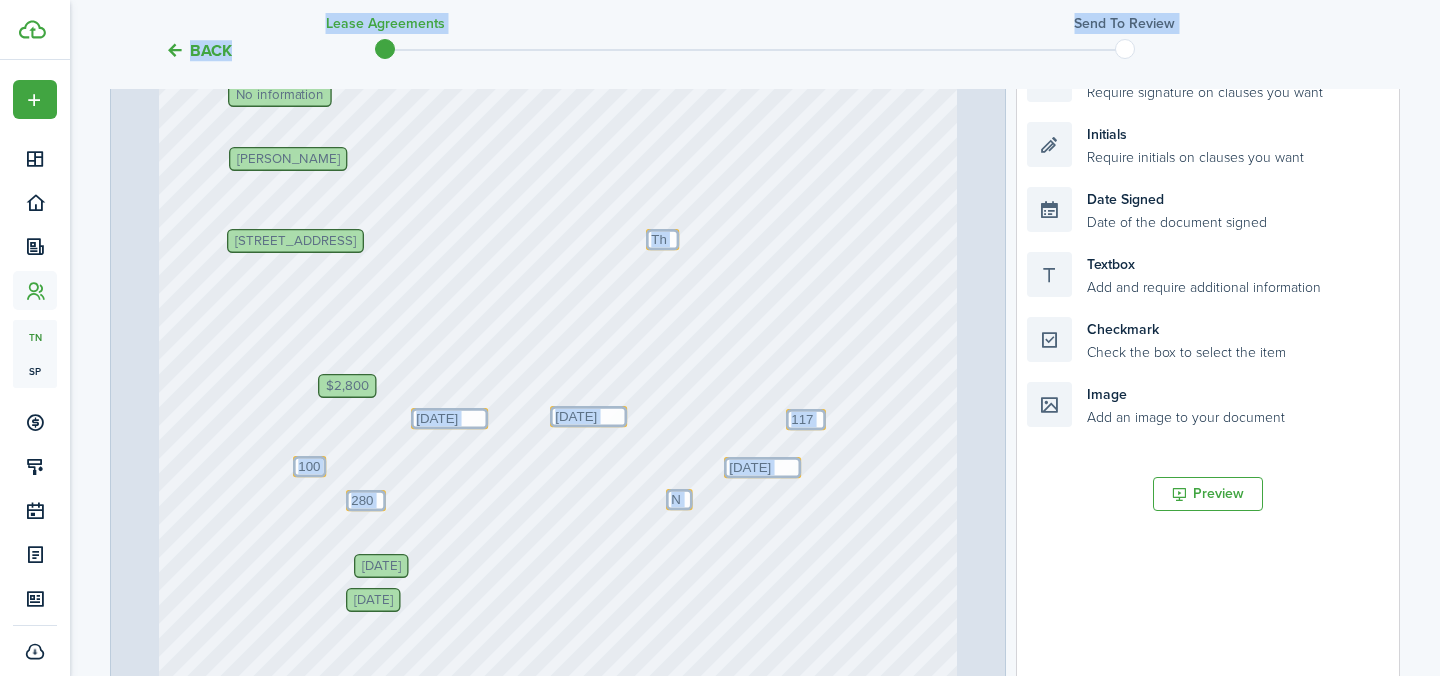 scroll, scrollTop: 68, scrollLeft: 0, axis: vertical 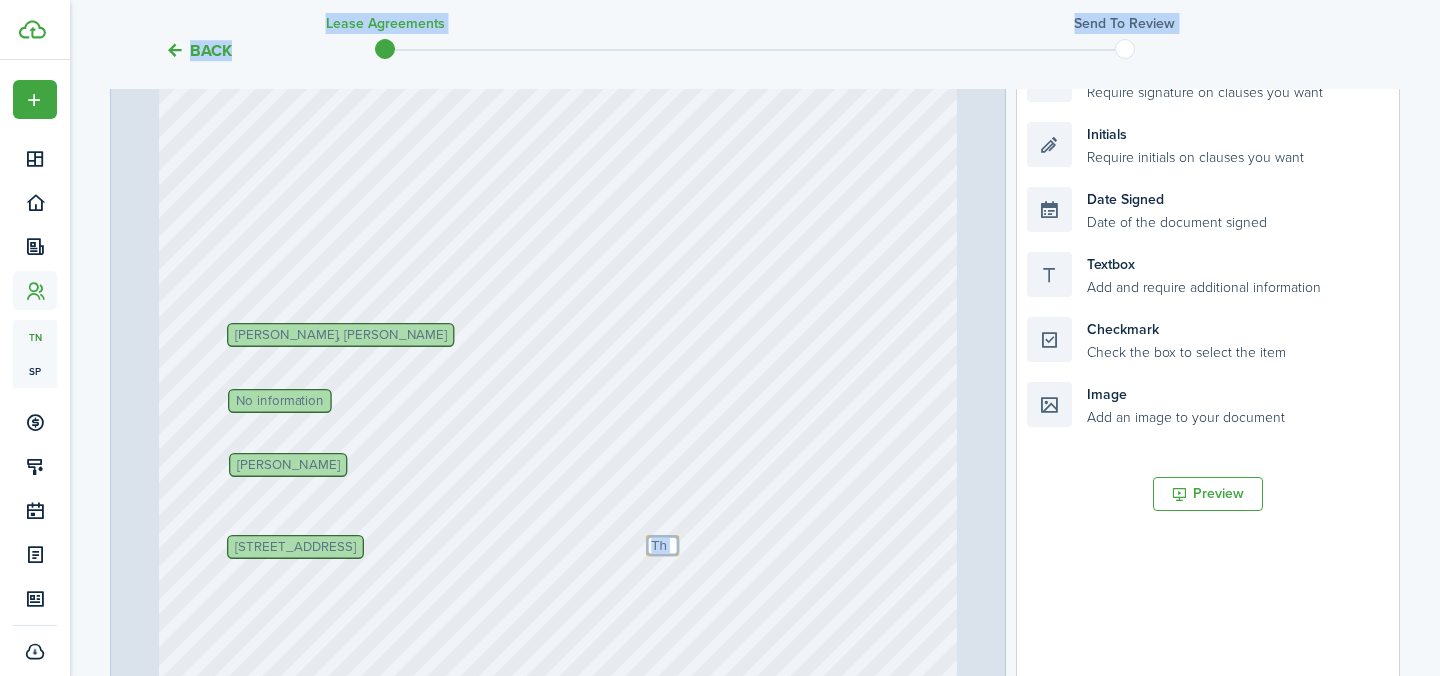 click on "Page 1 of 13  50%   75%   100%   150%   200%   Fit
[DATE]
Text
100
Text
NA
Text
[DATE]
No information
[PERSON_NAME], [PERSON_NAME]
[STREET_ADDRESS]
Text
[DATE]
[DATE]
Text
The
$2,800
Text
2800
Text
[DATE]
Text
1174
[PERSON_NAME]
Text
Utilities will be tenant's responsibility
Date Signed
Date Signed
Signature
[DATE] 19:55:42
[PERSON_NAME] [PERSON_NAME]" 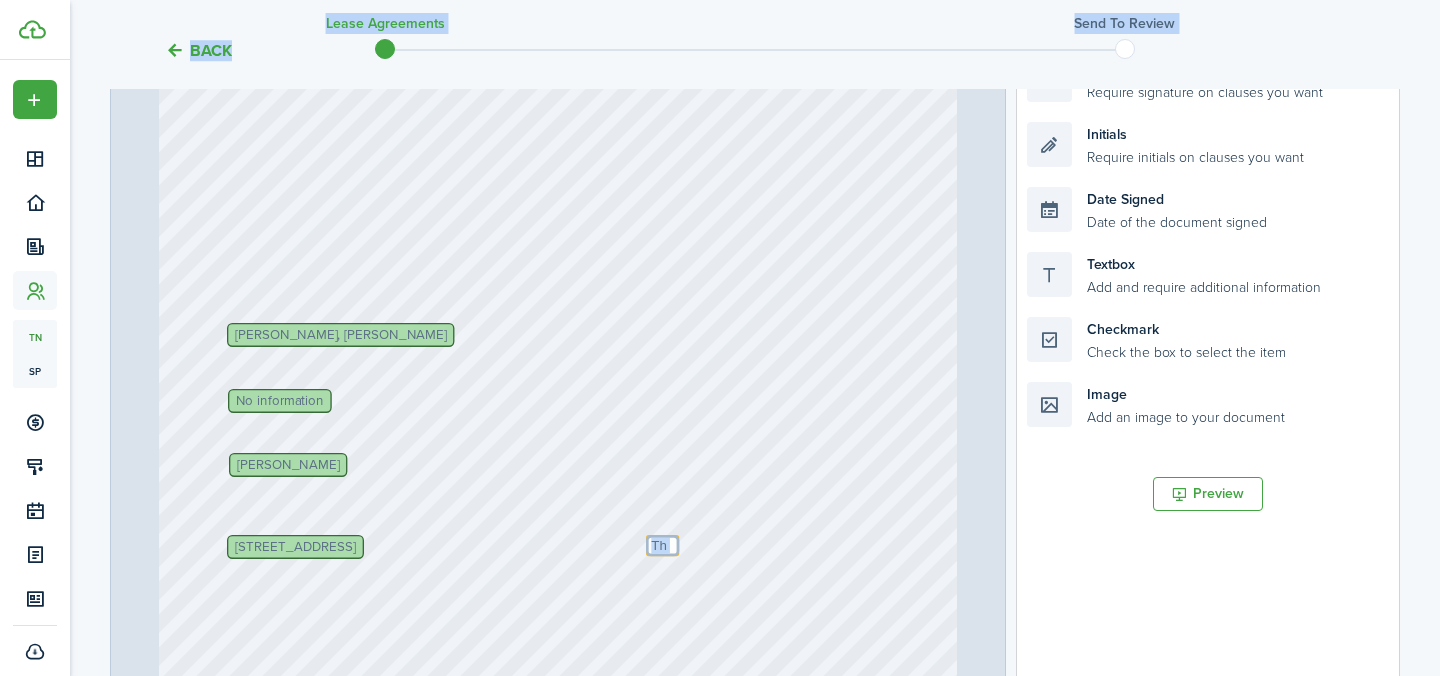 scroll, scrollTop: 0, scrollLeft: 0, axis: both 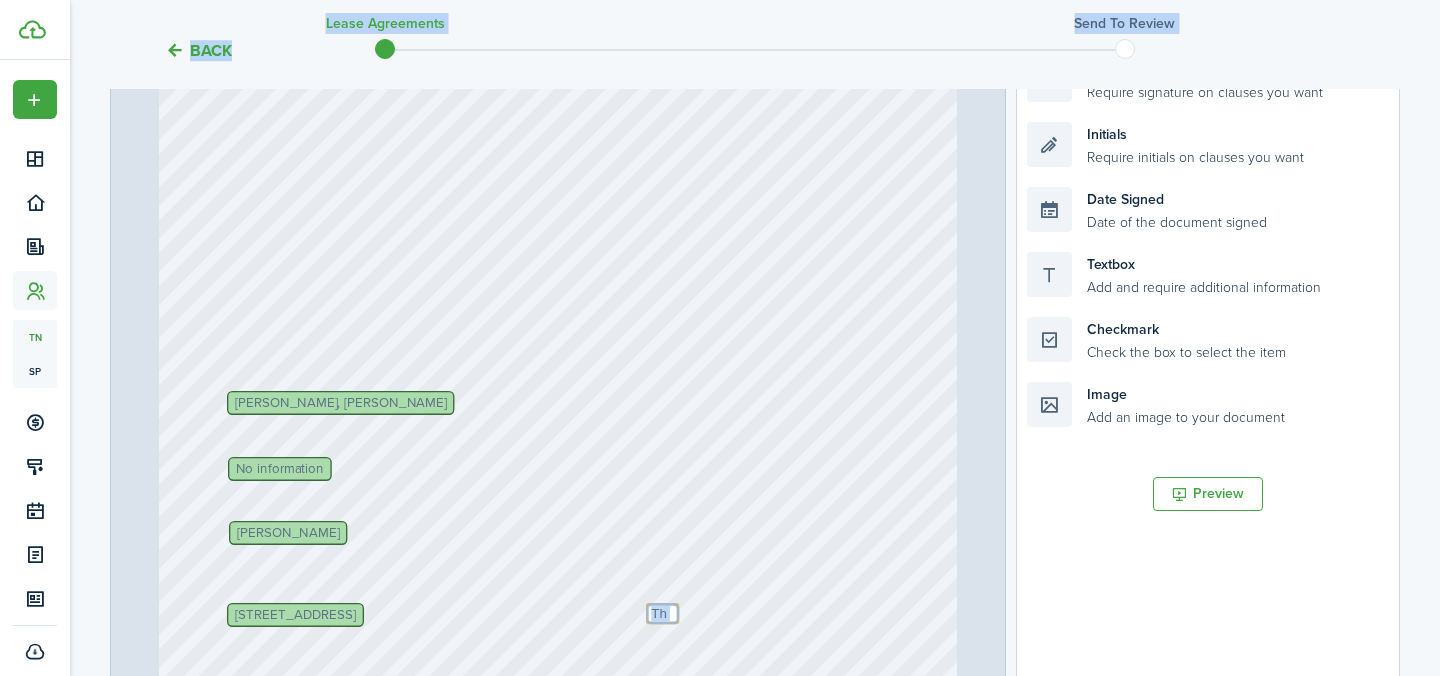 click on "Page 1 of 13  50%   75%   100%   150%   200%   Fit
[DATE]
Text
100
Text
NA
Text
[DATE]
No information
[PERSON_NAME], [PERSON_NAME]
[STREET_ADDRESS]
Text
[DATE]
[DATE]
Text
The
$2,800
Text
2800
Text
[DATE]
Text
1174
[PERSON_NAME]
Text
Utilities will be tenant's responsibility
Date Signed
Date Signed
Signature
[DATE] 19:55:42
[PERSON_NAME] [PERSON_NAME]" 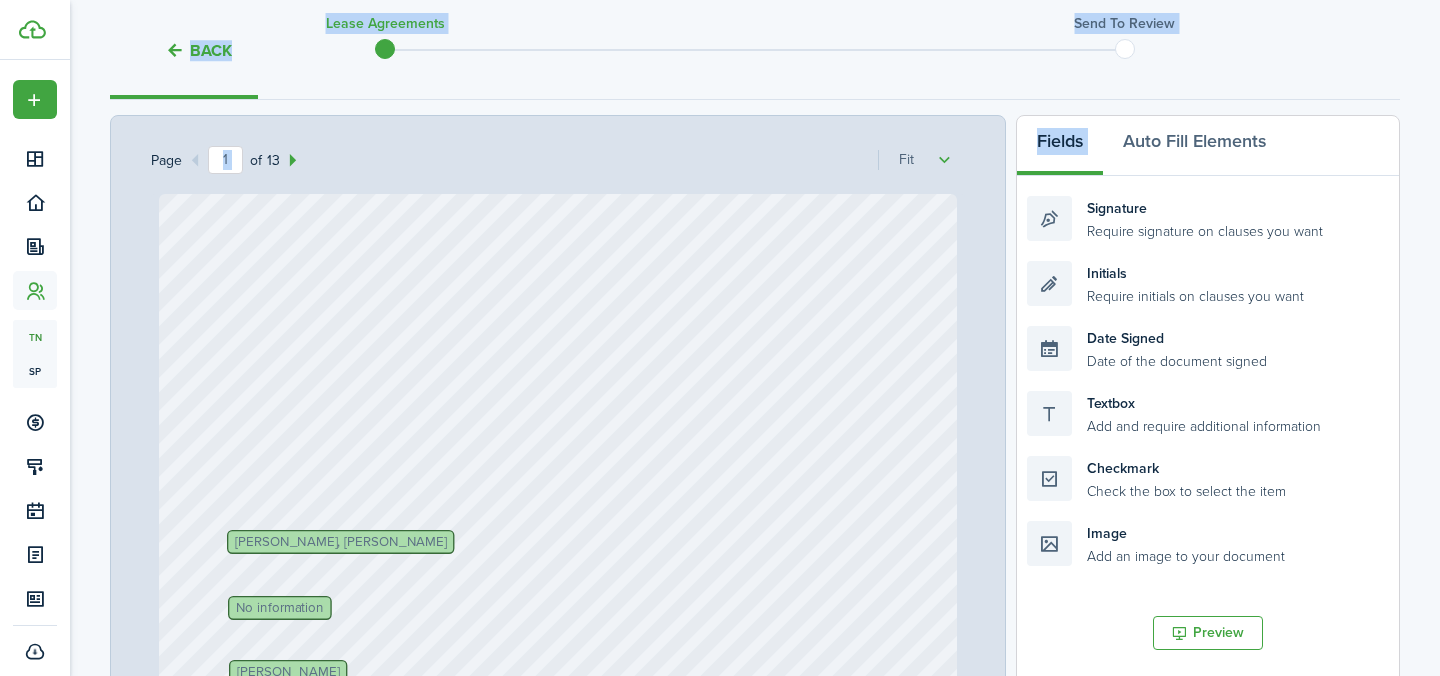 scroll, scrollTop: 72, scrollLeft: 0, axis: vertical 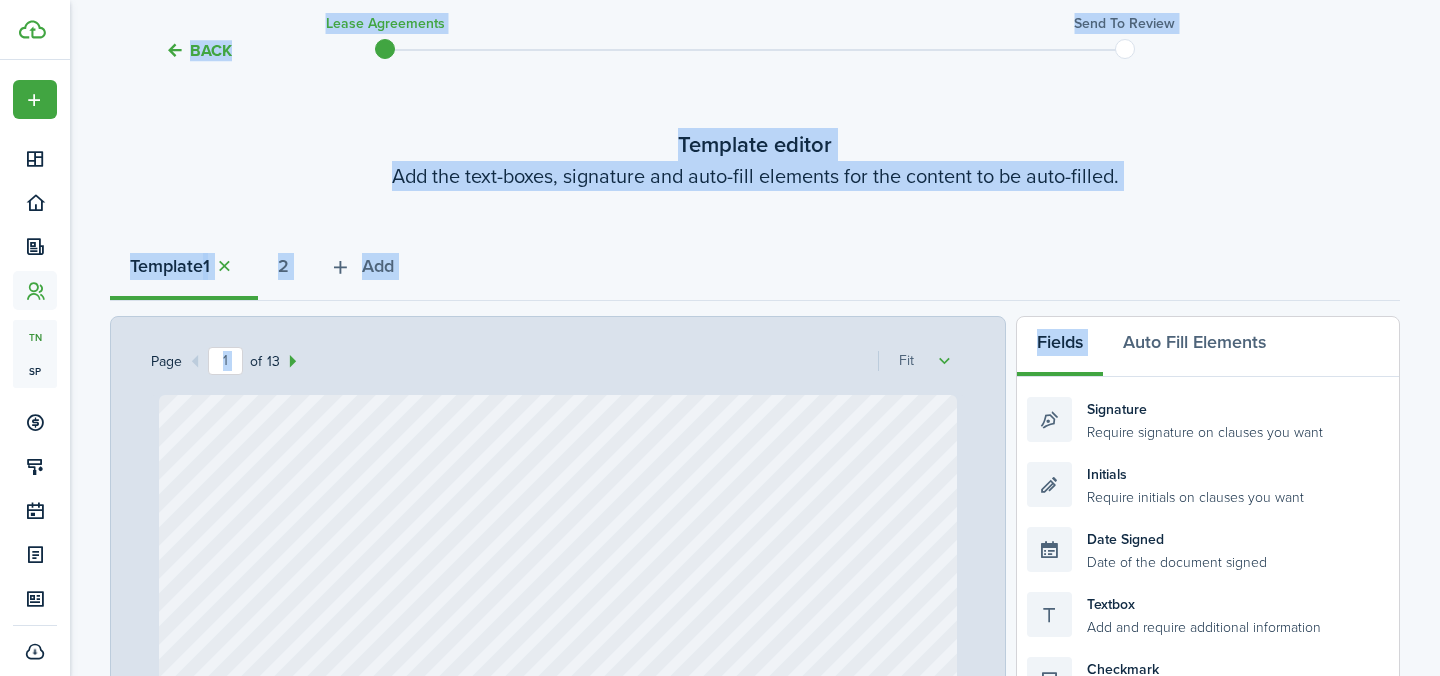 click on "Template editor  Add the text-boxes, signature and auto-fill elements for the content to be auto-filled.  Template  1  2 Add Category  Create new template  Template Type State [US_STATE] Amenity Addendum  Tenant agreement
[US_STATE]
Use template  [US_STATE] Animal Pet Addendum  Tenant agreement
[US_STATE]
Use template  [US_STATE] Guarantor Agreement  Tenant agreement
[US_STATE]
Use template  [US_STATE] Lead Paint Addendum  Tenant agreement
[US_STATE]
Use template  [US_STATE] Move-In_Out Inspection  Tenant agreement
[US_STATE]
Use template  [US_STATE] Residential Lease Agreement  Tenant agreement
[US_STATE]
Use template  [US_STATE] Roommate Switch Out  Tenant agreement
[US_STATE]
Use template  [US_STATE] Security Deposit Disposition  Tenant agreement
[US_STATE]
Use template  Basic Residential Lease Agreement  Tenant agreement
All states
Use template  Lead-Based Paint Disclosure  Tenant agreement
All states
Use template  Lease Agreement  Tenant agreement
All states
Use template   Tenant agreement" at bounding box center (755, 679) 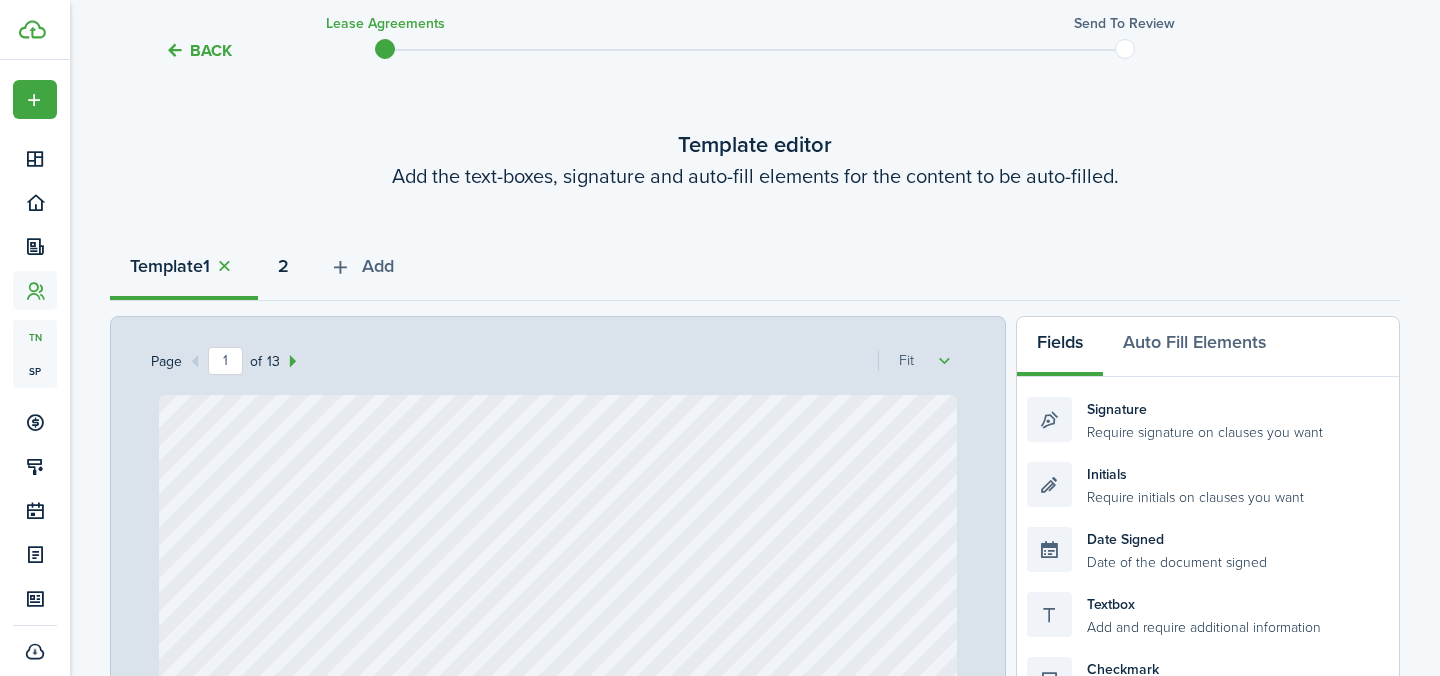 click on "2" at bounding box center [283, 266] 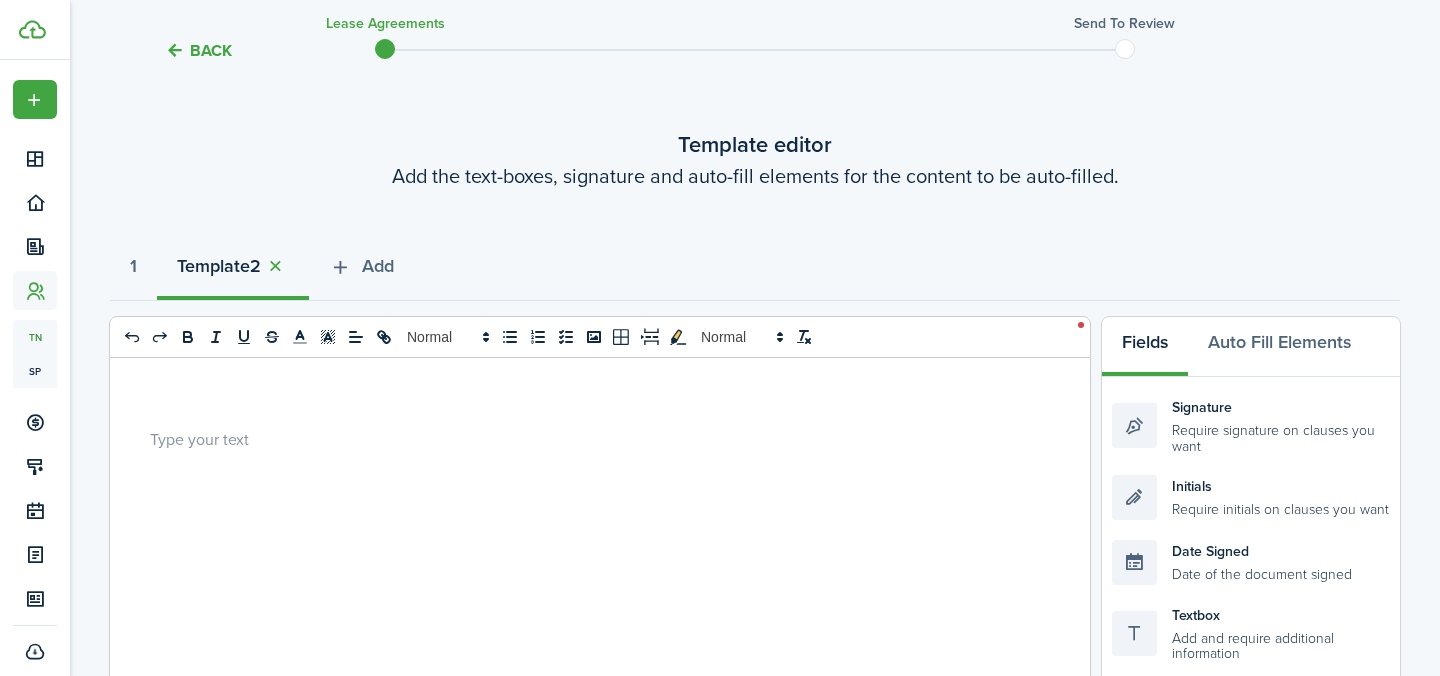 click at bounding box center (592, 750) 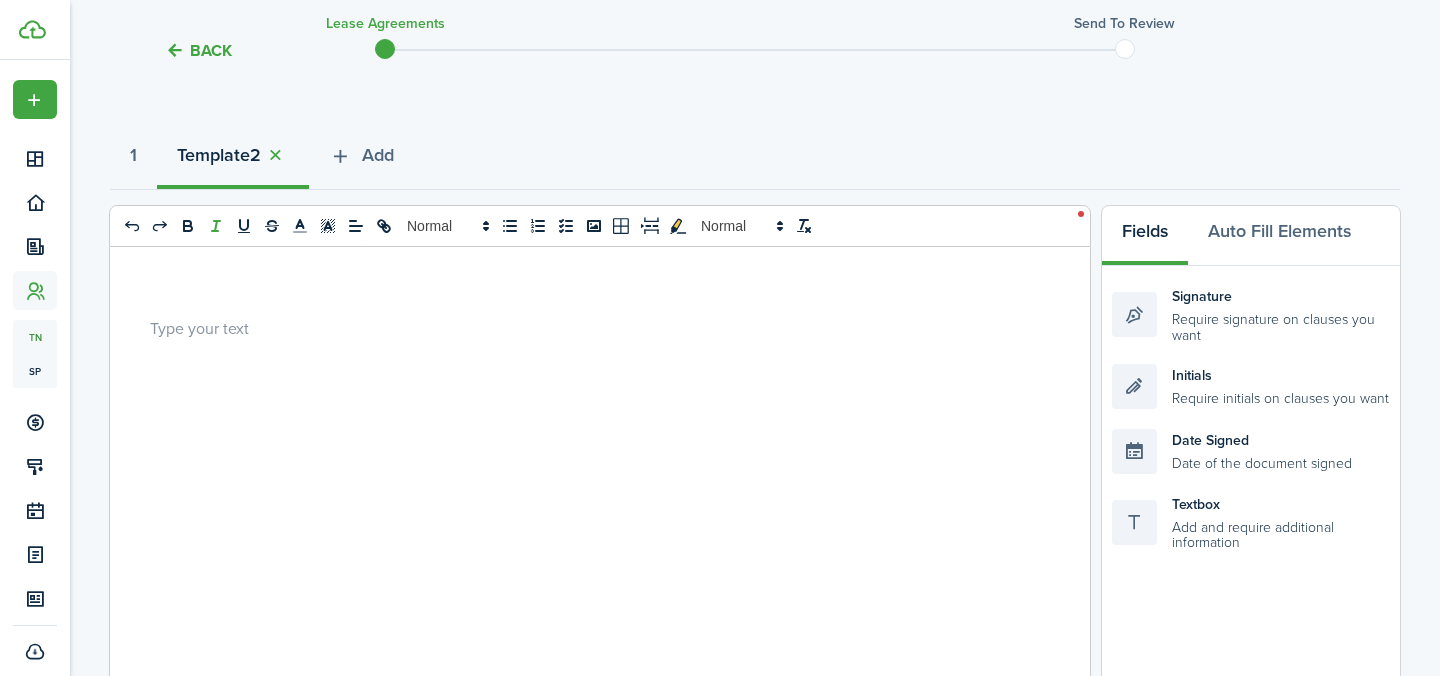 scroll, scrollTop: 81, scrollLeft: 0, axis: vertical 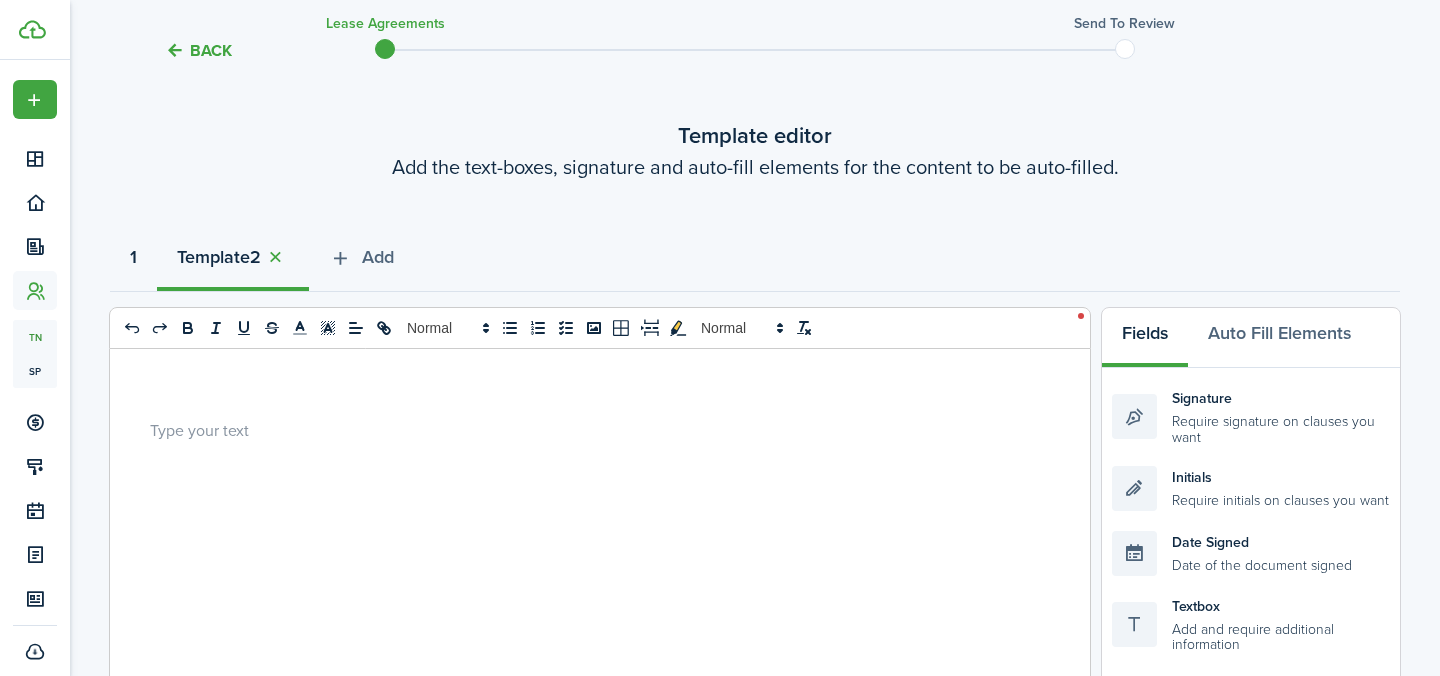 click on "1" at bounding box center [133, 257] 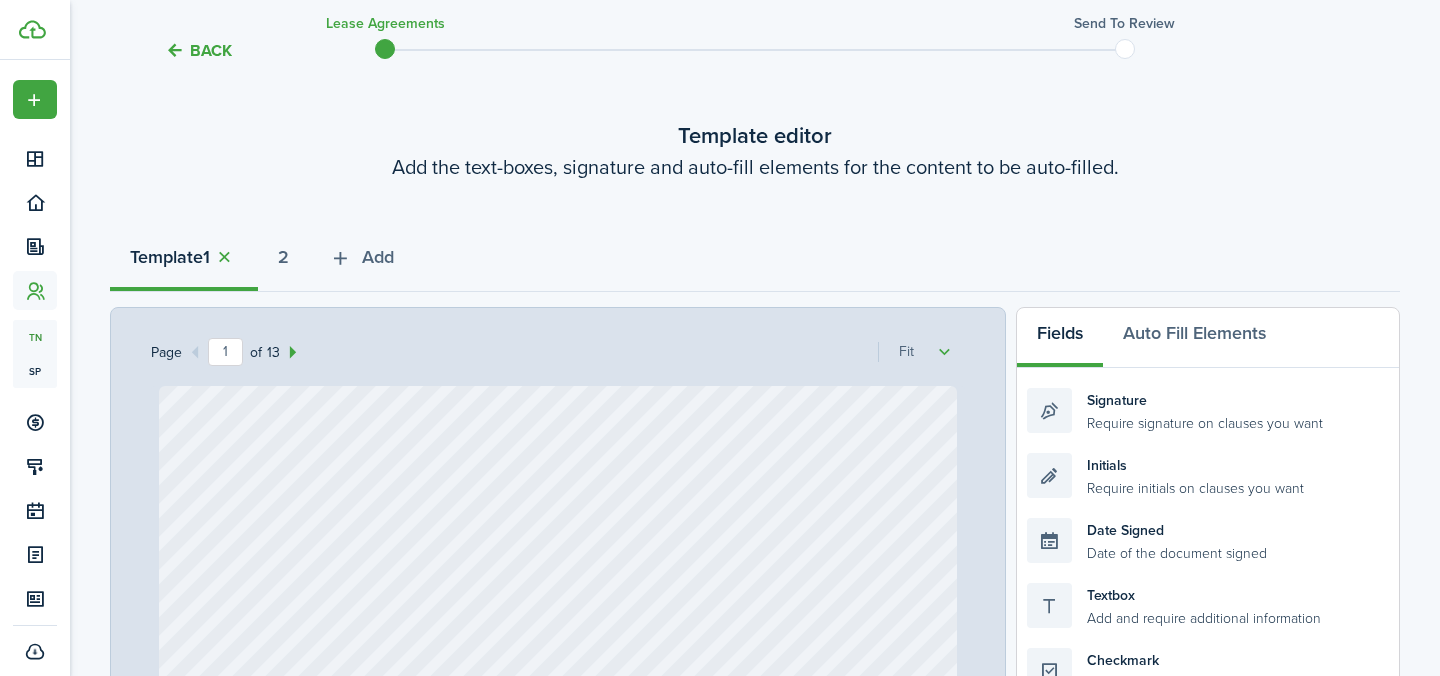 scroll, scrollTop: 10, scrollLeft: 0, axis: vertical 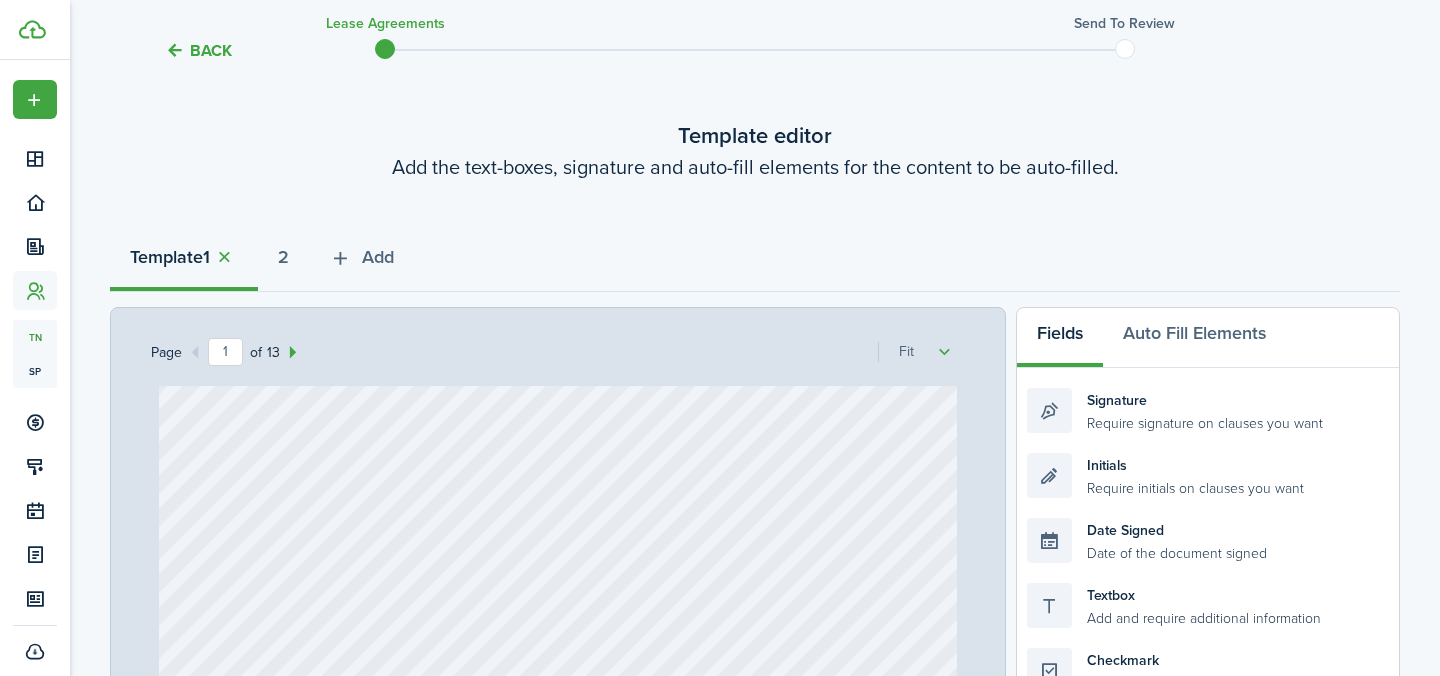 click on "[DATE]
Text
100
Text
NA
Text
[DATE]
No information
[PERSON_NAME], [PERSON_NAME]
[STREET_ADDRESS]
Text
[DATE]
[DATE]
Text
The
$2,800
Text
2800
Text
[DATE]
Text
1174
[PERSON_NAME]" at bounding box center [558, 902] 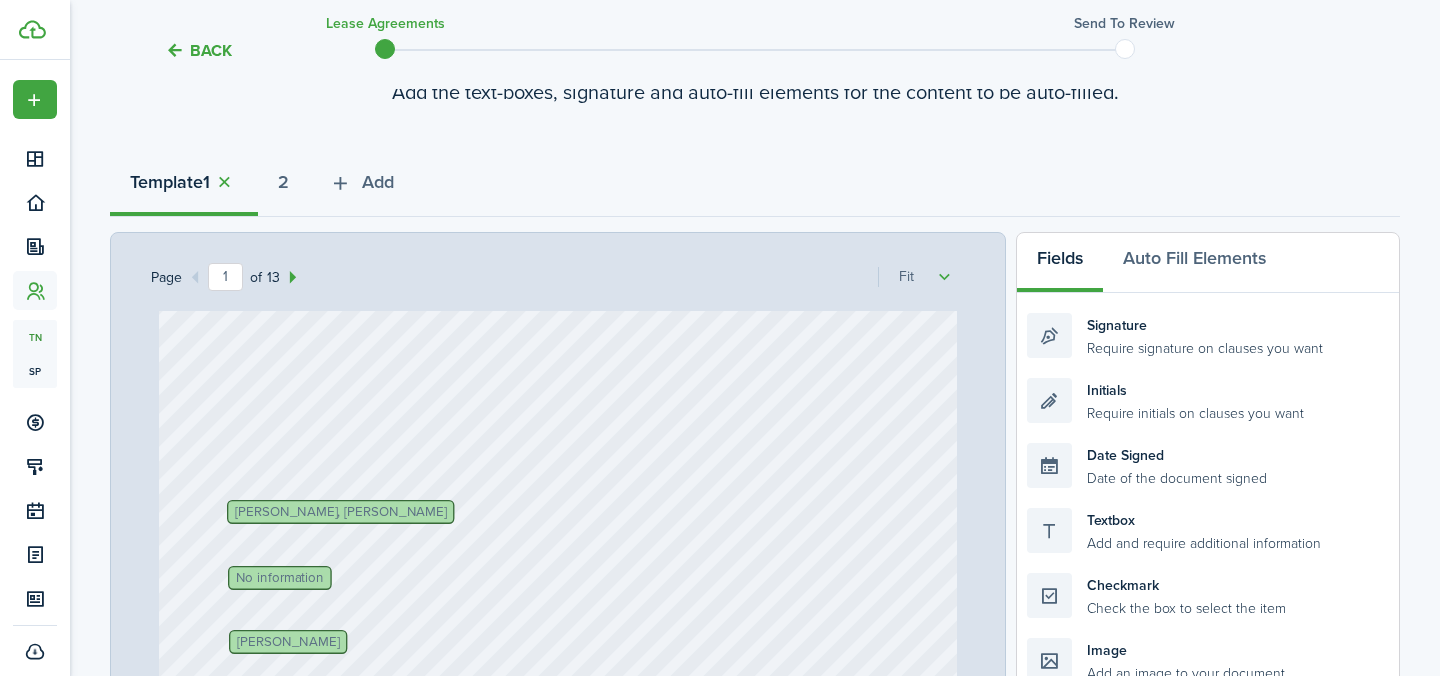 scroll, scrollTop: 295, scrollLeft: 0, axis: vertical 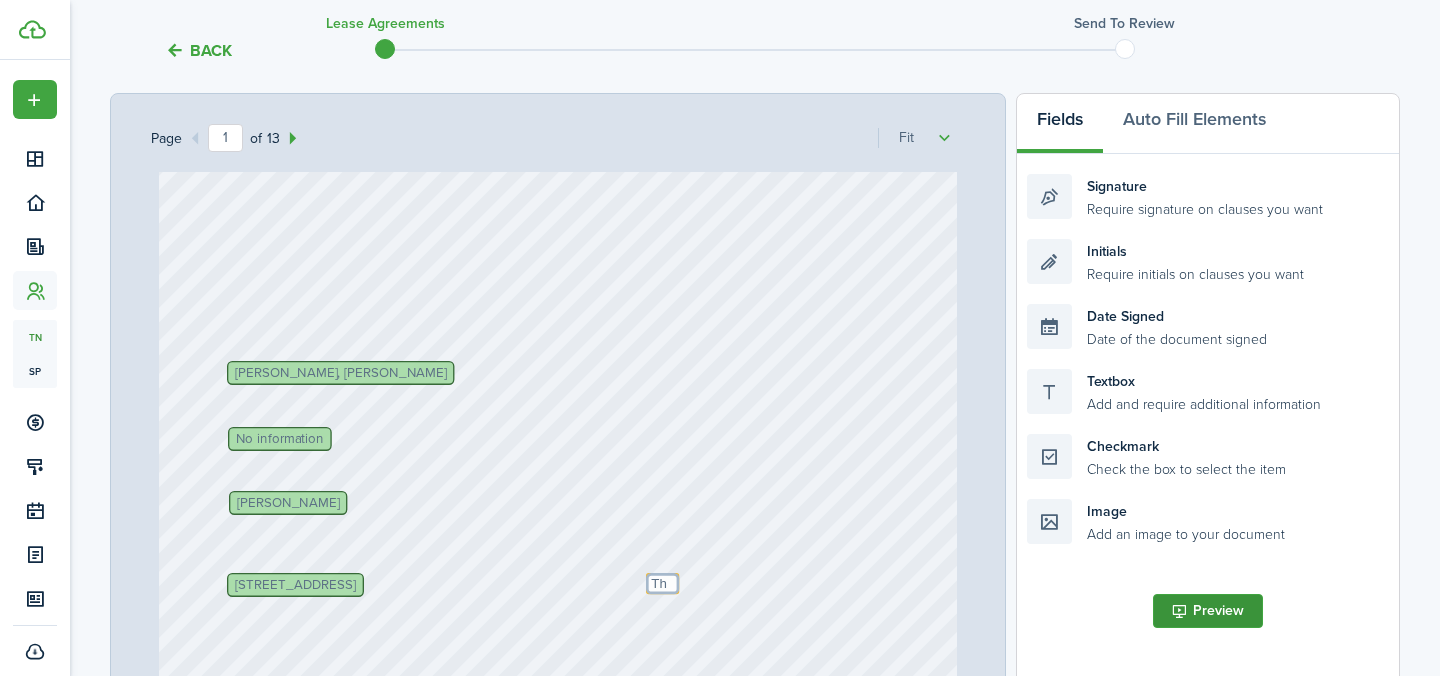 click on "Preview" at bounding box center (1208, 611) 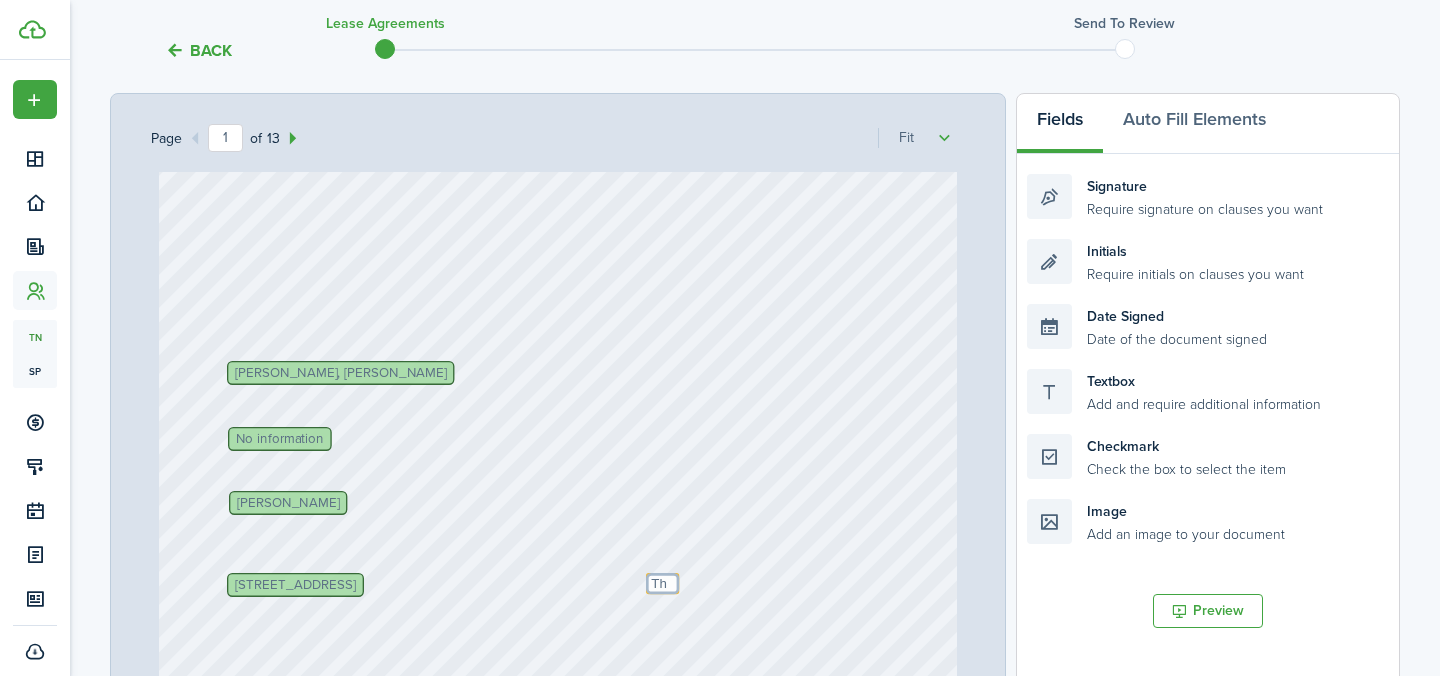 scroll, scrollTop: 0, scrollLeft: 0, axis: both 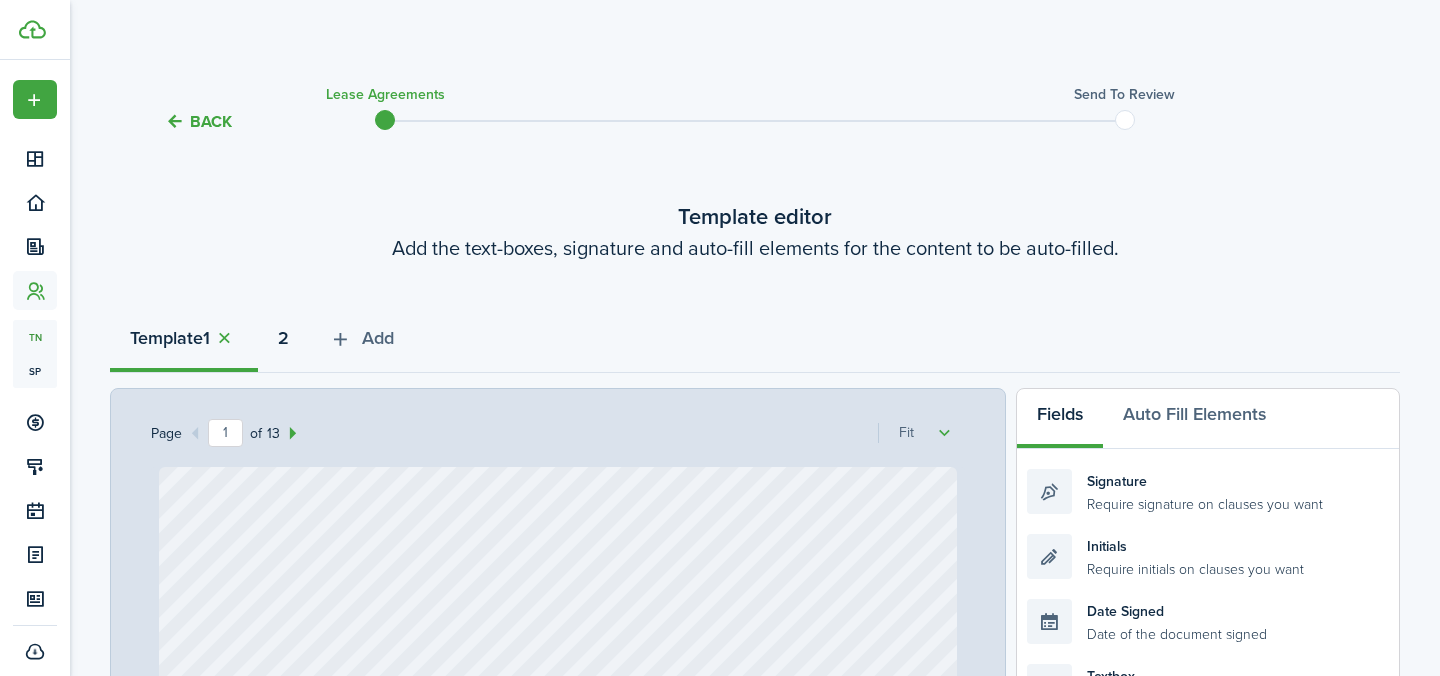 click on "2" at bounding box center (283, 338) 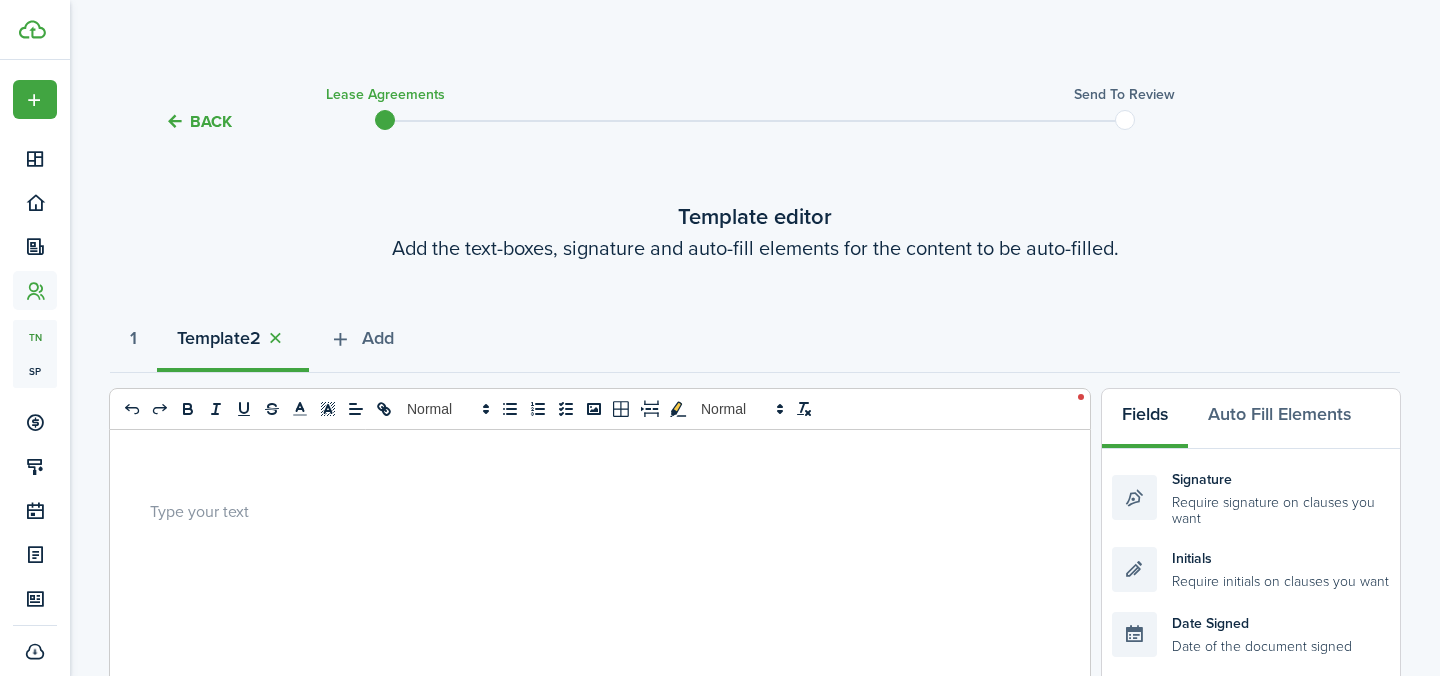 click at bounding box center (592, 822) 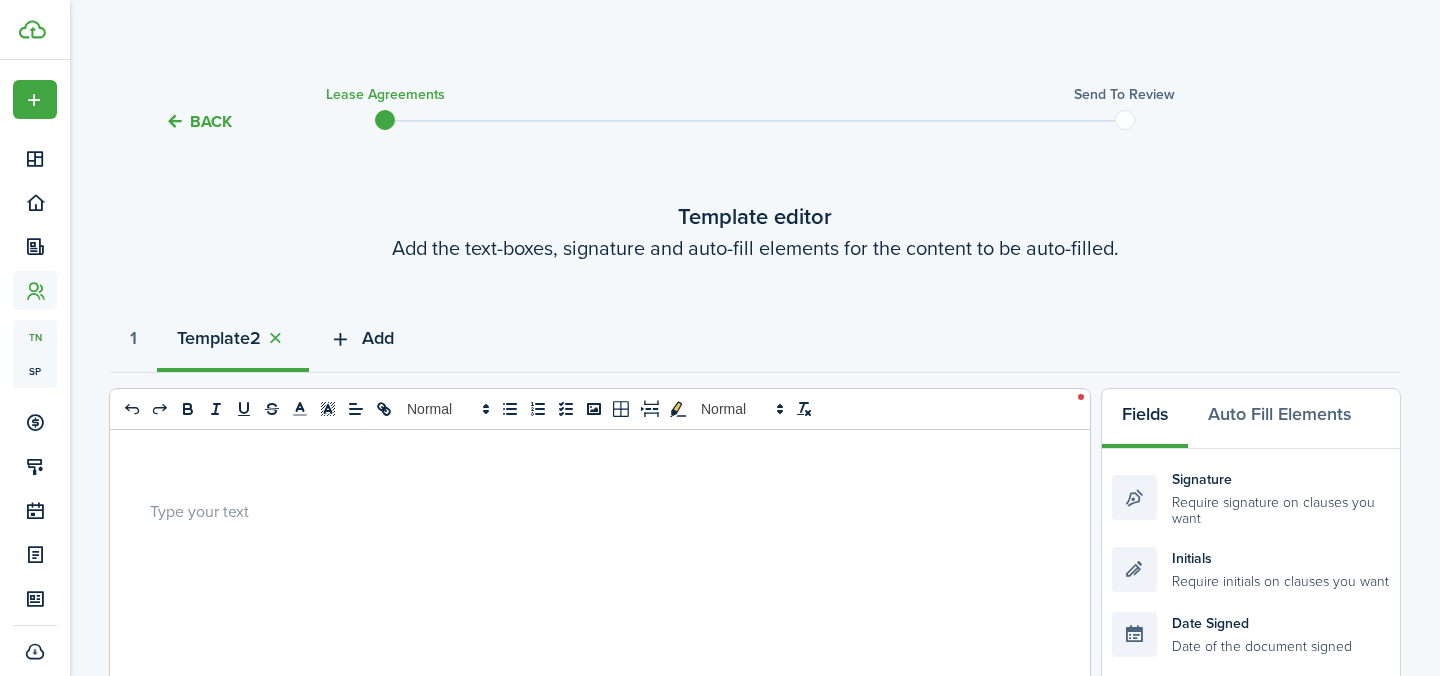 click on "Add" at bounding box center [378, 338] 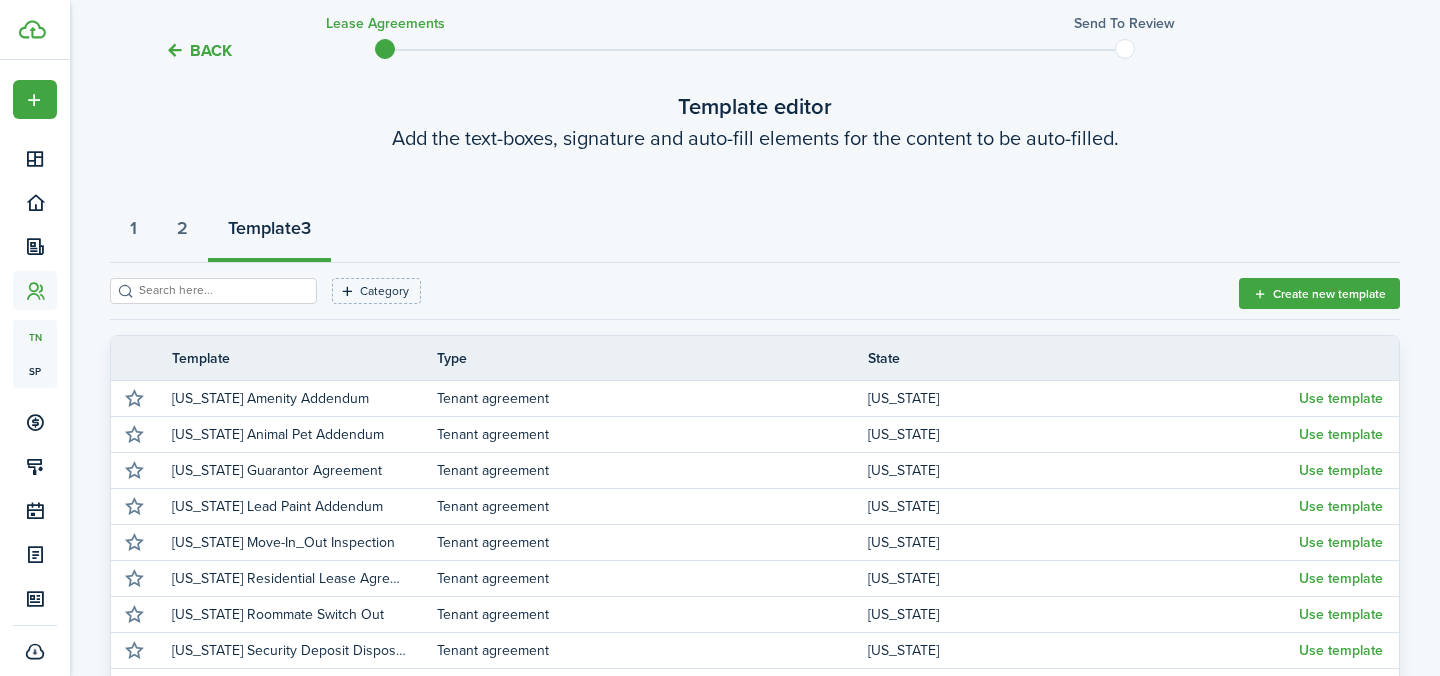 scroll, scrollTop: 304, scrollLeft: 0, axis: vertical 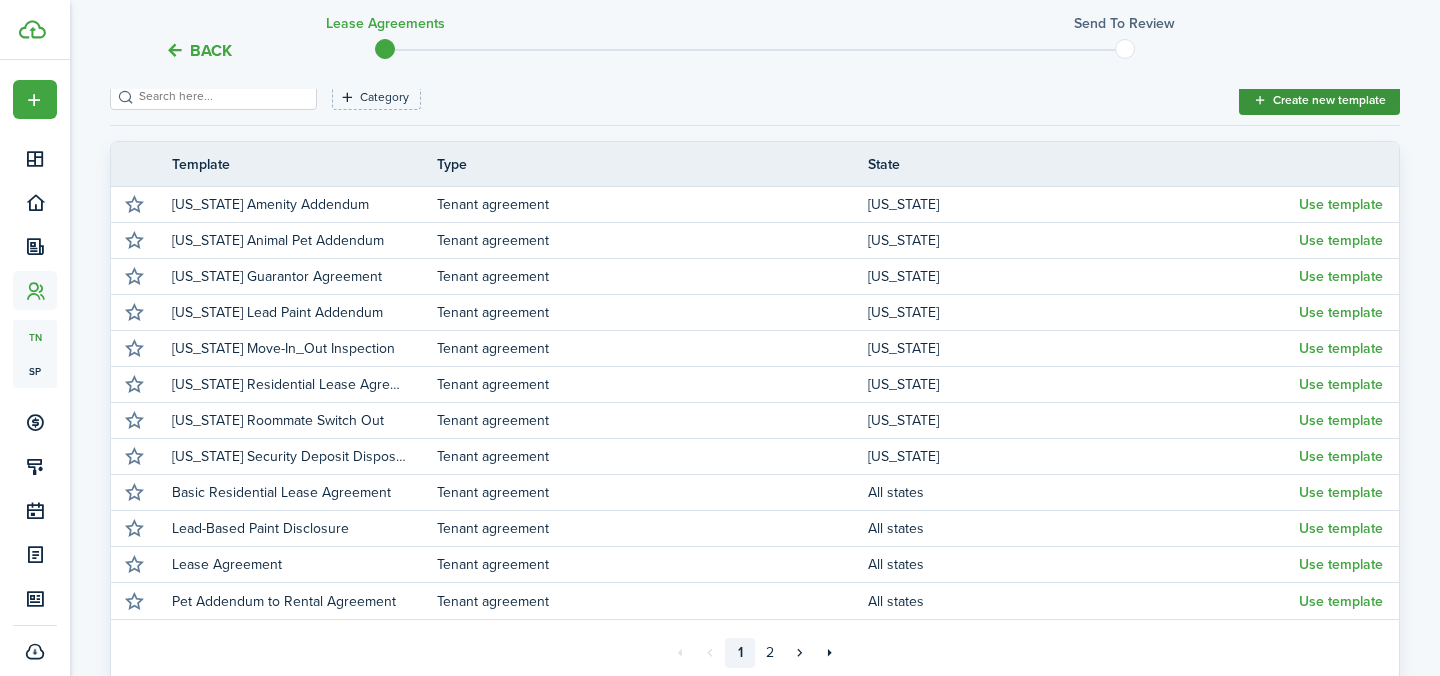 click on "Create new template" 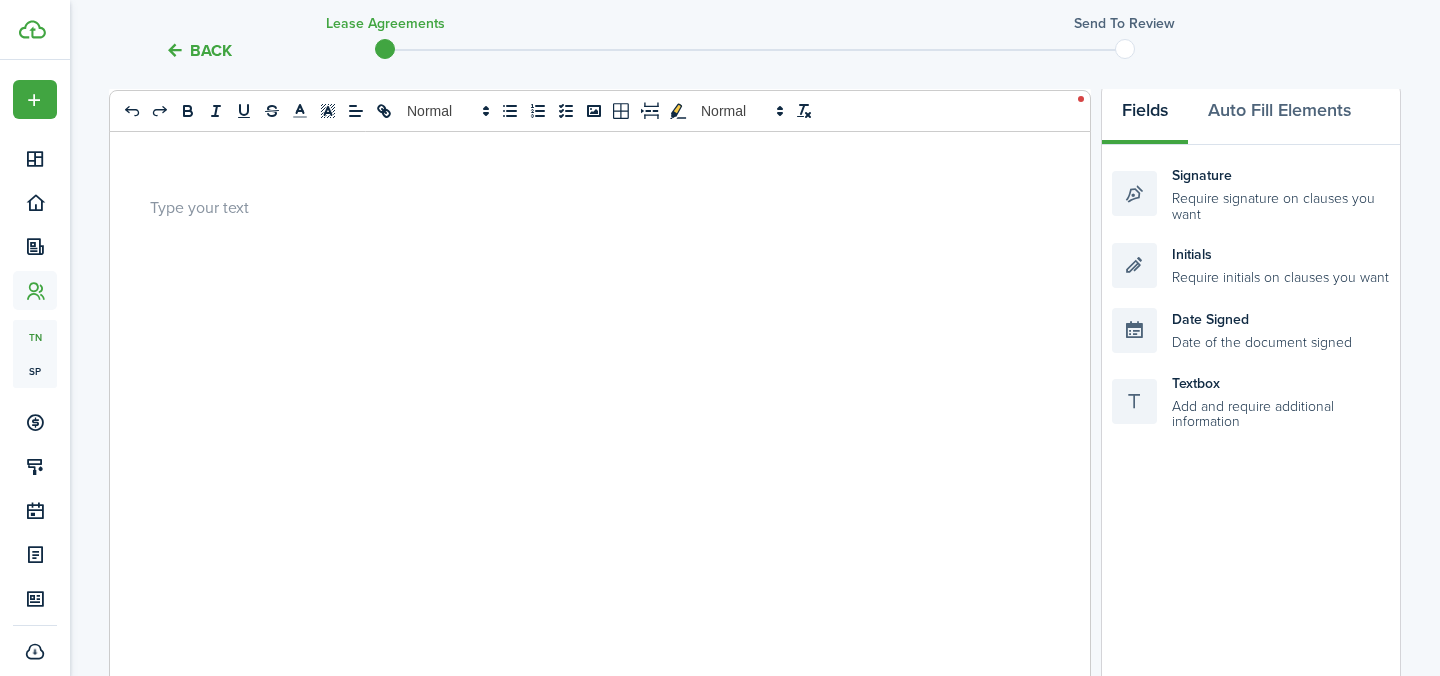 click at bounding box center [592, 518] 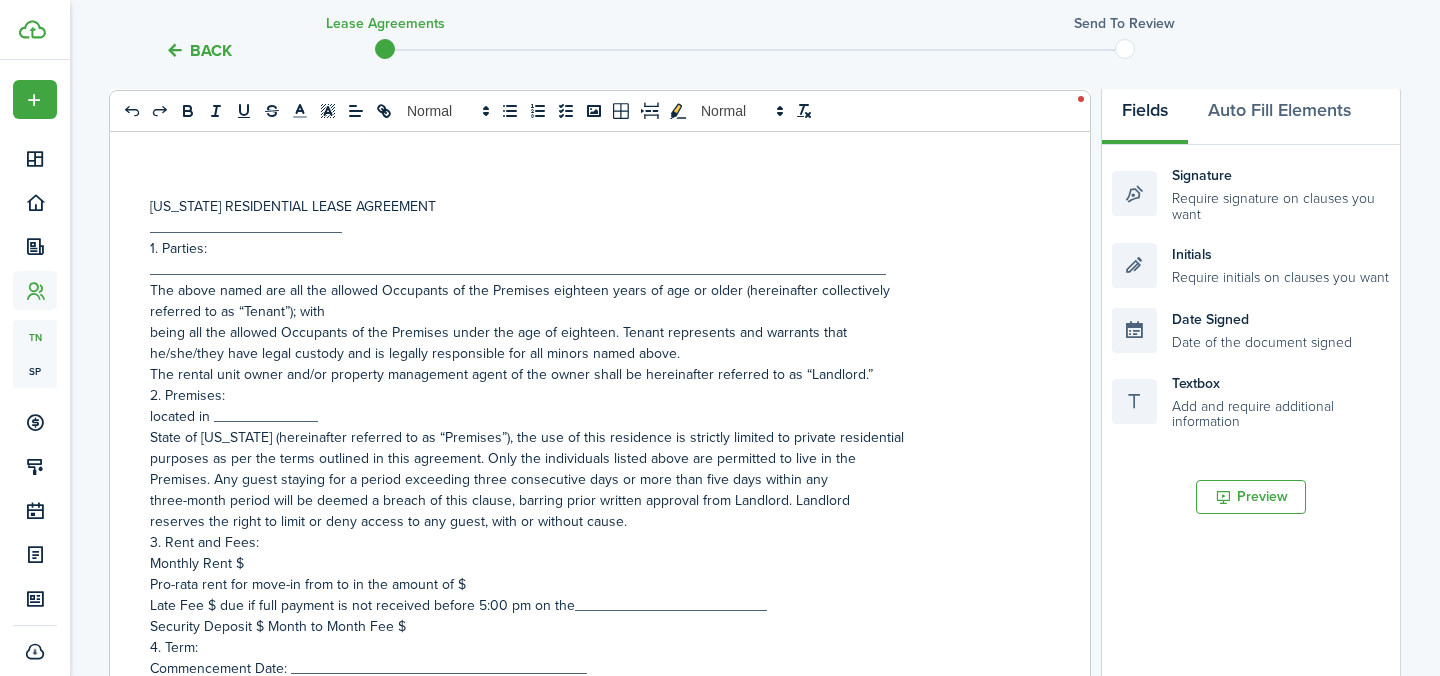scroll, scrollTop: 539, scrollLeft: 0, axis: vertical 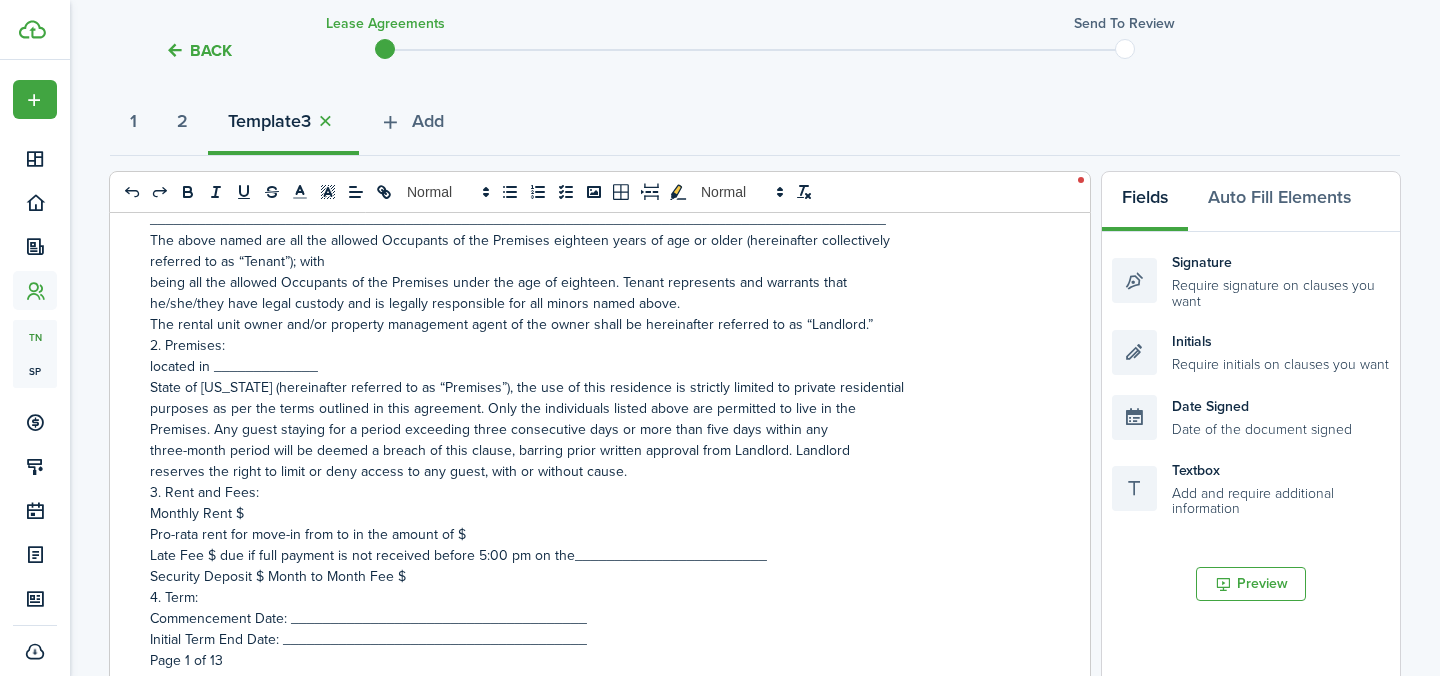 click on "purposes as per the terms outlined in this agreement. Only the individuals listed above are permitted to live in the" at bounding box center [592, 408] 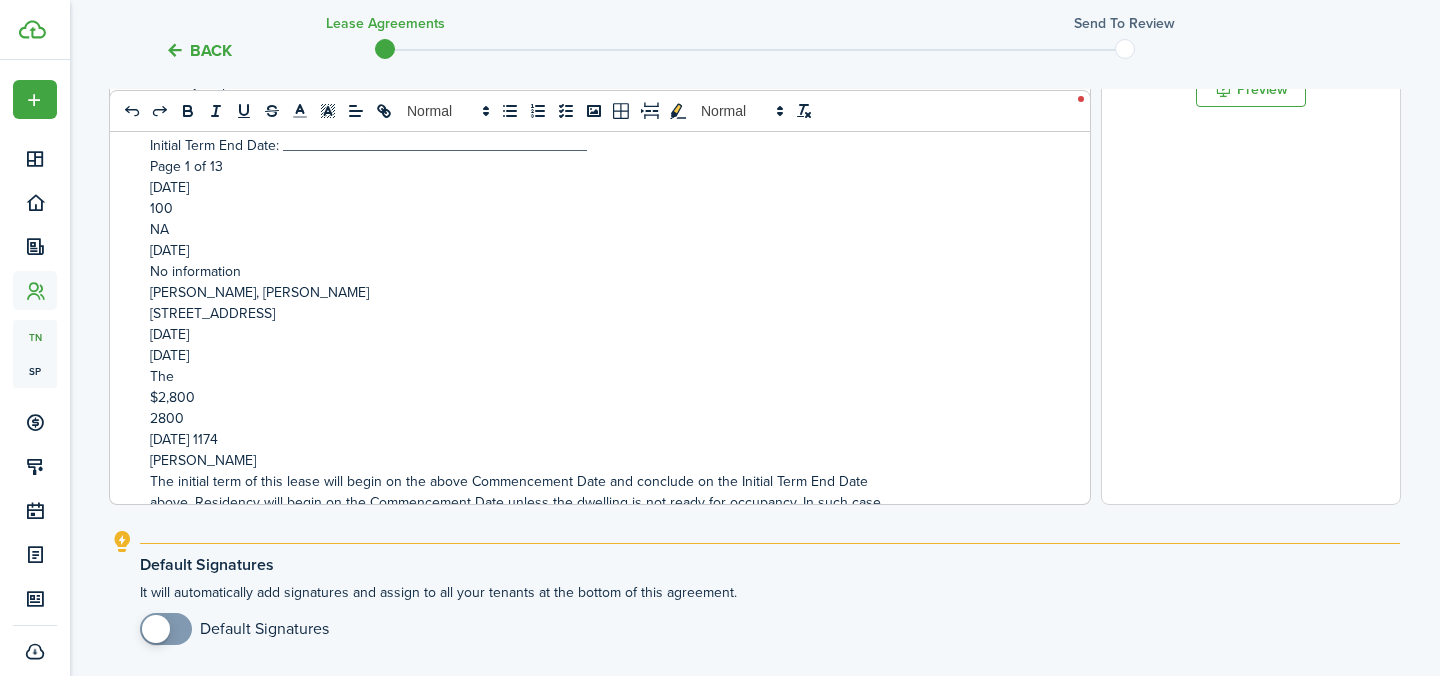 scroll, scrollTop: 879, scrollLeft: 0, axis: vertical 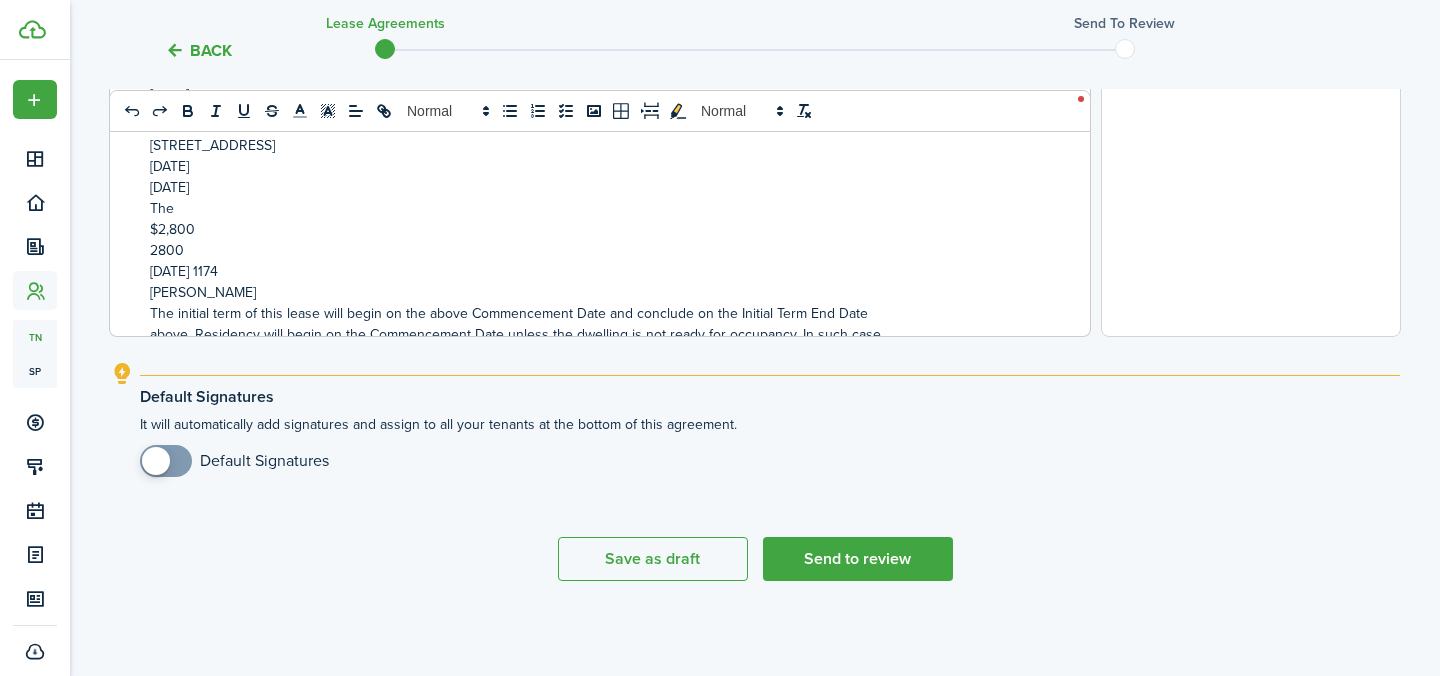 checkbox on "true" 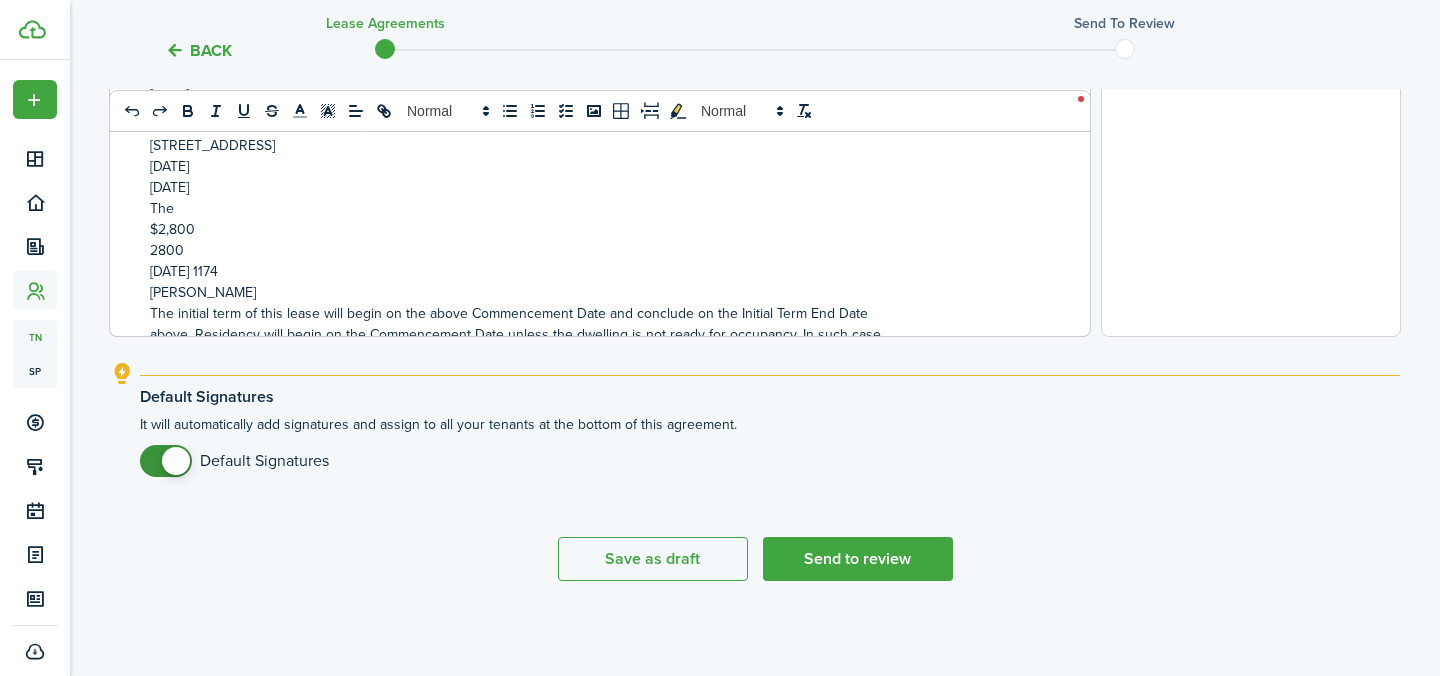 scroll, scrollTop: 500, scrollLeft: 0, axis: vertical 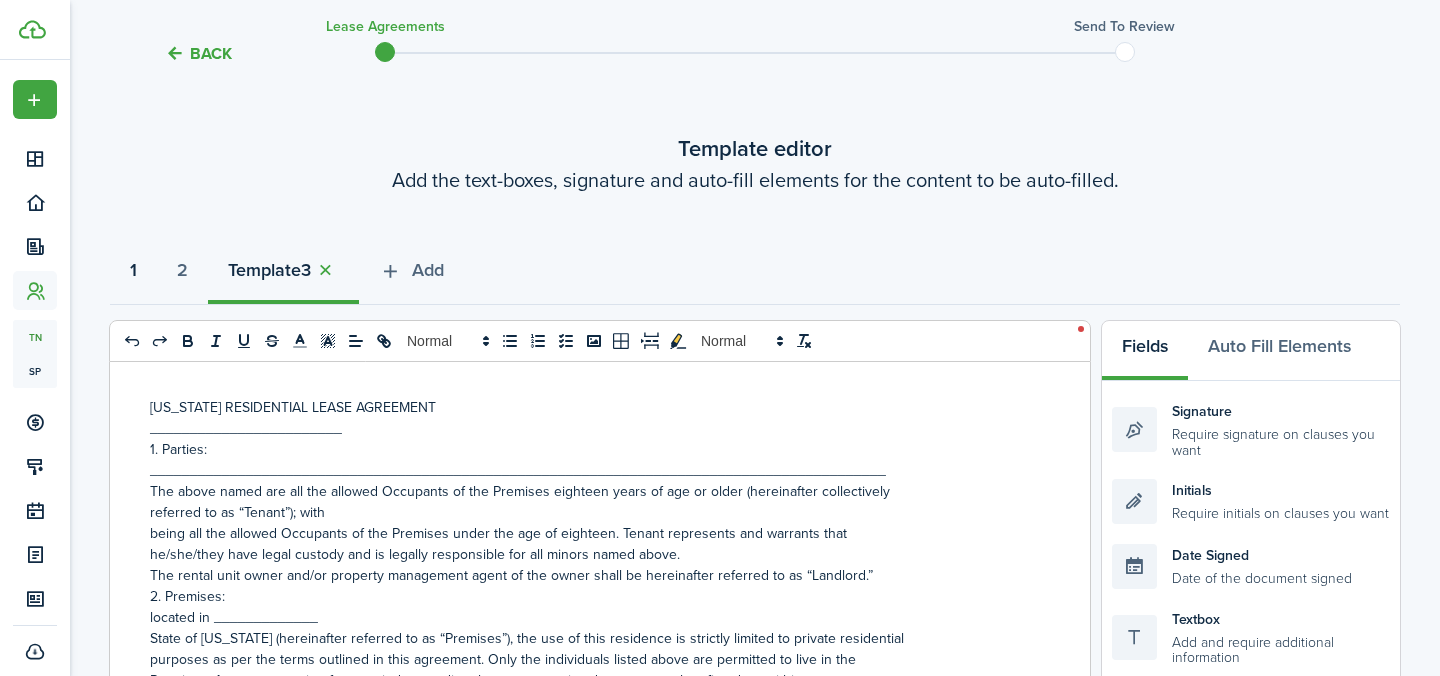 click on "1" at bounding box center [133, 270] 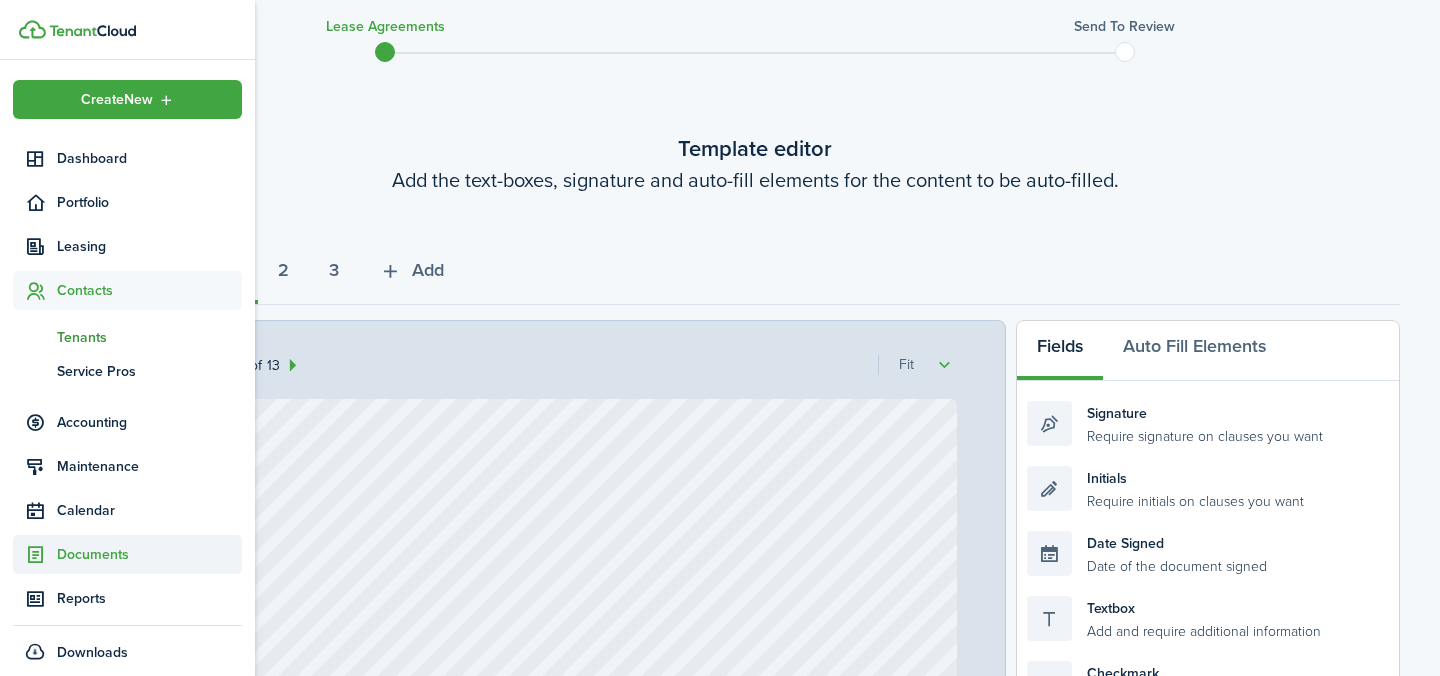 click on "Documents" 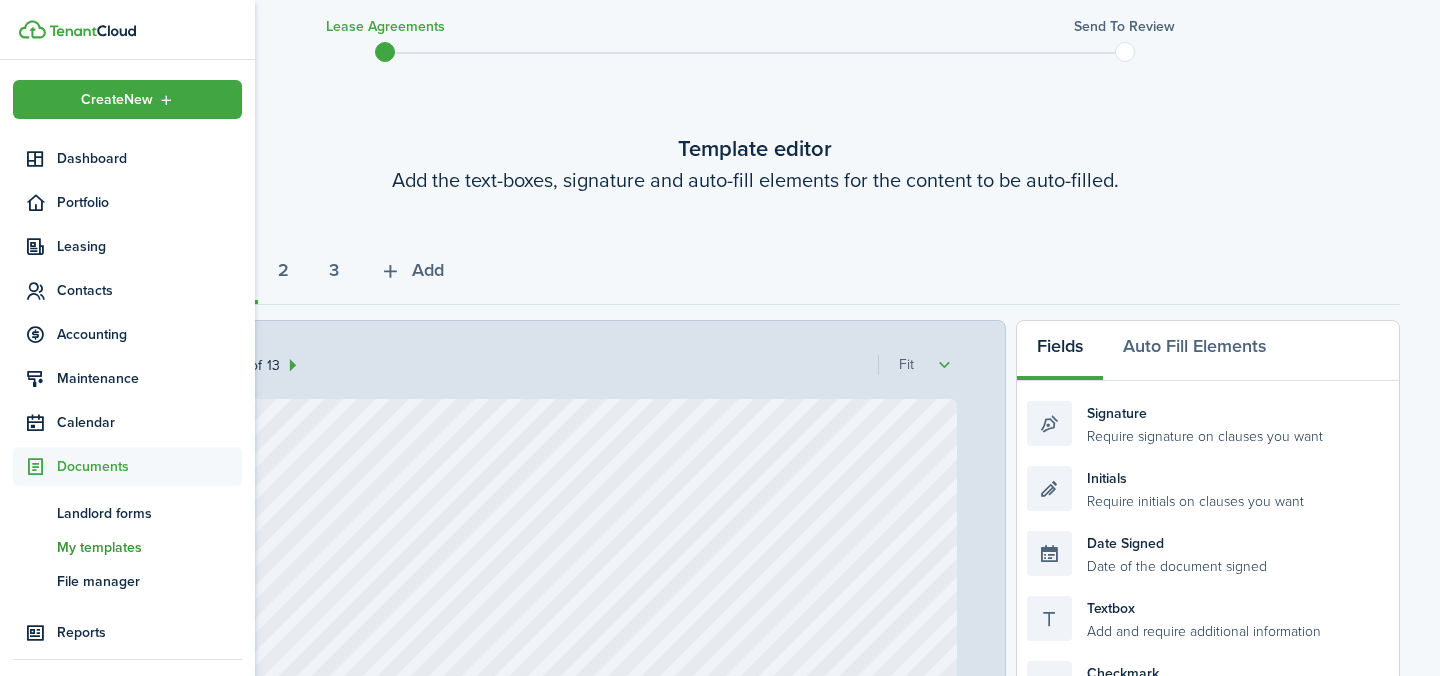 click on "My templates" 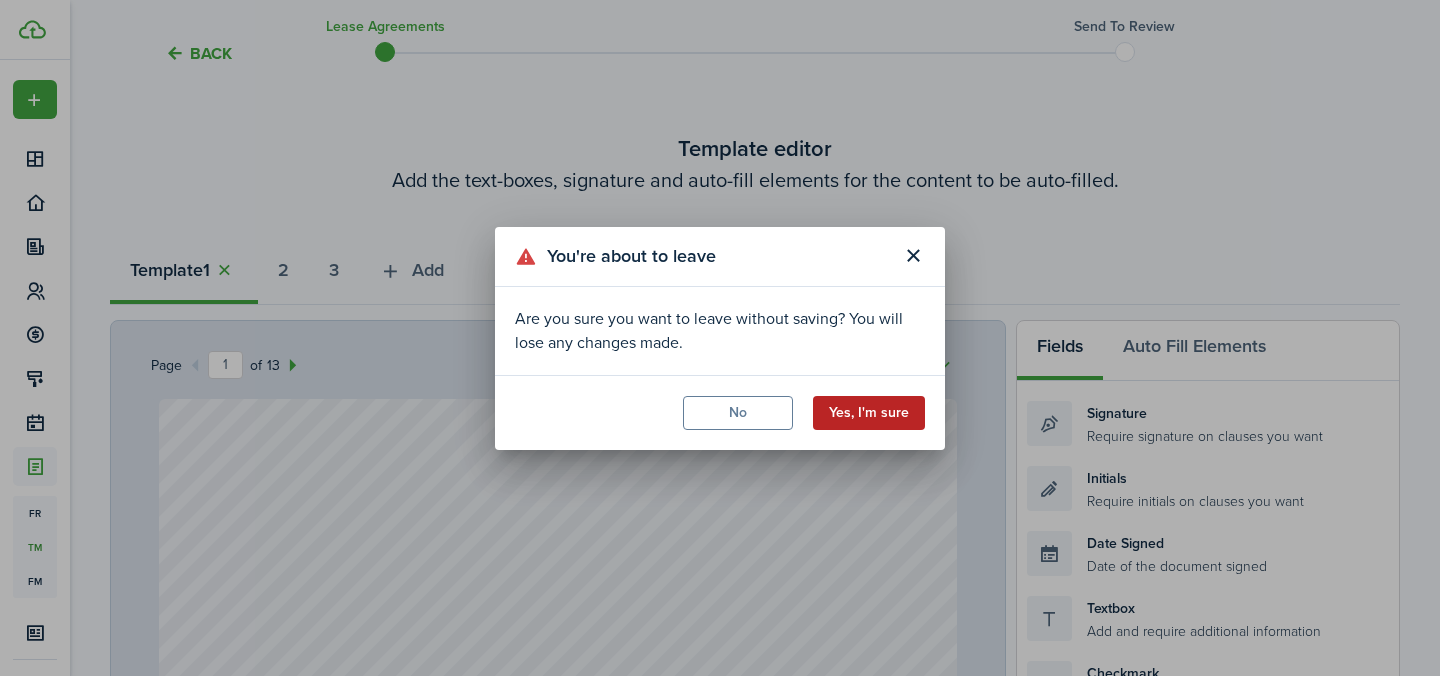 click on "Yes, I'm sure" 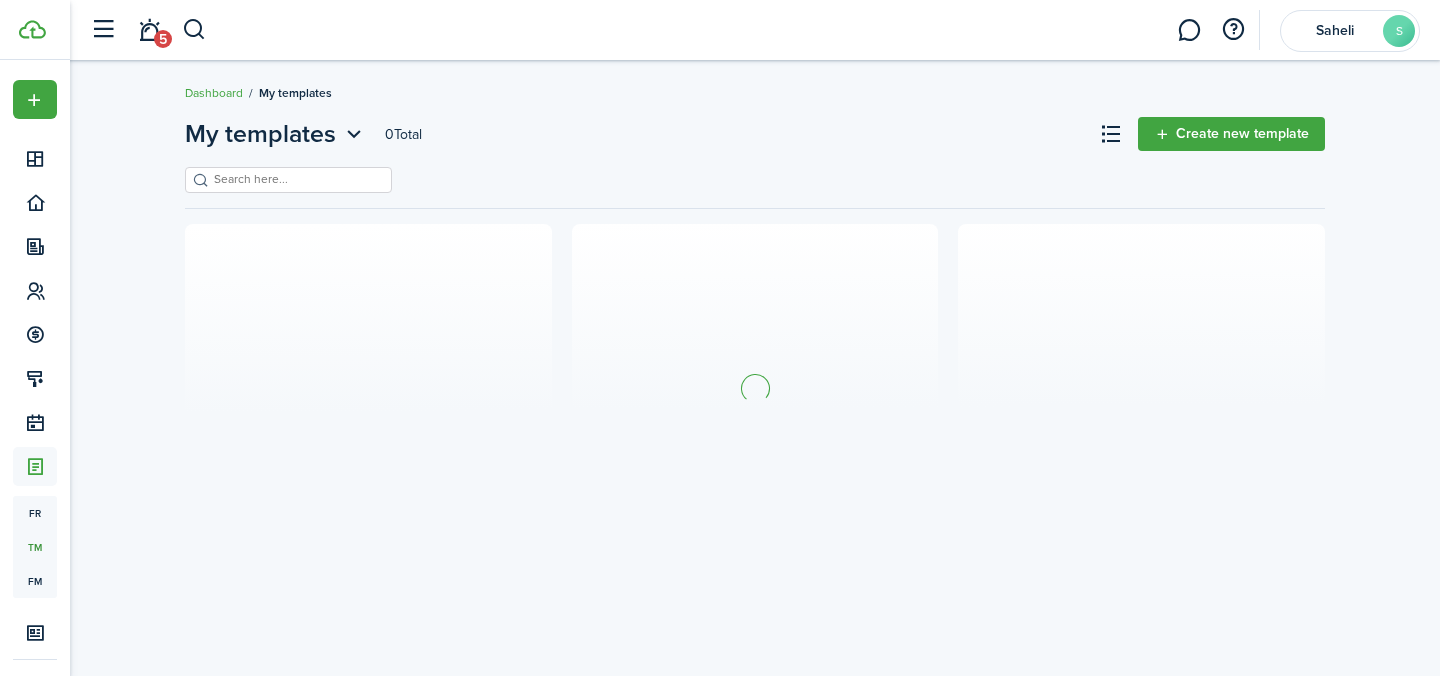 scroll, scrollTop: 0, scrollLeft: 0, axis: both 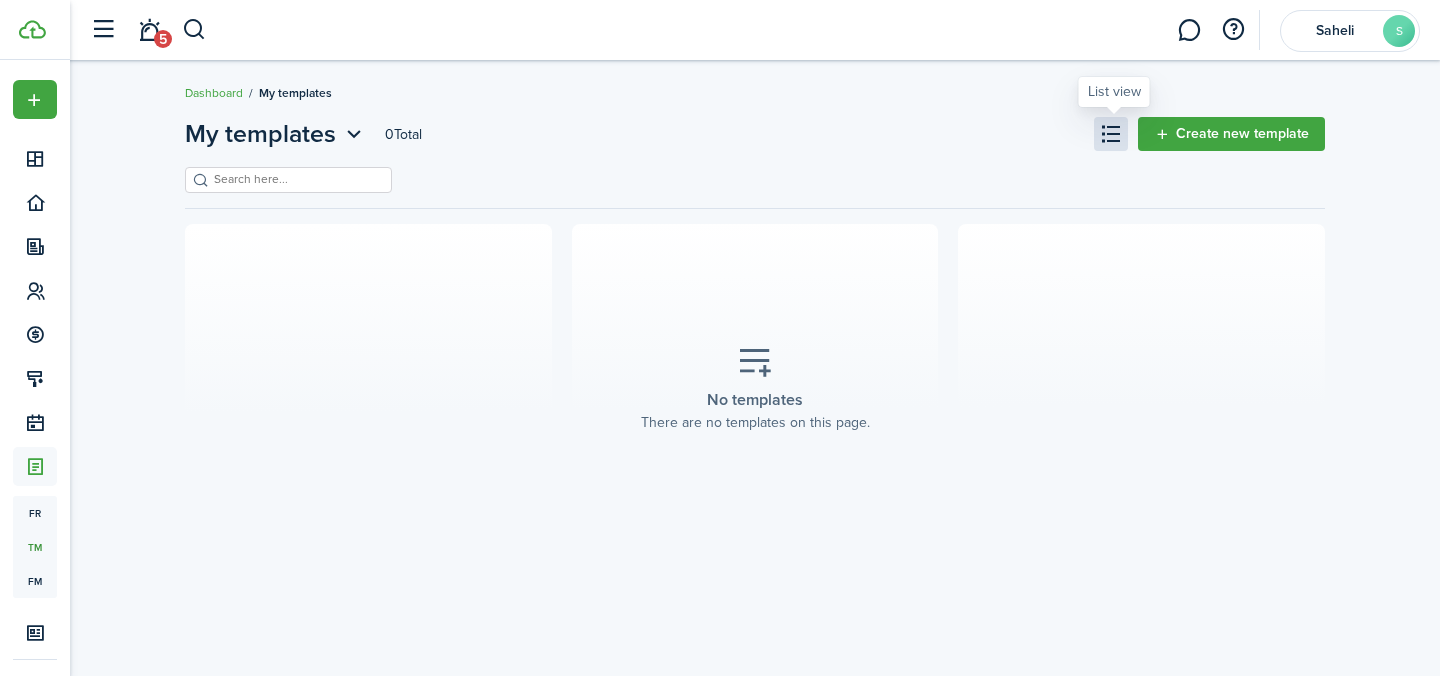 click 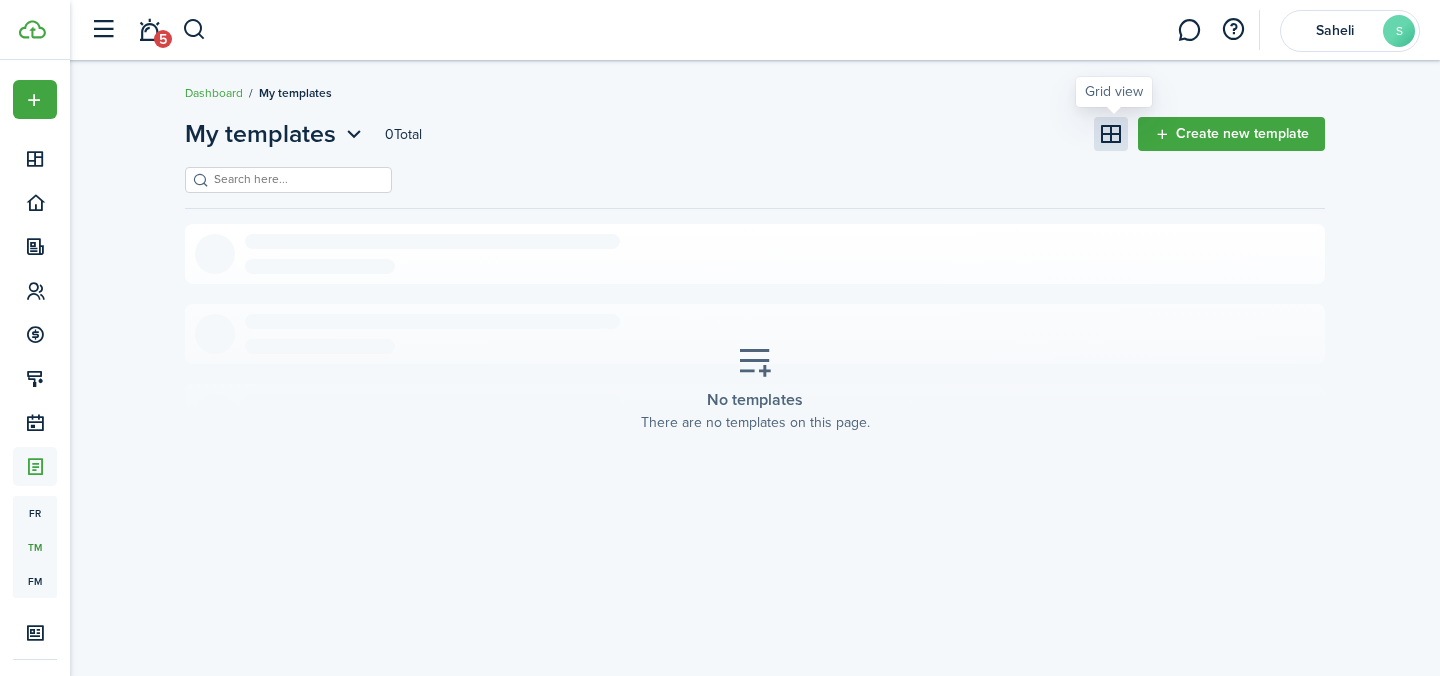click 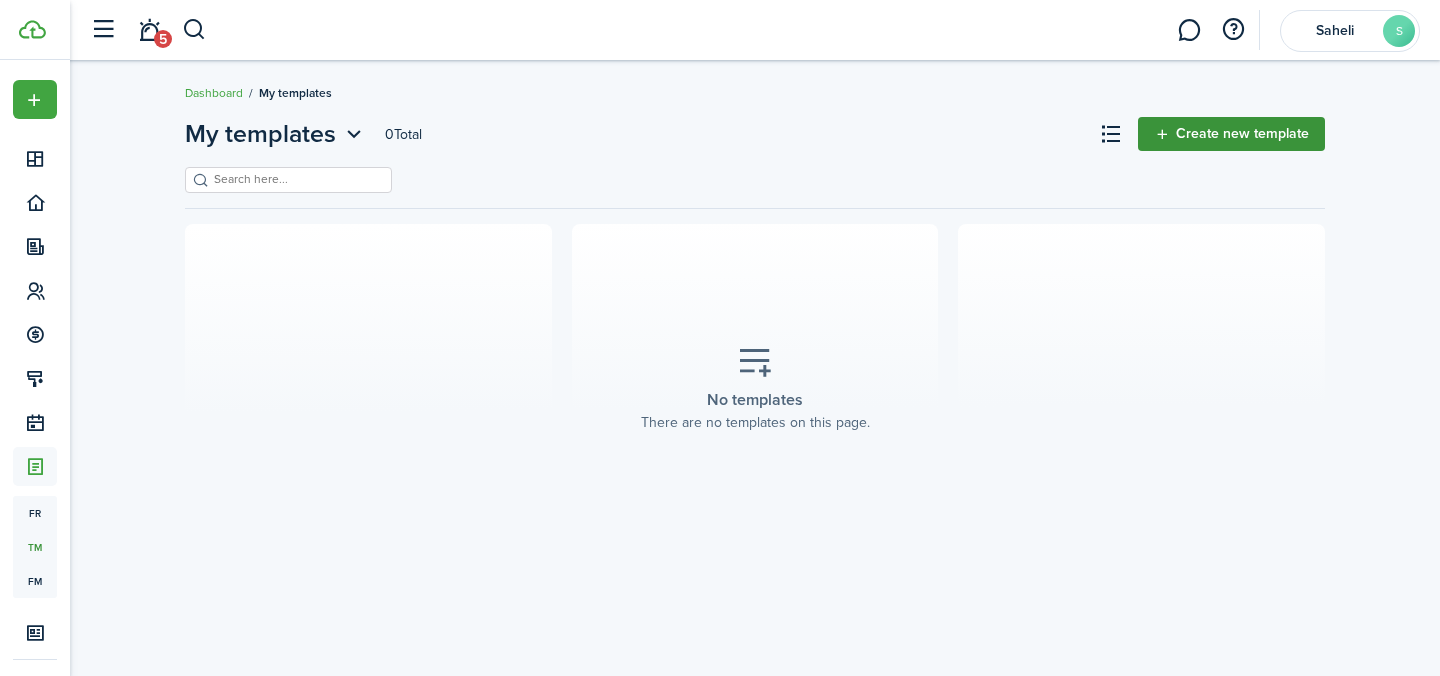 click on "Create new template" 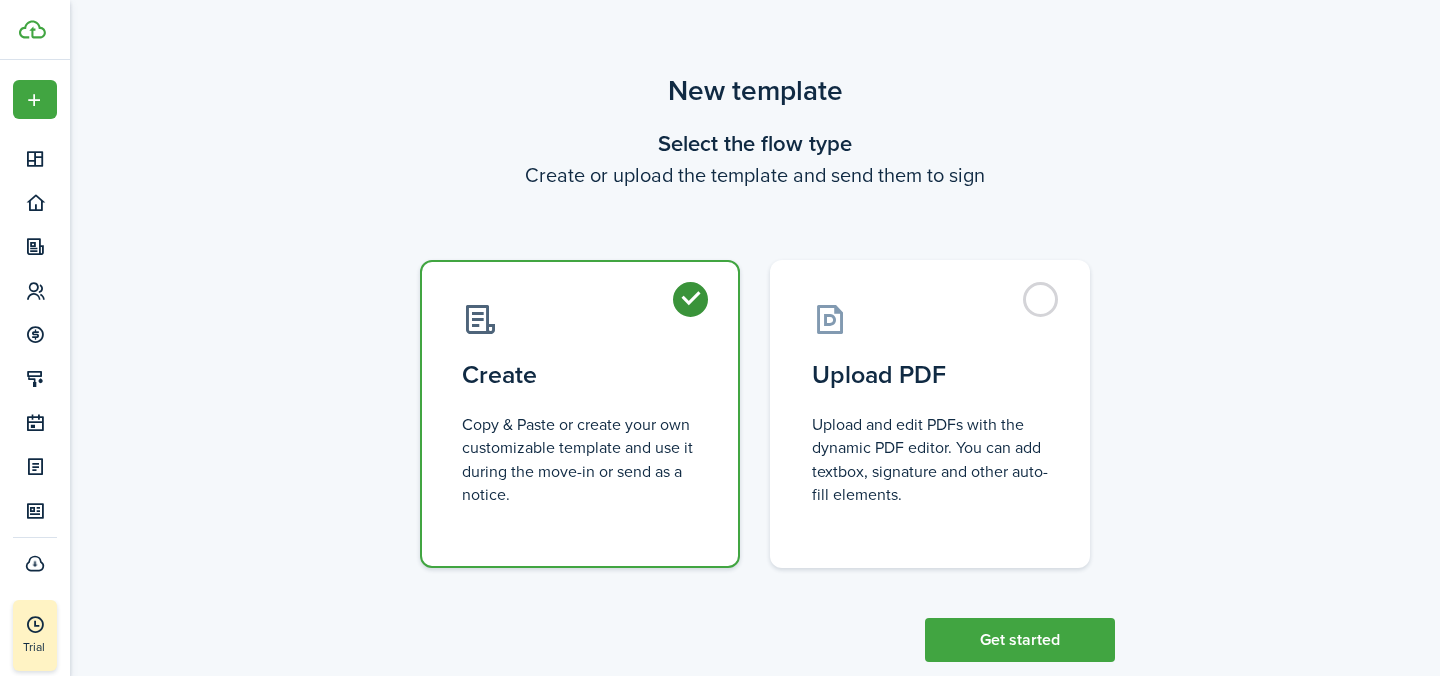scroll, scrollTop: 41, scrollLeft: 0, axis: vertical 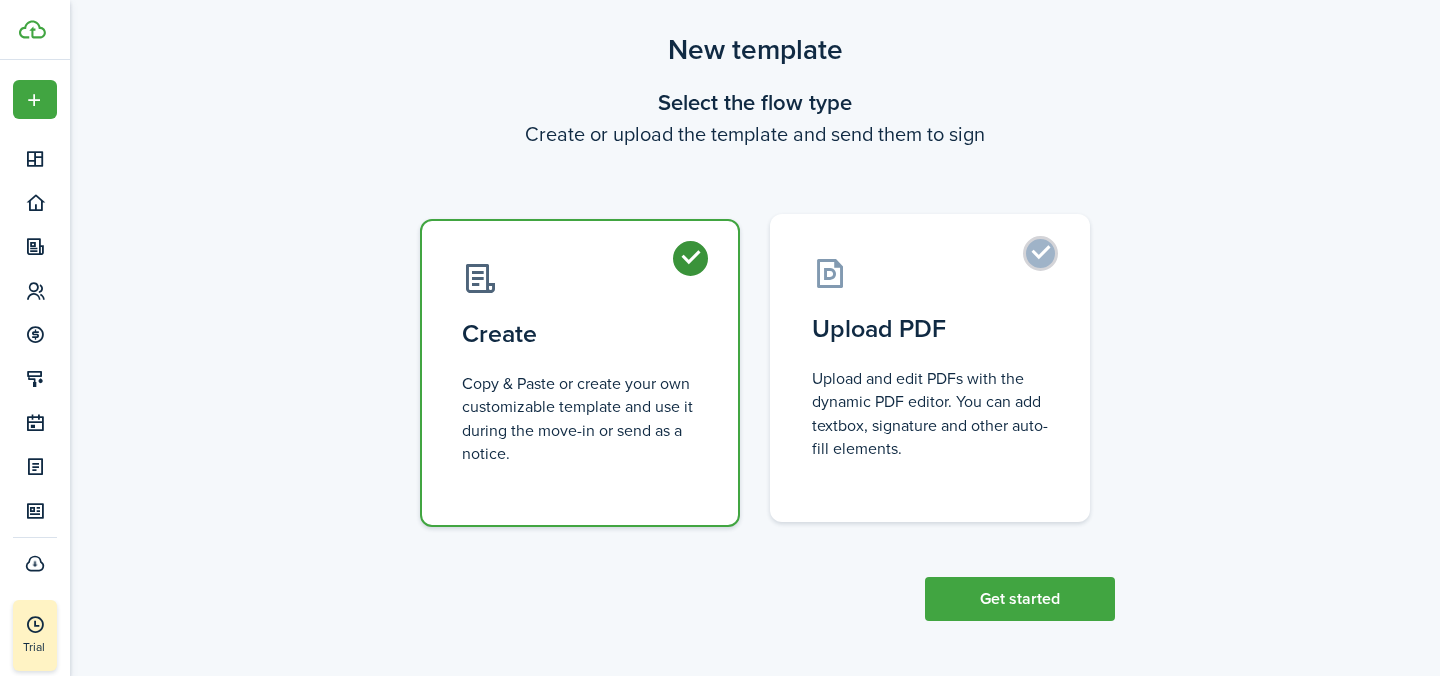 click on "Upload PDF  Upload and edit PDFs with the dynamic PDF editor. You can add textbox, signature and other auto-fill elements." 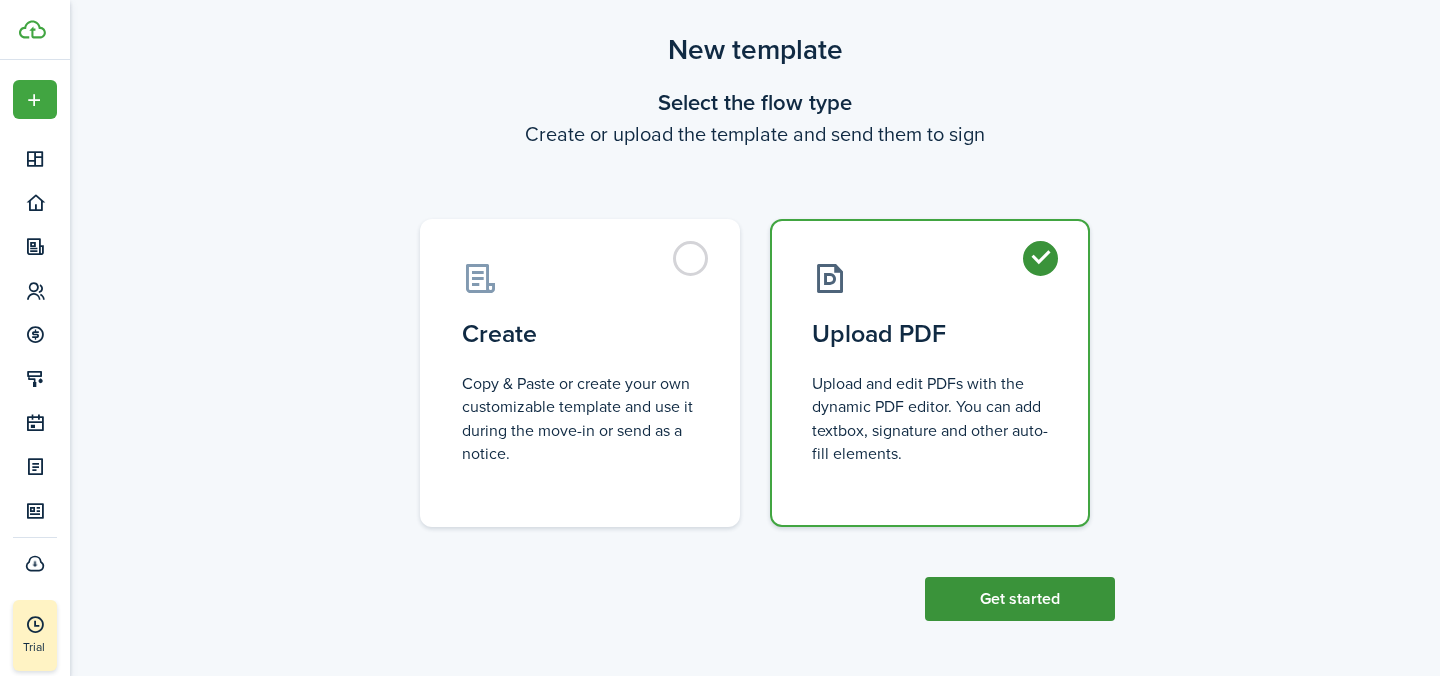 click on "Get started" 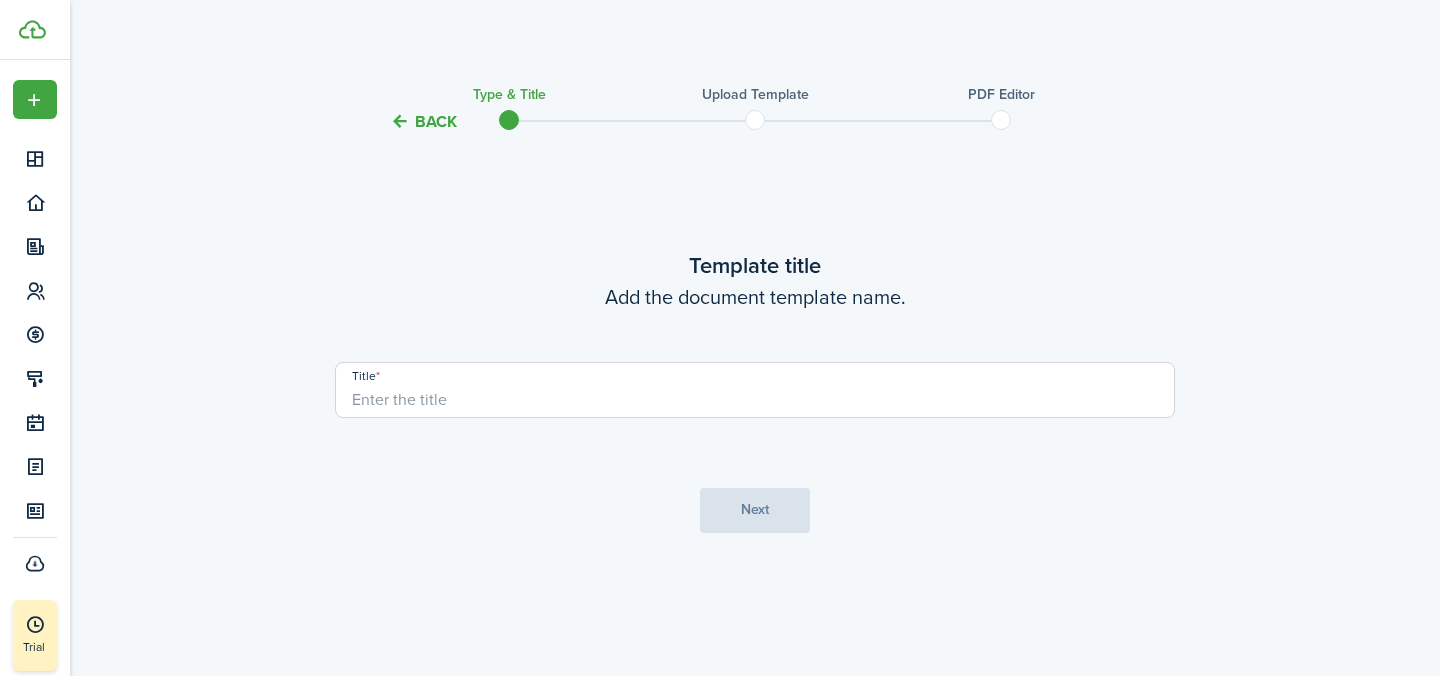 scroll, scrollTop: 0, scrollLeft: 0, axis: both 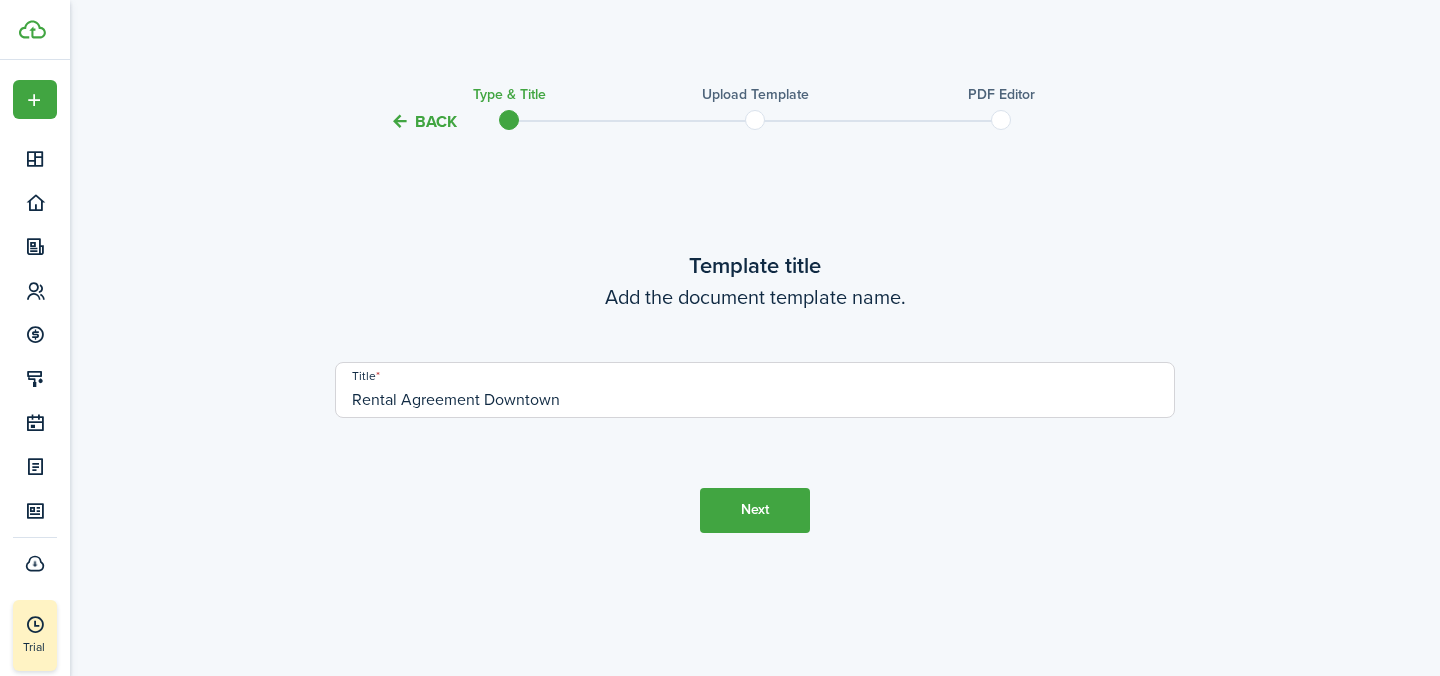type on "Rental Agreement Downtown" 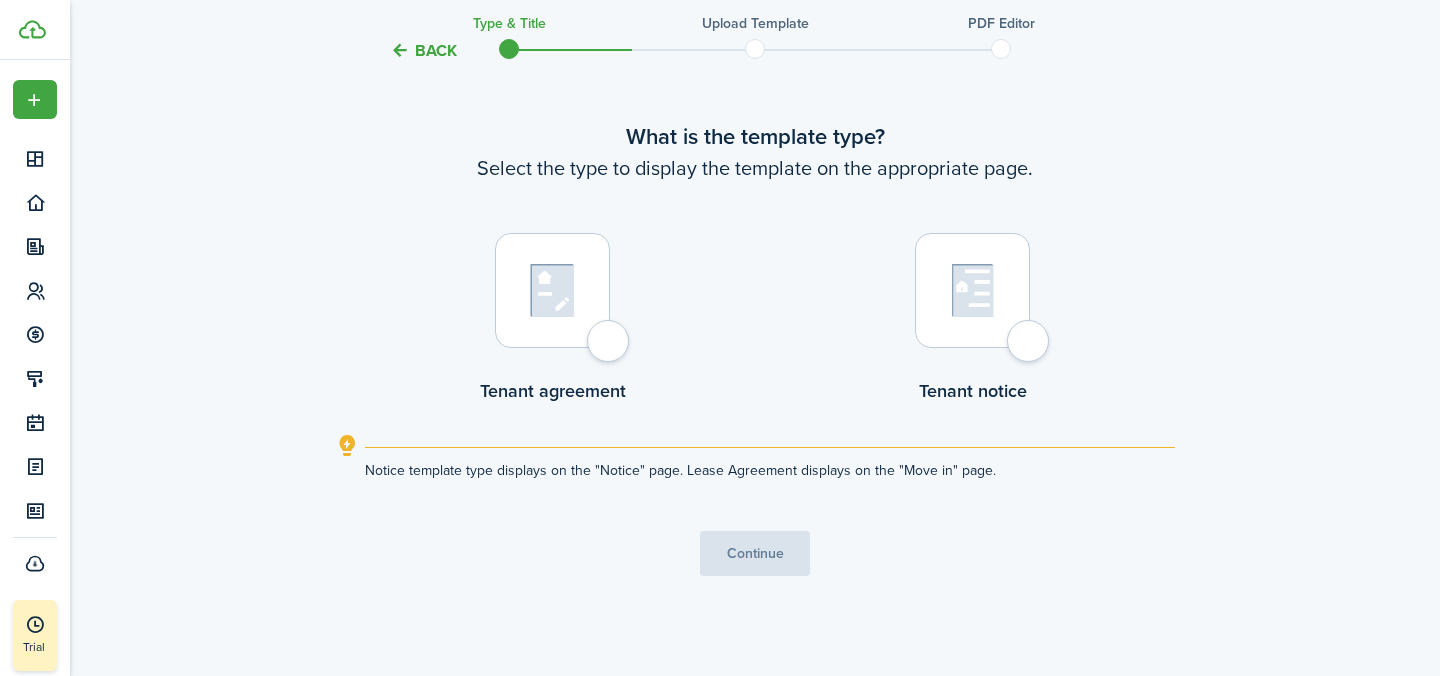scroll, scrollTop: 613, scrollLeft: 0, axis: vertical 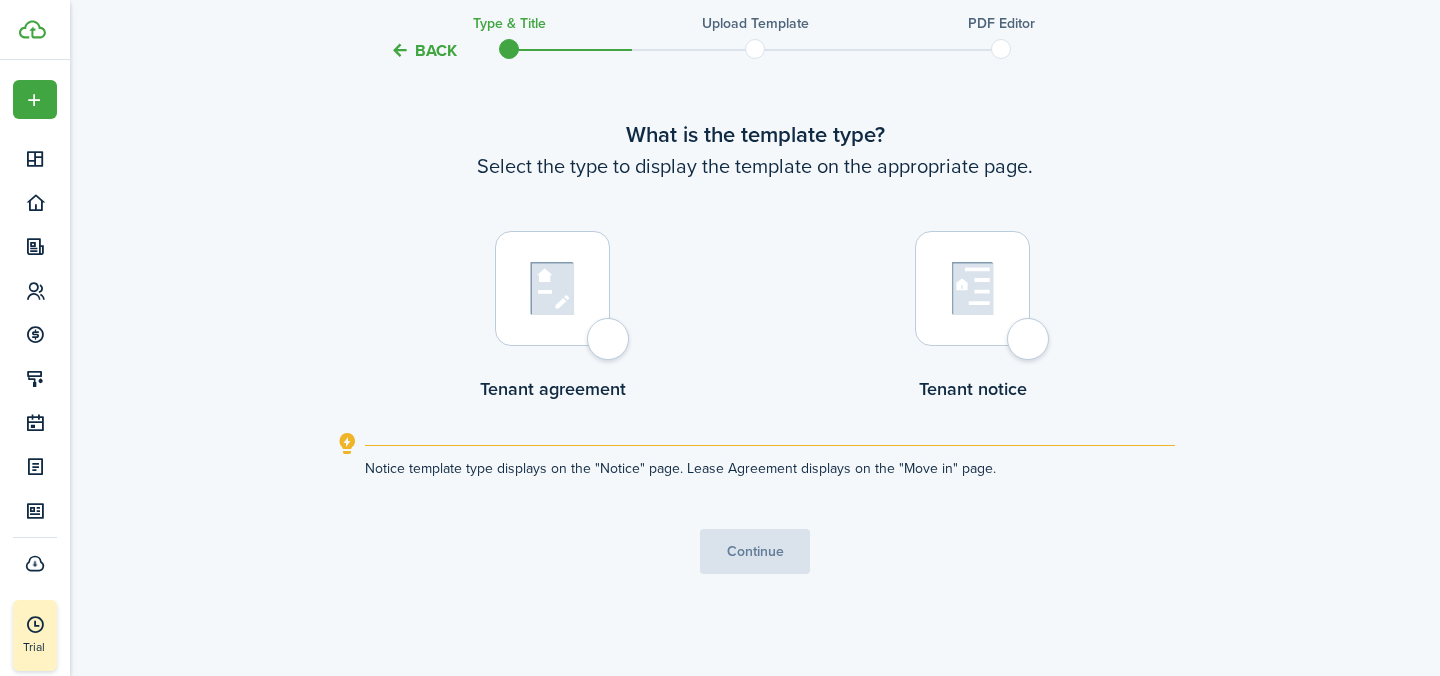 click 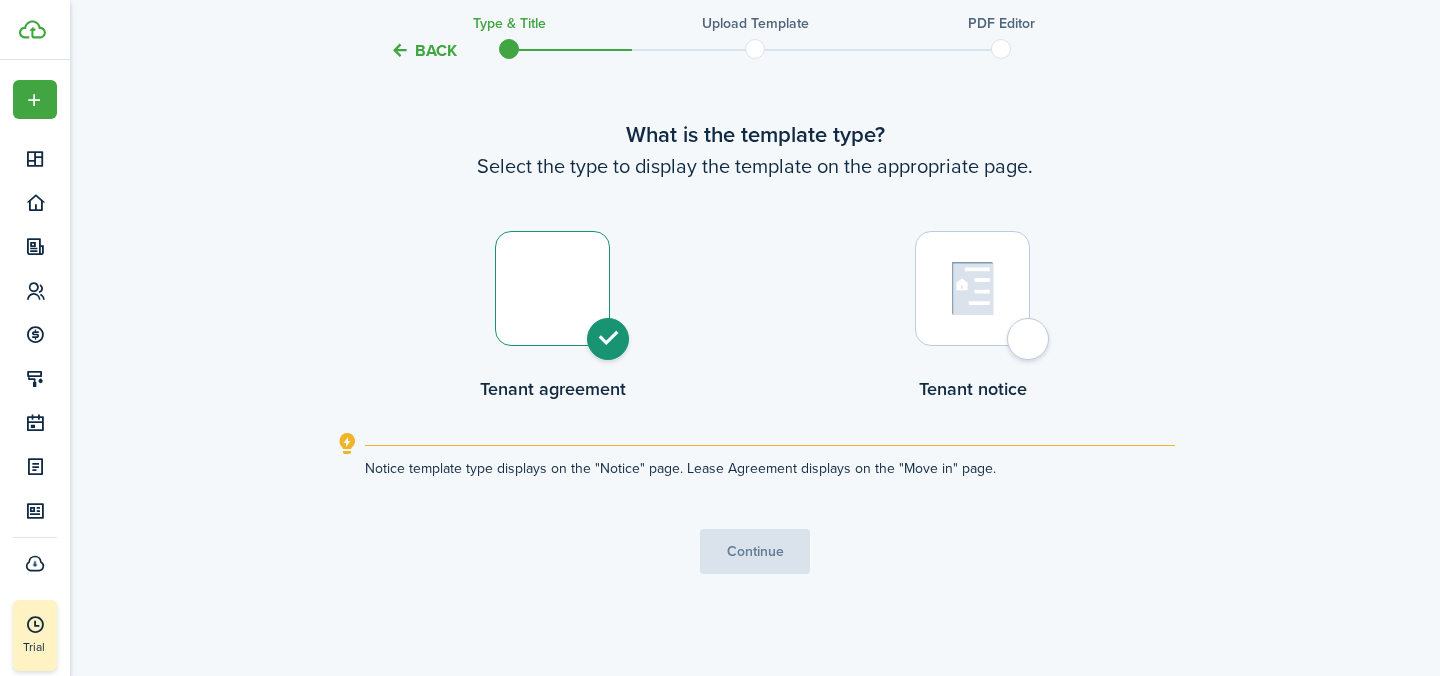 radio on "true" 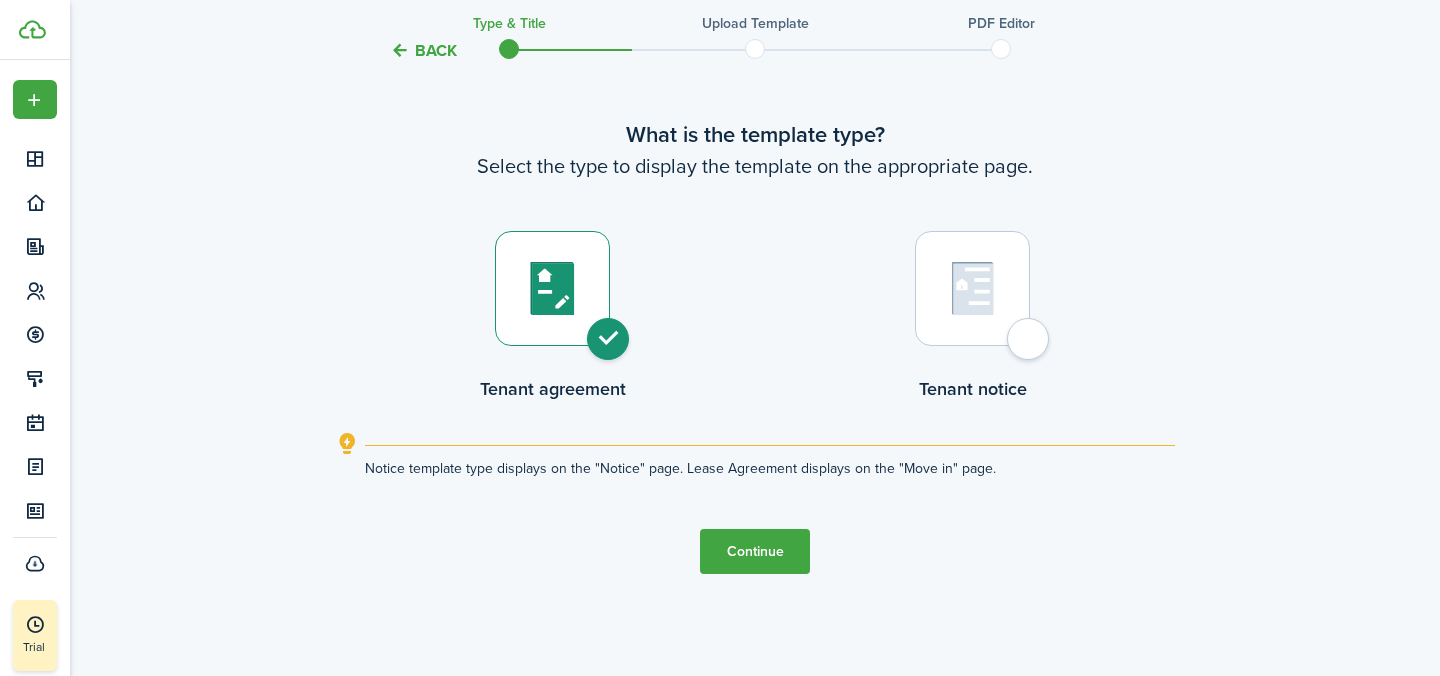click on "Continue" at bounding box center [755, 551] 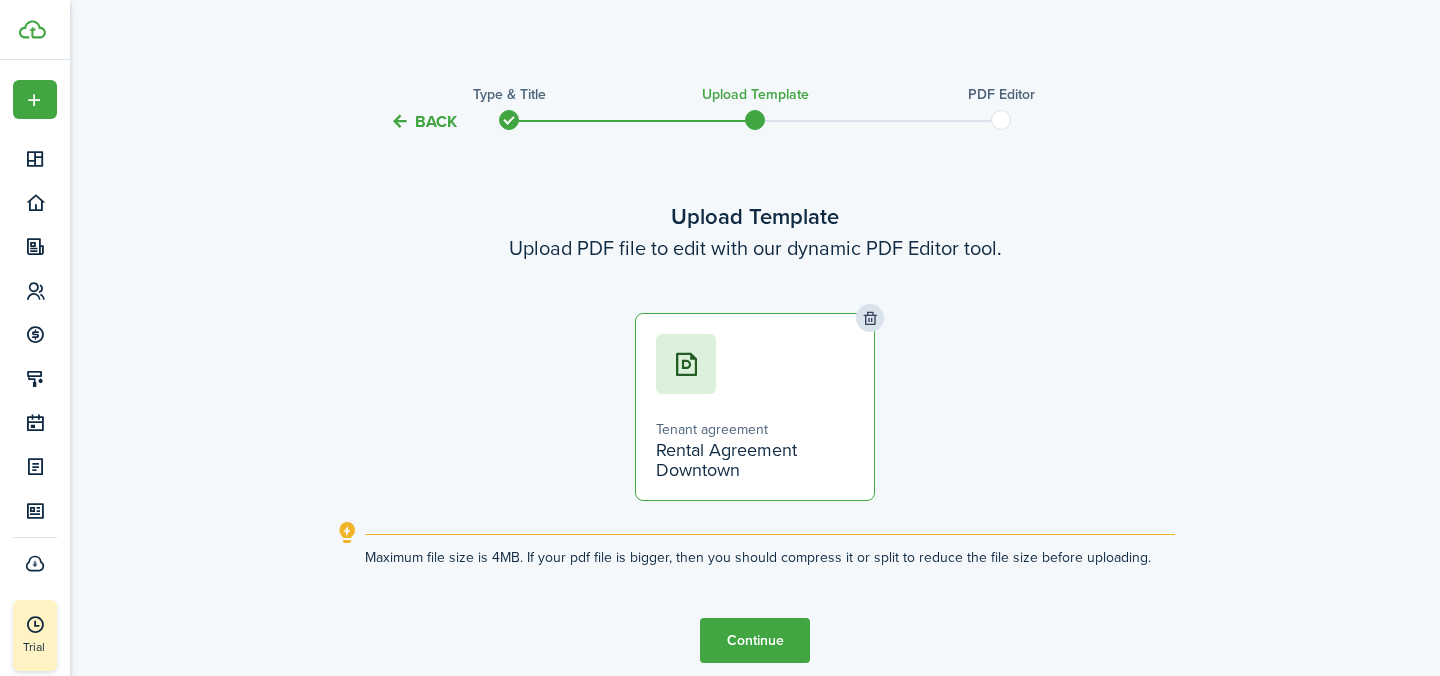 scroll, scrollTop: 82, scrollLeft: 0, axis: vertical 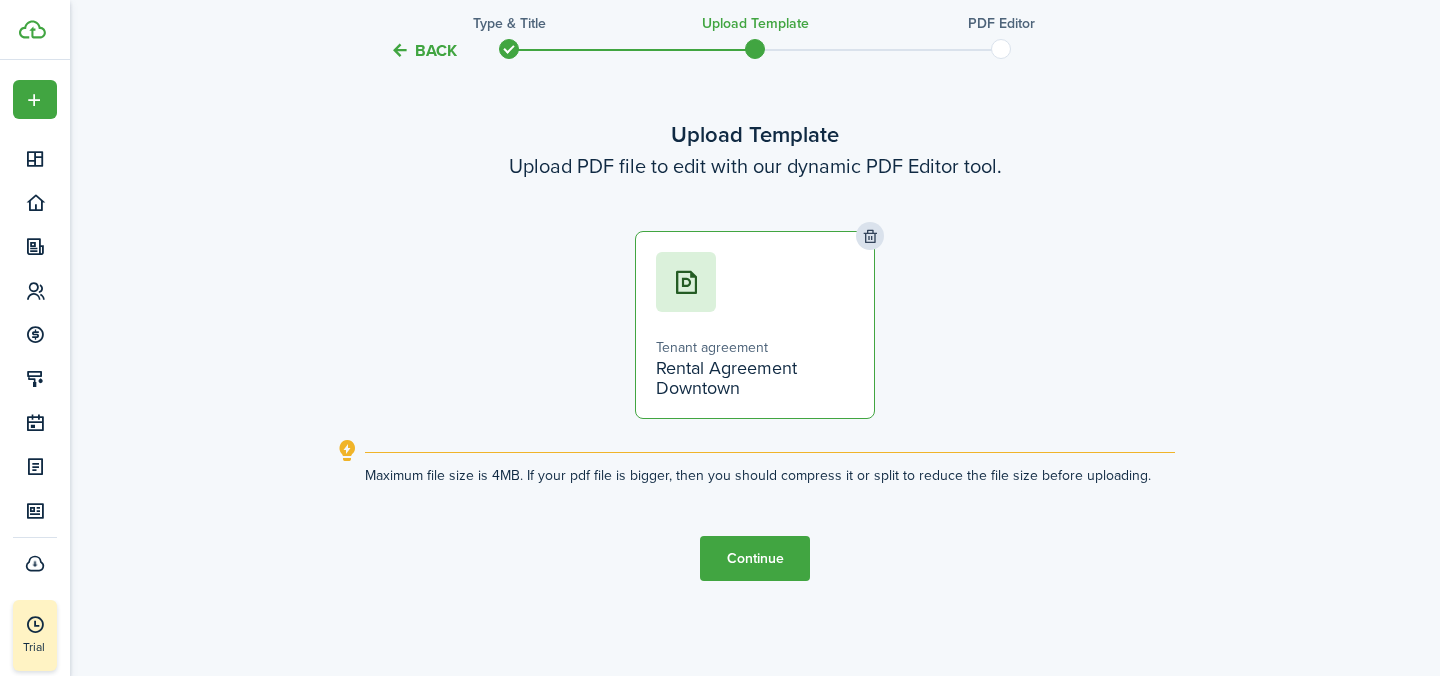 click on "Continue" at bounding box center [755, 558] 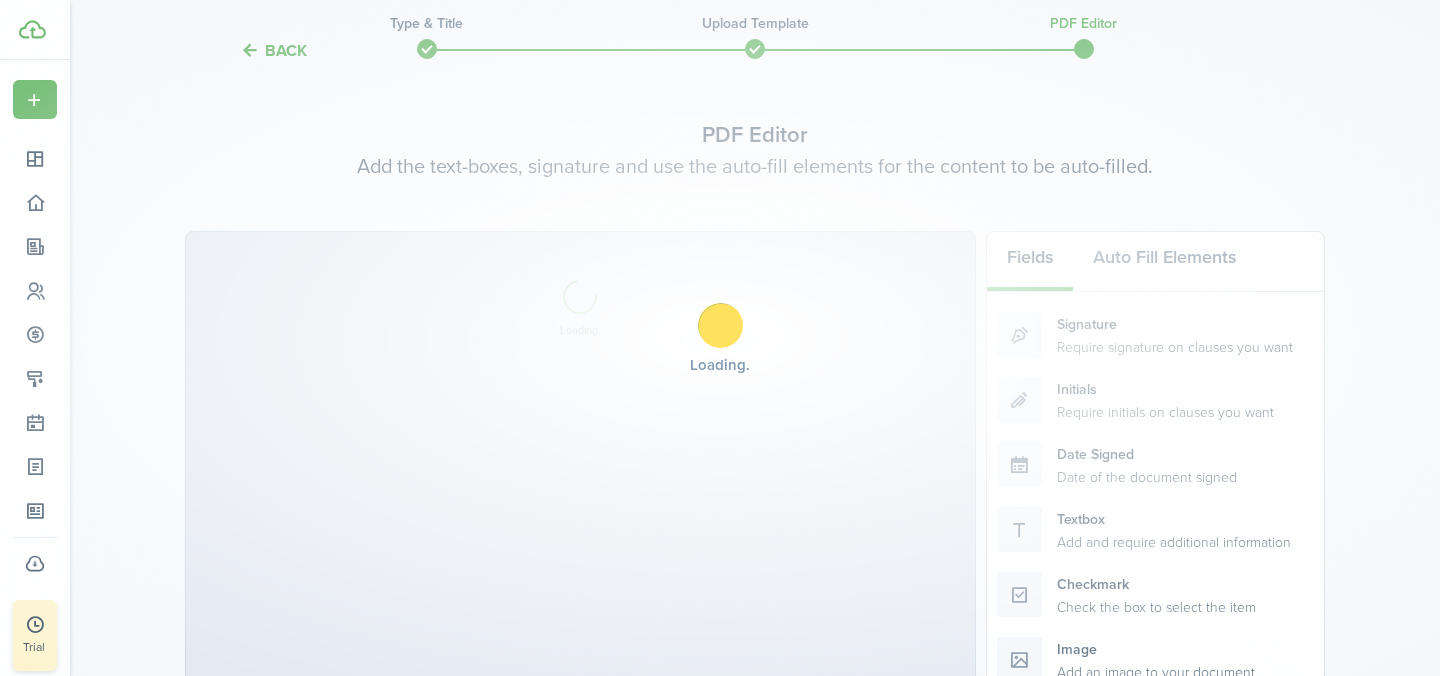 scroll, scrollTop: 0, scrollLeft: 0, axis: both 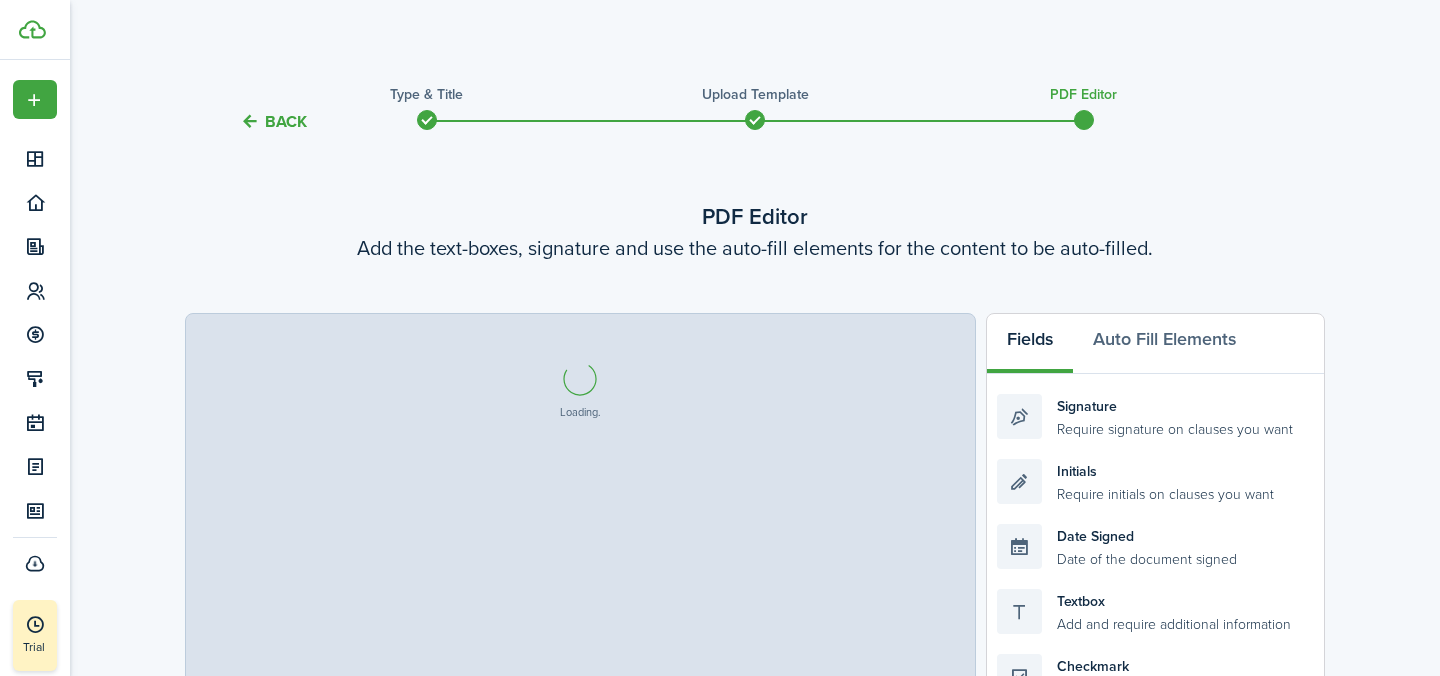 select on "fit" 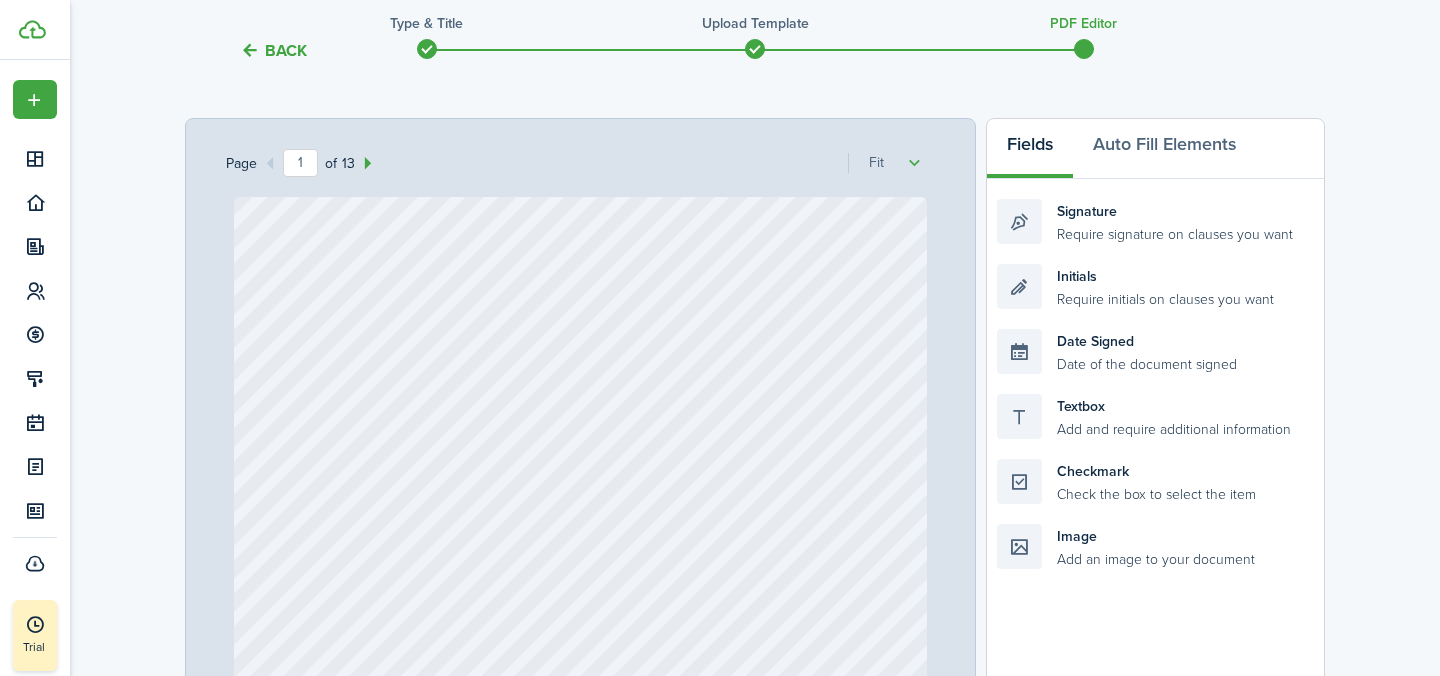 scroll, scrollTop: 212, scrollLeft: 0, axis: vertical 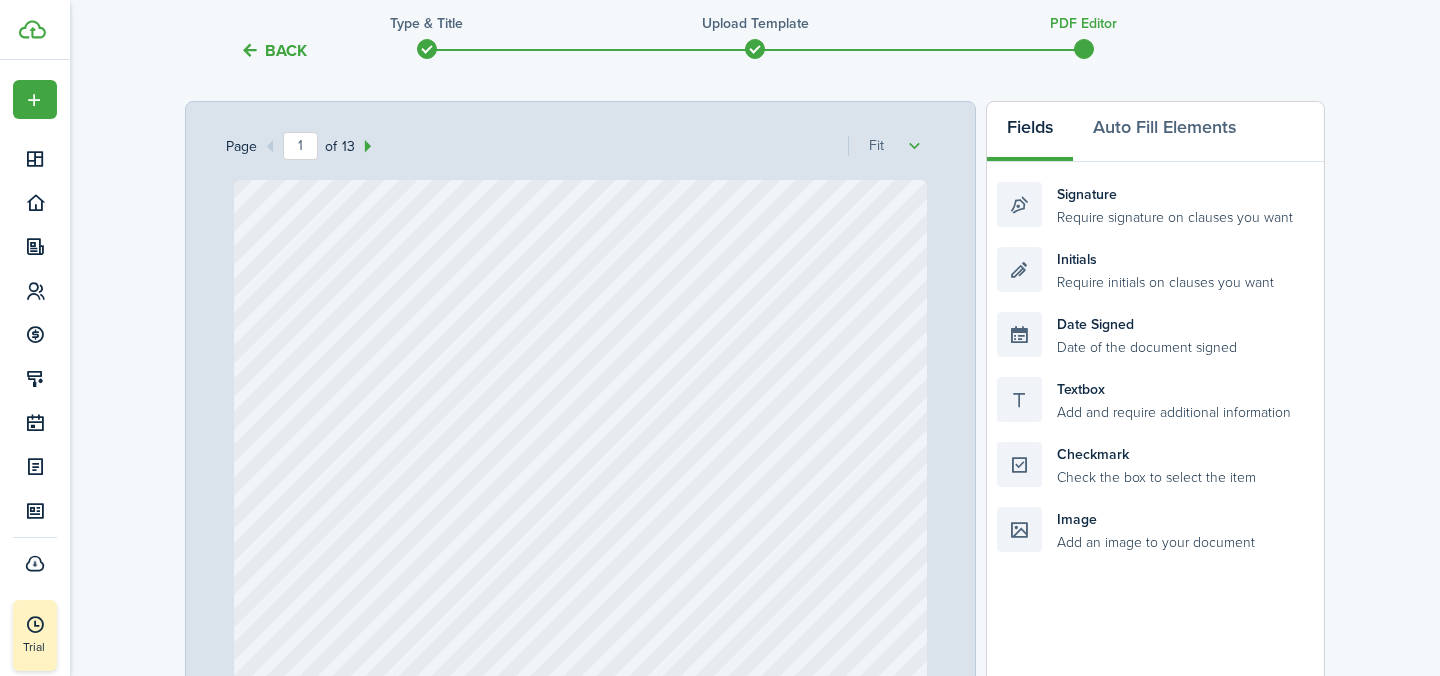 click at bounding box center [581, 639] 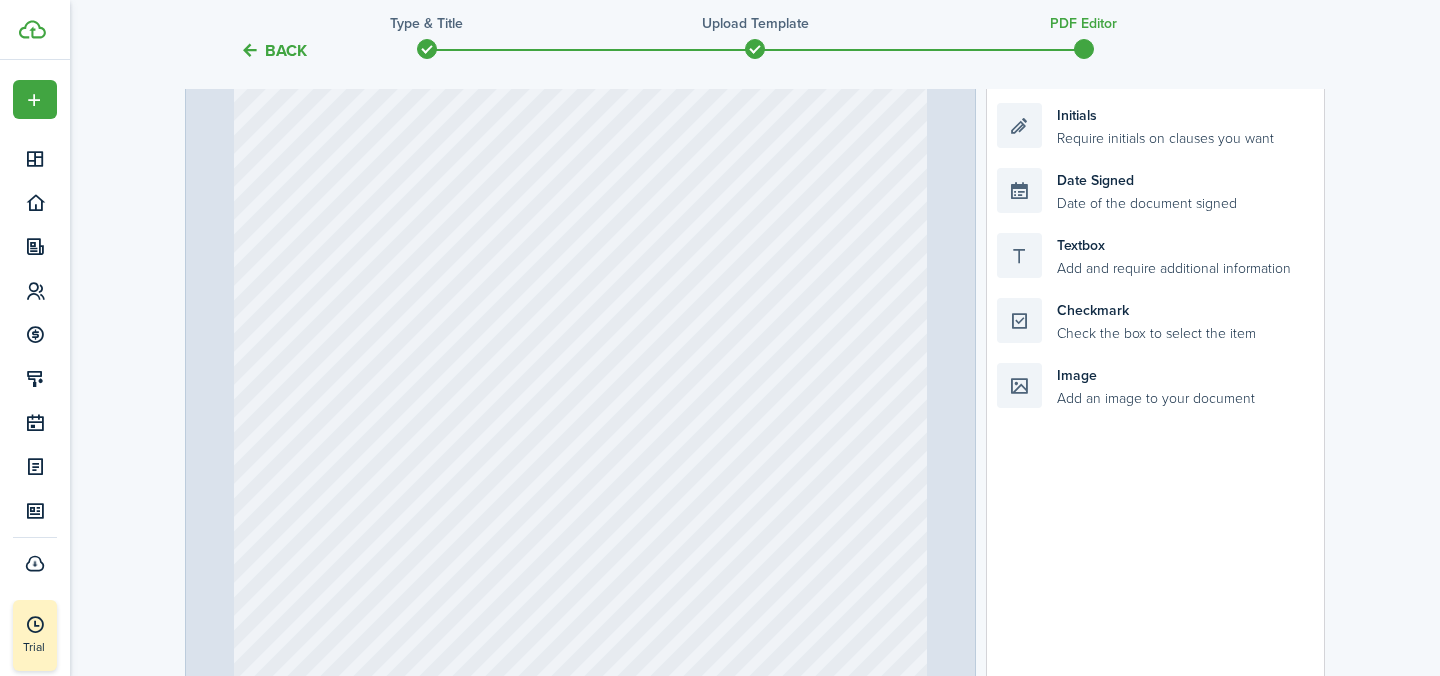 scroll, scrollTop: 552, scrollLeft: 0, axis: vertical 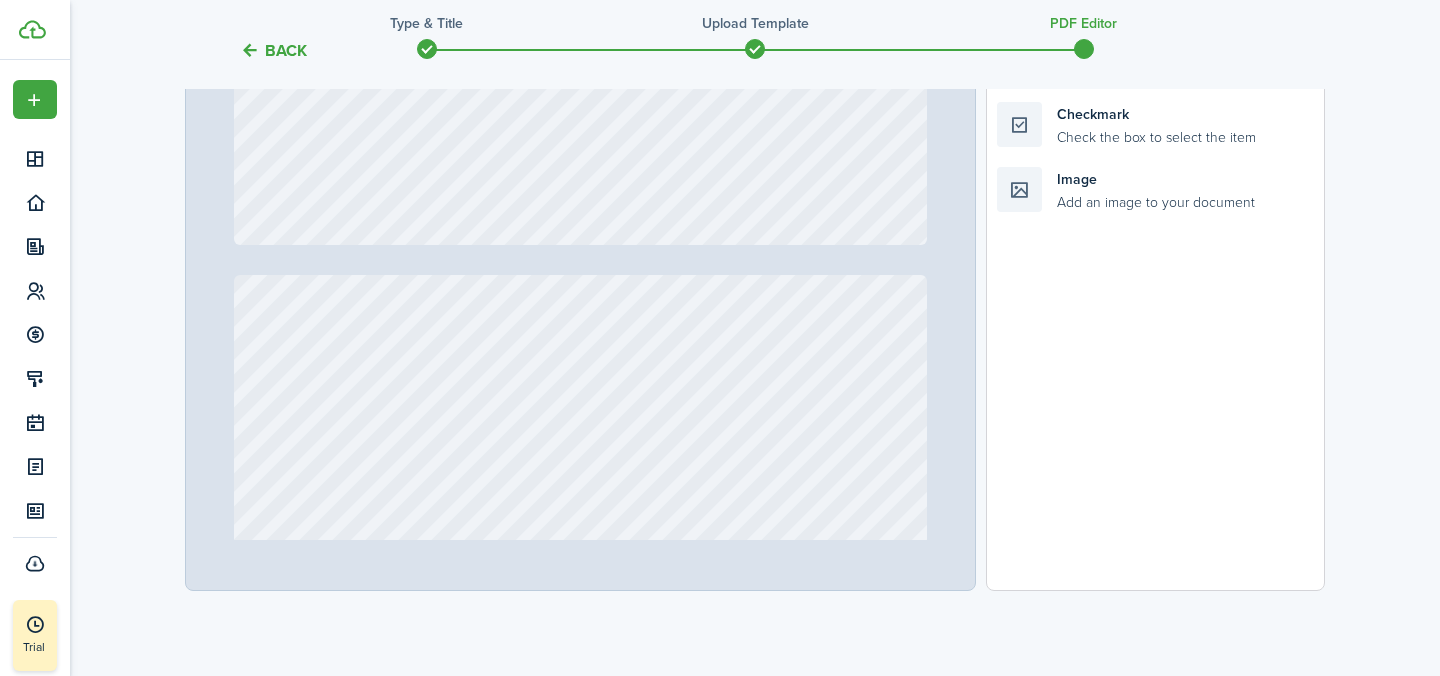 click at bounding box center [581, 734] 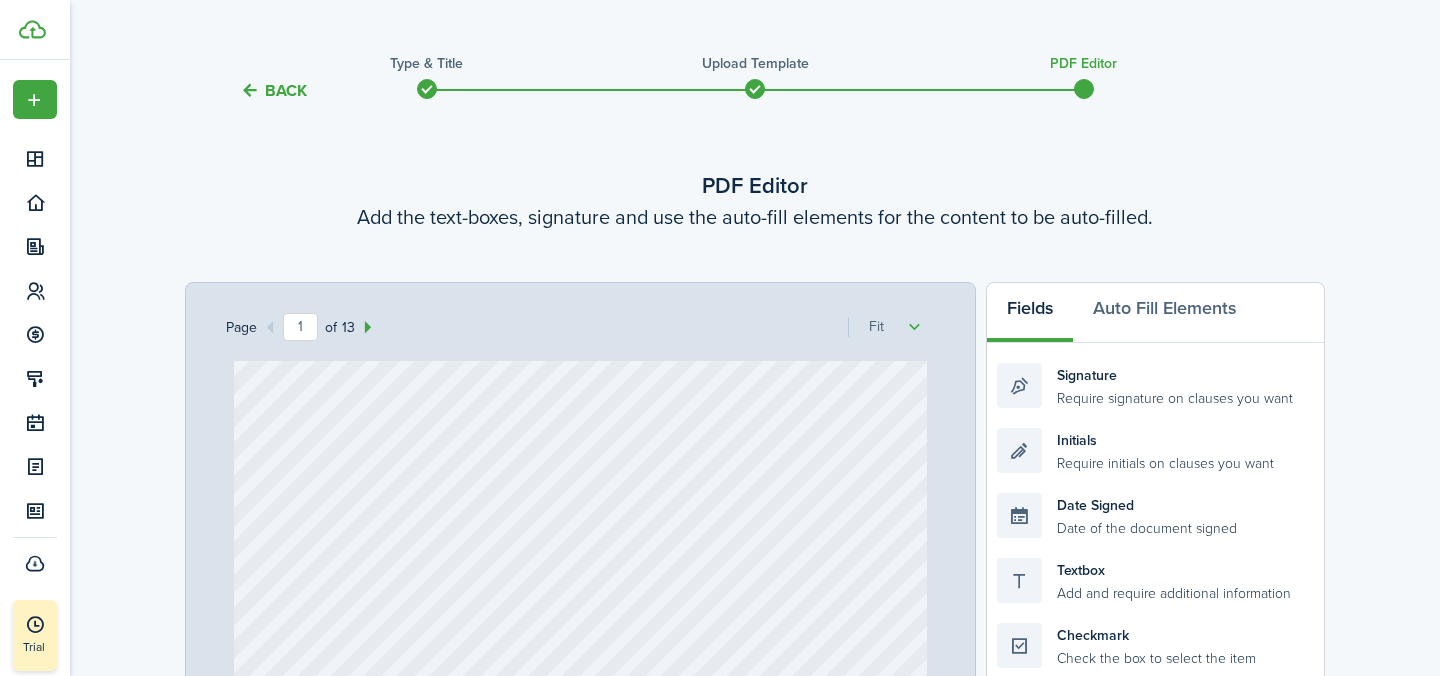 scroll, scrollTop: 0, scrollLeft: 0, axis: both 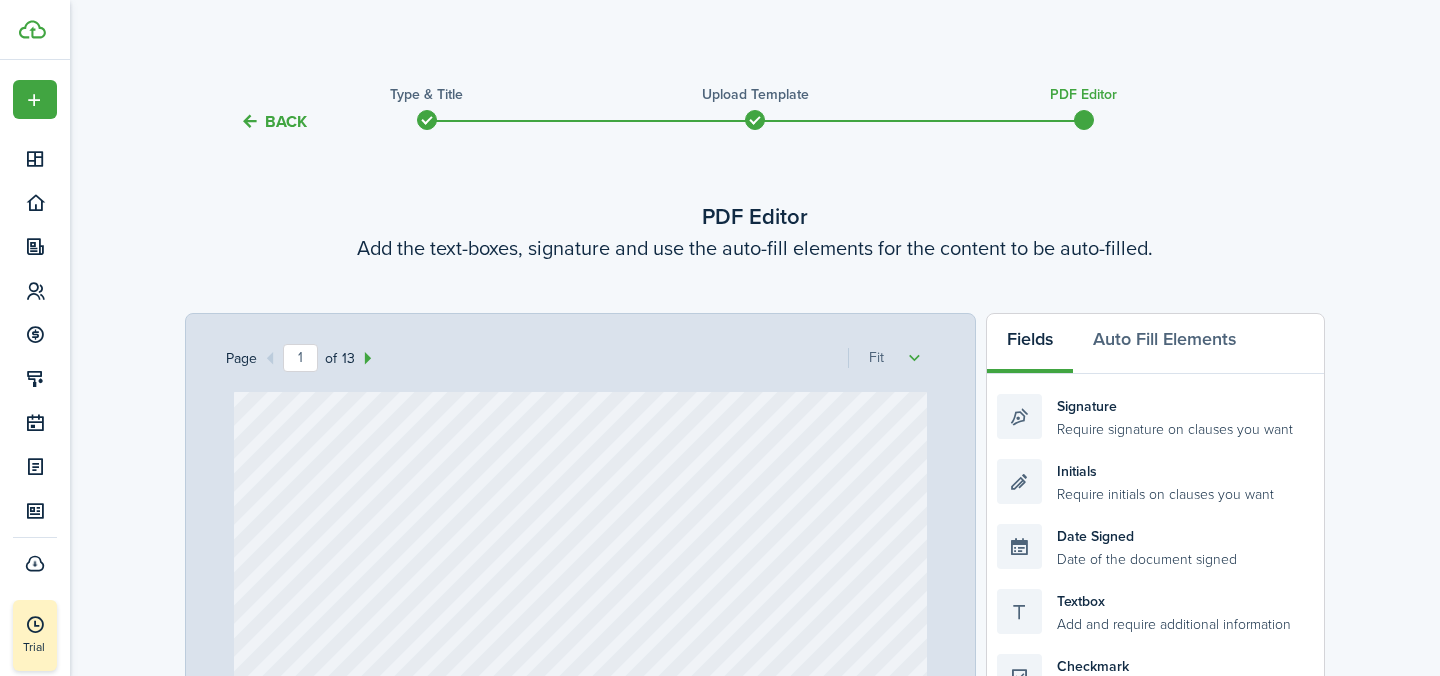 click on "Back  Type & Title   Upload Template   PDF Editor" at bounding box center [755, 115] 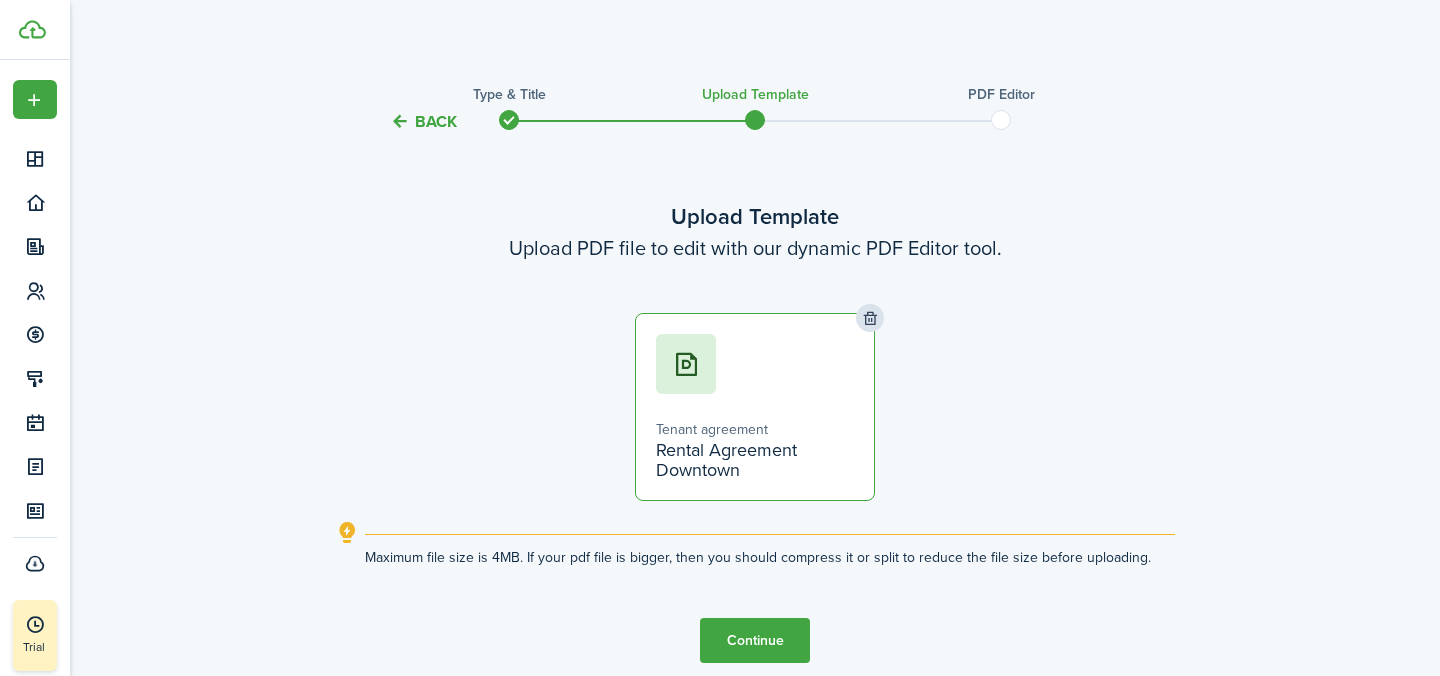 scroll, scrollTop: 82, scrollLeft: 0, axis: vertical 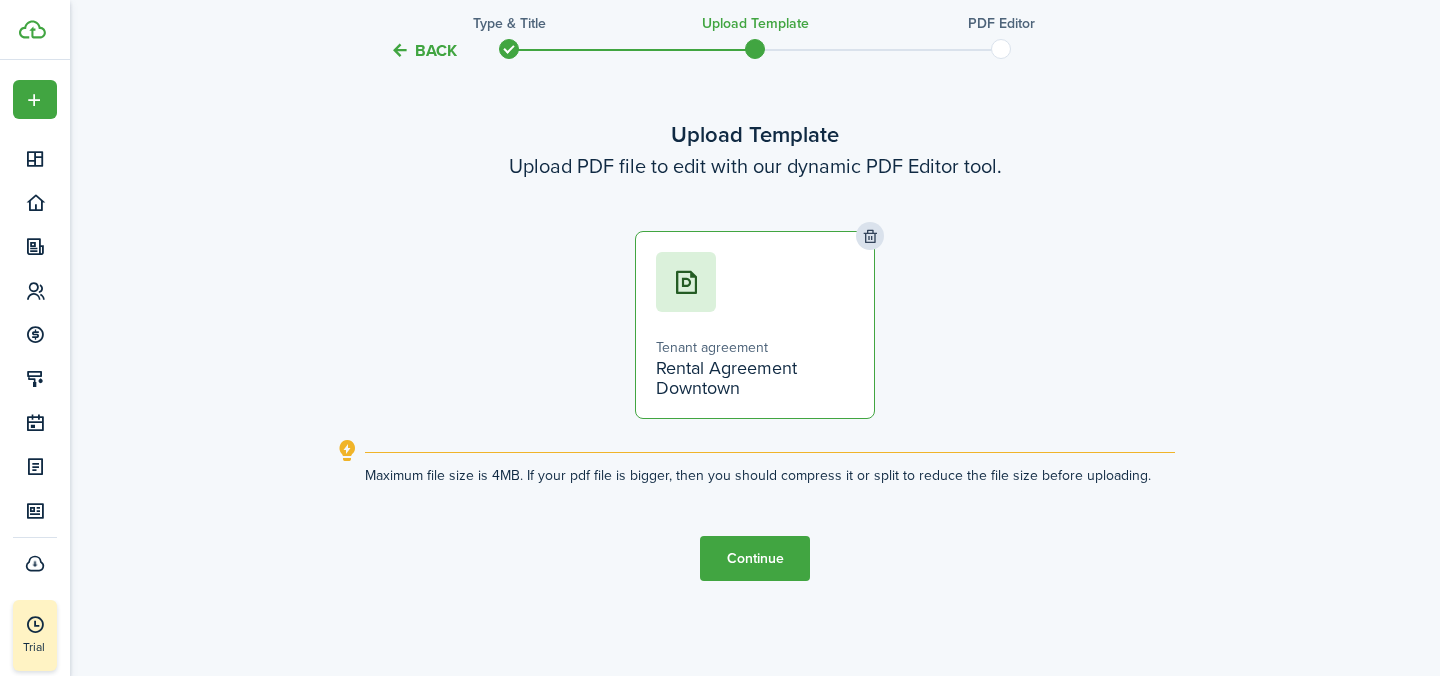 click on "Continue" at bounding box center (755, 558) 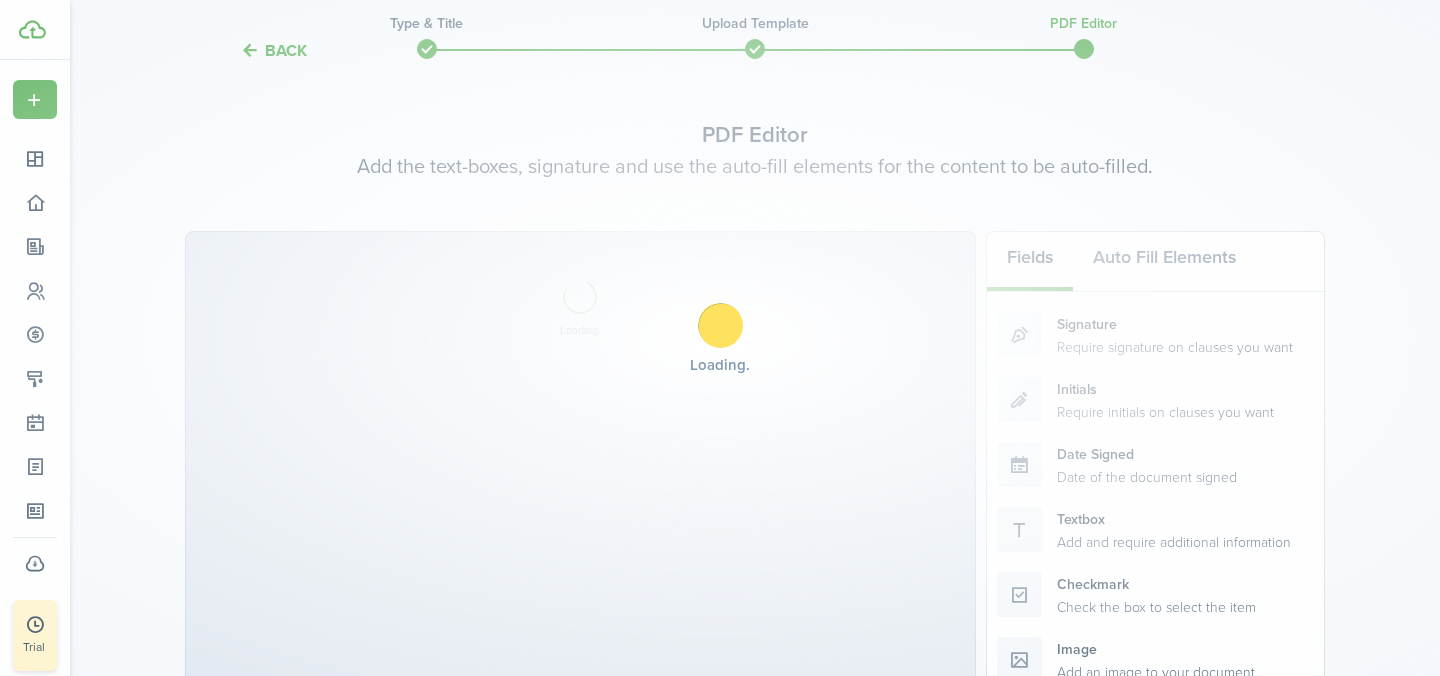 scroll, scrollTop: 0, scrollLeft: 0, axis: both 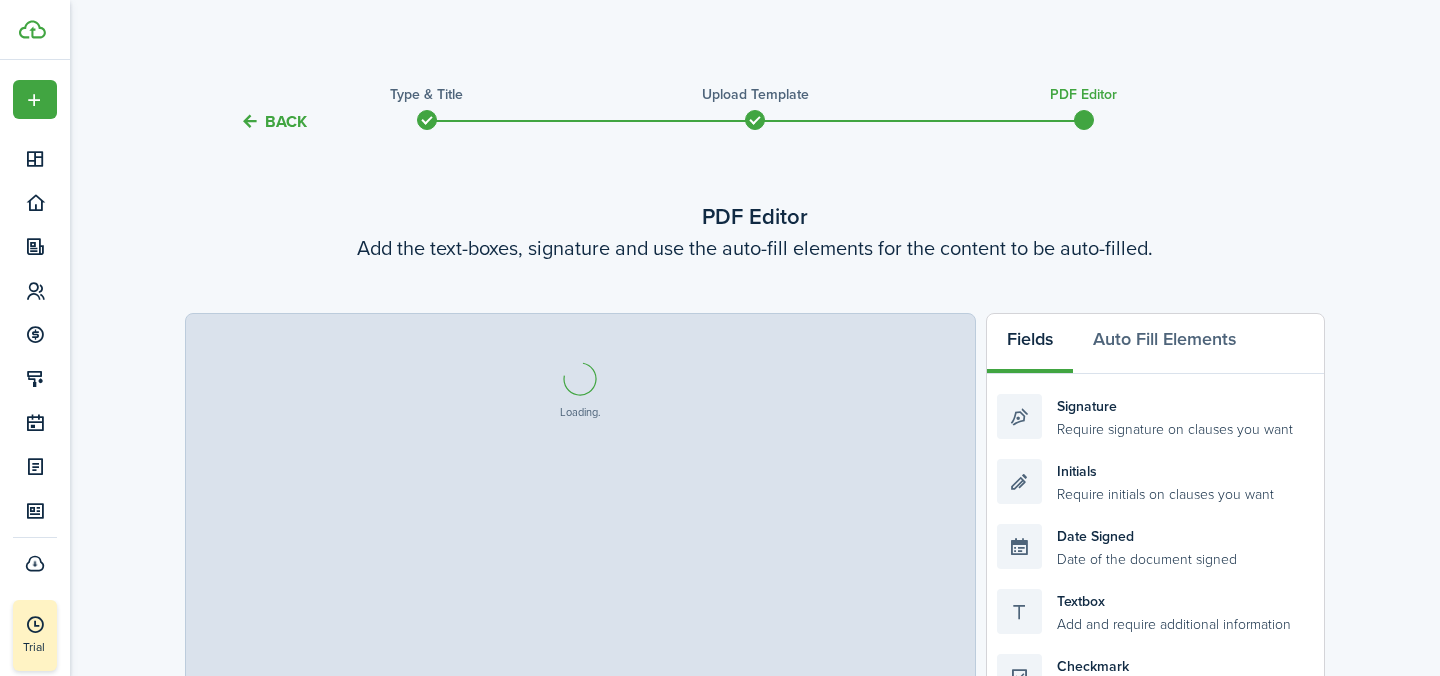 select on "fit" 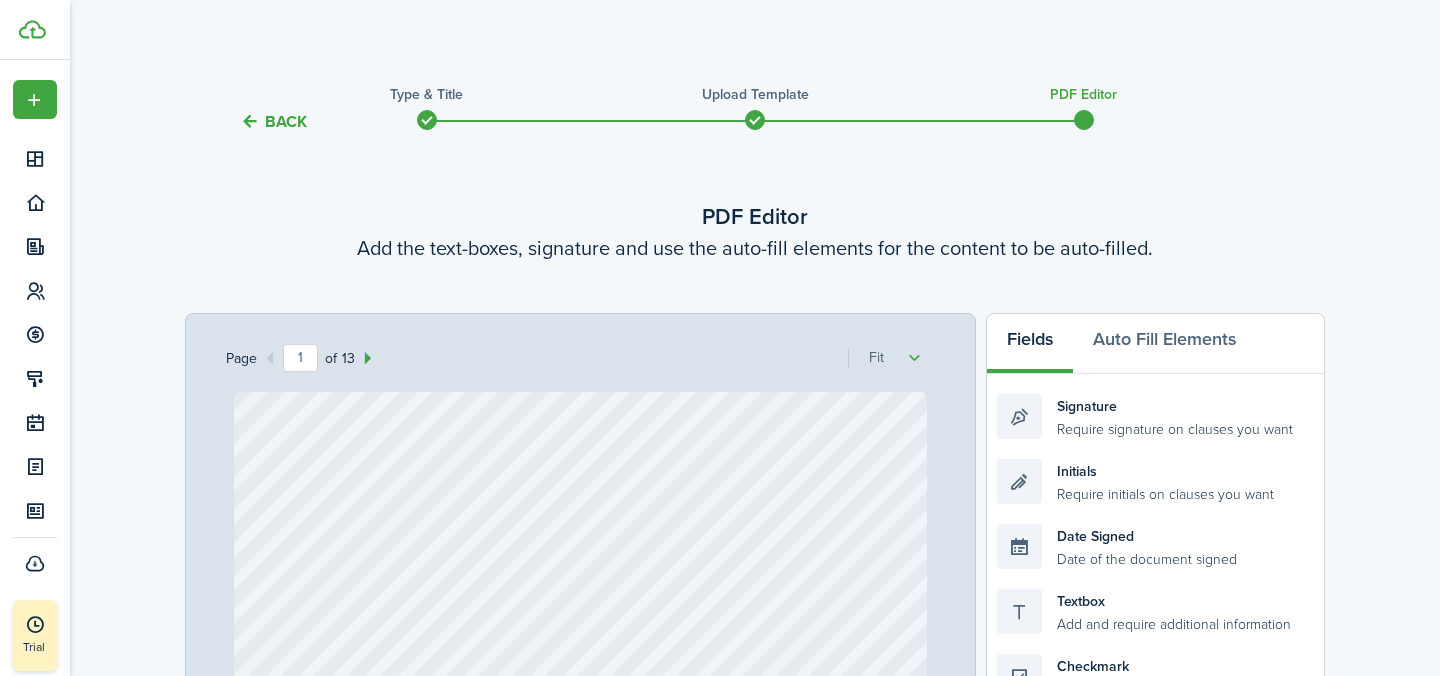 click at bounding box center [581, 851] 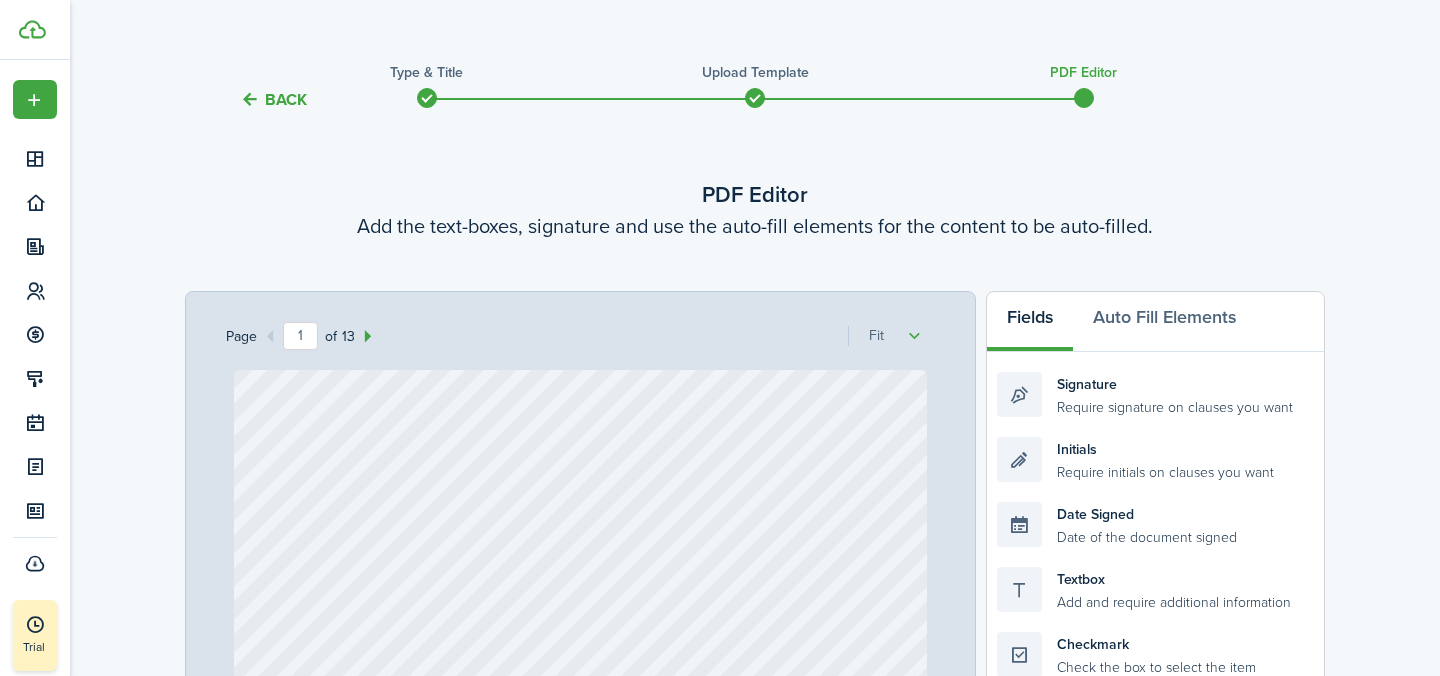 scroll, scrollTop: 0, scrollLeft: 0, axis: both 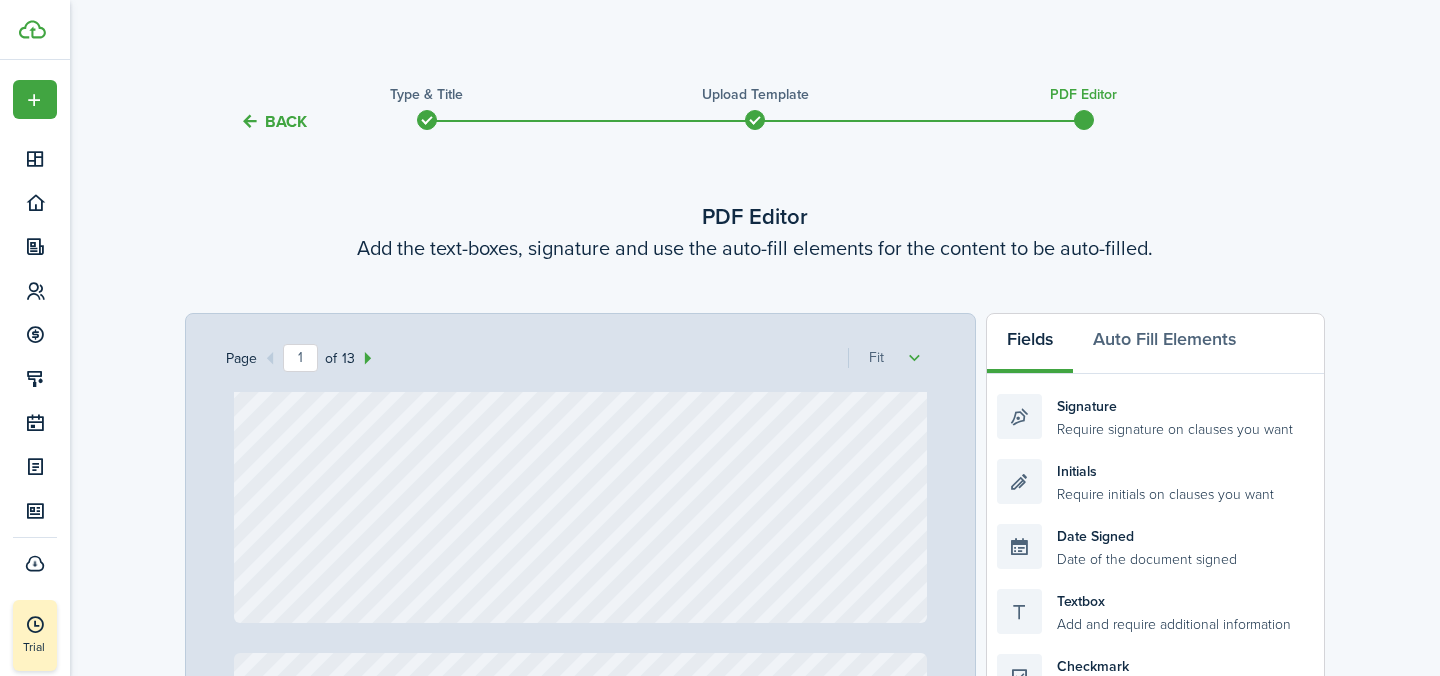 click at bounding box center [581, 164] 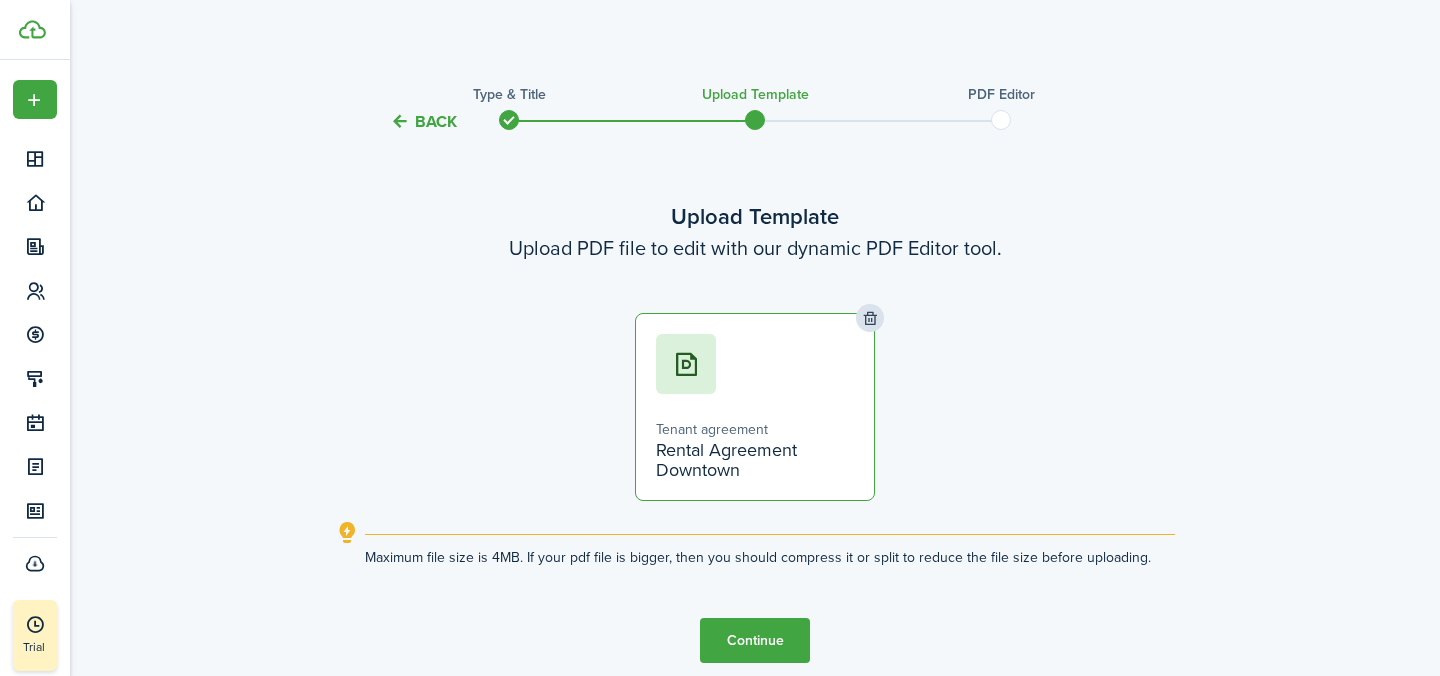 click on "Back" at bounding box center (423, 121) 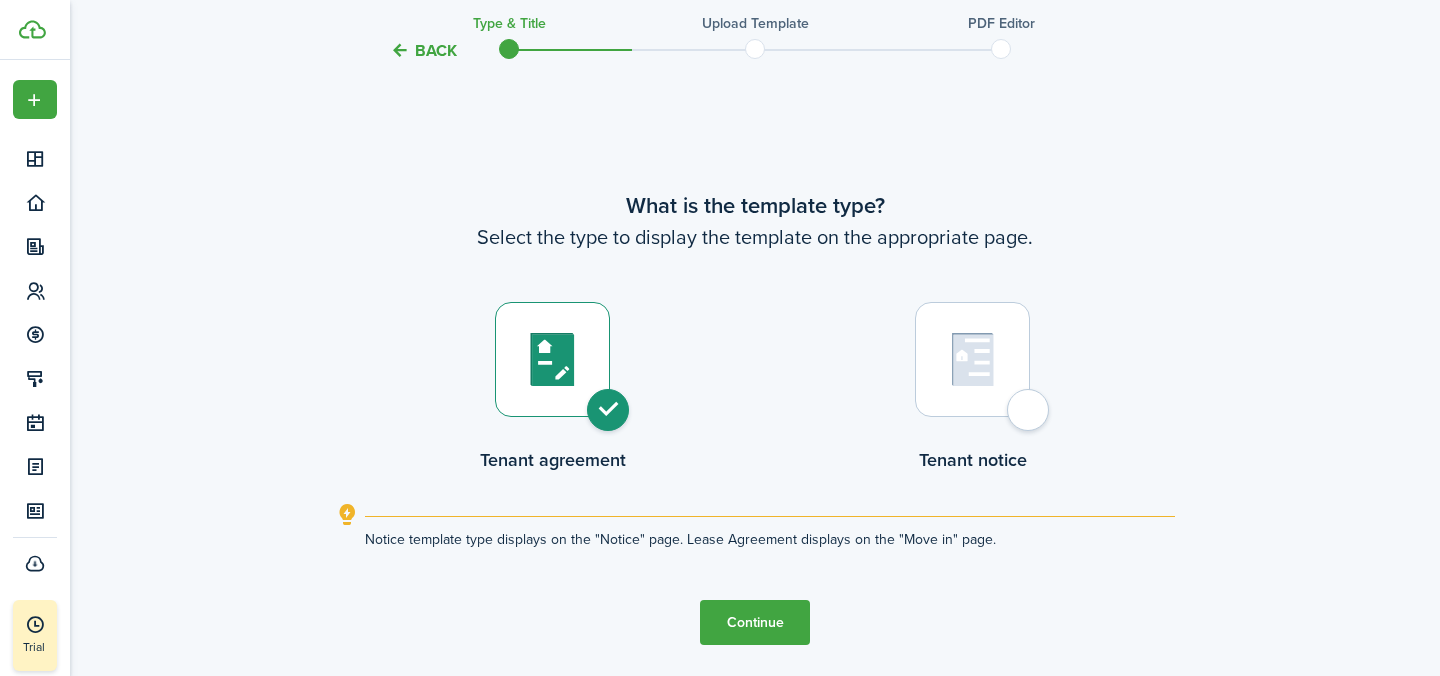 click on "Back" at bounding box center [423, 50] 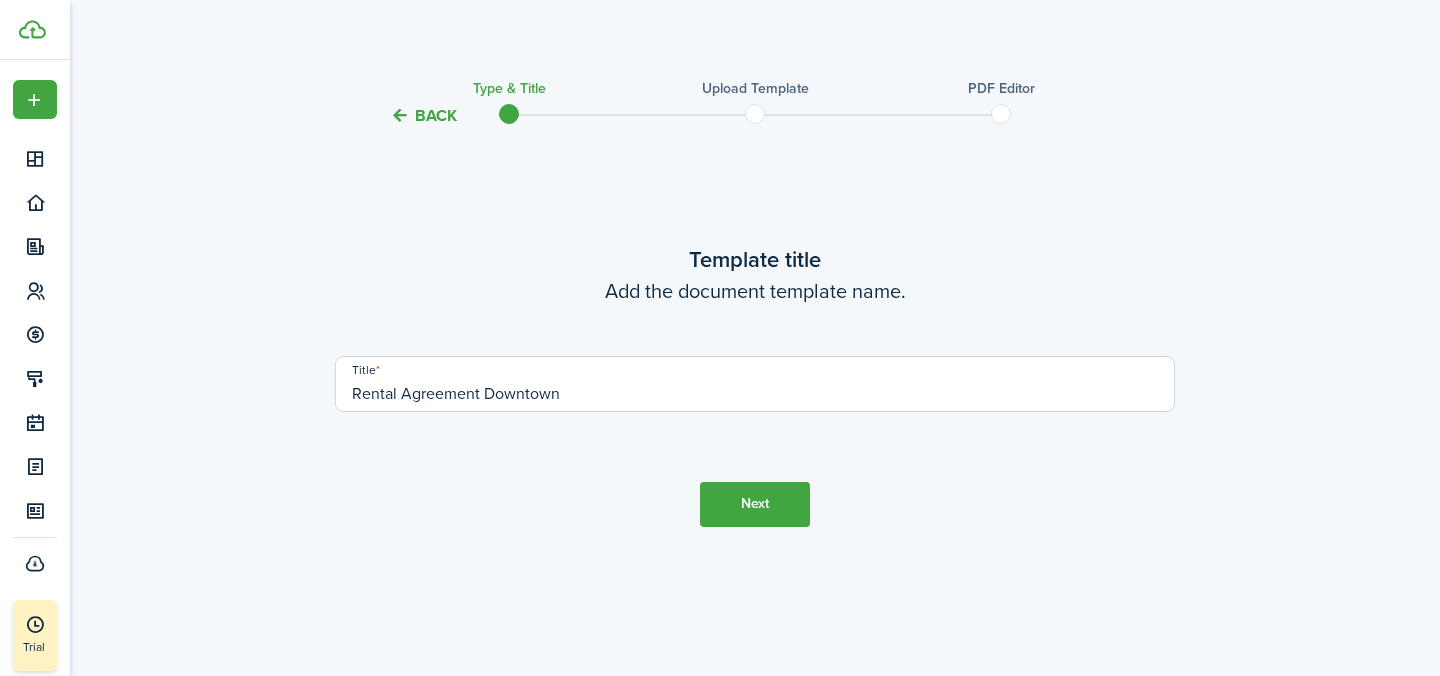 scroll, scrollTop: 0, scrollLeft: 0, axis: both 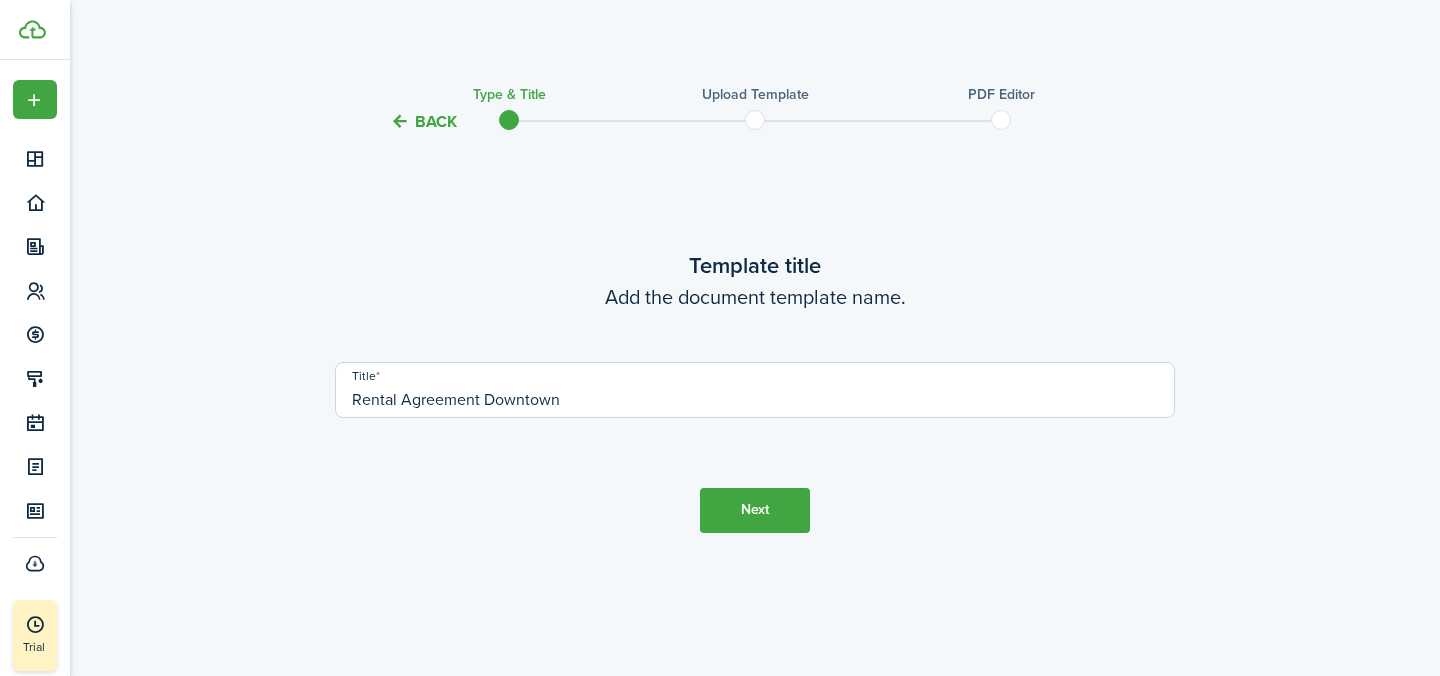 click on "Back  Type & Title   Upload Template   PDF Editor  Template title Add the document template name.  Title  Rental Agreement Downtown Next" 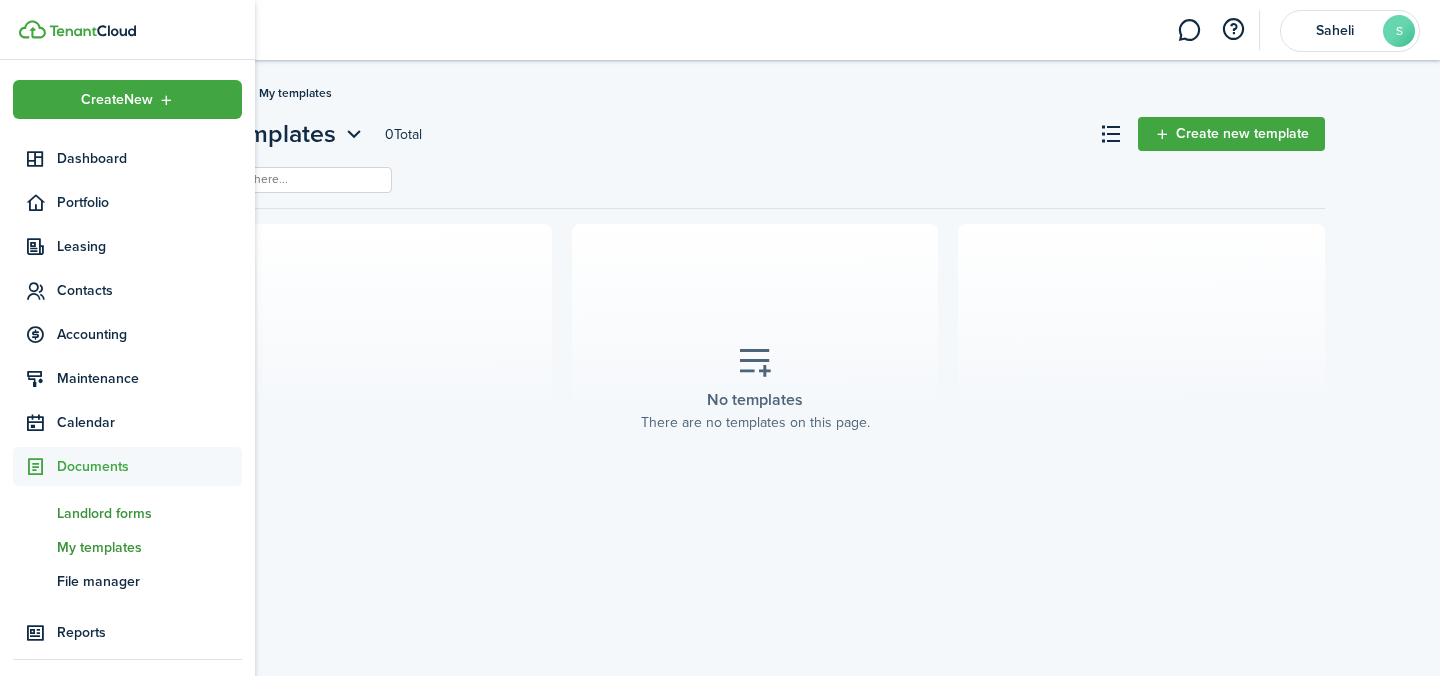 click on "fr  Landlord forms" 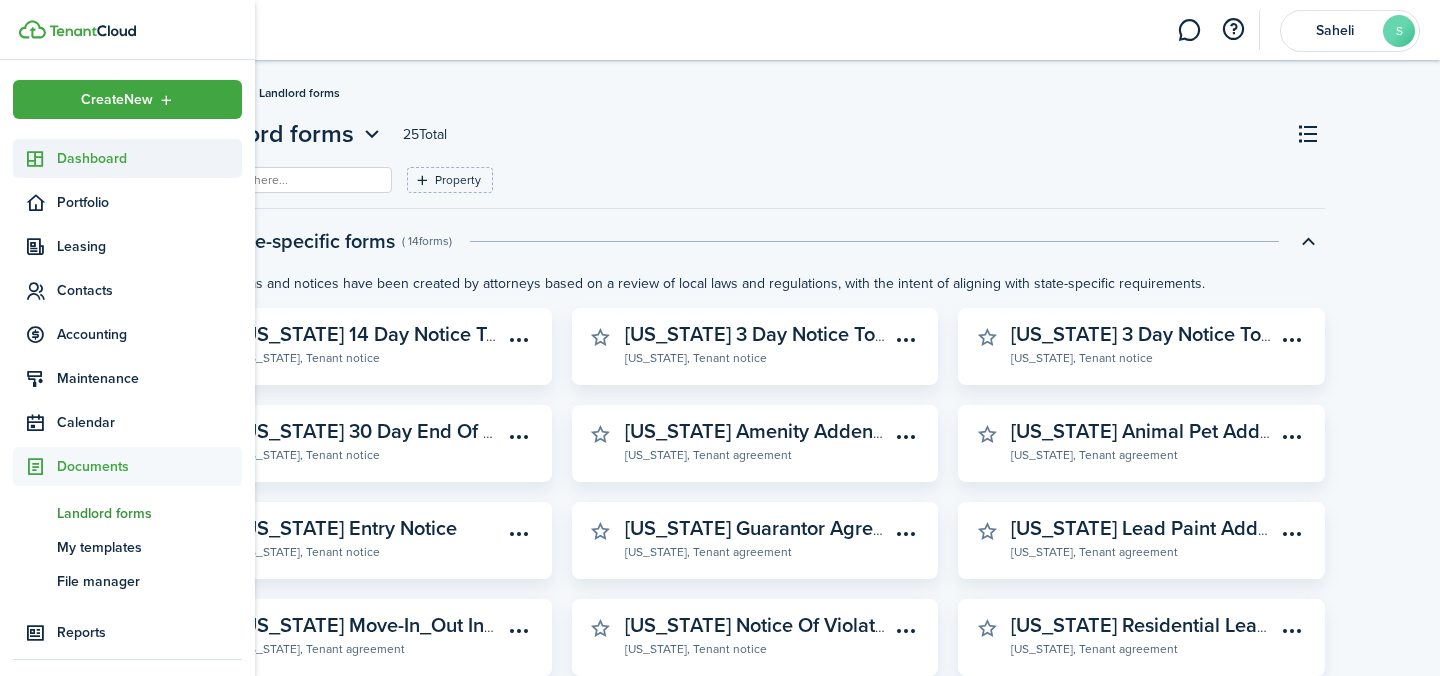 click on "Dashboard" 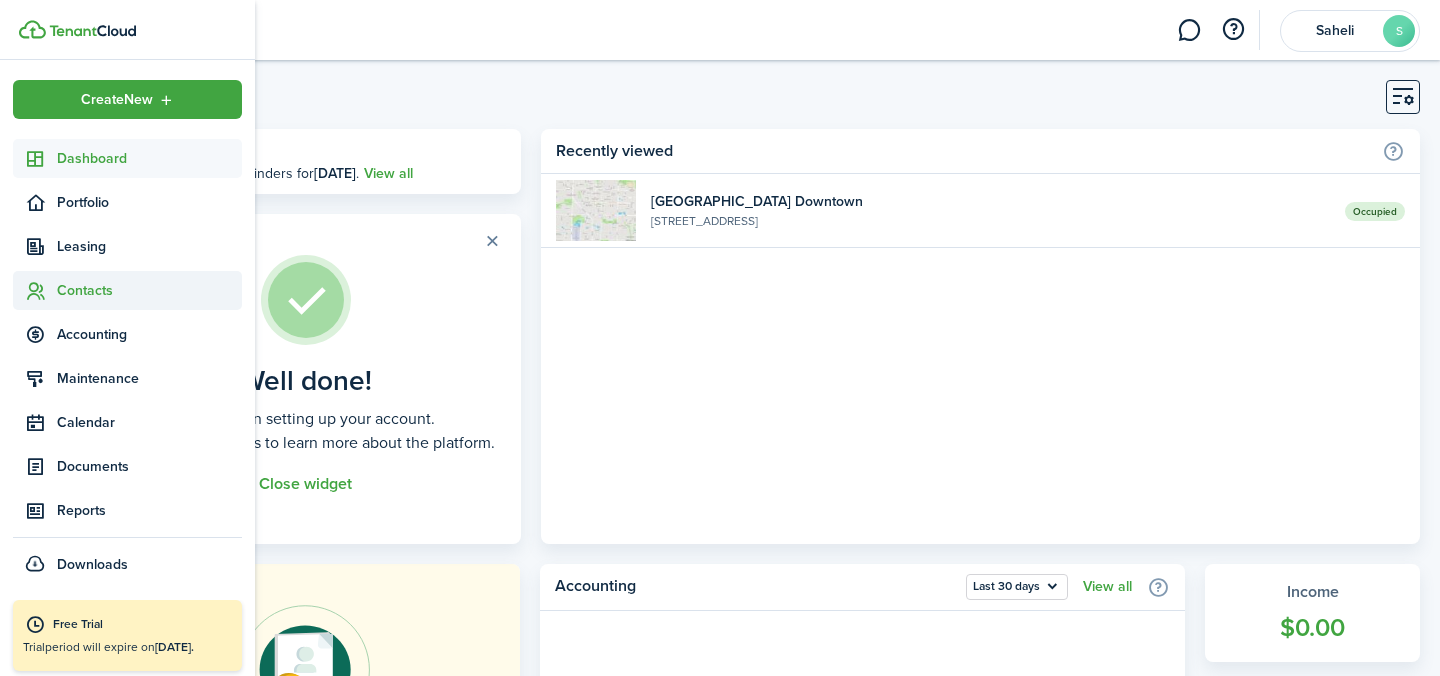 click on "Contacts" 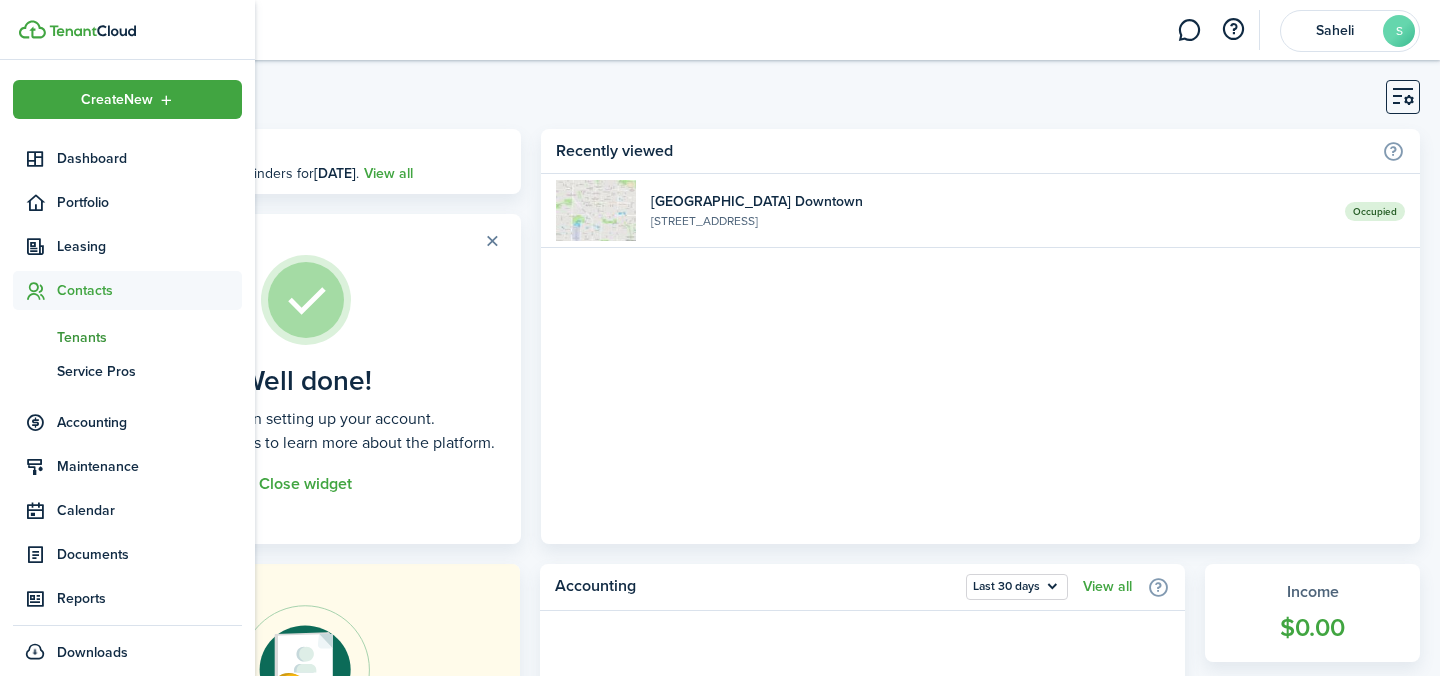 click on "Tenants" 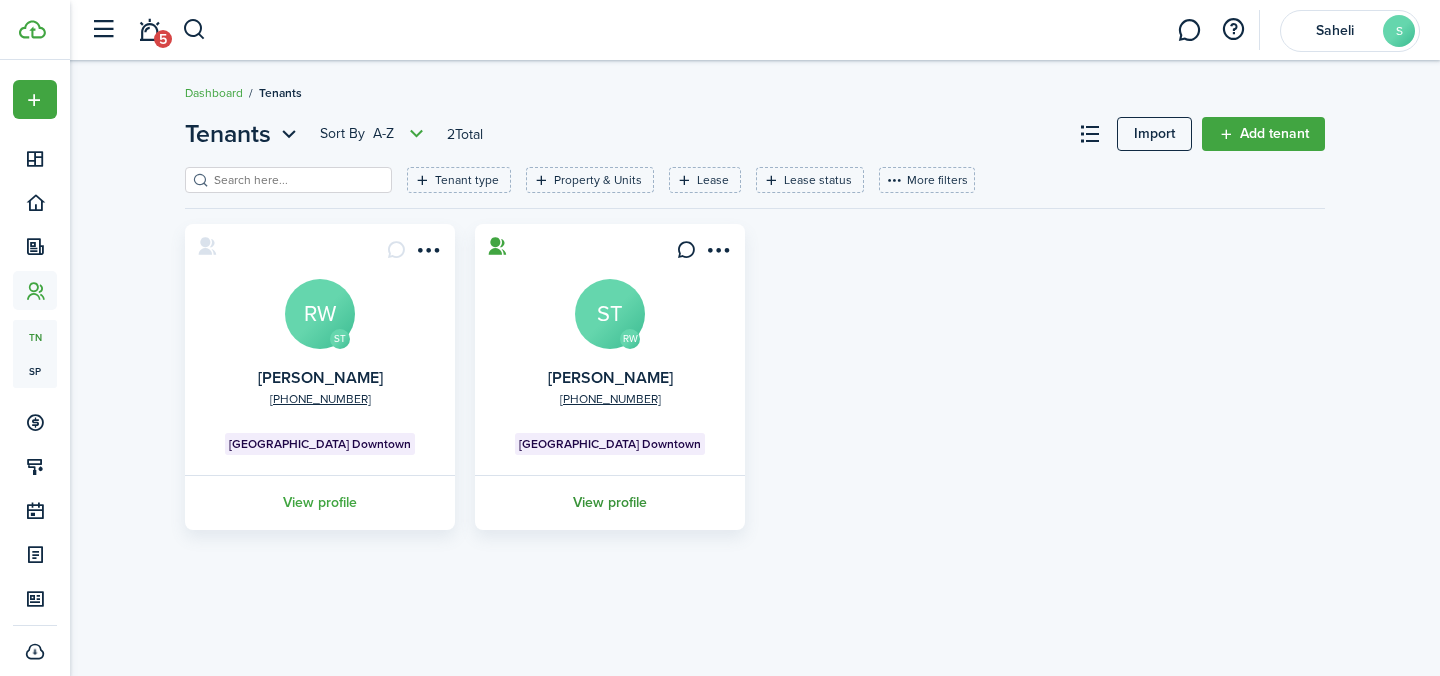 click on "View profile" 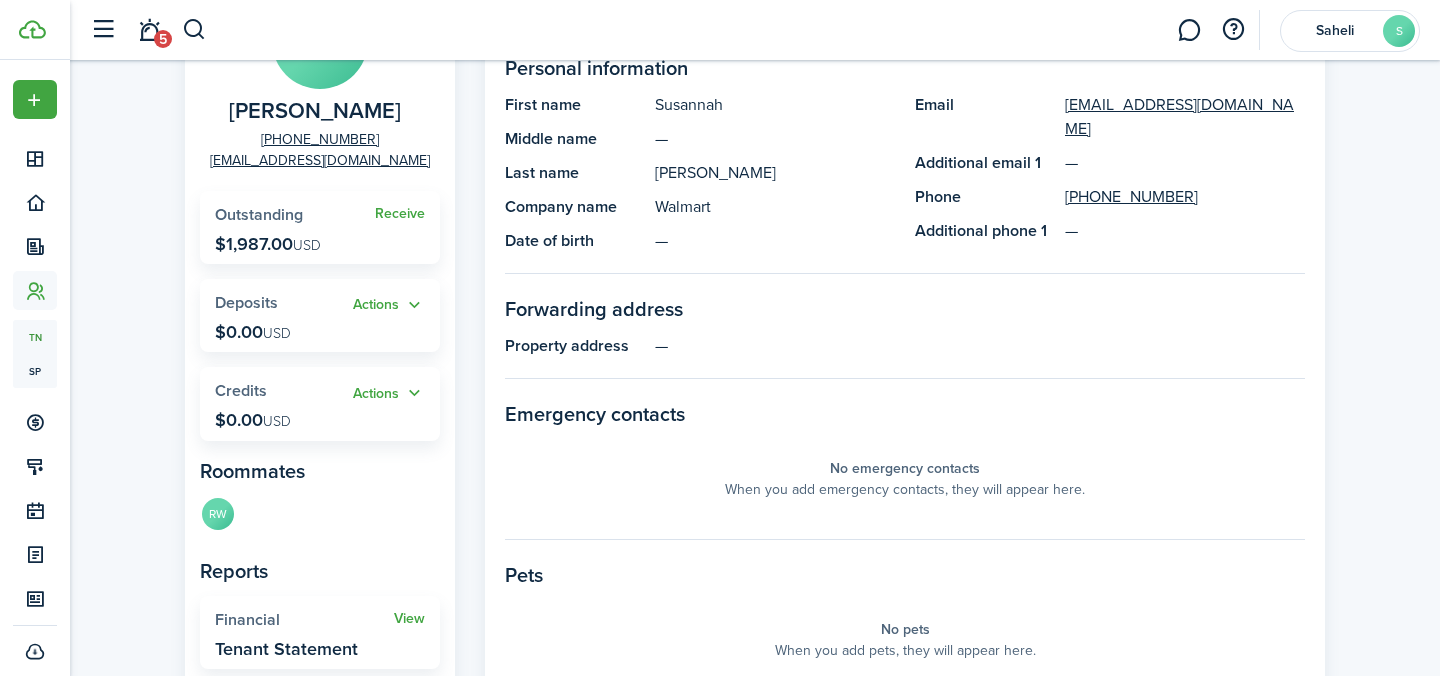 scroll, scrollTop: 0, scrollLeft: 0, axis: both 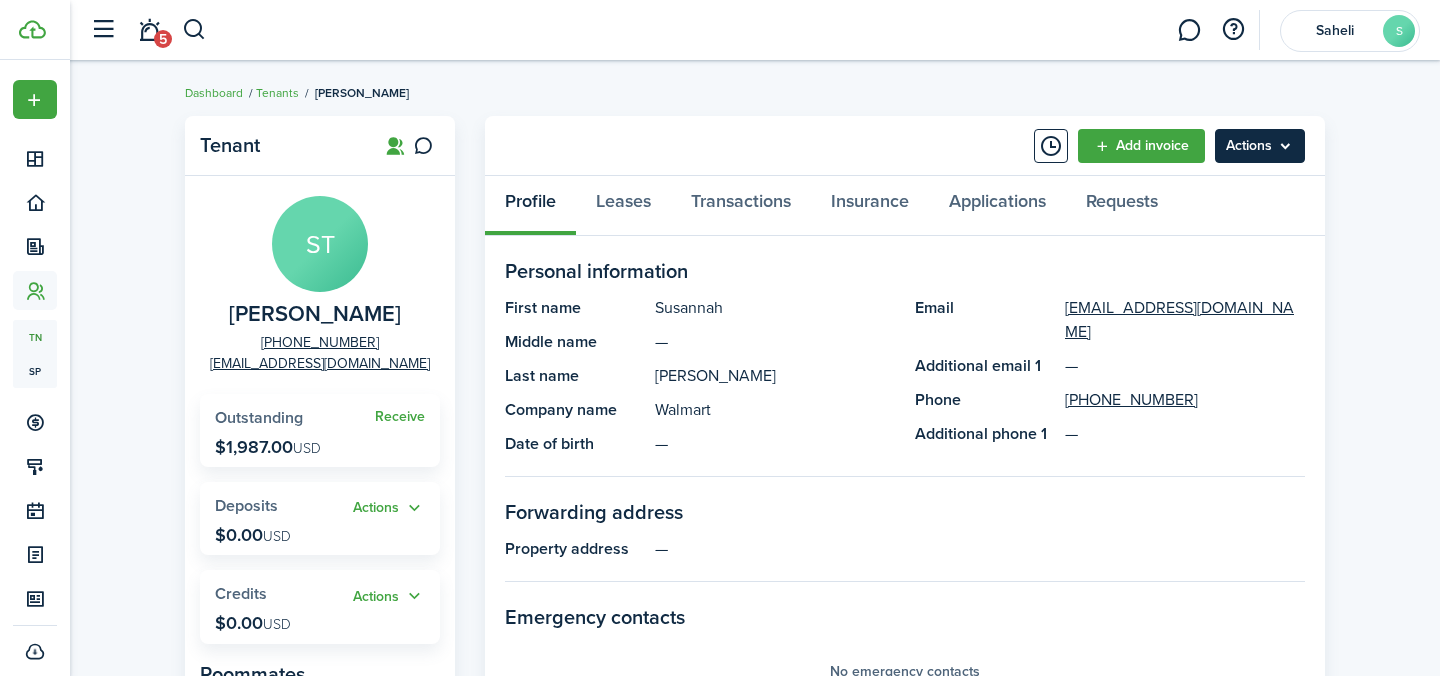 click on "Actions" 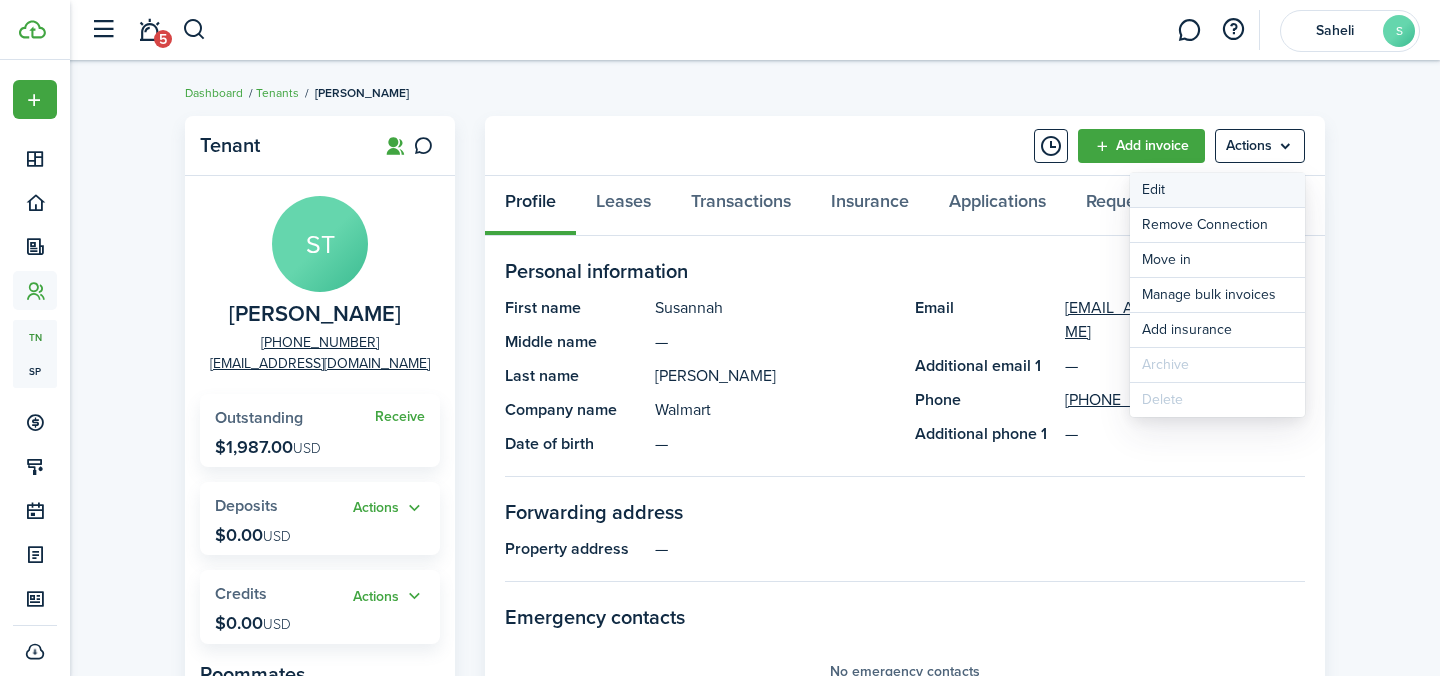 click on "Edit" at bounding box center [1217, 190] 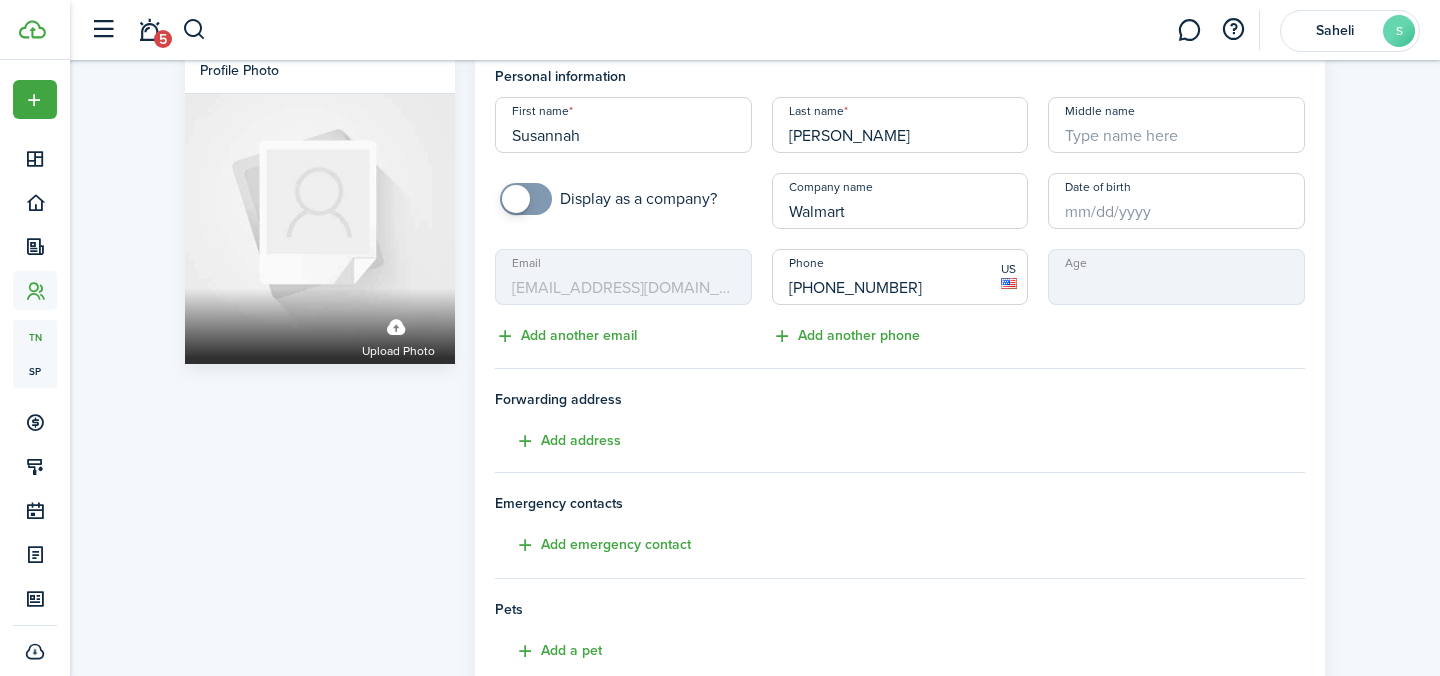 scroll, scrollTop: 22, scrollLeft: 0, axis: vertical 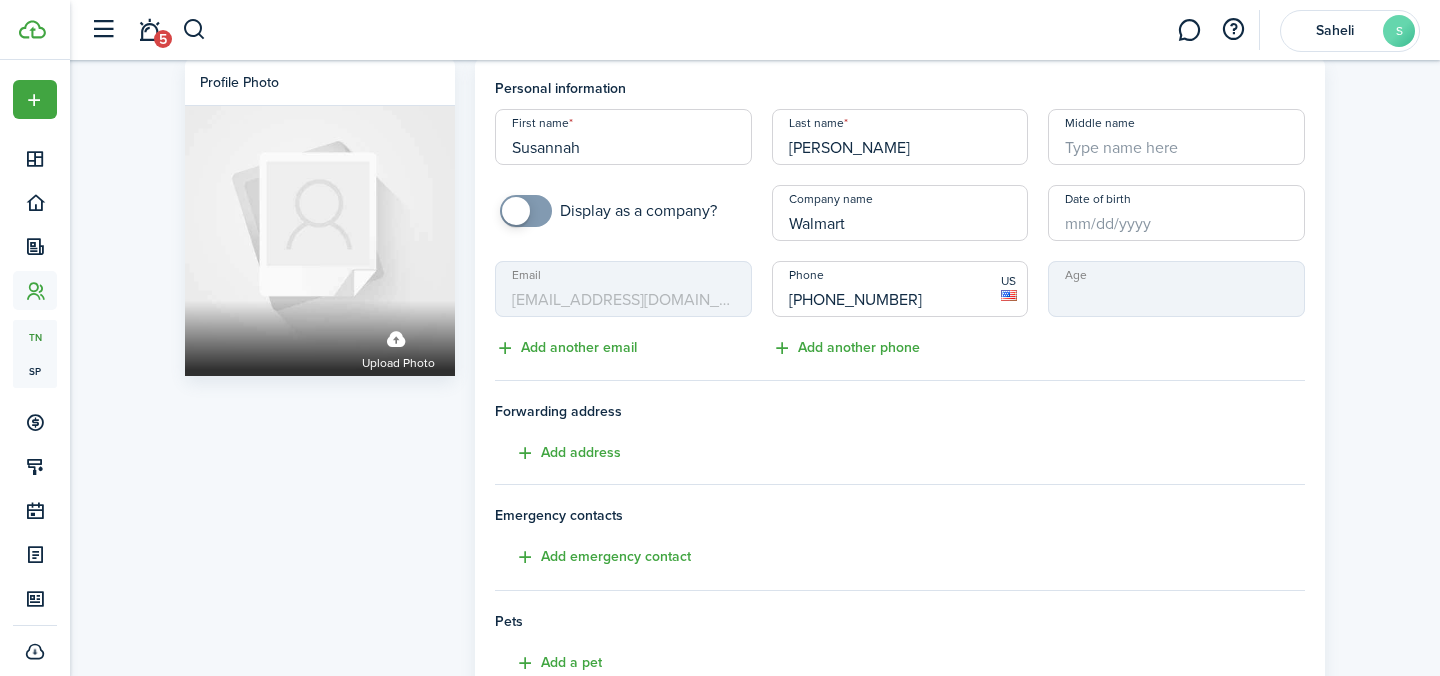 click on "Profile photo  Upload photo" 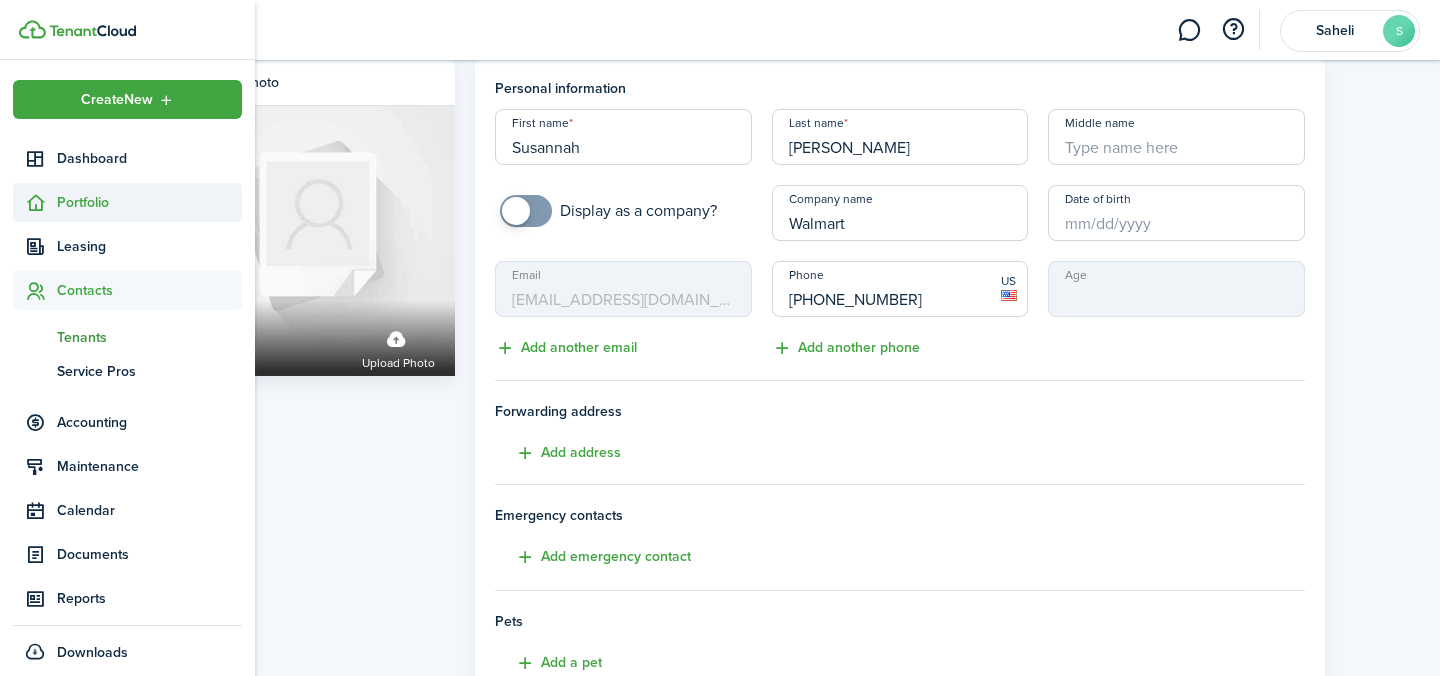 click on "Portfolio" 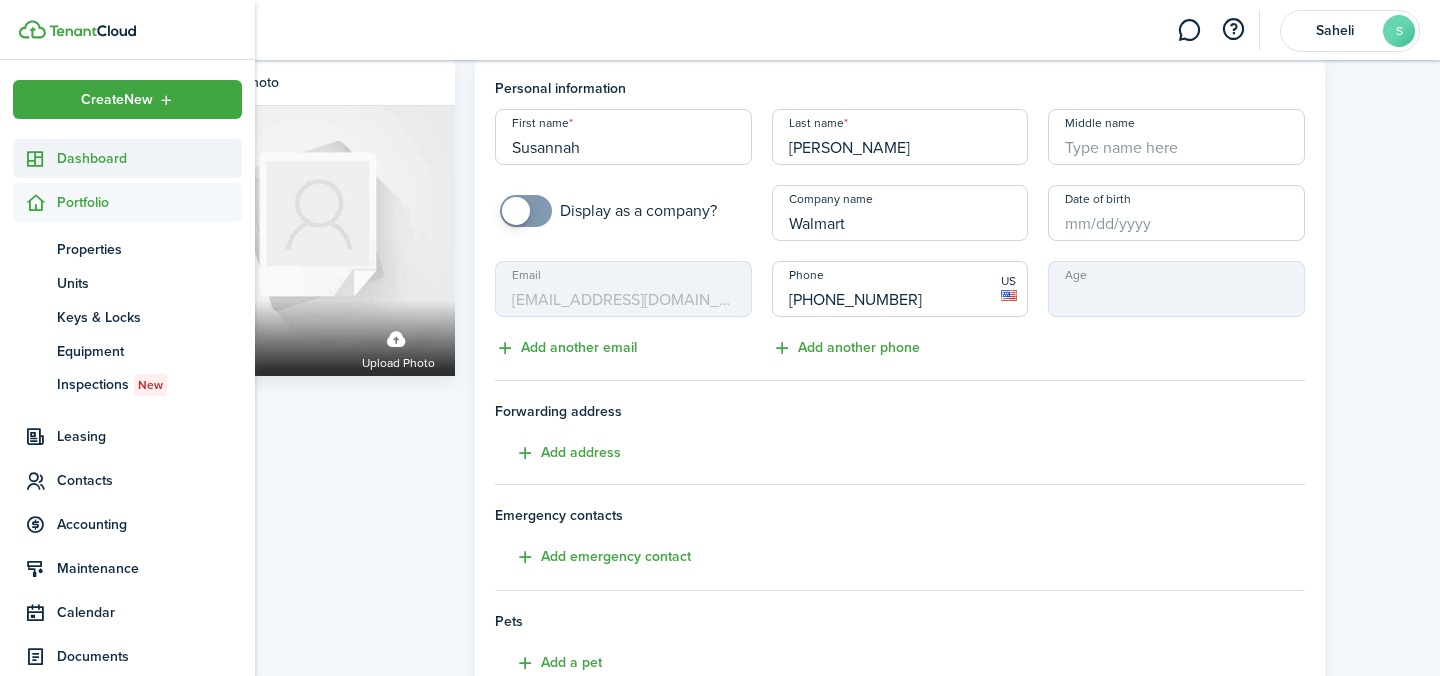 click on "Dashboard" 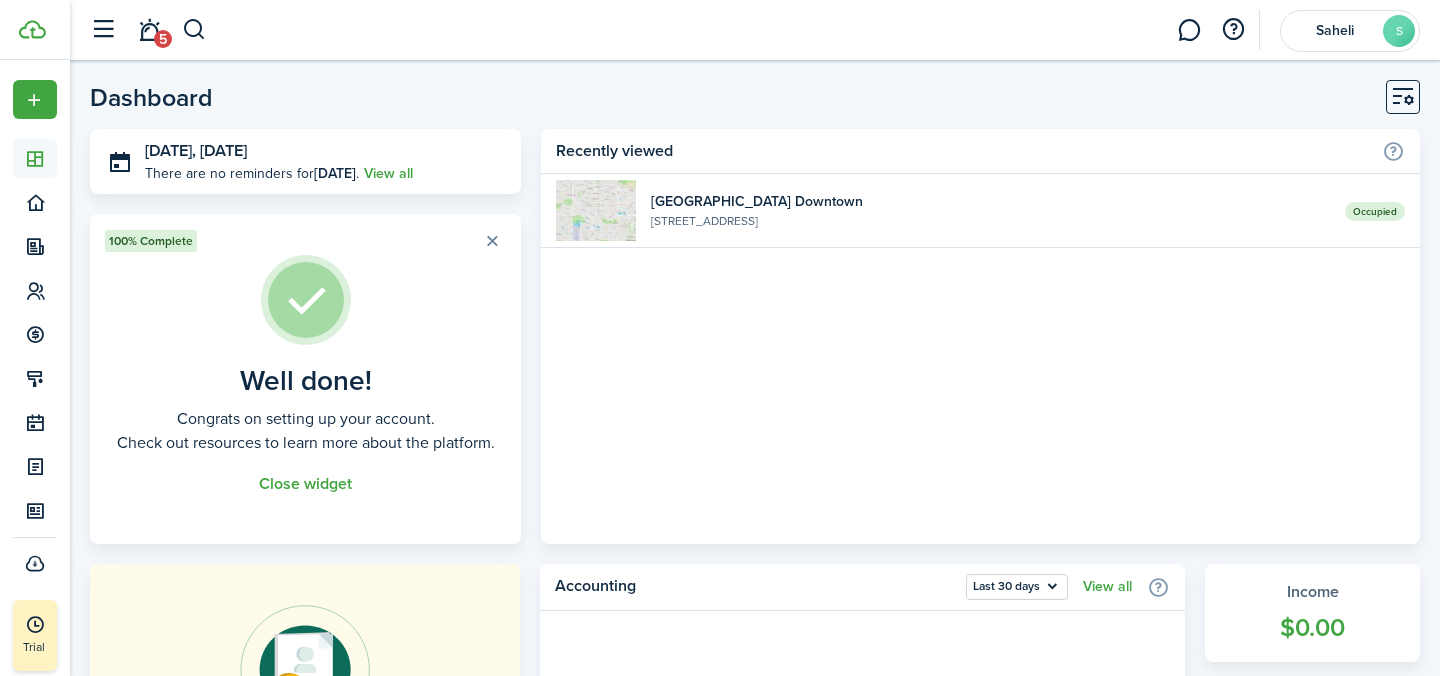 scroll, scrollTop: 204, scrollLeft: 0, axis: vertical 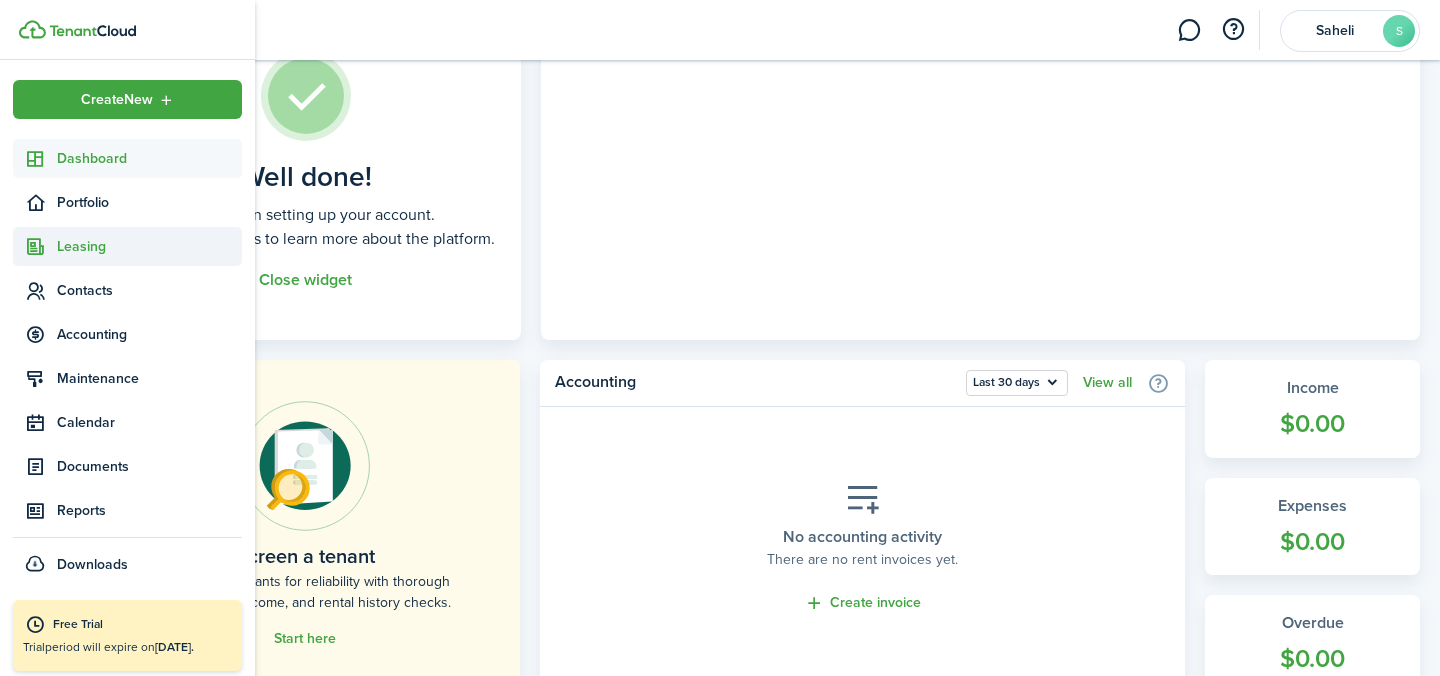 click on "Leasing" 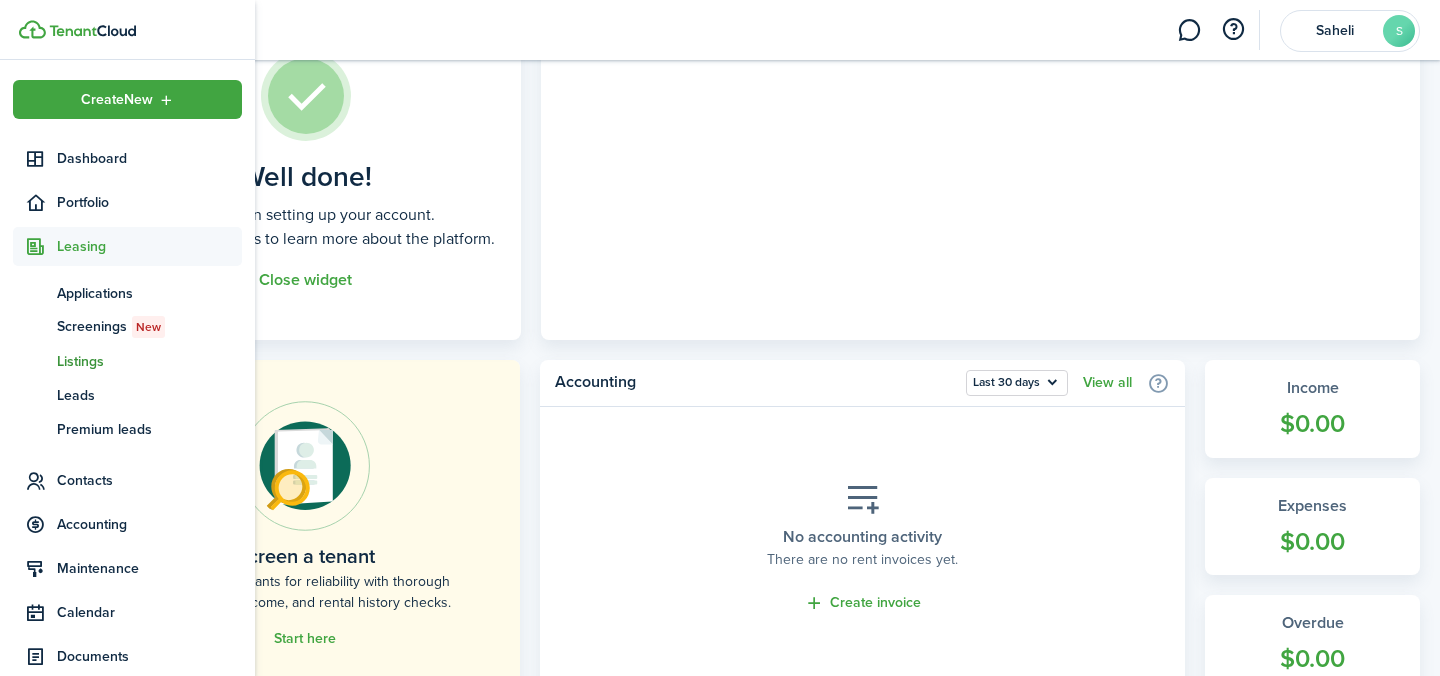 click on "ls  Listings" 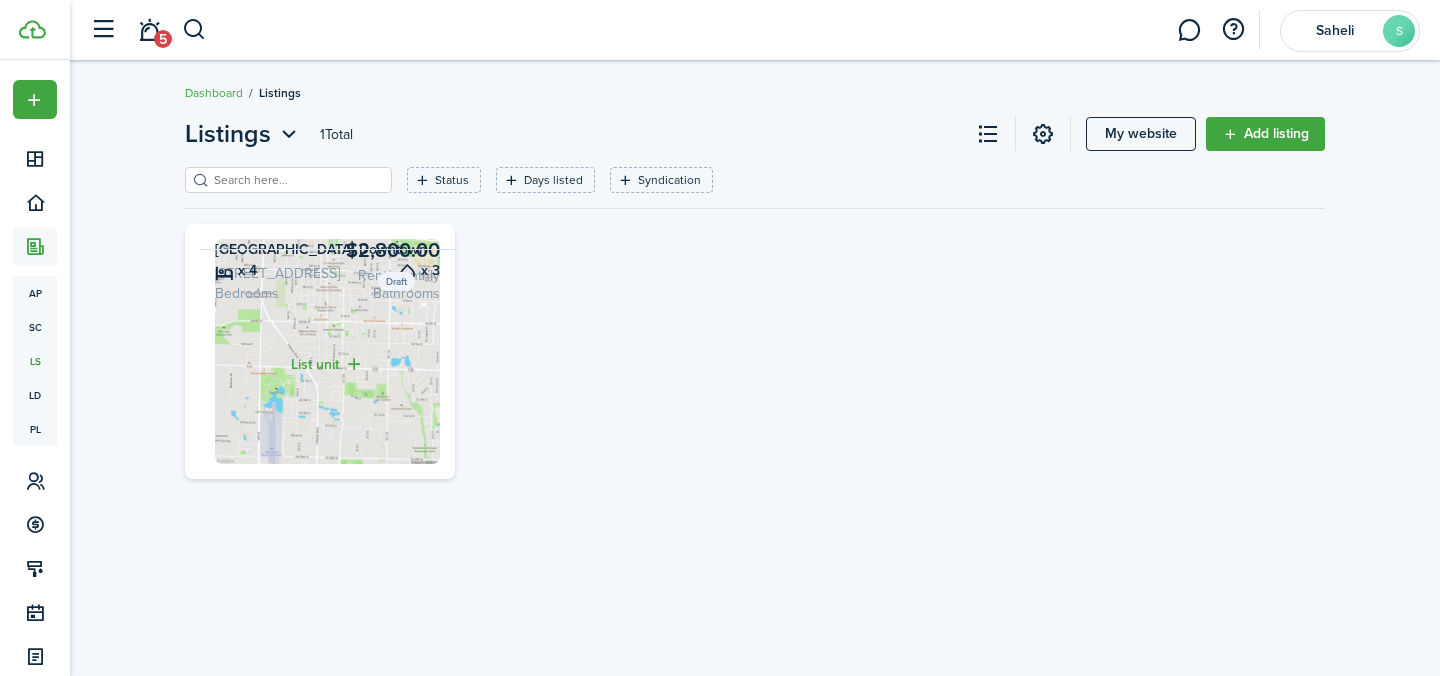 click 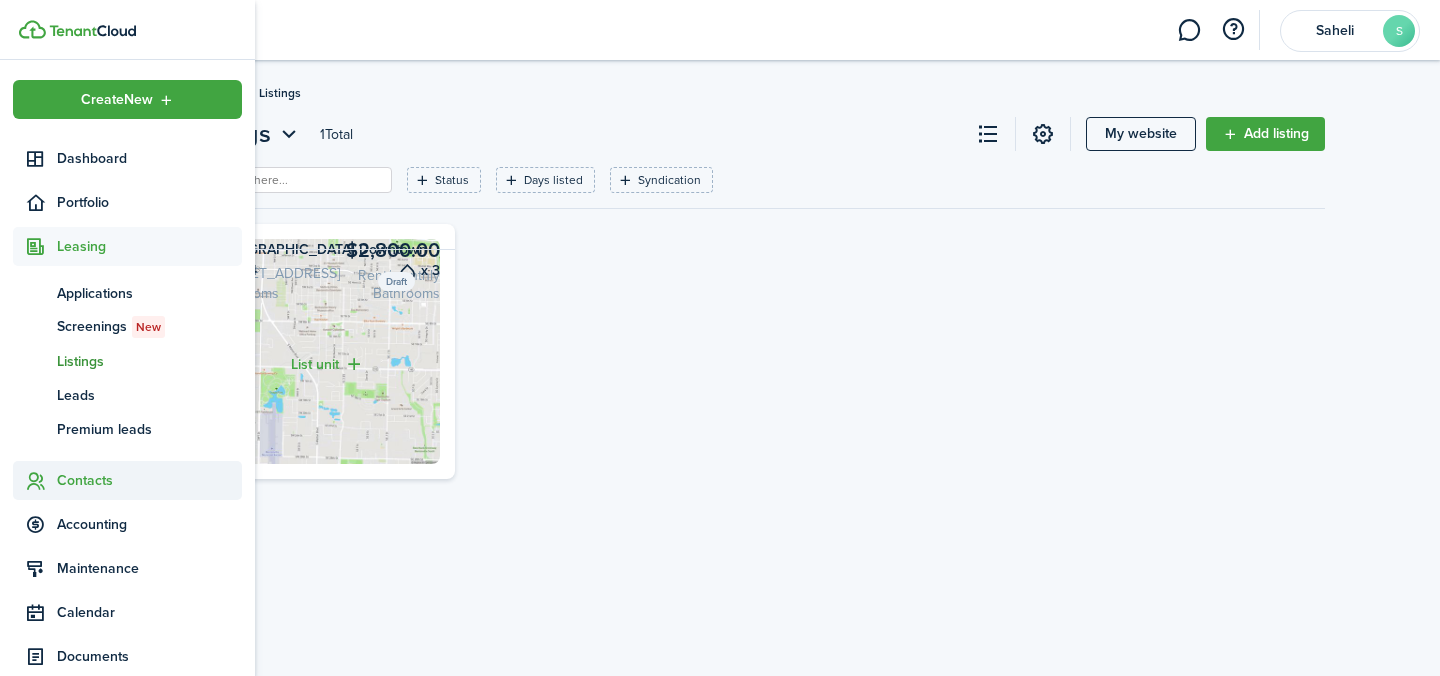 click on "Contacts" 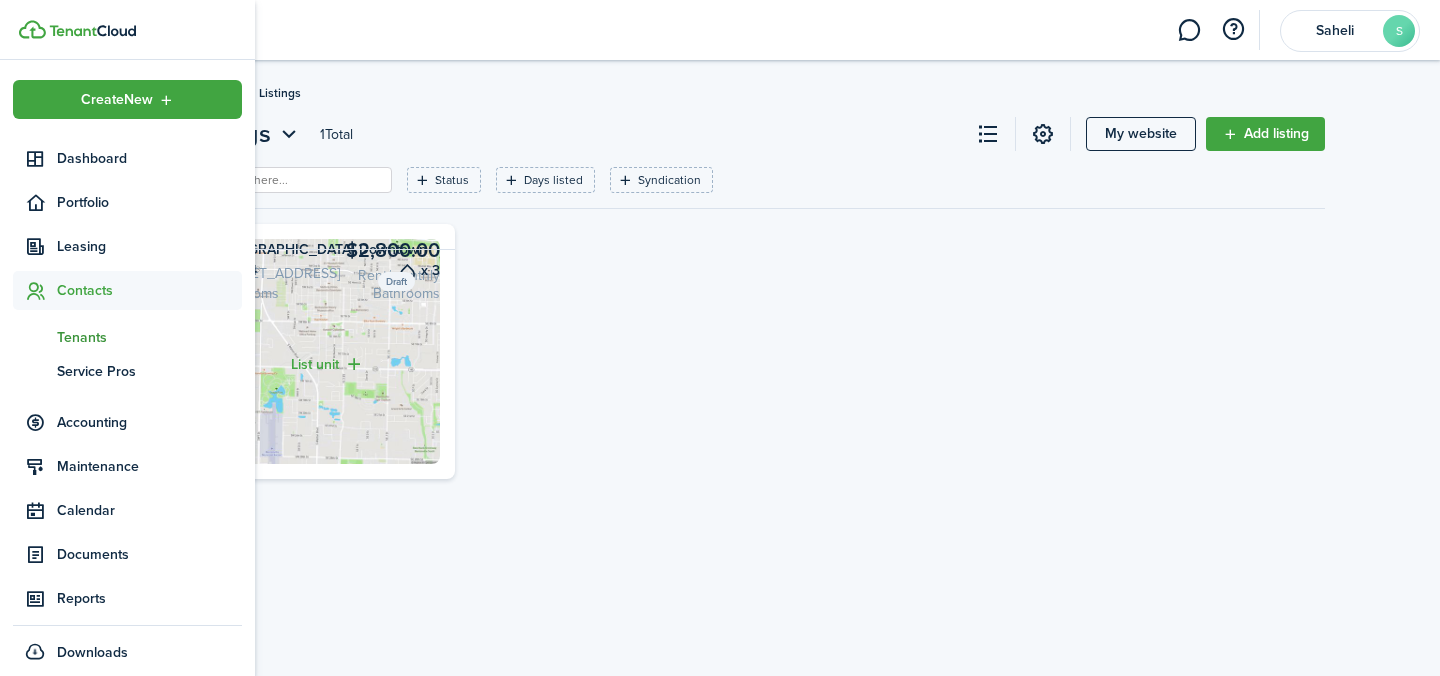 click on "Tenants" 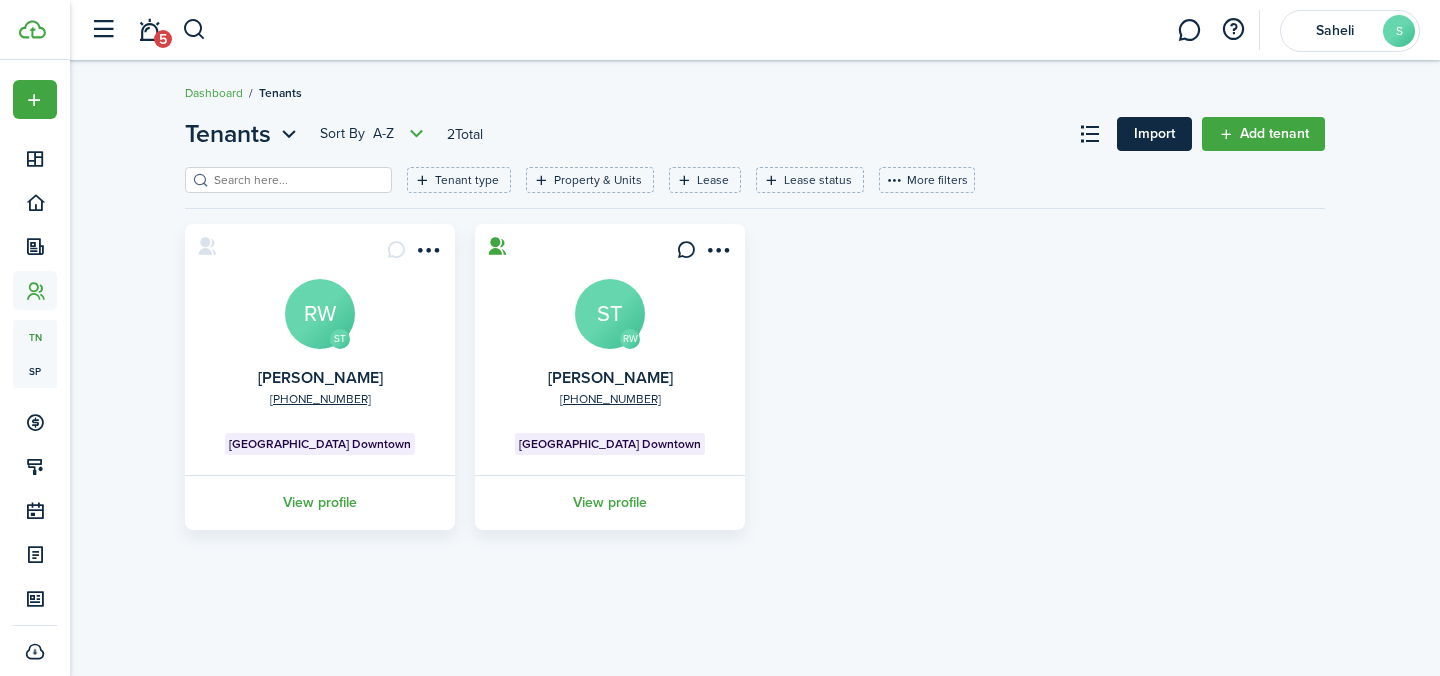 click on "Import" 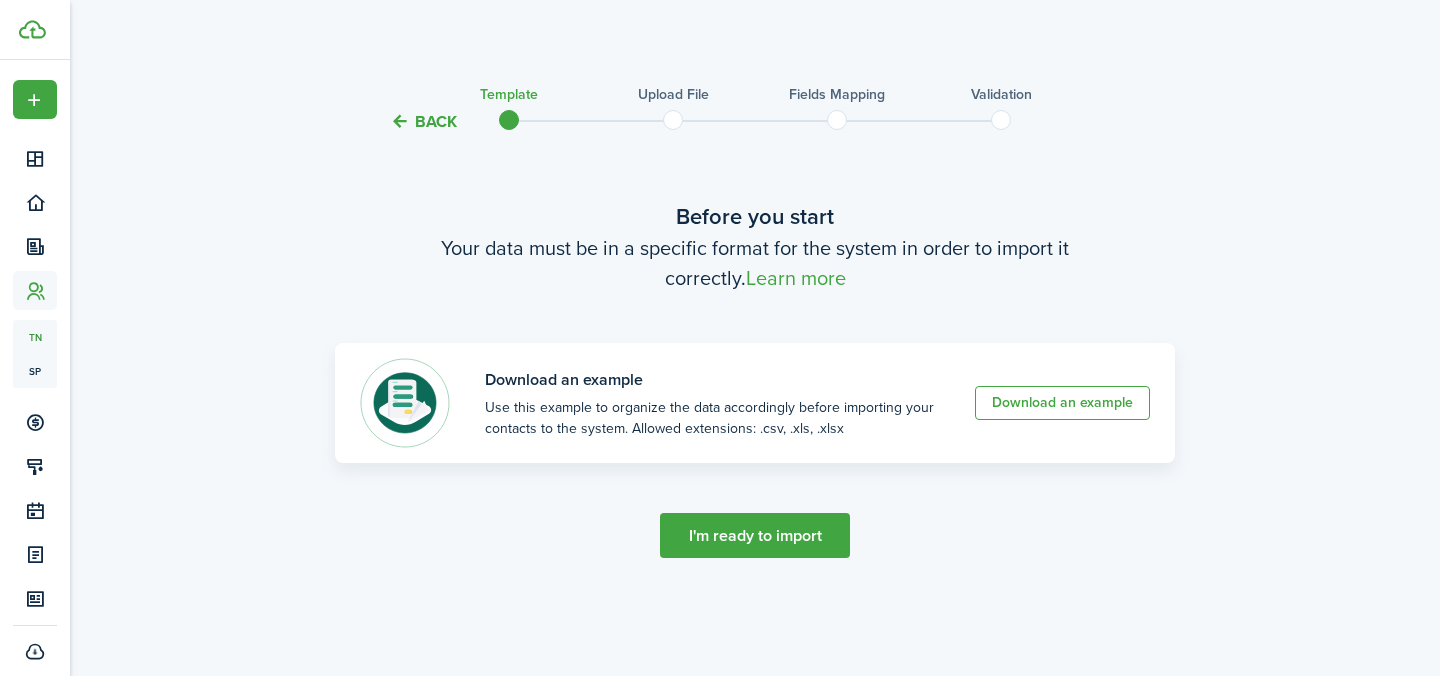 click on "Back" at bounding box center (423, 121) 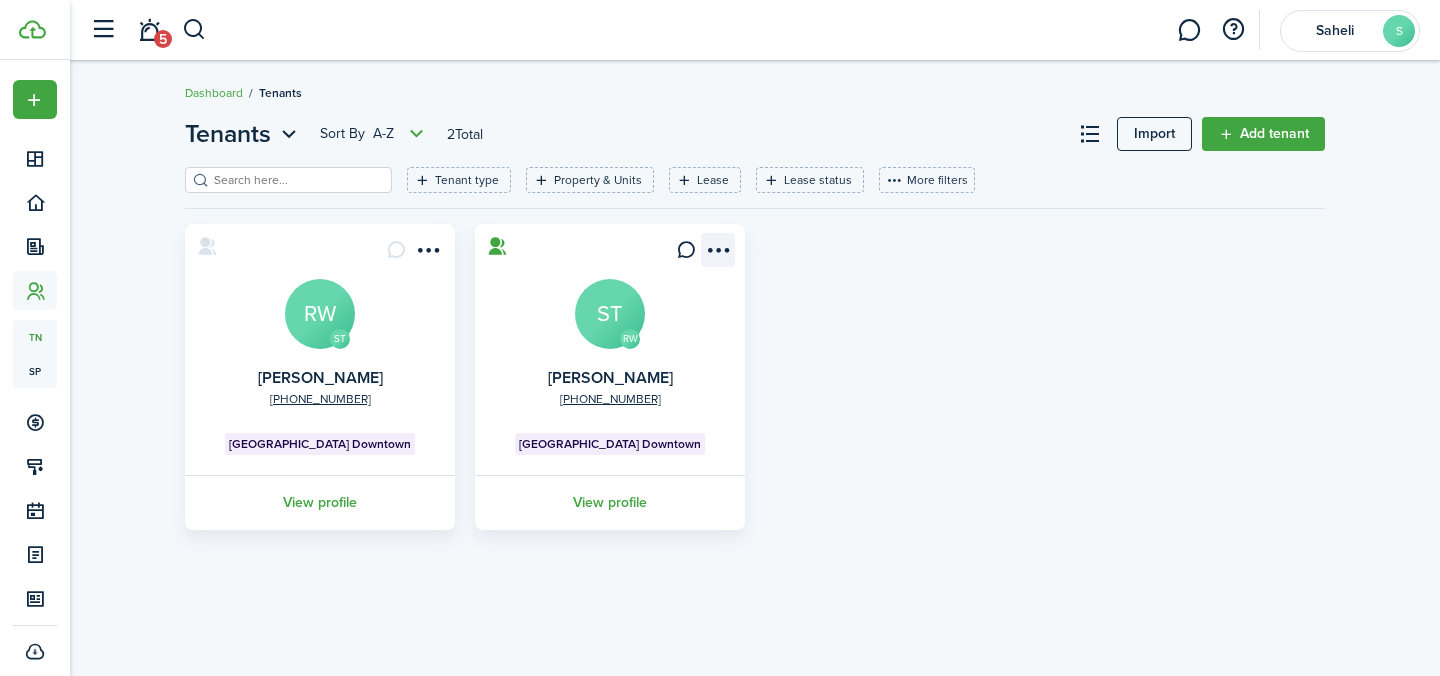 click 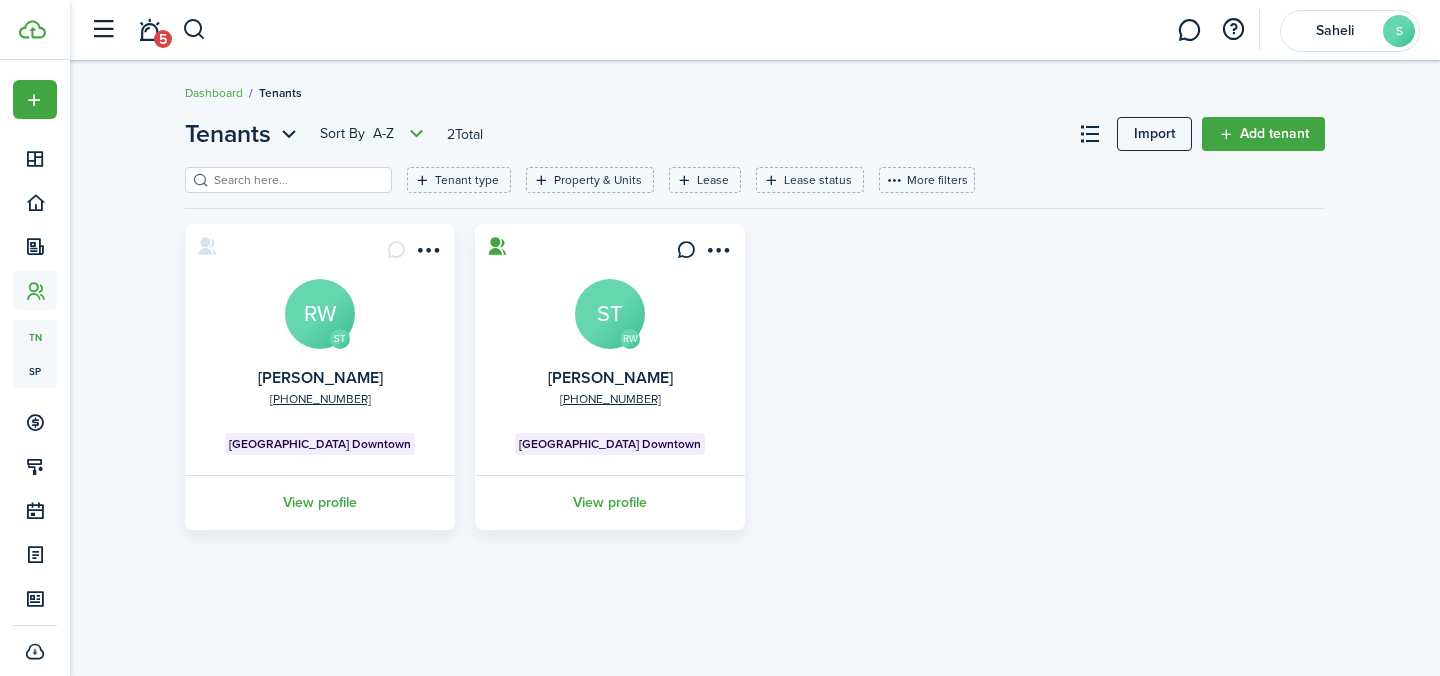 click on "ST  [PHONE_NUMBER] [PERSON_NAME][GEOGRAPHIC_DATA] [GEOGRAPHIC_DATA]  View profile   RW  [PHONE_NUMBER] [PERSON_NAME]  [GEOGRAPHIC_DATA]  View profile" 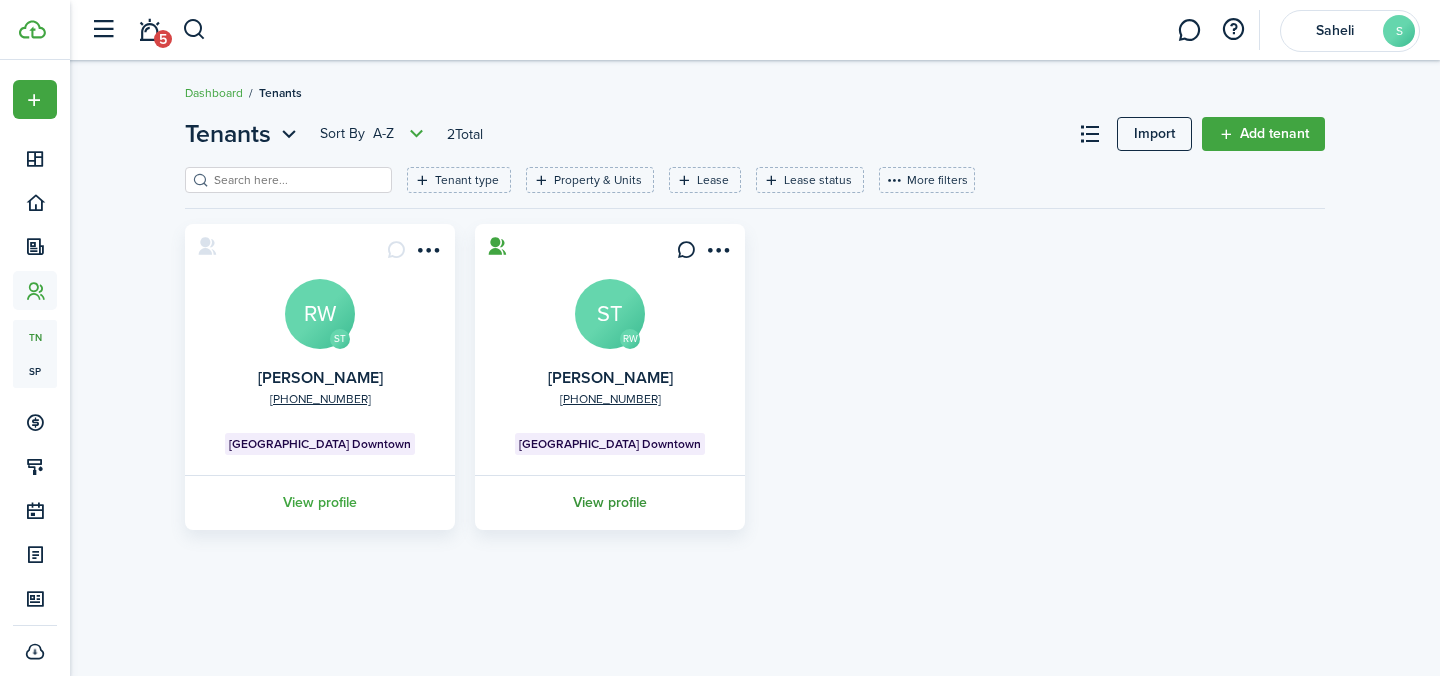 click on "View profile" 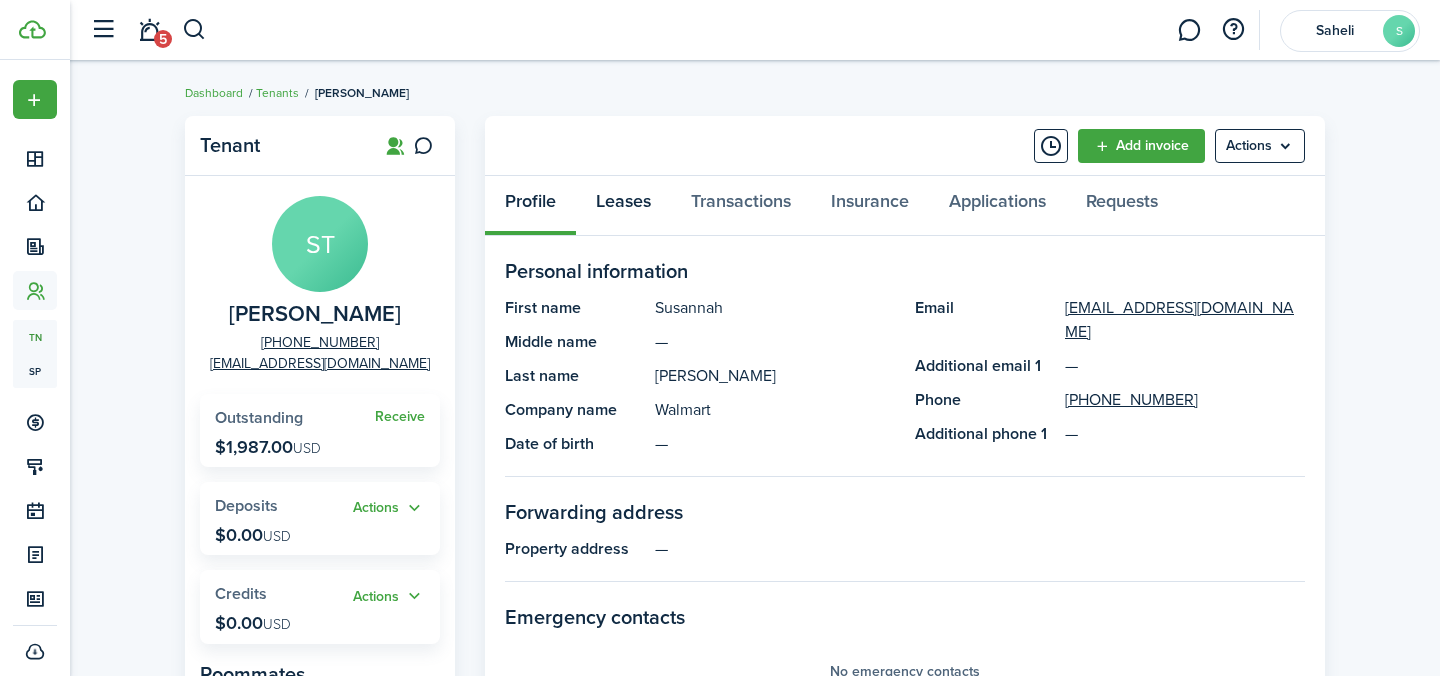 click on "Leases" at bounding box center [623, 206] 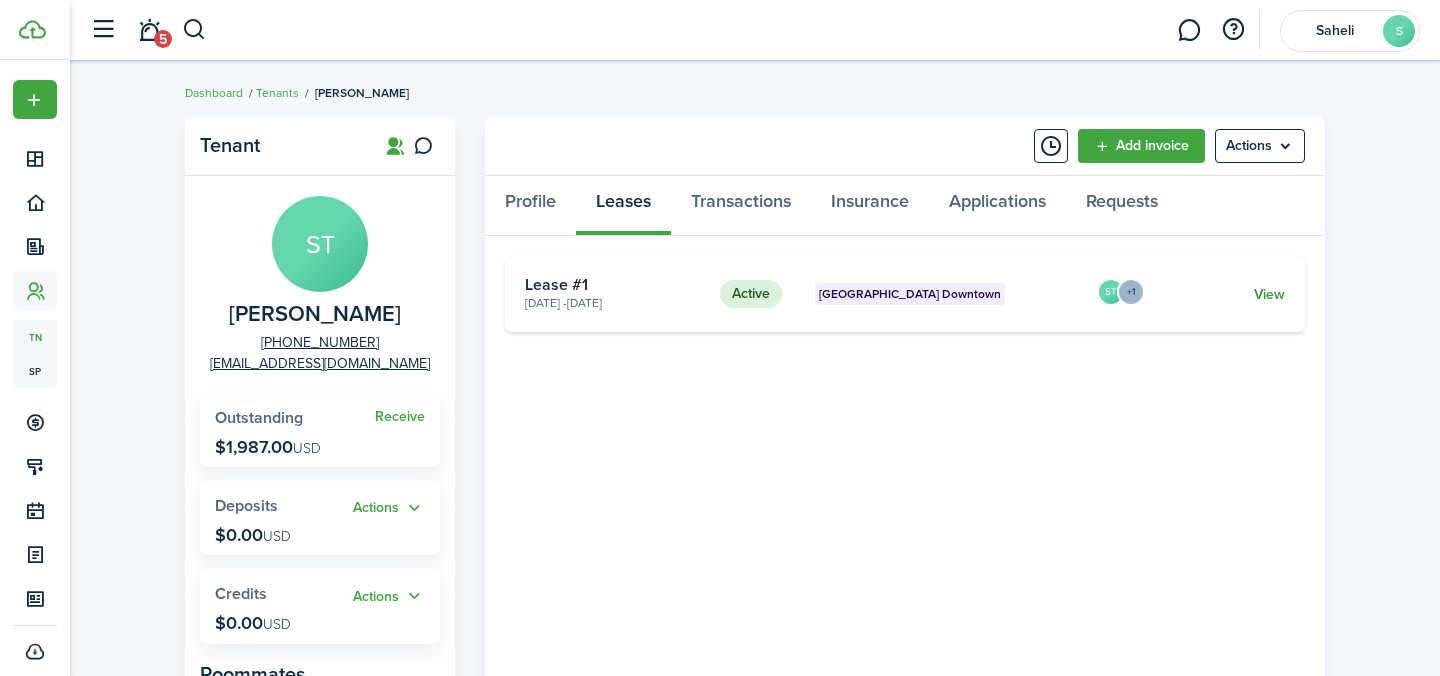 click on "View" 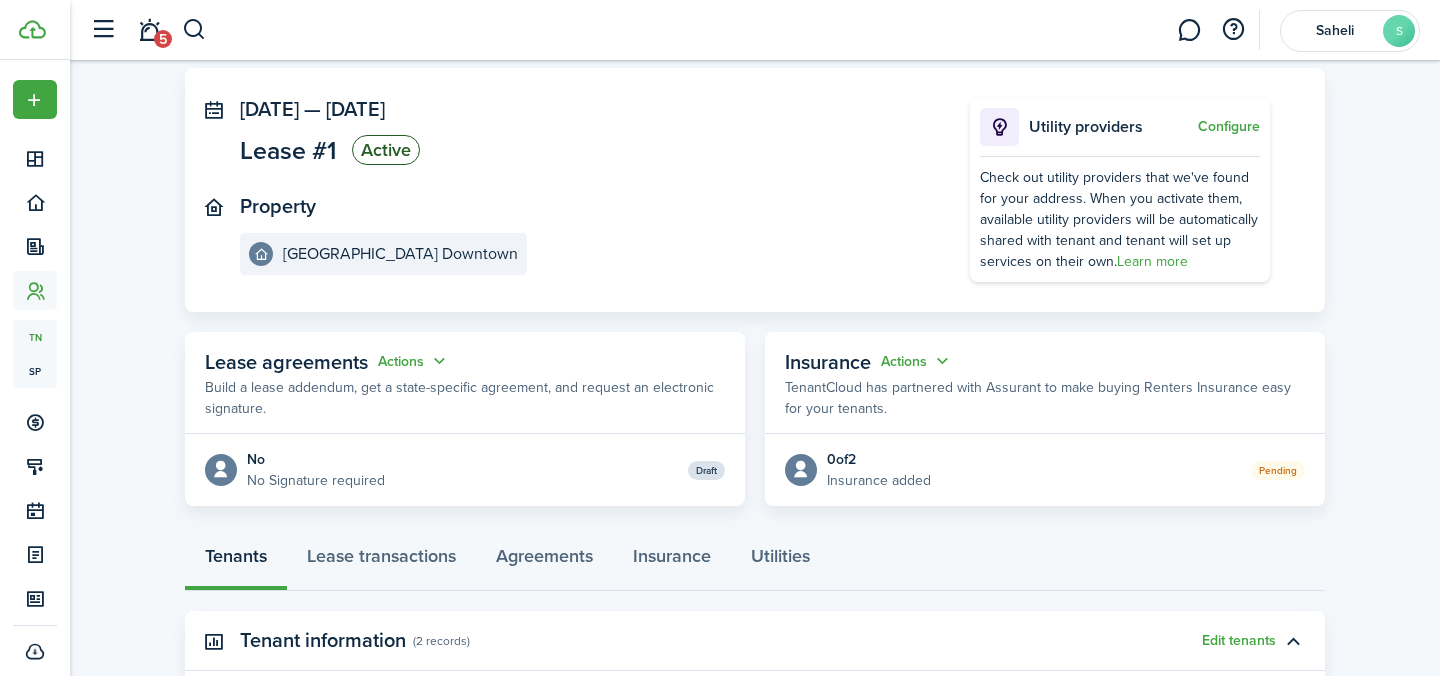 scroll, scrollTop: 250, scrollLeft: 0, axis: vertical 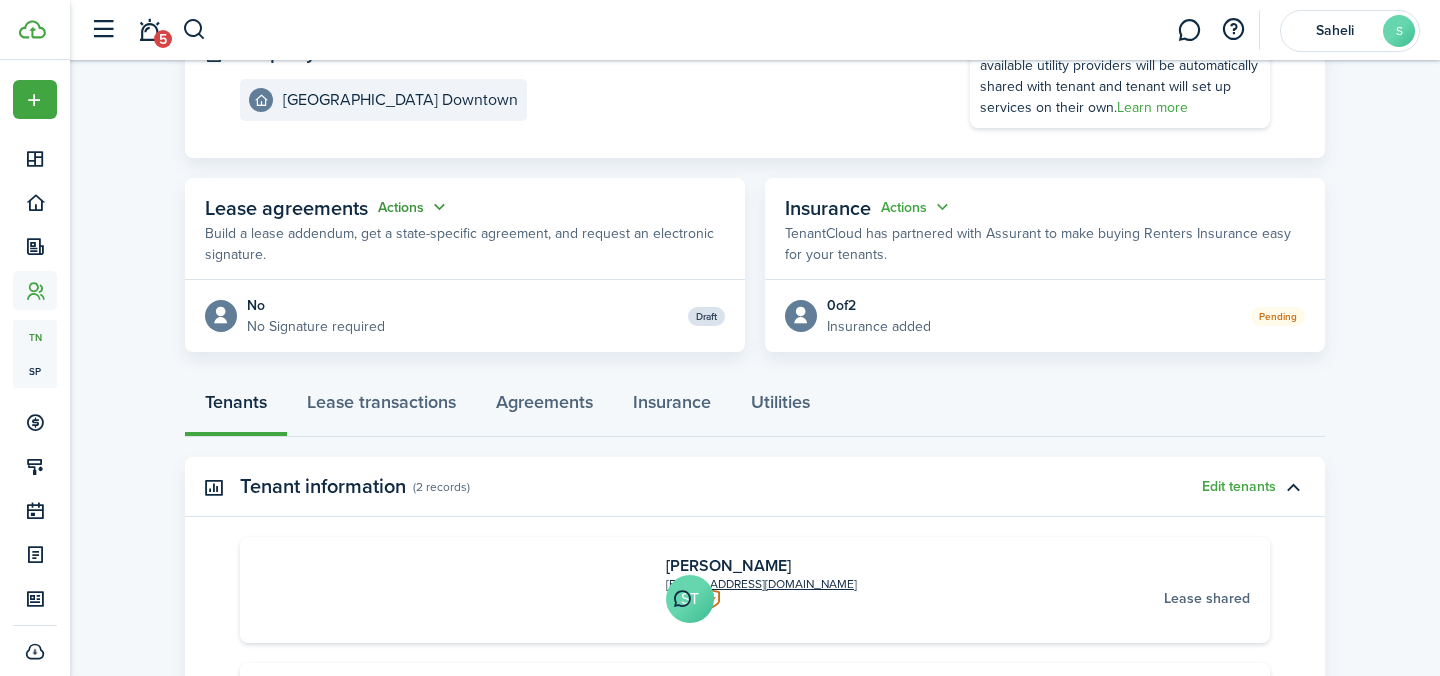 click on "Actions" 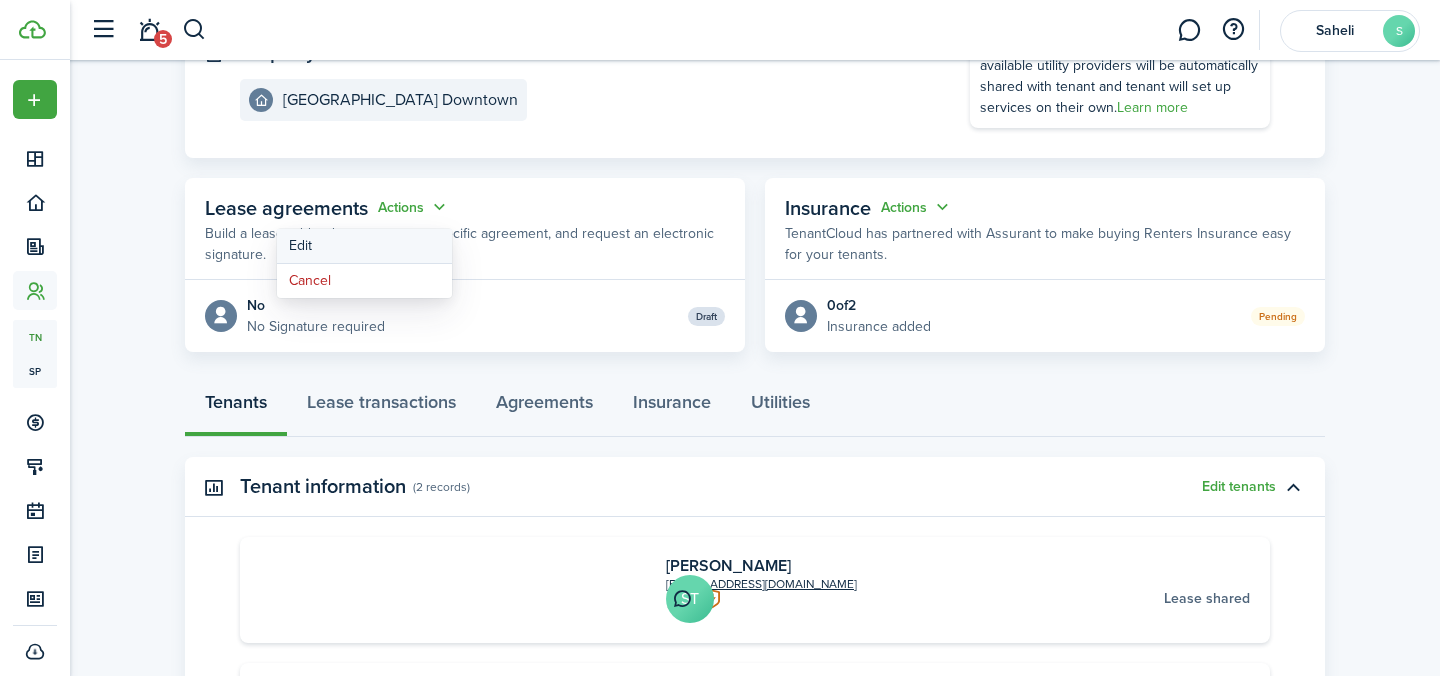 click on "Edit" at bounding box center [364, 246] 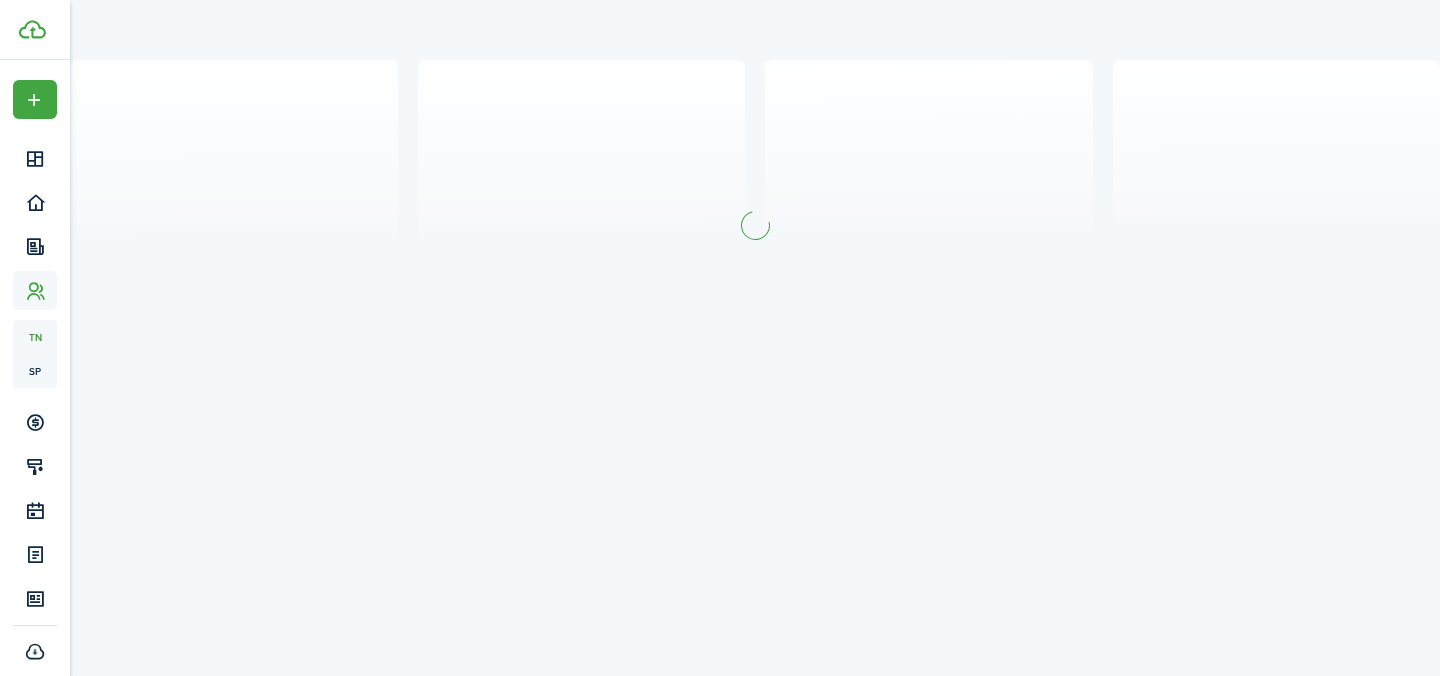 scroll, scrollTop: 0, scrollLeft: 0, axis: both 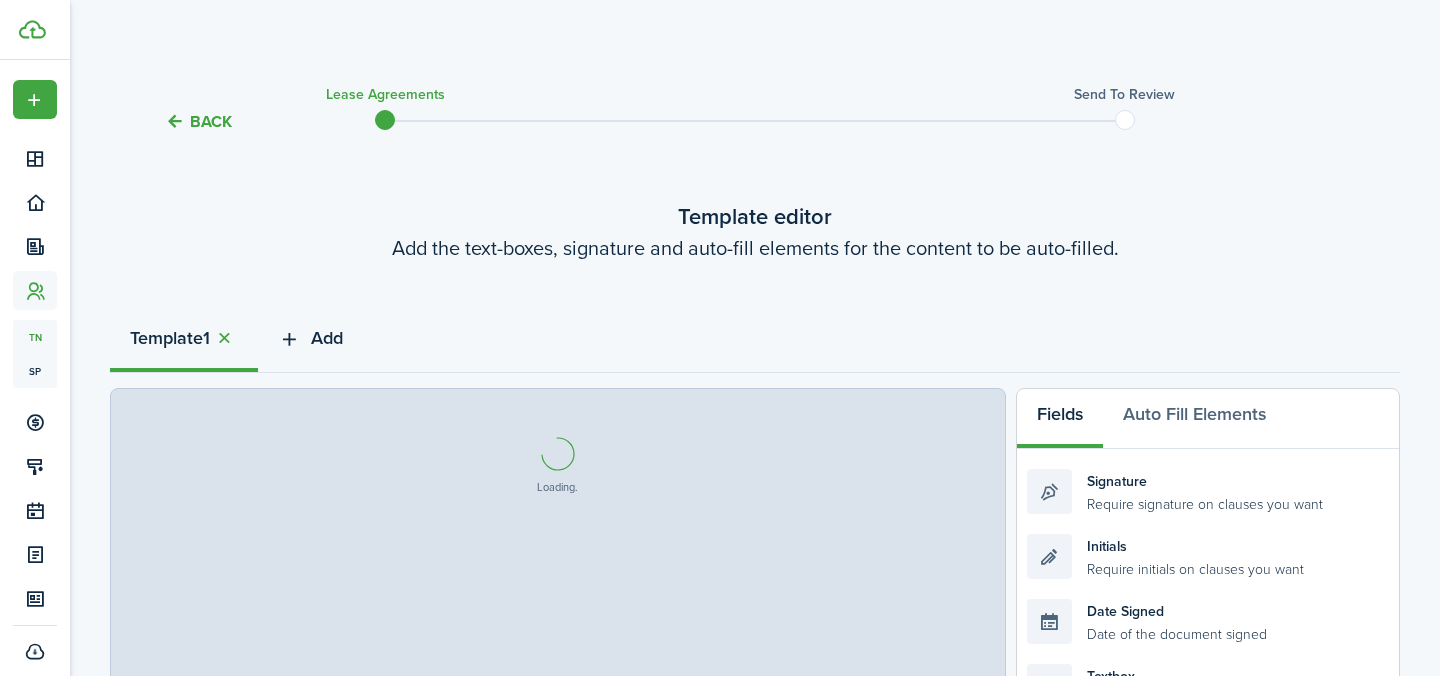 click on "Add" at bounding box center (310, 343) 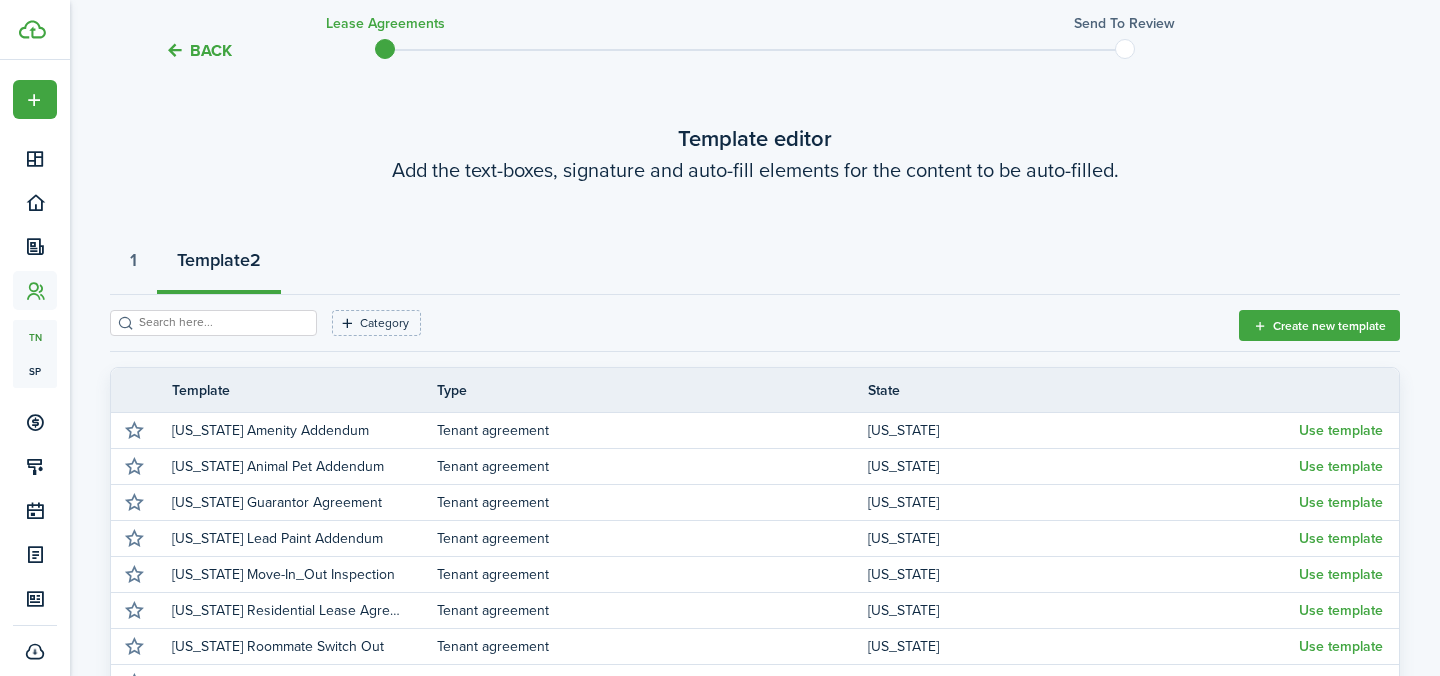 scroll, scrollTop: 191, scrollLeft: 0, axis: vertical 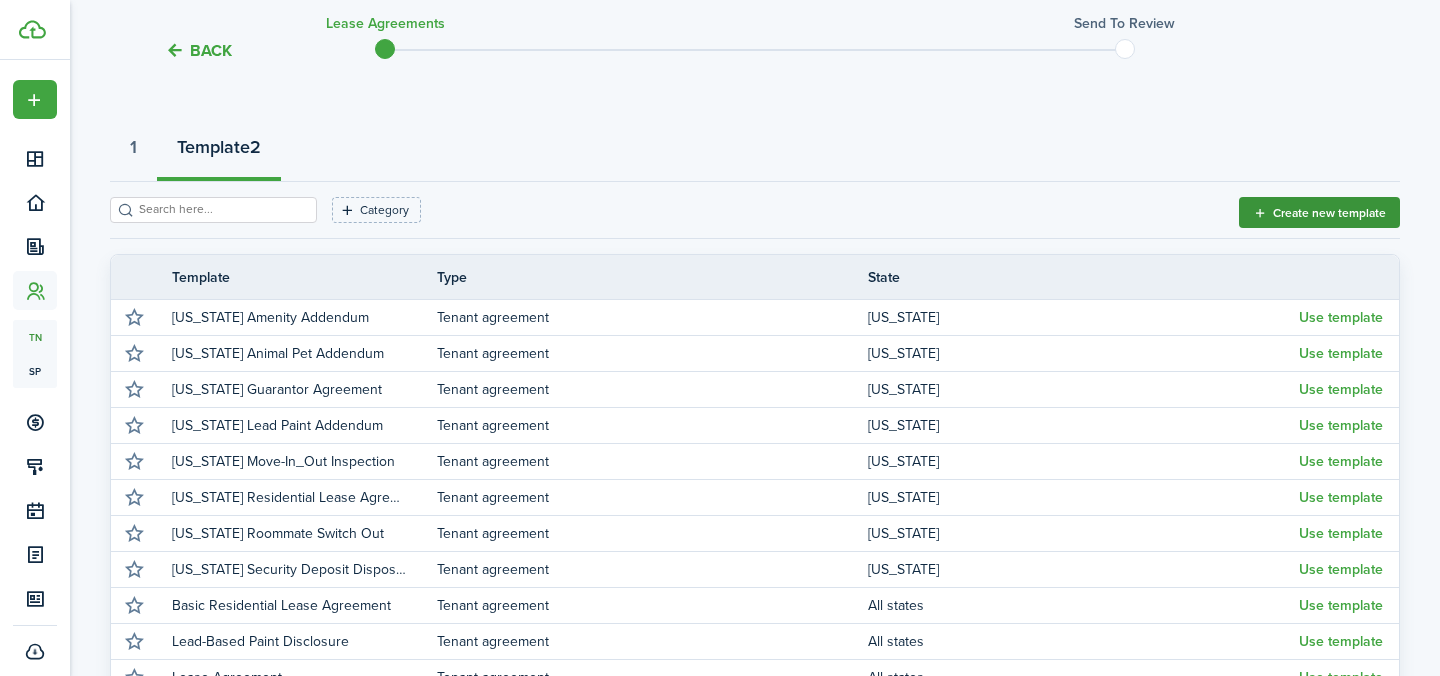 click on "Create new template" 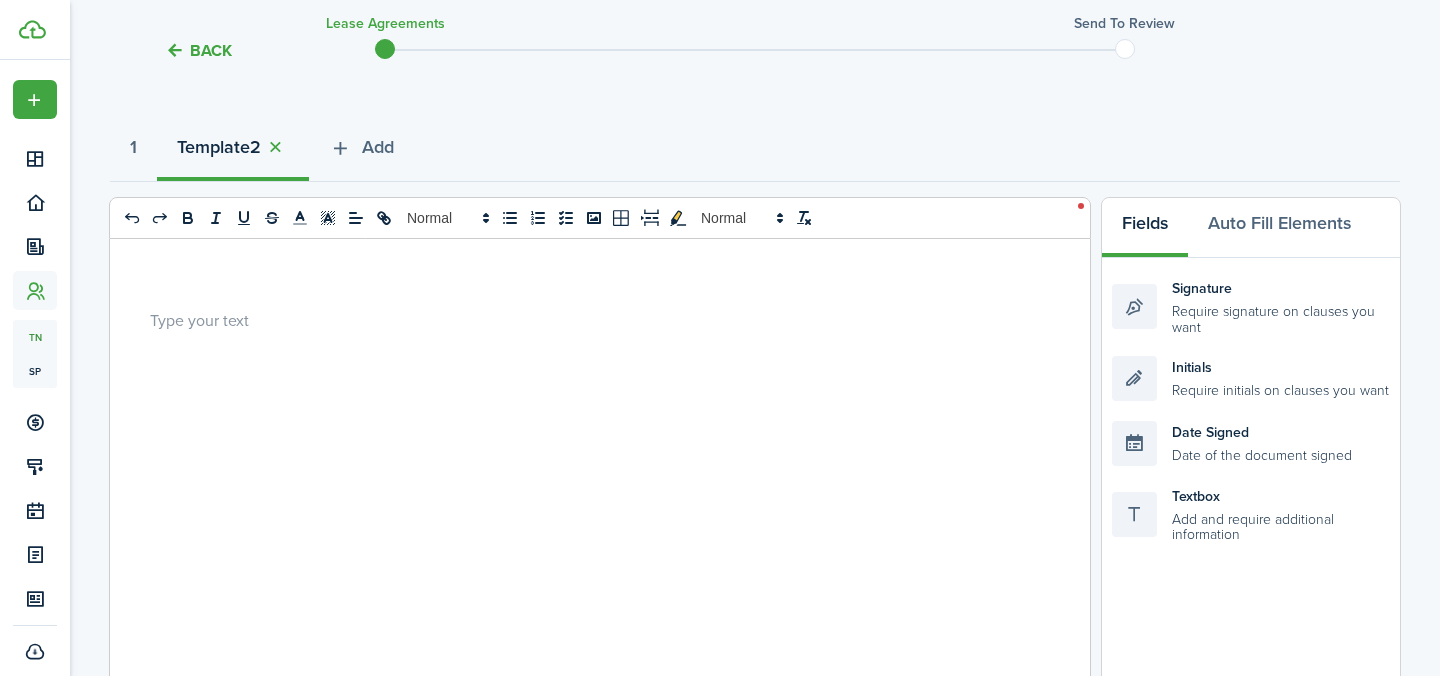 click at bounding box center (592, 631) 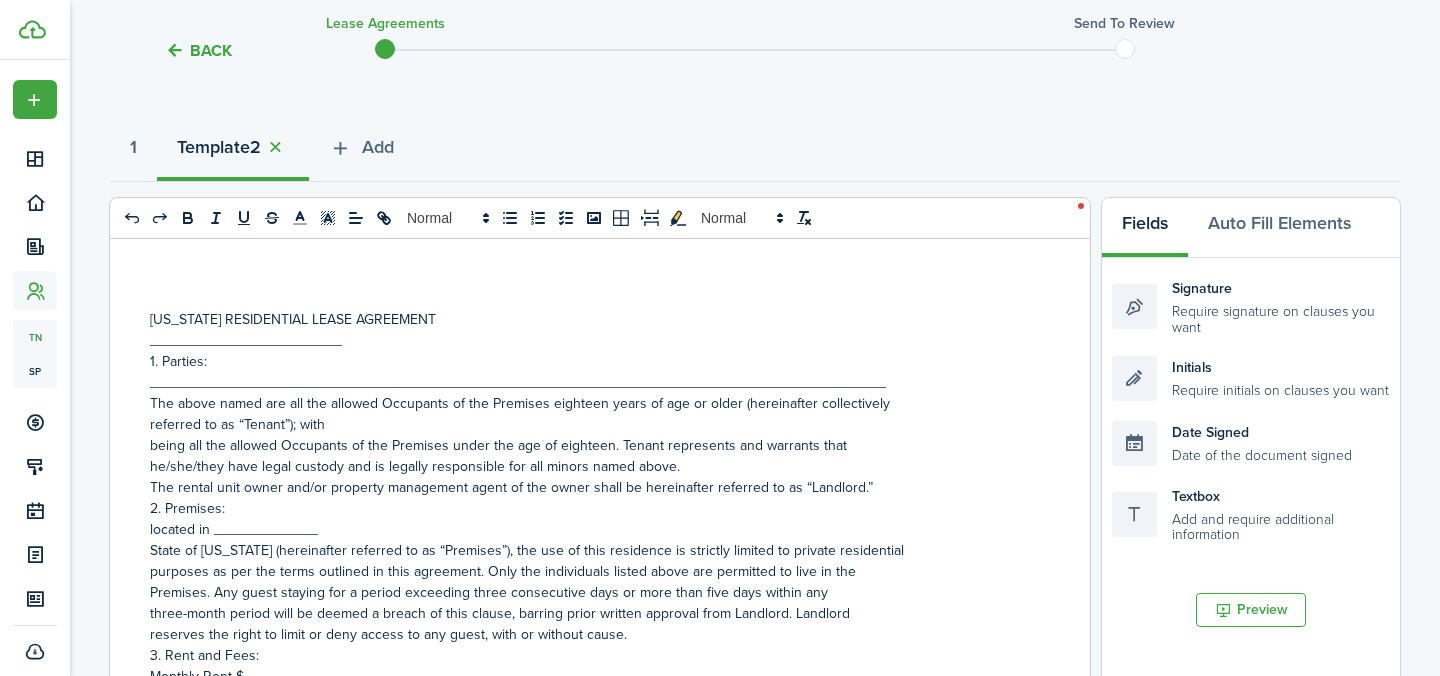 scroll, scrollTop: 539, scrollLeft: 0, axis: vertical 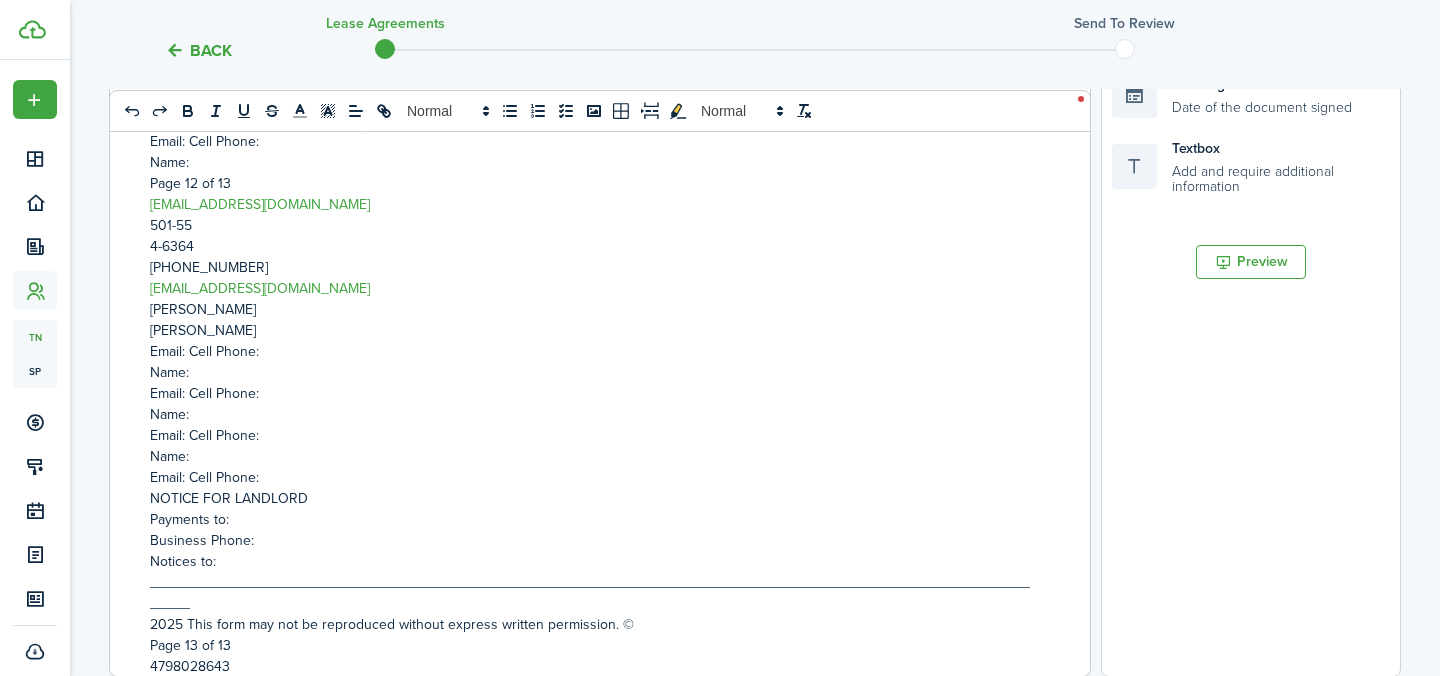 select on "fit" 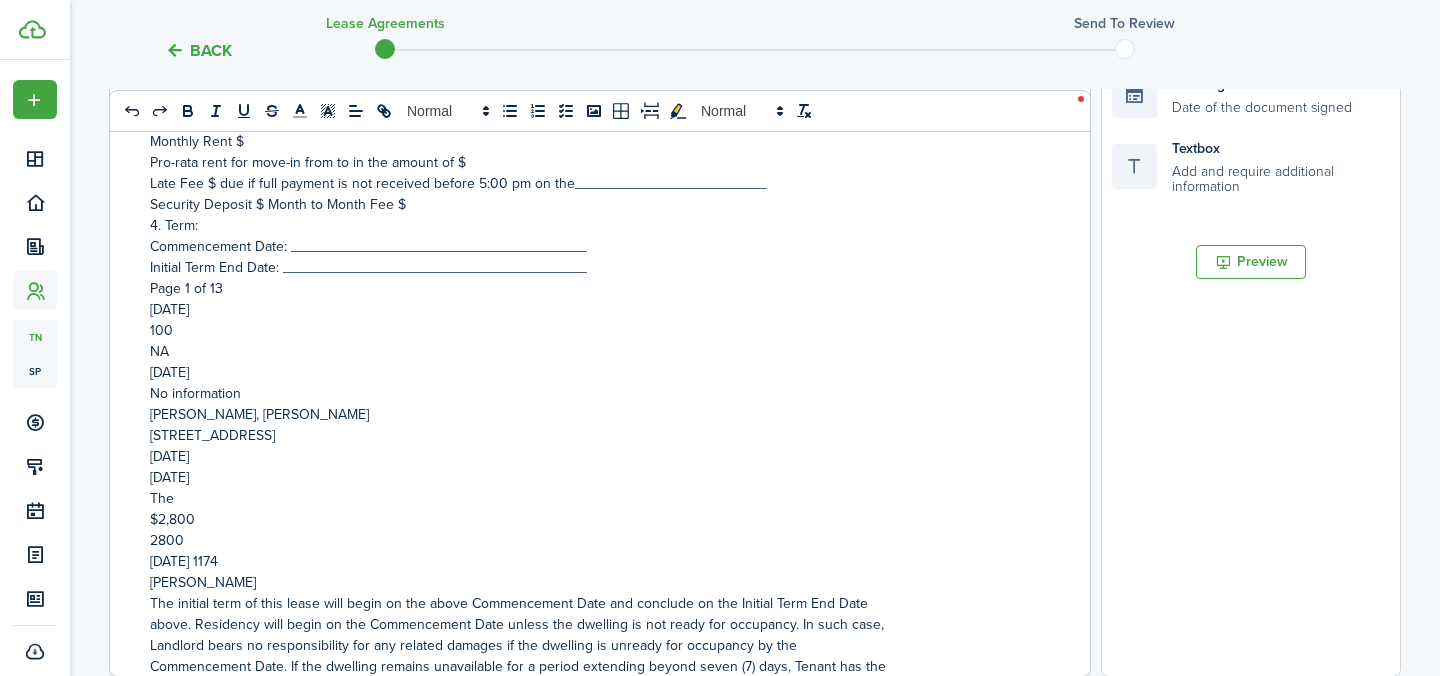 scroll, scrollTop: 0, scrollLeft: 0, axis: both 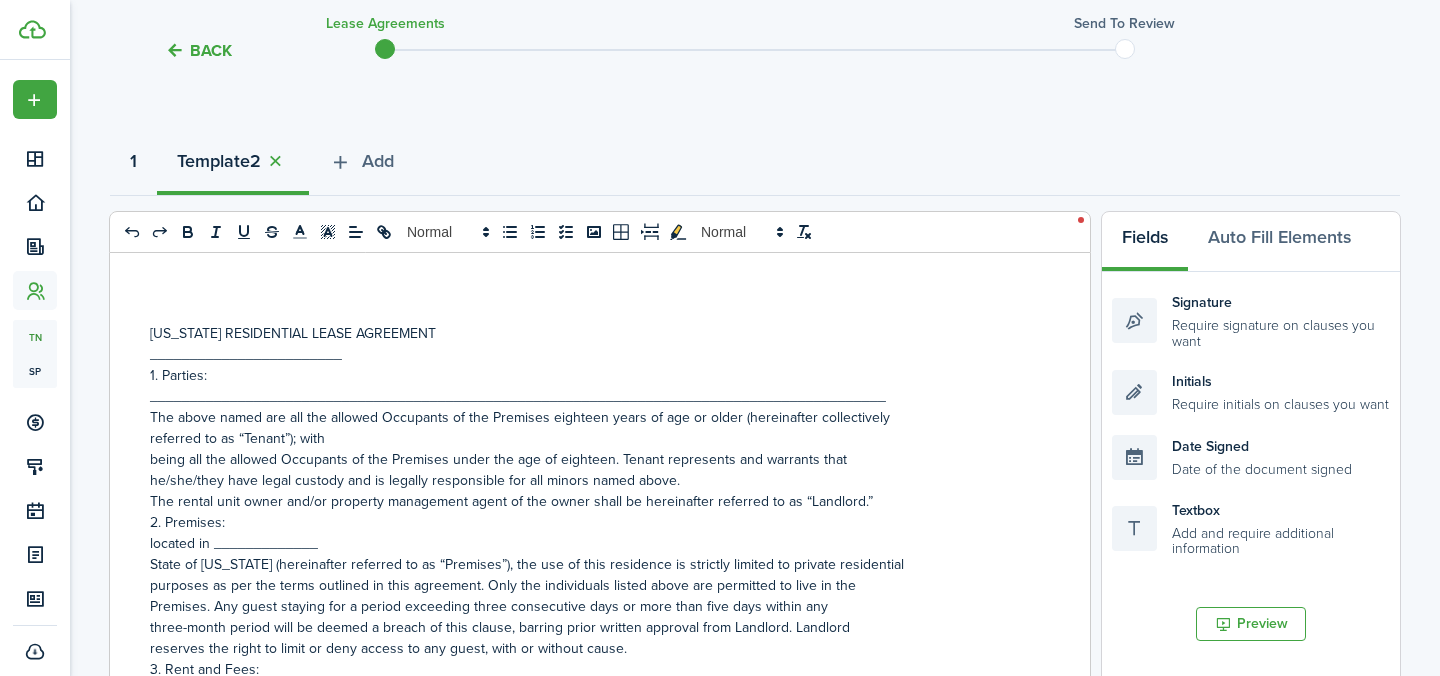 click on "1" at bounding box center (133, 161) 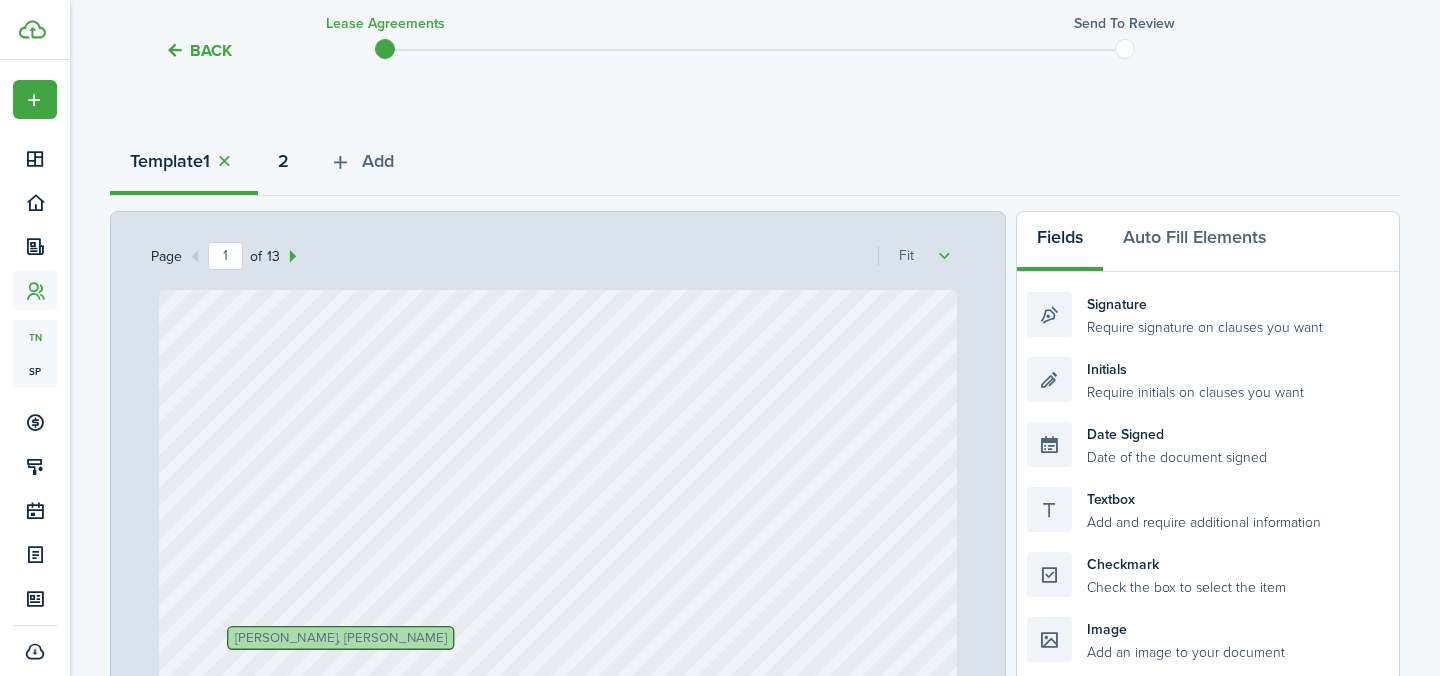 click on "2" at bounding box center (283, 161) 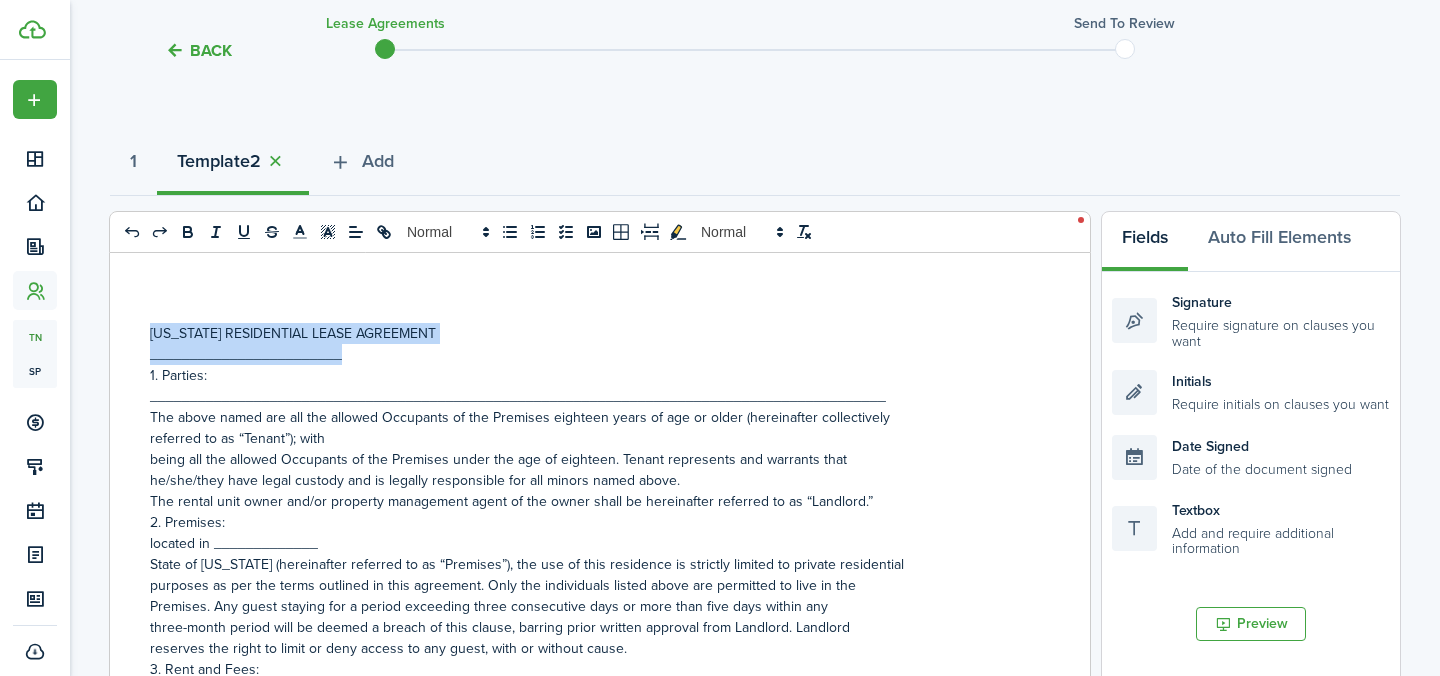 drag, startPoint x: 357, startPoint y: 358, endPoint x: 148, endPoint y: 329, distance: 211.00237 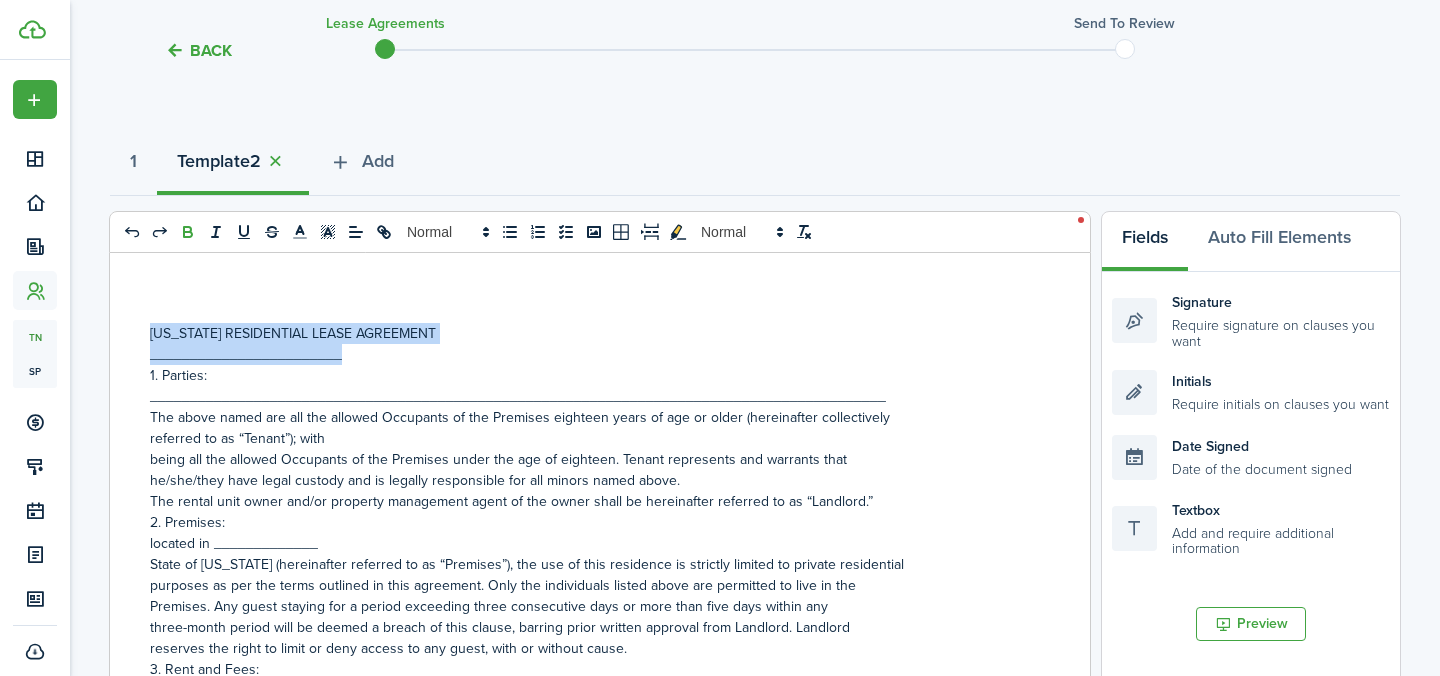 click 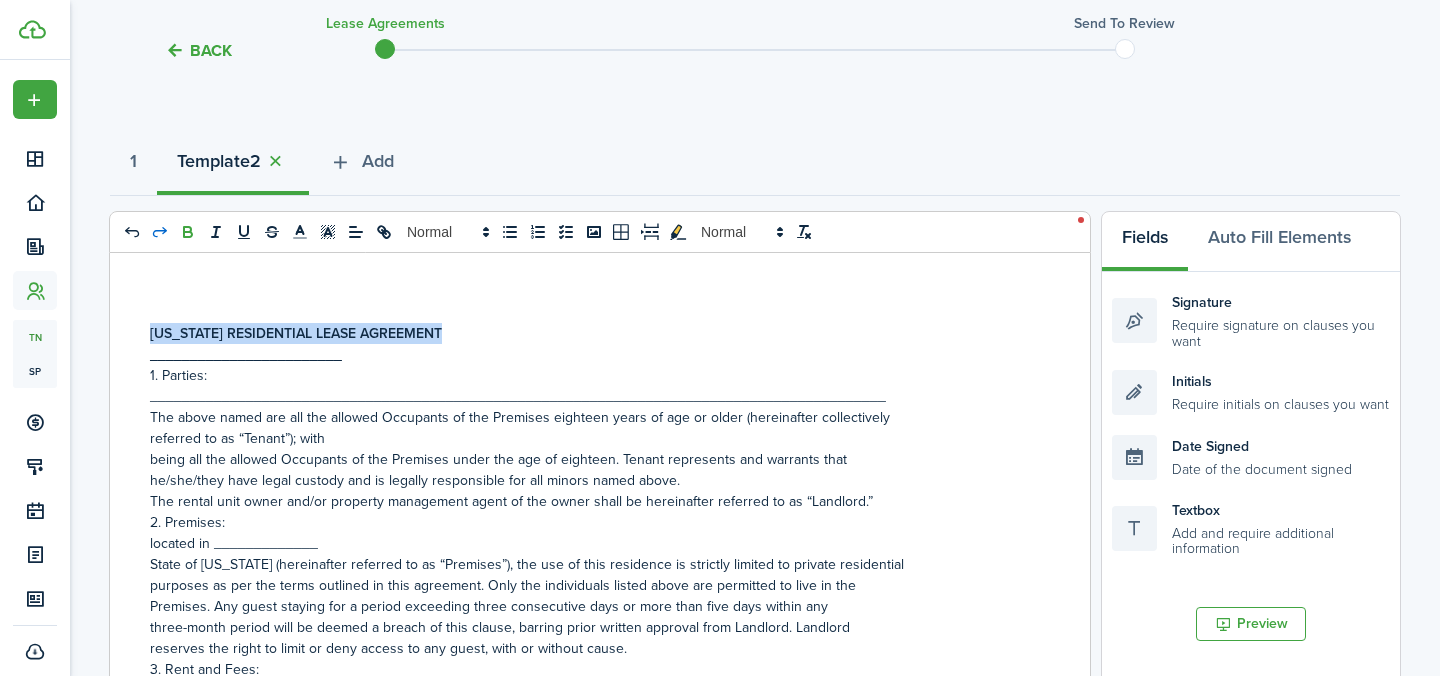 click 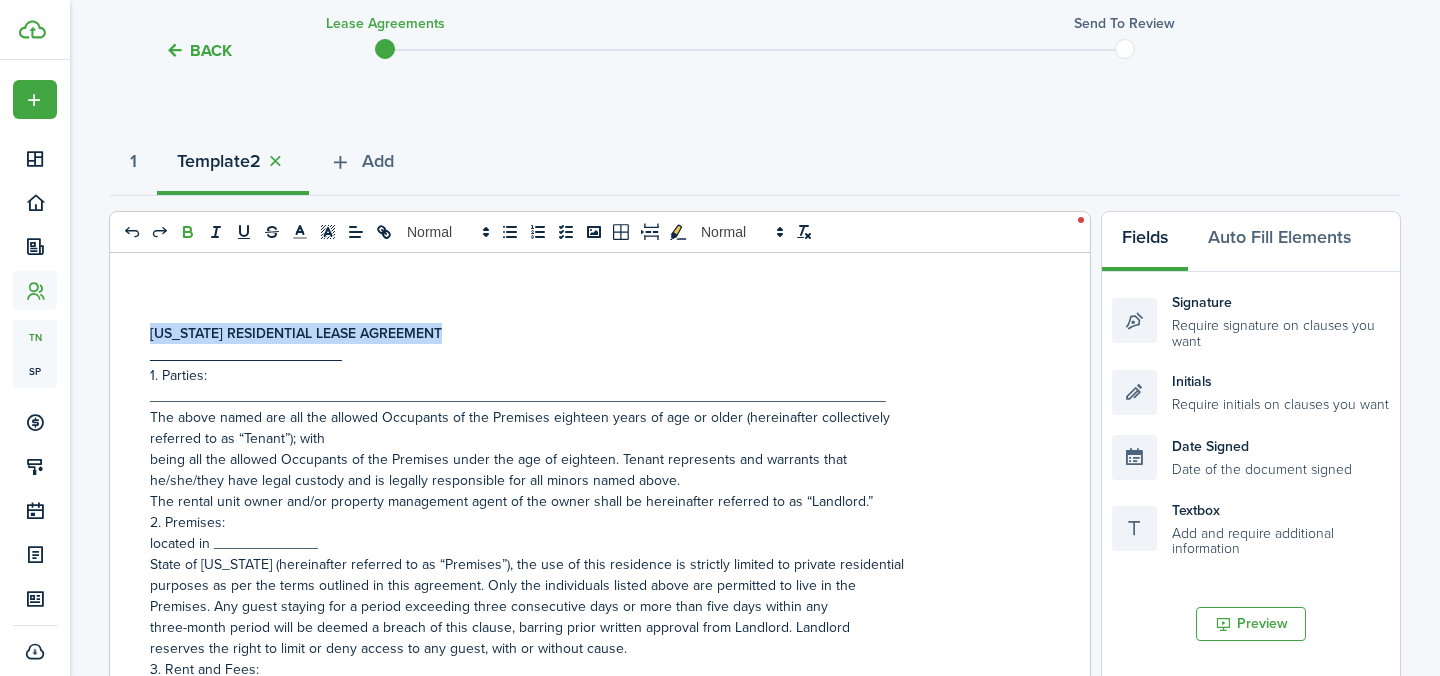 click 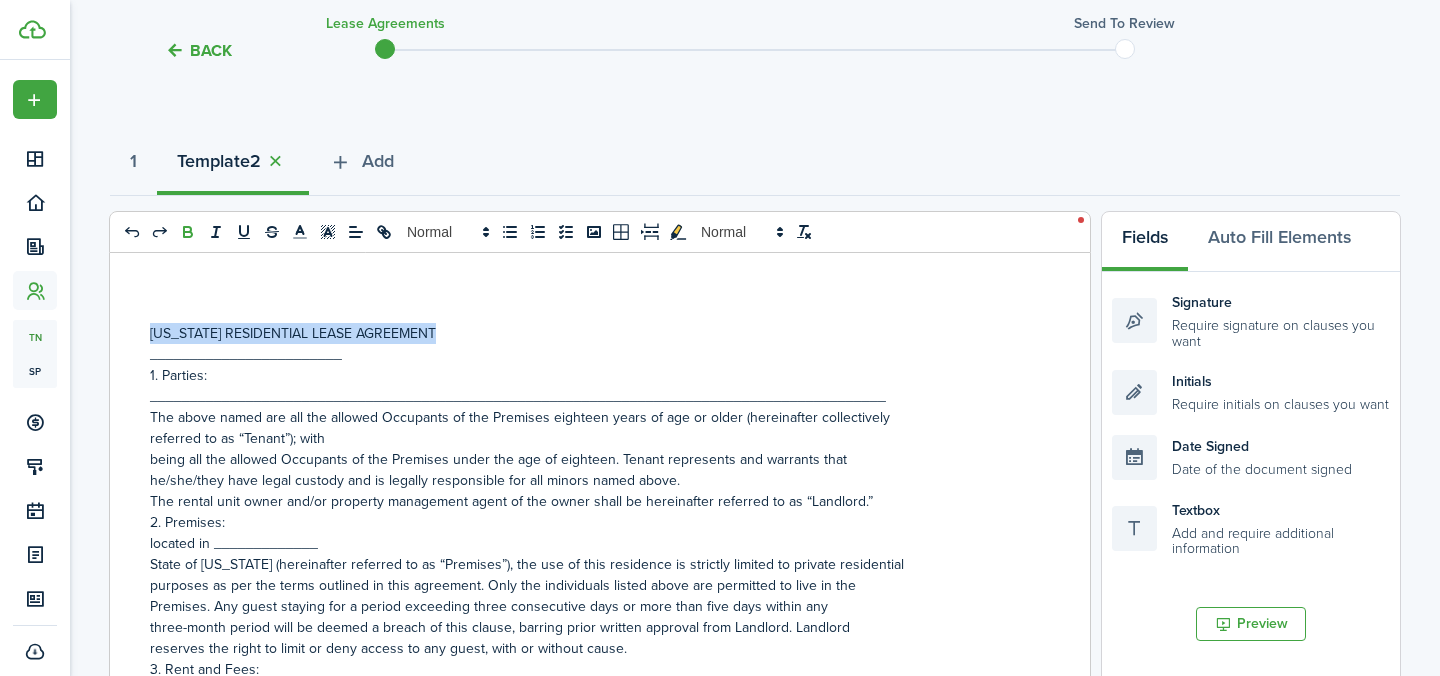 click 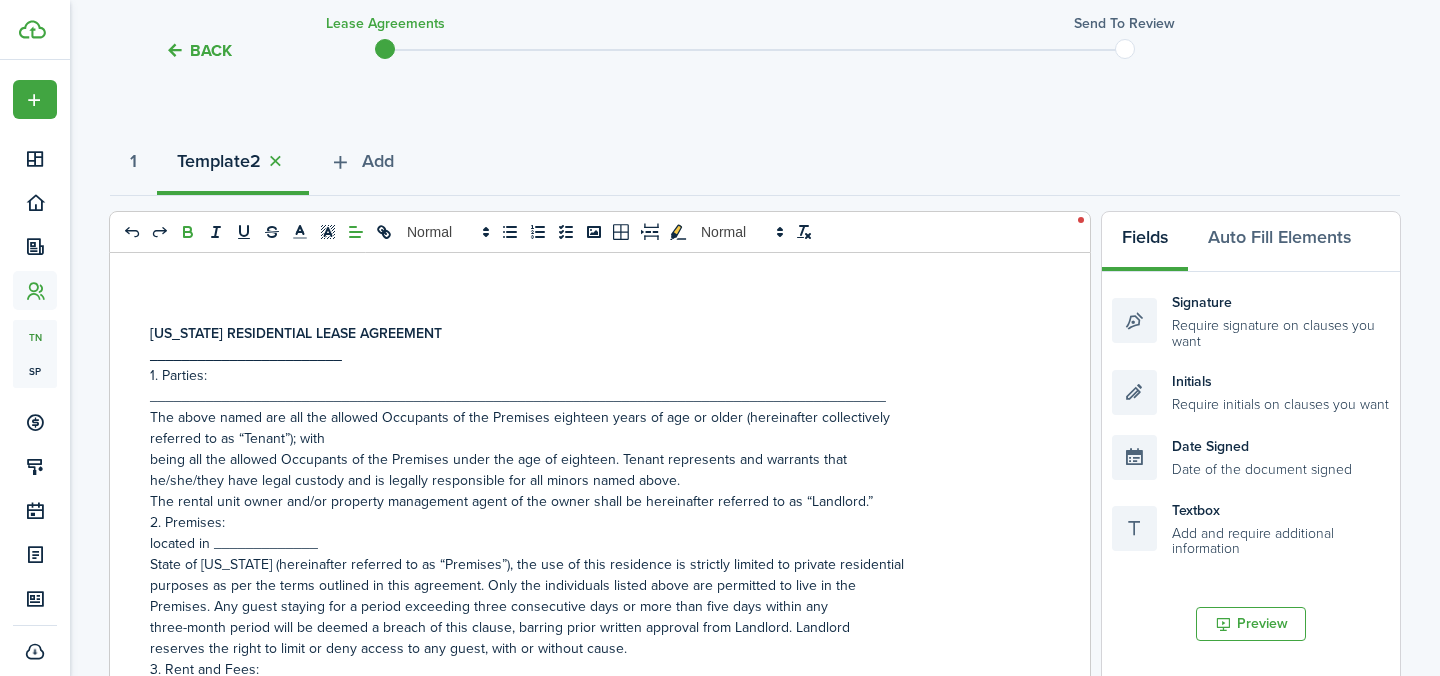 click 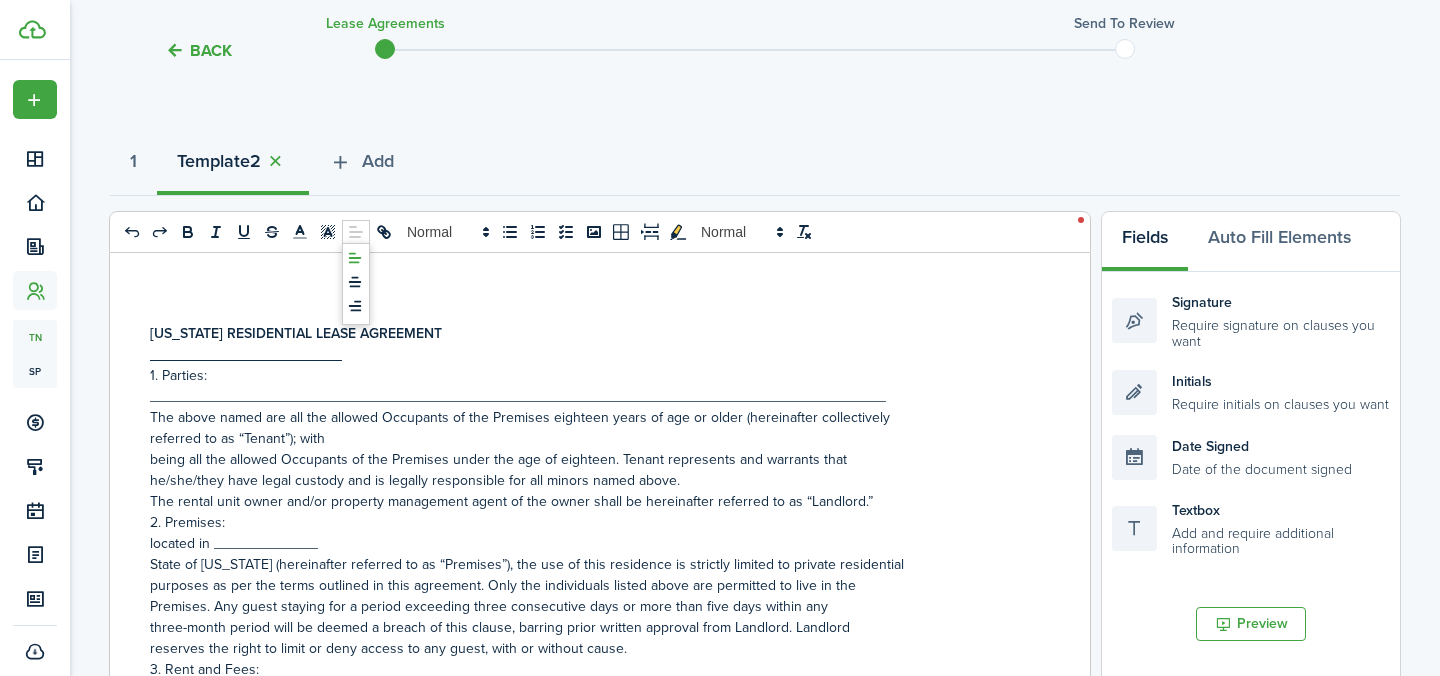 click 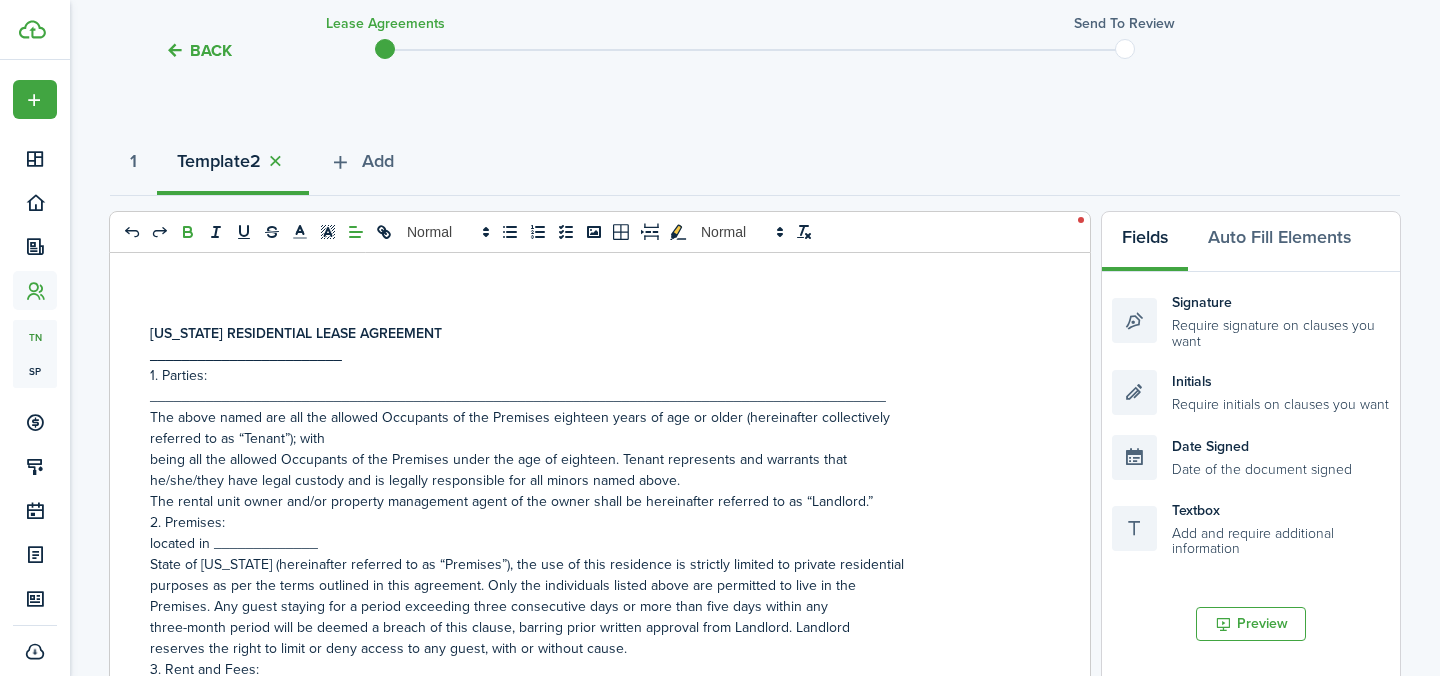 click 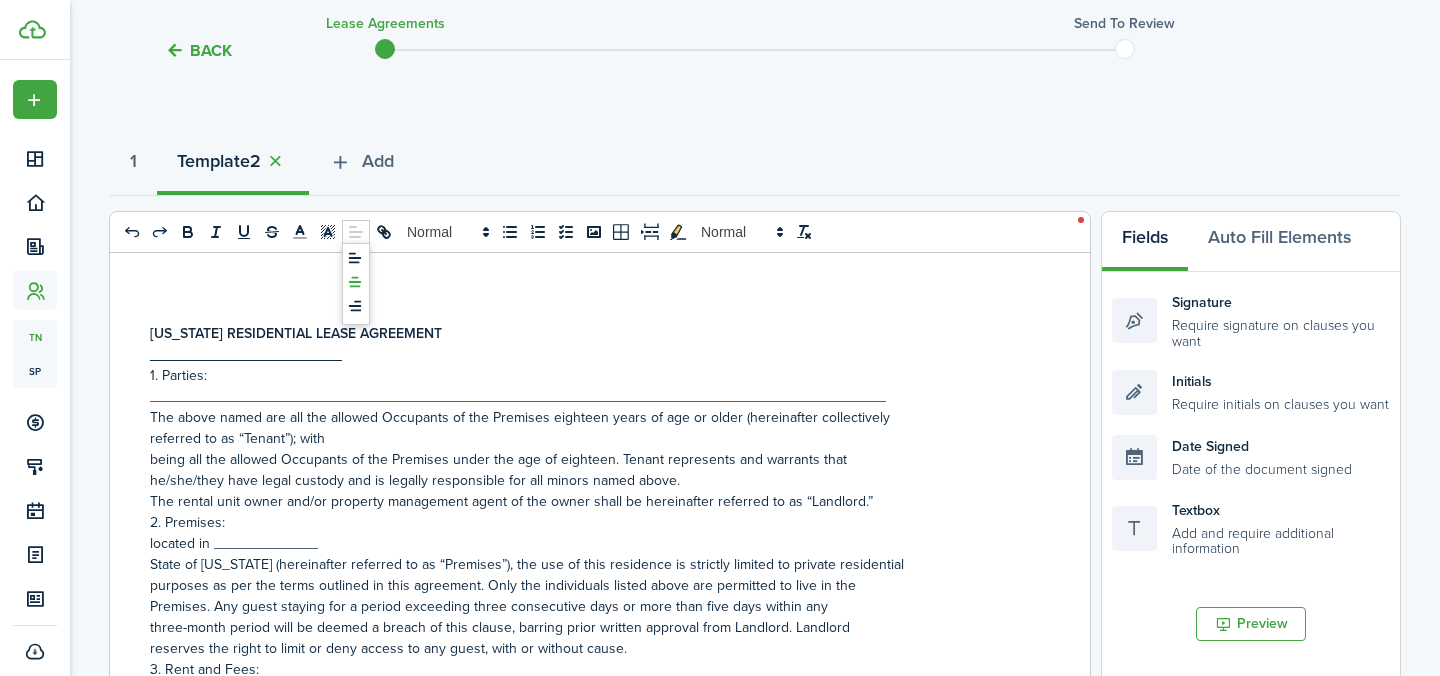 click 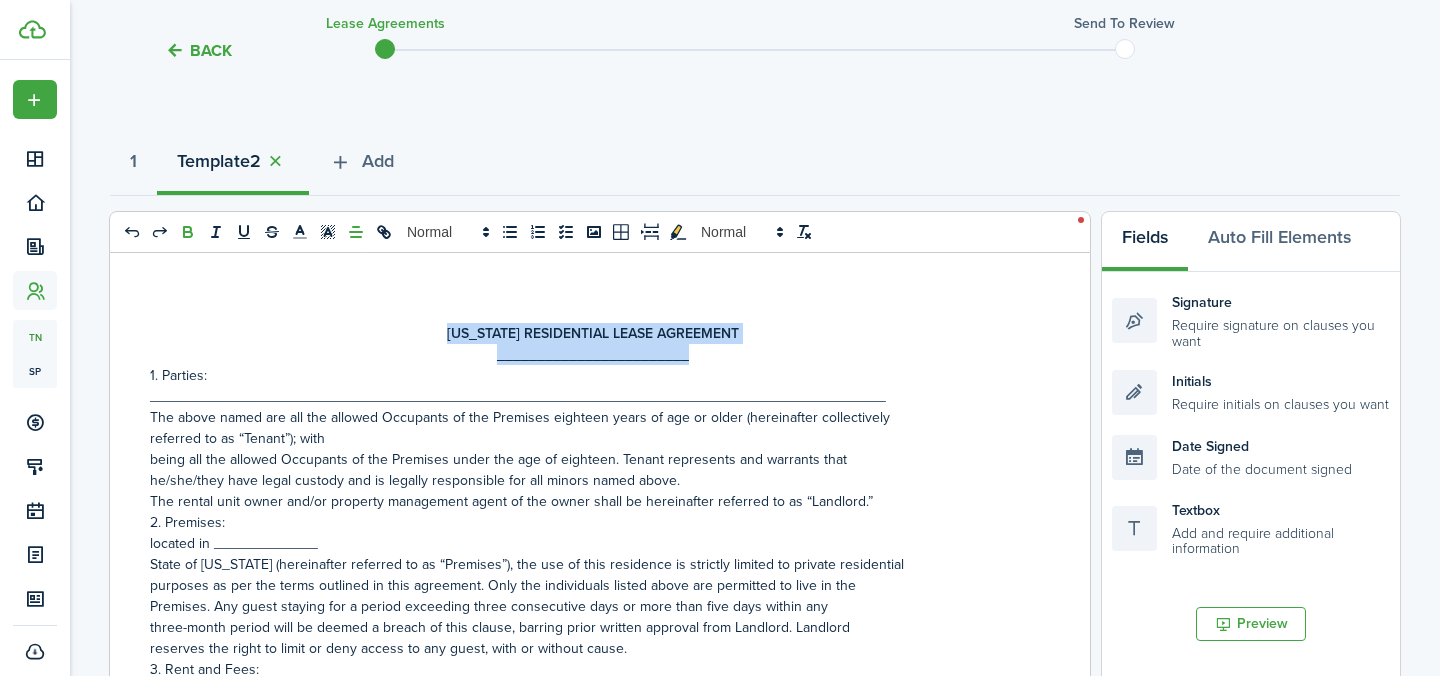 click on "________________________" at bounding box center (592, 354) 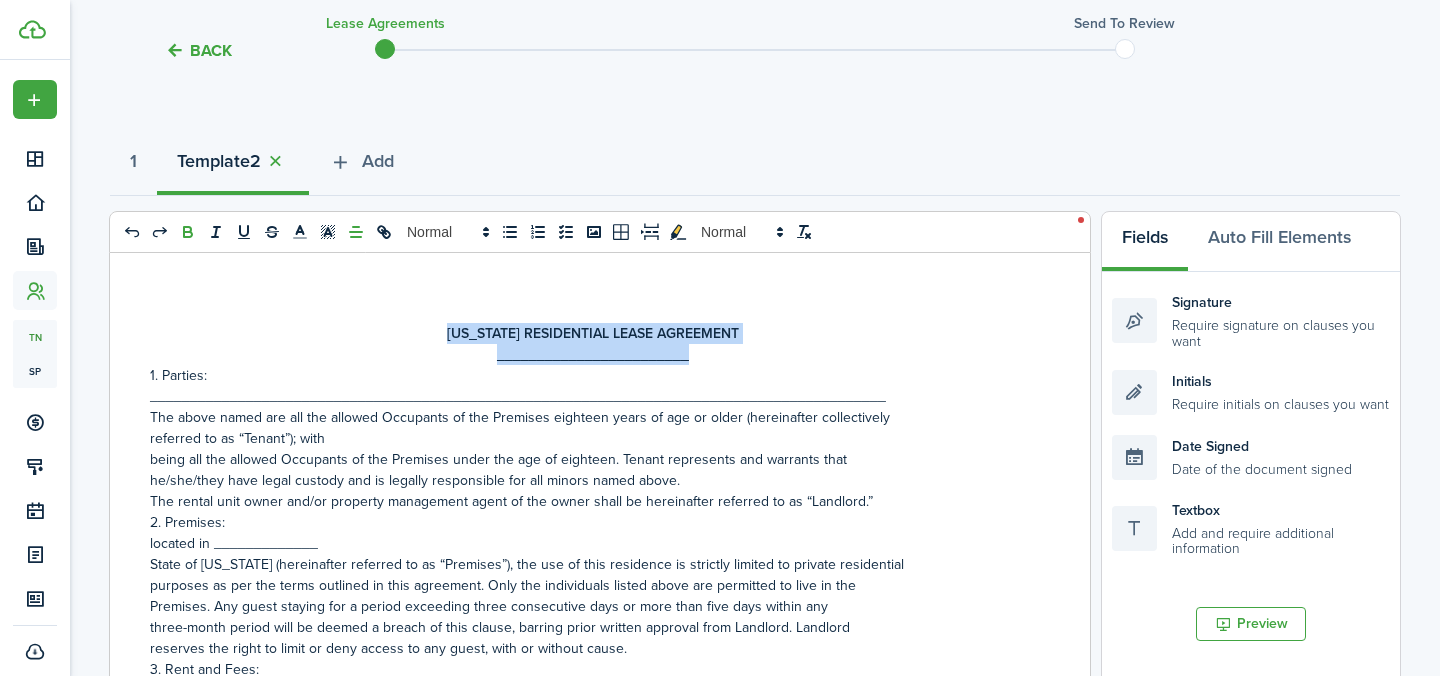 drag, startPoint x: 709, startPoint y: 352, endPoint x: 444, endPoint y: 326, distance: 266.27243 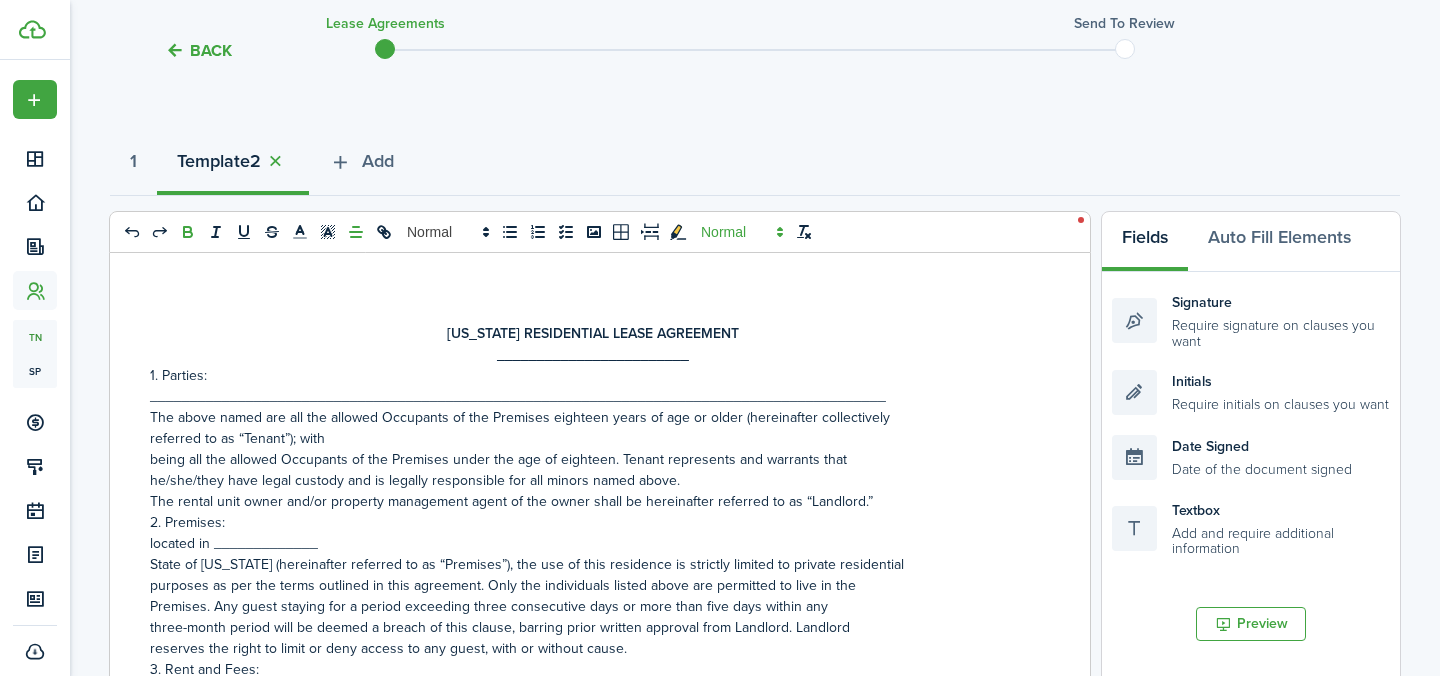 click 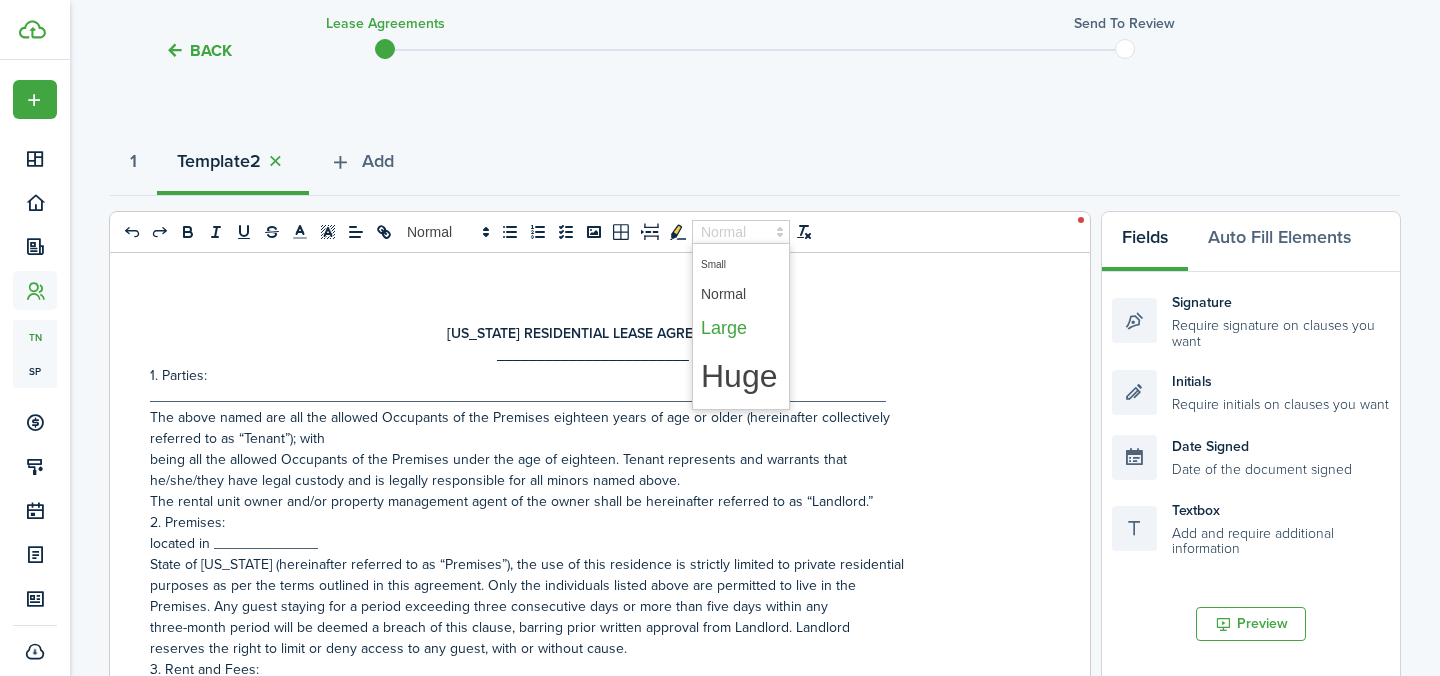 click at bounding box center (741, 328) 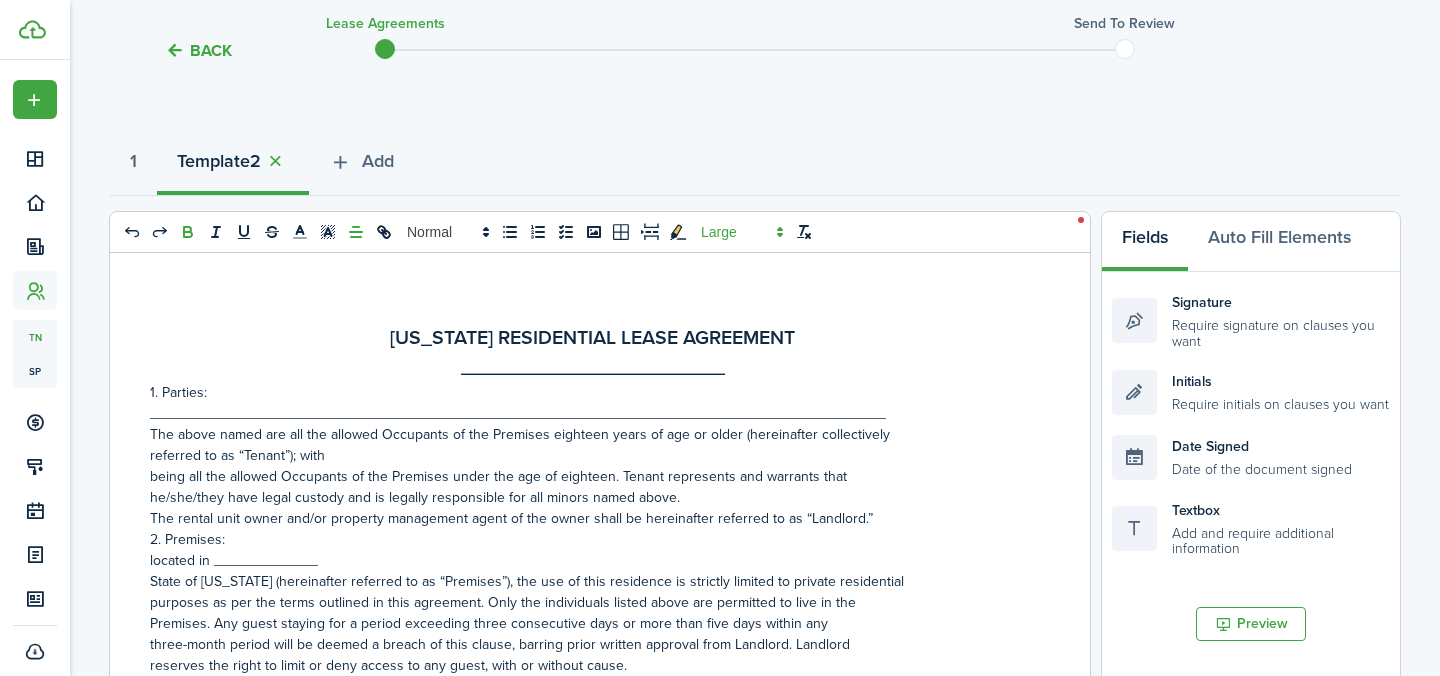 click on "1. Parties:" at bounding box center (592, 392) 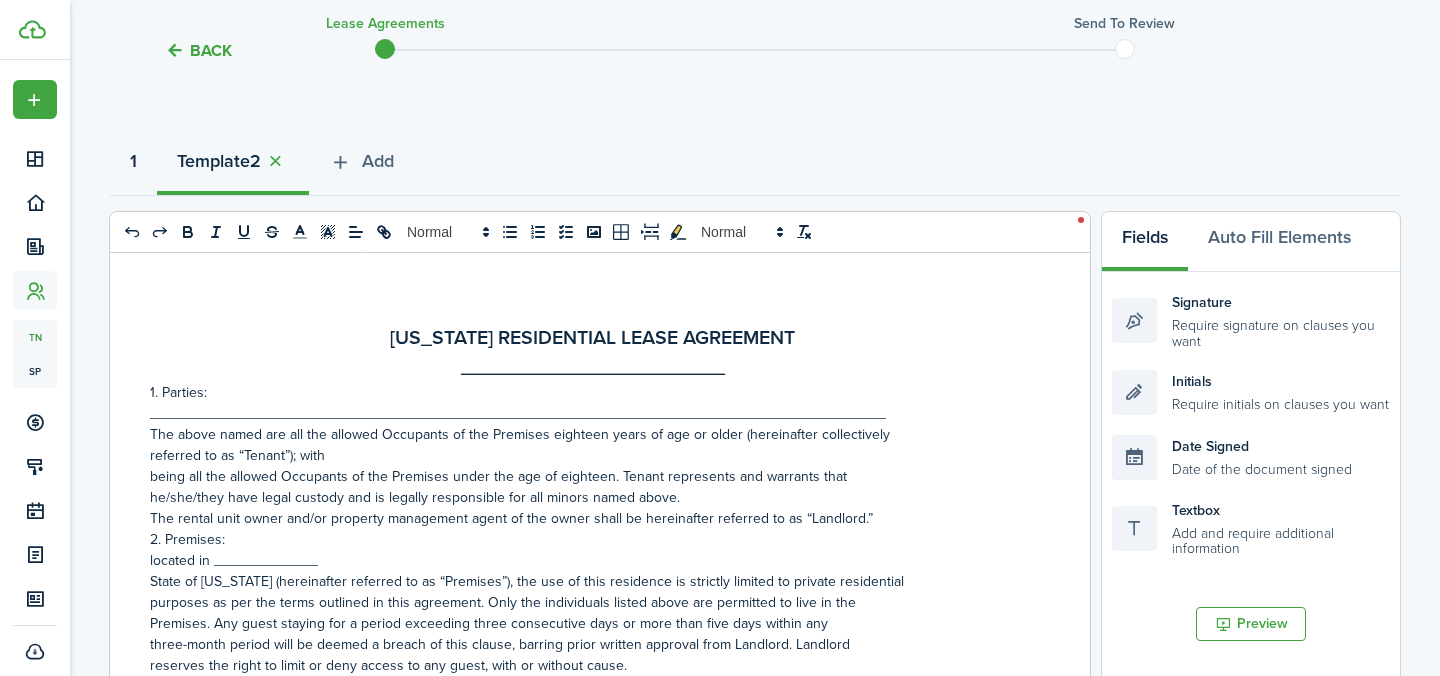 click on "1" at bounding box center [133, 166] 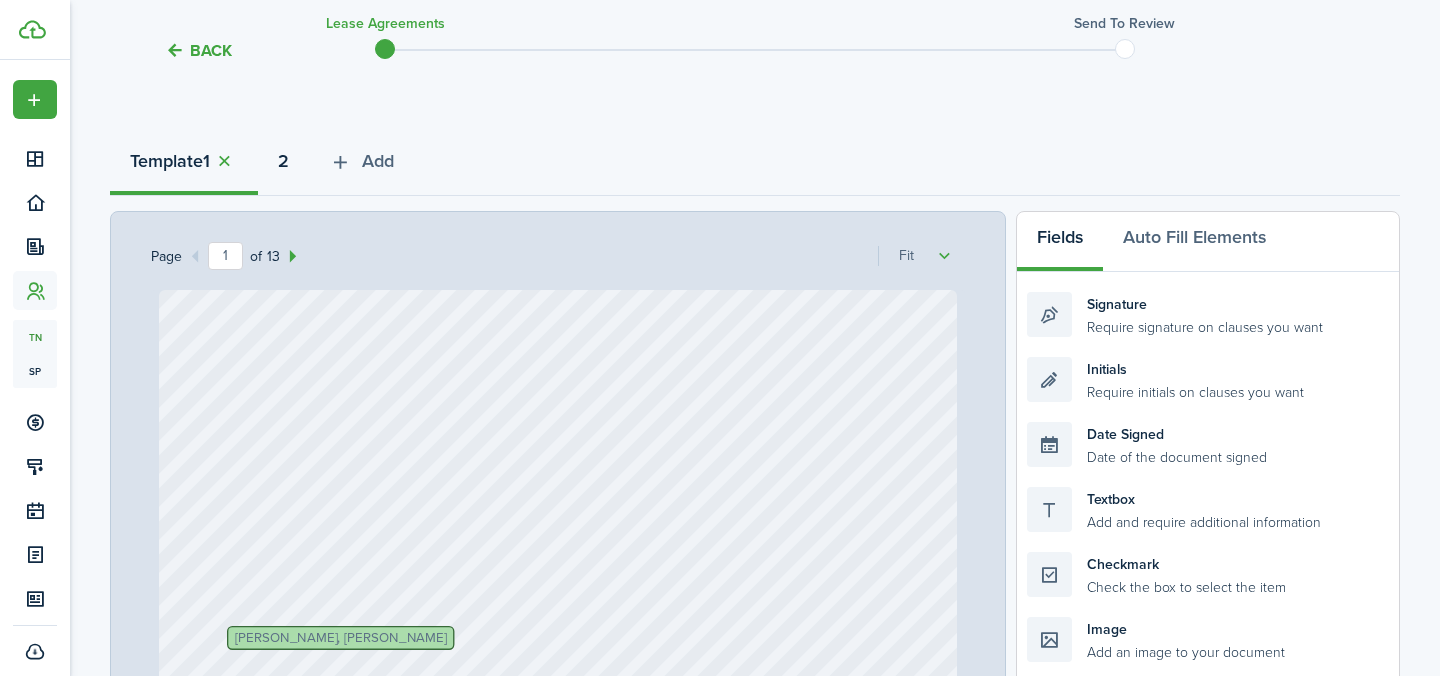 click on "2" at bounding box center [283, 161] 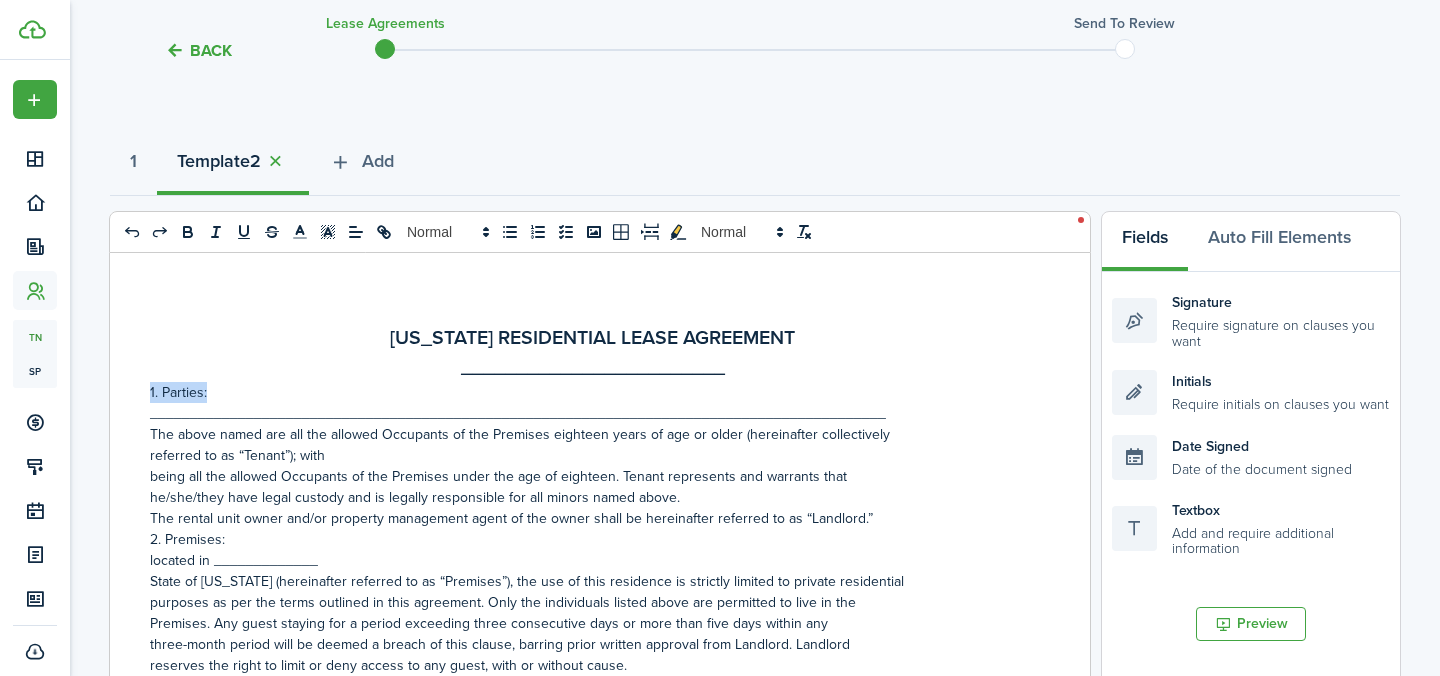 drag, startPoint x: 222, startPoint y: 389, endPoint x: 149, endPoint y: 390, distance: 73.00685 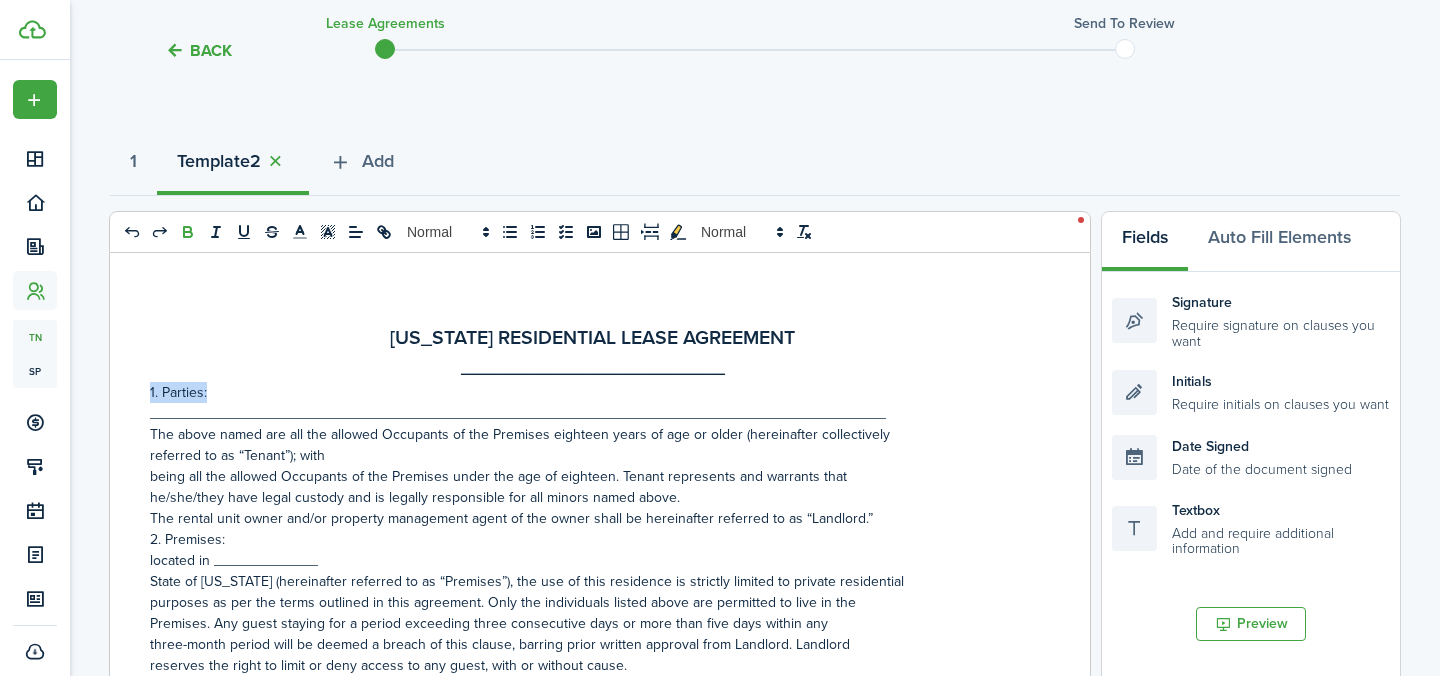 click 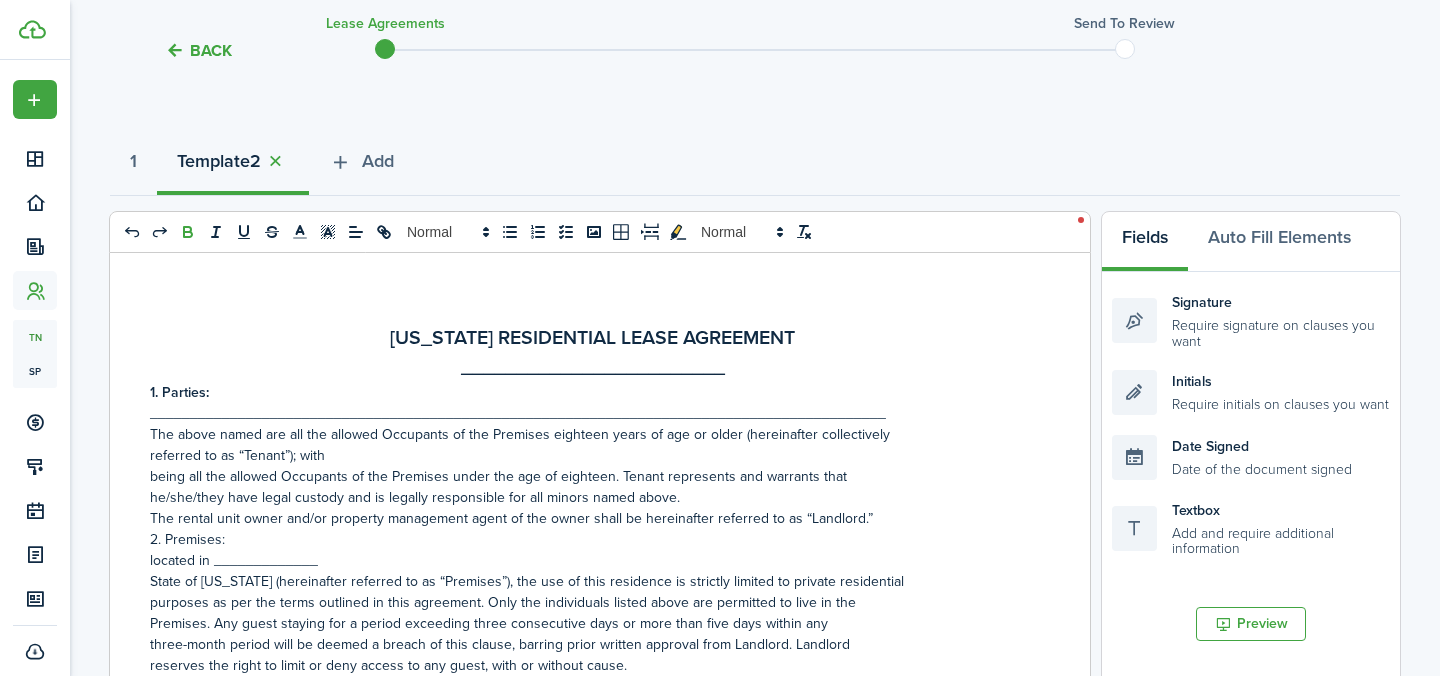 click on "The above named are all the allowed Occupants of the Premises eighteen years of age or older (hereinafter collectively" at bounding box center (592, 434) 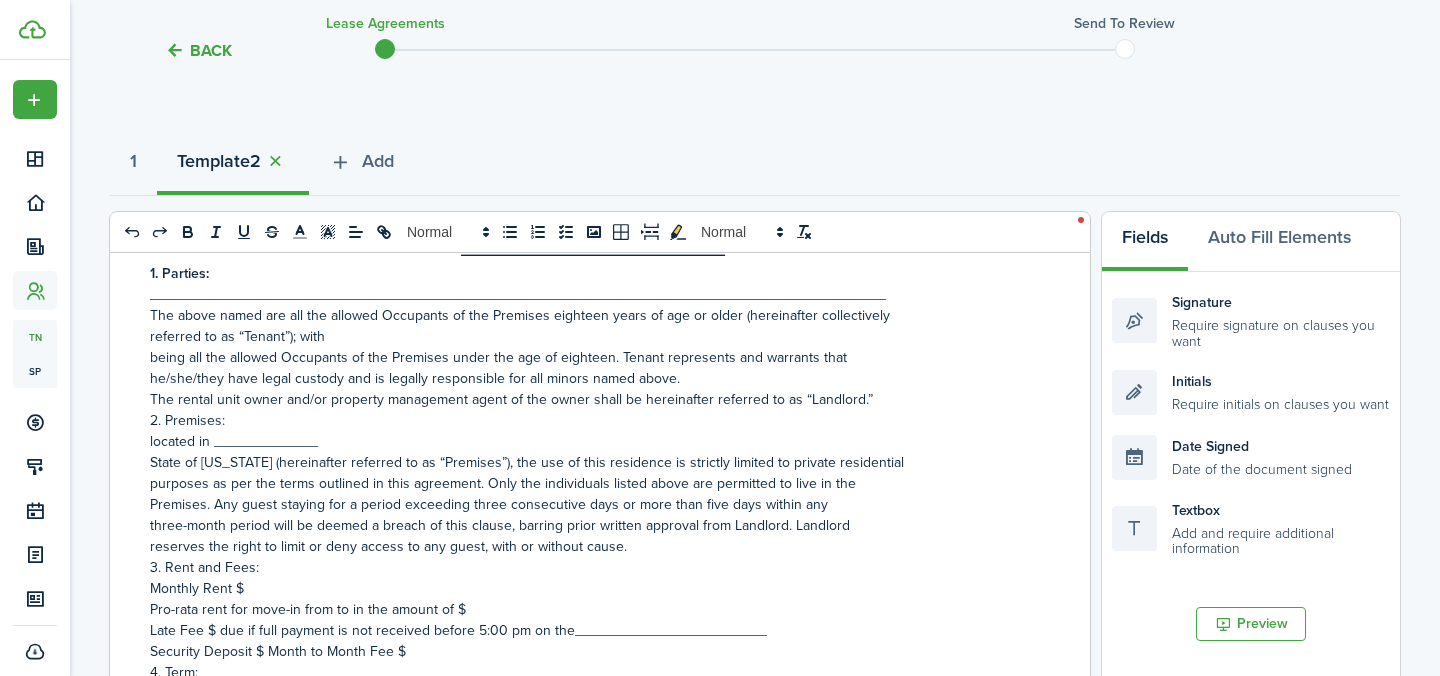scroll, scrollTop: 97, scrollLeft: 0, axis: vertical 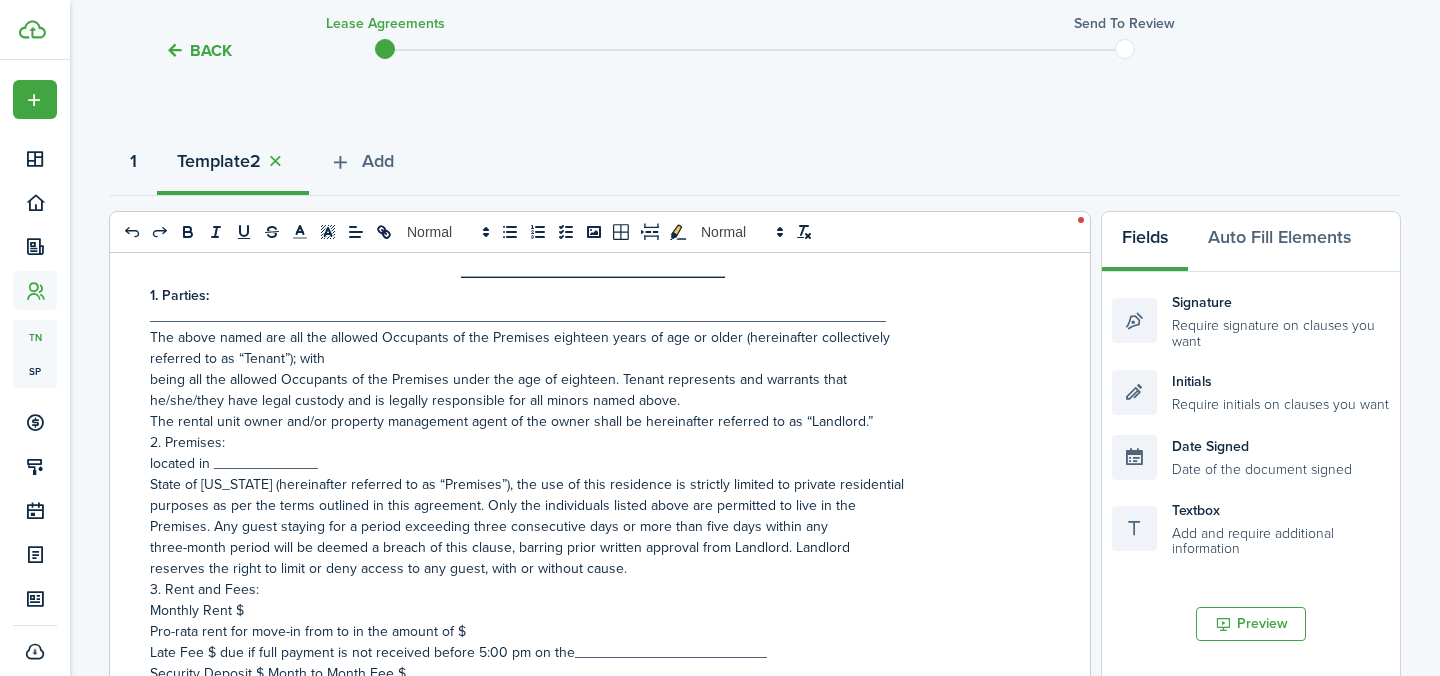 click on "1" at bounding box center (133, 161) 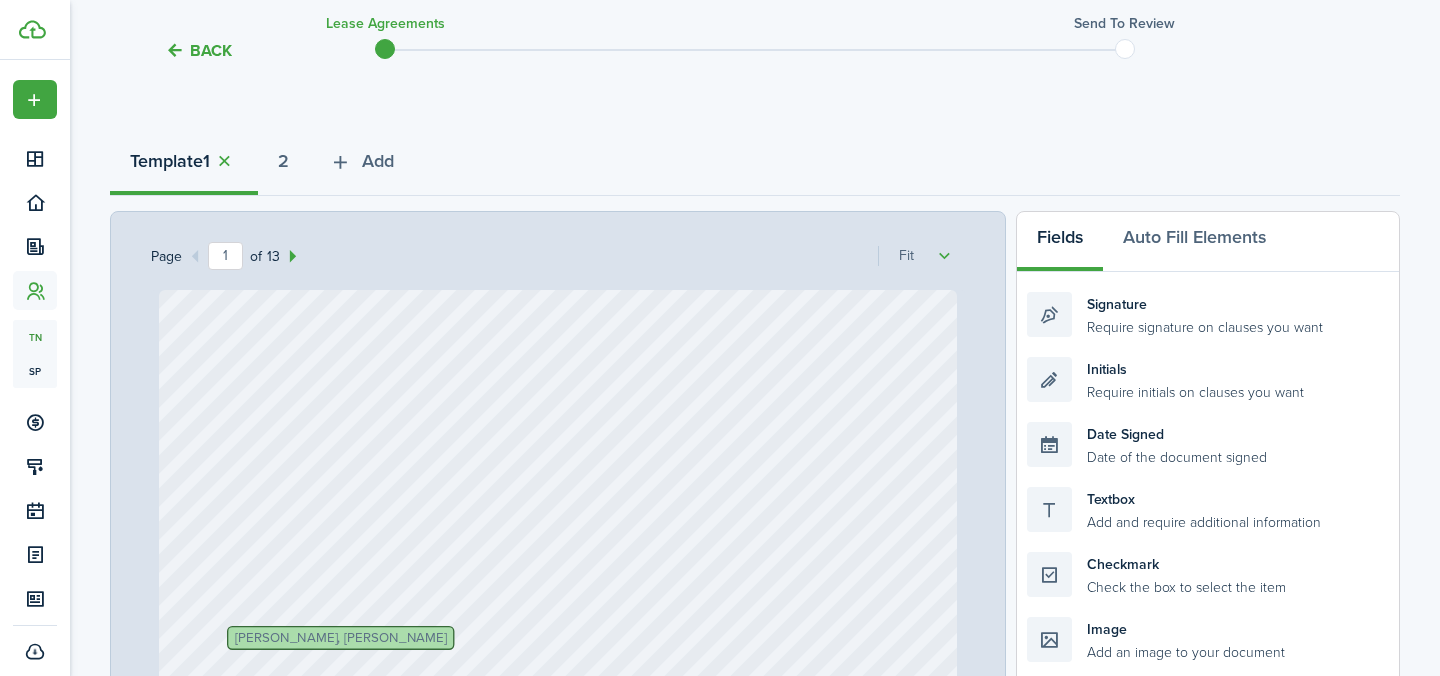 scroll, scrollTop: 114, scrollLeft: 0, axis: vertical 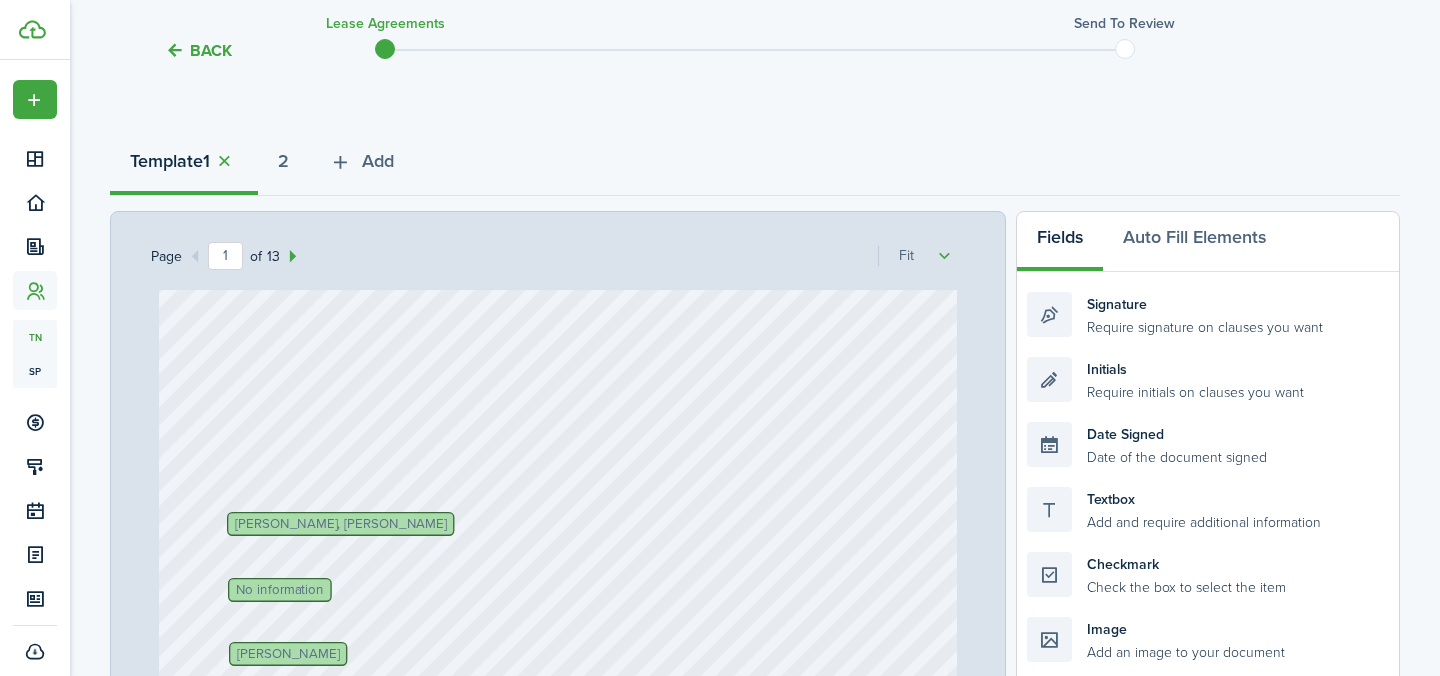 drag, startPoint x: 422, startPoint y: 510, endPoint x: 366, endPoint y: 510, distance: 56 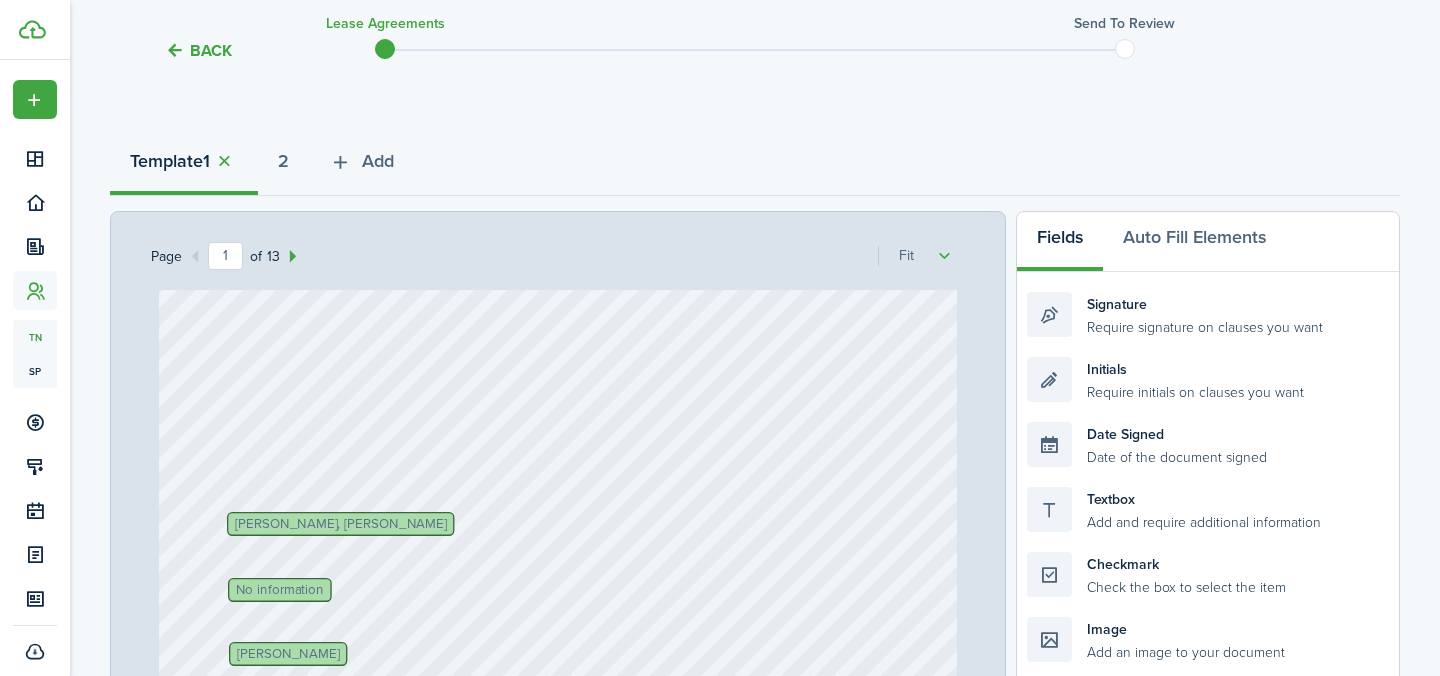 click on "[PERSON_NAME], [PERSON_NAME]" at bounding box center (373, 1094) 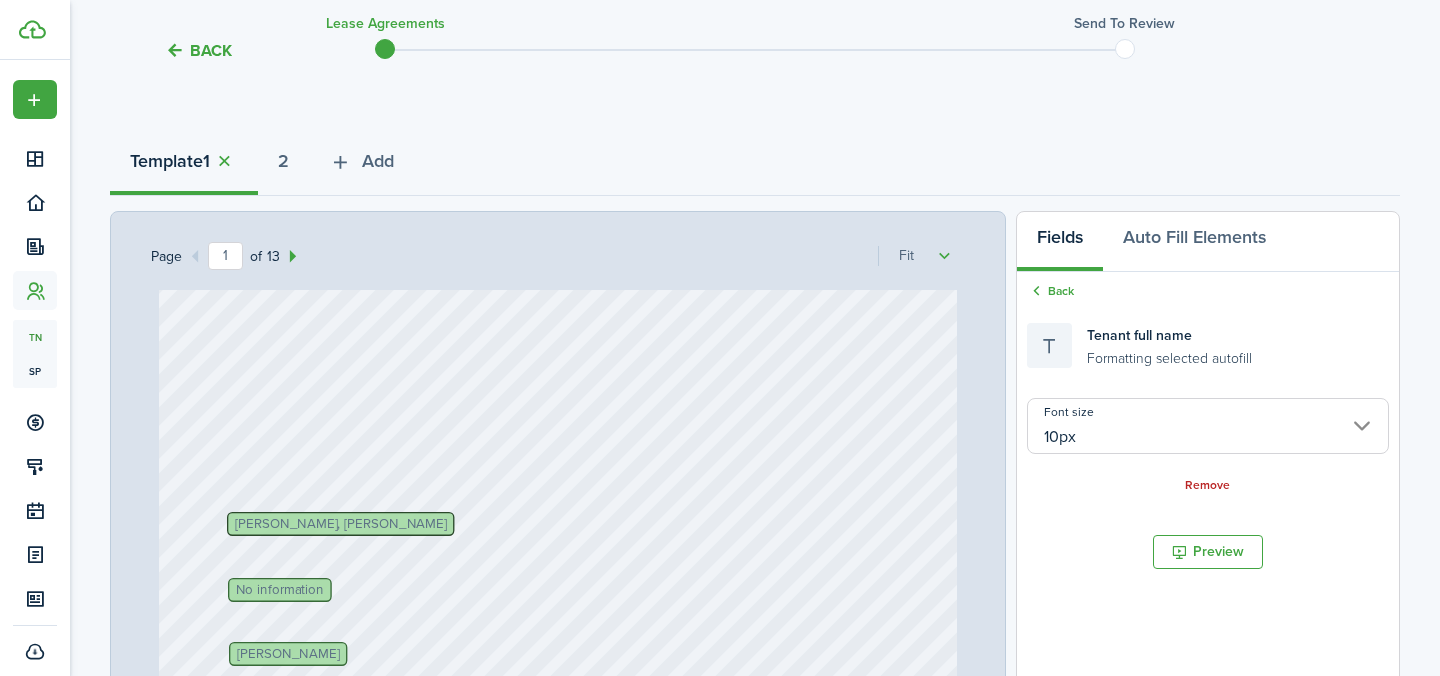 click on "[PERSON_NAME], [PERSON_NAME]" at bounding box center [340, 524] 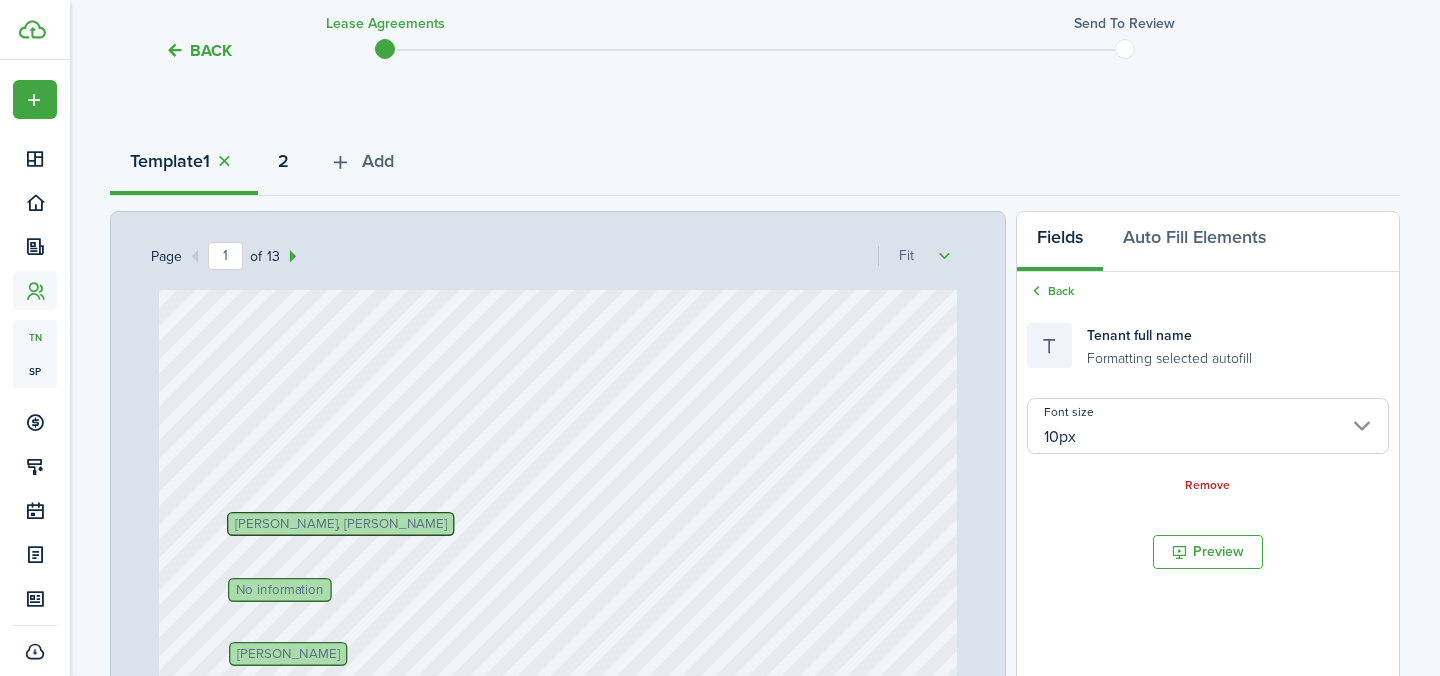 click on "2" at bounding box center [283, 161] 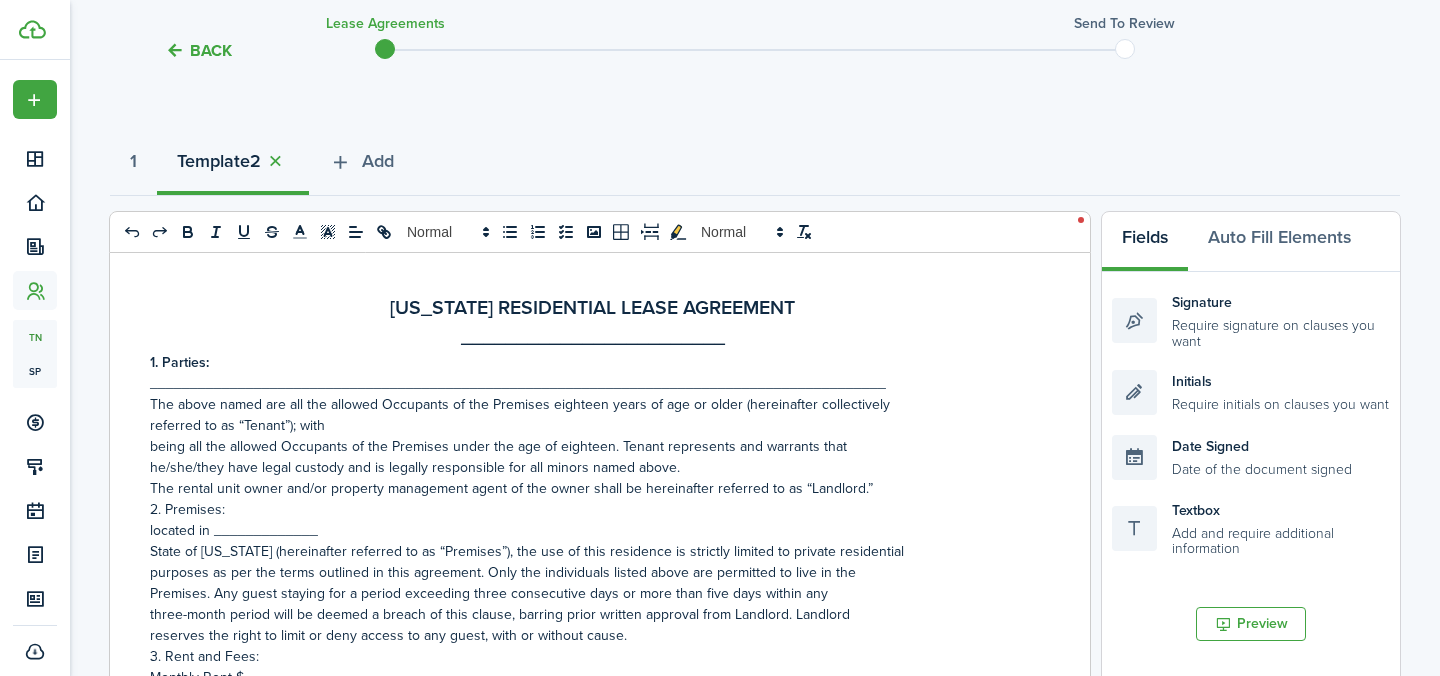 scroll, scrollTop: 37, scrollLeft: 0, axis: vertical 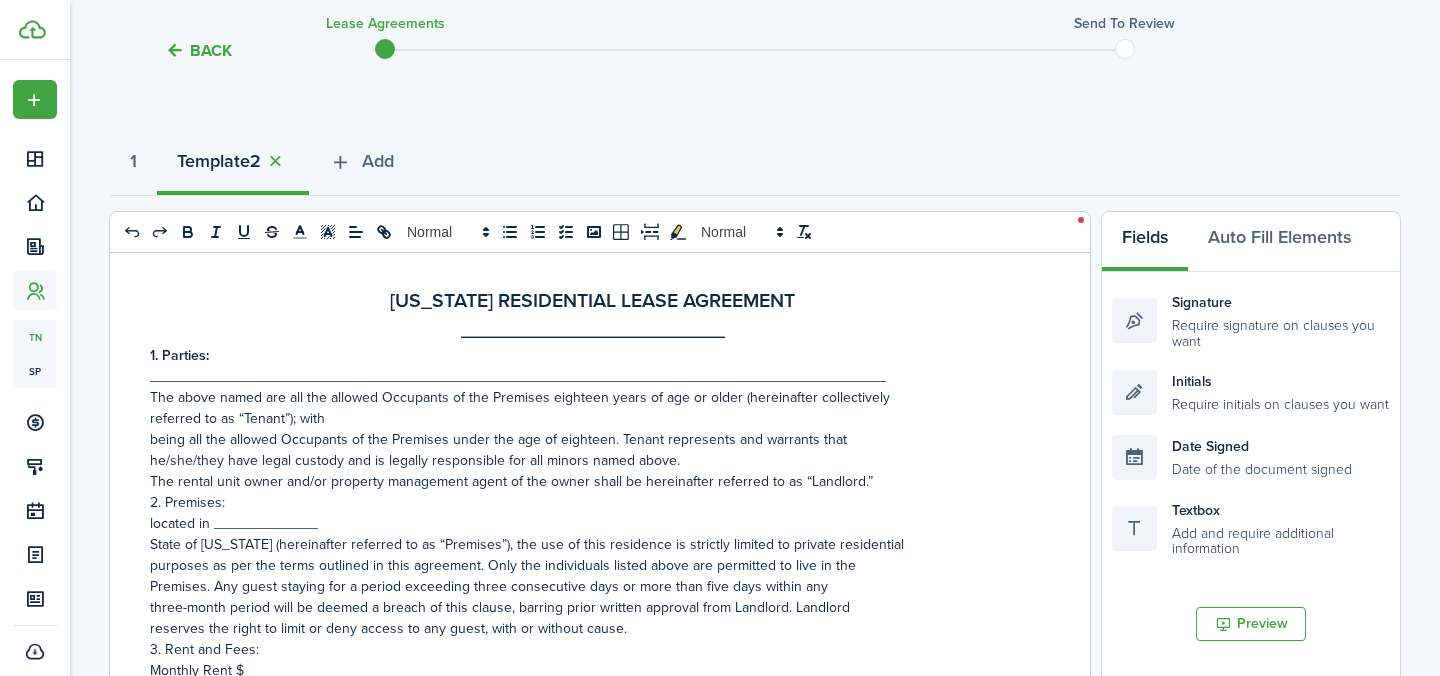 click on "1. Parties:" at bounding box center (592, 355) 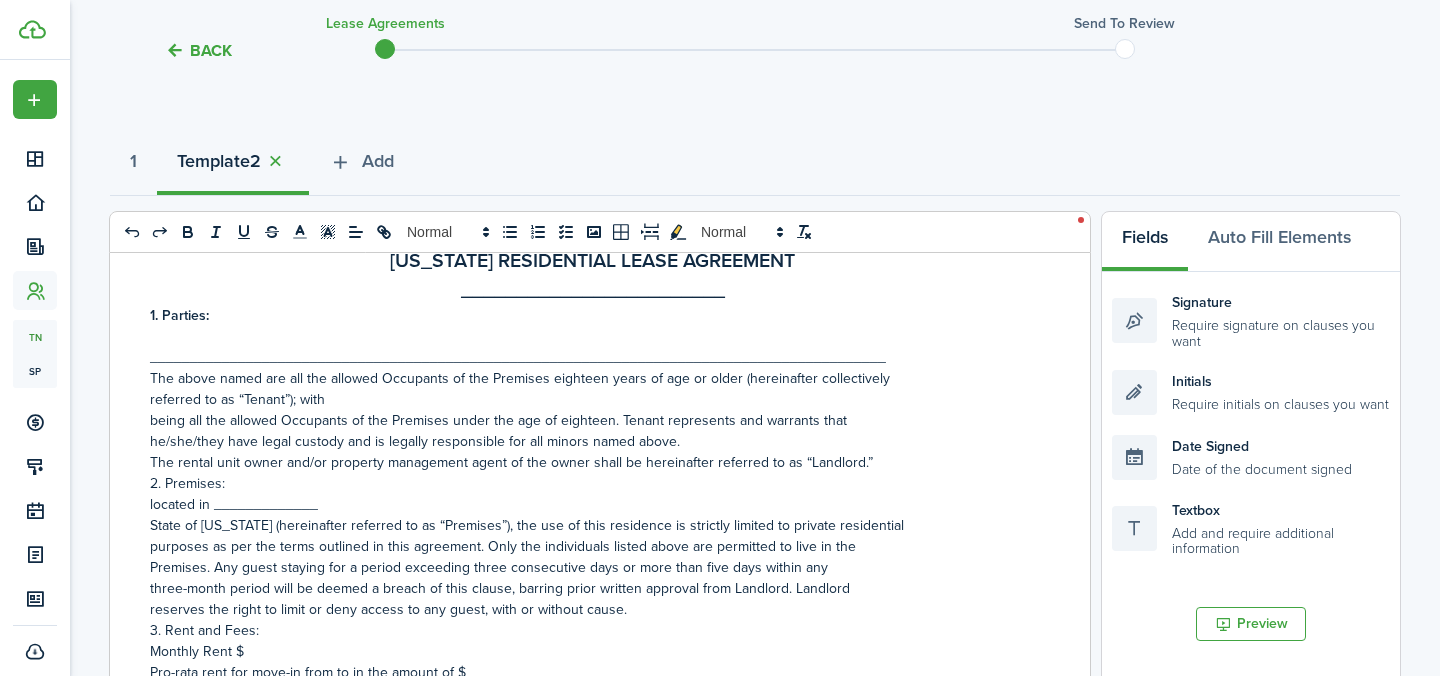 scroll, scrollTop: 93, scrollLeft: 0, axis: vertical 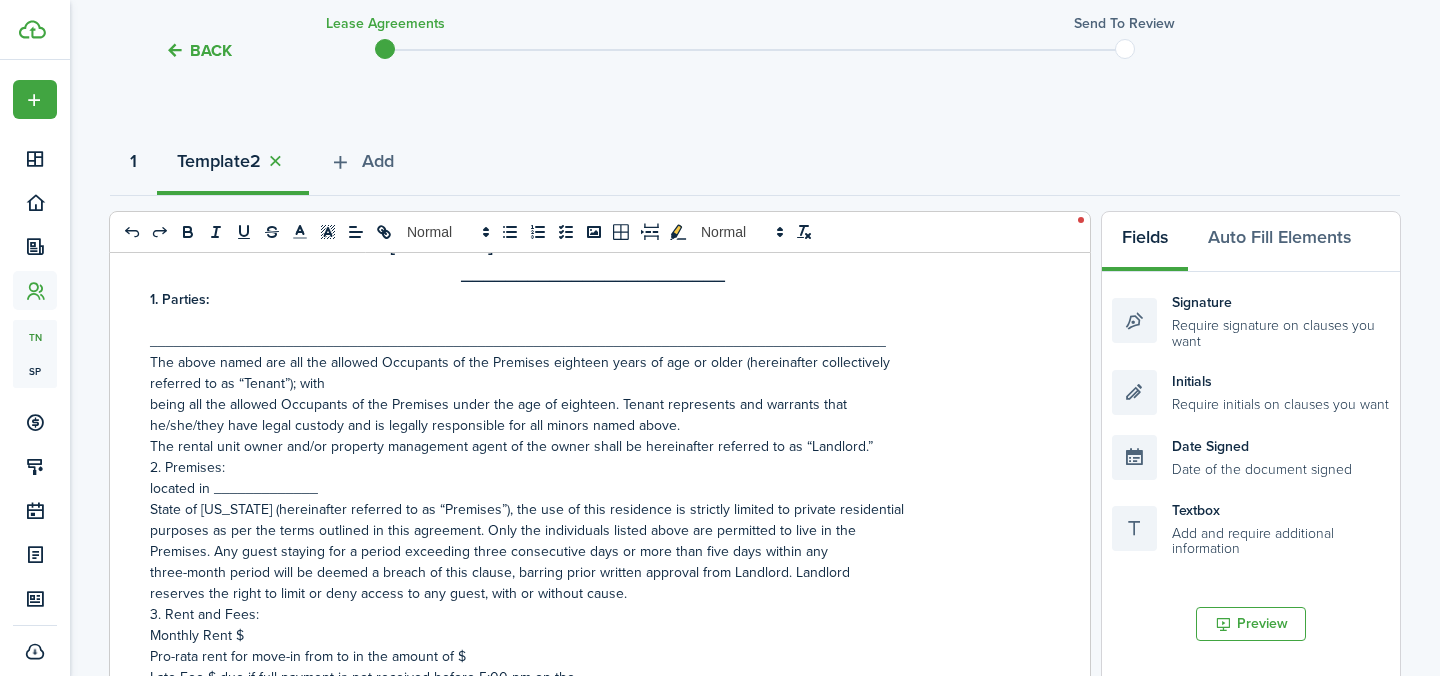 click on "1" at bounding box center [133, 166] 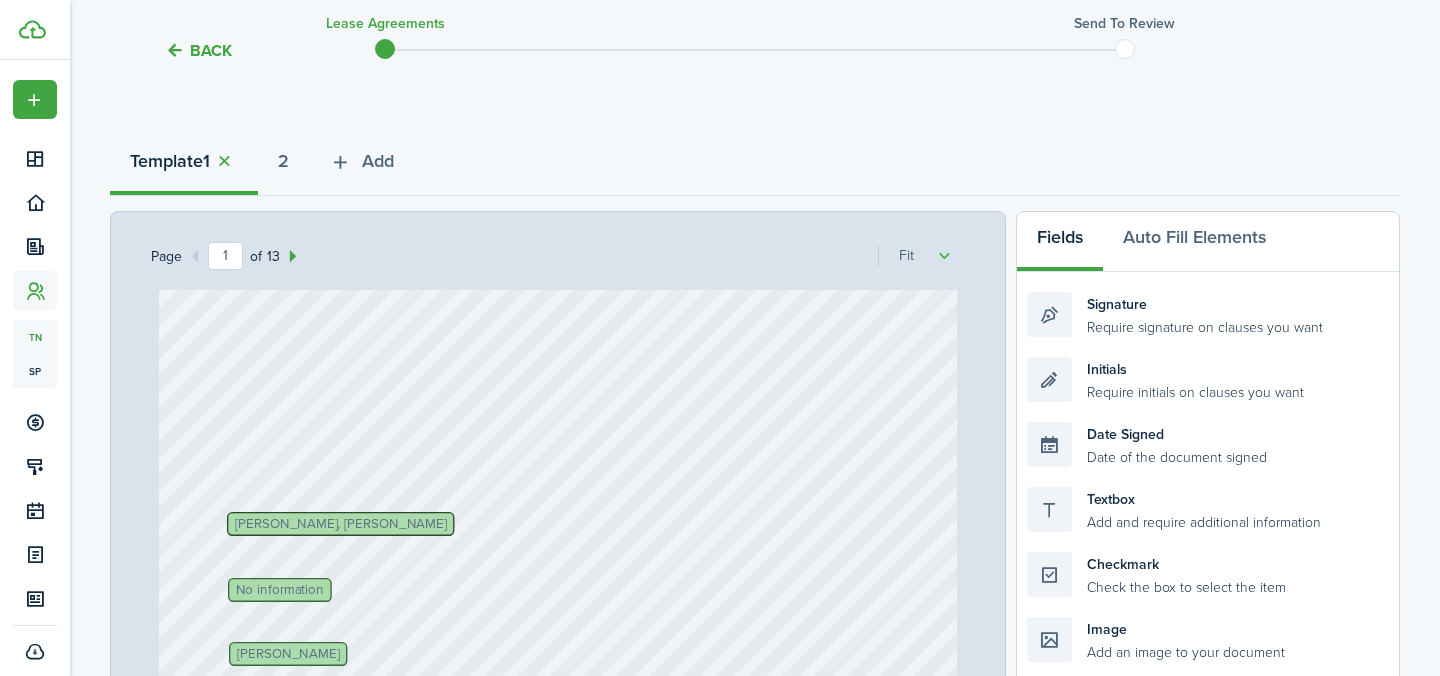 scroll, scrollTop: 342, scrollLeft: 0, axis: vertical 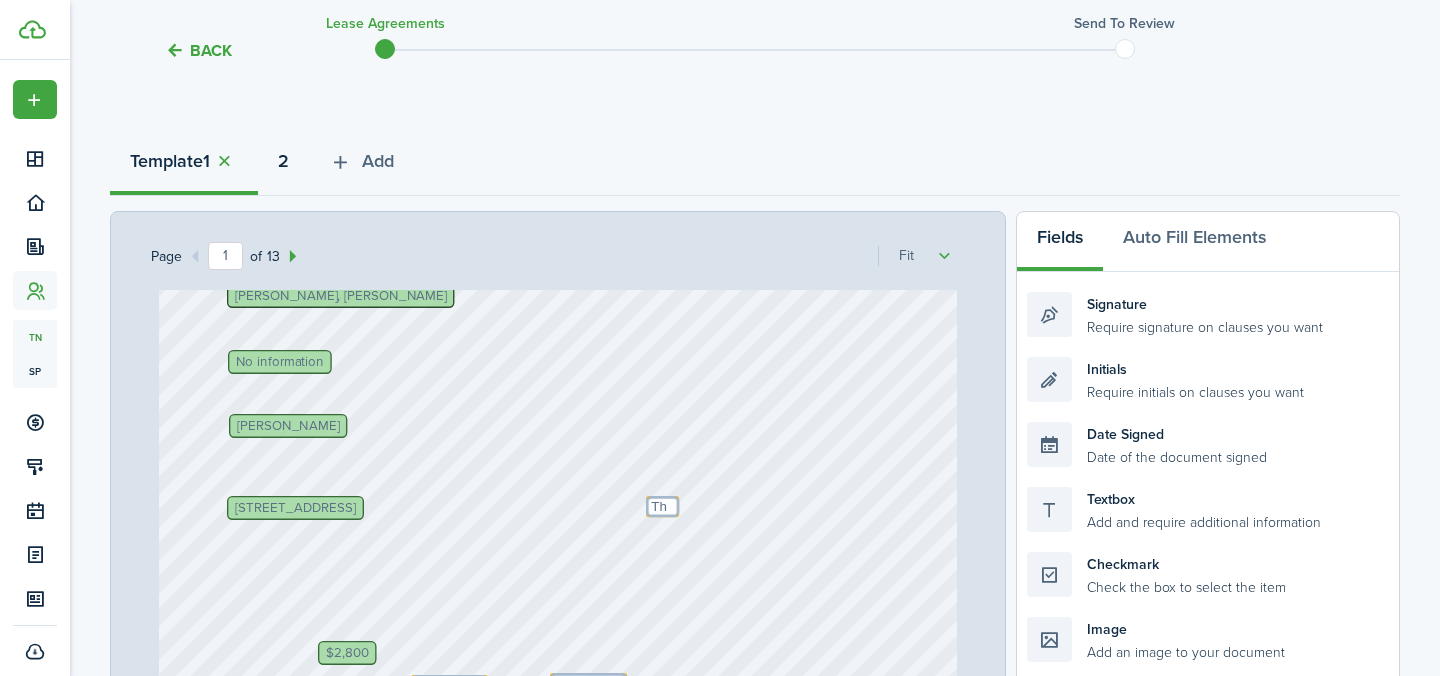 click on "2" at bounding box center (283, 161) 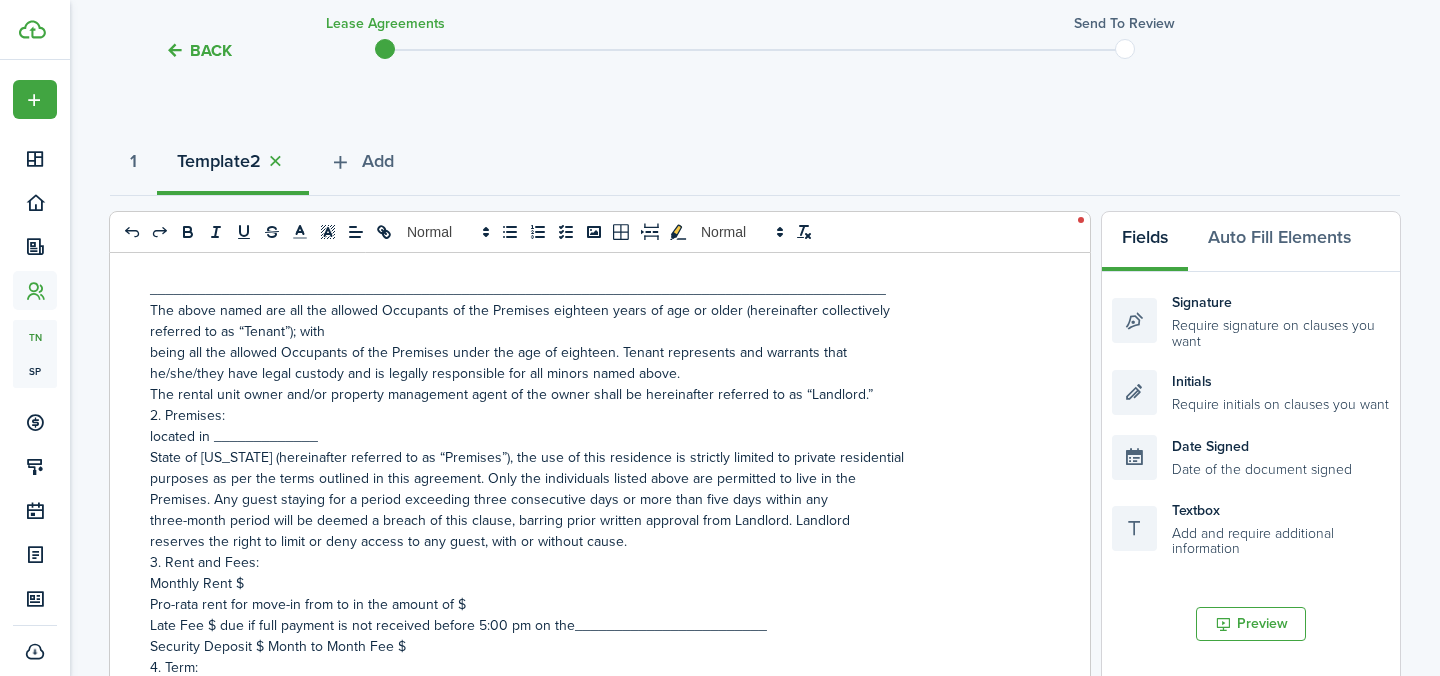 scroll, scrollTop: 181, scrollLeft: 0, axis: vertical 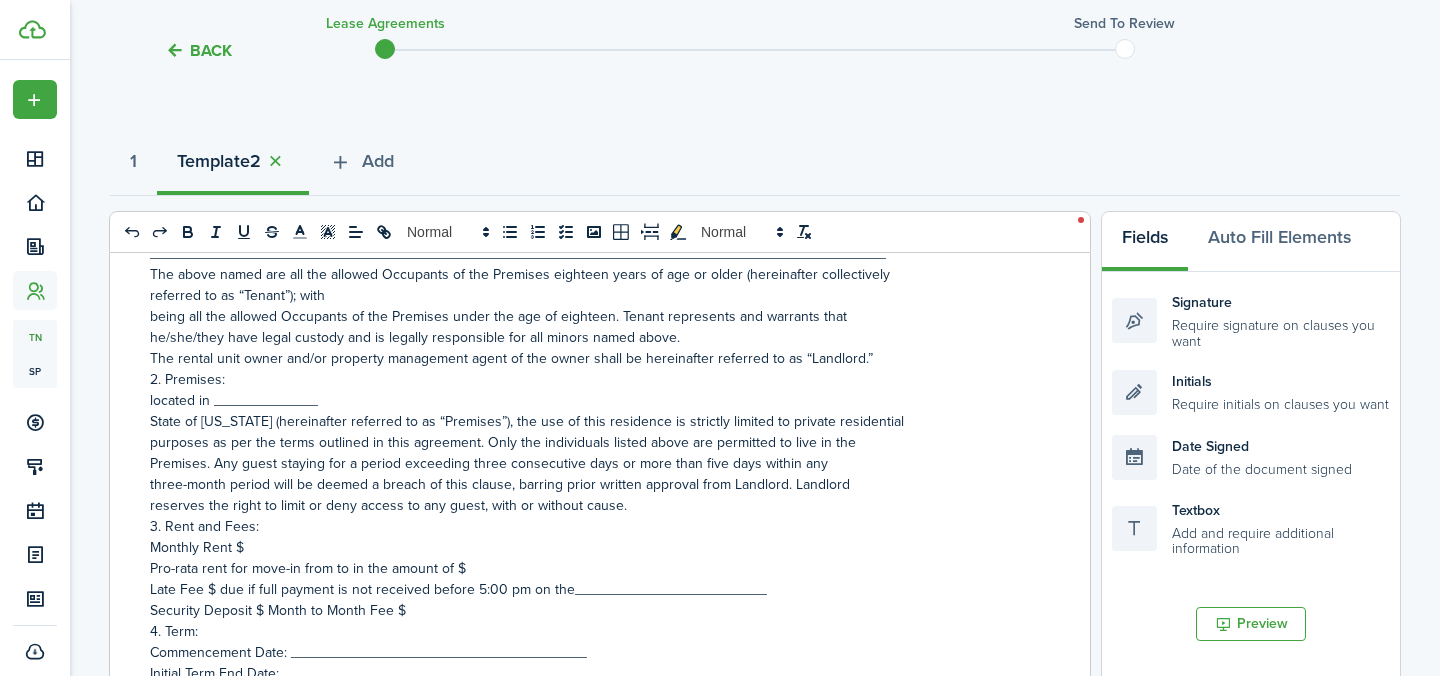 click on "The rental unit owner and/or property management agent of the owner shall be hereinafter referred to as “Landlord.”" at bounding box center [592, 358] 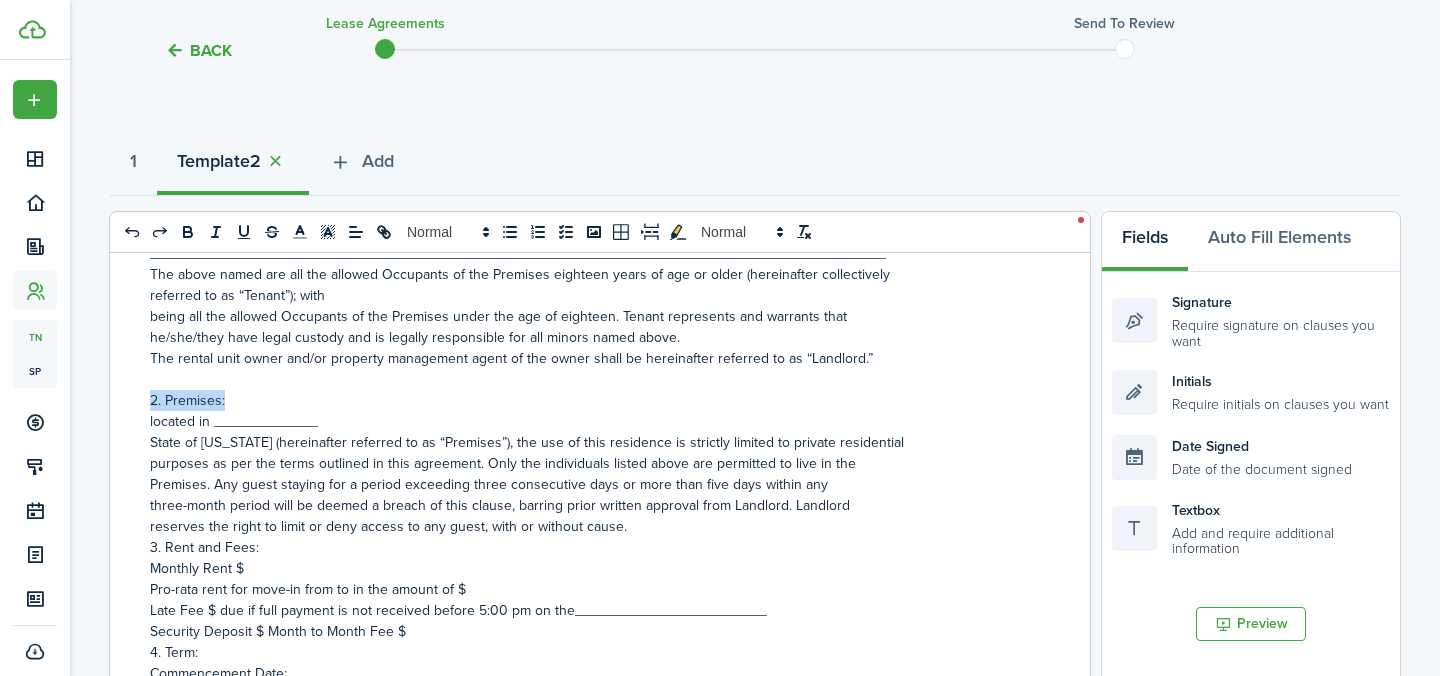 drag, startPoint x: 228, startPoint y: 403, endPoint x: 142, endPoint y: 403, distance: 86 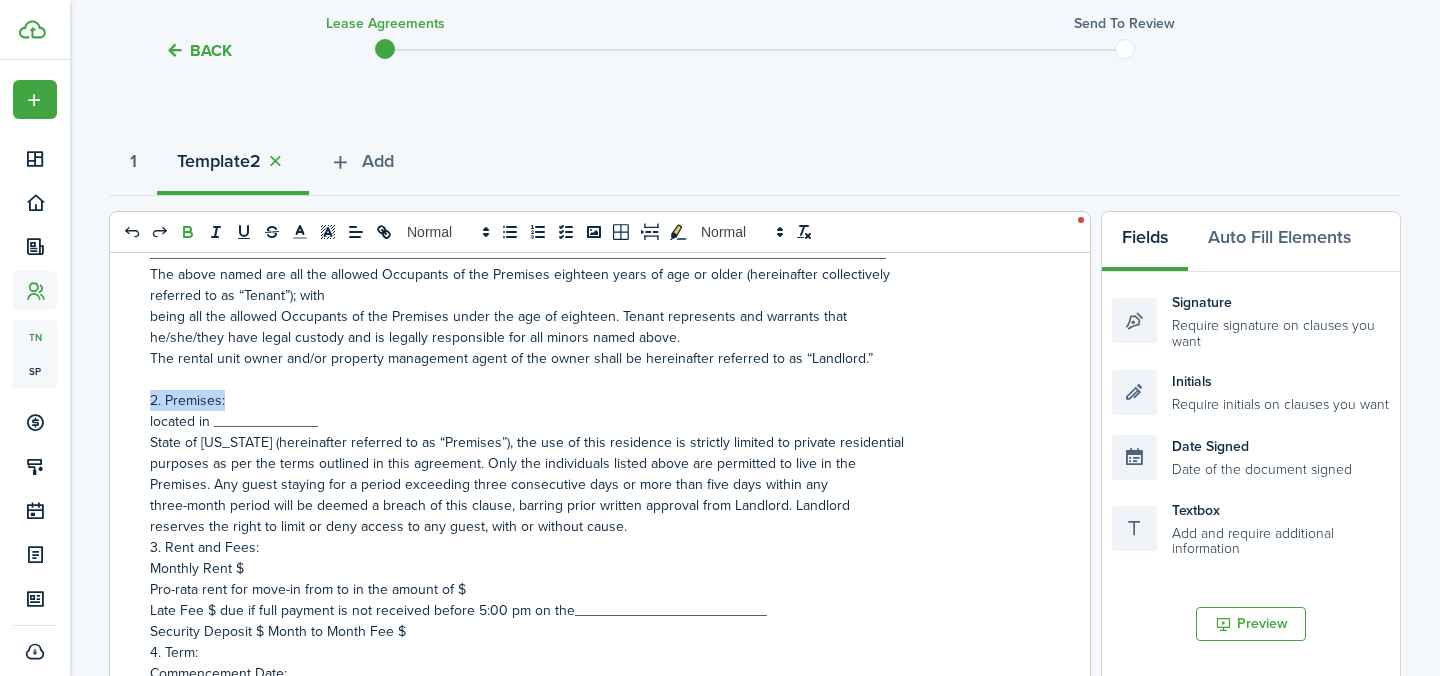 click 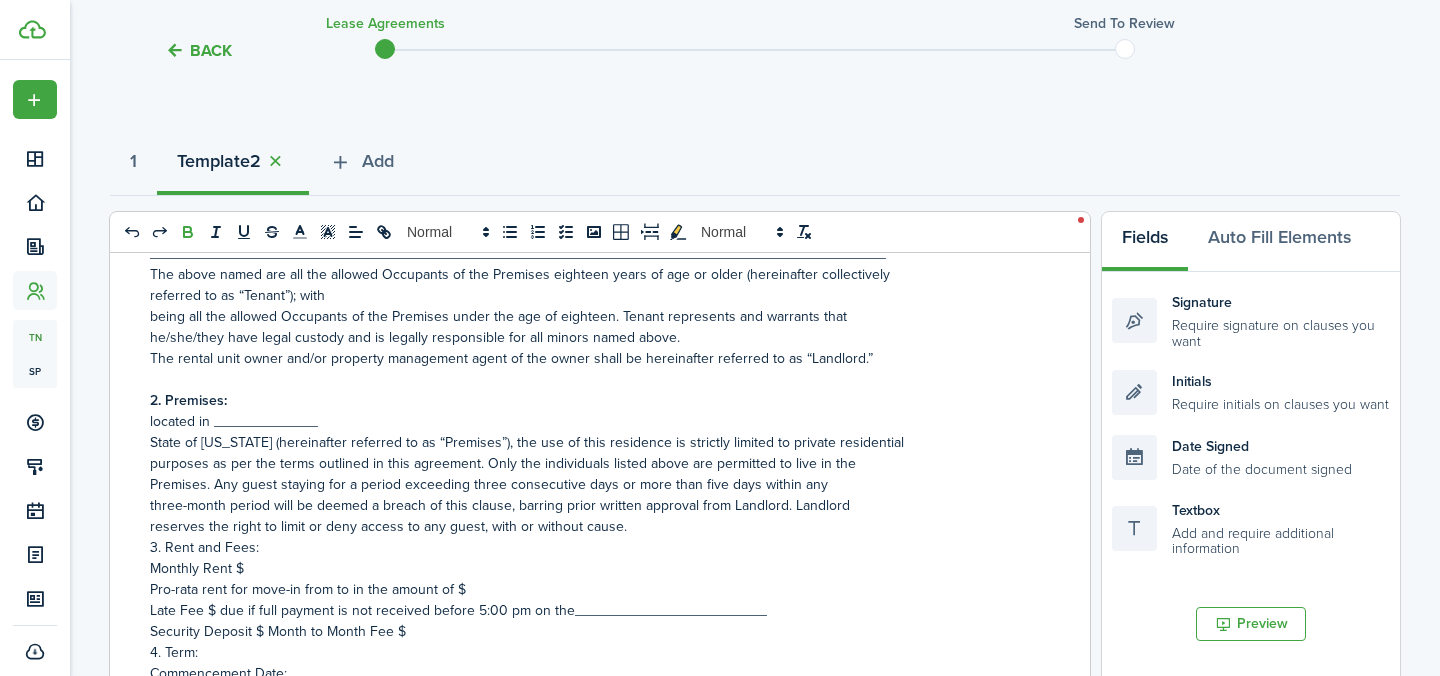 click on "located in _____________" at bounding box center (592, 421) 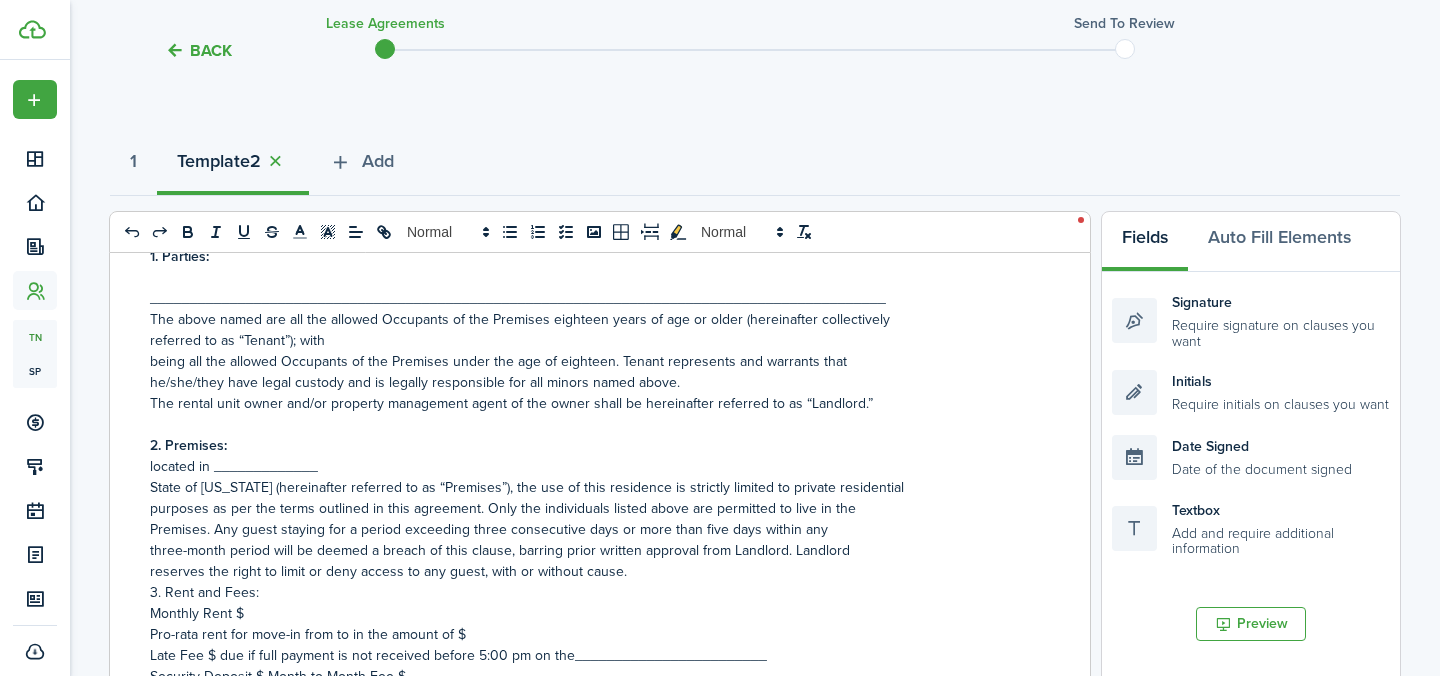 scroll, scrollTop: 80, scrollLeft: 0, axis: vertical 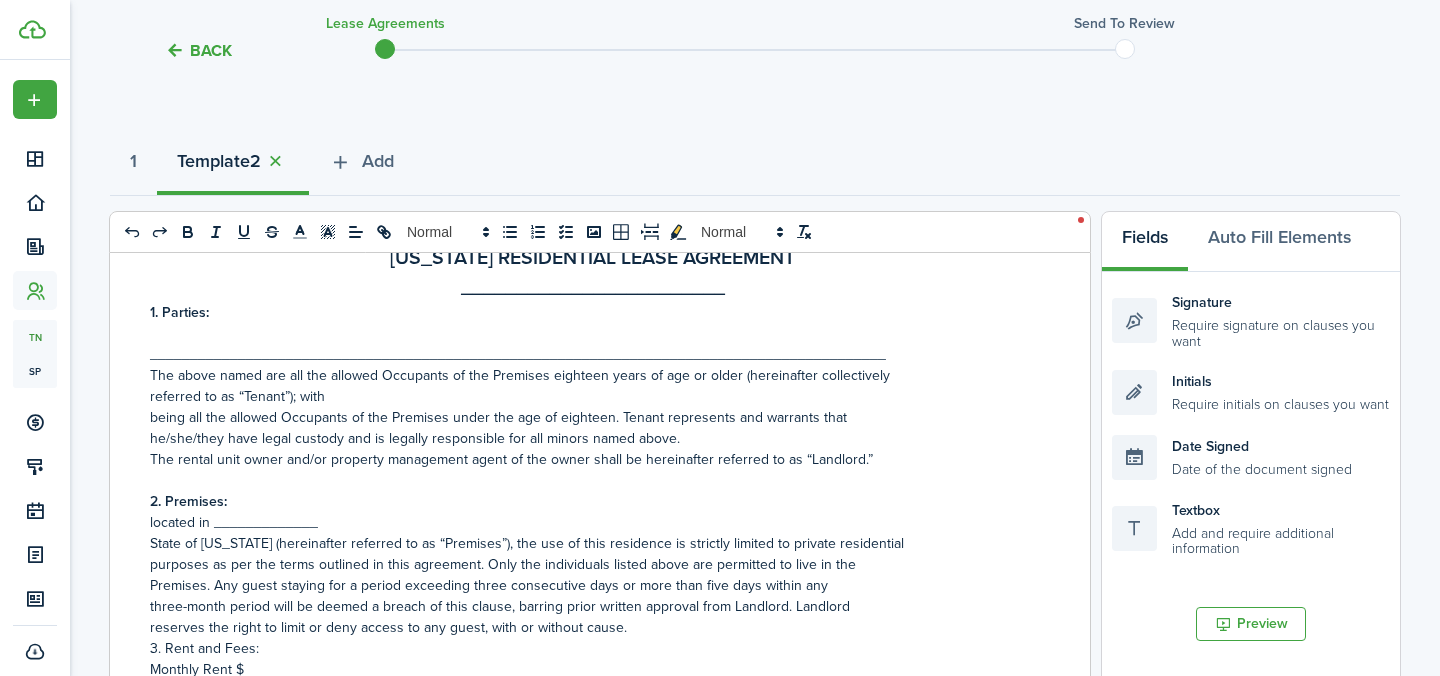 click on "____________________________________________________________________________________________" at bounding box center (592, 354) 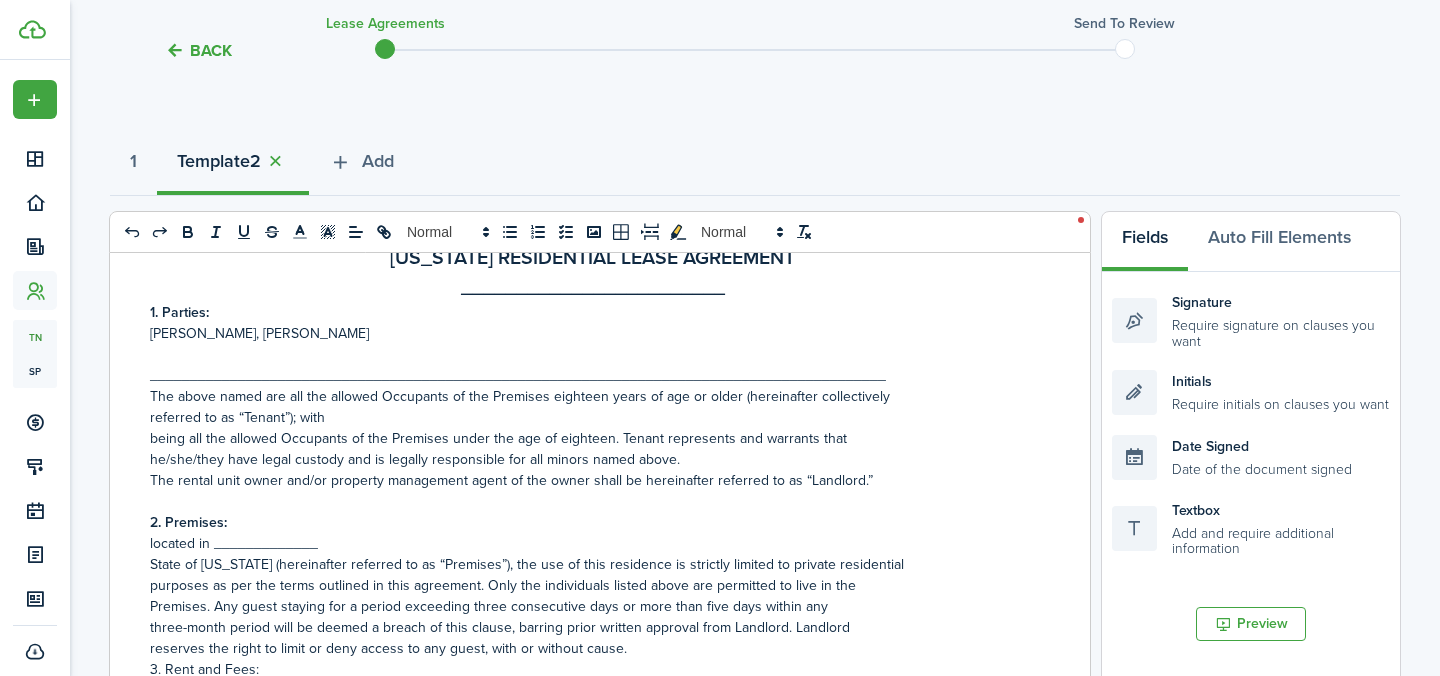 click on "[PERSON_NAME], [PERSON_NAME]" at bounding box center (259, 333) 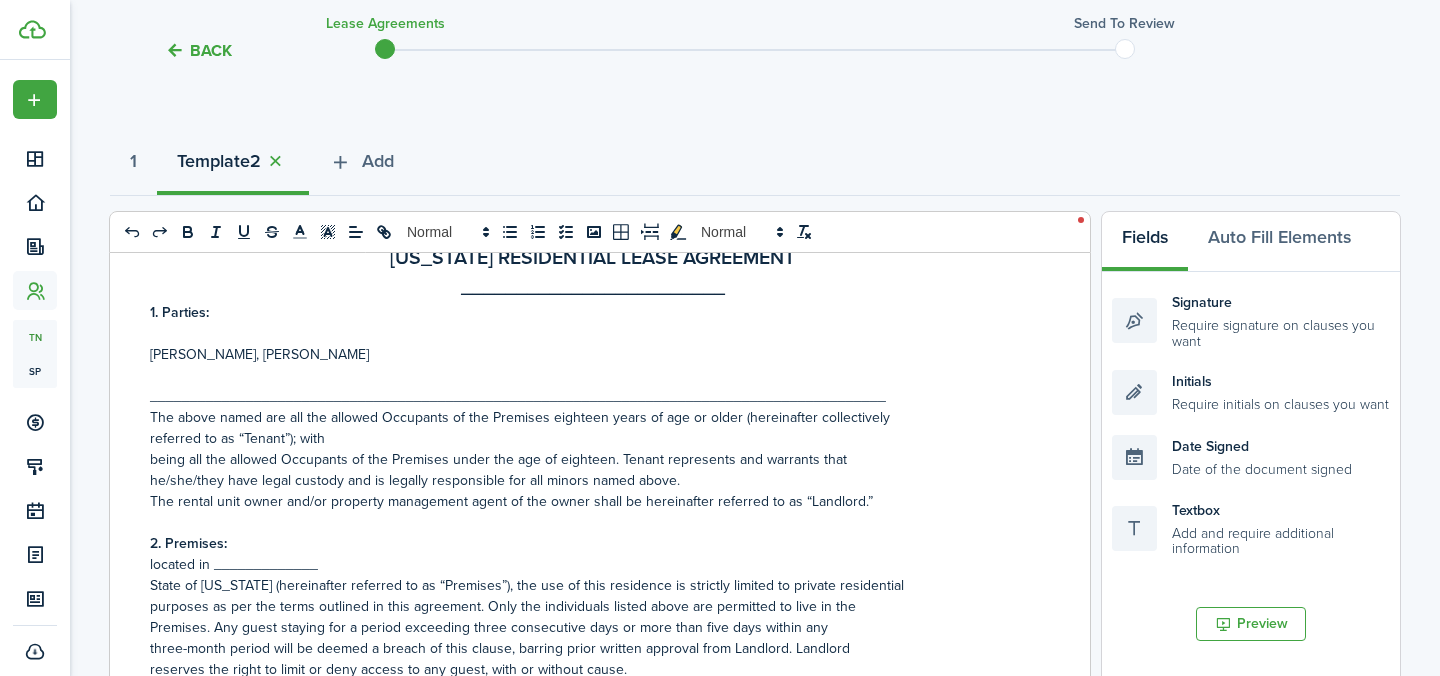 click on "____________________________________________________________________________________________" at bounding box center [592, 396] 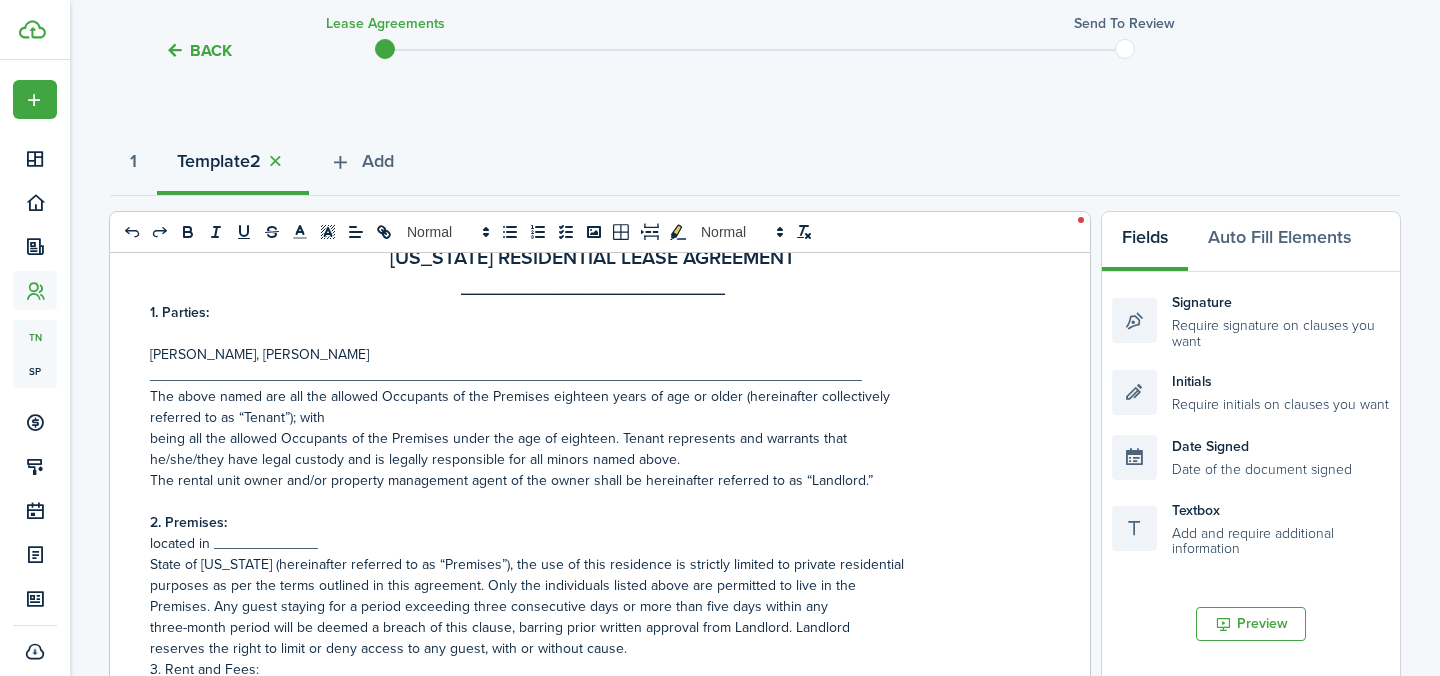 drag, startPoint x: 346, startPoint y: 351, endPoint x: 150, endPoint y: 353, distance: 196.01021 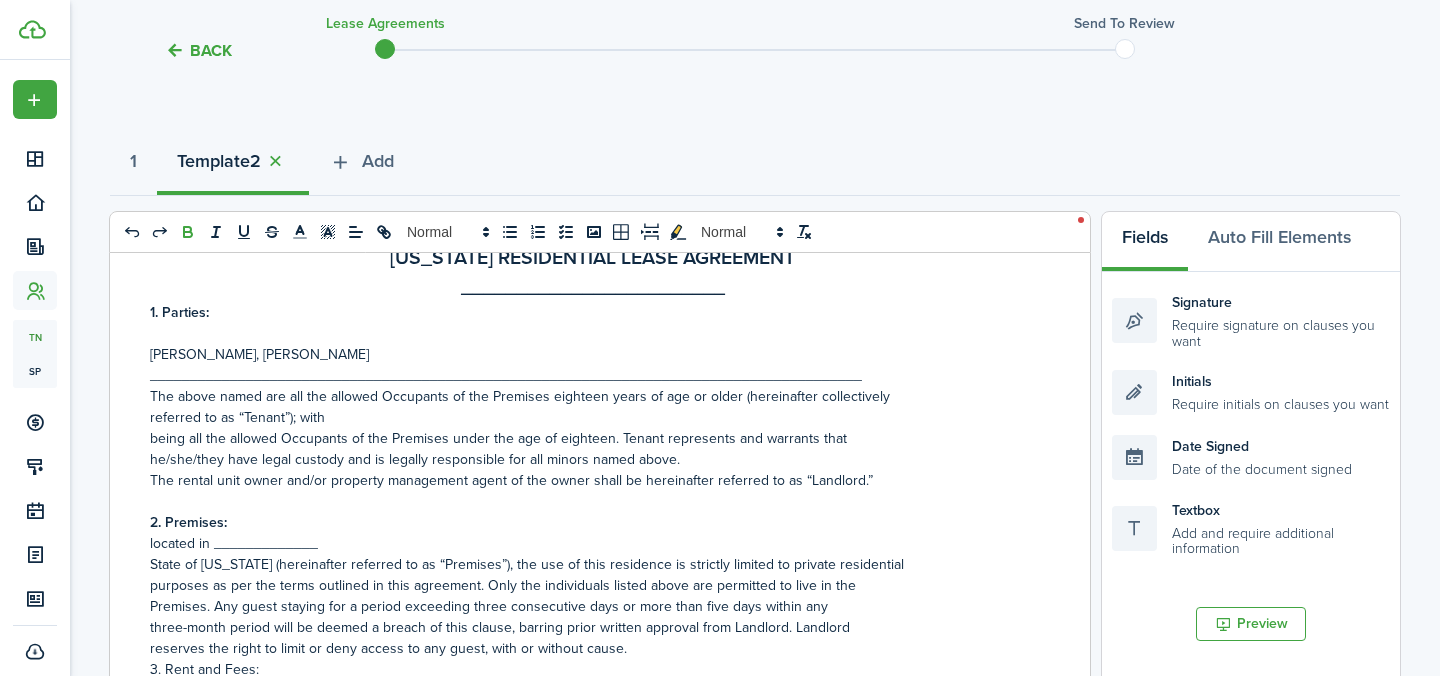 click 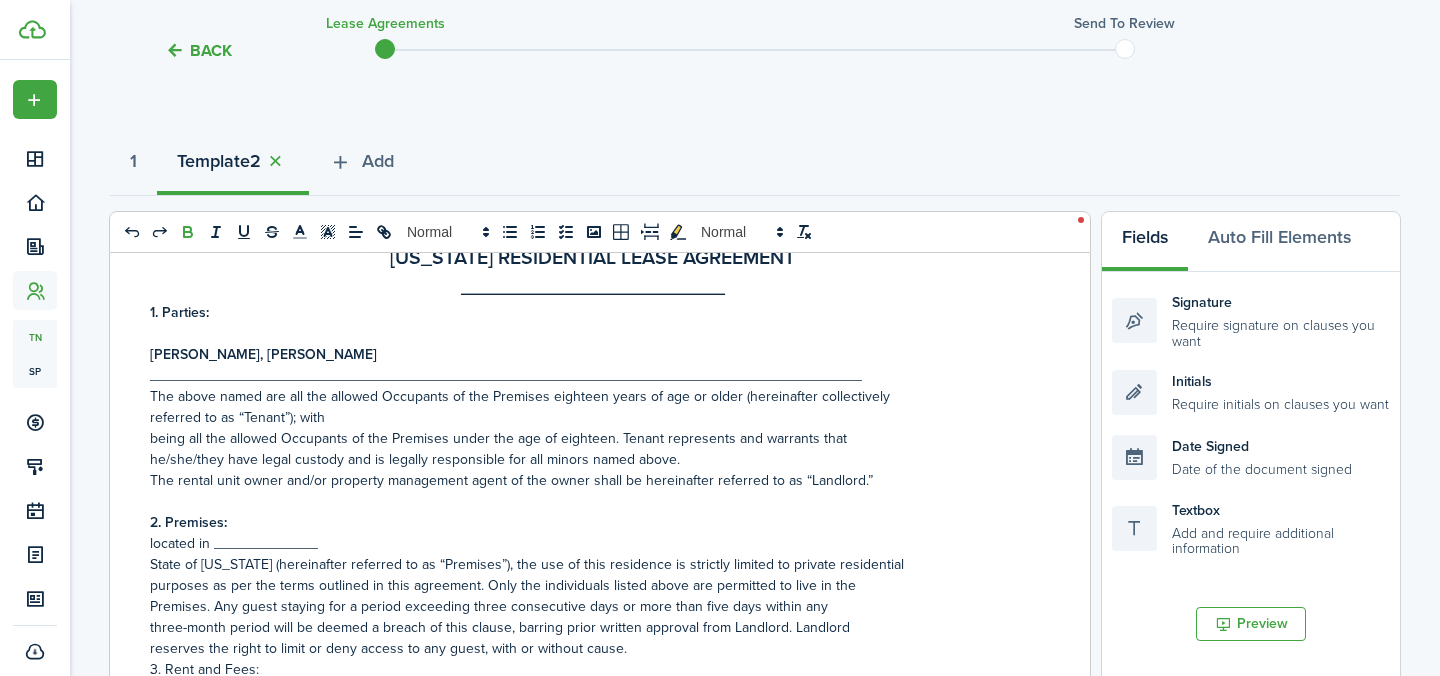click on "[PERSON_NAME], [PERSON_NAME]" at bounding box center (592, 354) 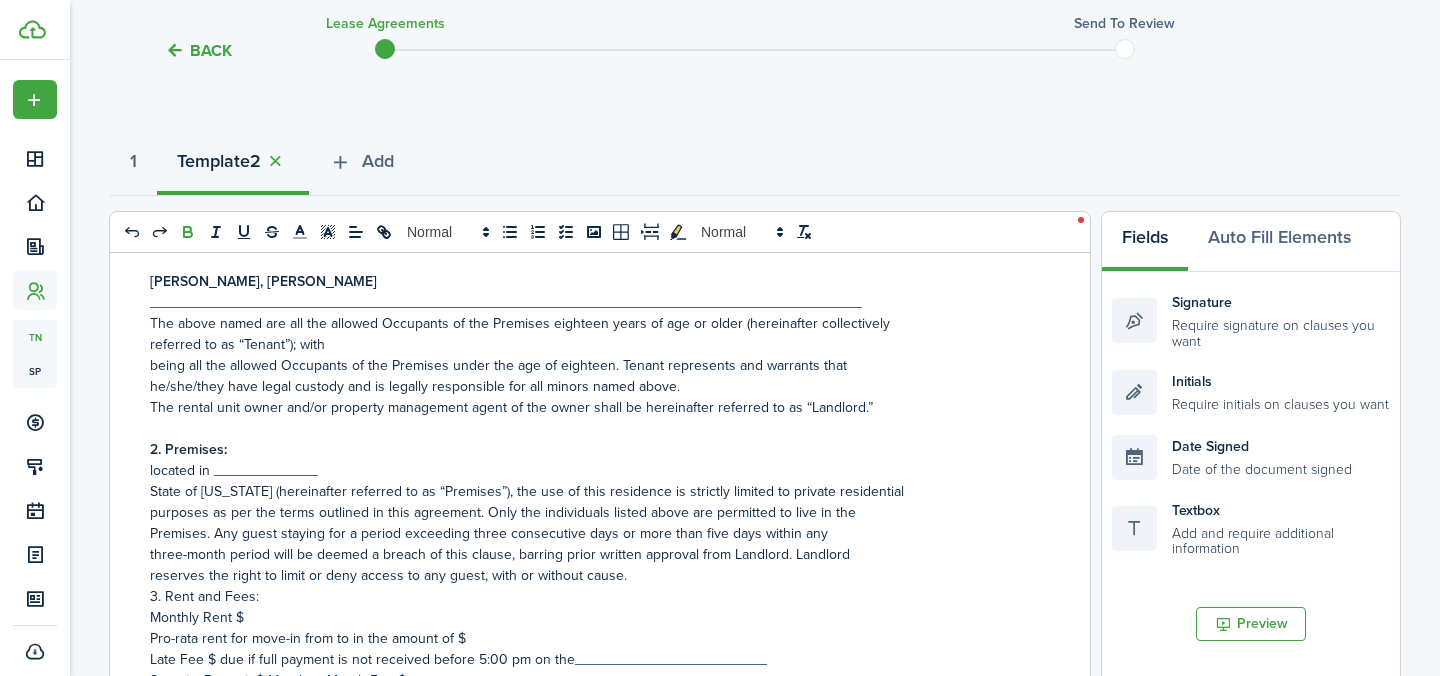 scroll, scrollTop: 154, scrollLeft: 0, axis: vertical 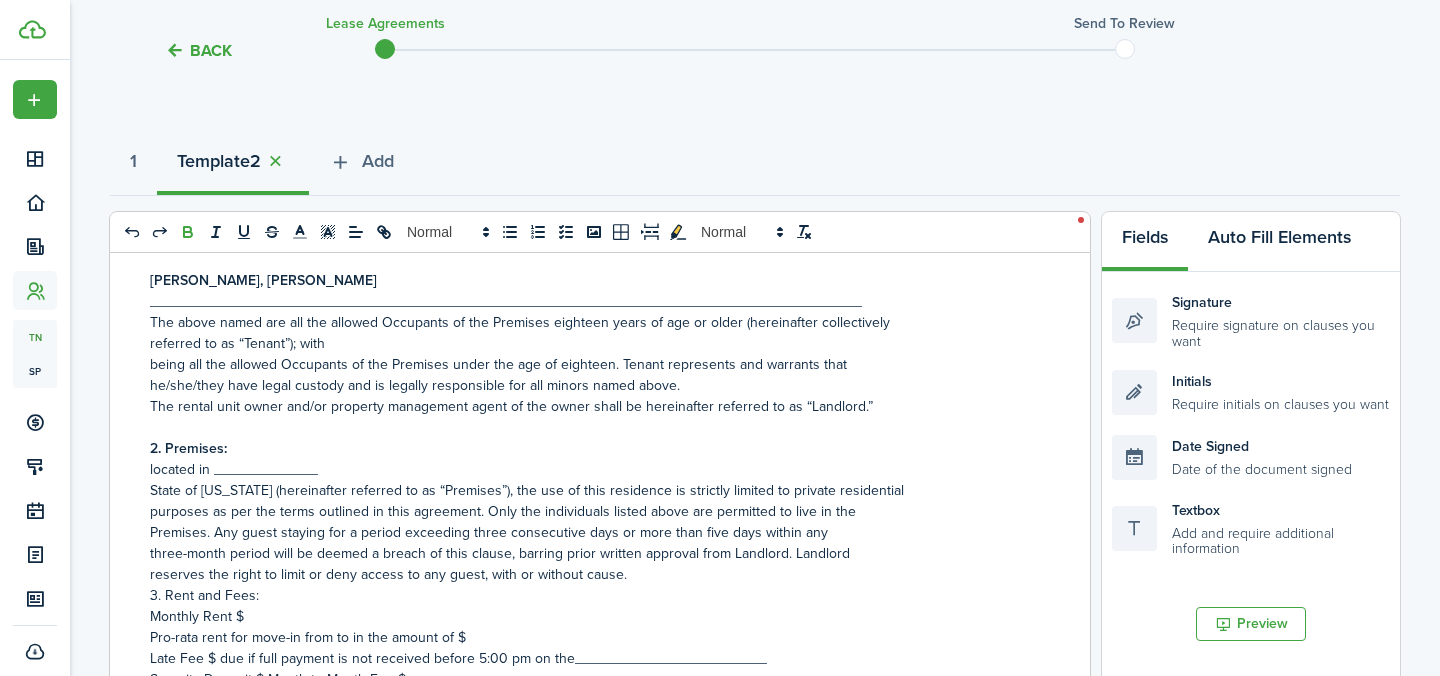 click on "Auto Fill Elements" at bounding box center [1279, 242] 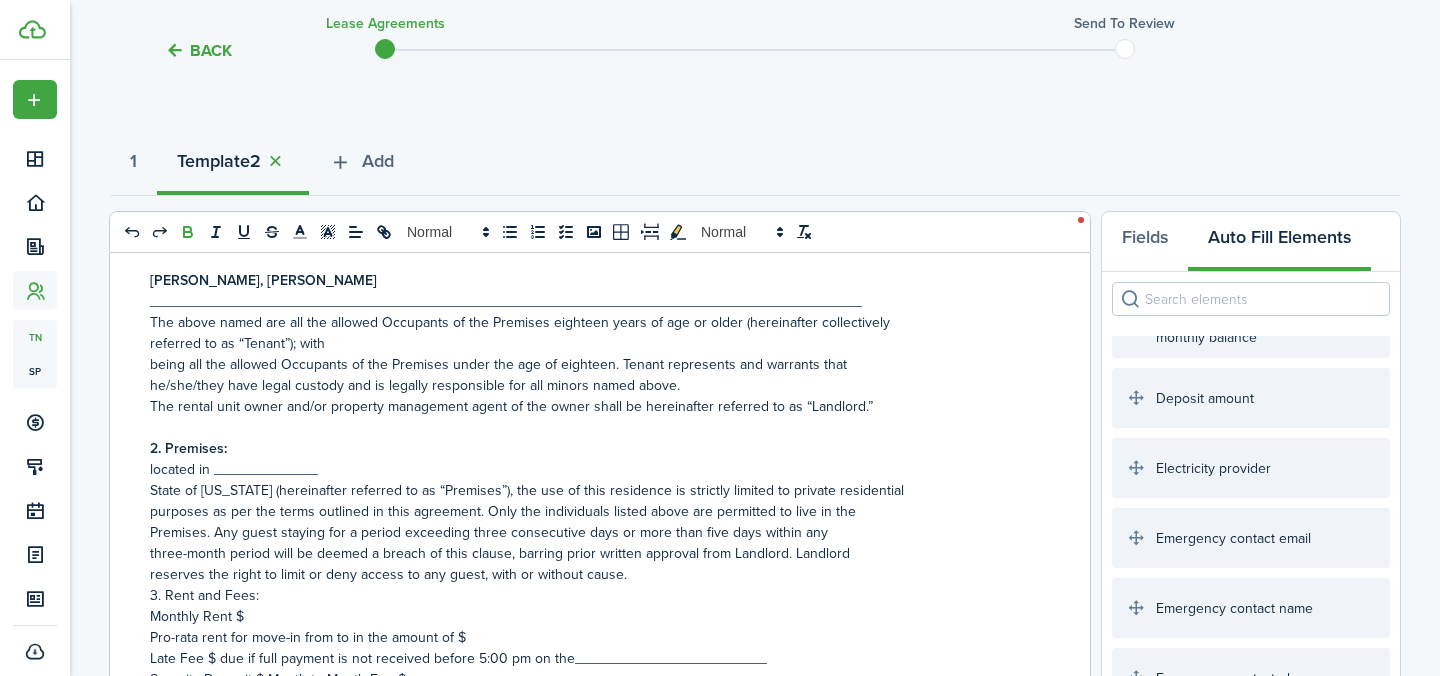 scroll, scrollTop: 118, scrollLeft: 0, axis: vertical 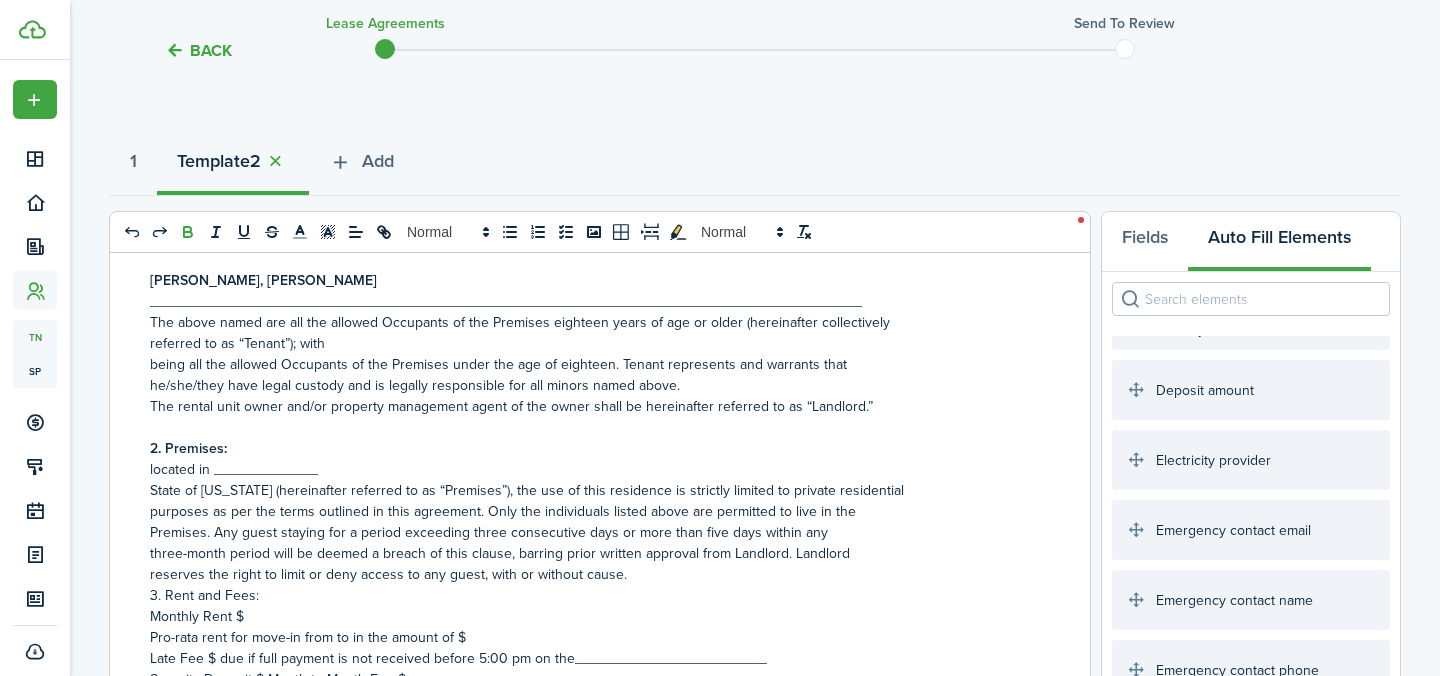click on "Deposit amount" at bounding box center (1251, 390) 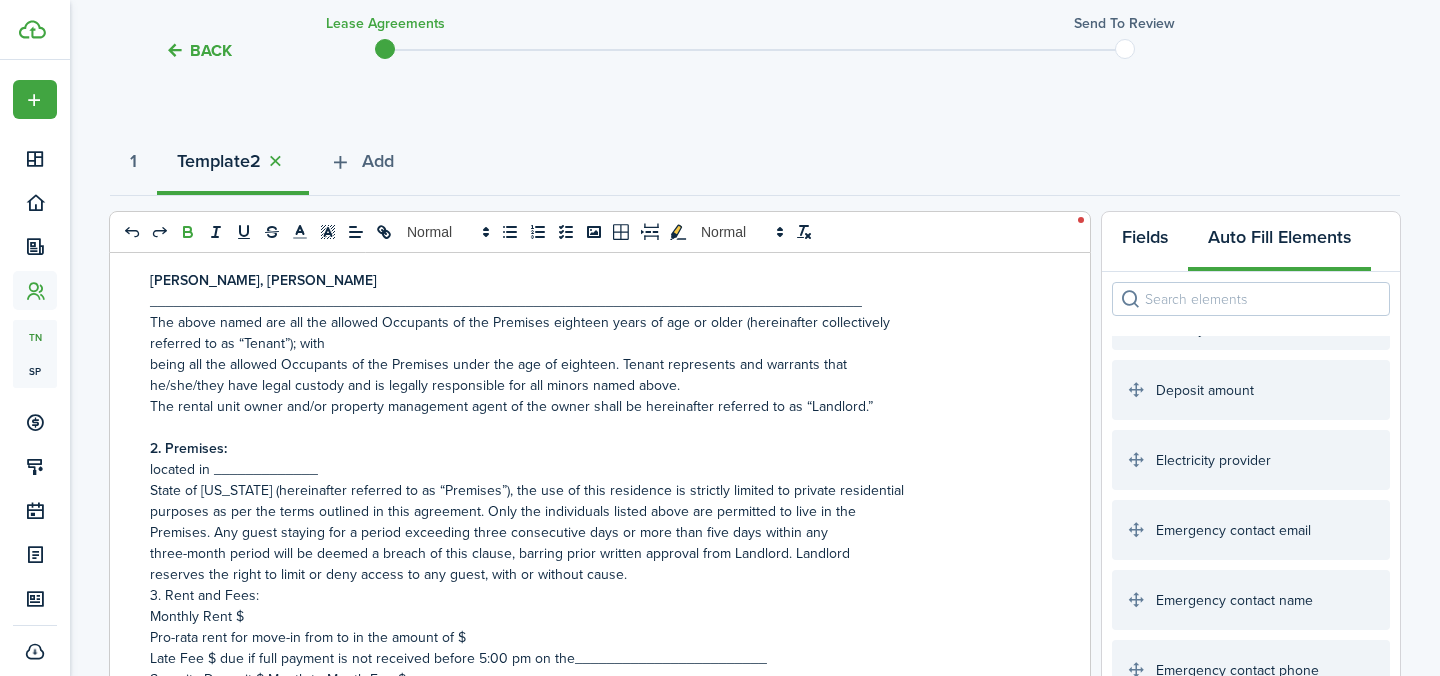 click on "Fields" at bounding box center (1145, 242) 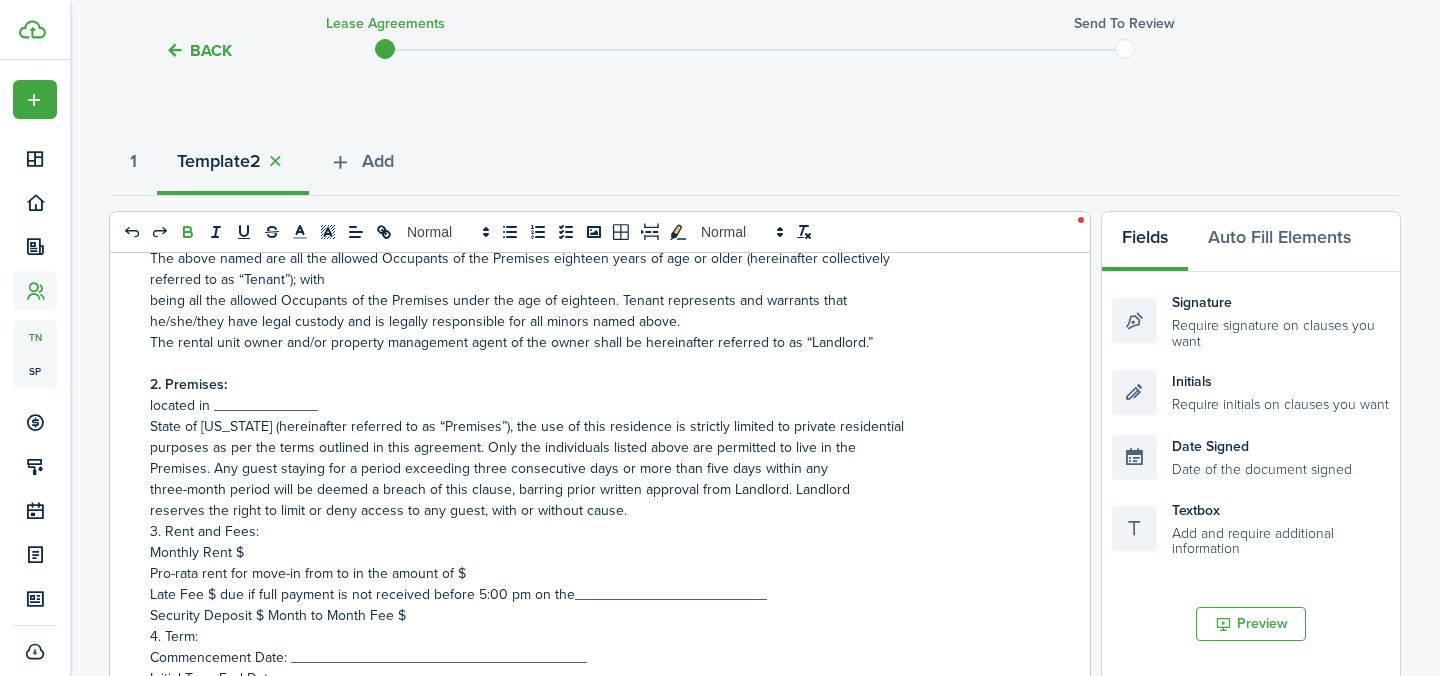 scroll, scrollTop: 228, scrollLeft: 0, axis: vertical 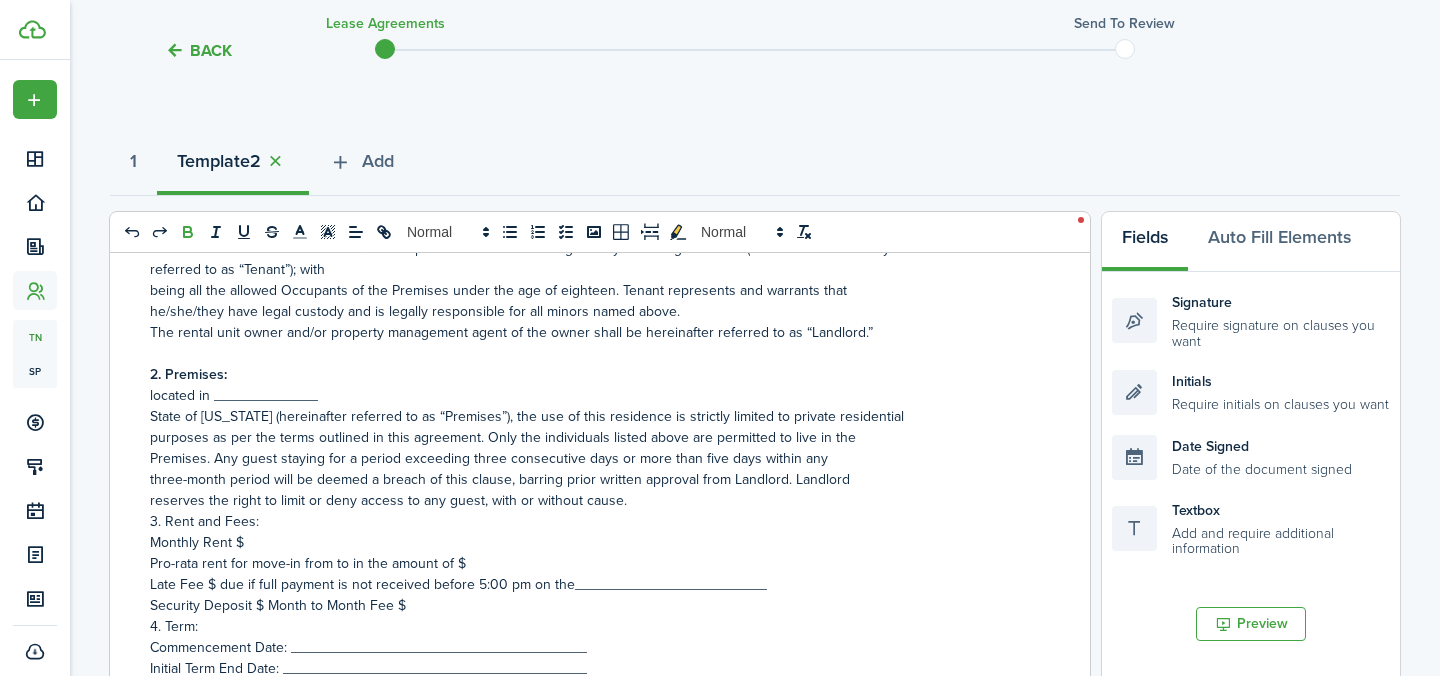 click on "reserves the right to limit or deny access to any guest, with or without cause." at bounding box center (592, 500) 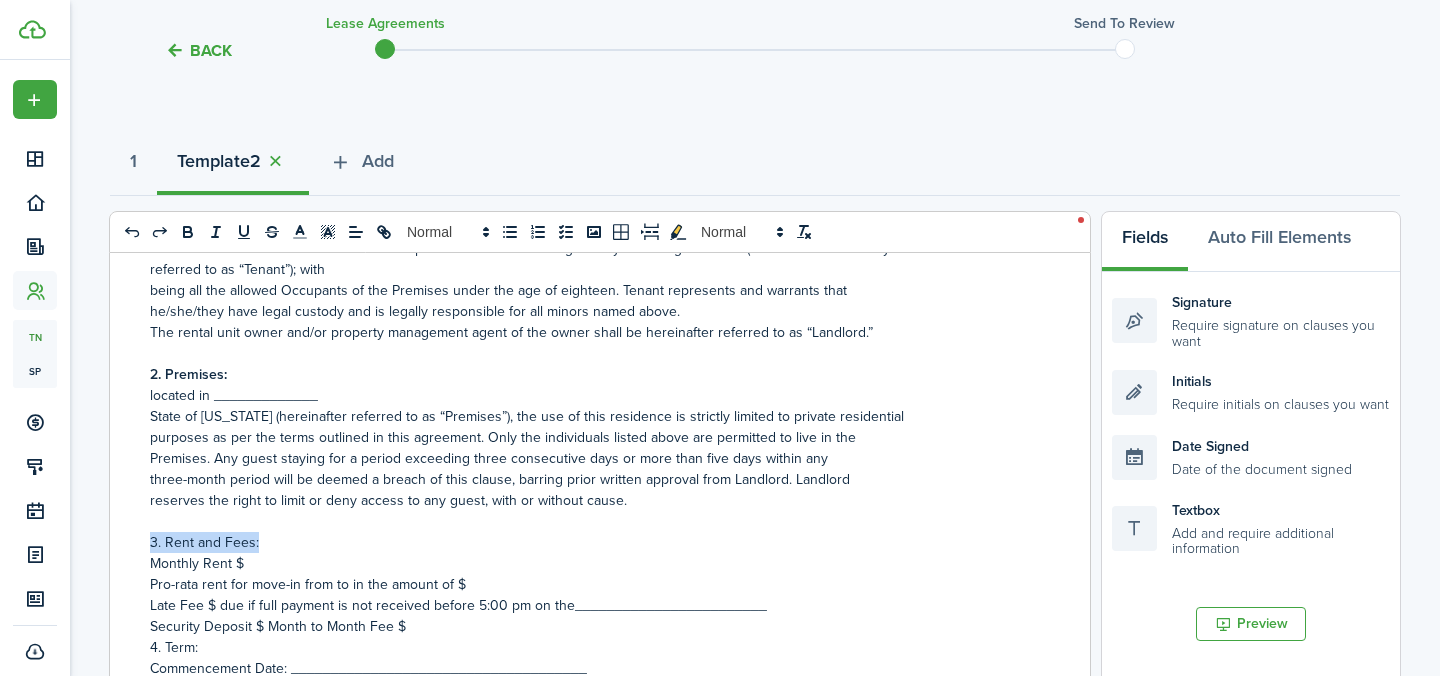 drag, startPoint x: 262, startPoint y: 538, endPoint x: 149, endPoint y: 538, distance: 113 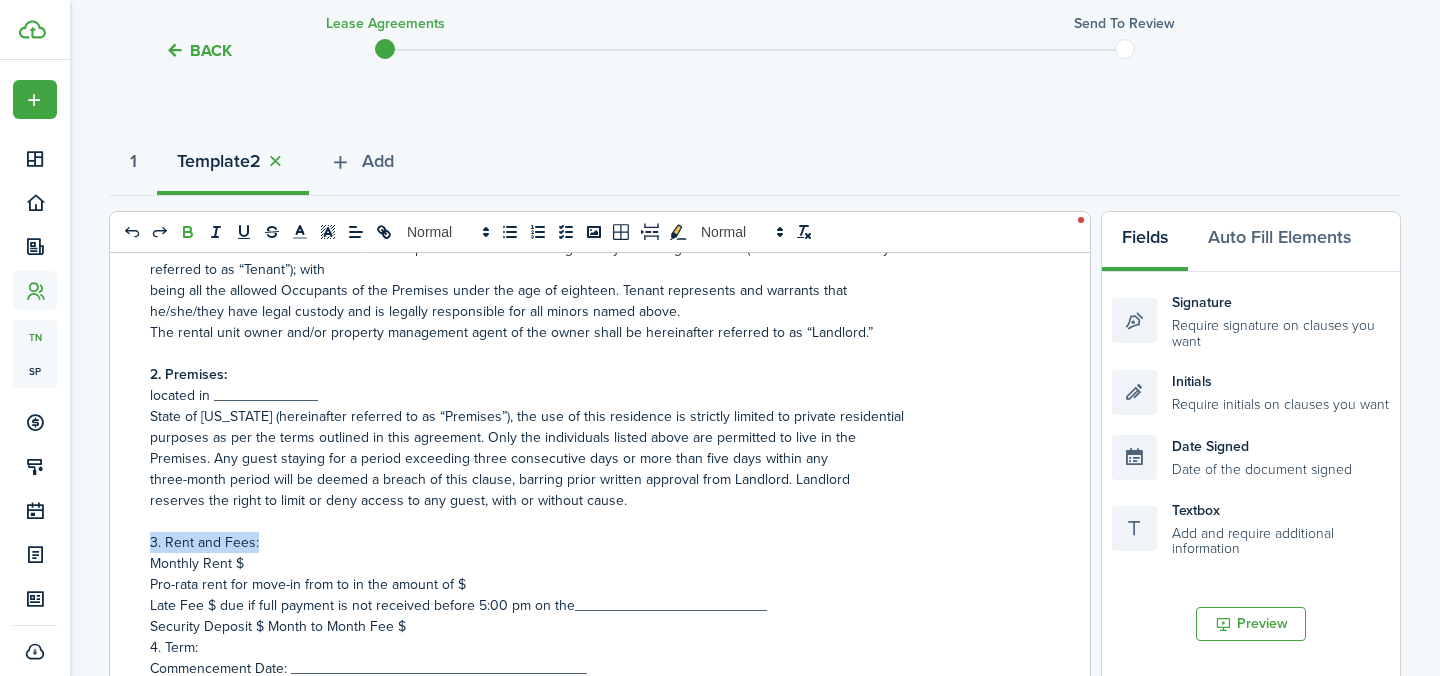 click 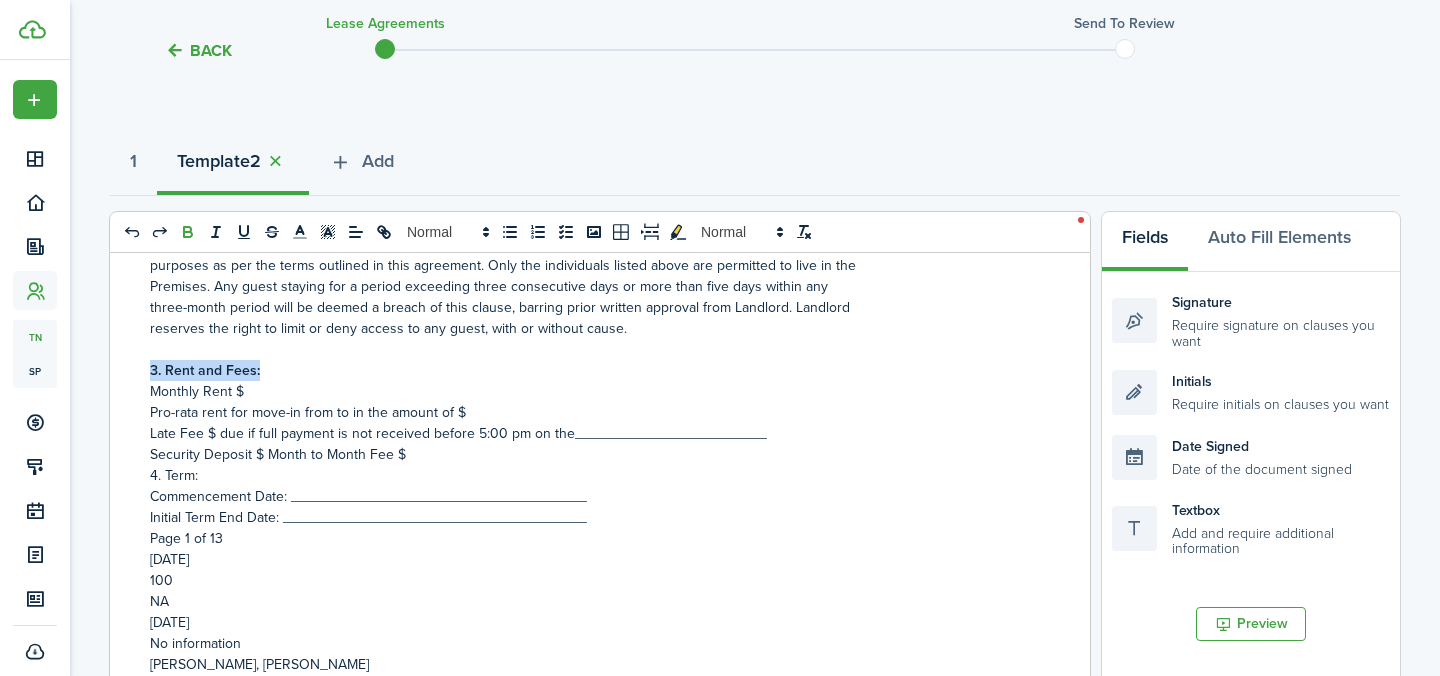 scroll, scrollTop: 403, scrollLeft: 0, axis: vertical 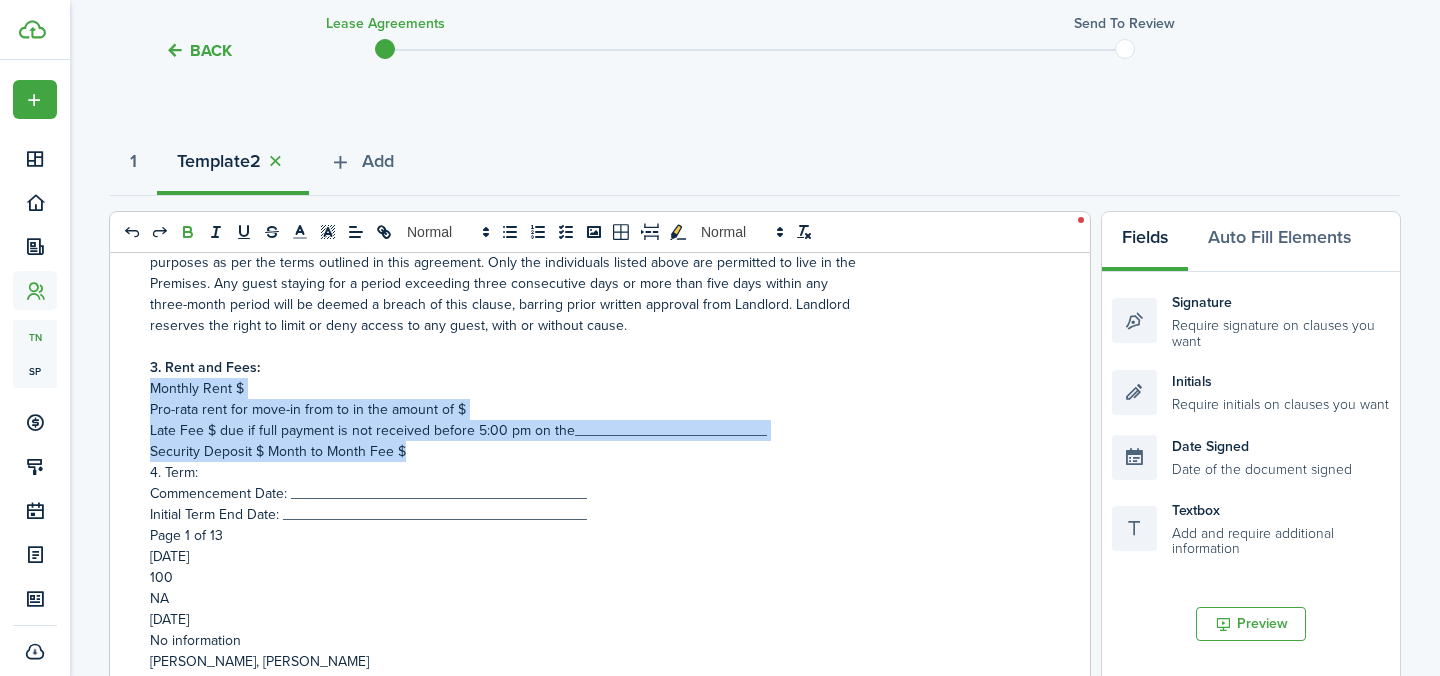 drag, startPoint x: 150, startPoint y: 391, endPoint x: 674, endPoint y: 461, distance: 528.6549 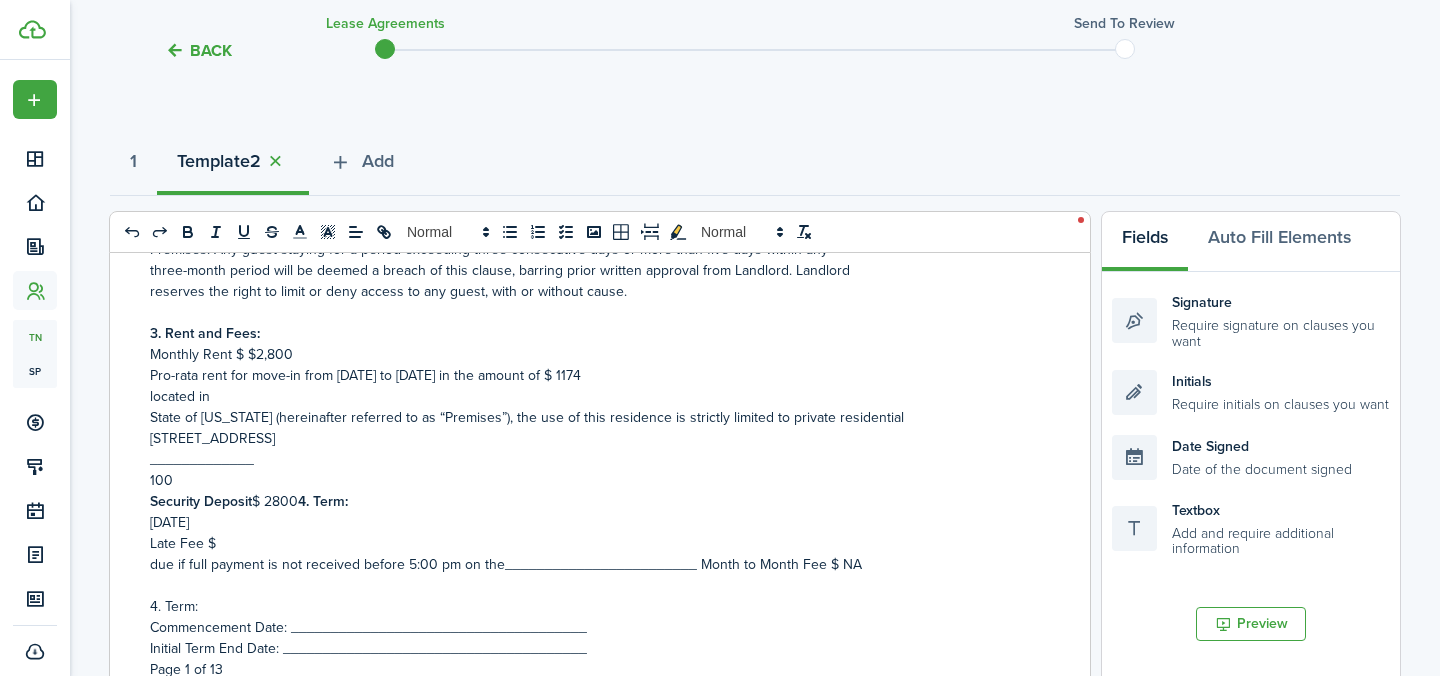 scroll, scrollTop: 451, scrollLeft: 0, axis: vertical 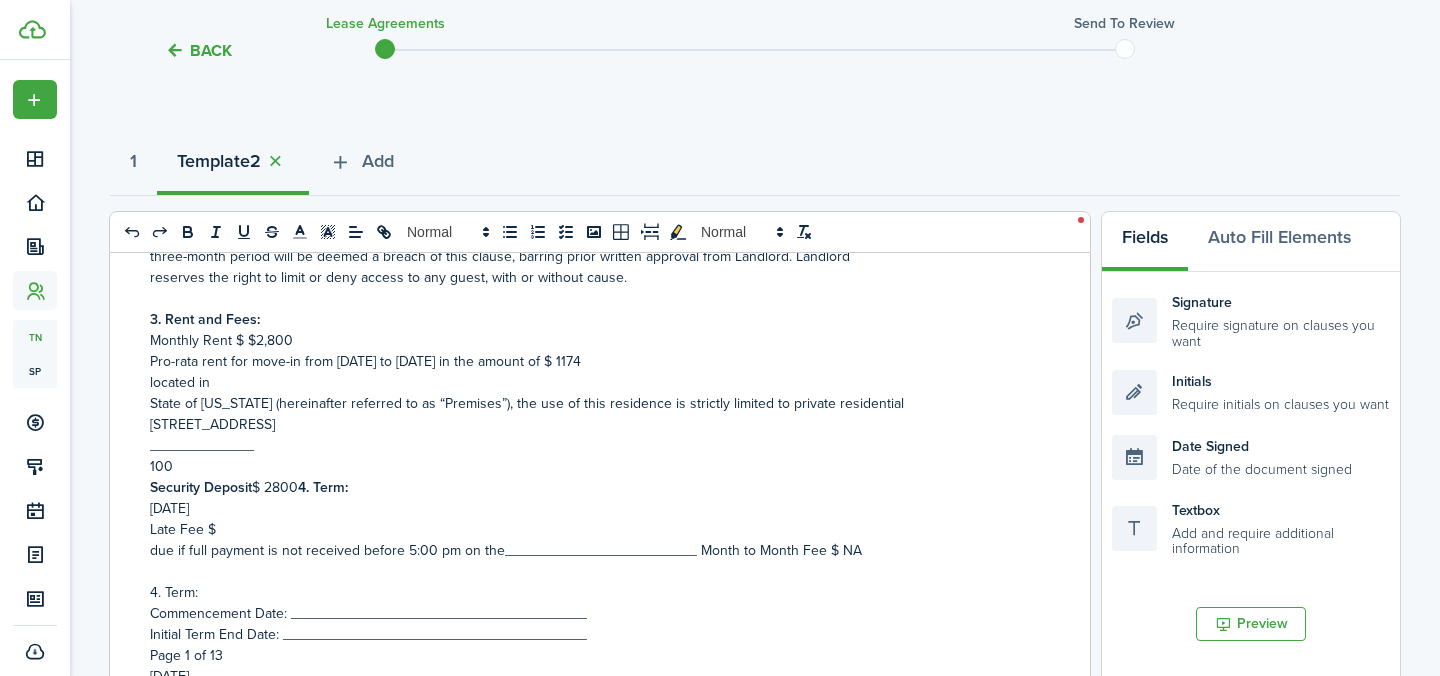 click on "located in" at bounding box center [592, 382] 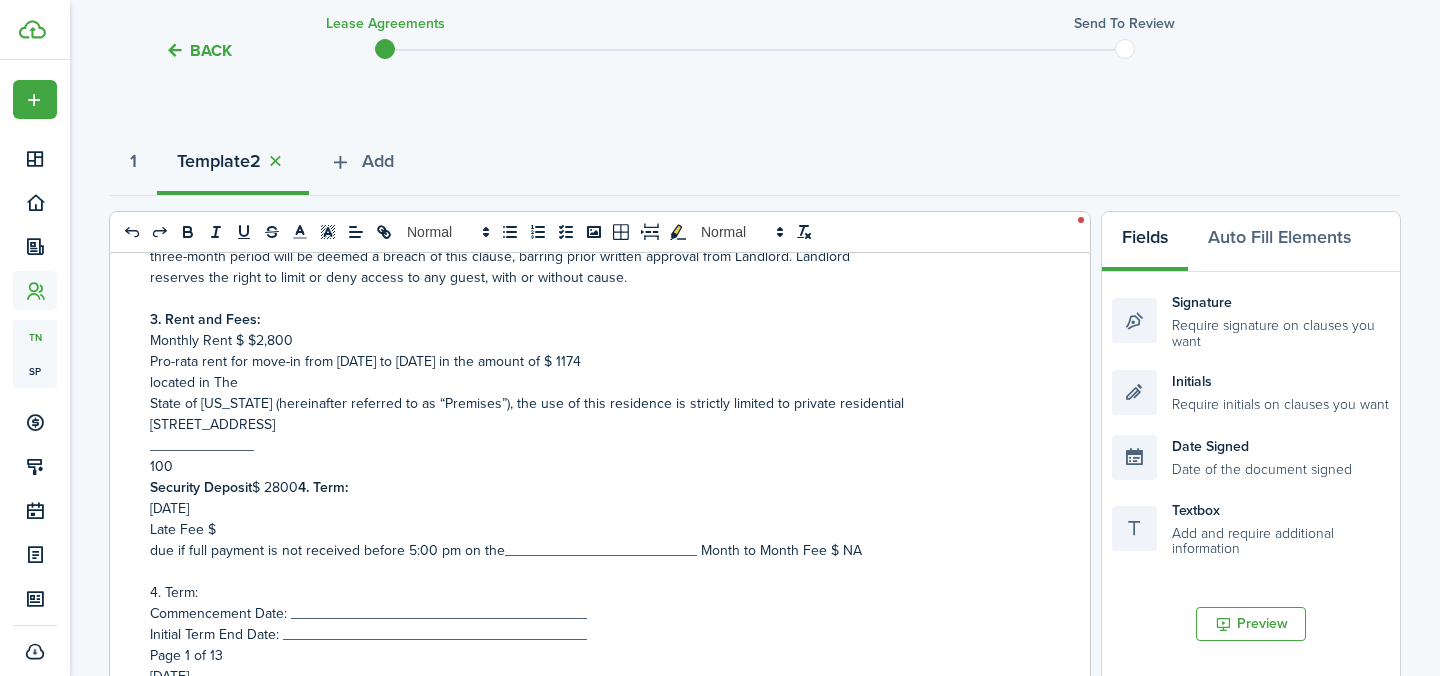 click on "State of [US_STATE] (hereinafter referred to as “Premises”), the use of this residence is strictly limited to private residential" at bounding box center [527, 403] 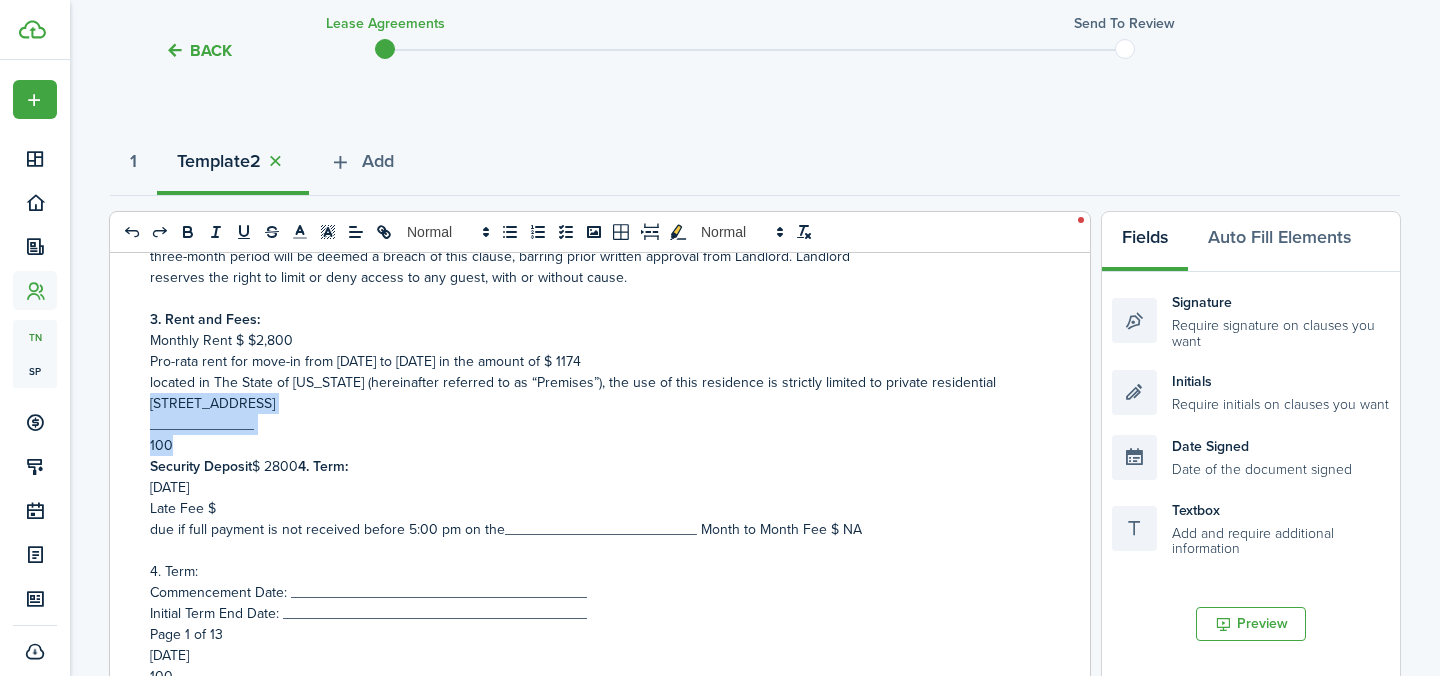 drag, startPoint x: 150, startPoint y: 408, endPoint x: 312, endPoint y: 437, distance: 164.57521 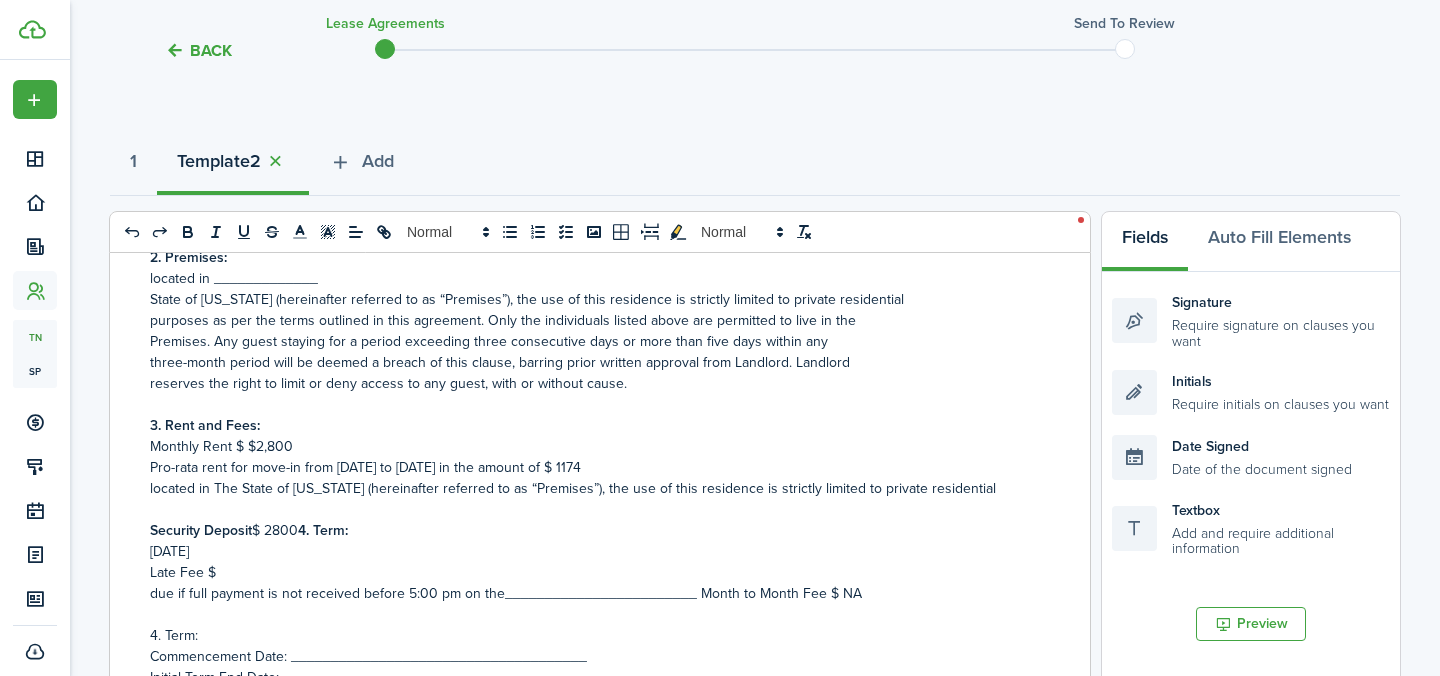 scroll, scrollTop: 353, scrollLeft: 0, axis: vertical 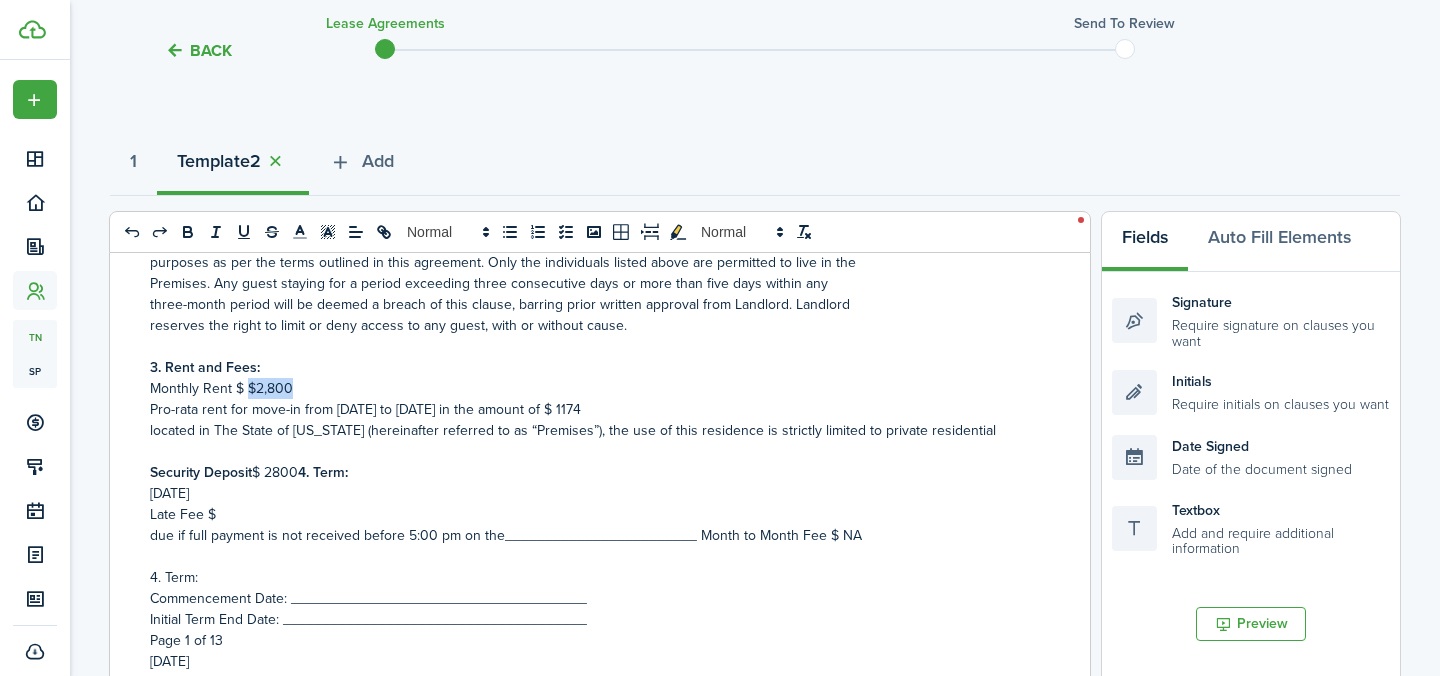 drag, startPoint x: 300, startPoint y: 390, endPoint x: 245, endPoint y: 391, distance: 55.00909 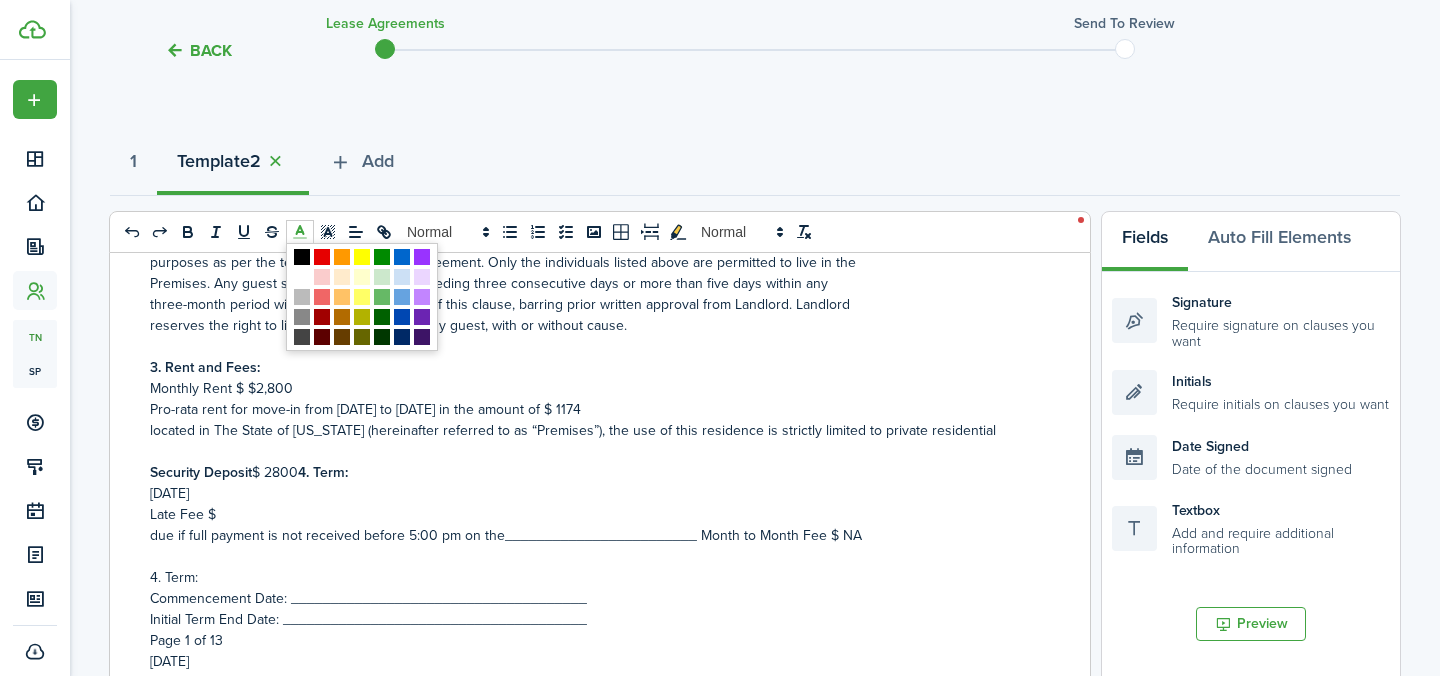 click 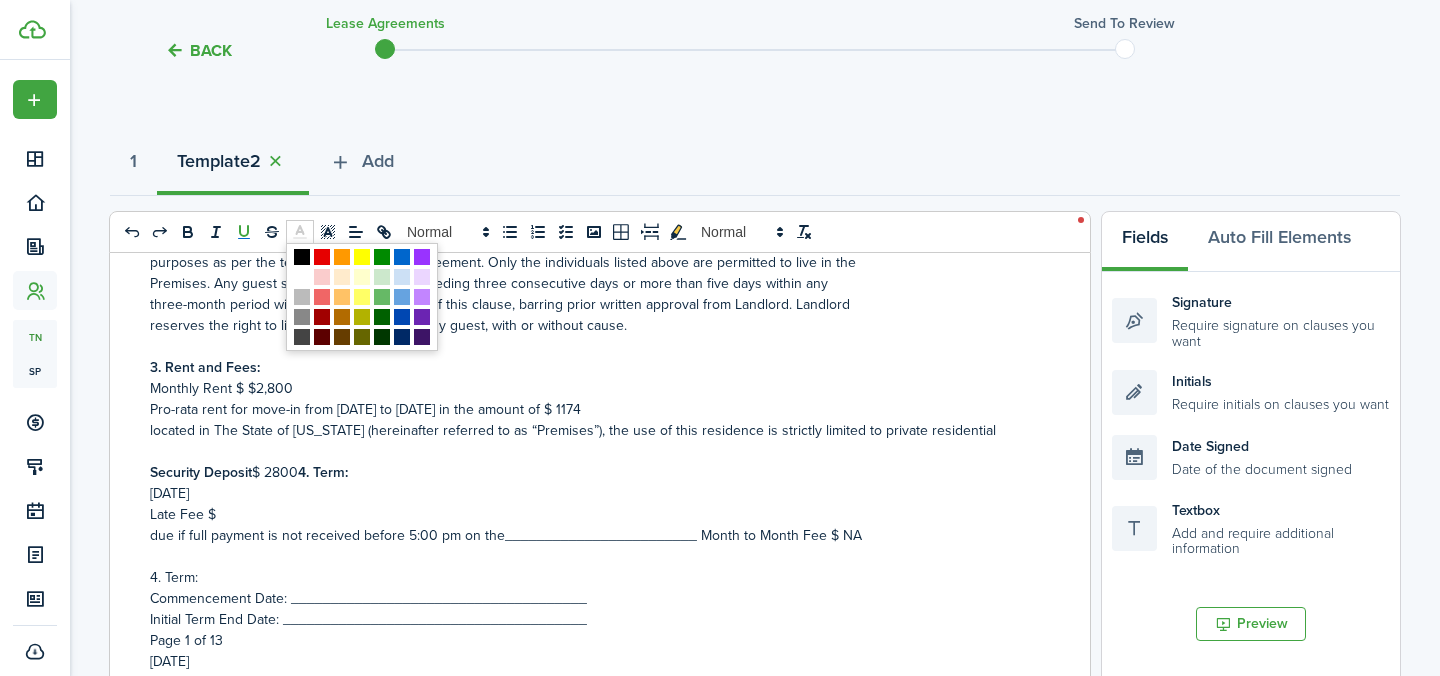 click 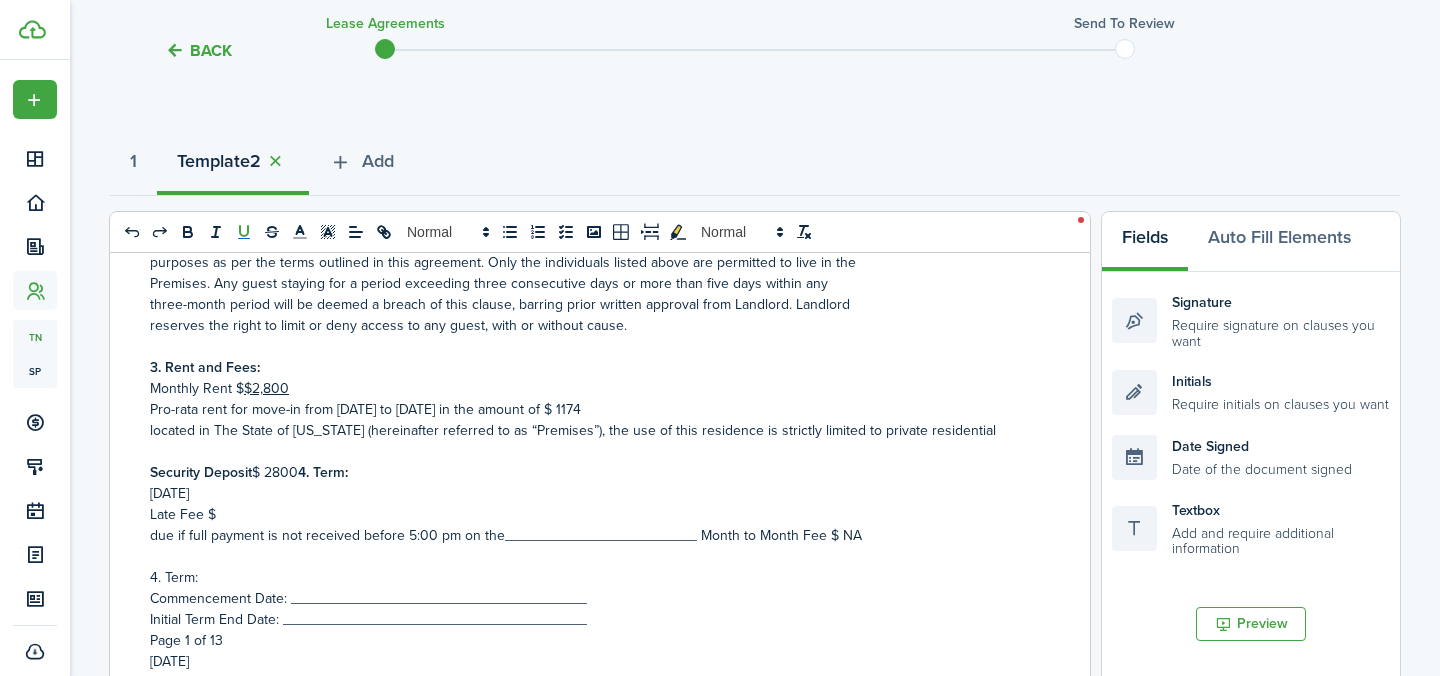 click on "Monthly Rent $  $2,800" at bounding box center (592, 388) 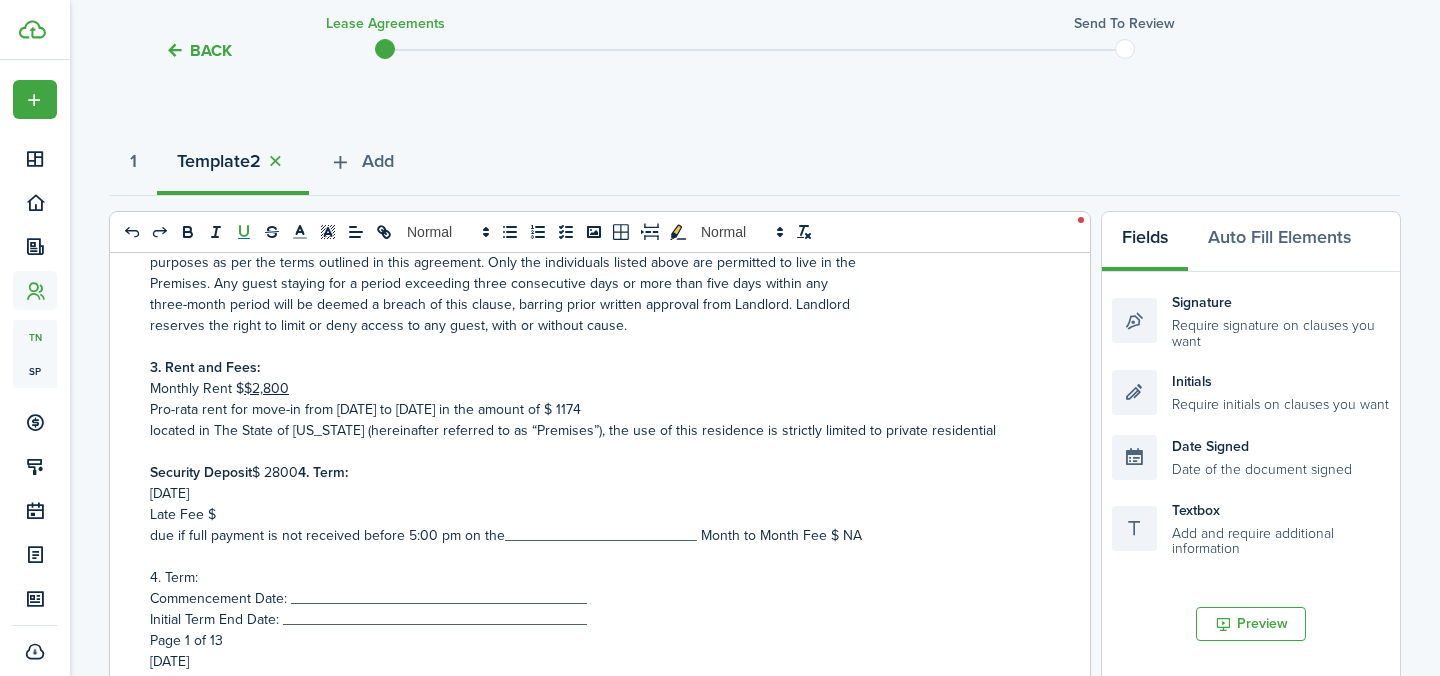 click on "3. Rent and Fees:" at bounding box center [592, 367] 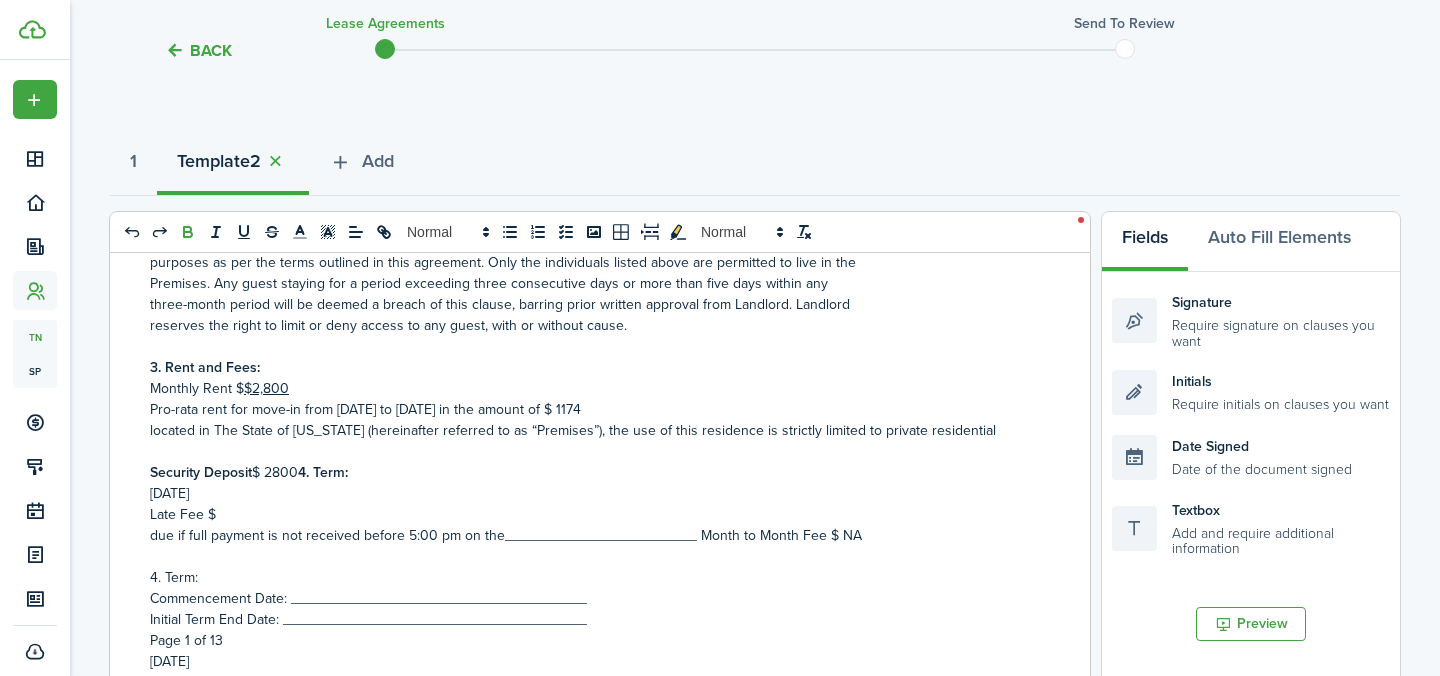 click on "Monthly Rent $" at bounding box center [197, 388] 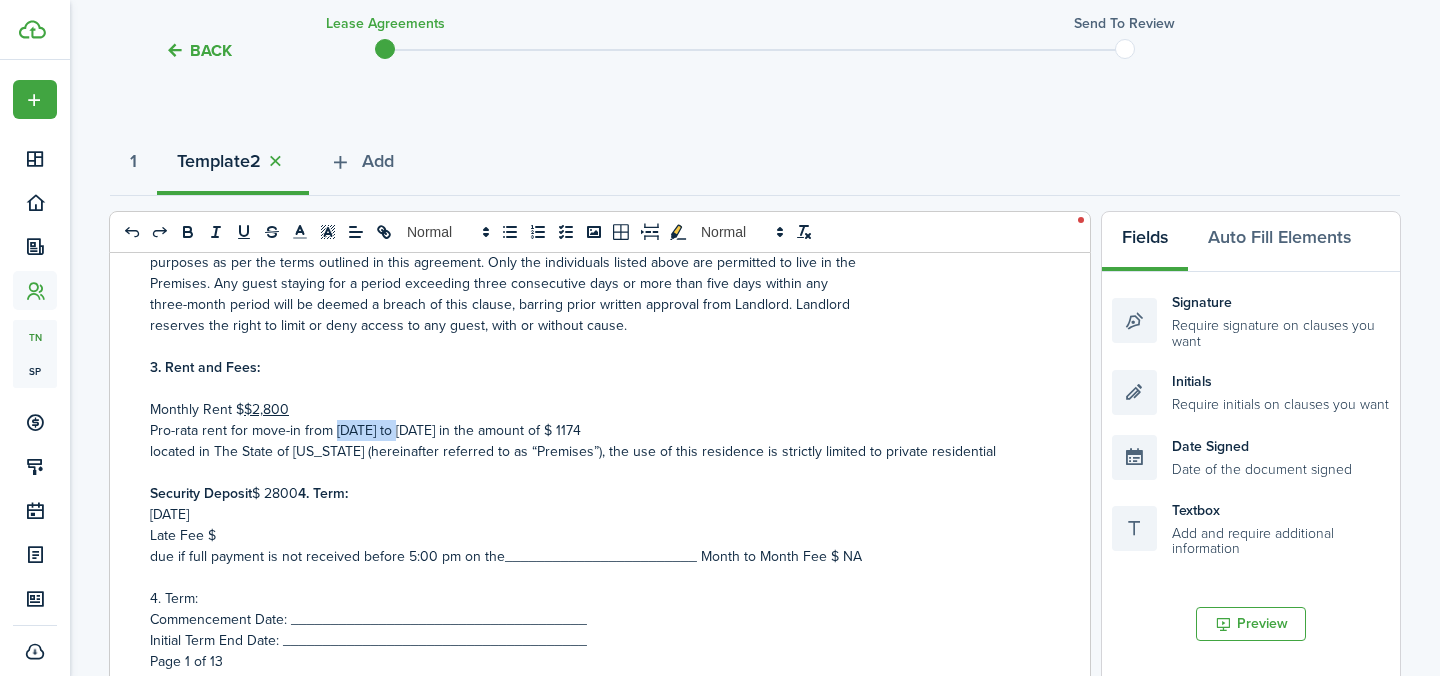 drag, startPoint x: 335, startPoint y: 434, endPoint x: 402, endPoint y: 434, distance: 67 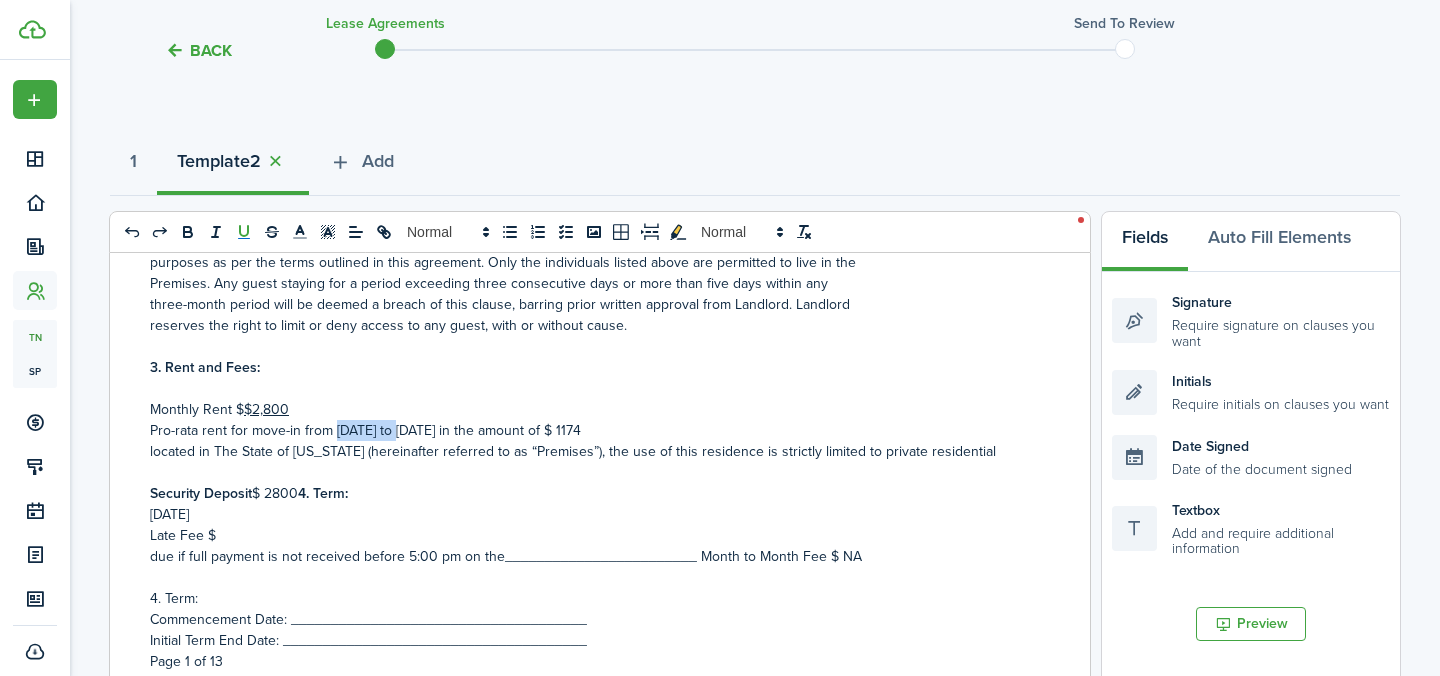 click 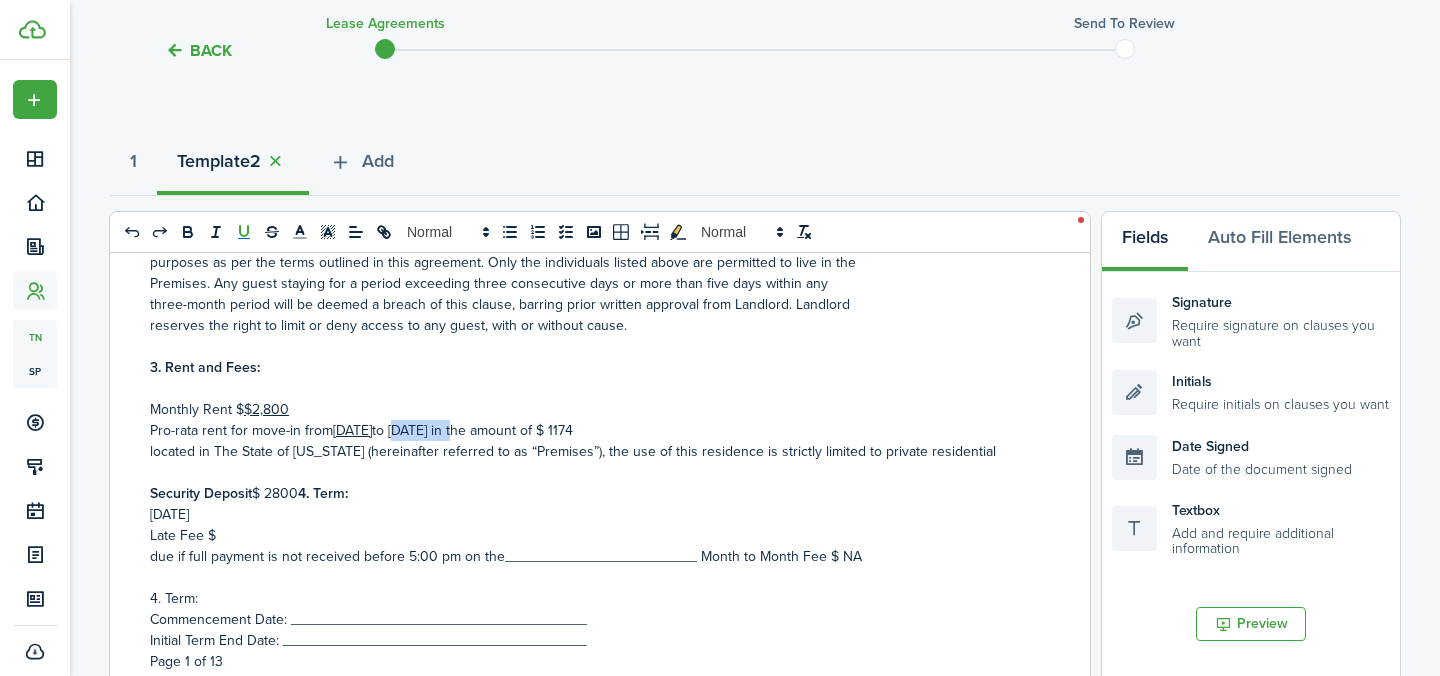 drag, startPoint x: 424, startPoint y: 432, endPoint x: 494, endPoint y: 432, distance: 70 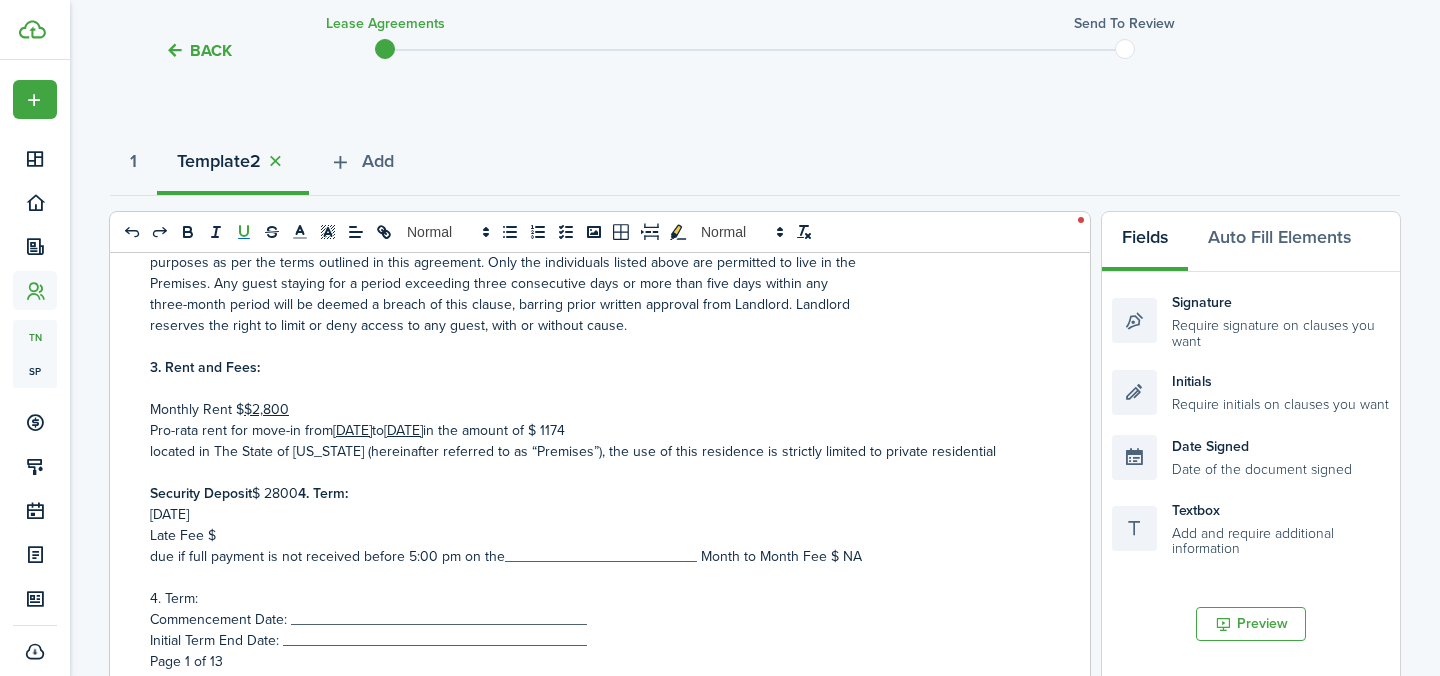 click on "[DATE]" at bounding box center (403, 430) 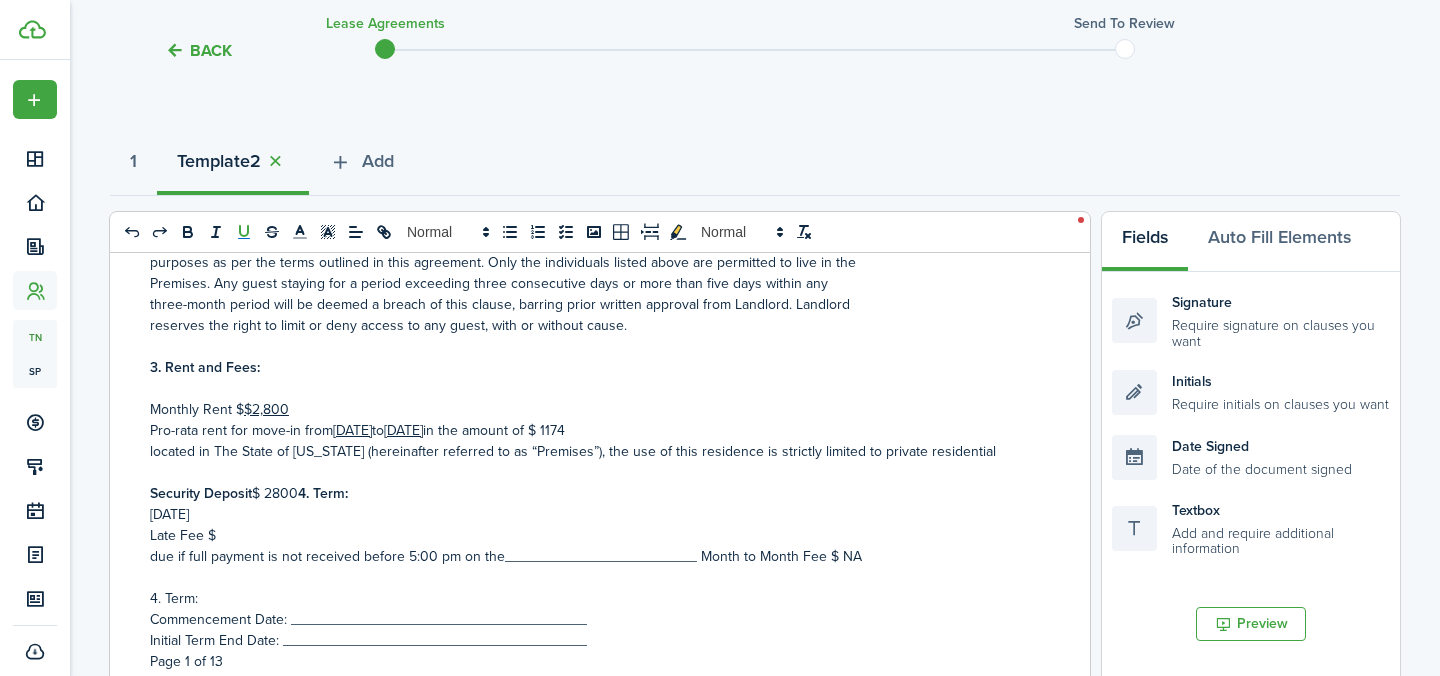 click on "to" at bounding box center (378, 430) 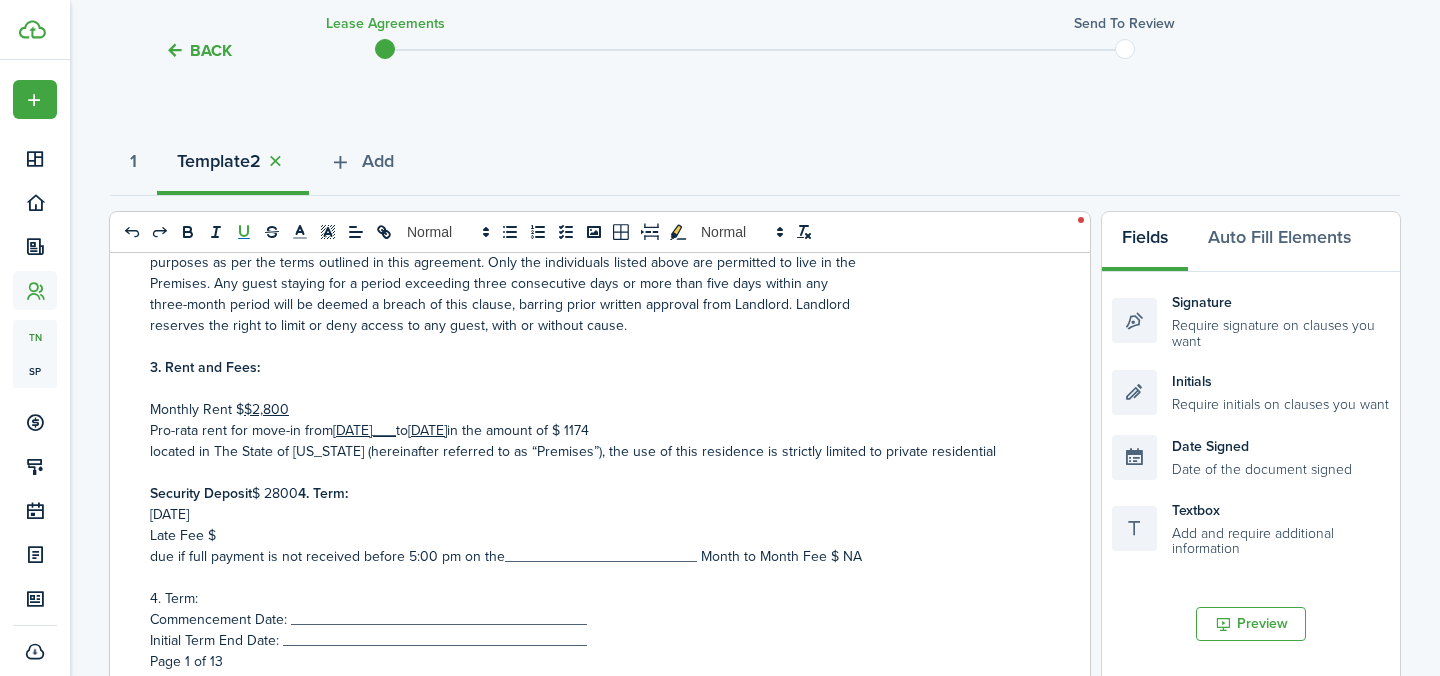 click on "[DATE]" at bounding box center [427, 430] 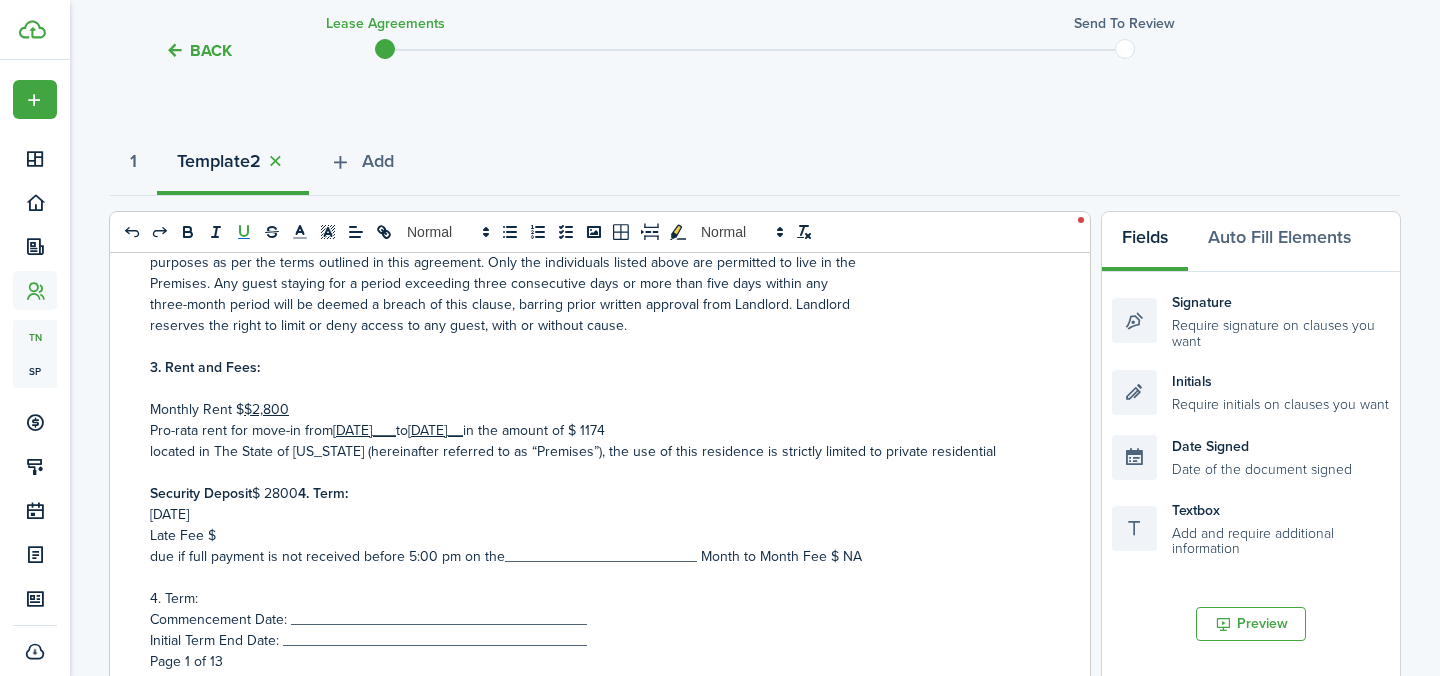 click on "Monthly Rent $  $2,800" at bounding box center (592, 409) 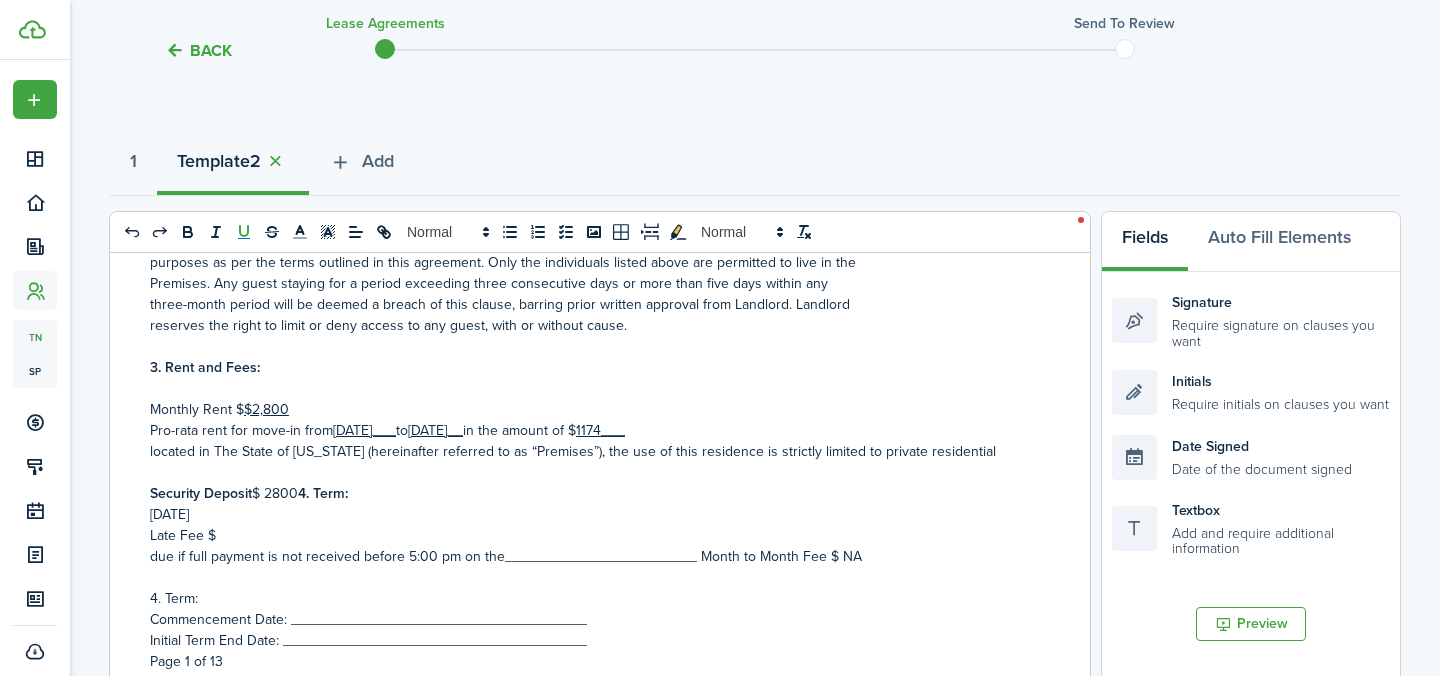 click on "Monthly Rent $  $2,800" at bounding box center [592, 409] 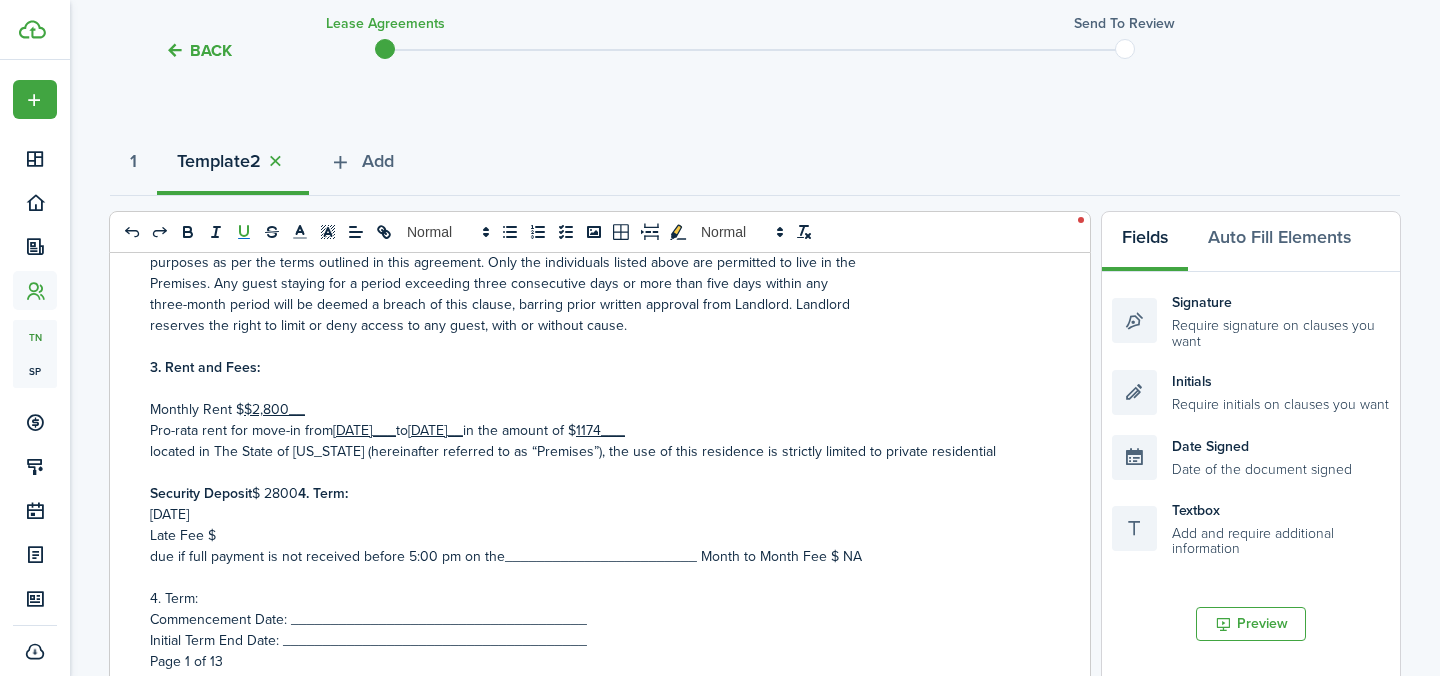 click at bounding box center [592, 388] 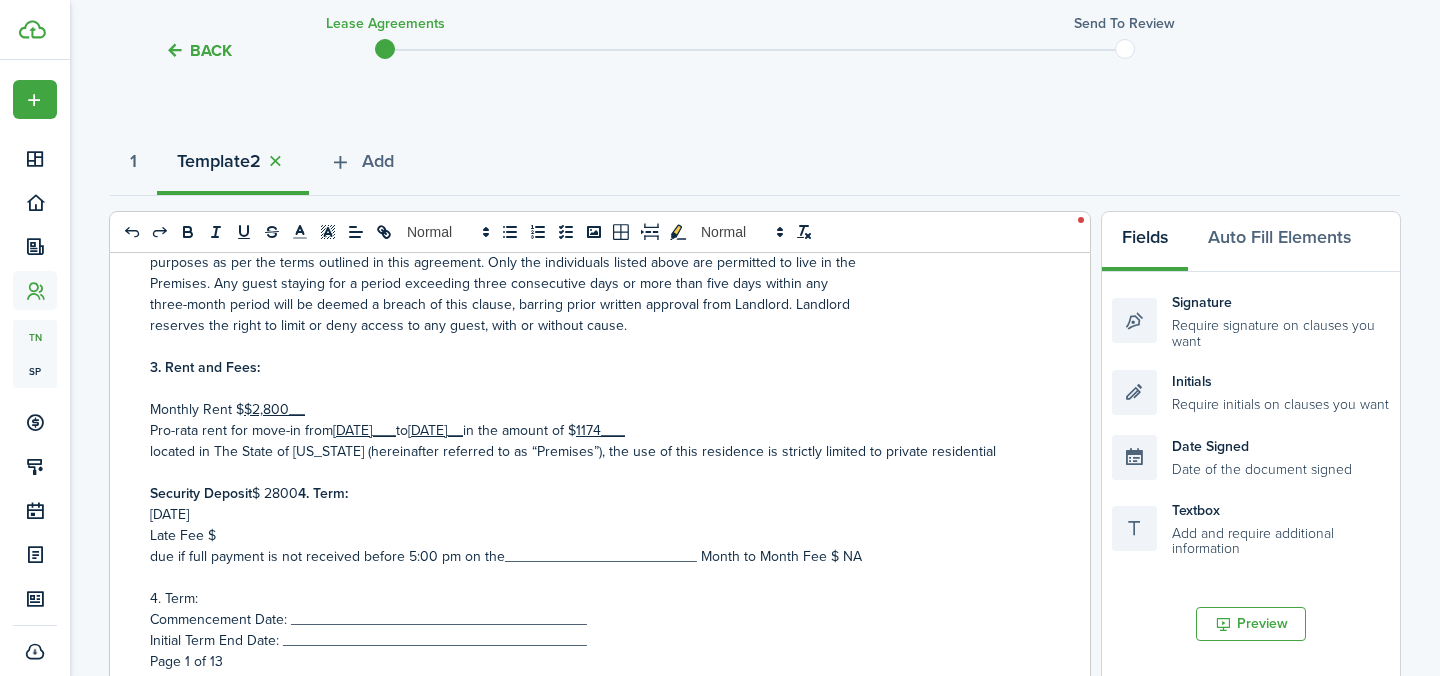 click on "[DATE]__" at bounding box center [435, 430] 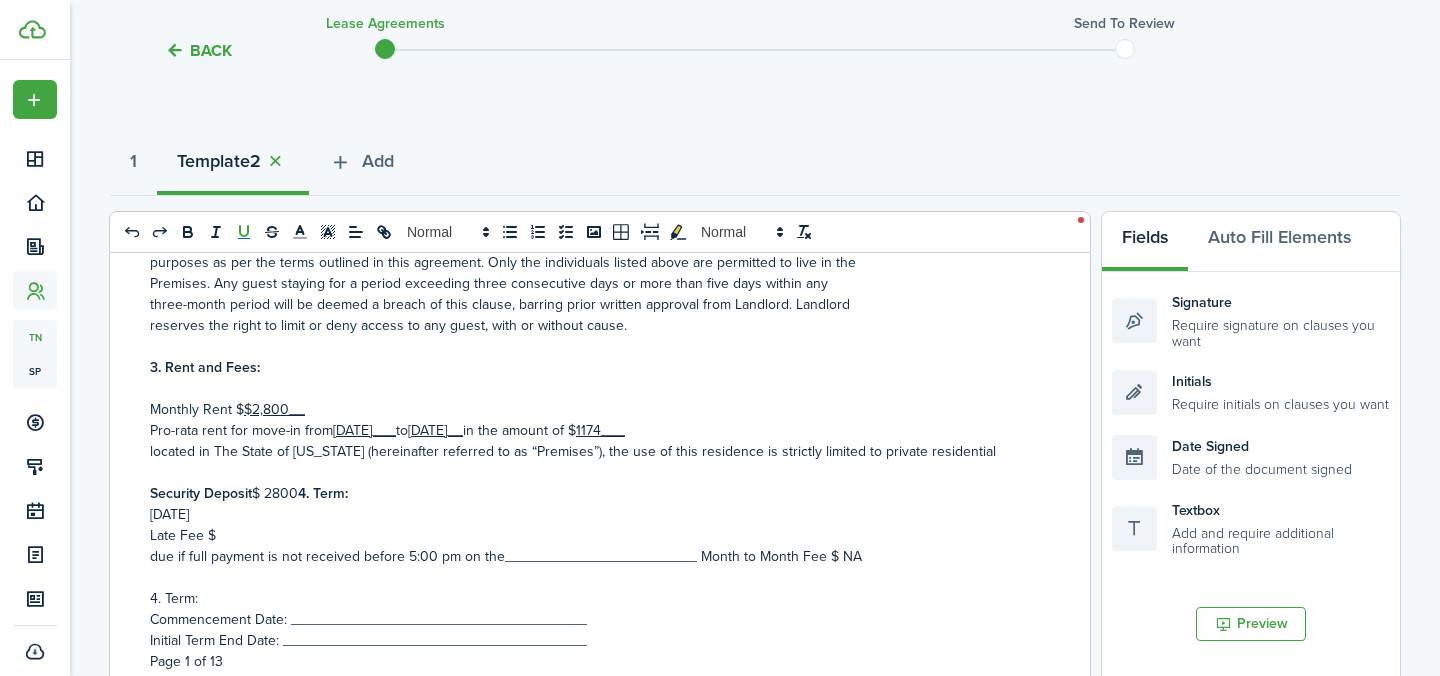 click at bounding box center [592, 472] 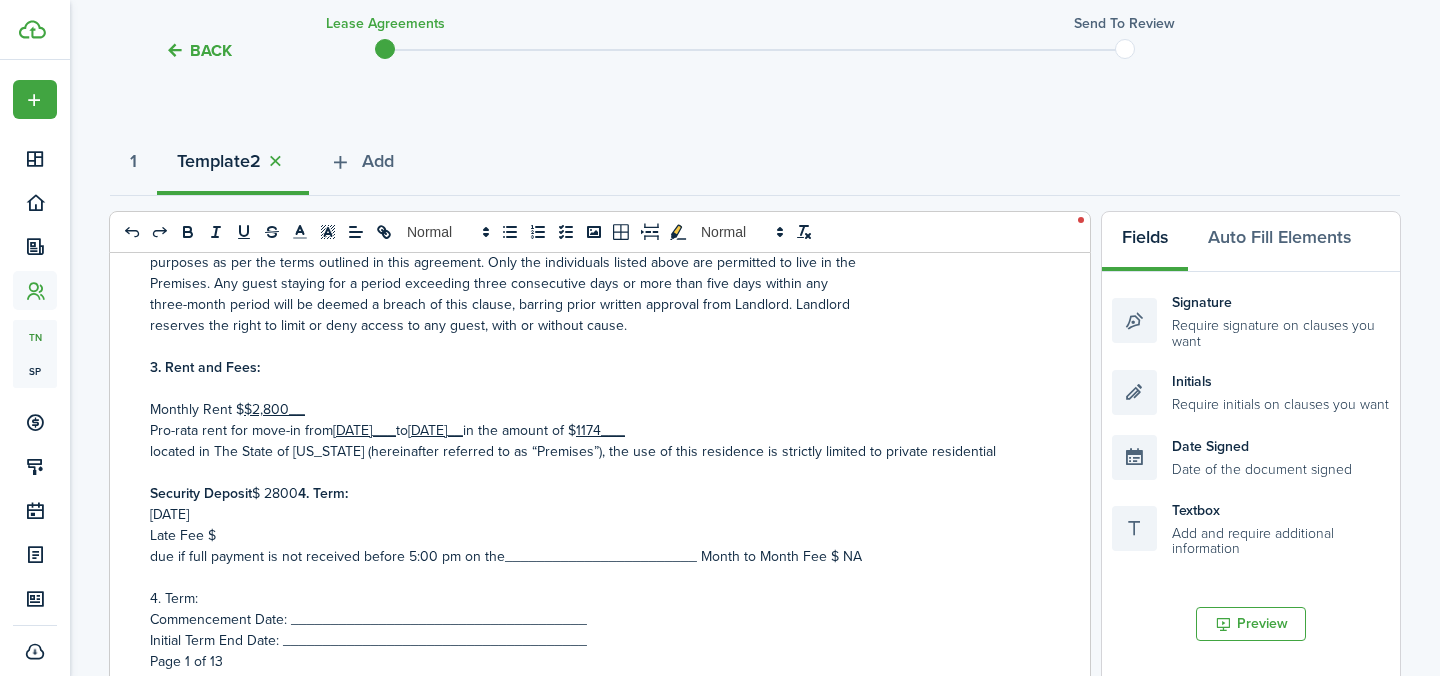 scroll, scrollTop: 436, scrollLeft: 0, axis: vertical 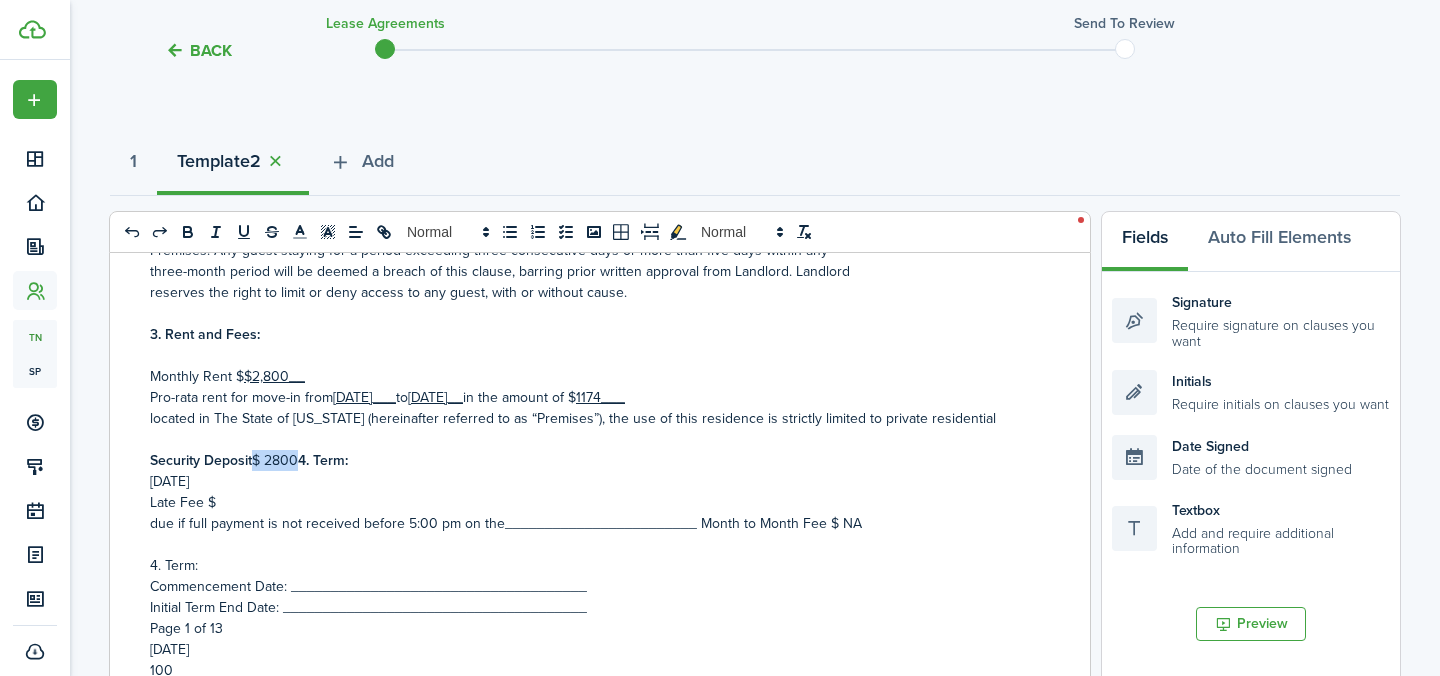 drag, startPoint x: 300, startPoint y: 463, endPoint x: 258, endPoint y: 463, distance: 42 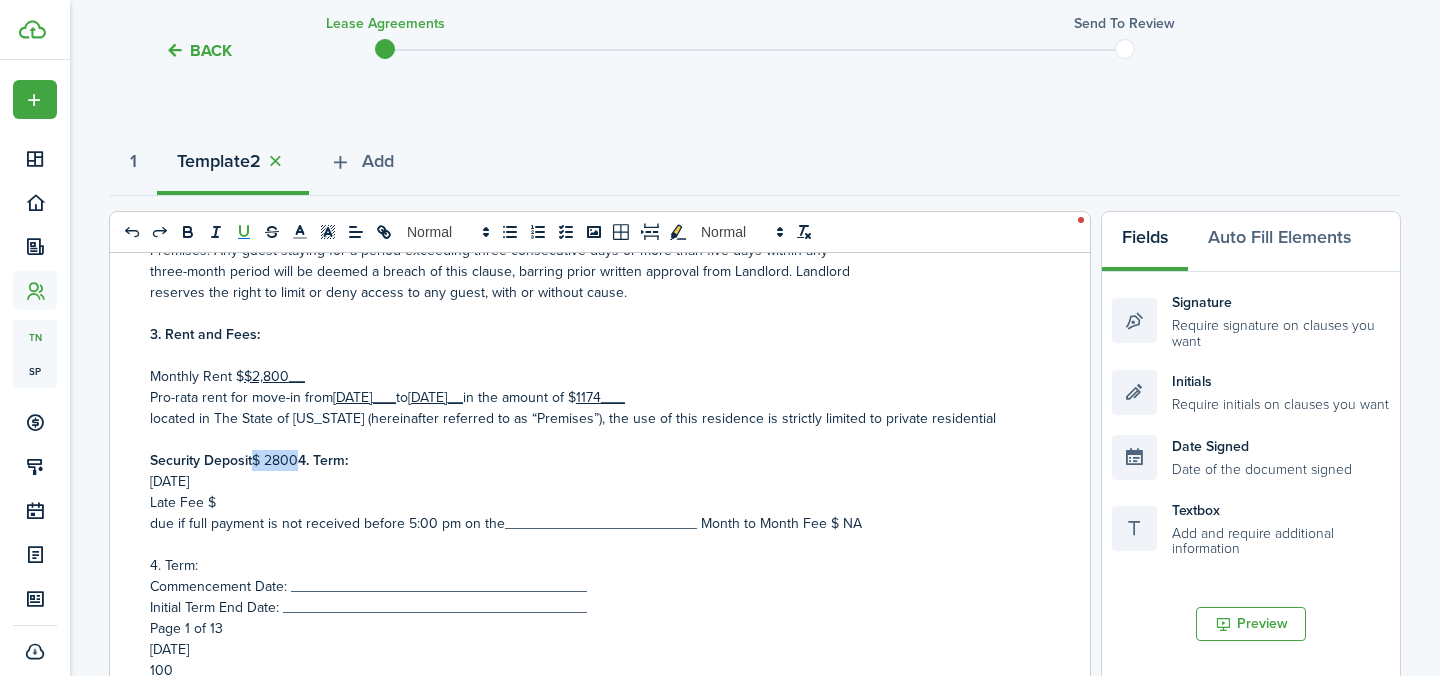 click 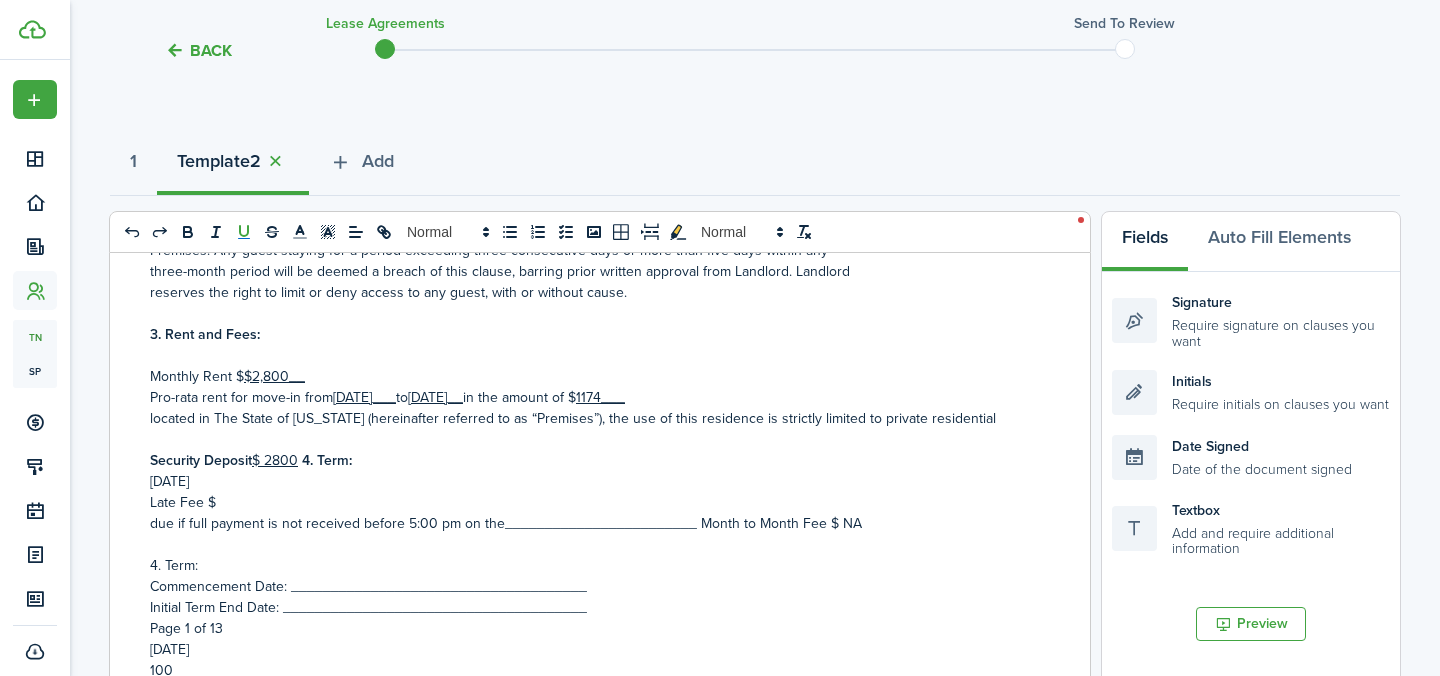 click on "Security Deposit  $ 2800   4. Term:" at bounding box center [592, 460] 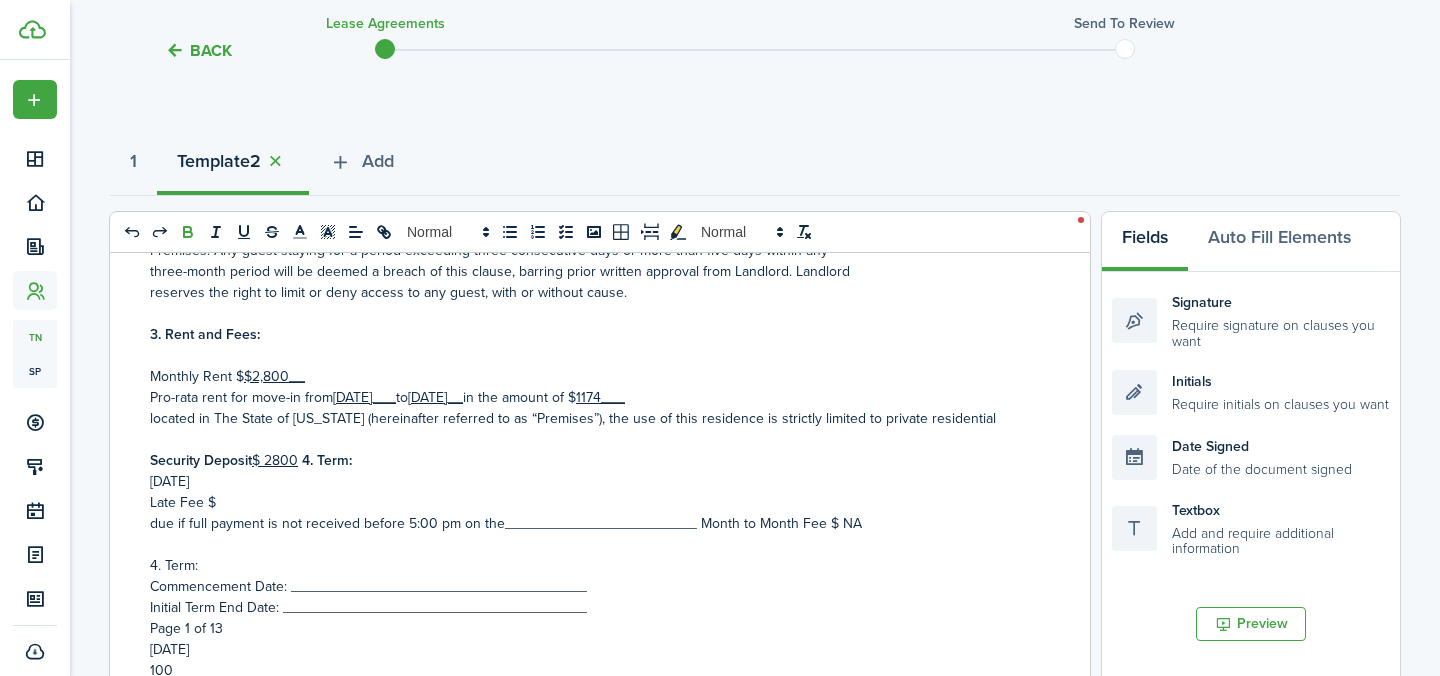 click on "4. Term:" at bounding box center [327, 460] 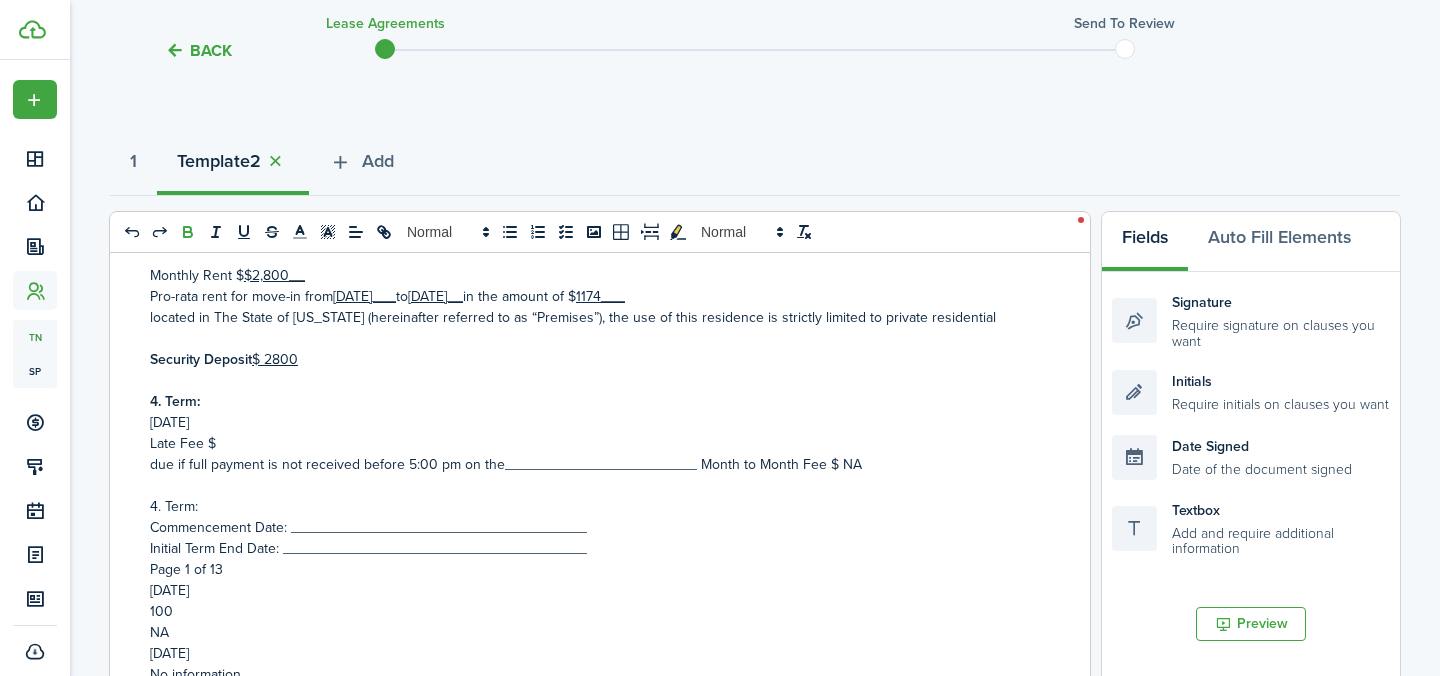 scroll, scrollTop: 579, scrollLeft: 0, axis: vertical 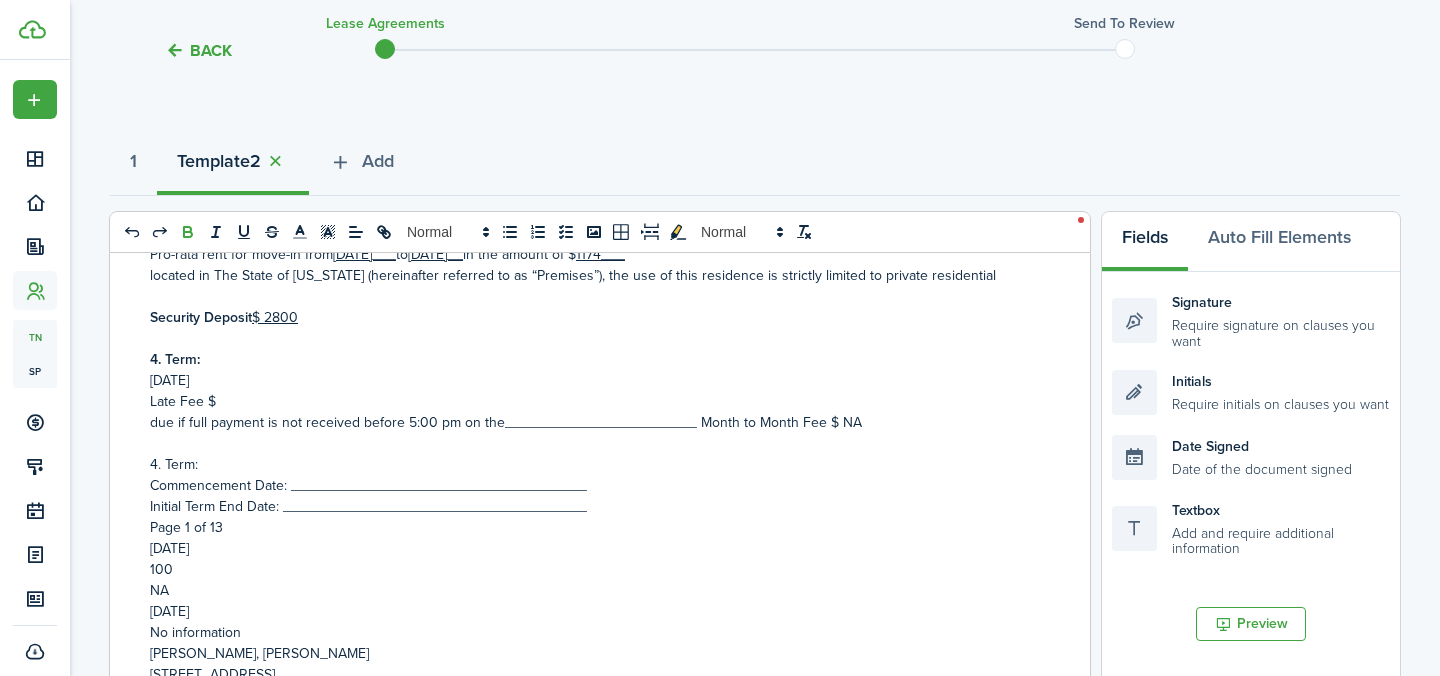 drag, startPoint x: 223, startPoint y: 387, endPoint x: 143, endPoint y: 357, distance: 85.44004 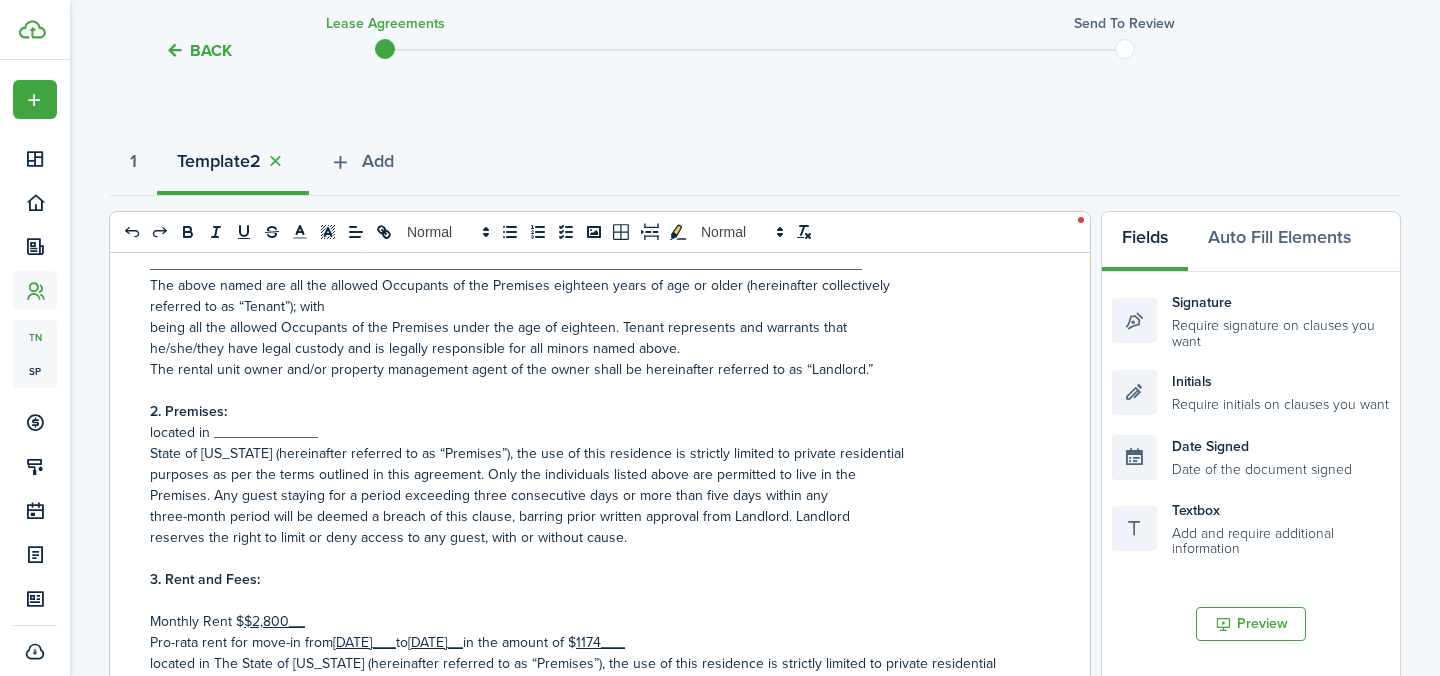 scroll, scrollTop: 416, scrollLeft: 0, axis: vertical 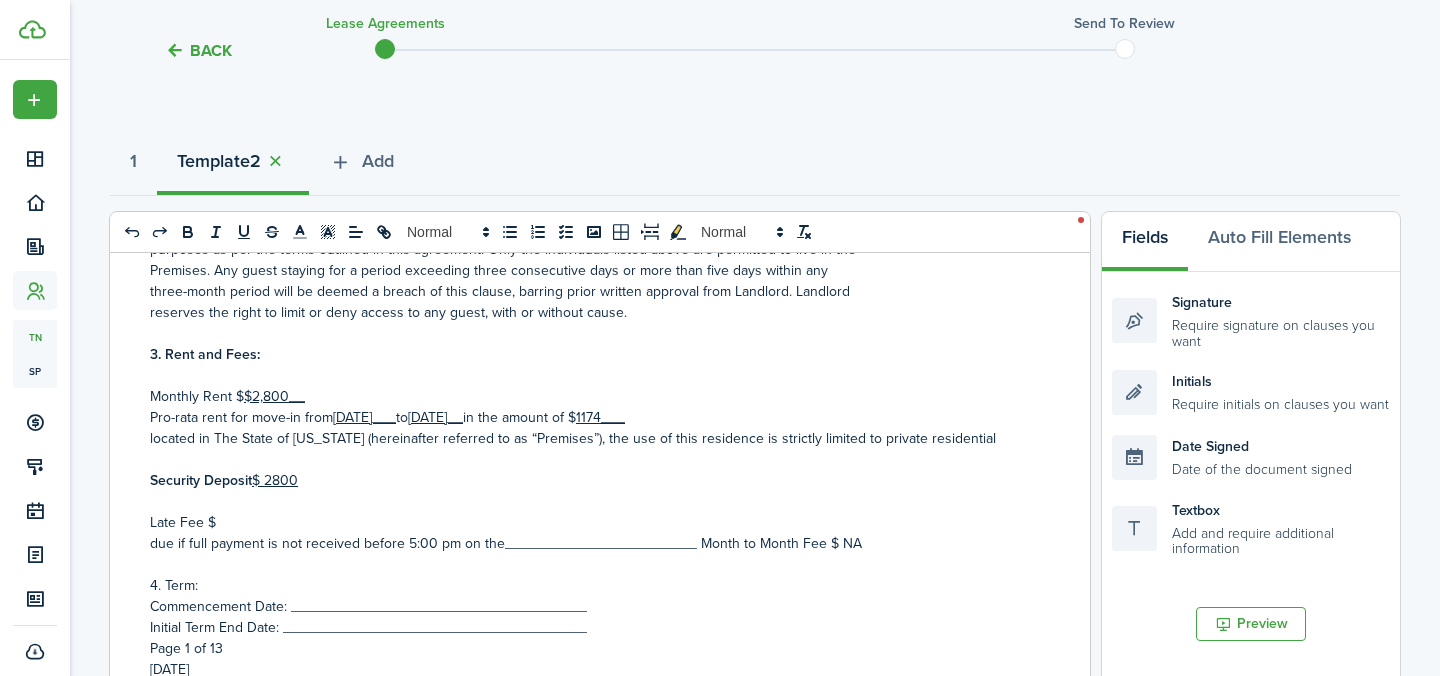 click on "Late Fee $" at bounding box center [592, 522] 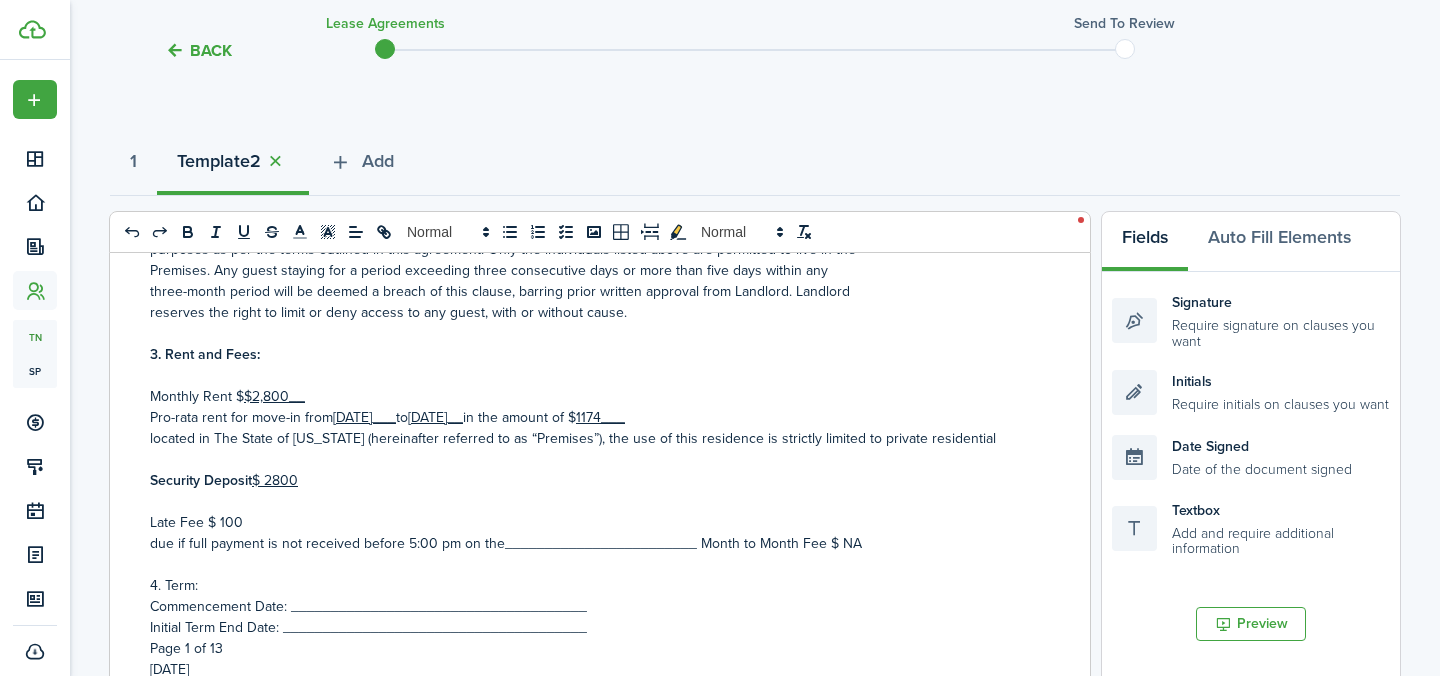click on "due if full payment is not received before 5:00 pm on the________________________ Month to Month Fee $ NA" at bounding box center (506, 543) 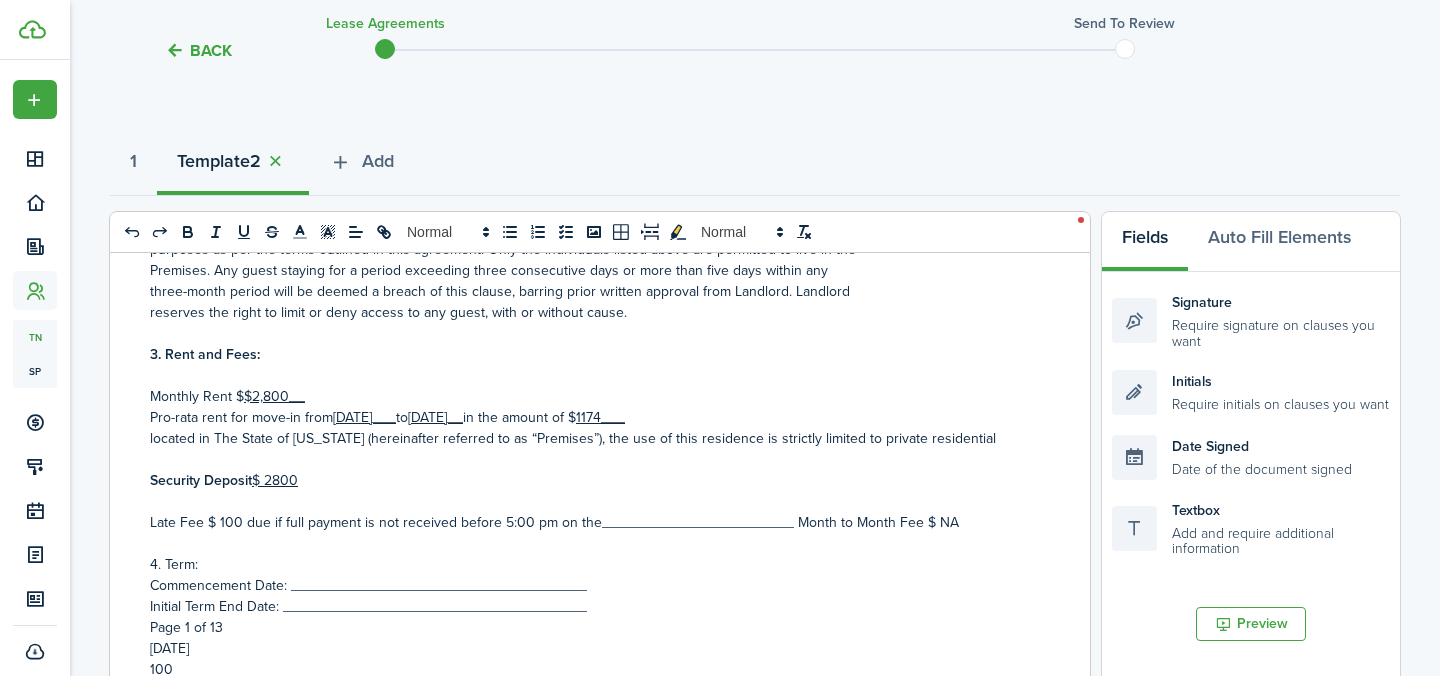 click on "Late Fee $ 100 due if full payment is not received before 5:00 pm on the________________________ Month to Month Fee $ NA" at bounding box center (554, 522) 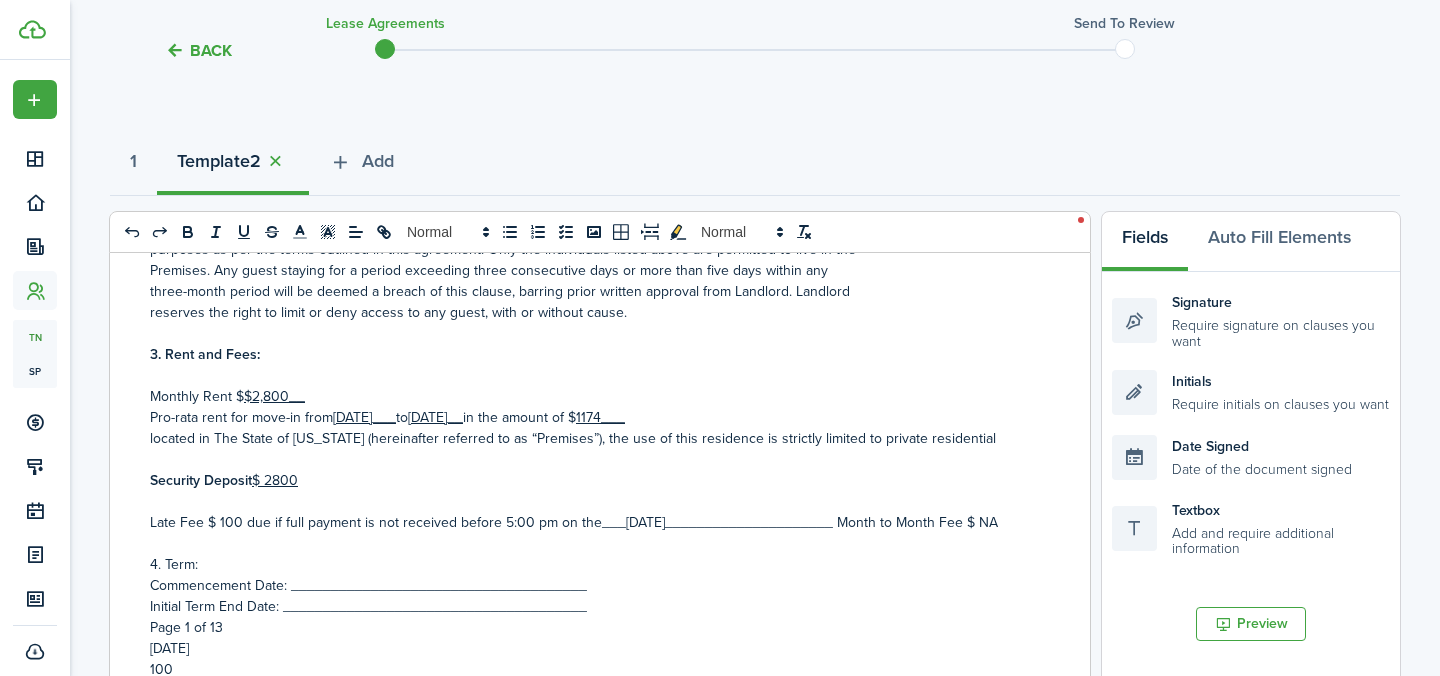 click on "Late Fee $ 100 due if full payment is not received before 5:00 pm on the___[DATE]_____________________ Month to Month Fee $ NA" at bounding box center (574, 522) 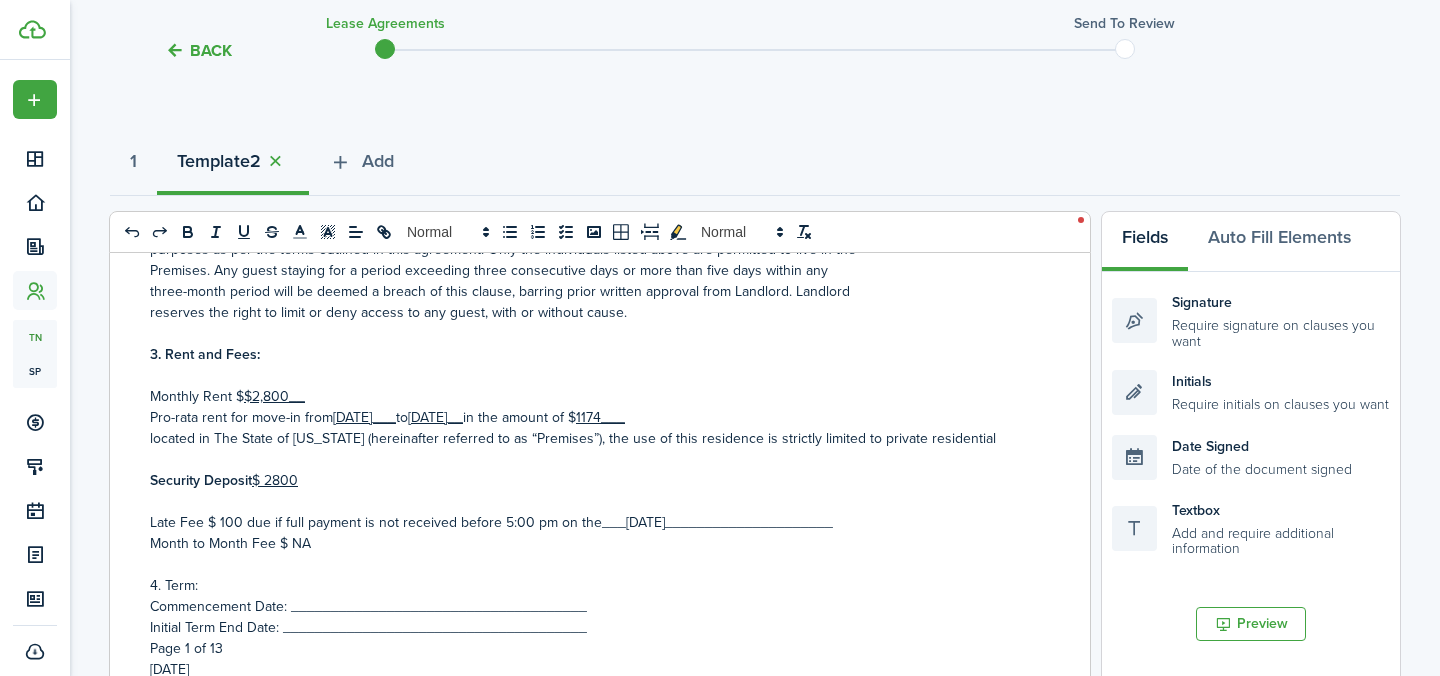 drag, startPoint x: 863, startPoint y: 525, endPoint x: 693, endPoint y: 524, distance: 170.00294 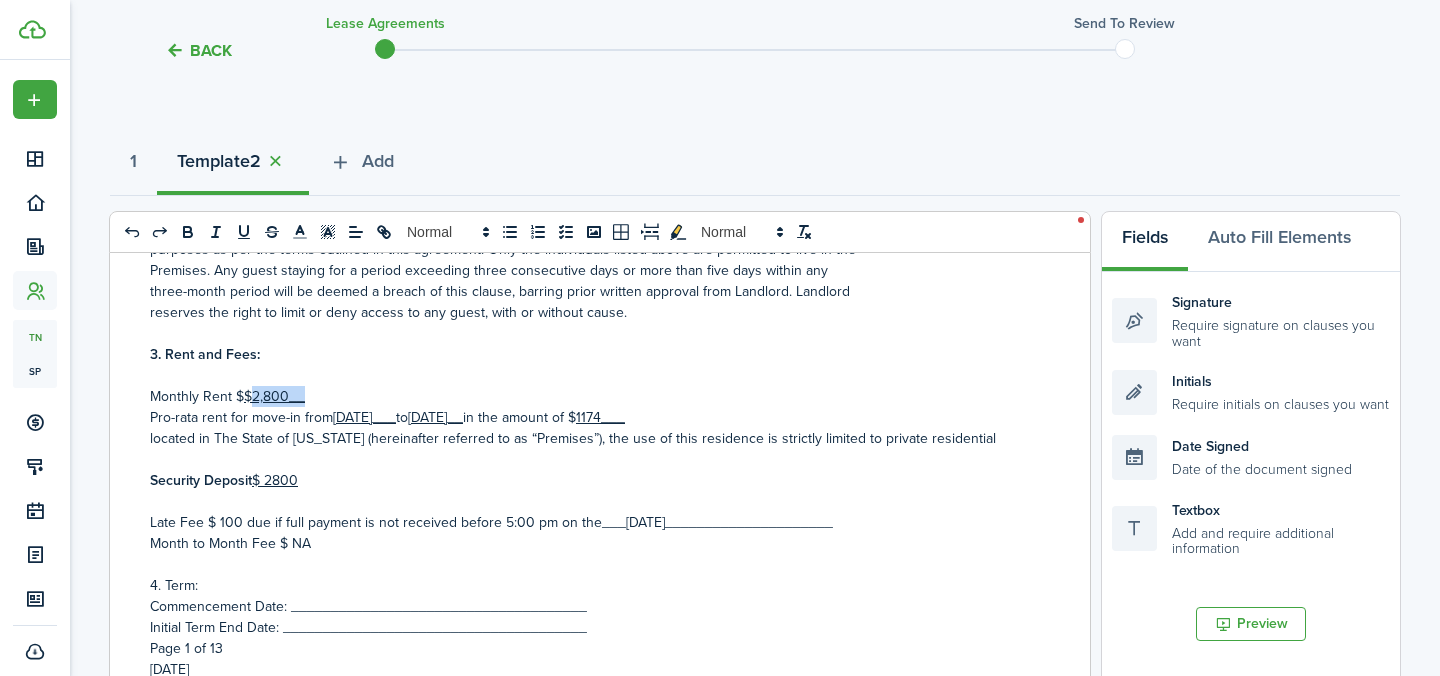 drag, startPoint x: 304, startPoint y: 398, endPoint x: 255, endPoint y: 398, distance: 49 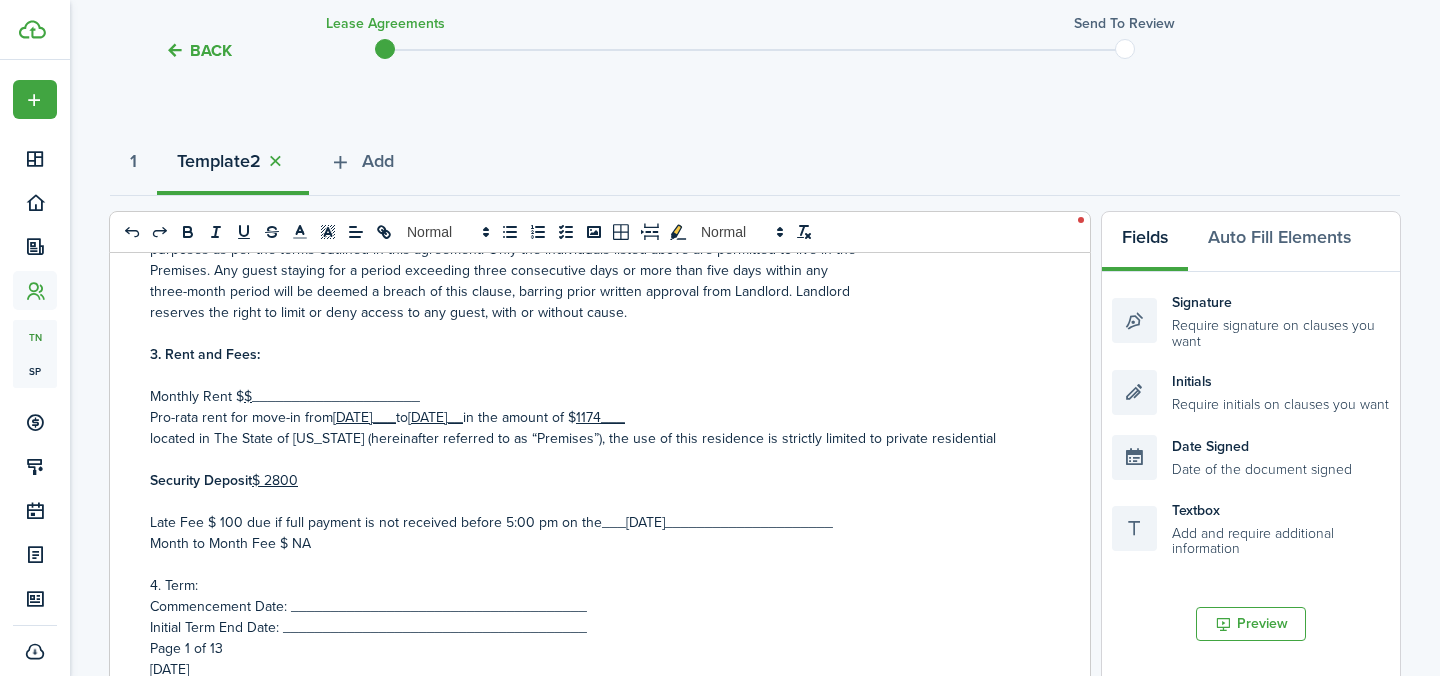 click on "$" at bounding box center (248, 396) 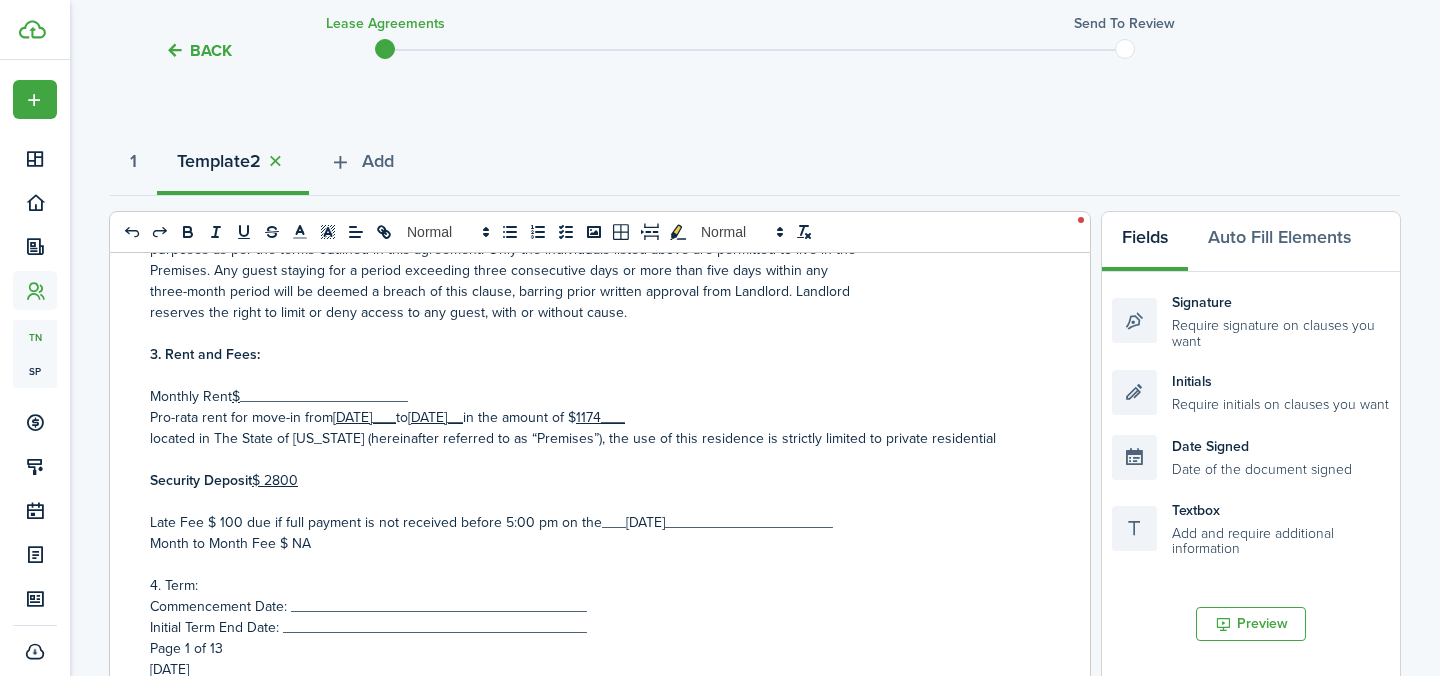 click on "_____________________" at bounding box center (324, 396) 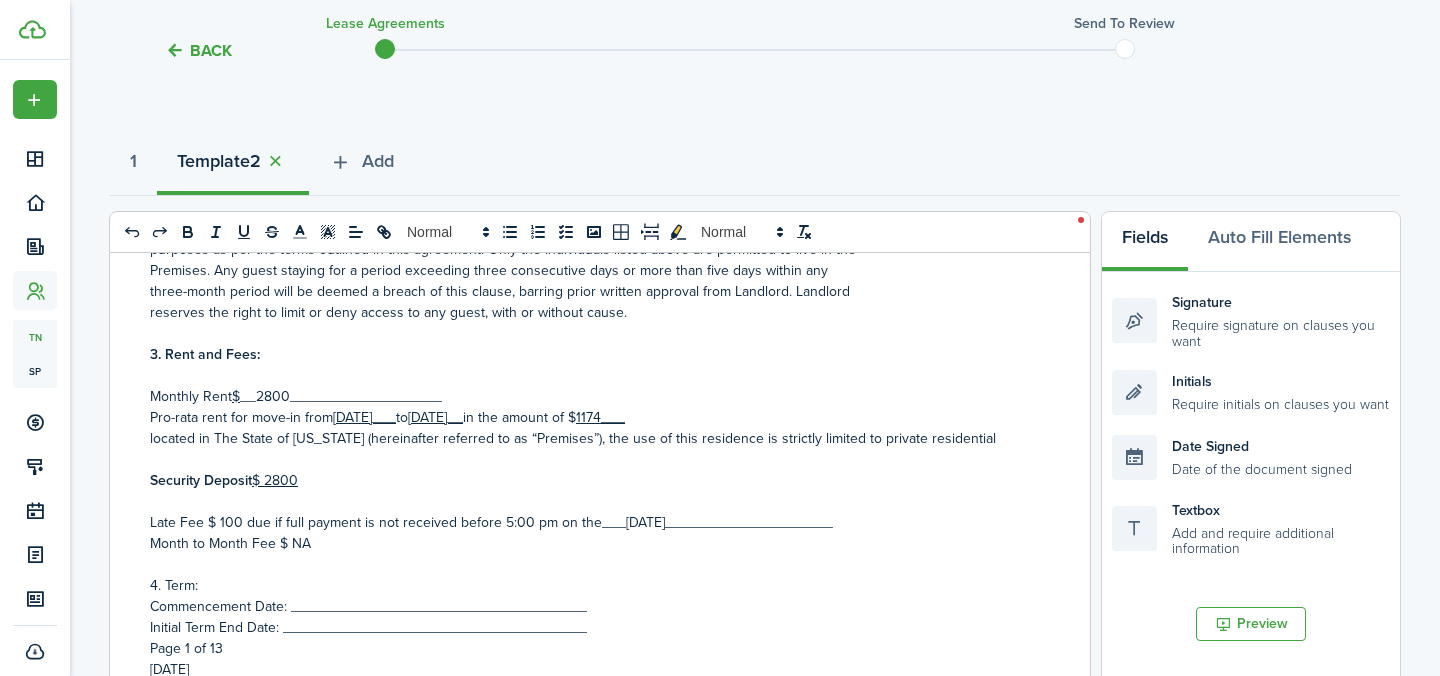 click on "__2800___________________" at bounding box center (341, 396) 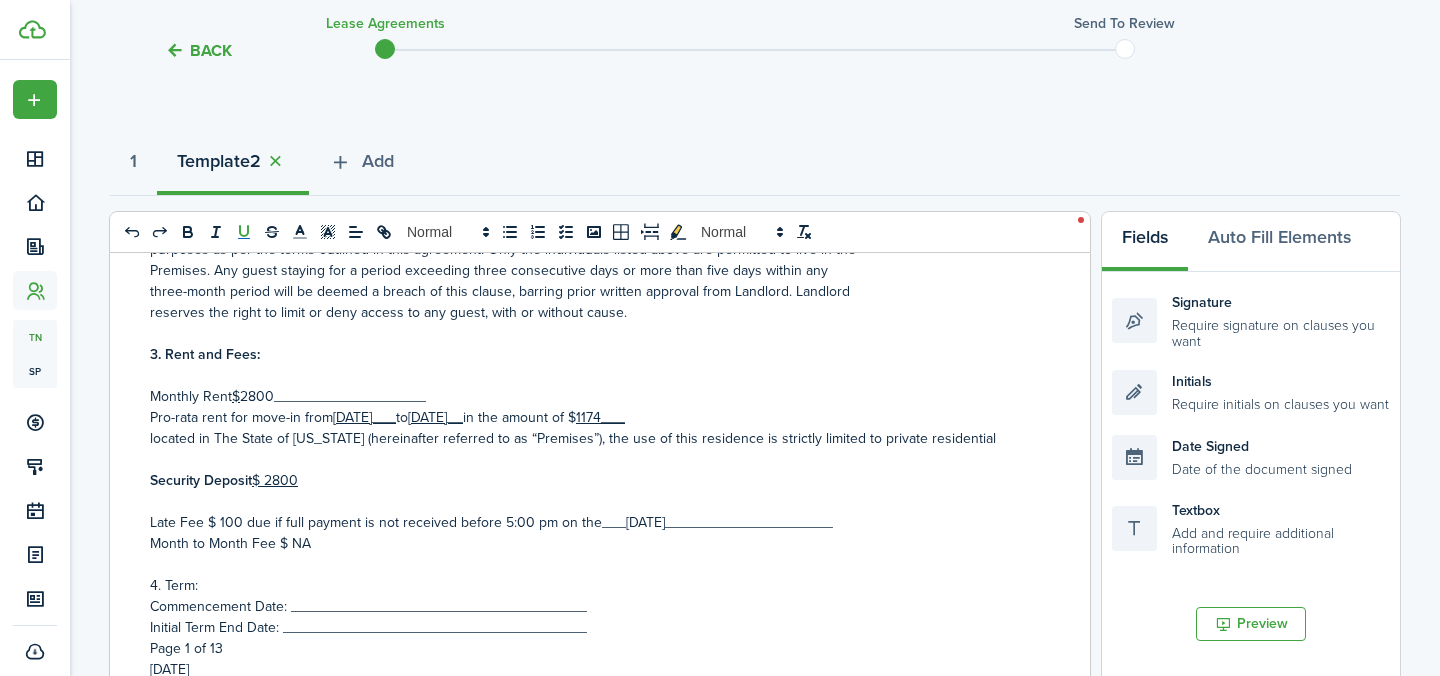 click on "Monthly Rent  $ 2800___________________" at bounding box center (592, 396) 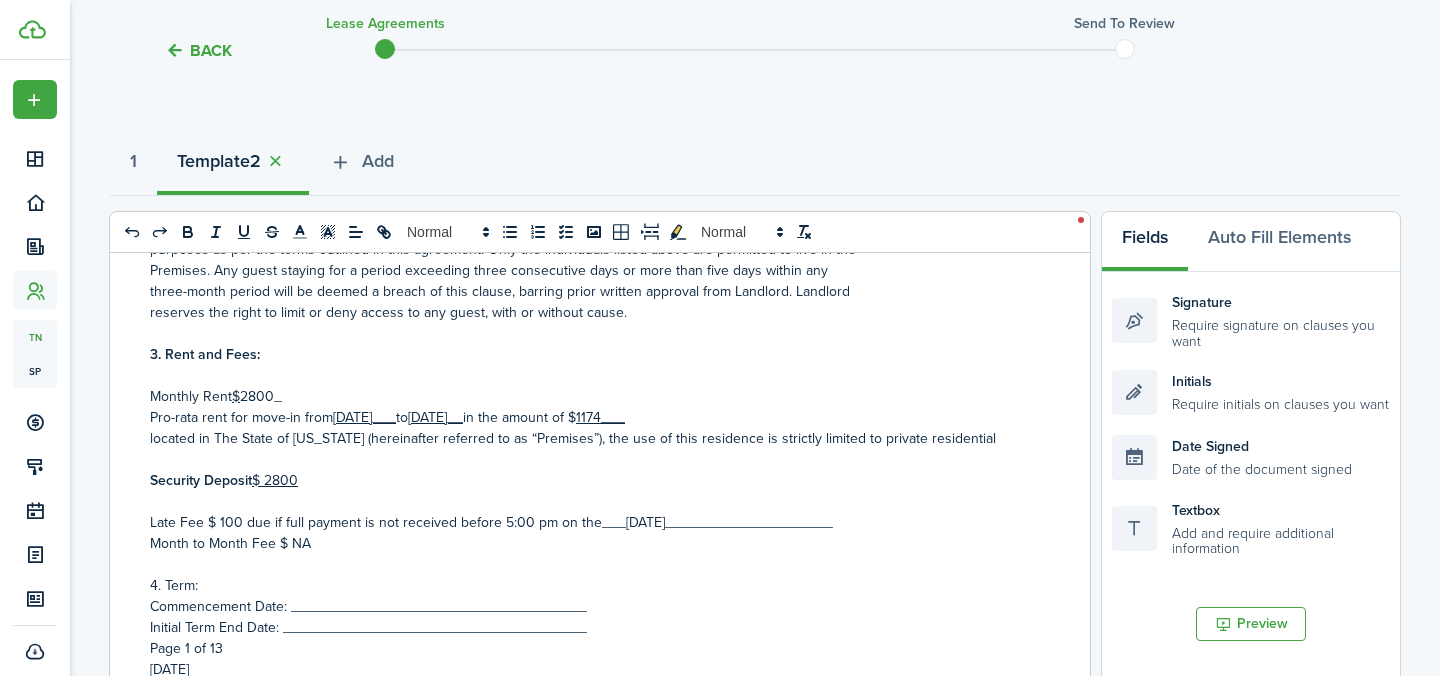 click on "Monthly Rent  $ 2800_" at bounding box center [592, 396] 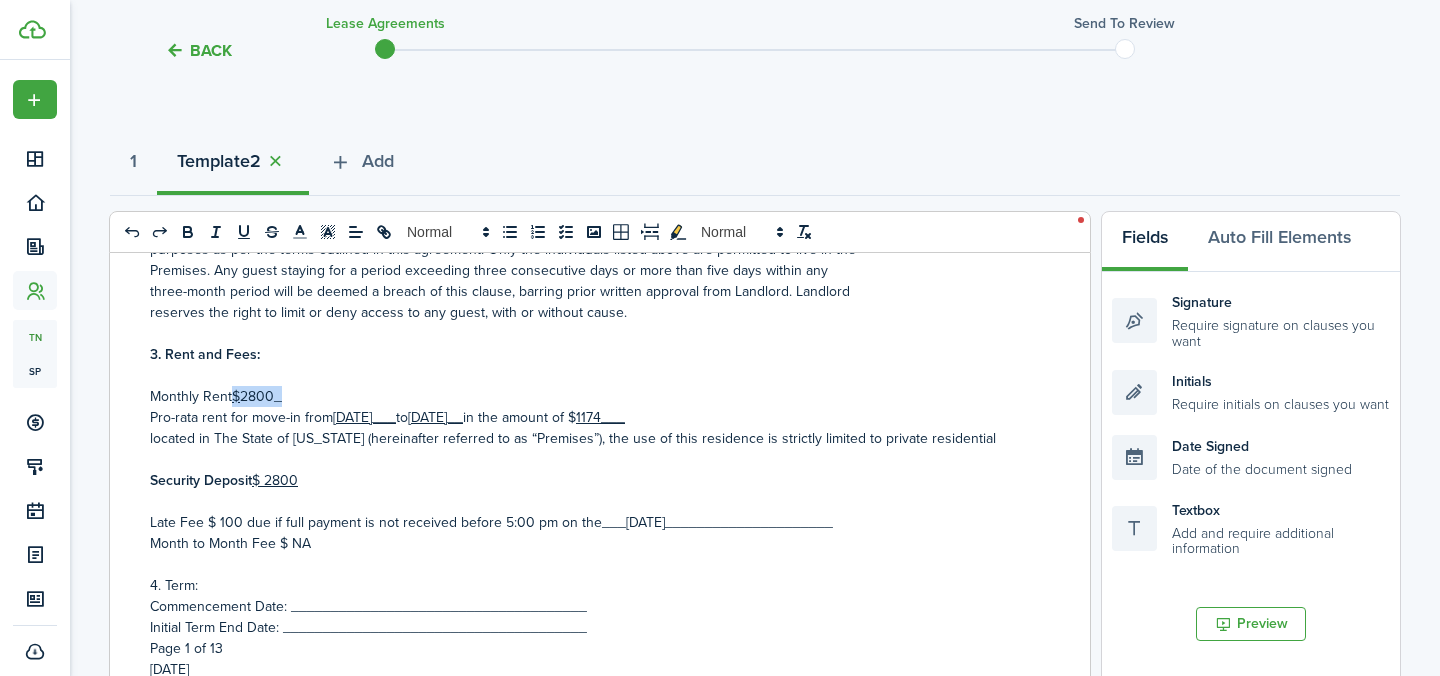 drag, startPoint x: 280, startPoint y: 397, endPoint x: 233, endPoint y: 397, distance: 47 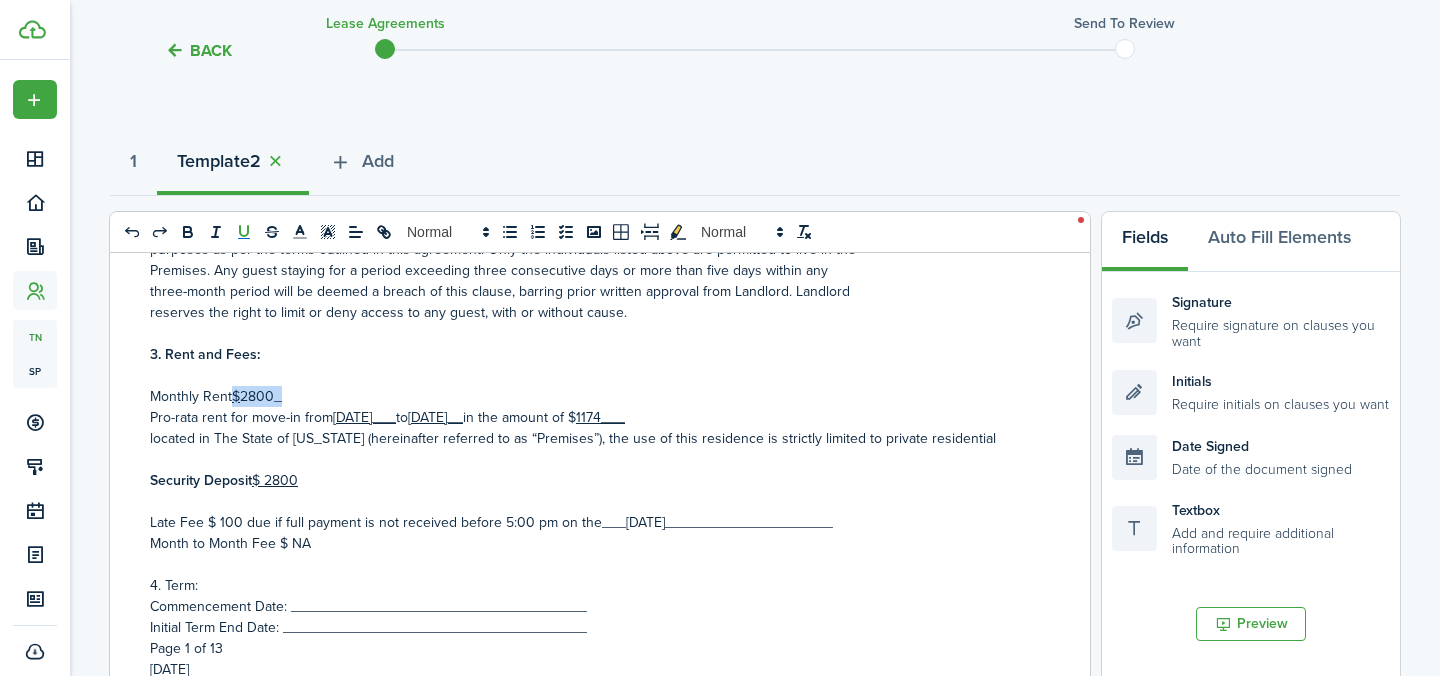 click 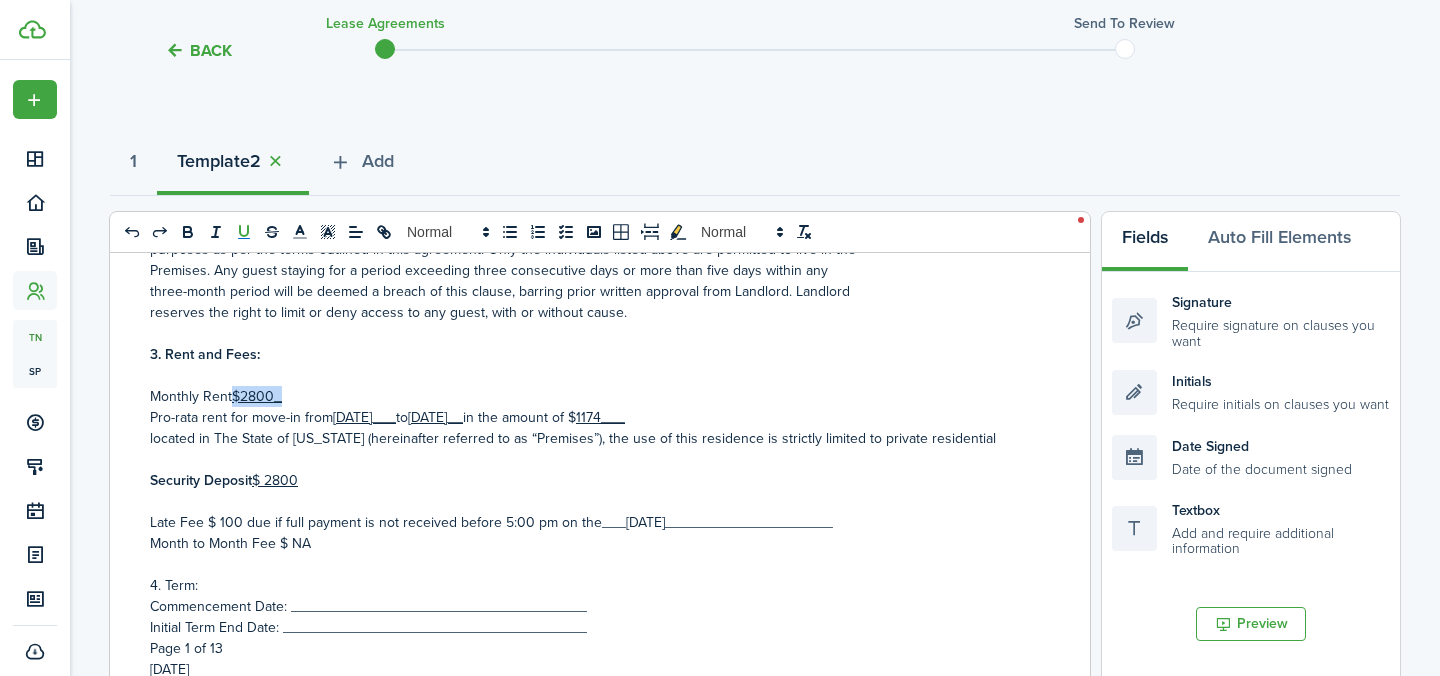 click on "Monthly Rent  $2800_" at bounding box center [592, 396] 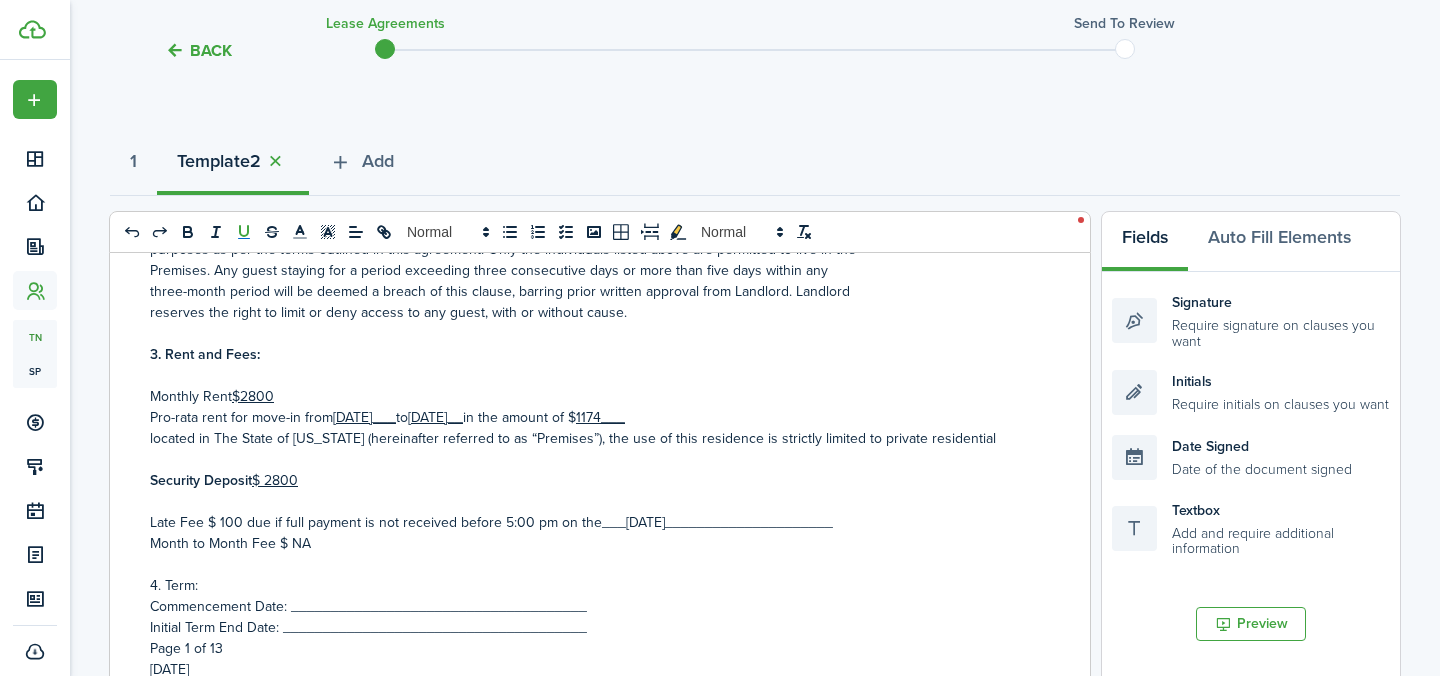 click on "Pro-rata rent for move-in from  [DATE]___  to  [DATE]__  in the amount of $  1174___" at bounding box center [592, 417] 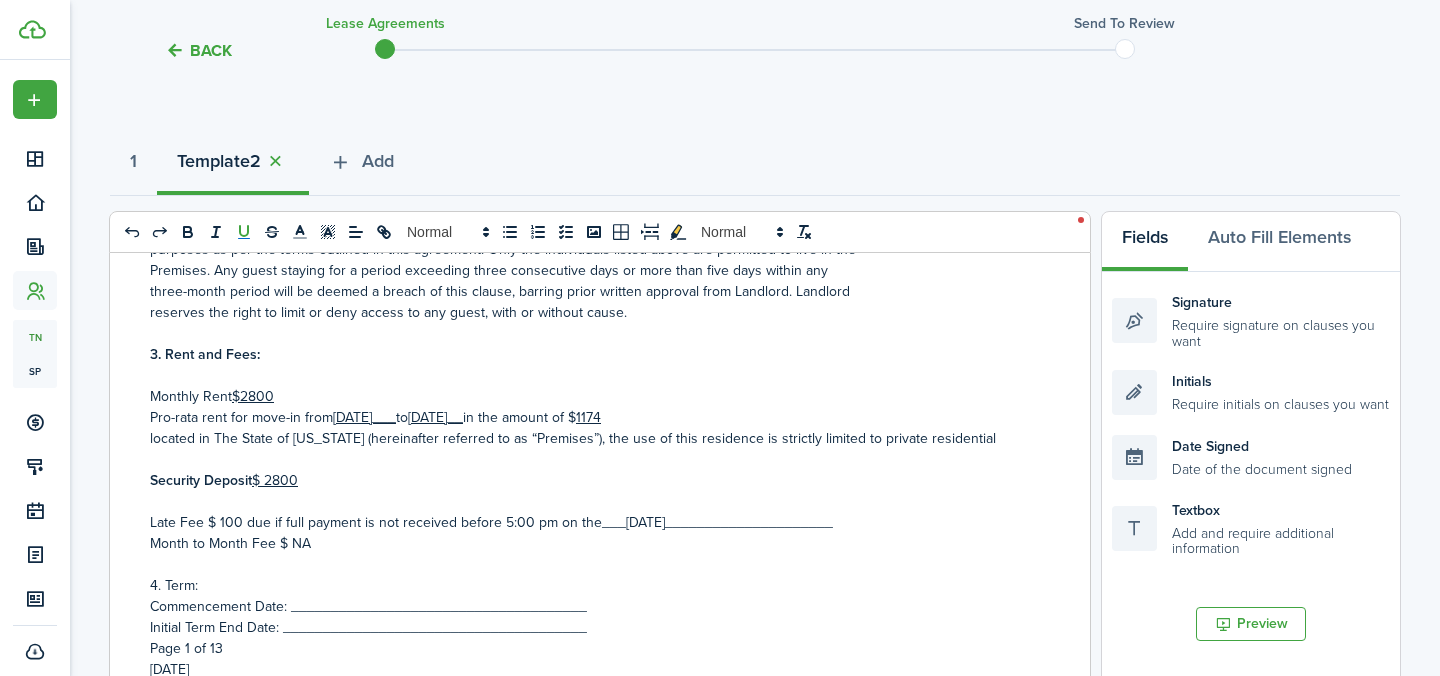 click on "Monthly Rent  $2800" at bounding box center [592, 396] 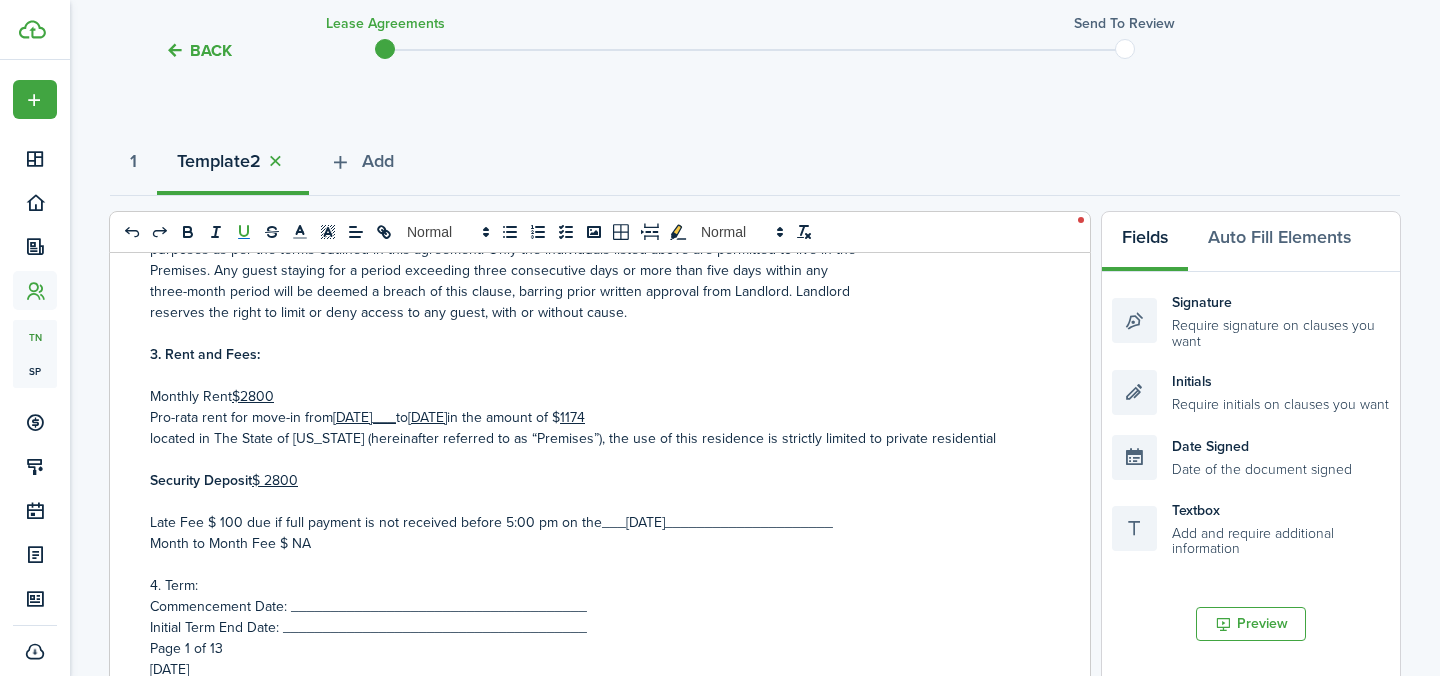 click on "[DATE]___" at bounding box center (364, 417) 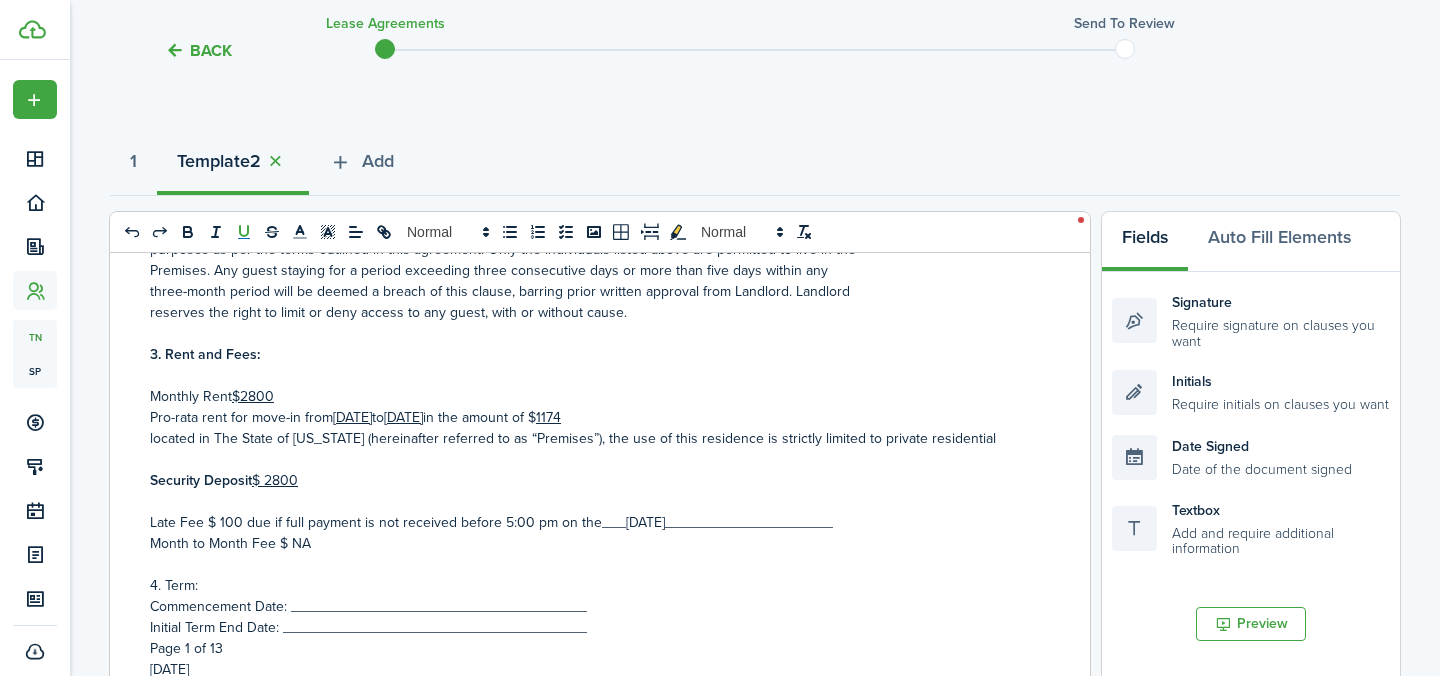 drag, startPoint x: 406, startPoint y: 420, endPoint x: 334, endPoint y: 422, distance: 72.02777 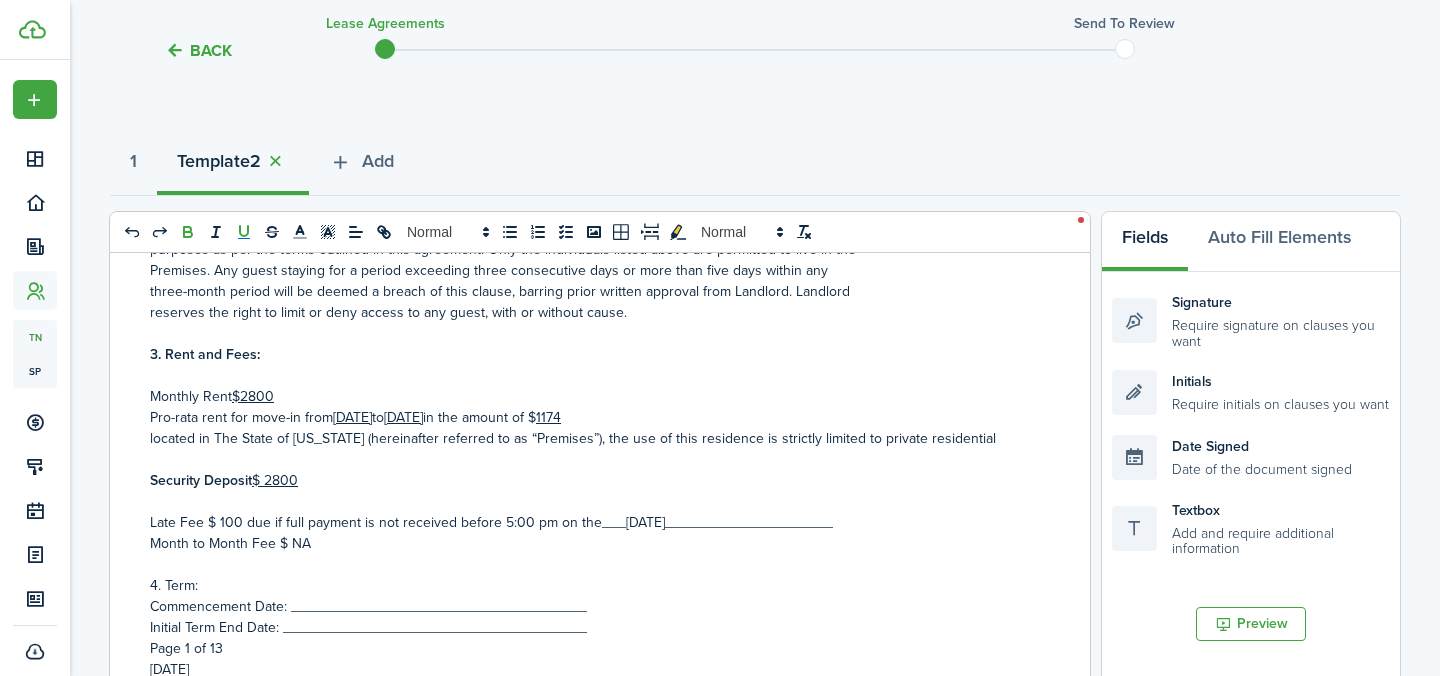 click at bounding box center [188, 232] 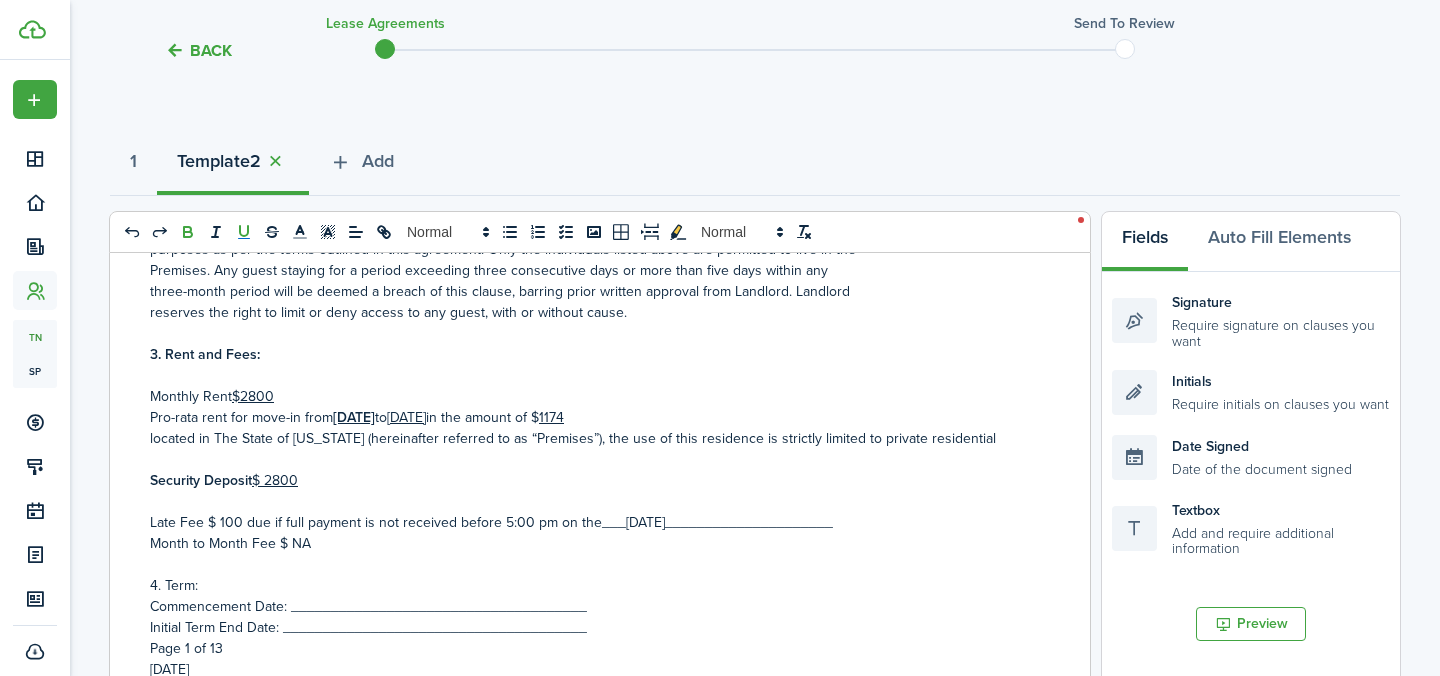 click on "located in The State of [US_STATE] (hereinafter referred to as “Premises”), the use of this residence is strictly limited to private residential" at bounding box center (573, 438) 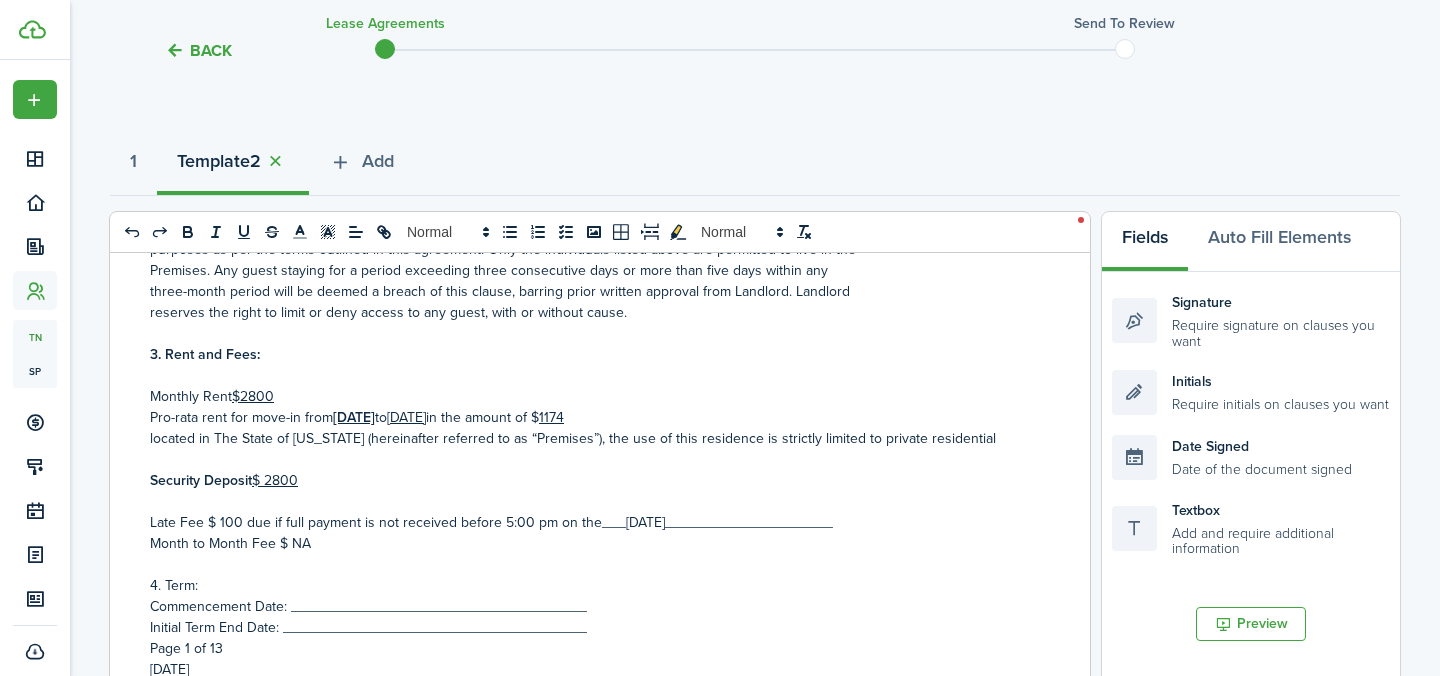 drag, startPoint x: 494, startPoint y: 418, endPoint x: 427, endPoint y: 416, distance: 67.02985 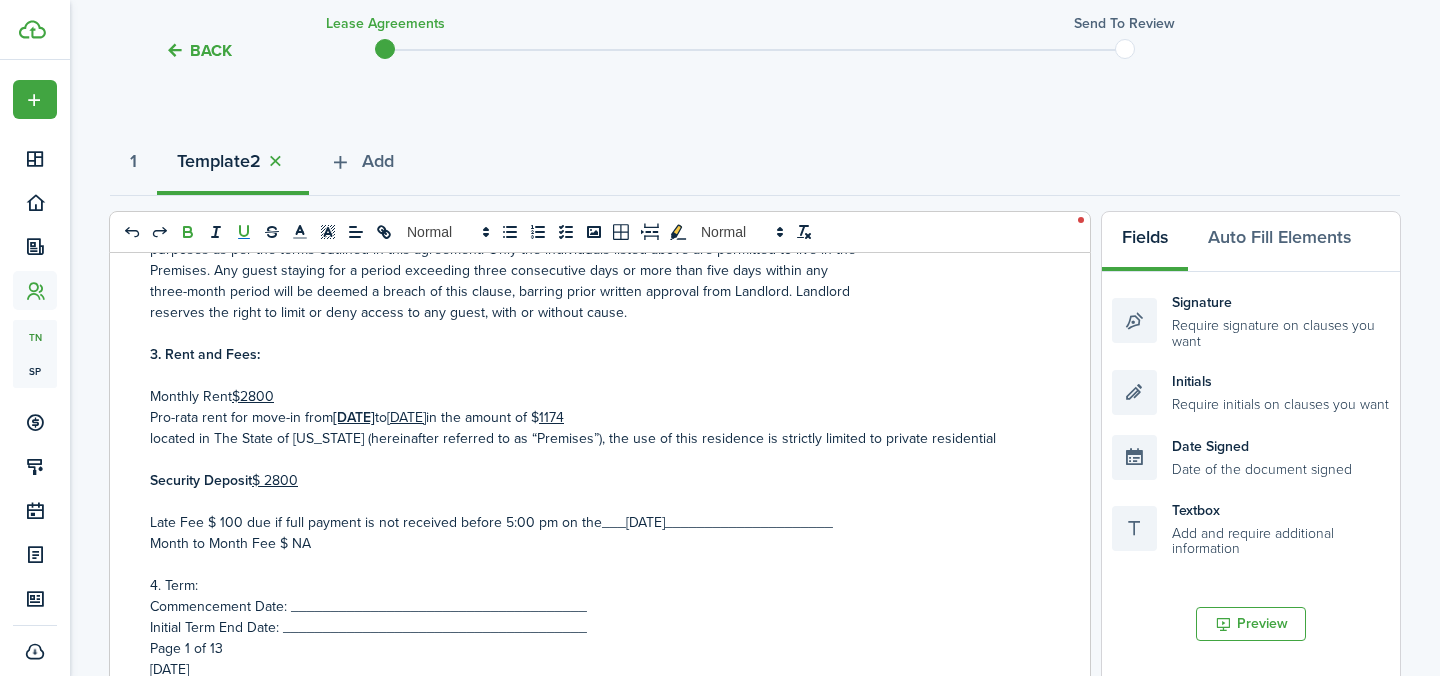click 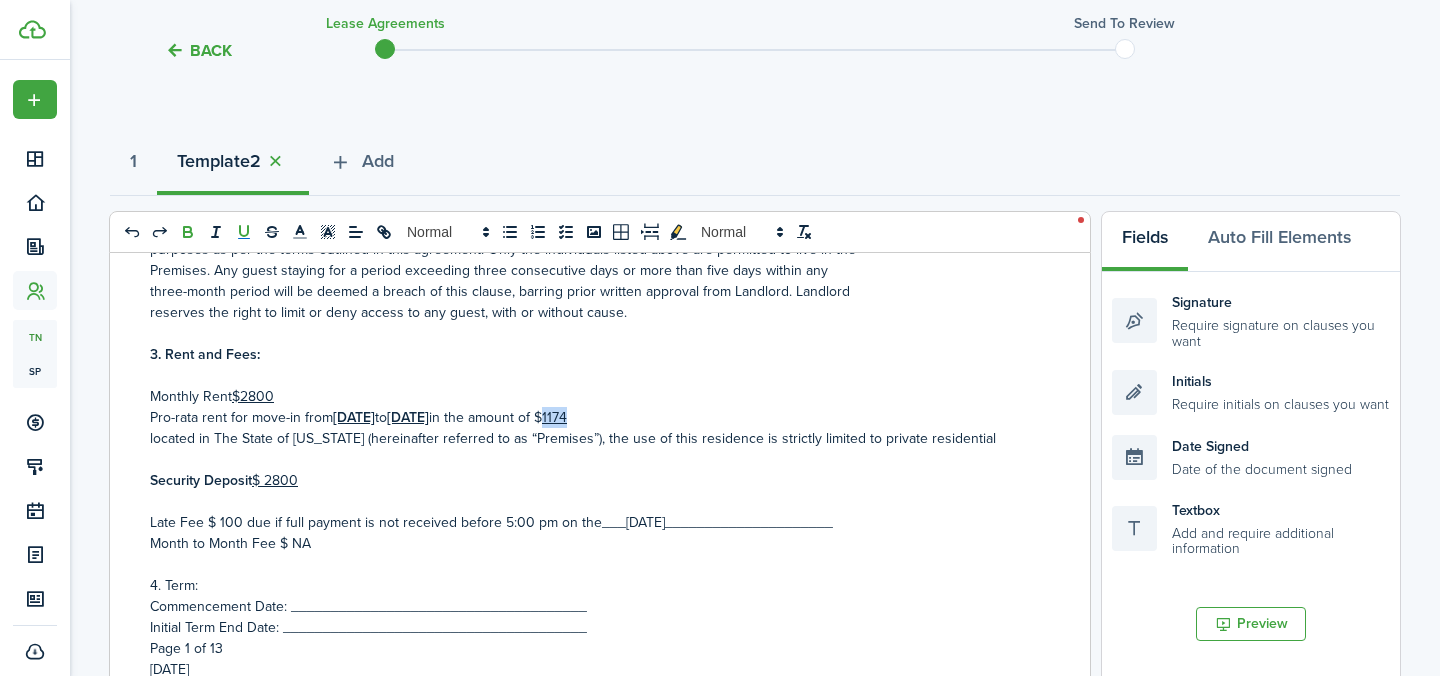 drag, startPoint x: 639, startPoint y: 420, endPoint x: 618, endPoint y: 420, distance: 21 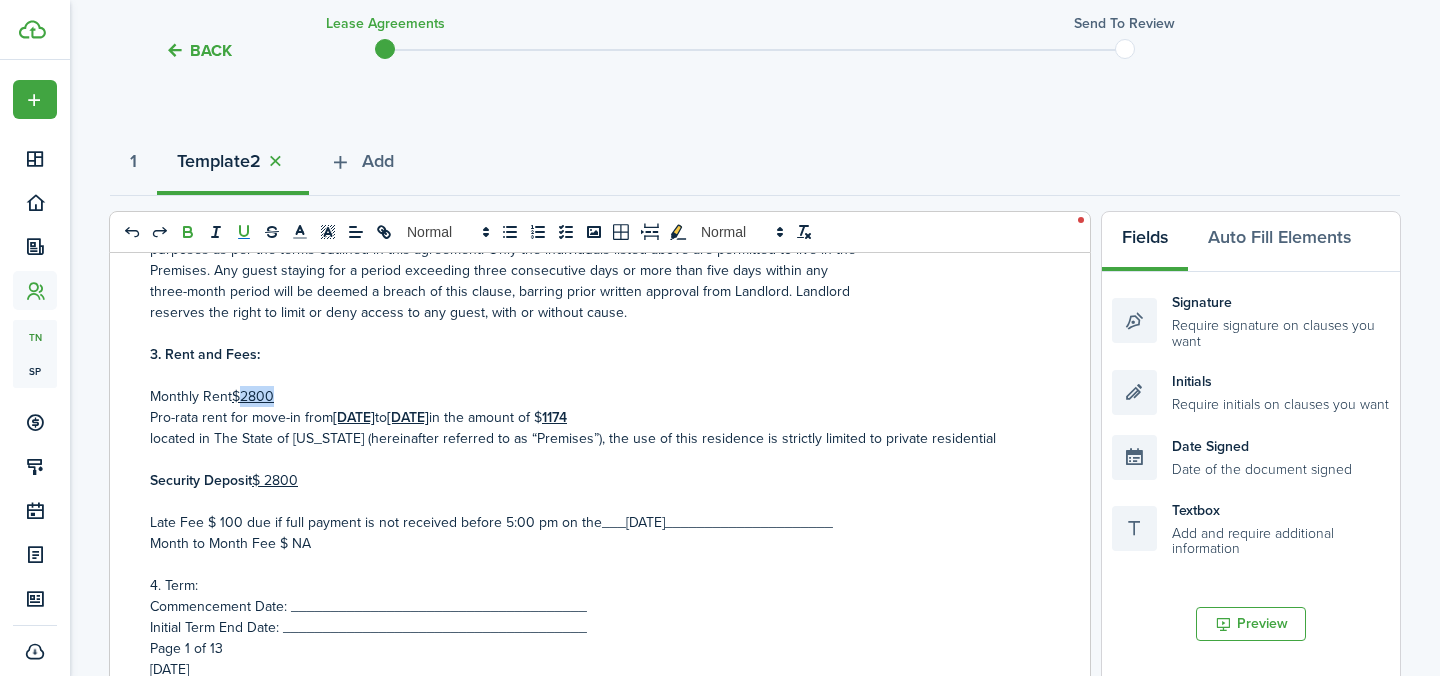 drag, startPoint x: 275, startPoint y: 397, endPoint x: 240, endPoint y: 398, distance: 35.014282 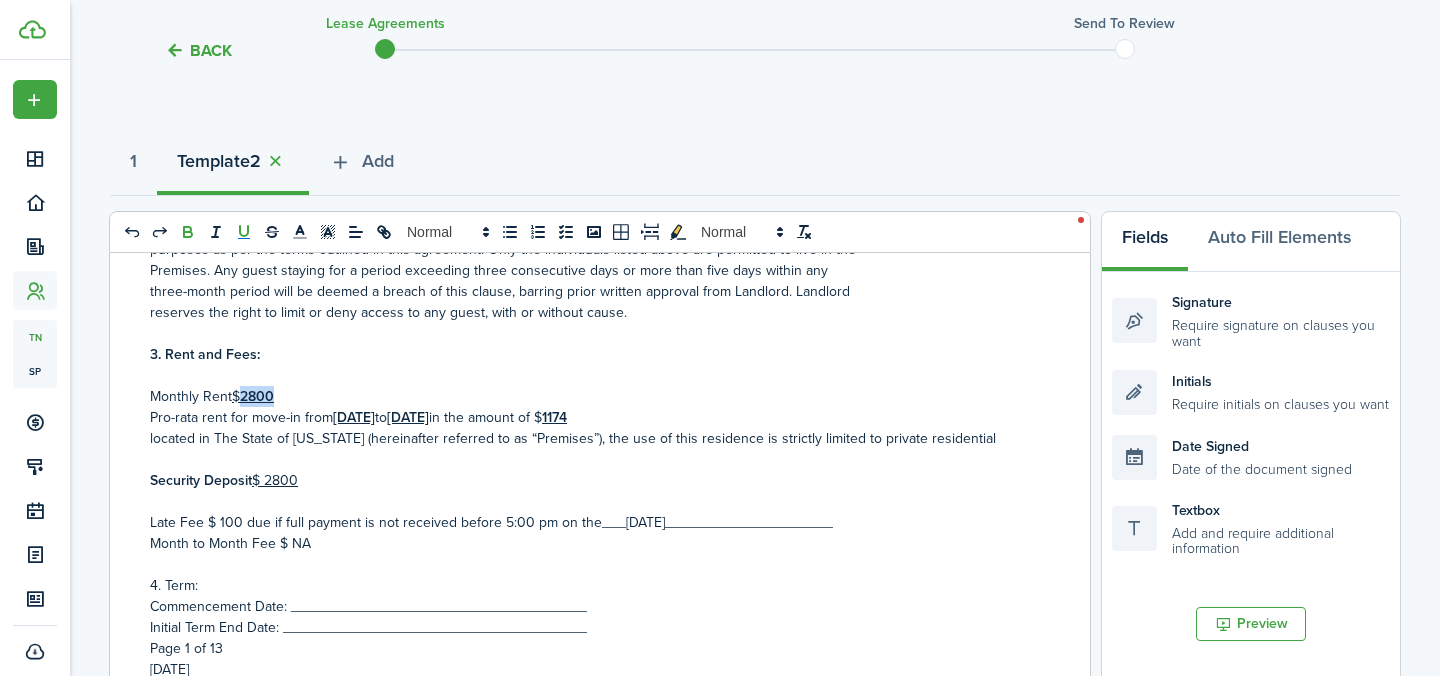 click on "Monthly Rent  $ 2800" at bounding box center (592, 396) 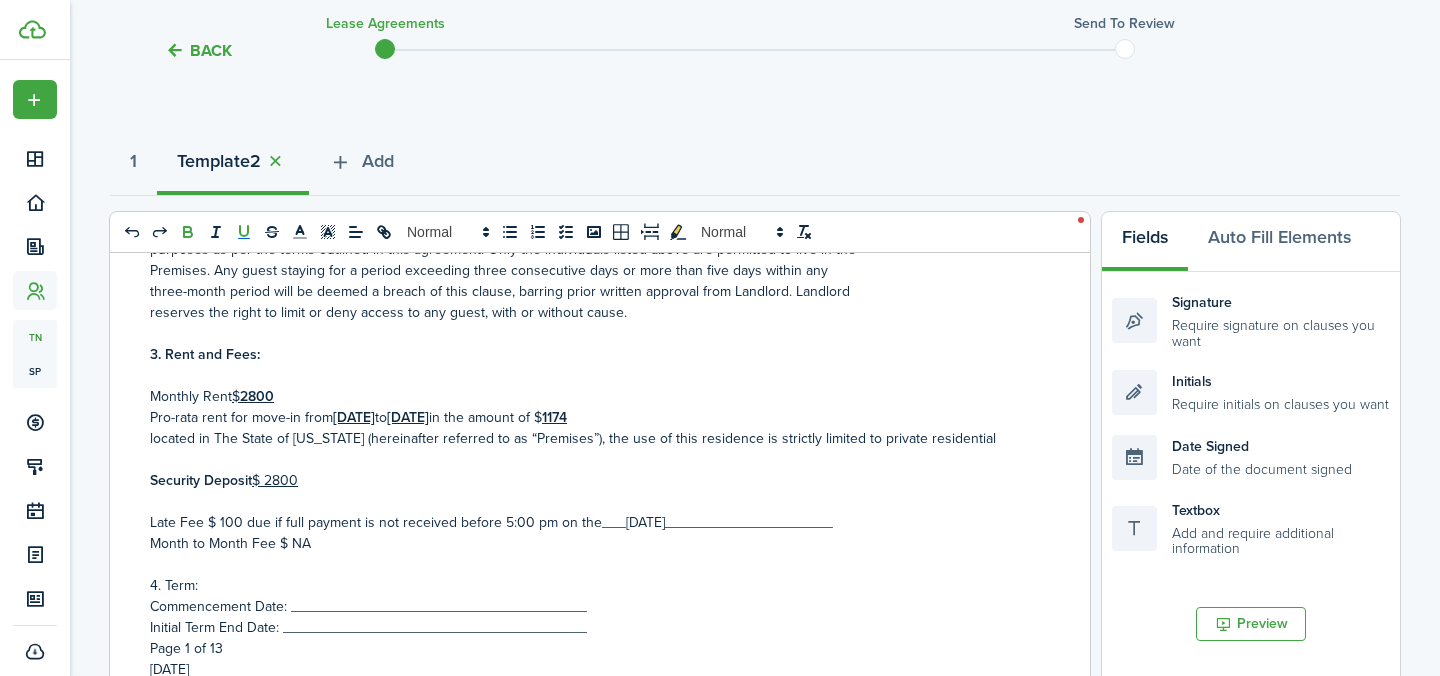 click on "2800" at bounding box center (257, 396) 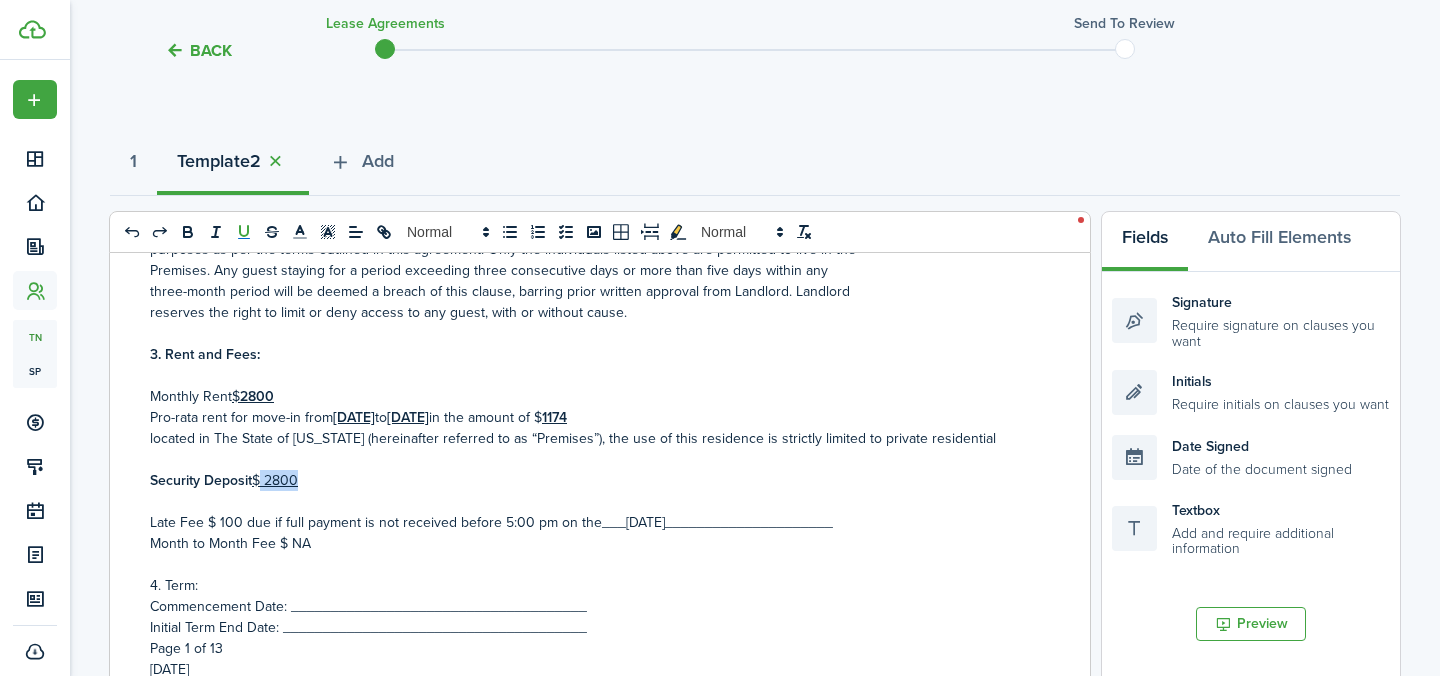 drag, startPoint x: 304, startPoint y: 482, endPoint x: 265, endPoint y: 482, distance: 39 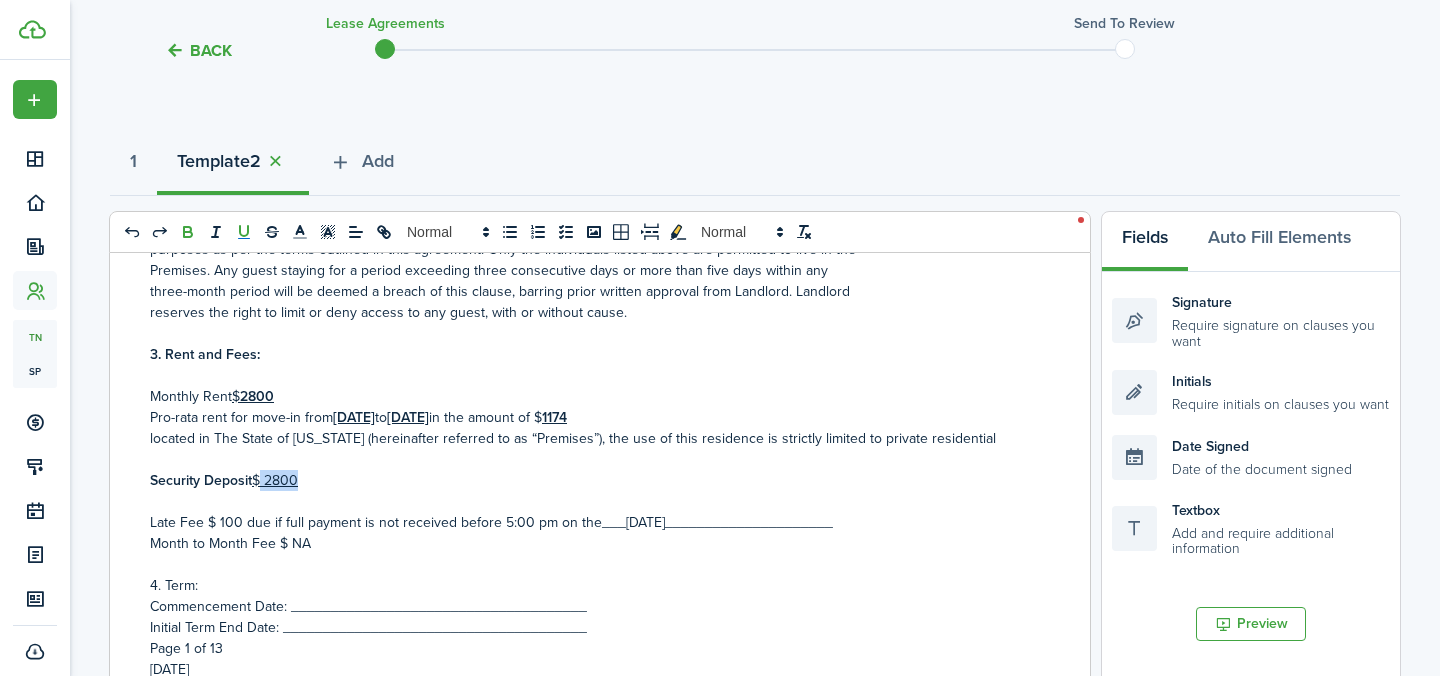 click 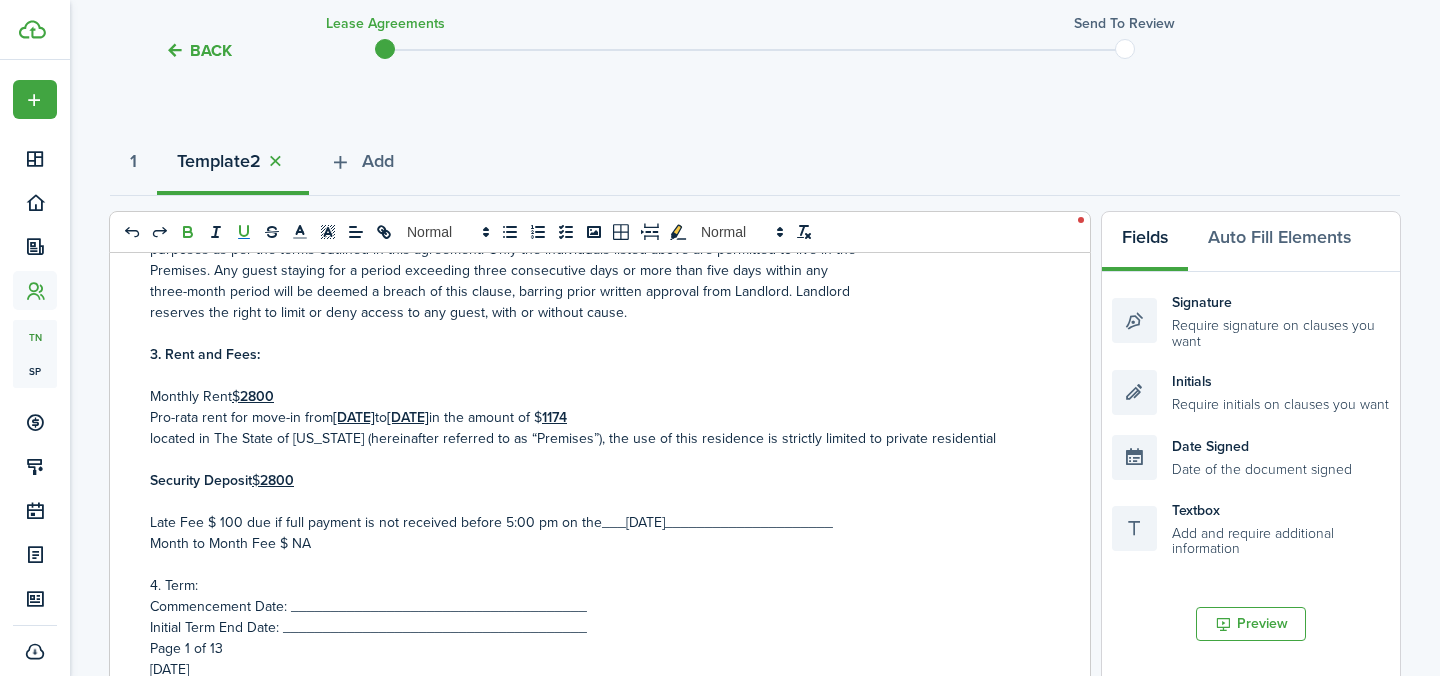 click at bounding box center [592, 501] 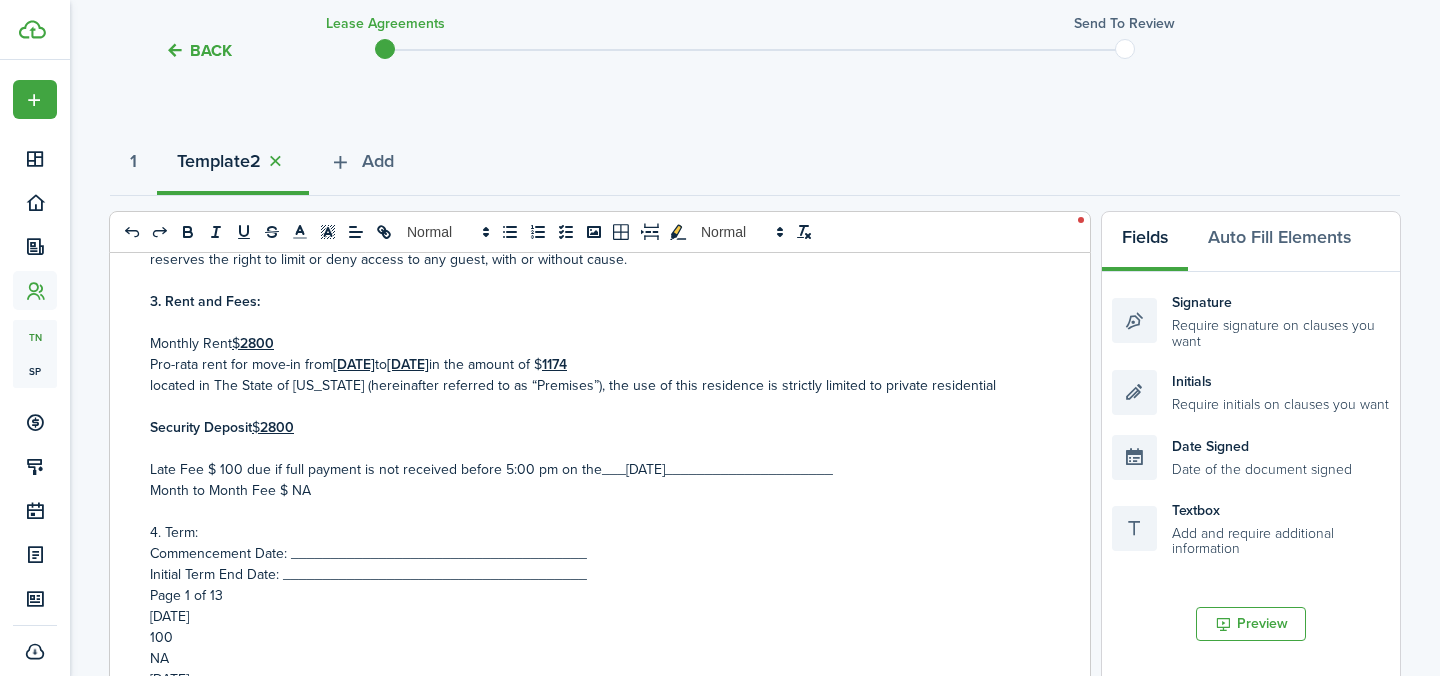scroll, scrollTop: 477, scrollLeft: 0, axis: vertical 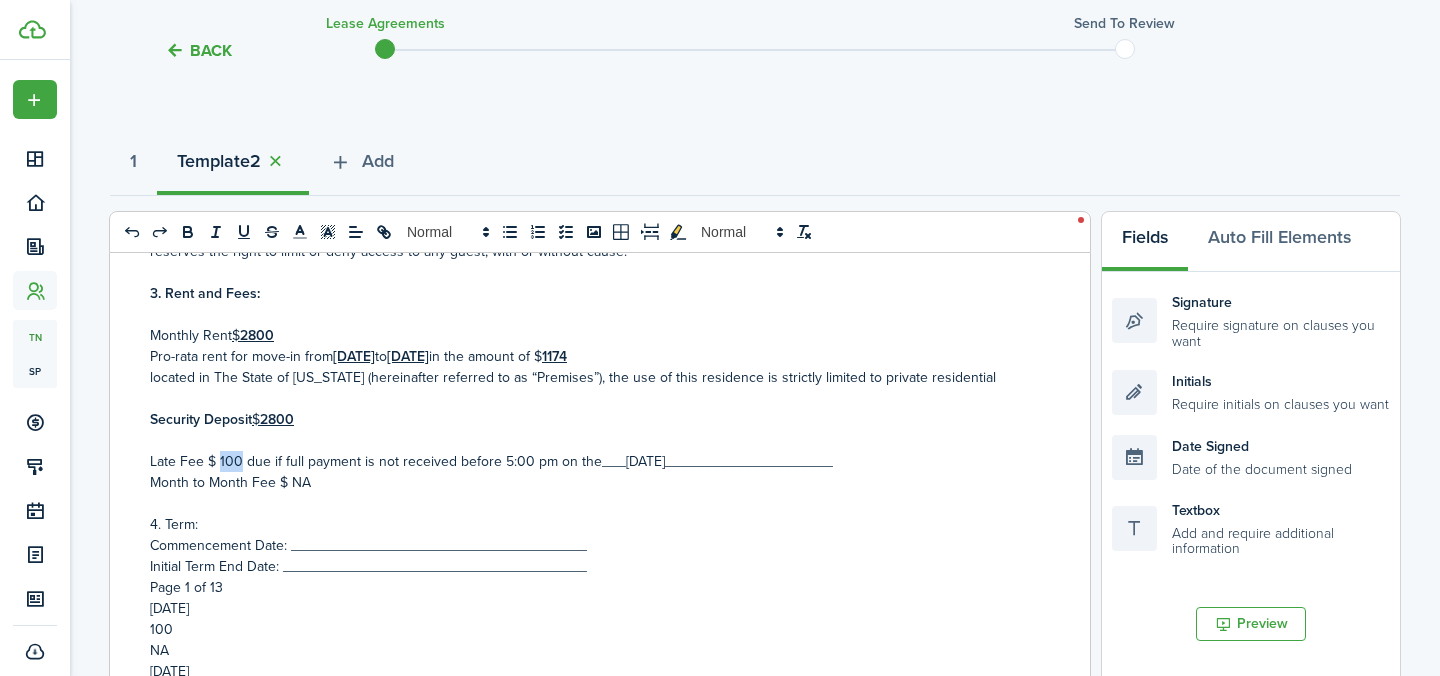 drag, startPoint x: 240, startPoint y: 466, endPoint x: 219, endPoint y: 466, distance: 21 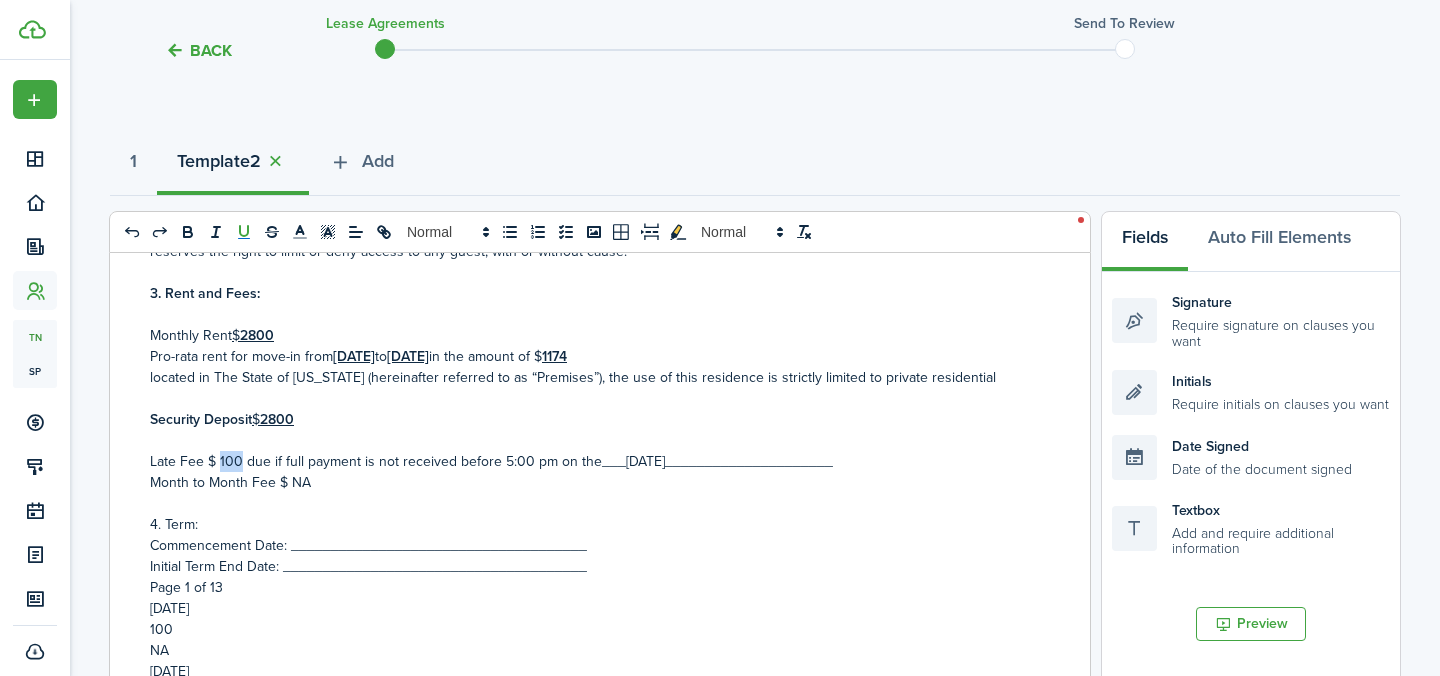 click 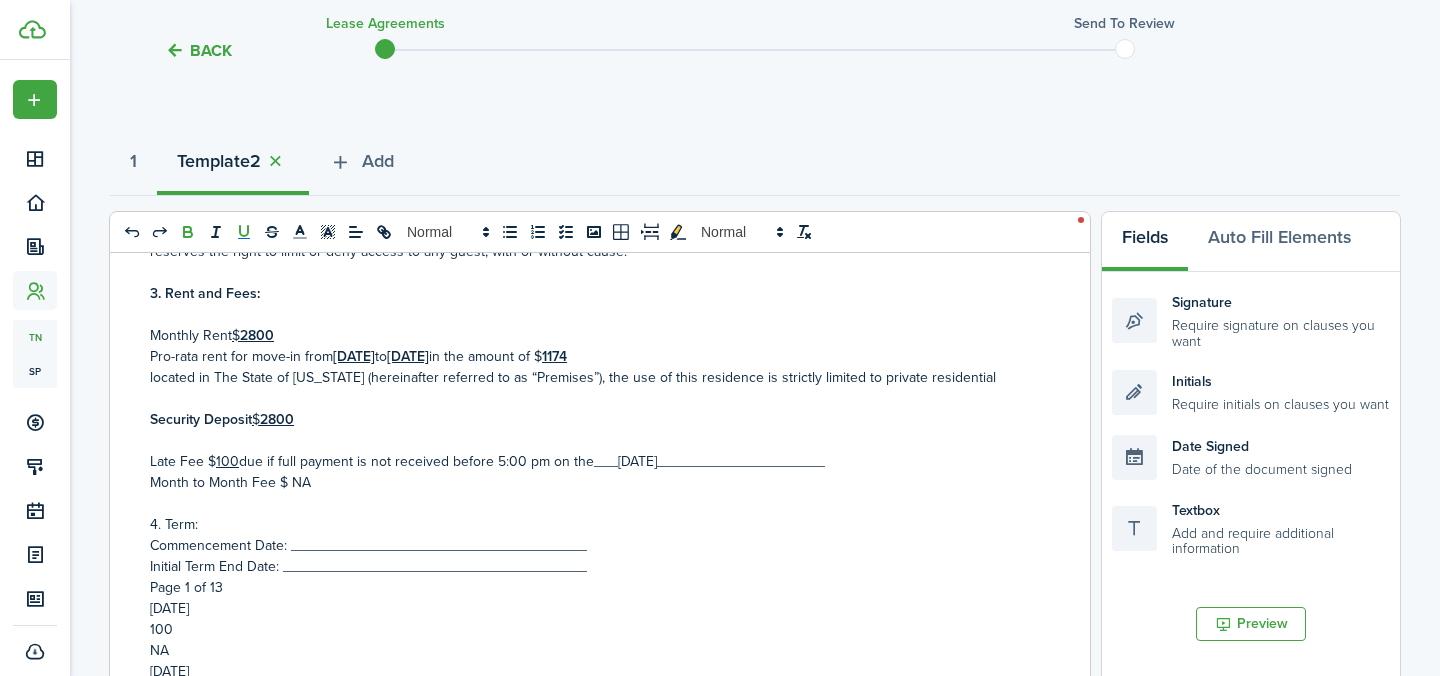 click 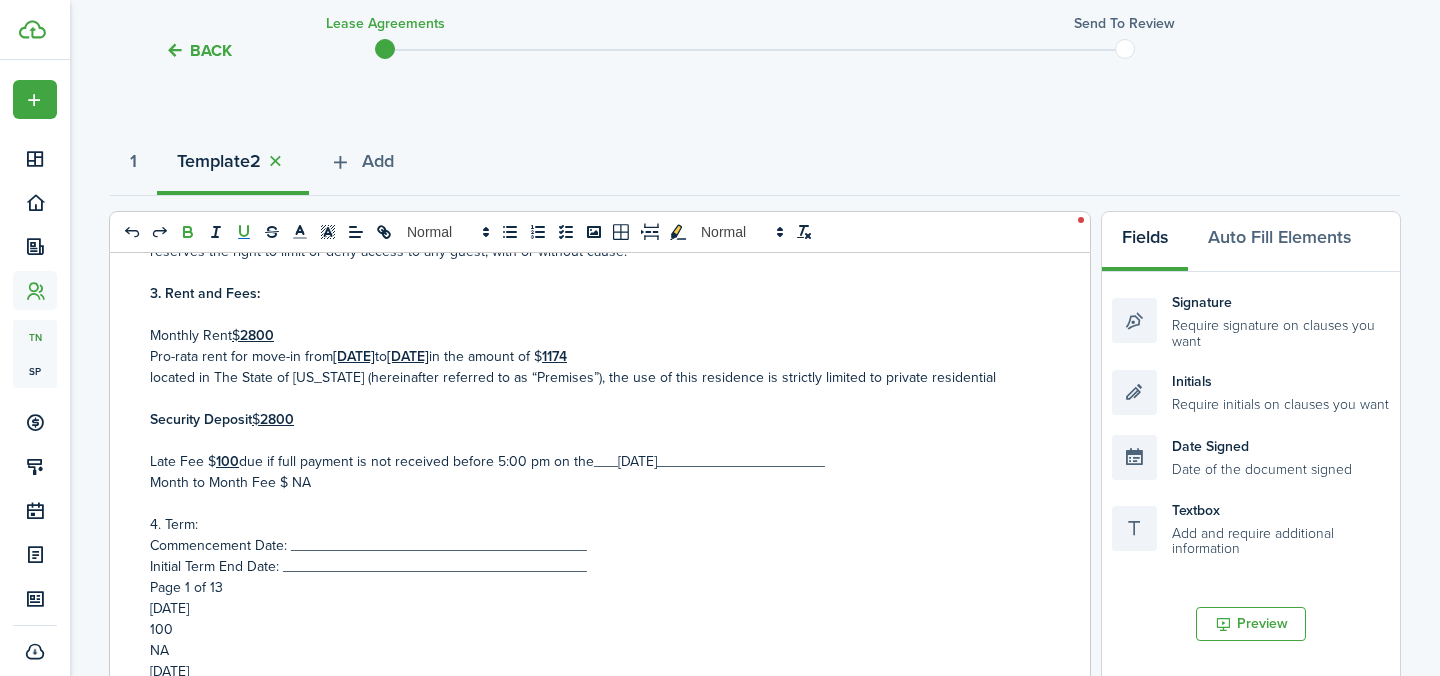click on "4. Term:" at bounding box center (592, 524) 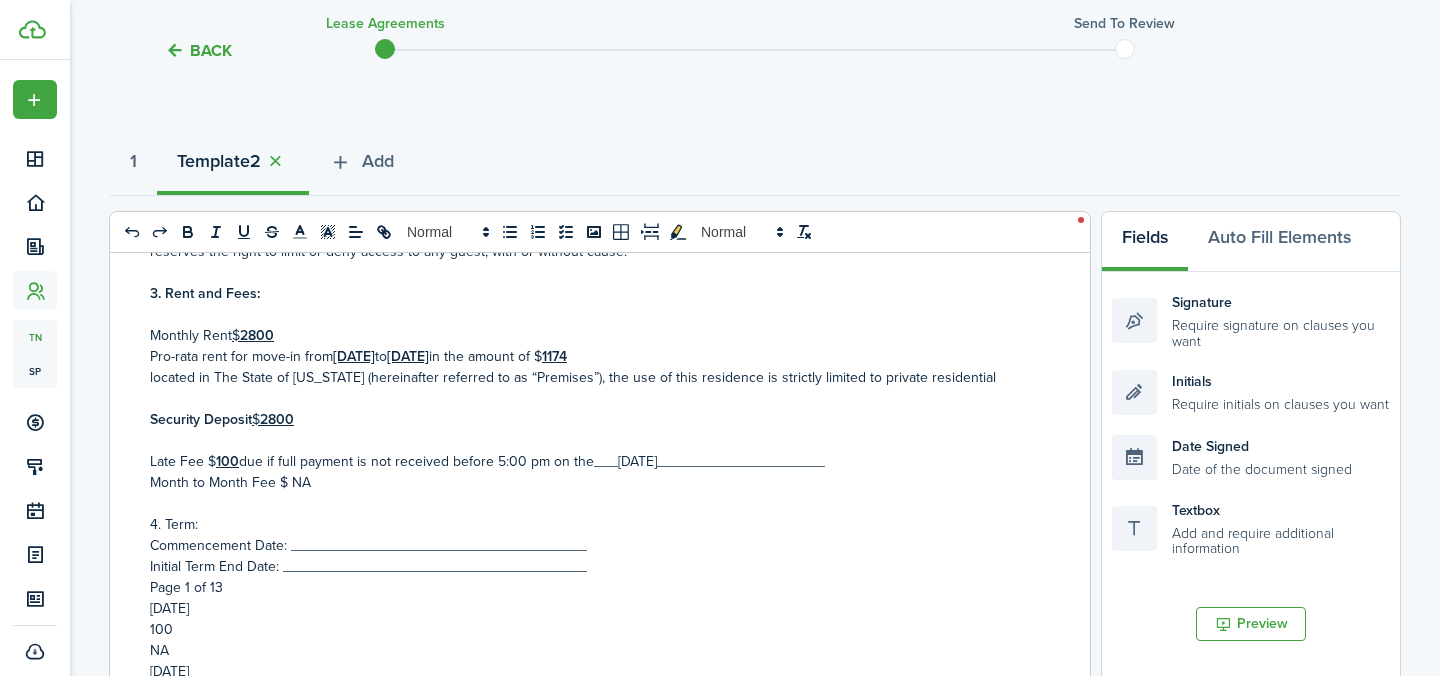drag, startPoint x: 856, startPoint y: 464, endPoint x: 694, endPoint y: 464, distance: 162 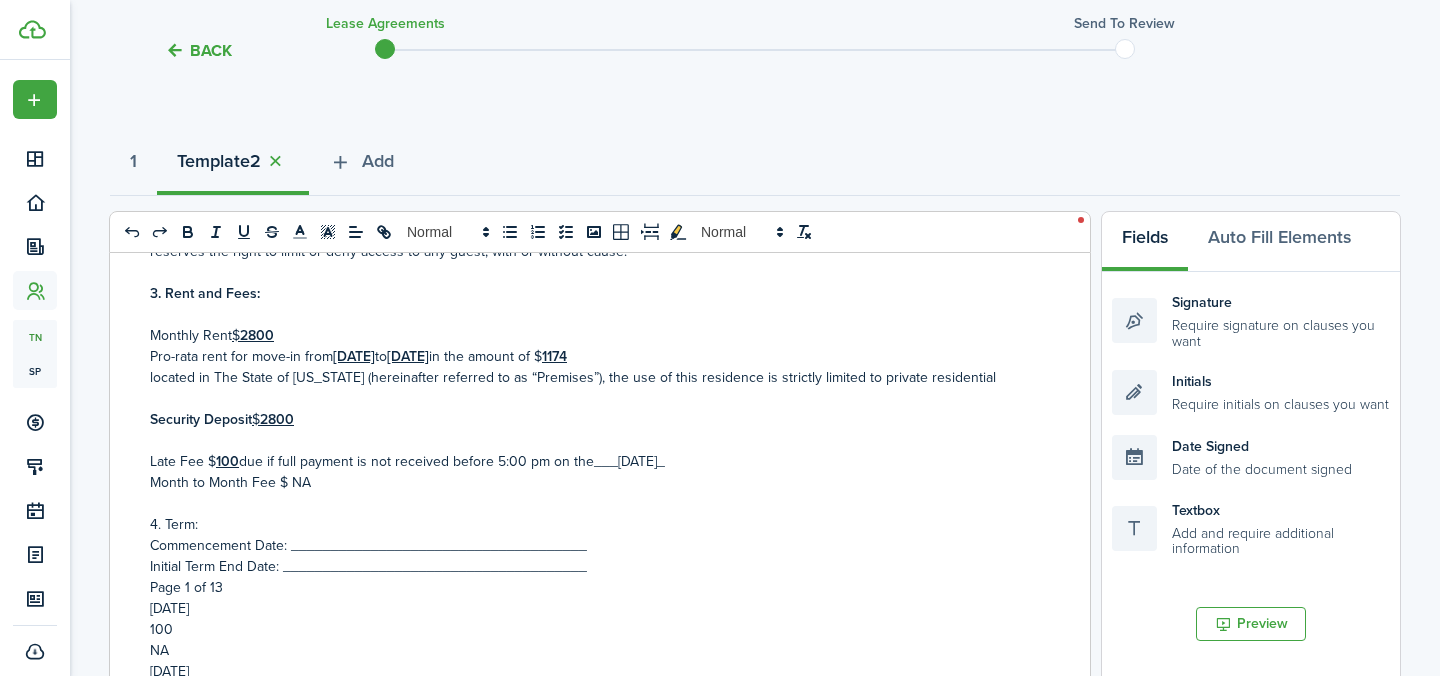 drag, startPoint x: 702, startPoint y: 464, endPoint x: 616, endPoint y: 465, distance: 86.00581 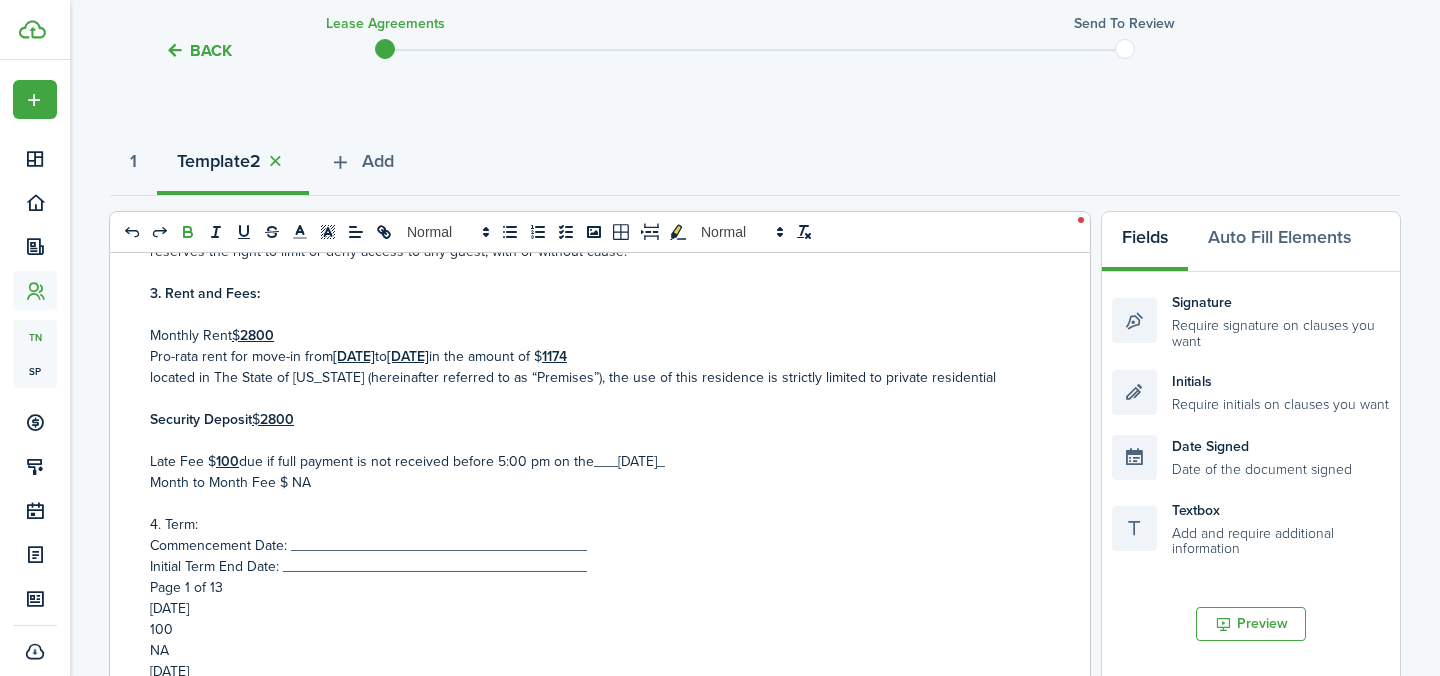click 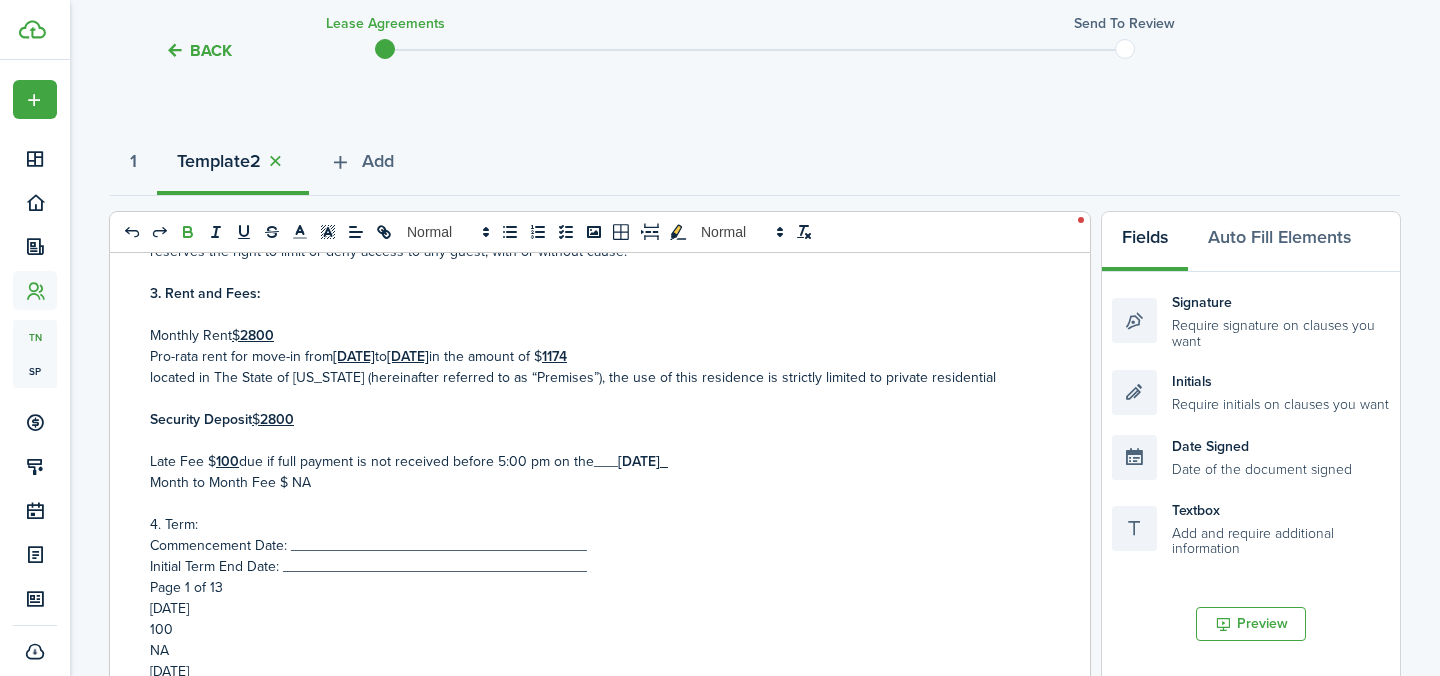 click on "Month to Month Fee $ NA" at bounding box center (592, 482) 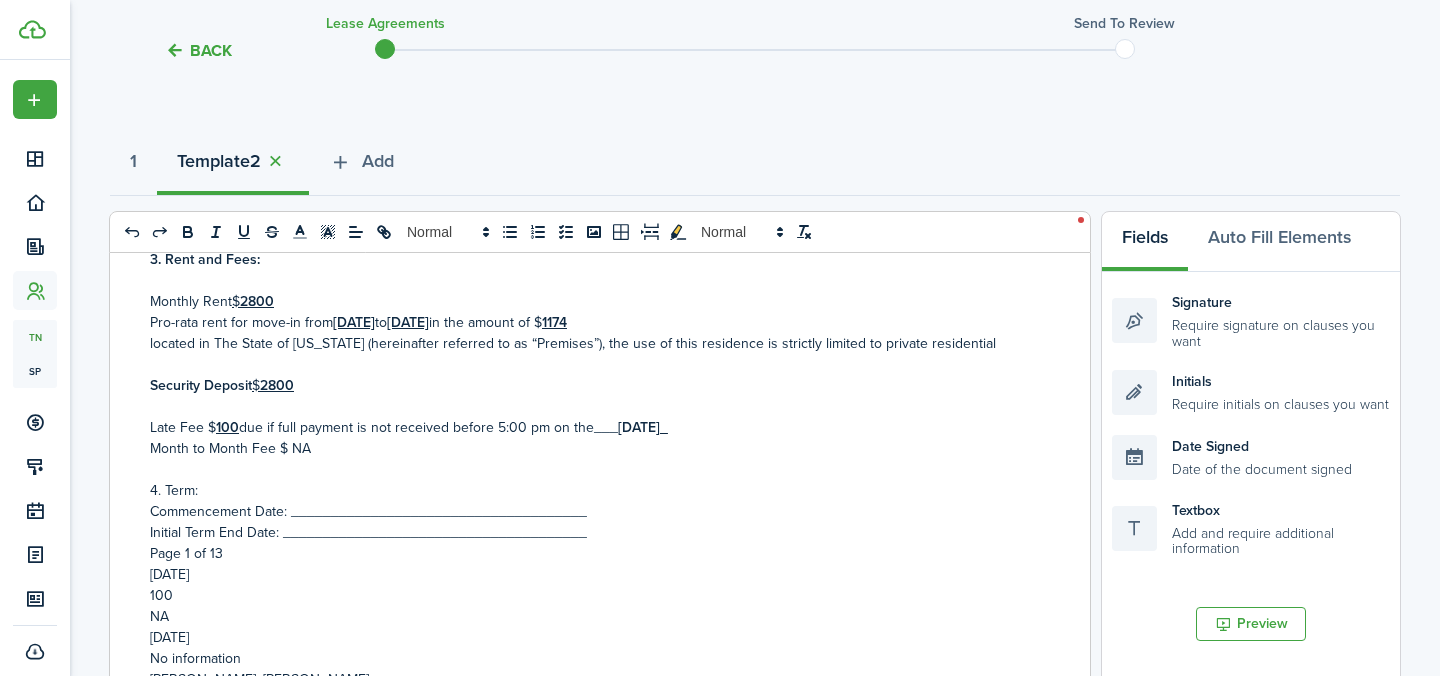 scroll, scrollTop: 473, scrollLeft: 0, axis: vertical 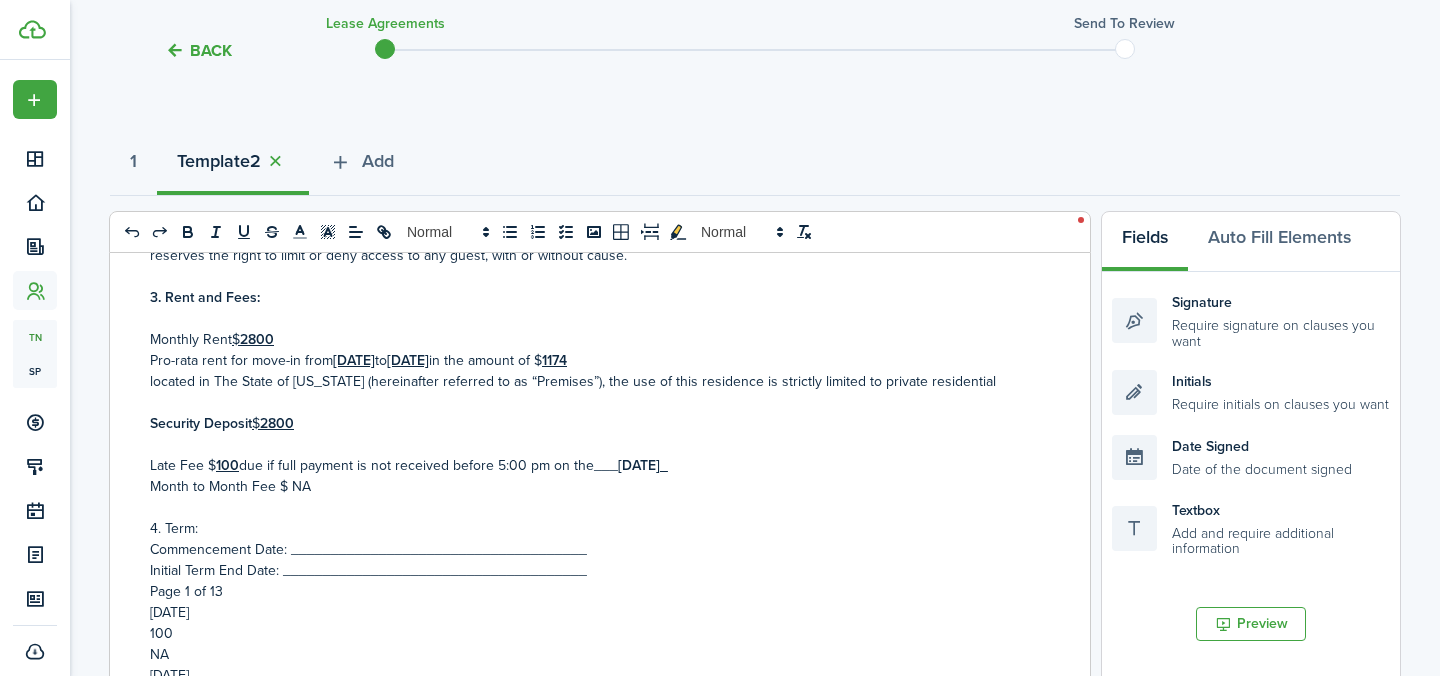 click on "Monthly Rent" at bounding box center (191, 339) 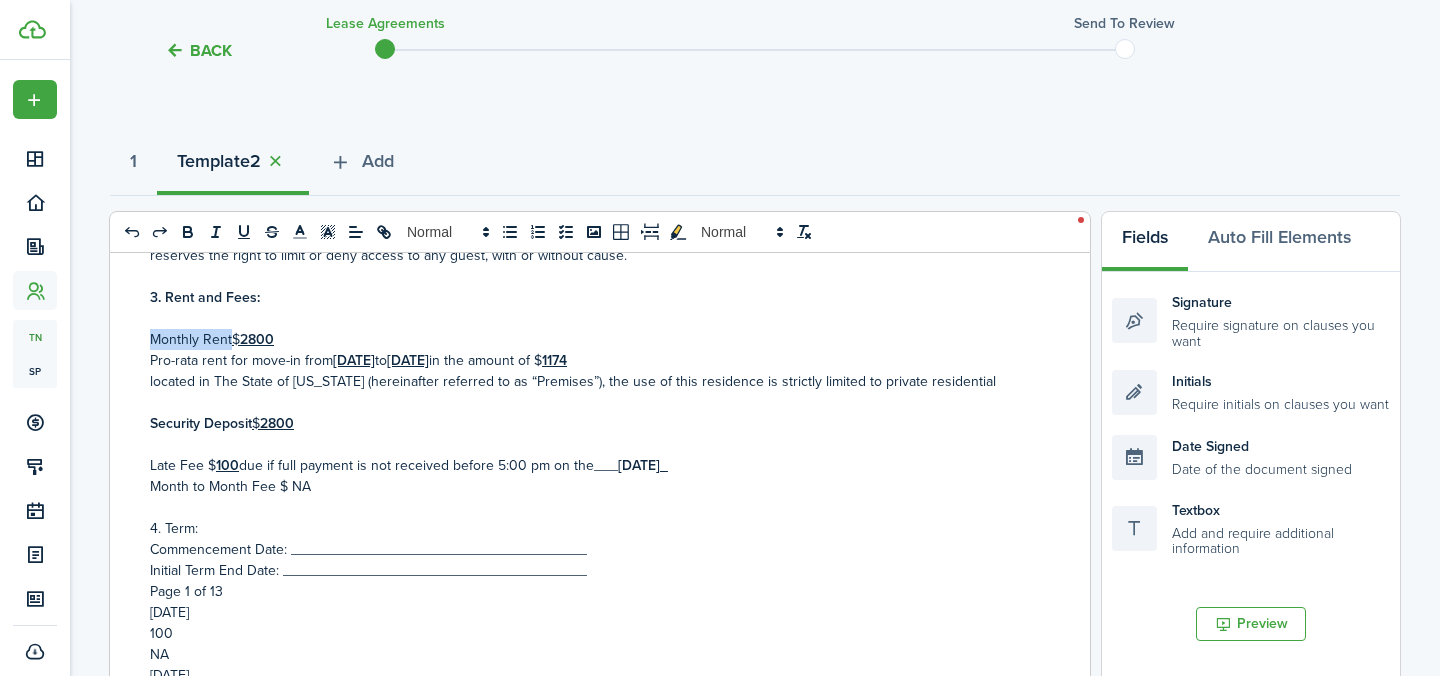drag, startPoint x: 152, startPoint y: 342, endPoint x: 229, endPoint y: 343, distance: 77.00649 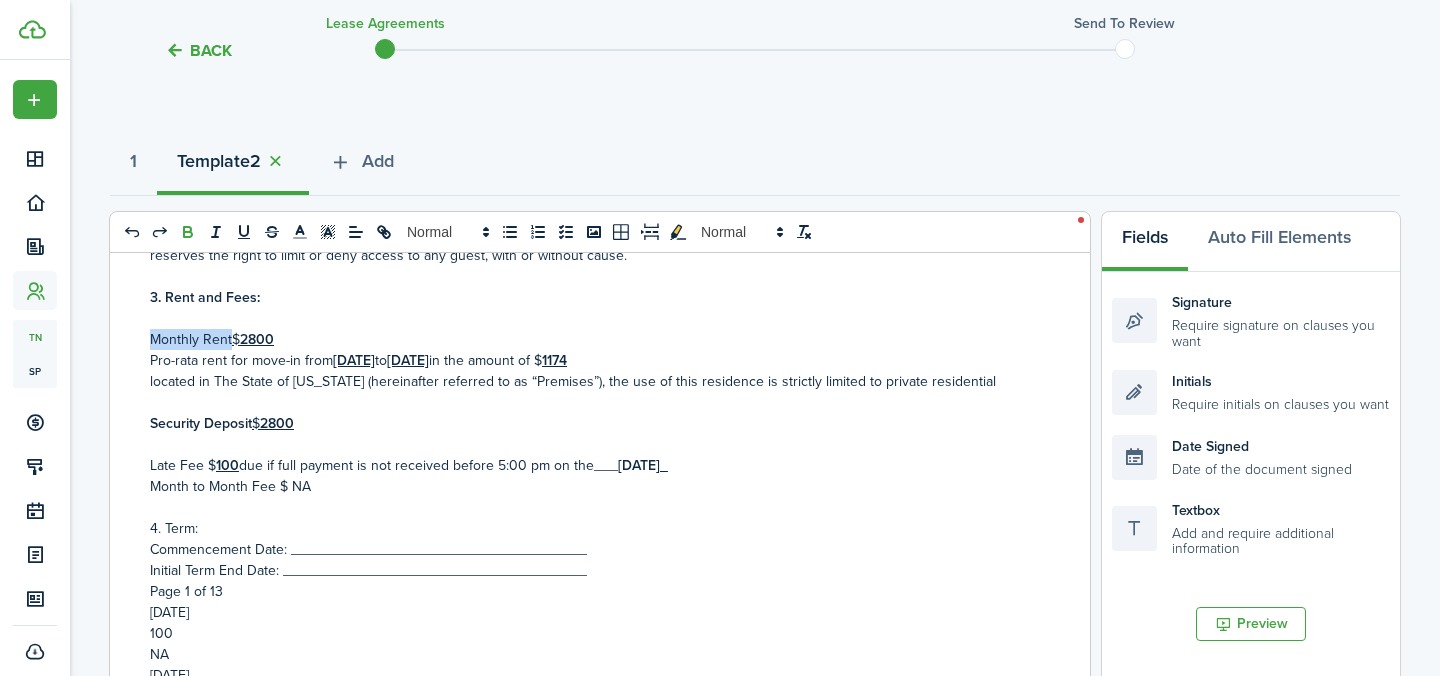 click 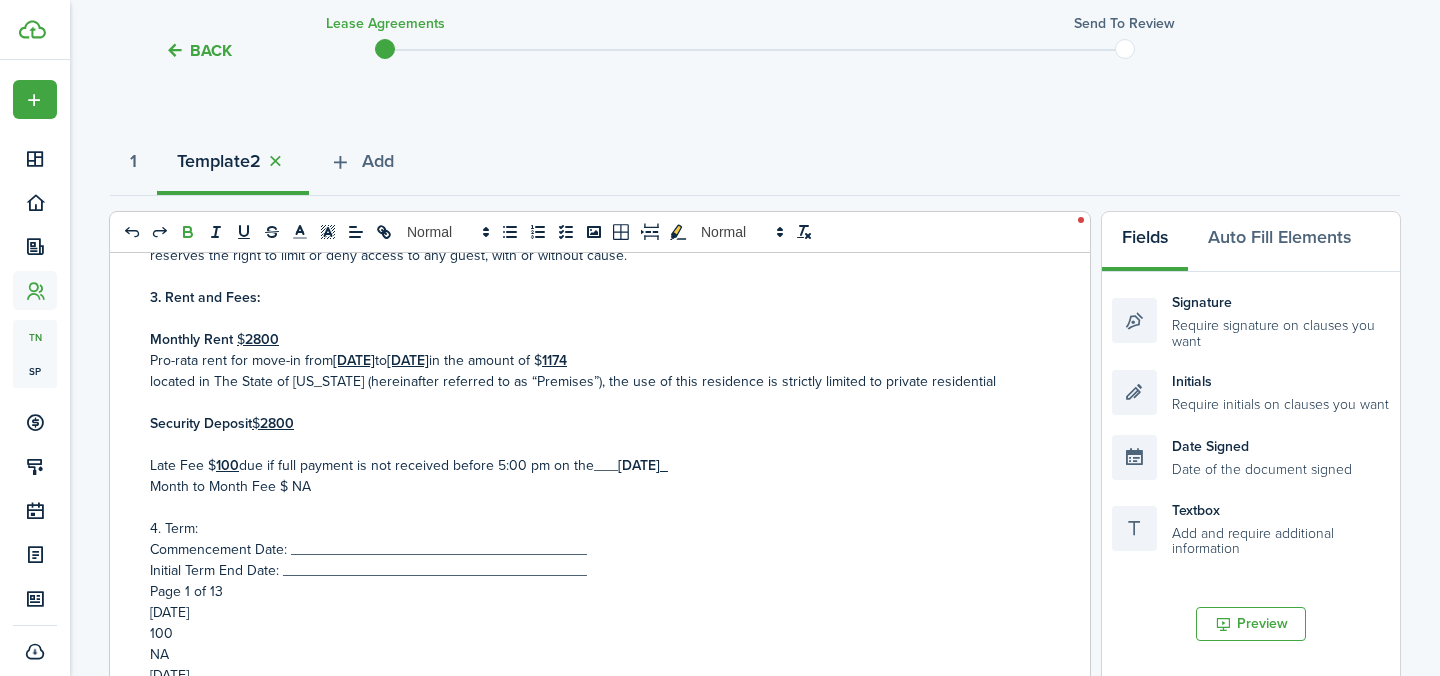 click at bounding box center [592, 318] 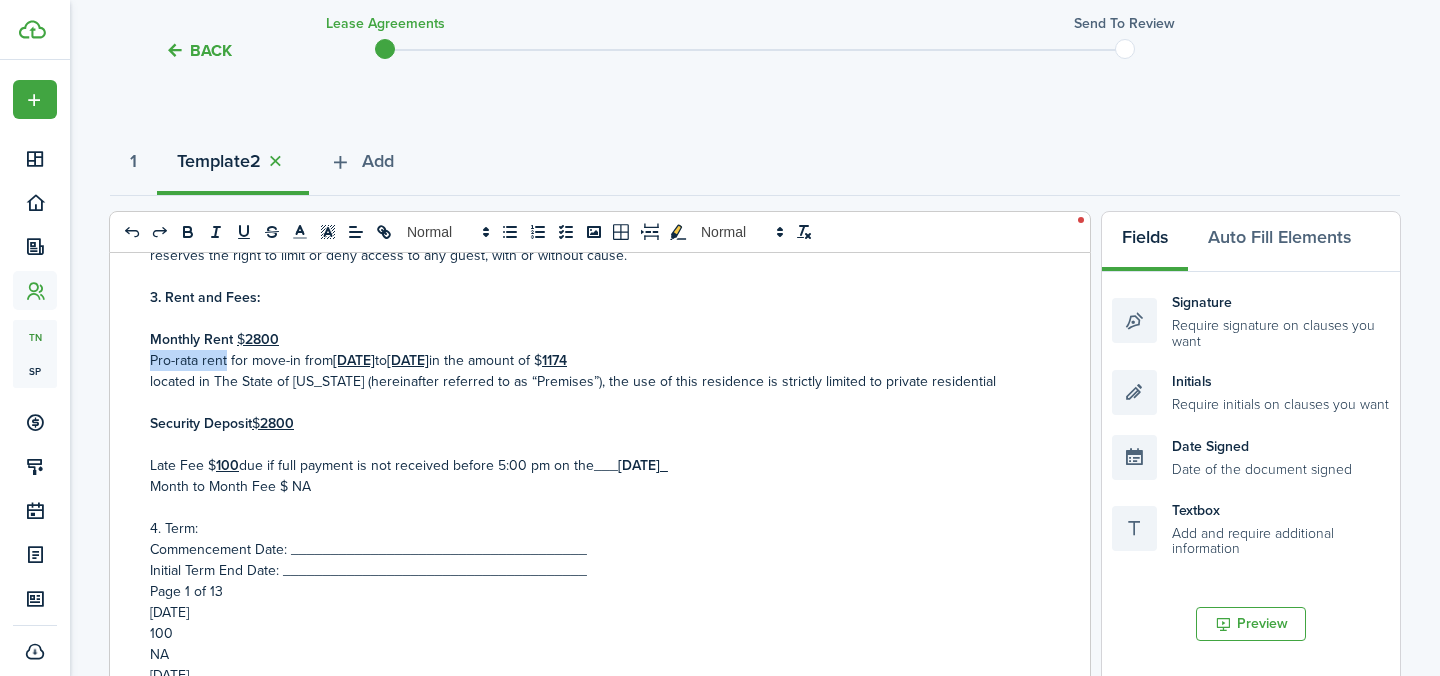 drag, startPoint x: 150, startPoint y: 363, endPoint x: 227, endPoint y: 366, distance: 77.05842 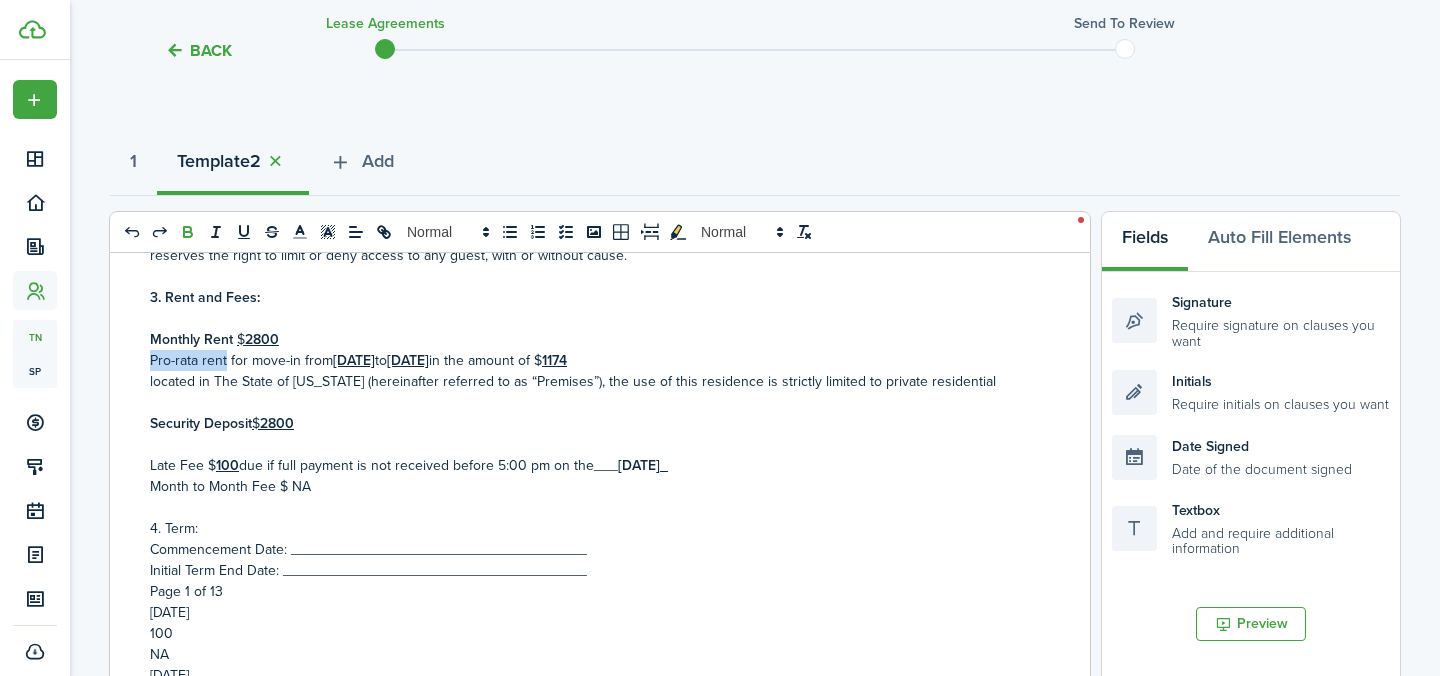 click 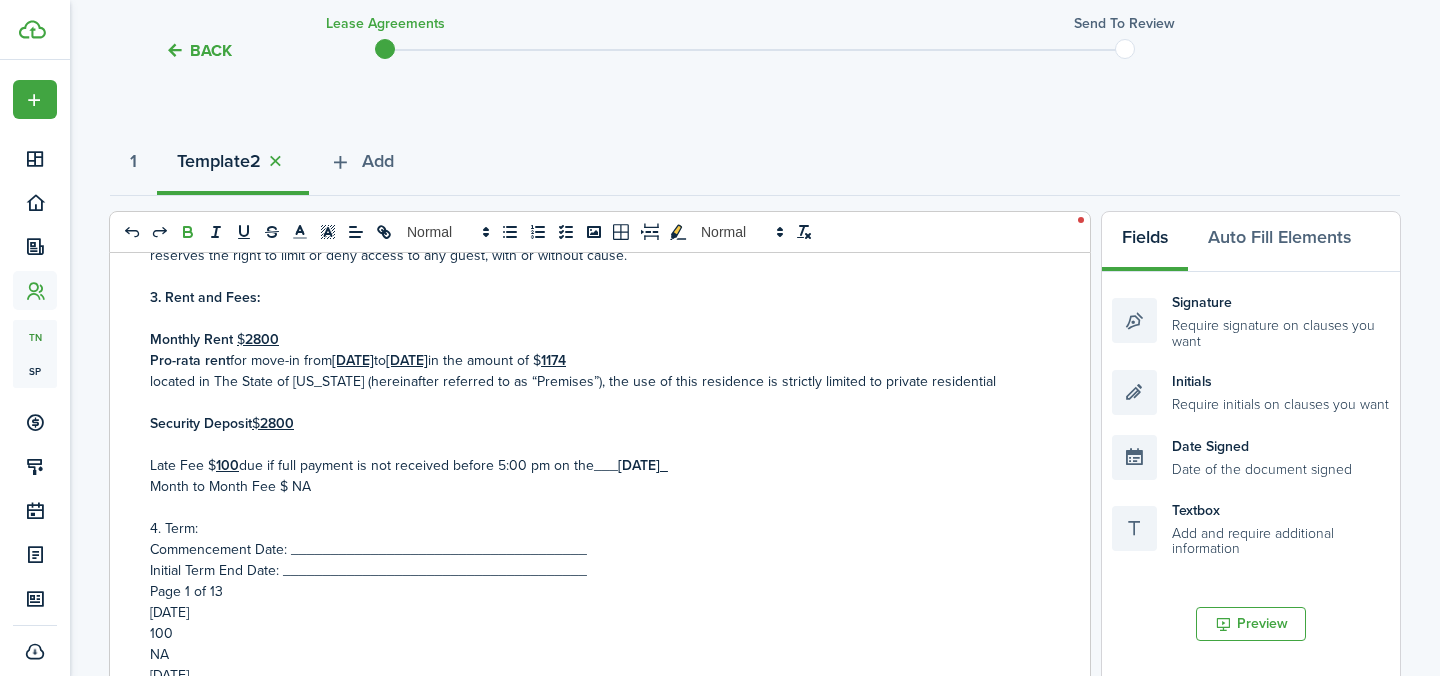 click on "Monthly Rent   $  2800" at bounding box center [592, 339] 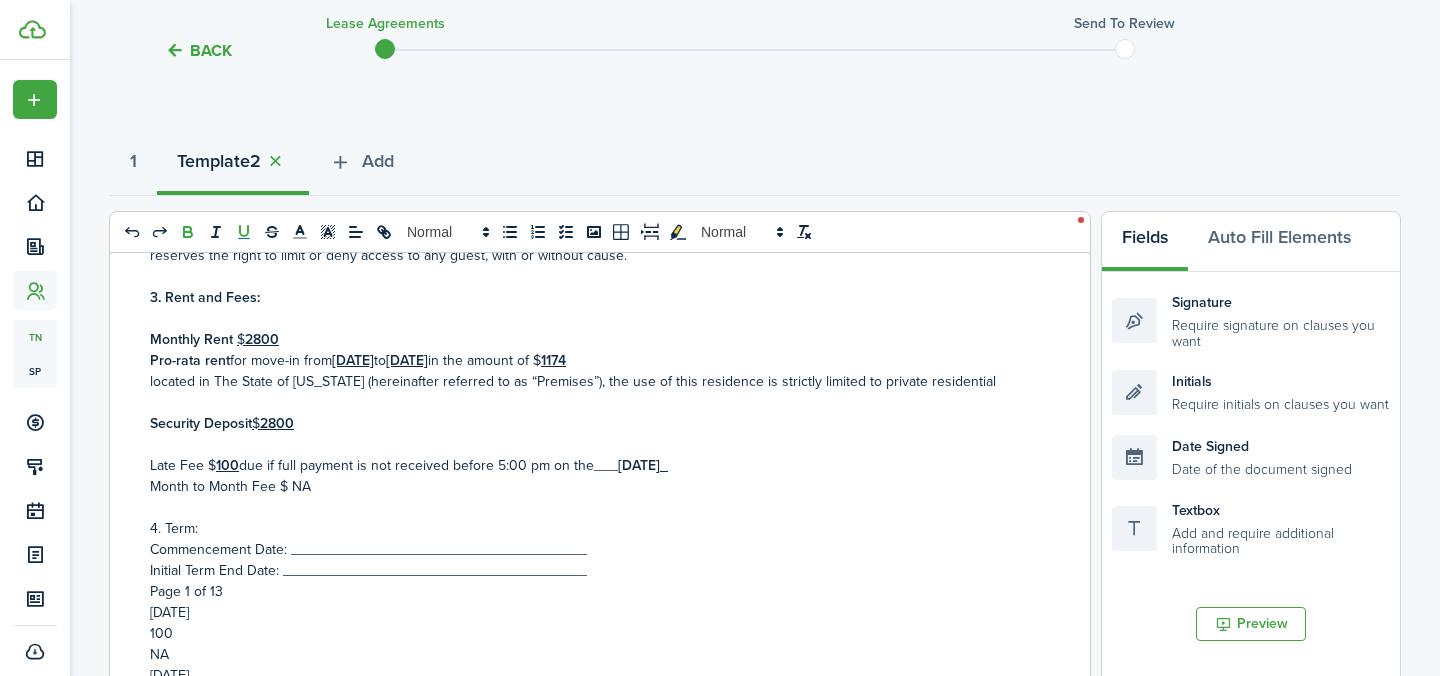 click at bounding box center [592, 402] 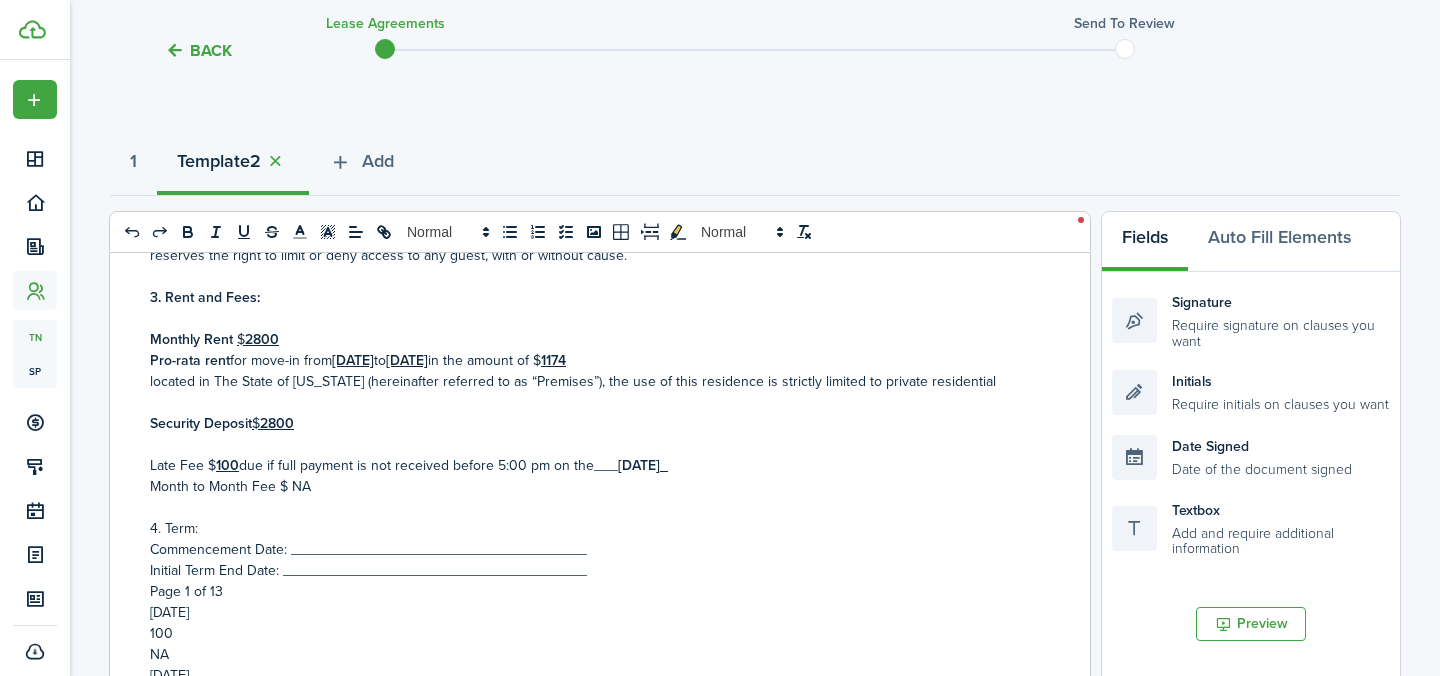 click on "Pro-rata rent  for move-in from  [DATE]  to  [DATE]  in the amount of $  1174" at bounding box center (592, 360) 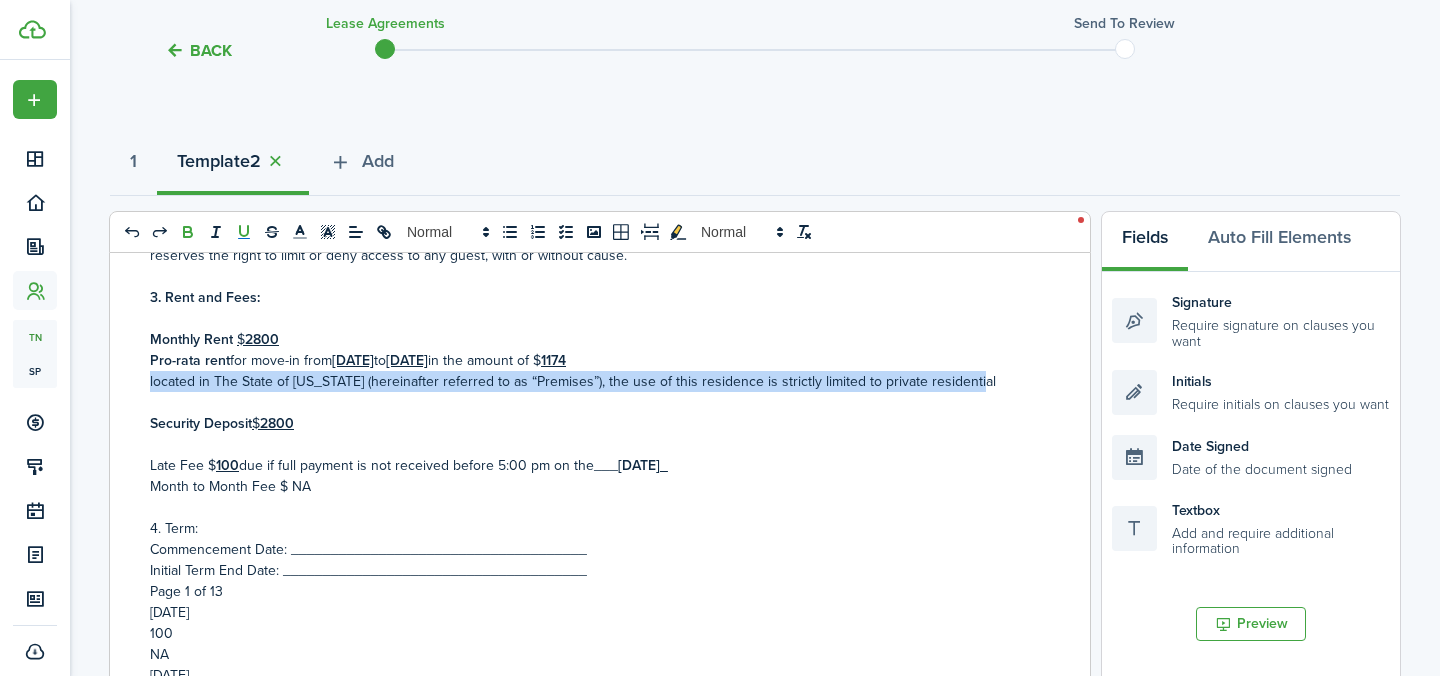 click on "located in The State of [US_STATE] (hereinafter referred to as “Premises”), the use of this residence is strictly limited to private residential" at bounding box center [592, 381] 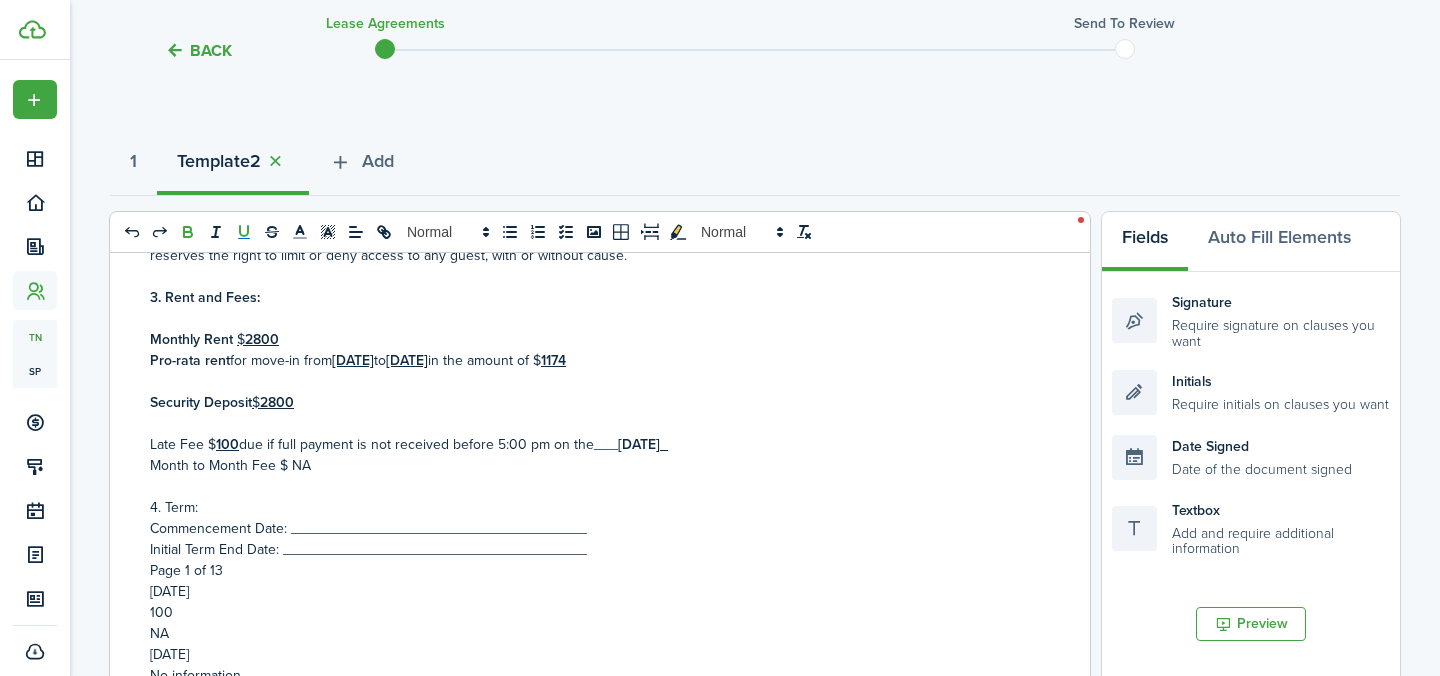 click on "Security Deposit  $  2800" at bounding box center (592, 402) 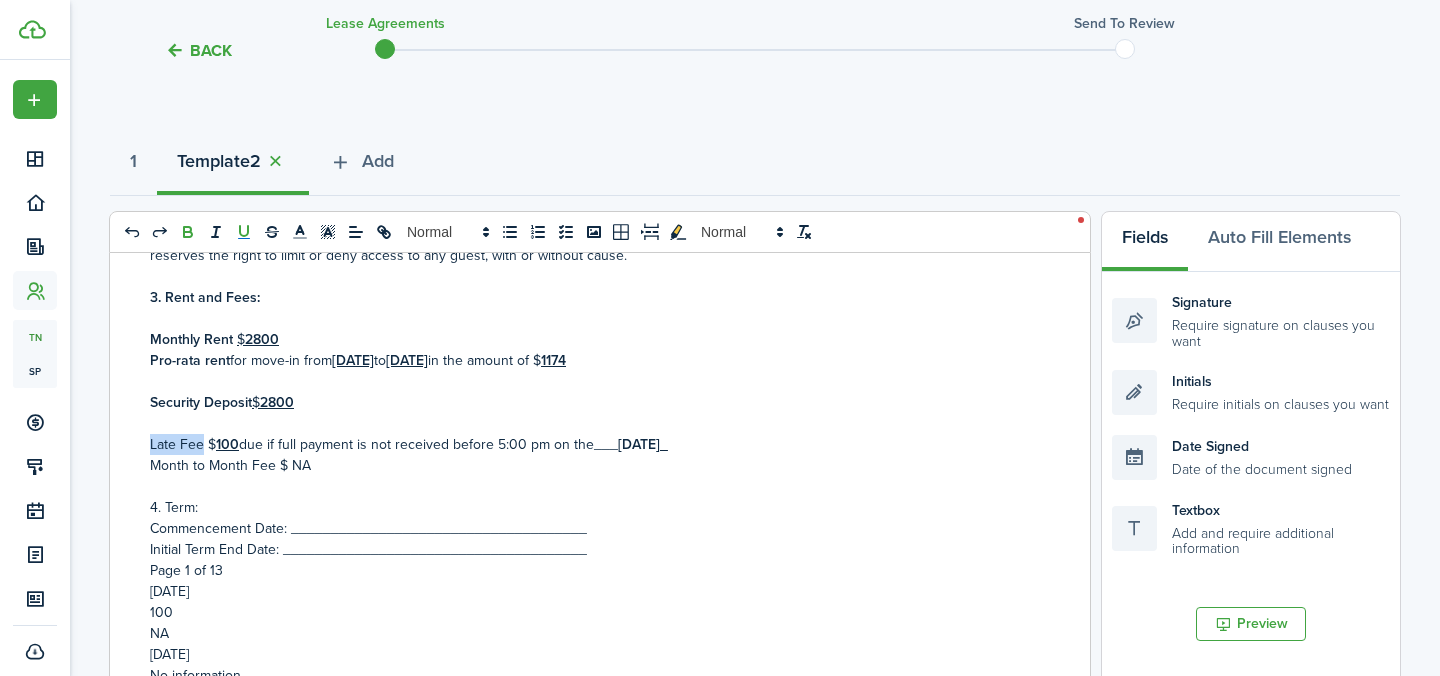 drag, startPoint x: 201, startPoint y: 448, endPoint x: 152, endPoint y: 448, distance: 49 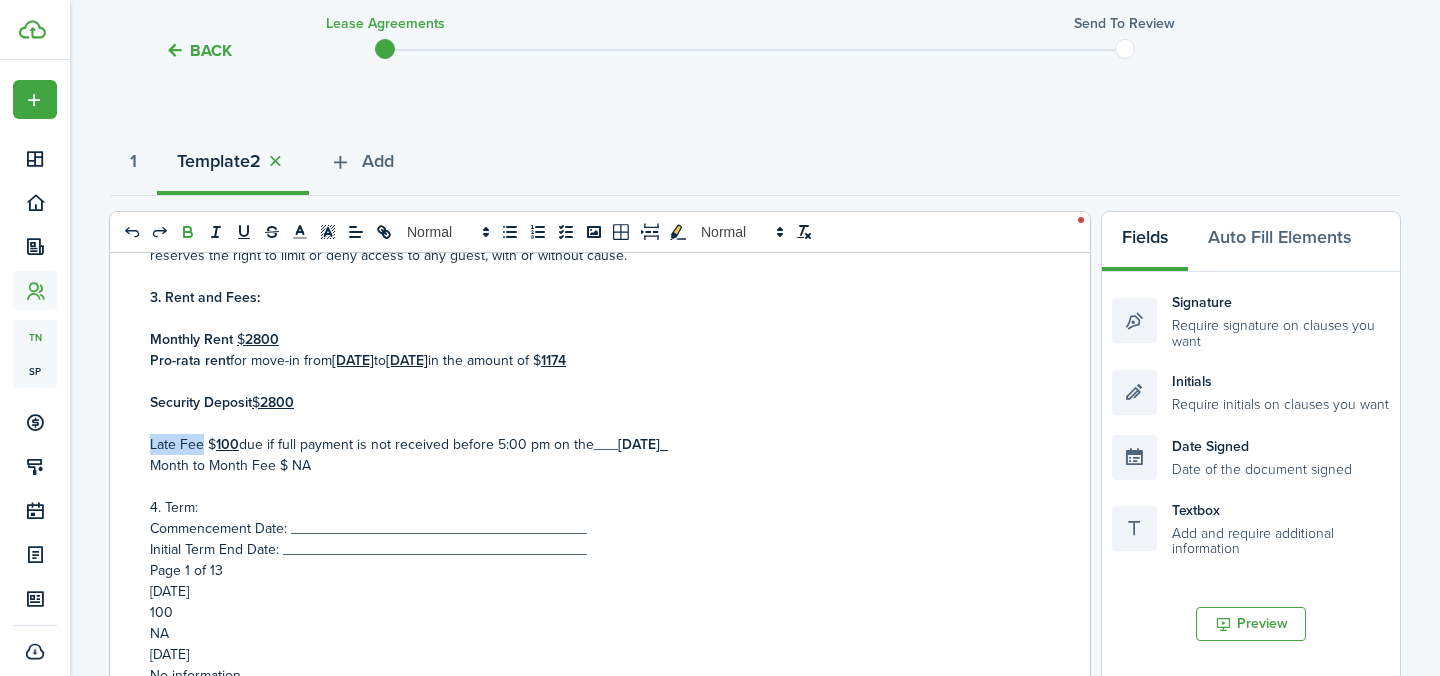 click 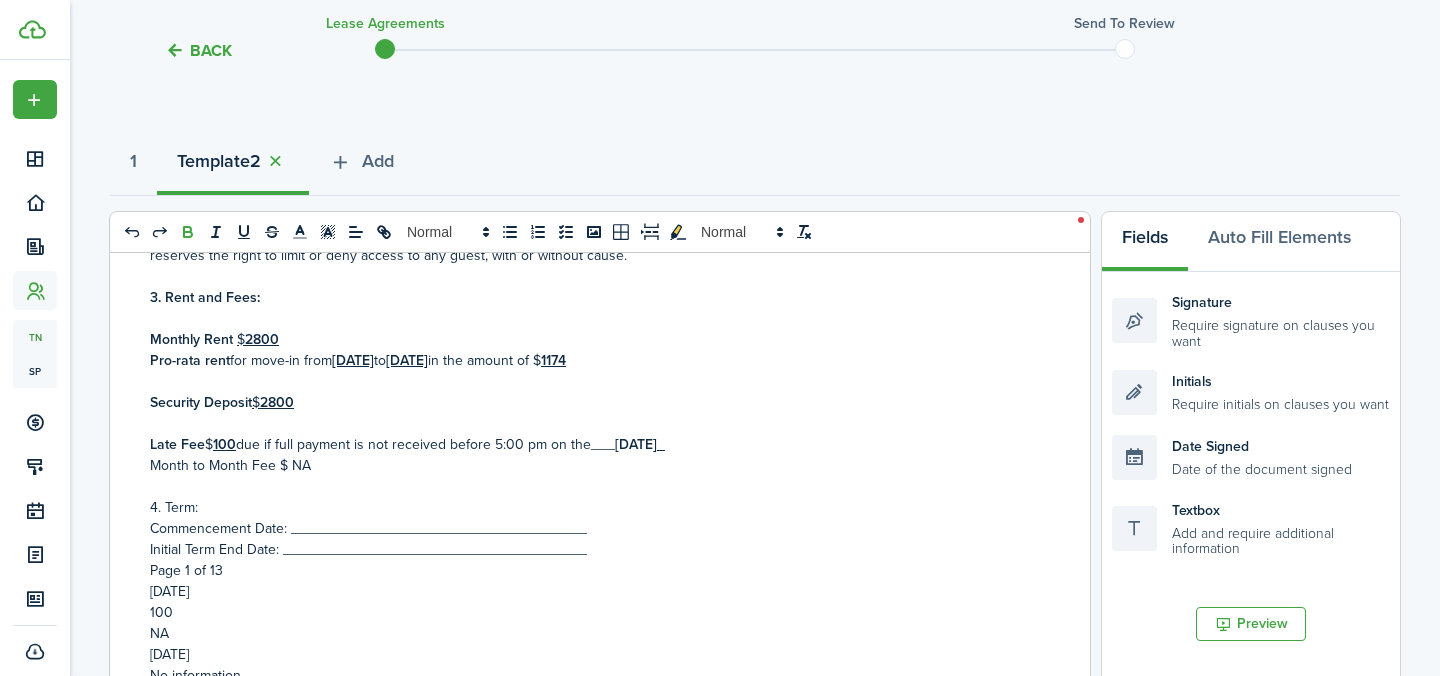 click at bounding box center (592, 423) 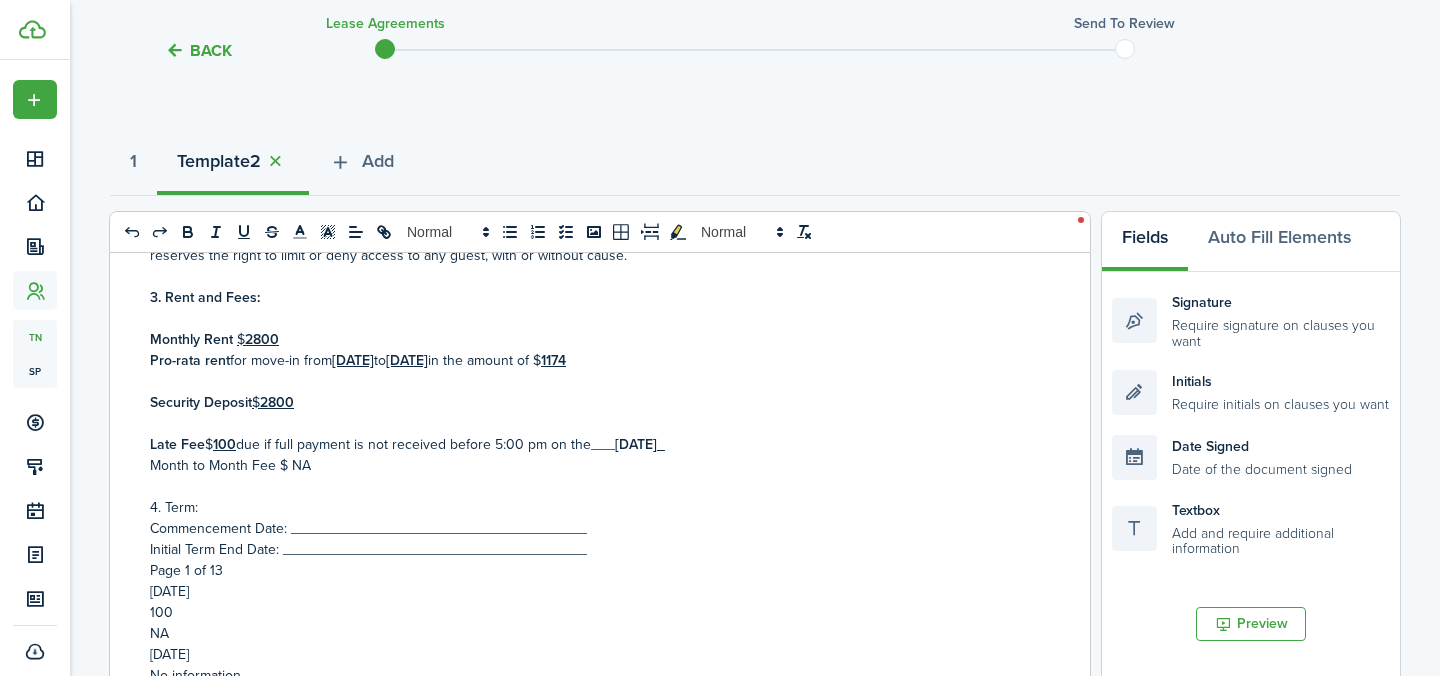 scroll, scrollTop: 322, scrollLeft: 0, axis: vertical 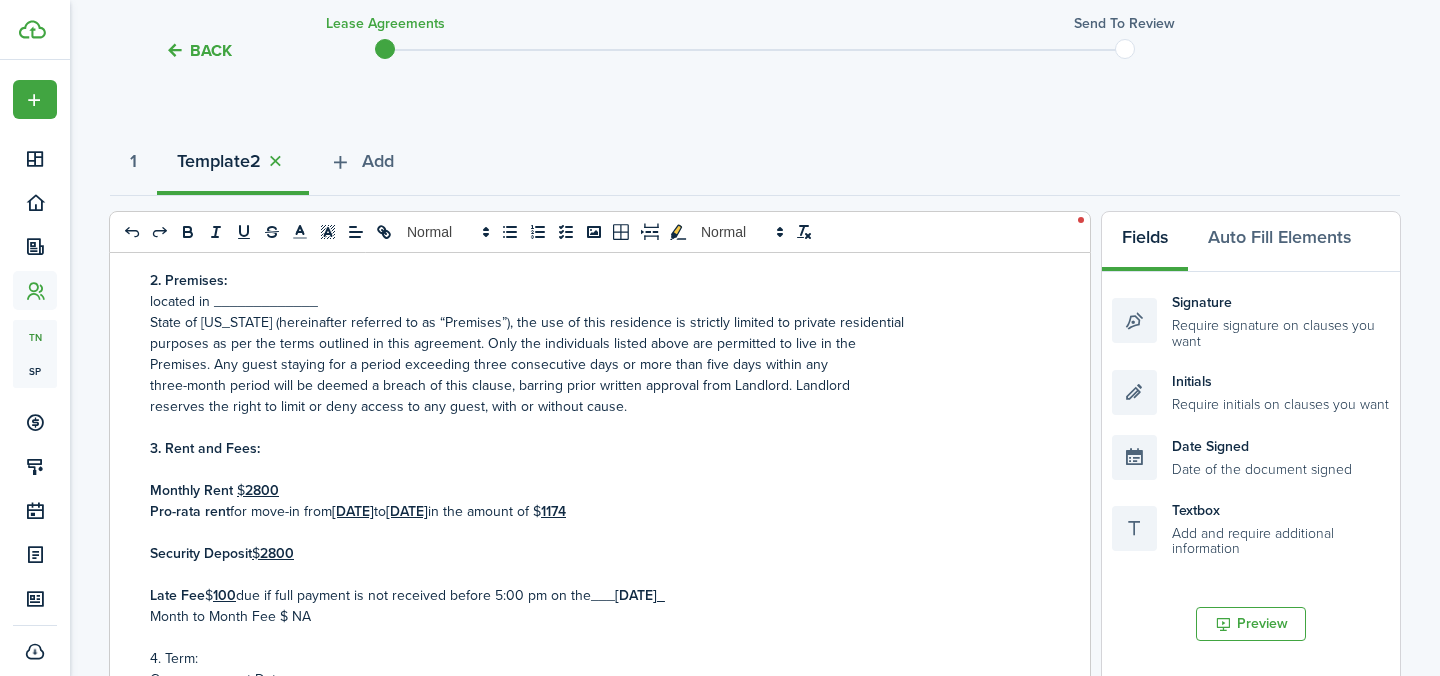 click on "located in _____________" at bounding box center [592, 301] 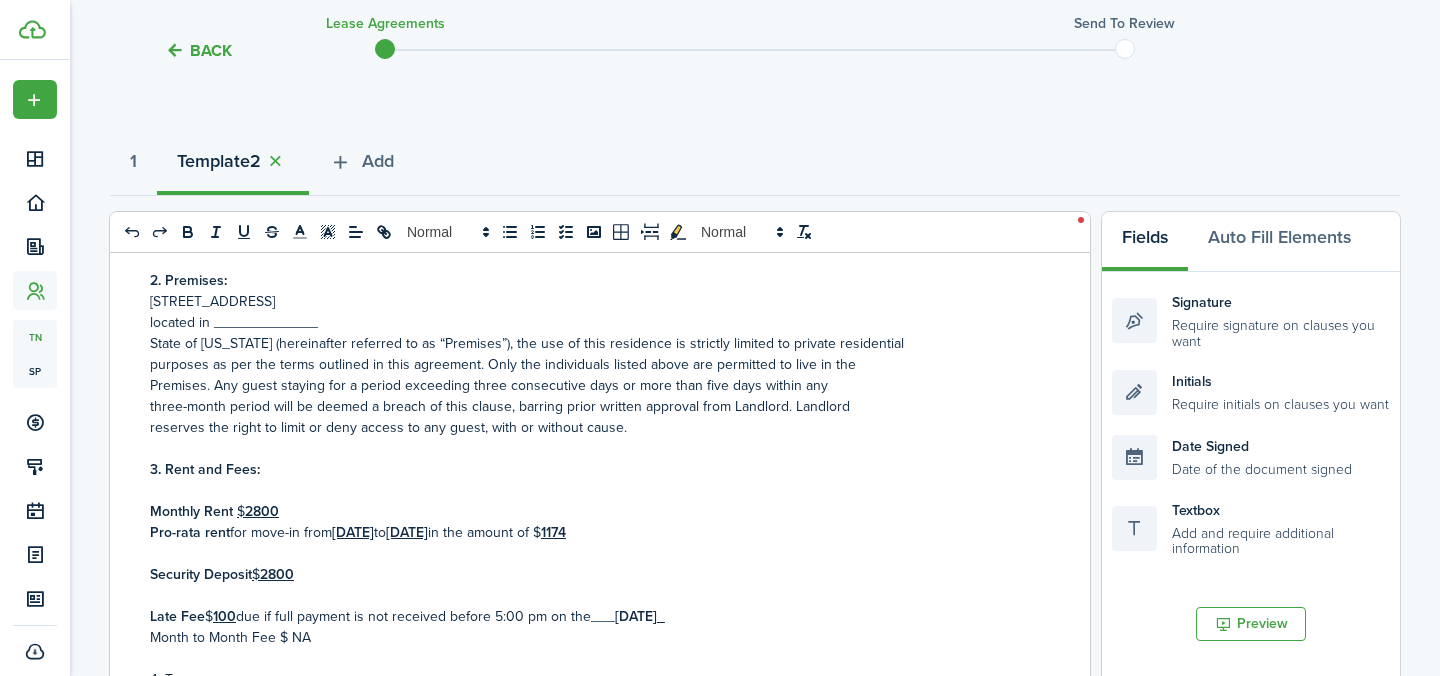drag, startPoint x: 149, startPoint y: 302, endPoint x: 397, endPoint y: 300, distance: 248.00807 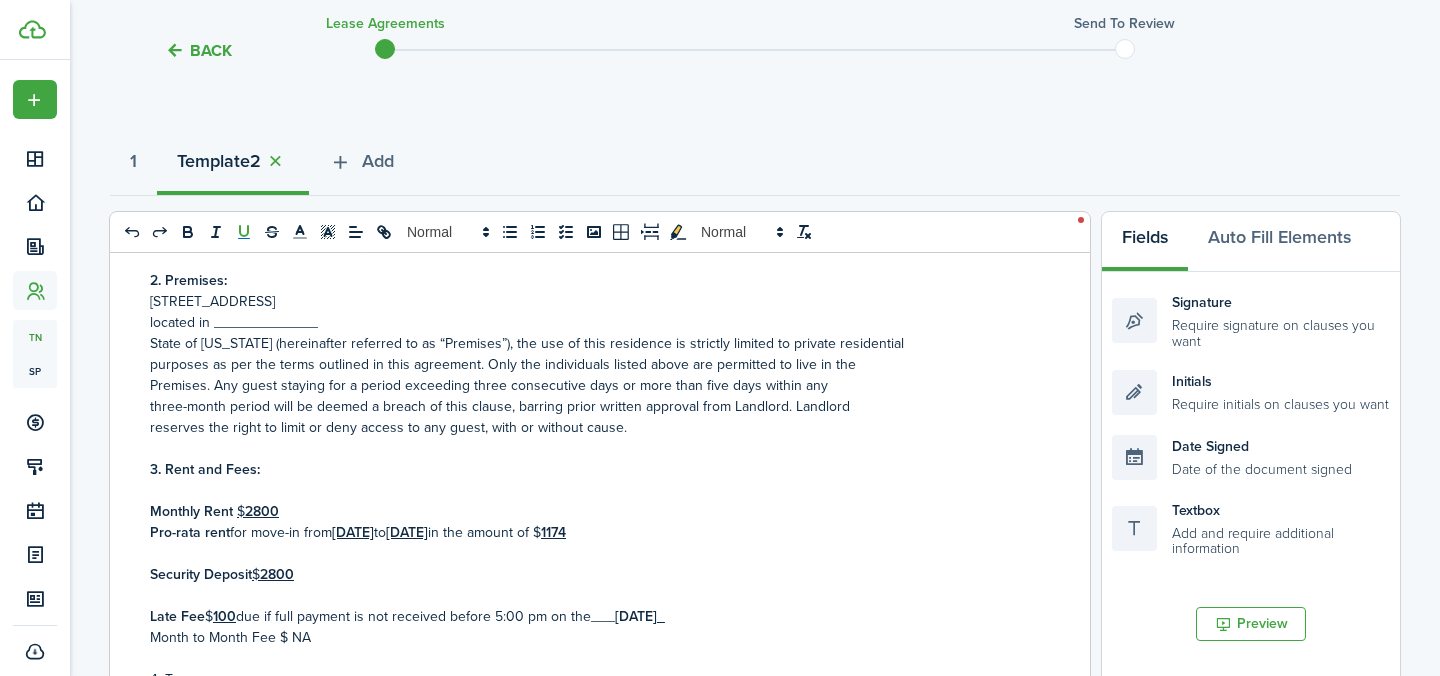 click 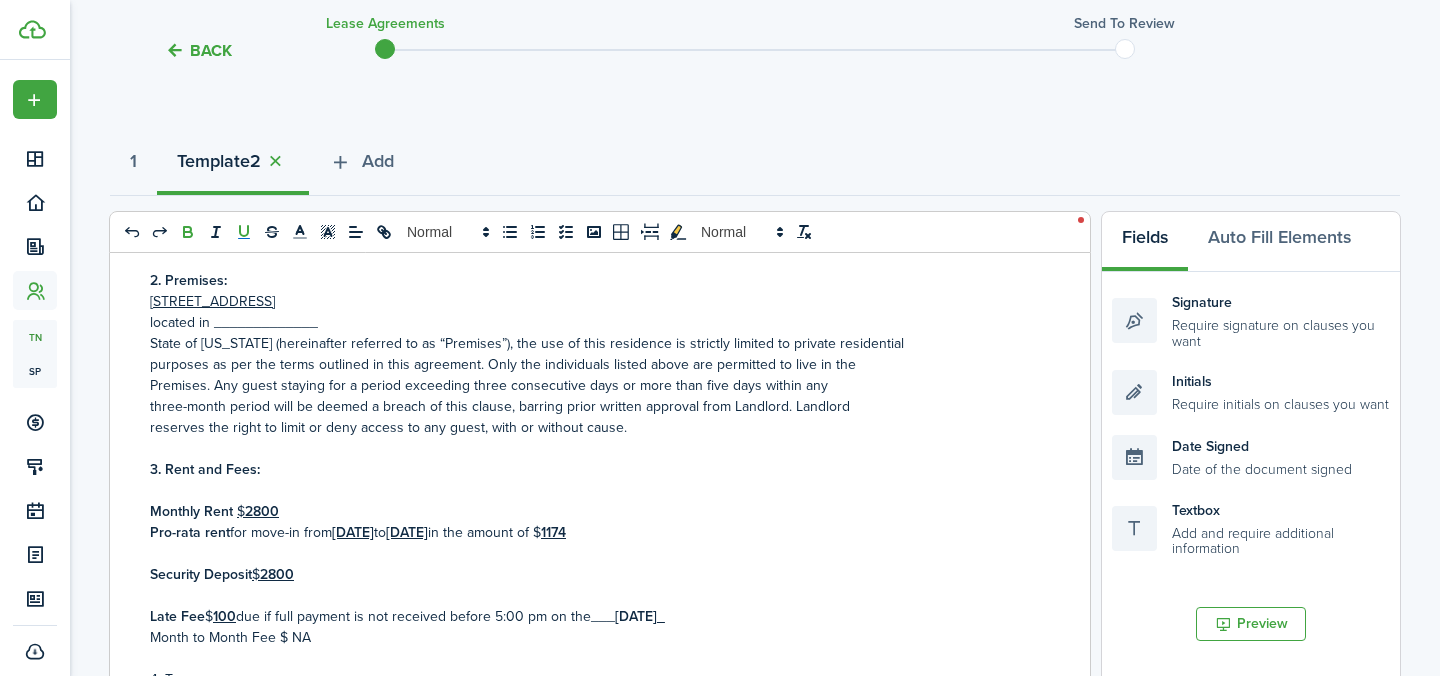 click 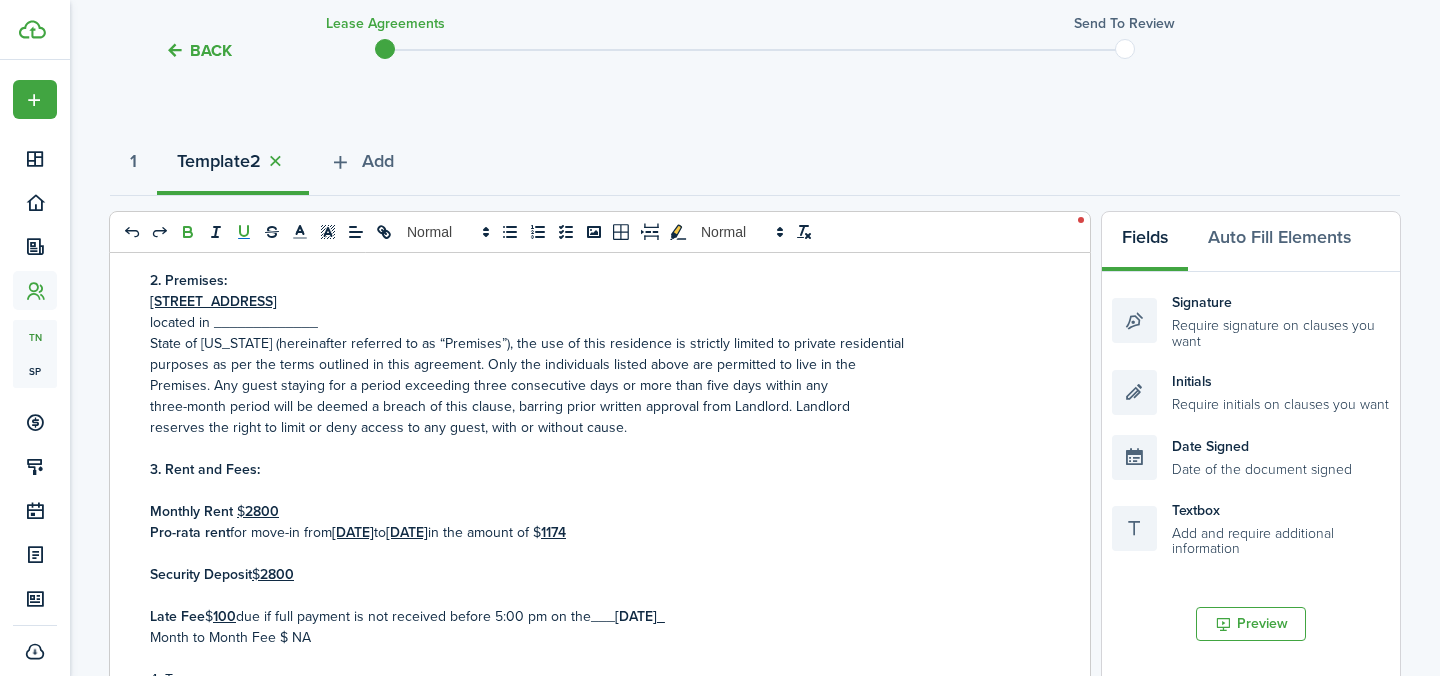 click on "located in _____________" at bounding box center (592, 322) 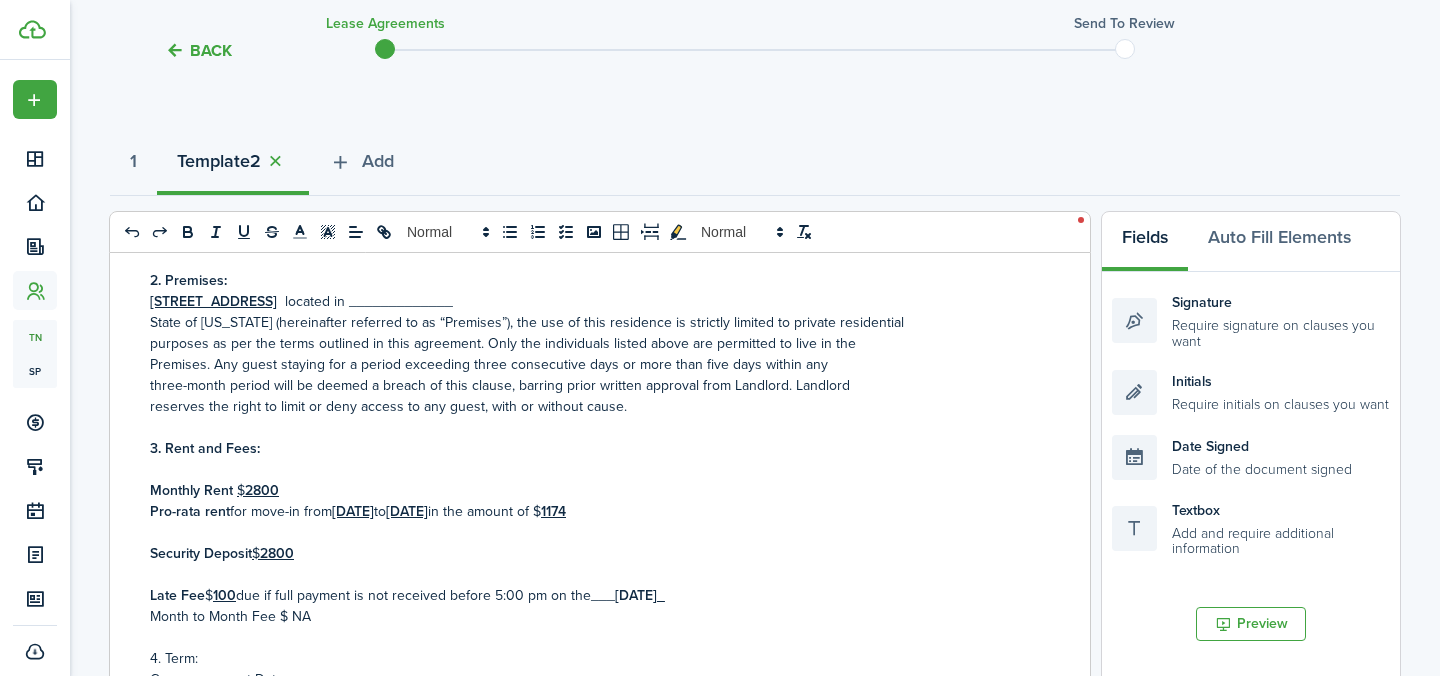 click on "[STREET_ADDRESS]    located in _____________" at bounding box center (592, 301) 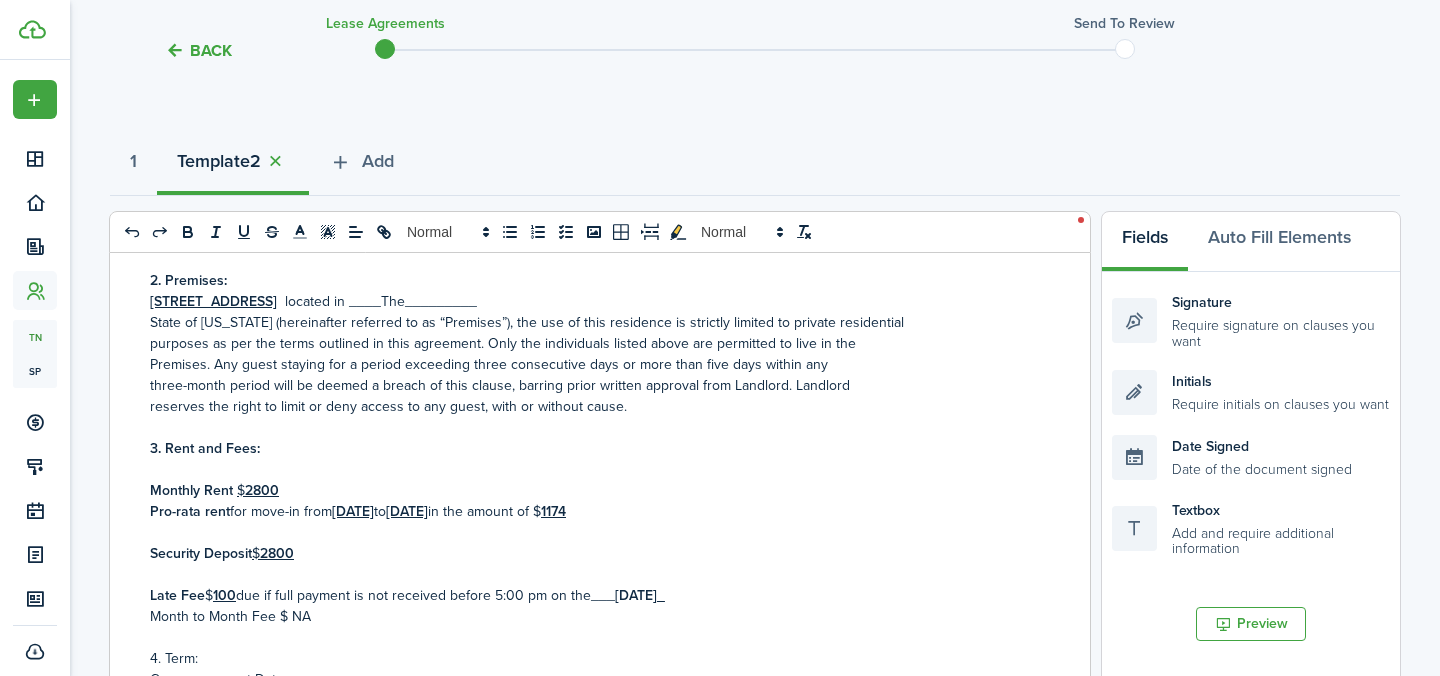 click at bounding box center [592, 427] 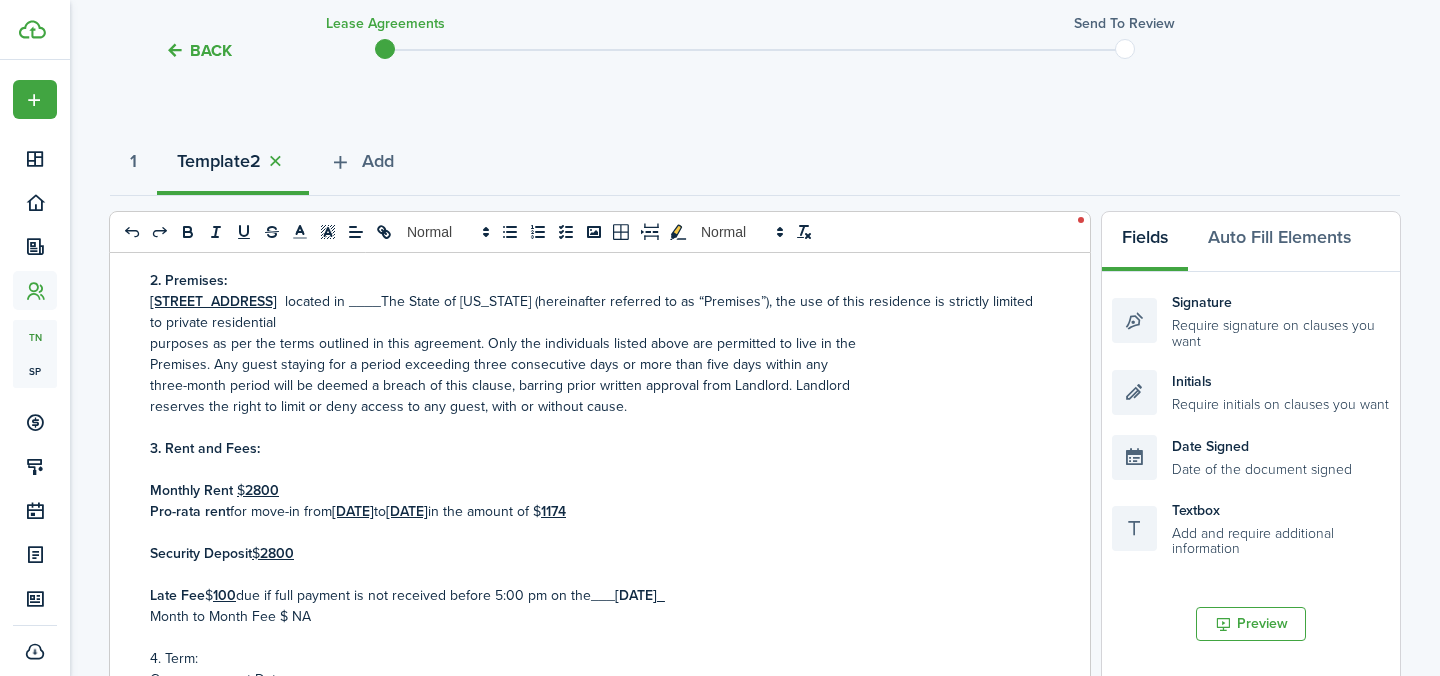 click on "[STREET_ADDRESS]    located in ____The State of [US_STATE] (hereinafter referred to as “Premises”), the use of this residence is strictly limited to private residential" at bounding box center (592, 312) 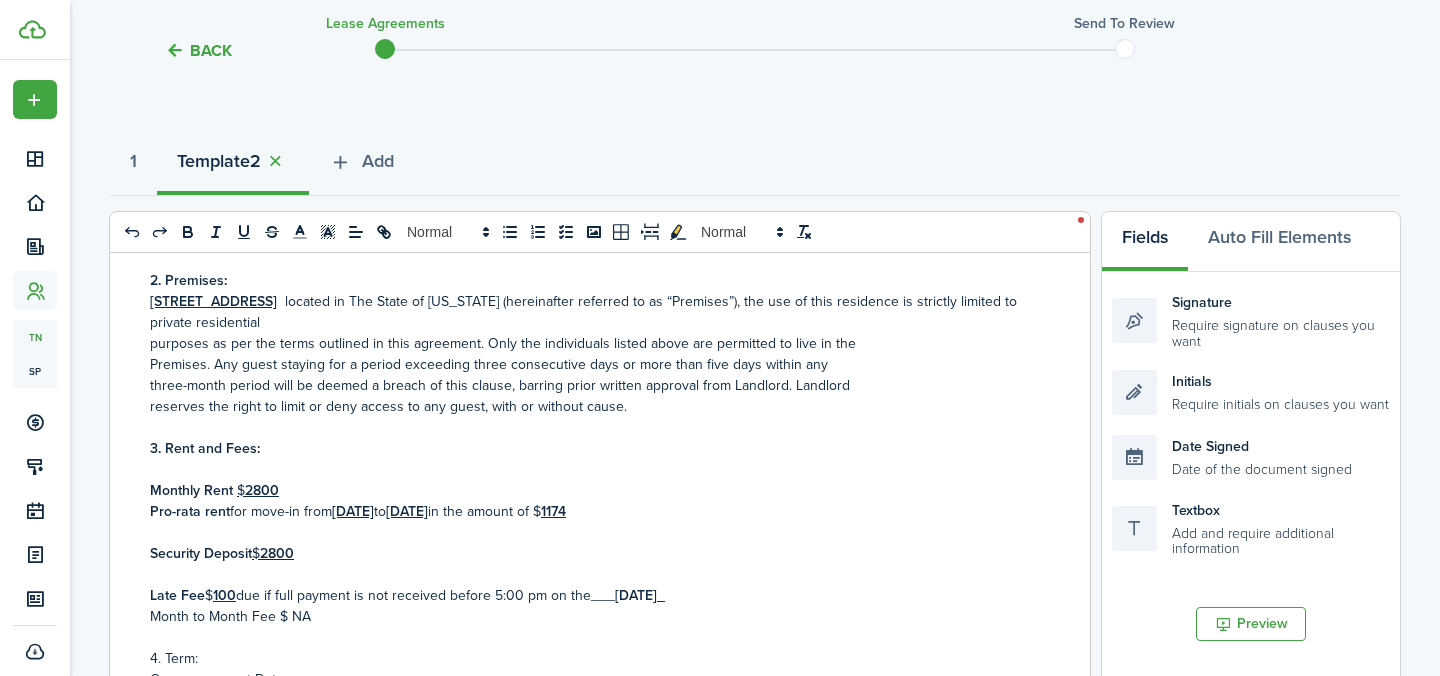 click on "purposes as per the terms outlined in this agreement. Only the individuals listed above are permitted to live in the" at bounding box center (592, 343) 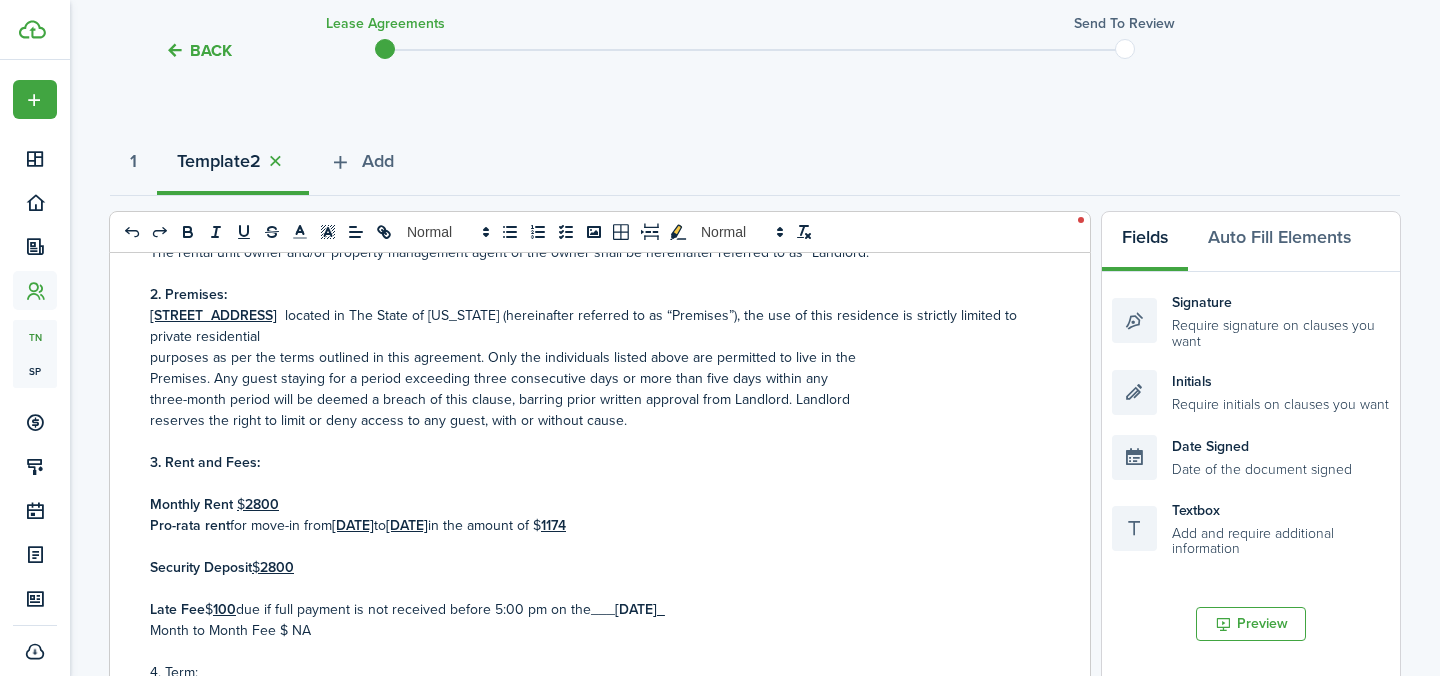 scroll, scrollTop: 305, scrollLeft: 0, axis: vertical 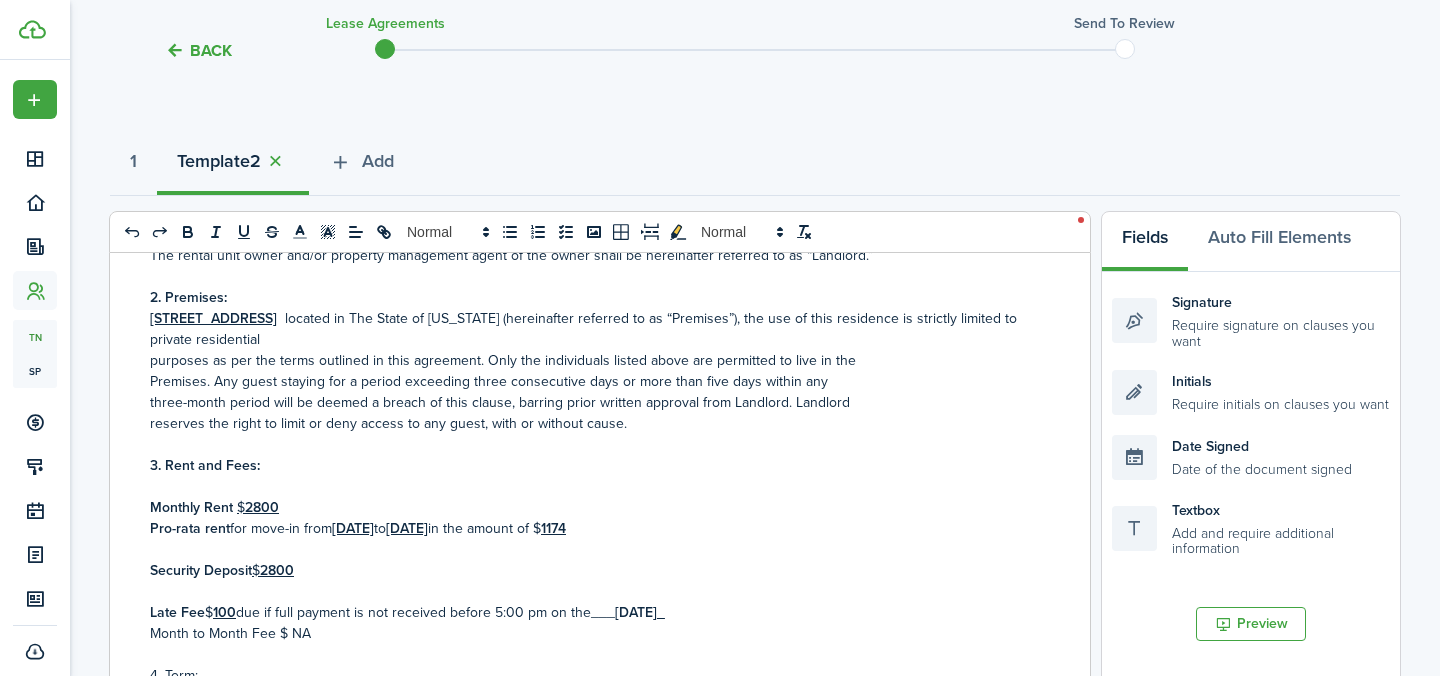 click on "2. Premises:" at bounding box center (592, 297) 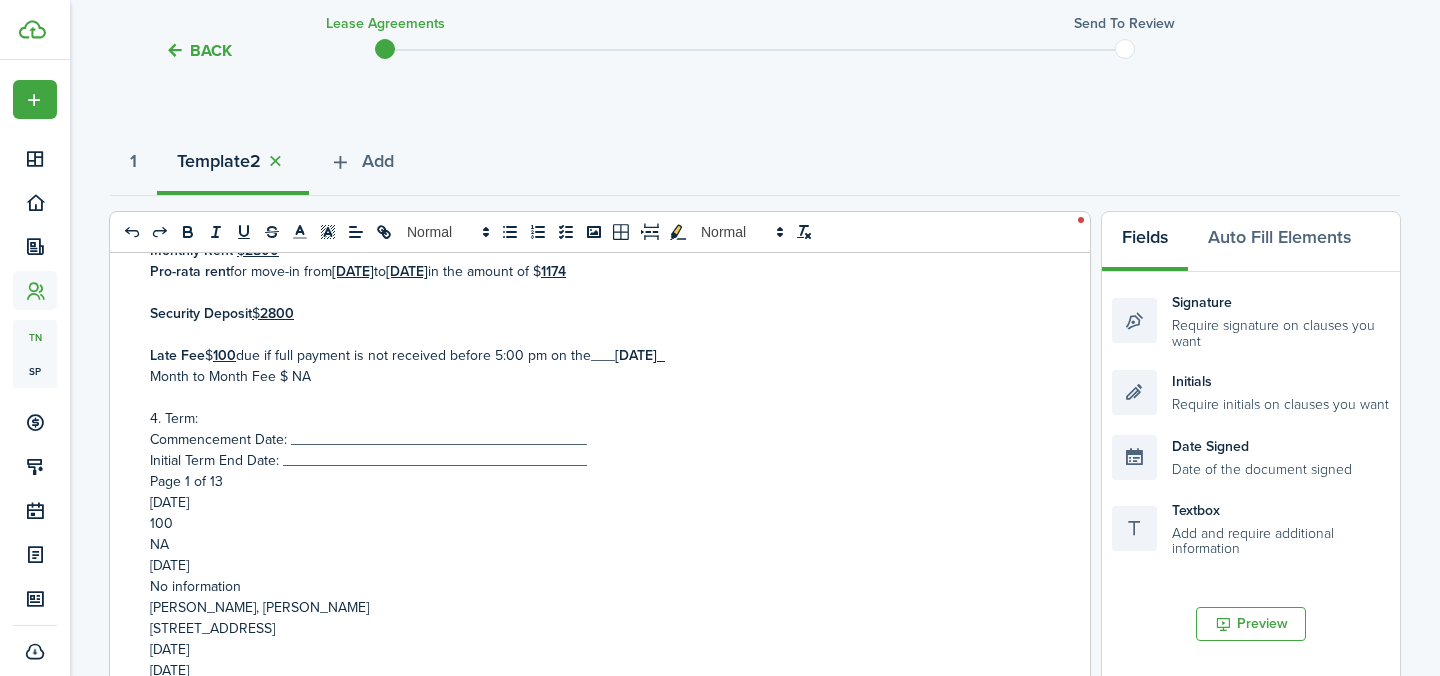 scroll, scrollTop: 584, scrollLeft: 0, axis: vertical 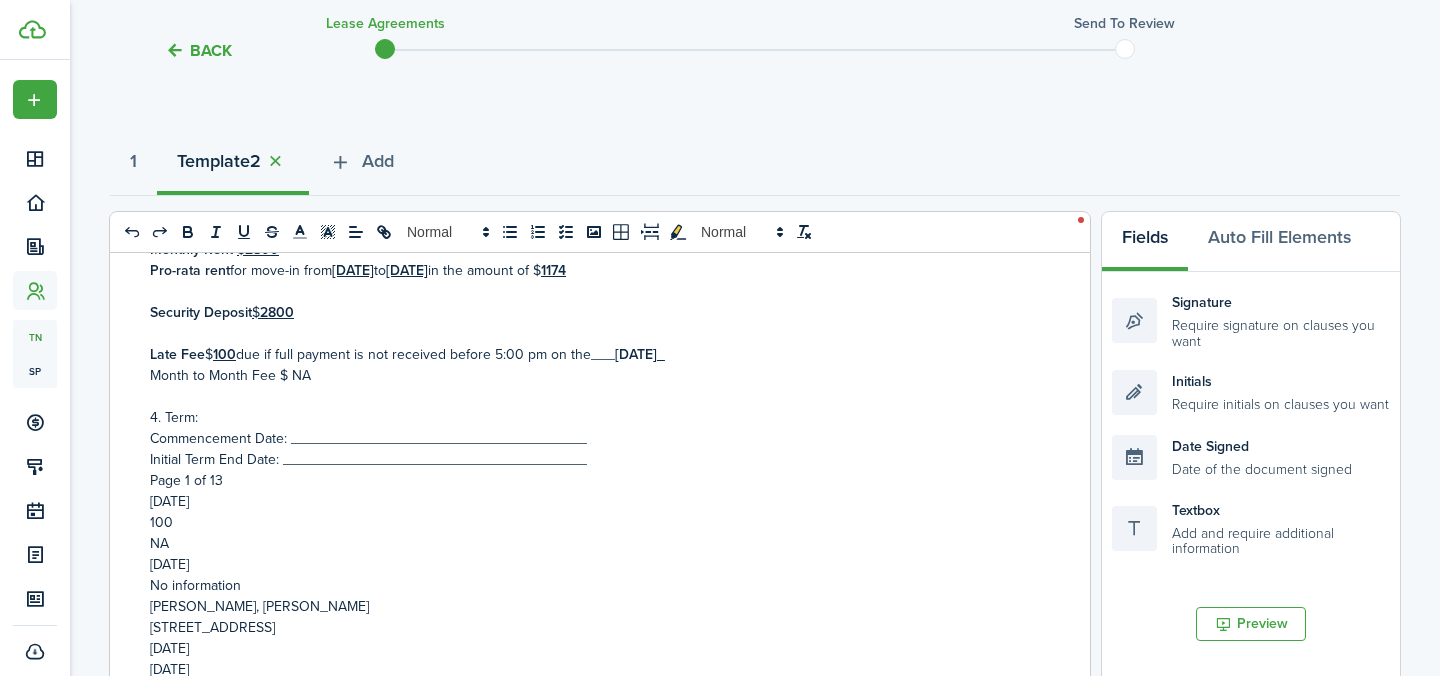 click on "Commencement Date: _____________________________________" at bounding box center [592, 438] 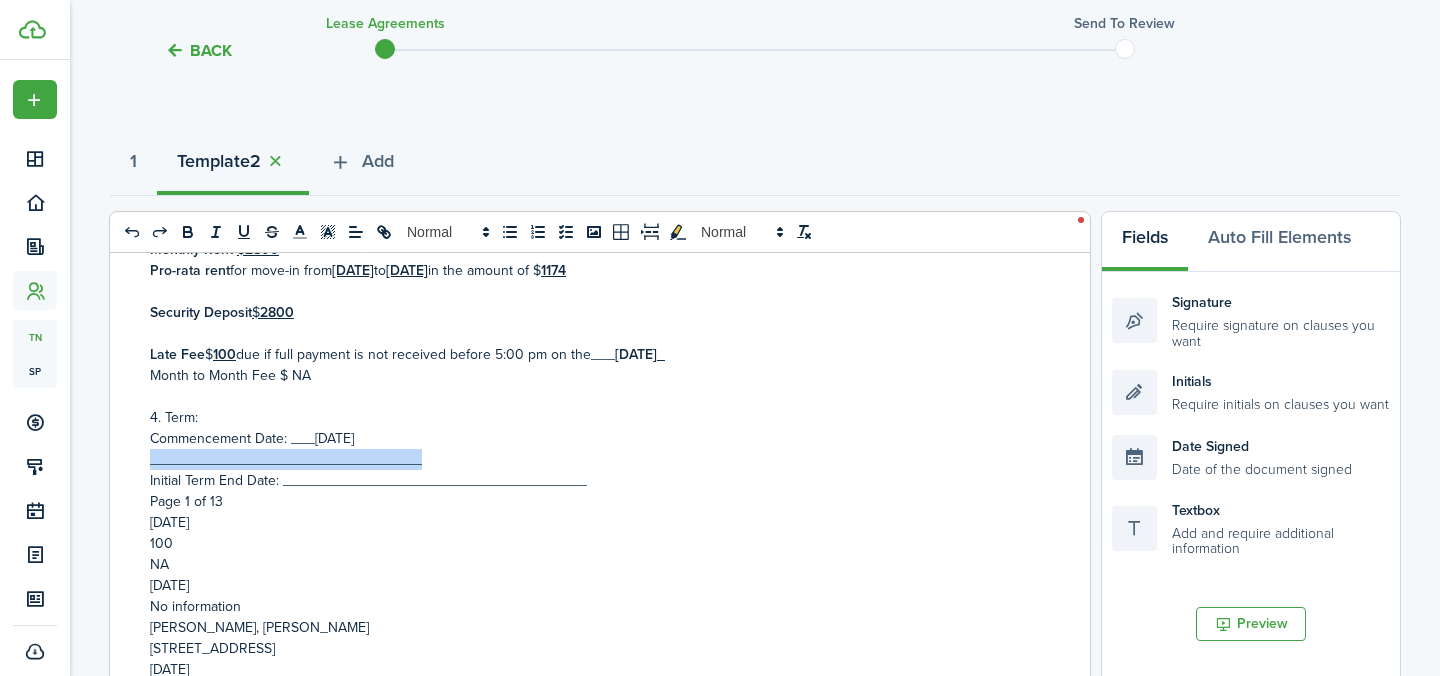 drag, startPoint x: 416, startPoint y: 461, endPoint x: 146, endPoint y: 463, distance: 270.00742 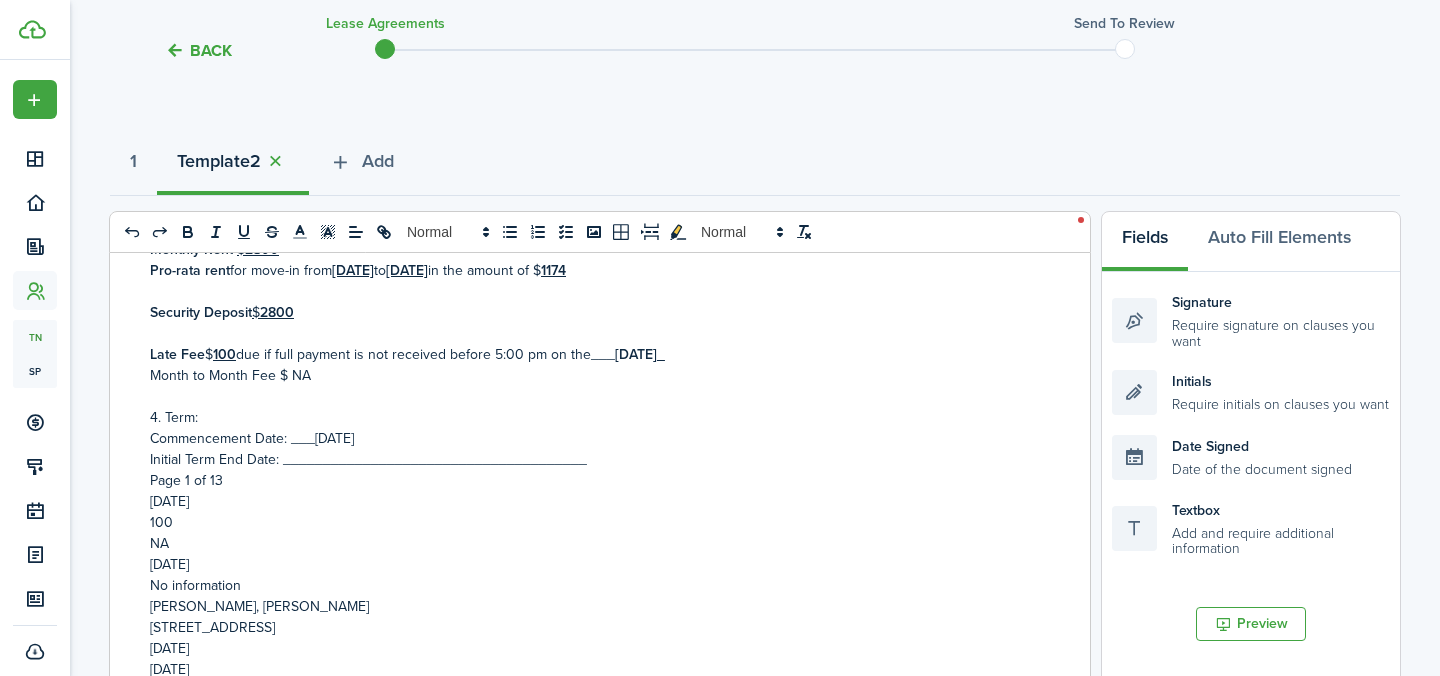 click on "[DATE]" at bounding box center (334, 438) 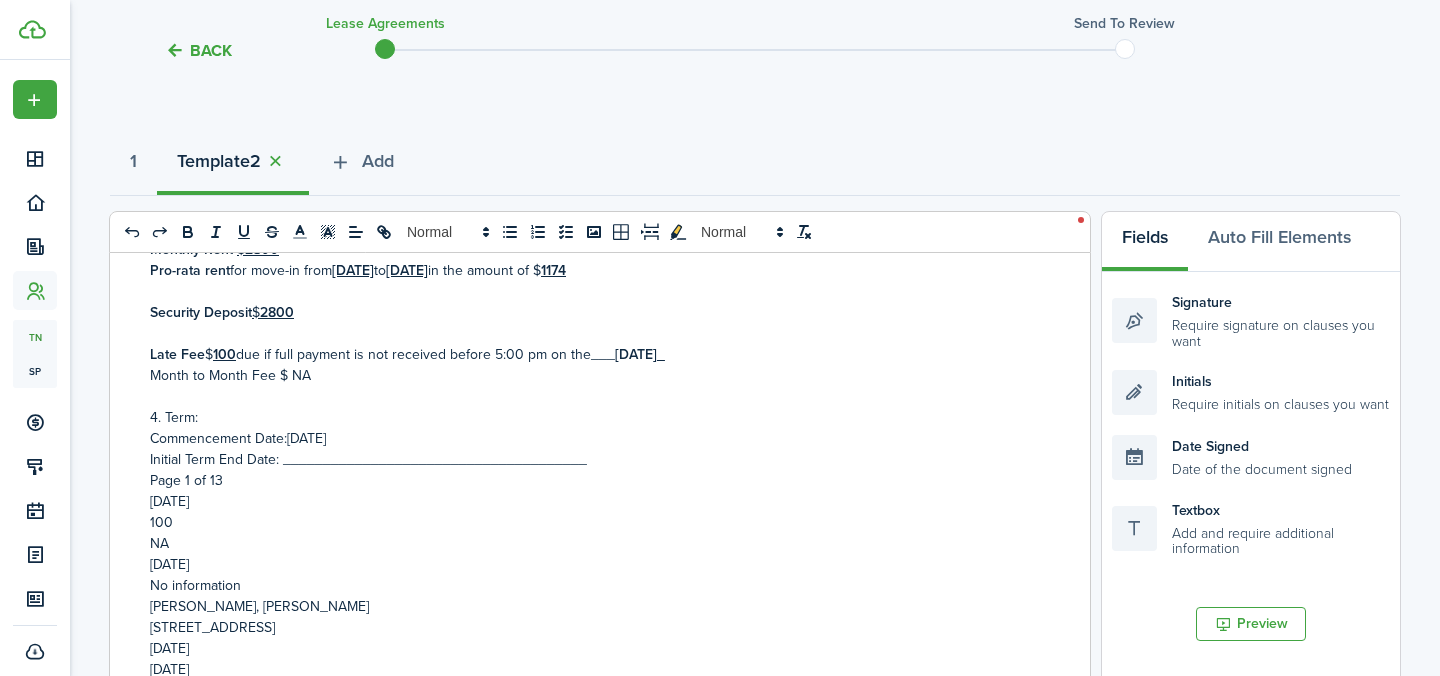 click on "Initial Term End Date: ______________________________________" at bounding box center [592, 459] 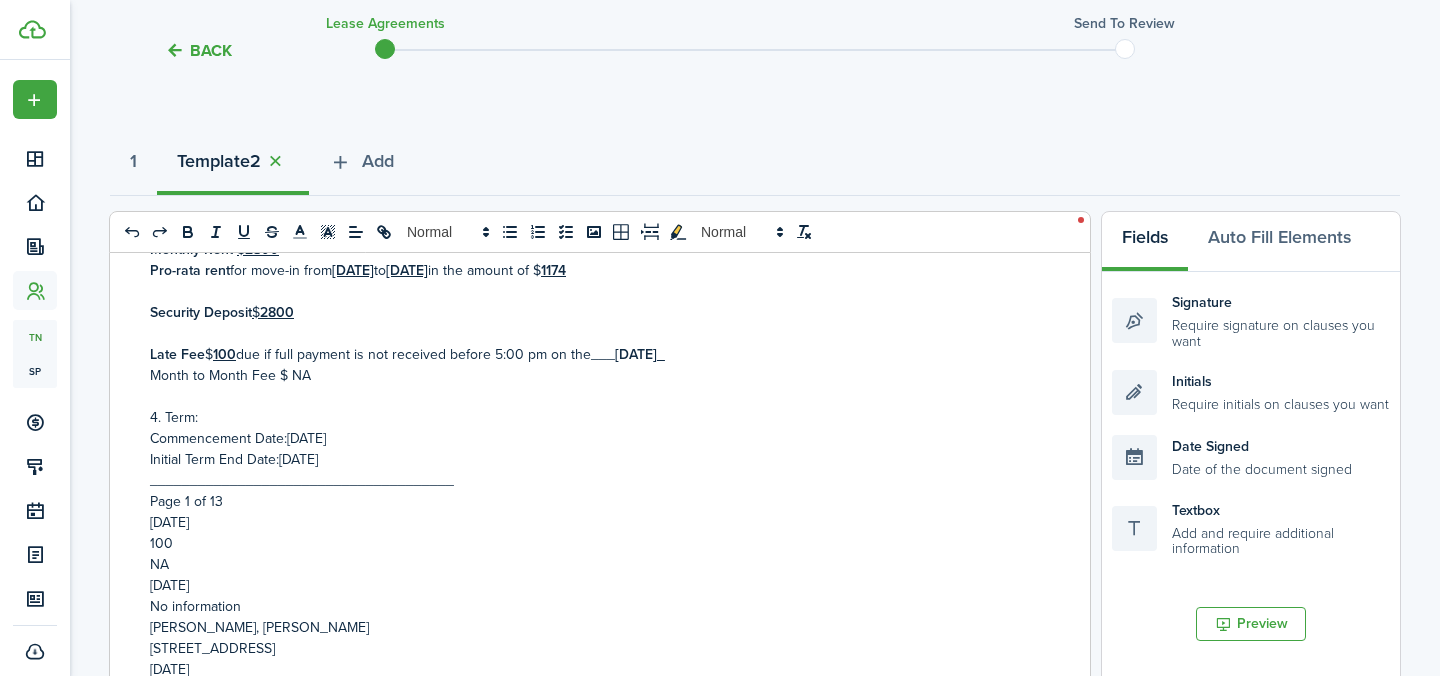 drag, startPoint x: 476, startPoint y: 486, endPoint x: 147, endPoint y: 484, distance: 329.00607 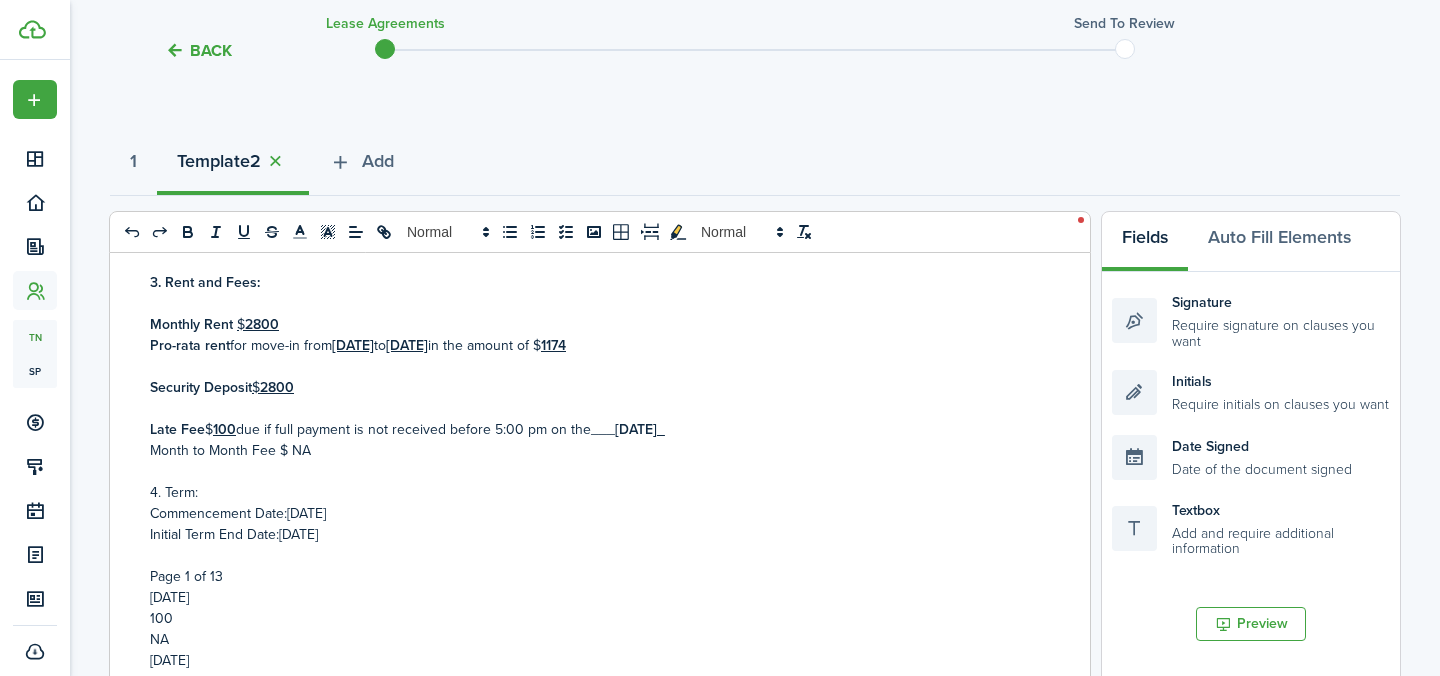 scroll, scrollTop: 663, scrollLeft: 0, axis: vertical 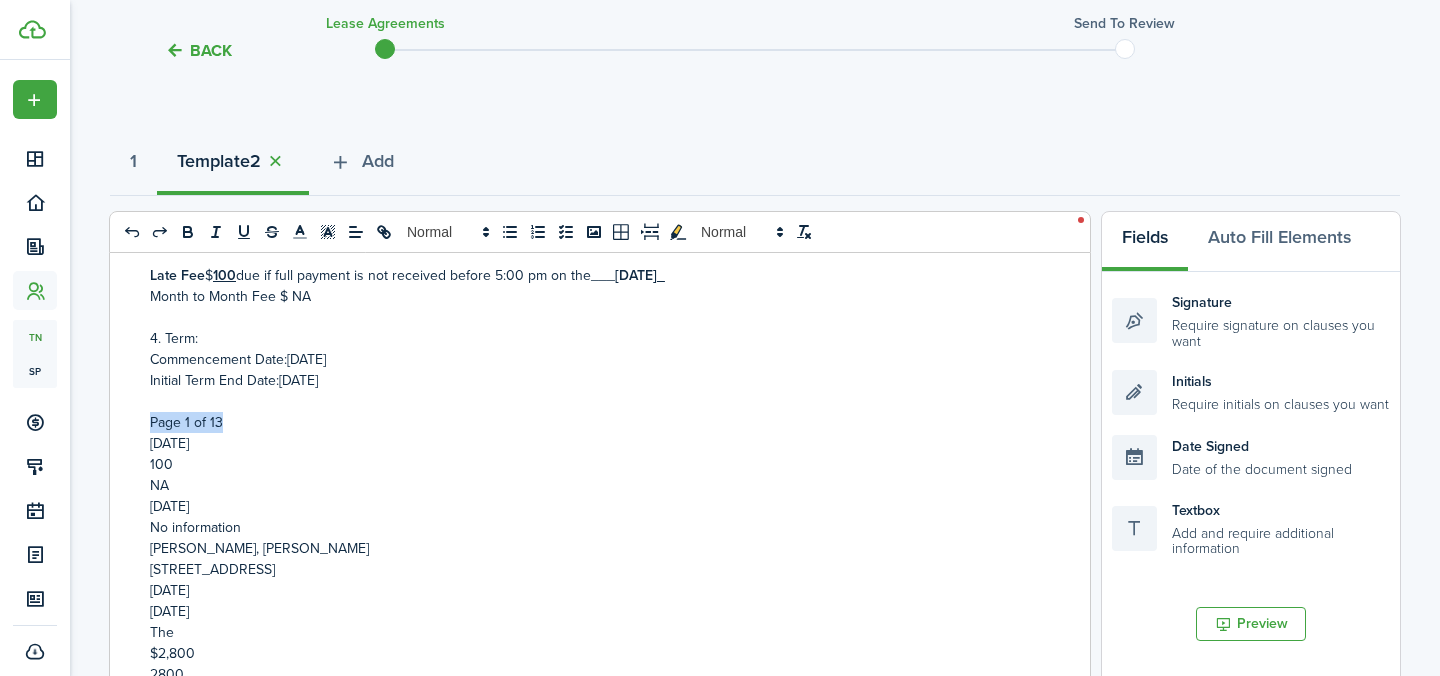 drag, startPoint x: 226, startPoint y: 421, endPoint x: 143, endPoint y: 422, distance: 83.00603 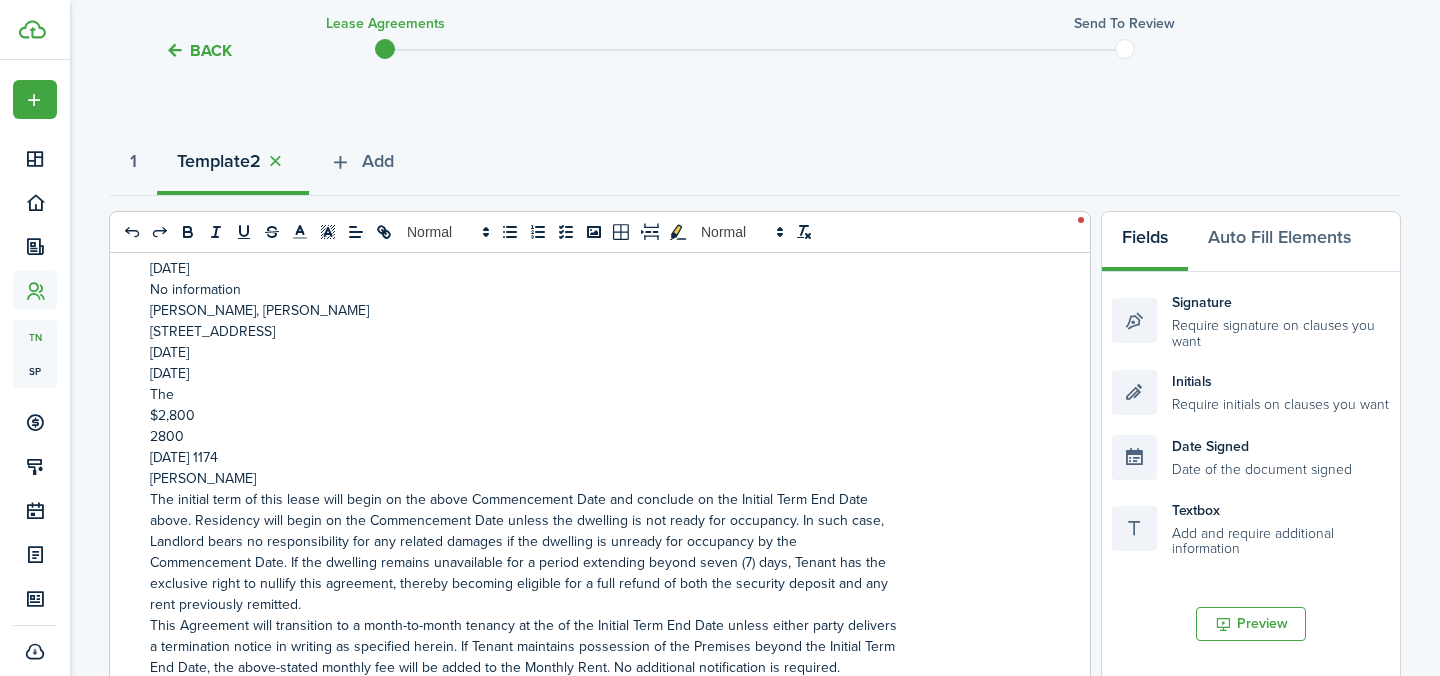 scroll, scrollTop: 912, scrollLeft: 0, axis: vertical 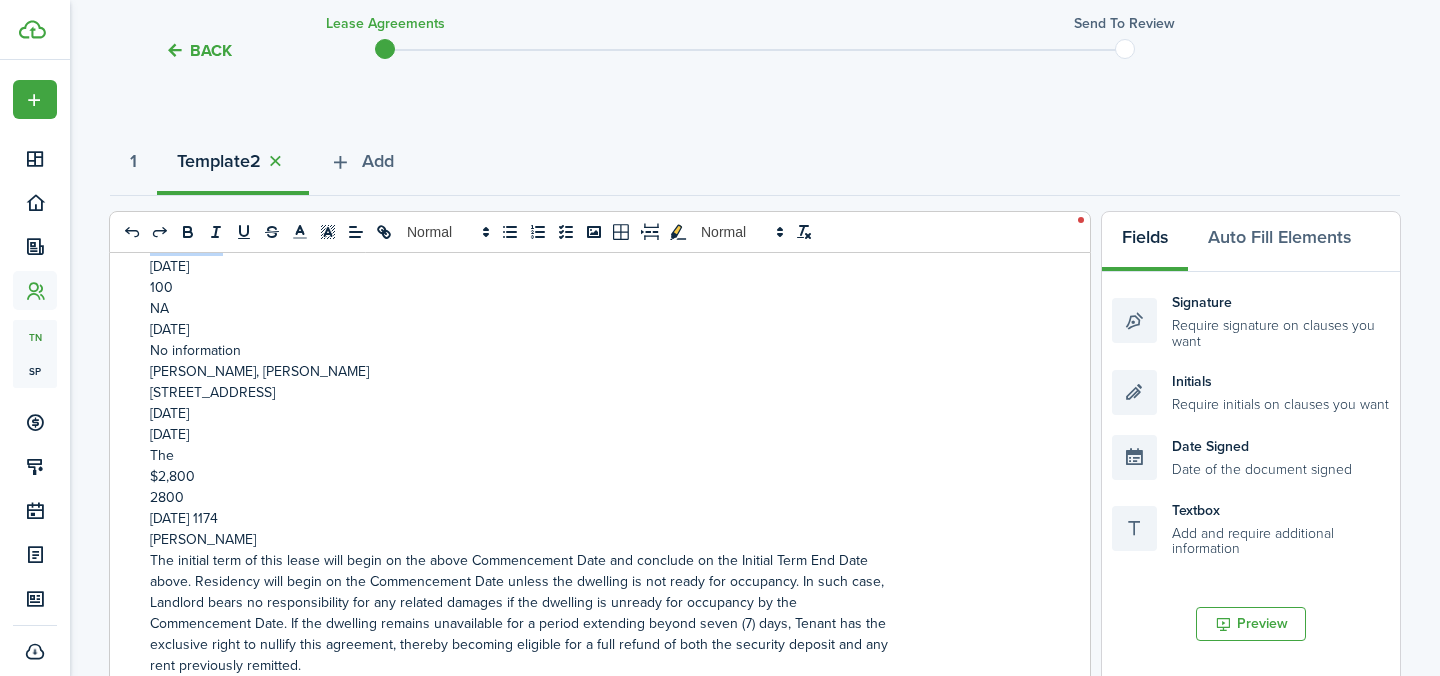 click on "[PERSON_NAME]" at bounding box center [592, 539] 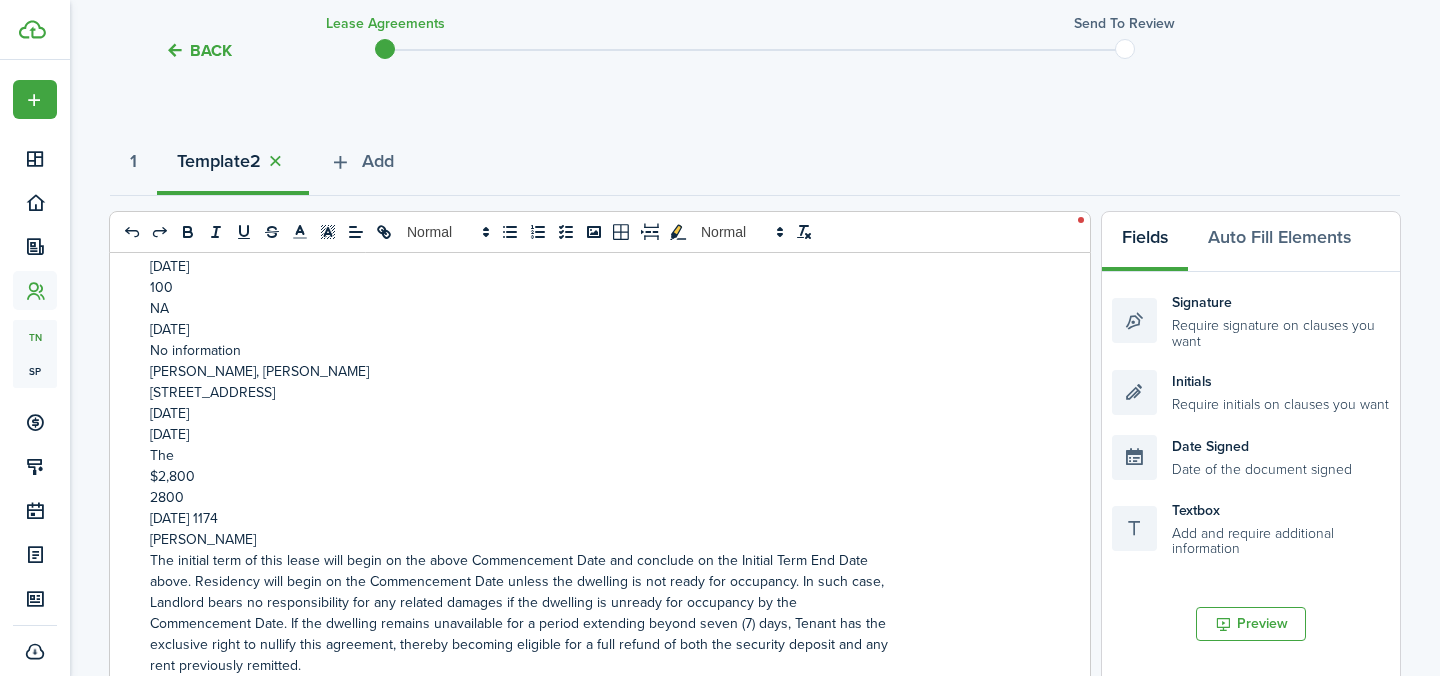 scroll, scrollTop: 525, scrollLeft: 0, axis: vertical 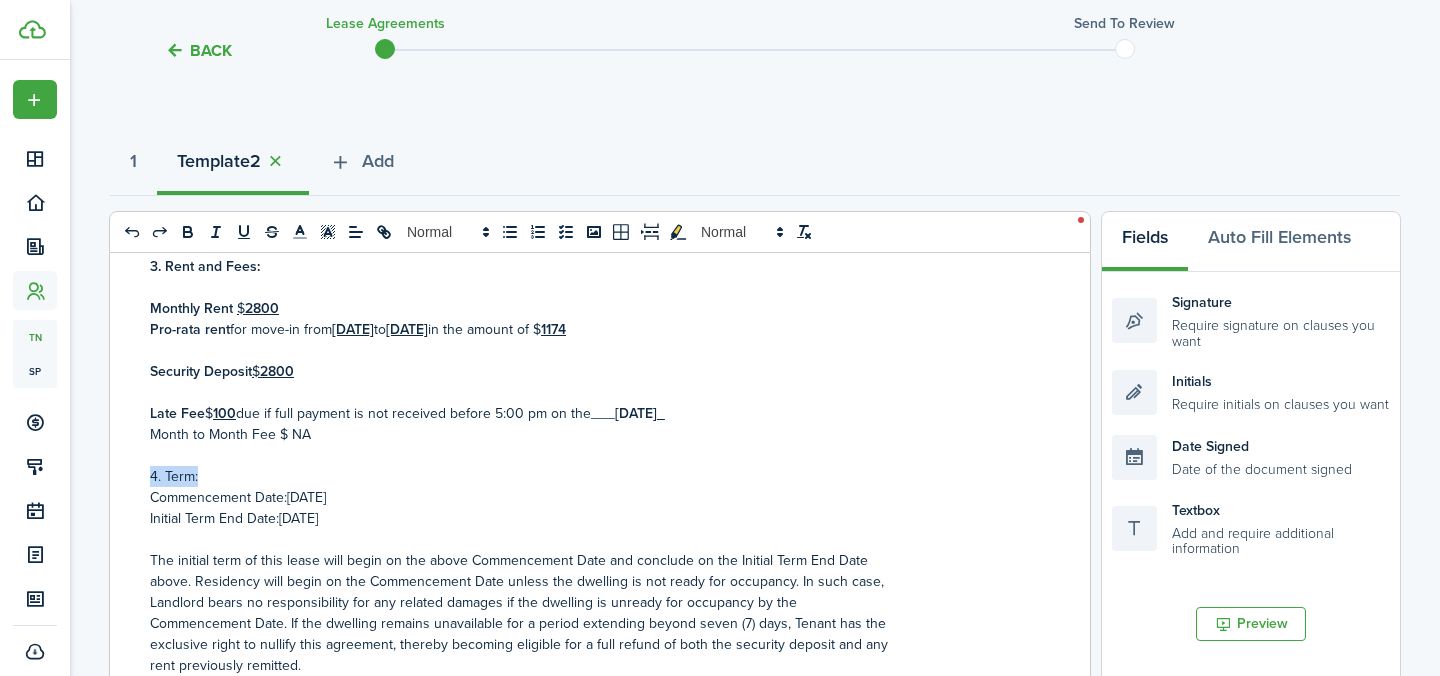 drag, startPoint x: 204, startPoint y: 479, endPoint x: 150, endPoint y: 478, distance: 54.00926 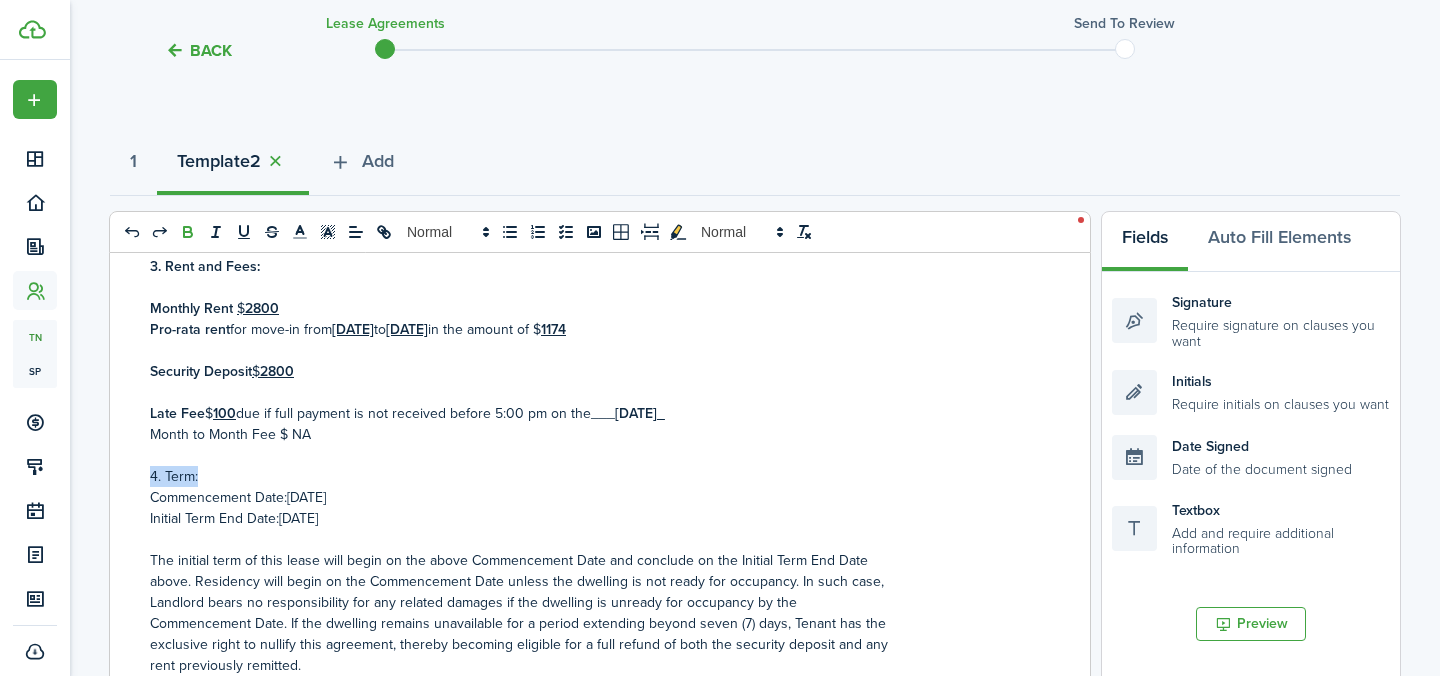 click 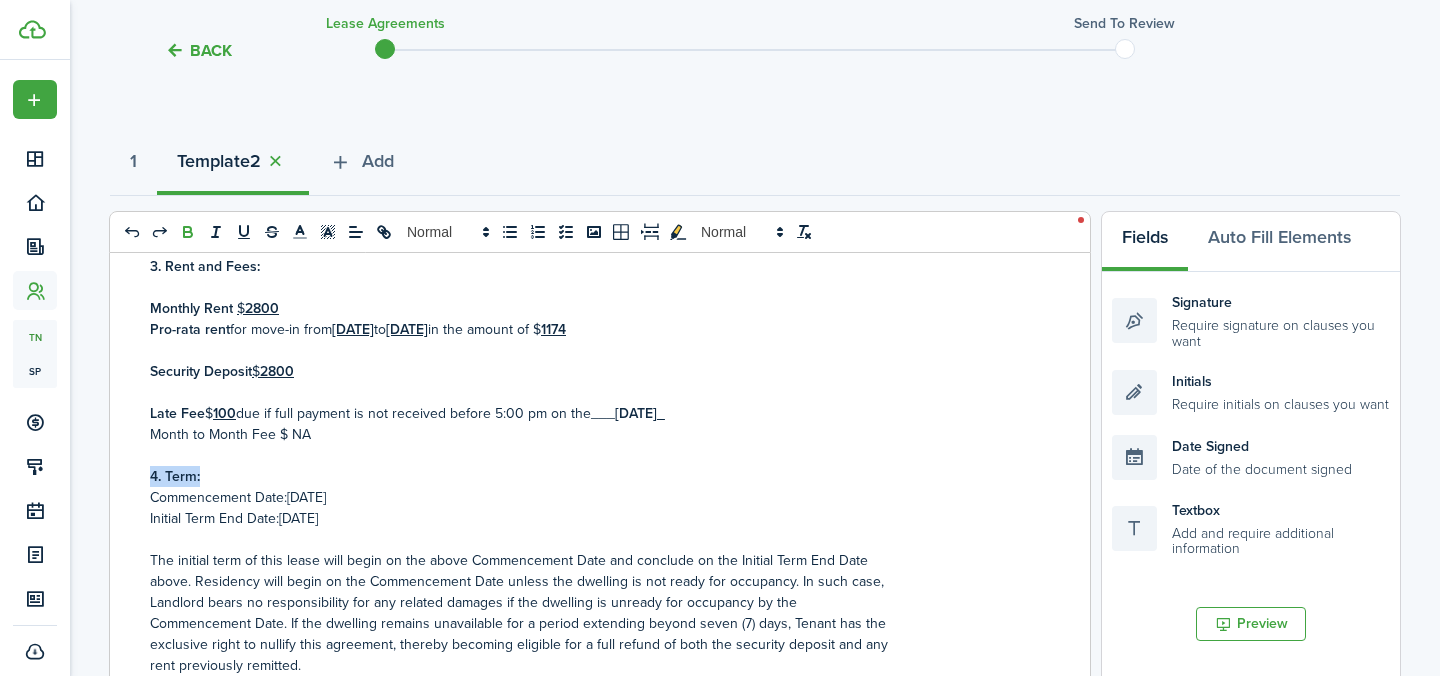 scroll, scrollTop: 525, scrollLeft: 0, axis: vertical 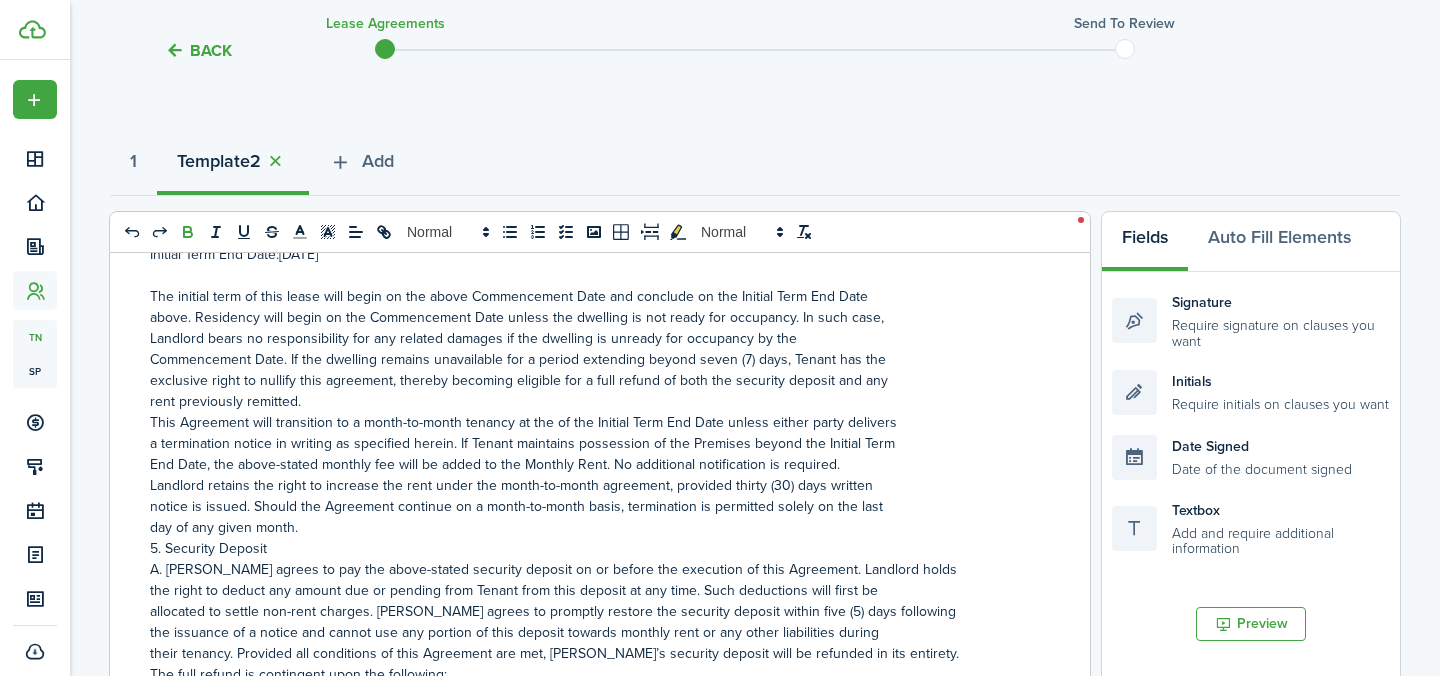 click on "This Agreement will transition to a month-to-month tenancy at the of the Initial Term End Date unless either party delivers" at bounding box center [592, 422] 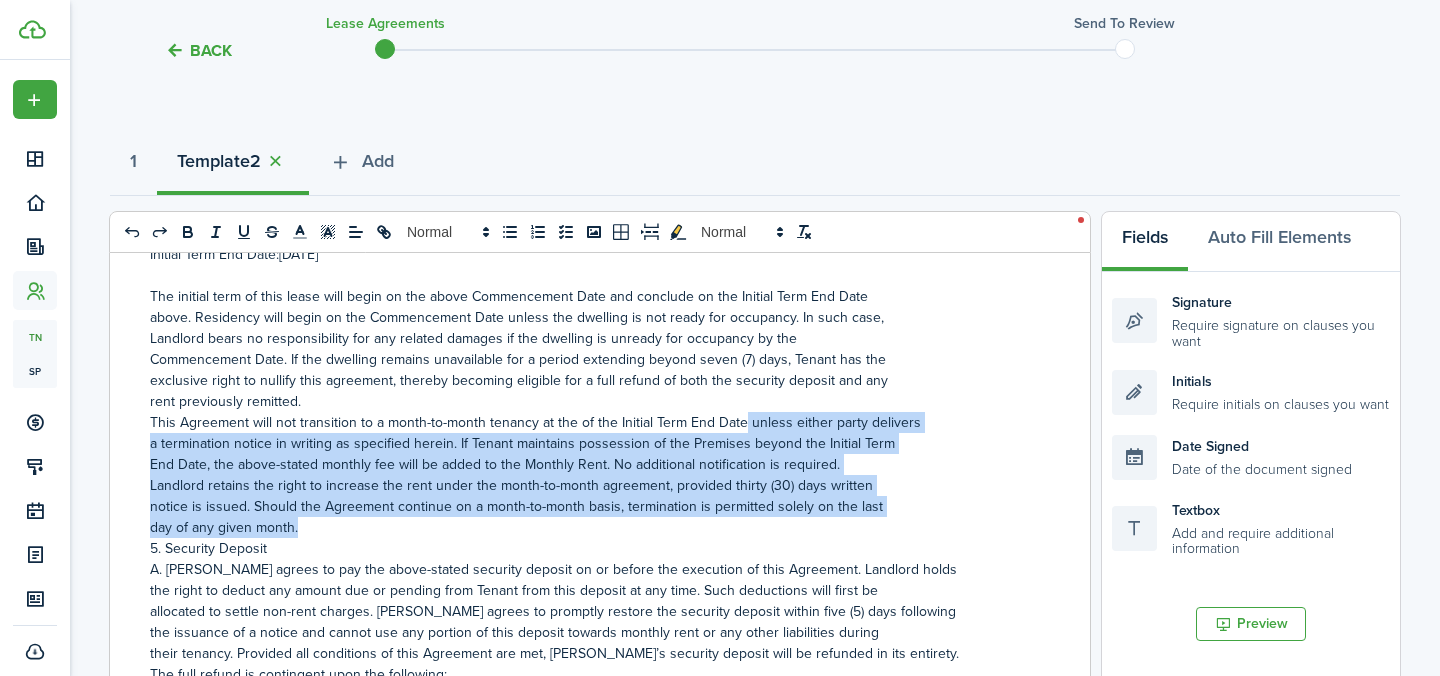 drag, startPoint x: 743, startPoint y: 430, endPoint x: 772, endPoint y: 533, distance: 107.00467 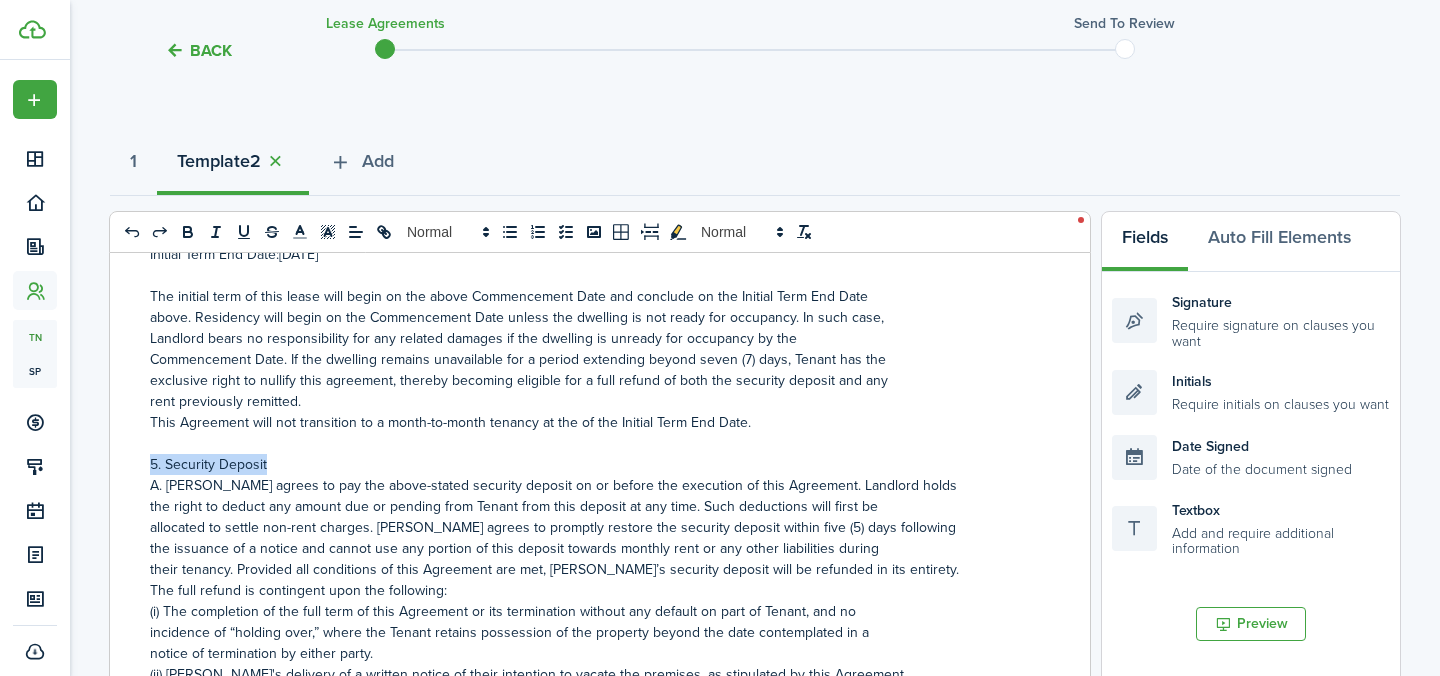drag, startPoint x: 269, startPoint y: 467, endPoint x: 149, endPoint y: 467, distance: 120 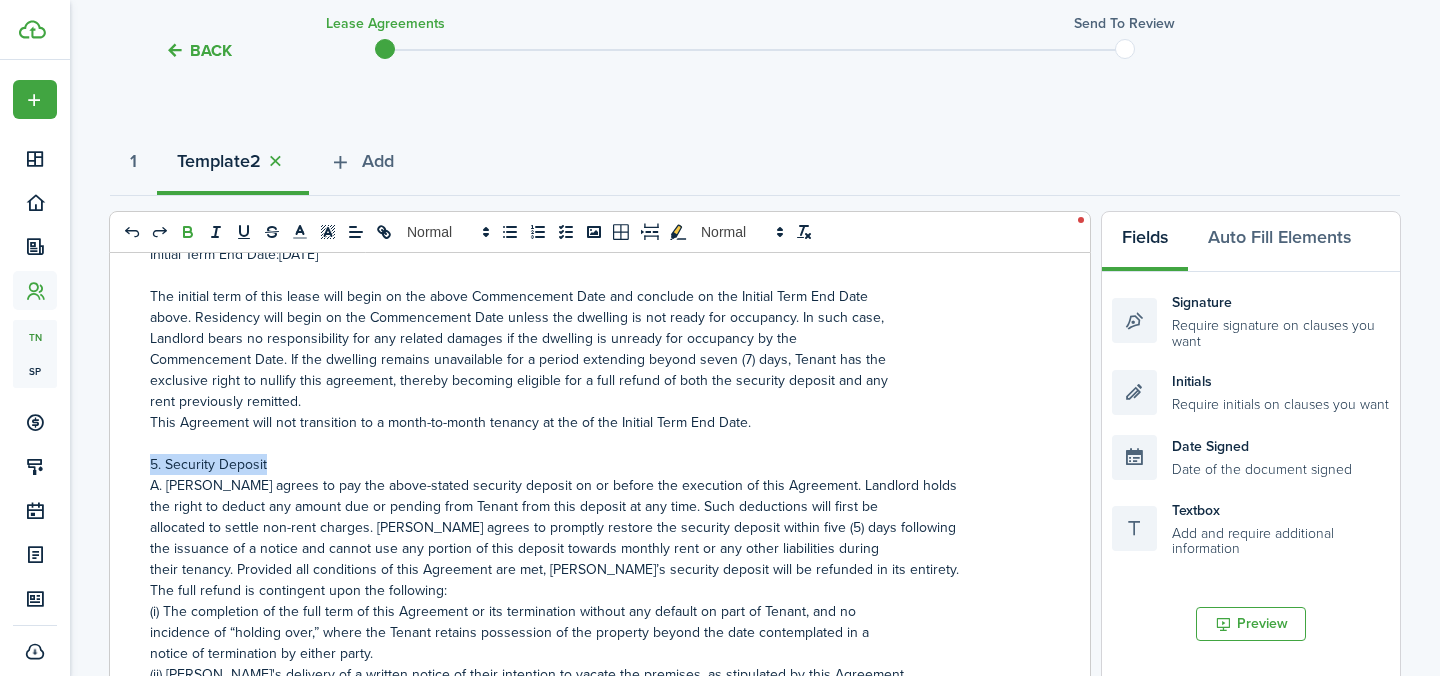 click 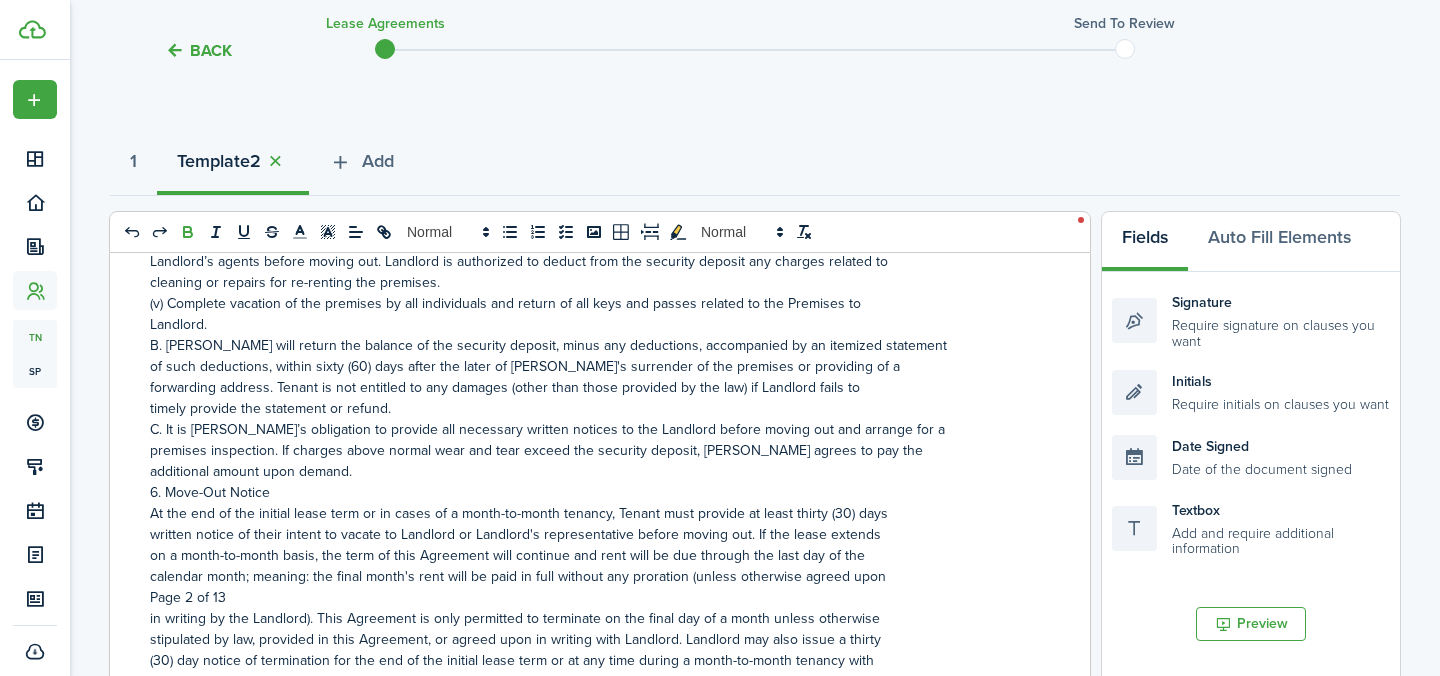 scroll, scrollTop: 1322, scrollLeft: 0, axis: vertical 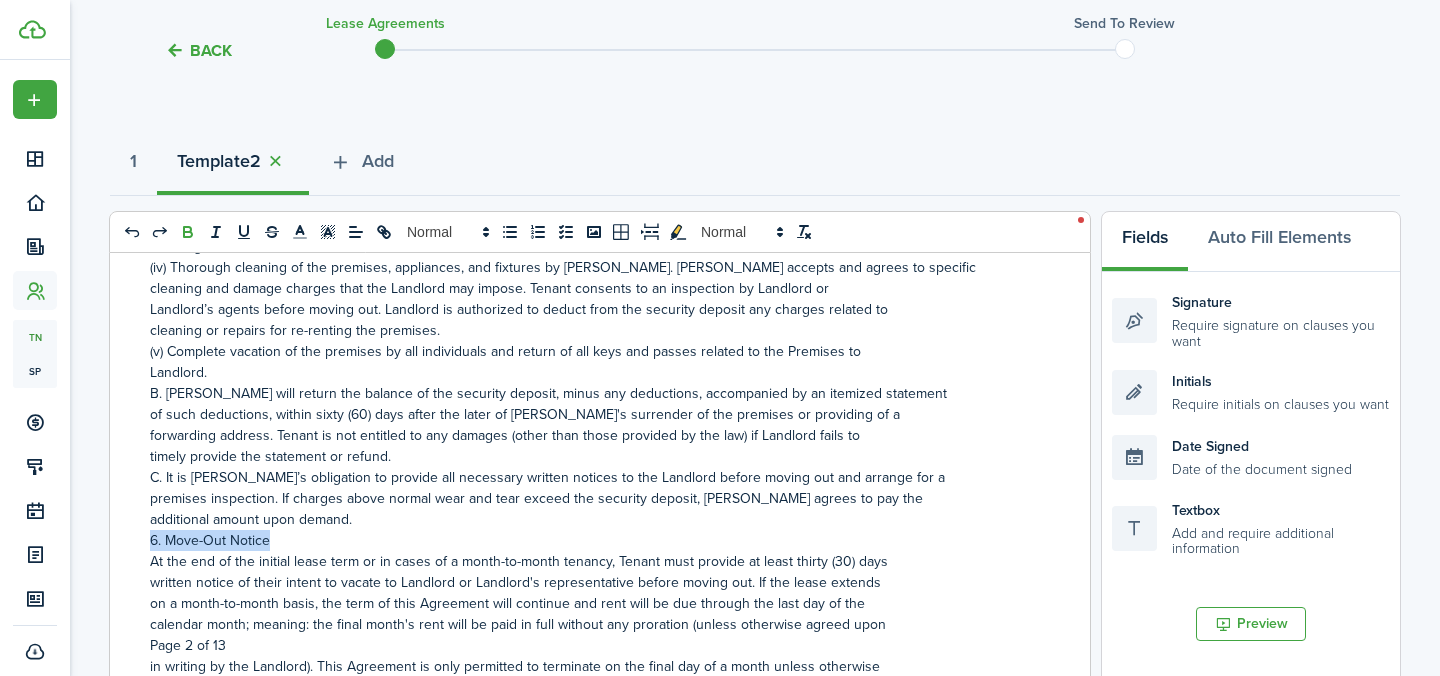 drag, startPoint x: 272, startPoint y: 550, endPoint x: 151, endPoint y: 548, distance: 121.016525 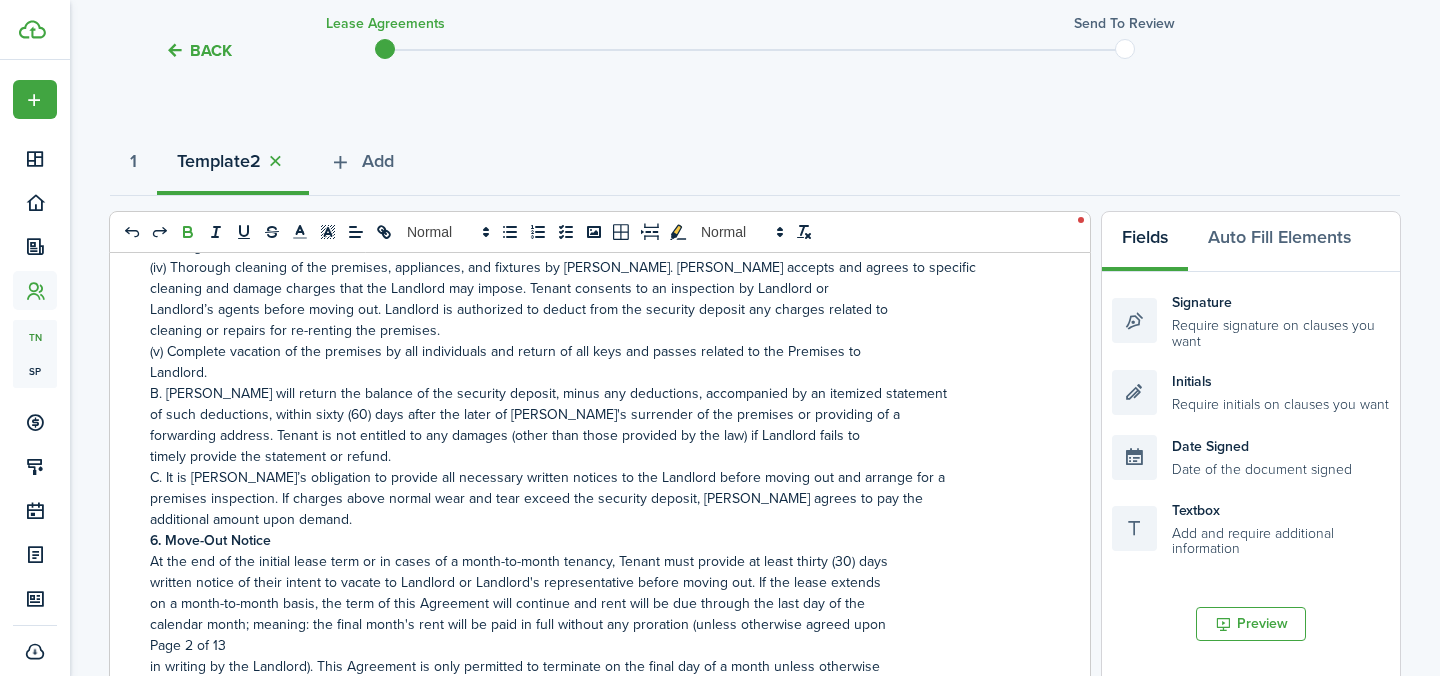 click on "additional amount upon demand." at bounding box center [592, 519] 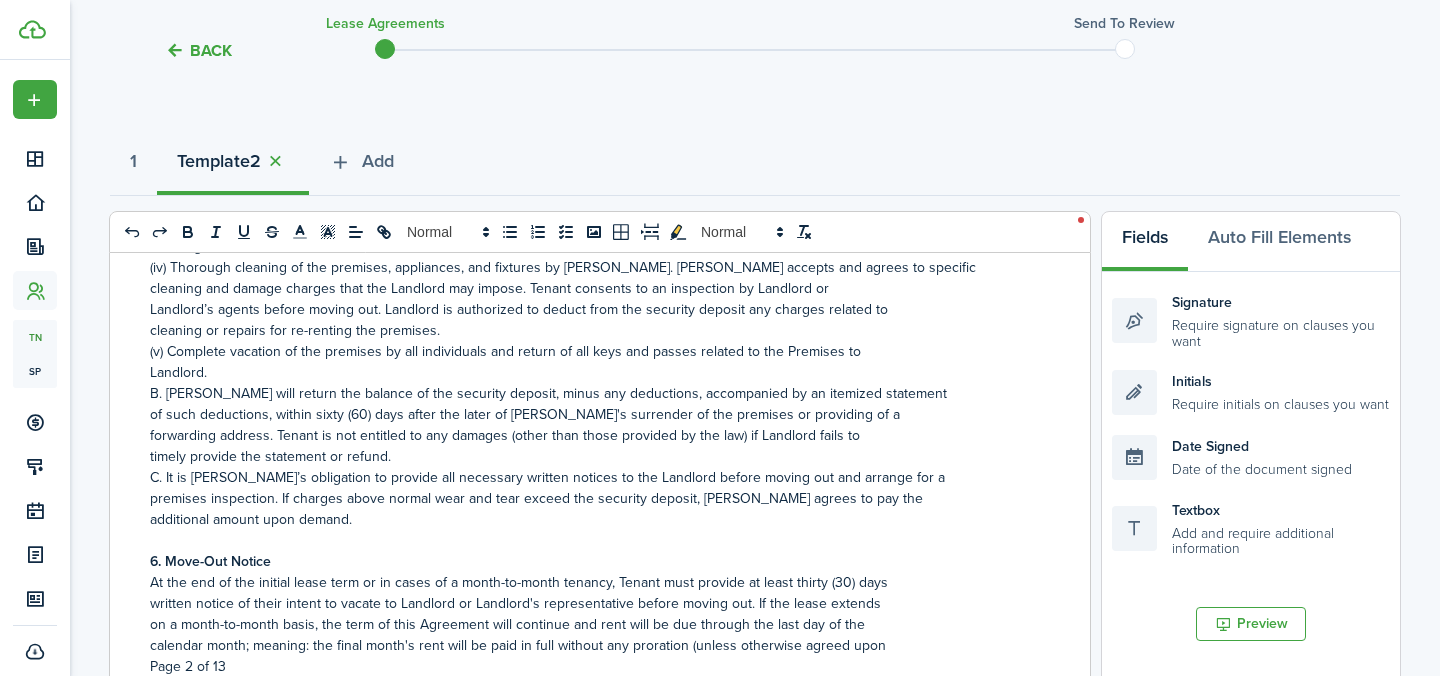 scroll, scrollTop: 1479, scrollLeft: 0, axis: vertical 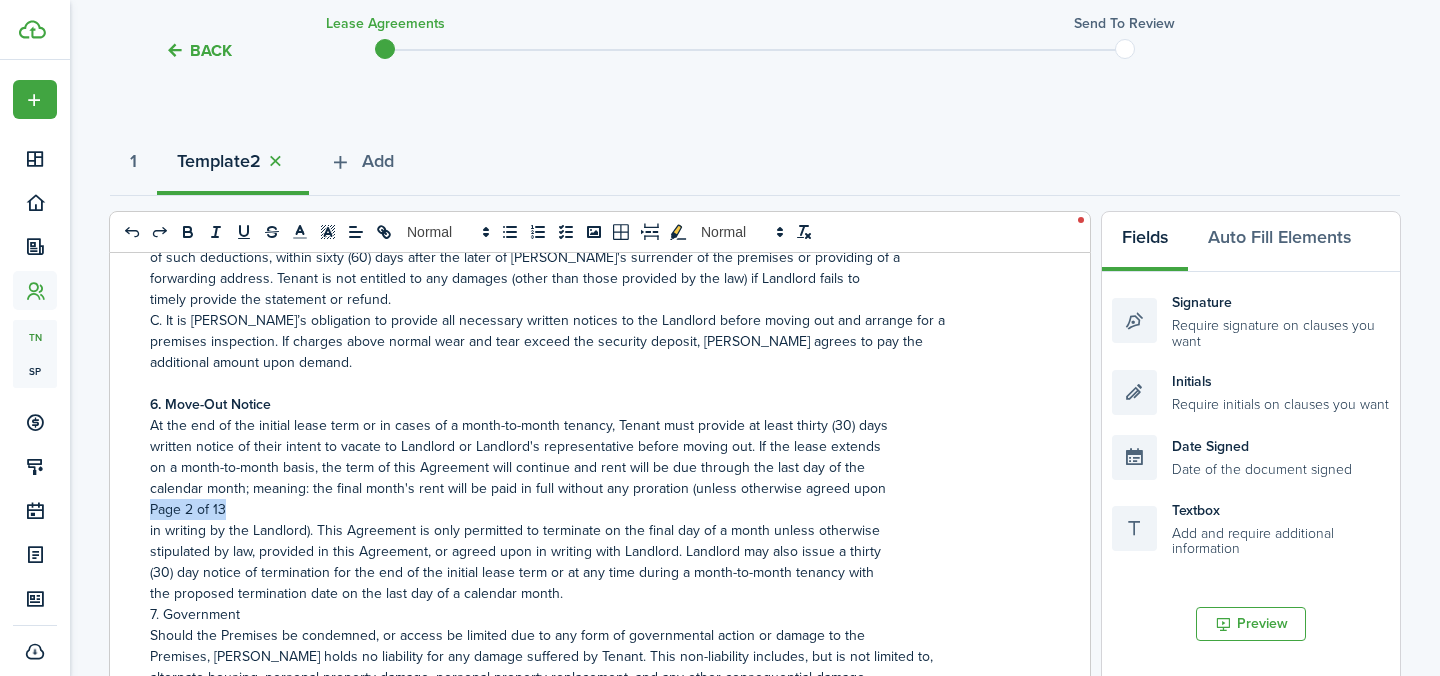 drag, startPoint x: 225, startPoint y: 514, endPoint x: 147, endPoint y: 515, distance: 78.00641 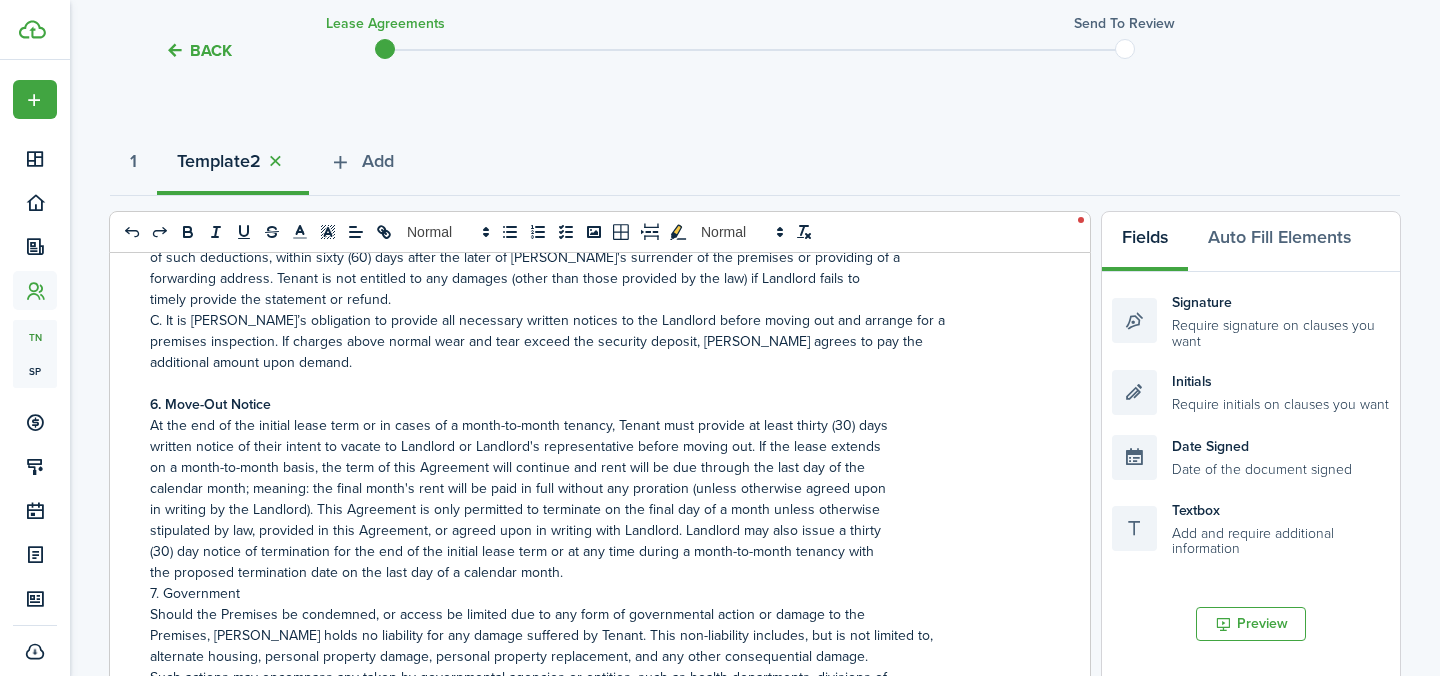 scroll, scrollTop: 1582, scrollLeft: 0, axis: vertical 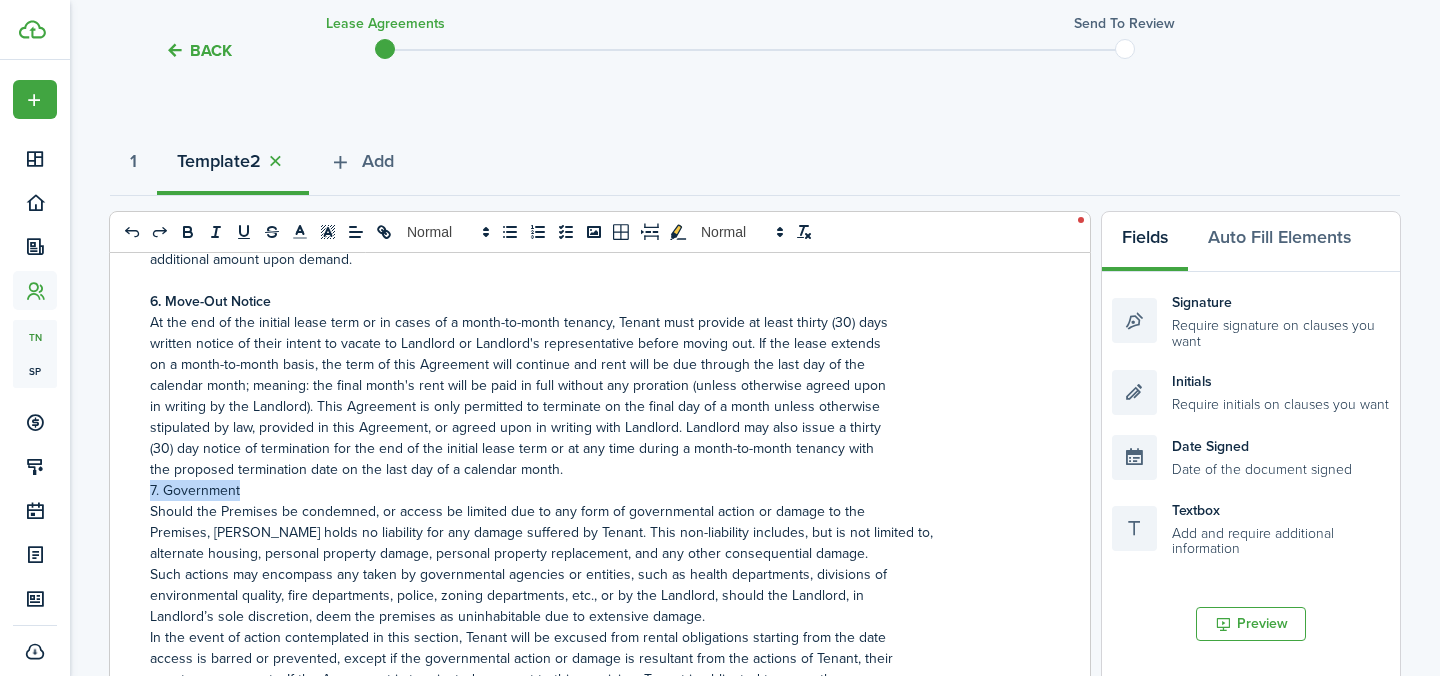 drag, startPoint x: 241, startPoint y: 499, endPoint x: 144, endPoint y: 500, distance: 97.00516 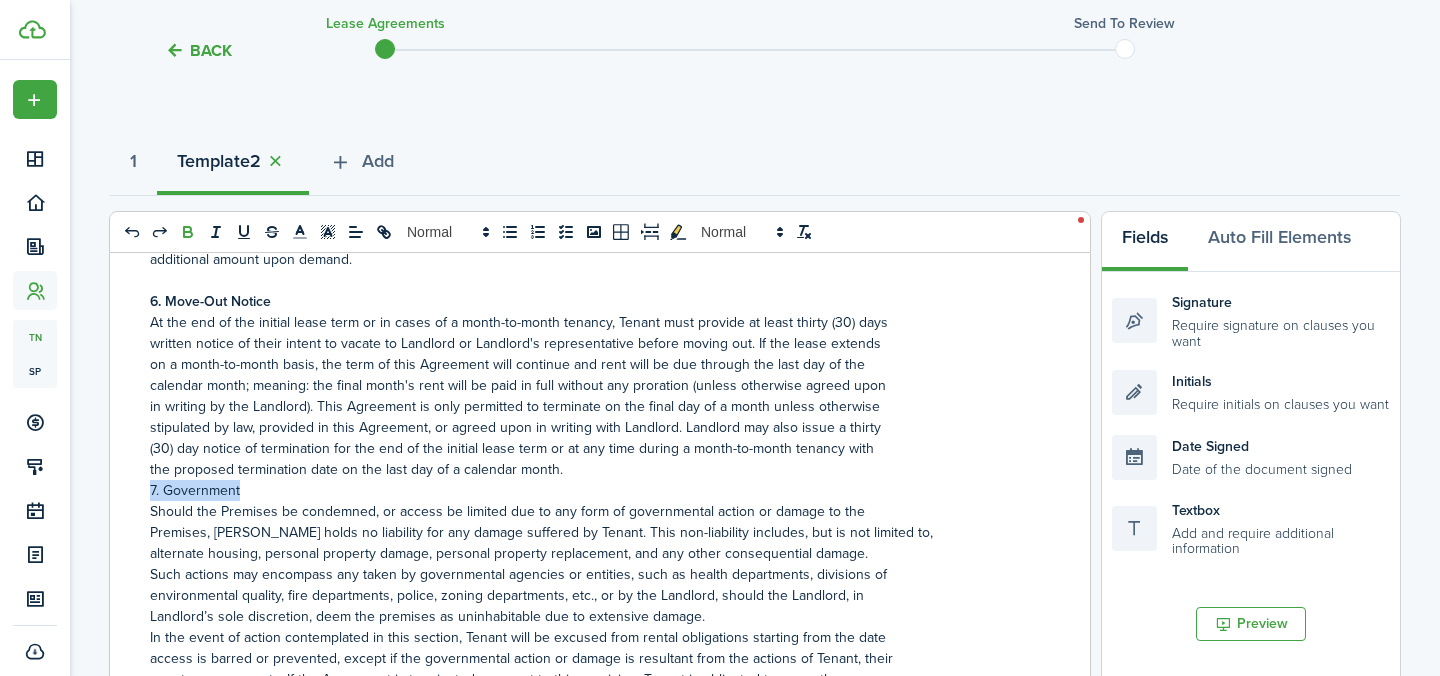 click 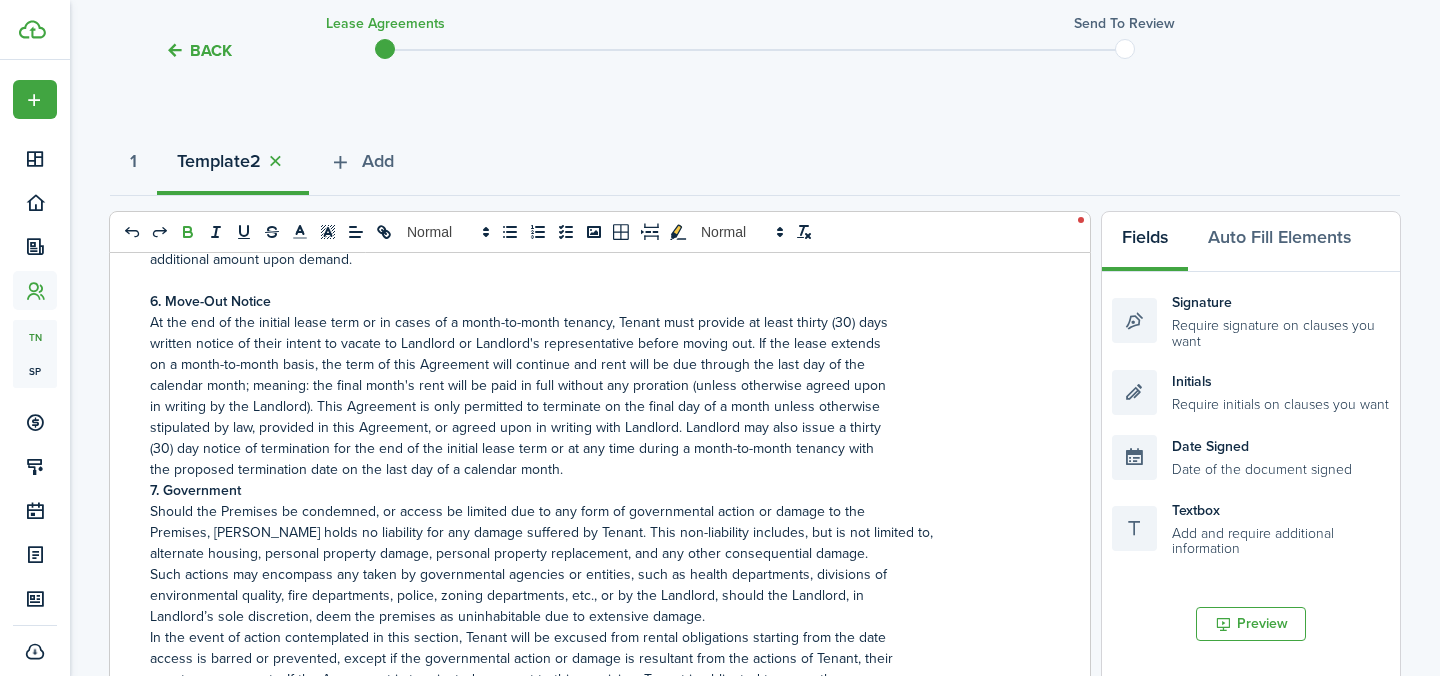click on "the proposed termination date on the last day of a calendar month." at bounding box center (592, 469) 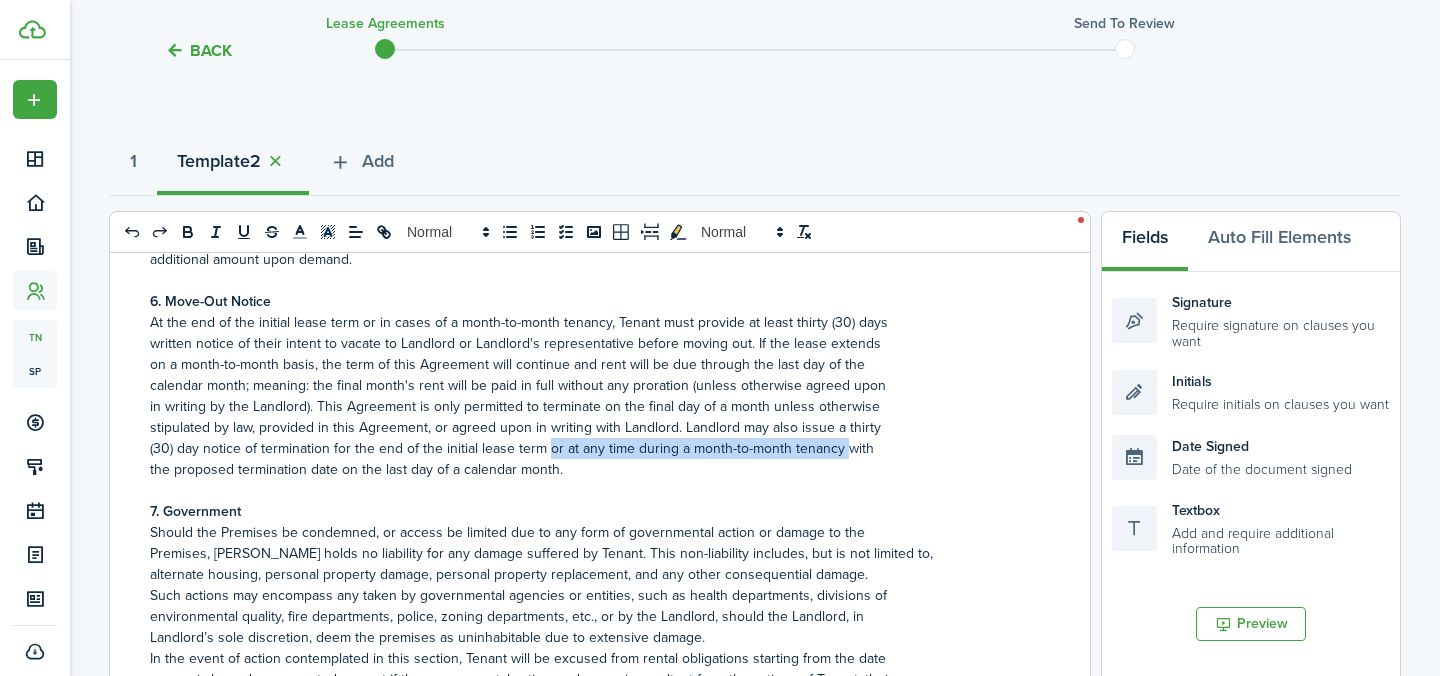 drag, startPoint x: 842, startPoint y: 456, endPoint x: 545, endPoint y: 455, distance: 297.00168 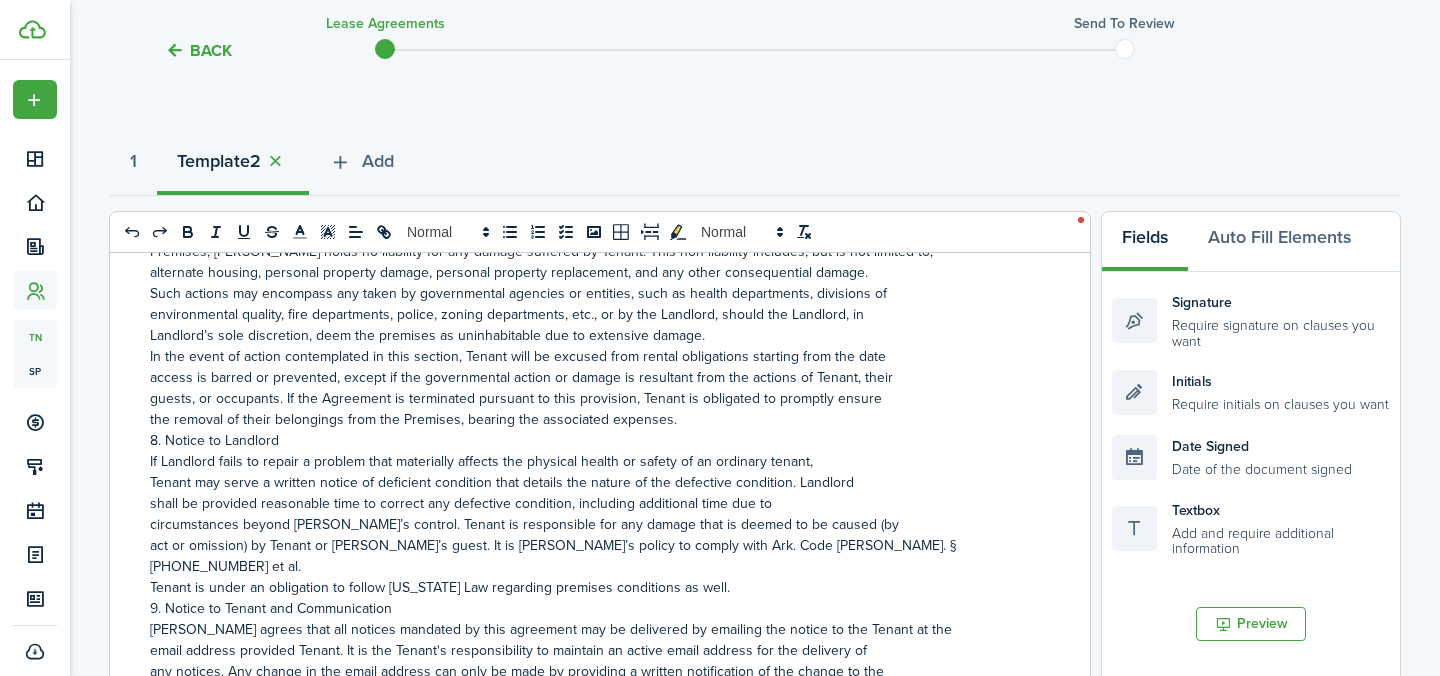 scroll, scrollTop: 1926, scrollLeft: 0, axis: vertical 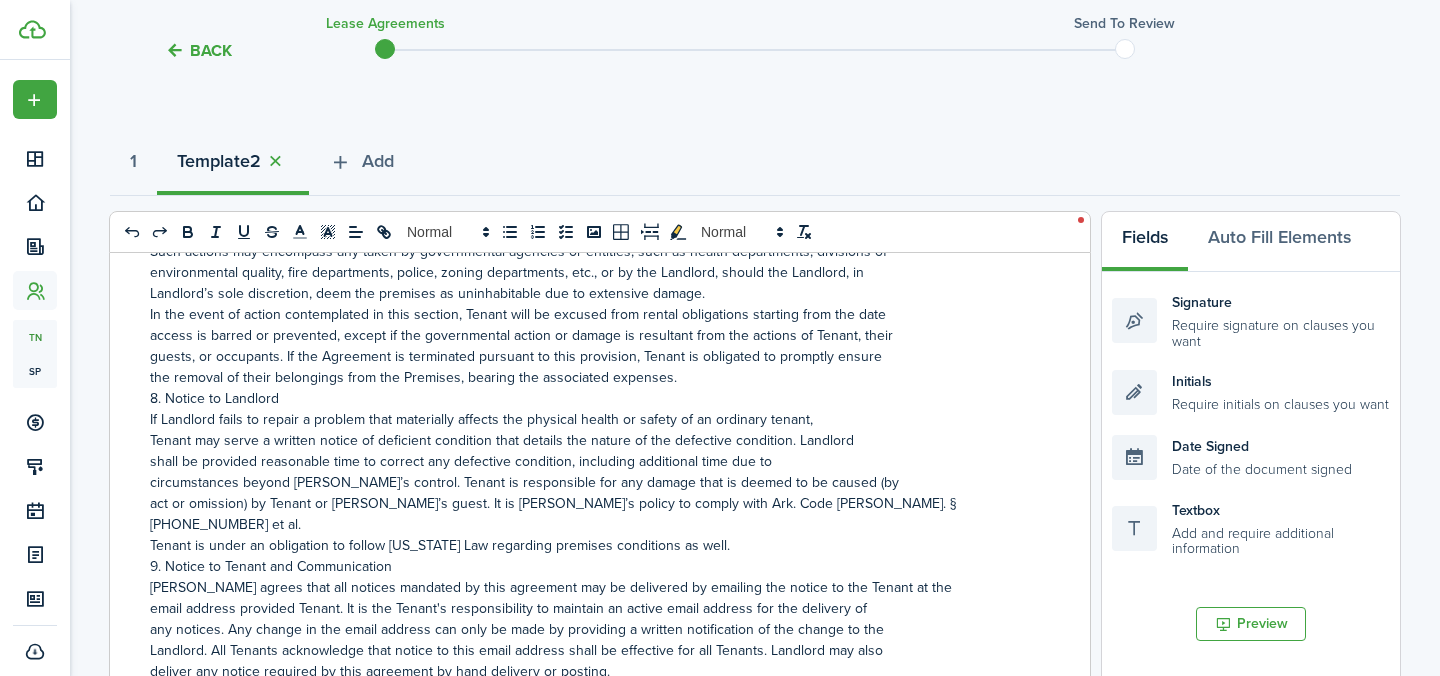 click on "the removal of their belongings from the Premises, bearing the associated expenses." at bounding box center (592, 377) 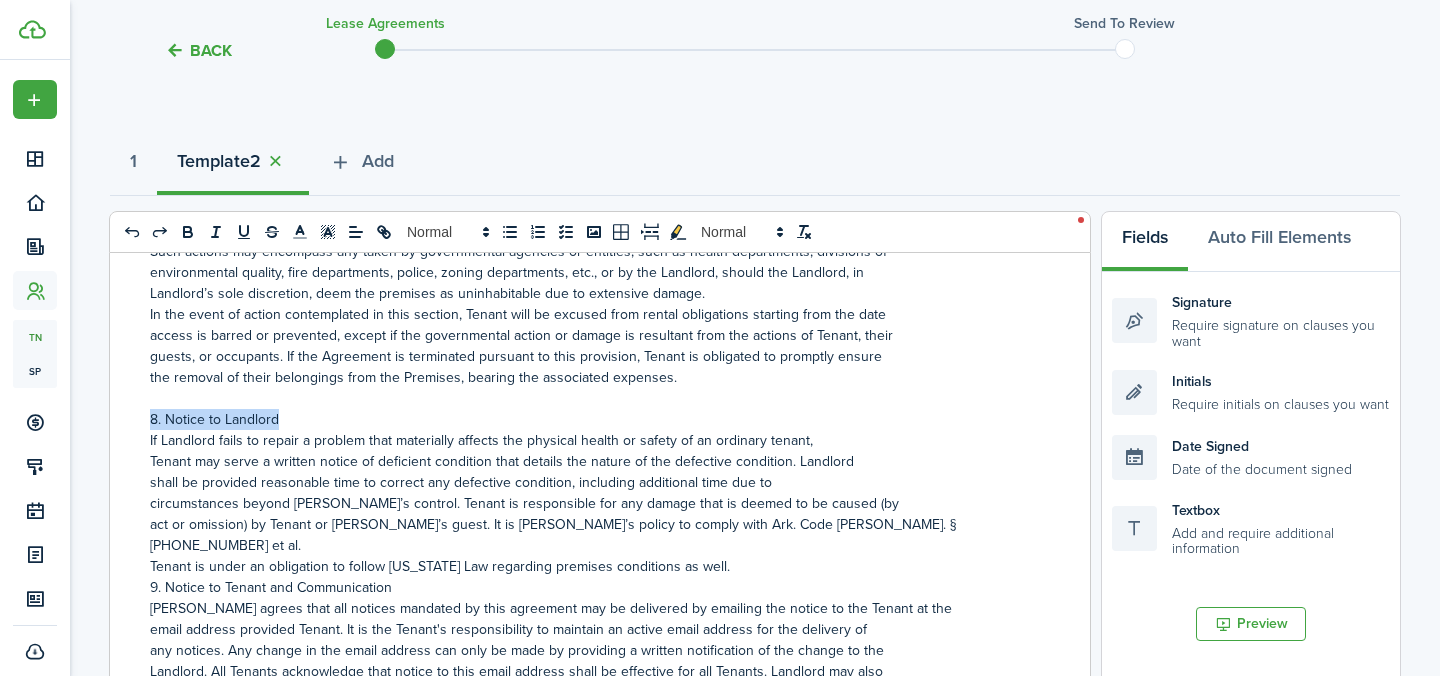 drag, startPoint x: 282, startPoint y: 425, endPoint x: 146, endPoint y: 425, distance: 136 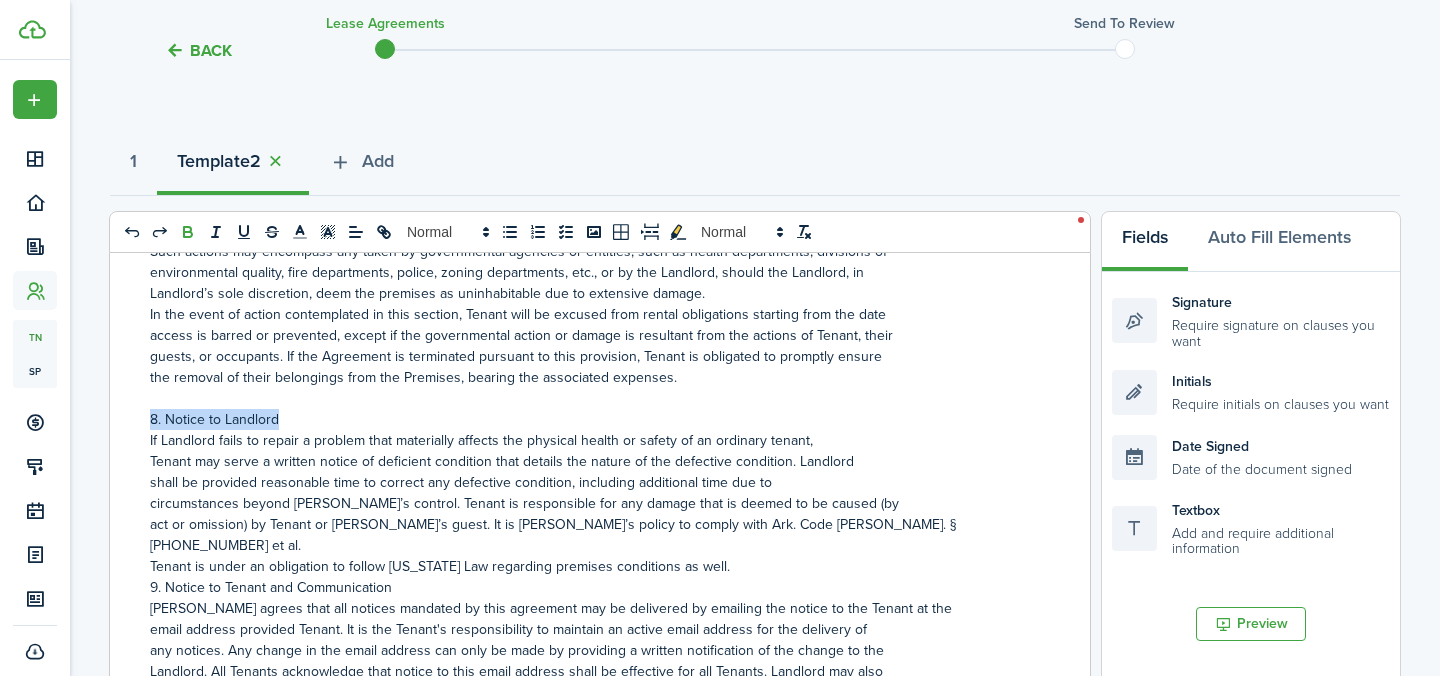 click 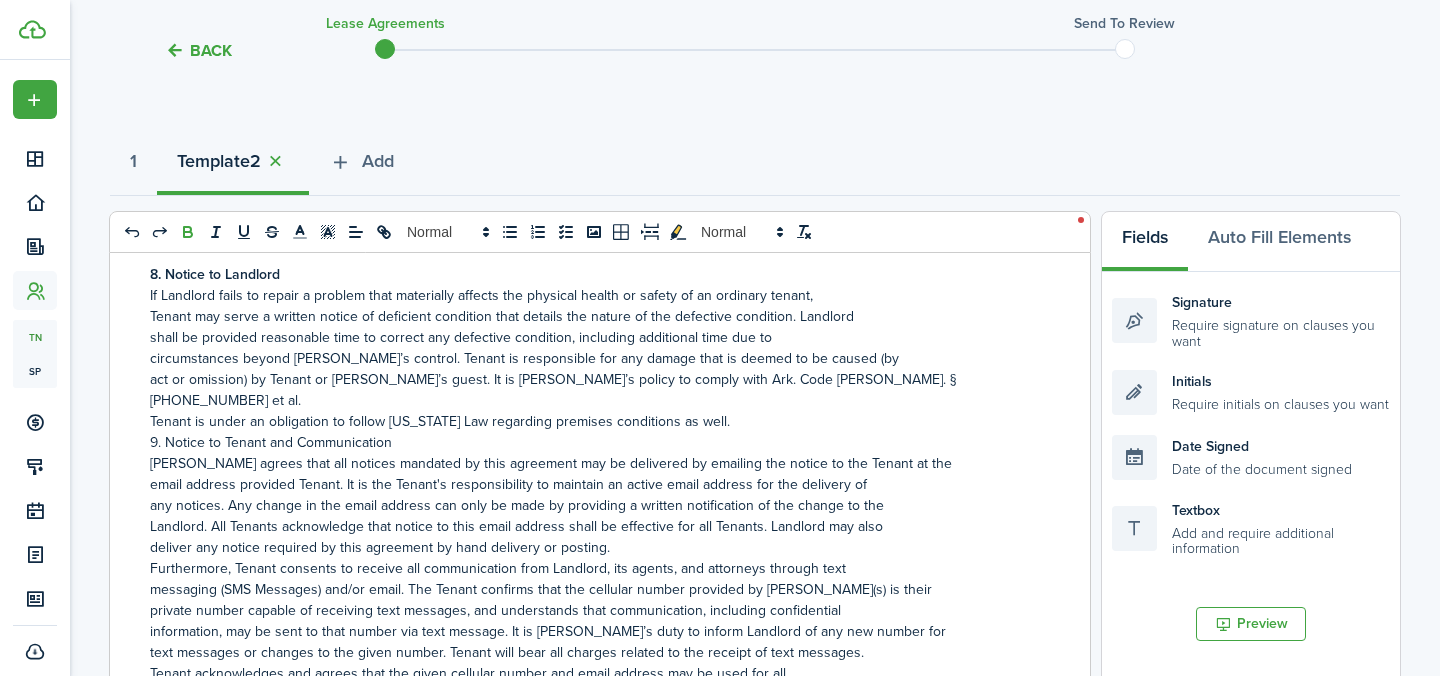 scroll, scrollTop: 2129, scrollLeft: 0, axis: vertical 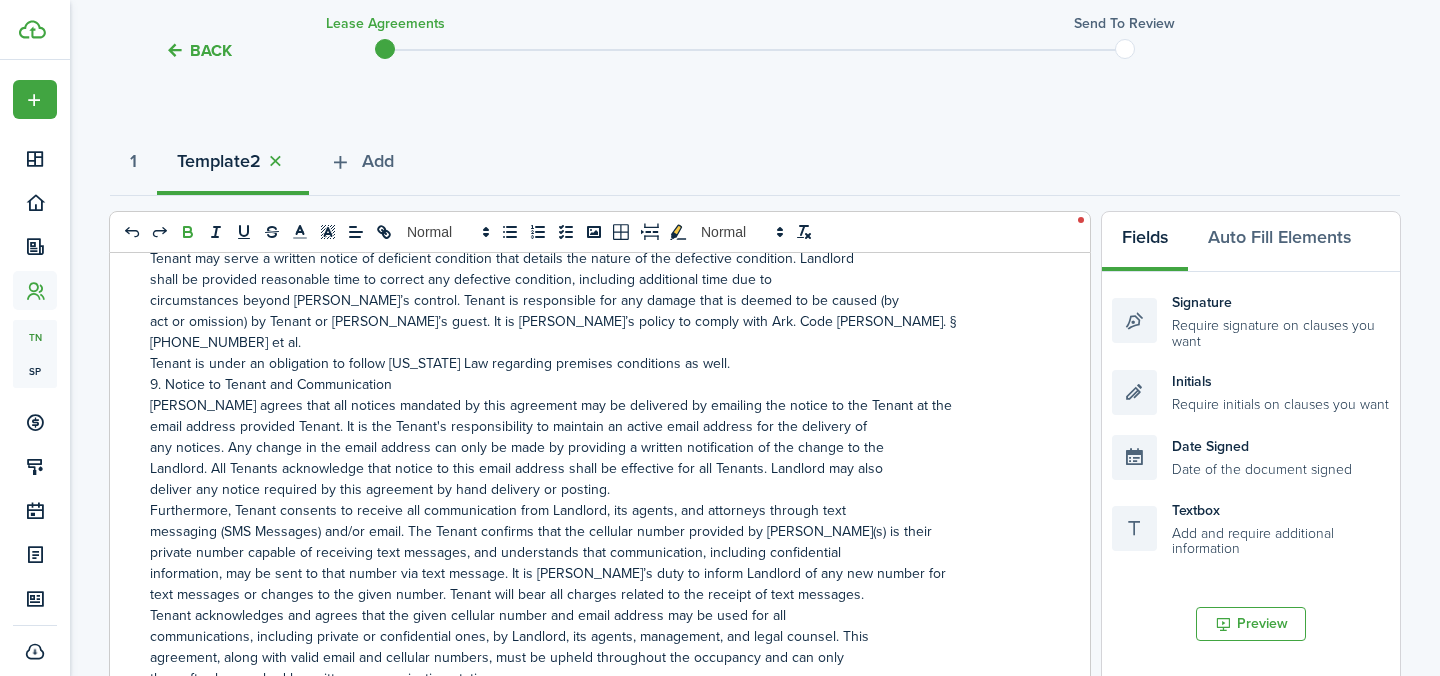 click on "Tenant is under an obligation to follow [US_STATE] Law regarding premises conditions as well." at bounding box center (592, 363) 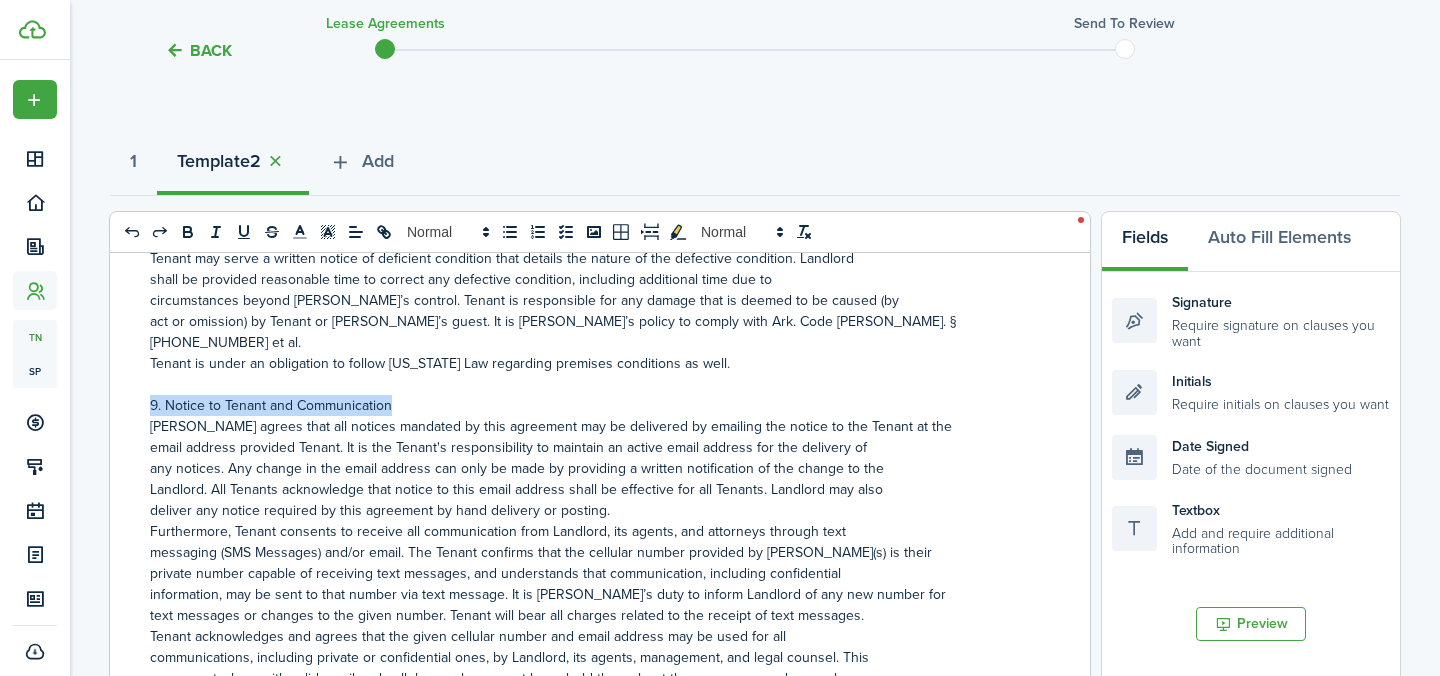 drag, startPoint x: 400, startPoint y: 393, endPoint x: 150, endPoint y: 388, distance: 250.04999 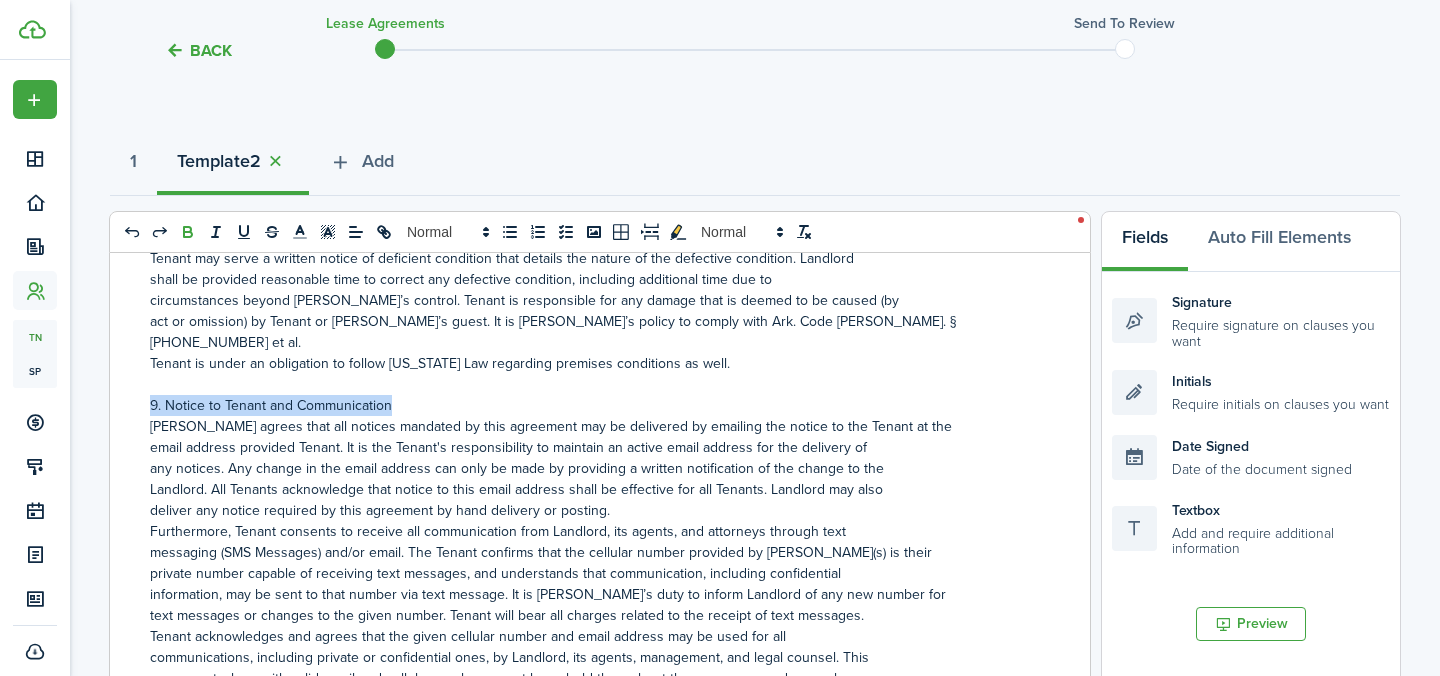 click at bounding box center [188, 232] 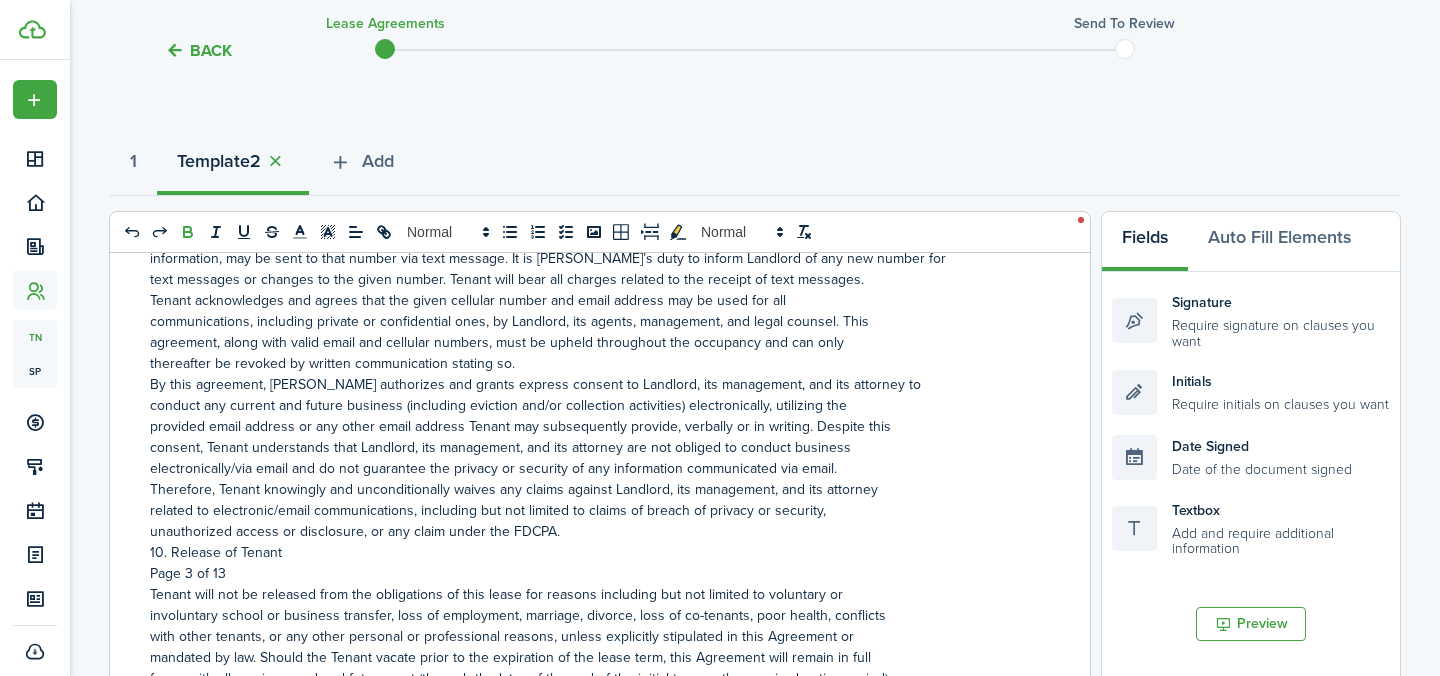 scroll, scrollTop: 2576, scrollLeft: 0, axis: vertical 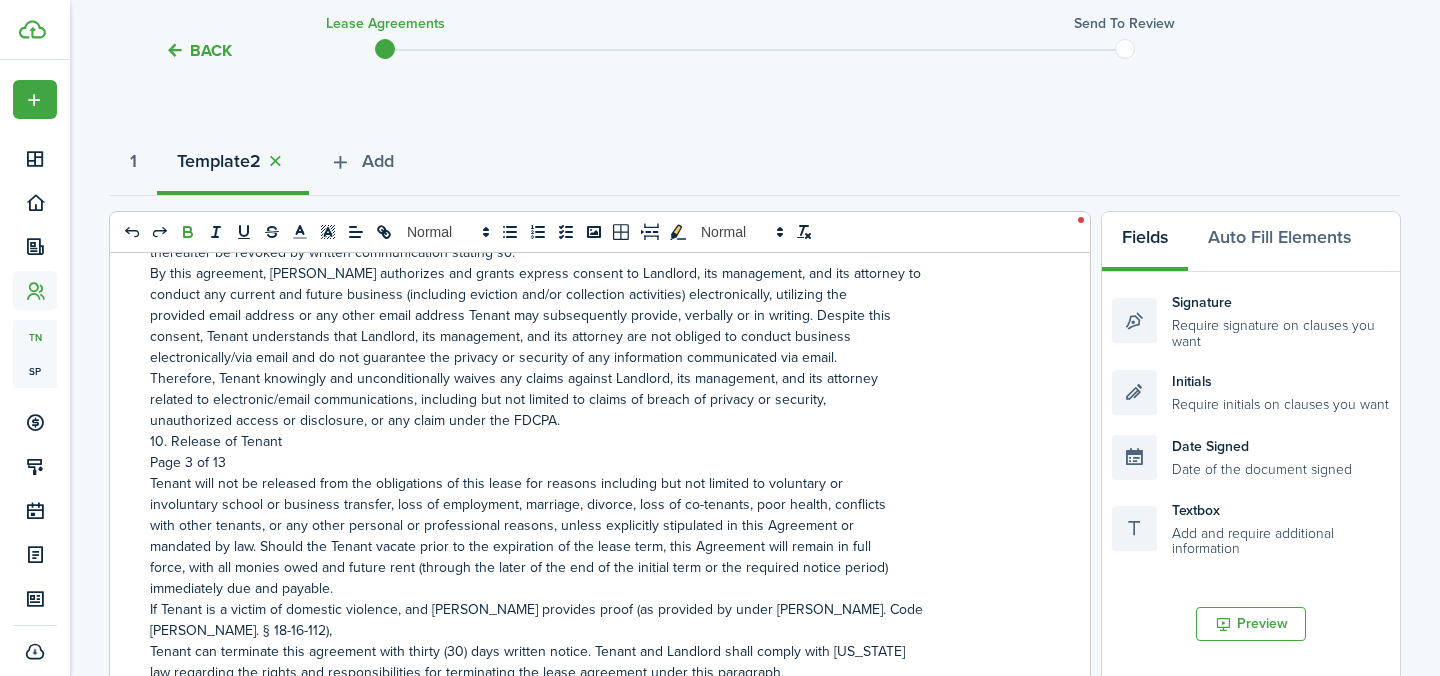 click on "unauthorized access or disclosure, or any claim under the FDCPA." at bounding box center [592, 420] 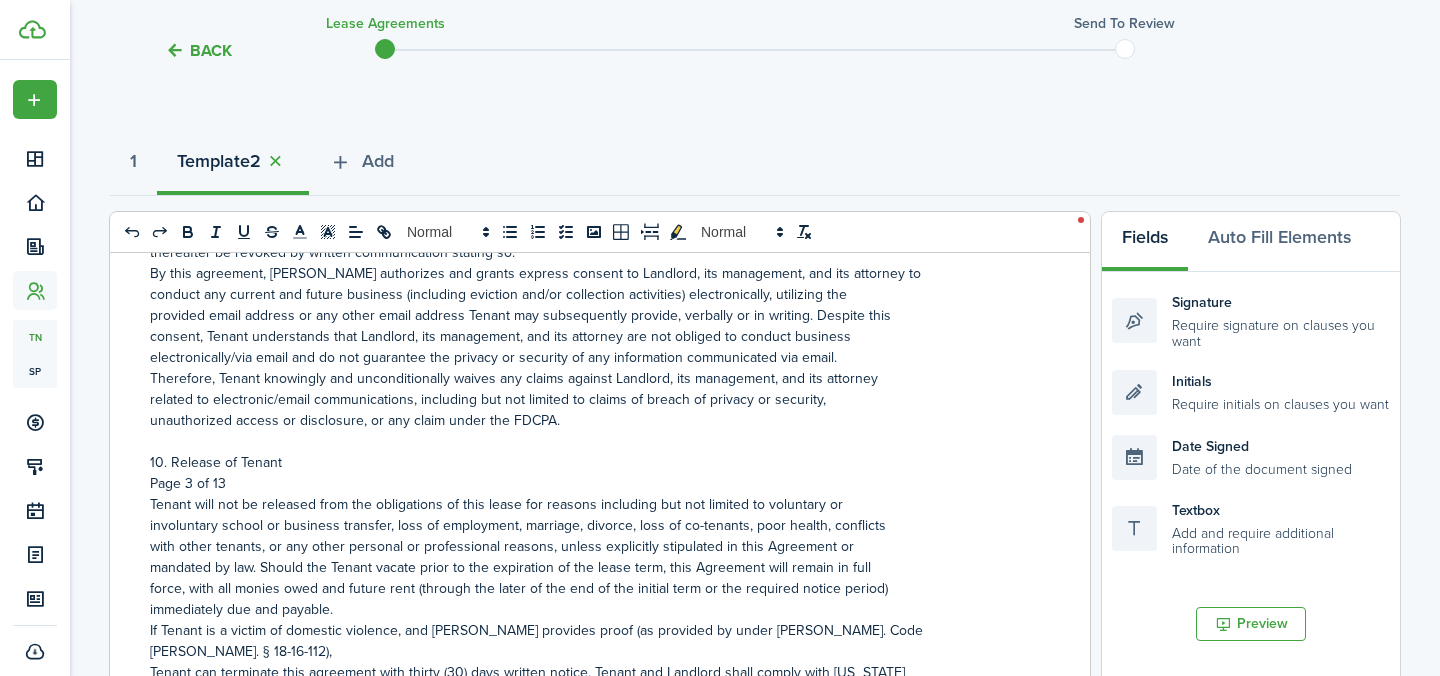 click on "10. Release of Tenant" at bounding box center (592, 462) 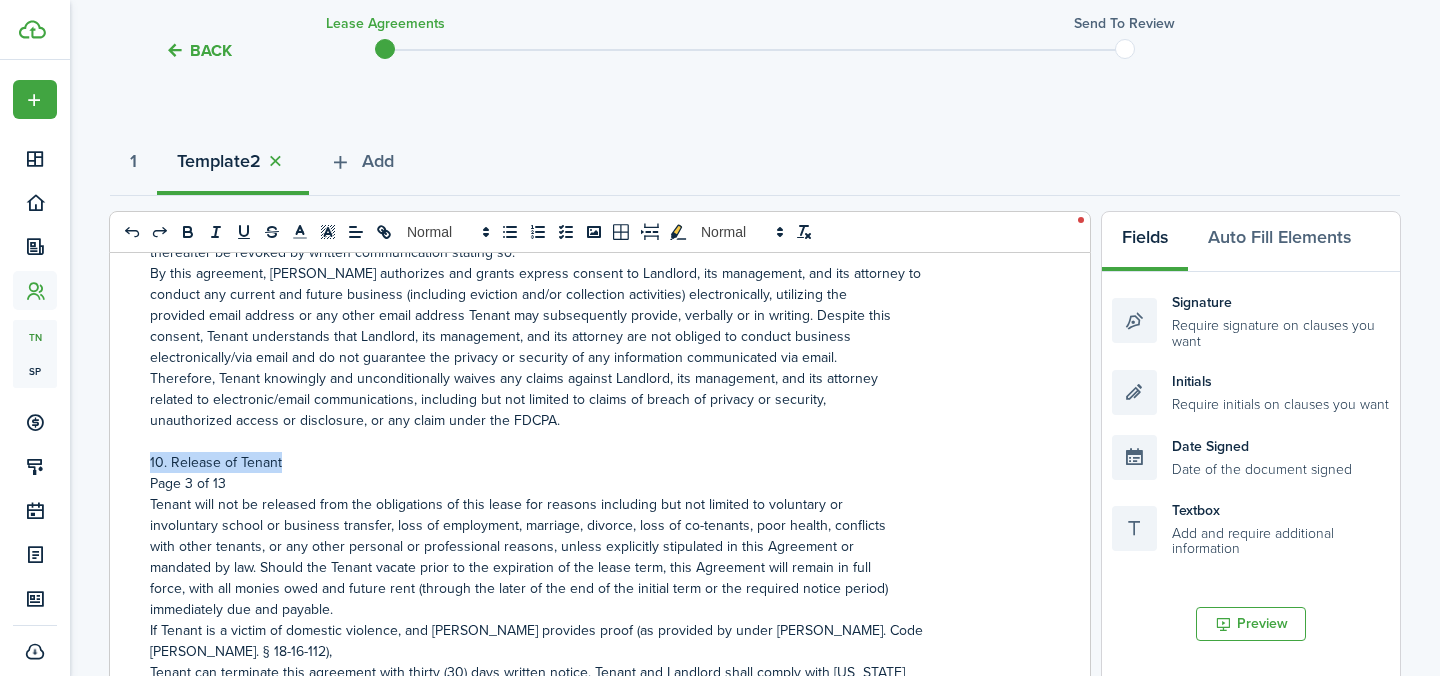 drag, startPoint x: 287, startPoint y: 452, endPoint x: 149, endPoint y: 449, distance: 138.03261 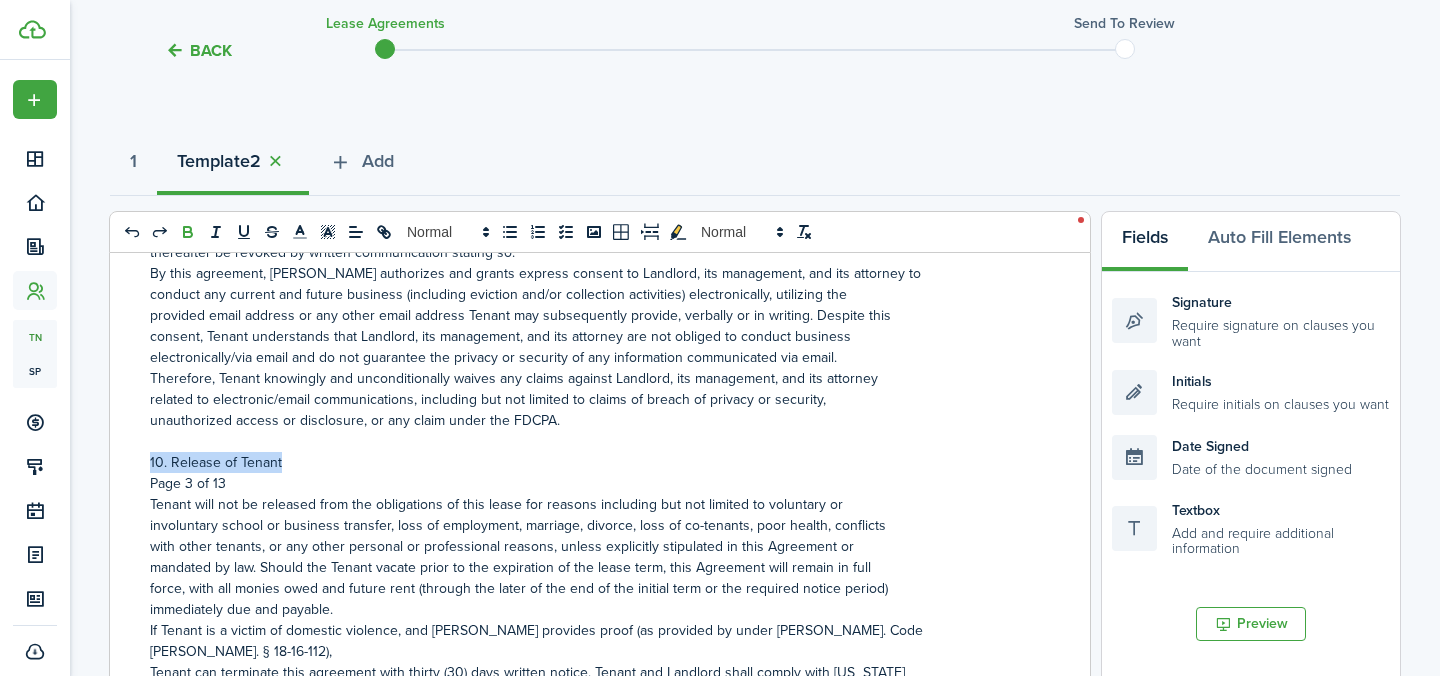 click 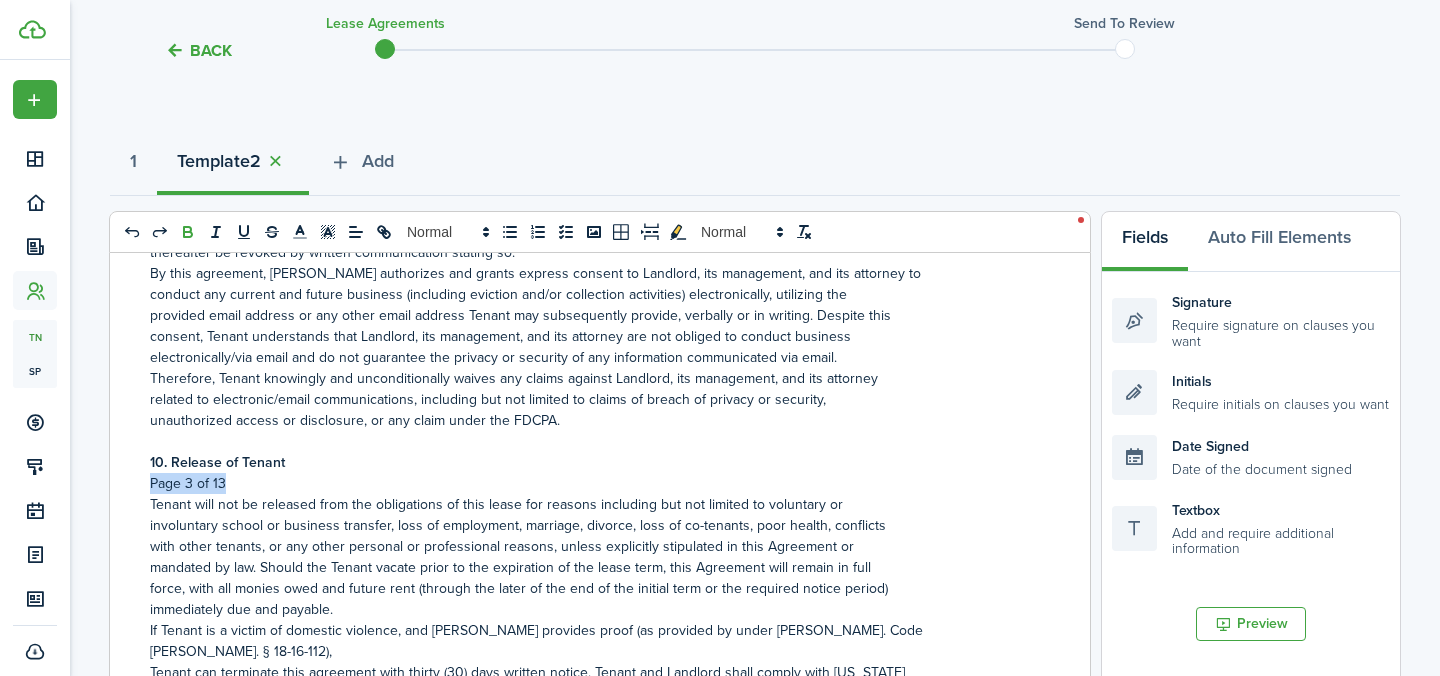 drag, startPoint x: 234, startPoint y: 471, endPoint x: 151, endPoint y: 471, distance: 83 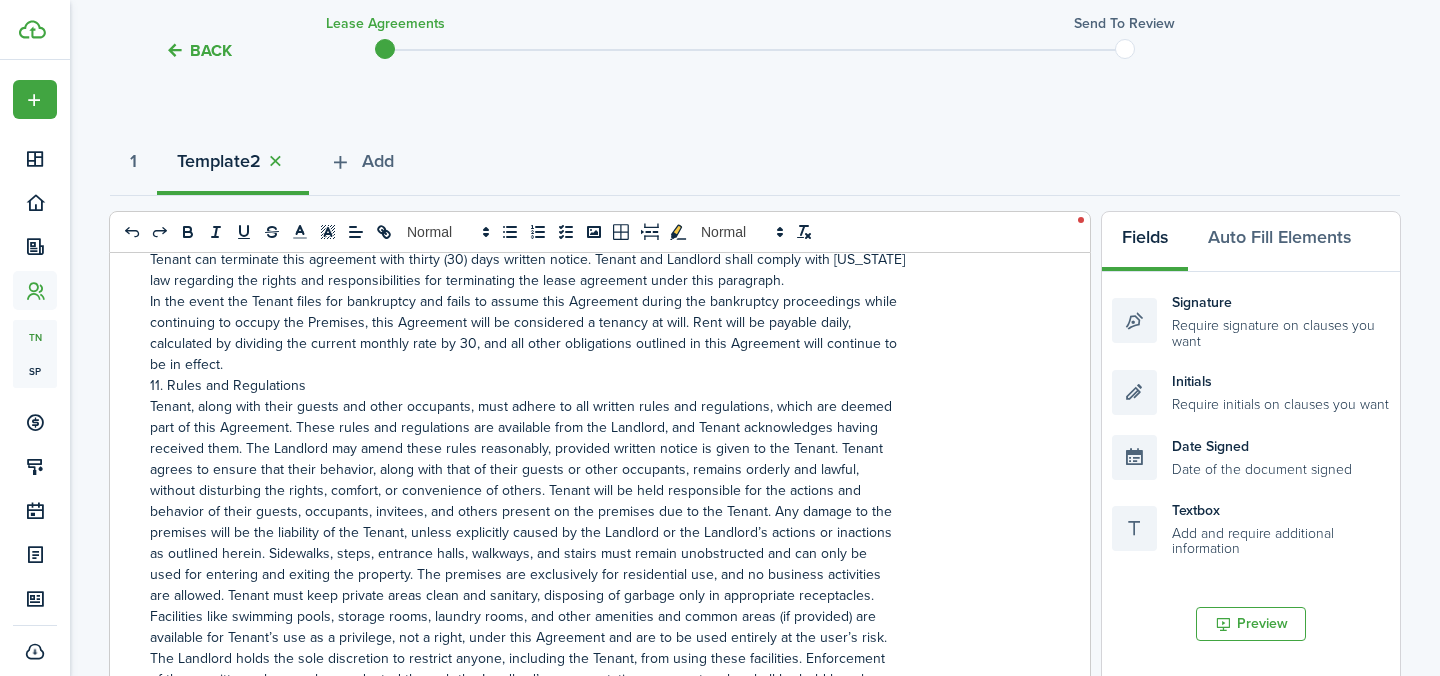 scroll, scrollTop: 2983, scrollLeft: 0, axis: vertical 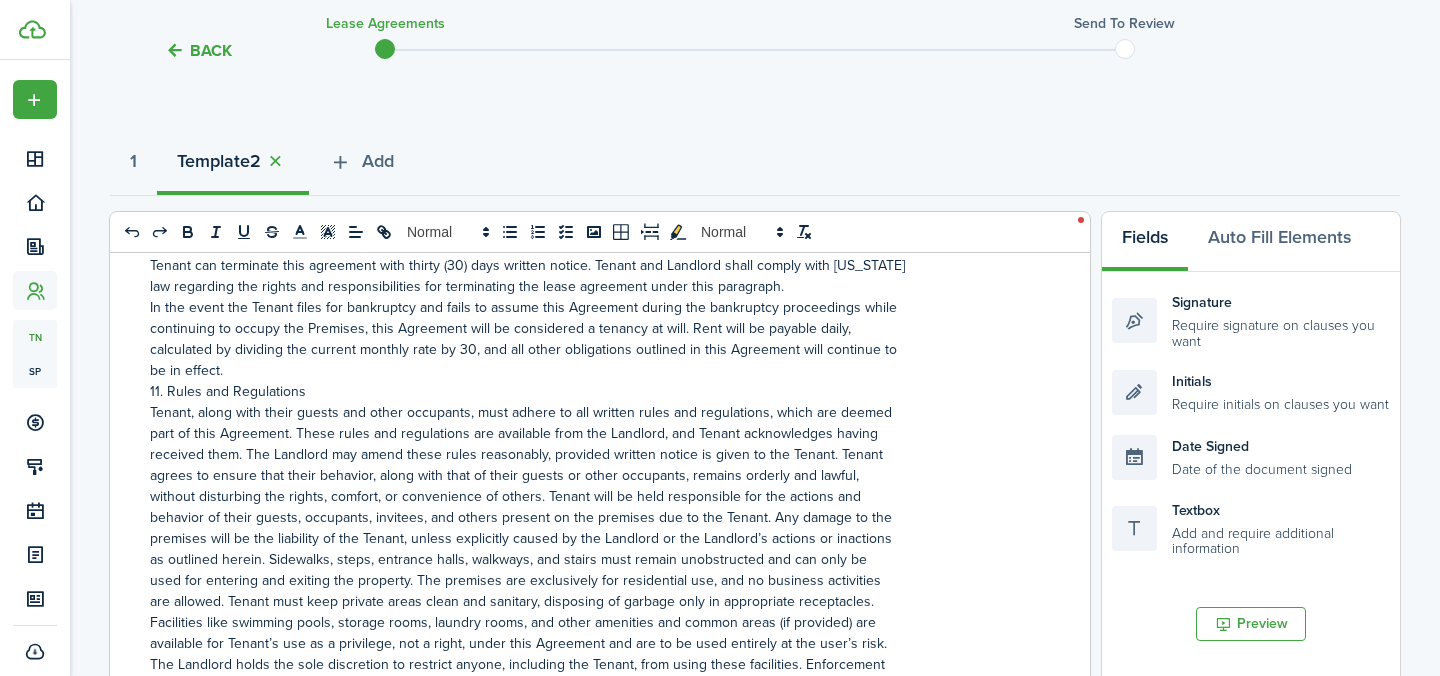 click on "be in effect." at bounding box center [592, 370] 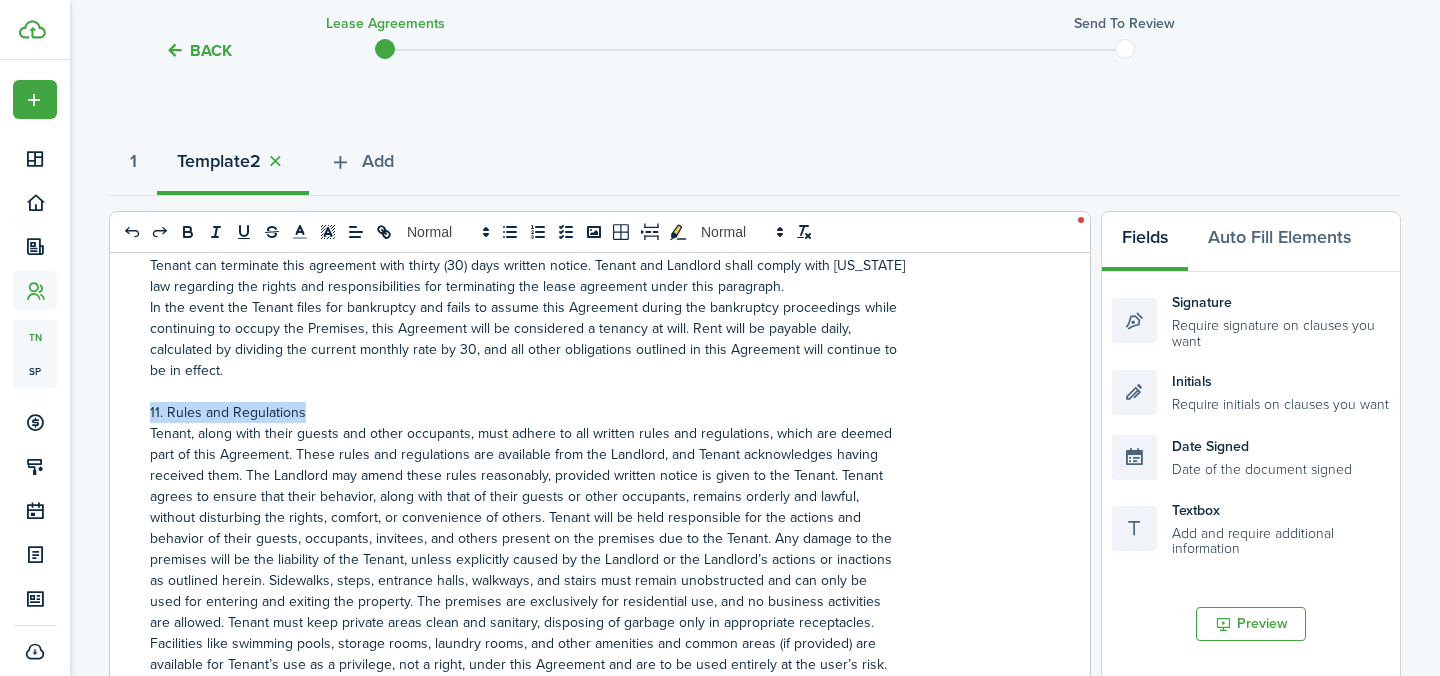drag, startPoint x: 309, startPoint y: 378, endPoint x: 150, endPoint y: 377, distance: 159.00314 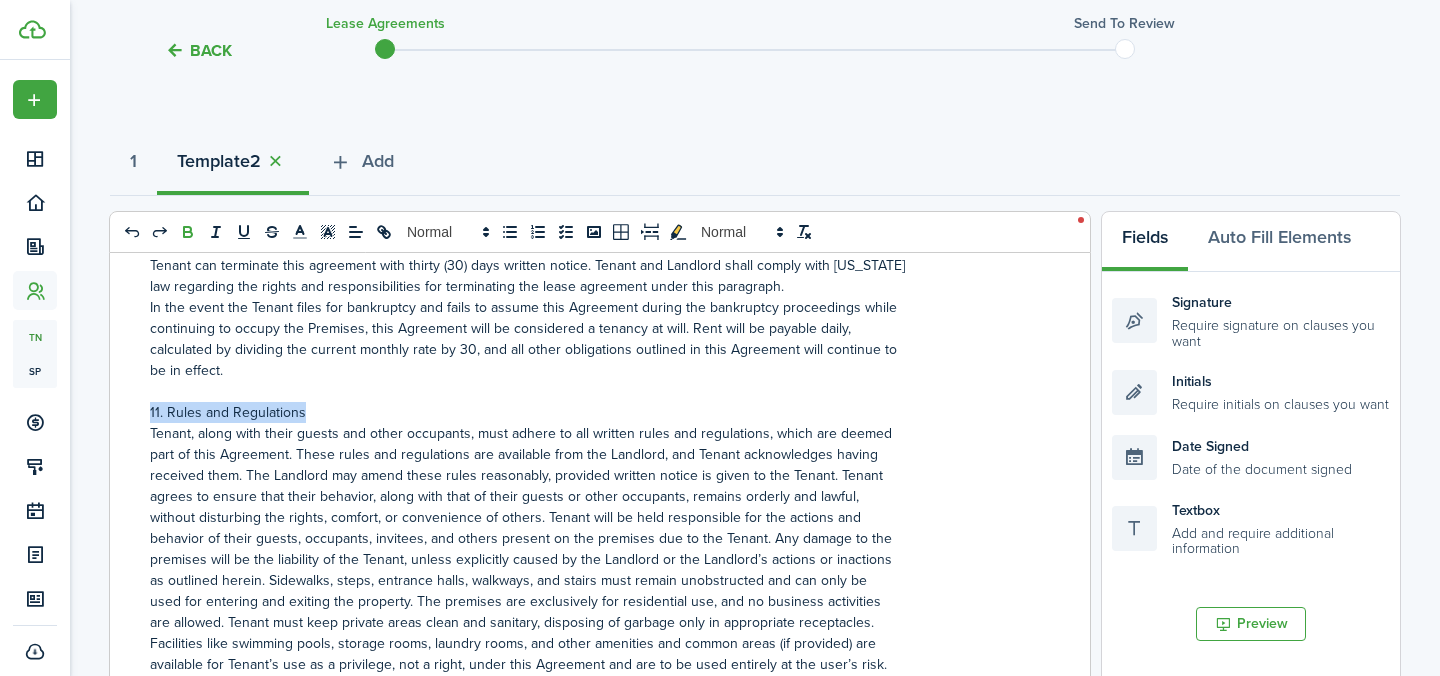 click 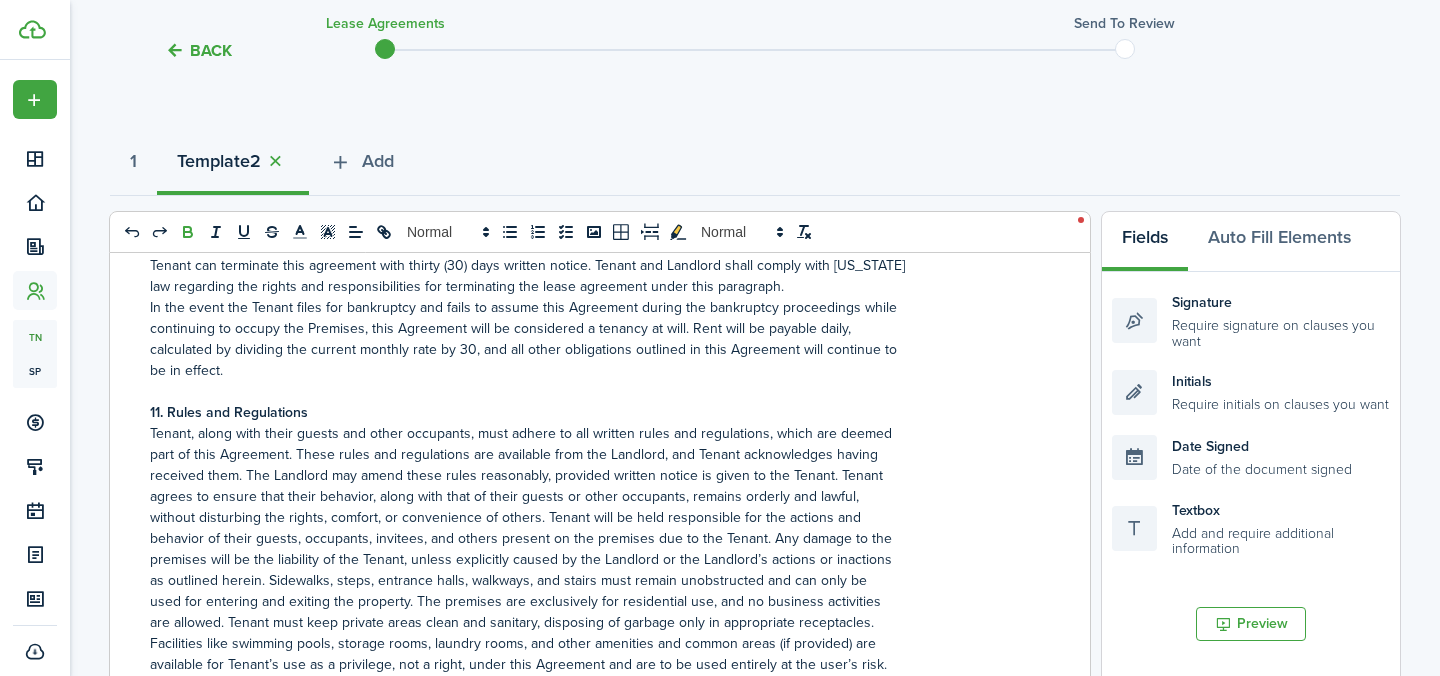 click on "11. Rules and Regulations" at bounding box center (592, 412) 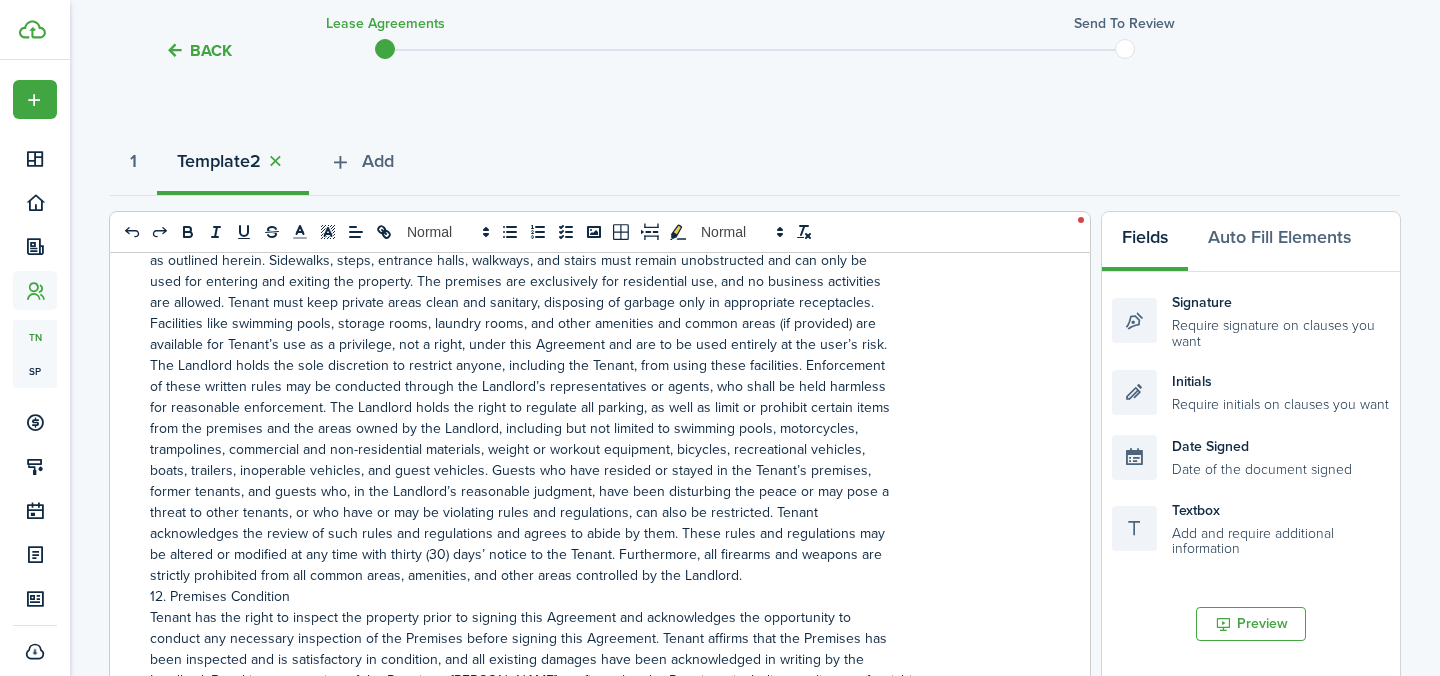 scroll, scrollTop: 3514, scrollLeft: 0, axis: vertical 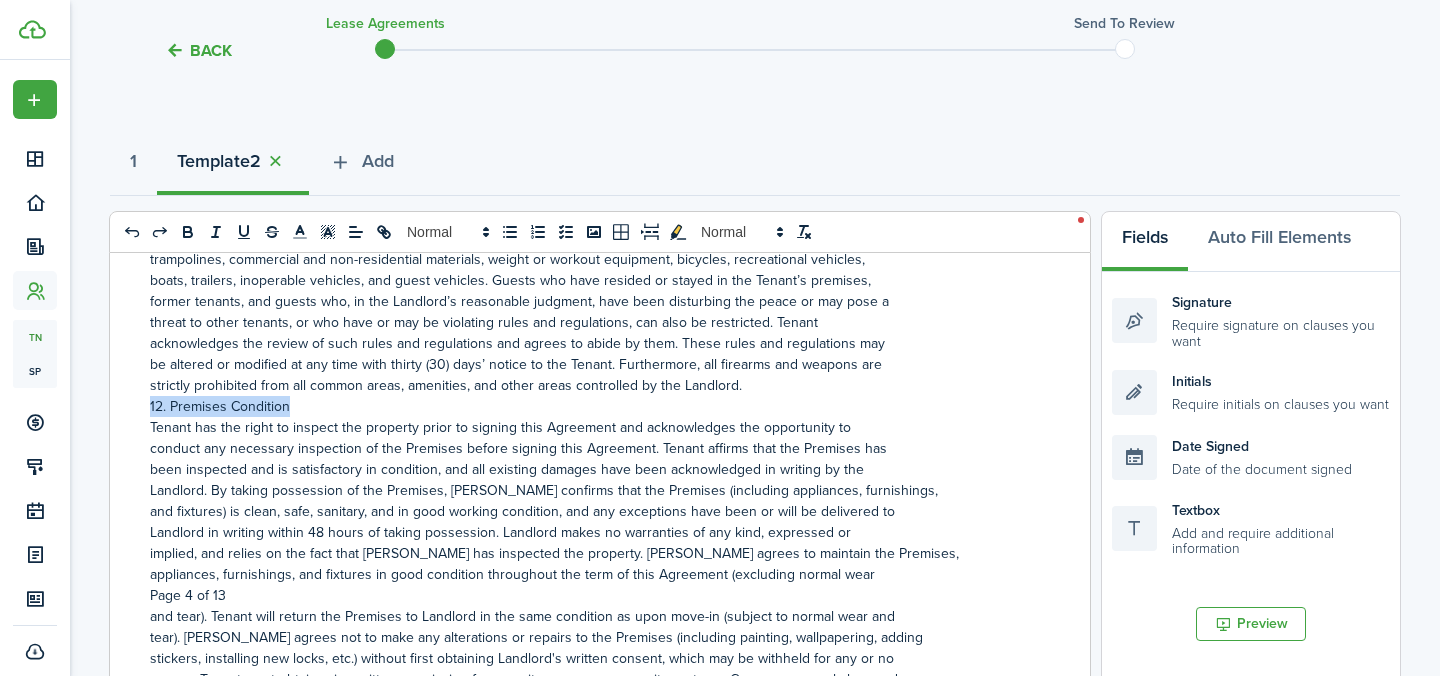 drag, startPoint x: 289, startPoint y: 375, endPoint x: 150, endPoint y: 375, distance: 139 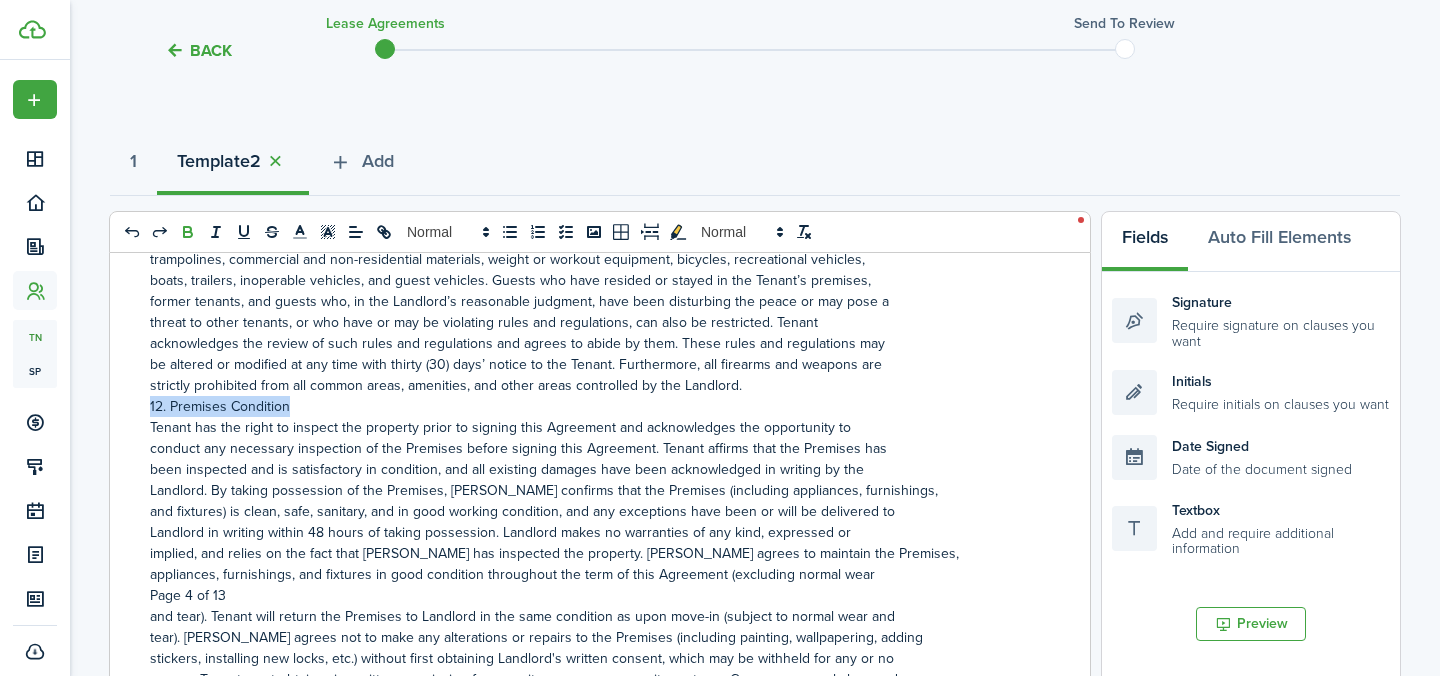 click 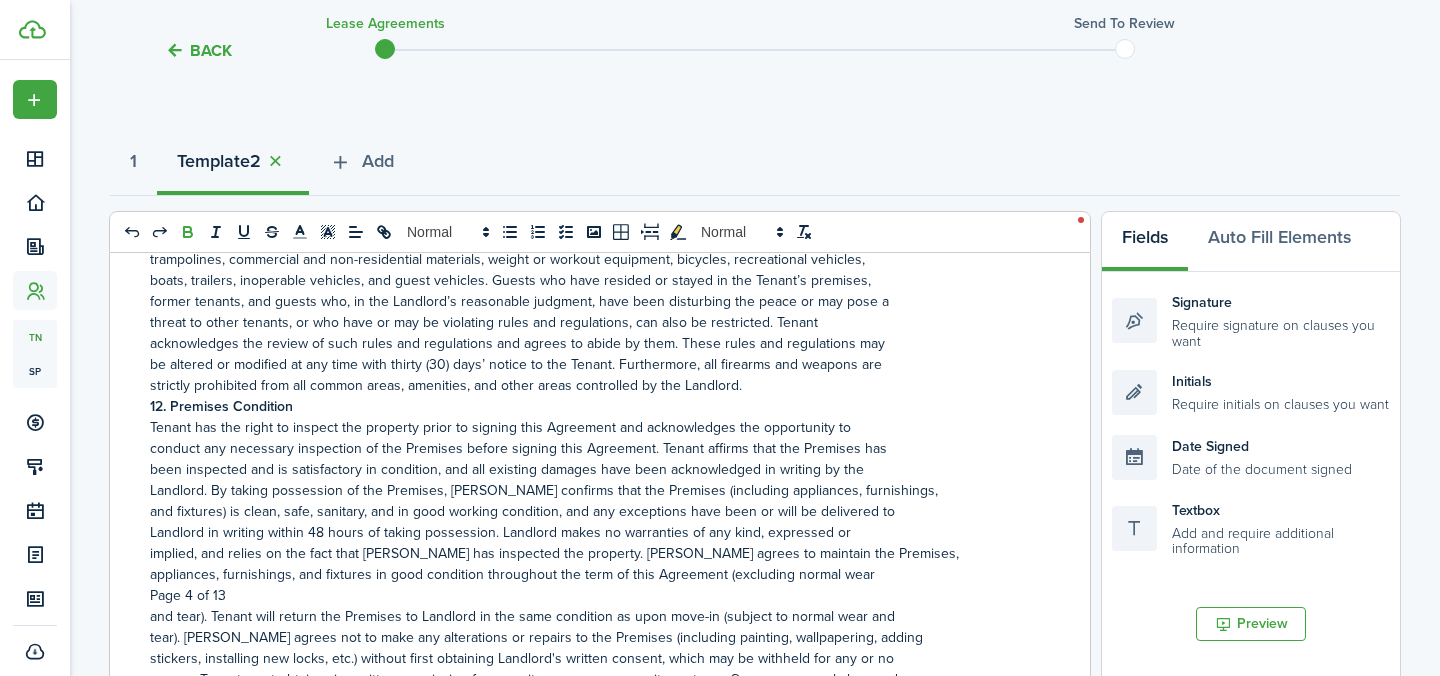 click on "strictly prohibited from all common areas, amenities, and other areas controlled by the Landlord." at bounding box center (592, 385) 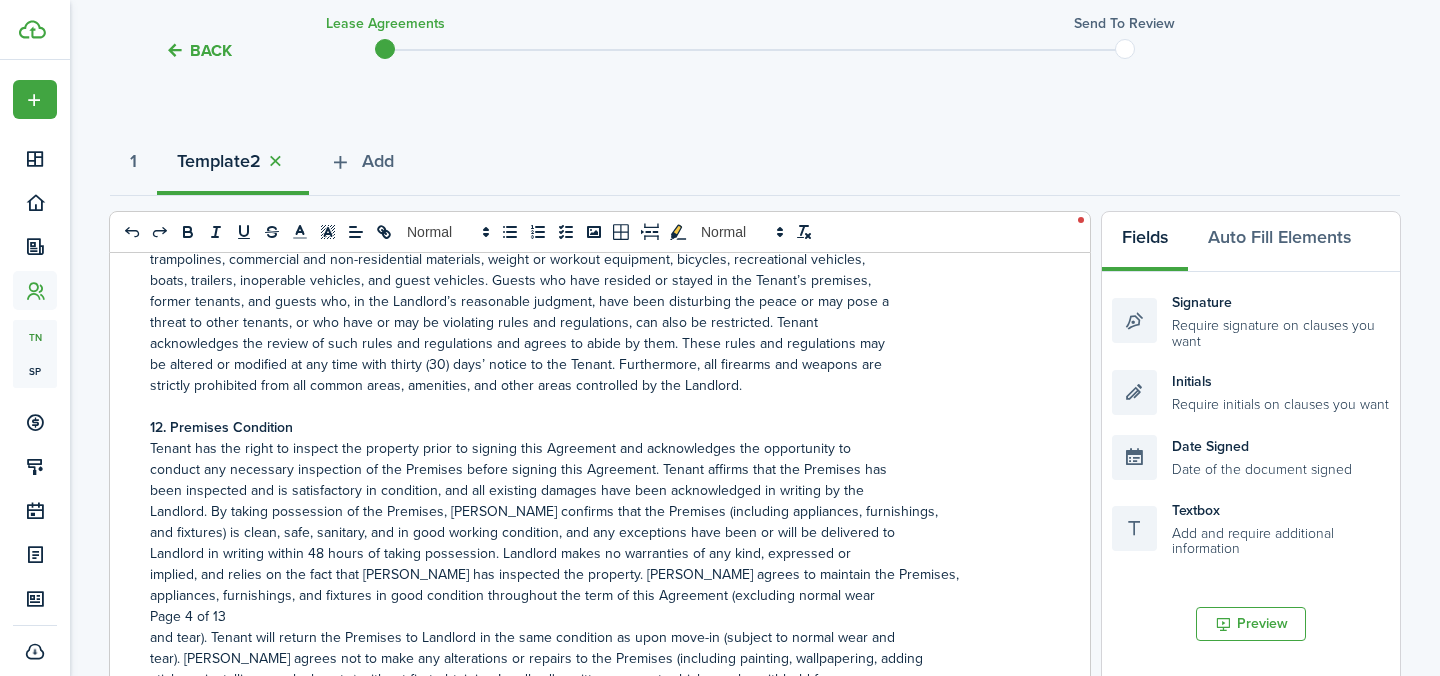 click on "12. Premises Condition" at bounding box center (592, 427) 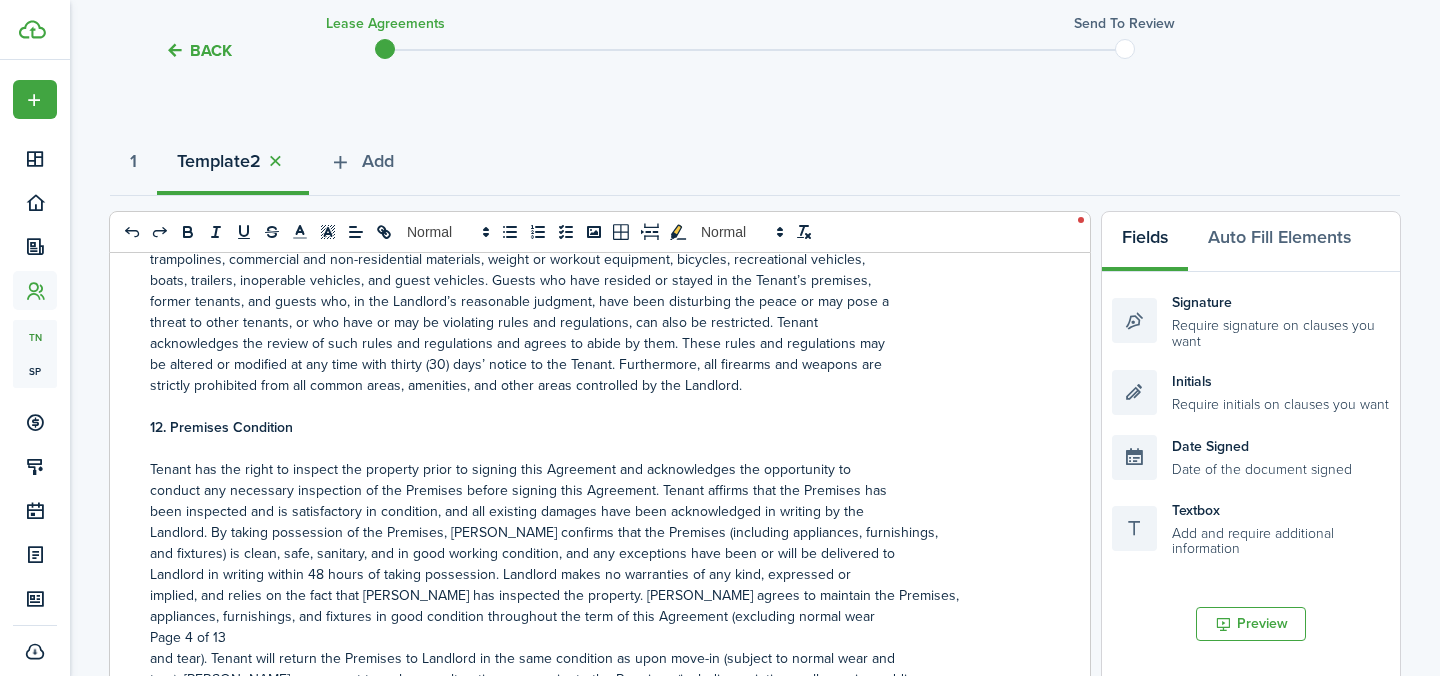 scroll, scrollTop: 3659, scrollLeft: 0, axis: vertical 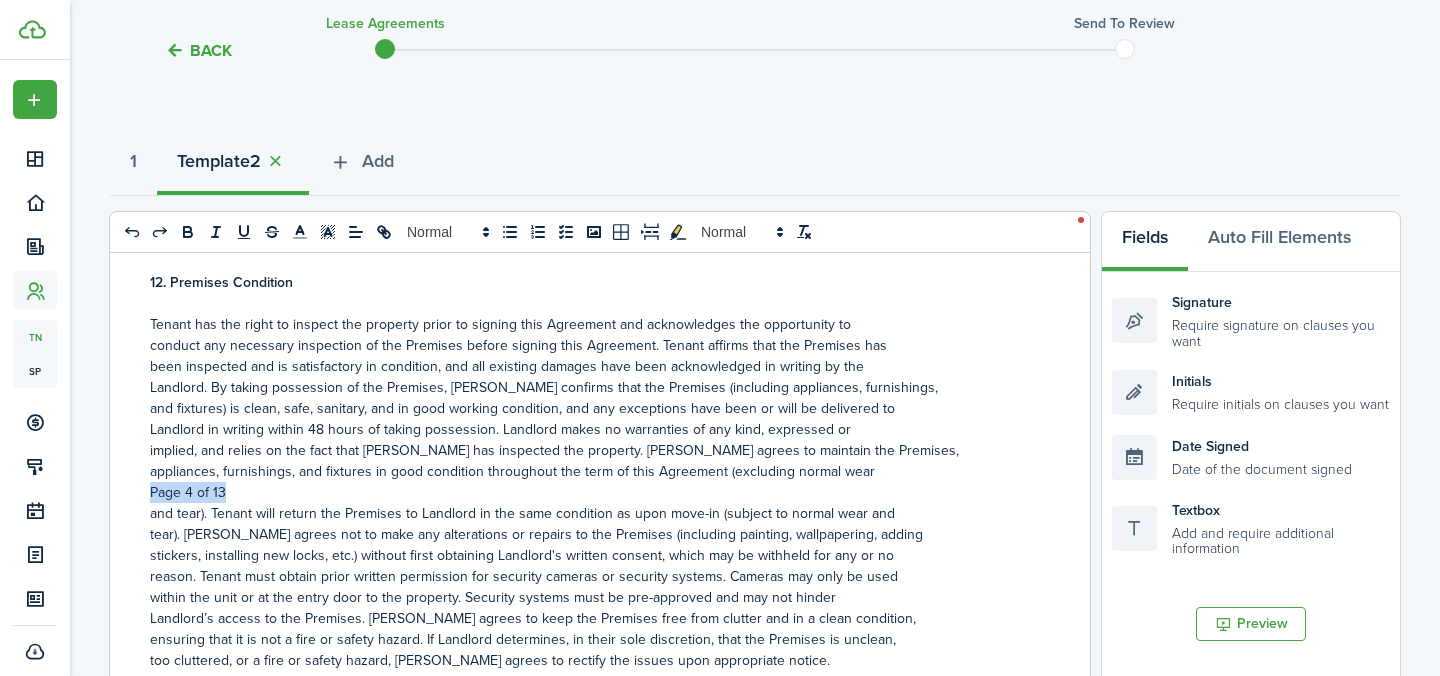 drag, startPoint x: 228, startPoint y: 458, endPoint x: 150, endPoint y: 458, distance: 78 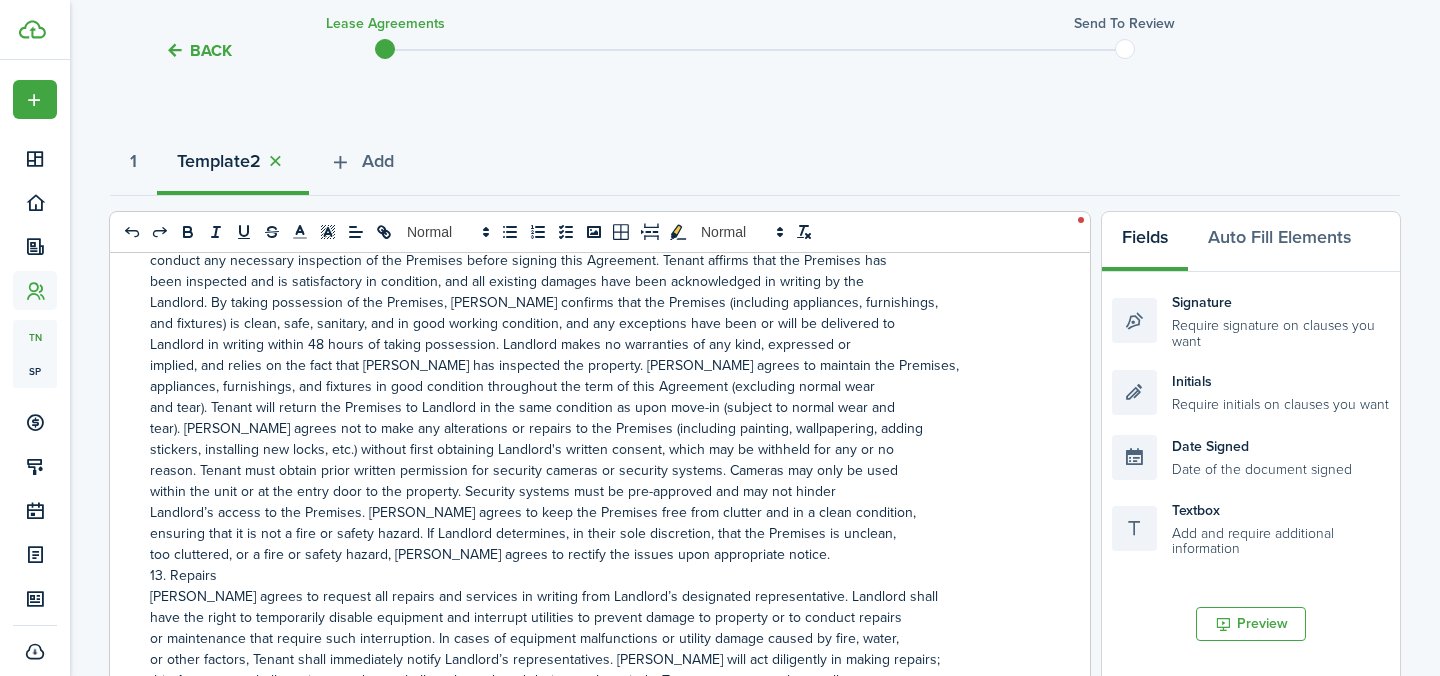 scroll, scrollTop: 3812, scrollLeft: 0, axis: vertical 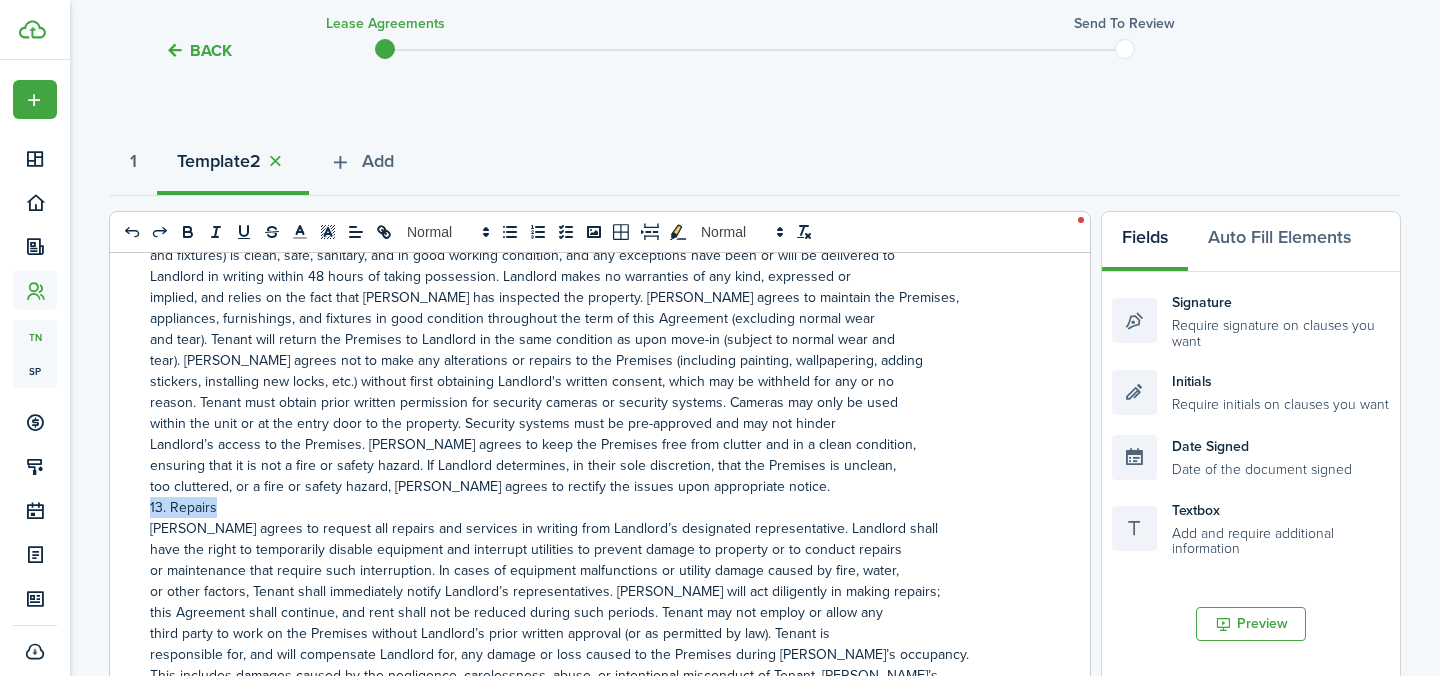 drag, startPoint x: 217, startPoint y: 475, endPoint x: 146, endPoint y: 474, distance: 71.00704 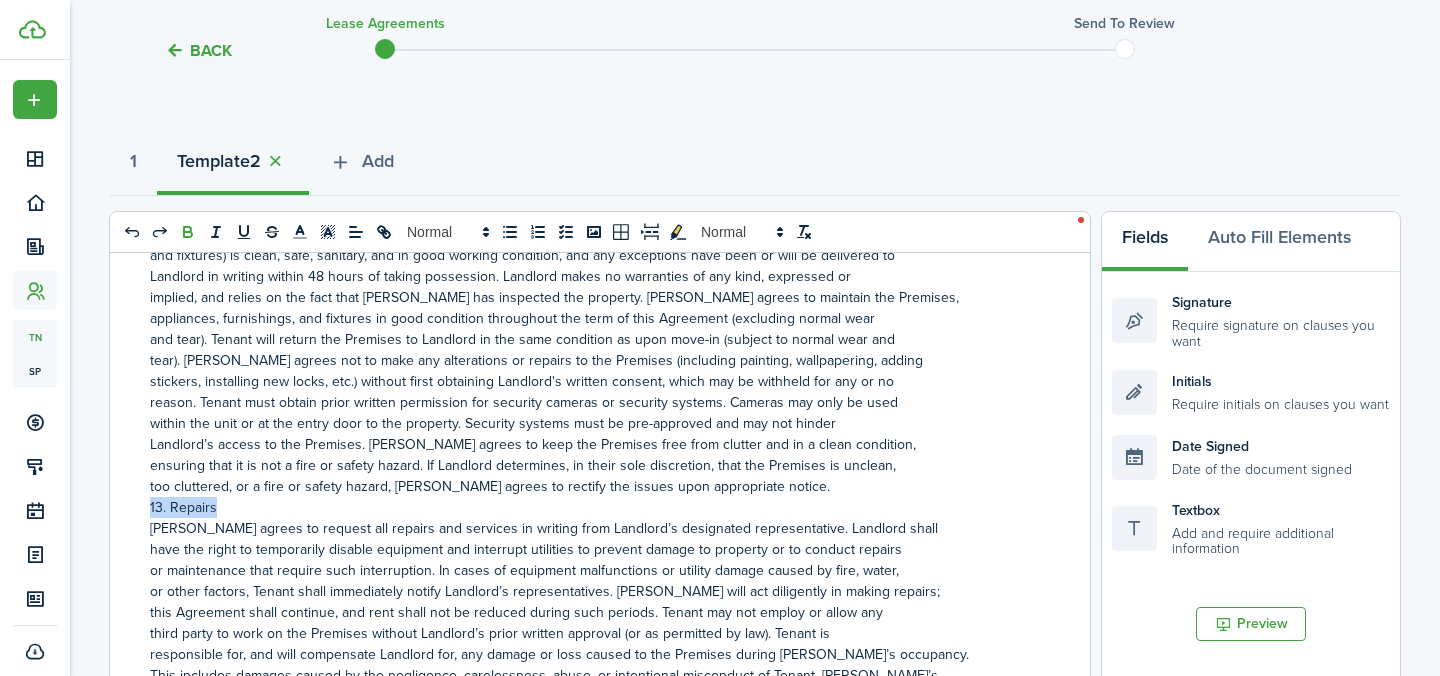 click at bounding box center [188, 232] 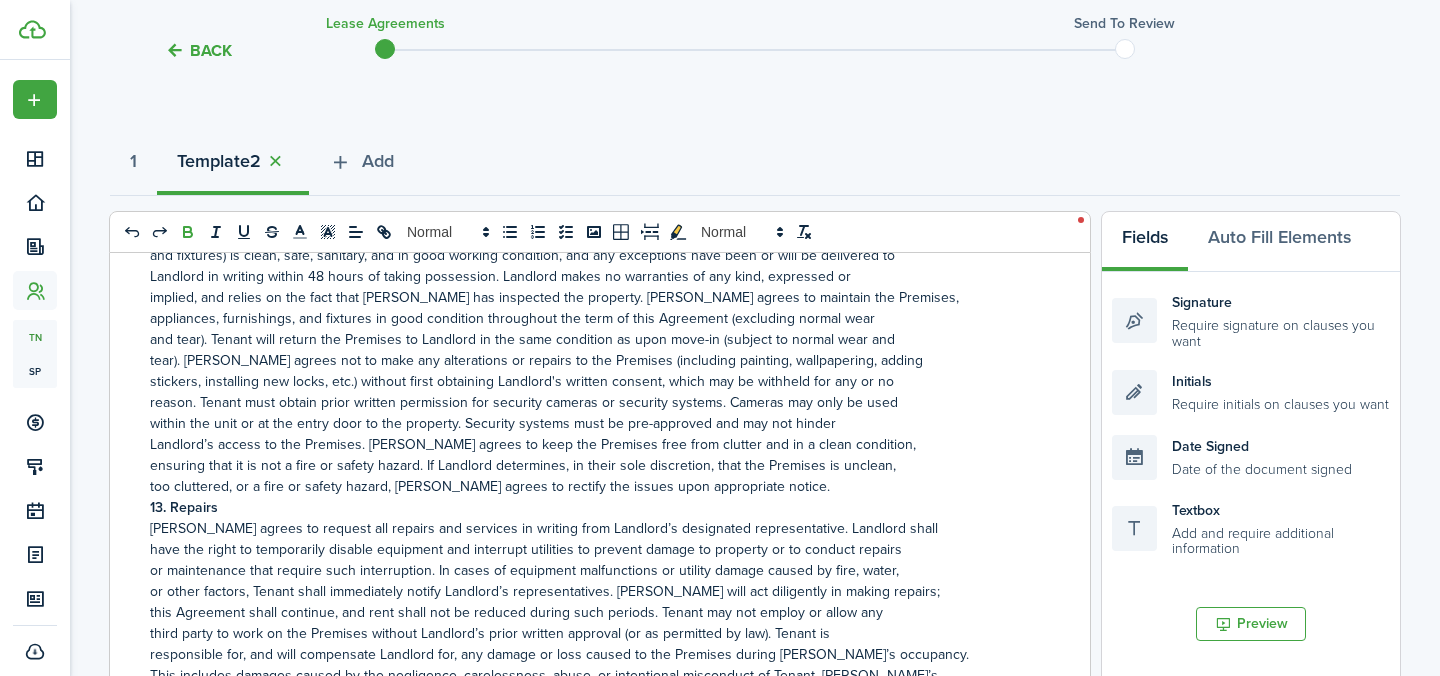 click on "too cluttered, or a fire or safety hazard, [PERSON_NAME] agrees to rectify the issues upon appropriate notice." at bounding box center [592, 486] 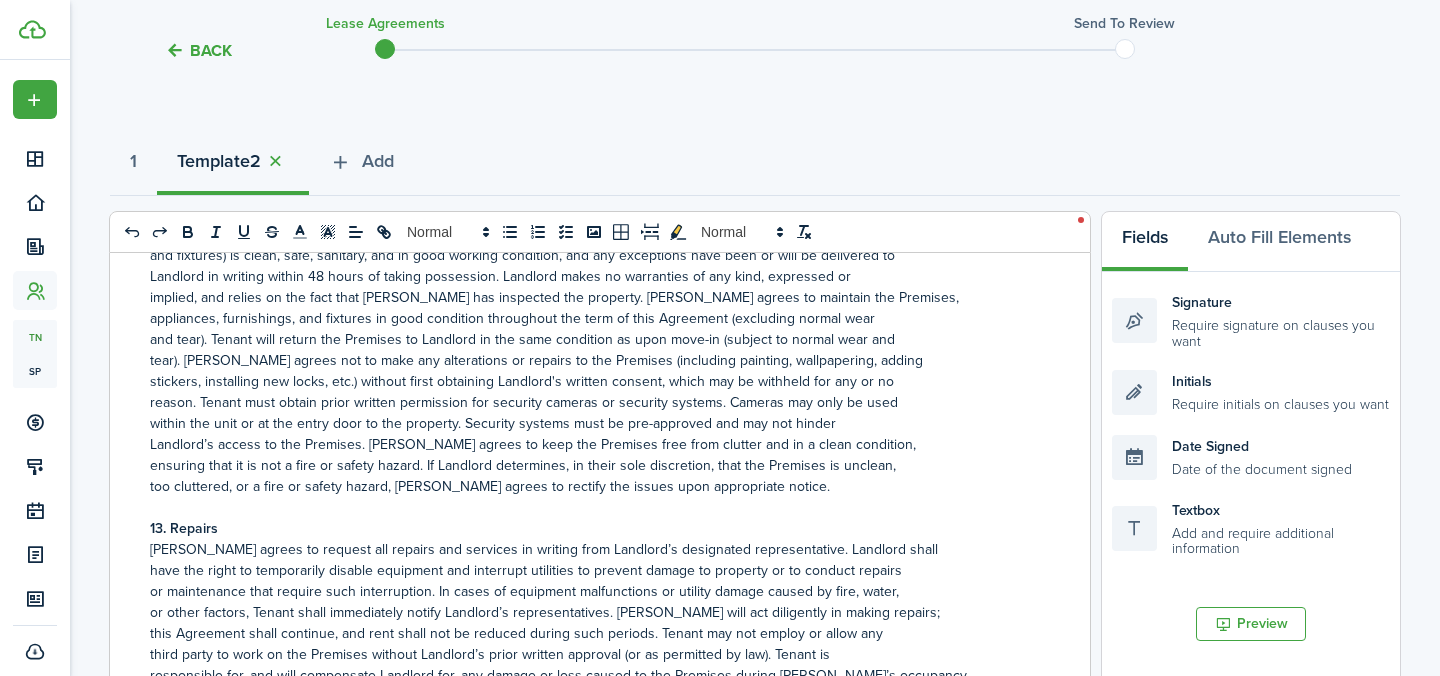 click on "13. Repairs" at bounding box center (592, 528) 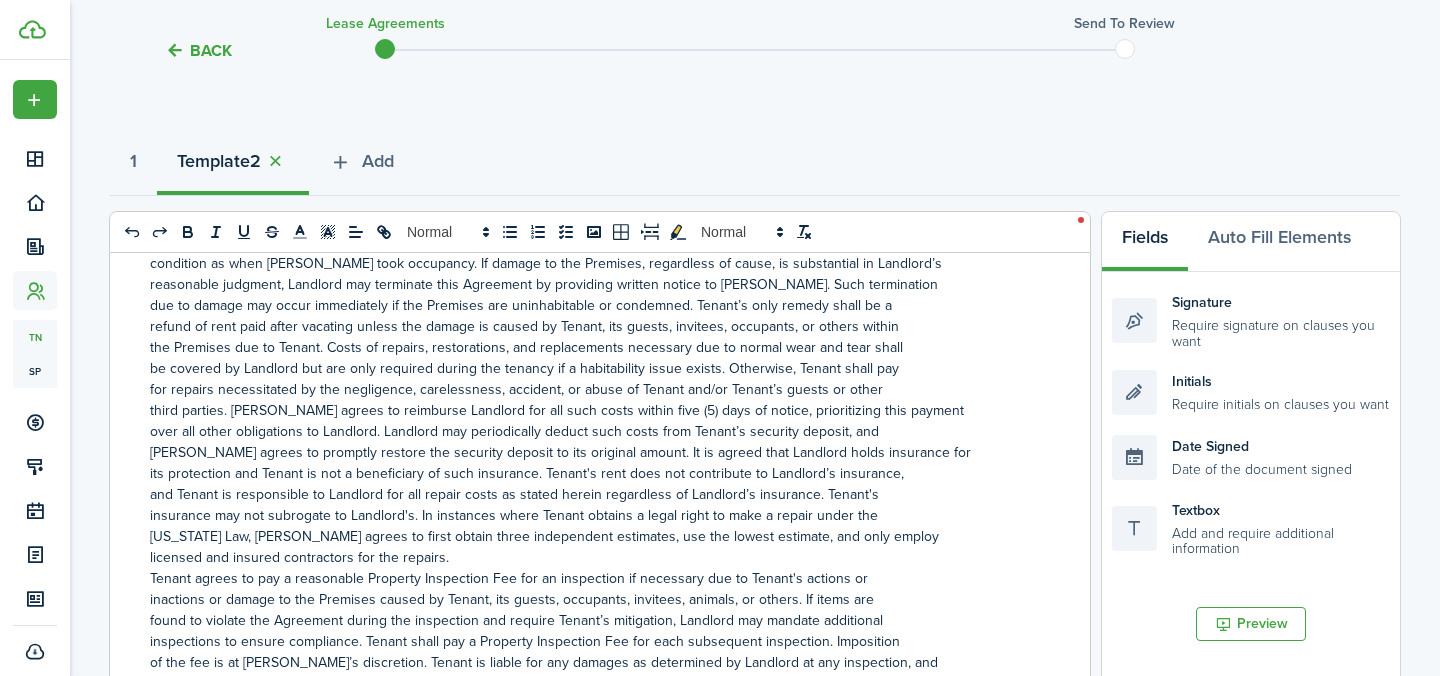 scroll, scrollTop: 4495, scrollLeft: 0, axis: vertical 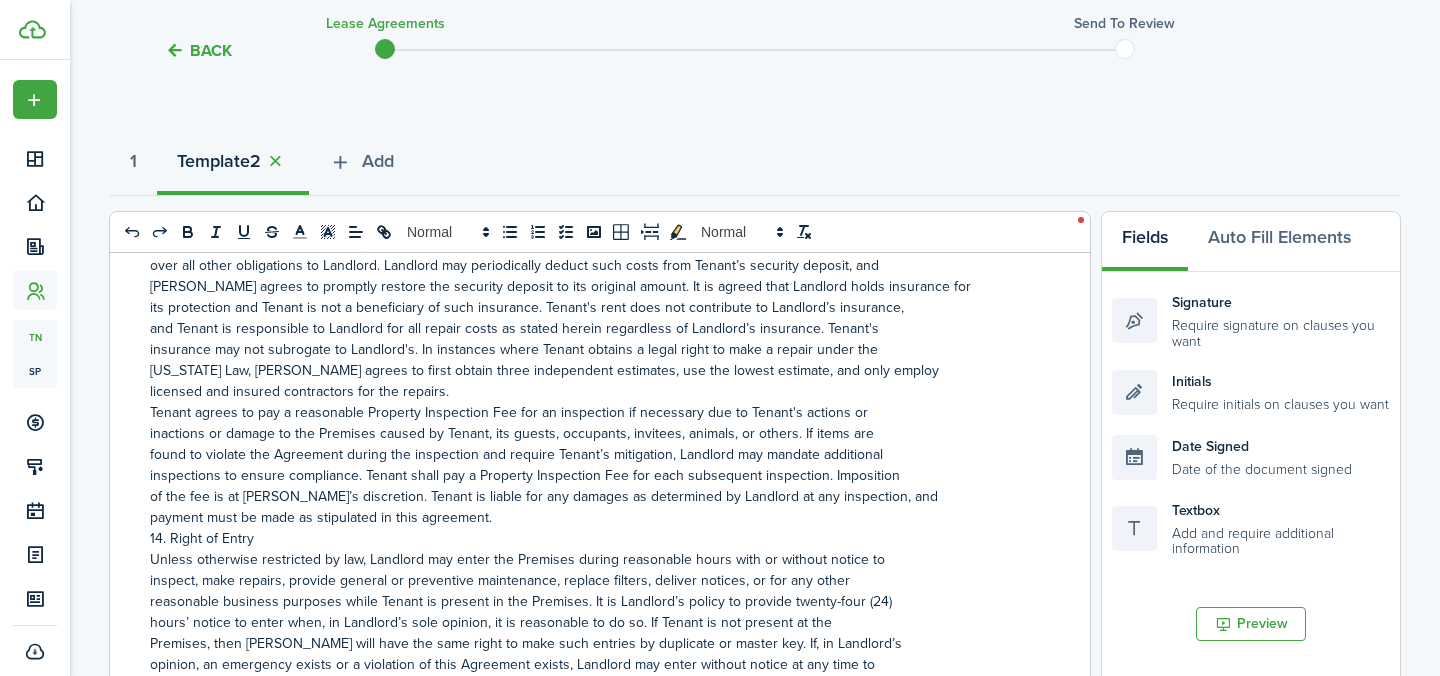 click on "payment must be made as stipulated in this agreement." at bounding box center (592, 517) 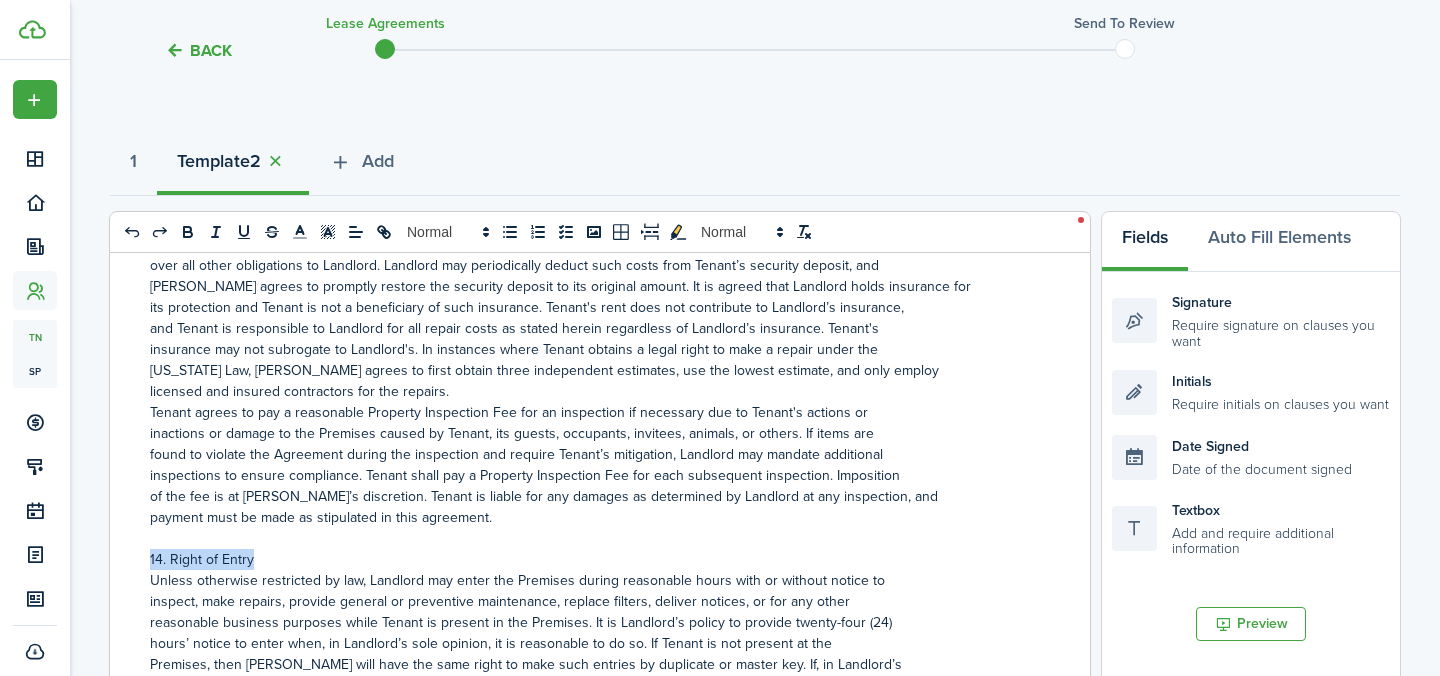 drag, startPoint x: 257, startPoint y: 526, endPoint x: 150, endPoint y: 526, distance: 107 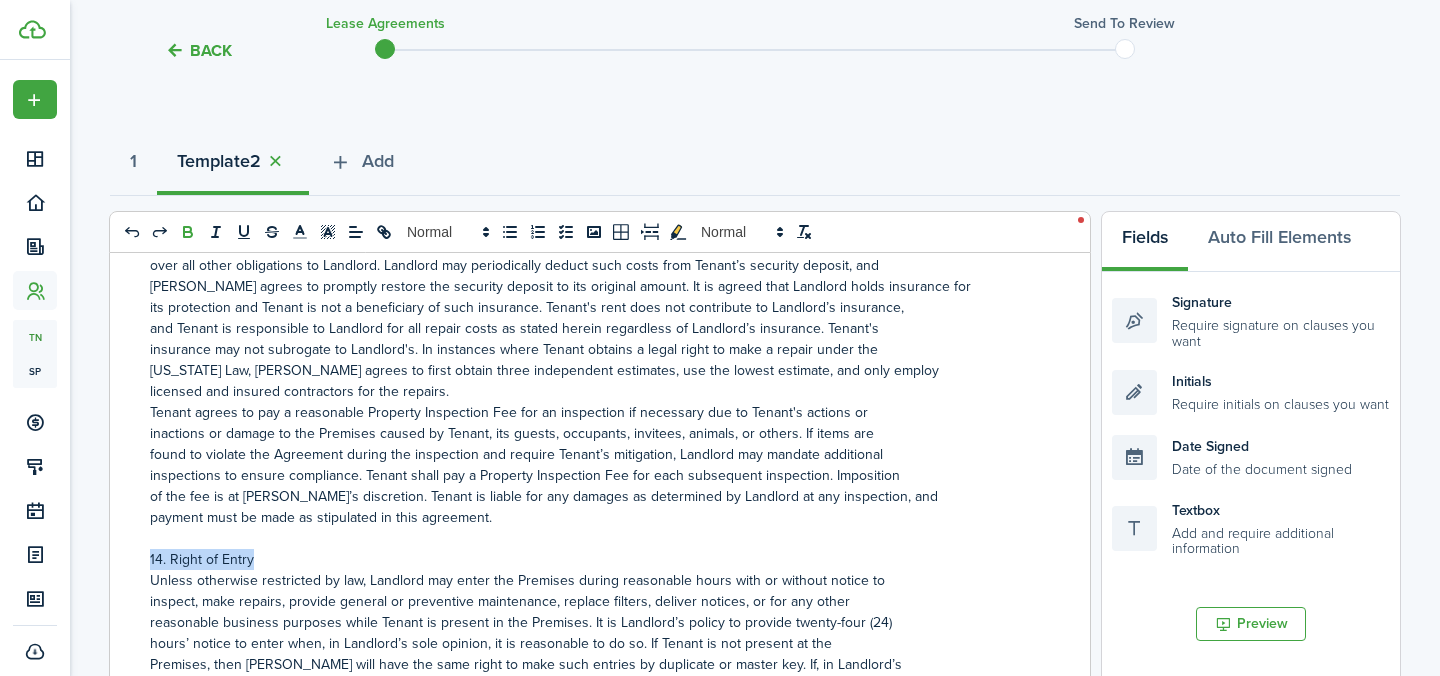 click 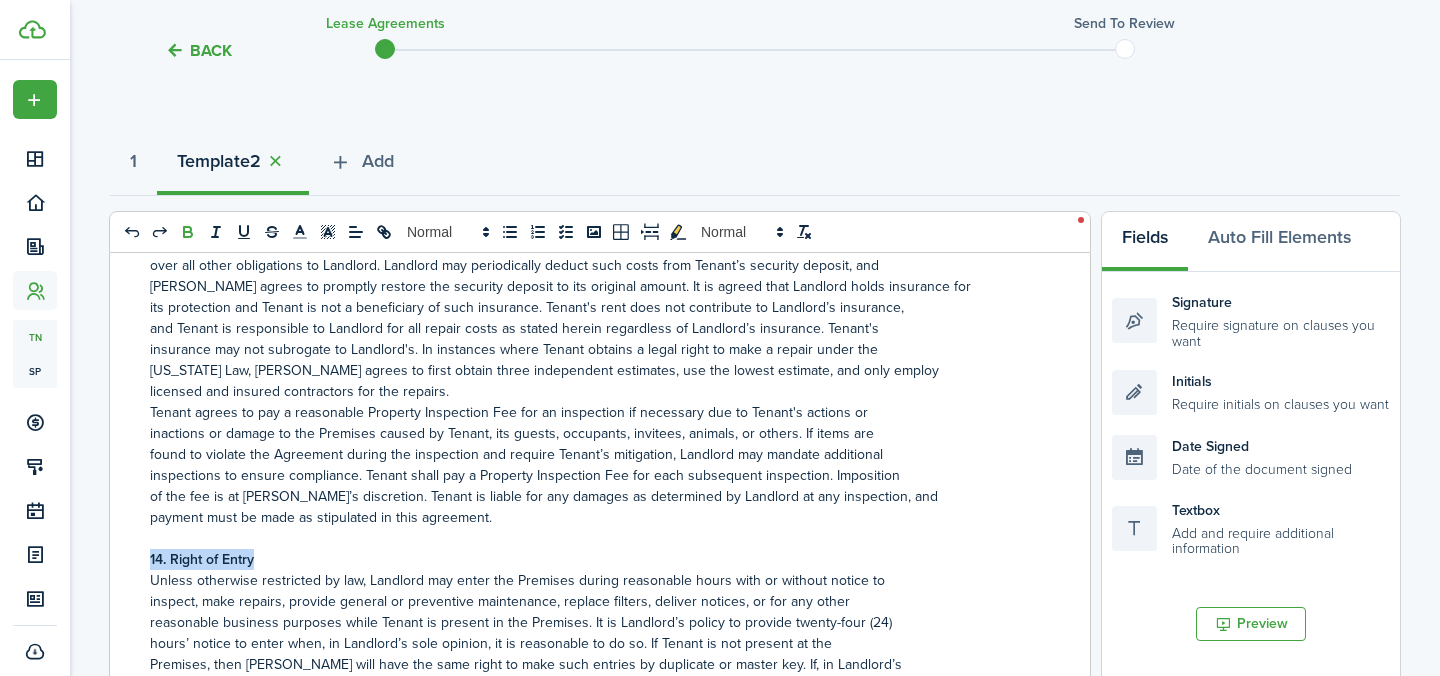 click on "14. Right of Entry" at bounding box center (592, 559) 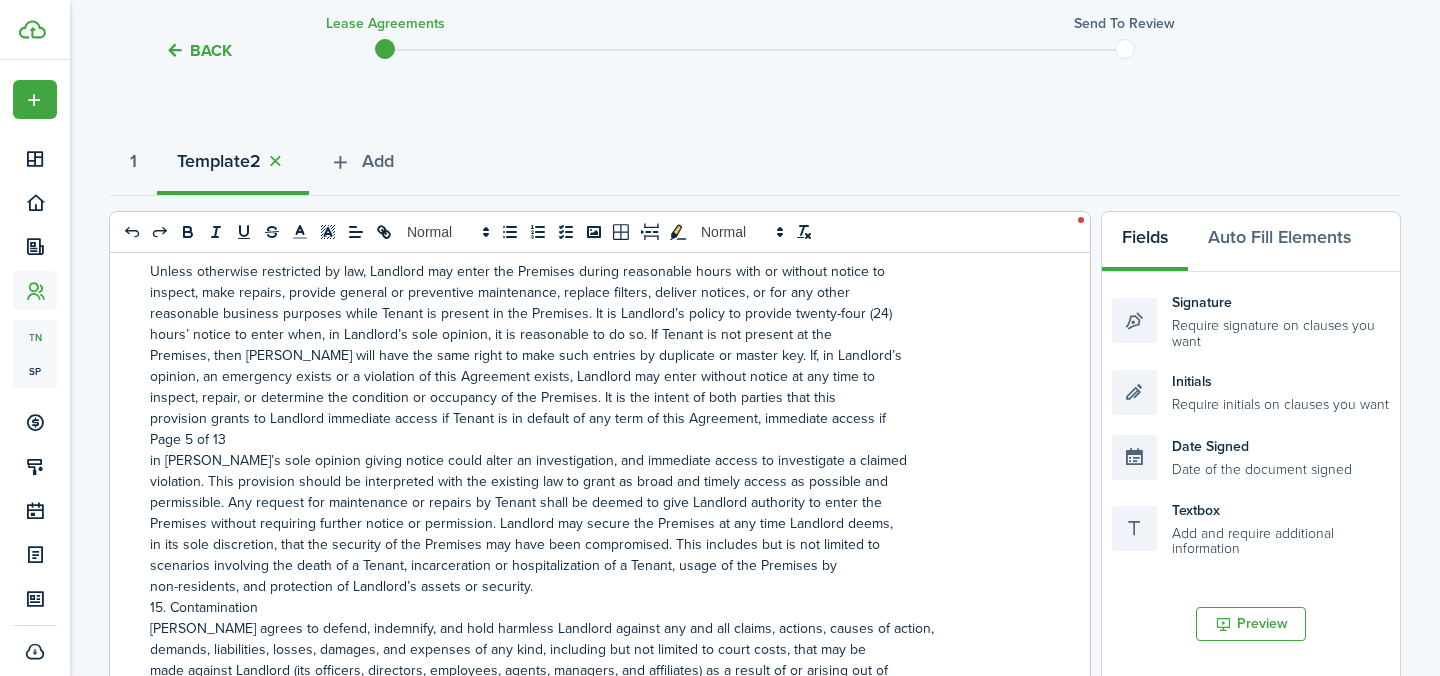 scroll, scrollTop: 4908, scrollLeft: 0, axis: vertical 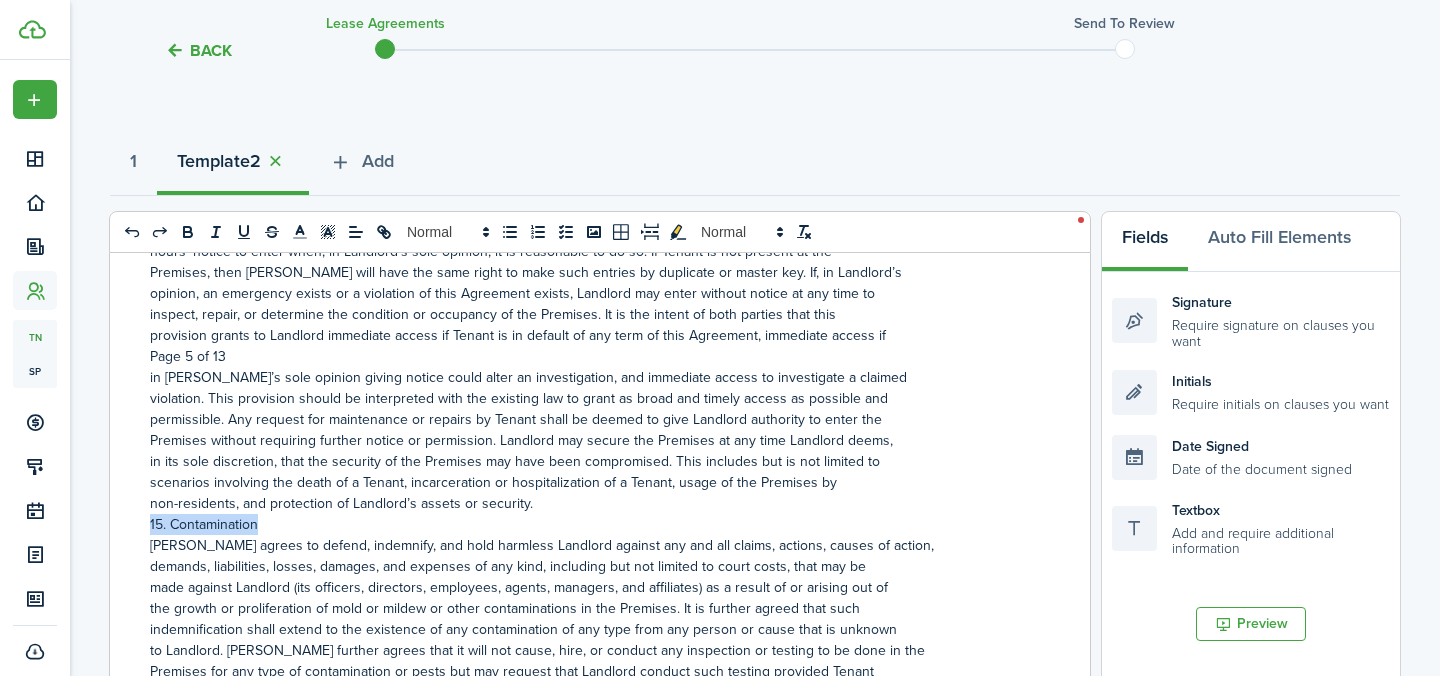 drag, startPoint x: 256, startPoint y: 489, endPoint x: 141, endPoint y: 489, distance: 115 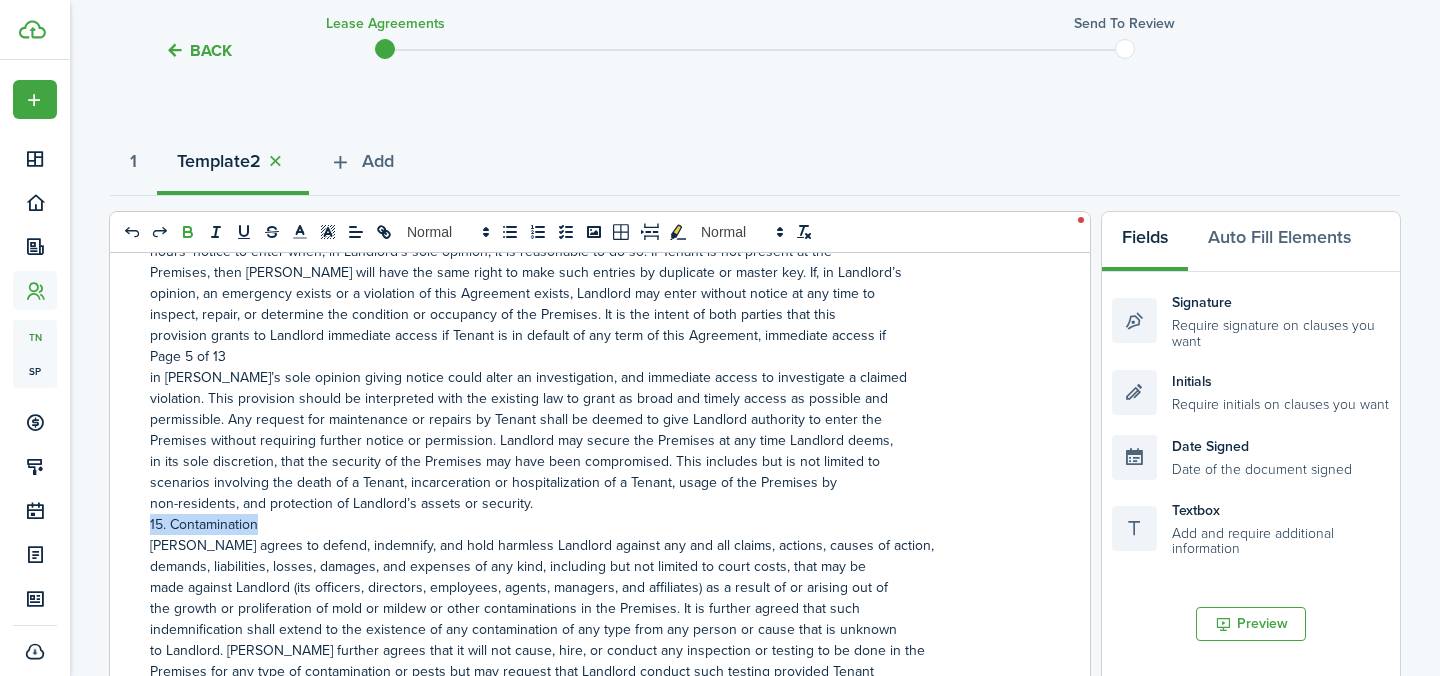 click 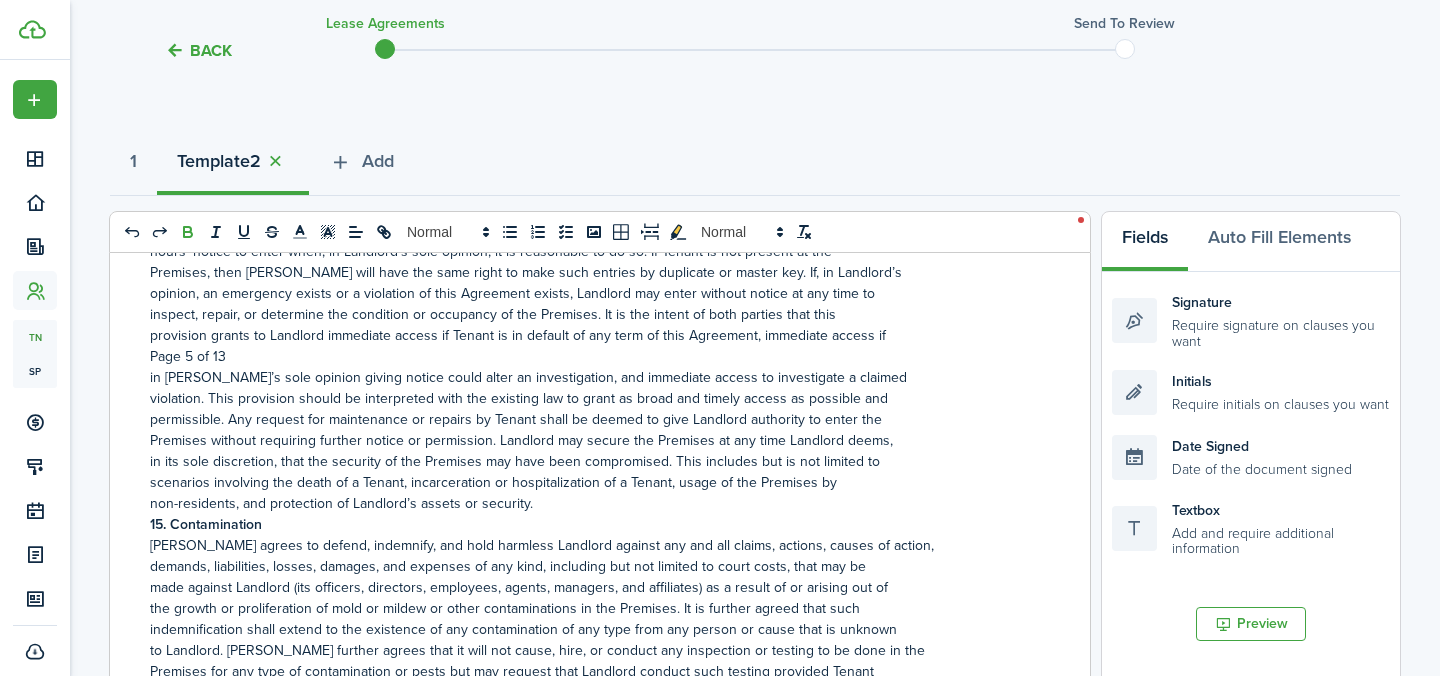 click on "scenarios involving the death of a Tenant, incarceration or hospitalization of a Tenant, usage of the Premises by" at bounding box center [592, 482] 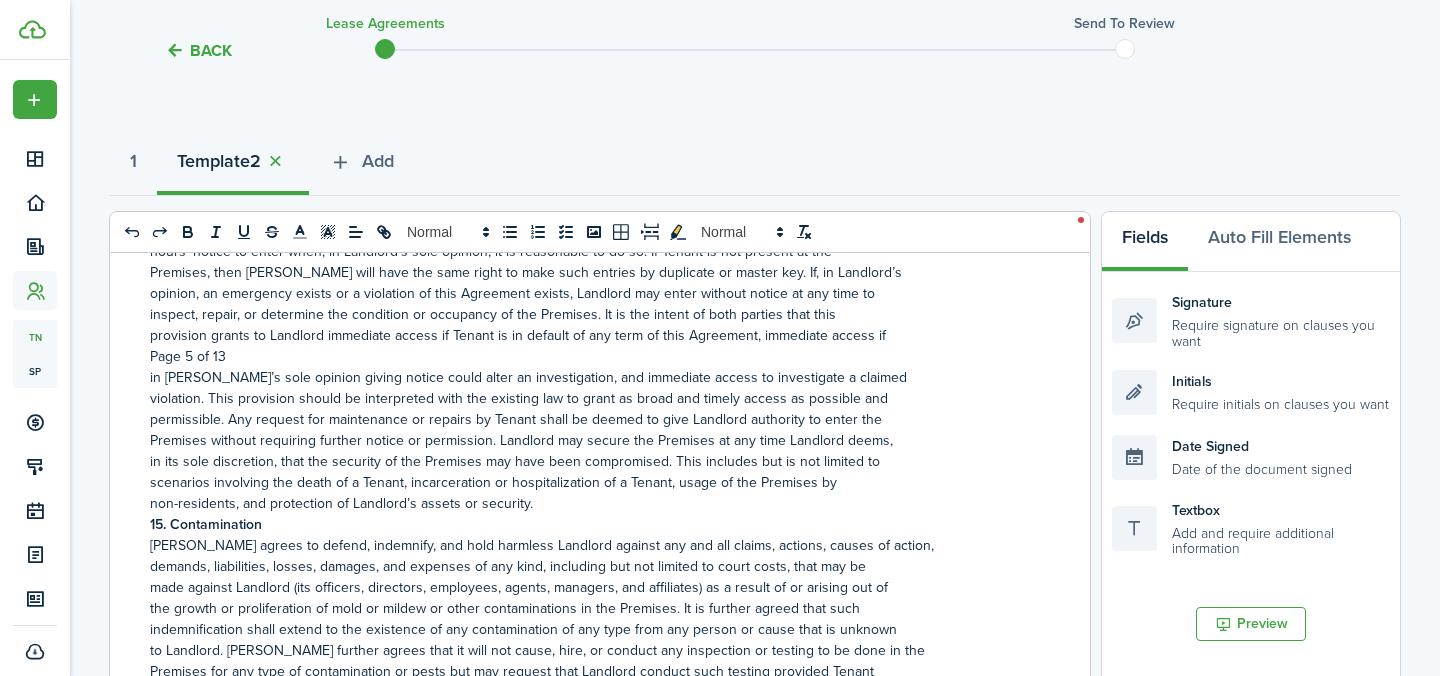click on "non-residents, and protection of Landlord’s assets or security." at bounding box center (592, 503) 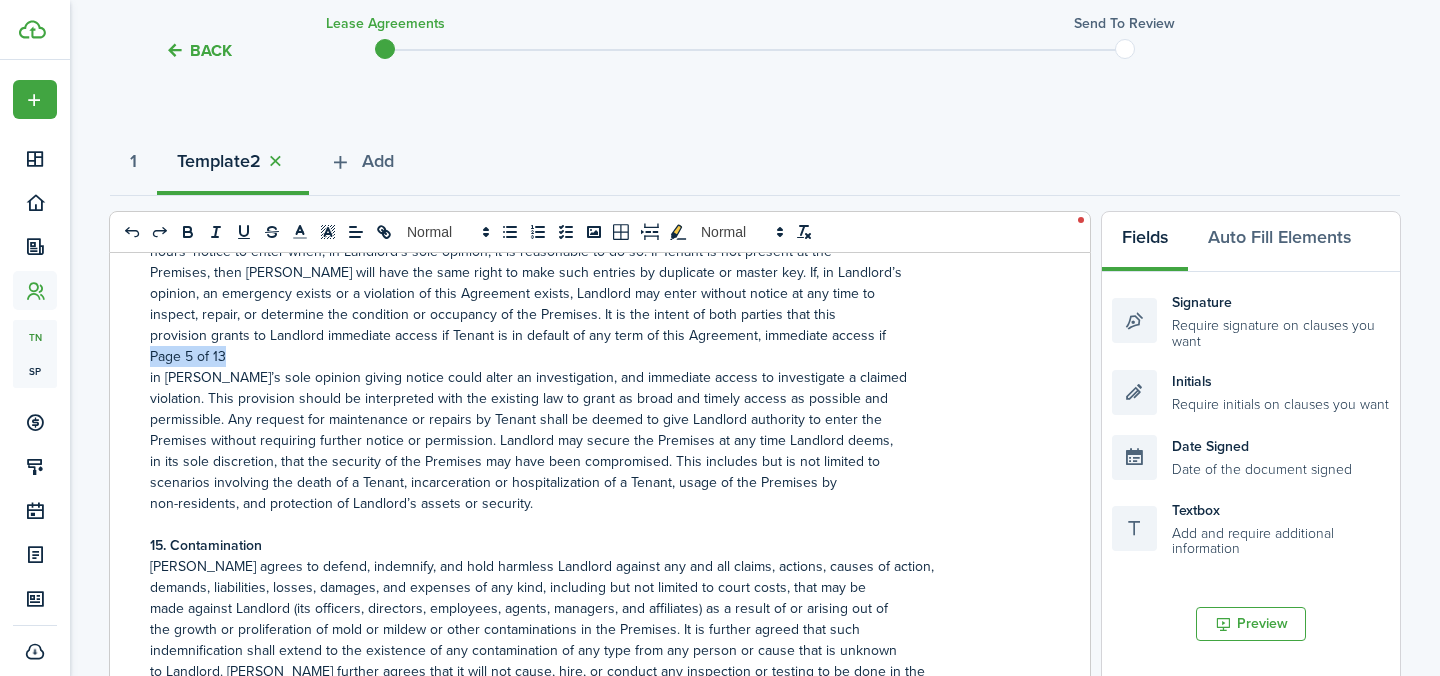 drag, startPoint x: 229, startPoint y: 321, endPoint x: 150, endPoint y: 321, distance: 79 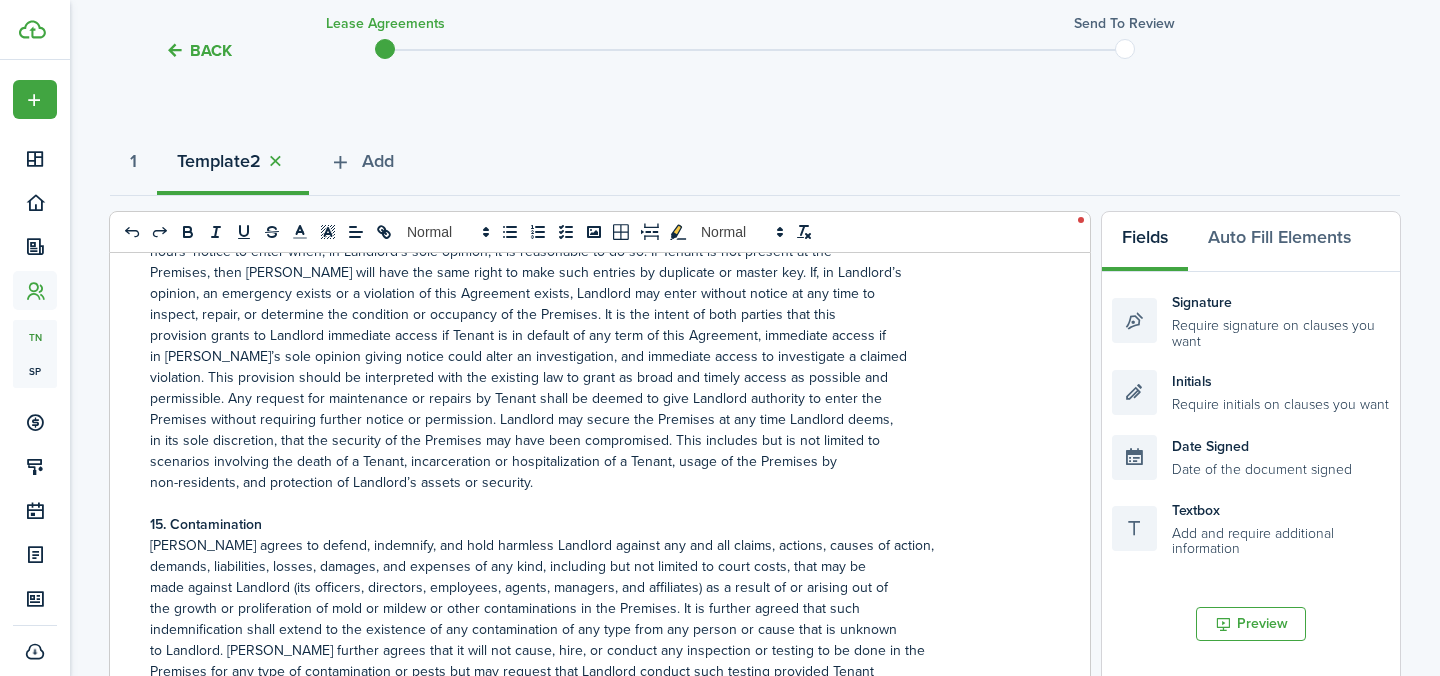 click on "15. Contamination" at bounding box center (592, 524) 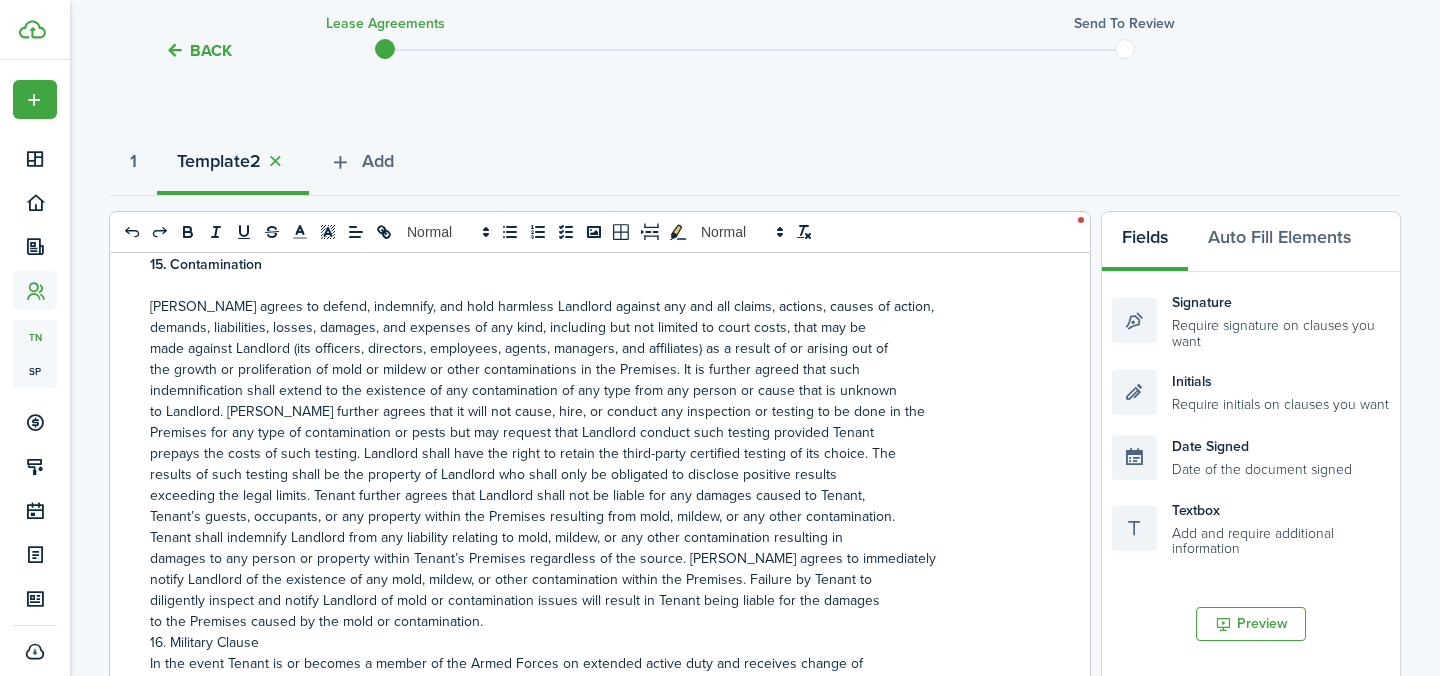 scroll, scrollTop: 5281, scrollLeft: 0, axis: vertical 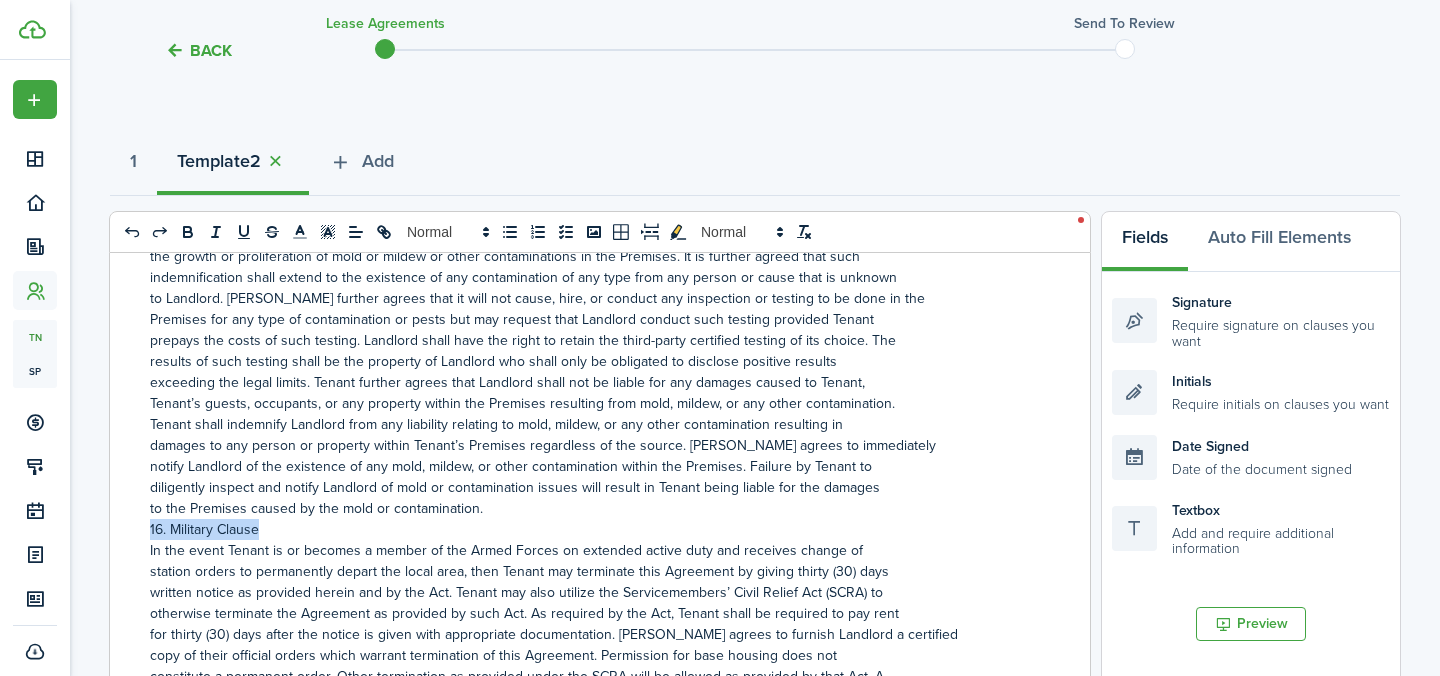 drag, startPoint x: 263, startPoint y: 496, endPoint x: 149, endPoint y: 496, distance: 114 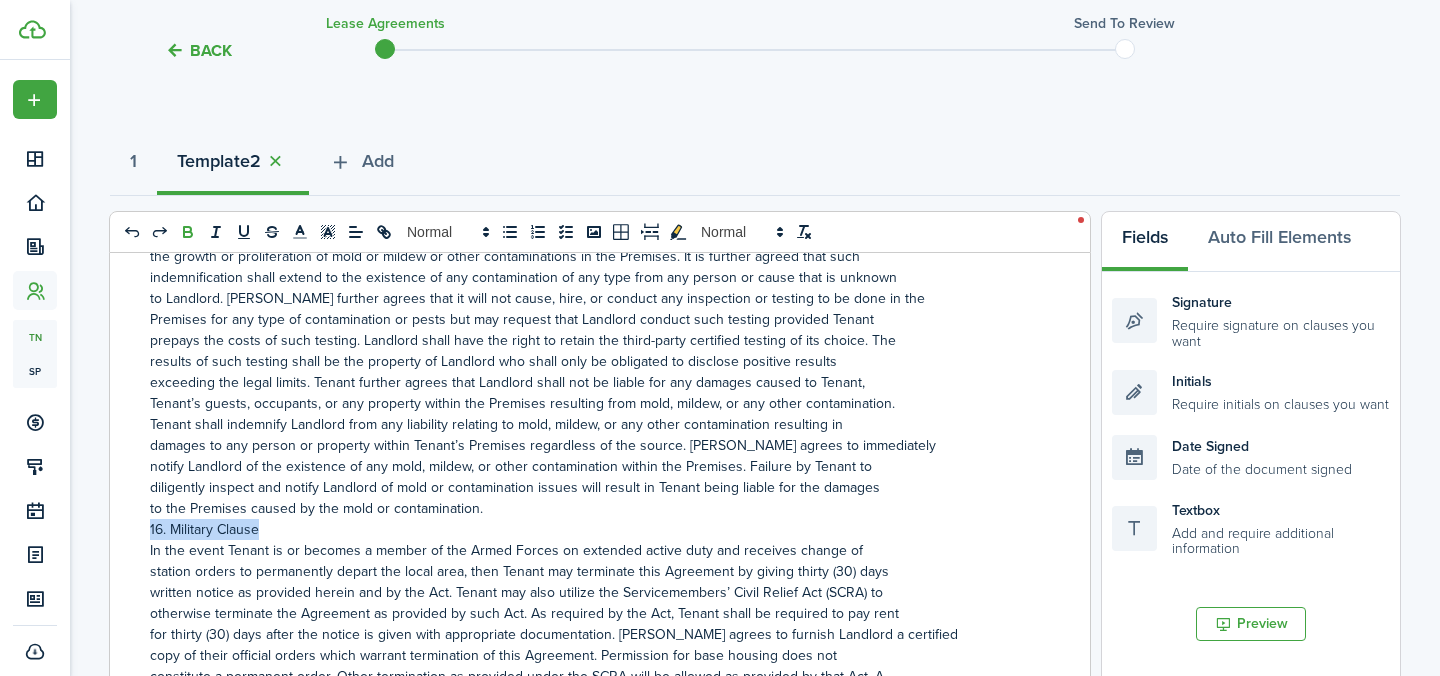 click 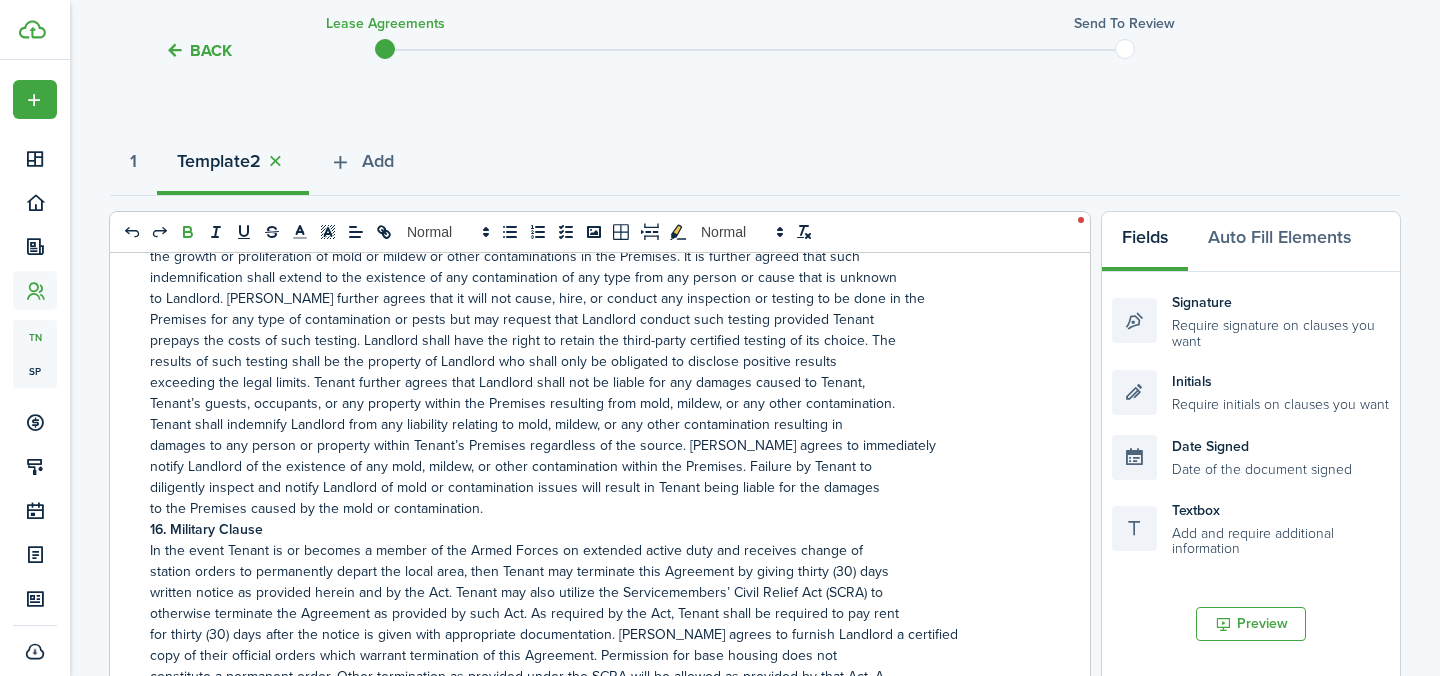 click on "diligently inspect and notify Landlord of mold or contamination issues will result in Tenant being liable for the damages" at bounding box center [592, 487] 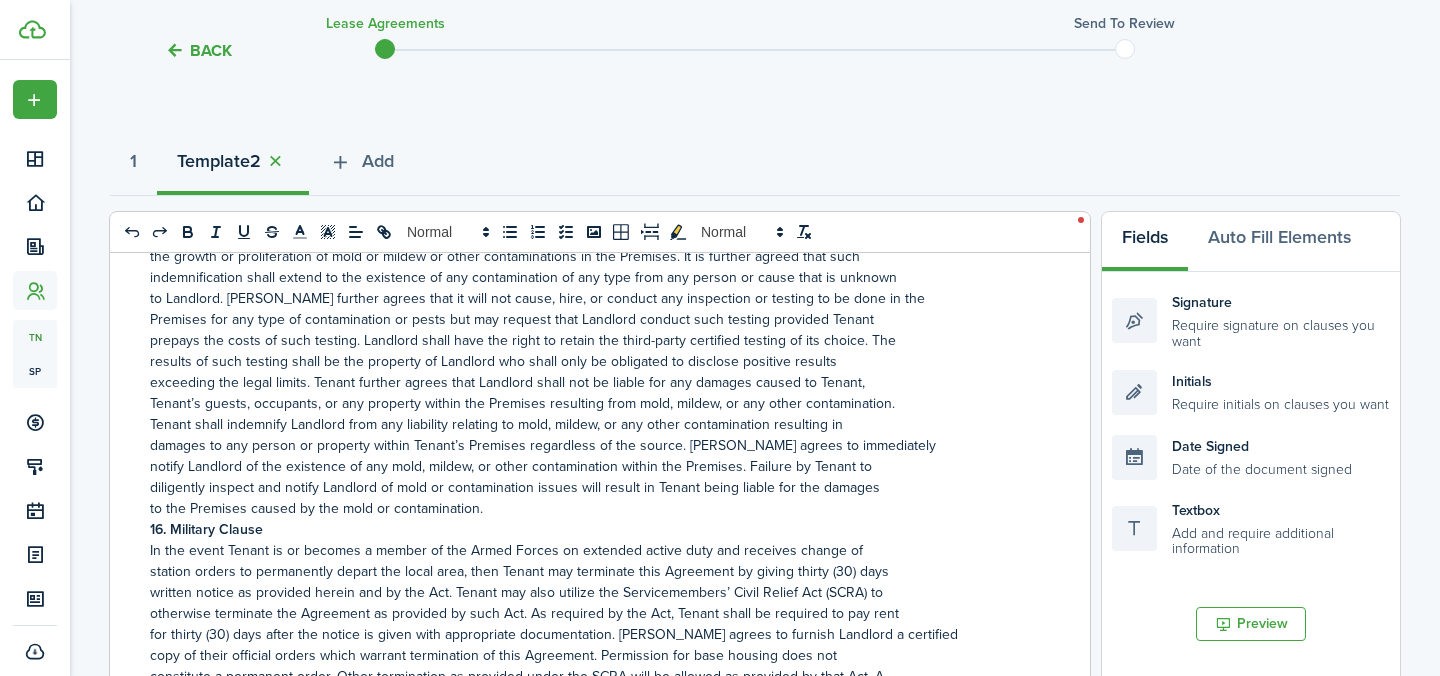 click on "to the Premises caused by the mold or contamination." at bounding box center (592, 508) 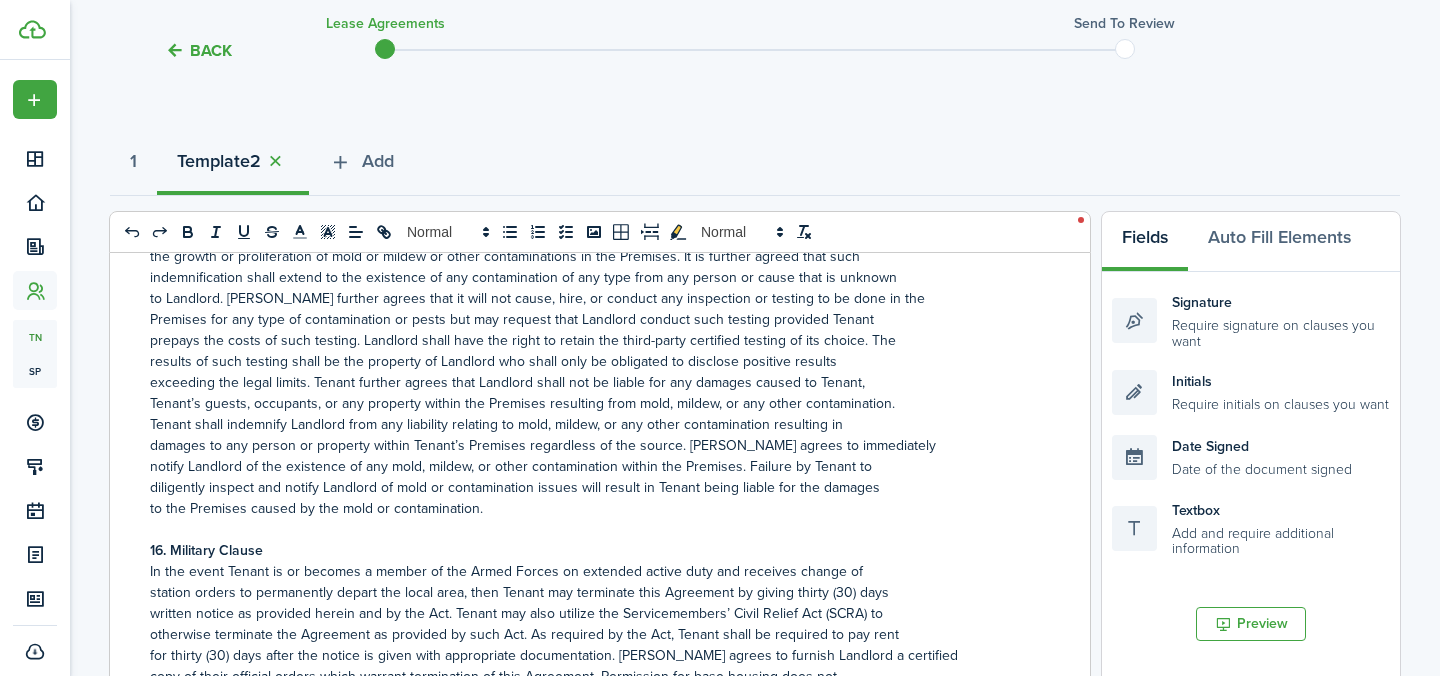 click on "16. Military Clause" at bounding box center (592, 550) 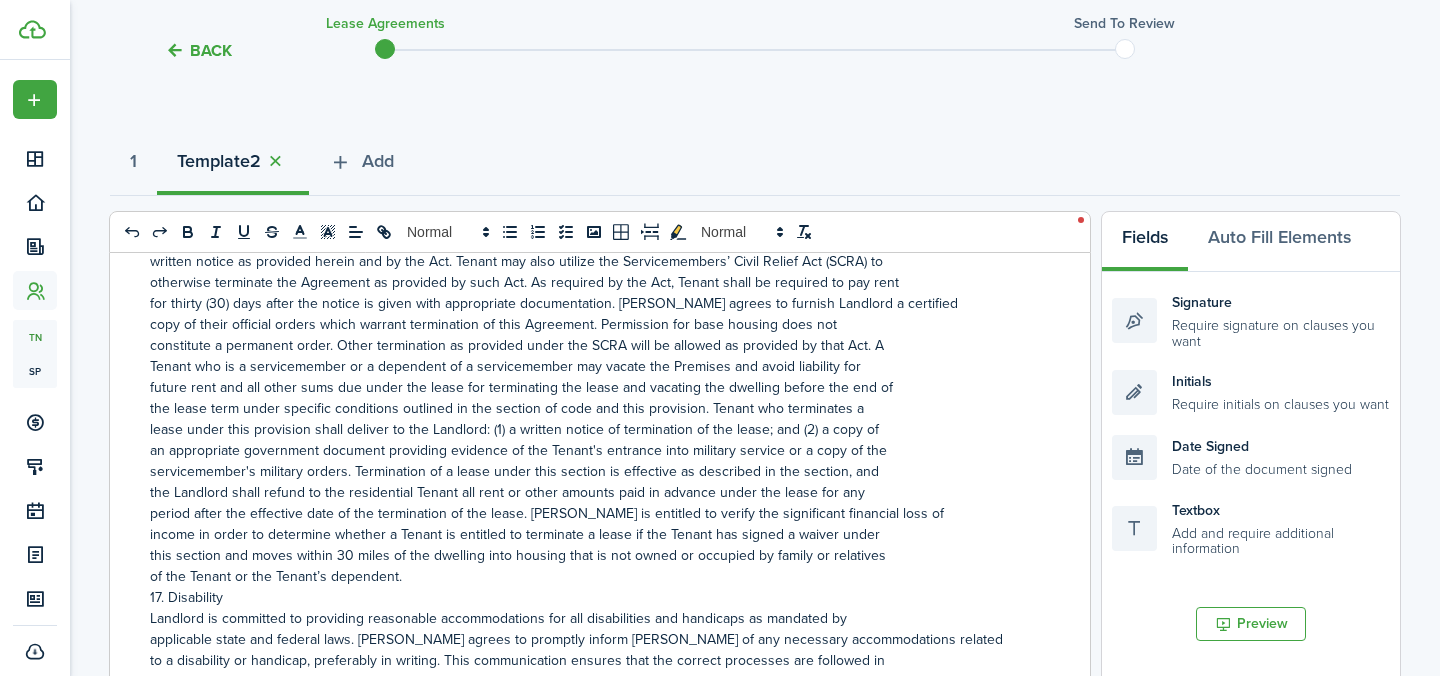 scroll, scrollTop: 5851, scrollLeft: 0, axis: vertical 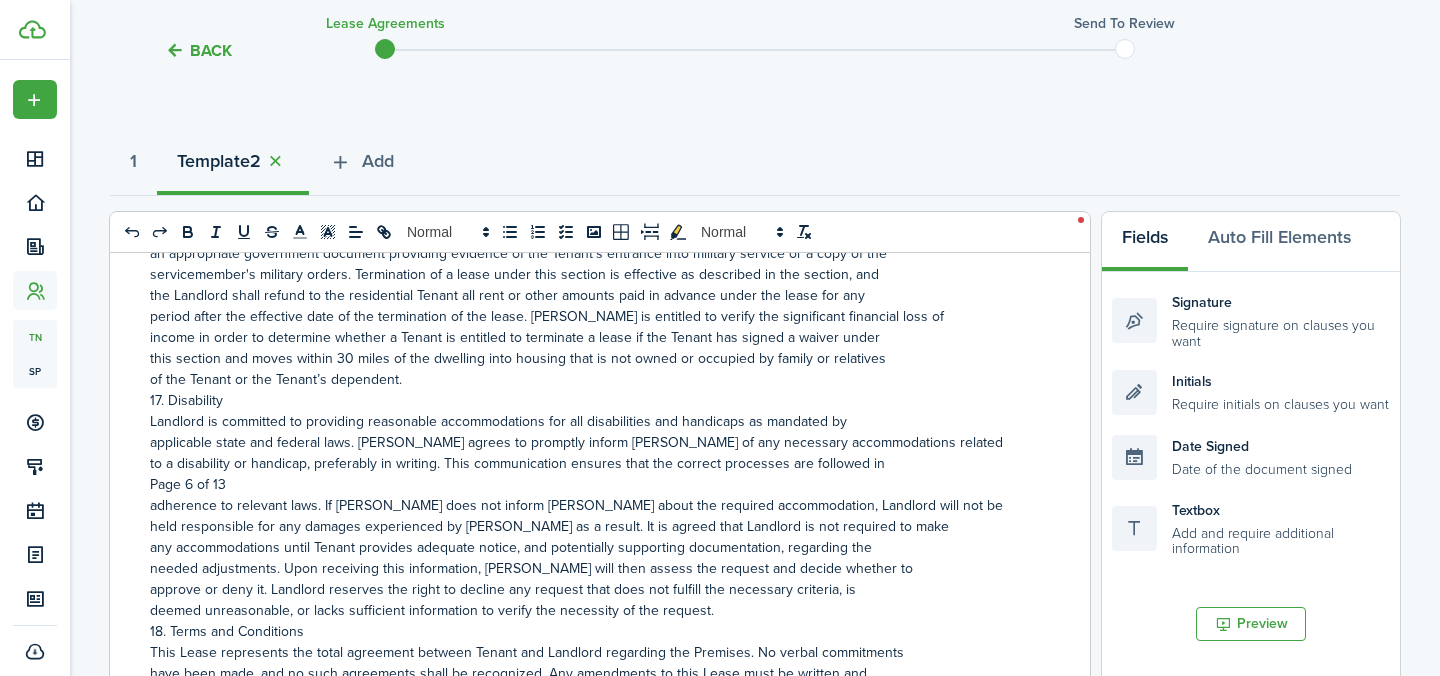 click on "of the Tenant or the Tenant’s dependent." at bounding box center (592, 379) 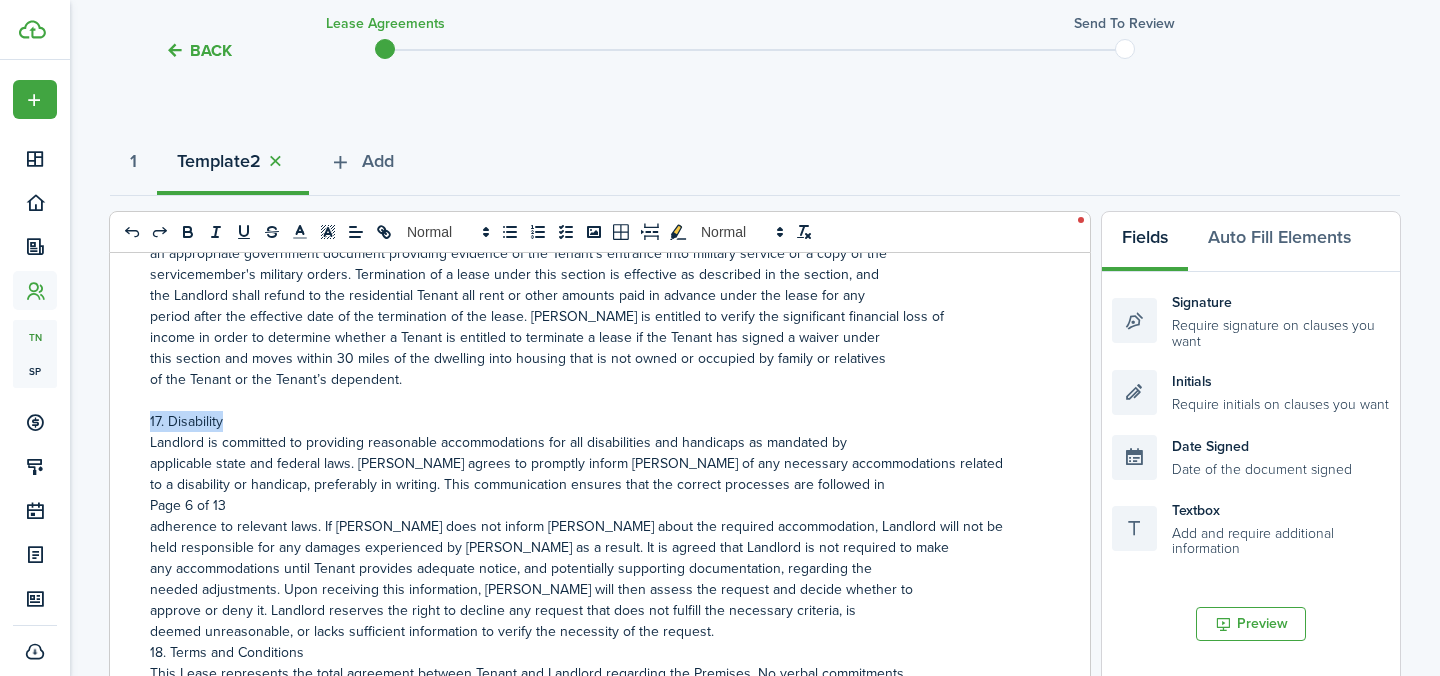 drag, startPoint x: 233, startPoint y: 388, endPoint x: 150, endPoint y: 388, distance: 83 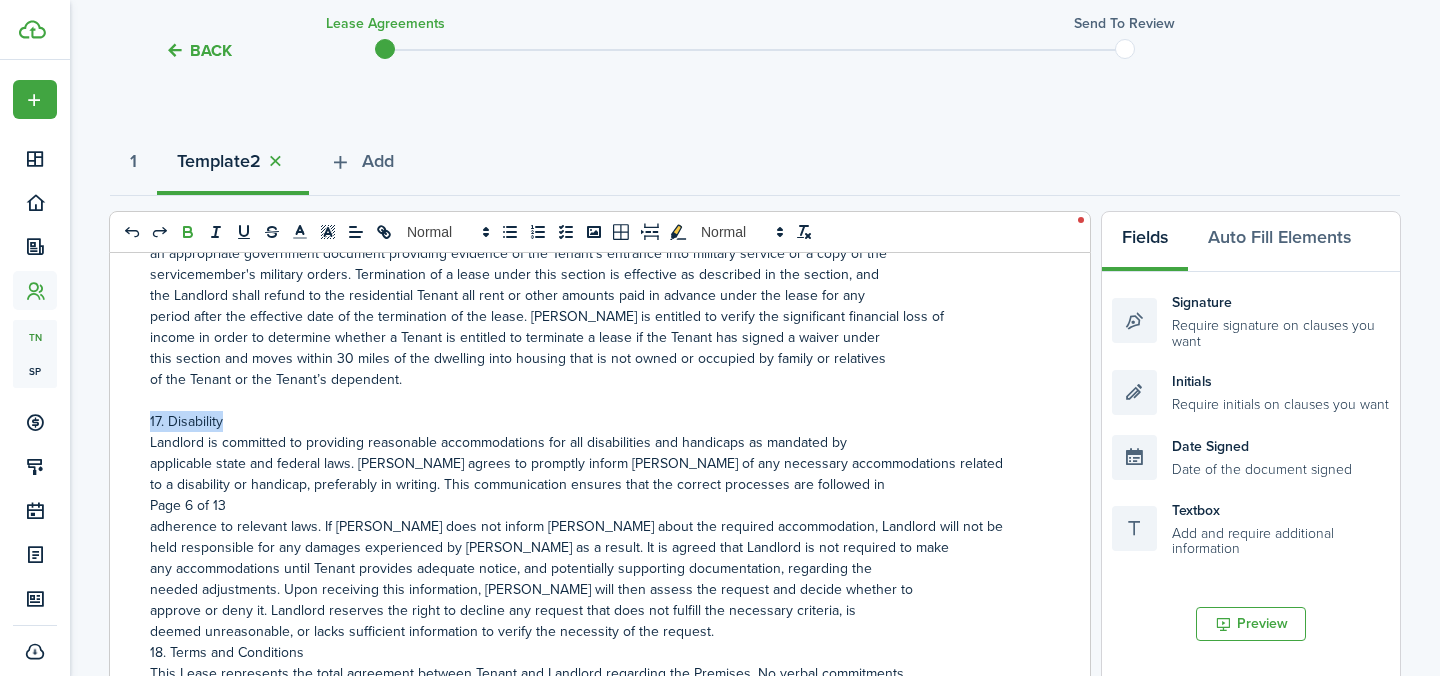 click 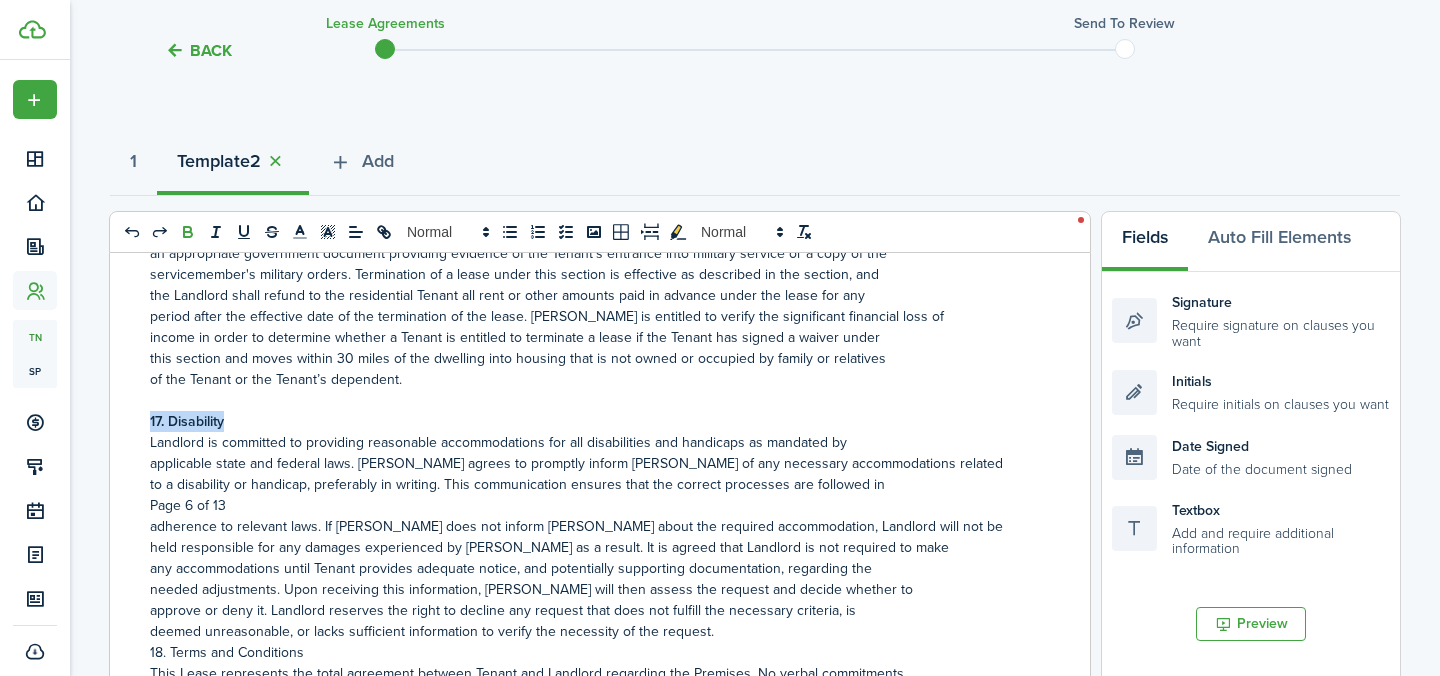click on "17. Disability" at bounding box center (592, 421) 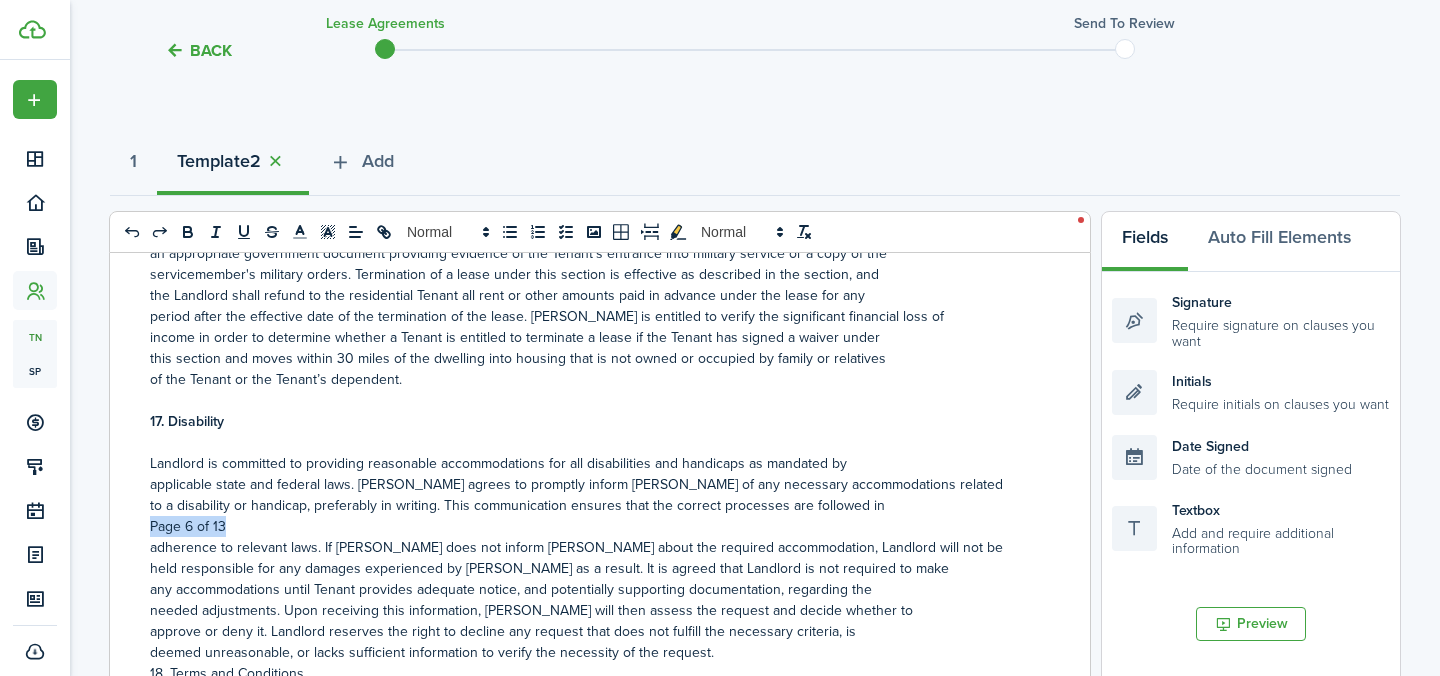 drag, startPoint x: 240, startPoint y: 496, endPoint x: 150, endPoint y: 496, distance: 90 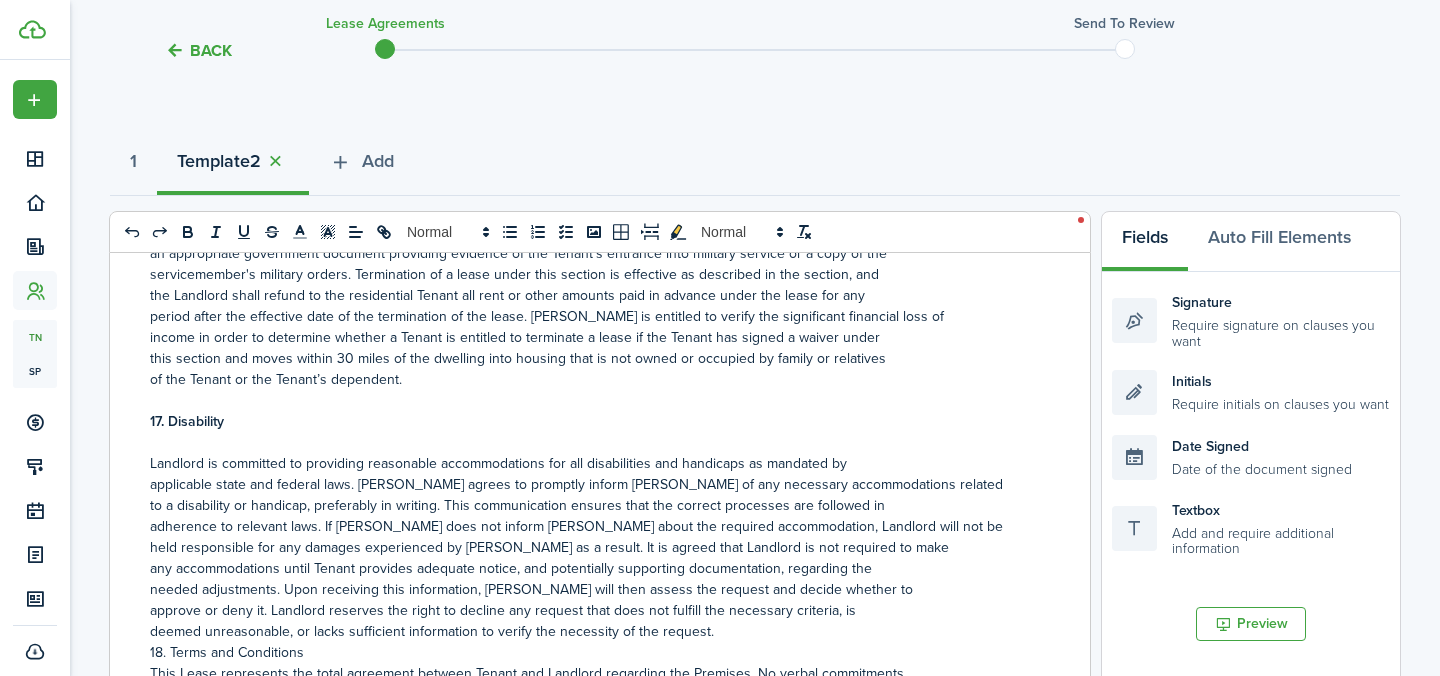 scroll, scrollTop: 6063, scrollLeft: 0, axis: vertical 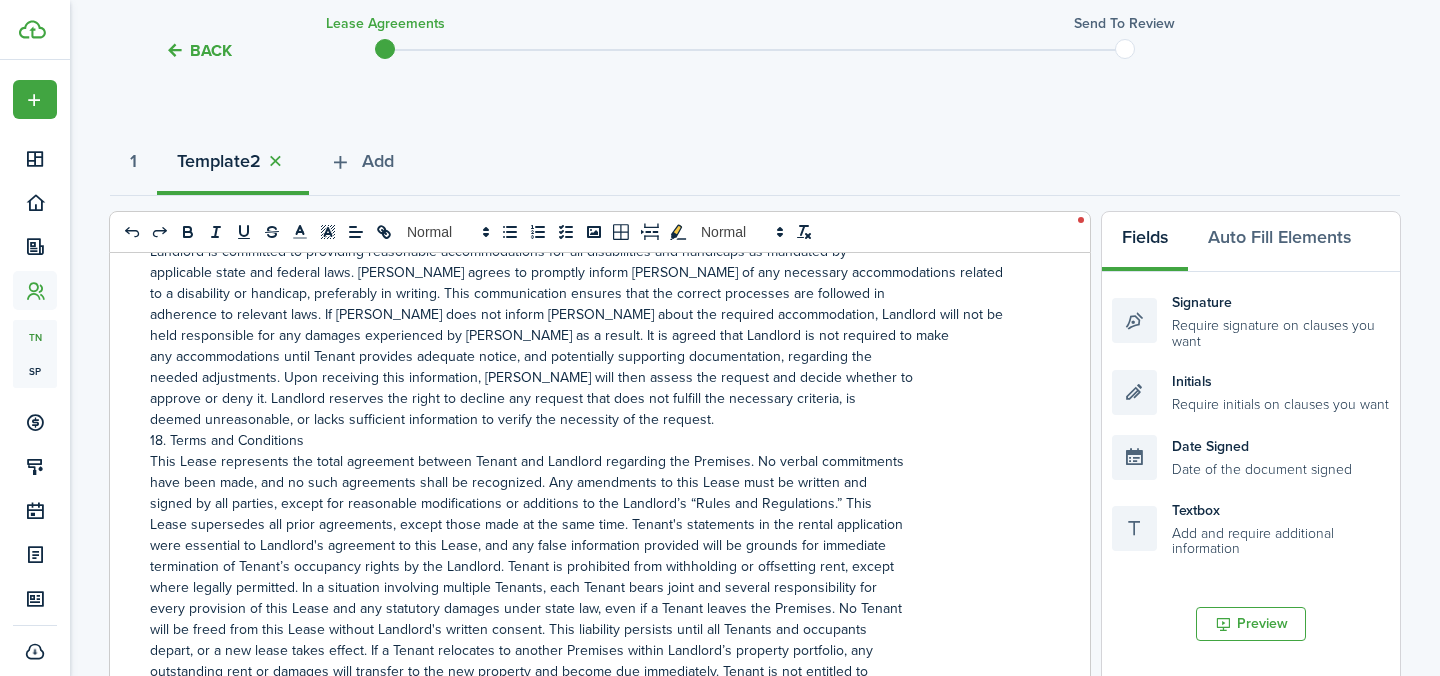 click on "deemed unreasonable, or lacks sufficient information to verify the necessity of the request." at bounding box center (592, 419) 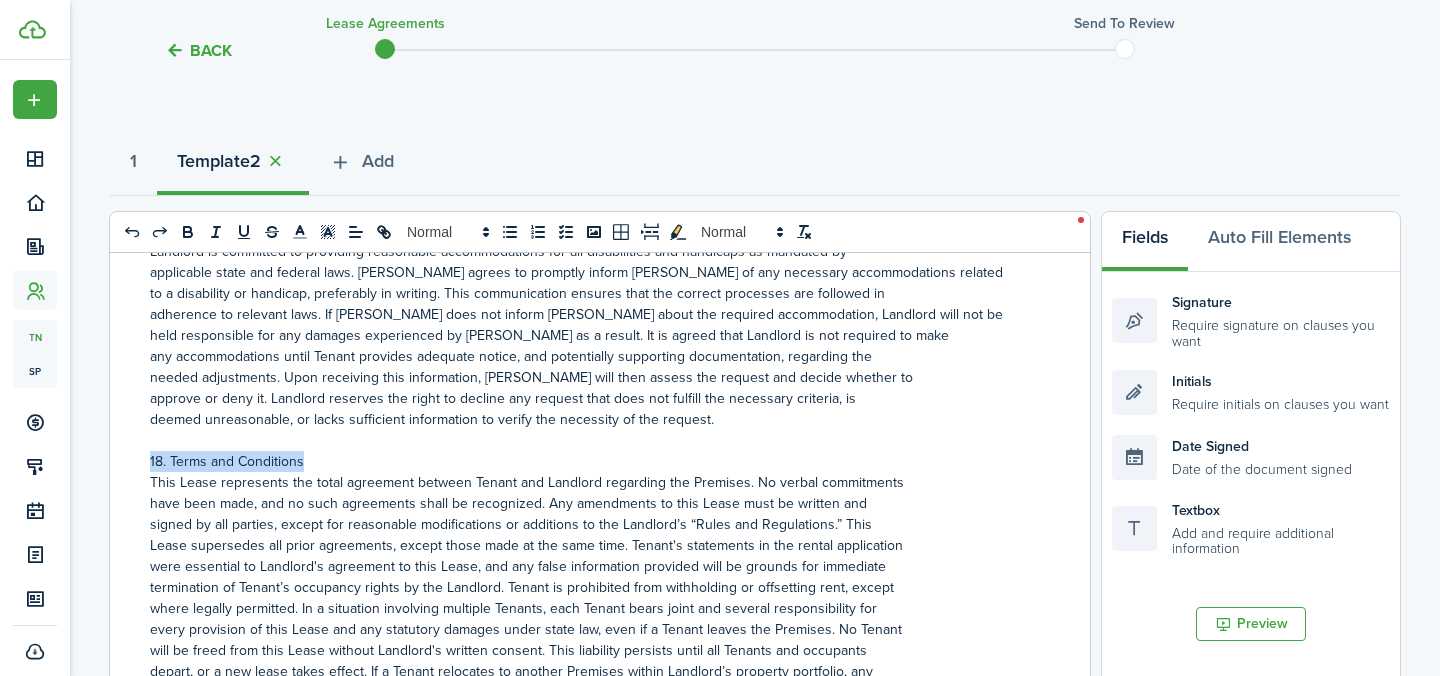 drag, startPoint x: 311, startPoint y: 429, endPoint x: 149, endPoint y: 429, distance: 162 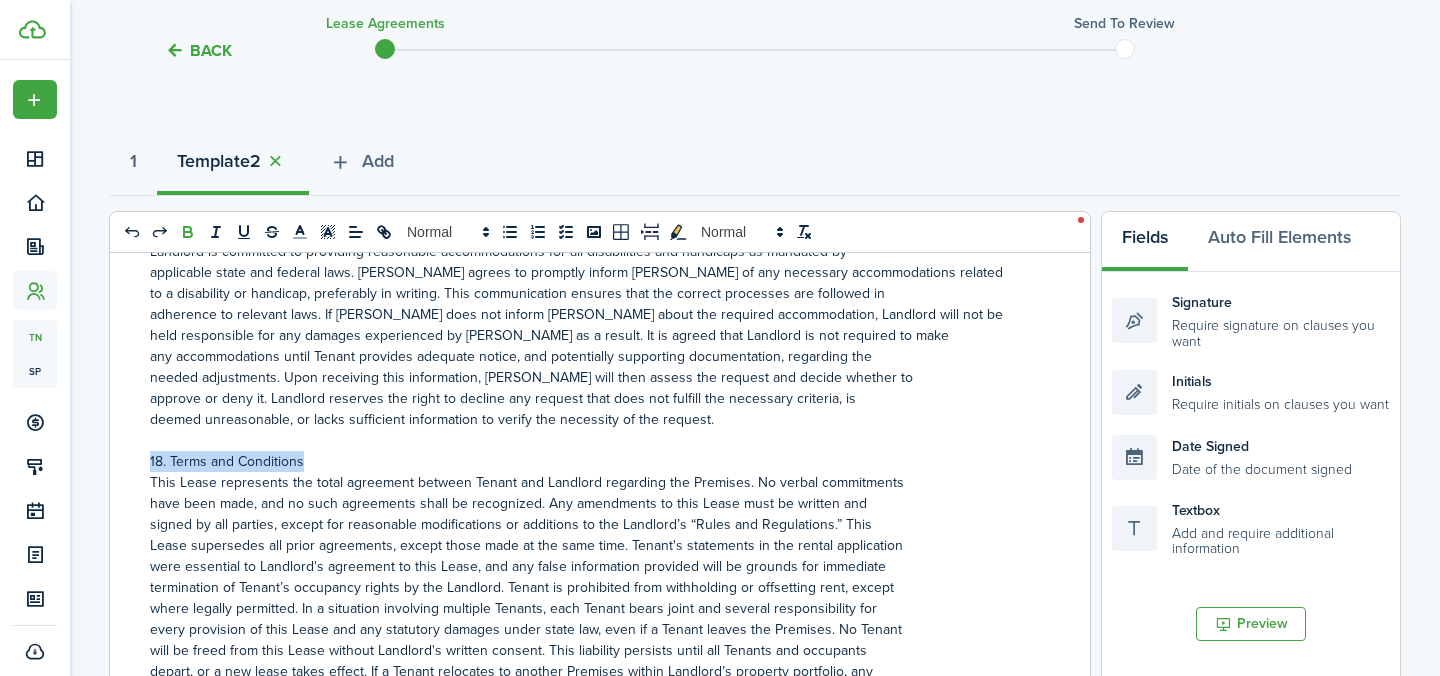 click 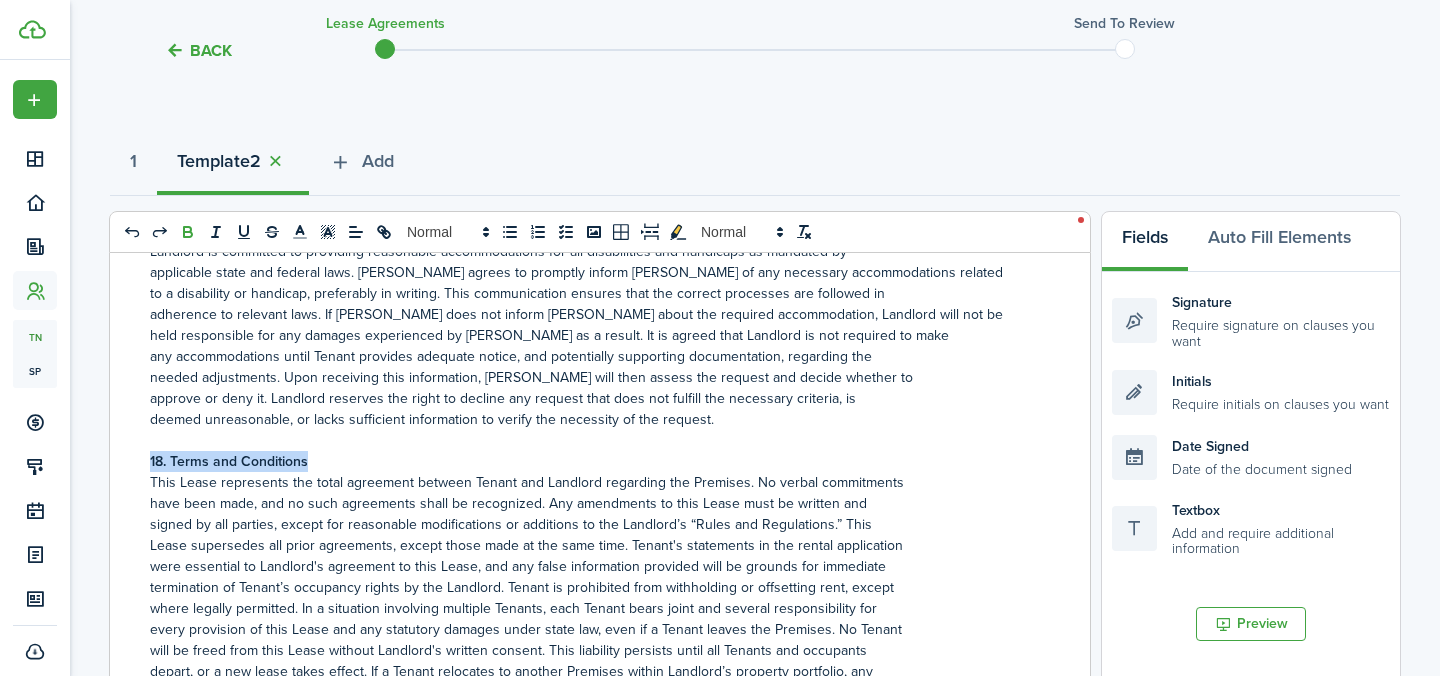 click on "18. Terms and Conditions" at bounding box center (592, 461) 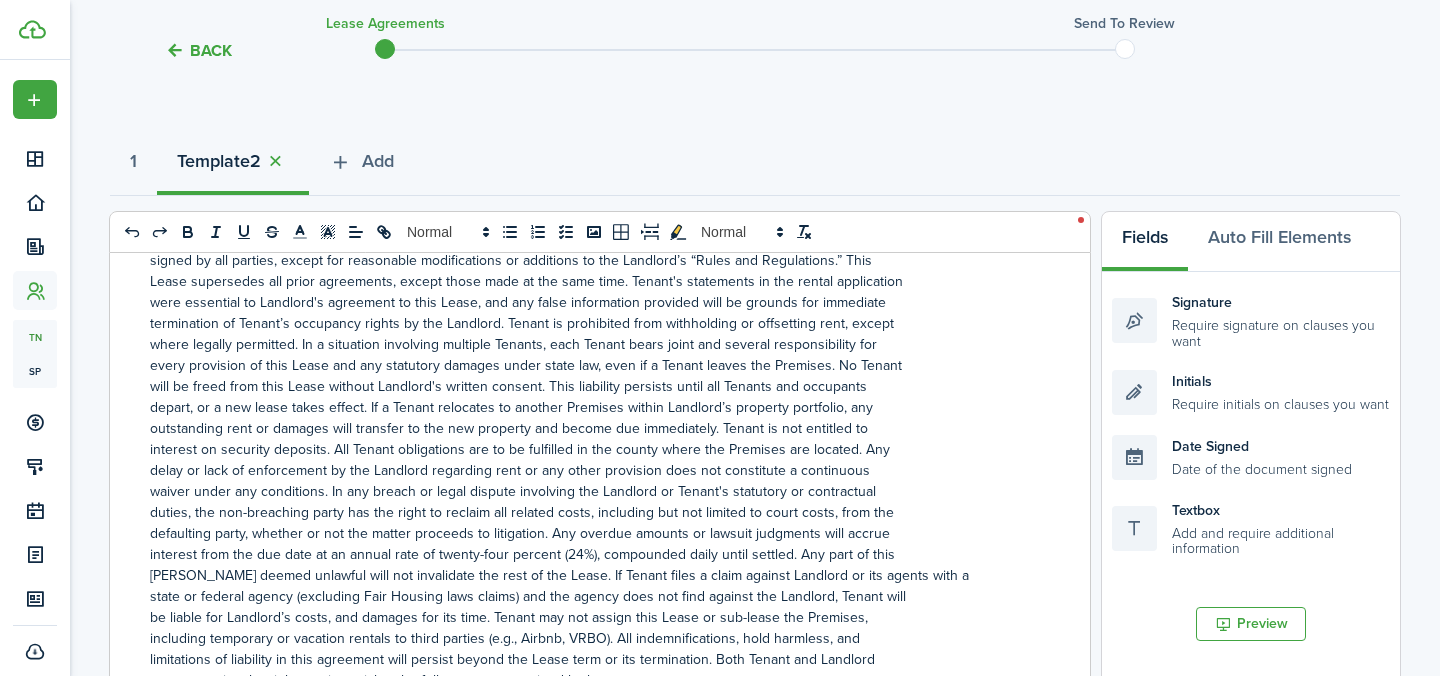 scroll, scrollTop: 6545, scrollLeft: 0, axis: vertical 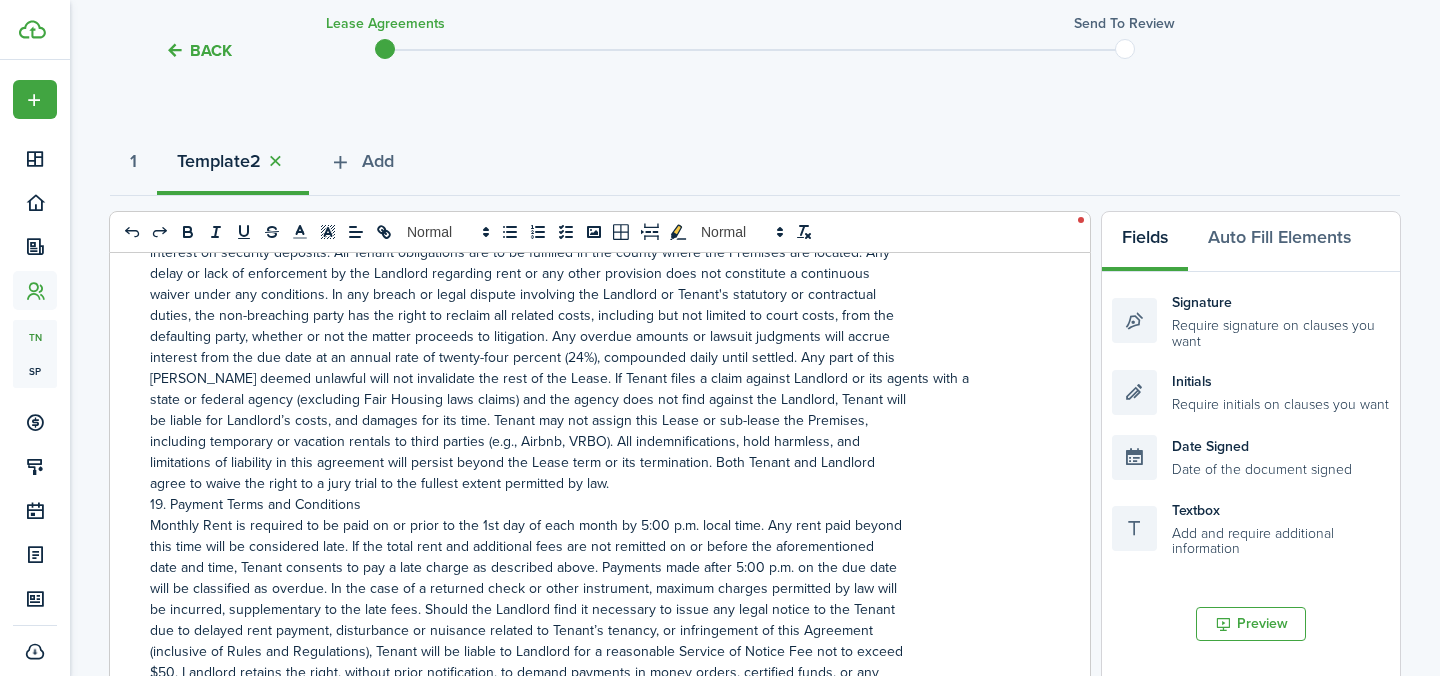 click on "agree to waive the right to a jury trial to the fullest extent permitted by law." at bounding box center (592, 483) 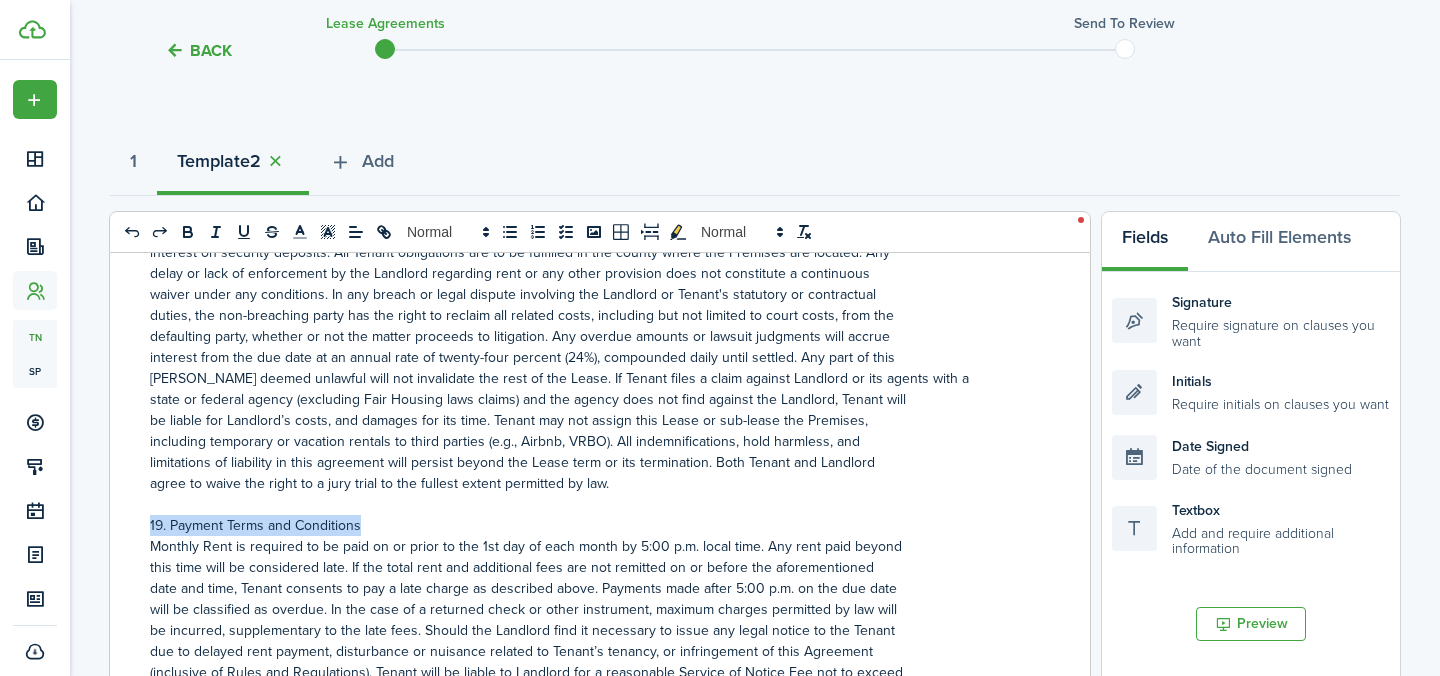 drag, startPoint x: 372, startPoint y: 491, endPoint x: 151, endPoint y: 489, distance: 221.00905 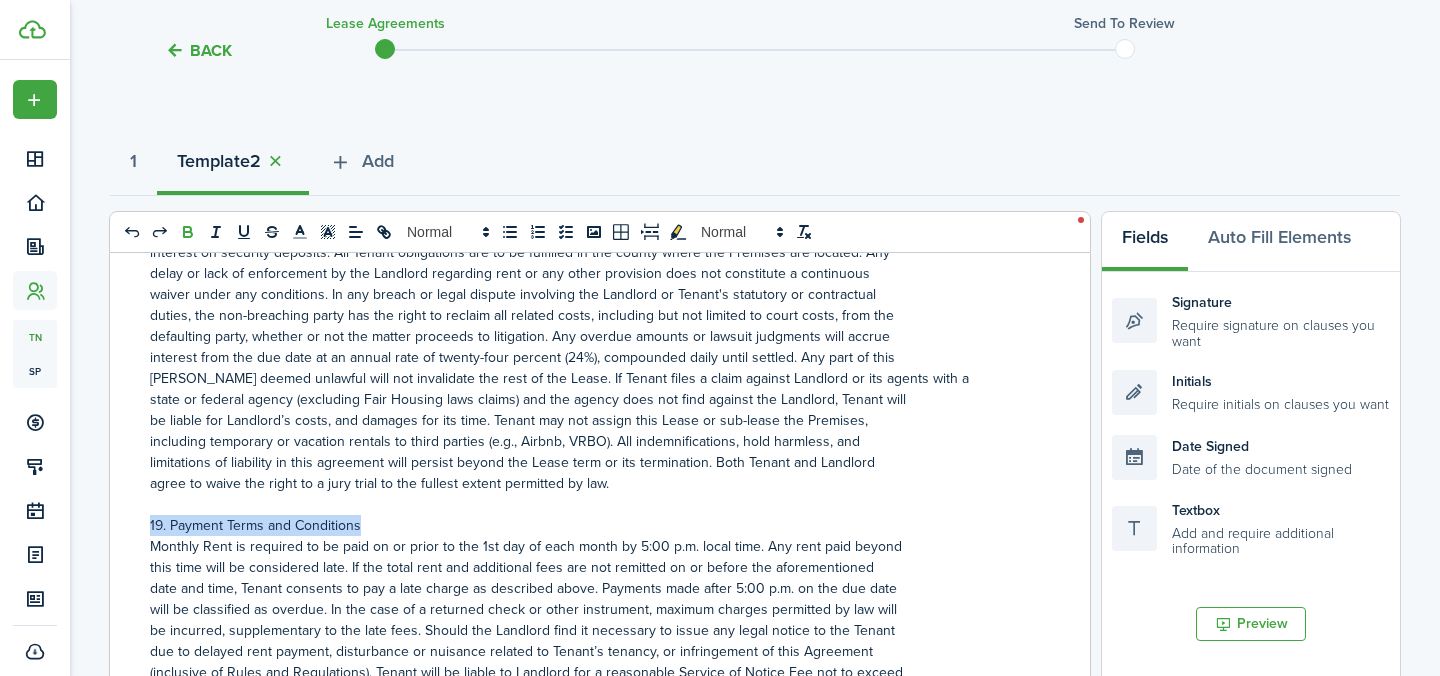 click 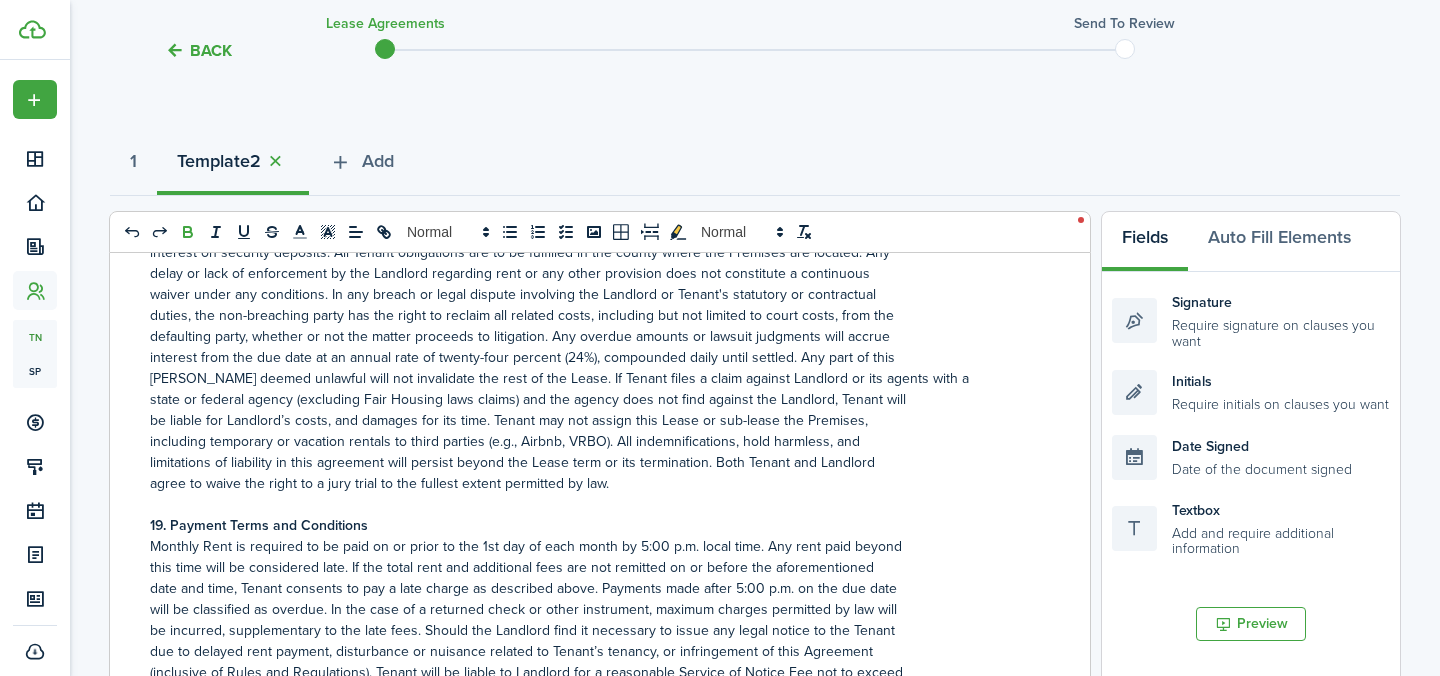 click on "19. Payment Terms and Conditions" at bounding box center (592, 525) 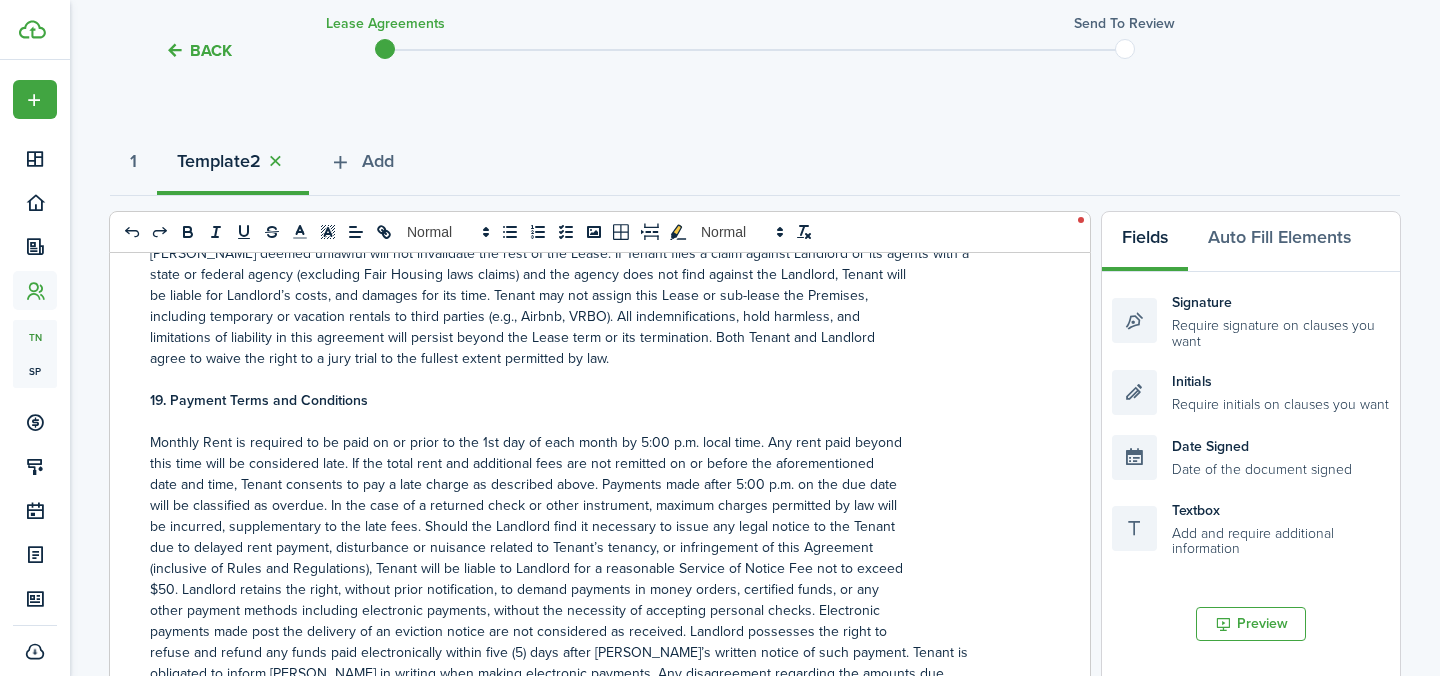 scroll, scrollTop: 6730, scrollLeft: 0, axis: vertical 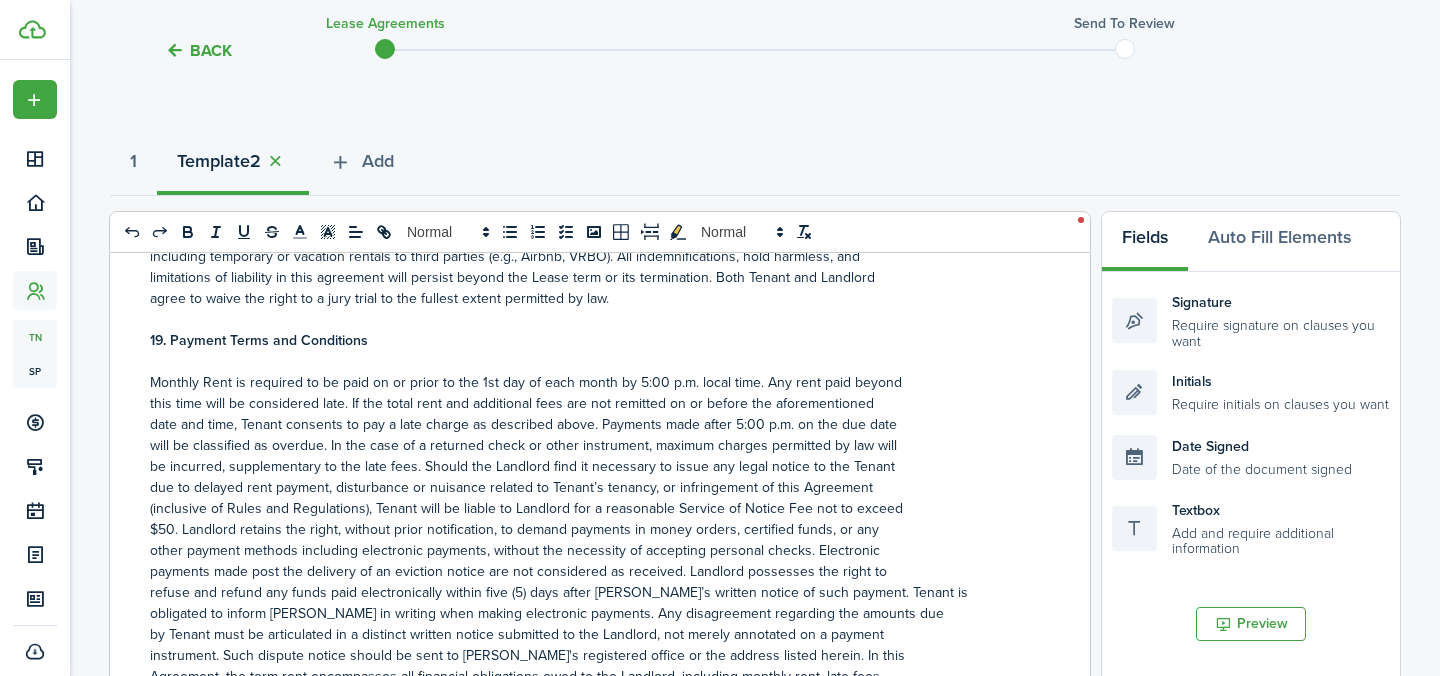 click on "Monthly Rent is required to be paid on or prior to the 1st day of each month by 5:00 p.m. local time. Any rent paid beyond" at bounding box center [592, 382] 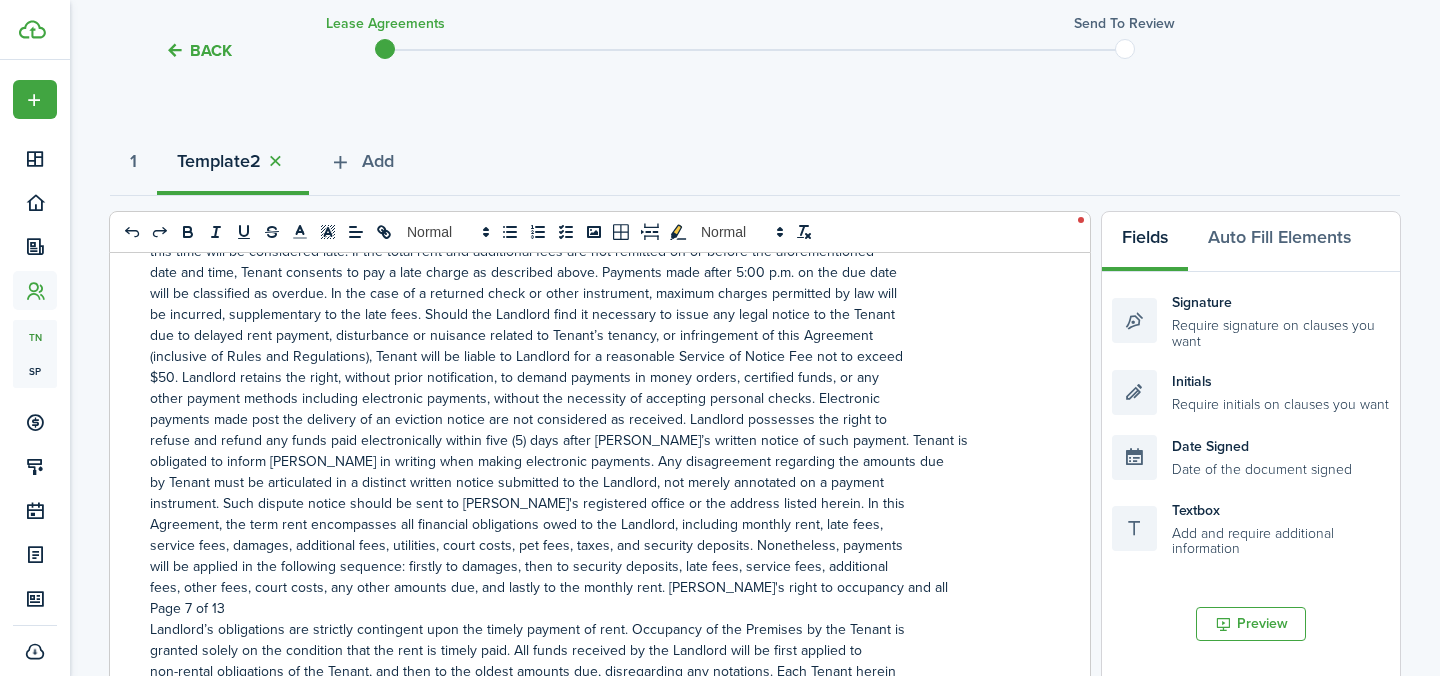 scroll, scrollTop: 6884, scrollLeft: 0, axis: vertical 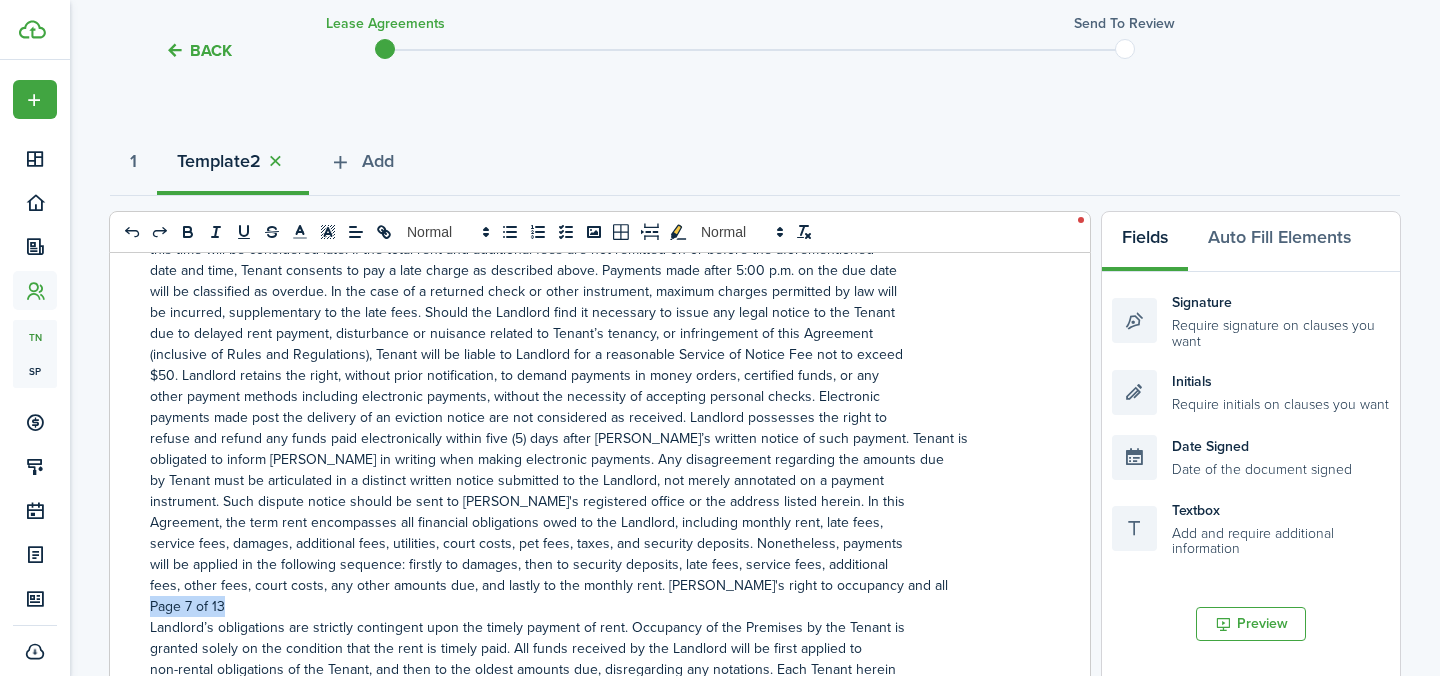 drag, startPoint x: 225, startPoint y: 579, endPoint x: 122, endPoint y: 576, distance: 103.04368 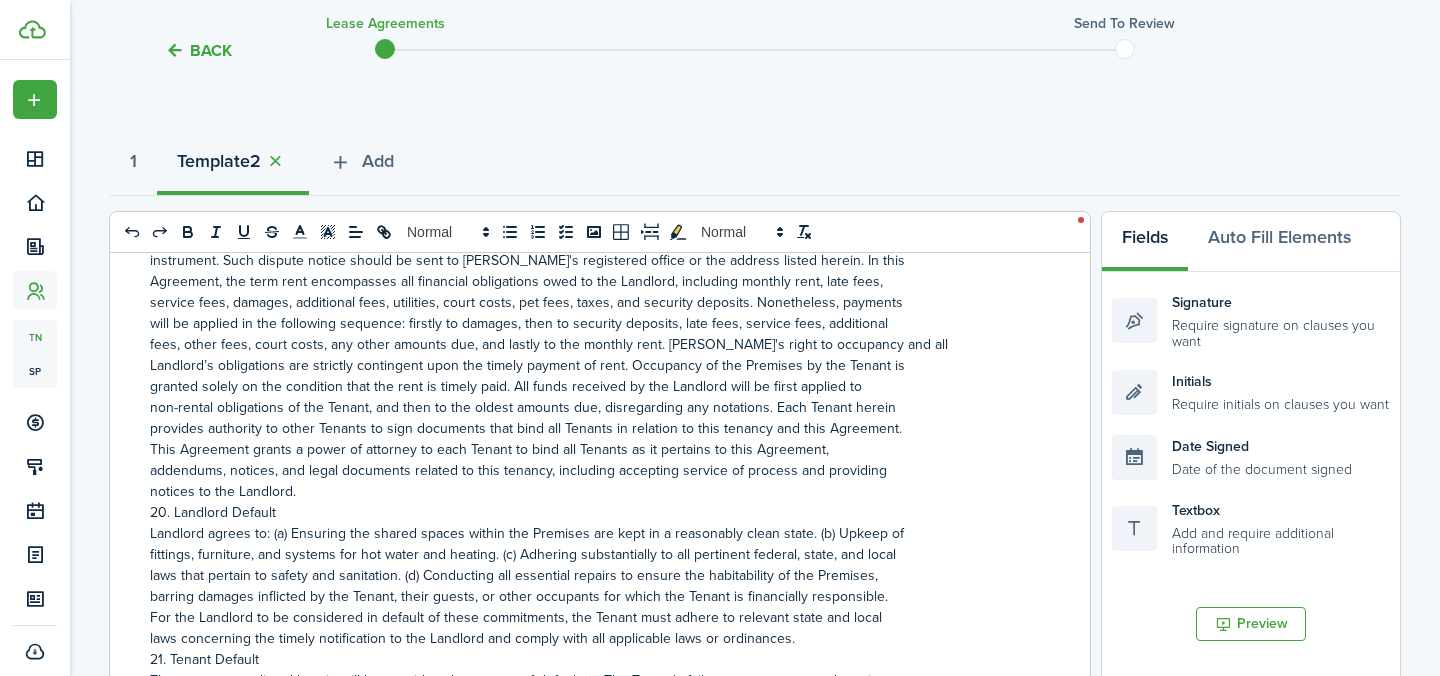 scroll, scrollTop: 7199, scrollLeft: 0, axis: vertical 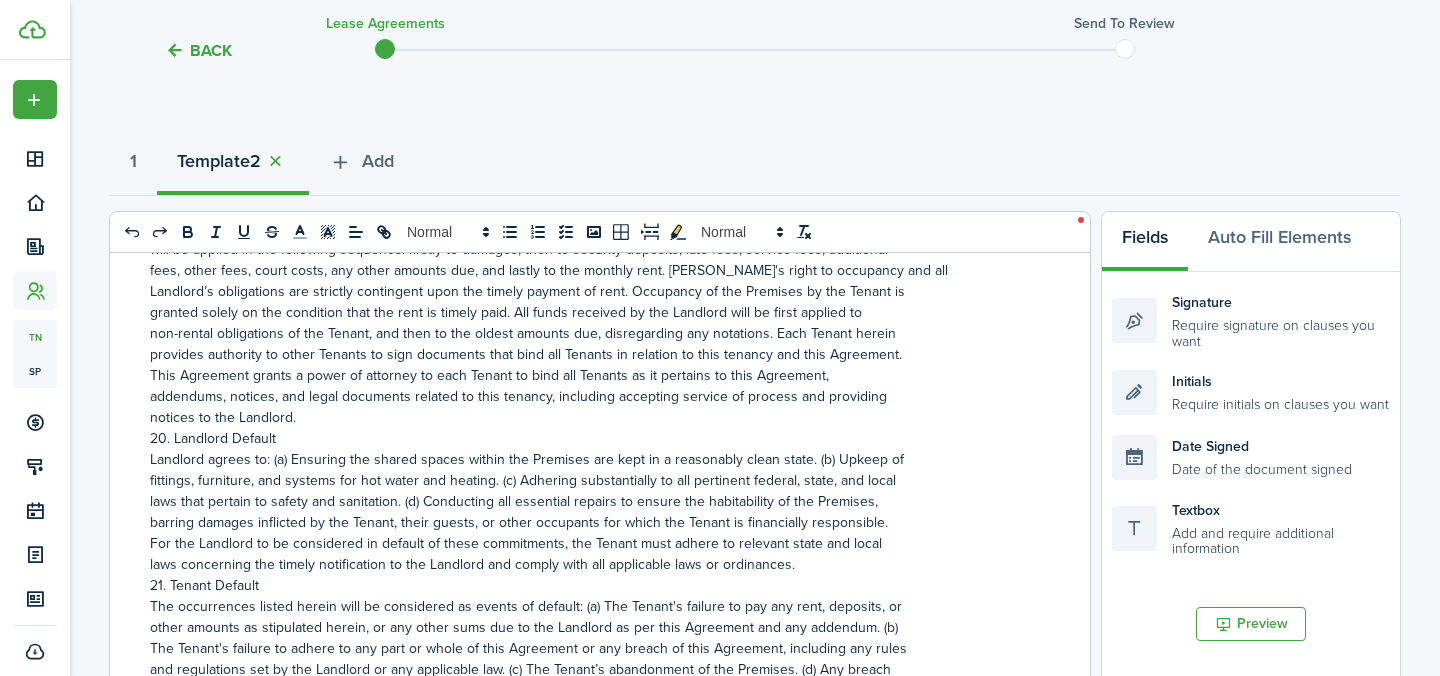 click on "notices to the Landlord." at bounding box center [592, 417] 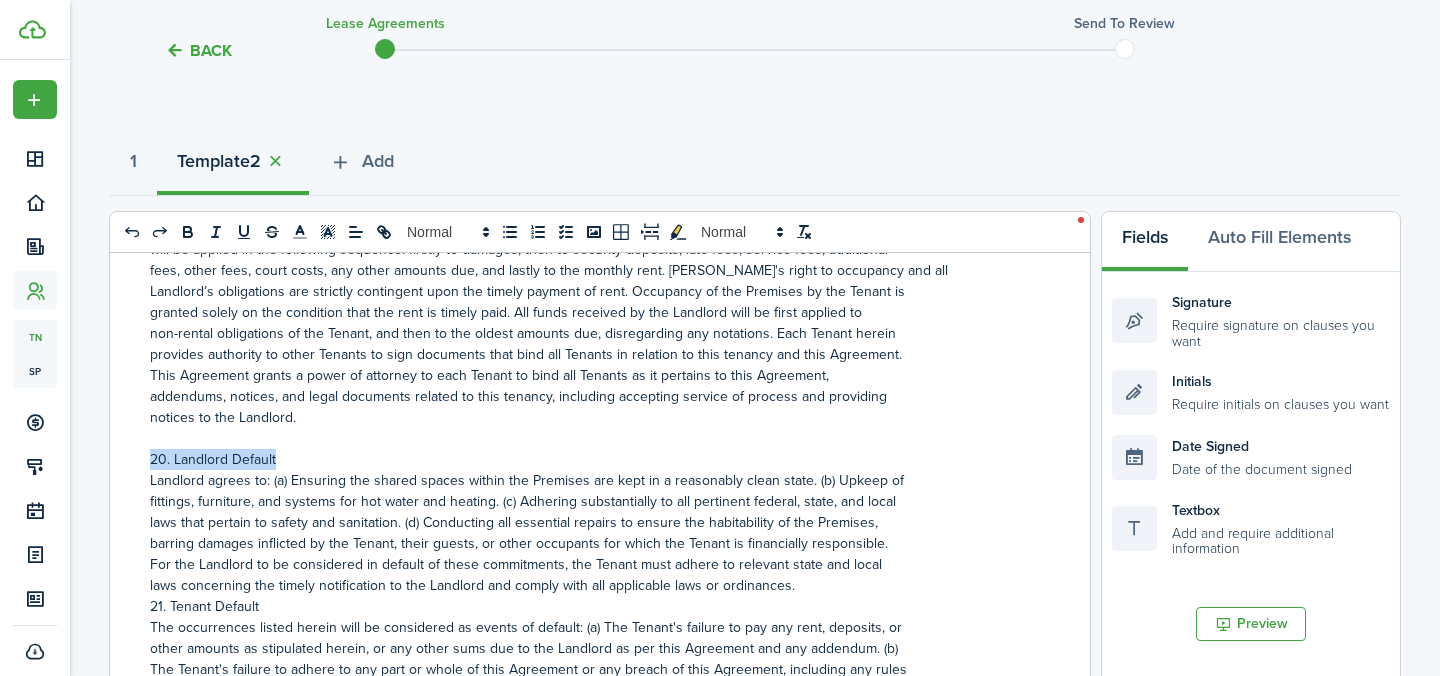 drag, startPoint x: 291, startPoint y: 434, endPoint x: 148, endPoint y: 432, distance: 143.01399 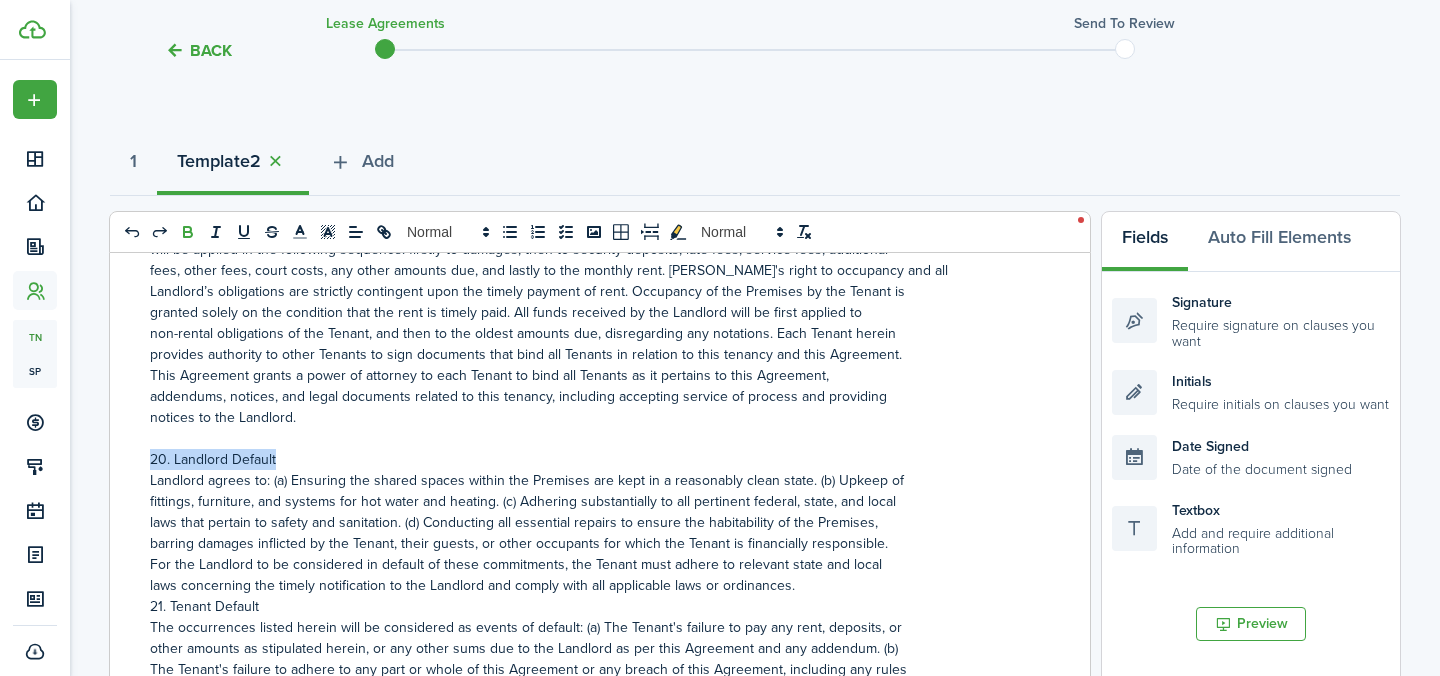click 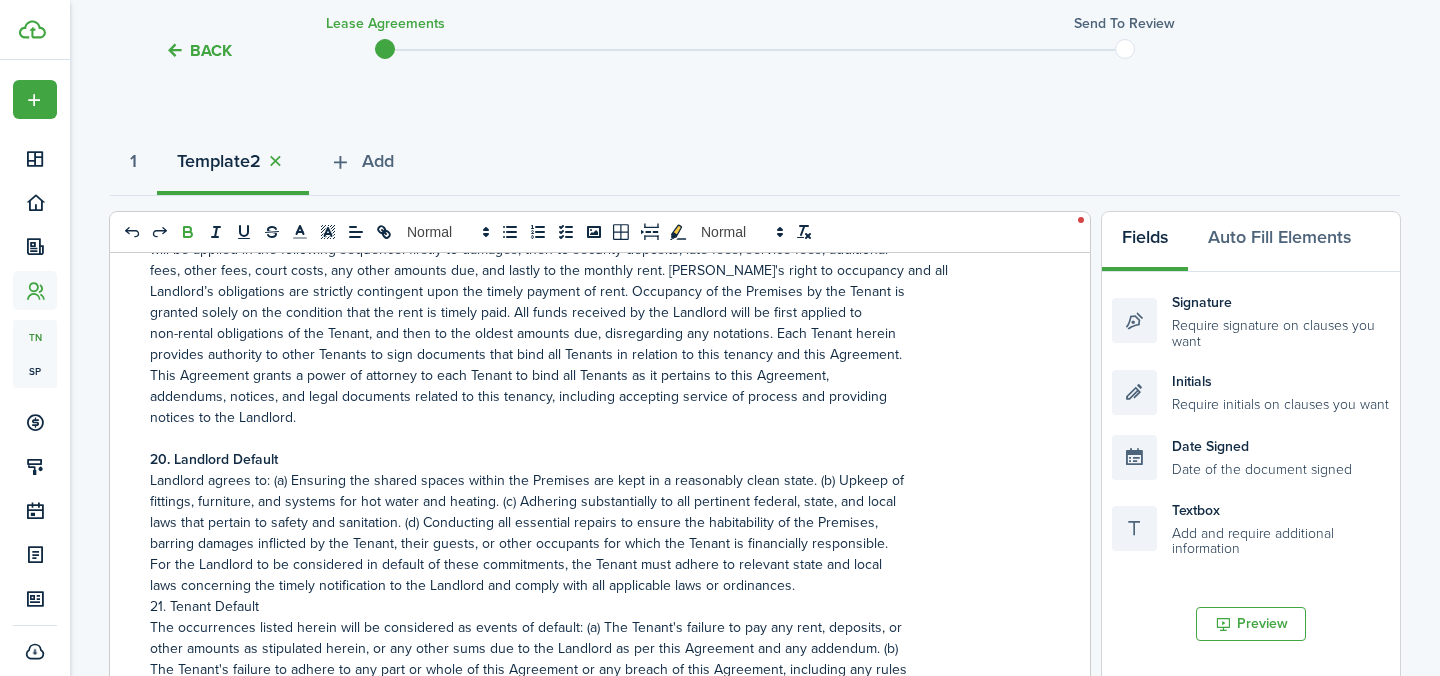 click on "20. Landlord Default" at bounding box center (592, 459) 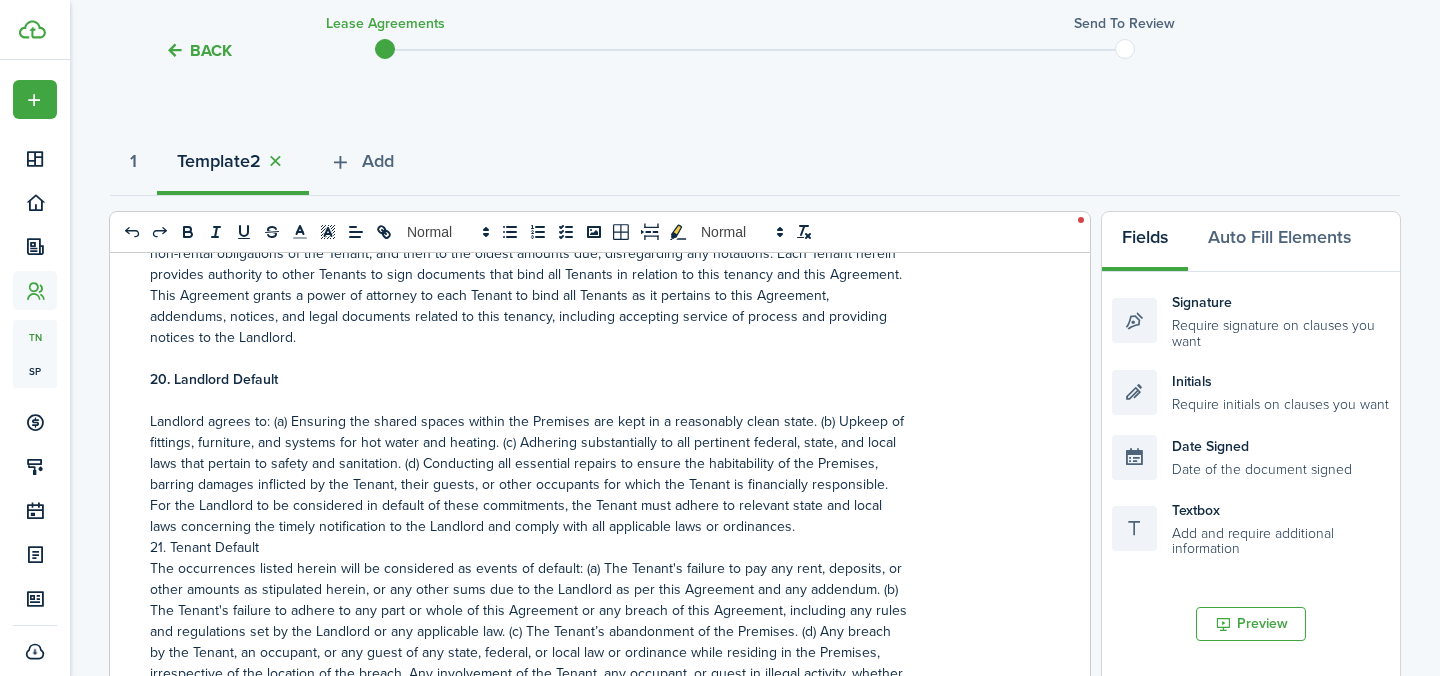 scroll, scrollTop: 7326, scrollLeft: 0, axis: vertical 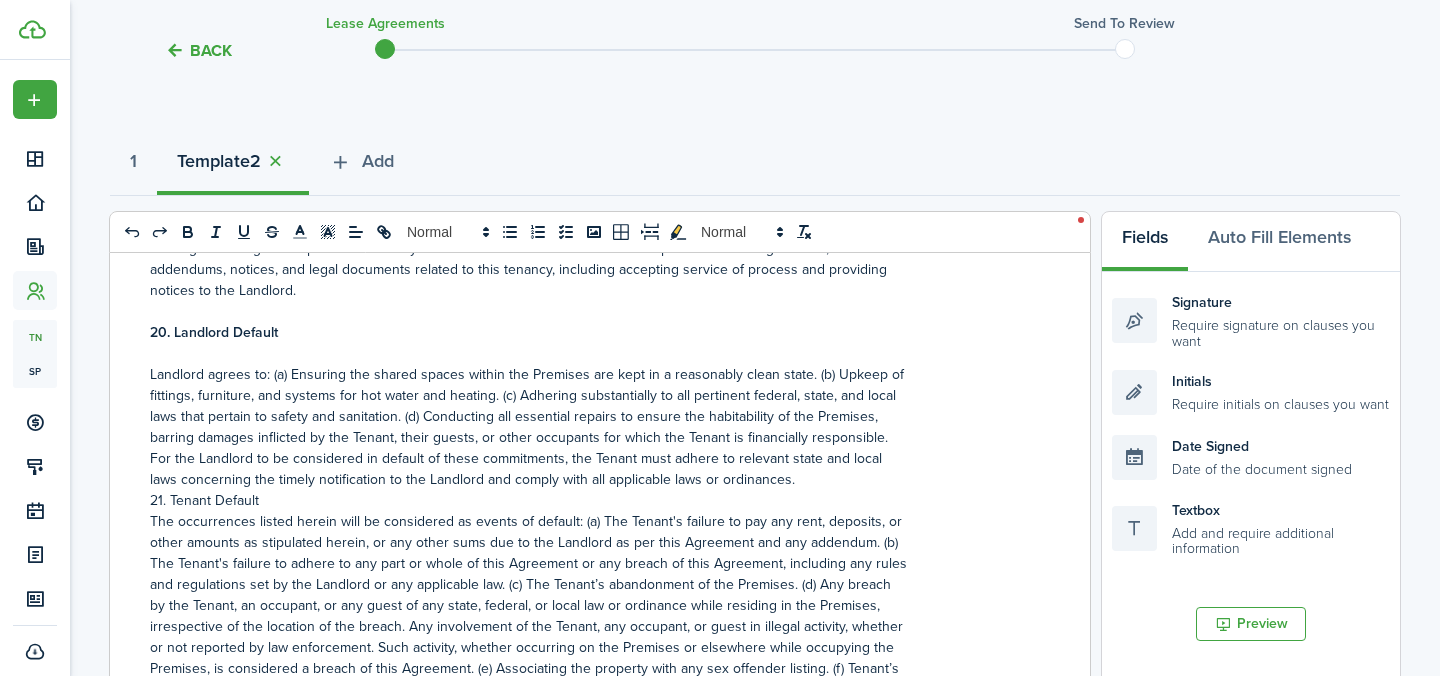 click on "laws concerning the timely notification to the Landlord and comply with all applicable laws or ordinances." at bounding box center (592, 479) 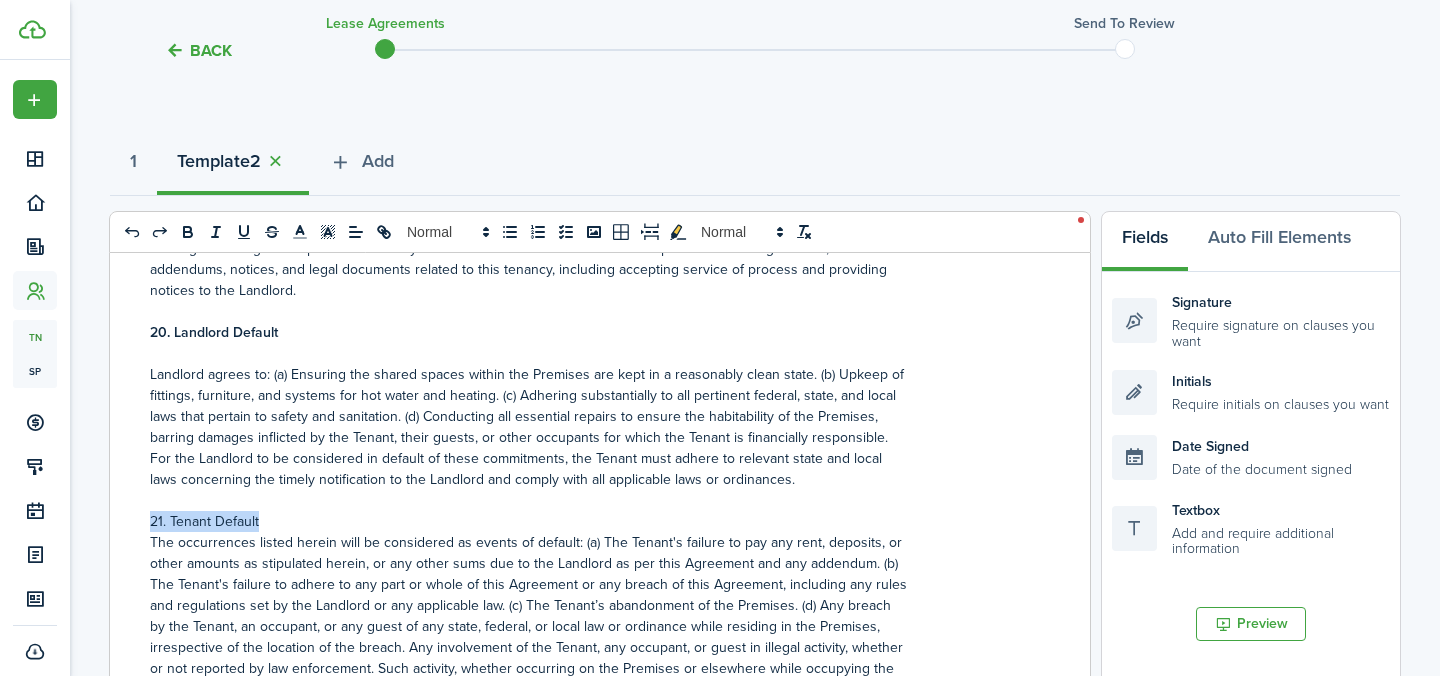 drag, startPoint x: 268, startPoint y: 495, endPoint x: 152, endPoint y: 495, distance: 116 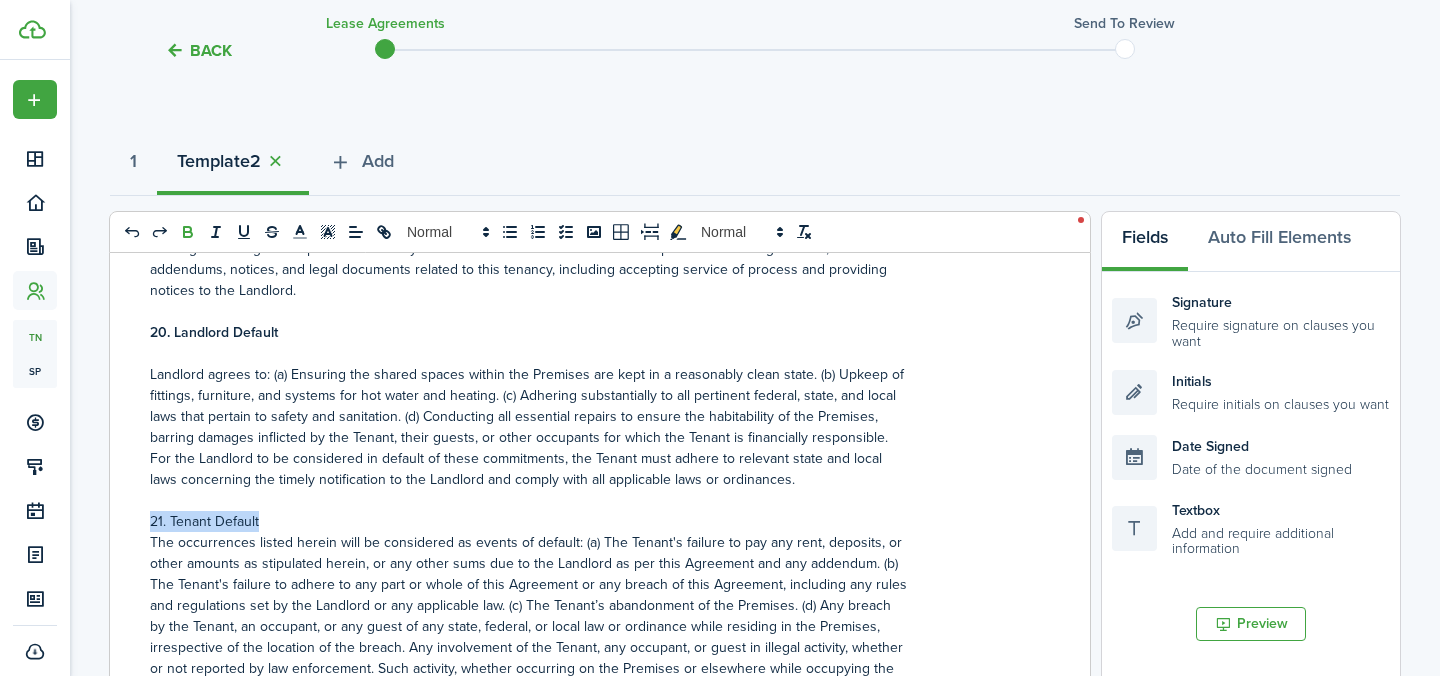 click 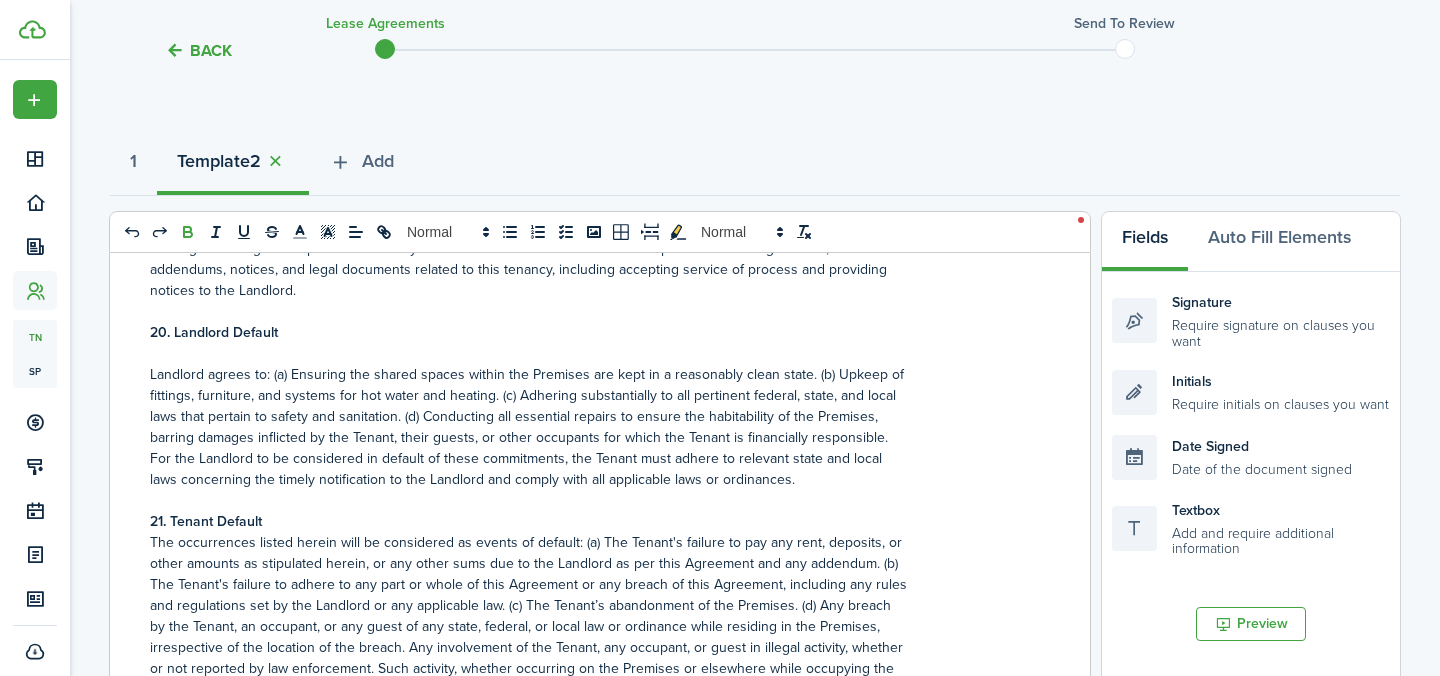 click on "21. Tenant Default" at bounding box center (592, 521) 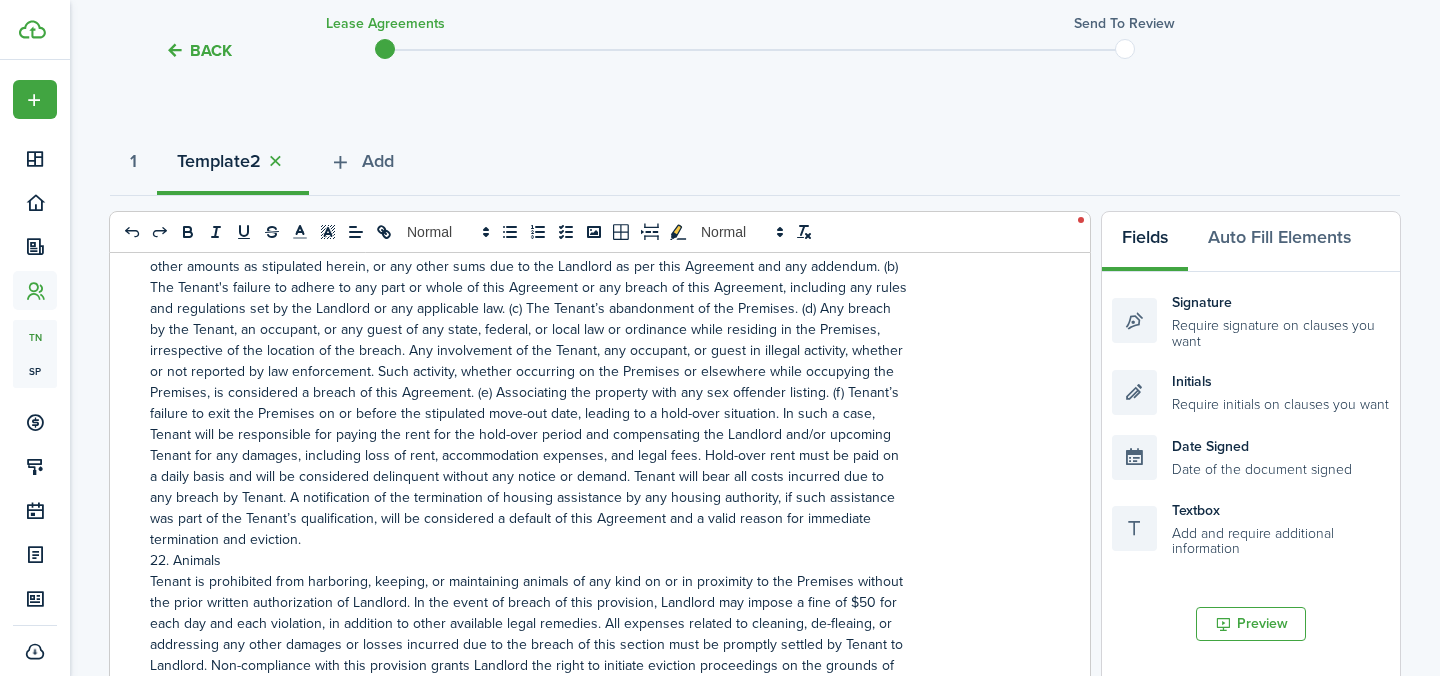 scroll, scrollTop: 7651, scrollLeft: 0, axis: vertical 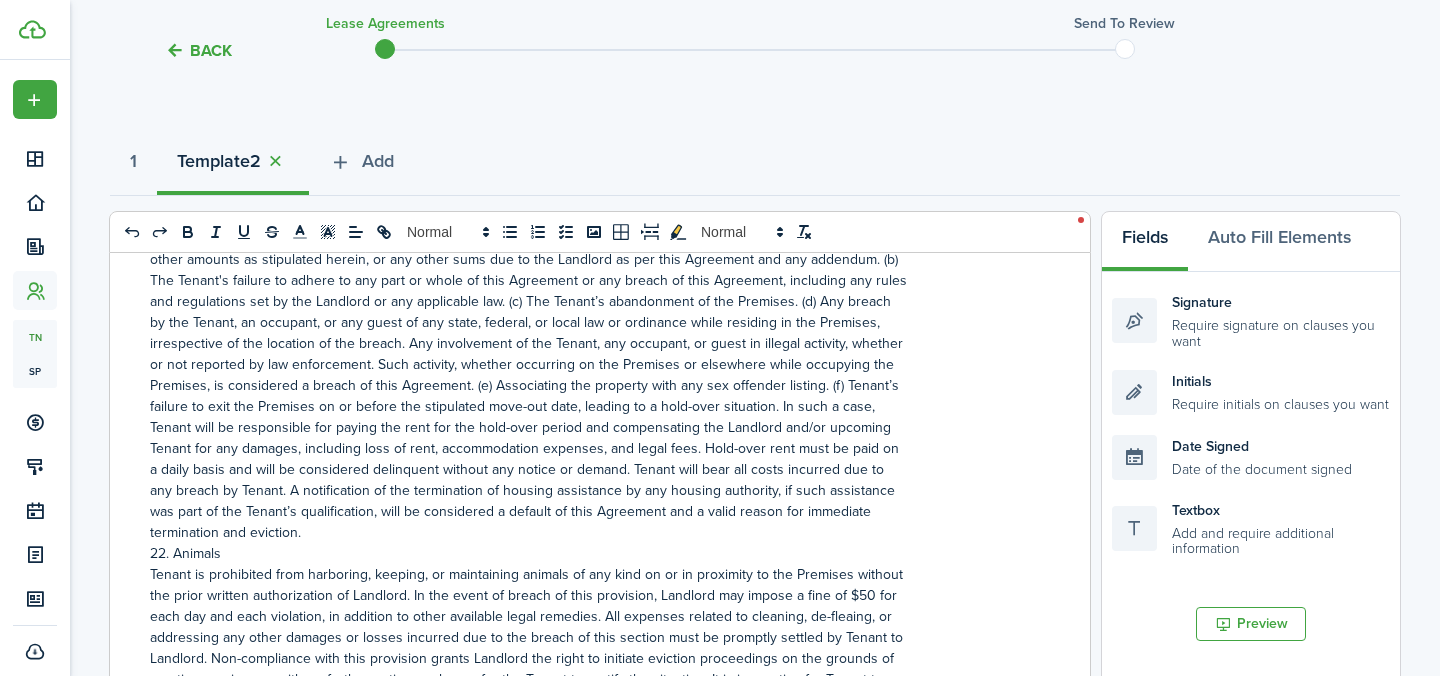 click on "termination and eviction." at bounding box center (592, 532) 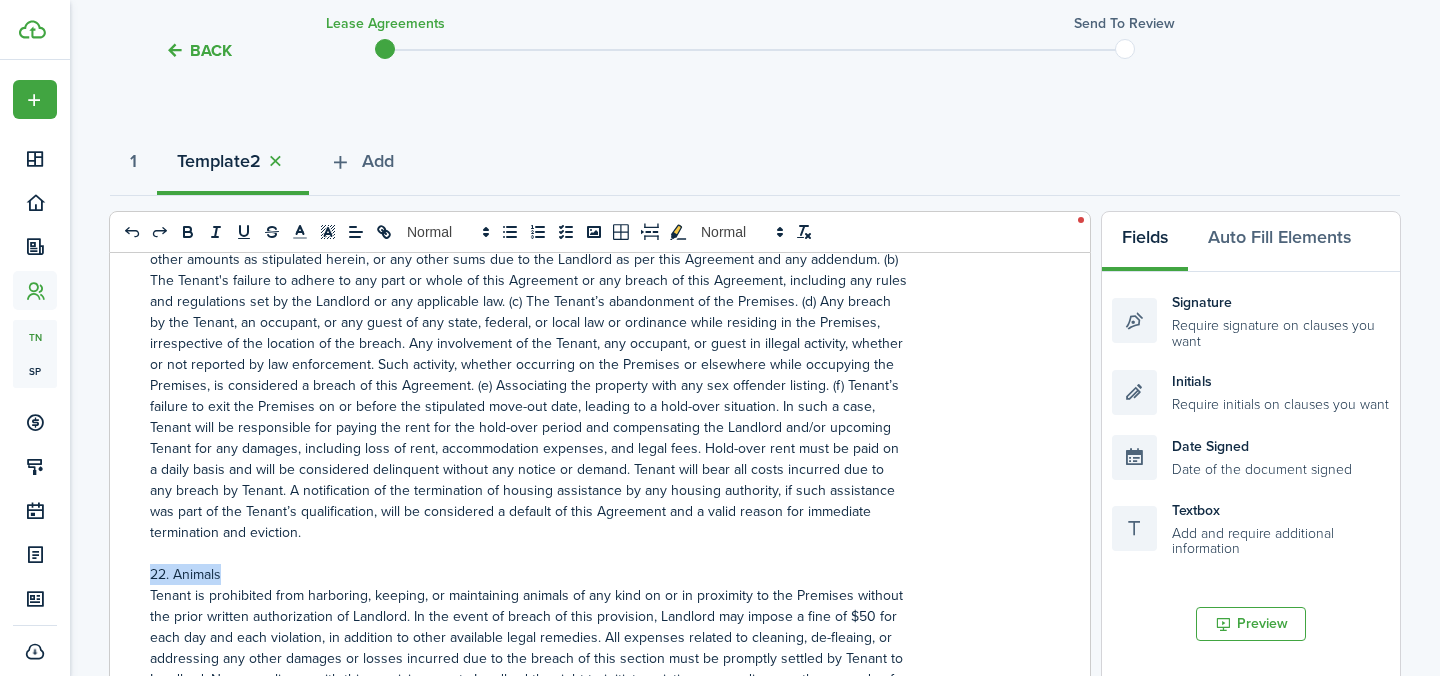 drag, startPoint x: 224, startPoint y: 547, endPoint x: 150, endPoint y: 547, distance: 74 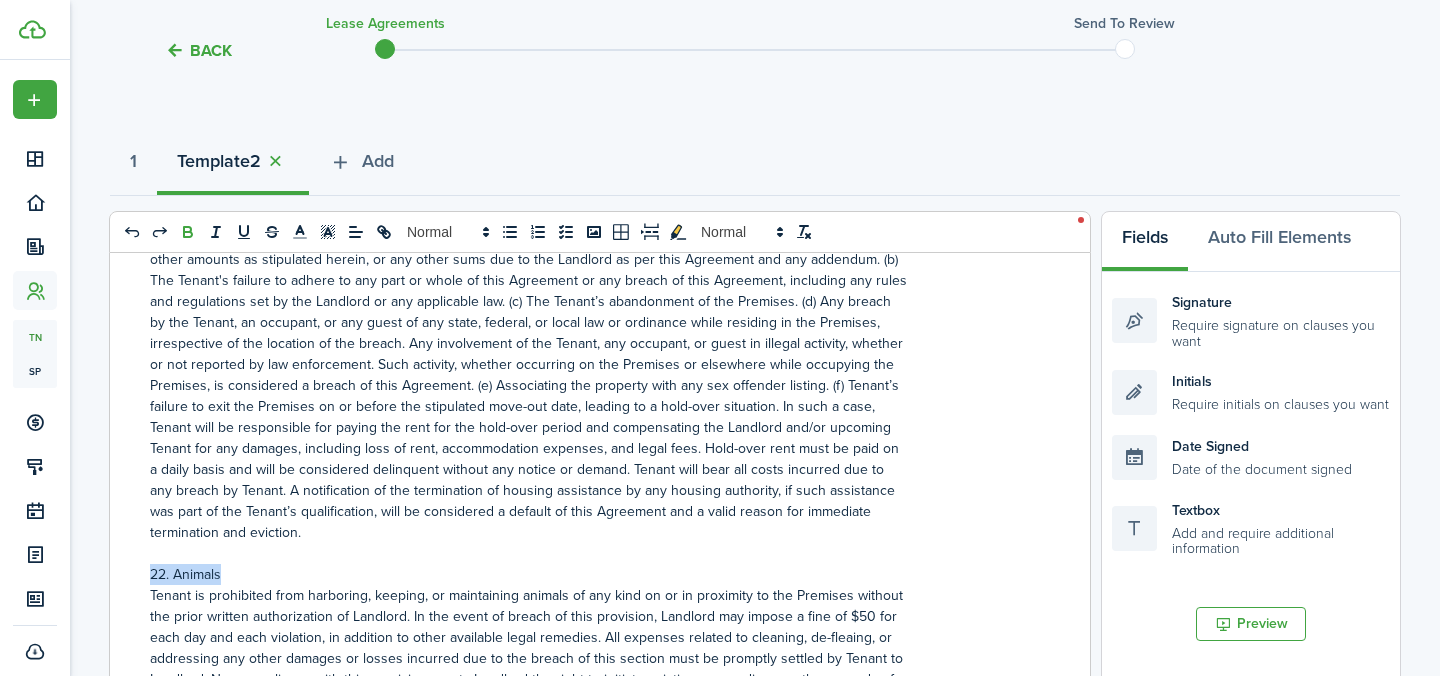 click 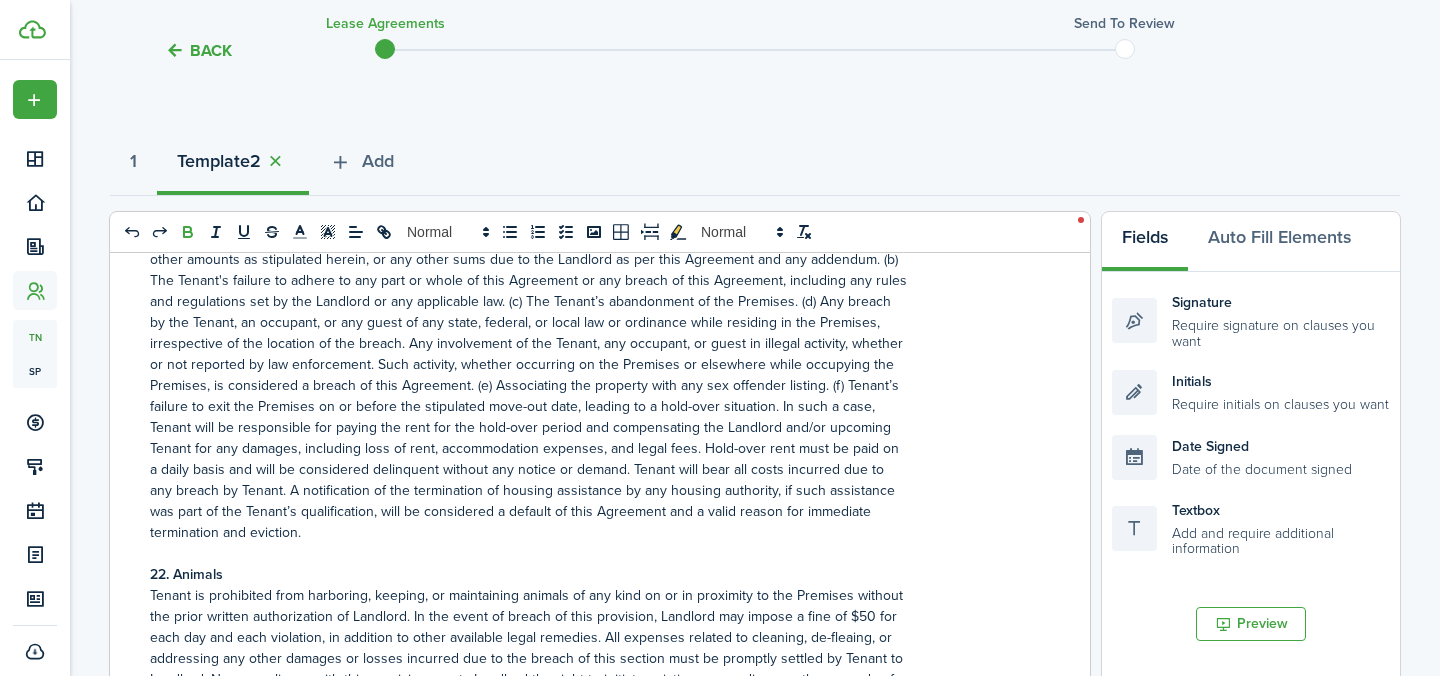 click on "22. Animals" at bounding box center (592, 574) 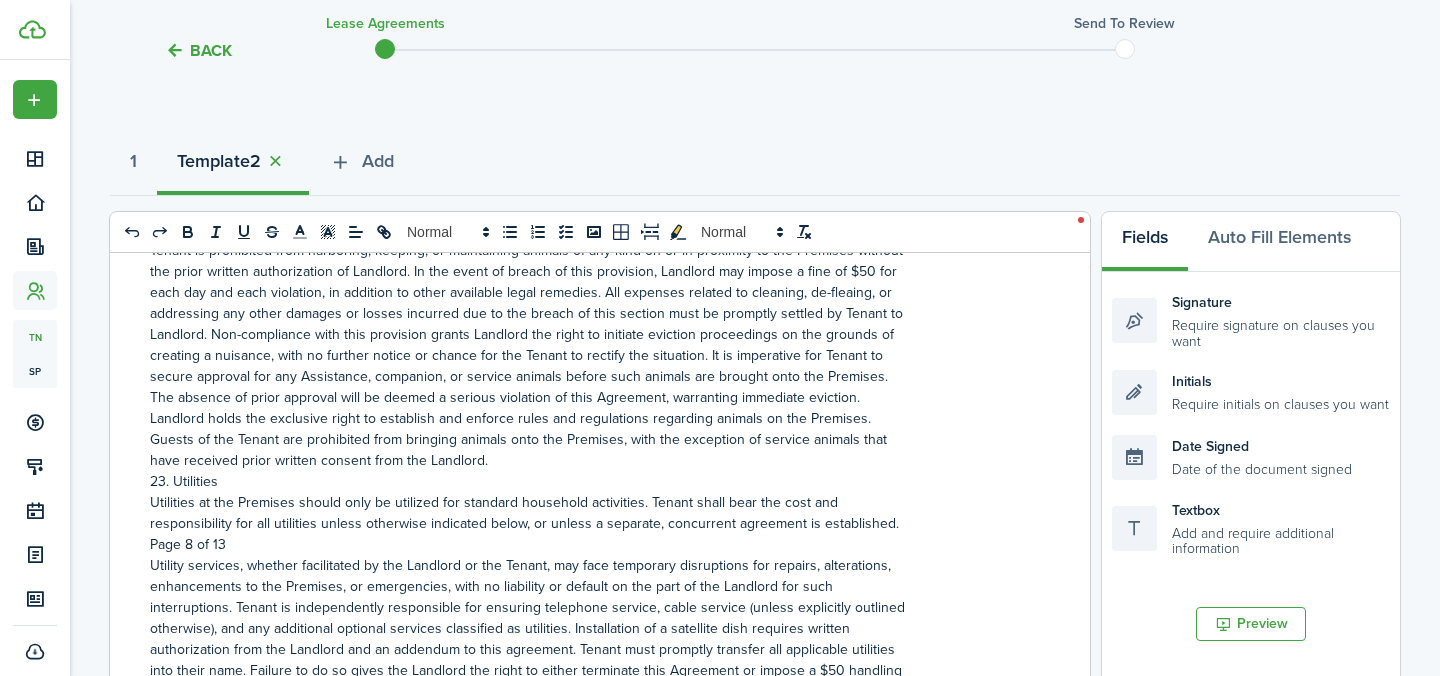 scroll, scrollTop: 8010, scrollLeft: 0, axis: vertical 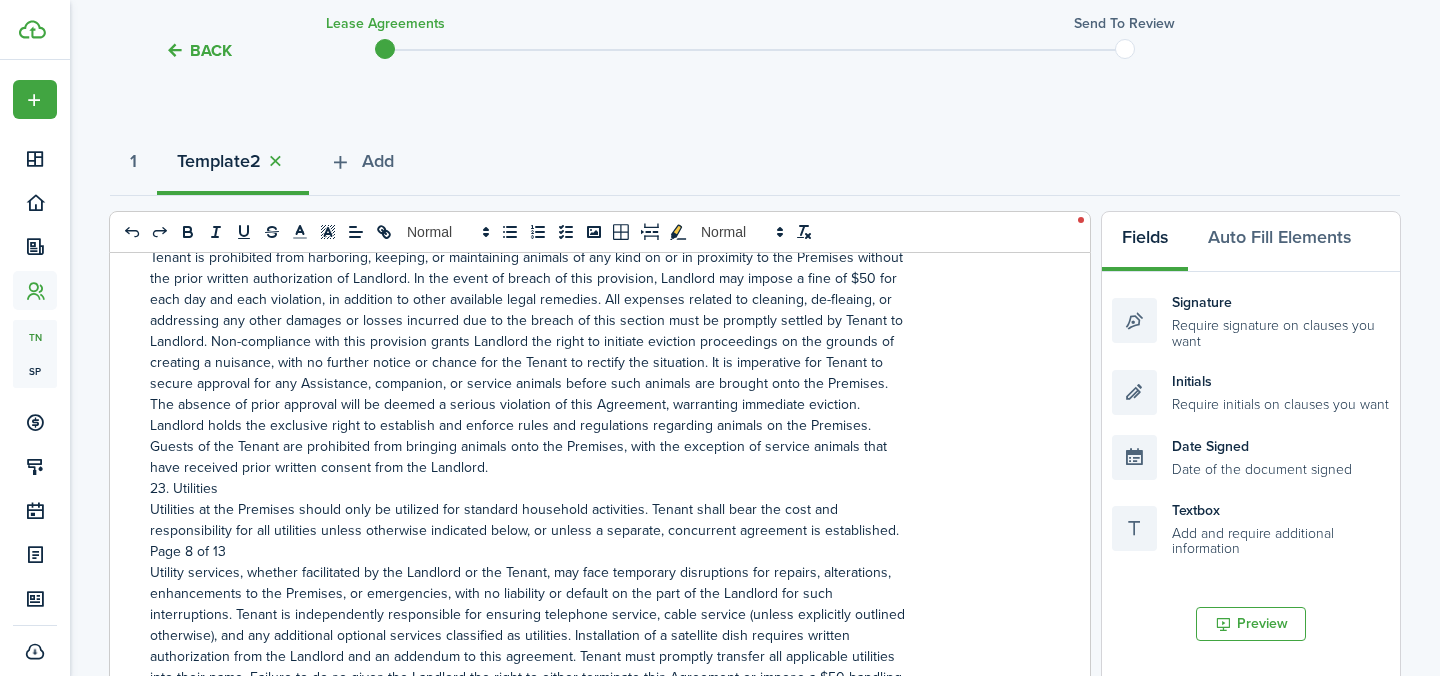 click on "have received prior written consent from the Landlord." at bounding box center (592, 467) 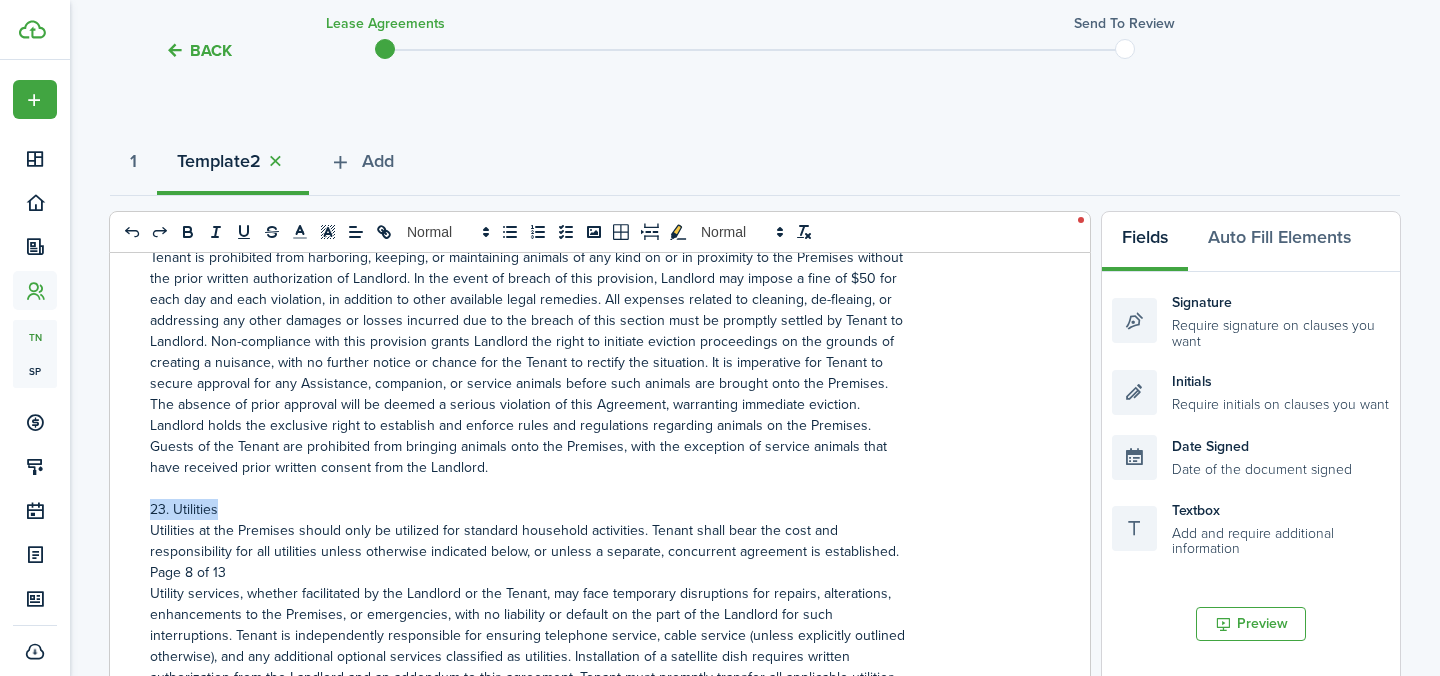 drag, startPoint x: 223, startPoint y: 477, endPoint x: 150, endPoint y: 478, distance: 73.00685 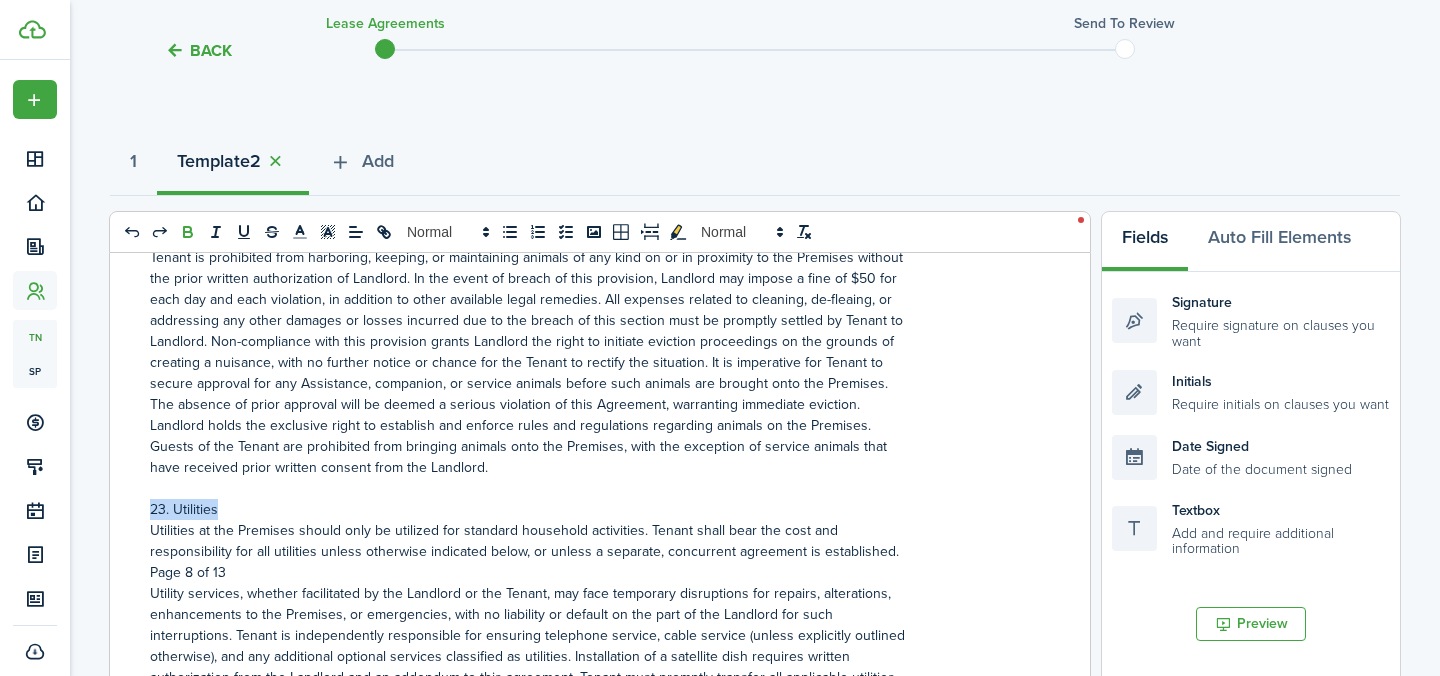 click 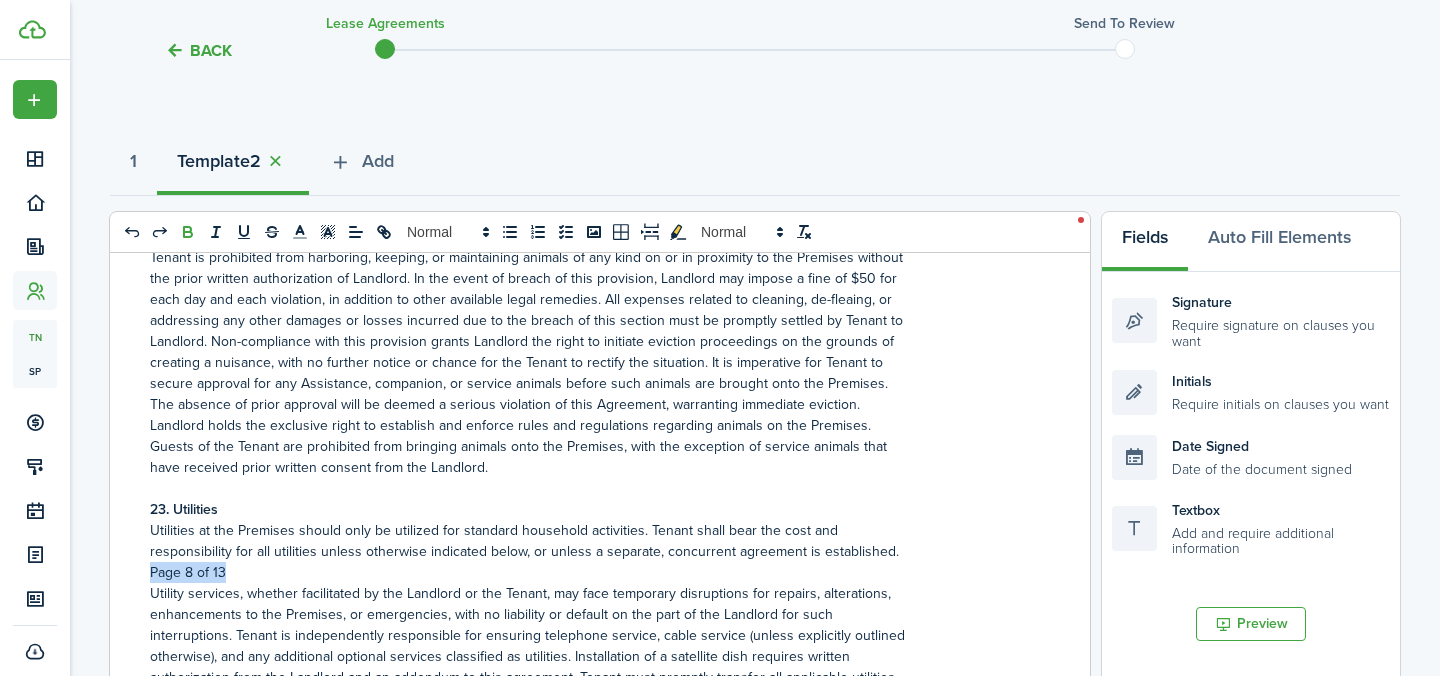 drag, startPoint x: 249, startPoint y: 539, endPoint x: 143, endPoint y: 539, distance: 106 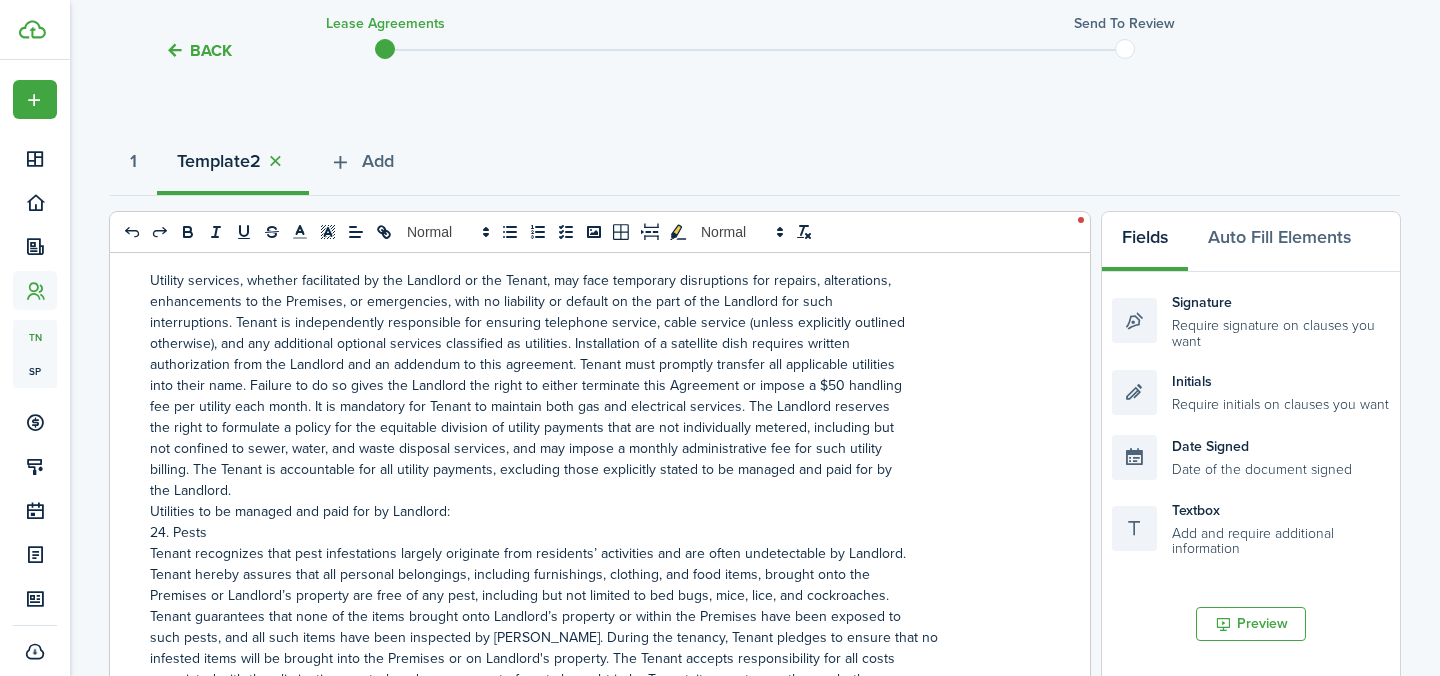 scroll, scrollTop: 8324, scrollLeft: 0, axis: vertical 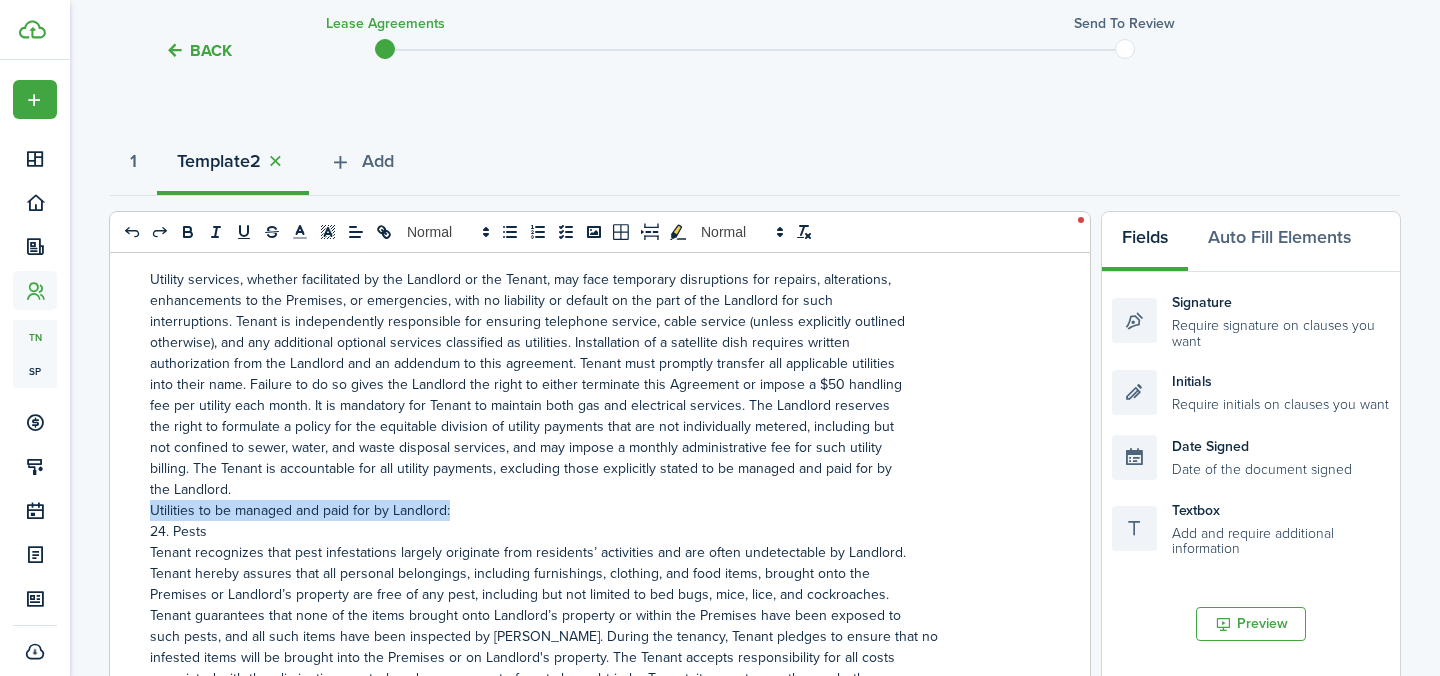 drag, startPoint x: 242, startPoint y: 461, endPoint x: 452, endPoint y: 480, distance: 210.85777 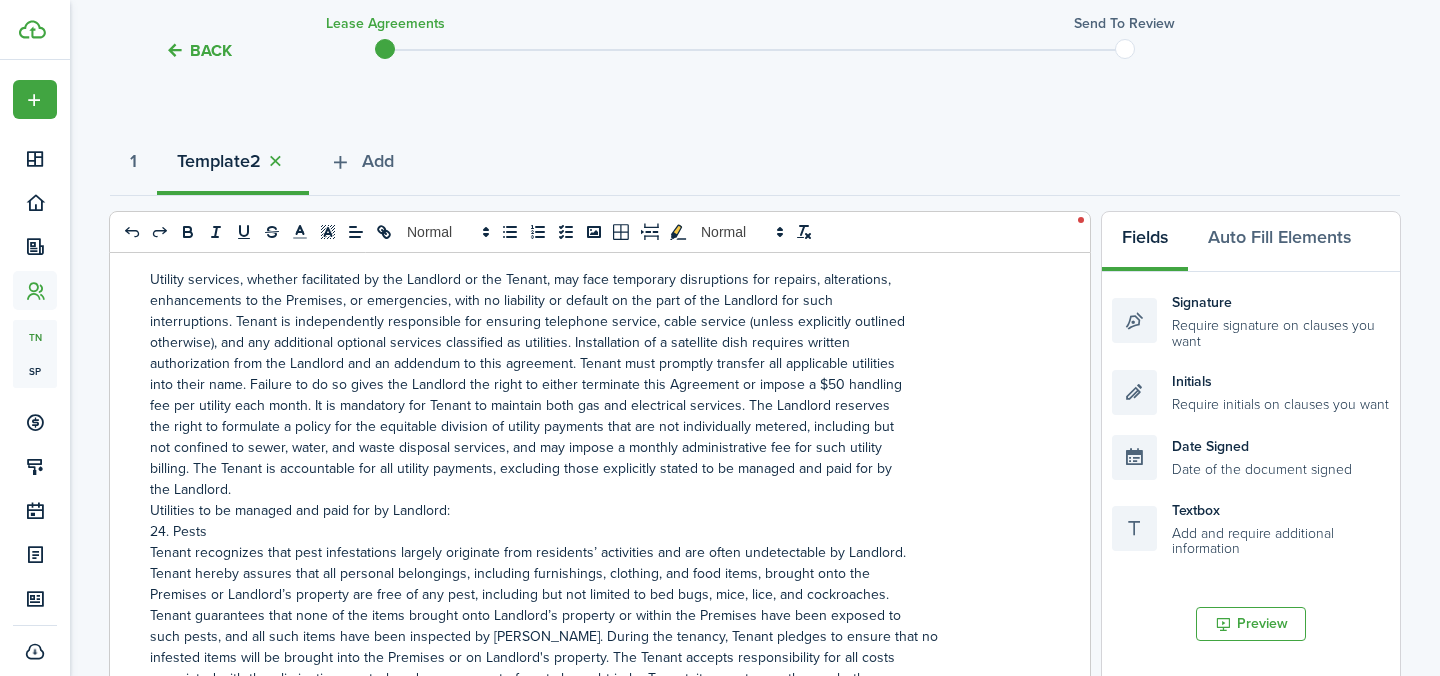 click on "billing. The Tenant is accountable for all utility payments, excluding those explicitly stated to be managed and paid for by" at bounding box center [592, 468] 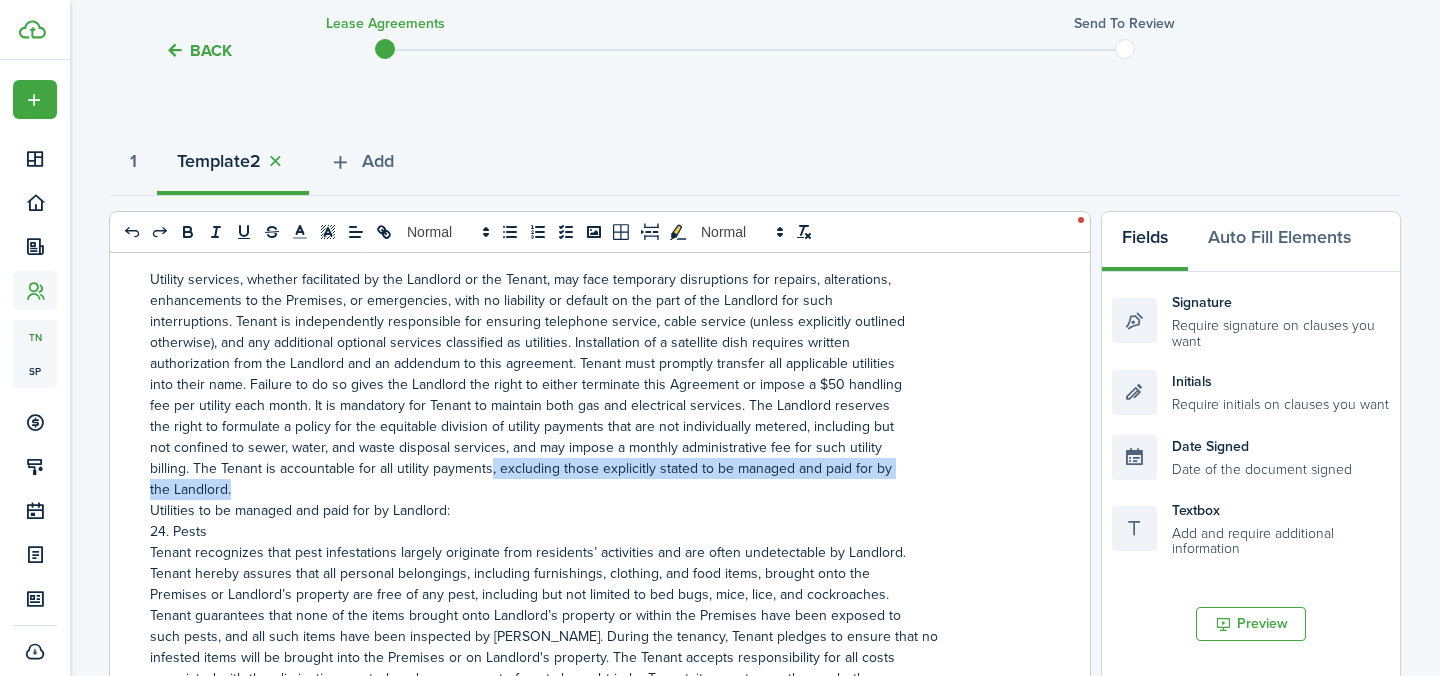 click on "the Landlord." at bounding box center [592, 489] 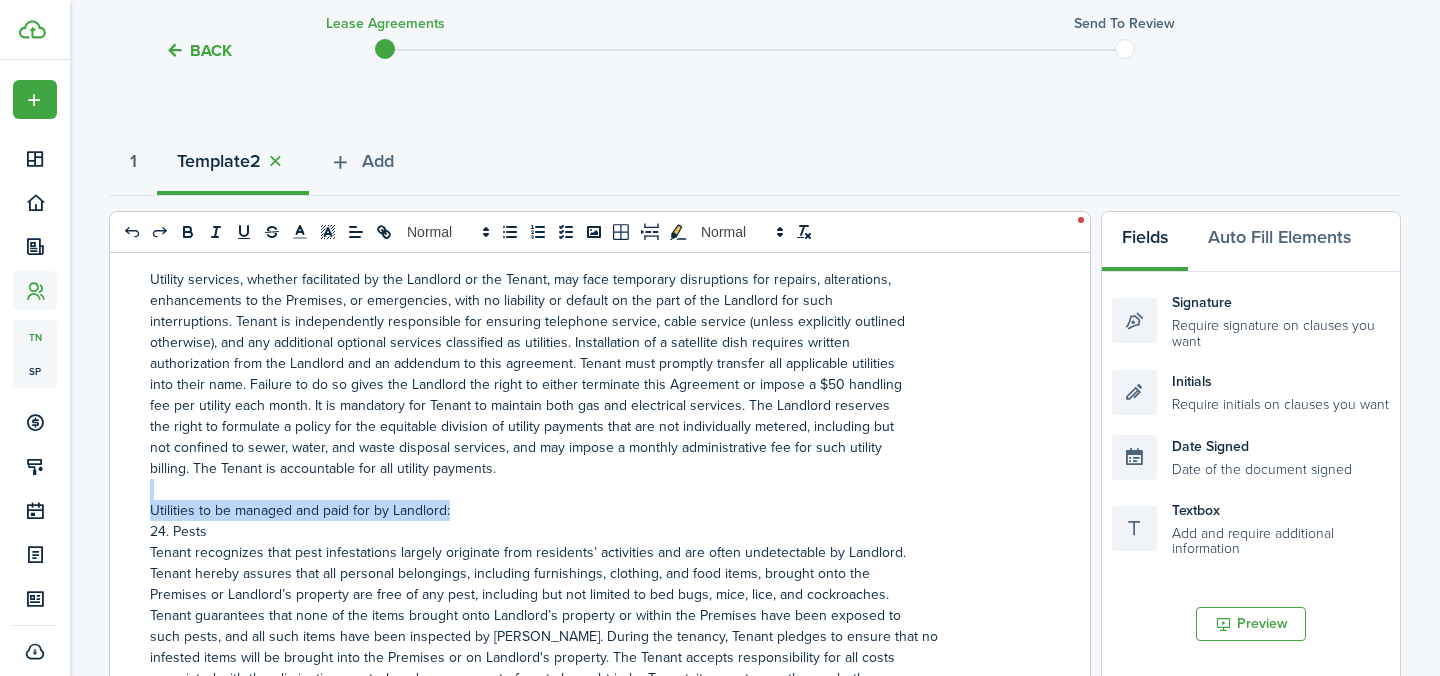 click on "Utilities to be managed and paid for by Landlord:" at bounding box center (592, 510) 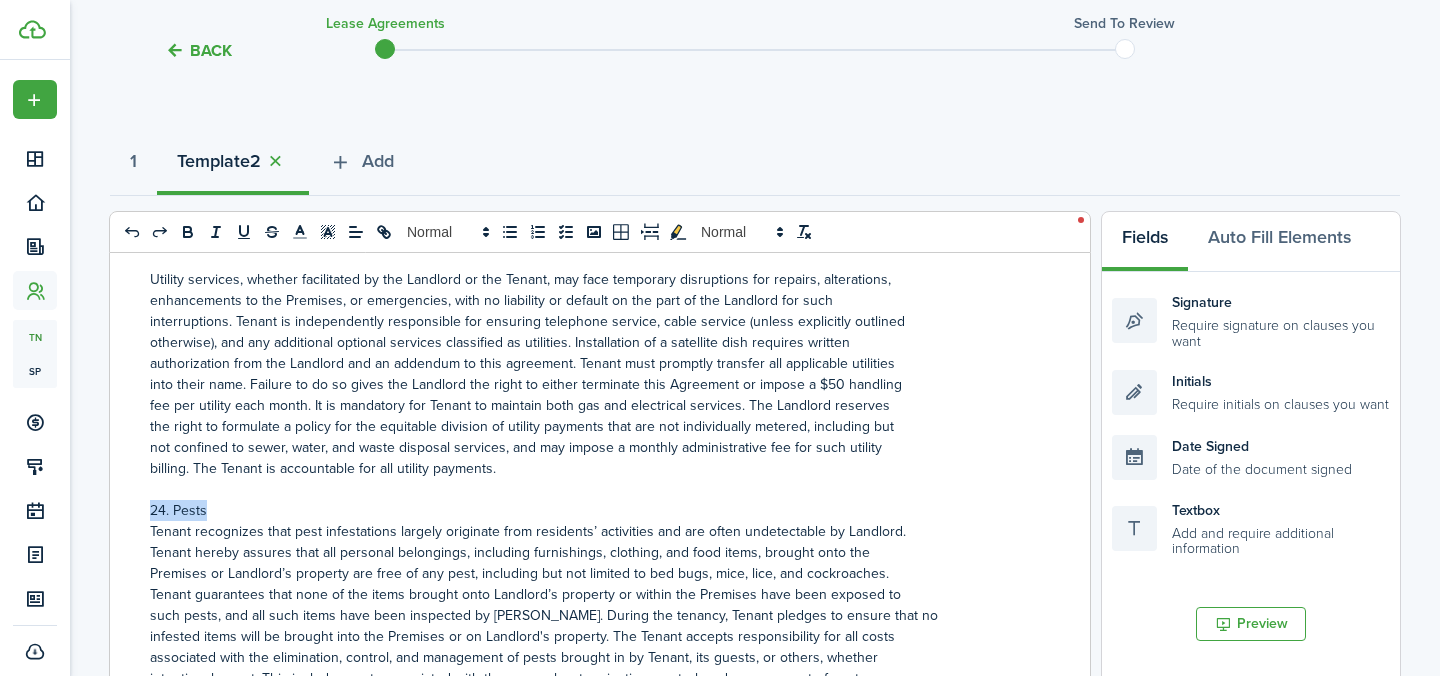 drag, startPoint x: 211, startPoint y: 482, endPoint x: 152, endPoint y: 483, distance: 59.008472 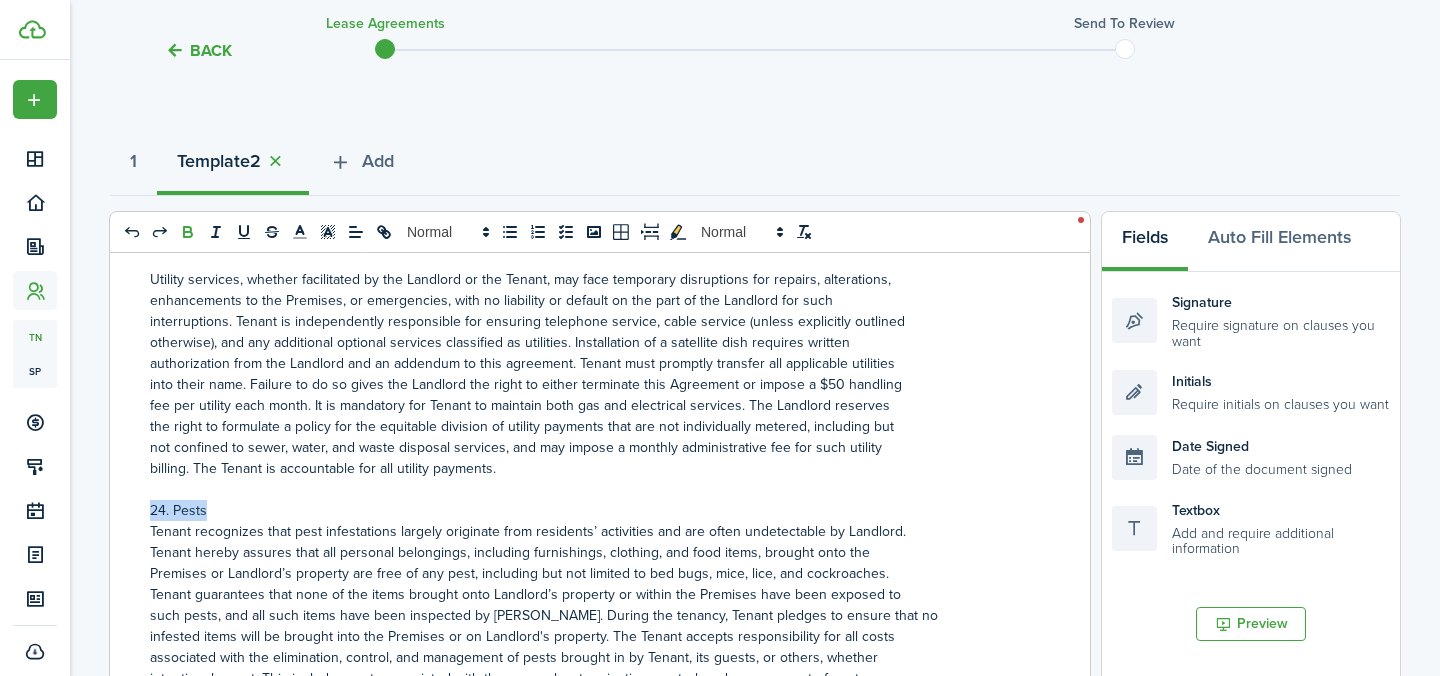 click 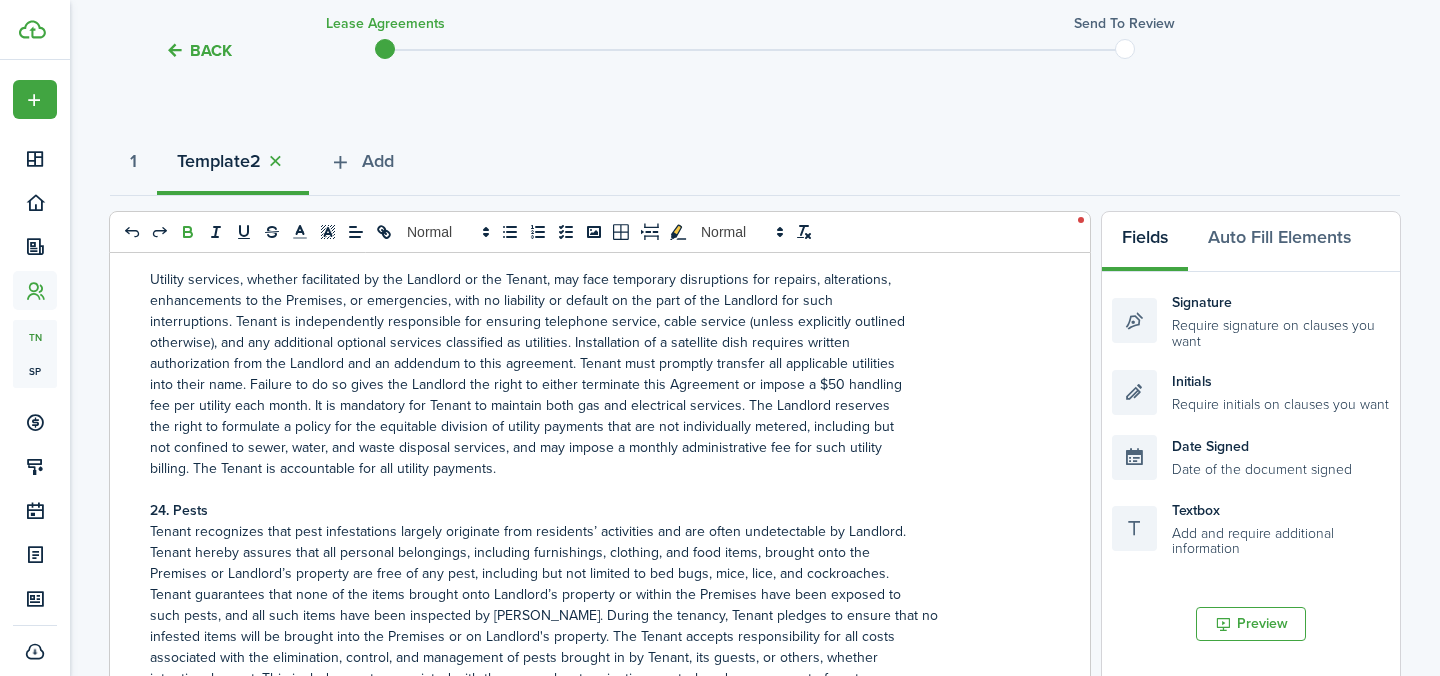 click on "24. Pests" at bounding box center [592, 510] 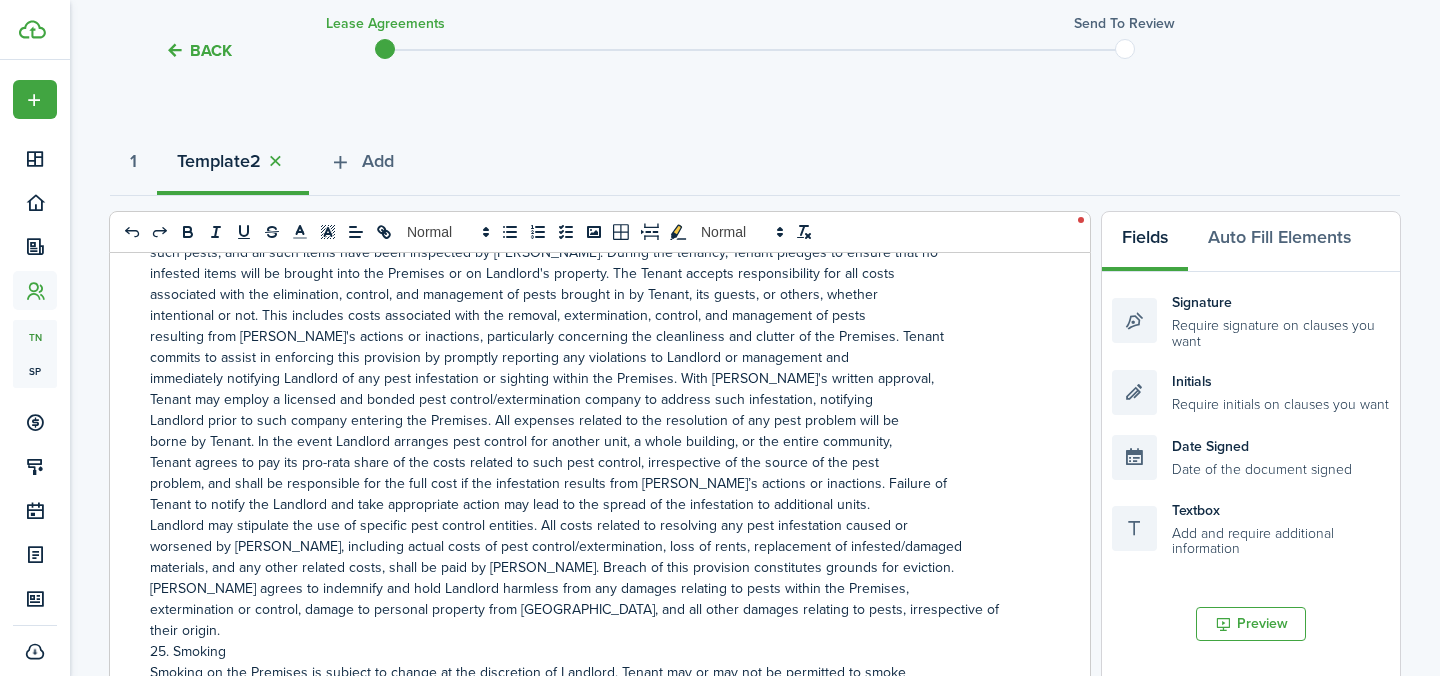 scroll, scrollTop: 8806, scrollLeft: 0, axis: vertical 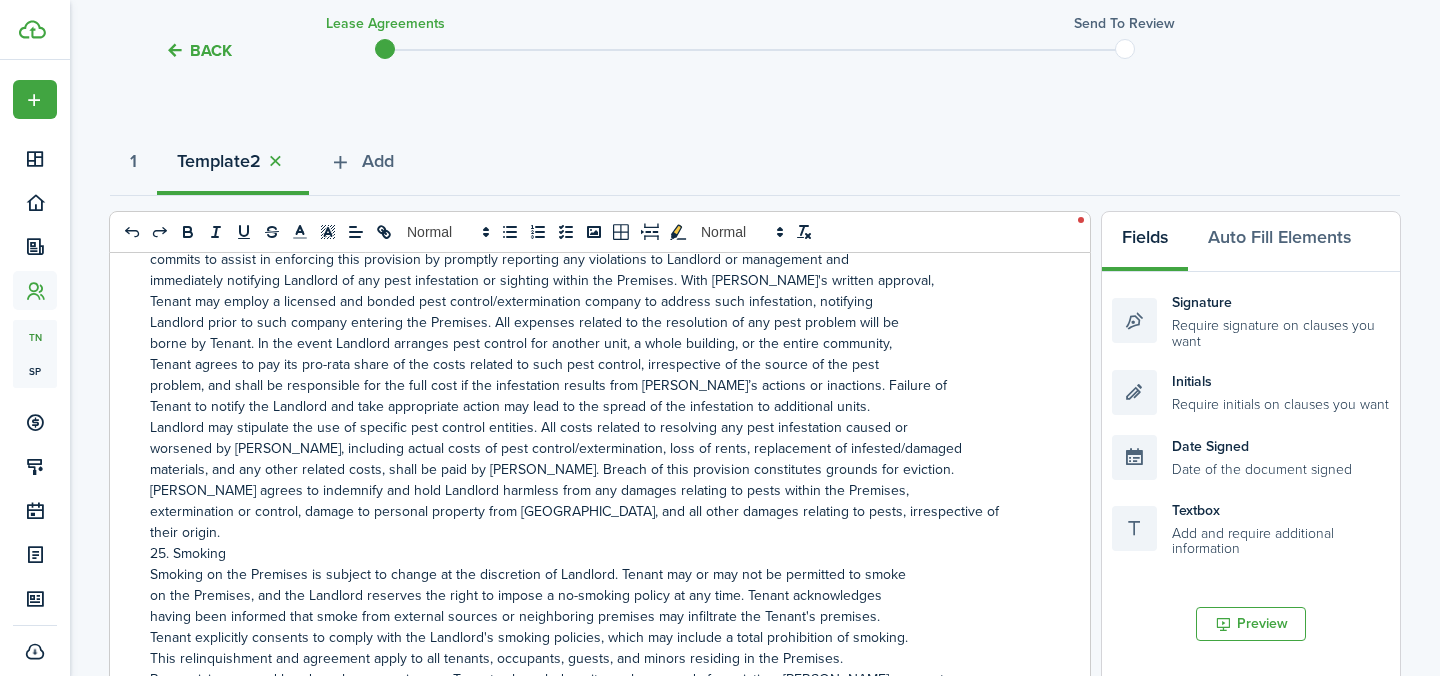 click on "their origin." at bounding box center (592, 532) 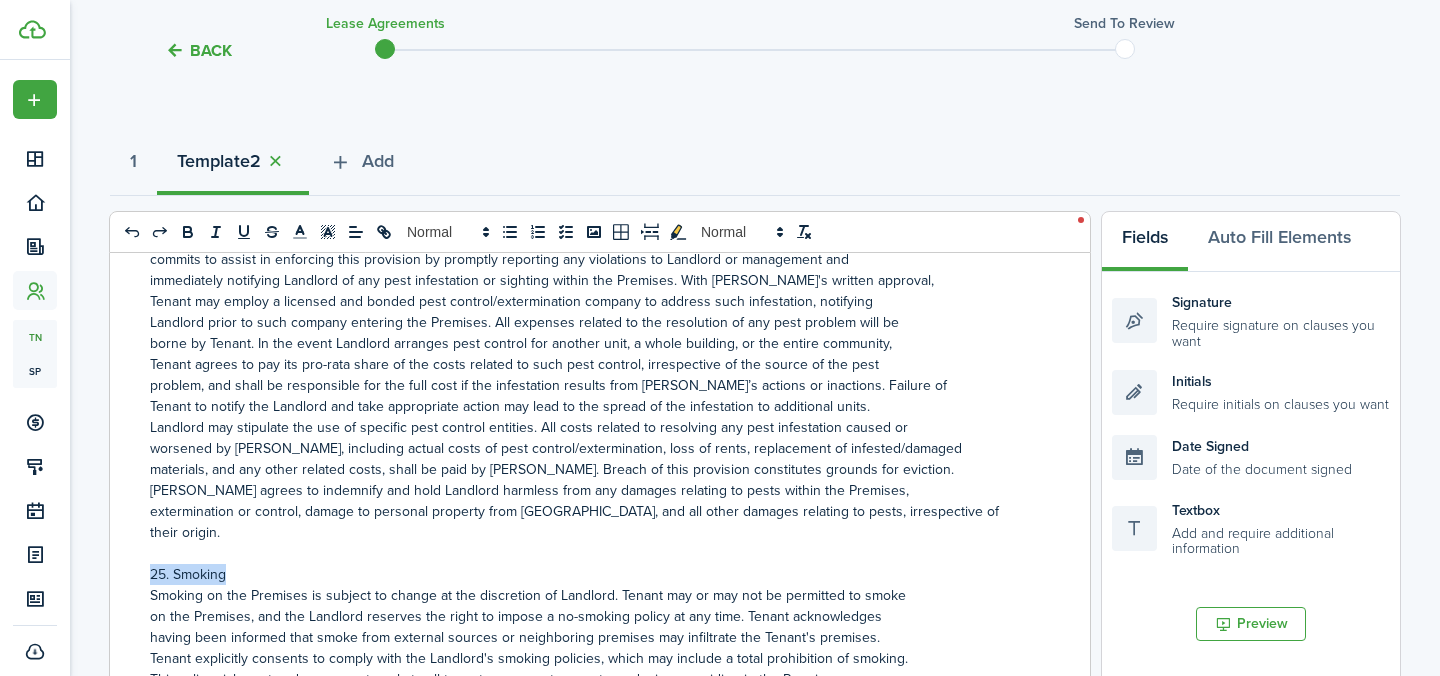 drag, startPoint x: 243, startPoint y: 544, endPoint x: 149, endPoint y: 544, distance: 94 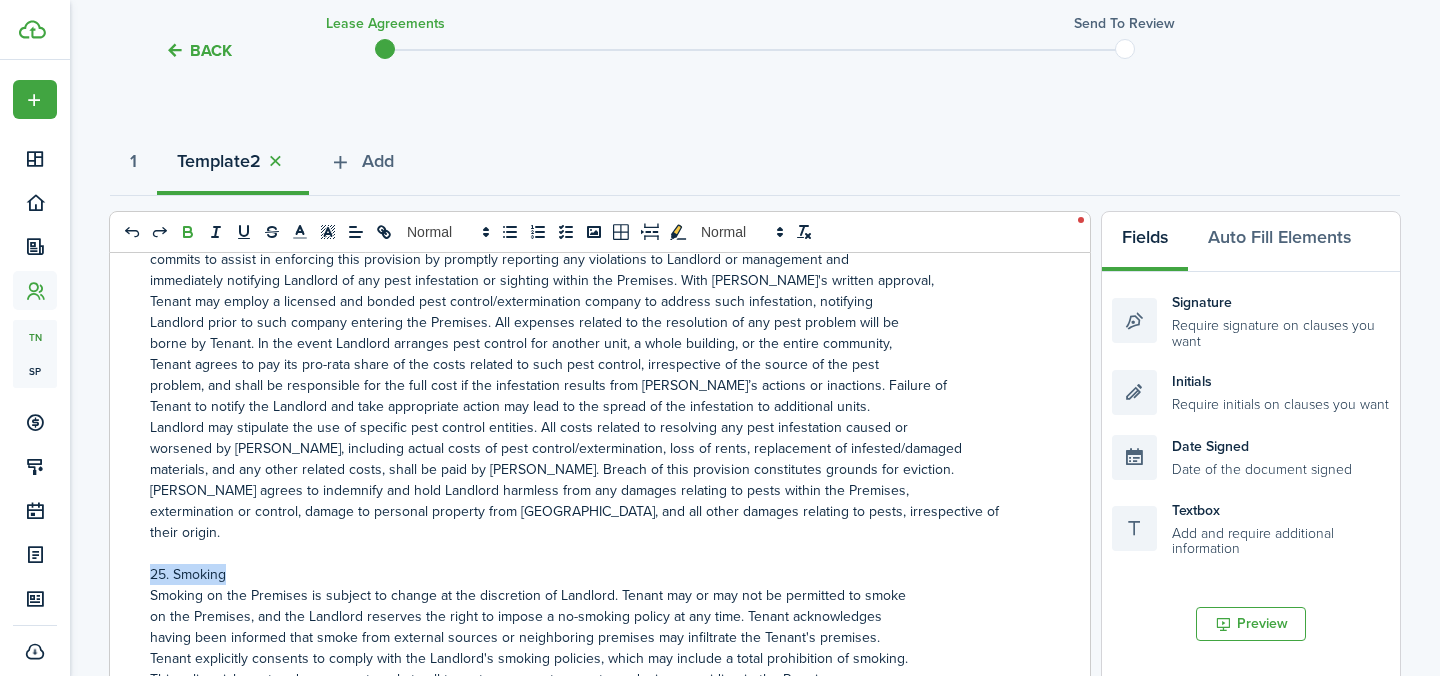 click 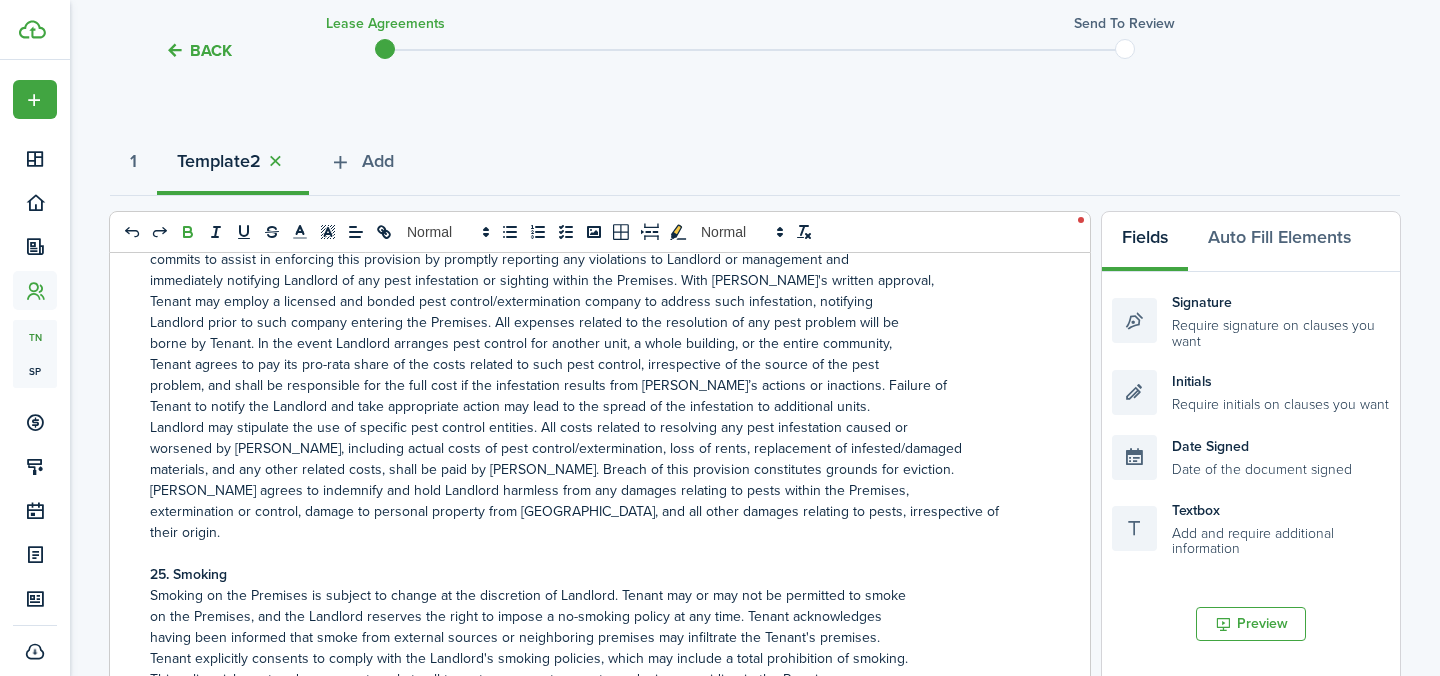 click on "25. Smoking" at bounding box center (592, 574) 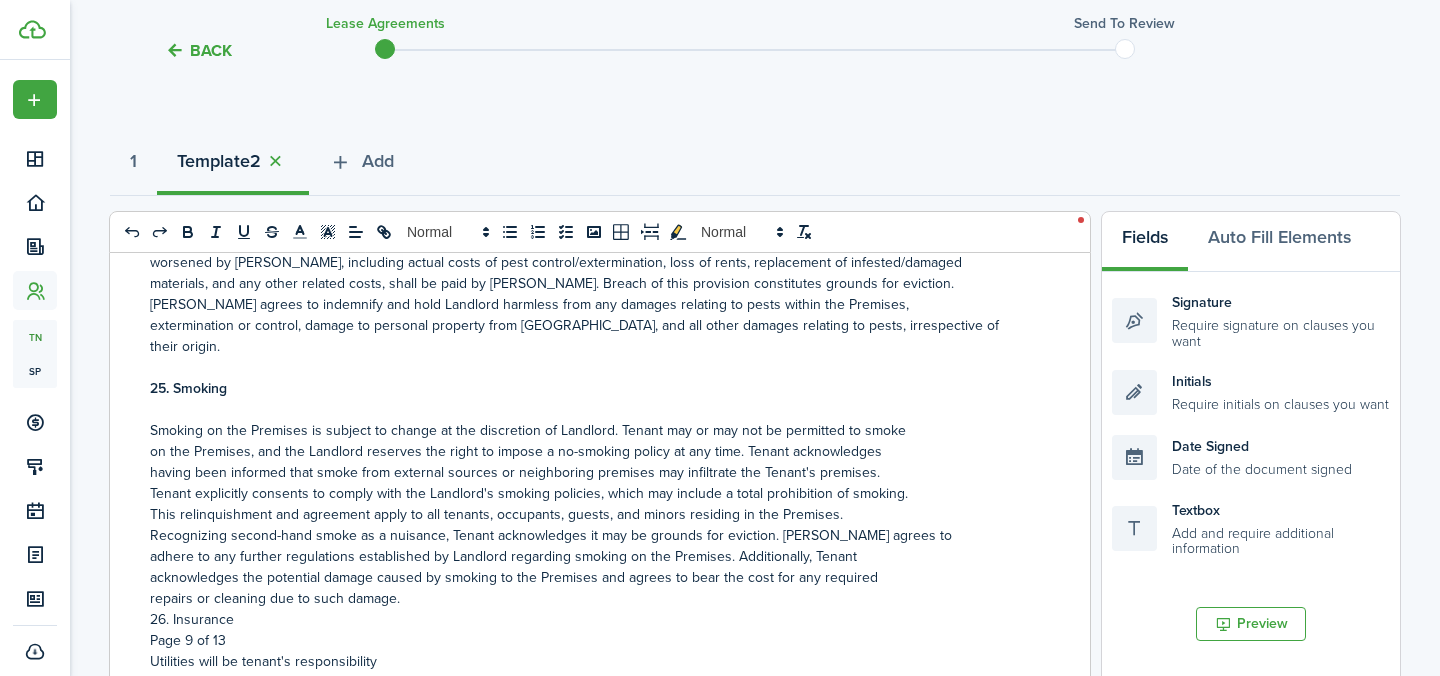 scroll, scrollTop: 9013, scrollLeft: 0, axis: vertical 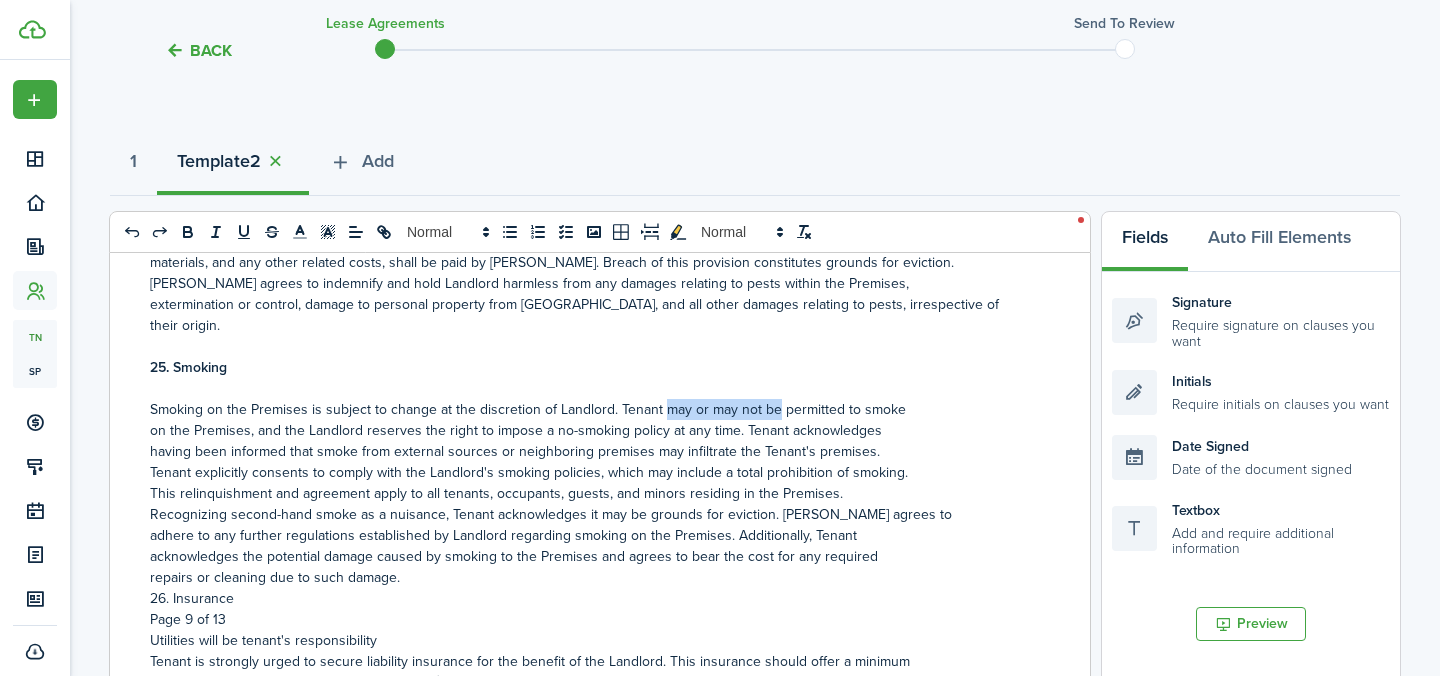 drag, startPoint x: 661, startPoint y: 382, endPoint x: 770, endPoint y: 380, distance: 109.01835 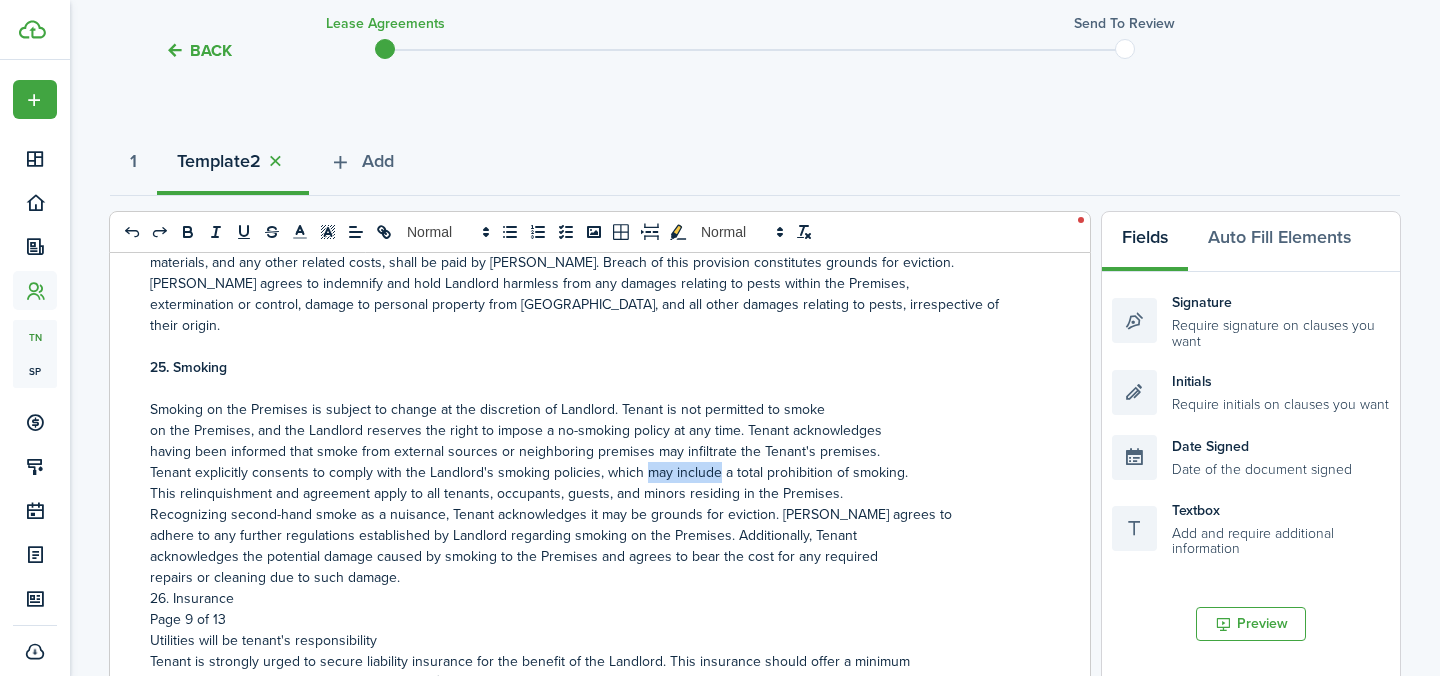 drag, startPoint x: 714, startPoint y: 446, endPoint x: 641, endPoint y: 447, distance: 73.00685 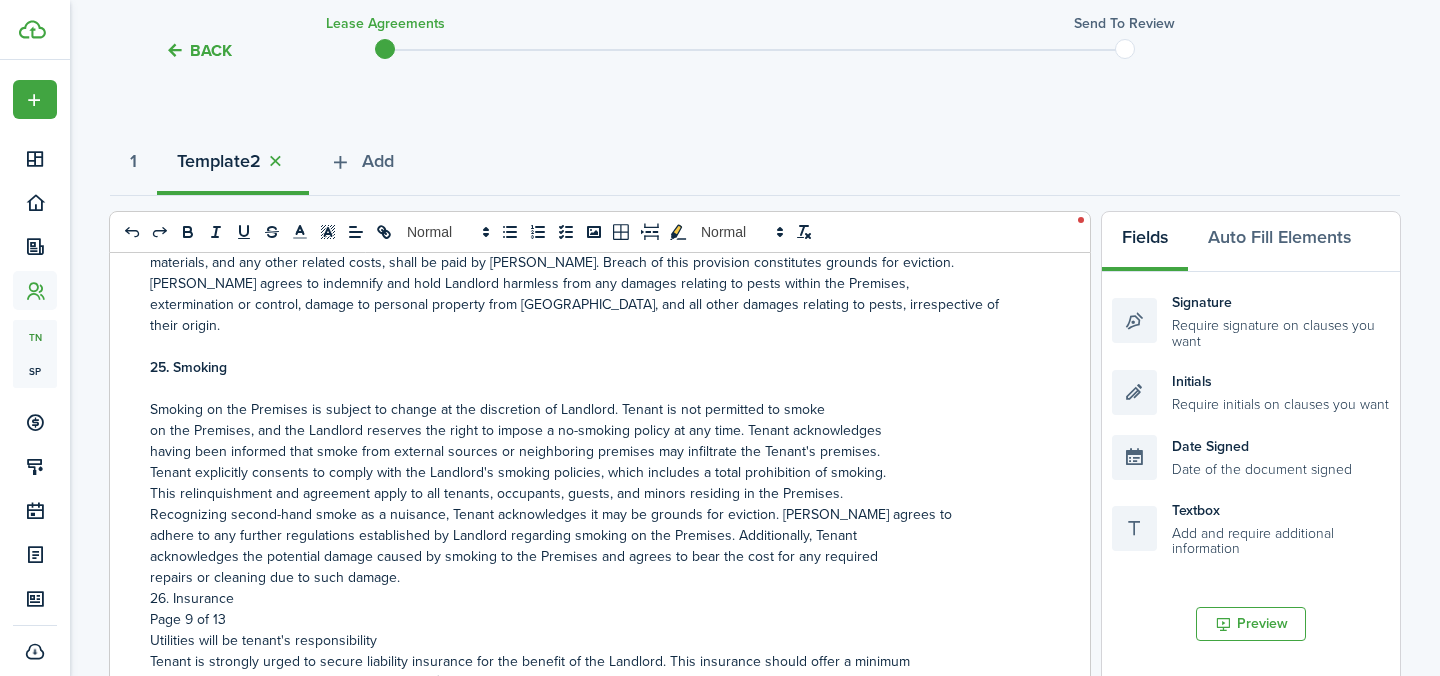 click on "repairs or cleaning due to such damage." at bounding box center (592, 577) 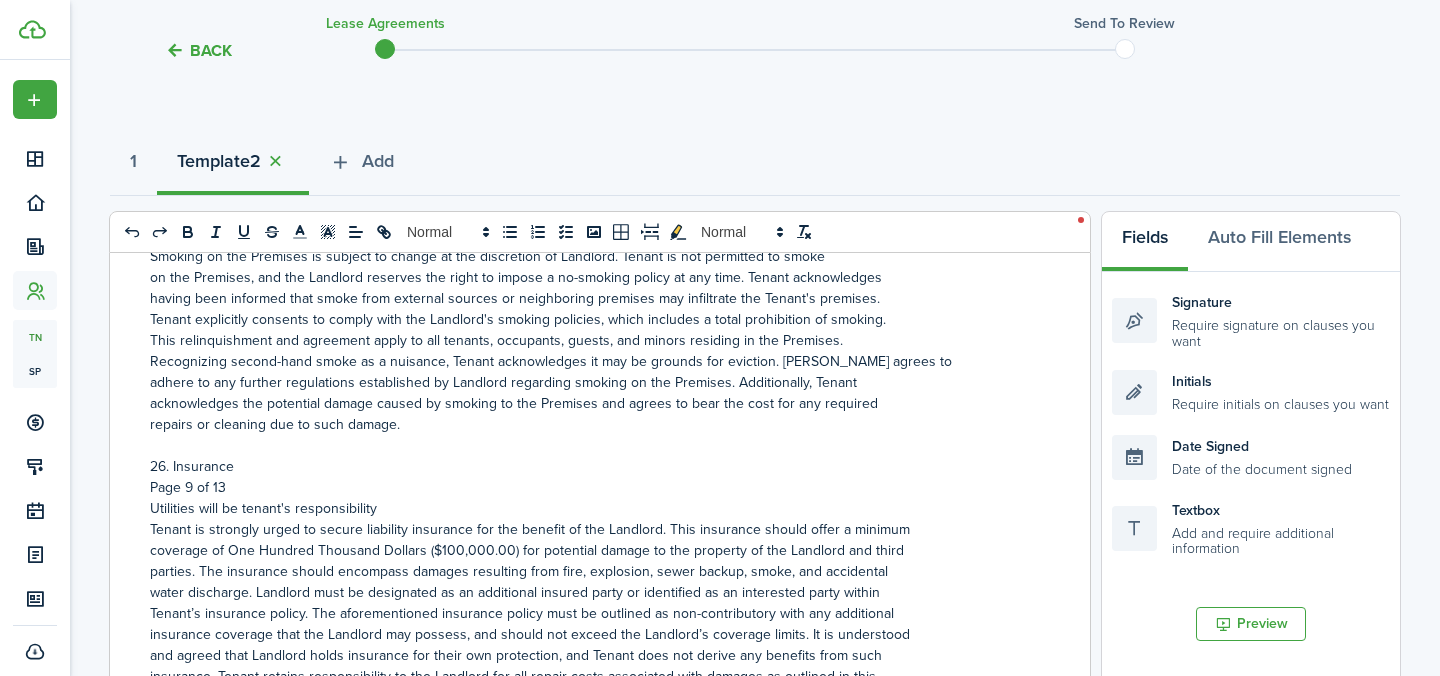 scroll, scrollTop: 9173, scrollLeft: 0, axis: vertical 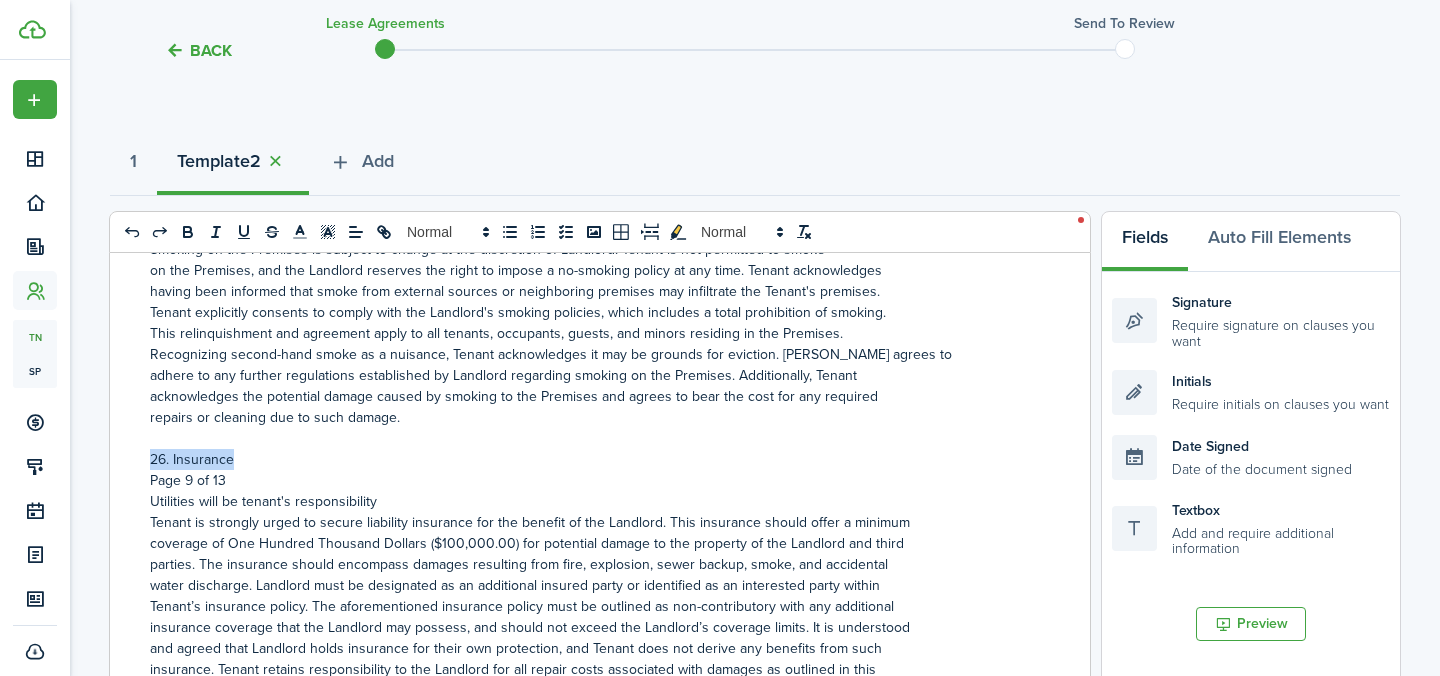 drag, startPoint x: 240, startPoint y: 435, endPoint x: 146, endPoint y: 435, distance: 94 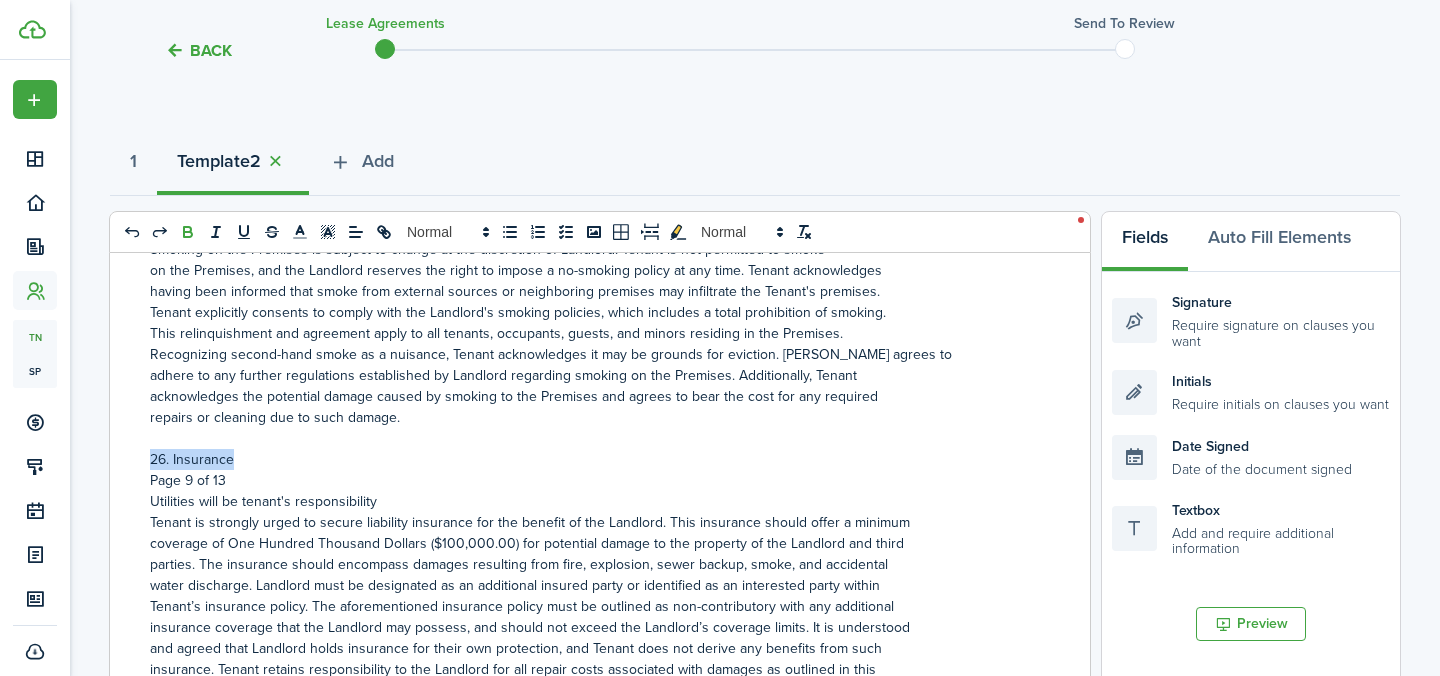 click 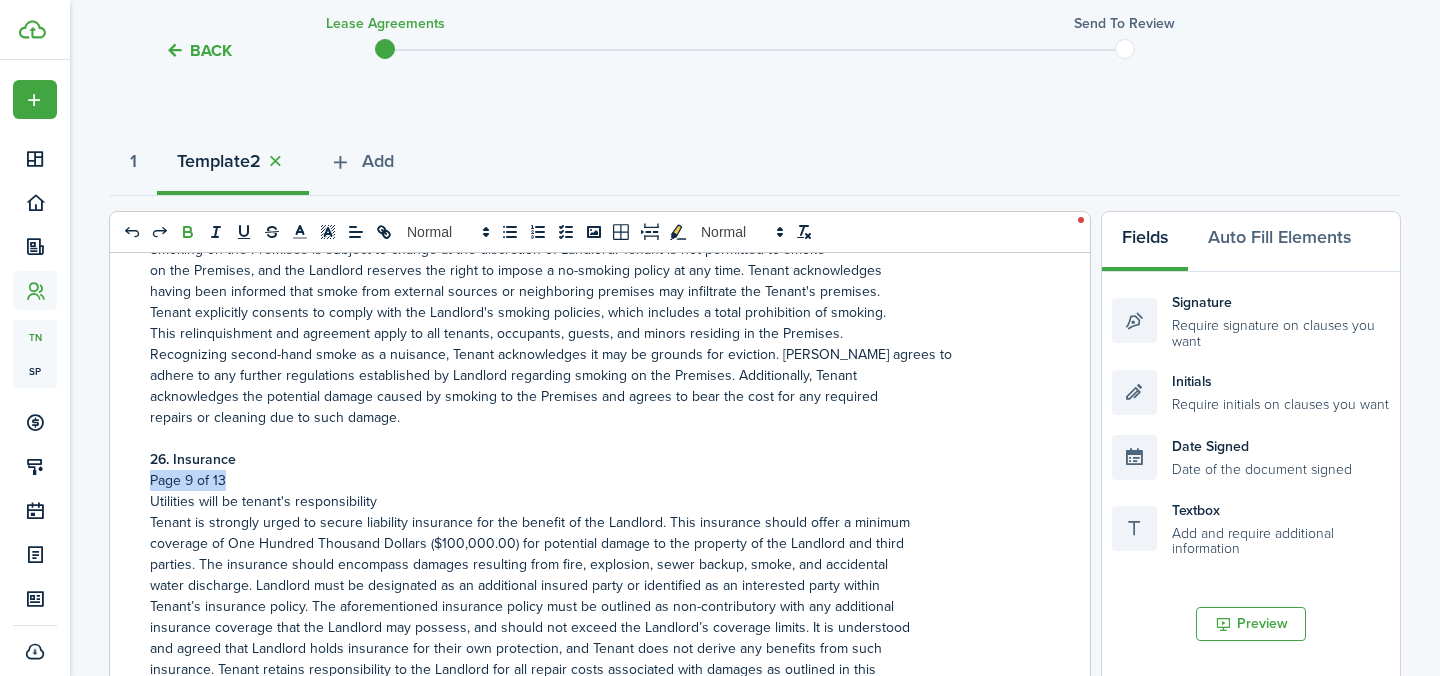 drag, startPoint x: 224, startPoint y: 446, endPoint x: 150, endPoint y: 446, distance: 74 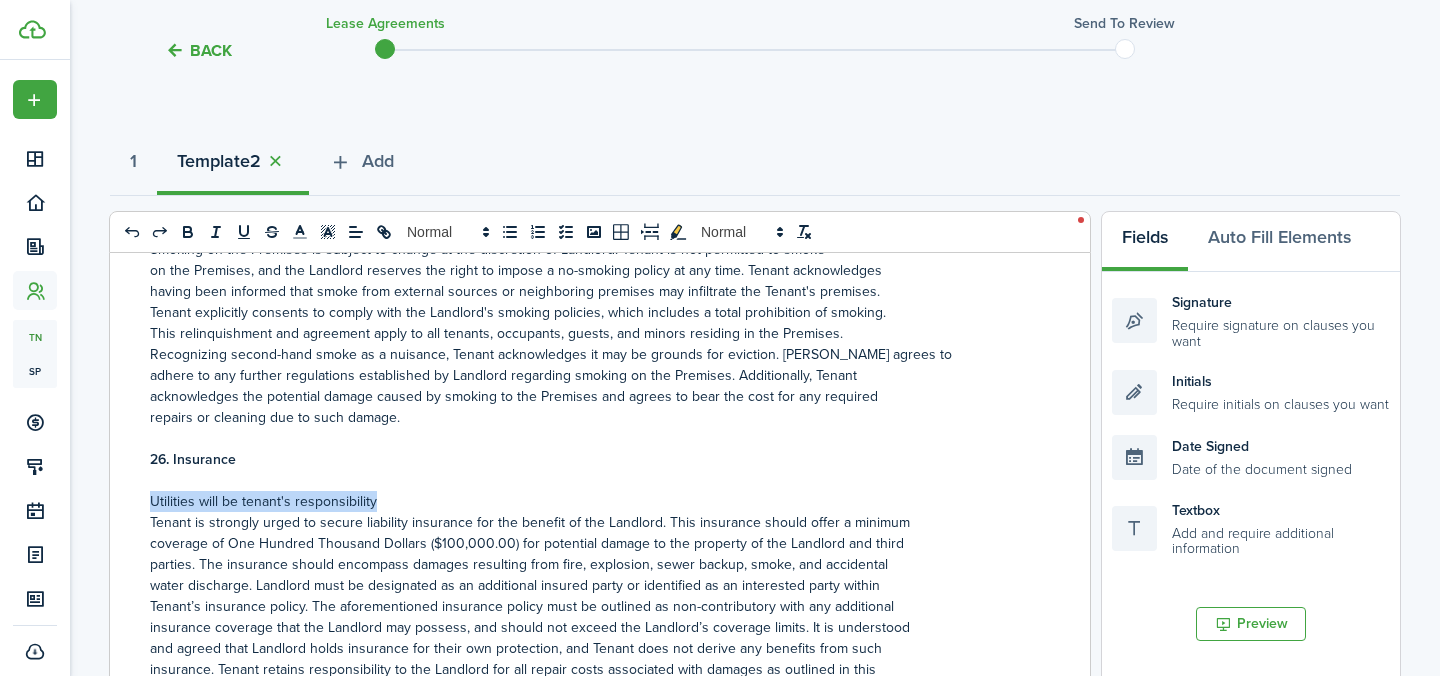 drag, startPoint x: 375, startPoint y: 471, endPoint x: 152, endPoint y: 471, distance: 223 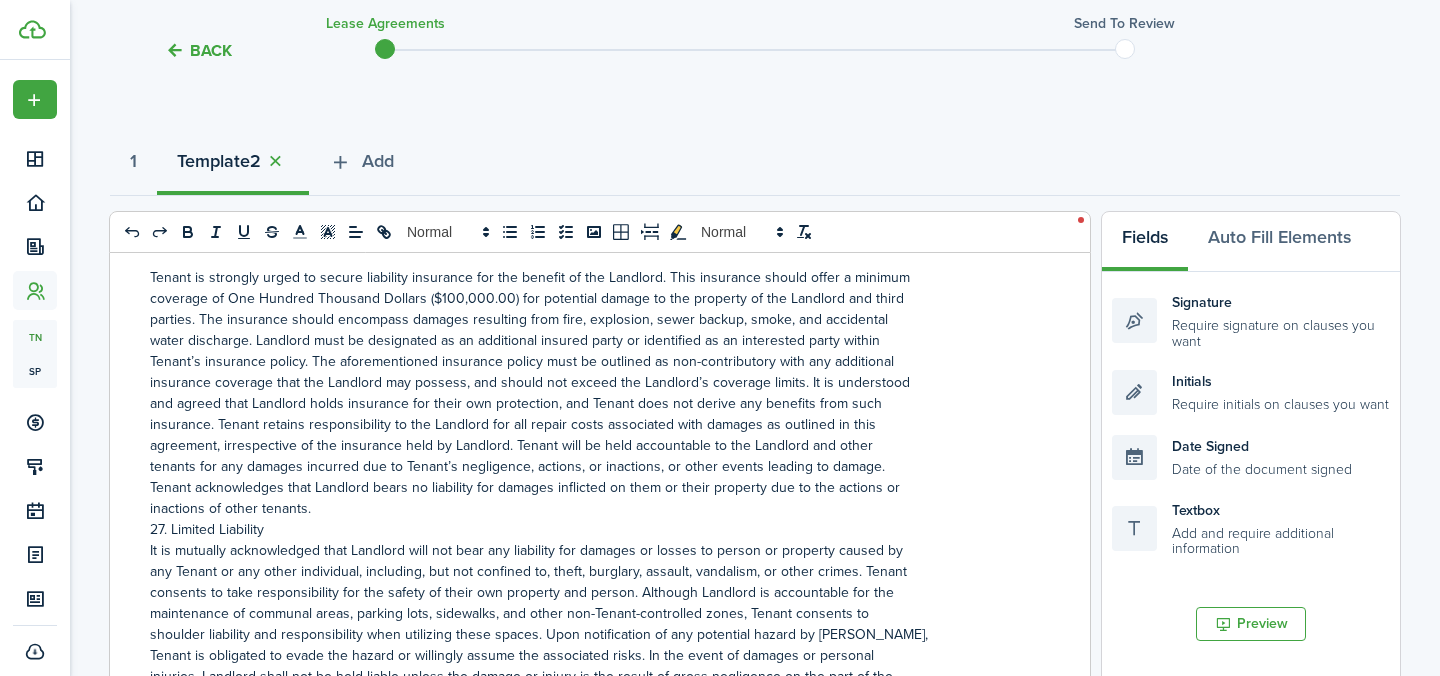 scroll, scrollTop: 9438, scrollLeft: 0, axis: vertical 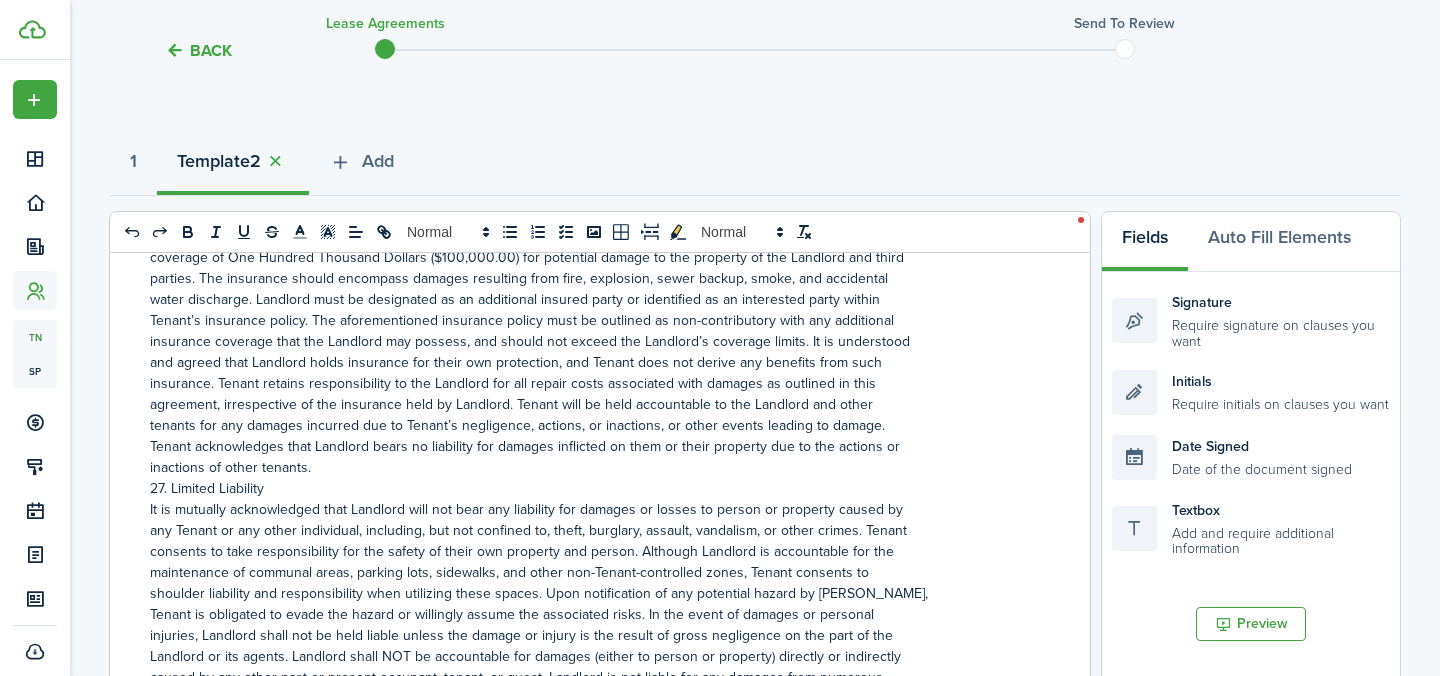 click on "inactions of other tenants." at bounding box center (592, 467) 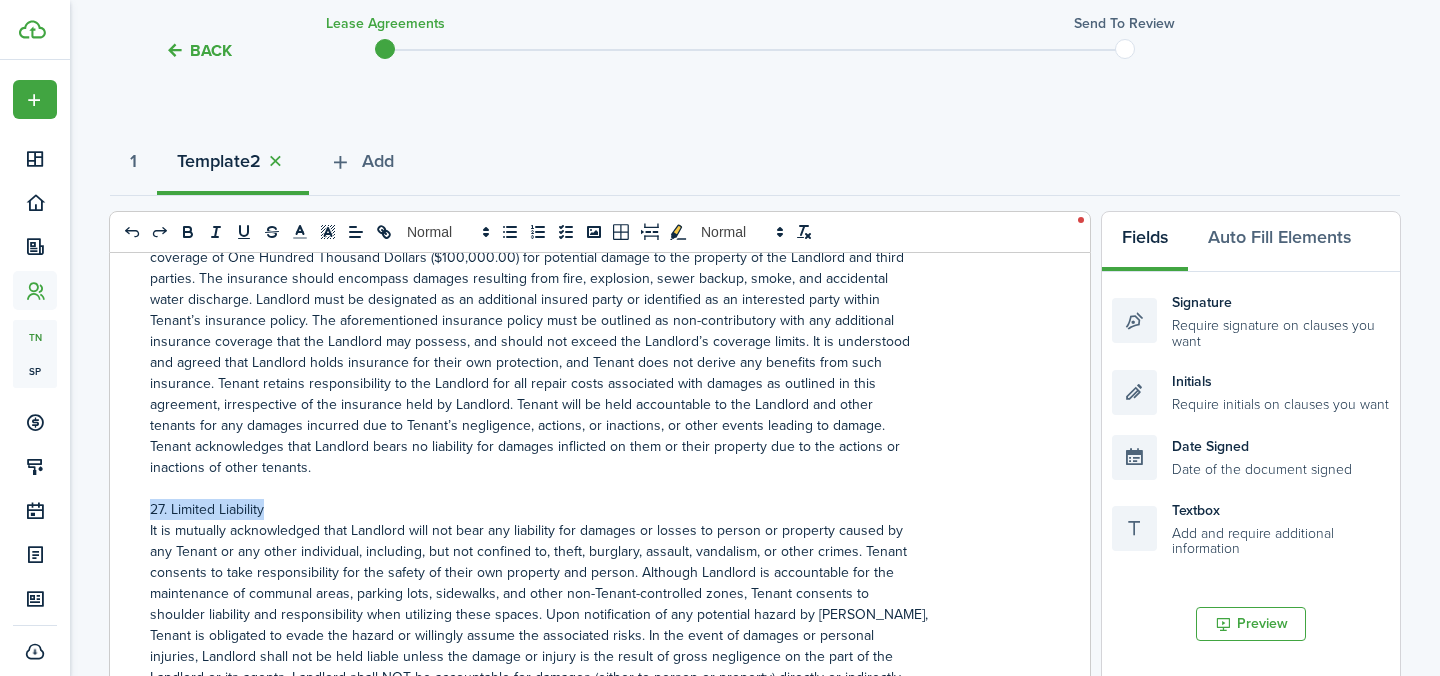 drag, startPoint x: 274, startPoint y: 477, endPoint x: 153, endPoint y: 482, distance: 121.103264 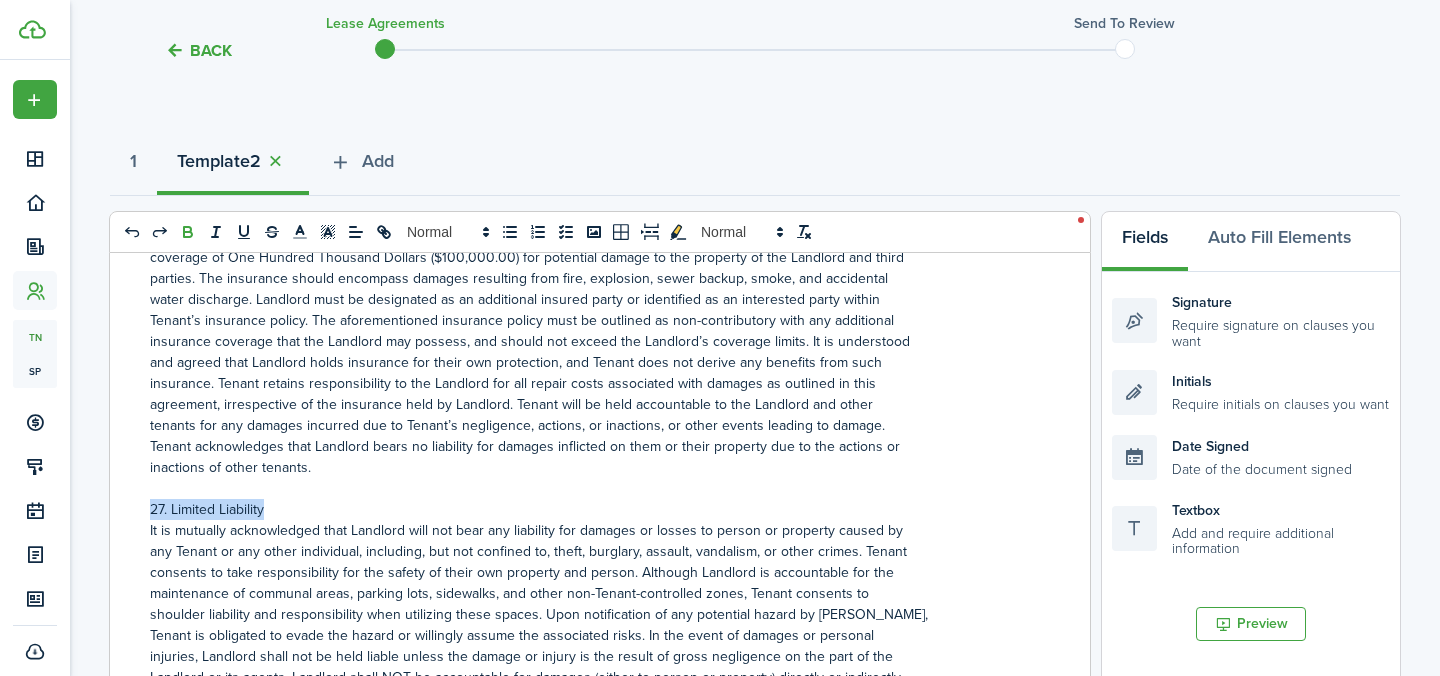 click 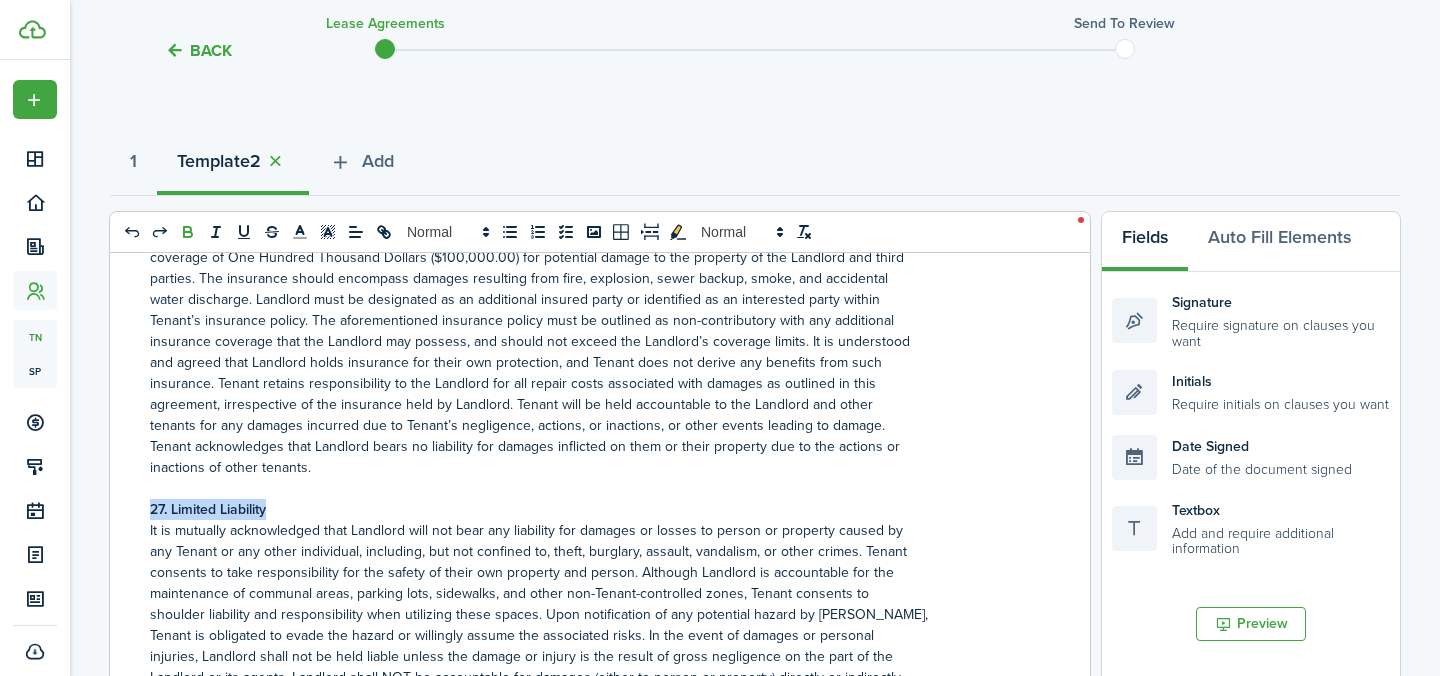 click on "27. Limited Liability" at bounding box center [592, 509] 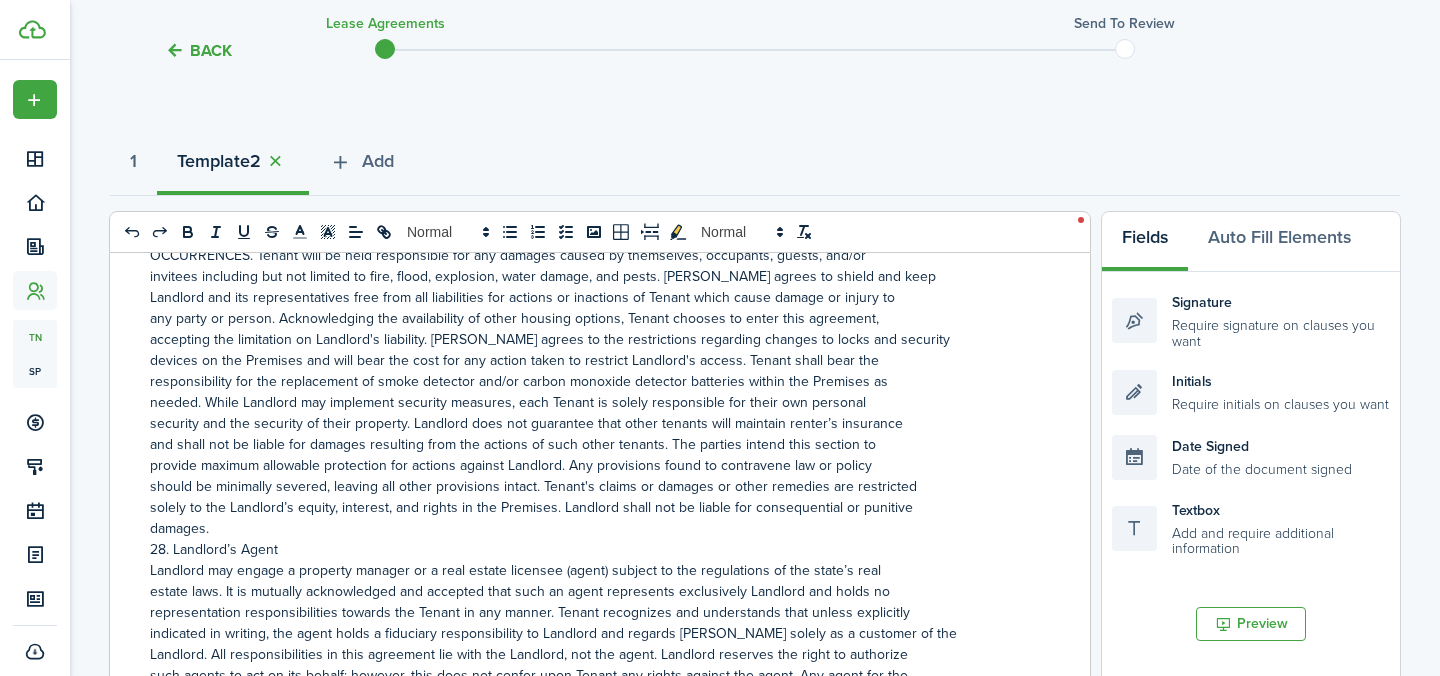 scroll, scrollTop: 10005, scrollLeft: 0, axis: vertical 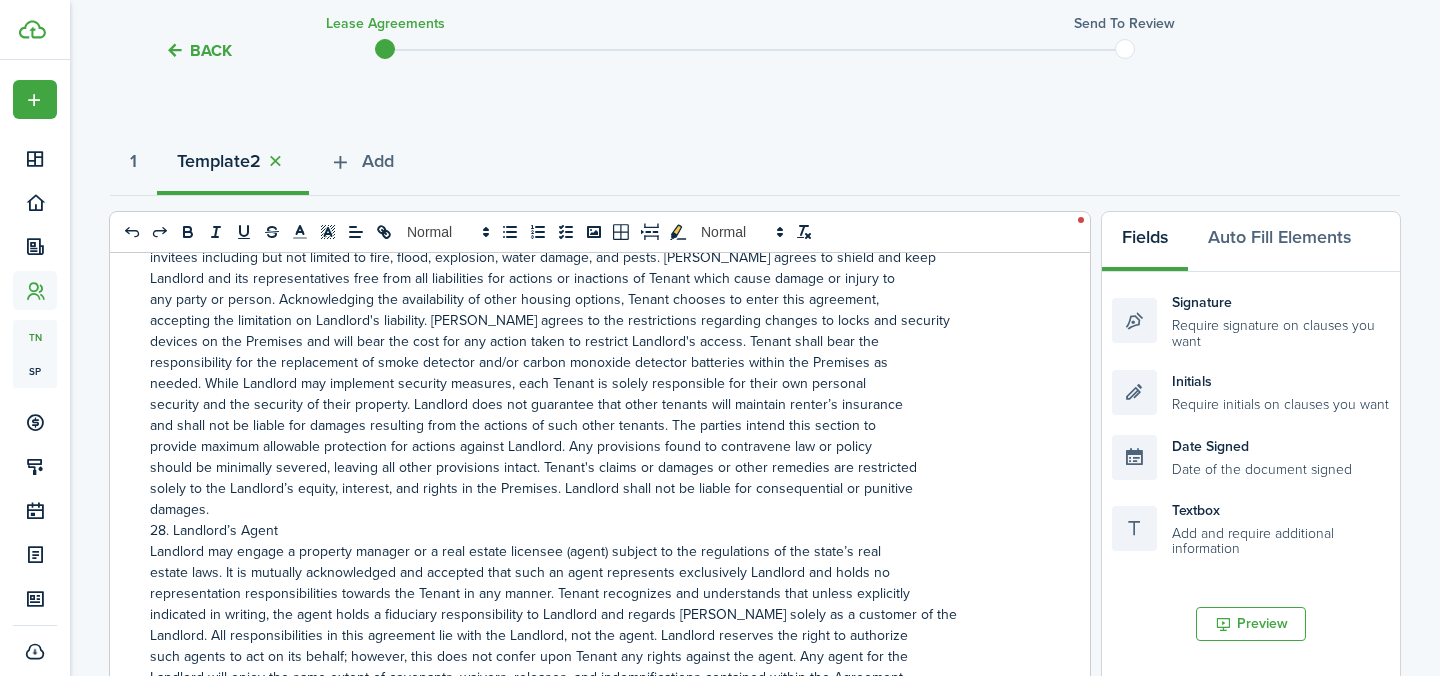 click on "damages." at bounding box center [592, 509] 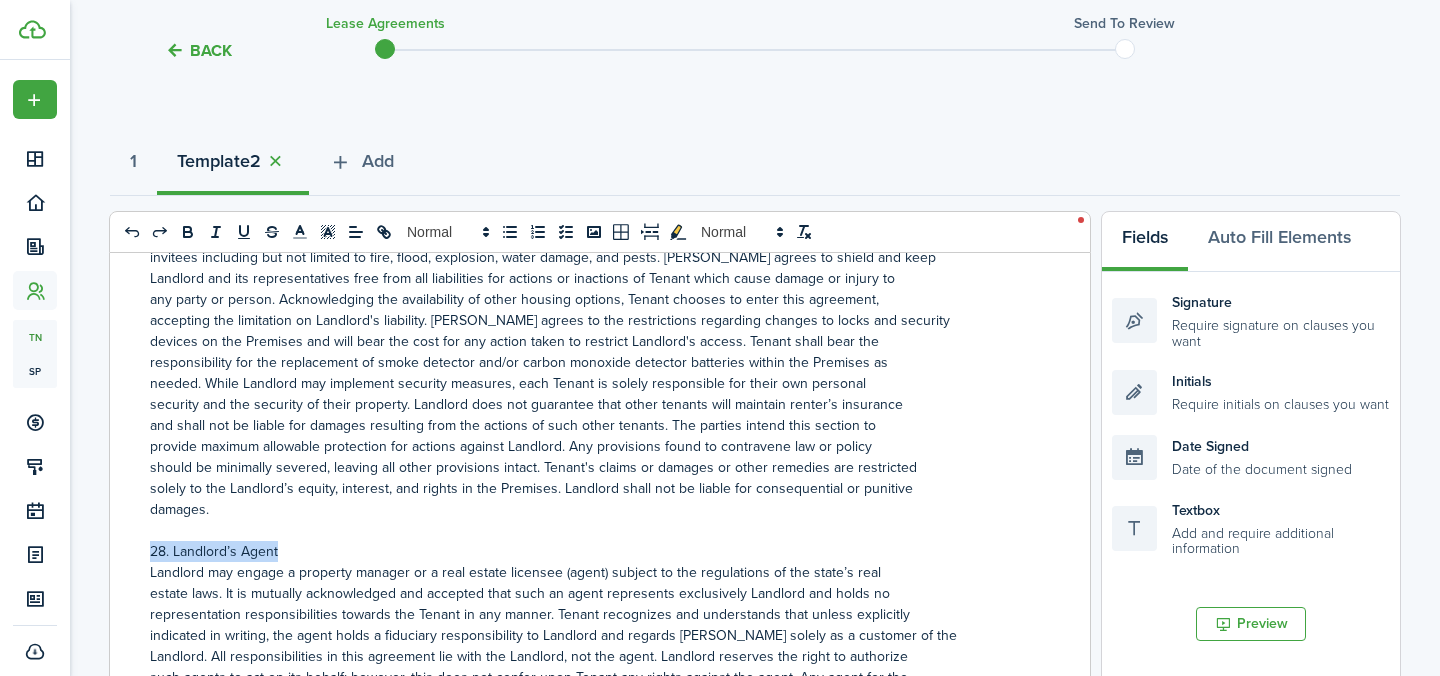 drag, startPoint x: 285, startPoint y: 526, endPoint x: 150, endPoint y: 526, distance: 135 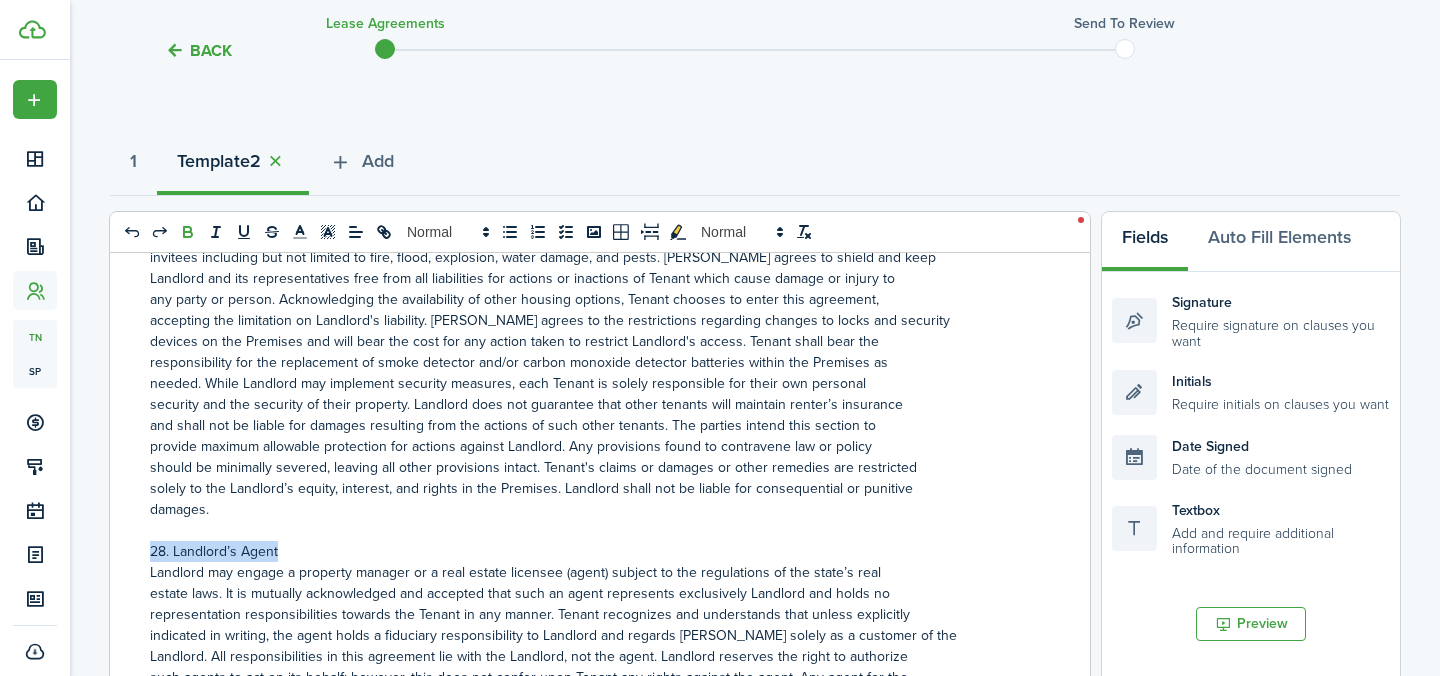 click 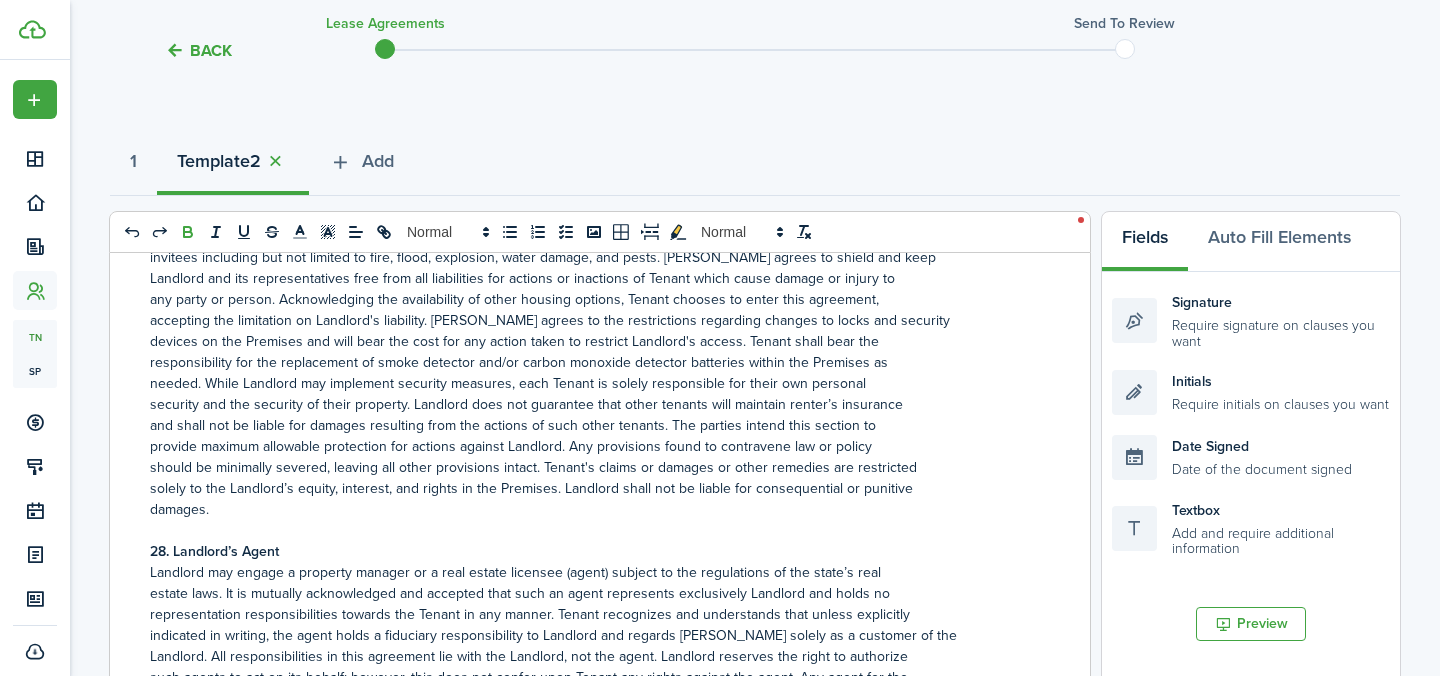 click on "28. Landlord’s Agent" at bounding box center [592, 551] 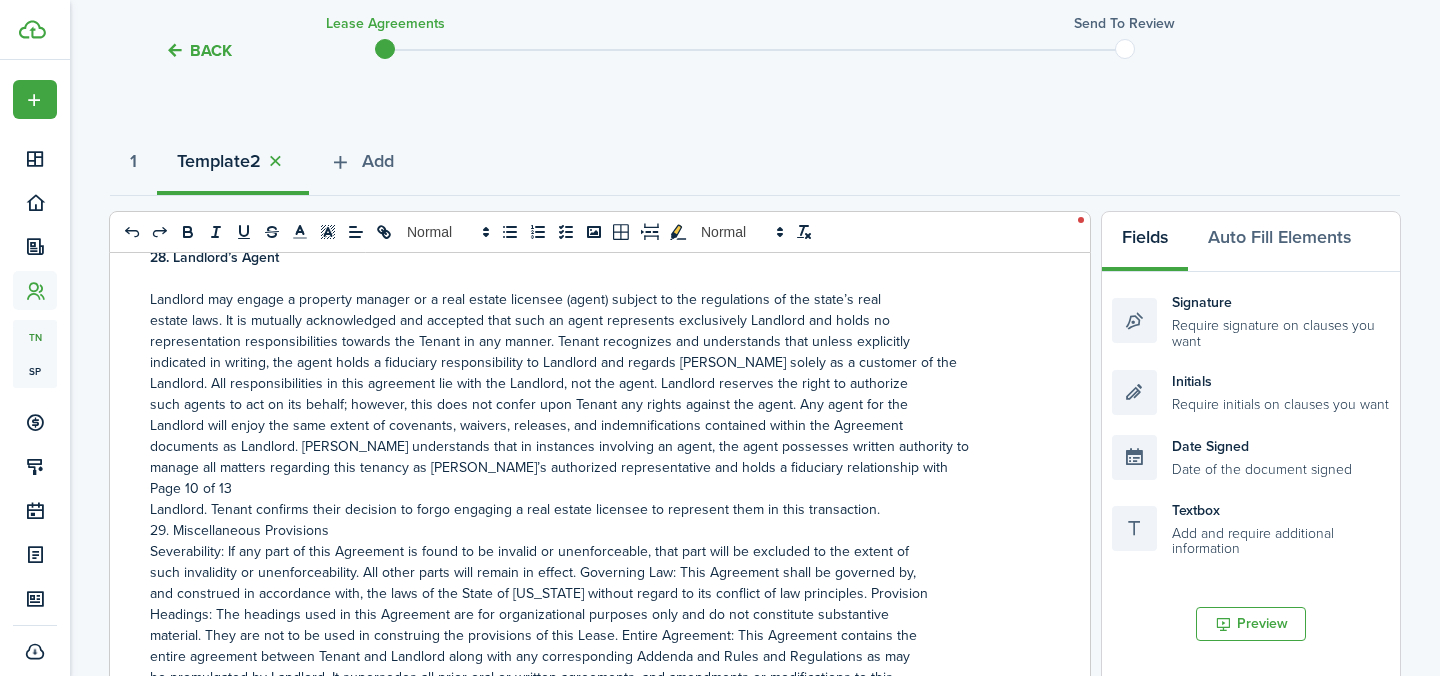 scroll, scrollTop: 10334, scrollLeft: 0, axis: vertical 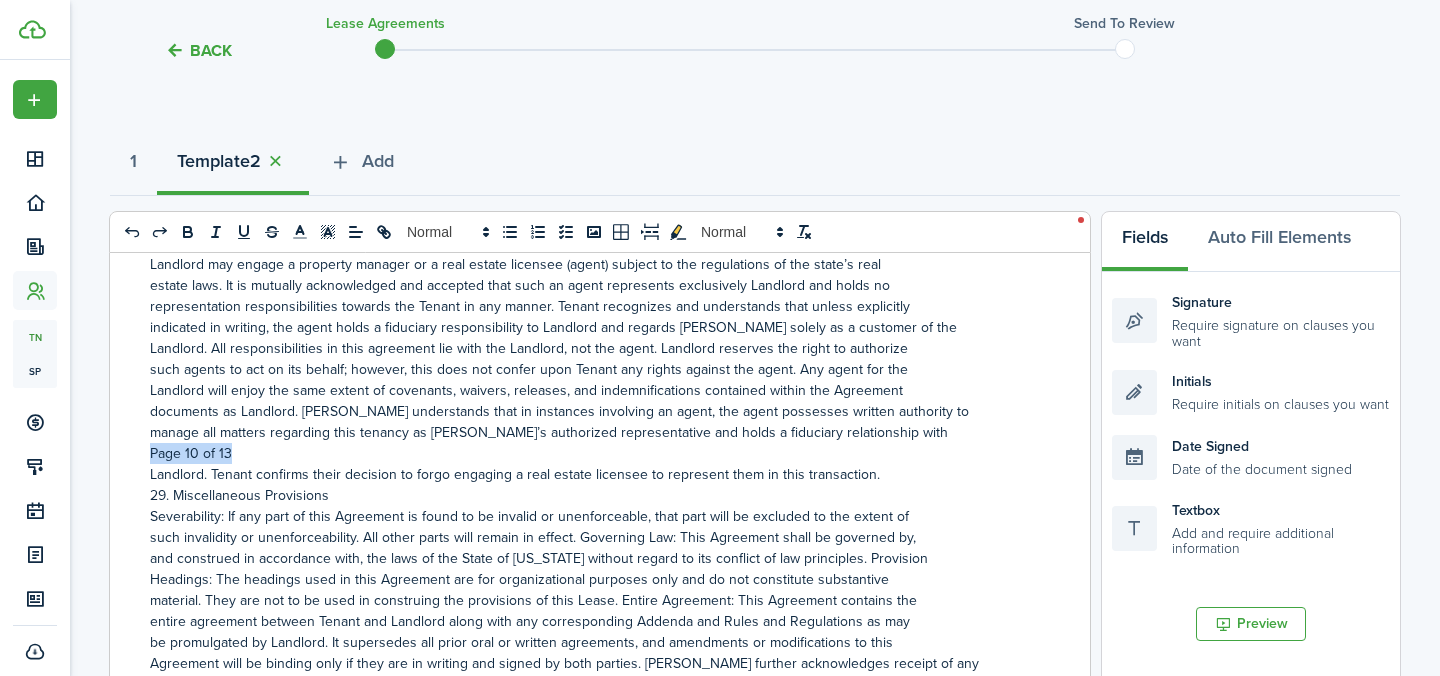 drag, startPoint x: 248, startPoint y: 428, endPoint x: 146, endPoint y: 427, distance: 102.0049 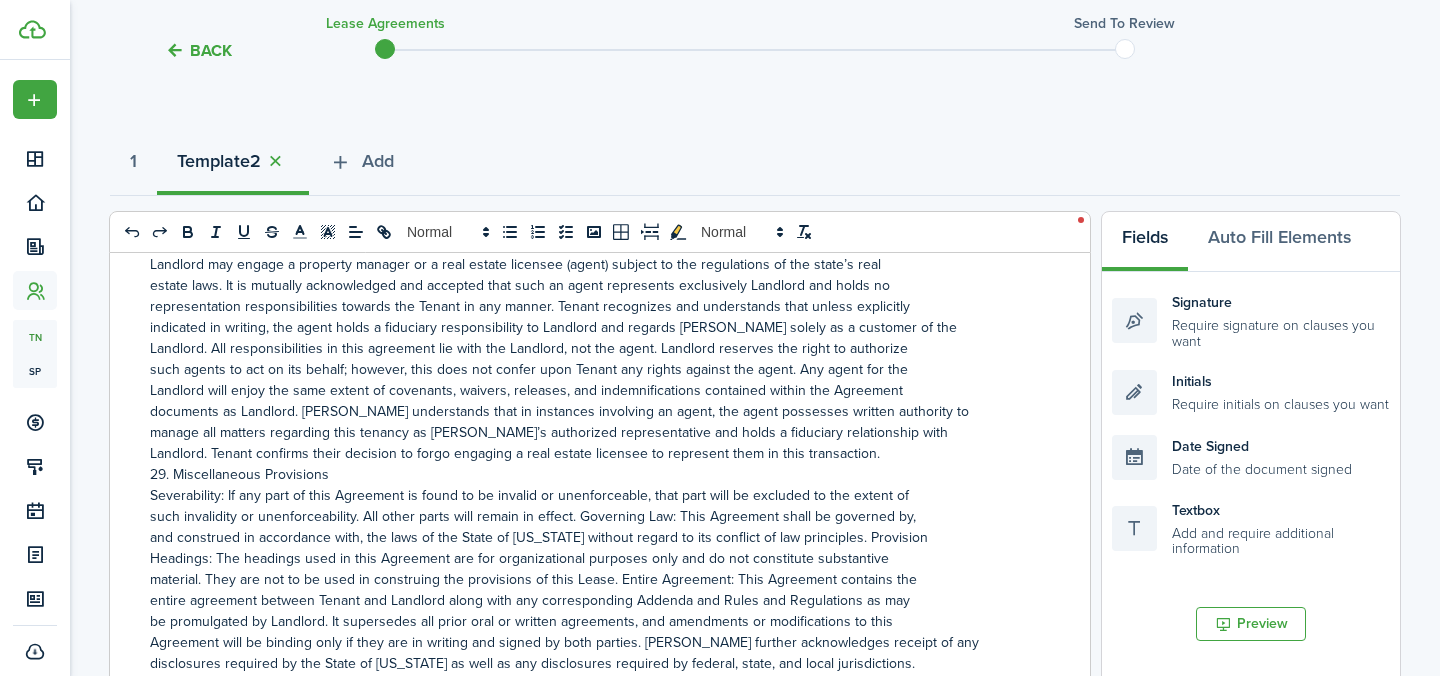 click on "Landlord. Tenant confirms their decision to forgo engaging a real estate licensee to represent them in this transaction." at bounding box center [592, 453] 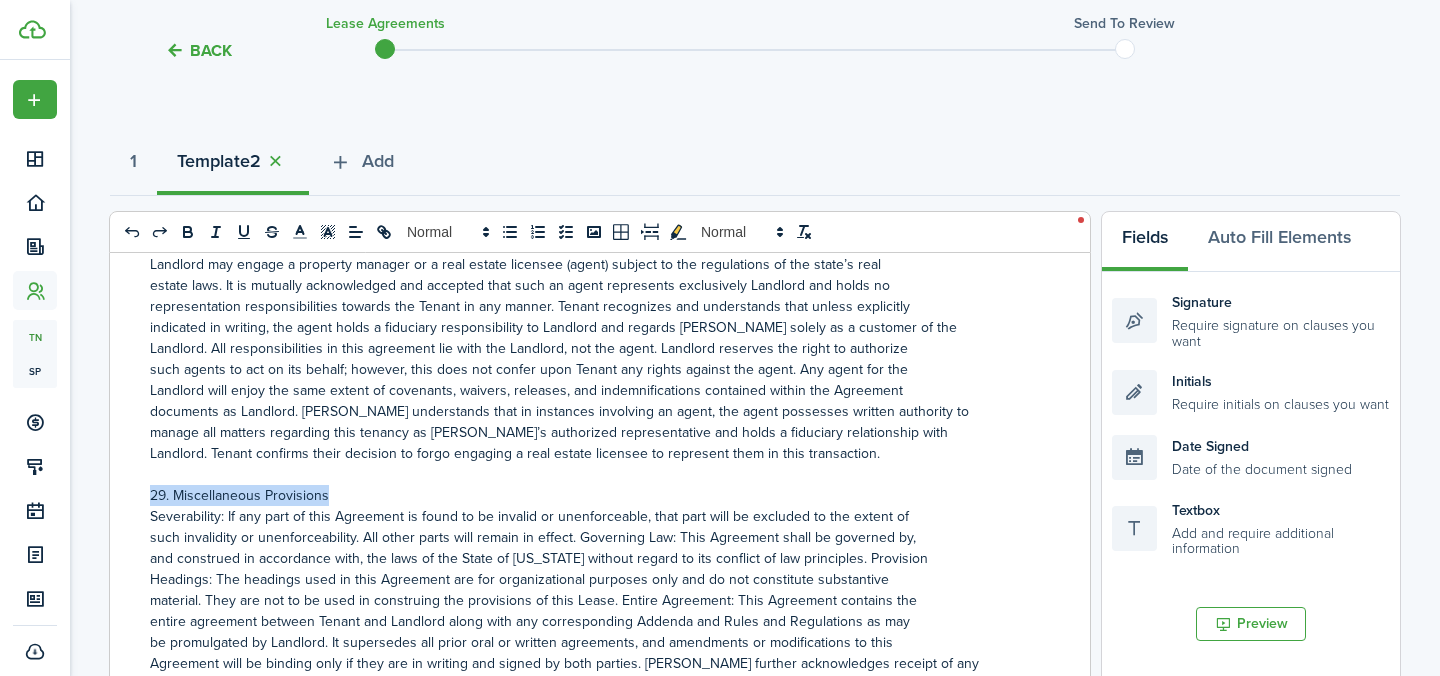 drag, startPoint x: 340, startPoint y: 466, endPoint x: 148, endPoint y: 466, distance: 192 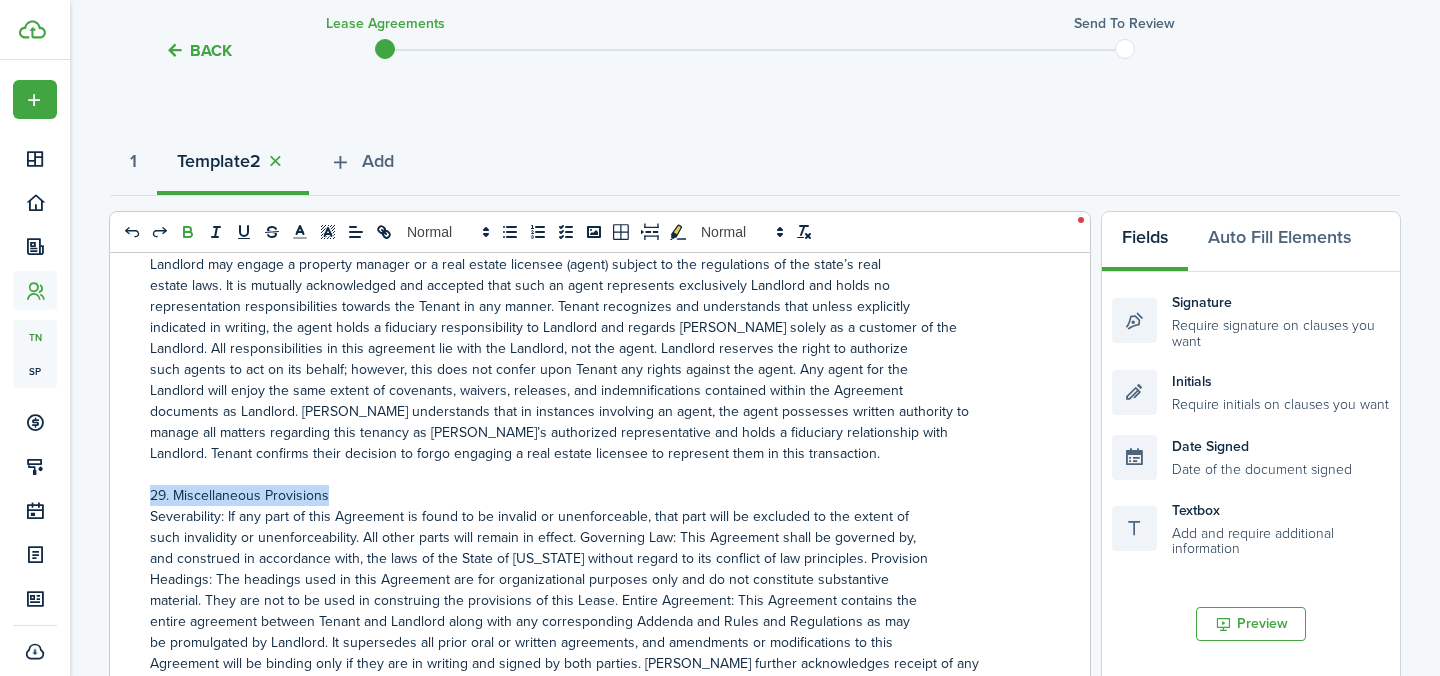 click 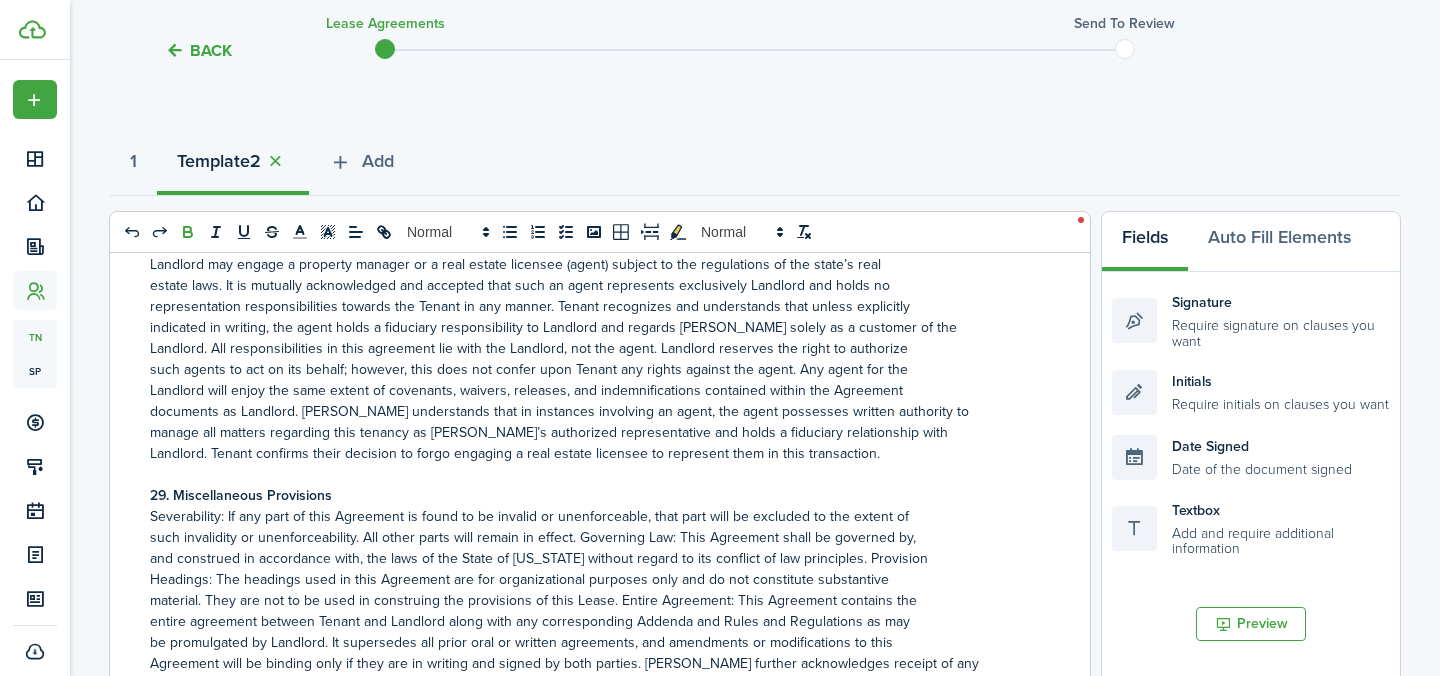 click on "29. Miscellaneous Provisions" at bounding box center (592, 495) 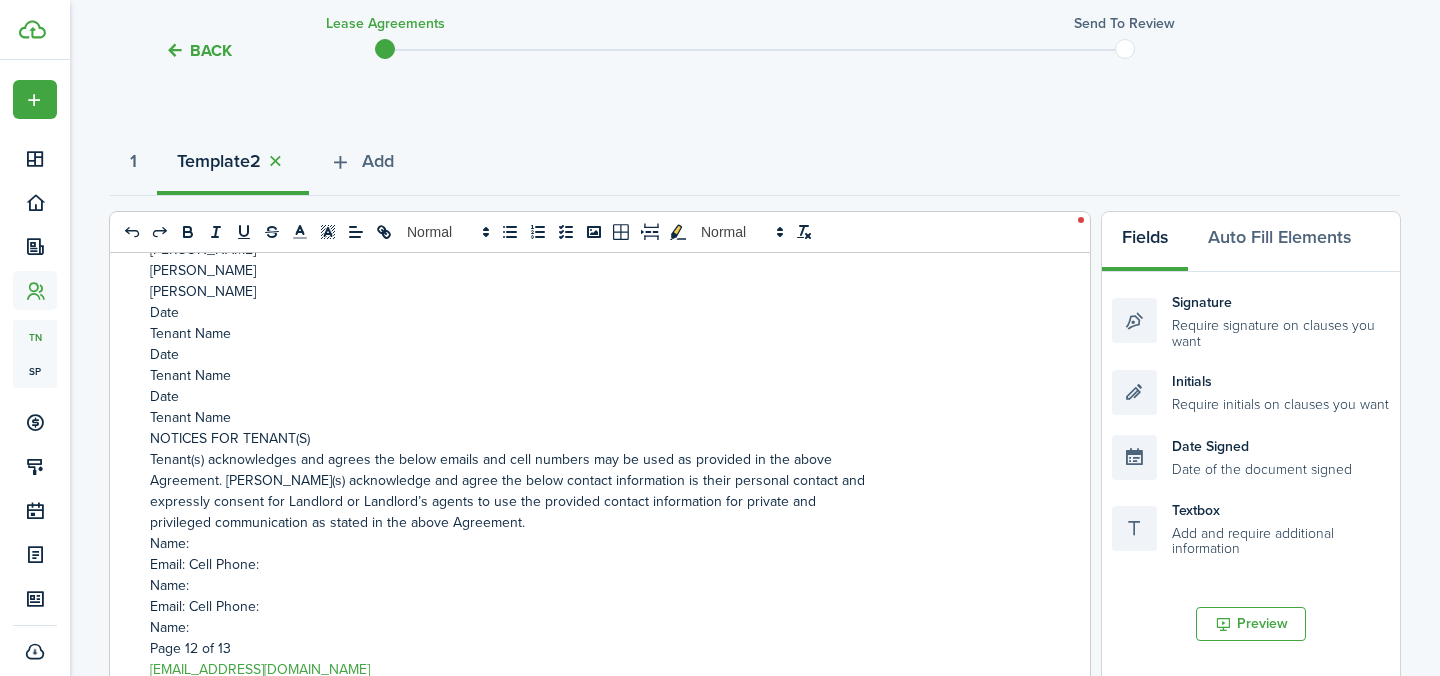 scroll, scrollTop: 11275, scrollLeft: 0, axis: vertical 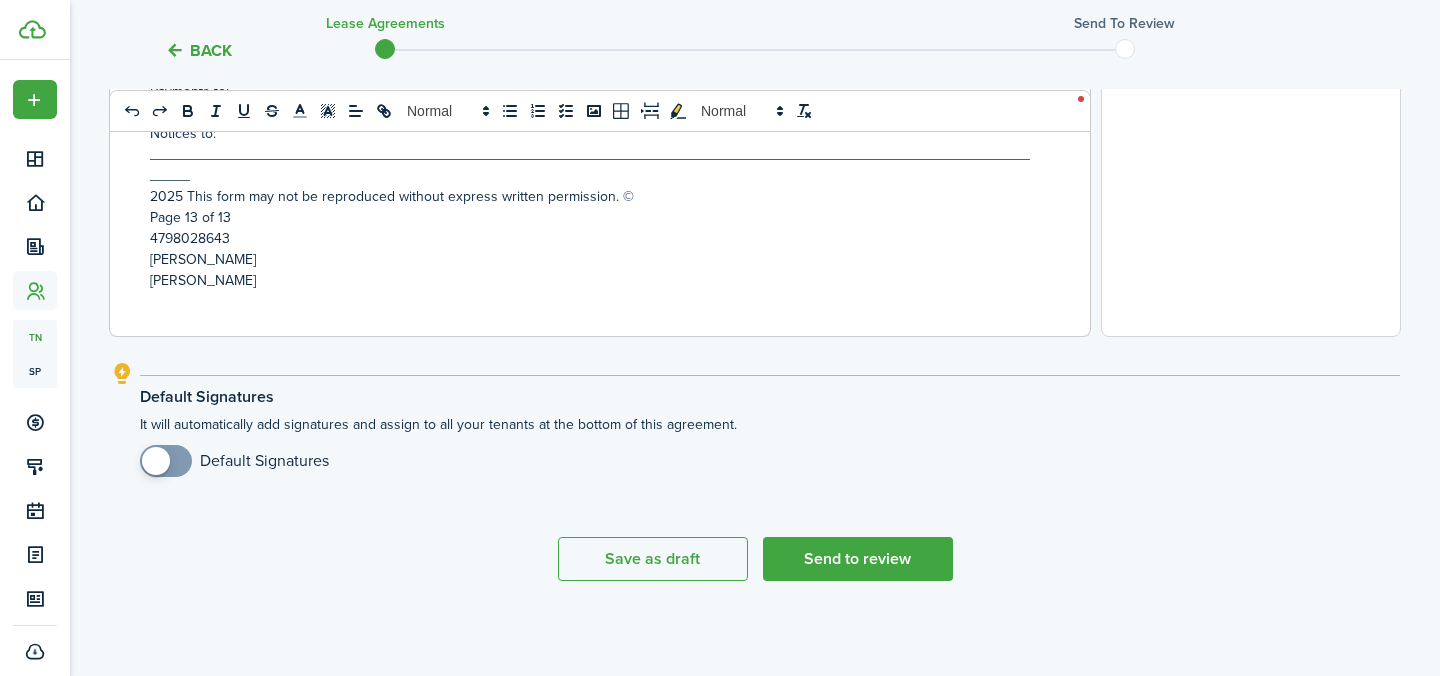 checkbox on "true" 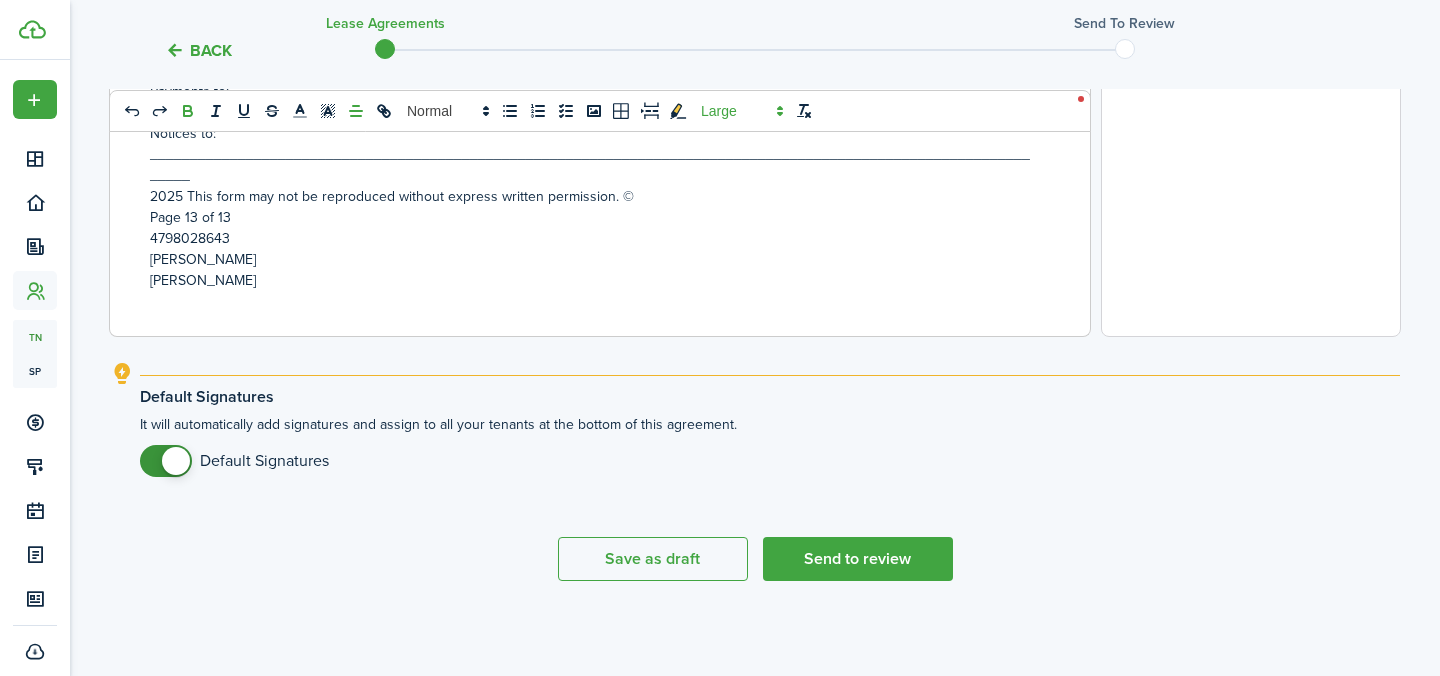 scroll, scrollTop: 500, scrollLeft: 0, axis: vertical 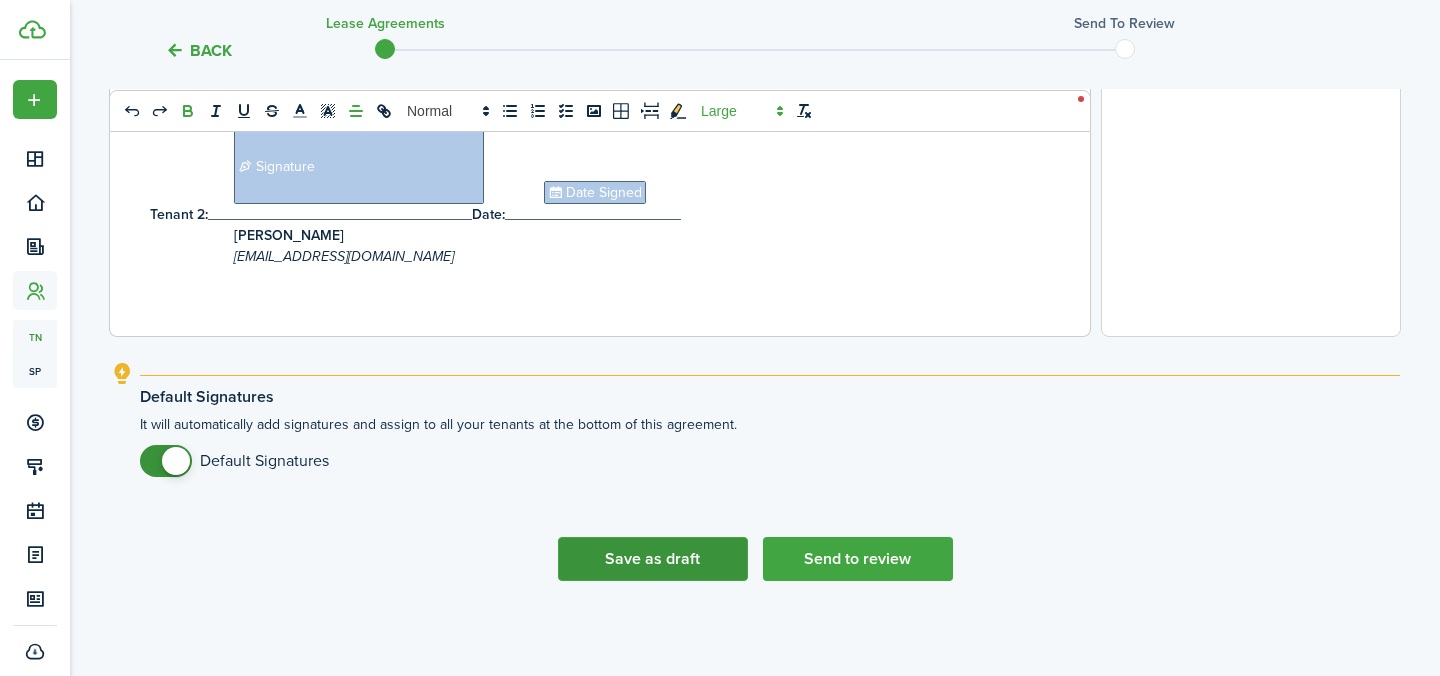 click on "Save as draft" at bounding box center (653, 559) 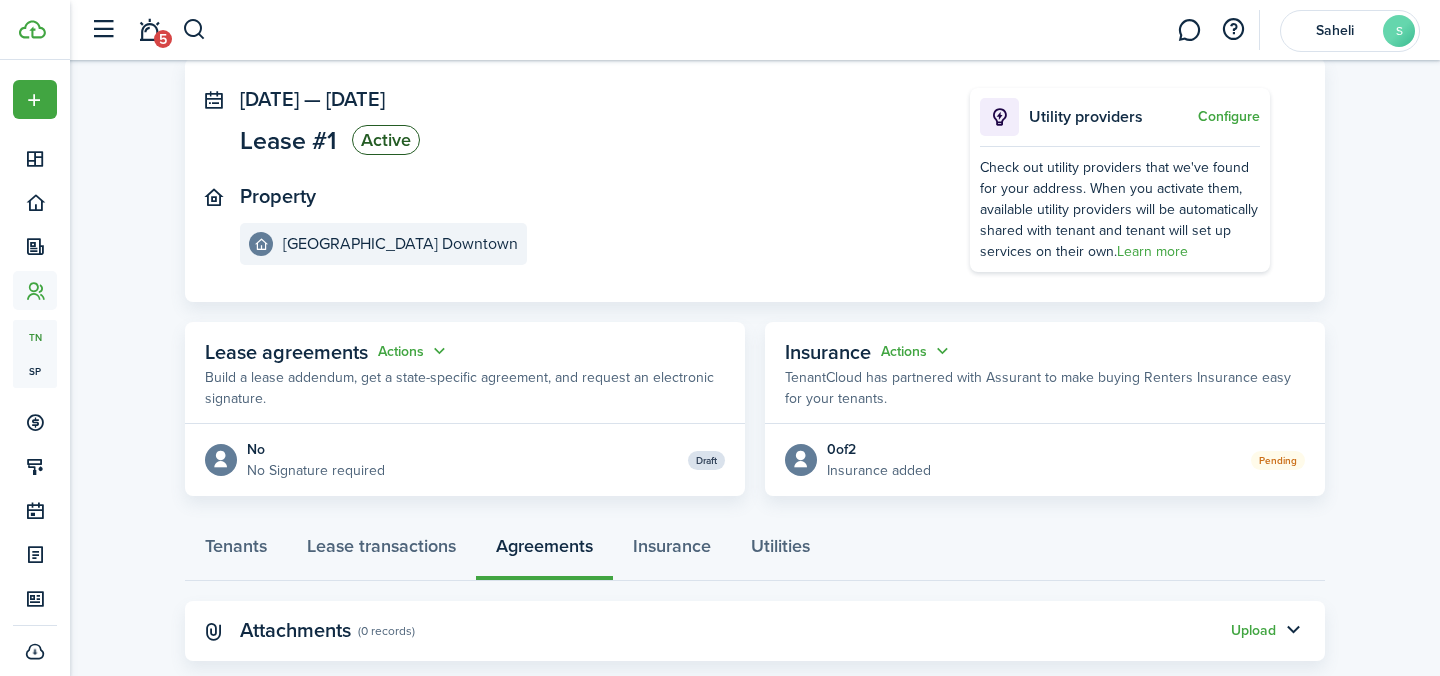 scroll, scrollTop: 145, scrollLeft: 0, axis: vertical 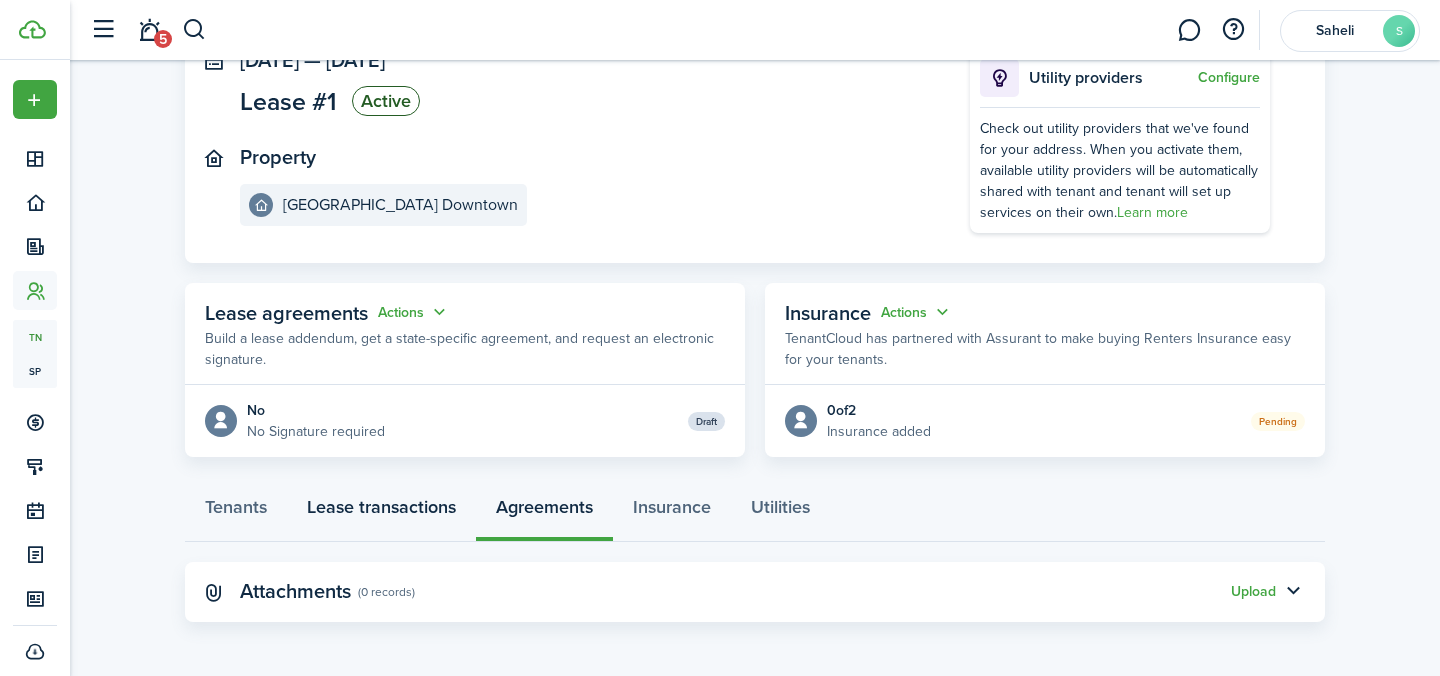 click on "Lease transactions" at bounding box center (381, 512) 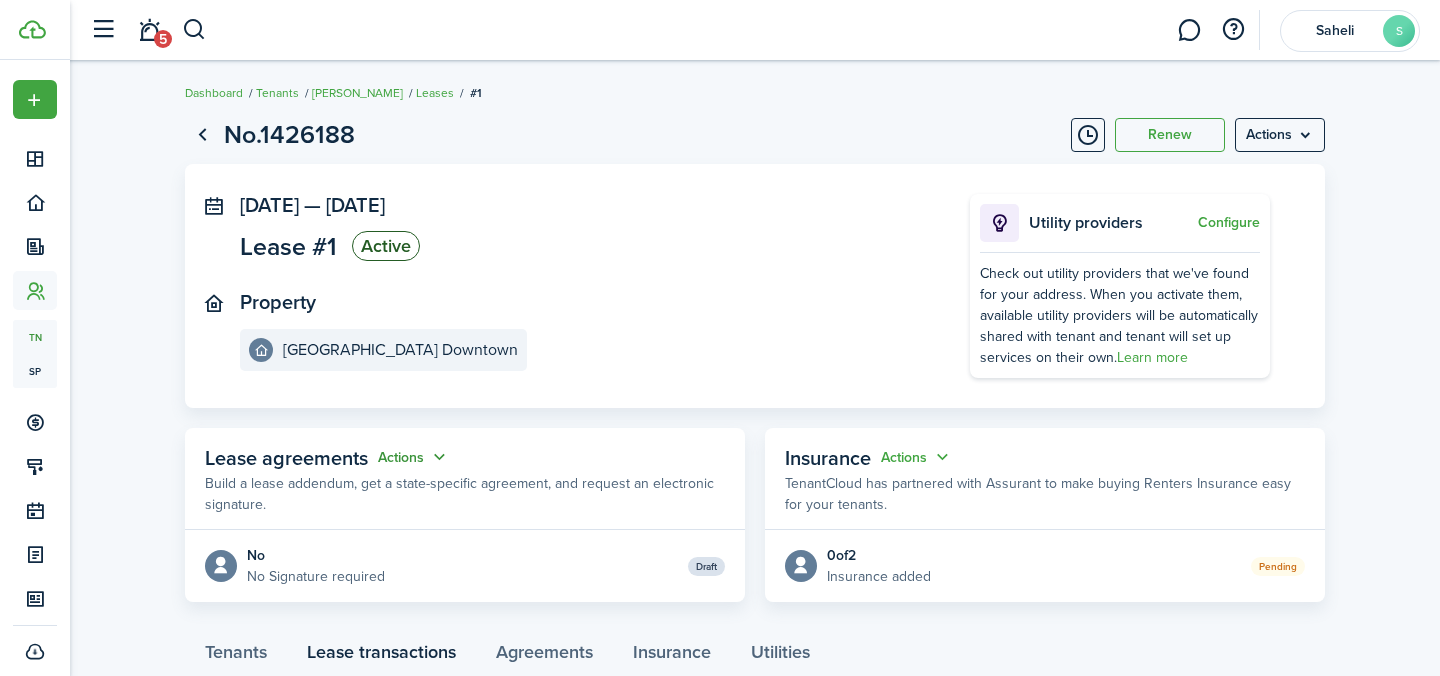 click on "Actions" 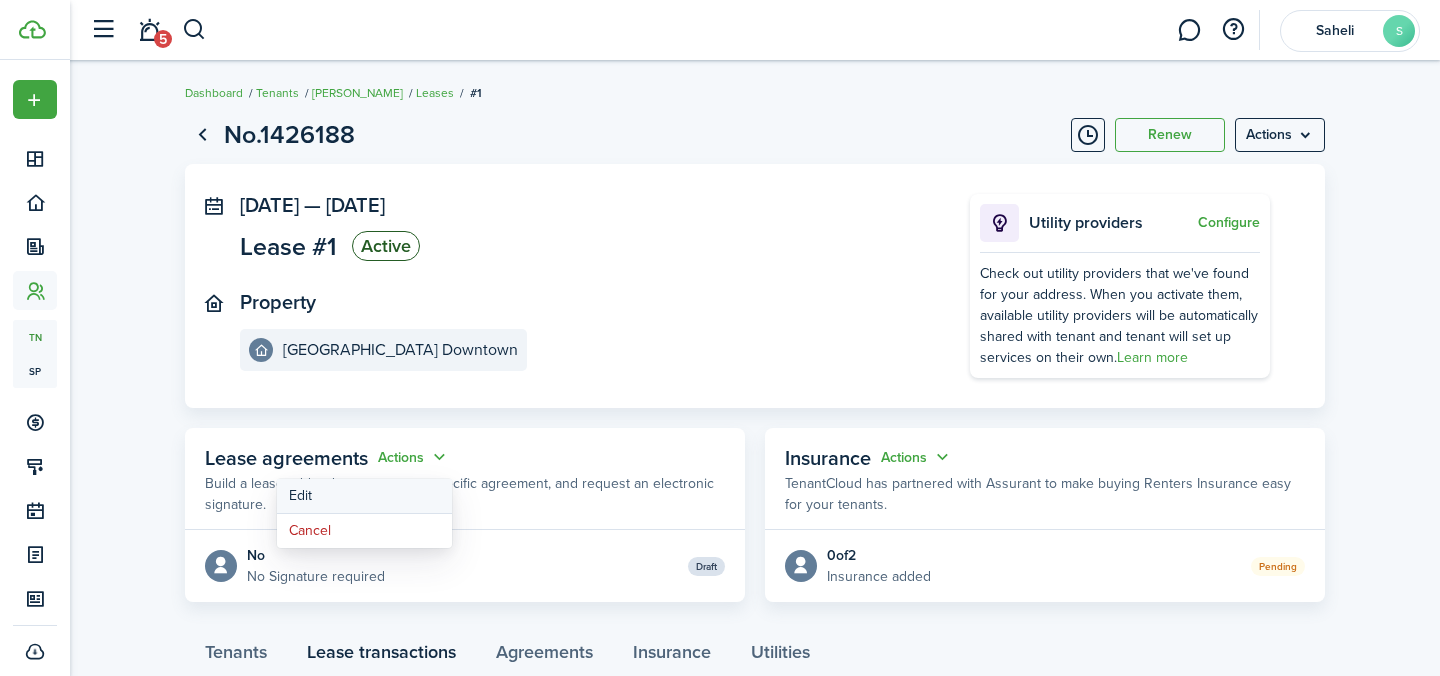 click on "Edit" at bounding box center (364, 496) 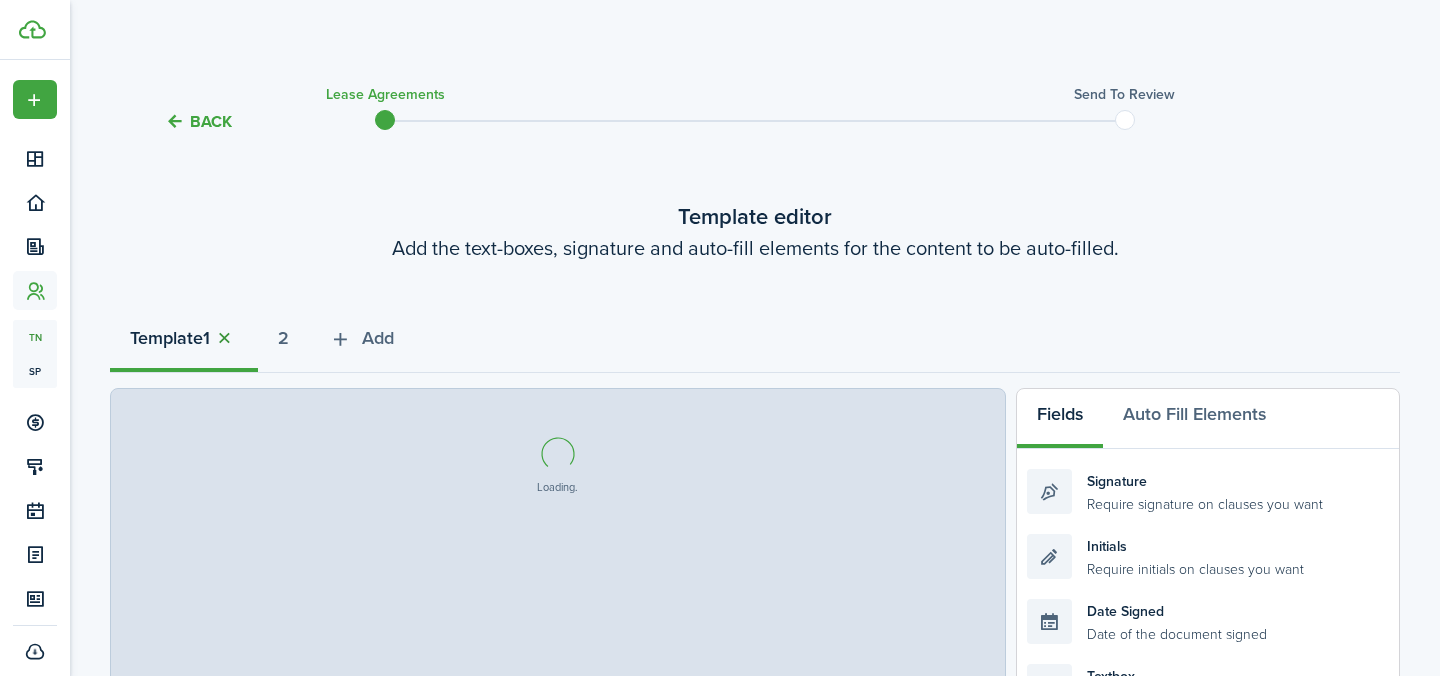 select on "fit" 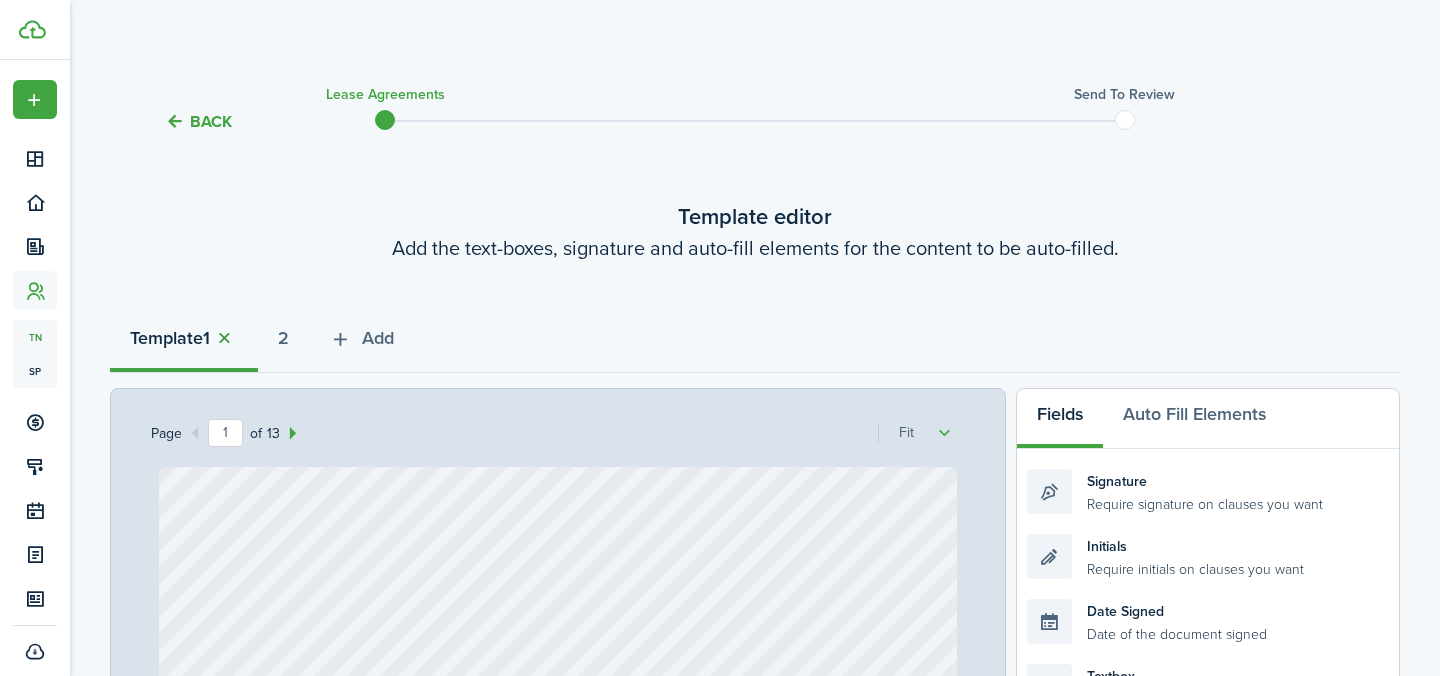 click at bounding box center (224, 338) 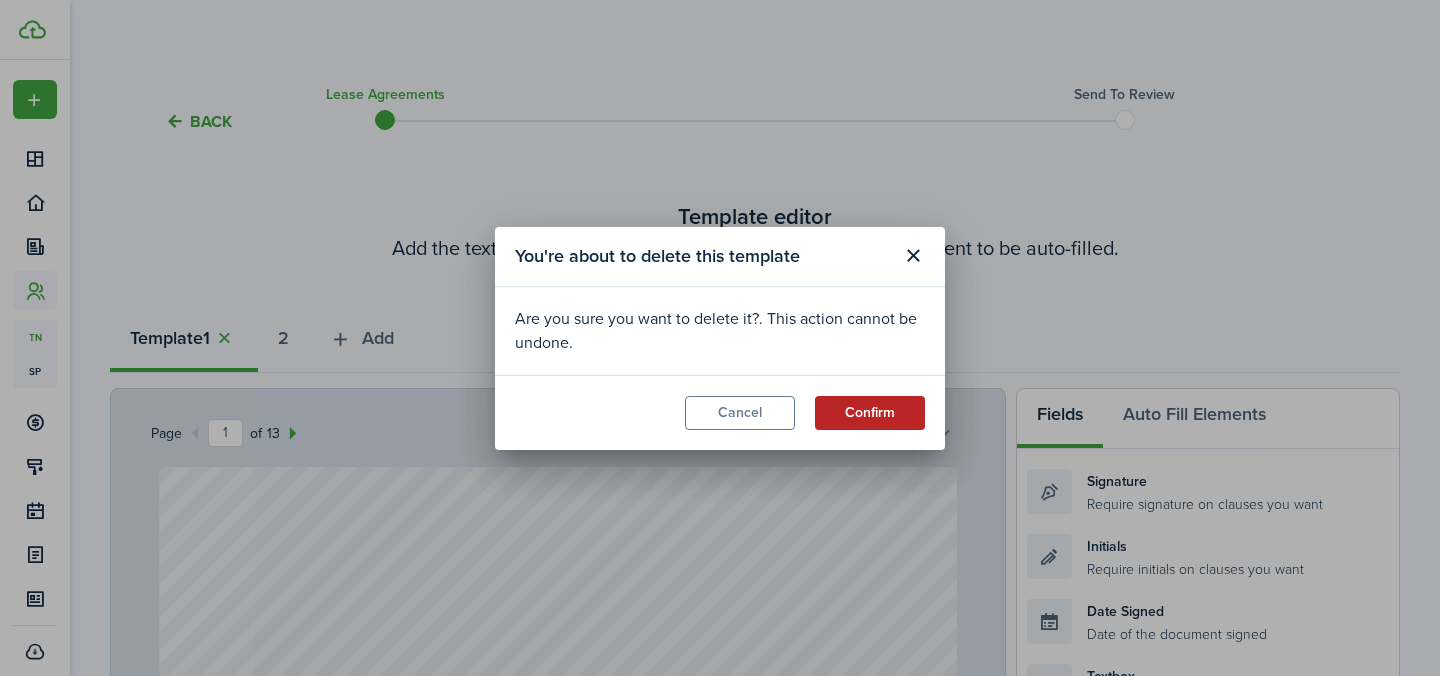 click on "Confirm" 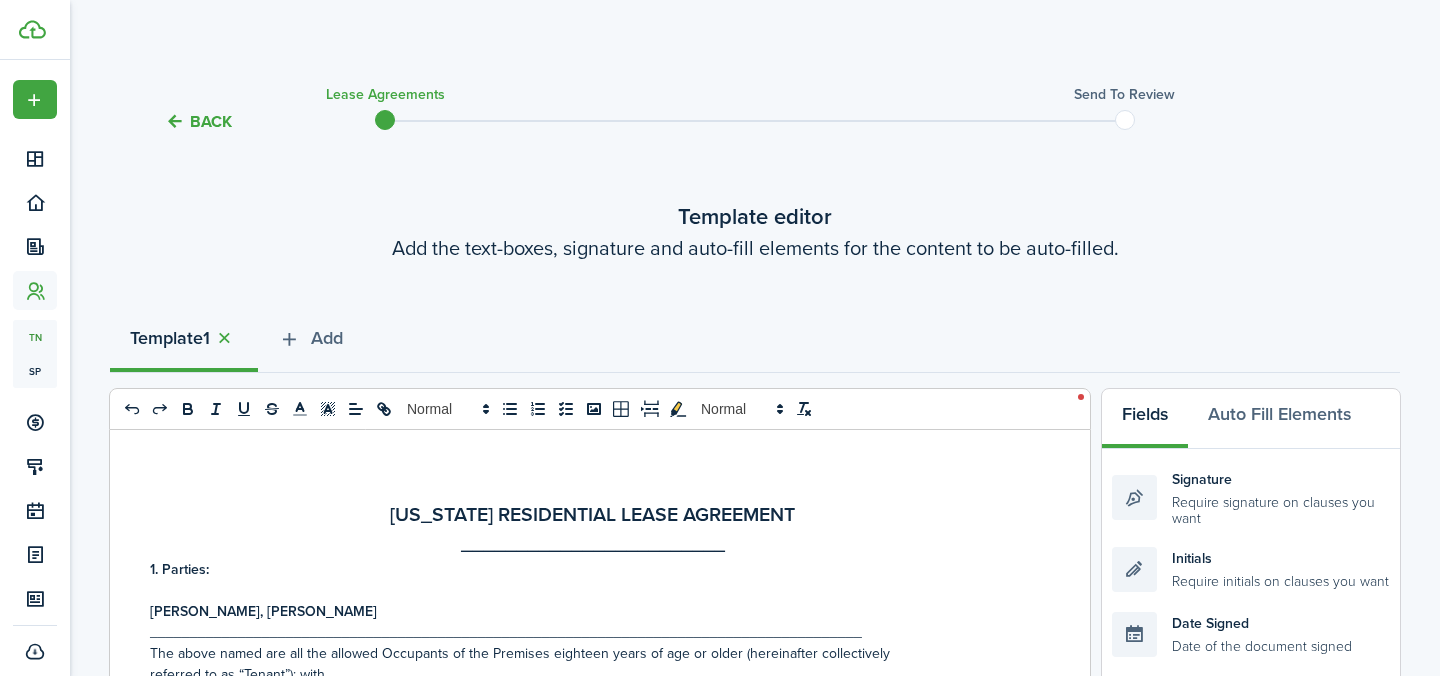 click on "Template" at bounding box center [166, 338] 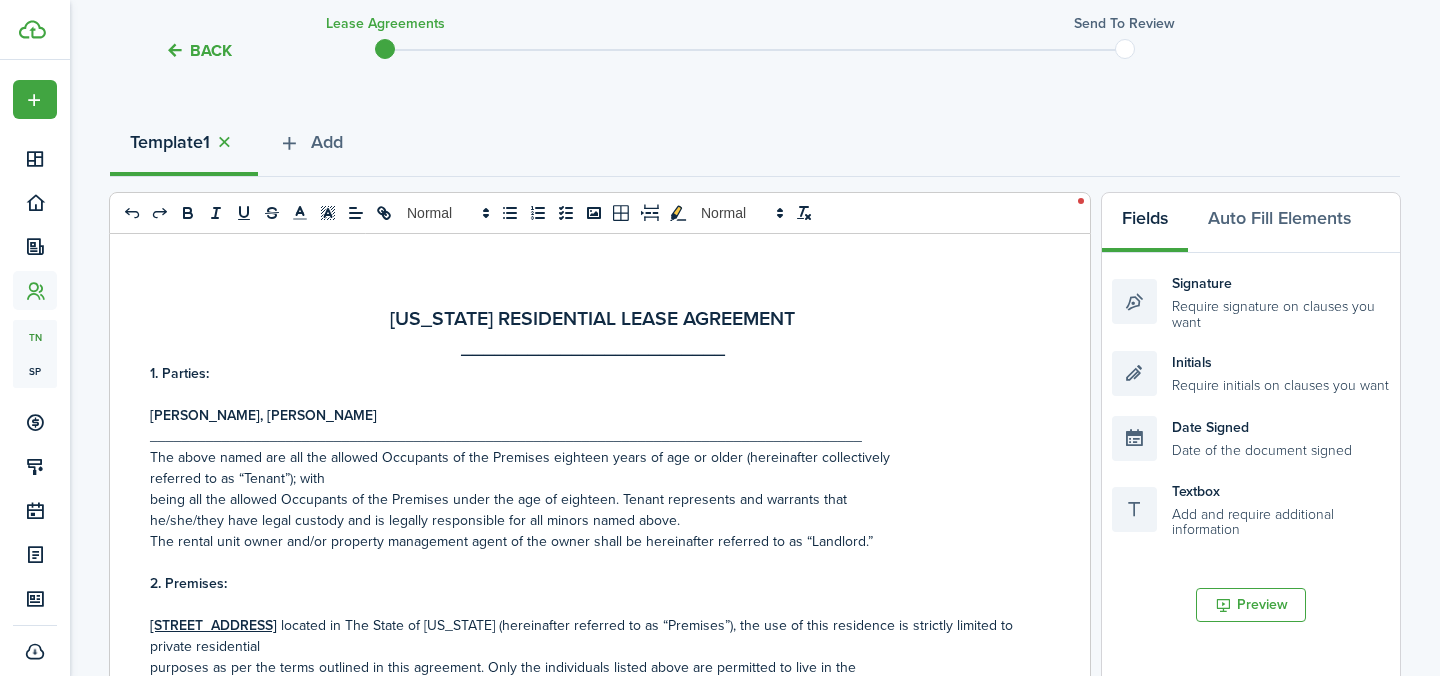 scroll, scrollTop: 230, scrollLeft: 0, axis: vertical 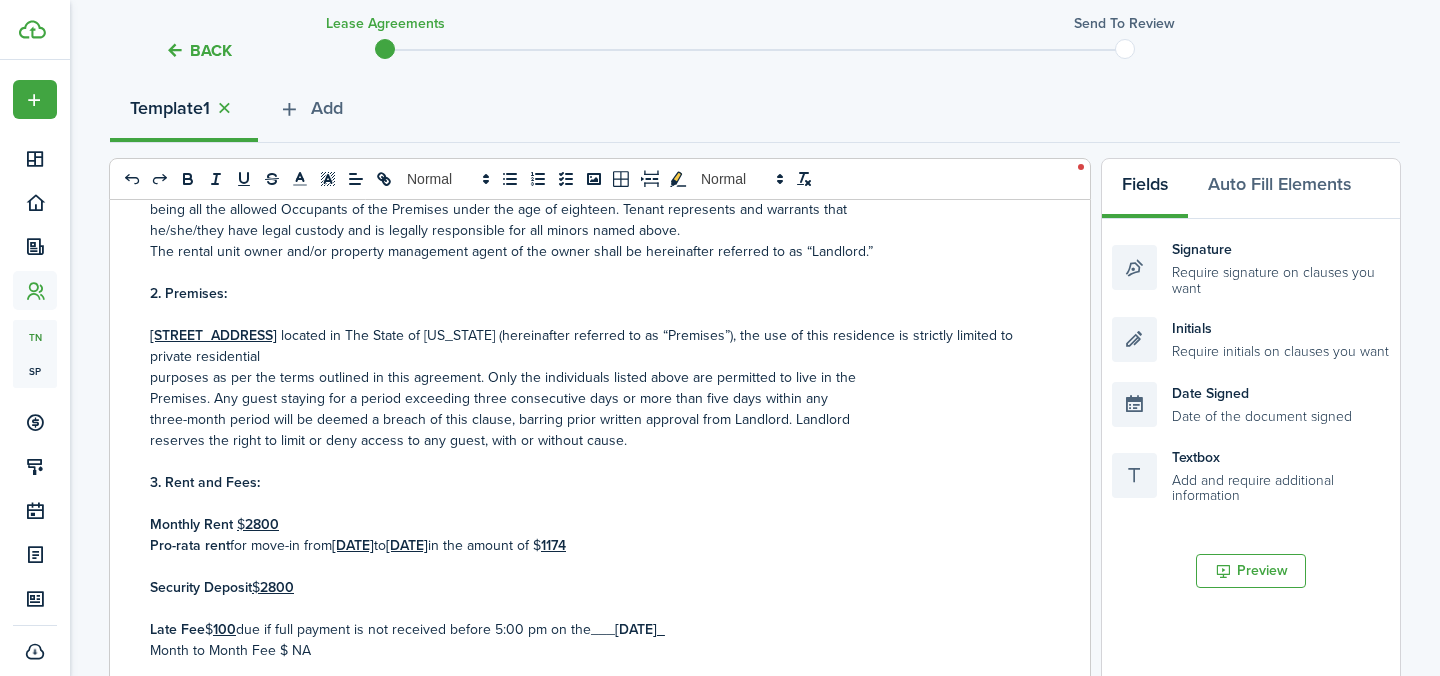 click on "purposes as per the terms outlined in this agreement. Only the individuals listed above are permitted to live in the" at bounding box center (592, 377) 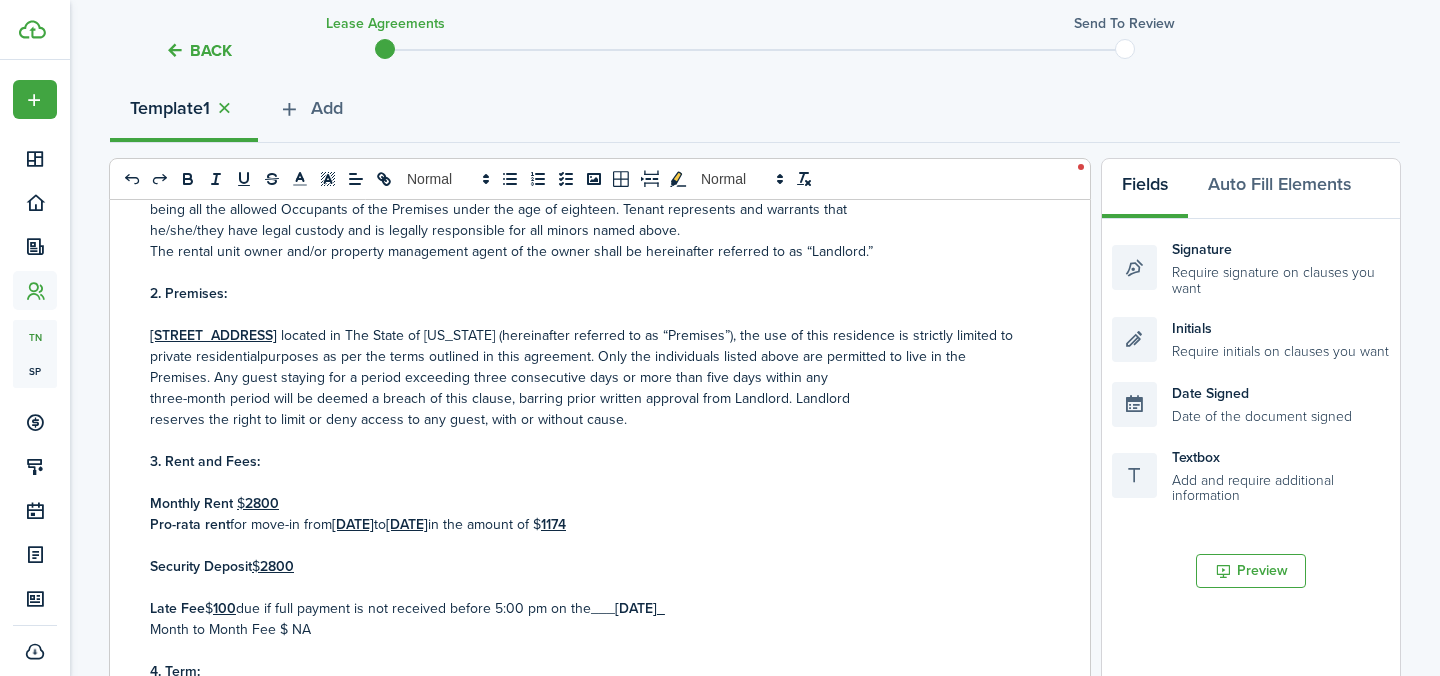 type 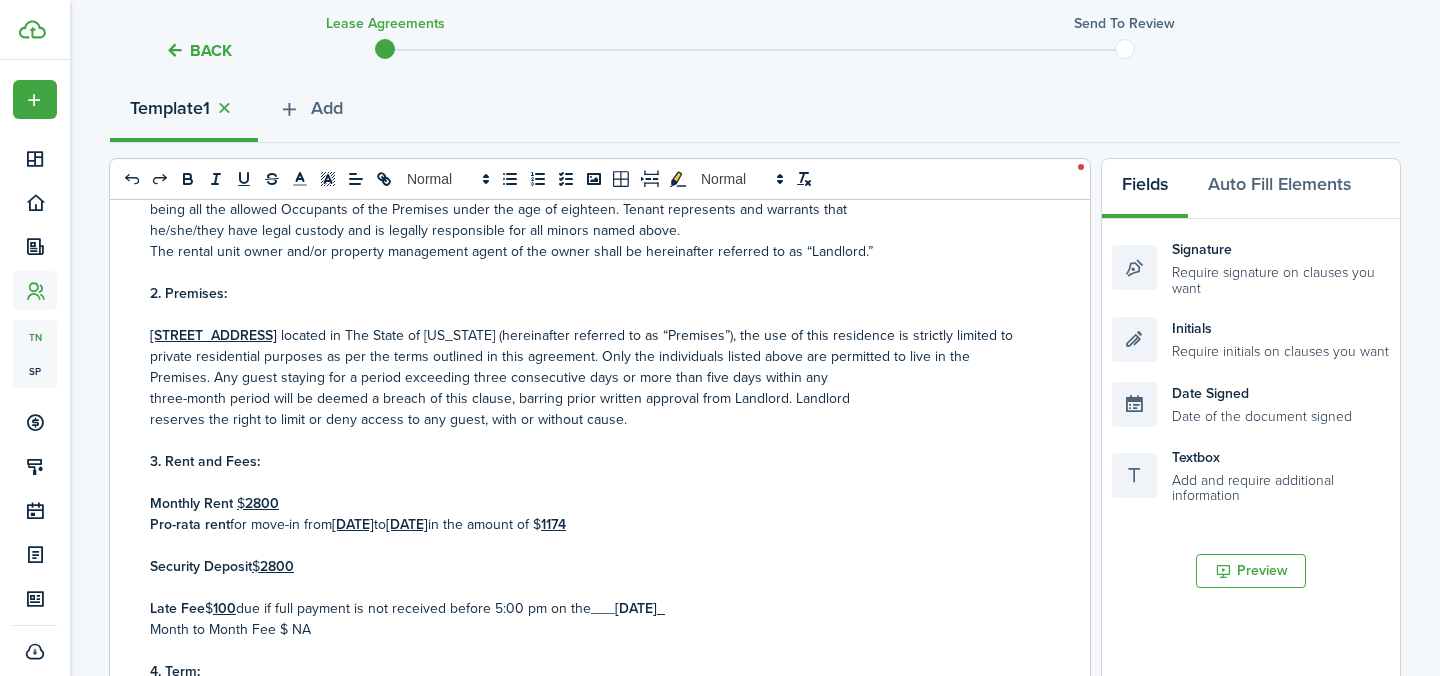 click on "Premises. Any guest staying for a period exceeding three consecutive days or more than five days within any" at bounding box center [592, 377] 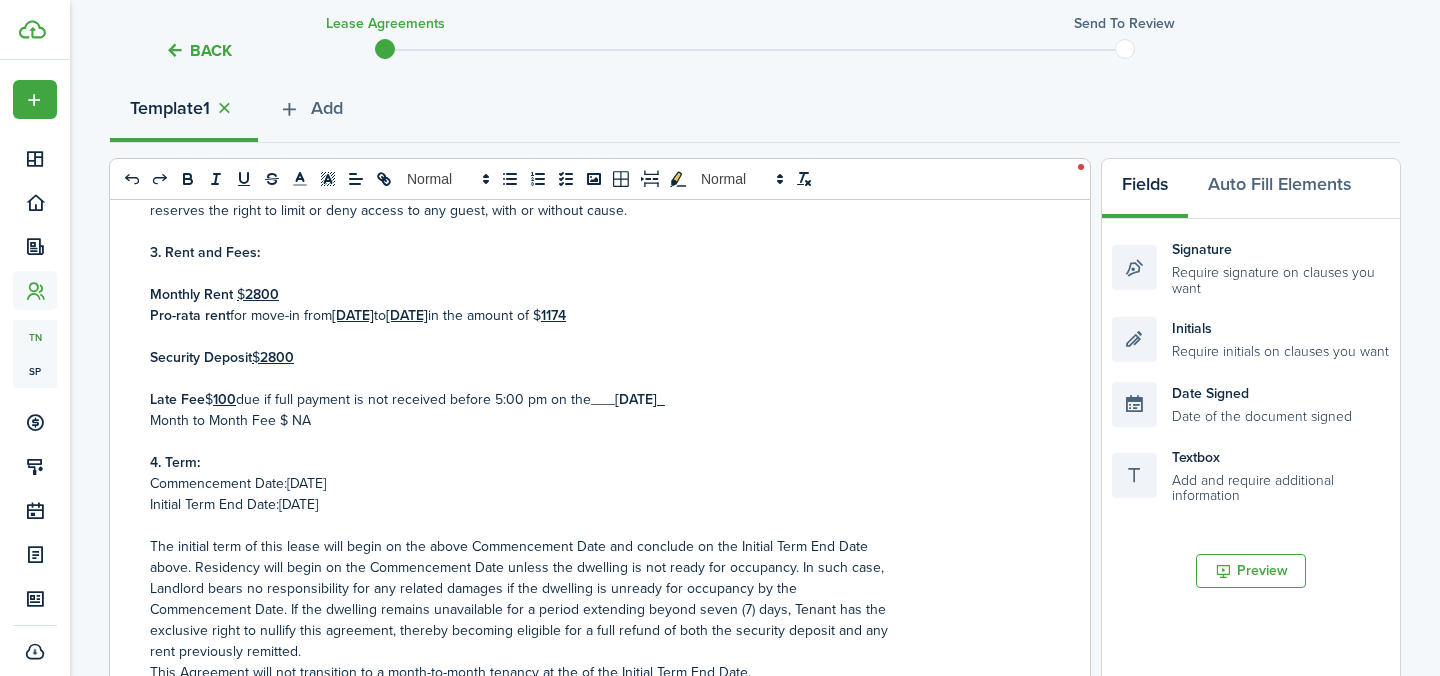 scroll, scrollTop: 466, scrollLeft: 0, axis: vertical 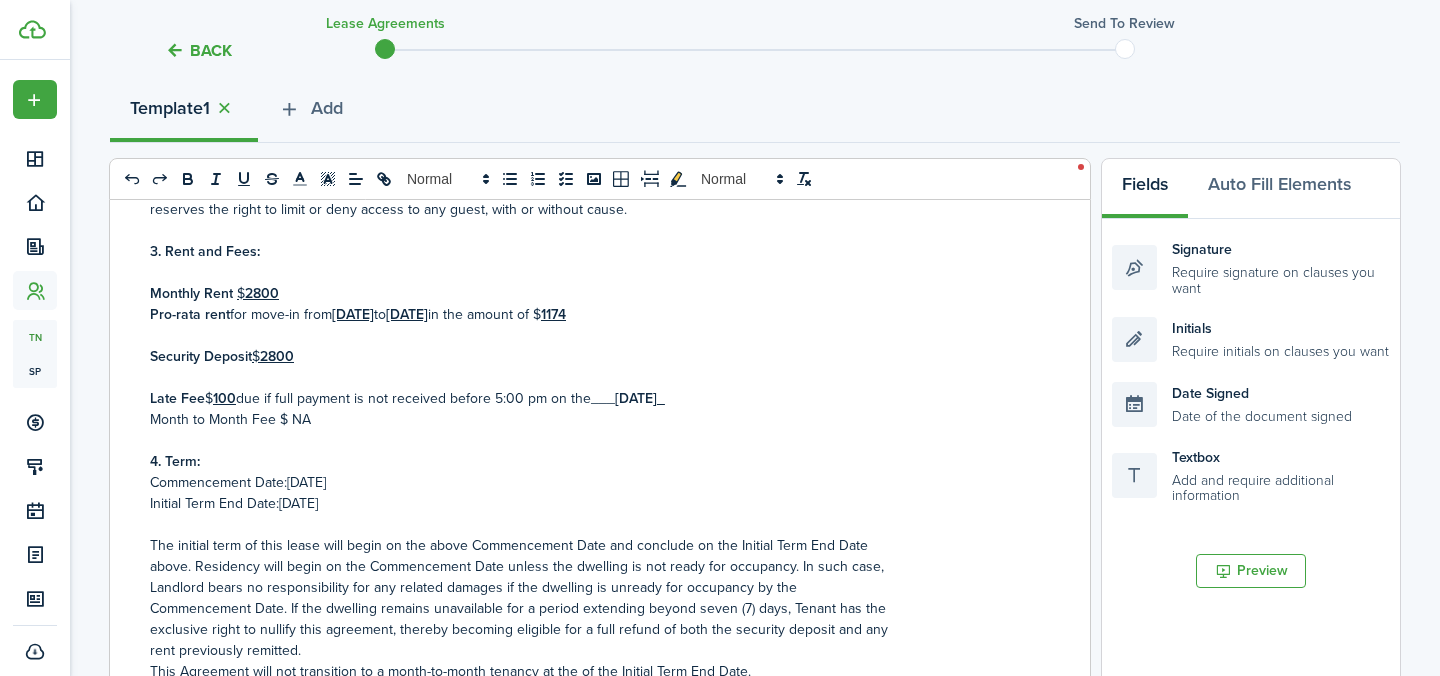 click on "4. Term:" at bounding box center (592, 461) 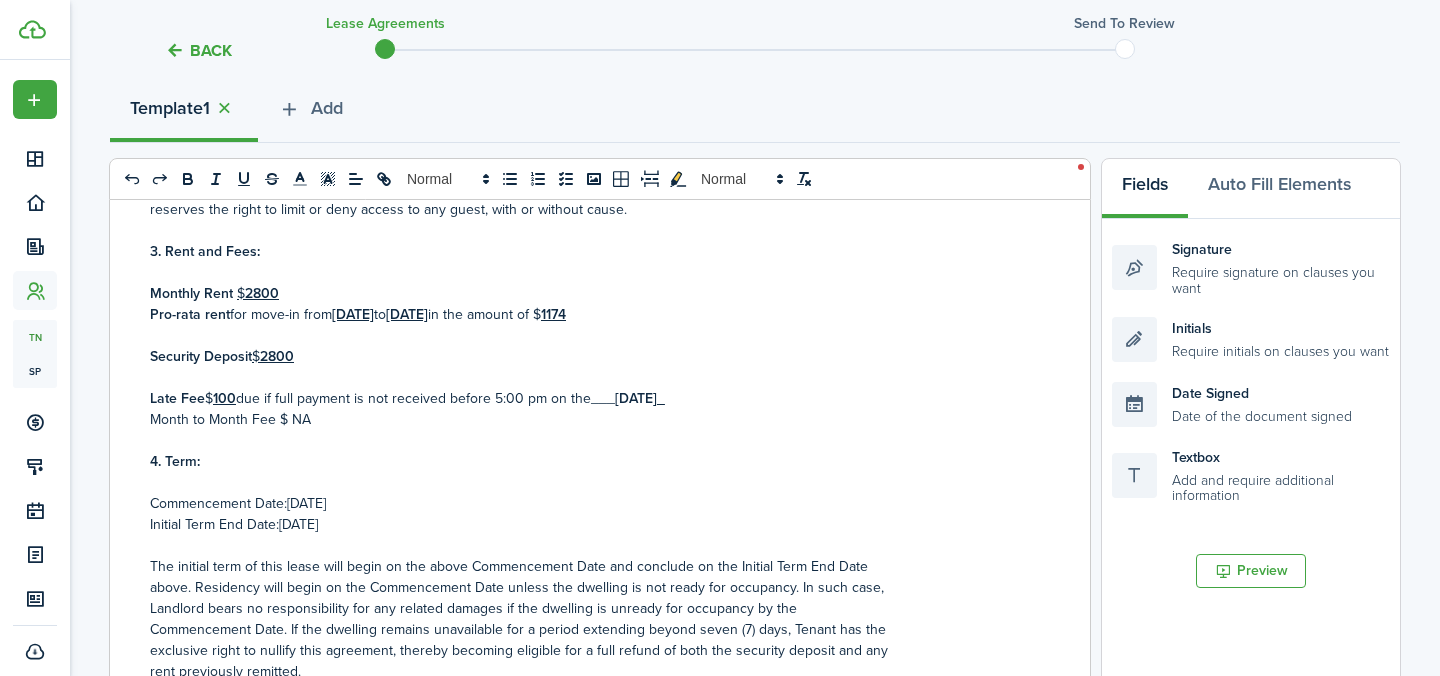 drag, startPoint x: 354, startPoint y: 529, endPoint x: 152, endPoint y: 505, distance: 203.42075 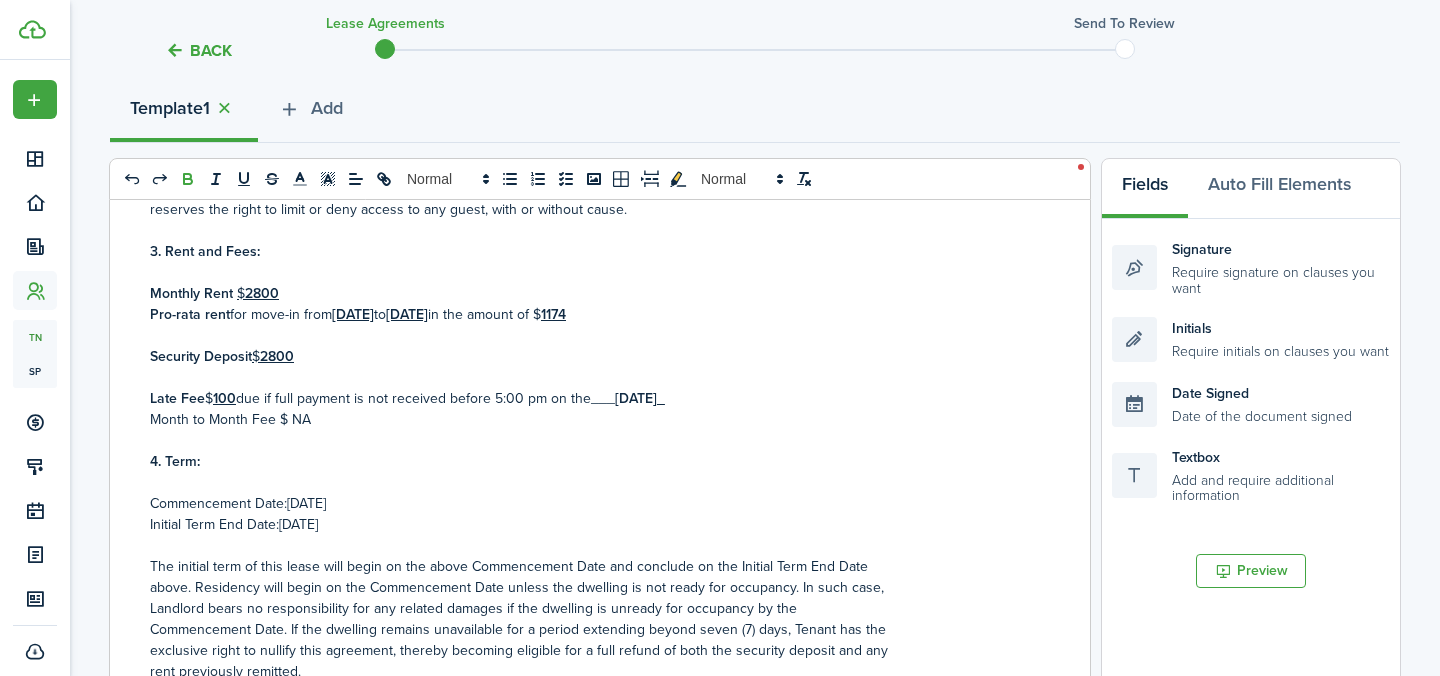 click 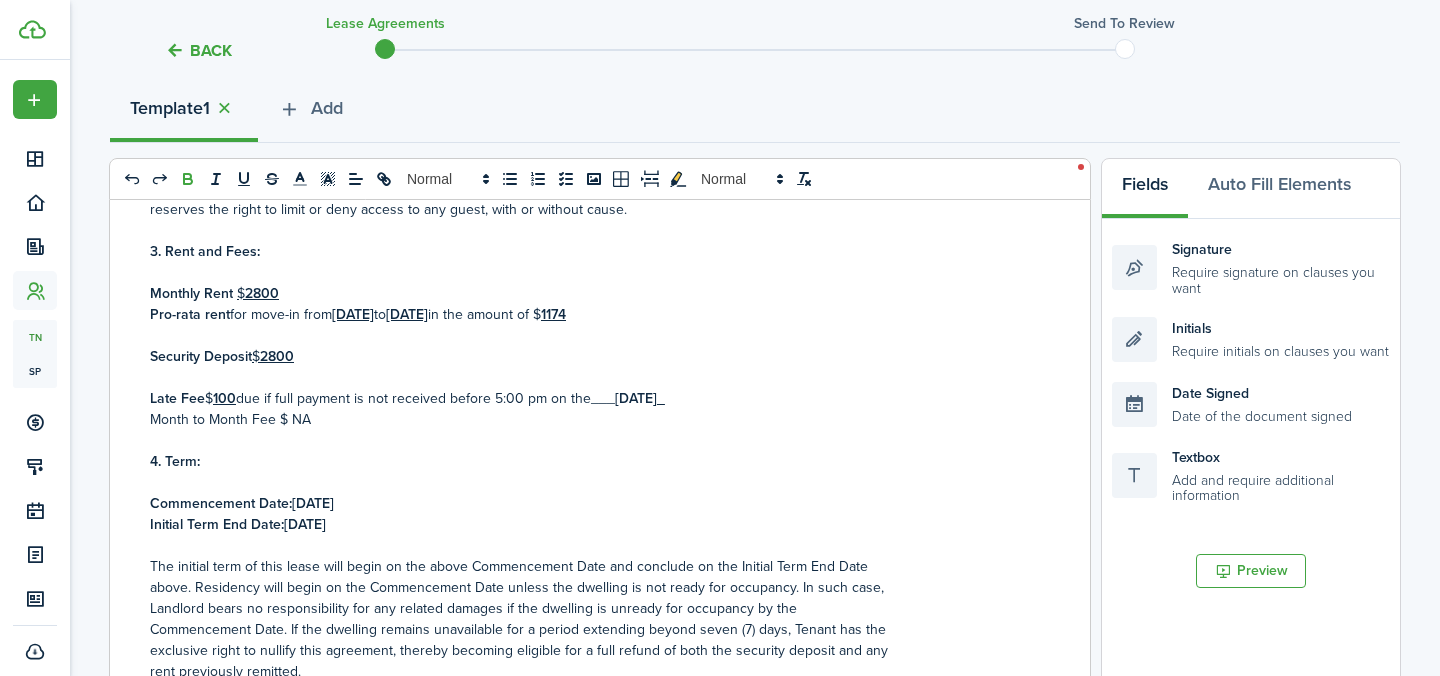click on "Initial Term End Date:  [DATE]" at bounding box center [592, 524] 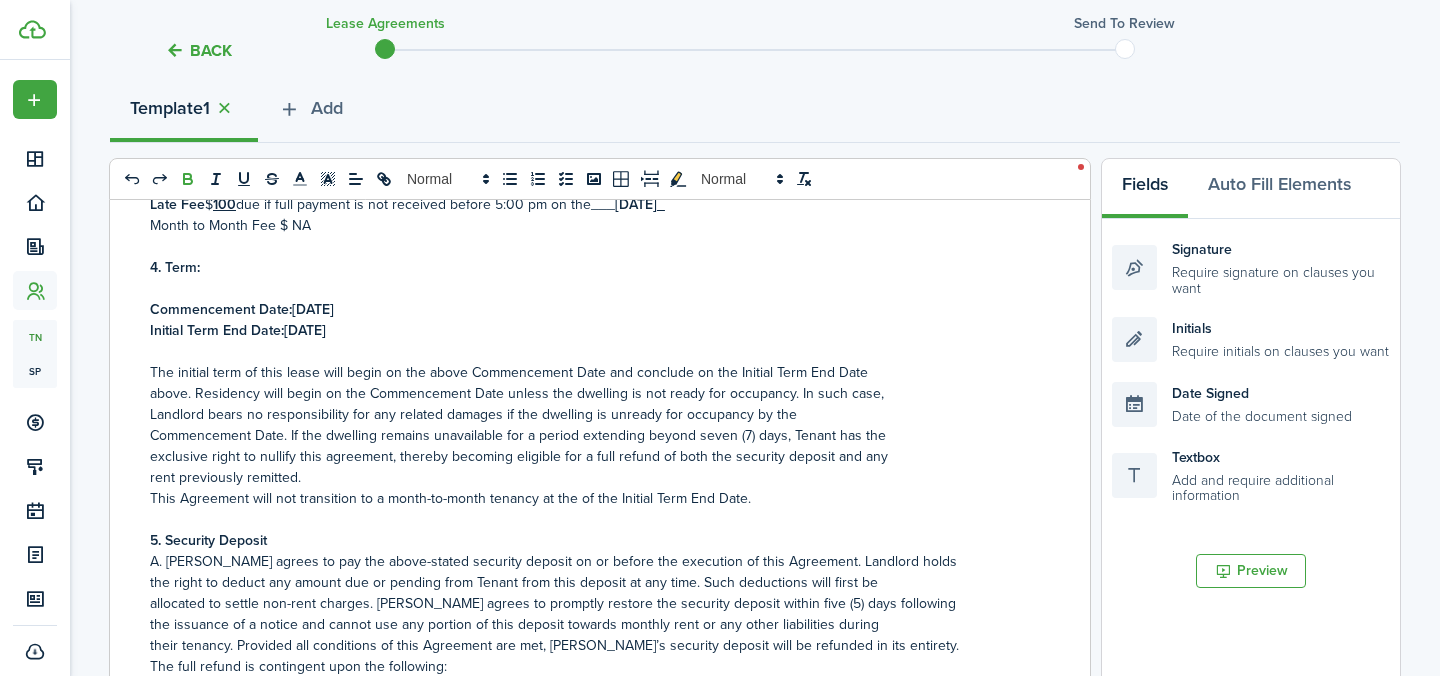 scroll, scrollTop: 661, scrollLeft: 0, axis: vertical 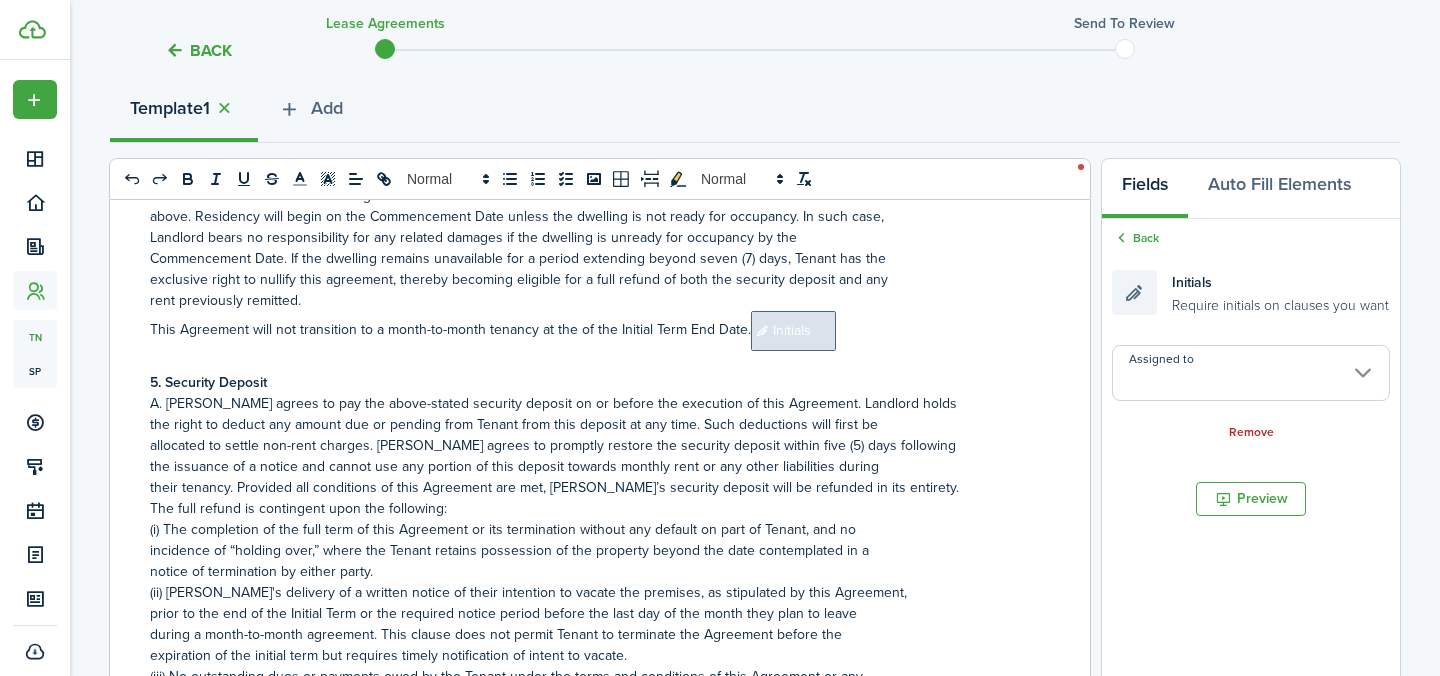 click on "5. Security Deposit" at bounding box center (592, 382) 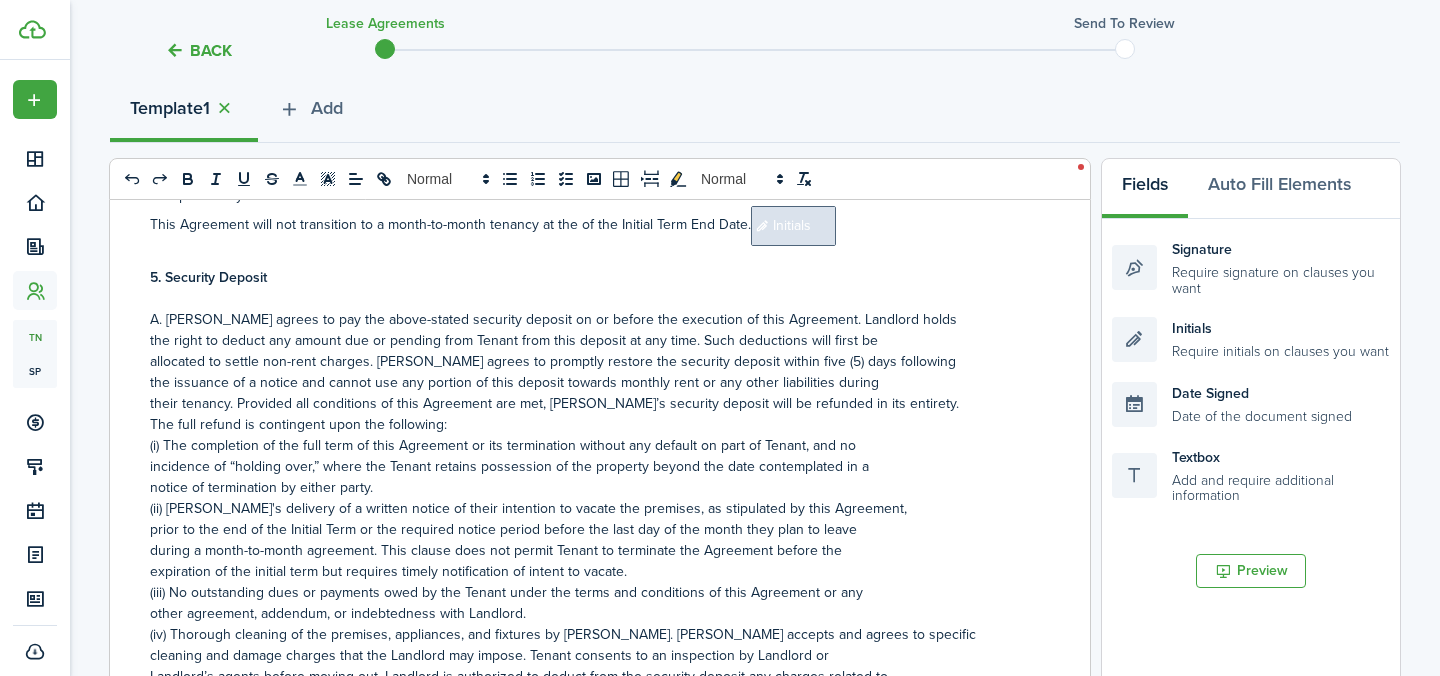 scroll, scrollTop: 952, scrollLeft: 0, axis: vertical 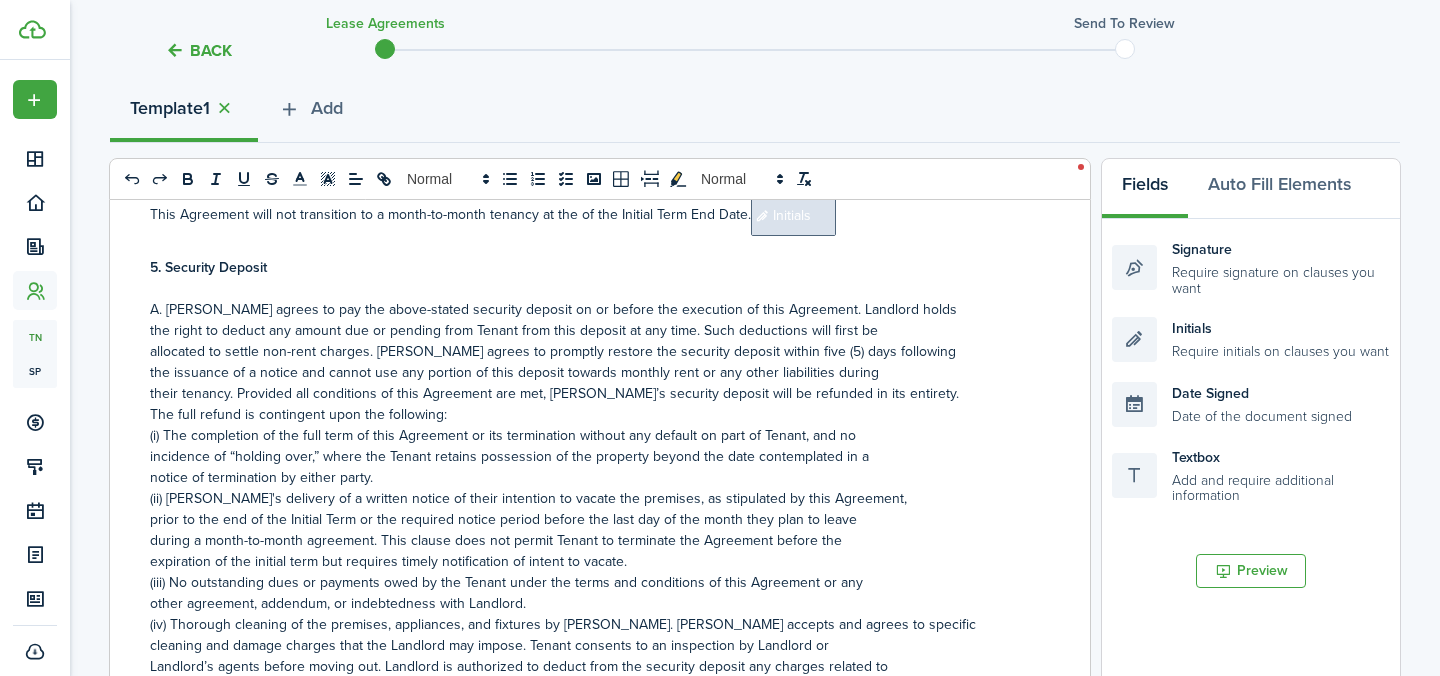 click on "[US_STATE] RESIDENTIAL LEASE AGREEMENT ________________________ 1. Parties: [PERSON_NAME], [PERSON_NAME]   _________________________________________________________________________________________ The above named are all the allowed Occupants of the Premises eighteen years of age or older (hereinafter collectively referred to as “Tenant”); with being all the allowed Occupants of the Premises under the age of eighteen. Tenant represents and warrants that he/she/they have legal custody and is legally responsible for all minors named above. The rental unit owner and/or property management agent of the owner shall be hereinafter referred to as “Landlord.” 2. Premises: [STREET_ADDRESS]   three-month period will be deemed a breach of this clause, barring prior written approval from Landlord. Landlord reserves the right to limit or deny access to any guest, with or without cause. 3. Rent and Fees: Monthly Rent   $  2800 Pro-rata rent  for move-in from  [DATE]  to  [DATE]" at bounding box center (592, 592) 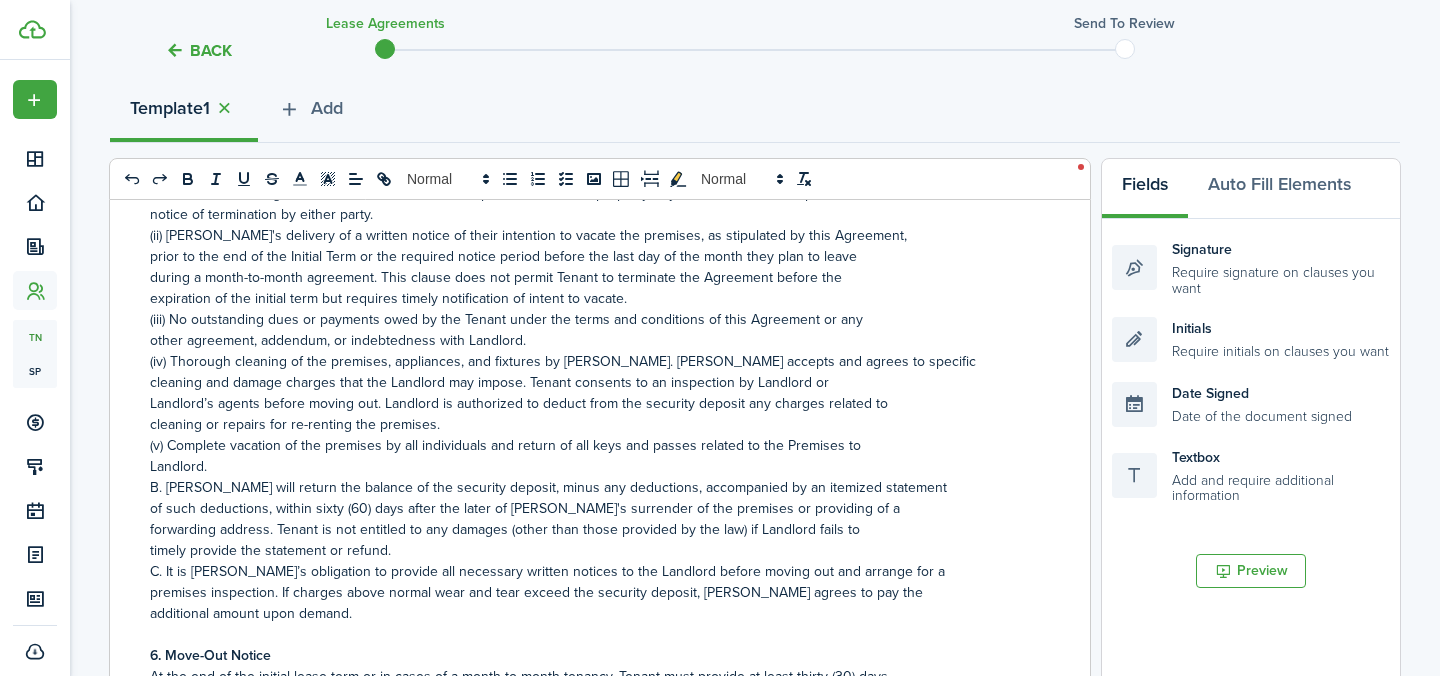 scroll, scrollTop: 1405, scrollLeft: 0, axis: vertical 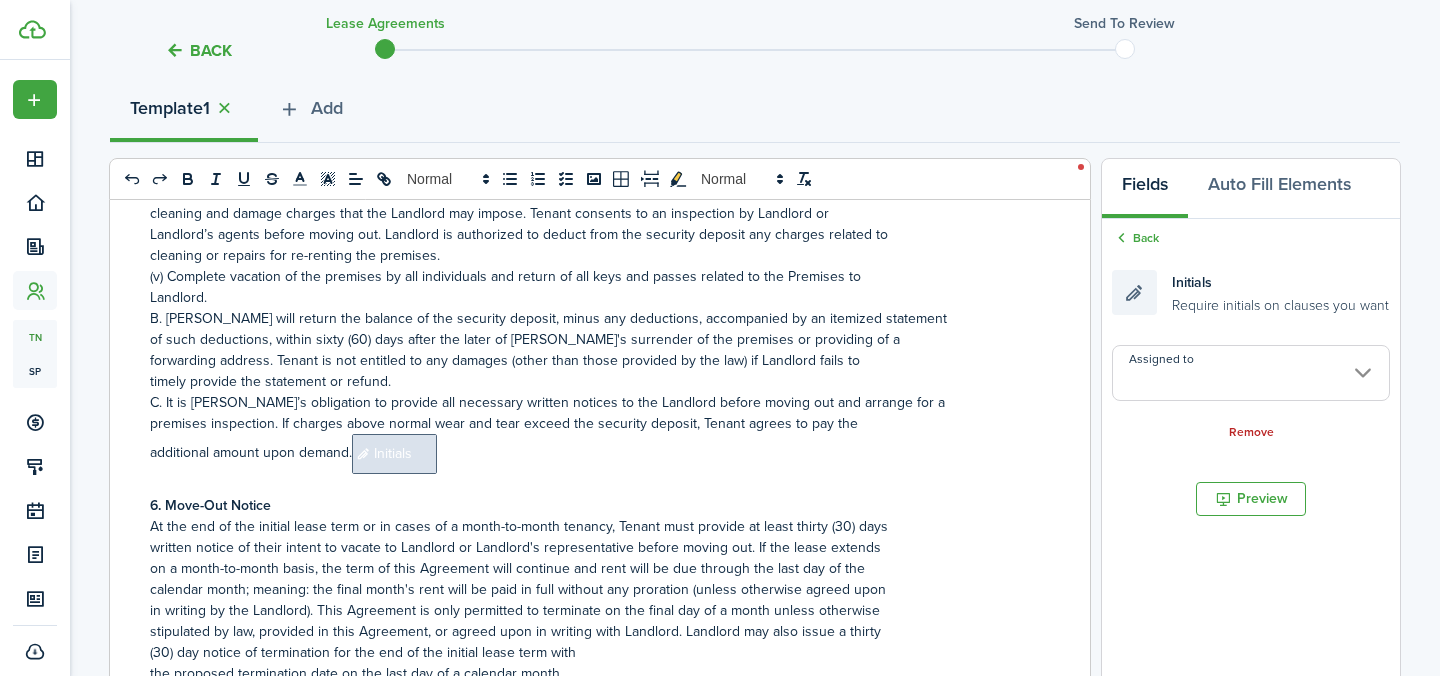 click on "additional amount upon demand.﻿﻿﻿
Initials
﻿" at bounding box center [592, 454] 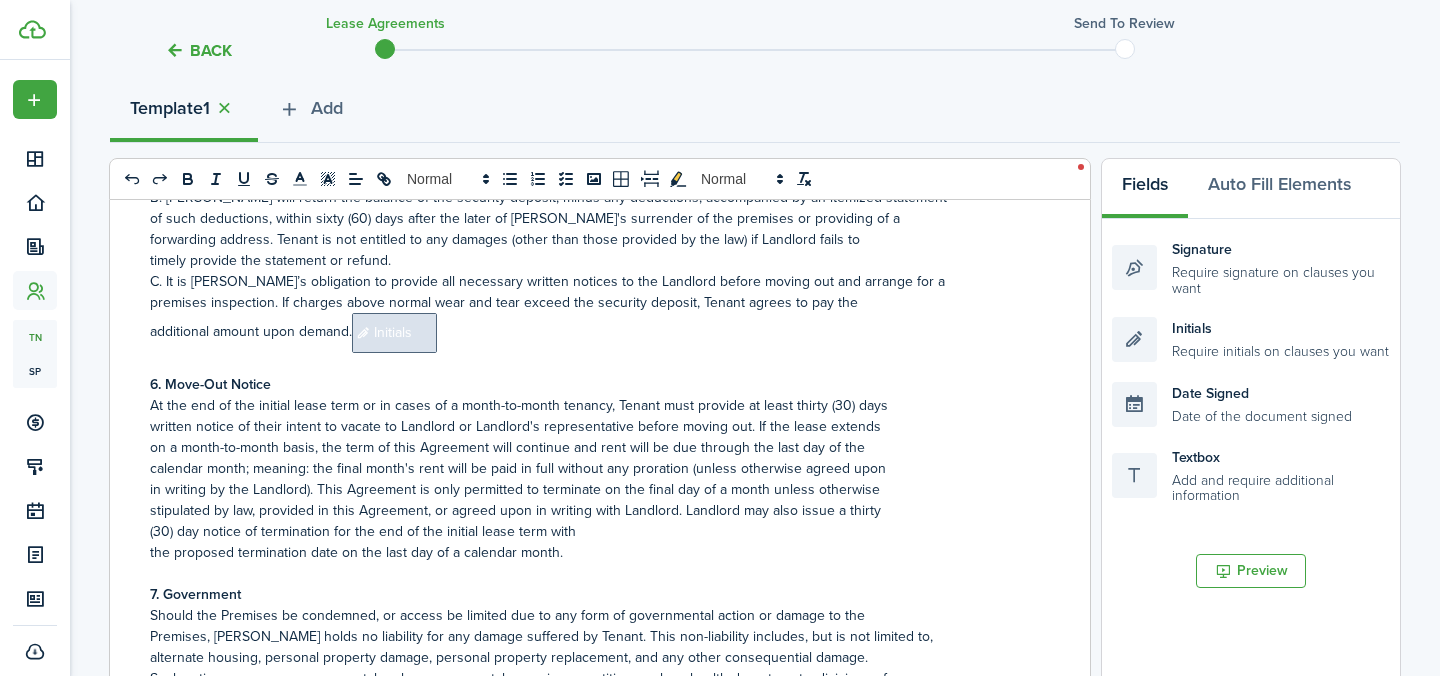 scroll, scrollTop: 1624, scrollLeft: 0, axis: vertical 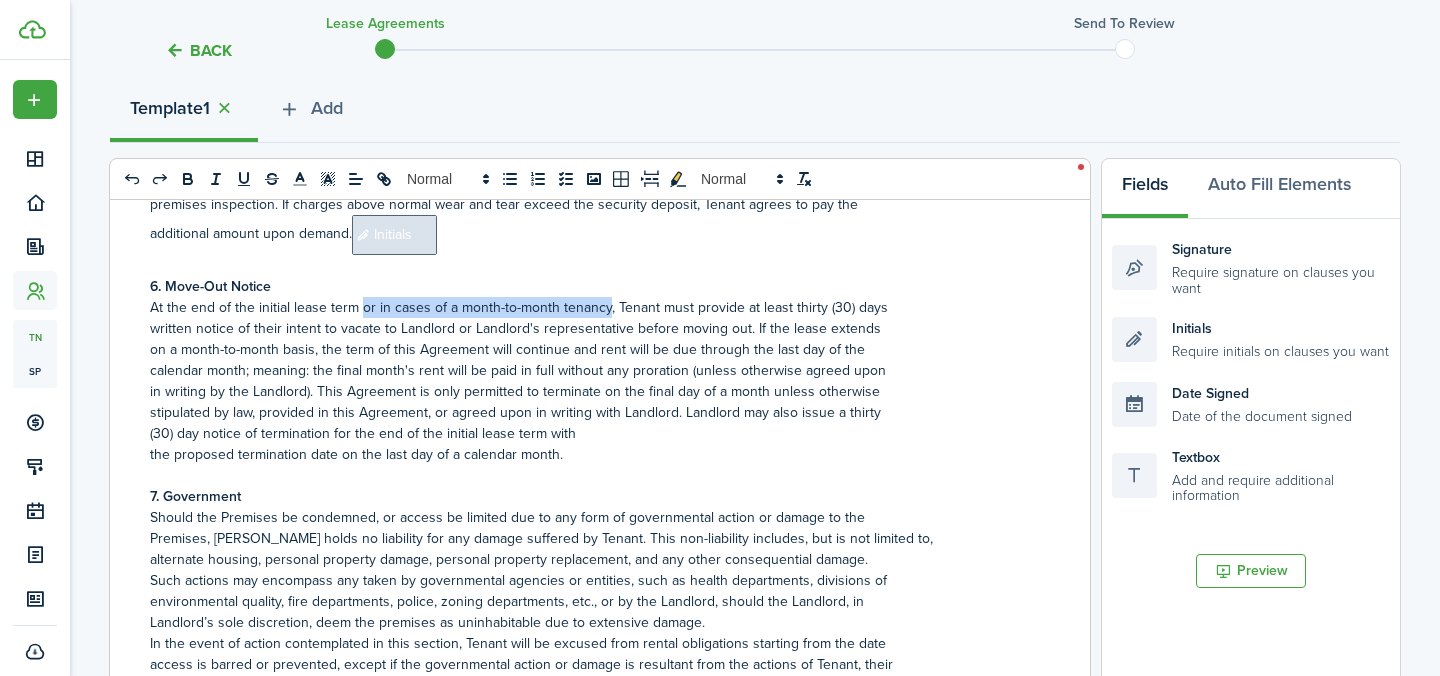 drag, startPoint x: 551, startPoint y: 318, endPoint x: 359, endPoint y: 316, distance: 192.01042 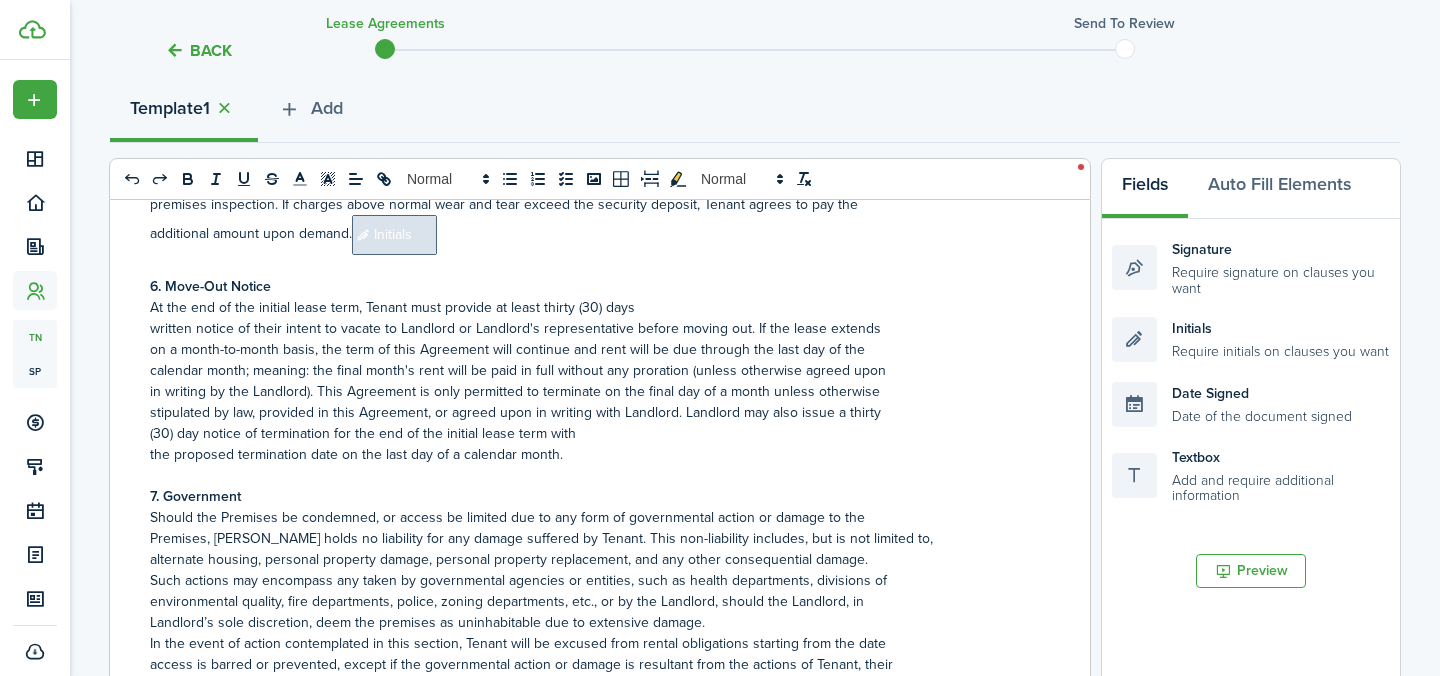 click on "6. Move-Out Notice" at bounding box center [592, 286] 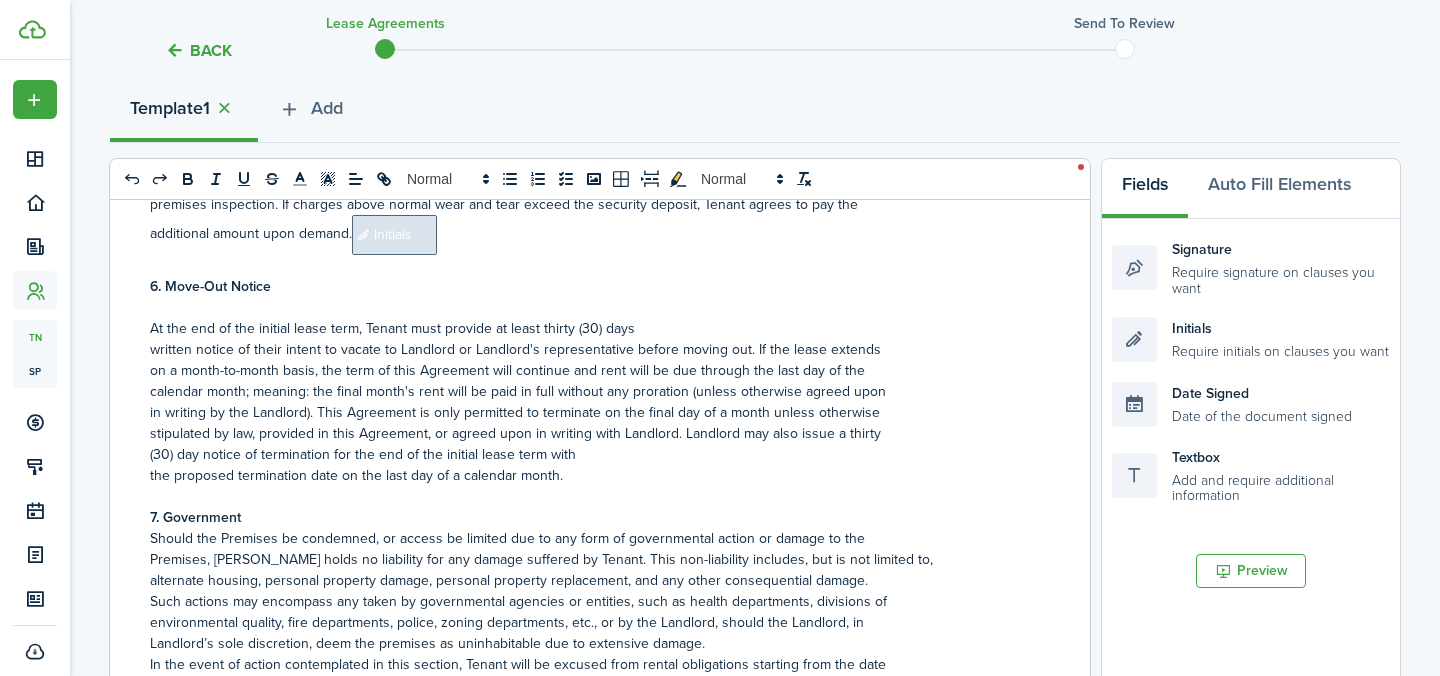 click on "written notice of their intent to vacate to Landlord or Landlord's representative before moving out. If the lease extends" at bounding box center (592, 349) 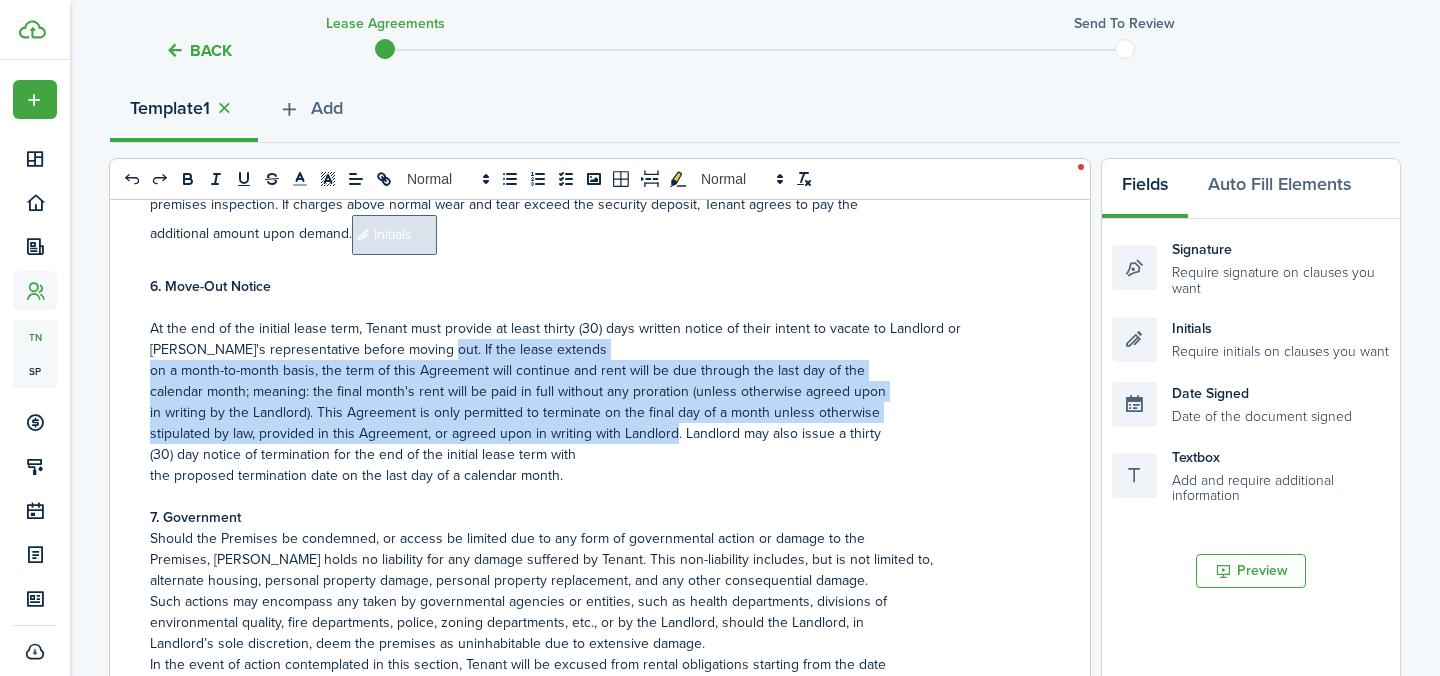 drag, startPoint x: 673, startPoint y: 444, endPoint x: 360, endPoint y: 359, distance: 324.33624 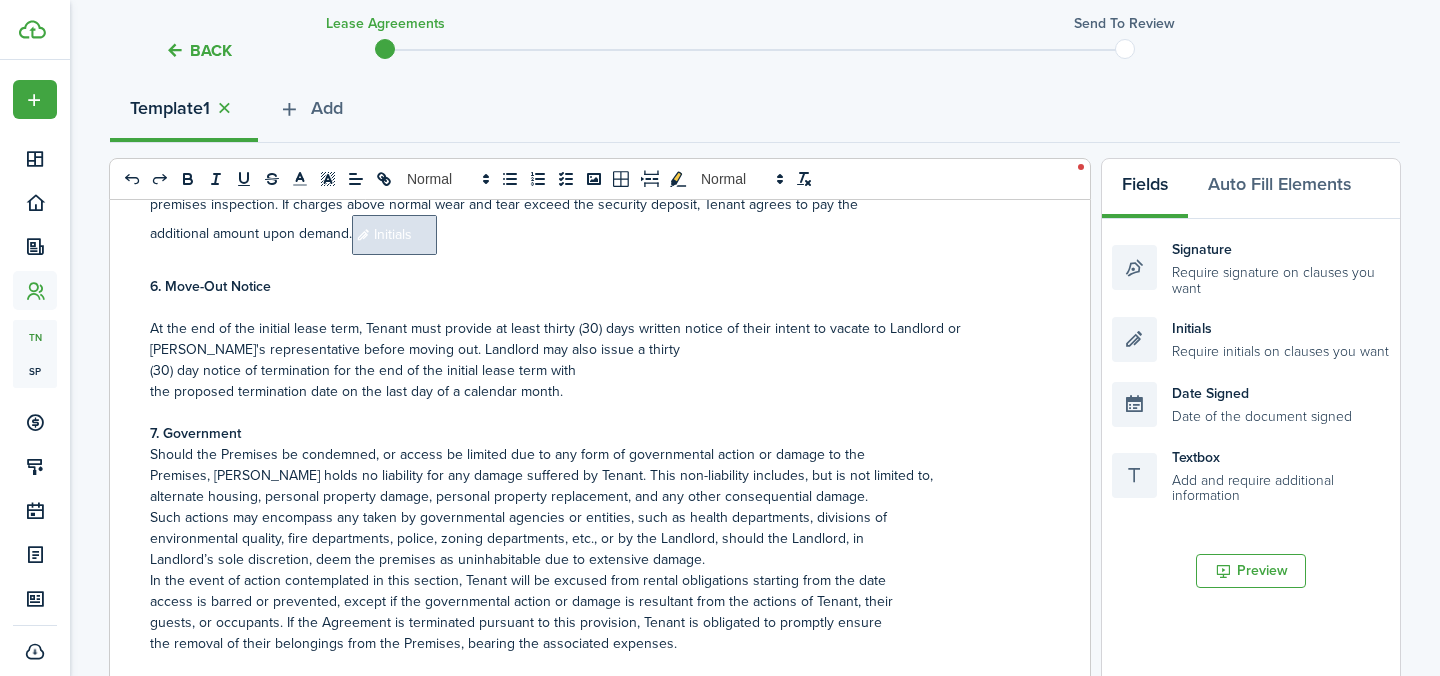 click on "[US_STATE] RESIDENTIAL LEASE AGREEMENT ________________________ 1. Parties: [PERSON_NAME], [PERSON_NAME]   _________________________________________________________________________________________ The above named are all the allowed Occupants of the Premises eighteen years of age or older (hereinafter collectively referred to as “Tenant”); with being all the allowed Occupants of the Premises under the age of eighteen. Tenant represents and warrants that he/she/they have legal custody and is legally responsible for all minors named above. The rental unit owner and/or property management agent of the owner shall be hereinafter referred to as “Landlord.” 2. Premises: [STREET_ADDRESS]   three-month period will be deemed a breach of this clause, barring prior written approval from Landlord. Landlord reserves the right to limit or deny access to any guest, with or without cause. 3. Rent and Fees: Monthly Rent   $  2800 Pro-rata rent  for move-in from  [DATE]  to  [DATE]" at bounding box center [592, 592] 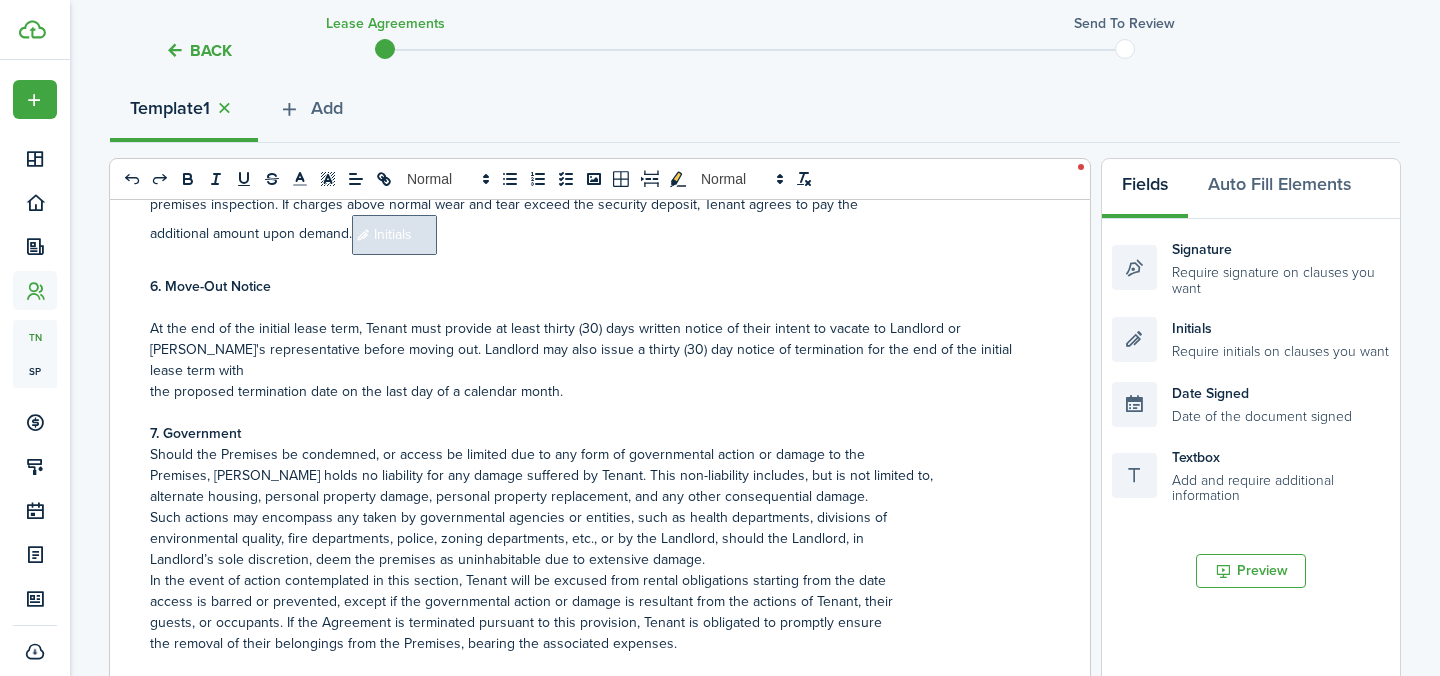 click on "At the end of the initial lease term, Tenant must provide at least thirty (30) days written notice of their intent to vacate to Landlord or [PERSON_NAME]'s representative before moving out. Landlord may also issue a thirty (30) day notice of termination for the end of the initial lease term with" at bounding box center [592, 349] 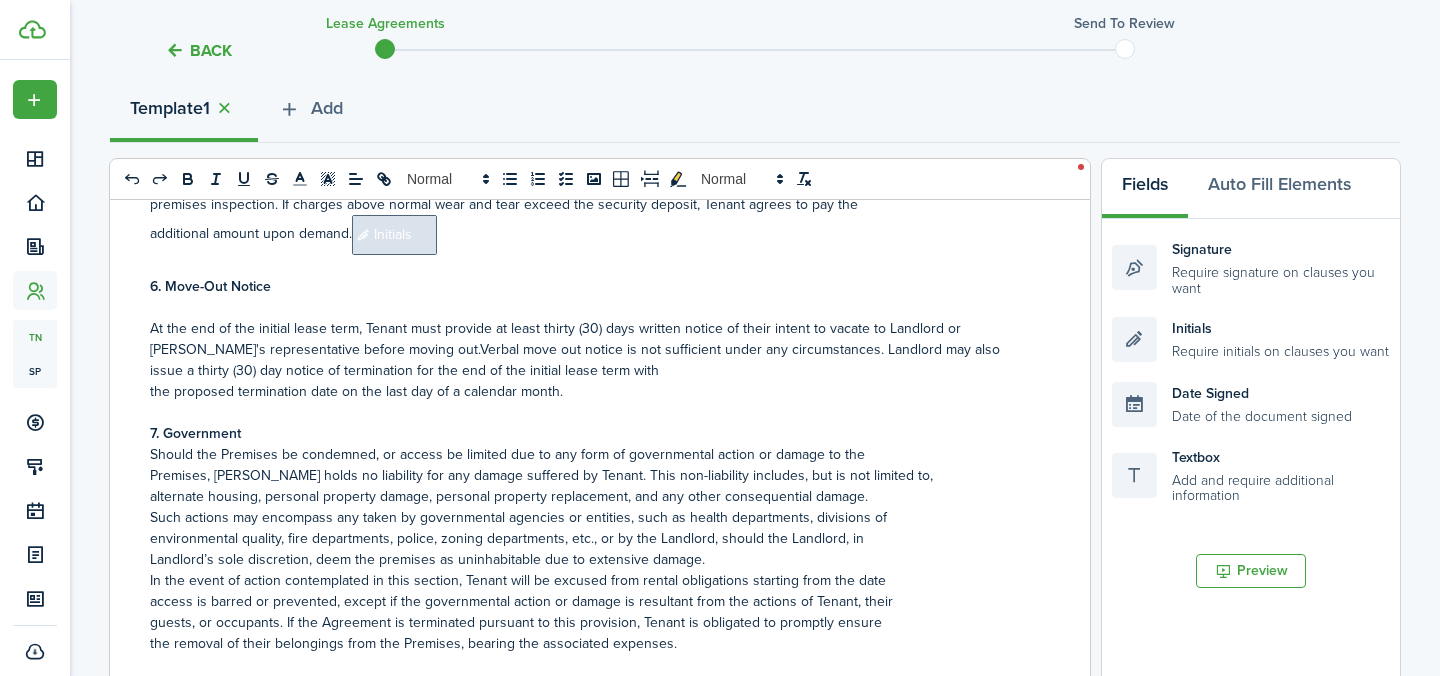 click on "At the end of the initial lease term, Tenant must provide at least thirty (30) days written notice of their intent to vacate to Landlord or [PERSON_NAME]'s representative before moving out.Verbal move out notice is not sufficient under any circumstances. Landlord may also issue a thirty (30) day notice of termination for the end of the initial lease term with" at bounding box center (592, 349) 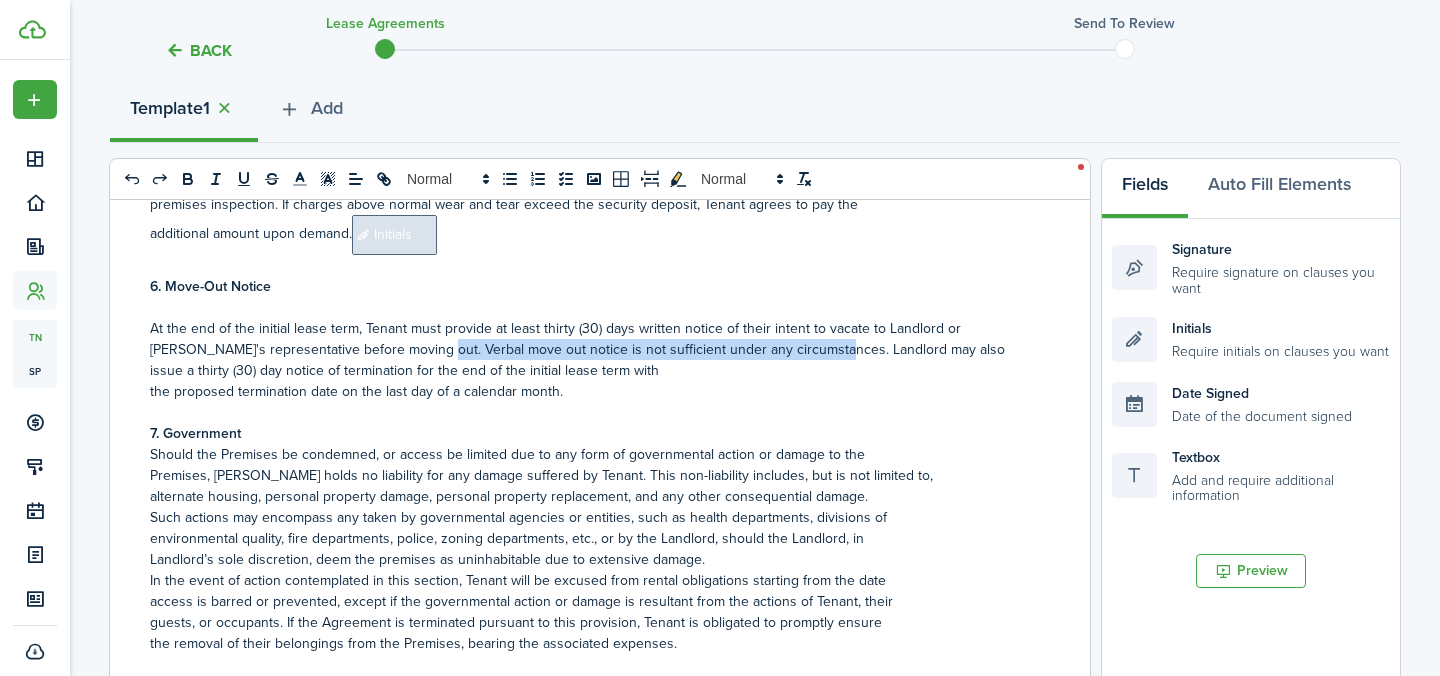 drag, startPoint x: 759, startPoint y: 357, endPoint x: 362, endPoint y: 353, distance: 397.02014 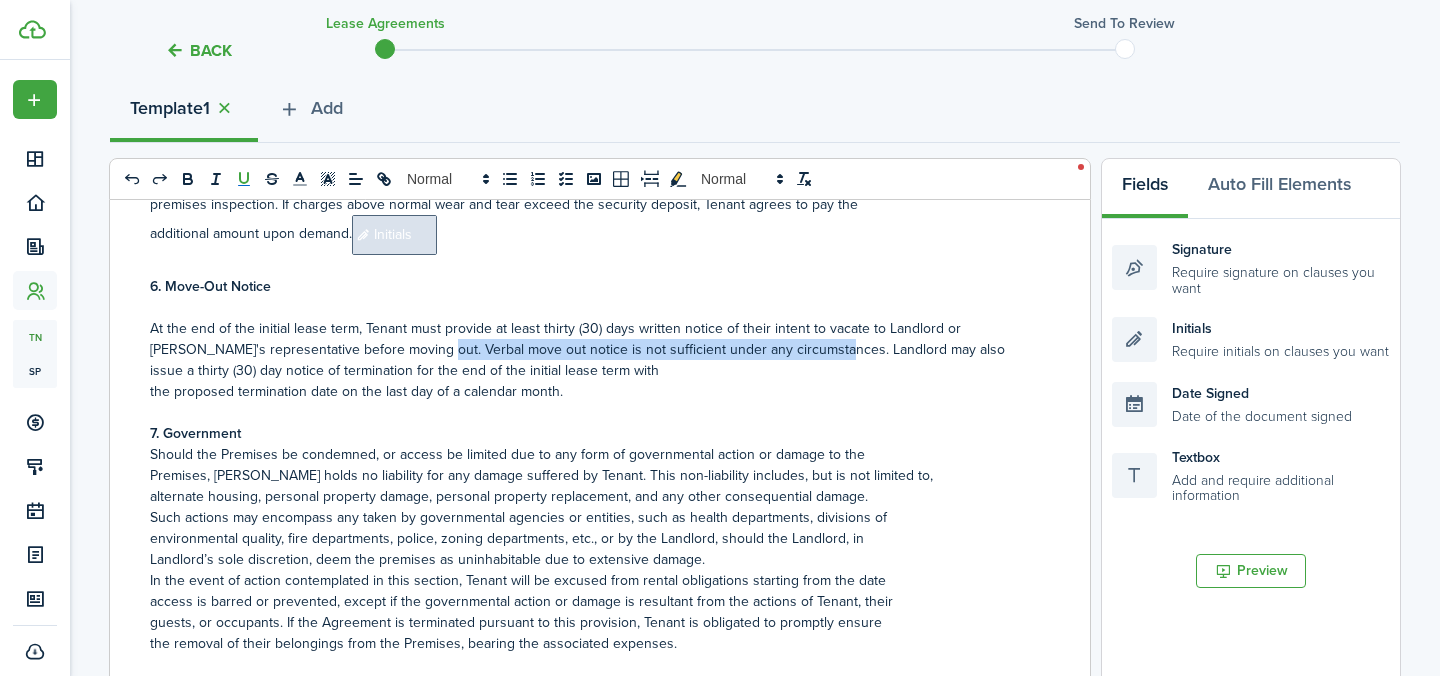 click 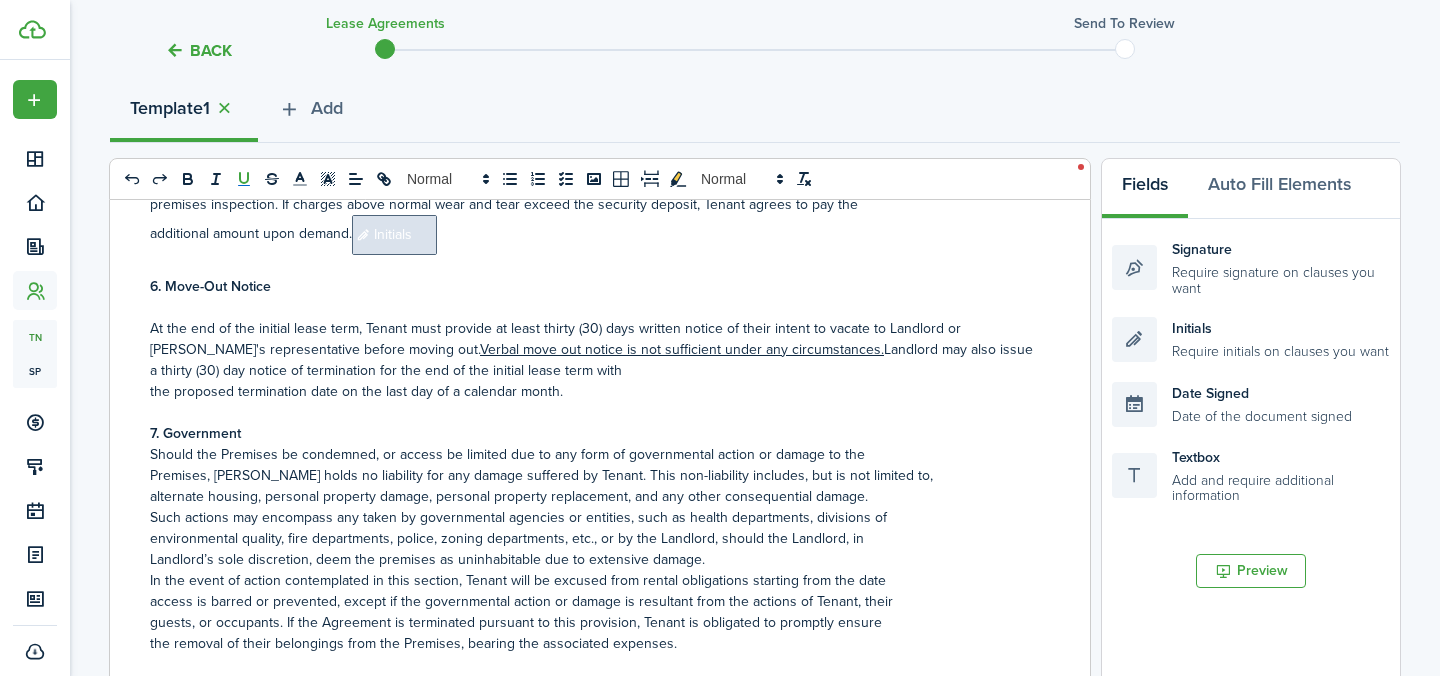 click at bounding box center [592, 412] 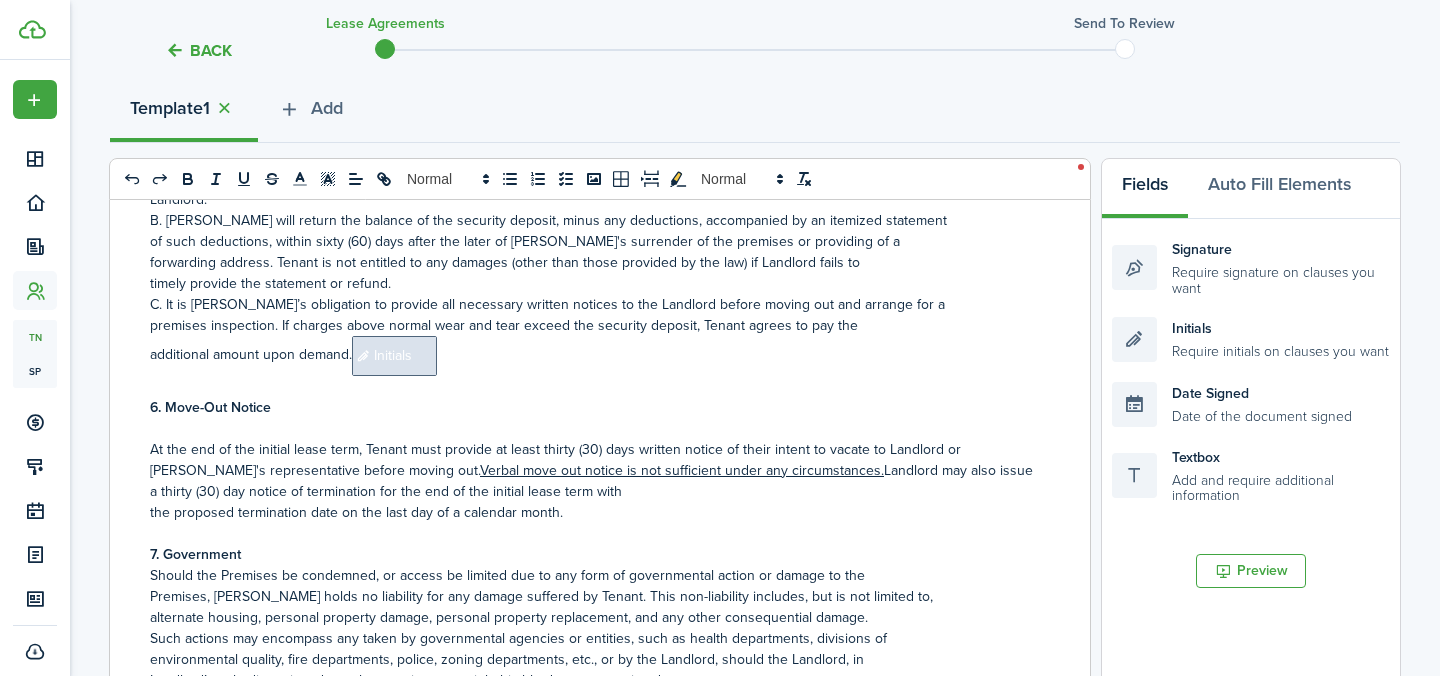 scroll, scrollTop: 1521, scrollLeft: 0, axis: vertical 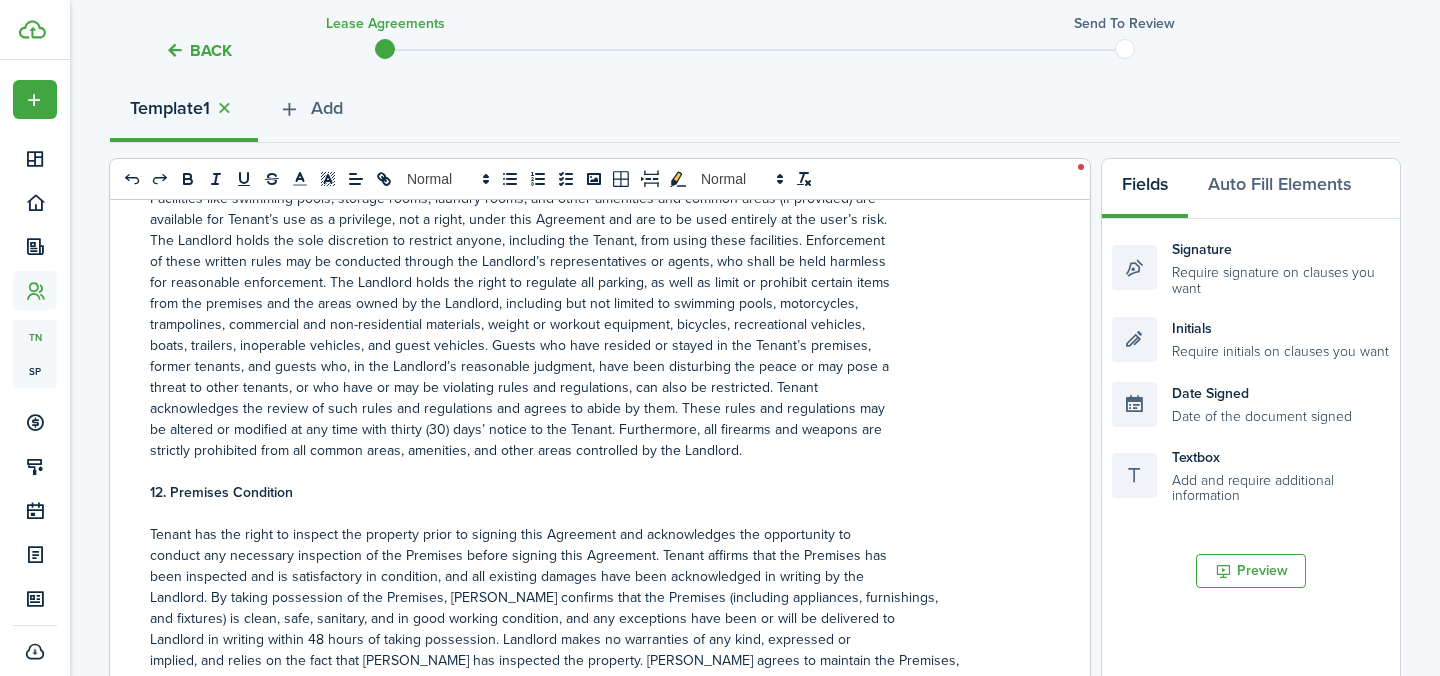 click on "strictly prohibited from all common areas, amenities, and other areas controlled by the Landlord." at bounding box center (592, 450) 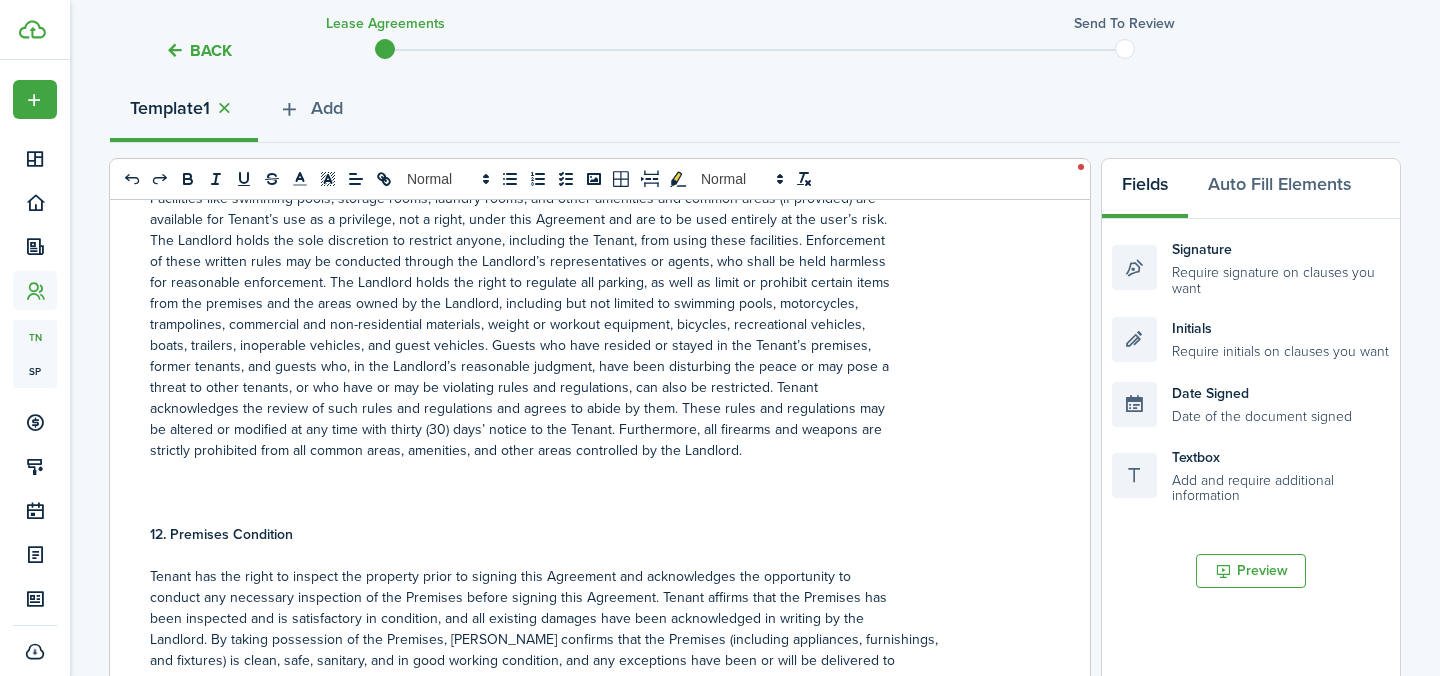 scroll, scrollTop: 359, scrollLeft: 0, axis: vertical 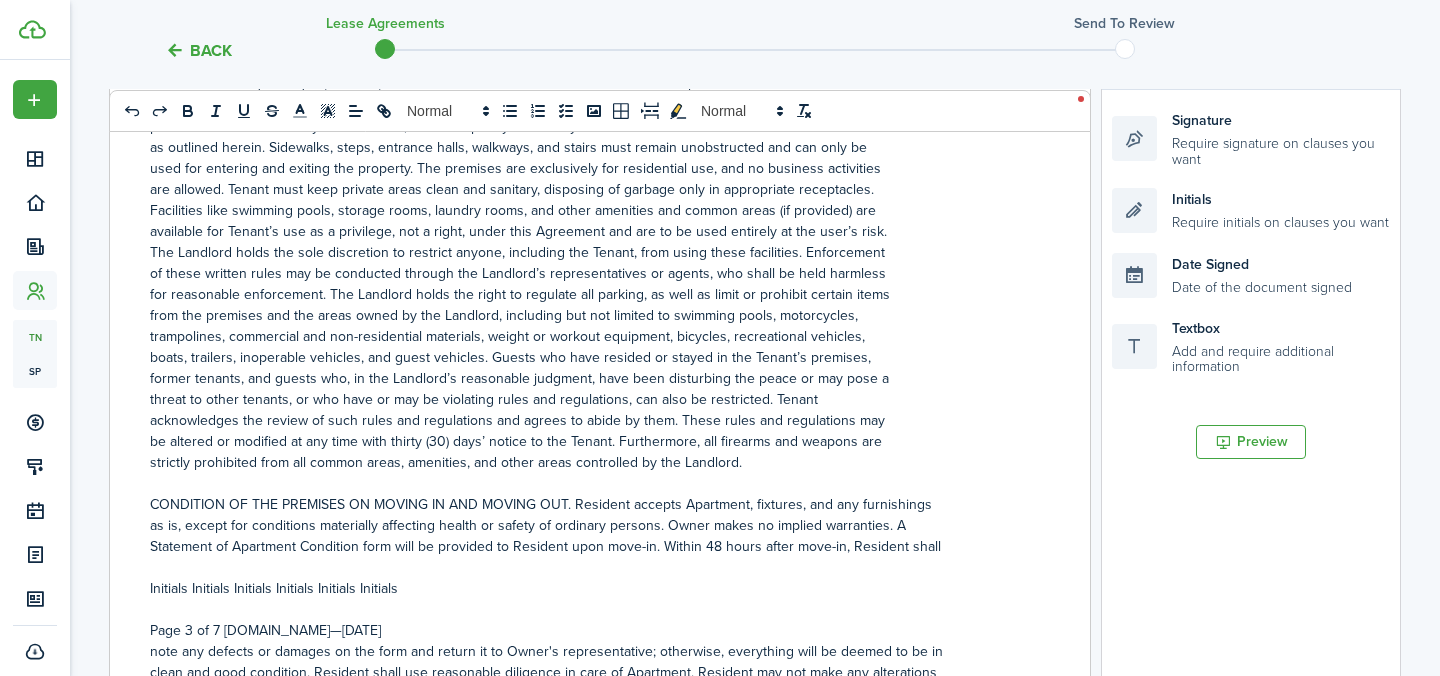 click on "[US_STATE] RESIDENTIAL LEASE AGREEMENT ________________________ 1. Parties: [PERSON_NAME], [PERSON_NAME]   _________________________________________________________________________________________ The above named are all the allowed Occupants of the Premises eighteen years of age or older (hereinafter collectively referred to as “Tenant”); with being all the allowed Occupants of the Premises under the age of eighteen. Tenant represents and warrants that he/she/they have legal custody and is legally responsible for all minors named above. The rental unit owner and/or property management agent of the owner shall be hereinafter referred to as “Landlord.” 2. Premises: [STREET_ADDRESS]   three-month period will be deemed a breach of this clause, barring prior written approval from Landlord. Landlord reserves the right to limit or deny access to any guest, with or without cause. 3. Rent and Fees: Monthly Rent   $  2800 Pro-rata rent  for move-in from  [DATE]  to  [DATE]" at bounding box center (592, 463) 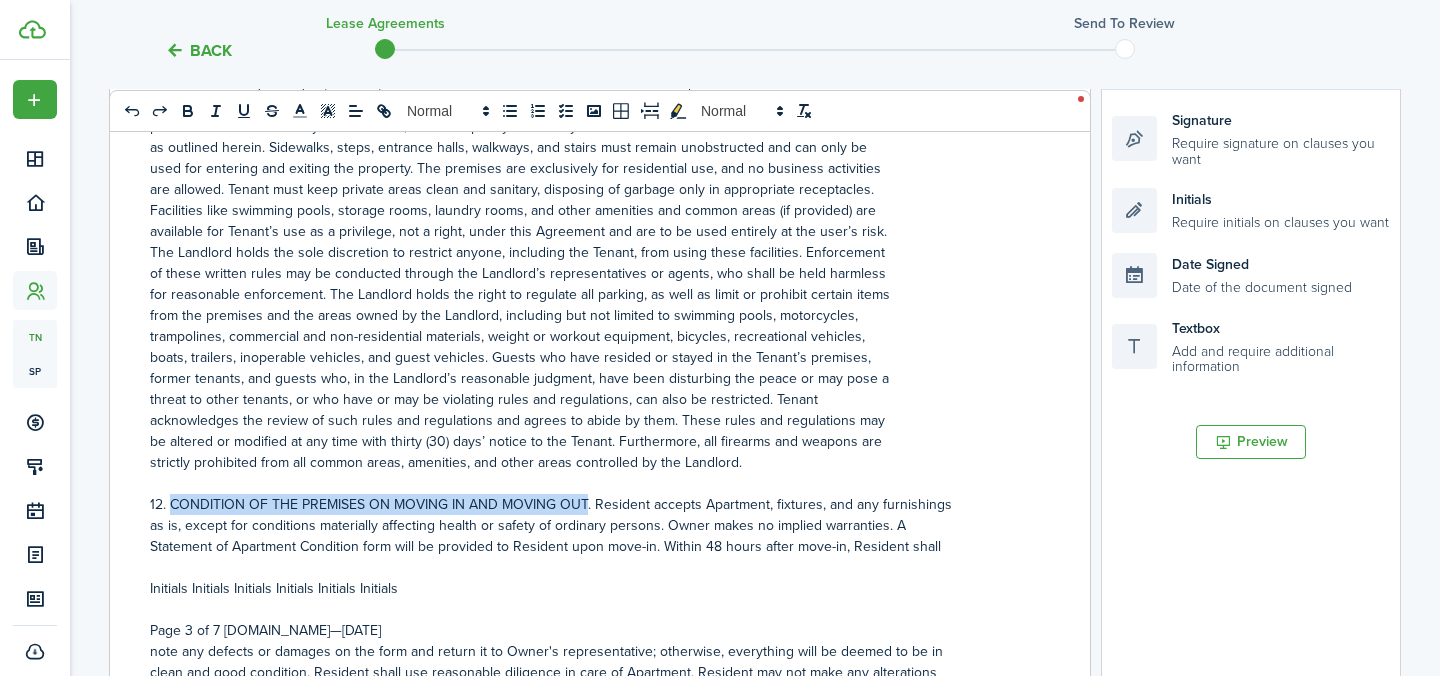 drag, startPoint x: 585, startPoint y: 470, endPoint x: 174, endPoint y: 469, distance: 411.00122 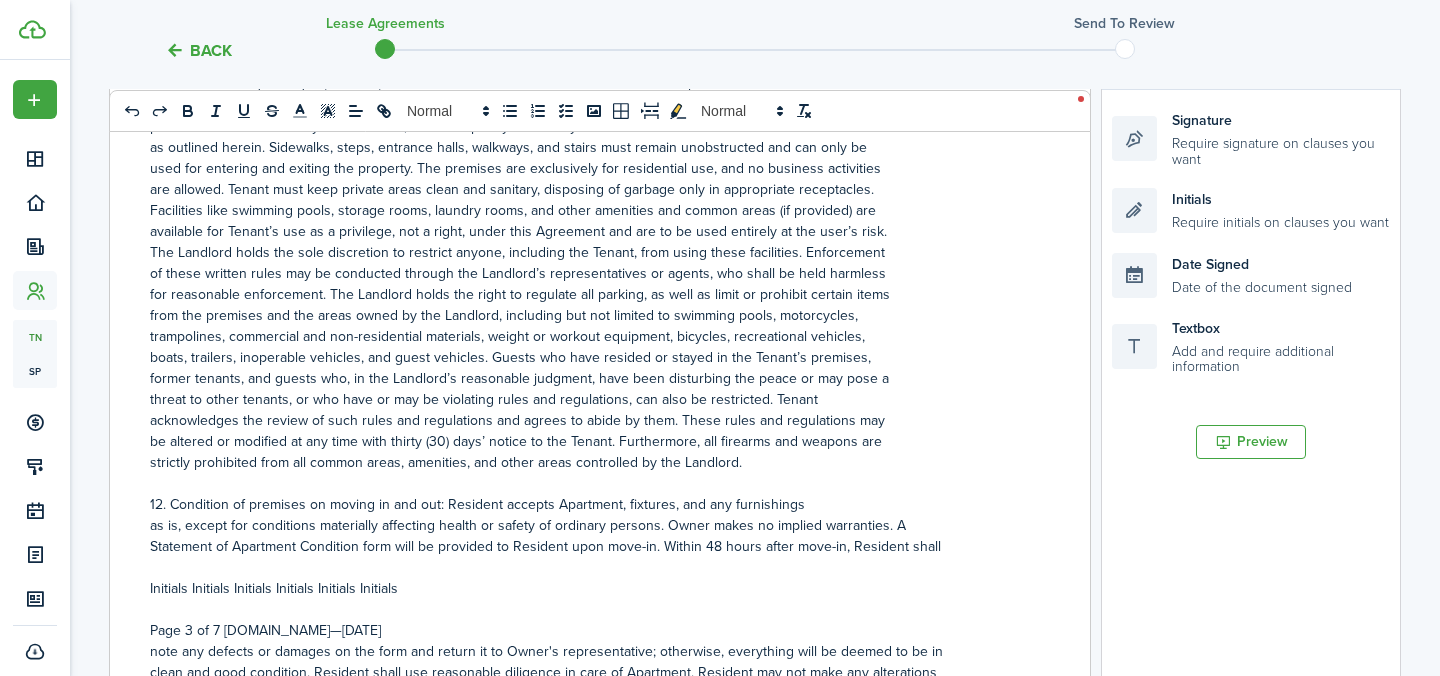 click on "12. Condition of premises on moving in and out: Resident accepts Apartment, fixtures, and any furnishings" at bounding box center (592, 504) 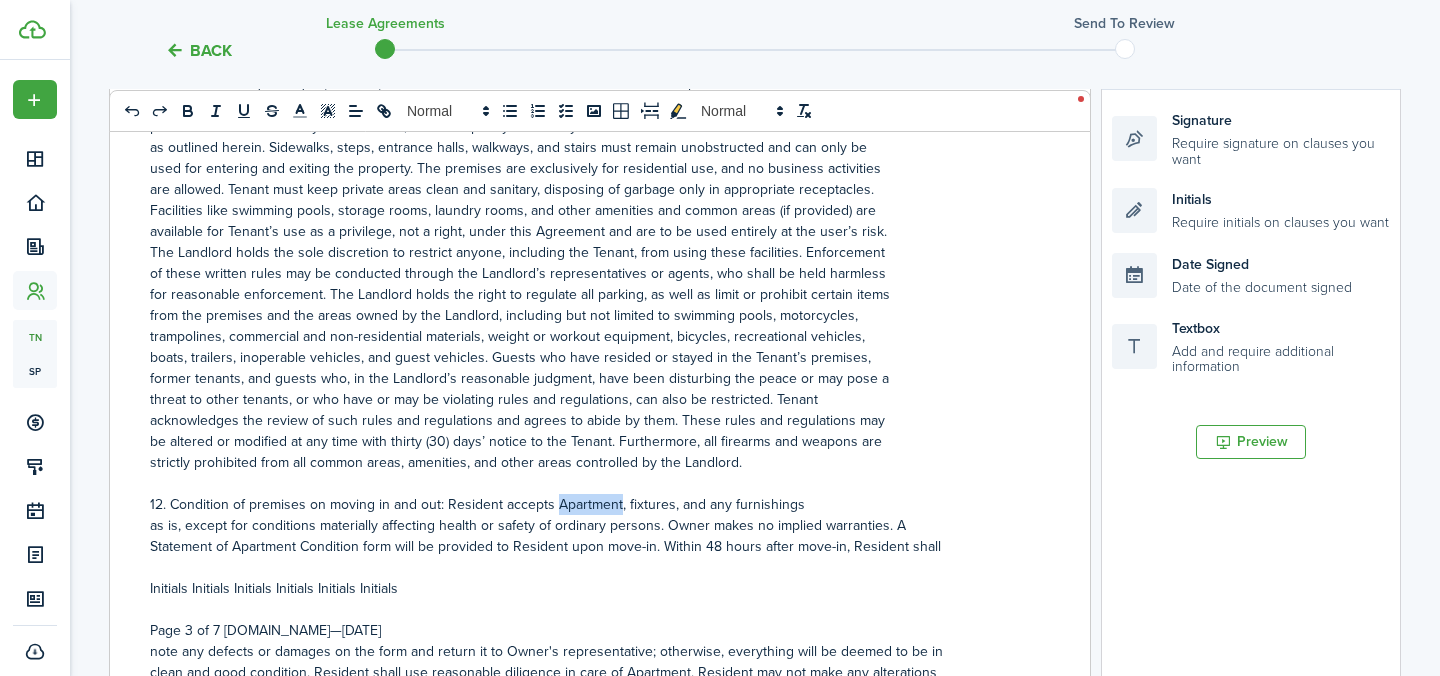click on "12. Condition of premises on moving in and out: Resident accepts Apartment, fixtures, and any furnishings" at bounding box center [592, 504] 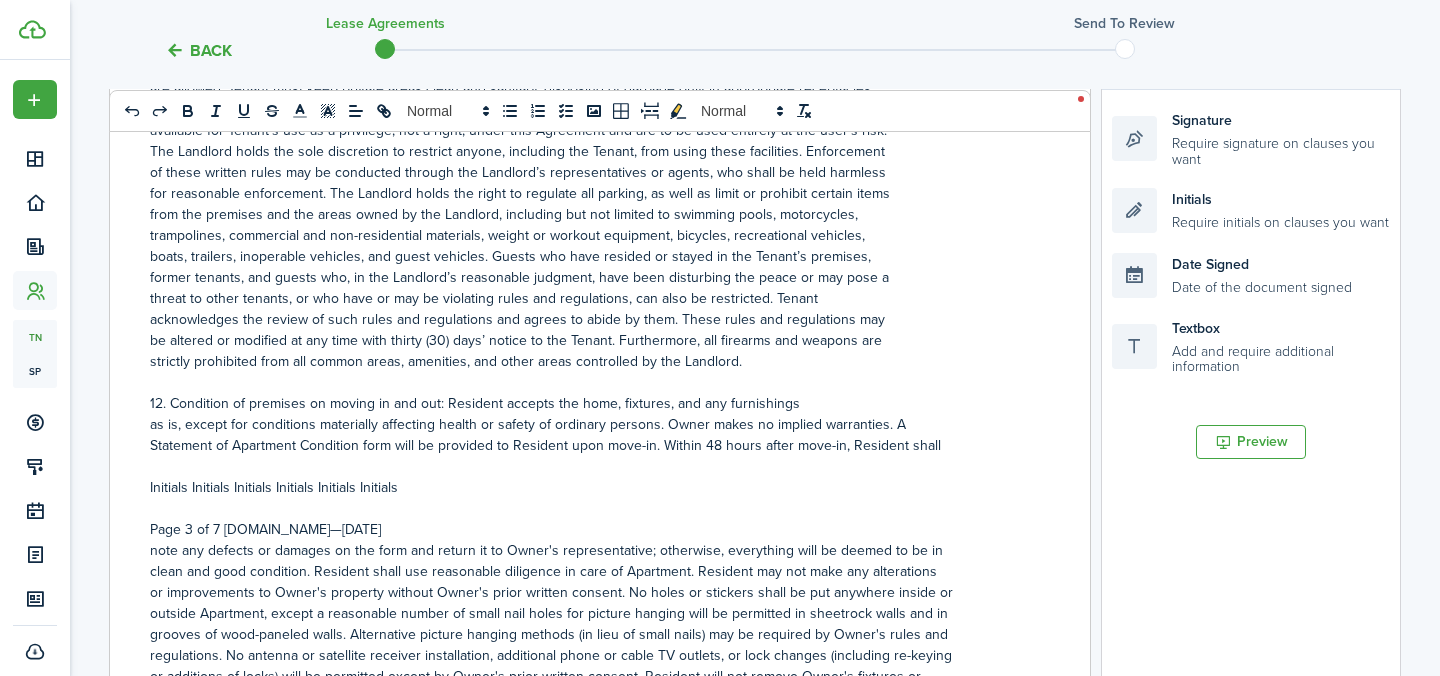 scroll, scrollTop: 3384, scrollLeft: 0, axis: vertical 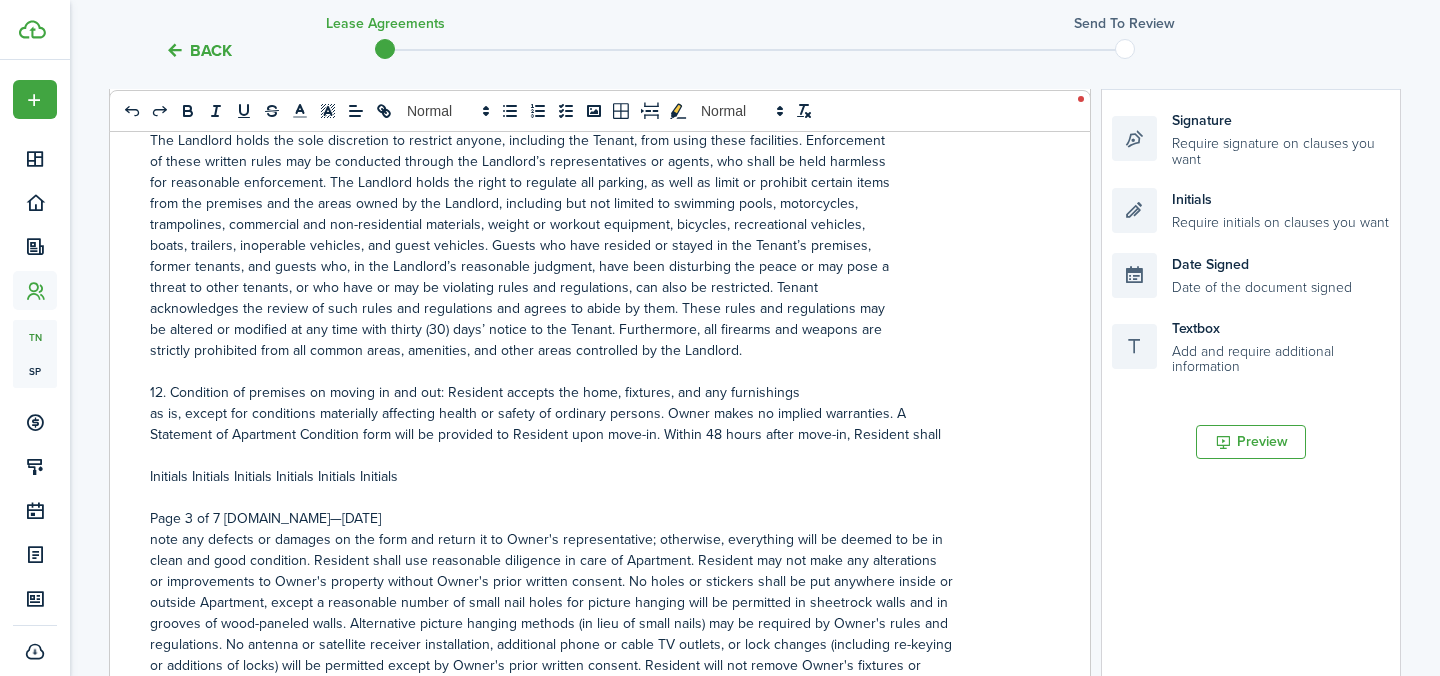 click on "as is, except for conditions materially affecting health or safety of ordinary persons. Owner makes no implied warranties. A" at bounding box center (592, 413) 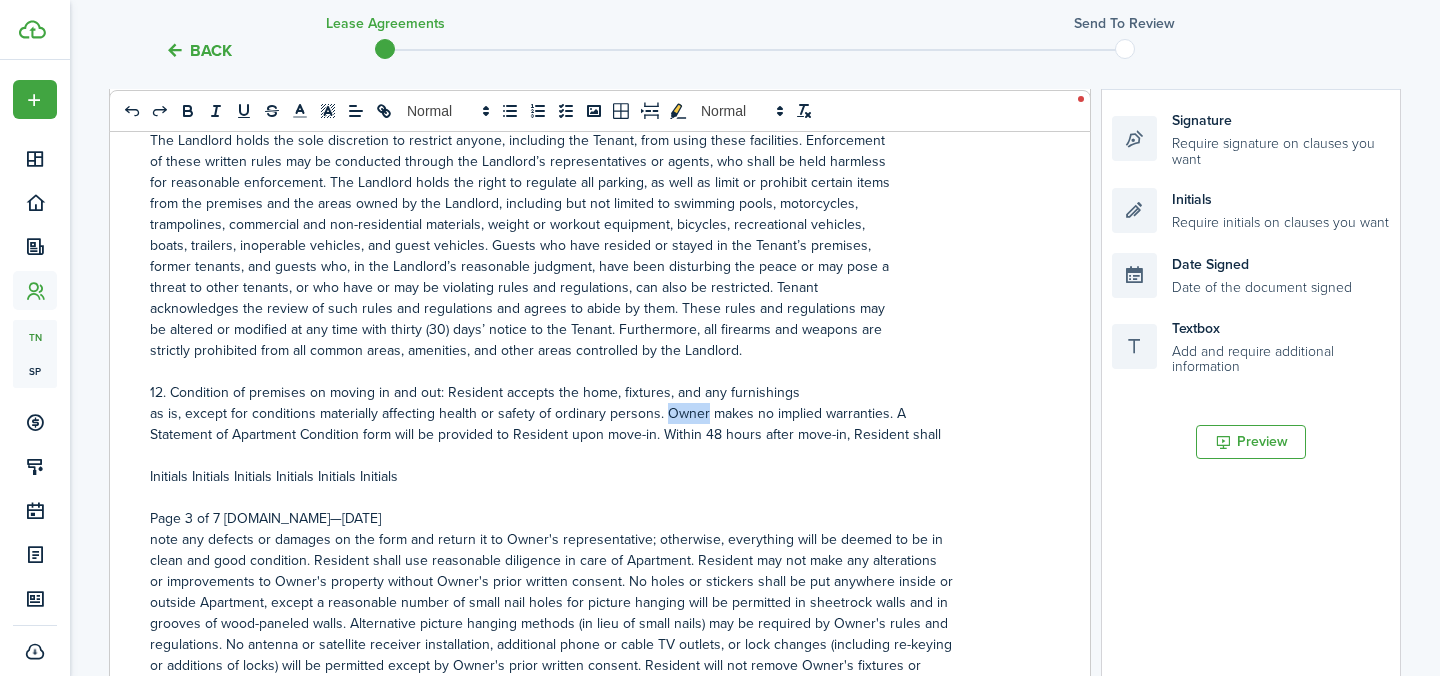 click on "as is, except for conditions materially affecting health or safety of ordinary persons. Owner makes no implied warranties. A" at bounding box center (592, 413) 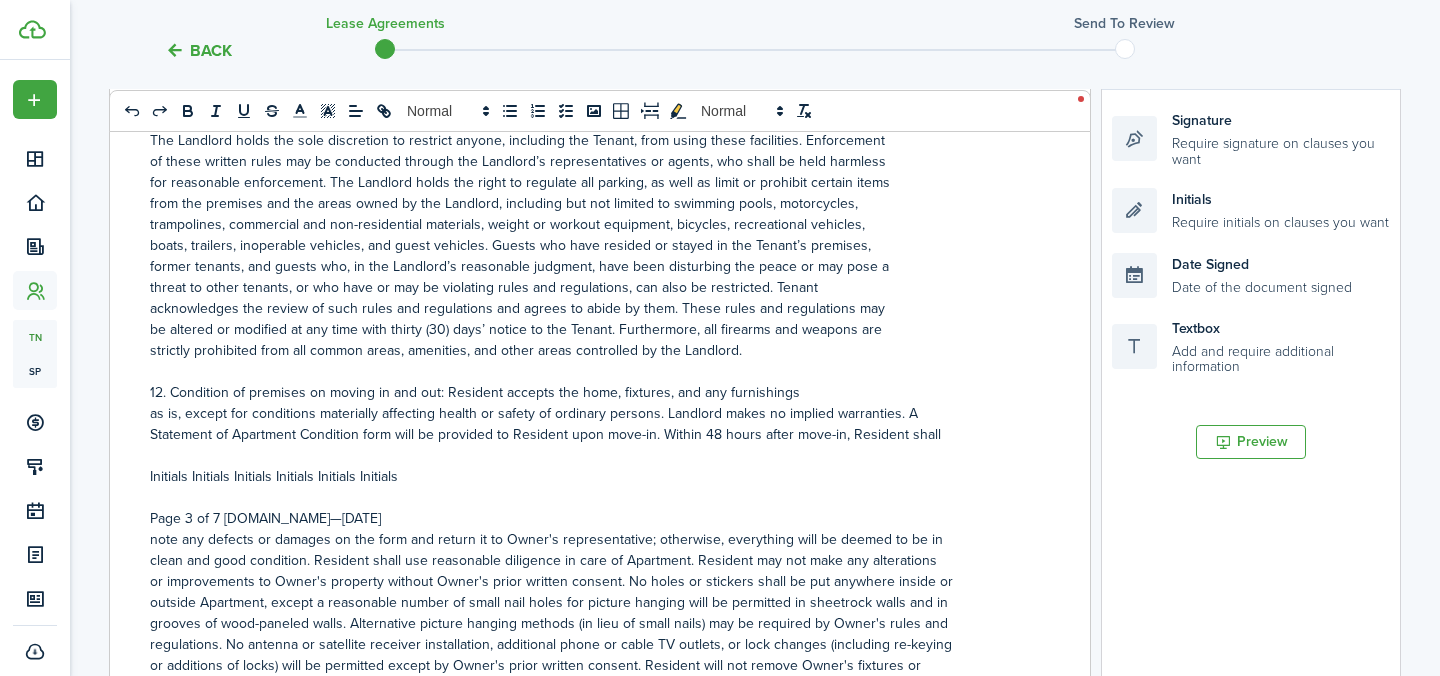 click on "as is, except for conditions materially affecting health or safety of ordinary persons. Landlord makes no implied warranties. A" at bounding box center [592, 413] 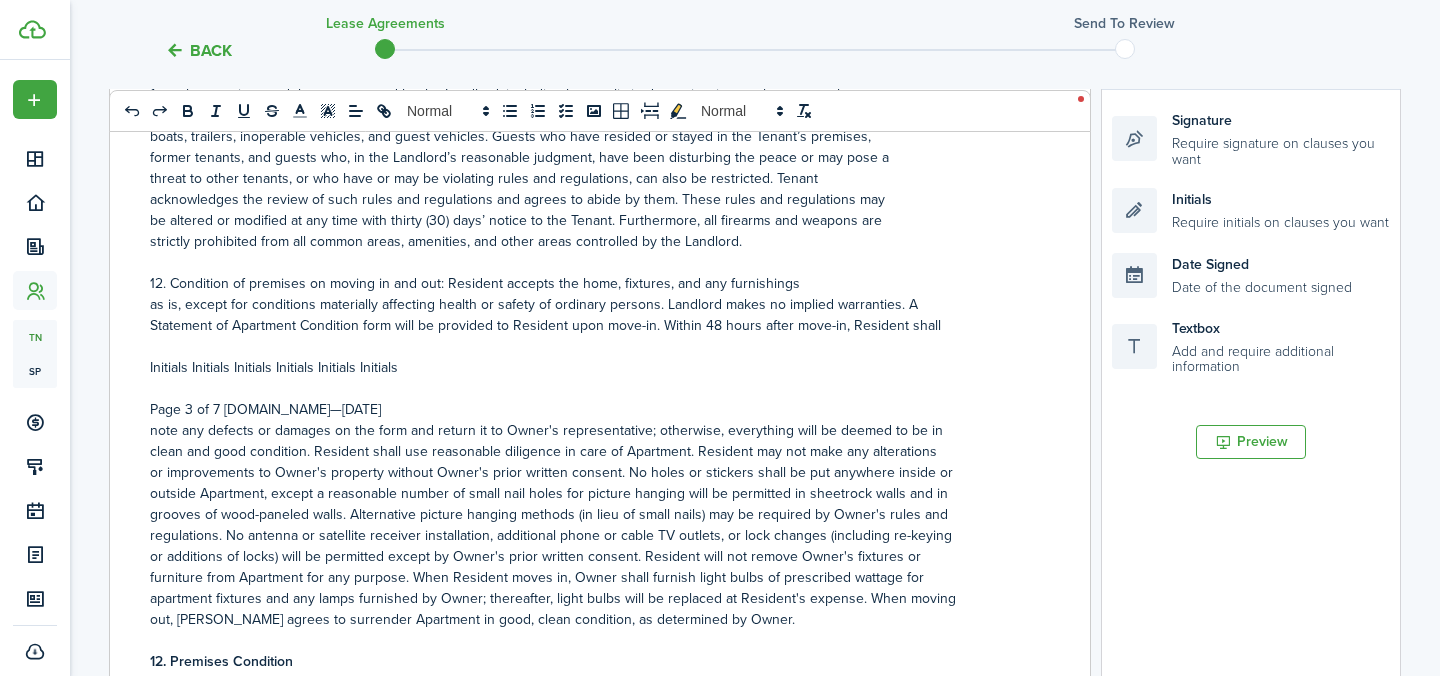 scroll, scrollTop: 3501, scrollLeft: 0, axis: vertical 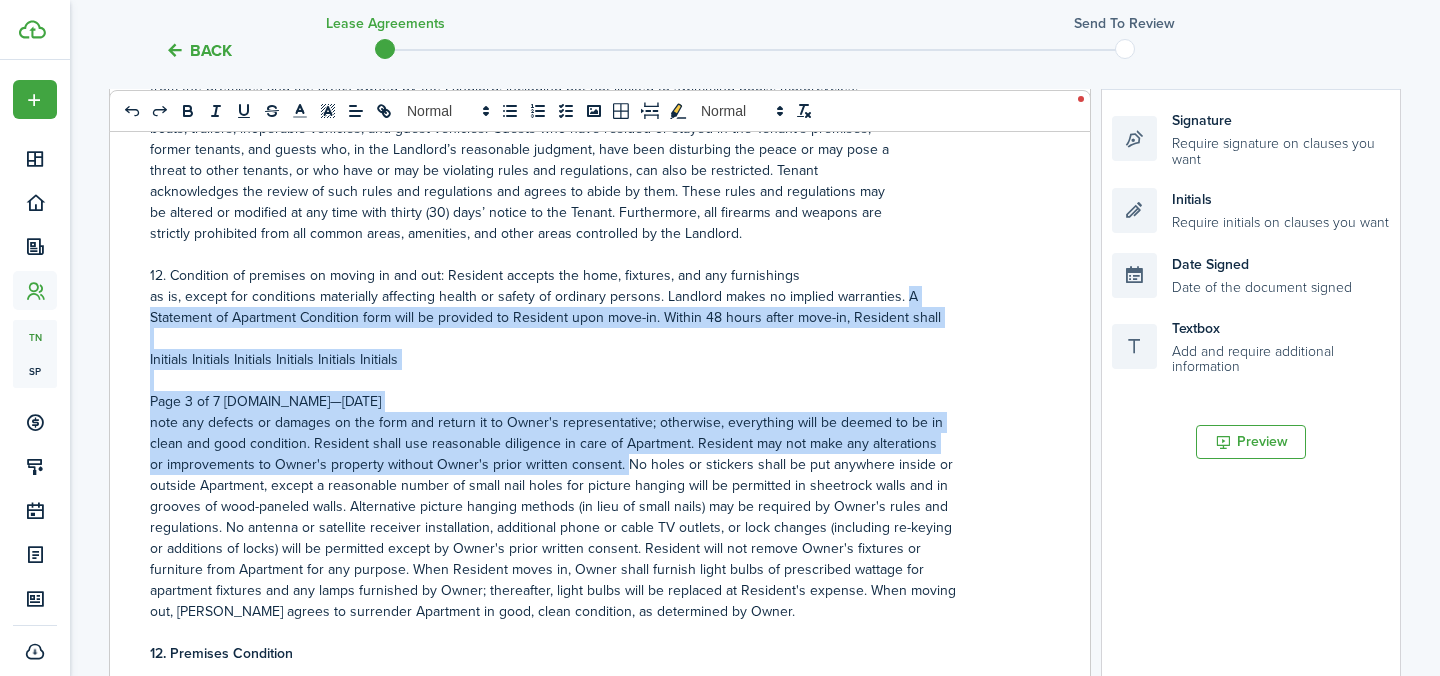 click on "or improvements to Owner's property without Owner's prior written consent. No holes or stickers shall be put anywhere inside or" at bounding box center (592, 464) 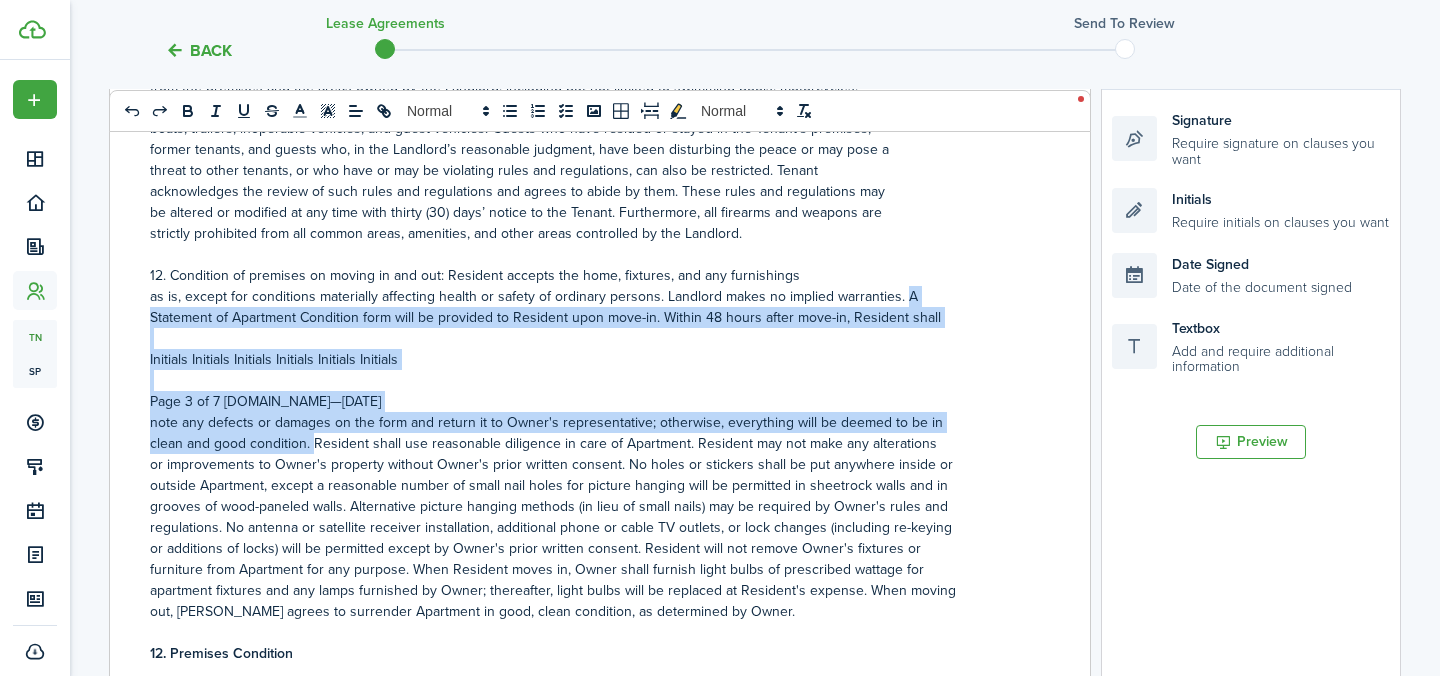 click on "clean and good condition. Resident shall use reasonable diligence in care of Apartment. Resident may not make any alterations" at bounding box center [592, 443] 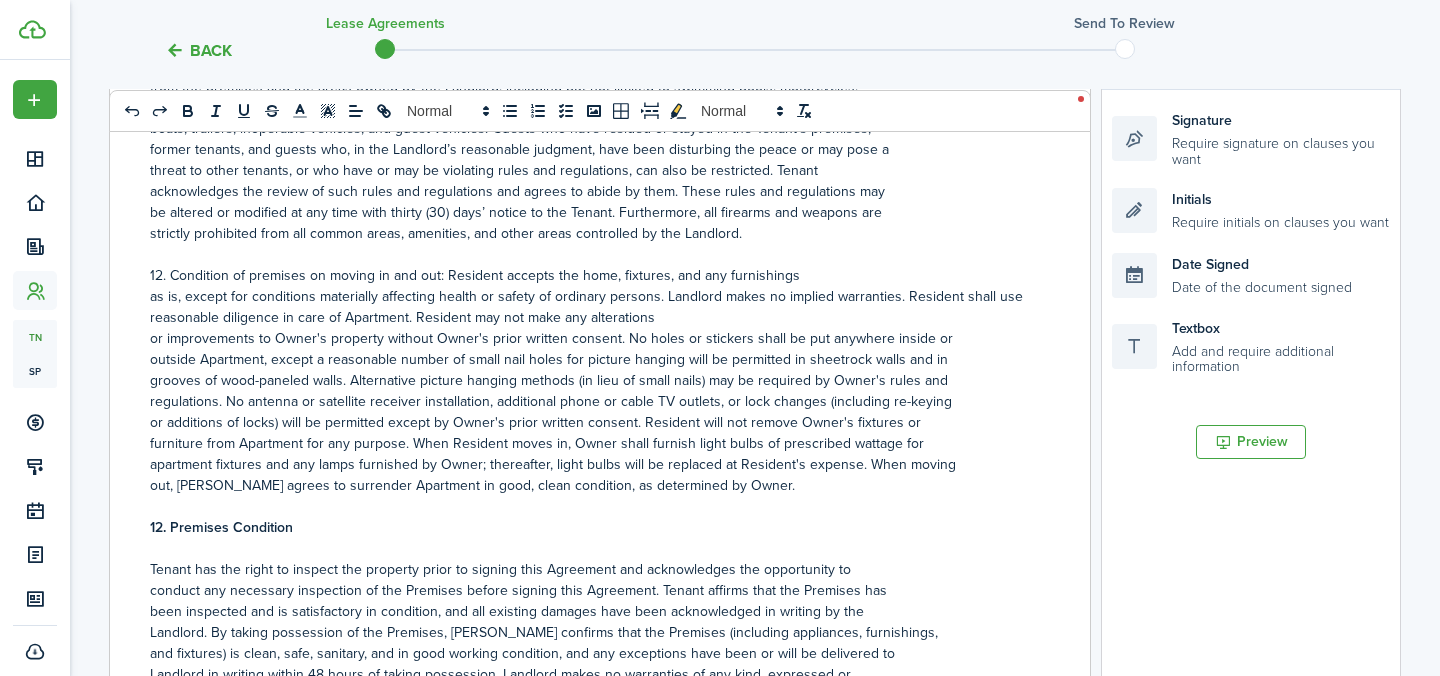 click on "as is, except for conditions materially affecting health or safety of ordinary persons. Landlord makes no implied warranties. Resident shall use reasonable diligence in care of Apartment. Resident may not make any alterations" at bounding box center [592, 307] 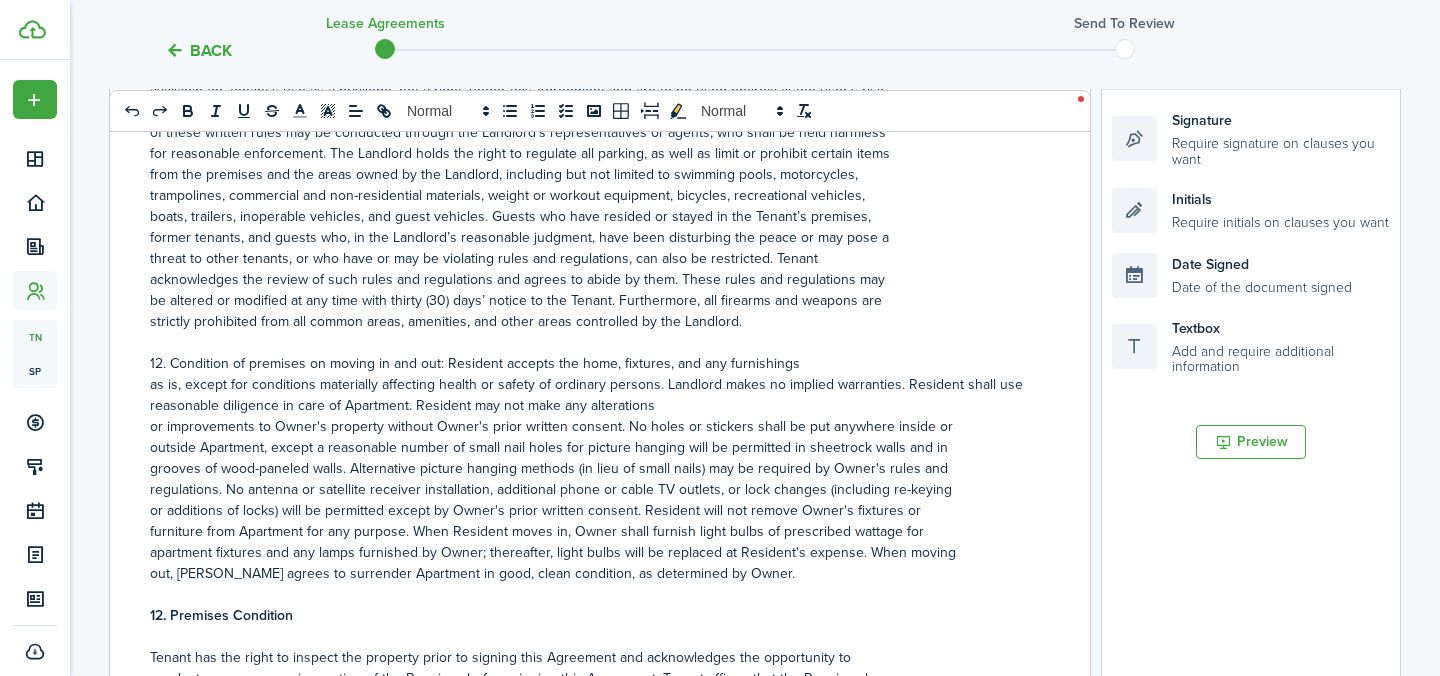 scroll, scrollTop: 3445, scrollLeft: 0, axis: vertical 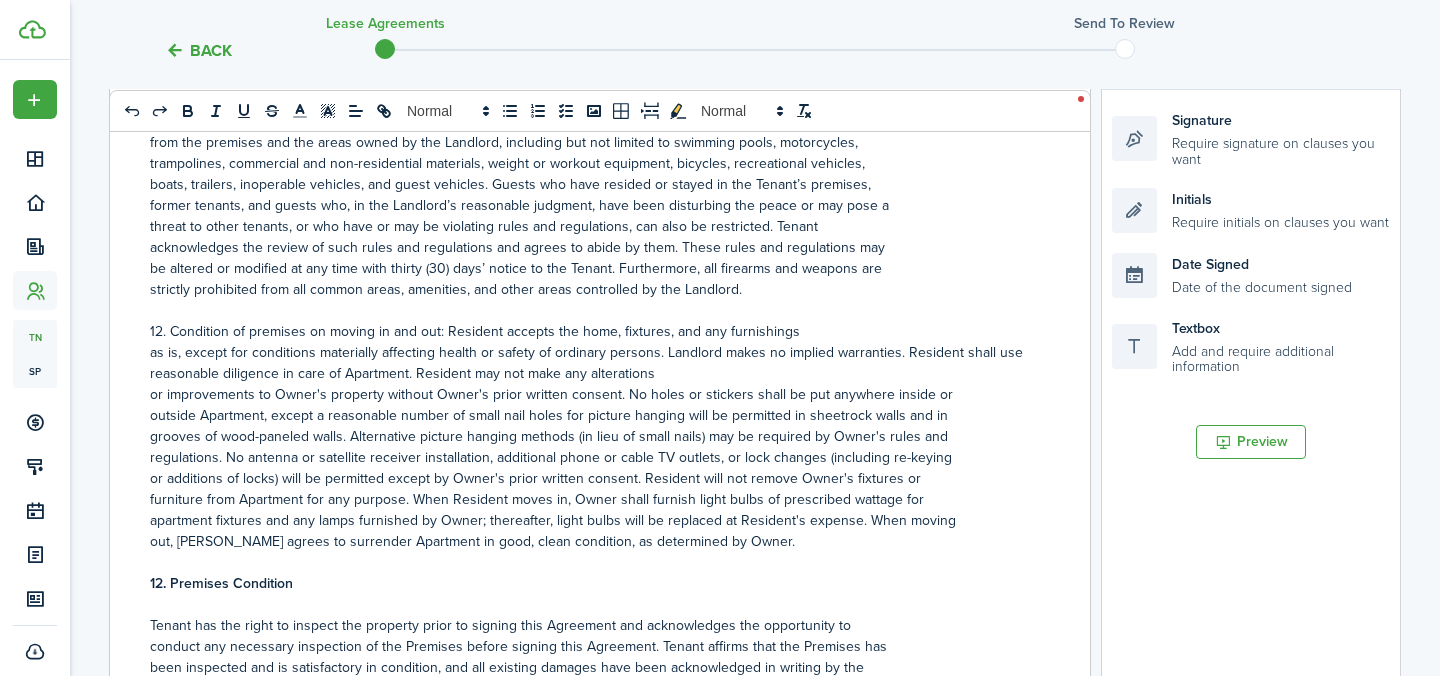 click on "12. Condition of premises on moving in and out: Resident accepts the home, fixtures, and any furnishings" at bounding box center [592, 331] 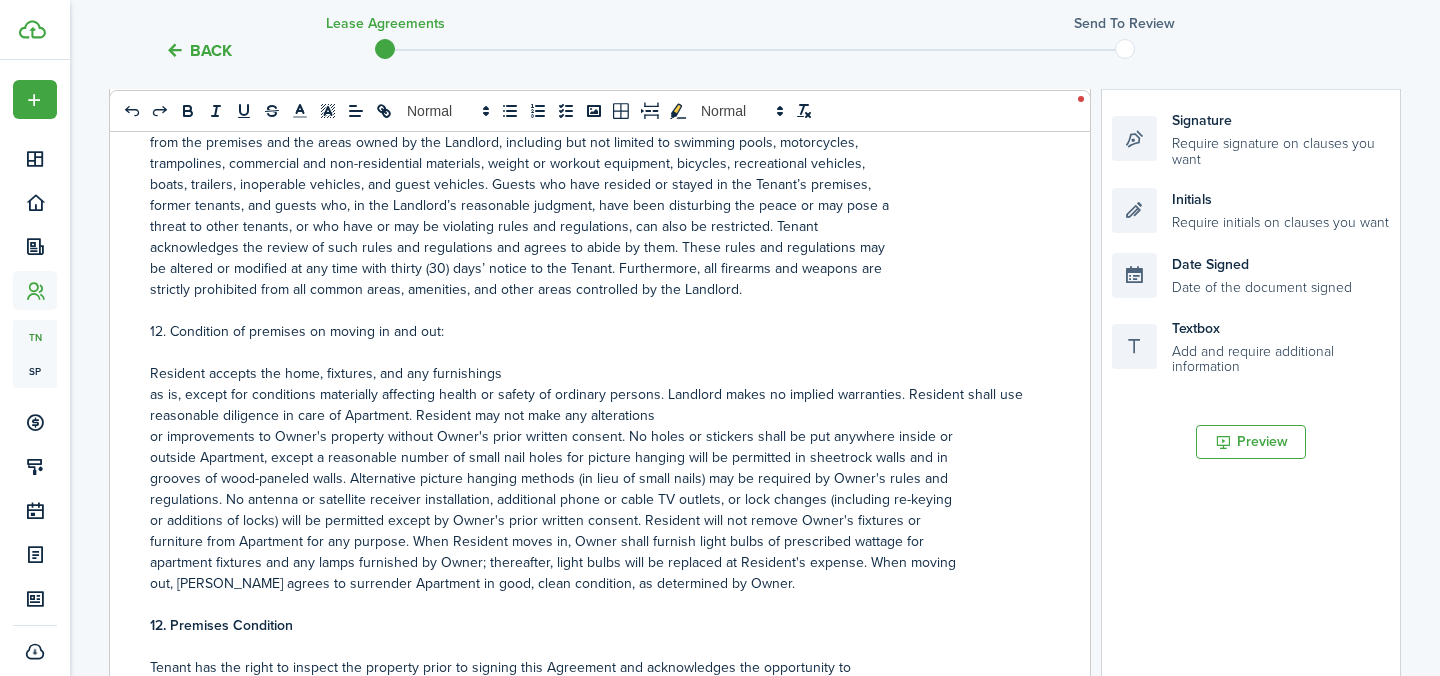 click on "[US_STATE] RESIDENTIAL LEASE AGREEMENT ________________________ 1. Parties: [PERSON_NAME], [PERSON_NAME]   _________________________________________________________________________________________ The above named are all the allowed Occupants of the Premises eighteen years of age or older (hereinafter collectively referred to as “Tenant”); with being all the allowed Occupants of the Premises under the age of eighteen. Tenant represents and warrants that he/she/they have legal custody and is legally responsible for all minors named above. The rental unit owner and/or property management agent of the owner shall be hereinafter referred to as “Landlord.” 2. Premises: [STREET_ADDRESS]   three-month period will be deemed a breach of this clause, barring prior written approval from Landlord. Landlord reserves the right to limit or deny access to any guest, with or without cause. 3. Rent and Fees: Monthly Rent   $  2800 Pro-rata rent  for move-in from  [DATE]  to  [DATE]" at bounding box center [592, 463] 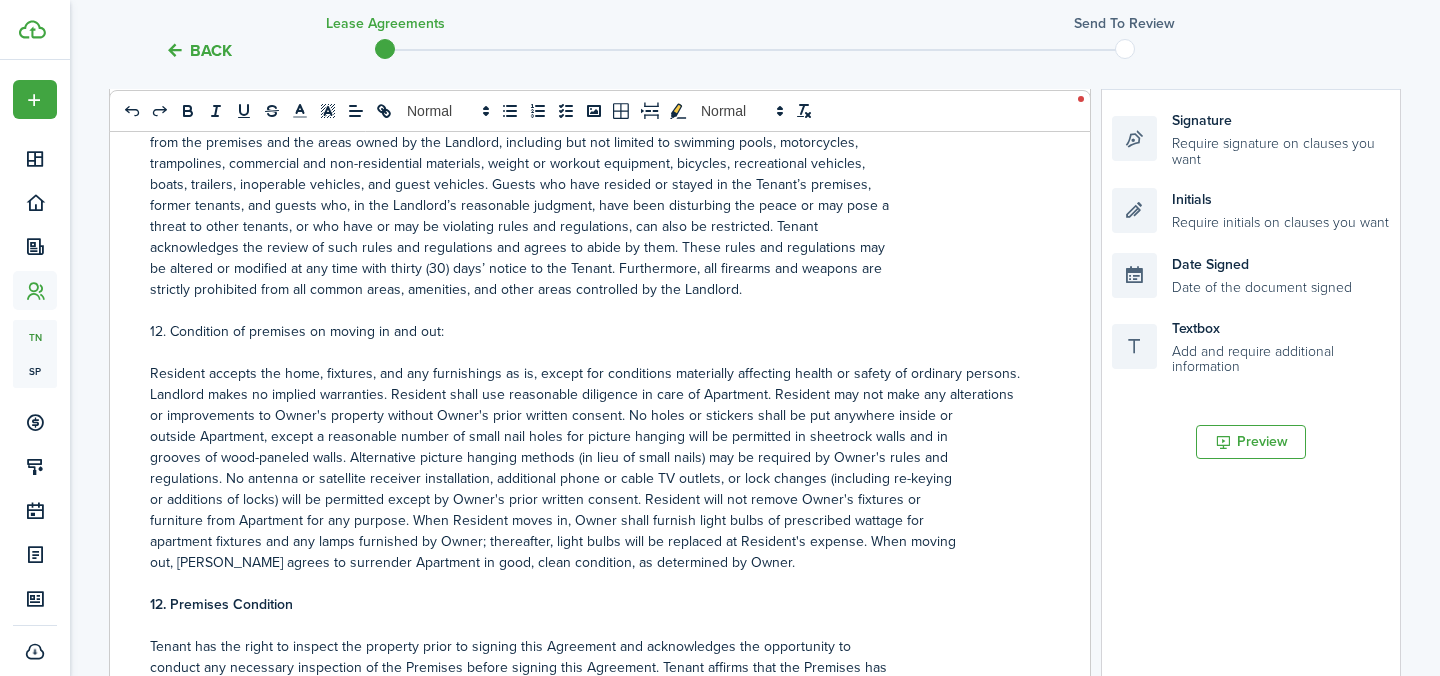 click on "Resident accepts the home, fixtures, and any furnishings as is, except for conditions materially affecting health or safety of ordinary persons. Landlord makes no implied warranties. Resident shall use reasonable diligence in care of Apartment. Resident may not make any alterations" at bounding box center (592, 384) 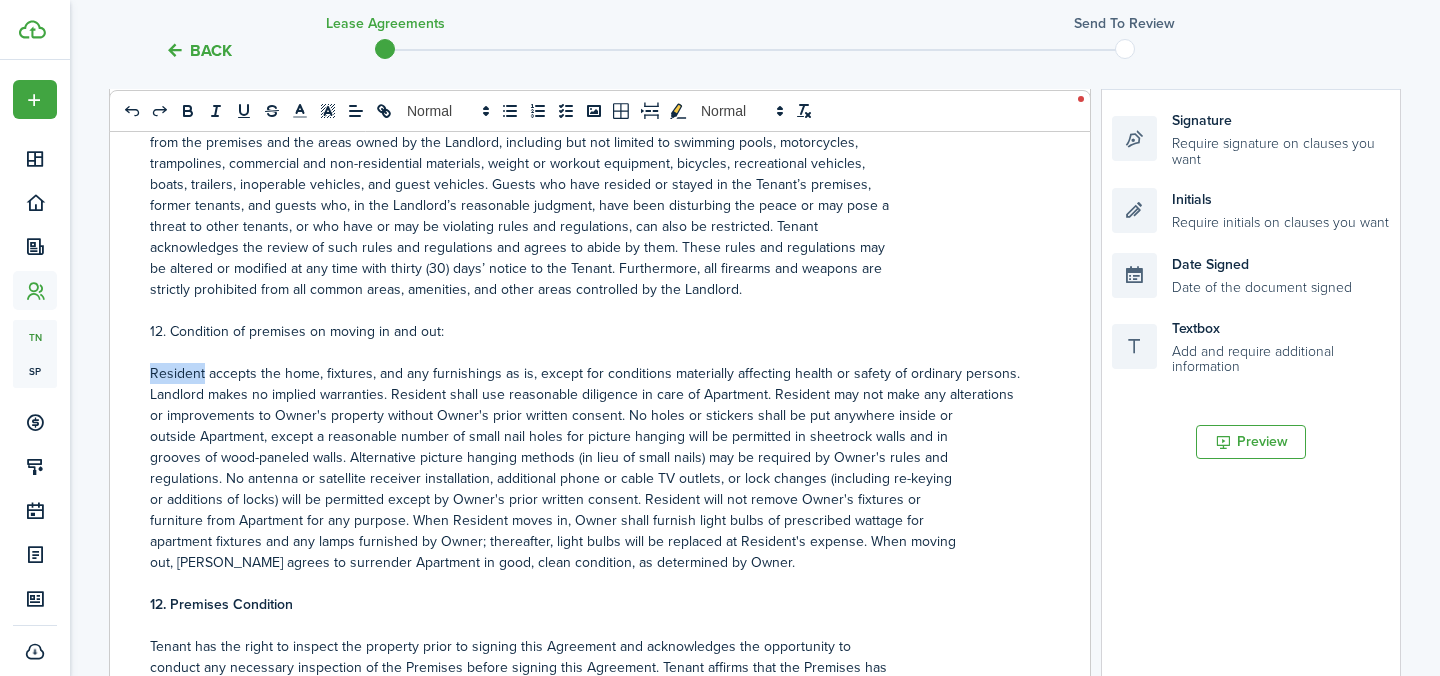 click on "Resident accepts the home, fixtures, and any furnishings as is, except for conditions materially affecting health or safety of ordinary persons. Landlord makes no implied warranties. Resident shall use reasonable diligence in care of Apartment. Resident may not make any alterations" at bounding box center [592, 384] 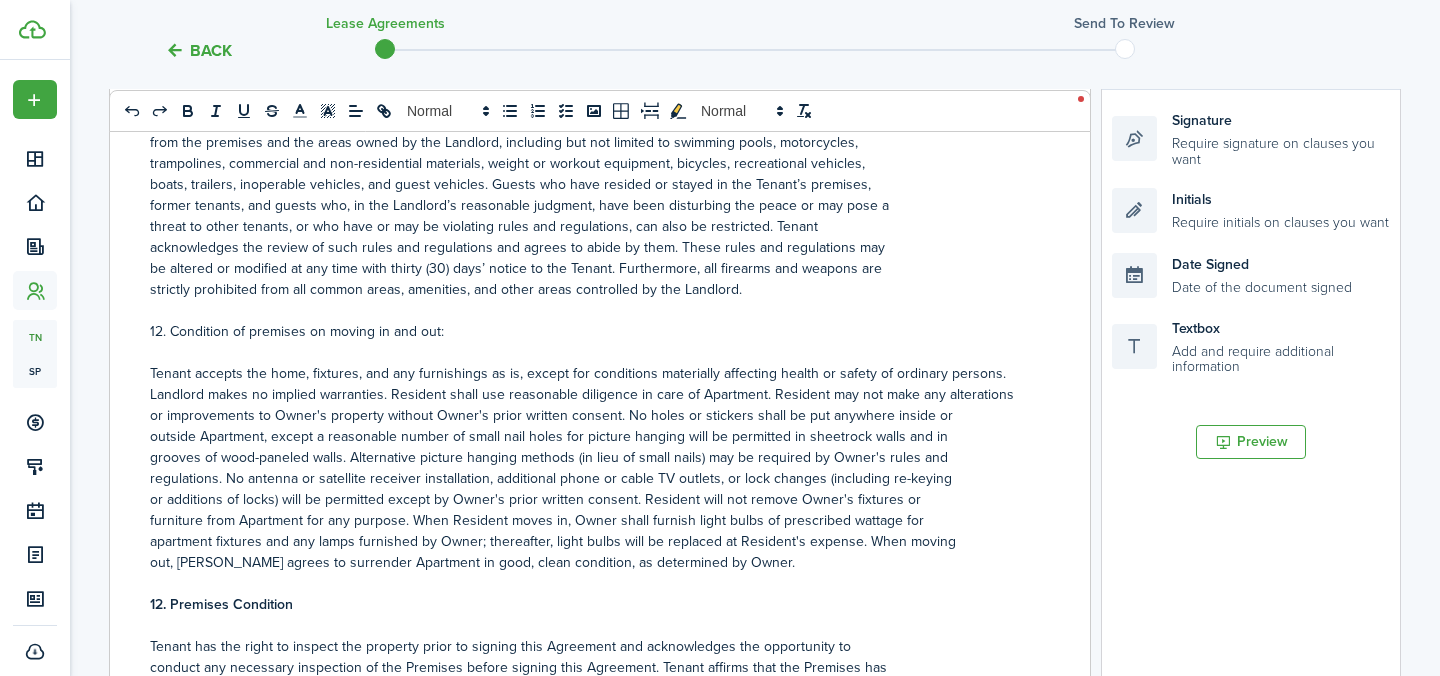 click on "Tenant accepts the home, fixtures, and any furnishings as is, except for conditions materially affecting health or safety of ordinary persons. Landlord makes no implied warranties. Resident shall use reasonable diligence in care of Apartment. Resident may not make any alterations" at bounding box center [592, 384] 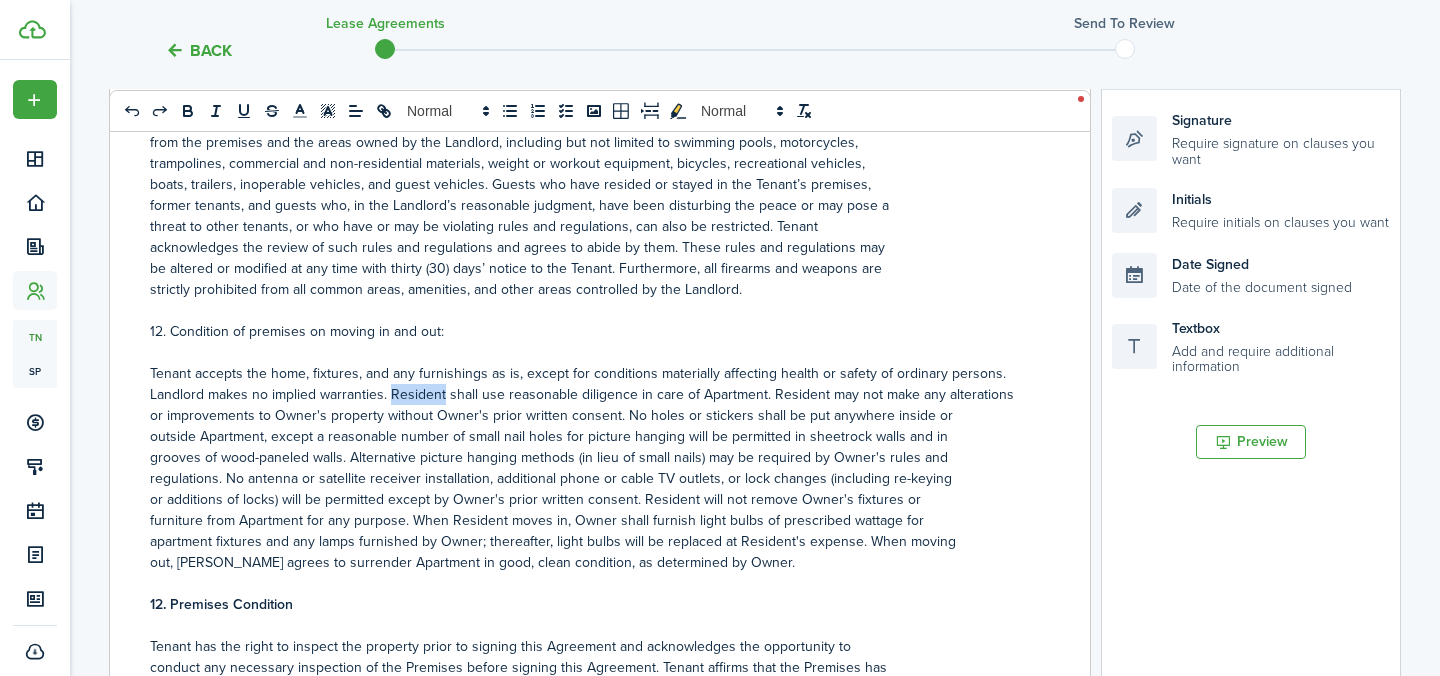 click on "Tenant accepts the home, fixtures, and any furnishings as is, except for conditions materially affecting health or safety of ordinary persons. Landlord makes no implied warranties. Resident shall use reasonable diligence in care of Apartment. Resident may not make any alterations" at bounding box center (592, 384) 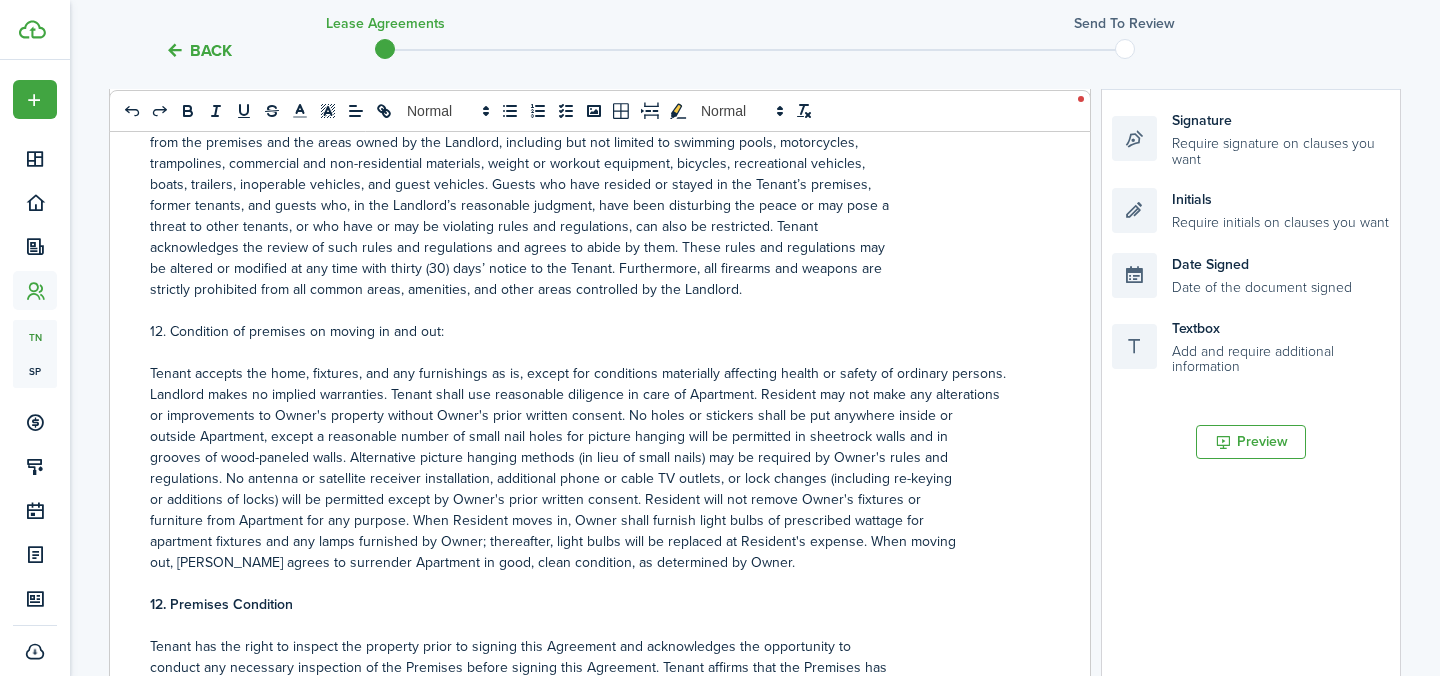 click on "Tenant accepts the home, fixtures, and any furnishings as is, except for conditions materially affecting health or safety of ordinary persons. Landlord makes no implied warranties. Tenant shall use reasonable diligence in care of Apartment. Resident may not make any alterations" at bounding box center (592, 384) 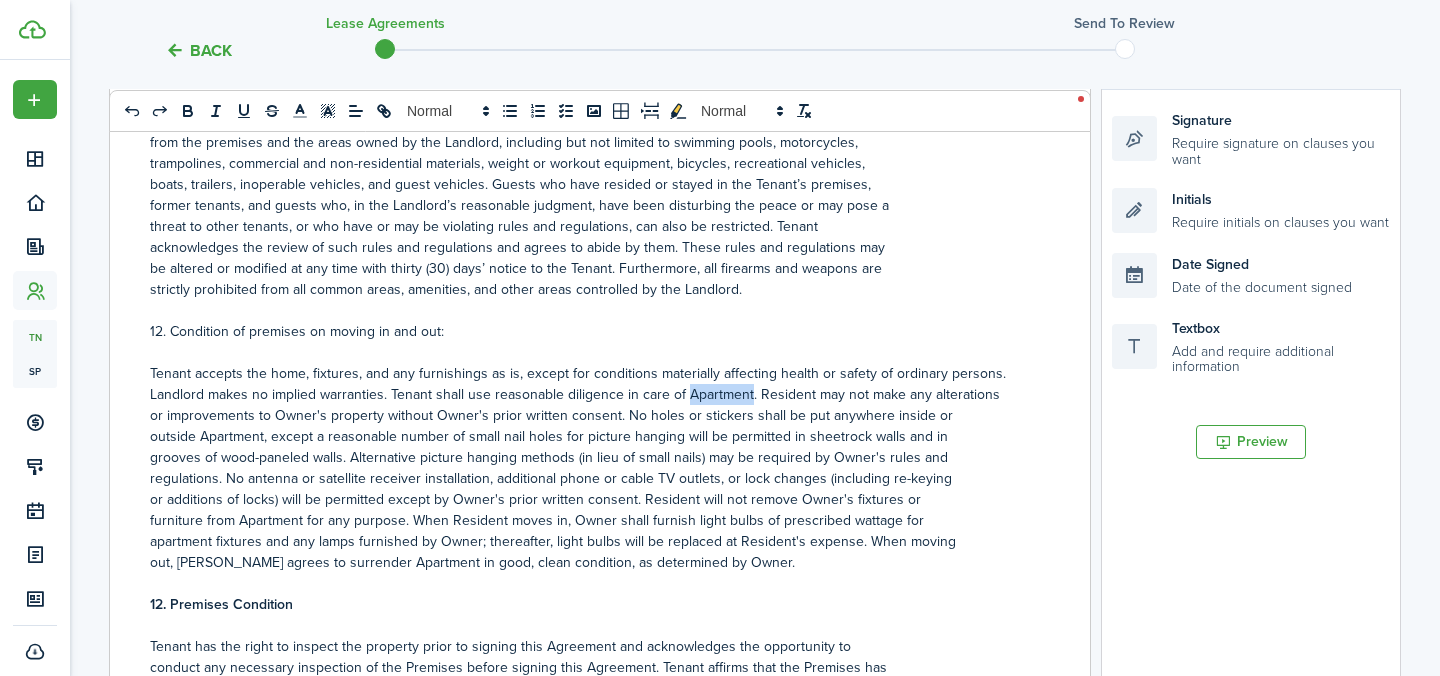 click on "Tenant accepts the home, fixtures, and any furnishings as is, except for conditions materially affecting health or safety of ordinary persons. Landlord makes no implied warranties. Tenant shall use reasonable diligence in care of Apartment. Resident may not make any alterations" at bounding box center (592, 384) 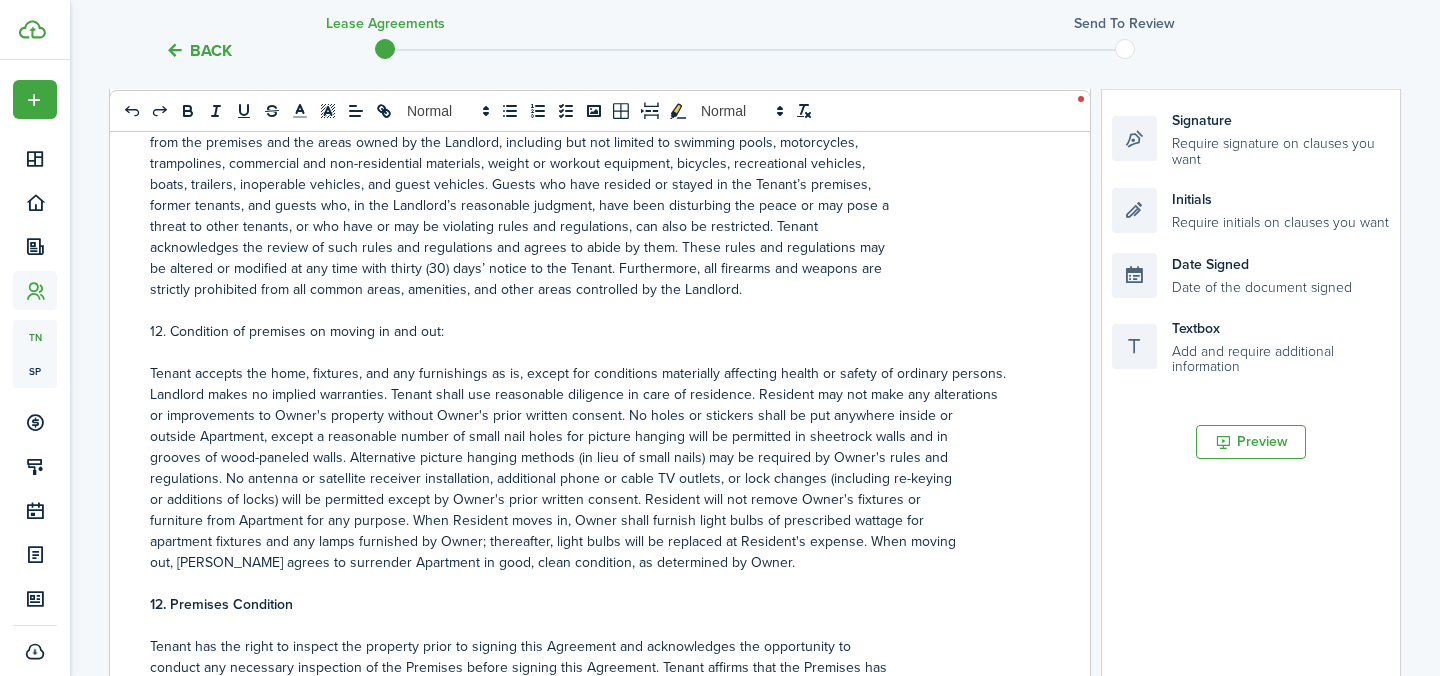 click on "Tenant accepts the home, fixtures, and any furnishings as is, except for conditions materially affecting health or safety of ordinary persons. Landlord makes no implied warranties. Tenant shall use reasonable diligence in care of residence. Resident may not make any alterations" at bounding box center (592, 384) 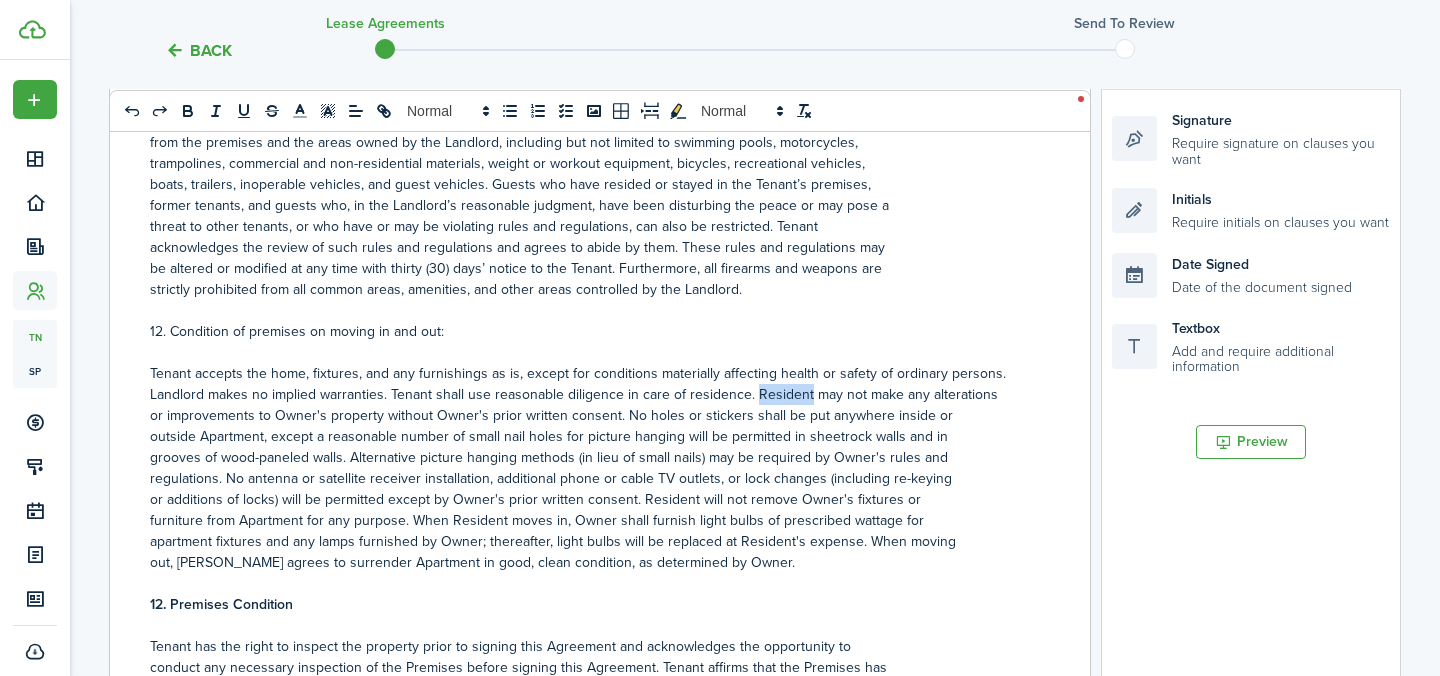 click on "Tenant accepts the home, fixtures, and any furnishings as is, except for conditions materially affecting health or safety of ordinary persons. Landlord makes no implied warranties. Tenant shall use reasonable diligence in care of residence. Resident may not make any alterations" at bounding box center [592, 384] 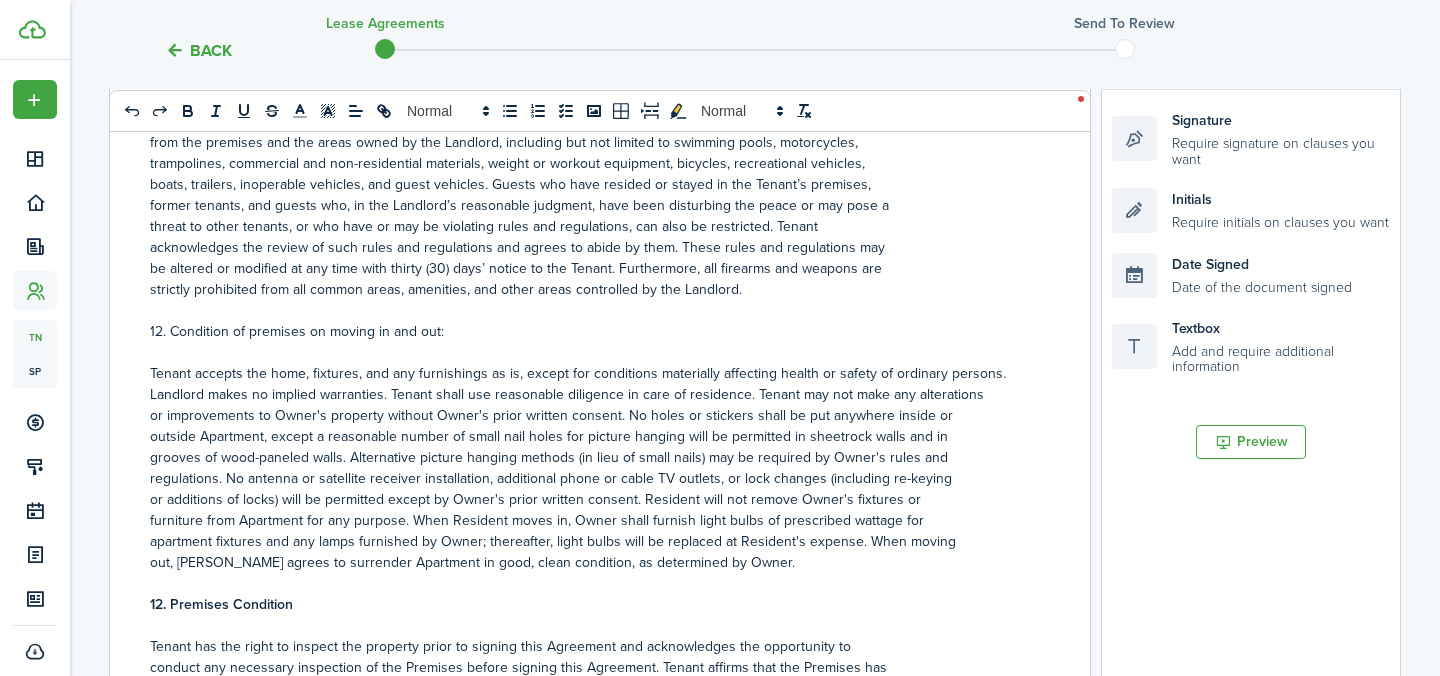click on "or improvements to Owner's property without Owner's prior written consent. No holes or stickers shall be put anywhere inside or" at bounding box center (592, 415) 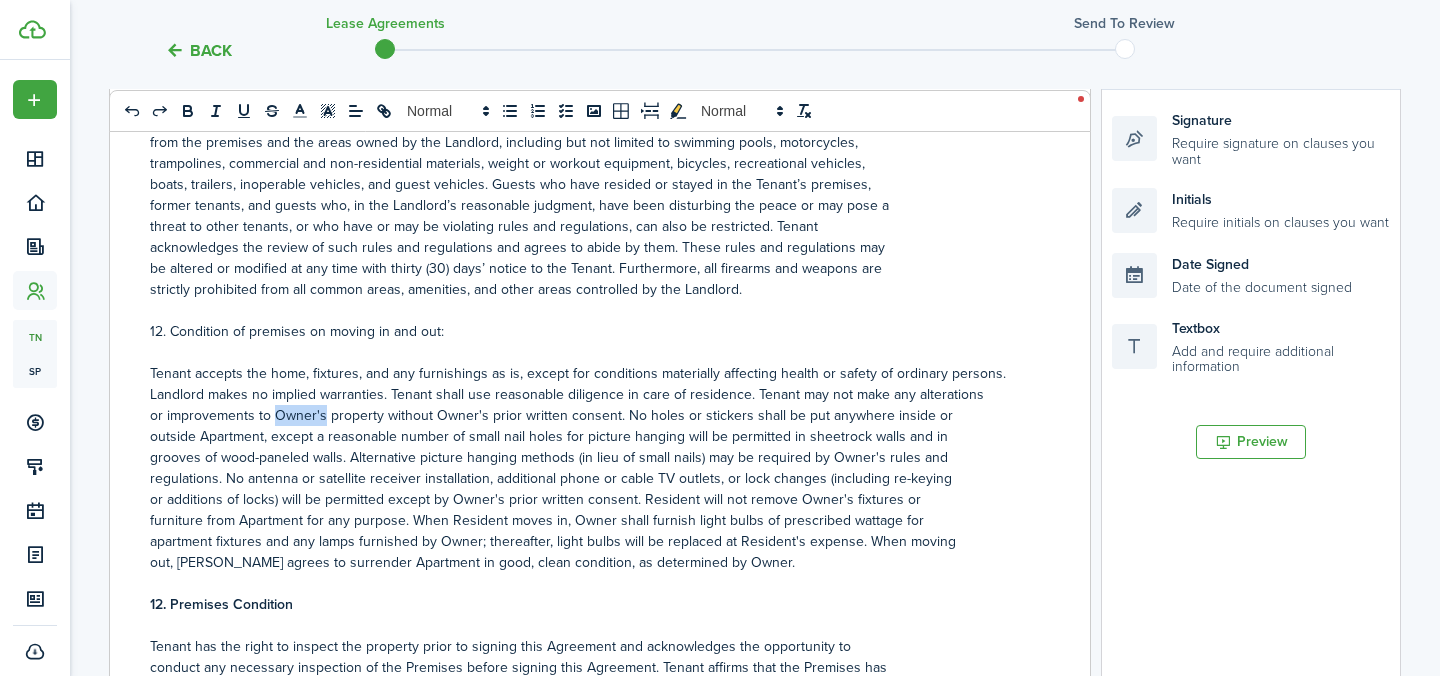 click on "or improvements to Owner's property without Owner's prior written consent. No holes or stickers shall be put anywhere inside or" at bounding box center [592, 415] 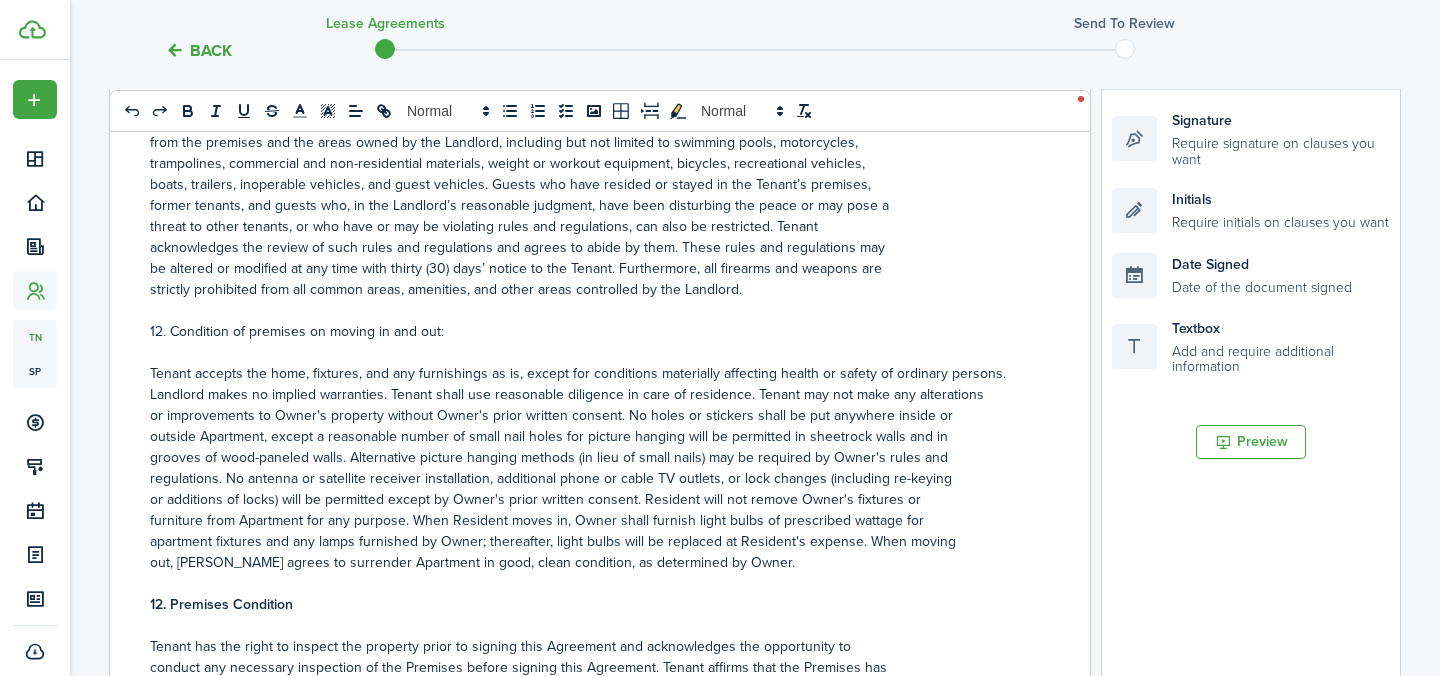 click on "outside Apartment, except a reasonable number of small nail holes for picture hanging will be permitted in sheetrock walls and in" at bounding box center (592, 436) 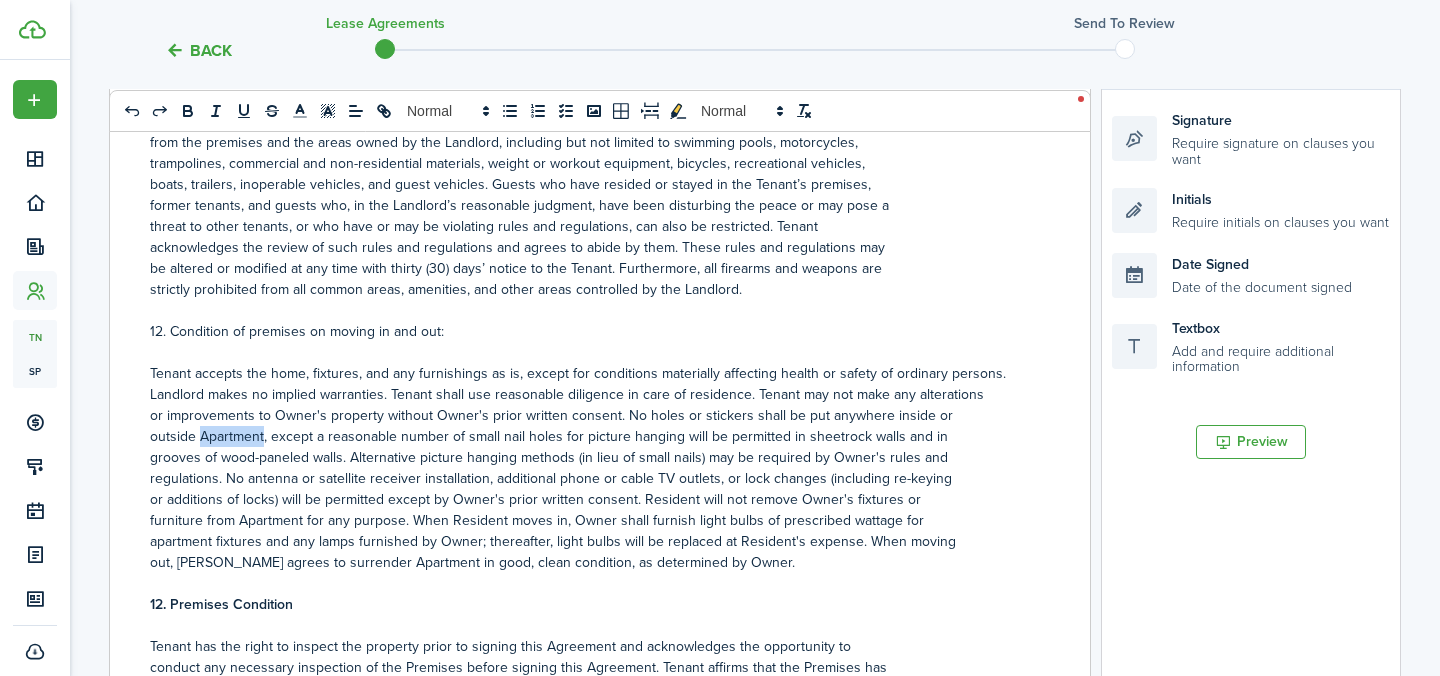 click on "outside Apartment, except a reasonable number of small nail holes for picture hanging will be permitted in sheetrock walls and in" at bounding box center [592, 436] 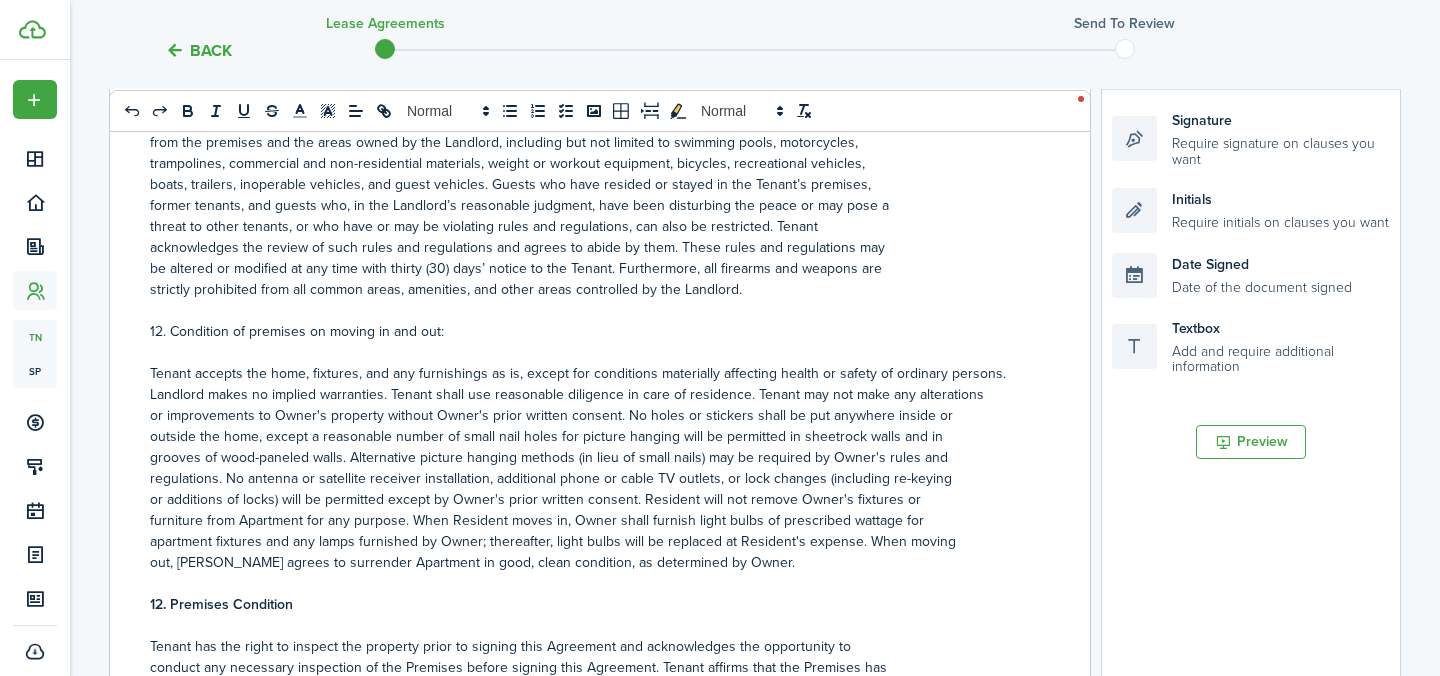 click on "or additions of locks) will be permitted except by Owner's prior written consent. Resident will not remove Owner's fixtures or" at bounding box center [592, 499] 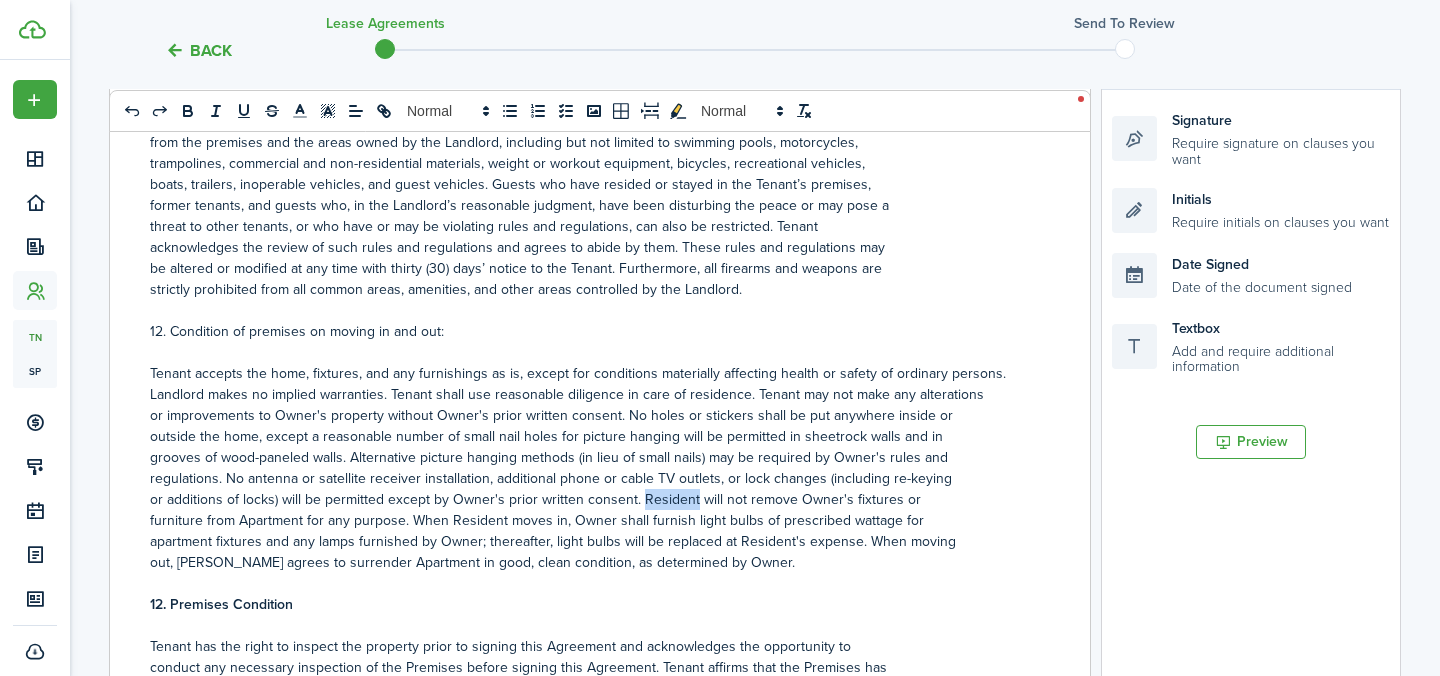 click on "or additions of locks) will be permitted except by Owner's prior written consent. Resident will not remove Owner's fixtures or" at bounding box center (592, 499) 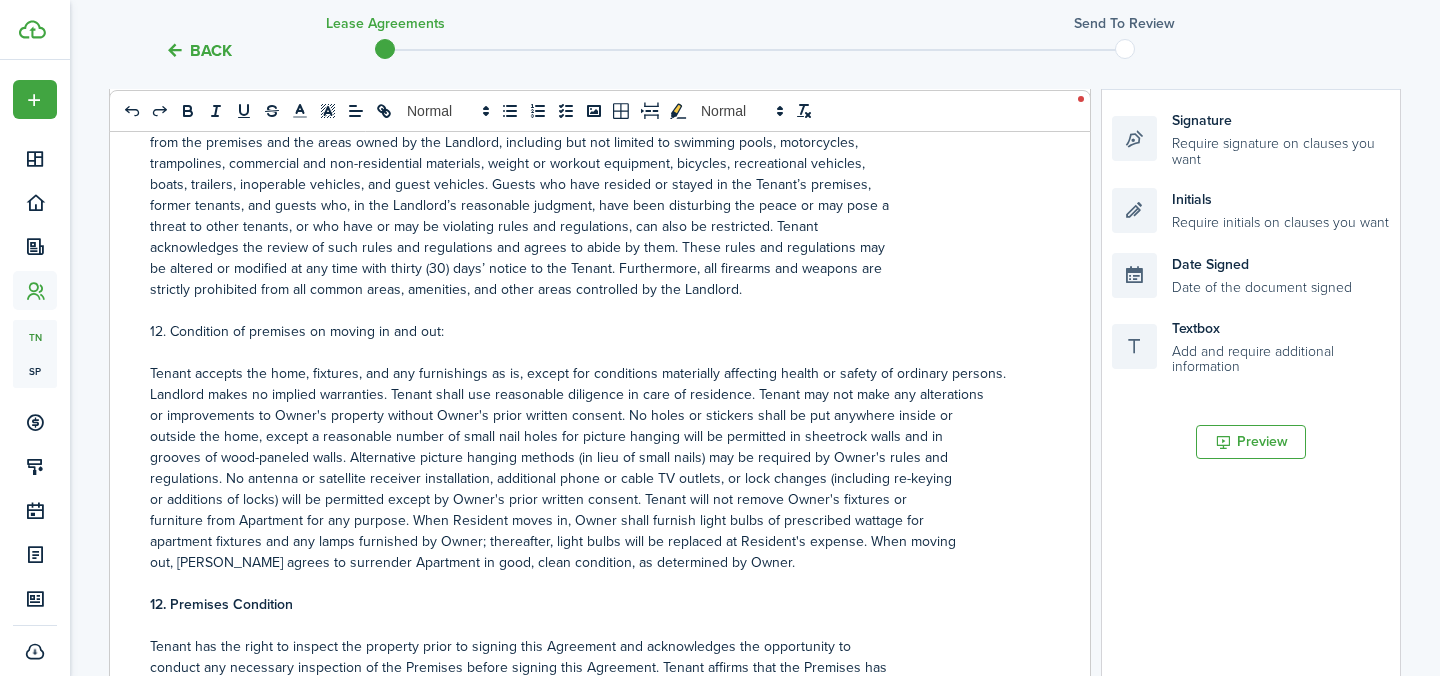 click on "furniture from Apartment for any purpose. When Resident moves in, Owner shall furnish light bulbs of prescribed wattage for" at bounding box center [592, 520] 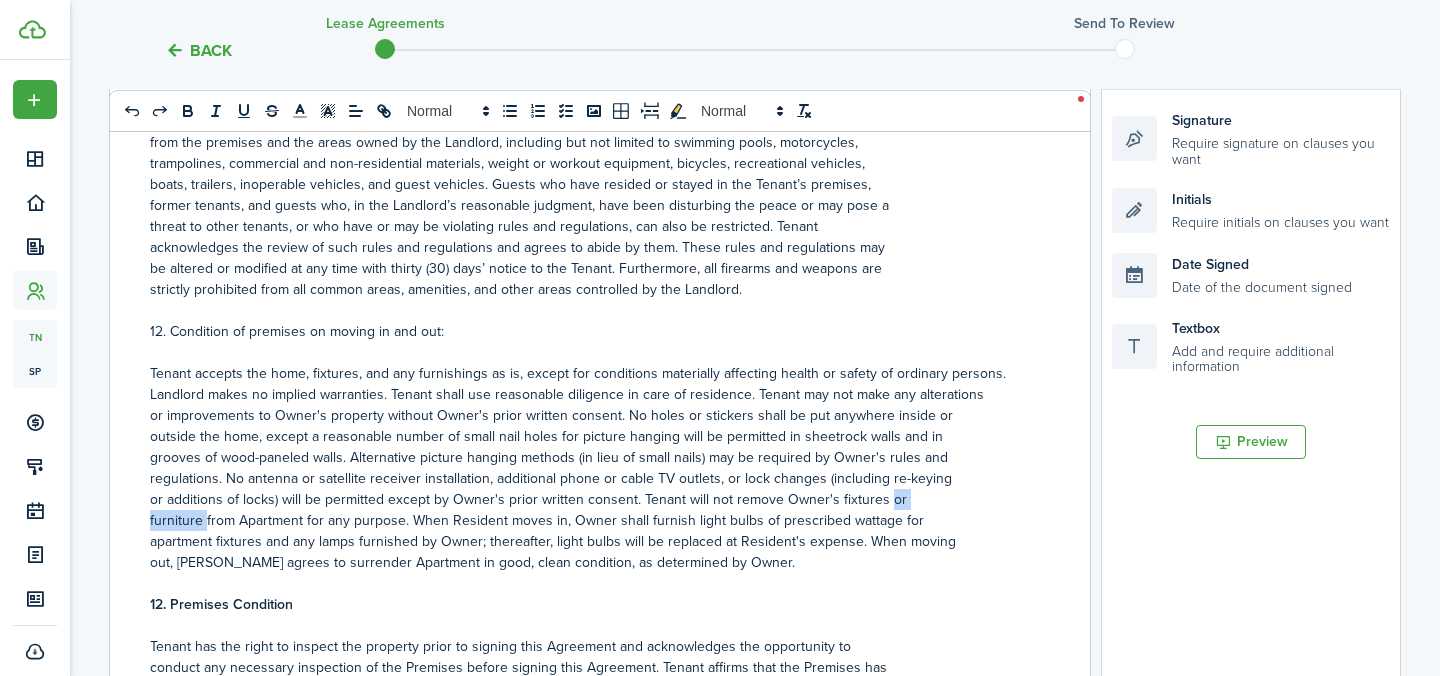 click on "furniture from Apartment for any purpose. When Resident moves in, Owner shall furnish light bulbs of prescribed wattage for" at bounding box center [592, 520] 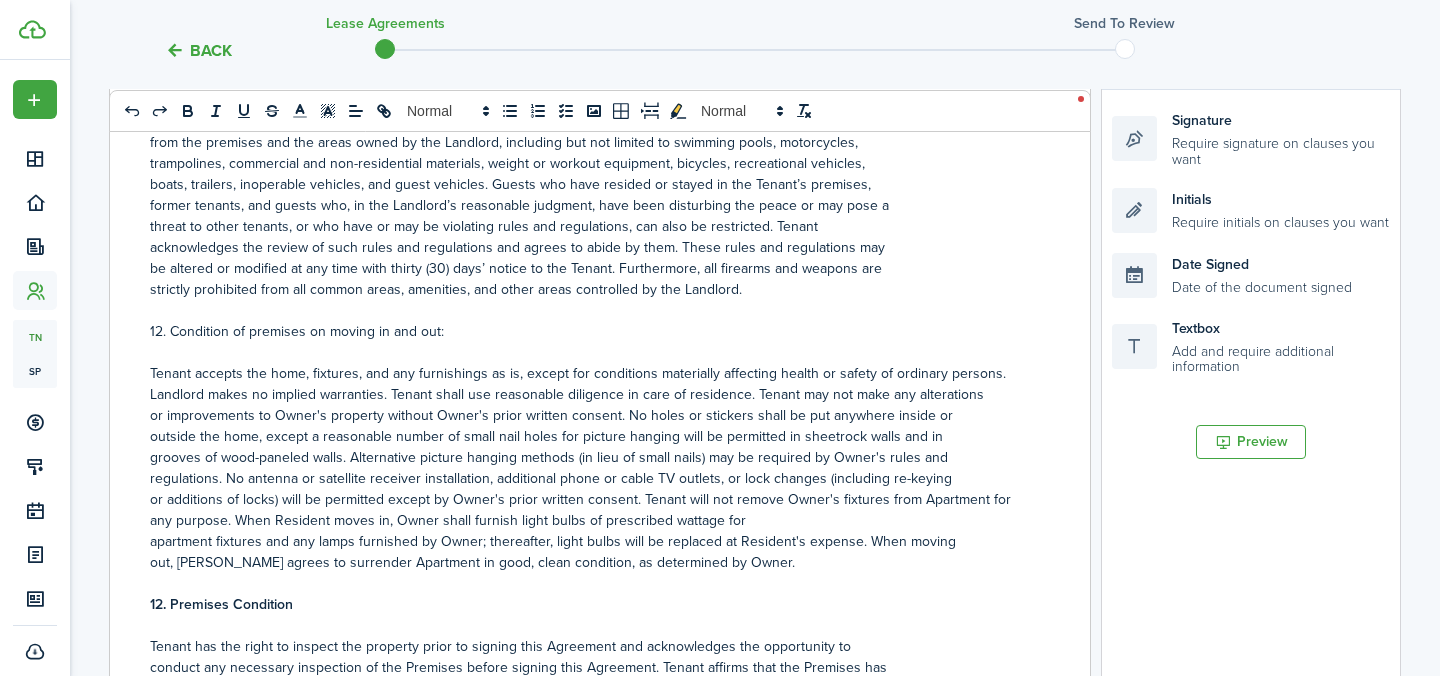 click on "or additions of locks) will be permitted except by Owner's prior written consent. Tenant will not remove Owner's fixtures from Apartment for any purpose. When Resident moves in, Owner shall furnish light bulbs of prescribed wattage for" at bounding box center [592, 510] 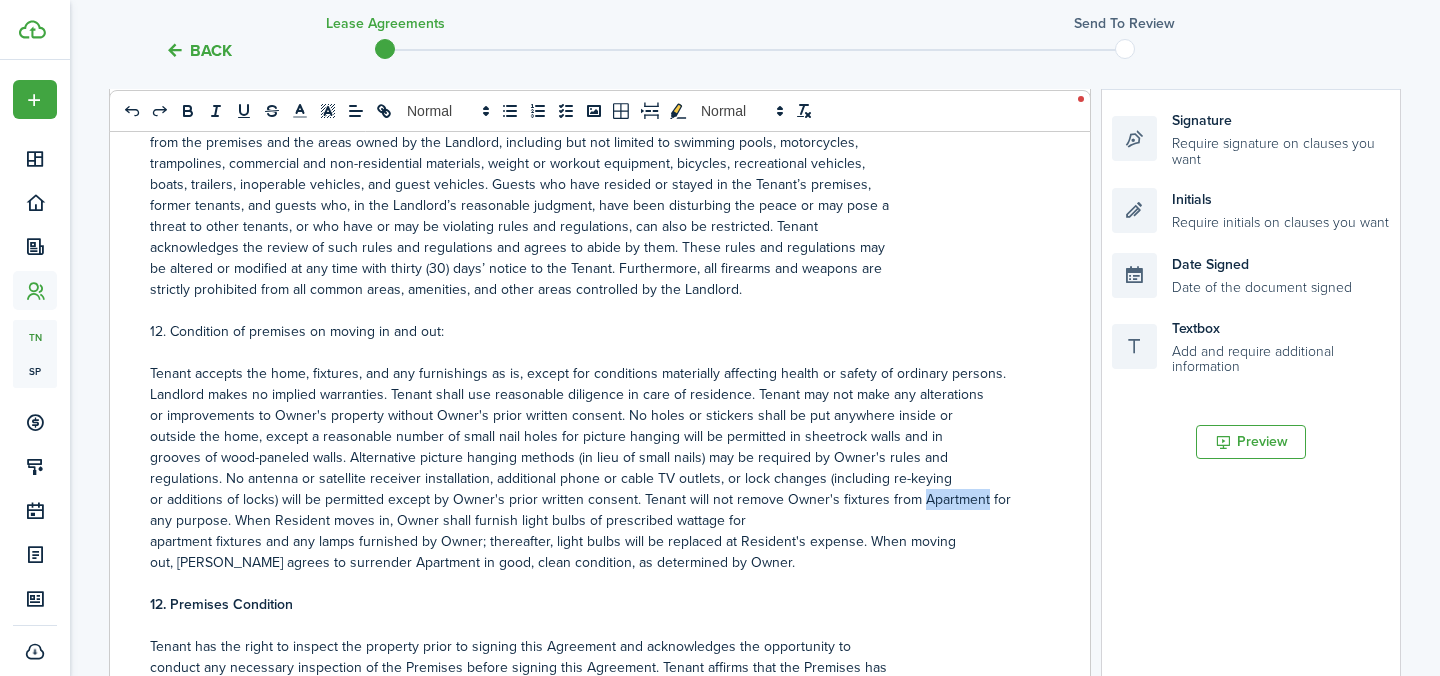 click on "or additions of locks) will be permitted except by Owner's prior written consent. Tenant will not remove Owner's fixtures from Apartment for any purpose. When Resident moves in, Owner shall furnish light bulbs of prescribed wattage for" at bounding box center (592, 510) 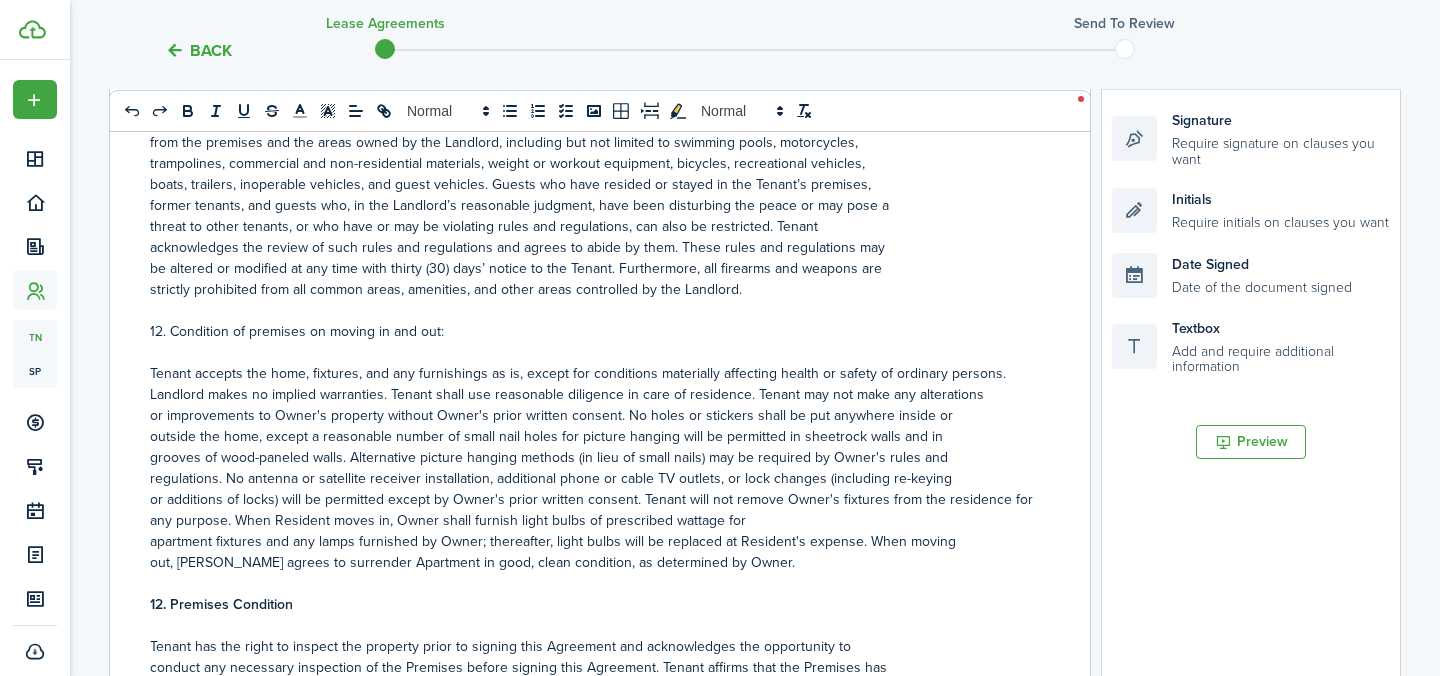 click on "or additions of locks) will be permitted except by Owner's prior written consent. Tenant will not remove Owner's fixtures from the residence for any purpose. When Resident moves in, Owner shall furnish light bulbs of prescribed wattage for" at bounding box center (592, 510) 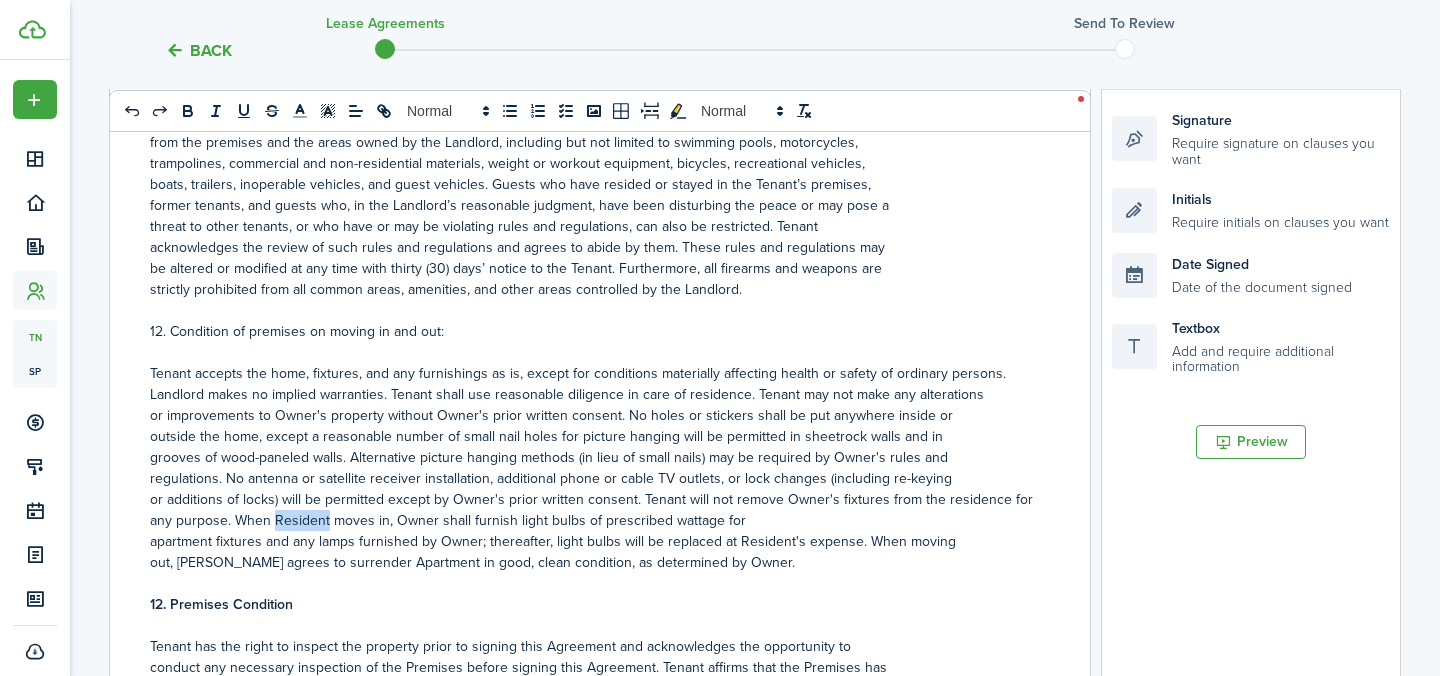 click on "or additions of locks) will be permitted except by Owner's prior written consent. Tenant will not remove Owner's fixtures from the residence for any purpose. When Resident moves in, Owner shall furnish light bulbs of prescribed wattage for" at bounding box center (592, 510) 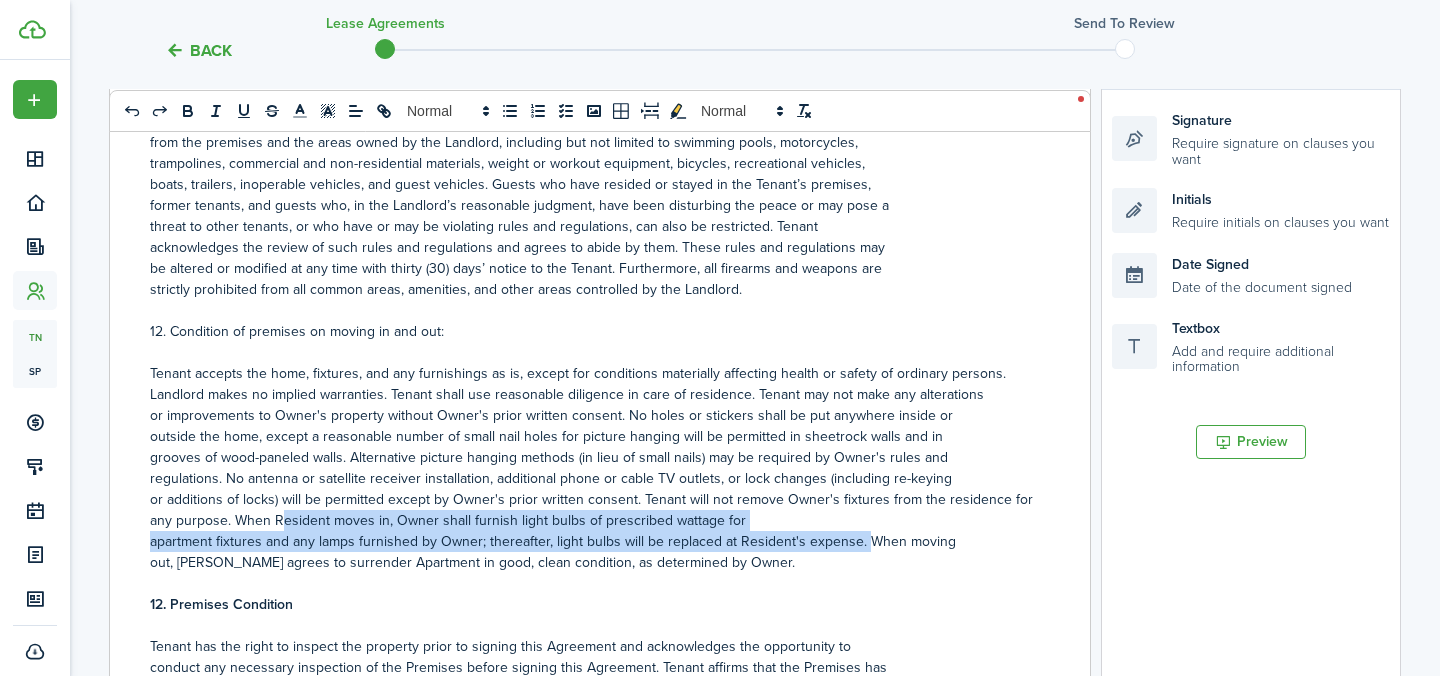 drag, startPoint x: 857, startPoint y: 509, endPoint x: 277, endPoint y: 489, distance: 580.3447 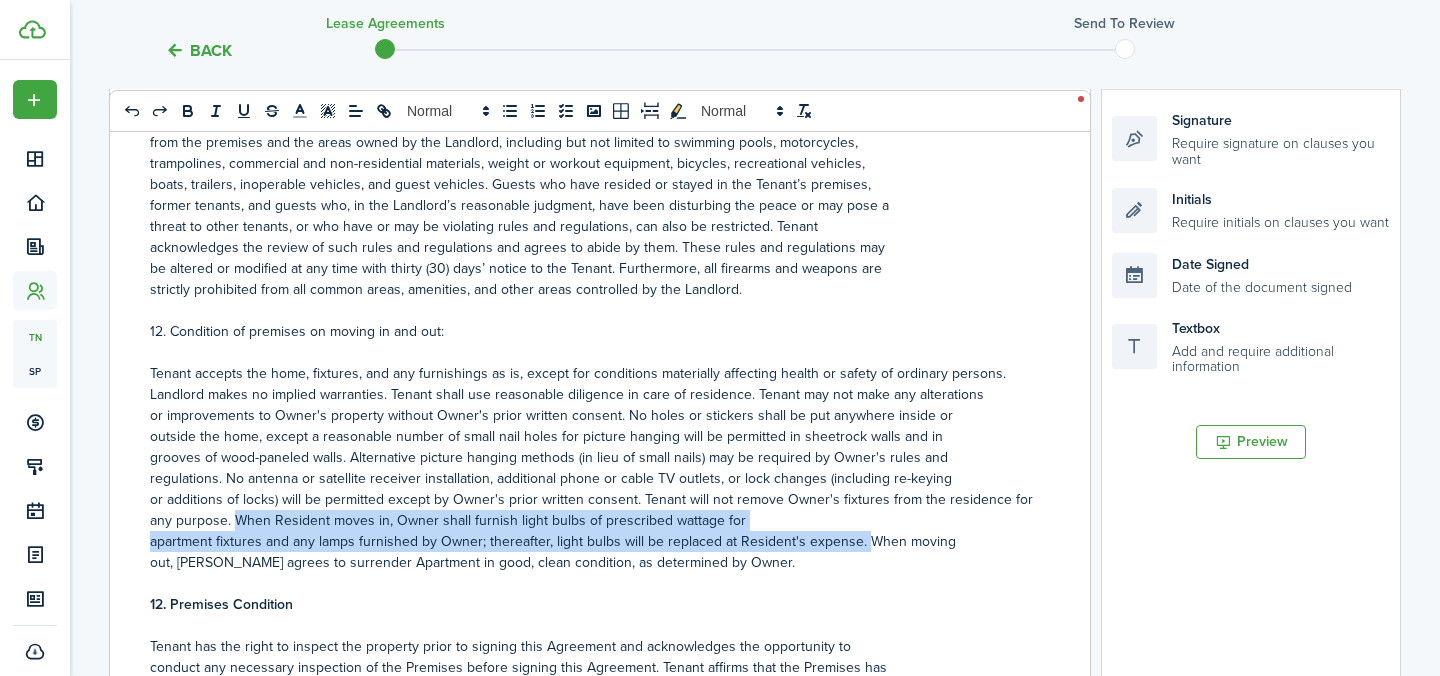 click on "or additions of locks) will be permitted except by Owner's prior written consent. Tenant will not remove Owner's fixtures from the residence for any purpose. When Resident moves in, Owner shall furnish light bulbs of prescribed wattage for" at bounding box center (592, 510) 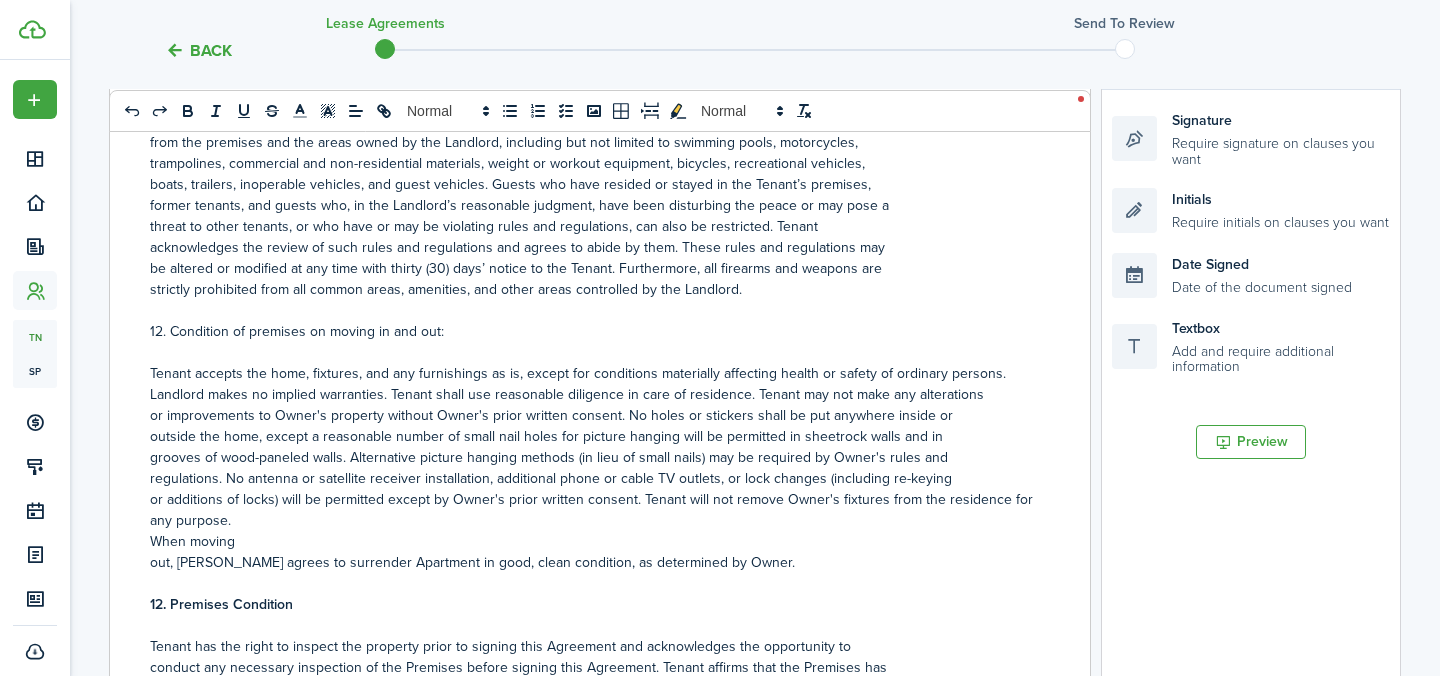 click on "out, [PERSON_NAME] agrees to surrender Apartment in good, clean condition, as determined by Owner." at bounding box center (592, 562) 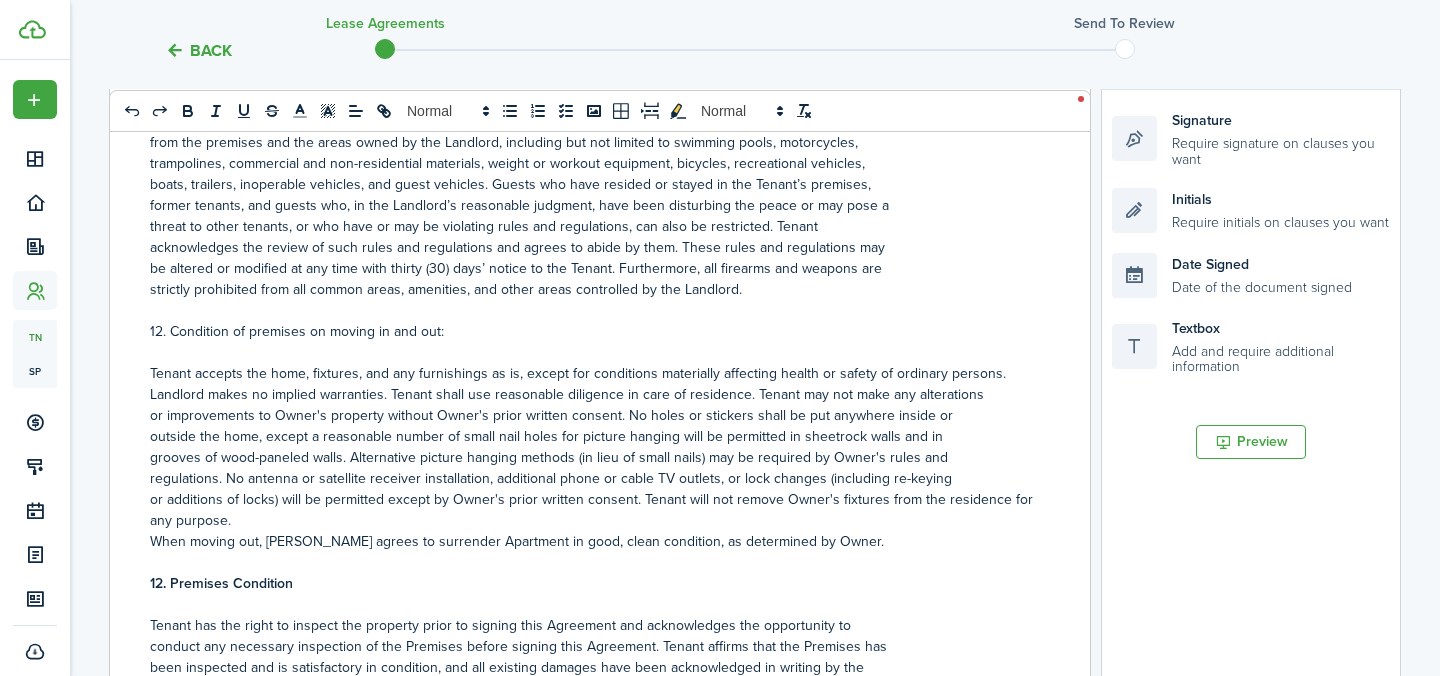 click on "When moving out, [PERSON_NAME] agrees to surrender Apartment in good, clean condition, as determined by Owner." at bounding box center (592, 541) 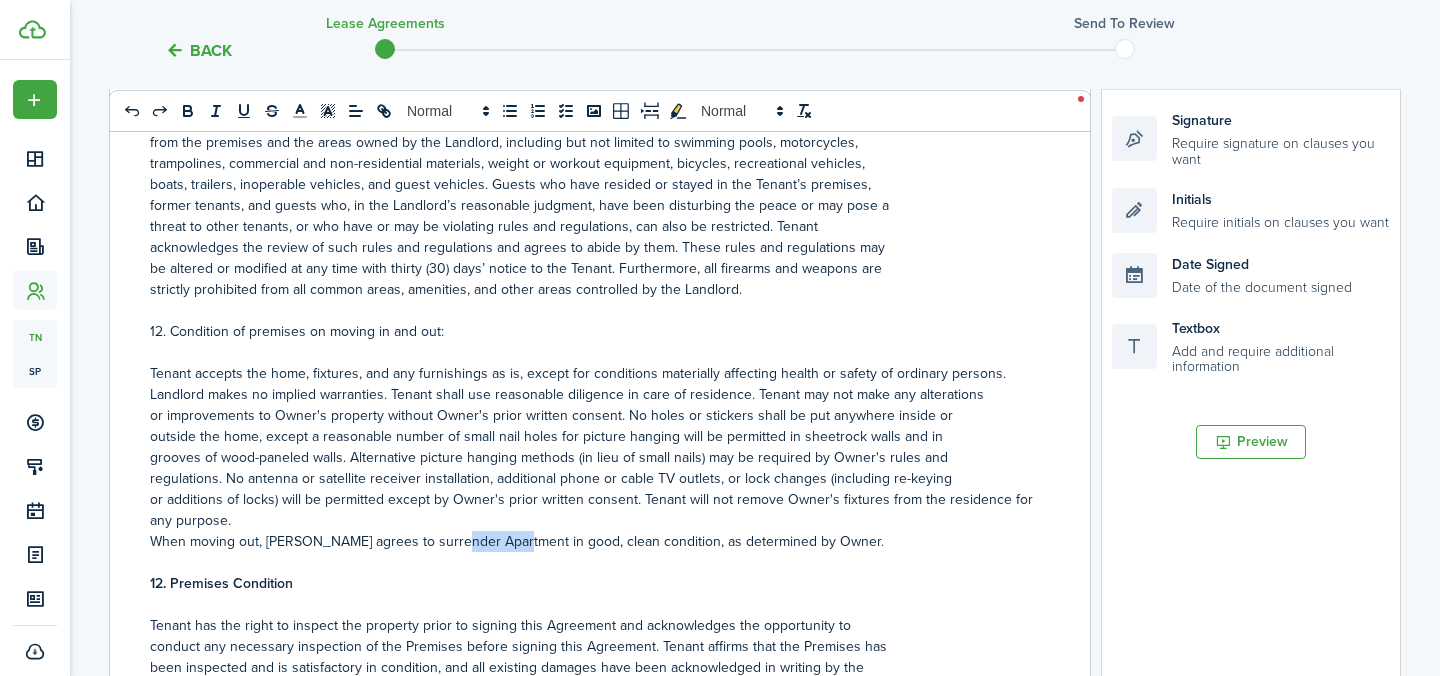 click on "When moving out, [PERSON_NAME] agrees to surrender Apartment in good, clean condition, as determined by Owner." at bounding box center [592, 541] 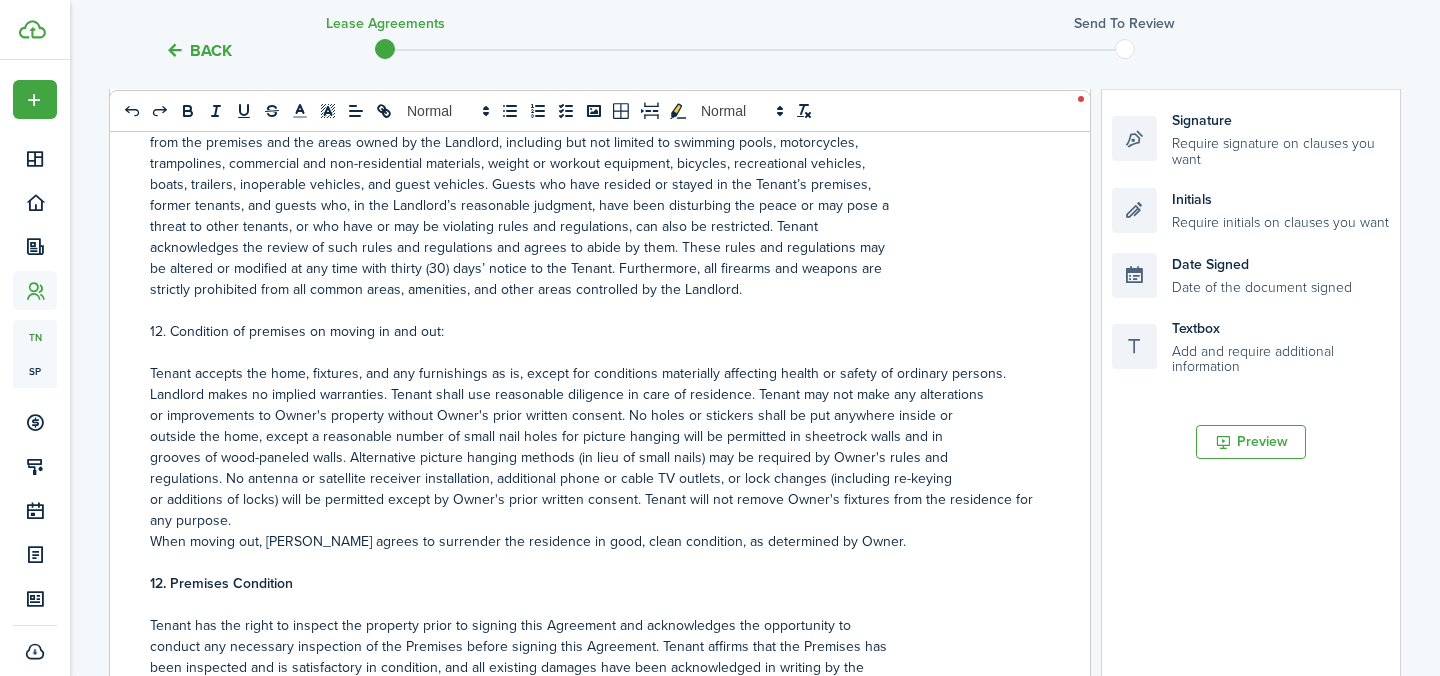 click on "When moving out, [PERSON_NAME] agrees to surrender the residence in good, clean condition, as determined by Owner." at bounding box center (592, 541) 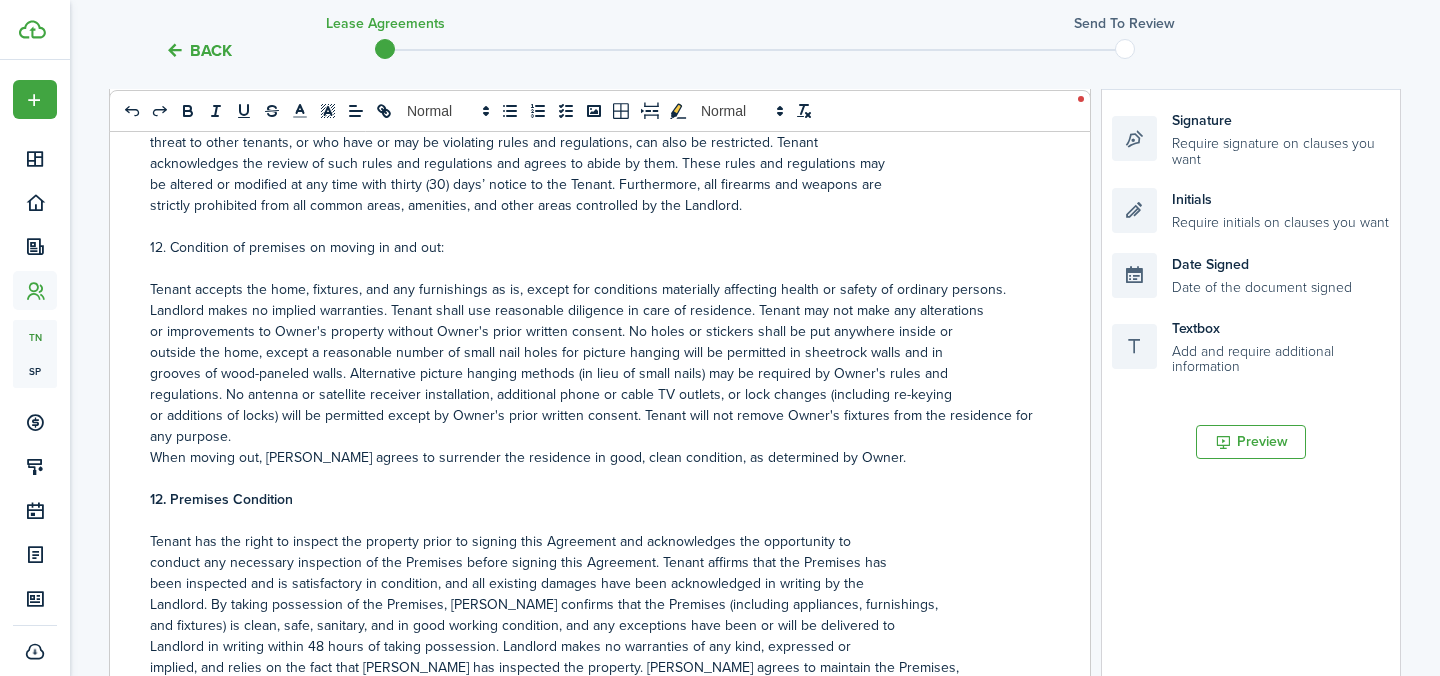 scroll, scrollTop: 3534, scrollLeft: 0, axis: vertical 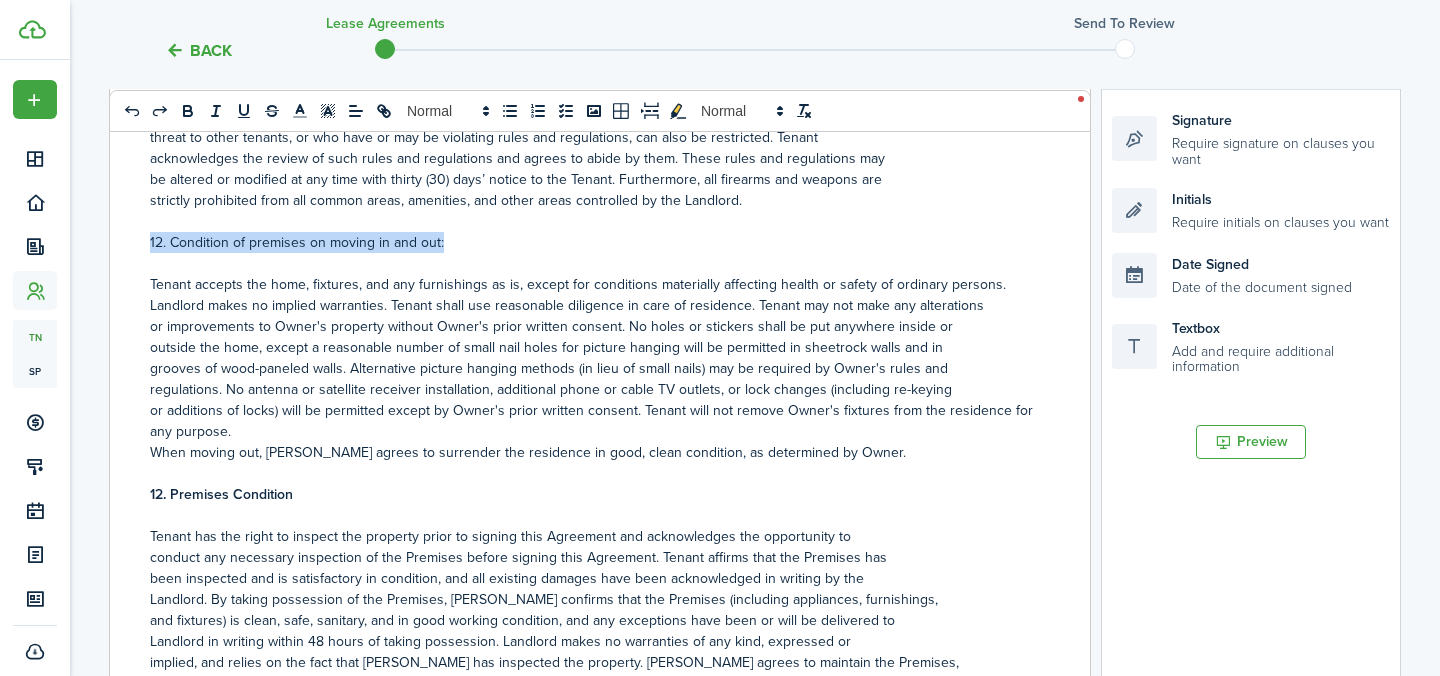 drag, startPoint x: 456, startPoint y: 212, endPoint x: 149, endPoint y: 209, distance: 307.01465 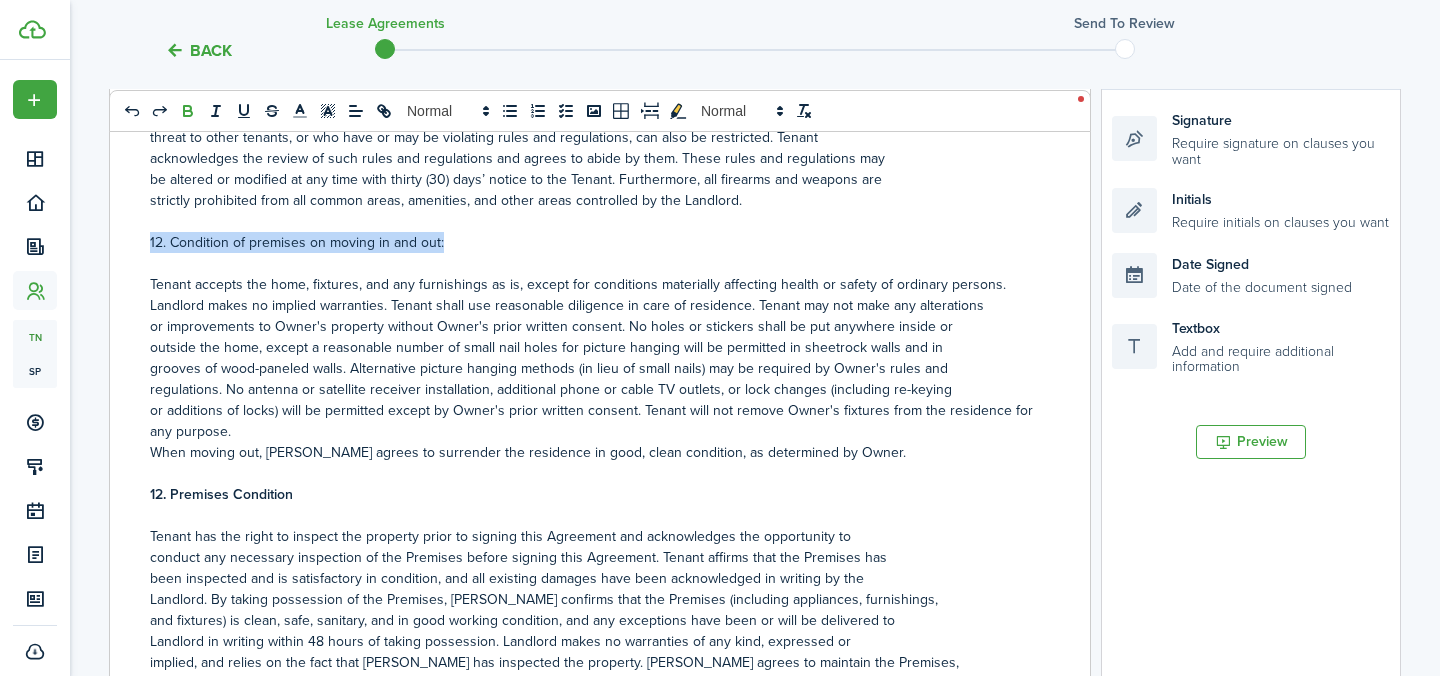 click 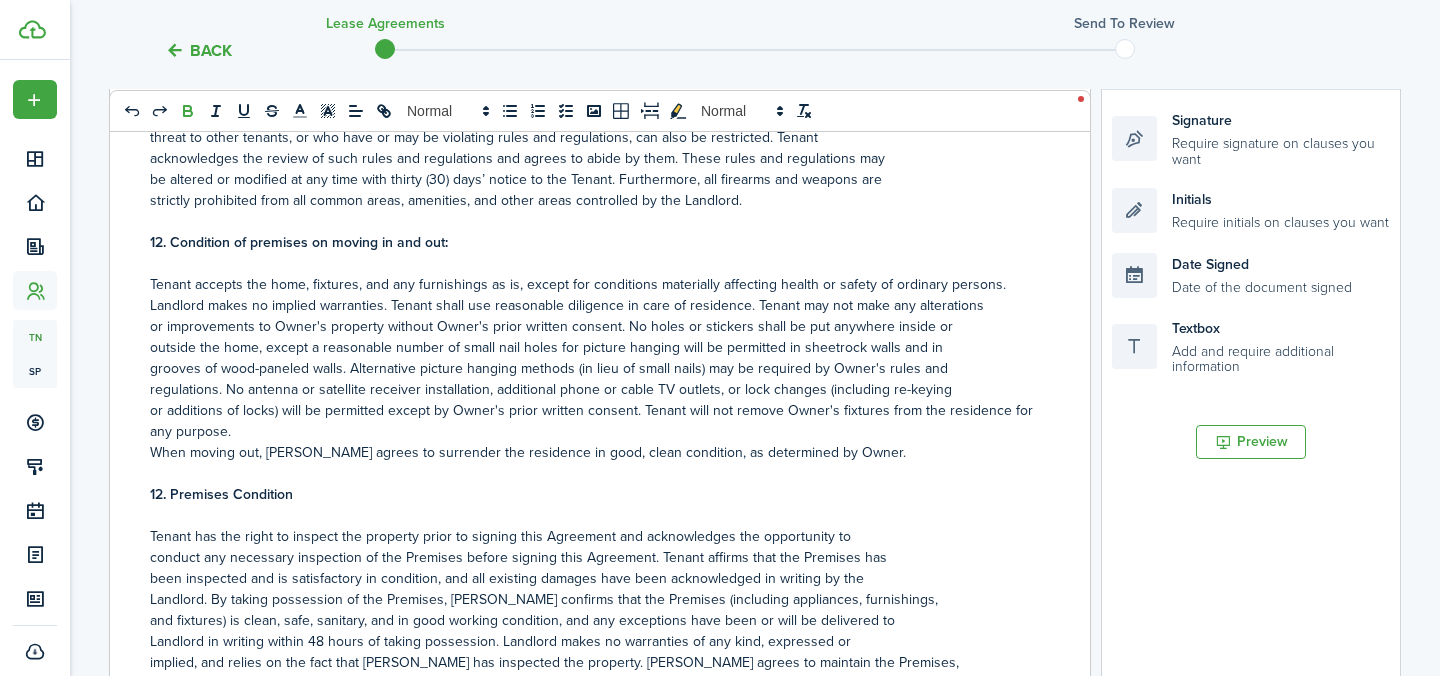 click on "12. Premises Condition" at bounding box center [592, 494] 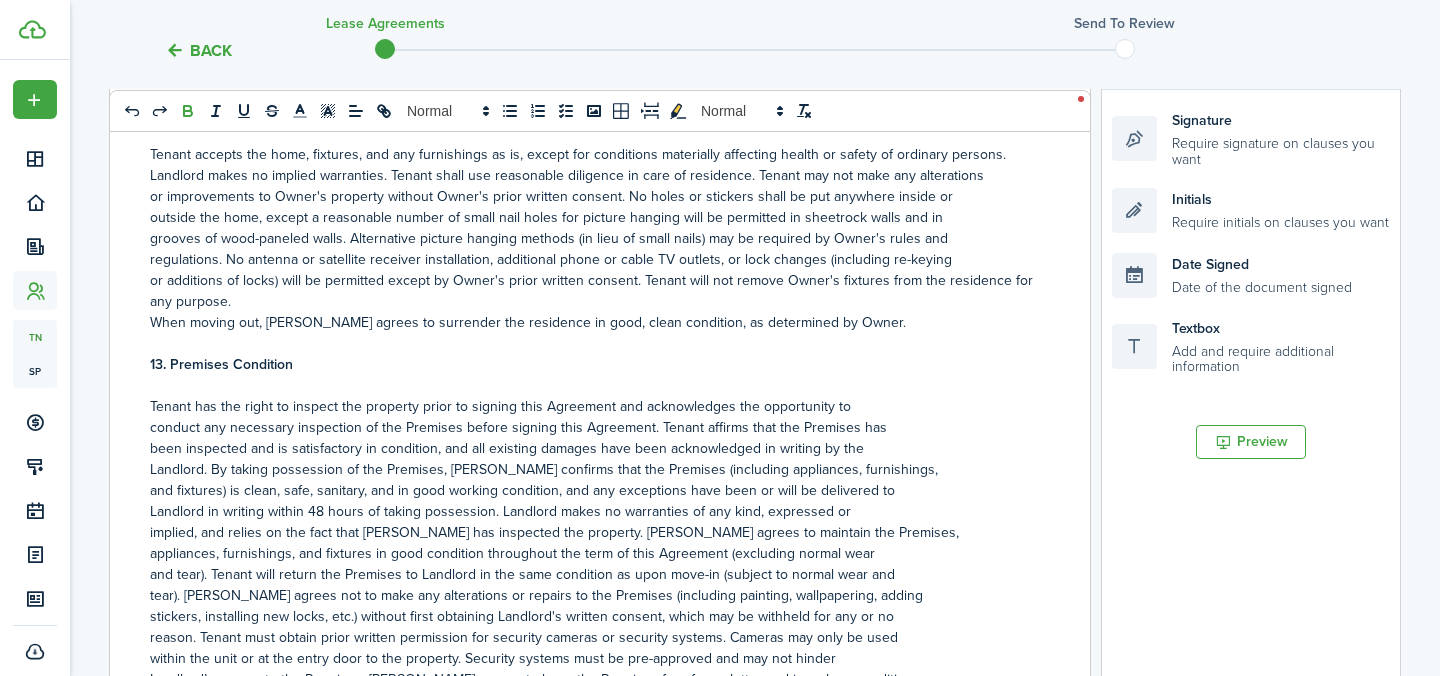 scroll, scrollTop: 3678, scrollLeft: 0, axis: vertical 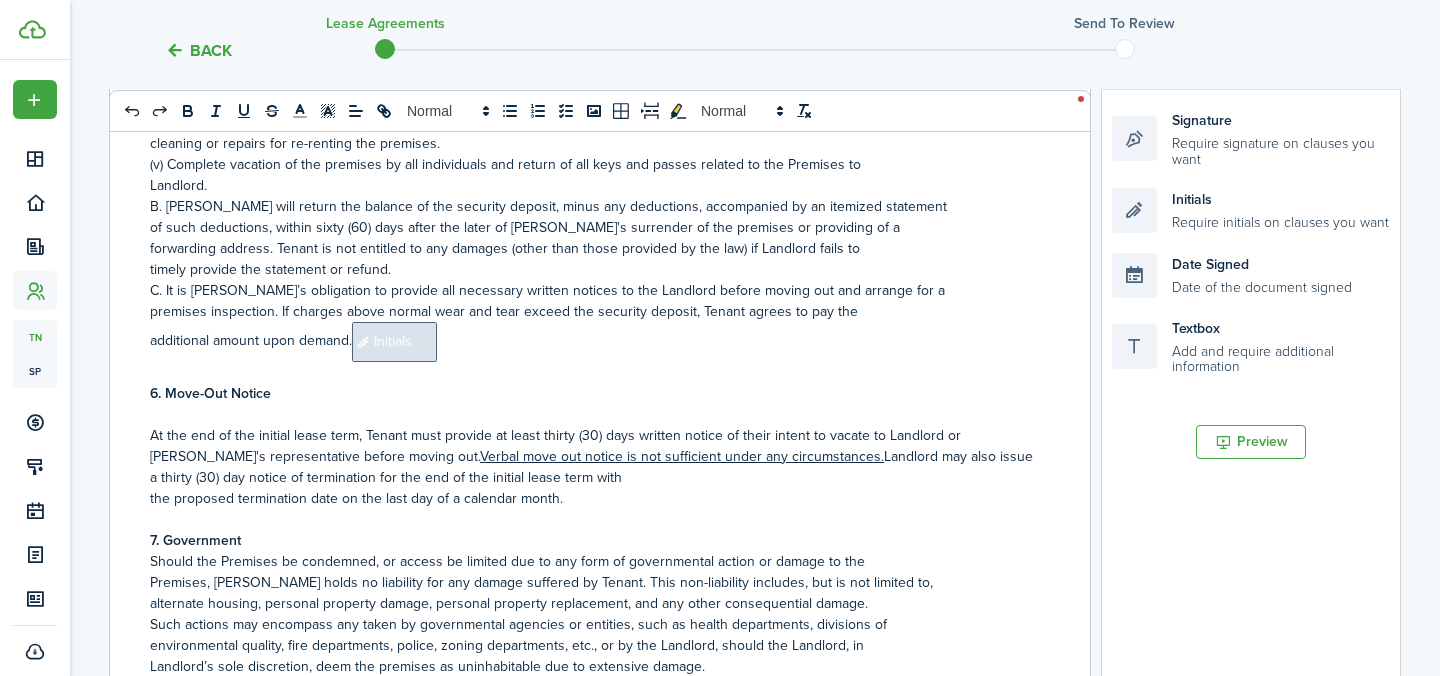 click on "6. Move-Out Notice" at bounding box center (592, 393) 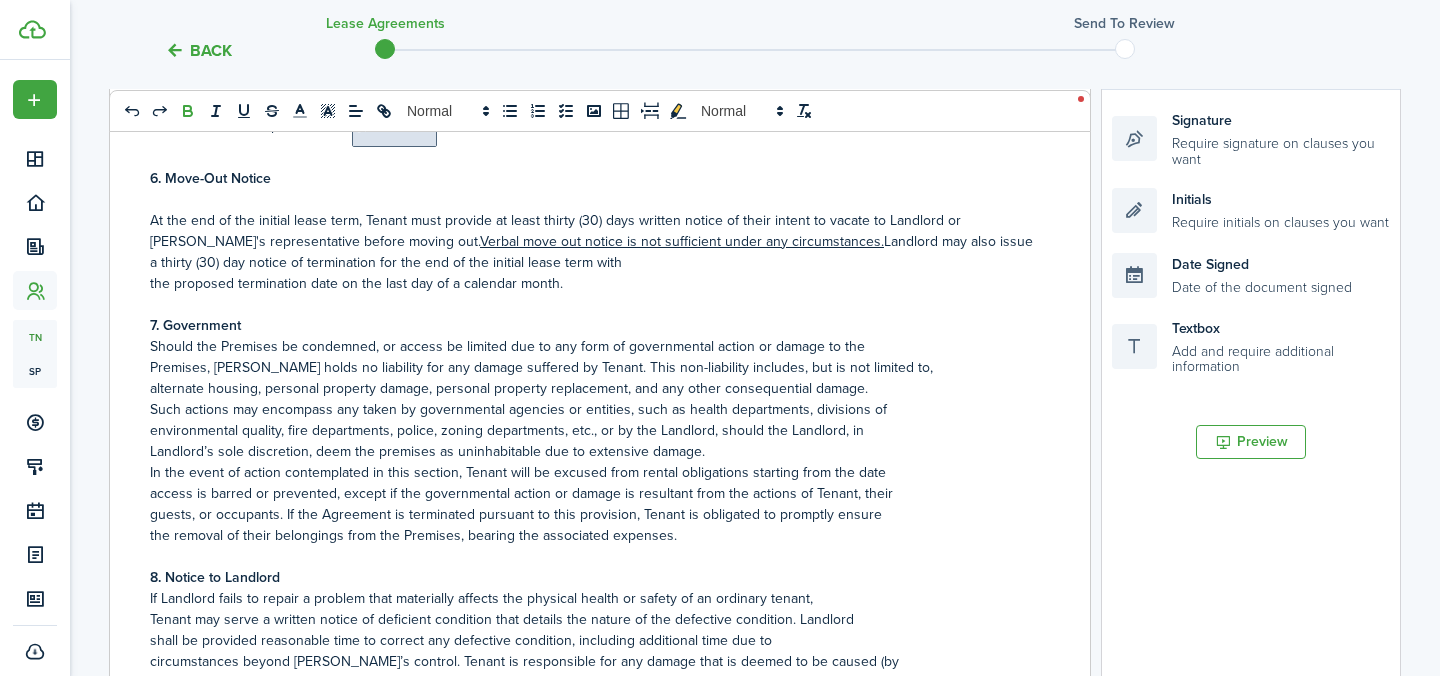 scroll, scrollTop: 1678, scrollLeft: 0, axis: vertical 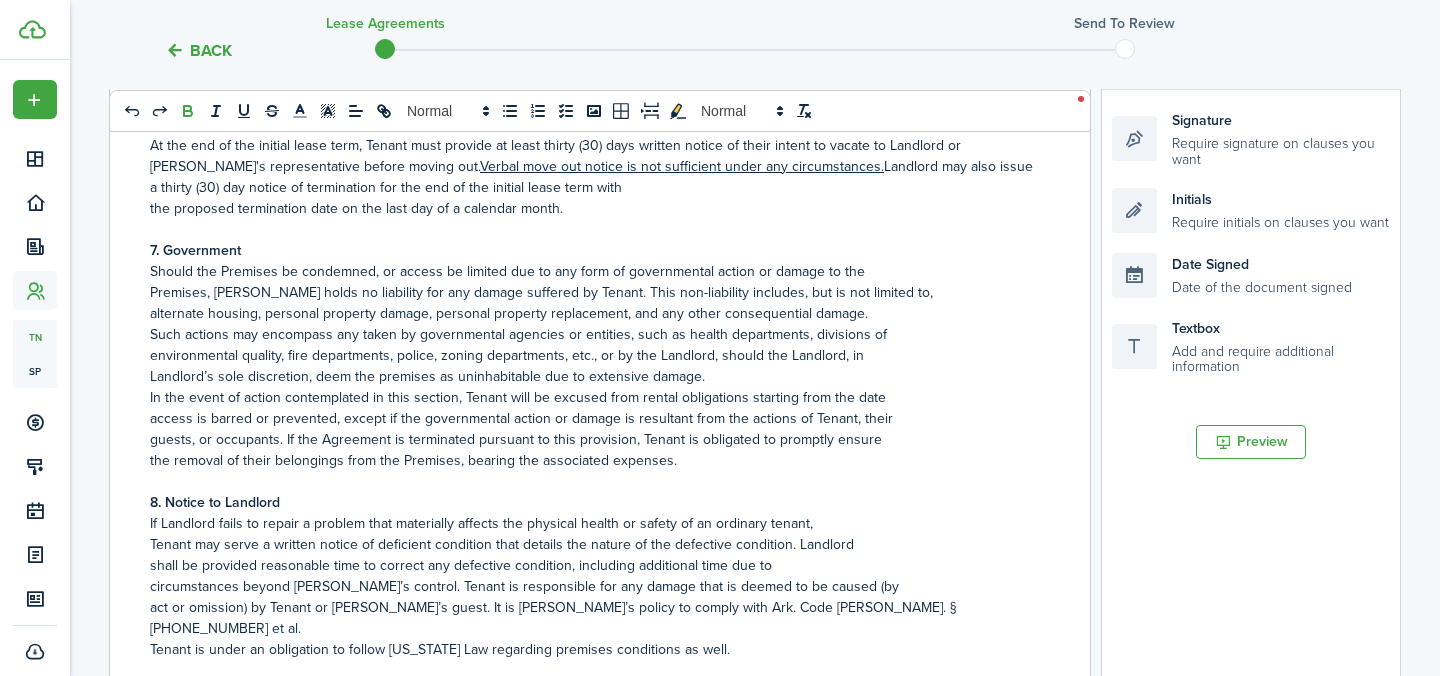 click on "7. Government" at bounding box center (592, 250) 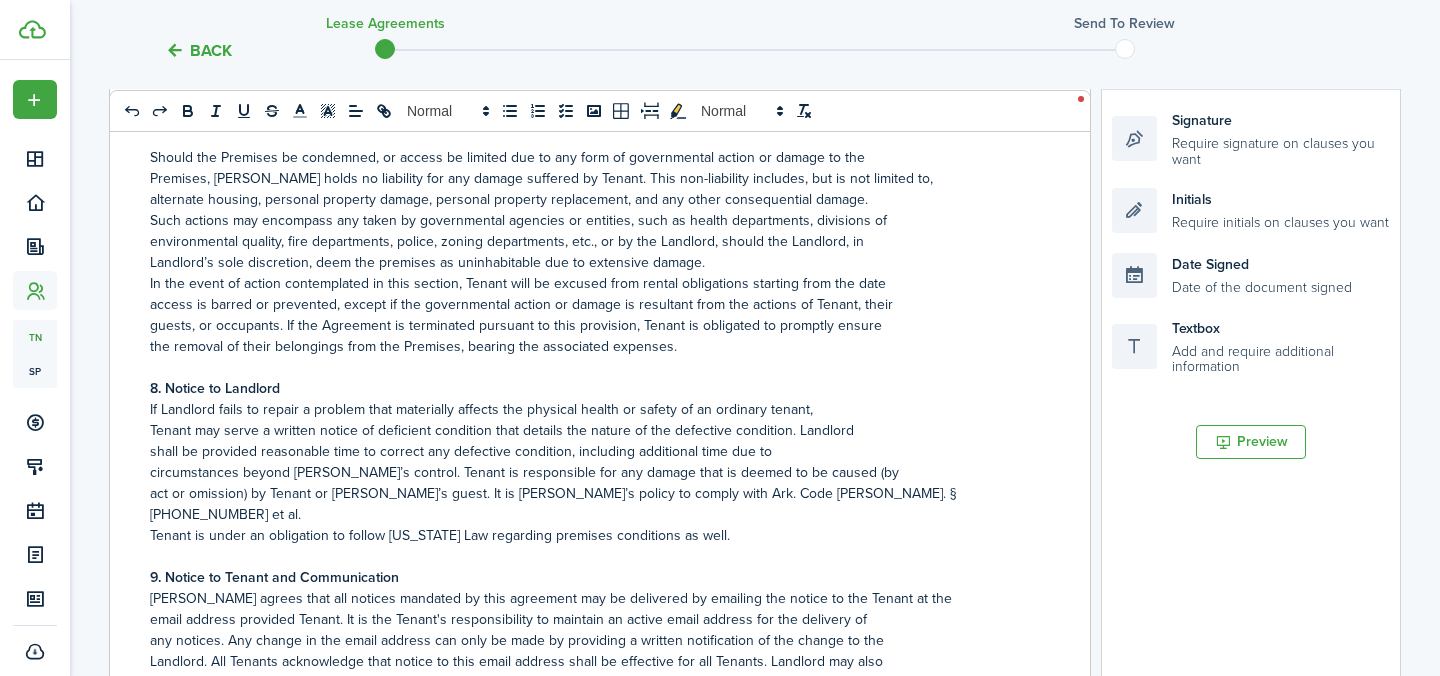 scroll, scrollTop: 1836, scrollLeft: 0, axis: vertical 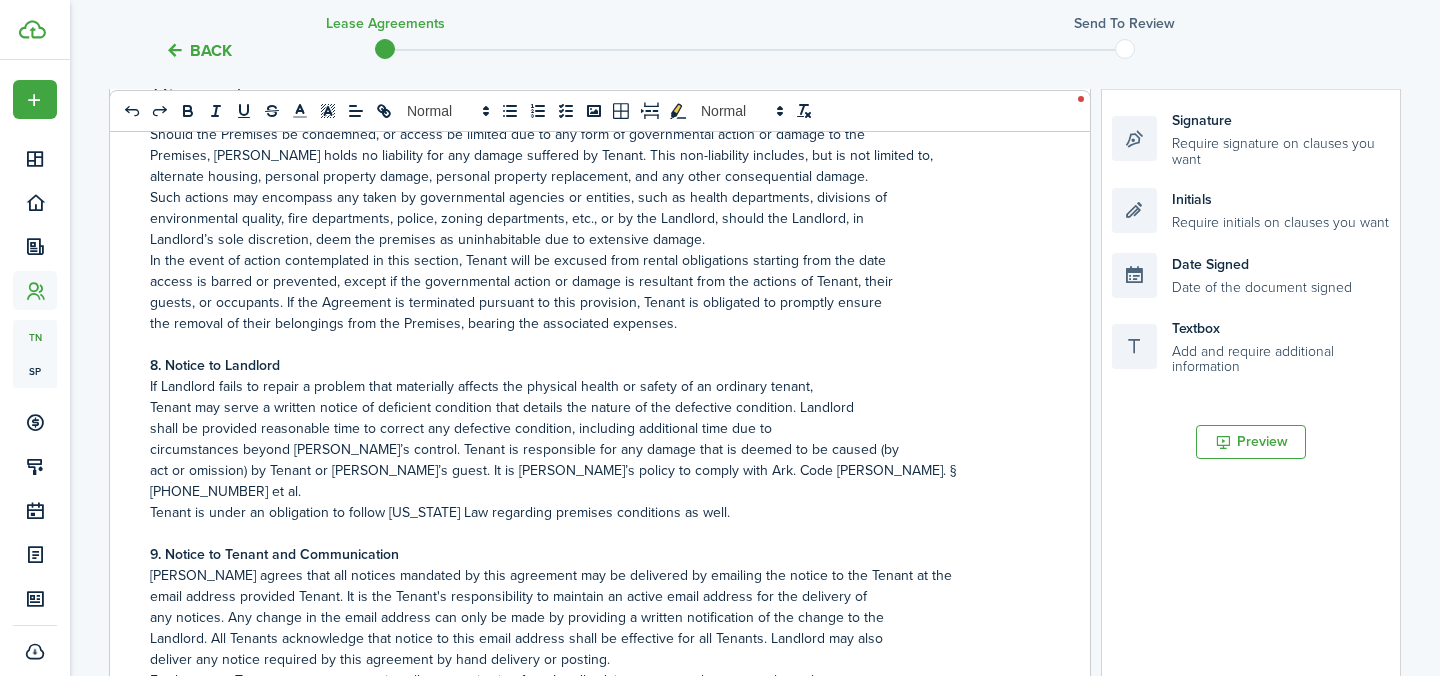 click on "8. Notice to Landlord" at bounding box center [592, 365] 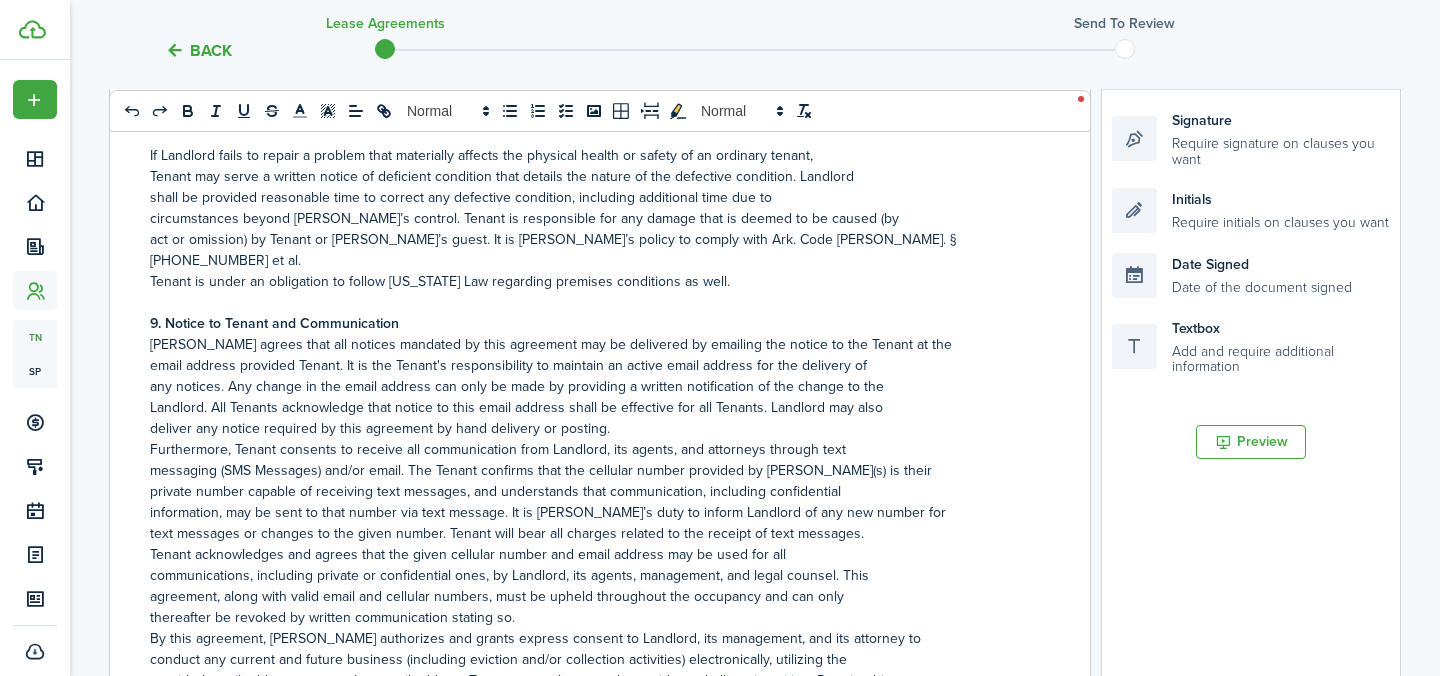 scroll, scrollTop: 2119, scrollLeft: 0, axis: vertical 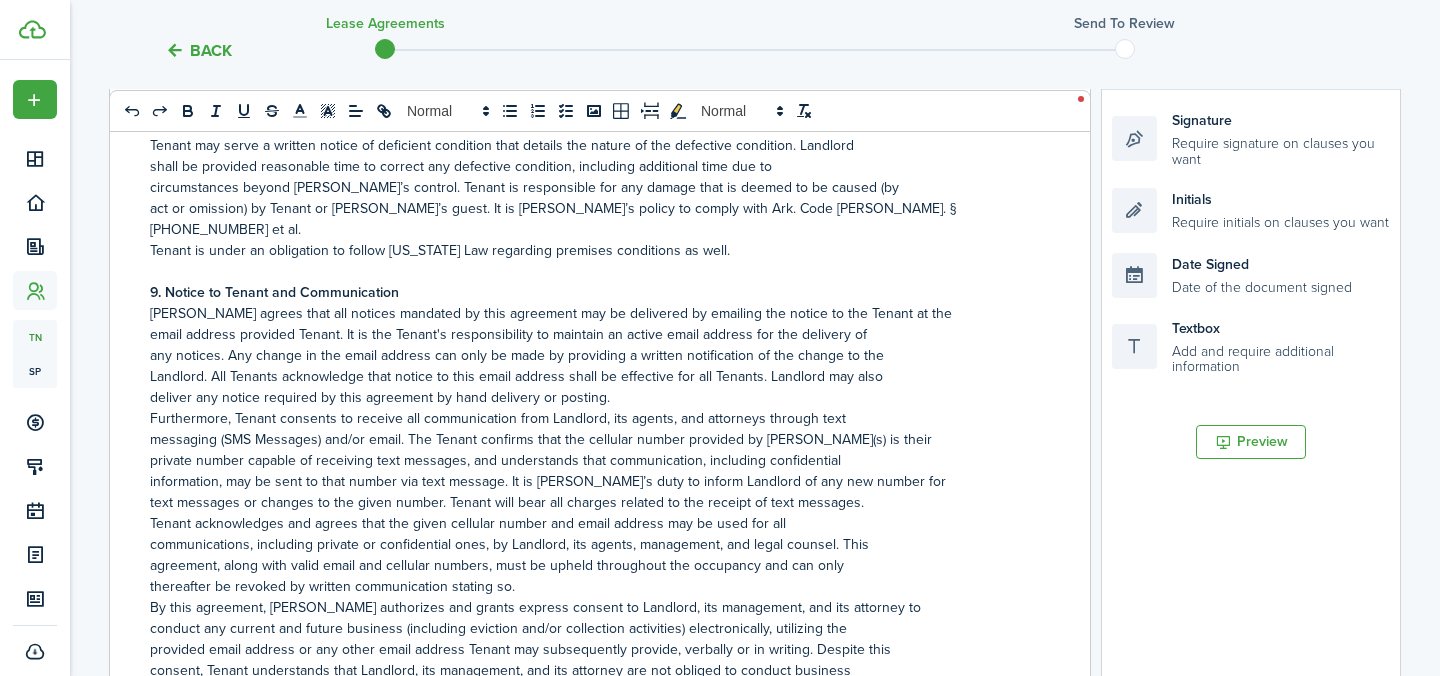 click on "9. Notice to Tenant and Communication" at bounding box center (592, 292) 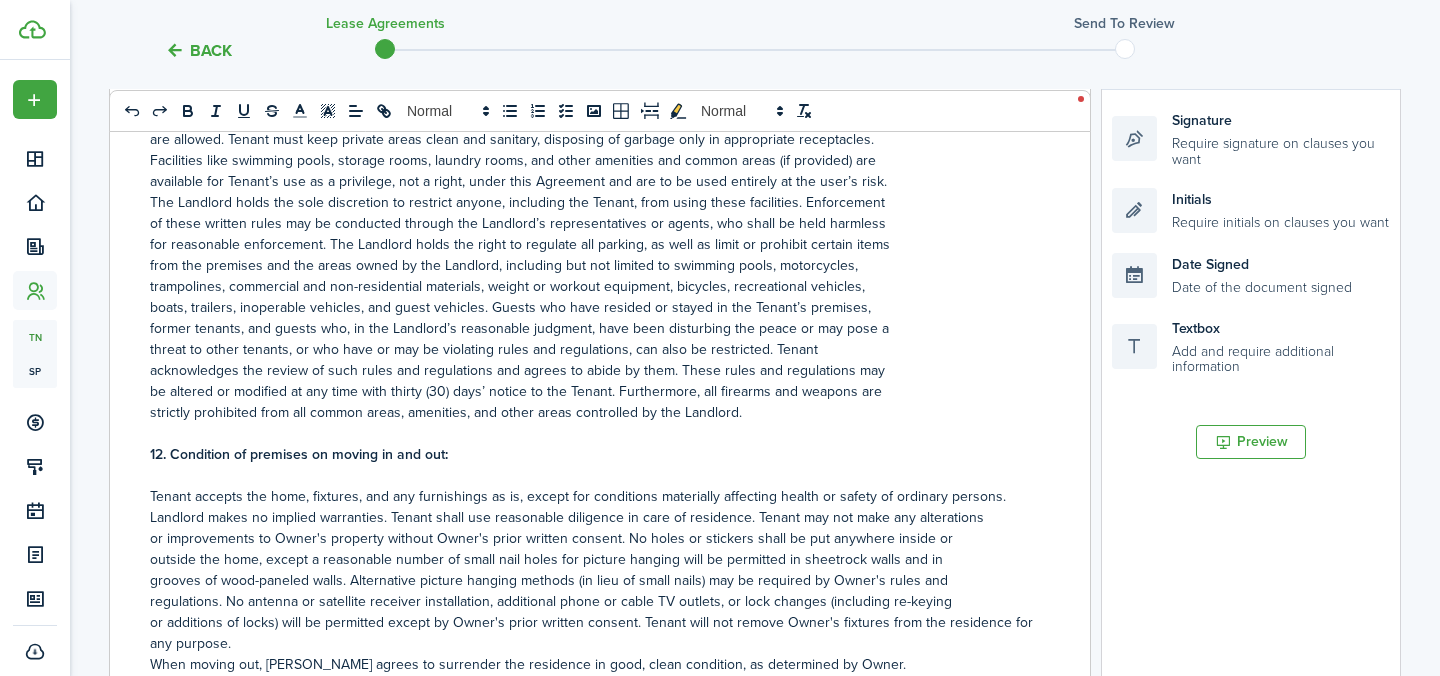 scroll, scrollTop: 3464, scrollLeft: 0, axis: vertical 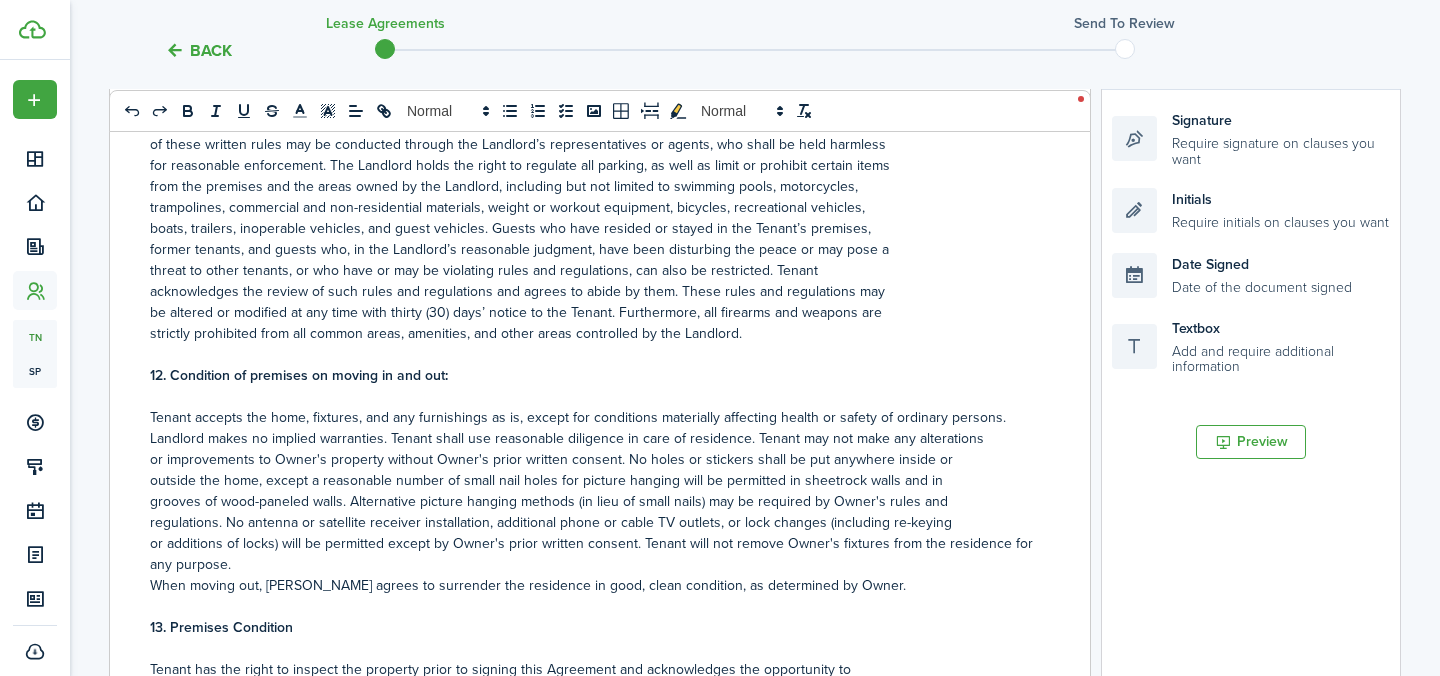 click on "Tenant accepts the home, fixtures, and any furnishings as is, except for conditions materially affecting health or safety of ordinary persons. Landlord makes no implied warranties. Tenant shall use reasonable diligence in care of residence. Tenant may not make any alterations" at bounding box center (592, 428) 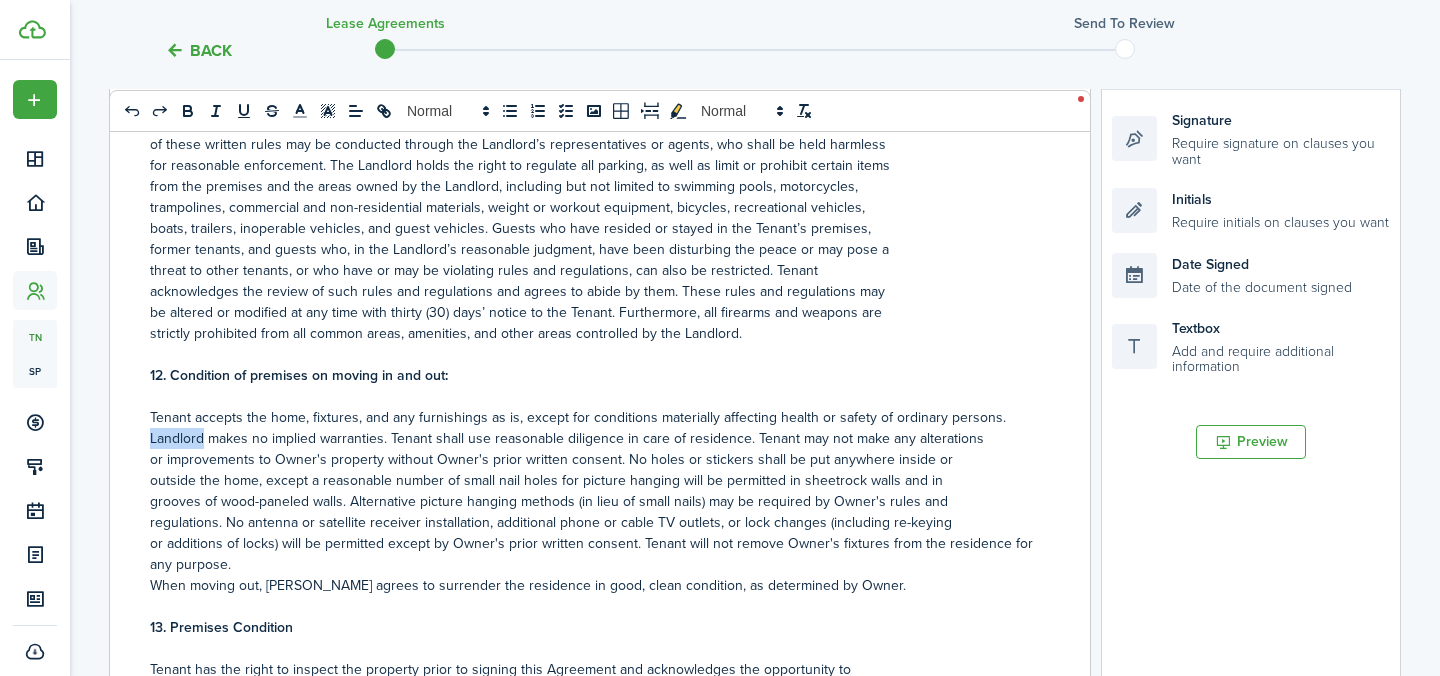 click on "Tenant accepts the home, fixtures, and any furnishings as is, except for conditions materially affecting health or safety of ordinary persons. Landlord makes no implied warranties. Tenant shall use reasonable diligence in care of residence. Tenant may not make any alterations" at bounding box center [592, 428] 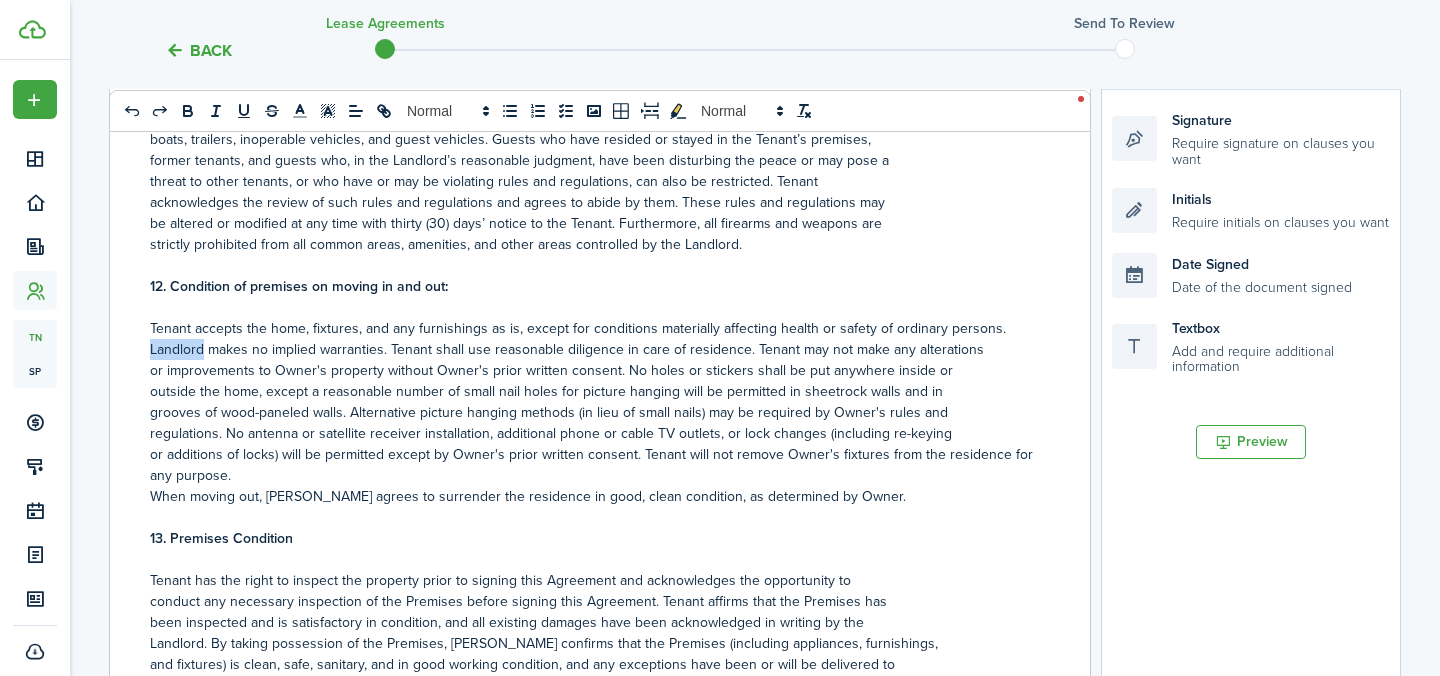 scroll, scrollTop: 3551, scrollLeft: 0, axis: vertical 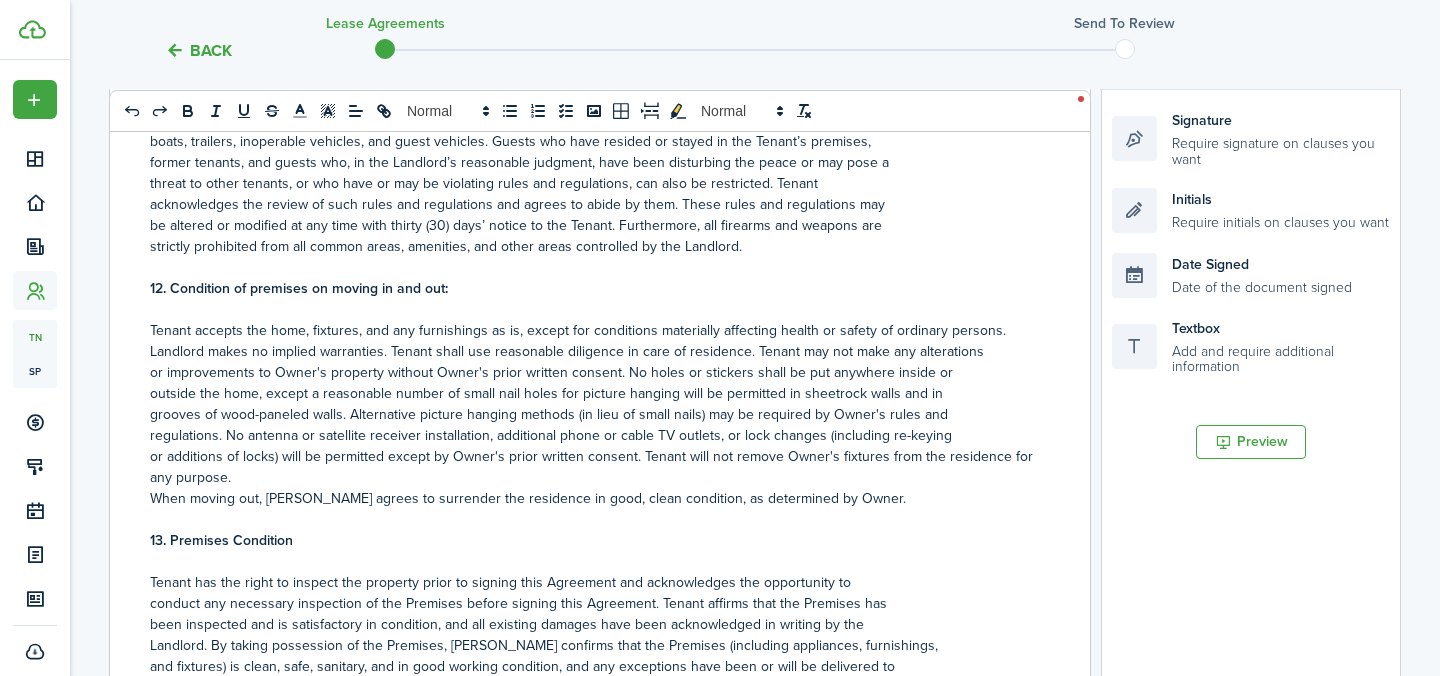 click on "or improvements to Owner's property without Owner's prior written consent. No holes or stickers shall be put anywhere inside or" at bounding box center [592, 372] 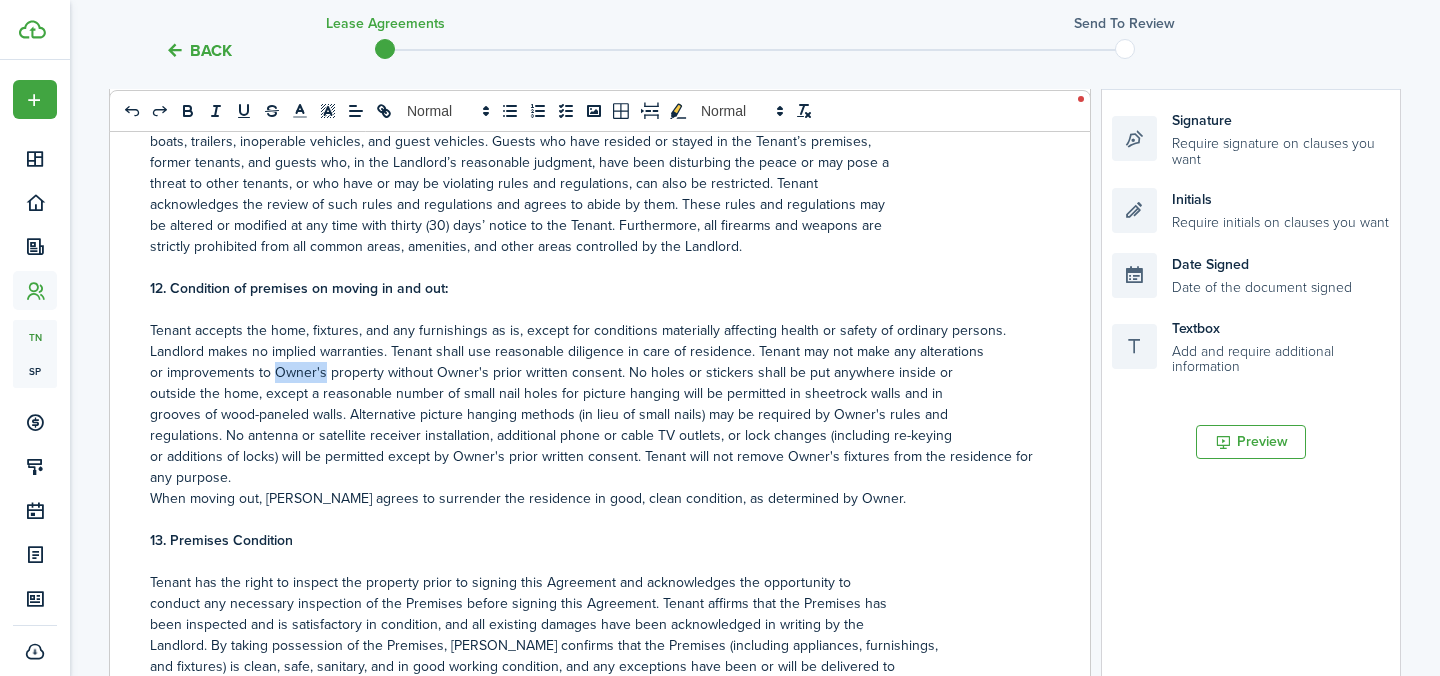click on "or improvements to Owner's property without Owner's prior written consent. No holes or stickers shall be put anywhere inside or" at bounding box center (592, 372) 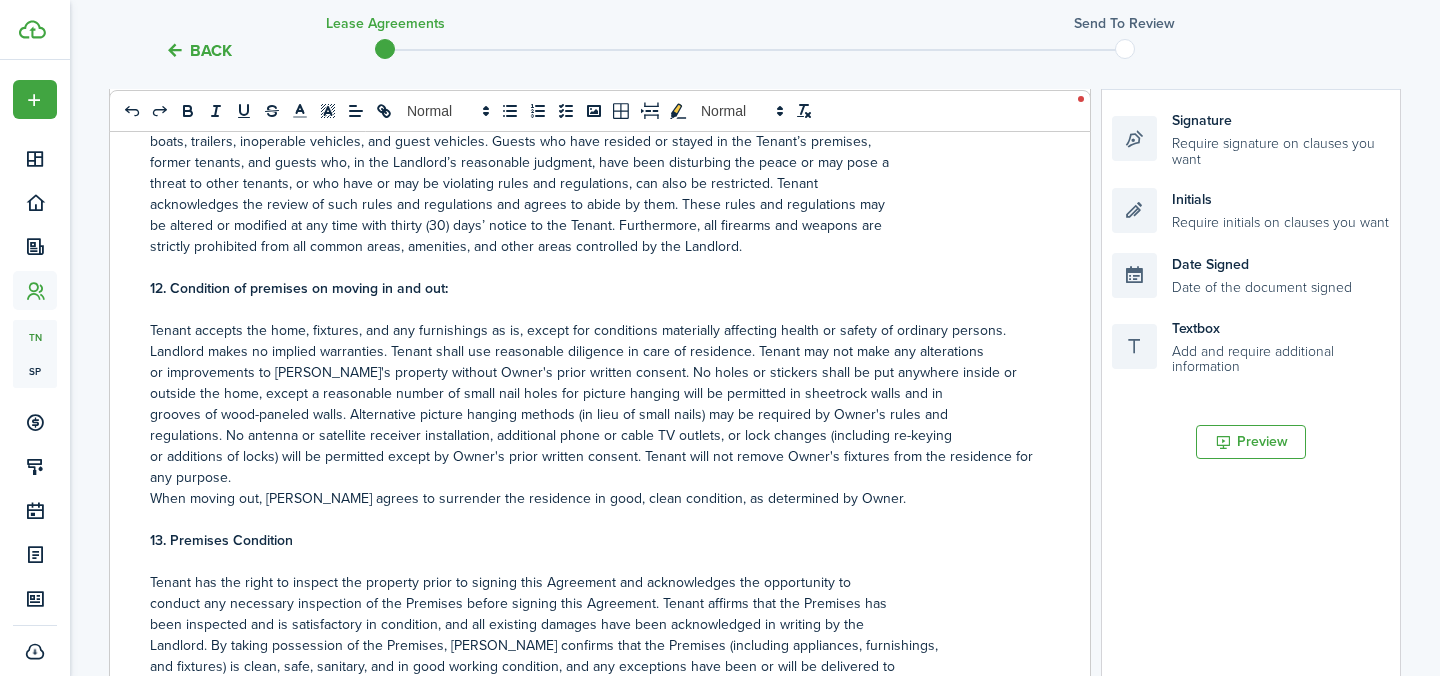 click on "or additions of locks) will be permitted except by Owner's prior written consent. Tenant will not remove Owner's fixtures from the residence for any purpose." at bounding box center (592, 467) 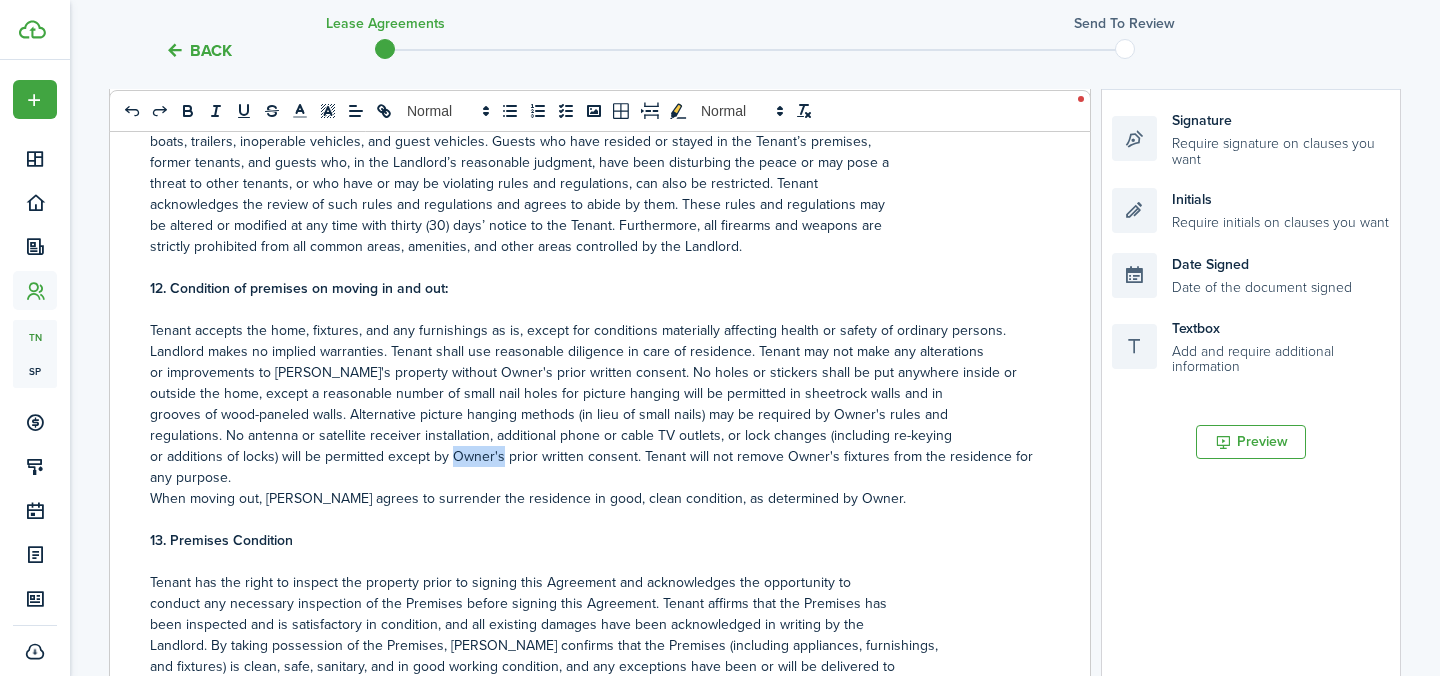 click on "or additions of locks) will be permitted except by Owner's prior written consent. Tenant will not remove Owner's fixtures from the residence for any purpose." at bounding box center (592, 467) 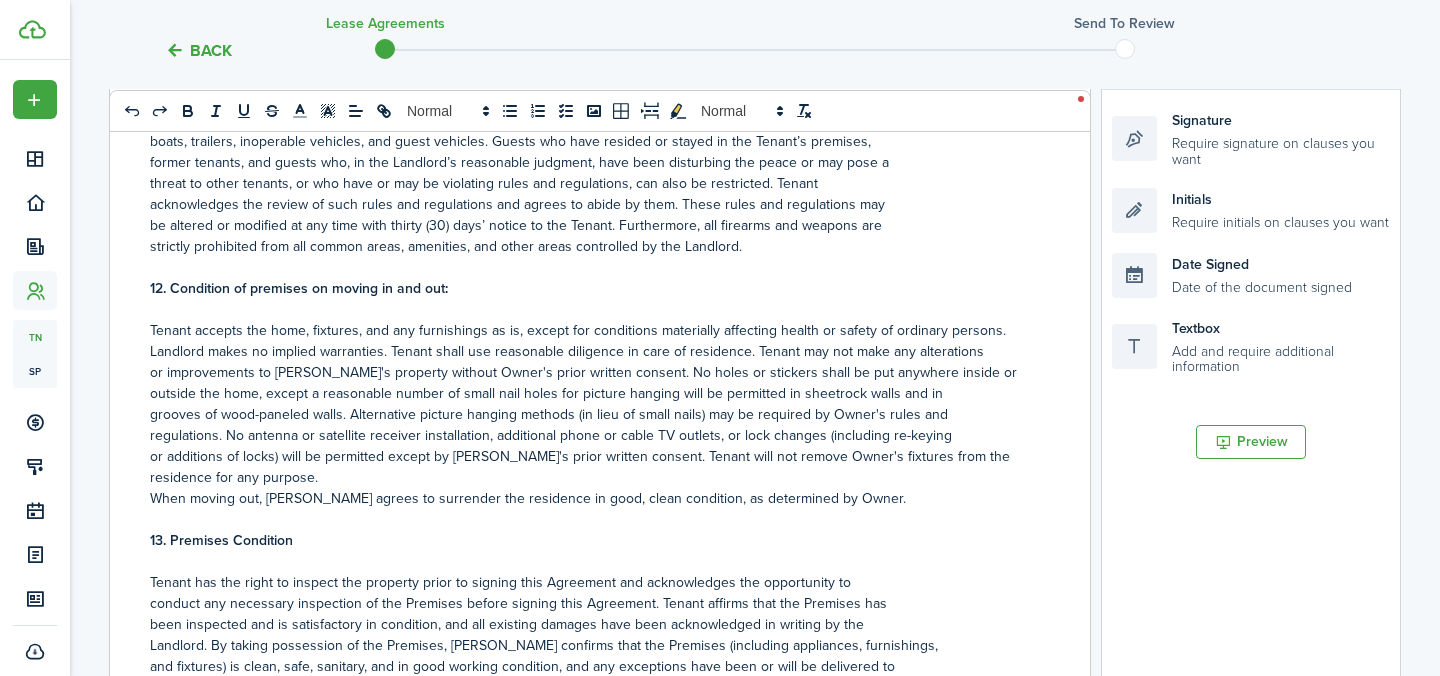 click on "When moving out, [PERSON_NAME] agrees to surrender the residence in good, clean condition, as determined by Owner." at bounding box center [592, 498] 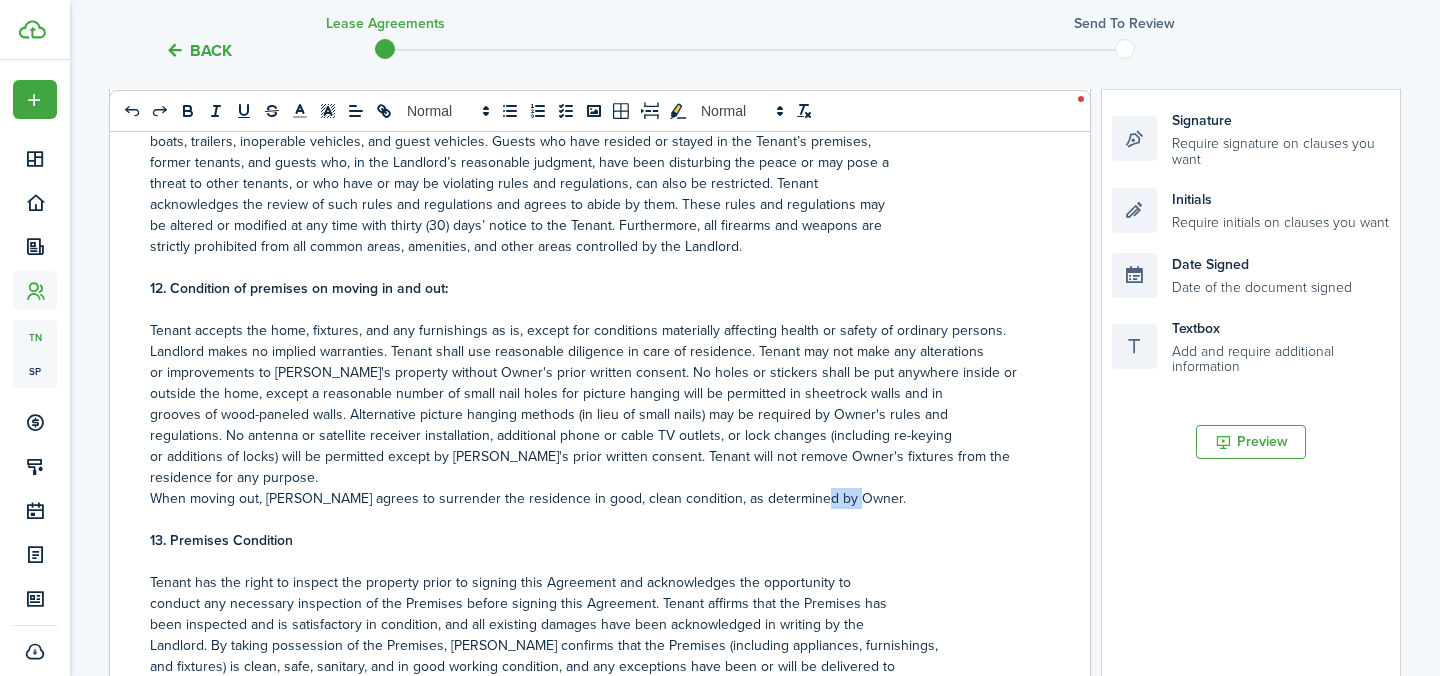 click on "When moving out, [PERSON_NAME] agrees to surrender the residence in good, clean condition, as determined by Owner." at bounding box center [592, 498] 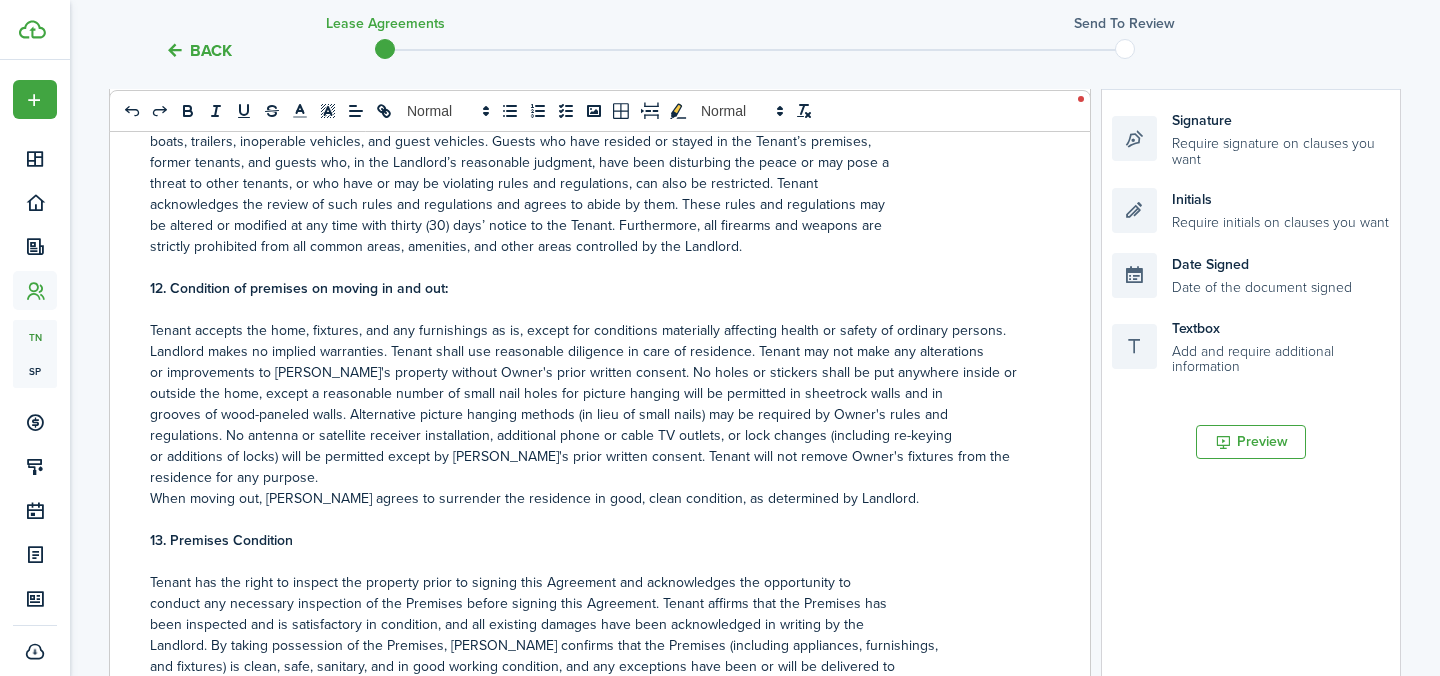 click on "or additions of locks) will be permitted except by [PERSON_NAME]'s prior written consent. Tenant will not remove Owner's fixtures from the residence for any purpose." at bounding box center [592, 467] 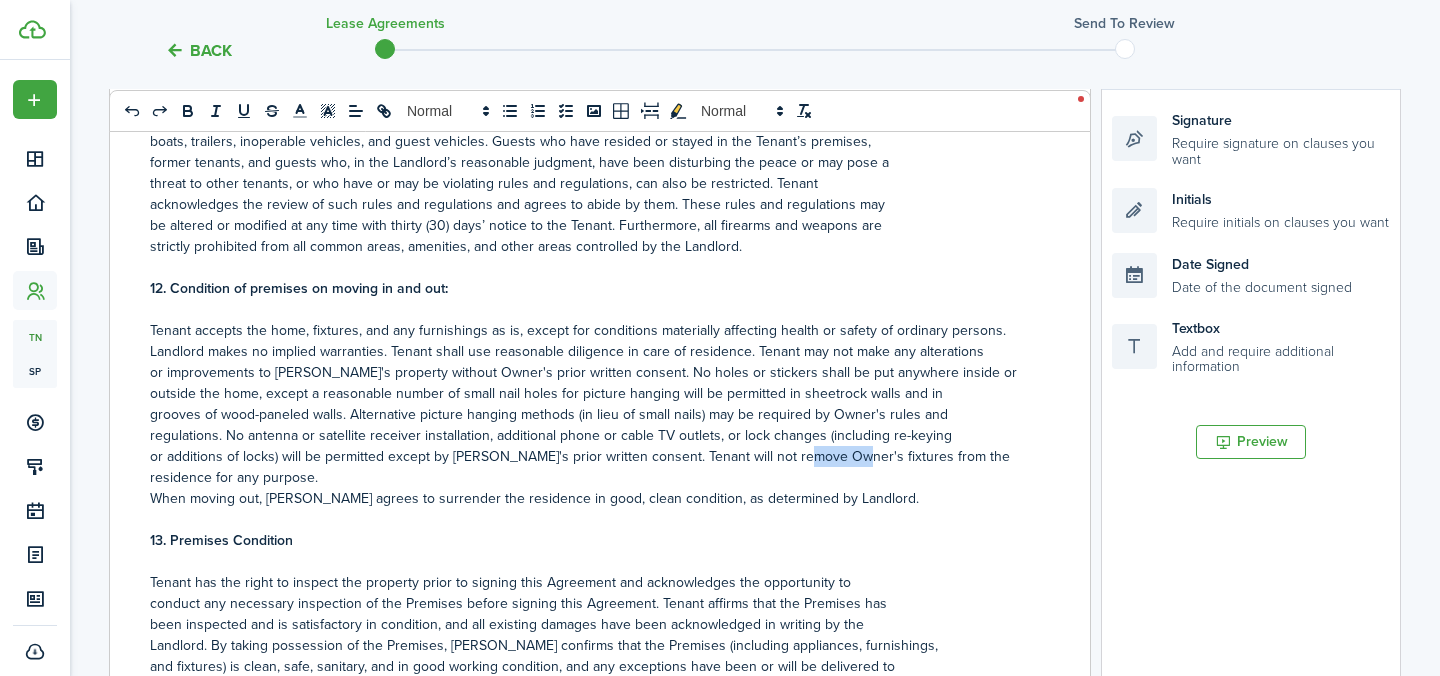 click on "or additions of locks) will be permitted except by [PERSON_NAME]'s prior written consent. Tenant will not remove Owner's fixtures from the residence for any purpose." at bounding box center [592, 467] 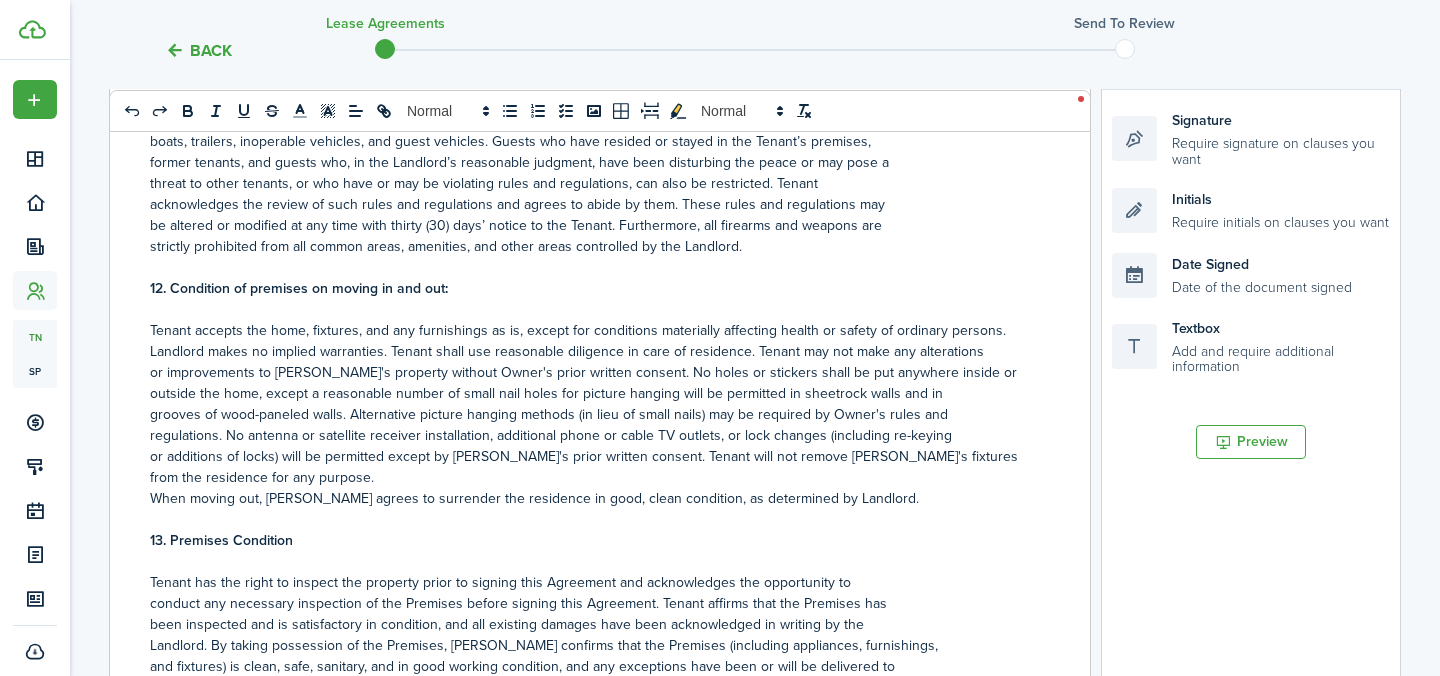 click on "grooves of wood-paneled walls. Alternative picture hanging methods (in lieu of small nails) may be required by Owner's rules and" at bounding box center (592, 414) 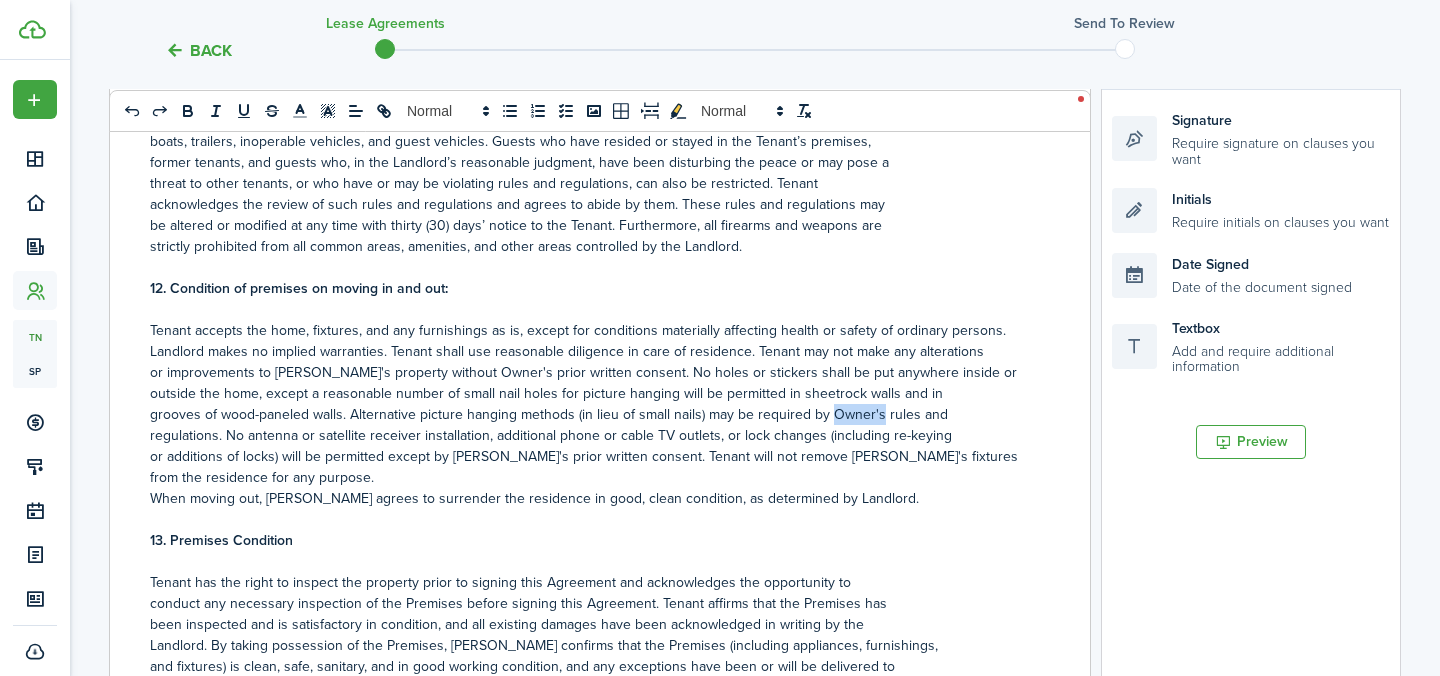 click on "grooves of wood-paneled walls. Alternative picture hanging methods (in lieu of small nails) may be required by Owner's rules and" at bounding box center (592, 414) 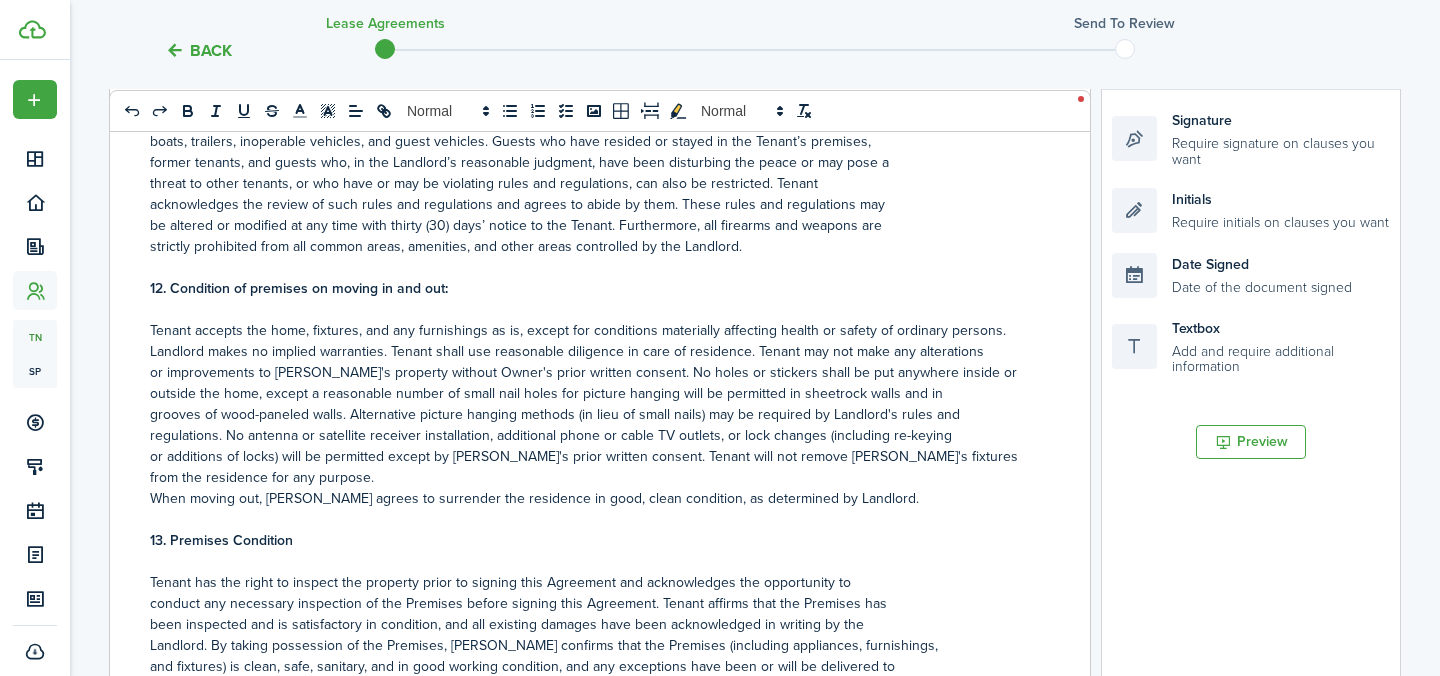click on "or improvements to [PERSON_NAME]'s property without Owner's prior written consent. No holes or stickers shall be put anywhere inside or" at bounding box center [592, 372] 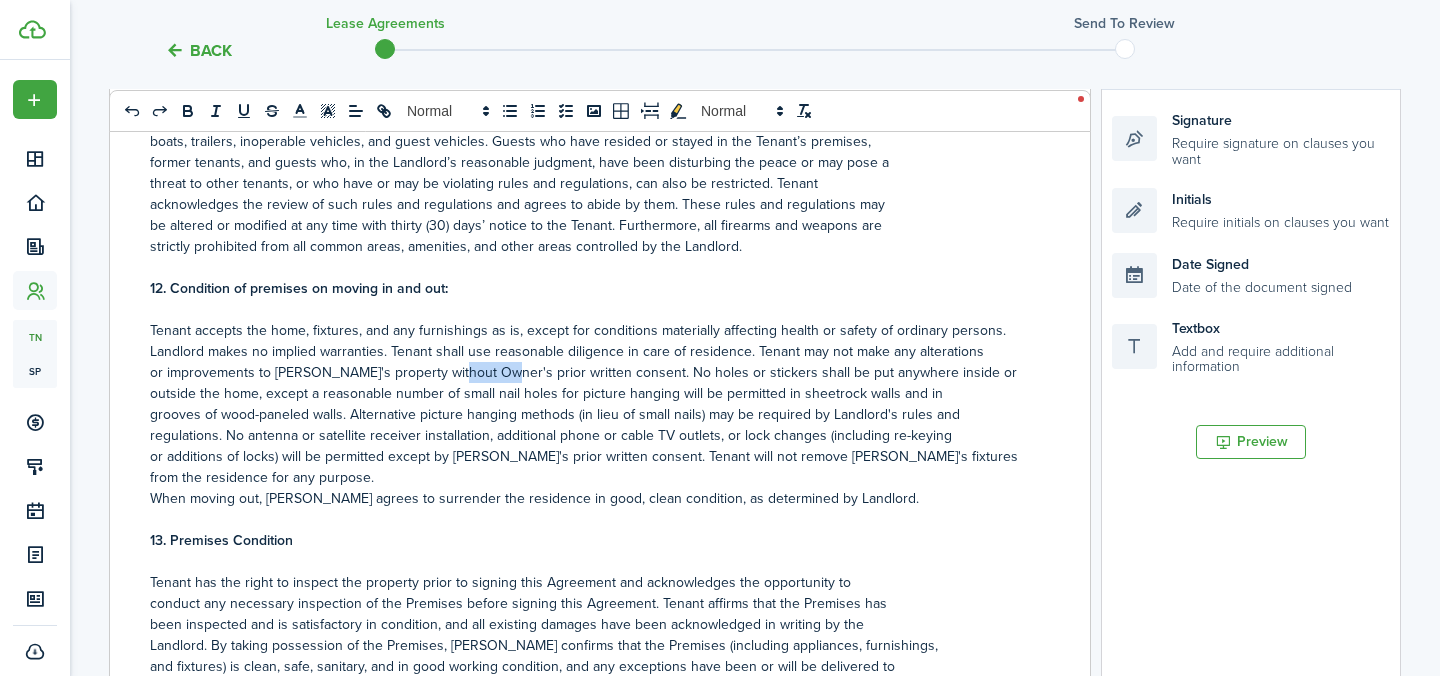 click on "or improvements to [PERSON_NAME]'s property without Owner's prior written consent. No holes or stickers shall be put anywhere inside or" at bounding box center (592, 372) 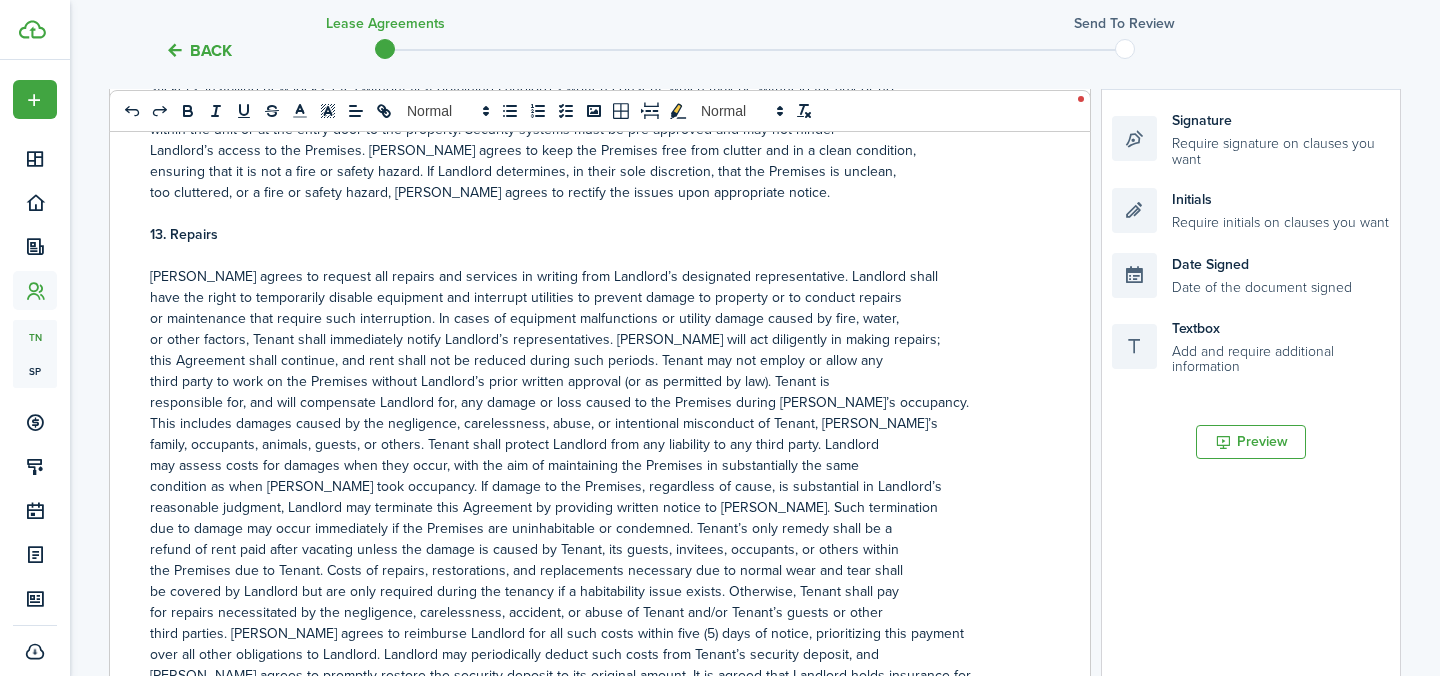 scroll, scrollTop: 4446, scrollLeft: 0, axis: vertical 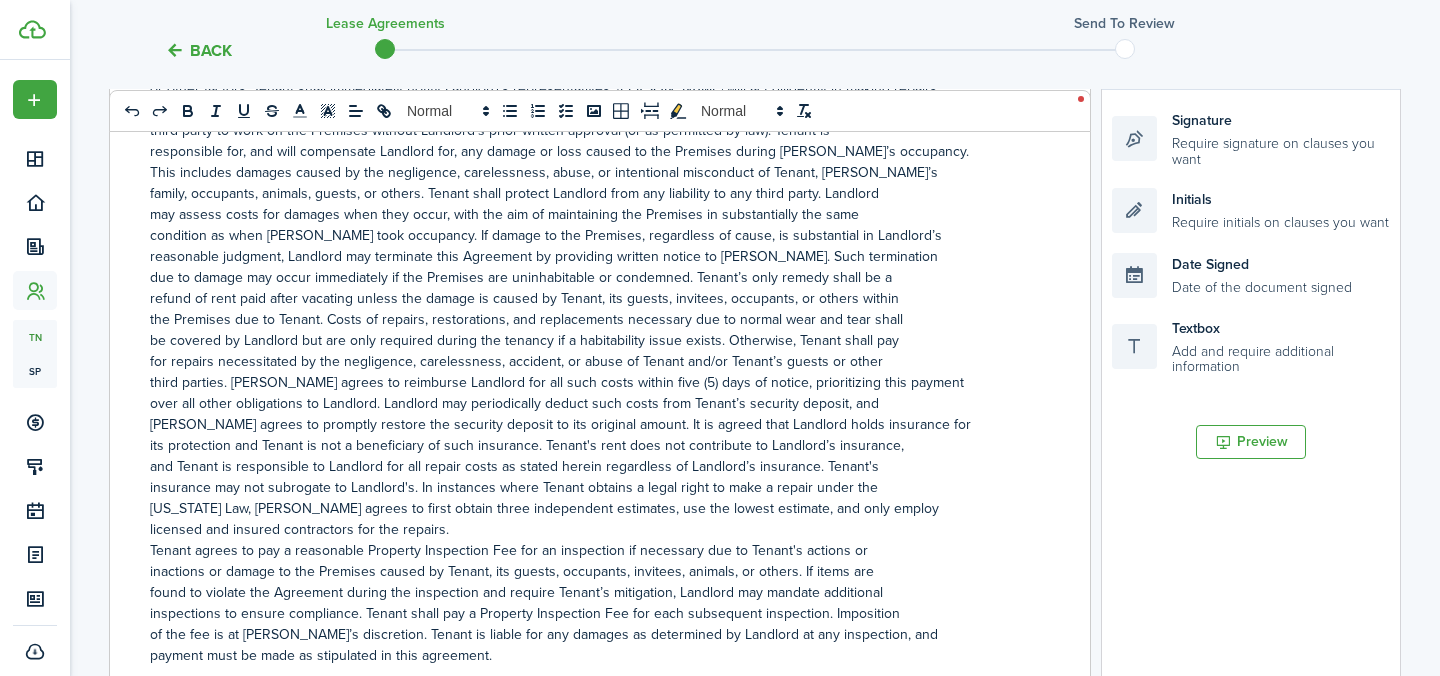click on "licensed and insured contractors for the repairs." at bounding box center [592, 529] 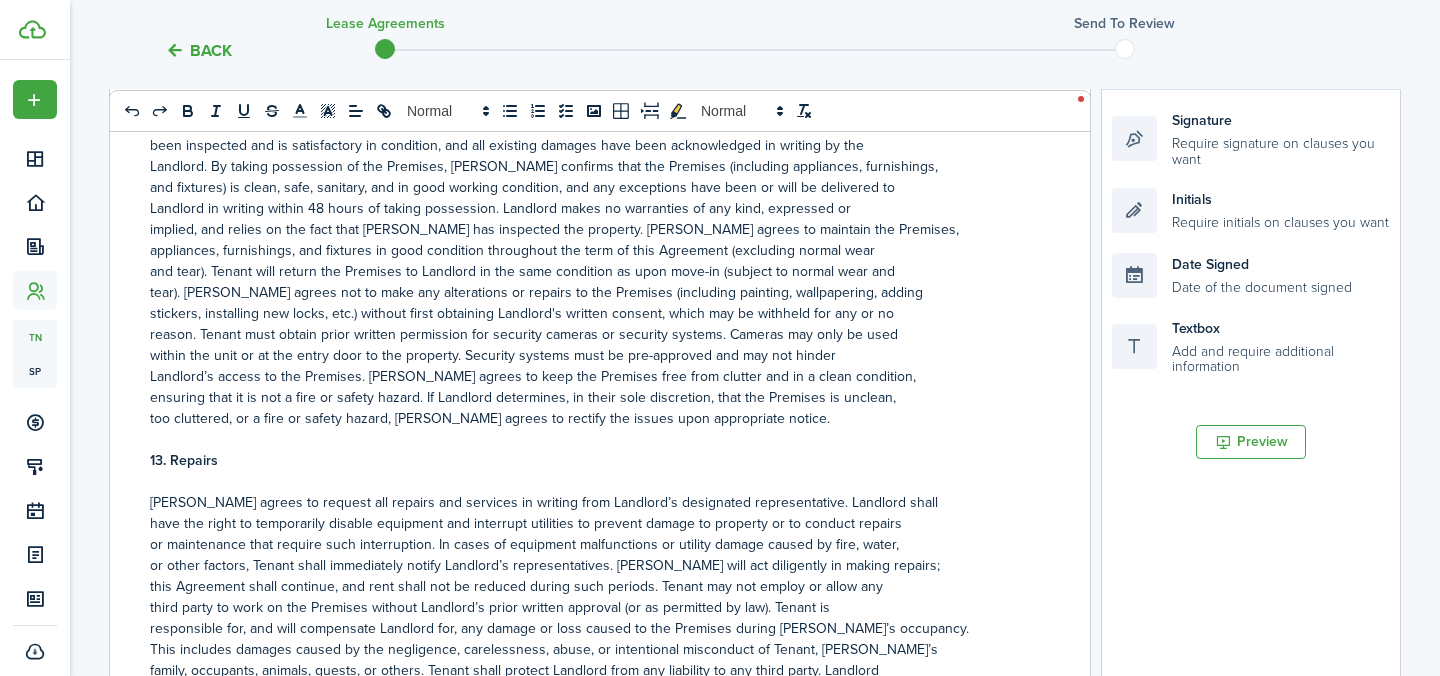 scroll, scrollTop: 4175, scrollLeft: 0, axis: vertical 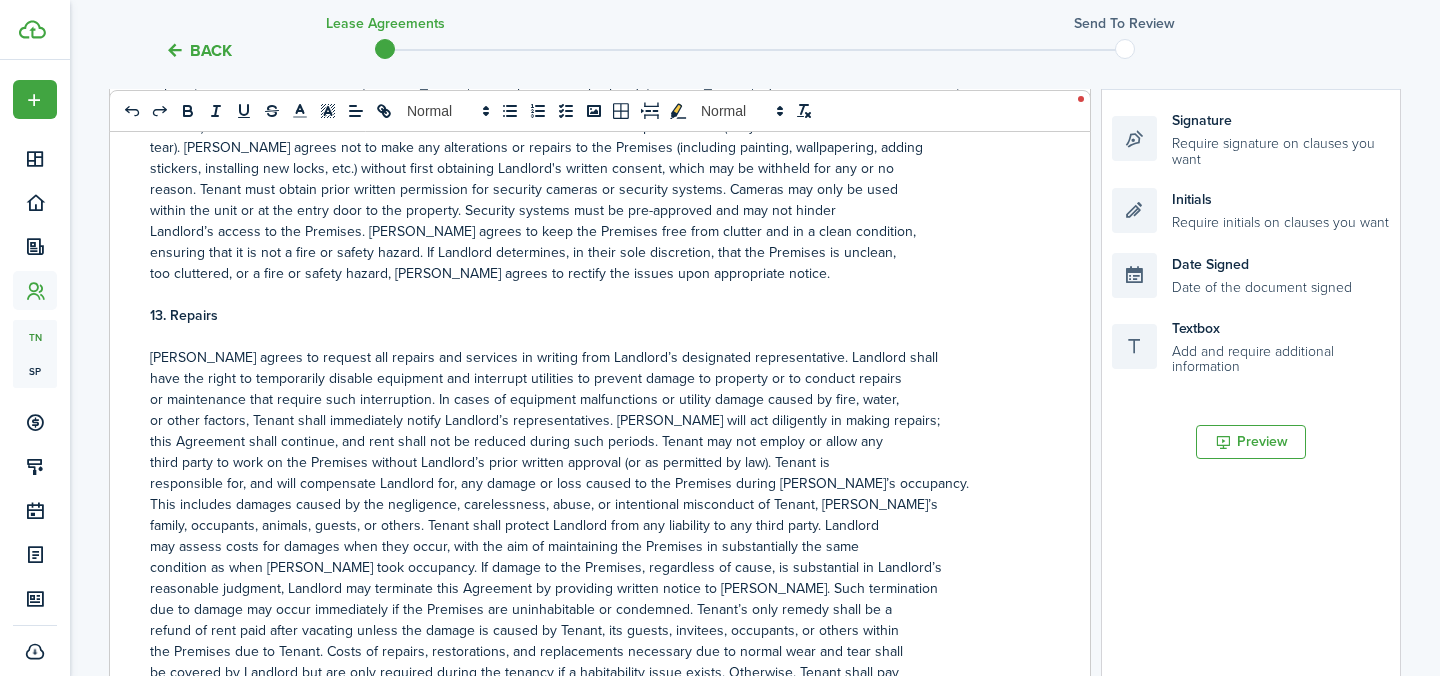 click on "13. Repairs" at bounding box center [184, 315] 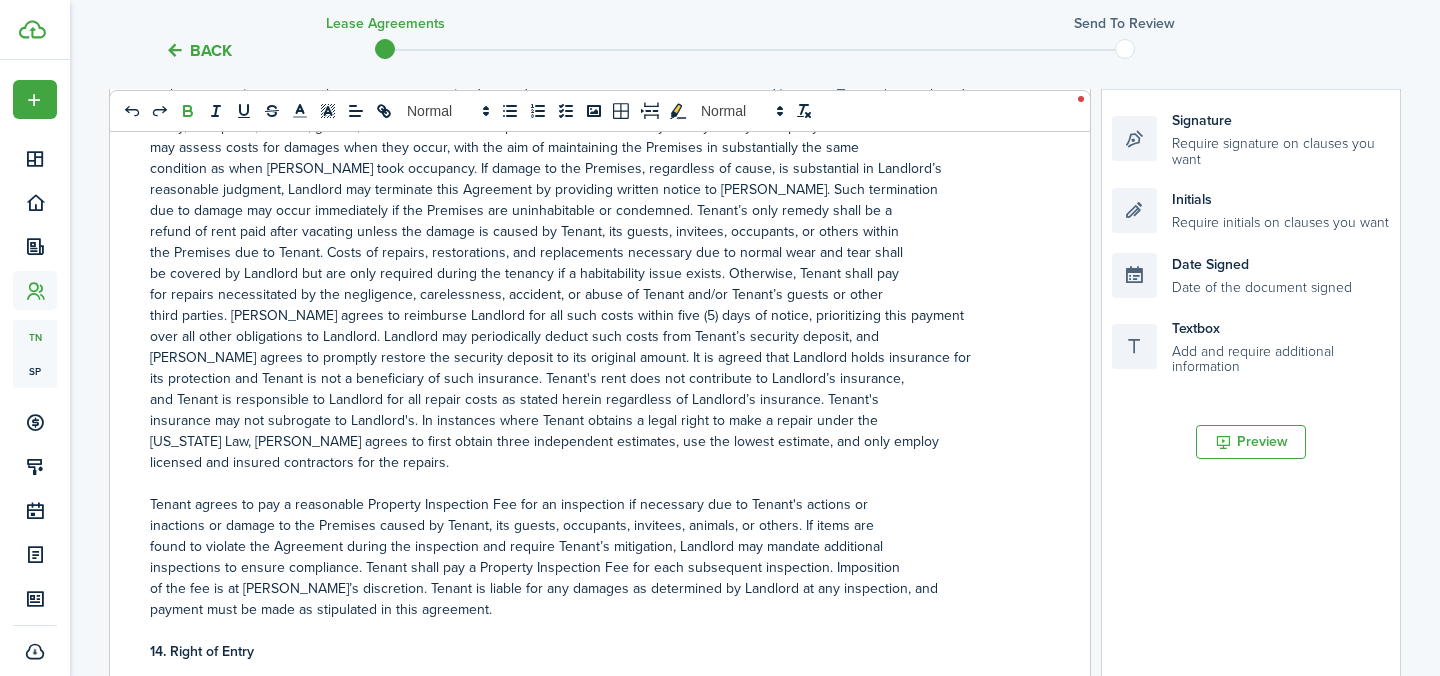 scroll, scrollTop: 4758, scrollLeft: 0, axis: vertical 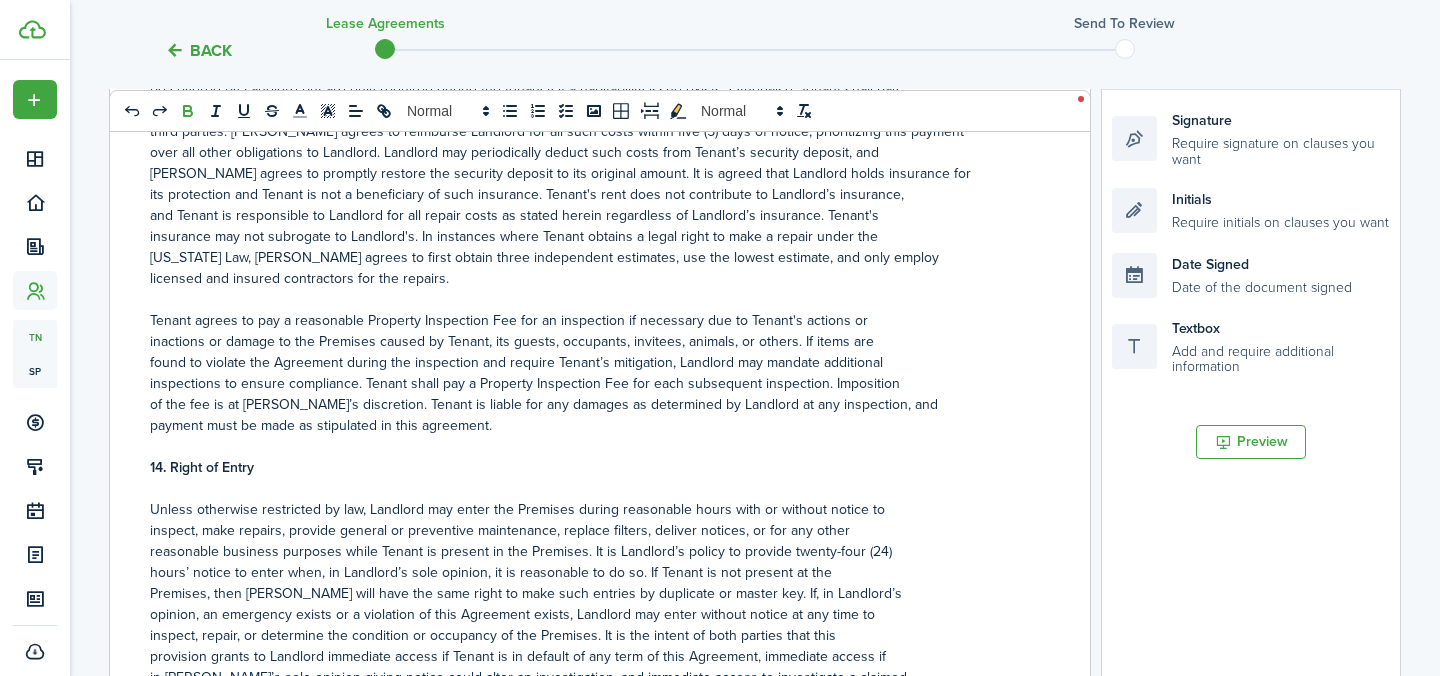click on "14. Right of Entry" at bounding box center [202, 467] 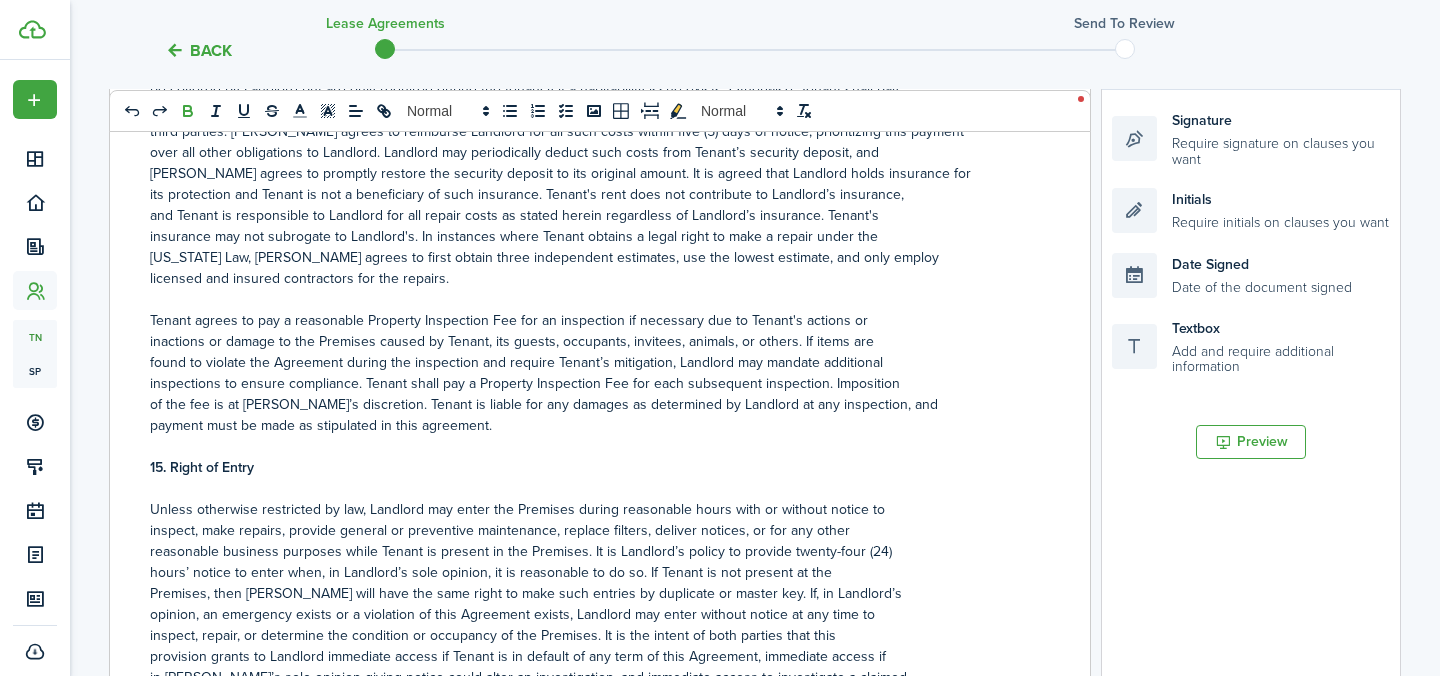 scroll, scrollTop: 5188, scrollLeft: 0, axis: vertical 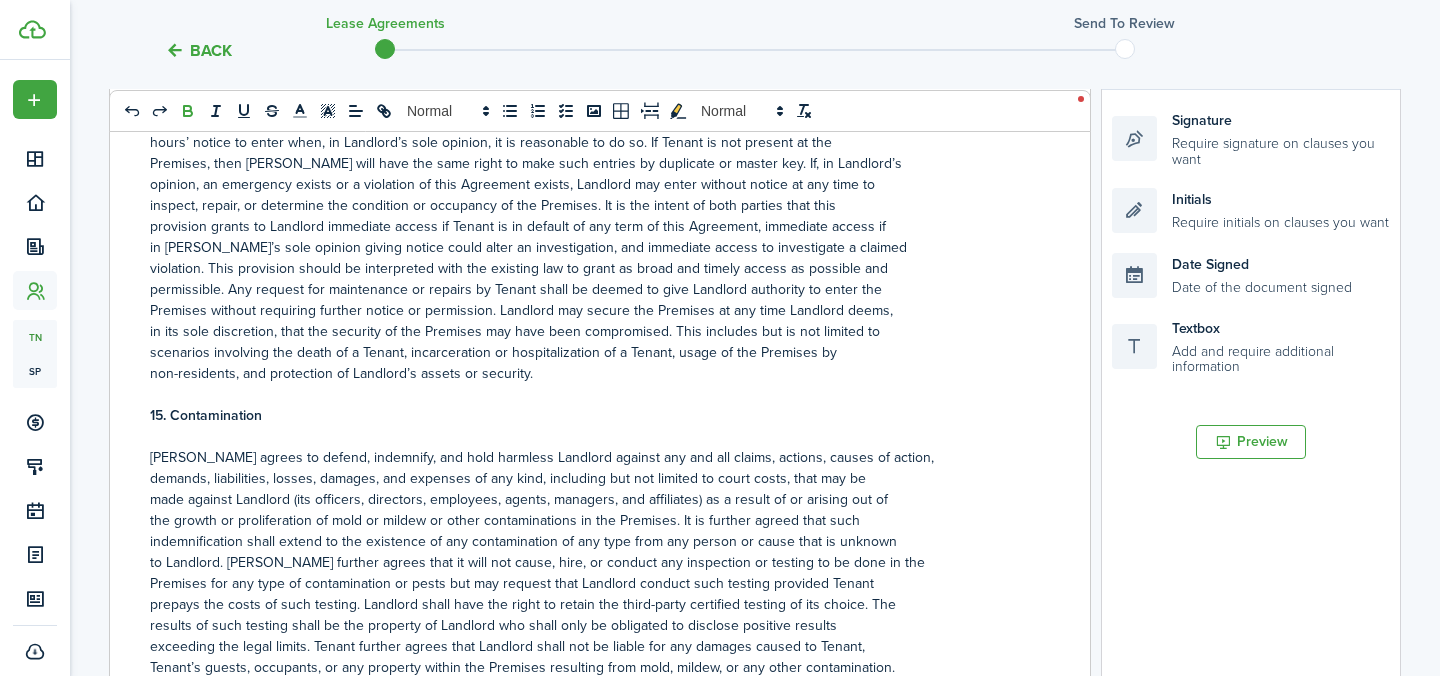 click on "15. Contamination" at bounding box center [206, 415] 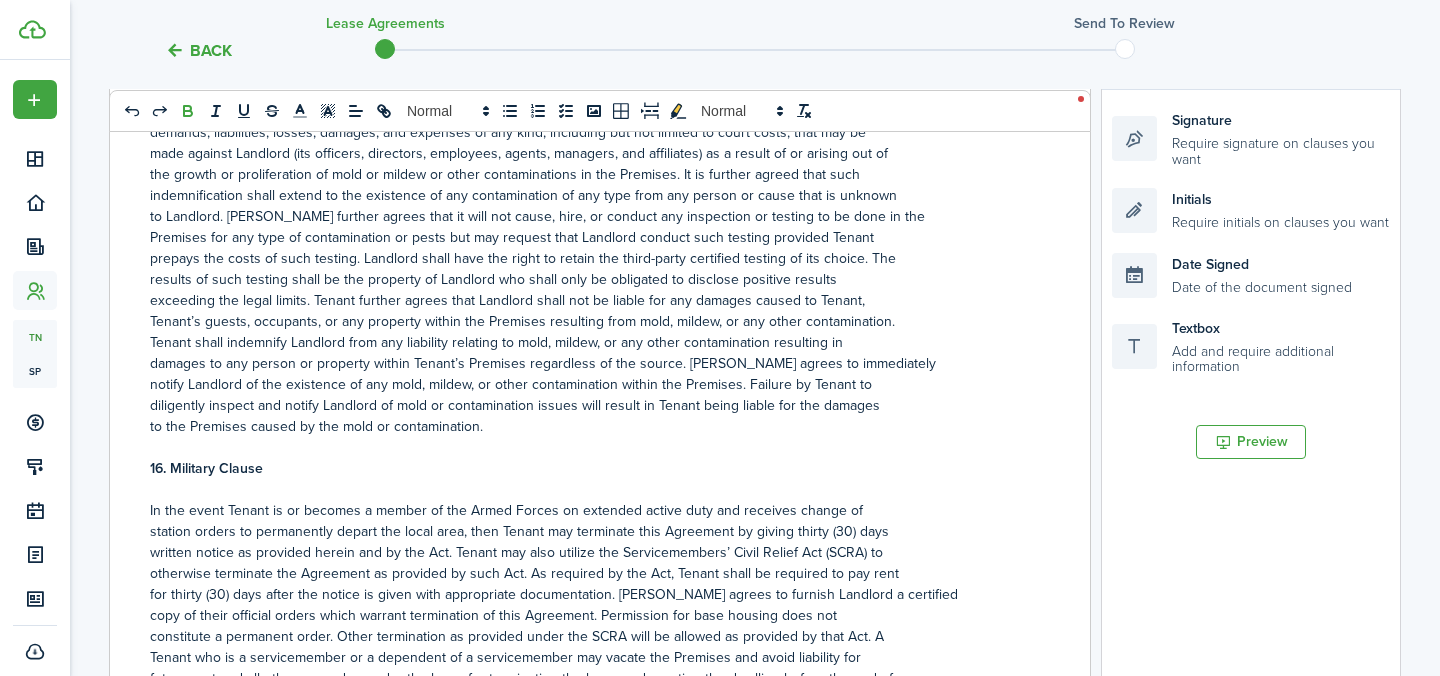 scroll, scrollTop: 5626, scrollLeft: 0, axis: vertical 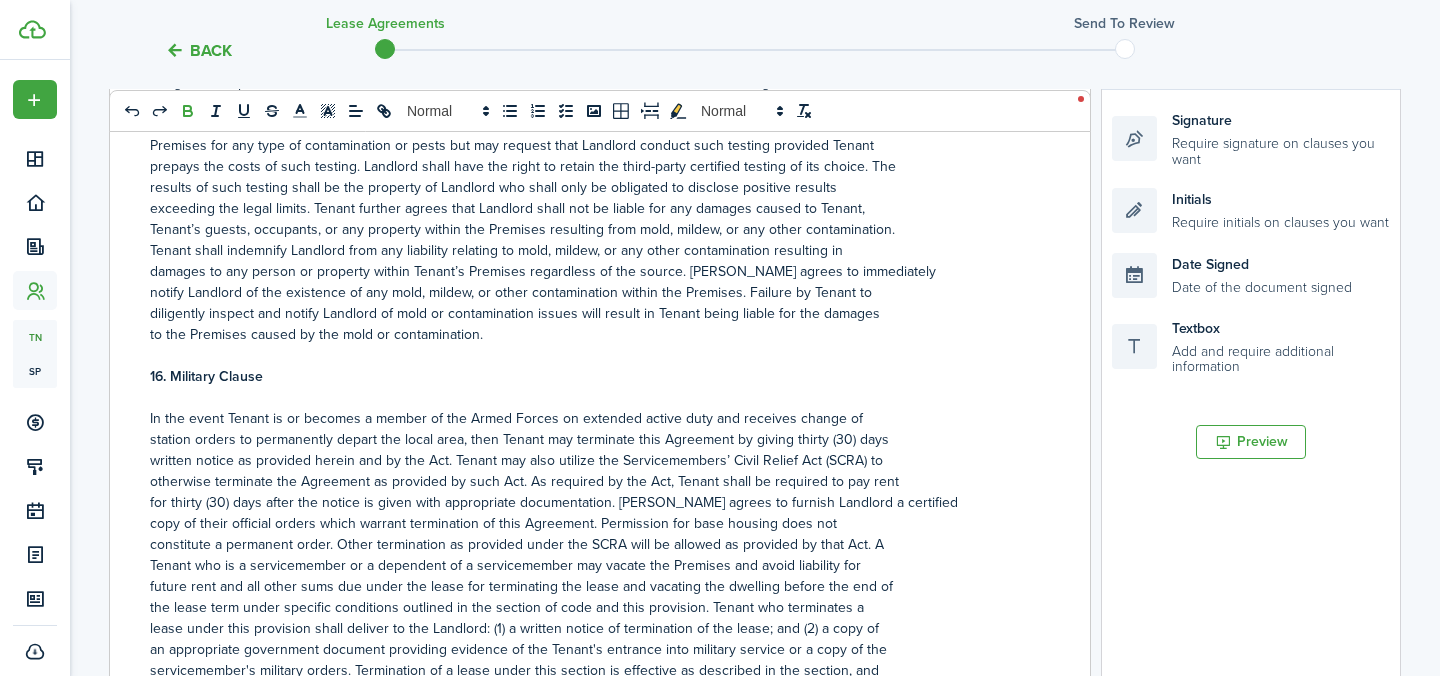 click on "16. Military Clause" at bounding box center [206, 376] 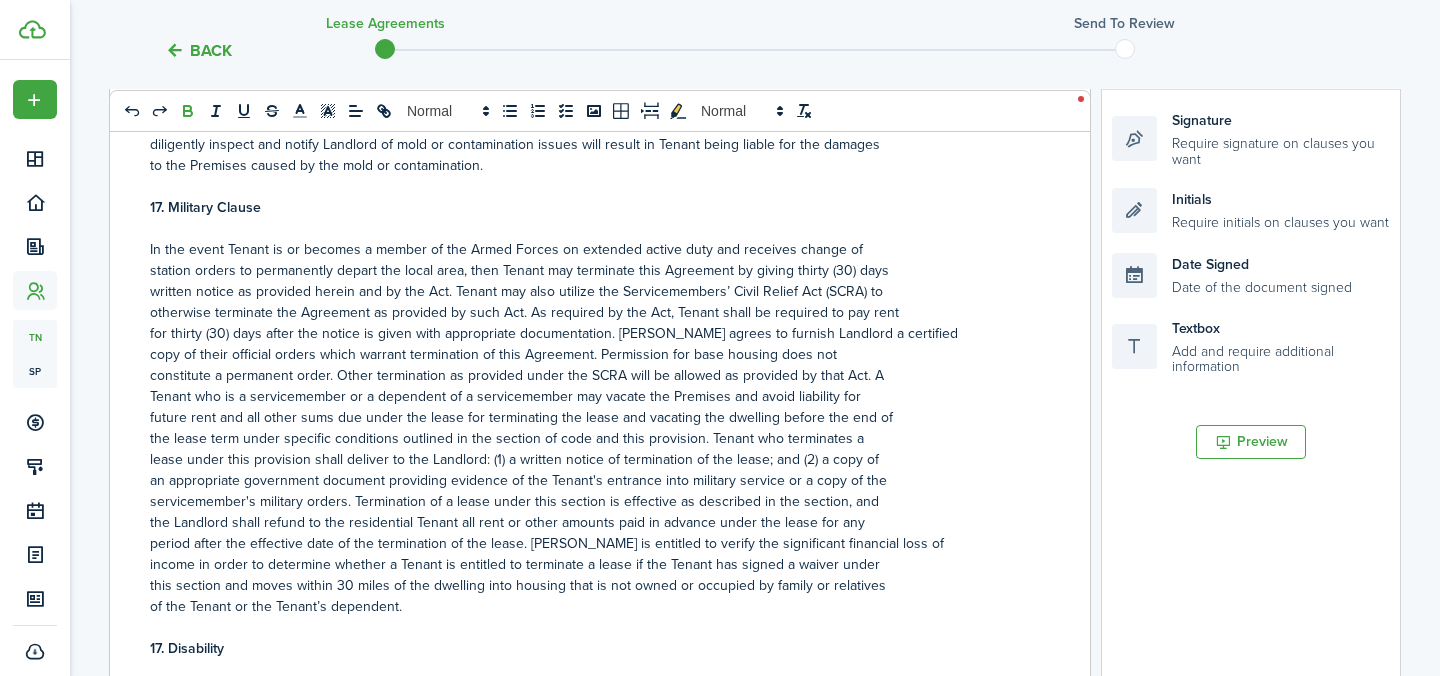 scroll, scrollTop: 6059, scrollLeft: 0, axis: vertical 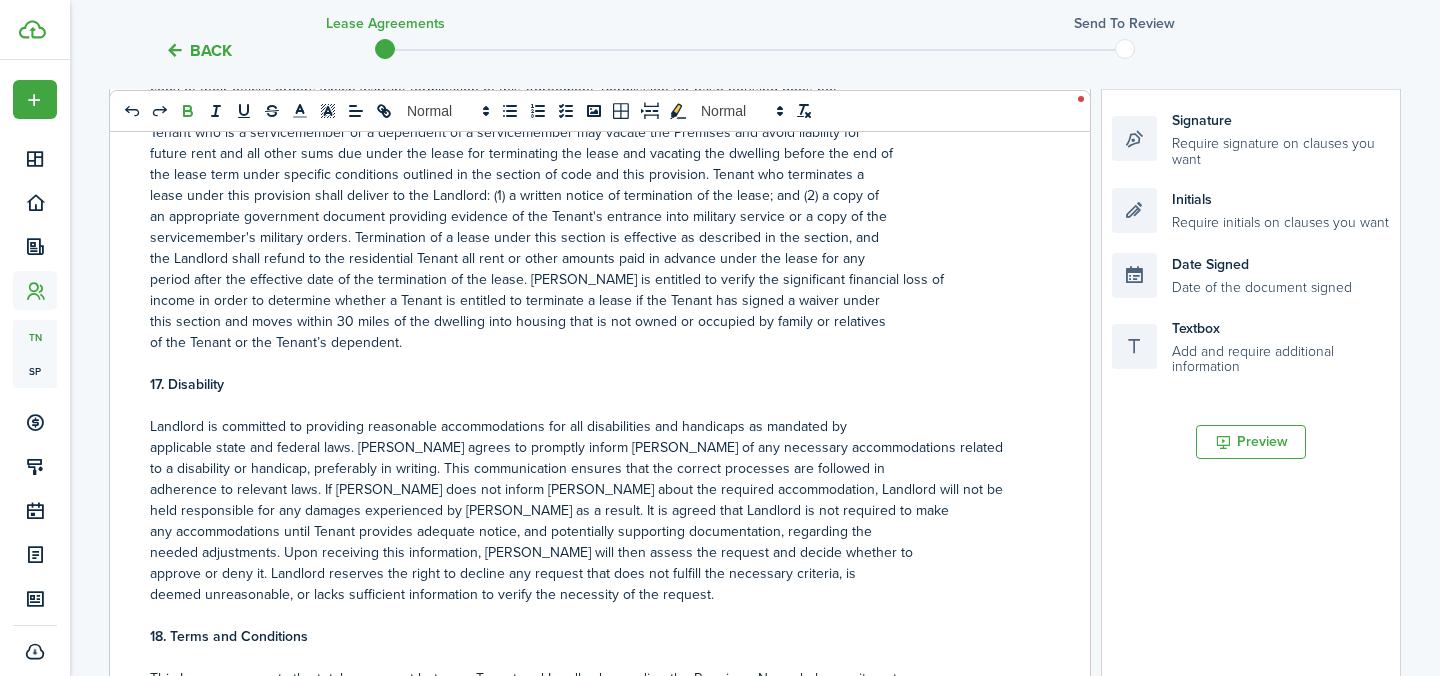 click on "17. Disability" at bounding box center (187, 384) 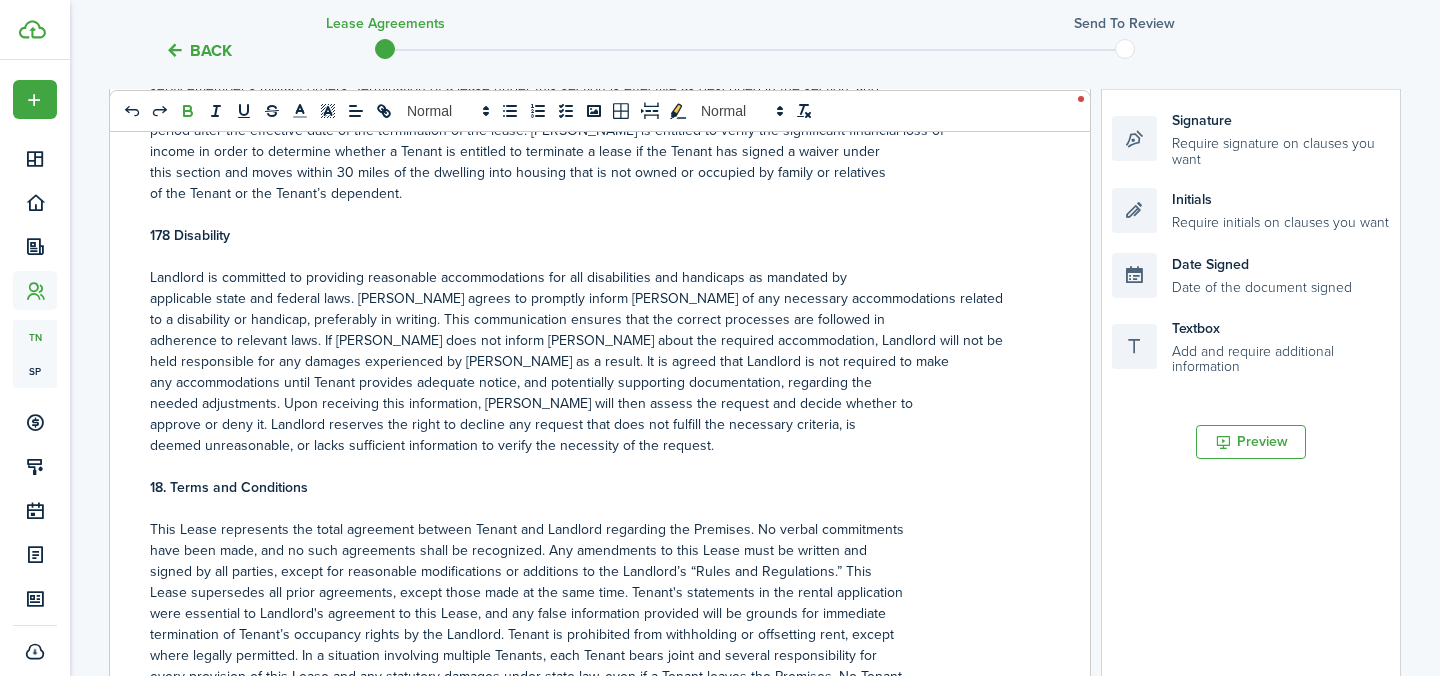 scroll, scrollTop: 6210, scrollLeft: 0, axis: vertical 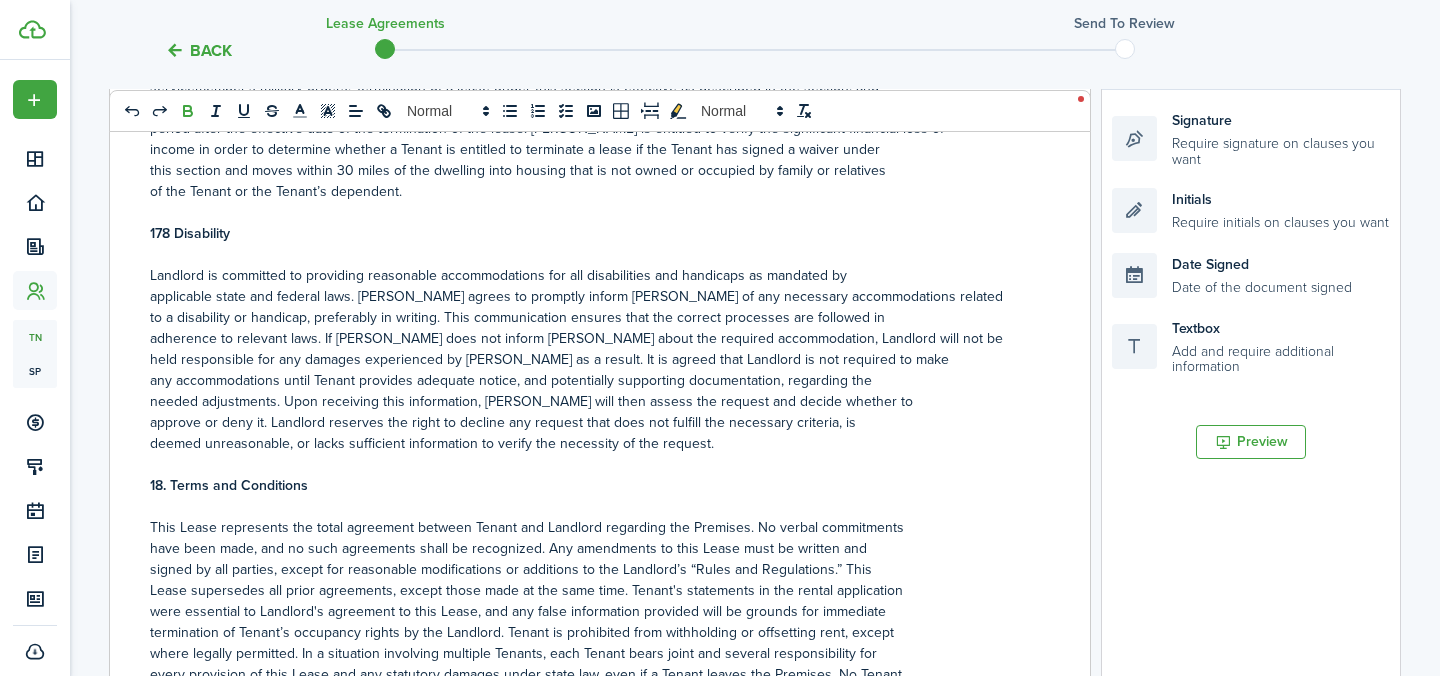 click on "18. Terms and Conditions" at bounding box center [229, 485] 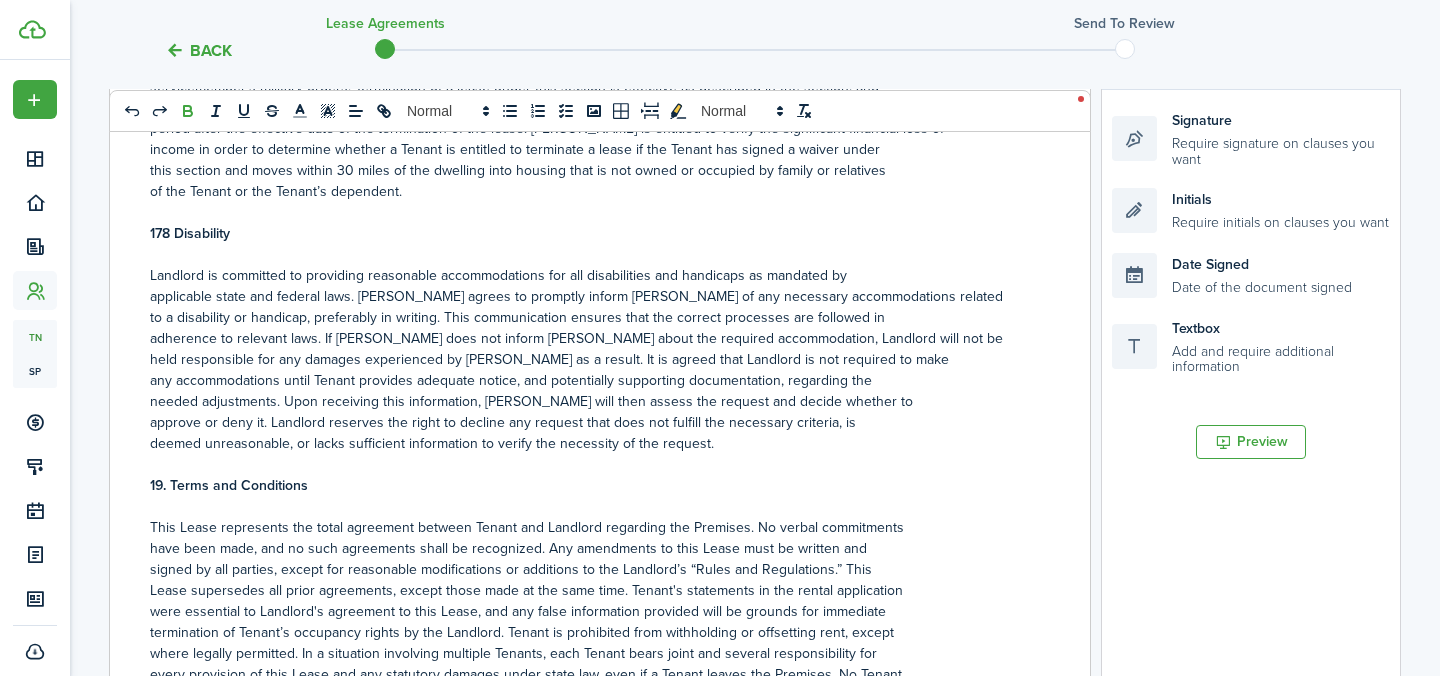 scroll, scrollTop: 6660, scrollLeft: 0, axis: vertical 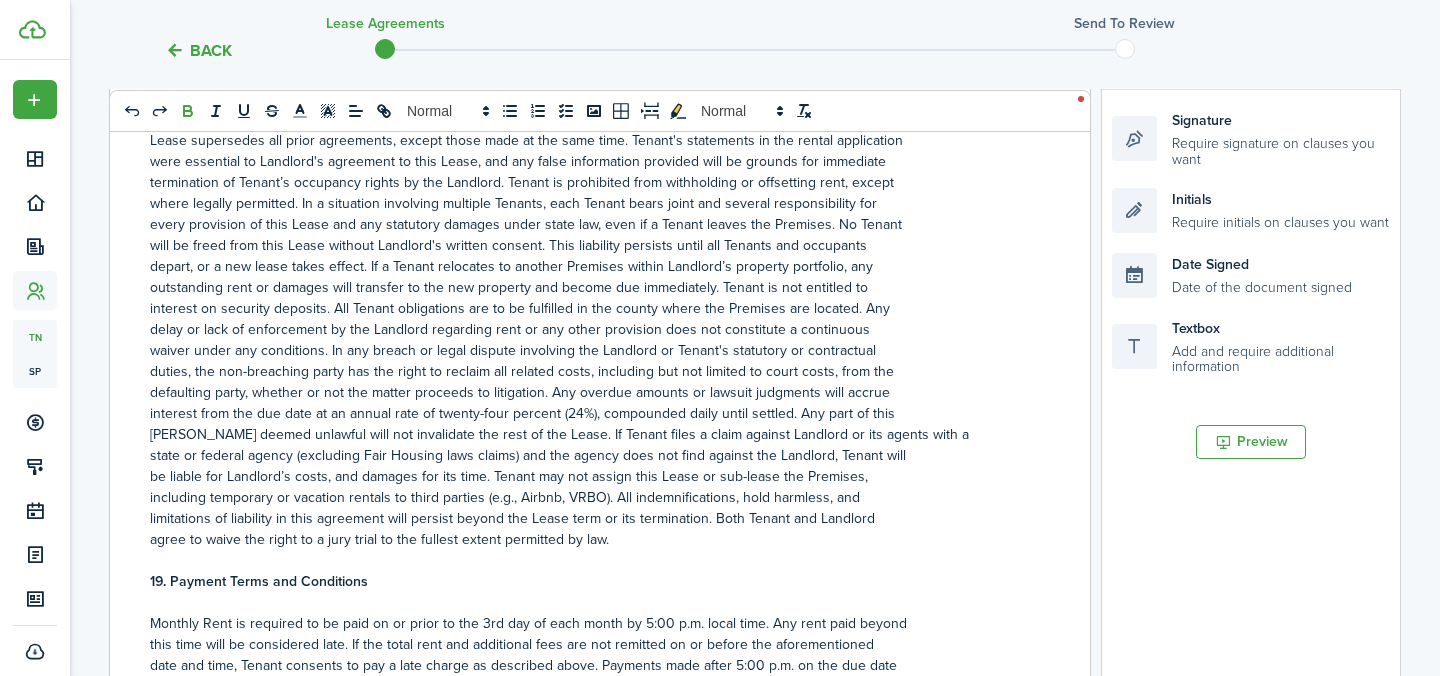 click on "19. Payment Terms and Conditions" at bounding box center (259, 581) 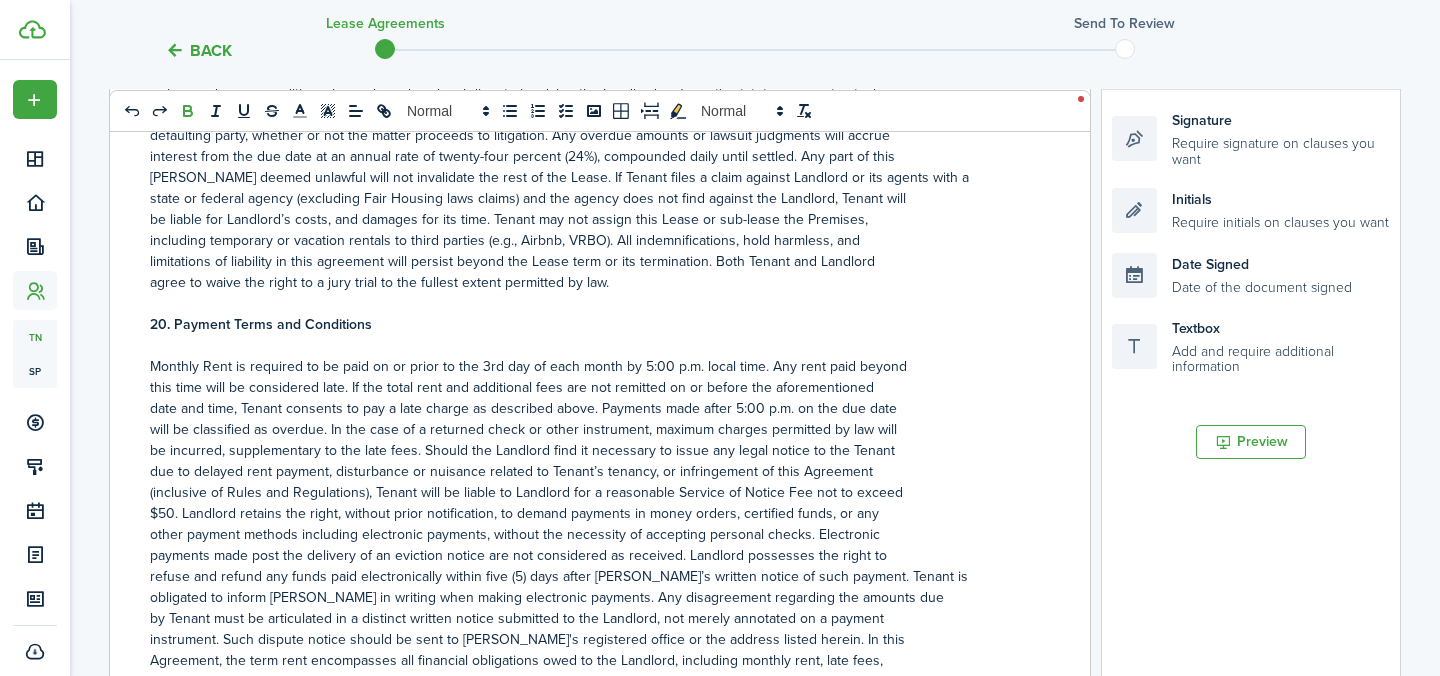 scroll, scrollTop: 7185, scrollLeft: 0, axis: vertical 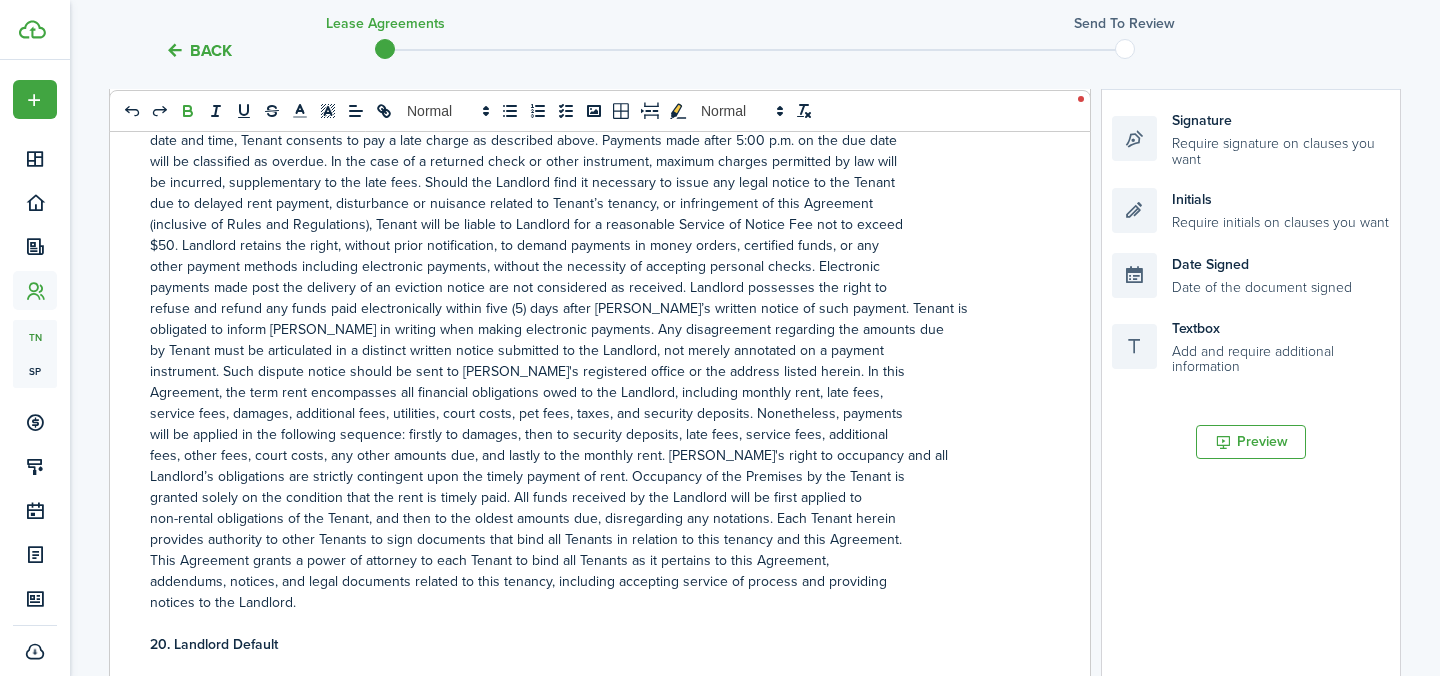 click on "20. Landlord Default" at bounding box center [214, 644] 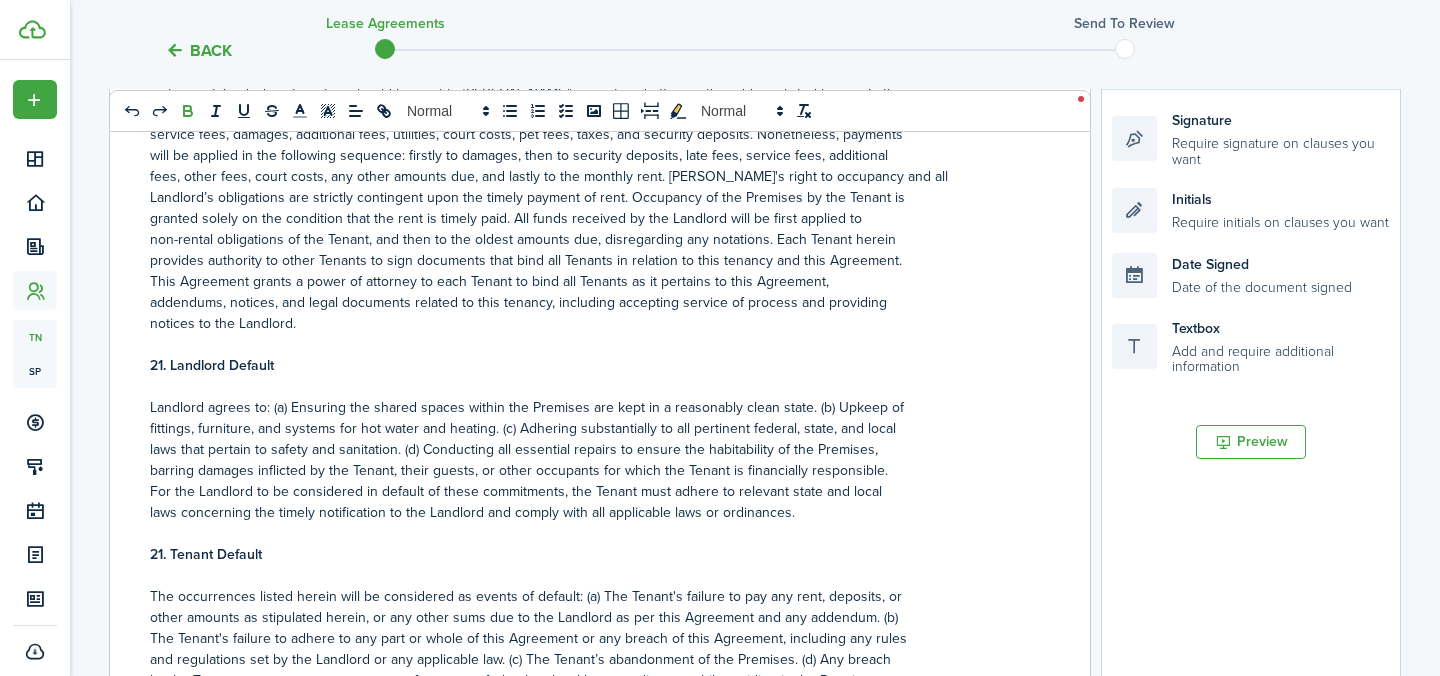 scroll, scrollTop: 7562, scrollLeft: 0, axis: vertical 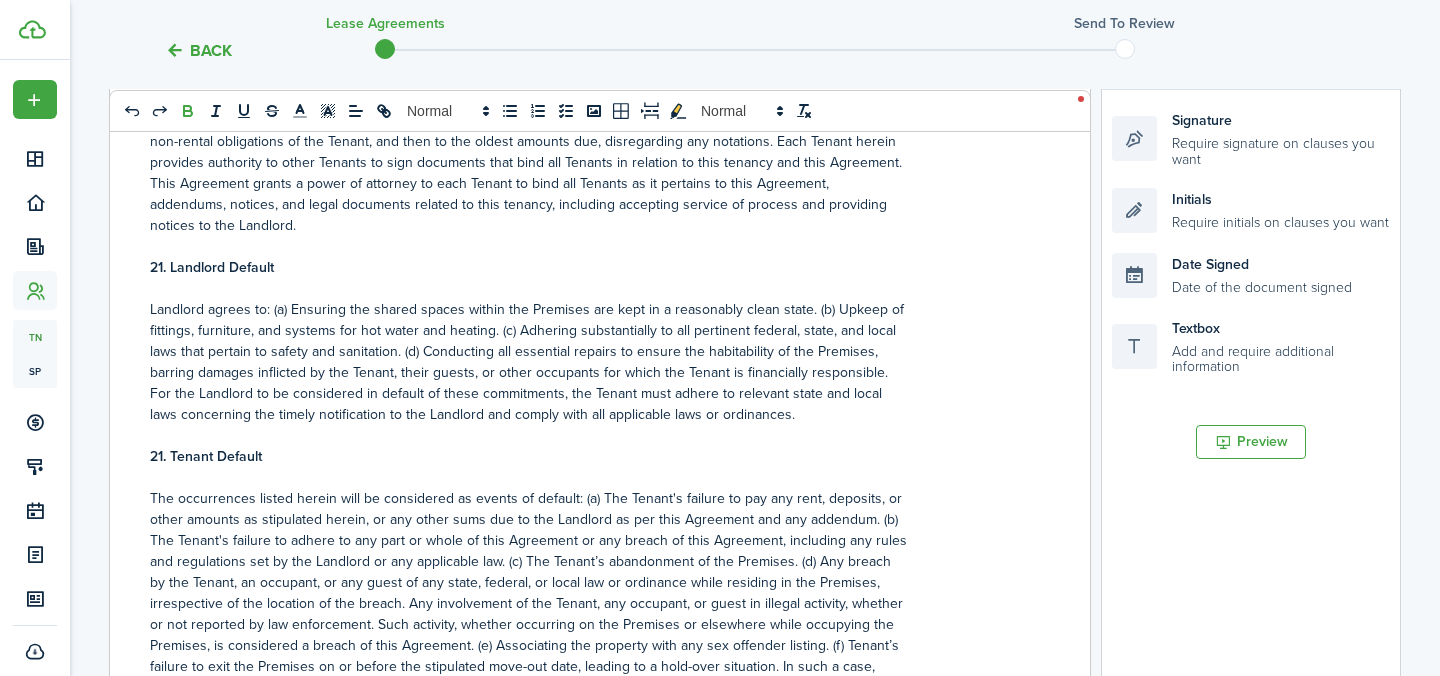 click on "21. Tenant Default" at bounding box center (206, 456) 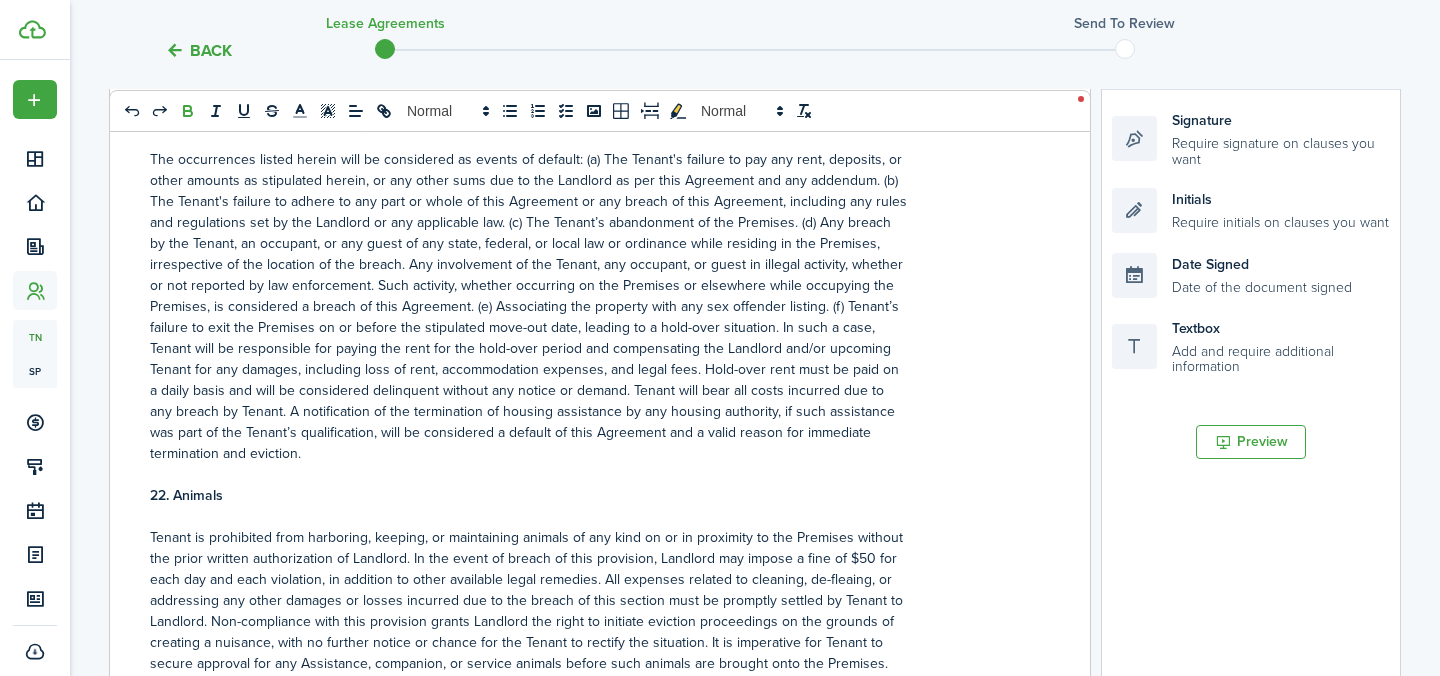 scroll, scrollTop: 7927, scrollLeft: 0, axis: vertical 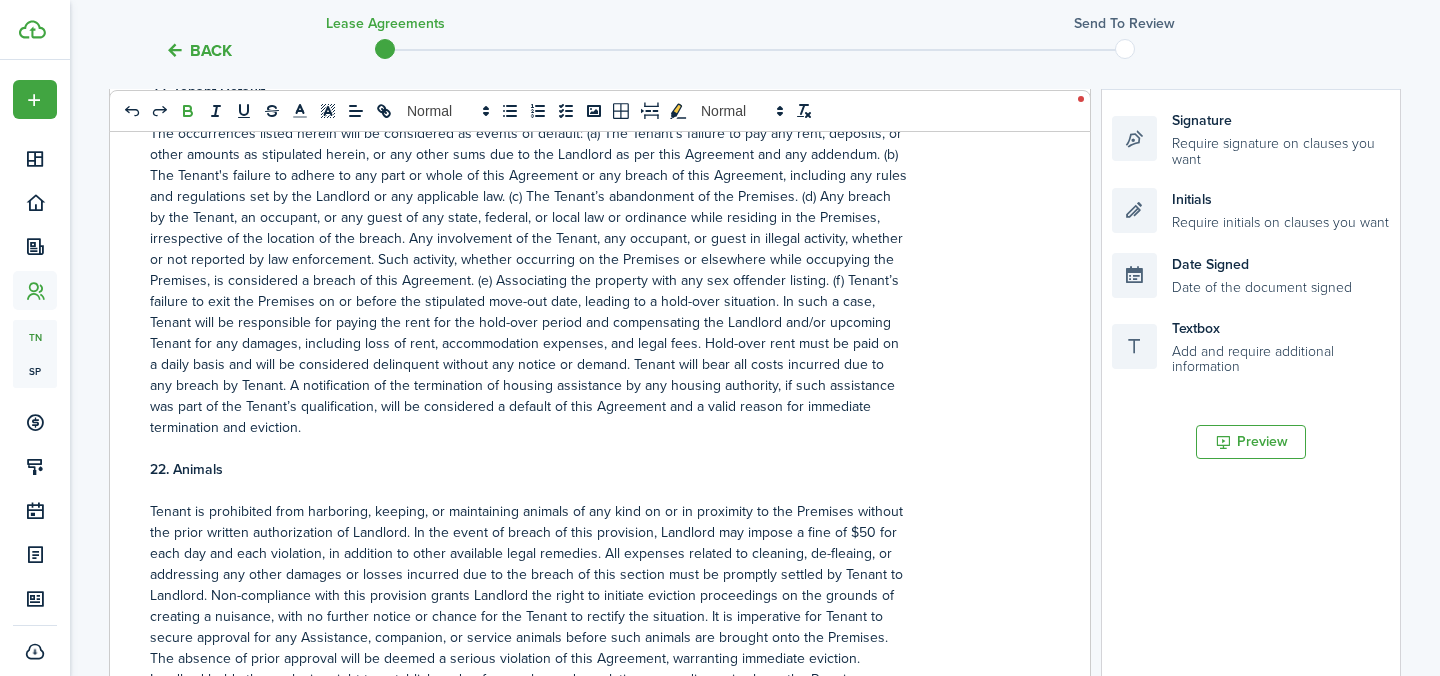 click on "22. Animals" at bounding box center (186, 469) 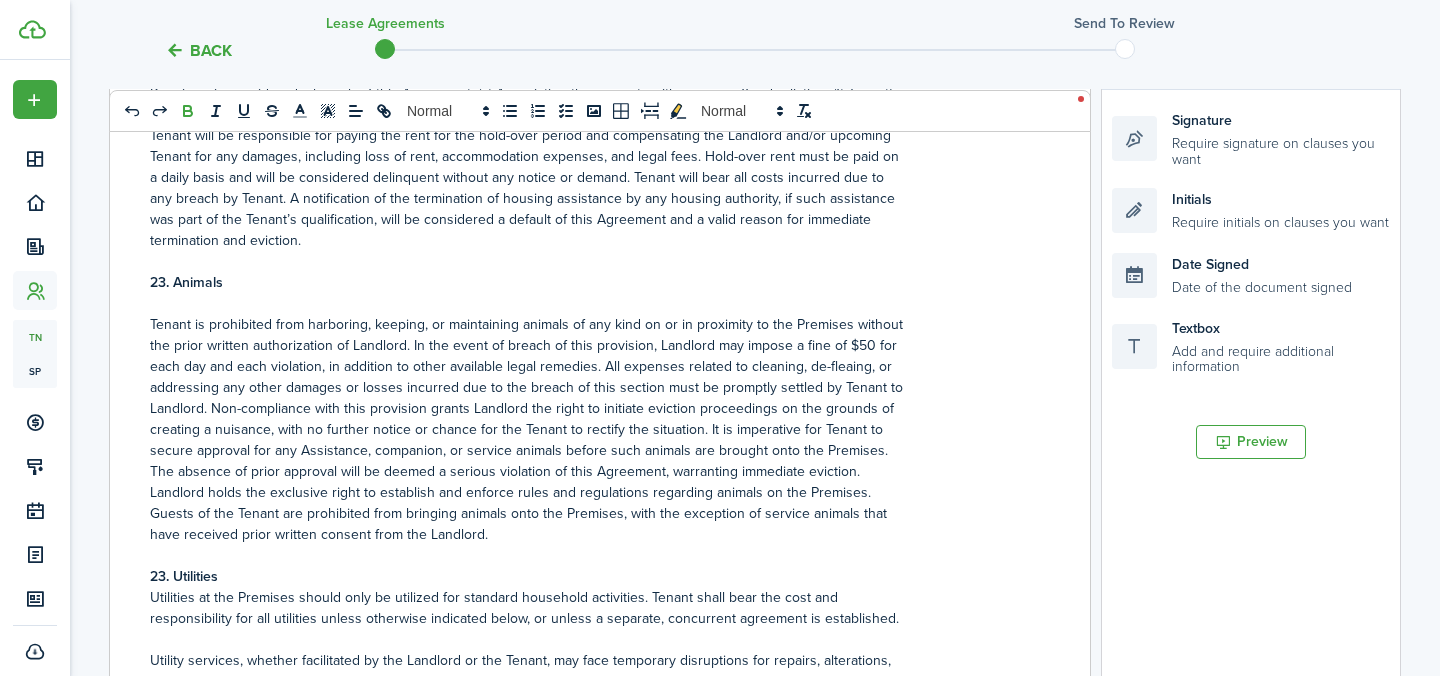 scroll, scrollTop: 8137, scrollLeft: 0, axis: vertical 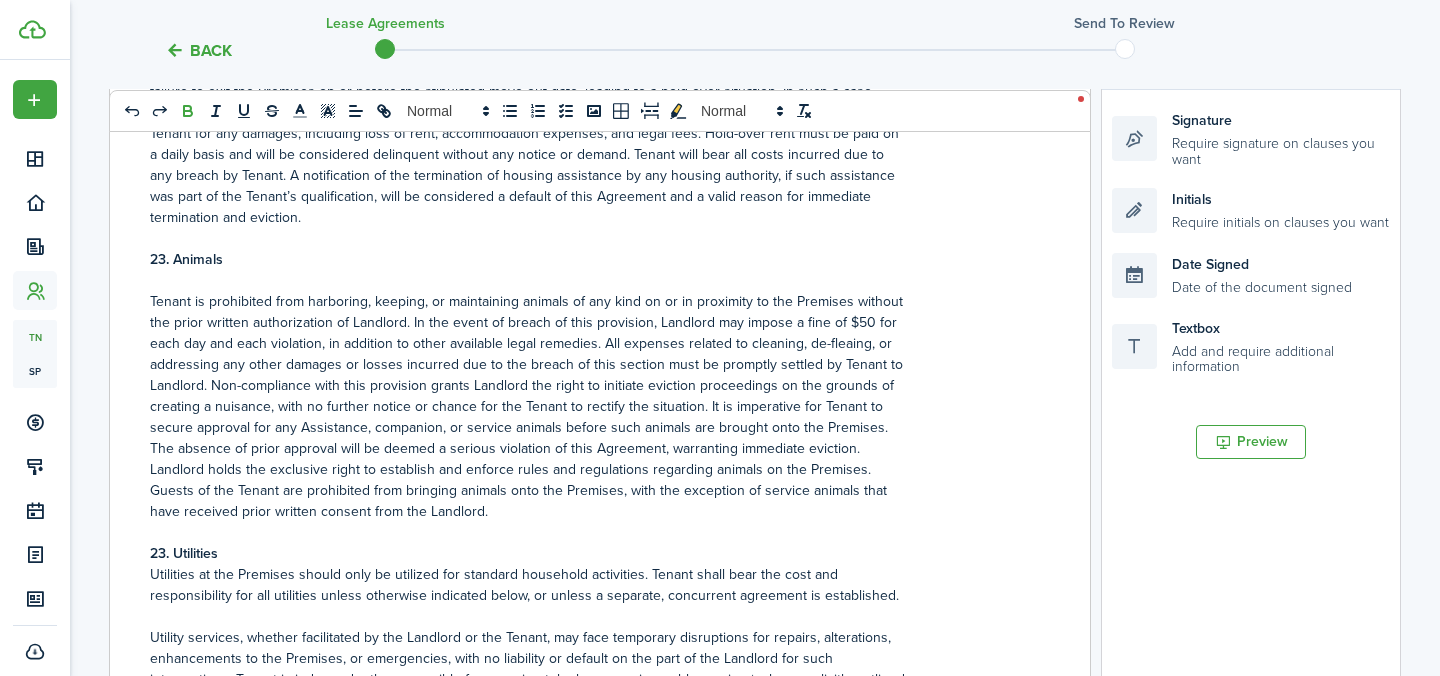 click on "23. Utilities" at bounding box center [184, 553] 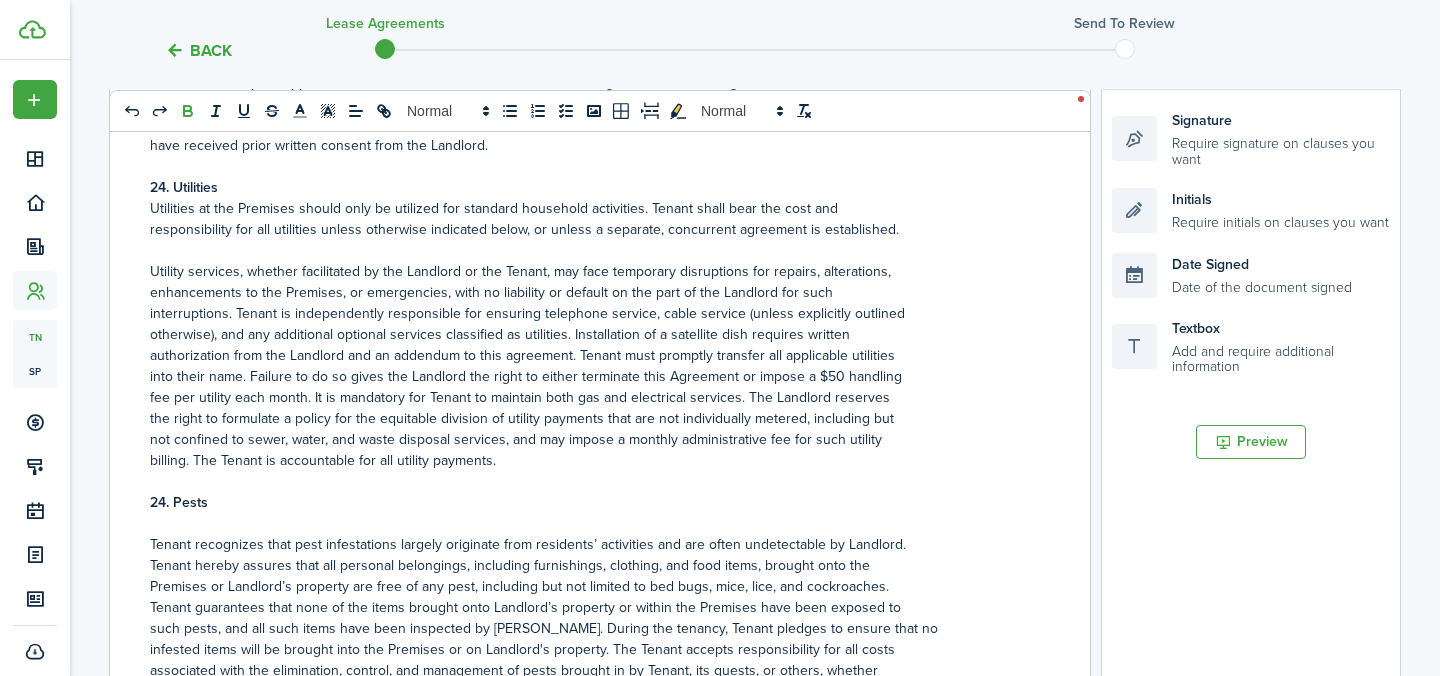 scroll, scrollTop: 8560, scrollLeft: 0, axis: vertical 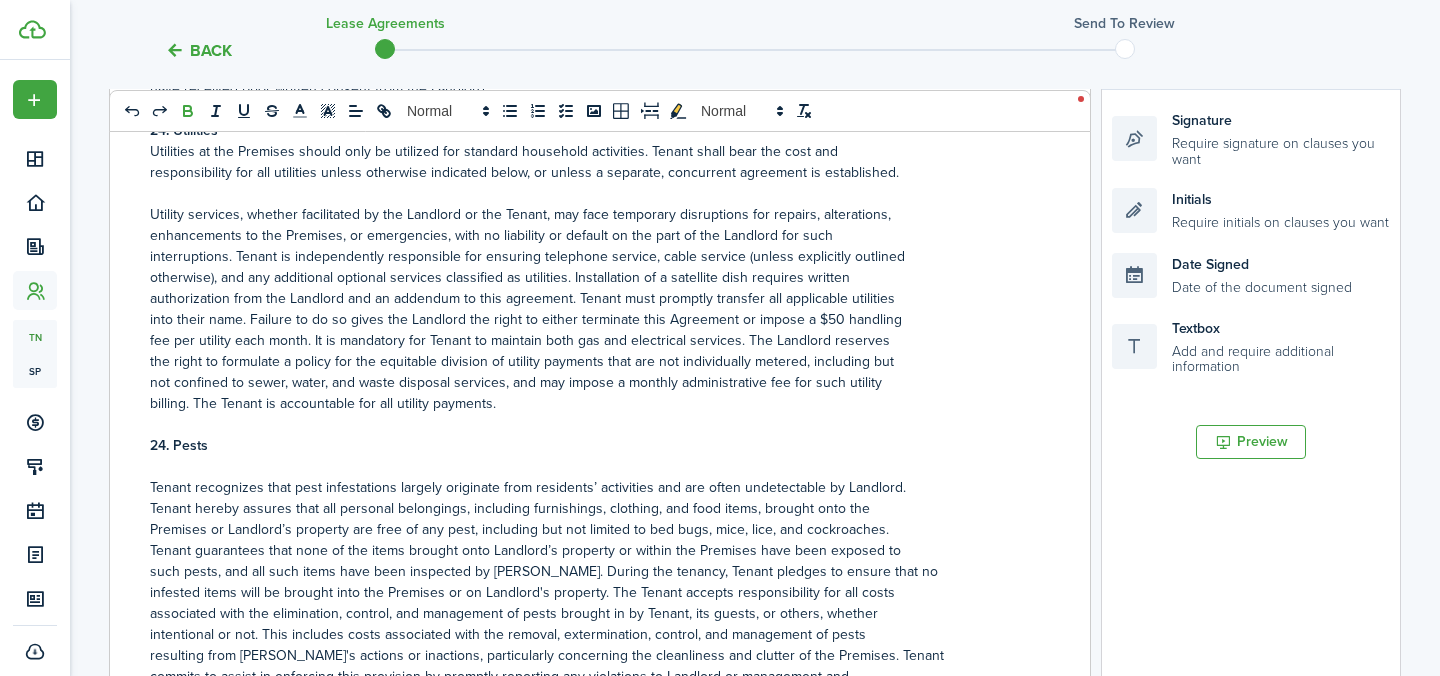 click on "24. Pests" at bounding box center [179, 445] 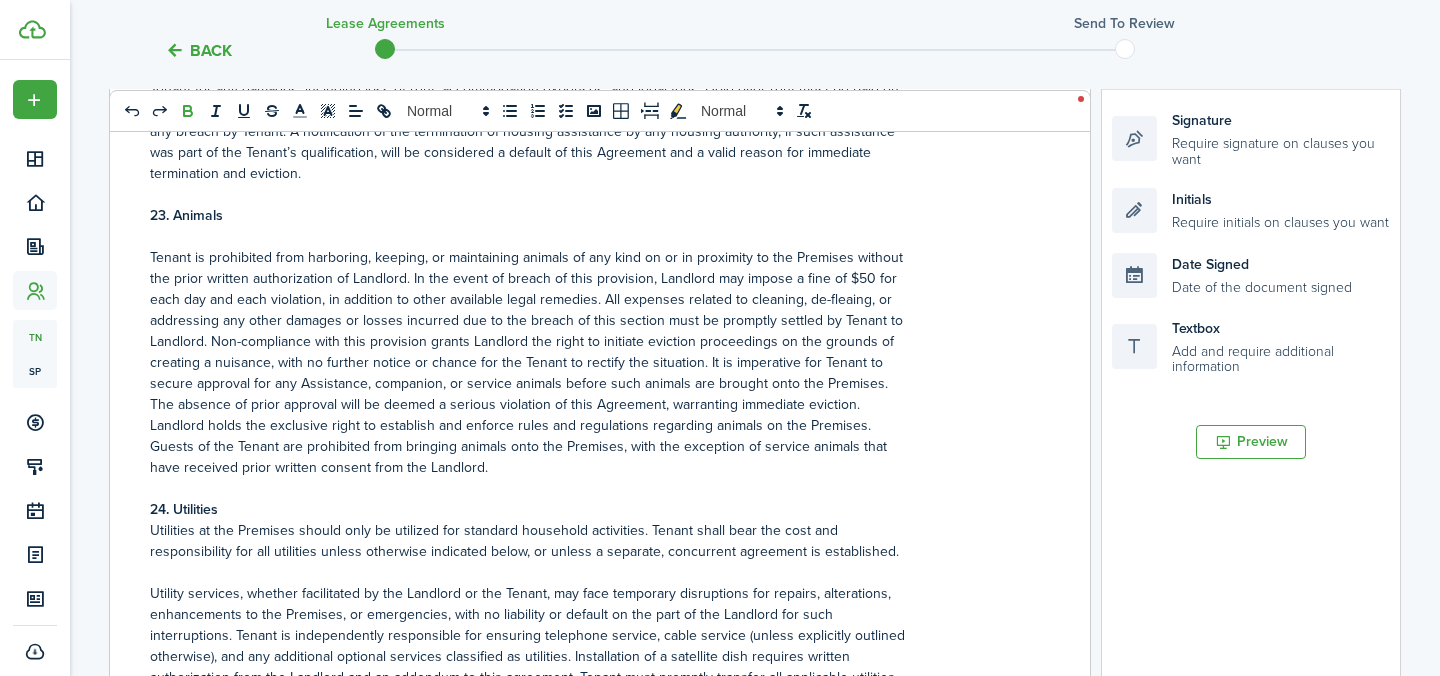 scroll, scrollTop: 8064, scrollLeft: 0, axis: vertical 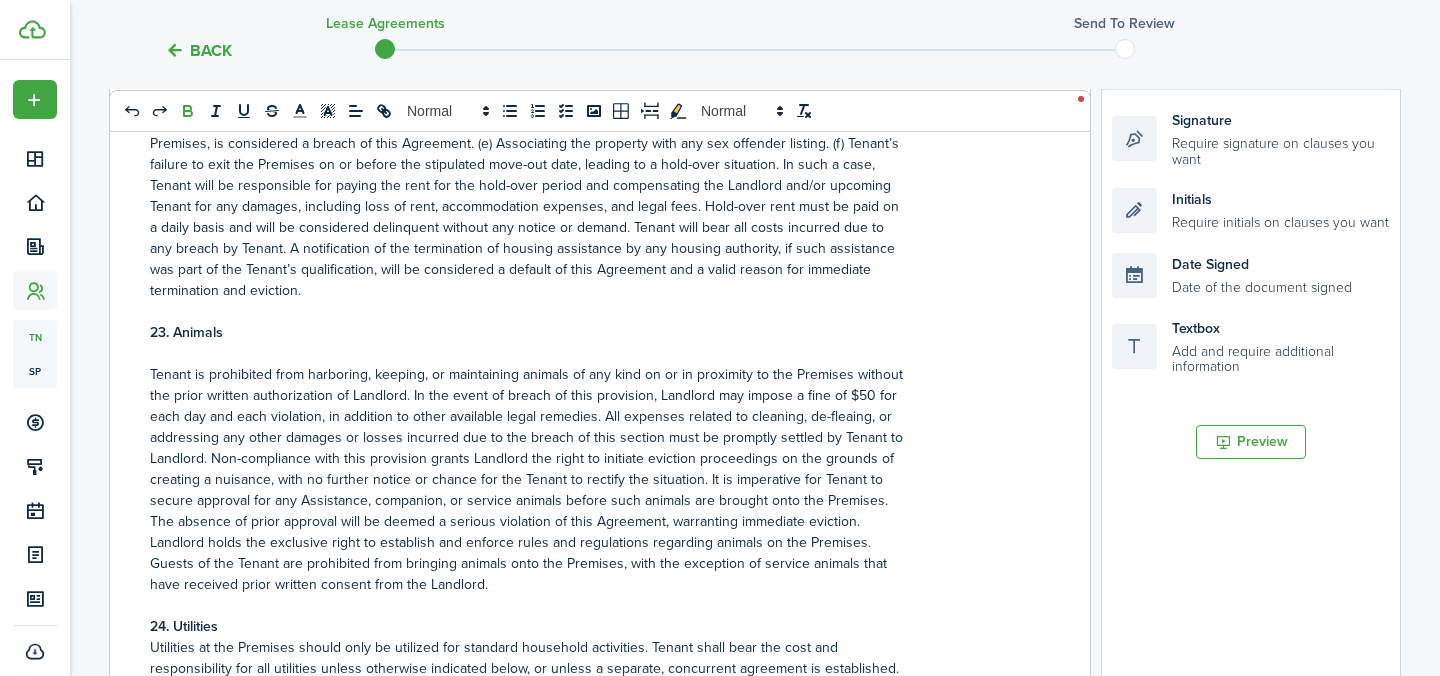 click on "the prior written authorization of Landlord. In the event of breach of this provision, Landlord may impose a fine of $50 for" at bounding box center [592, 395] 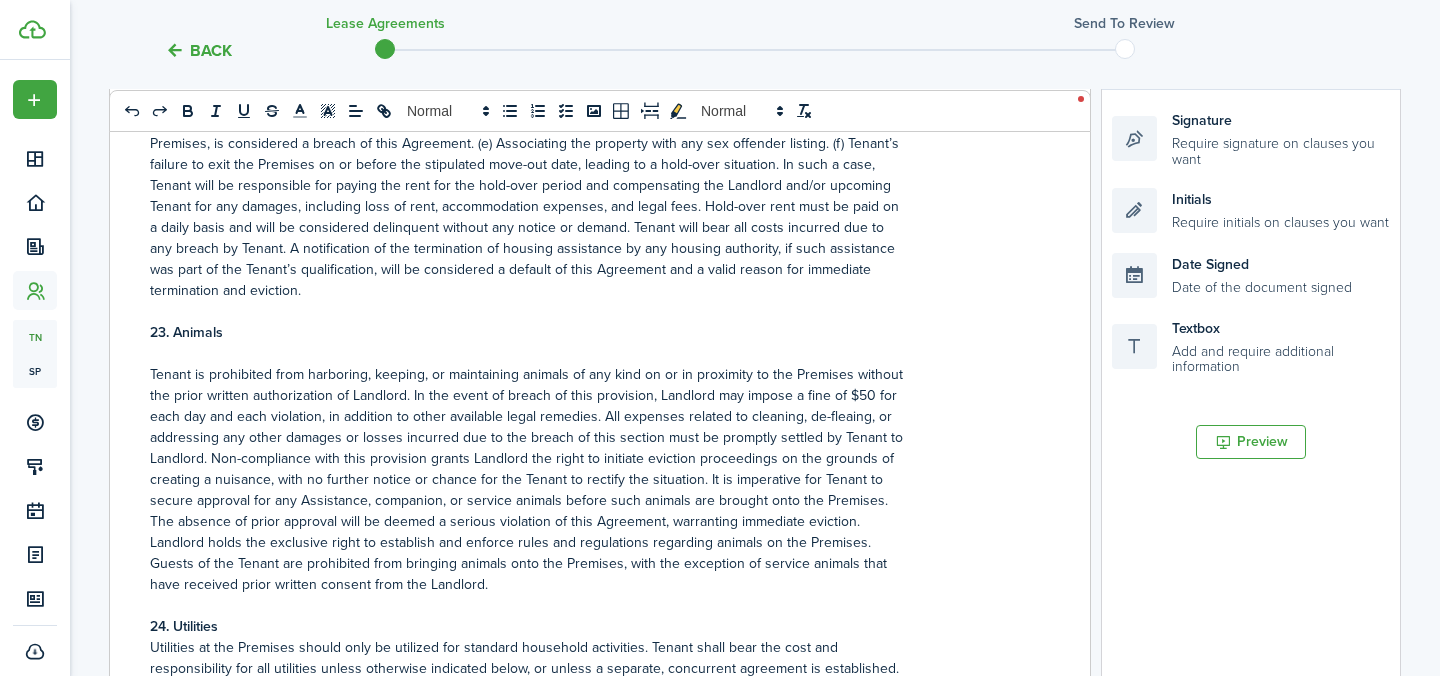 click on "the prior written authorization of Landlord. In the event of breach of this provision, Landlord may impose a fine of $50 for" at bounding box center [592, 395] 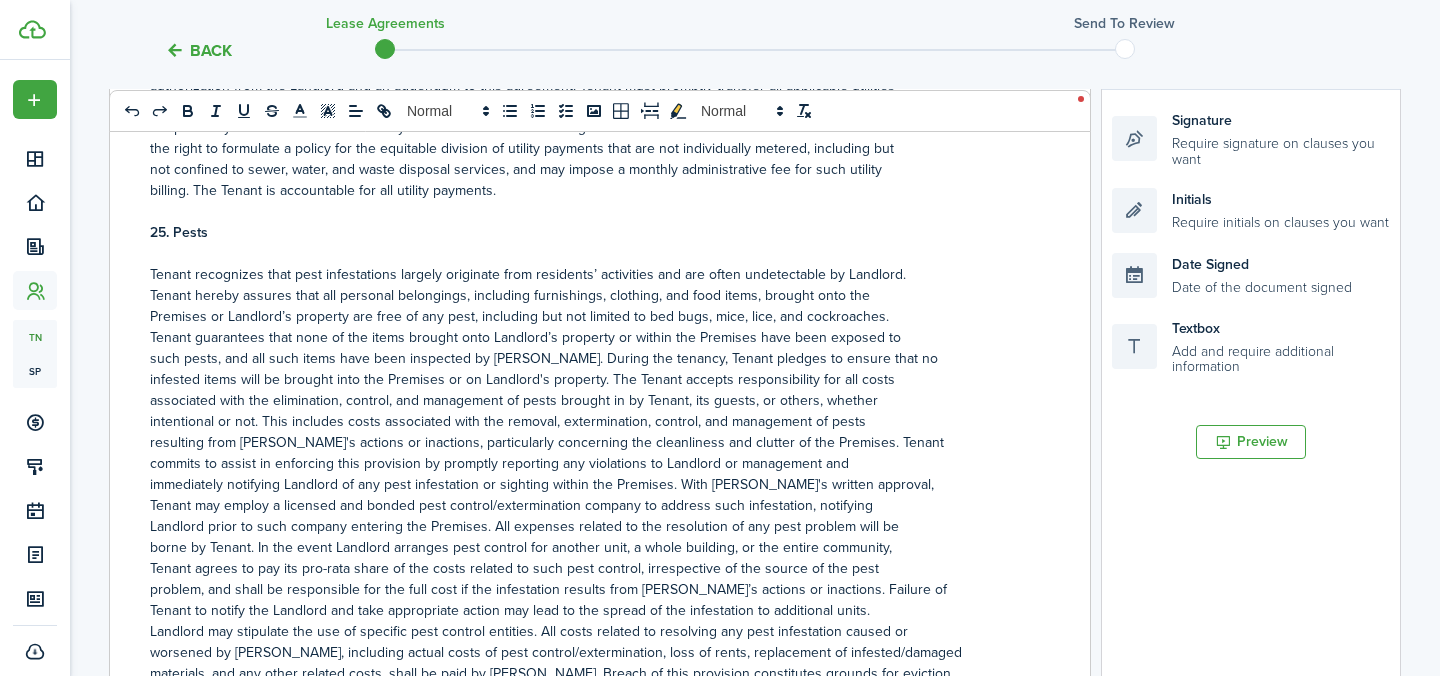 scroll, scrollTop: 8907, scrollLeft: 0, axis: vertical 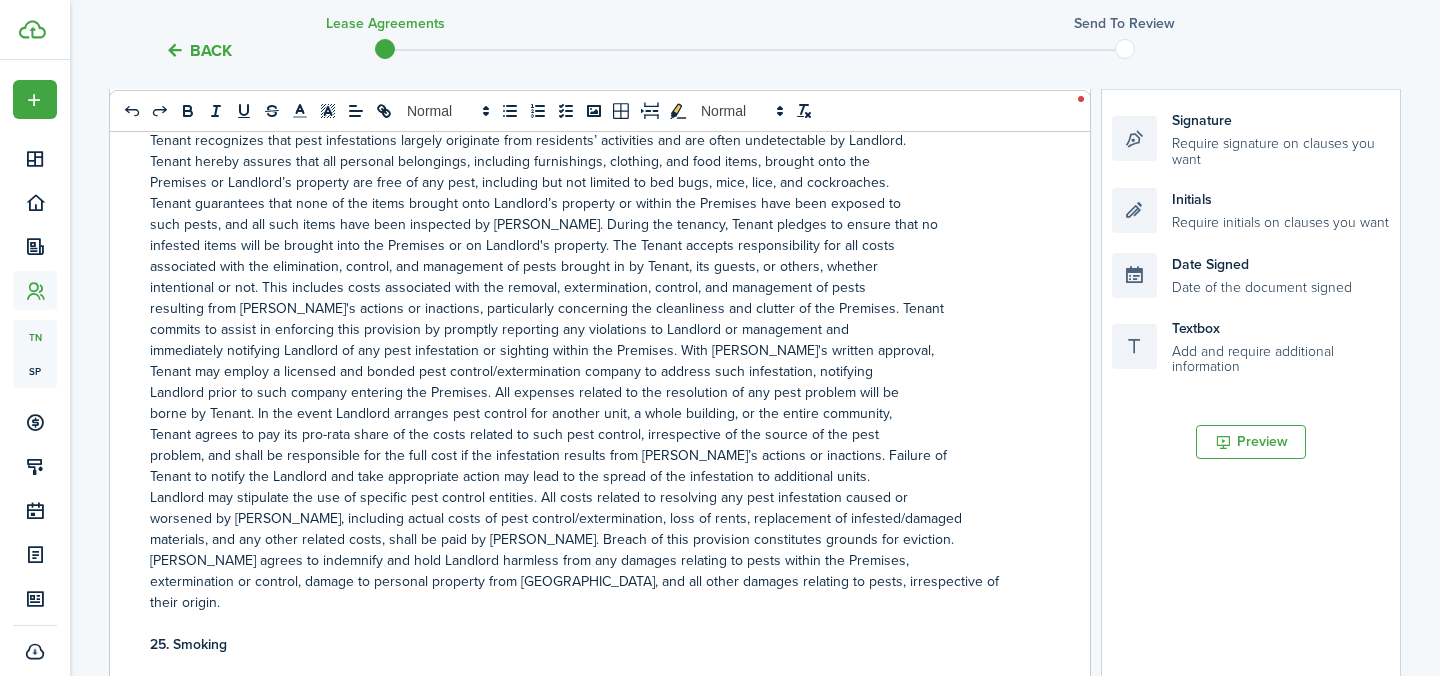 click on "25. Smoking" at bounding box center (188, 644) 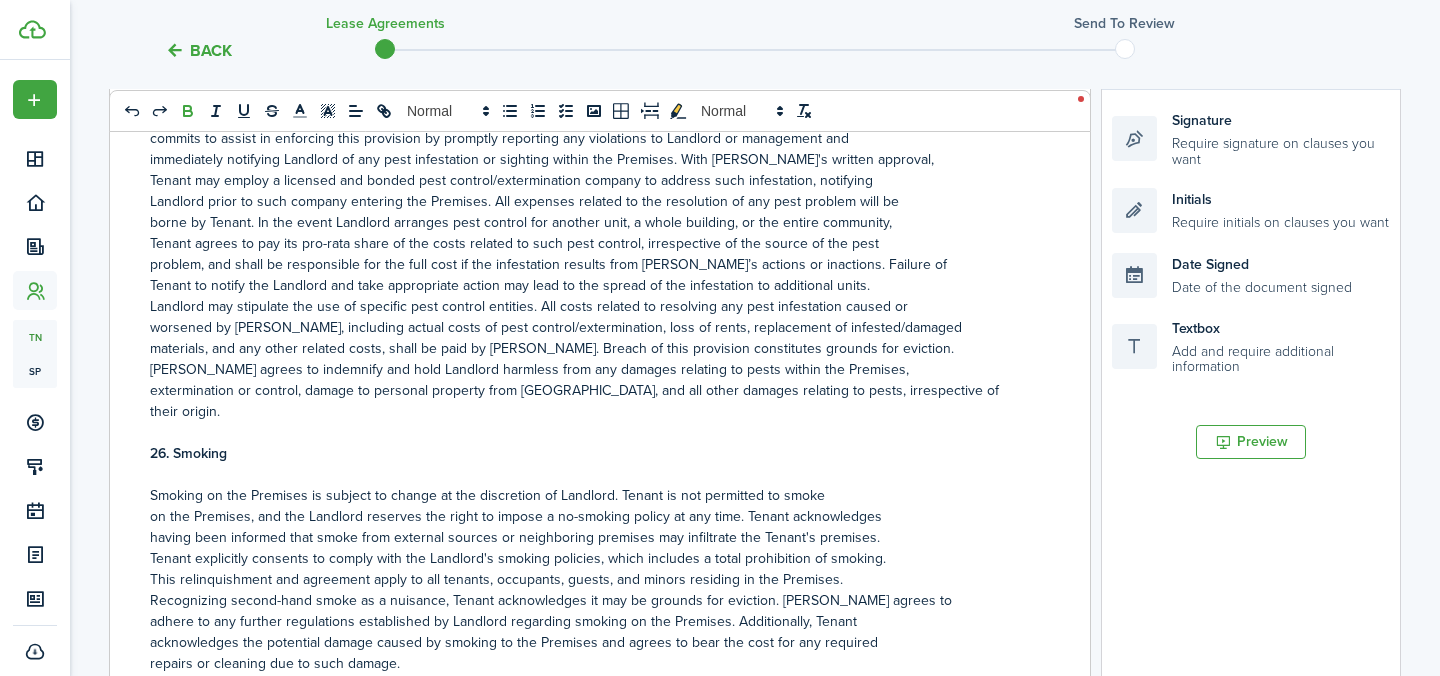 scroll, scrollTop: 9103, scrollLeft: 0, axis: vertical 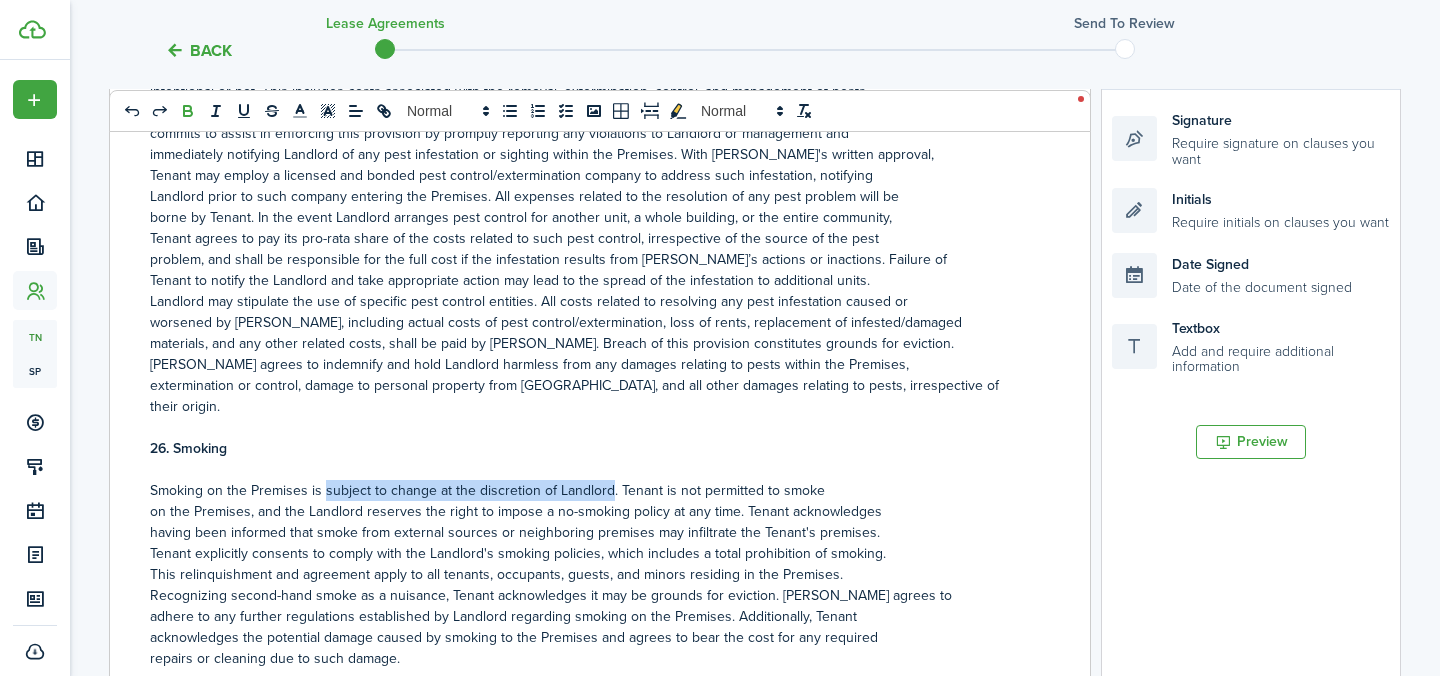 drag, startPoint x: 324, startPoint y: 464, endPoint x: 606, endPoint y: 467, distance: 282.01596 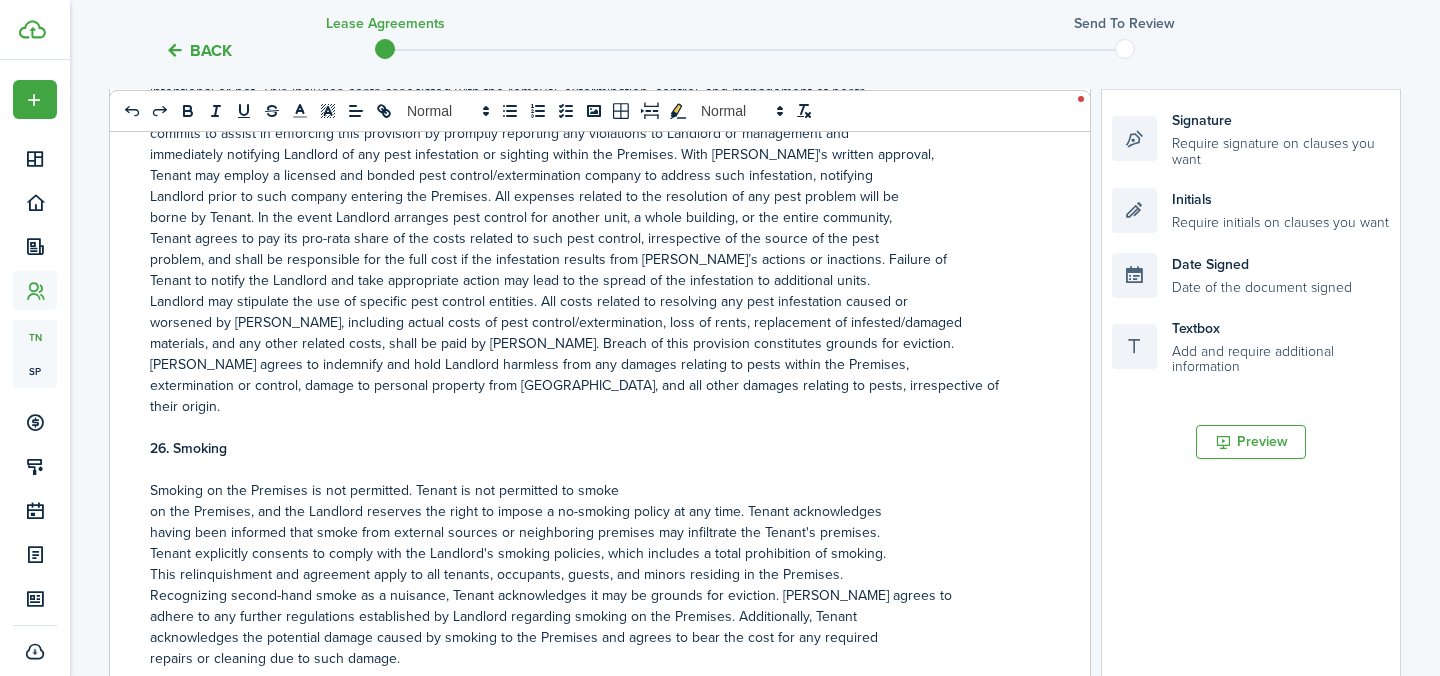 click on "on the Premises, and the Landlord reserves the right to impose a no-smoking policy at any time. Tenant acknowledges" at bounding box center (592, 511) 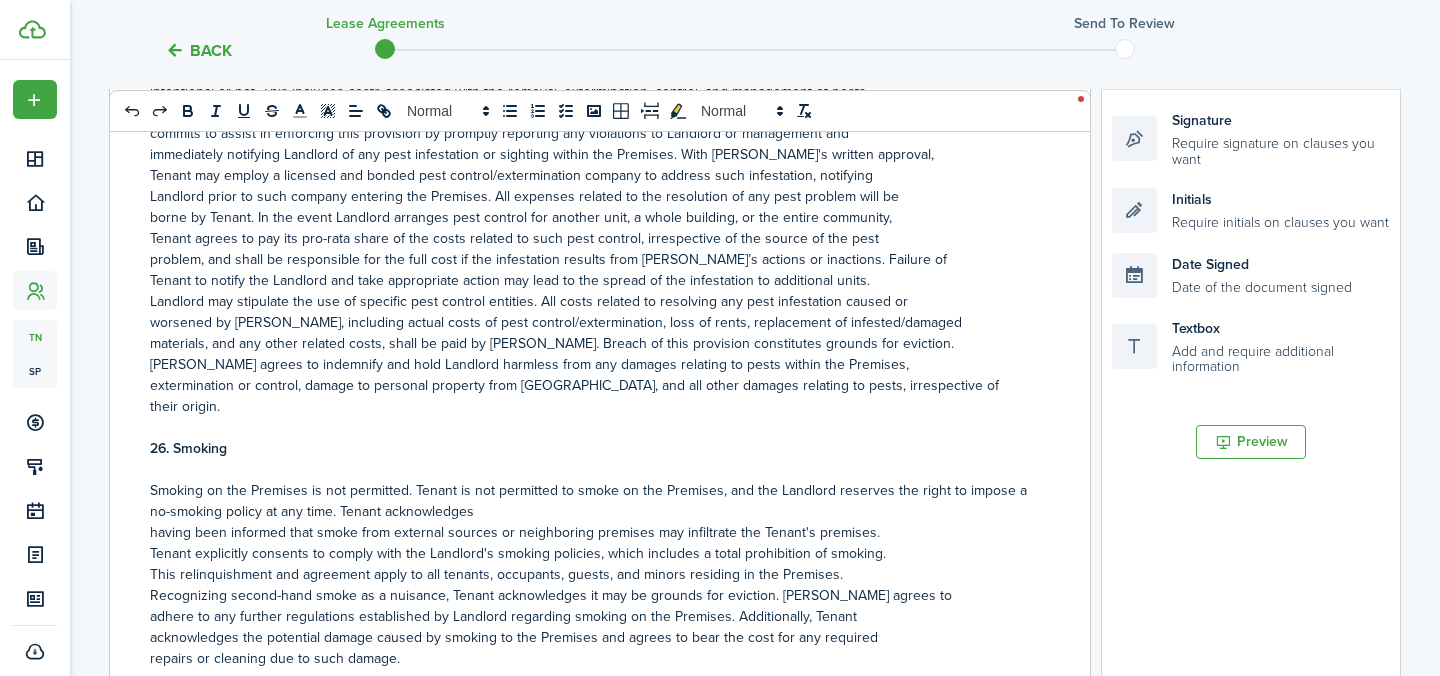 click on "[US_STATE] RESIDENTIAL LEASE AGREEMENT ________________________ 1. Parties: [PERSON_NAME], [PERSON_NAME]   _________________________________________________________________________________________ The above named are all the allowed Occupants of the Premises eighteen years of age or older (hereinafter collectively referred to as “Tenant”); with being all the allowed Occupants of the Premises under the age of eighteen. Tenant represents and warrants that he/she/they have legal custody and is legally responsible for all minors named above. The rental unit owner and/or property management agent of the owner shall be hereinafter referred to as “Landlord.” 2. Premises: [STREET_ADDRESS]   three-month period will be deemed a breach of this clause, barring prior written approval from Landlord. Landlord reserves the right to limit or deny access to any guest, with or without cause. 3. Rent and Fees: Monthly Rent   $  2800 Pro-rata rent  for move-in from  [DATE]  to  [DATE]" at bounding box center [592, 463] 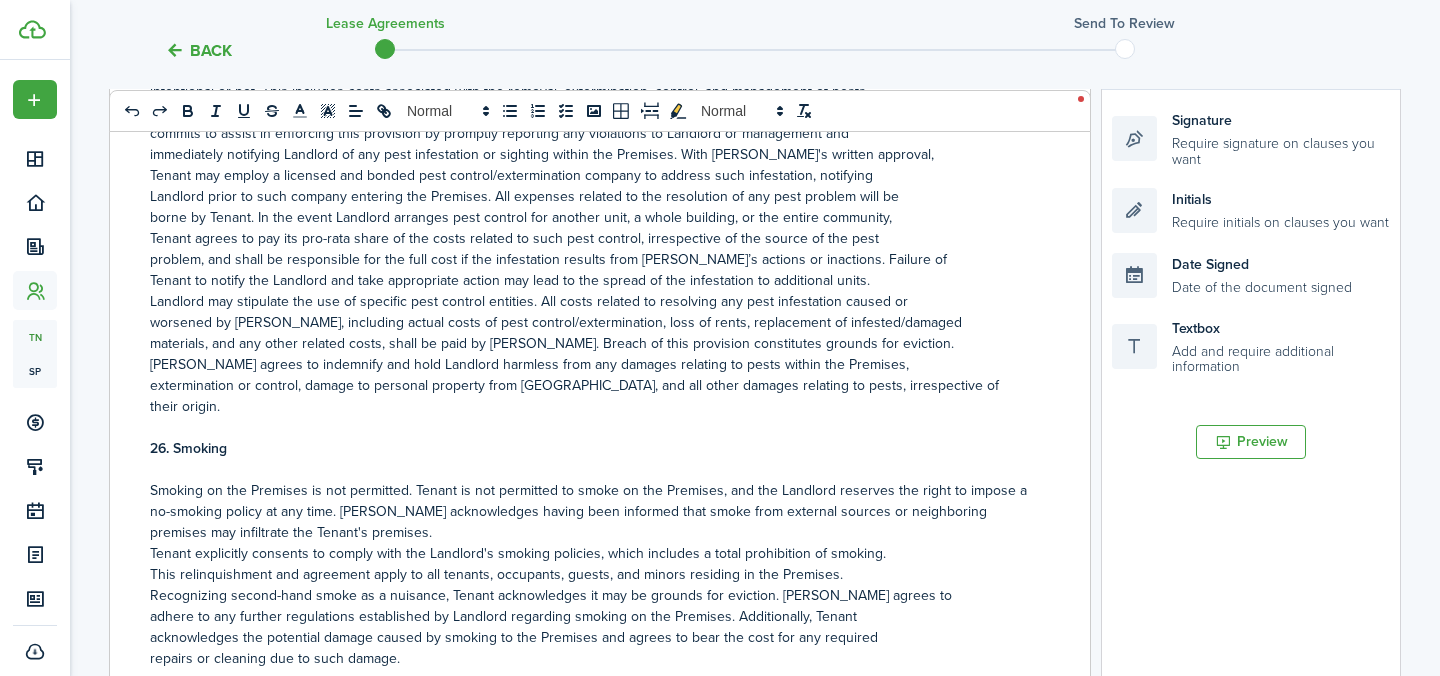 click on "Tenant explicitly consents to comply with the Landlord's smoking policies, which includes a total prohibition of smoking." at bounding box center (592, 553) 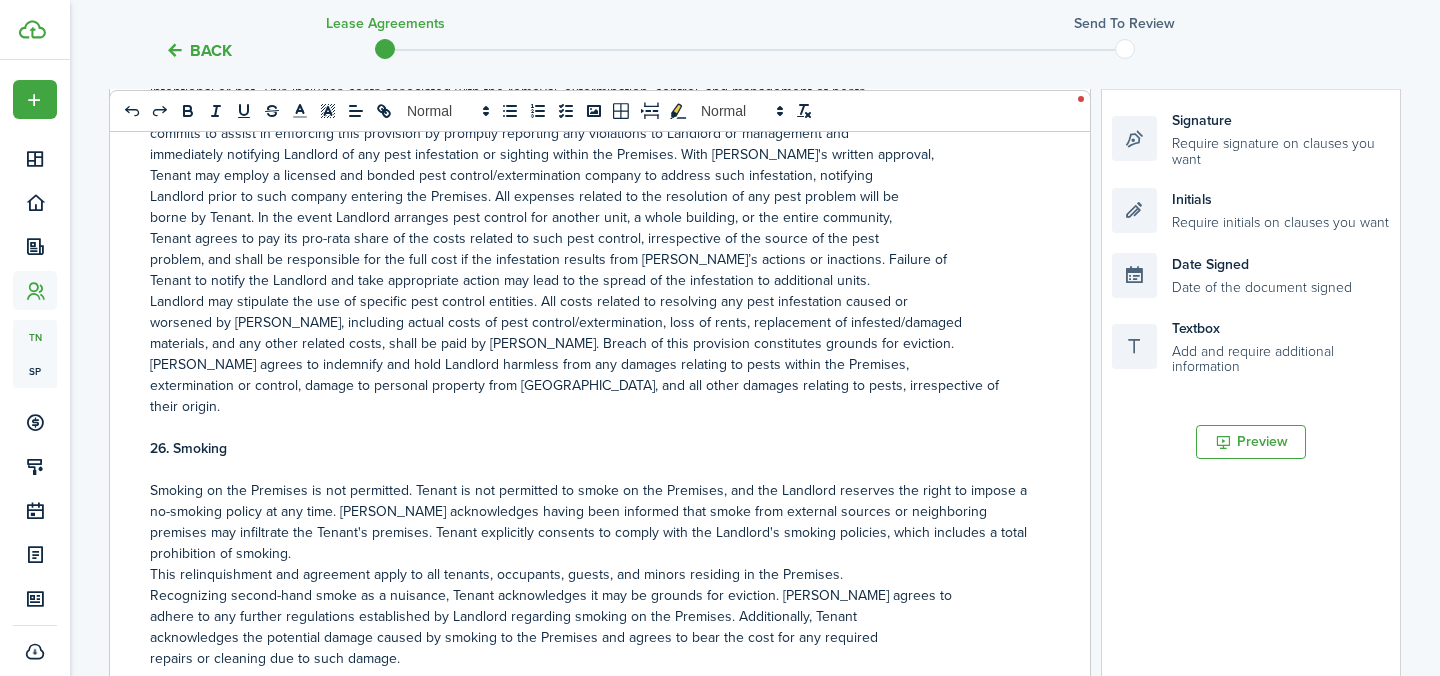 click on "[US_STATE] RESIDENTIAL LEASE AGREEMENT ________________________ 1. Parties: [PERSON_NAME], [PERSON_NAME]   _________________________________________________________________________________________ The above named are all the allowed Occupants of the Premises eighteen years of age or older (hereinafter collectively referred to as “Tenant”); with being all the allowed Occupants of the Premises under the age of eighteen. Tenant represents and warrants that he/she/they have legal custody and is legally responsible for all minors named above. The rental unit owner and/or property management agent of the owner shall be hereinafter referred to as “Landlord.” 2. Premises: [STREET_ADDRESS]   three-month period will be deemed a breach of this clause, barring prior written approval from Landlord. Landlord reserves the right to limit or deny access to any guest, with or without cause. 3. Rent and Fees: Monthly Rent   $  2800 Pro-rata rent  for move-in from  [DATE]  to  [DATE]" at bounding box center [592, 463] 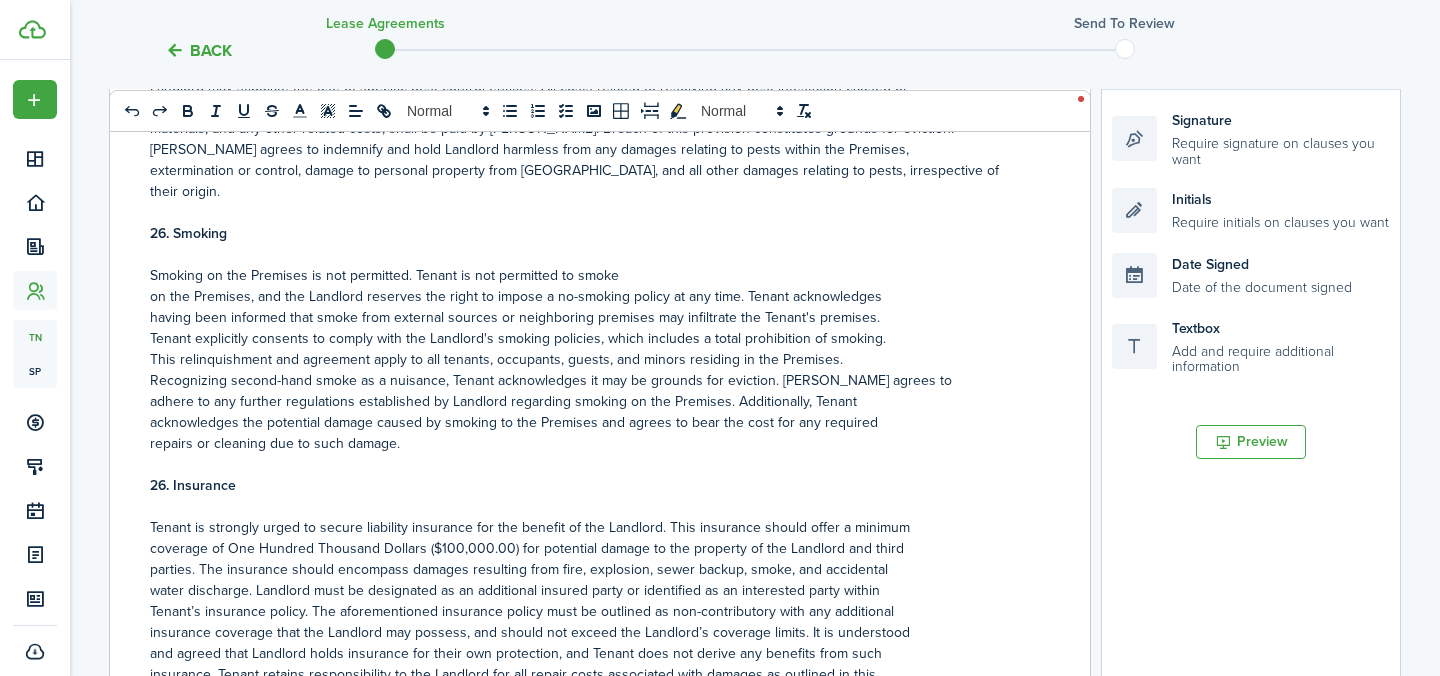 scroll, scrollTop: 9322, scrollLeft: 0, axis: vertical 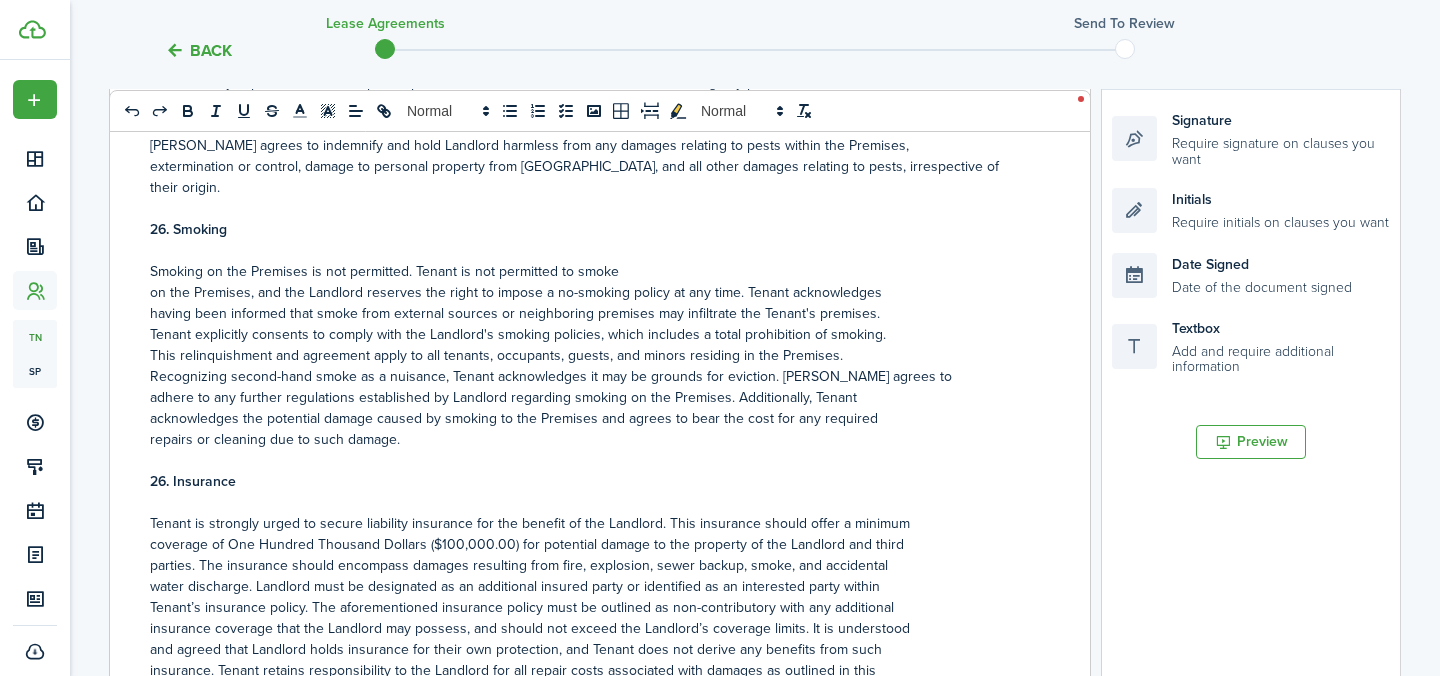 click on "26. Insurance" at bounding box center [193, 481] 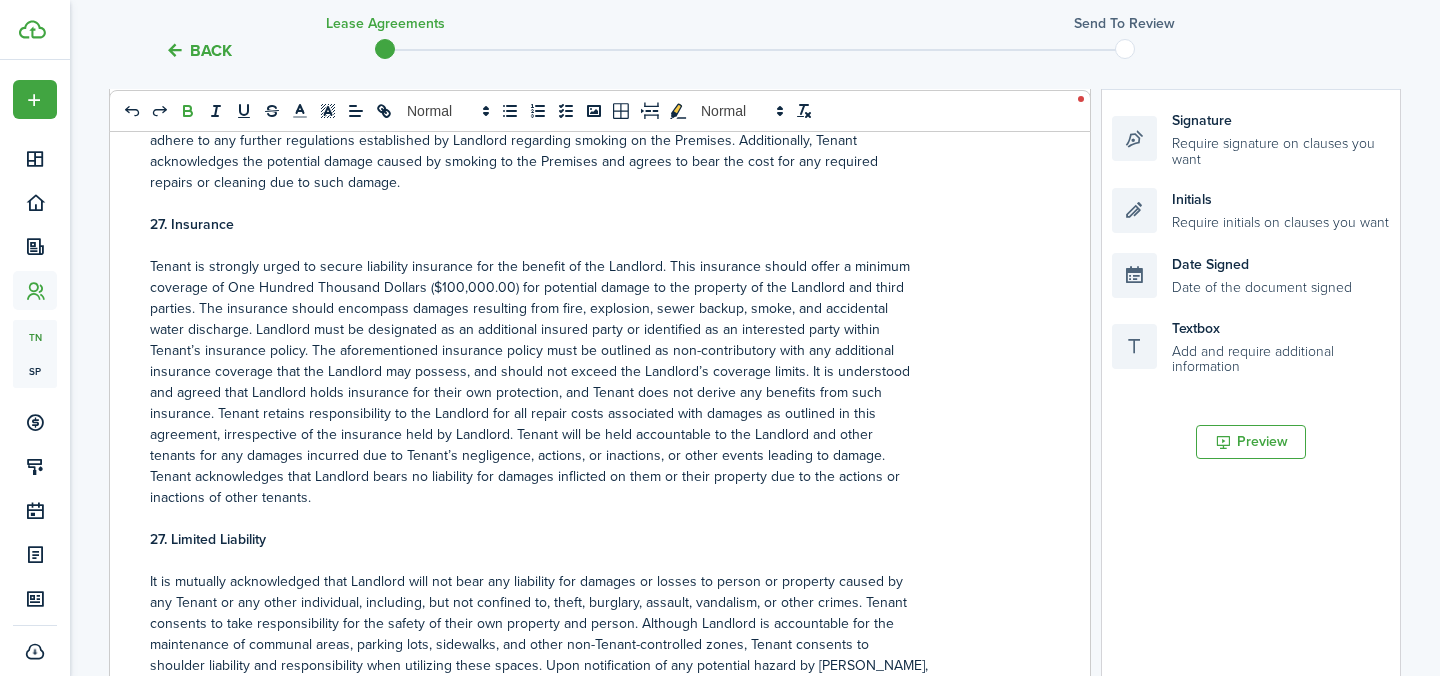 scroll, scrollTop: 9581, scrollLeft: 0, axis: vertical 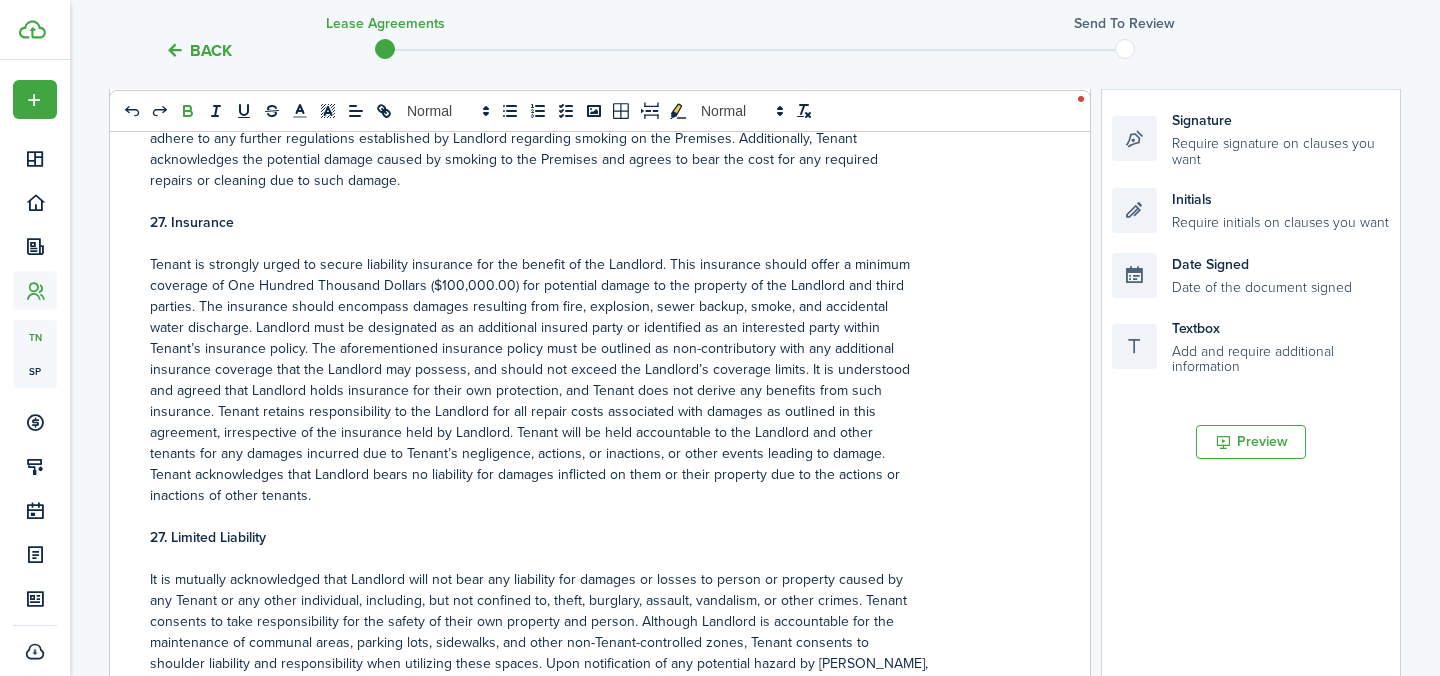 click on "27. Limited Liability" at bounding box center (208, 537) 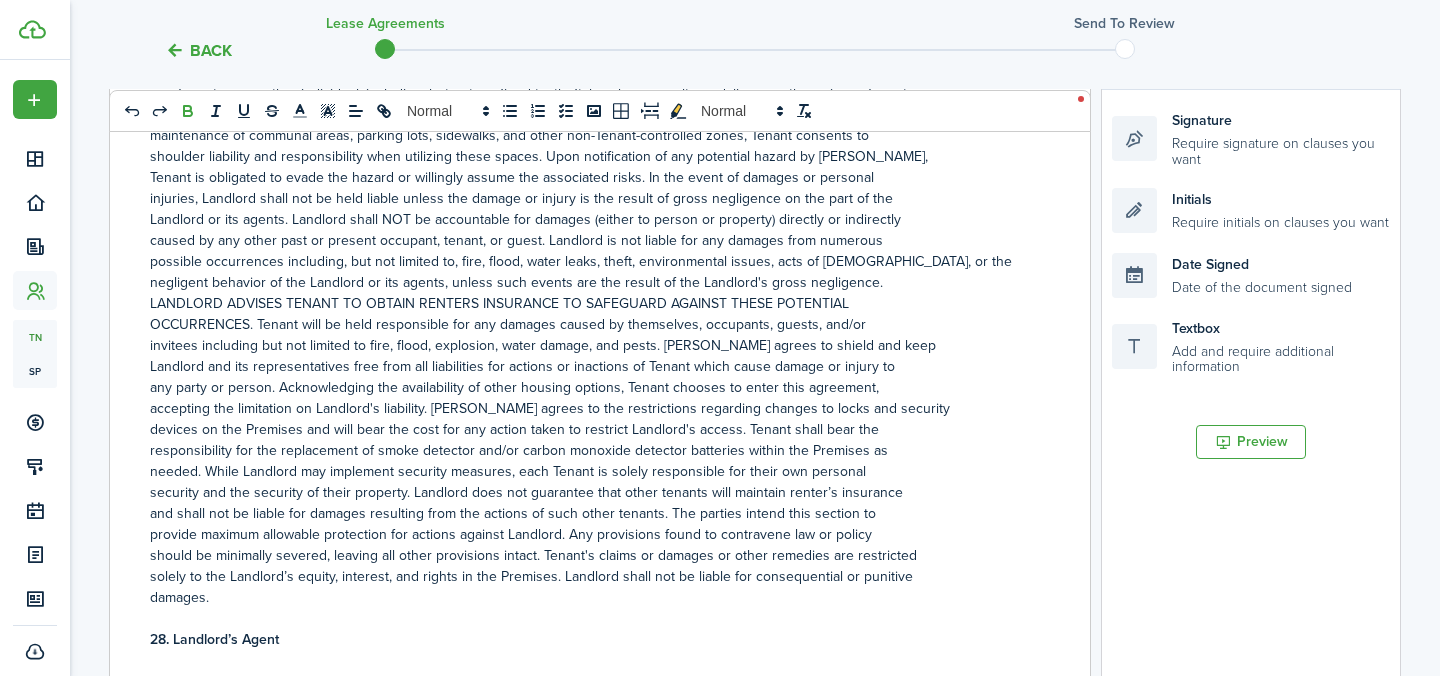 scroll, scrollTop: 10089, scrollLeft: 0, axis: vertical 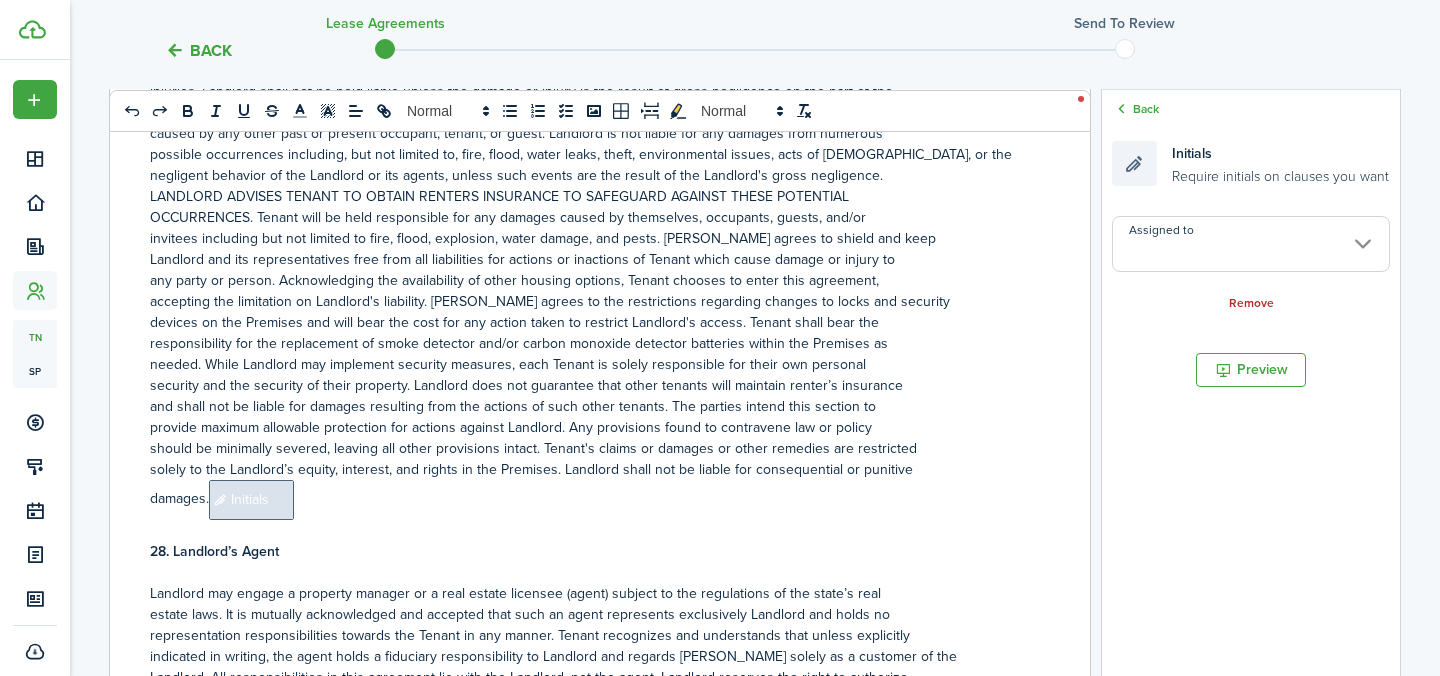 click on "28. Landlord’s Agent" at bounding box center (214, 551) 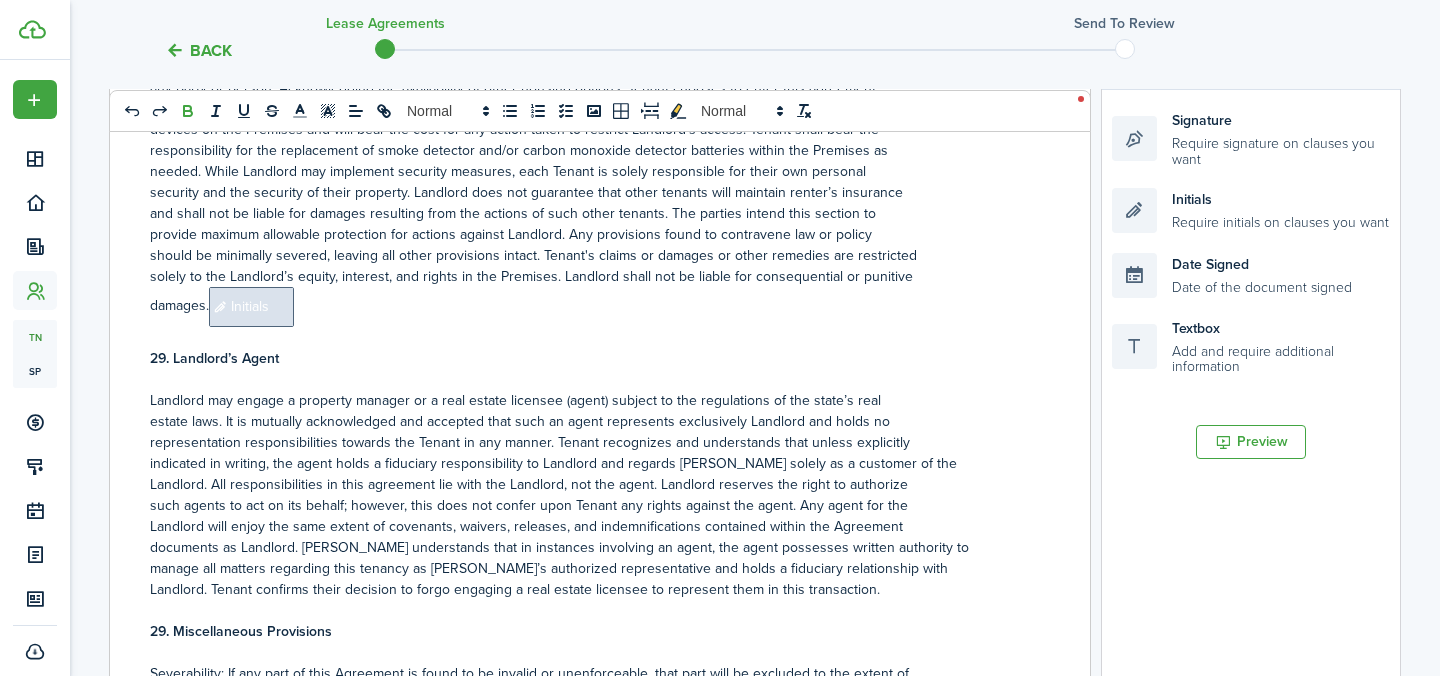 scroll, scrollTop: 10668, scrollLeft: 0, axis: vertical 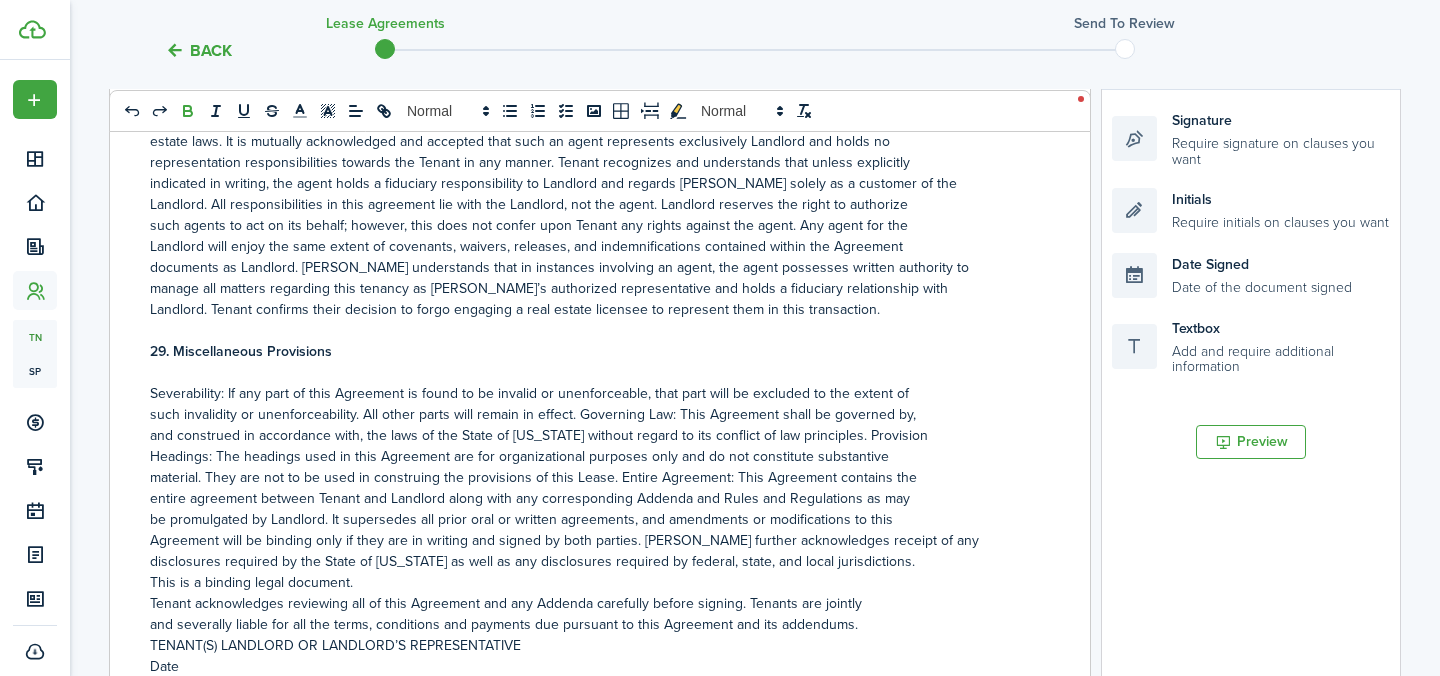 click on "29. Miscellaneous Provisions" at bounding box center (241, 351) 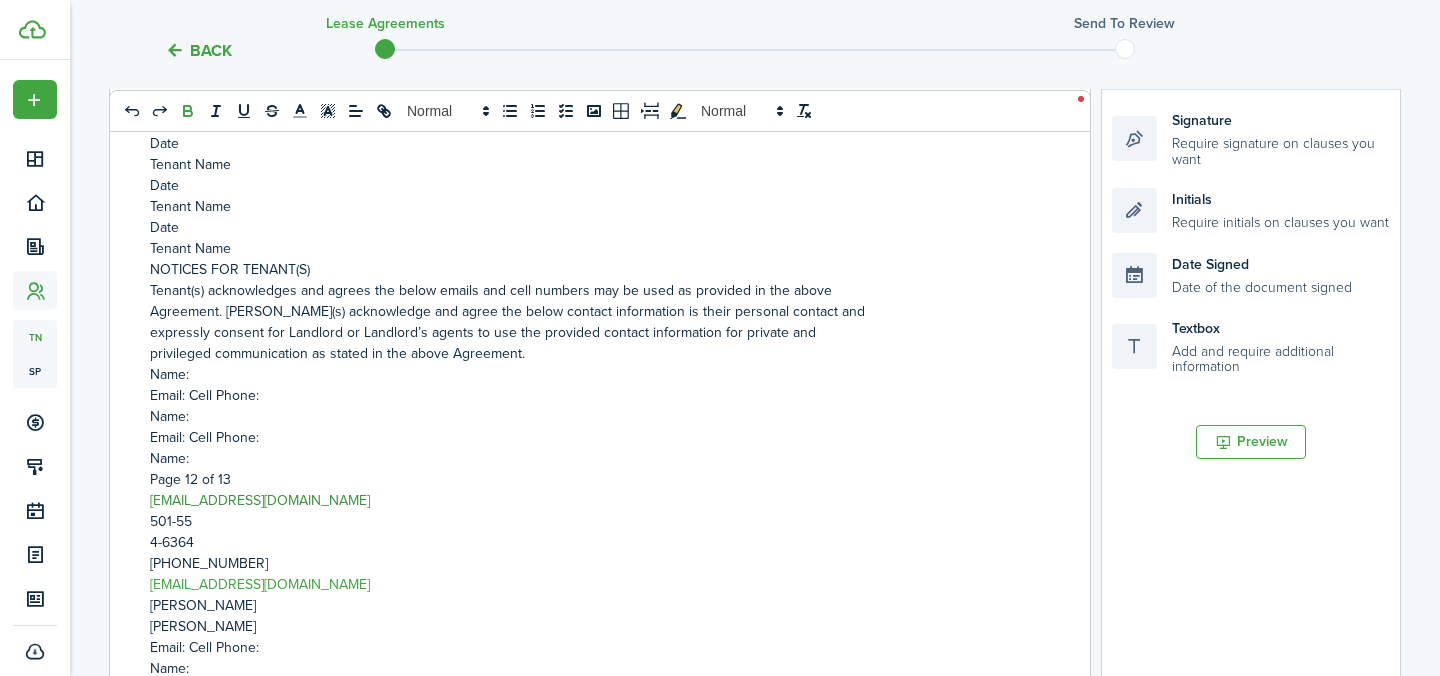 scroll, scrollTop: 11454, scrollLeft: 0, axis: vertical 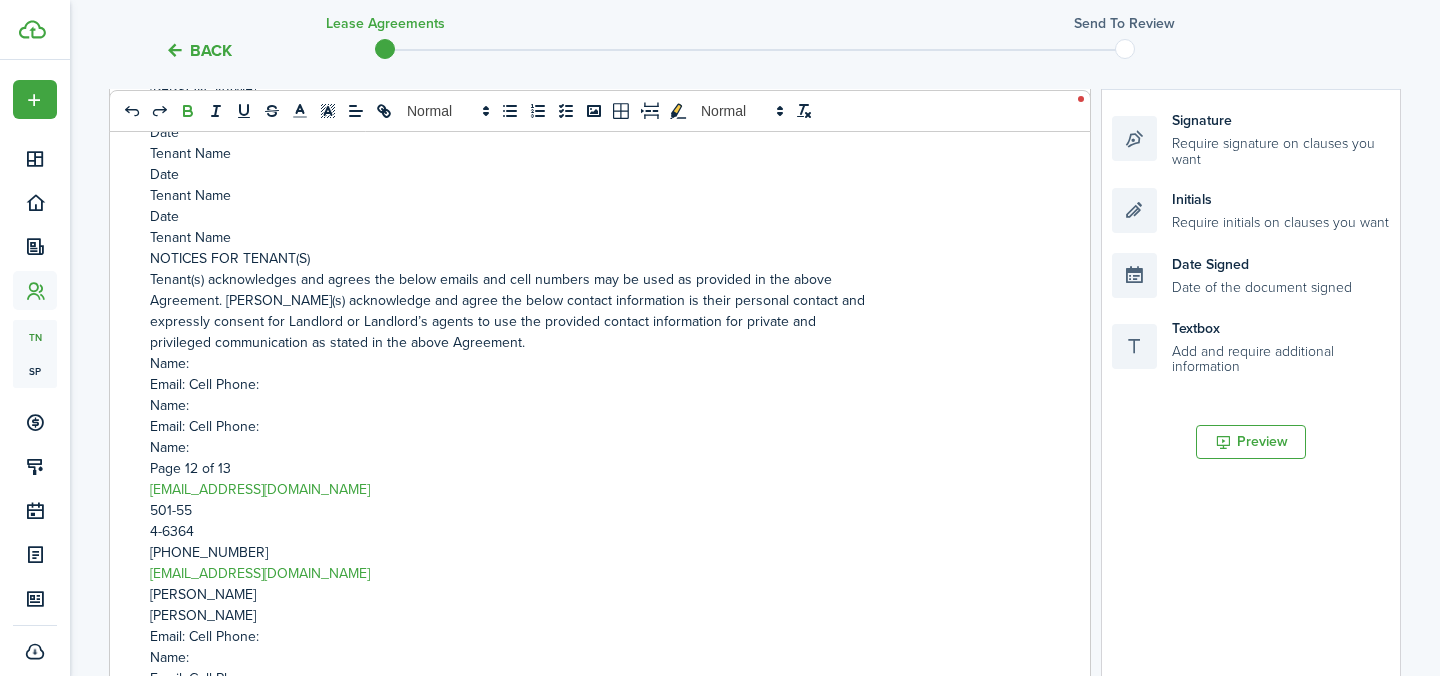 click on "Name:" at bounding box center [592, 363] 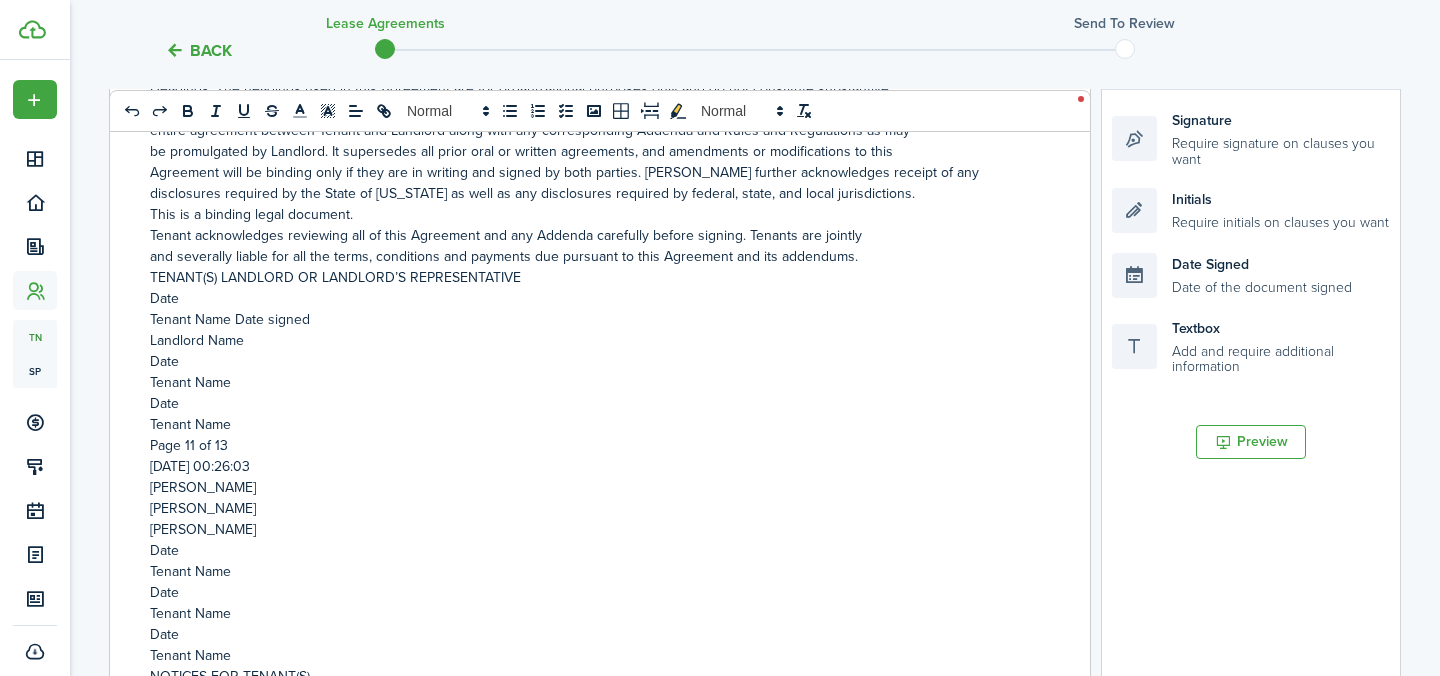 scroll, scrollTop: 10995, scrollLeft: 0, axis: vertical 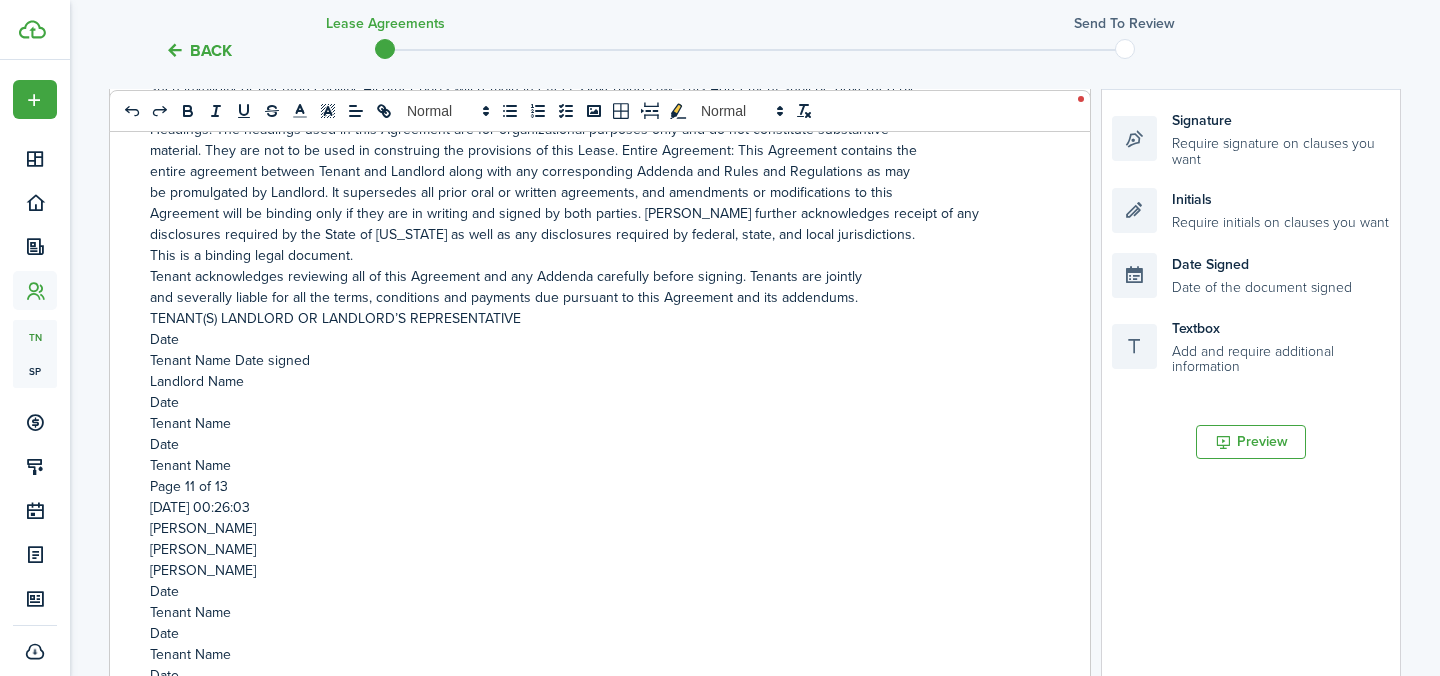 click on "TENANT(S) LANDLORD OR LANDLORD’S REPRESENTATIVE" at bounding box center (592, 318) 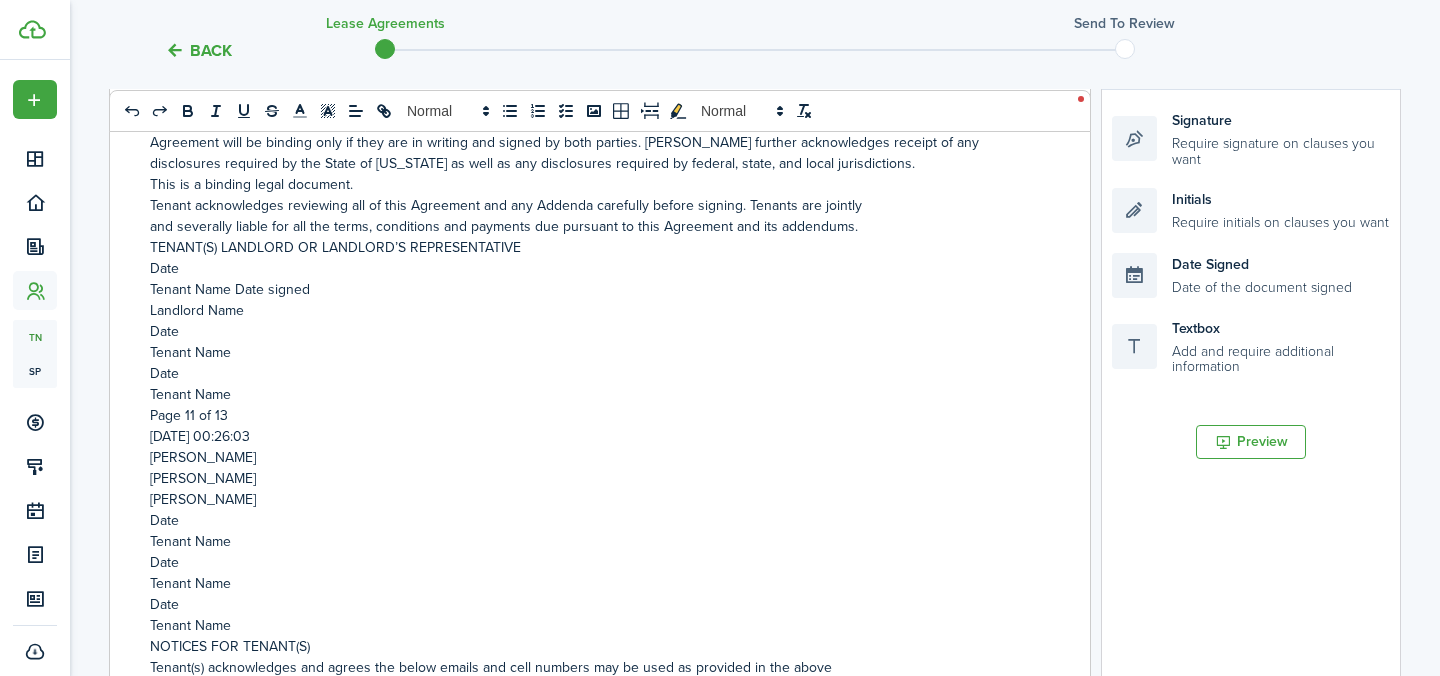 scroll, scrollTop: 11167, scrollLeft: 0, axis: vertical 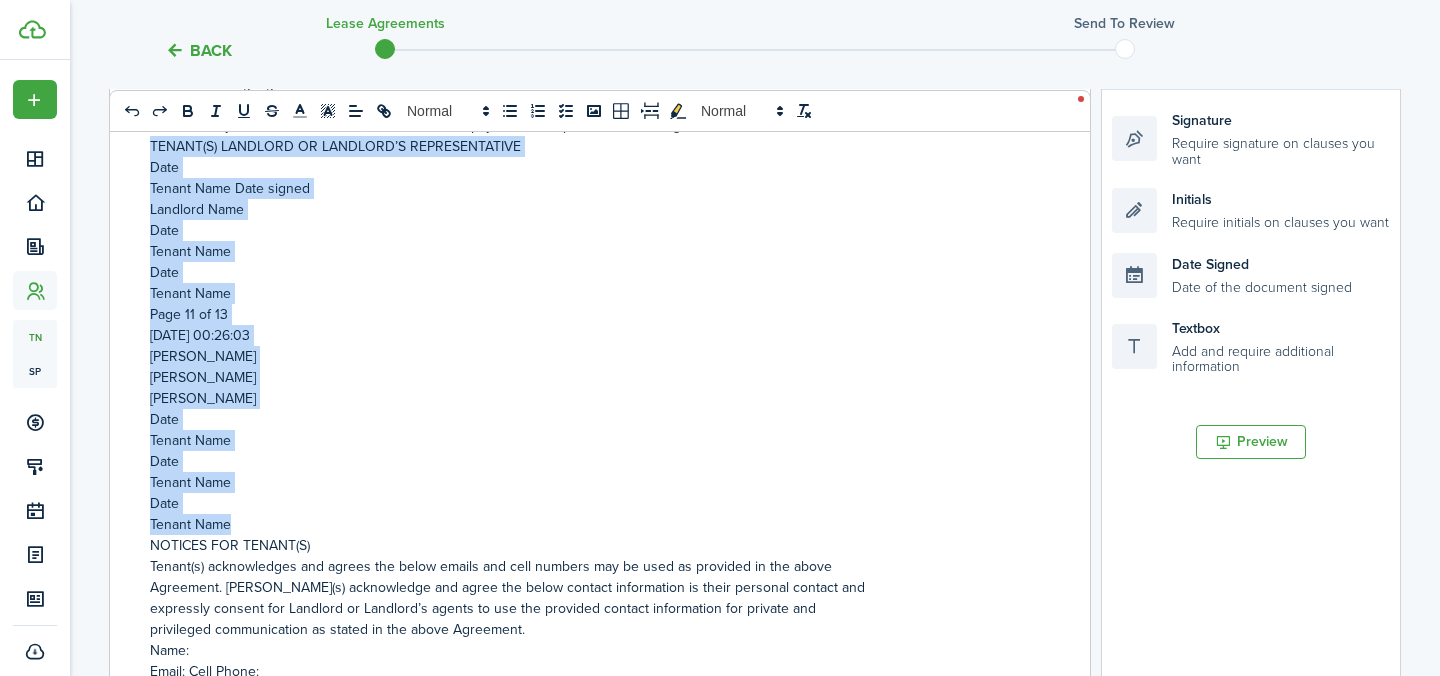 click on "Tenant Name" at bounding box center (592, 524) 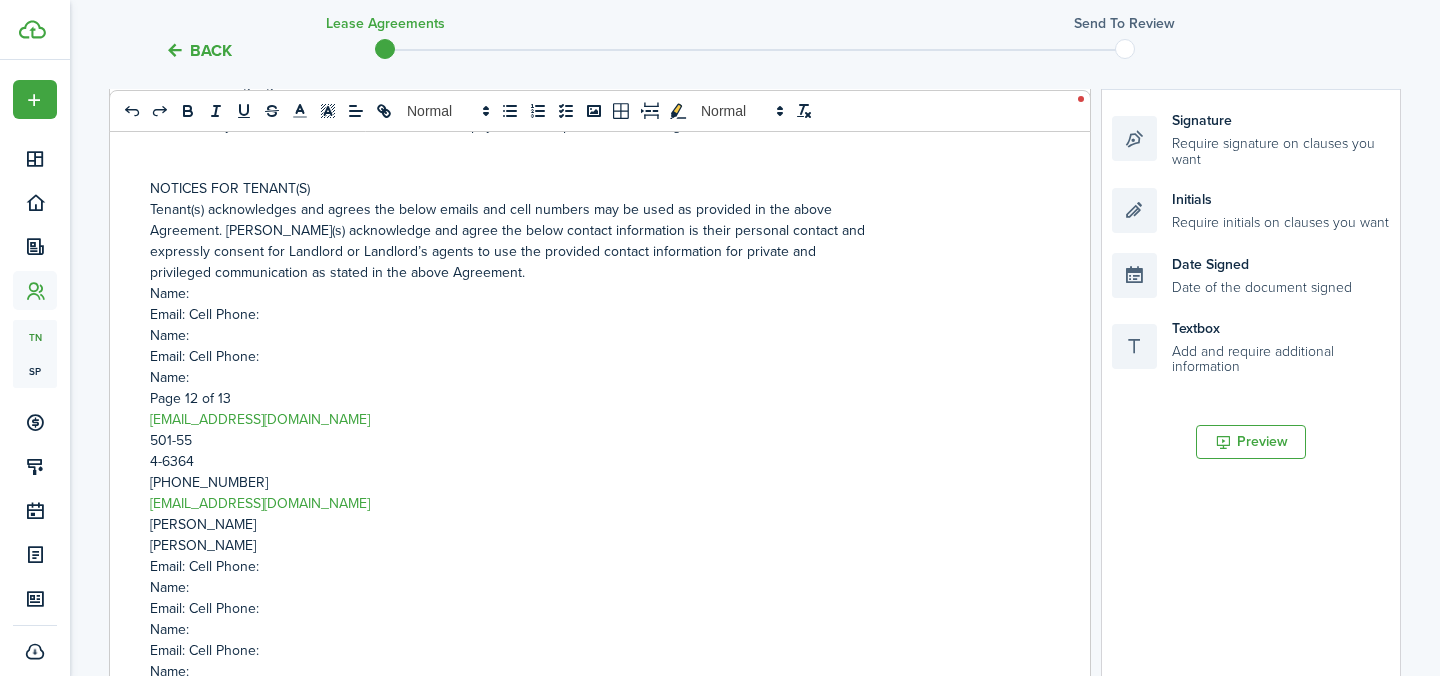 click on "Name:" at bounding box center [592, 293] 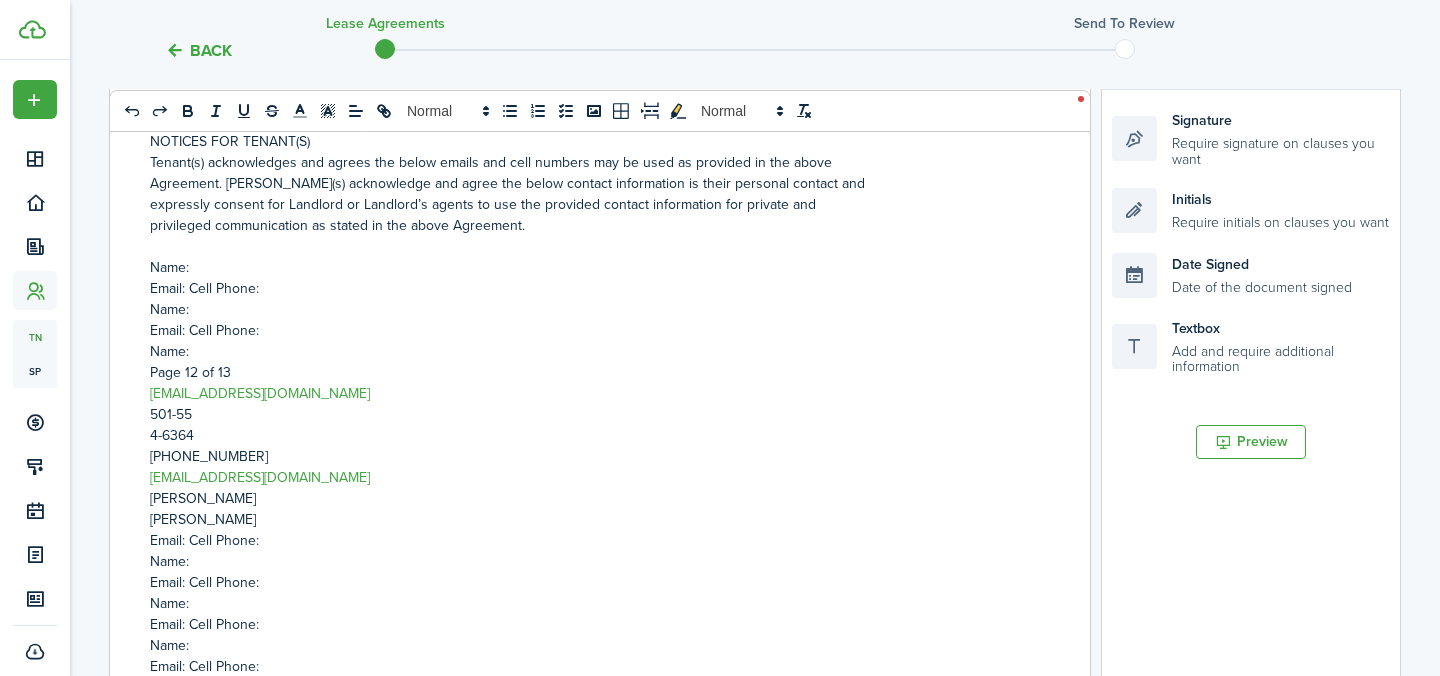 scroll, scrollTop: 11224, scrollLeft: 0, axis: vertical 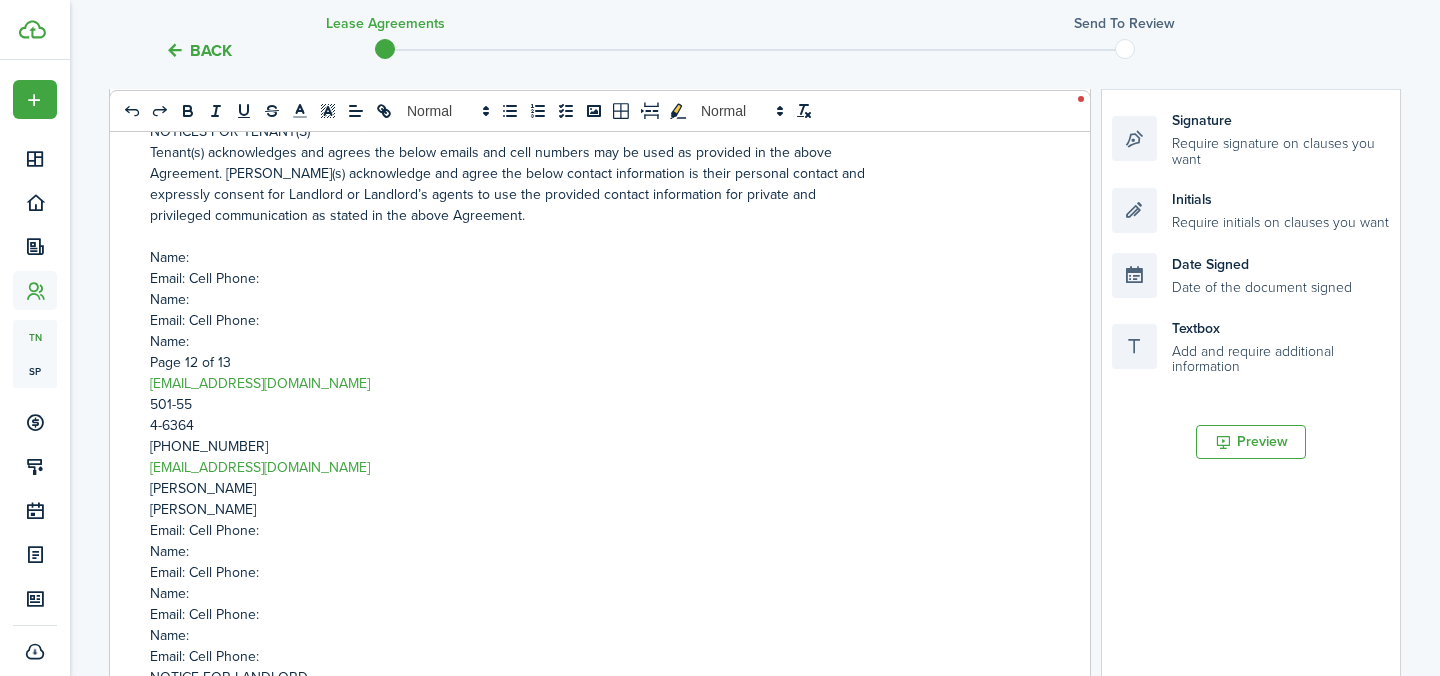 drag, startPoint x: 247, startPoint y: 485, endPoint x: 147, endPoint y: 485, distance: 100 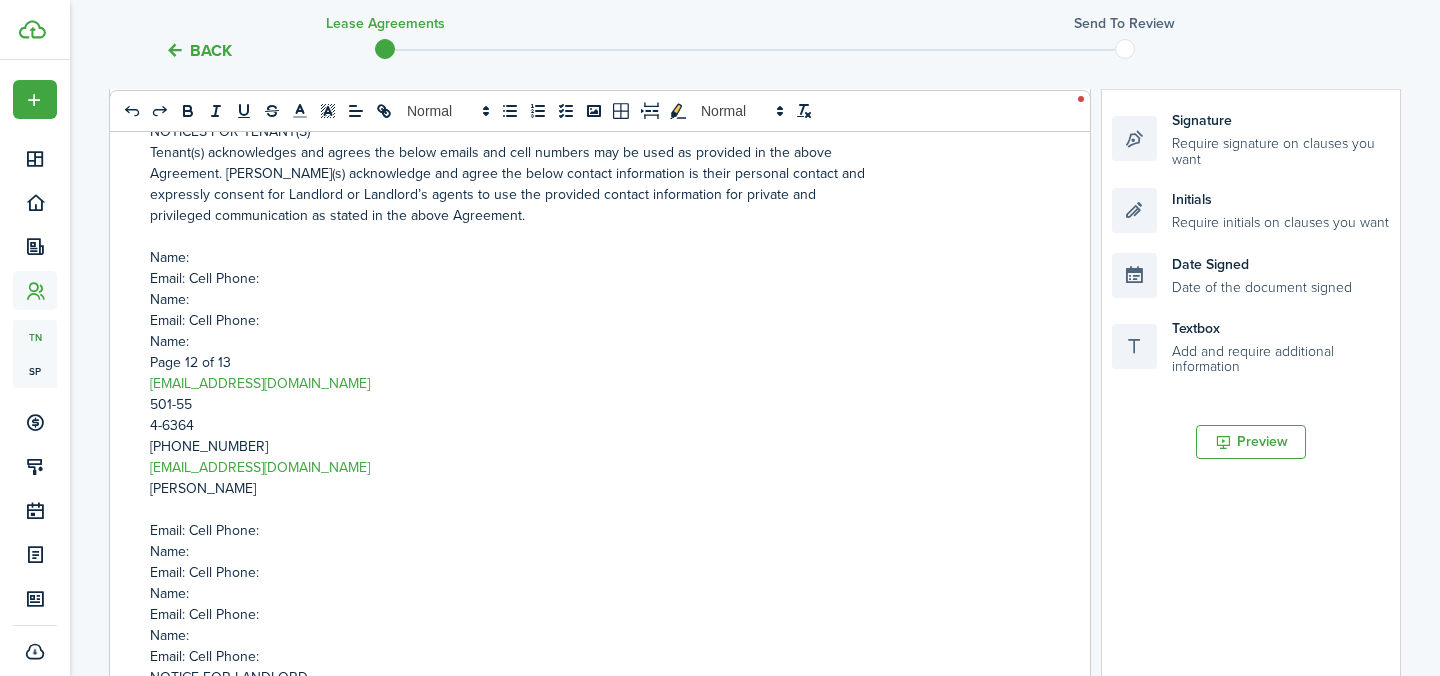 click on "Name:" at bounding box center (592, 257) 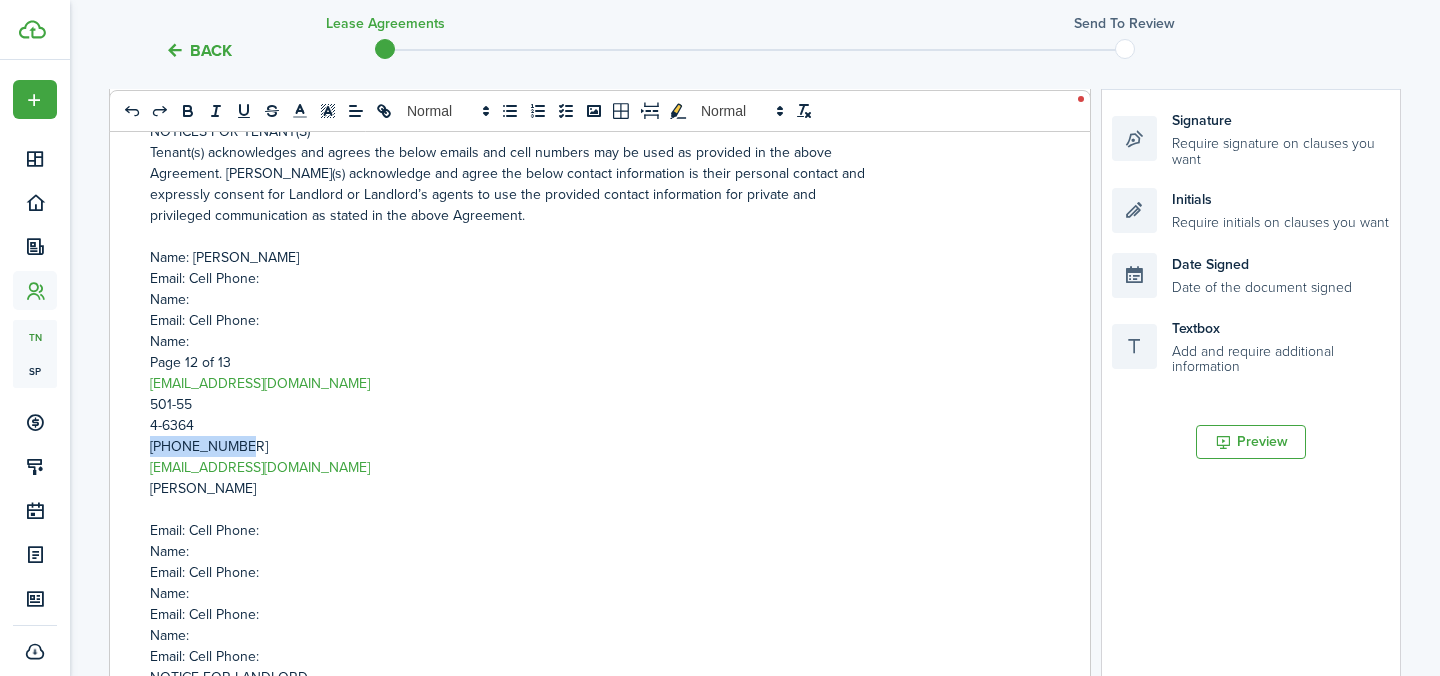 drag, startPoint x: 236, startPoint y: 419, endPoint x: 152, endPoint y: 420, distance: 84.00595 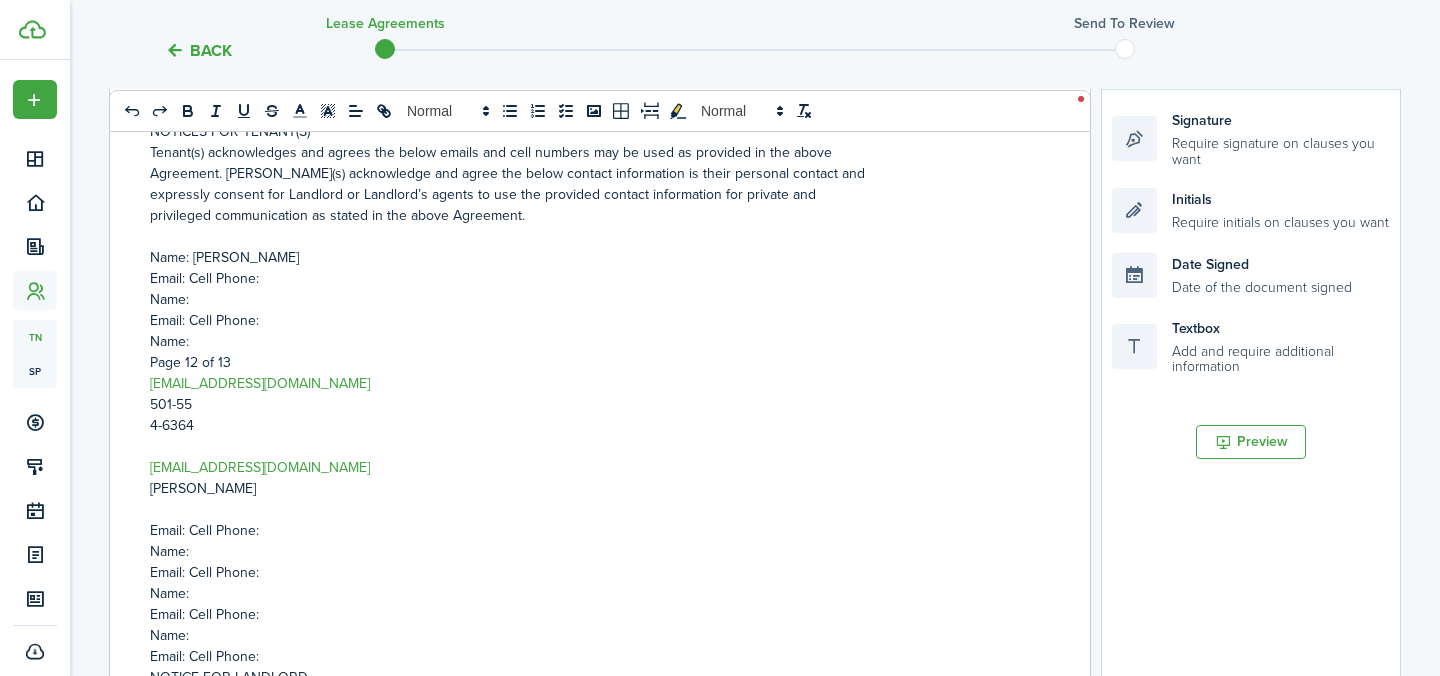 click on "Email: Cell Phone:" at bounding box center (592, 278) 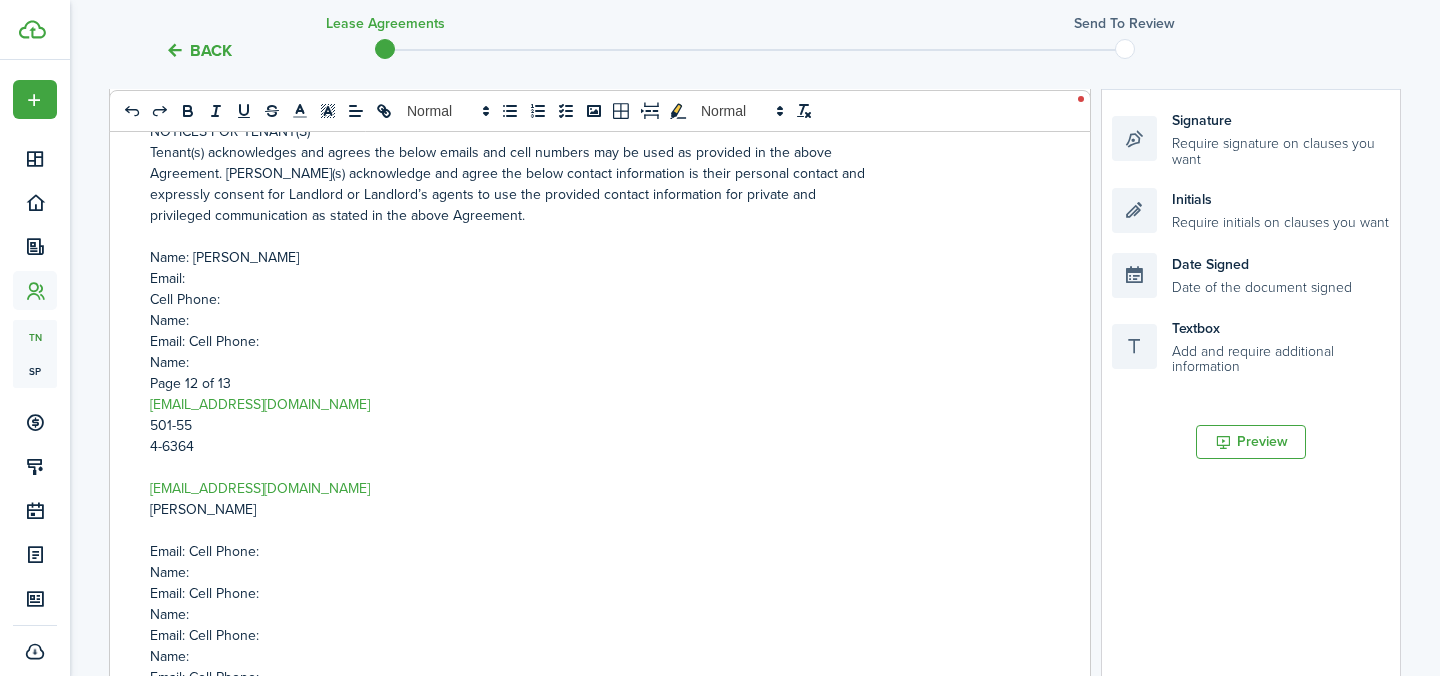 click on "Cell Phone:" at bounding box center [592, 299] 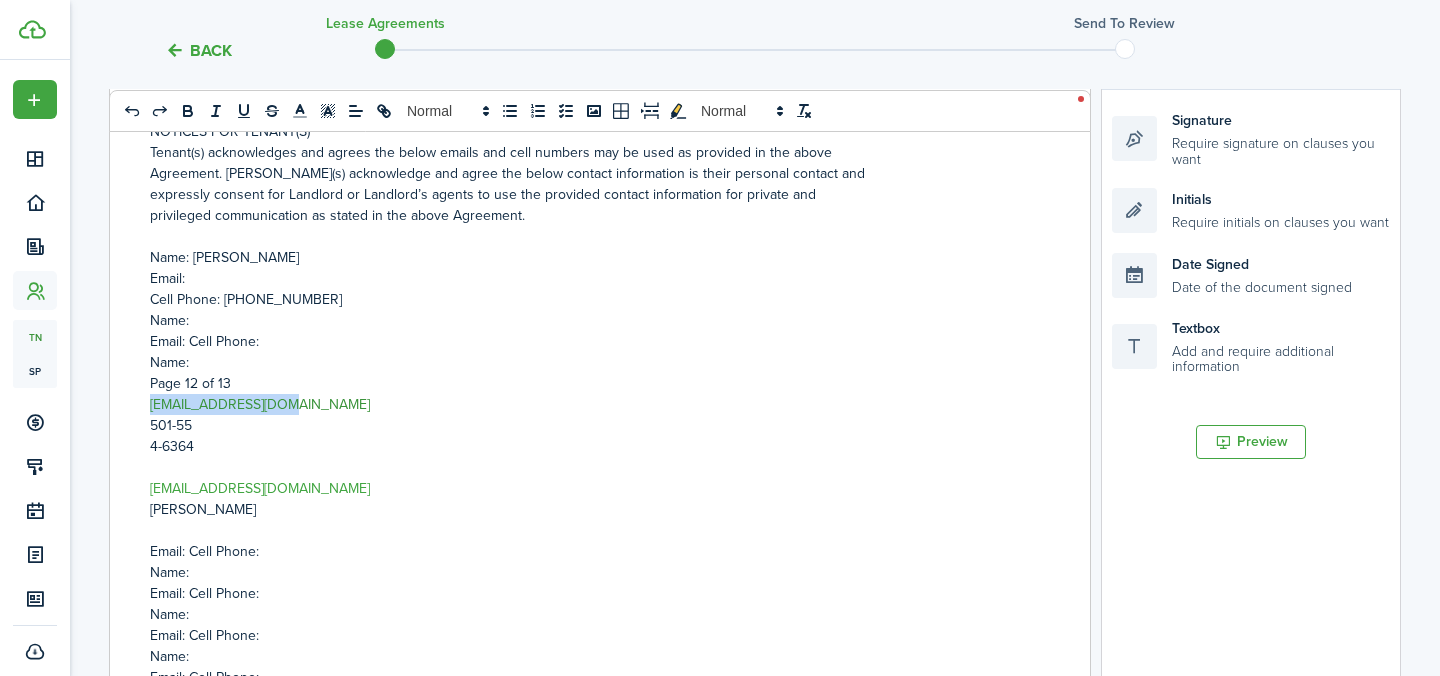 drag, startPoint x: 294, startPoint y: 378, endPoint x: 150, endPoint y: 377, distance: 144.00348 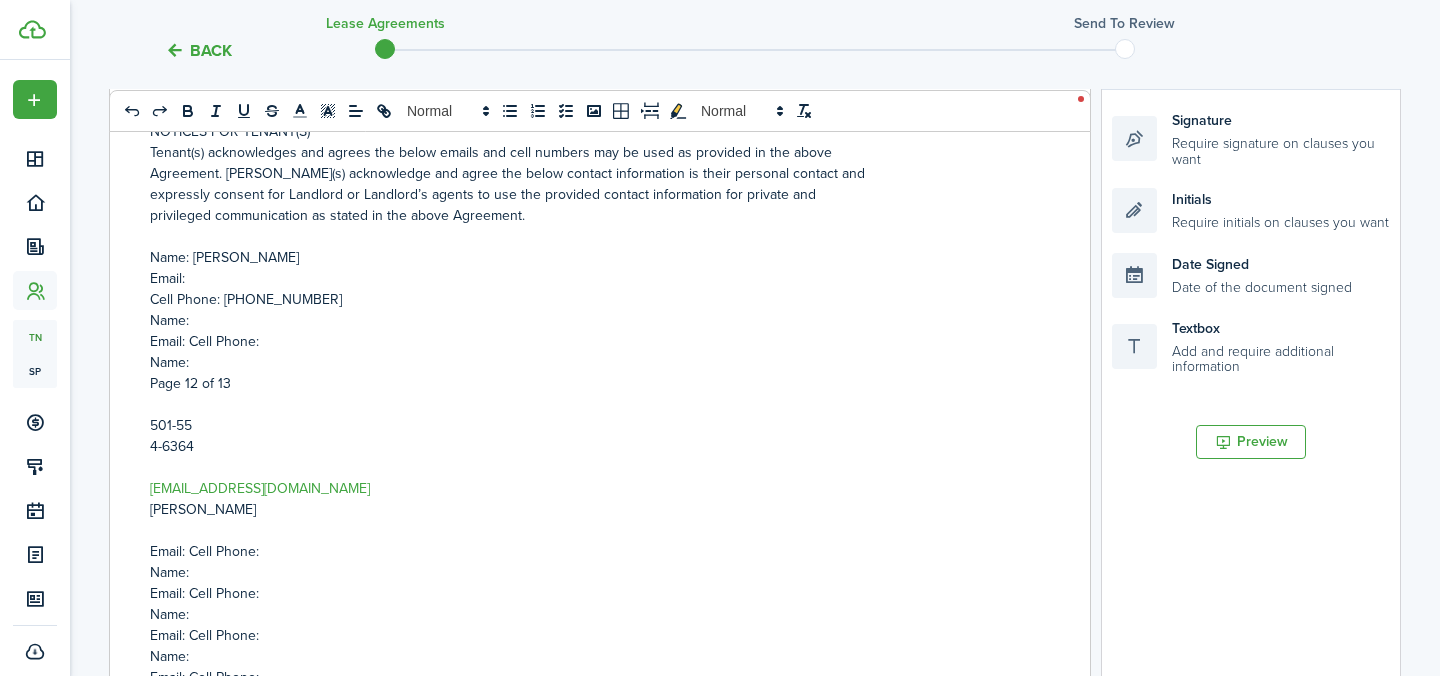 click on "Email:" at bounding box center [592, 278] 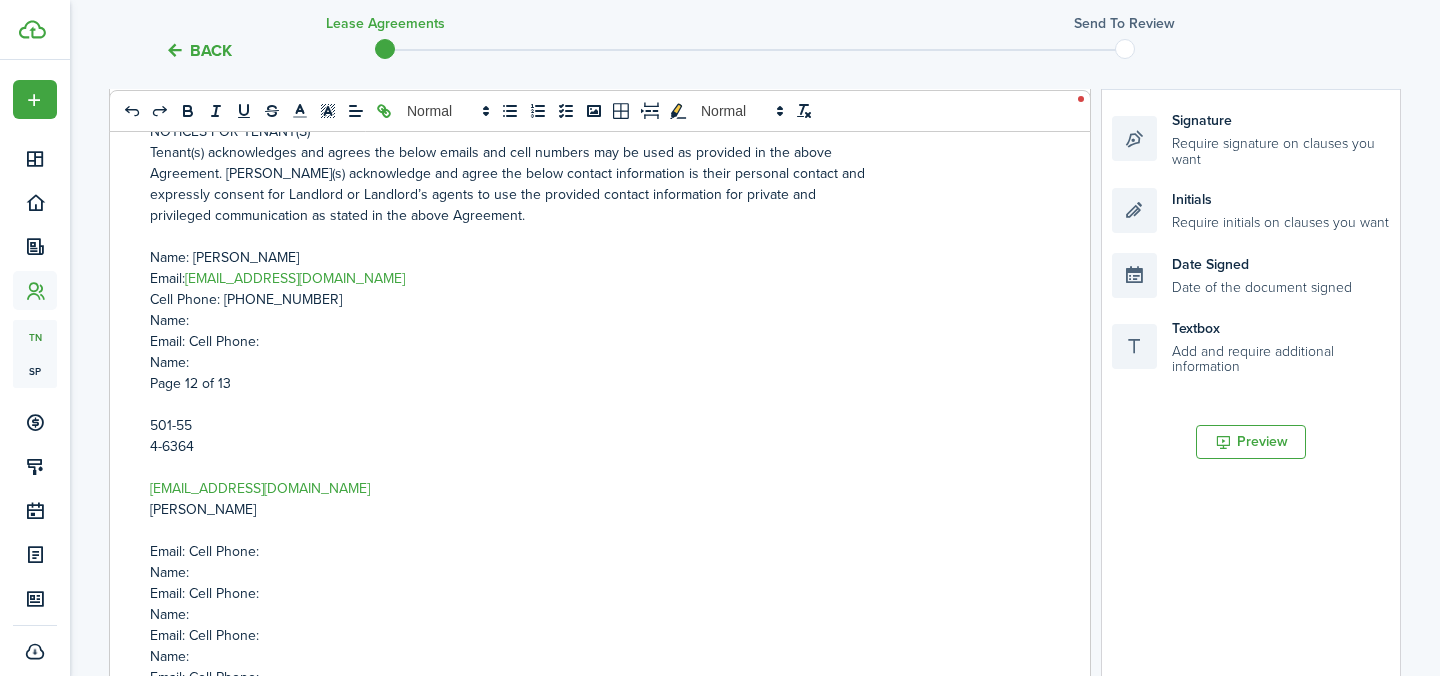 click on "Name:" at bounding box center [592, 320] 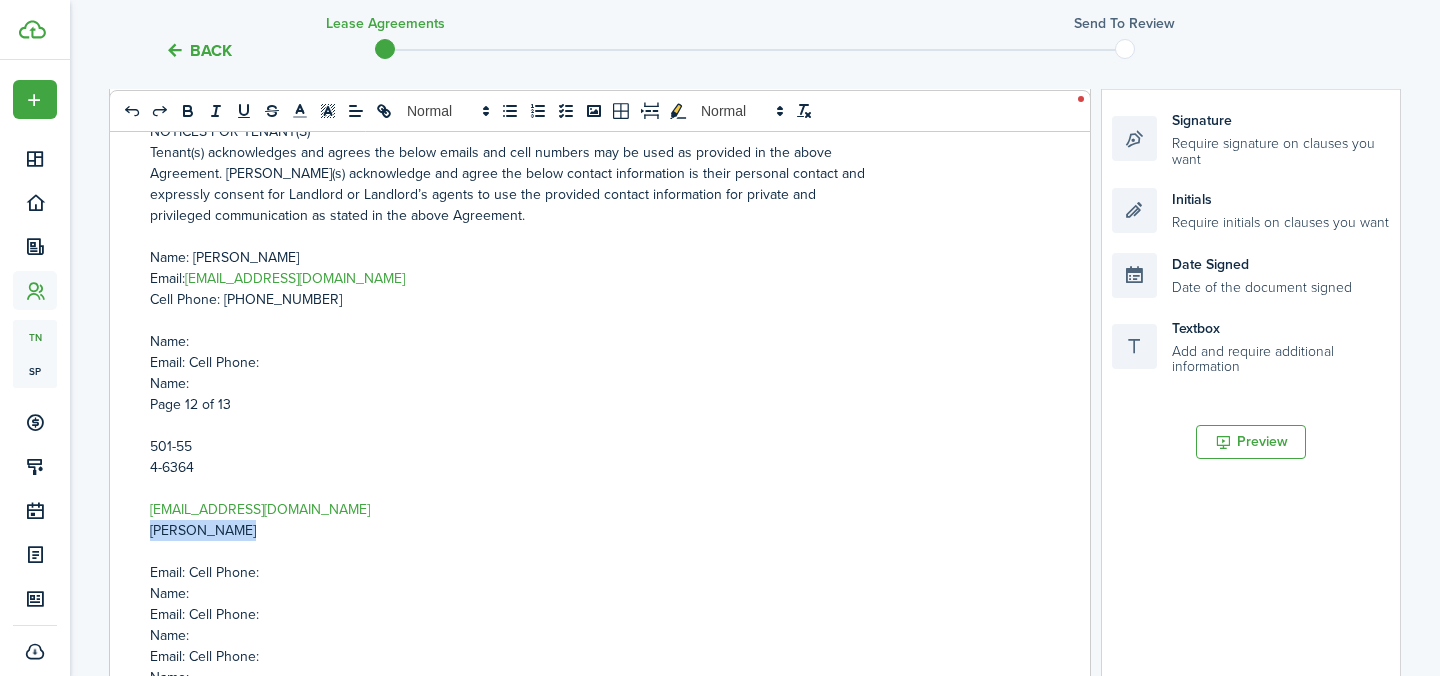drag, startPoint x: 235, startPoint y: 506, endPoint x: 151, endPoint y: 506, distance: 84 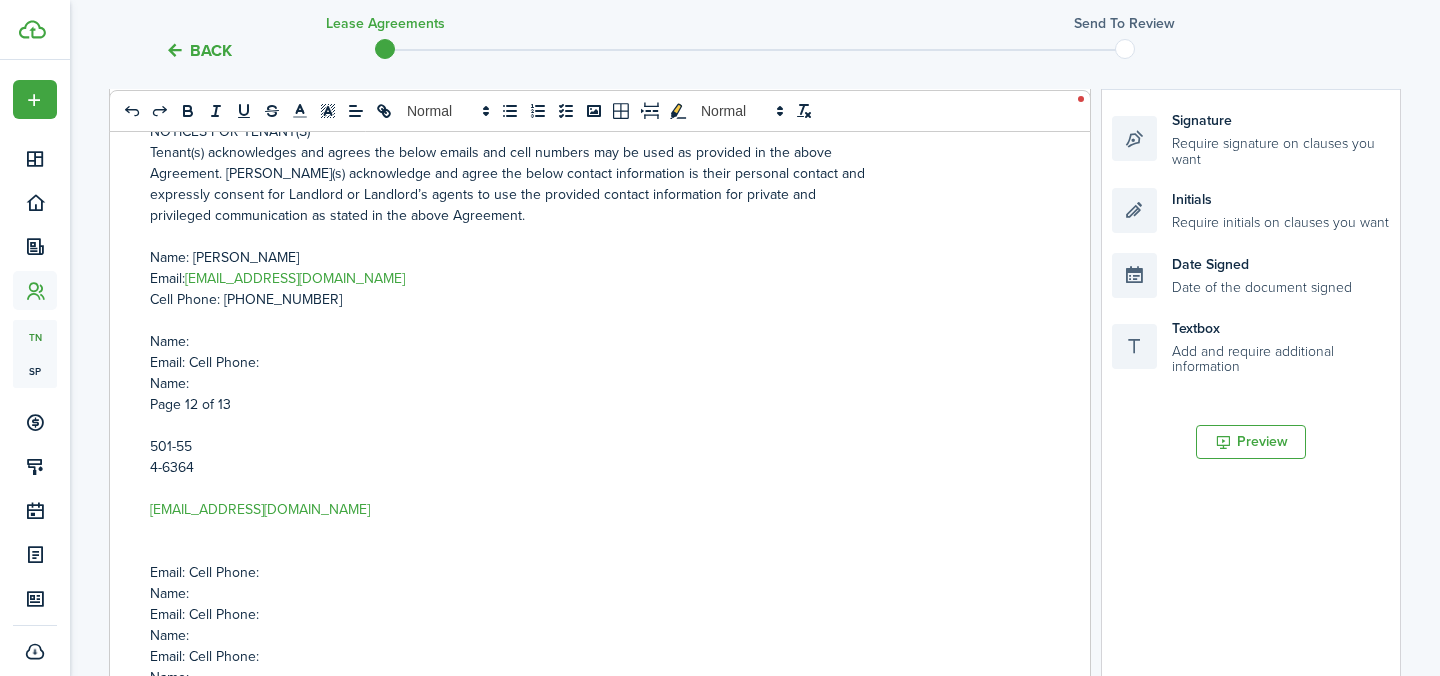 click on "Name:" at bounding box center (592, 341) 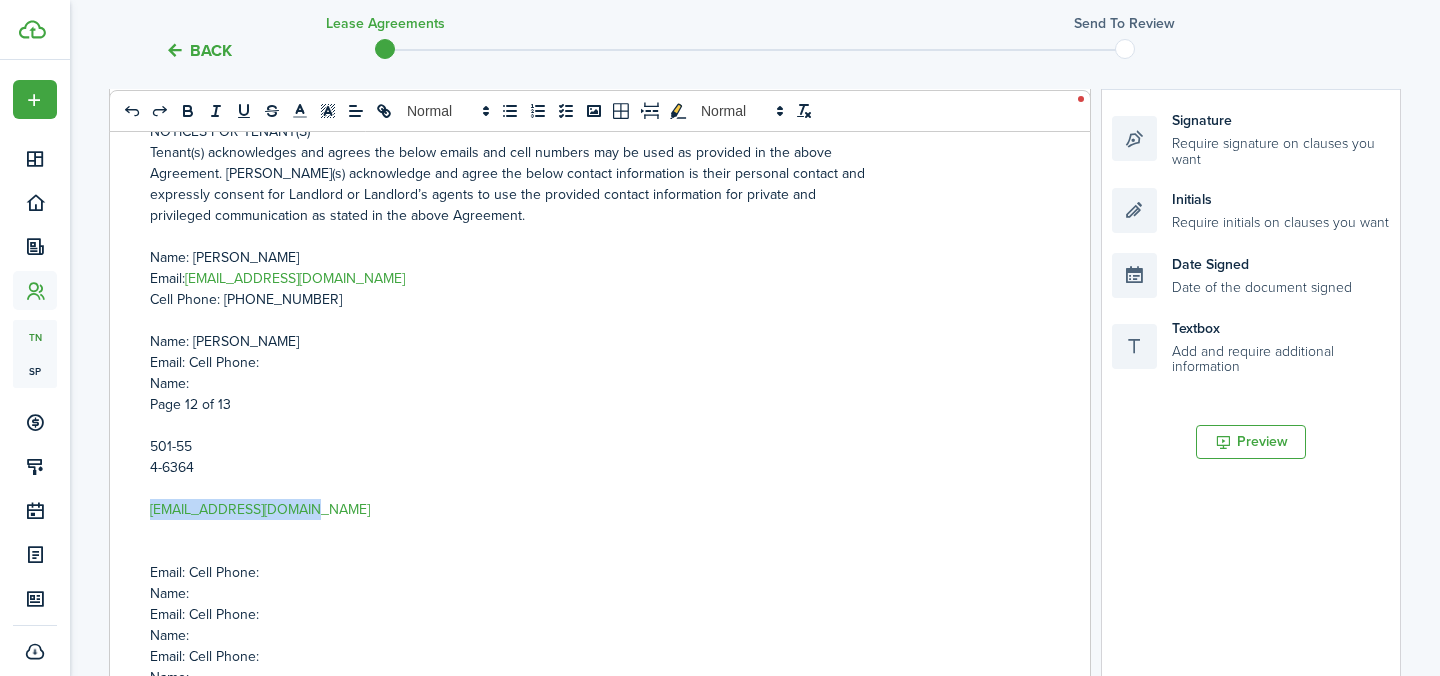 drag, startPoint x: 307, startPoint y: 487, endPoint x: 149, endPoint y: 486, distance: 158.00316 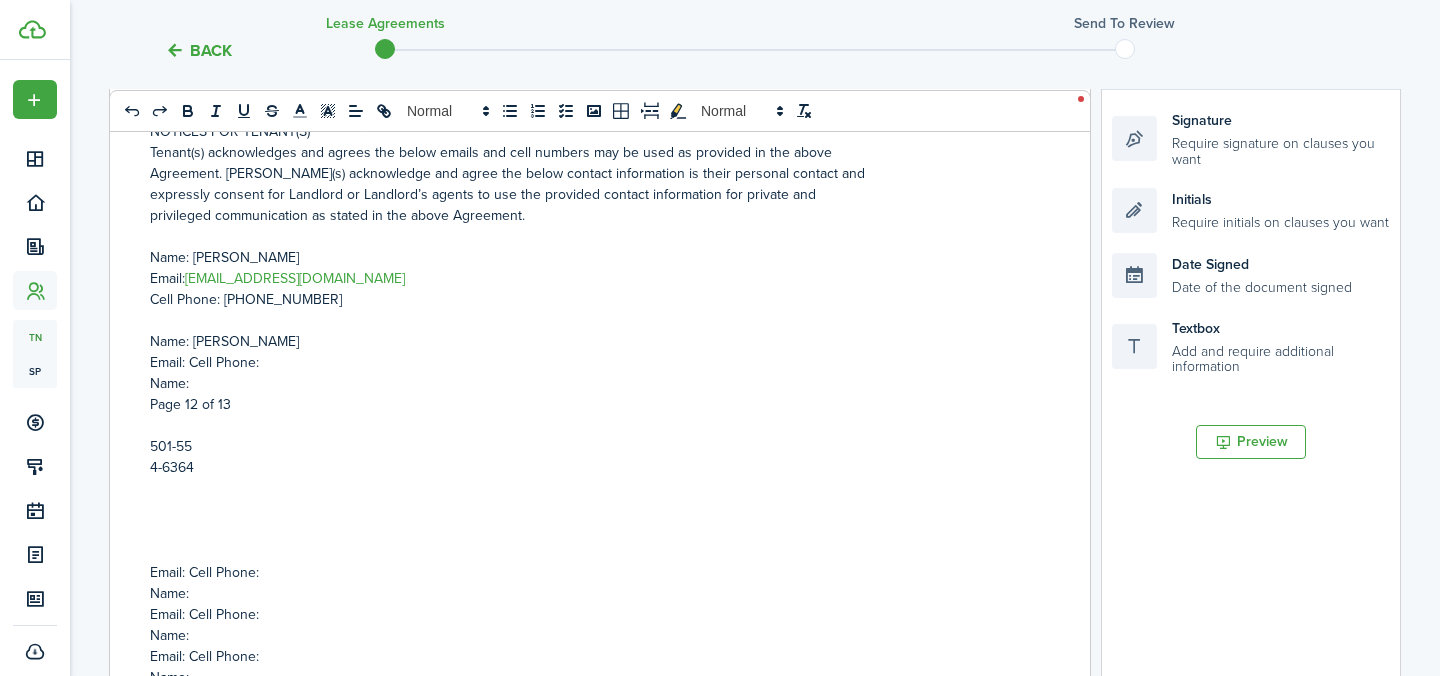 click on "Email: Cell Phone:" at bounding box center (592, 362) 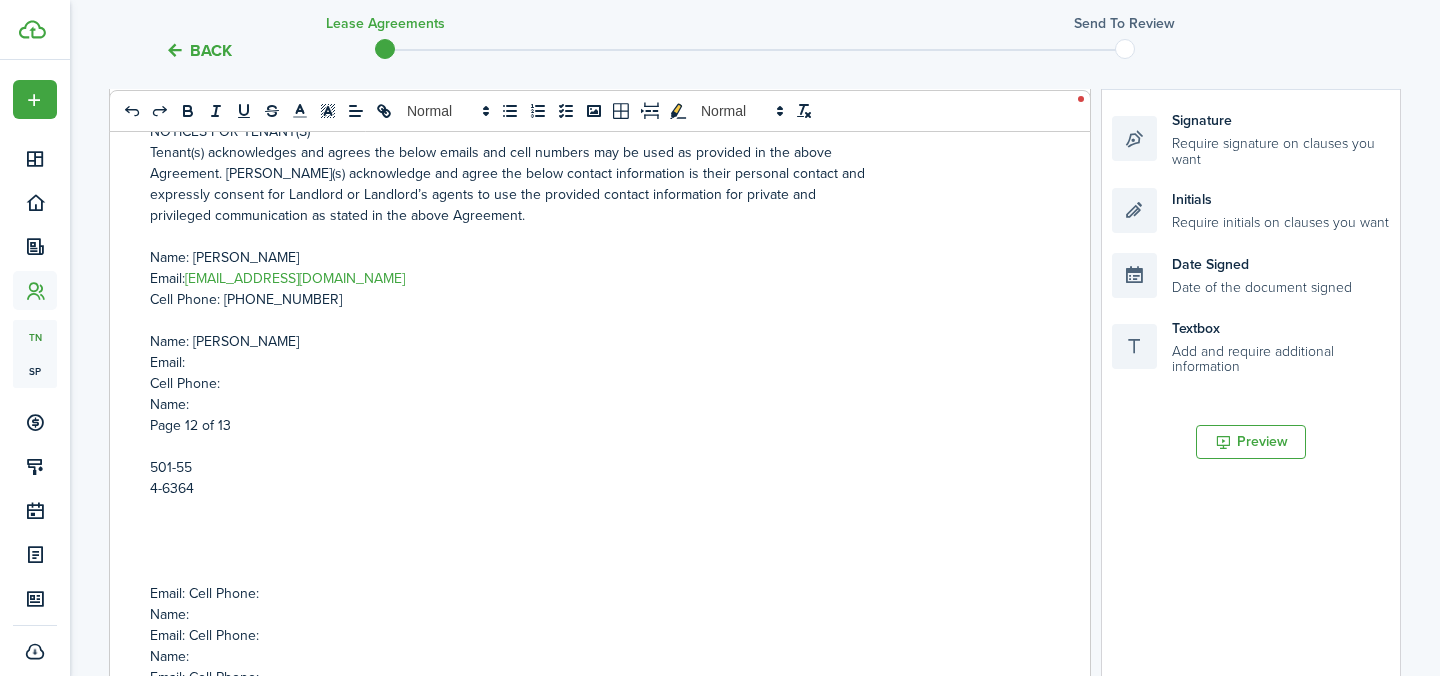 click on "Email:" at bounding box center [592, 362] 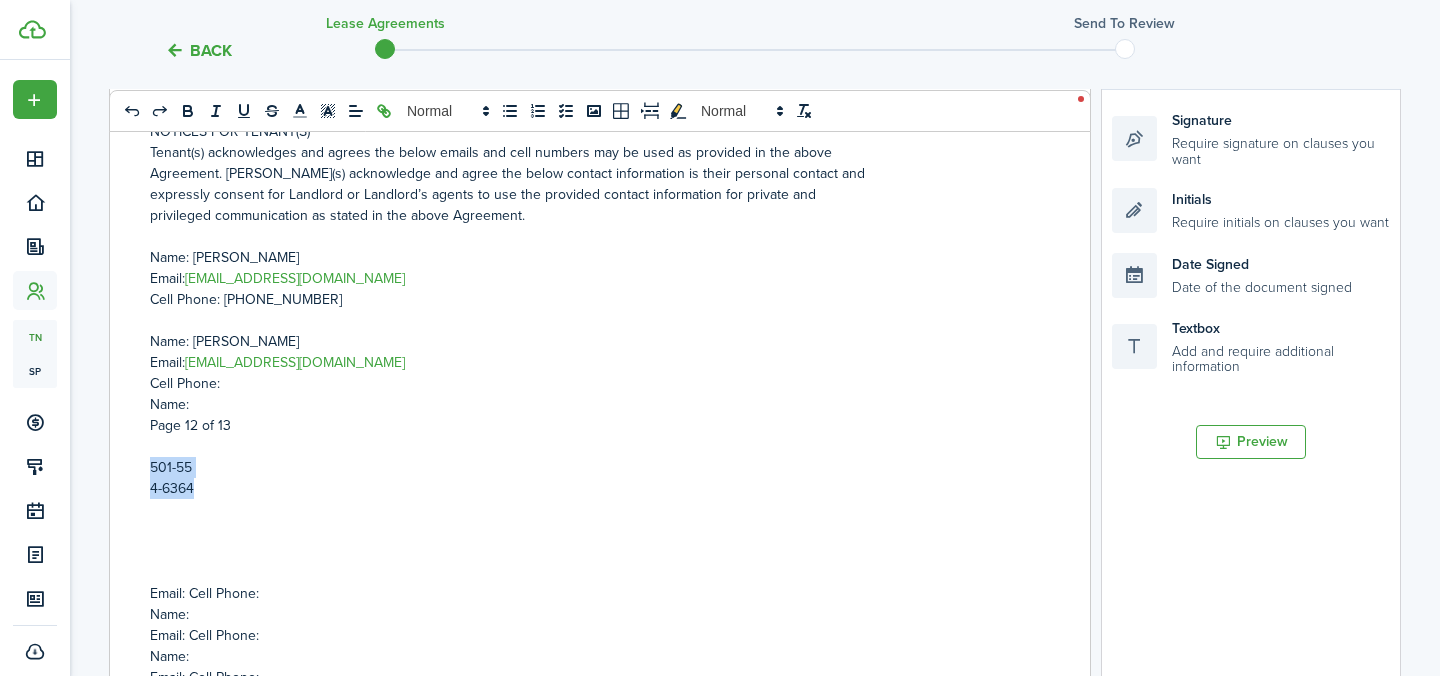 drag, startPoint x: 198, startPoint y: 463, endPoint x: 152, endPoint y: 451, distance: 47.539455 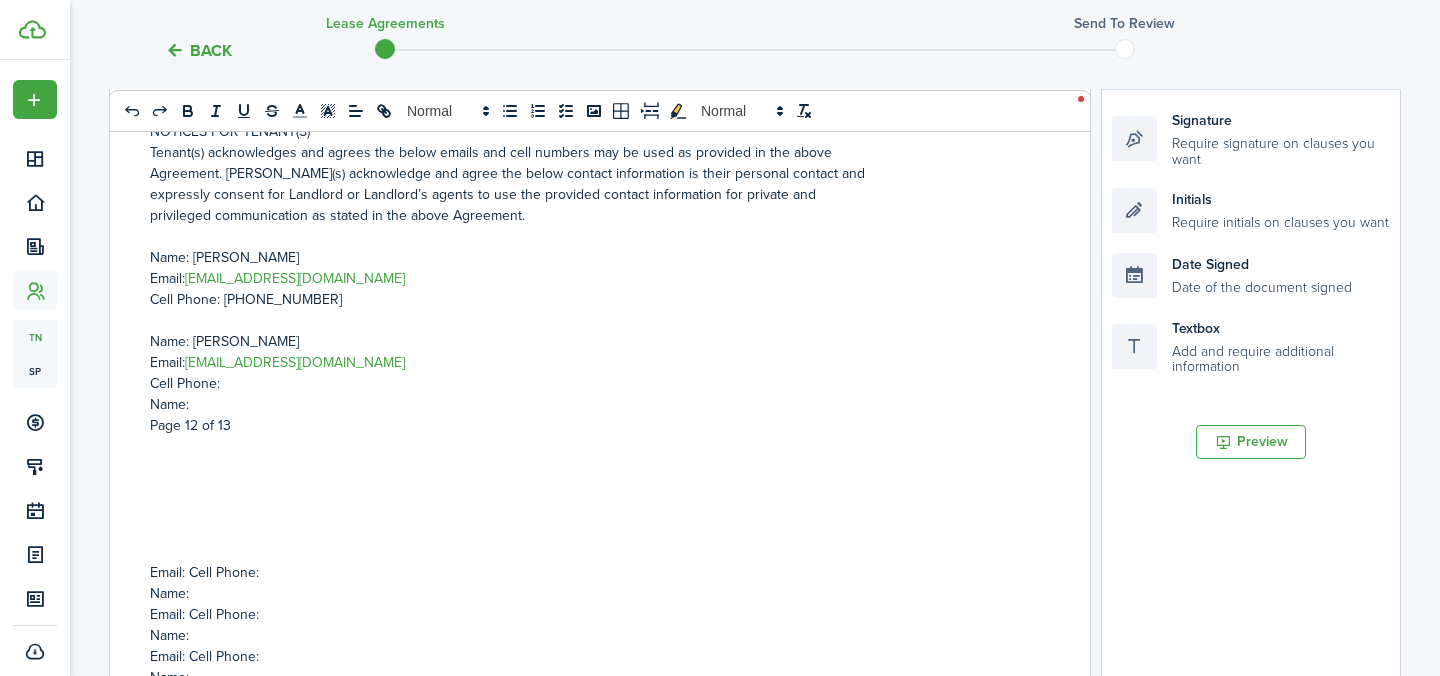 click on "Cell Phone:" at bounding box center [592, 383] 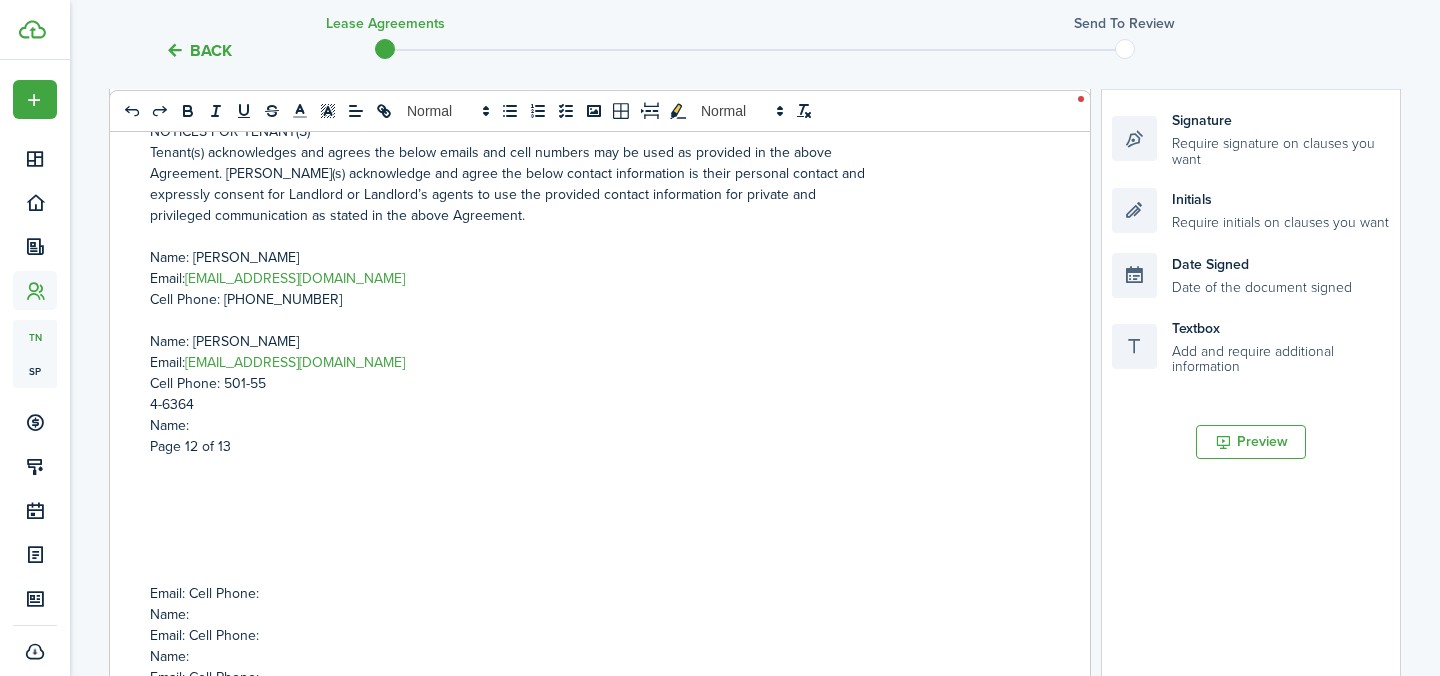 click on "4-6364" at bounding box center (592, 404) 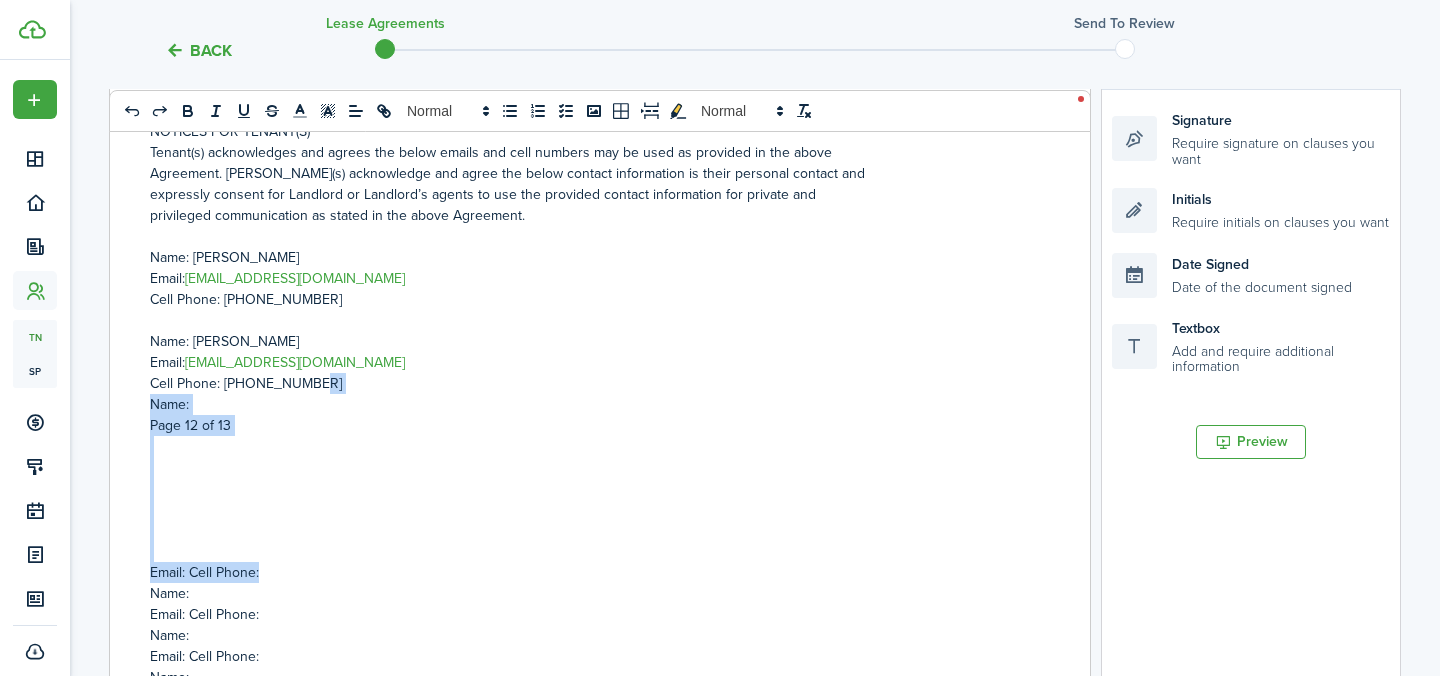drag, startPoint x: 322, startPoint y: 358, endPoint x: 306, endPoint y: 542, distance: 184.69434 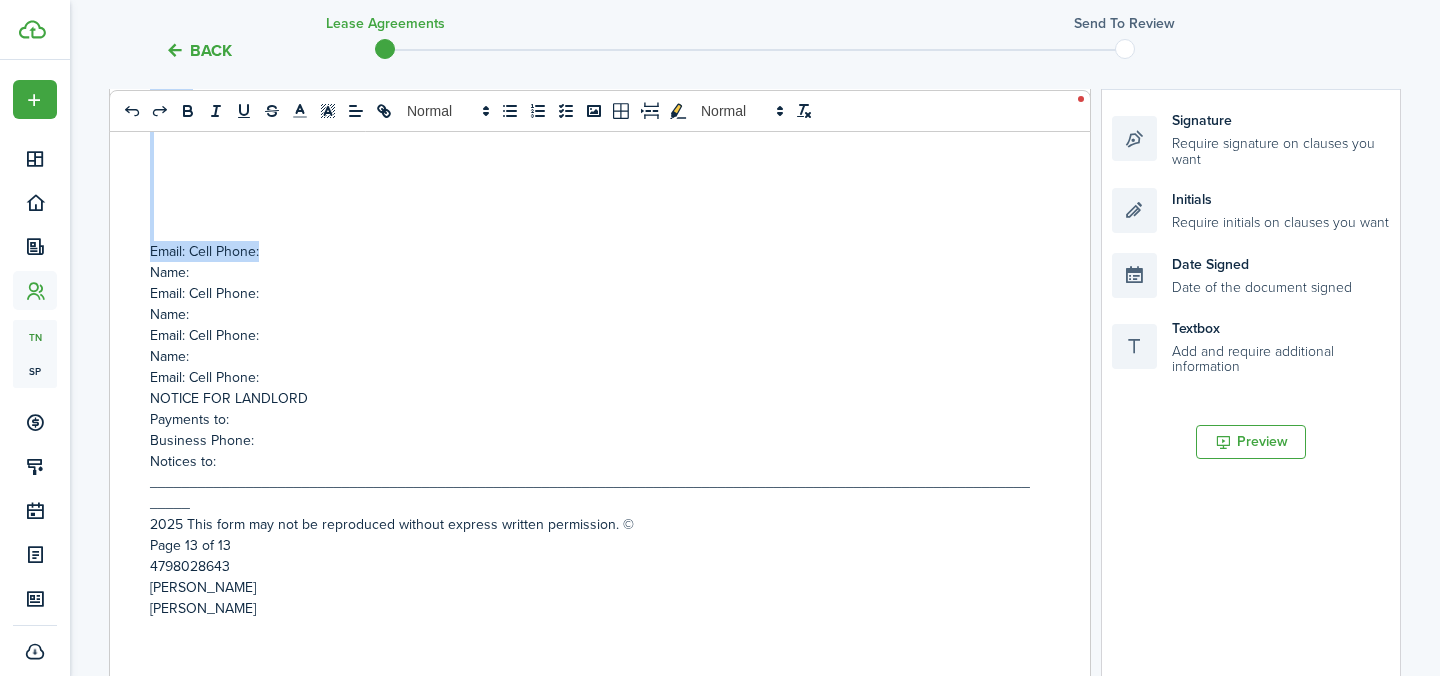 scroll, scrollTop: 11659, scrollLeft: 0, axis: vertical 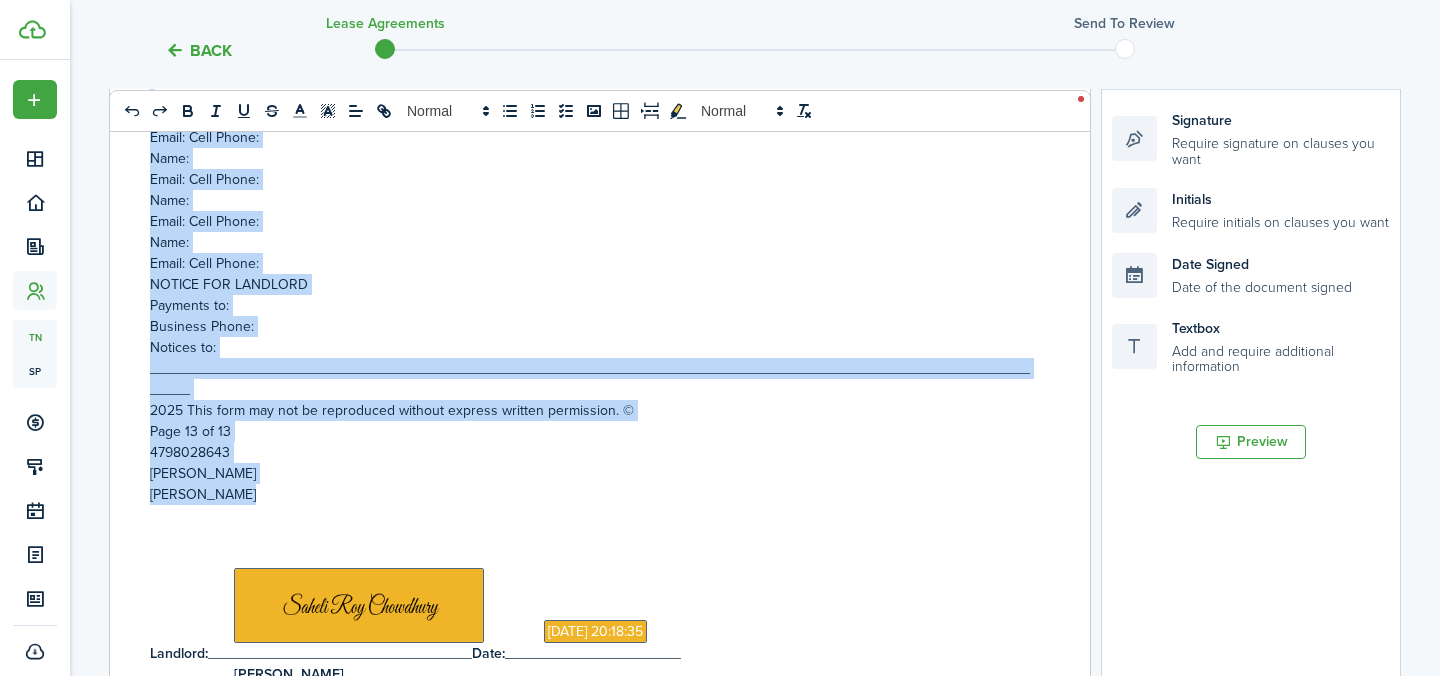 click at bounding box center (592, 515) 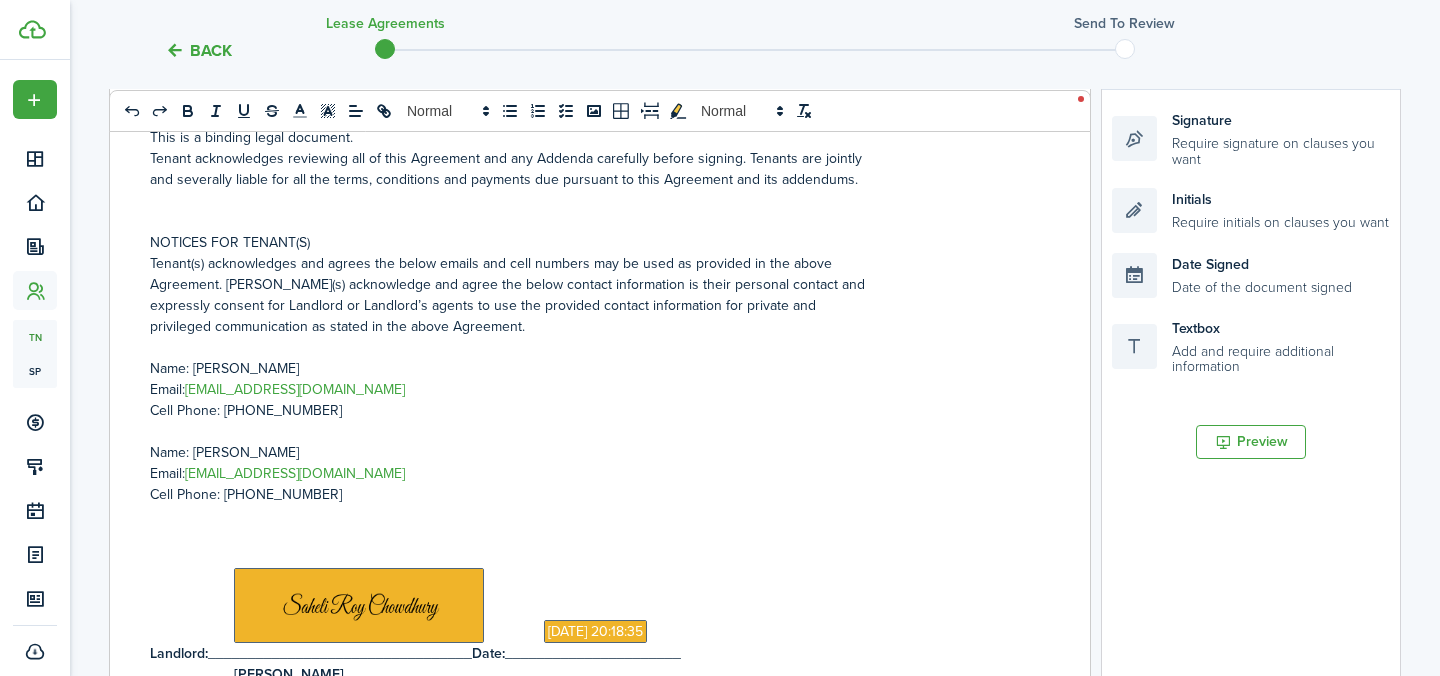 scroll, scrollTop: 11119, scrollLeft: 0, axis: vertical 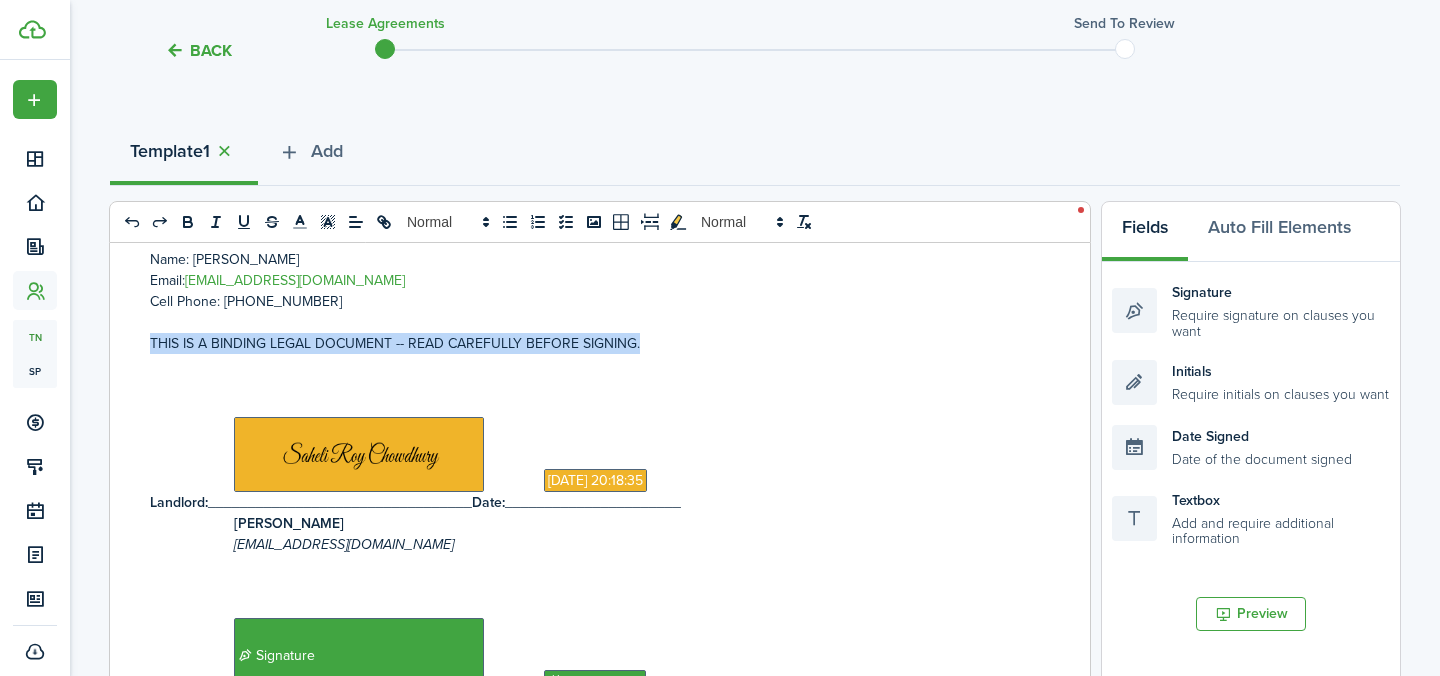 drag, startPoint x: 645, startPoint y: 316, endPoint x: 151, endPoint y: 322, distance: 494.03644 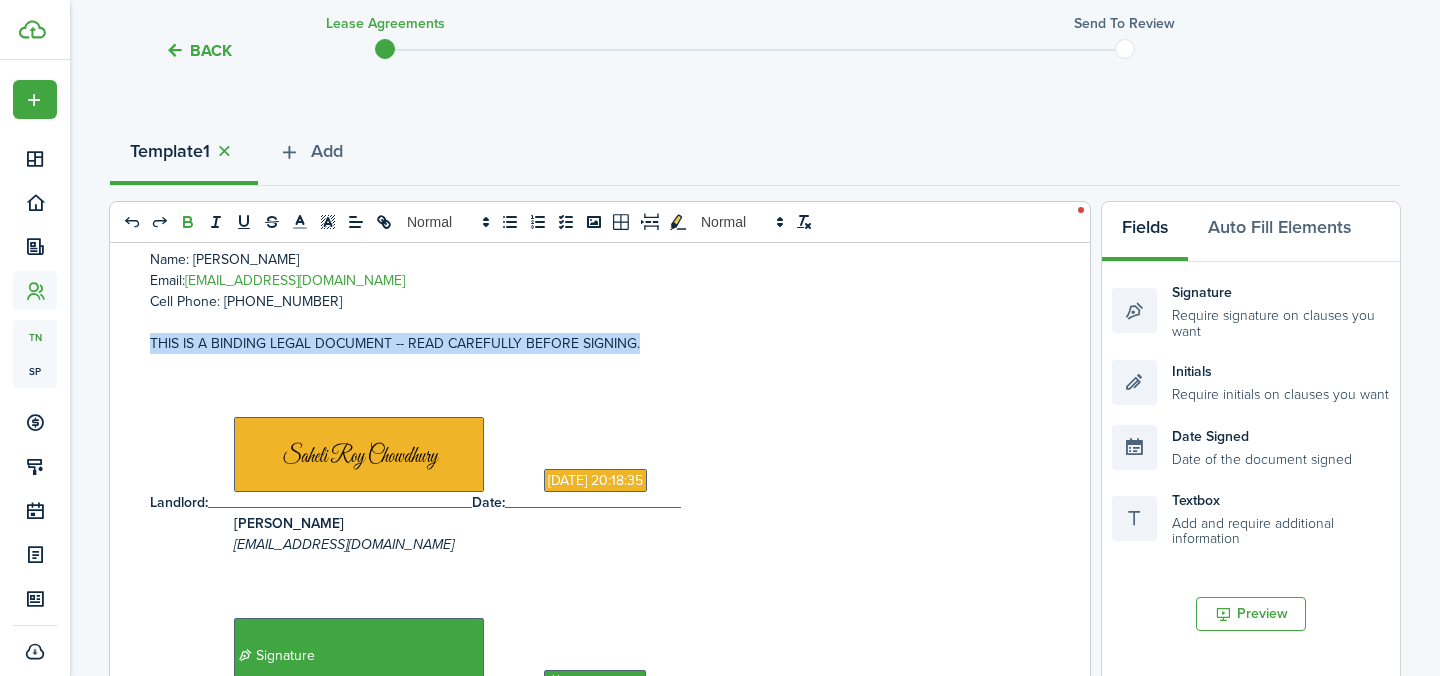 click 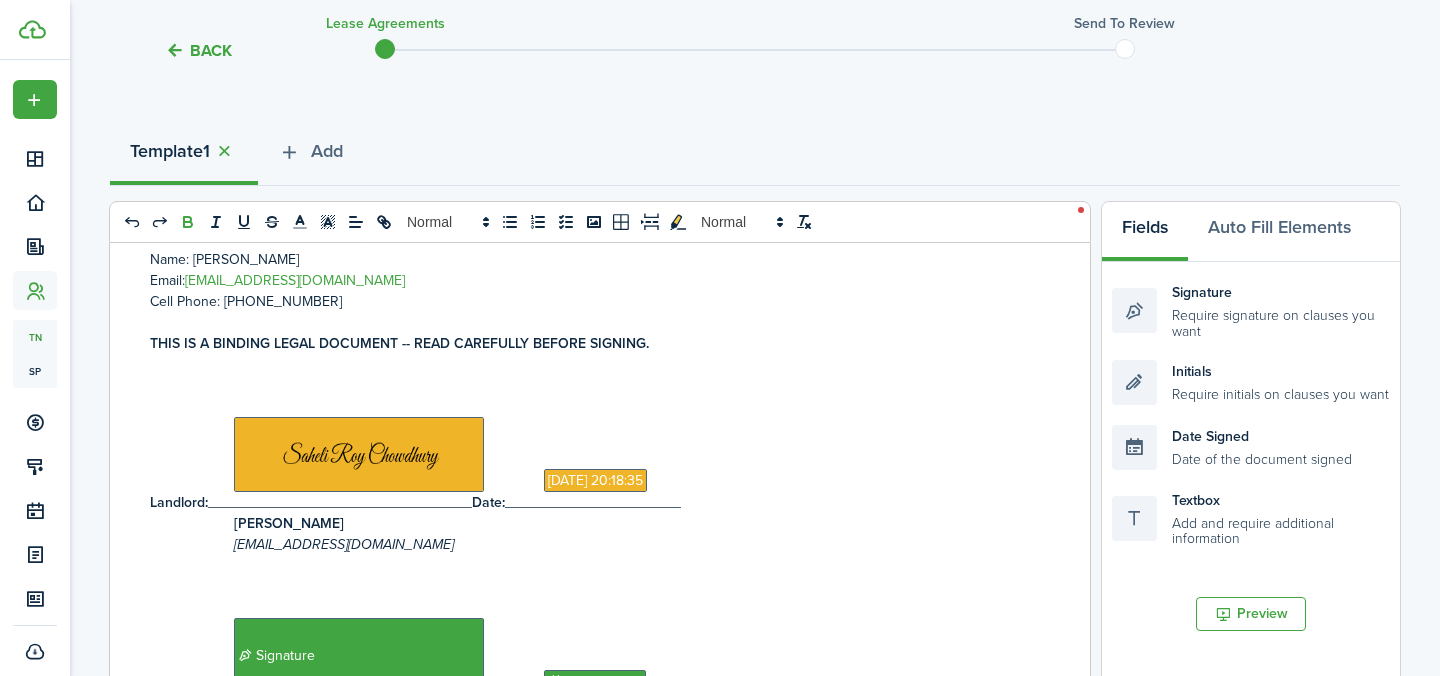 click at bounding box center (592, 385) 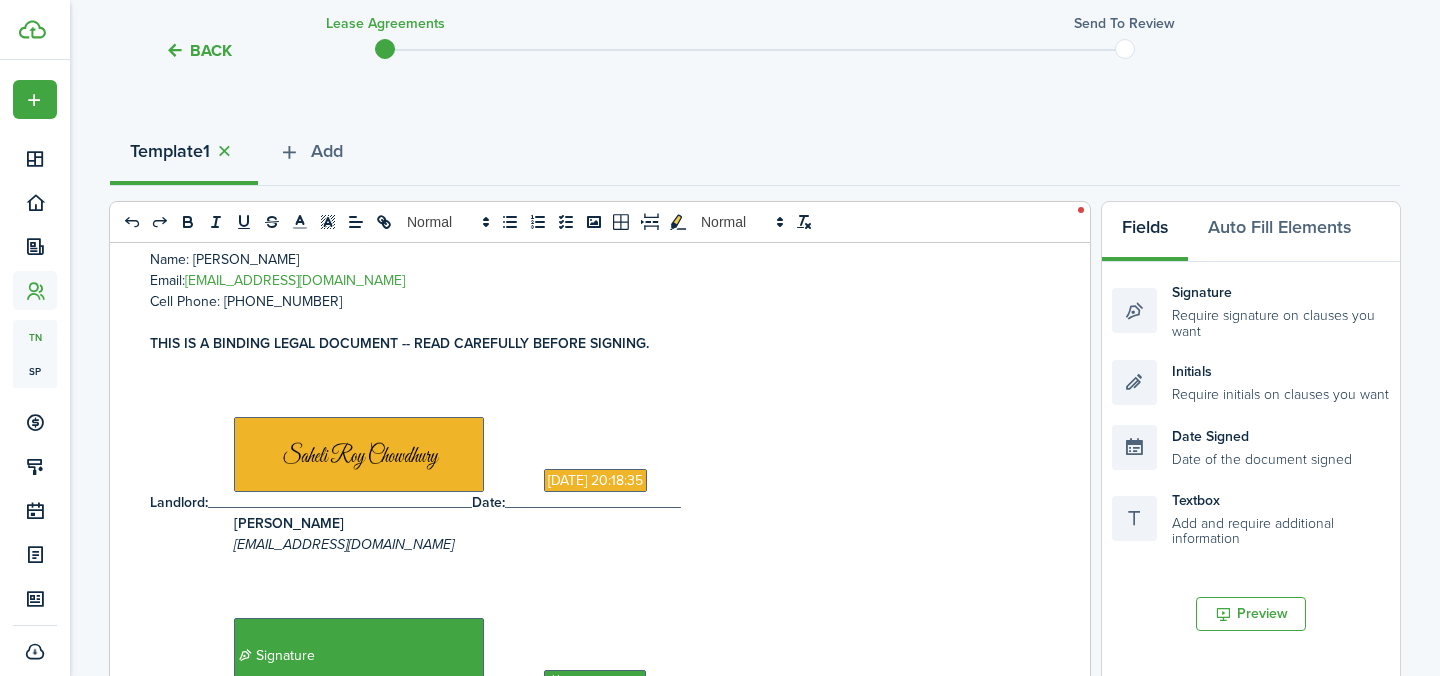 scroll, scrollTop: 11435, scrollLeft: 0, axis: vertical 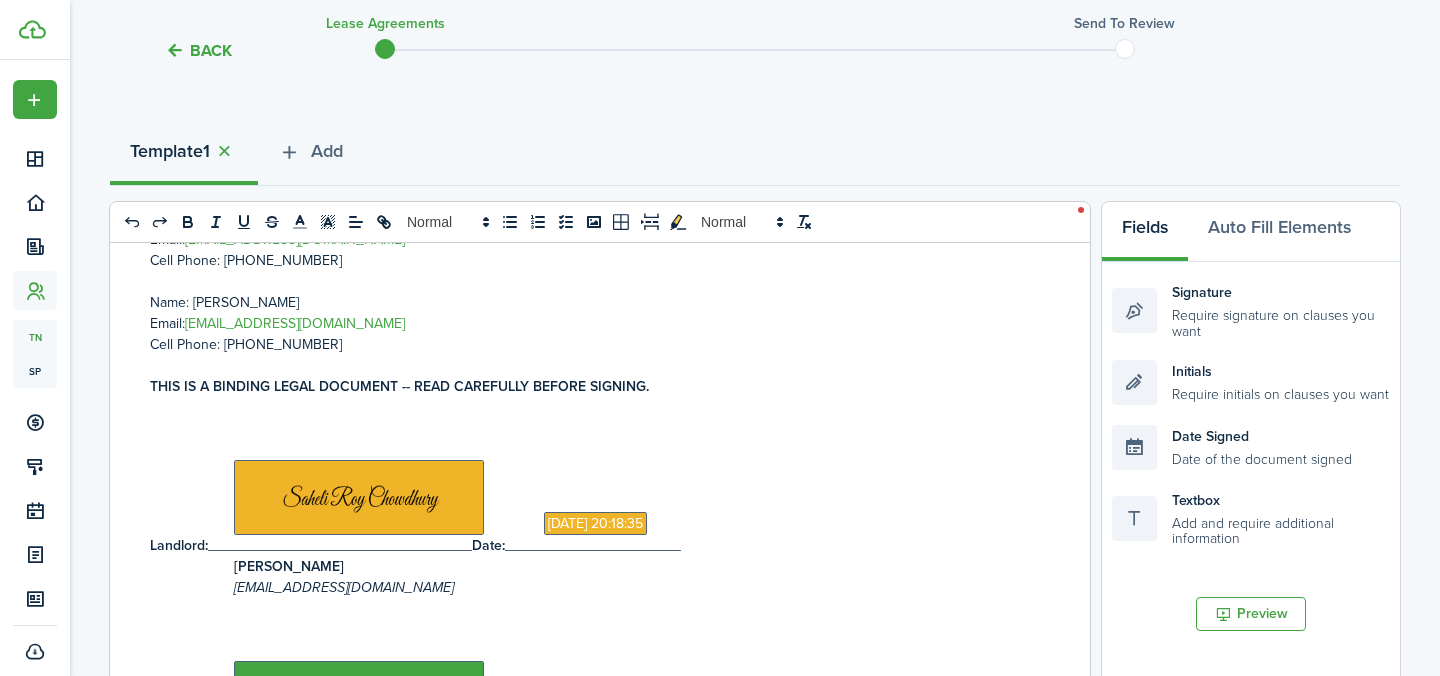 click on "THIS IS A BINDING LEGAL DOCUMENT -- READ CAREFULLY BEFORE SIGNING." at bounding box center [592, 386] 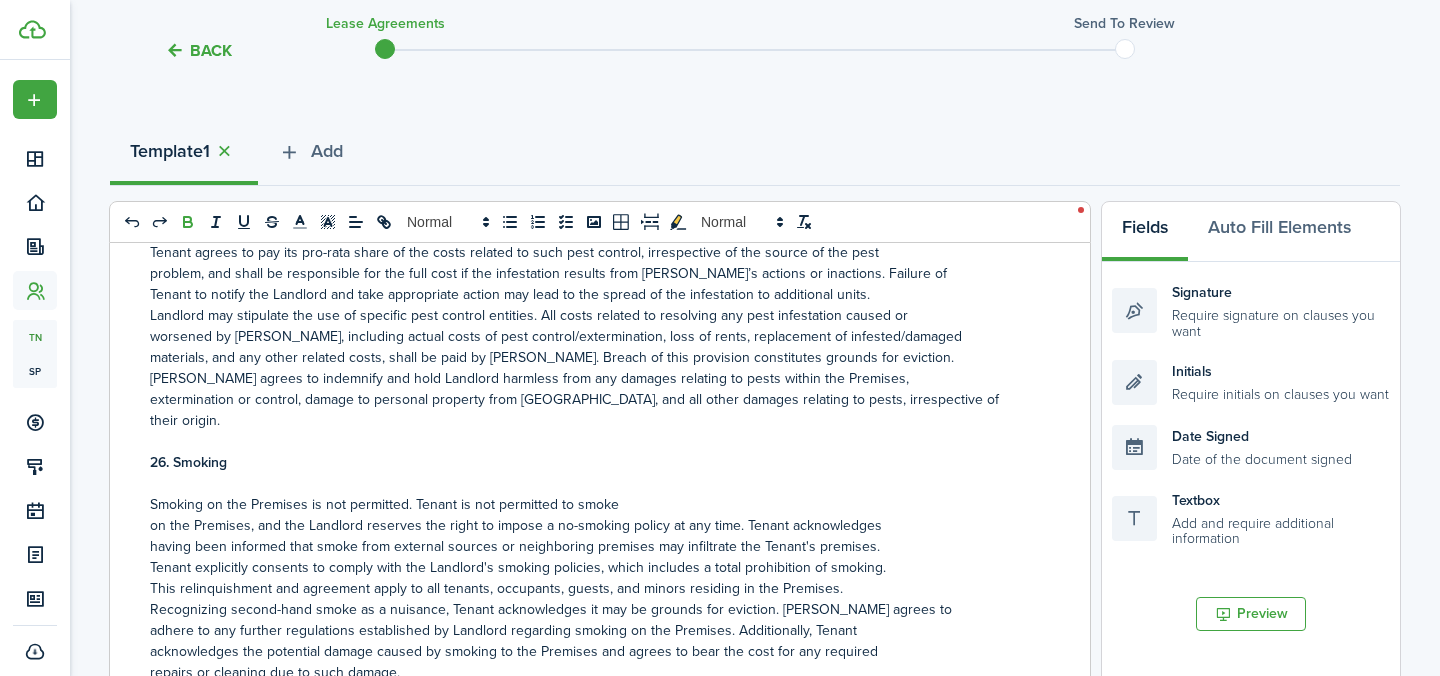scroll, scrollTop: 8970, scrollLeft: 0, axis: vertical 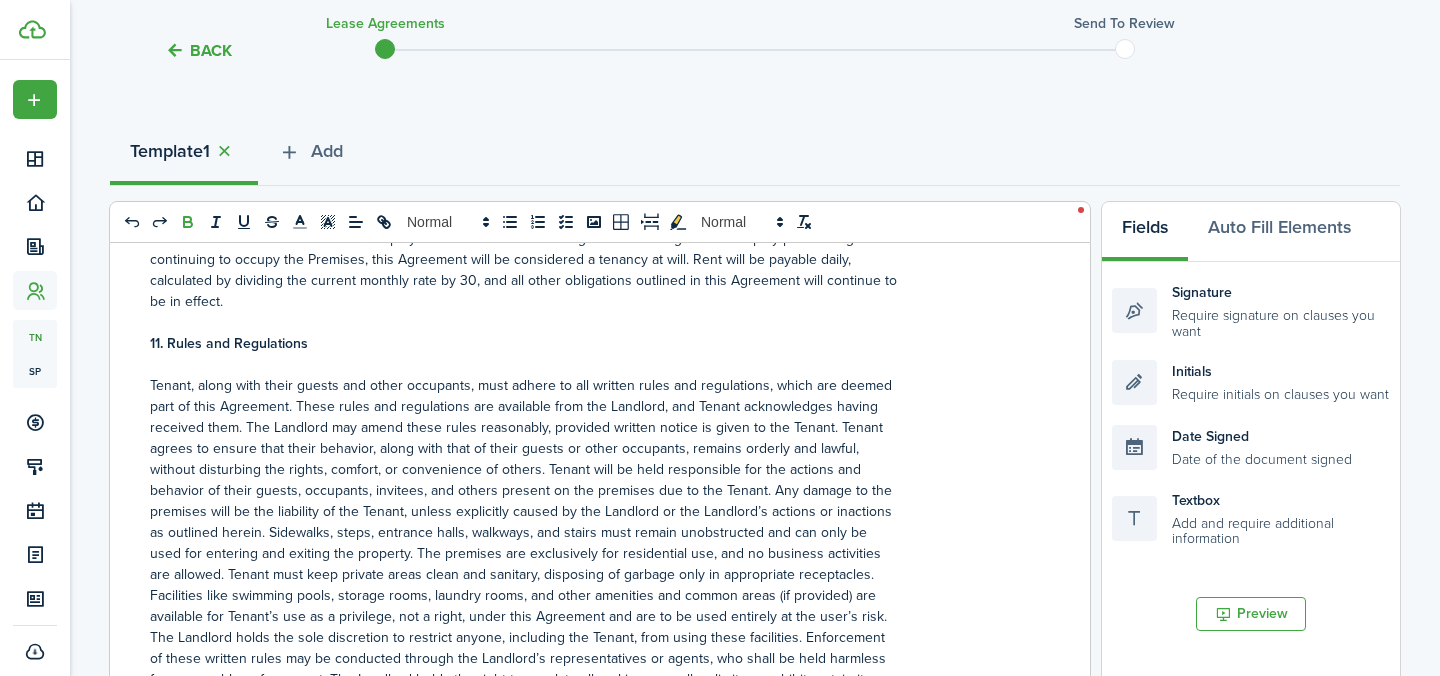 click on "as outlined herein. Sidewalks, steps, entrance halls, walkways, and stairs must remain unobstructed and can only be" at bounding box center (592, 532) 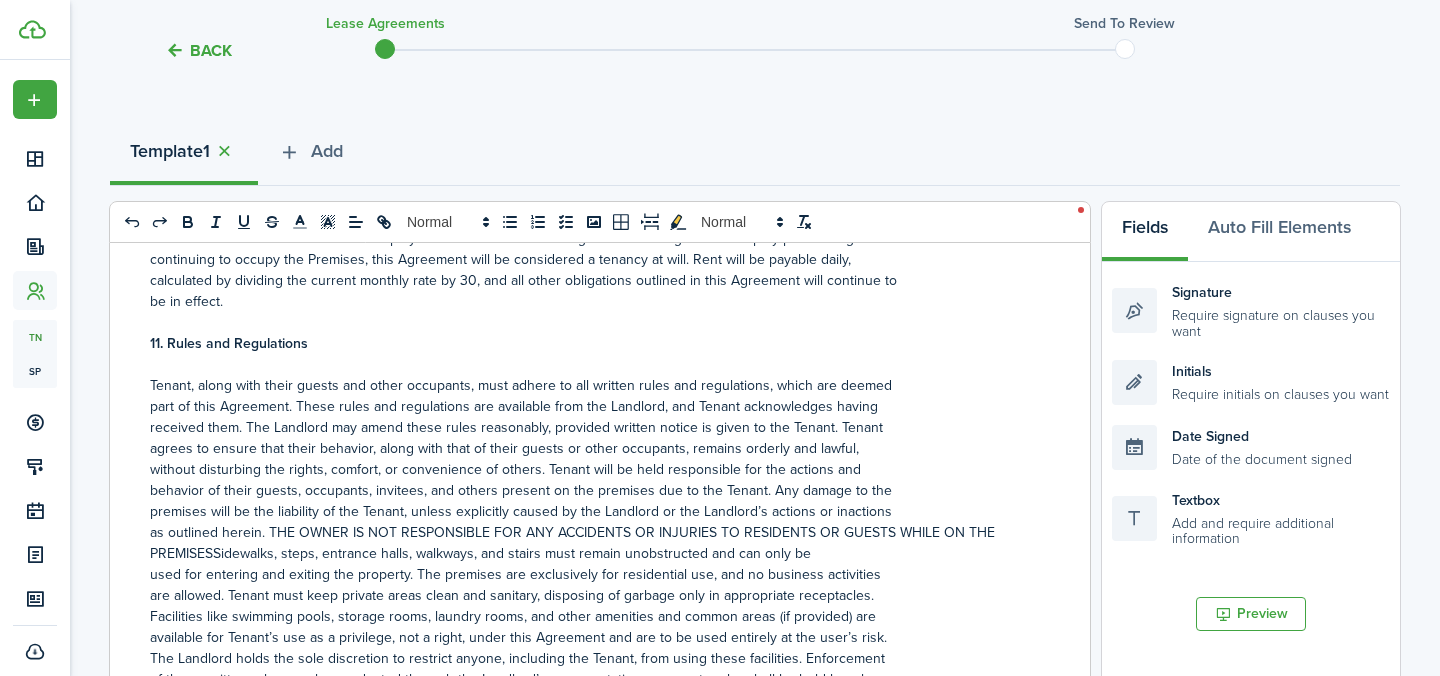 type 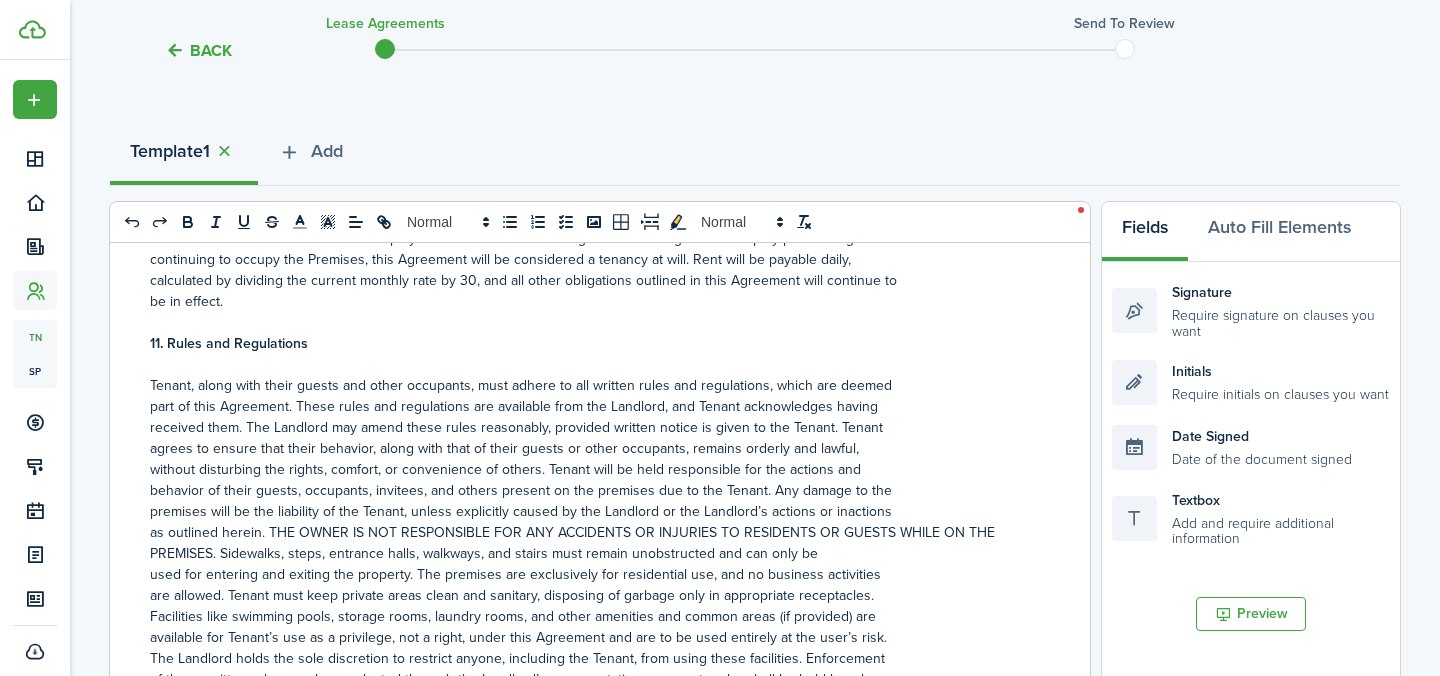 click on "as outlined herein. THE OWNER IS NOT RESPONSIBLE FOR ANY ACCIDENTS OR INJURIES TO RESIDENTS OR GUESTS WHILE ON THE" at bounding box center (592, 532) 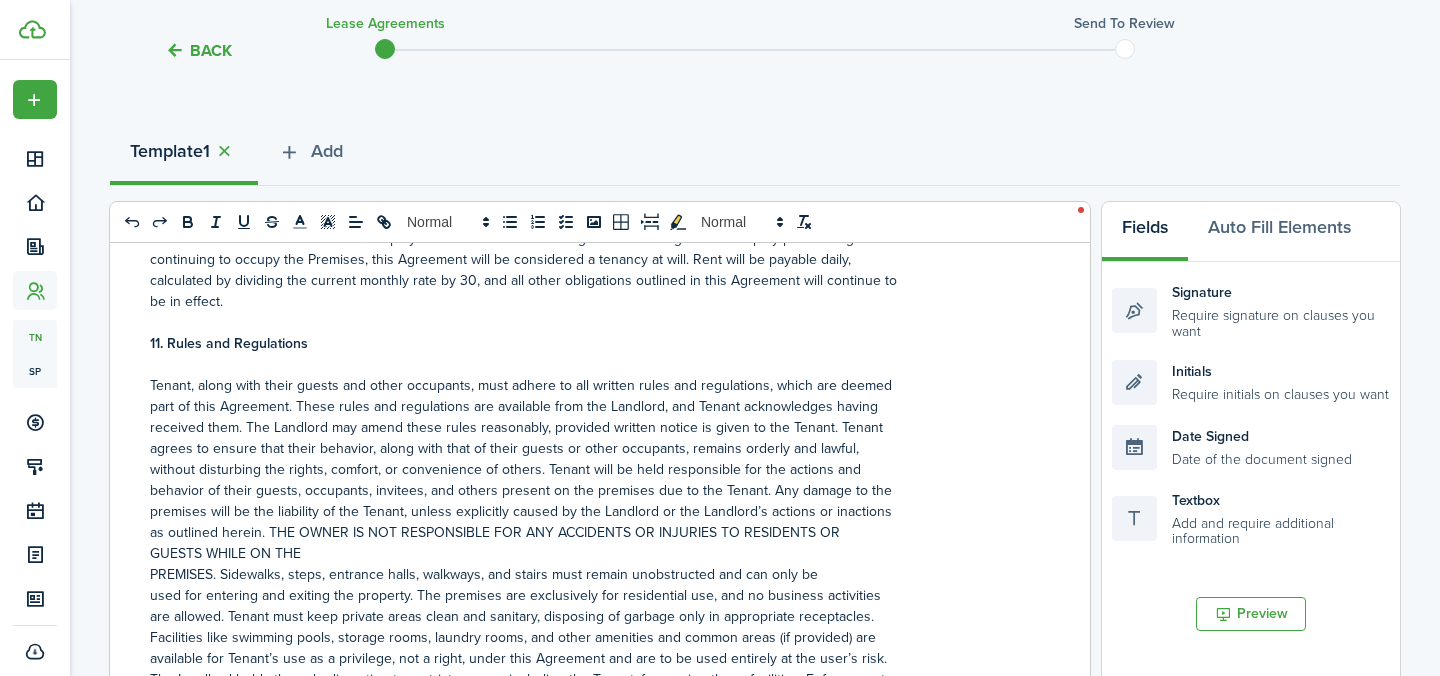 click on "PREMISES. Sidewalks, steps, entrance halls, walkways, and stairs must remain unobstructed and can only be" at bounding box center (592, 574) 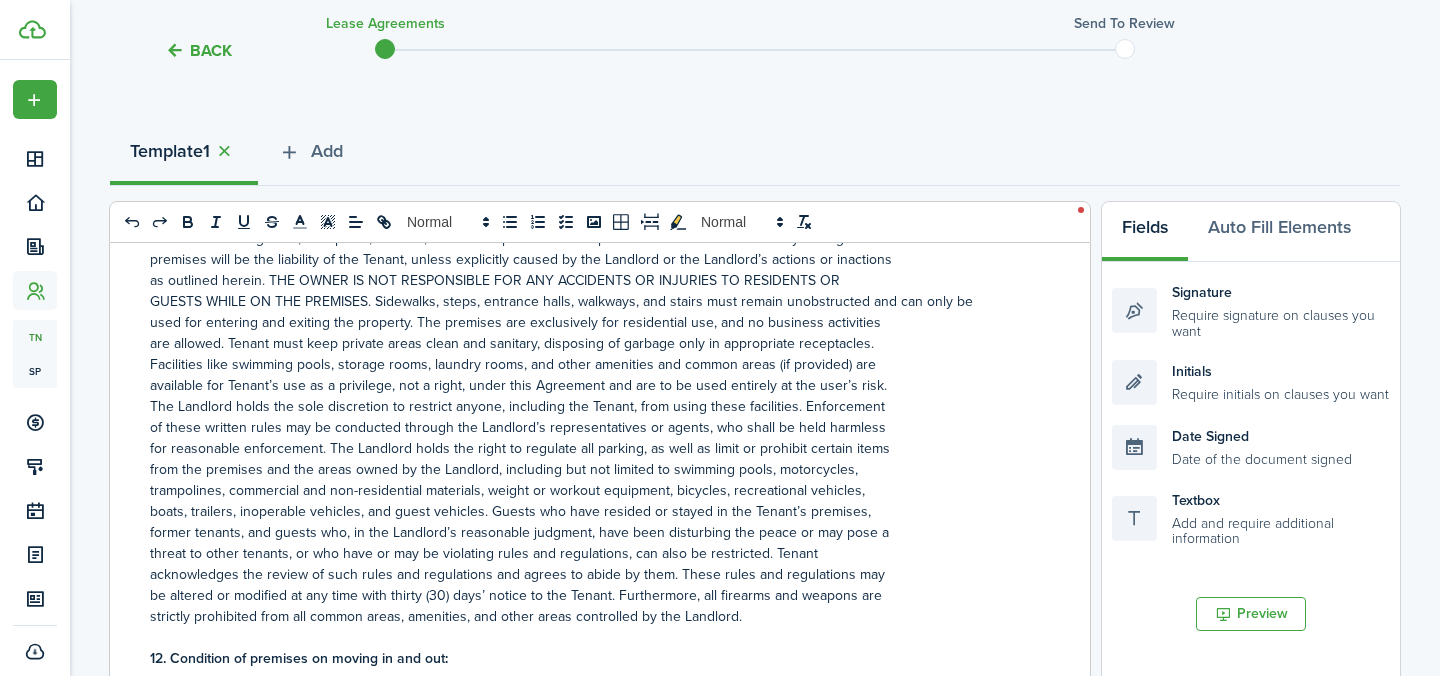 scroll, scrollTop: 3568, scrollLeft: 0, axis: vertical 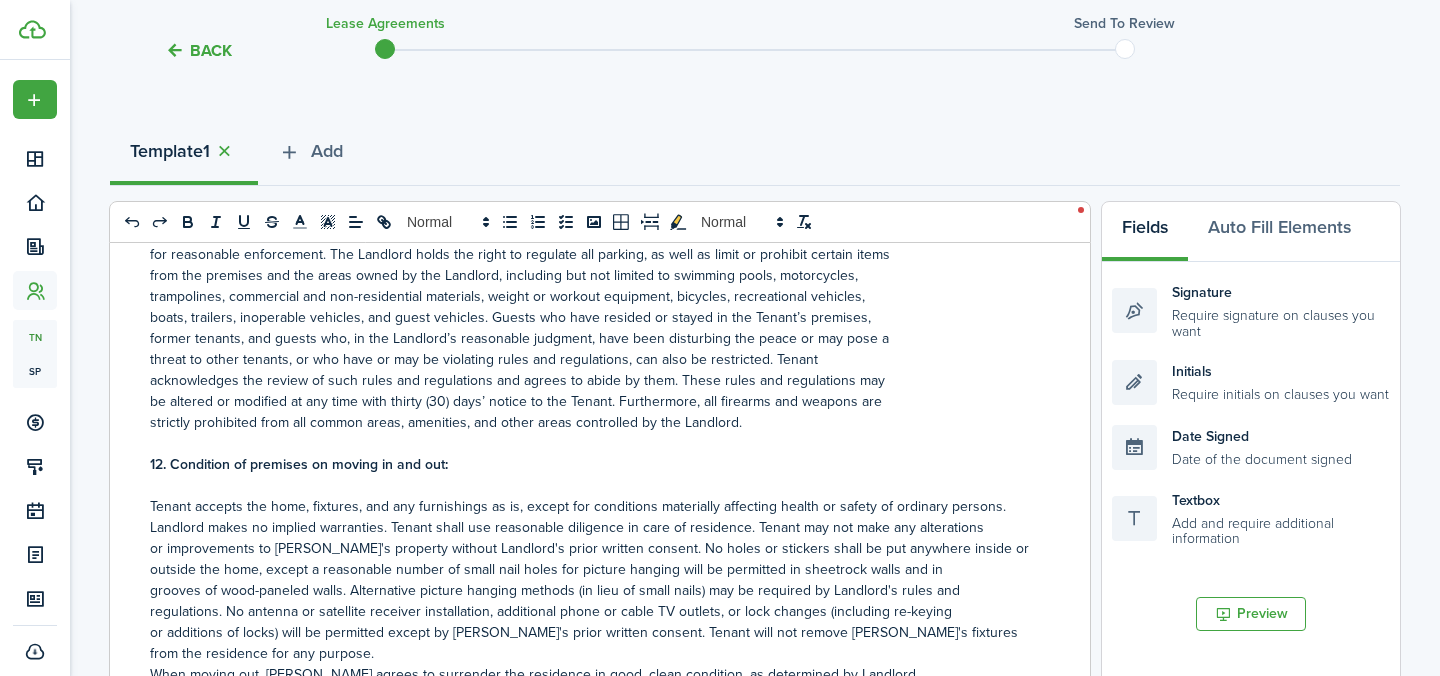 click on "strictly prohibited from all common areas, amenities, and other areas controlled by the Landlord." at bounding box center [592, 422] 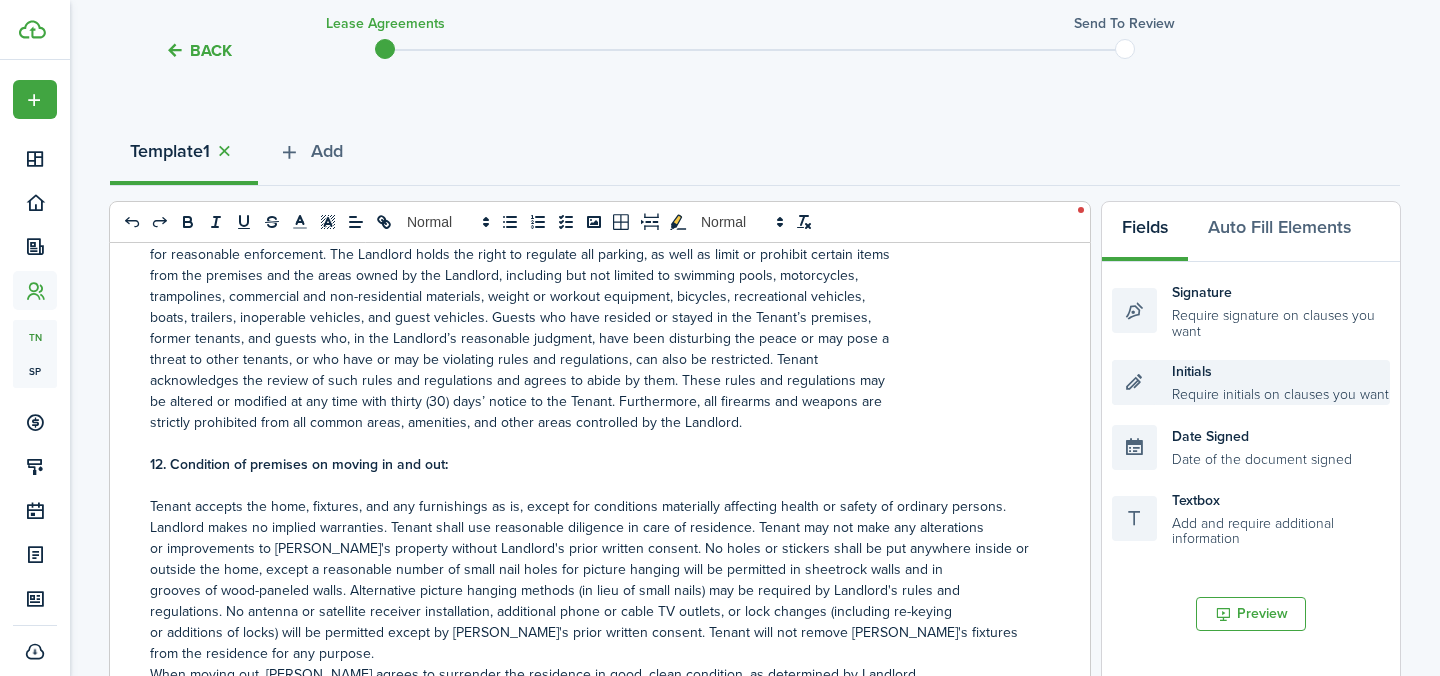 click on "Initials Require initials on clauses you want" at bounding box center (1251, 382) 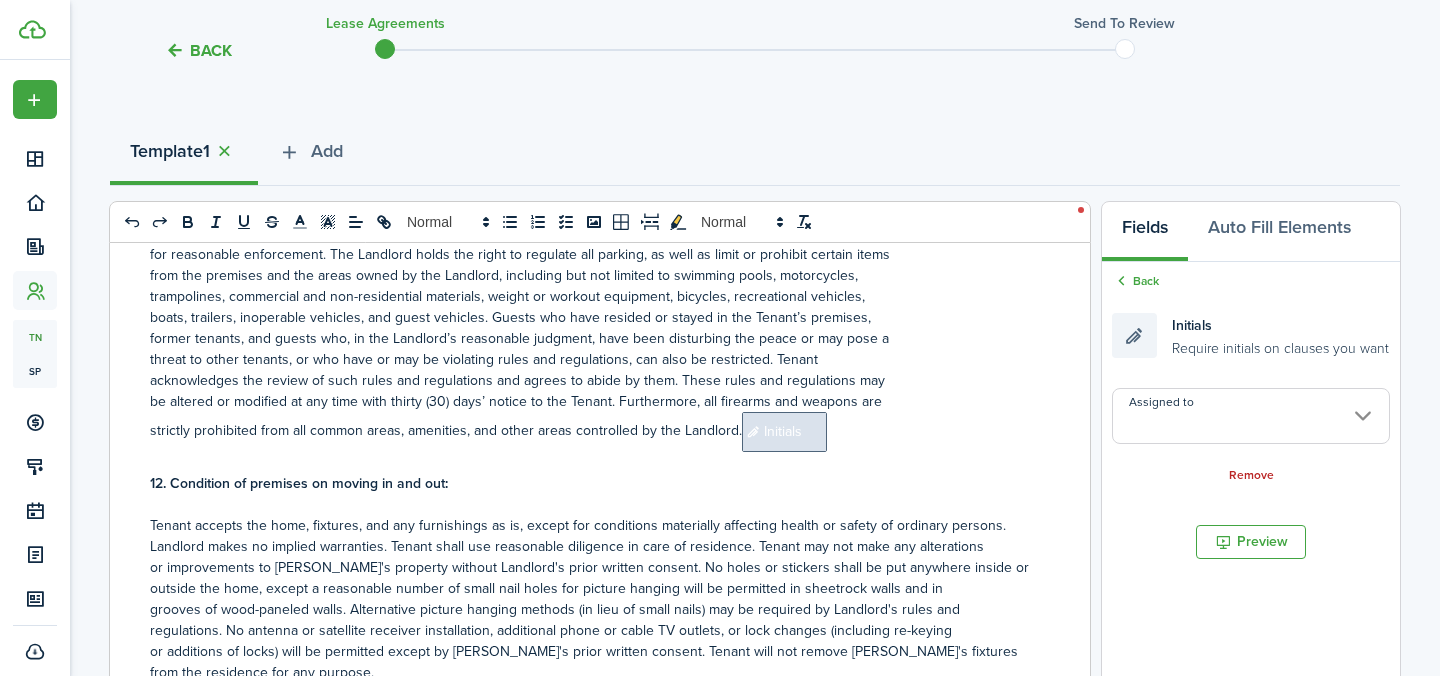 scroll, scrollTop: 3587, scrollLeft: 0, axis: vertical 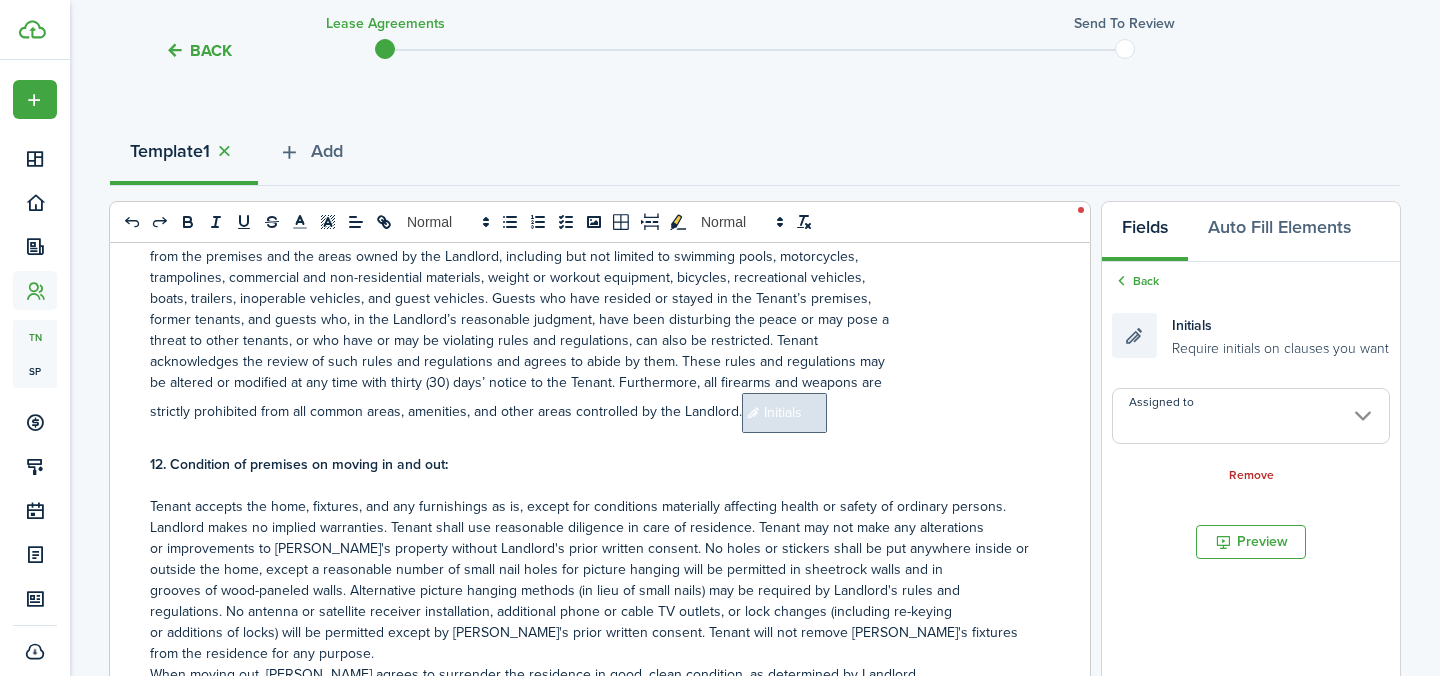 click on "strictly prohibited from all common areas, amenities, and other areas controlled by the Landlord. ﻿
Initials
﻿" at bounding box center [592, 413] 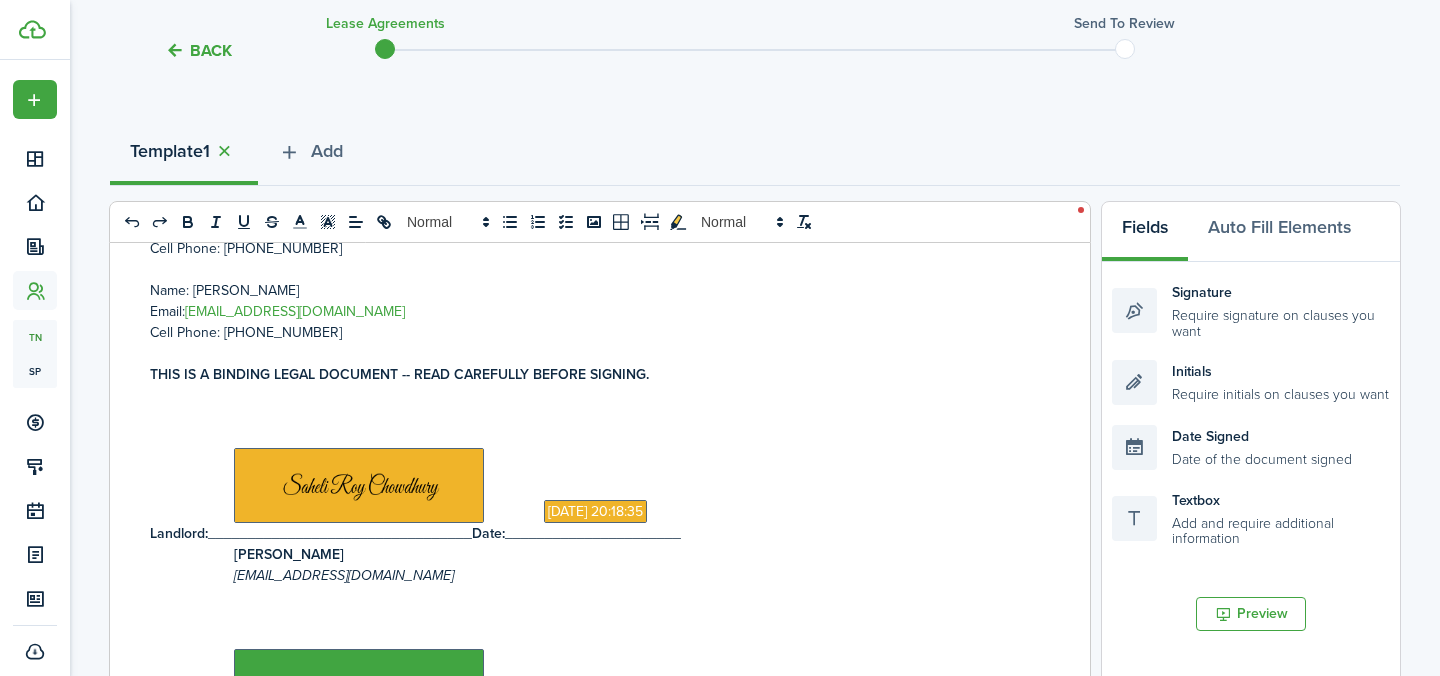 scroll, scrollTop: 11518, scrollLeft: 0, axis: vertical 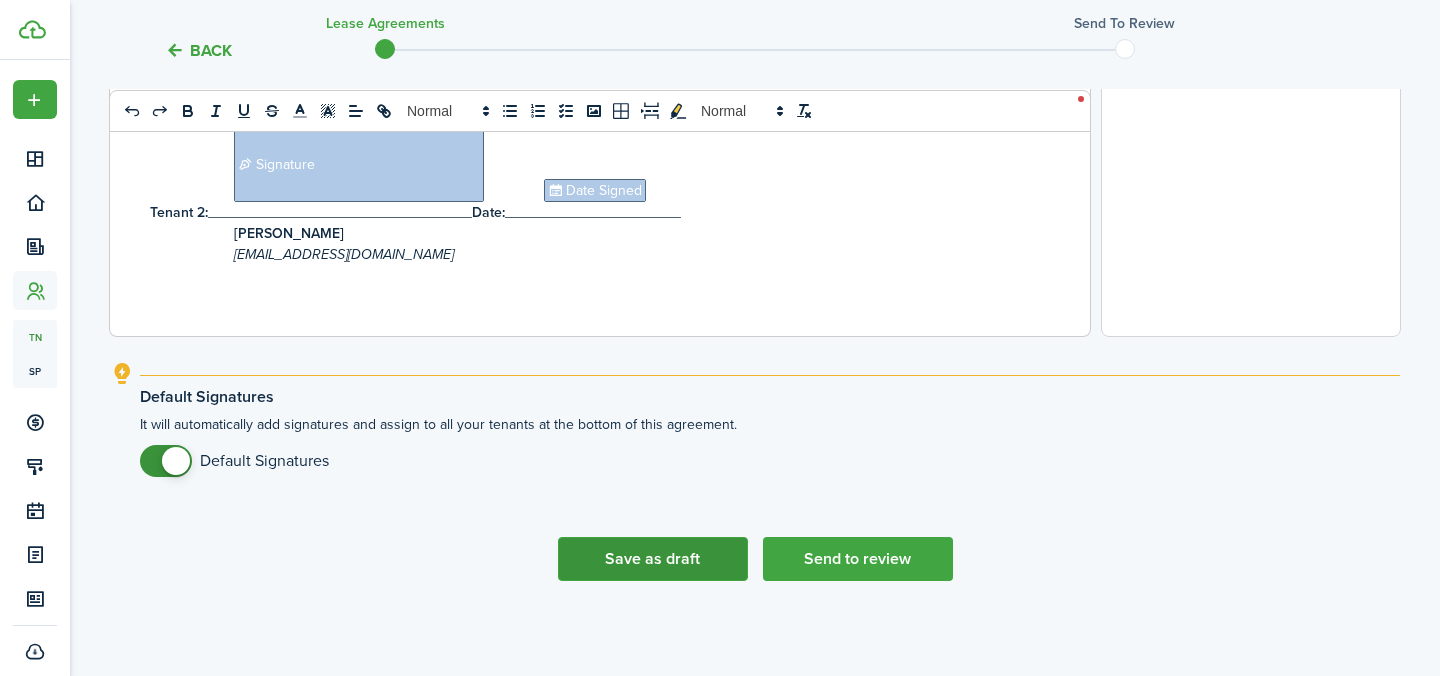 click on "Save as draft" at bounding box center [653, 559] 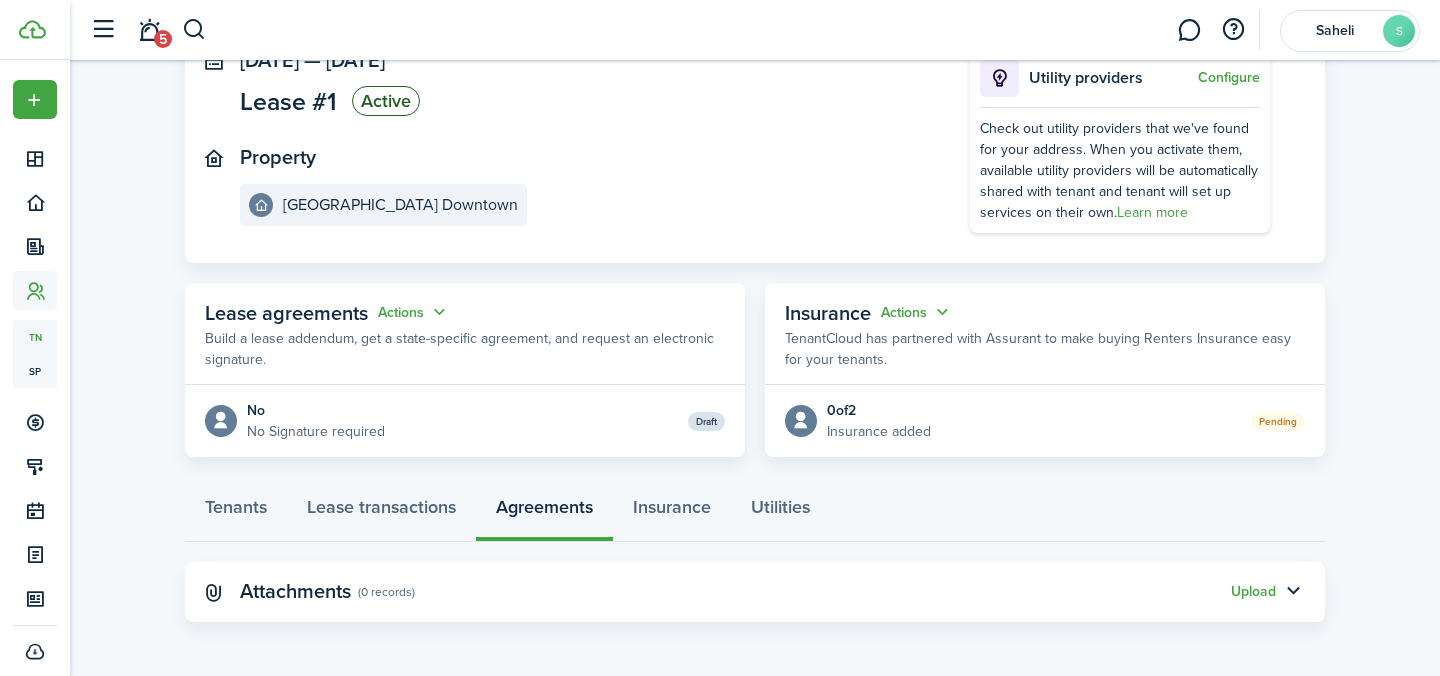 scroll, scrollTop: 6, scrollLeft: 0, axis: vertical 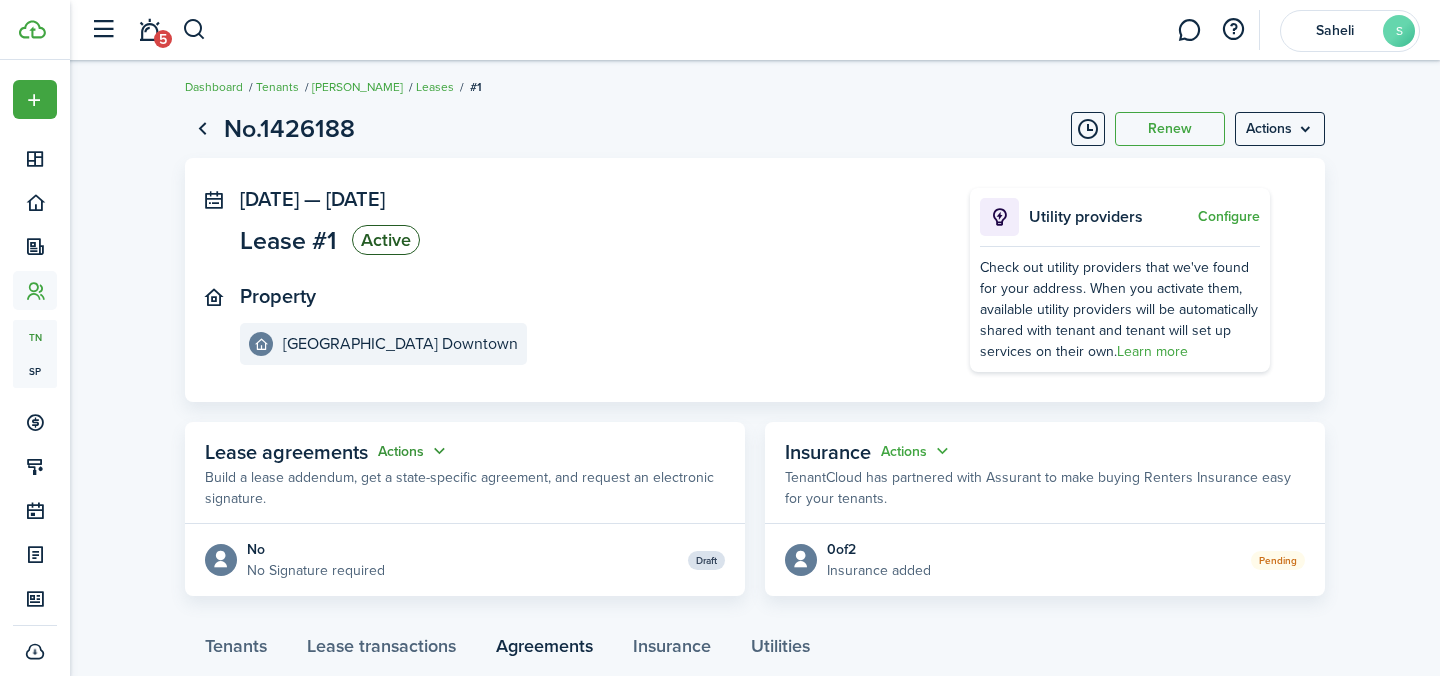 click on "Actions" 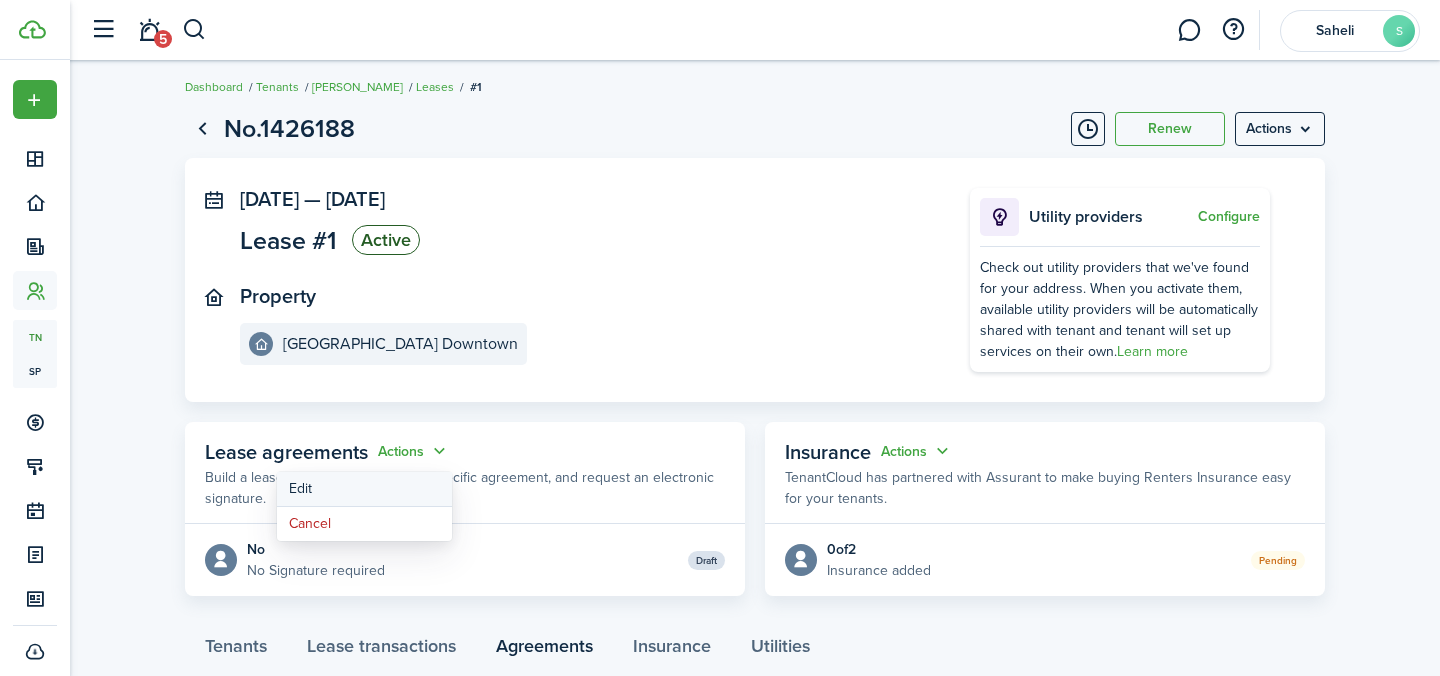 click on "Edit" at bounding box center [364, 489] 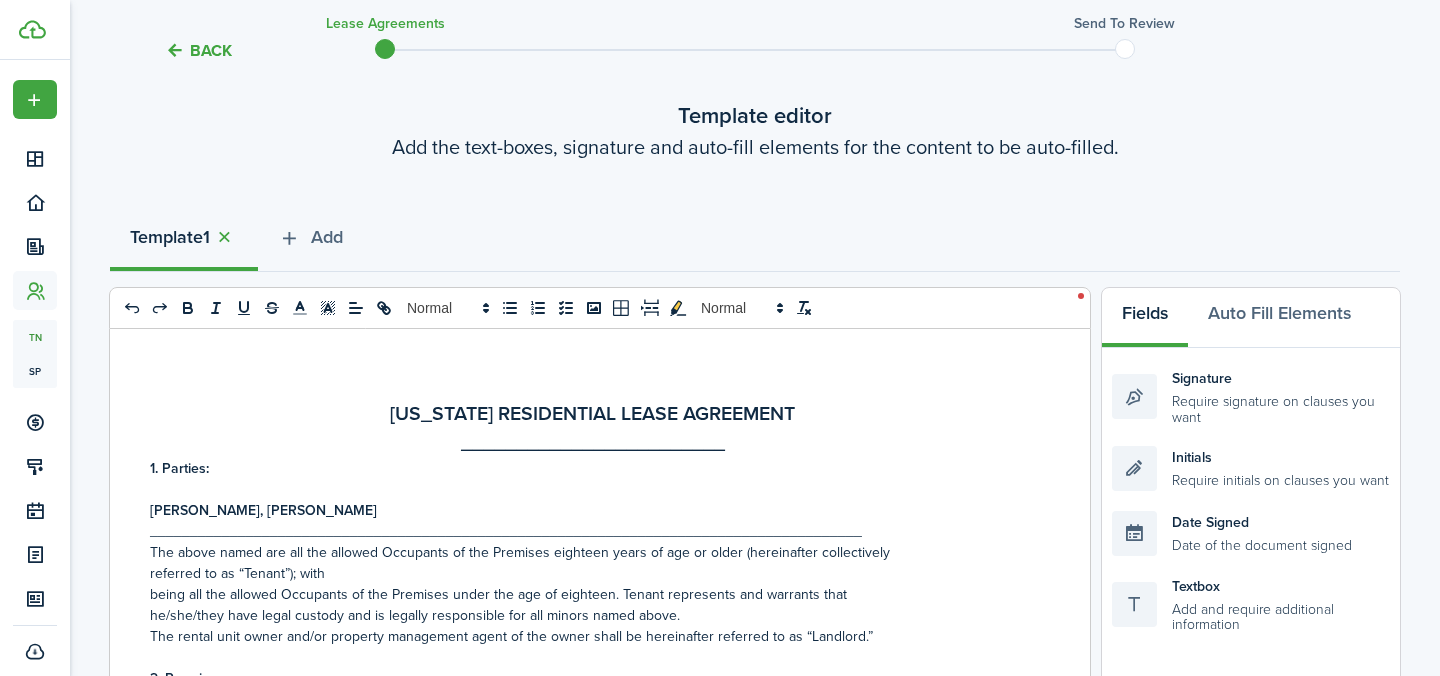 scroll, scrollTop: 239, scrollLeft: 0, axis: vertical 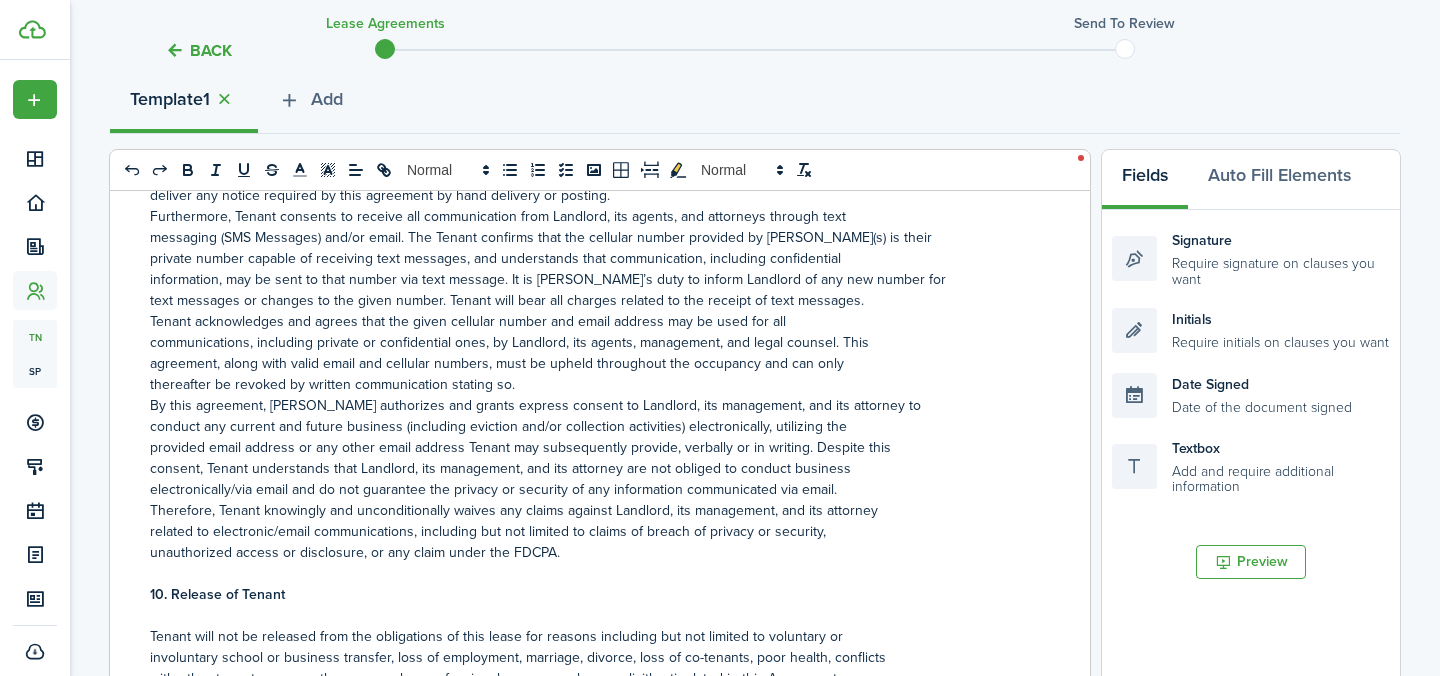 click on "unauthorized access or disclosure, or any claim under the FDCPA." at bounding box center [592, 552] 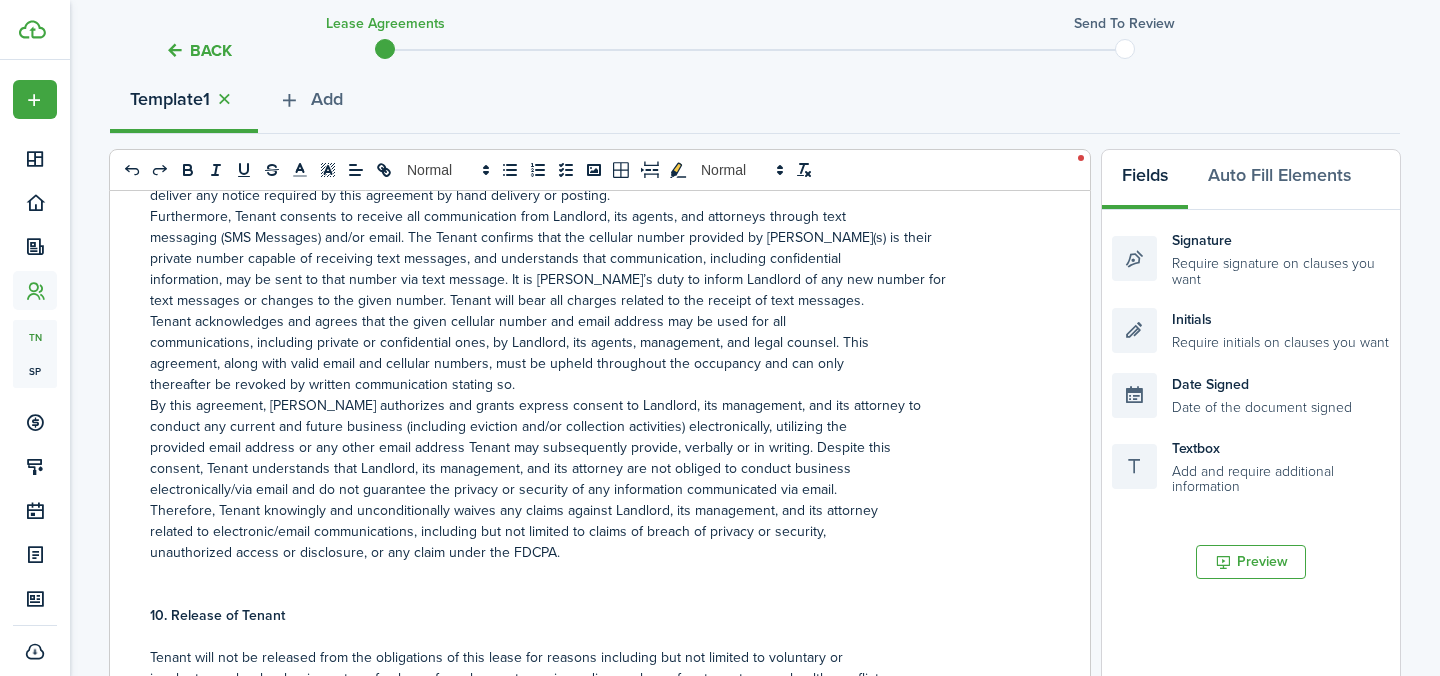 type 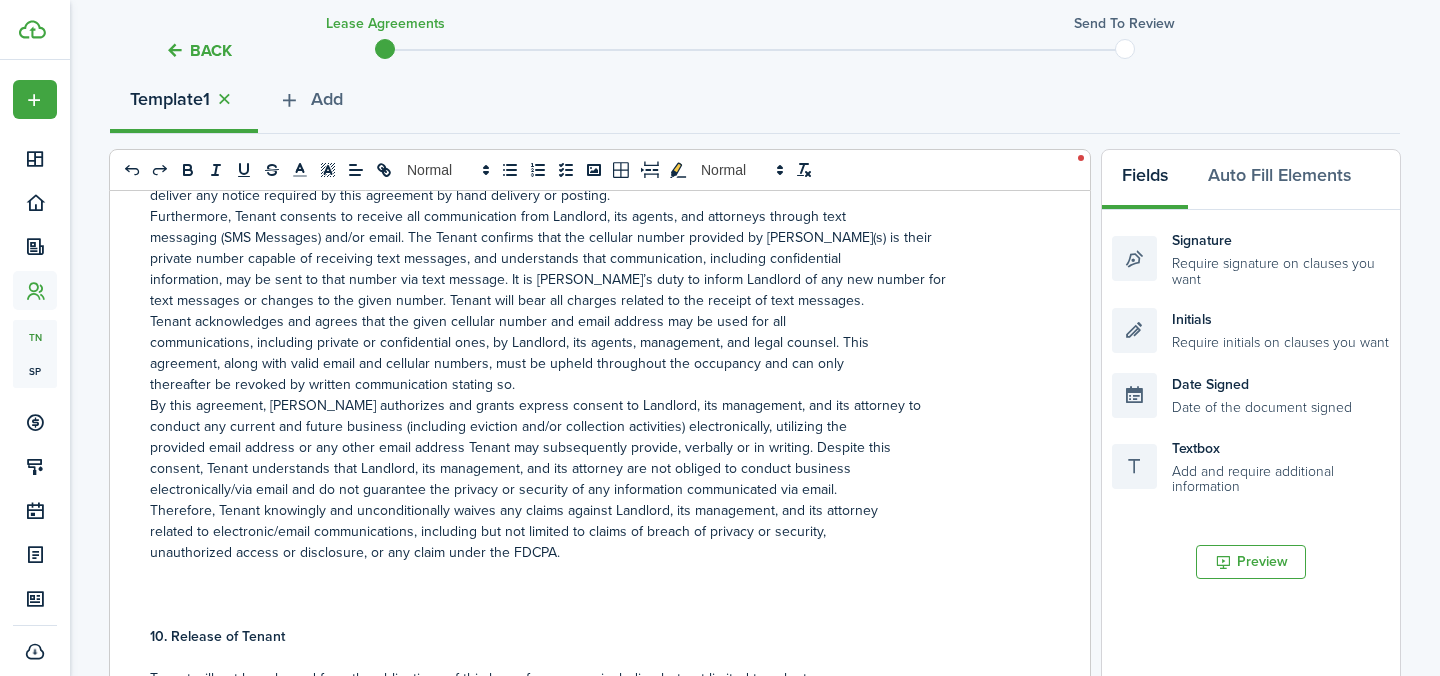 scroll, scrollTop: 532, scrollLeft: 0, axis: vertical 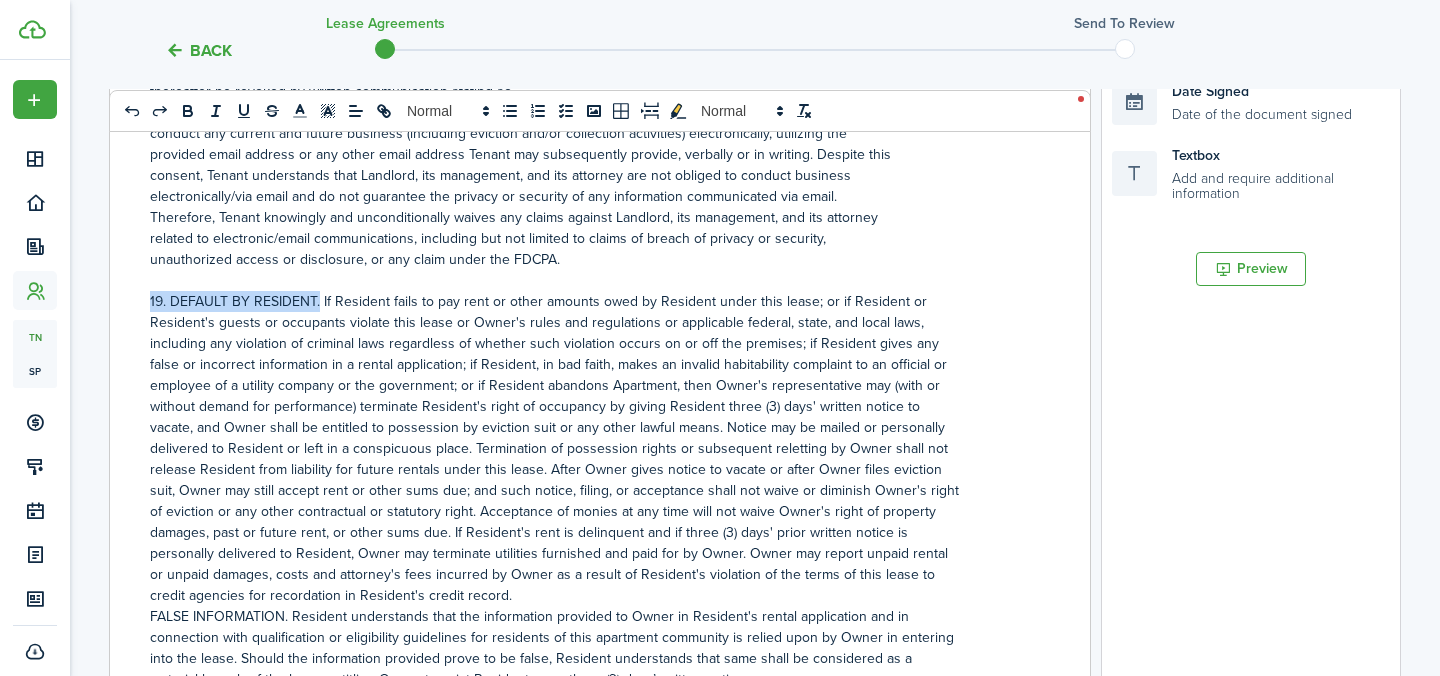 drag, startPoint x: 317, startPoint y: 289, endPoint x: 150, endPoint y: 287, distance: 167.01198 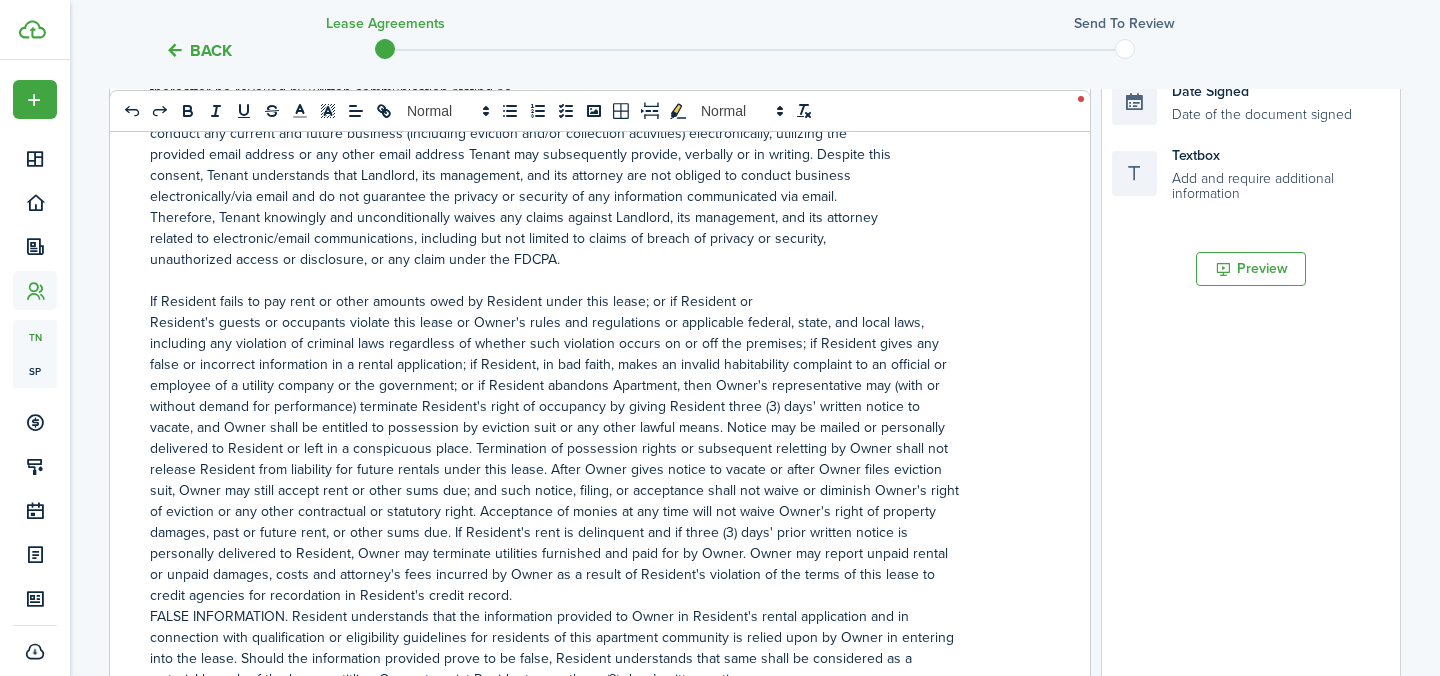 click on "If Resident fails to pay rent or other amounts owed by Resident under this lease; or if Resident or" at bounding box center (592, 301) 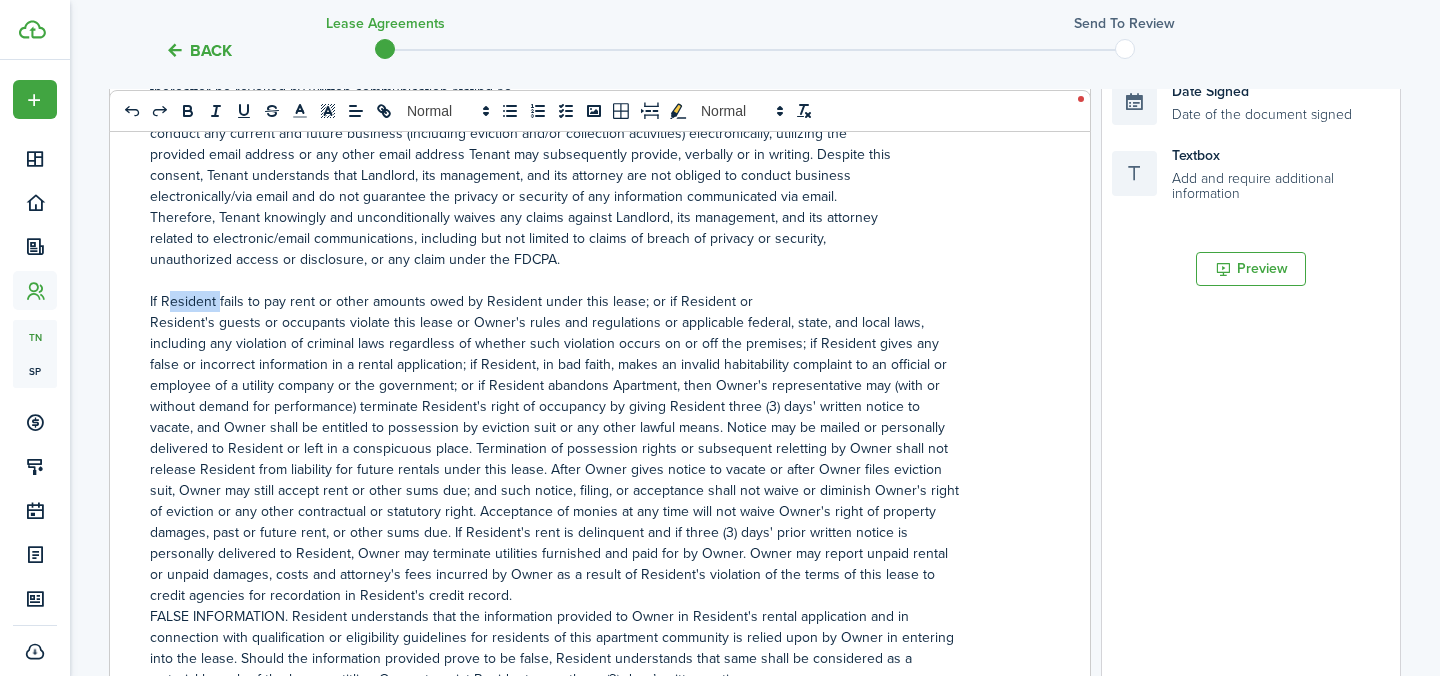 click on "If Resident fails to pay rent or other amounts owed by Resident under this lease; or if Resident or" at bounding box center (592, 301) 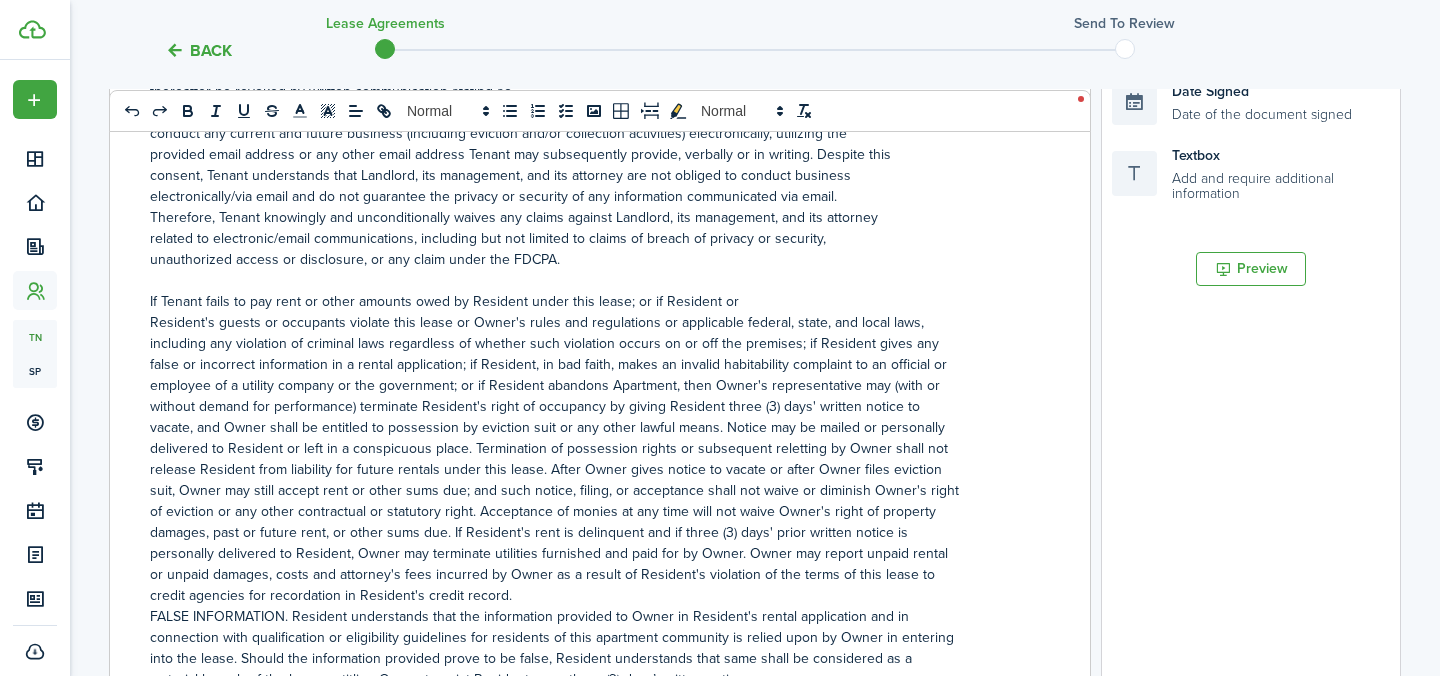 click on "If Tenant fails to pay rent or other amounts owed by Resident under this lease; or if Resident or" at bounding box center (592, 301) 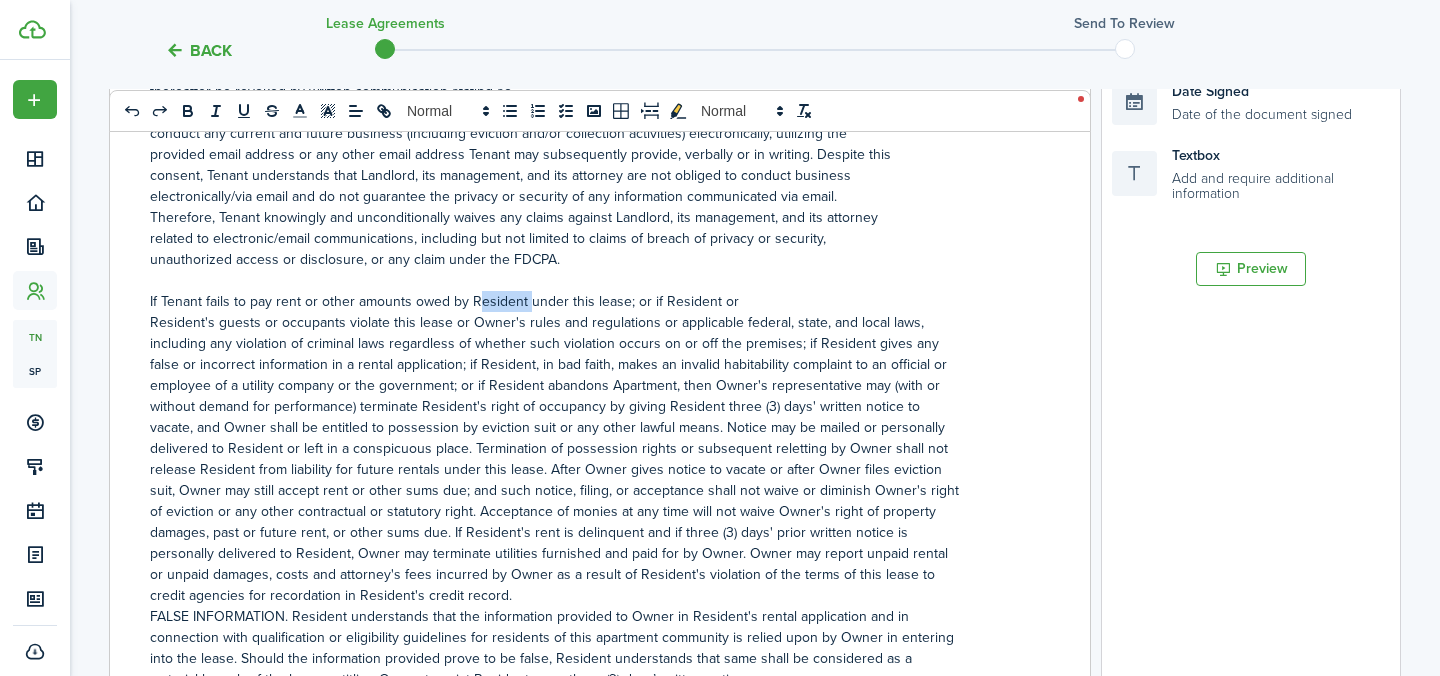 click on "If Tenant fails to pay rent or other amounts owed by Resident under this lease; or if Resident or" at bounding box center (592, 301) 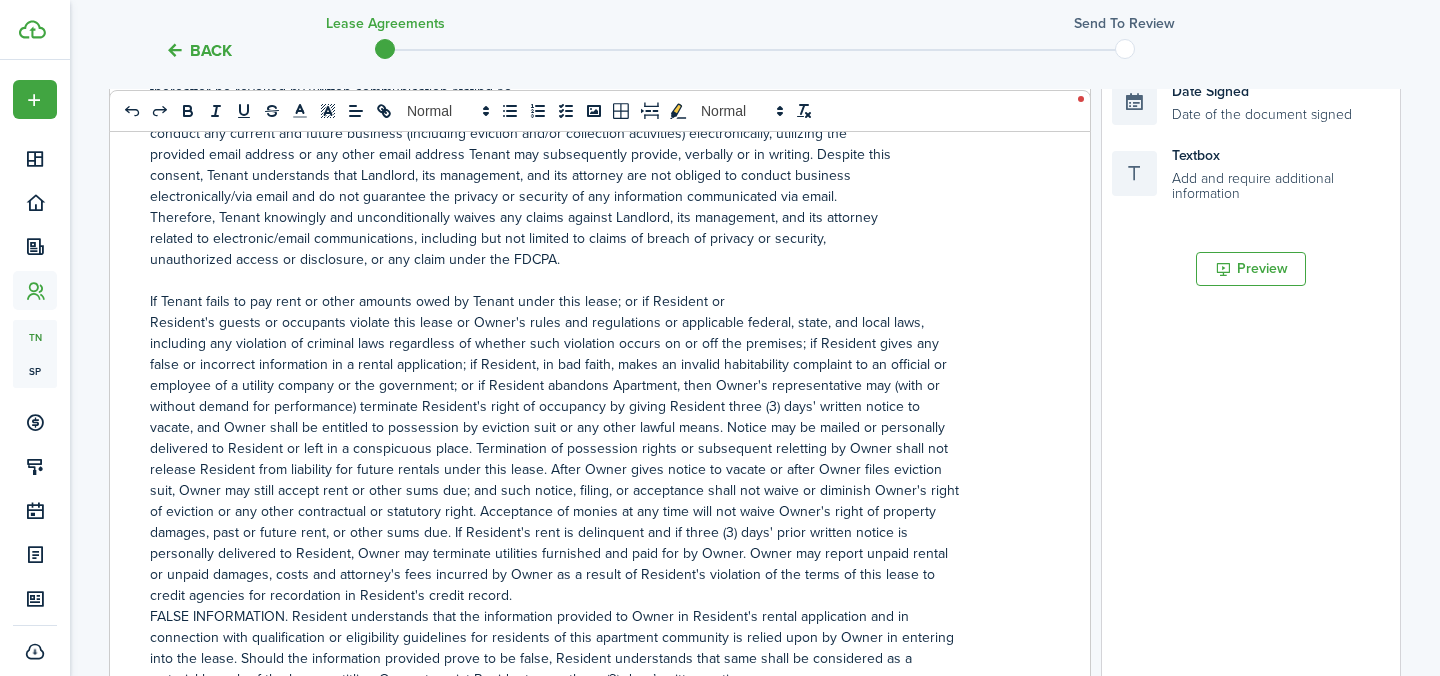 click on "If Tenant fails to pay rent or other amounts owed by Tenant under this lease; or if Resident or" at bounding box center (592, 301) 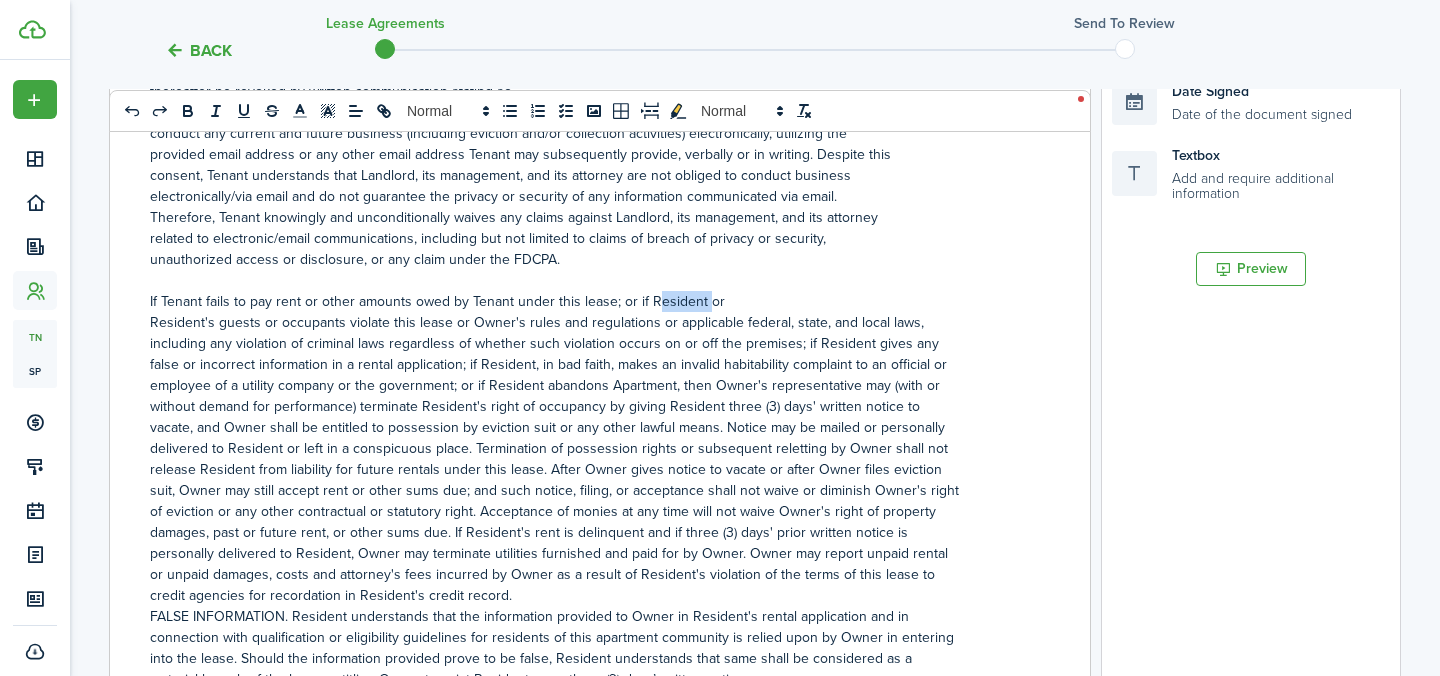 click on "If Tenant fails to pay rent or other amounts owed by Tenant under this lease; or if Resident or" at bounding box center (592, 301) 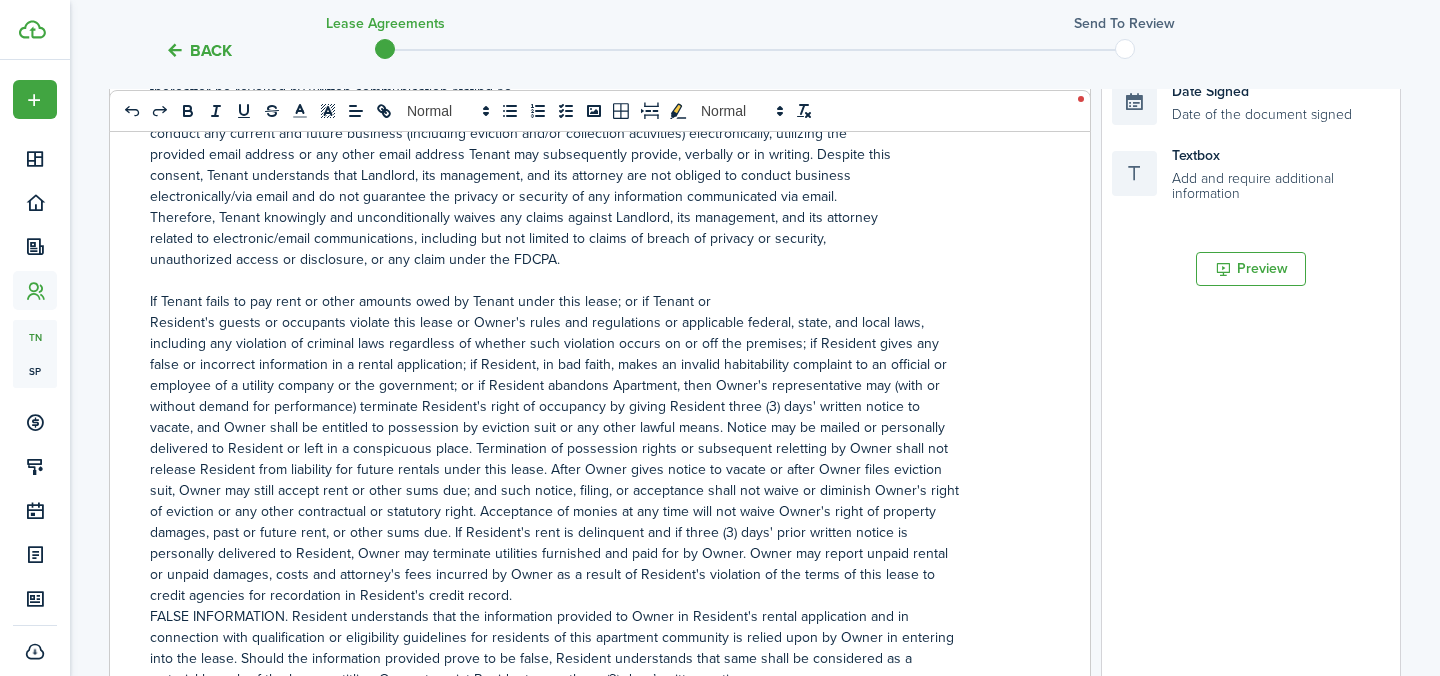 click on "Resident's guests or occupants violate this lease or Owner's rules and regulations or applicable federal, state, and local laws," at bounding box center [592, 322] 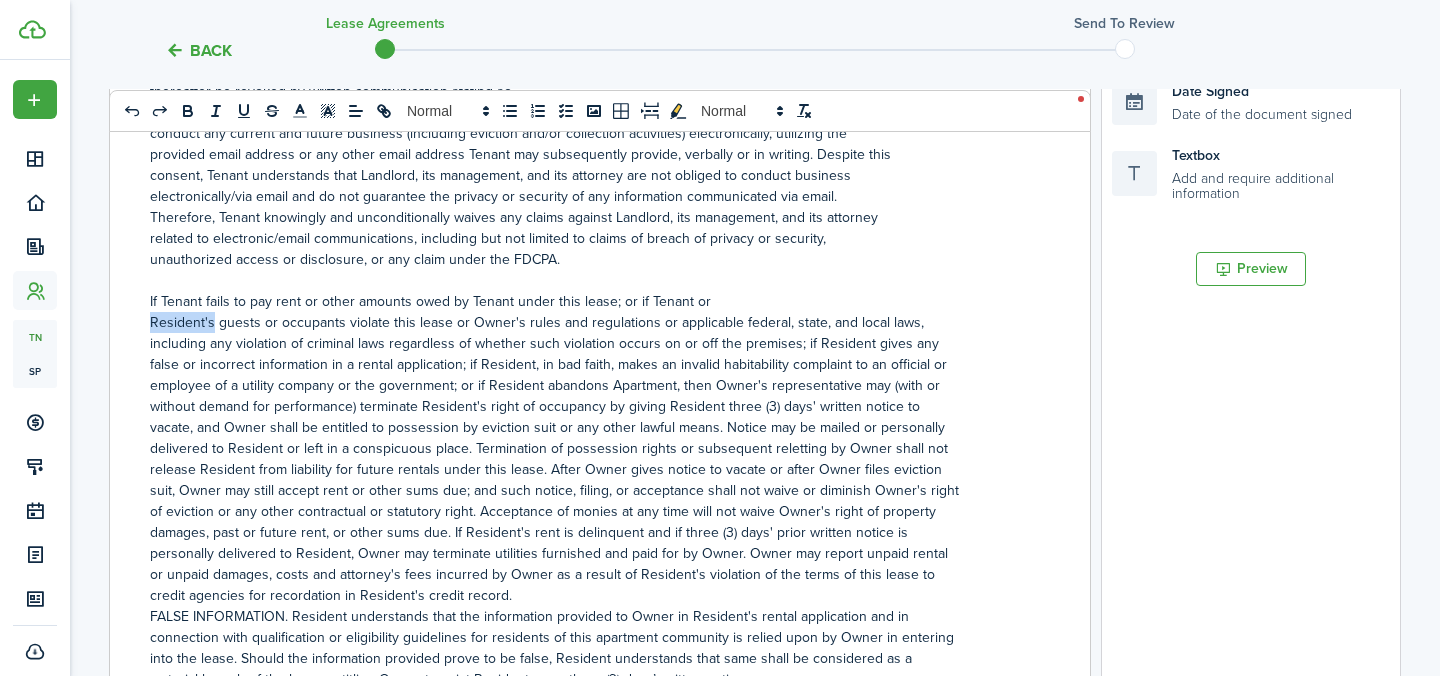 click on "Resident's guests or occupants violate this lease or Owner's rules and regulations or applicable federal, state, and local laws," at bounding box center [592, 322] 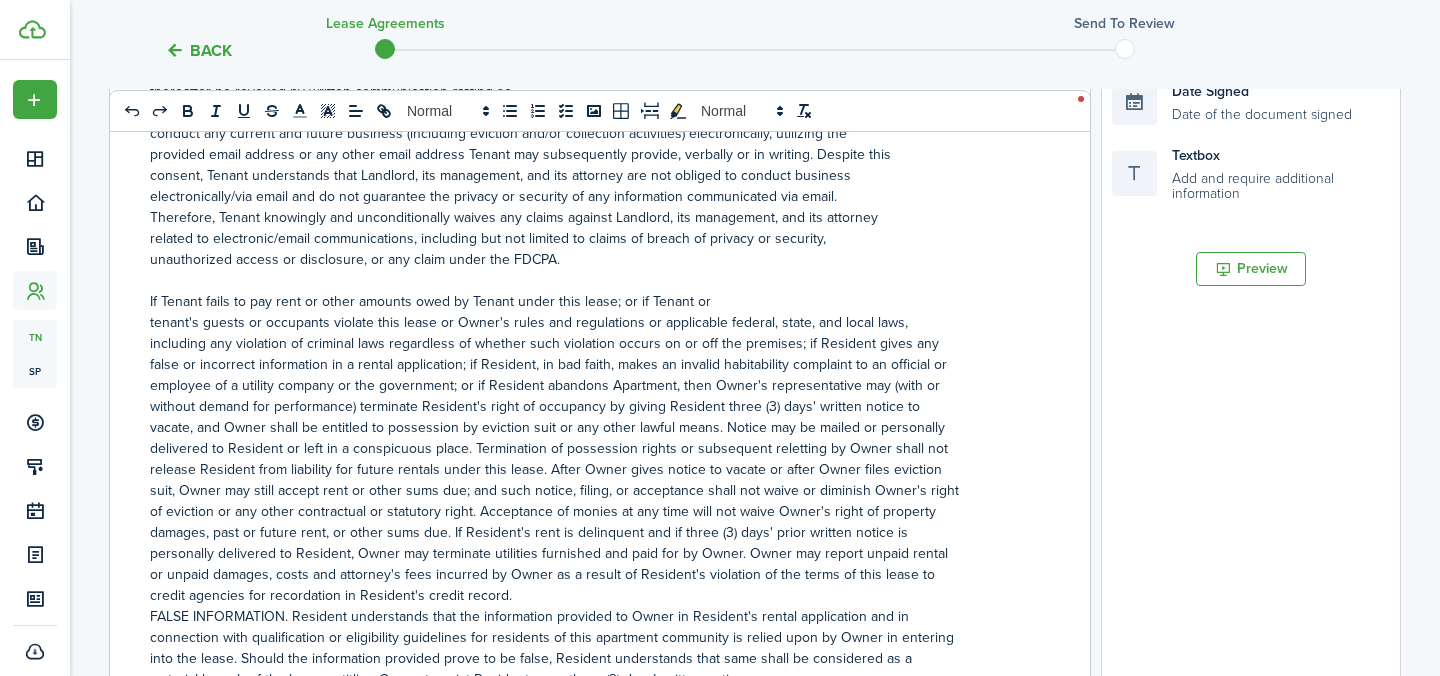 click on "tenant's guests or occupants violate this lease or Owner's rules and regulations or applicable federal, state, and local laws," at bounding box center [592, 322] 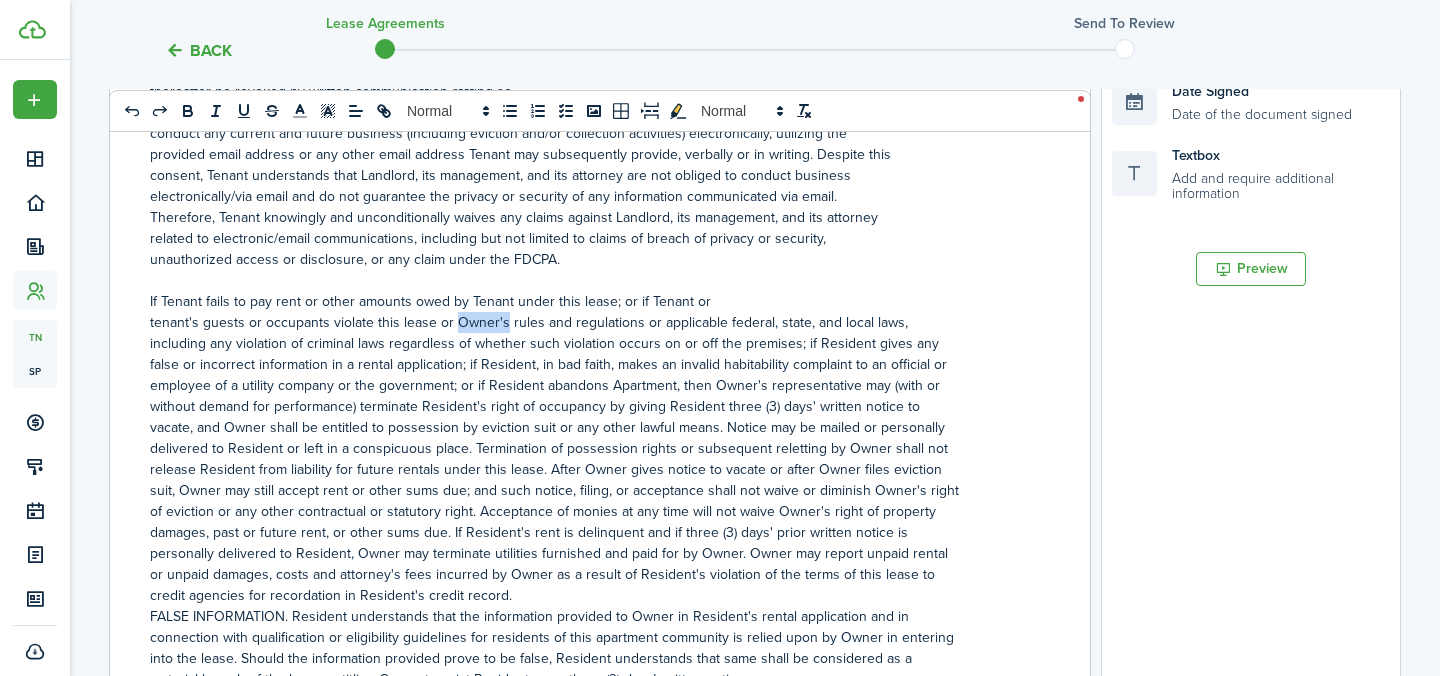 click on "tenant's guests or occupants violate this lease or Owner's rules and regulations or applicable federal, state, and local laws," at bounding box center (592, 322) 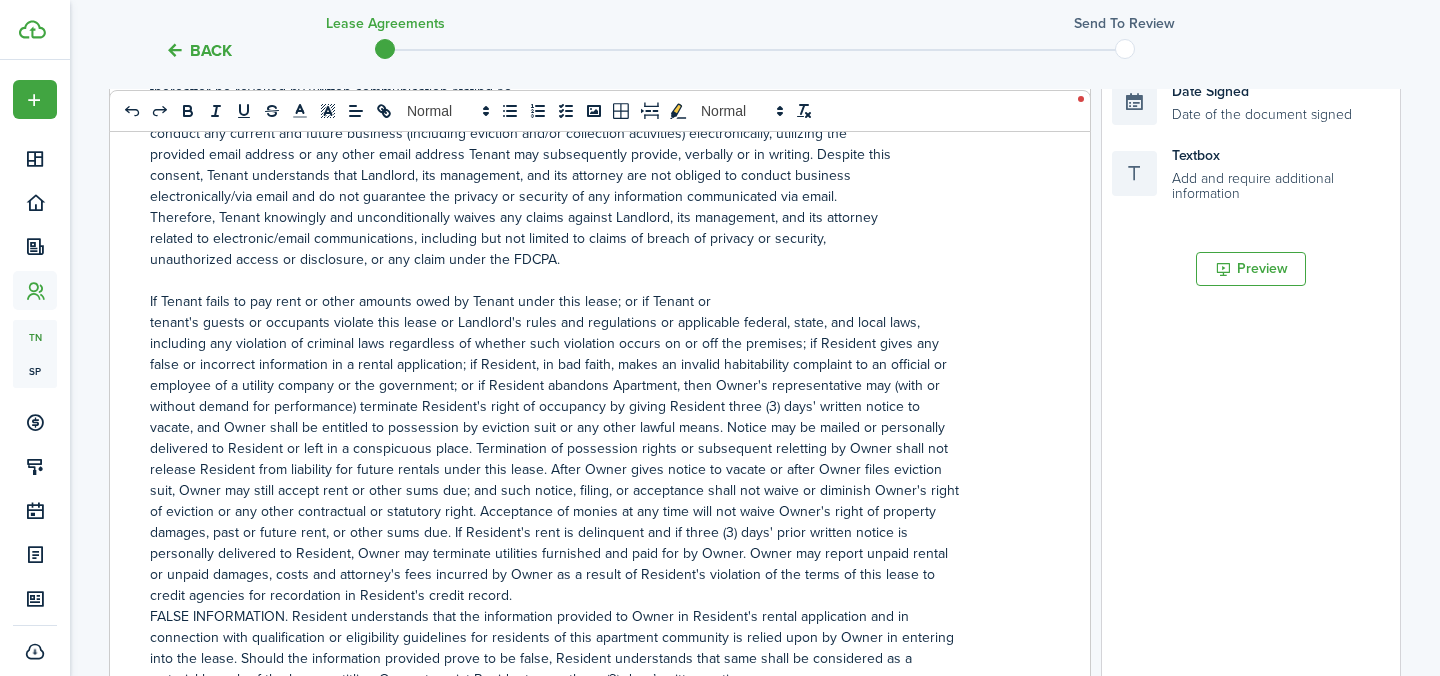 click on "tenant's guests or occupants violate this lease or Landlord's rules and regulations or applicable federal, state, and local laws," at bounding box center [592, 322] 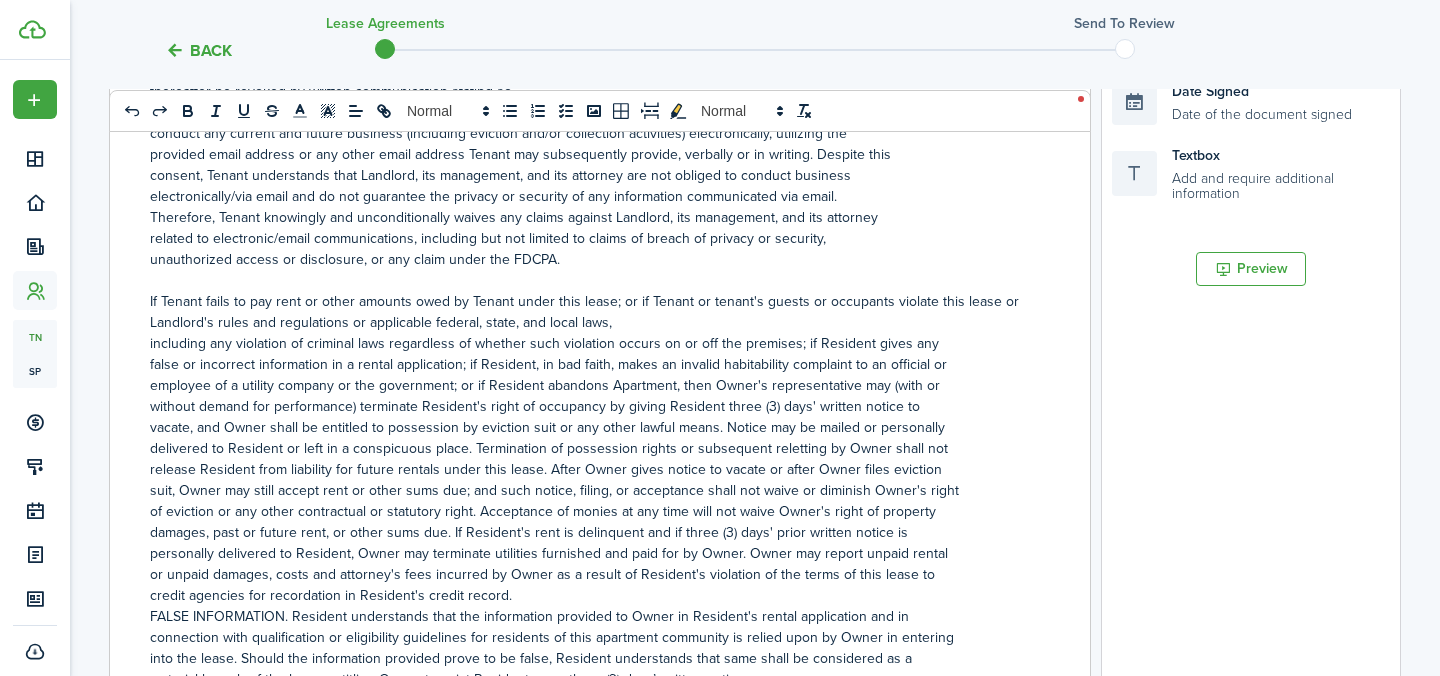click on "including any violation of criminal laws regardless of whether such violation occurs on or off the premises; if Resident gives any" at bounding box center [592, 343] 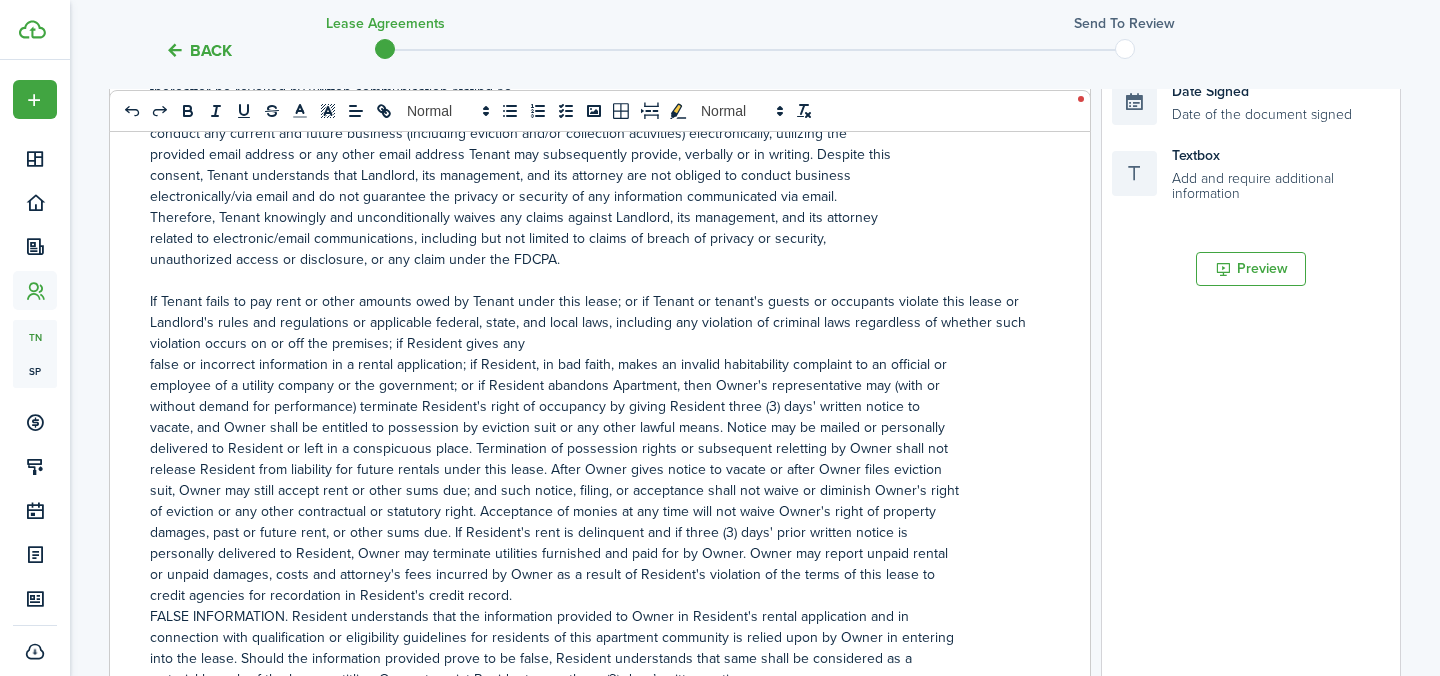 click on "[US_STATE] RESIDENTIAL LEASE AGREEMENT ________________________ 1. Parties: [PERSON_NAME], [PERSON_NAME]   _________________________________________________________________________________________ The above named are all the allowed Occupants of the Premises eighteen years of age or older (hereinafter collectively referred to as “Tenant”); with being all the allowed Occupants of the Premises under the age of eighteen. Tenant represents and warrants that he/she/they have legal custody and is legally responsible for all minors named above. The rental unit owner and/or property management agent of the owner shall be hereinafter referred to as “Landlord.” 2. Premises: [STREET_ADDRESS]   three-month period will be deemed a breach of this clause, barring prior written approval from Landlord. Landlord reserves the right to limit or deny access to any guest, with or without cause. 3. Rent and Fees: Monthly Rent   $  2800 Pro-rata rent  for move-in from  [DATE]  to  [DATE]" at bounding box center [592, 290] 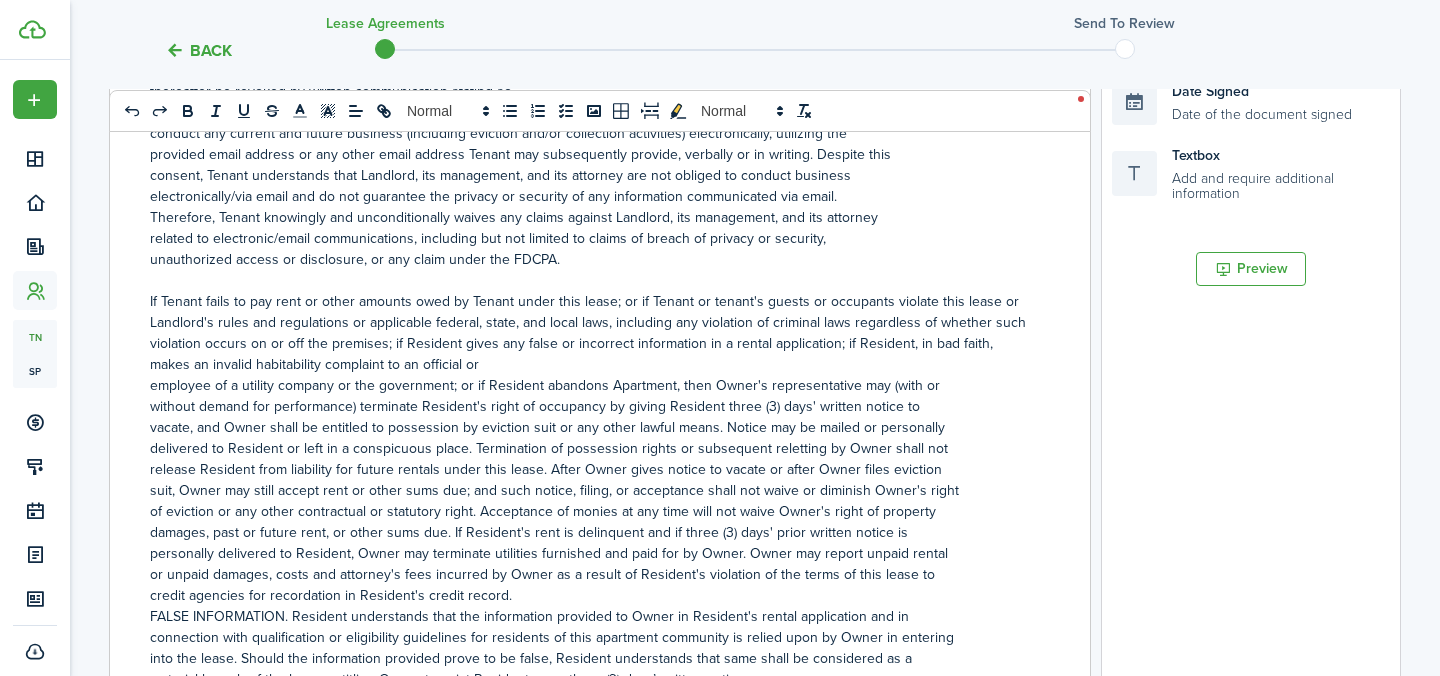 click on "If Tenant fails to pay rent or other amounts owed by Tenant under this lease; or if Tenant or tenant's guests or occupants violate this lease or Landlord's rules and regulations or applicable federal, state, and local laws, including any violation of criminal laws regardless of whether such violation occurs on or off the premises; if Resident gives any false or incorrect information in a rental application; if Resident, in bad faith, makes an invalid habitability complaint to an official or" at bounding box center (592, 333) 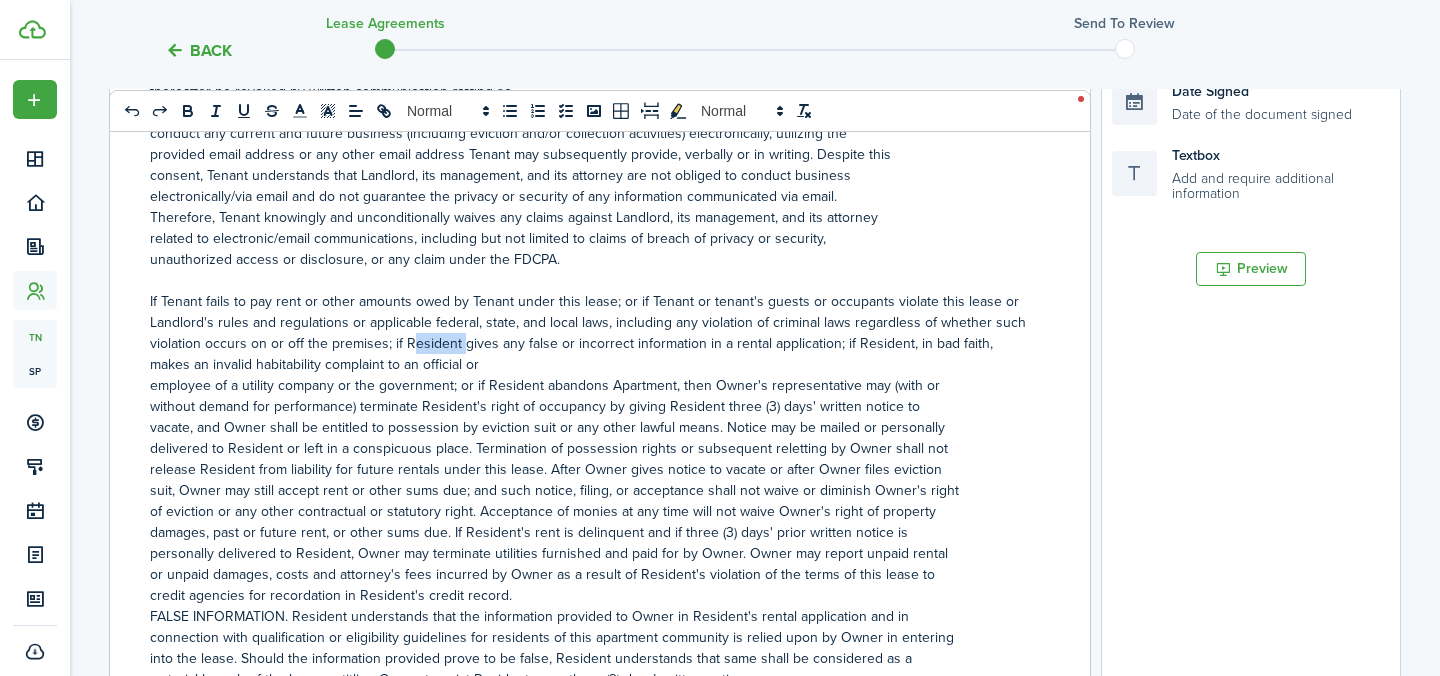 click on "If Tenant fails to pay rent or other amounts owed by Tenant under this lease; or if Tenant or tenant's guests or occupants violate this lease or Landlord's rules and regulations or applicable federal, state, and local laws, including any violation of criminal laws regardless of whether such violation occurs on or off the premises; if Resident gives any false or incorrect information in a rental application; if Resident, in bad faith, makes an invalid habitability complaint to an official or" at bounding box center [592, 333] 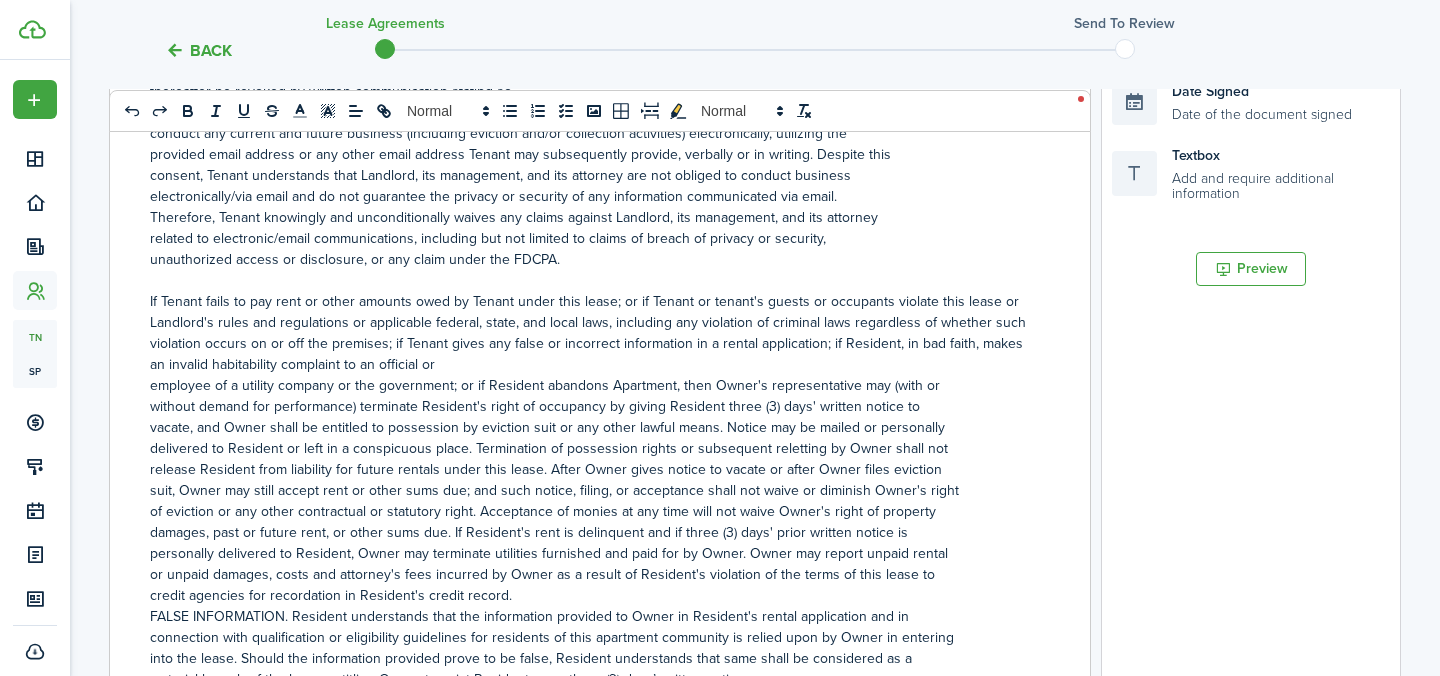 click on "employee of a utility company or the government; or if Resident abandons Apartment, then Owner's representative may (with or" at bounding box center [592, 385] 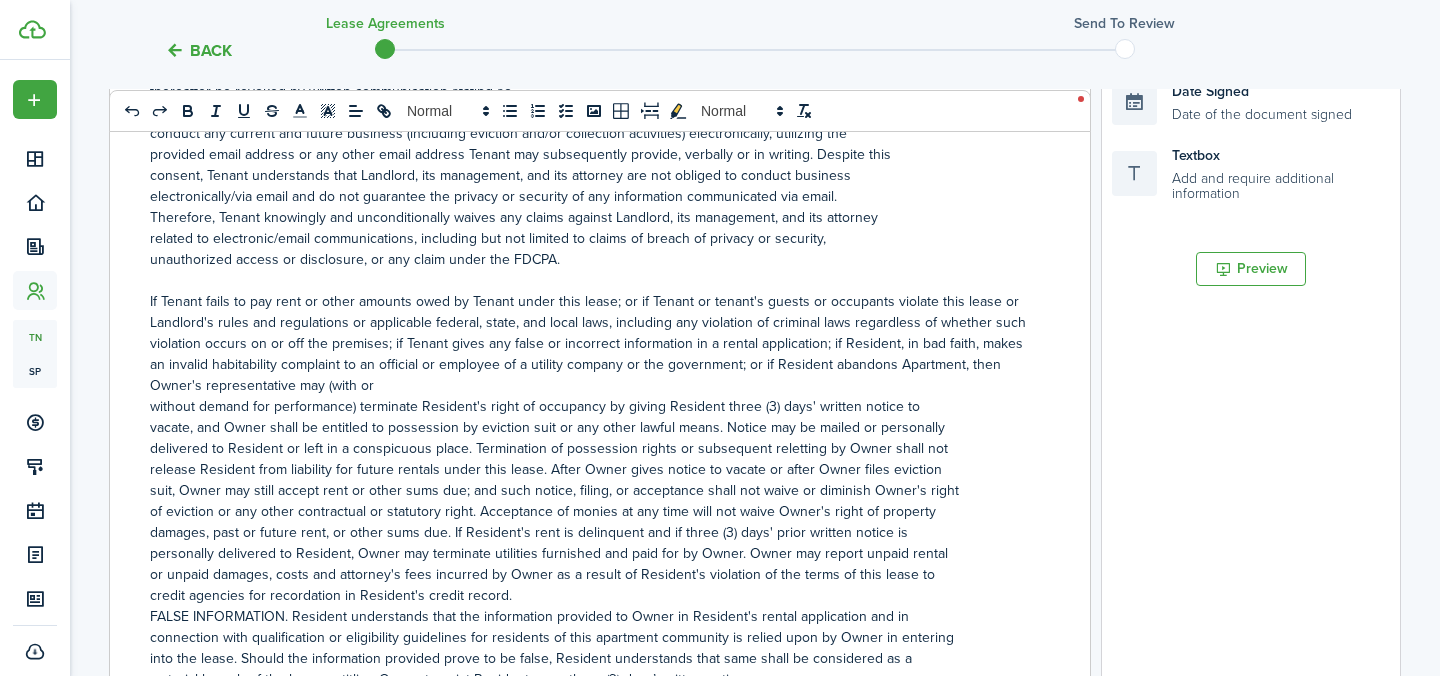 click on "If Tenant fails to pay rent or other amounts owed by Tenant under this lease; or if Tenant or tenant's guests or occupants violate this lease or Landlord's rules and regulations or applicable federal, state, and local laws, including any violation of criminal laws regardless of whether such violation occurs on or off the premises; if Tenant gives any false or incorrect information in a rental application; if Resident, in bad faith, makes an invalid habitability complaint to an official or employee of a utility company or the government; or if Resident abandons Apartment, then Owner's representative may (with or" at bounding box center (592, 343) 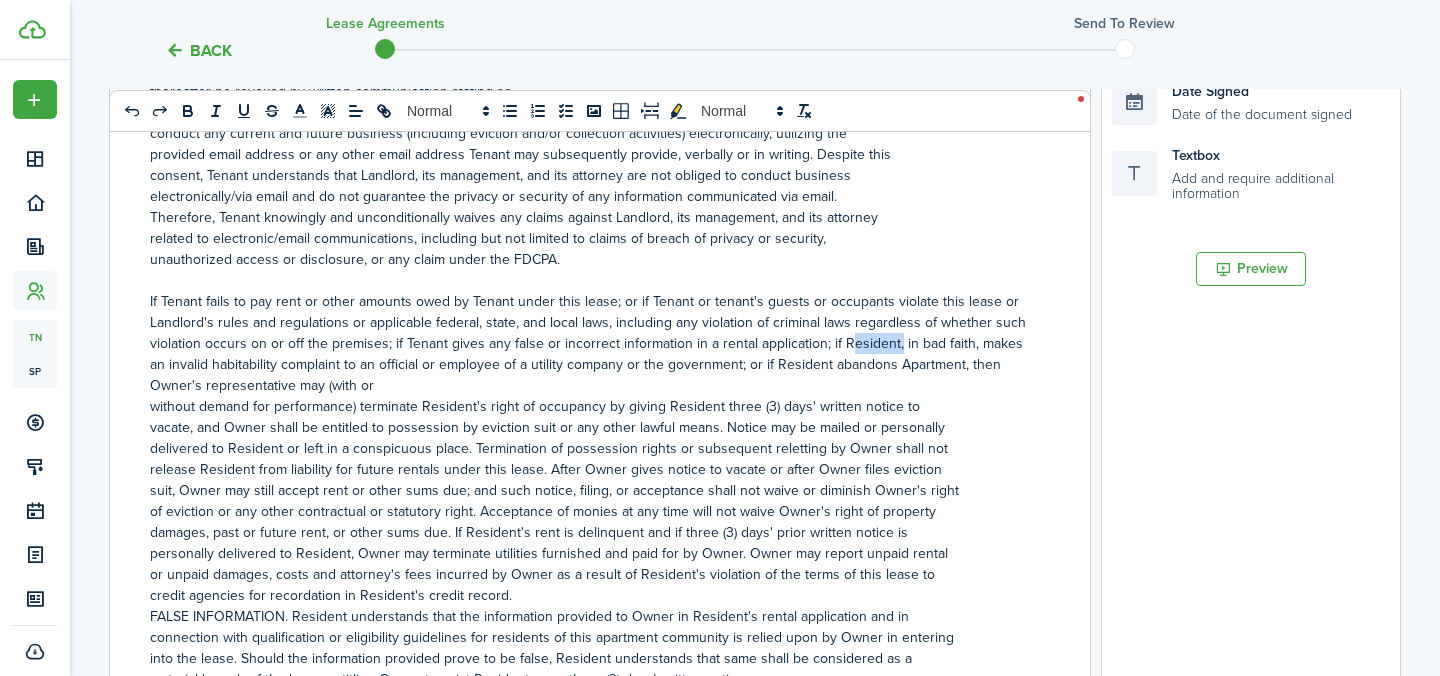 click on "If Tenant fails to pay rent or other amounts owed by Tenant under this lease; or if Tenant or tenant's guests or occupants violate this lease or Landlord's rules and regulations or applicable federal, state, and local laws, including any violation of criminal laws regardless of whether such violation occurs on or off the premises; if Tenant gives any false or incorrect information in a rental application; if Resident, in bad faith, makes an invalid habitability complaint to an official or employee of a utility company or the government; or if Resident abandons Apartment, then Owner's representative may (with or" at bounding box center [592, 343] 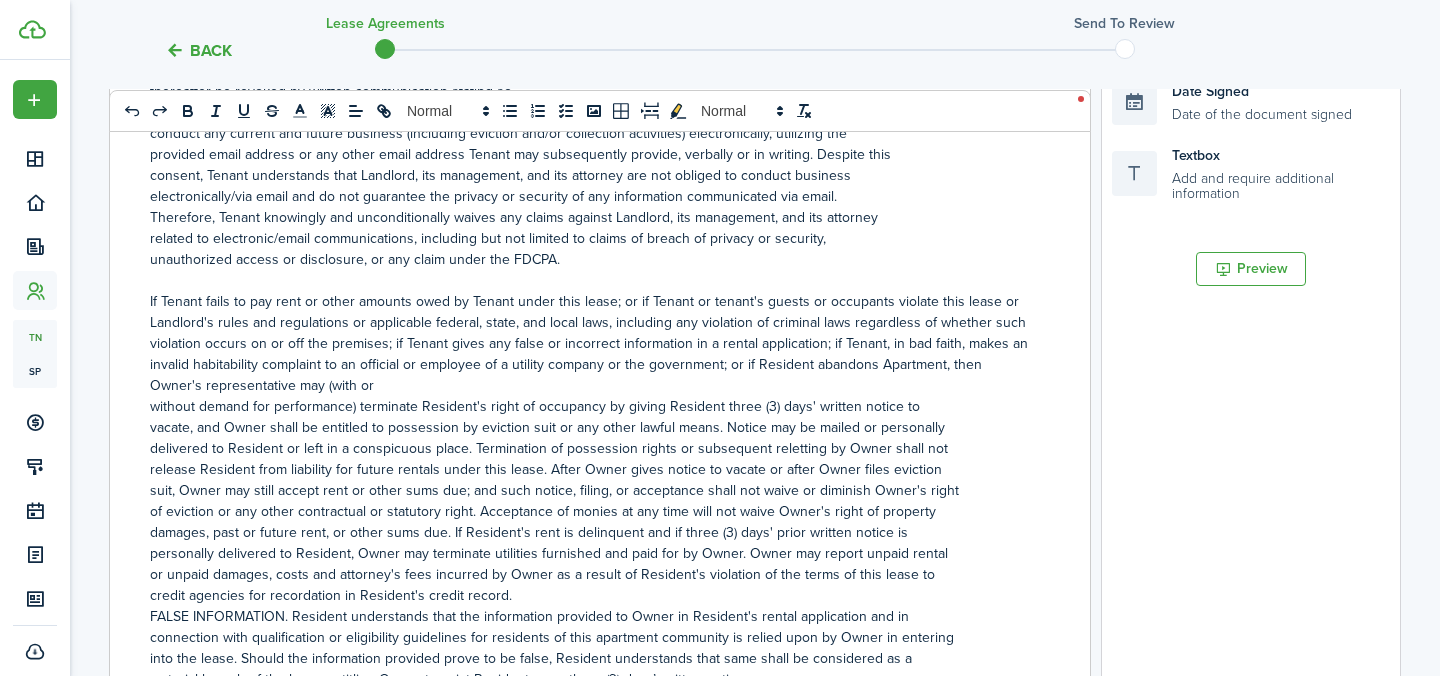 click on "If Tenant fails to pay rent or other amounts owed by Tenant under this lease; or if Tenant or tenant's guests or occupants violate this lease or Landlord's rules and regulations or applicable federal, state, and local laws, including any violation of criminal laws regardless of whether such violation occurs on or off the premises; if Tenant gives any false or incorrect information in a rental application; if Tenant, in bad faith, makes an invalid habitability complaint to an official or employee of a utility company or the government; or if Resident abandons Apartment, then Owner's representative may (with or" at bounding box center [592, 343] 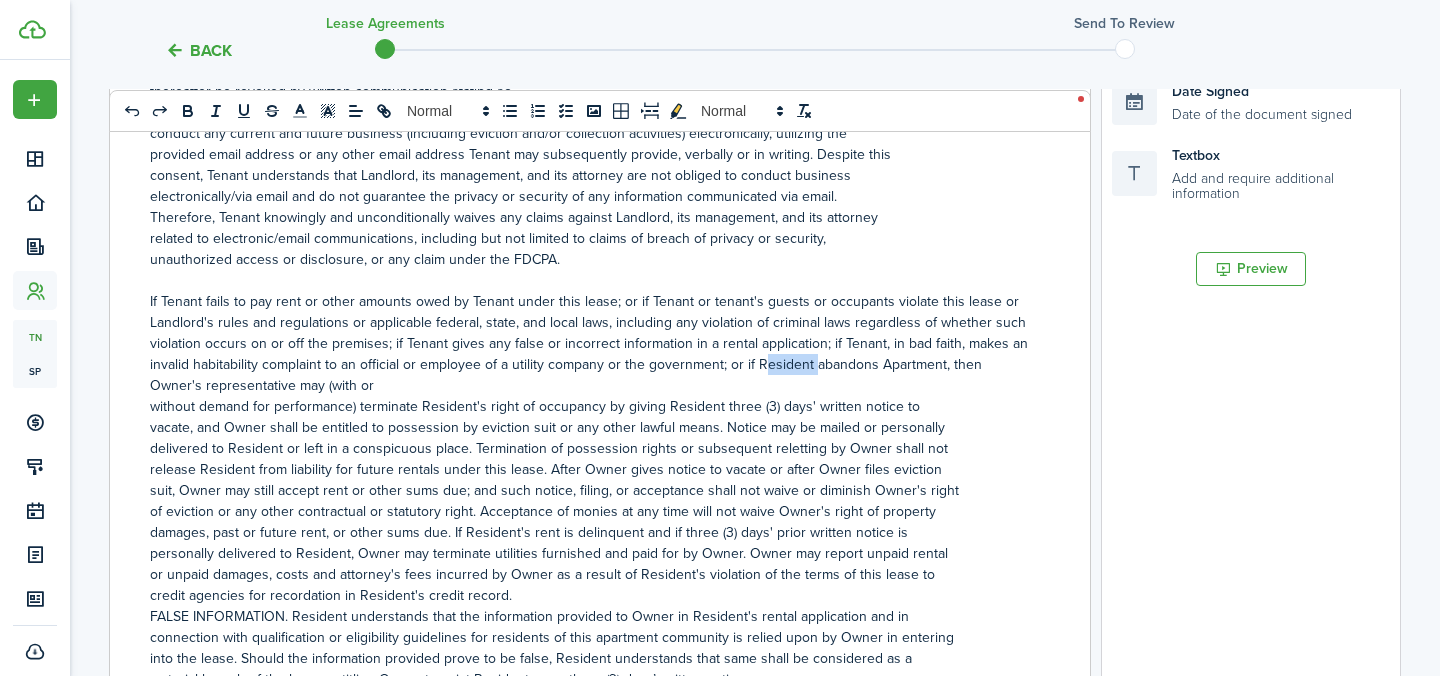 click on "If Tenant fails to pay rent or other amounts owed by Tenant under this lease; or if Tenant or tenant's guests or occupants violate this lease or Landlord's rules and regulations or applicable federal, state, and local laws, including any violation of criminal laws regardless of whether such violation occurs on or off the premises; if Tenant gives any false or incorrect information in a rental application; if Tenant, in bad faith, makes an invalid habitability complaint to an official or employee of a utility company or the government; or if Resident abandons Apartment, then Owner's representative may (with or" at bounding box center [592, 343] 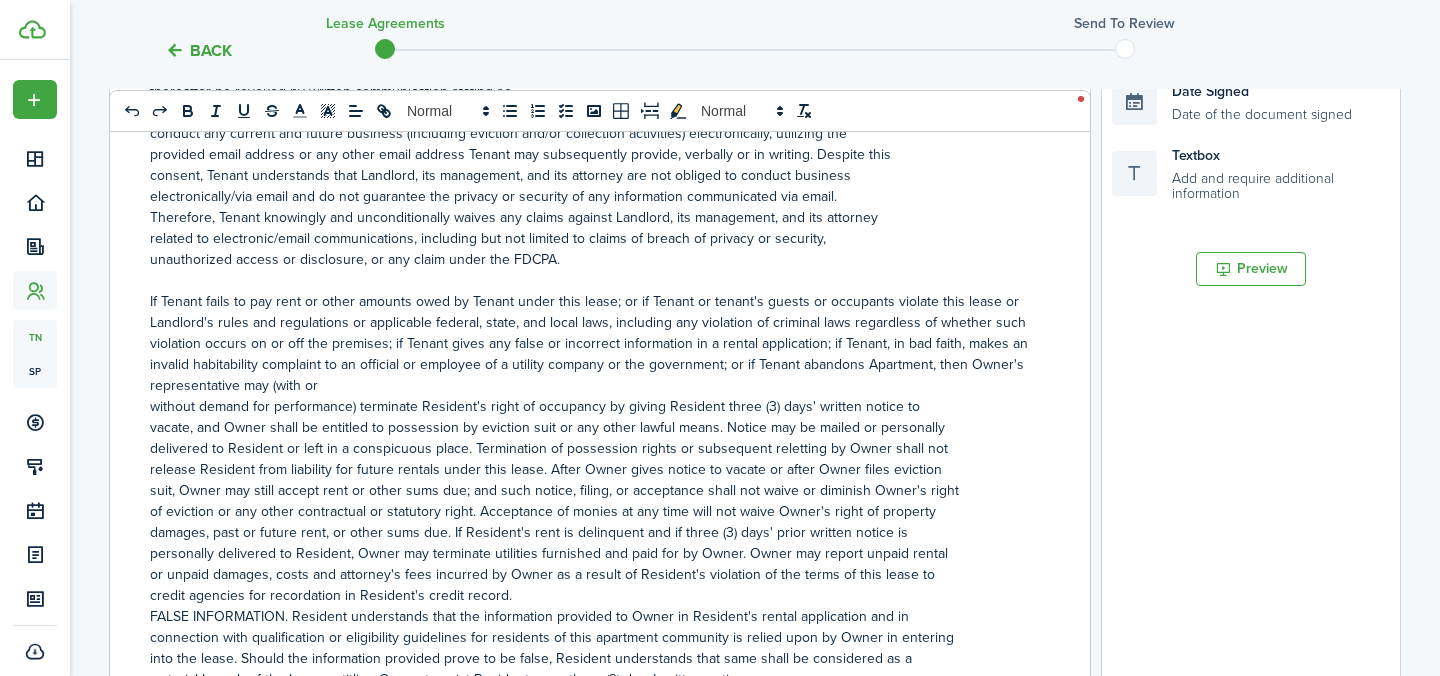 click on "If Tenant fails to pay rent or other amounts owed by Tenant under this lease; or if Tenant or tenant's guests or occupants violate this lease or Landlord's rules and regulations or applicable federal, state, and local laws, including any violation of criminal laws regardless of whether such violation occurs on or off the premises; if Tenant gives any false or incorrect information in a rental application; if Tenant, in bad faith, makes an invalid habitability complaint to an official or employee of a utility company or the government; or if Tenant abandons Apartment, then Owner's representative may (with or" at bounding box center [592, 343] 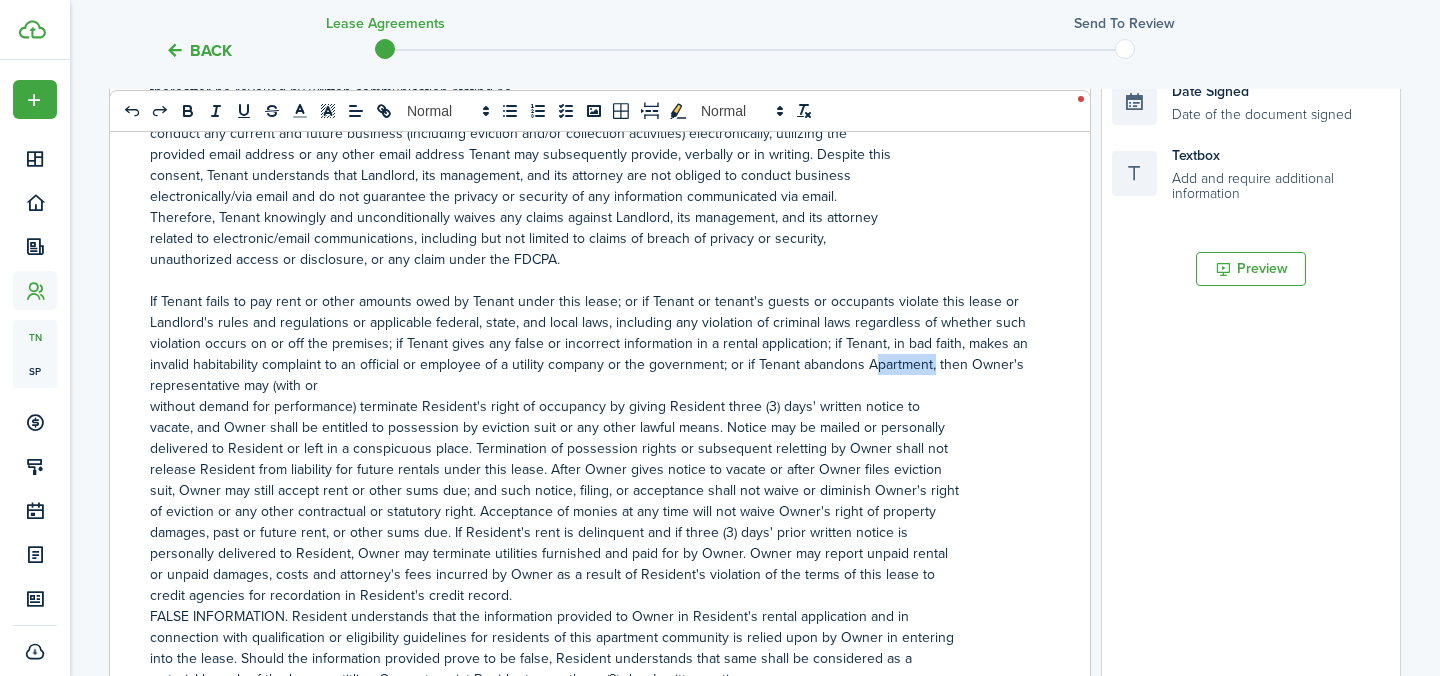 click on "If Tenant fails to pay rent or other amounts owed by Tenant under this lease; or if Tenant or tenant's guests or occupants violate this lease or Landlord's rules and regulations or applicable federal, state, and local laws, including any violation of criminal laws regardless of whether such violation occurs on or off the premises; if Tenant gives any false or incorrect information in a rental application; if Tenant, in bad faith, makes an invalid habitability complaint to an official or employee of a utility company or the government; or if Tenant abandons Apartment, then Owner's representative may (with or" at bounding box center (592, 343) 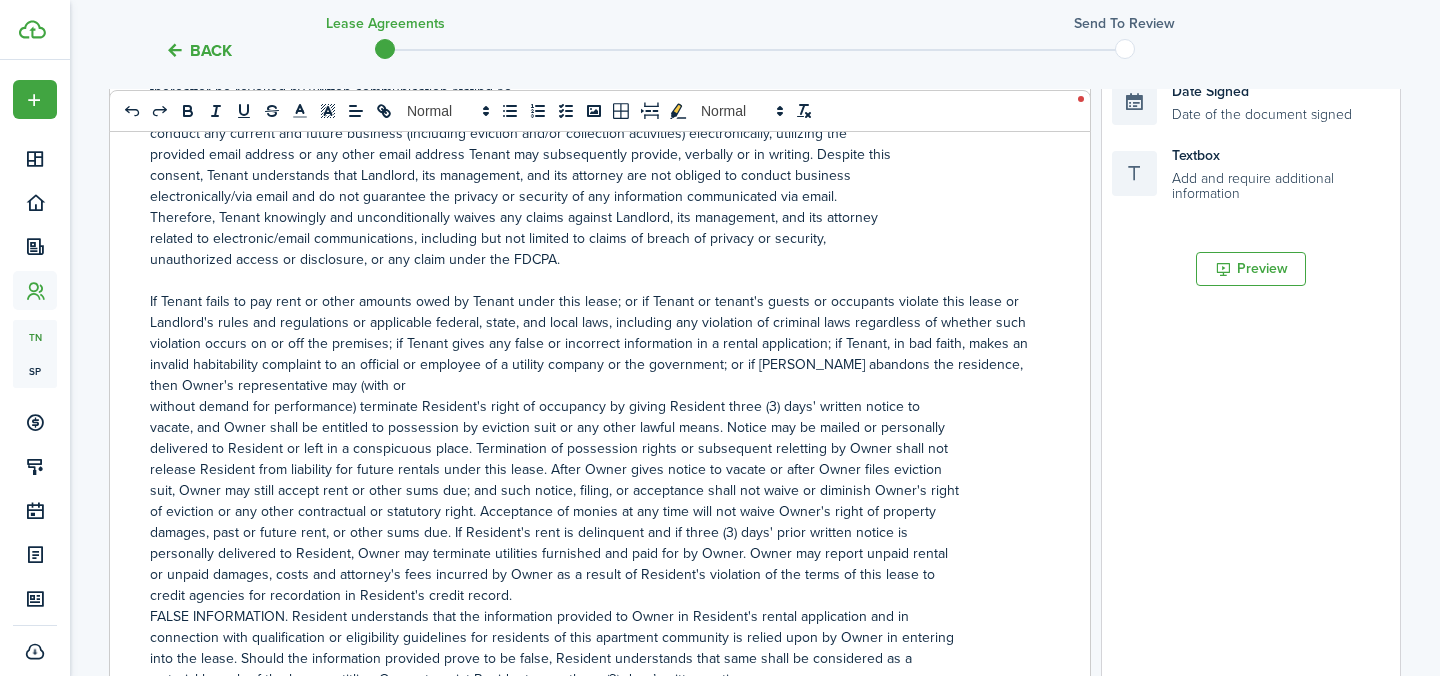 click on "If Tenant fails to pay rent or other amounts owed by Tenant under this lease; or if Tenant or tenant's guests or occupants violate this lease or Landlord's rules and regulations or applicable federal, state, and local laws, including any violation of criminal laws regardless of whether such violation occurs on or off the premises; if Tenant gives any false or incorrect information in a rental application; if Tenant, in bad faith, makes an invalid habitability complaint to an official or employee of a utility company or the government; or if Tenant abandons the residence, then Owner's representative may (with or" at bounding box center (592, 343) 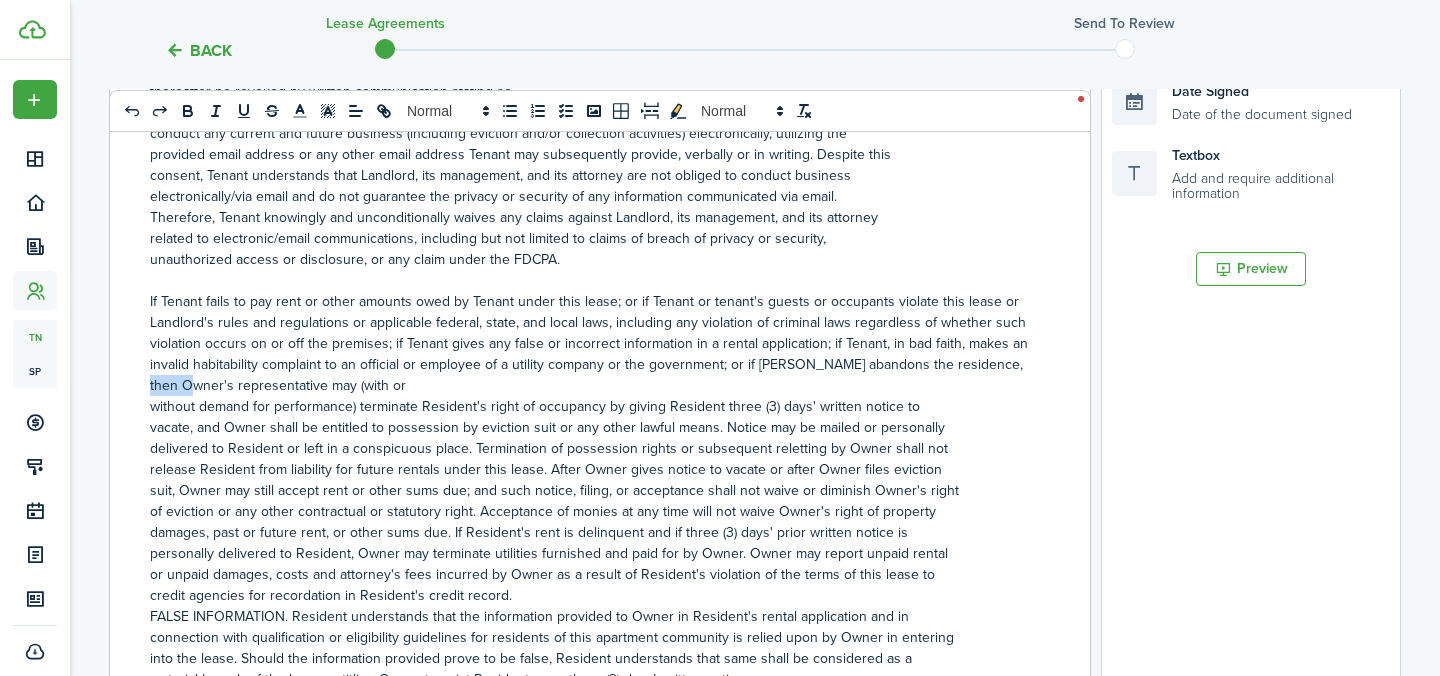 click on "If Tenant fails to pay rent or other amounts owed by Tenant under this lease; or if Tenant or tenant's guests or occupants violate this lease or Landlord's rules and regulations or applicable federal, state, and local laws, including any violation of criminal laws regardless of whether such violation occurs on or off the premises; if Tenant gives any false or incorrect information in a rental application; if Tenant, in bad faith, makes an invalid habitability complaint to an official or employee of a utility company or the government; or if Tenant abandons the residence, then Owner's representative may (with or" at bounding box center (592, 343) 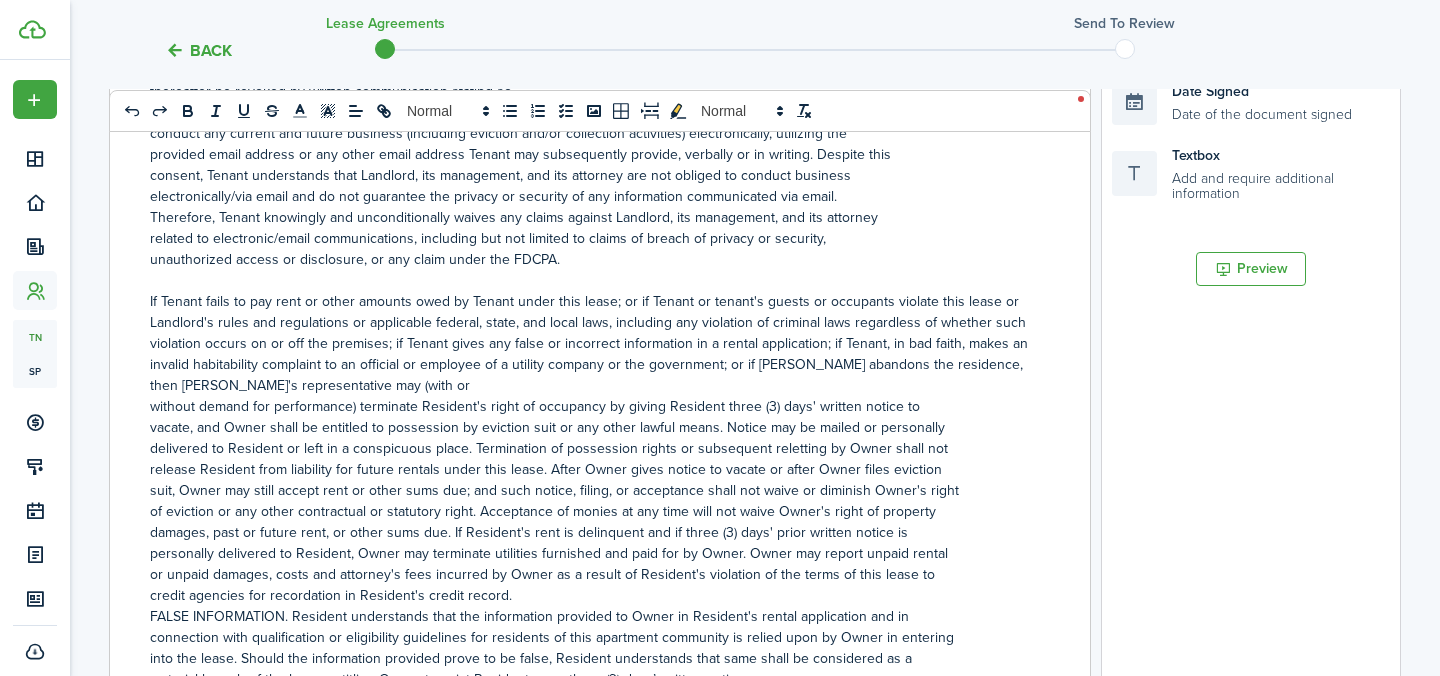 click on "without demand for performance) terminate Resident's right of occupancy by giving Resident three (3) days' written notice to" at bounding box center (592, 406) 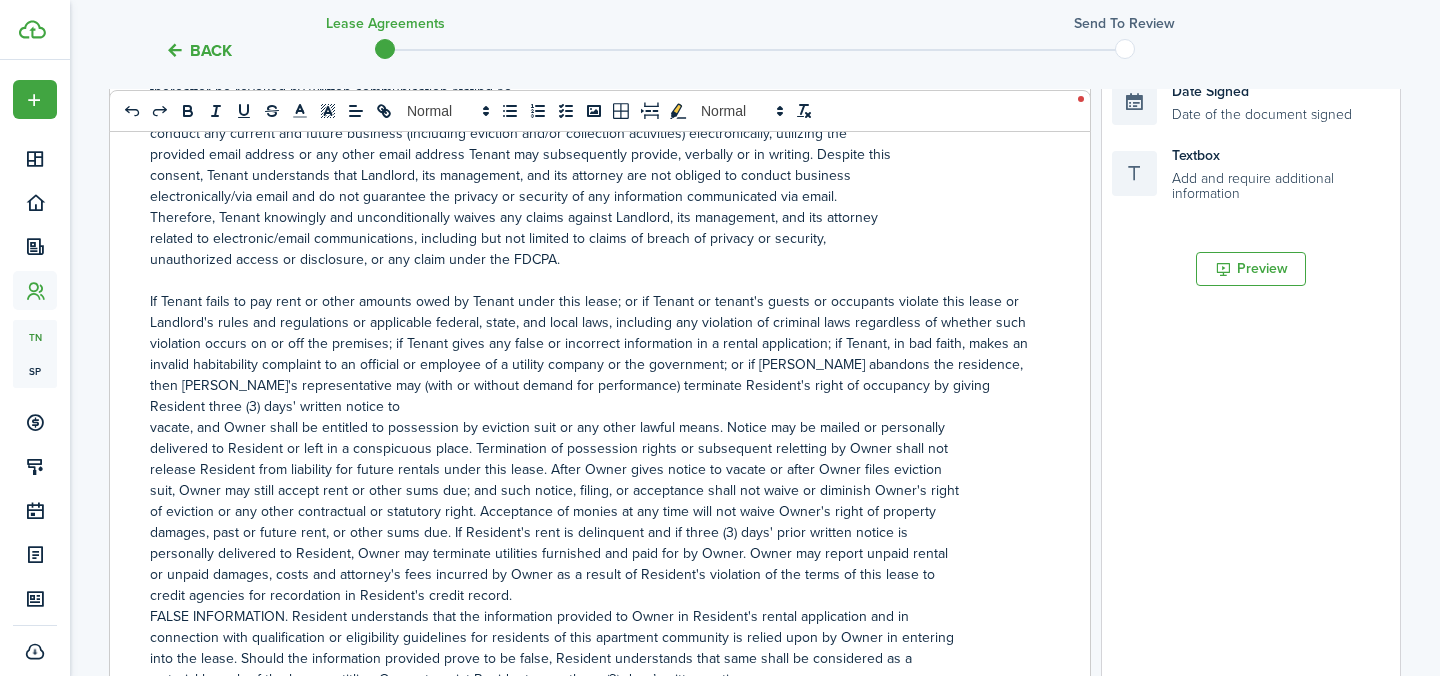 click on "If Tenant fails to pay rent or other amounts owed by Tenant under this lease; or if Tenant or tenant's guests or occupants violate this lease or Landlord's rules and regulations or applicable federal, state, and local laws, including any violation of criminal laws regardless of whether such violation occurs on or off the premises; if Tenant gives any false or incorrect information in a rental application; if Tenant, in bad faith, makes an invalid habitability complaint to an official or employee of a utility company or the government; or if Tenant abandons the residence, then Landlor's representative may (with or without demand for performance) terminate Resident's right of occupancy by giving Resident three (3) days' written notice to" at bounding box center [592, 354] 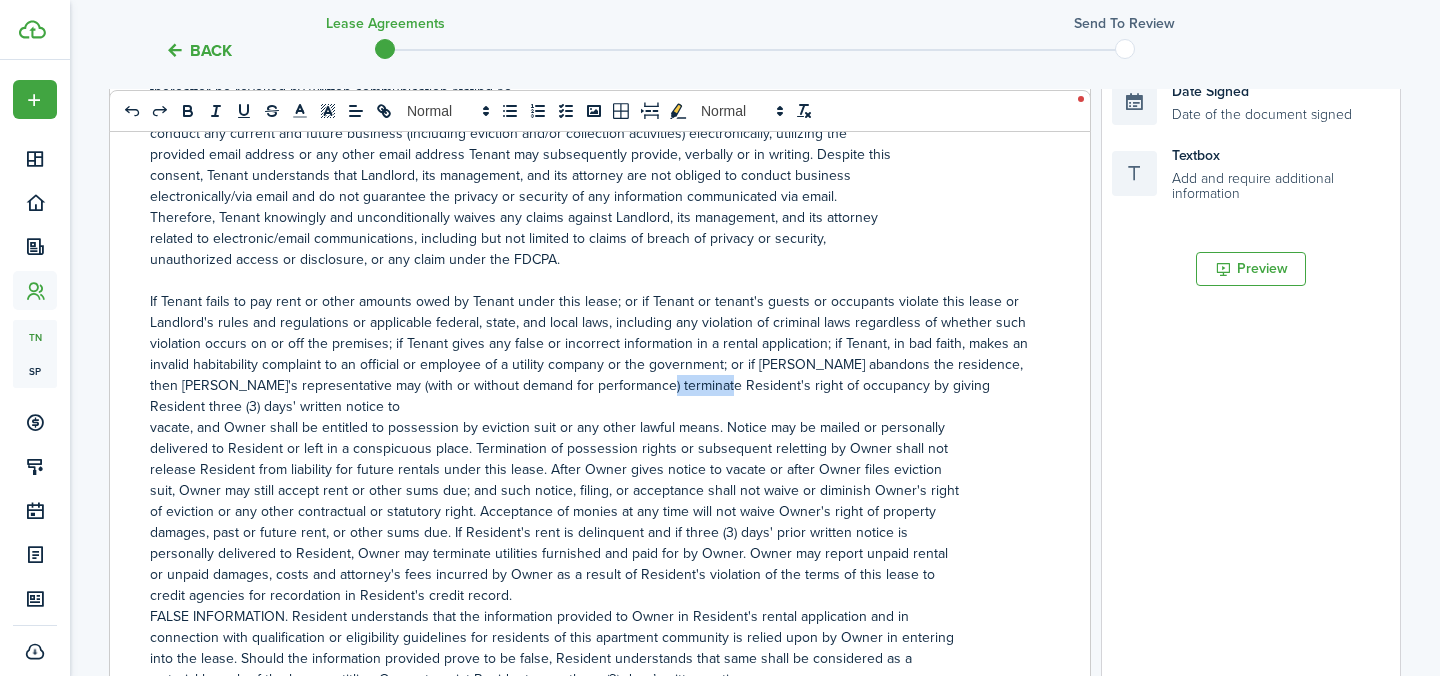 click on "If Tenant fails to pay rent or other amounts owed by Tenant under this lease; or if Tenant or tenant's guests or occupants violate this lease or Landlord's rules and regulations or applicable federal, state, and local laws, including any violation of criminal laws regardless of whether such violation occurs on or off the premises; if Tenant gives any false or incorrect information in a rental application; if Tenant, in bad faith, makes an invalid habitability complaint to an official or employee of a utility company or the government; or if Tenant abandons the residence, then Landlor's representative may (with or without demand for performance) terminate Resident's right of occupancy by giving Resident three (3) days' written notice to" at bounding box center (592, 354) 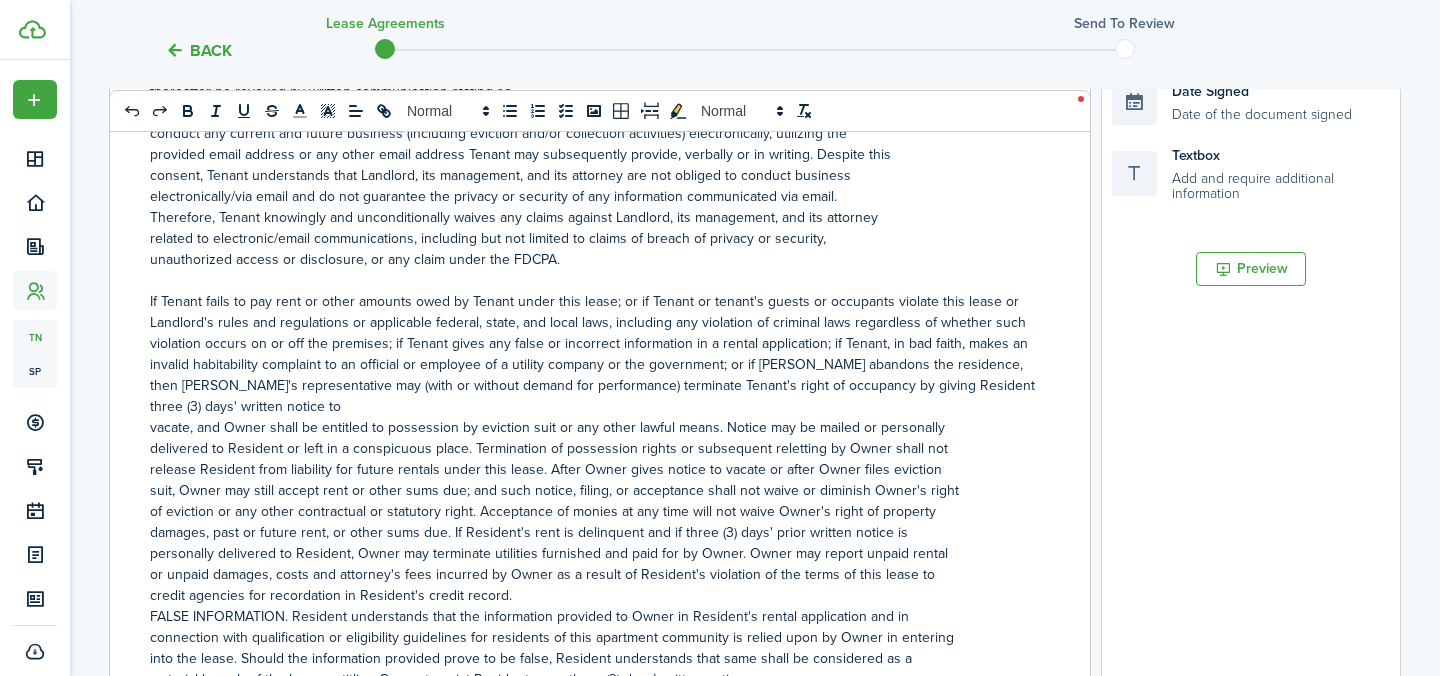 click on "If Tenant fails to pay rent or other amounts owed by Tenant under this lease; or if Tenant or tenant's guests or occupants violate this lease or Landlord's rules and regulations or applicable federal, state, and local laws, including any violation of criminal laws regardless of whether such violation occurs on or off the premises; if Tenant gives any false or incorrect information in a rental application; if Tenant, in bad faith, makes an invalid habitability complaint to an official or employee of a utility company or the government; or if Tenant abandons the residence, then Landlor's representative may (with or without demand for performance) terminate Tenant's right of occupancy by giving Resident three (3) days' written notice to" at bounding box center [592, 354] 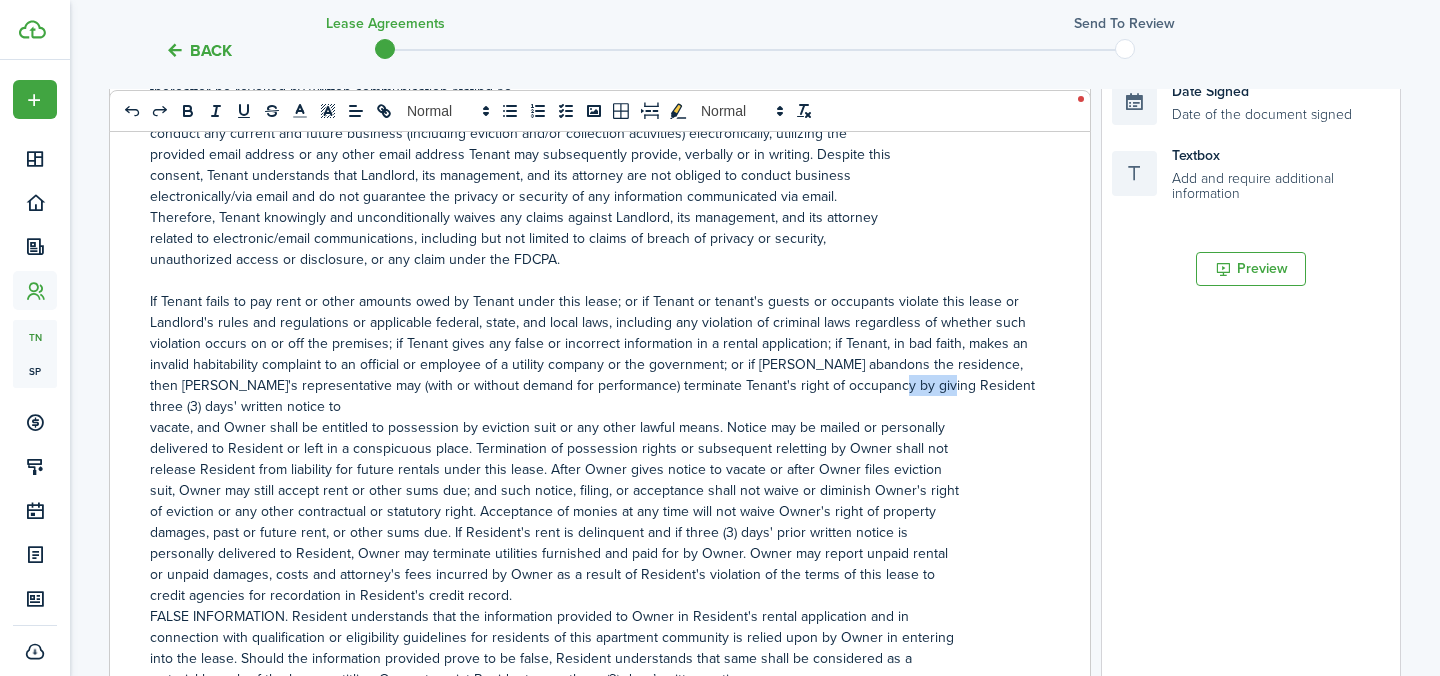 click on "If Tenant fails to pay rent or other amounts owed by Tenant under this lease; or if Tenant or tenant's guests or occupants violate this lease or Landlord's rules and regulations or applicable federal, state, and local laws, including any violation of criminal laws regardless of whether such violation occurs on or off the premises; if Tenant gives any false or incorrect information in a rental application; if Tenant, in bad faith, makes an invalid habitability complaint to an official or employee of a utility company or the government; or if Tenant abandons the residence, then Landlor's representative may (with or without demand for performance) terminate Tenant's right of occupancy by giving Resident three (3) days' written notice to" at bounding box center [592, 354] 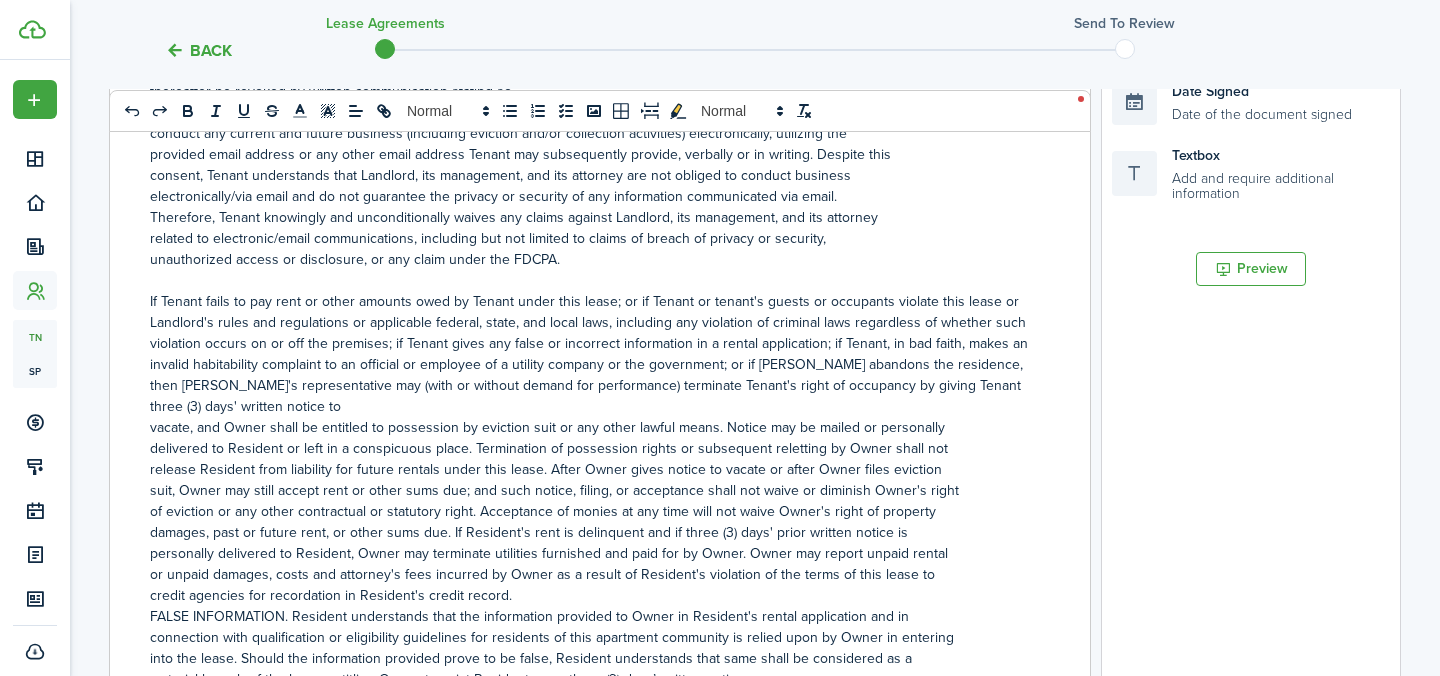click on "vacate, and Owner shall be entitled to possession by eviction suit or any other lawful means. Notice may be mailed or personally" at bounding box center [592, 427] 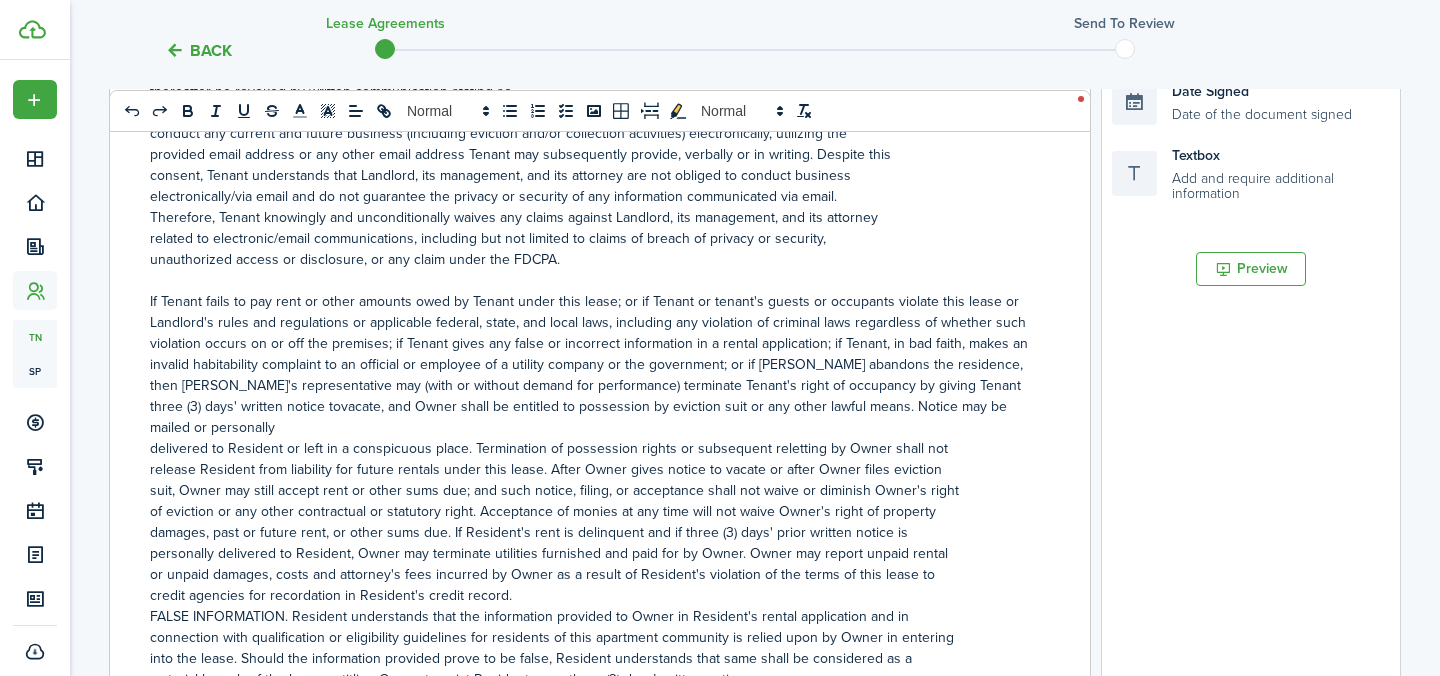 click on "If Tenant fails to pay rent or other amounts owed by Tenant under this lease; or if Tenant or tenant's guests or occupants violate this lease or Landlord's rules and regulations or applicable federal, state, and local laws, including any violation of criminal laws regardless of whether such violation occurs on or off the premises; if Tenant gives any false or incorrect information in a rental application; if Tenant, in bad faith, makes an invalid habitability complaint to an official or employee of a utility company or the government; or if Tenant abandons the residence, then Landlor's representative may (with or without demand for performance) terminate Tenant's right of occupancy by giving Tenant three (3) days' written notice tovacate, and Owner shall be entitled to possession by eviction suit or any other lawful means. Notice may be mailed or personally" at bounding box center (592, 364) 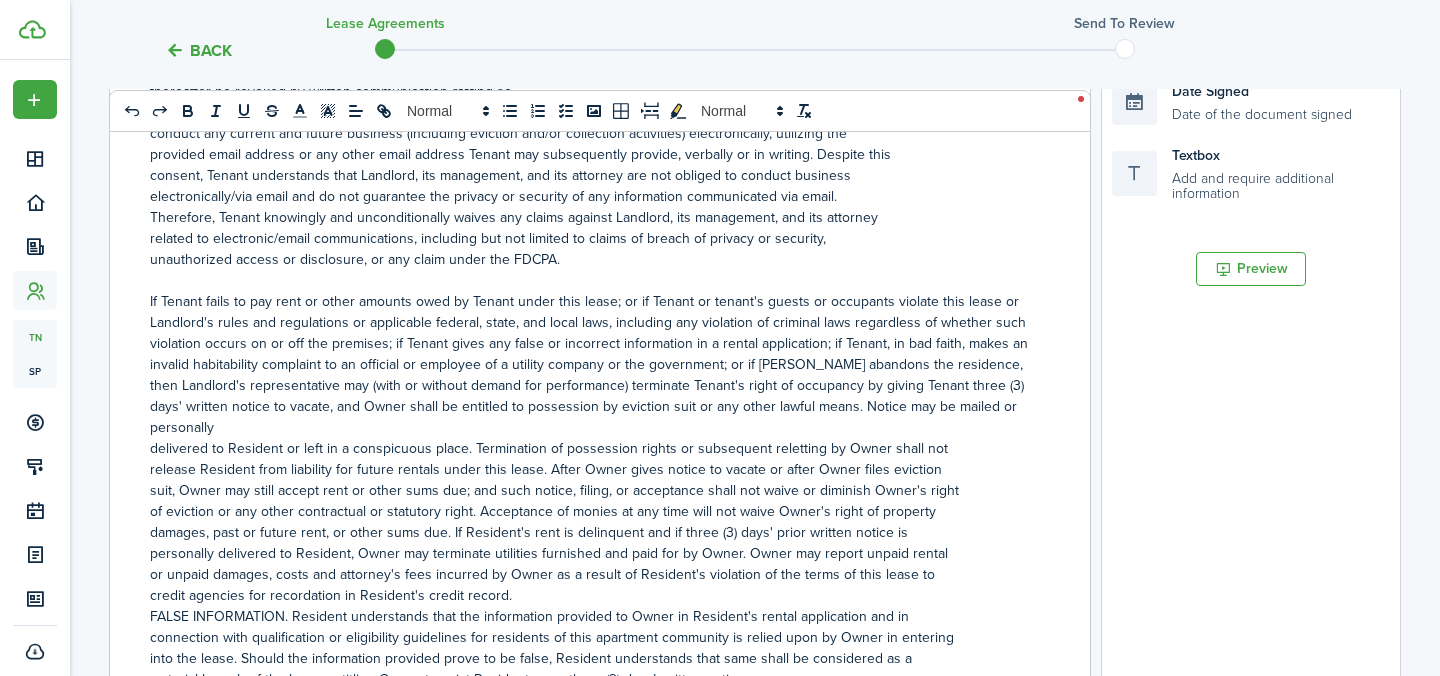click on "If Tenant fails to pay rent or other amounts owed by Tenant under this lease; or if Tenant or tenant's guests or occupants violate this lease or Landlord's rules and regulations or applicable federal, state, and local laws, including any violation of criminal laws regardless of whether such violation occurs on or off the premises; if Tenant gives any false or incorrect information in a rental application; if Tenant, in bad faith, makes an invalid habitability complaint to an official or employee of a utility company or the government; or if Tenant abandons the residence, then Landlord's representative may (with or without demand for performance) terminate Tenant's right of occupancy by giving Tenant three (3) days' written notice to vacate, and Owner shall be entitled to possession by eviction suit or any other lawful means. Notice may be mailed or personally" at bounding box center [592, 364] 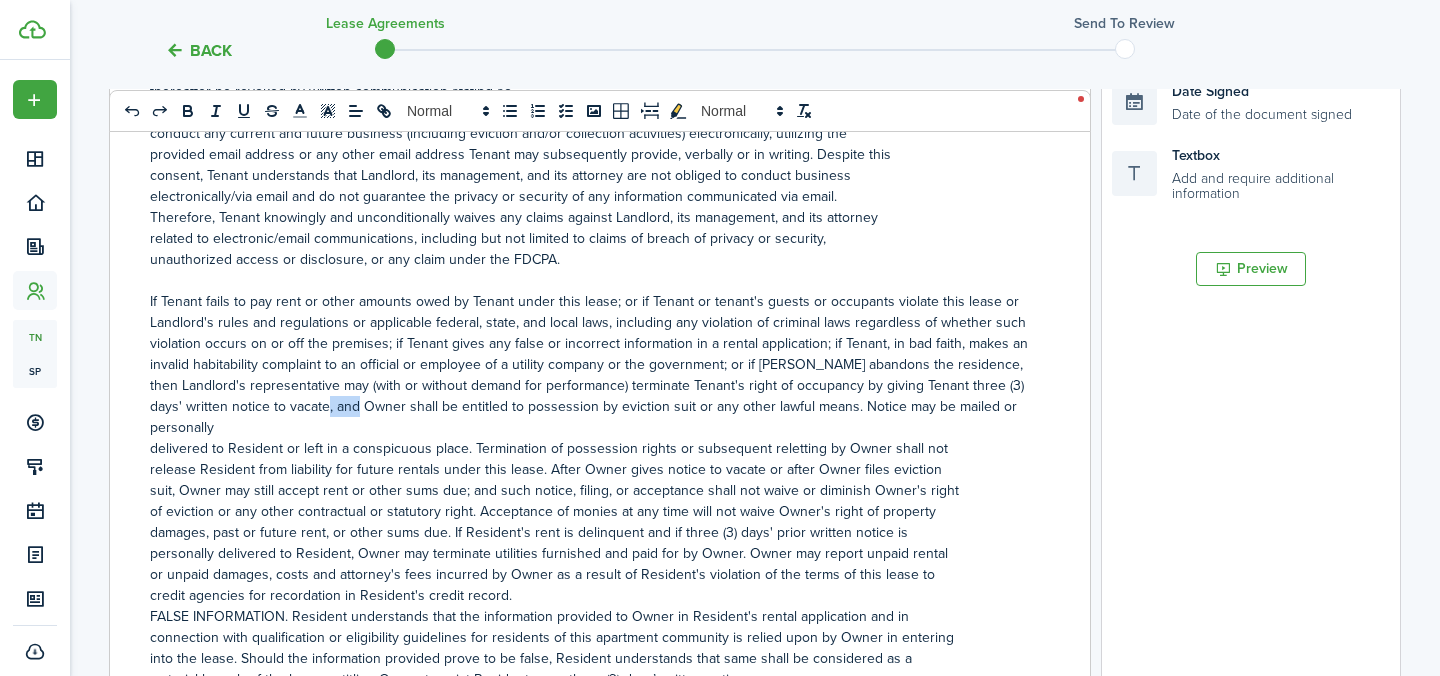 click on "If Tenant fails to pay rent or other amounts owed by Tenant under this lease; or if Tenant or tenant's guests or occupants violate this lease or Landlord's rules and regulations or applicable federal, state, and local laws, including any violation of criminal laws regardless of whether such violation occurs on or off the premises; if Tenant gives any false or incorrect information in a rental application; if Tenant, in bad faith, makes an invalid habitability complaint to an official or employee of a utility company or the government; or if Tenant abandons the residence, then Landlord's representative may (with or without demand for performance) terminate Tenant's right of occupancy by giving Tenant three (3) days' written notice to vacate, and Owner shall be entitled to possession by eviction suit or any other lawful means. Notice may be mailed or personally" at bounding box center (592, 364) 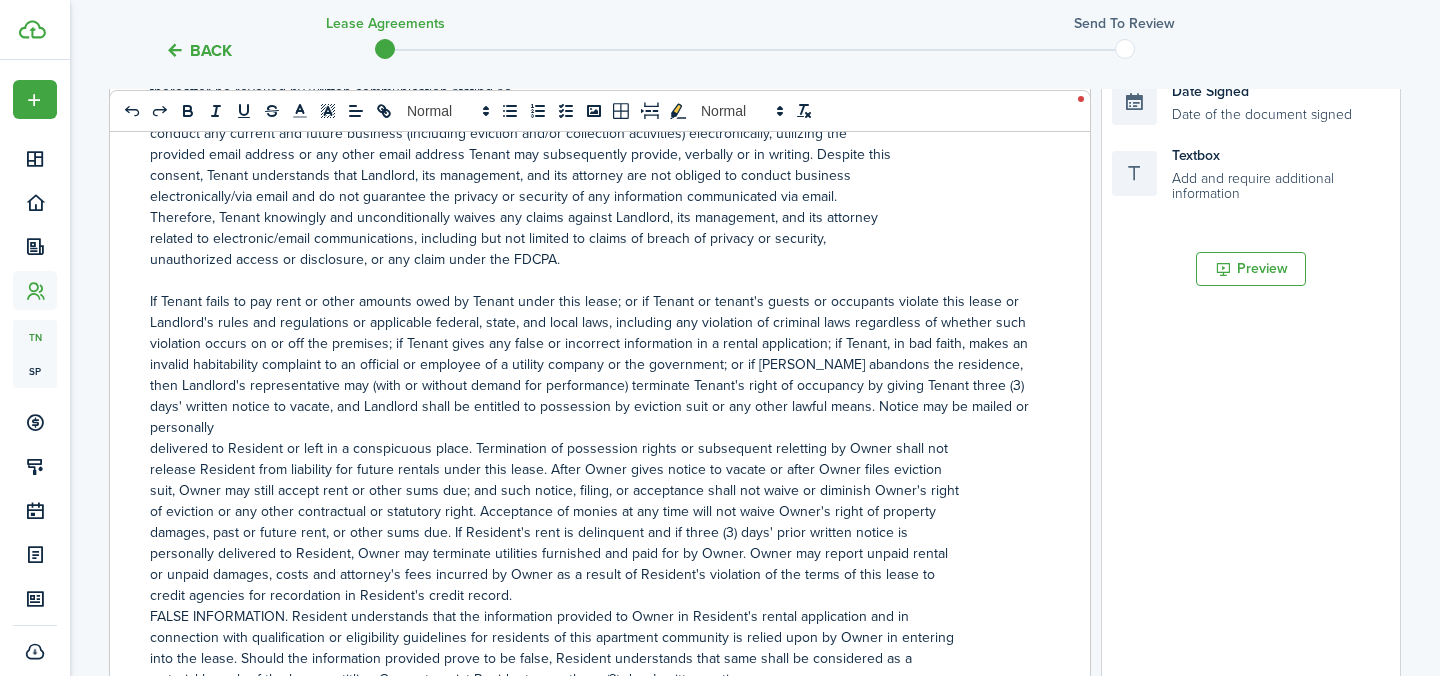 click on "[US_STATE] RESIDENTIAL LEASE AGREEMENT ________________________ 1. Parties: [PERSON_NAME], [PERSON_NAME]   _________________________________________________________________________________________ The above named are all the allowed Occupants of the Premises eighteen years of age or older (hereinafter collectively referred to as “Tenant”); with being all the allowed Occupants of the Premises under the age of eighteen. Tenant represents and warrants that he/she/they have legal custody and is legally responsible for all minors named above. The rental unit owner and/or property management agent of the owner shall be hereinafter referred to as “Landlord.” 2. Premises: [STREET_ADDRESS]   three-month period will be deemed a breach of this clause, barring prior written approval from Landlord. Landlord reserves the right to limit or deny access to any guest, with or without cause. 3. Rent and Fees: Monthly Rent   $  2800 Pro-rata rent  for move-in from  [DATE]  to  [DATE]" at bounding box center [592, 290] 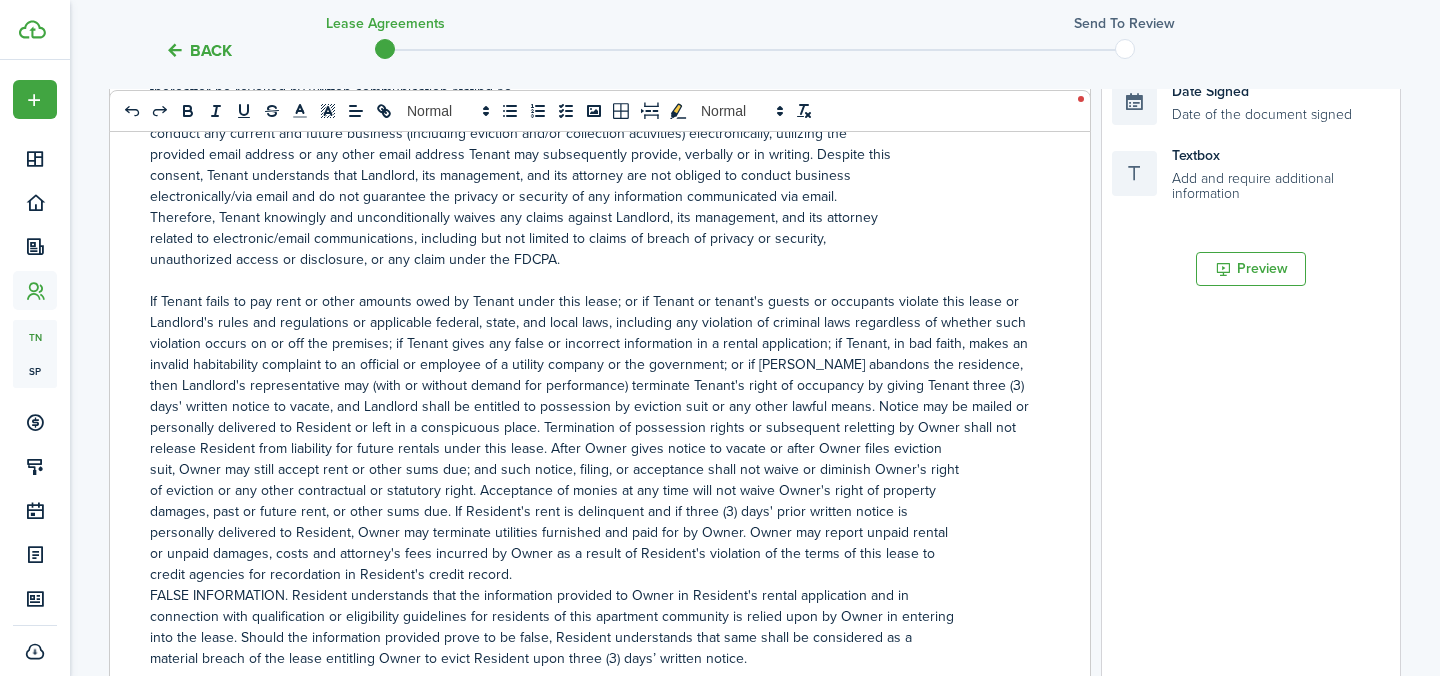 click on "If Tenant fails to pay rent or other amounts owed by Tenant under this lease; or if Tenant or tenant's guests or occupants violate this lease or Landlord's rules and regulations or applicable federal, state, and local laws, including any violation of criminal laws regardless of whether such violation occurs on or off the premises; if Tenant gives any false or incorrect information in a rental application; if Tenant, in bad faith, makes an invalid habitability complaint to an official or employee of a utility company or the government; or if Tenant abandons the residence, then Landlord's representative may (with or without demand for performance) terminate Tenant's right of occupancy by giving Tenant three (3) days' written notice to vacate, and Landlord shall be entitled to possession by eviction suit or any other lawful means. Notice may be mailed or personally delivered to Resident or left in a conspicuous place. Termination of possession rights or subsequent reletting by Owner shall not" at bounding box center (592, 364) 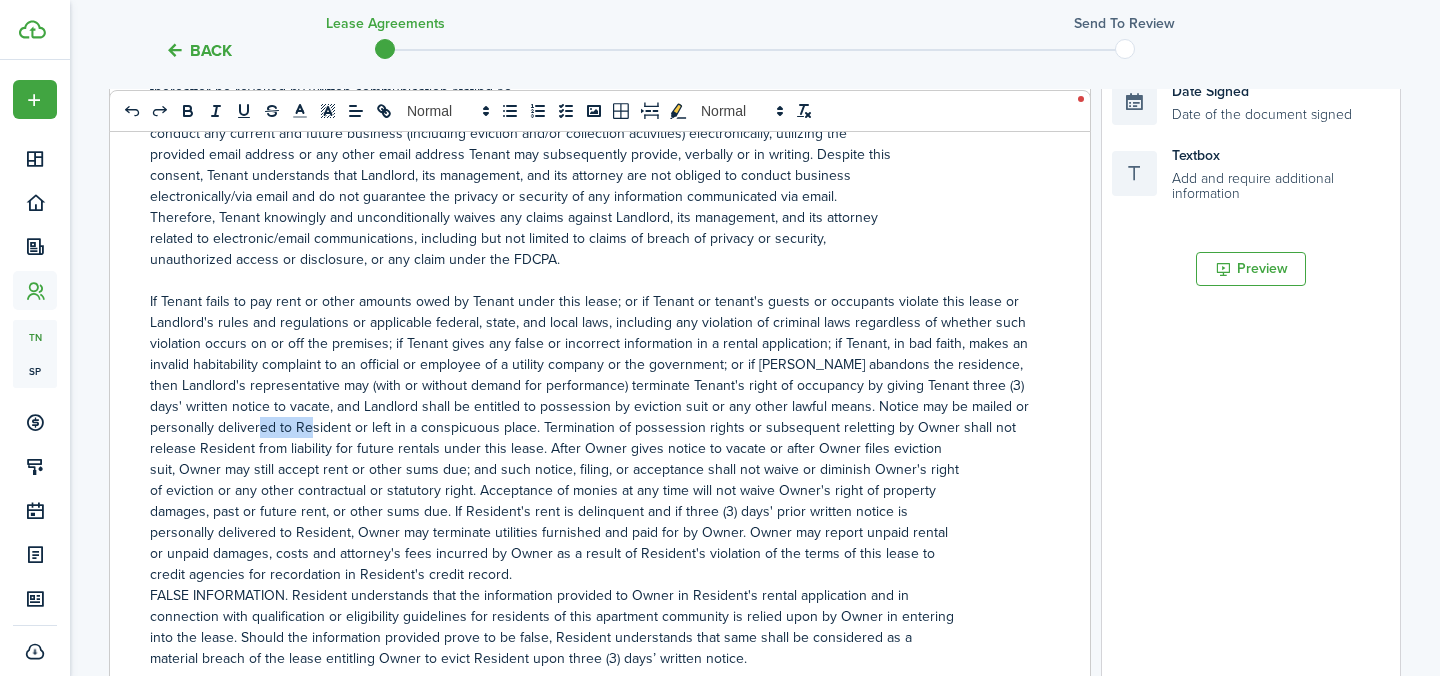 click on "If Tenant fails to pay rent or other amounts owed by Tenant under this lease; or if Tenant or tenant's guests or occupants violate this lease or Landlord's rules and regulations or applicable federal, state, and local laws, including any violation of criminal laws regardless of whether such violation occurs on or off the premises; if Tenant gives any false or incorrect information in a rental application; if Tenant, in bad faith, makes an invalid habitability complaint to an official or employee of a utility company or the government; or if Tenant abandons the residence, then Landlord's representative may (with or without demand for performance) terminate Tenant's right of occupancy by giving Tenant three (3) days' written notice to vacate, and Landlord shall be entitled to possession by eviction suit or any other lawful means. Notice may be mailed or personally delivered to Resident or left in a conspicuous place. Termination of possession rights or subsequent reletting by Owner shall not" at bounding box center (592, 364) 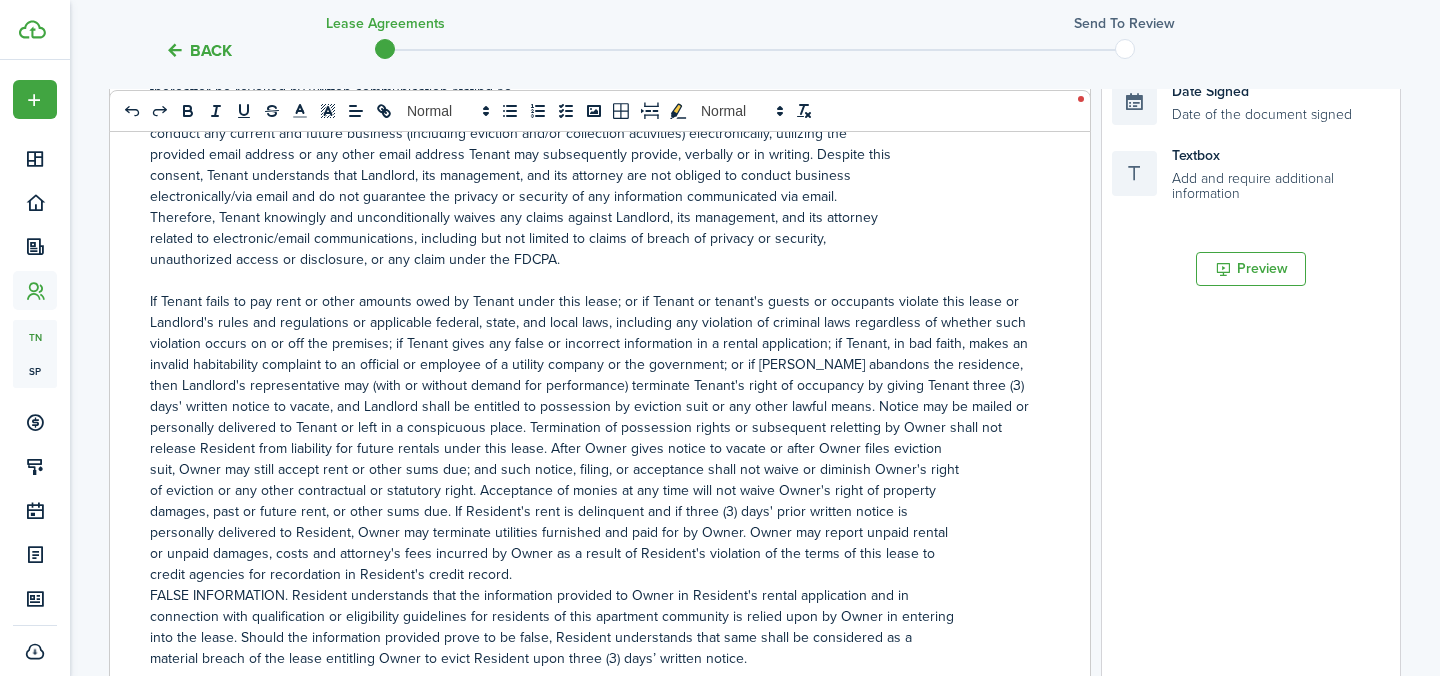 click on "If Tenant fails to pay rent or other amounts owed by Tenant under this lease; or if Tenant or tenant's guests or occupants violate this lease or Landlord's rules and regulations or applicable federal, state, and local laws, including any violation of criminal laws regardless of whether such violation occurs on or off the premises; if Tenant gives any false or incorrect information in a rental application; if Tenant, in bad faith, makes an invalid habitability complaint to an official or employee of a utility company or the government; or if Tenant abandons the residence, then Landlord's representative may (with or without demand for performance) terminate Tenant's right of occupancy by giving Tenant three (3) days' written notice to vacate, and Landlord shall be entitled to possession by eviction suit or any other lawful means. Notice may be mailed or personally delivered to Tenant or left in a conspicuous place. Termination of possession rights or subsequent reletting by Owner shall not" at bounding box center (592, 364) 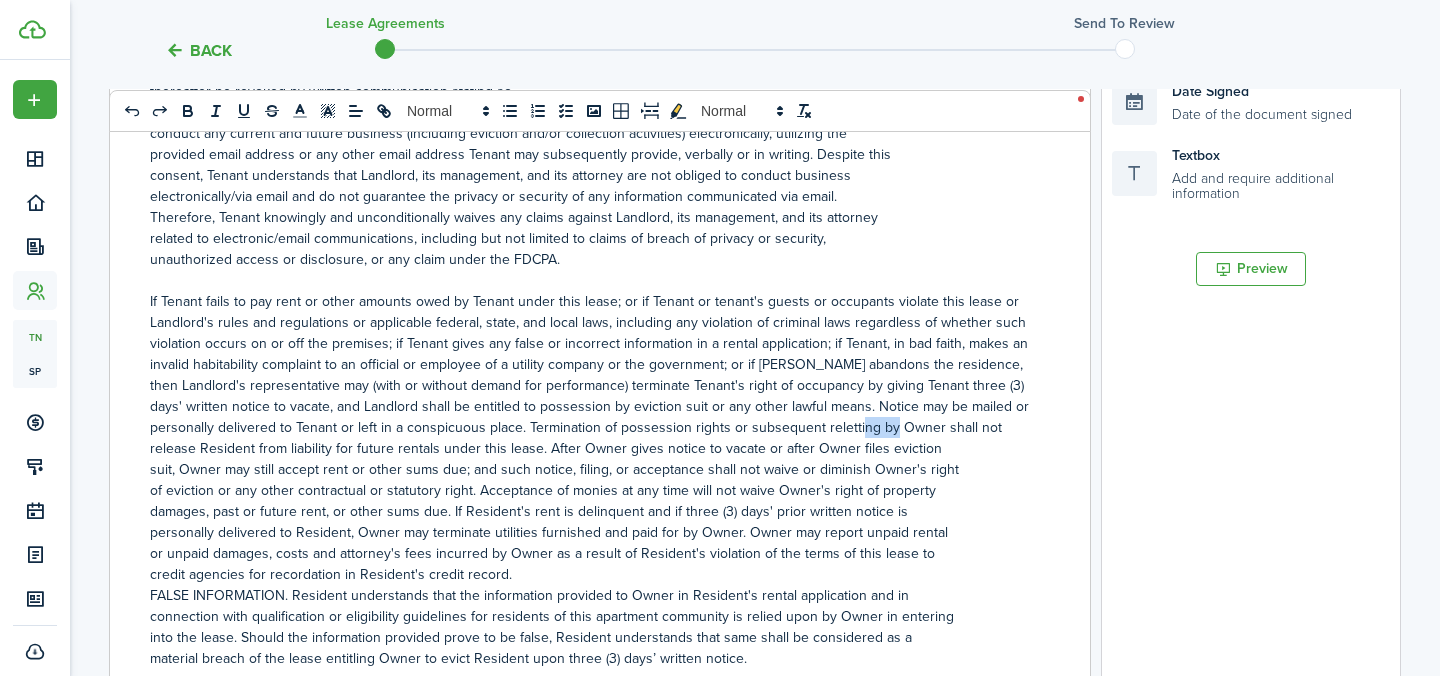 click on "If Tenant fails to pay rent or other amounts owed by Tenant under this lease; or if Tenant or tenant's guests or occupants violate this lease or Landlord's rules and regulations or applicable federal, state, and local laws, including any violation of criminal laws regardless of whether such violation occurs on or off the premises; if Tenant gives any false or incorrect information in a rental application; if Tenant, in bad faith, makes an invalid habitability complaint to an official or employee of a utility company or the government; or if Tenant abandons the residence, then Landlord's representative may (with or without demand for performance) terminate Tenant's right of occupancy by giving Tenant three (3) days' written notice to vacate, and Landlord shall be entitled to possession by eviction suit or any other lawful means. Notice may be mailed or personally delivered to Tenant or left in a conspicuous place. Termination of possession rights or subsequent reletting by Owner shall not" at bounding box center (592, 364) 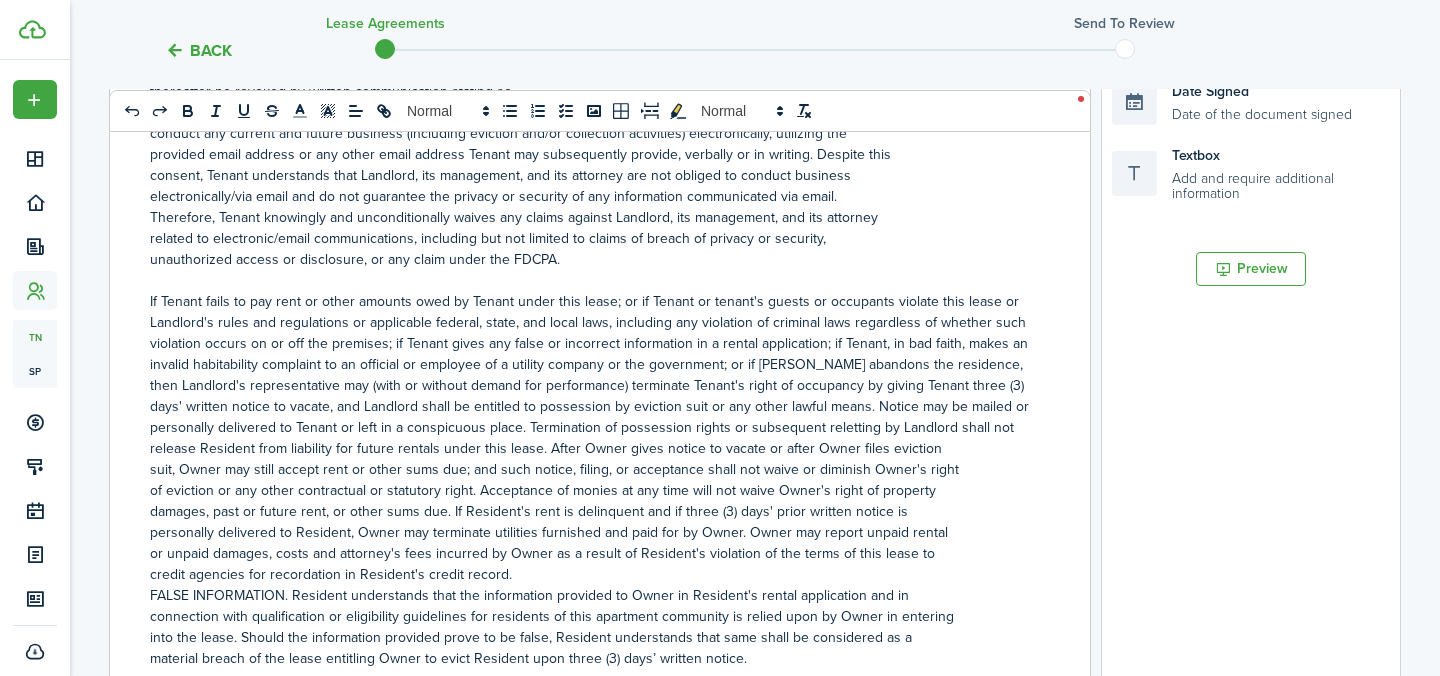 click on "release Resident from liability for future rentals under this lease. After Owner gives notice to vacate or after Owner files eviction" at bounding box center [592, 448] 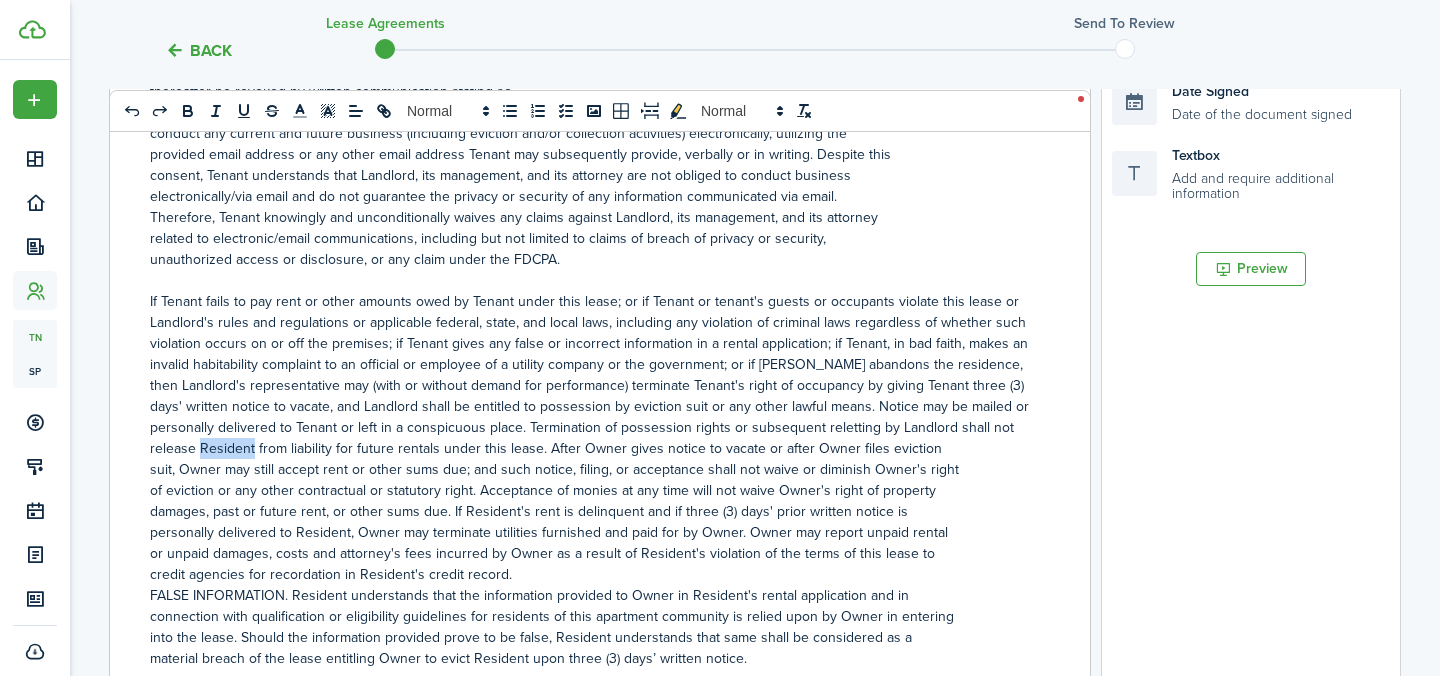 click on "release Resident from liability for future rentals under this lease. After Owner gives notice to vacate or after Owner files eviction" at bounding box center [592, 448] 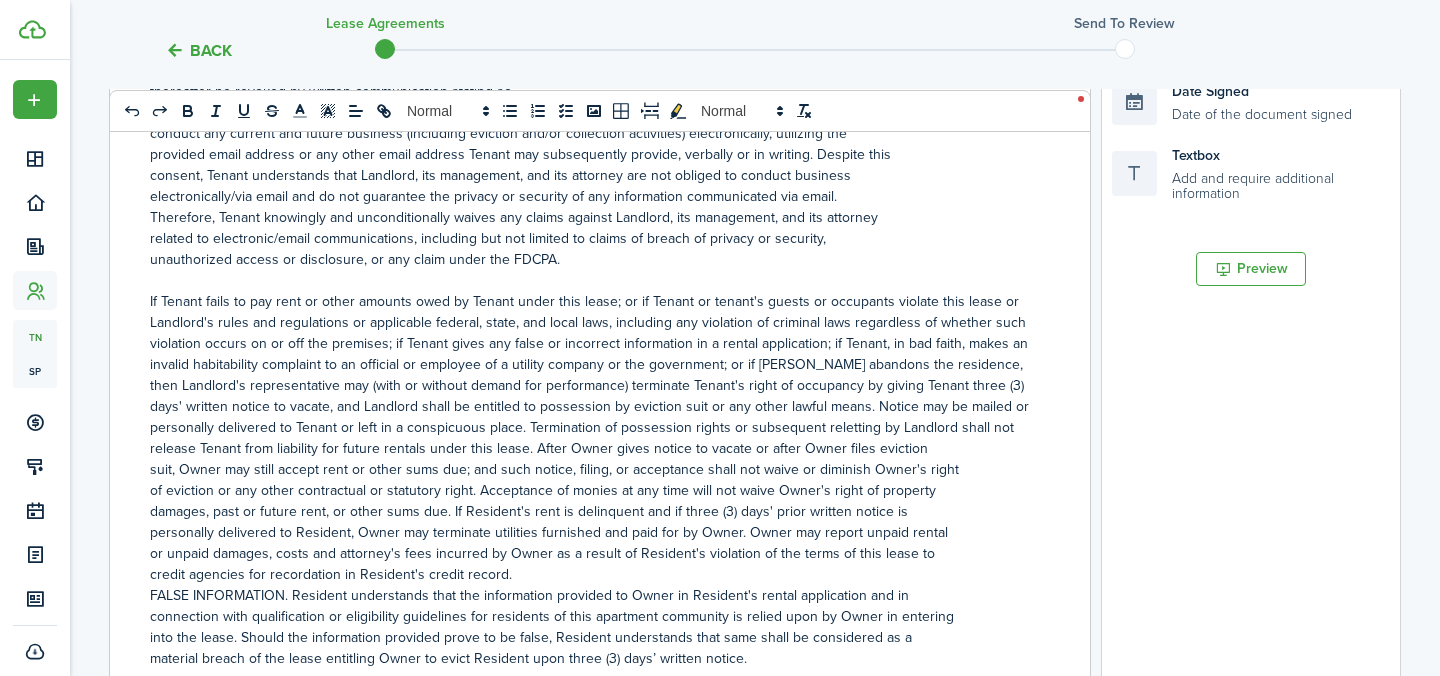 click on "release Tenant from liability for future rentals under this lease. After Owner gives notice to vacate or after Owner files eviction" at bounding box center [592, 448] 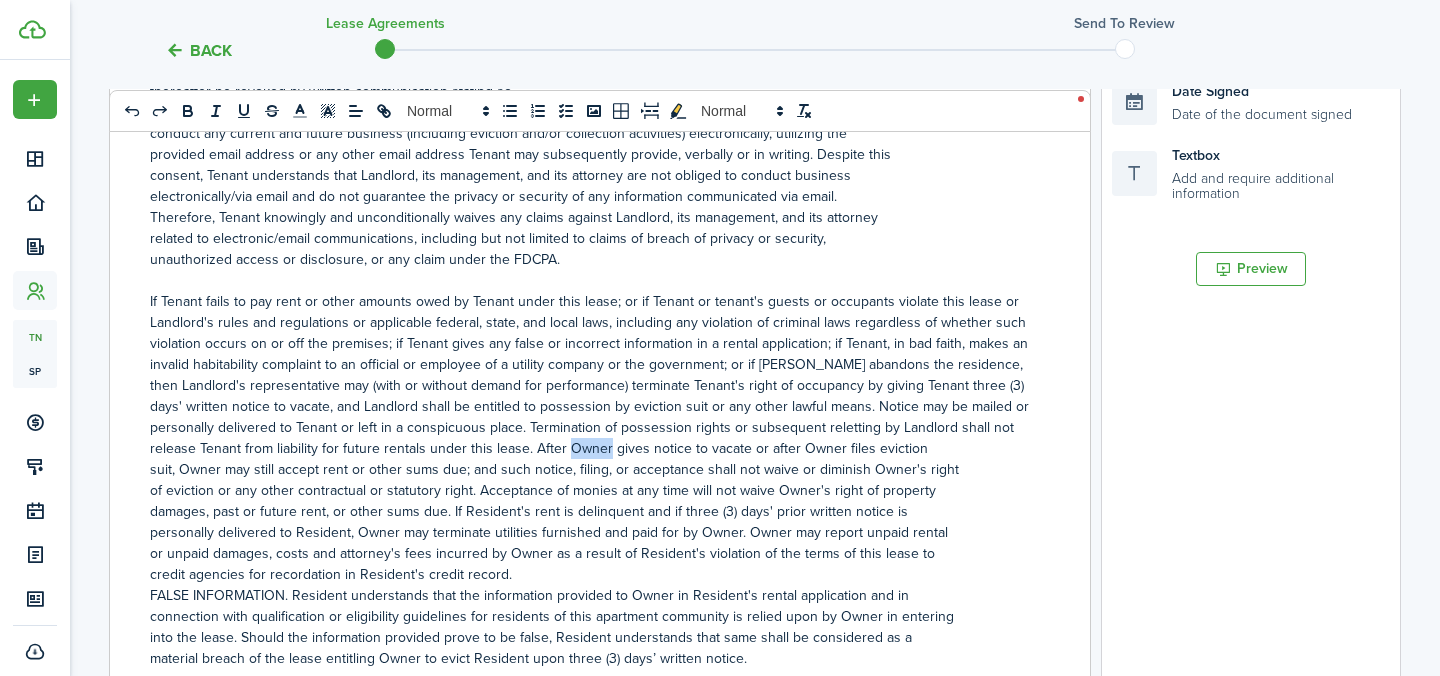 click on "release Tenant from liability for future rentals under this lease. After Owner gives notice to vacate or after Owner files eviction" at bounding box center [592, 448] 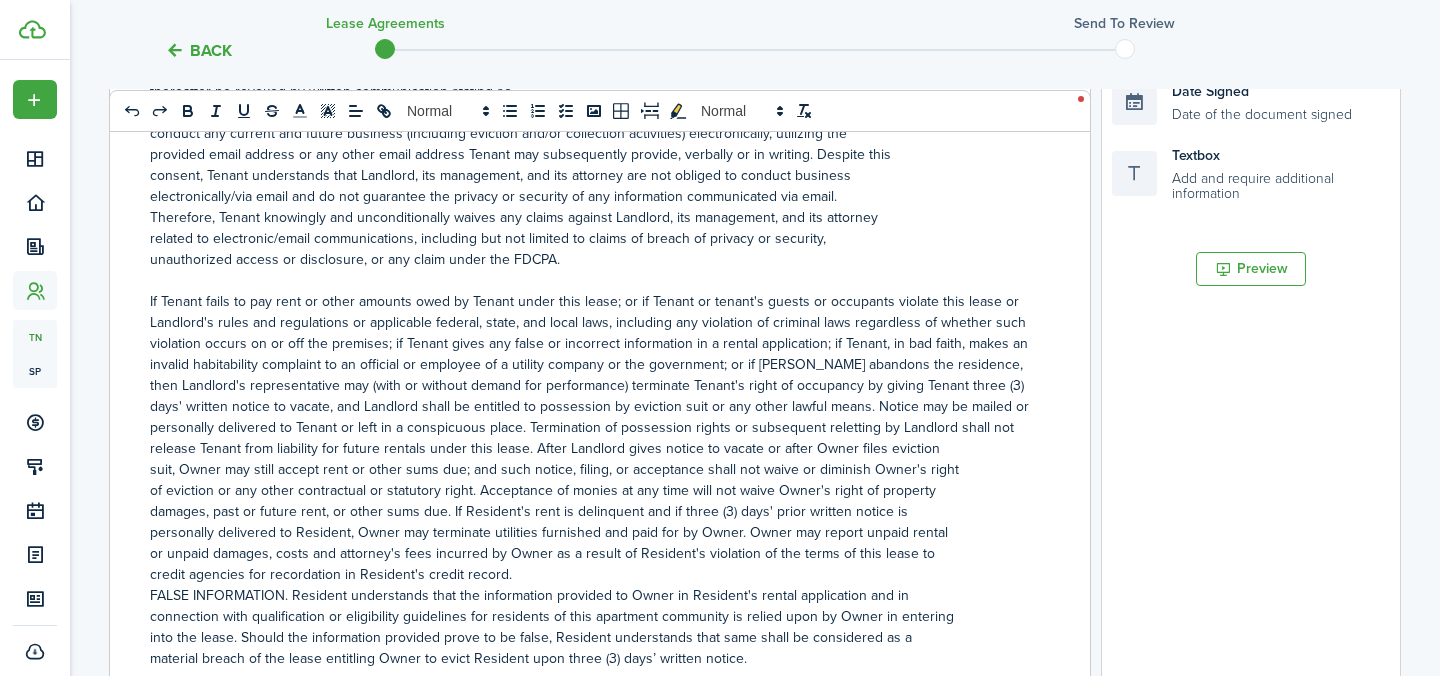 click on "release Tenant from liability for future rentals under this lease. After Landlord gives notice to vacate or after Owner files eviction" at bounding box center (592, 448) 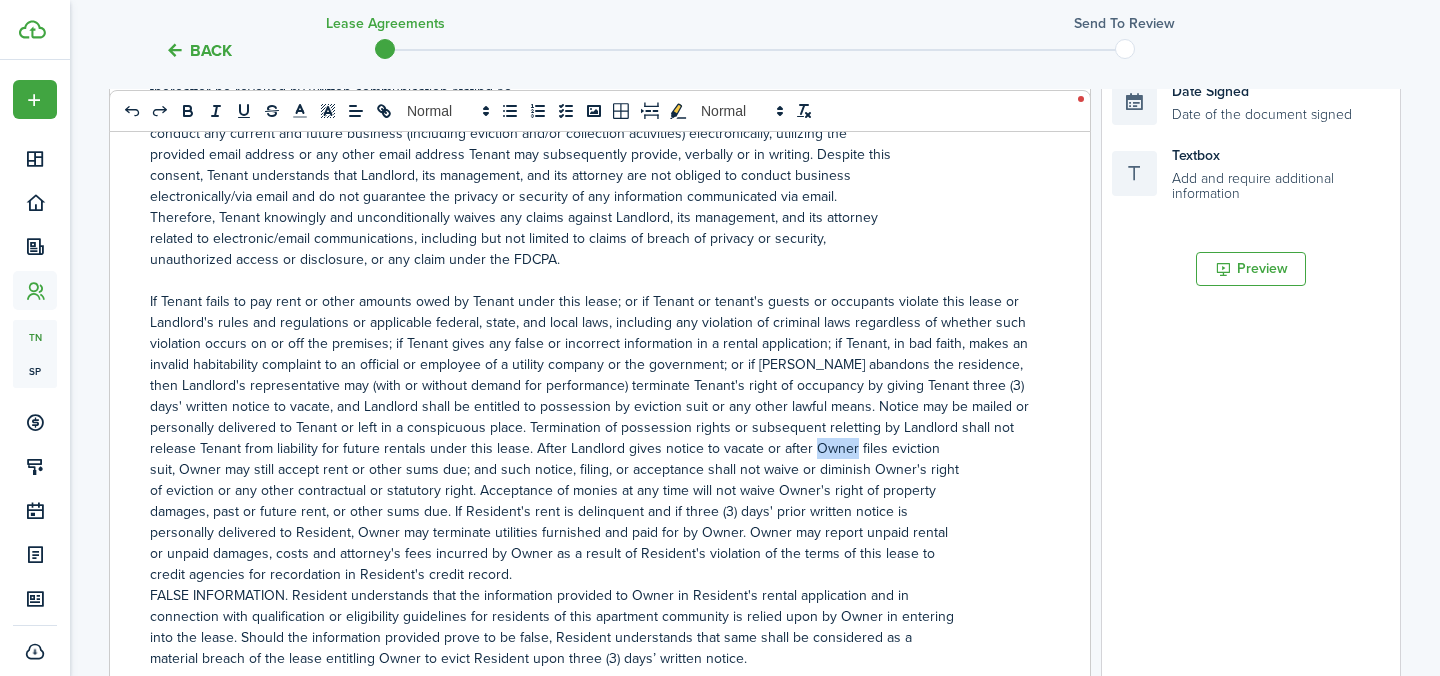 click on "release Tenant from liability for future rentals under this lease. After Landlord gives notice to vacate or after Owner files eviction" at bounding box center (592, 448) 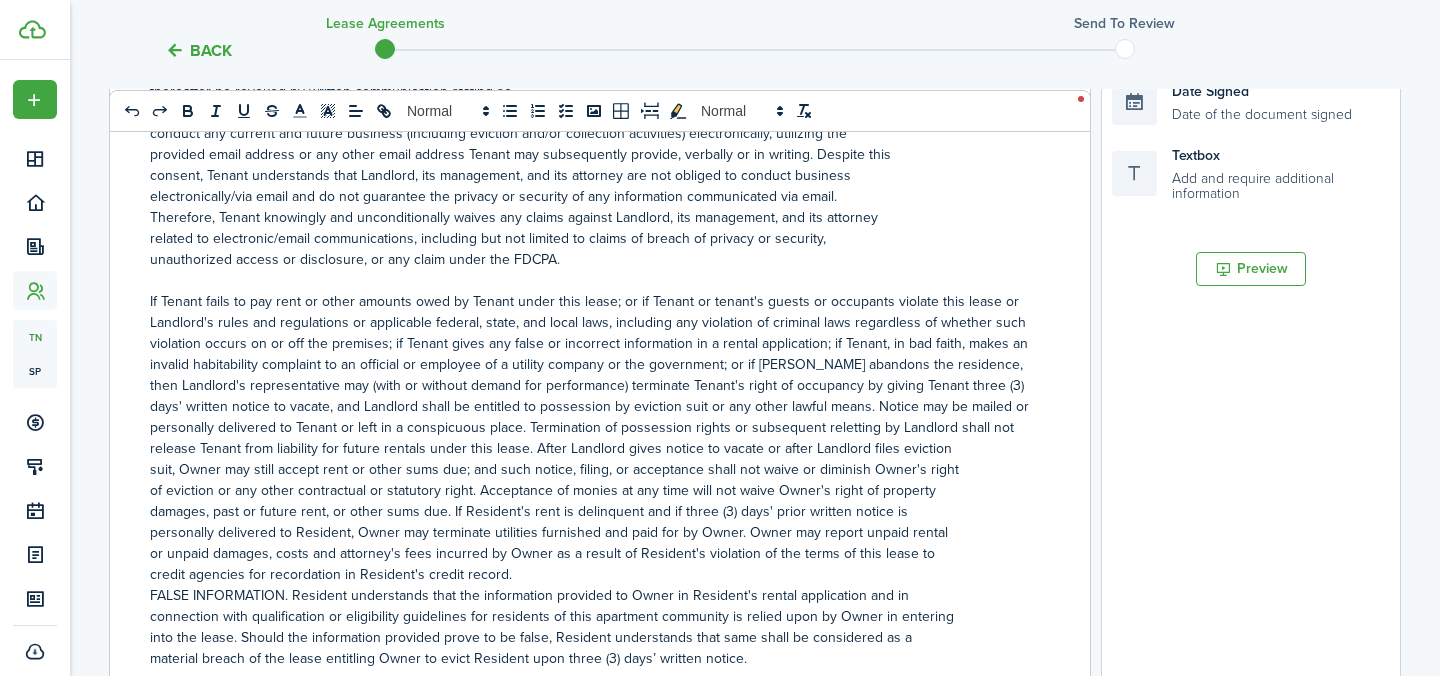 click on "release Tenant from liability for future rentals under this lease. After Landlord gives notice to vacate or after Landlord files eviction" at bounding box center (592, 448) 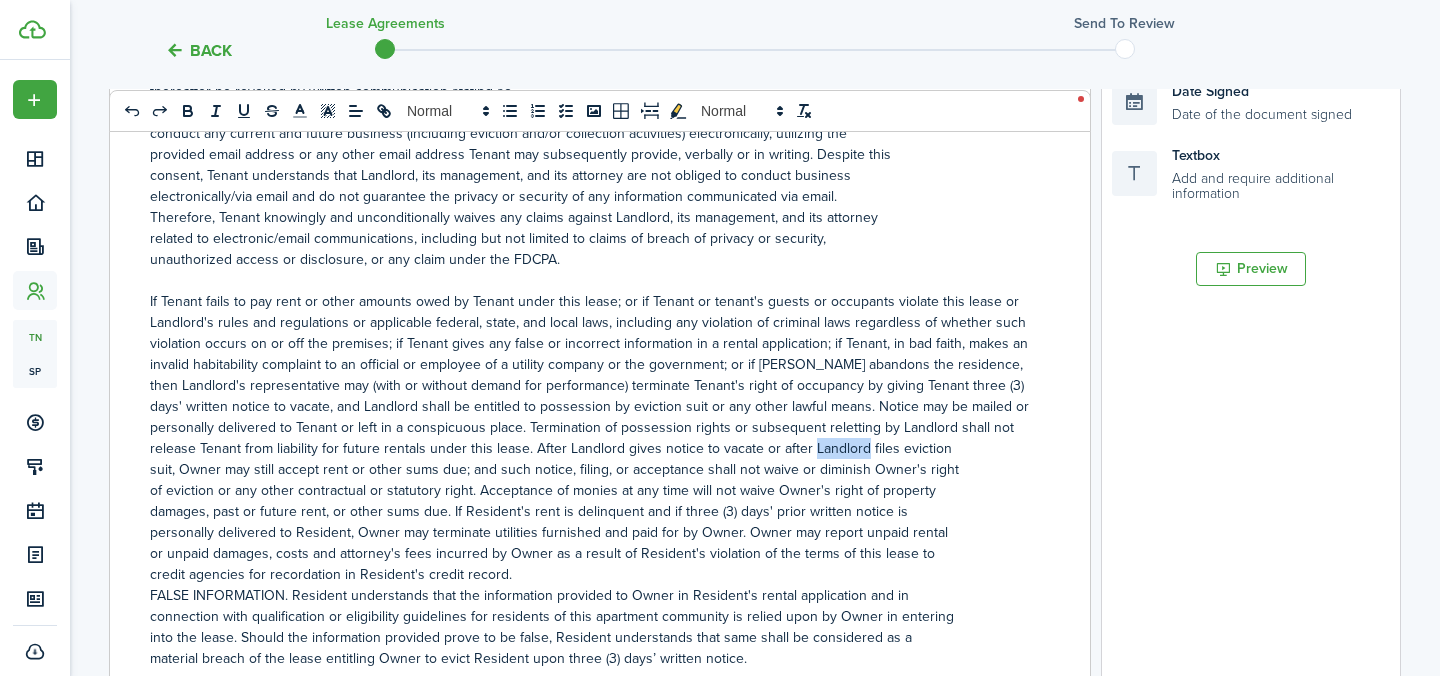click on "release Tenant from liability for future rentals under this lease. After Landlord gives notice to vacate or after Landlord files eviction" at bounding box center [592, 448] 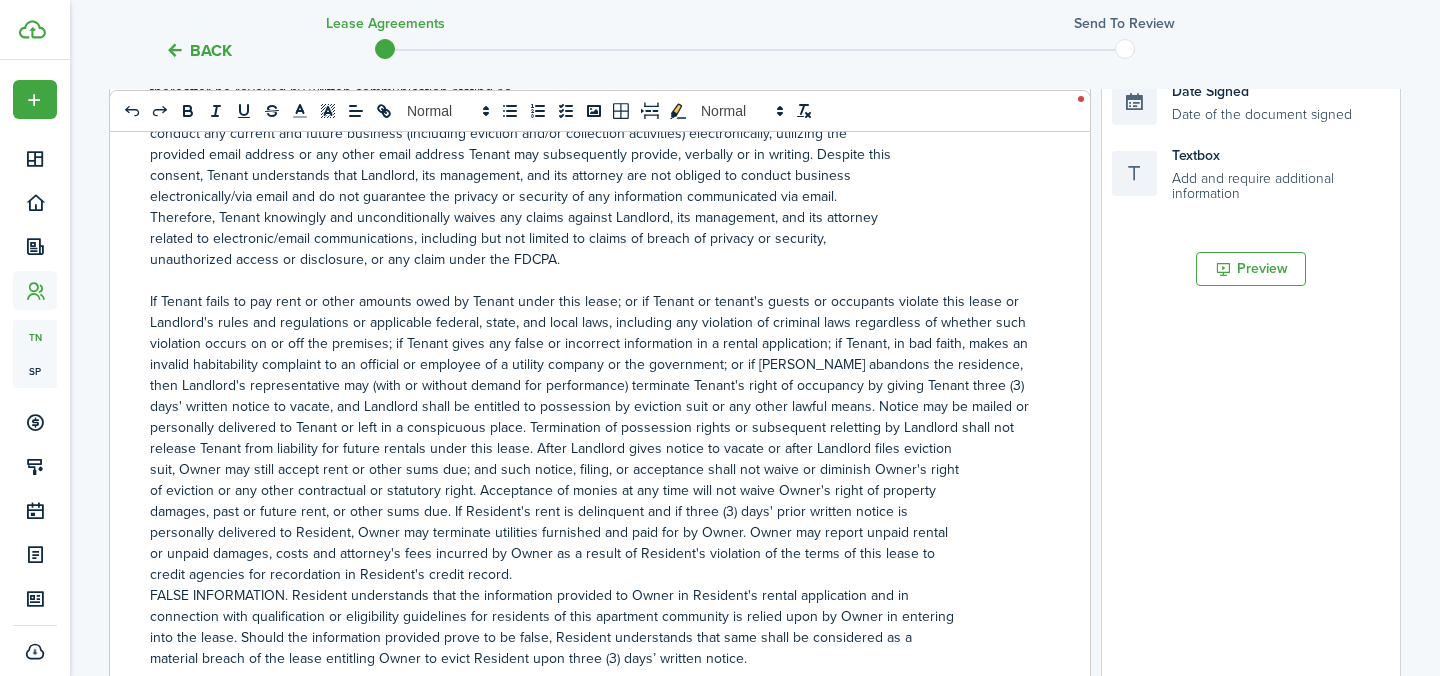 click on "suit, Owner may still accept rent or other sums due; and such notice, filing, or acceptance shall not waive or diminish Owner's right" at bounding box center (592, 469) 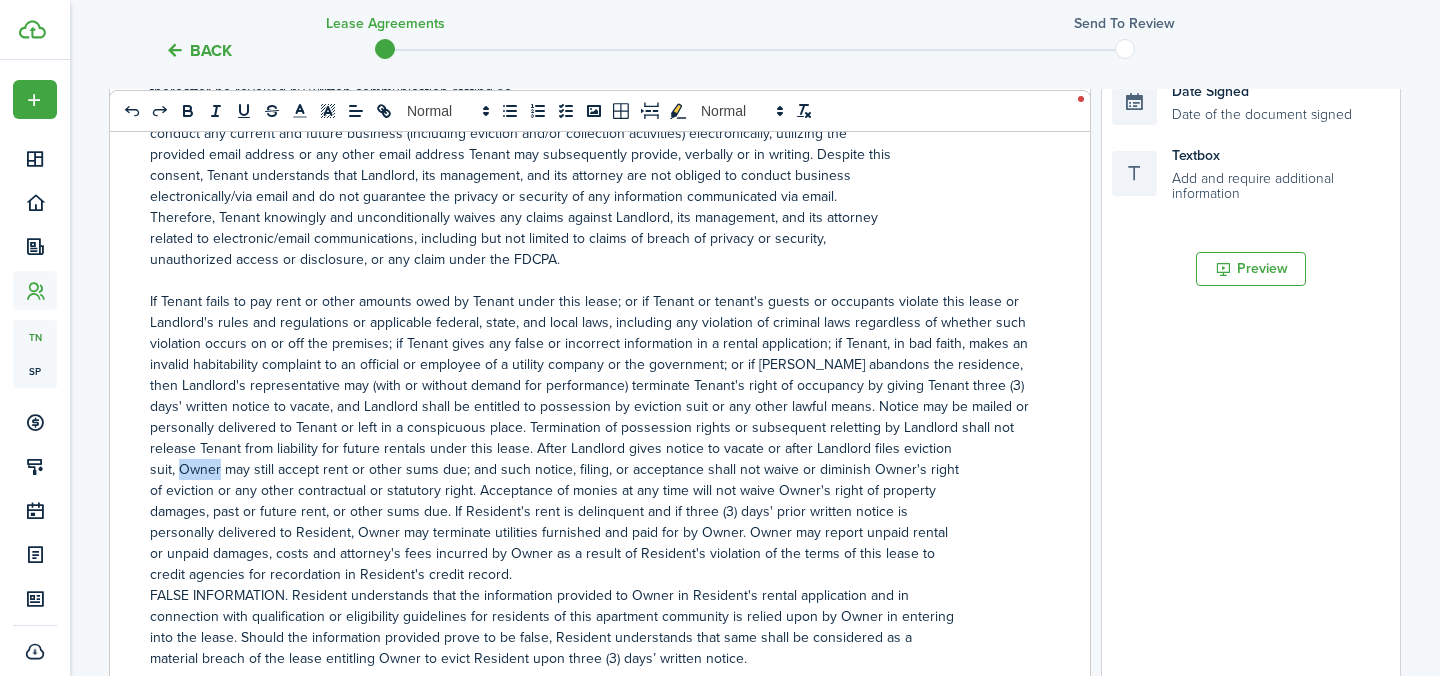 click on "suit, Owner may still accept rent or other sums due; and such notice, filing, or acceptance shall not waive or diminish Owner's right" at bounding box center [592, 469] 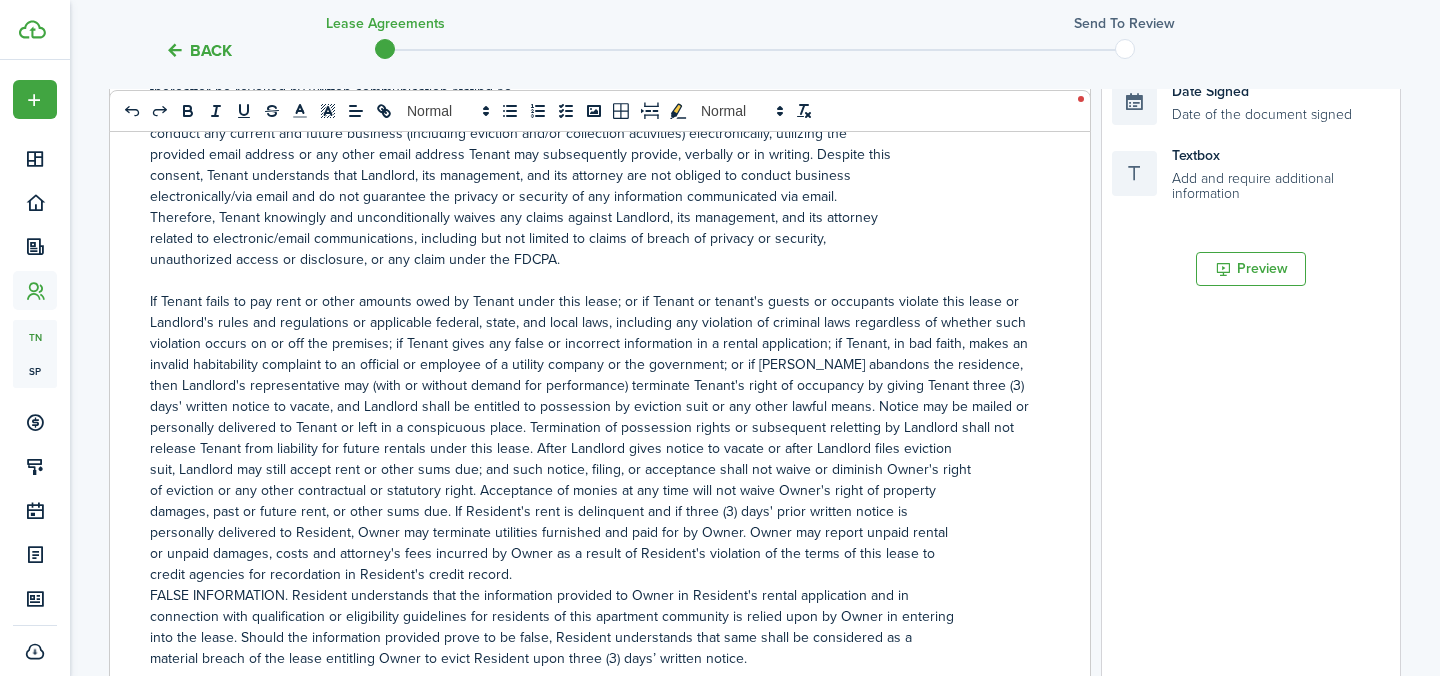 click on "suit, Landlord may still accept rent or other sums due; and such notice, filing, or acceptance shall not waive or diminish Owner's right" at bounding box center [592, 469] 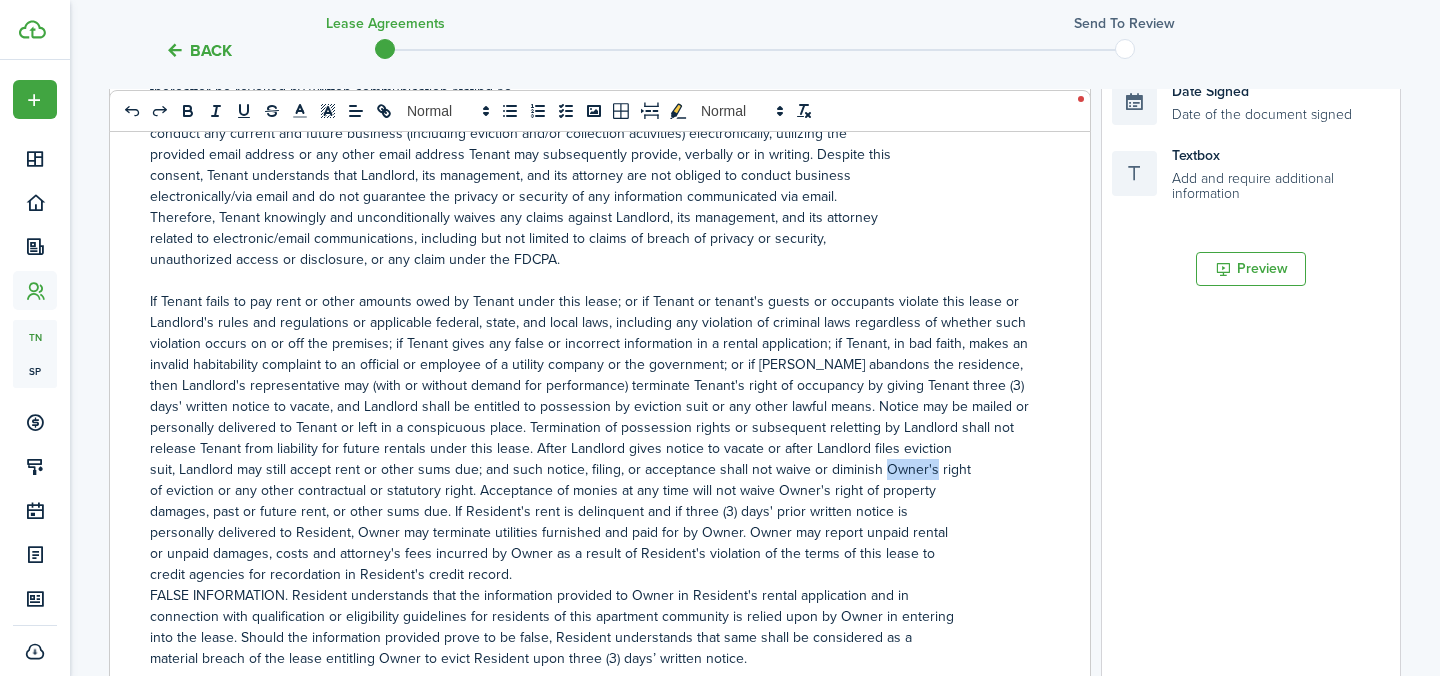 click on "suit, Landlord may still accept rent or other sums due; and such notice, filing, or acceptance shall not waive or diminish Owner's right" at bounding box center [592, 469] 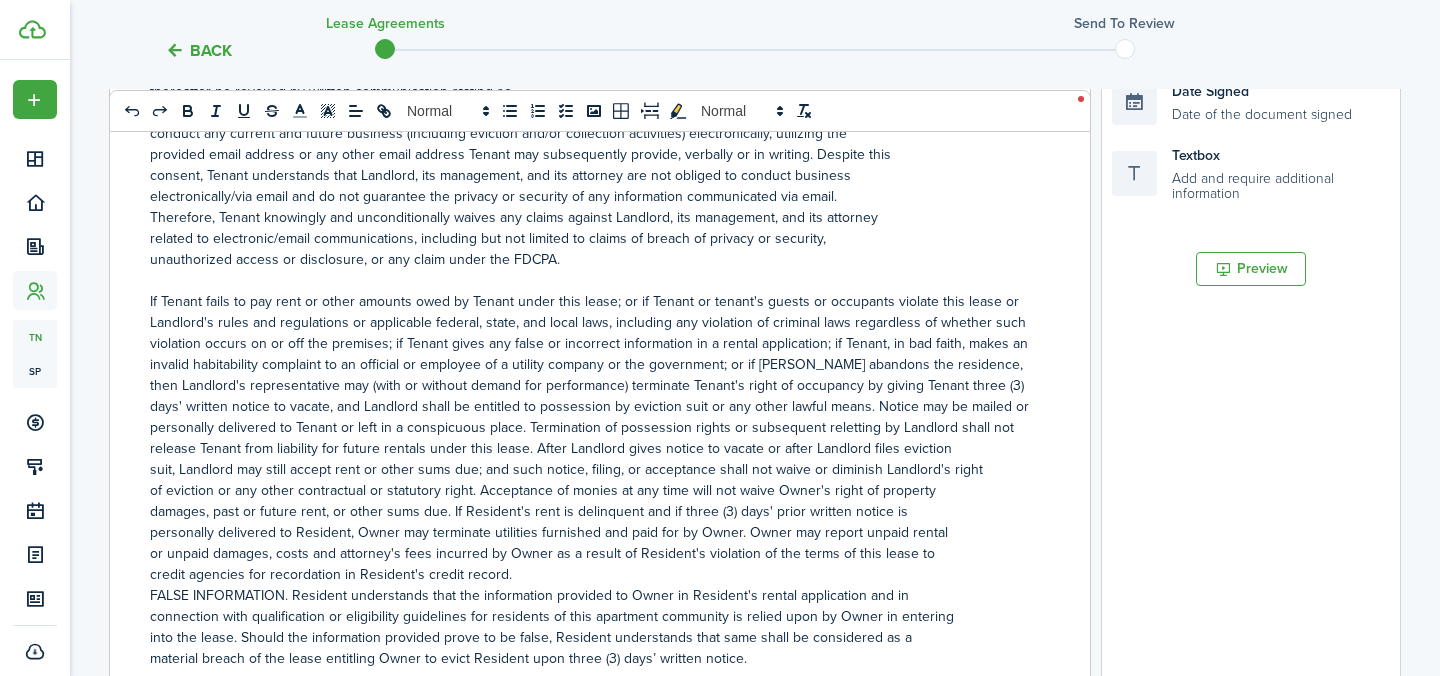 click on "of eviction or any other contractual or statutory right. Acceptance of monies at any time will not waive Owner's right of property" at bounding box center (592, 490) 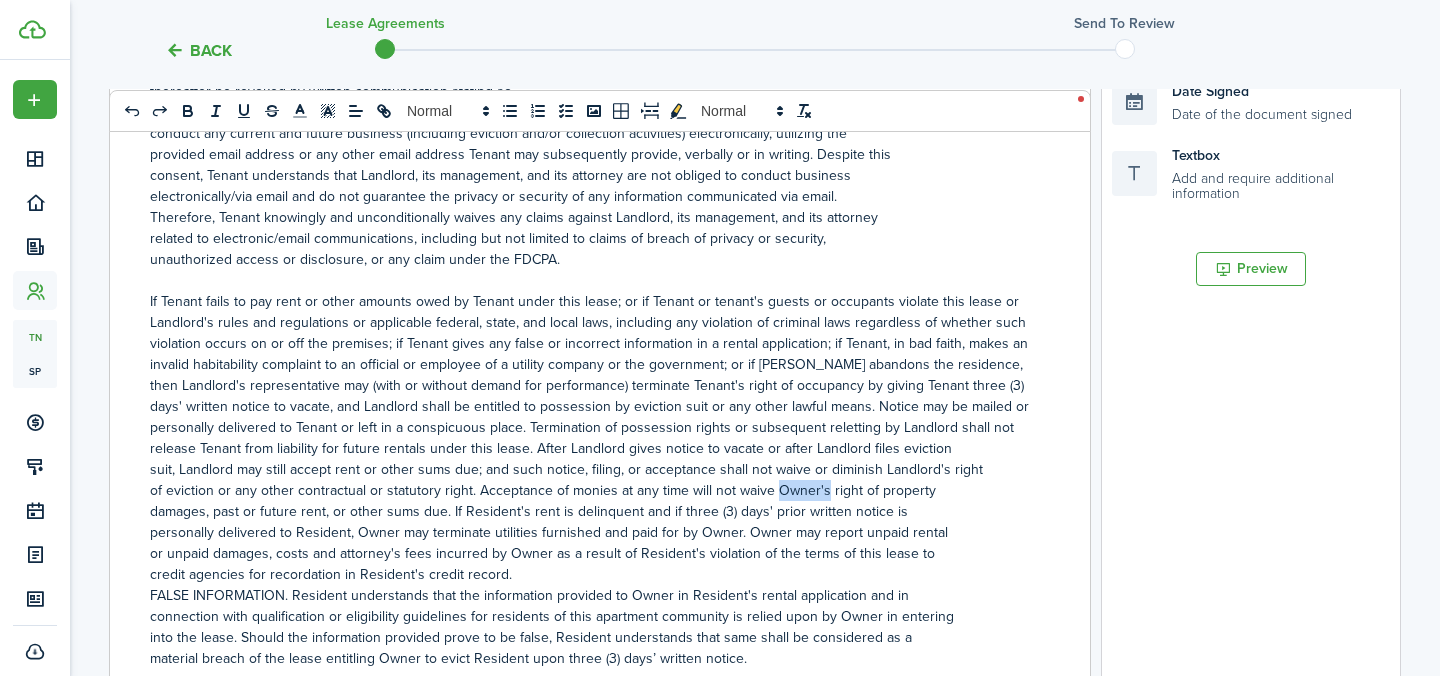 click on "of eviction or any other contractual or statutory right. Acceptance of monies at any time will not waive Owner's right of property" at bounding box center (592, 490) 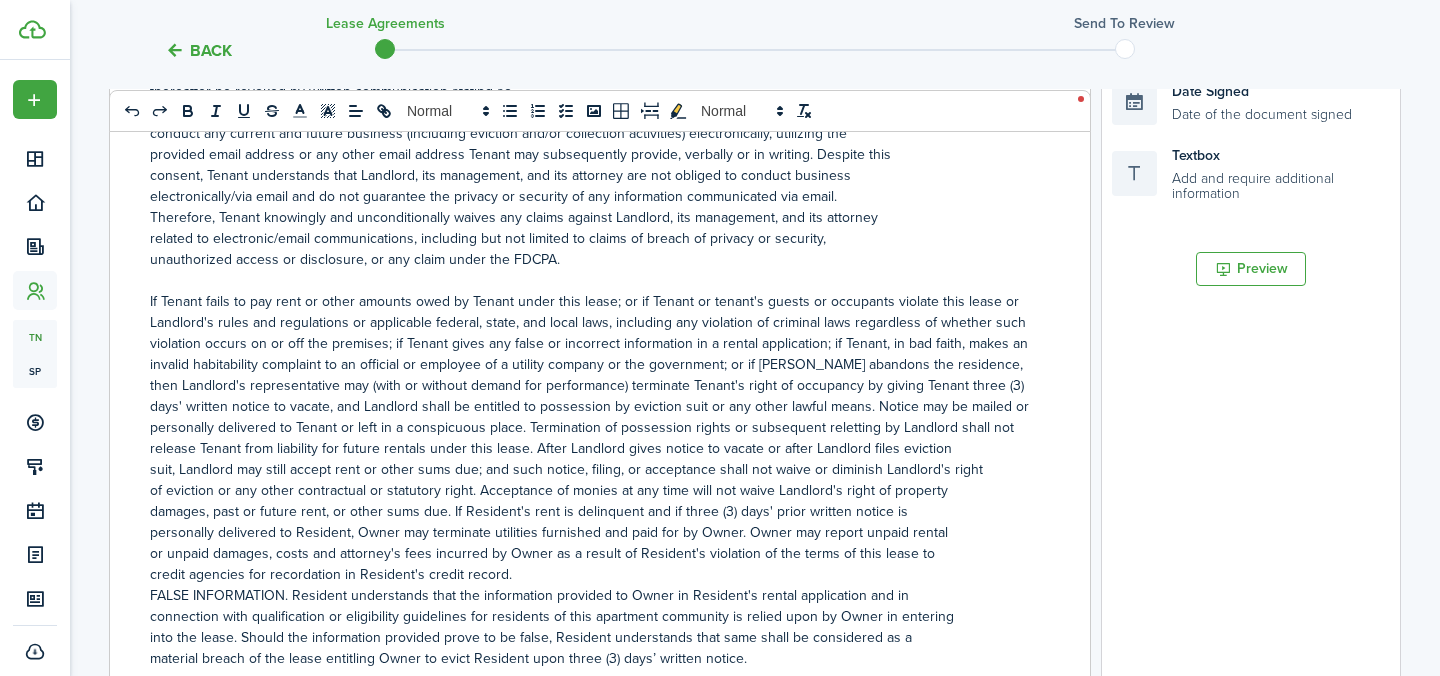 click on "damages, past or future rent, or other sums due. If Resident's rent is delinquent and if three (3) days' prior written notice is" at bounding box center (592, 511) 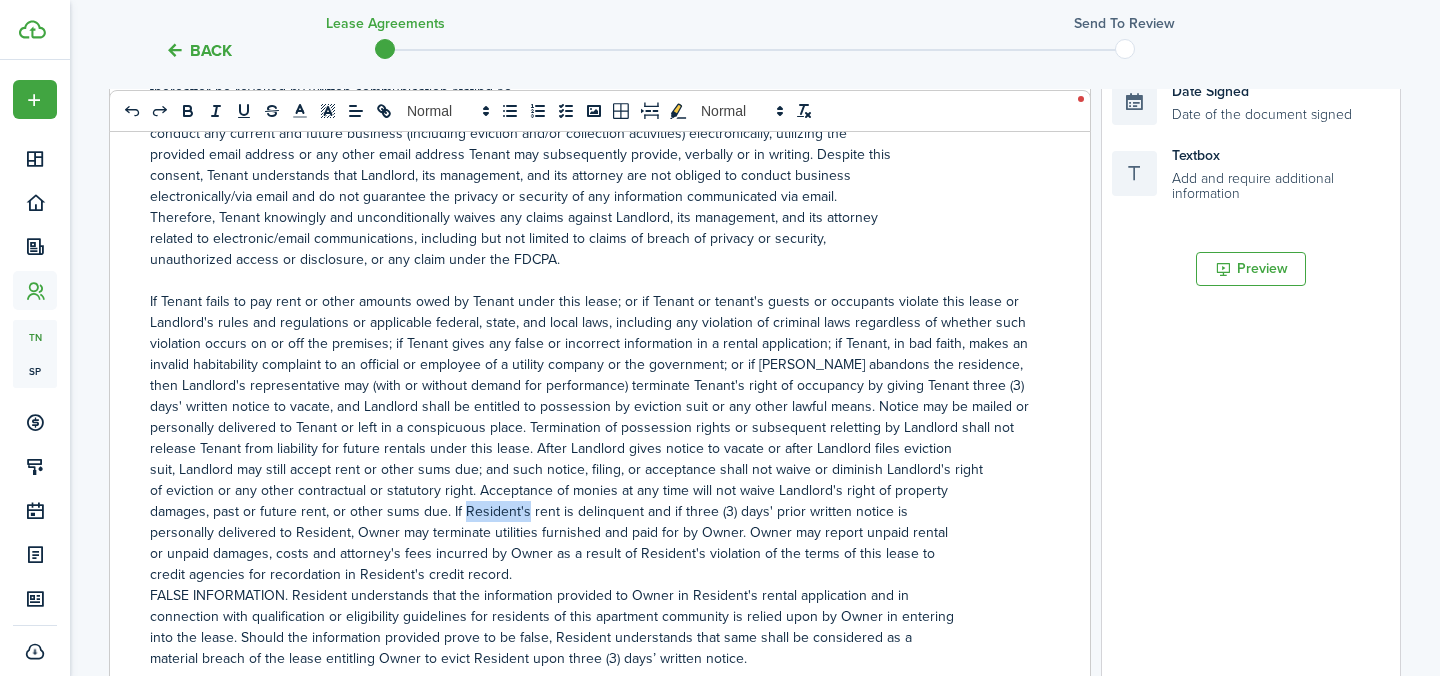 click on "damages, past or future rent, or other sums due. If Resident's rent is delinquent and if three (3) days' prior written notice is" at bounding box center [592, 511] 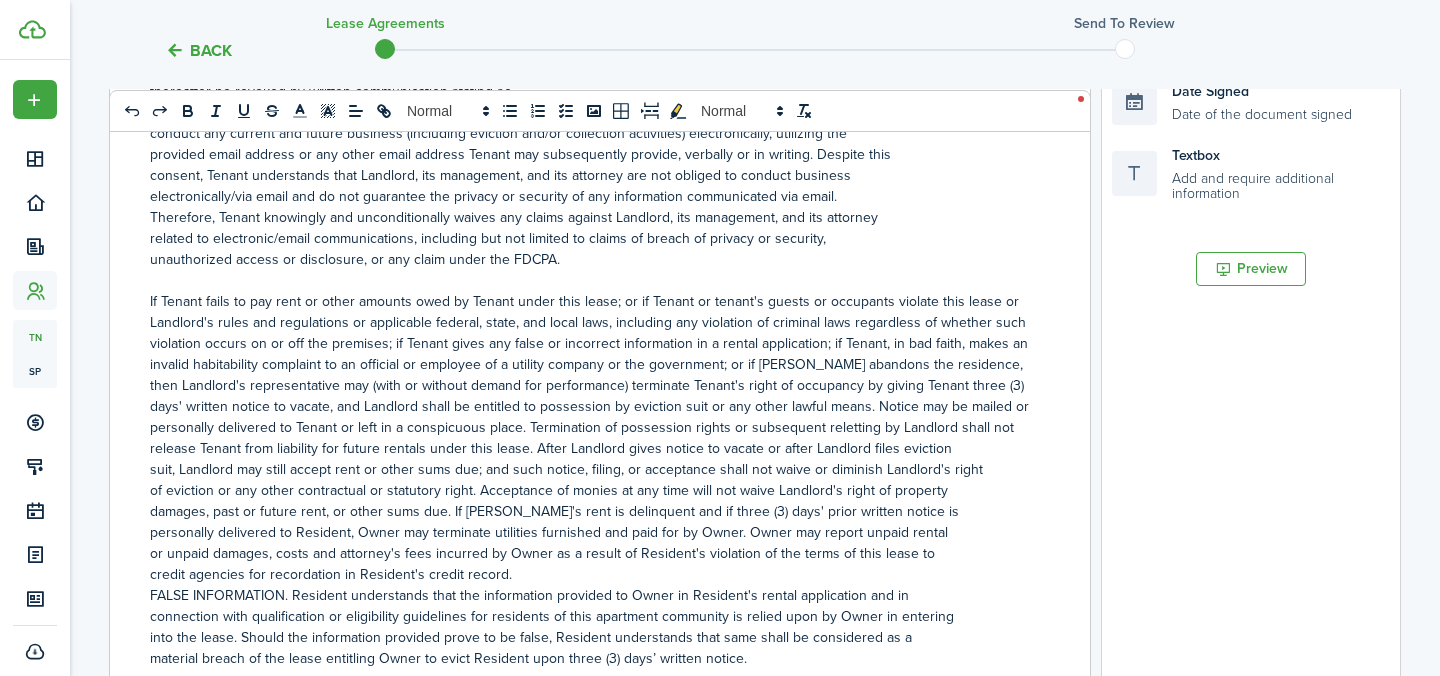click on "personally delivered to Resident, Owner may terminate utilities furnished and paid for by Owner. Owner may report unpaid rental" at bounding box center (592, 532) 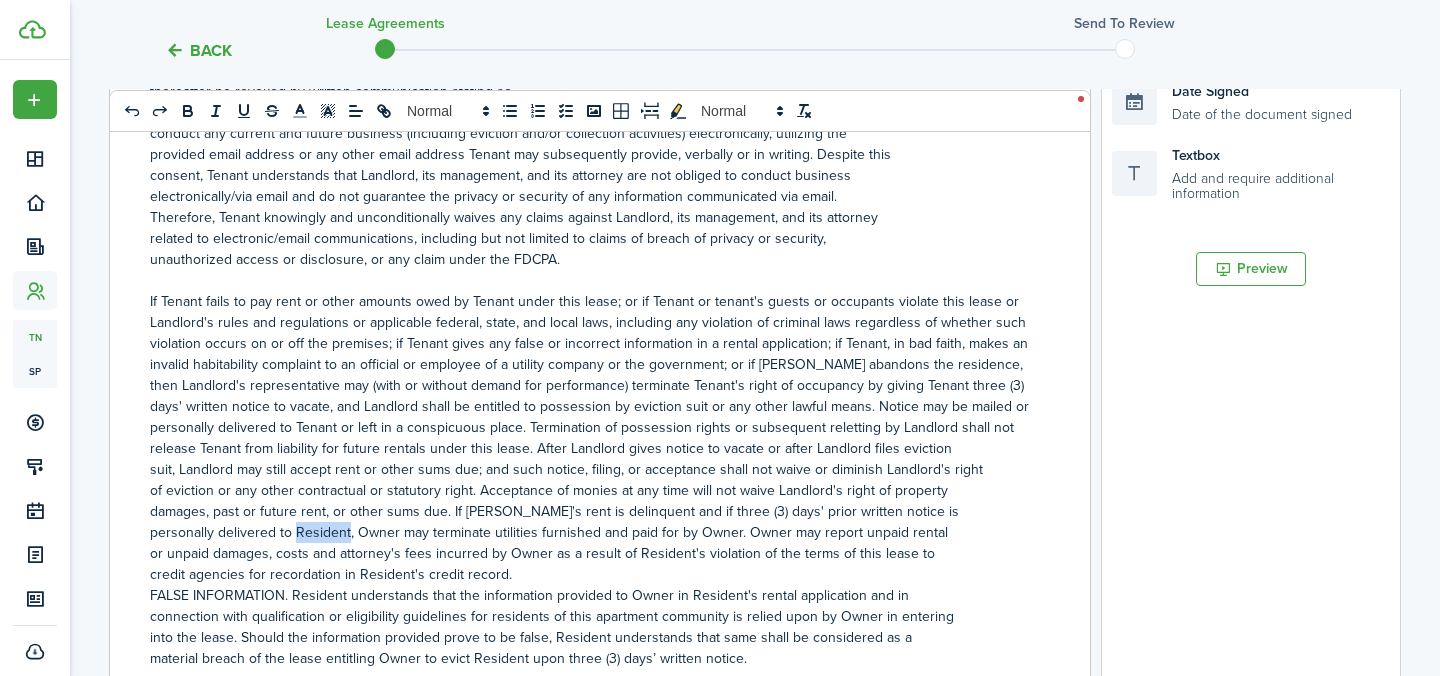 click on "personally delivered to Resident, Owner may terminate utilities furnished and paid for by Owner. Owner may report unpaid rental" at bounding box center [592, 532] 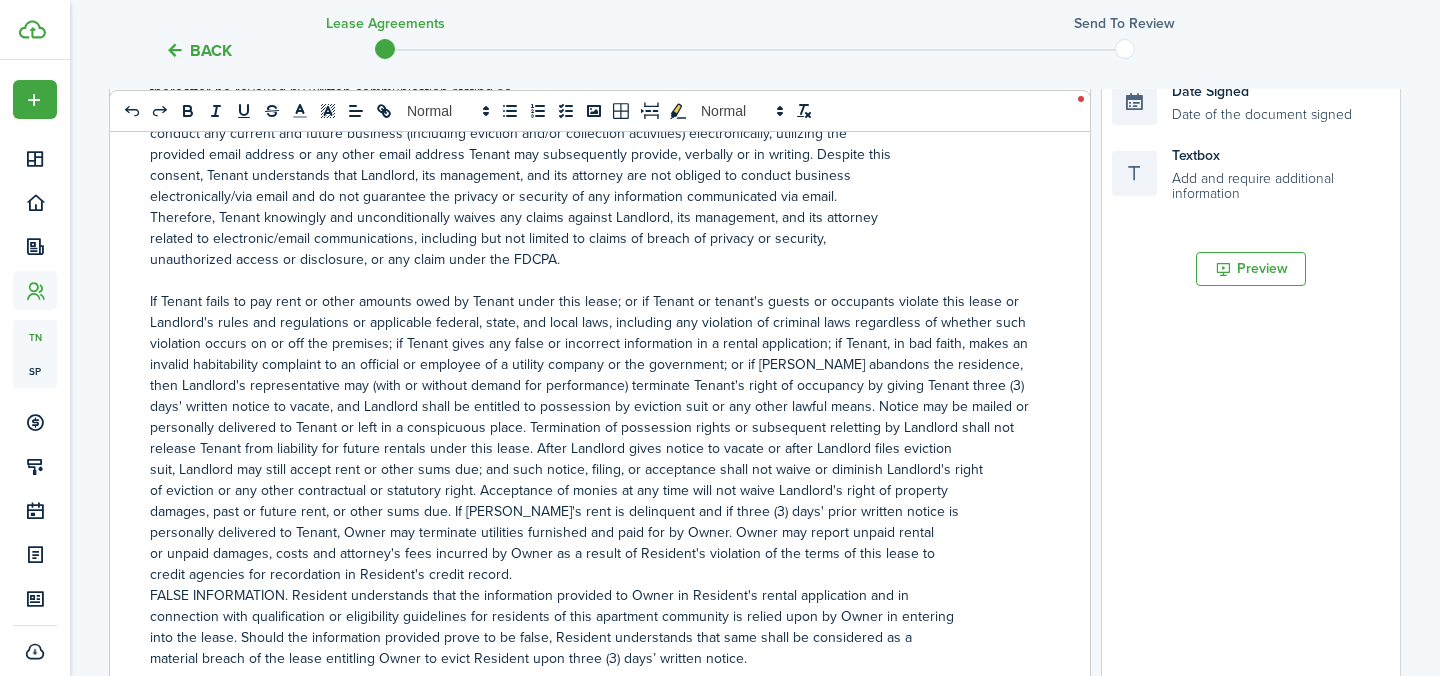 click on "personally delivered to Tenant, Owner may terminate utilities furnished and paid for by Owner. Owner may report unpaid rental" at bounding box center [592, 532] 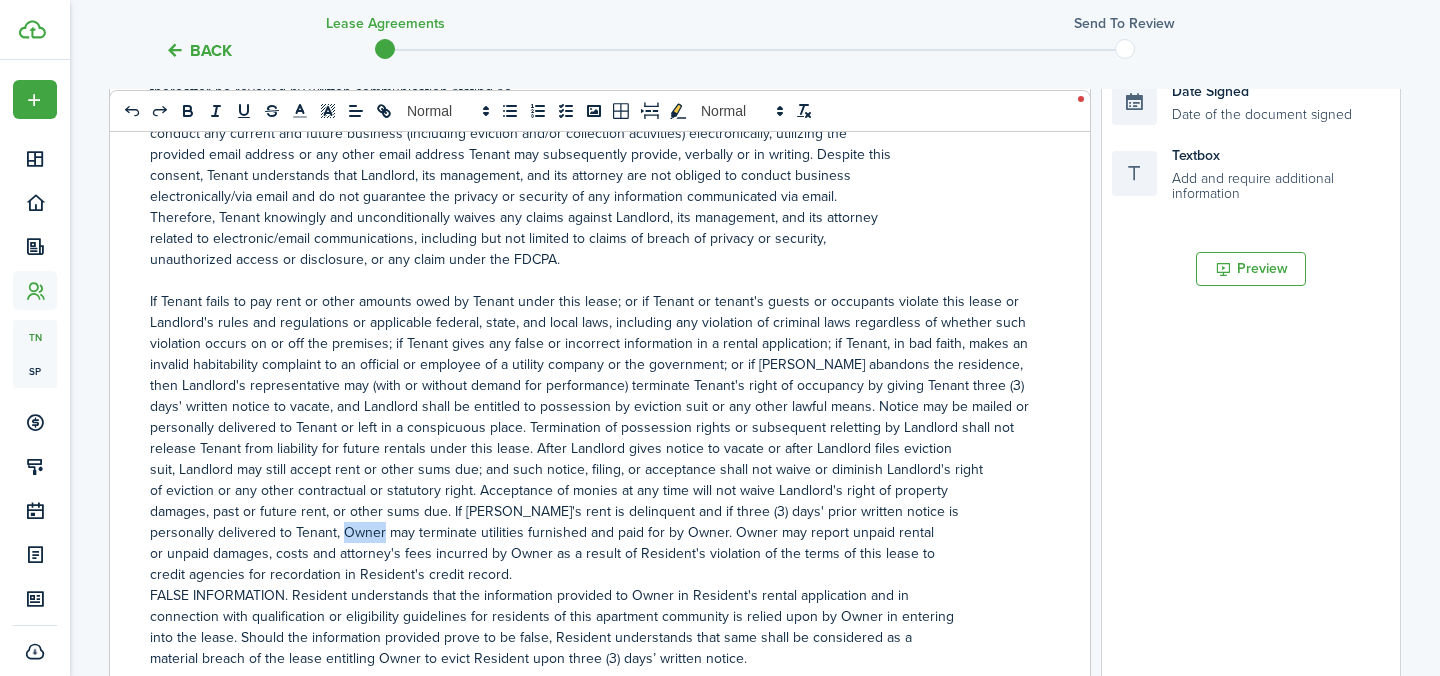 click on "personally delivered to Tenant, Owner may terminate utilities furnished and paid for by Owner. Owner may report unpaid rental" at bounding box center (592, 532) 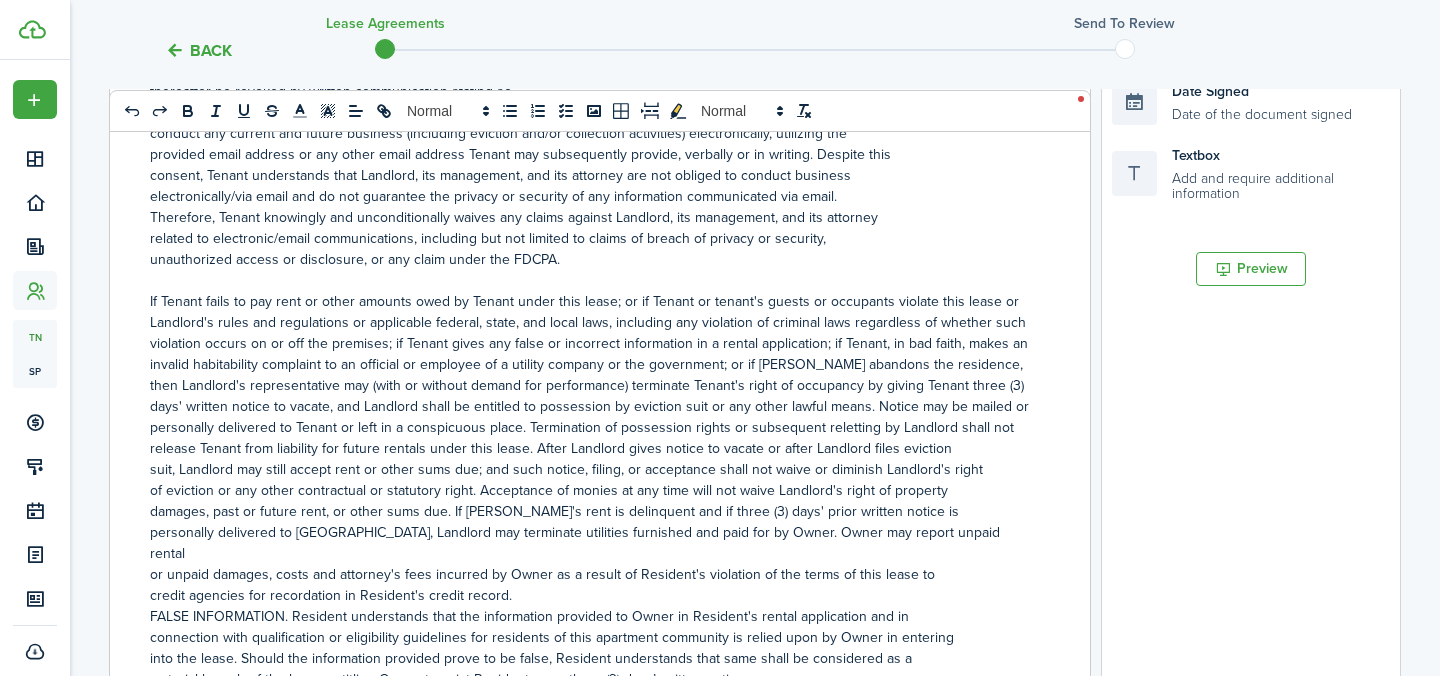 click on "personally delivered to Tenant, Landlord may terminate utilities furnished and paid for by Owner. Owner may report unpaid rental" at bounding box center [592, 543] 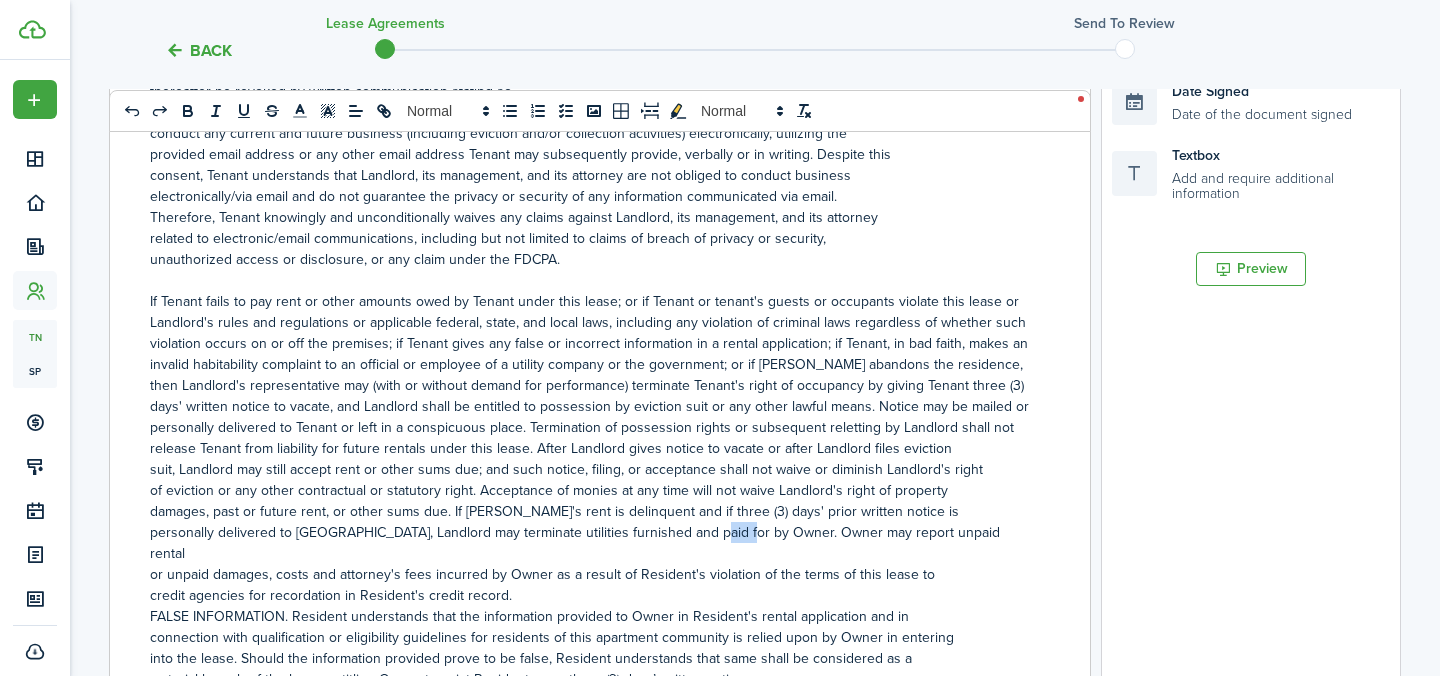 click on "personally delivered to Tenant, Landlord may terminate utilities furnished and paid for by Owner. Owner may report unpaid rental" at bounding box center (592, 543) 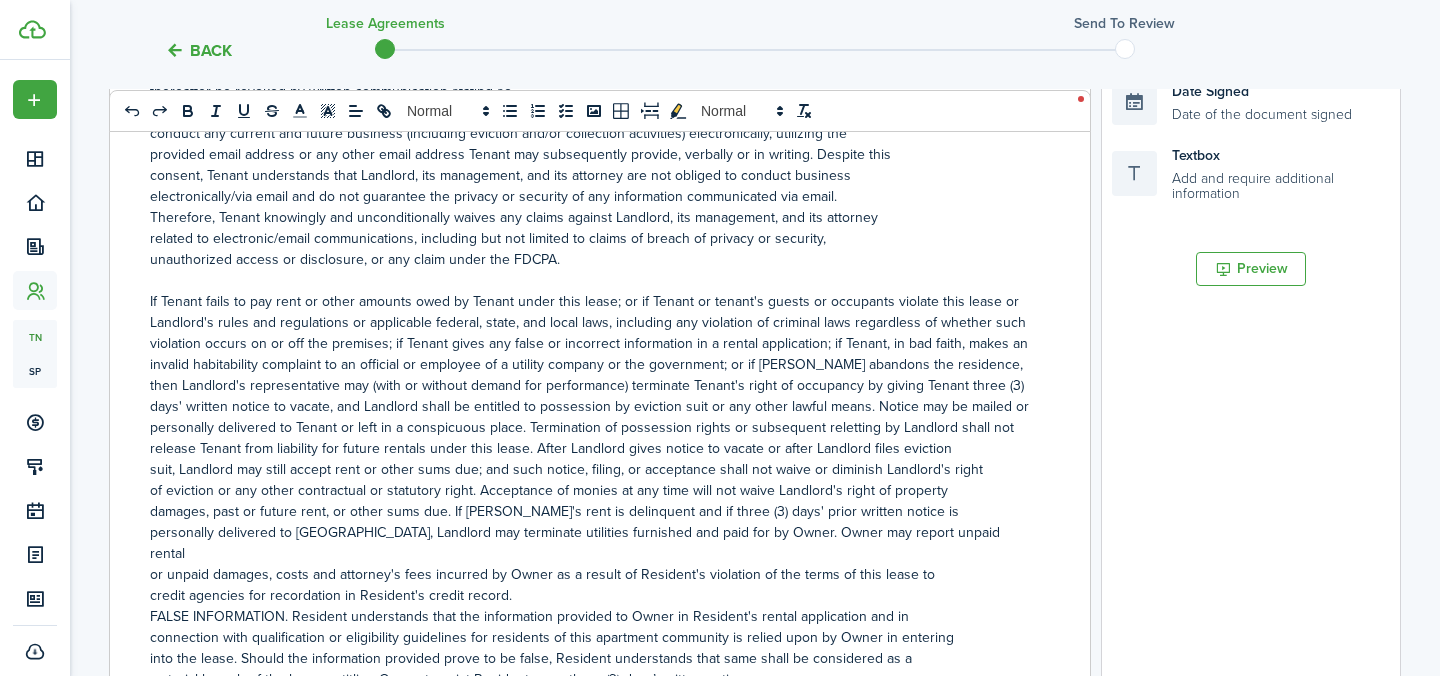click on "personally delivered to Tenant, Landlord may terminate utilities furnished and paid for by Owner. Owner may report unpaid rental" at bounding box center (592, 543) 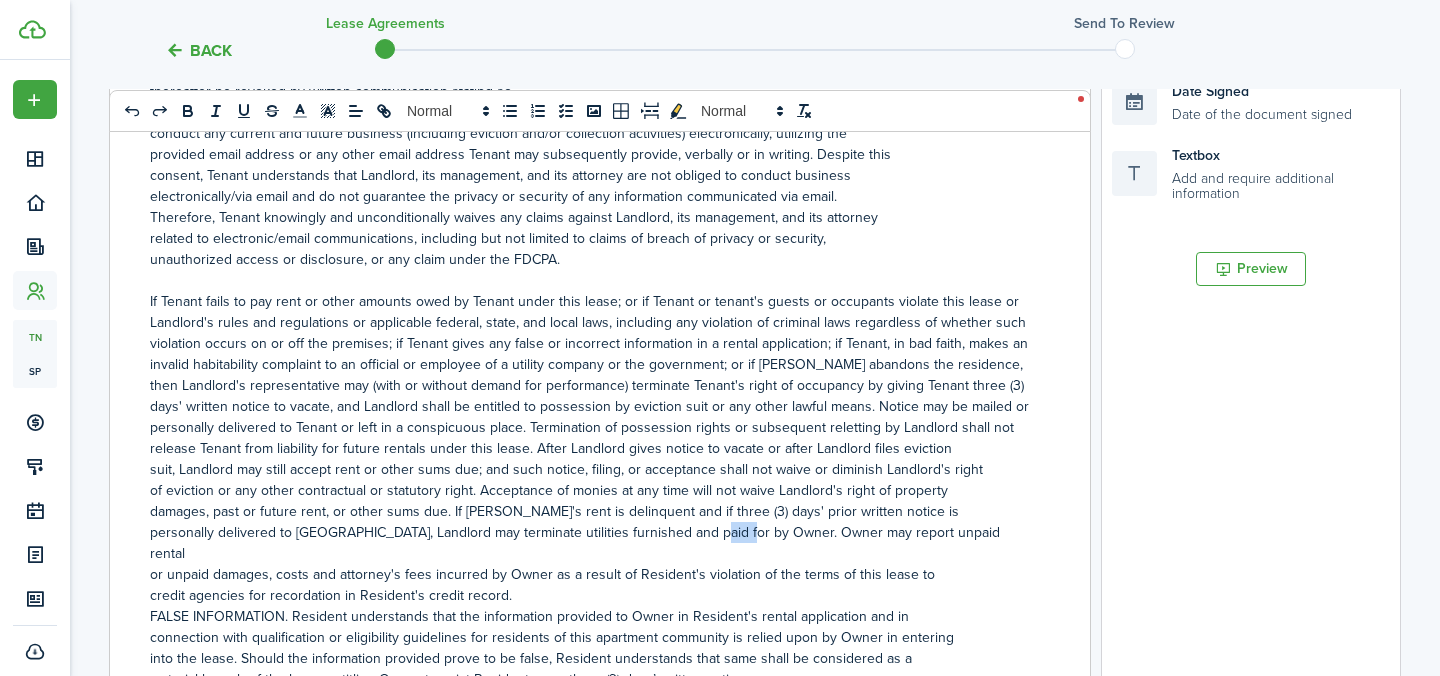 click on "personally delivered to Tenant, Landlord may terminate utilities furnished and paid for by Owner. Owner may report unpaid rental" at bounding box center (592, 543) 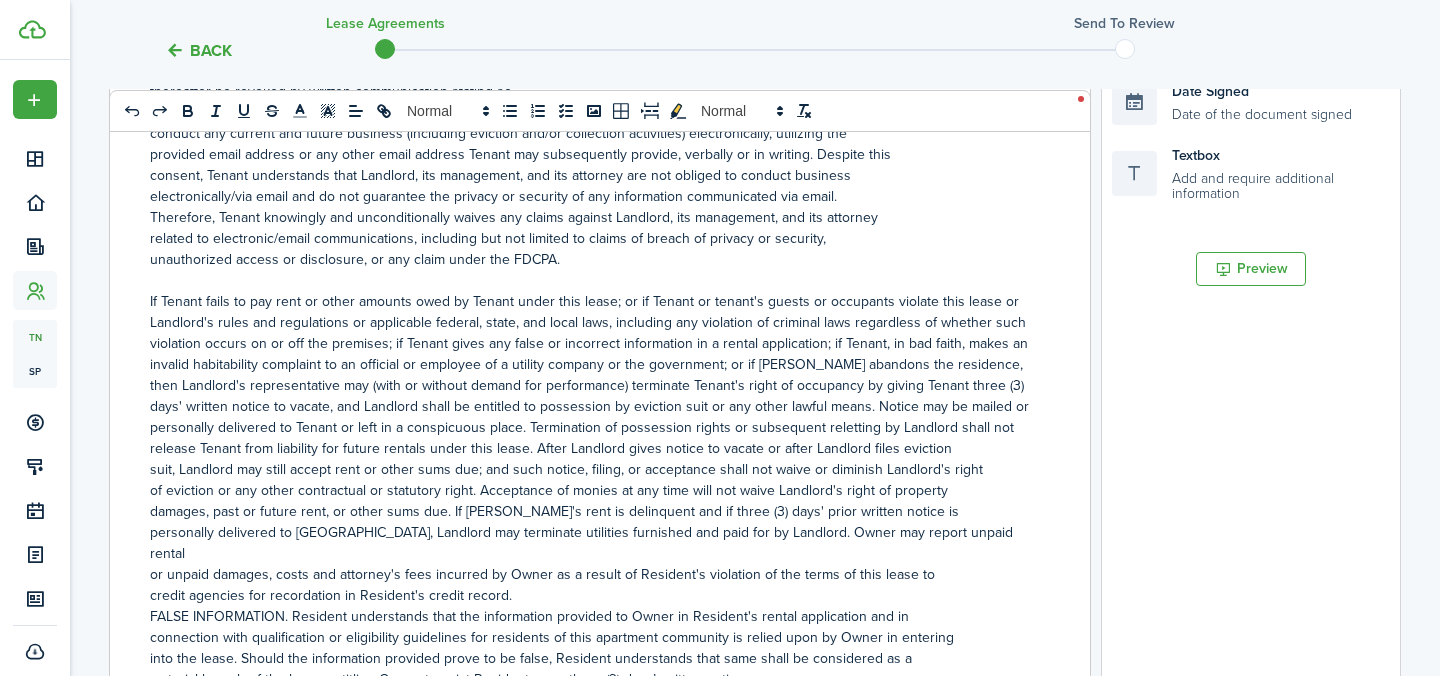click on "personally delivered to Tenant, Landlord may terminate utilities furnished and paid for by Landlord. Owner may report unpaid rental" at bounding box center [592, 543] 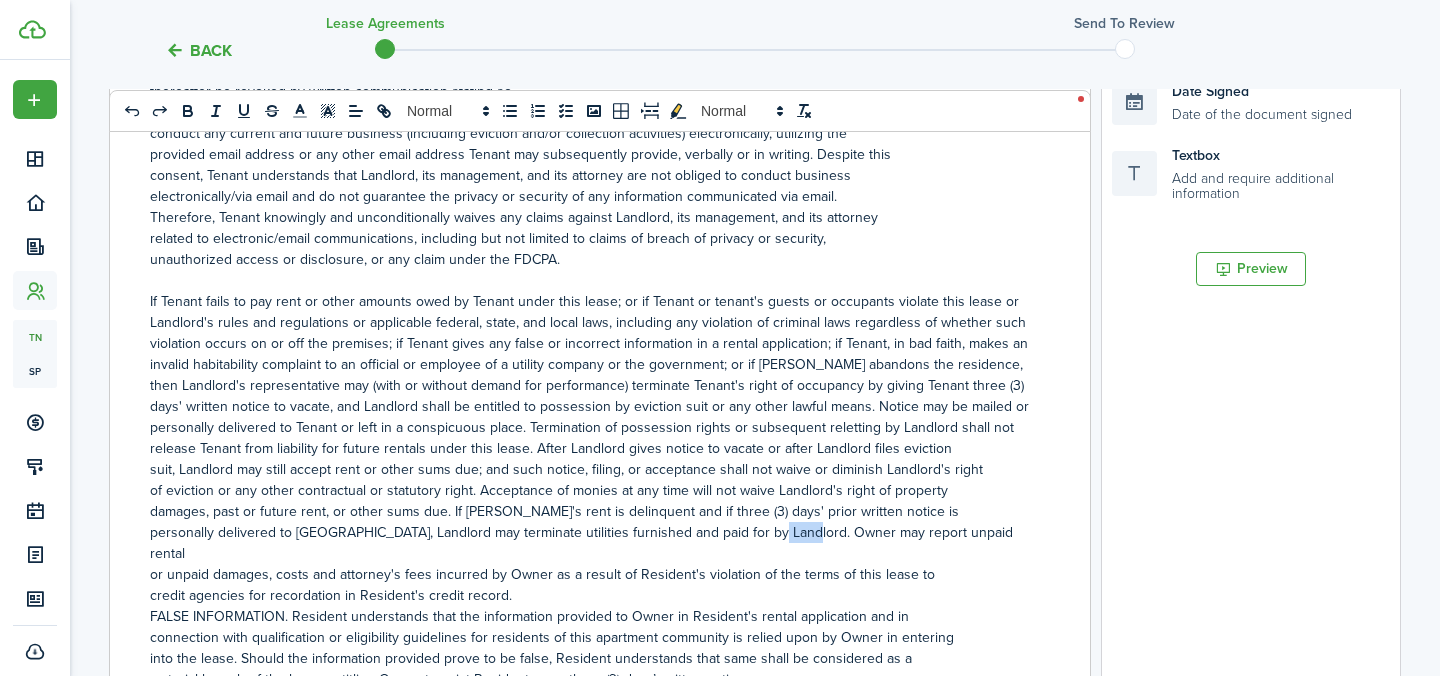click on "personally delivered to Tenant, Landlord may terminate utilities furnished and paid for by Landlord. Owner may report unpaid rental" at bounding box center (592, 543) 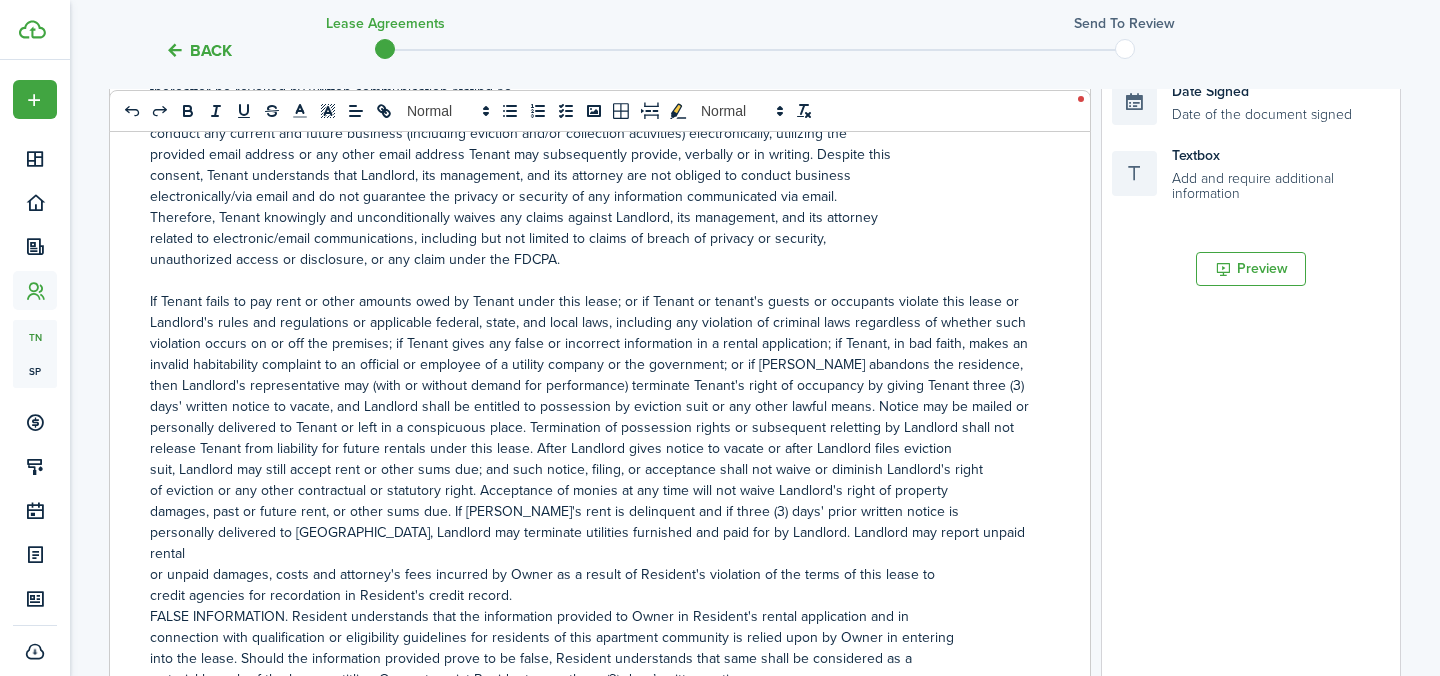 click on "or unpaid damages, costs and attorney's fees incurred by Owner as a result of Resident's violation of the terms of this lease to" at bounding box center (592, 574) 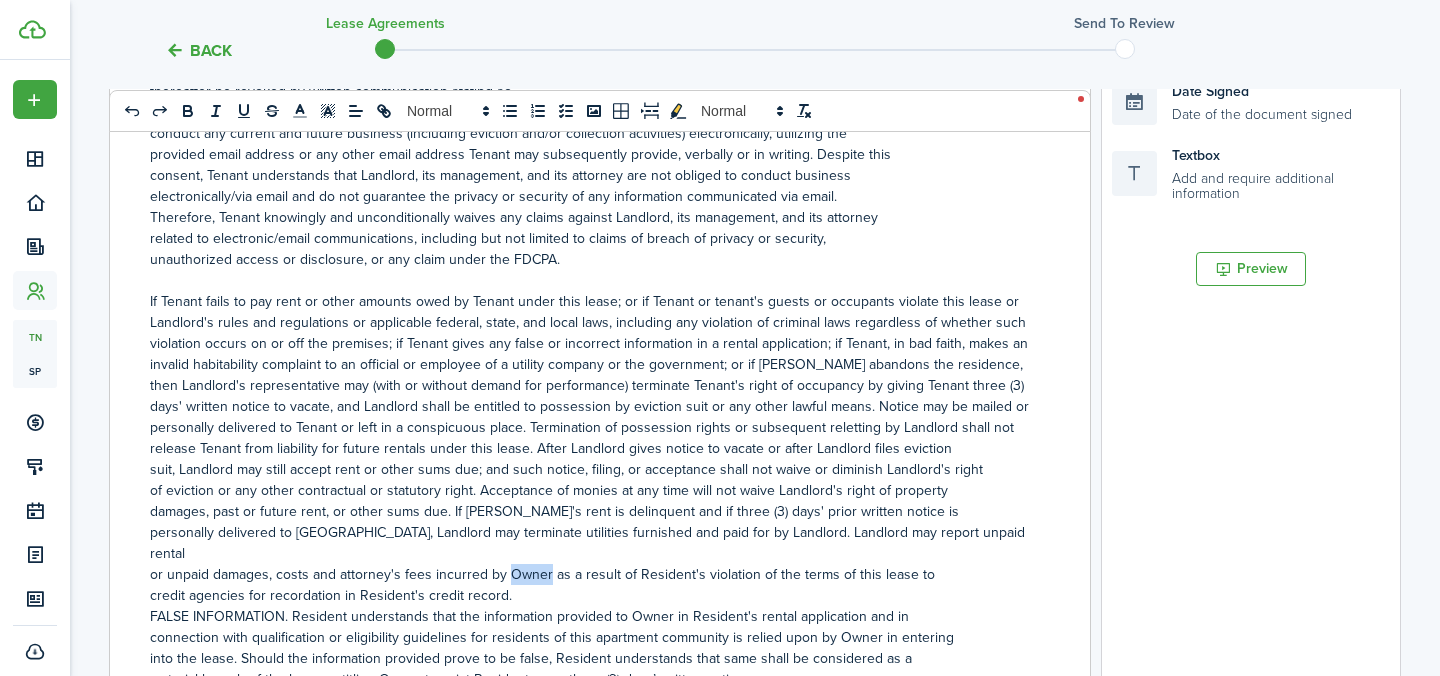 click on "or unpaid damages, costs and attorney's fees incurred by Owner as a result of Resident's violation of the terms of this lease to" at bounding box center (592, 574) 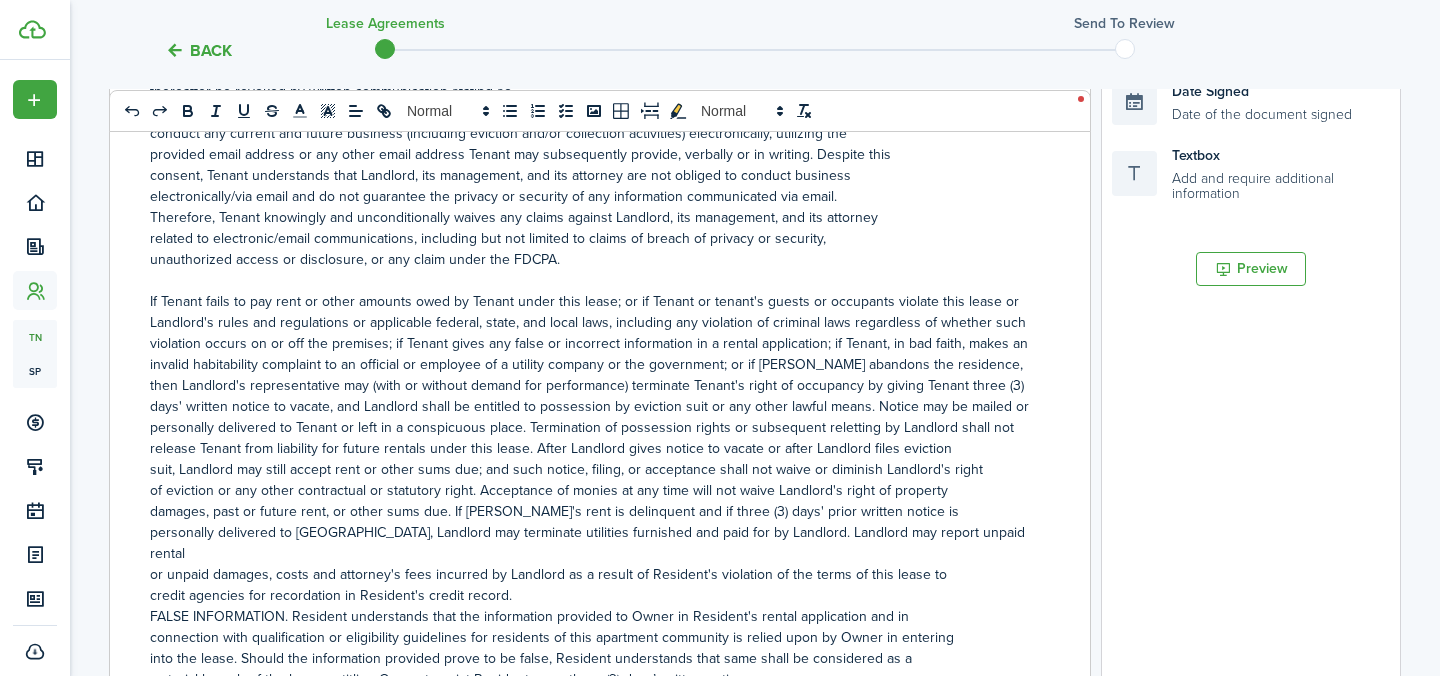 click on "or unpaid damages, costs and attorney's fees incurred by Landlord as a result of Resident's violation of the terms of this lease to" at bounding box center (592, 574) 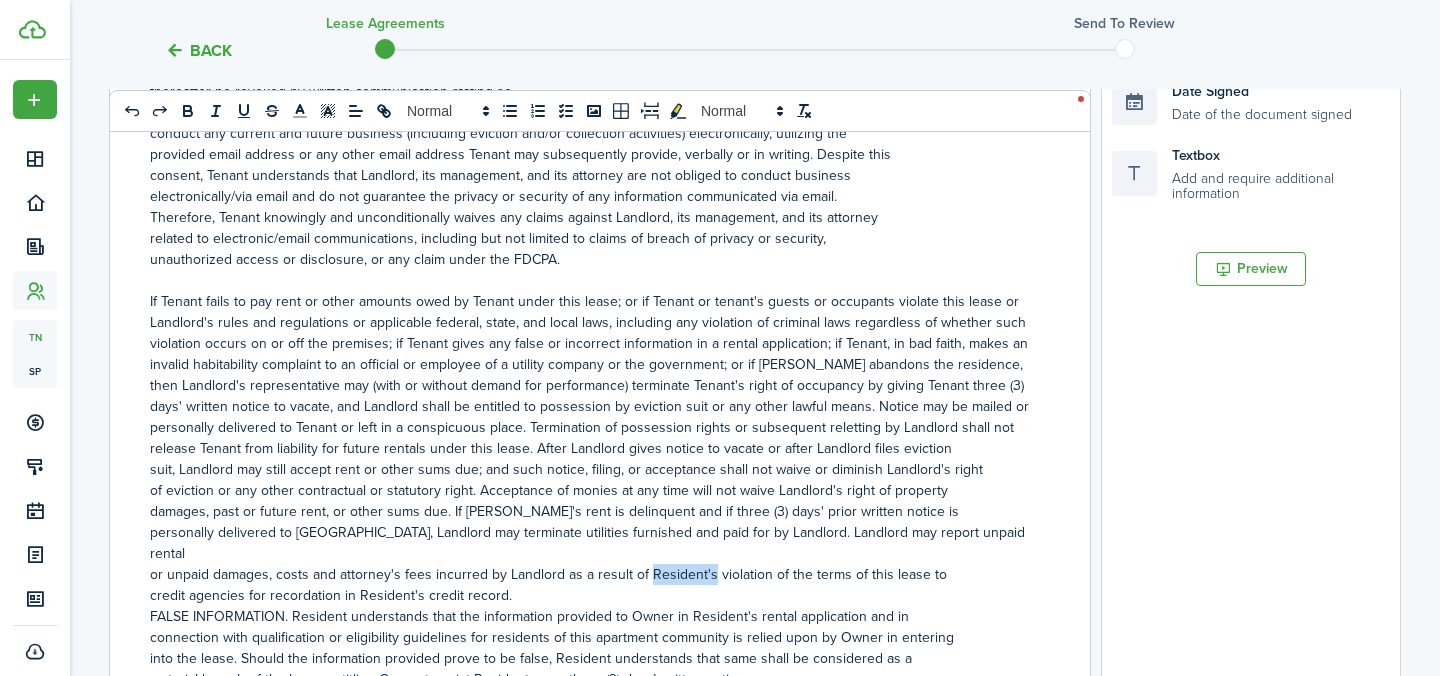 click on "or unpaid damages, costs and attorney's fees incurred by Landlord as a result of Resident's violation of the terms of this lease to" at bounding box center [592, 574] 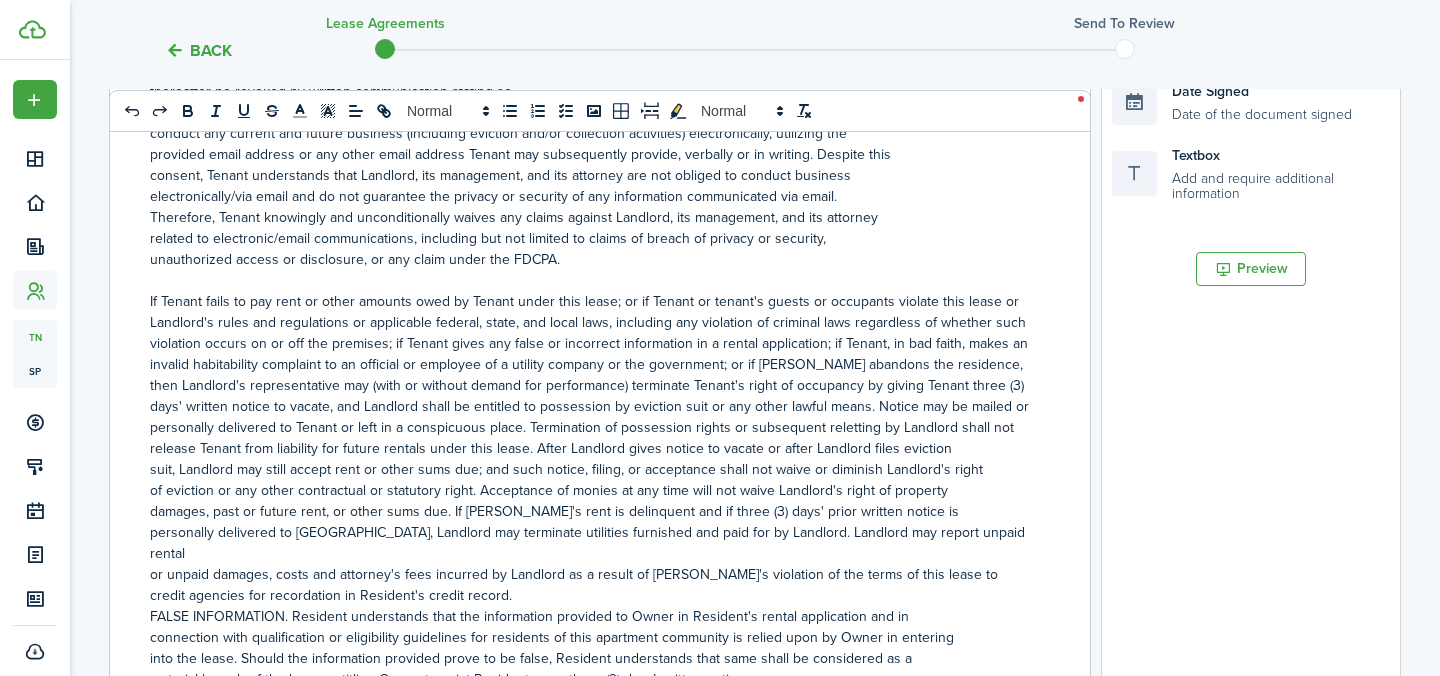 scroll, scrollTop: 2510, scrollLeft: 0, axis: vertical 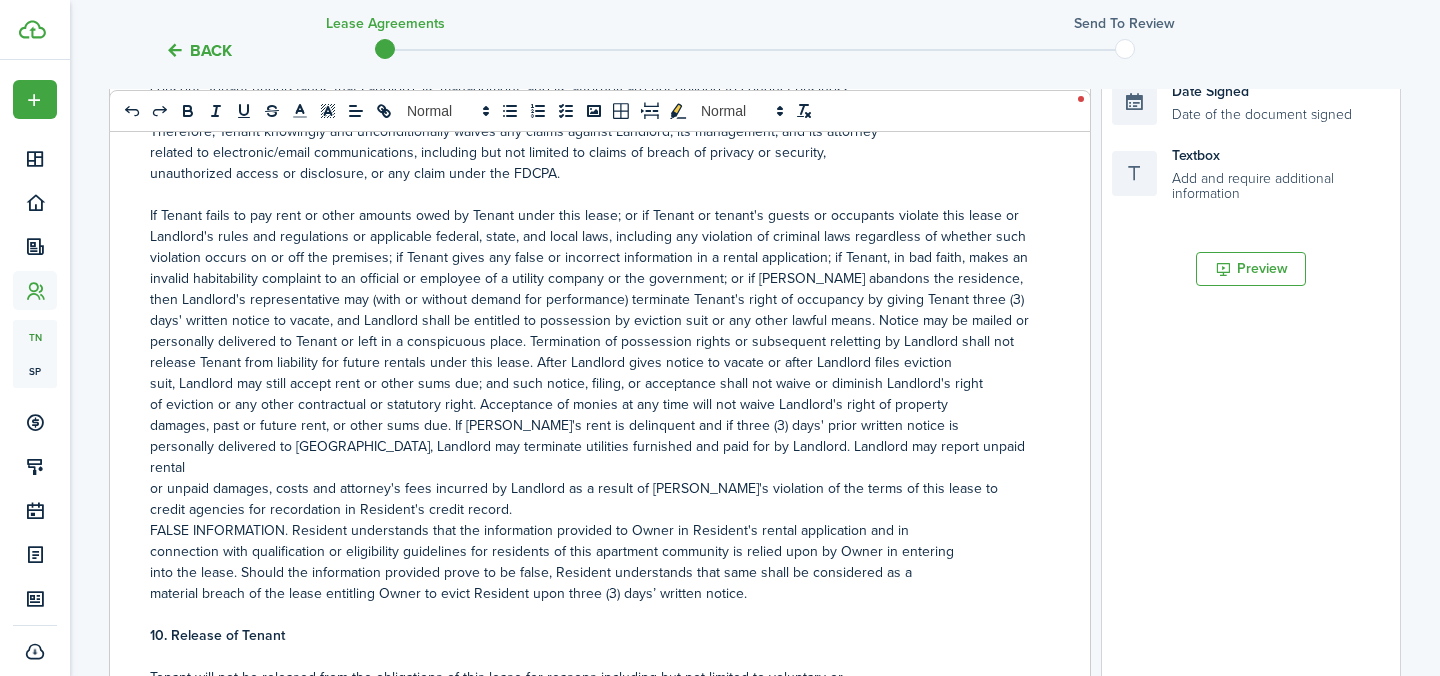 click on "credit agencies for recordation in Resident's credit record." at bounding box center [592, 509] 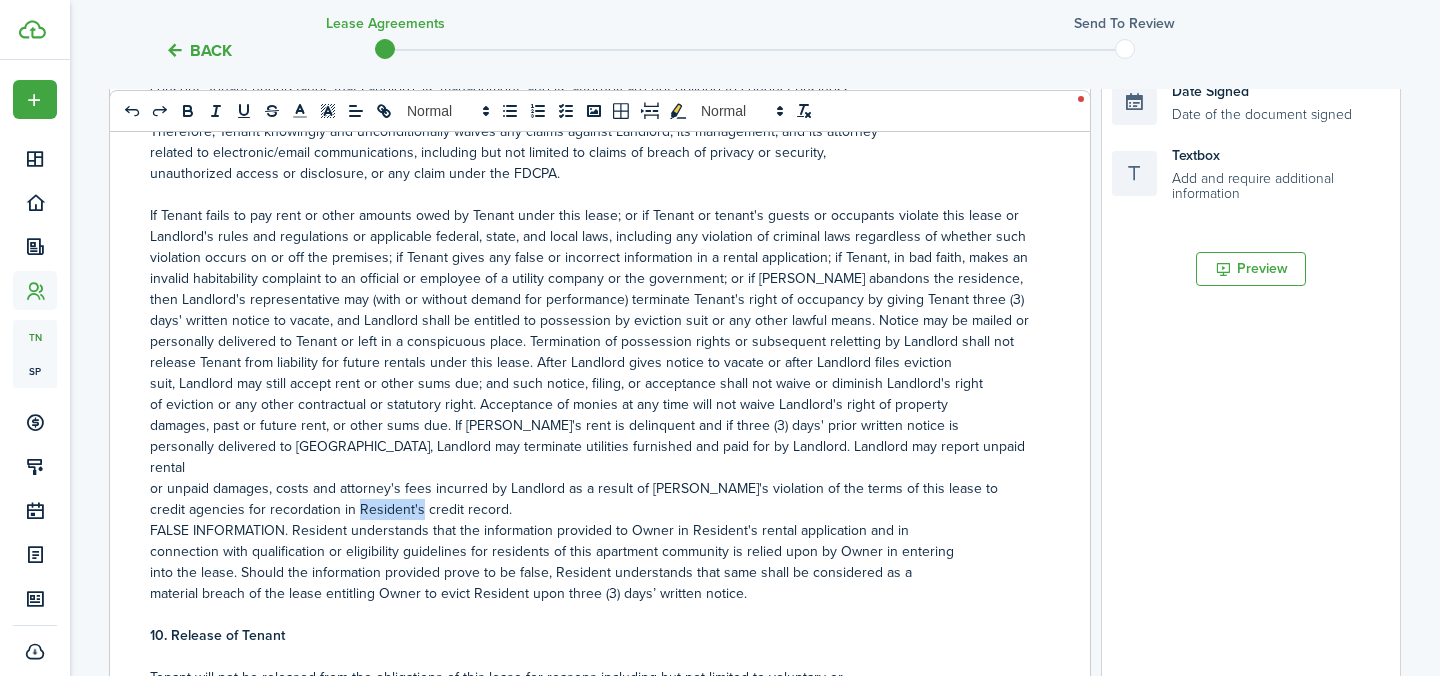 click on "credit agencies for recordation in Resident's credit record." at bounding box center (592, 509) 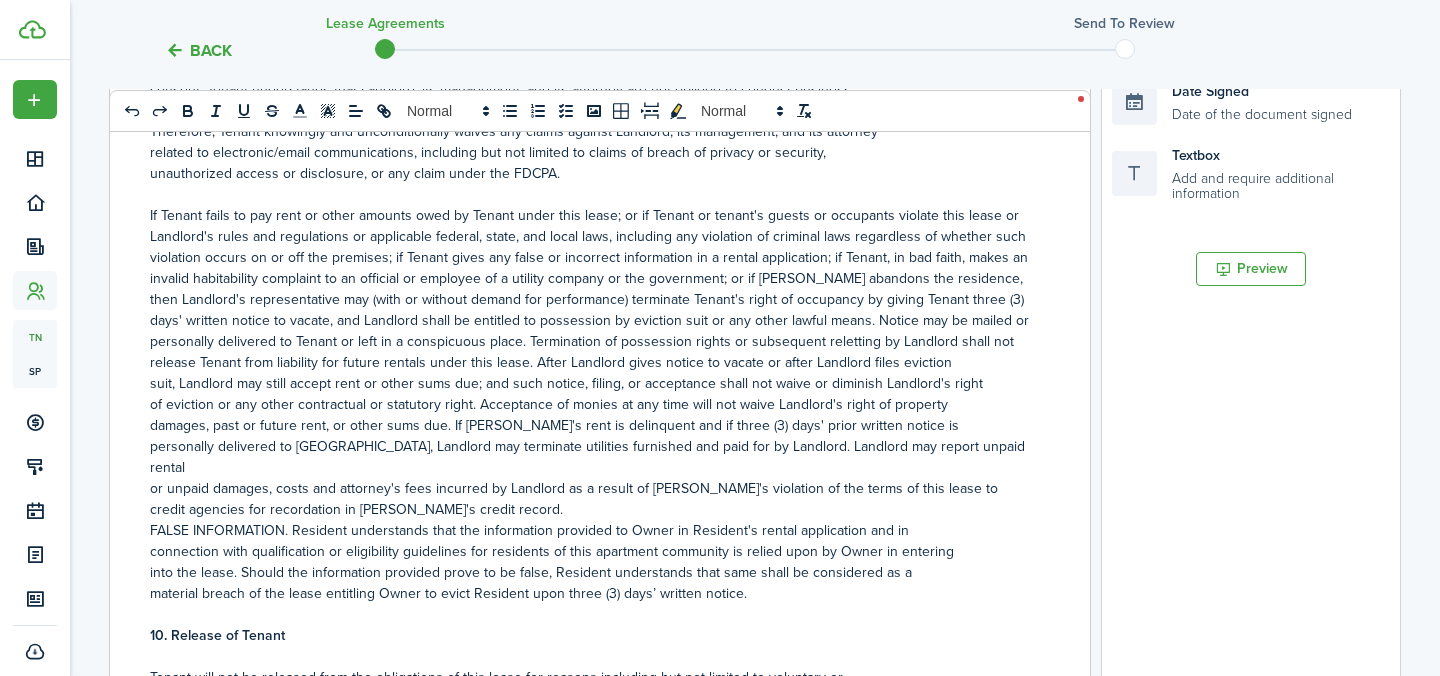 click on "or unpaid damages, costs and attorney's fees incurred by Landlord as a result of Tenant's violation of the terms of this lease to" at bounding box center [592, 488] 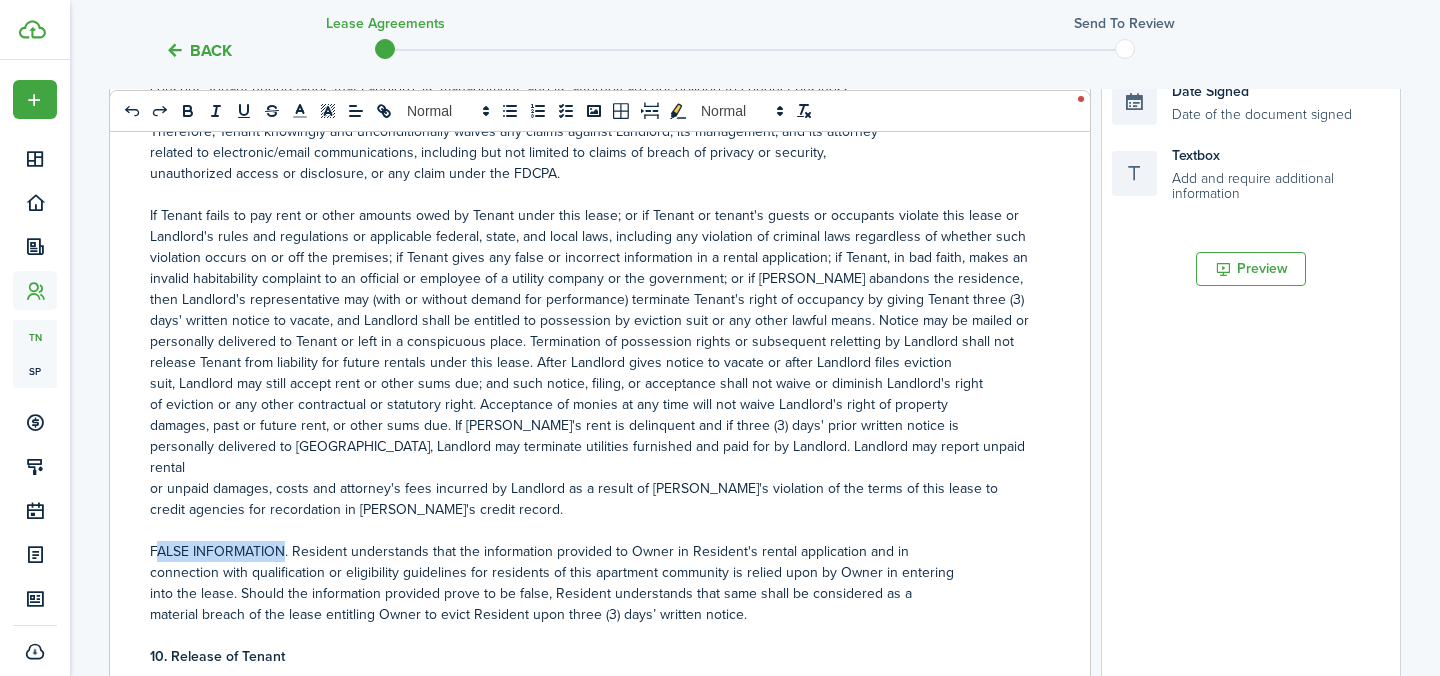 drag, startPoint x: 284, startPoint y: 515, endPoint x: 157, endPoint y: 514, distance: 127.00394 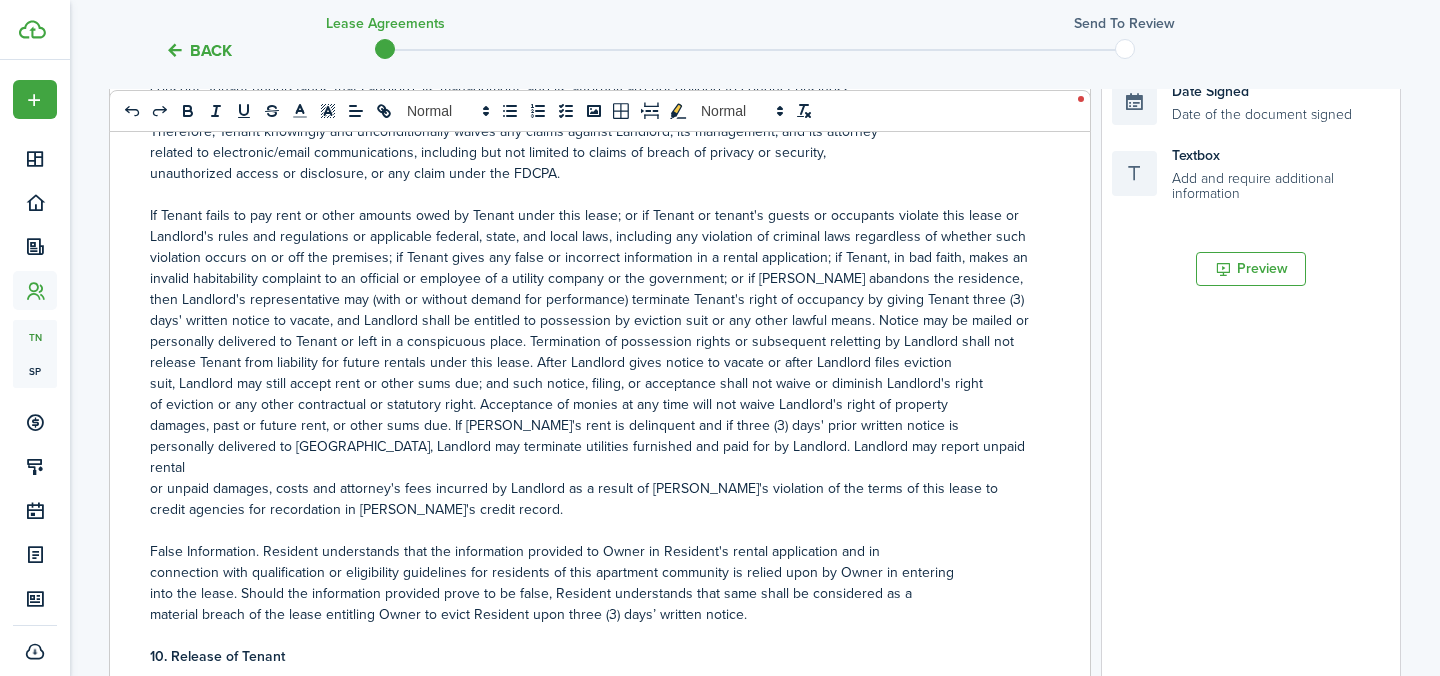 click on "False Information. Resident understands that the information provided to Owner in Resident's rental application and in" at bounding box center [592, 551] 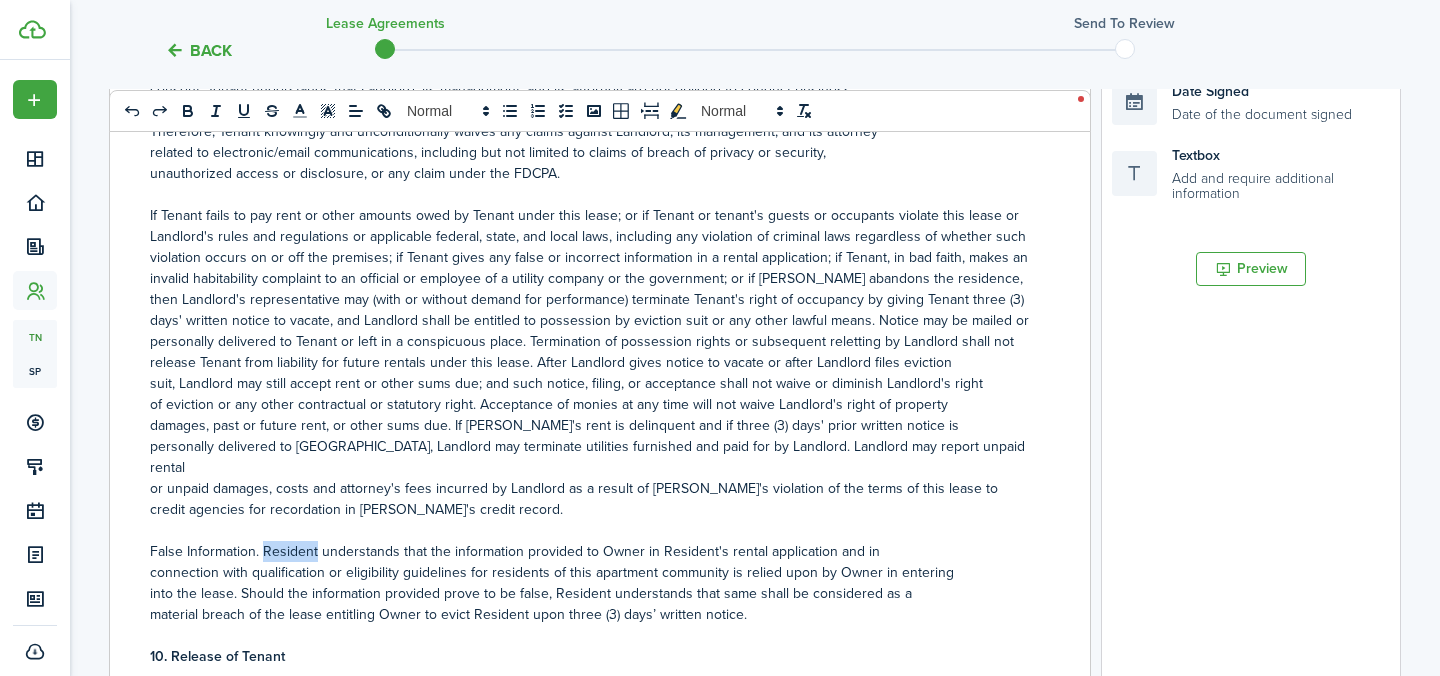 click on "False Information. Resident understands that the information provided to Owner in Resident's rental application and in" at bounding box center (592, 551) 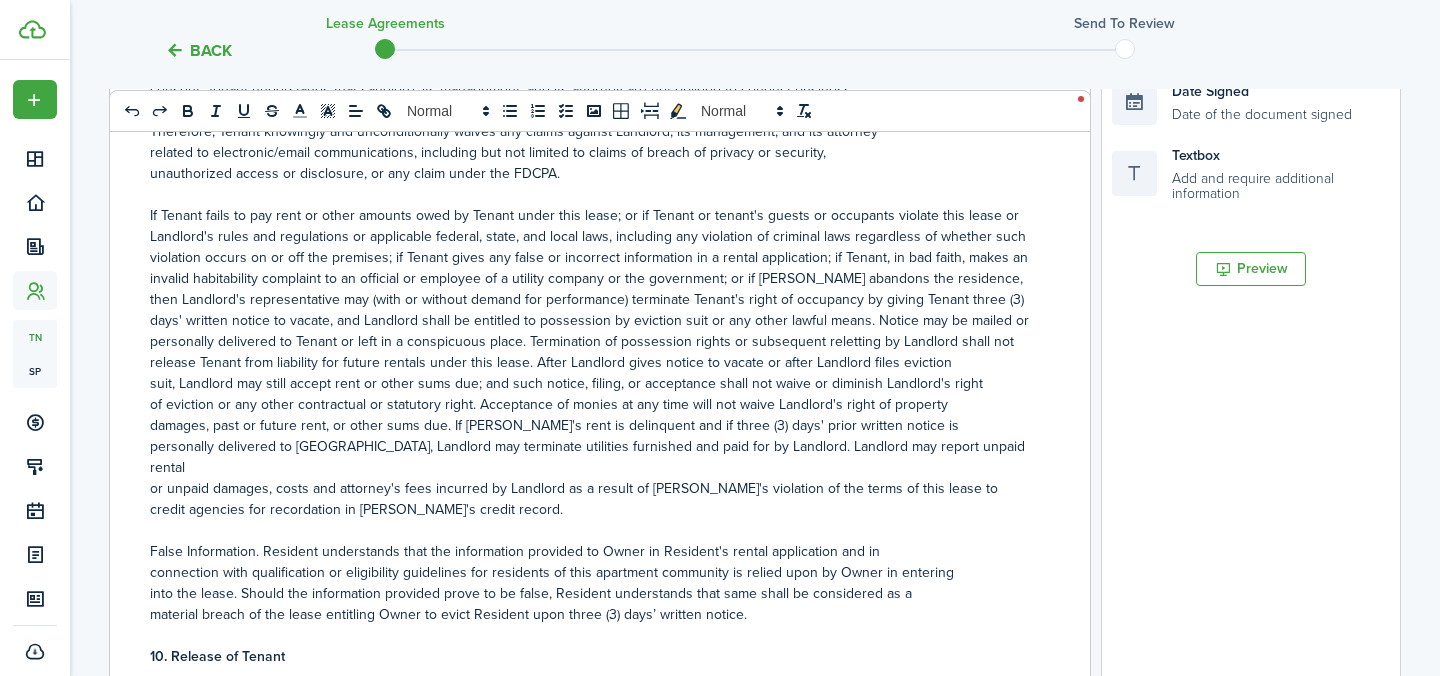 click on "False Information. Resident understands that the information provided to Owner in Resident's rental application and in" at bounding box center [592, 551] 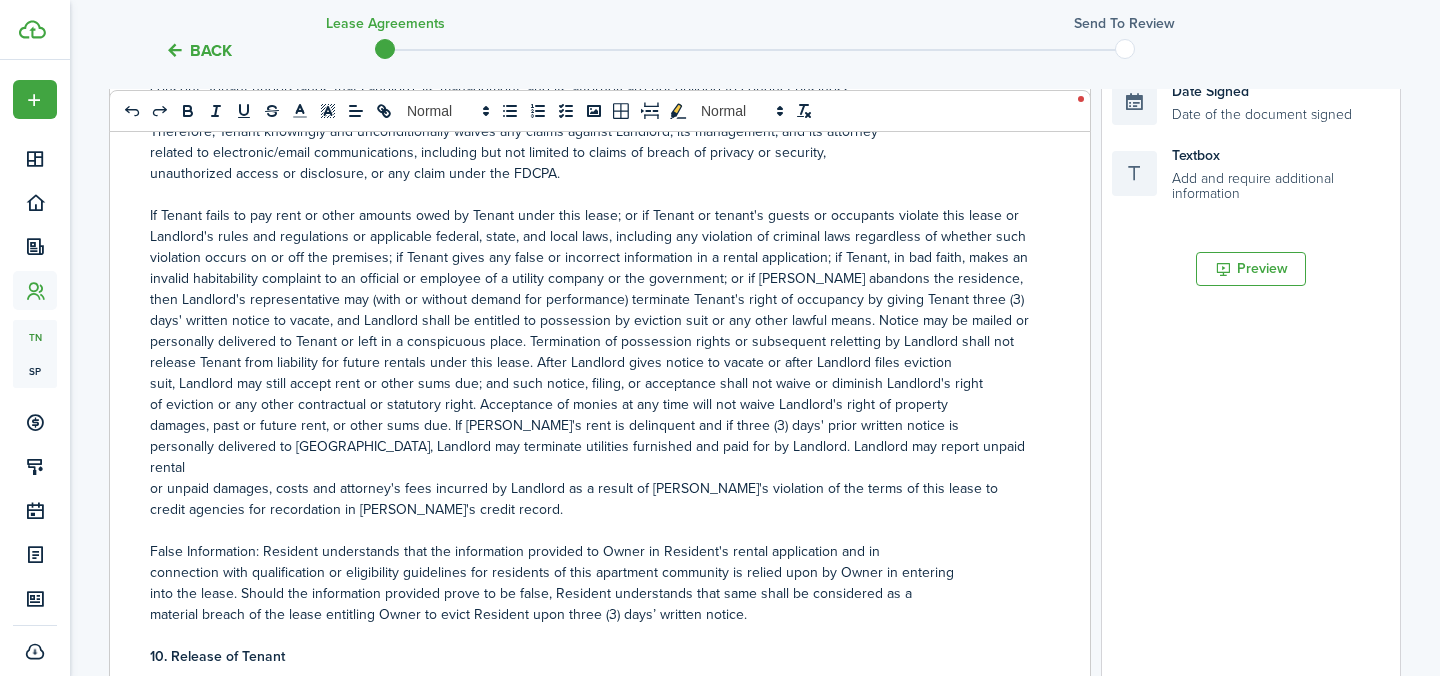 click on "False Information: Resident understands that the information provided to Owner in Resident's rental application and in" at bounding box center (592, 551) 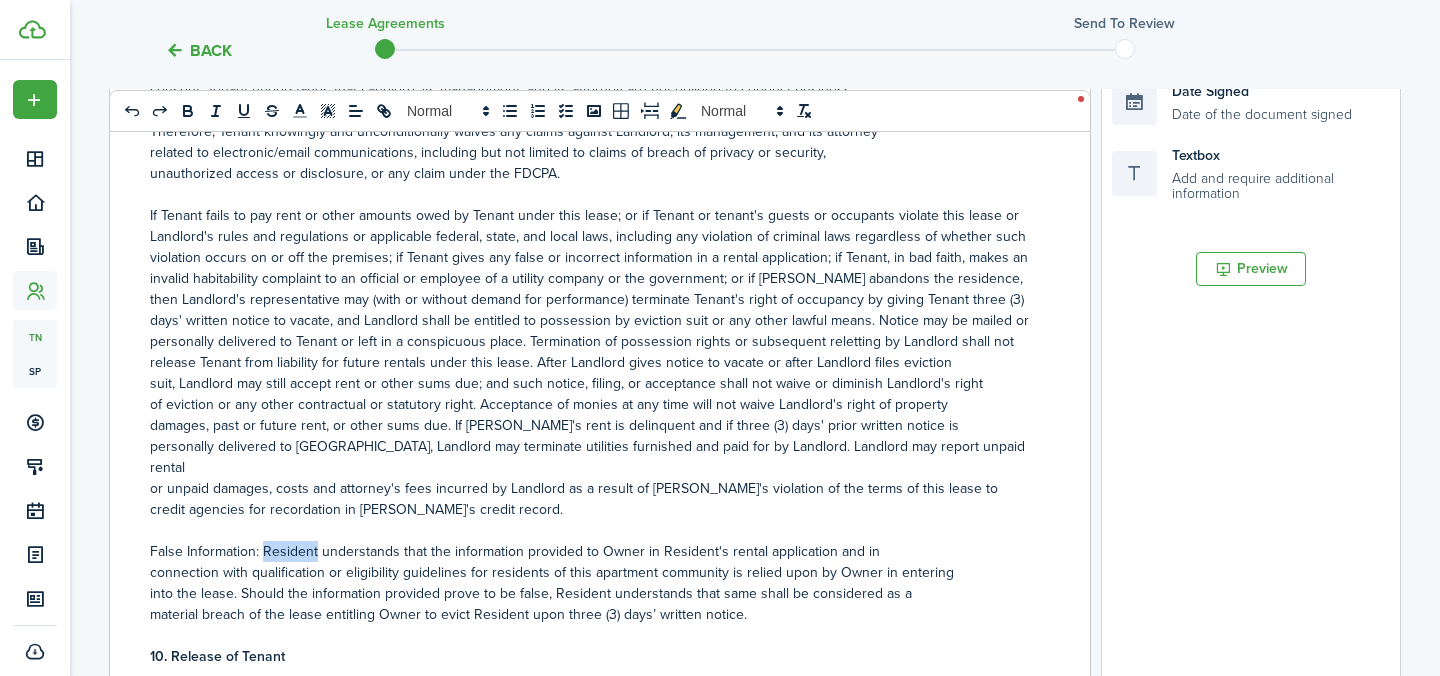 click on "False Information: Resident understands that the information provided to Owner in Resident's rental application and in" at bounding box center [592, 551] 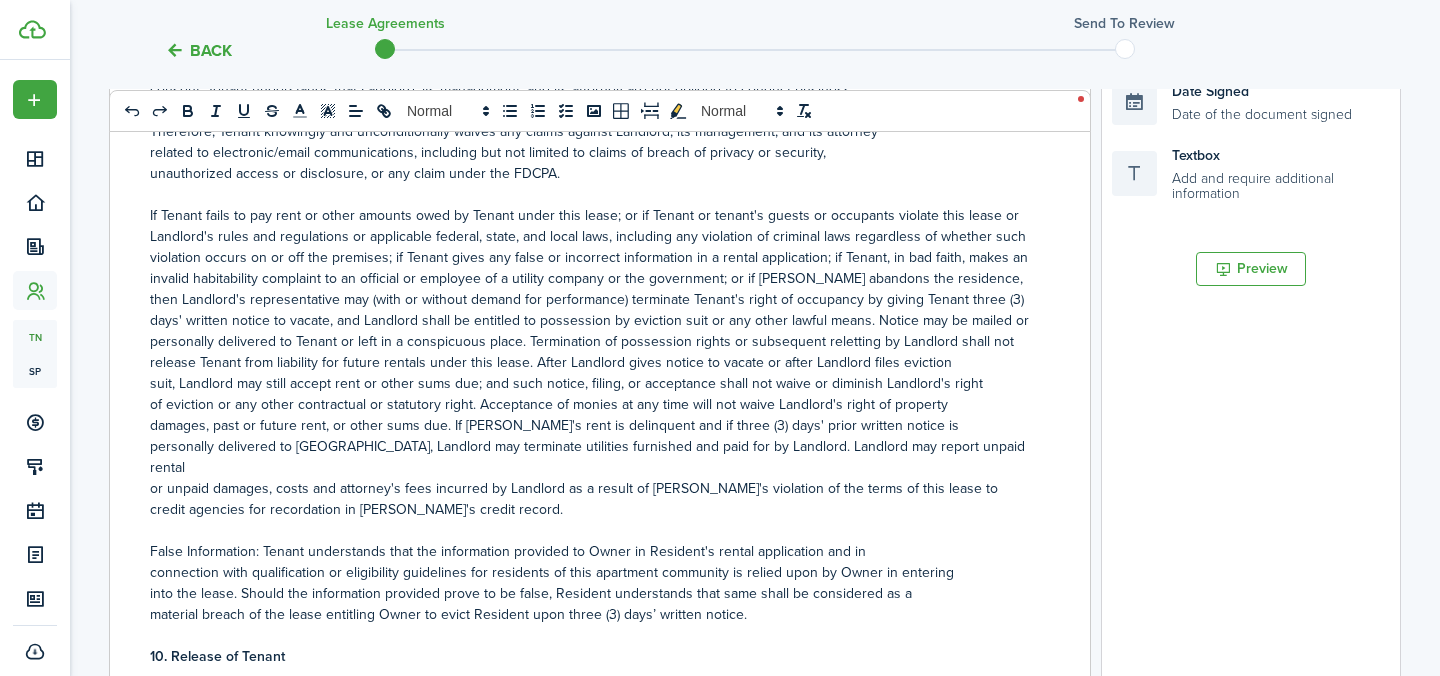 click on "False Information: Tenant understands that the information provided to Owner in Resident's rental application and in" at bounding box center (592, 551) 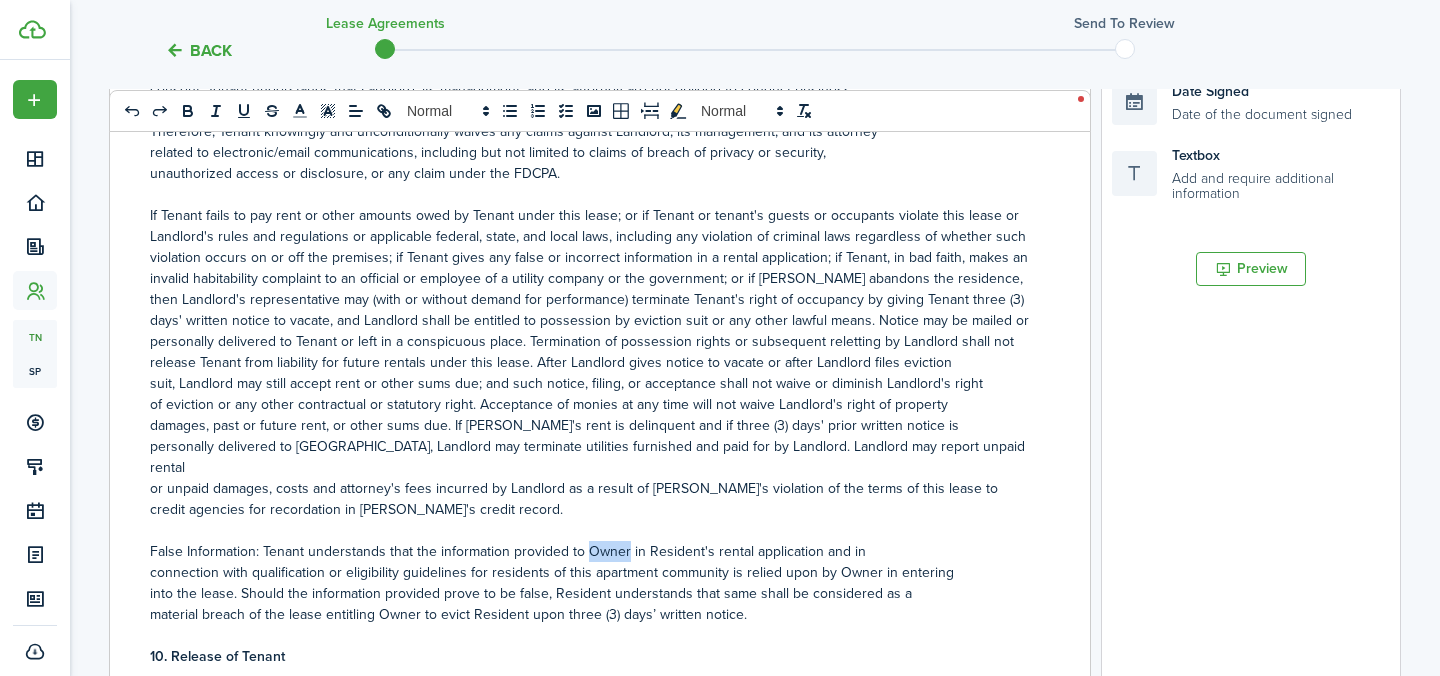 click on "False Information: Tenant understands that the information provided to Owner in Resident's rental application and in" at bounding box center [592, 551] 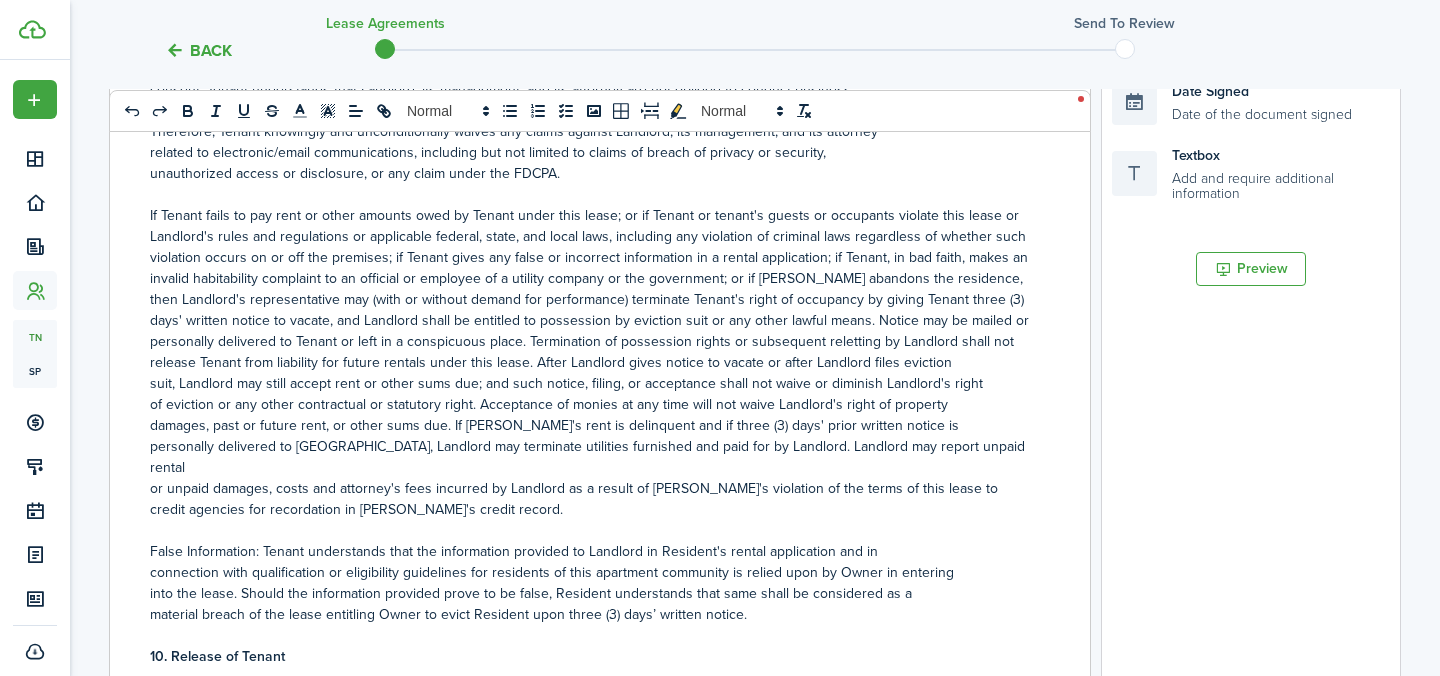 click on "connection with qualification or eligibility guidelines for residents of this apartment community is relied upon by Owner in entering" at bounding box center [592, 572] 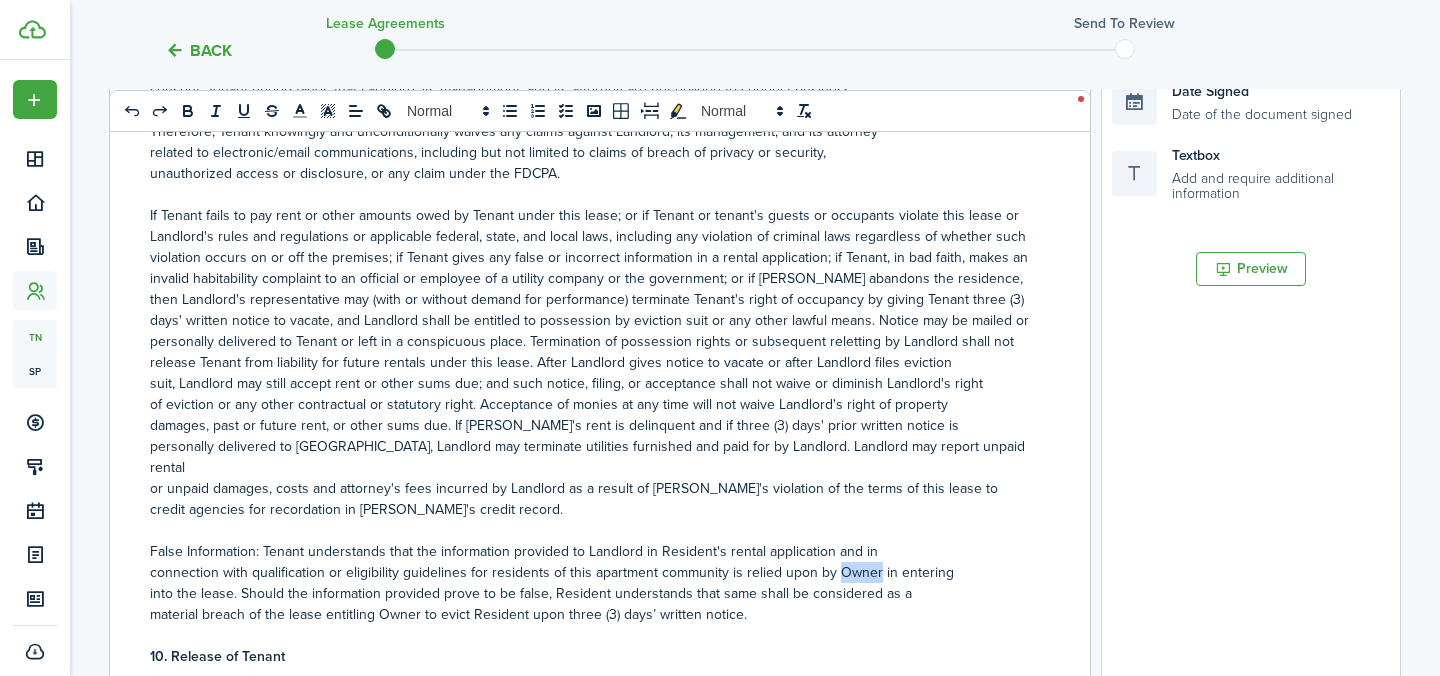 click on "connection with qualification or eligibility guidelines for residents of this apartment community is relied upon by Owner in entering" at bounding box center (592, 572) 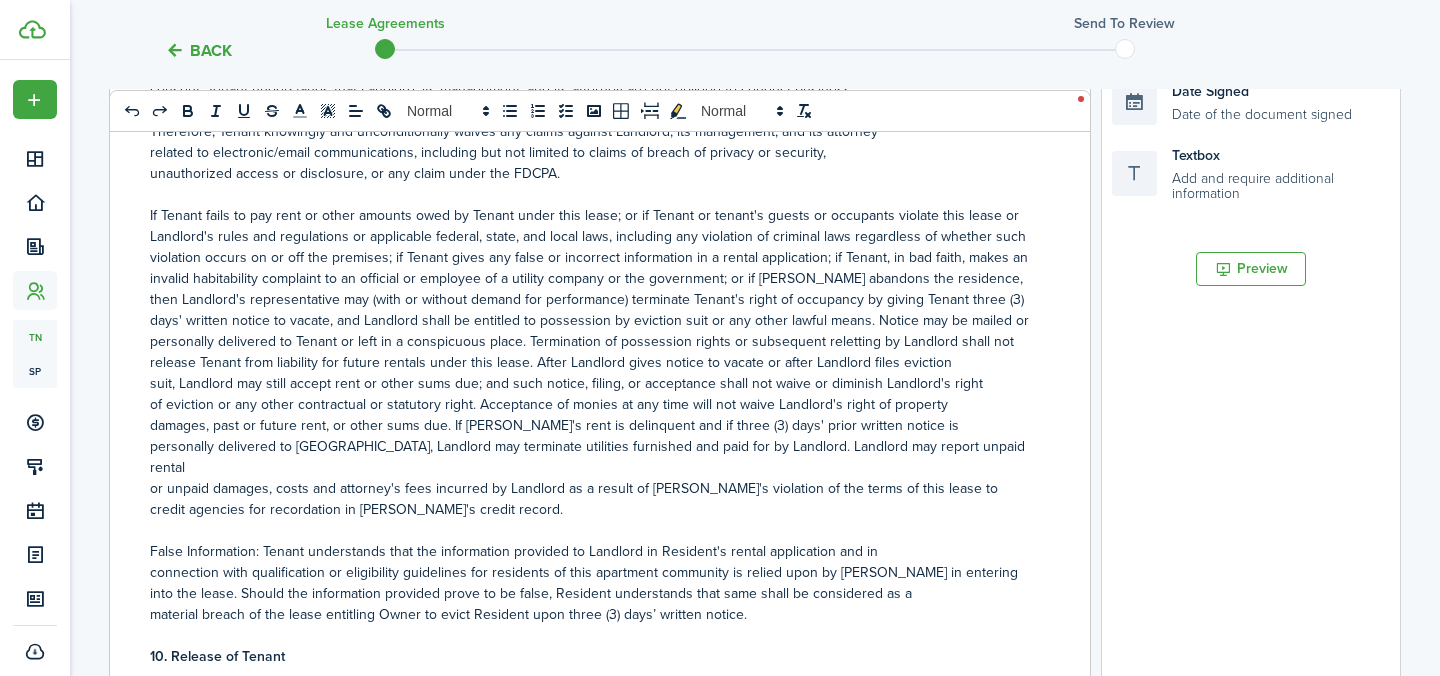 click on "into the lease. Should the information provided prove to be false, Resident understands that same shall be considered as a" at bounding box center (592, 593) 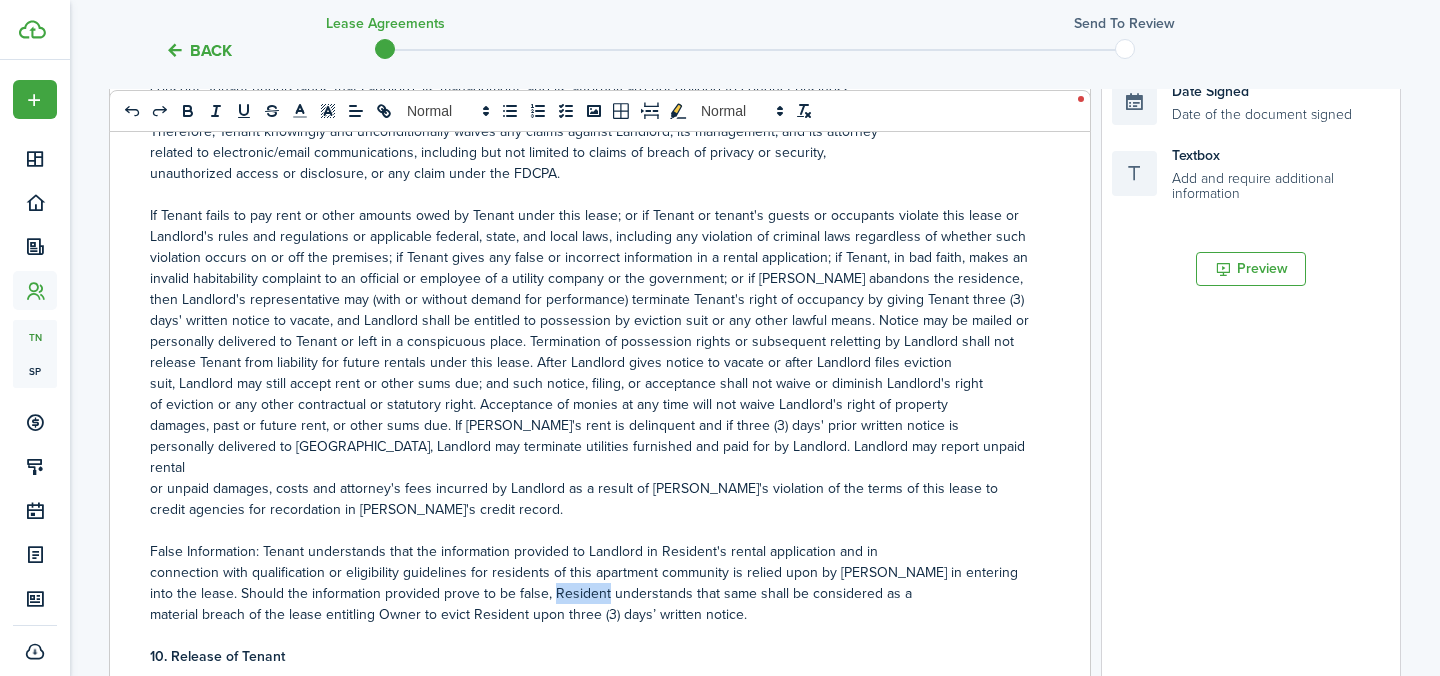 click on "into the lease. Should the information provided prove to be false, Resident understands that same shall be considered as a" at bounding box center [592, 593] 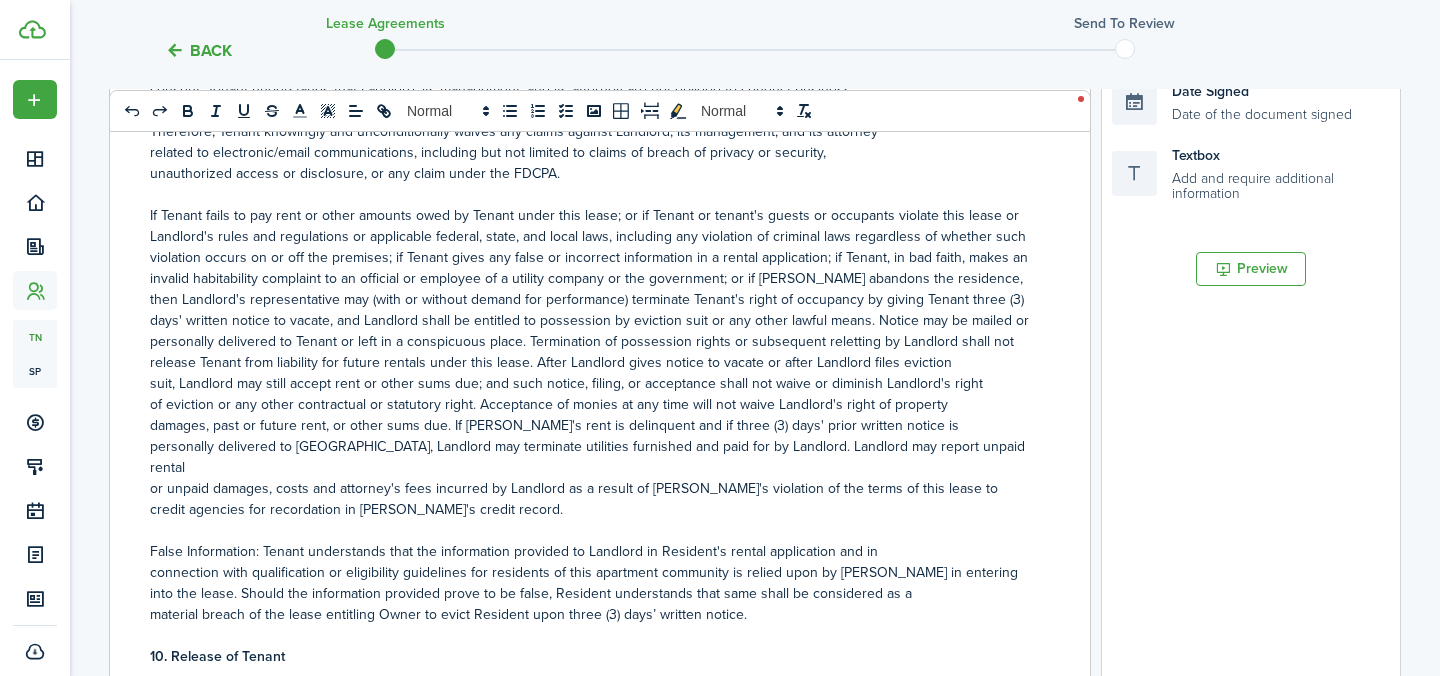 click on "connection with qualification or eligibility guidelines for residents of this apartment community is relied upon by Tenant in entering" at bounding box center (592, 572) 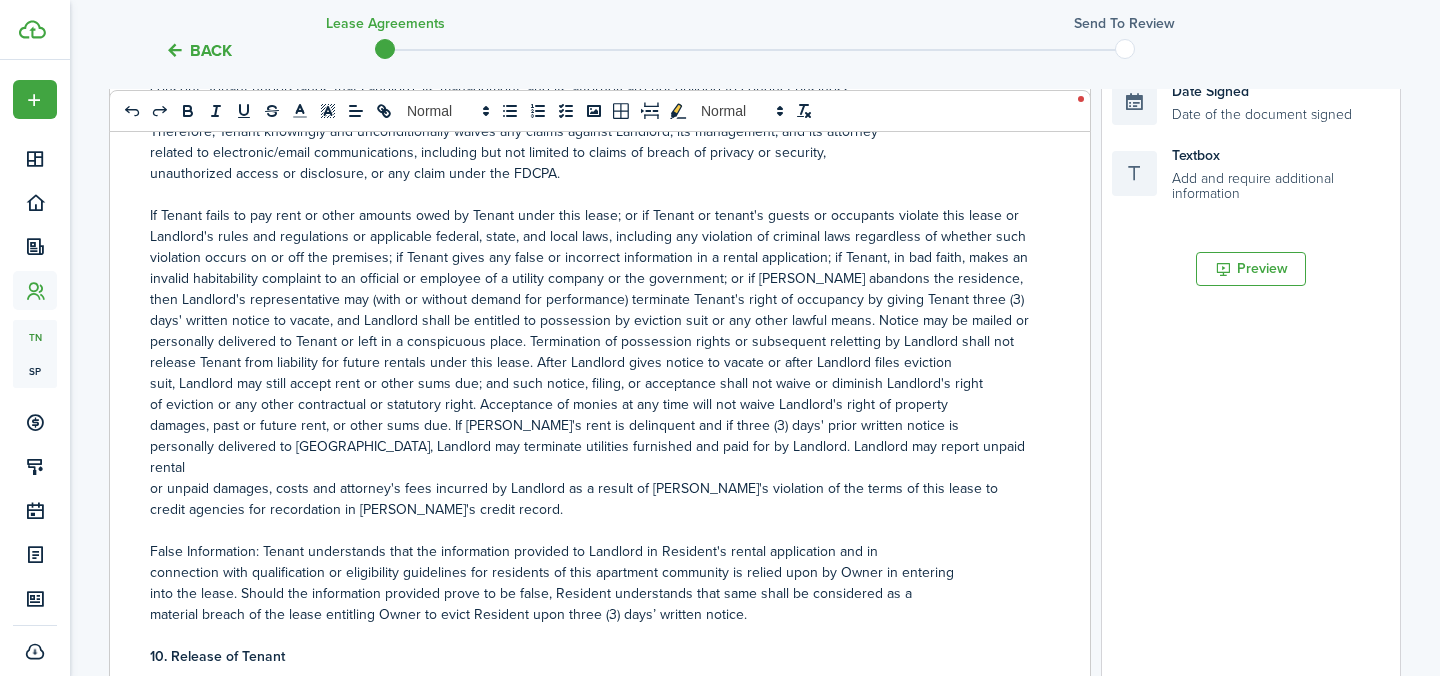 click on "into the lease. Should the information provided prove to be false, Resident understands that same shall be considered as a" at bounding box center [592, 593] 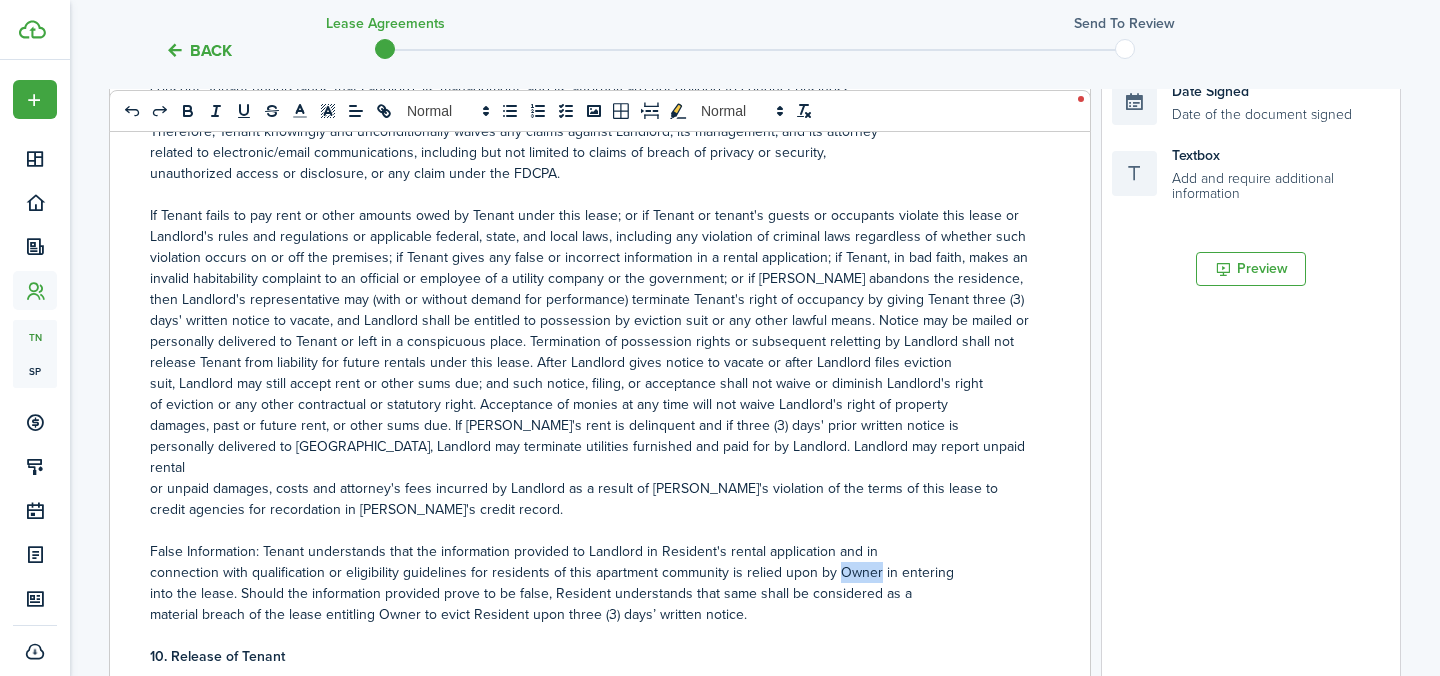 click on "connection with qualification or eligibility guidelines for residents of this apartment community is relied upon by Owner in entering" at bounding box center (592, 572) 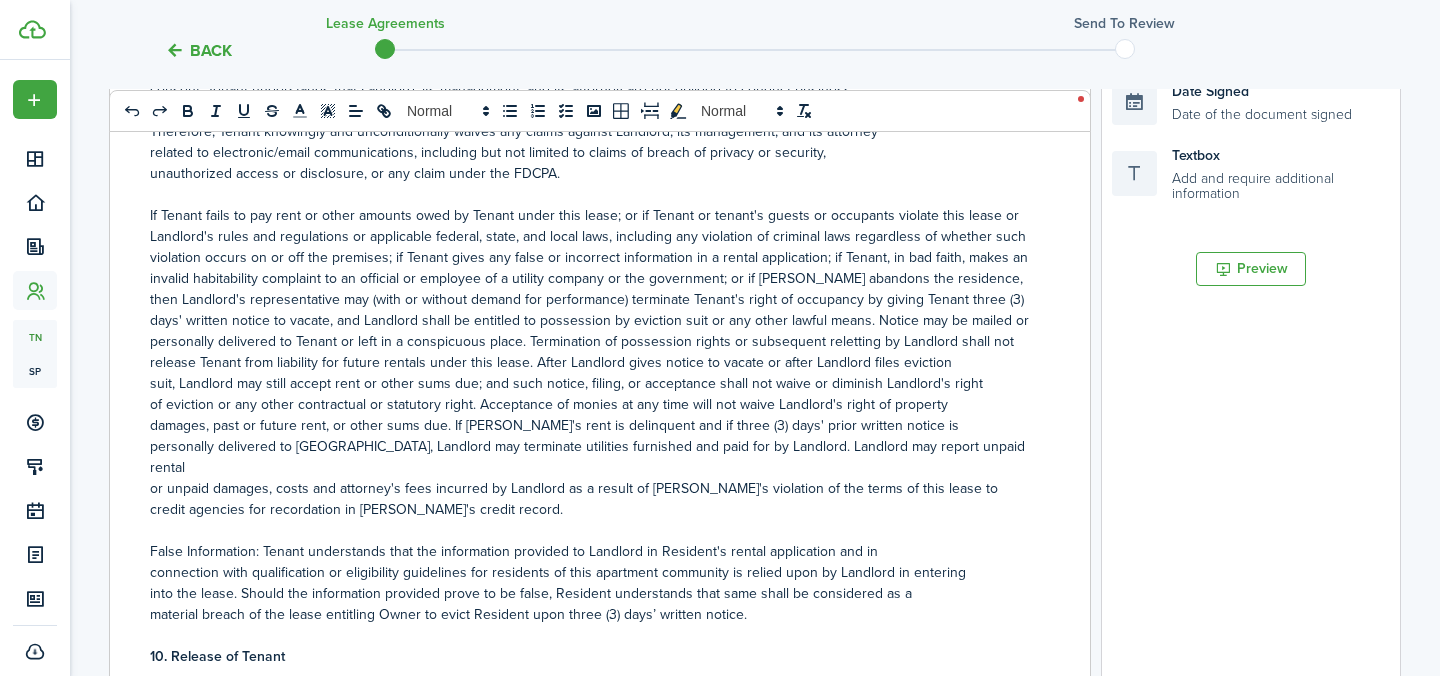 click on "False Information: Tenant understands that the information provided to Landlord in Resident's rental application and in" at bounding box center (592, 551) 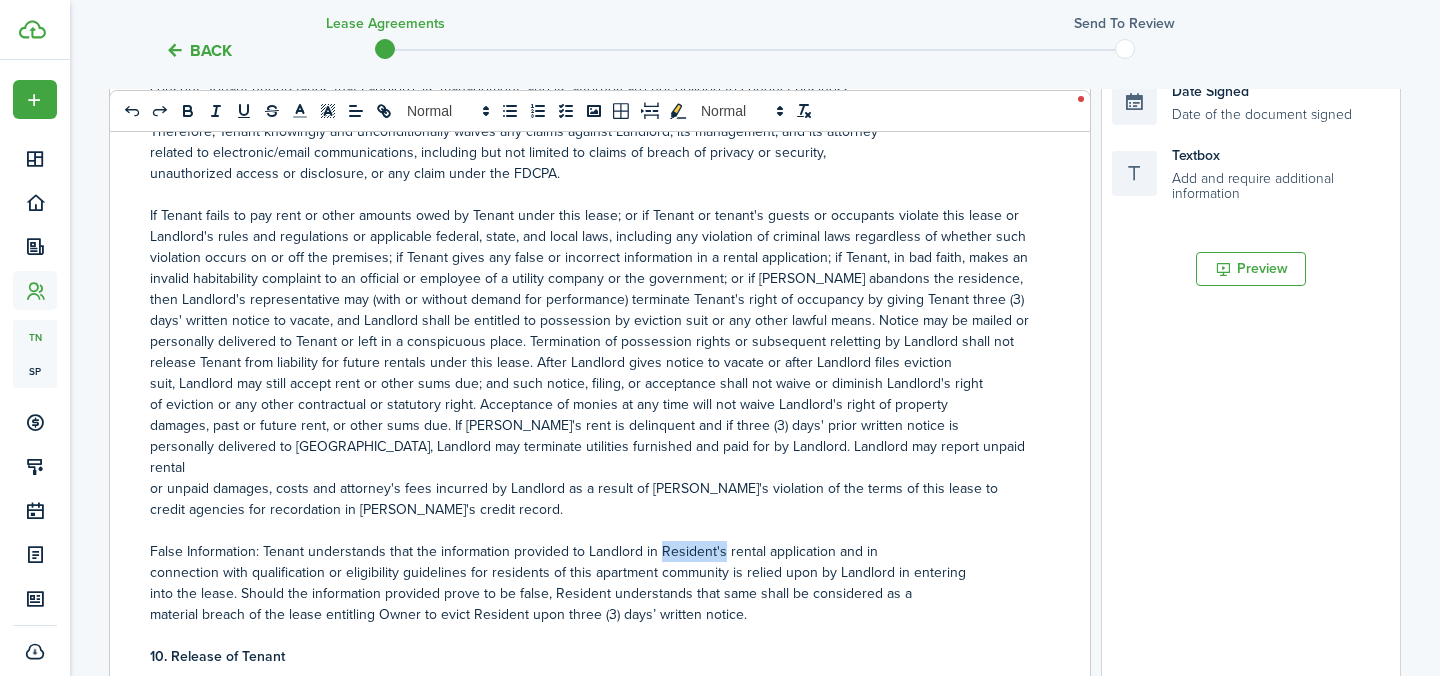 click on "False Information: Tenant understands that the information provided to Landlord in Resident's rental application and in" at bounding box center [592, 551] 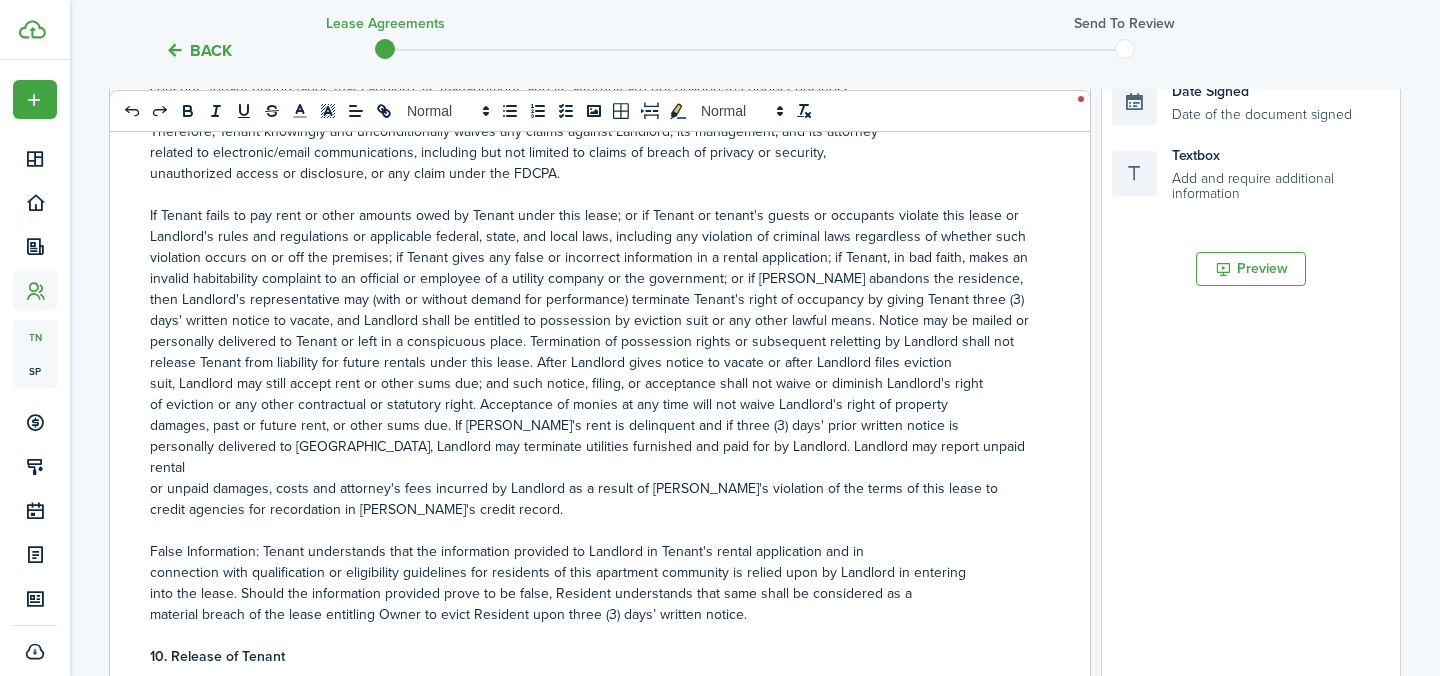 click on "into the lease. Should the information provided prove to be false, Resident understands that same shall be considered as a" at bounding box center [592, 593] 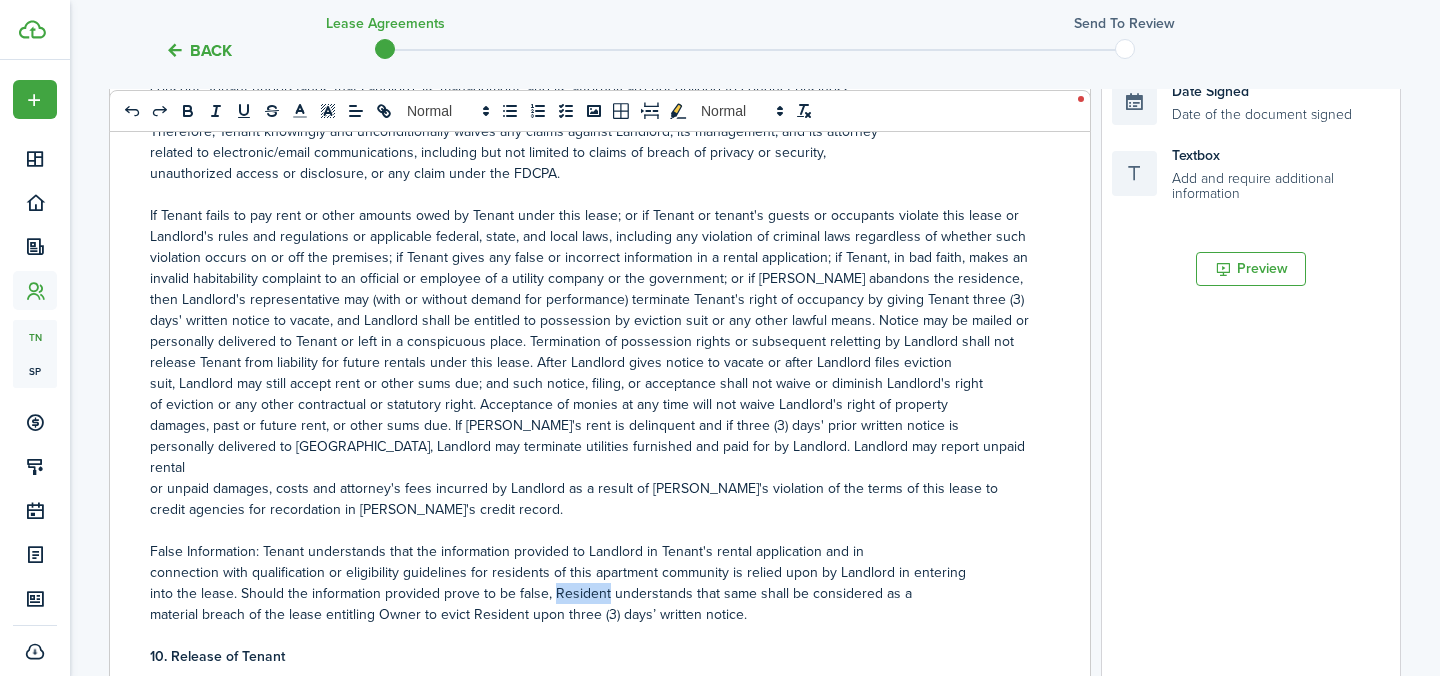 click on "into the lease. Should the information provided prove to be false, Resident understands that same shall be considered as a" at bounding box center [592, 593] 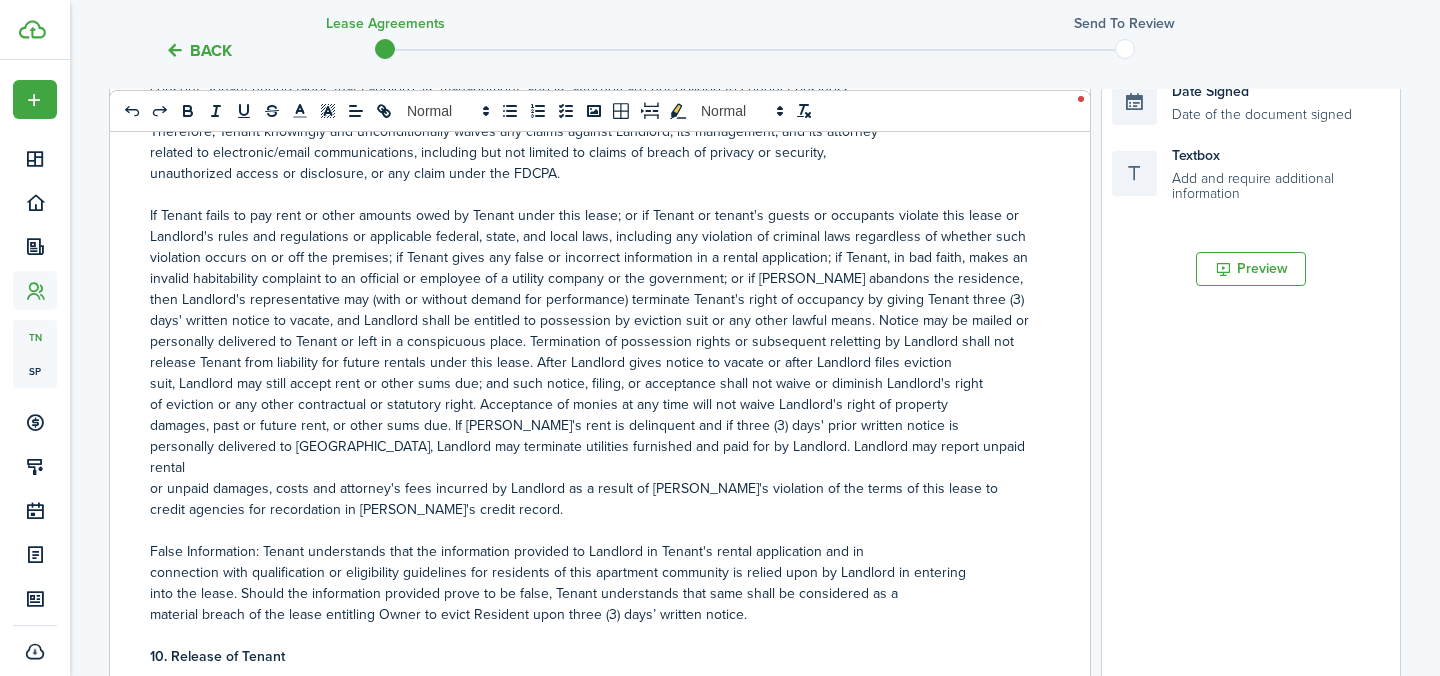 click on "material breach of the lease entitling Owner to evict Resident upon three (3) days’ written notice." at bounding box center [592, 614] 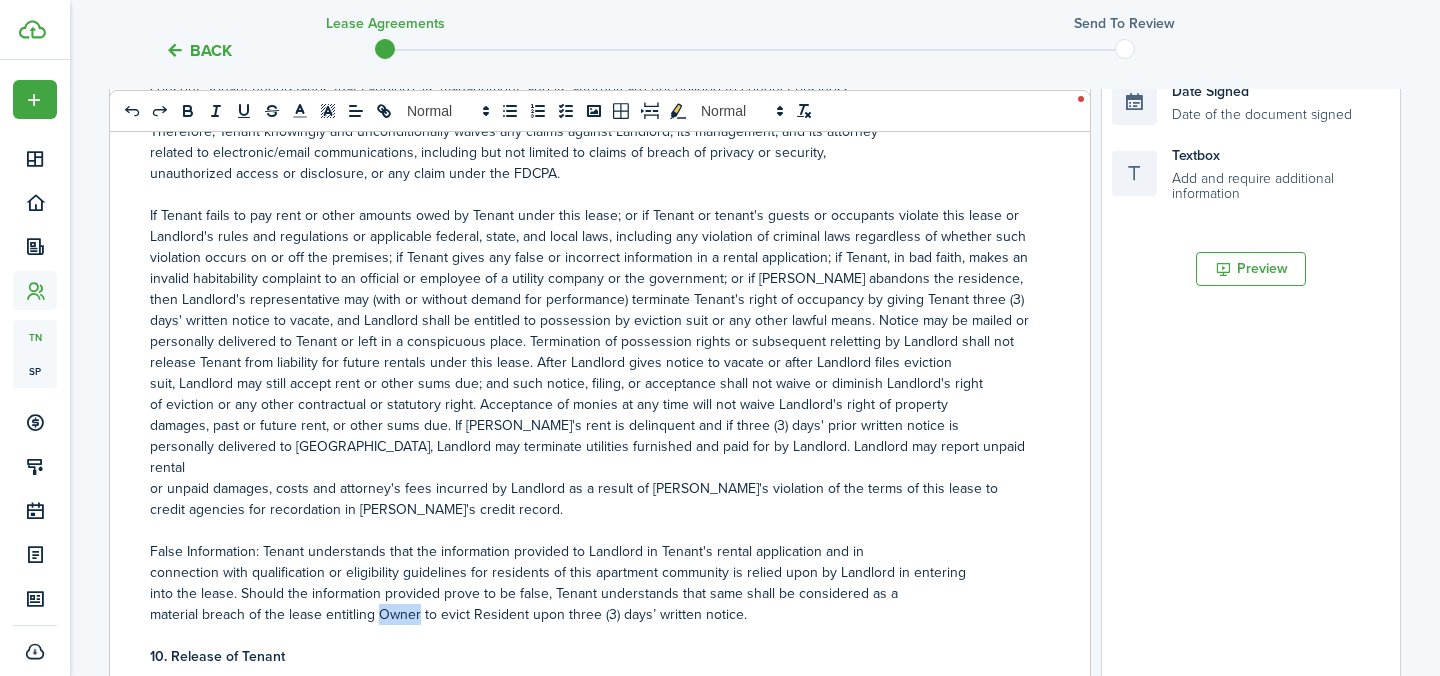 click on "material breach of the lease entitling Owner to evict Resident upon three (3) days’ written notice." at bounding box center [592, 614] 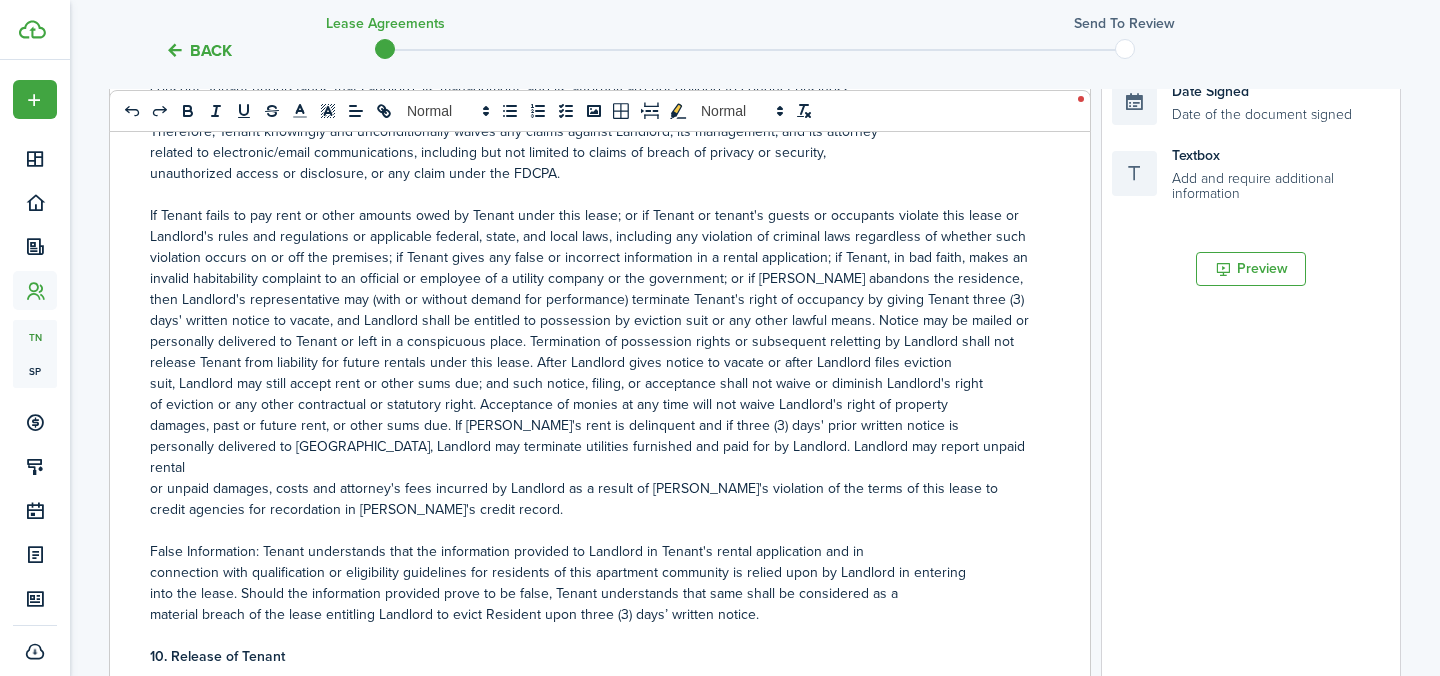 click on "10. Release of Tenant" at bounding box center [592, 656] 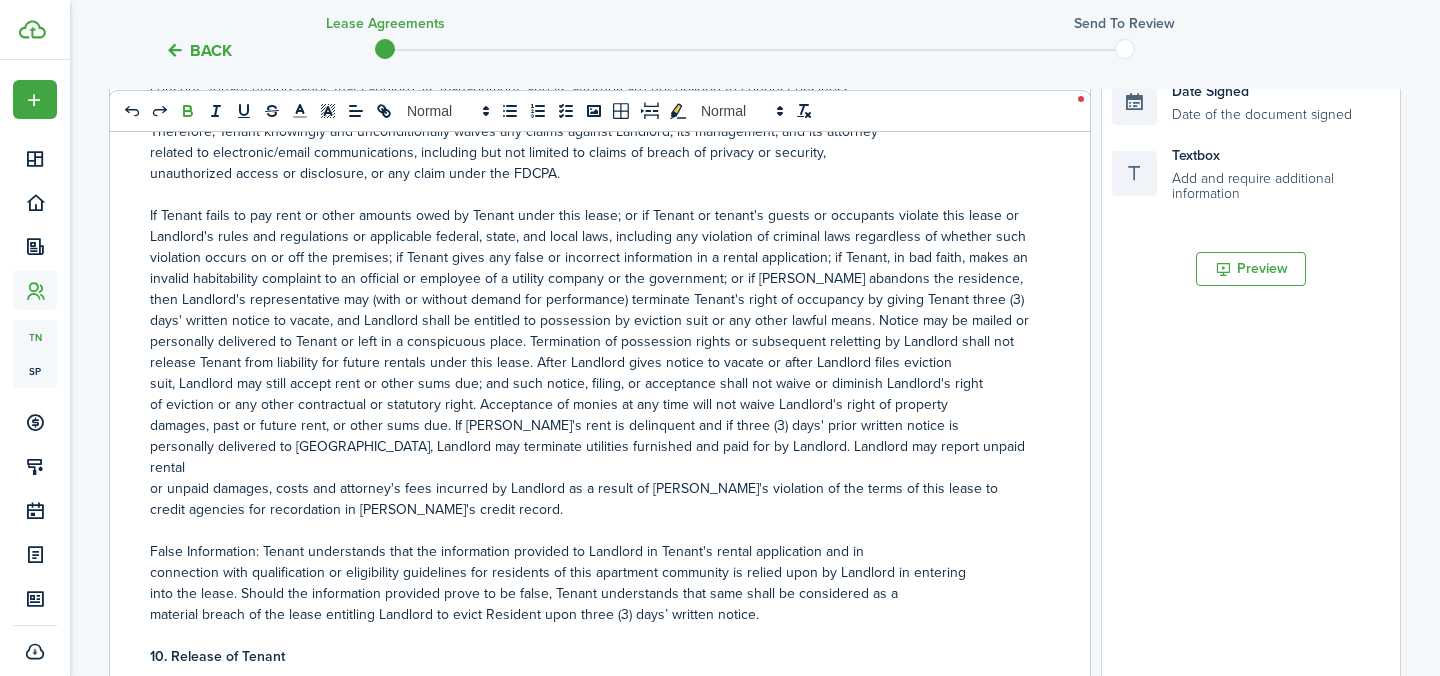 click on "material breach of the lease entitling Landlord to evict Resident upon three (3) days’ written notice." at bounding box center (592, 614) 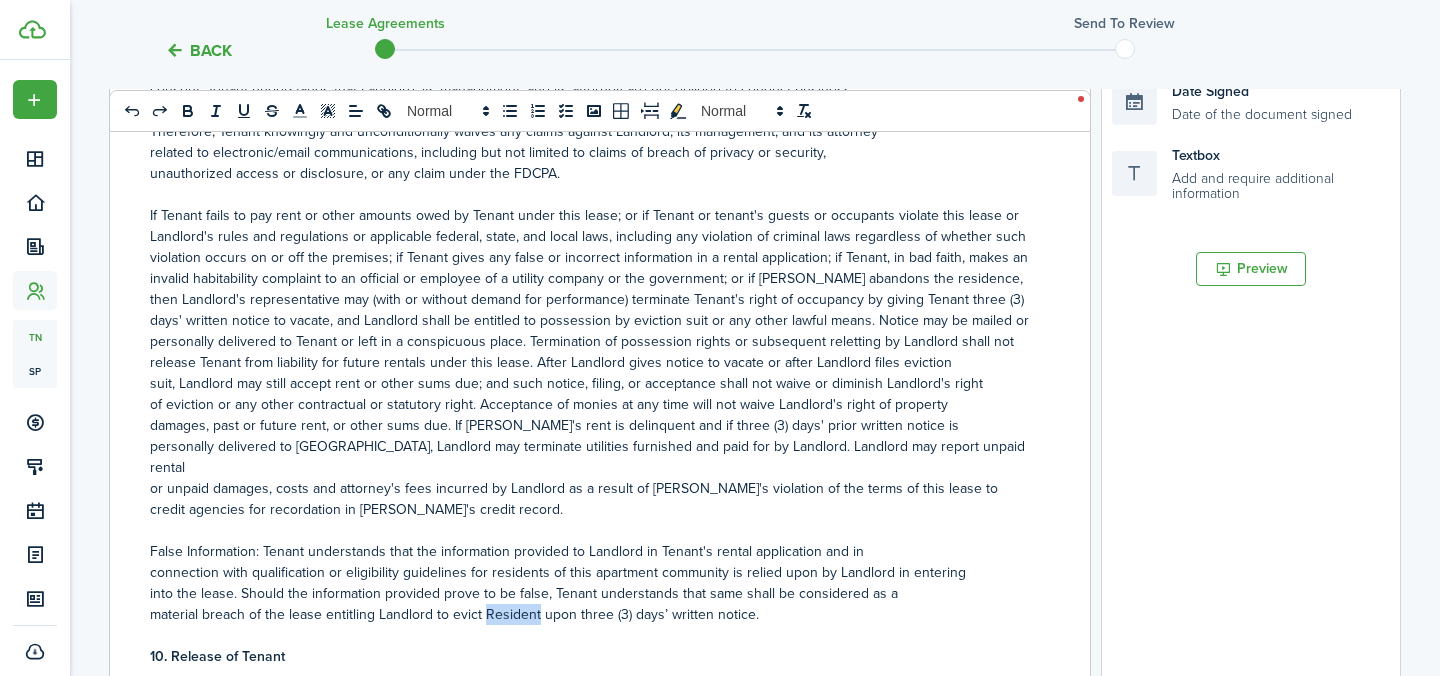 click on "material breach of the lease entitling Landlord to evict Resident upon three (3) days’ written notice." at bounding box center [592, 614] 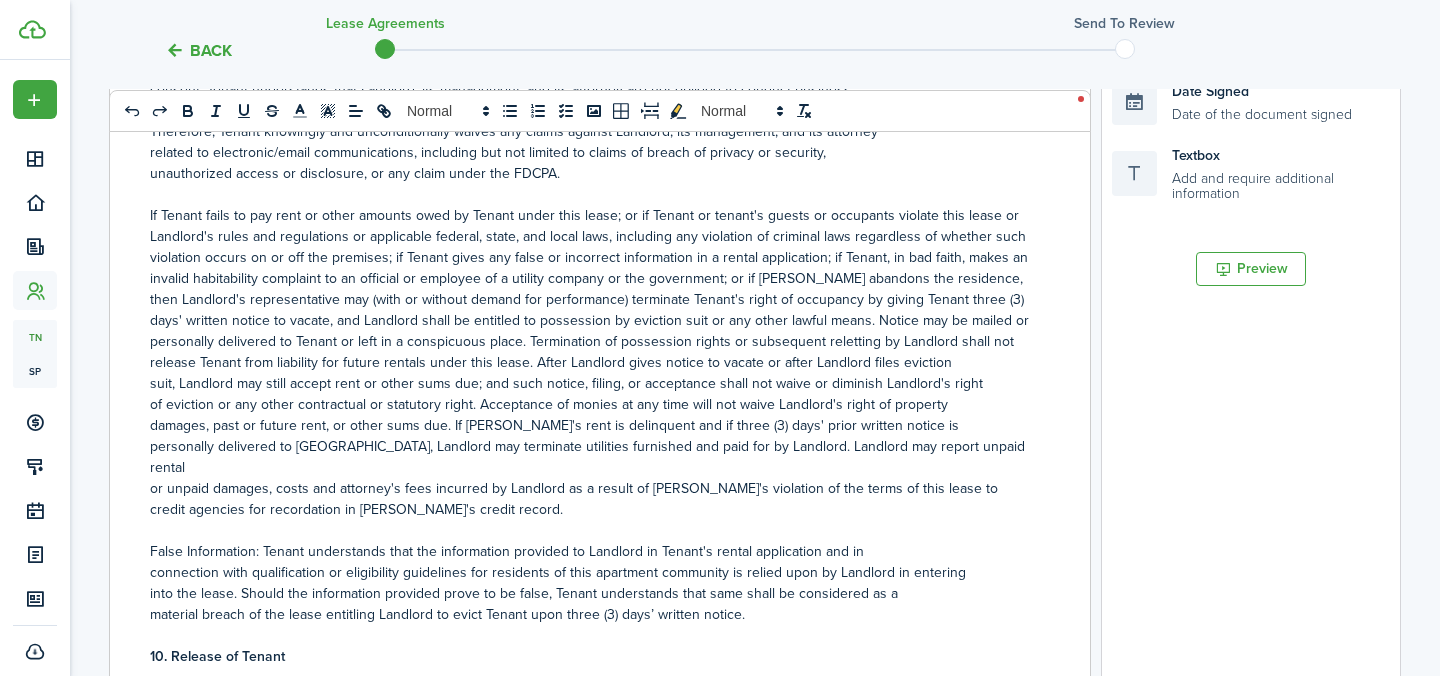 click on "False Information: Tenant understands that the information provided to Landlord in Tenant's rental application and in" at bounding box center (592, 551) 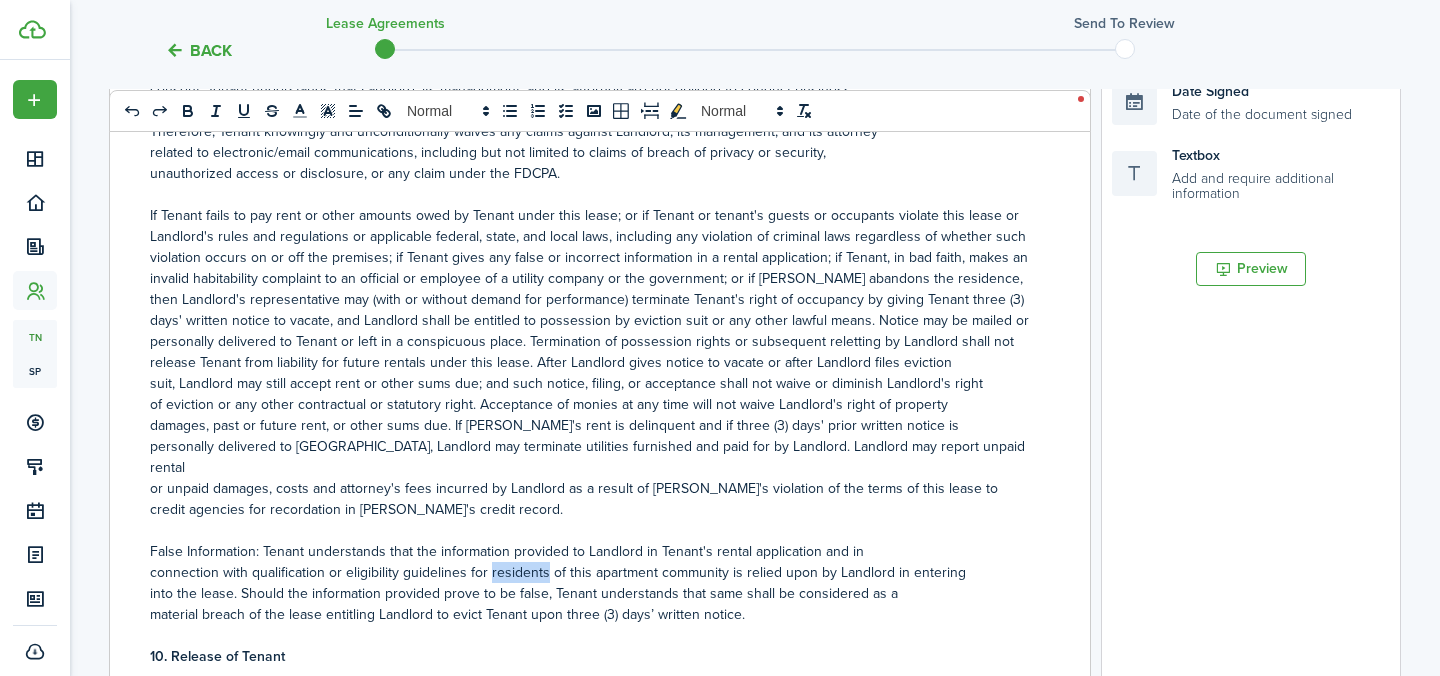 click on "connection with qualification or eligibility guidelines for residents of this apartment community is relied upon by Landlord in entering" at bounding box center (592, 572) 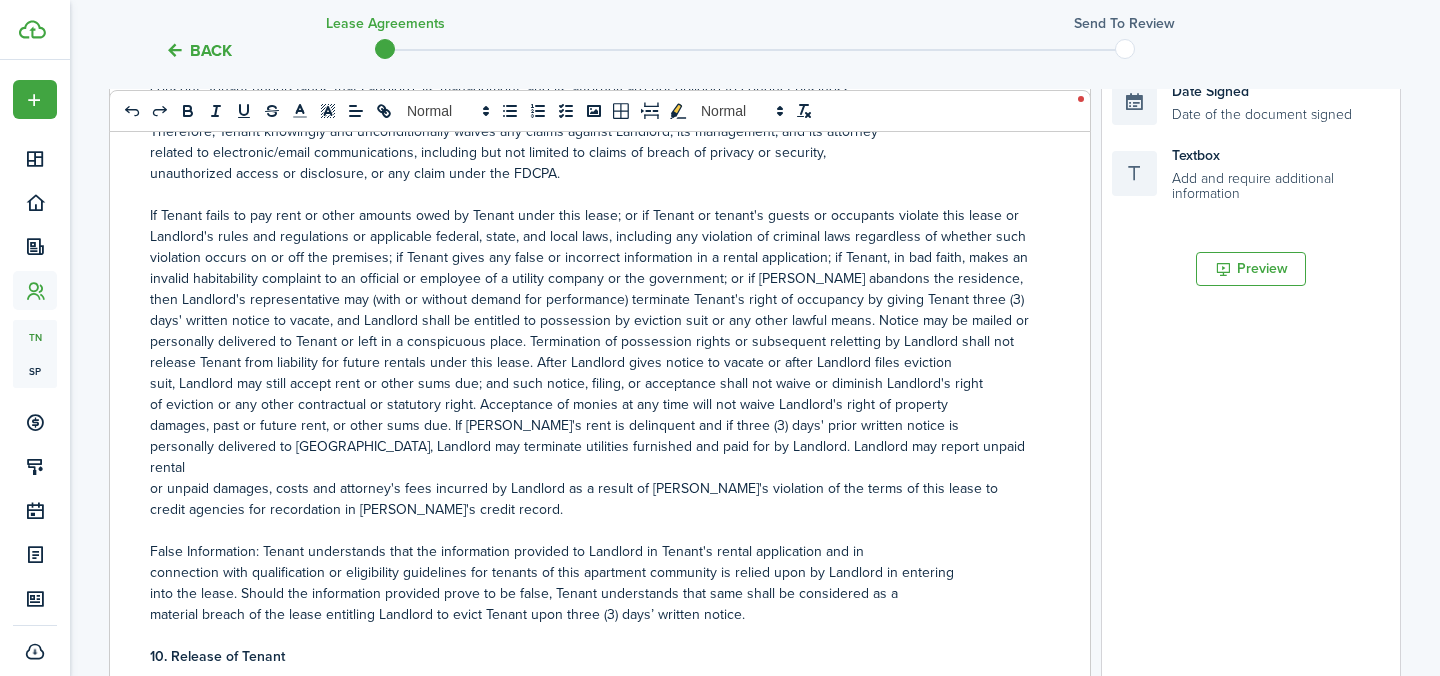 click on "into the lease. Should the information provided prove to be false, Tenant understands that same shall be considered as a" at bounding box center (592, 593) 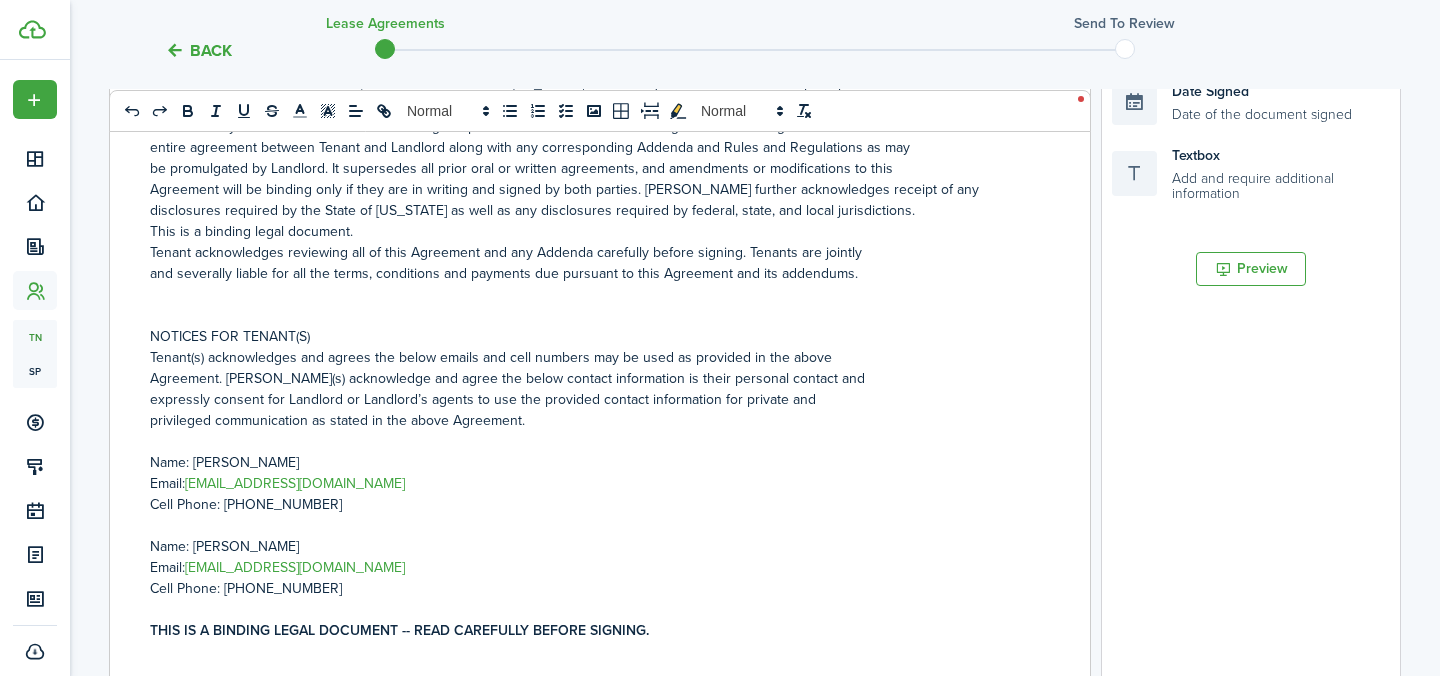scroll, scrollTop: 11862, scrollLeft: 0, axis: vertical 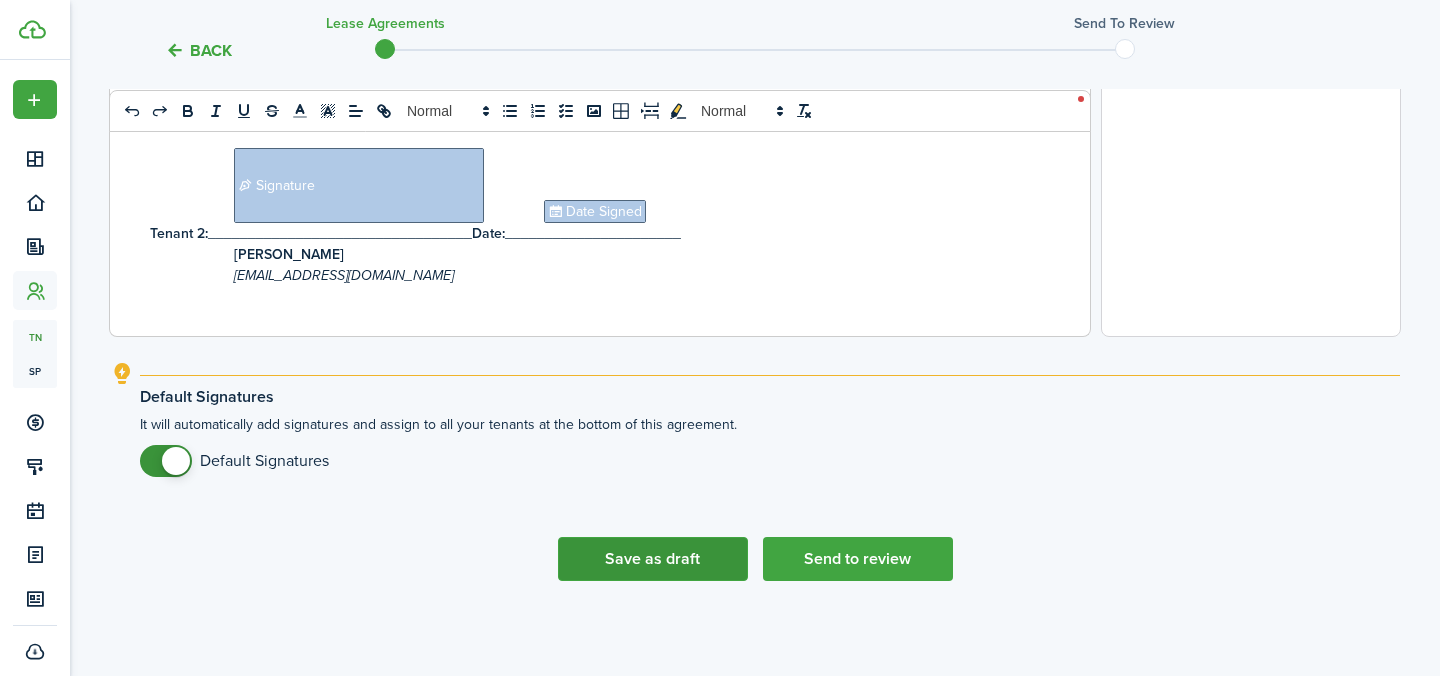 click on "Save as draft" at bounding box center [653, 559] 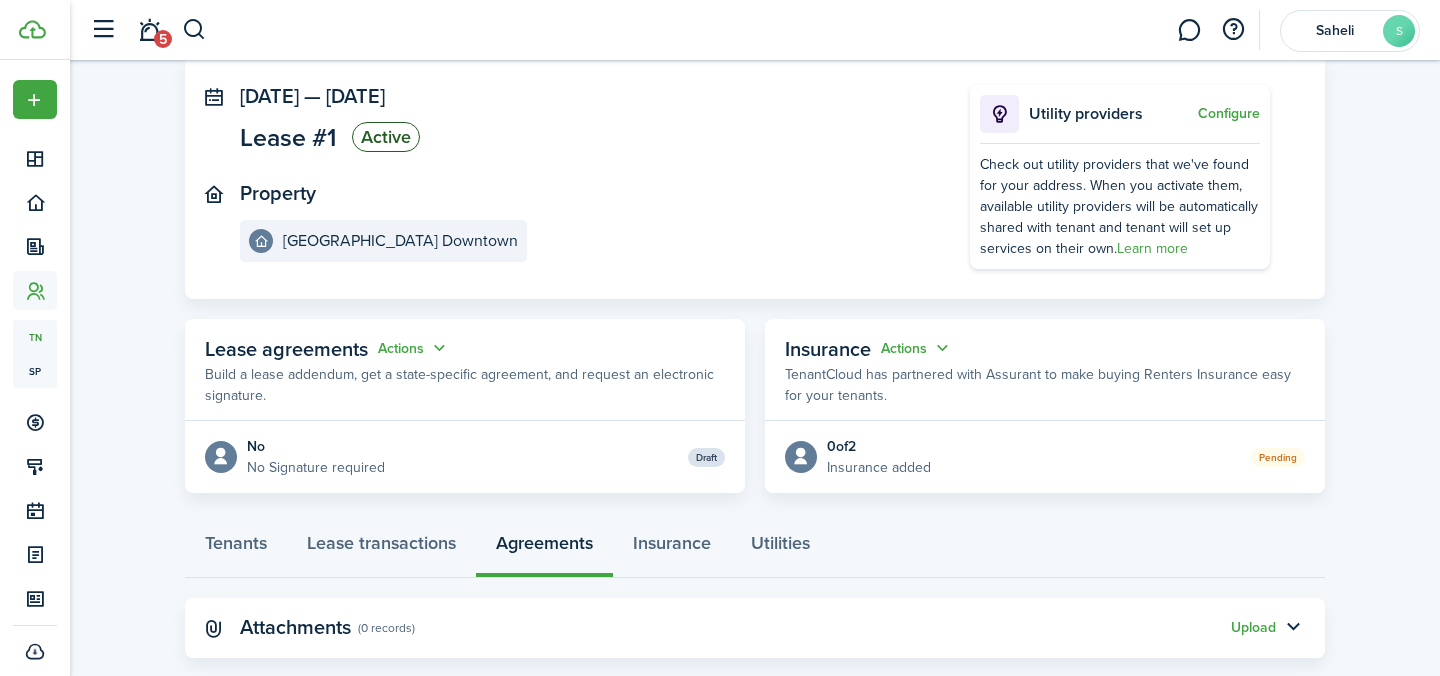 scroll, scrollTop: 145, scrollLeft: 0, axis: vertical 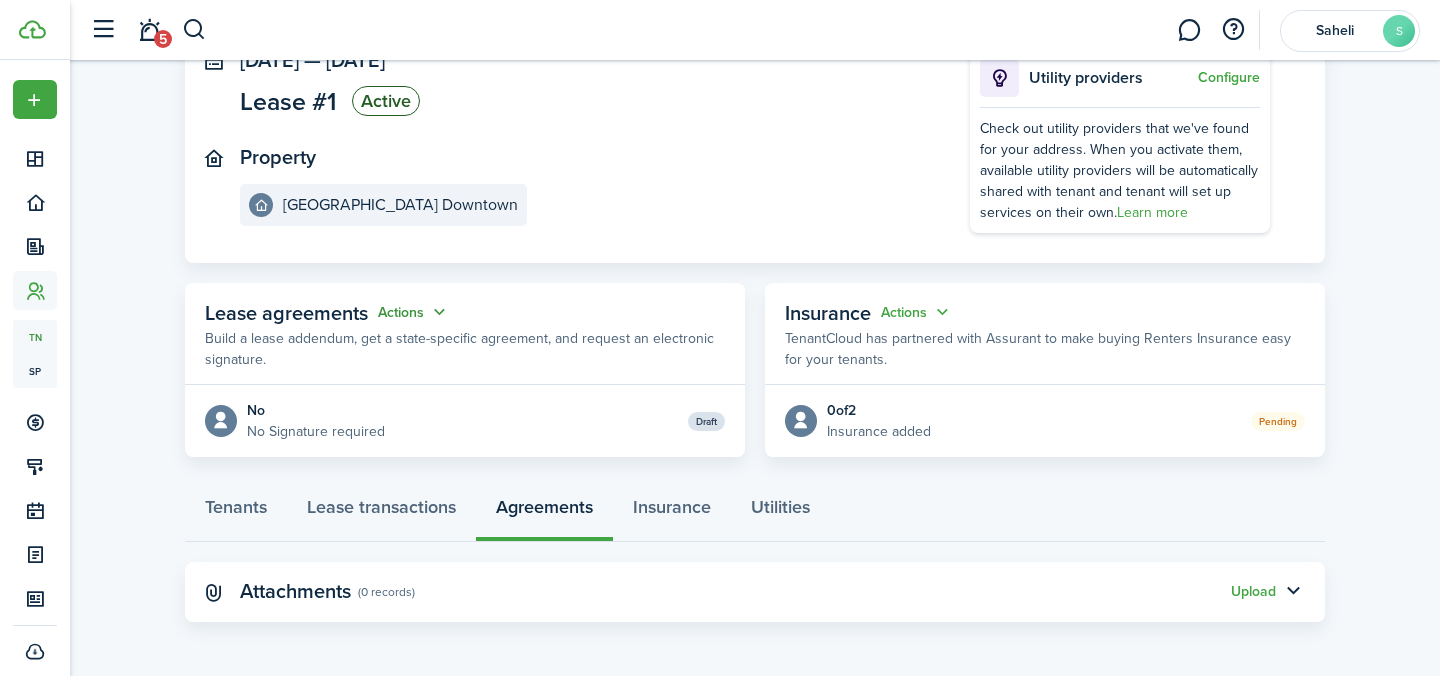click on "Actions" 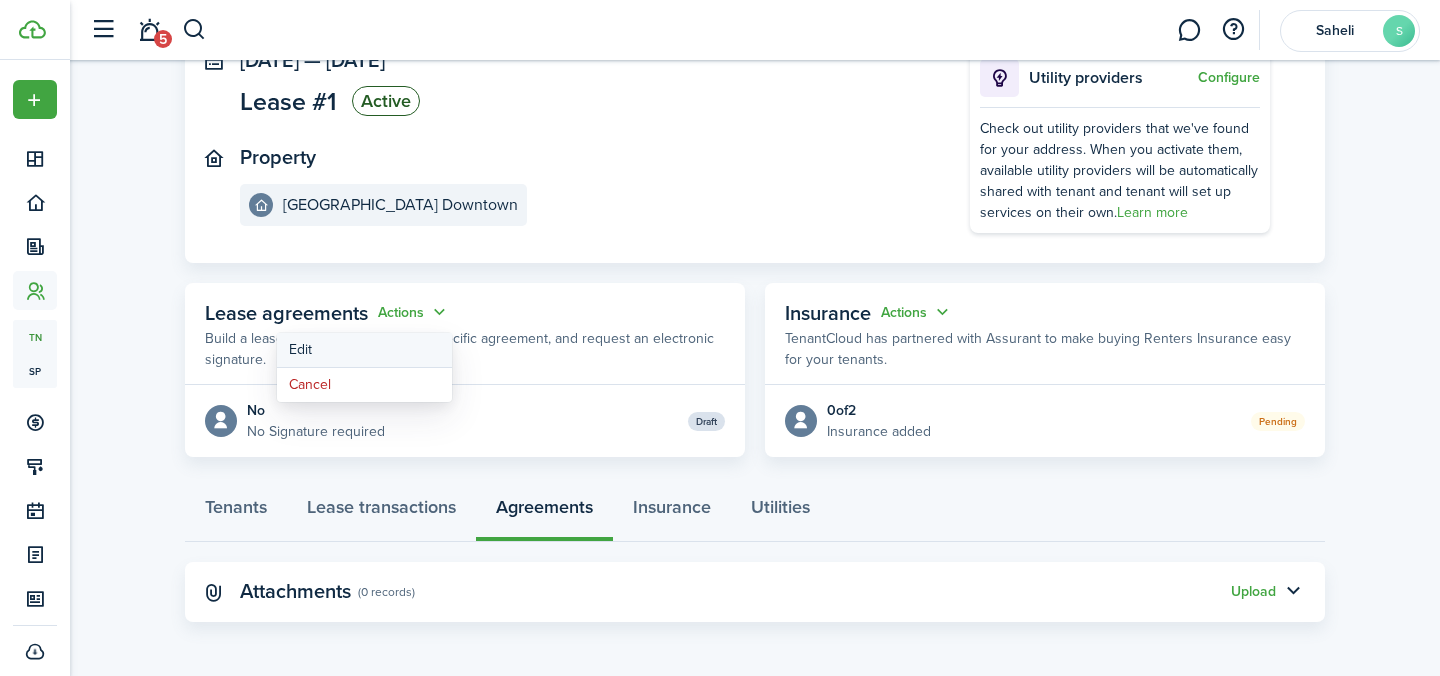 click on "Edit" at bounding box center [364, 350] 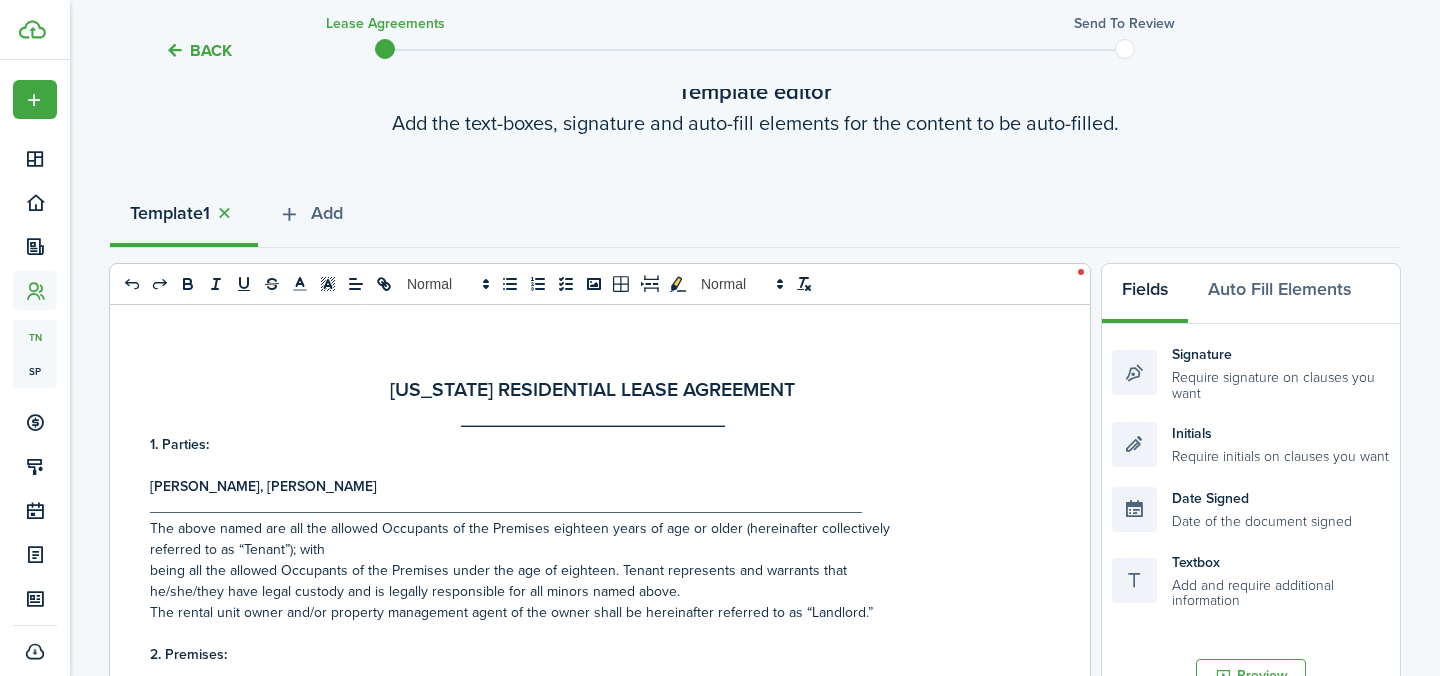scroll, scrollTop: 450, scrollLeft: 0, axis: vertical 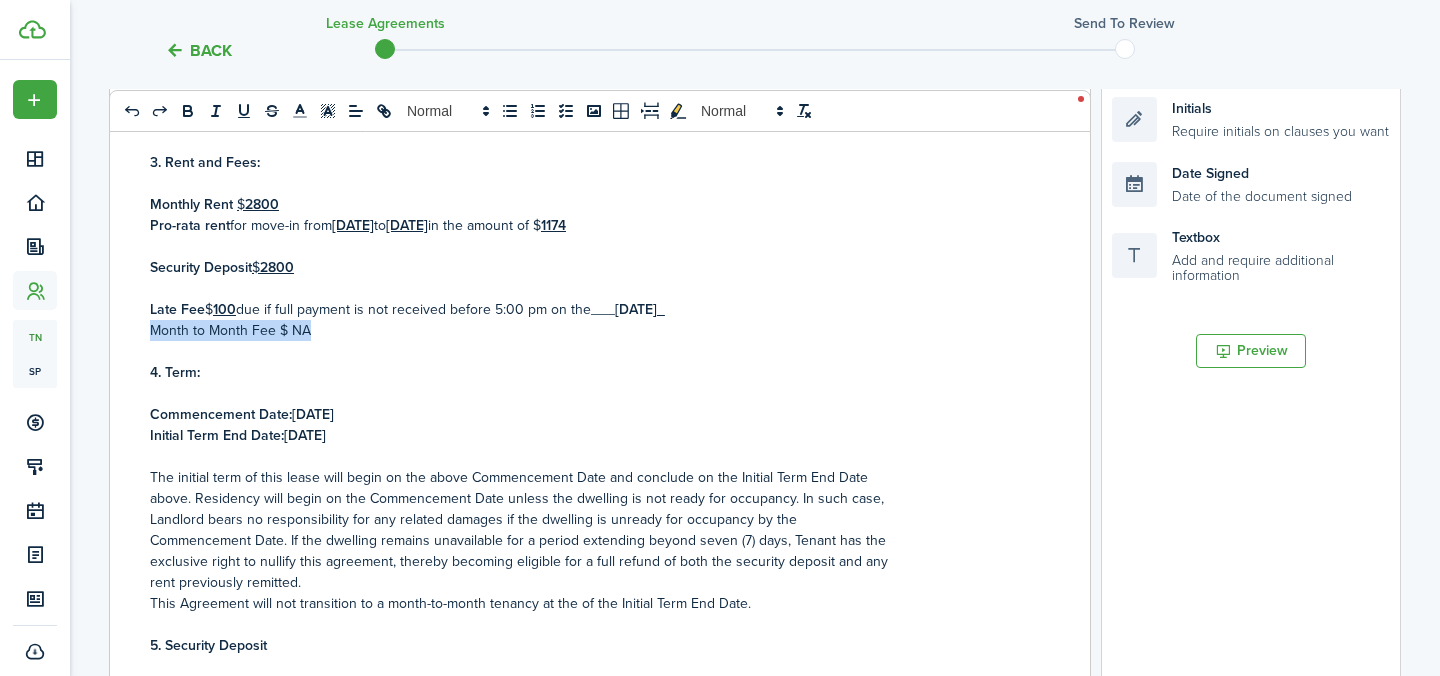 drag, startPoint x: 312, startPoint y: 335, endPoint x: 150, endPoint y: 335, distance: 162 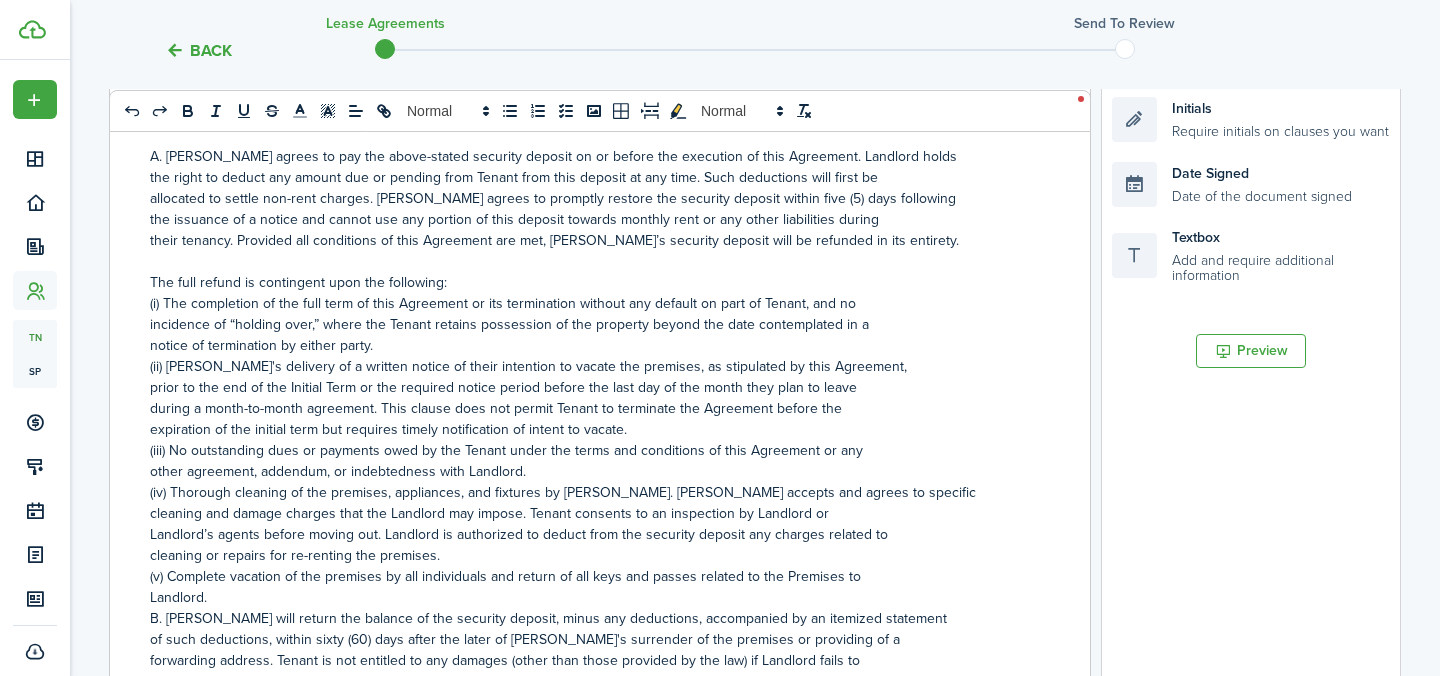 scroll, scrollTop: 1567, scrollLeft: 0, axis: vertical 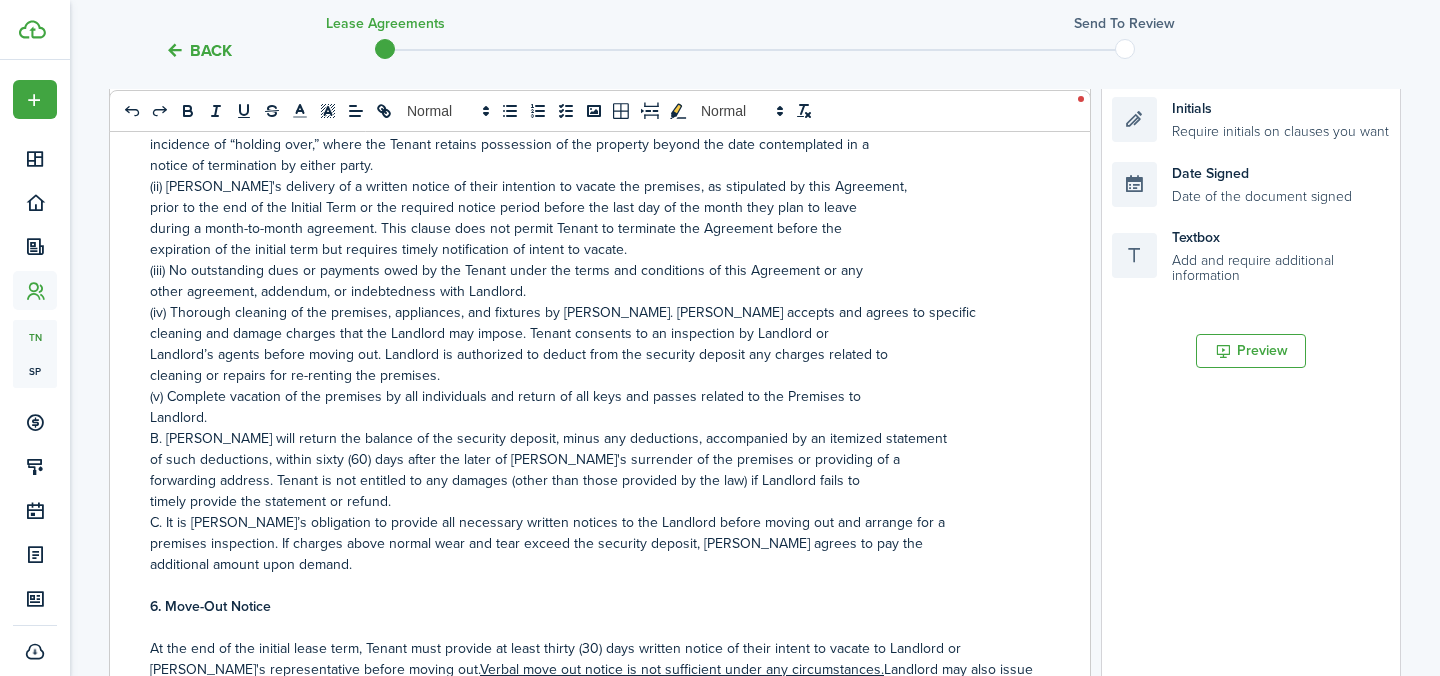 click on "cleaning or repairs for re-renting the premises." at bounding box center [592, 375] 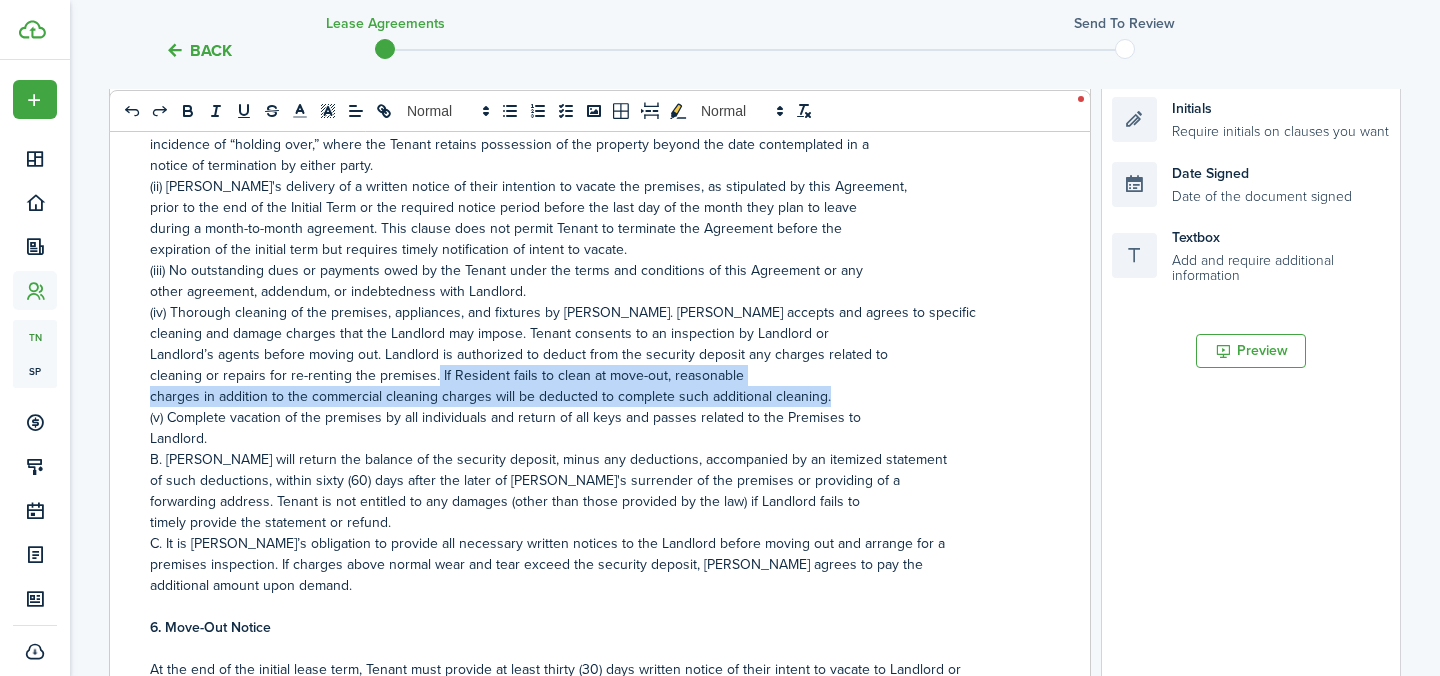 drag, startPoint x: 828, startPoint y: 406, endPoint x: 435, endPoint y: 380, distance: 393.8591 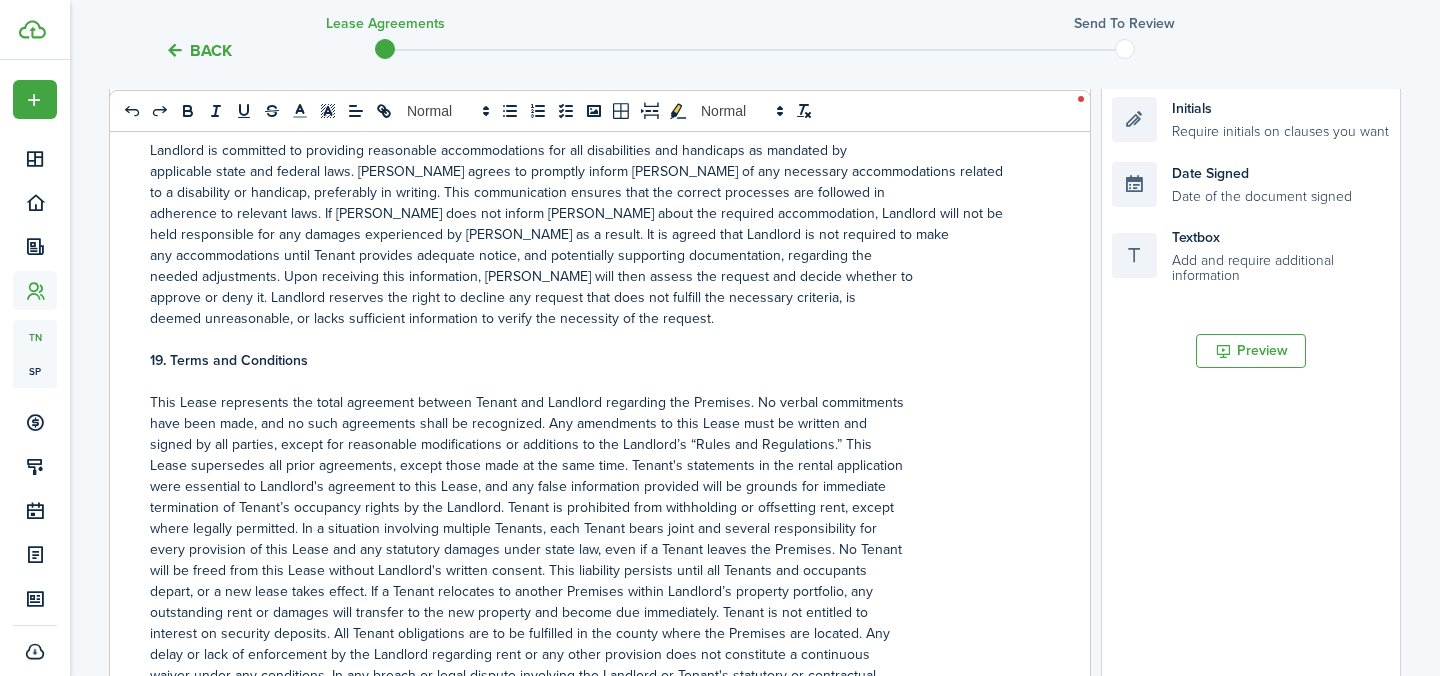 scroll, scrollTop: 6538, scrollLeft: 0, axis: vertical 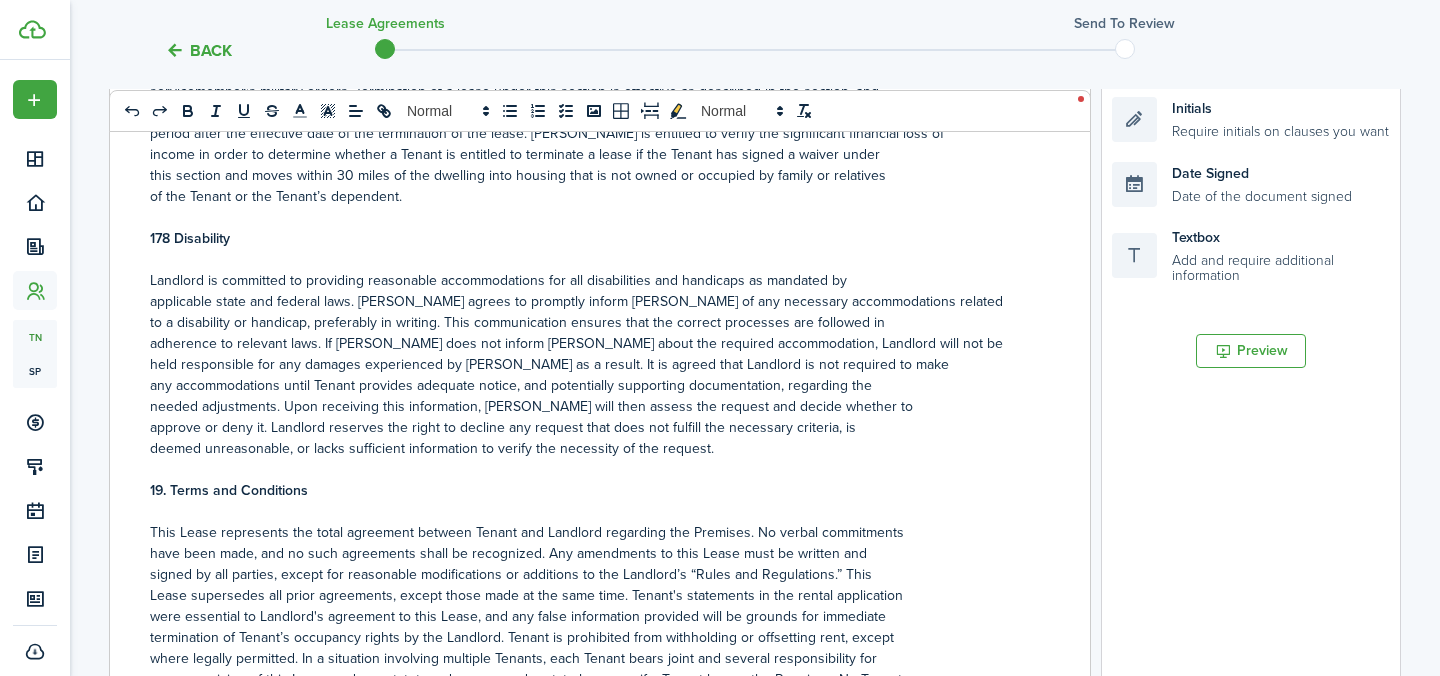 click on "178 Disability" at bounding box center [190, 238] 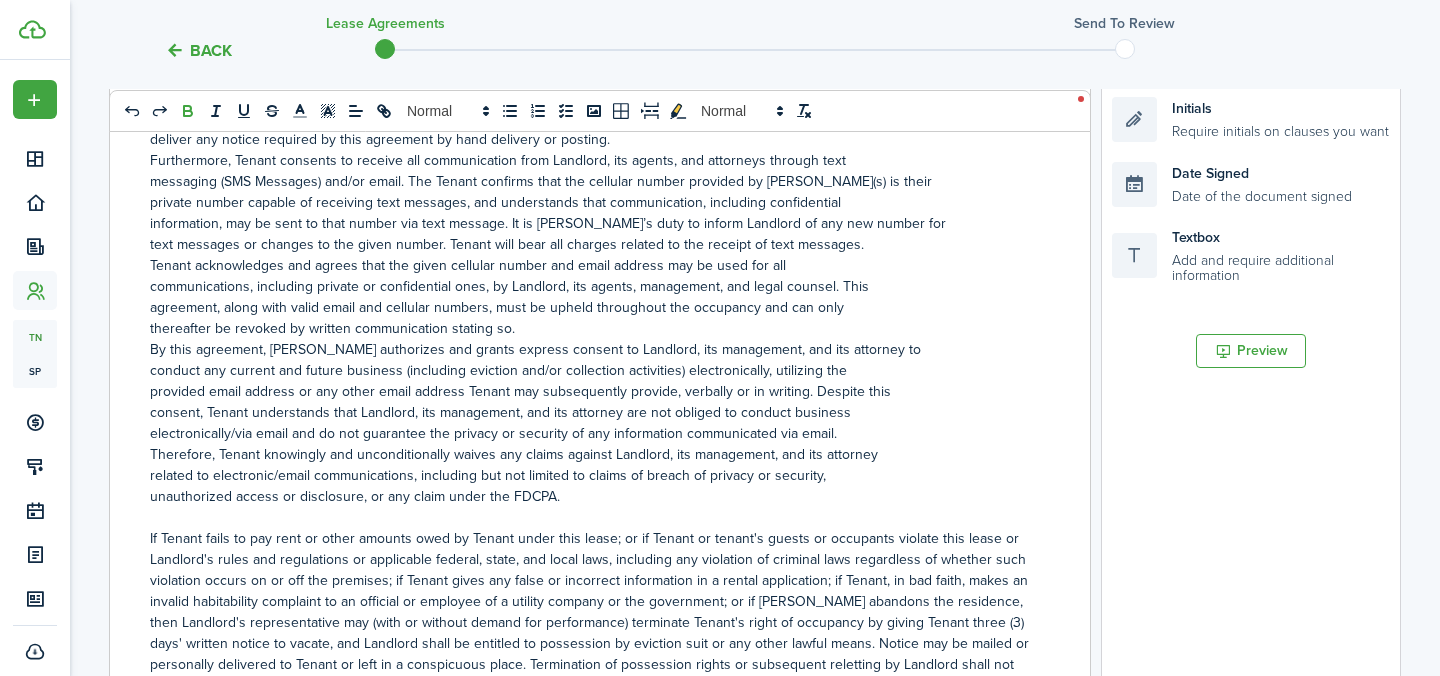 scroll, scrollTop: 2475, scrollLeft: 0, axis: vertical 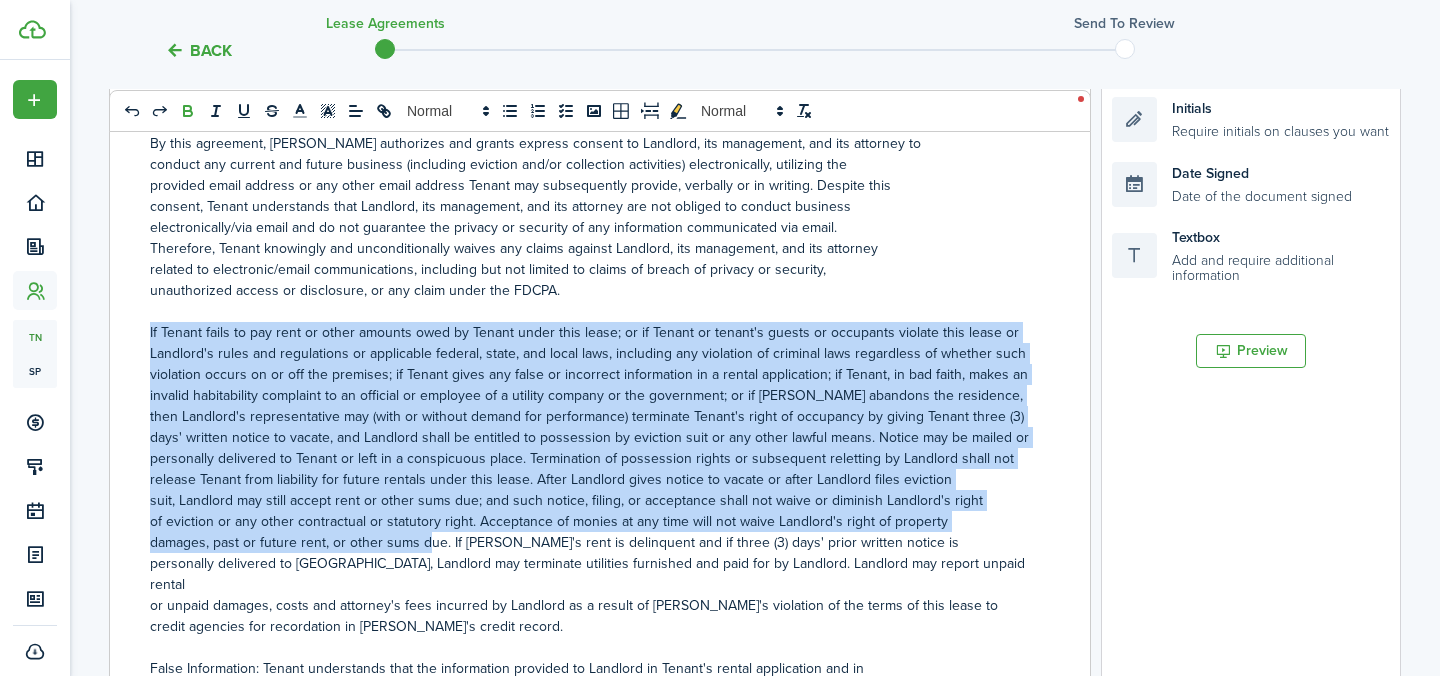 drag, startPoint x: 146, startPoint y: 318, endPoint x: 426, endPoint y: 527, distance: 349.4009 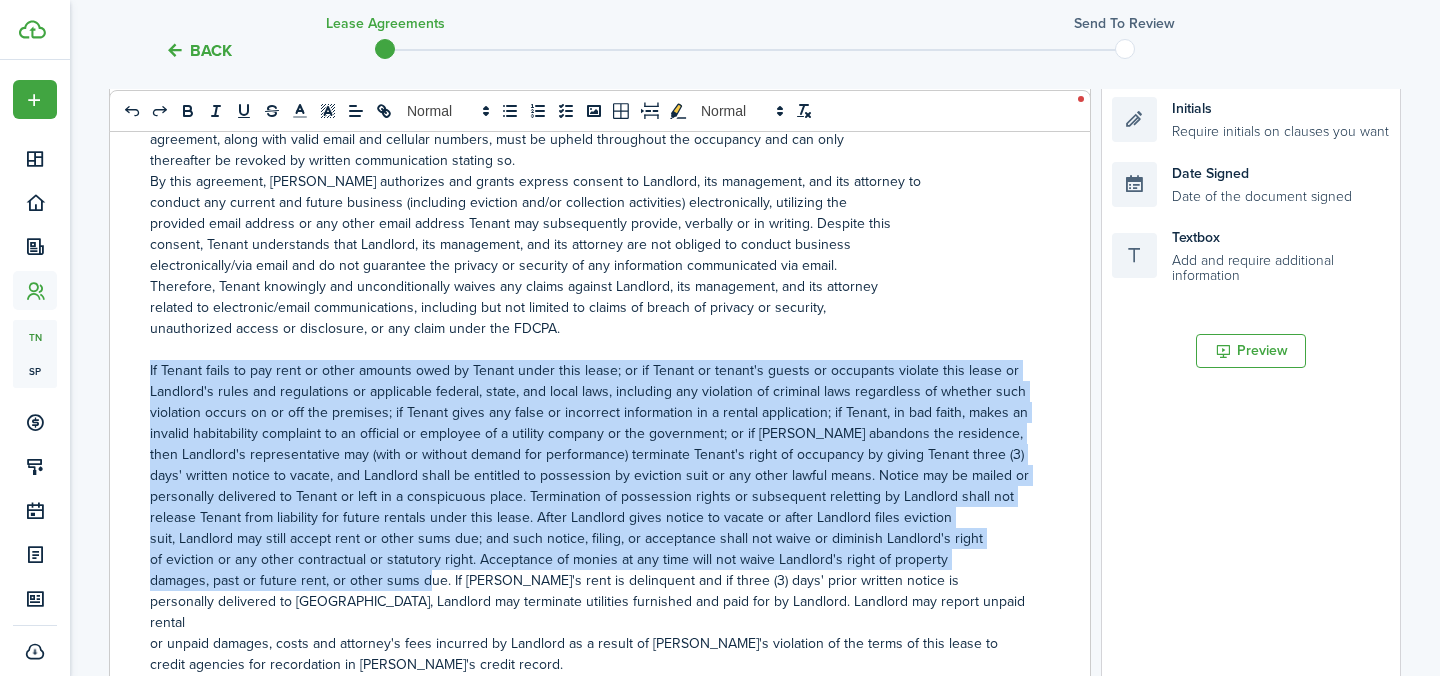 scroll, scrollTop: 2543, scrollLeft: 0, axis: vertical 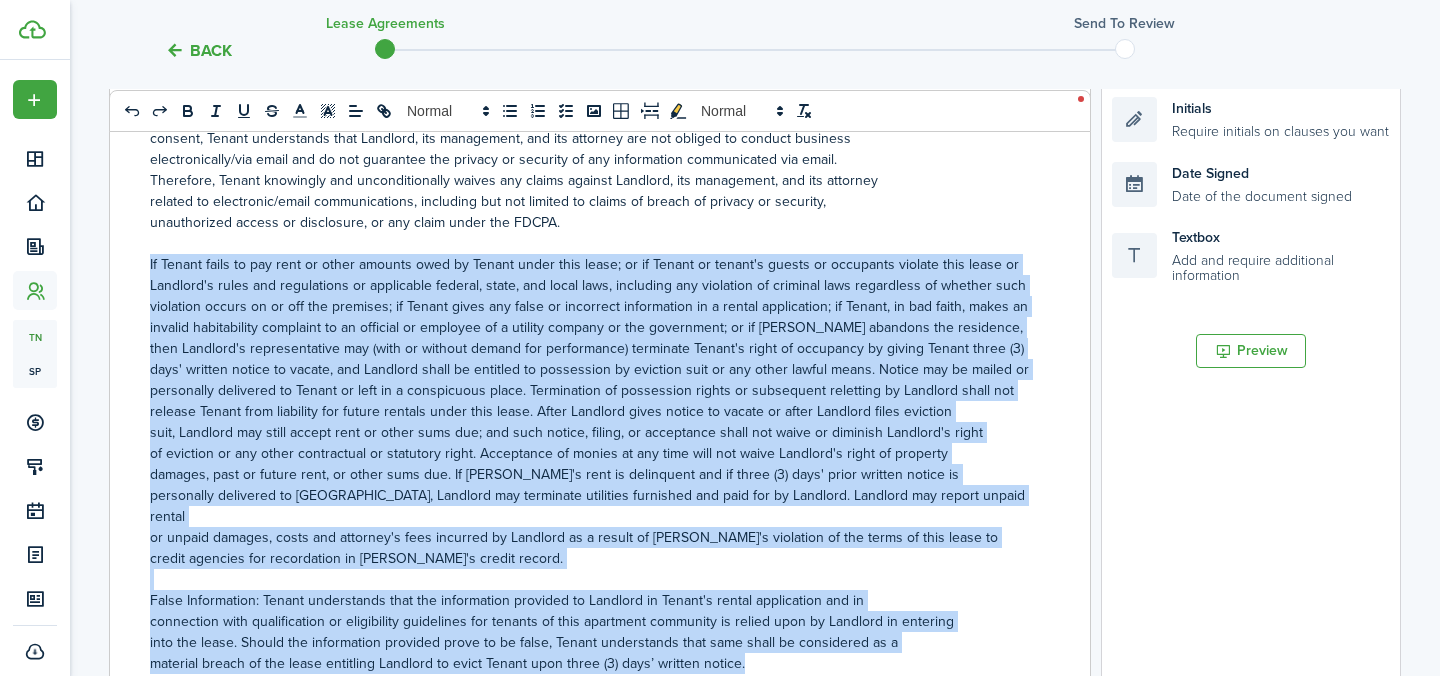 click on "material breach of the lease entitling Landlord to evict Tenant upon three (3) days’ written notice." at bounding box center (592, 663) 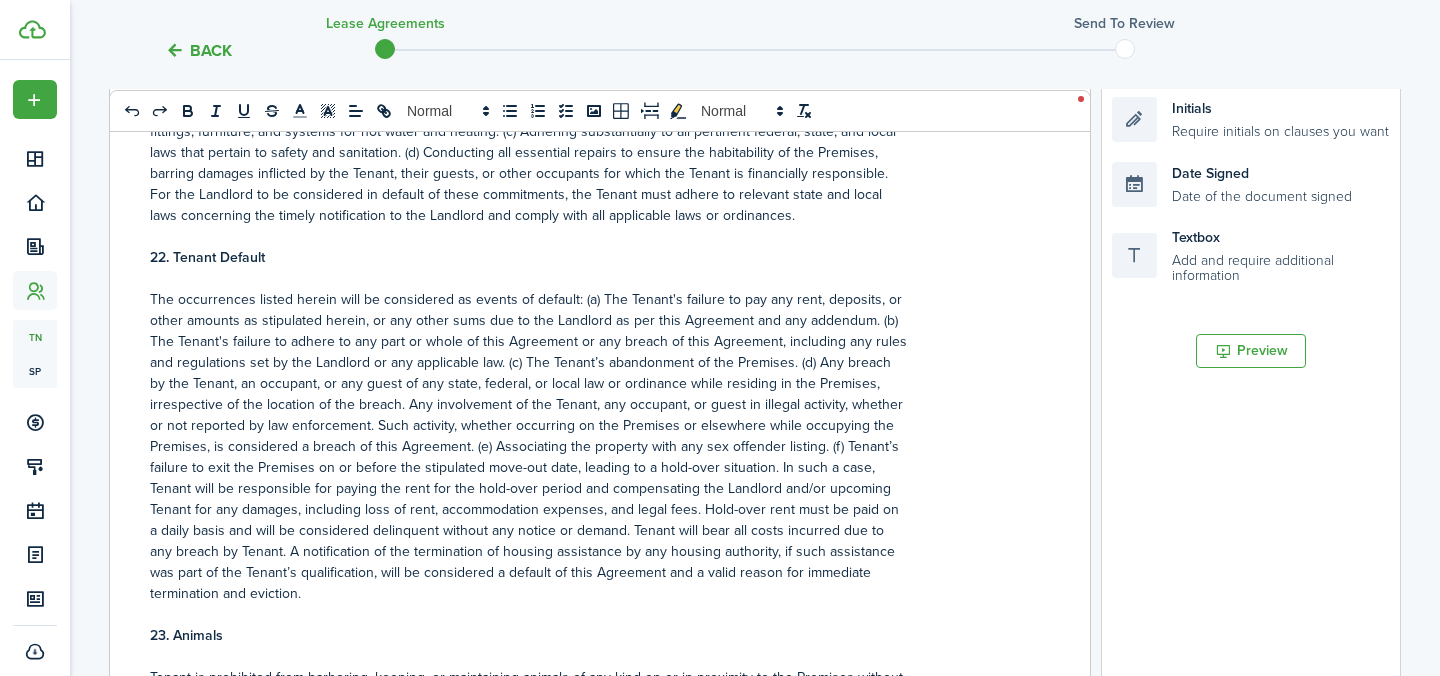 scroll, scrollTop: 7659, scrollLeft: 0, axis: vertical 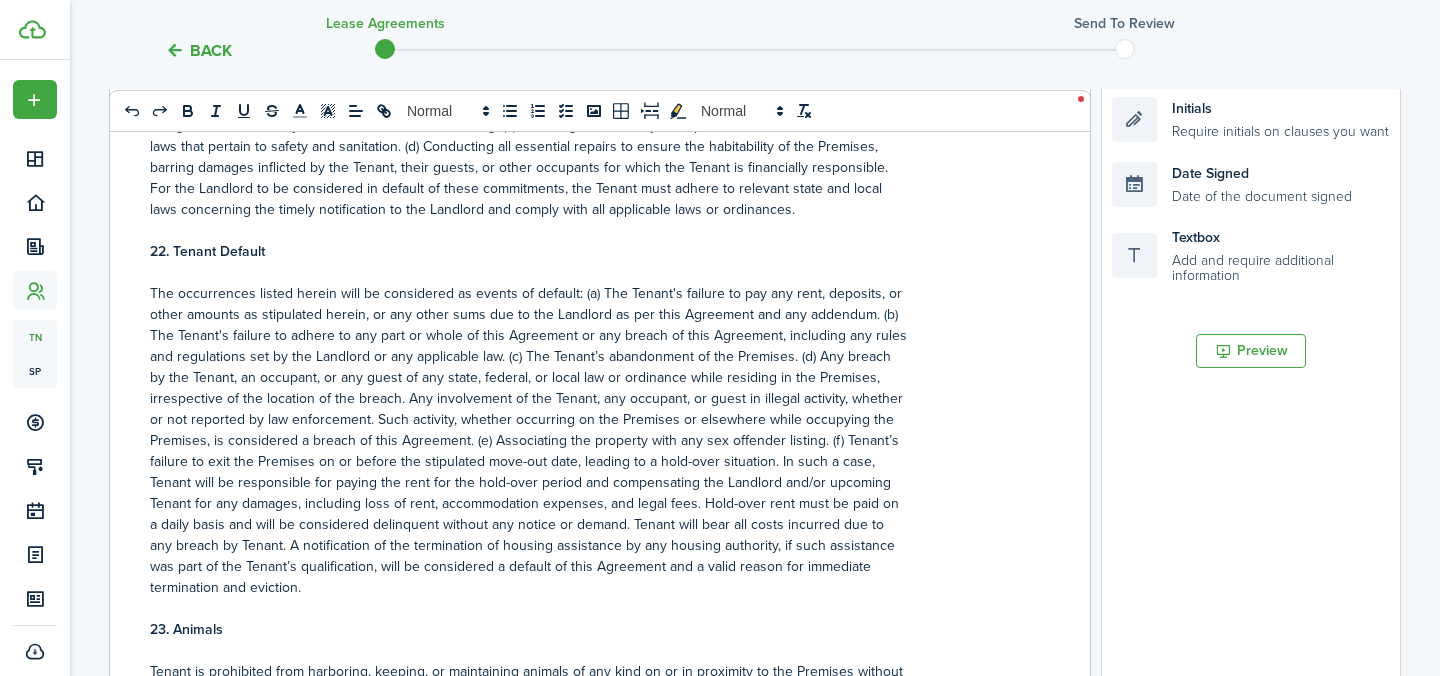 click on "termination and eviction." at bounding box center [592, 587] 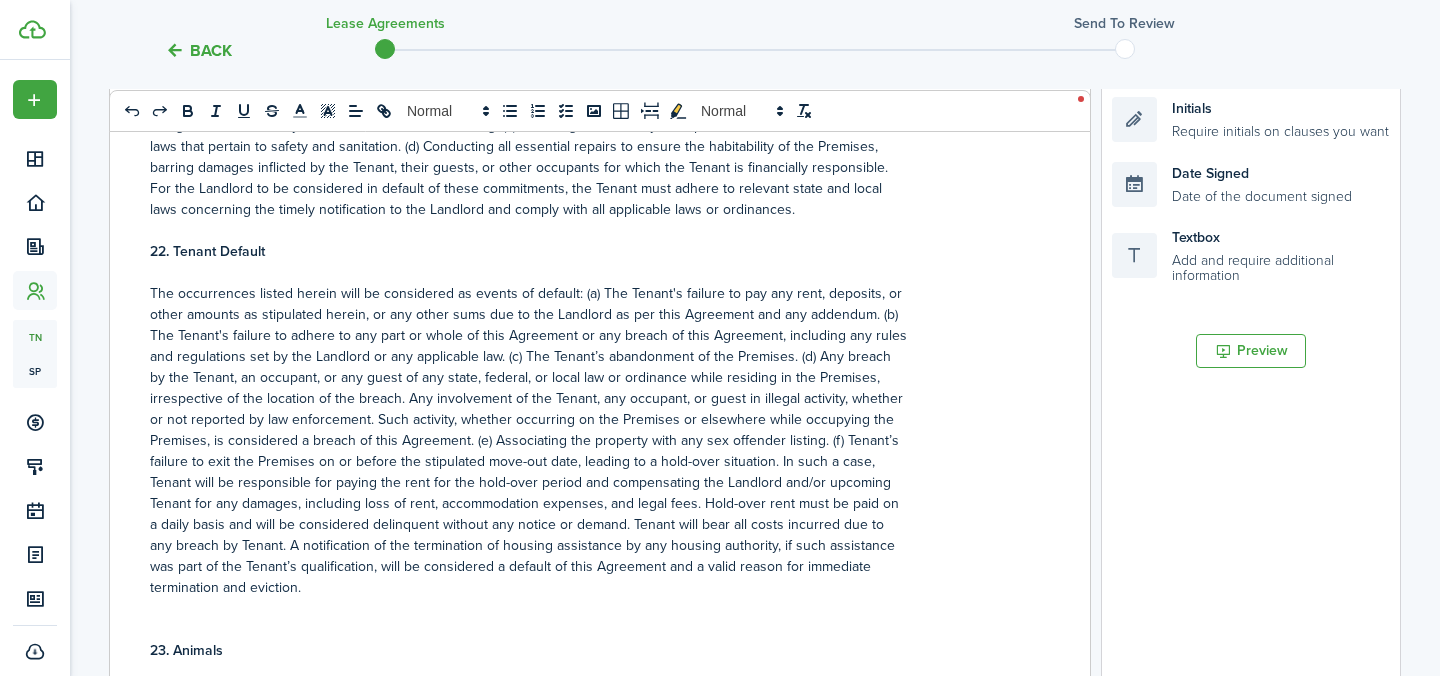 scroll, scrollTop: 7863, scrollLeft: 0, axis: vertical 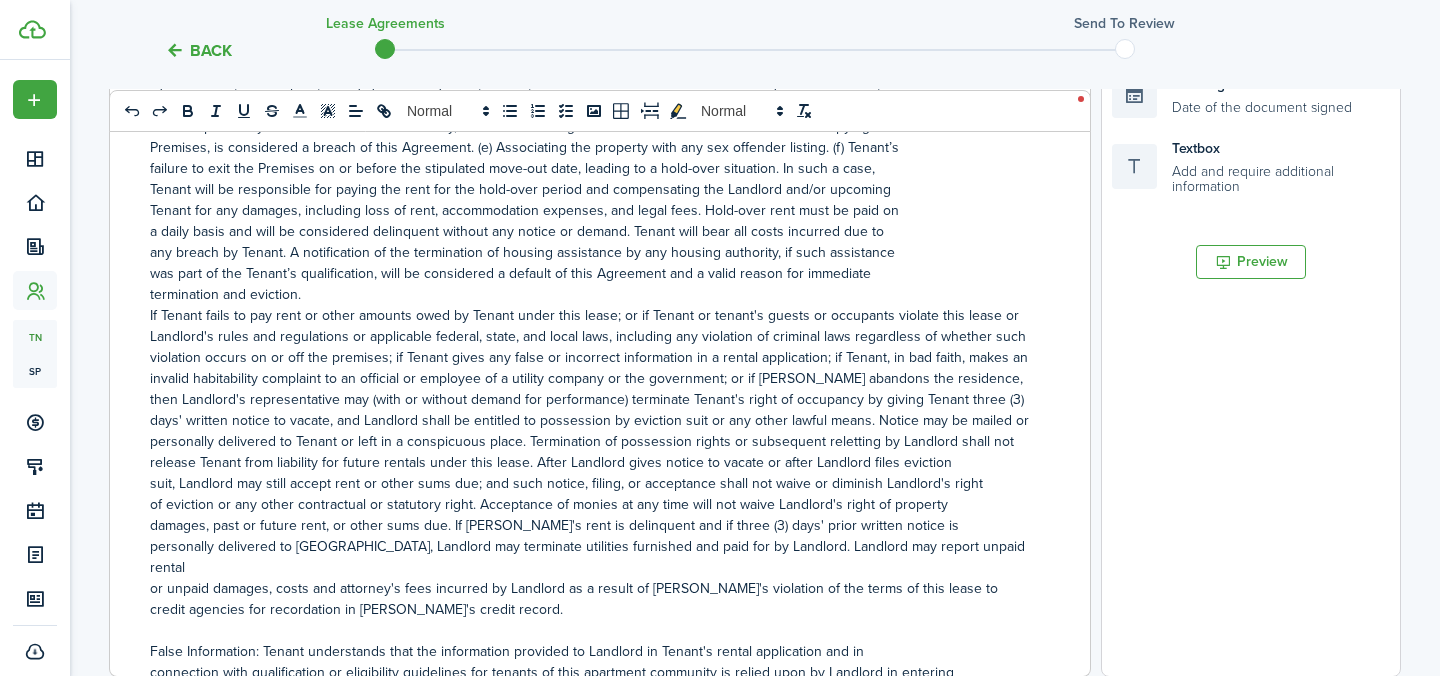click on "termination and eviction." at bounding box center [592, 294] 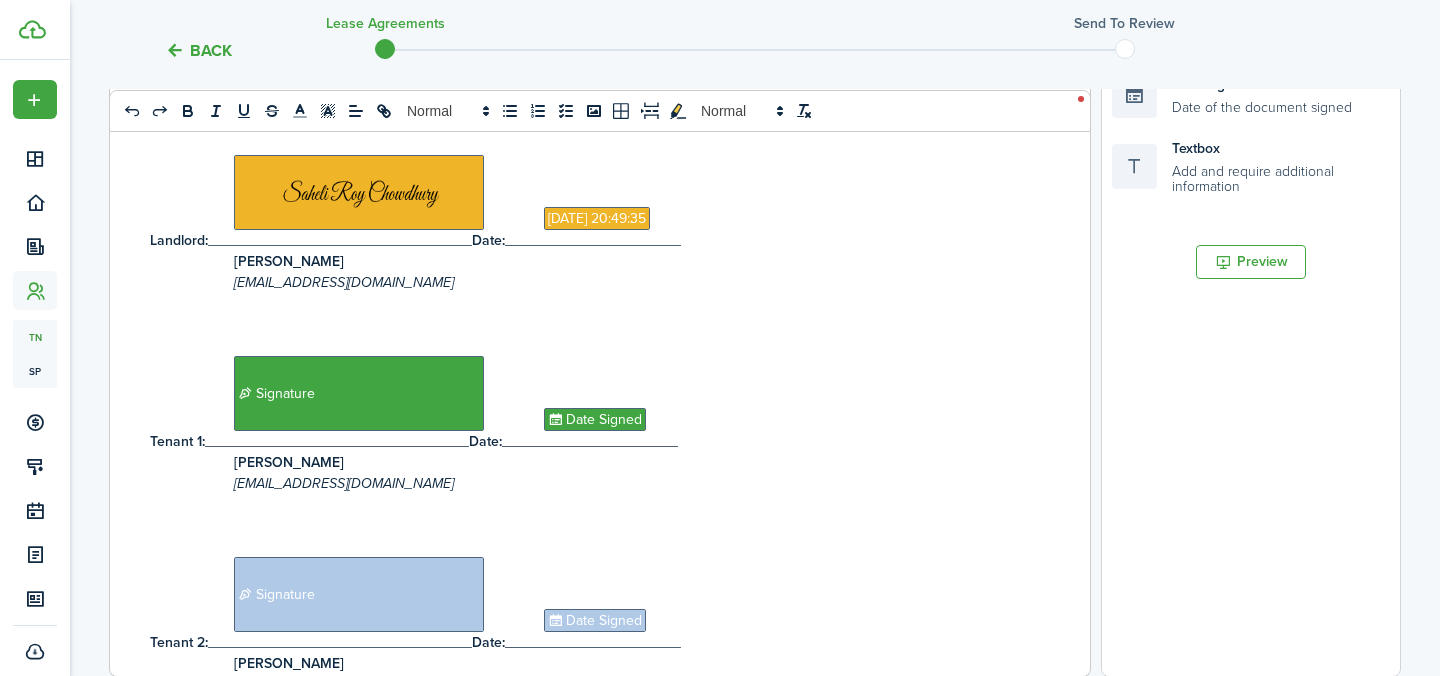 scroll, scrollTop: 11862, scrollLeft: 0, axis: vertical 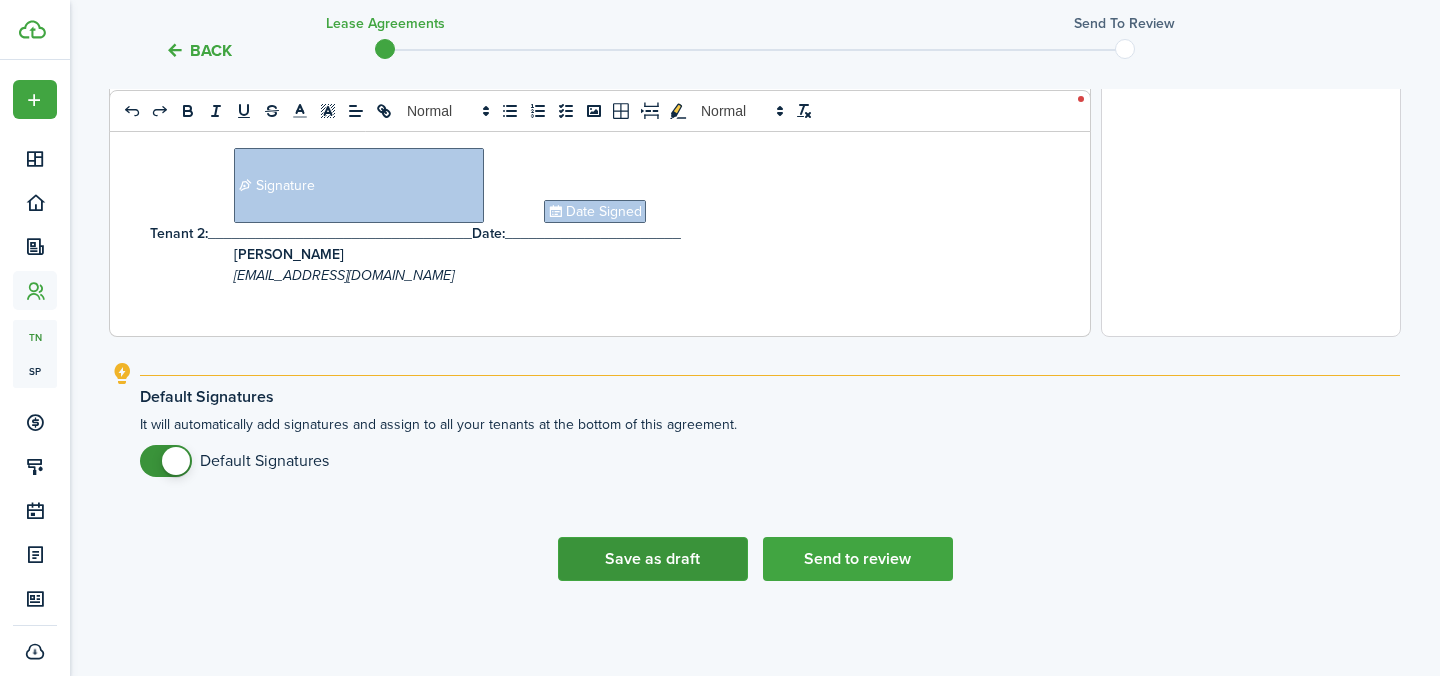 click on "Save as draft" at bounding box center [653, 559] 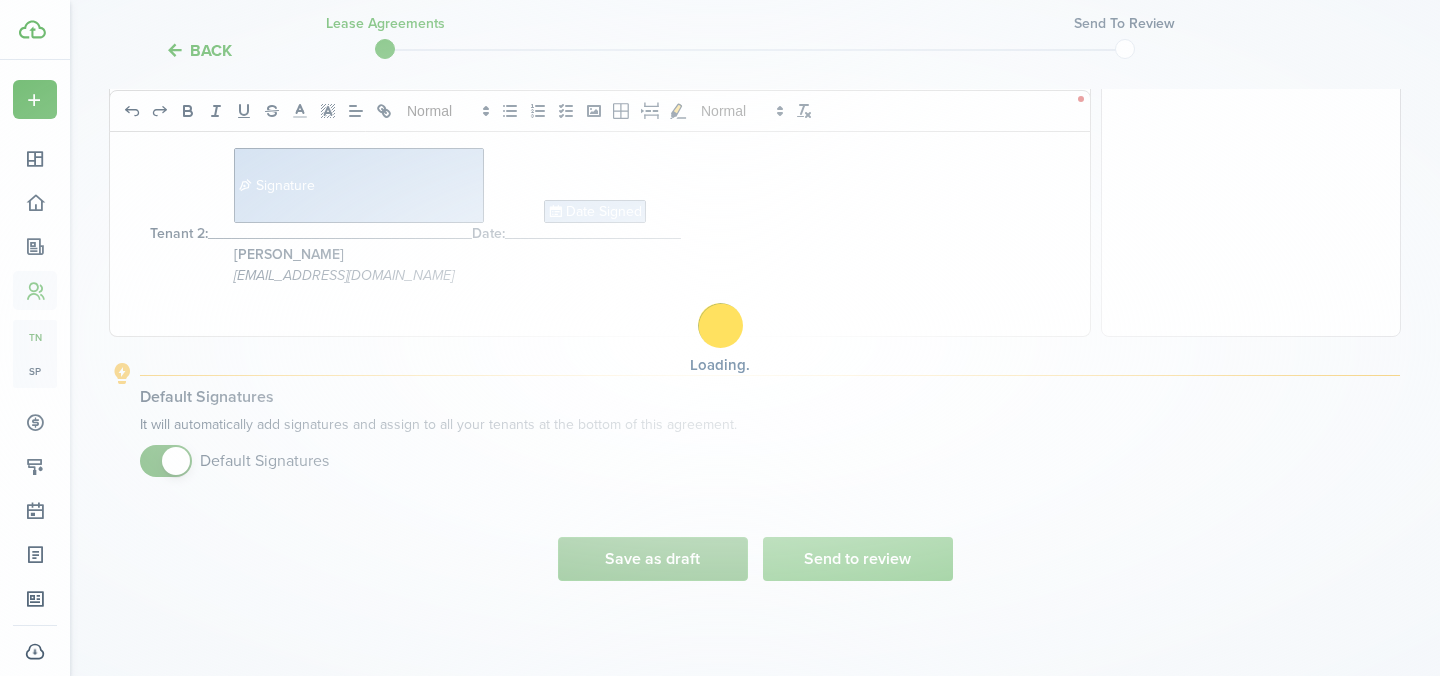 scroll, scrollTop: 0, scrollLeft: 0, axis: both 